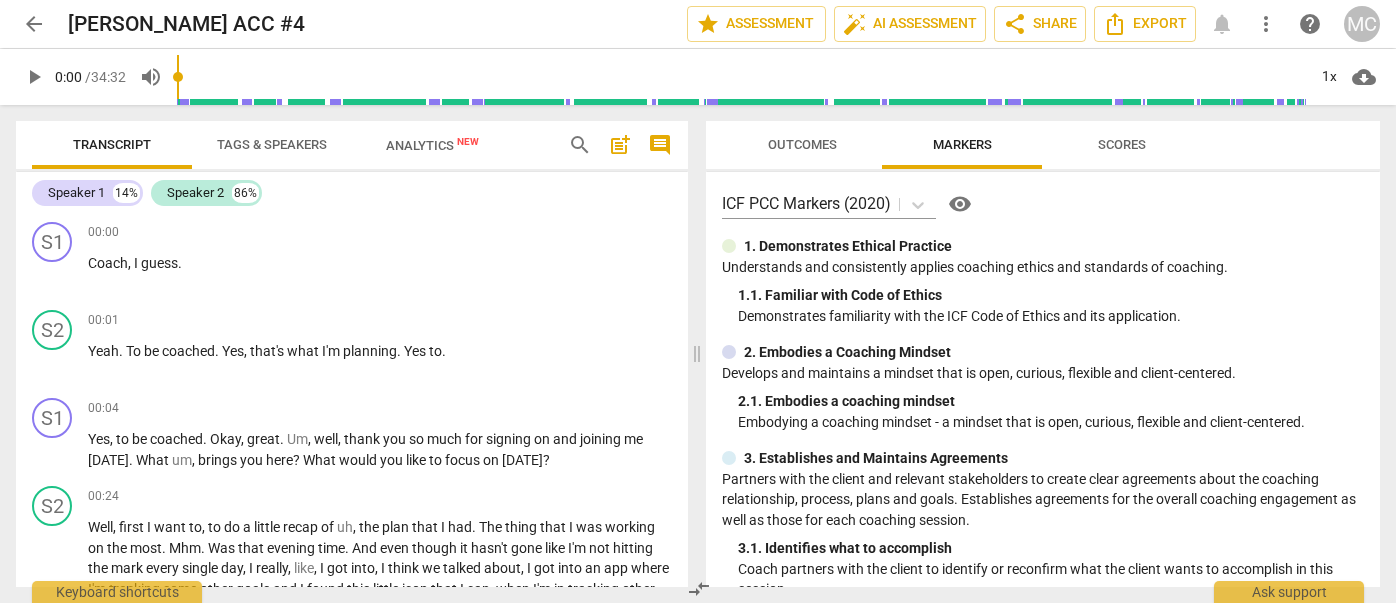 scroll, scrollTop: 0, scrollLeft: 0, axis: both 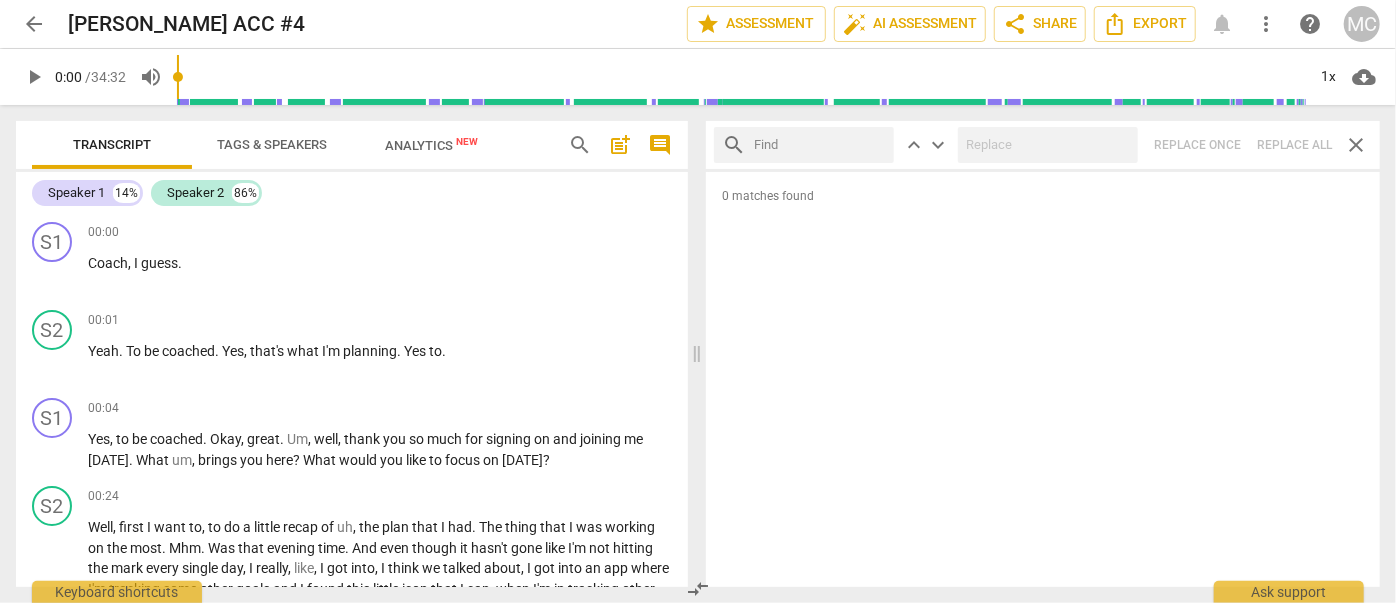 click on "more_vert" at bounding box center [1266, 24] 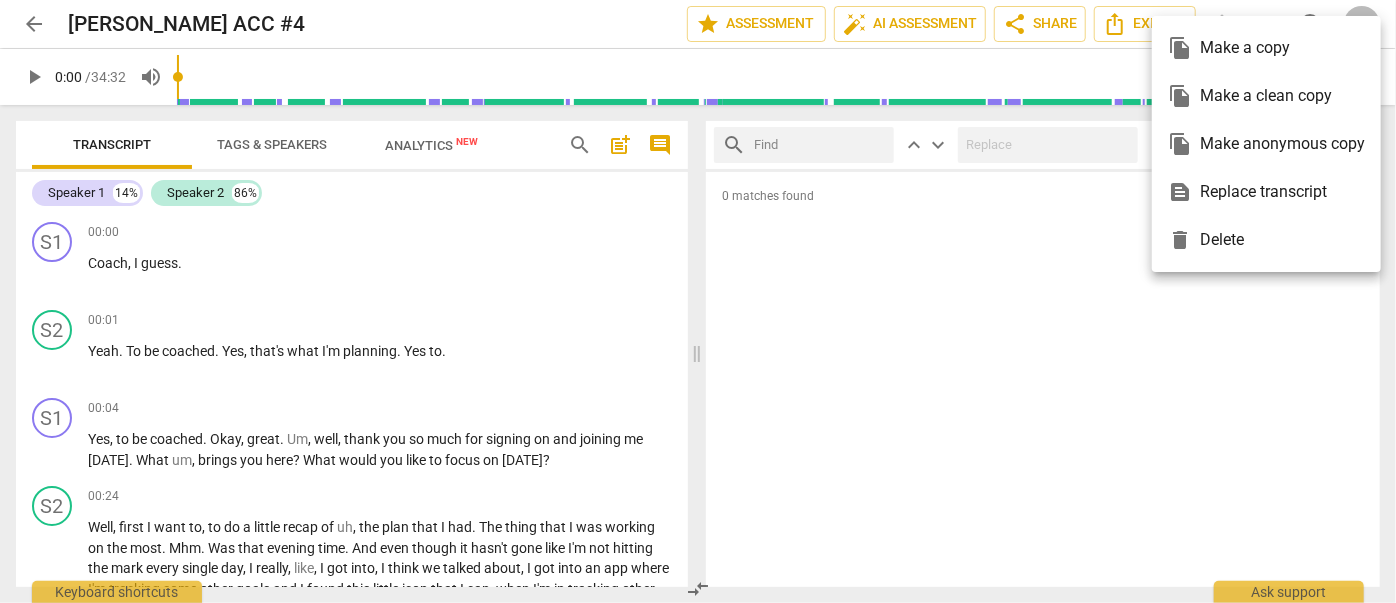 click on "file_copy    Make a clean copy" at bounding box center [1266, 96] 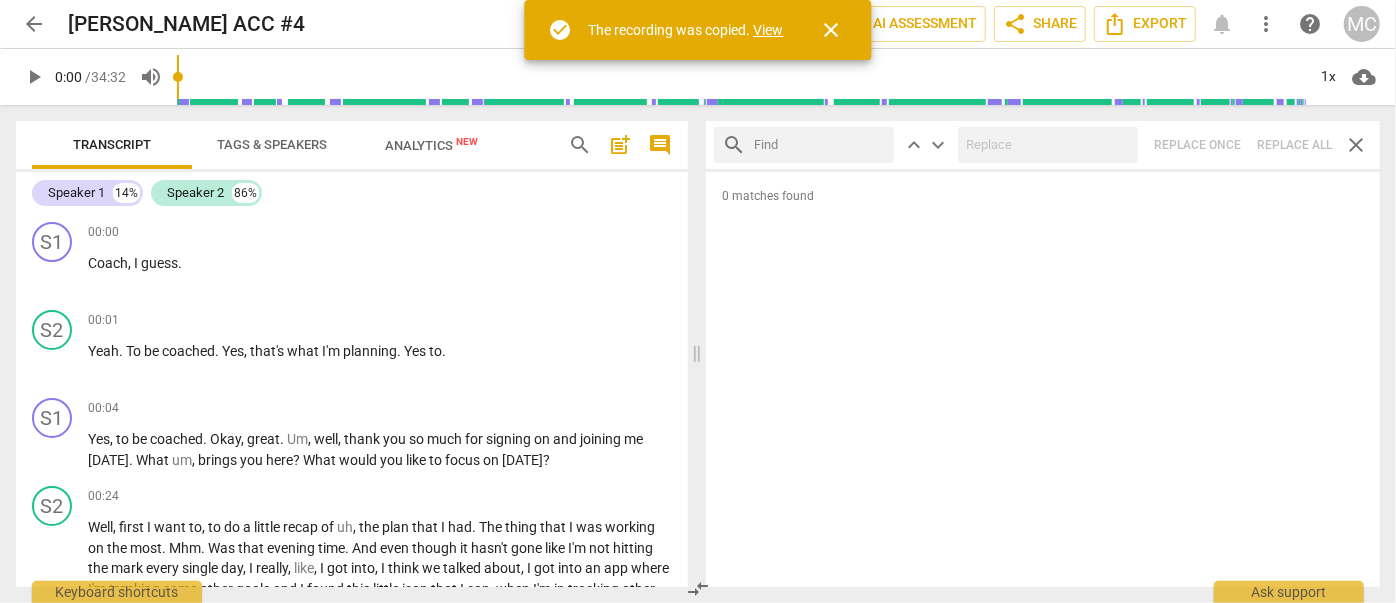 drag, startPoint x: 757, startPoint y: 26, endPoint x: 446, endPoint y: 3, distance: 311.84933 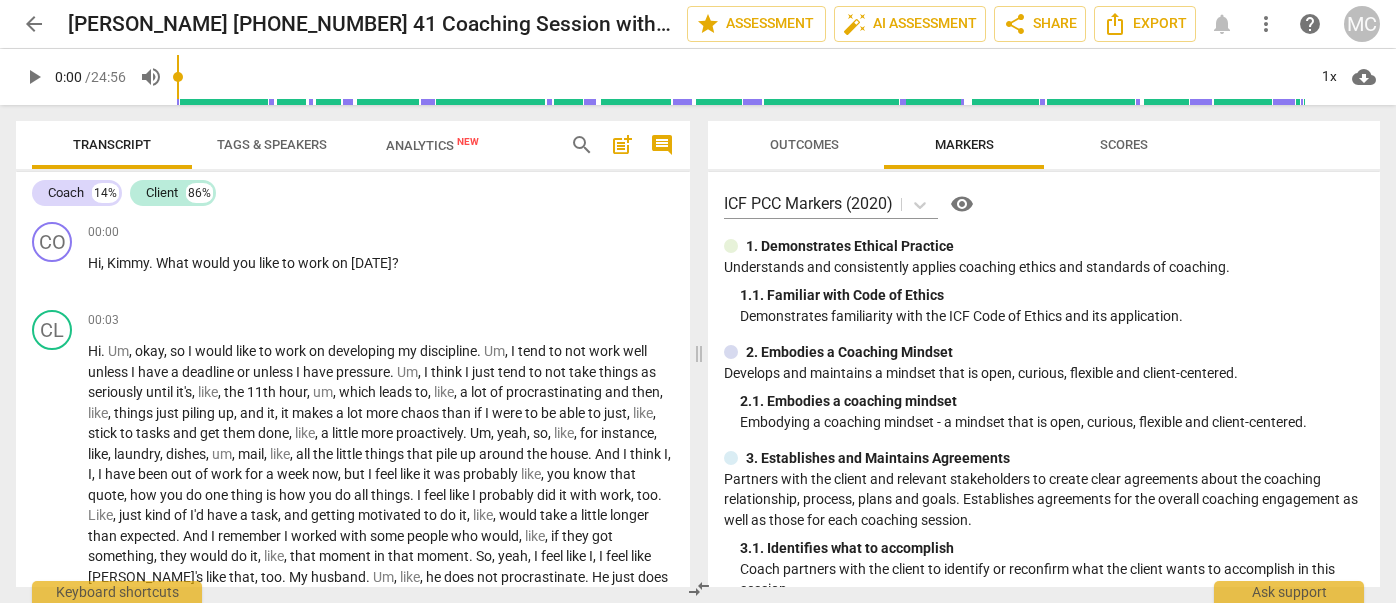 scroll, scrollTop: 0, scrollLeft: 0, axis: both 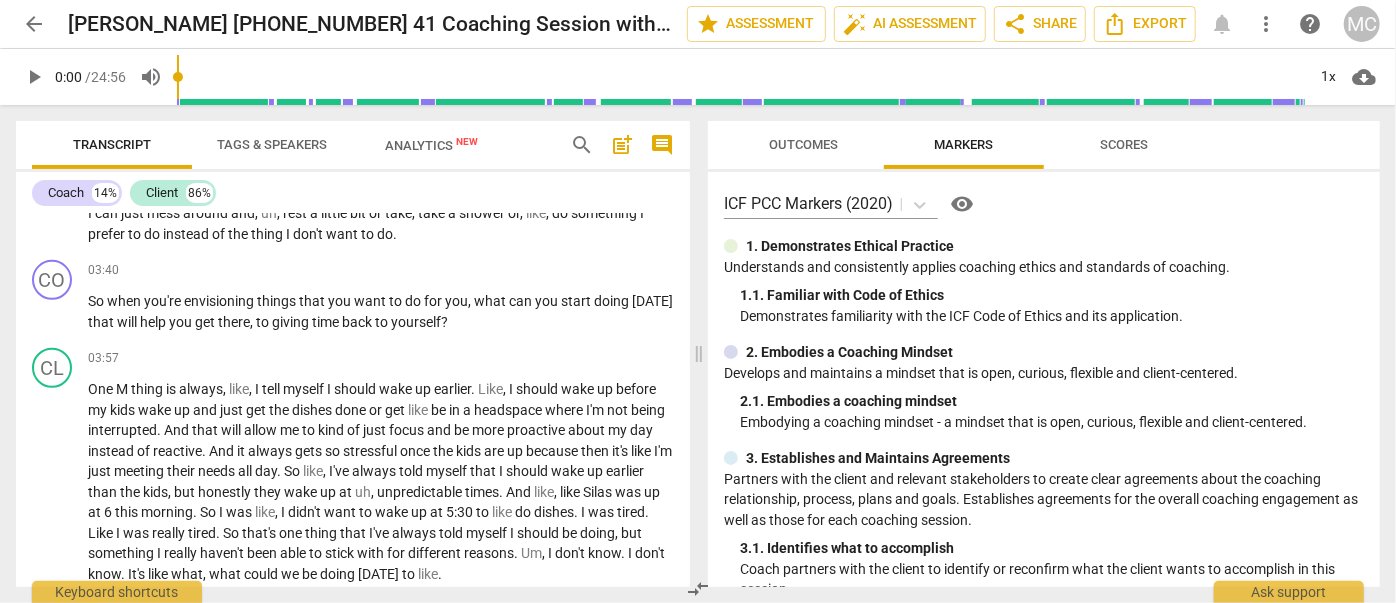 click on "arrow_back" at bounding box center [34, 24] 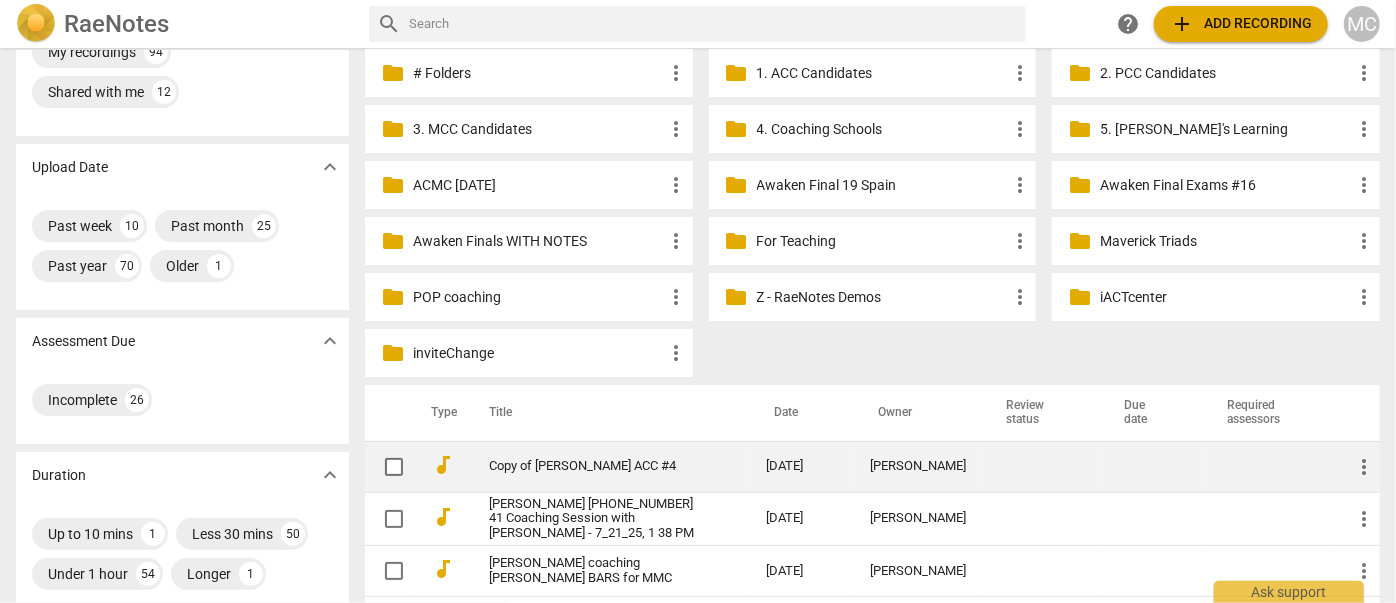 scroll, scrollTop: 181, scrollLeft: 0, axis: vertical 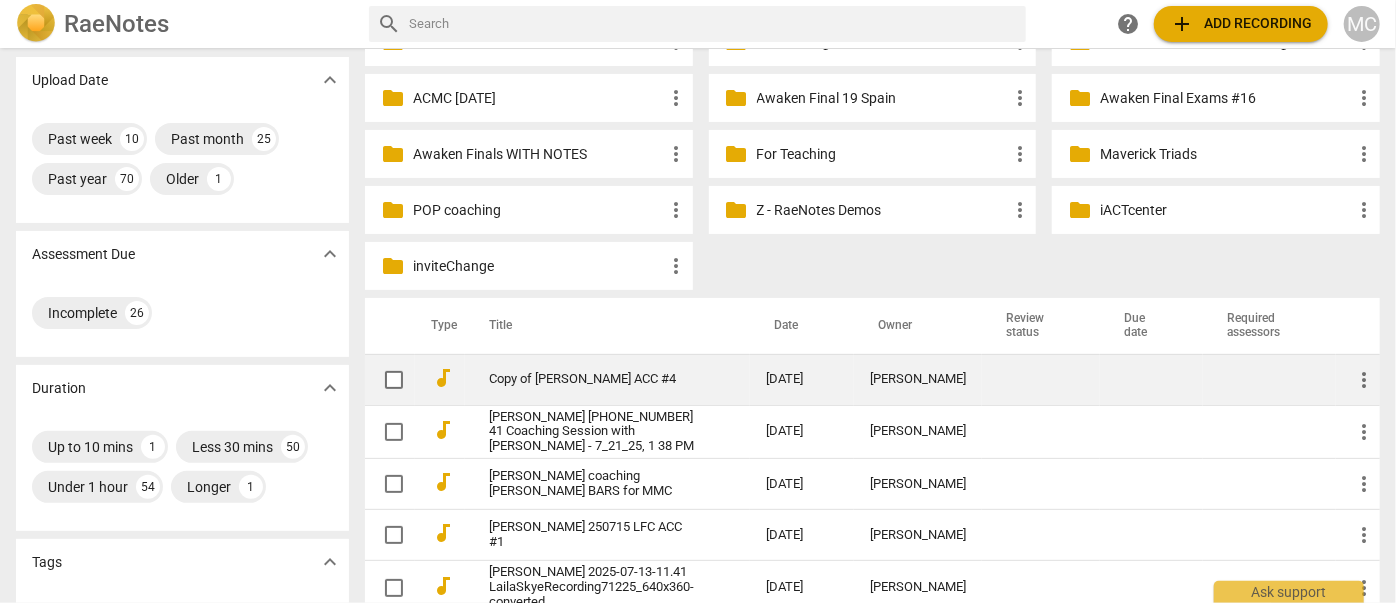 click on "Copy of Lesley ACC #4" at bounding box center (591, 379) 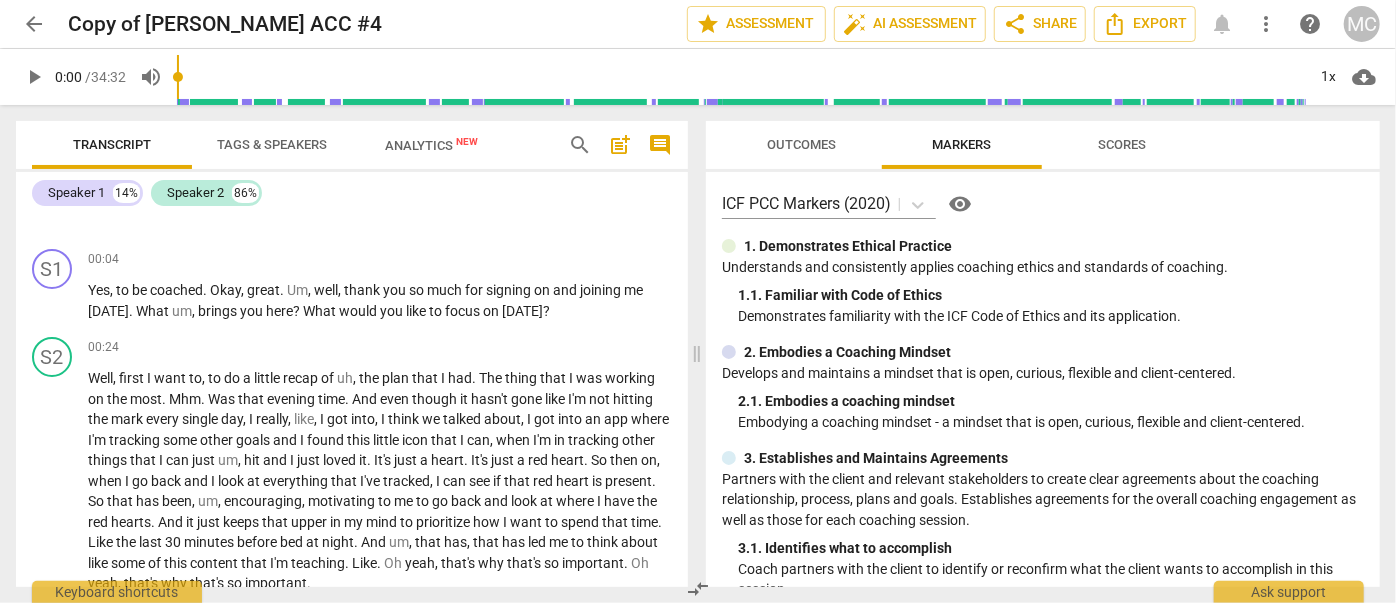 scroll, scrollTop: 454, scrollLeft: 0, axis: vertical 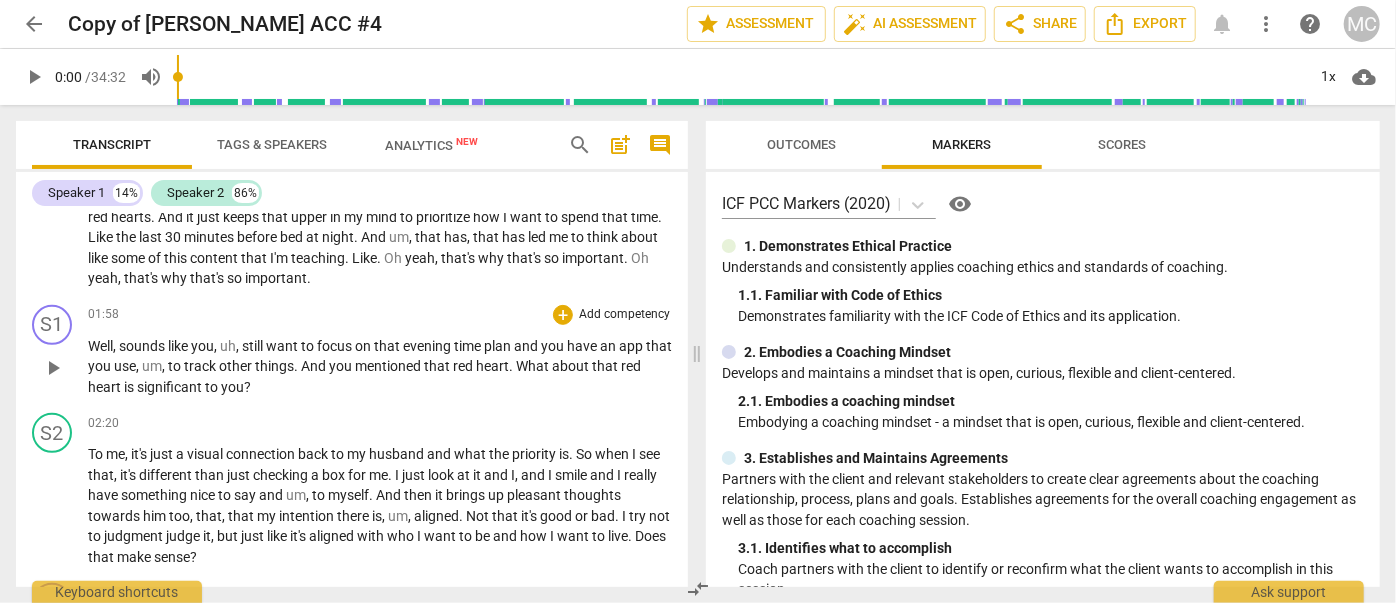 click on "Well ,   sounds   like   you ,   uh ,   still   want   to   focus   on   that   evening   time   plan   and   you   have   an   app   that   you   use ,   um ,   to   track   other   things .   And   you   mentioned   that   red   heart .   What   about   that   red   heart   is   significant   to   you ?" at bounding box center (380, 367) 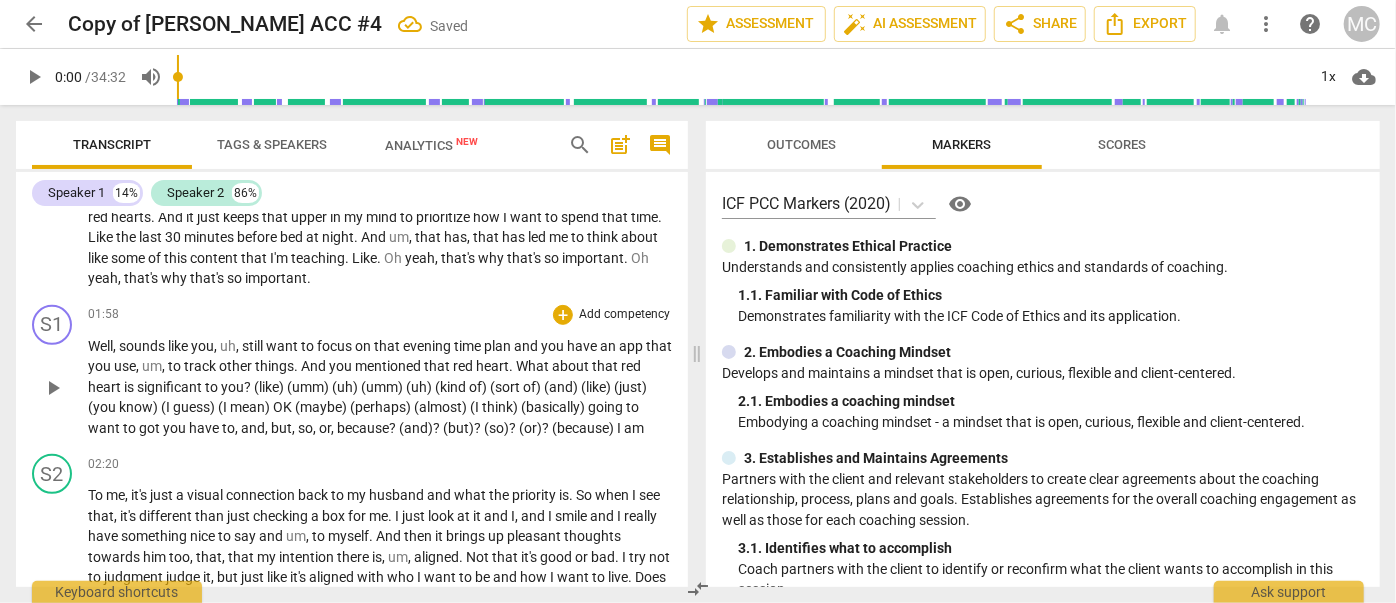 click on "+ Add competency" at bounding box center (612, 315) 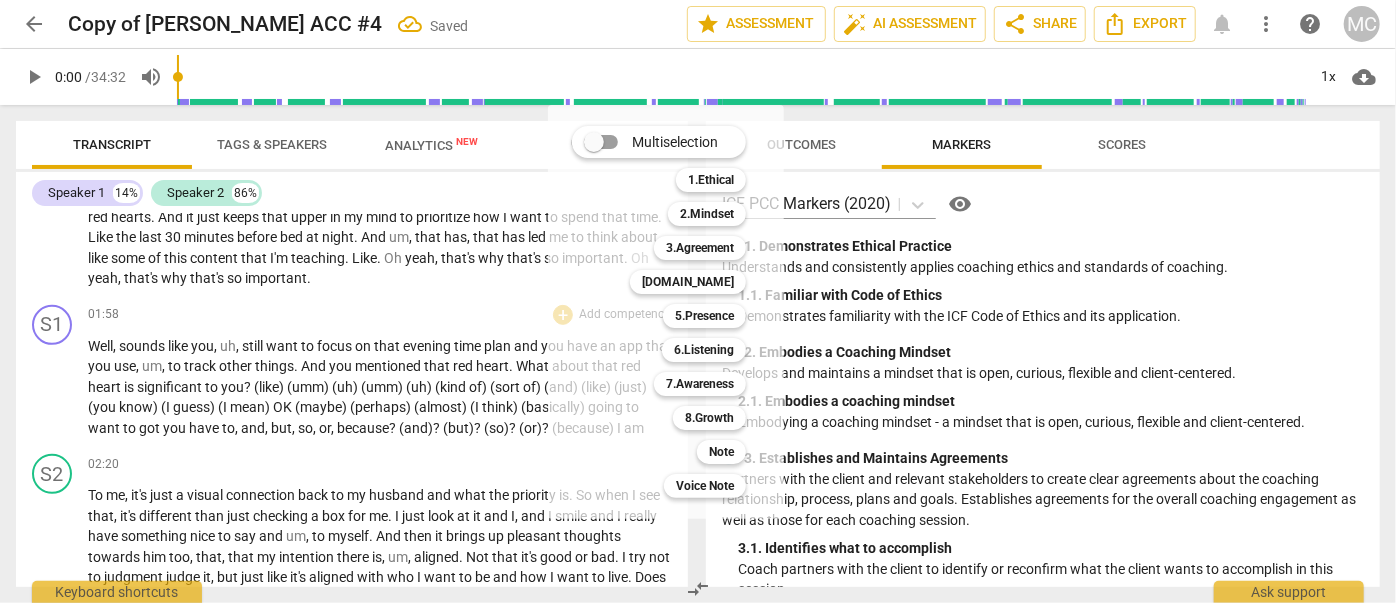 click at bounding box center [698, 301] 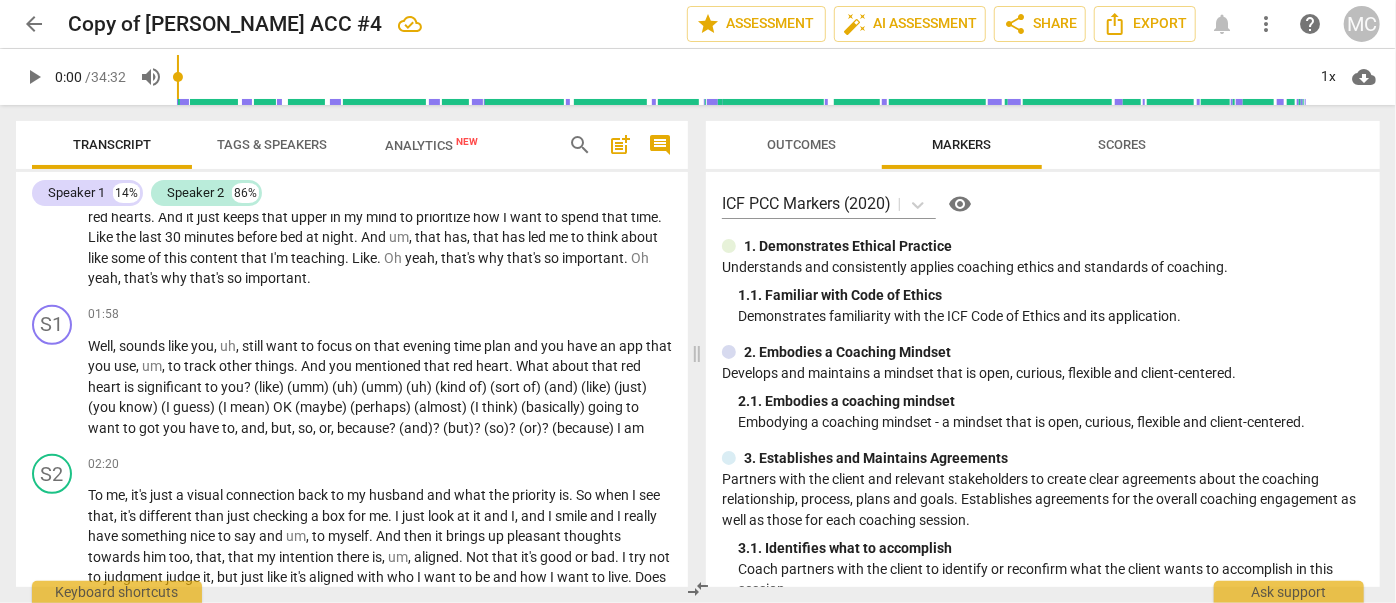 click on "(maybe)" at bounding box center (322, 407) 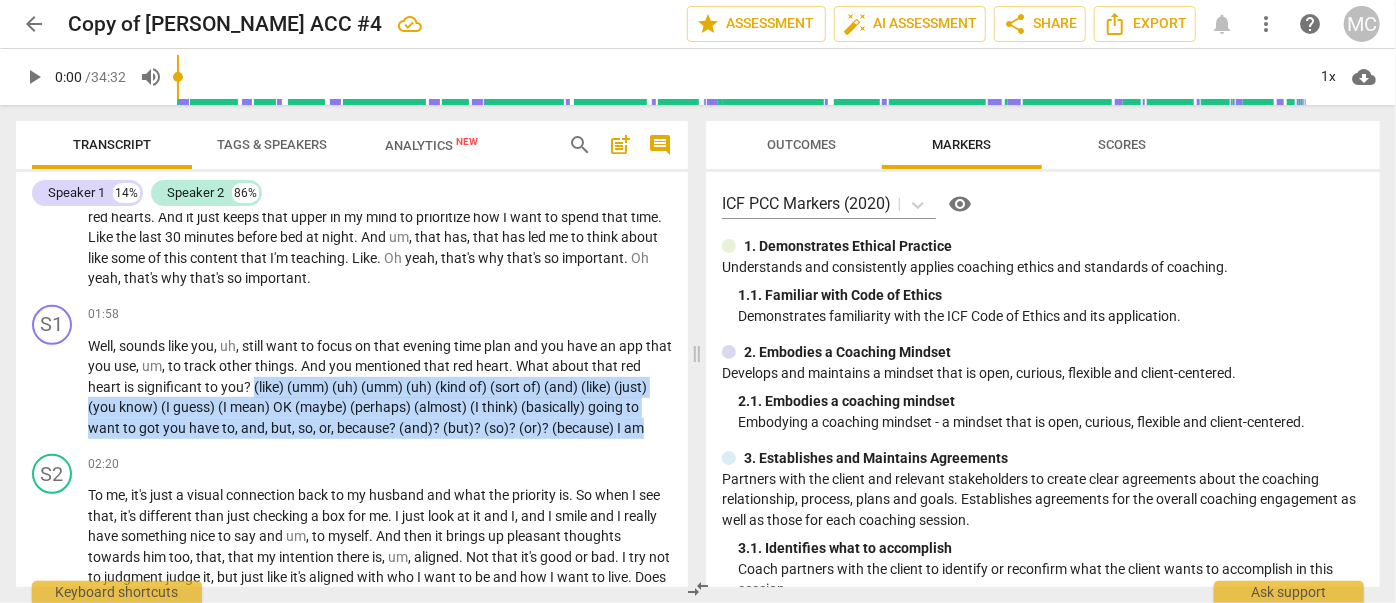 drag, startPoint x: 640, startPoint y: 420, endPoint x: 253, endPoint y: 385, distance: 388.57947 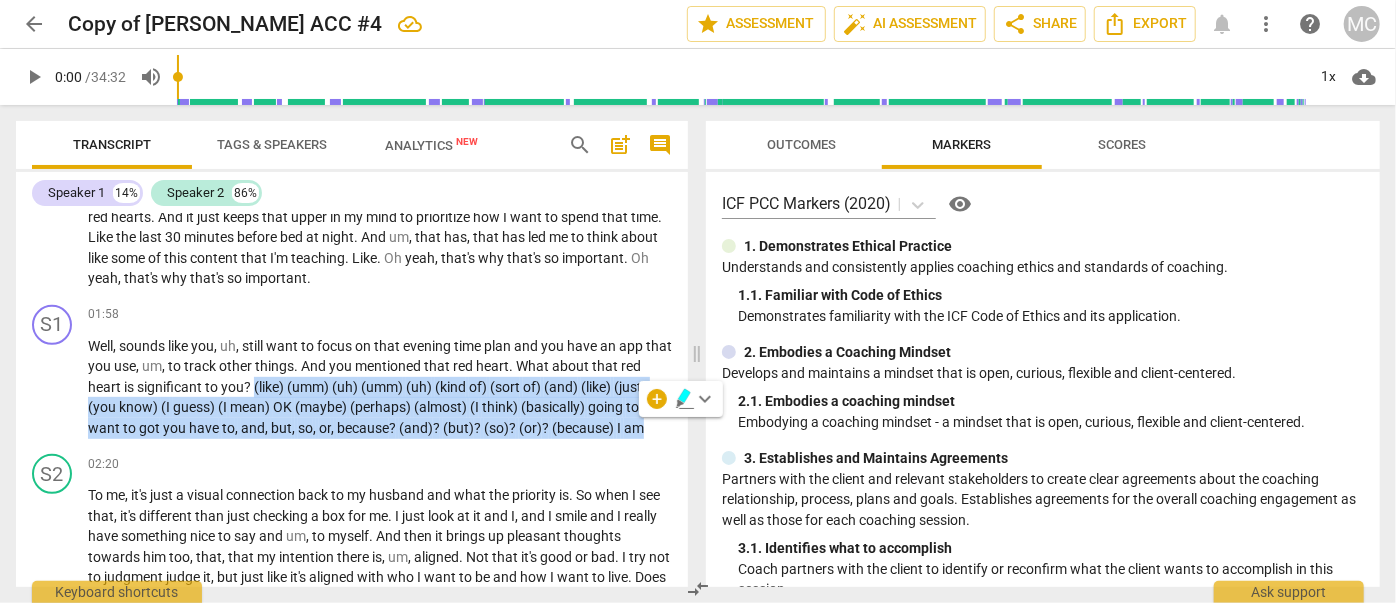 paste 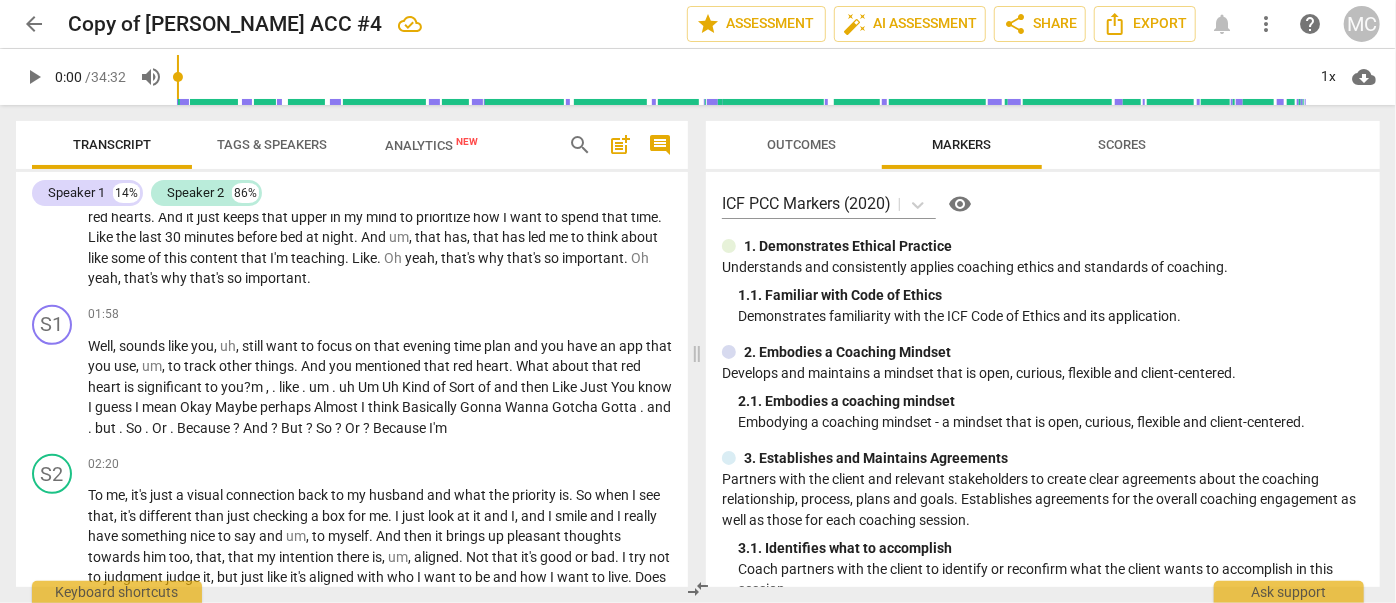 click on "that's" at bounding box center [208, 278] 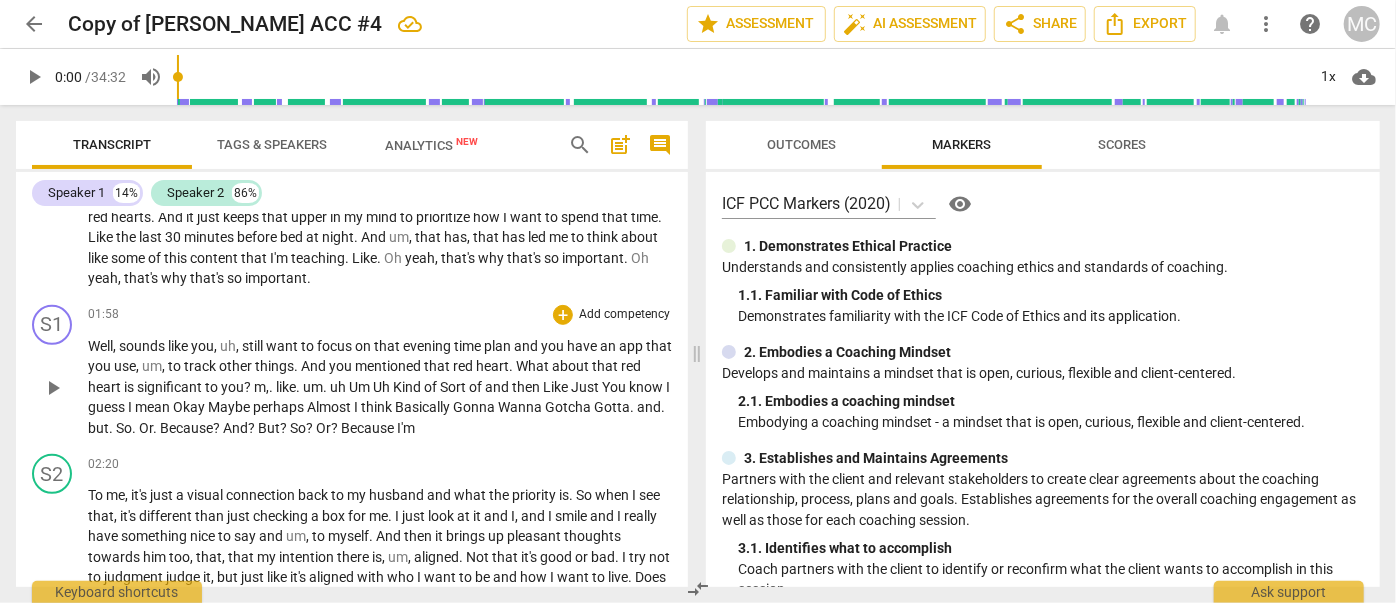 click on "Well ,   sounds   like   you ,   uh ,   still   want   to   focus   on   that   evening   time   plan   and   you   have   an   app   that   you   use ,   um ,   to   track   other   things .   And   you   mentioned   that   red   heart .   What   about   that   red   heart   is   significant   to   you ?   m , .   like .   um .   uh   Um   Uh   Kind   of   Sort   of   and   then   Like   Just   You   know   I   guess   I   mean   Okay   Maybe   perhaps   Almost   I   think   Basically   Gonna   Wanna   Gotcha   Gotta .   and .   but .   So .   Or .   Because ?   And ?   But ?   So ?   Or ?   Because   I'm" at bounding box center [380, 387] 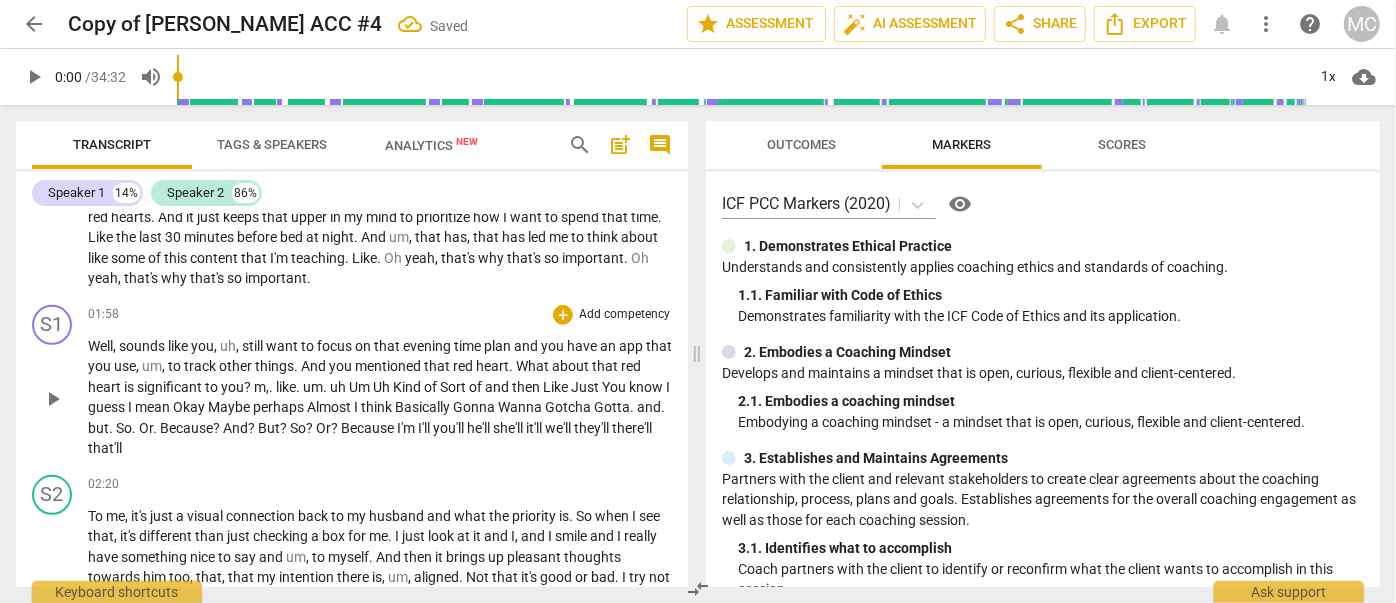 drag, startPoint x: 593, startPoint y: 468, endPoint x: 514, endPoint y: 456, distance: 79.9062 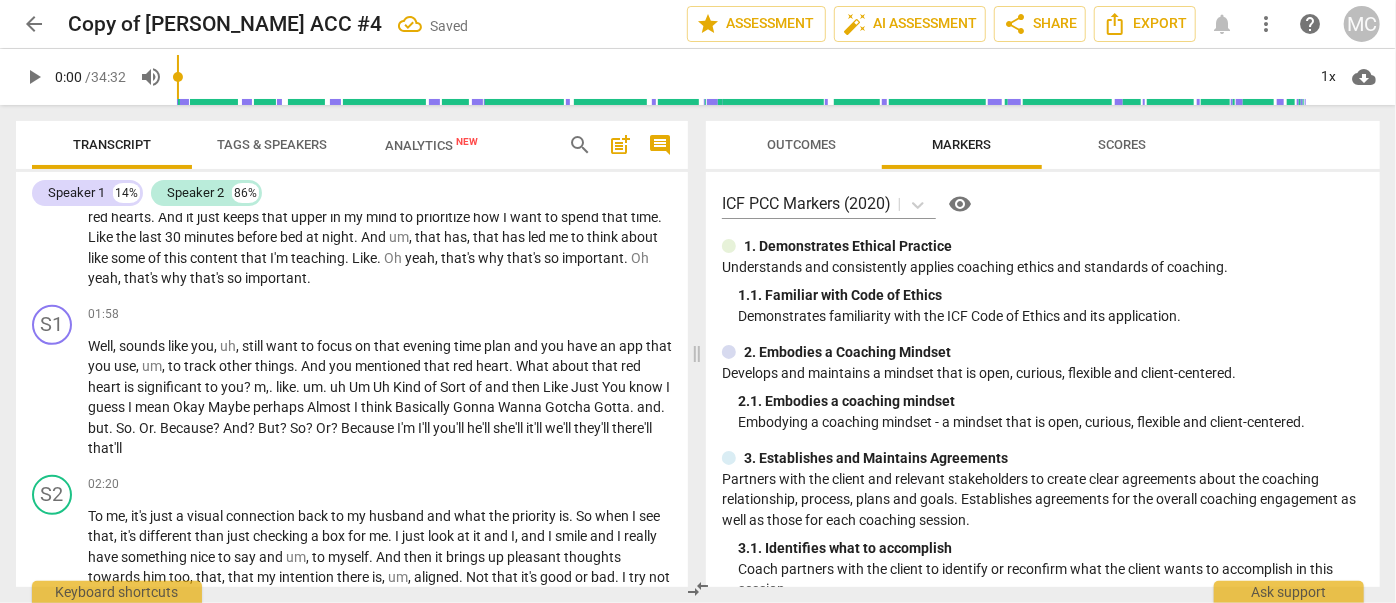click on "Well ,   sounds   like   you ,   uh ,   still   want   to   focus   on   that   evening   time   plan   and   you   have   an   app   that   you   use ,   um ,   to   track   other   things .   And   you   mentioned   that   red   heart .   What   about   that   red   heart   is   significant   to   you ?   m , .   like .   um .   uh   Um   Uh   Kind   of   Sort   of   and   then   Like   Just   You   know   I   guess   I   mean   Okay   Maybe   perhaps   Almost   I   think   Basically   Gonna   Wanna   Gotcha   Gotta .   and .   but .   So .   Or .   Because ?   And ?   But ?   So ?   Or ?   Because   I'm   I'll   you'll   he'll   she'll   it'll   we'll   they'll   there'll   that'll" at bounding box center (380, 397) 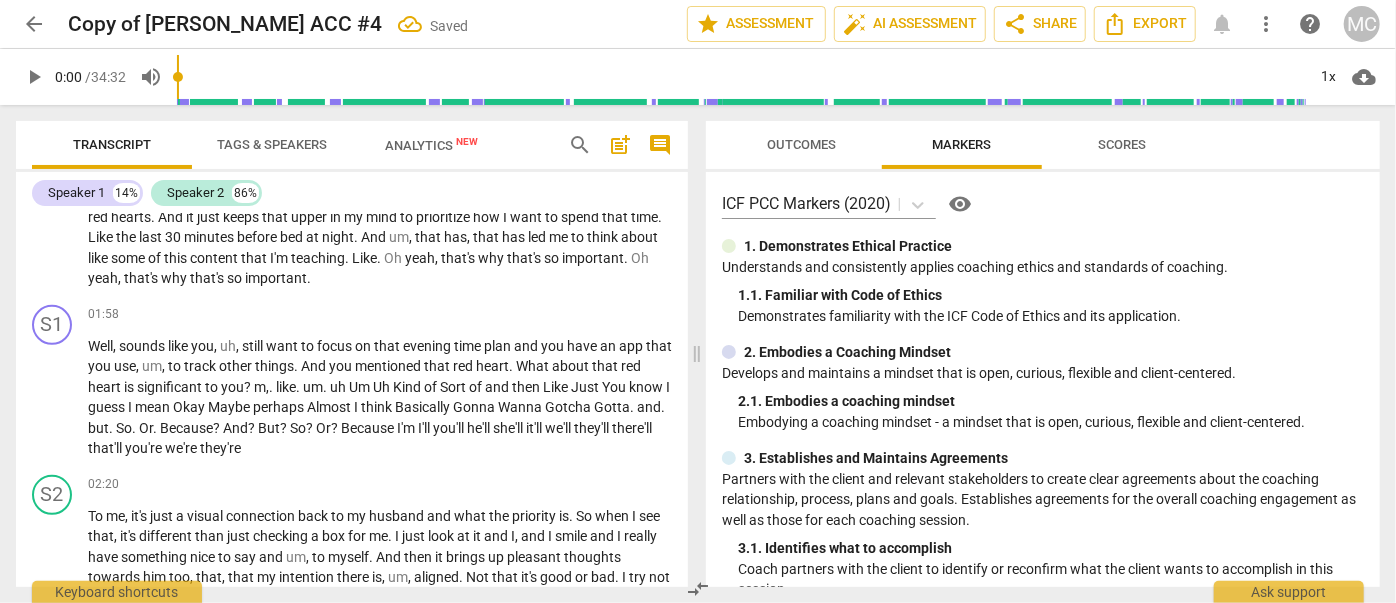 click on "Or" at bounding box center [323, 428] 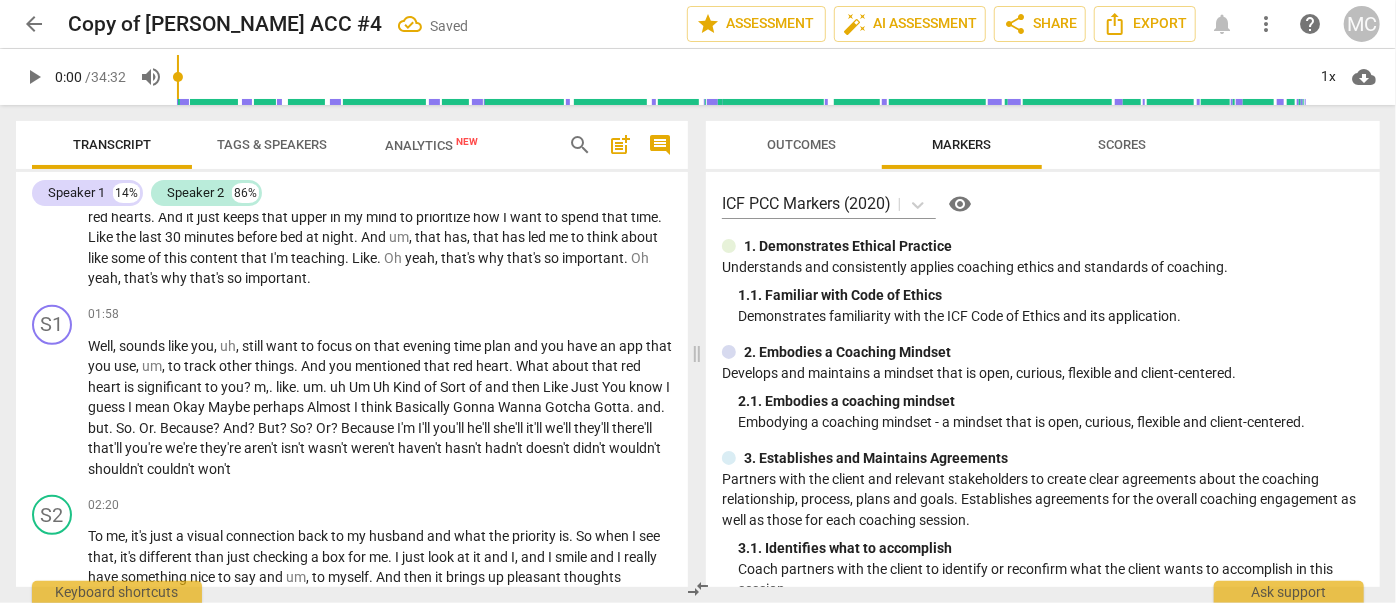 click on "Well ,   sounds   like   you ,   uh ,   still   want   to   focus   on   that   evening   time   plan   and   you   have   an   app   that   you   use ,   um ,   to   track   other   things .   And   you   mentioned   that   red   heart .   What   about   that   red   heart   is   significant   to   you ?   m , .   like .   um .   uh   Um   Uh   Kind   of   Sort   of   and   then   Like   Just   You   know   I   guess   I   mean   Okay   Maybe   perhaps   Almost   I   think   Basically   Gonna   Wanna   Gotcha   Gotta .   and .   but .   So .   Or .   Because ?   And ?   But ?   So ?   Or ?   Because   I'm   I'll   you'll   he'll   she'll   it'll   we'll   they'll   there'll   that'll   you're   we're   they're   aren't   isn't   wasn't   weren't   haven't   hasn't   hadn't   doesn't   didn't   wouldn't   shouldn't   couldn't   won't" at bounding box center (380, 408) 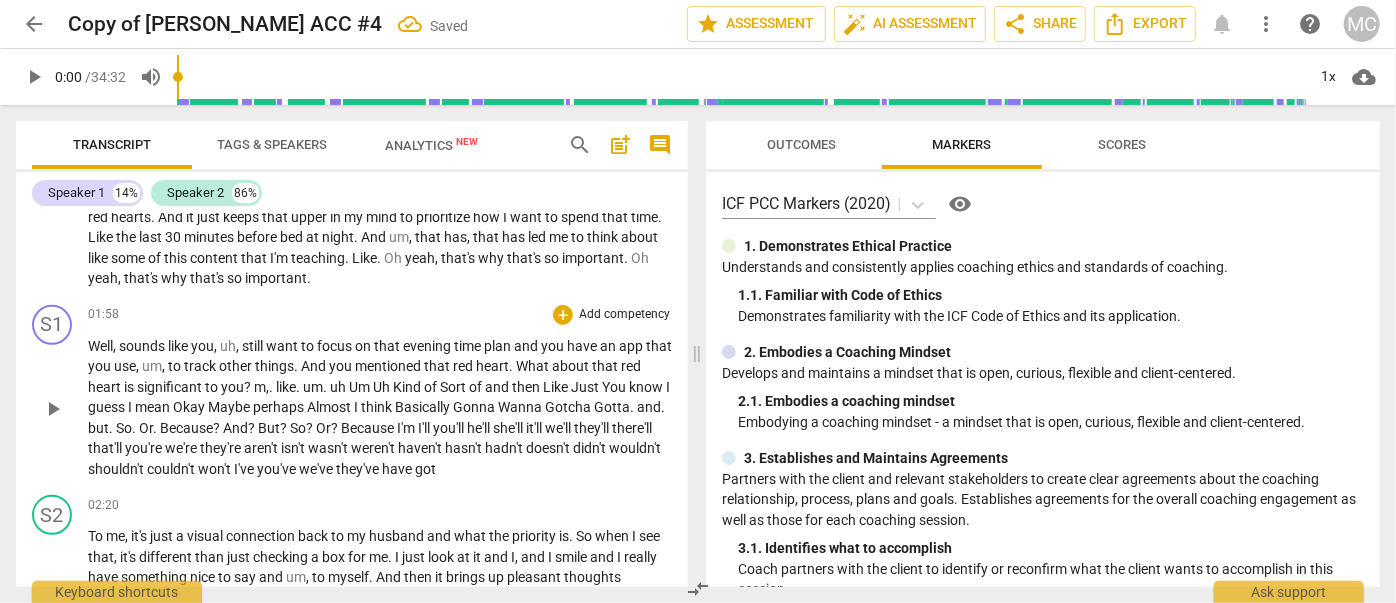 click on "S1 play_arrow pause 01:58 + Add competency keyboard_arrow_right Well ,   sounds   like   you ,   uh ,   still   want   to   focus   on   that   evening   time   plan   and   you   have   an   app   that   you   use ,   um ,   to   track   other   things .   And   you   mentioned   that   red   heart .   What   about   that   red   heart   is   significant   to   you ?   m , .   like .   um .   uh   Um   Uh   Kind   of   Sort   of   and   then   Like   Just   You   know   I   guess   I   mean   Okay   Maybe   perhaps   Almost   I   think   Basically   Gonna   Wanna   Gotcha   Gotta .   and .   but .   So .   Or .   Because ?   And ?   But ?   So ?   Or ?   Because   I'm   I'll   you'll   he'll   she'll   it'll   we'll   they'll   there'll   that'll   you're   we're   they're   aren't   isn't   wasn't   weren't   haven't   hasn't   hadn't   doesn't   didn't   wouldn't   shouldn't   couldn't   won't   I've   you've   we've   they've   have   got" at bounding box center (352, 392) 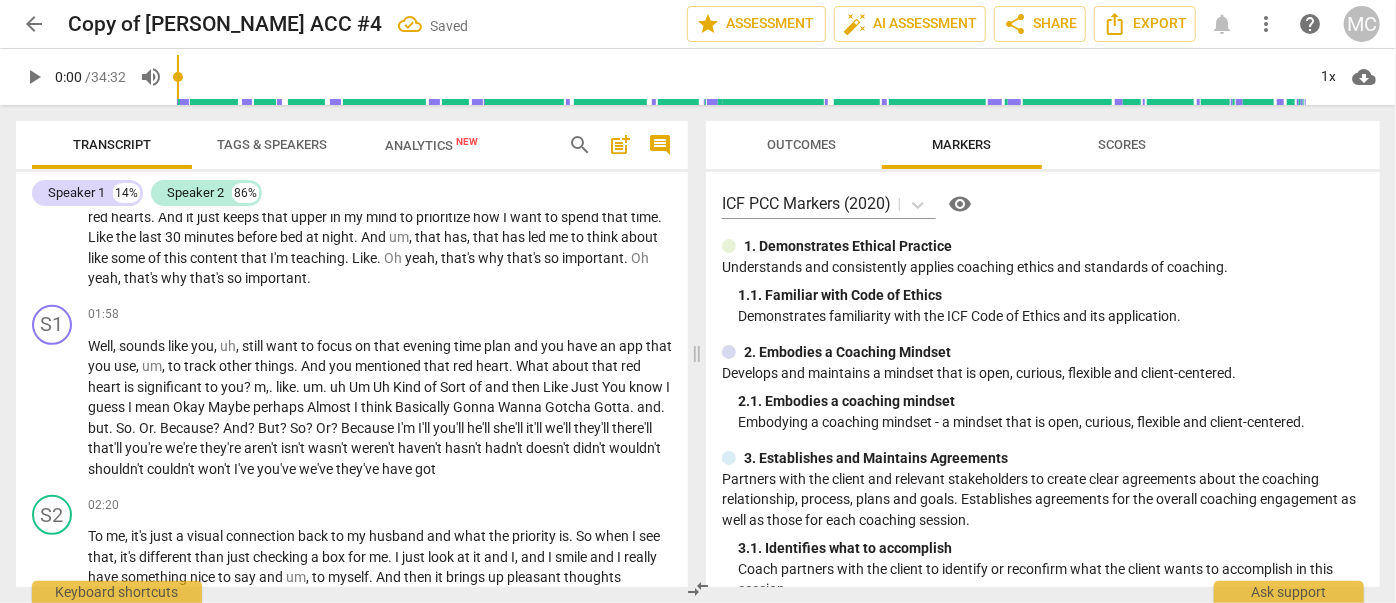 click on "Well ,   sounds   like   you ,   uh ,   still   want   to   focus   on   that   evening   time   plan   and   you   have   an   app   that   you   use ,   um ,   to   track   other   things .   And   you   mentioned   that   red   heart .   What   about   that   red   heart   is   significant   to   you ?   m , .   like .   um .   uh   Um   Uh   Kind   of   Sort   of   and   then   Like   Just   You   know   I   guess   I   mean   Okay   Maybe   perhaps   Almost   I   think   Basically   Gonna   Wanna   Gotcha   Gotta .   and .   but .   So .   Or .   Because ?   And ?   But ?   So ?   Or ?   Because   I'm   I'll   you'll   he'll   she'll   it'll   we'll   they'll   there'll   that'll   you're   we're   they're   aren't   isn't   wasn't   weren't   haven't   hasn't   hadn't   doesn't   didn't   wouldn't   shouldn't   couldn't   won't   I've   you've   we've   they've   have   got" at bounding box center (380, 408) 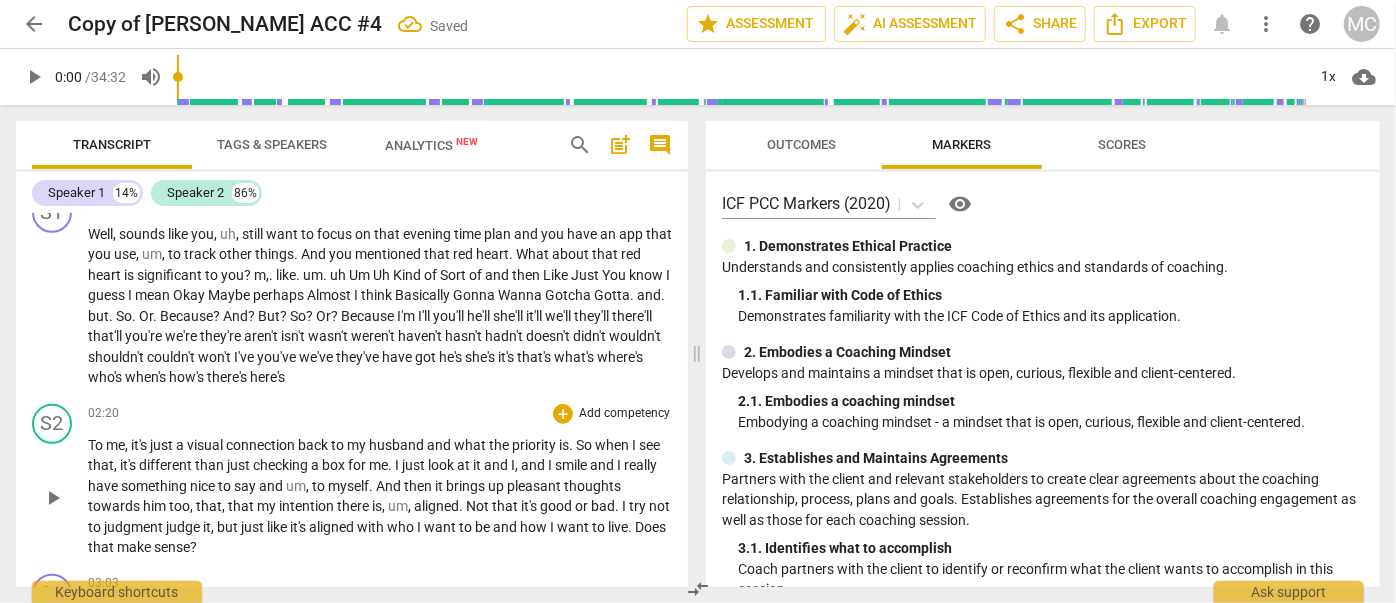 scroll, scrollTop: 636, scrollLeft: 0, axis: vertical 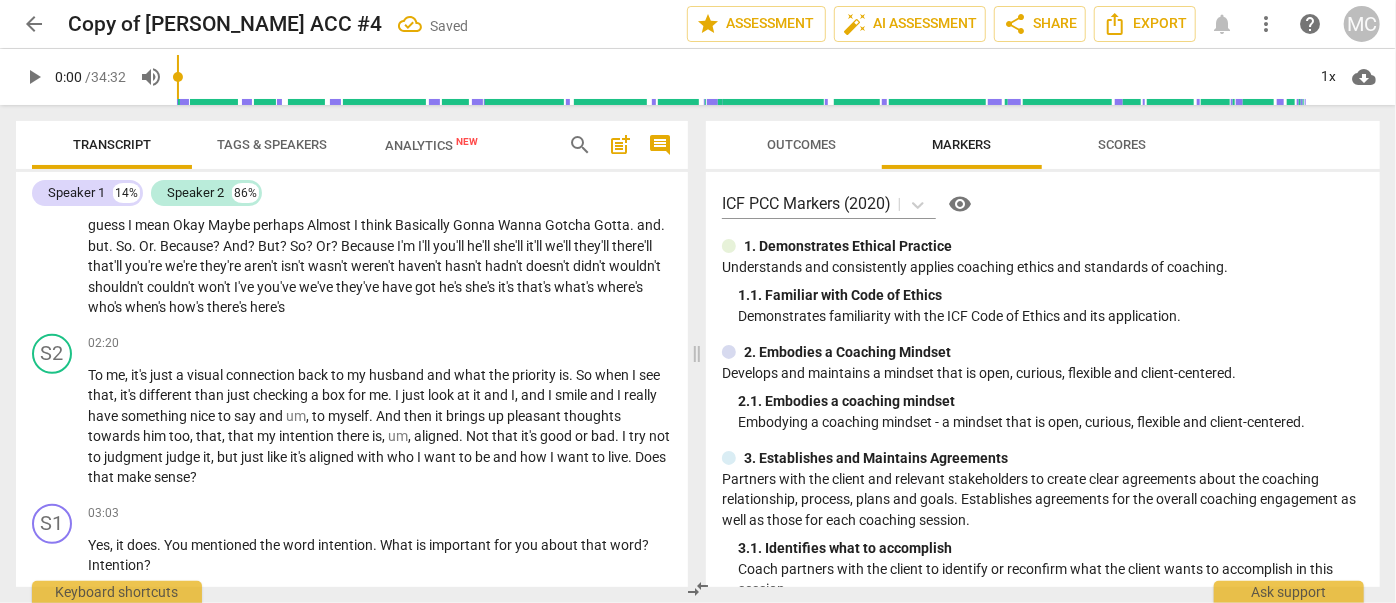 click on "Well ,   sounds   like   you ,   uh ,   still   want   to   focus   on   that   evening   time   plan   and   you   have   an   app   that   you   use ,   um ,   to   track   other   things .   And   you   mentioned   that   red   heart .   What   about   that   red   heart   is   significant   to   you ?   m , .   like .   um .   uh   Um   Uh   Kind   of   Sort   of   and   then   Like   Just   You   know   I   guess   I   mean   Okay   Maybe   perhaps   Almost   I   think   Basically   Gonna   Wanna   Gotcha   Gotta .   and .   but .   So .   Or .   Because ?   And ?   But ?   So ?   Or ?   Because   I'm   I'll   you'll   he'll   she'll   it'll   we'll   they'll   there'll   that'll   you're   we're   they're   aren't   isn't   wasn't   weren't   haven't   hasn't   hadn't   doesn't   didn't   wouldn't   shouldn't   couldn't   won't   I've   you've   we've   they've   have   got   he's   she's   it's   that's   what's   where's   who's   when's   how's   there's   here's" at bounding box center (380, 236) 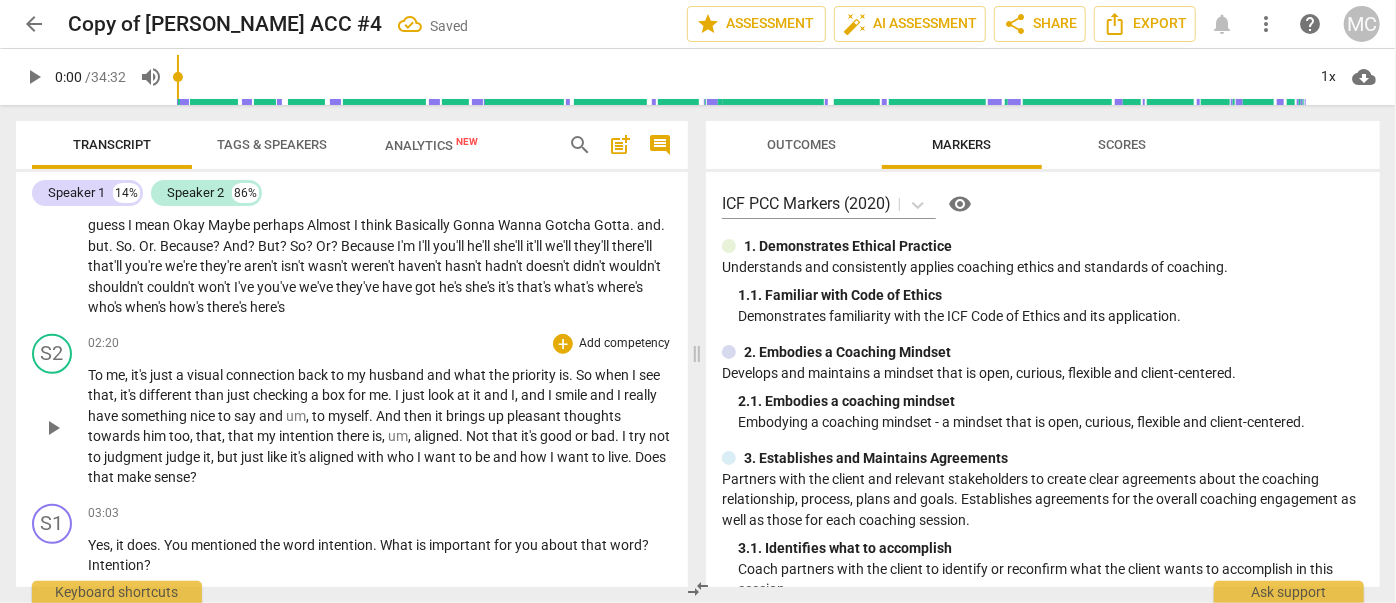 type 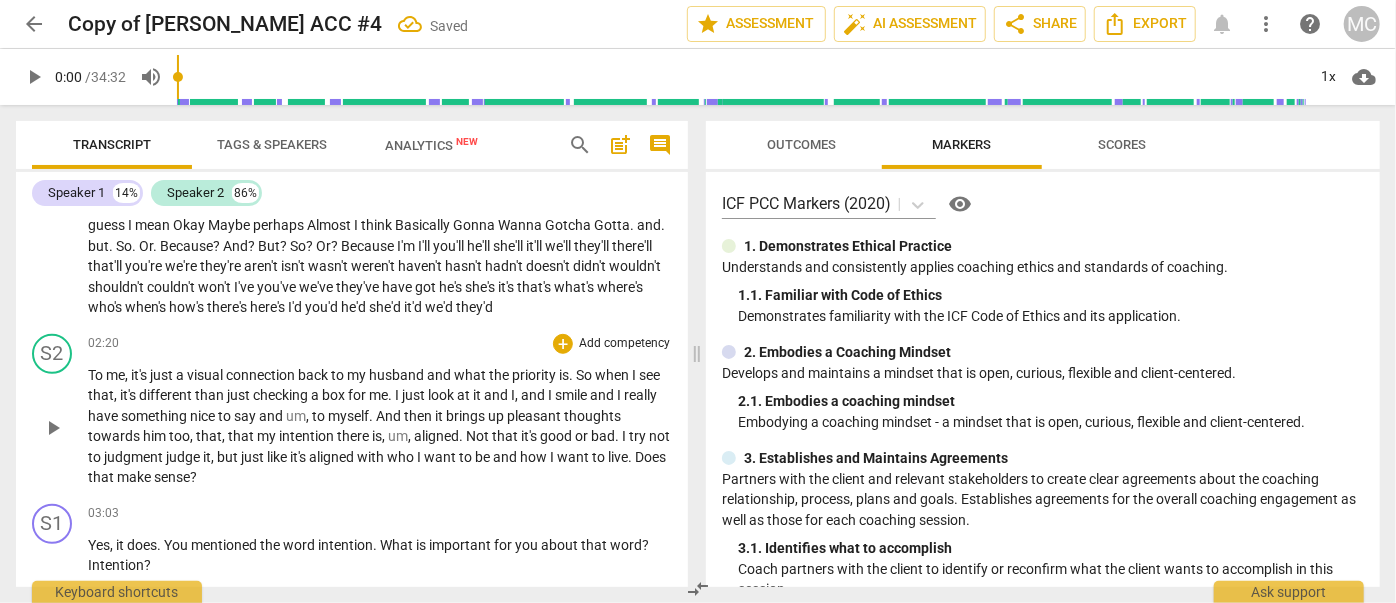 click on "for" at bounding box center [358, 395] 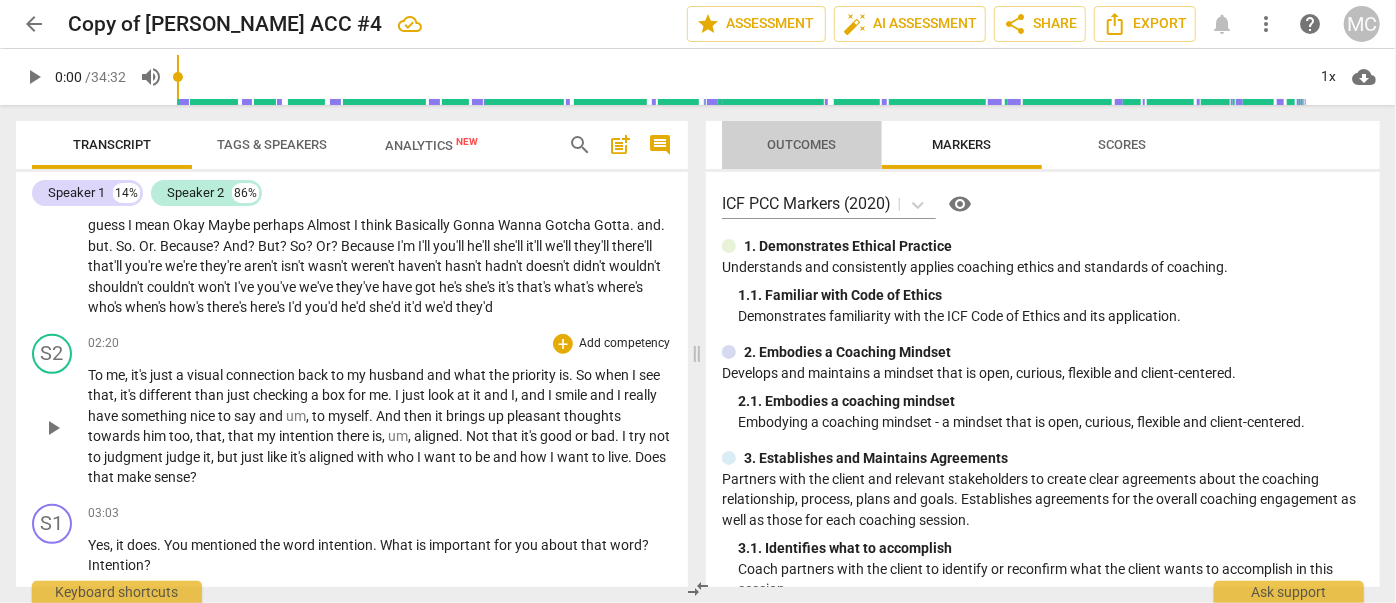 click on "Outcomes" at bounding box center (802, 145) 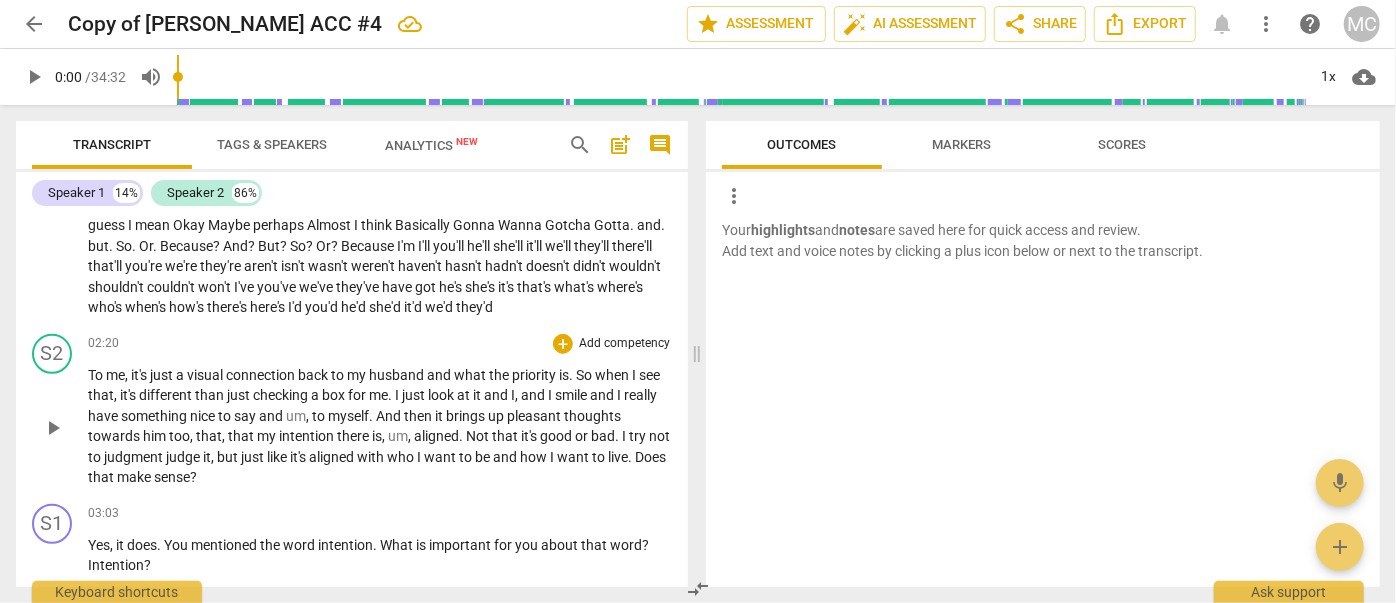 click on "search" at bounding box center (580, 145) 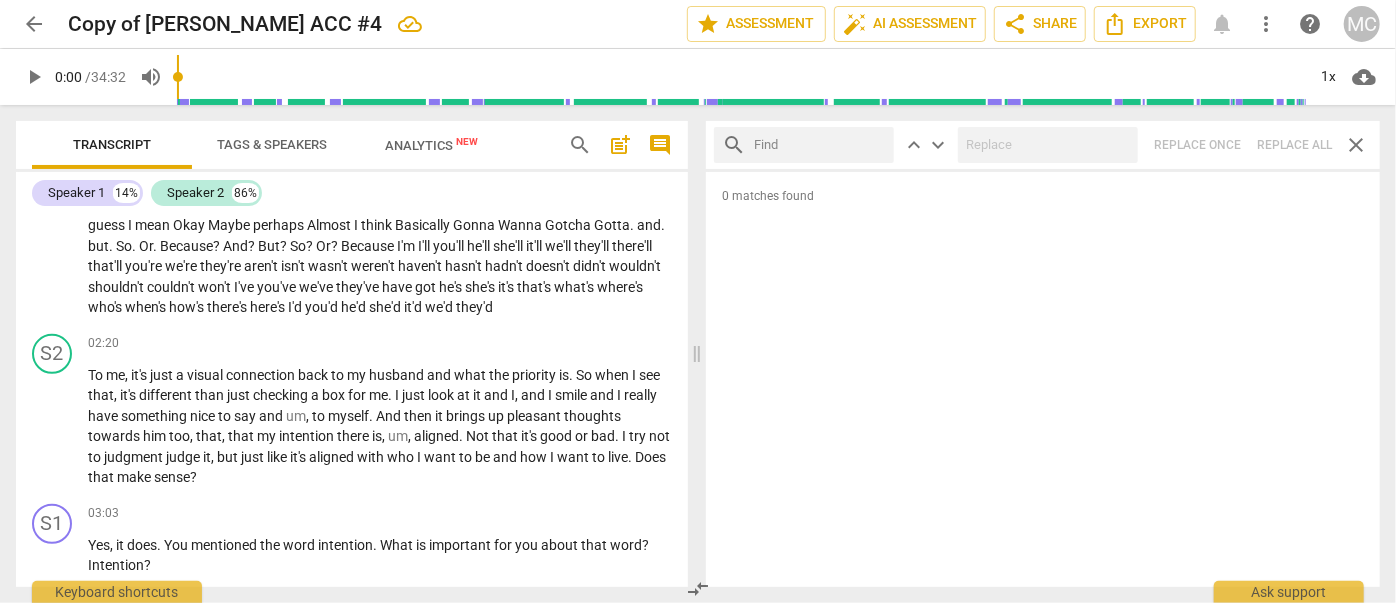 click at bounding box center (820, 145) 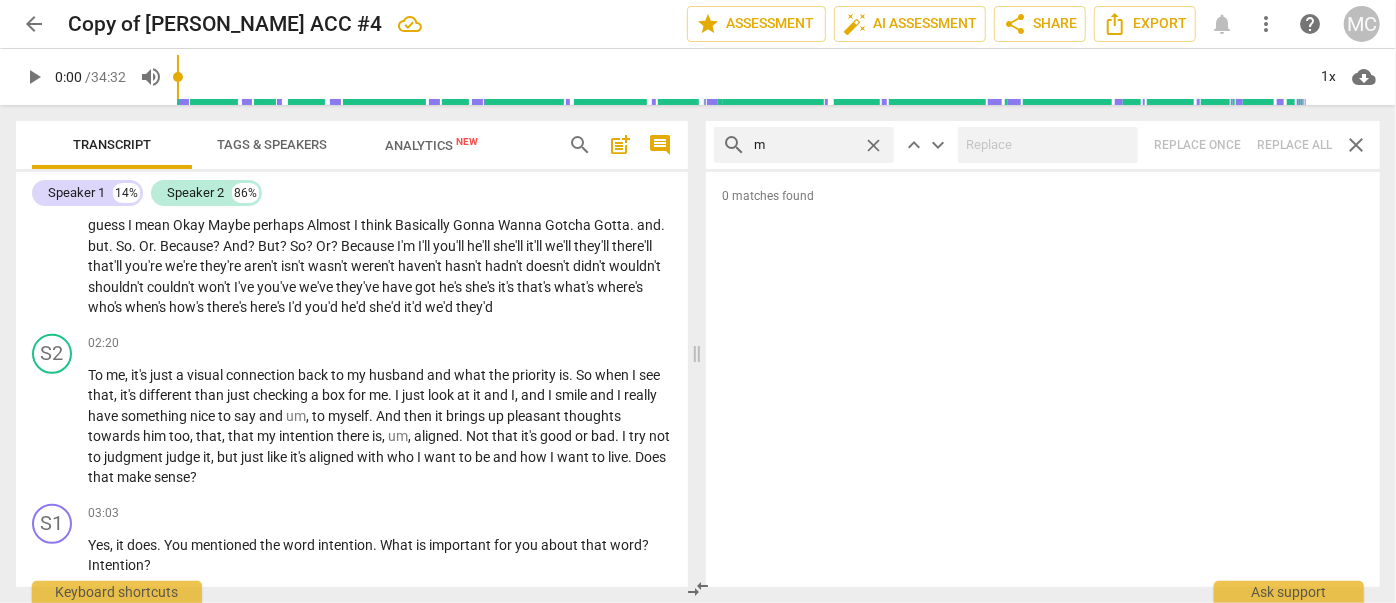type on "m" 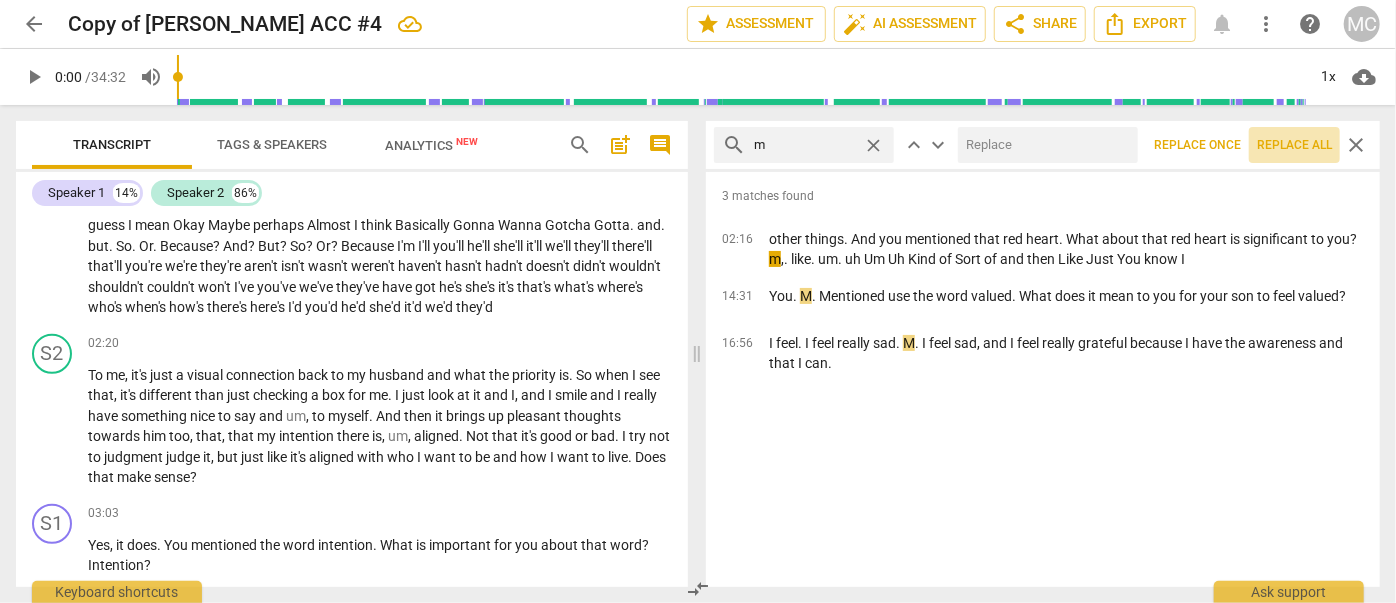 click on "Replace all" at bounding box center (1294, 145) 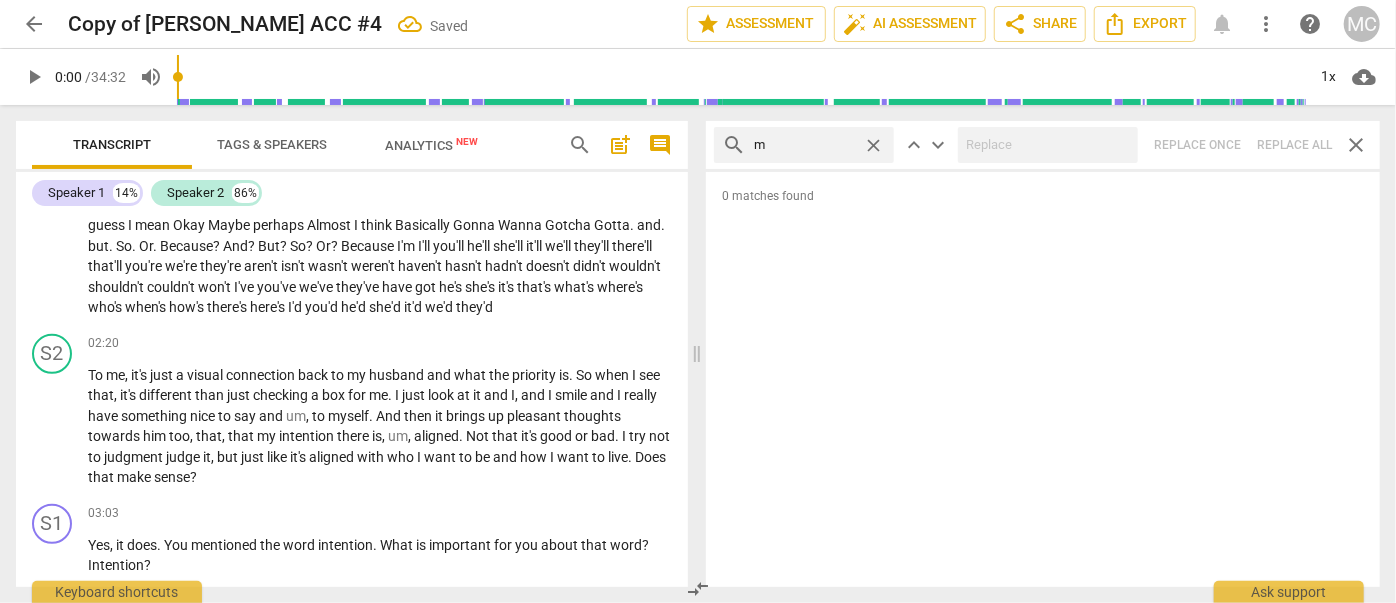 click on "close" at bounding box center [873, 145] 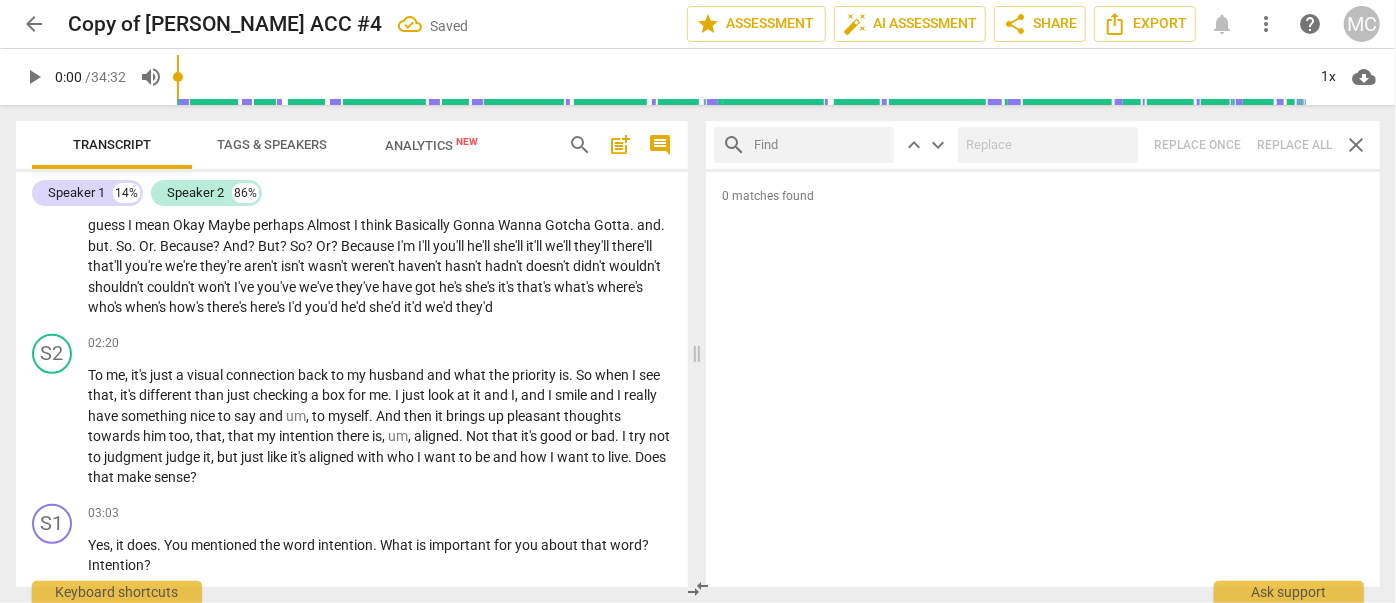 click at bounding box center (820, 145) 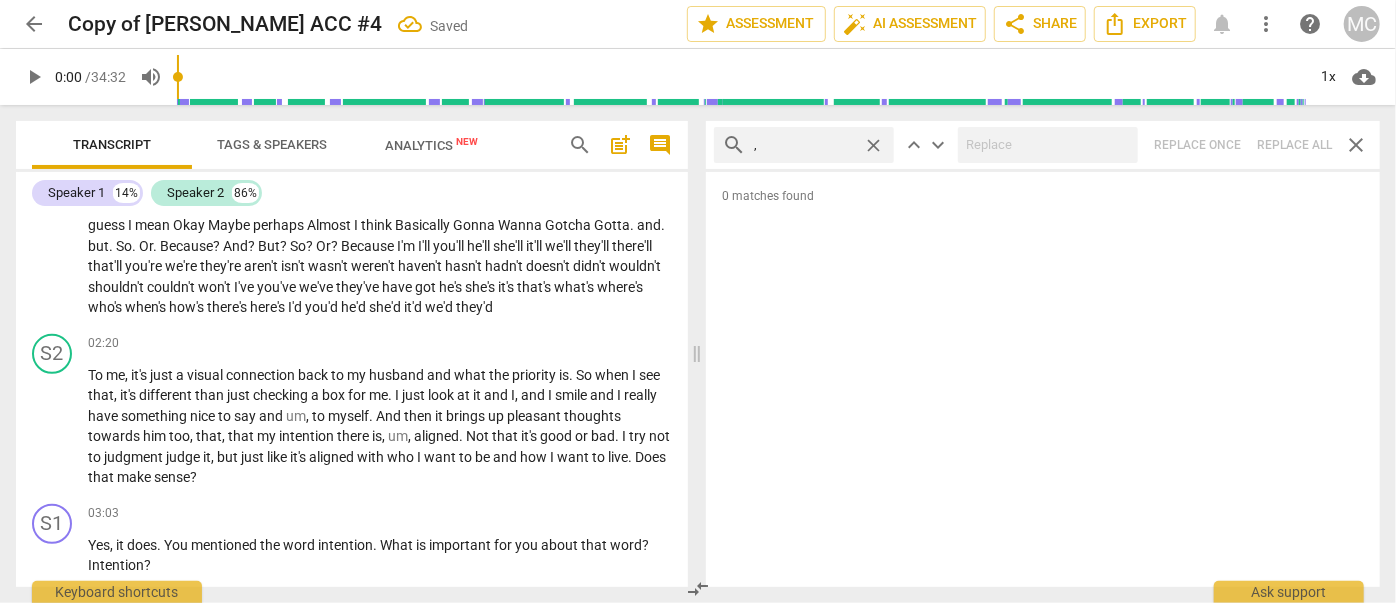 type on "," 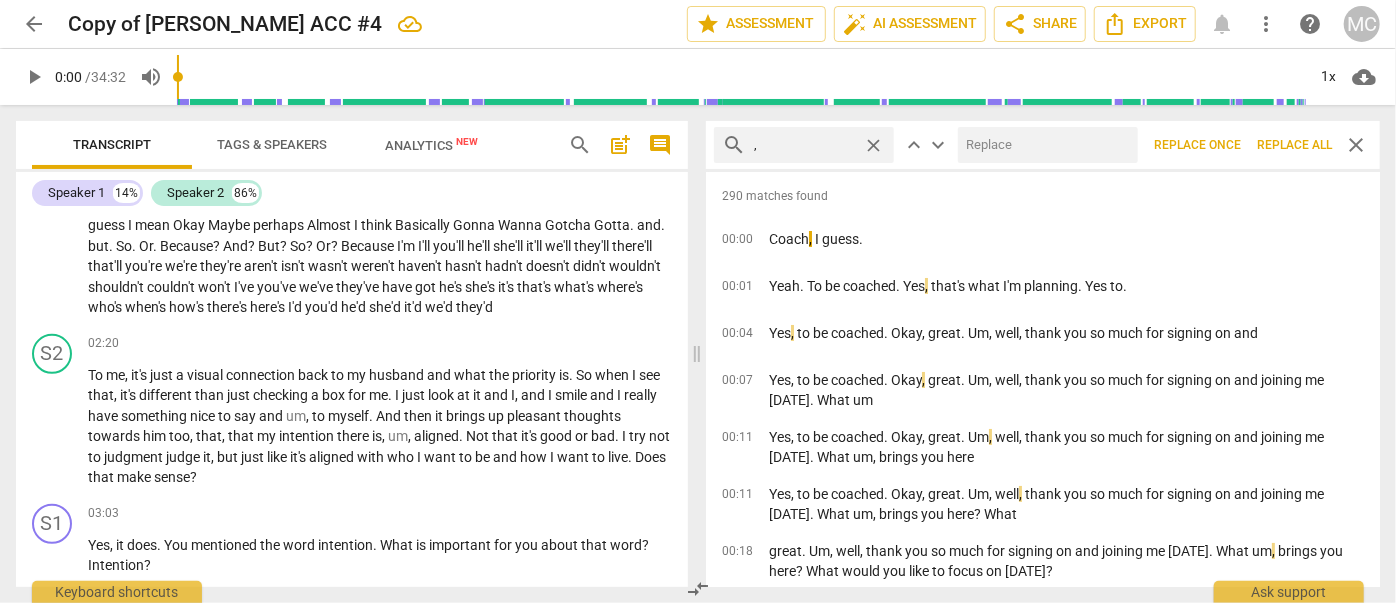 click on "Replace all" at bounding box center [1294, 145] 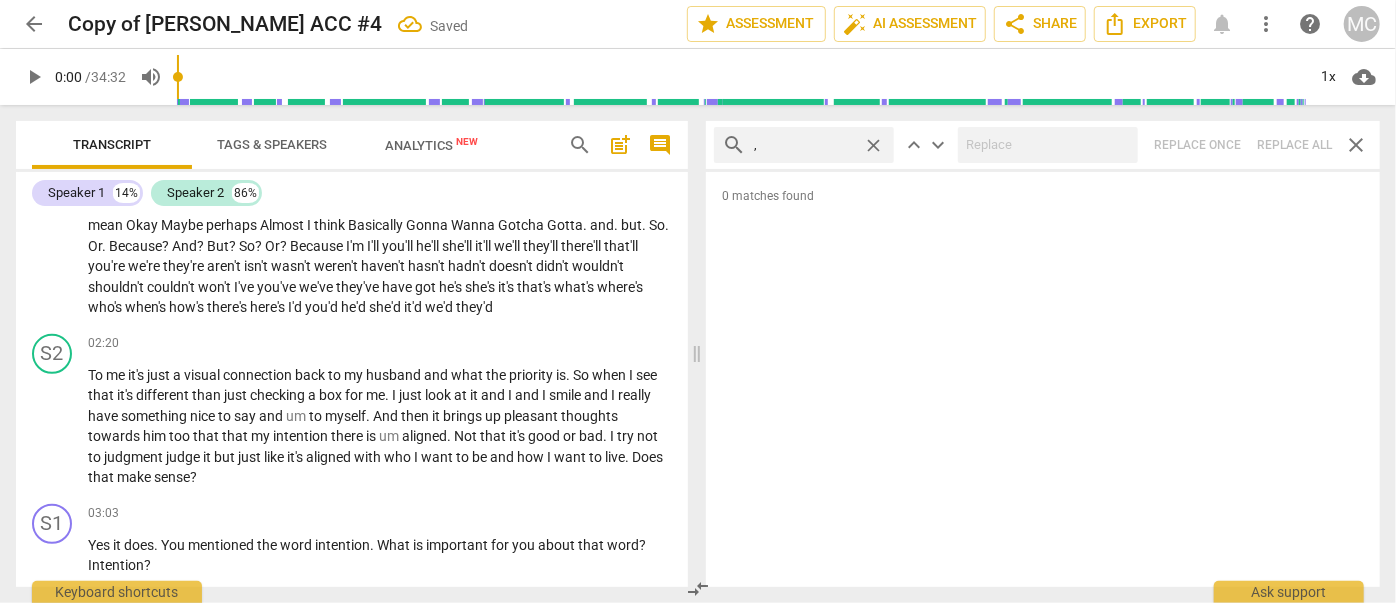 click on "close" at bounding box center (873, 145) 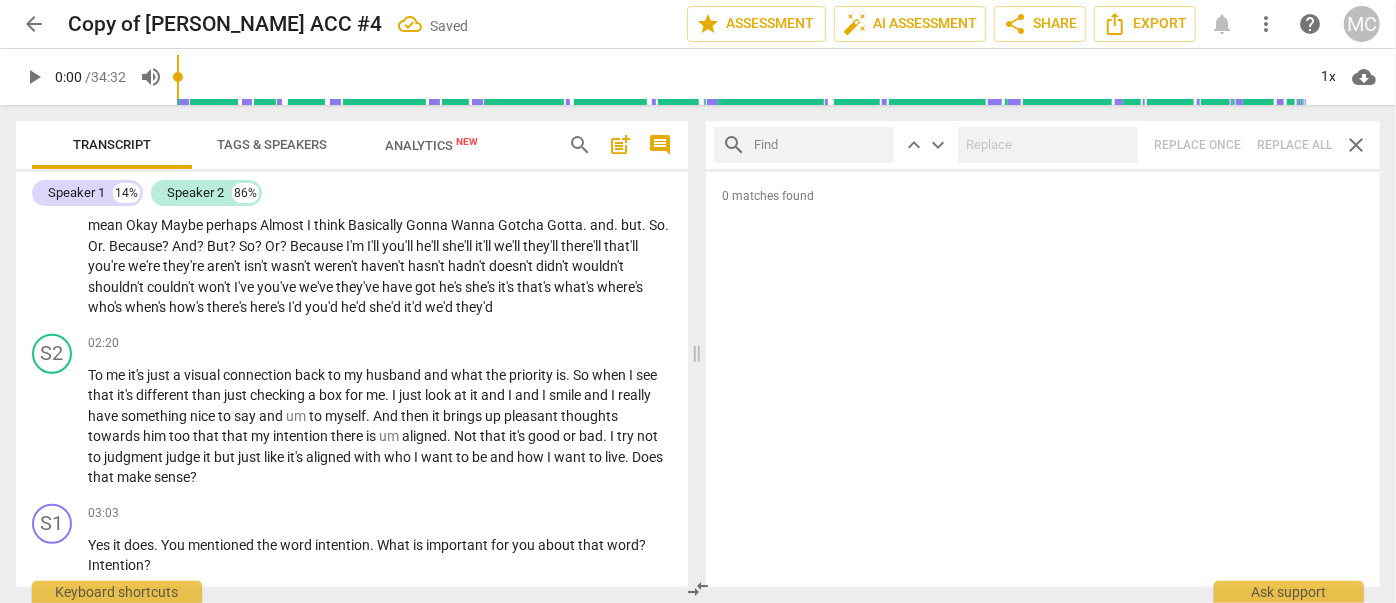 click at bounding box center [820, 145] 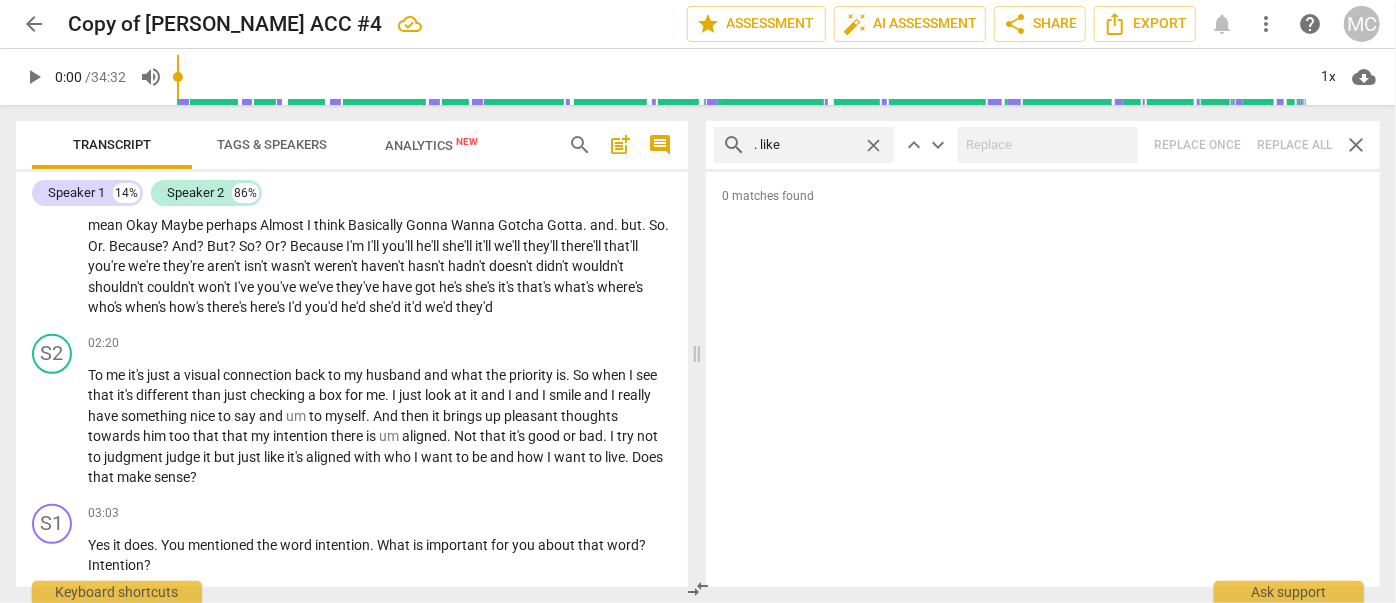 type on ". like" 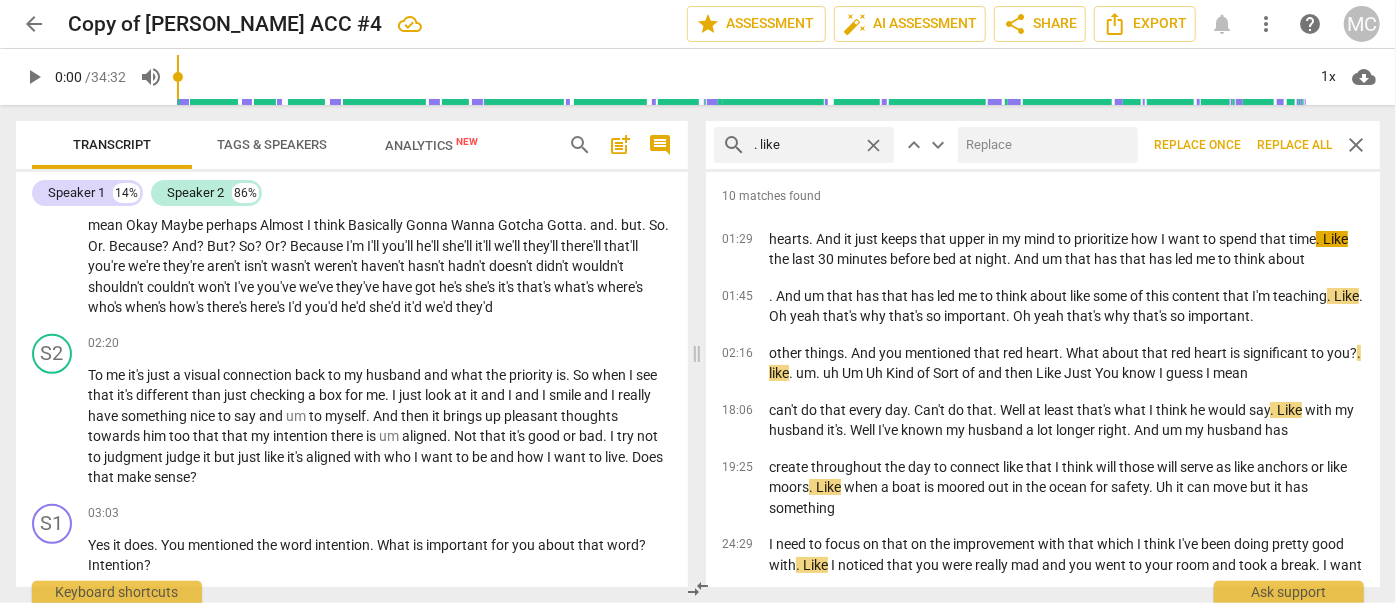 click at bounding box center [1044, 145] 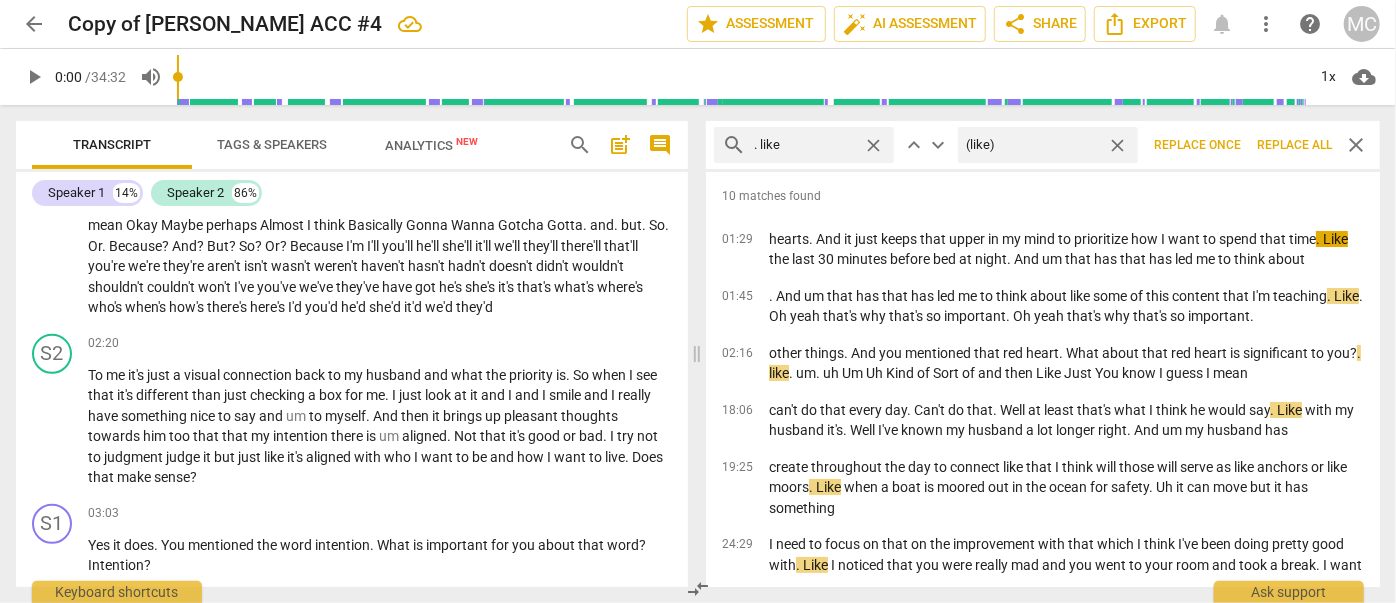 type on "(like)" 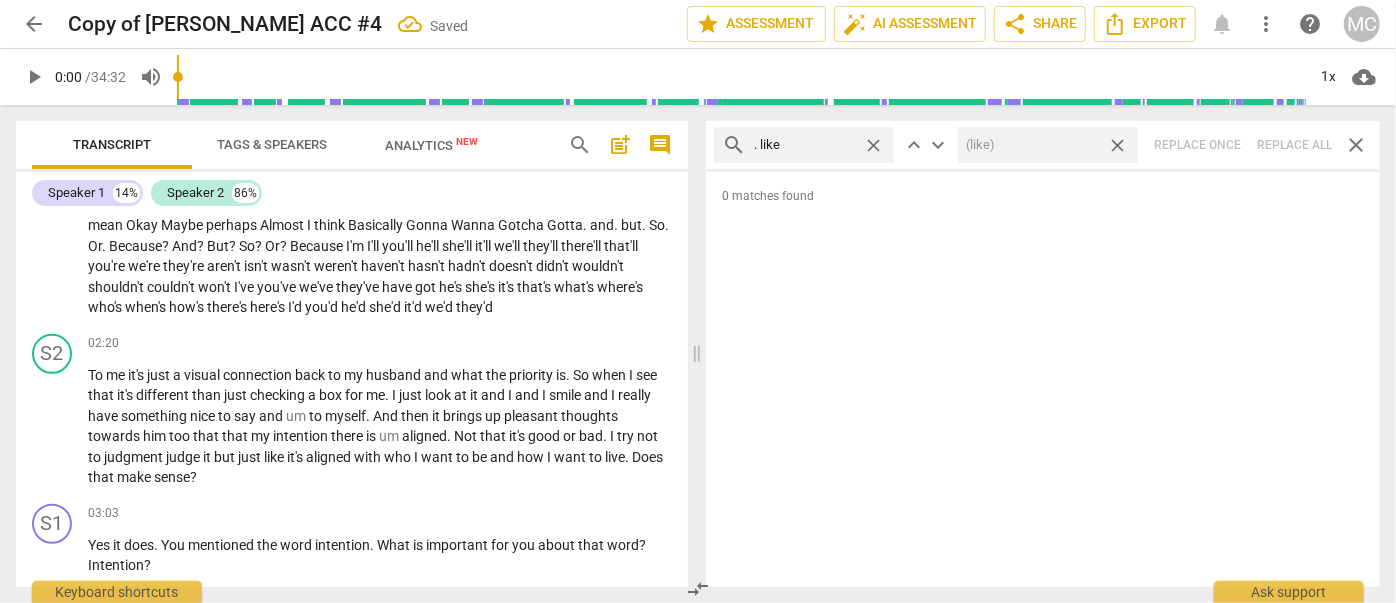 click on "close" at bounding box center [1117, 145] 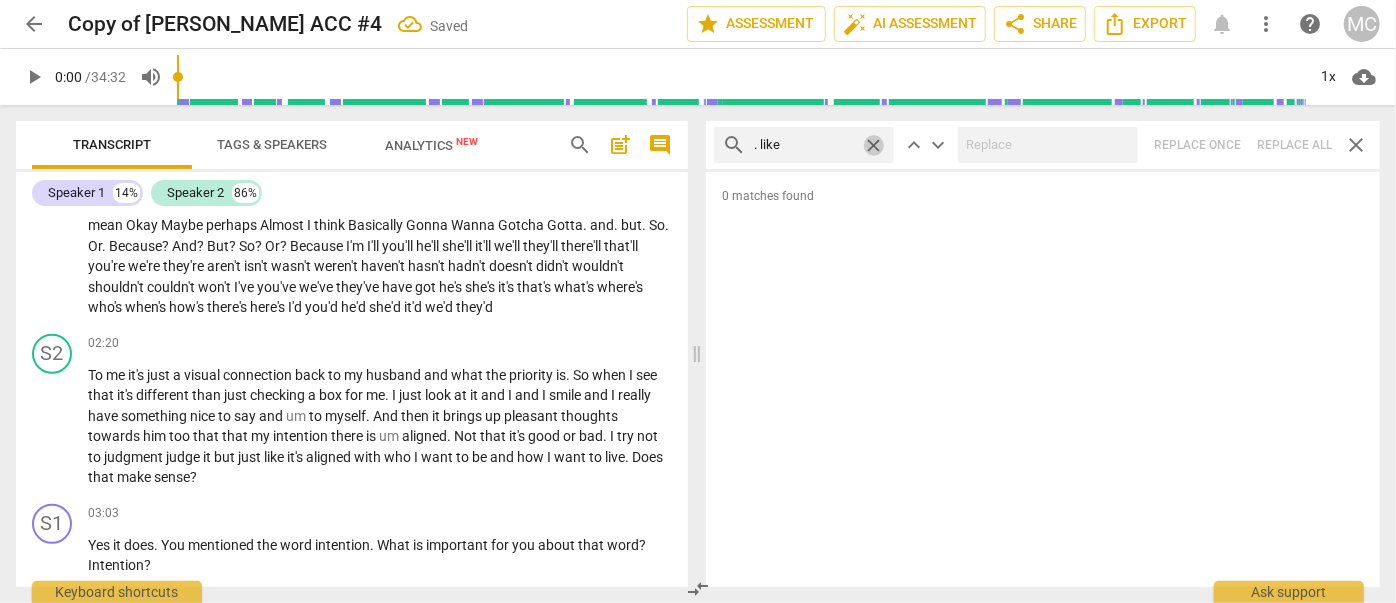 click on "close" at bounding box center [873, 145] 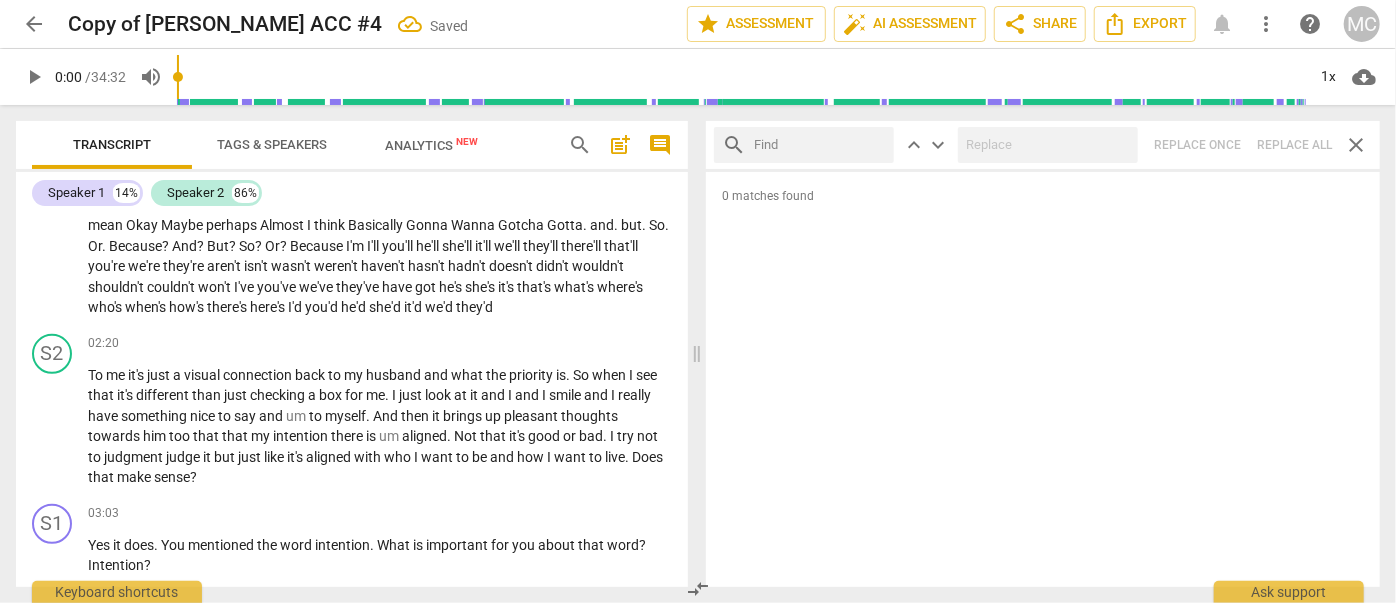 click at bounding box center [820, 145] 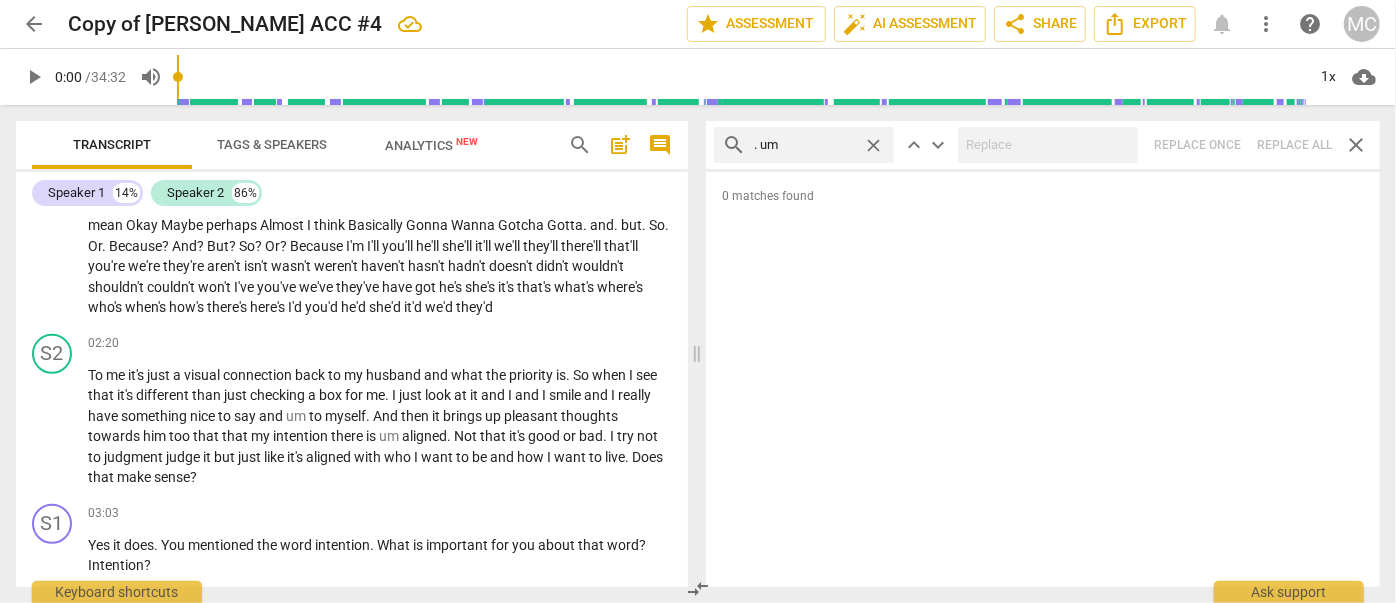 type on ". um" 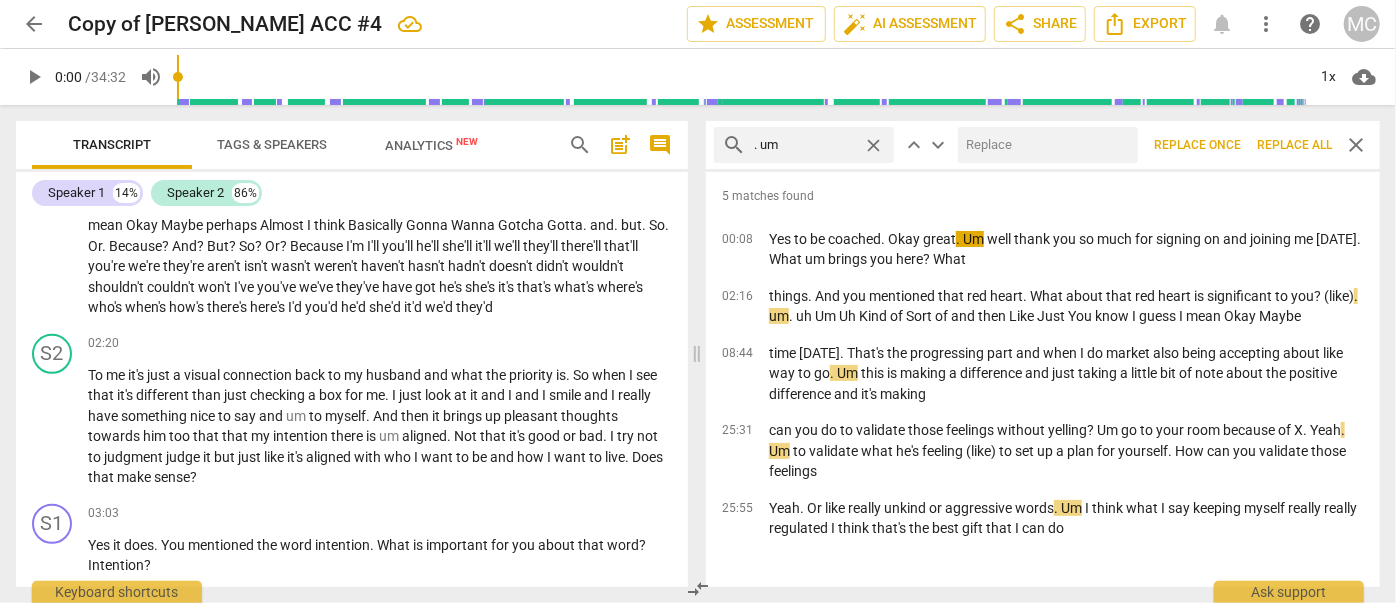 click at bounding box center [1044, 145] 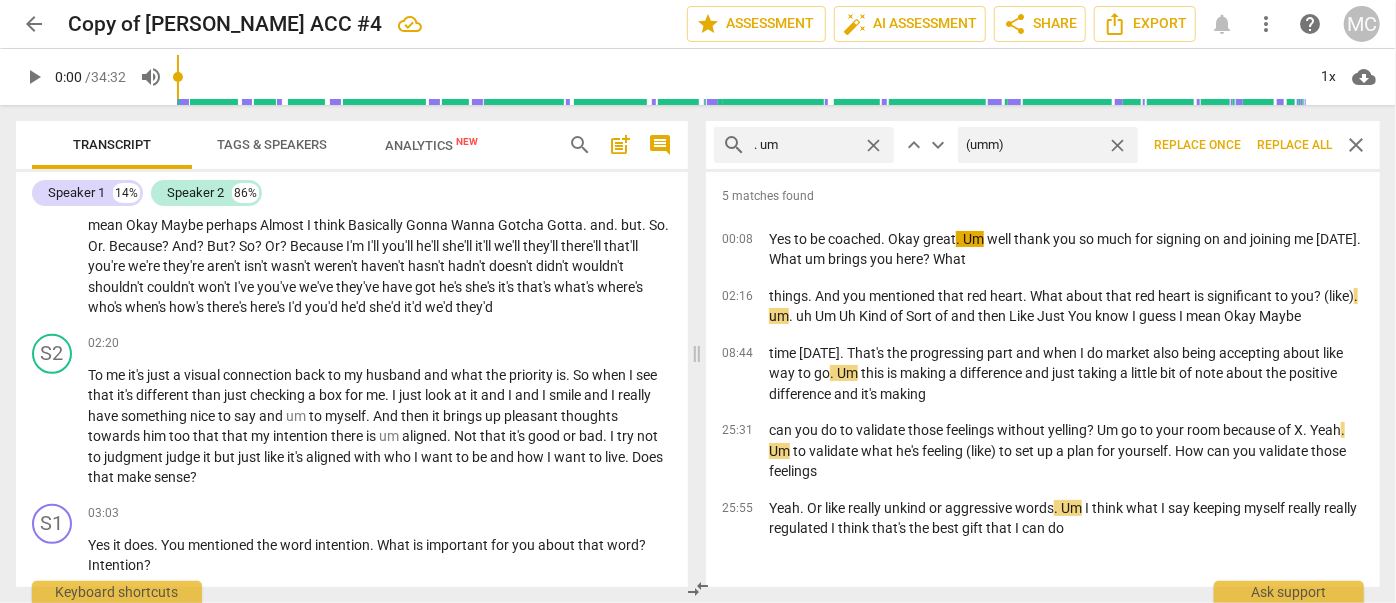 type on "(umm)" 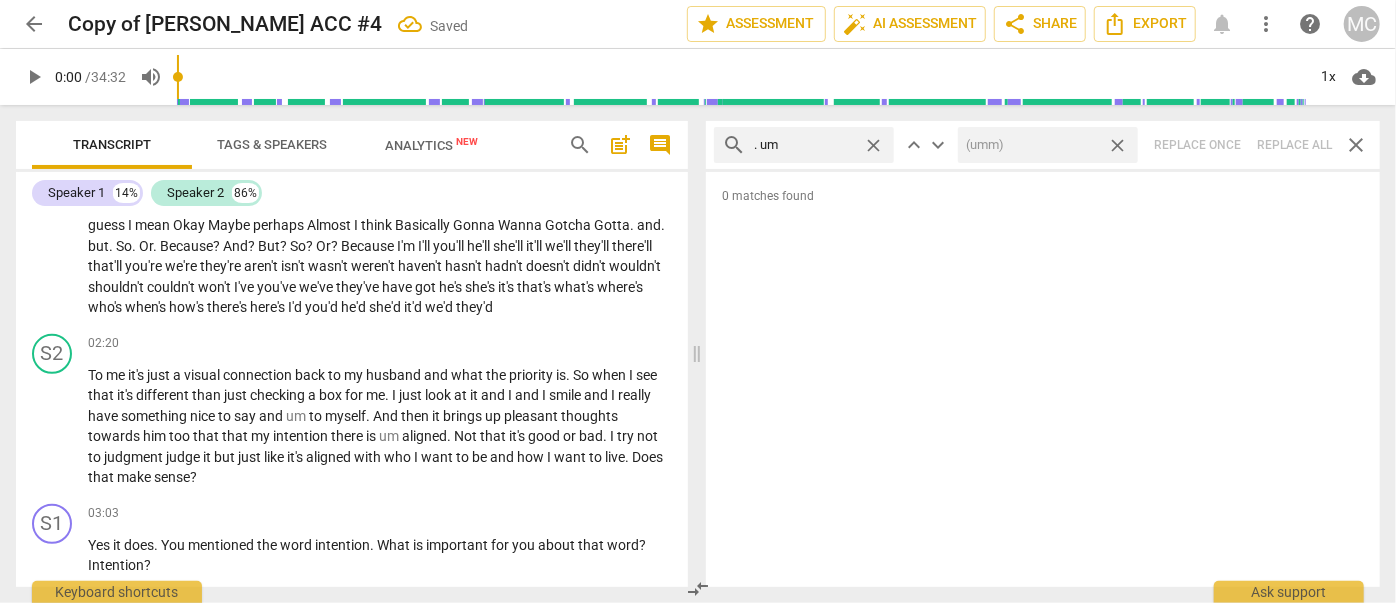 click on "close" at bounding box center [1117, 145] 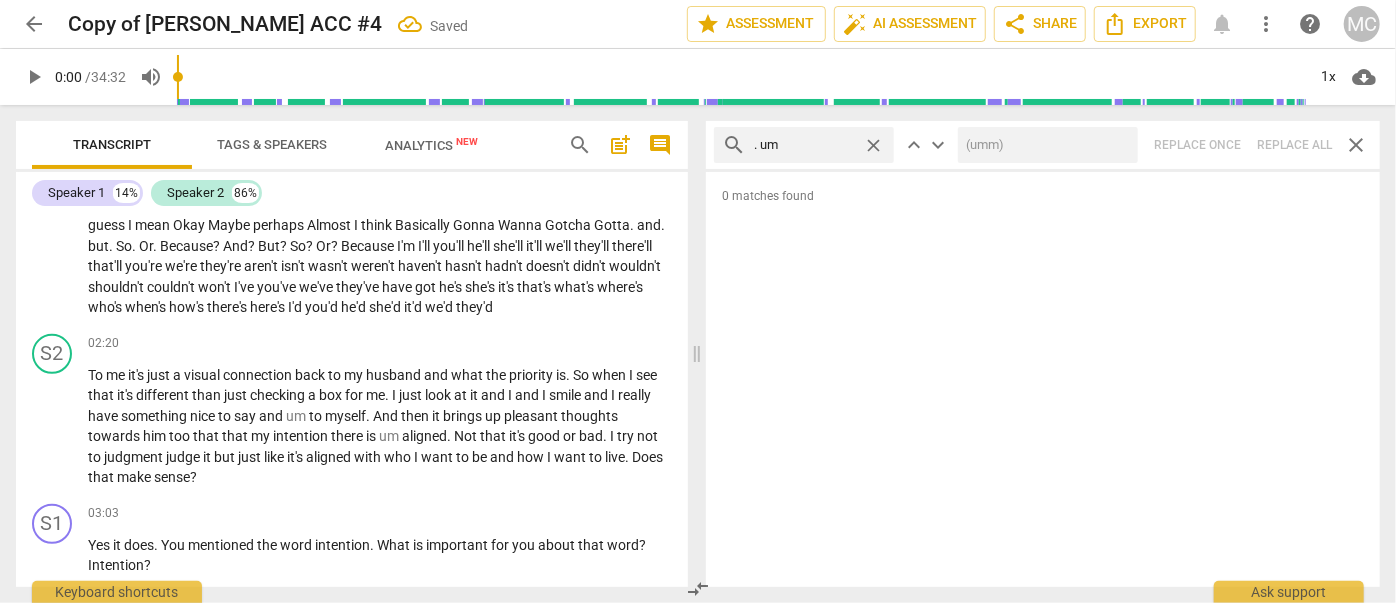 type 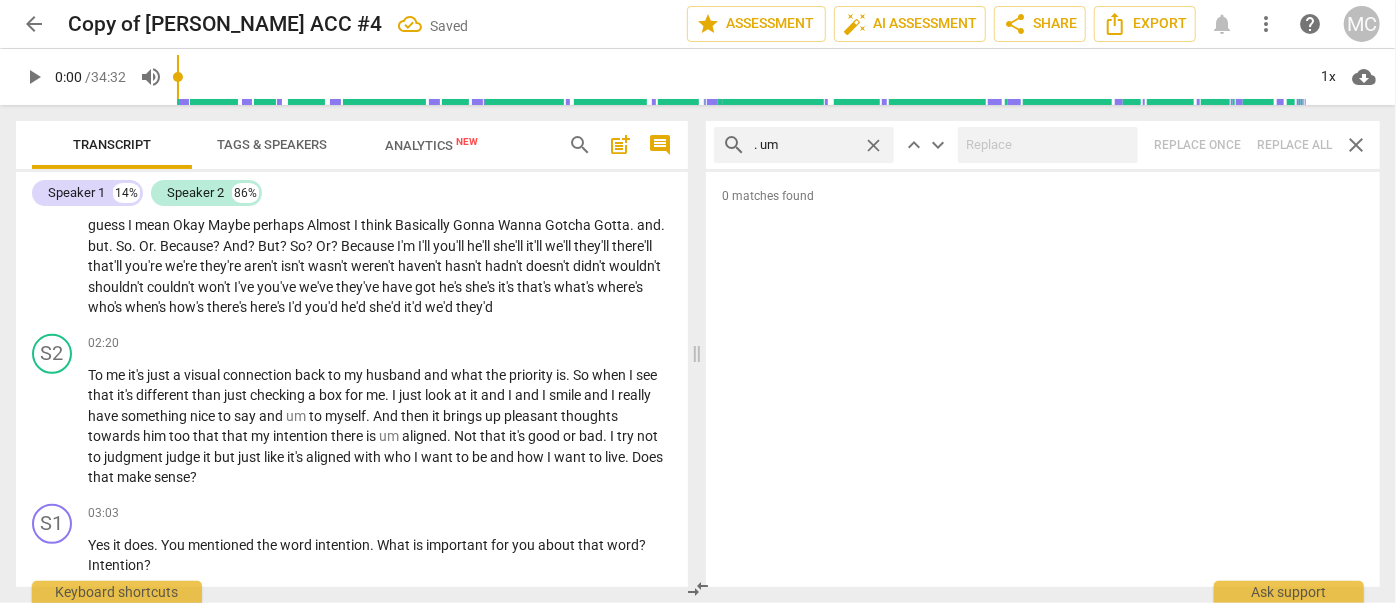 click on "close" at bounding box center (873, 145) 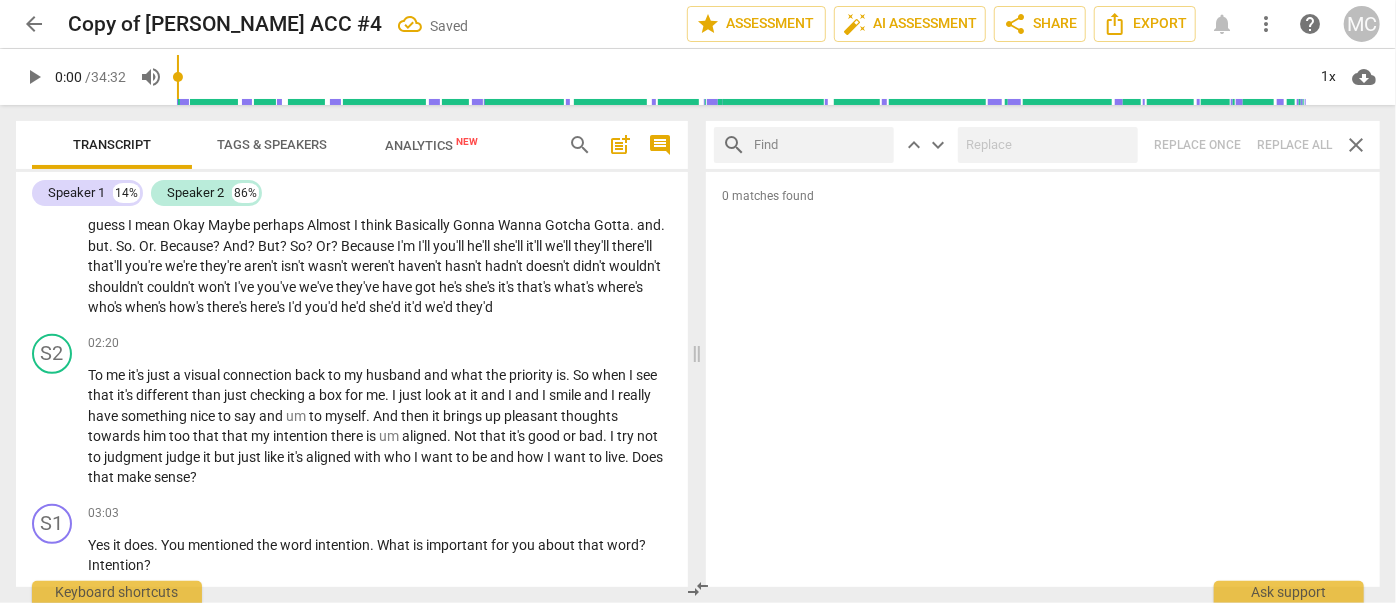 click at bounding box center [820, 145] 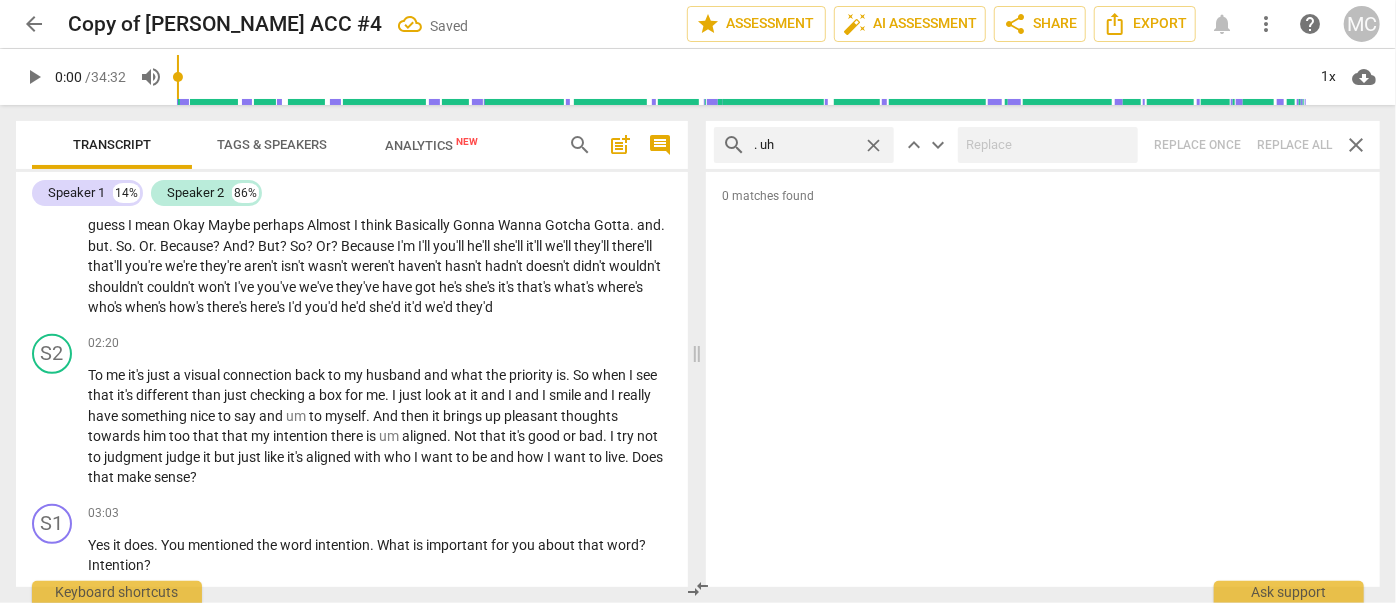 type on ". uh" 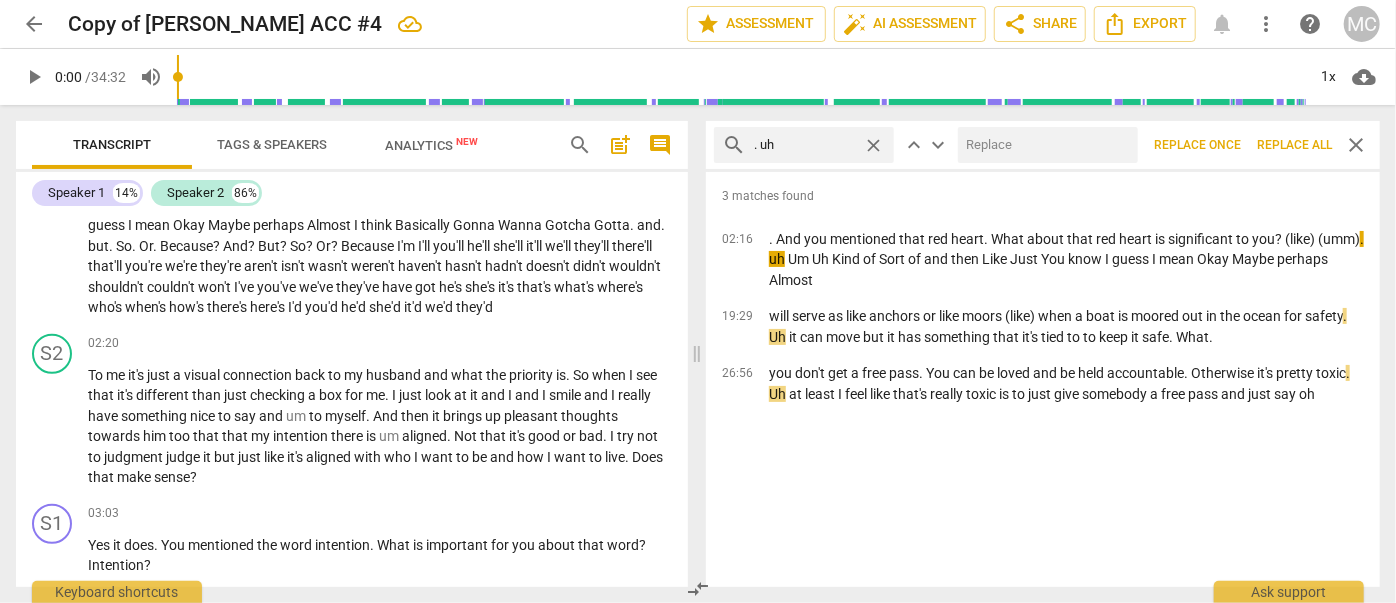 click at bounding box center (1044, 145) 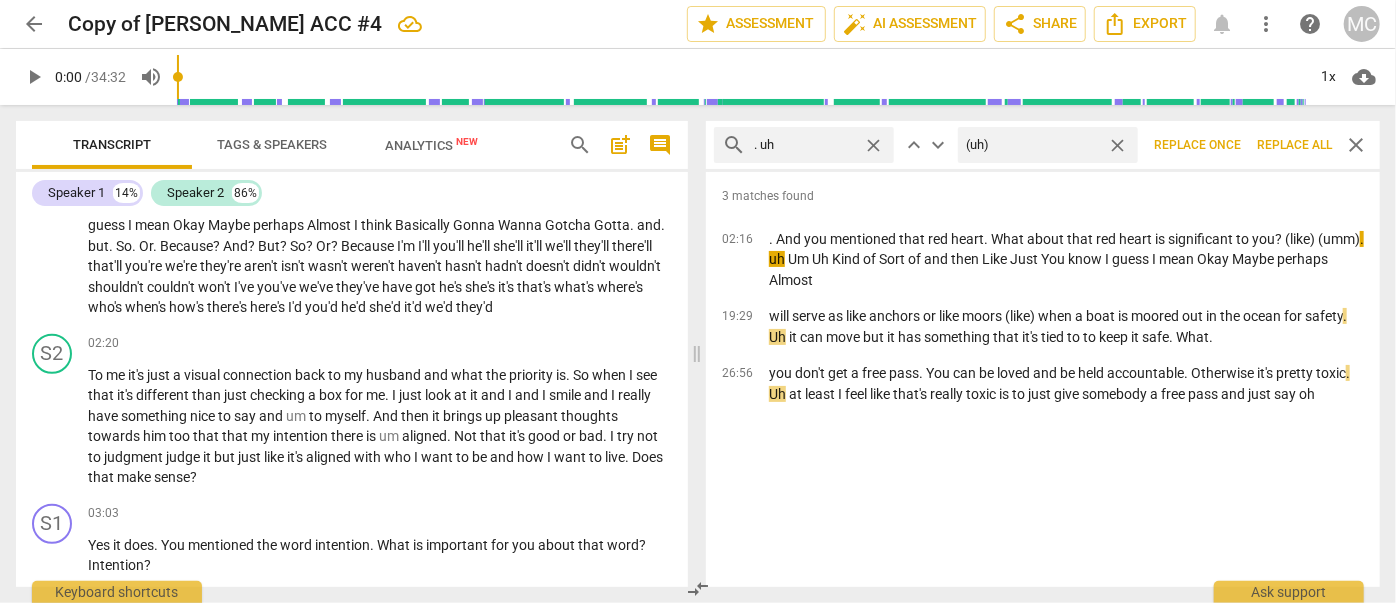 type on "(uh)" 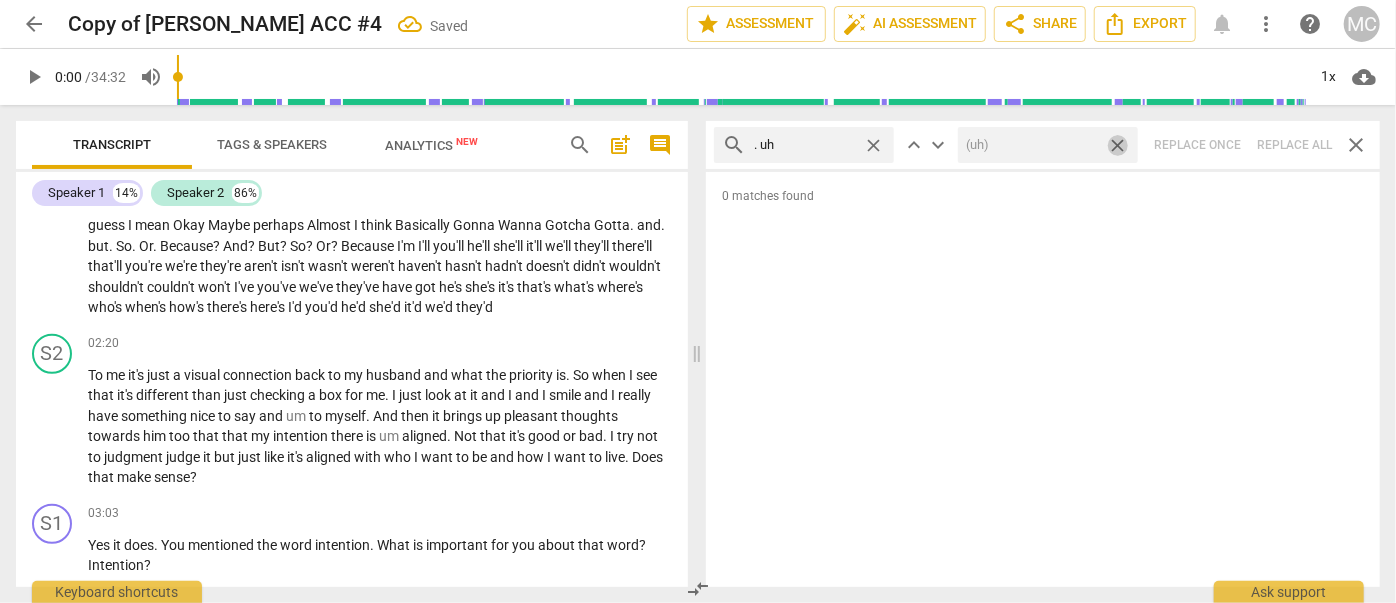 click on "close" at bounding box center [1117, 145] 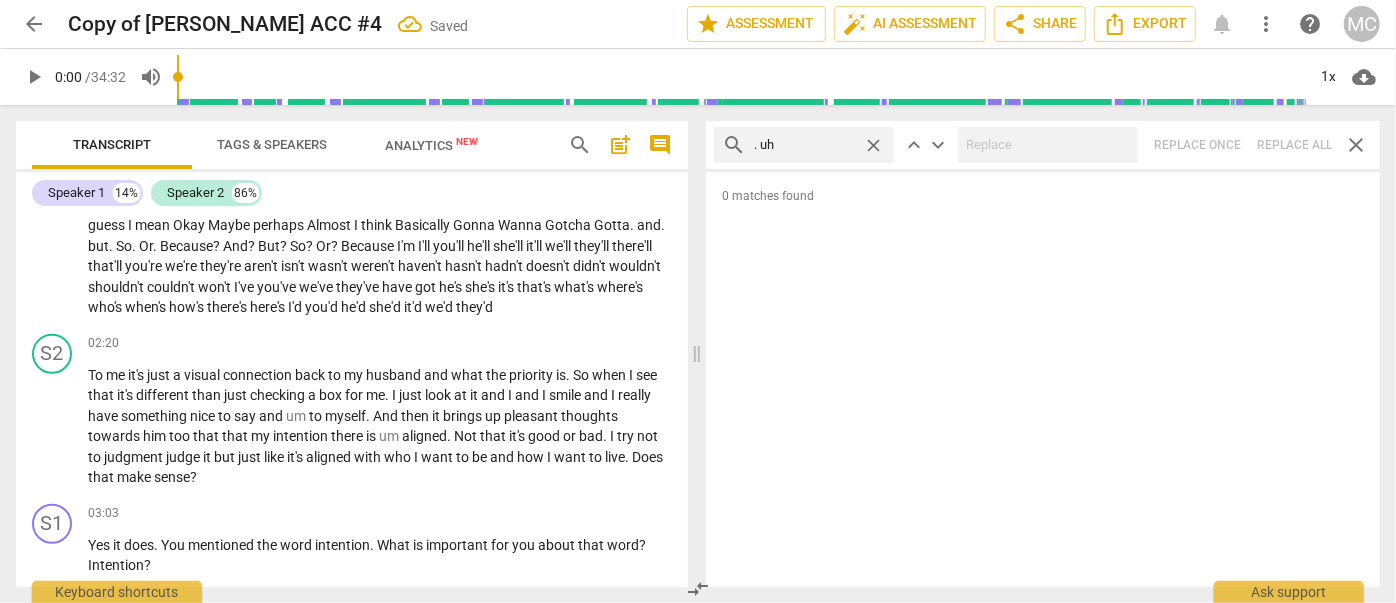 click on "close" at bounding box center (873, 145) 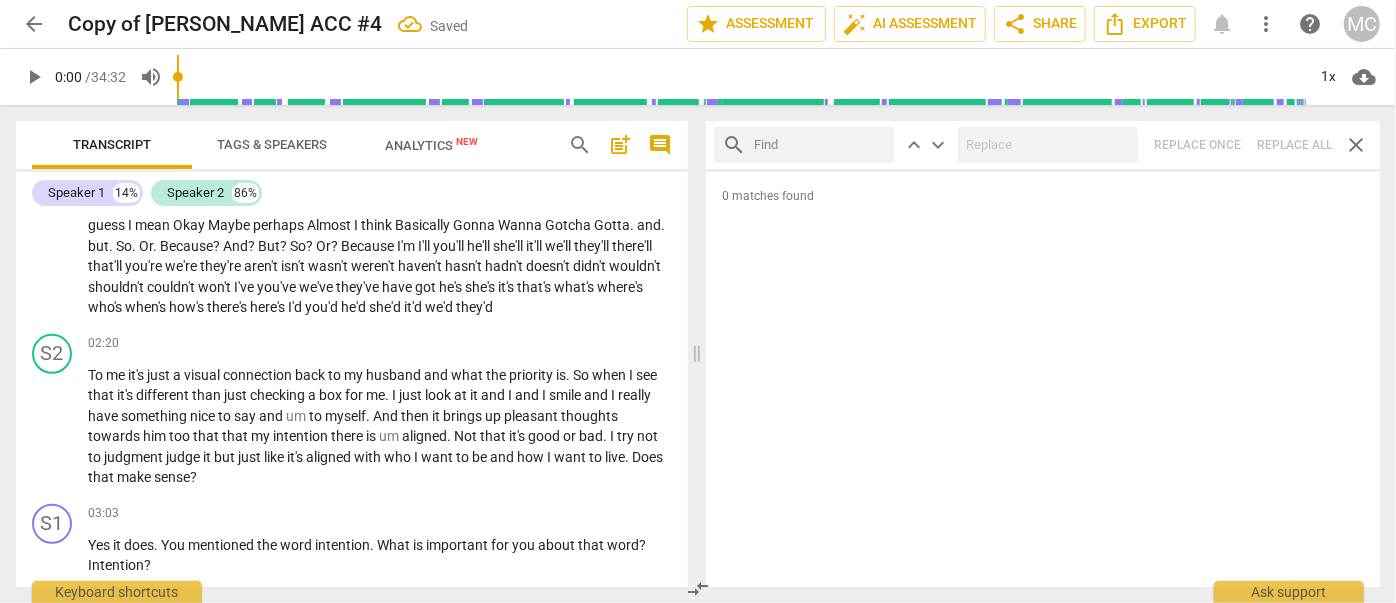 click at bounding box center [820, 145] 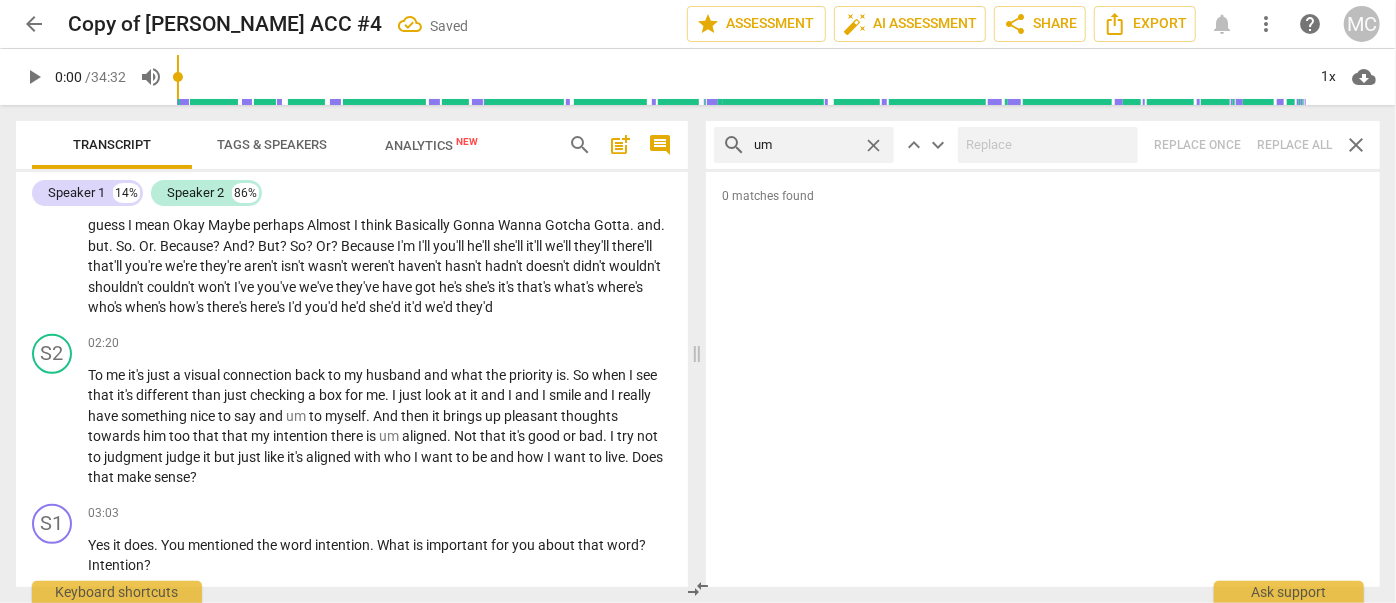 type on "um" 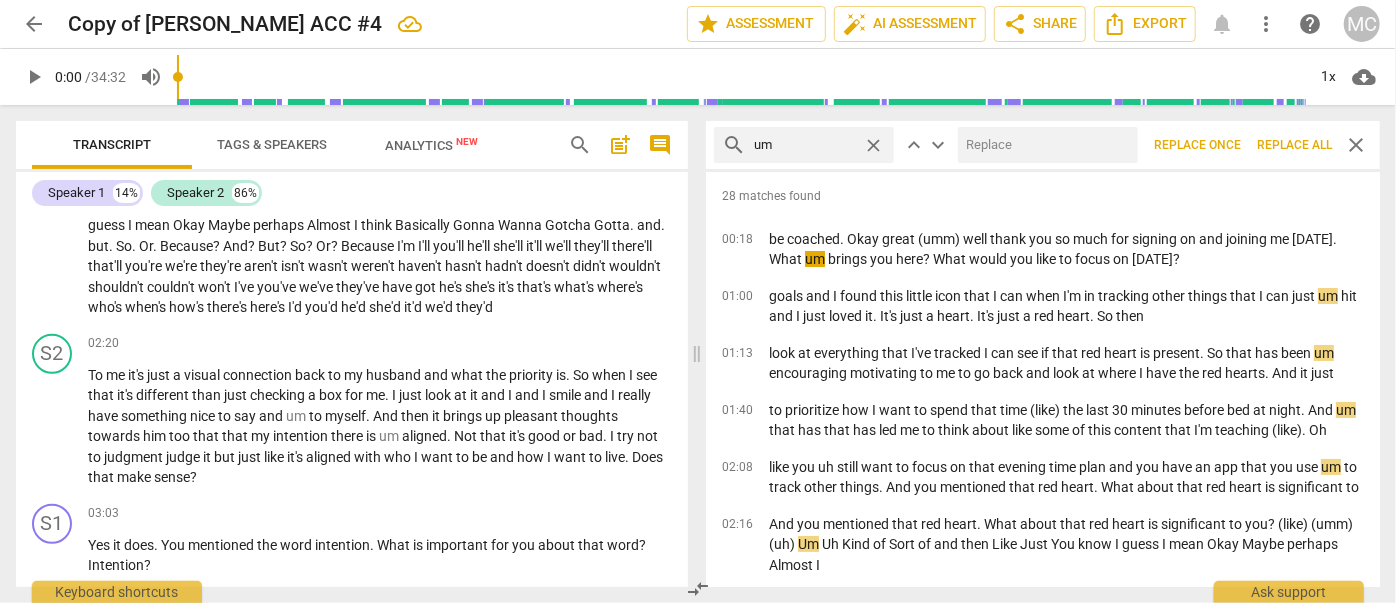 click at bounding box center (1044, 145) 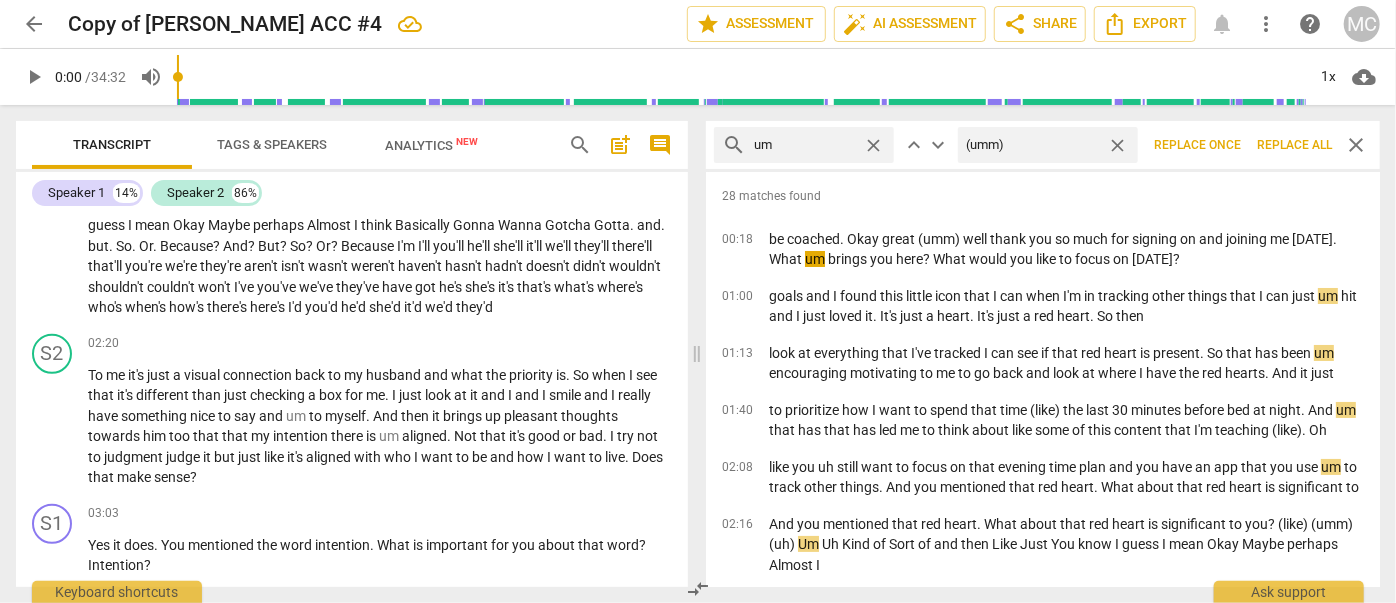 type on "(umm)" 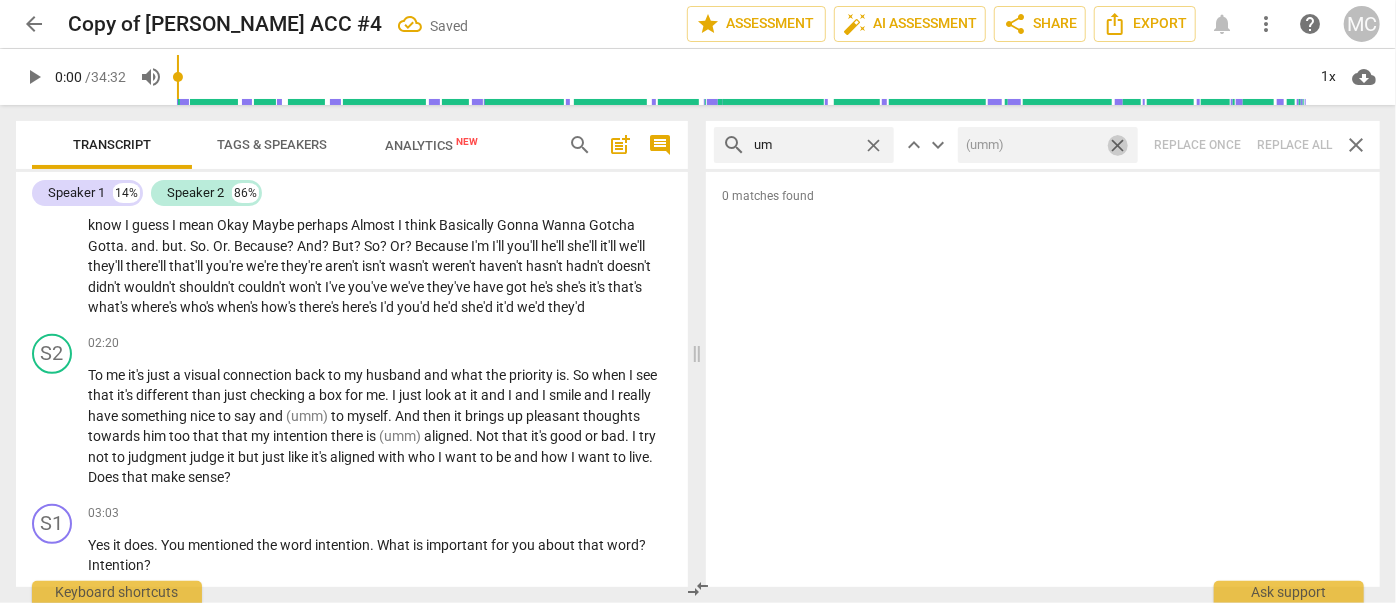 click on "close" at bounding box center [1117, 145] 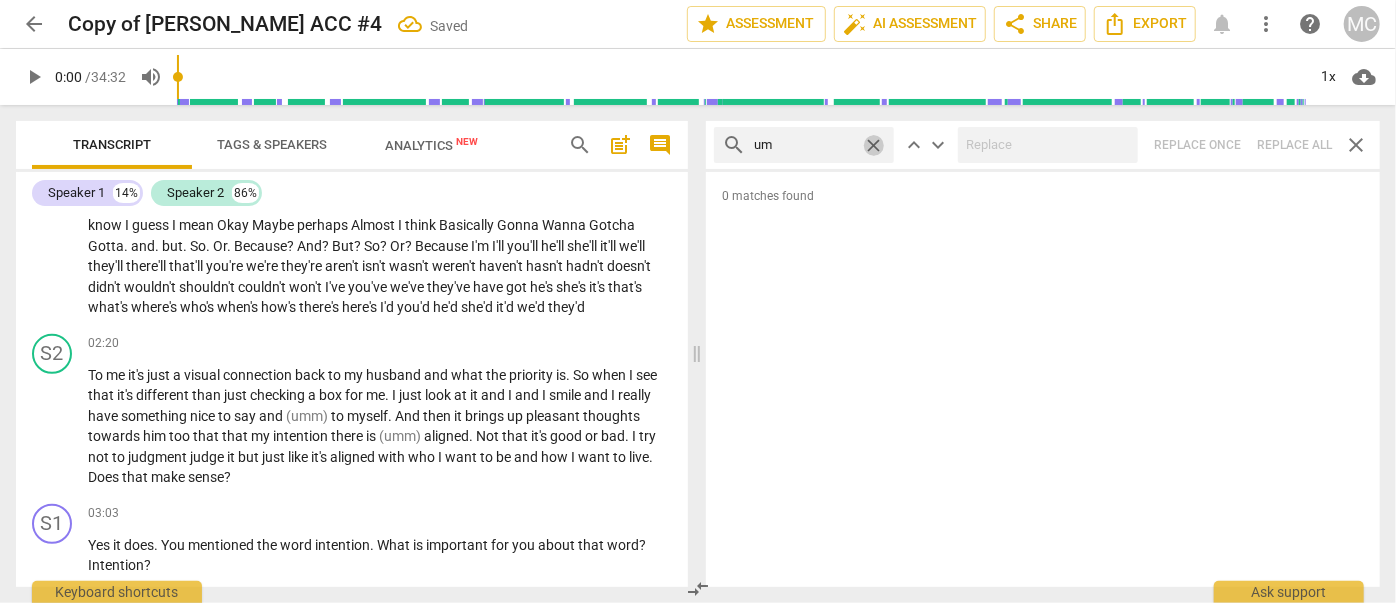 click on "close" at bounding box center [873, 145] 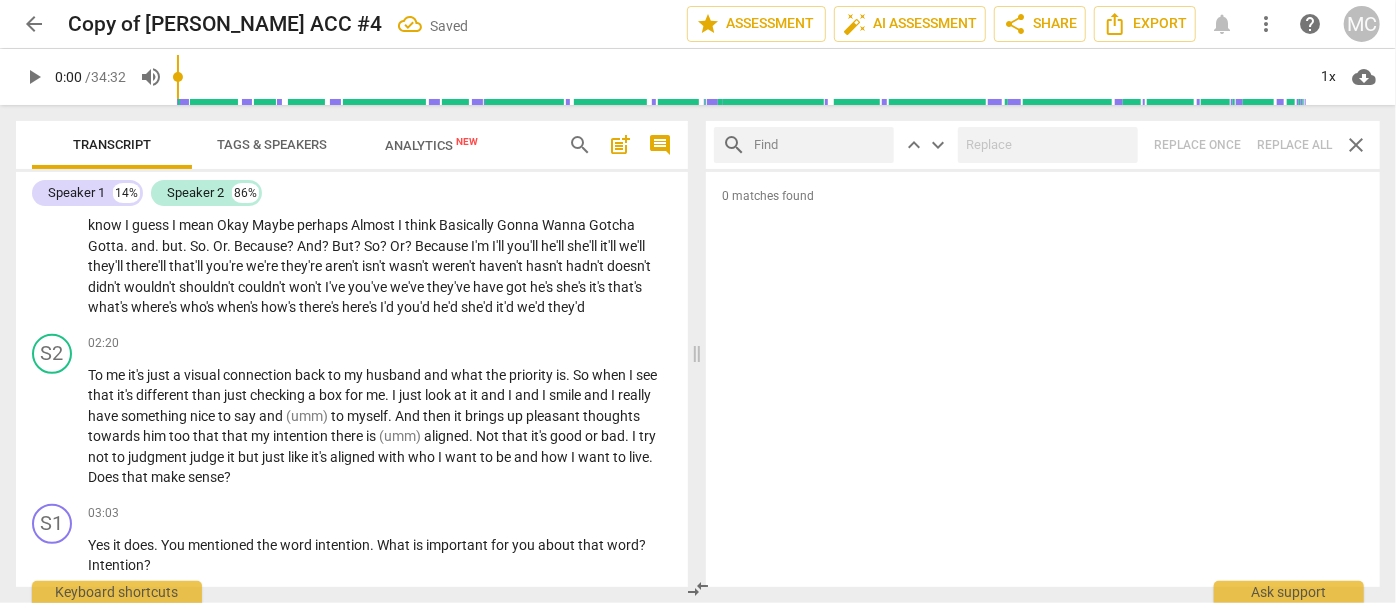click at bounding box center [820, 145] 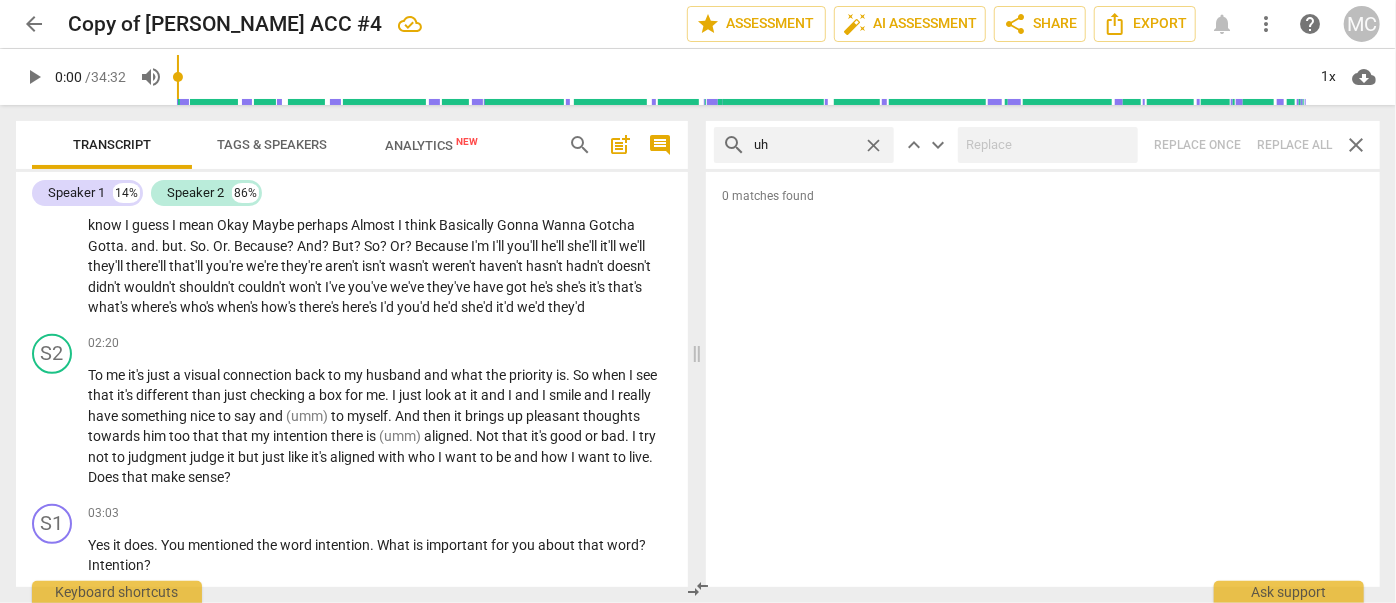 type on "uh" 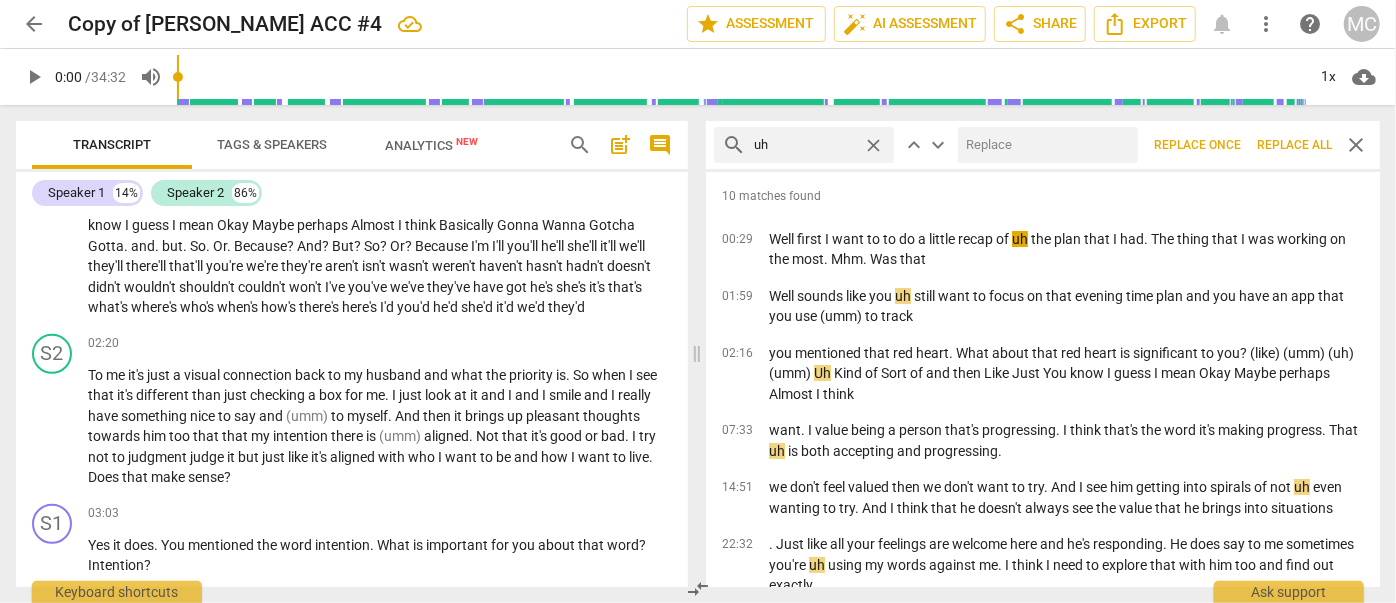 click at bounding box center (1044, 145) 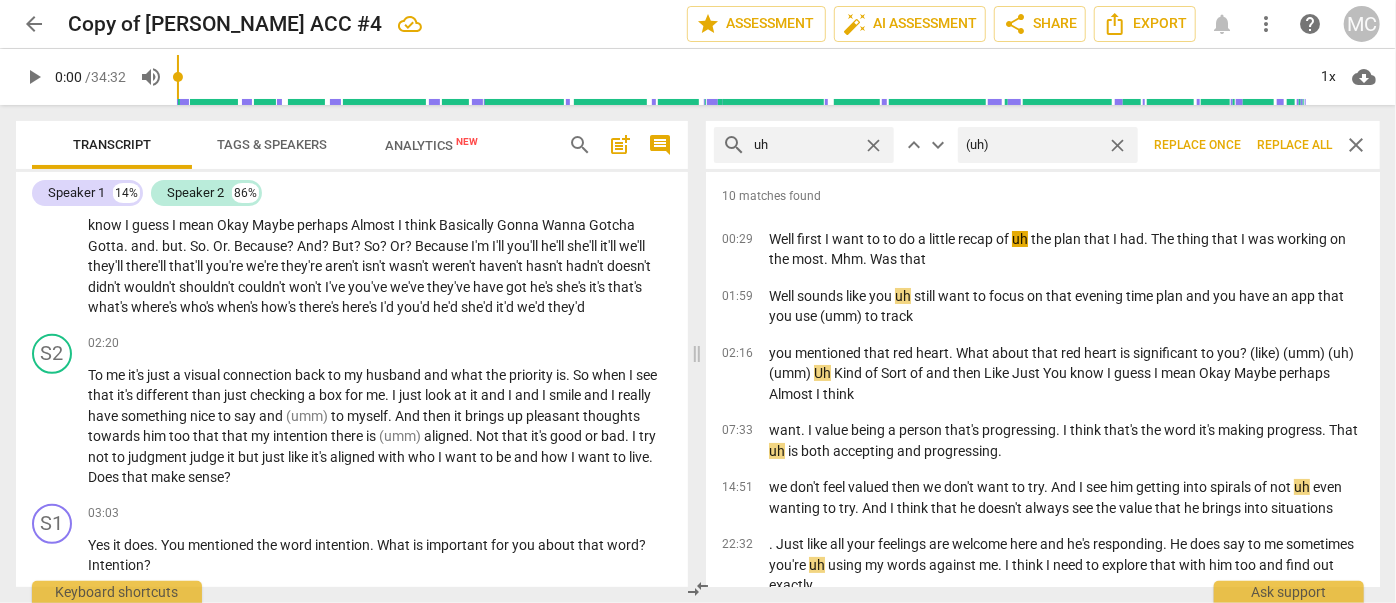 type on "(uh)" 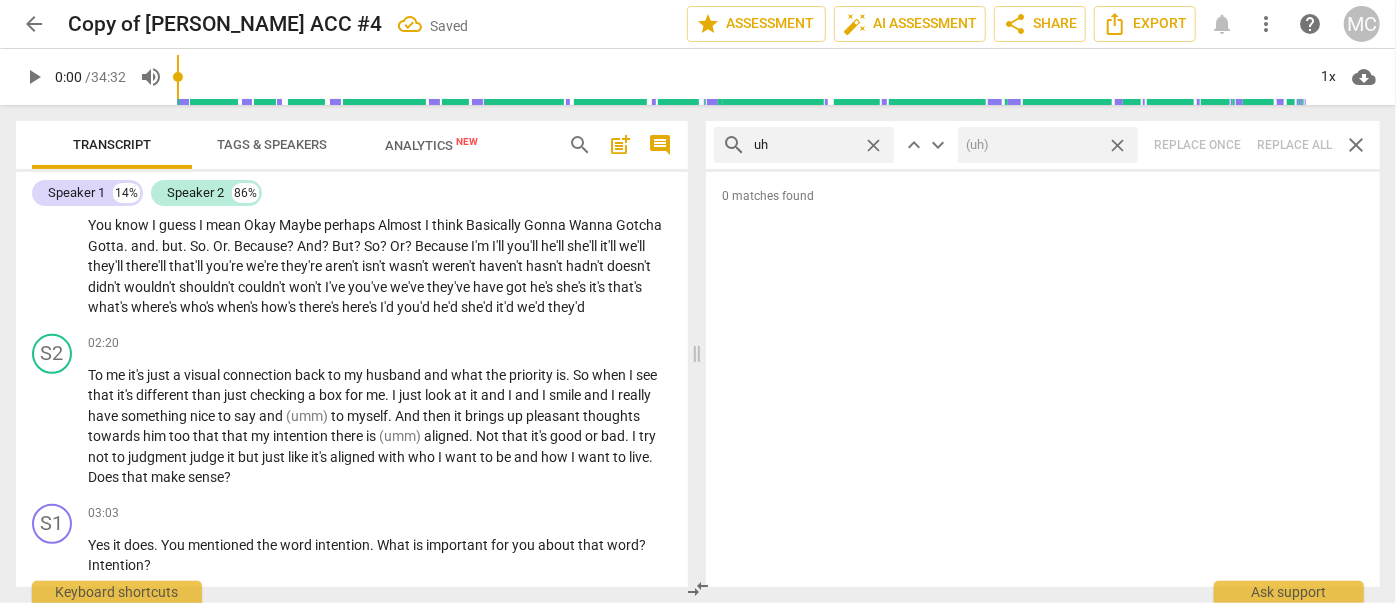 click on "close" at bounding box center (1117, 145) 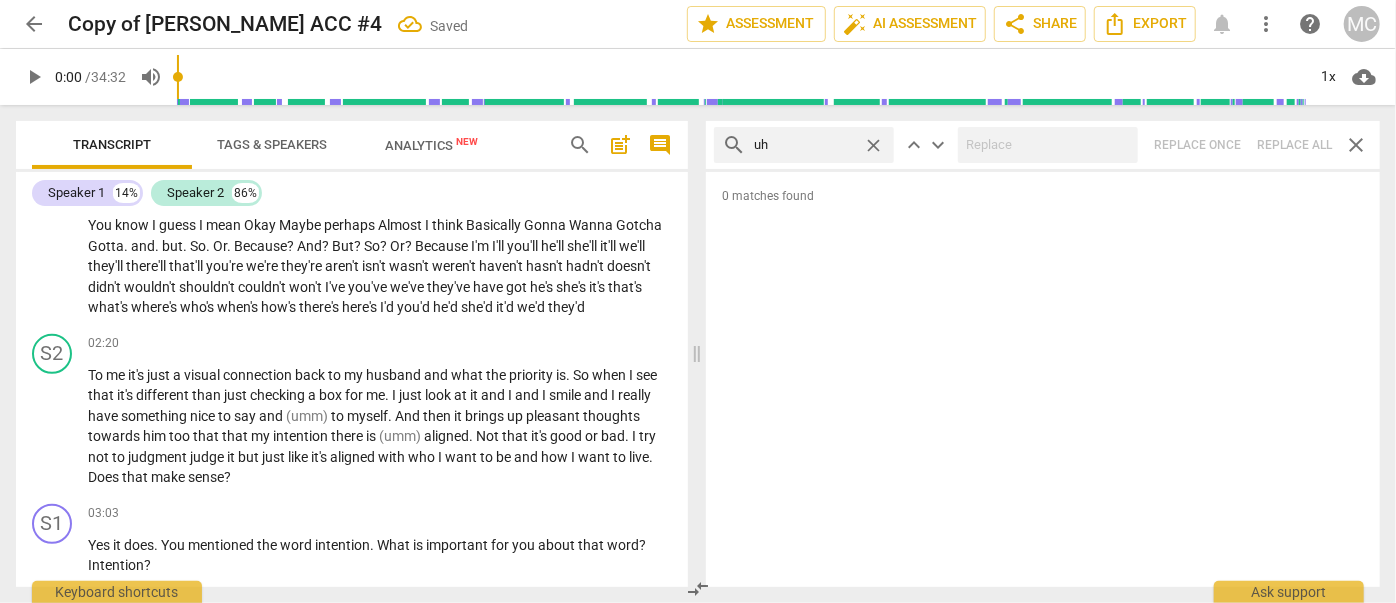 click on "close" at bounding box center (873, 145) 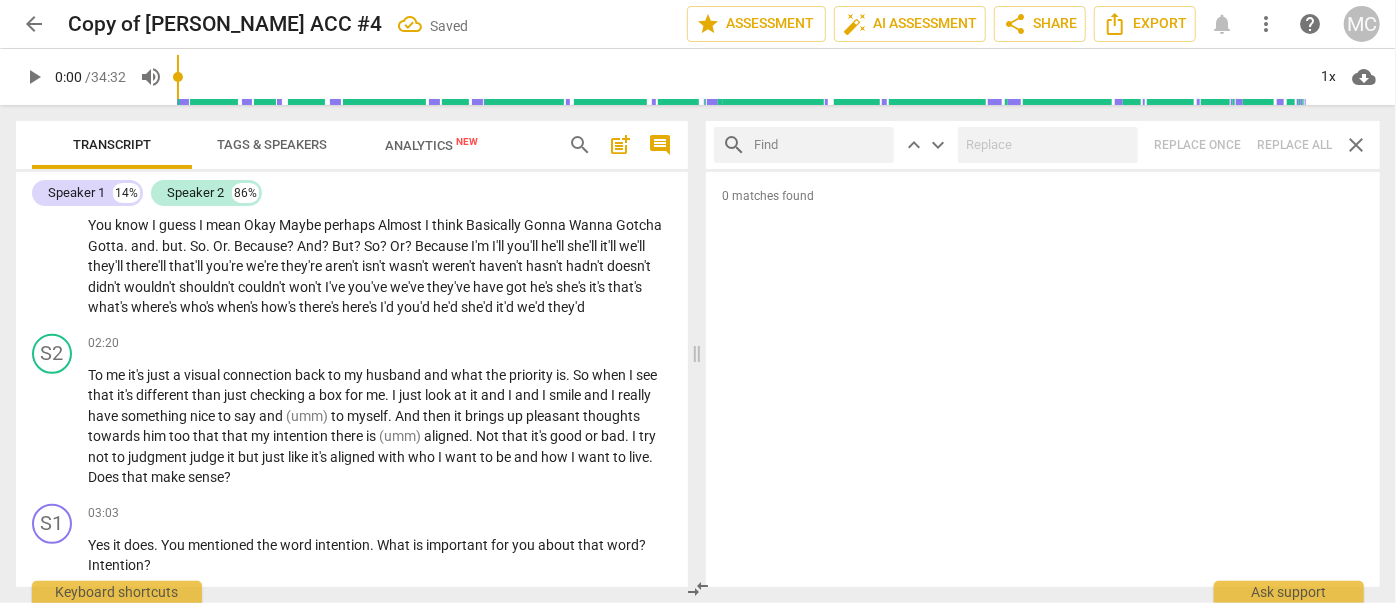 click at bounding box center [820, 145] 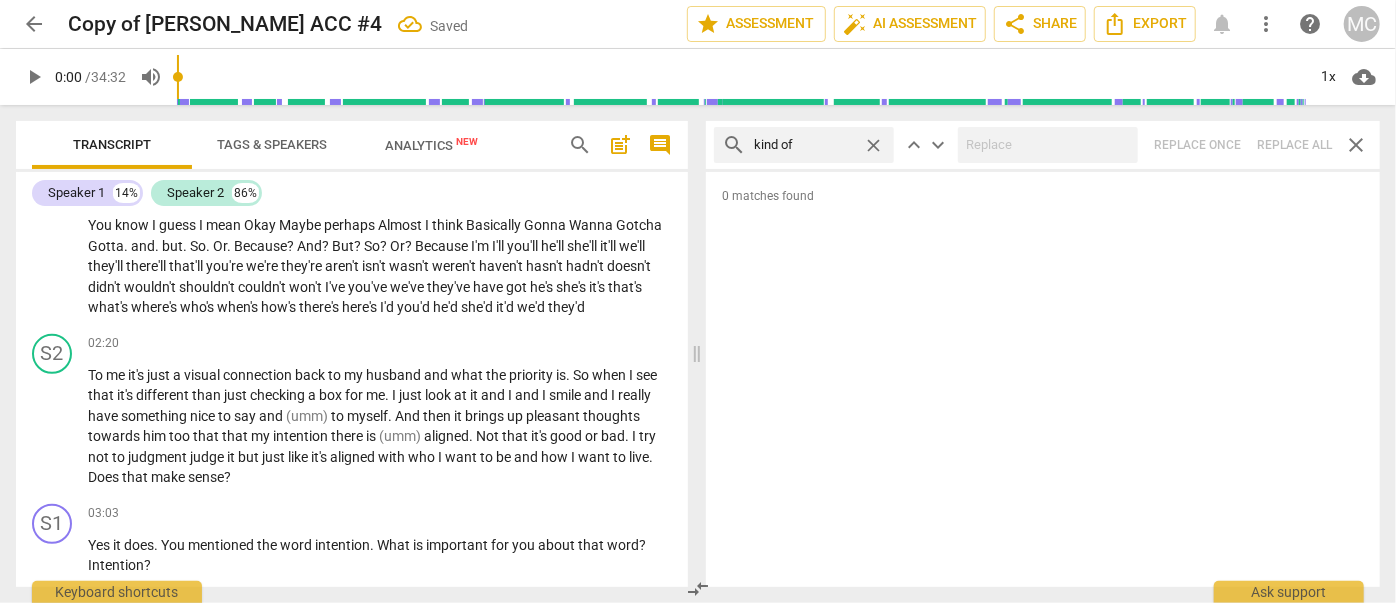 type on "kind of" 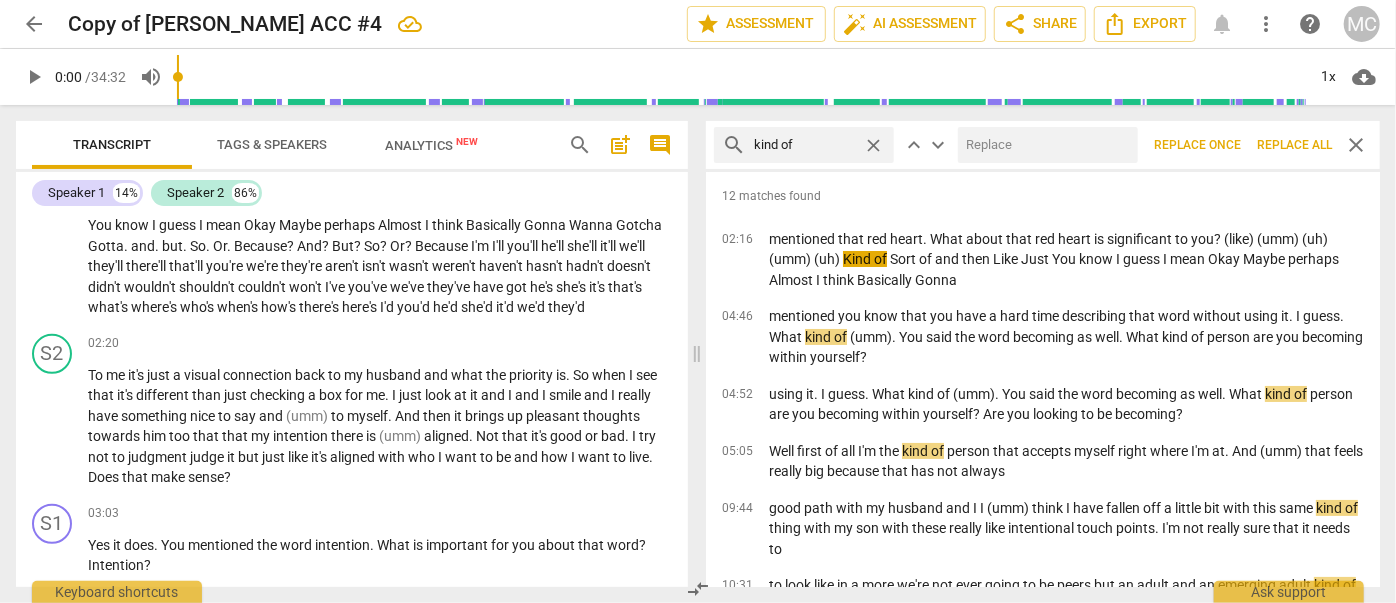 click at bounding box center [1044, 145] 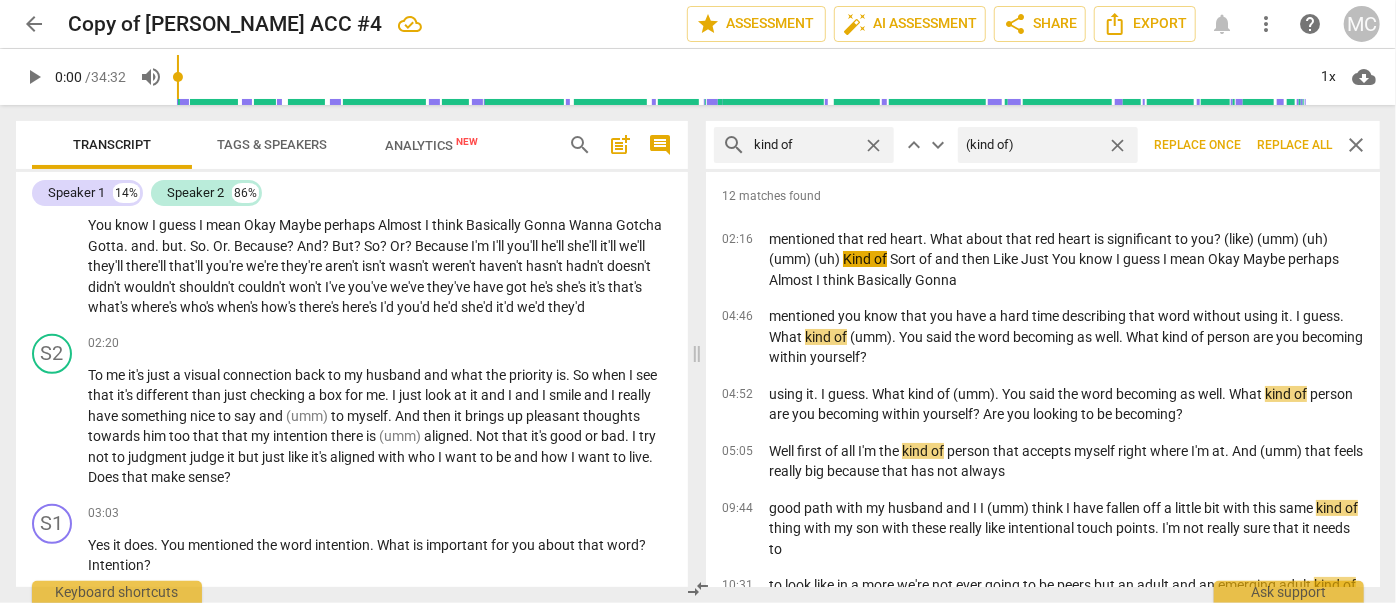 type on "(kind of)" 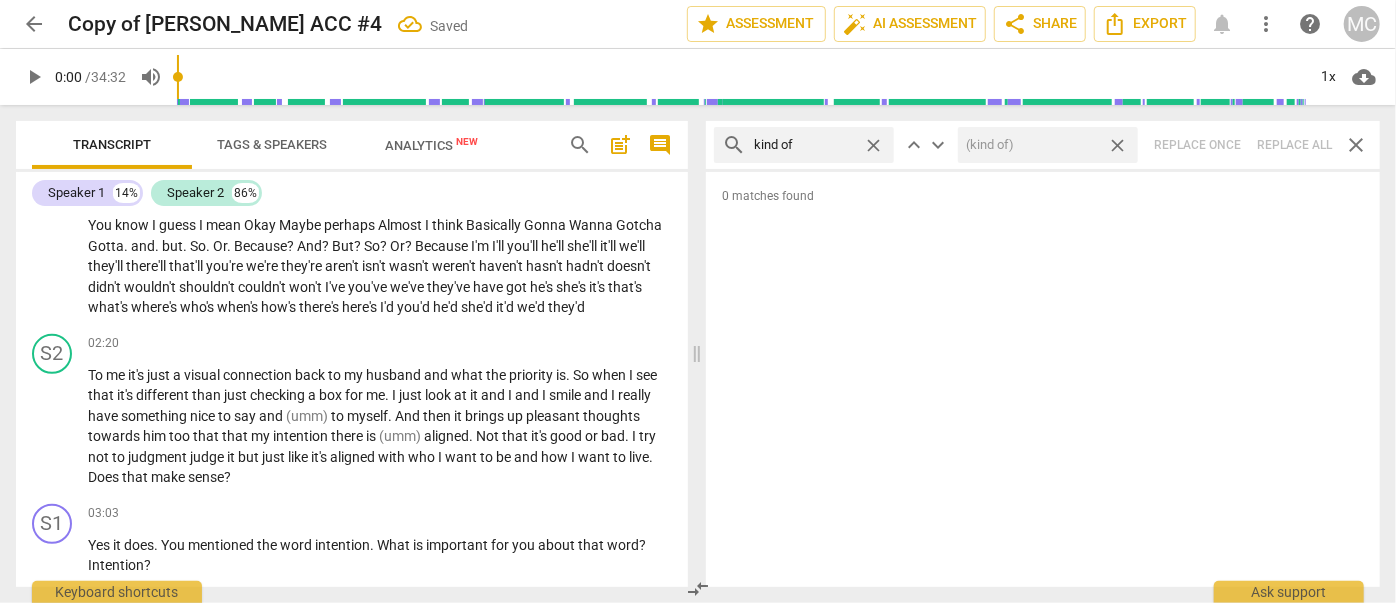 click on "close" at bounding box center [1117, 145] 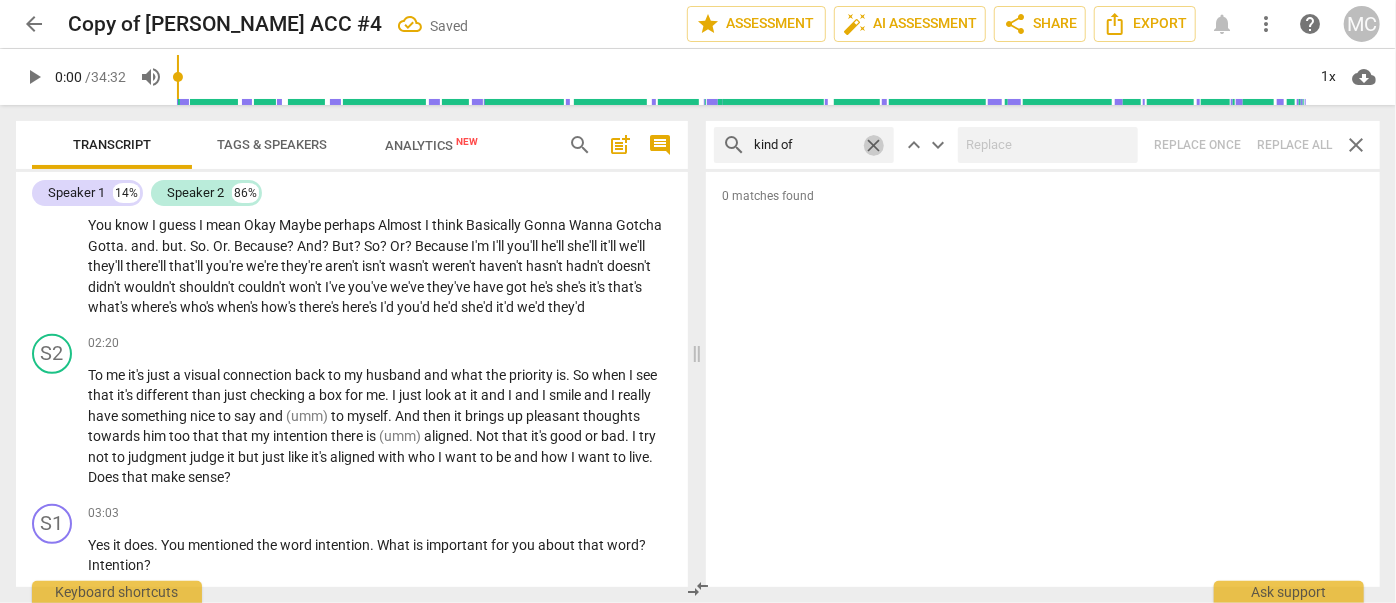 click on "close" at bounding box center [873, 145] 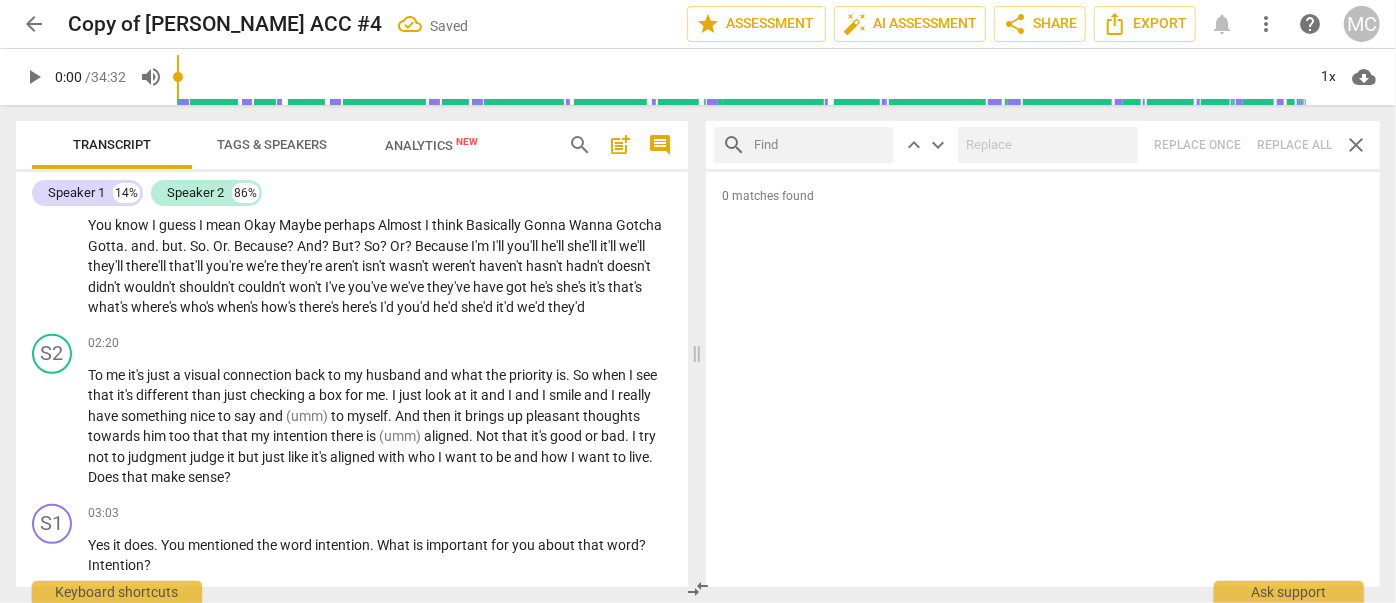 click at bounding box center (820, 145) 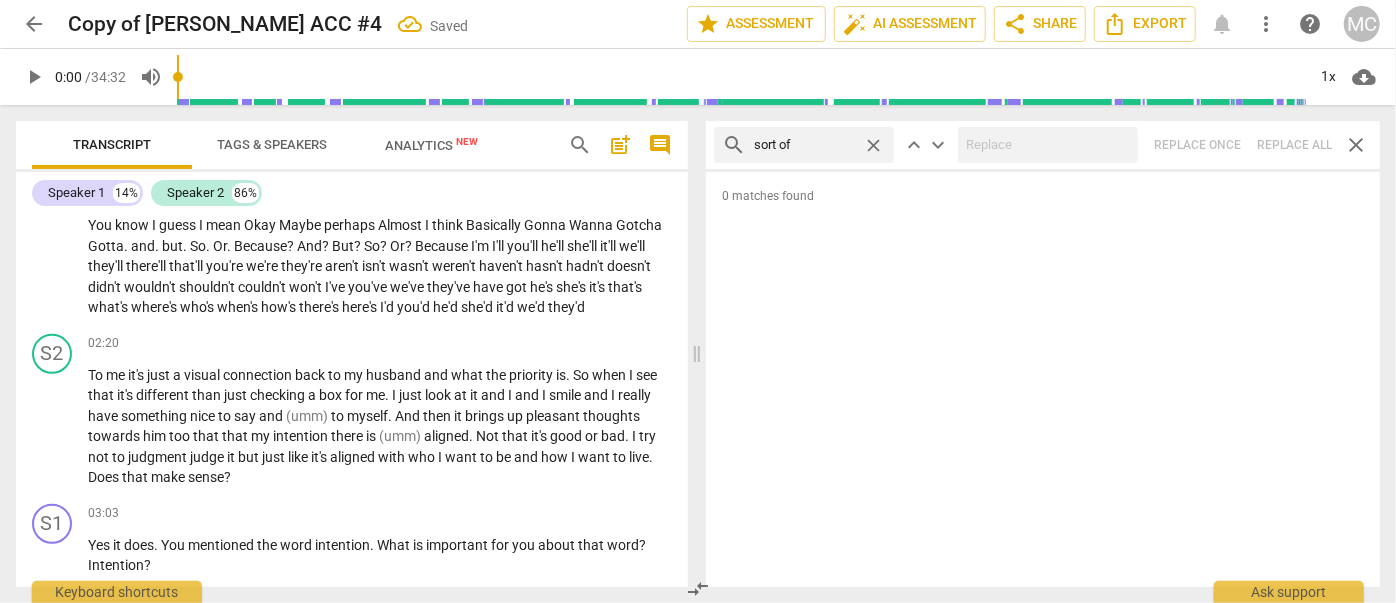 type on "sort of" 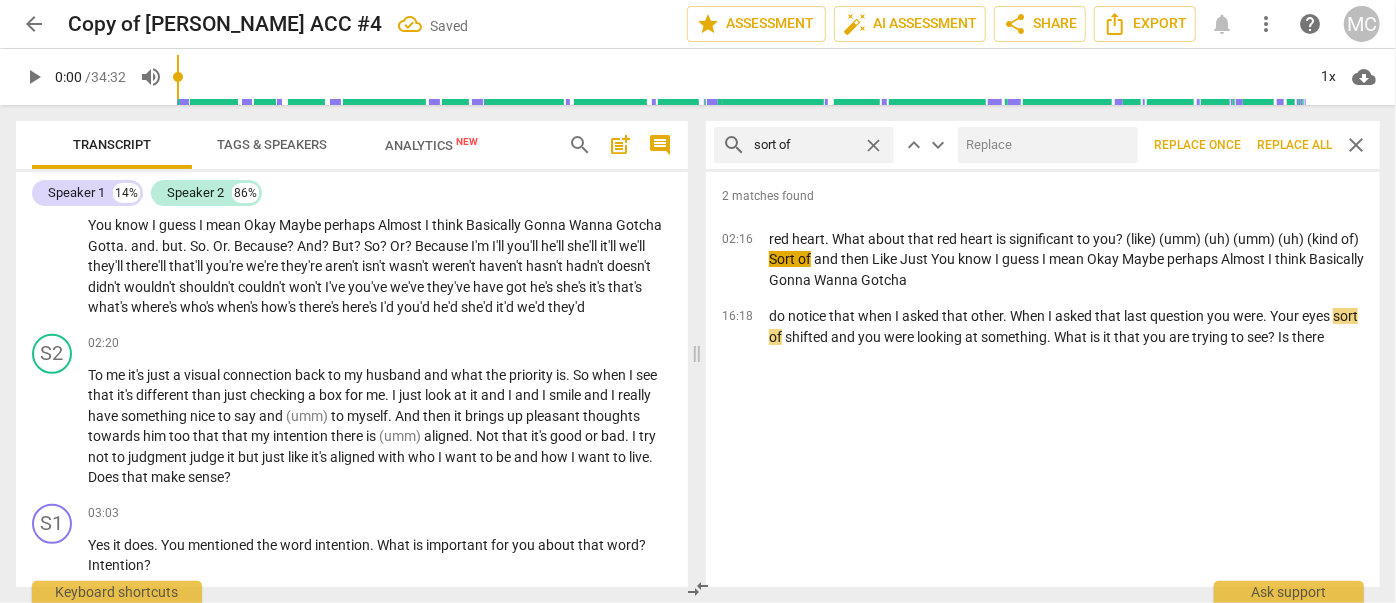 click at bounding box center (1044, 145) 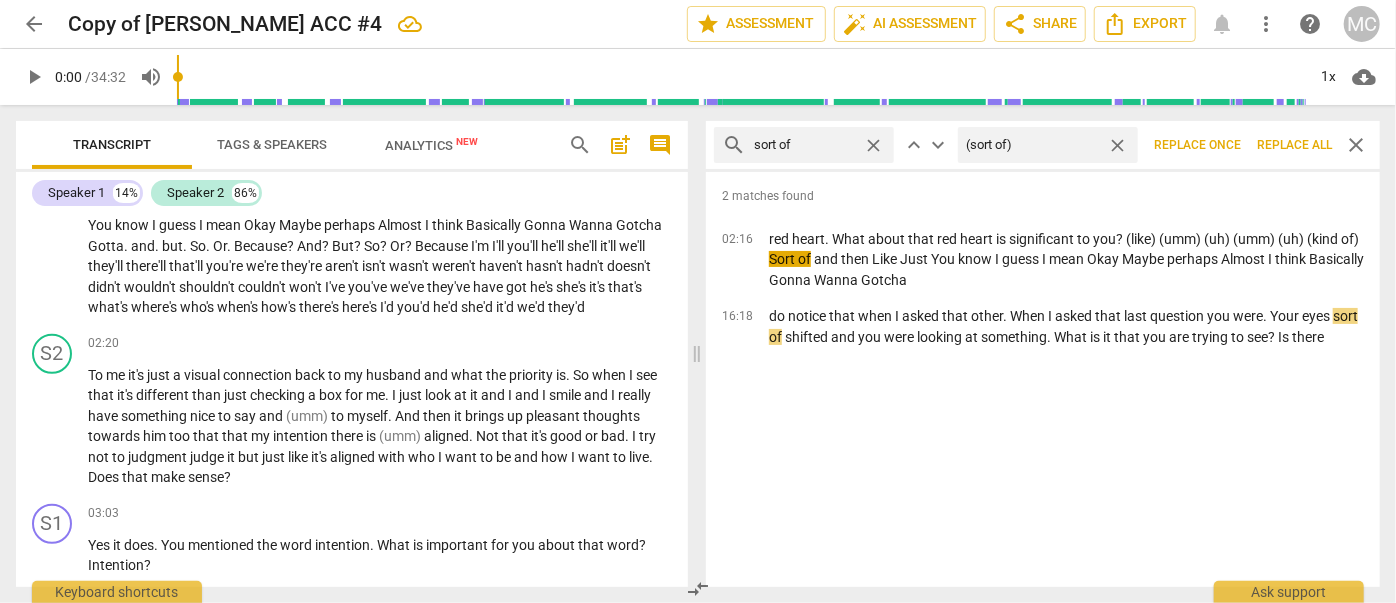 type on "(sort of)" 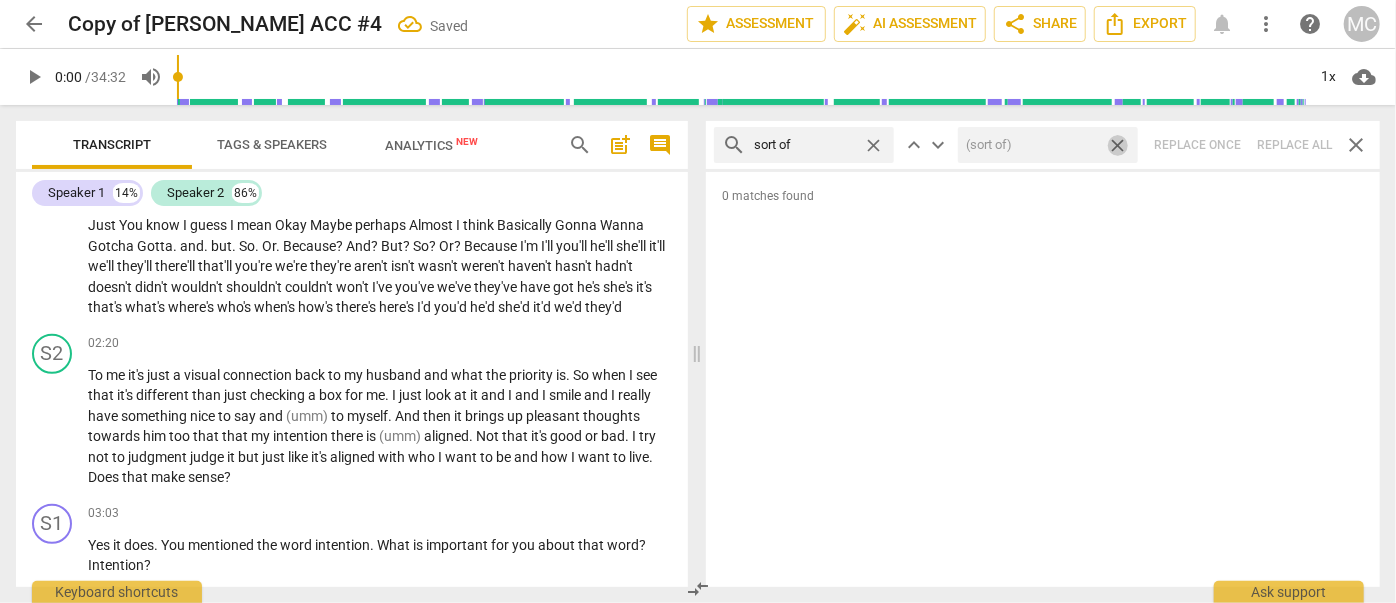 click on "close" at bounding box center [1117, 145] 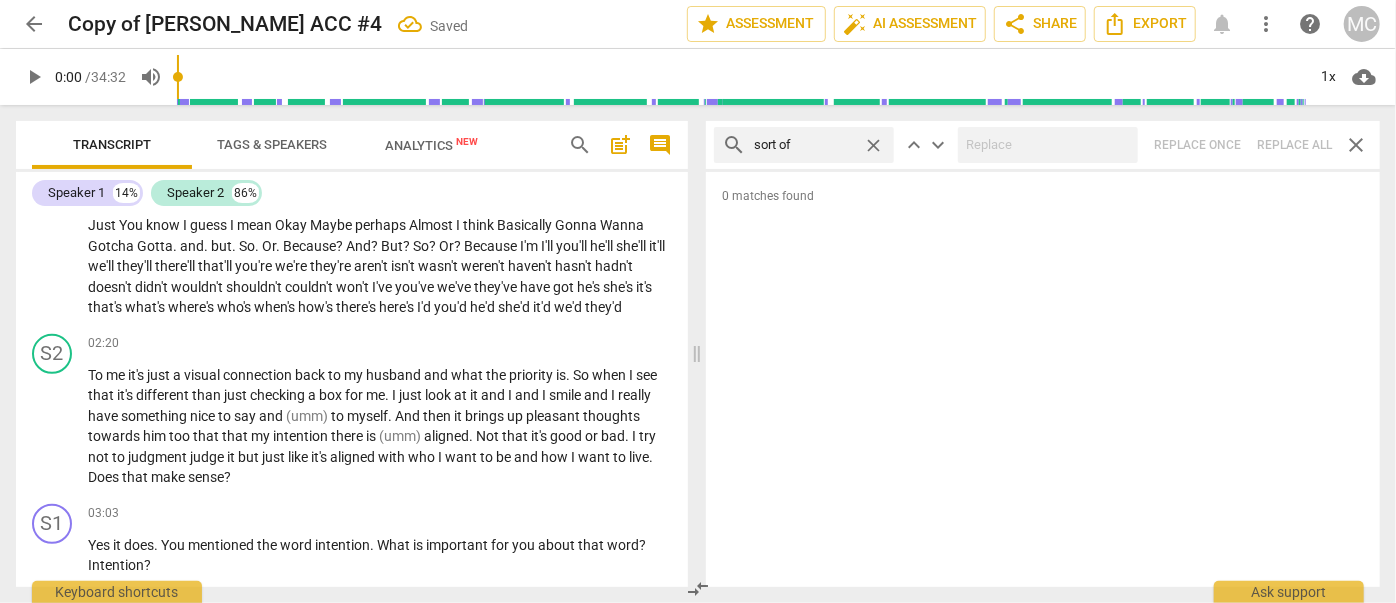 click on "close" at bounding box center [873, 145] 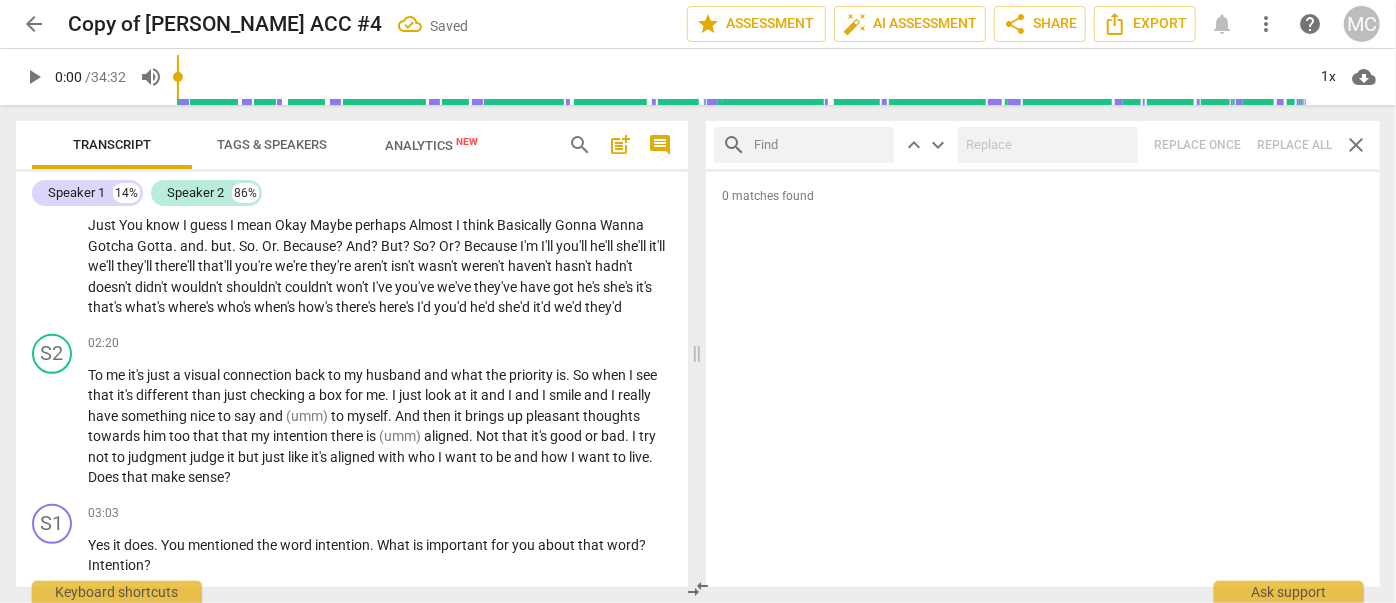 click at bounding box center [820, 145] 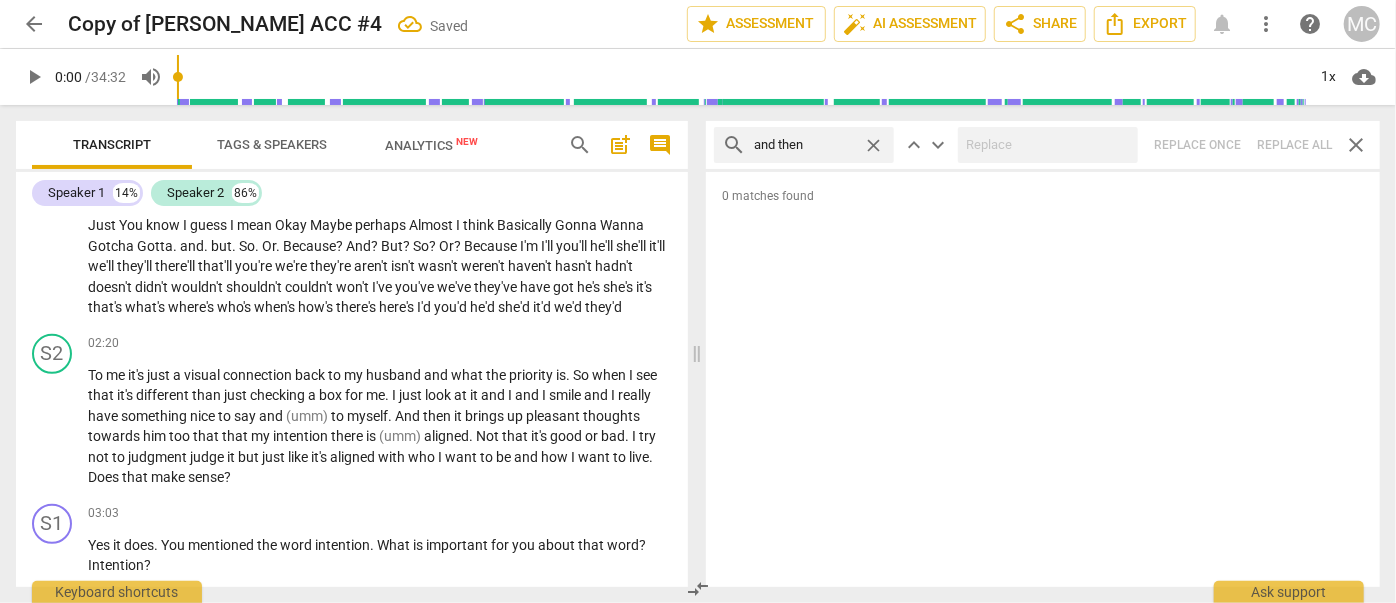 type on "and then" 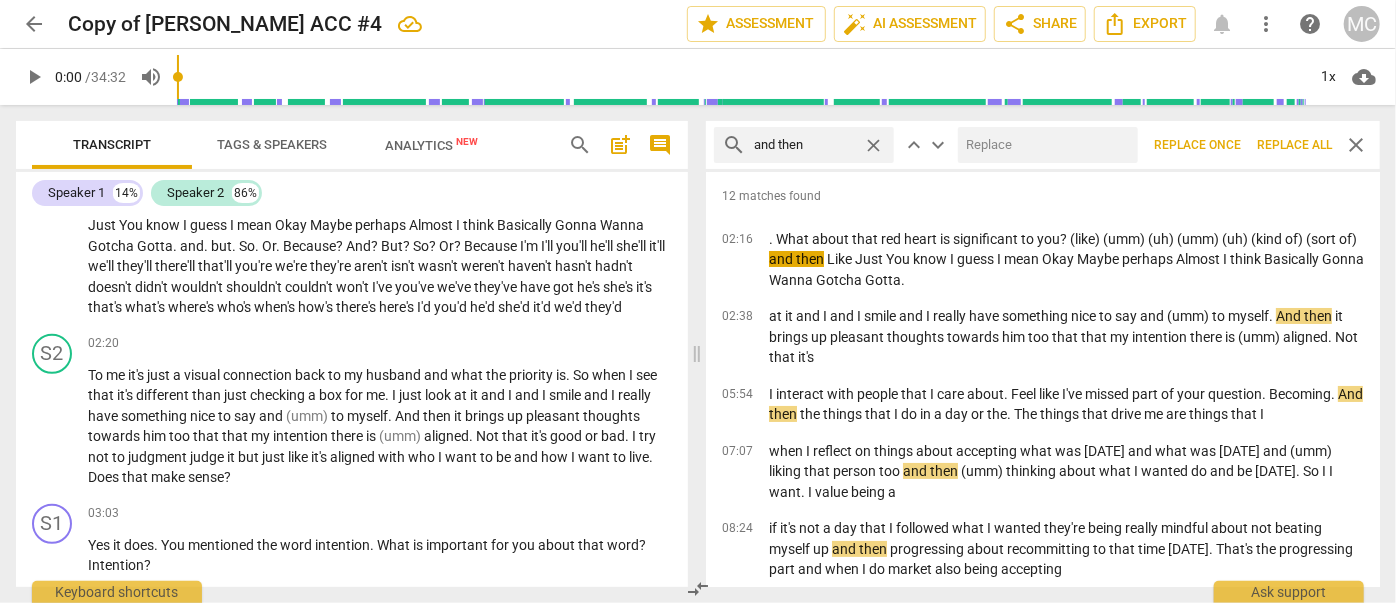 click at bounding box center [1044, 145] 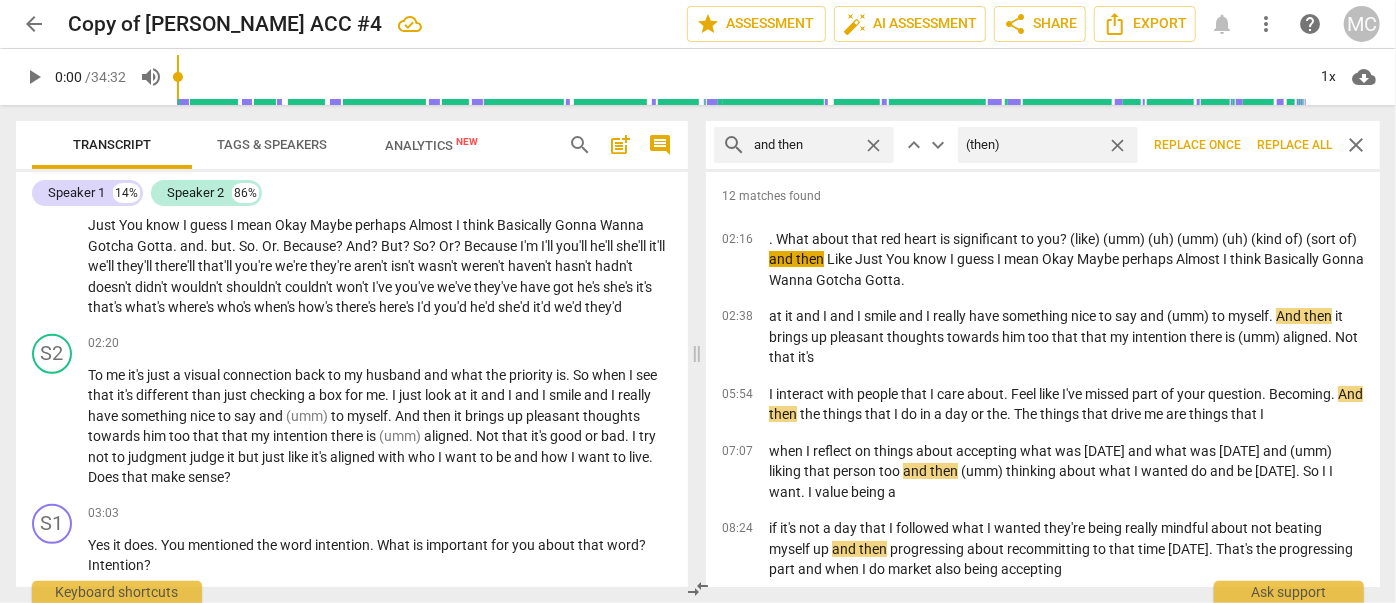 type on "(then)" 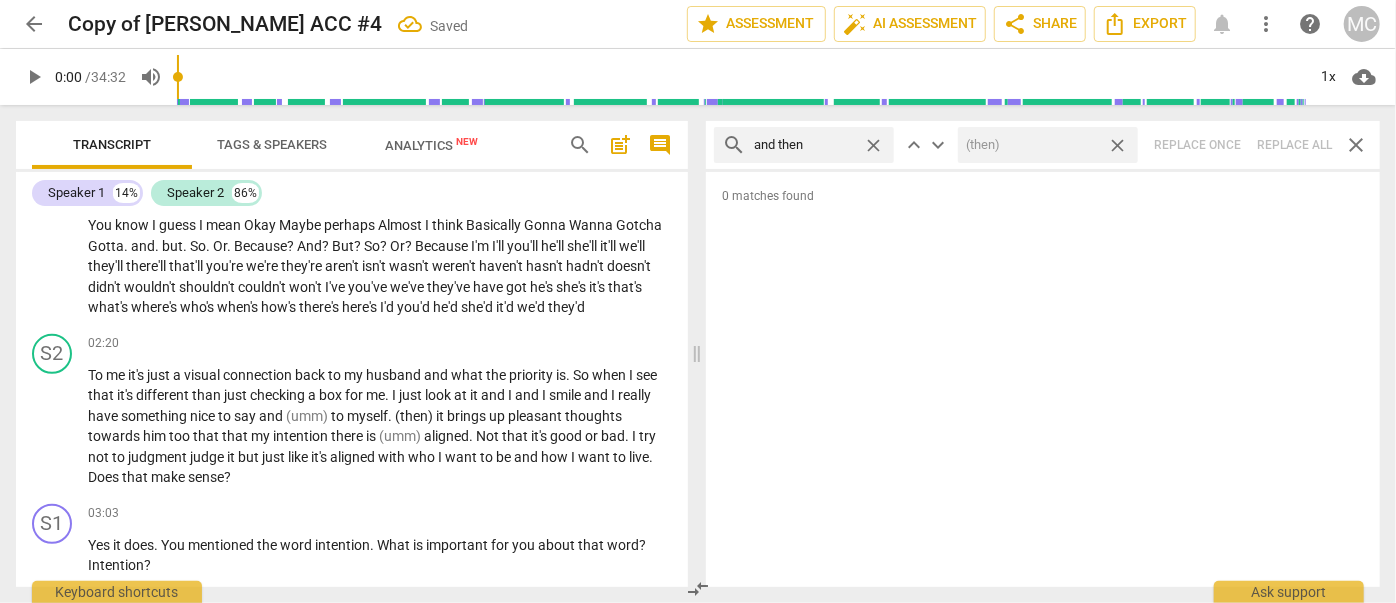 click on "close" at bounding box center [1117, 145] 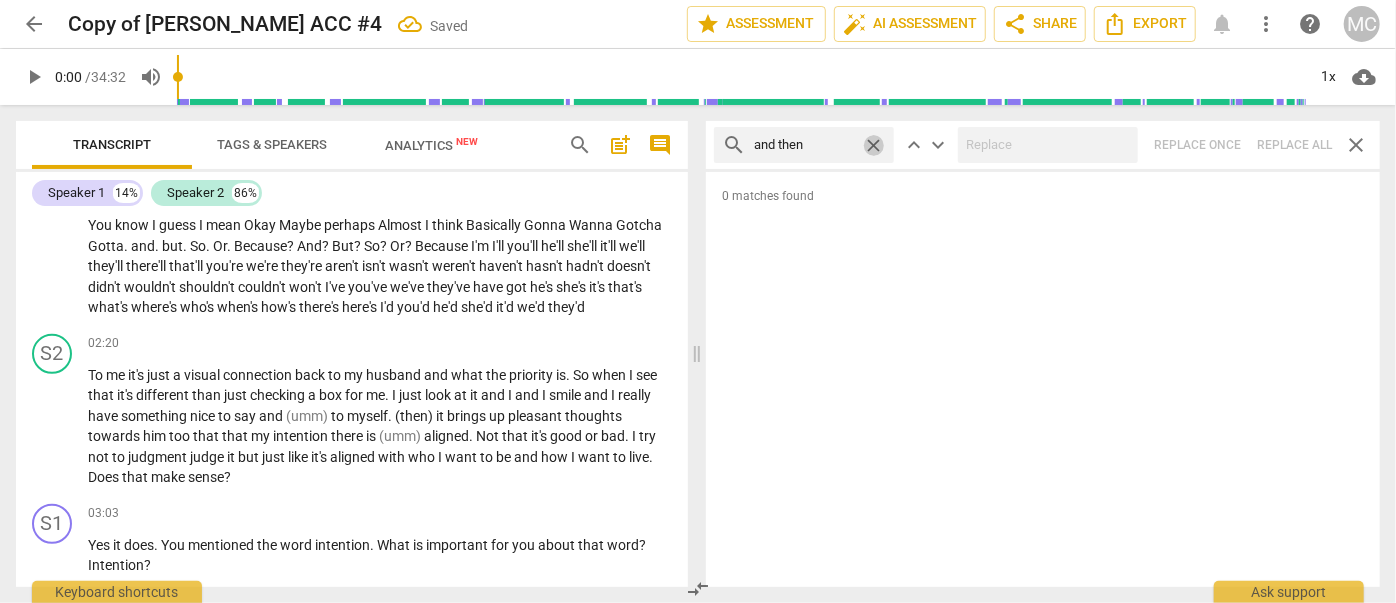 click on "close" at bounding box center (873, 145) 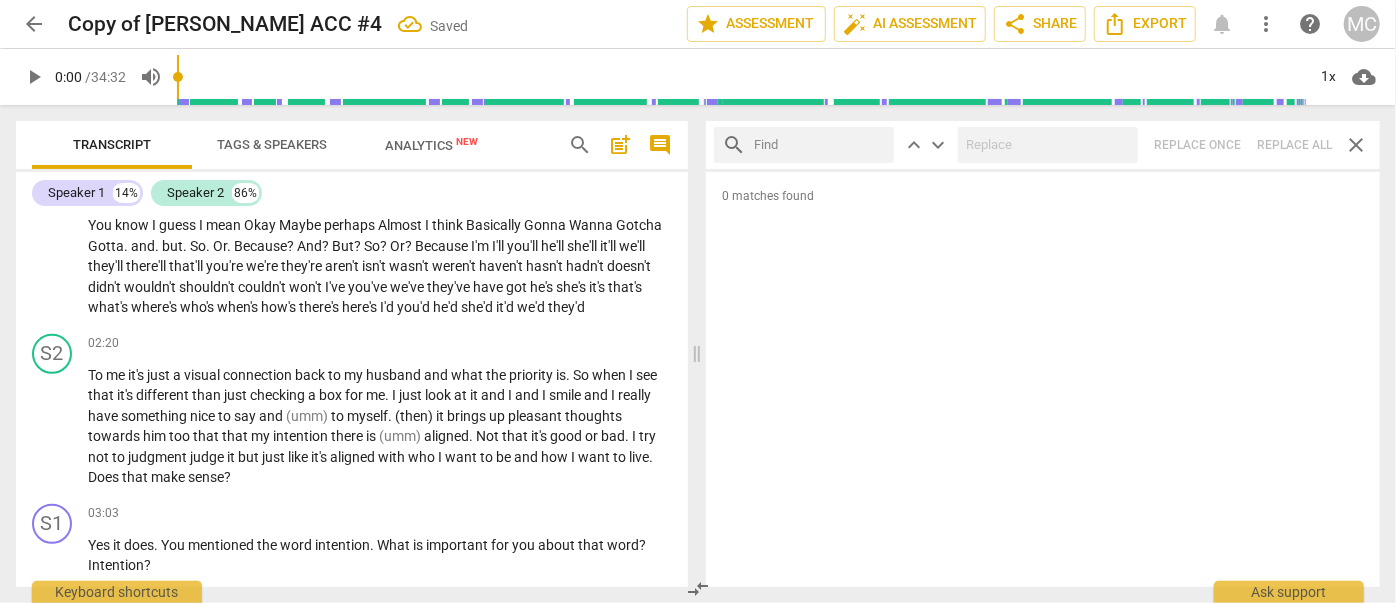 click at bounding box center [820, 145] 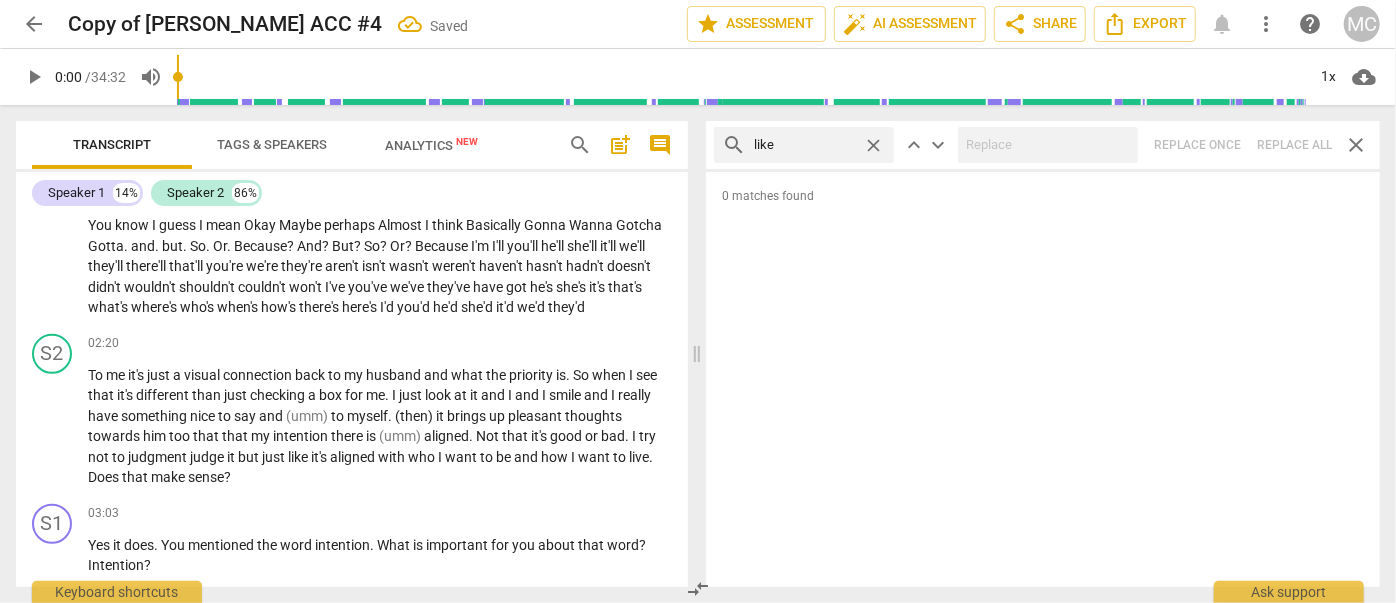 type on "like" 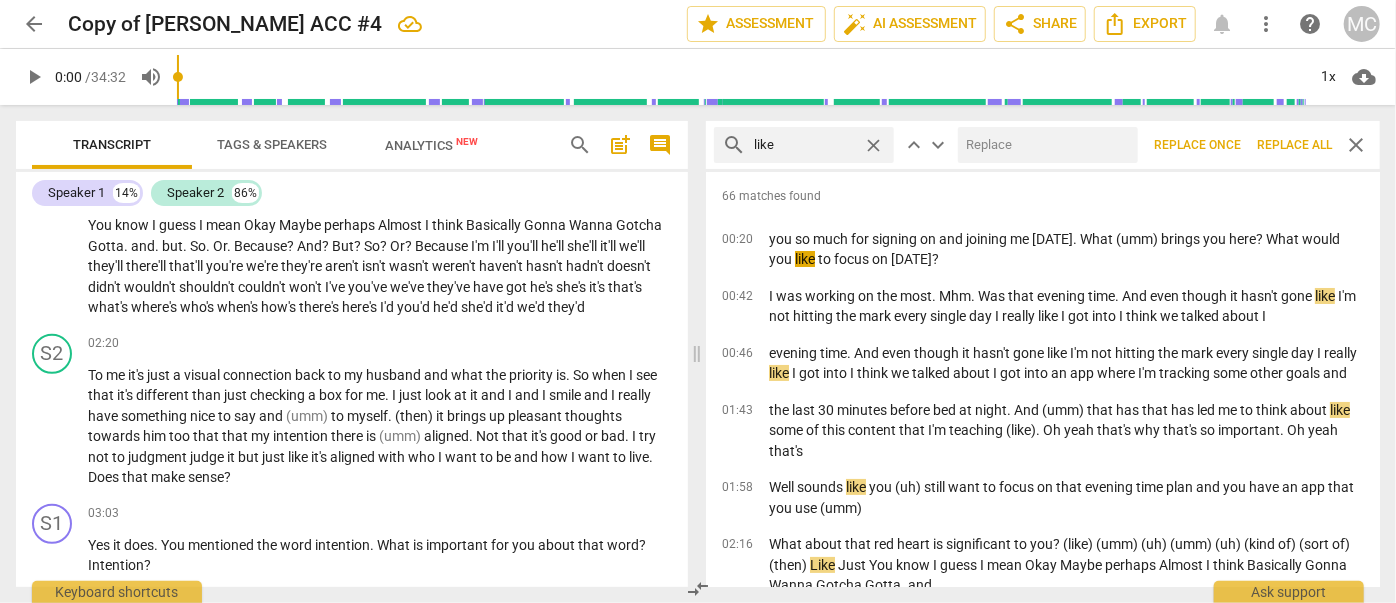 click at bounding box center [1044, 145] 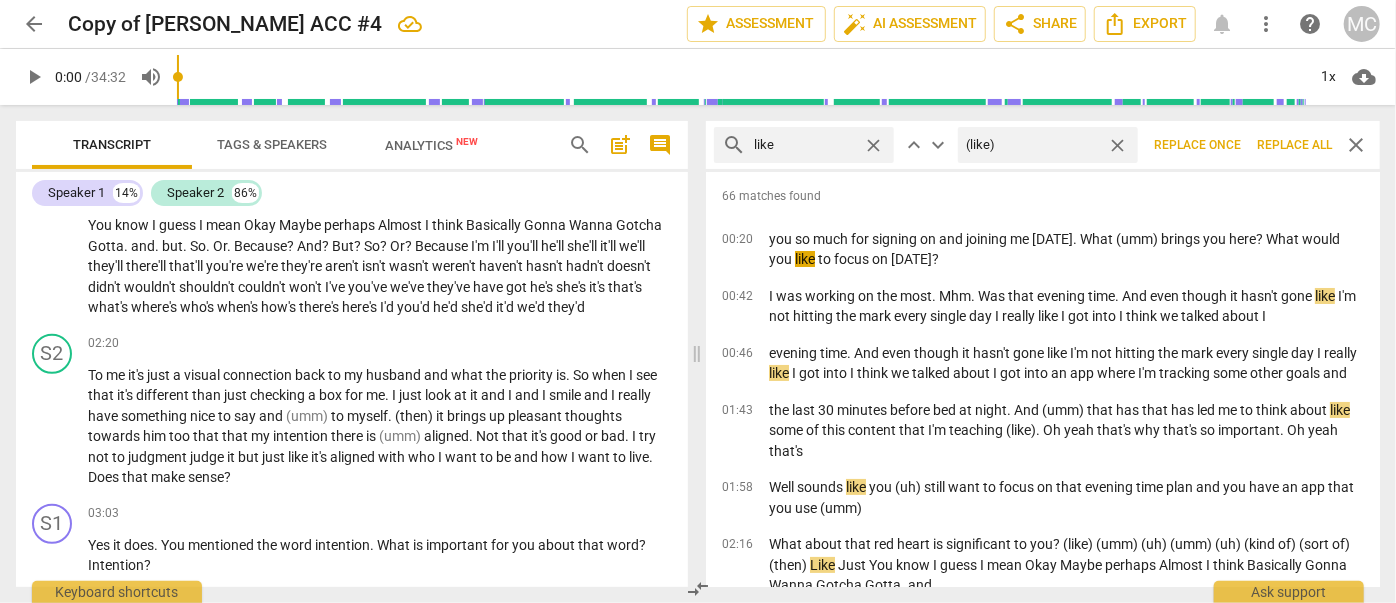 type on "(like)" 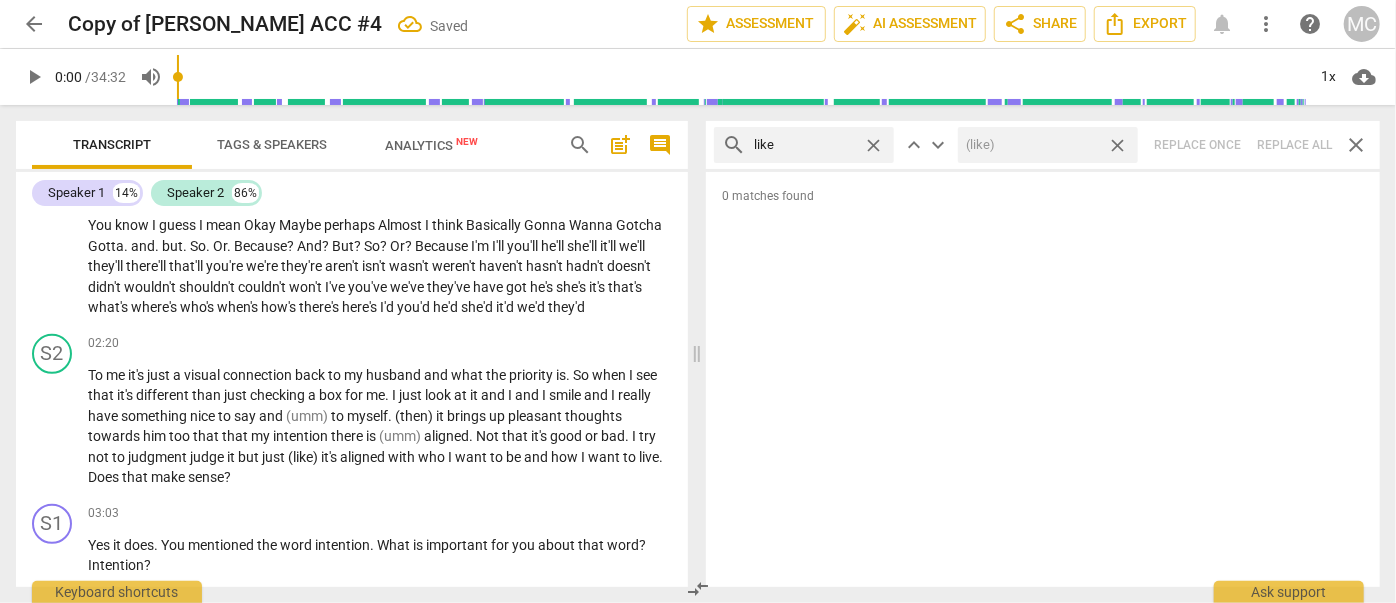 click on "close" at bounding box center (1117, 145) 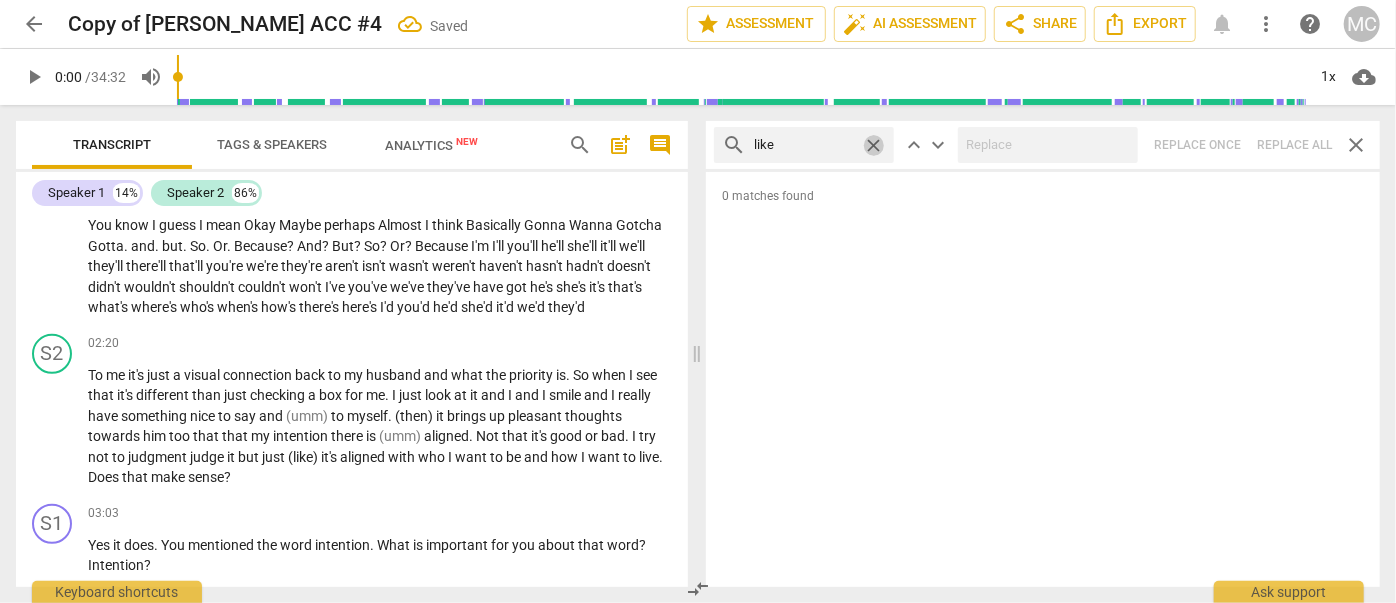click on "close" at bounding box center [873, 145] 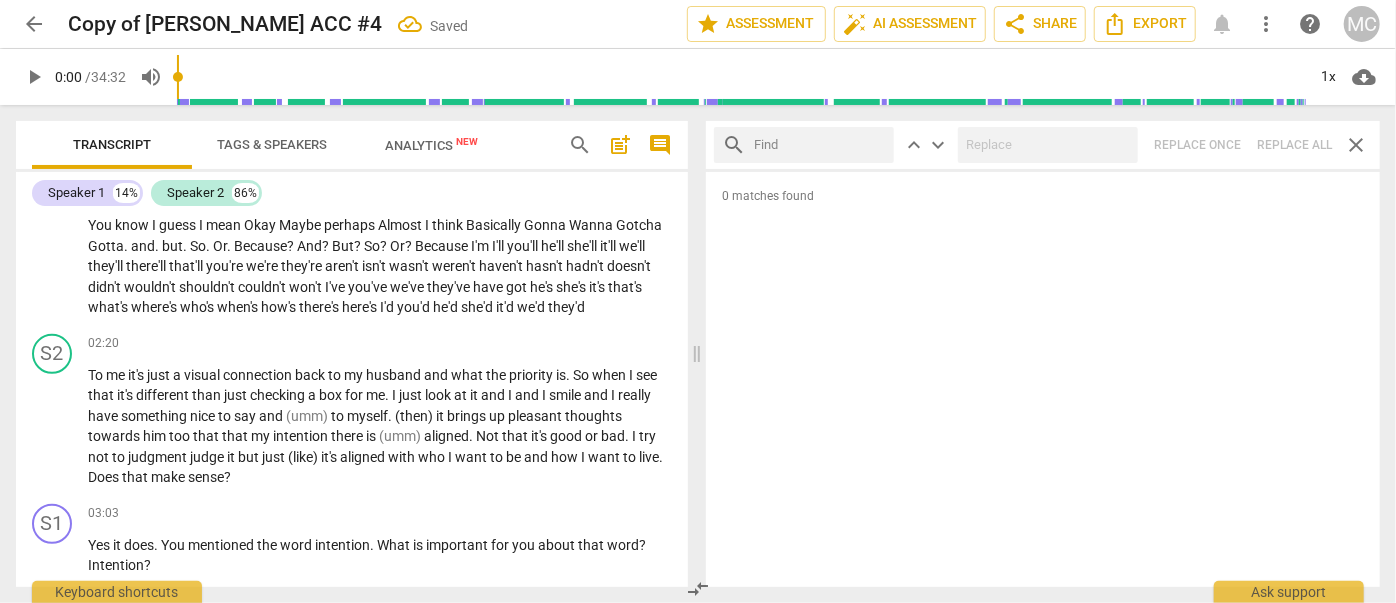 click at bounding box center (820, 145) 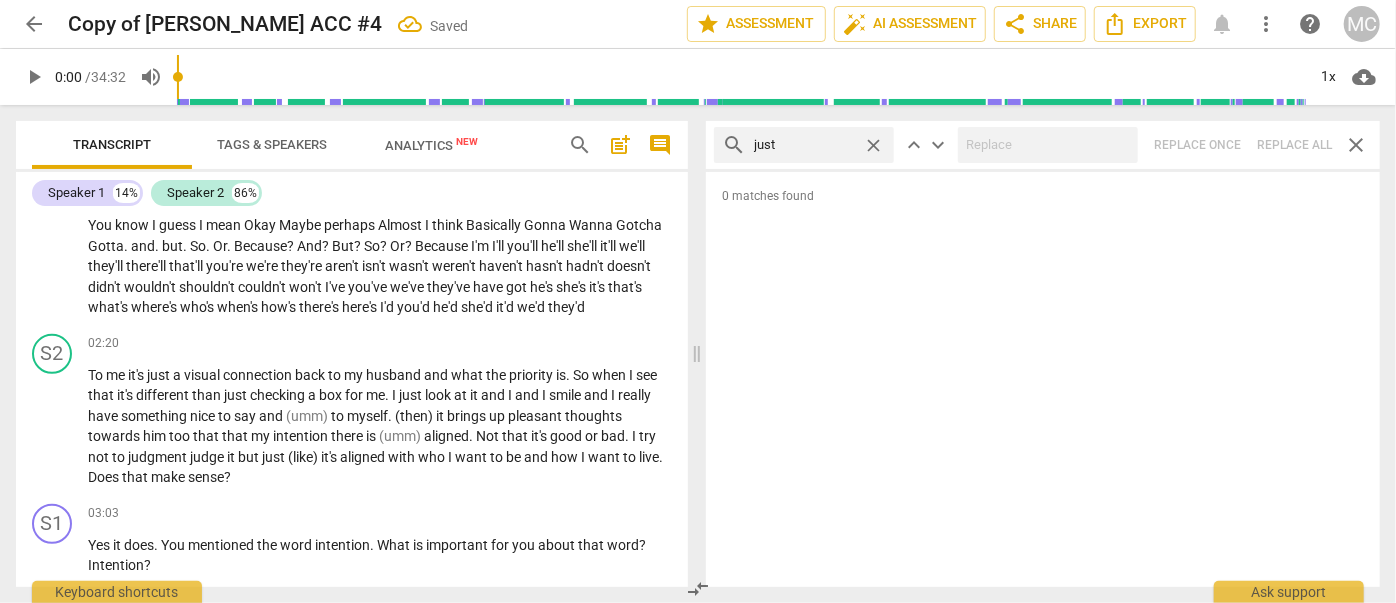 type on "just" 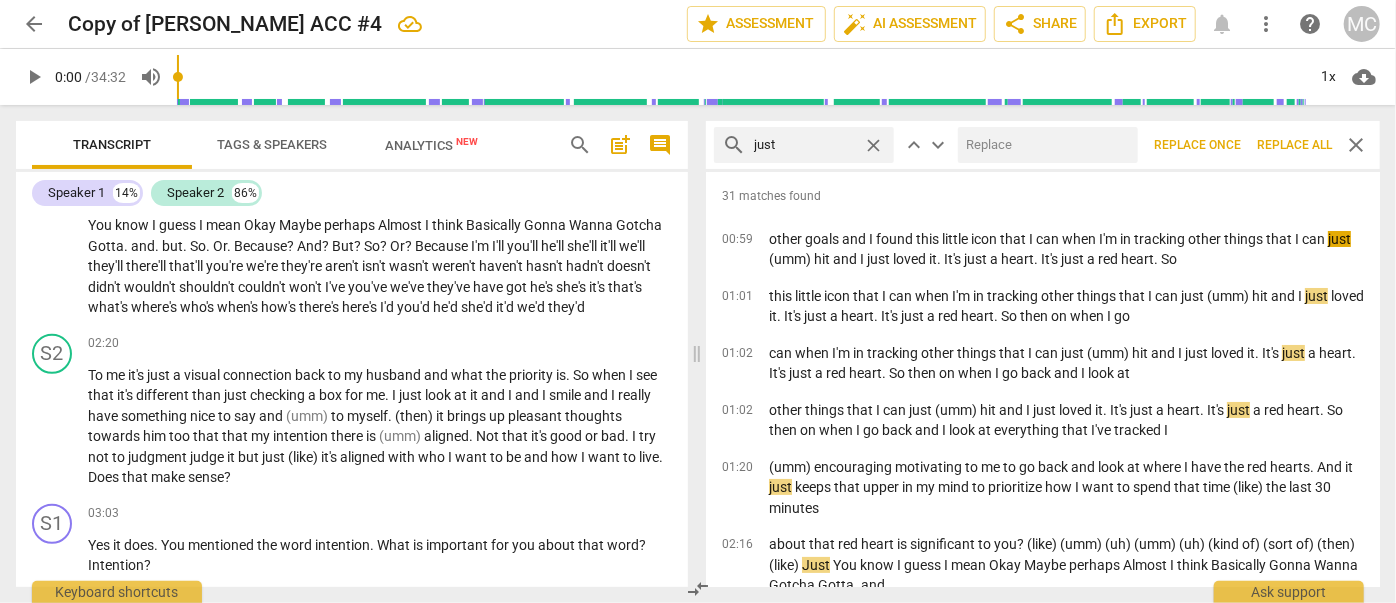 click at bounding box center (1044, 145) 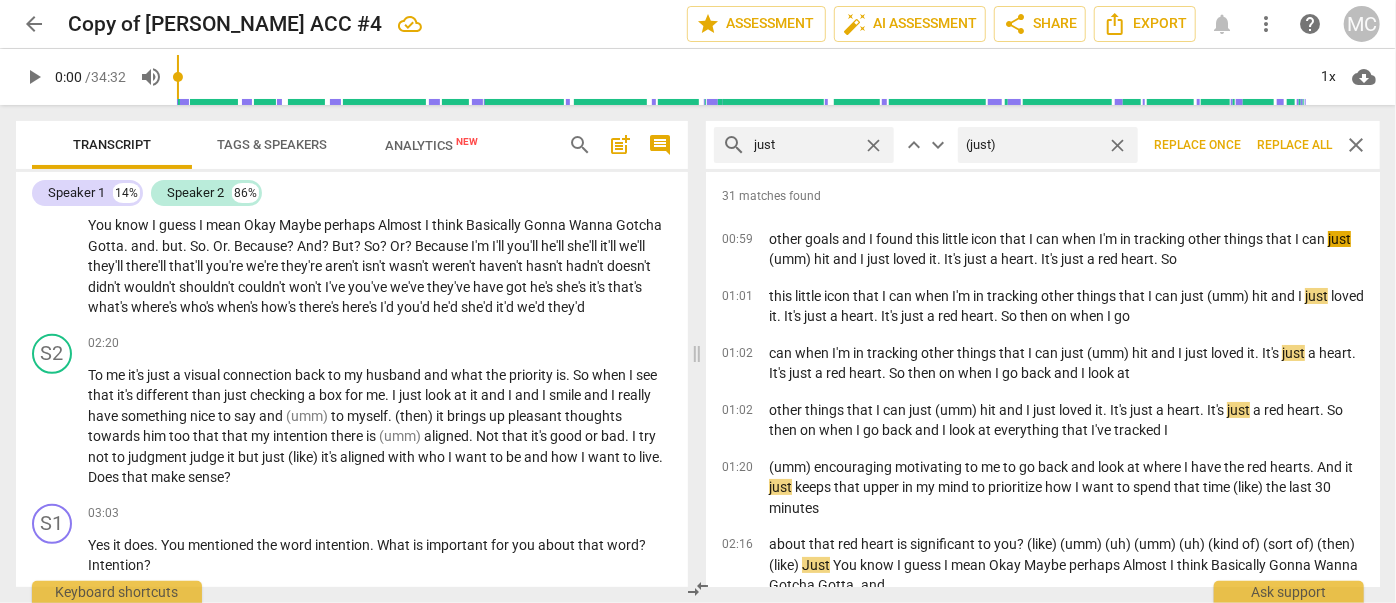 type on "(just)" 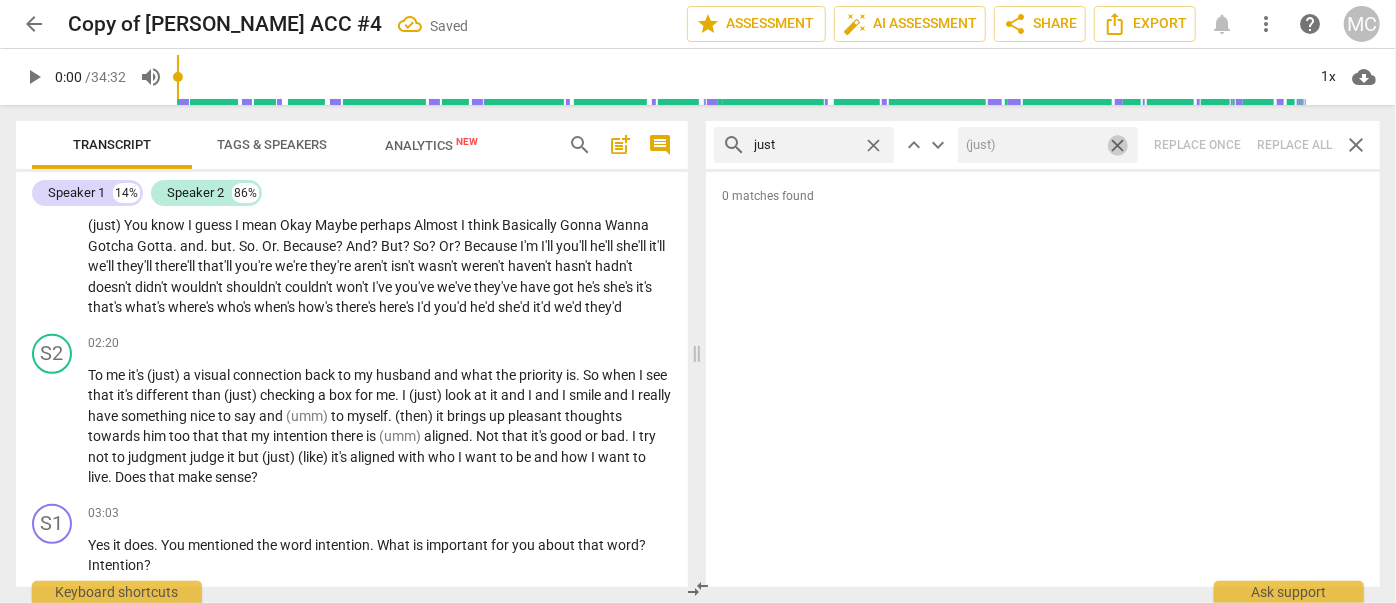 click on "close" at bounding box center [1117, 145] 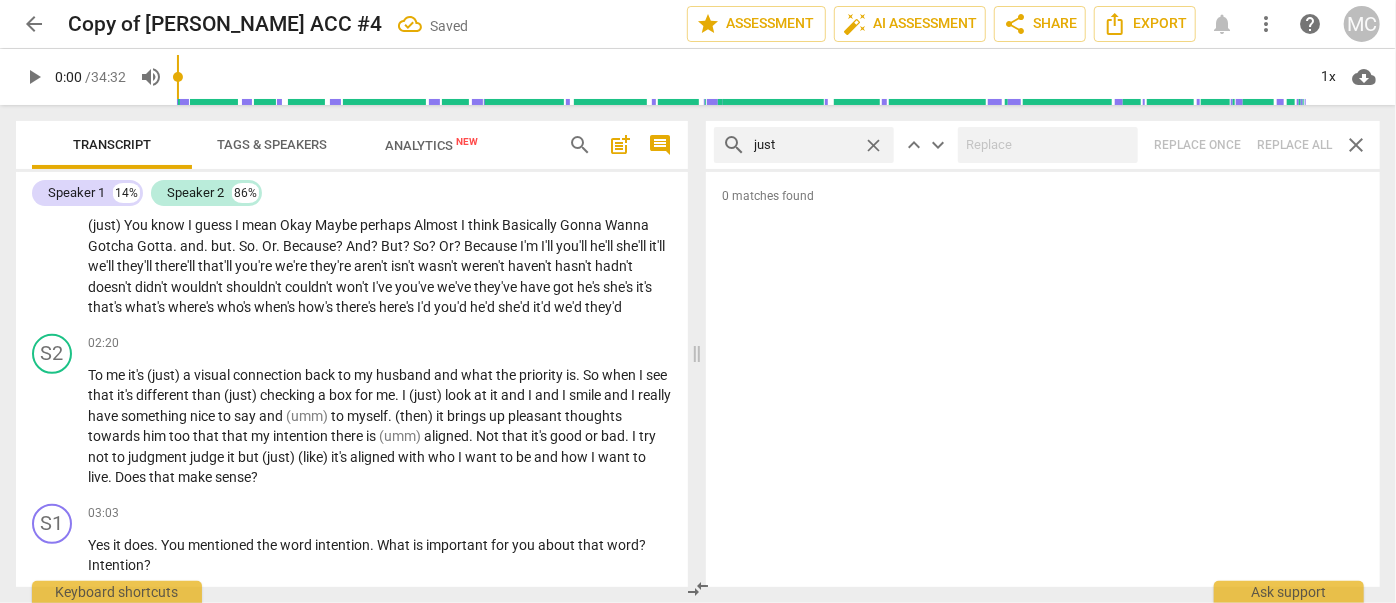 click on "close" at bounding box center (873, 145) 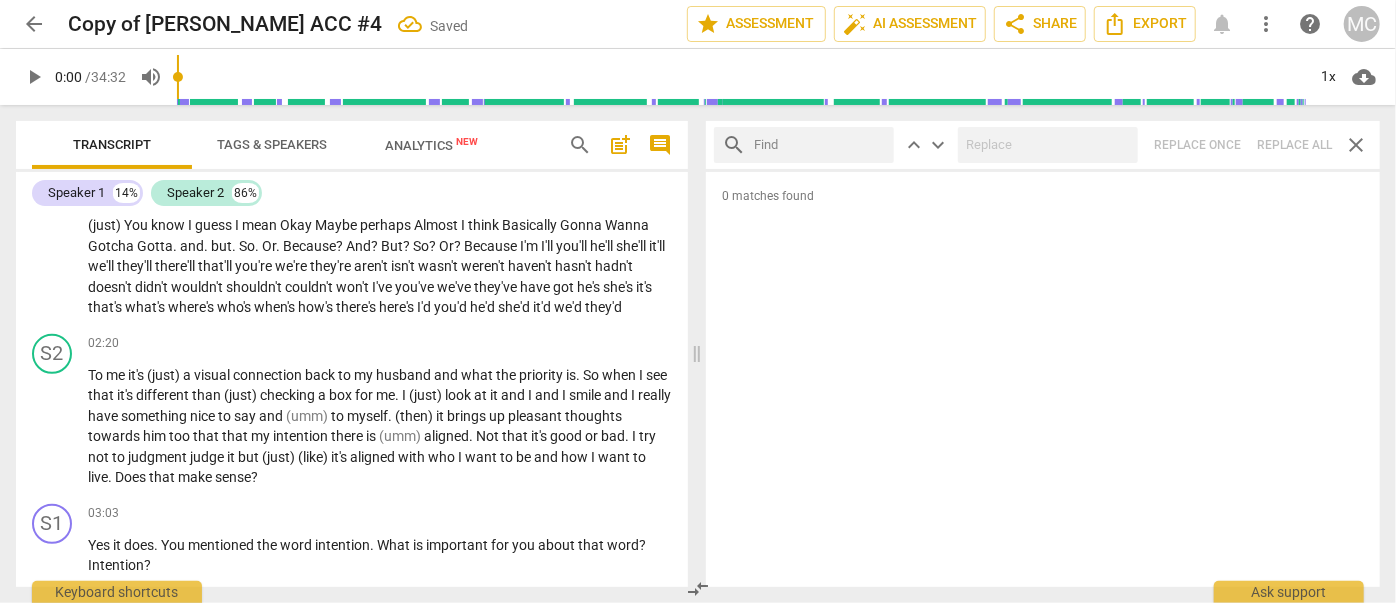 click at bounding box center (820, 145) 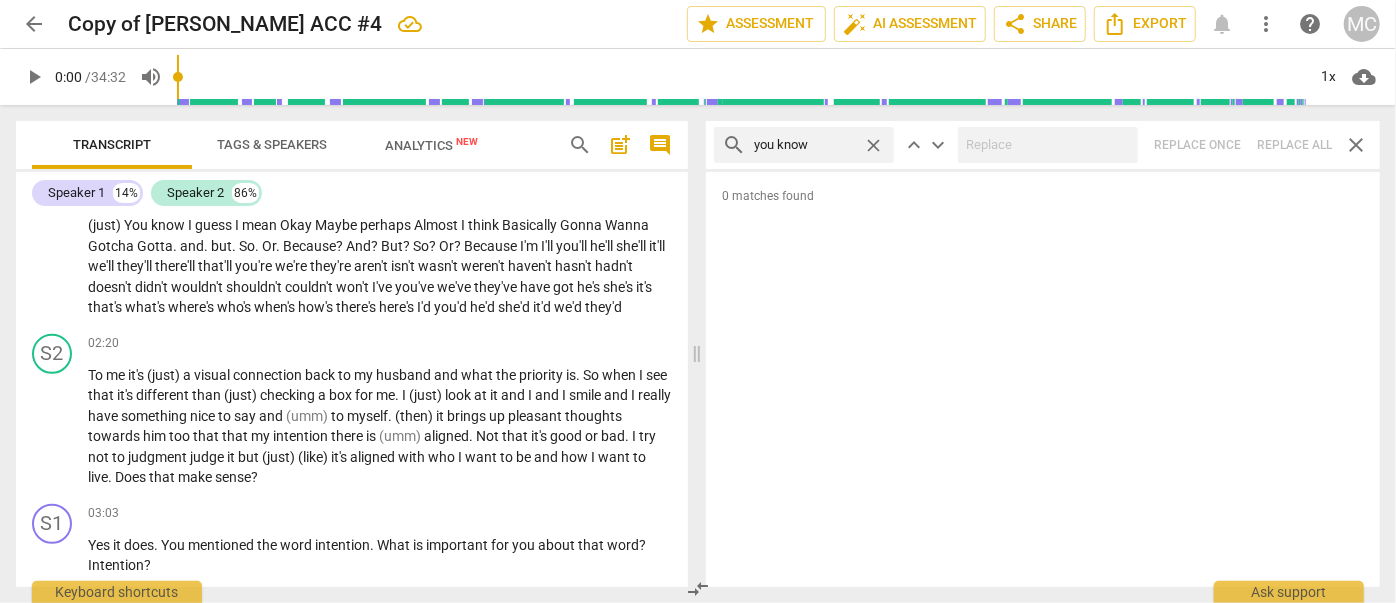 type on "you know" 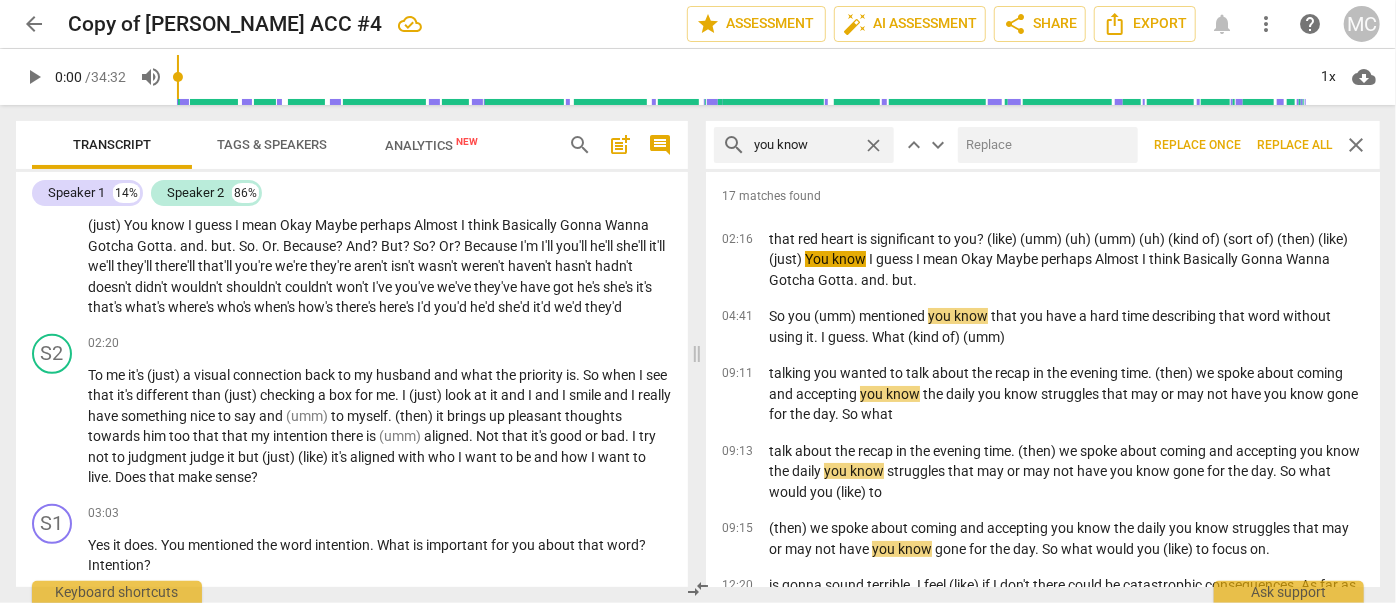 click at bounding box center (1044, 145) 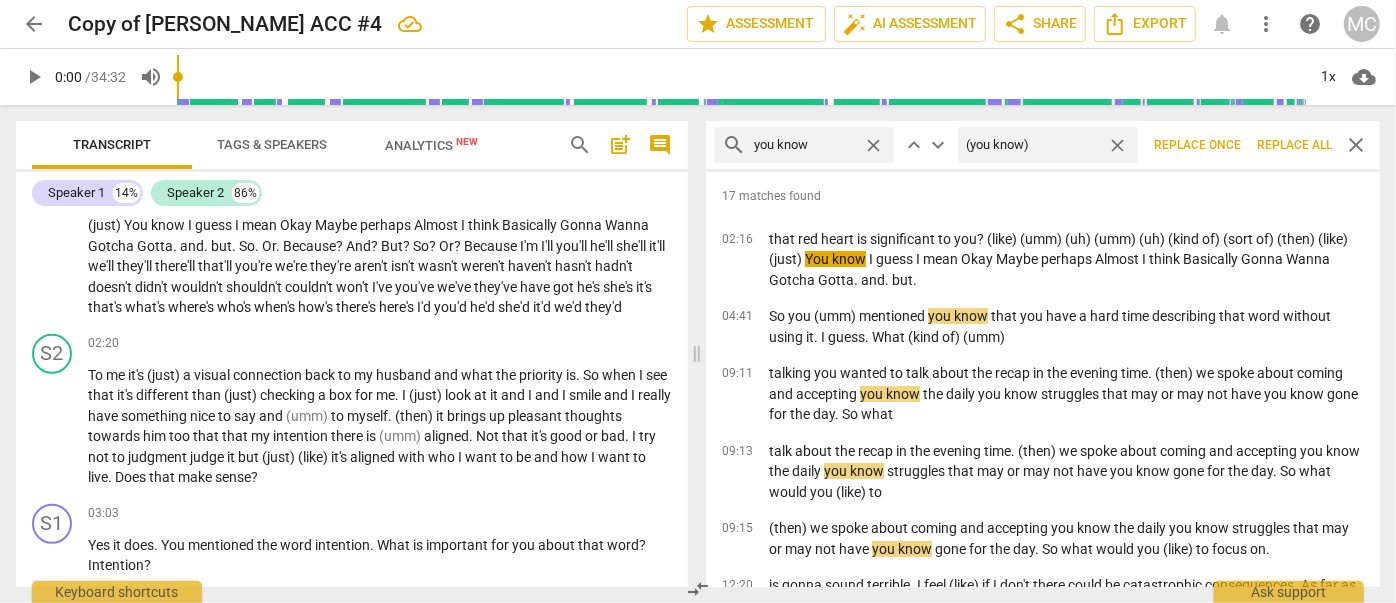 type on "(you know)" 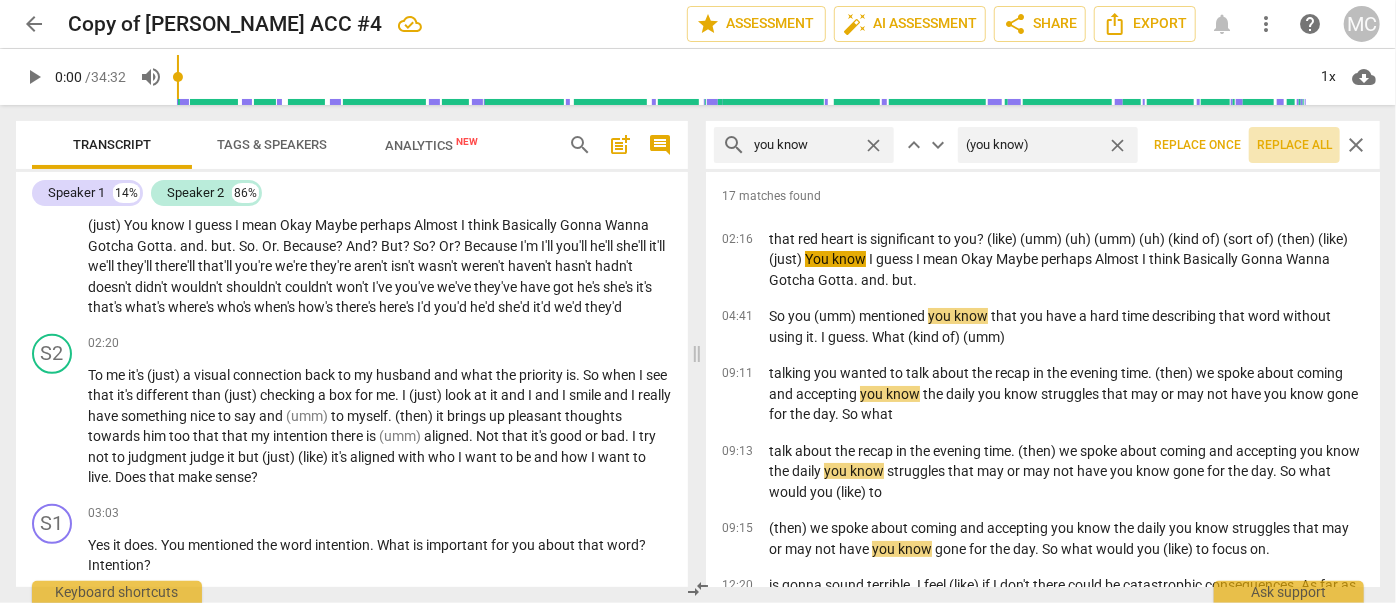 click on "Replace all" at bounding box center (1294, 145) 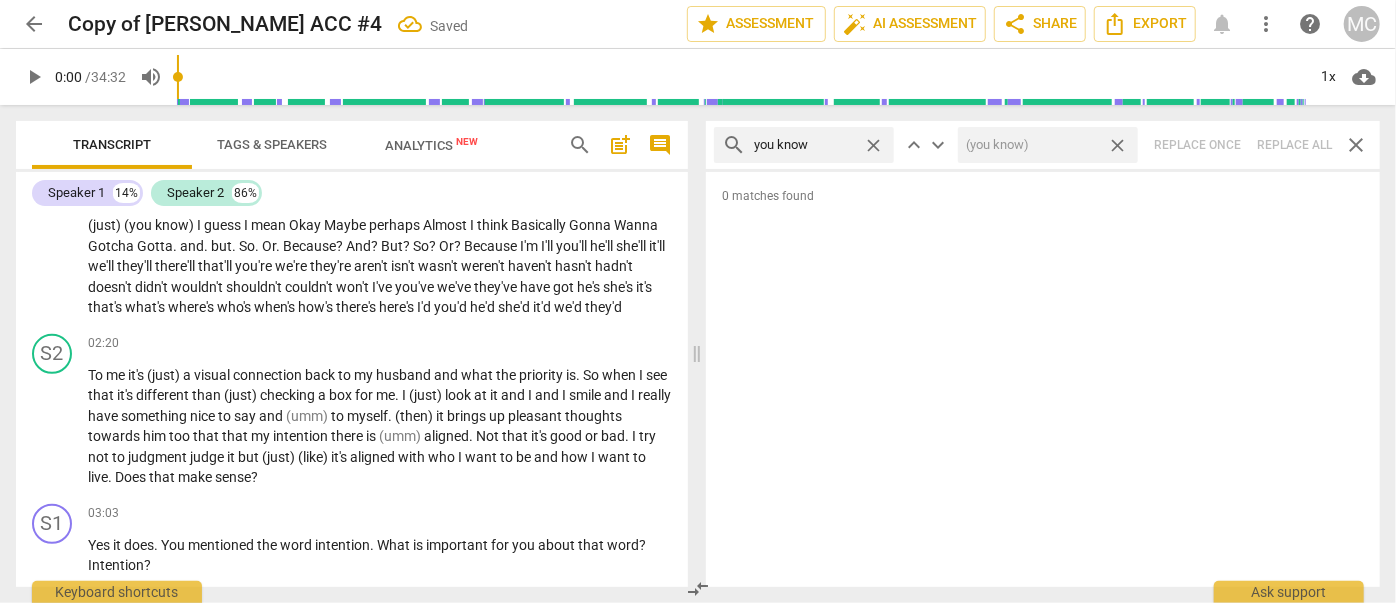 click on "close" at bounding box center (1117, 145) 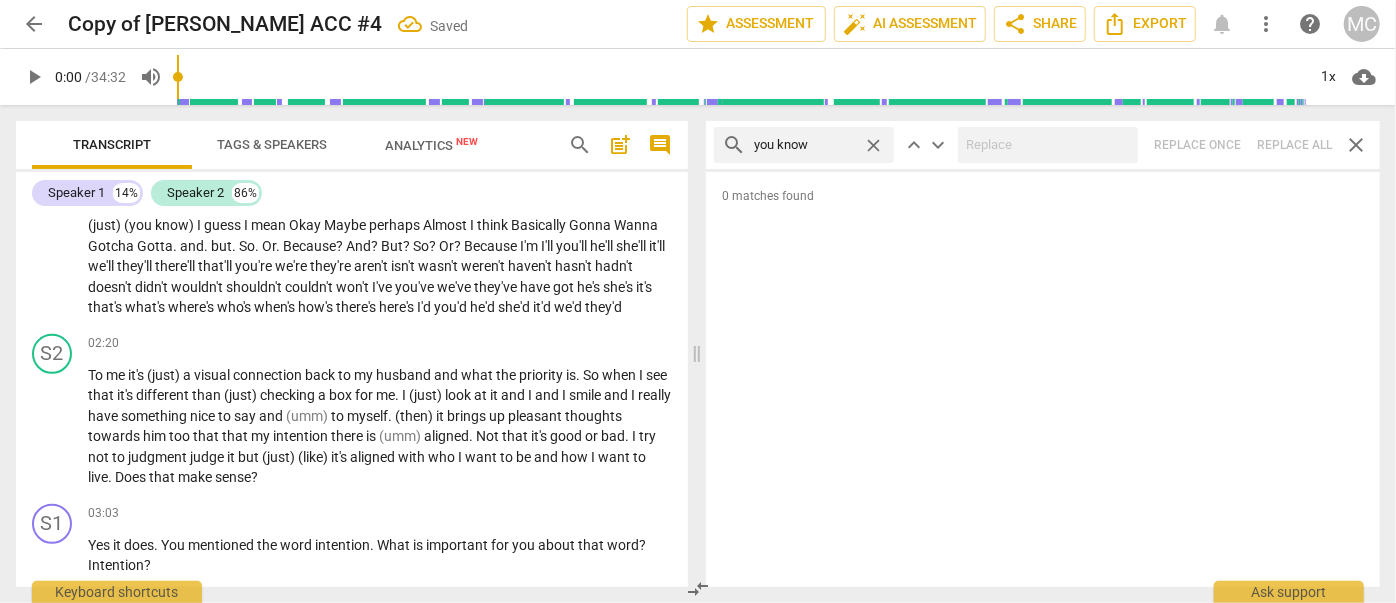 click on "close" at bounding box center [873, 145] 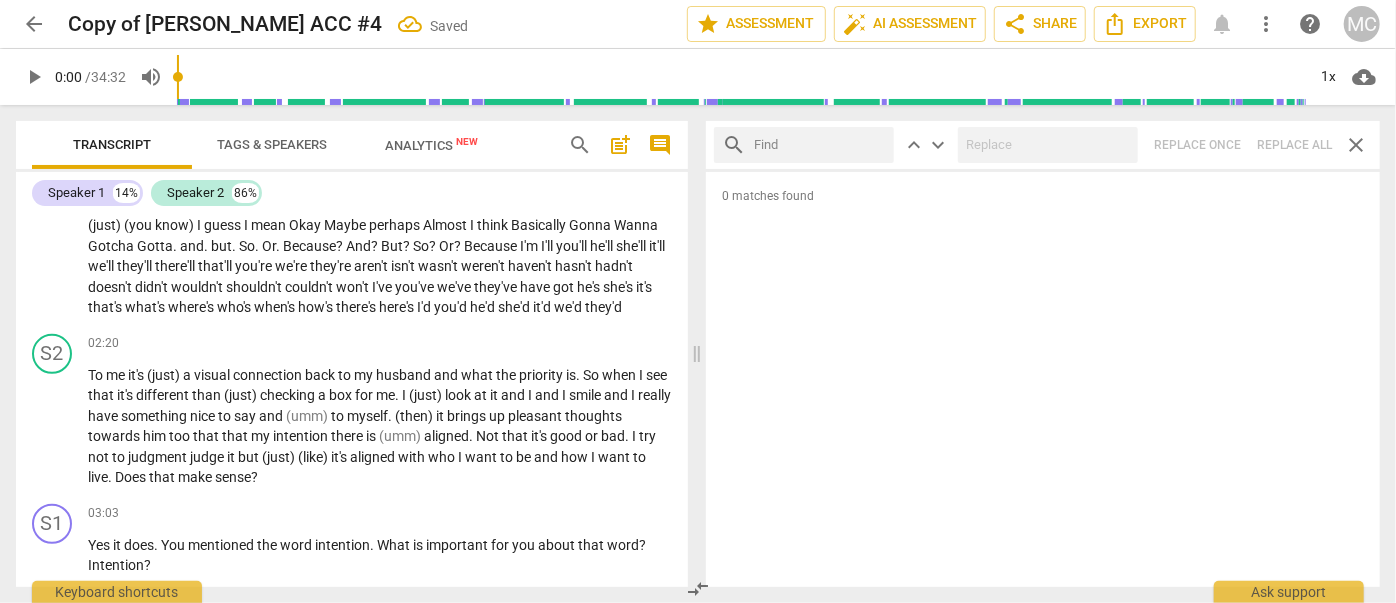 click at bounding box center [820, 145] 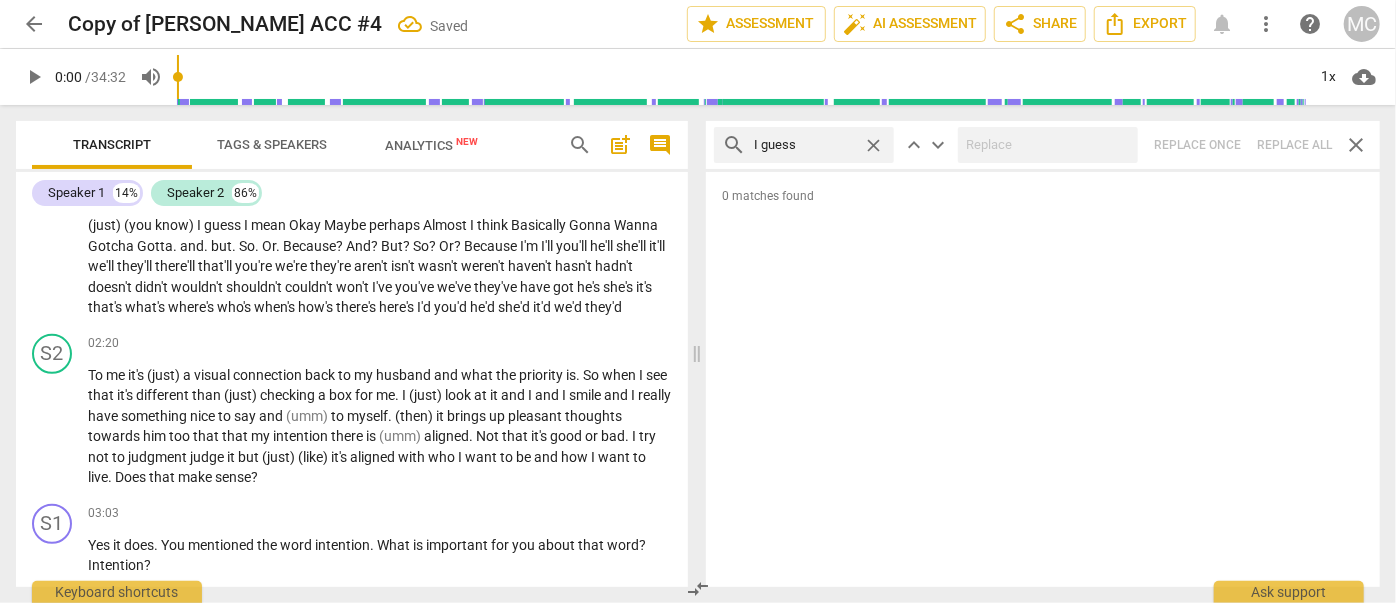 type on "I guess" 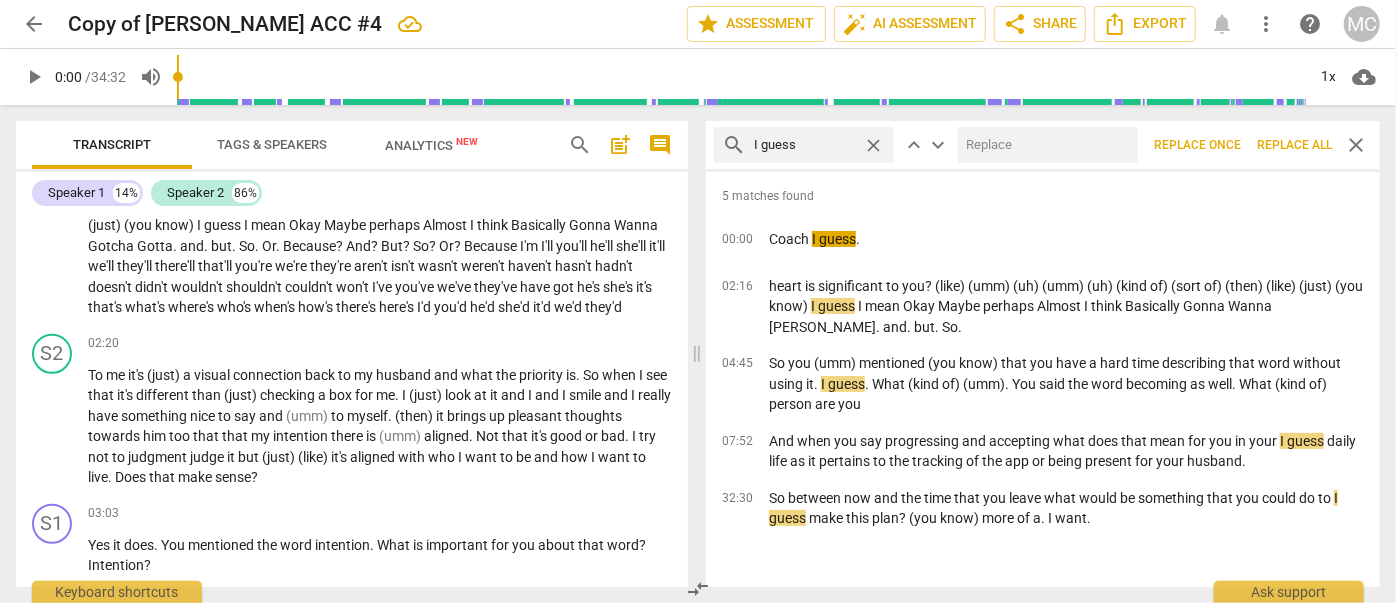 click at bounding box center [1044, 145] 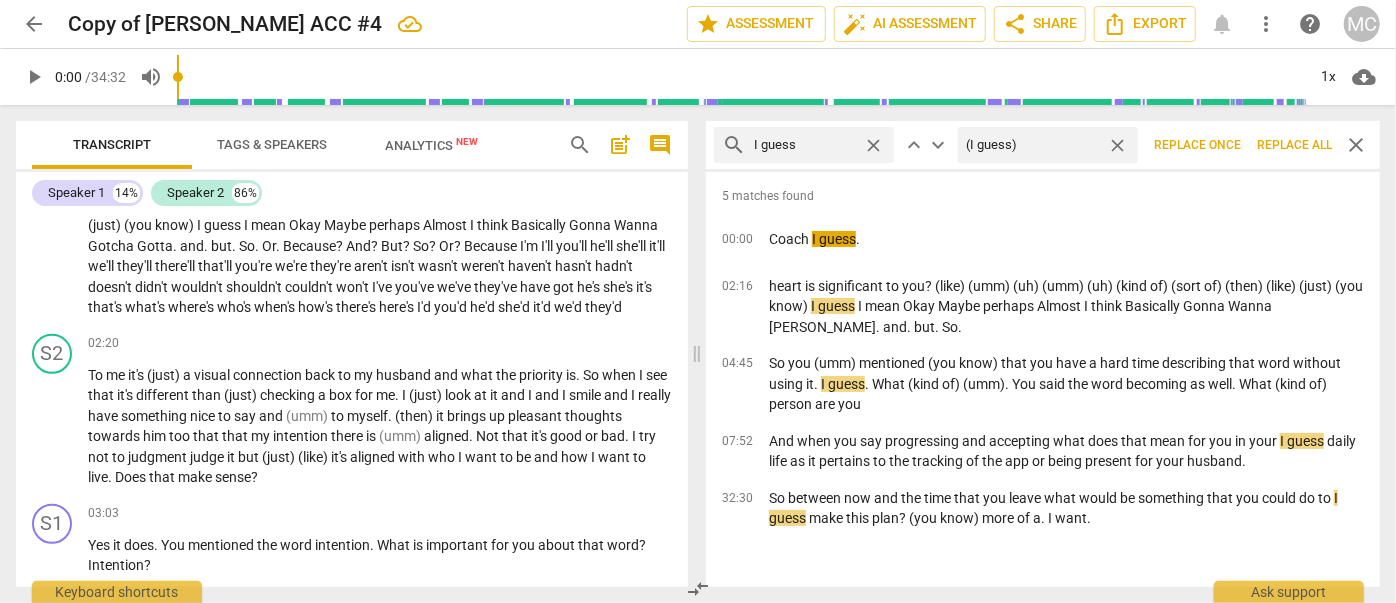 type on "(I guess)" 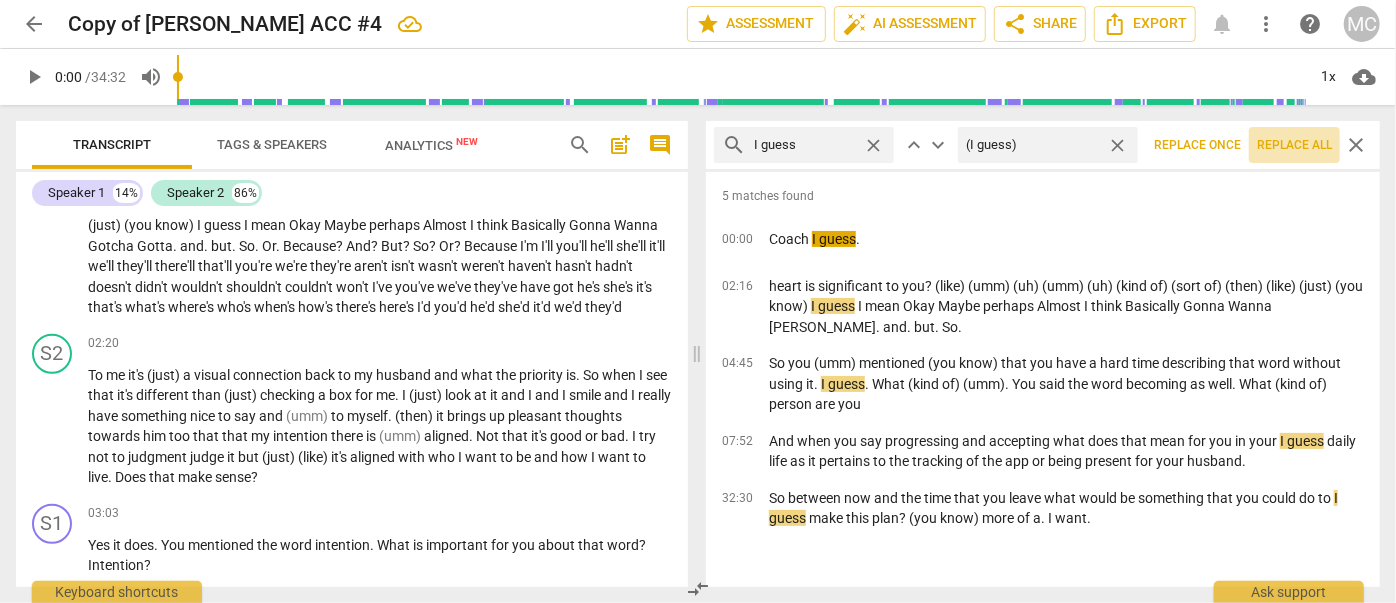 click on "Replace all" at bounding box center [1294, 145] 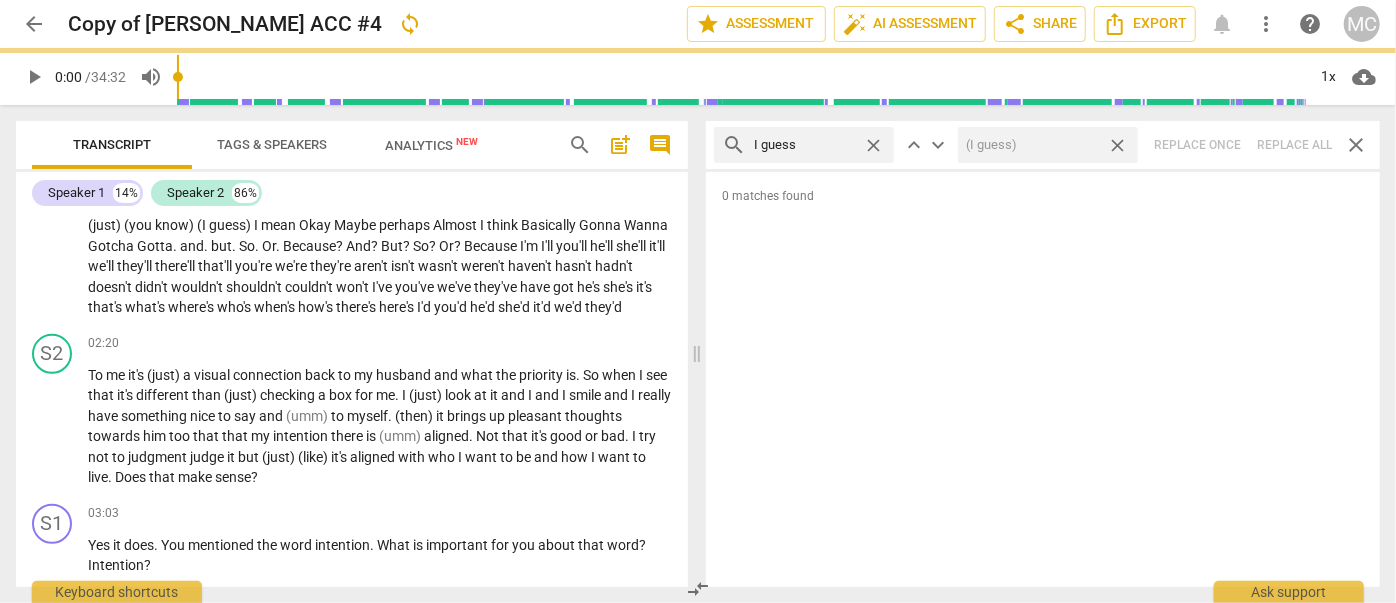 scroll, scrollTop: 646, scrollLeft: 0, axis: vertical 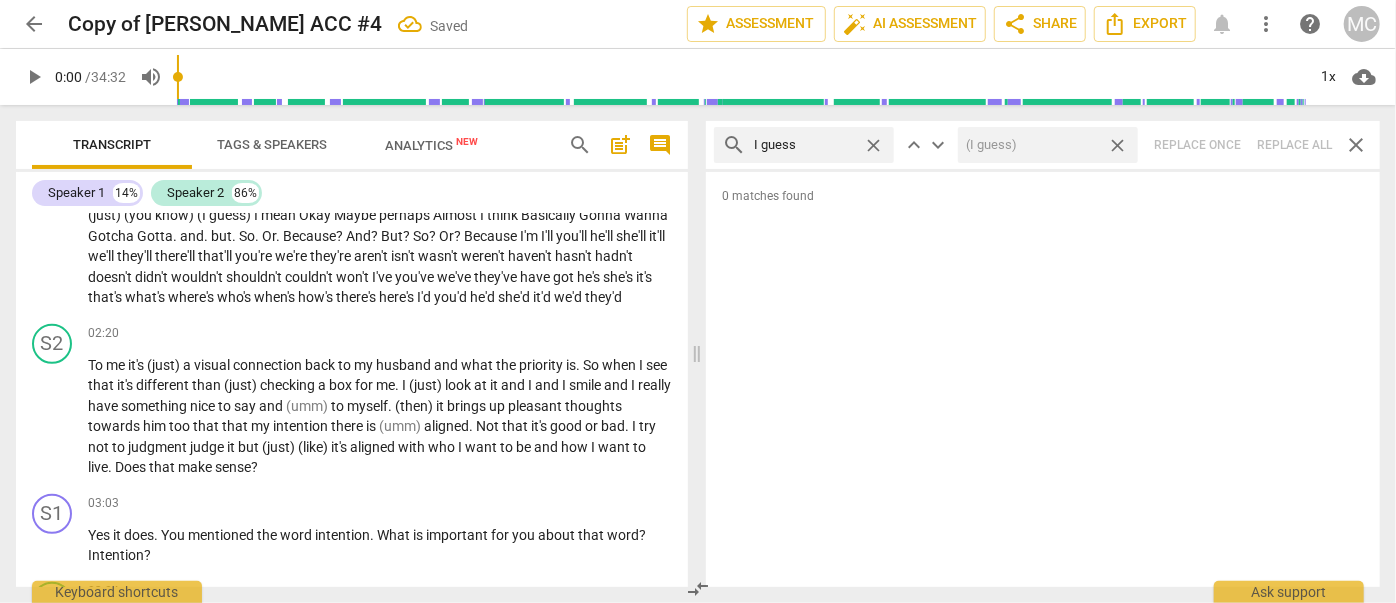 click on "close" at bounding box center (1117, 145) 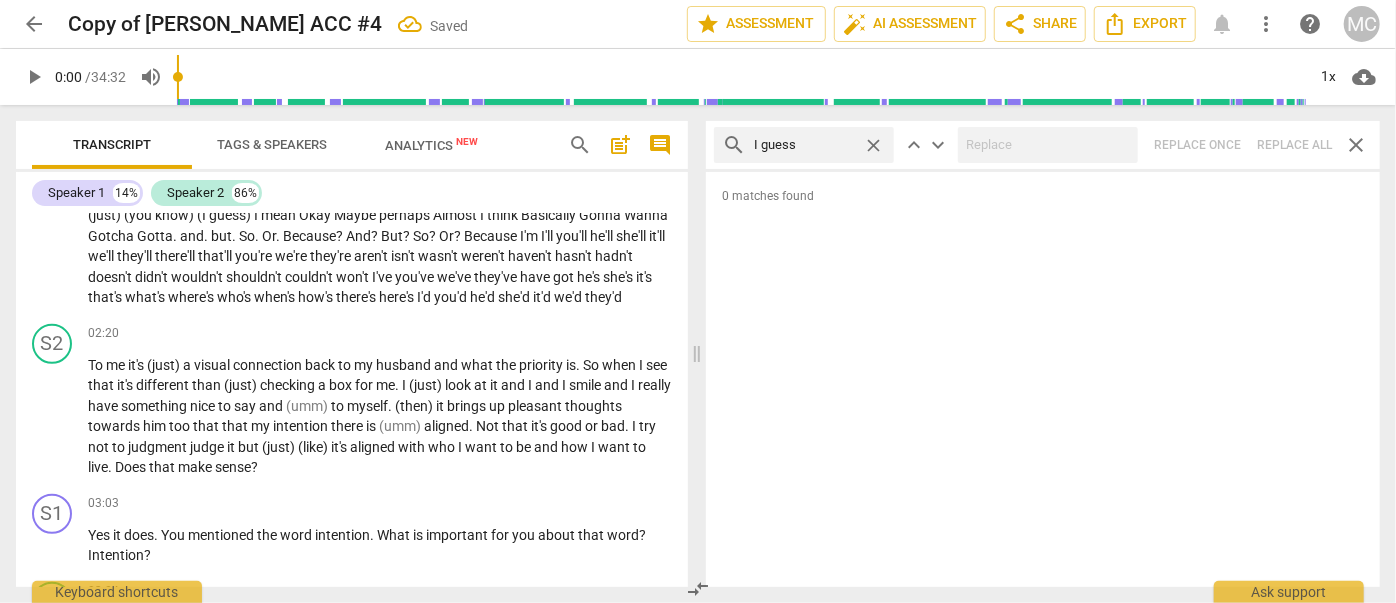 click on "close" at bounding box center [873, 145] 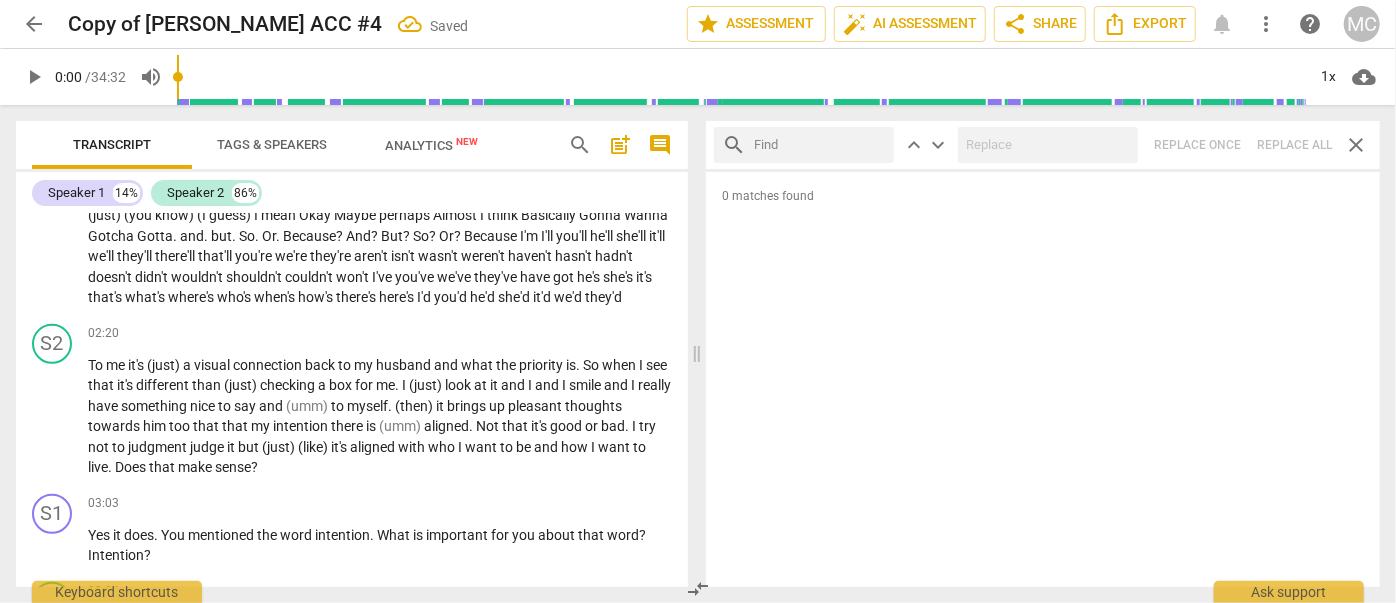 click at bounding box center (820, 145) 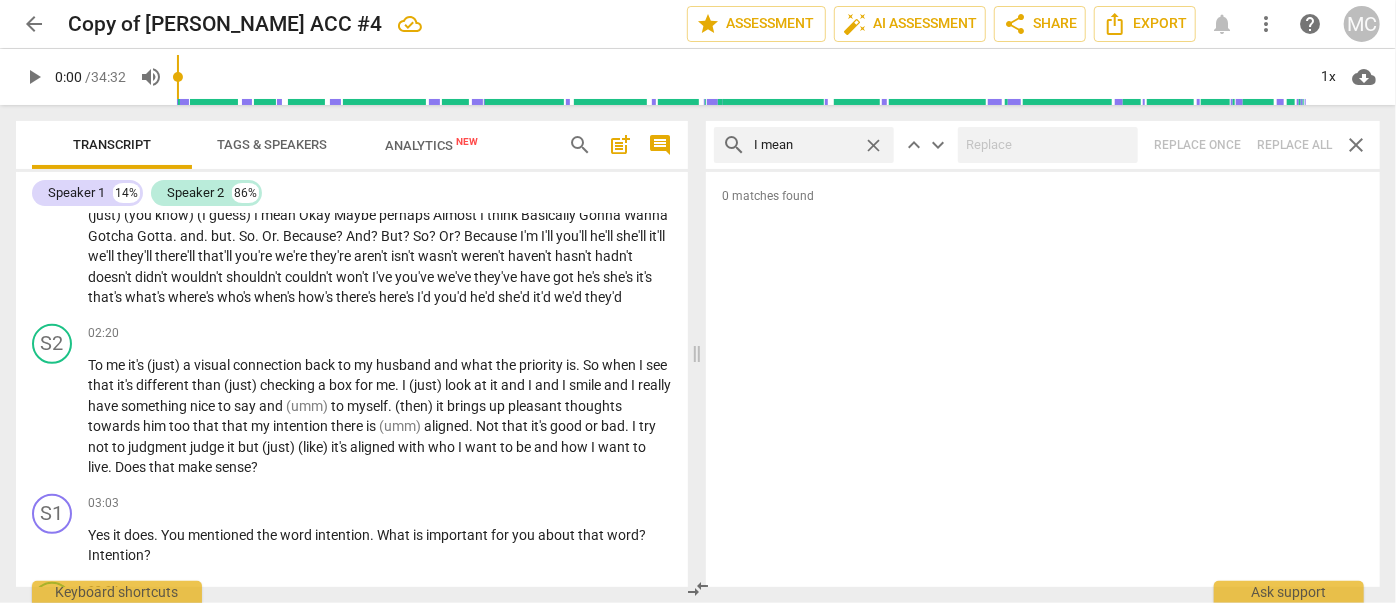 type on "I mean" 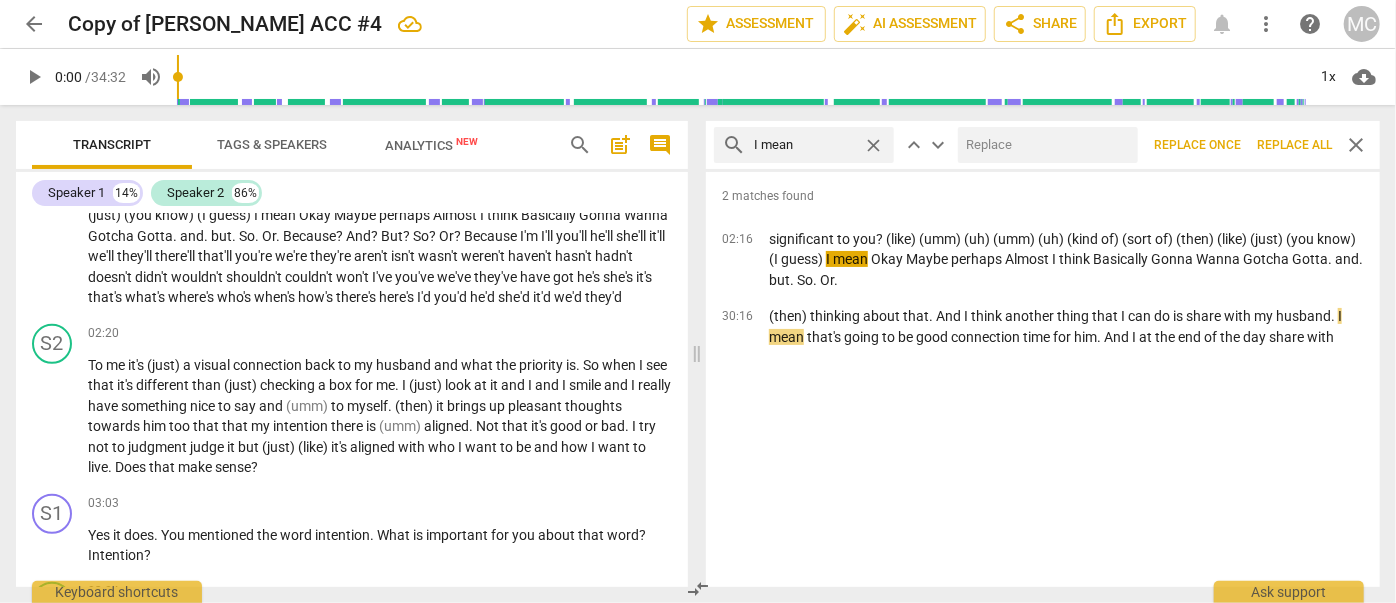 click at bounding box center (1044, 145) 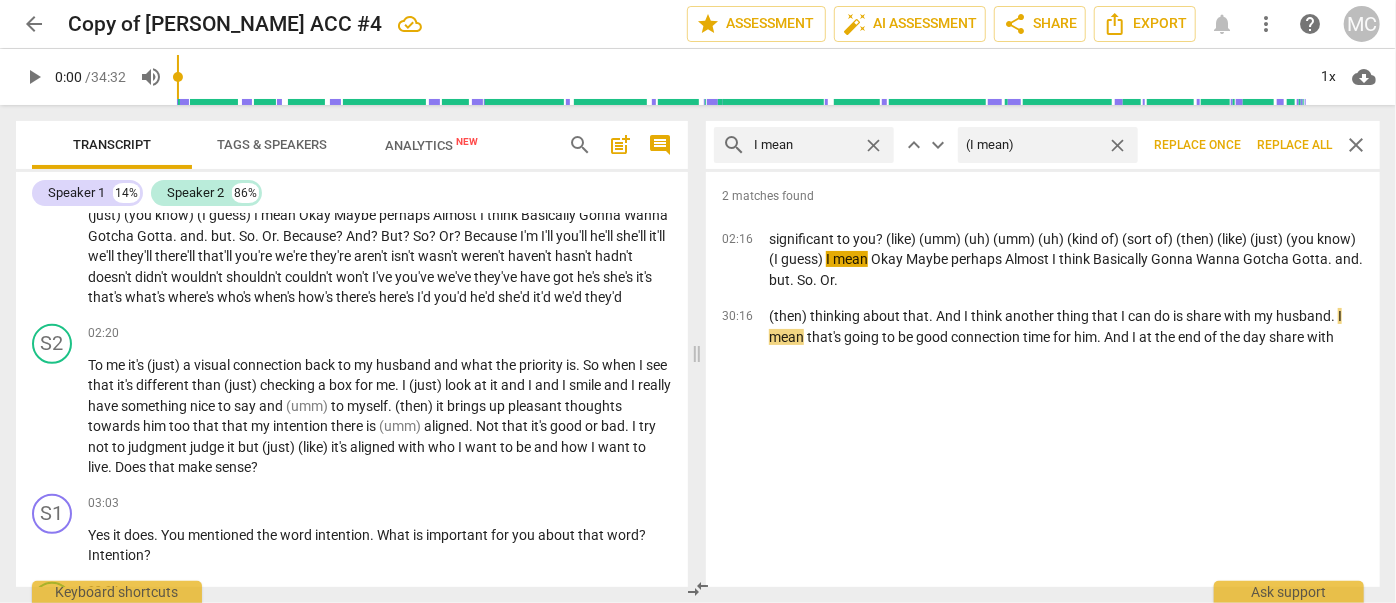 type on "(I mean)" 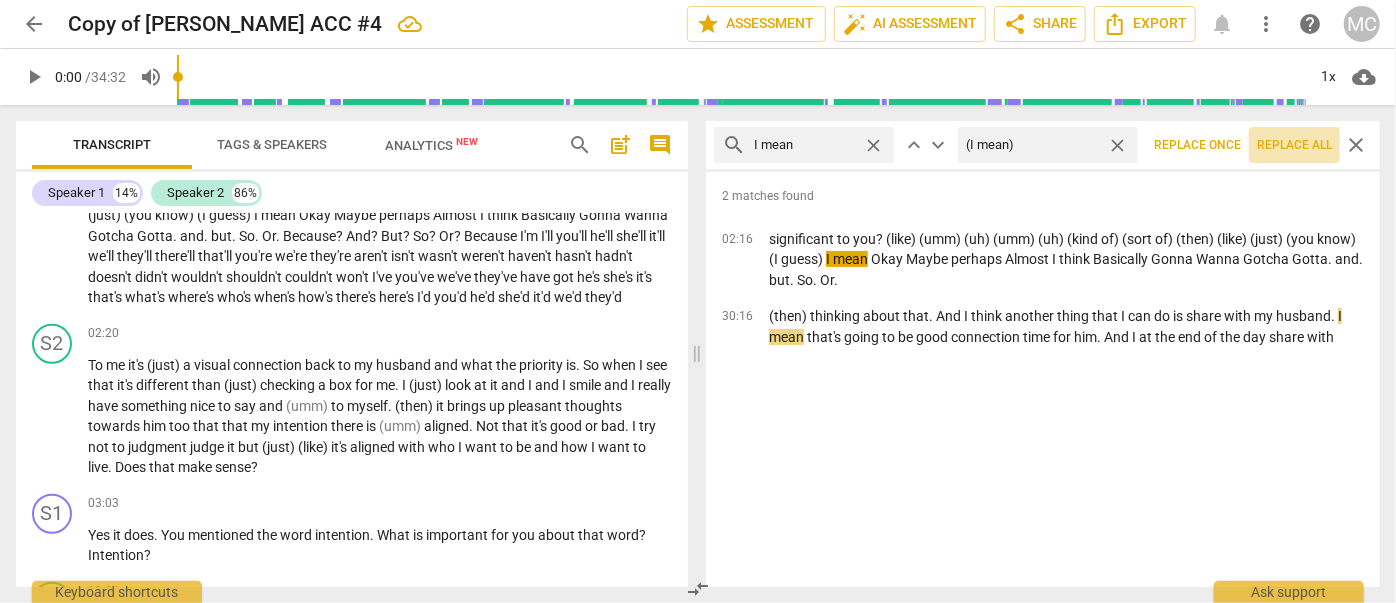 click on "Replace all" at bounding box center (1294, 145) 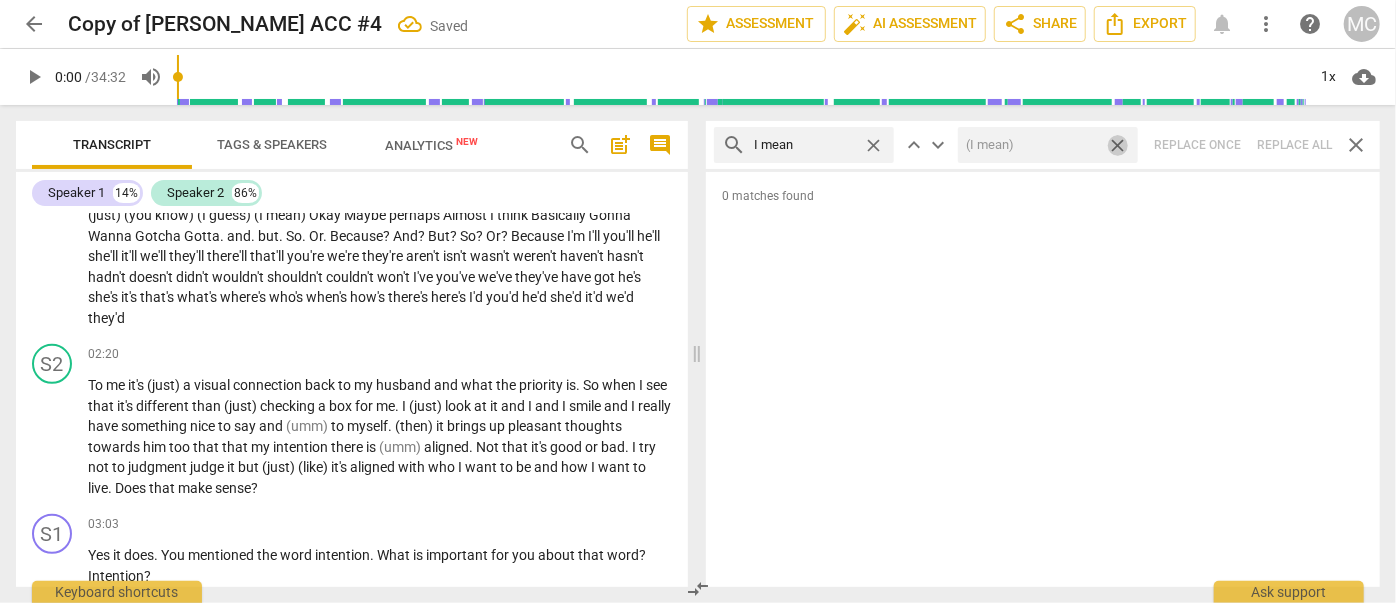 click on "close" at bounding box center (1117, 145) 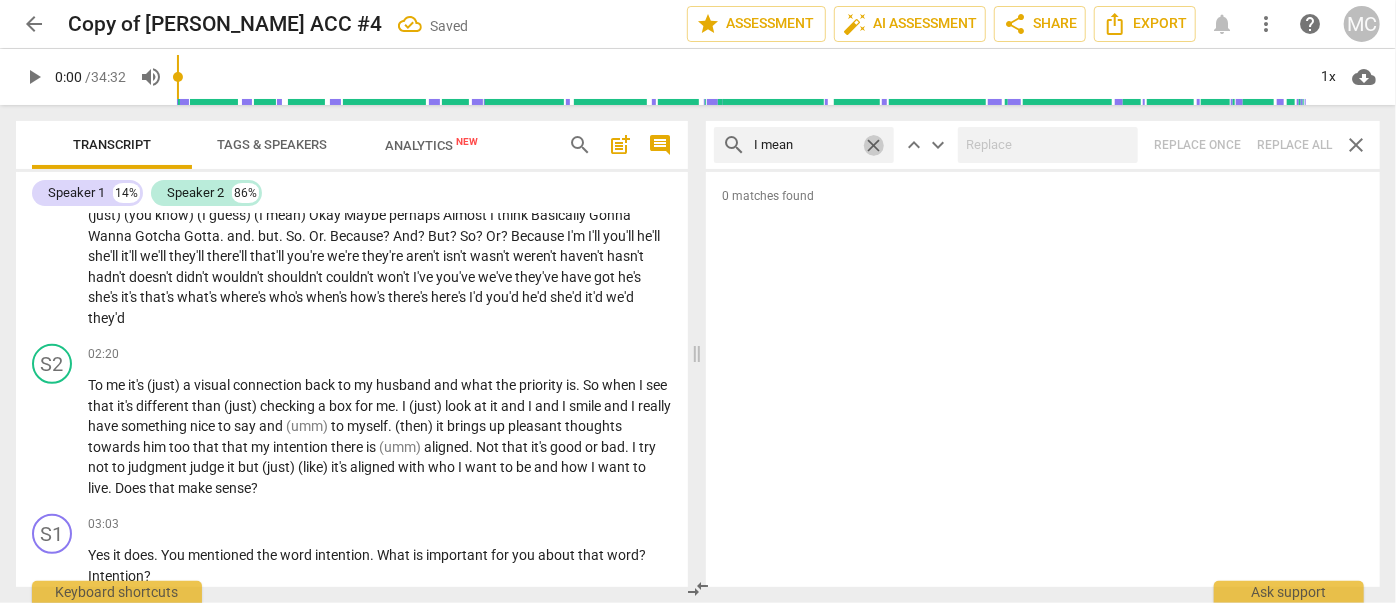 click on "close" at bounding box center (873, 145) 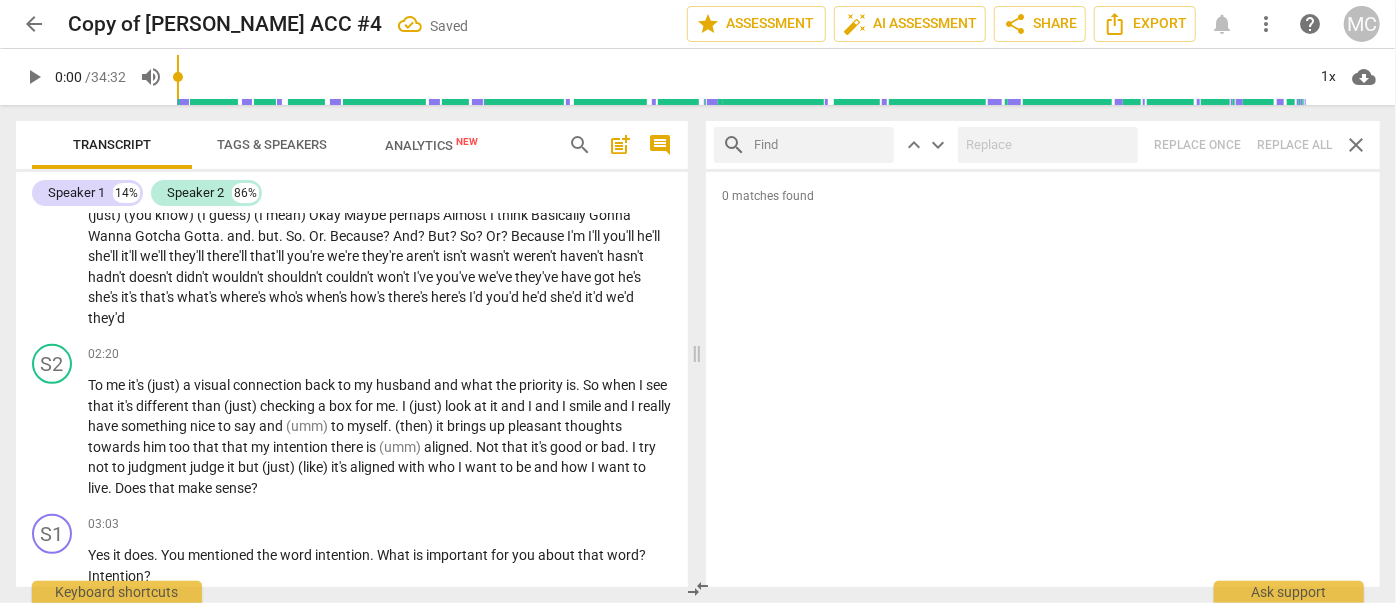 click at bounding box center [820, 145] 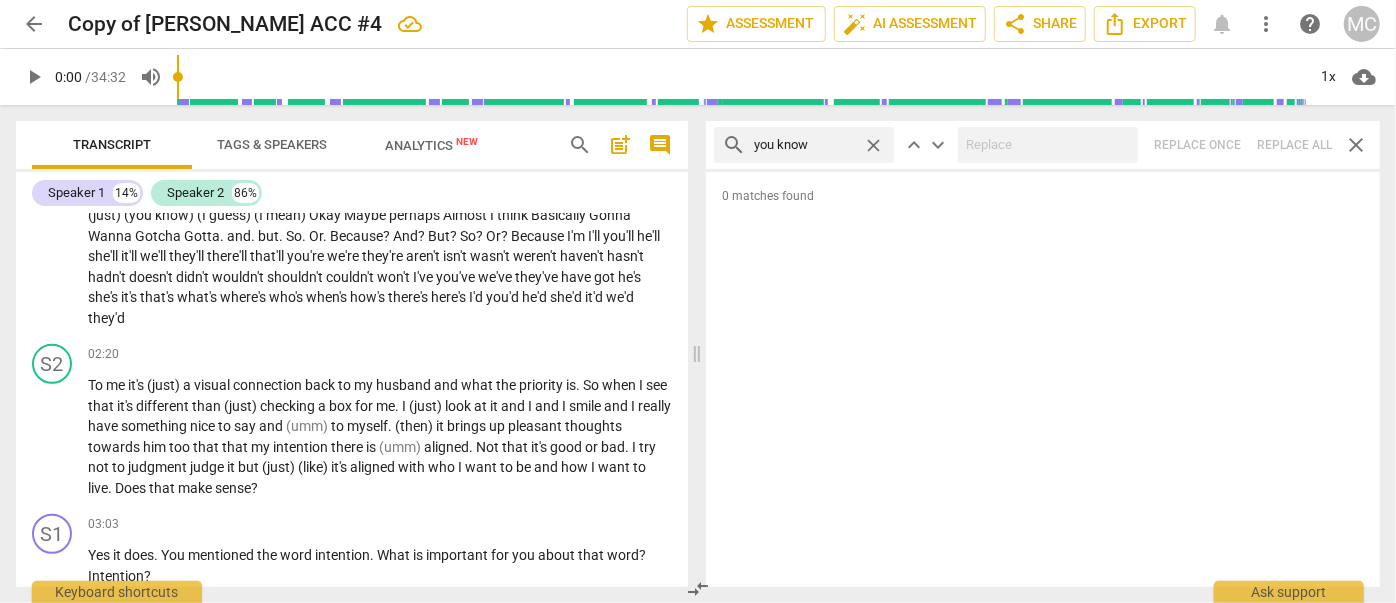 type on "you know" 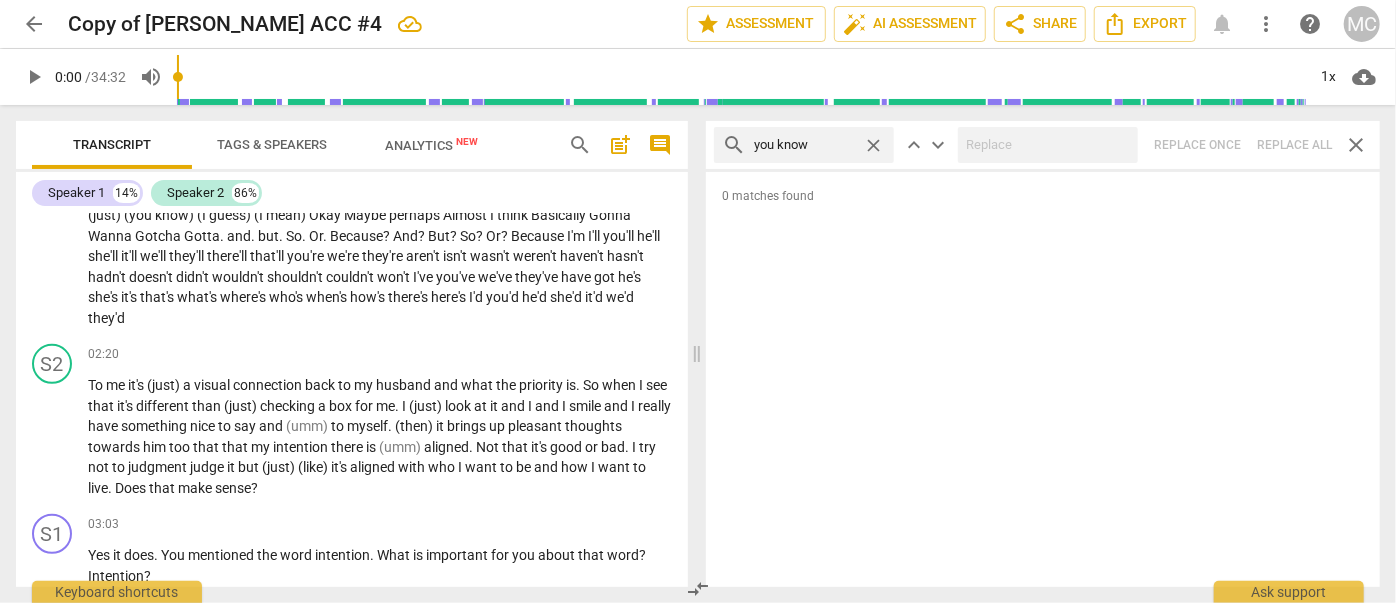 click on "close" at bounding box center (873, 145) 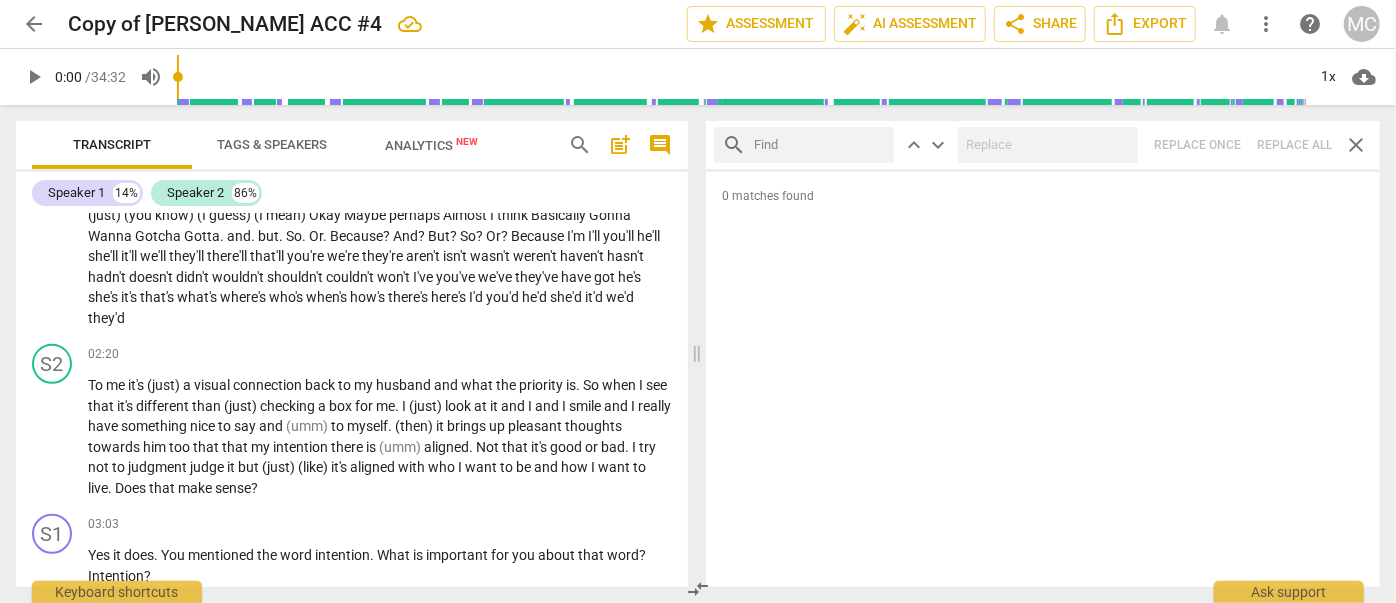 click at bounding box center (820, 145) 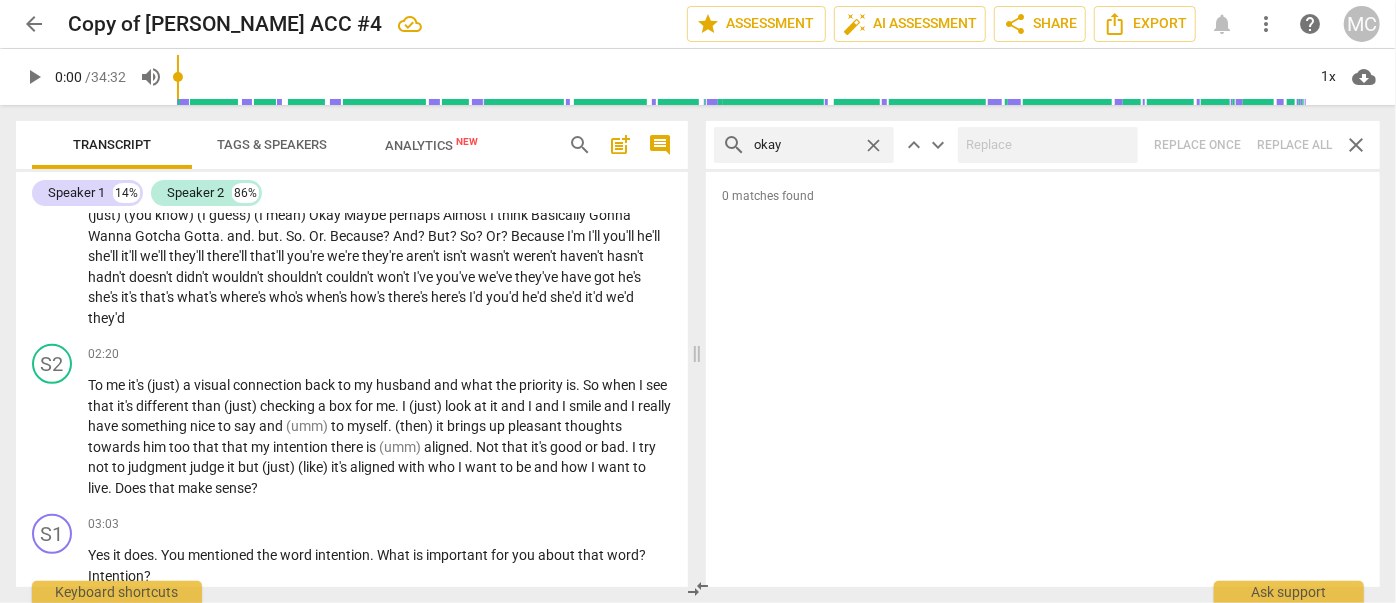 type on "okay" 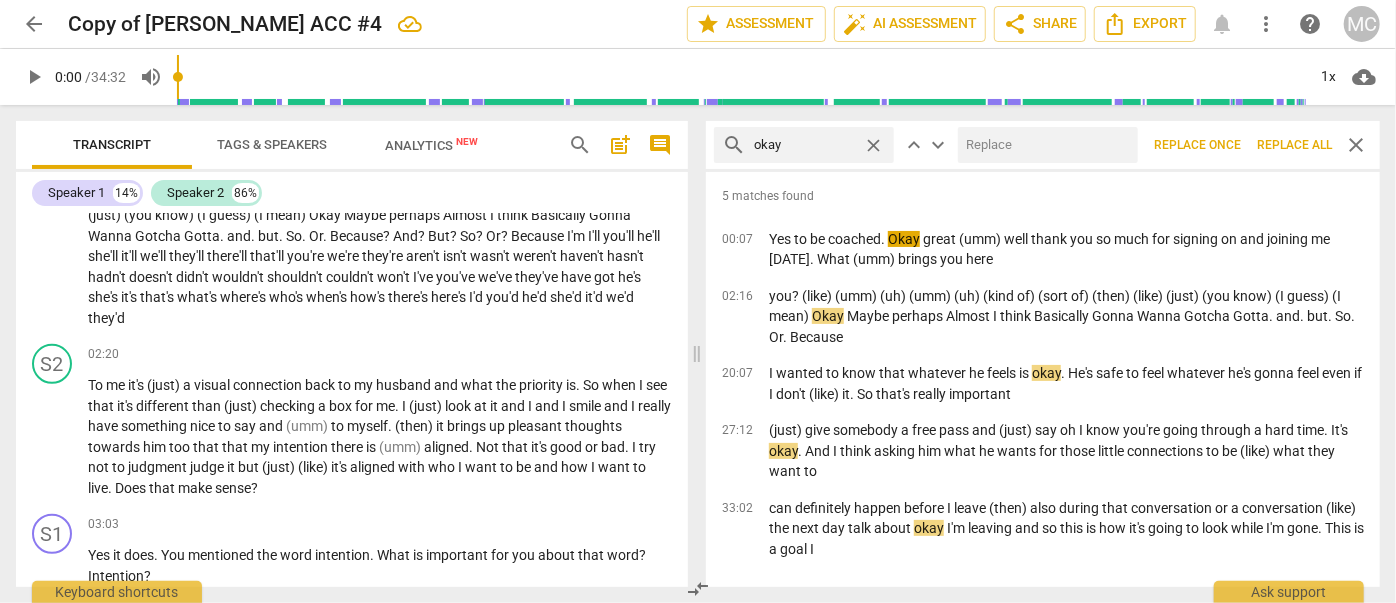 click at bounding box center [1044, 145] 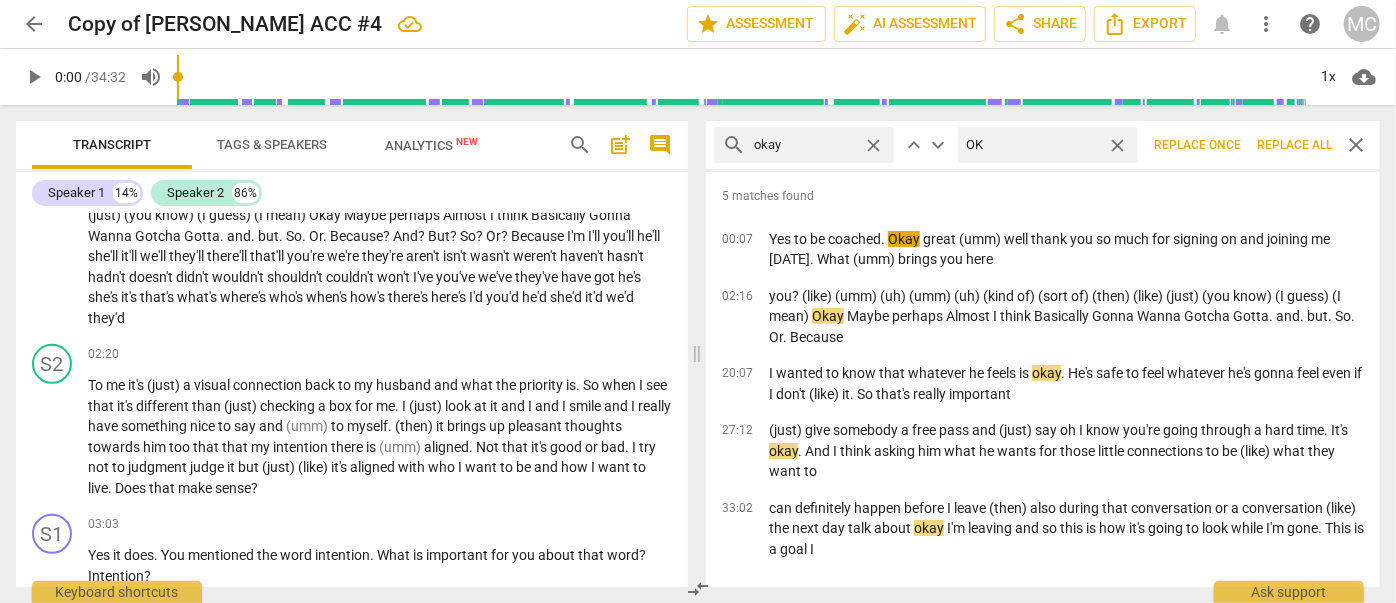 type on "OK" 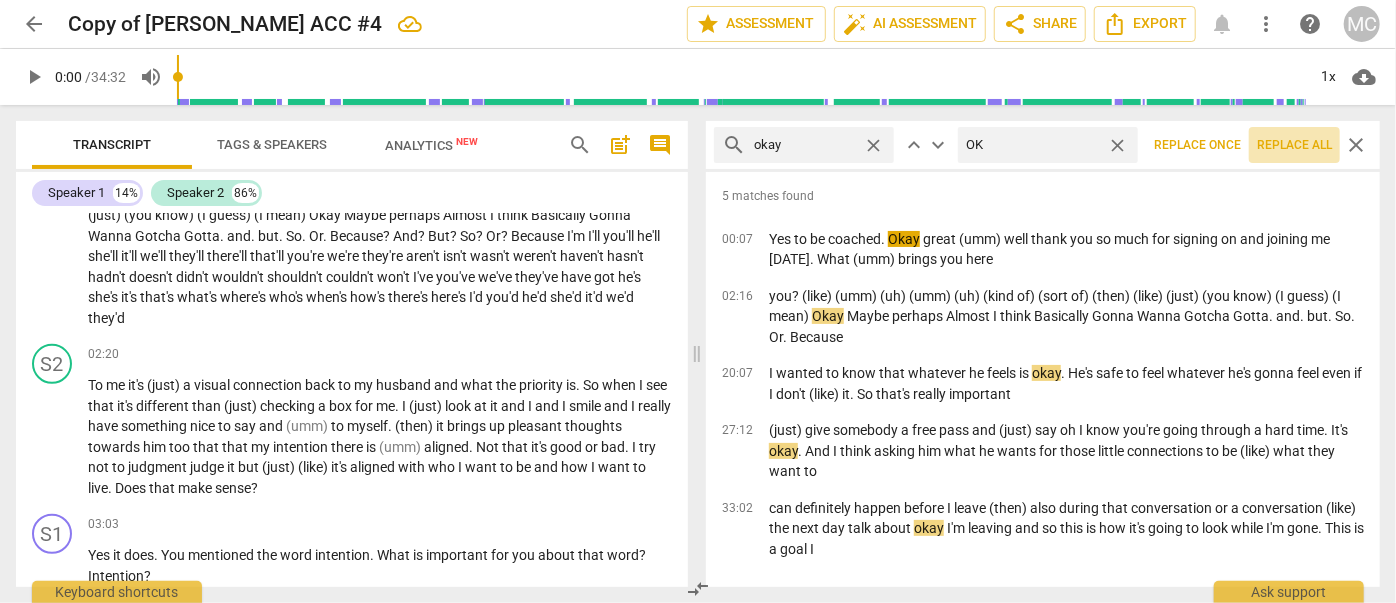 click on "Replace all" at bounding box center (1294, 145) 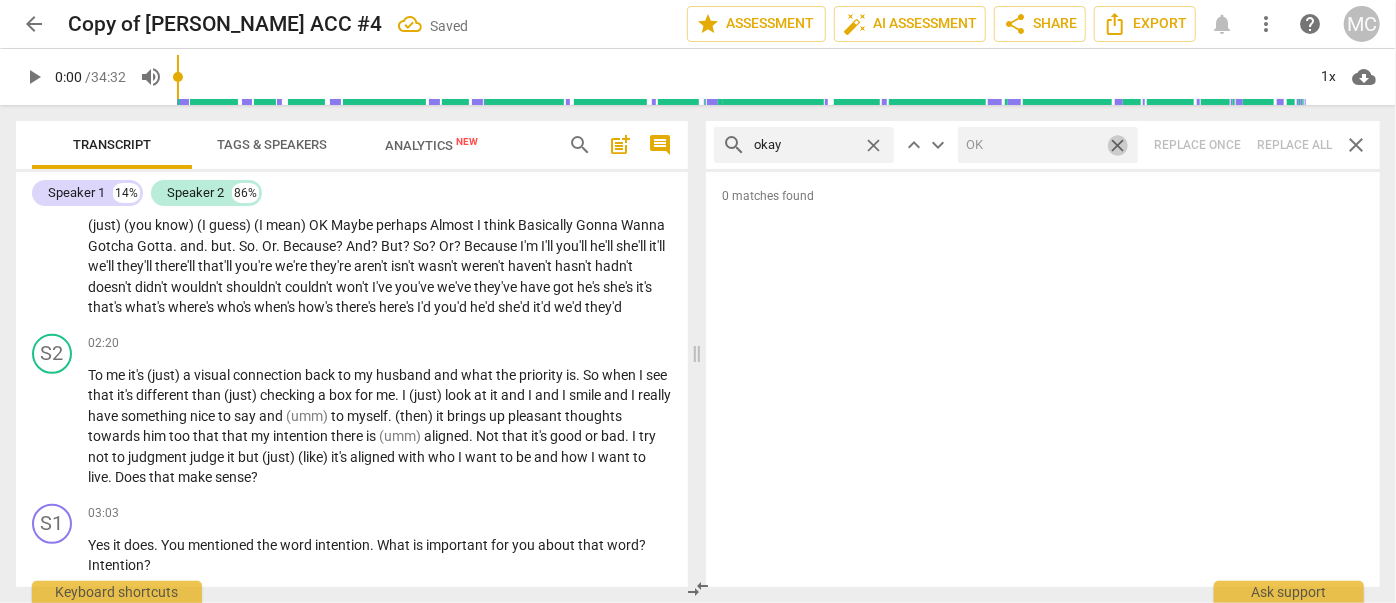 click on "close" at bounding box center [1117, 145] 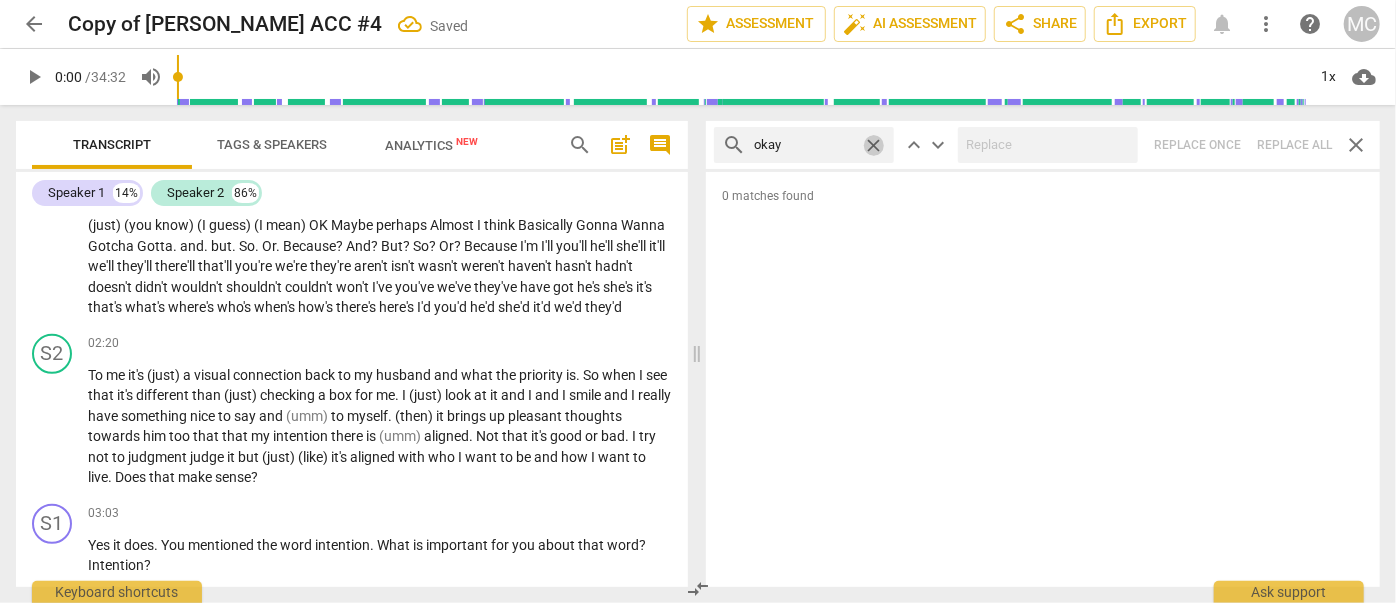 click on "close" at bounding box center (873, 145) 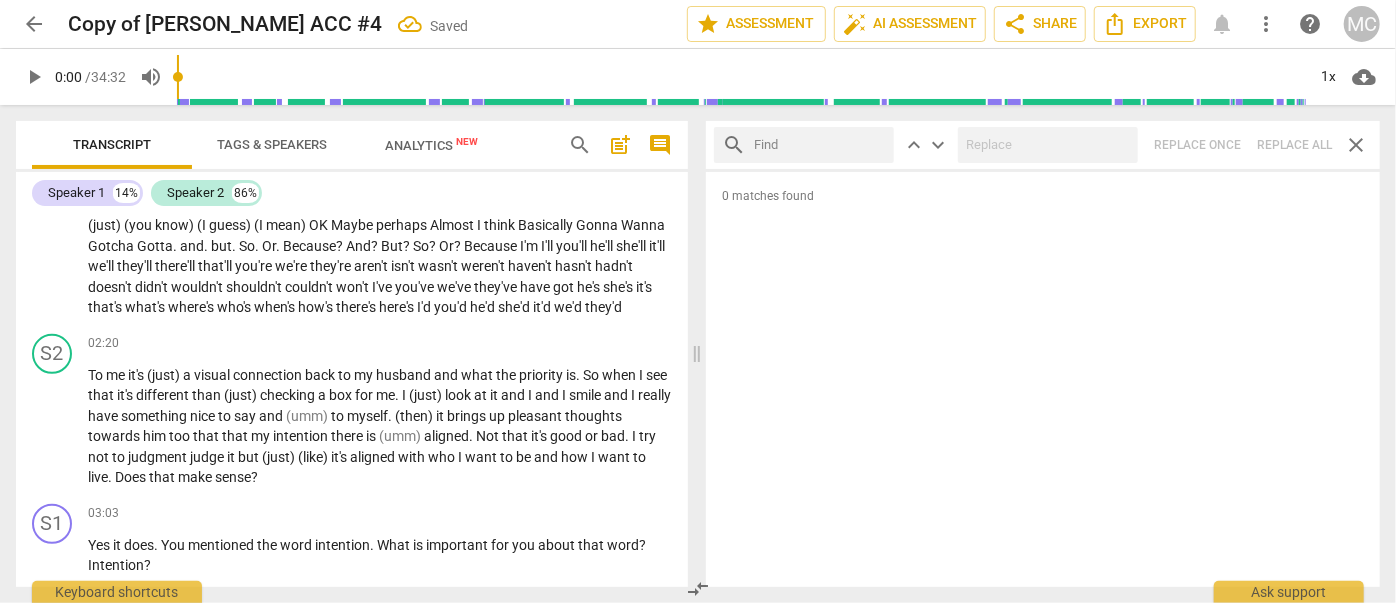 click at bounding box center [820, 145] 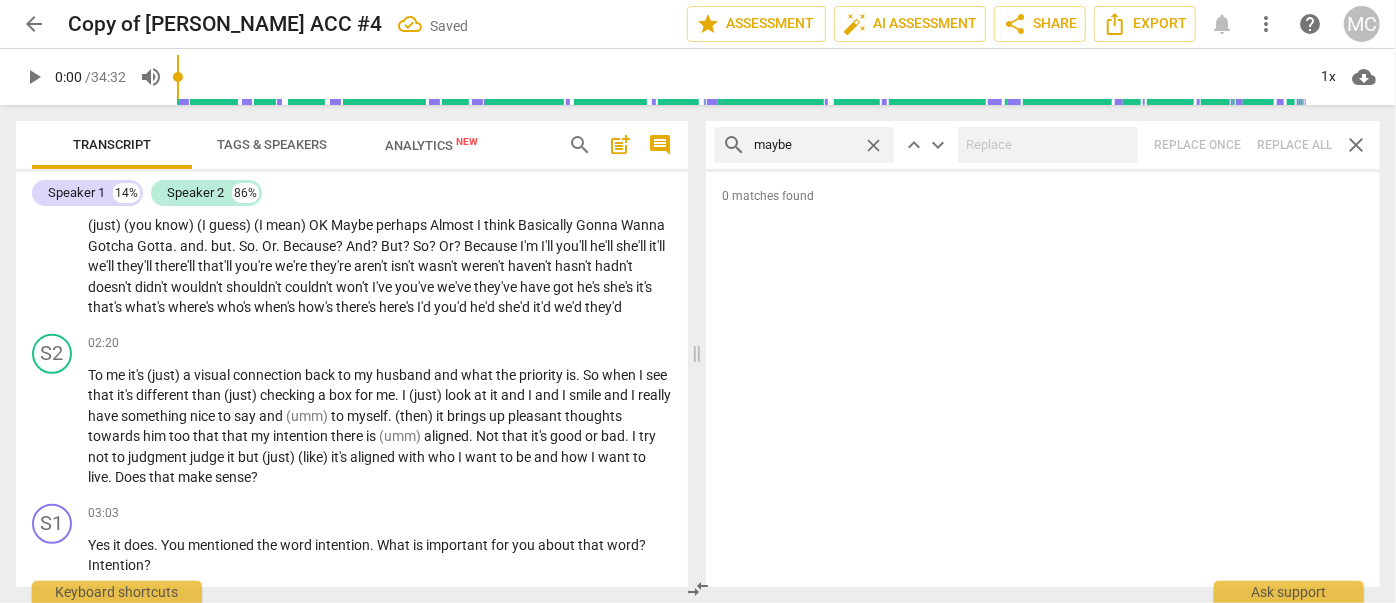 type on "maybe" 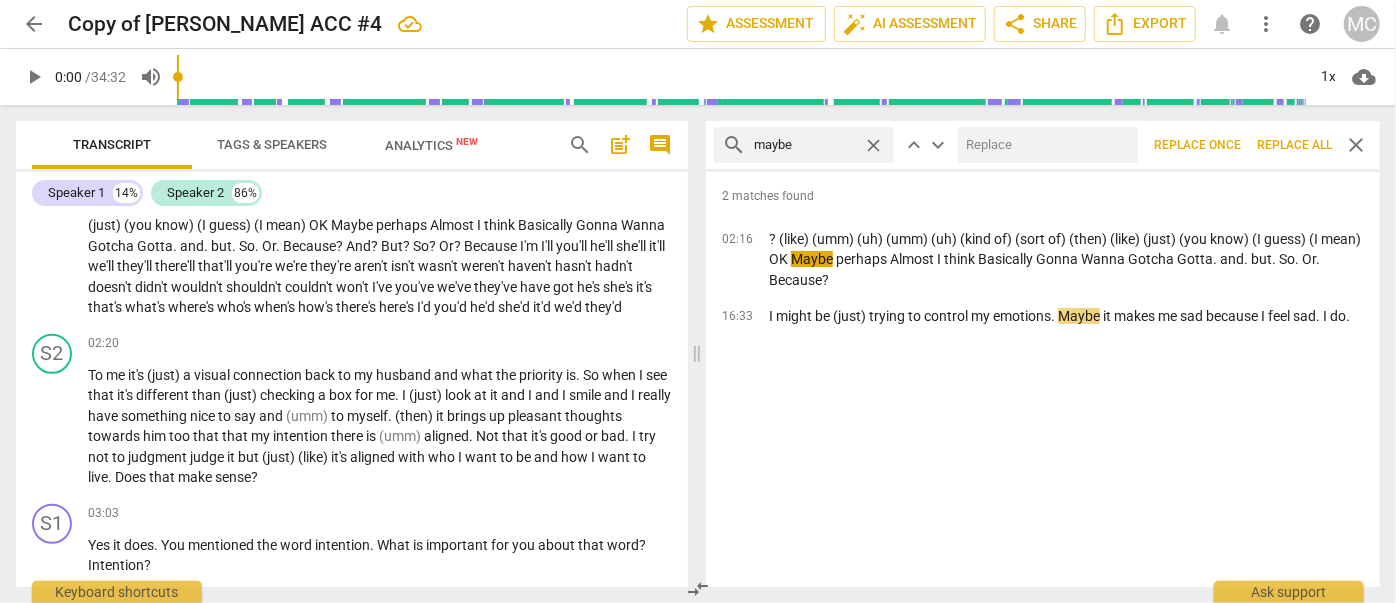 click at bounding box center [1044, 145] 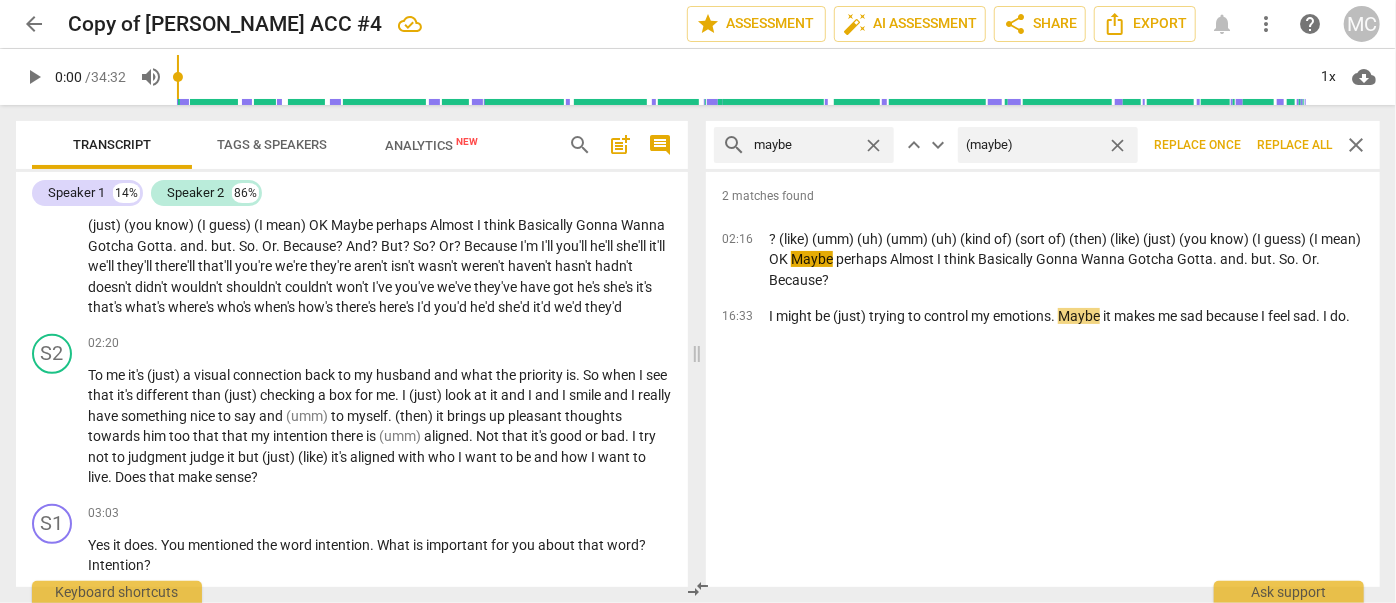 type on "(maybe)" 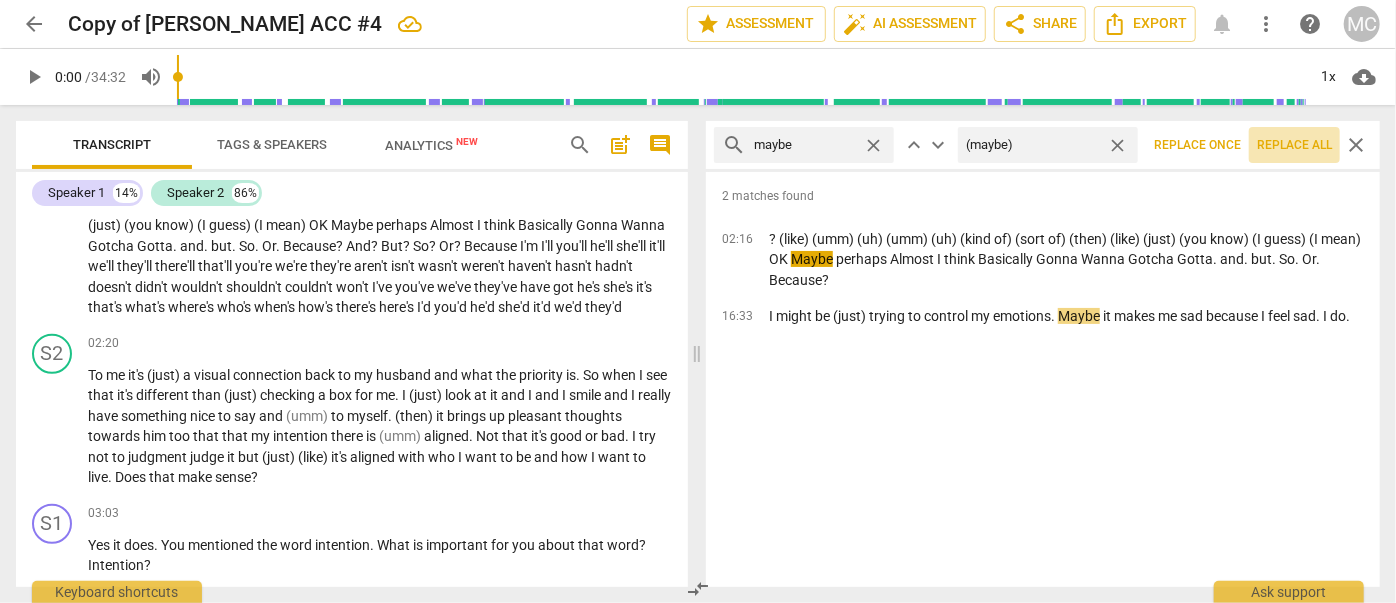 click on "Replace all" at bounding box center [1294, 145] 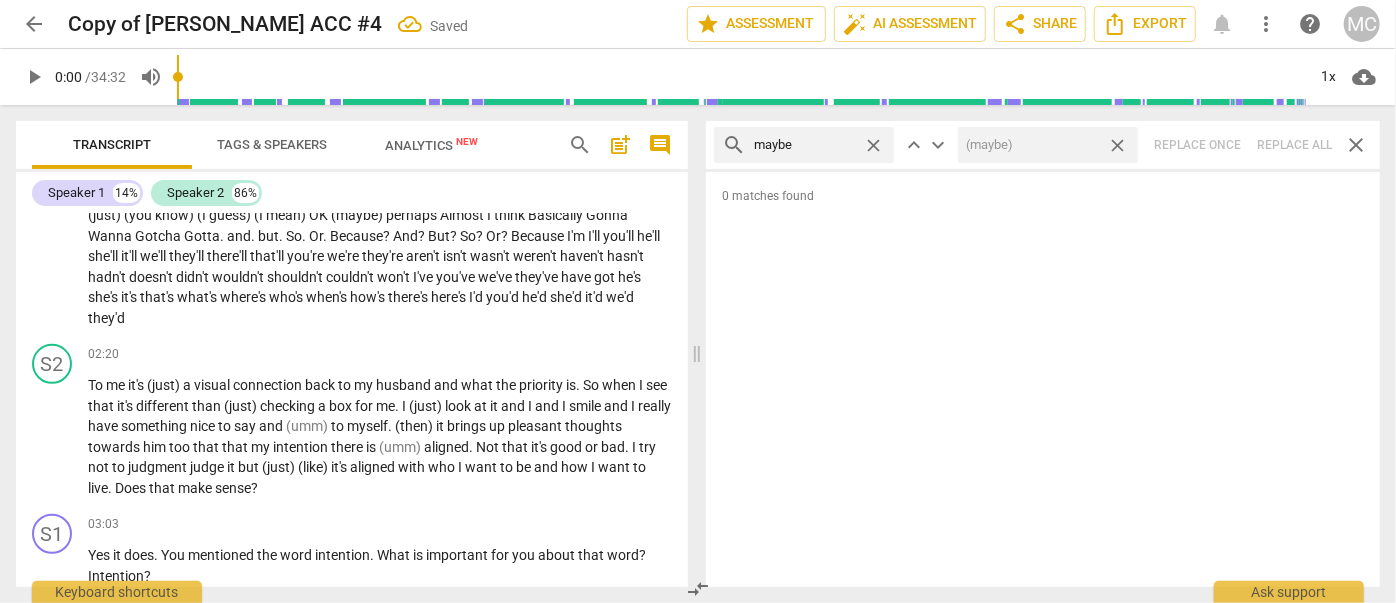 click on "close" at bounding box center [1117, 145] 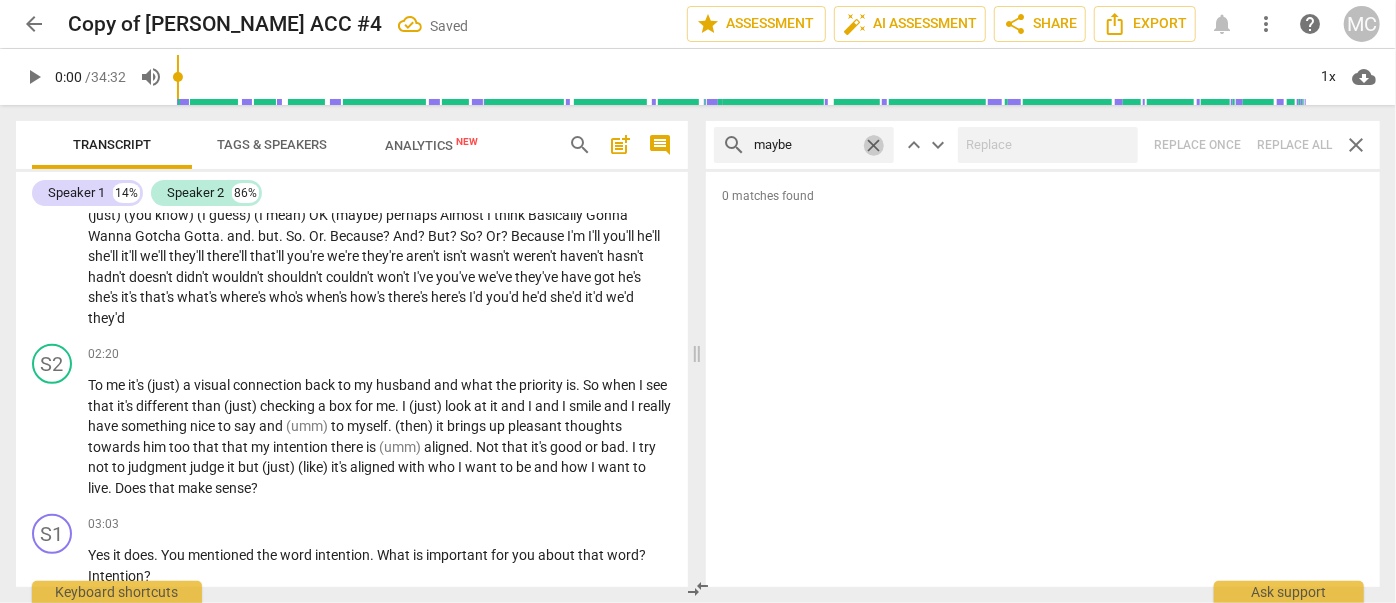 click on "close" at bounding box center [873, 145] 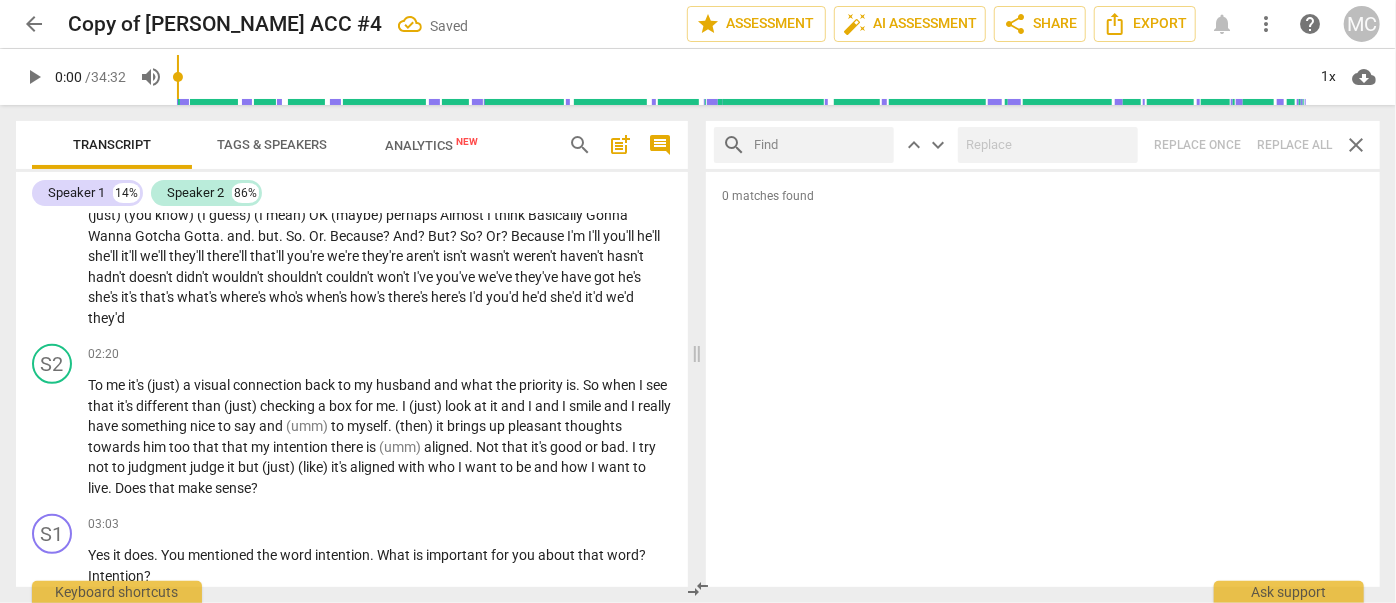 click at bounding box center (820, 145) 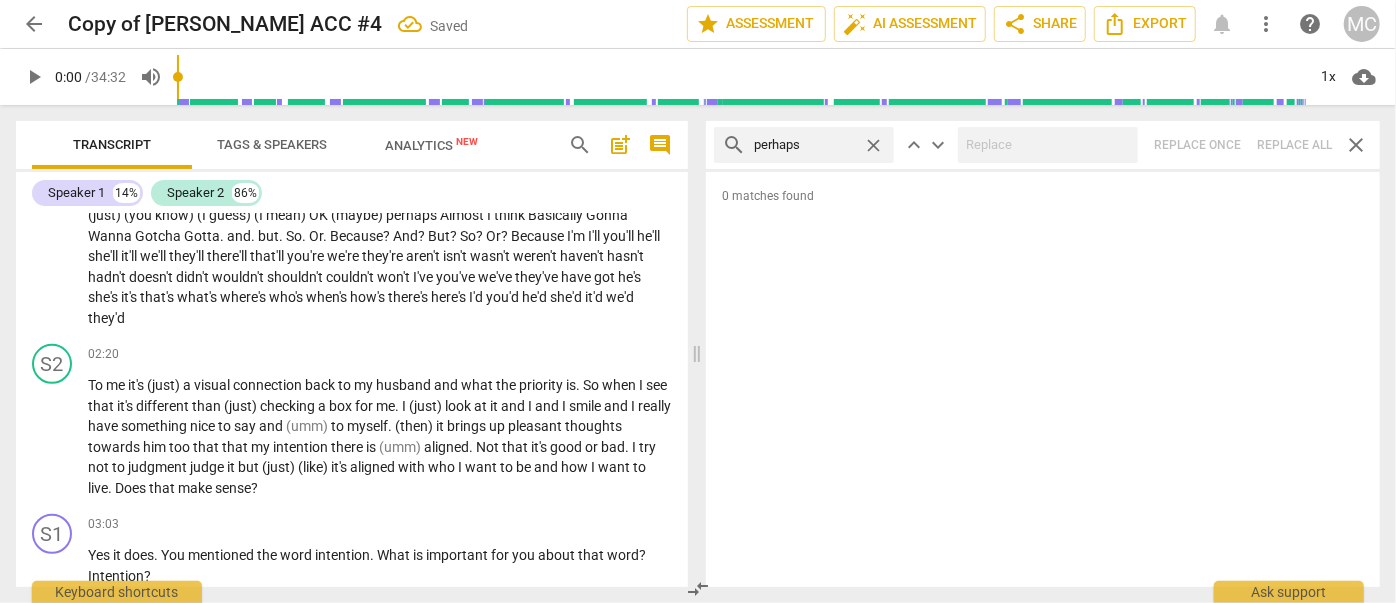 type on "perhaps" 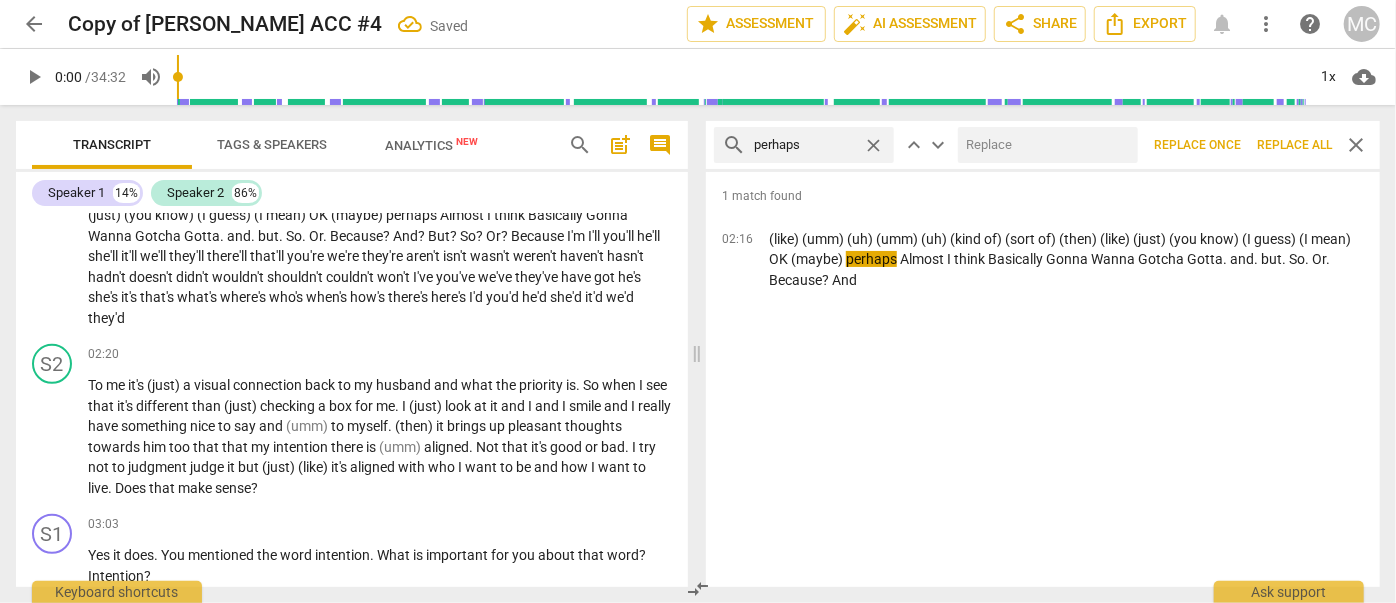 click at bounding box center [1044, 145] 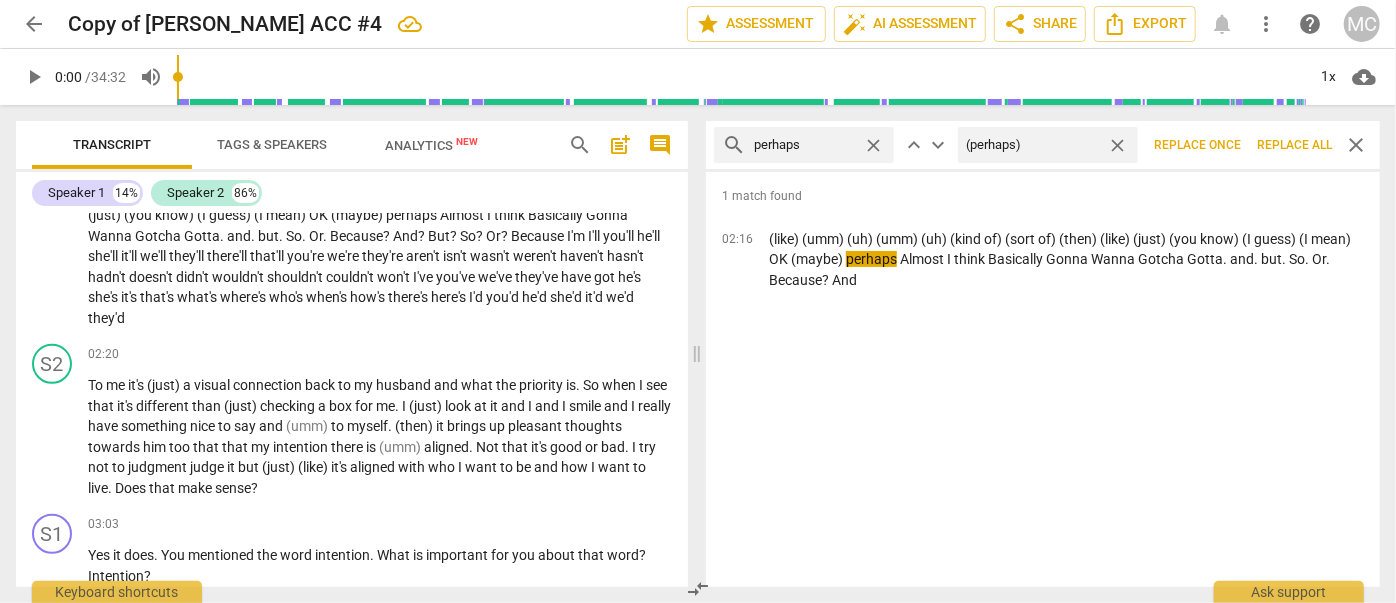 type on "(perhaps)" 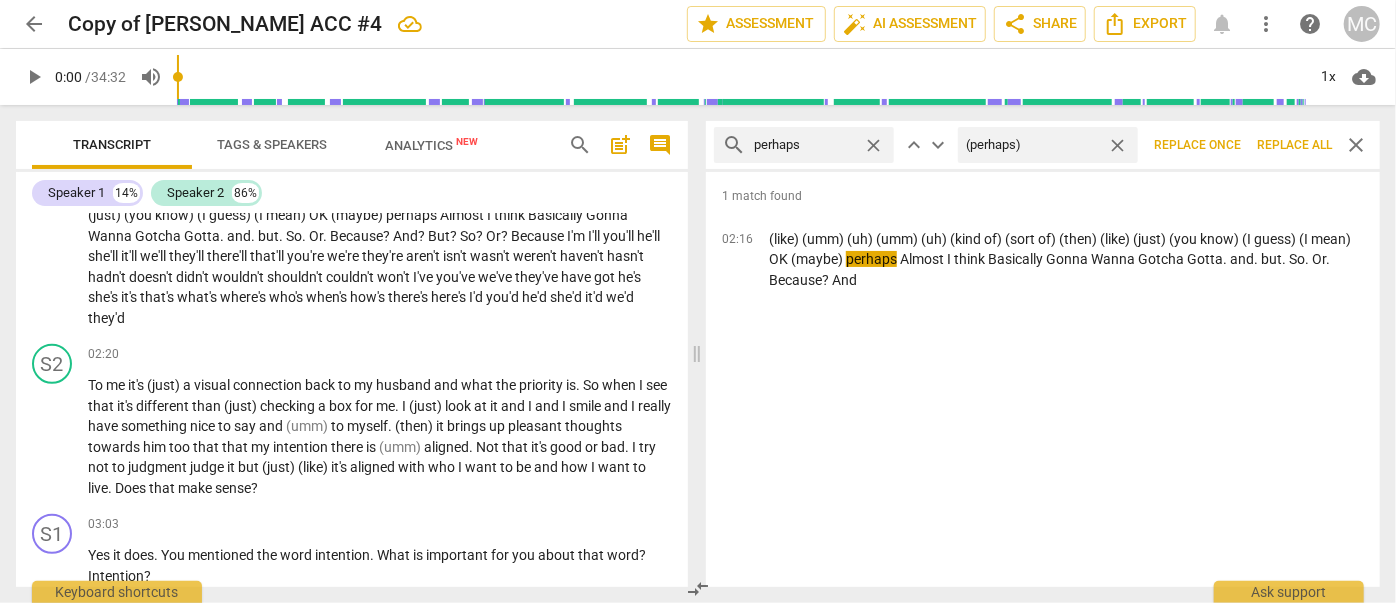 click on "Replace all" at bounding box center (1294, 145) 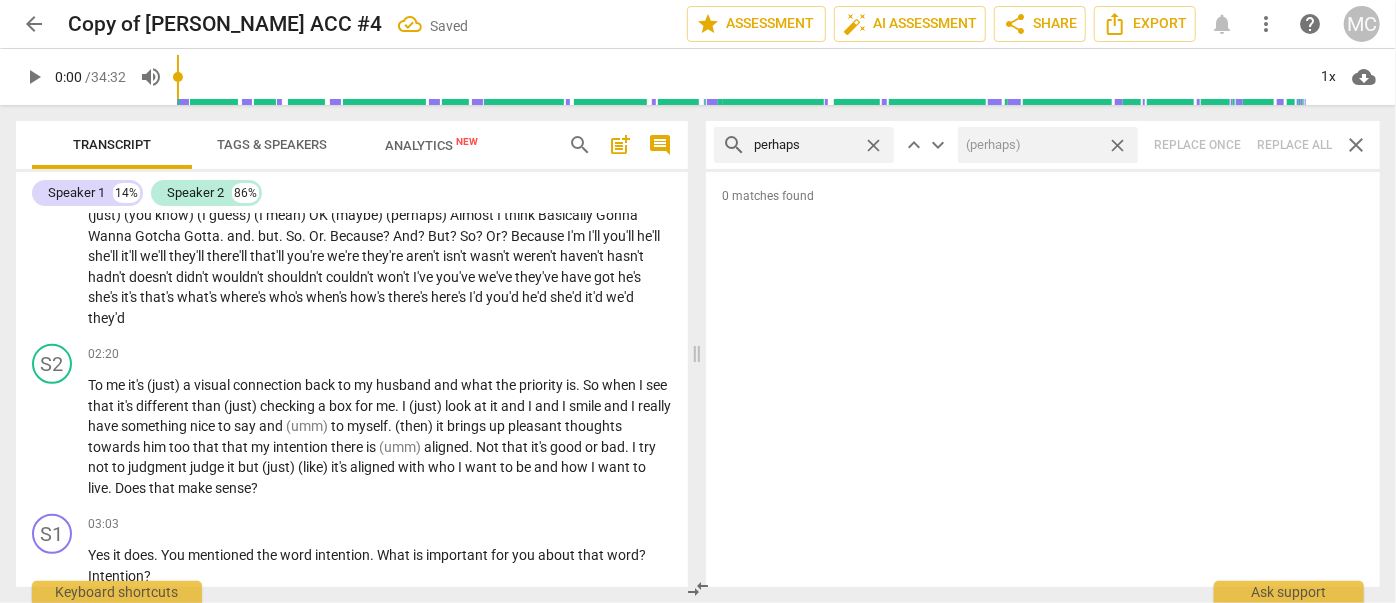 click on "close" at bounding box center (1117, 145) 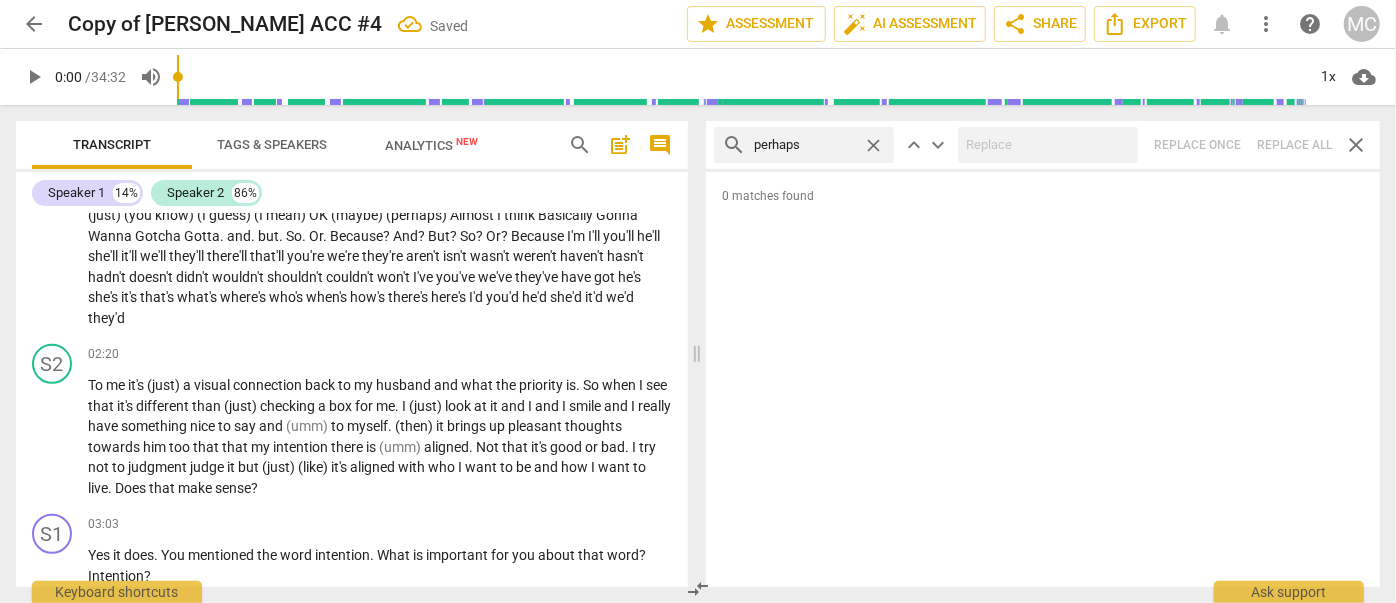 click on "close" at bounding box center [873, 145] 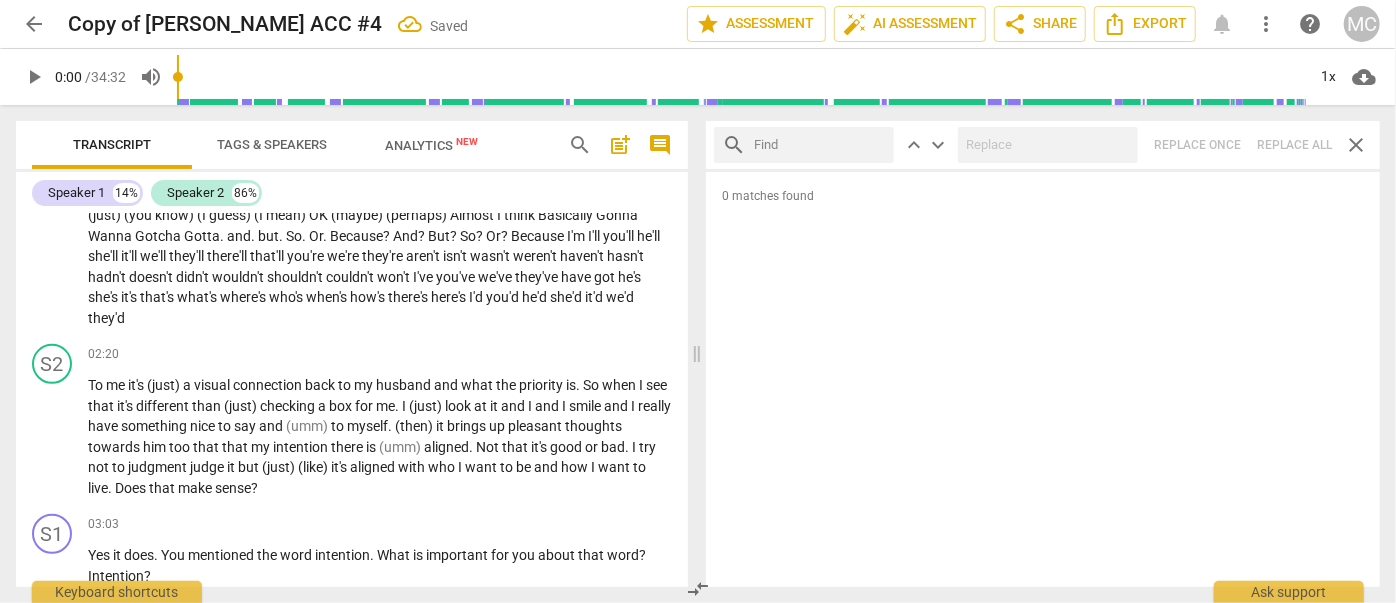 click at bounding box center [820, 145] 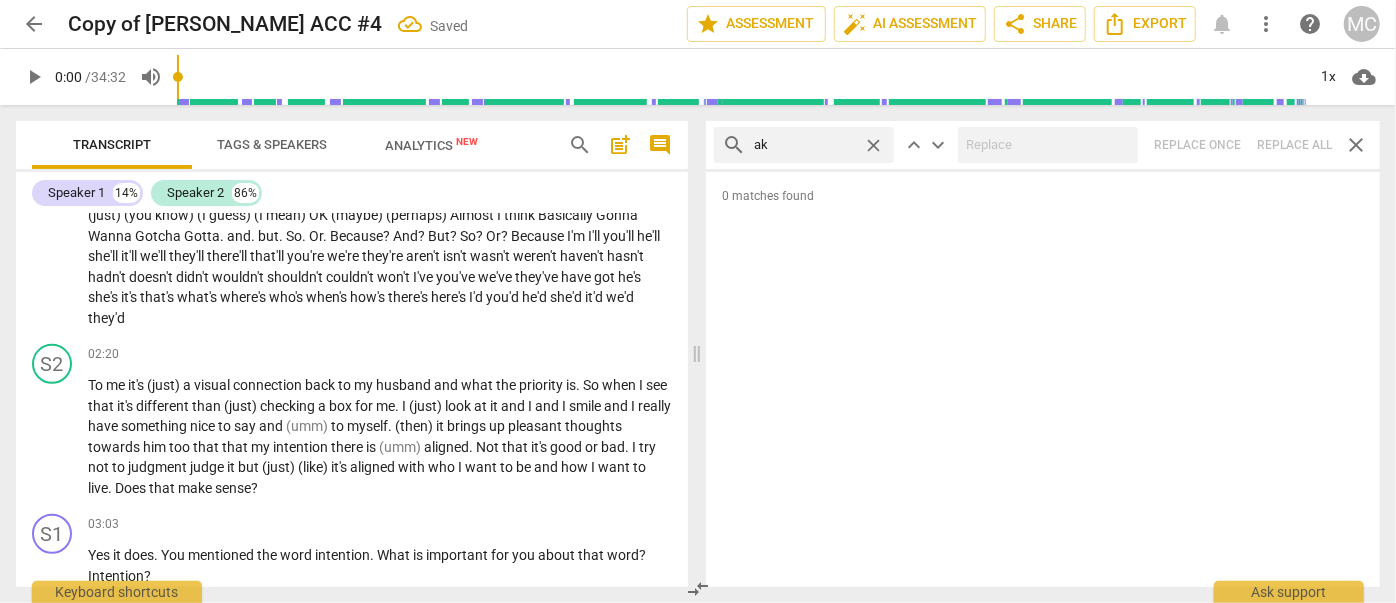 type on "a" 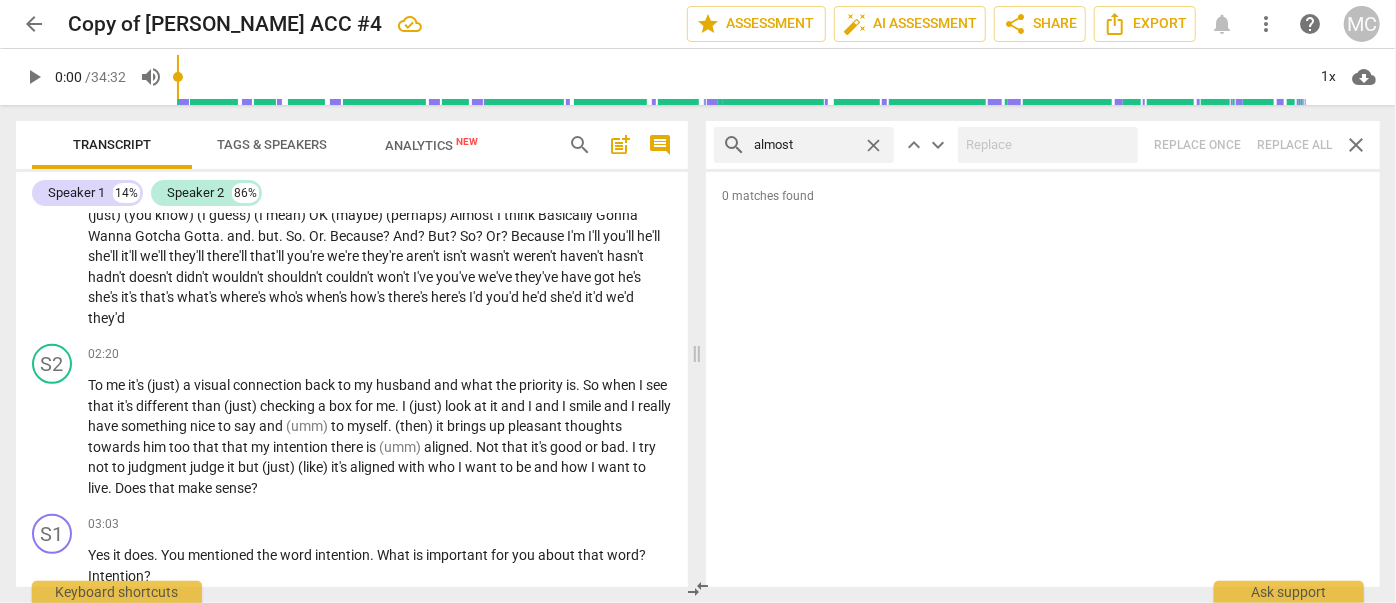 type on "almost" 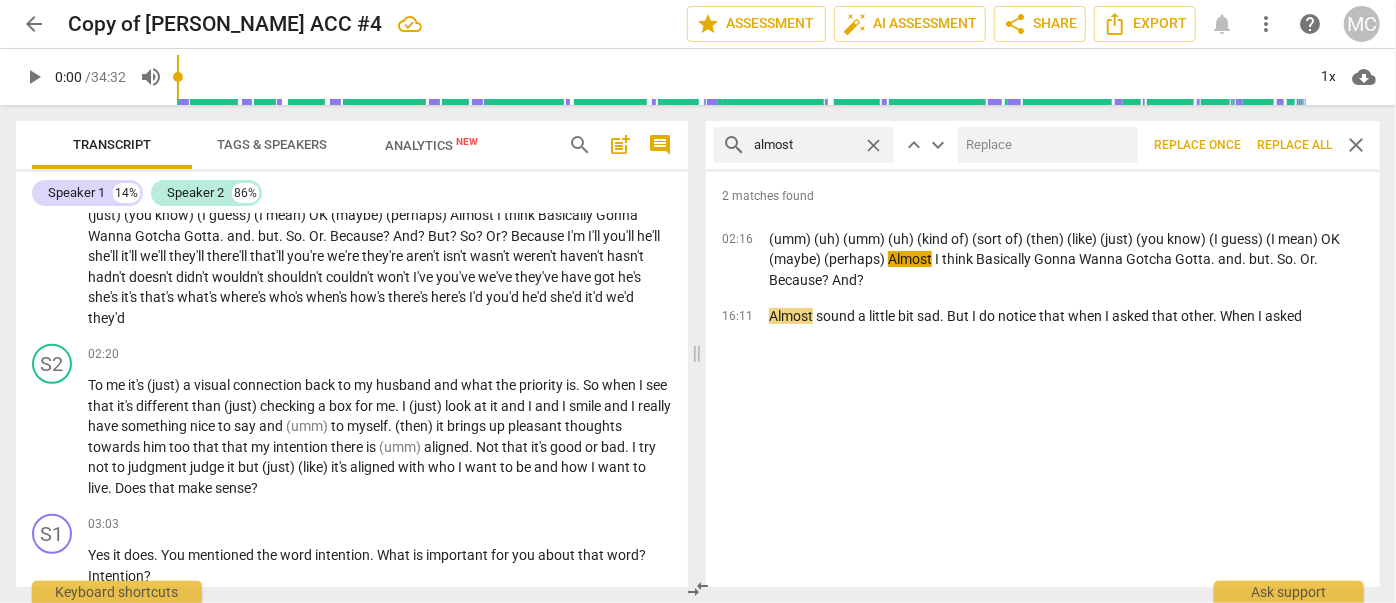 click at bounding box center [1044, 145] 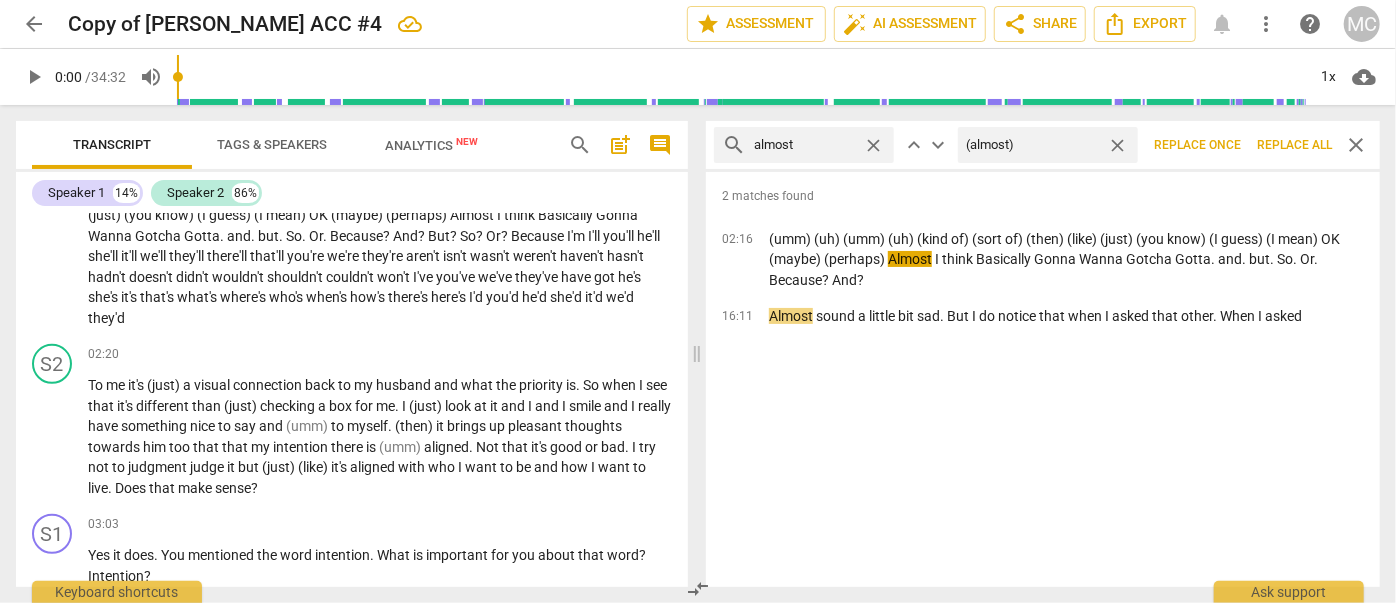 type on "(almost)" 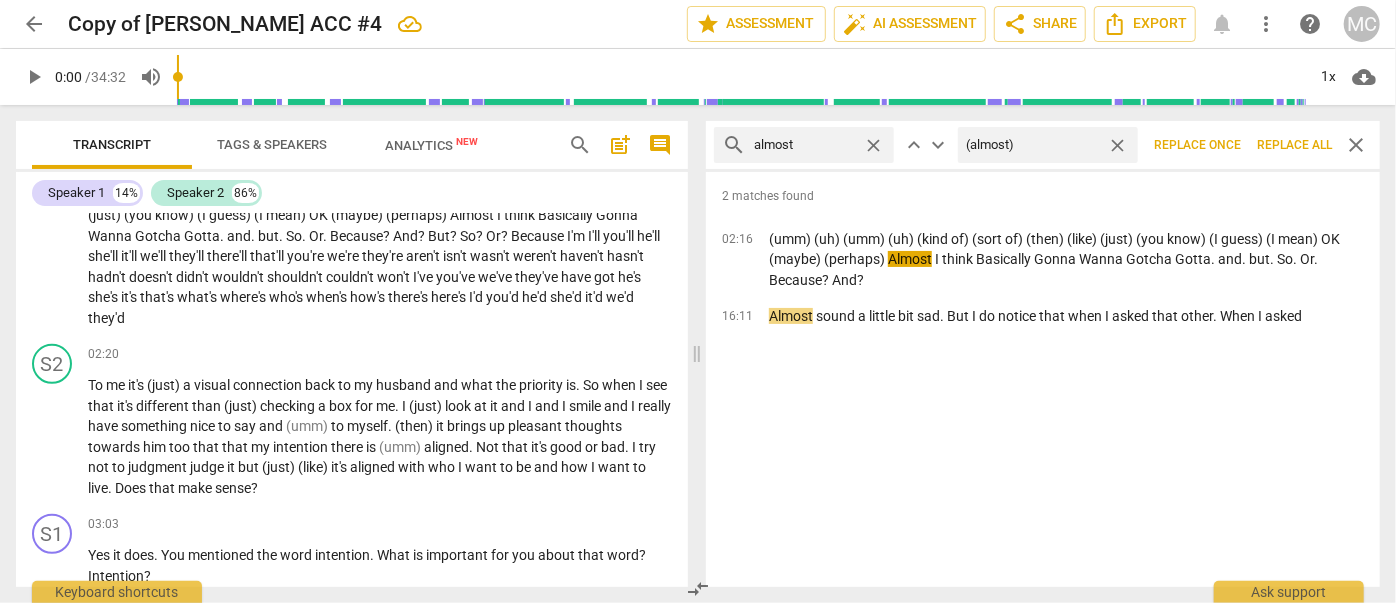 click on "Replace all" at bounding box center [1294, 145] 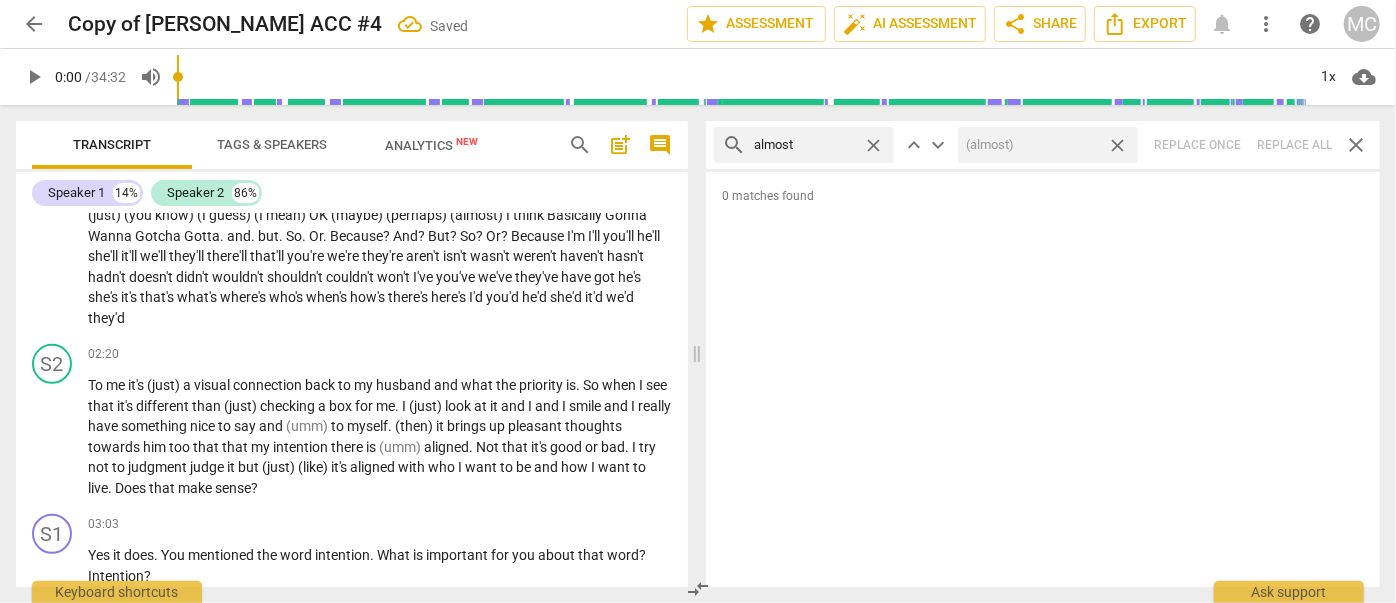click on "search almost close keyboard_arrow_up keyboard_arrow_down (almost) close Replace once Replace all close" at bounding box center (1043, 145) 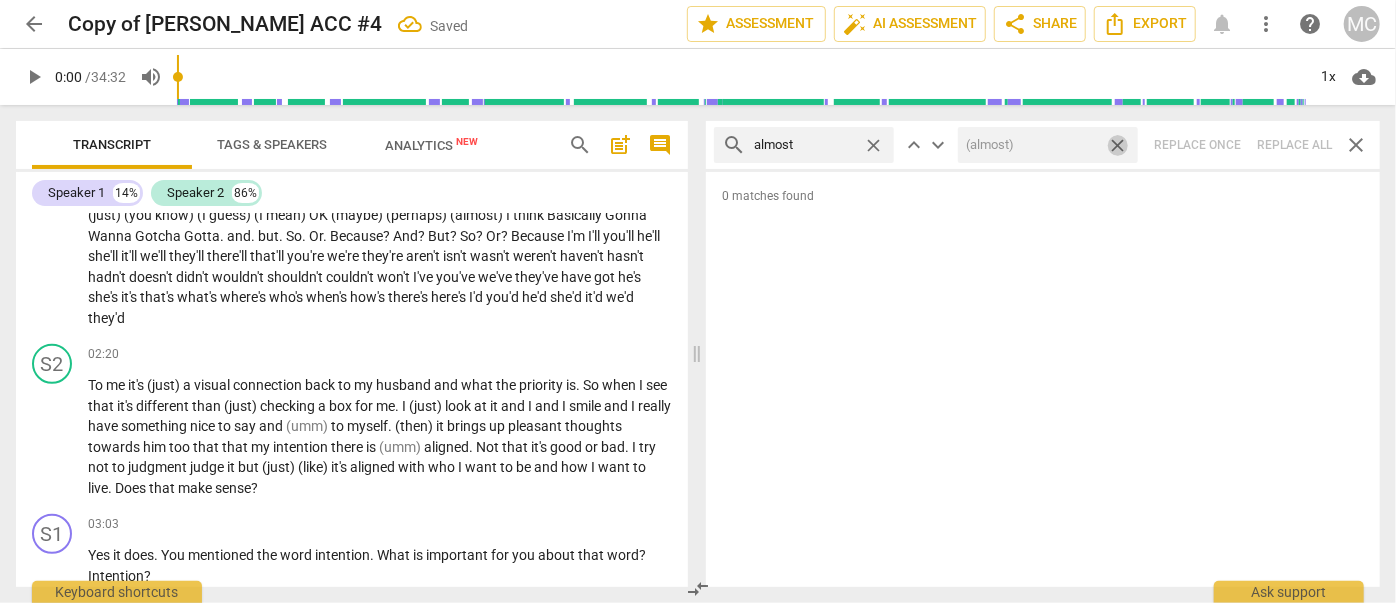 click on "close" at bounding box center [1117, 145] 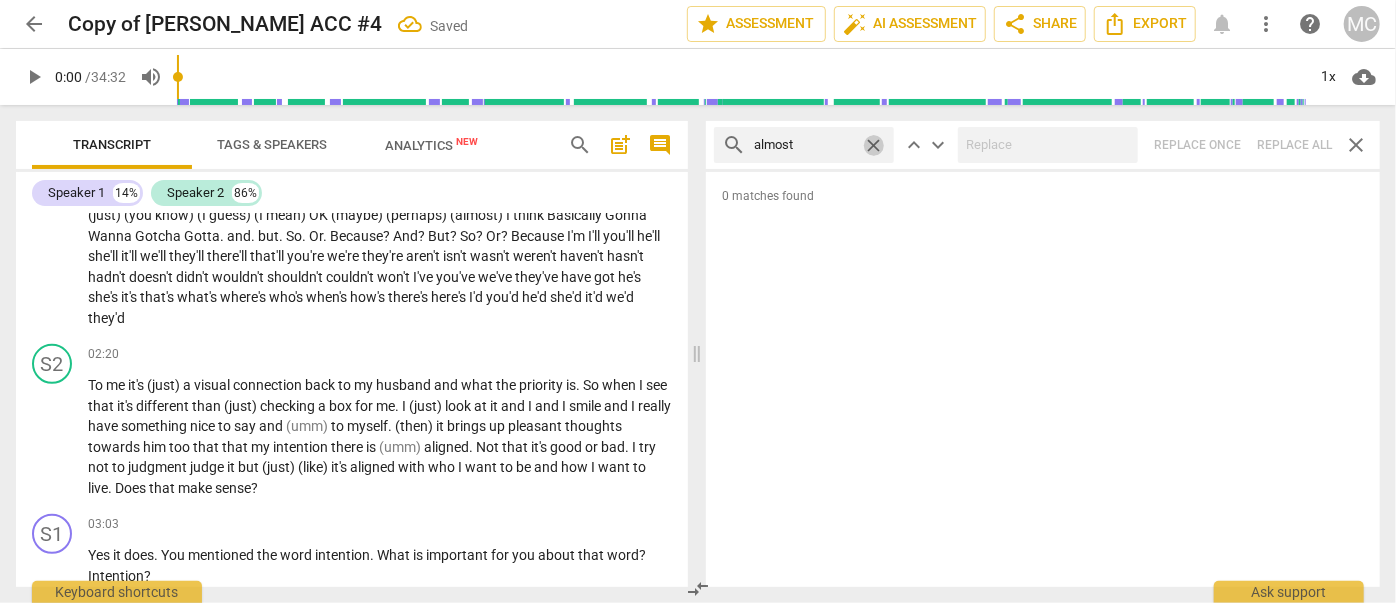click on "close" at bounding box center (873, 145) 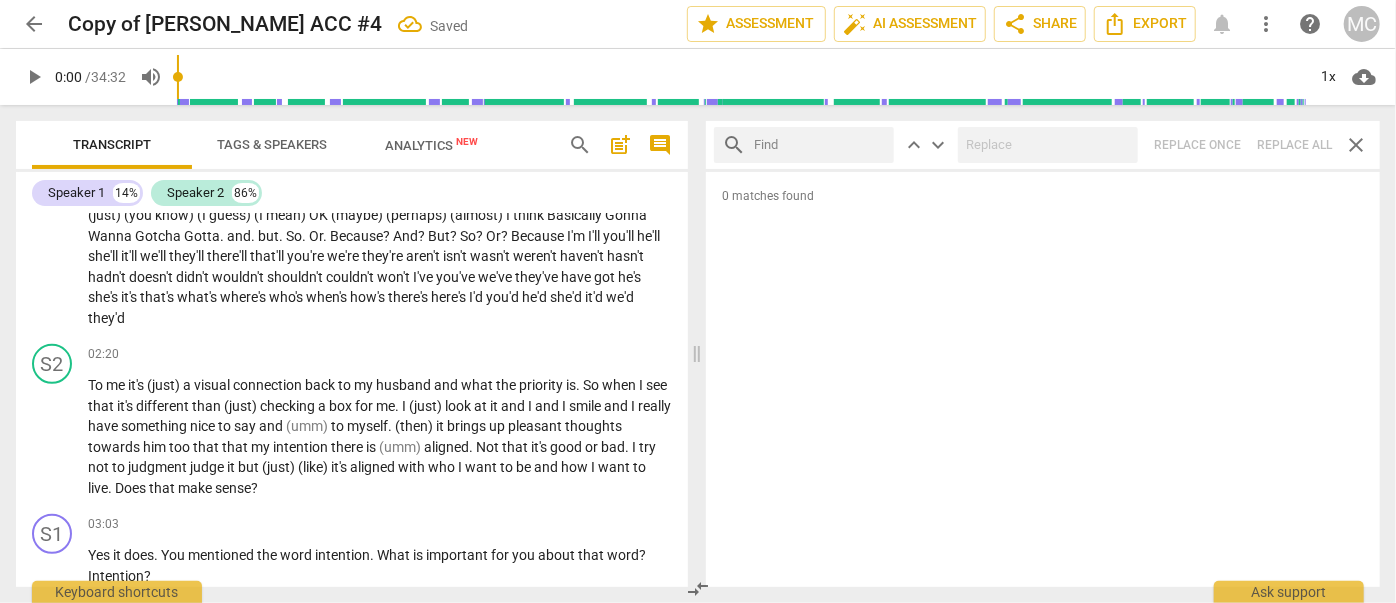 click at bounding box center [820, 145] 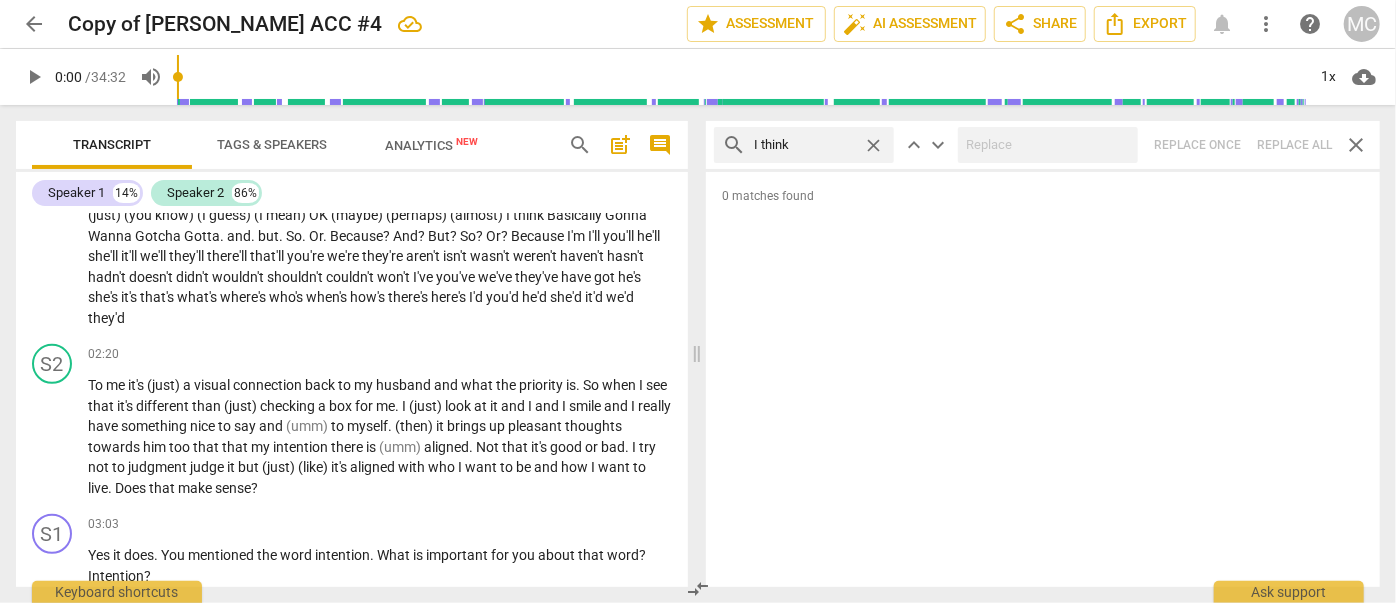 type on "I think" 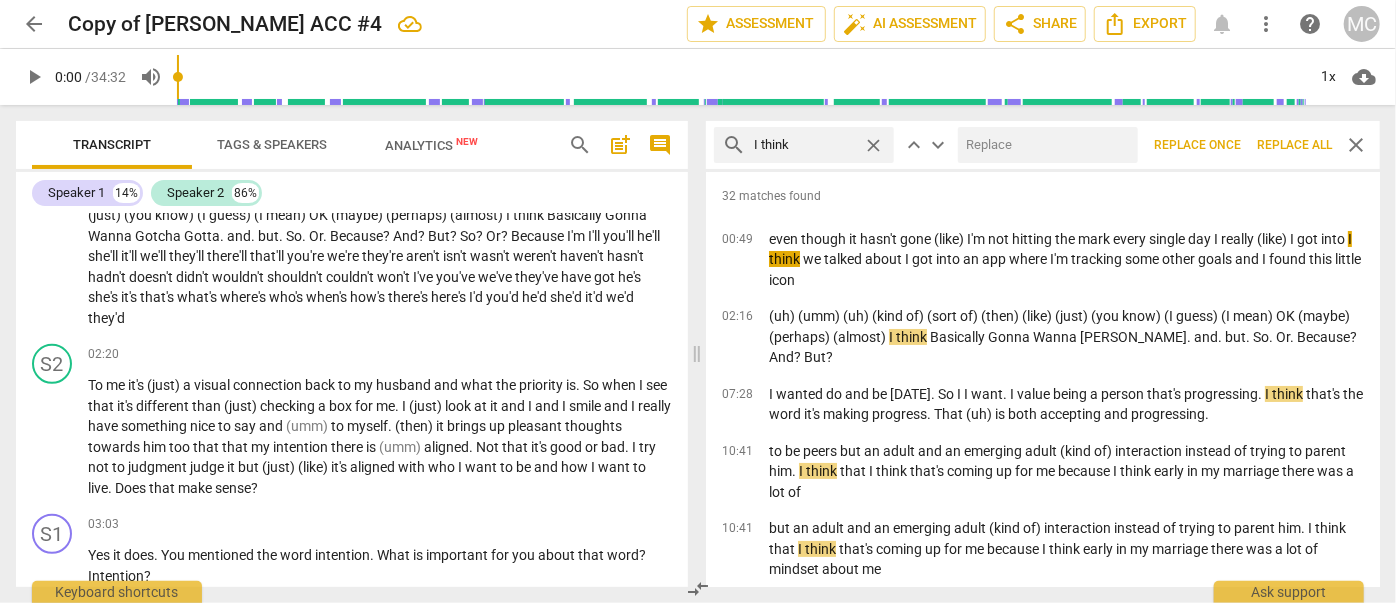 click at bounding box center (1044, 145) 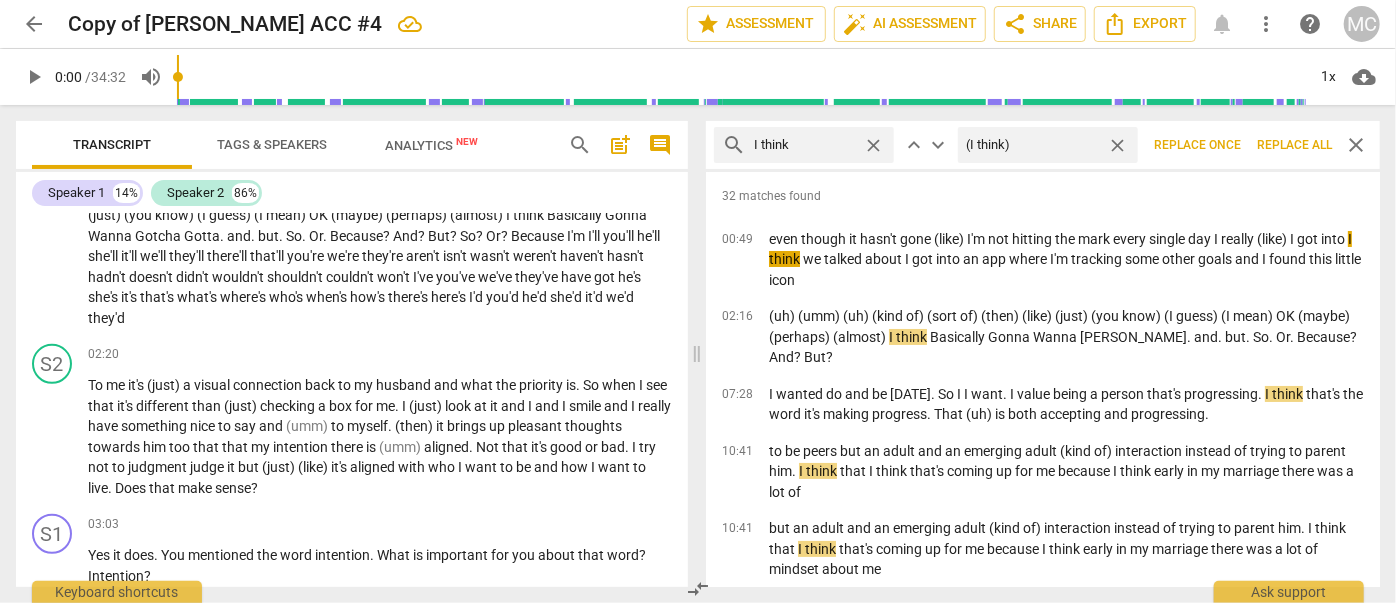 type on "(I think)" 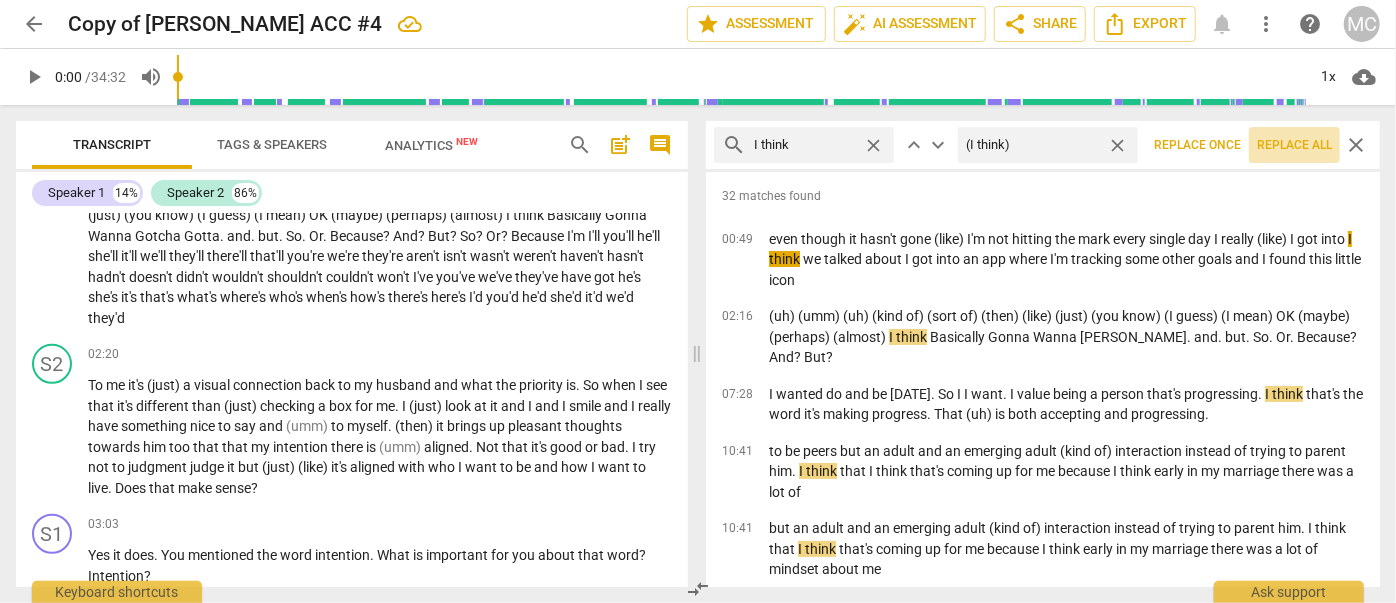 click on "Replace all" at bounding box center (1294, 145) 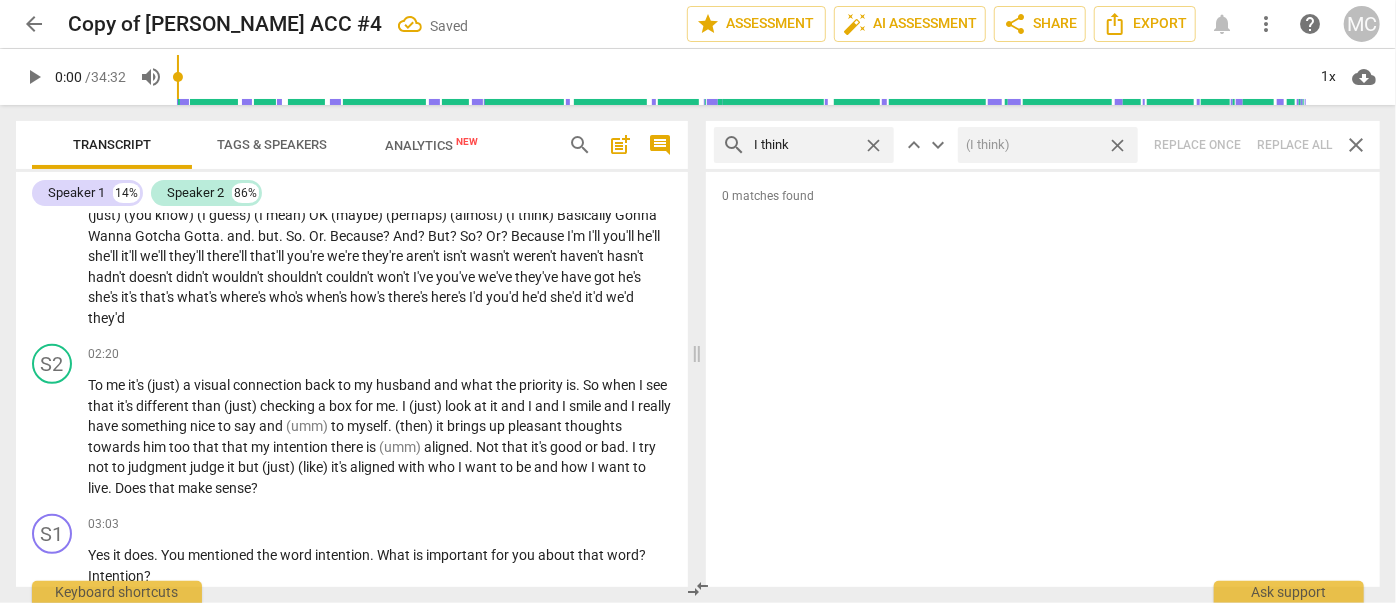 click on "close" at bounding box center [1117, 145] 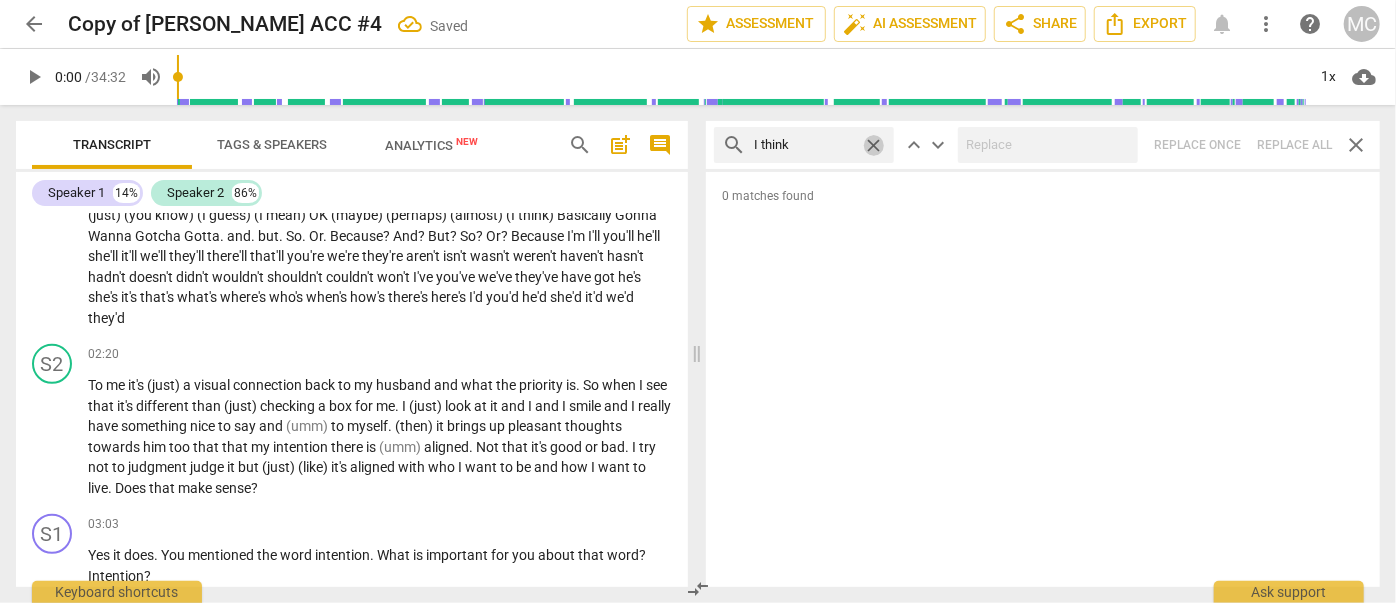 click on "close" at bounding box center [873, 145] 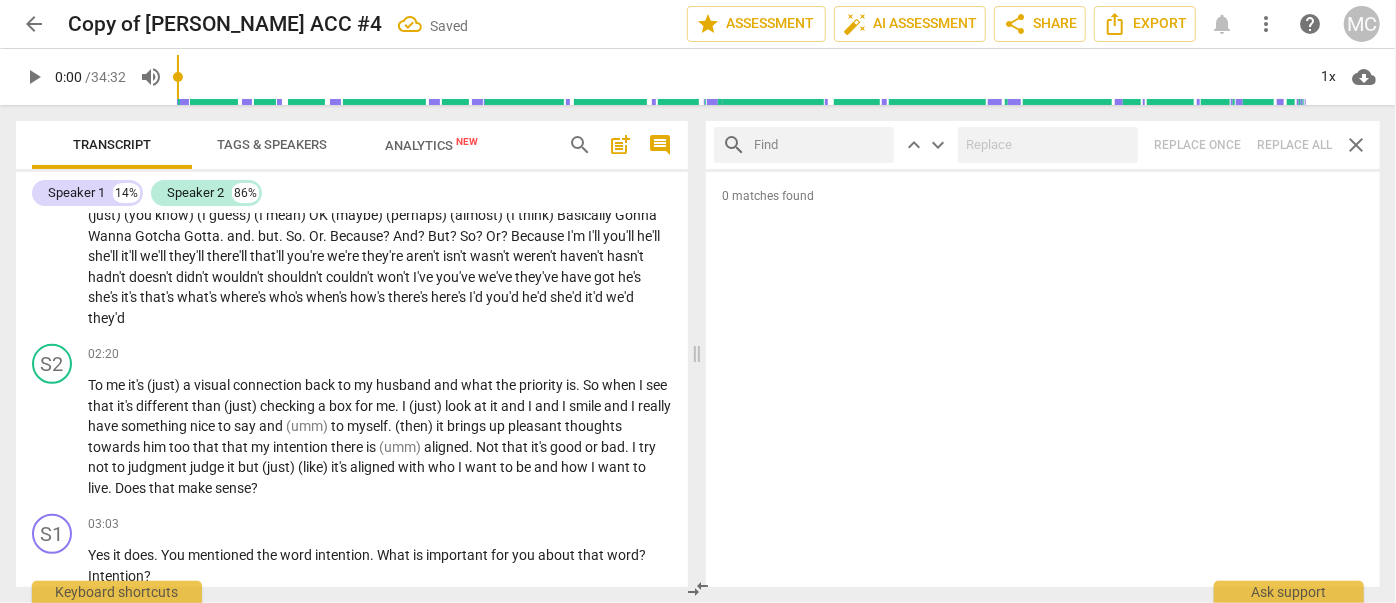 click at bounding box center [820, 145] 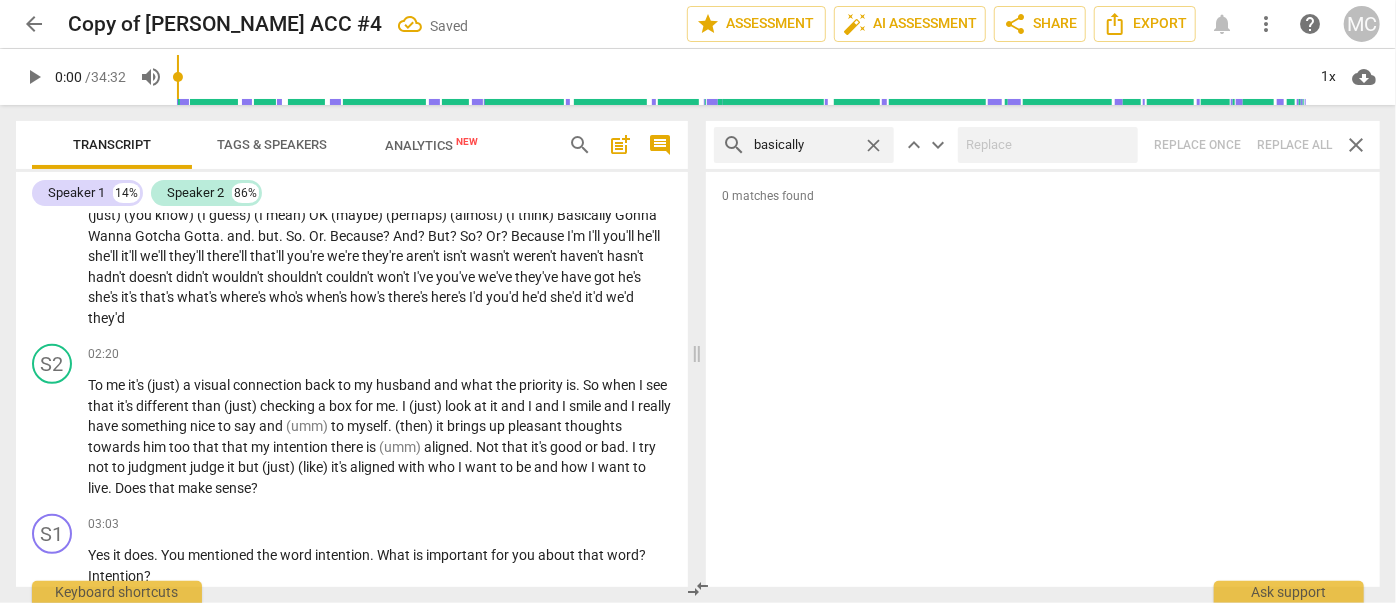type on "basically" 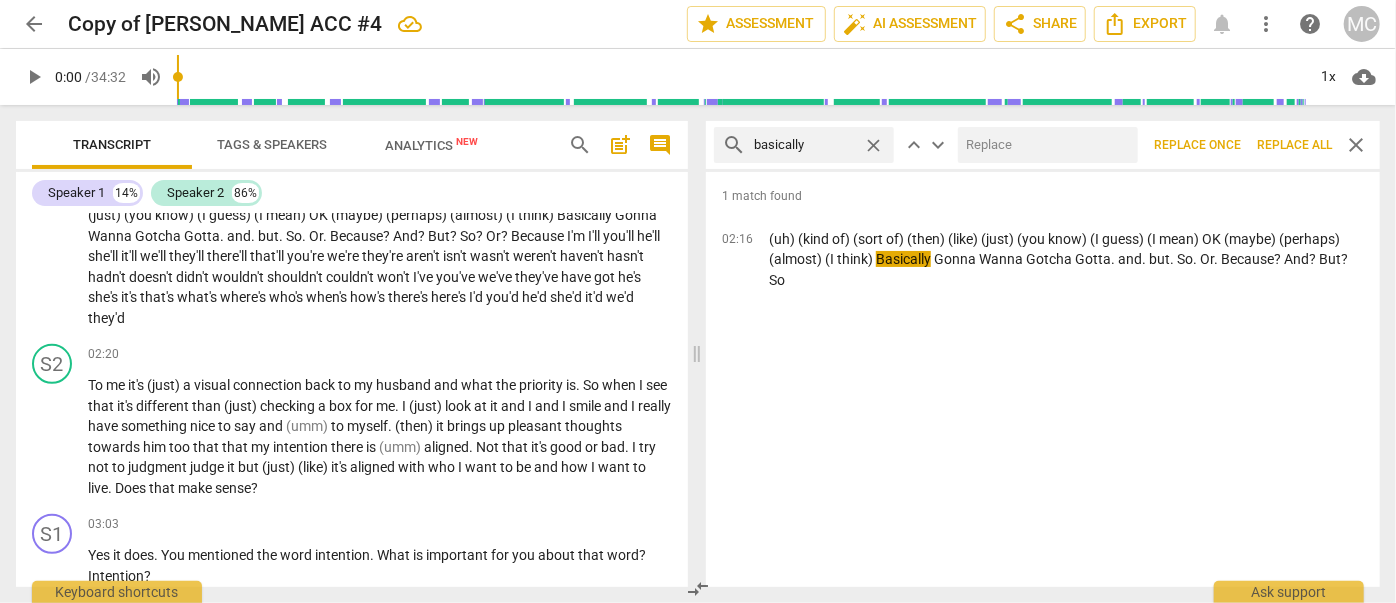 click at bounding box center [1044, 145] 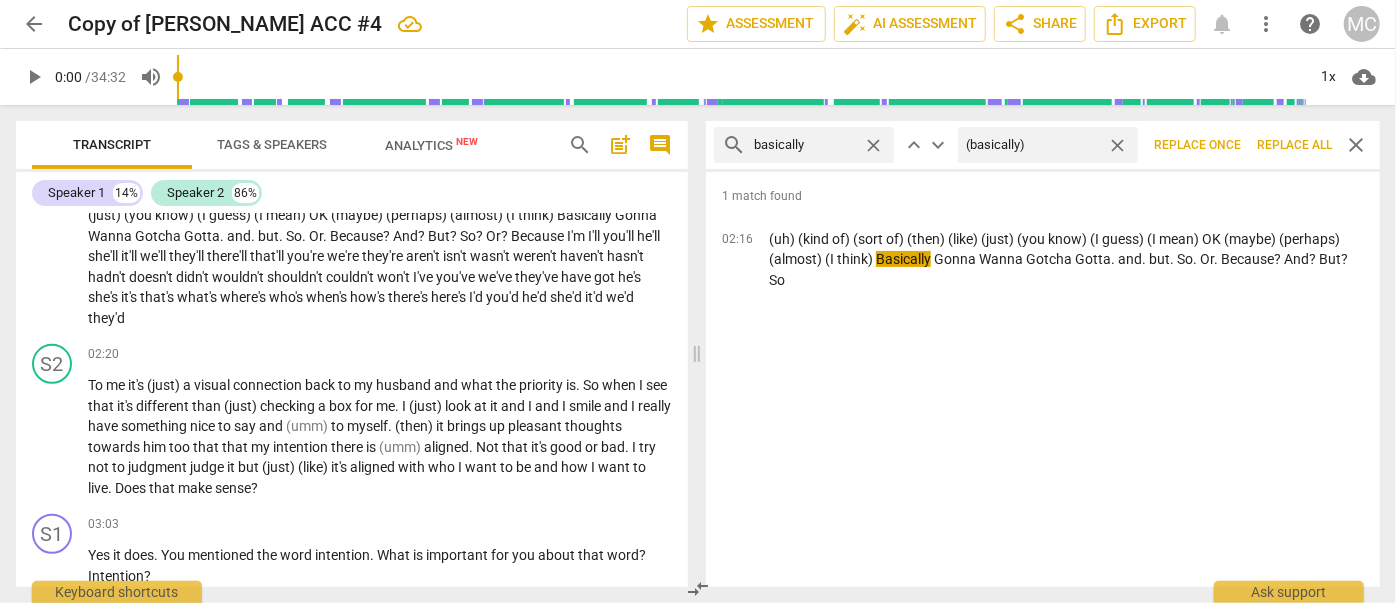 type on "(basically)" 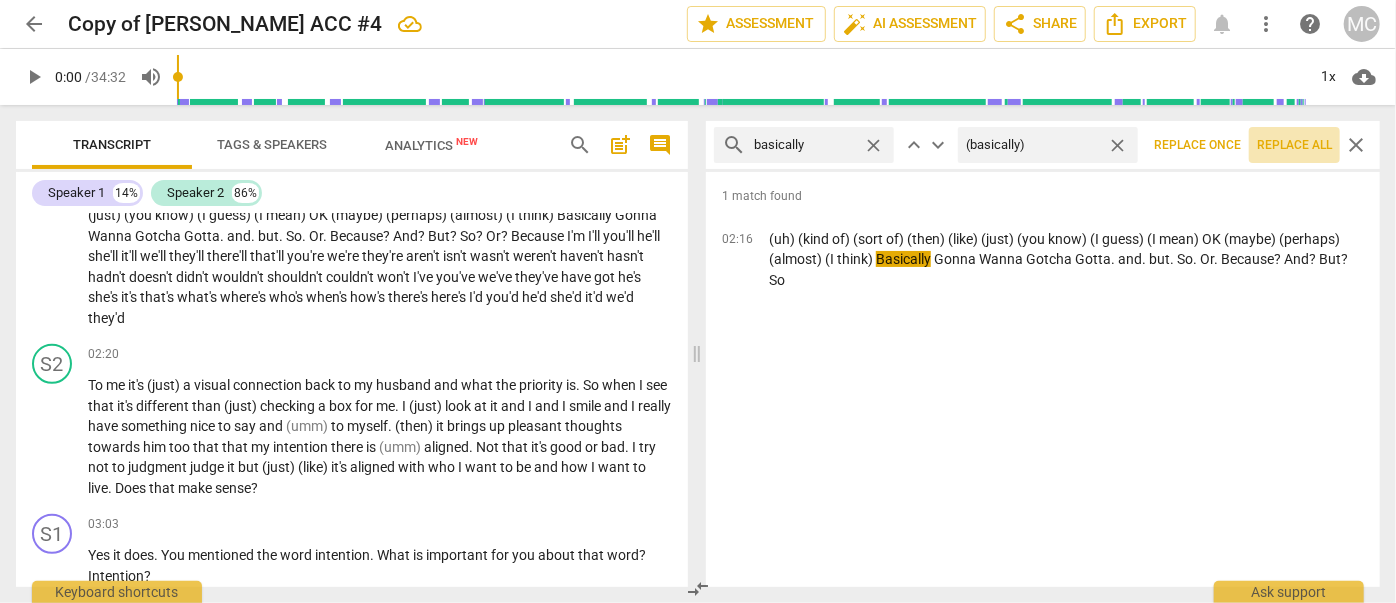 click on "Replace all" at bounding box center [1294, 145] 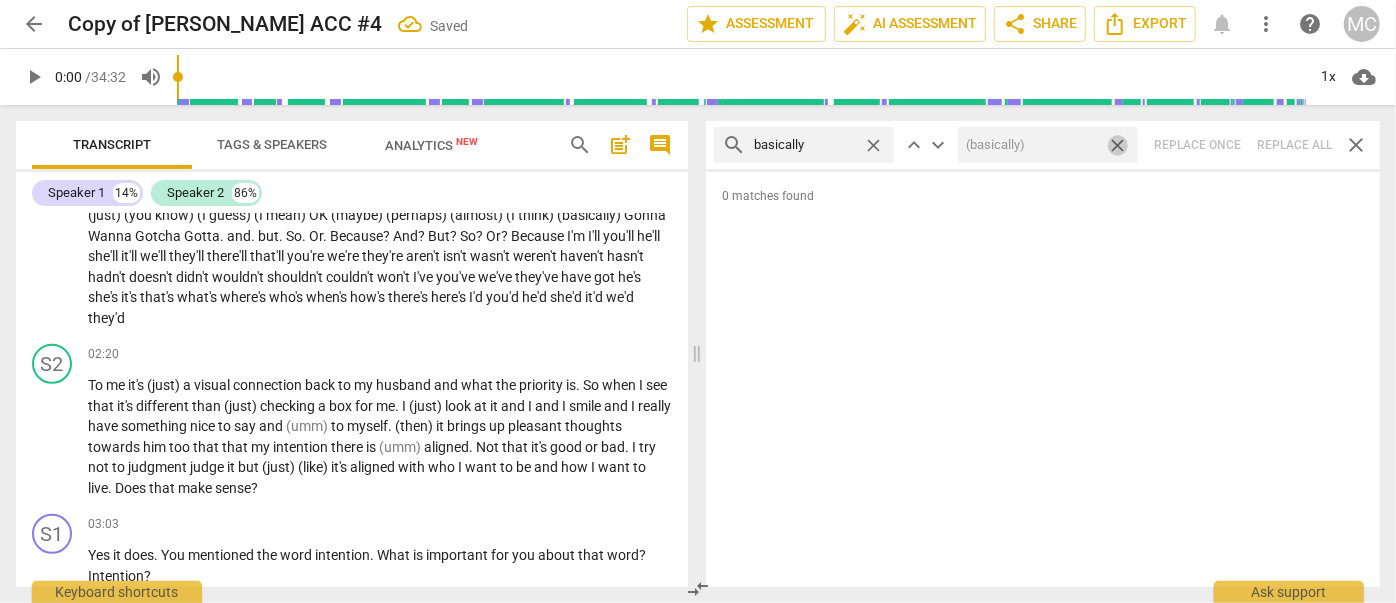 click on "close" at bounding box center [1117, 145] 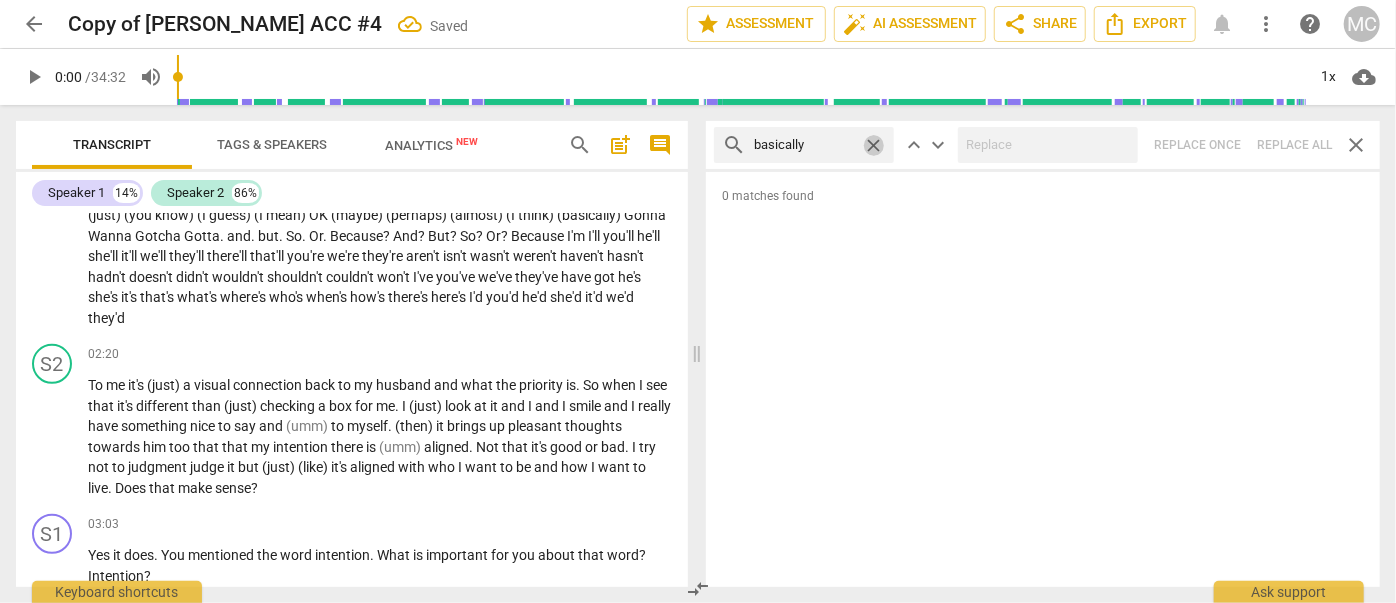 click on "close" at bounding box center [873, 145] 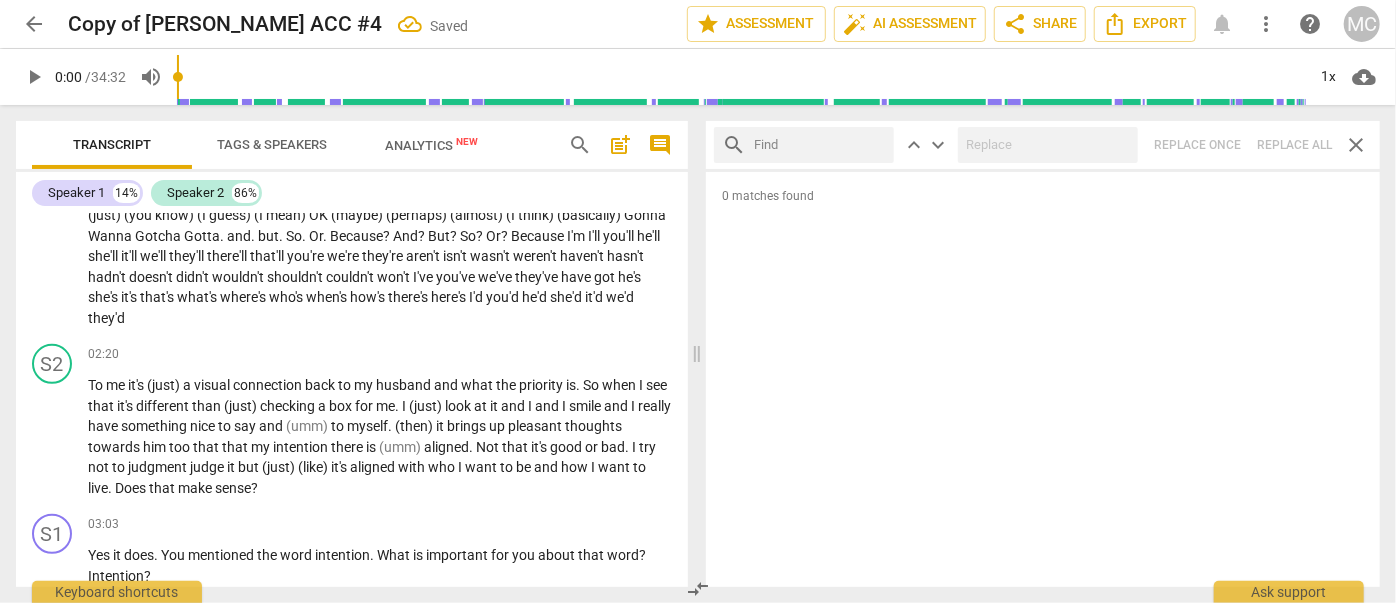 click at bounding box center [820, 145] 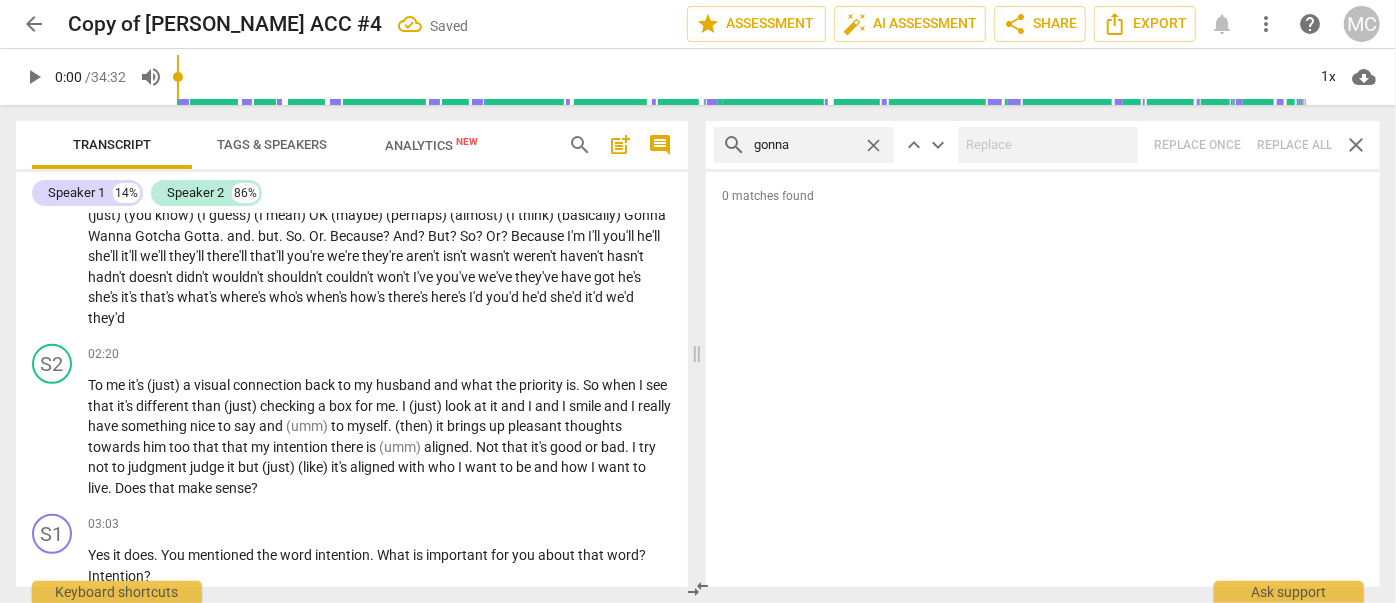 type on "gonna" 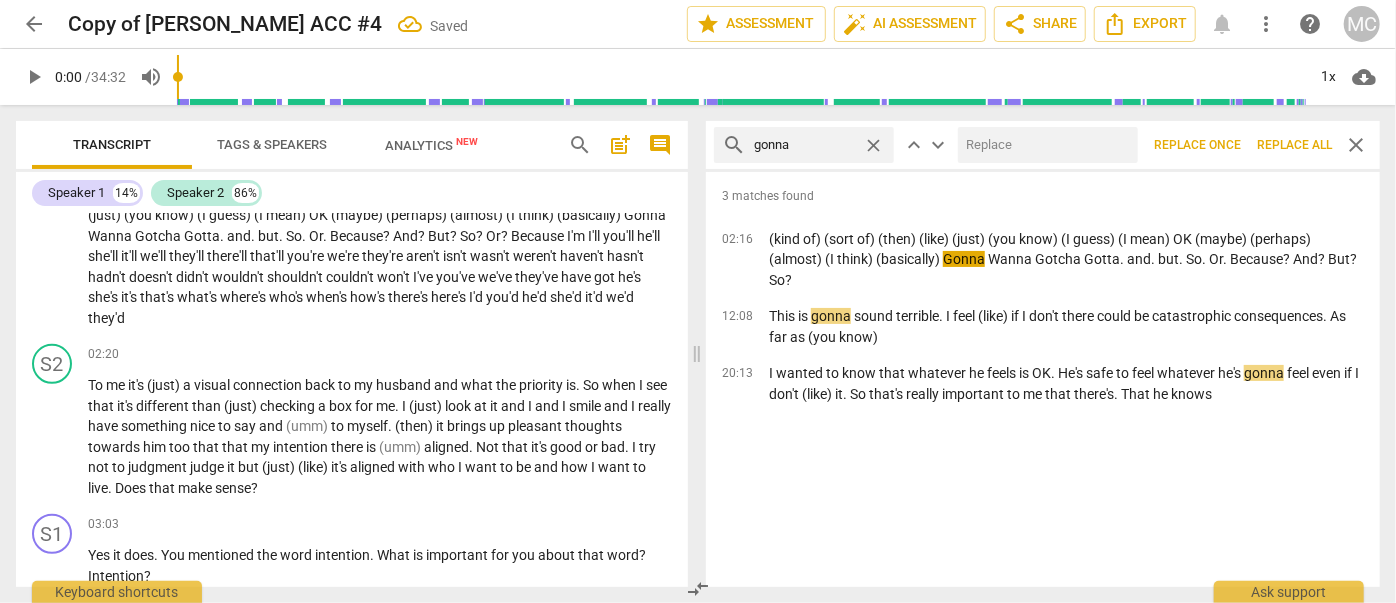 click at bounding box center (1044, 145) 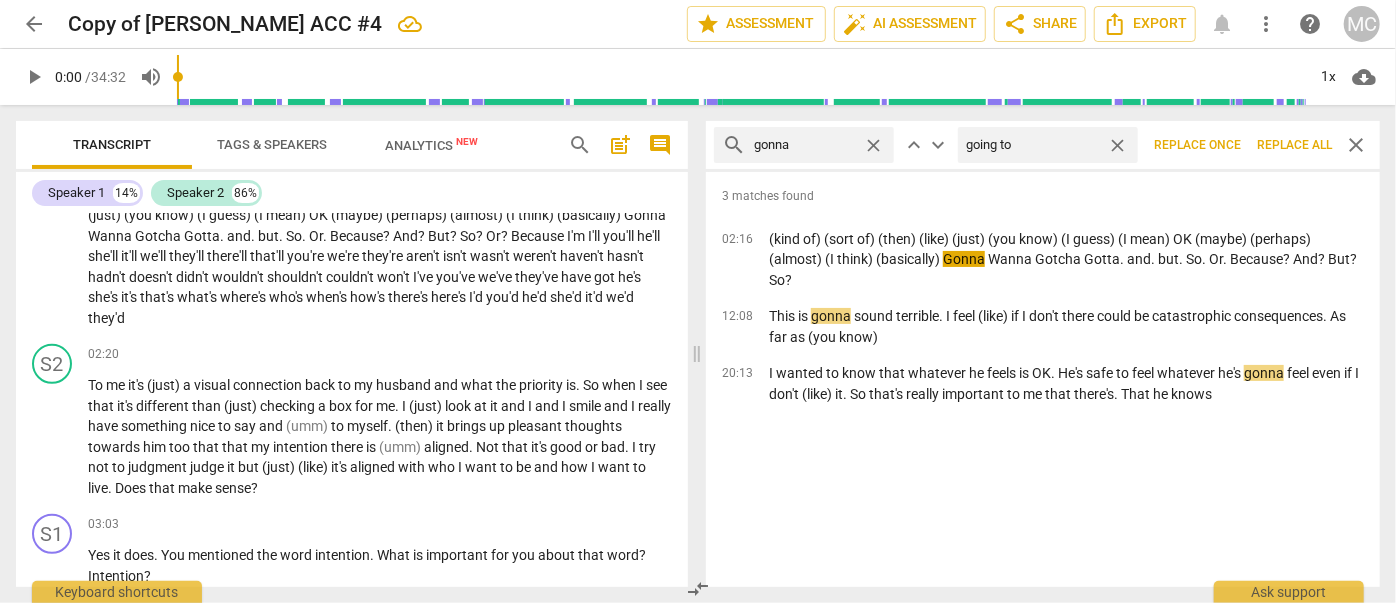 type on "going to" 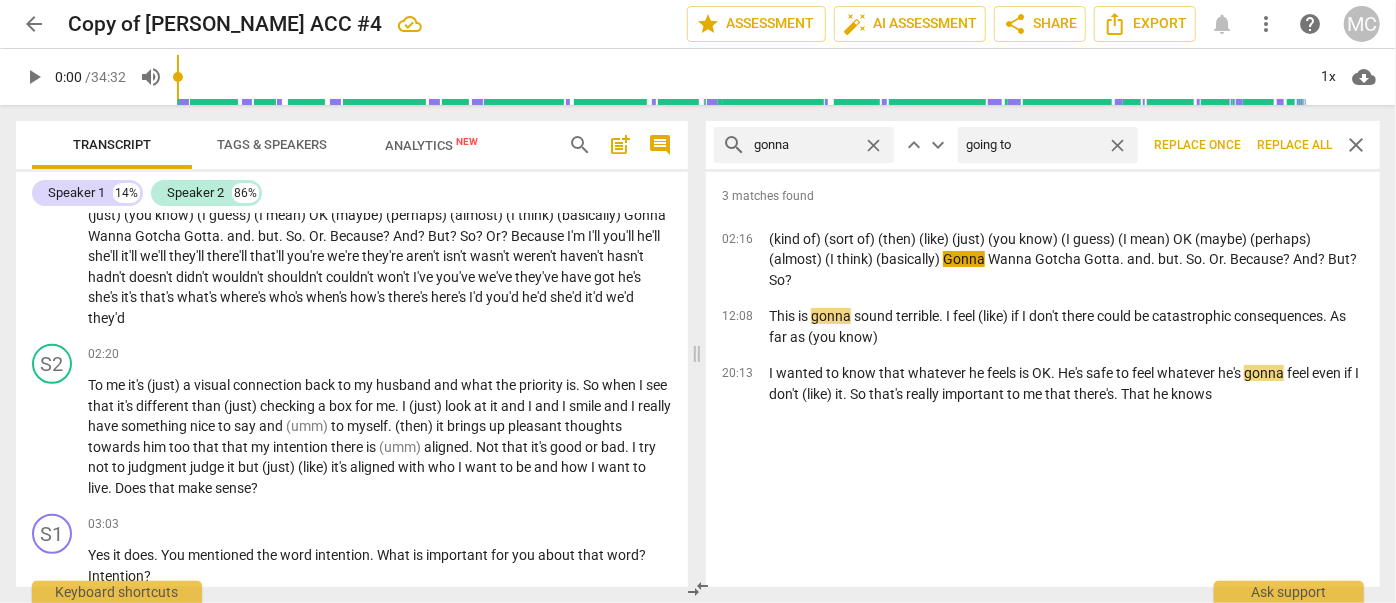 click on "Replace all" at bounding box center [1294, 145] 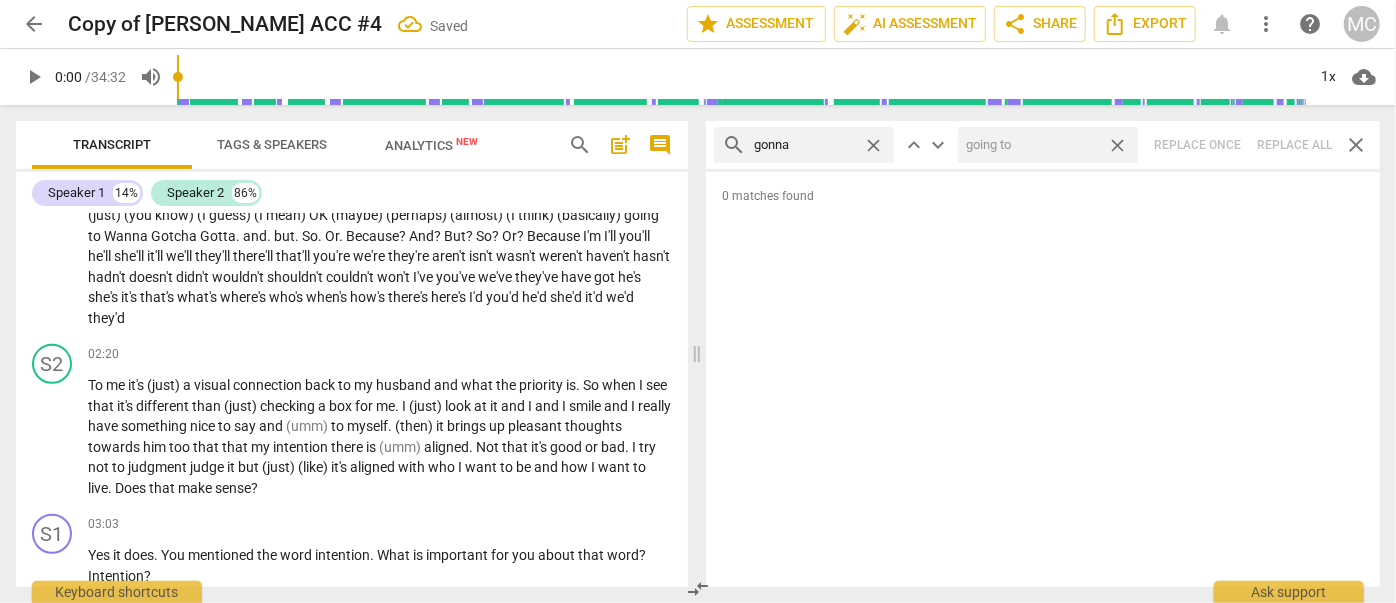click on "close" at bounding box center (1117, 145) 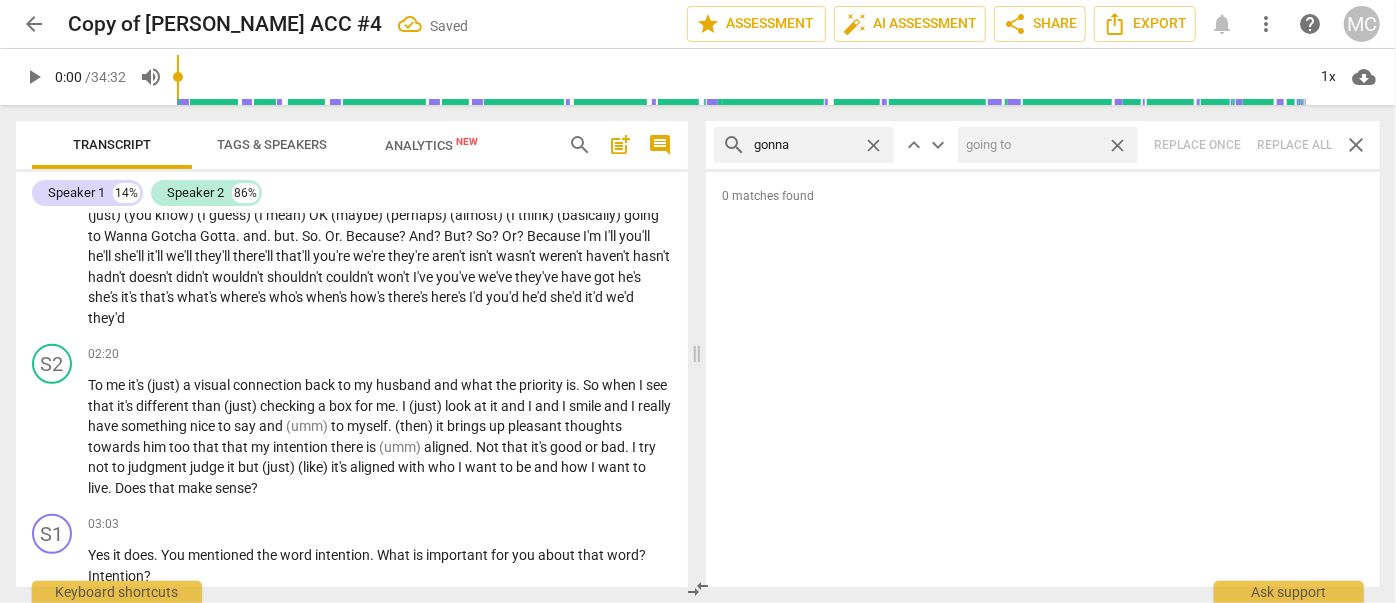 type 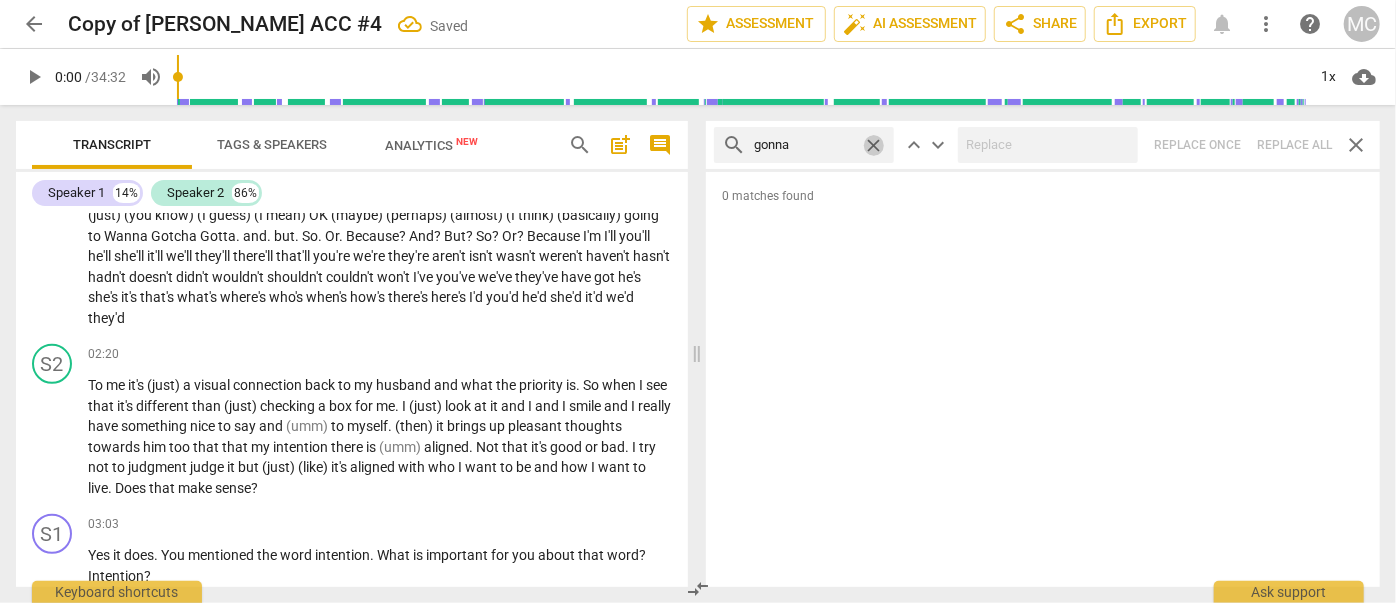 click on "close" at bounding box center [873, 145] 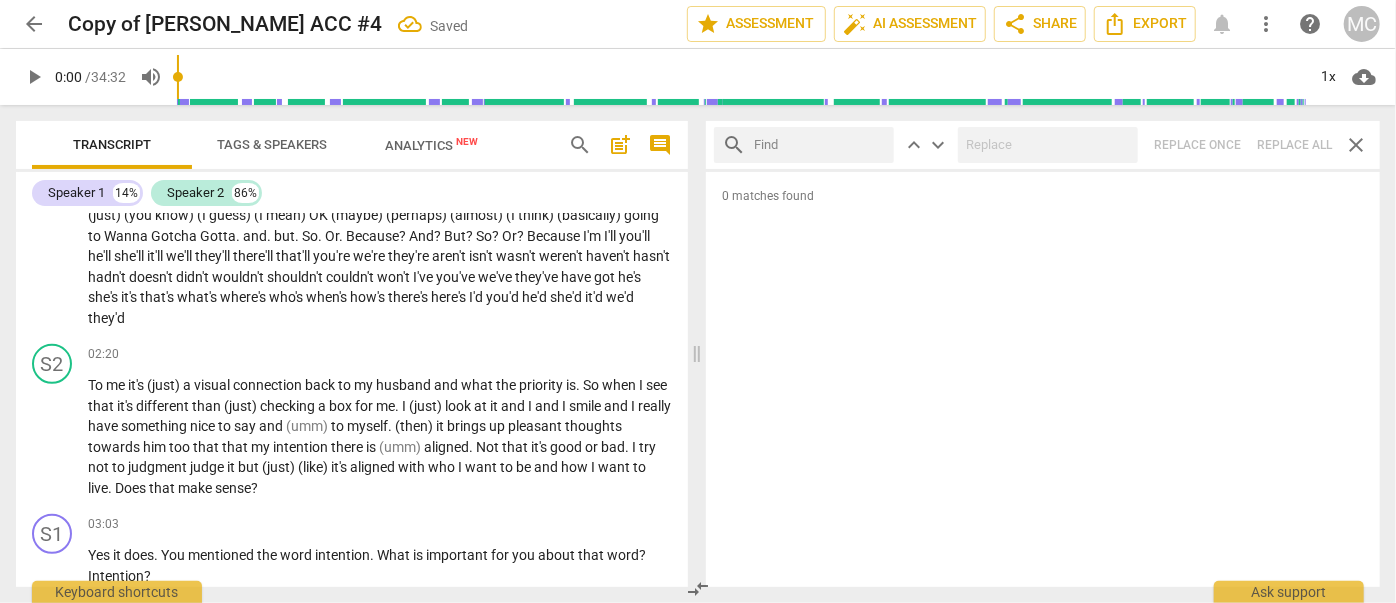 click at bounding box center [820, 145] 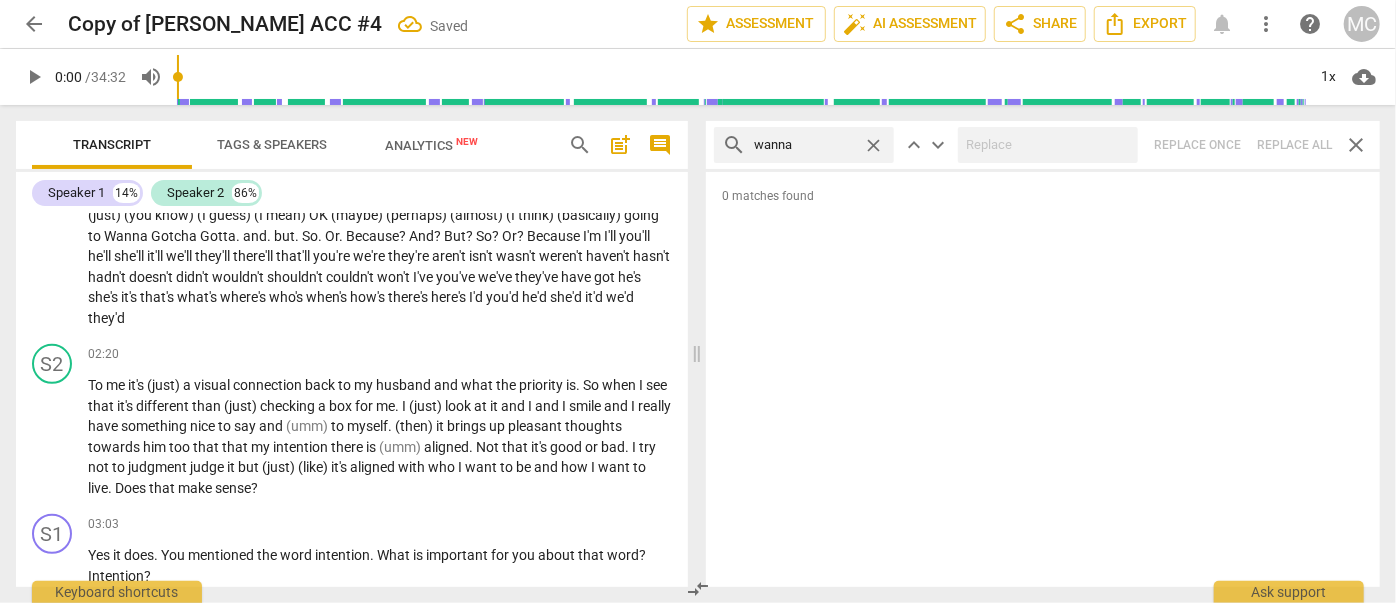 type on "wanna" 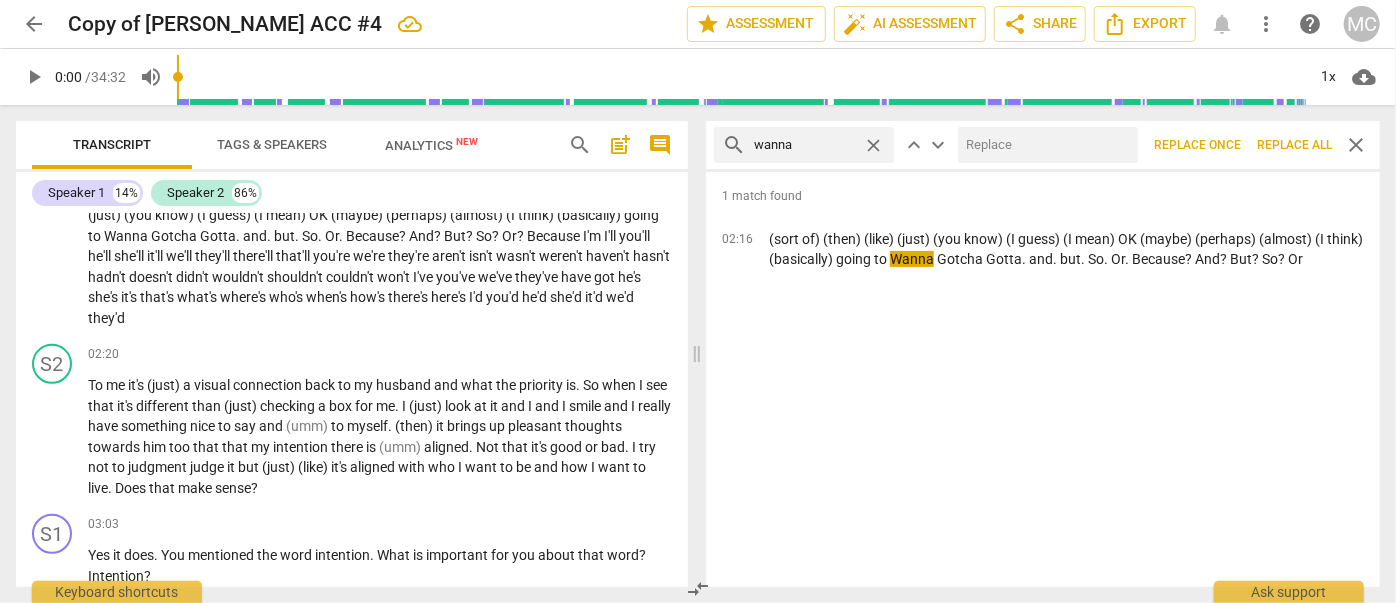 click at bounding box center [1044, 145] 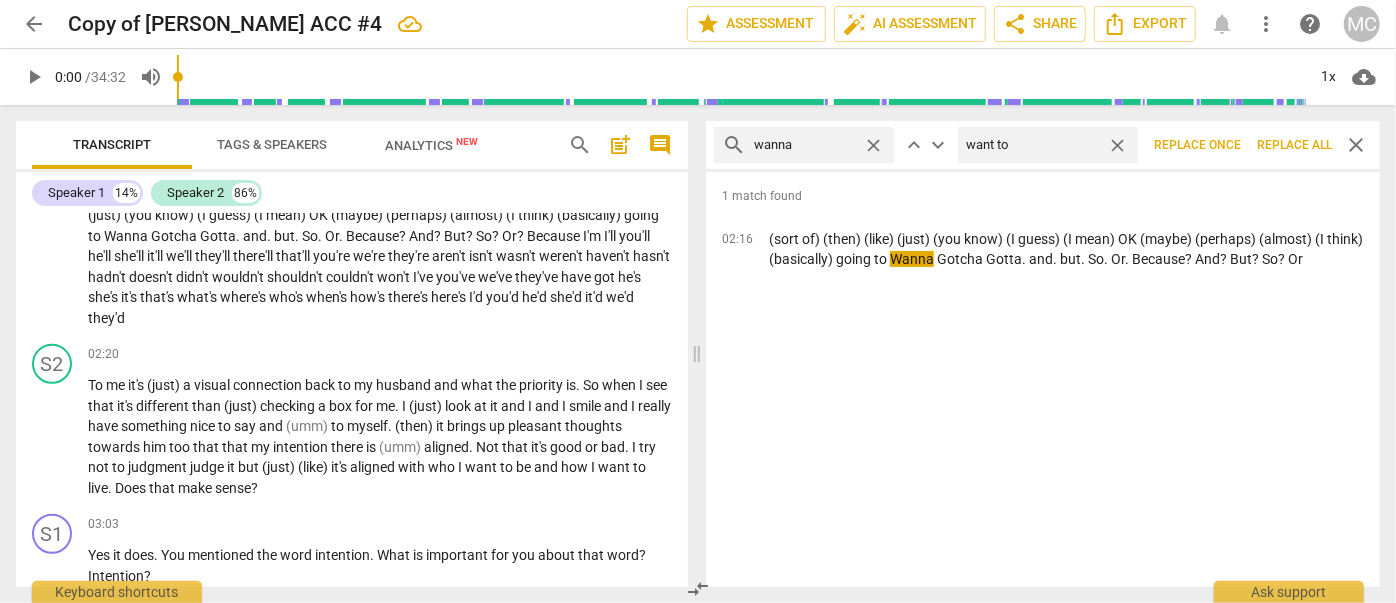 type on "want to" 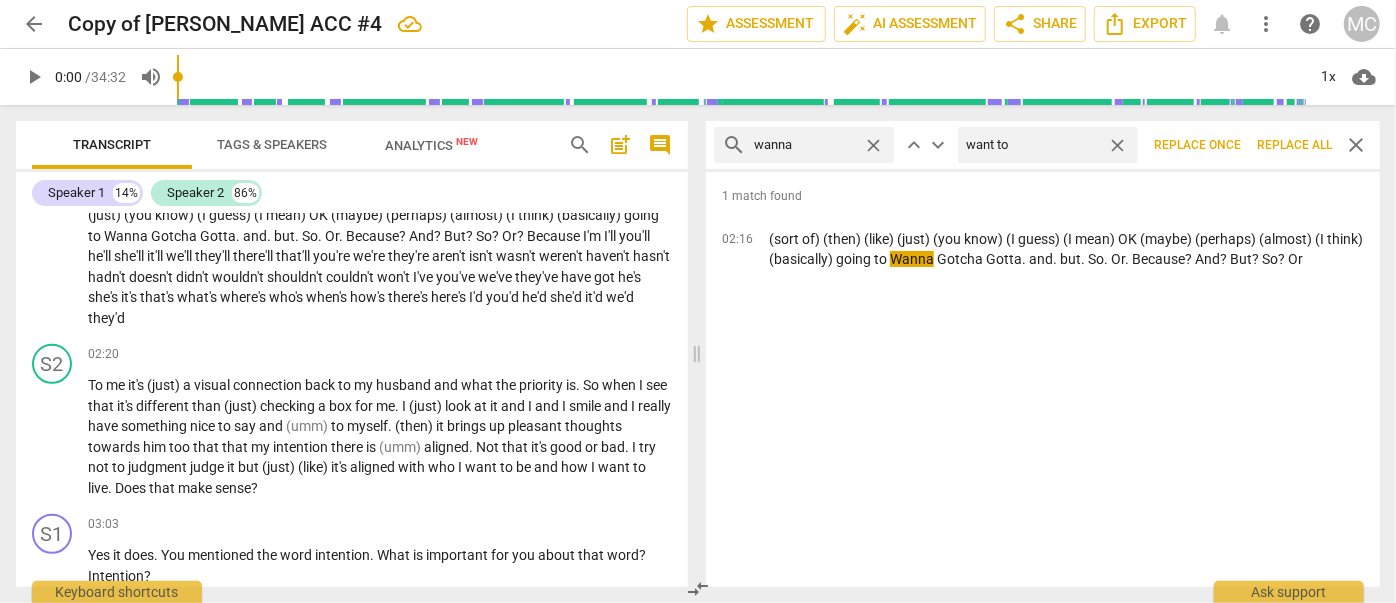 click on "Replace all" at bounding box center (1294, 145) 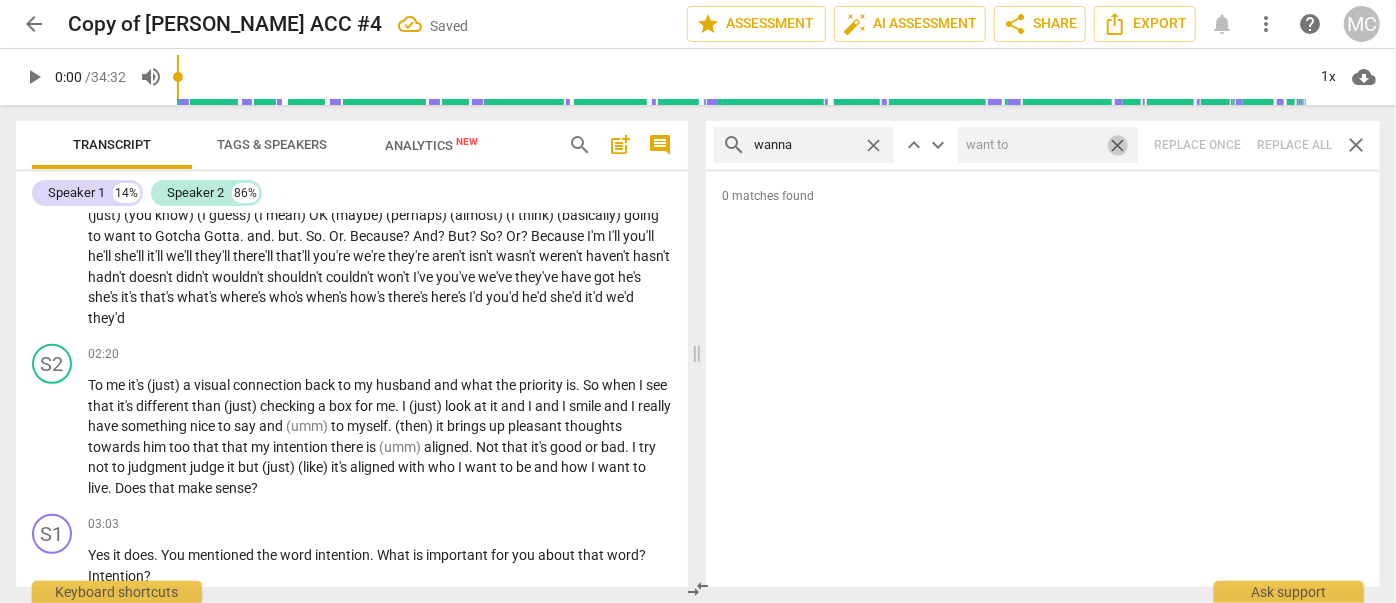 click on "close" at bounding box center (1117, 145) 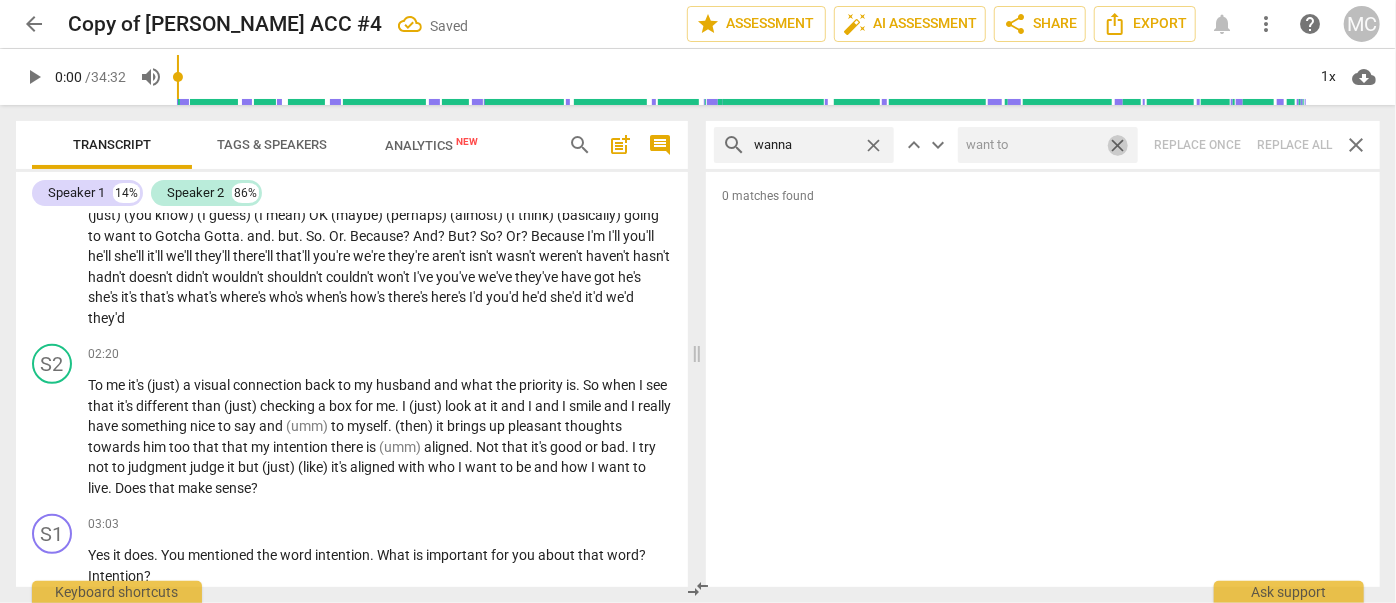 type 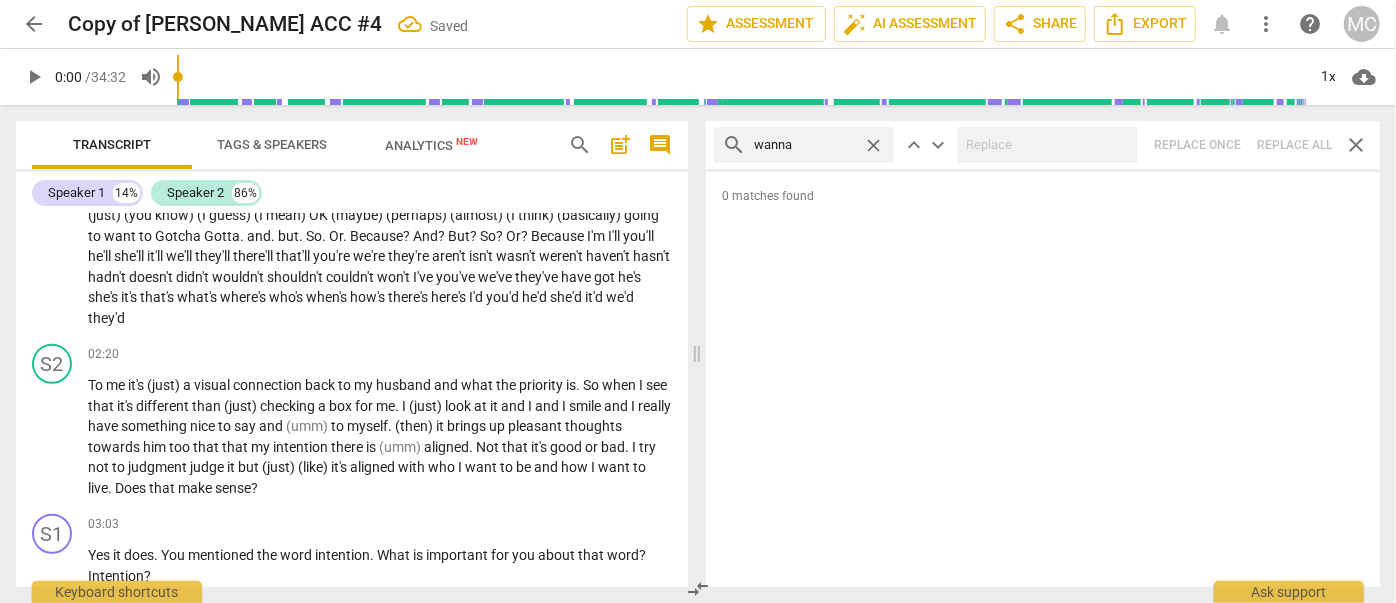 click on "close" at bounding box center [873, 145] 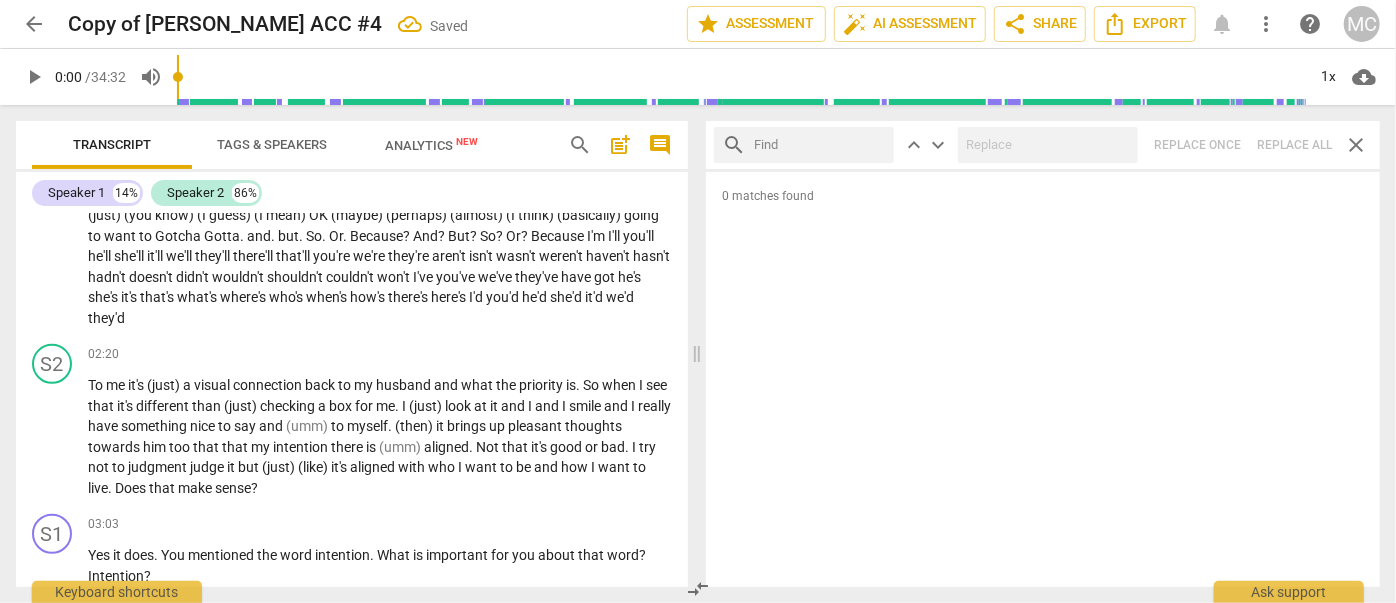 click at bounding box center (820, 145) 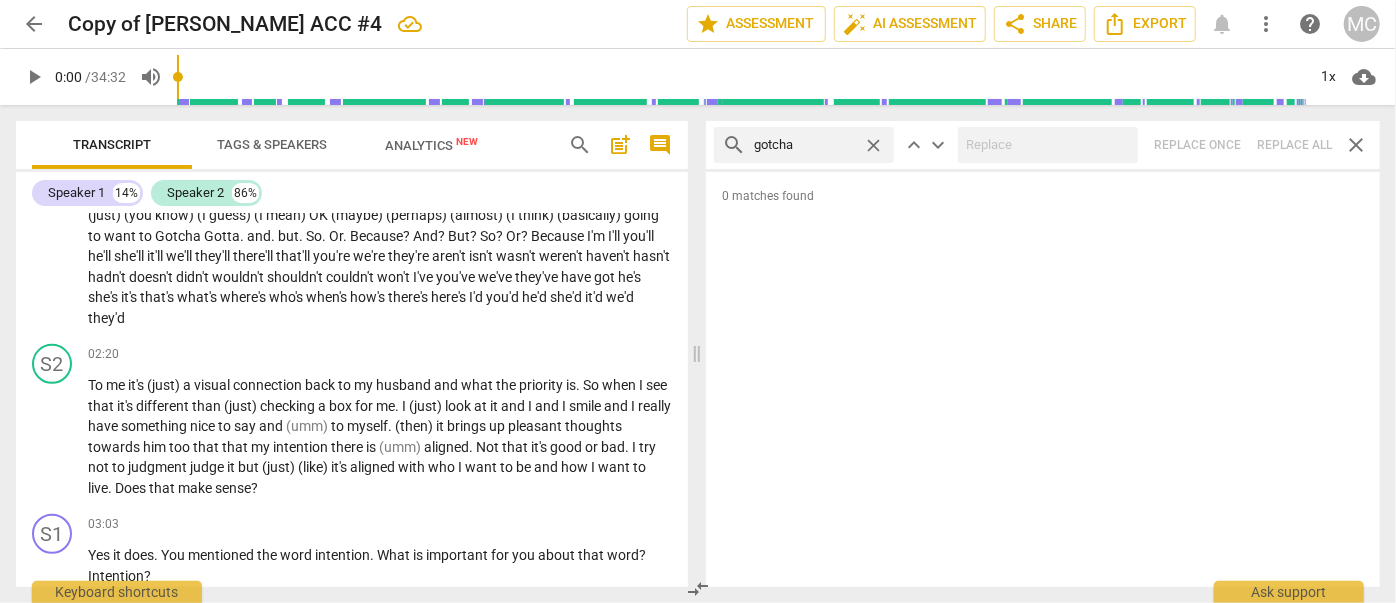 type on "gotcha" 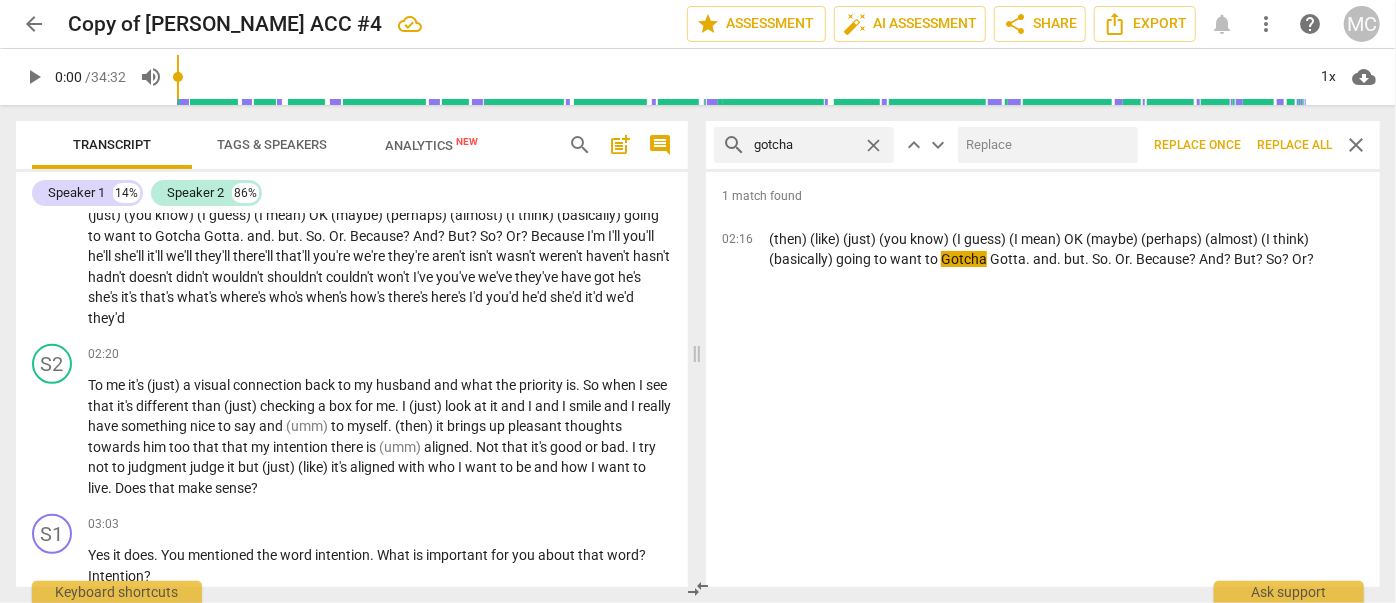 click at bounding box center (1044, 145) 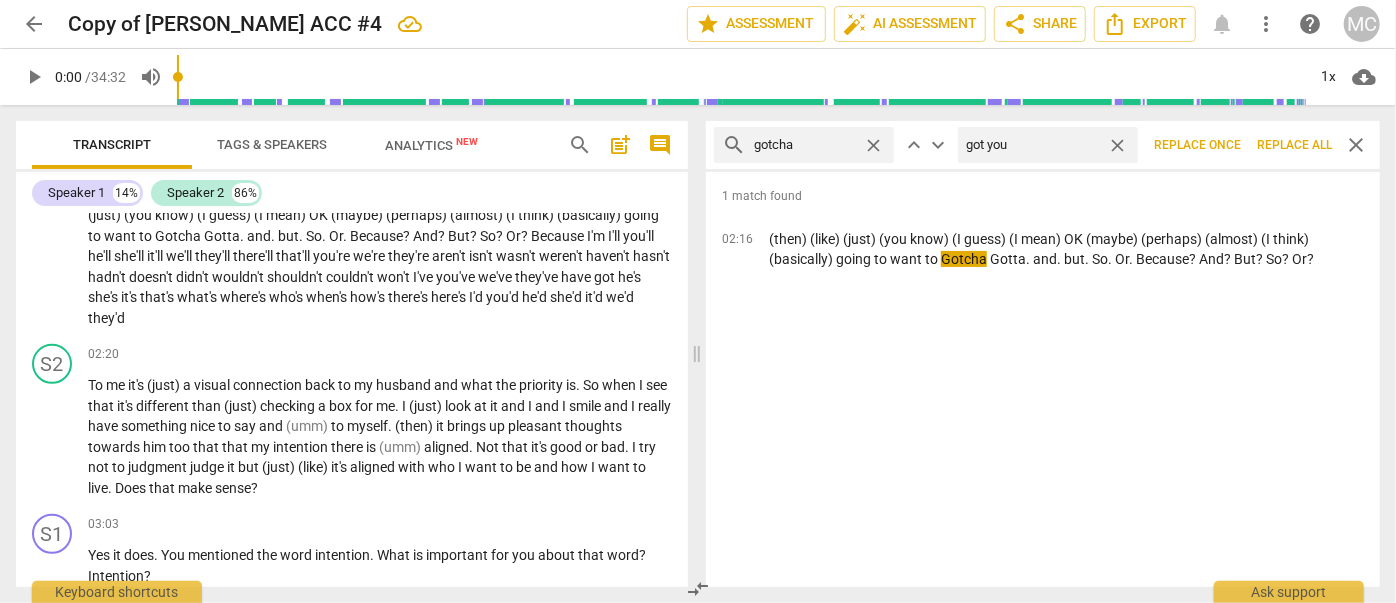 type on "got you" 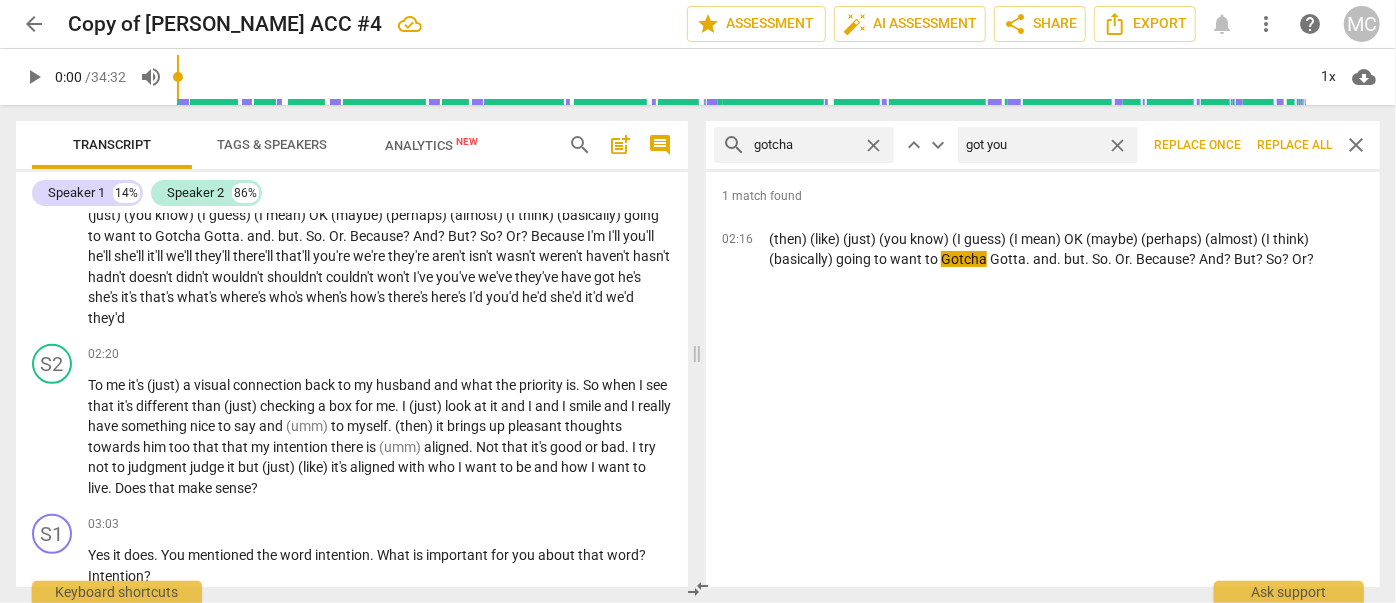 click on "Replace all" at bounding box center (1294, 145) 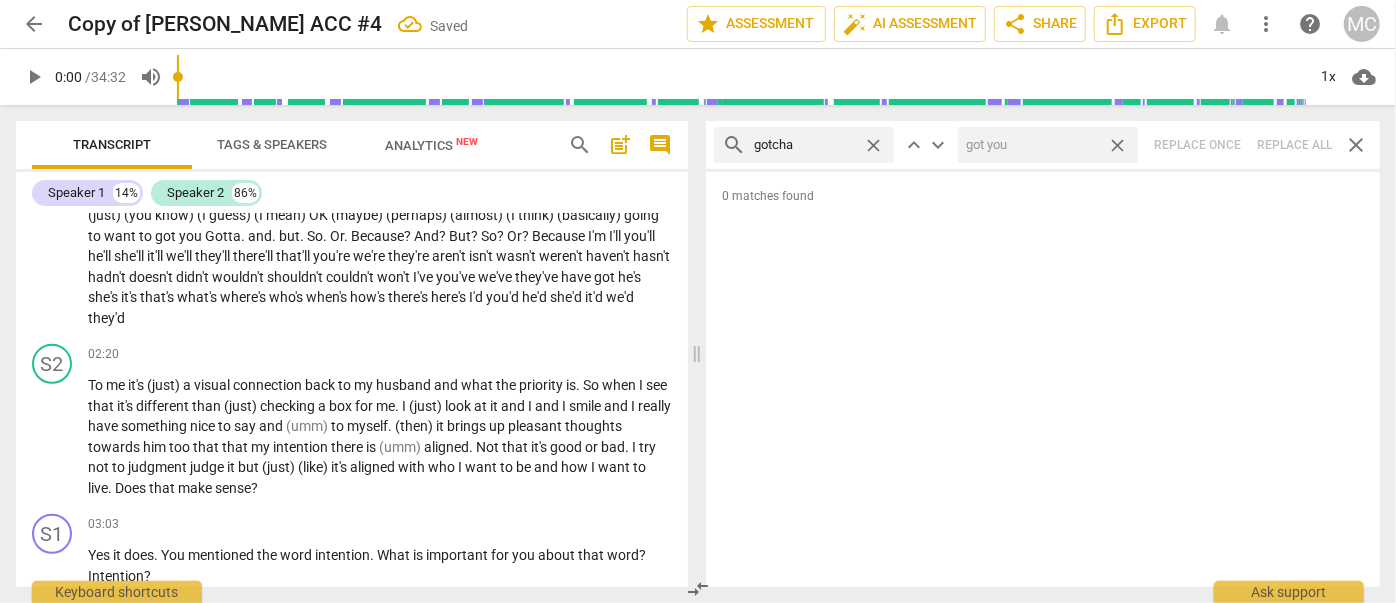 click on "close" at bounding box center [1117, 145] 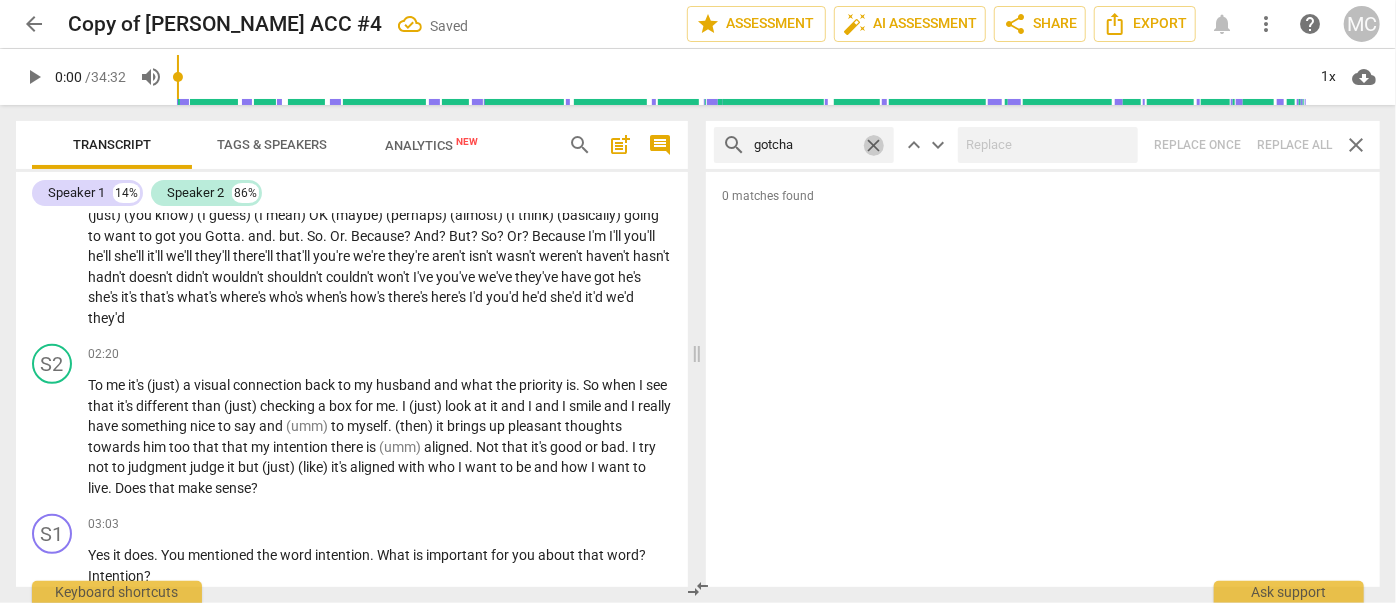 click on "close" at bounding box center (873, 145) 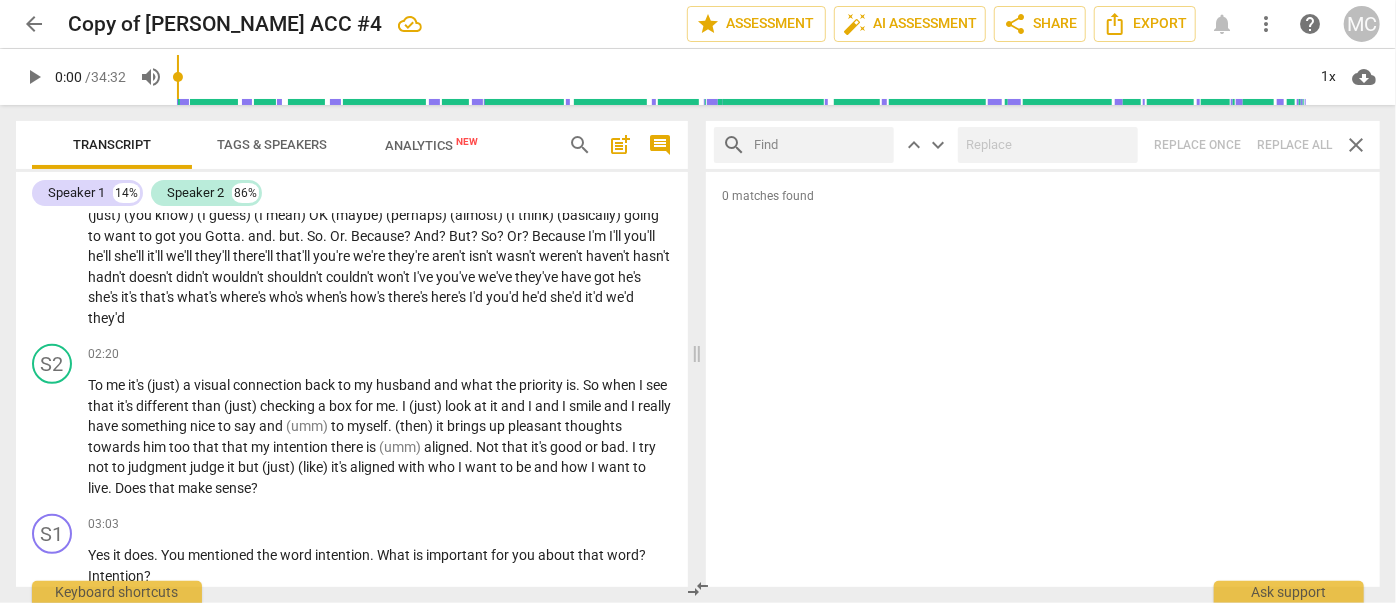 click at bounding box center [820, 145] 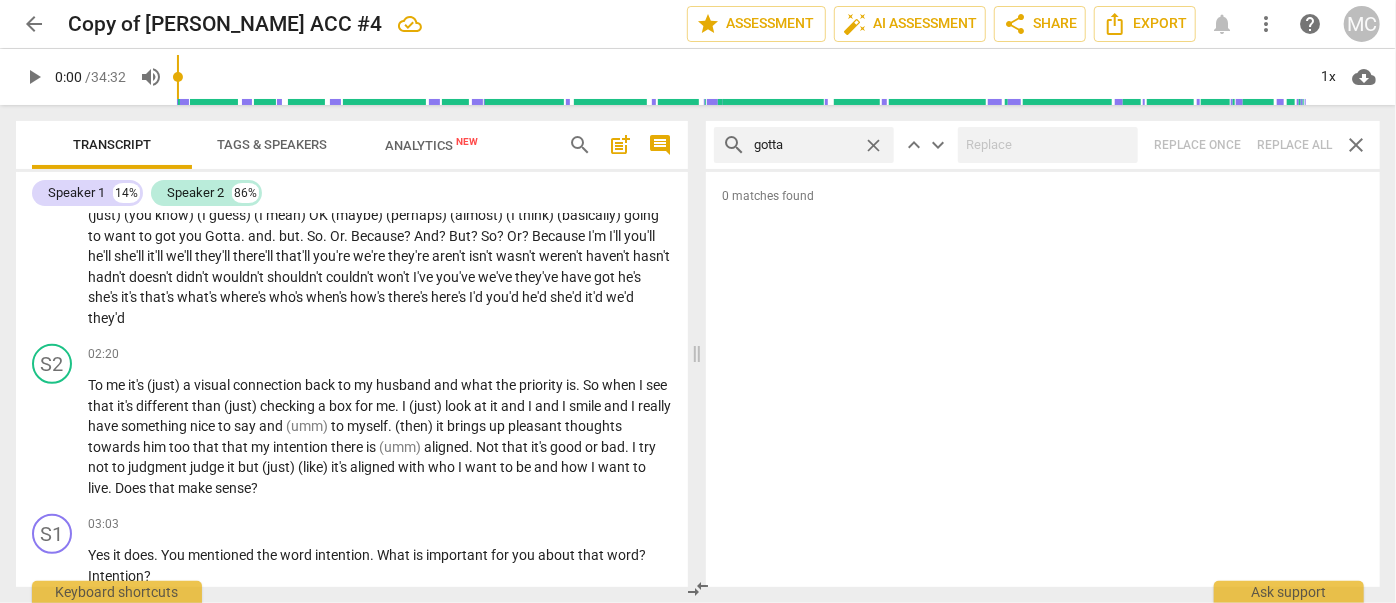 type on "gotta" 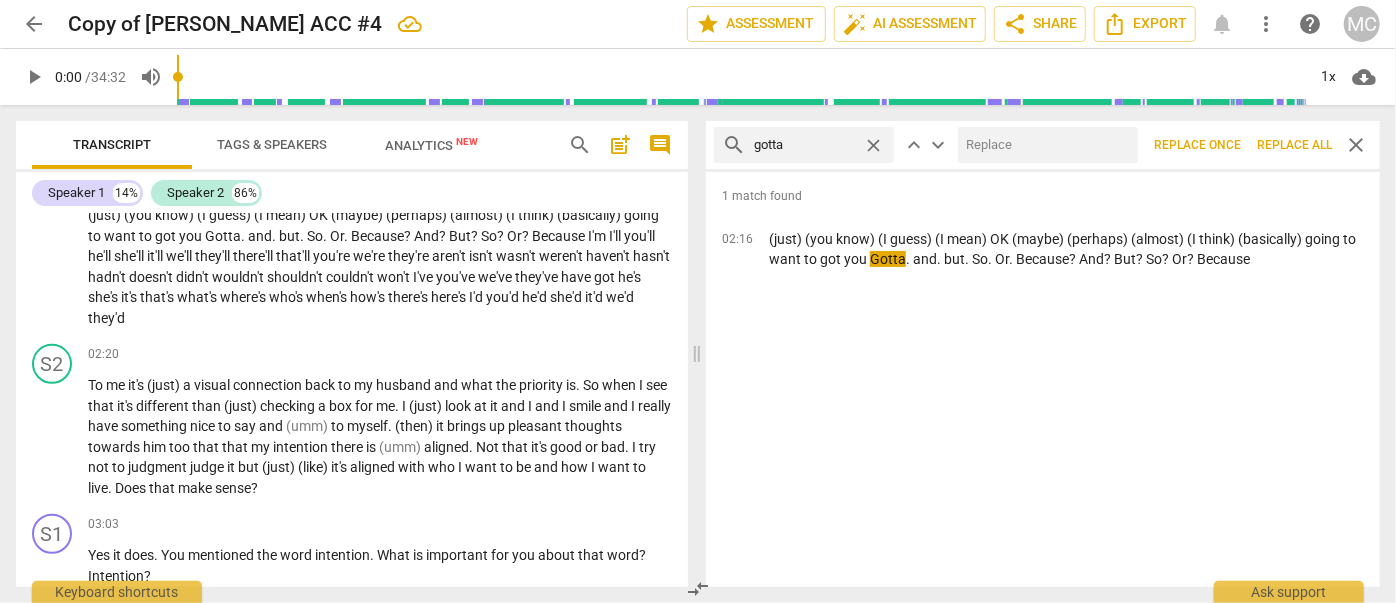 click at bounding box center (1044, 145) 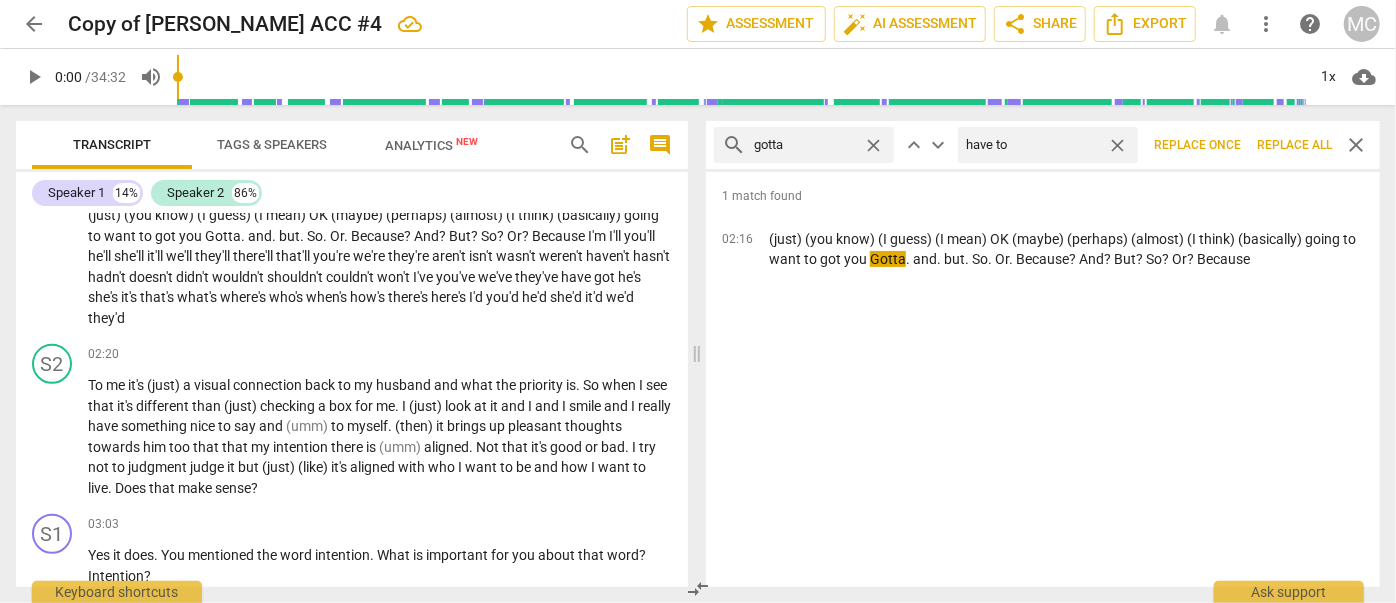 type on "have to" 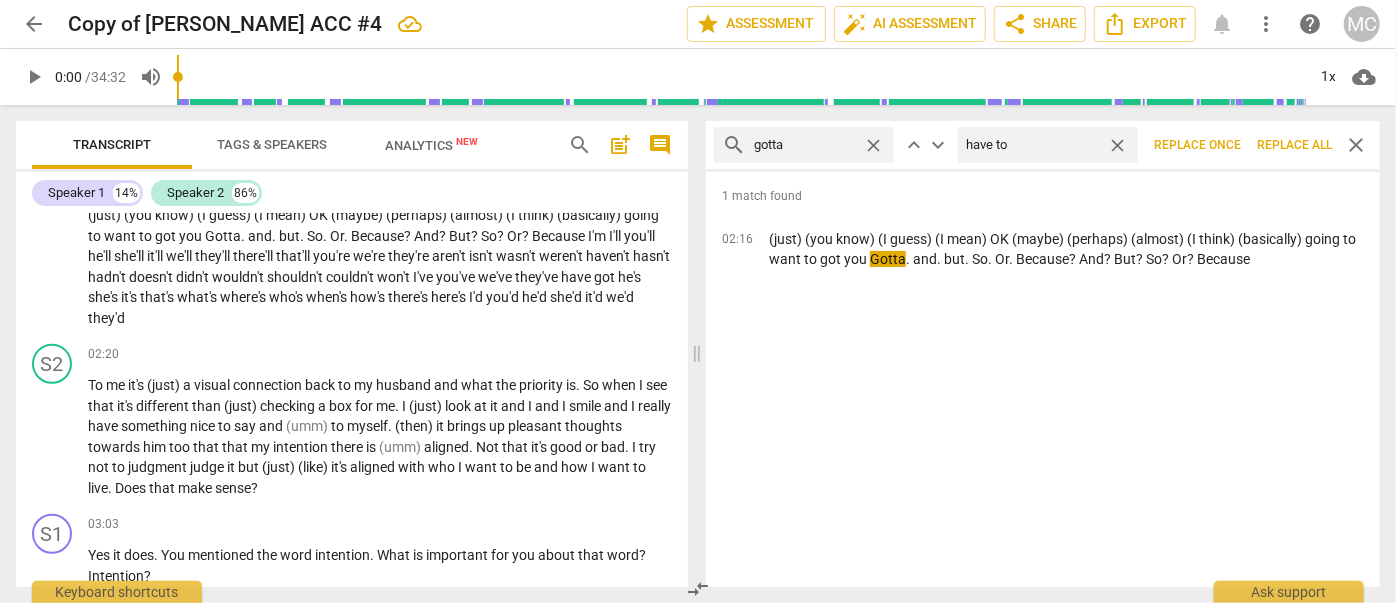 click on "Replace all" at bounding box center (1294, 145) 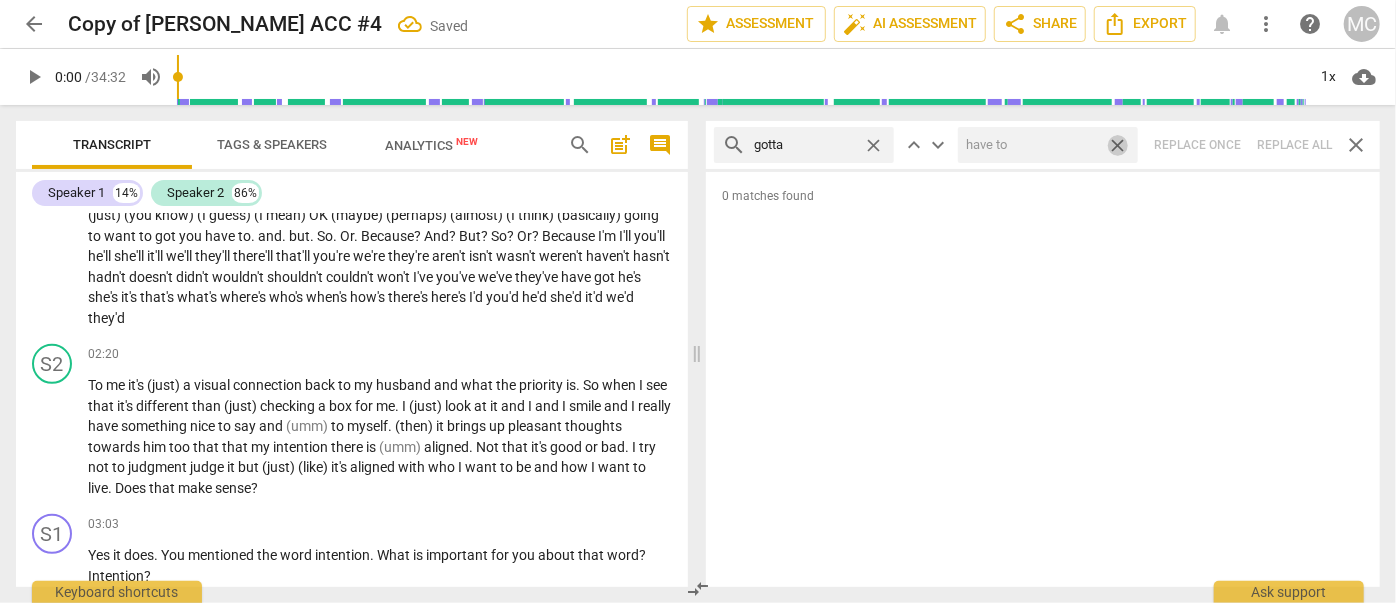 click on "close" at bounding box center (1117, 145) 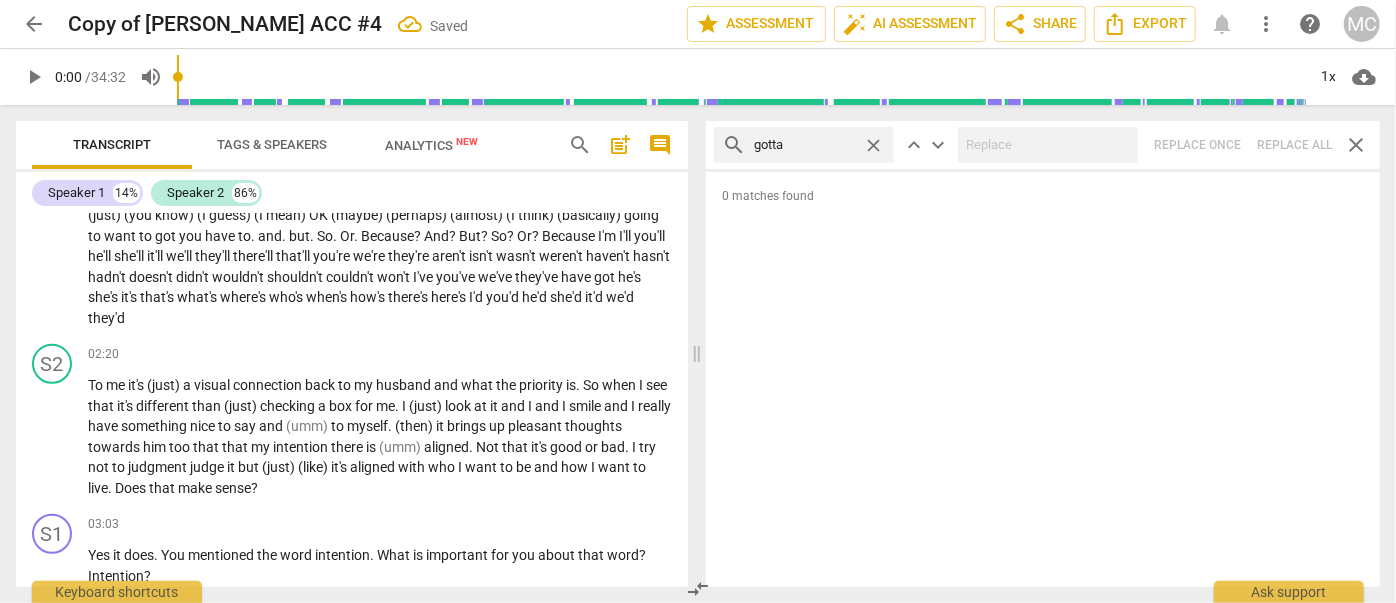 click on "close" at bounding box center [873, 145] 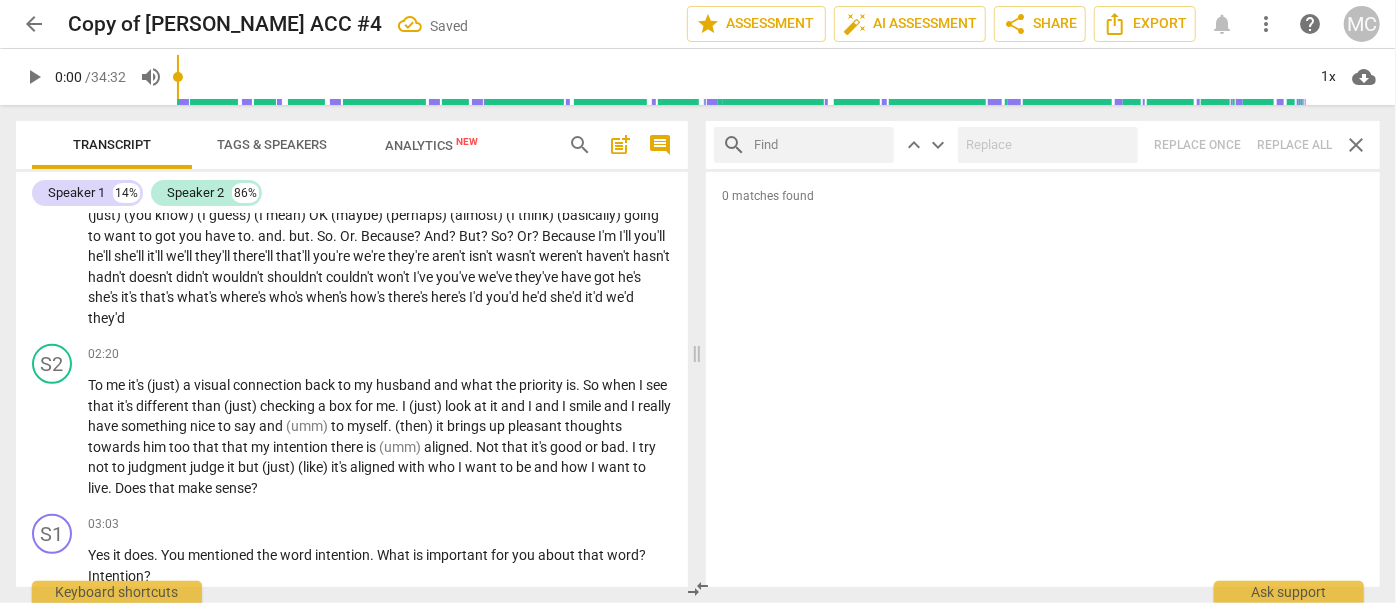 click at bounding box center [820, 145] 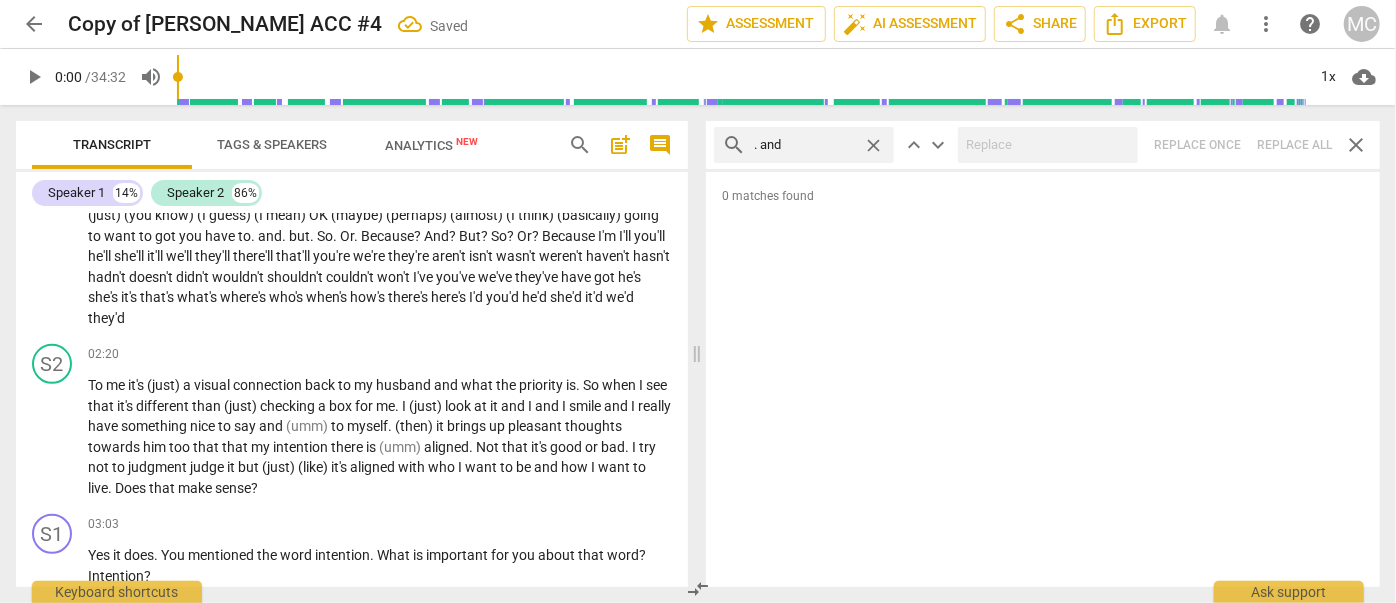 type on ". and" 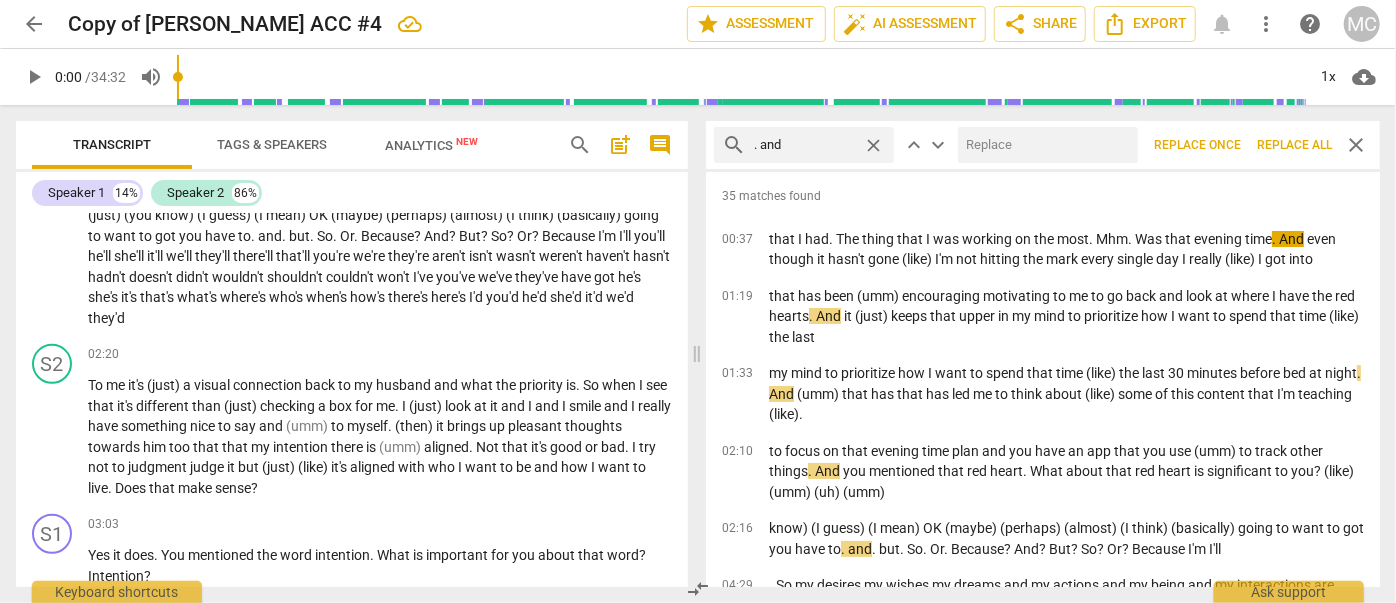 click at bounding box center (1044, 145) 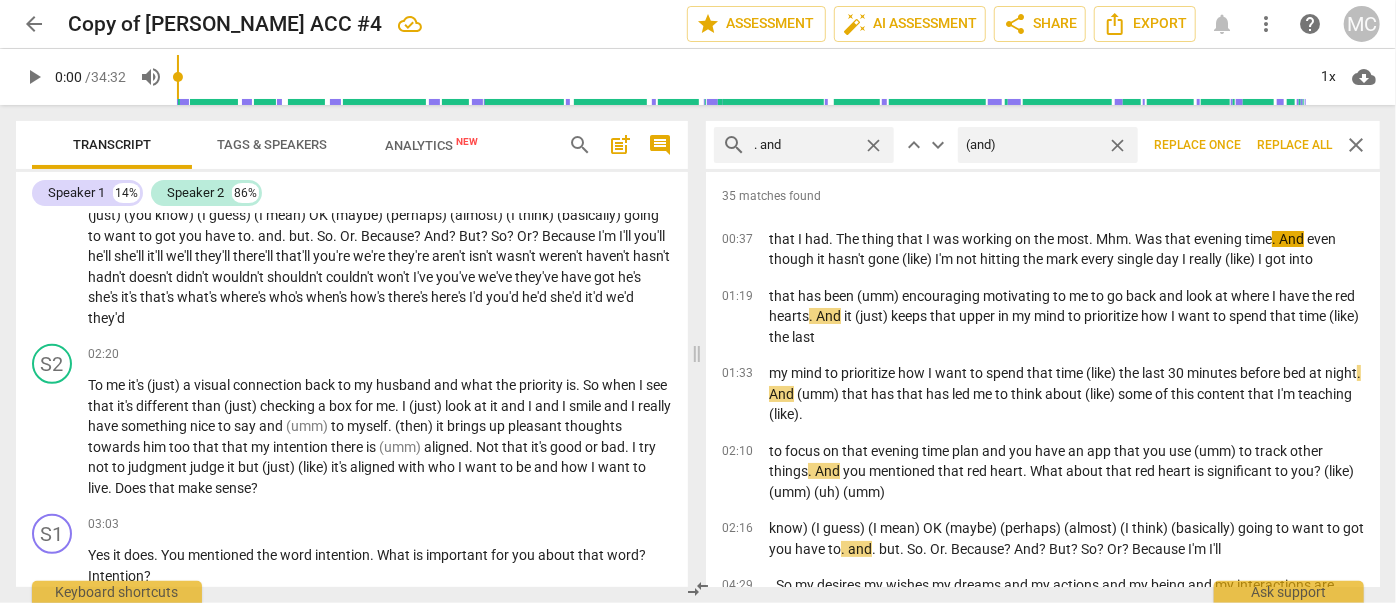 type on "(and)" 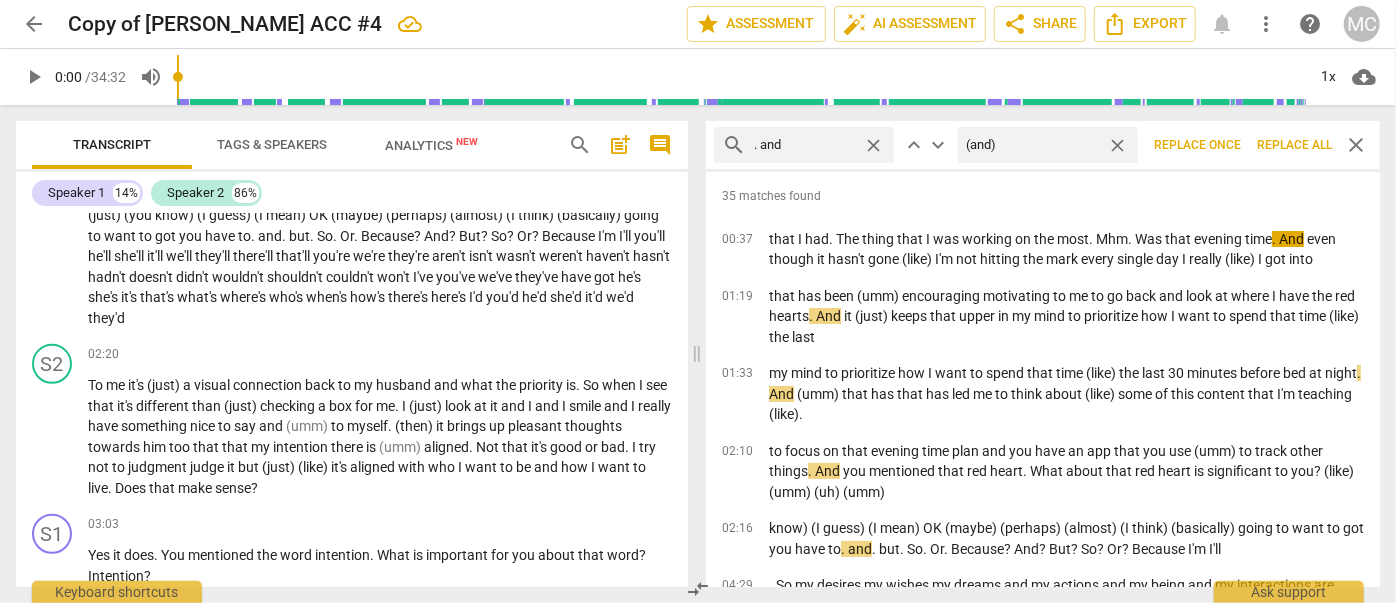 click on "Replace all" at bounding box center (1294, 145) 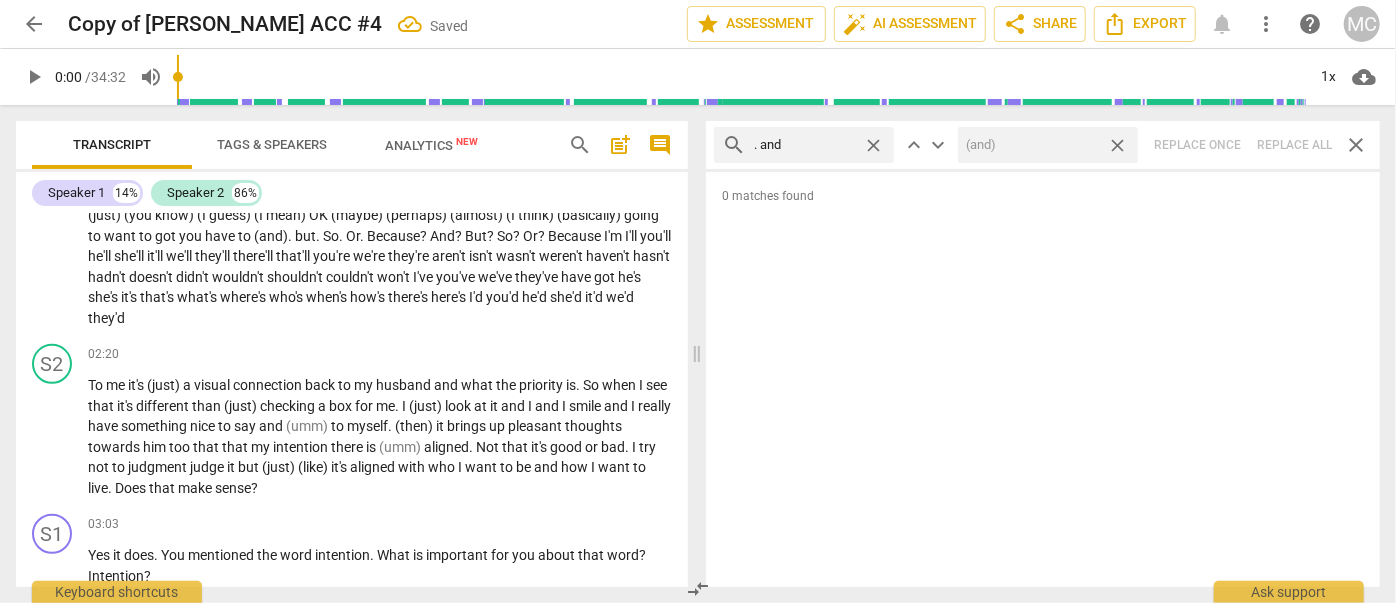 click on "close" at bounding box center (1117, 145) 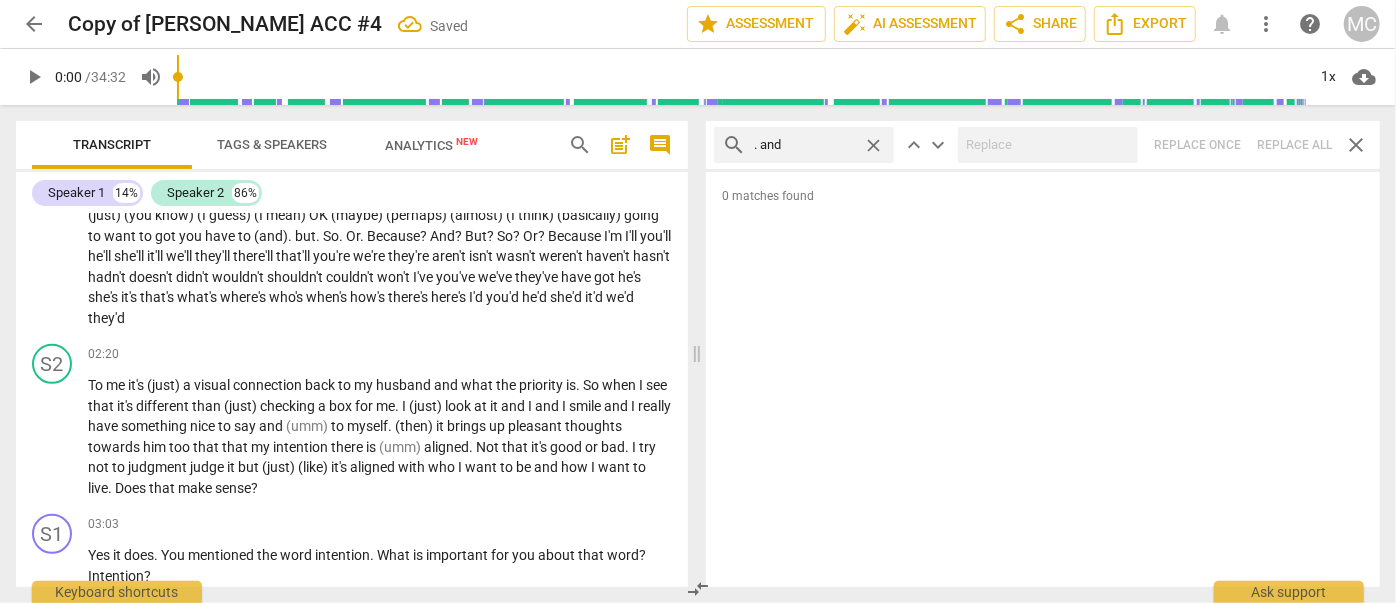 click on "close" at bounding box center (873, 145) 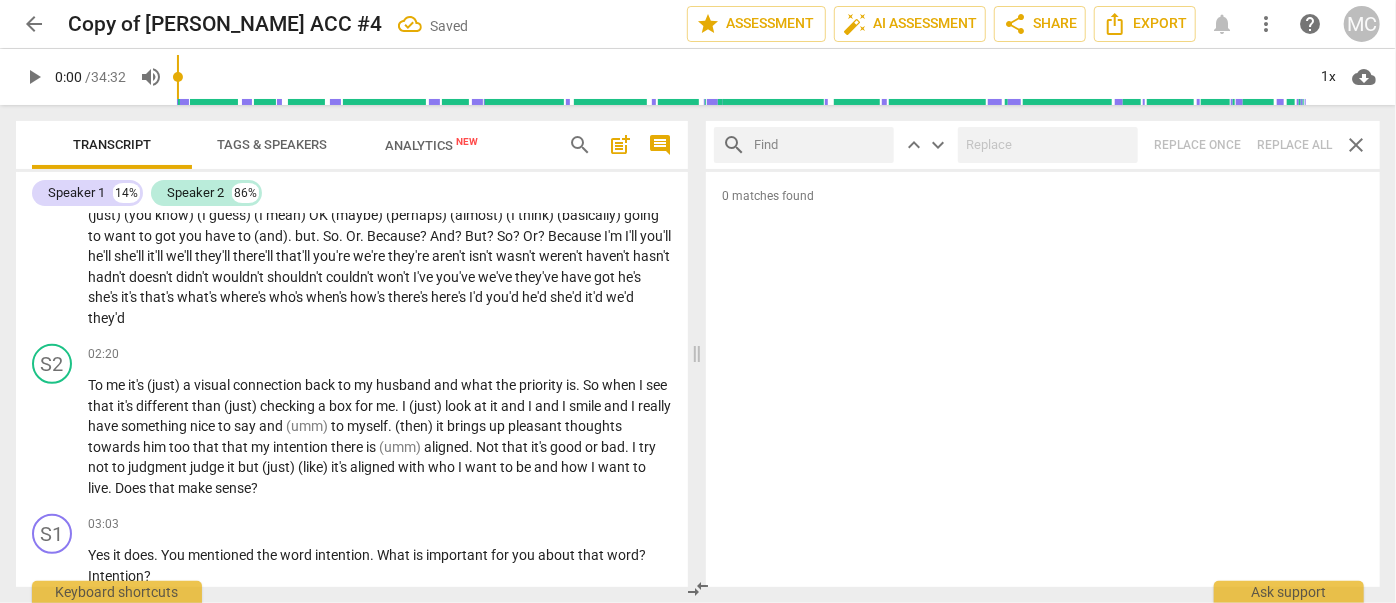 click at bounding box center [820, 145] 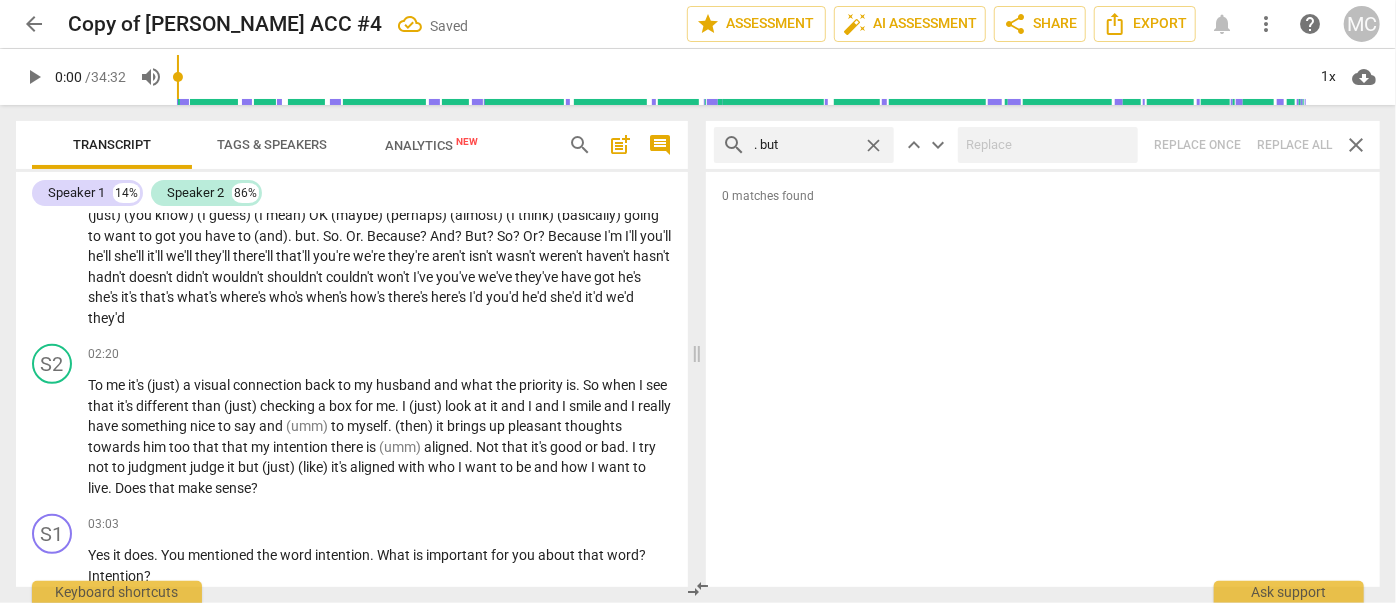type on ". but" 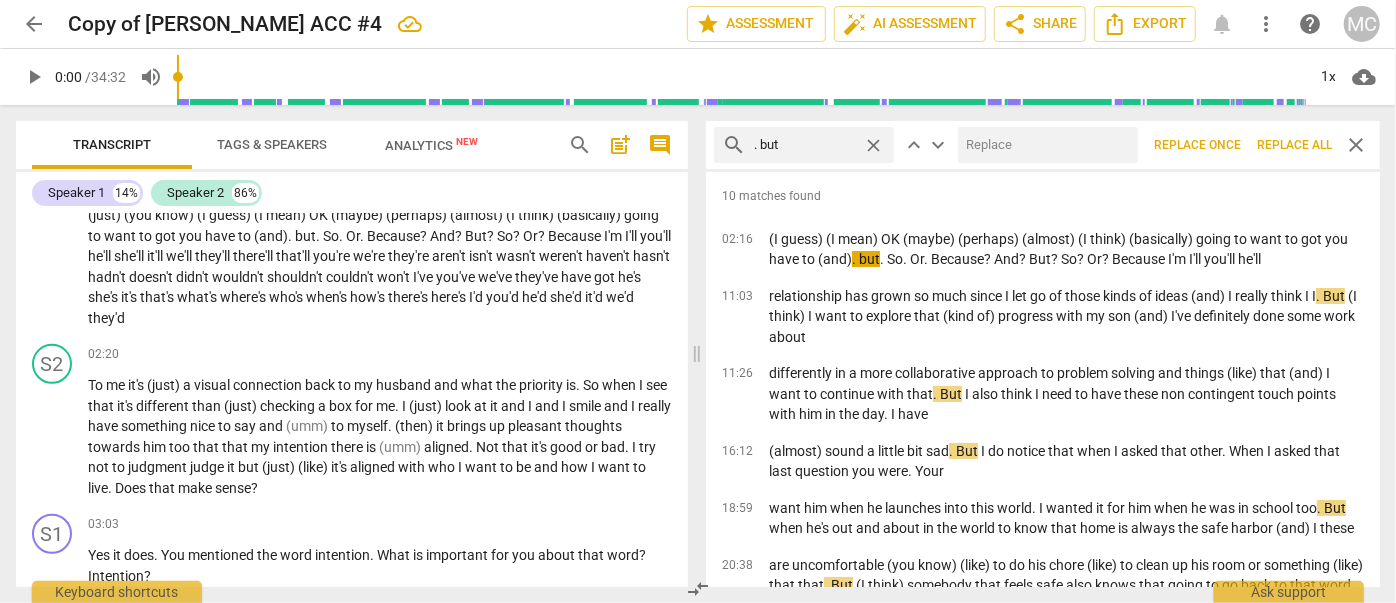 click at bounding box center (1044, 145) 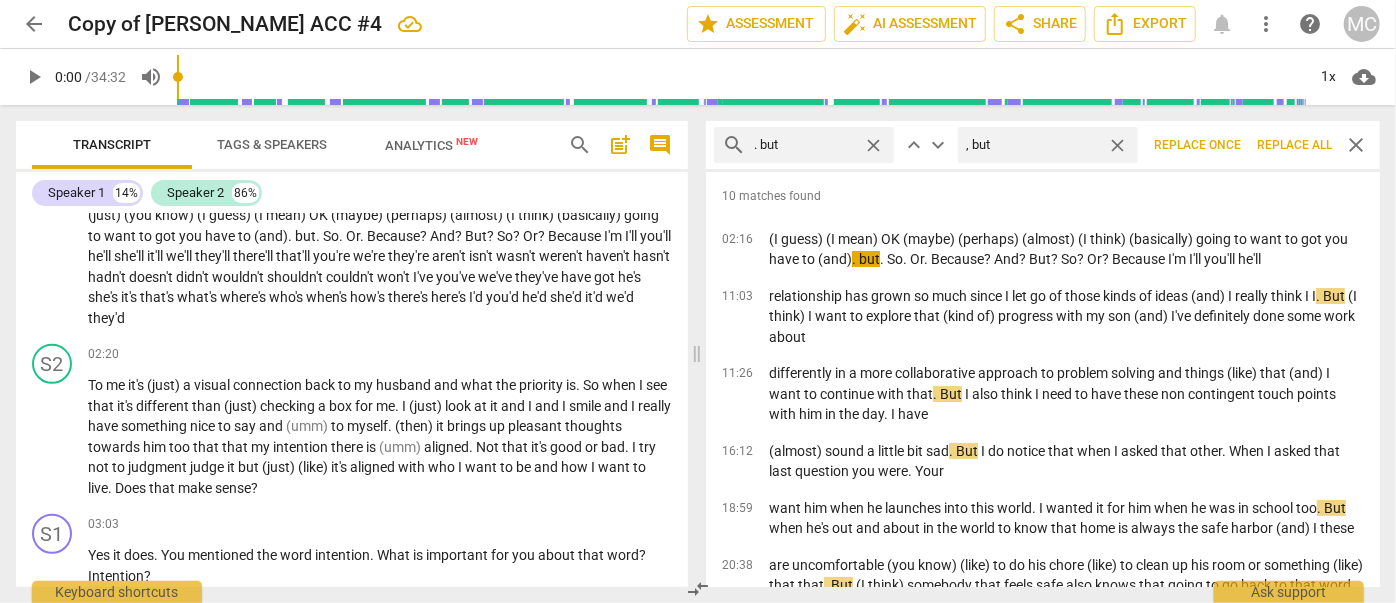 type on ", but" 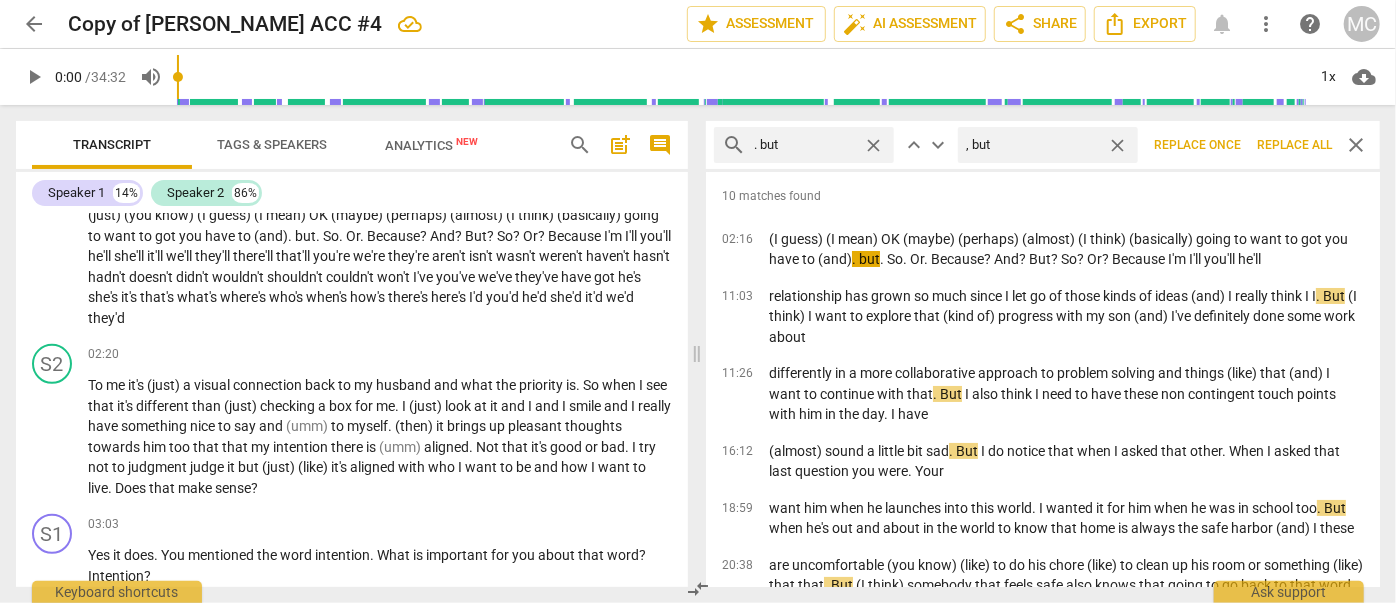 click on "Replace all" at bounding box center (1294, 145) 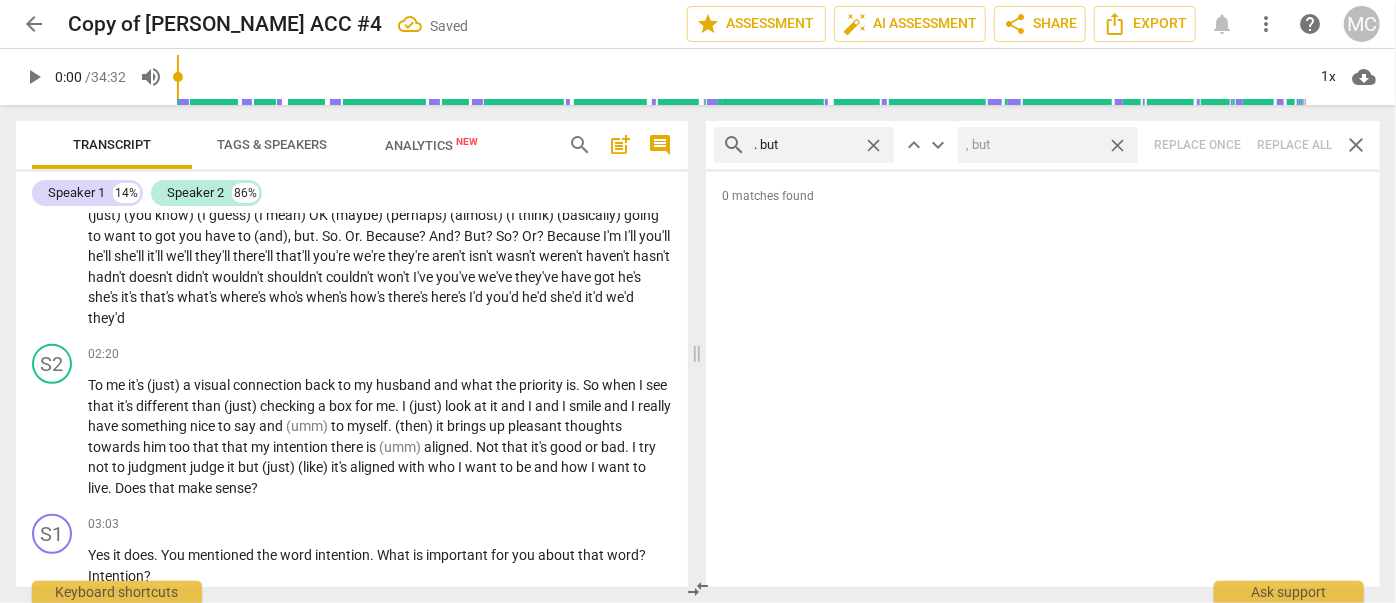 click on "close" at bounding box center [1117, 145] 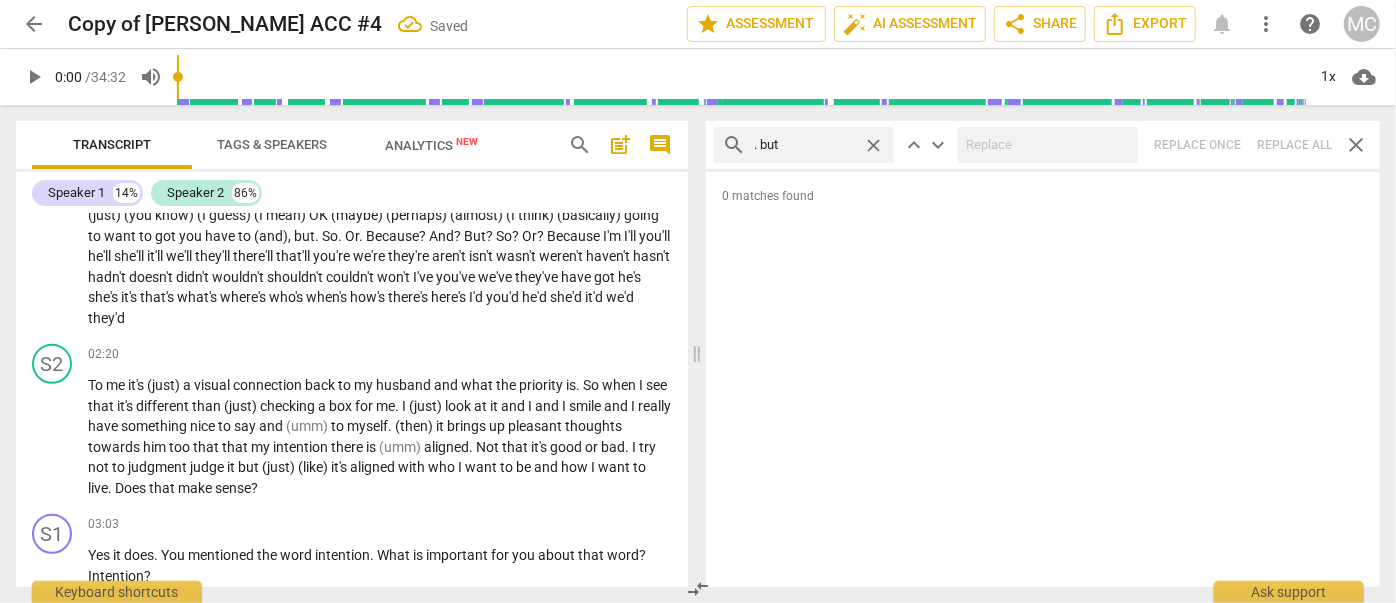 click on "close" at bounding box center (873, 145) 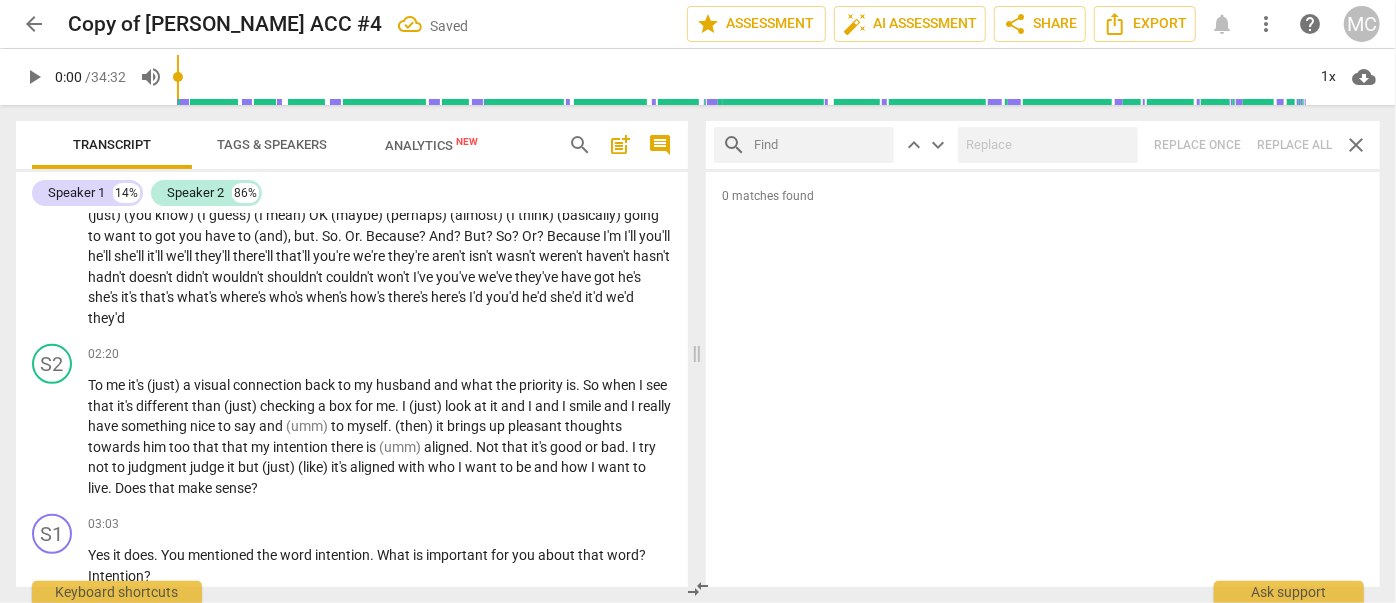 click at bounding box center (820, 145) 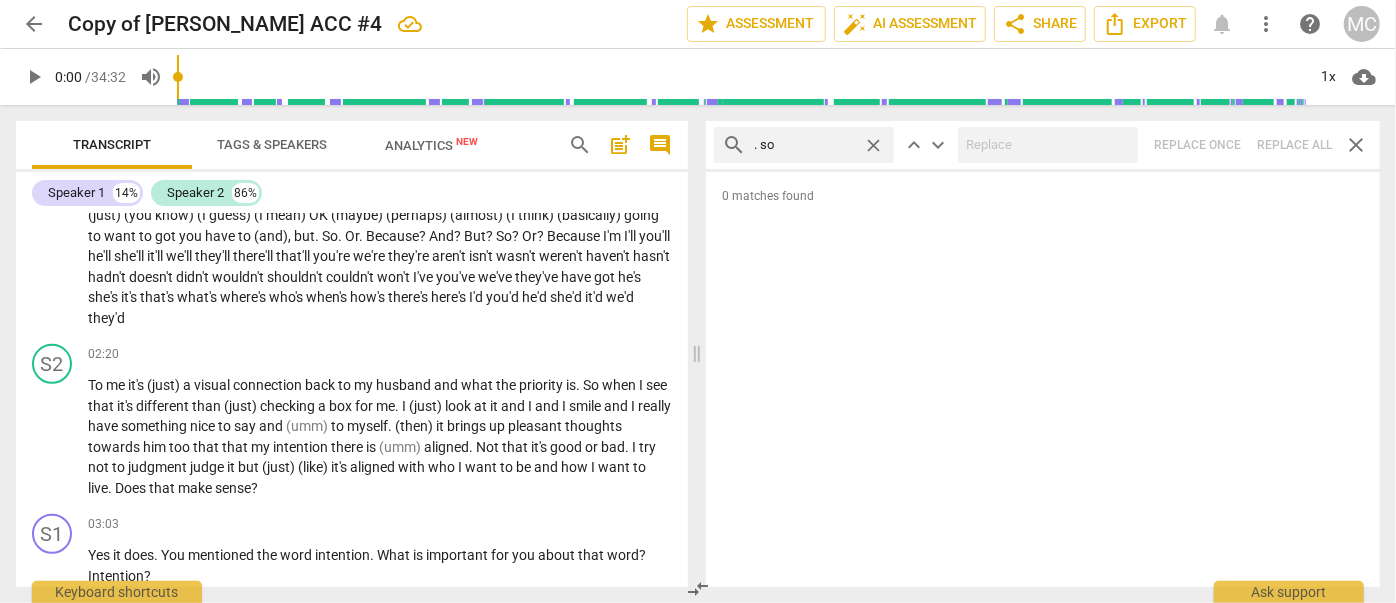 type on ". so" 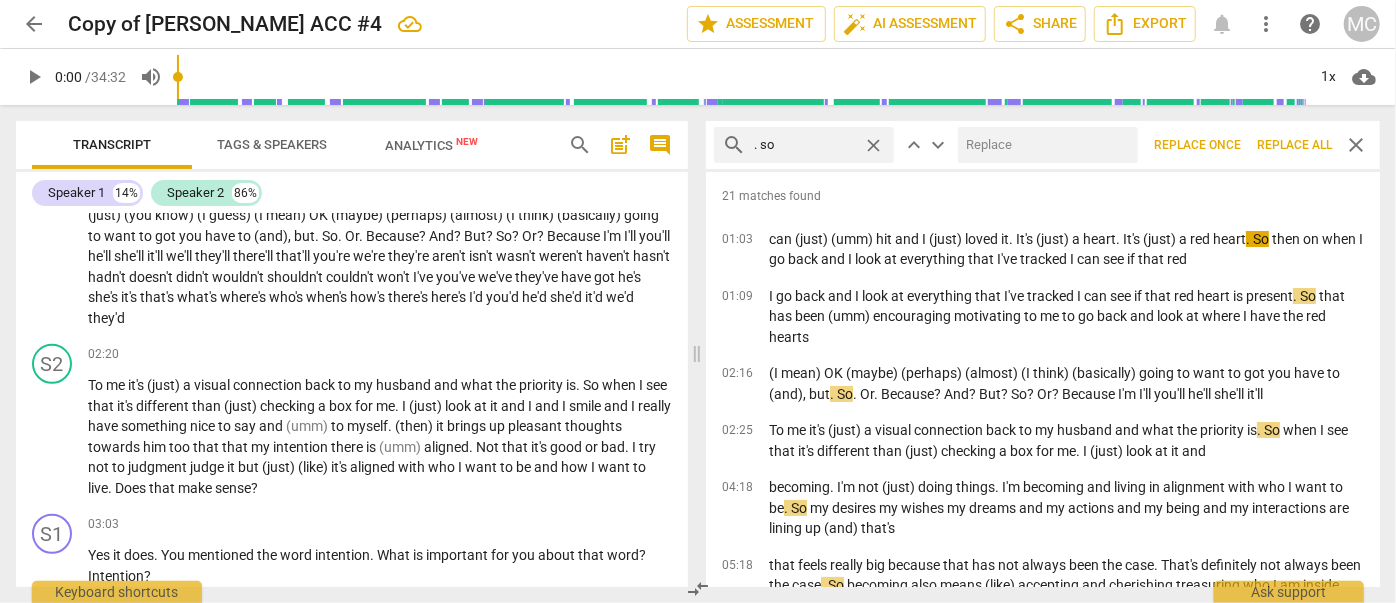 click at bounding box center [1044, 145] 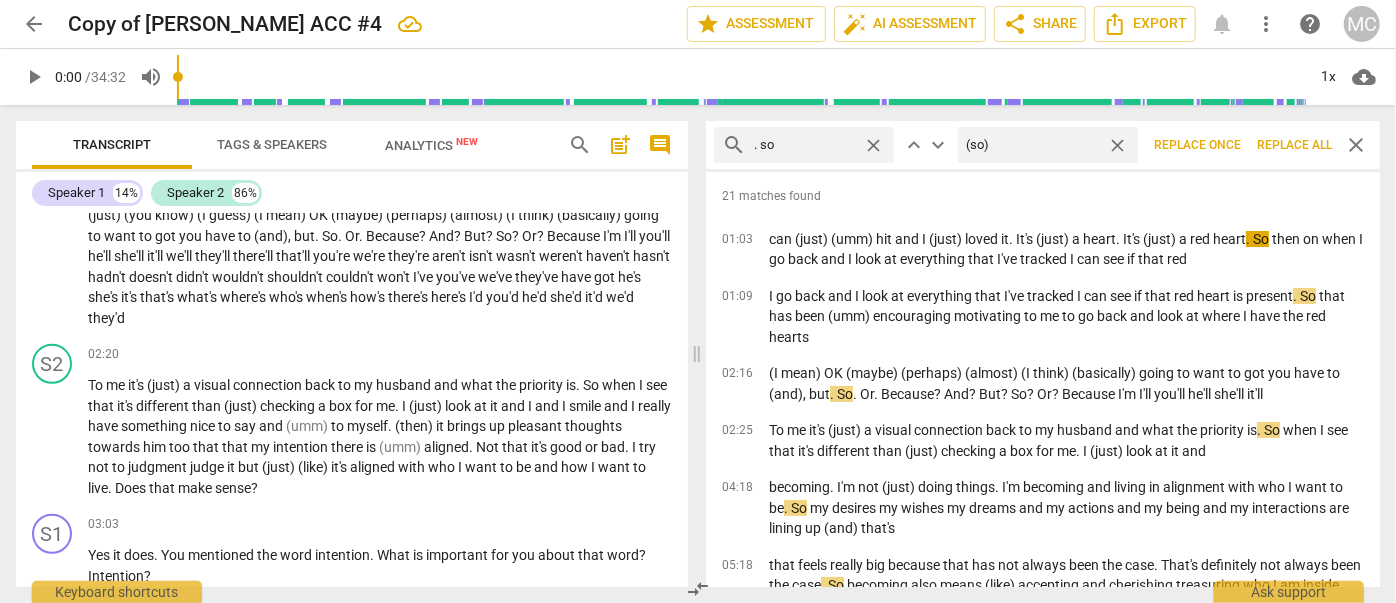 type on "(so)" 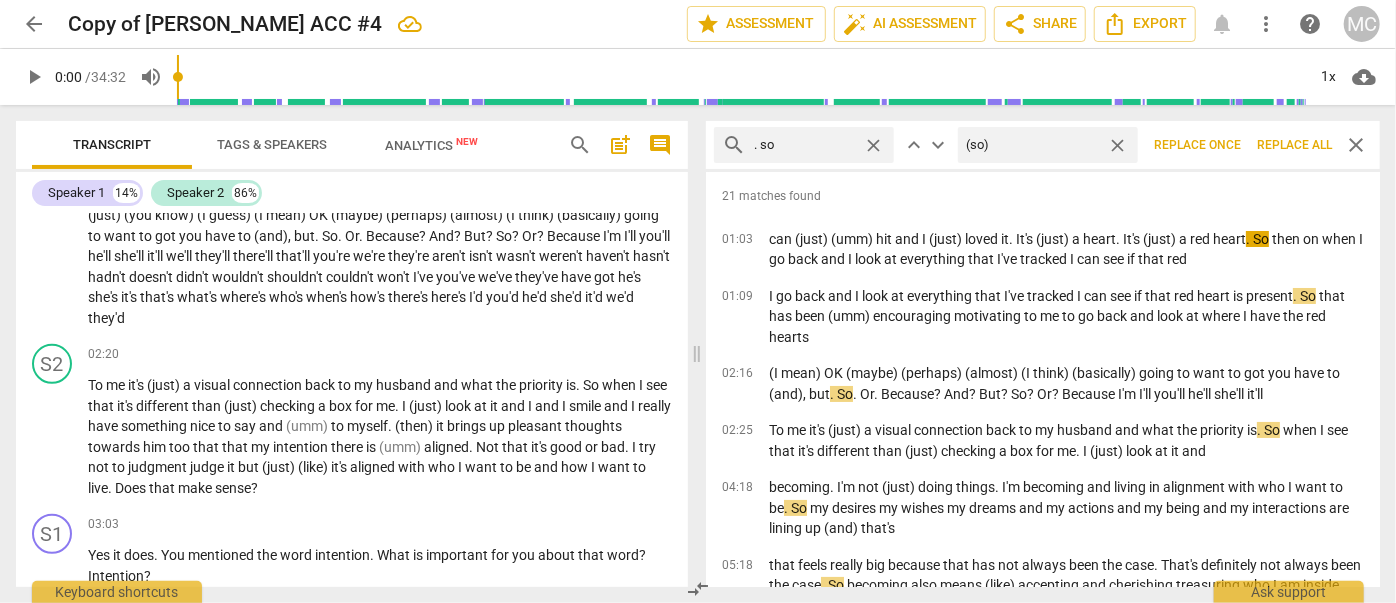click on "Replace all" at bounding box center (1294, 145) 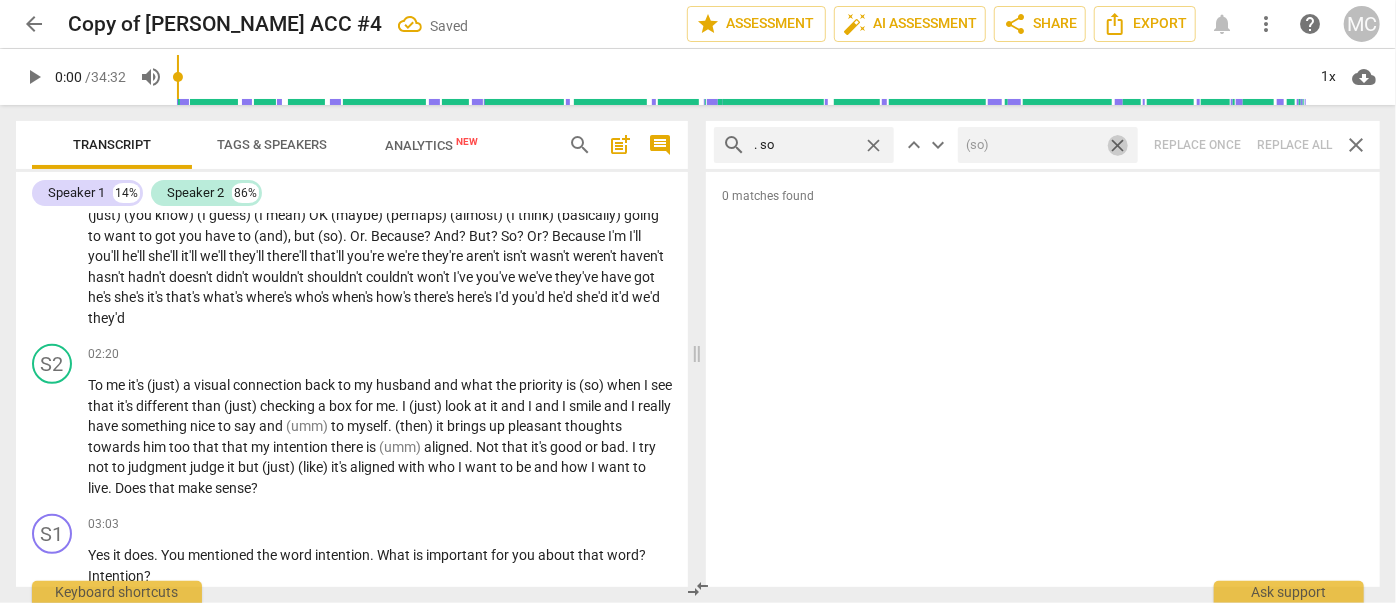 click on "close" at bounding box center [1117, 145] 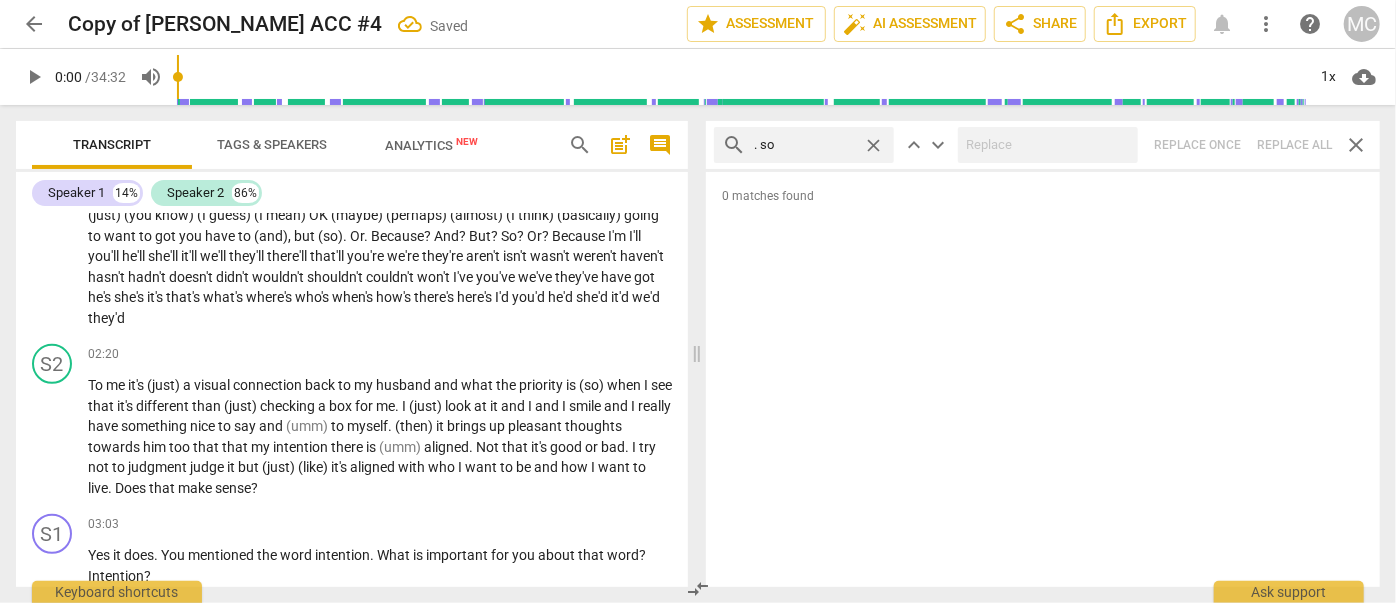 click on "close" at bounding box center [873, 145] 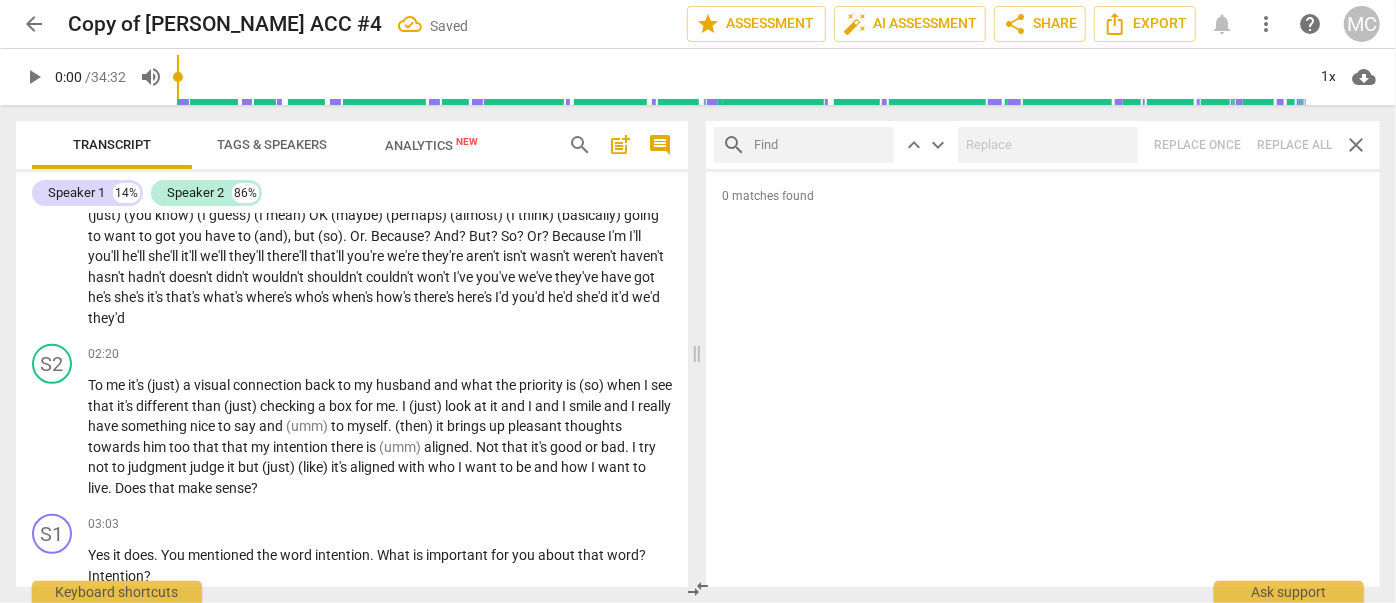 click at bounding box center [820, 145] 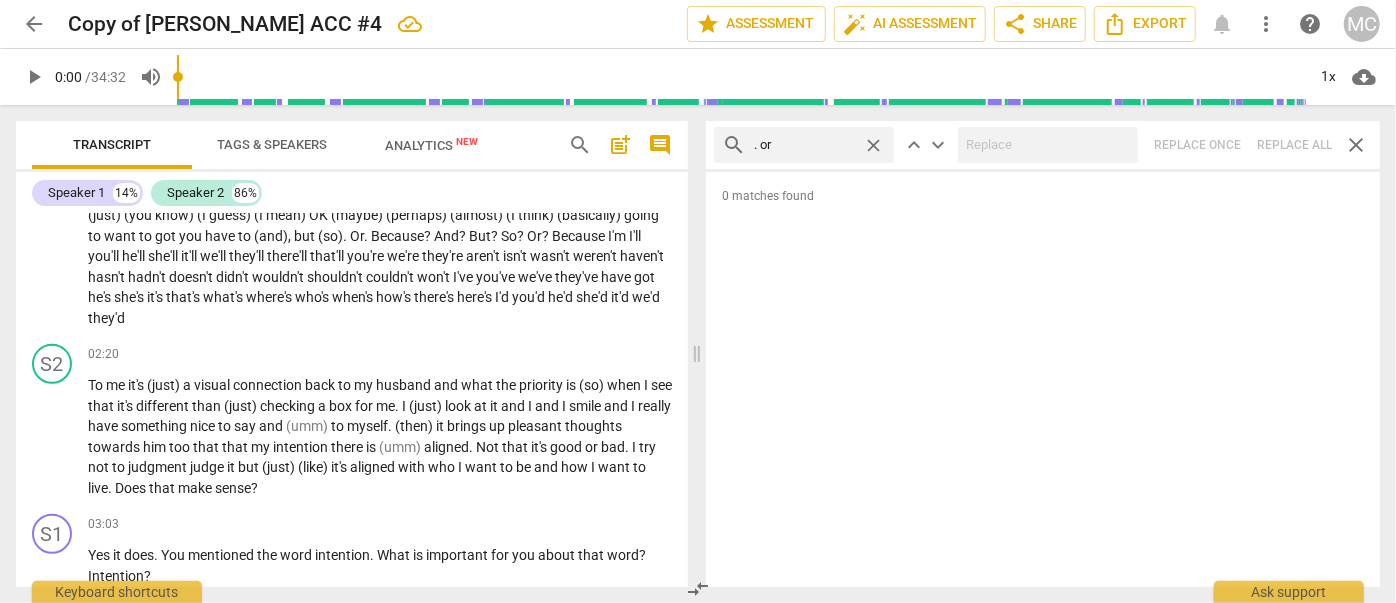 type on ". or" 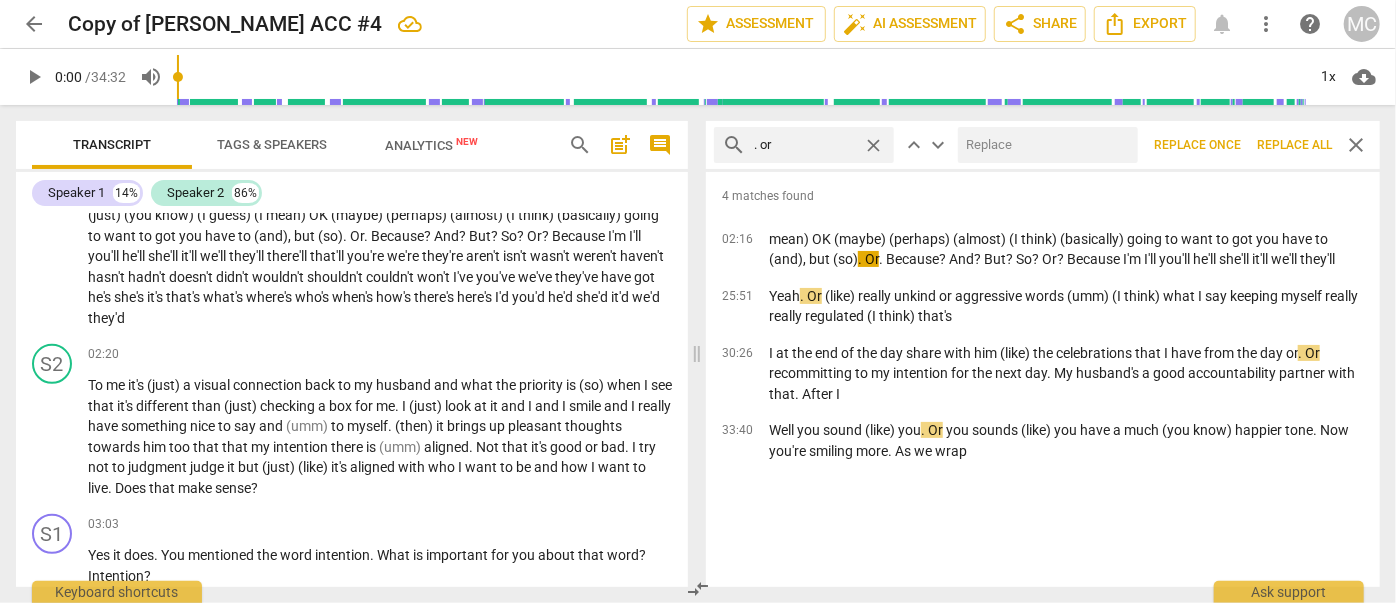 click at bounding box center (1044, 145) 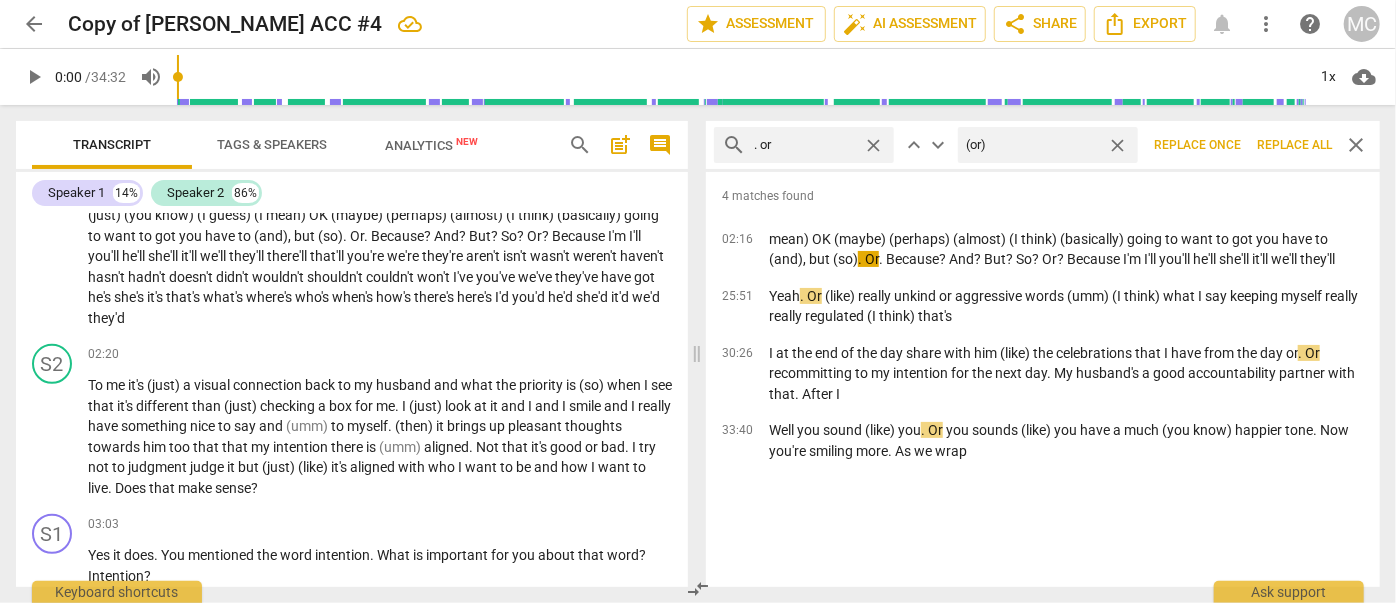 type on "(or)" 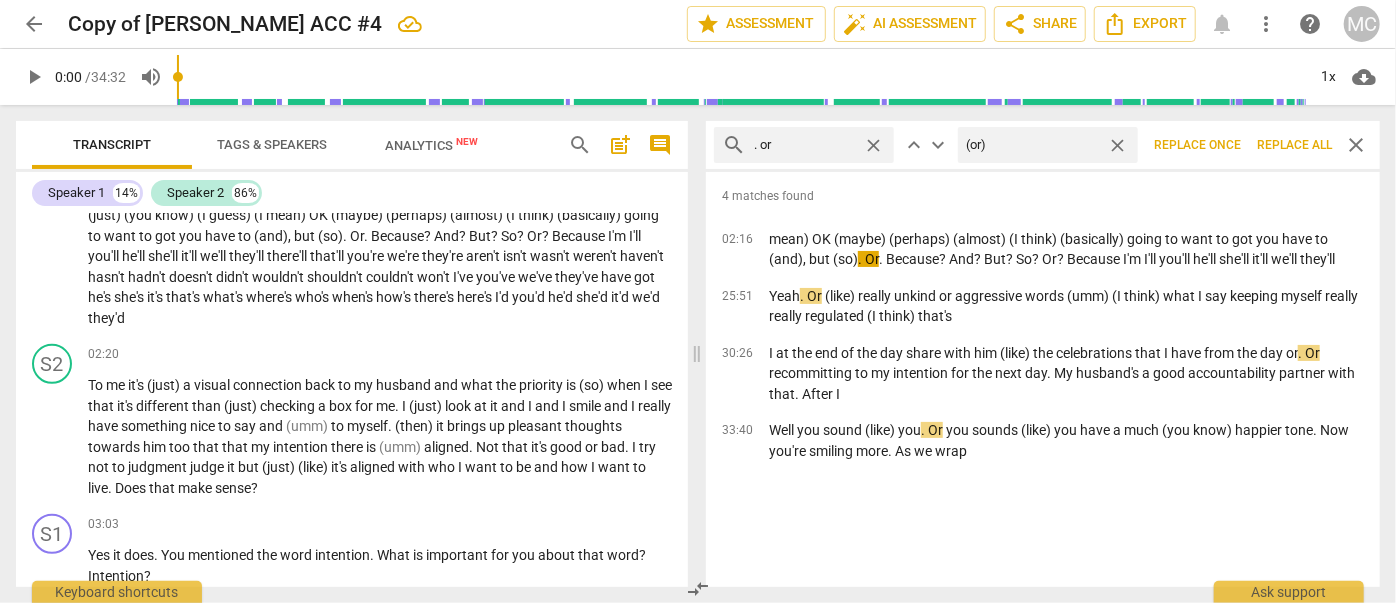 click on "Replace all" at bounding box center (1294, 145) 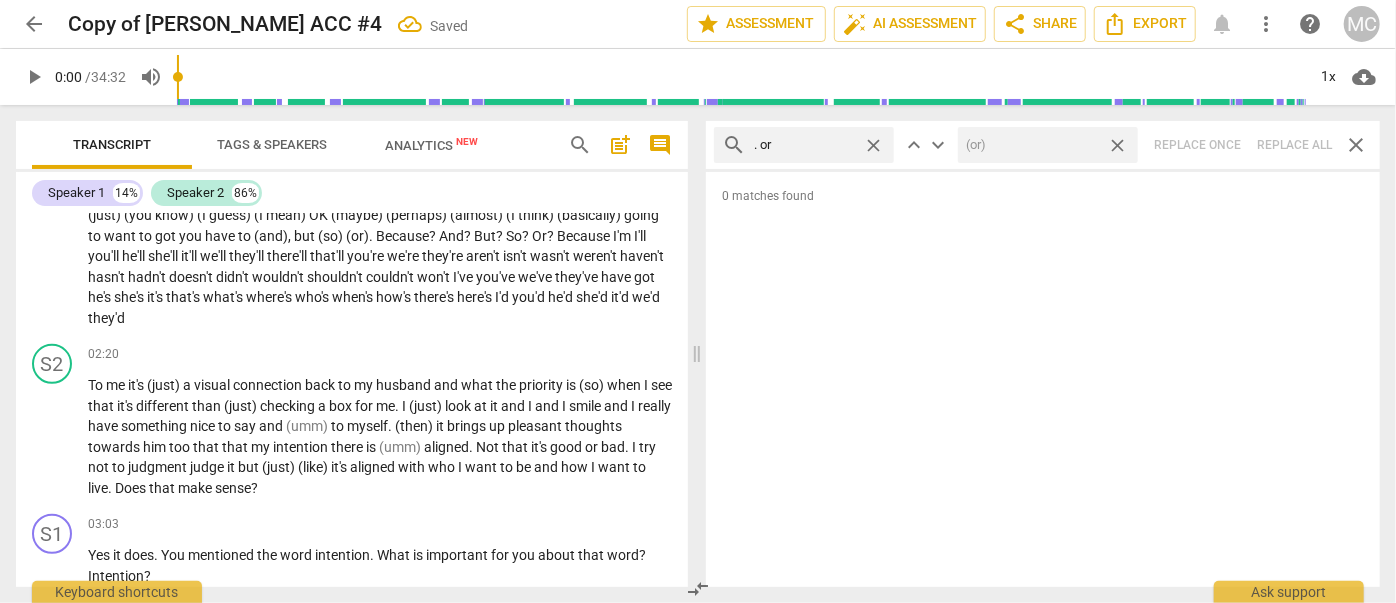 click on "close" at bounding box center [1117, 145] 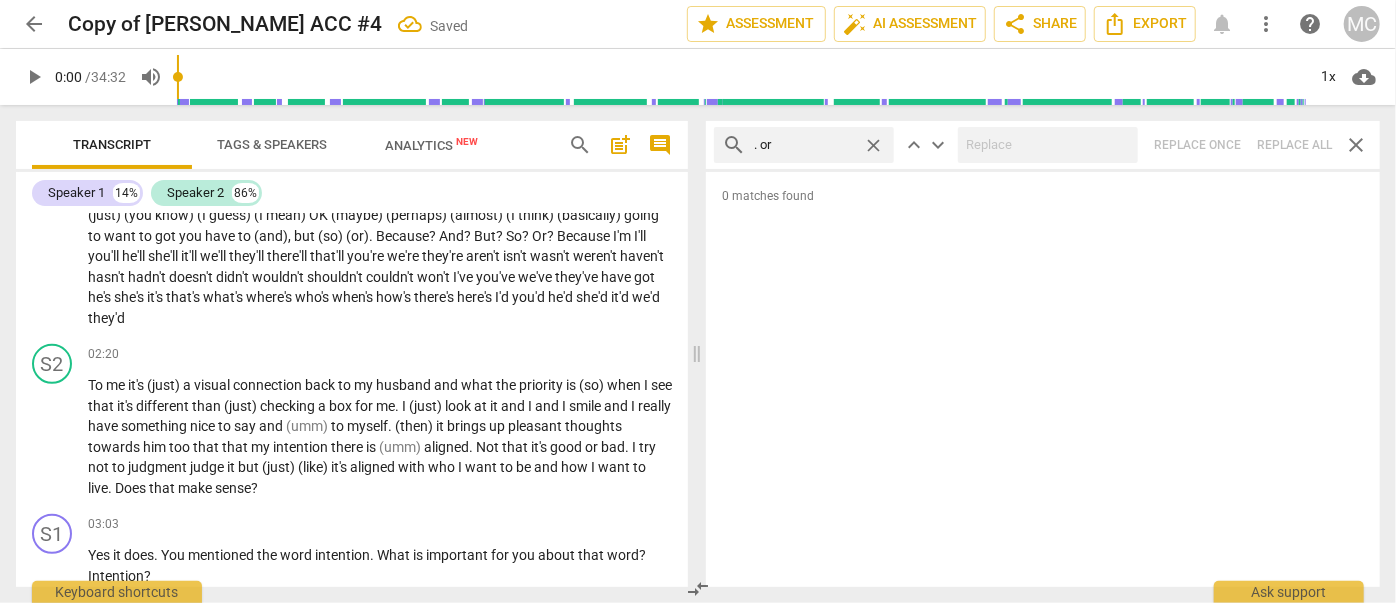 click on "close" at bounding box center [873, 145] 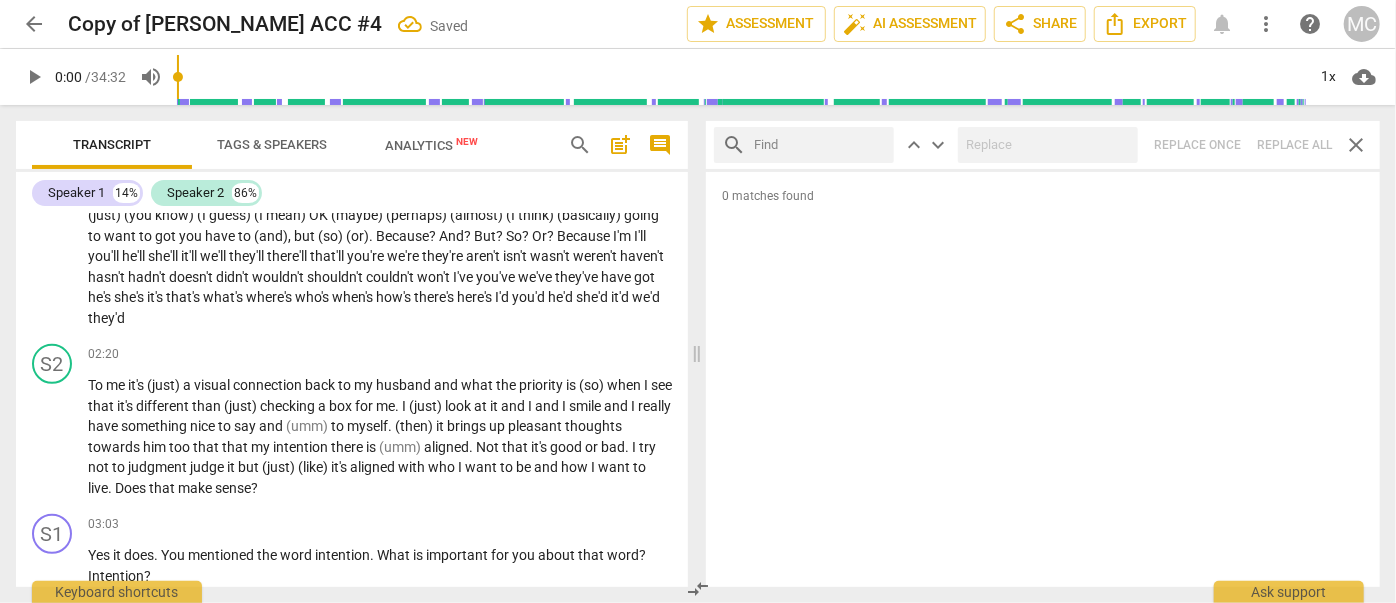 click at bounding box center (820, 145) 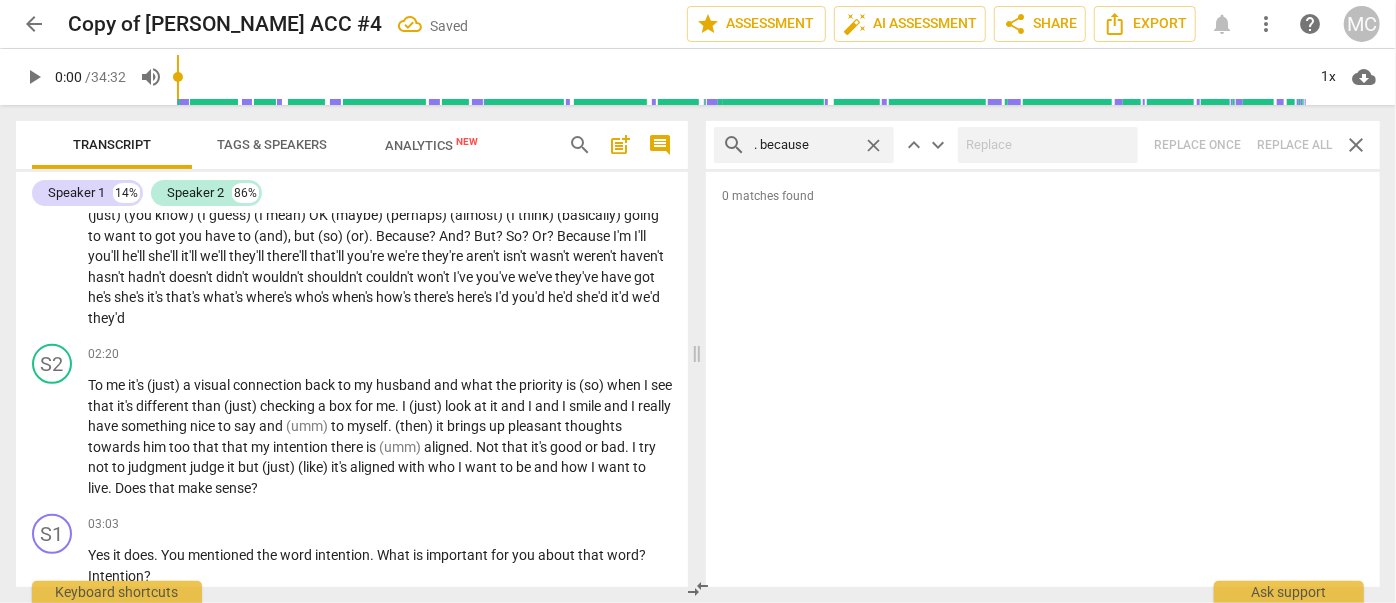 type on ". because" 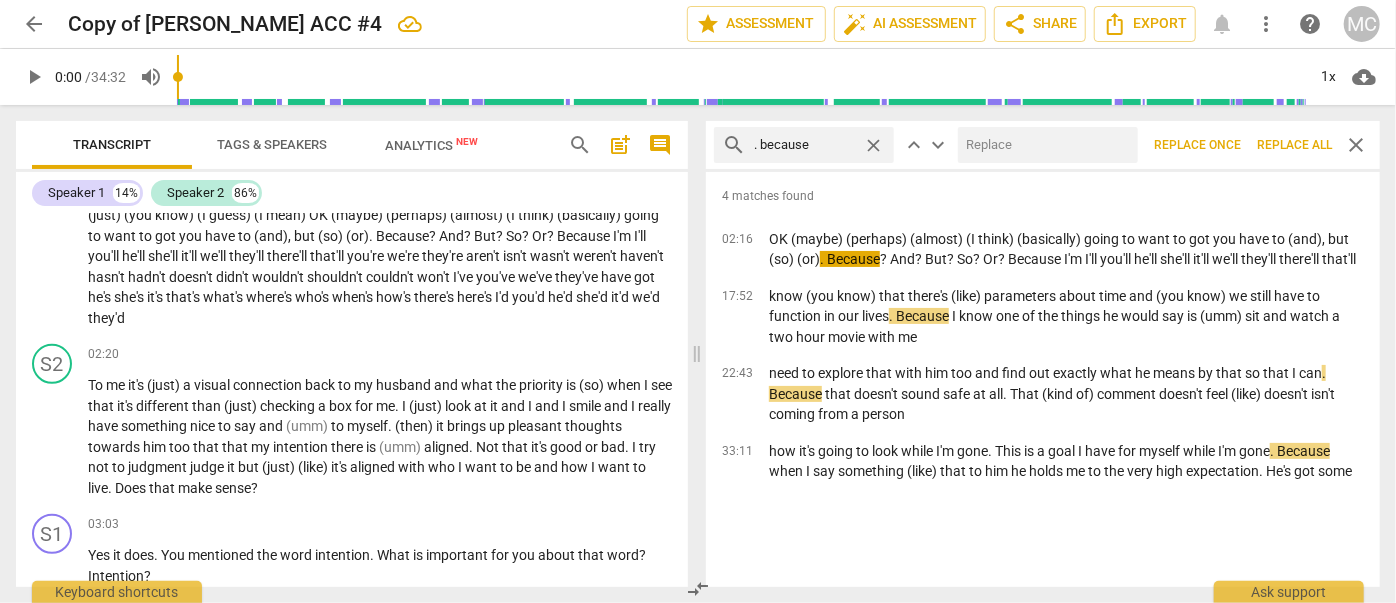 click at bounding box center [1044, 145] 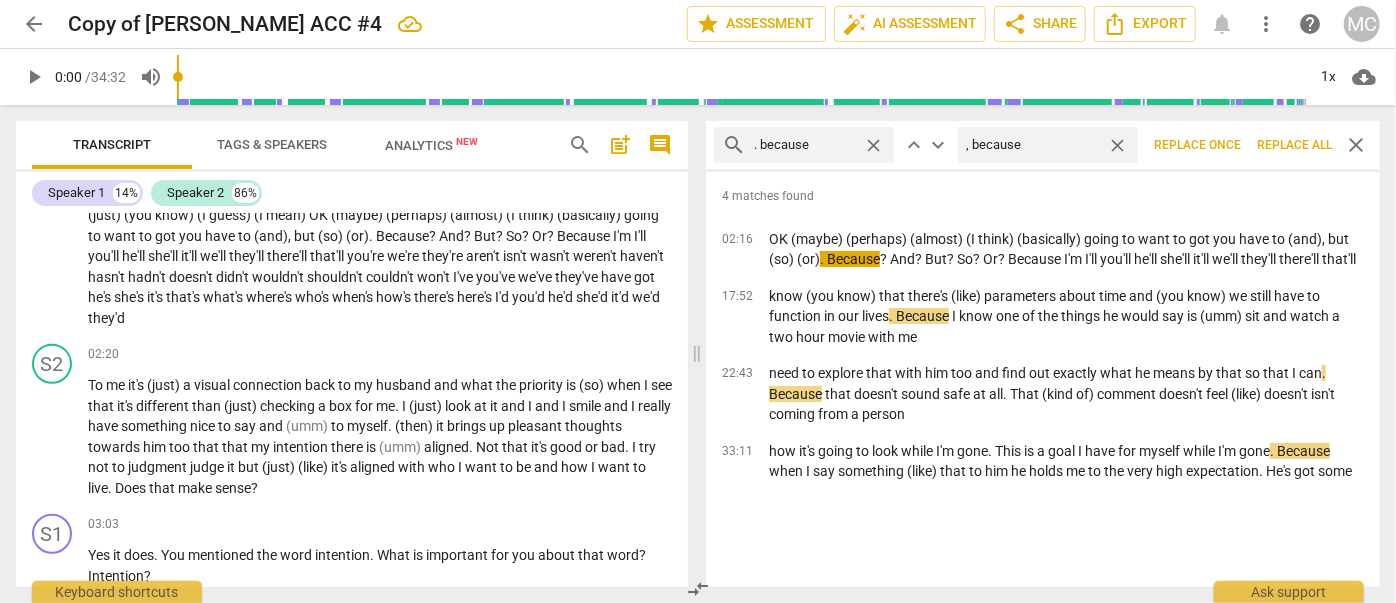 type on ", because" 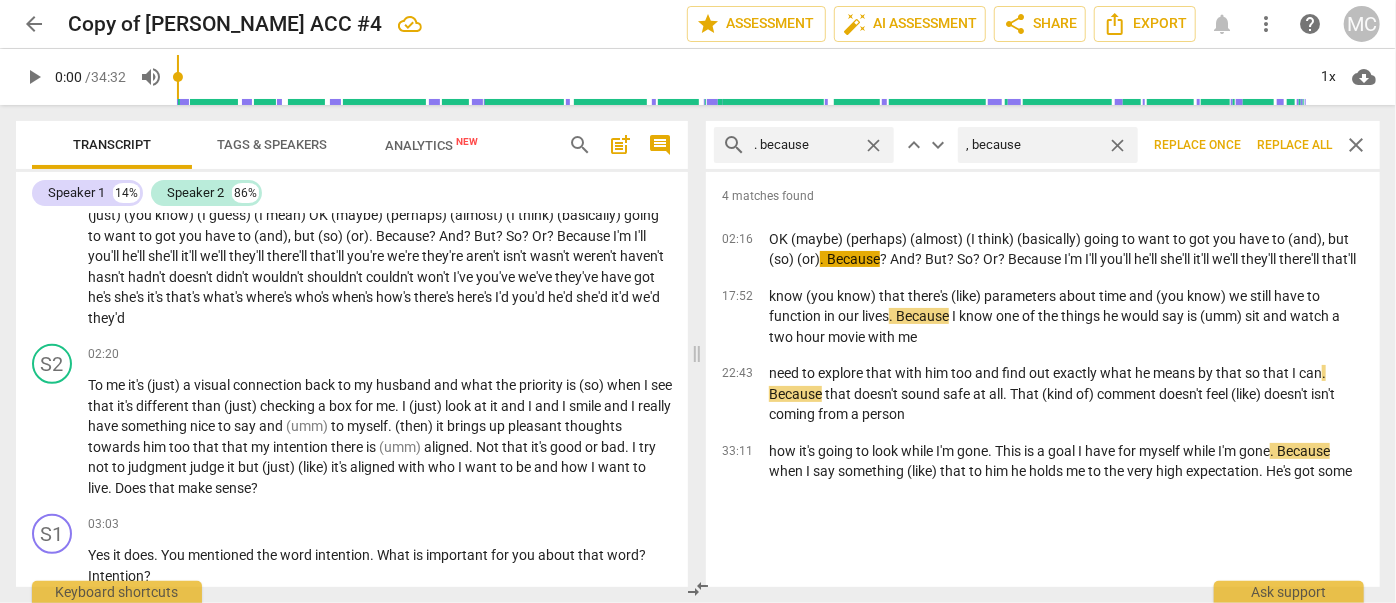 click on "Replace all" at bounding box center (1294, 145) 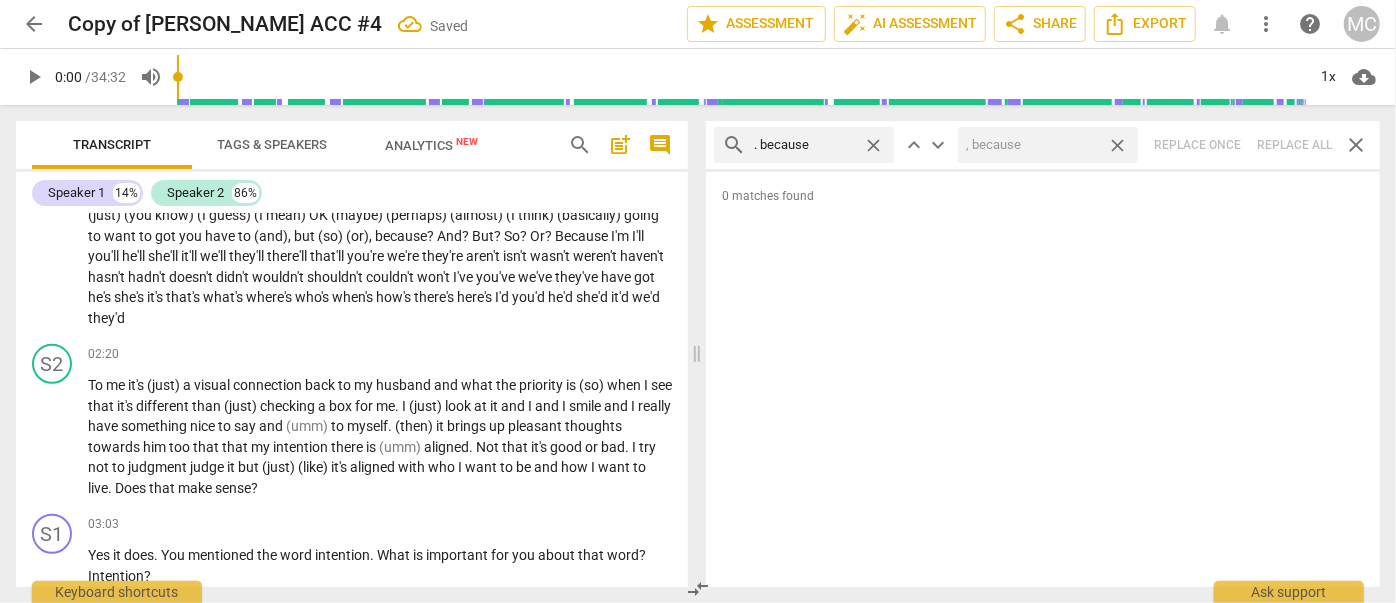 click on "close" at bounding box center [1117, 145] 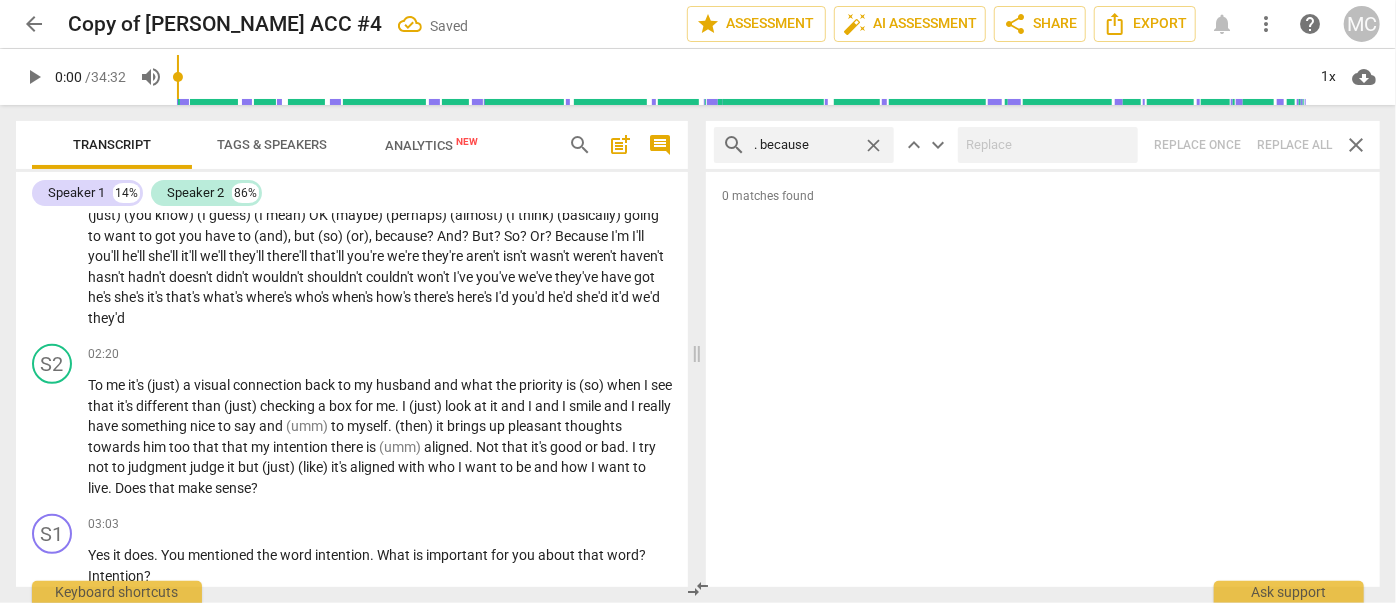 click on "close" at bounding box center [873, 145] 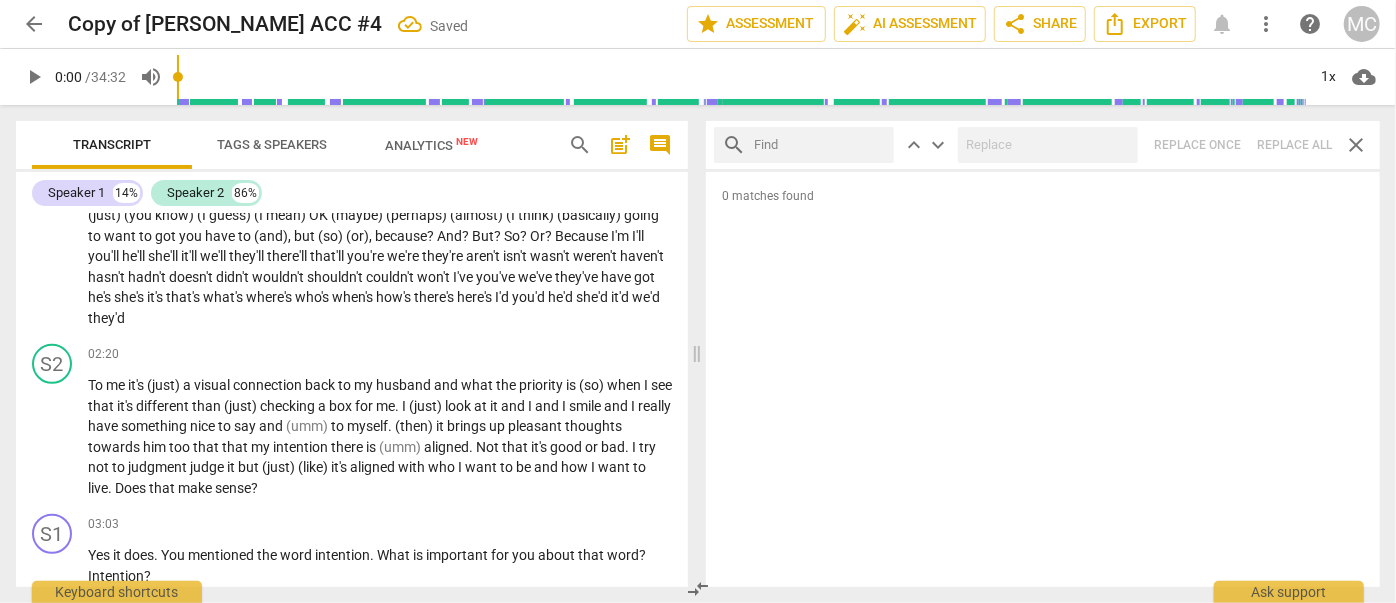 click at bounding box center (820, 145) 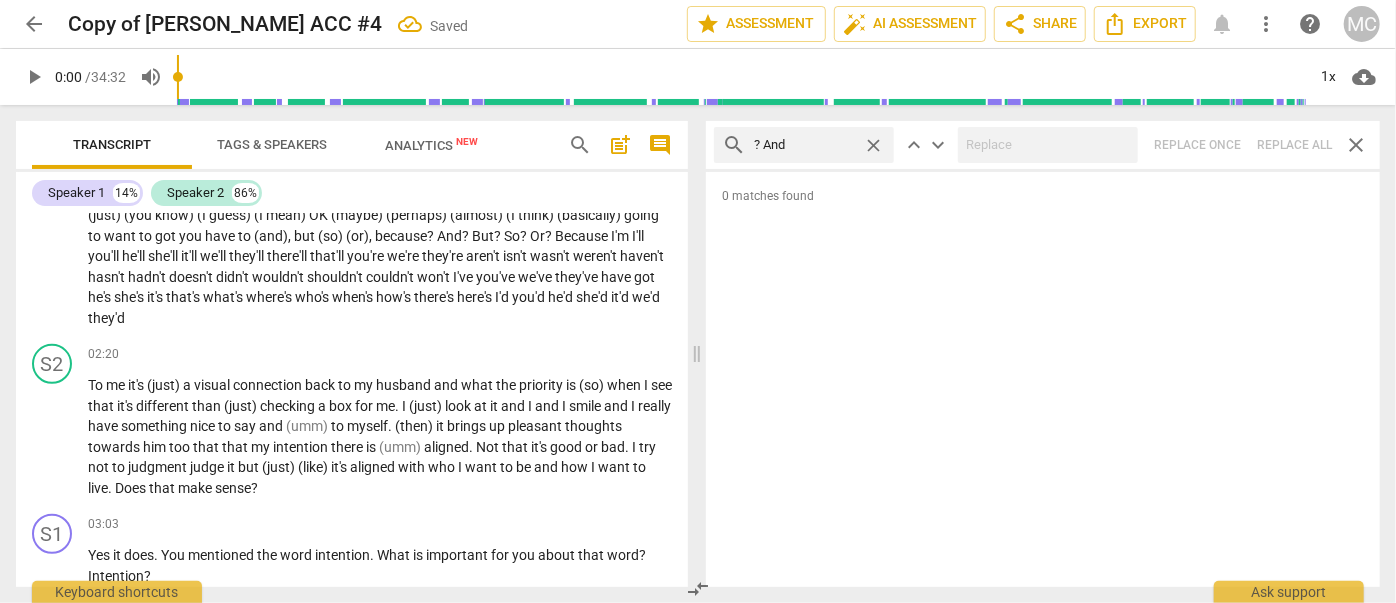 type on "? And" 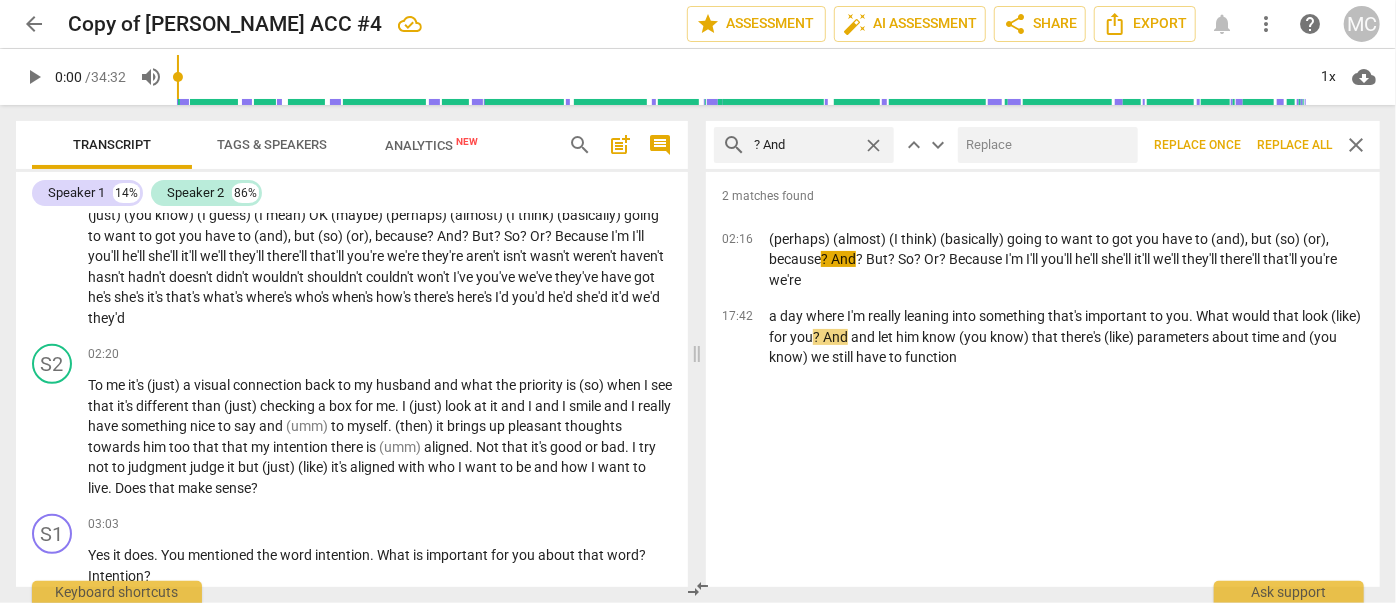 click at bounding box center [1044, 145] 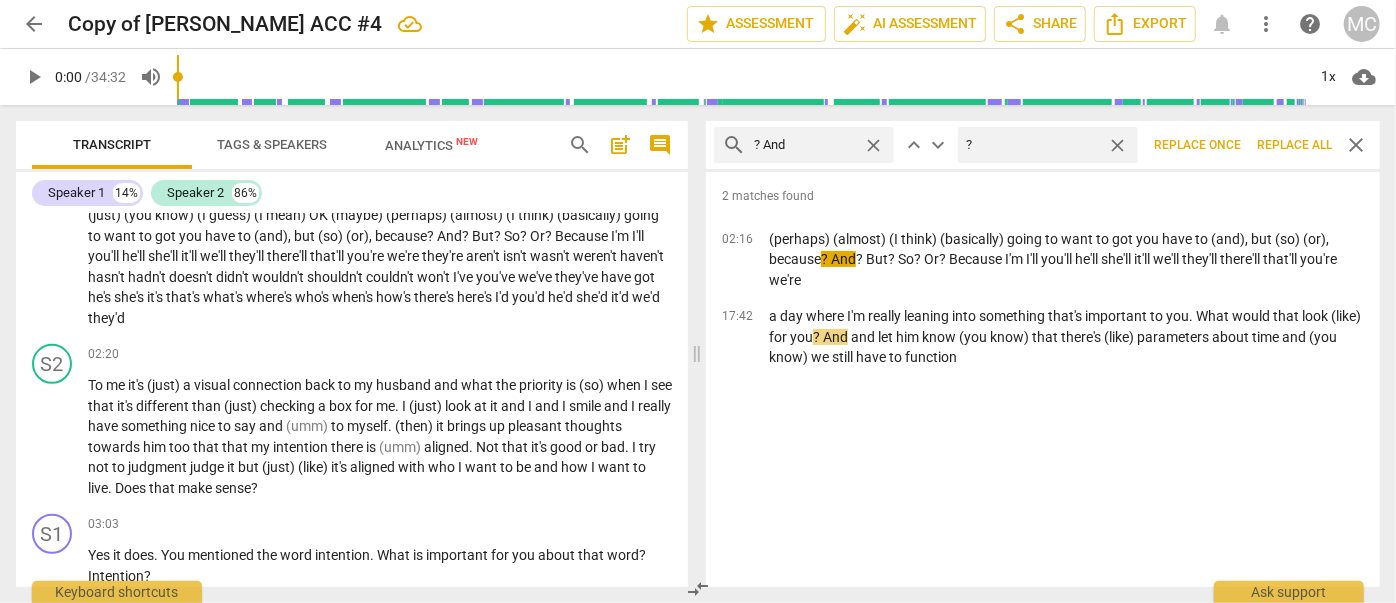 type on "?" 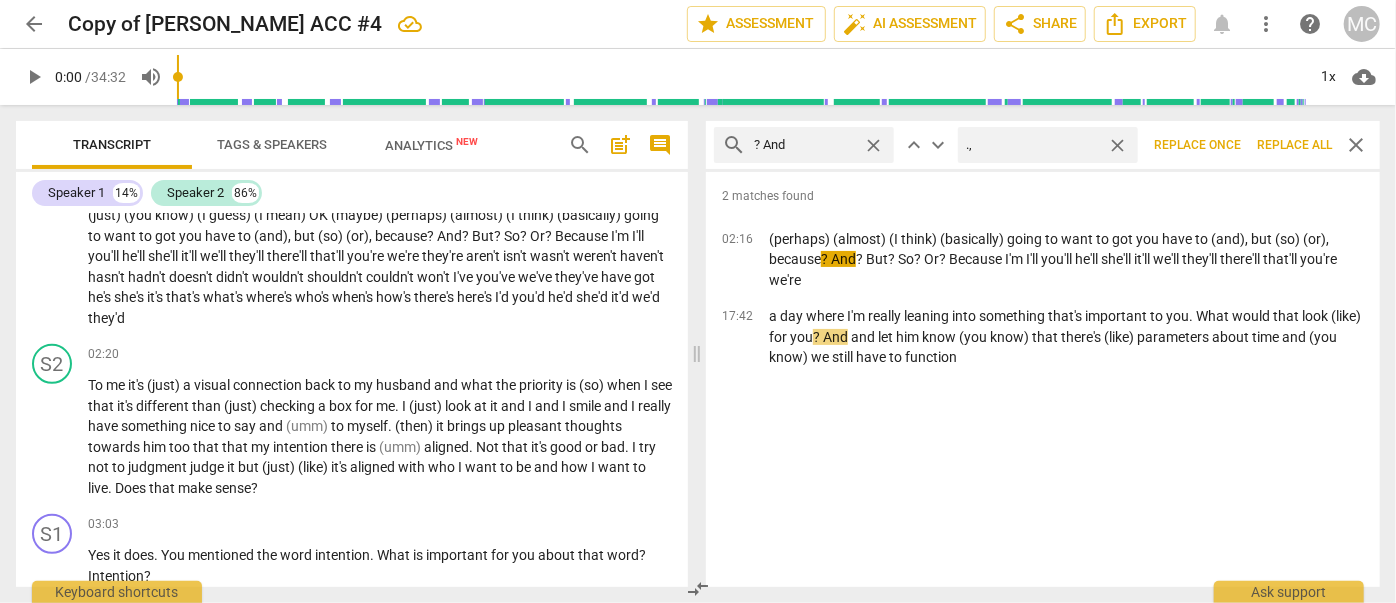 type on "." 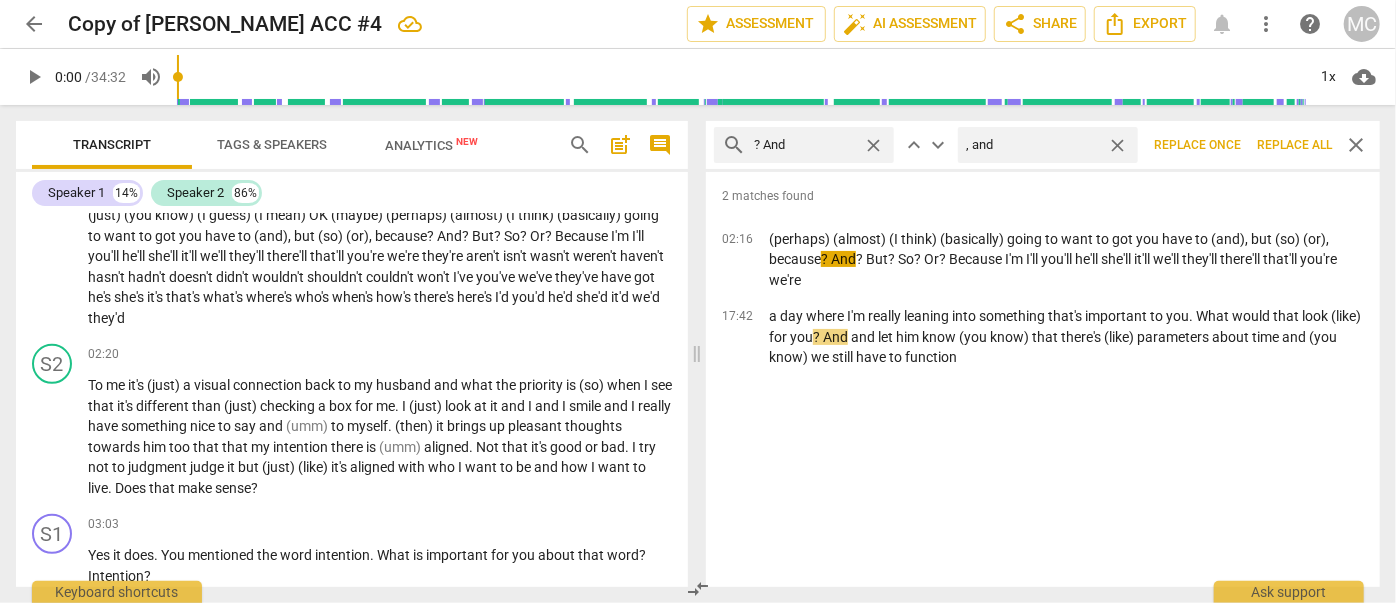 type on ", and" 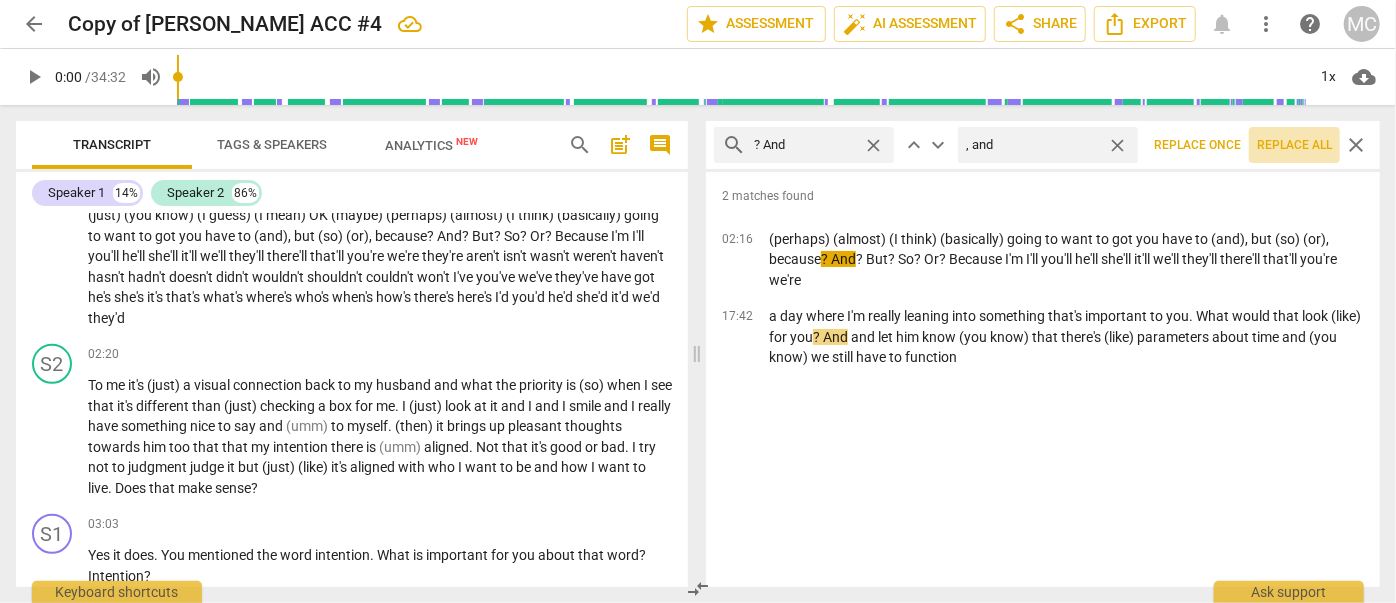 click on "Replace all" at bounding box center (1294, 145) 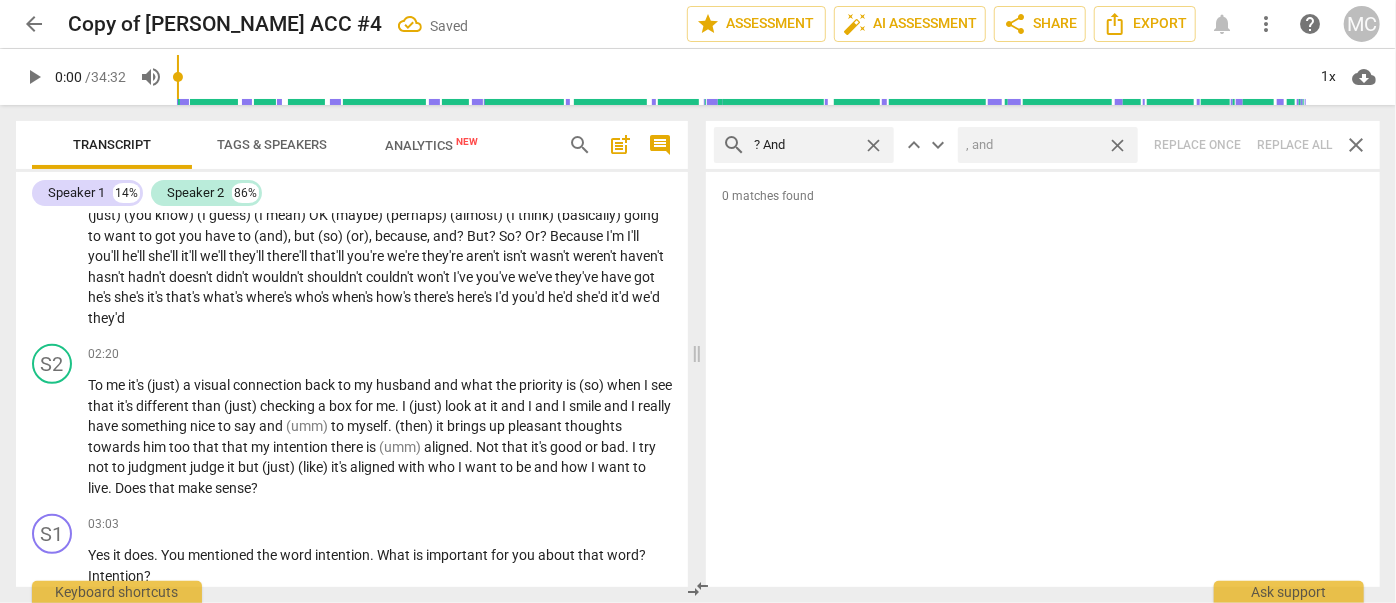 click on "close" at bounding box center (1117, 145) 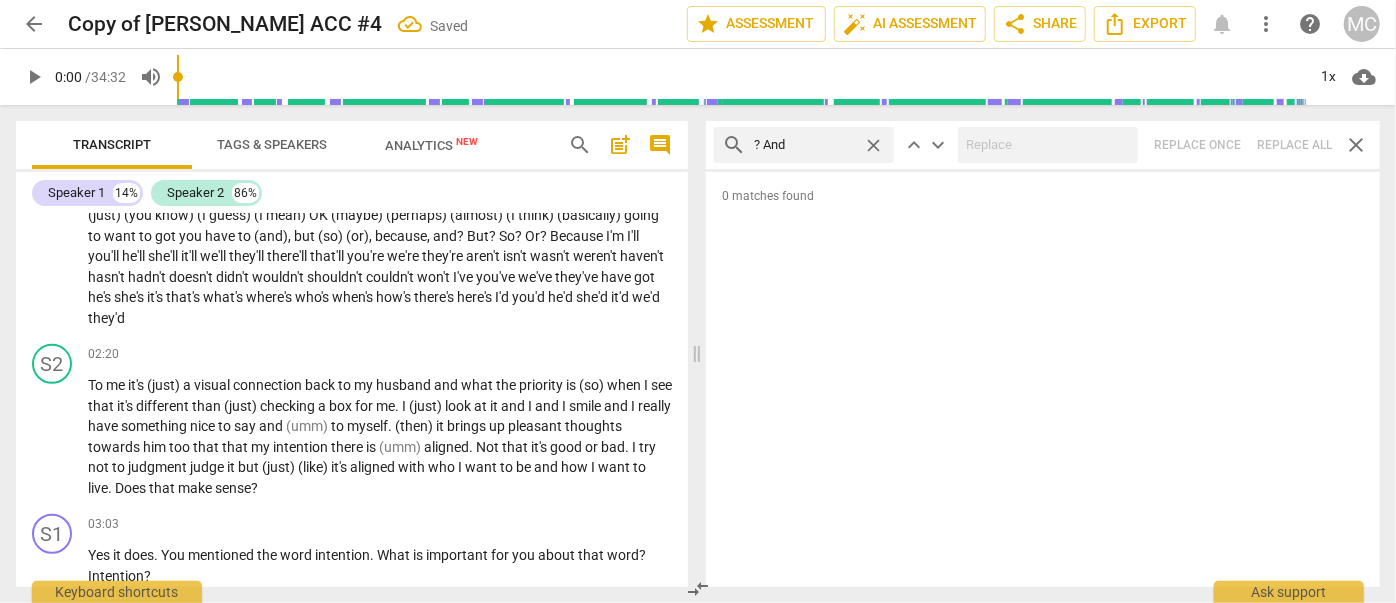 click on "close" at bounding box center [873, 145] 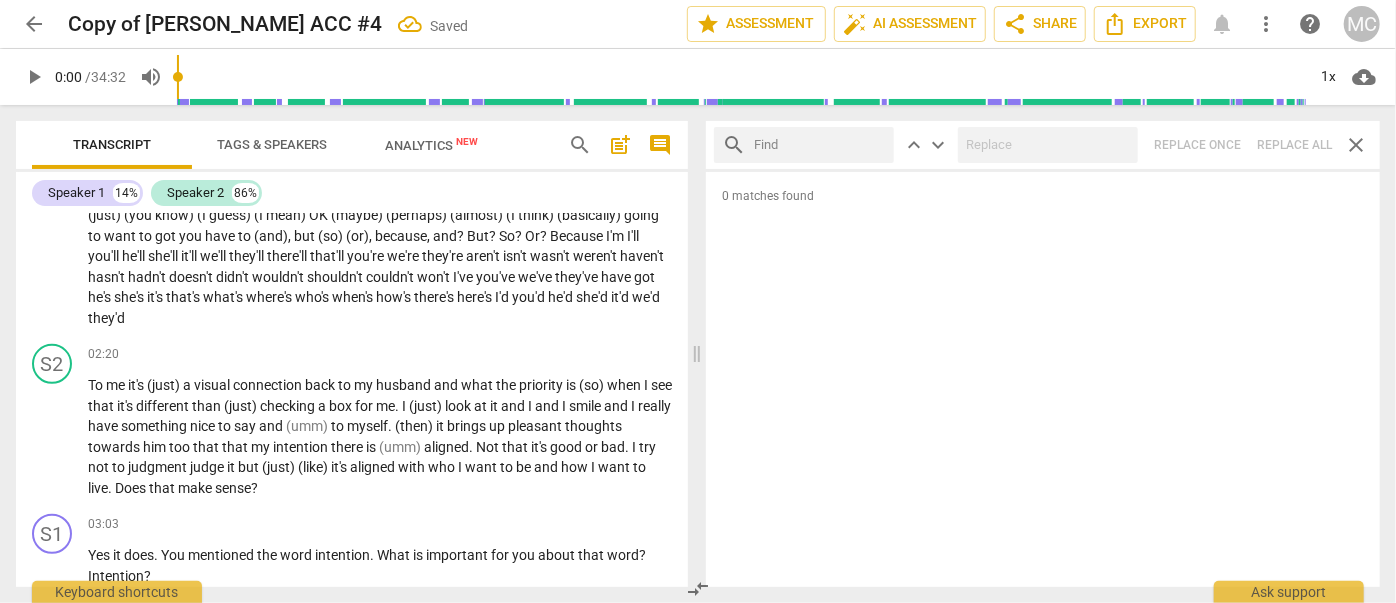 click at bounding box center (820, 145) 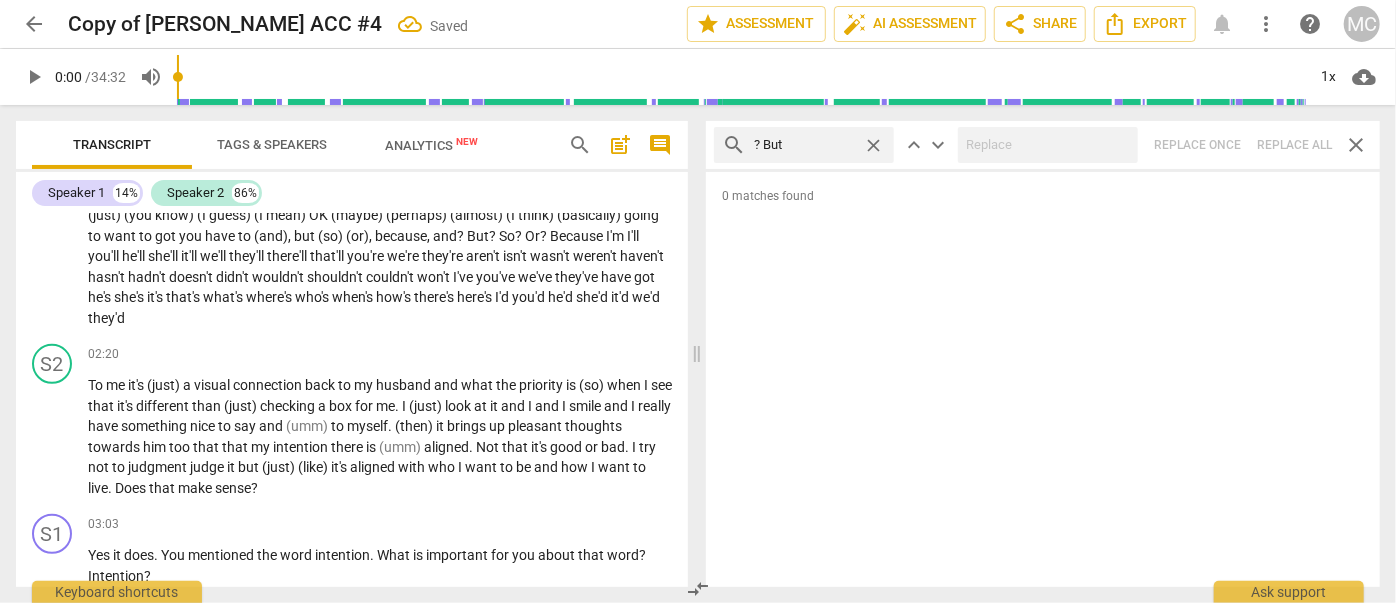 type on "? But" 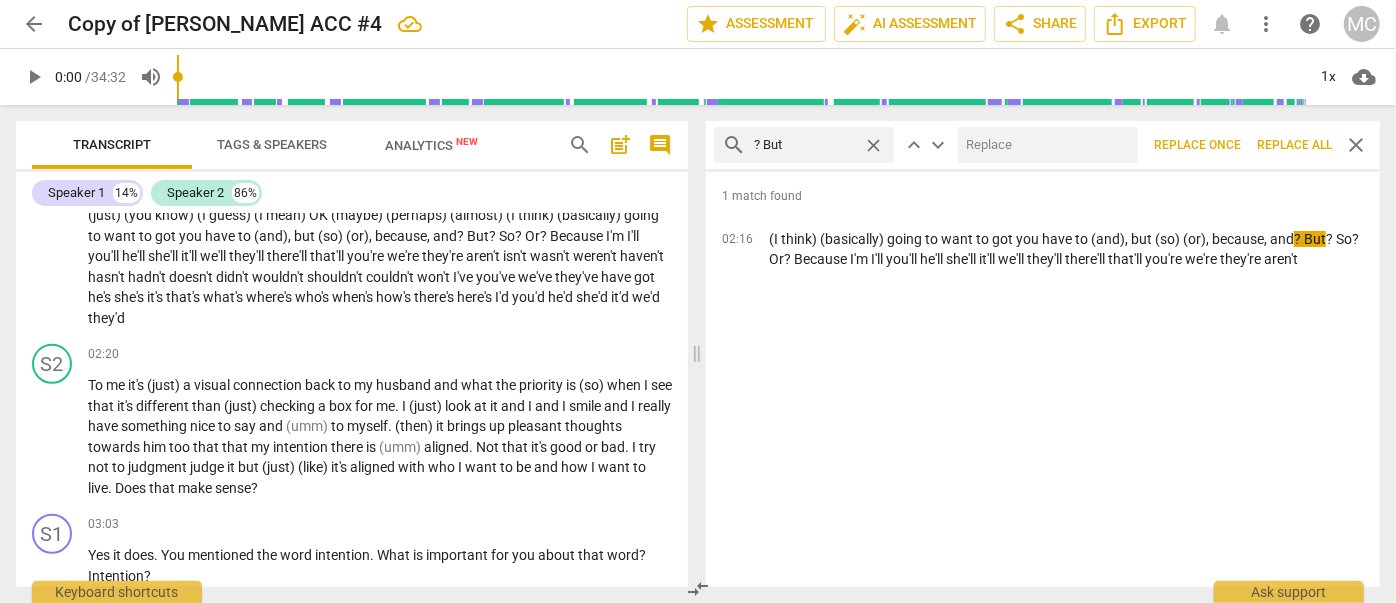 click at bounding box center [1044, 145] 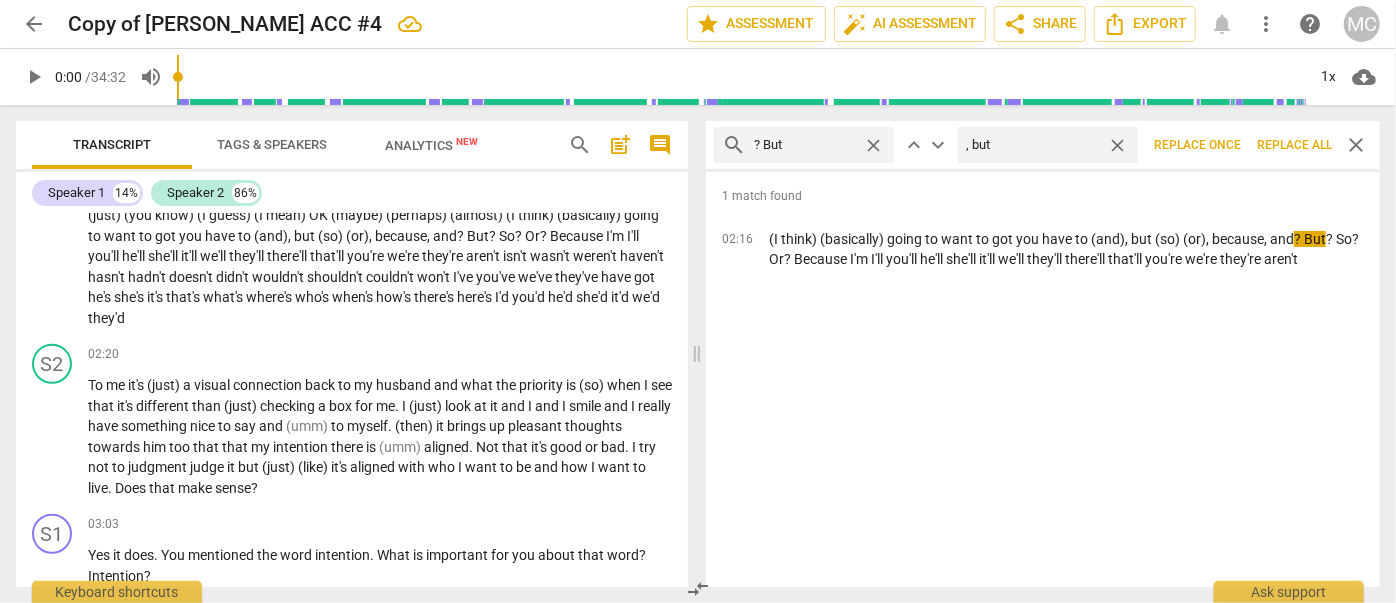type on ", but" 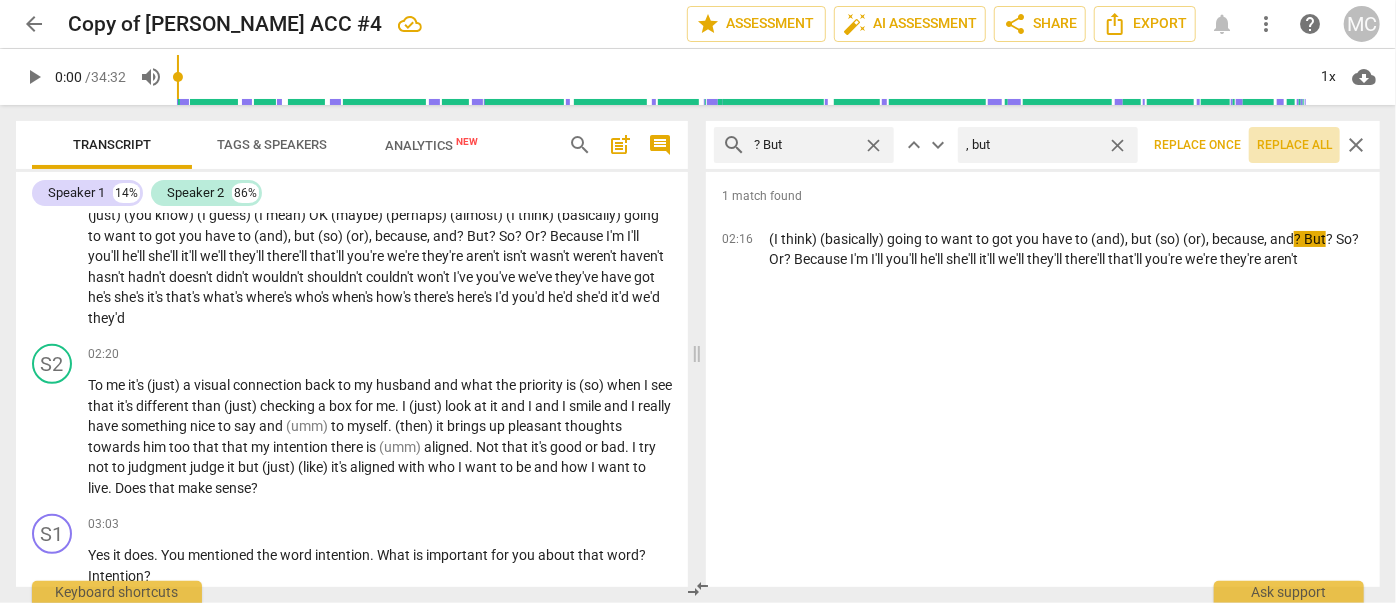 click on "Replace all" at bounding box center [1294, 145] 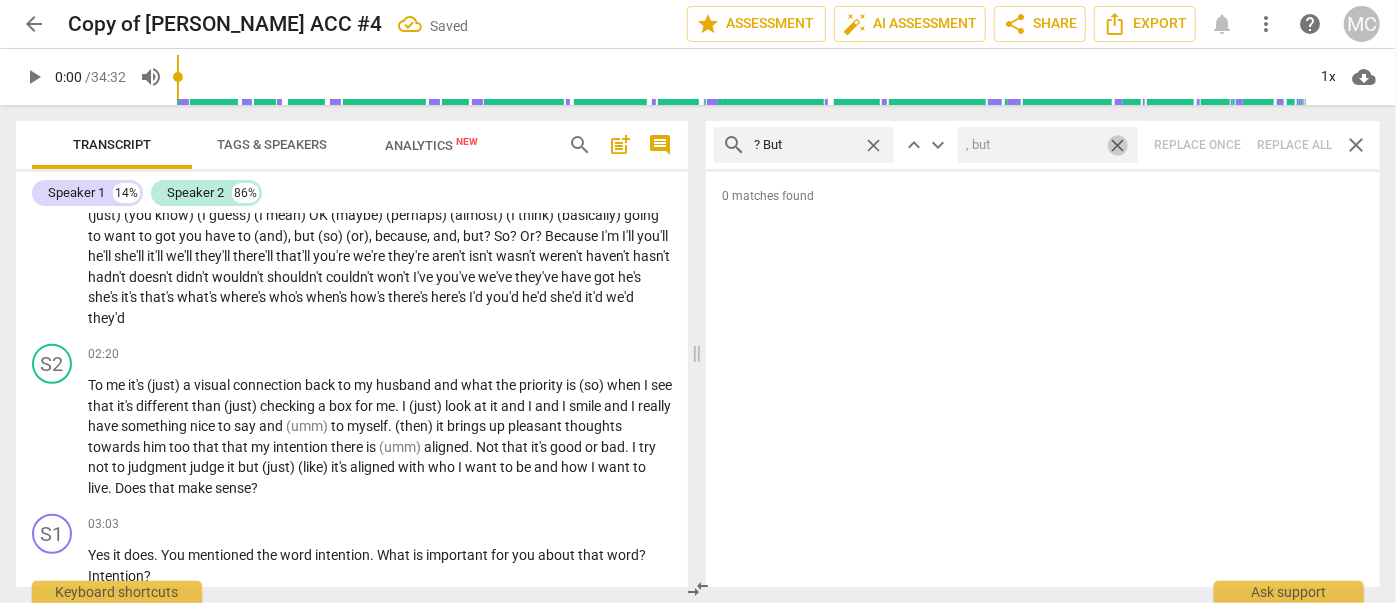 click on "close" at bounding box center [1117, 145] 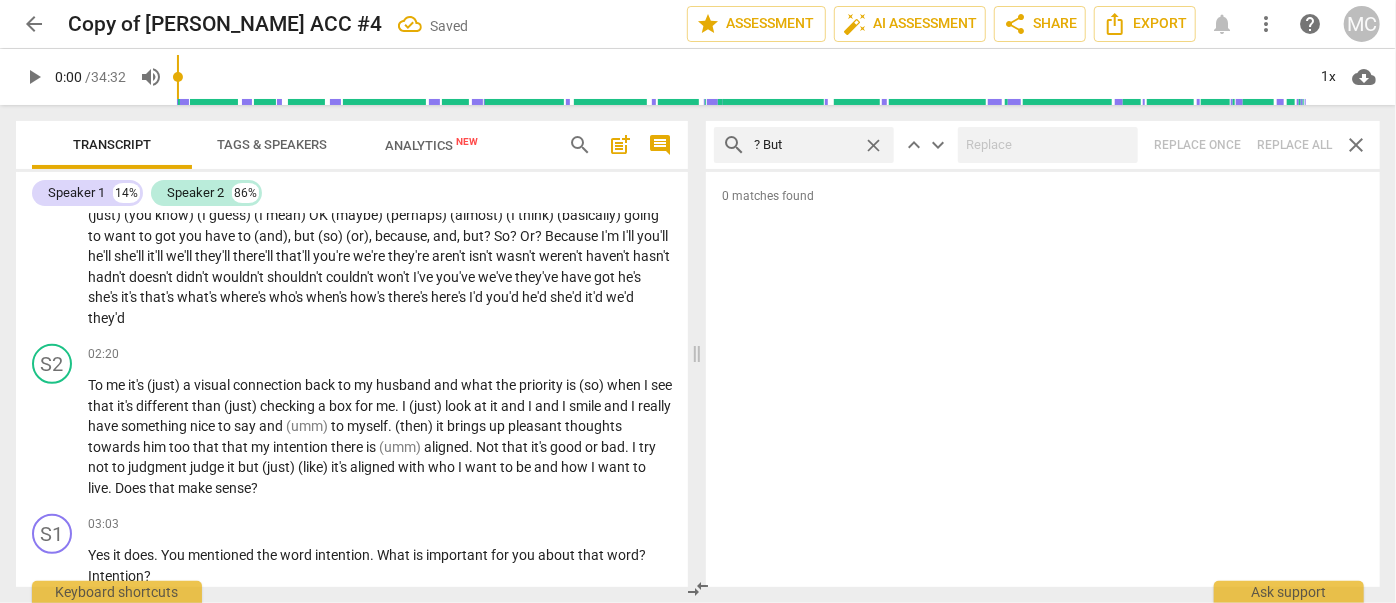 click on "close" at bounding box center [873, 145] 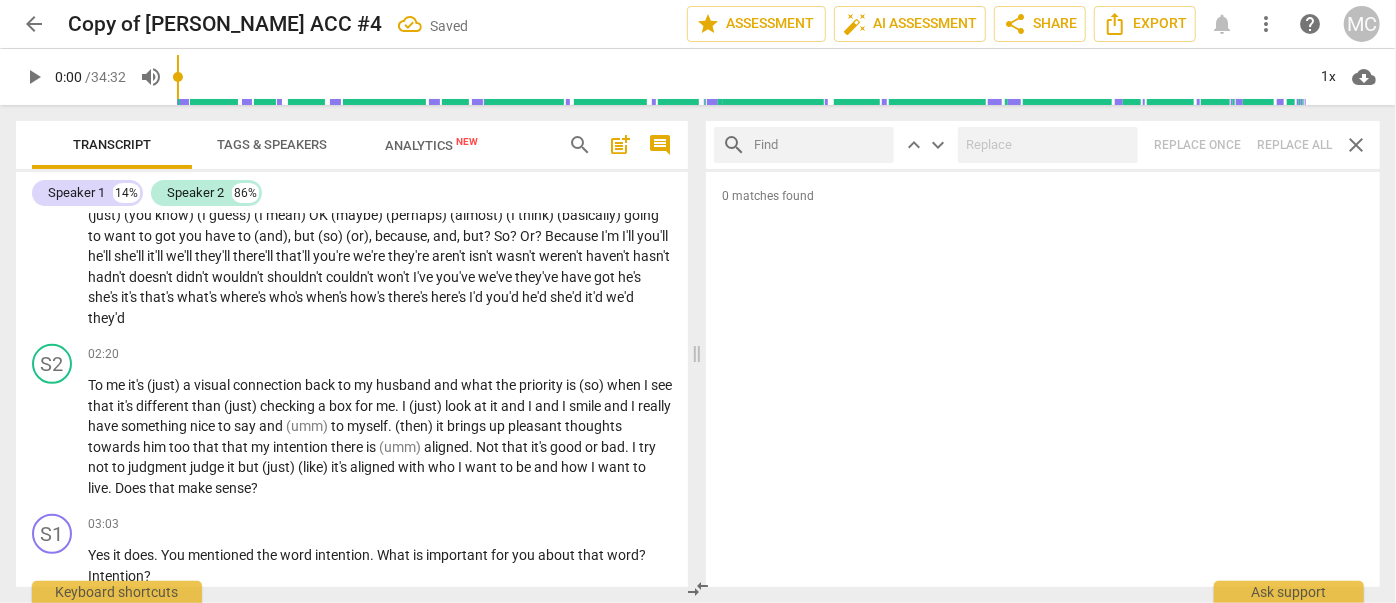click at bounding box center (820, 145) 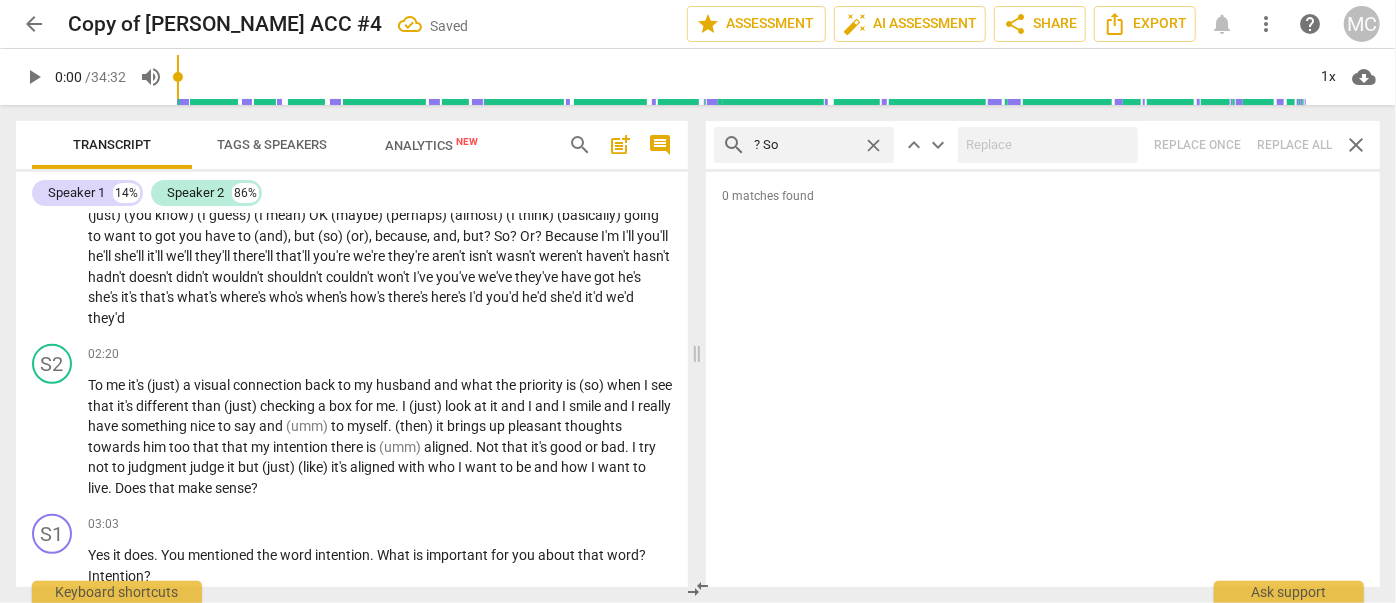 type on "? So" 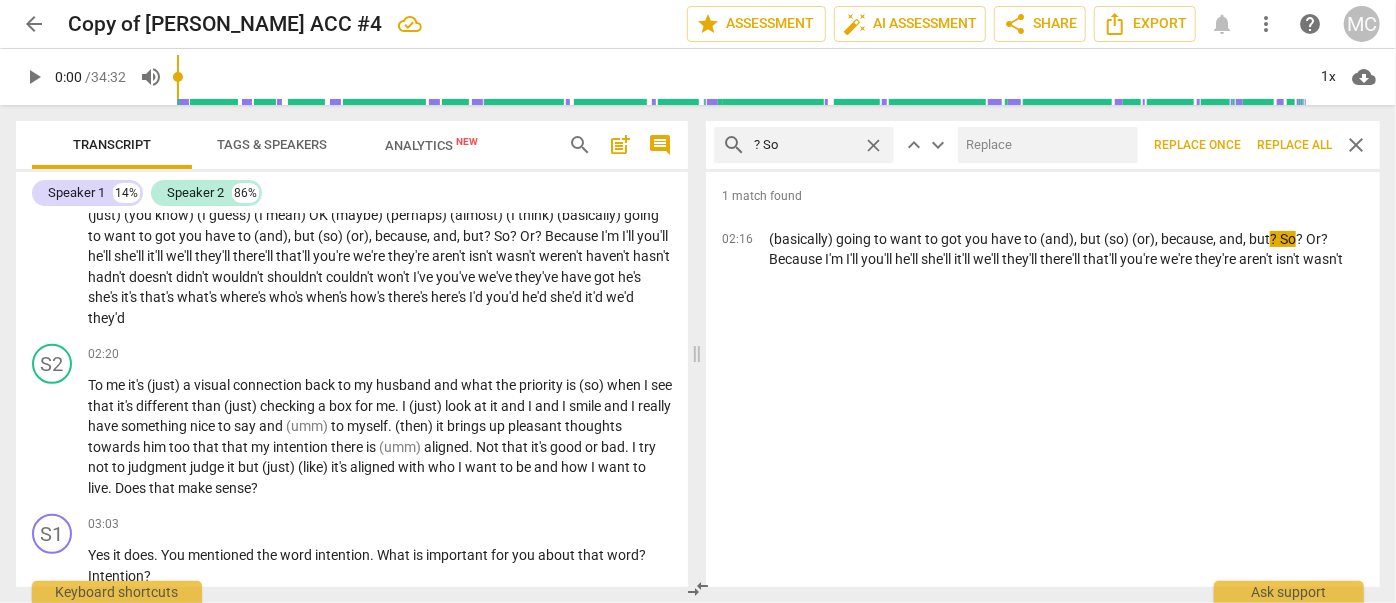 click at bounding box center (1044, 145) 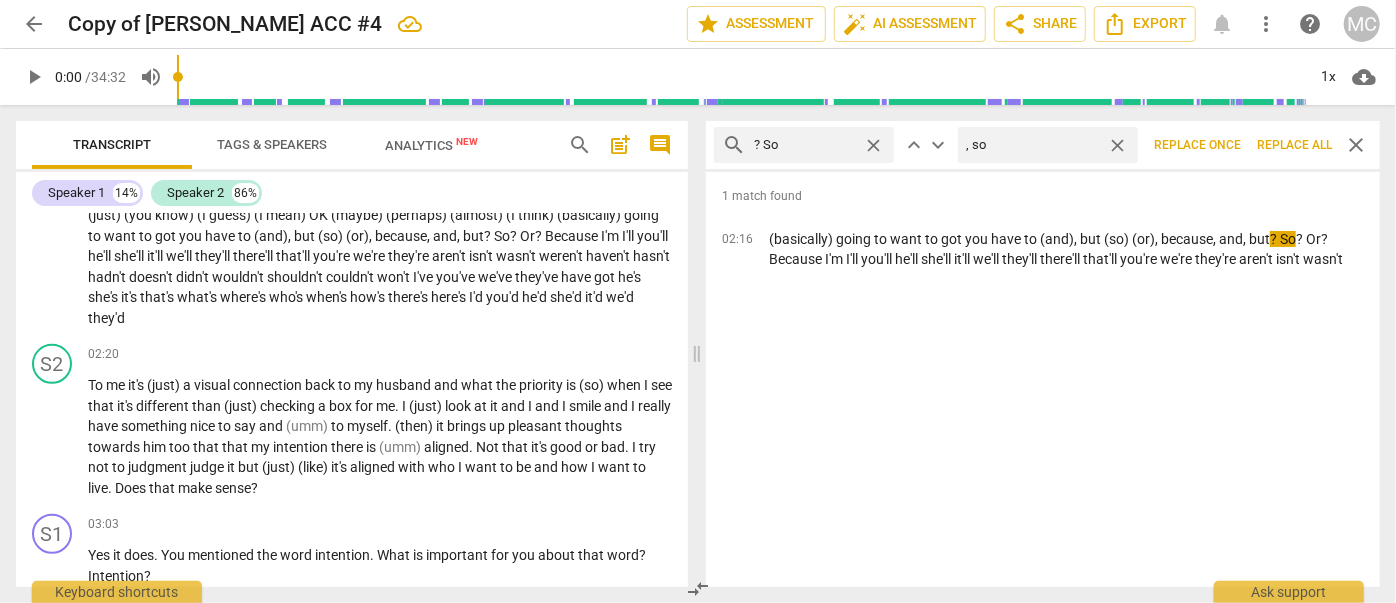 type on ", so" 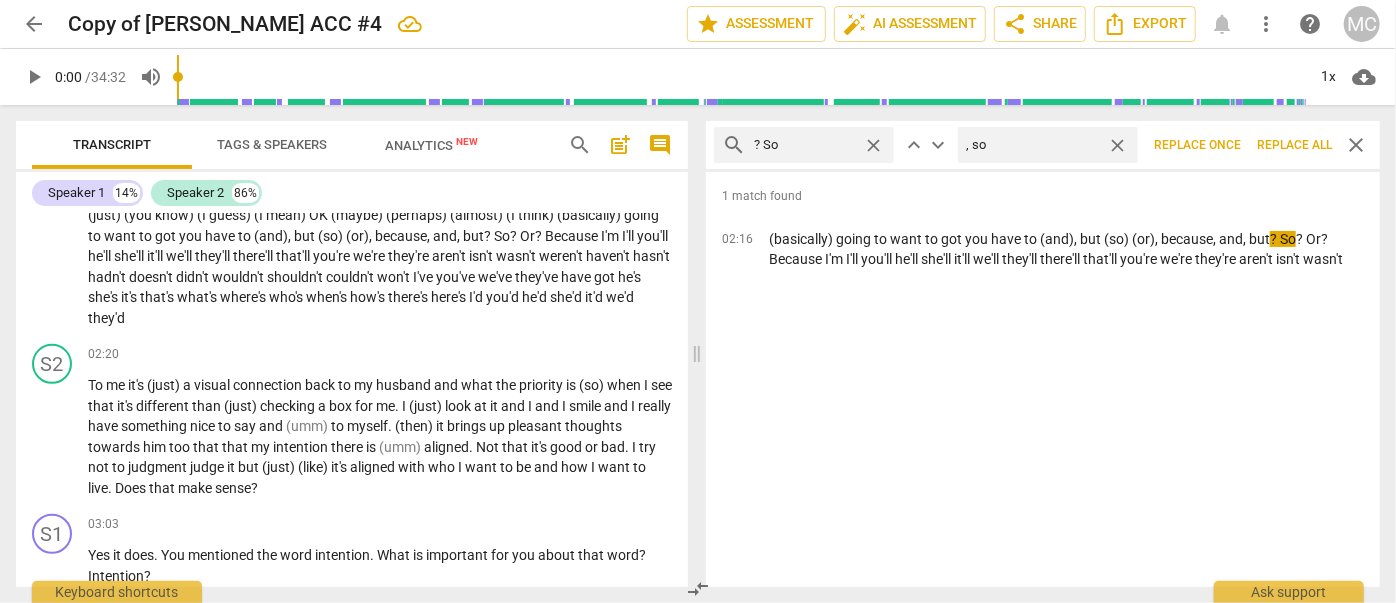 click on "Replace all" at bounding box center (1294, 145) 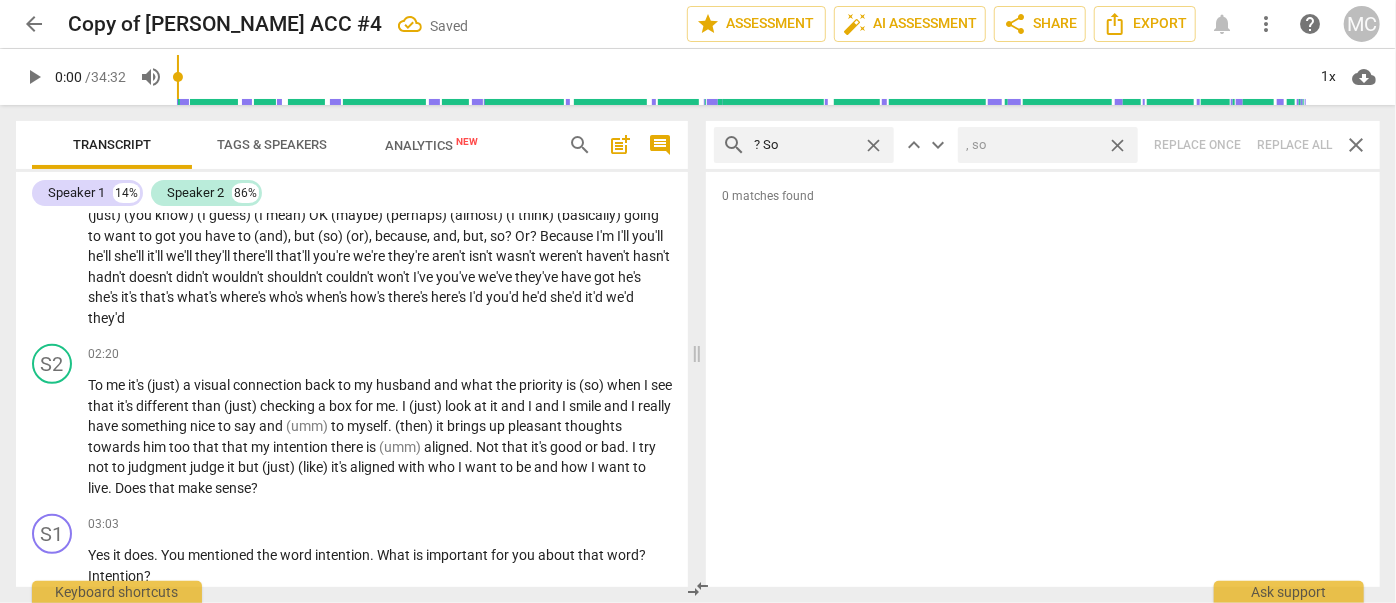 click on "close" at bounding box center (1117, 145) 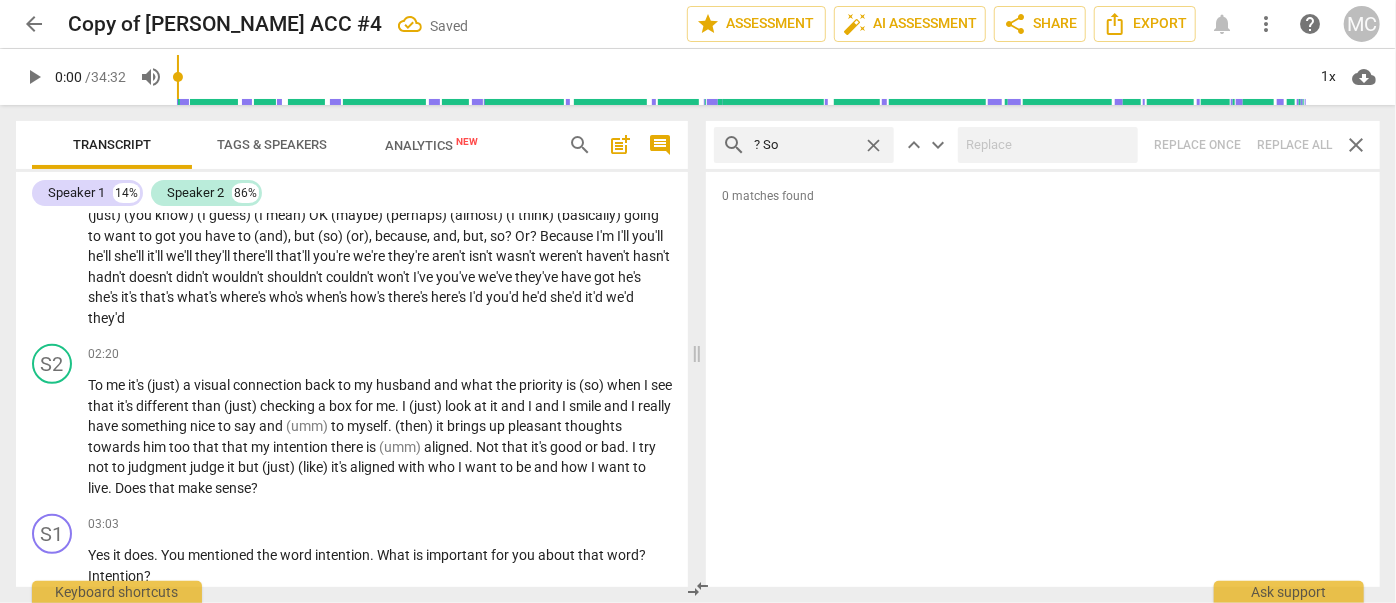 click on "close" at bounding box center (873, 145) 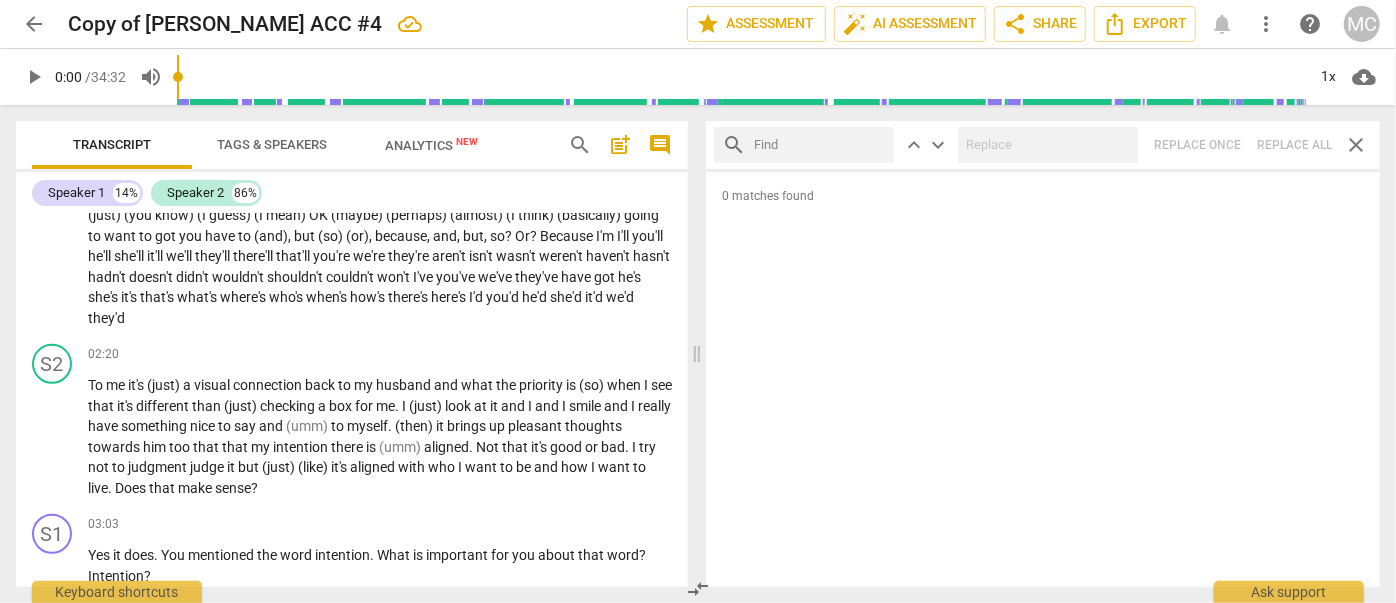 click at bounding box center (820, 145) 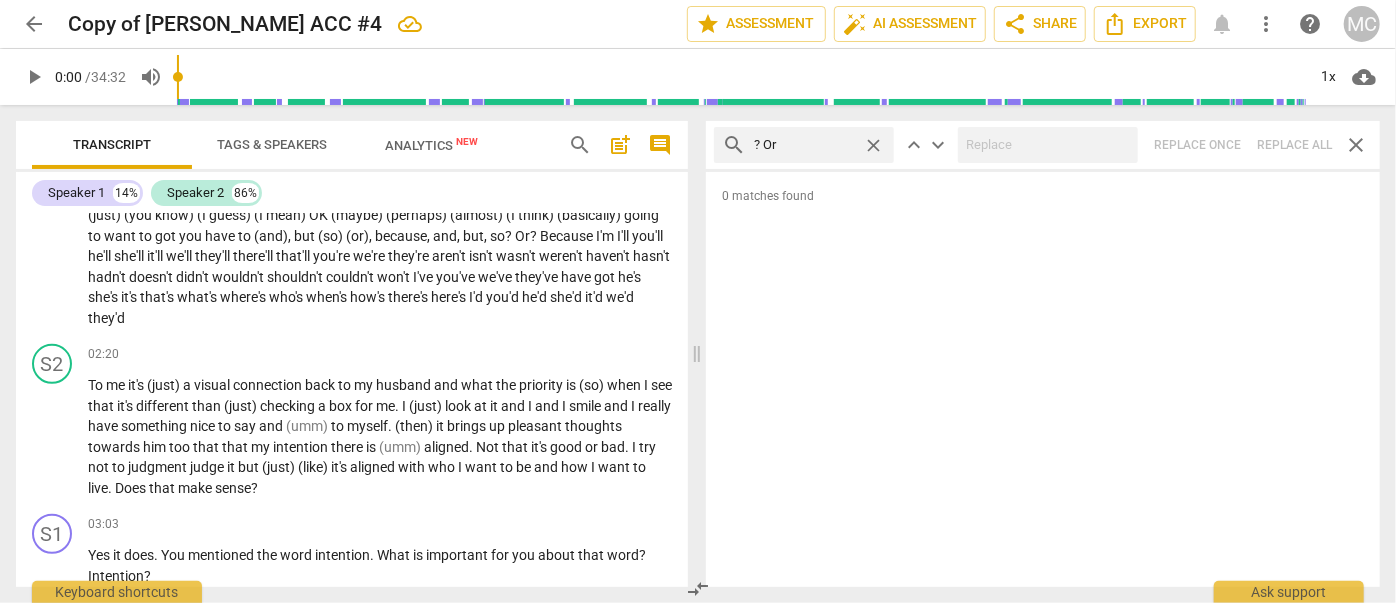 type on "? Or" 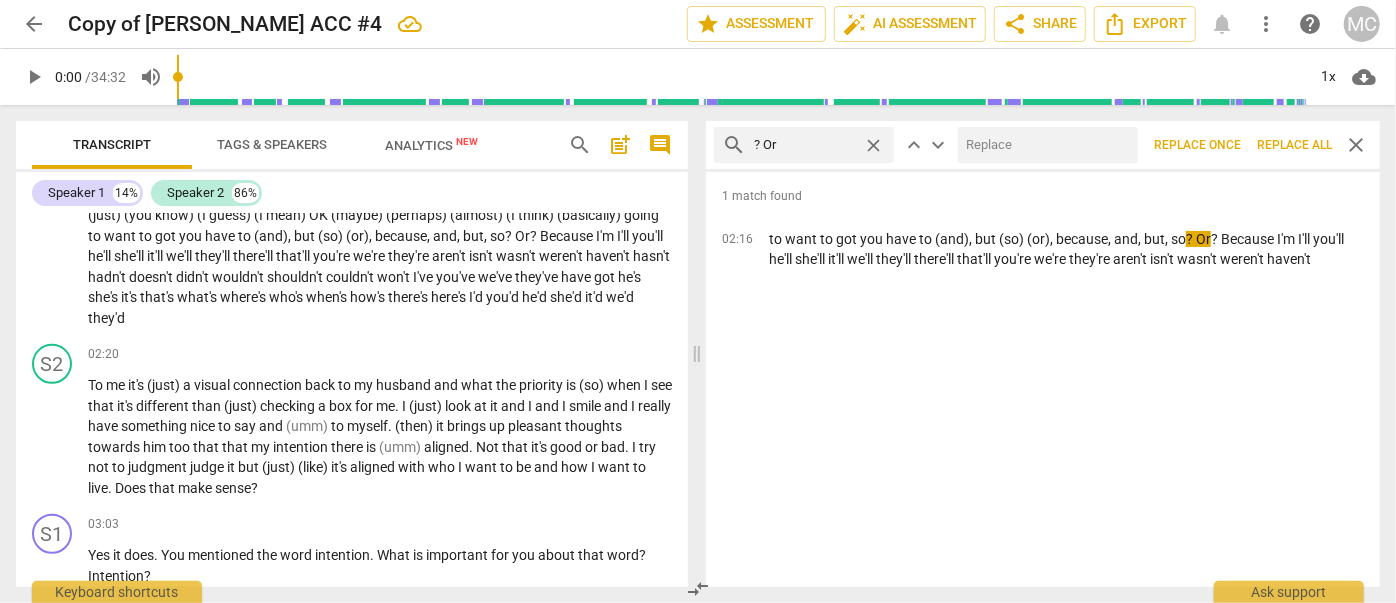 click at bounding box center [1044, 145] 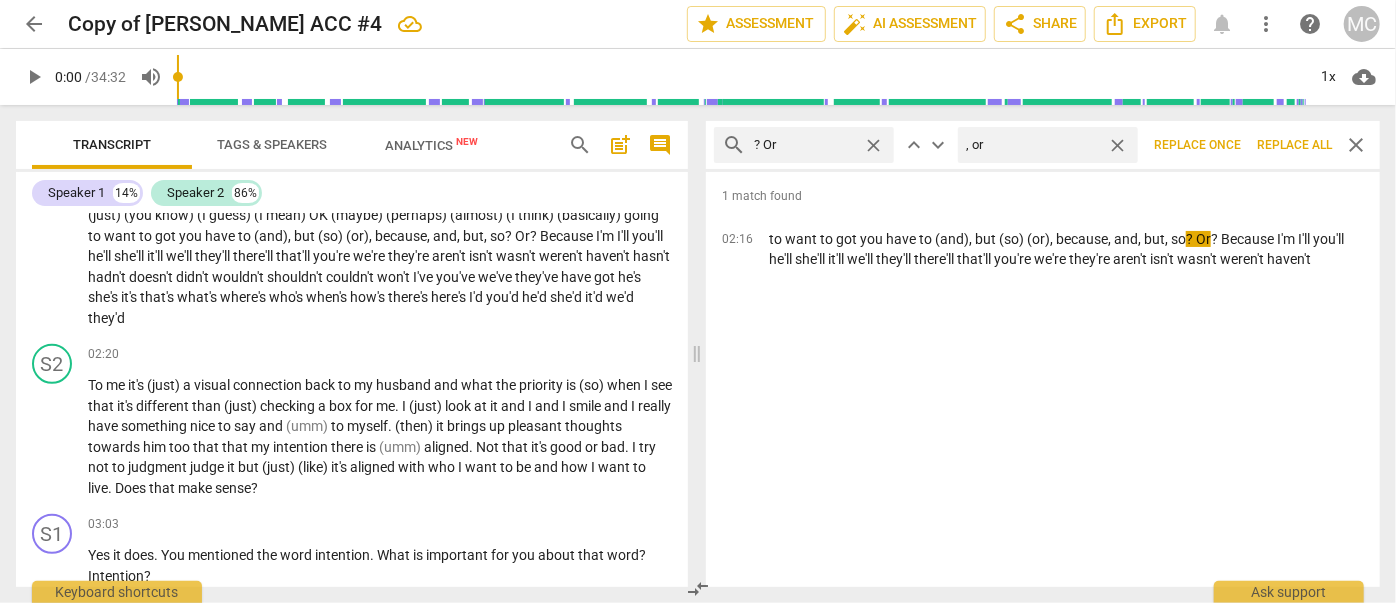type on ", or" 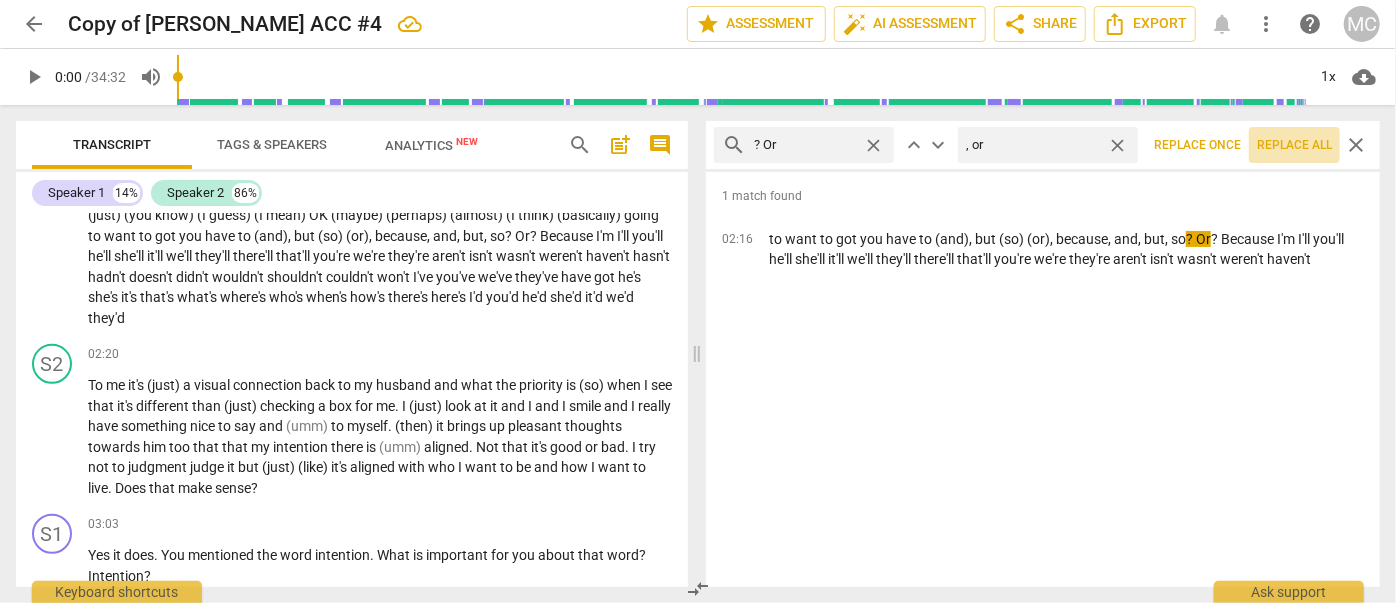 click on "Replace all" at bounding box center (1294, 145) 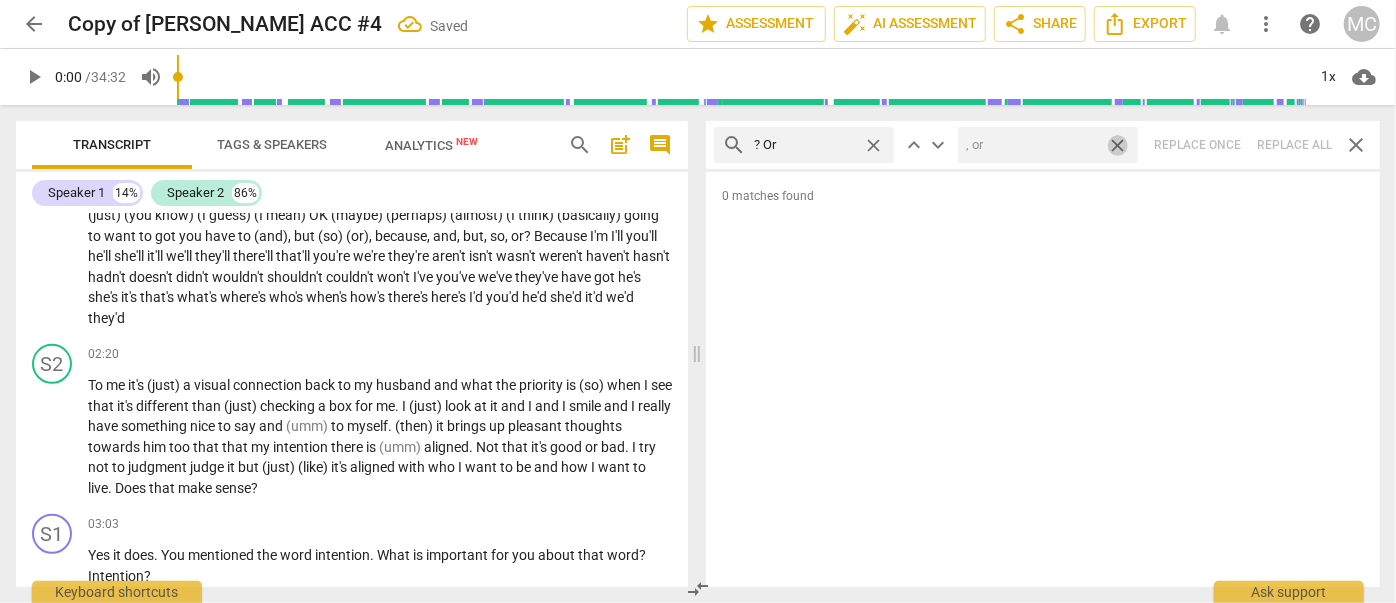 click on "close" at bounding box center (1117, 145) 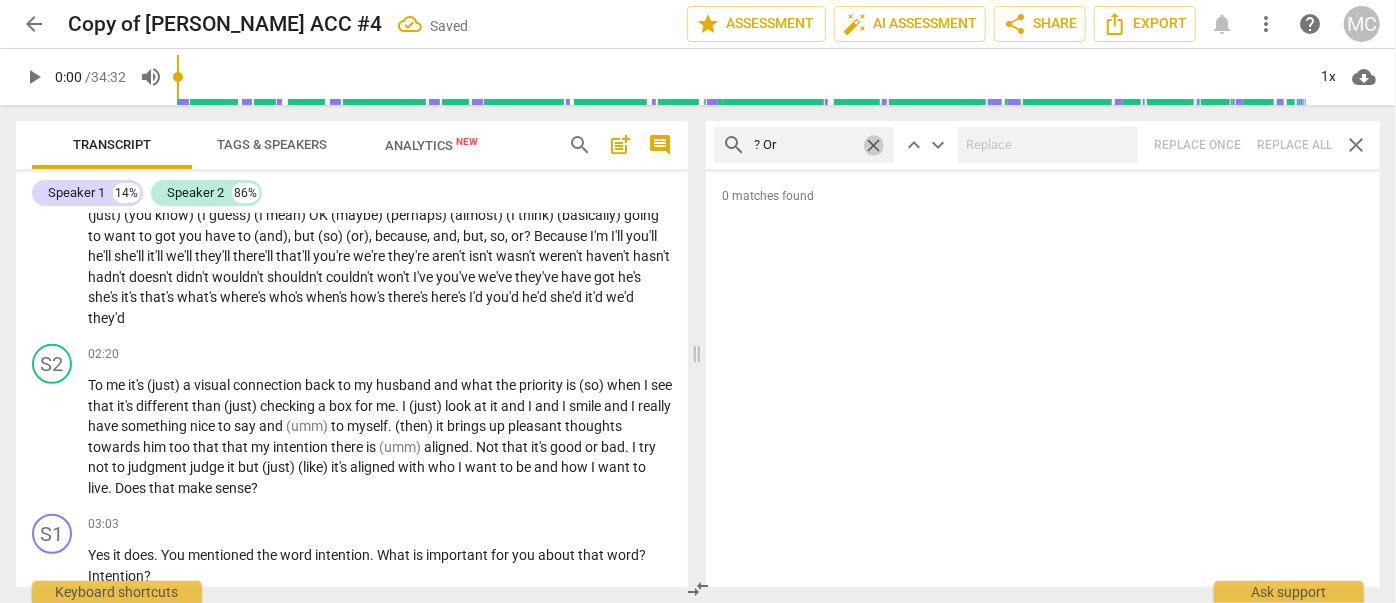click on "close" at bounding box center (873, 145) 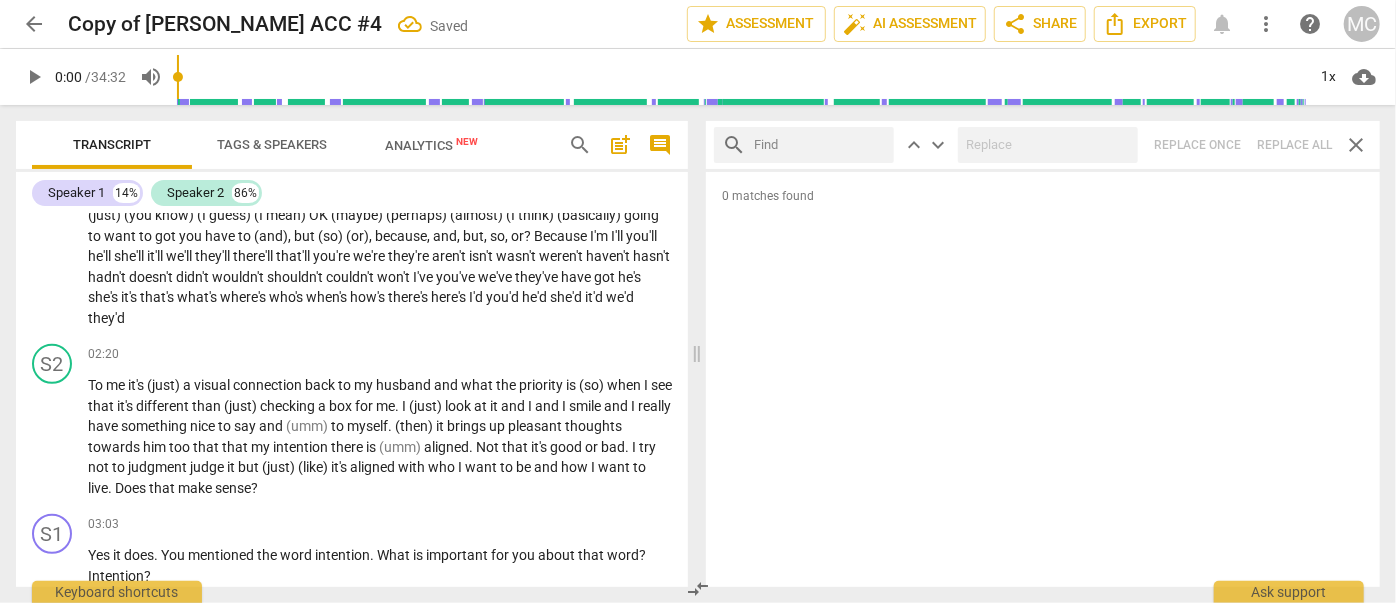 click at bounding box center [820, 145] 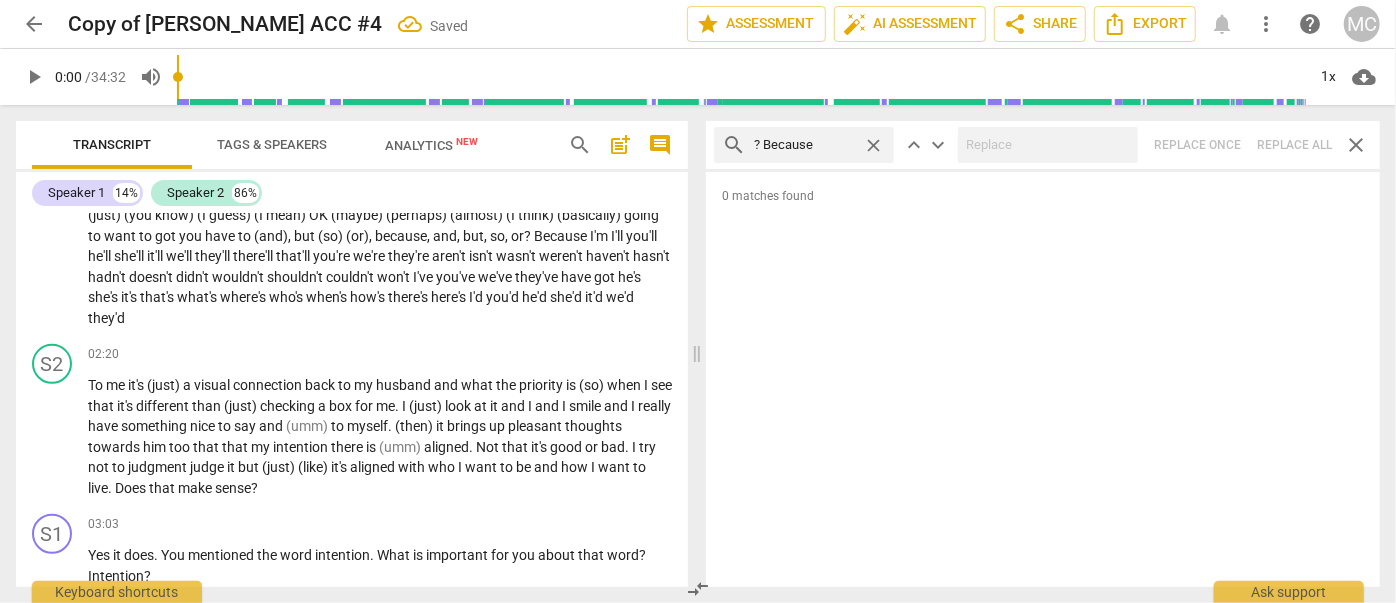 type on "? Because" 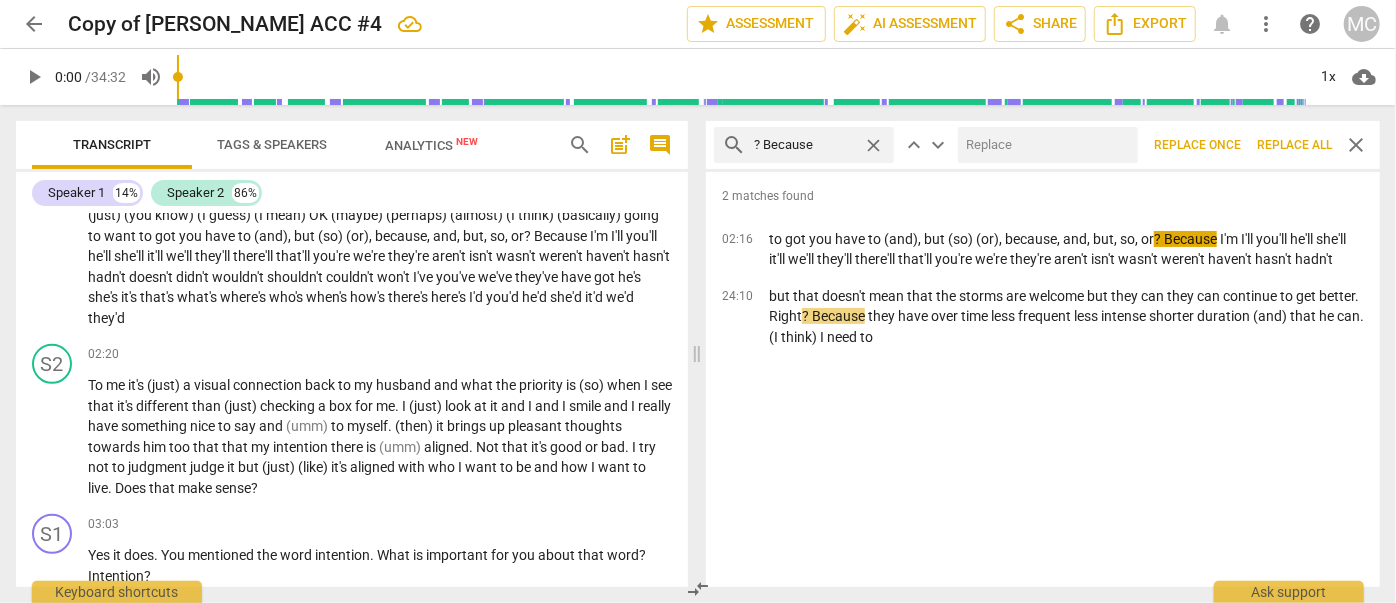 click at bounding box center [1044, 145] 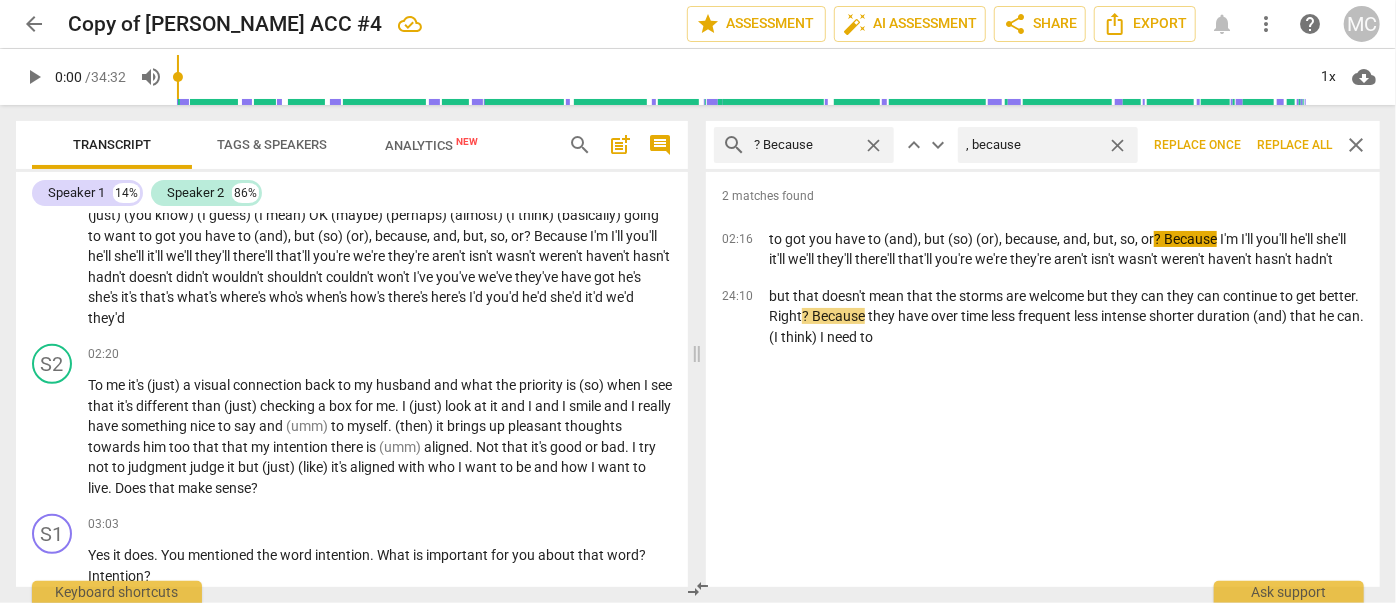type on ", because" 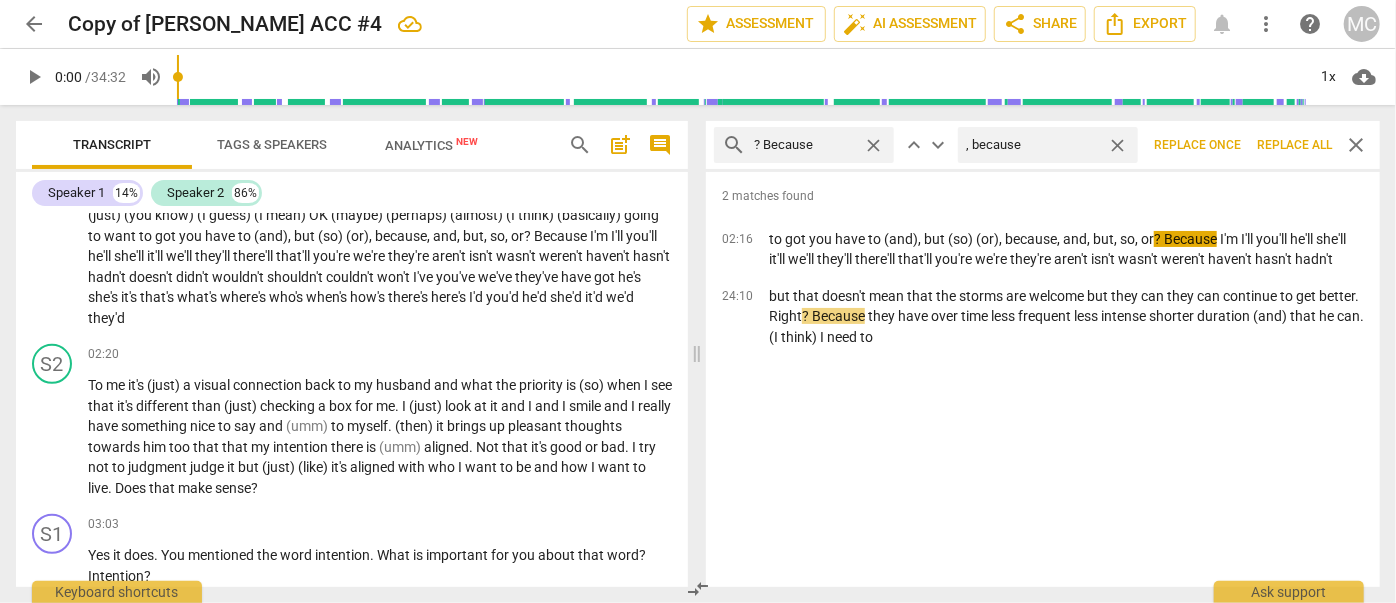 click on "Replace all" at bounding box center (1294, 145) 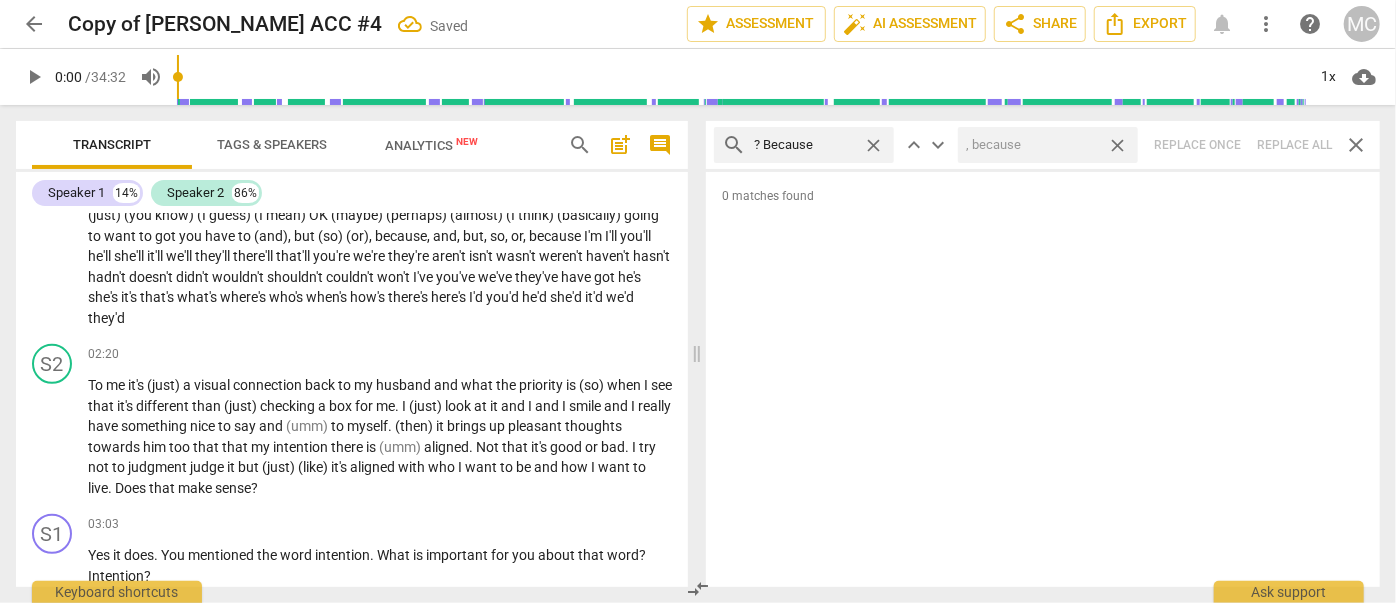 click on "close" at bounding box center [1117, 145] 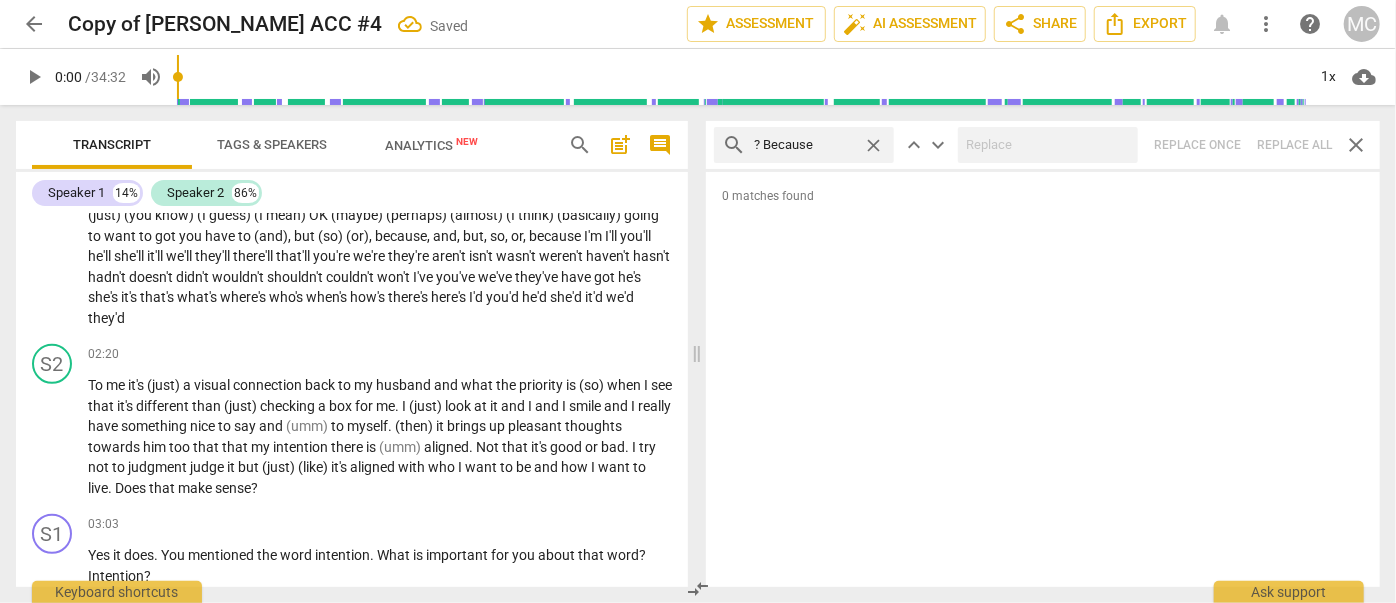 click on "close" at bounding box center (873, 145) 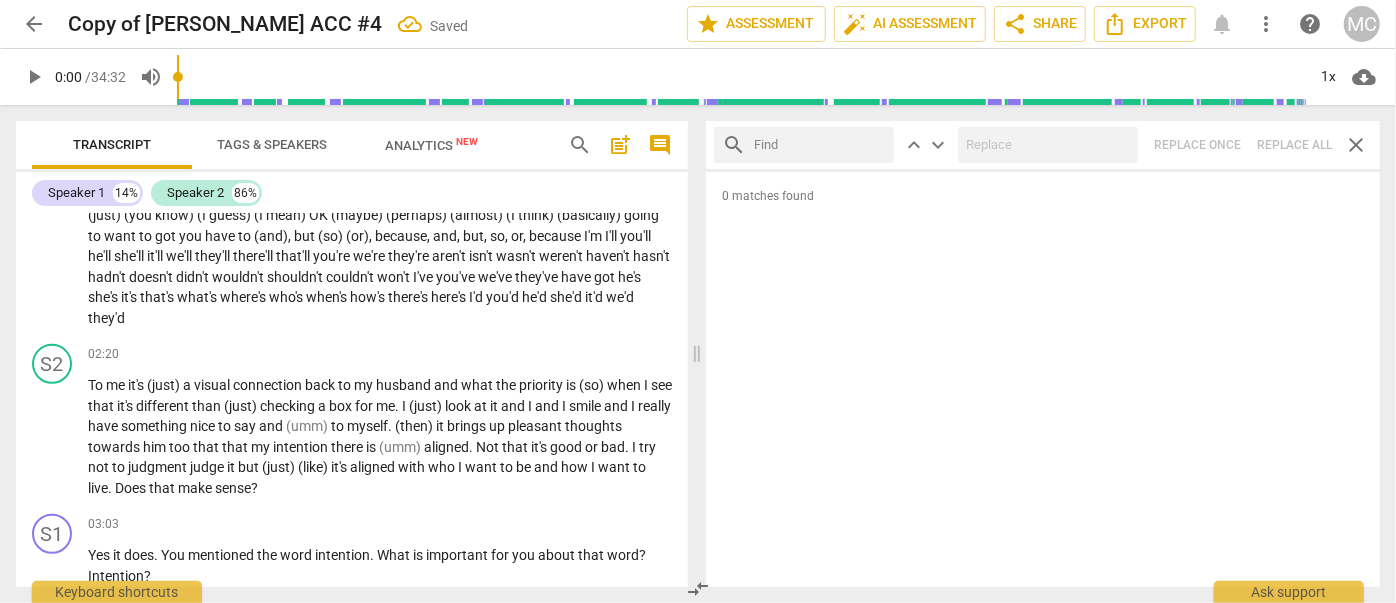 click at bounding box center (820, 145) 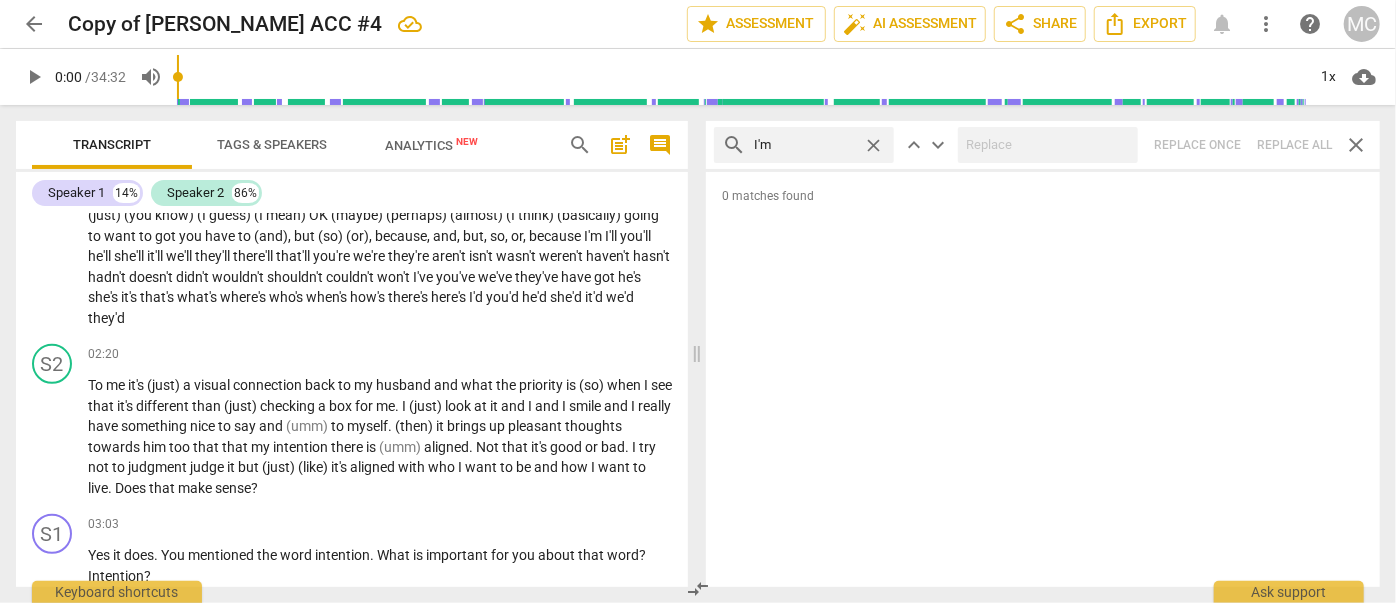 type on "I'm" 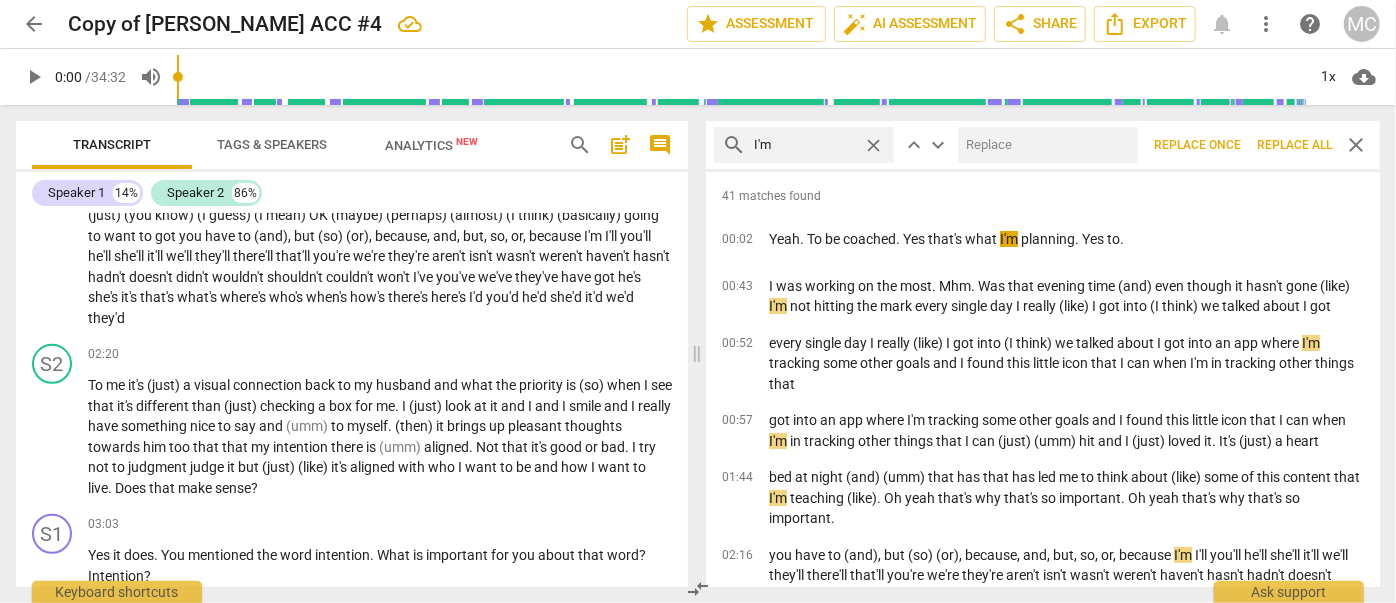 click at bounding box center [1044, 145] 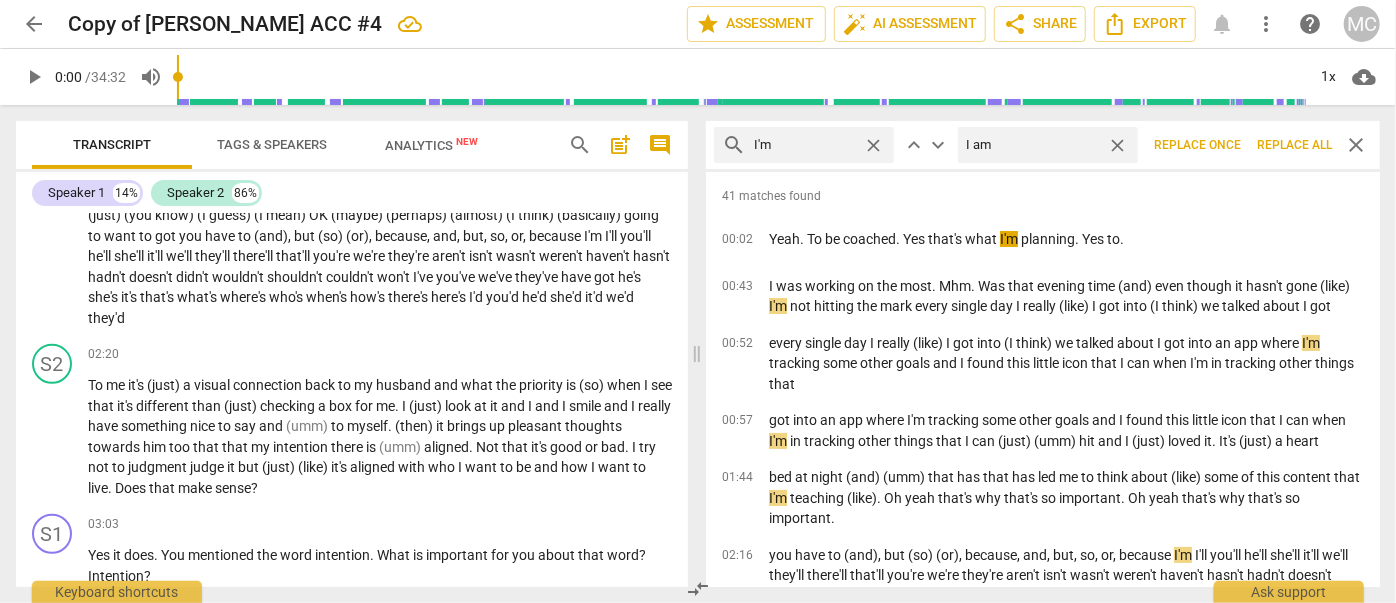 type on "I am" 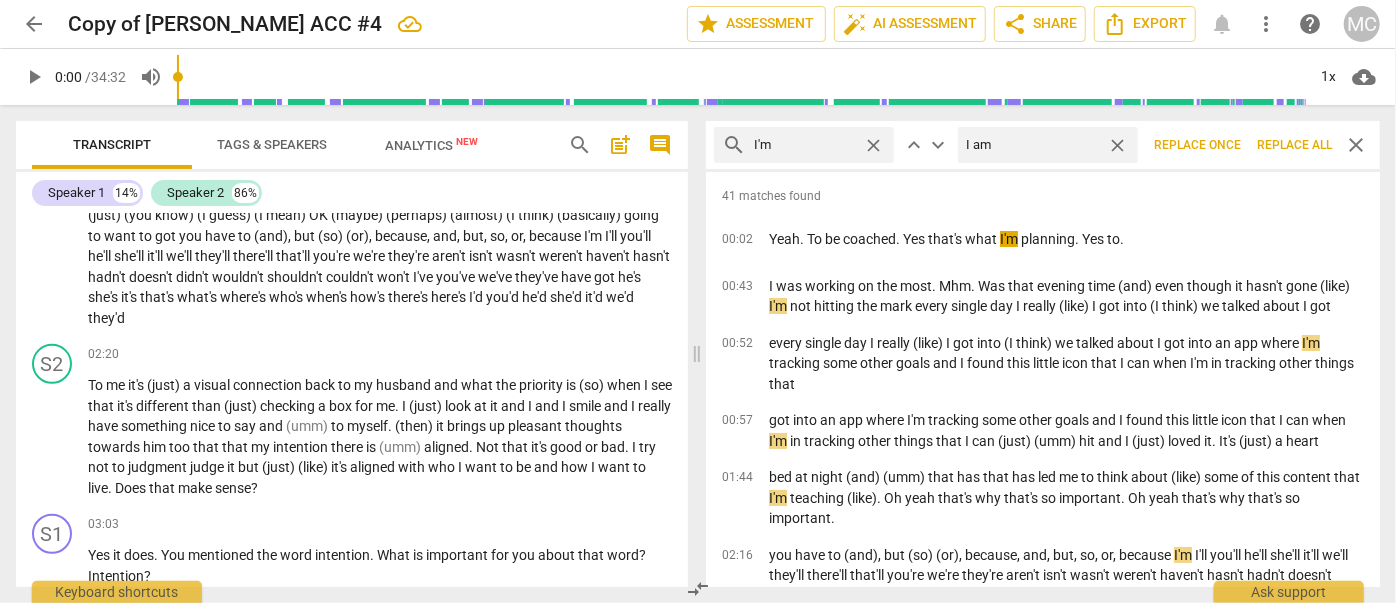 click on "Replace all" at bounding box center [1294, 145] 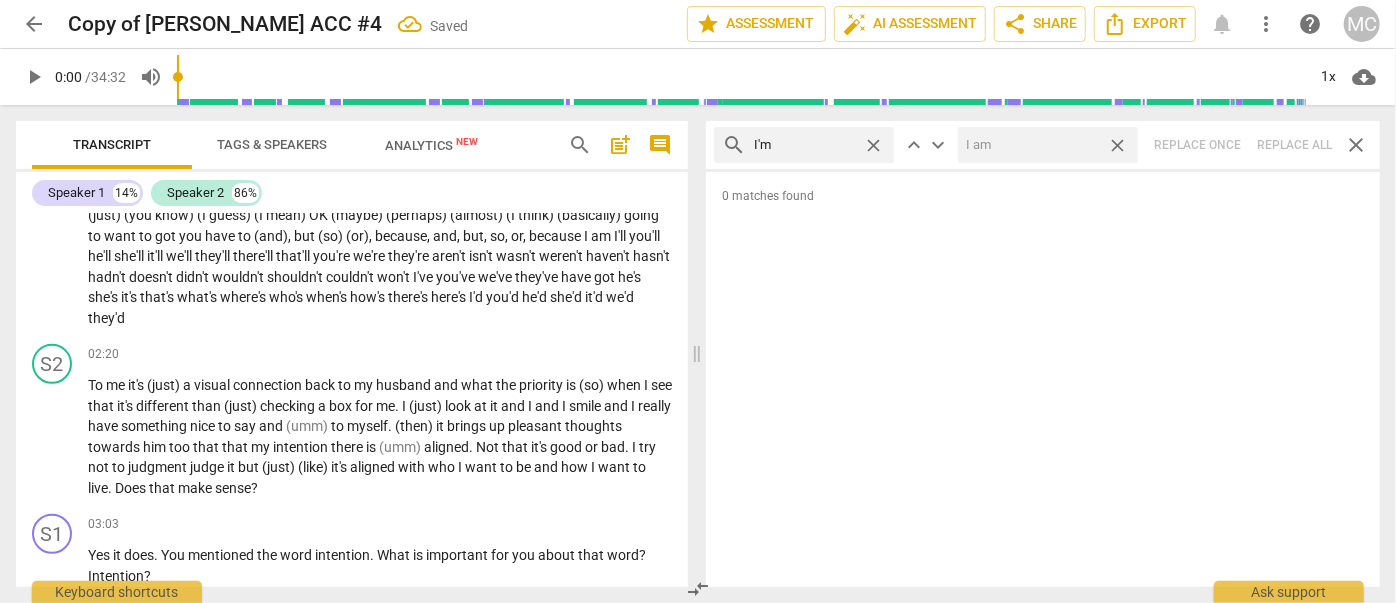 click on "close" at bounding box center (1117, 145) 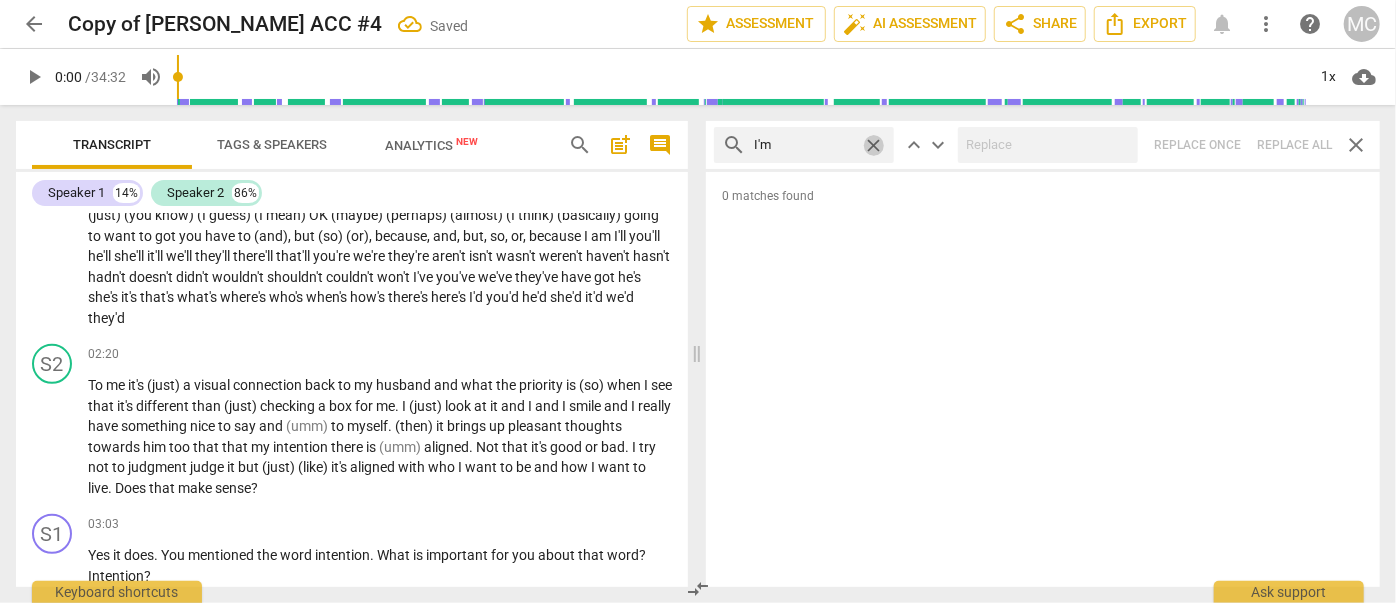 click on "close" at bounding box center [873, 145] 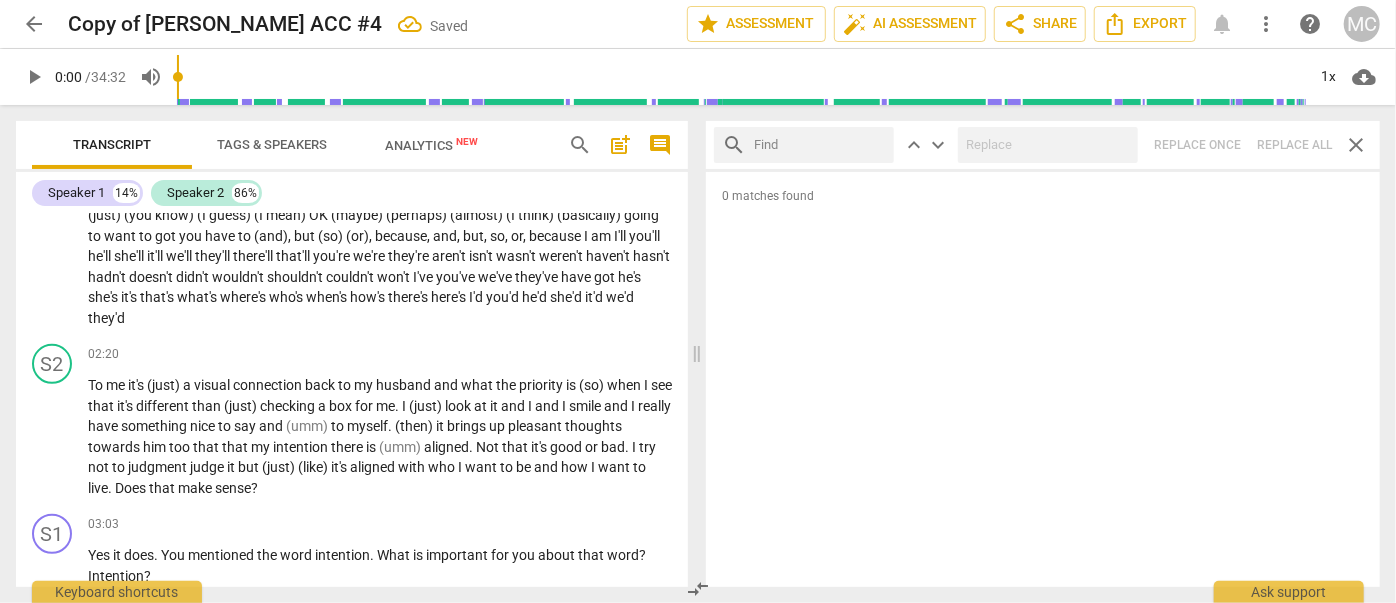 click at bounding box center (820, 145) 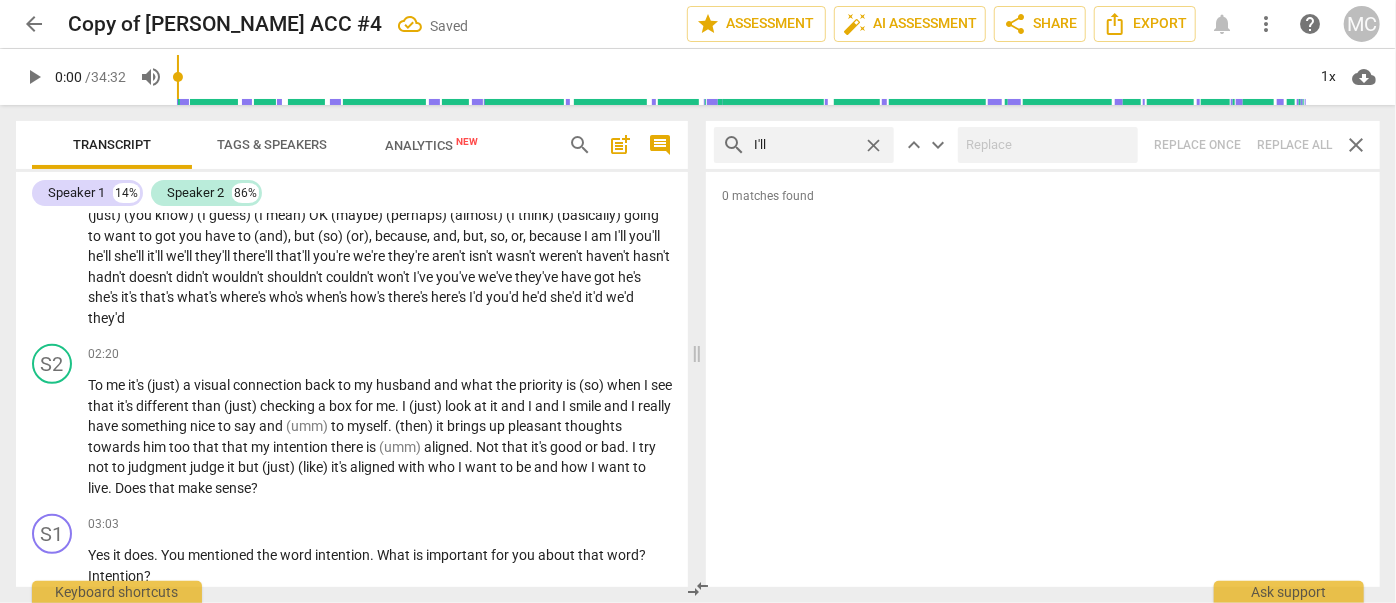 type on "I'll" 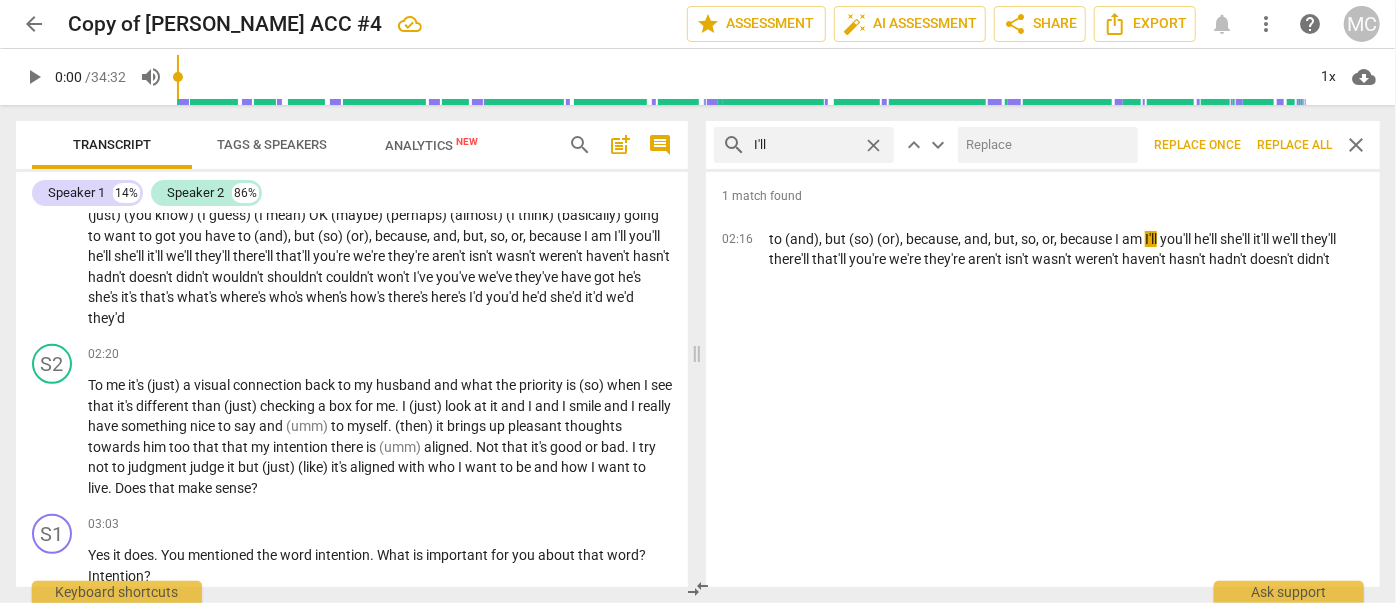 click at bounding box center (1044, 145) 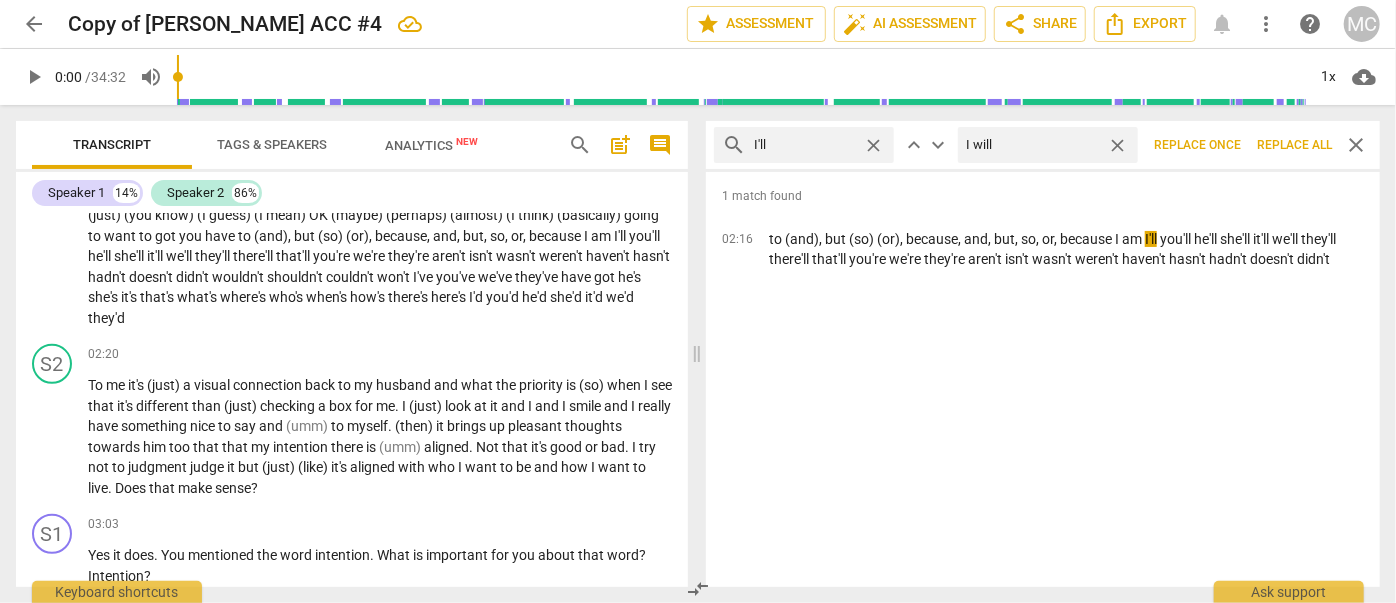 type on "I will" 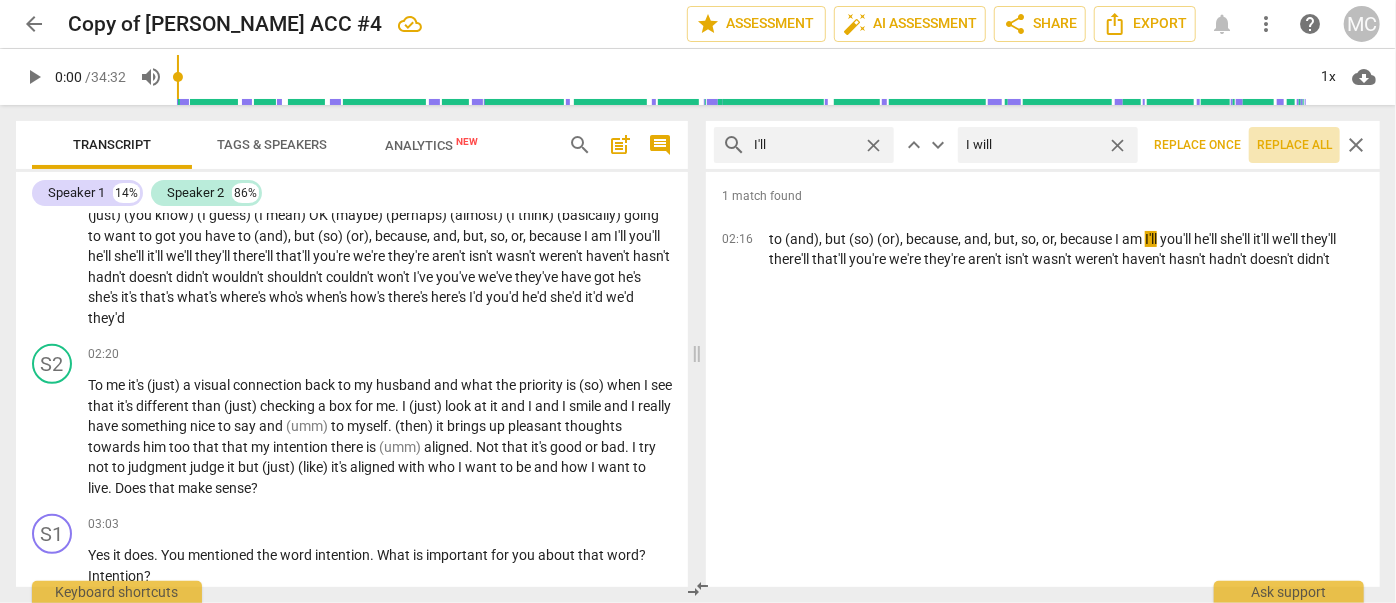 click on "Replace all" at bounding box center [1294, 145] 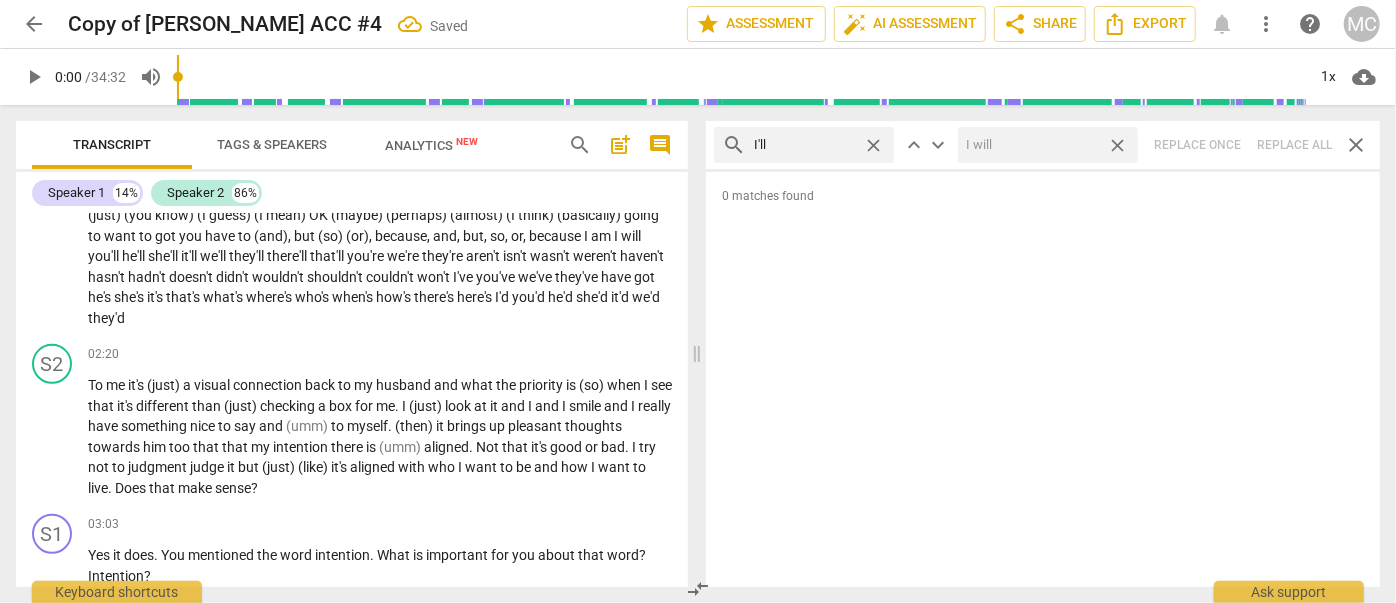 click on "close" at bounding box center [1117, 145] 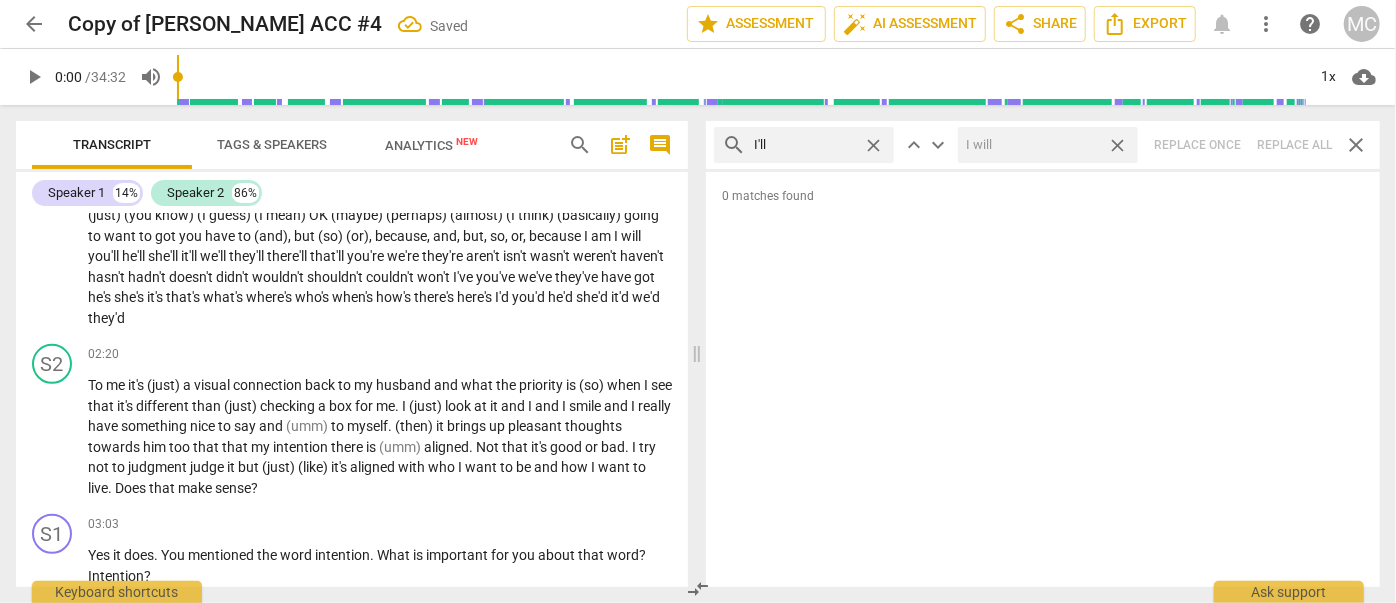 type 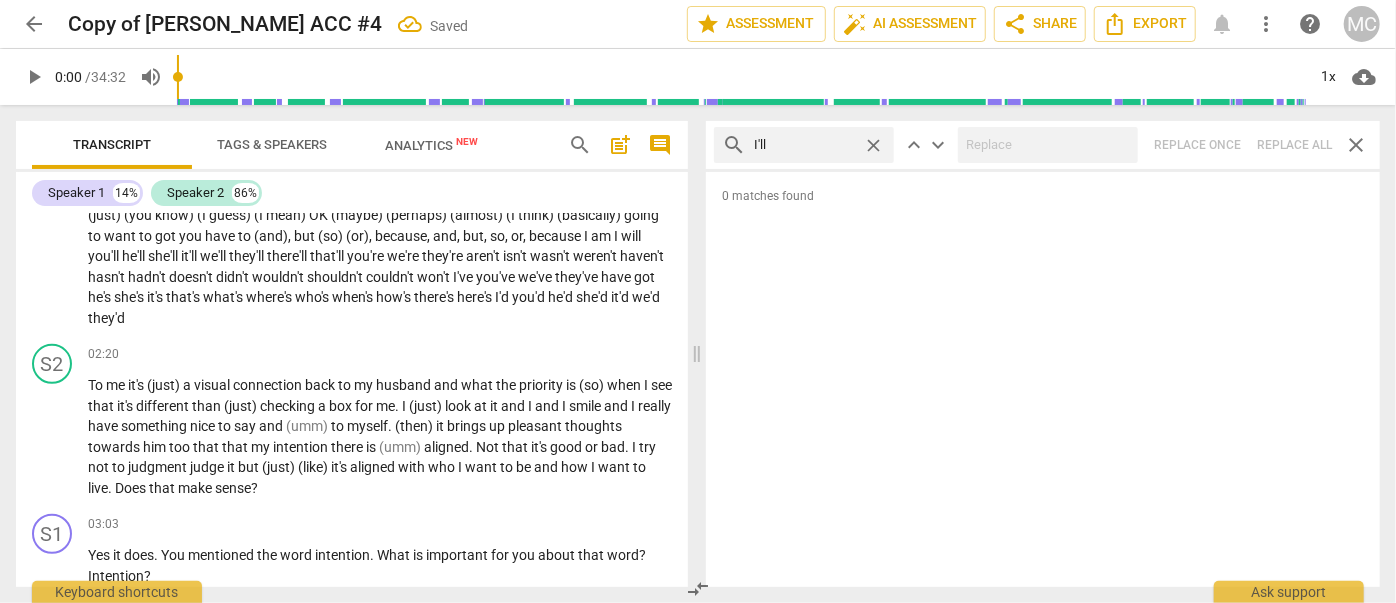 click on "close" at bounding box center (873, 145) 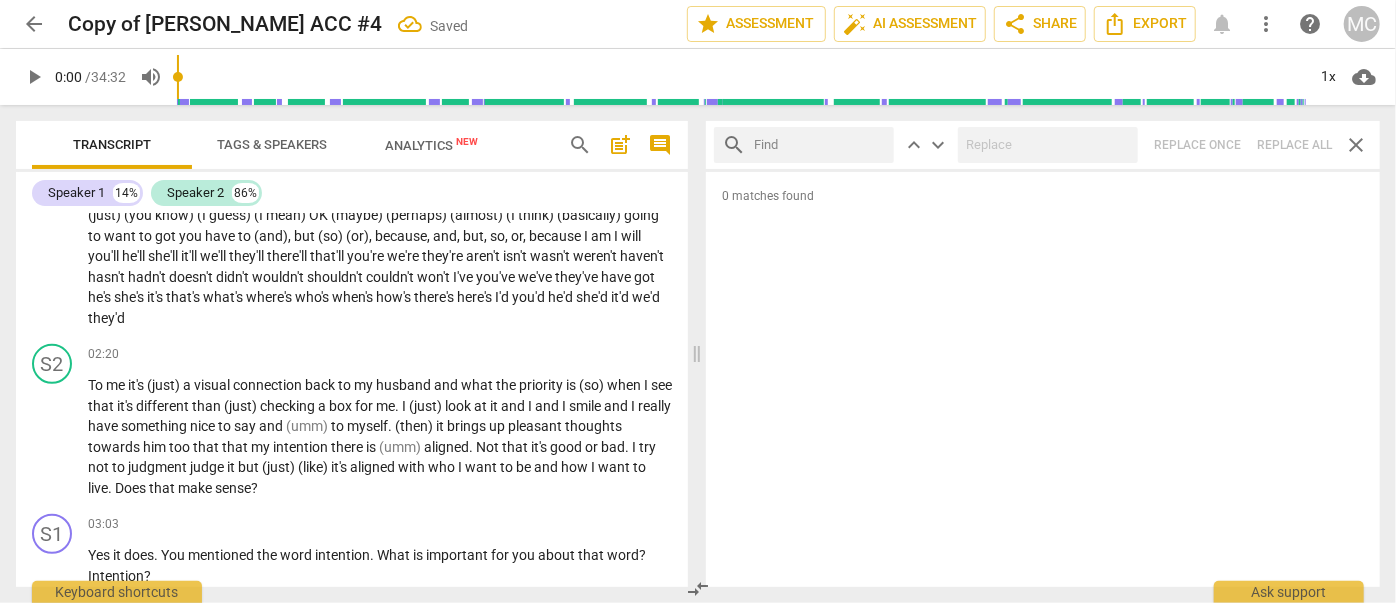 click at bounding box center (820, 145) 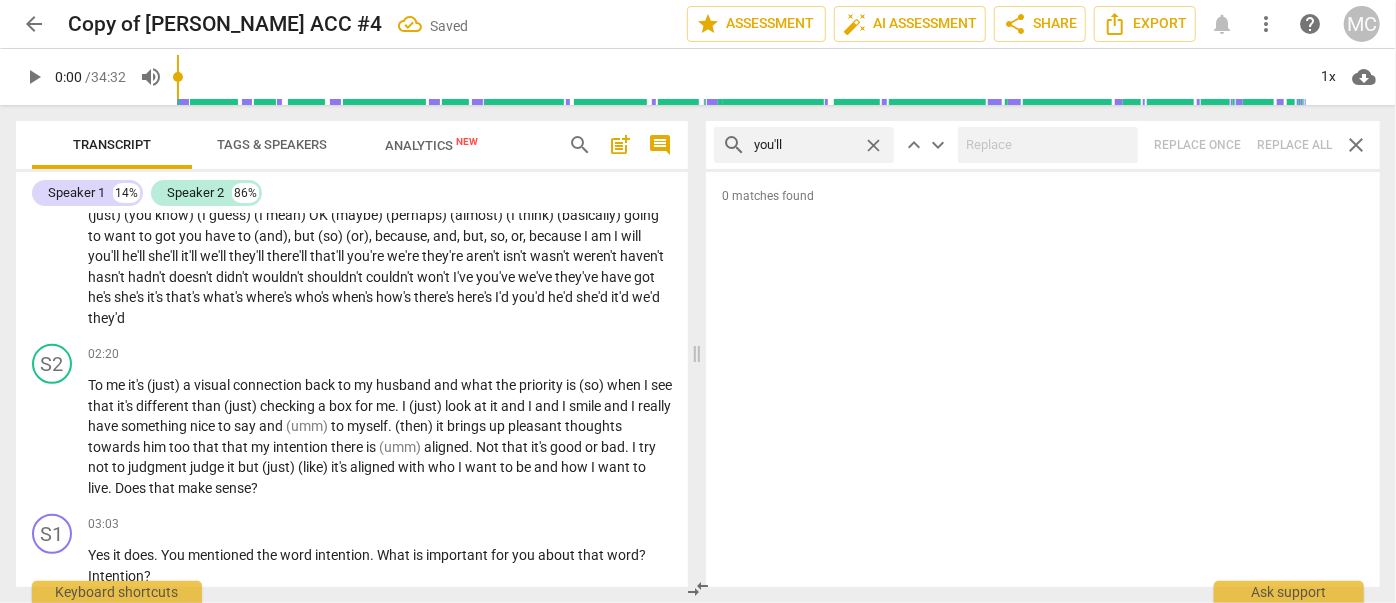 type on "you'll" 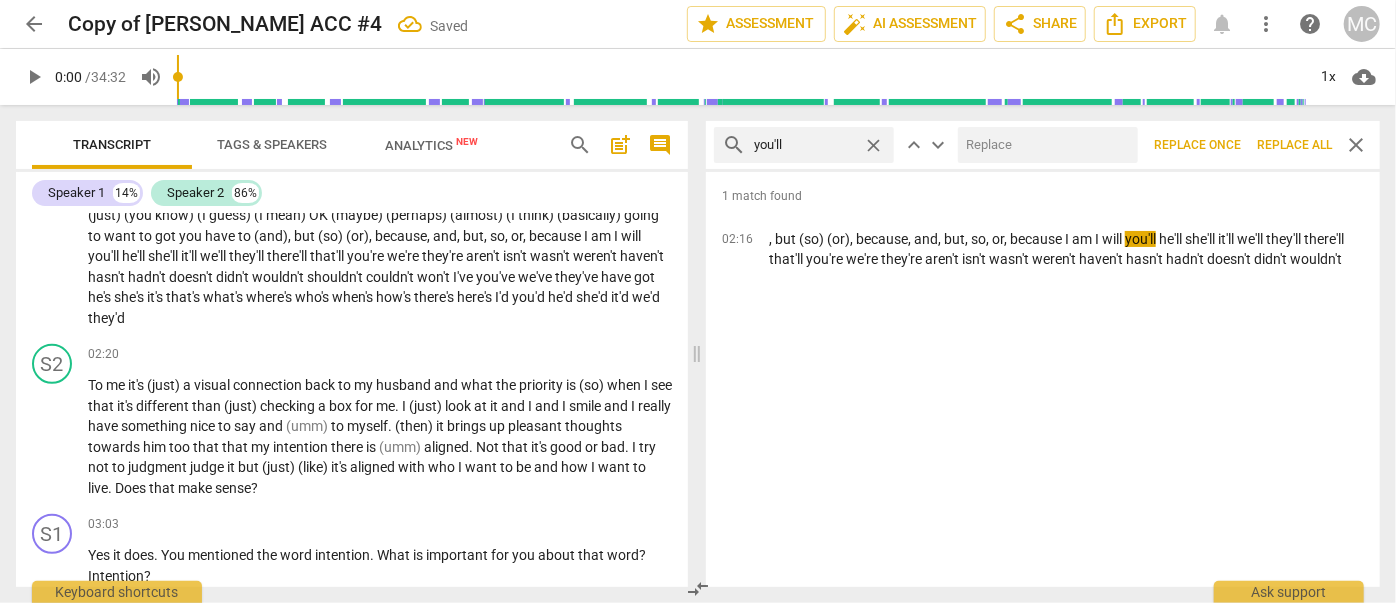 click at bounding box center (1044, 145) 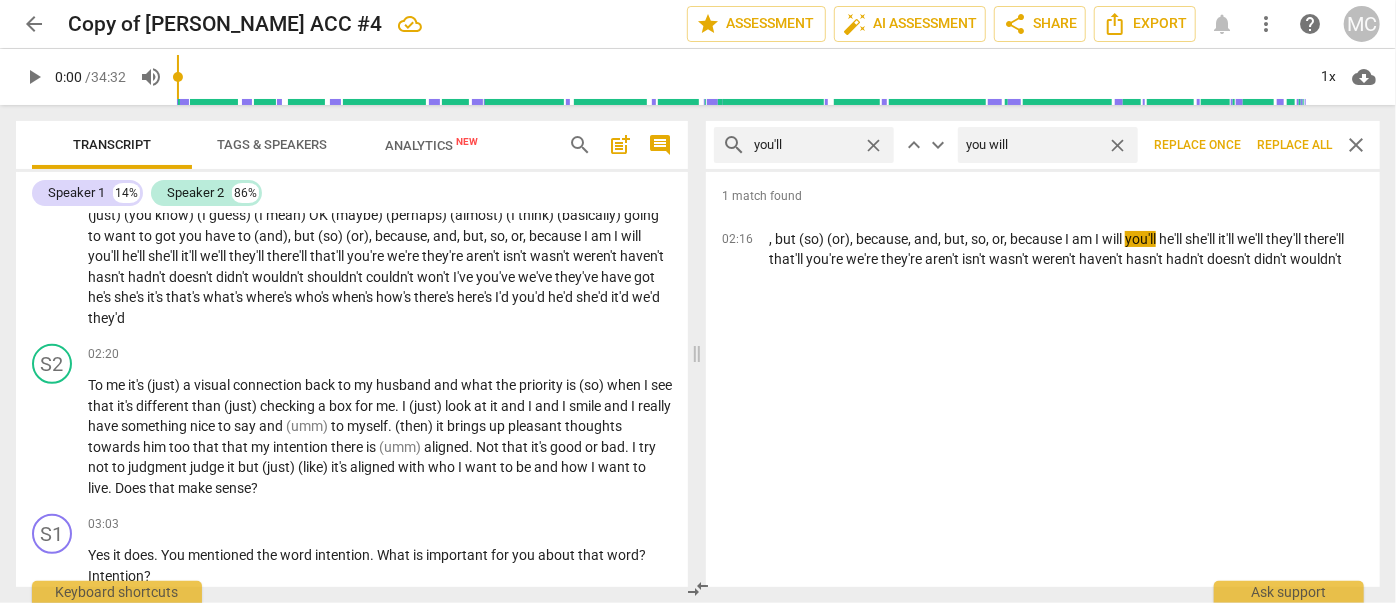 type on "you will" 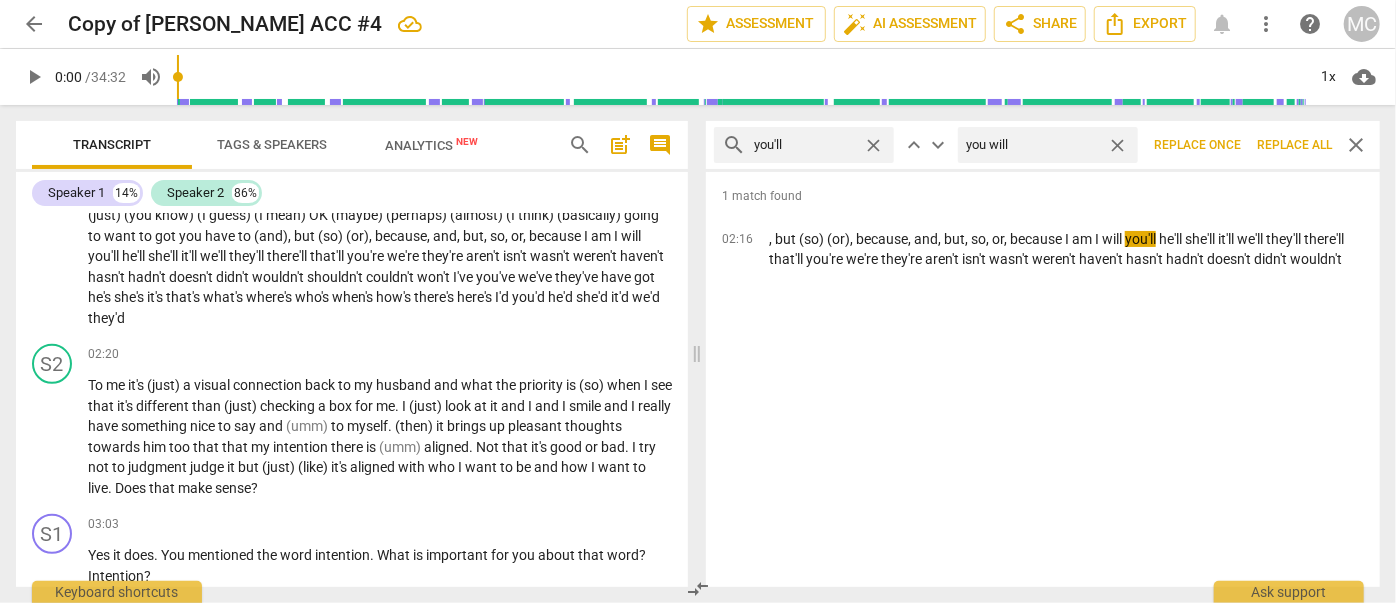 click on "Replace all" at bounding box center [1294, 145] 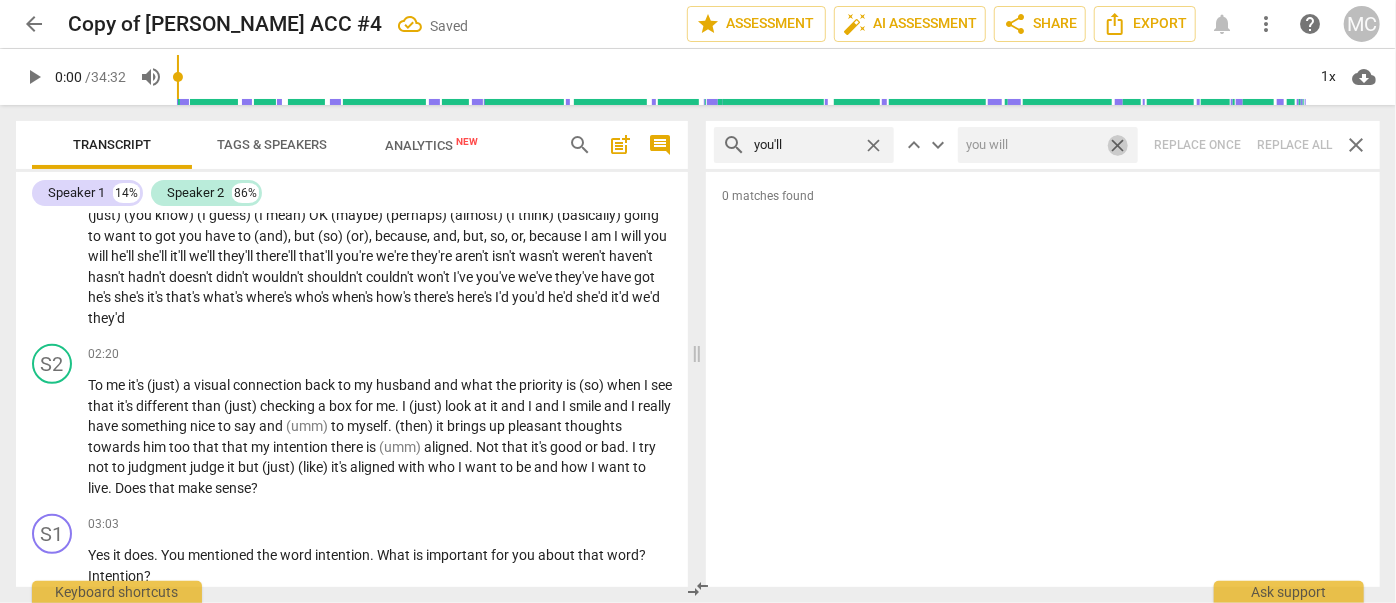 click on "close" at bounding box center (1117, 145) 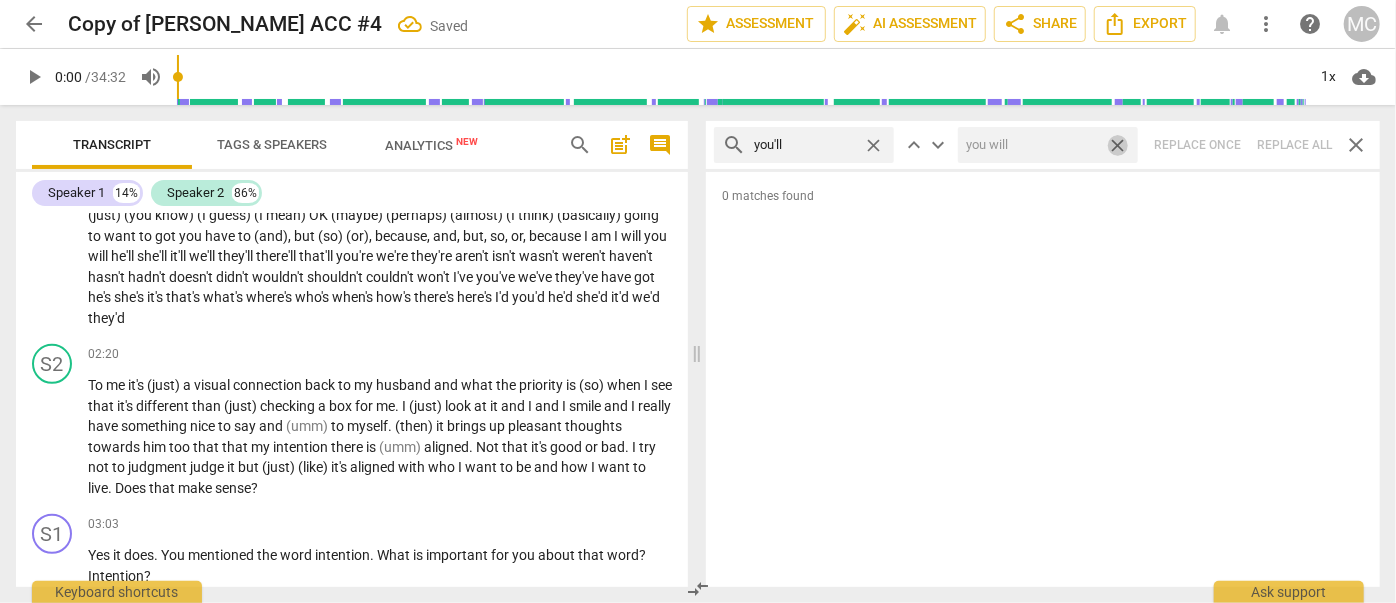 type 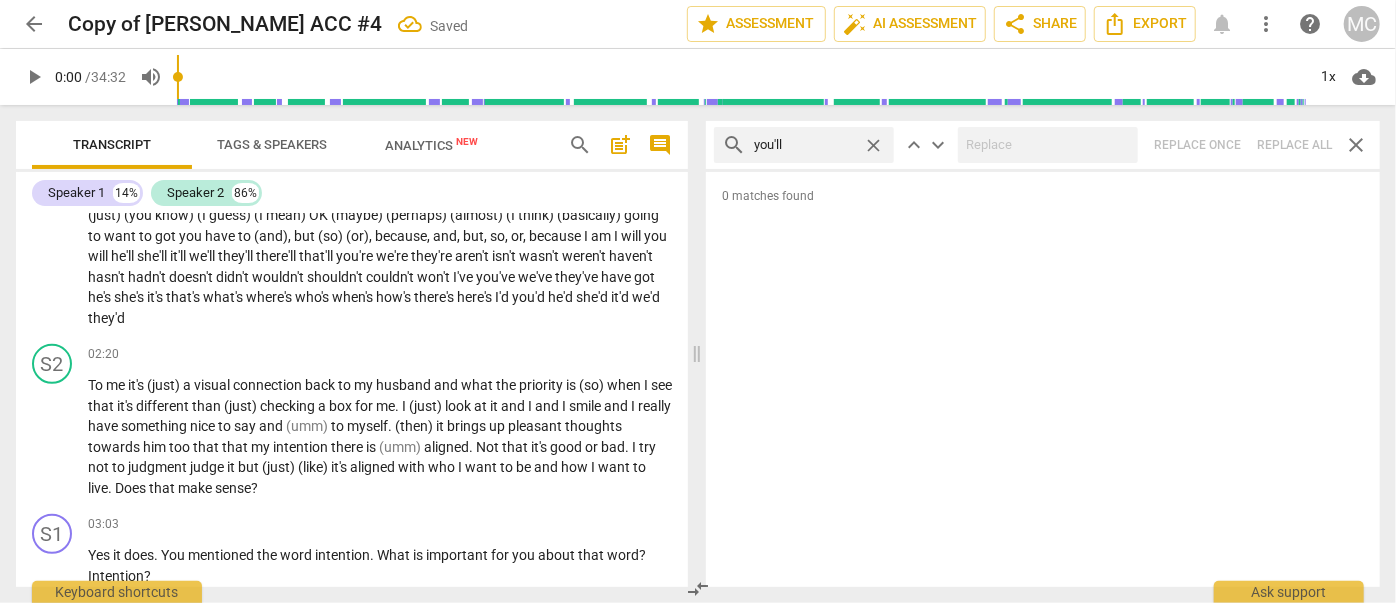 click on "close" at bounding box center (873, 145) 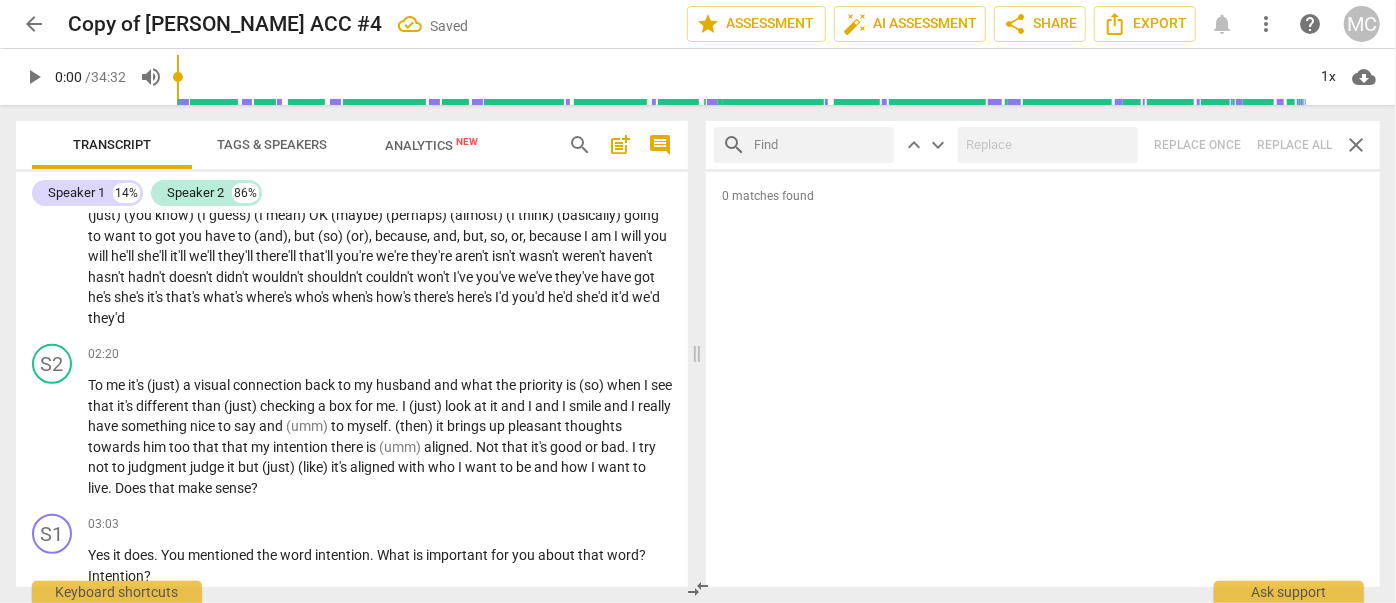 click at bounding box center (820, 145) 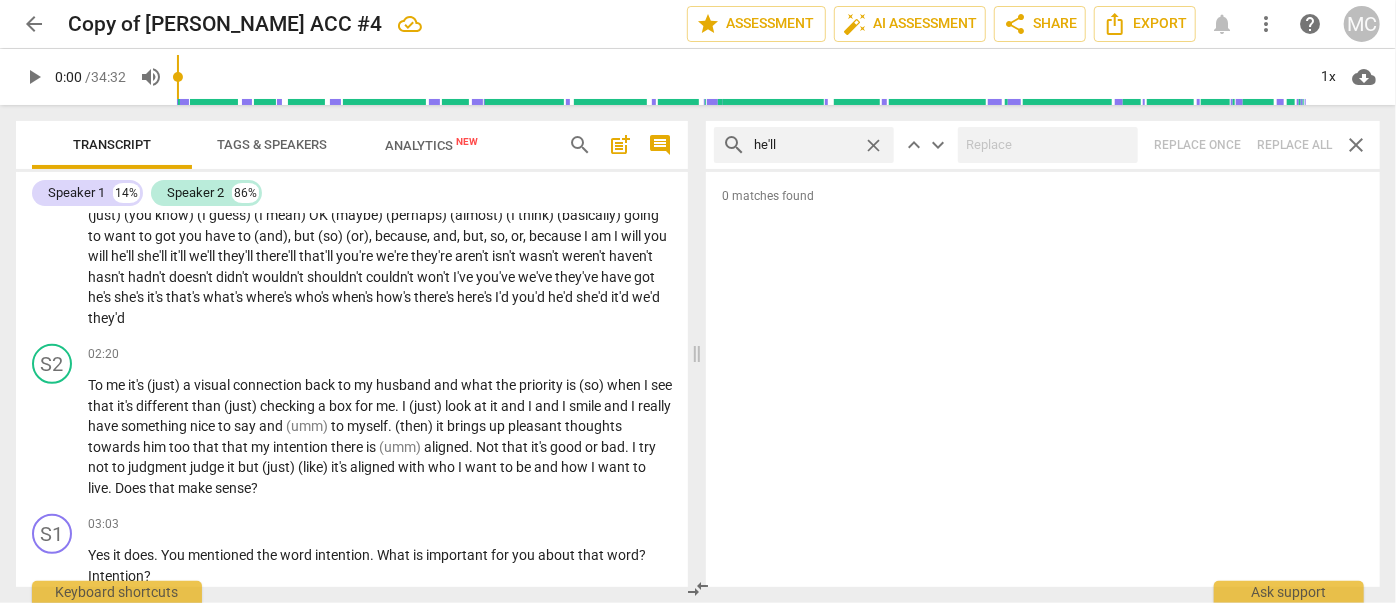 type on "he'll" 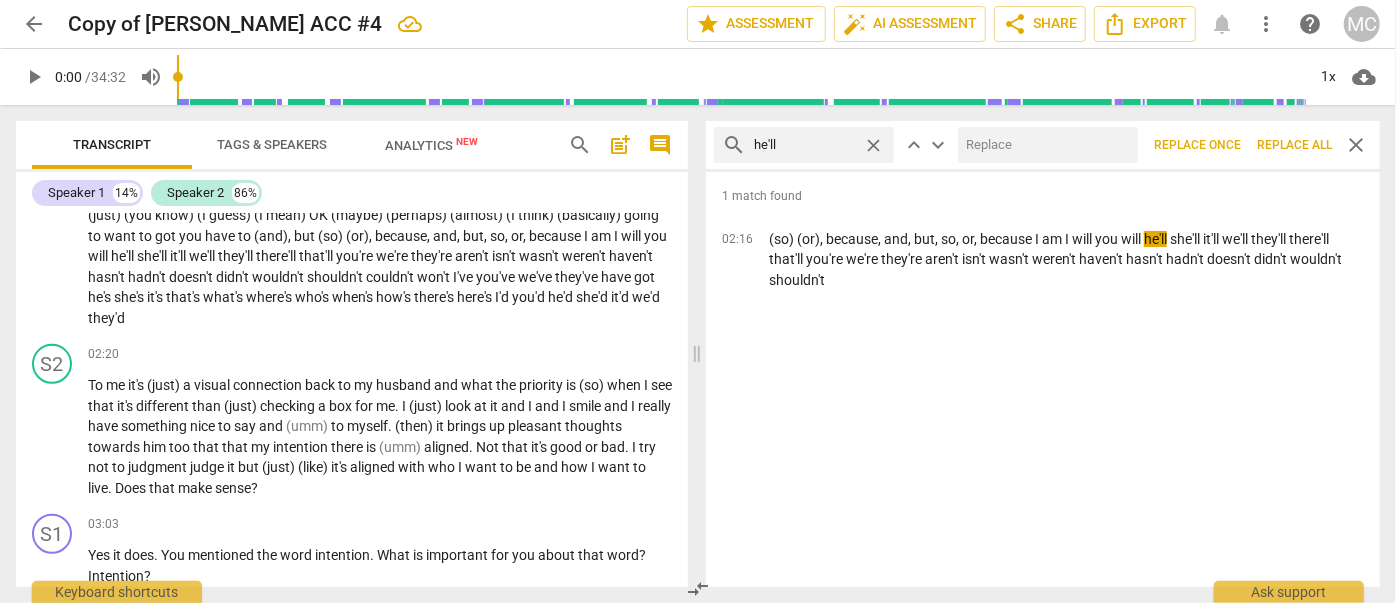 click at bounding box center [1044, 145] 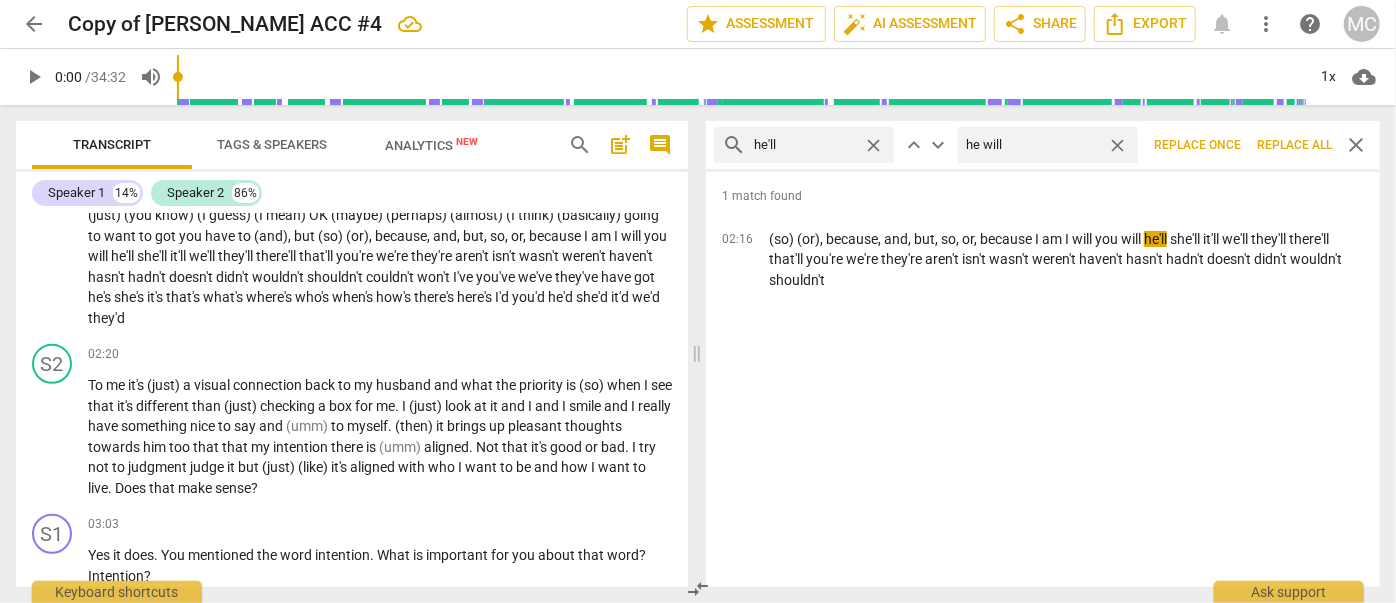 type on "he will" 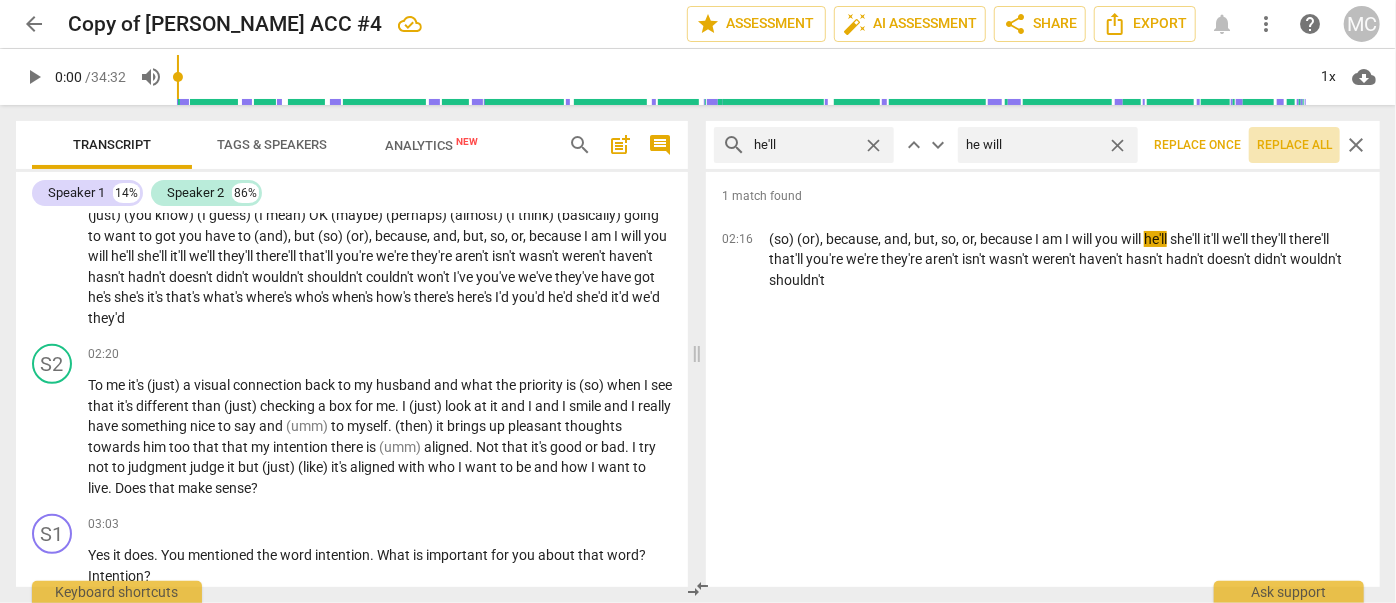 click on "Replace all" at bounding box center [1294, 145] 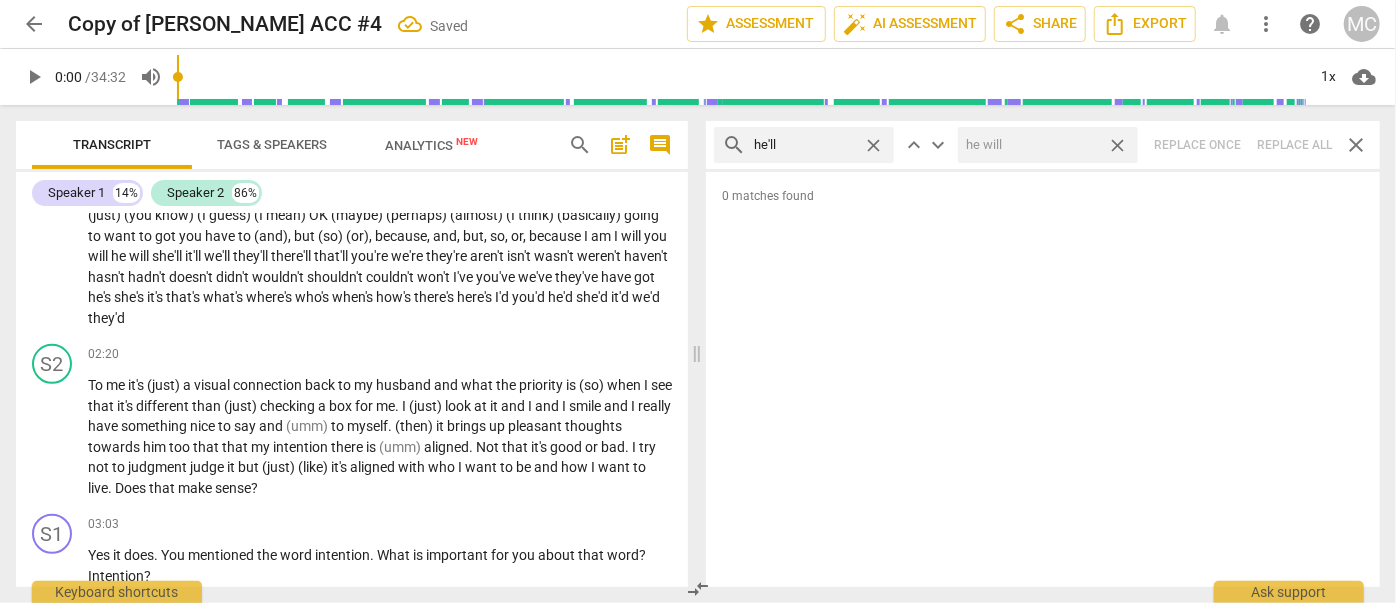 click on "close" at bounding box center [1117, 145] 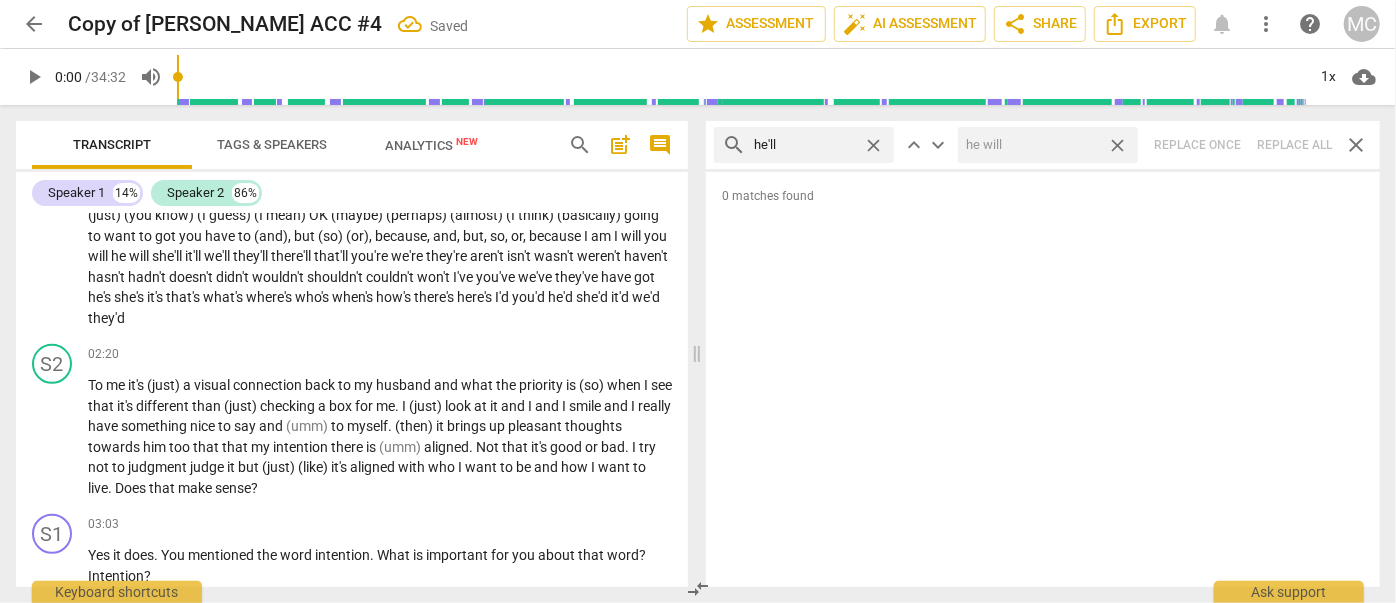 type 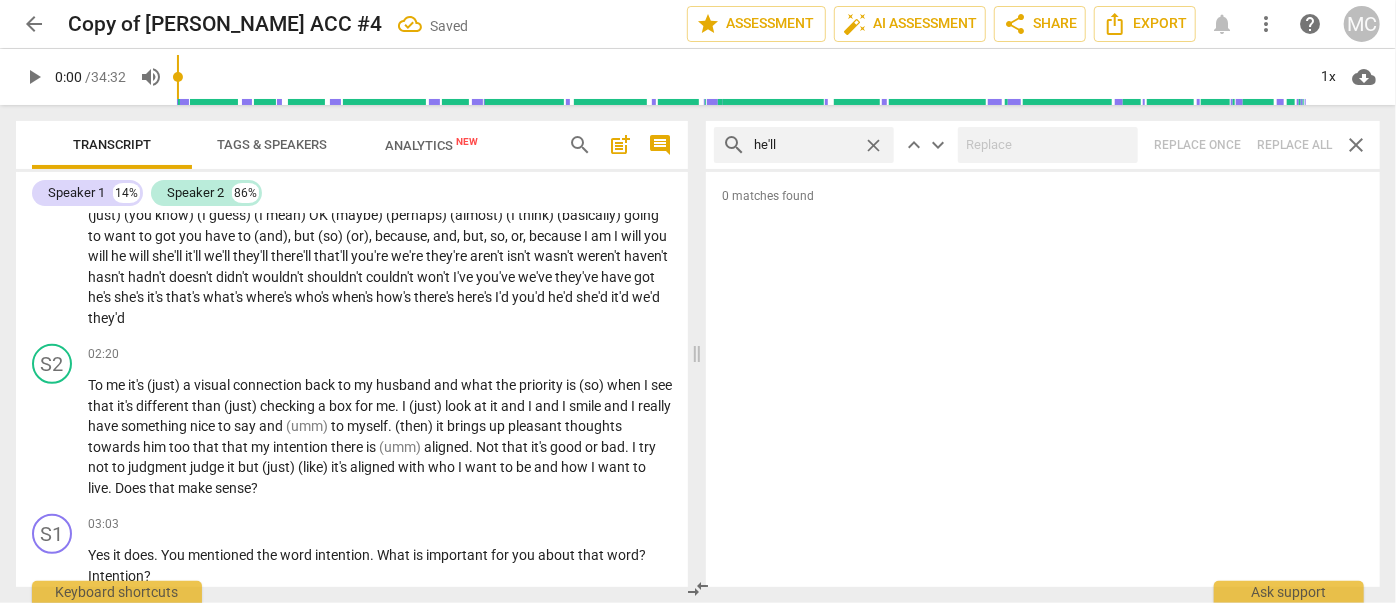 click on "close" at bounding box center (873, 145) 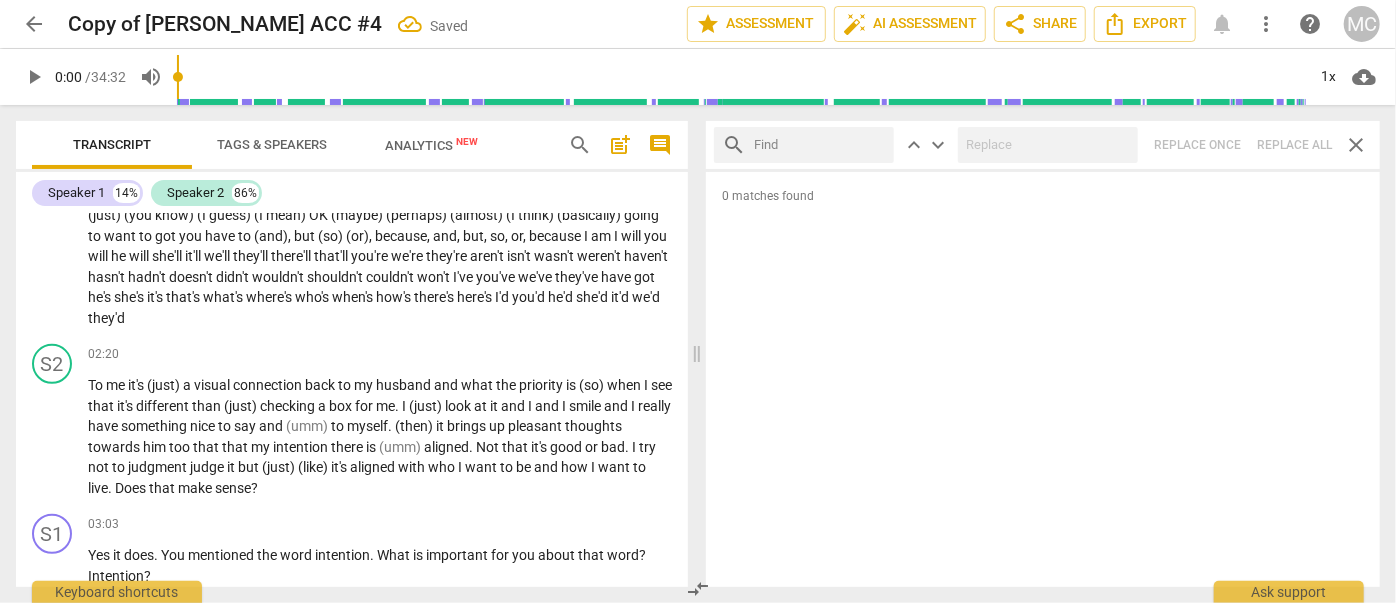 click at bounding box center (820, 145) 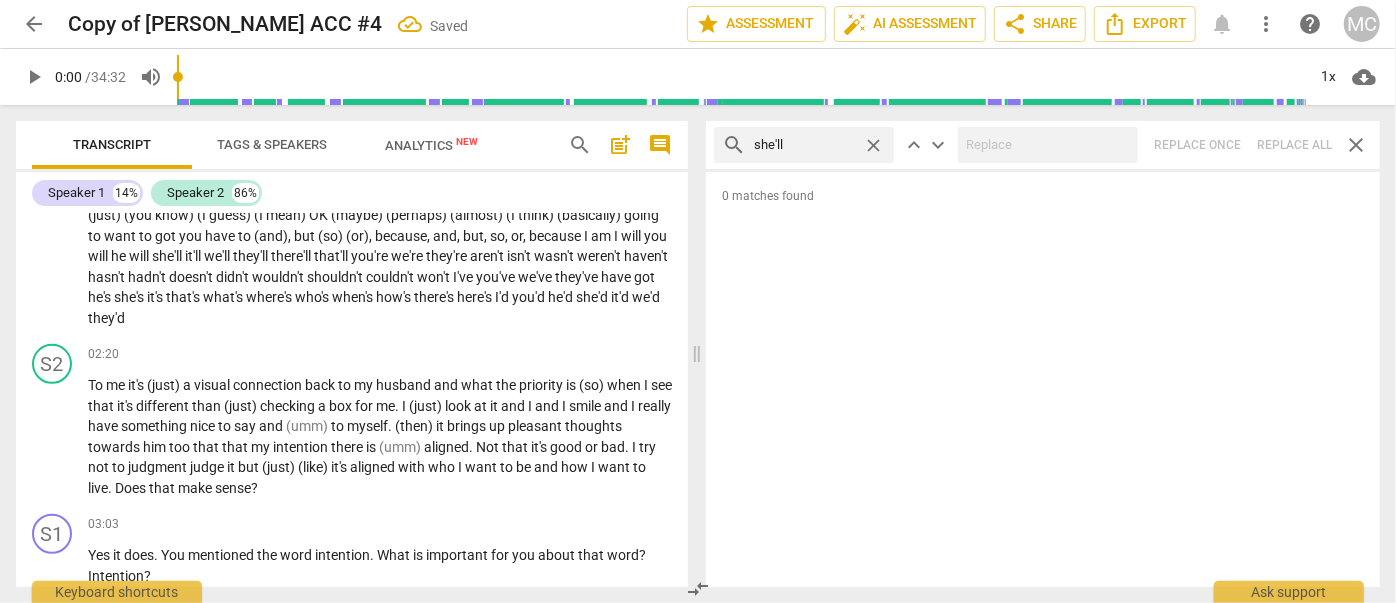 type on "she'll" 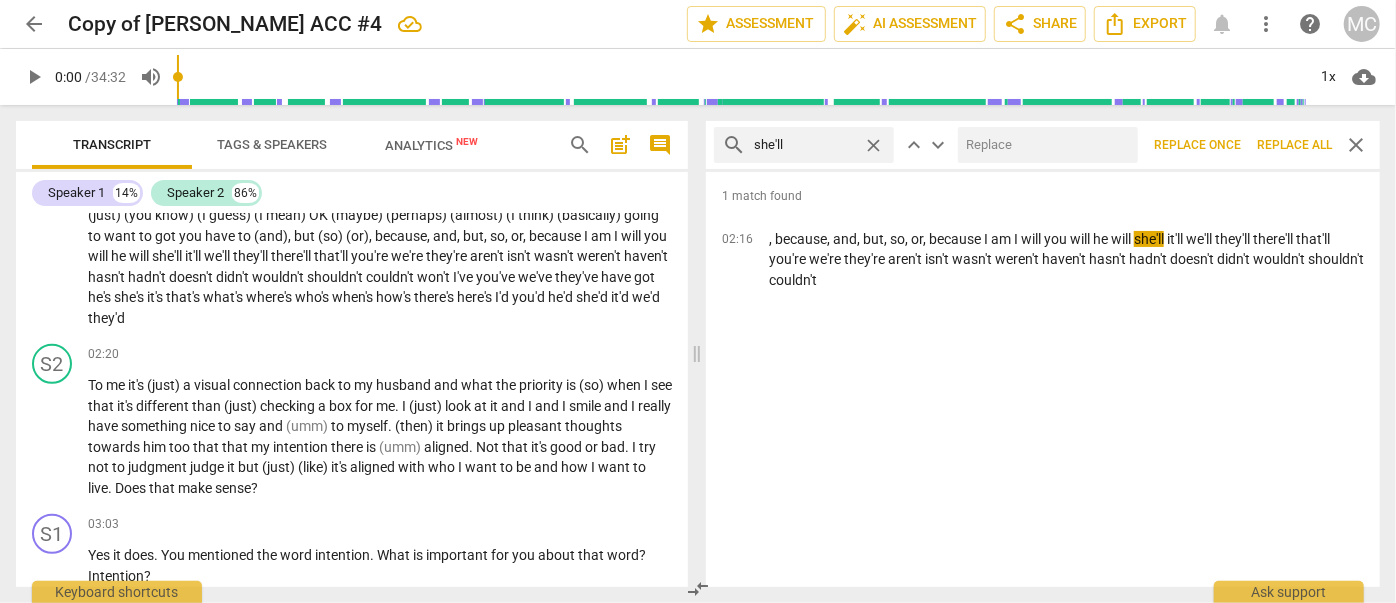 click at bounding box center [1044, 145] 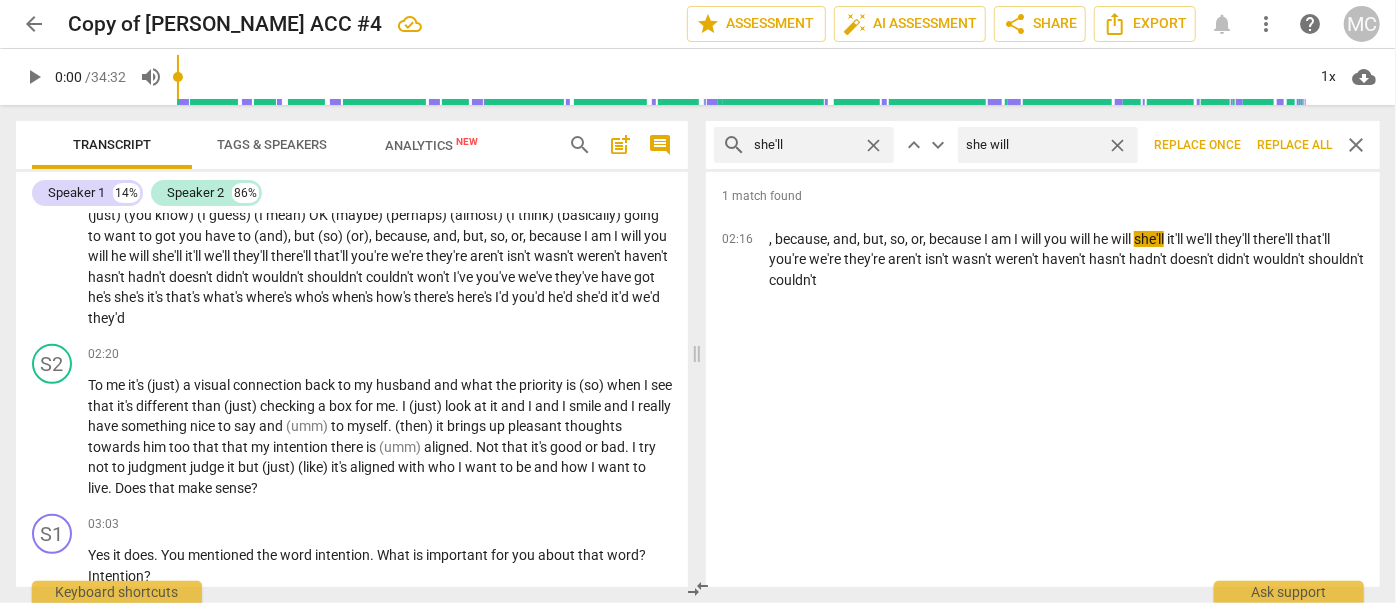 type on "she will" 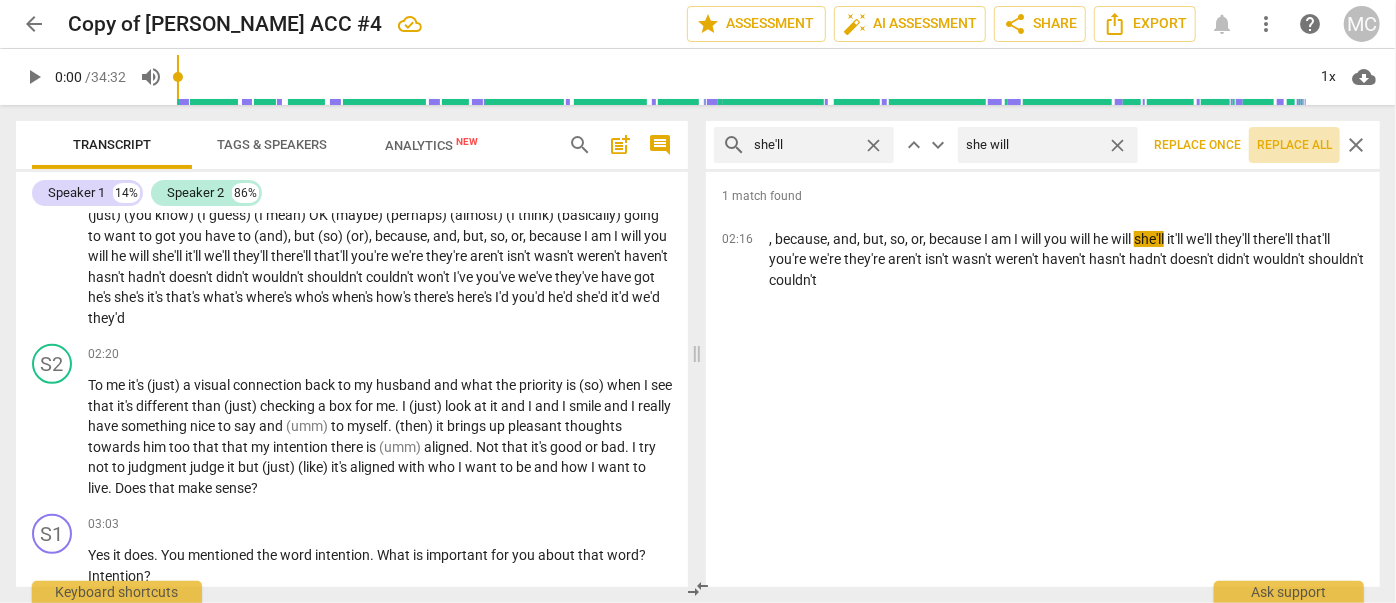 click on "Replace all" at bounding box center (1294, 145) 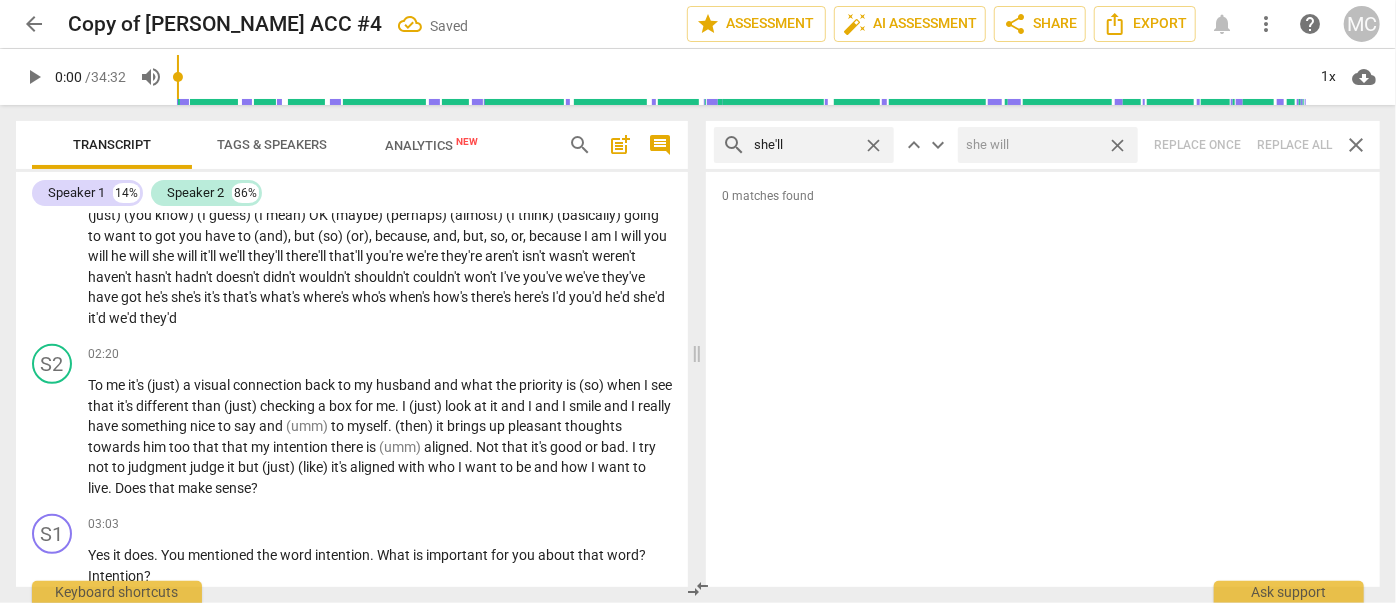 click on "close" at bounding box center [1117, 145] 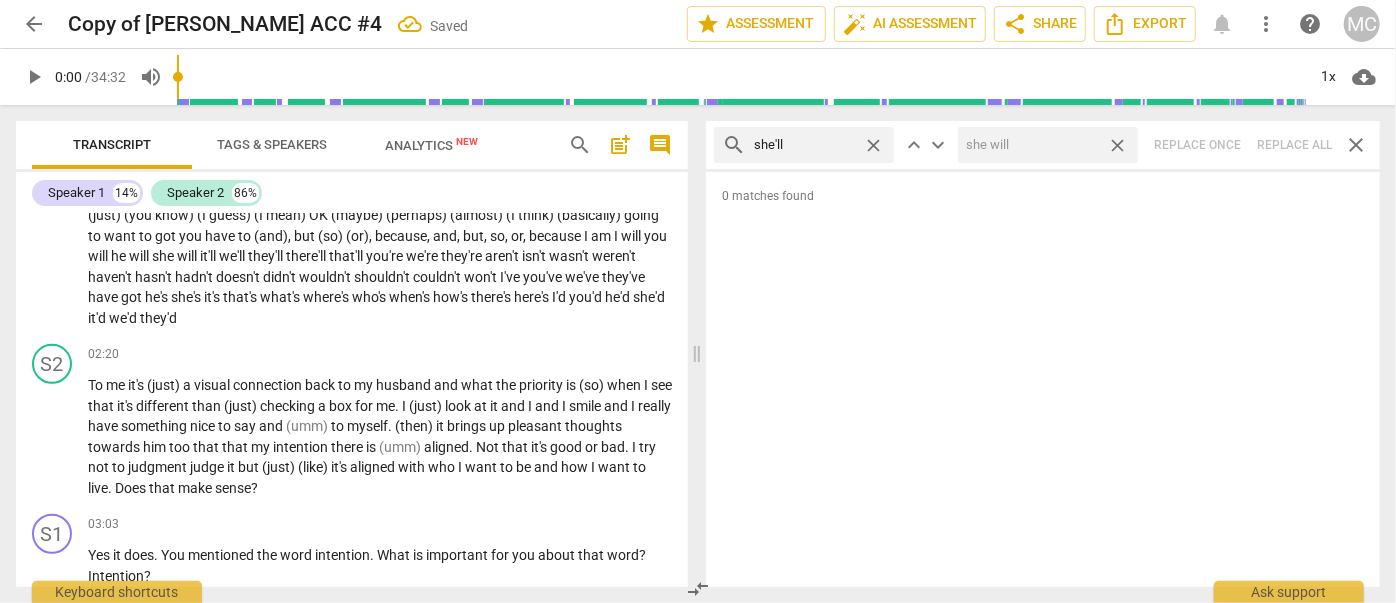 type 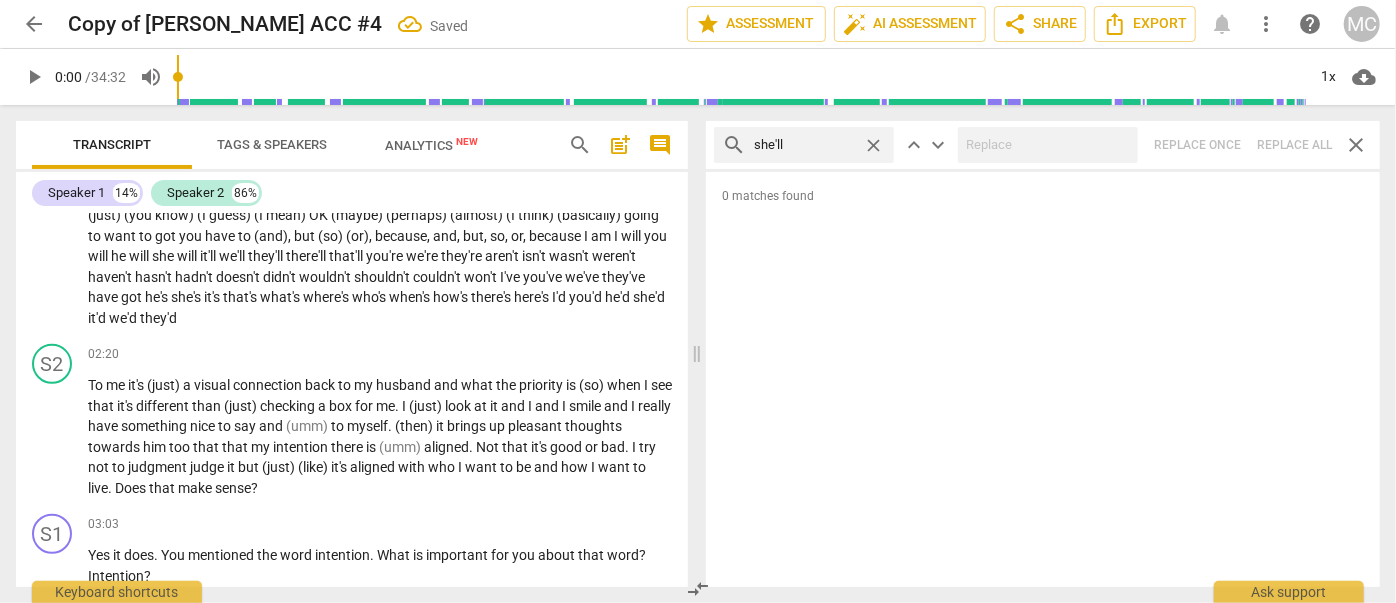 click on "close" at bounding box center (873, 145) 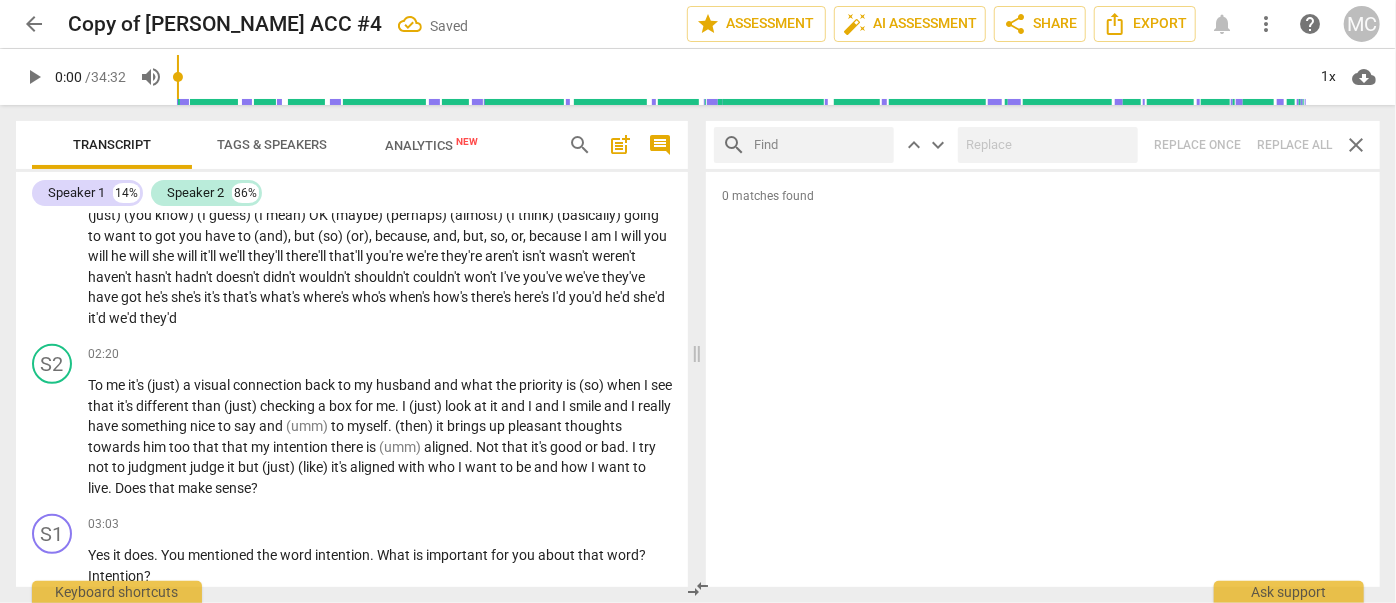 click at bounding box center [820, 145] 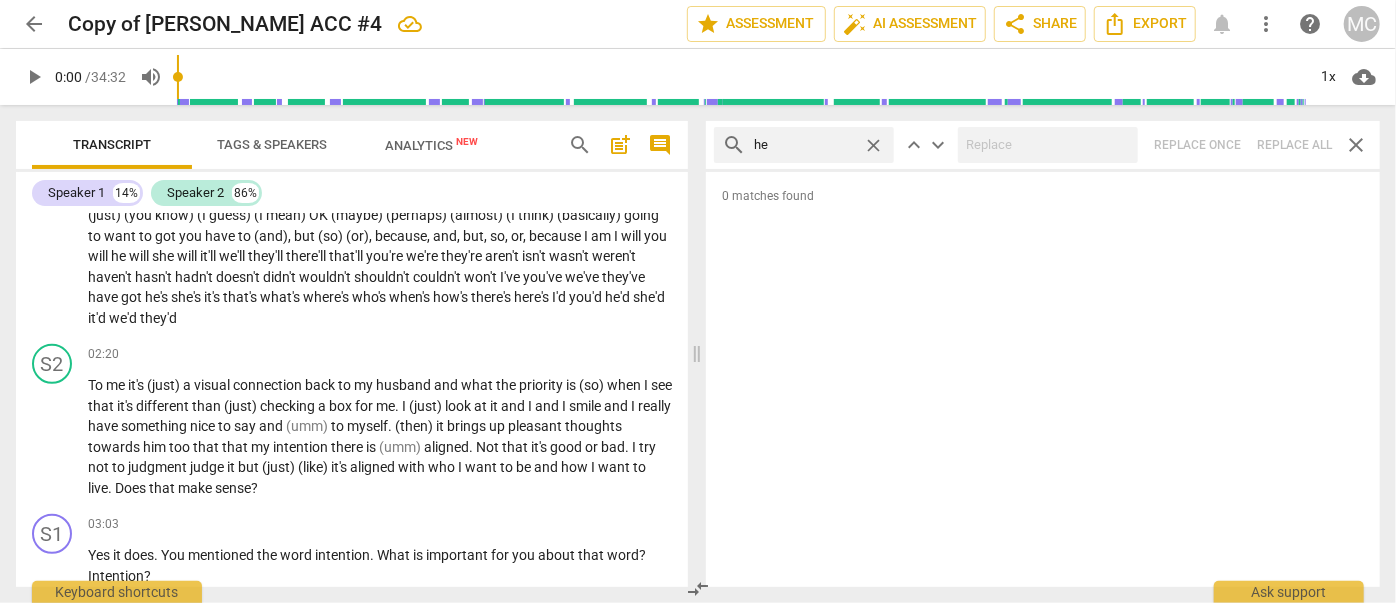 type on "h" 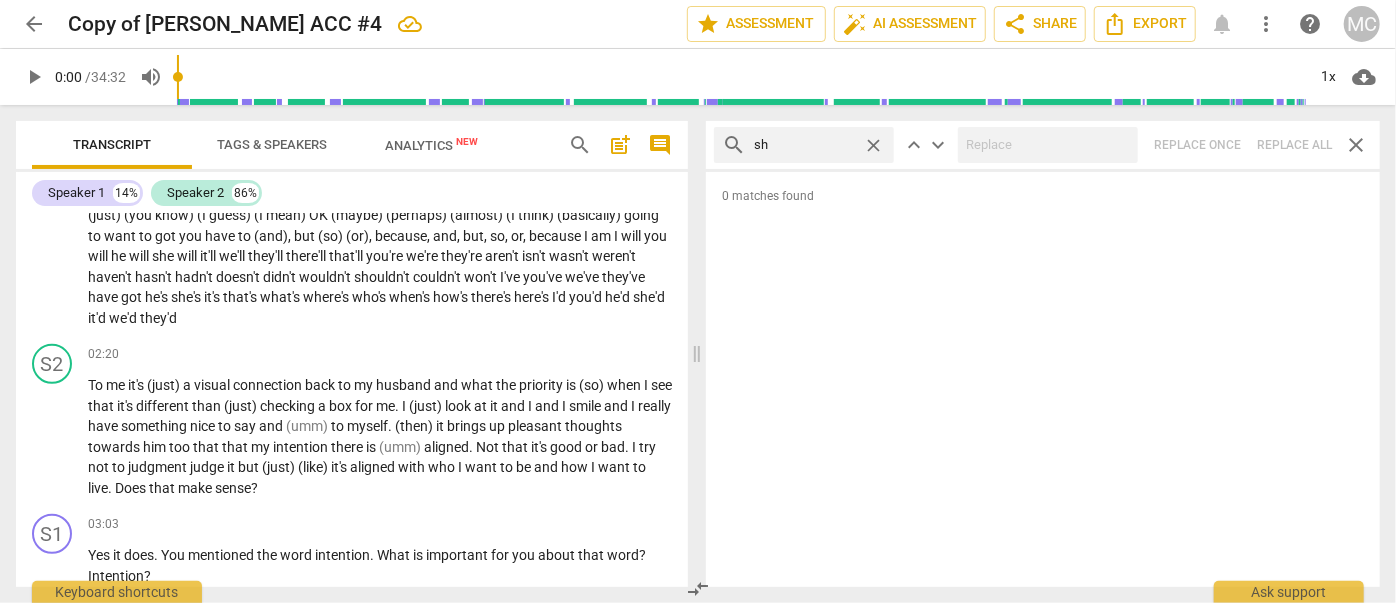 type on "s" 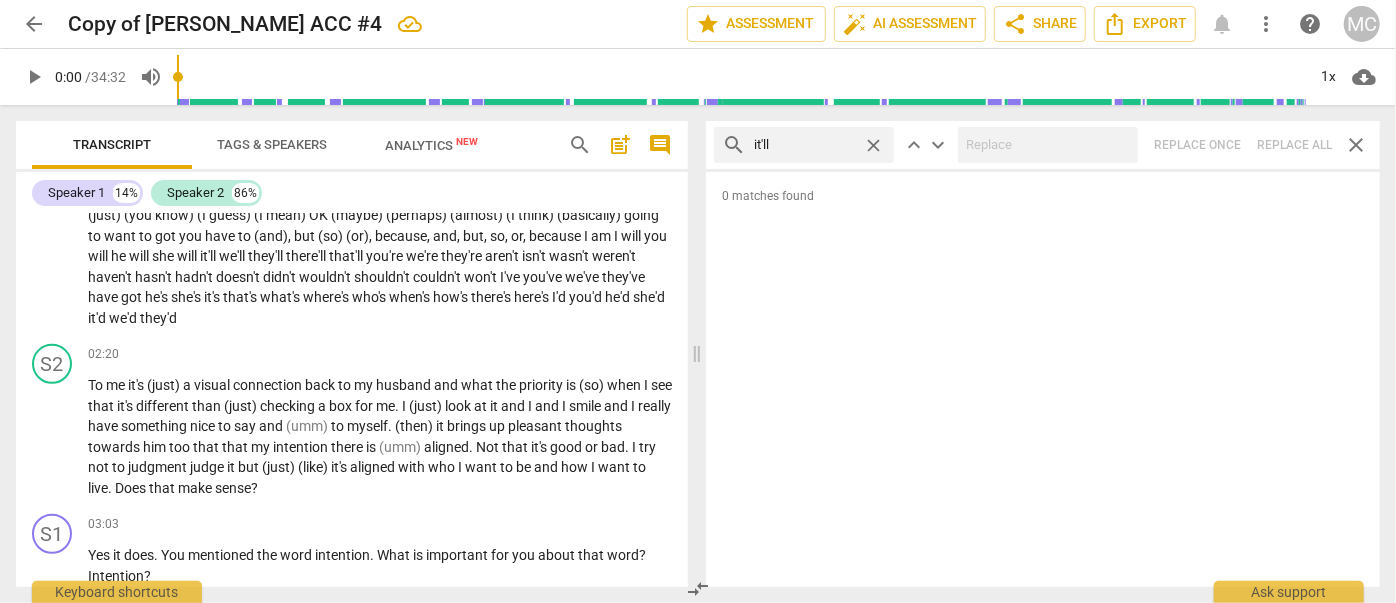 type on "it'll" 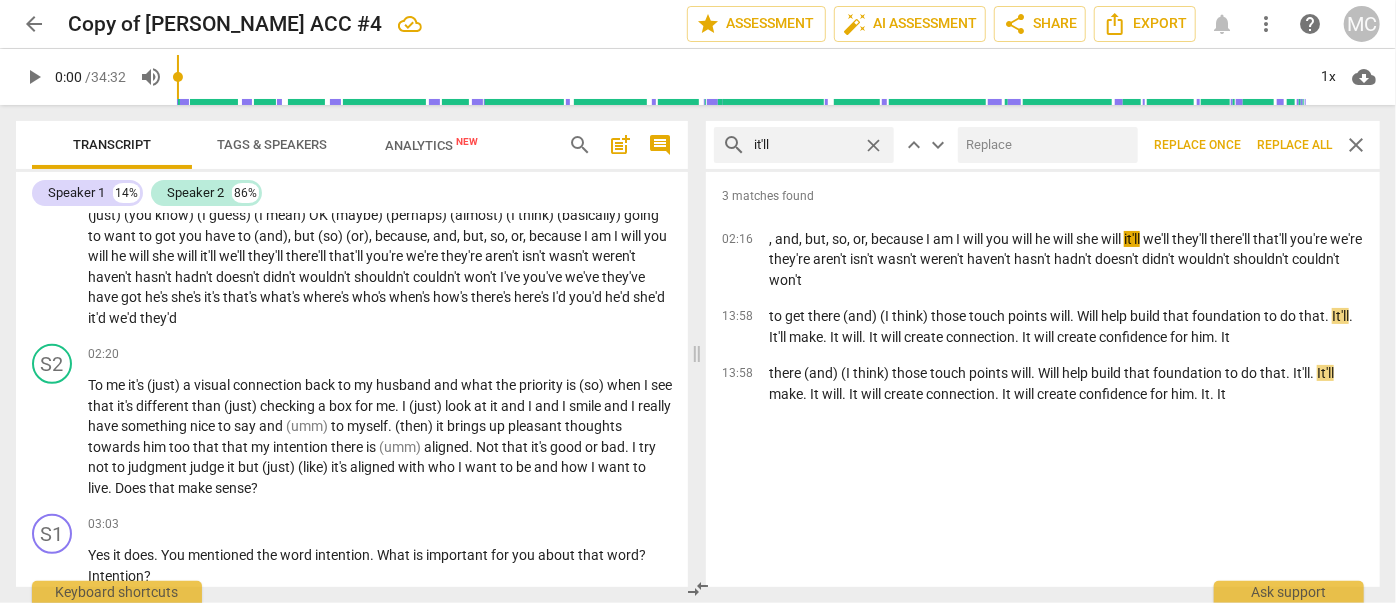 click at bounding box center [1044, 145] 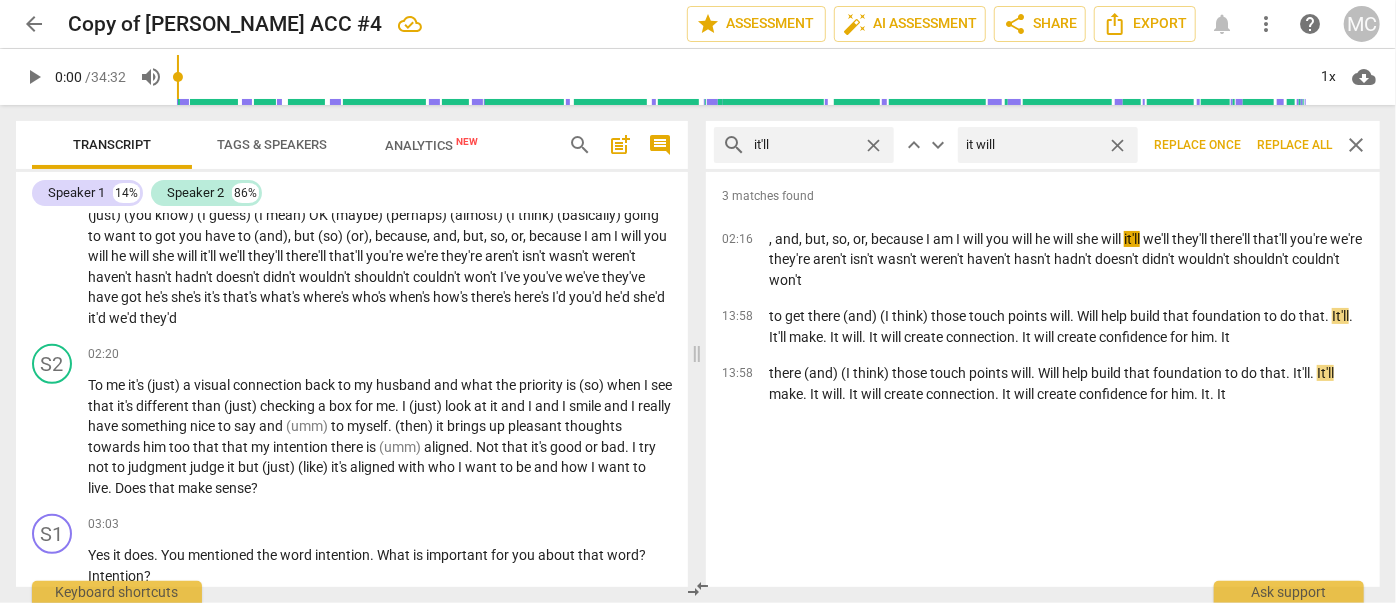 type on "it will" 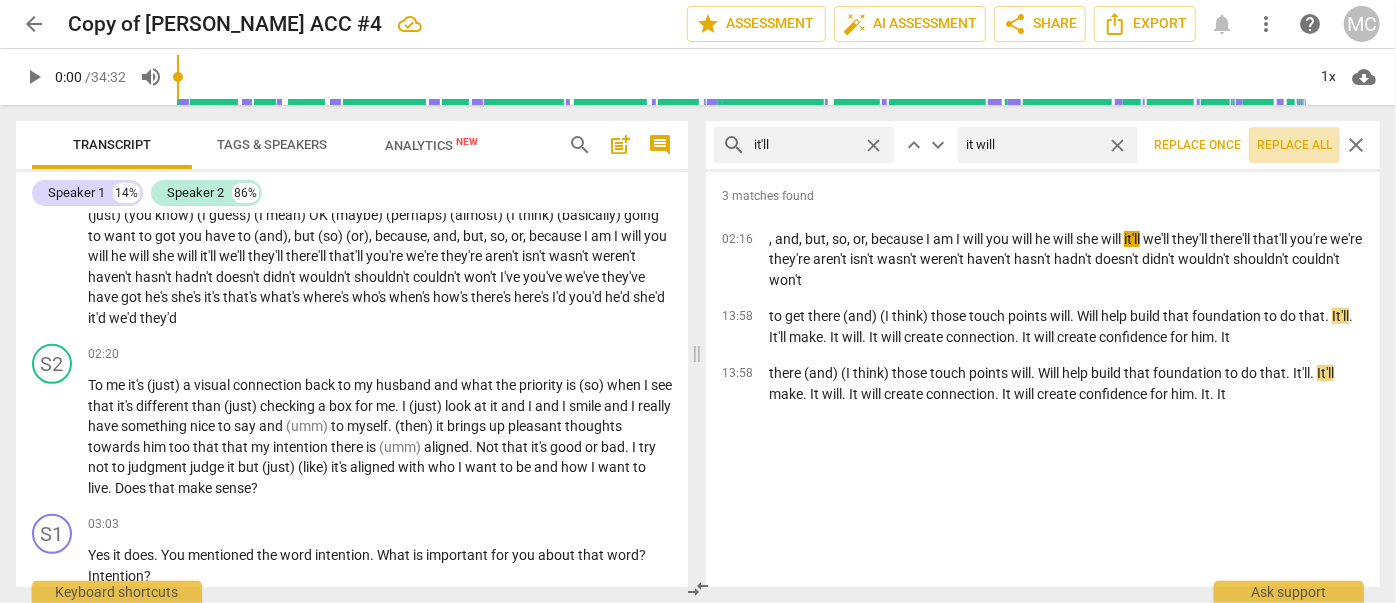 click on "Replace all" at bounding box center [1294, 145] 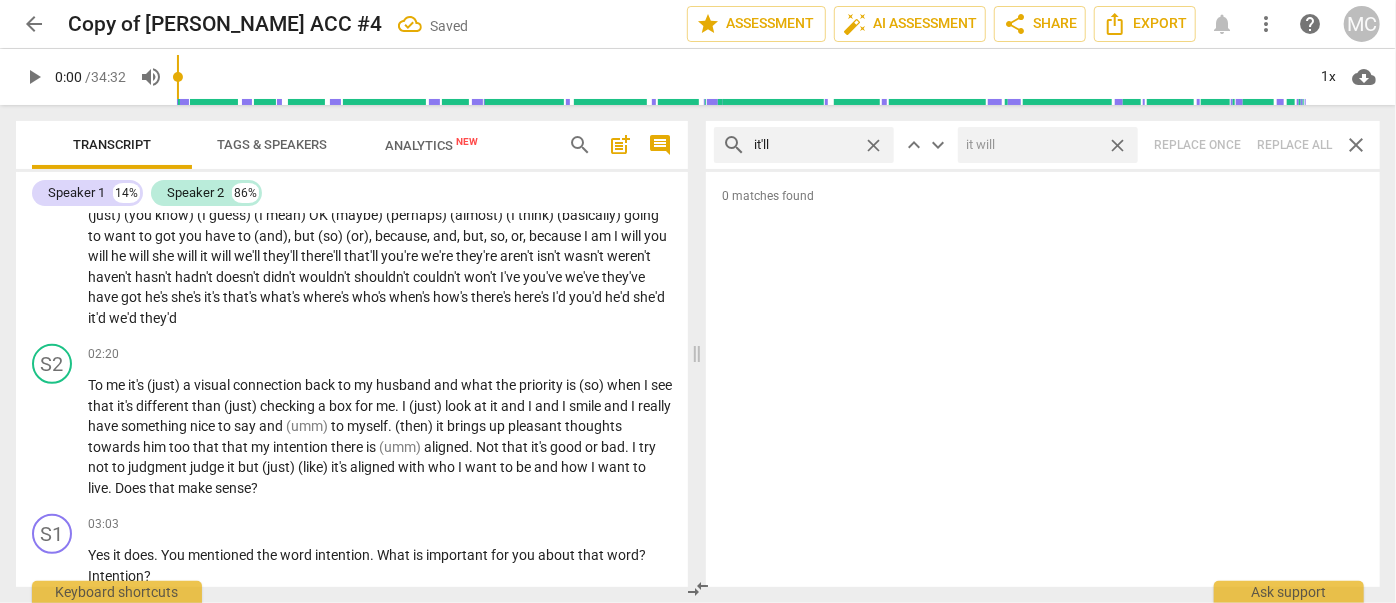 click on "close" at bounding box center [1117, 145] 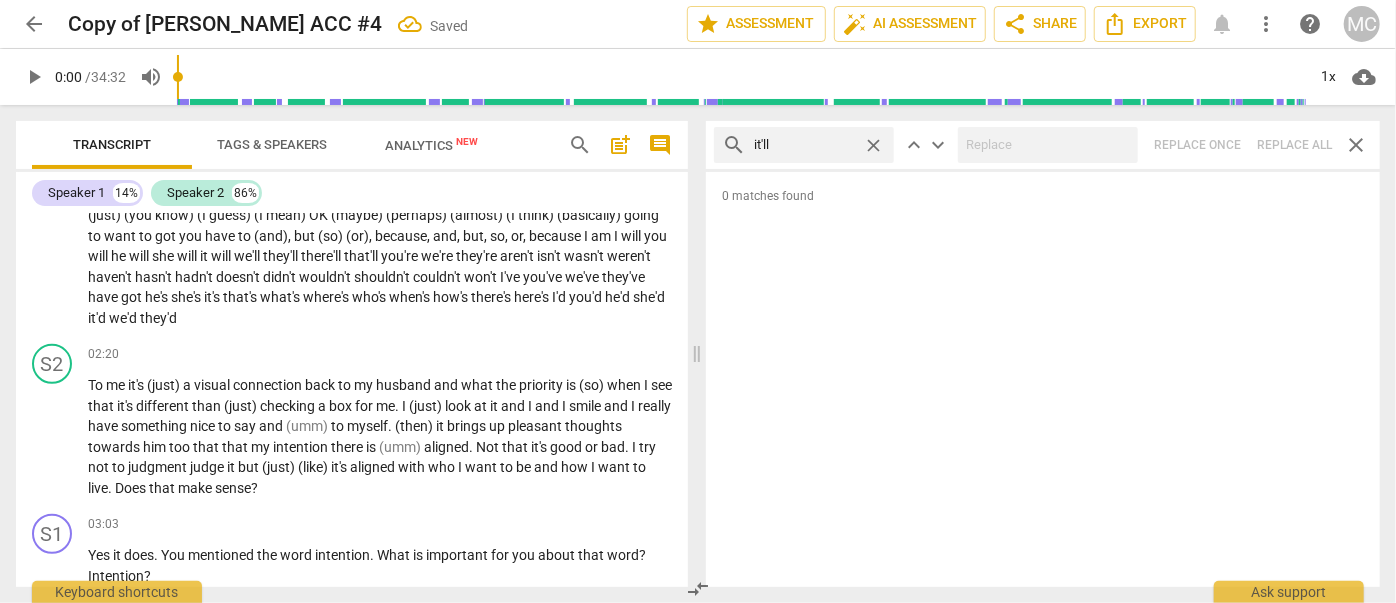 click on "close" at bounding box center [873, 145] 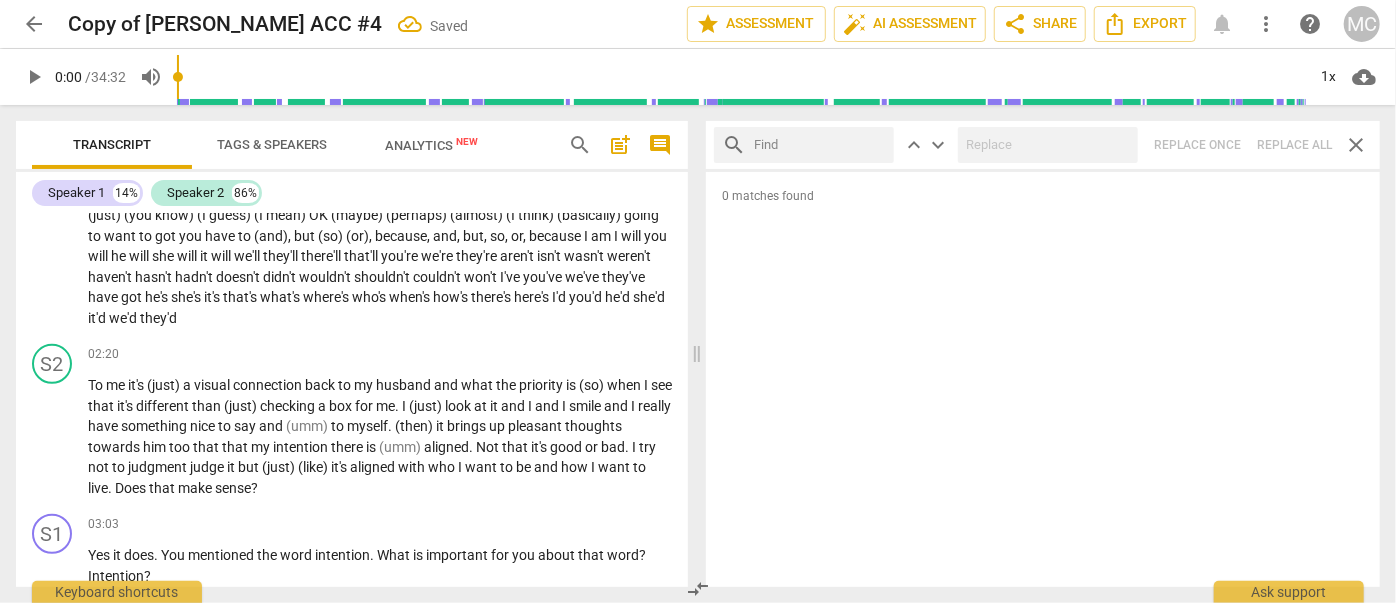 click at bounding box center [820, 145] 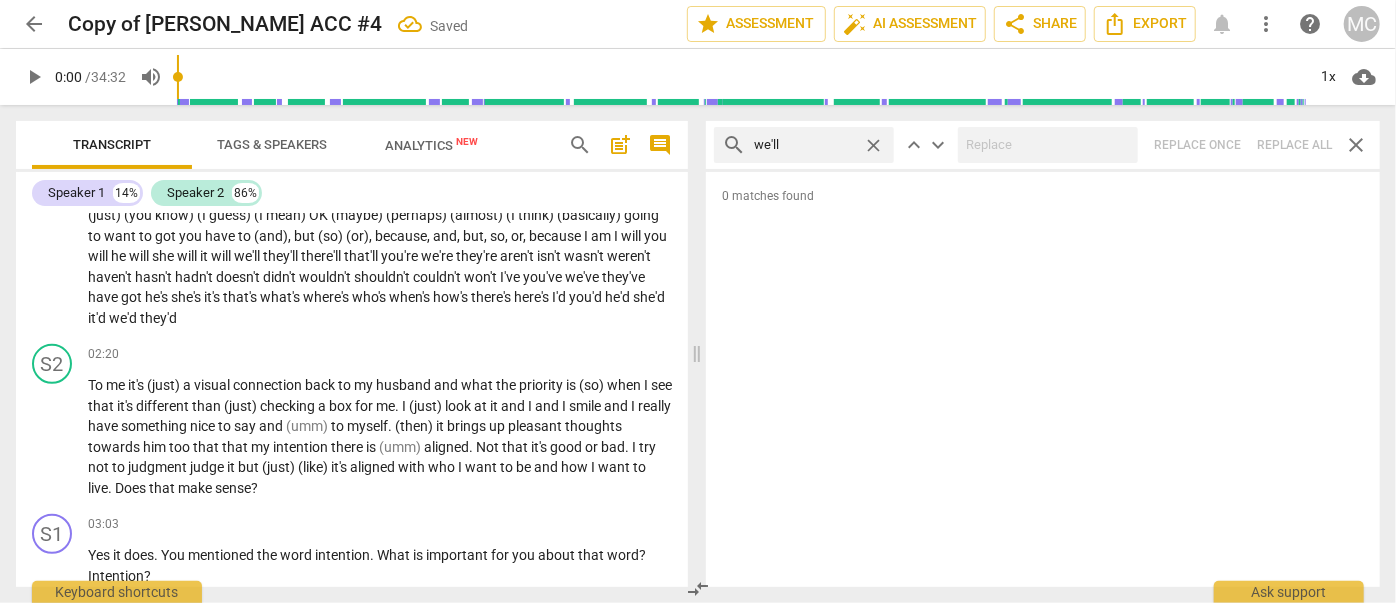 type on "we'll" 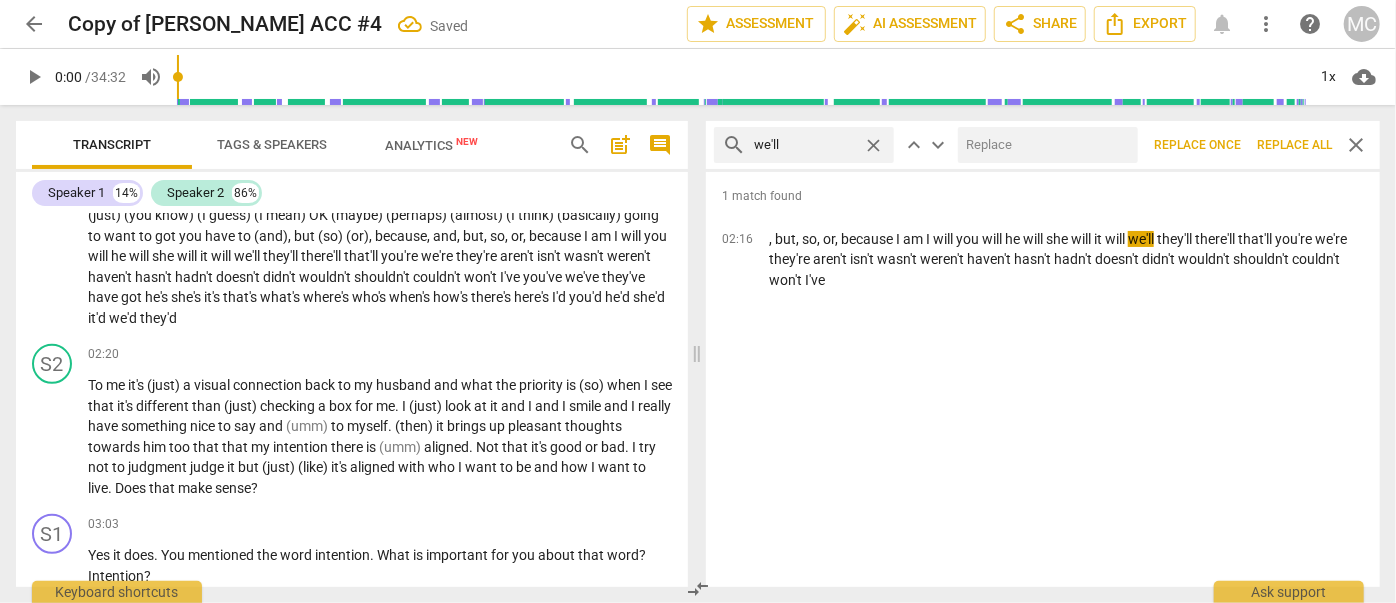 click at bounding box center (1044, 145) 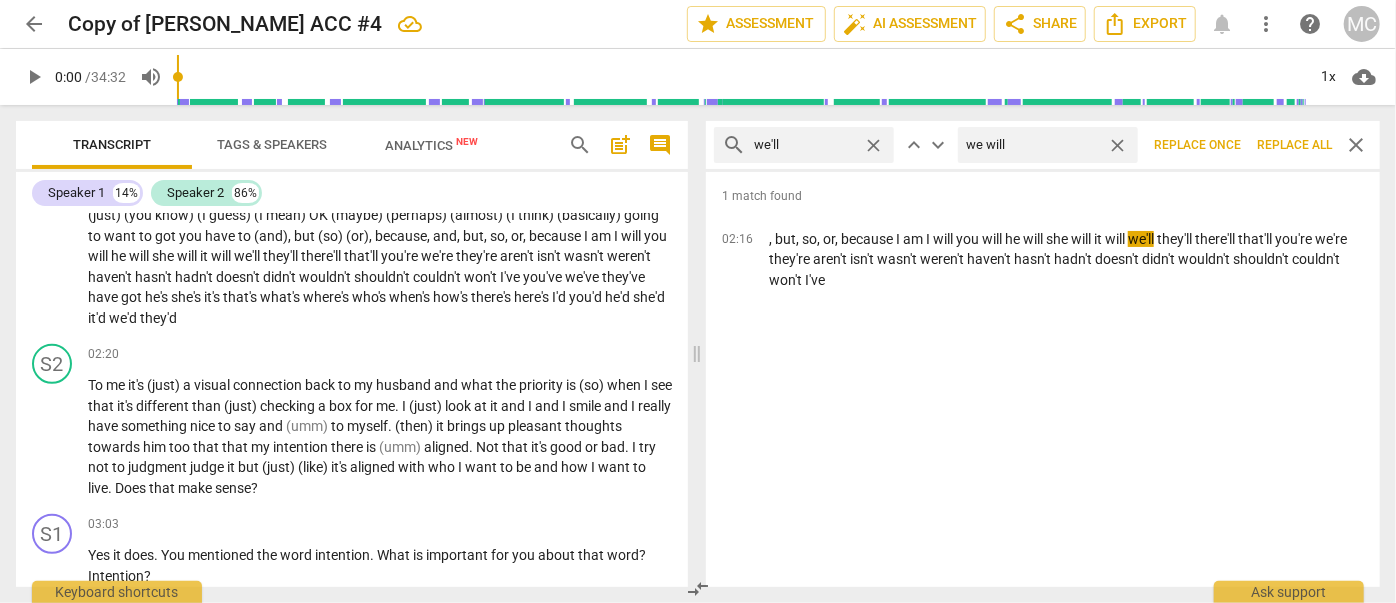 type on "we will" 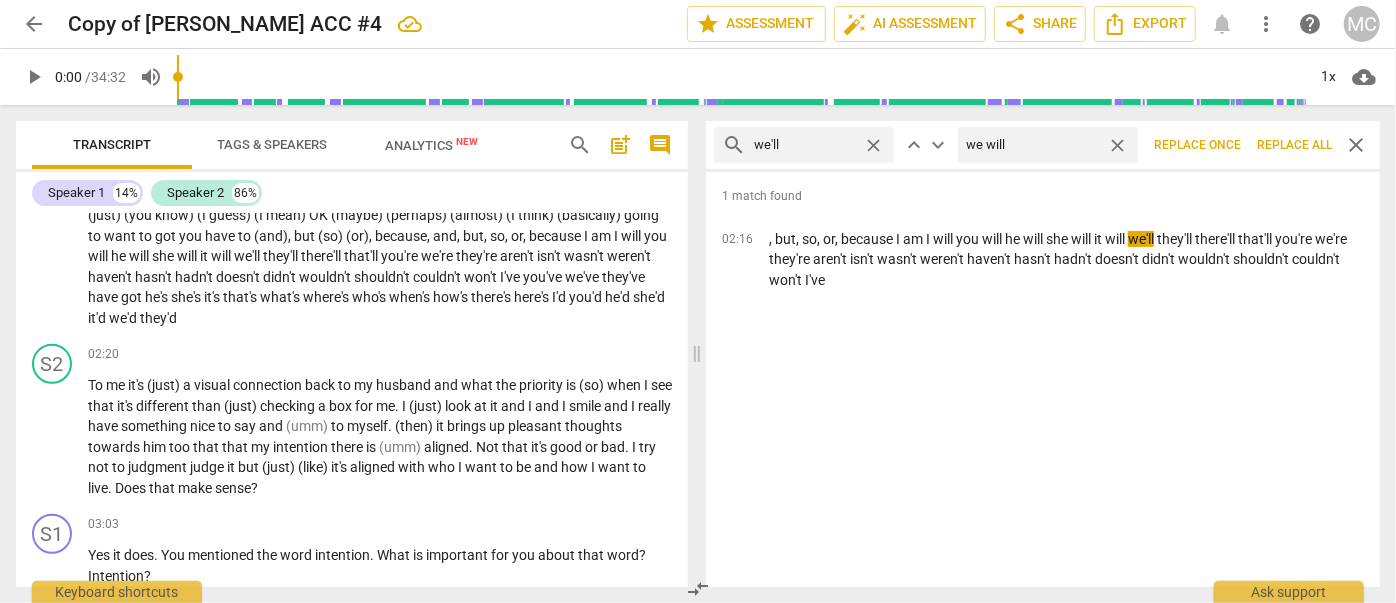 click on "Replace all" at bounding box center (1294, 145) 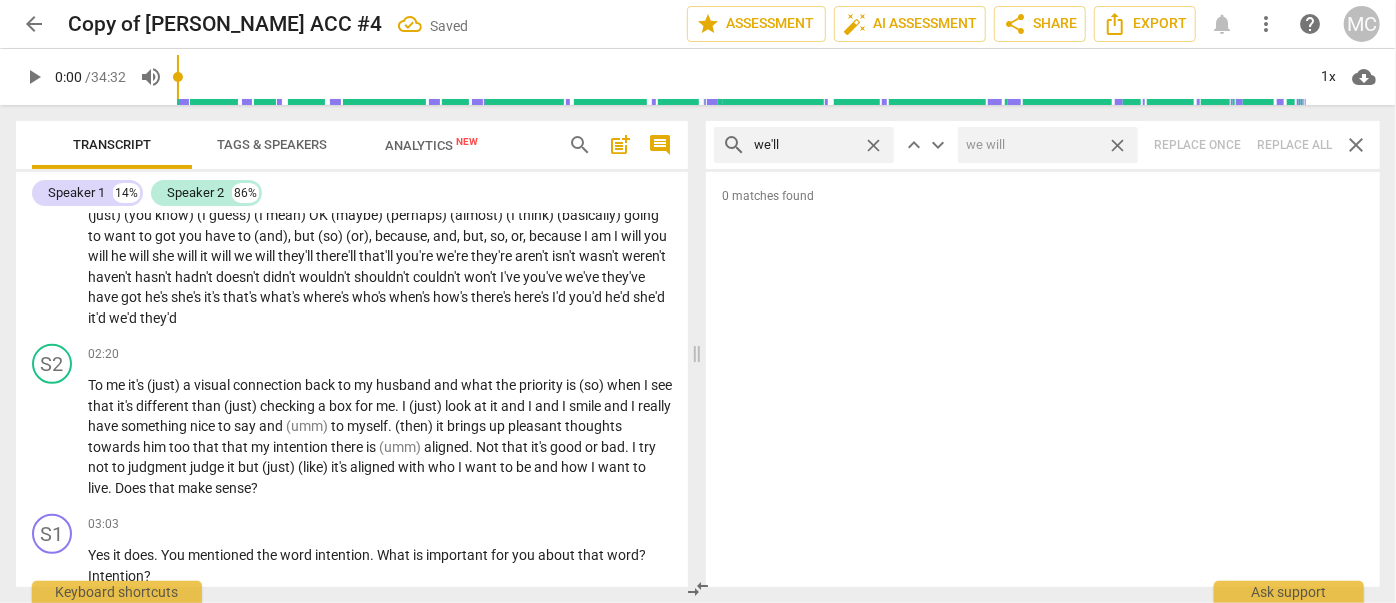 click on "close" at bounding box center (1117, 145) 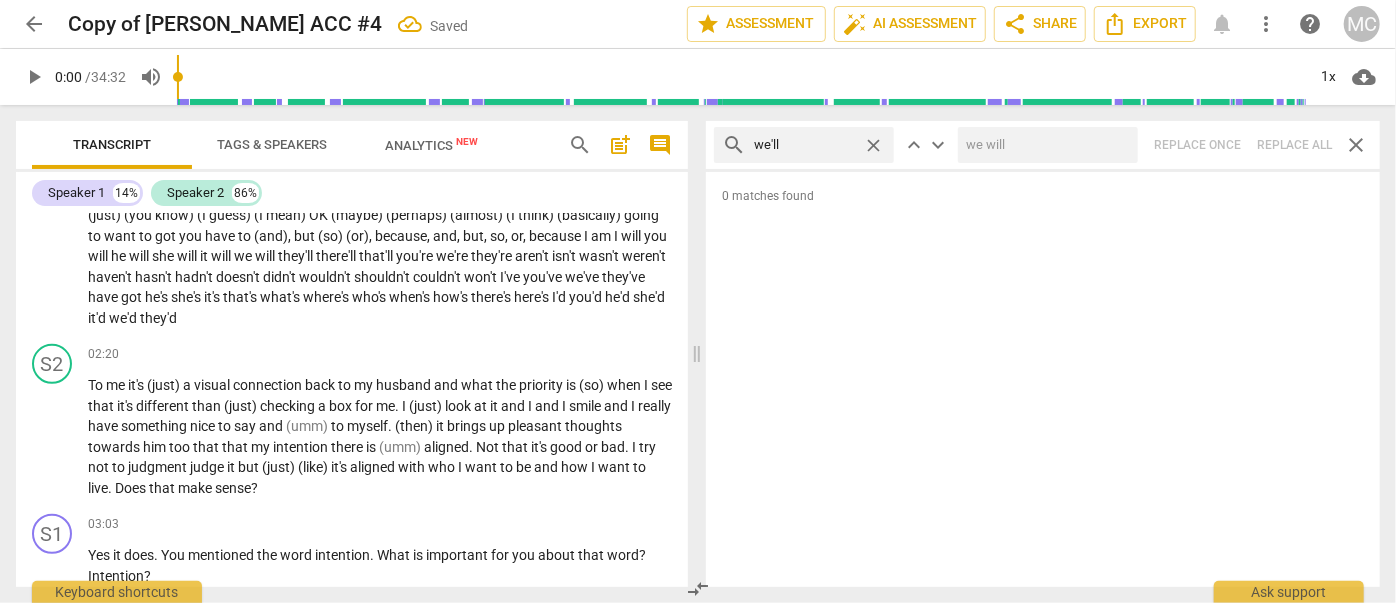 type 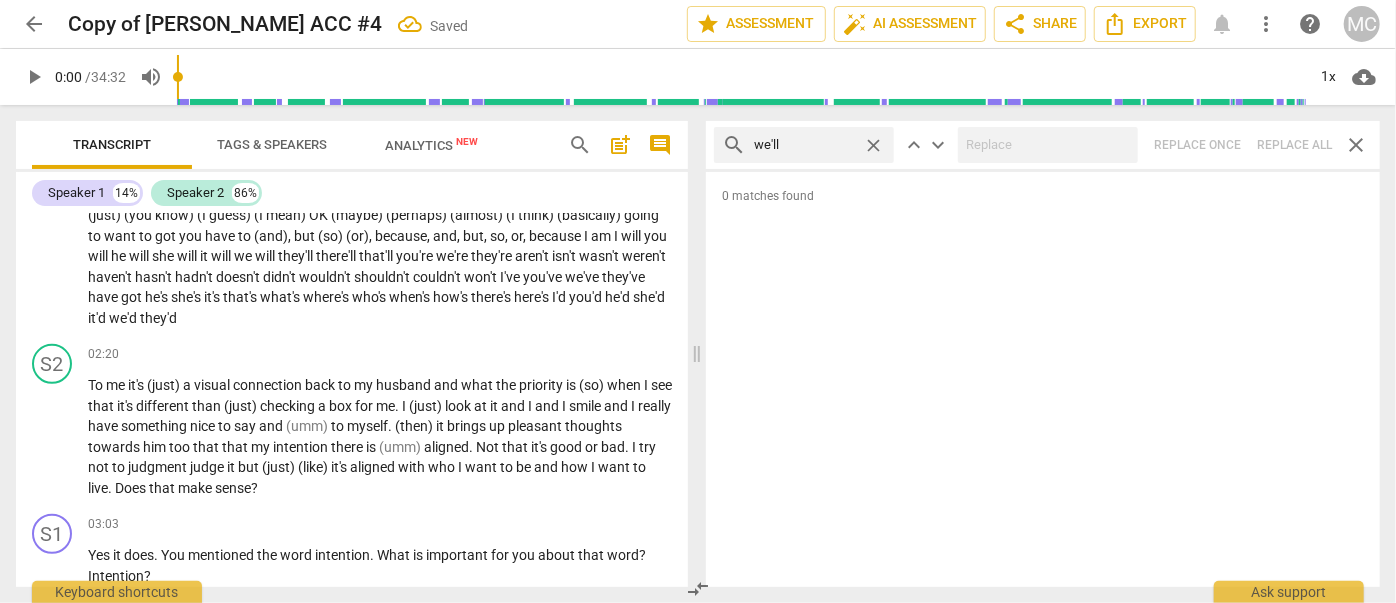 click on "close" at bounding box center [873, 145] 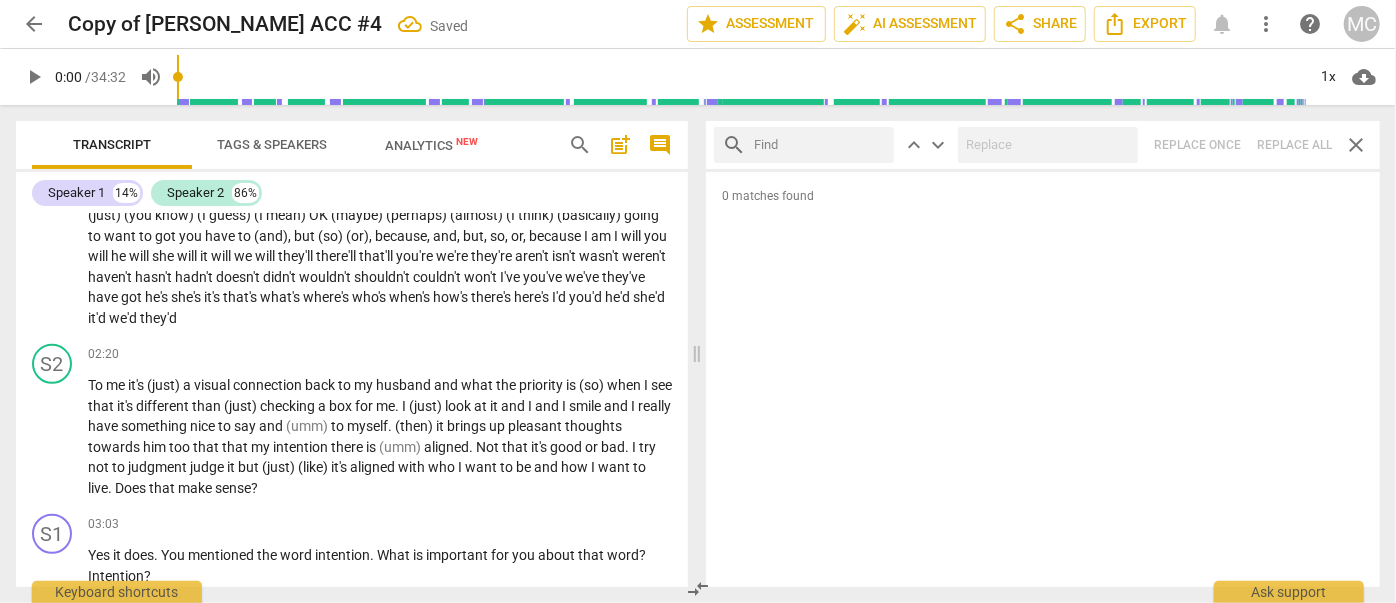 click at bounding box center [820, 145] 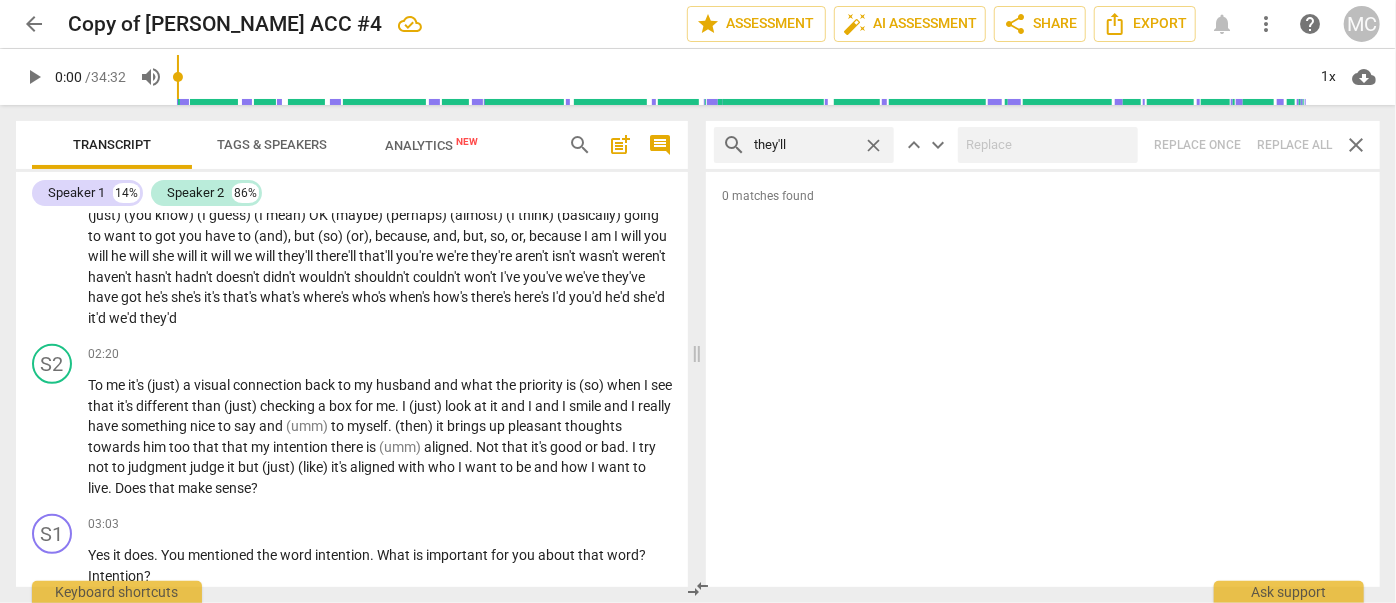 type on "they'll" 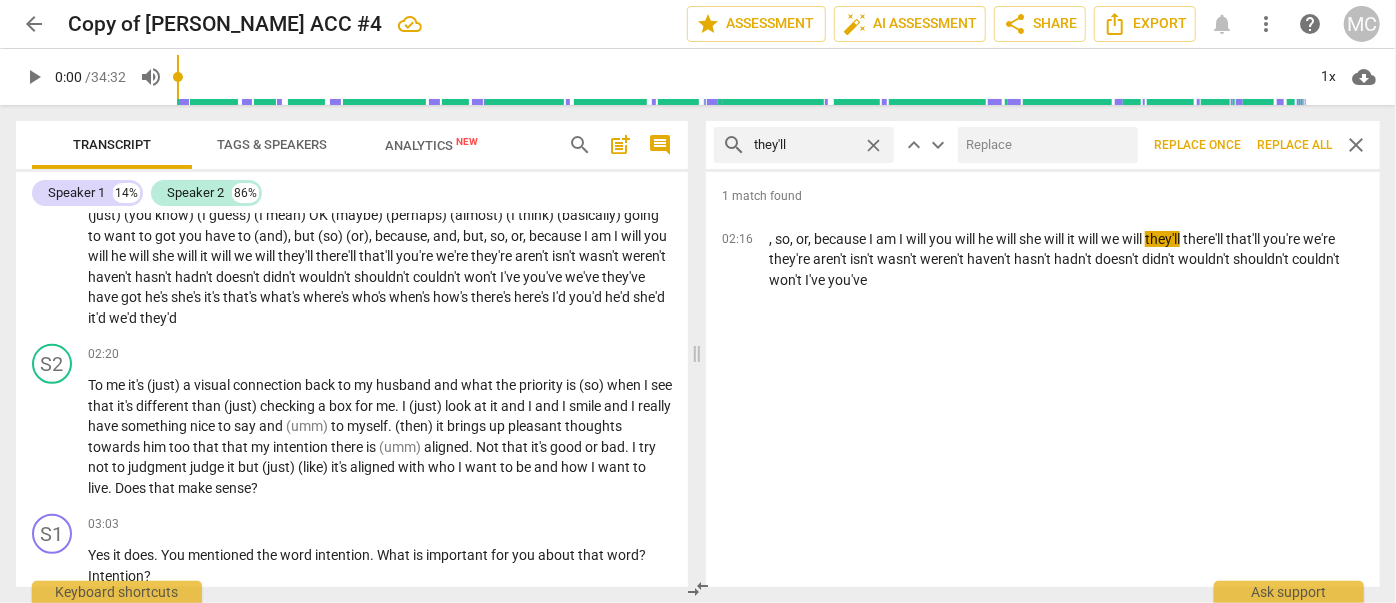 click at bounding box center (1044, 145) 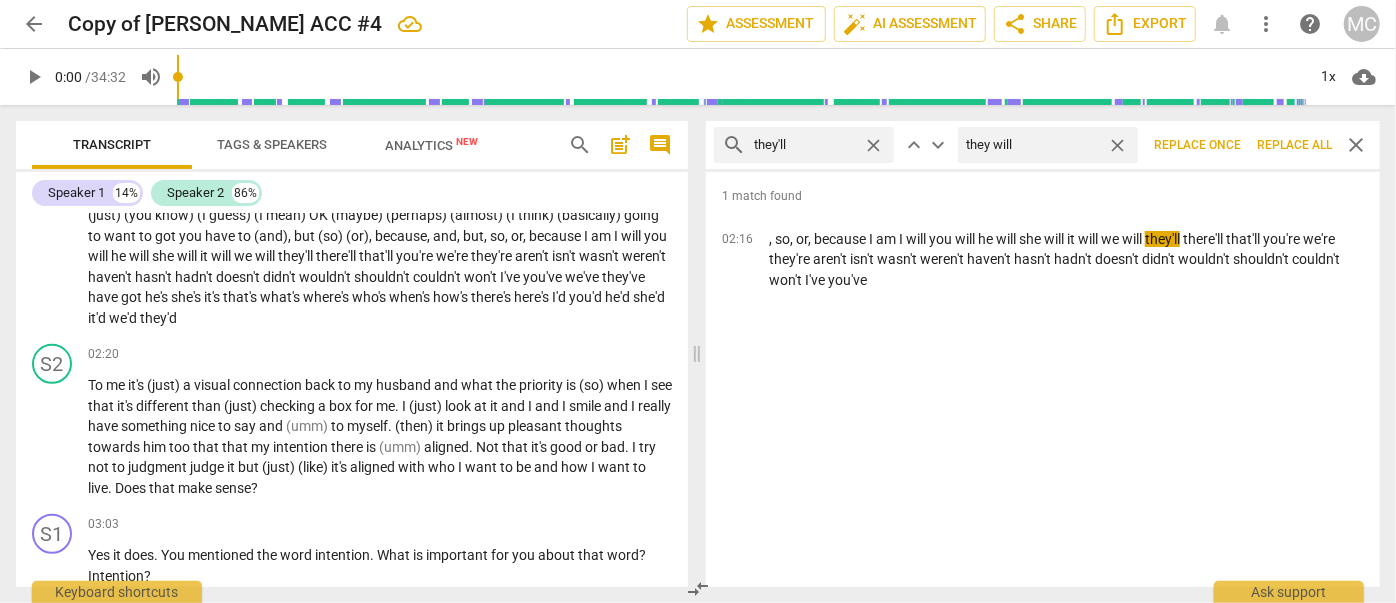 type on "they will" 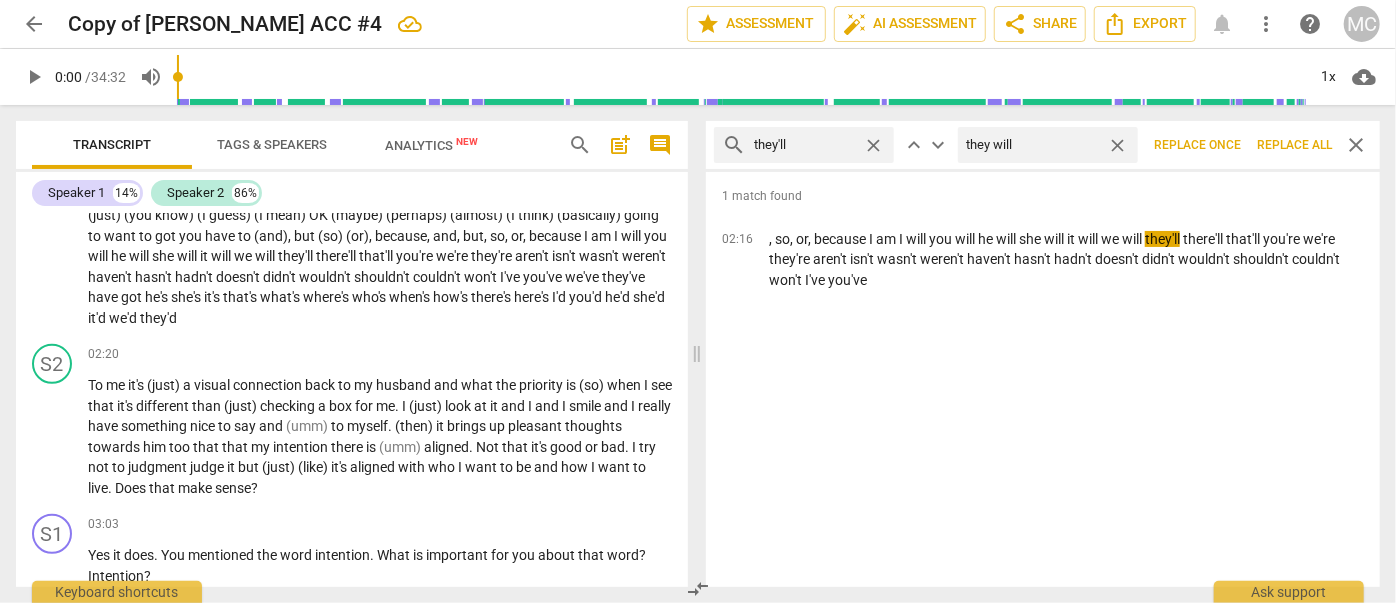click on "Replace all" at bounding box center (1294, 145) 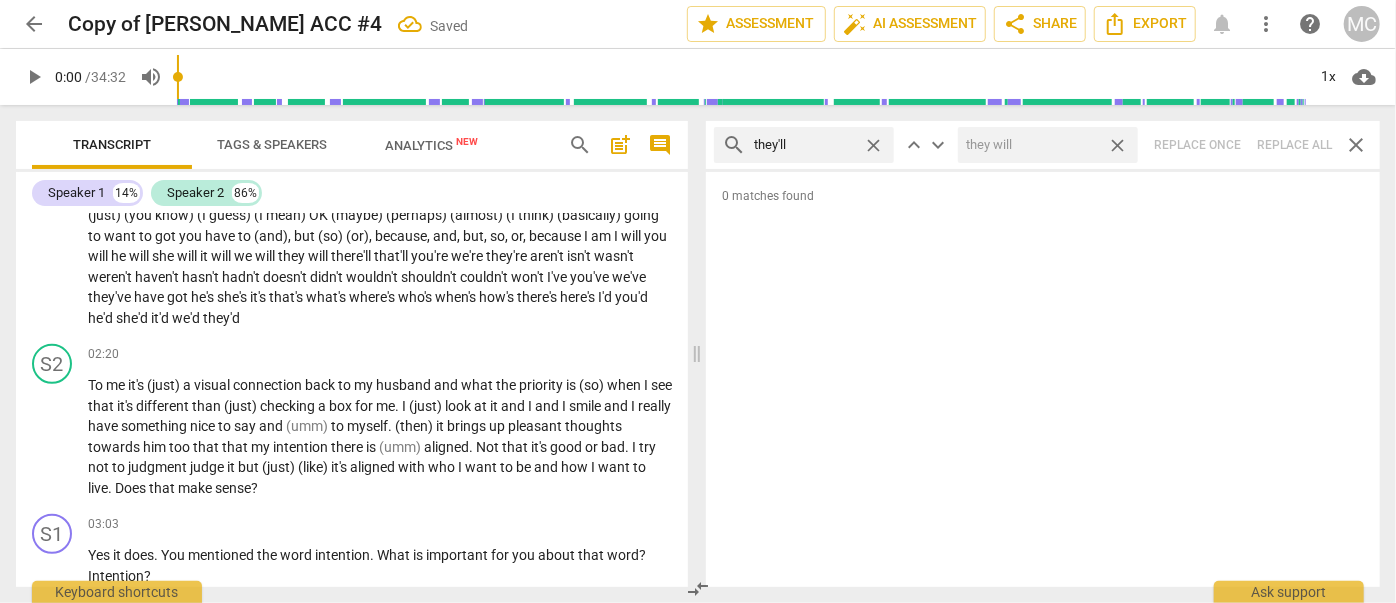 click on "close" at bounding box center (1117, 145) 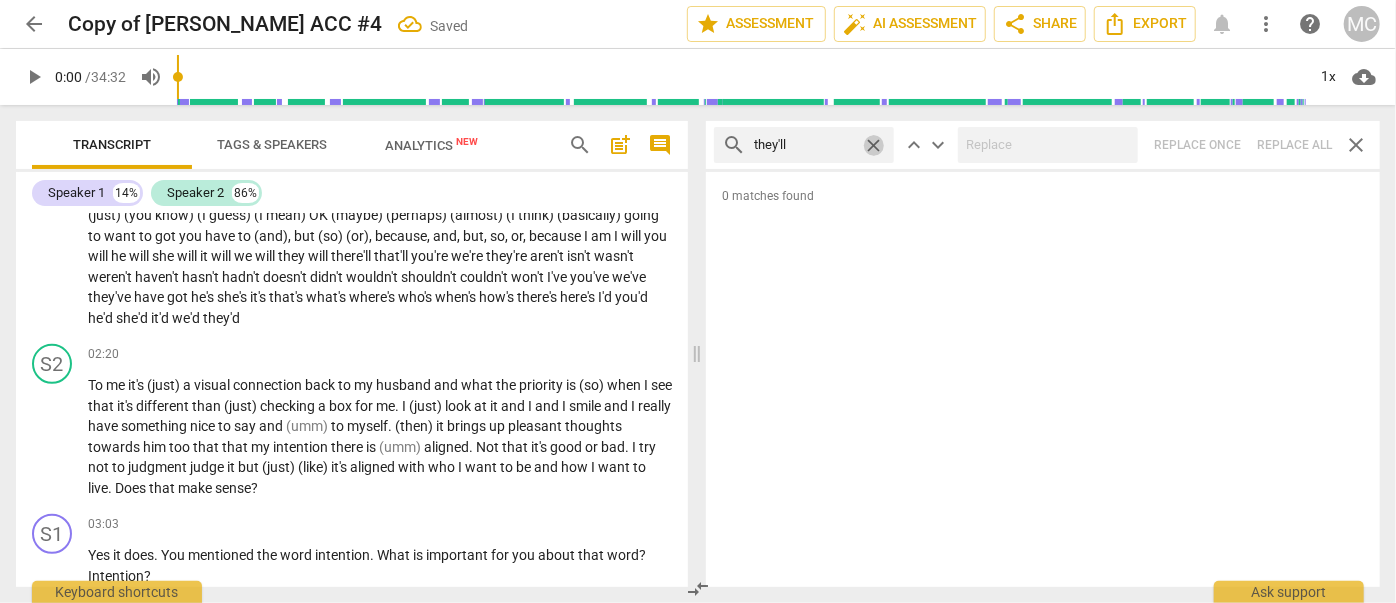 click on "close" at bounding box center (873, 145) 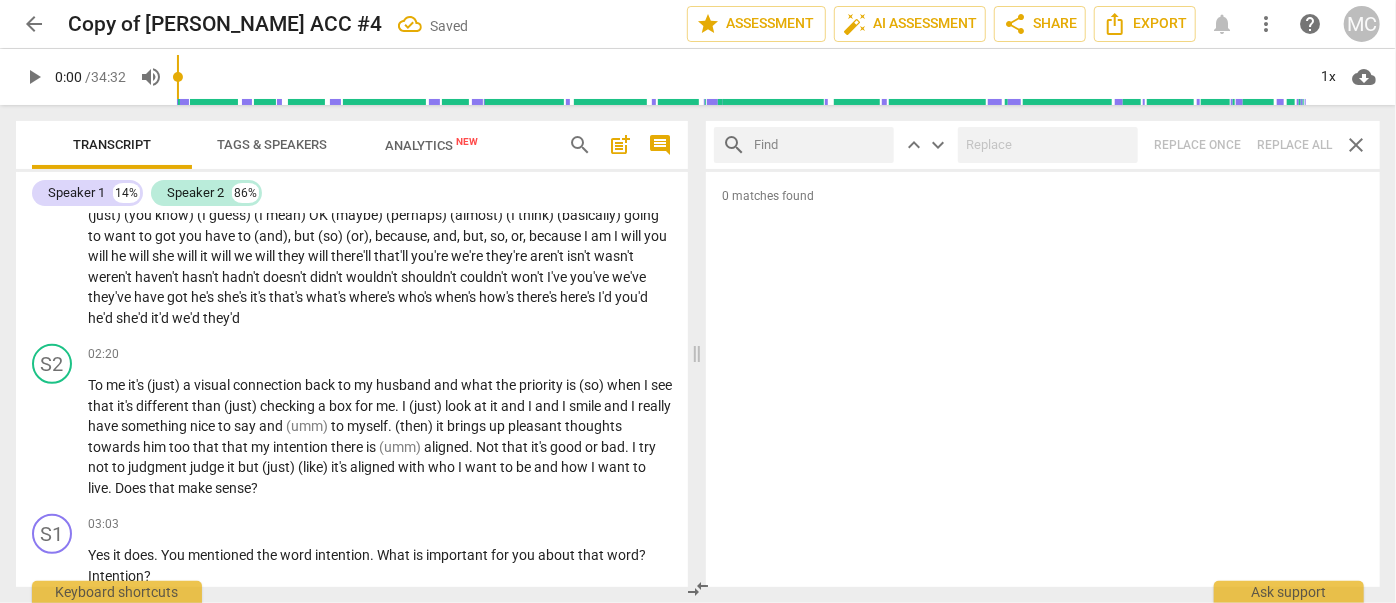 click at bounding box center [820, 145] 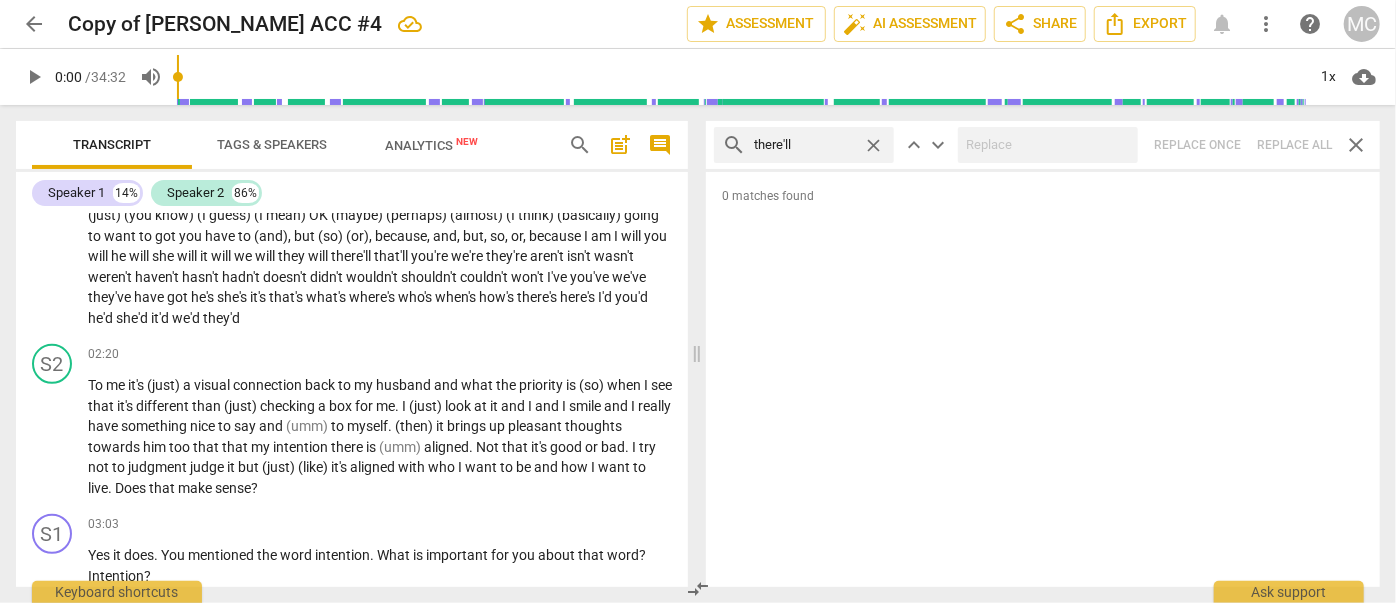 type on "there'll" 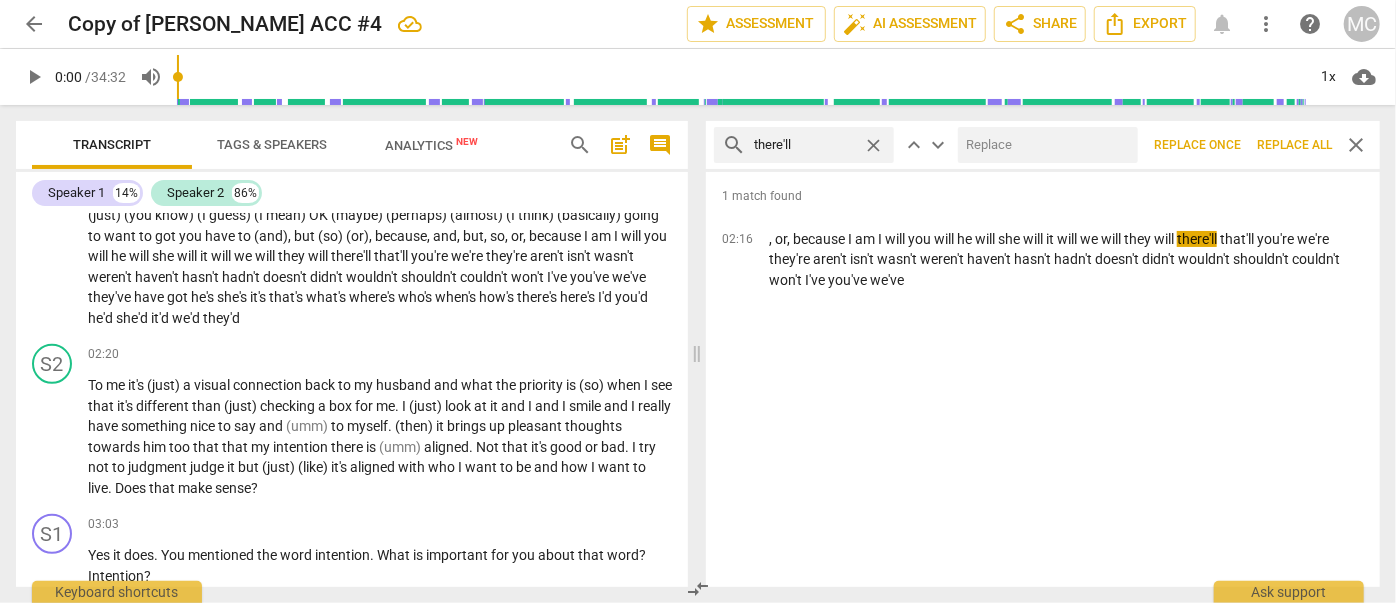 click at bounding box center (1044, 145) 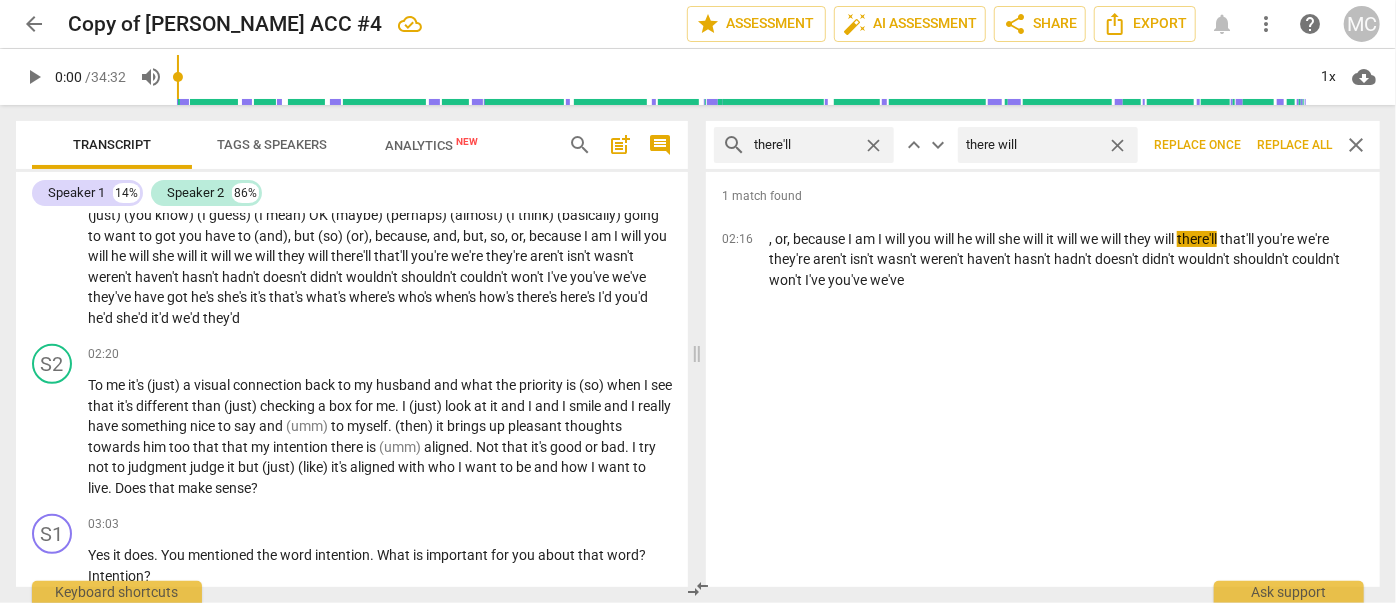 type on "there will" 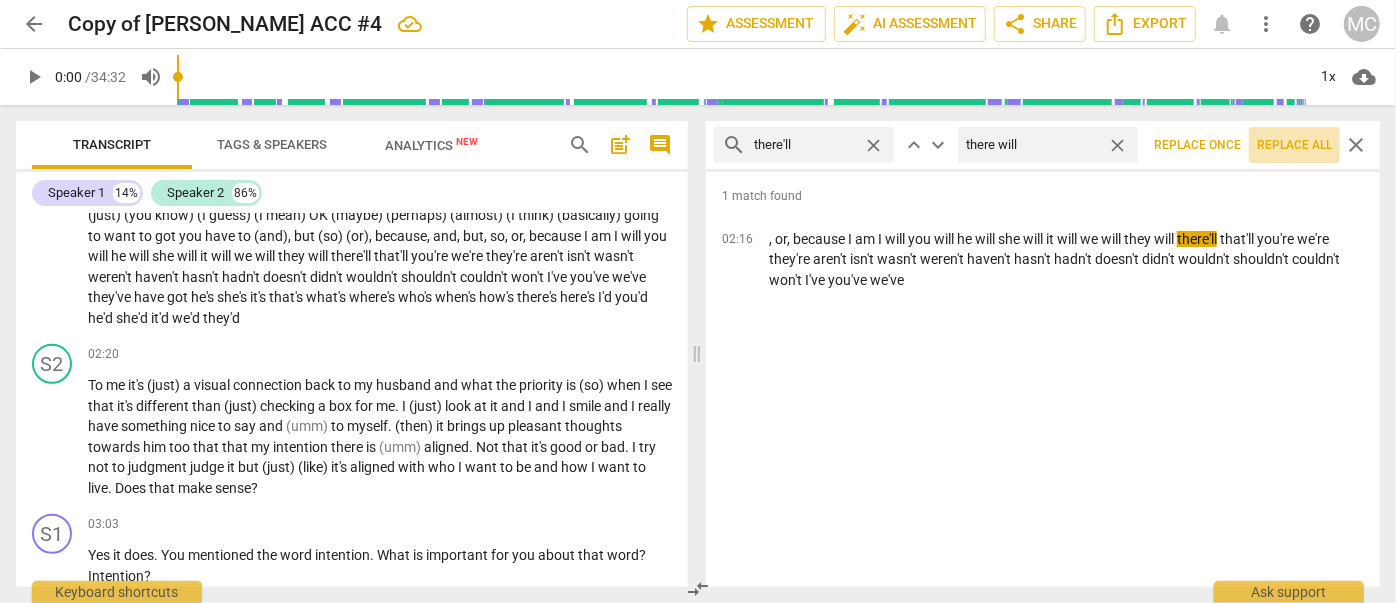 click on "Replace all" at bounding box center (1294, 145) 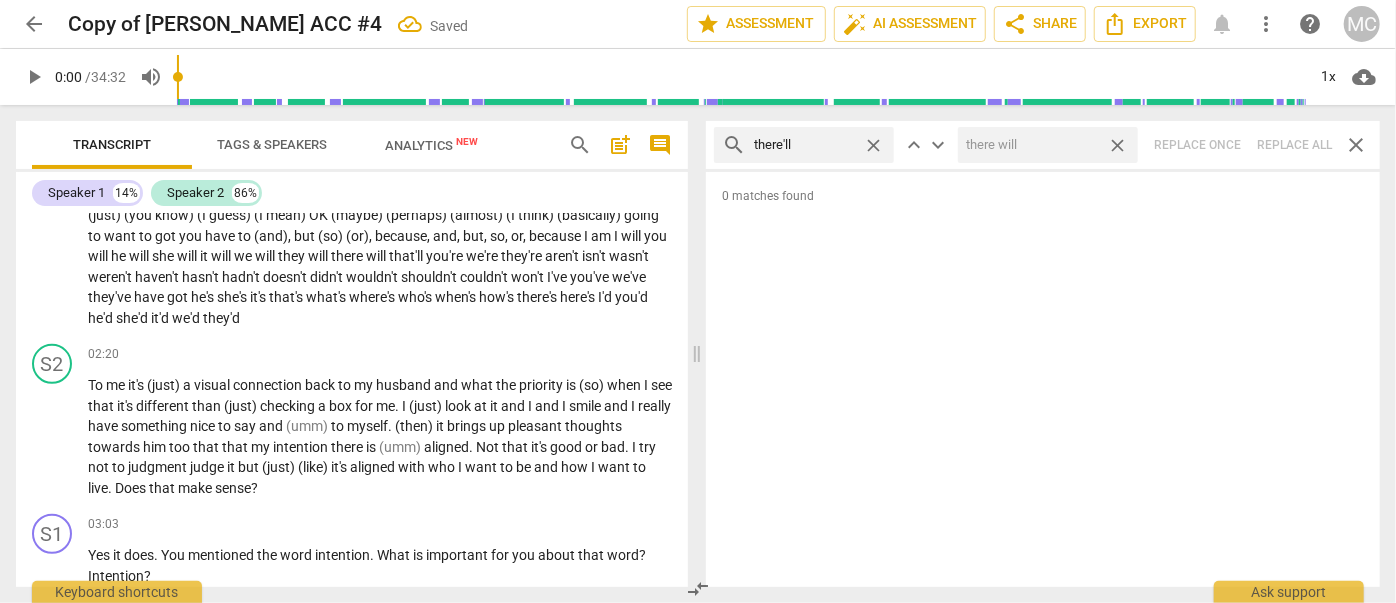 click on "close" at bounding box center (1117, 145) 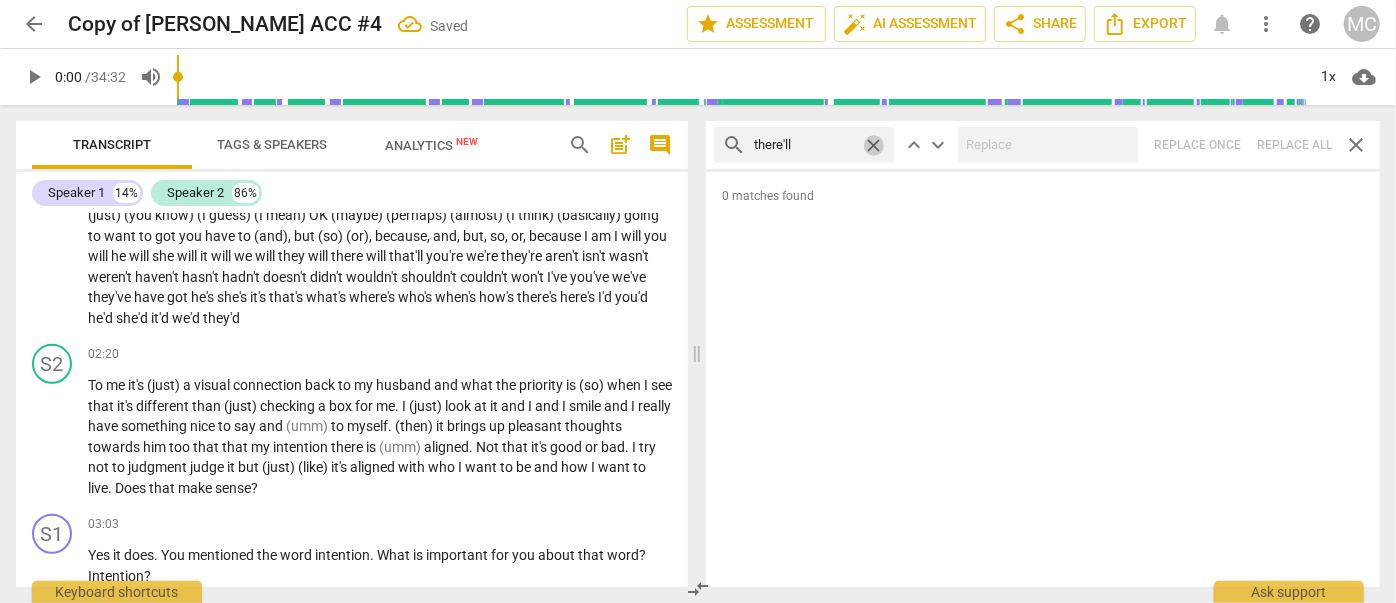 click on "close" at bounding box center [873, 145] 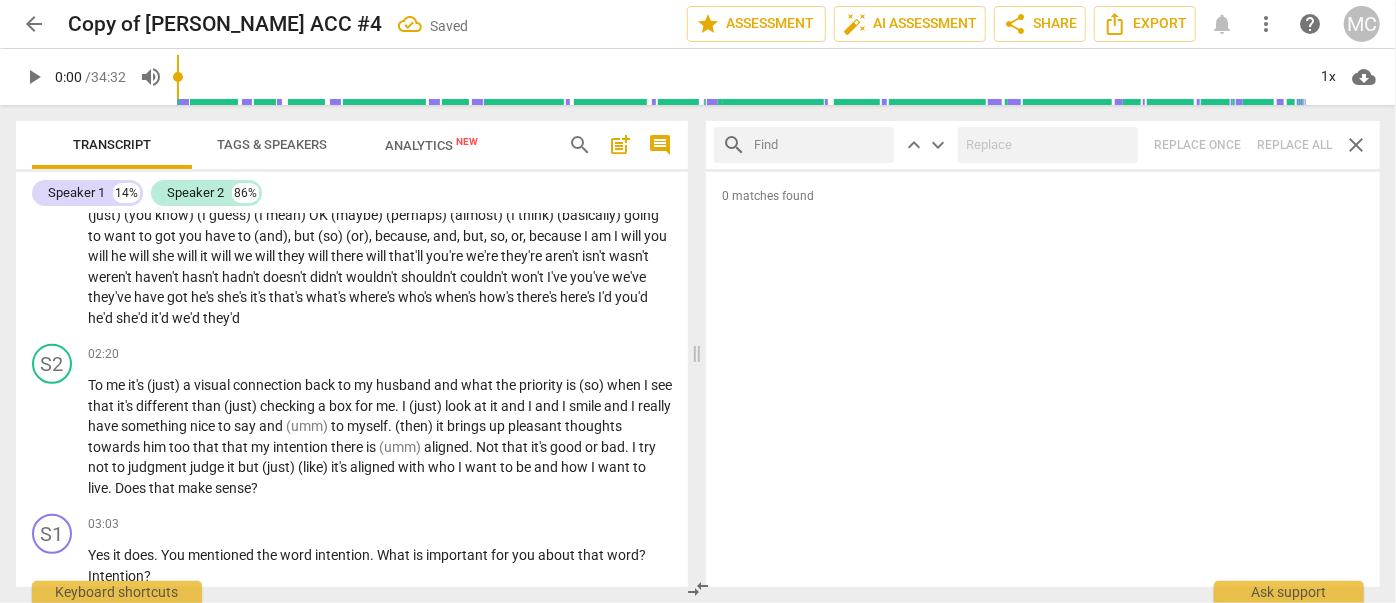 click at bounding box center [820, 145] 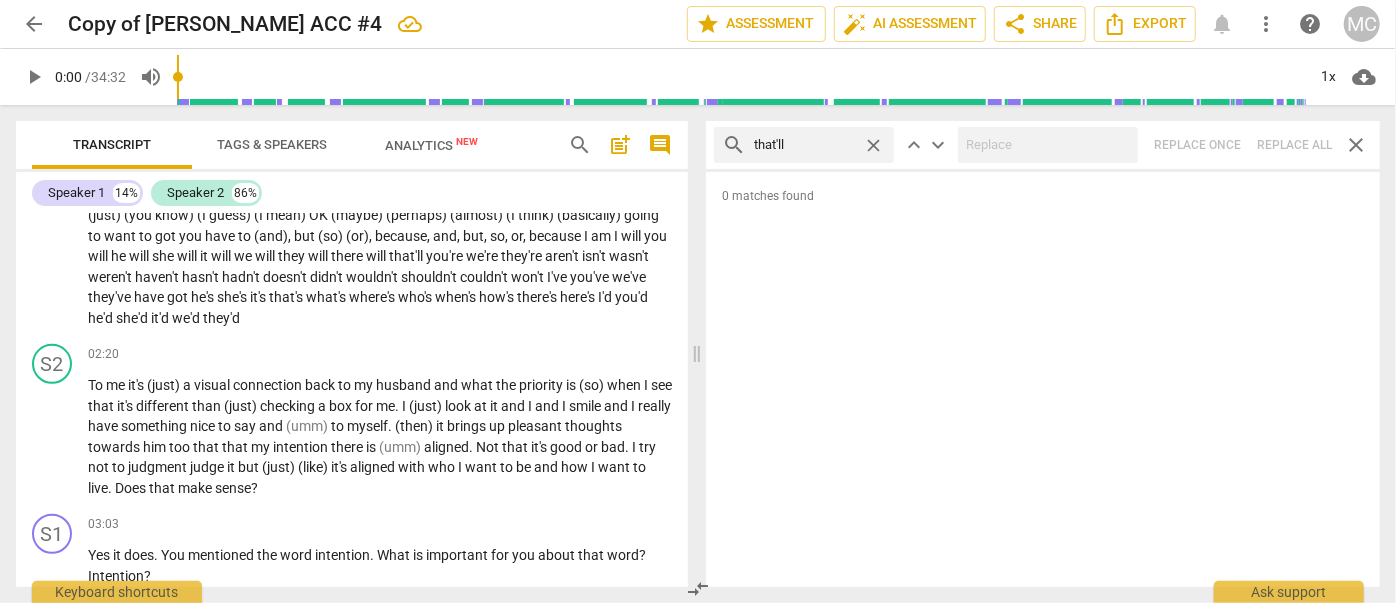 type on "that'll" 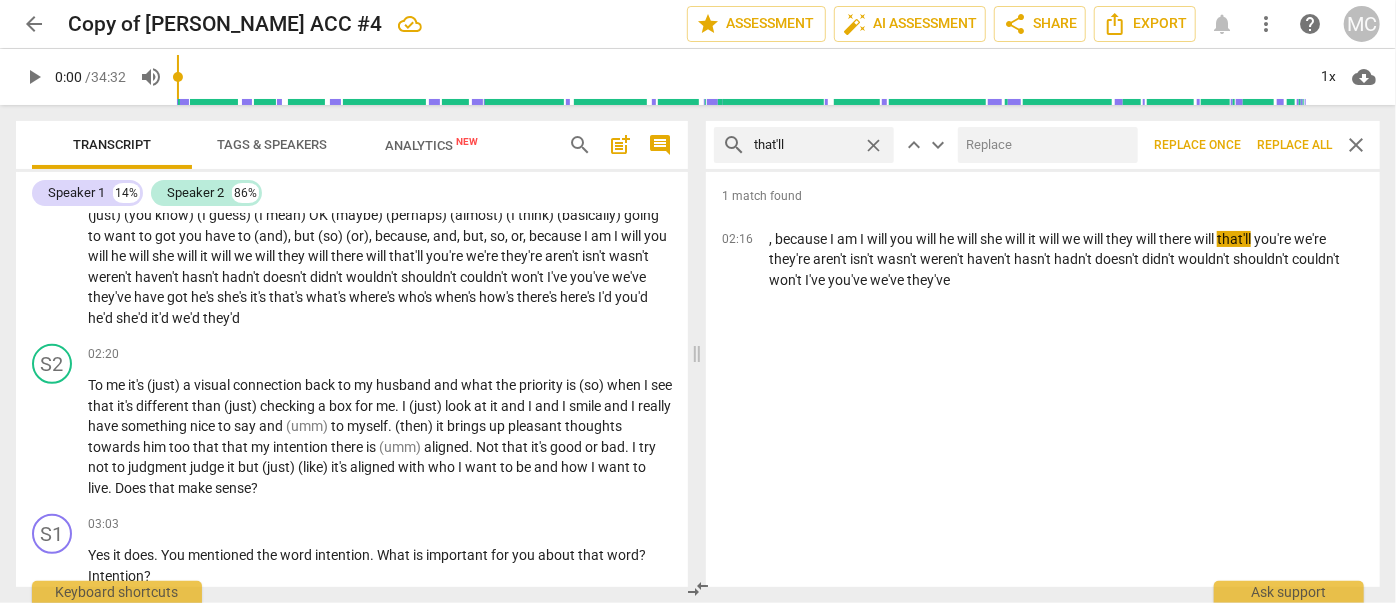 click at bounding box center [1044, 145] 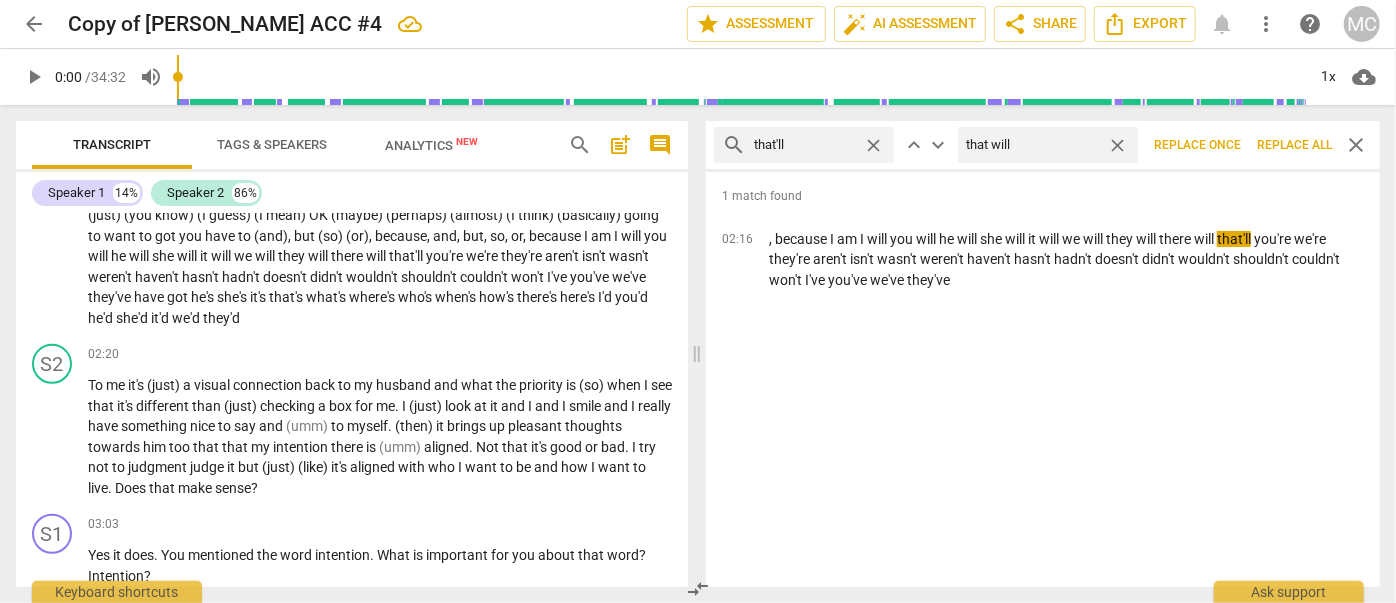 type on "that will" 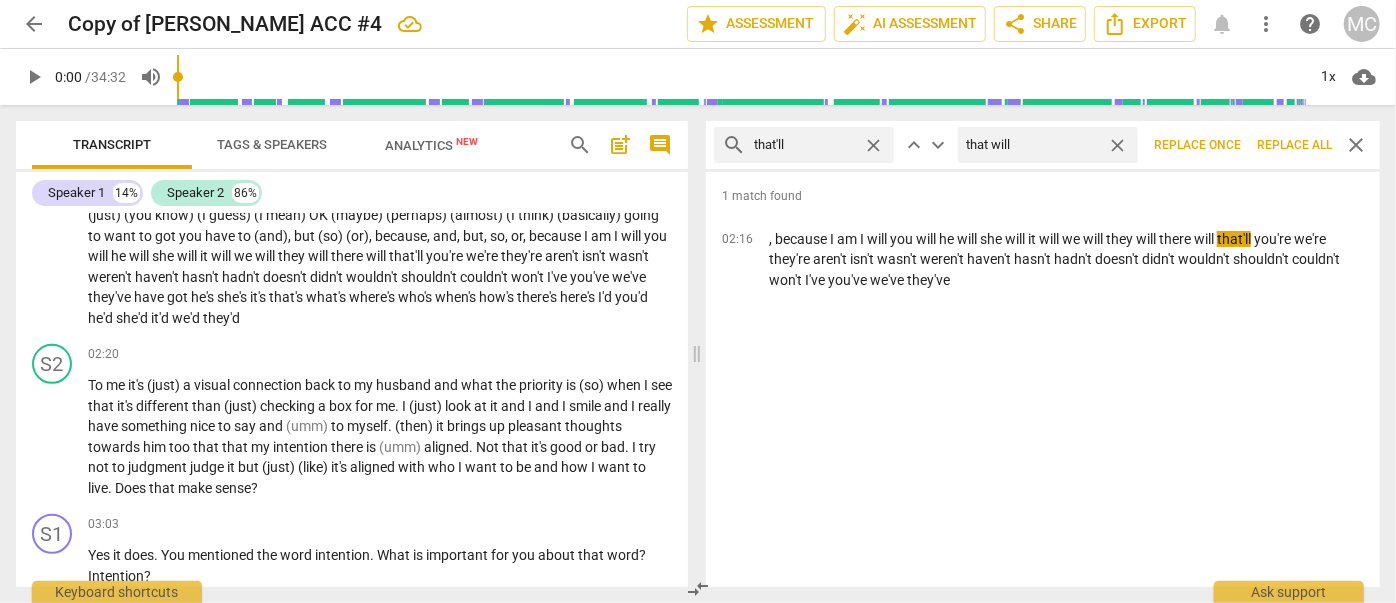 click on "Replace all" at bounding box center [1294, 145] 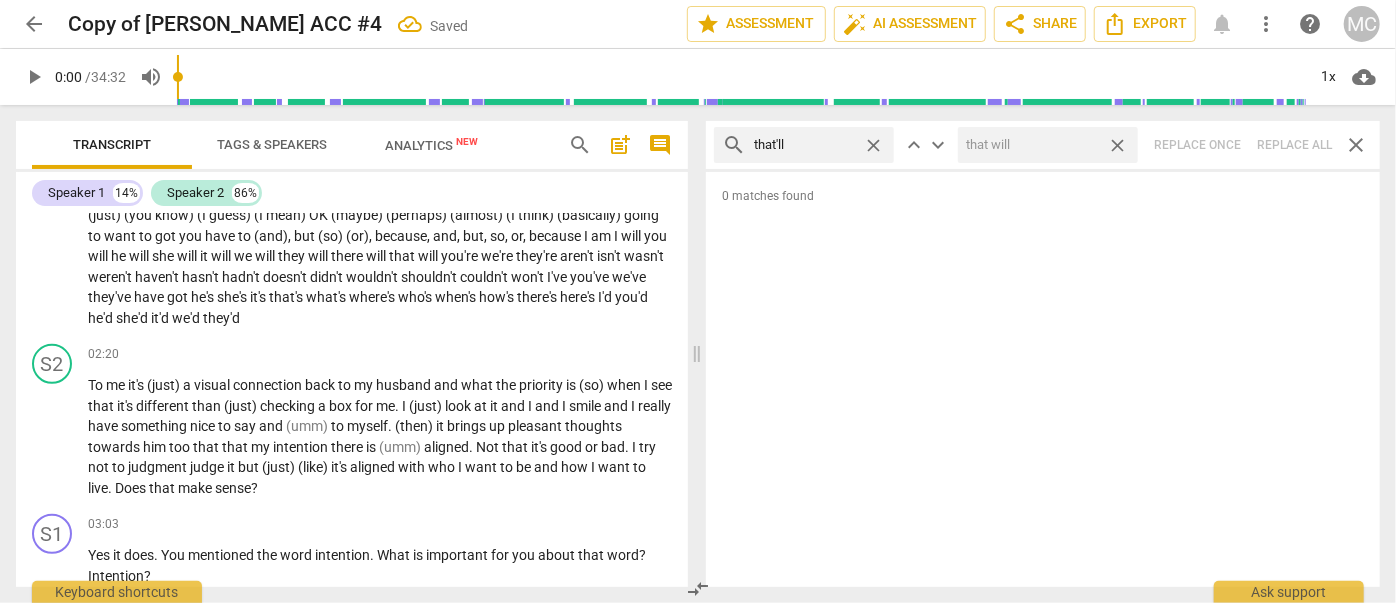 click on "close" at bounding box center (1117, 145) 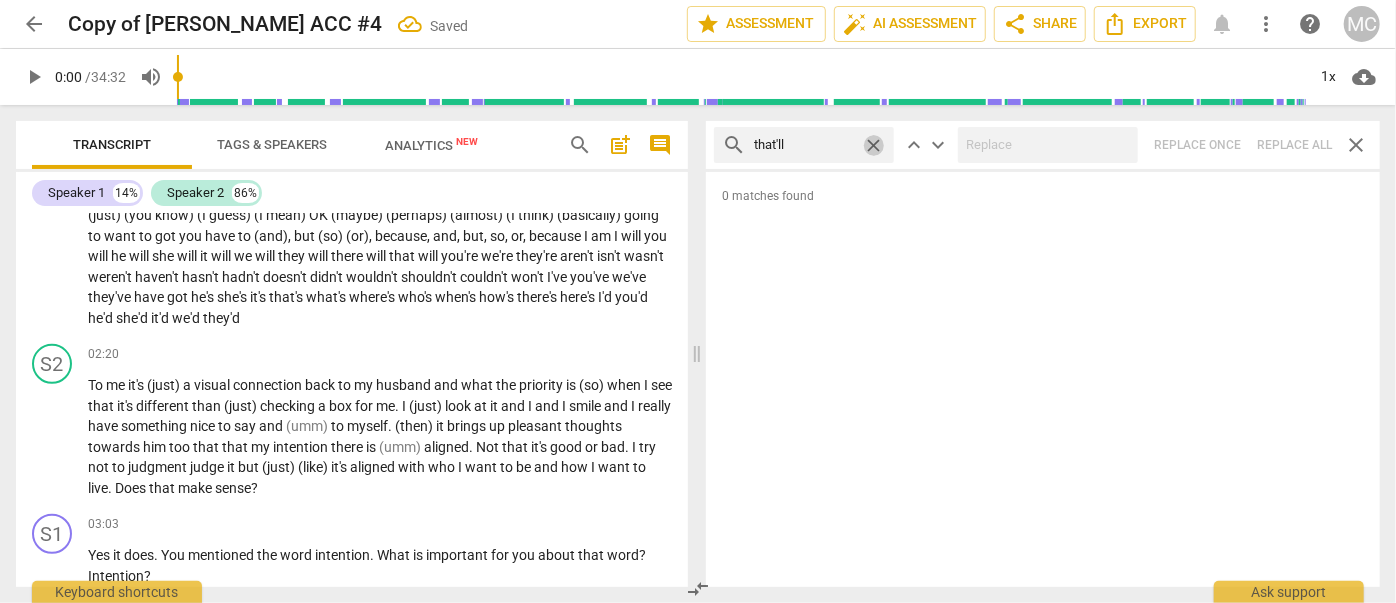 click on "close" at bounding box center (873, 145) 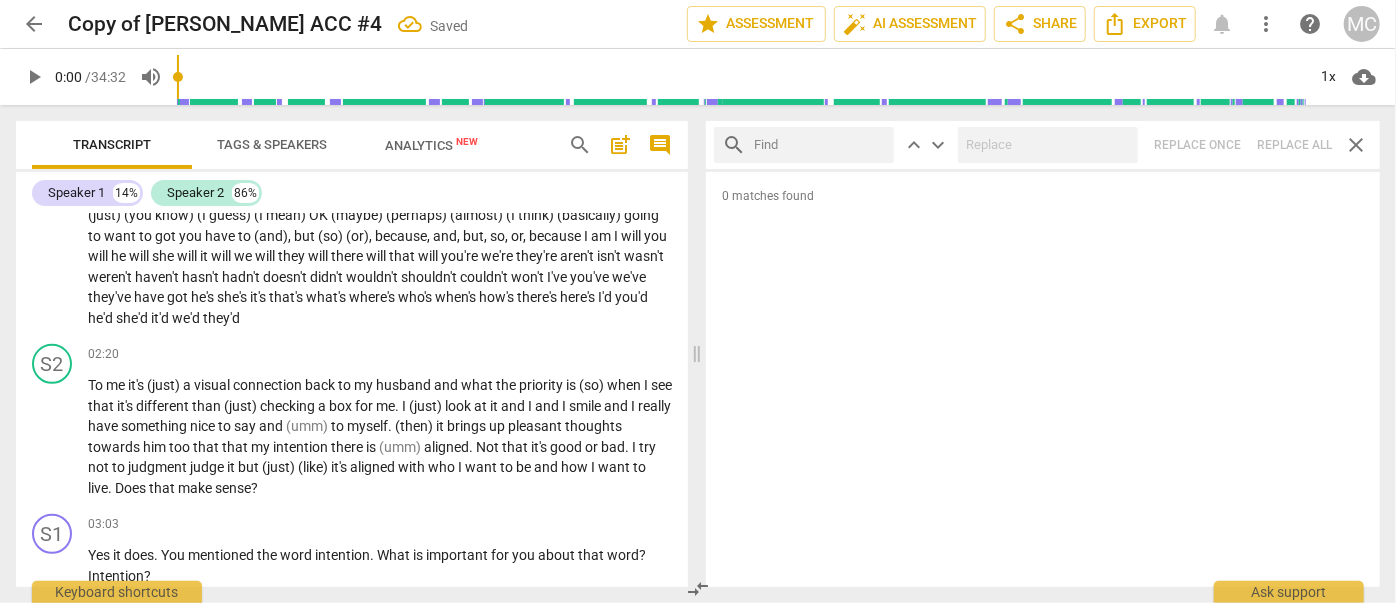 click at bounding box center [820, 145] 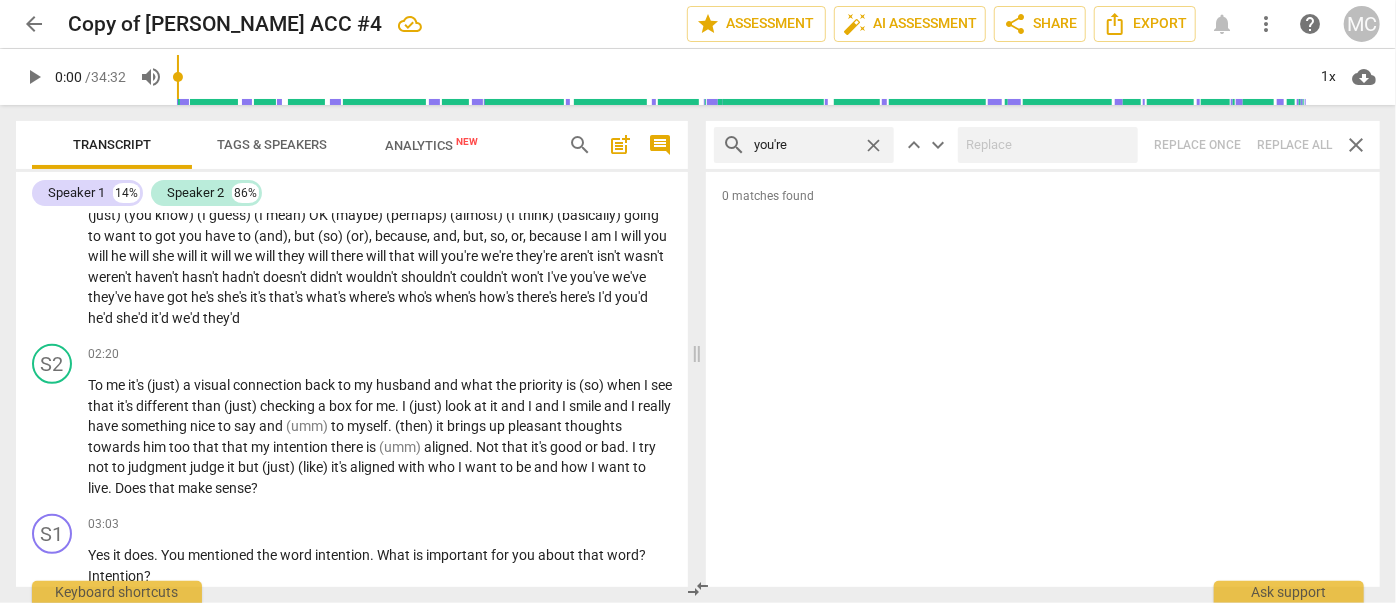 type on "you're" 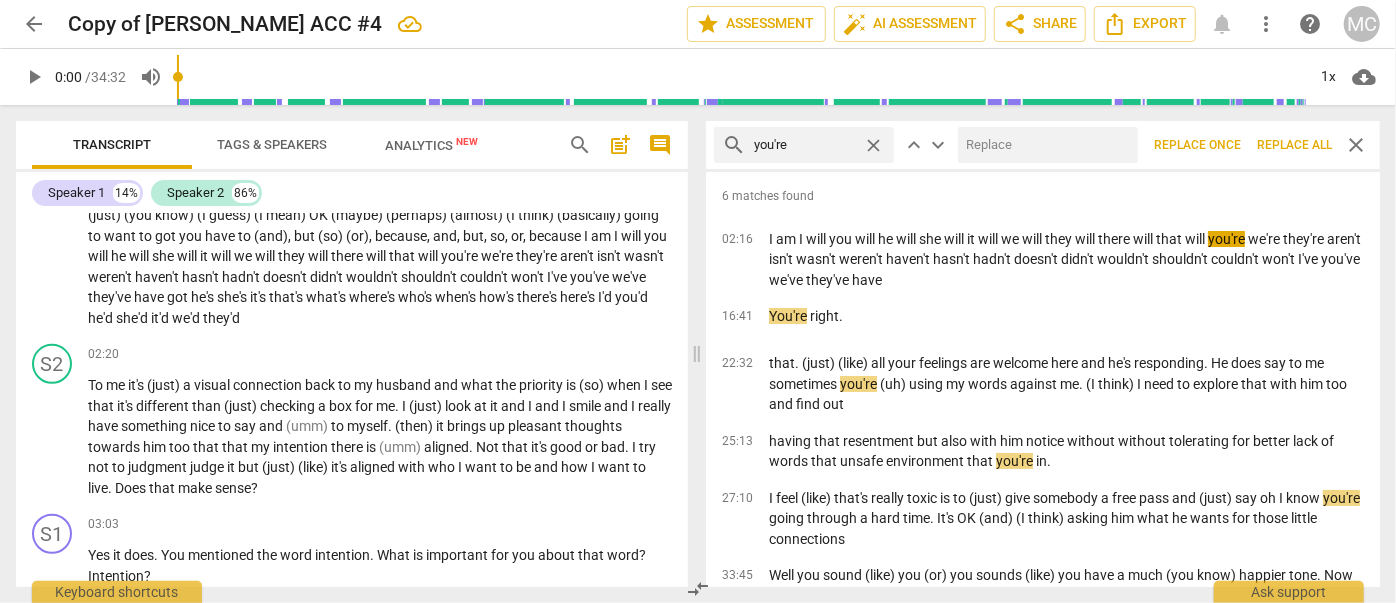 click at bounding box center [1044, 145] 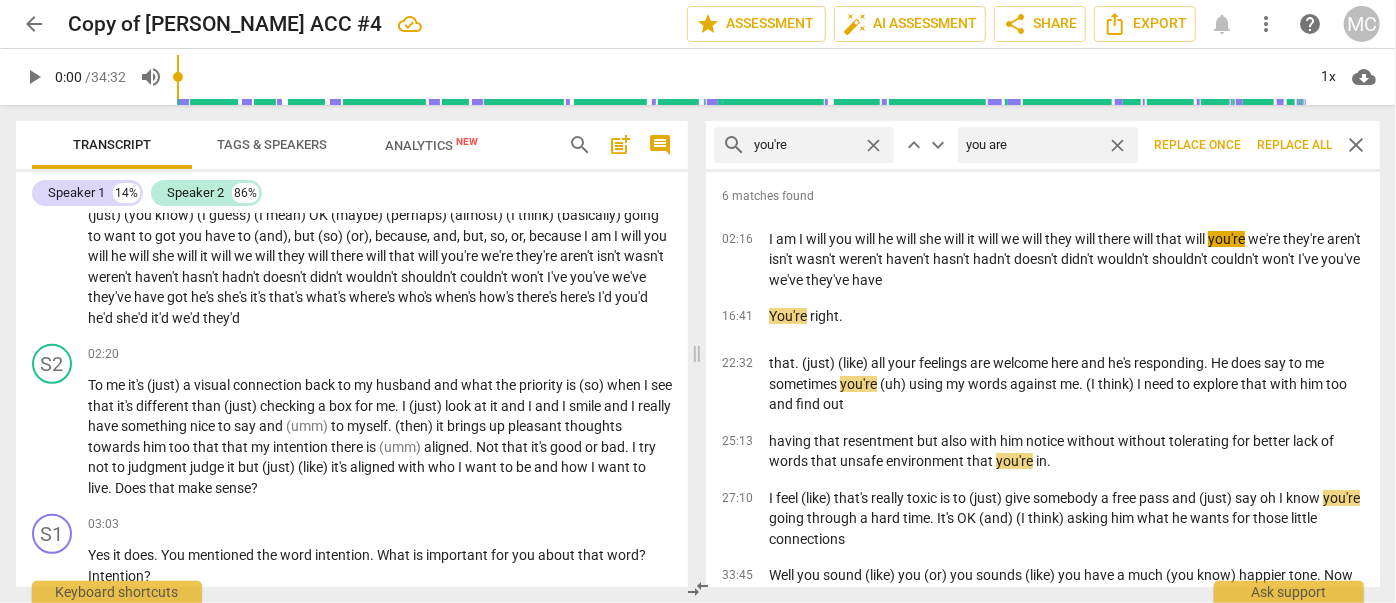 type on "you are" 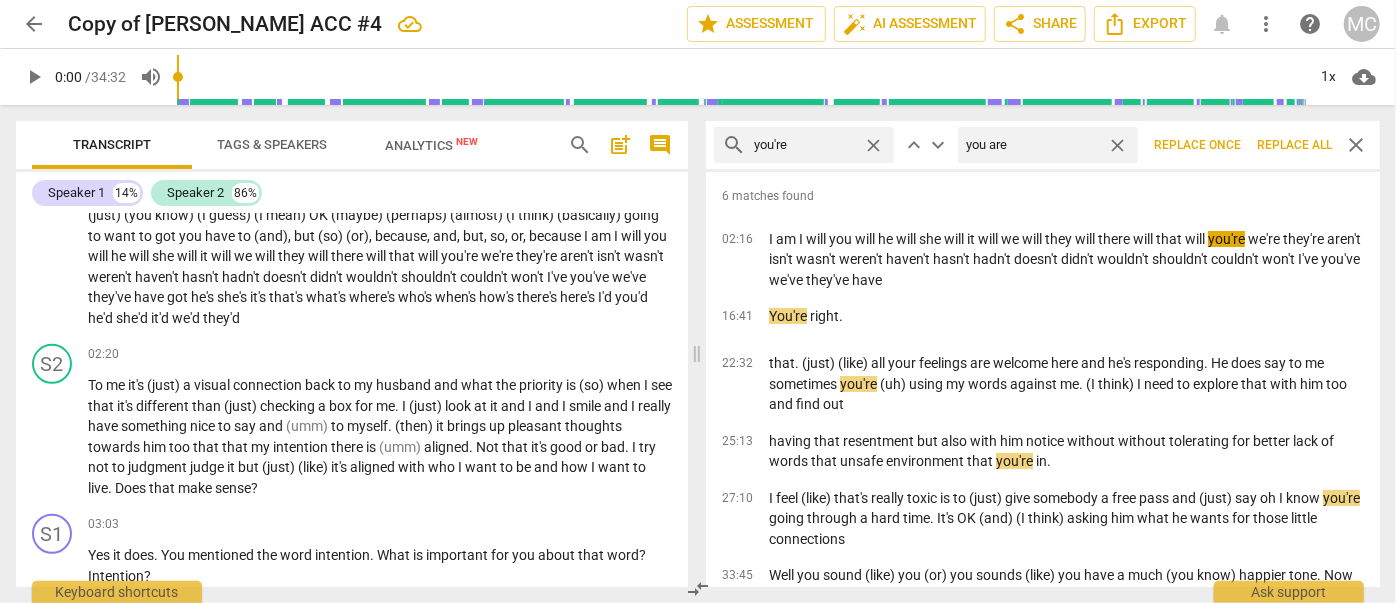 click on "Replace all" at bounding box center [1294, 145] 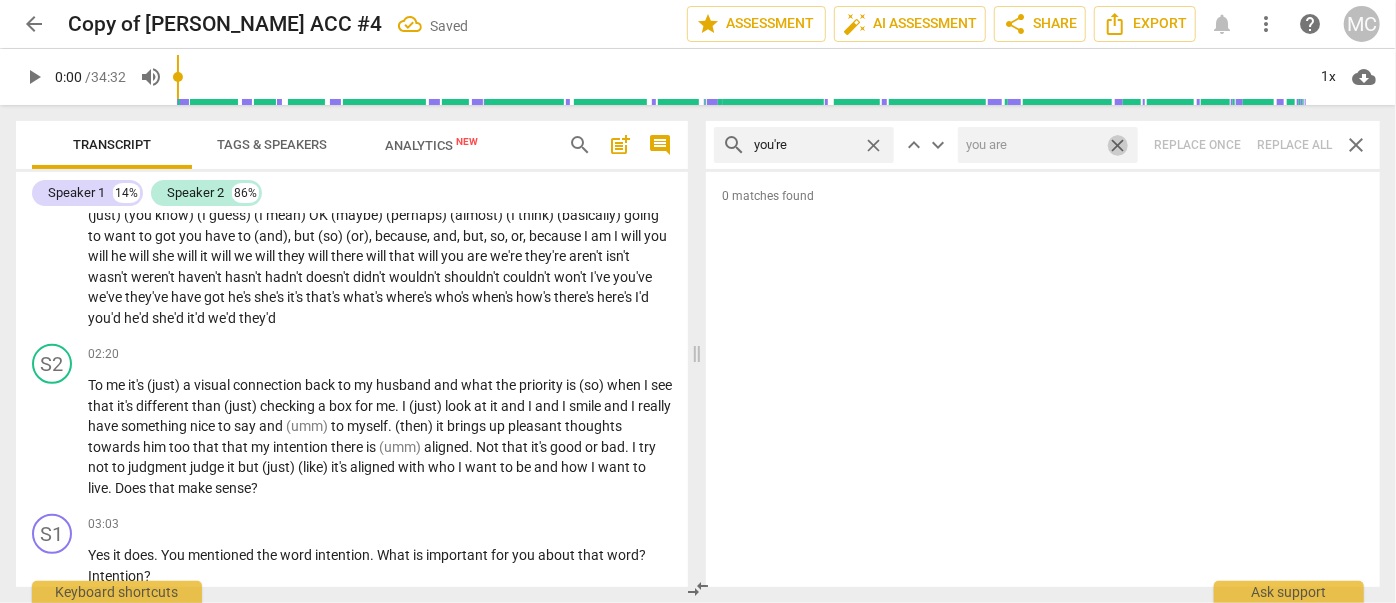 click on "close" at bounding box center (1117, 145) 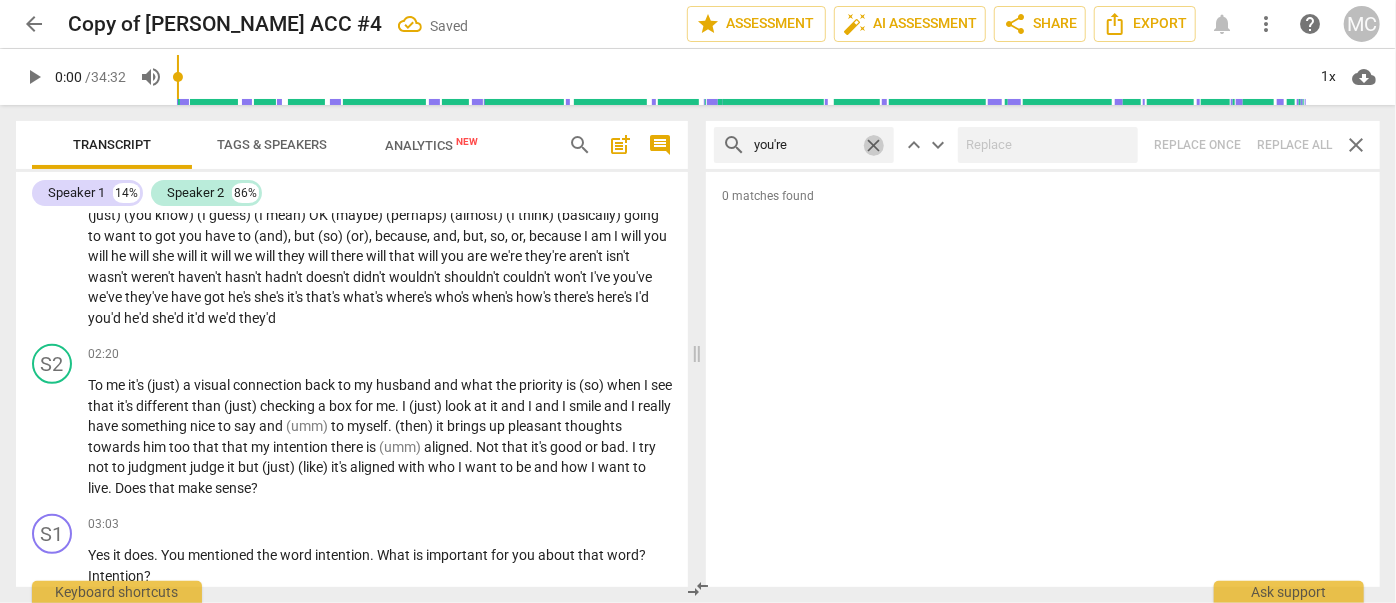 click on "close" at bounding box center [873, 145] 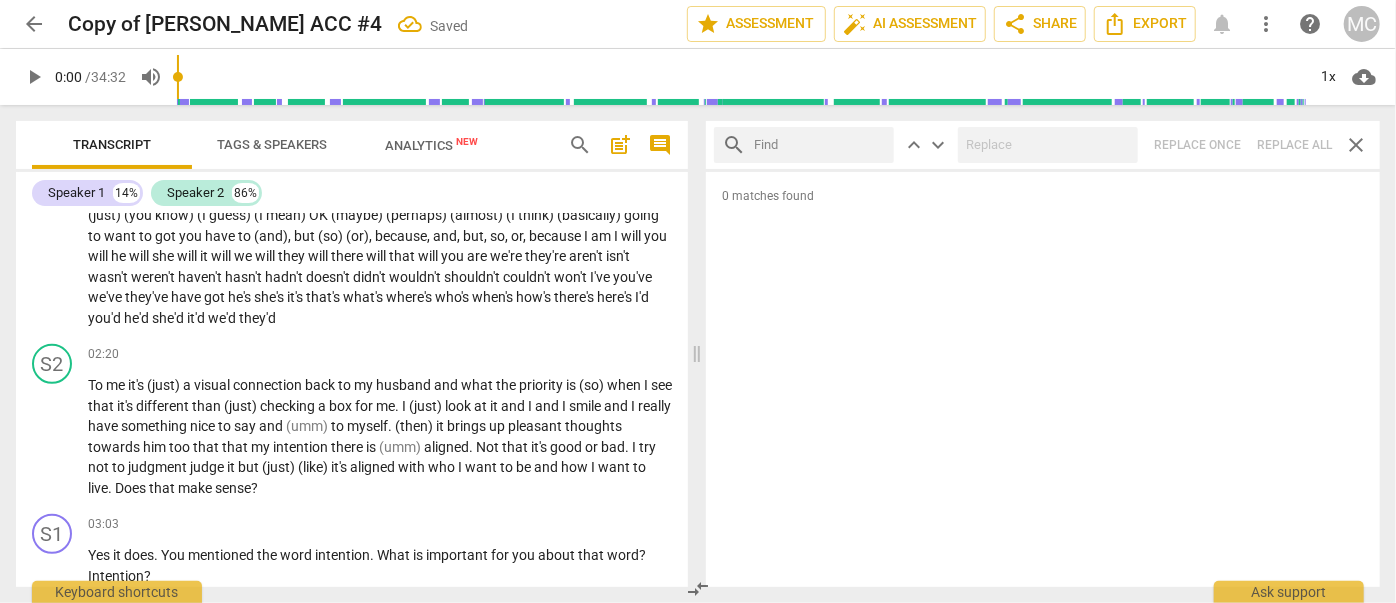 click at bounding box center [820, 145] 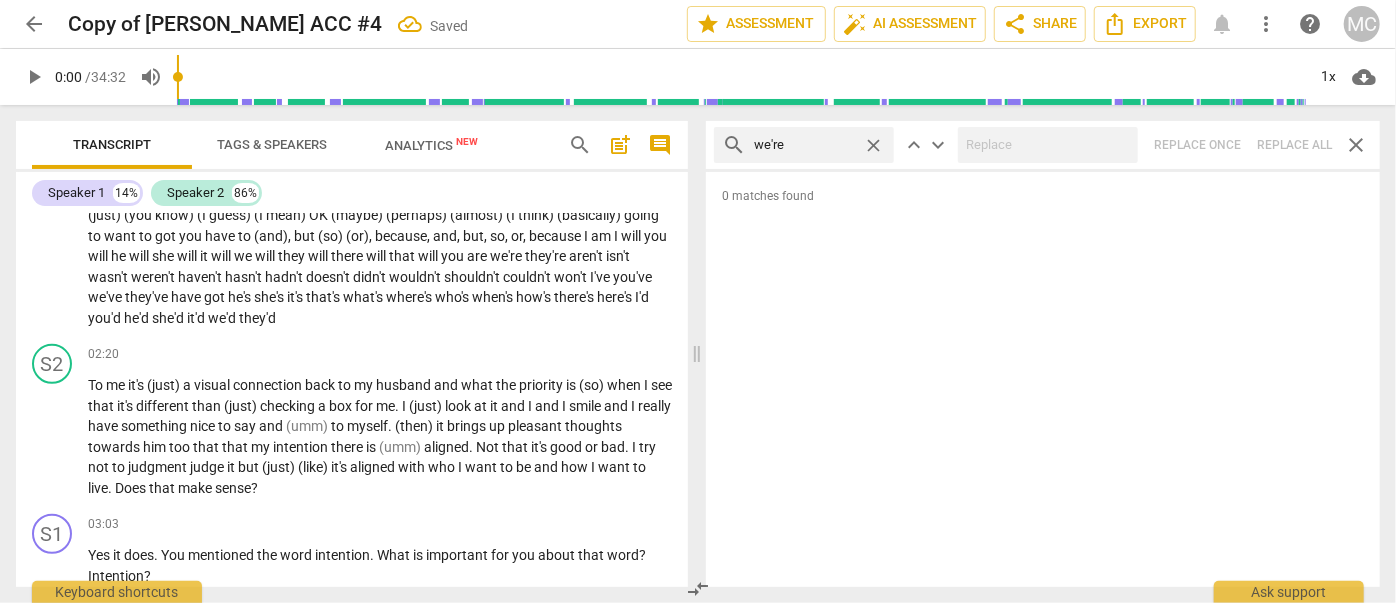 type on "we're" 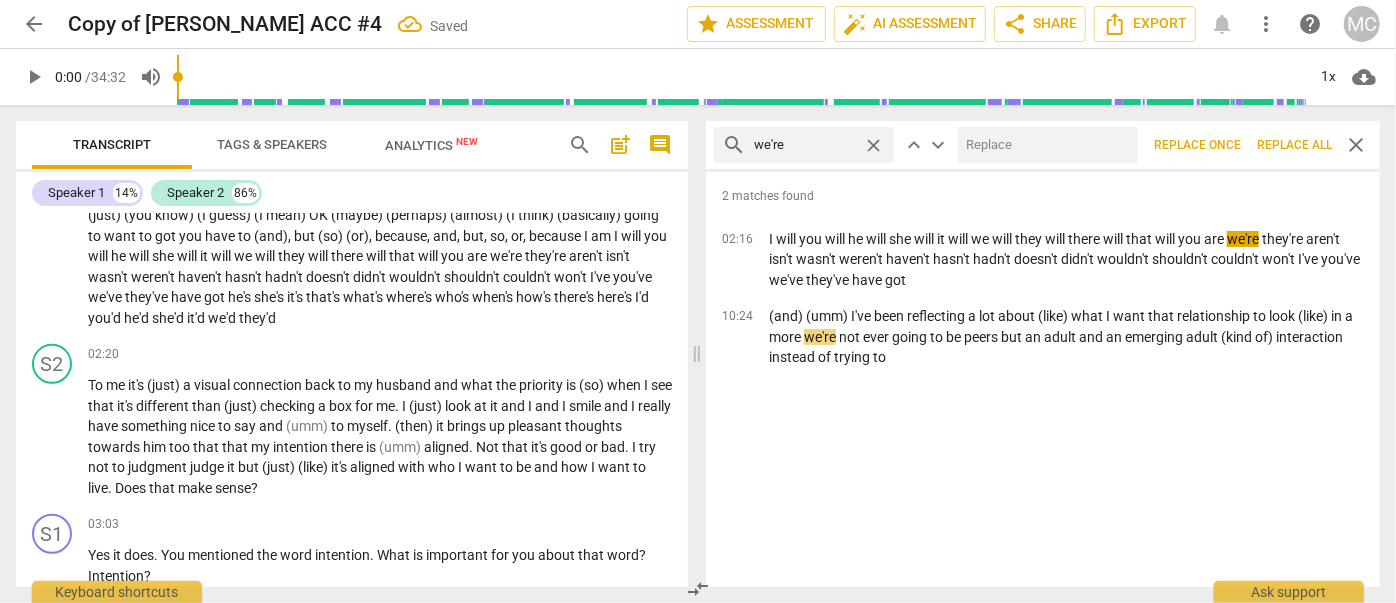 click at bounding box center [1044, 145] 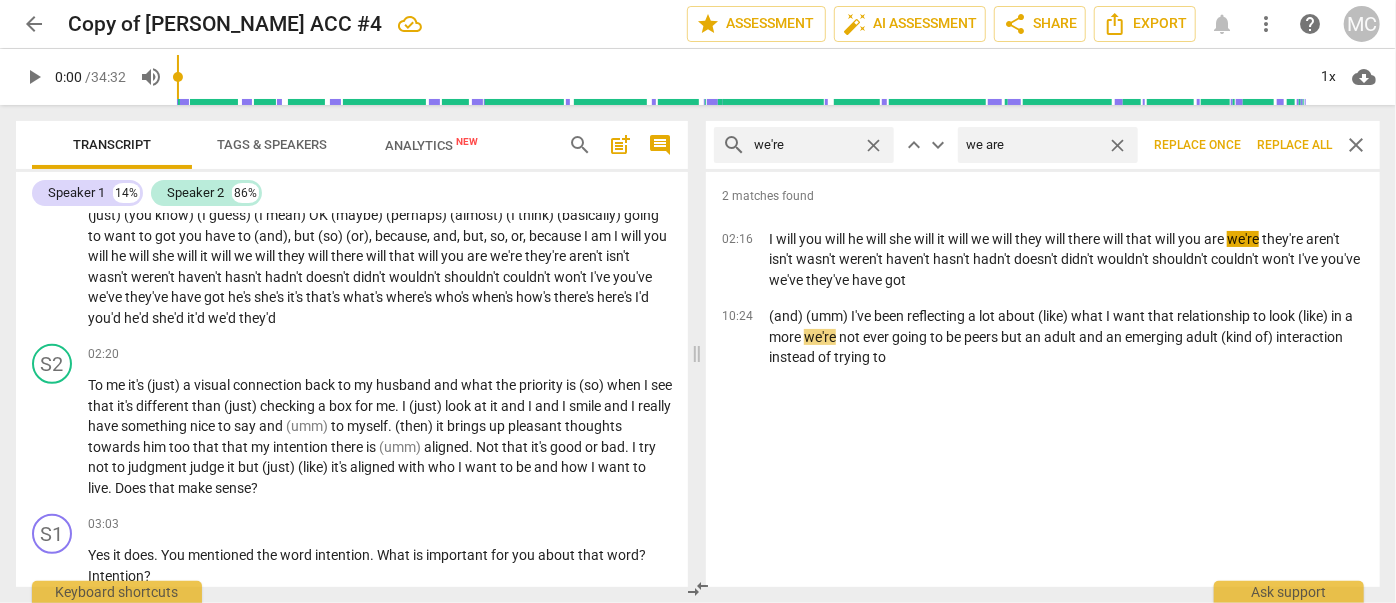 type on "we are" 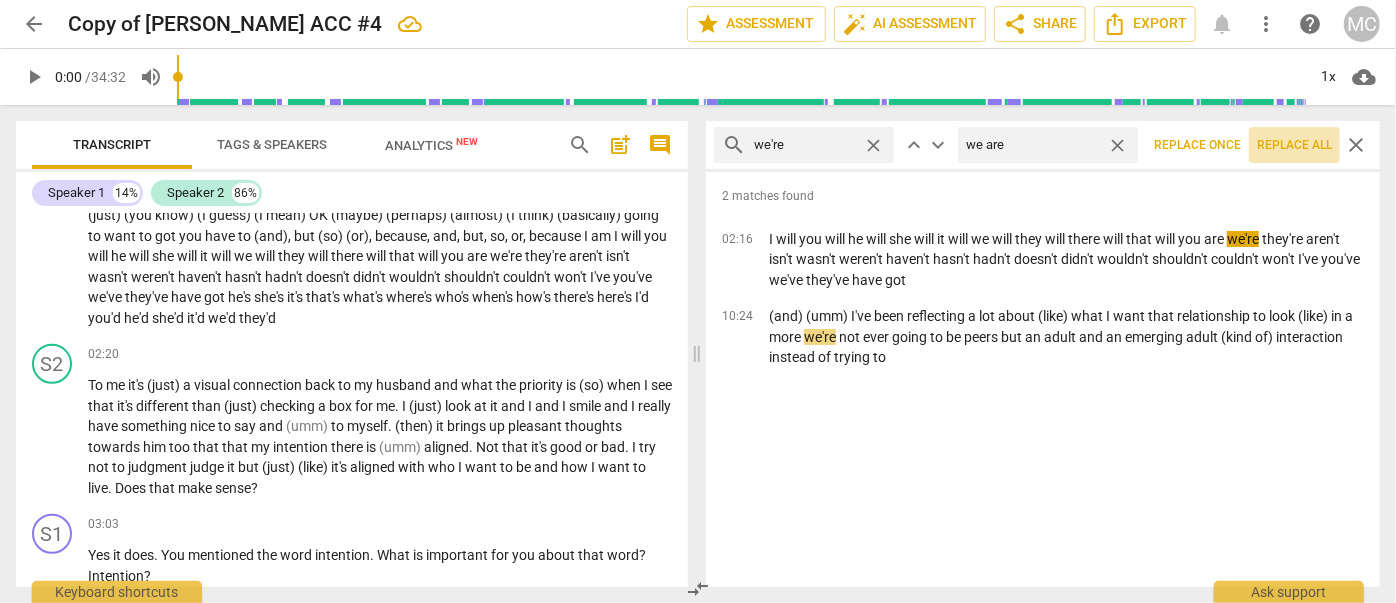 click on "Replace all" at bounding box center (1294, 145) 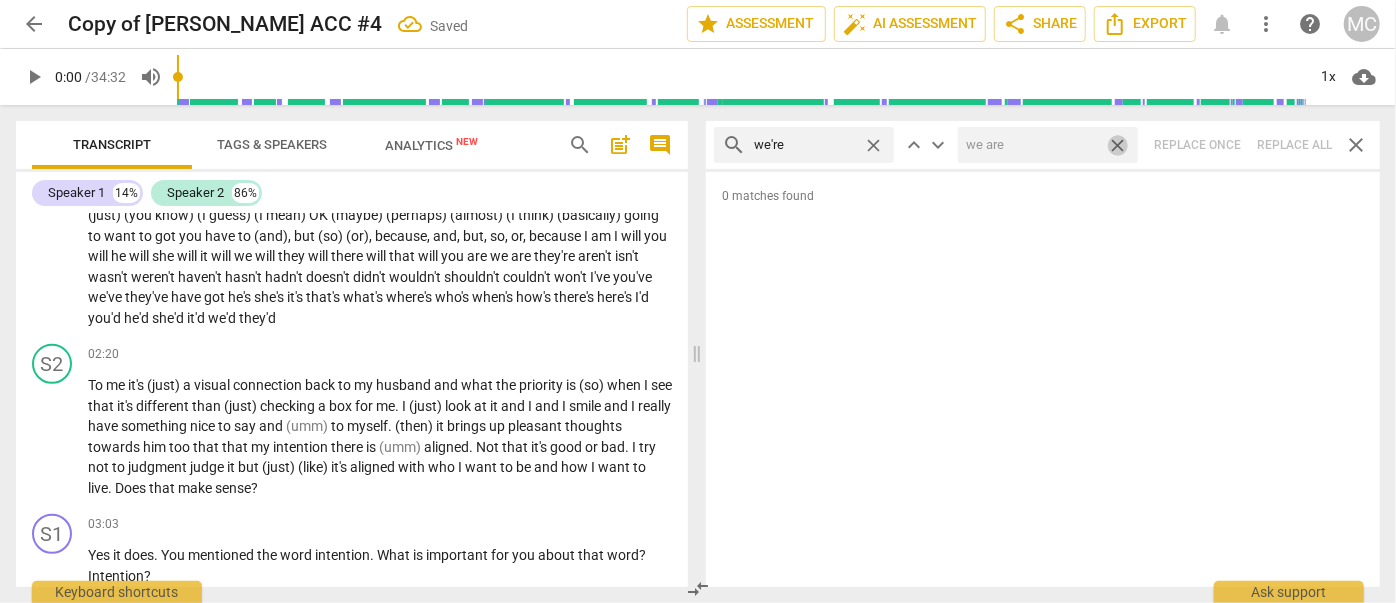 click on "close" at bounding box center (1117, 145) 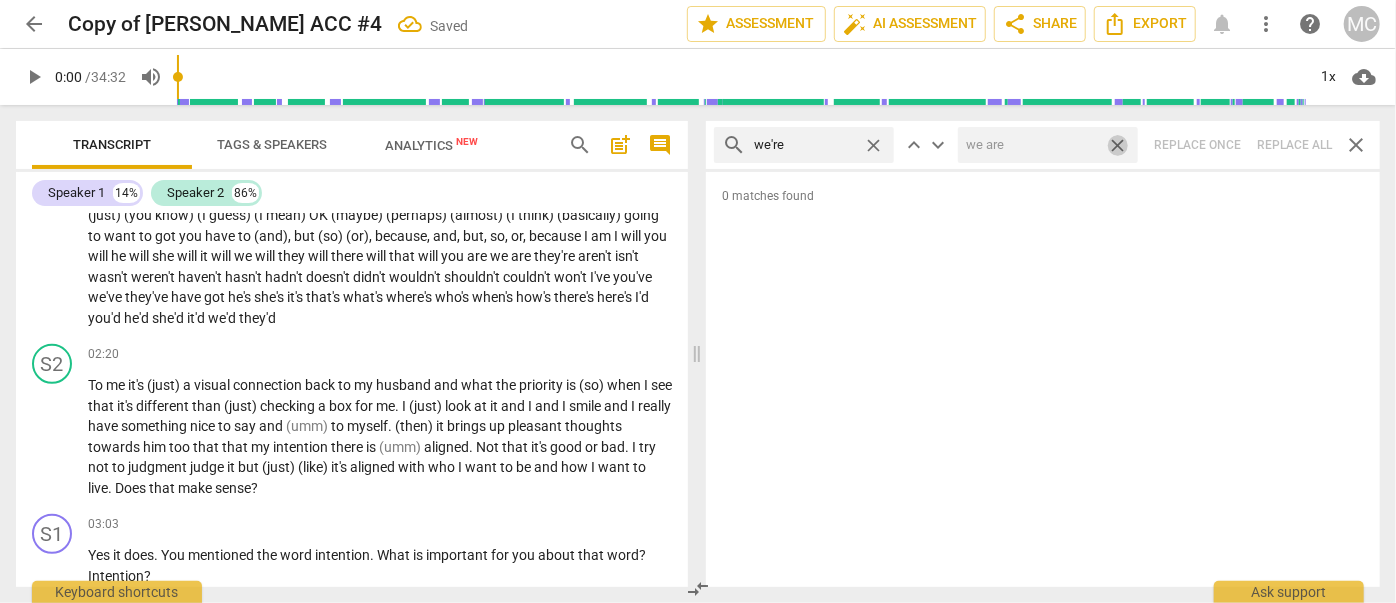type 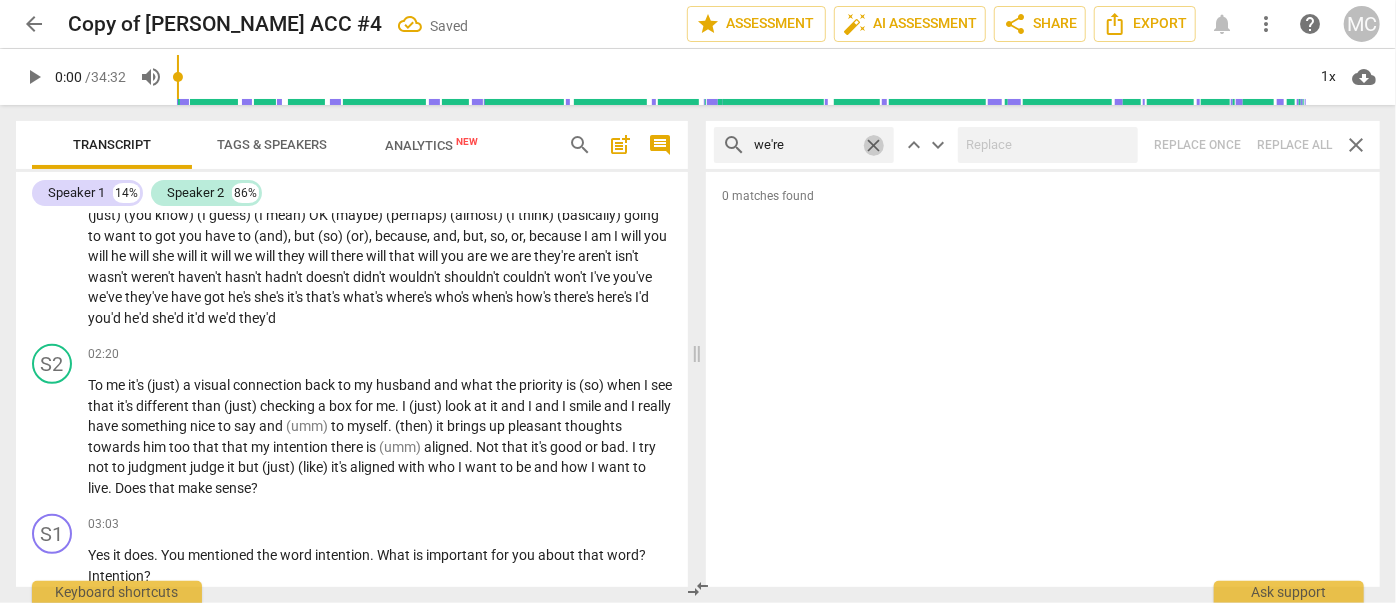 click on "close" at bounding box center (873, 145) 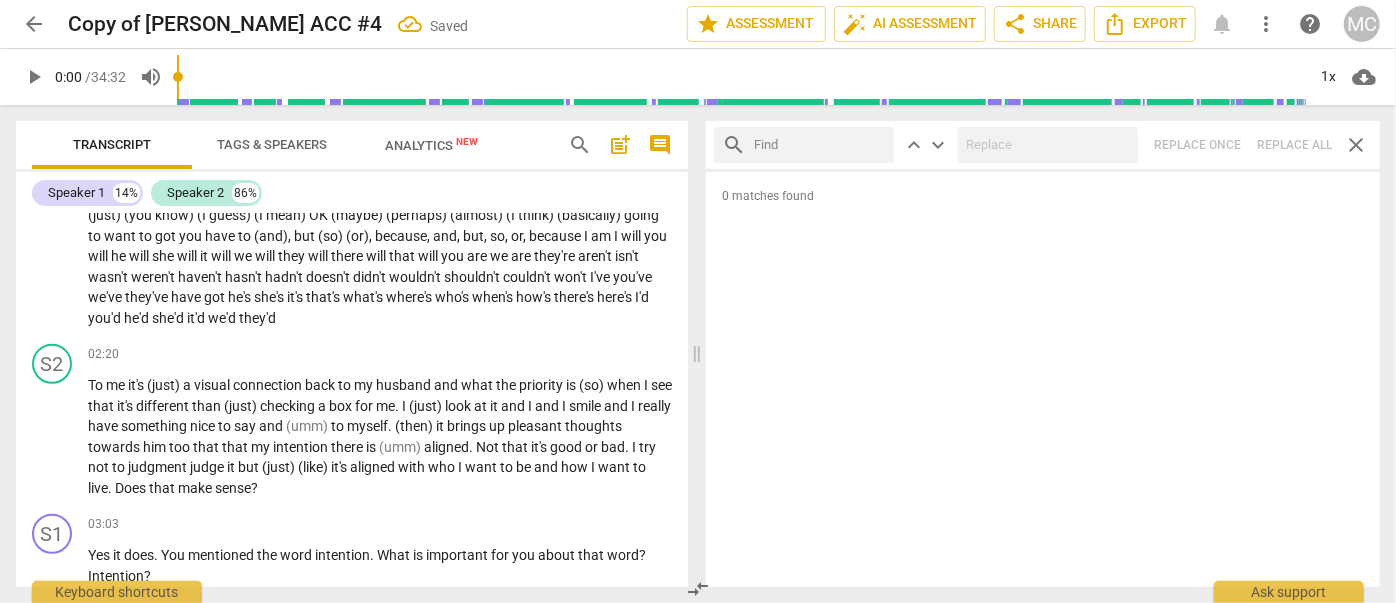 click at bounding box center [820, 145] 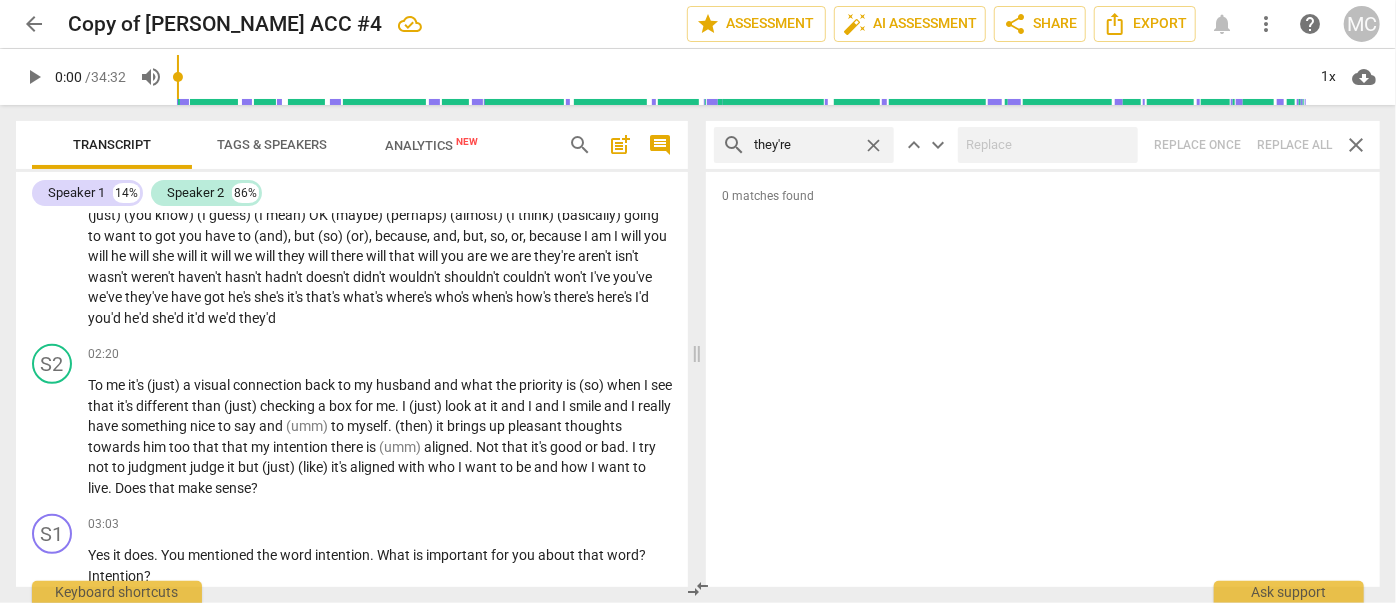 type on "they're" 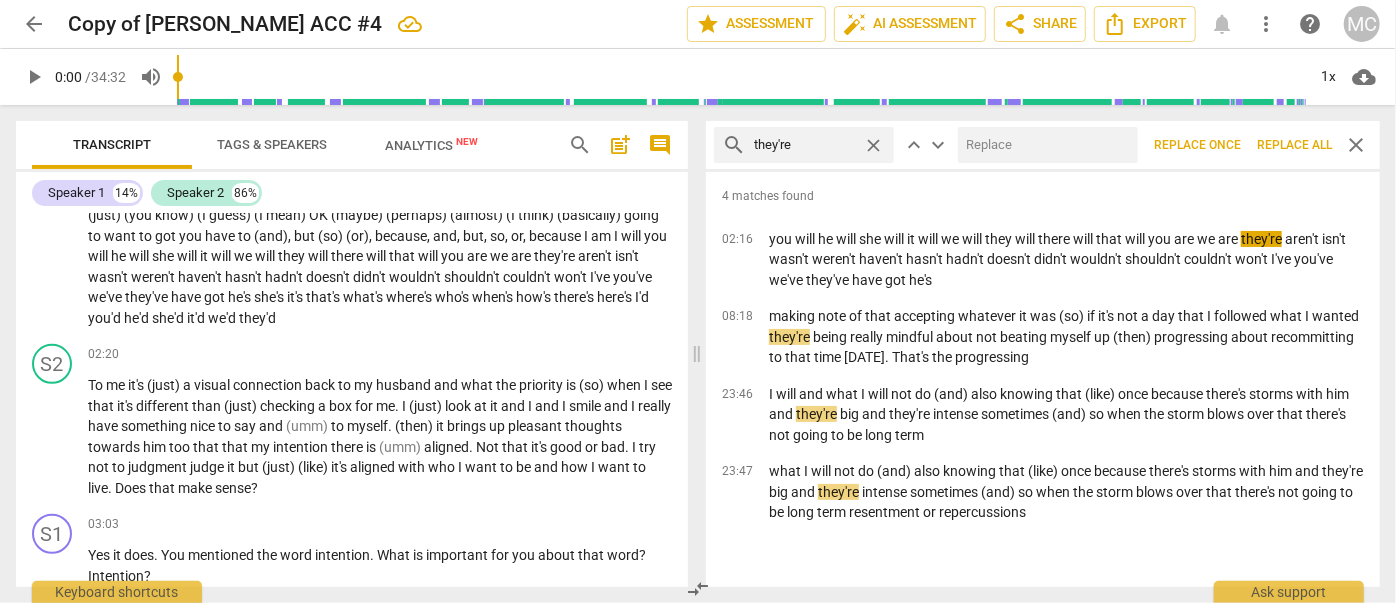 click at bounding box center (1044, 145) 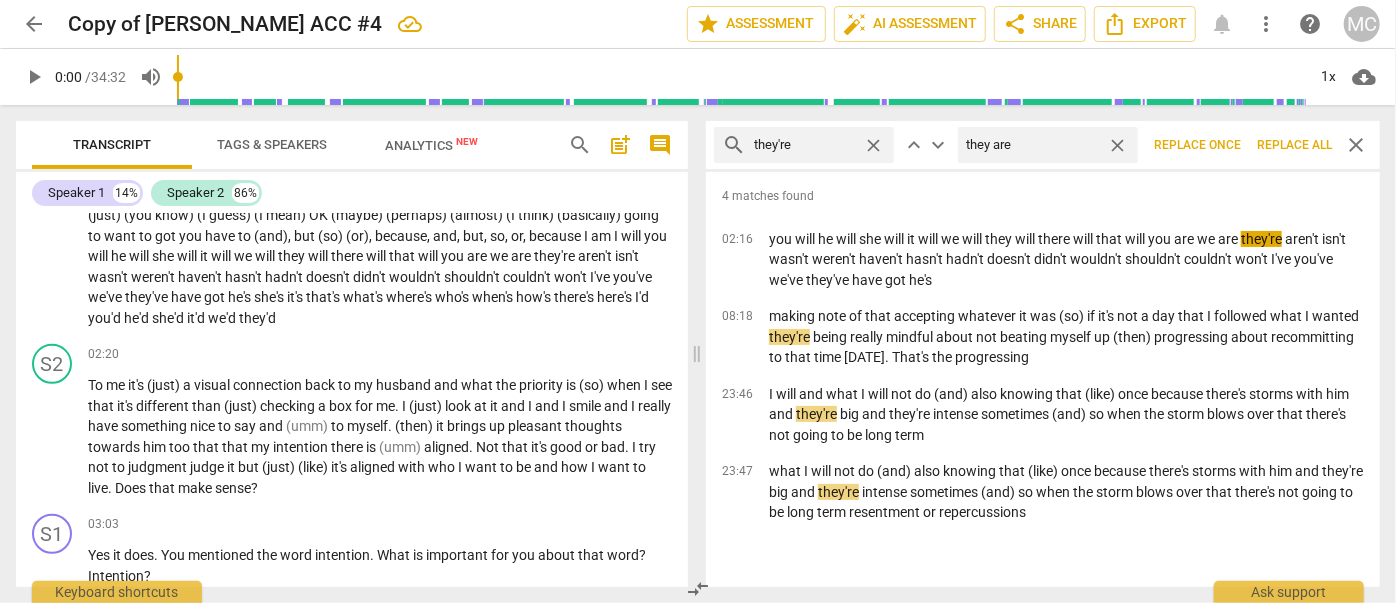 type on "they are" 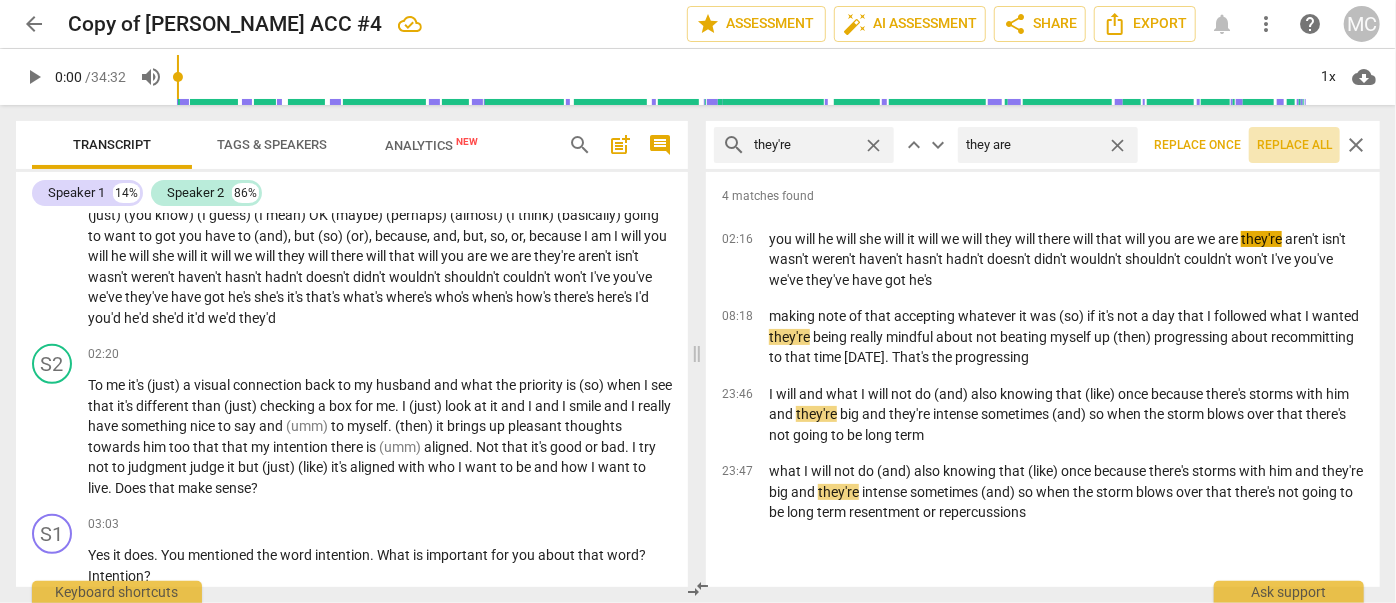 click on "Replace all" at bounding box center [1294, 145] 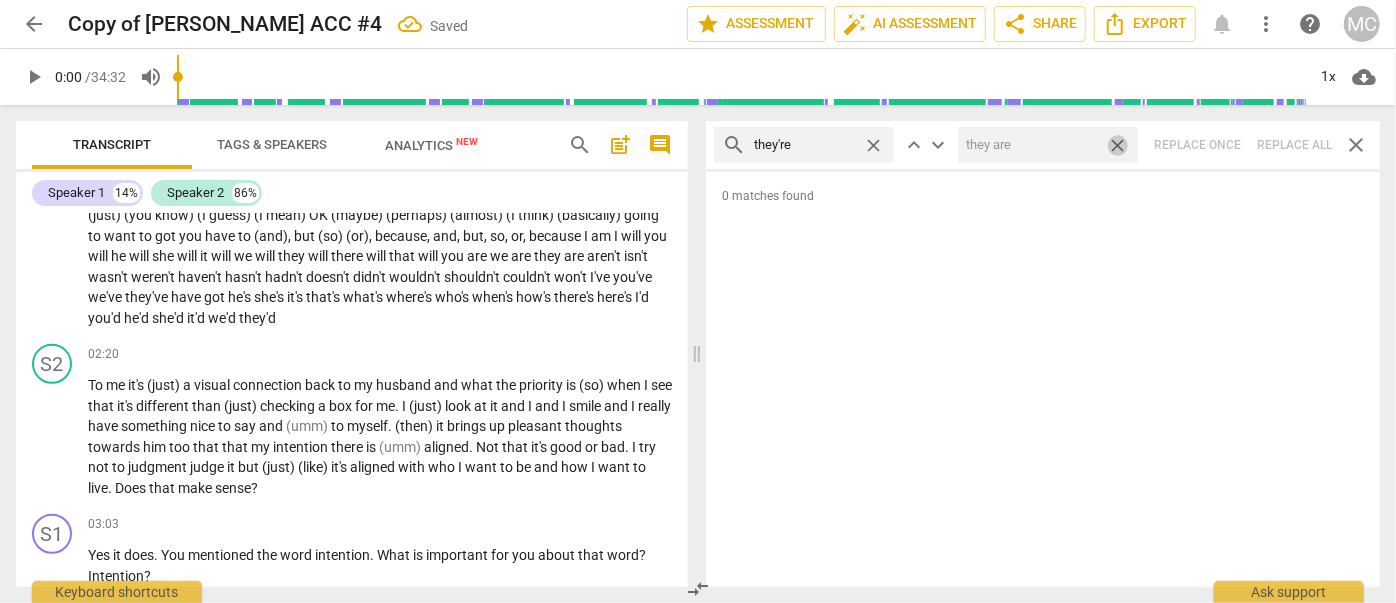 click on "close" at bounding box center [1117, 145] 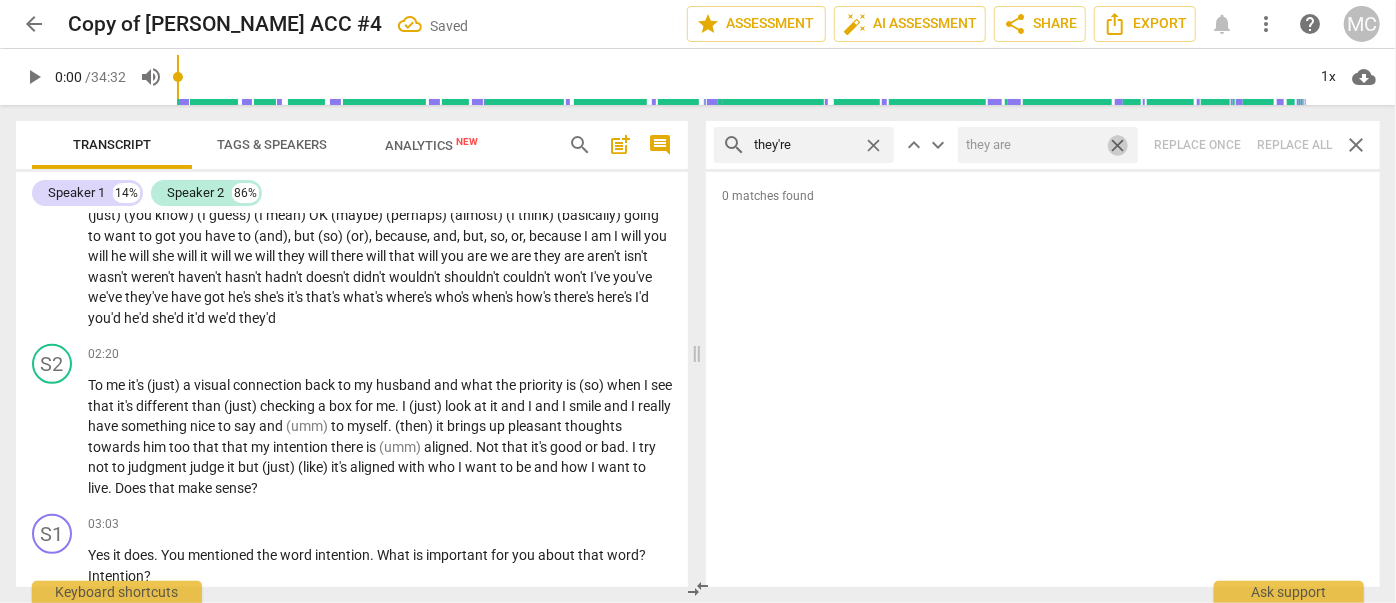 type 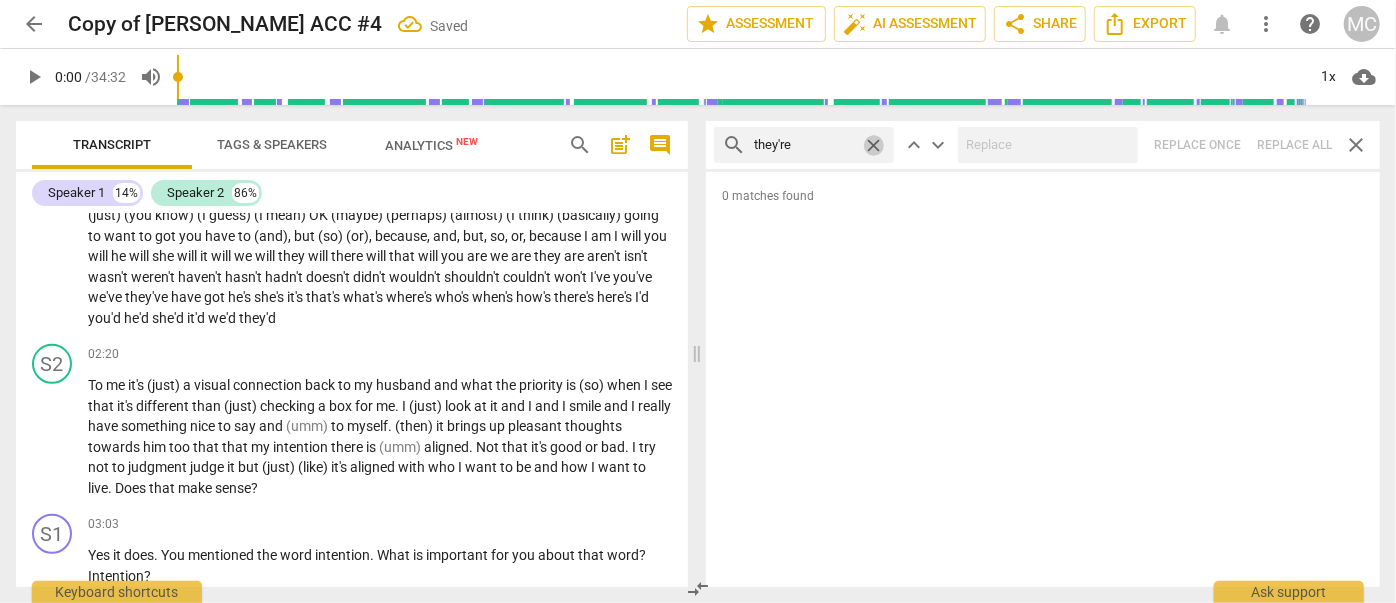 click on "close" at bounding box center [873, 145] 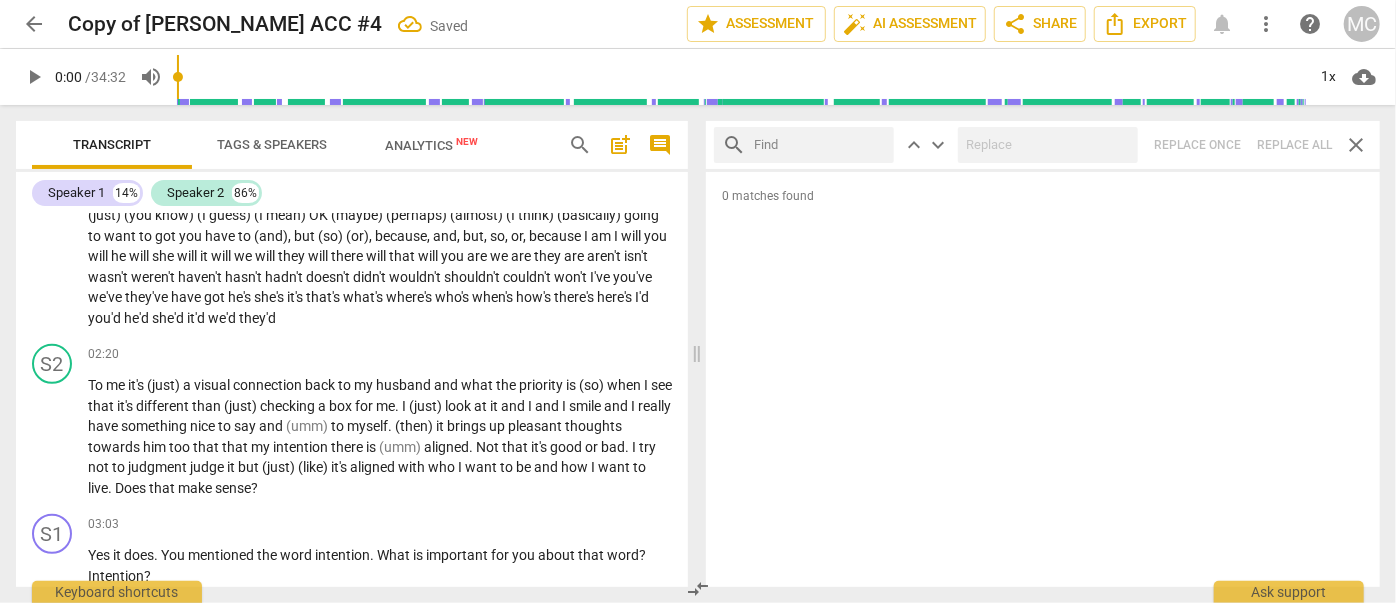 click at bounding box center (820, 145) 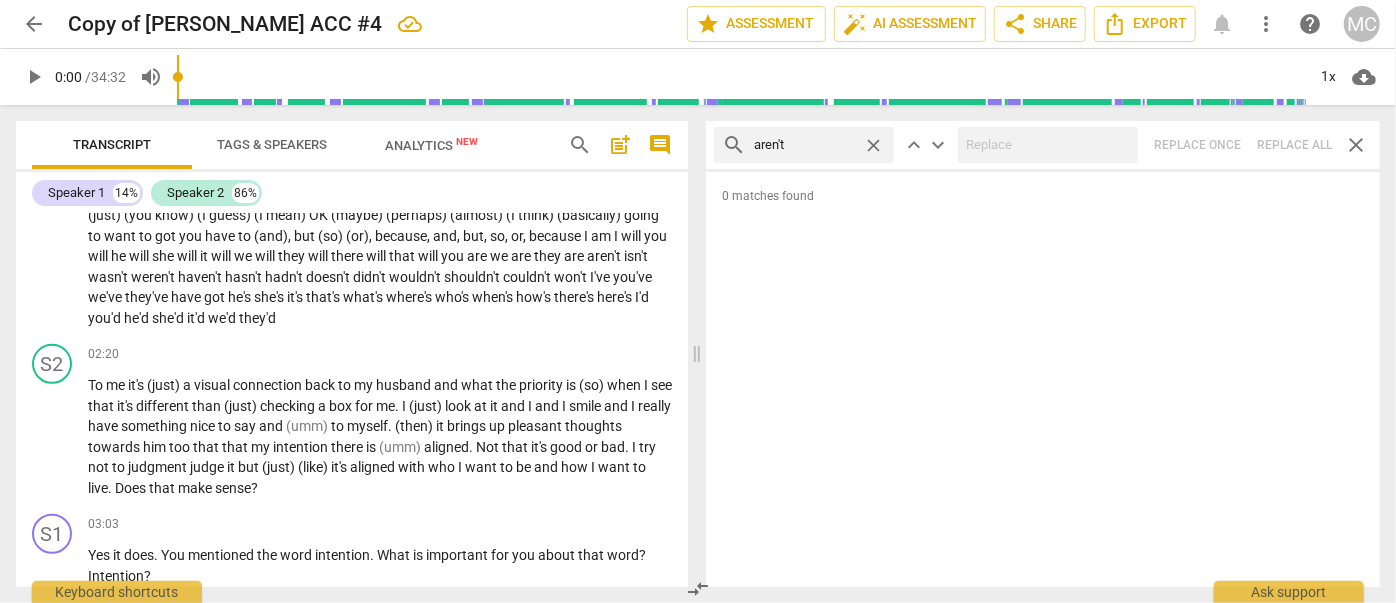 type on "aren't" 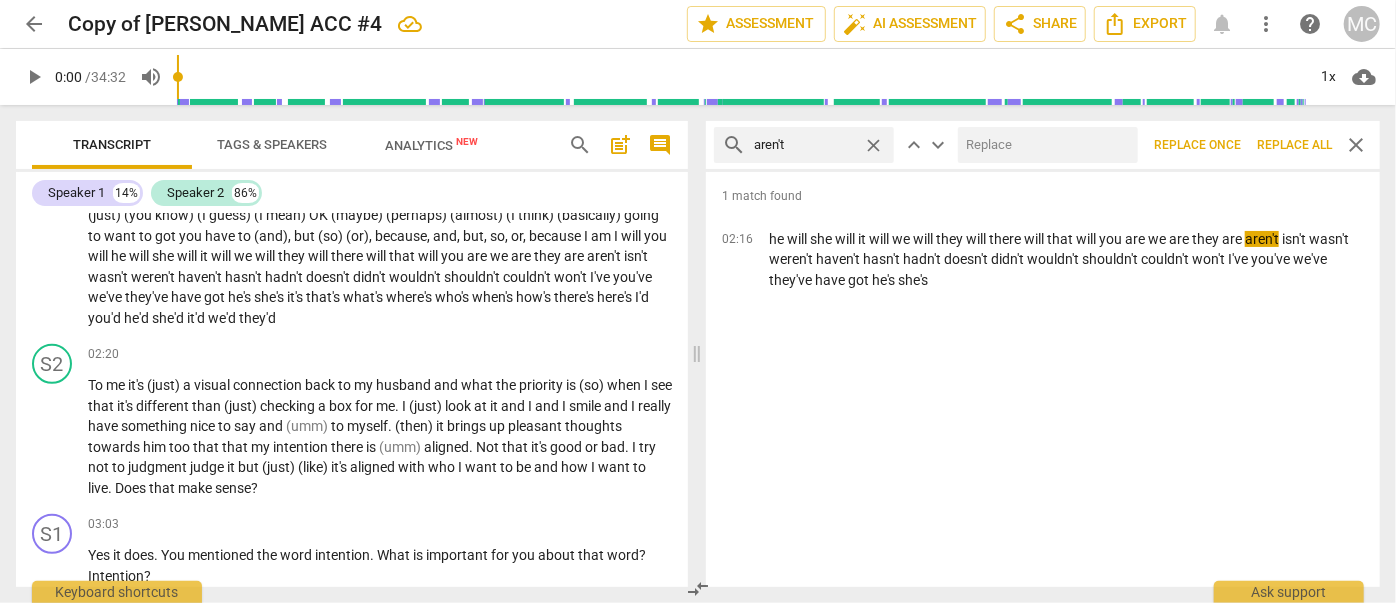 click at bounding box center (1044, 145) 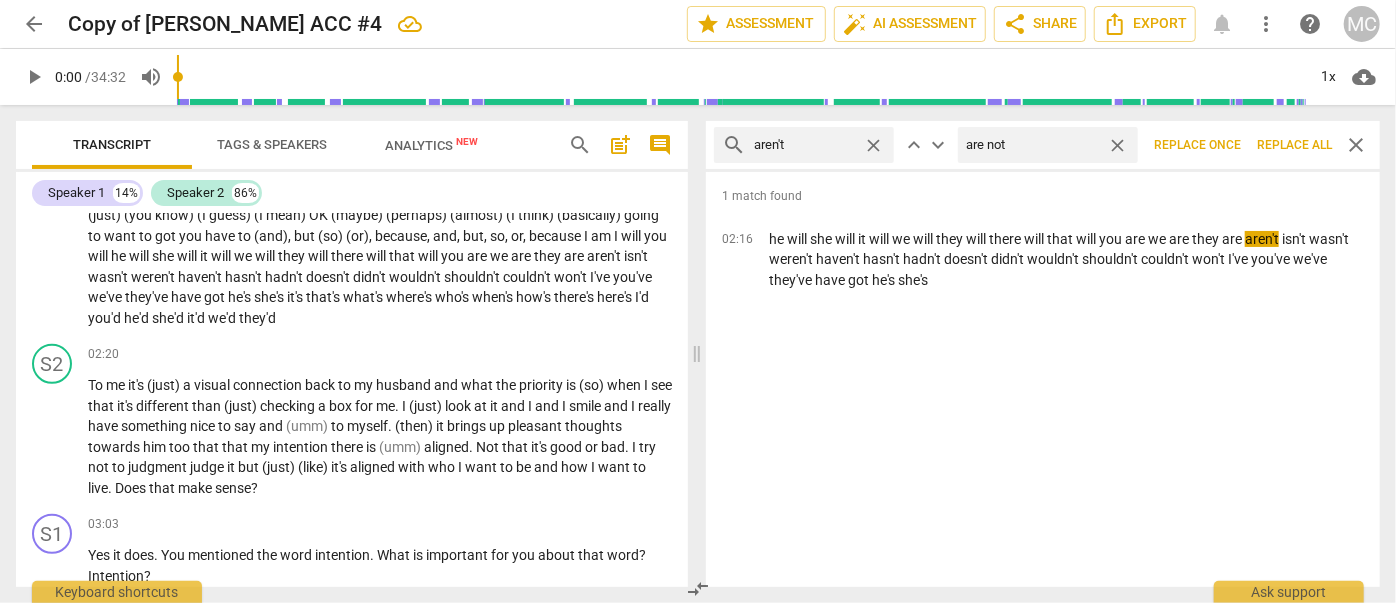 type on "are not" 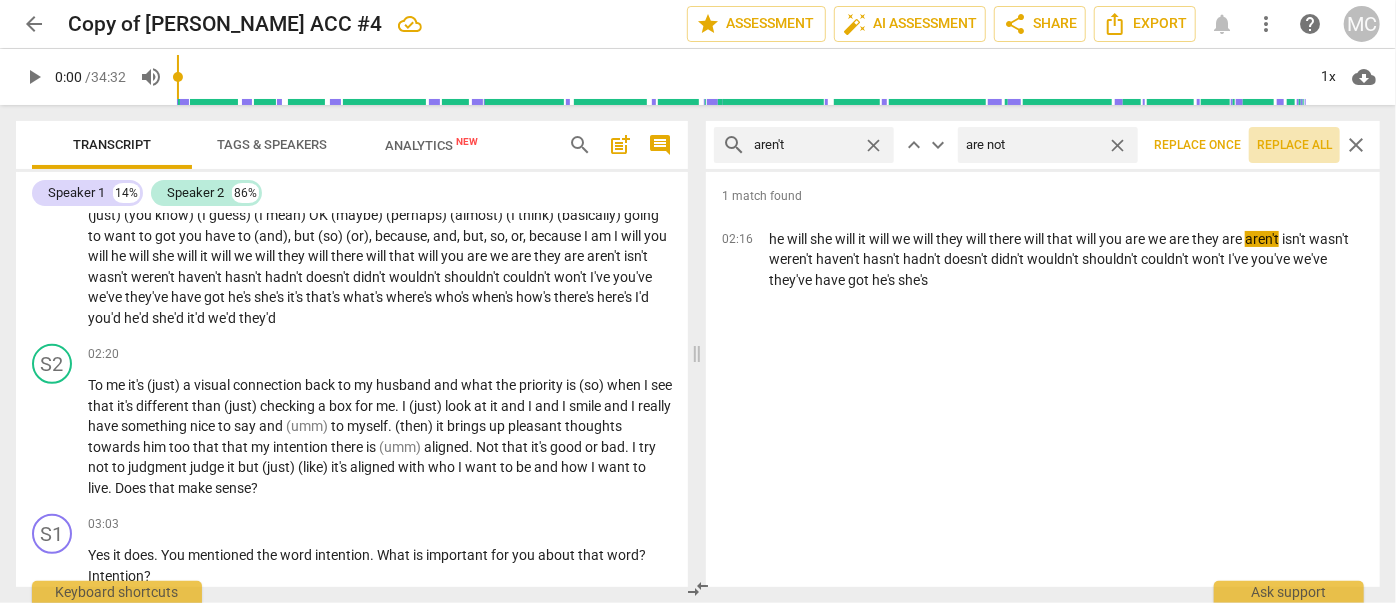click on "Replace all" at bounding box center [1294, 145] 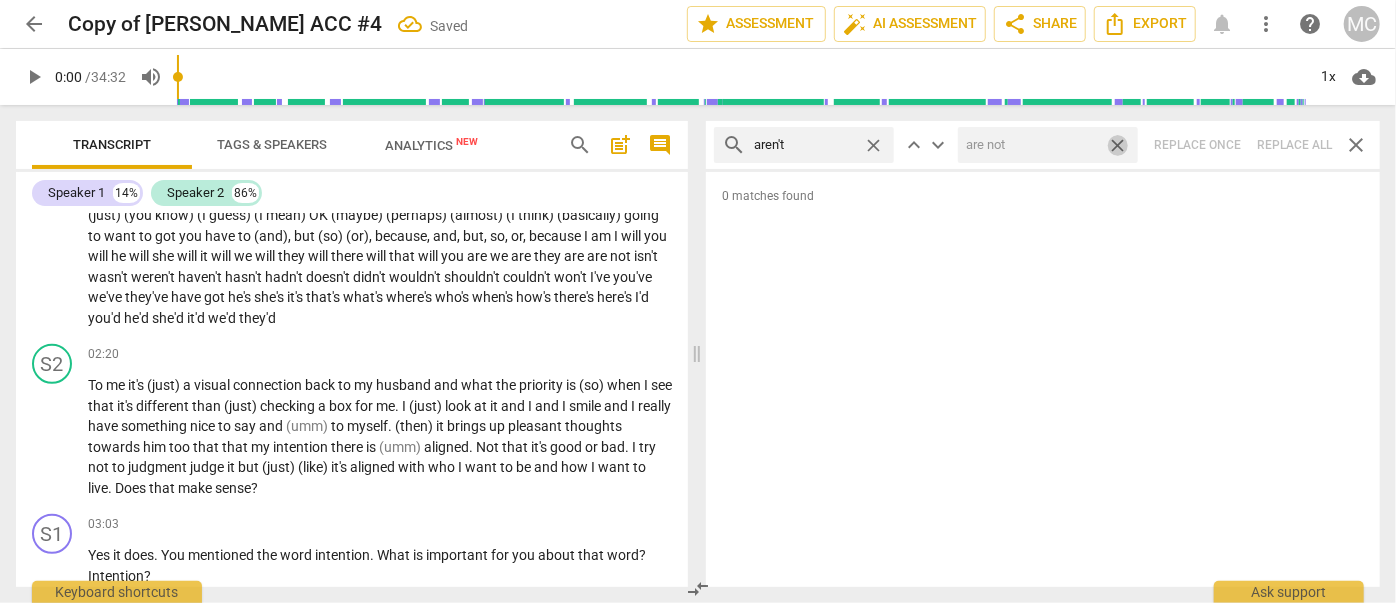 click on "close" at bounding box center [1117, 145] 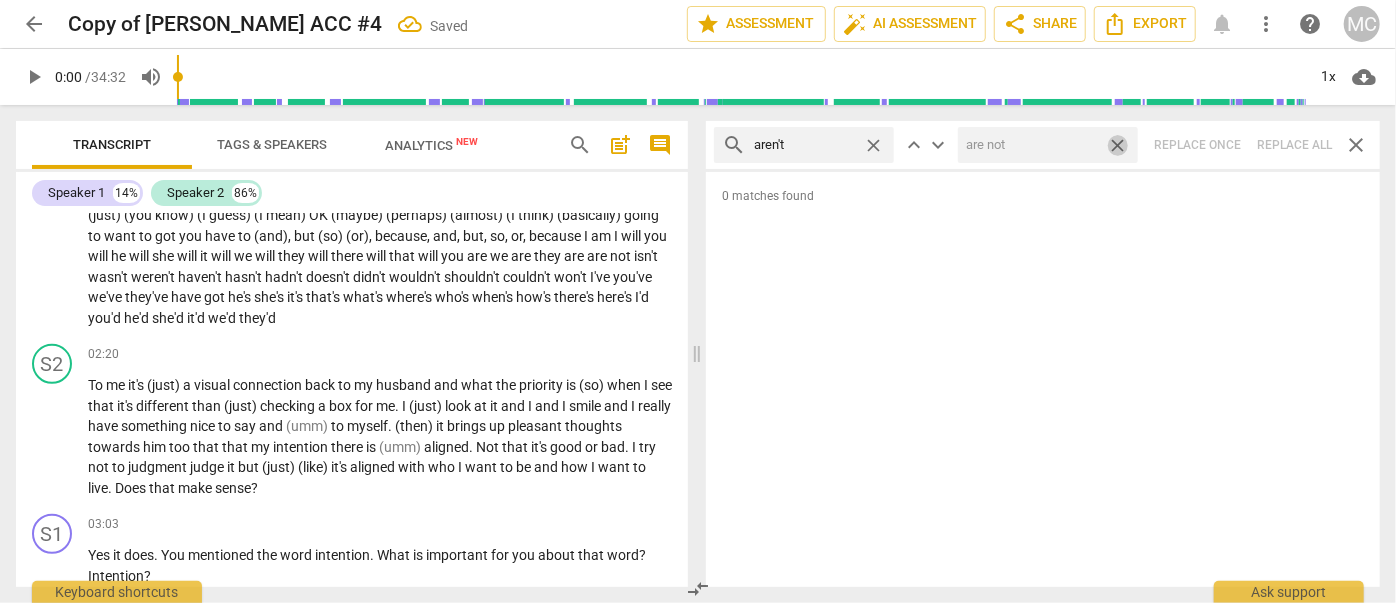 type 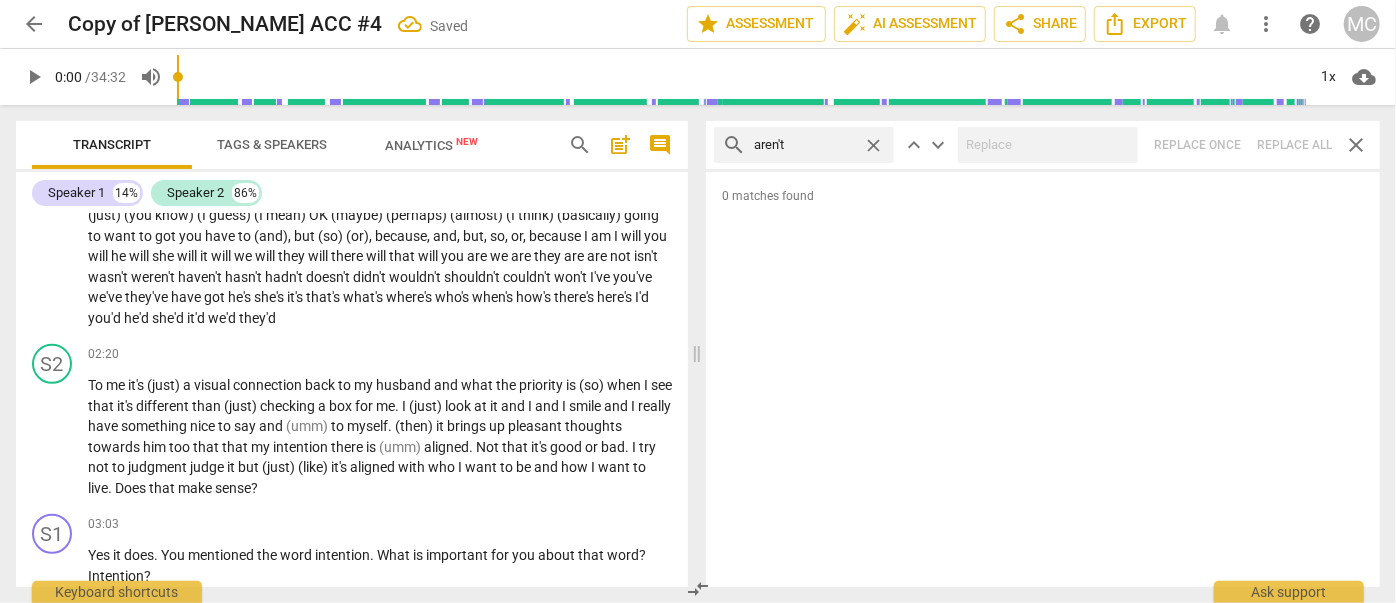 click on "close" at bounding box center [873, 145] 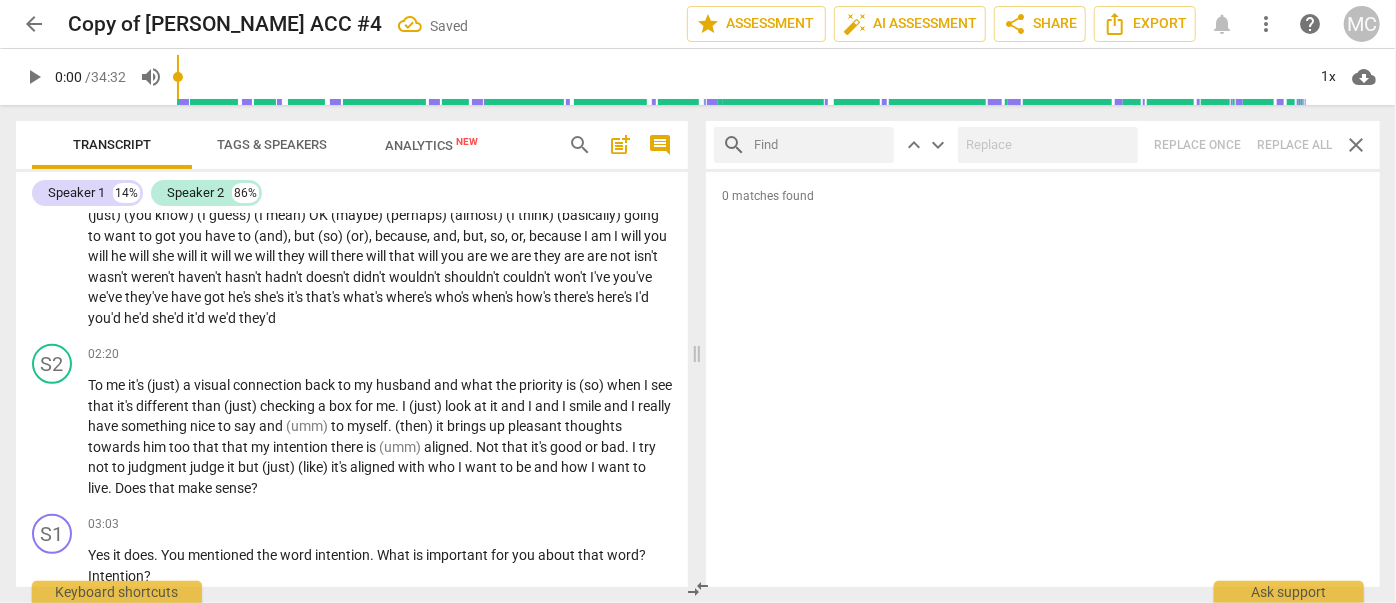 click at bounding box center [820, 145] 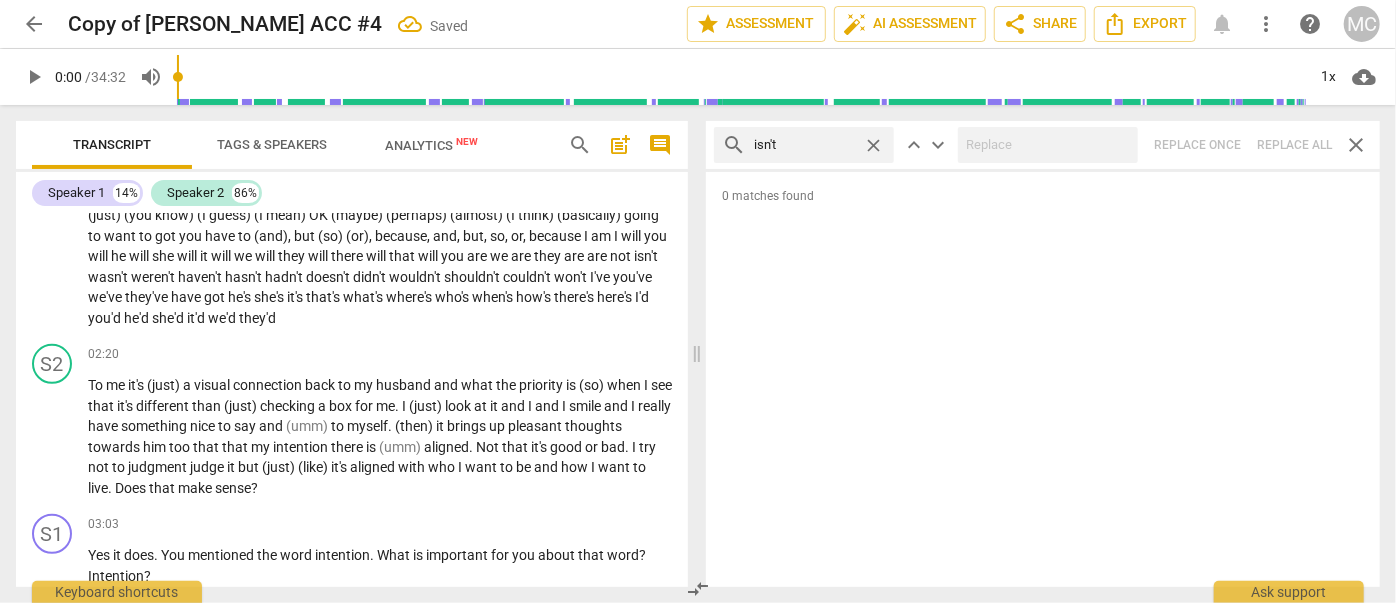 type on "isn't" 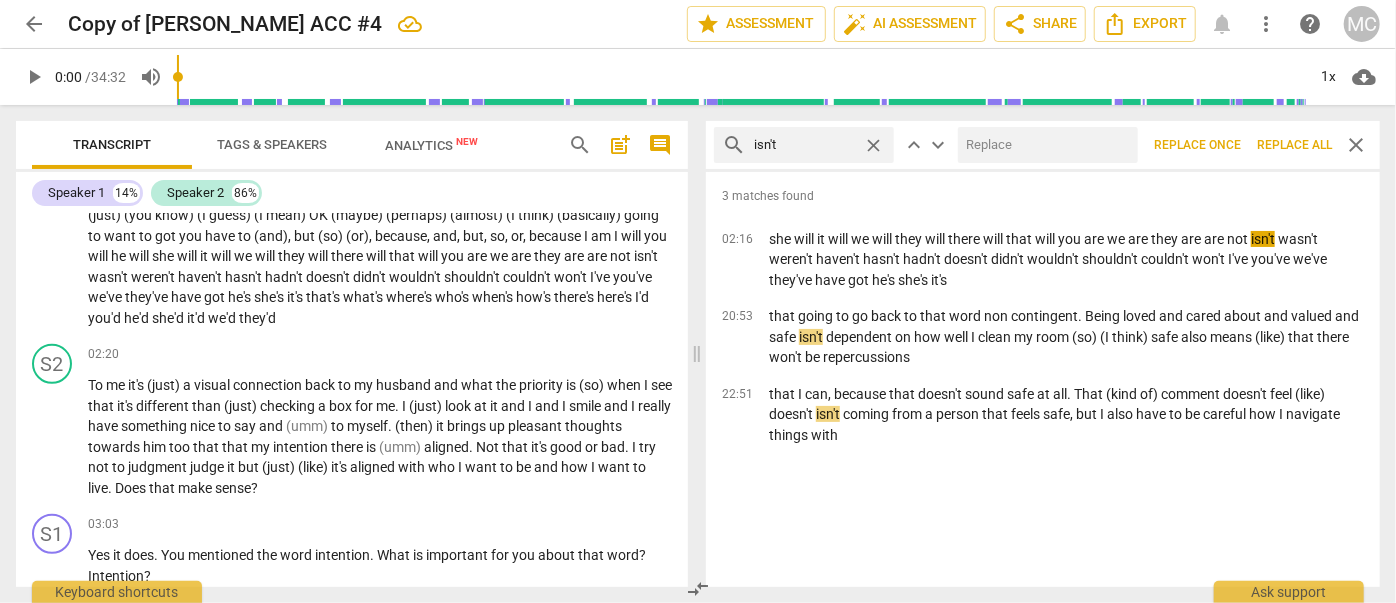 click at bounding box center [1044, 145] 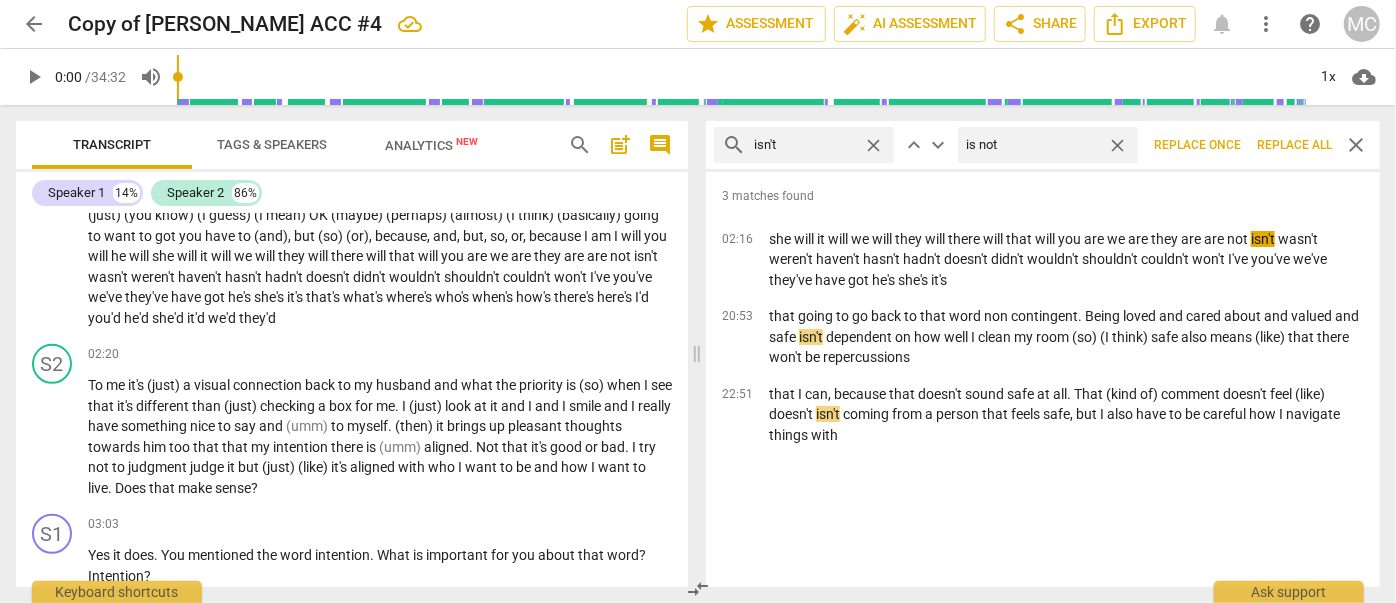 type on "is not" 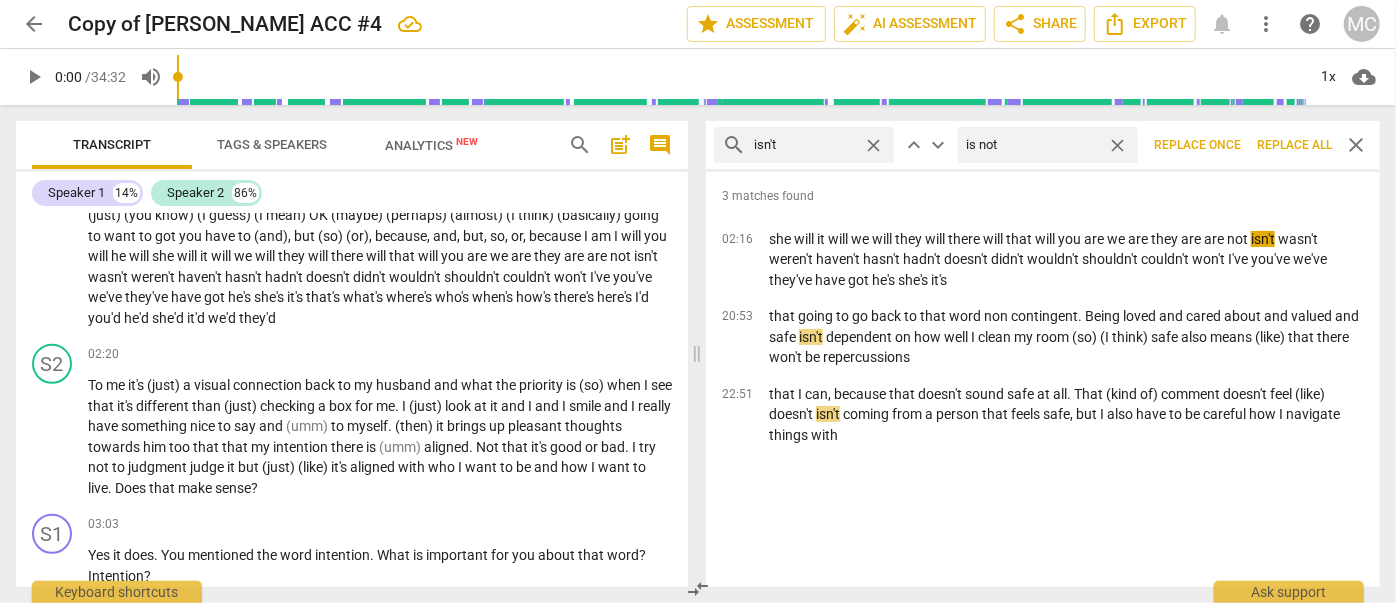 click on "Replace all" at bounding box center (1294, 145) 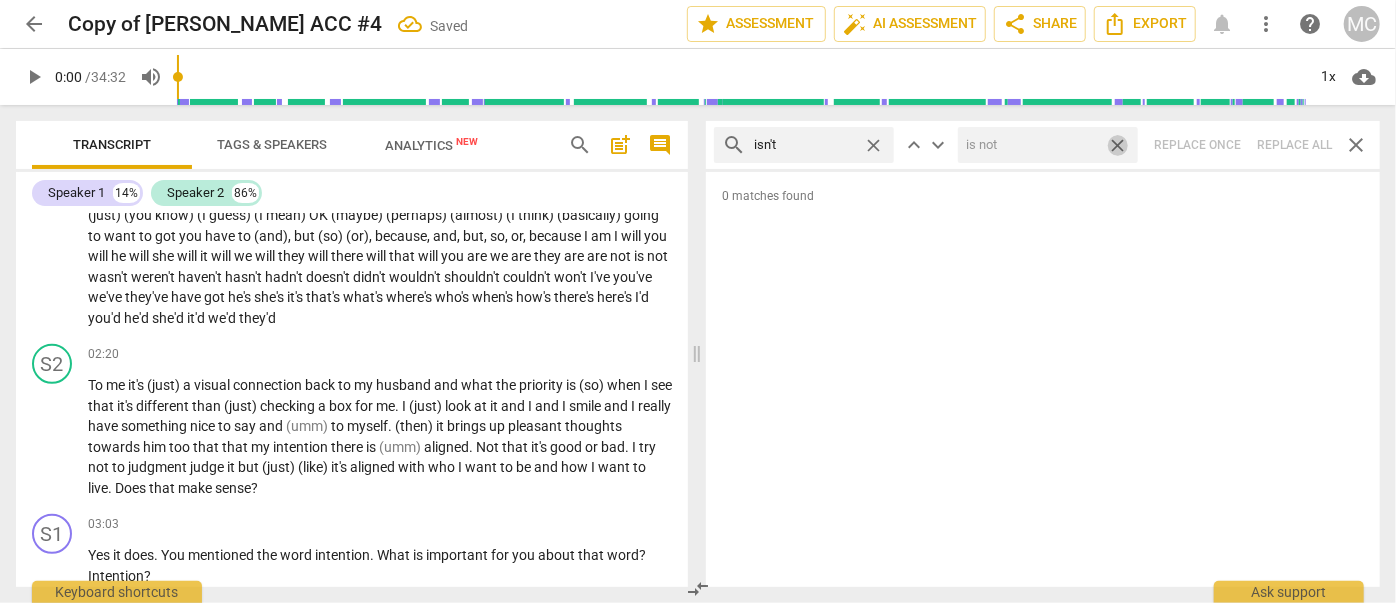 click on "close" at bounding box center [1117, 145] 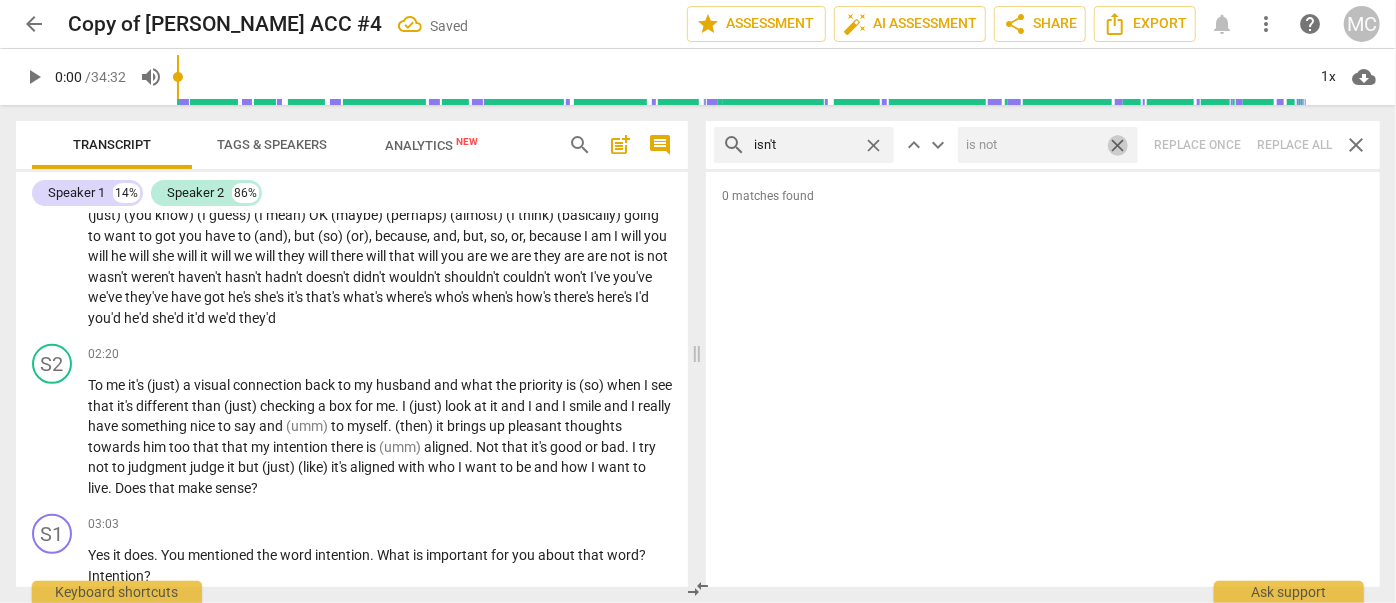 type 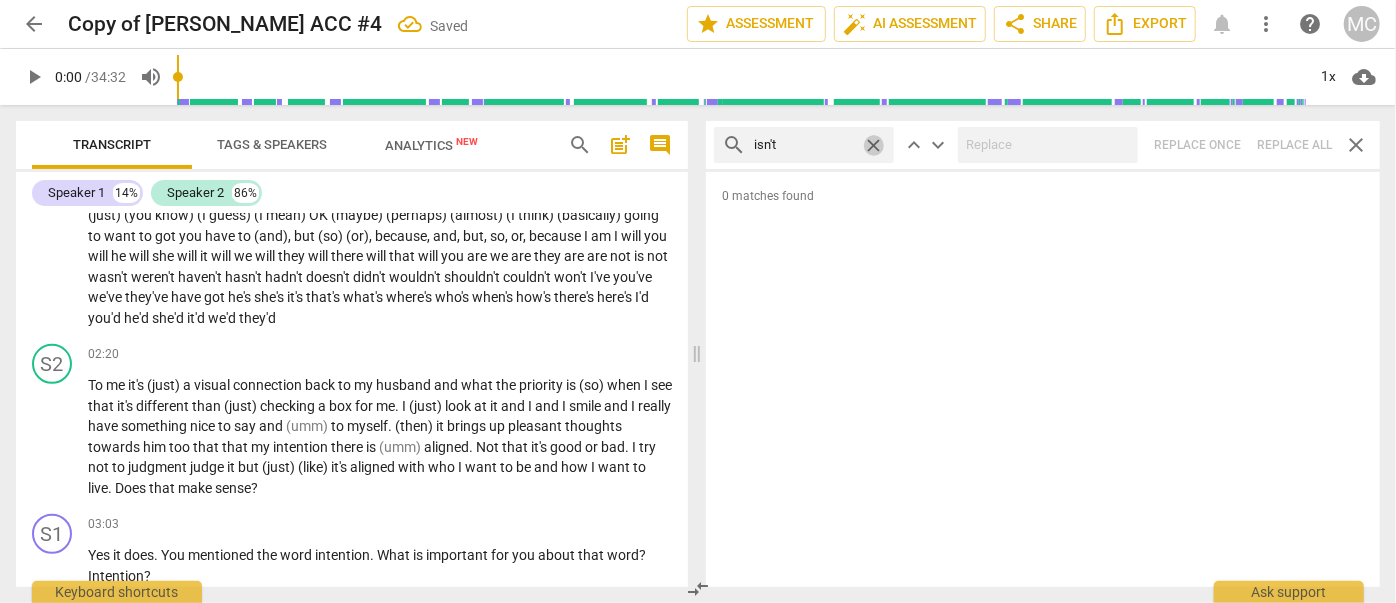 click on "close" at bounding box center (873, 145) 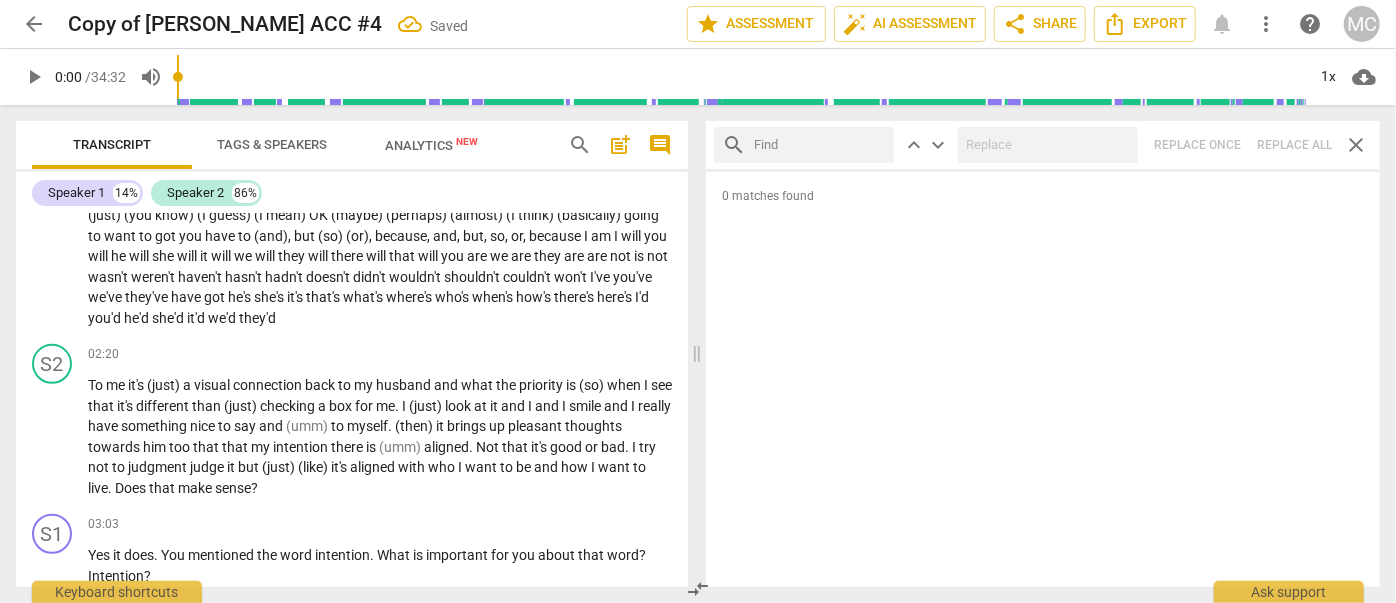 click at bounding box center (820, 145) 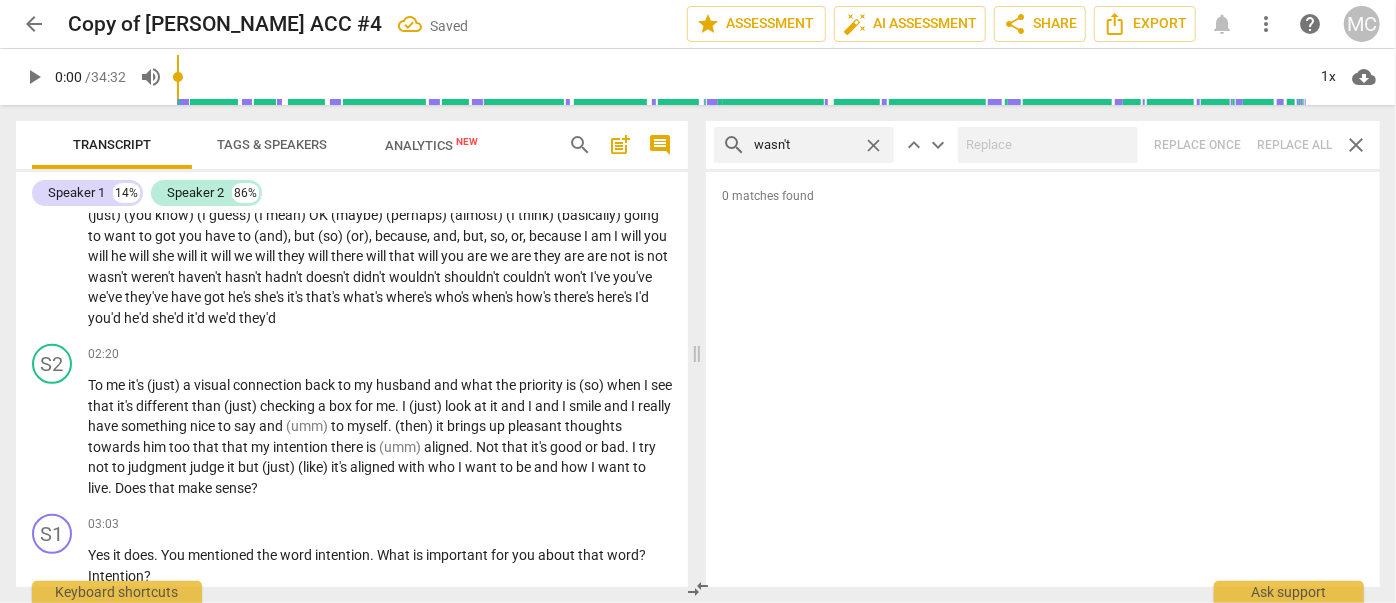 type on "wasn't" 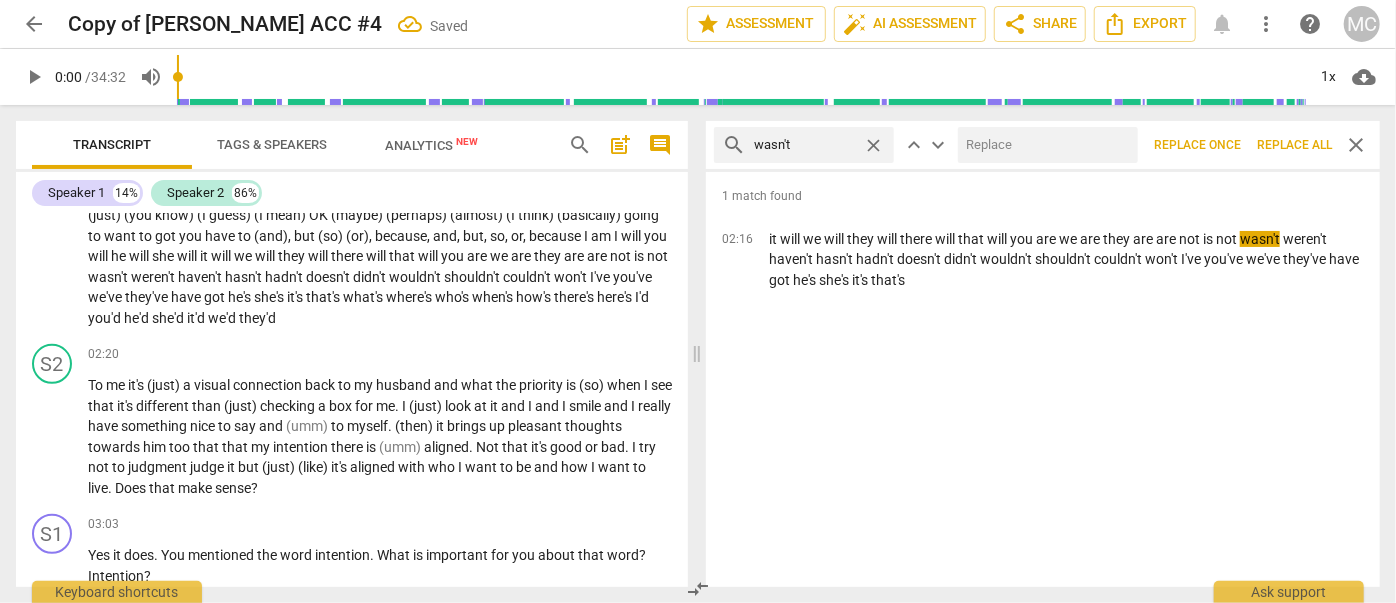 click at bounding box center [1044, 145] 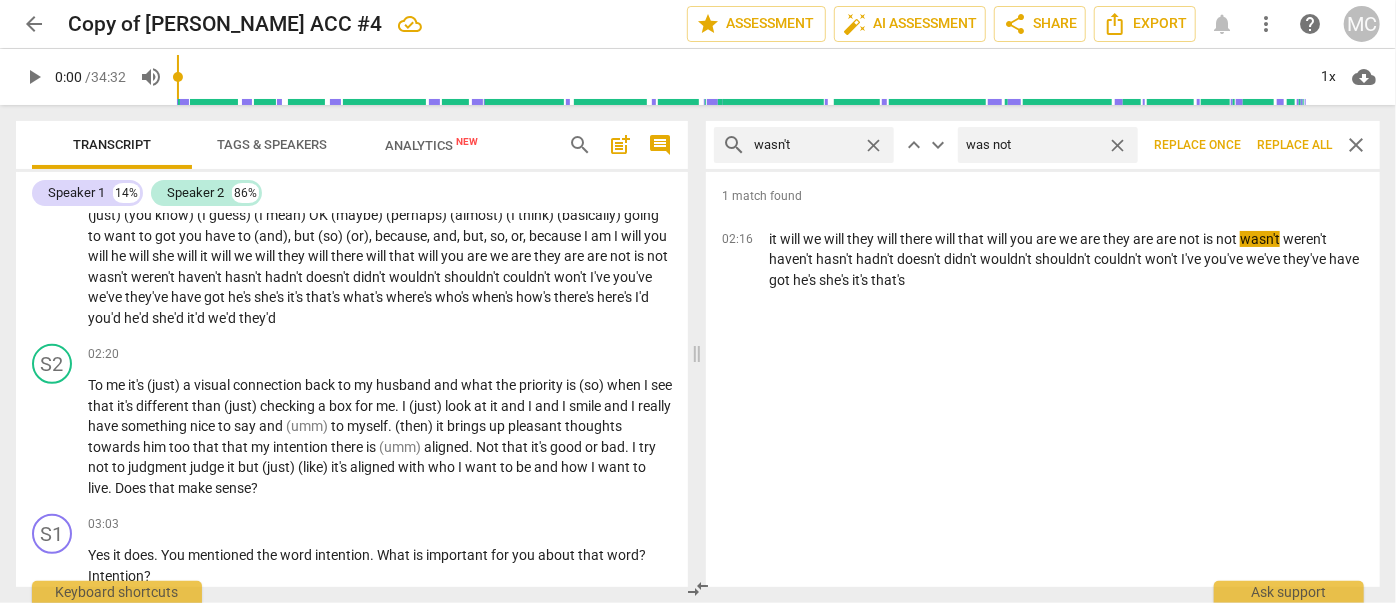 type on "was not" 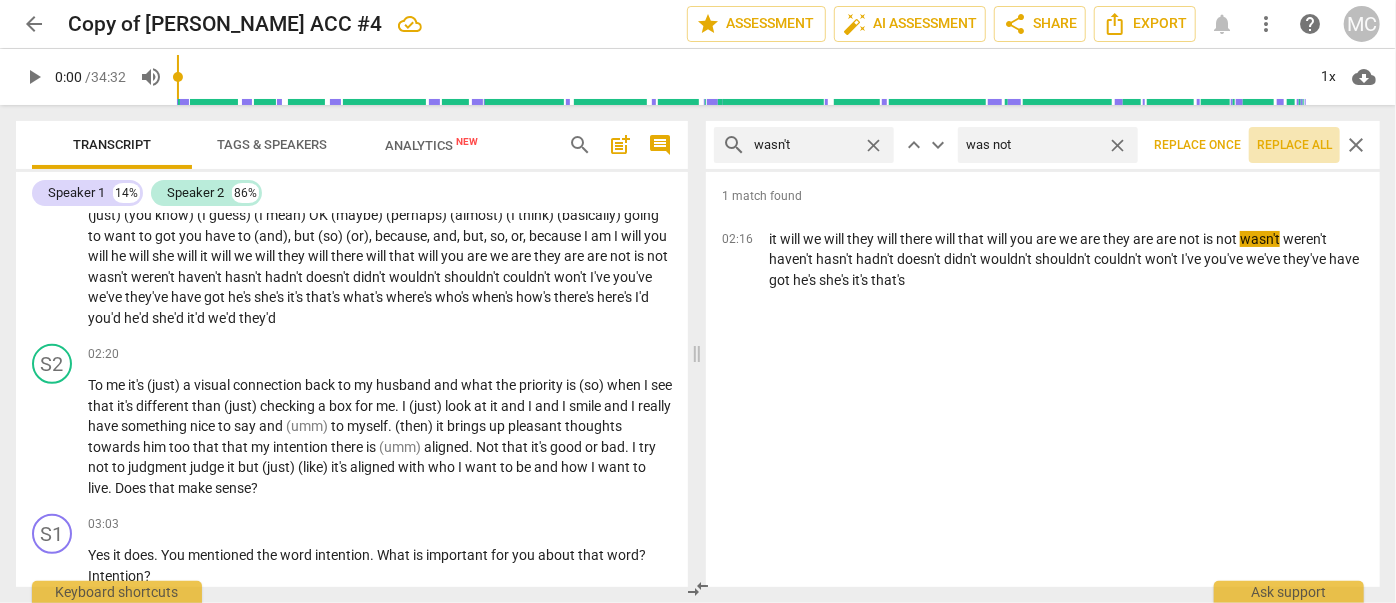 click on "Replace all" at bounding box center [1294, 145] 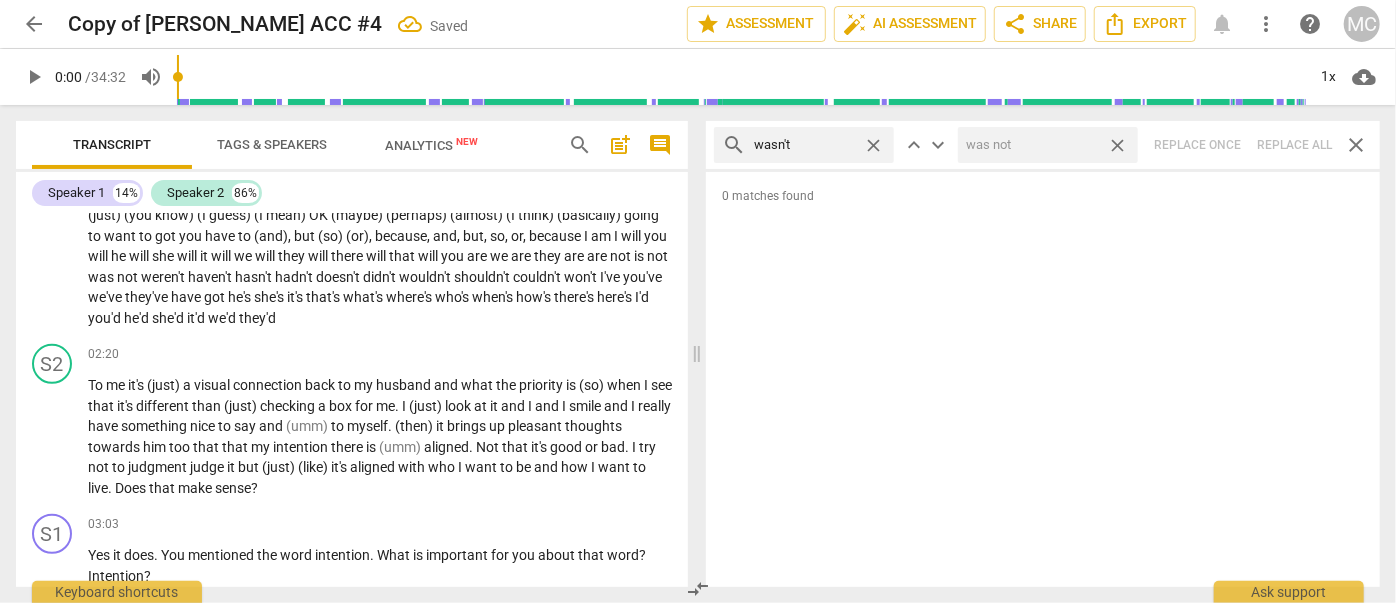 click on "close" at bounding box center [1117, 145] 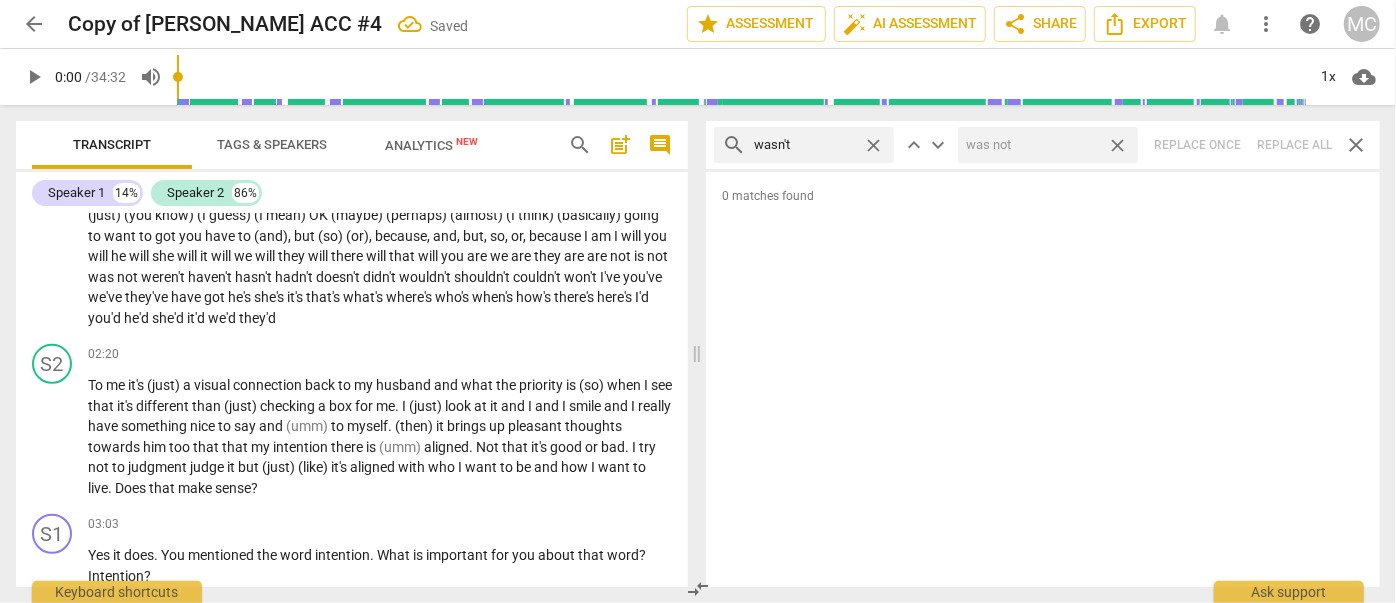 type 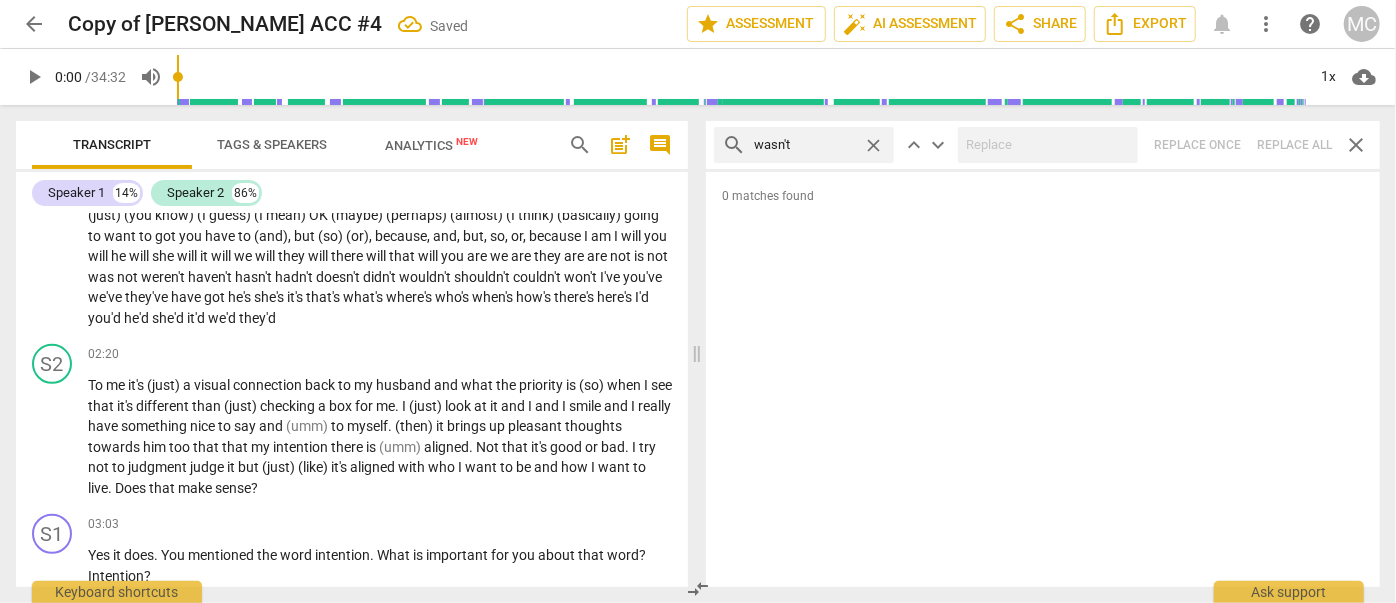 click on "close" at bounding box center (873, 145) 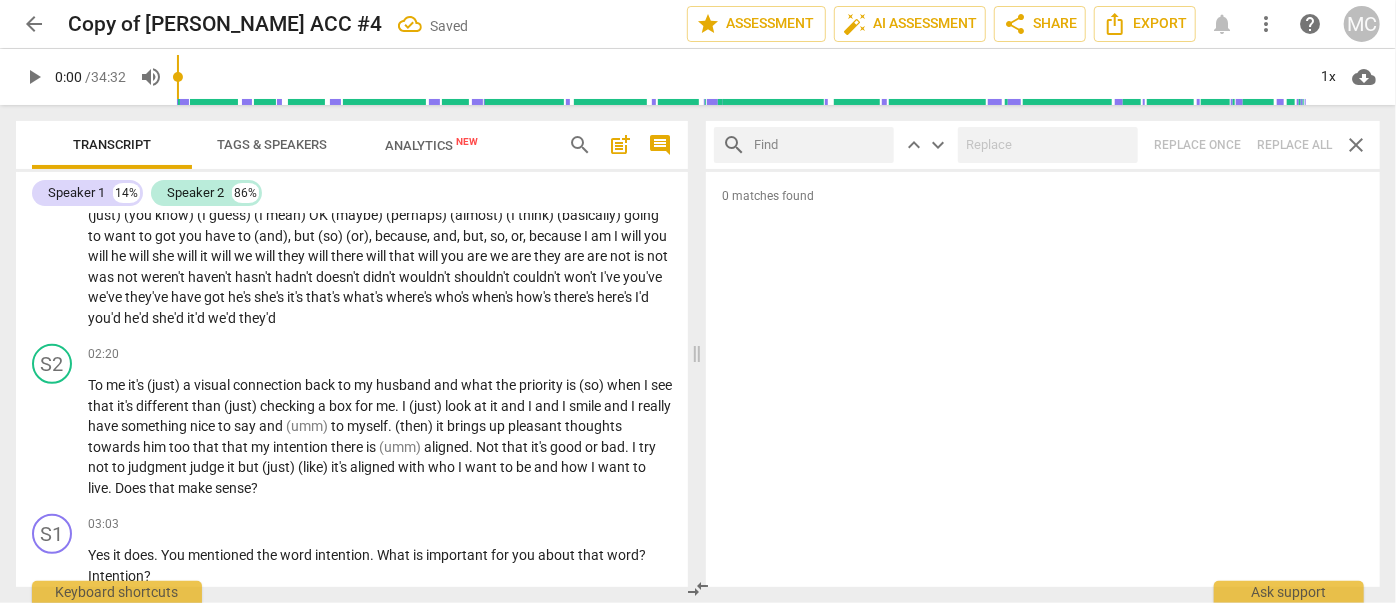 click at bounding box center (820, 145) 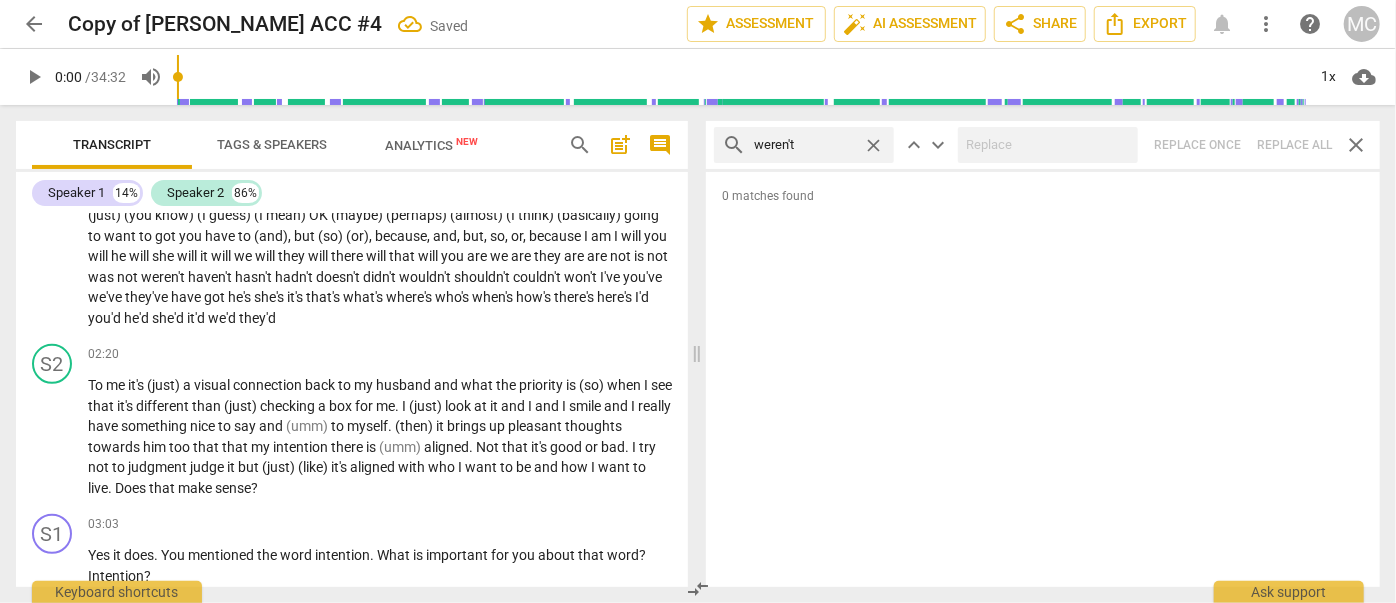 type on "weren't" 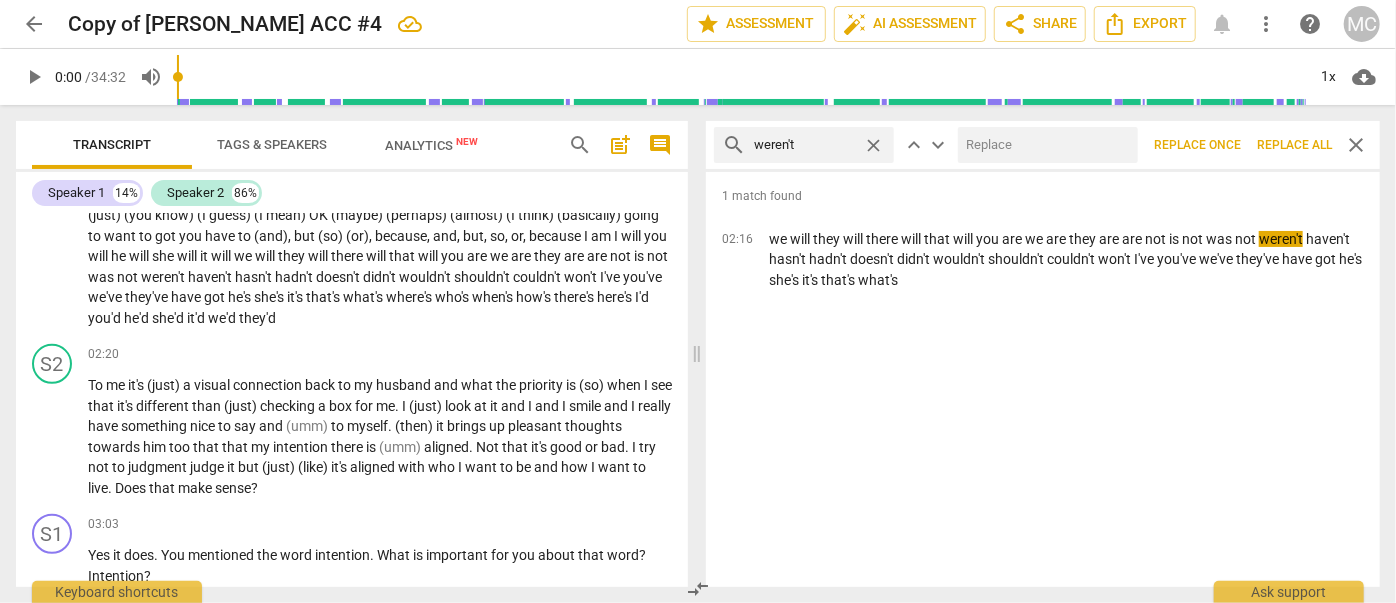 click at bounding box center [1044, 145] 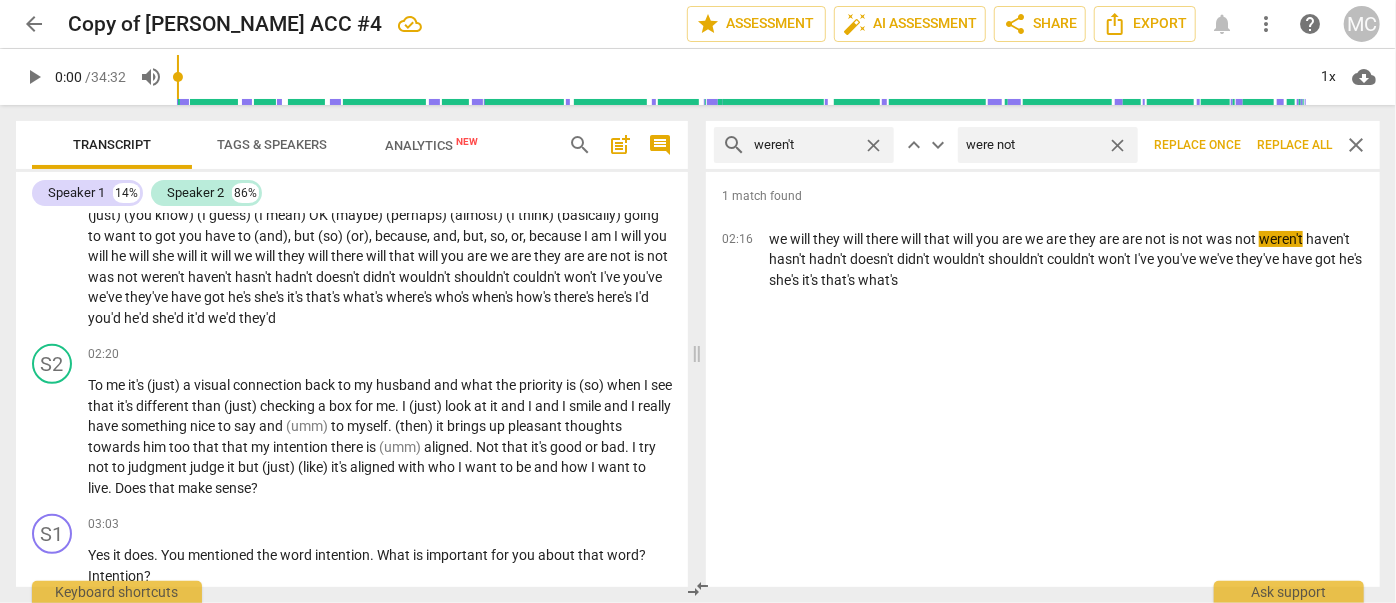 type on "were not" 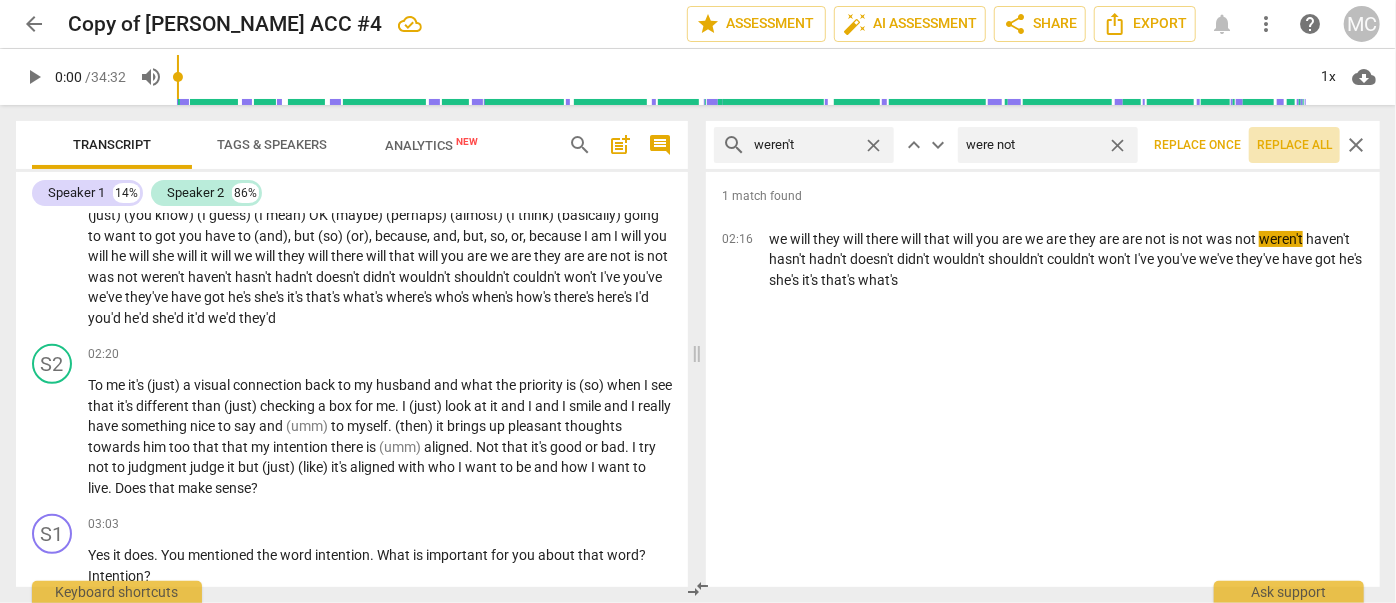 click on "Replace all" at bounding box center [1294, 145] 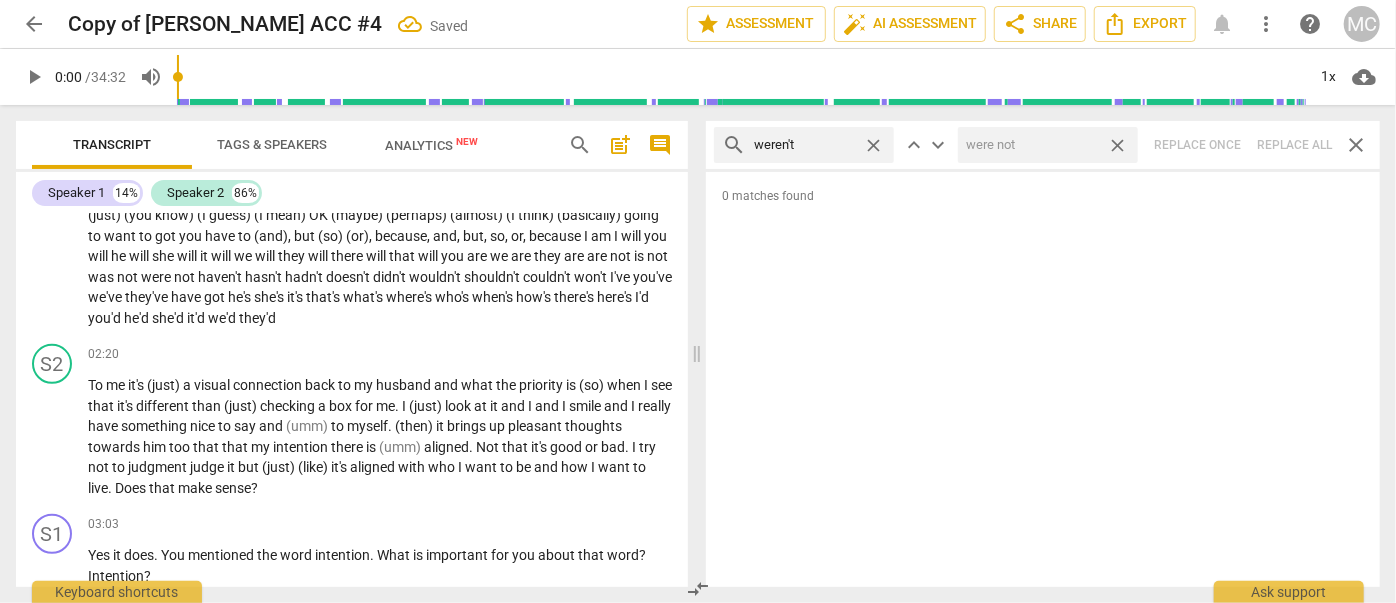 click on "close" at bounding box center [1117, 145] 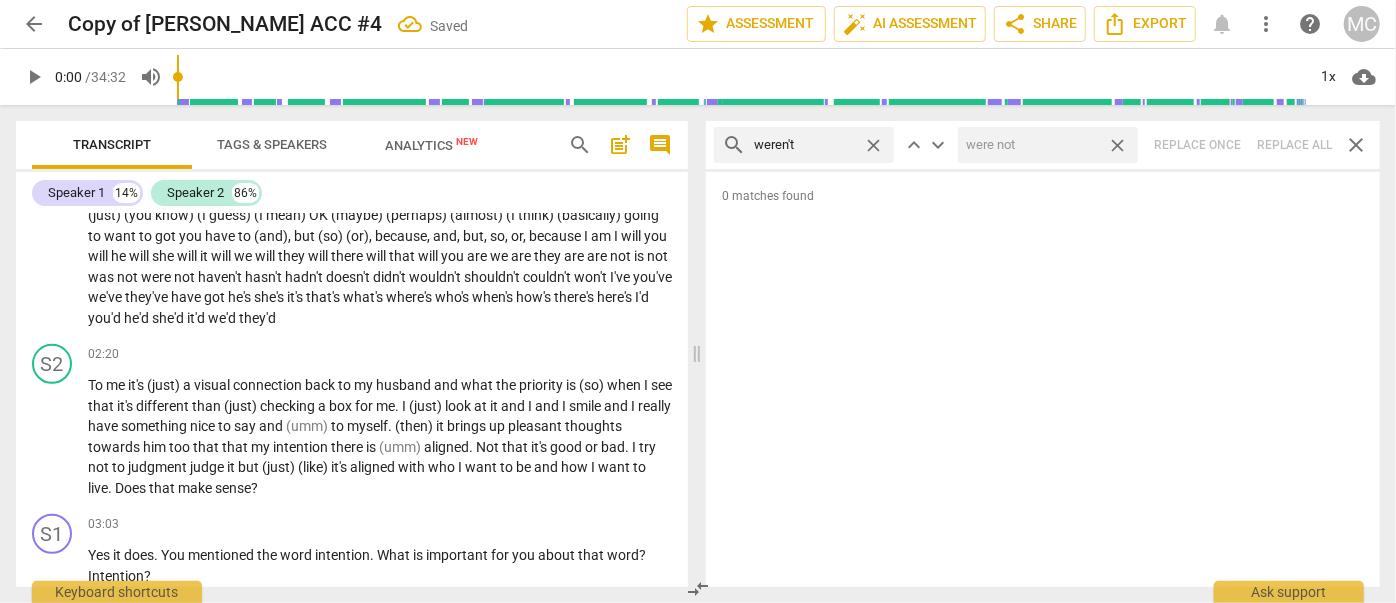 type 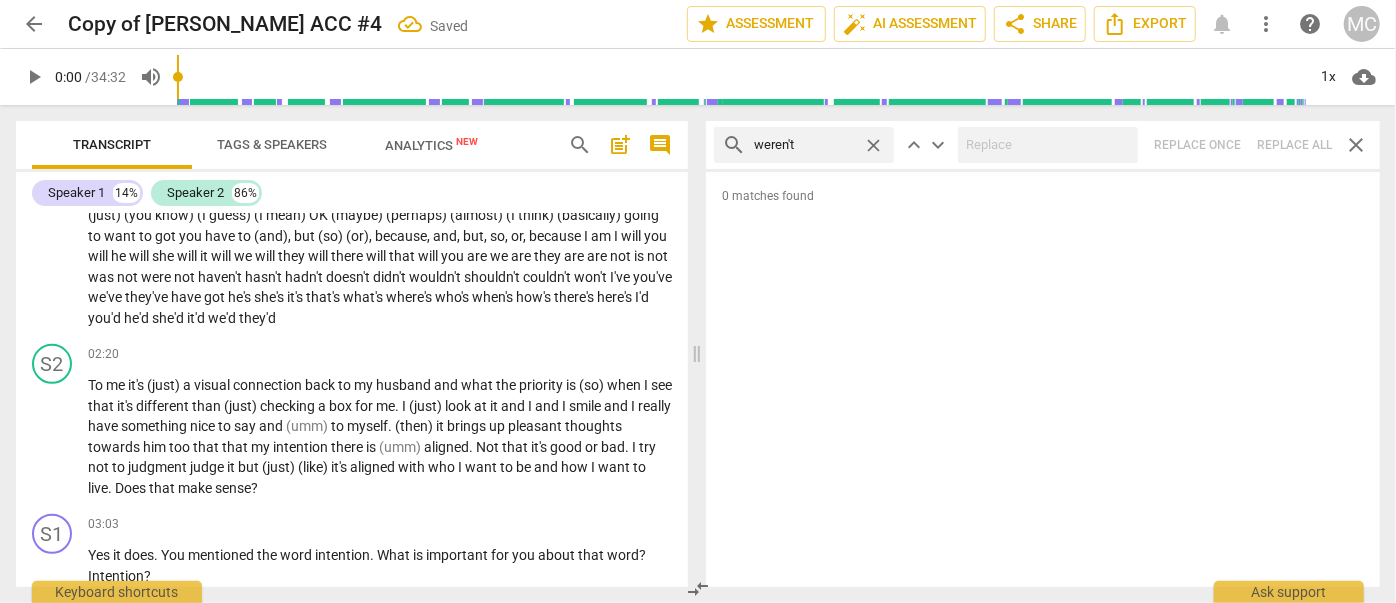 click on "close" at bounding box center (873, 145) 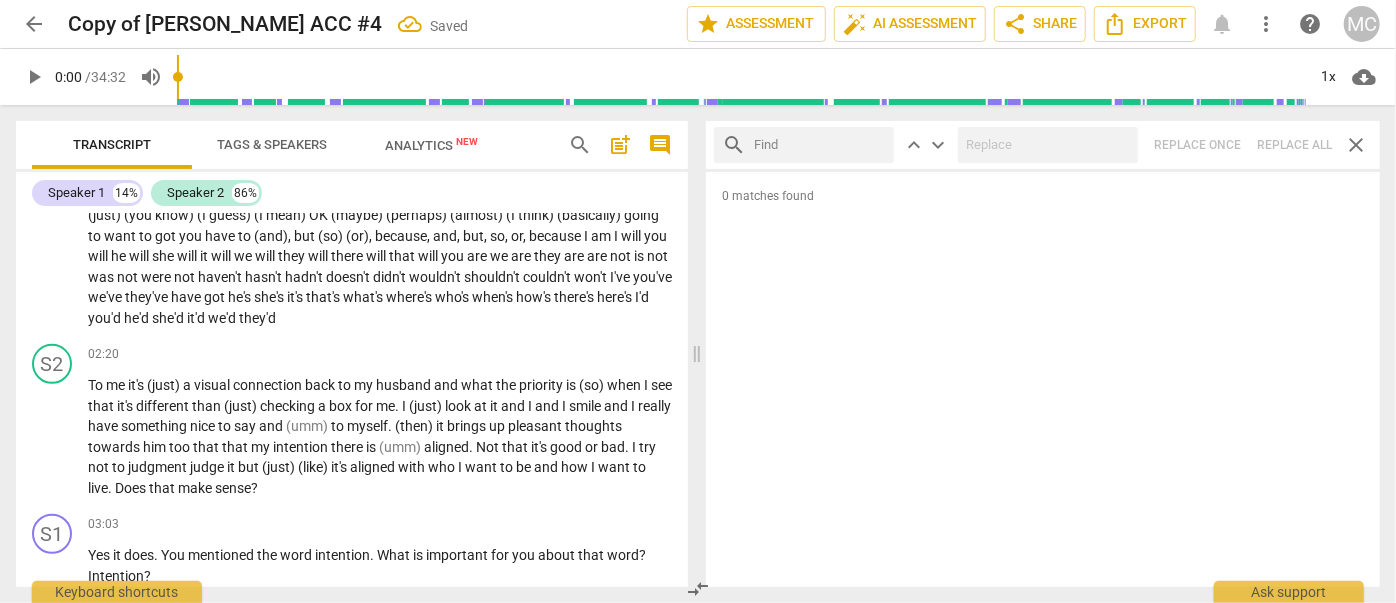 click at bounding box center (820, 145) 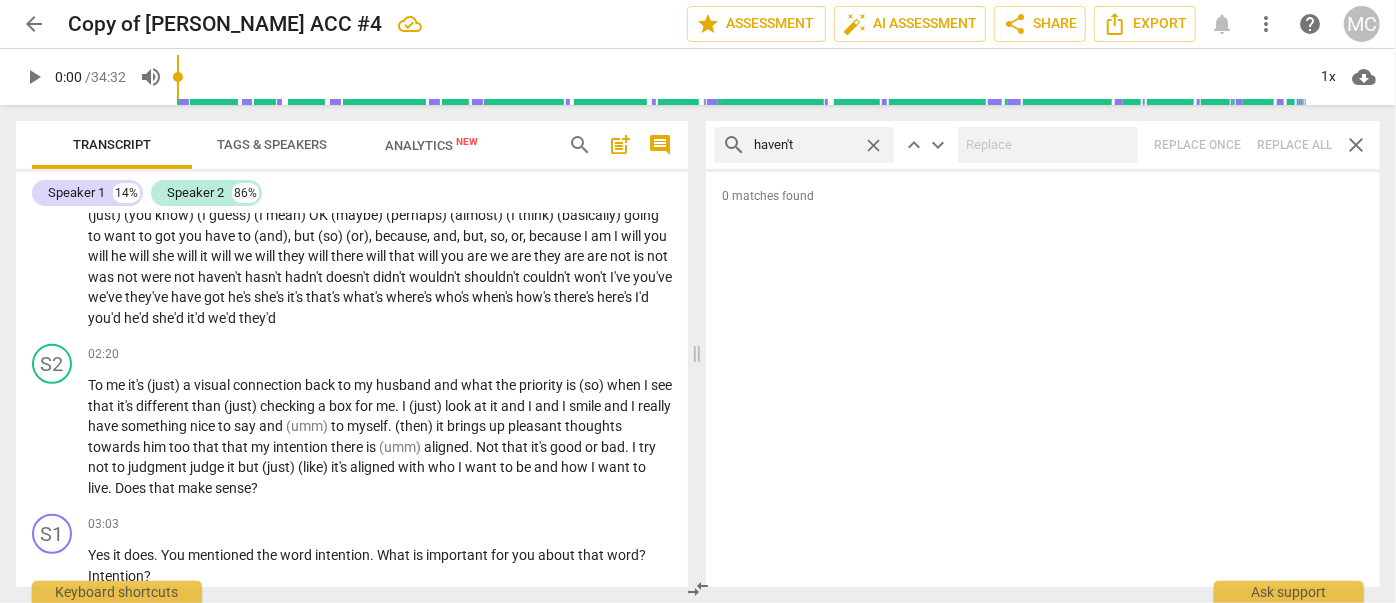 type on "haven't" 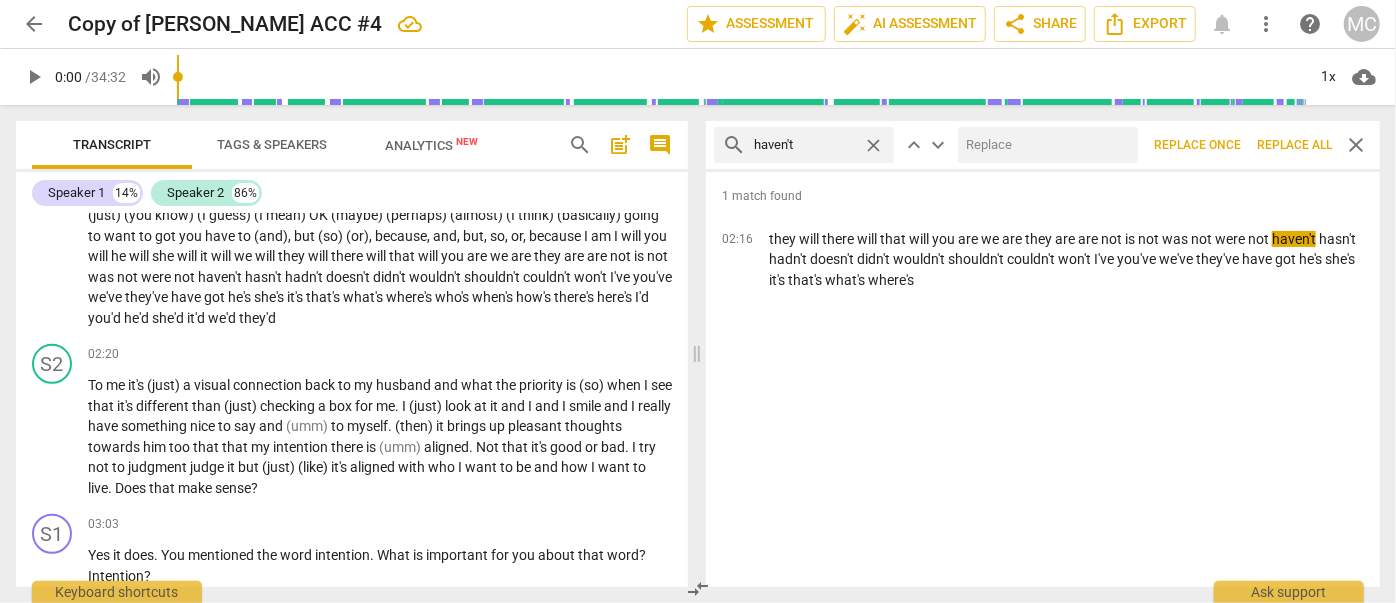 click at bounding box center [1044, 145] 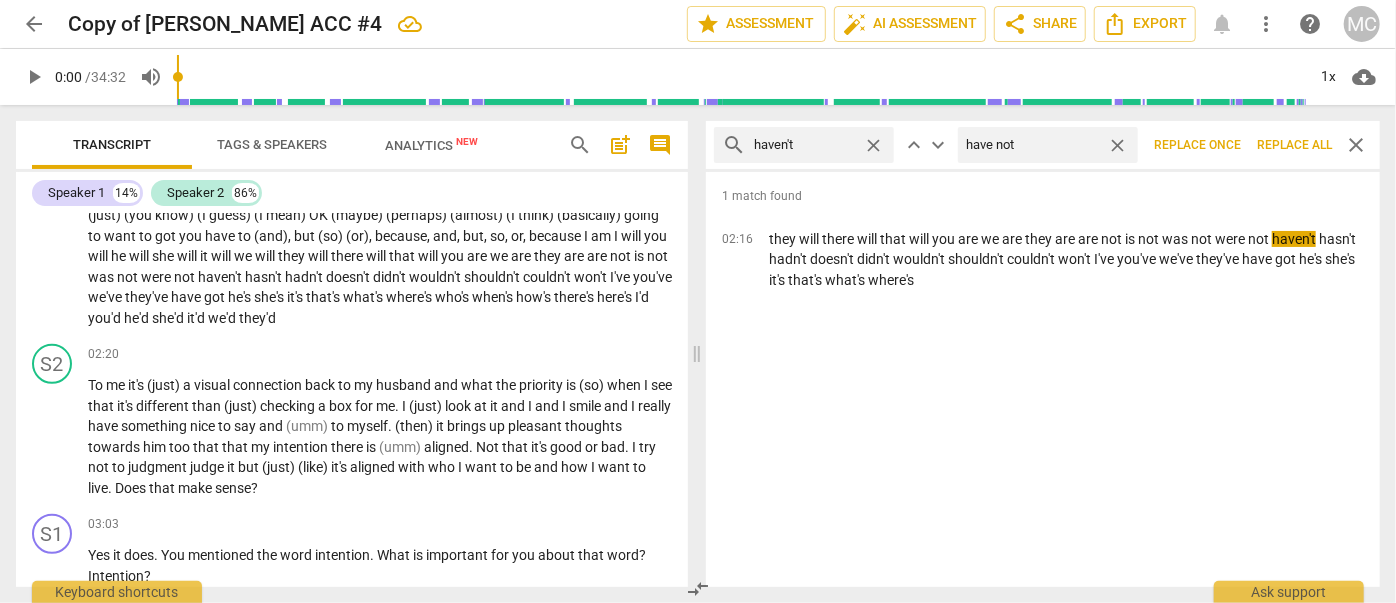 type on "have not" 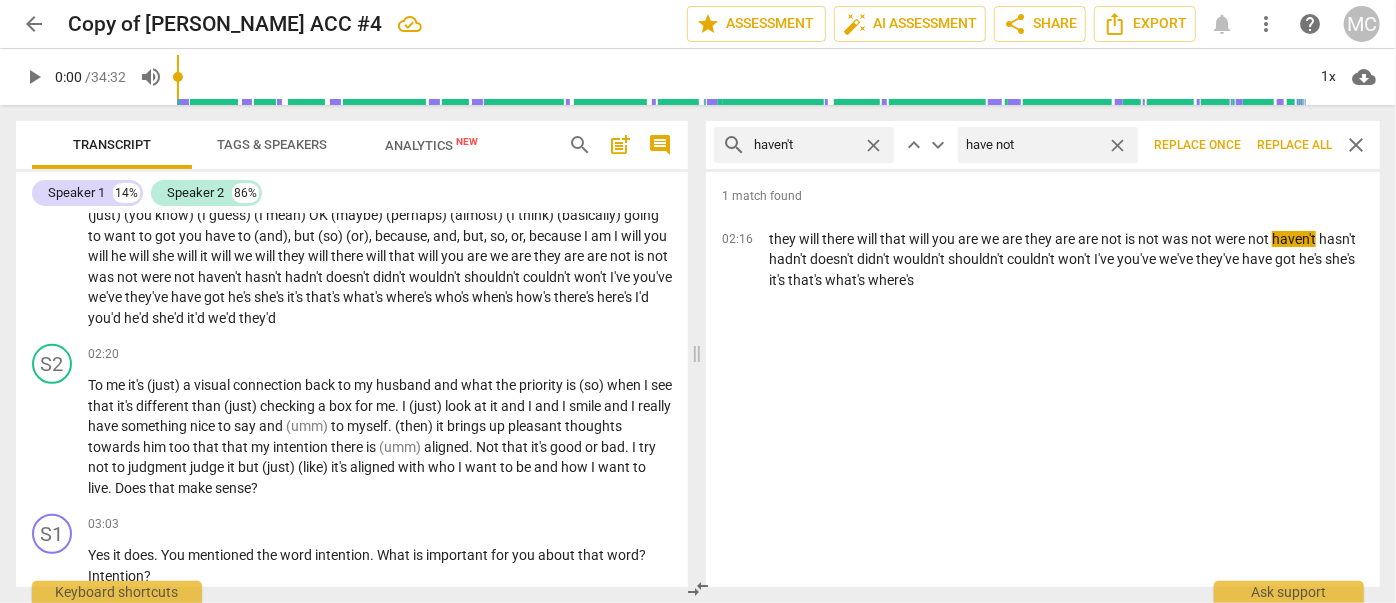 click on "Replace all" at bounding box center [1294, 145] 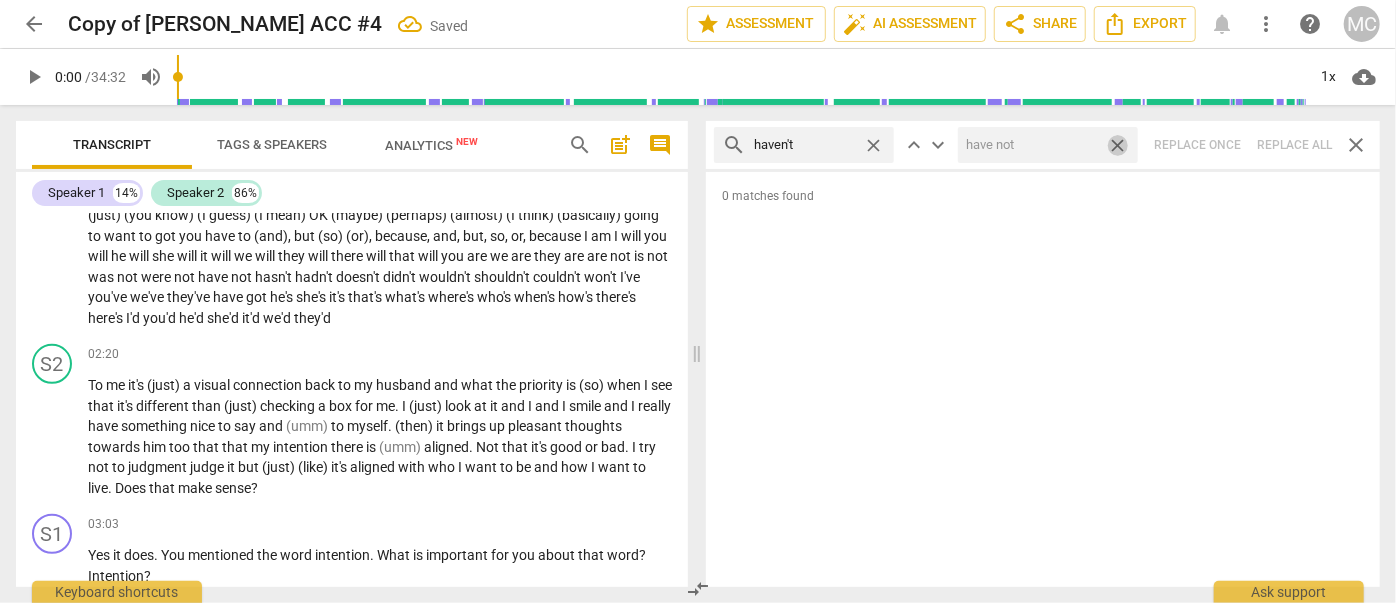 click on "close" at bounding box center [1117, 145] 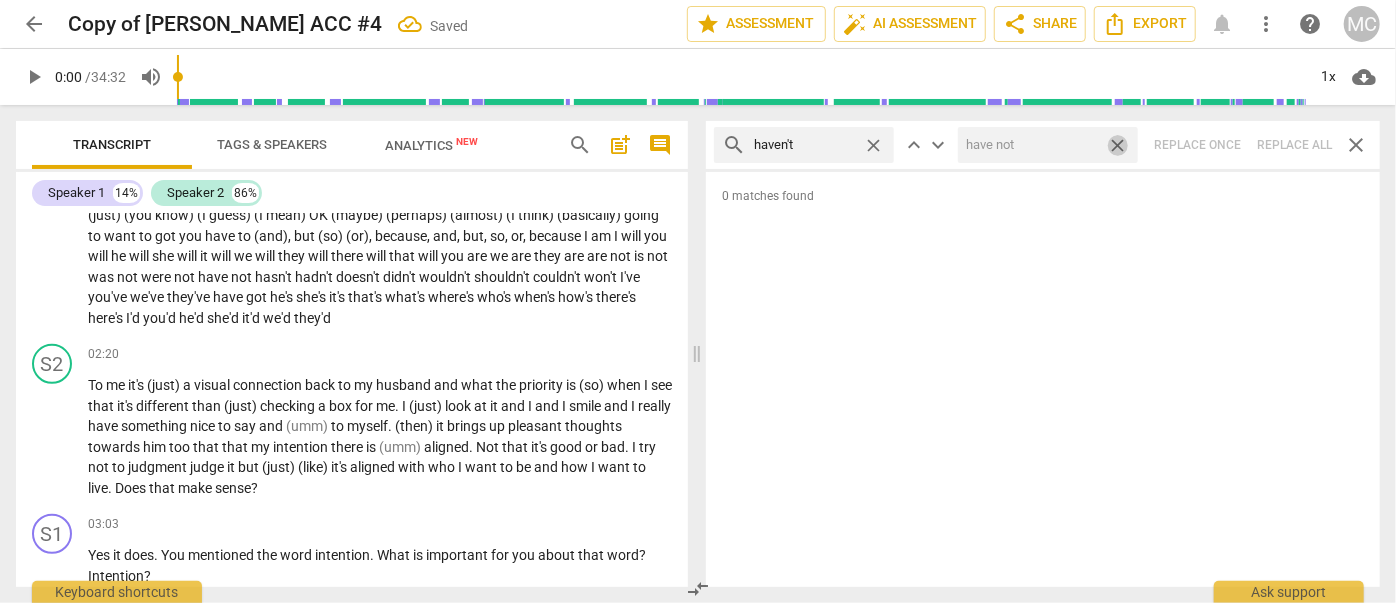type 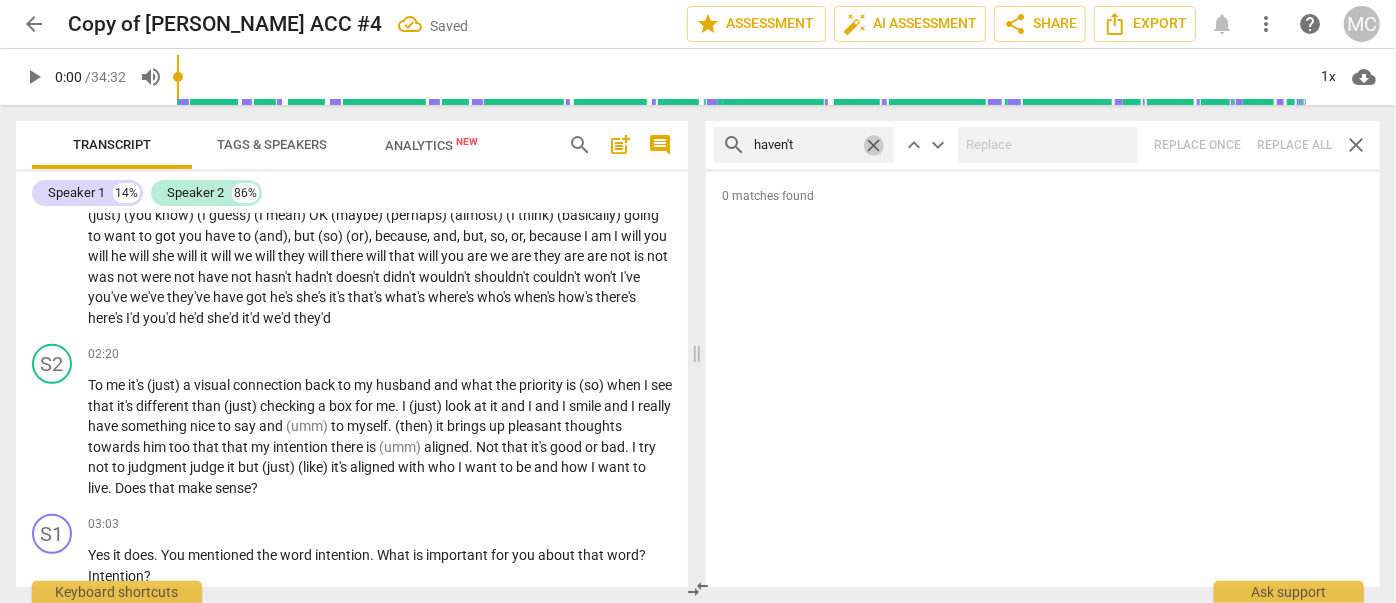 click on "close" at bounding box center (873, 145) 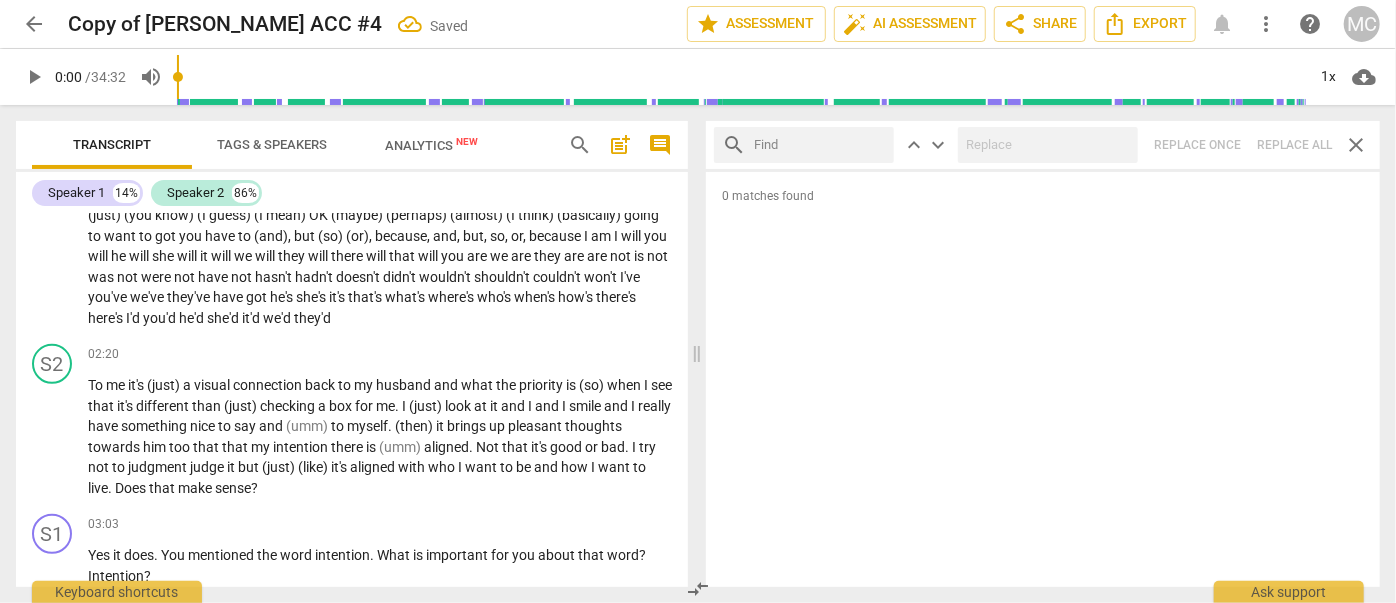 click at bounding box center [820, 145] 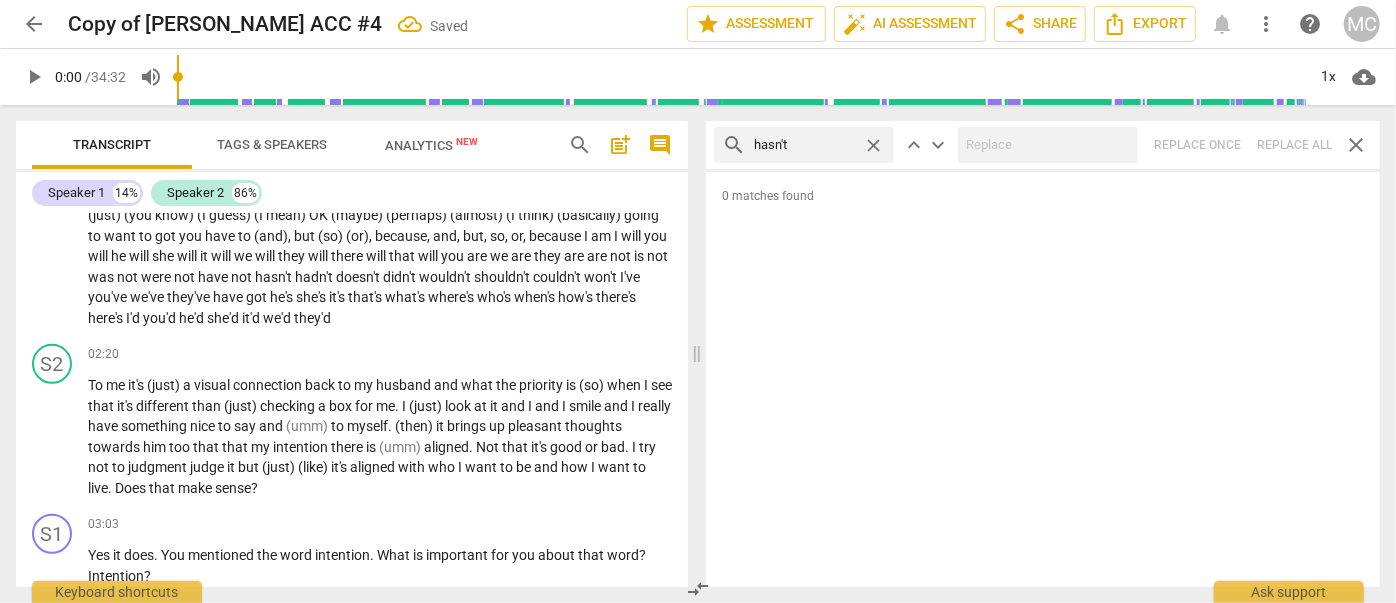 type on "hasn't" 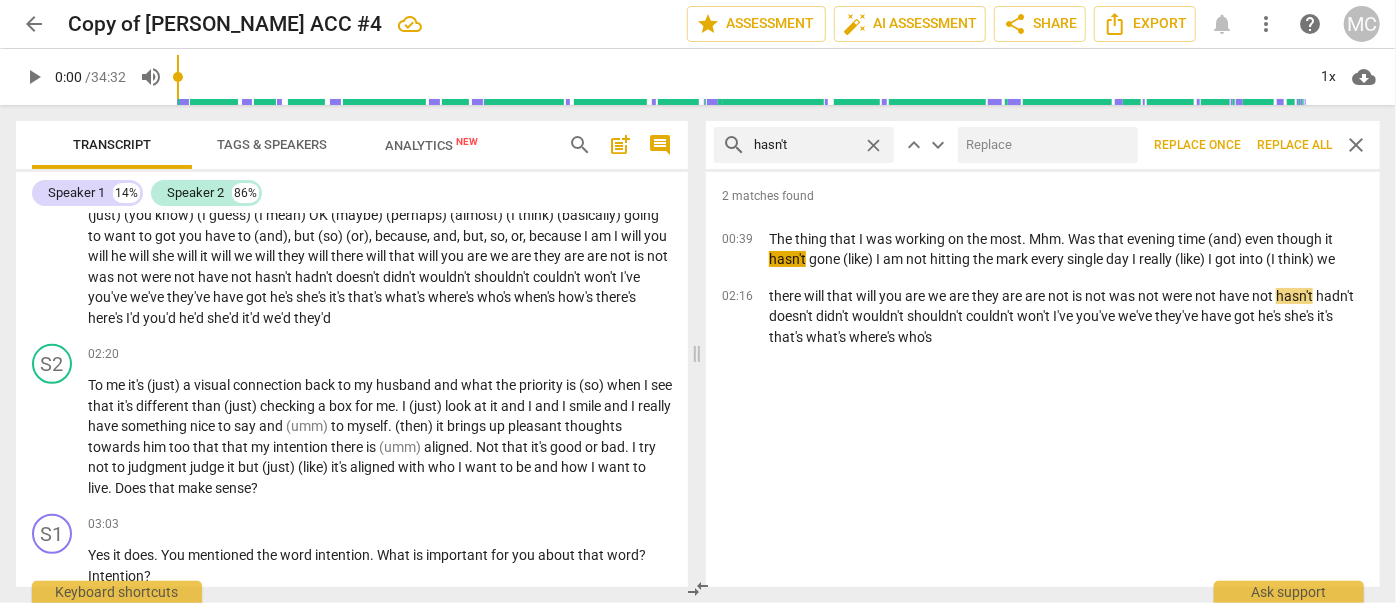 click at bounding box center [1044, 145] 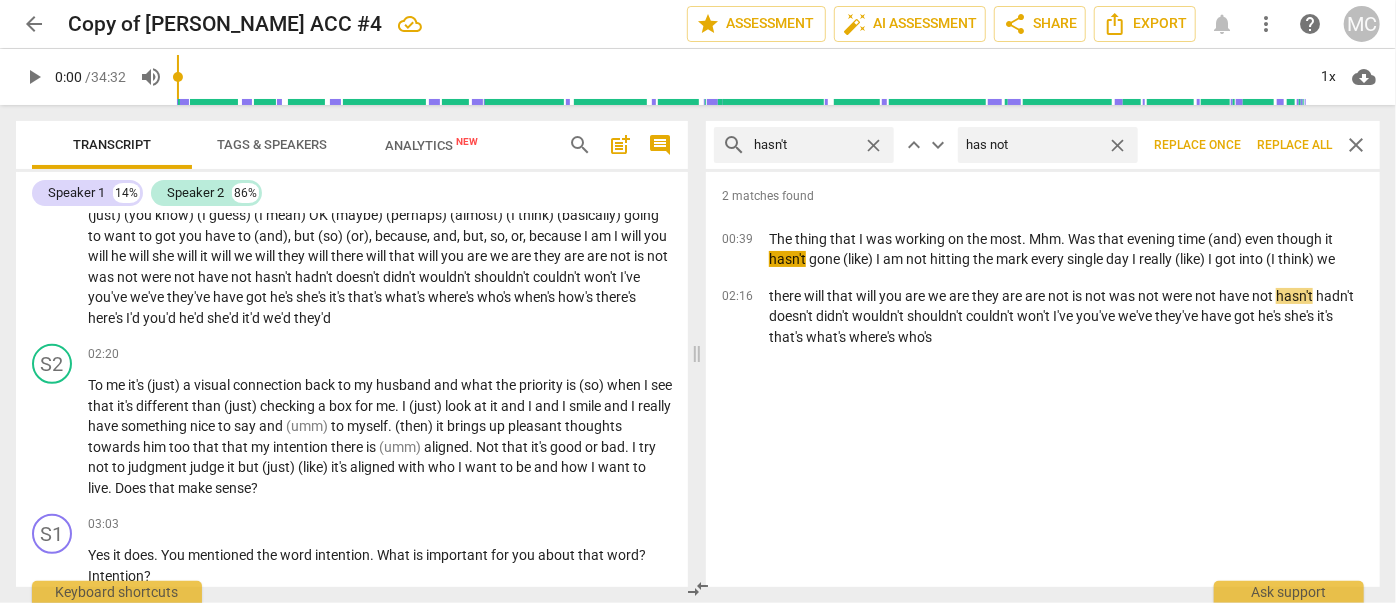 type on "has not" 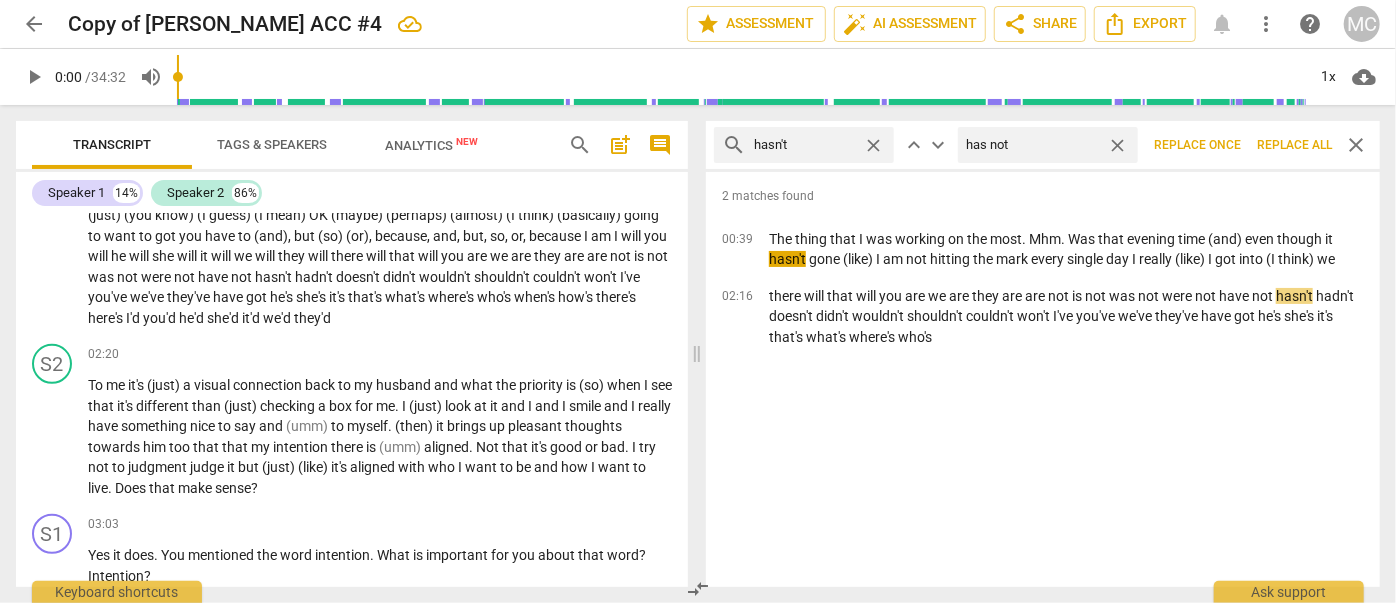 click on "Replace all" at bounding box center [1294, 145] 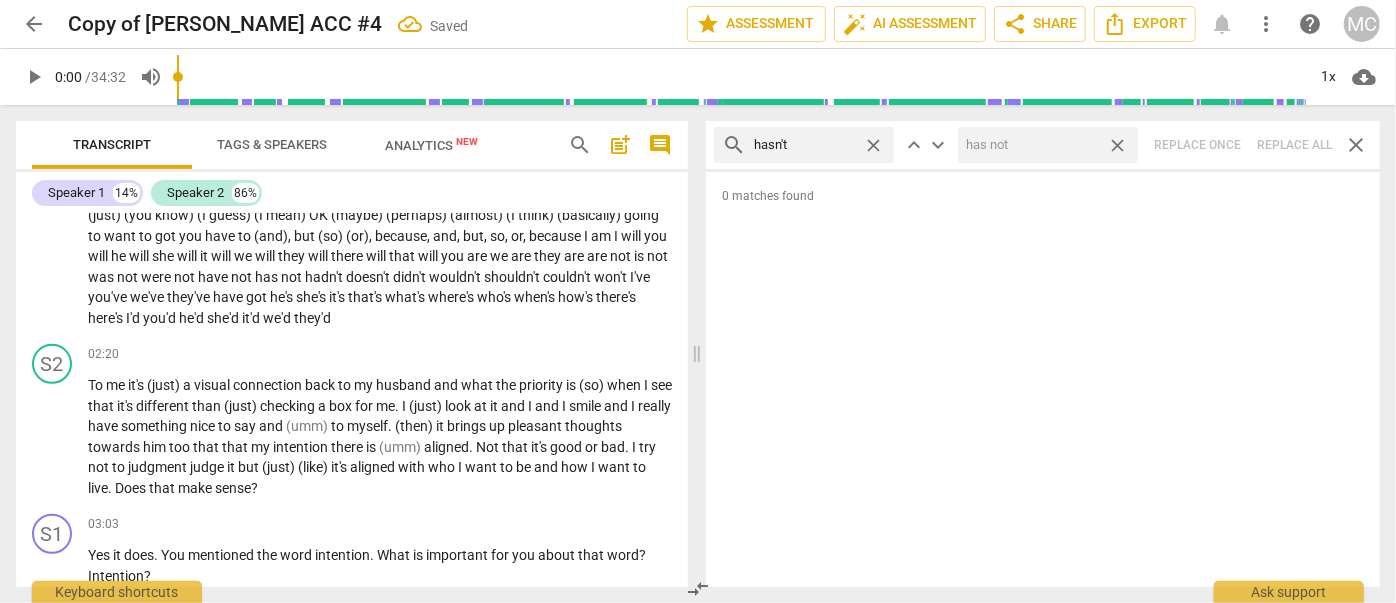 click on "close" at bounding box center [1117, 145] 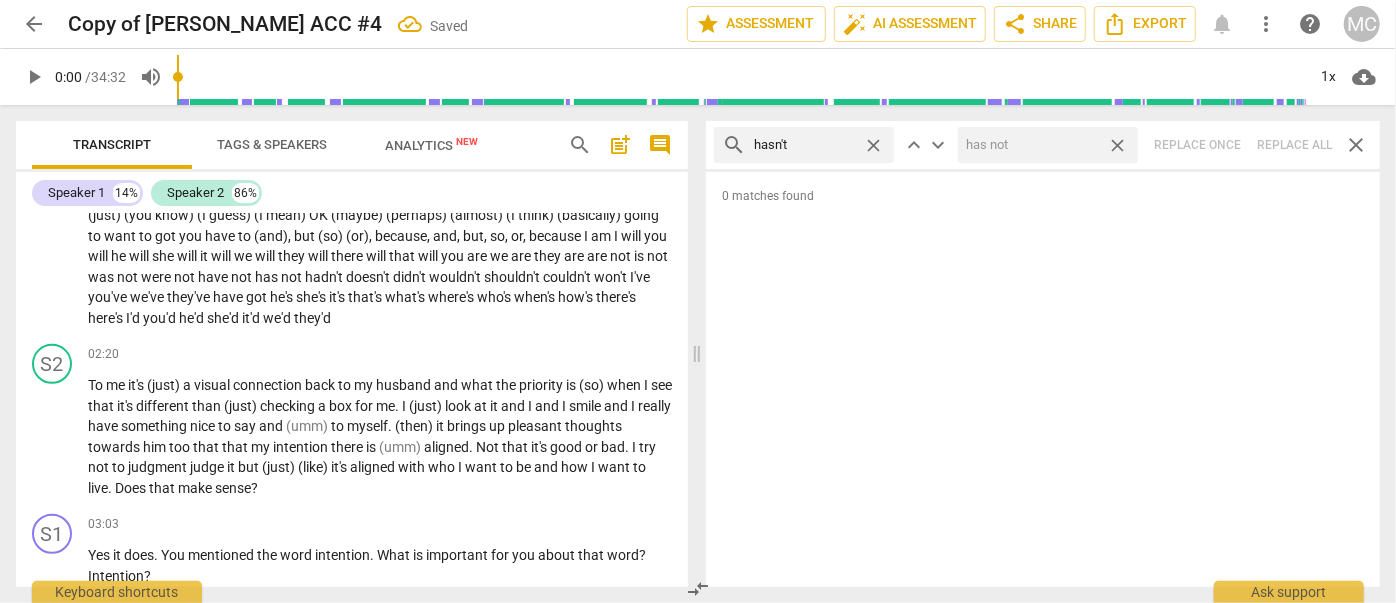 type 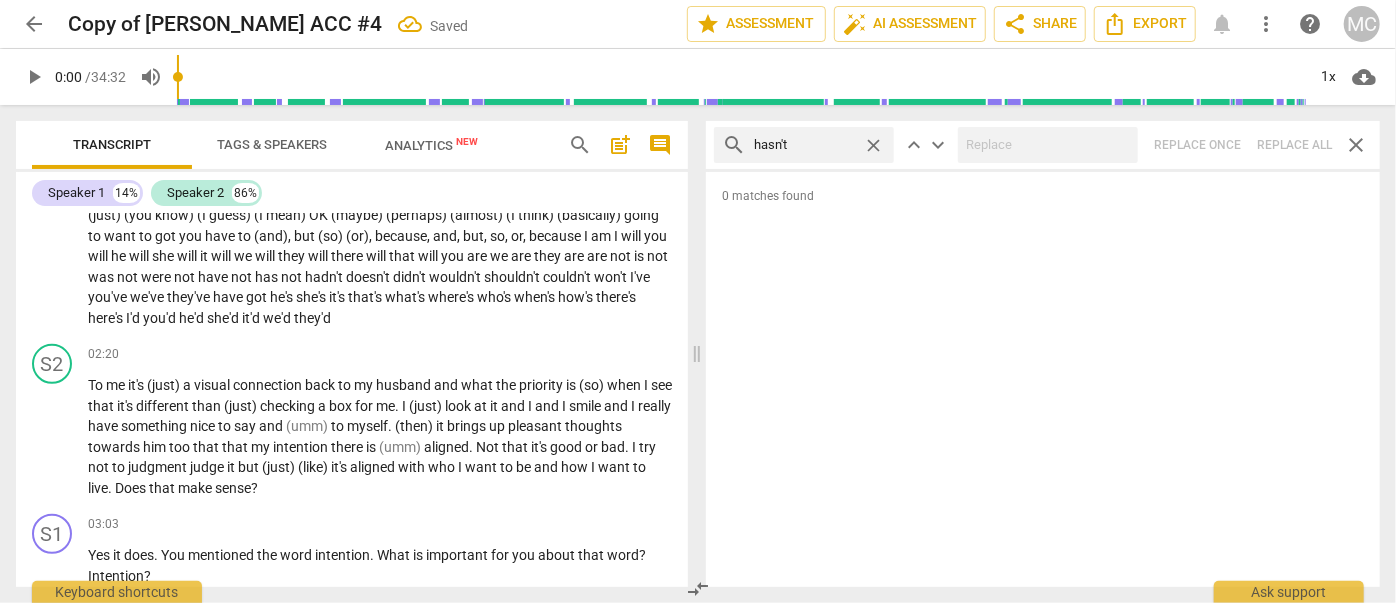click on "close" at bounding box center [873, 145] 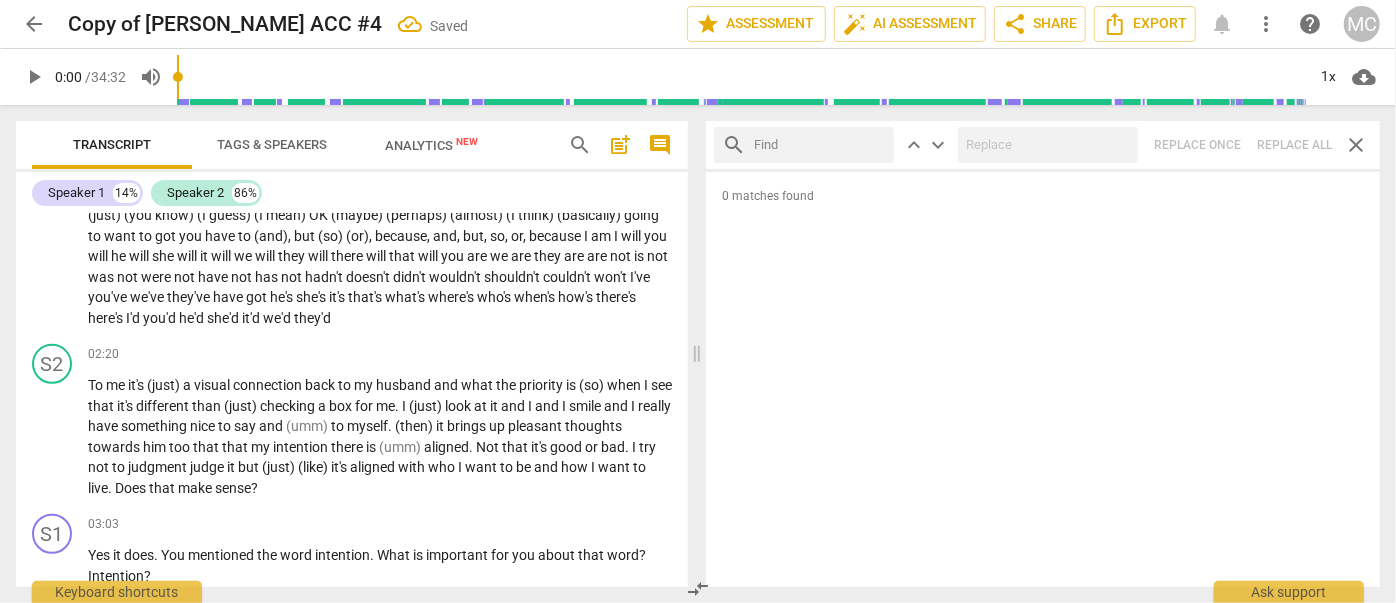 click at bounding box center (820, 145) 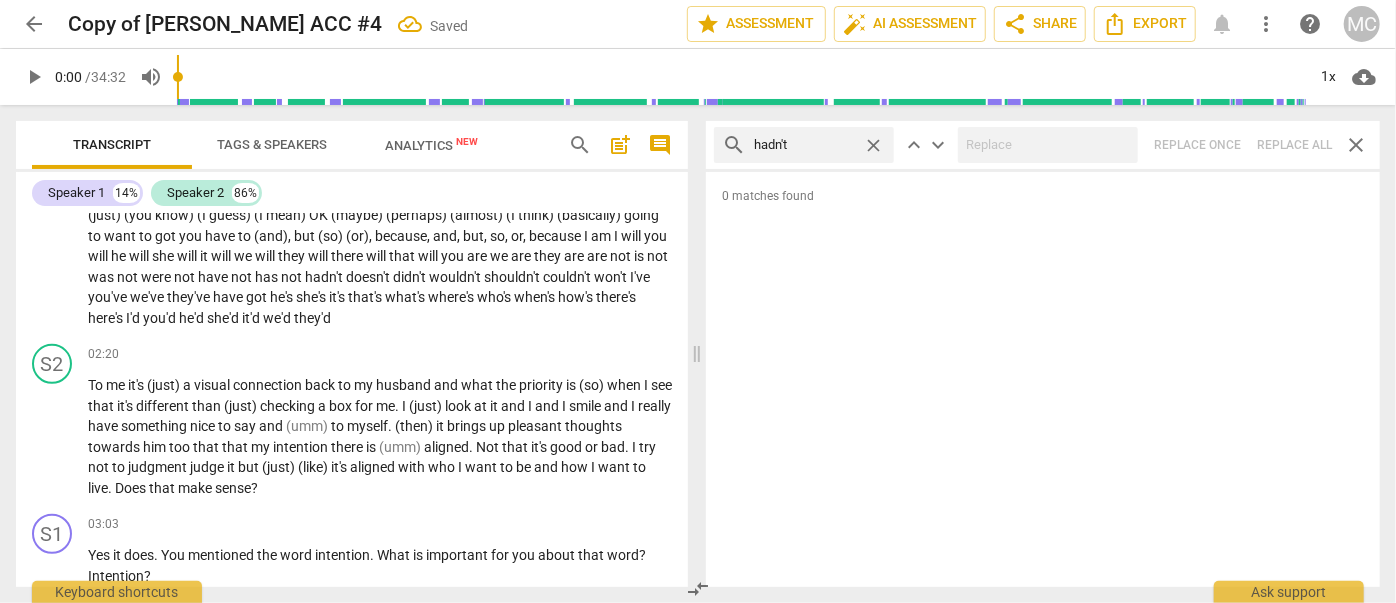 type on "hadn't" 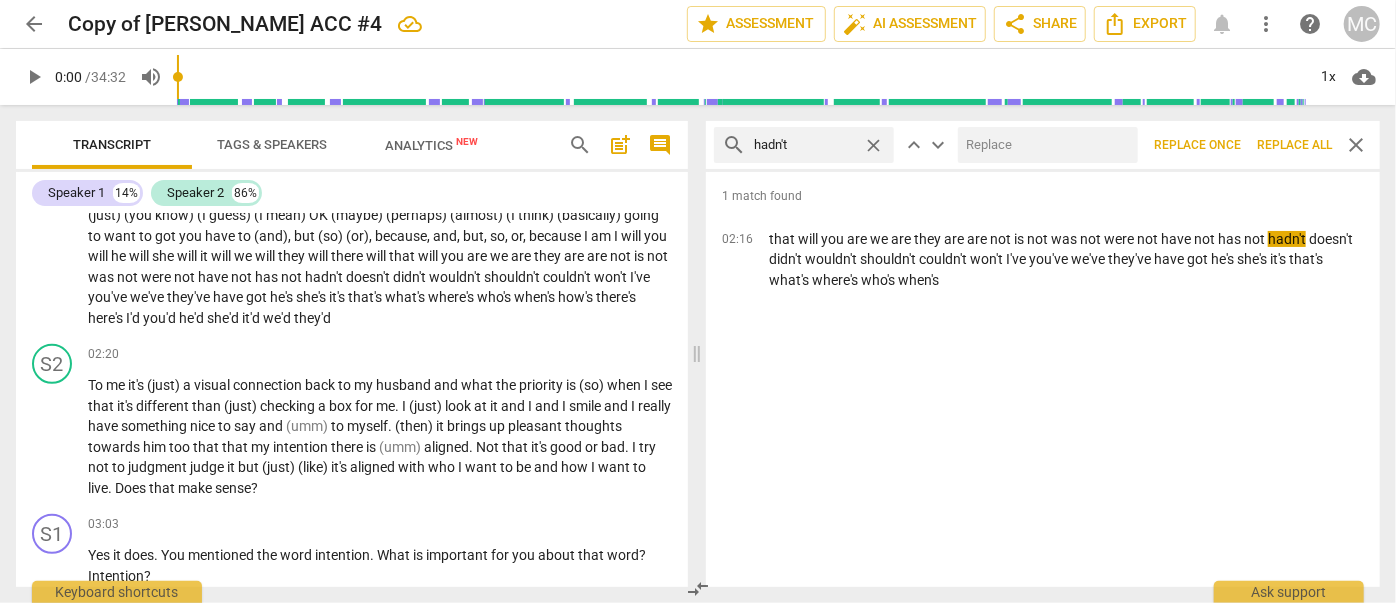 click at bounding box center (1044, 145) 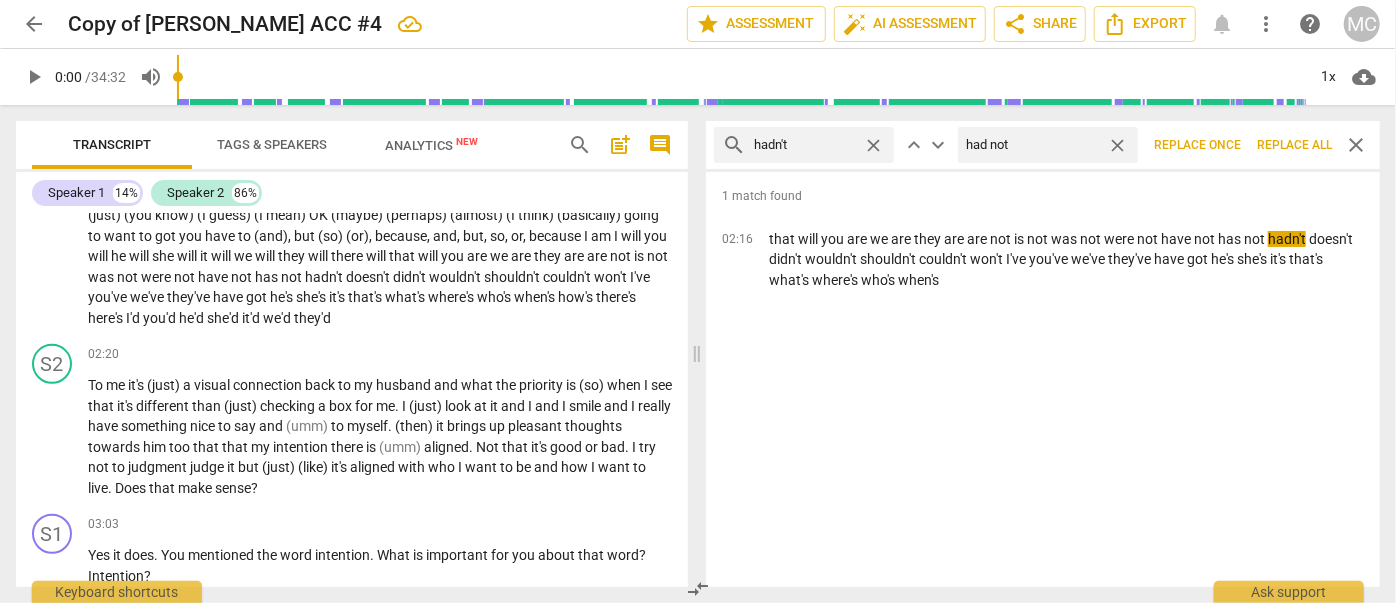 type on "had not" 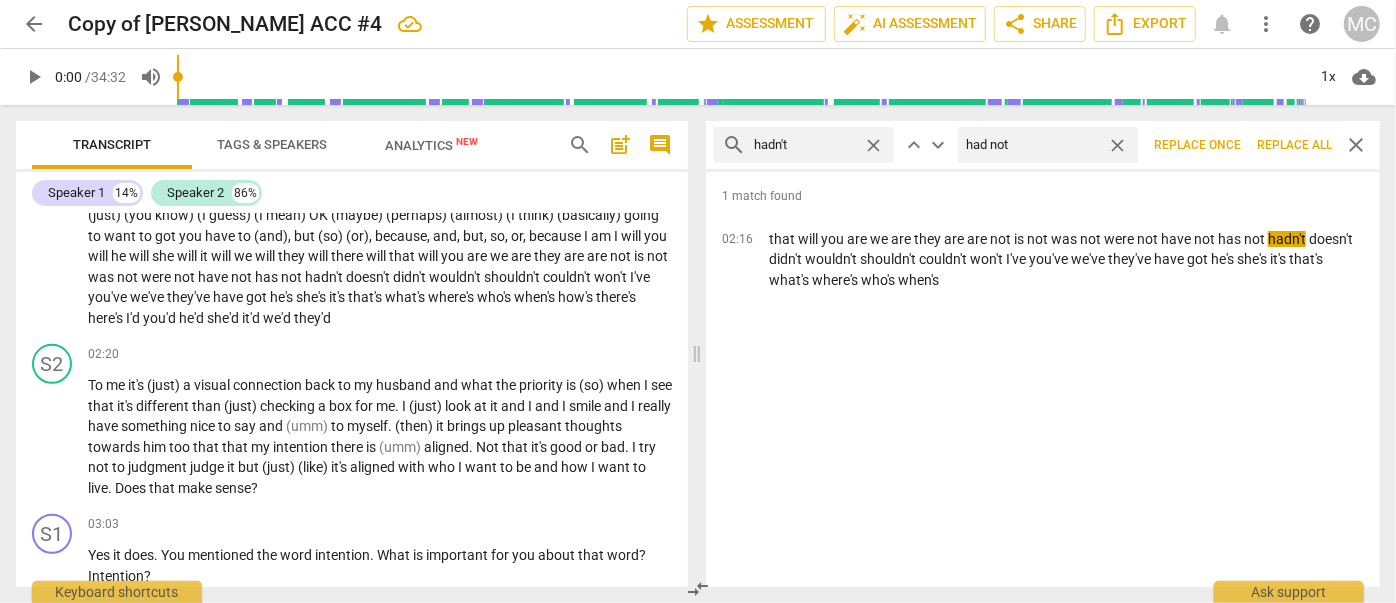 click on "Replace all" at bounding box center [1294, 145] 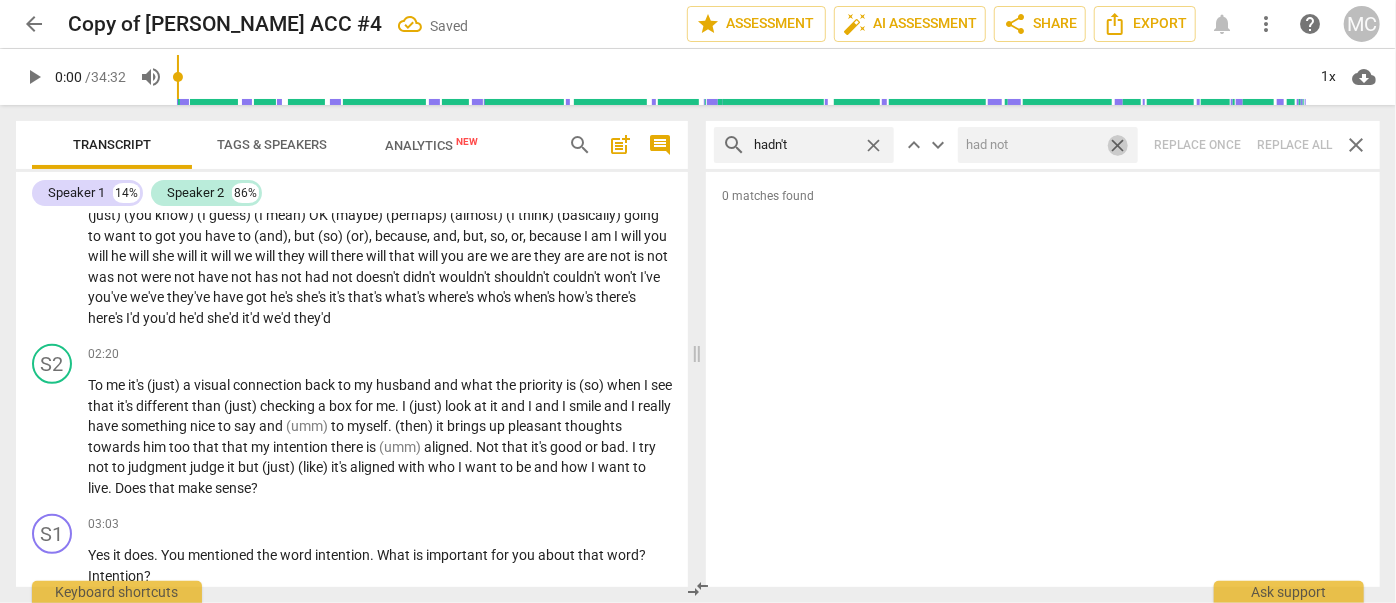 click on "close" at bounding box center [1117, 145] 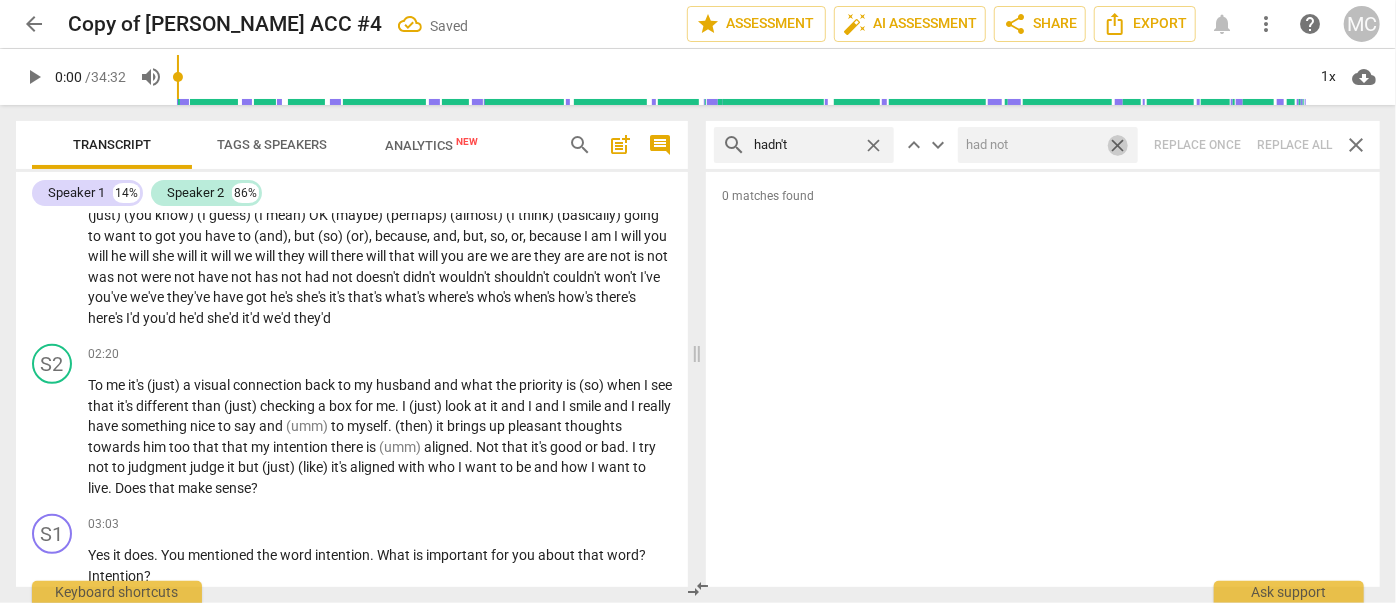 type 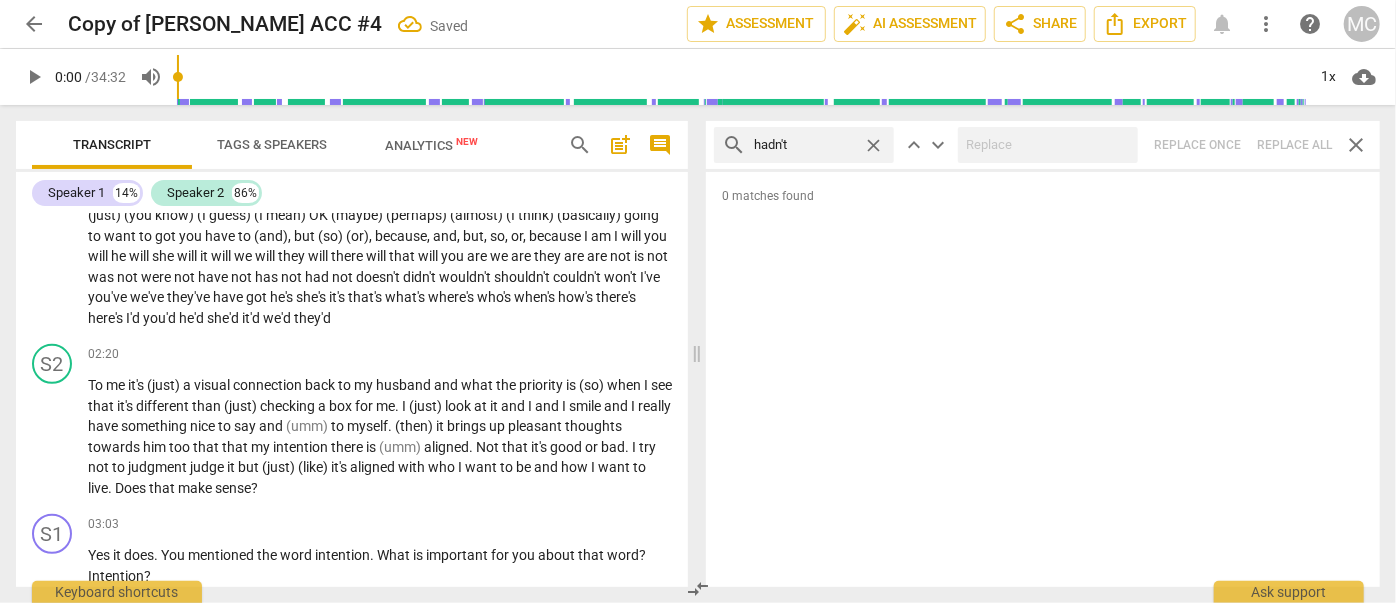 click on "close" at bounding box center (873, 145) 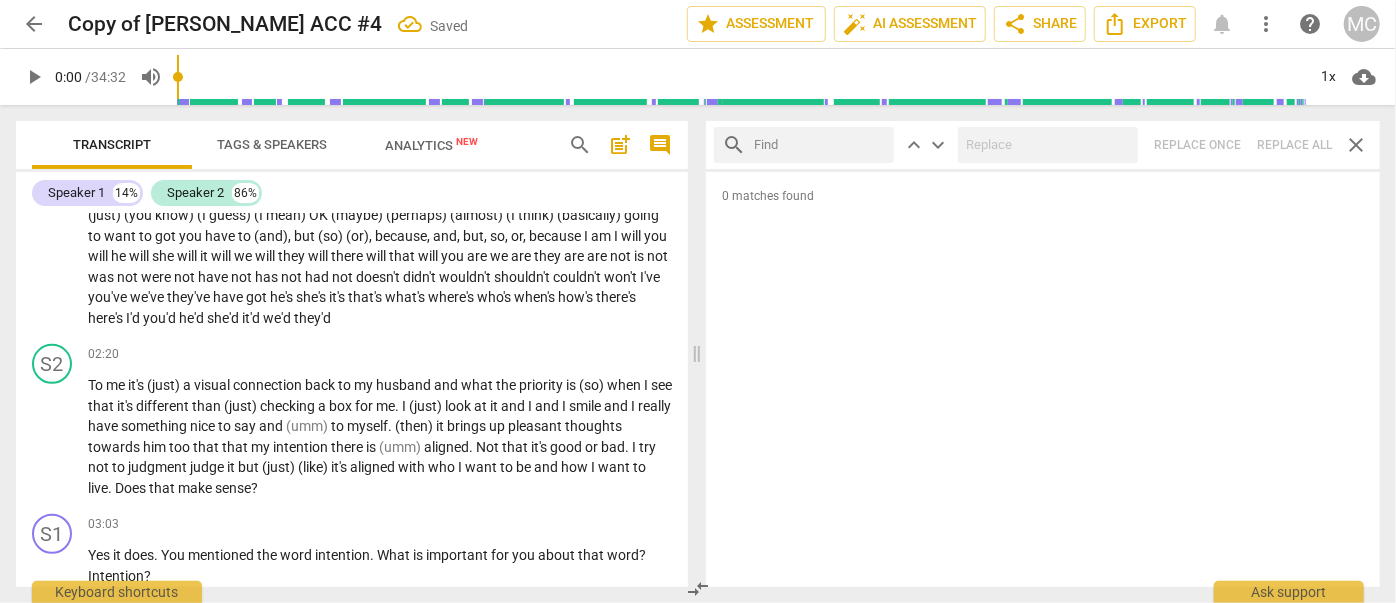 click at bounding box center (820, 145) 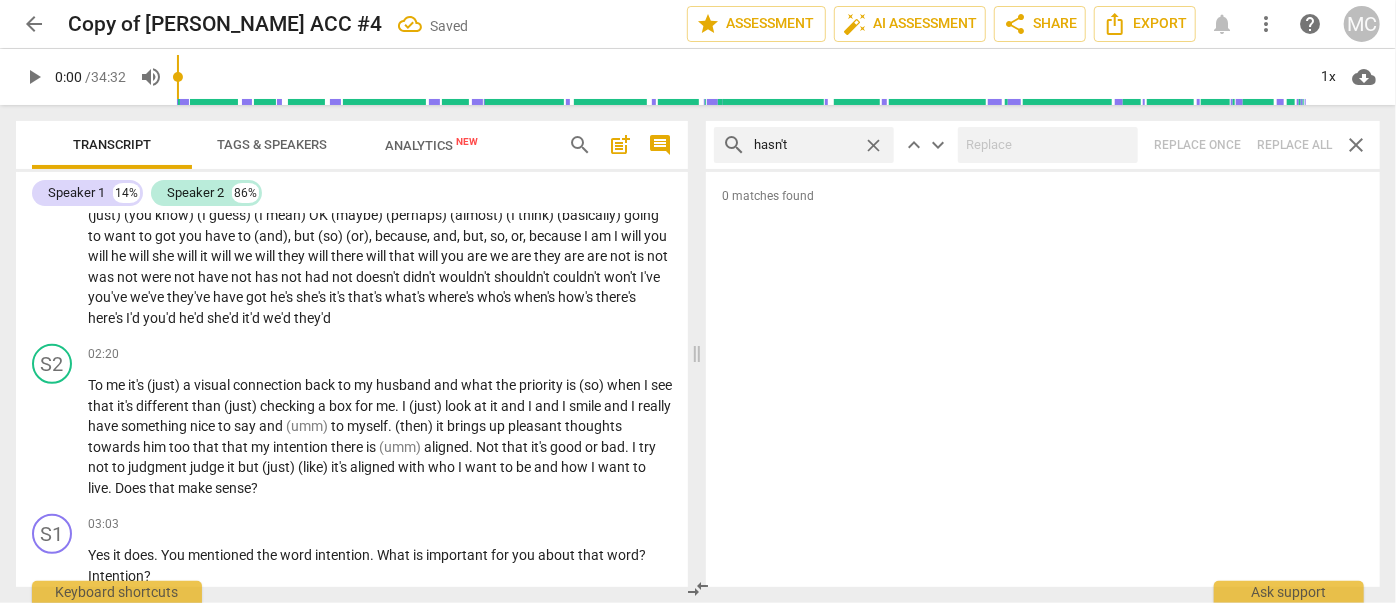 type on "hasn't" 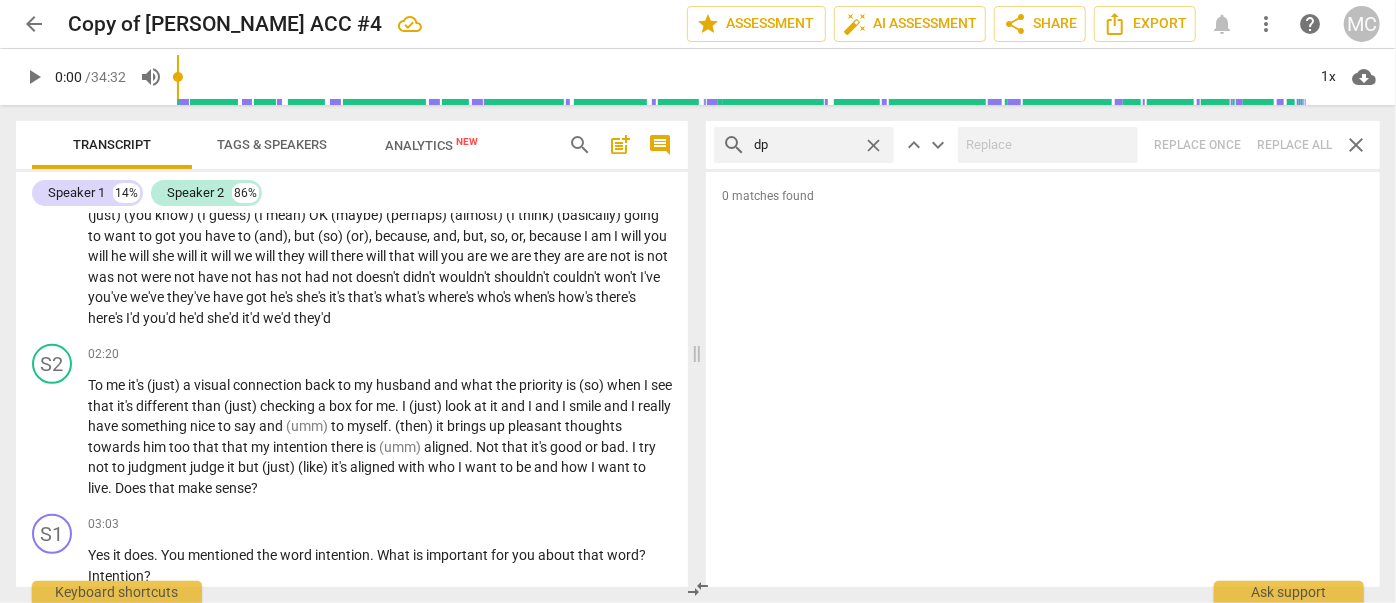 type on "d" 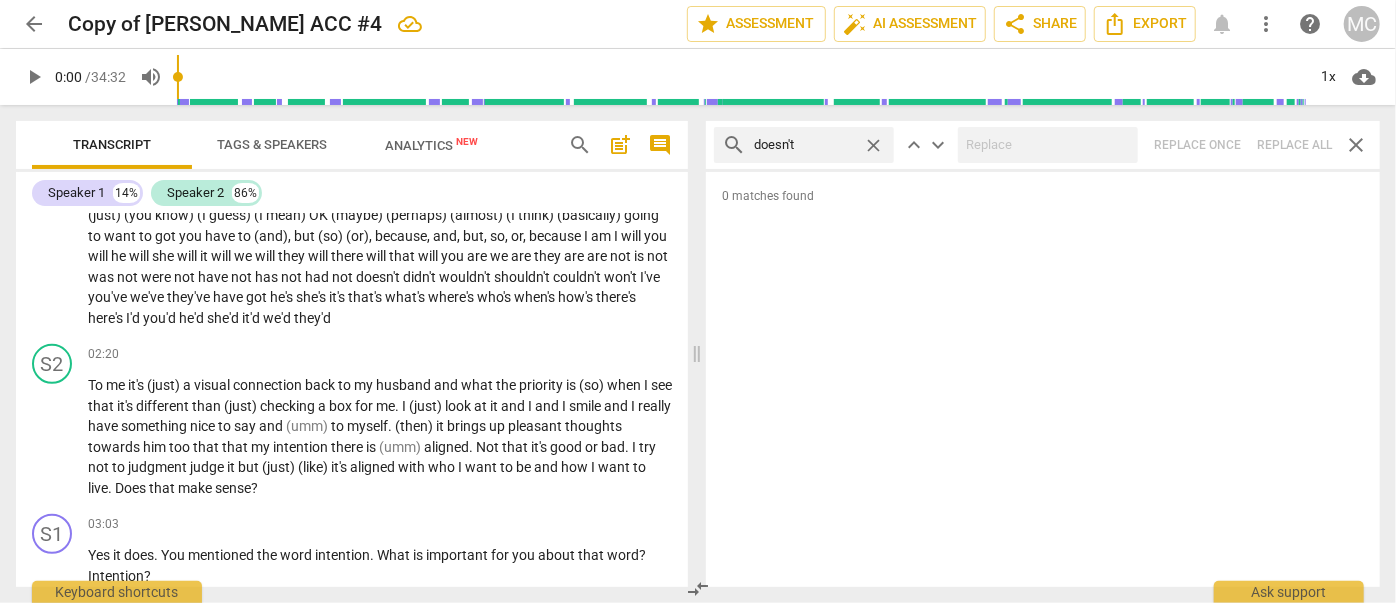 type on "doesn't" 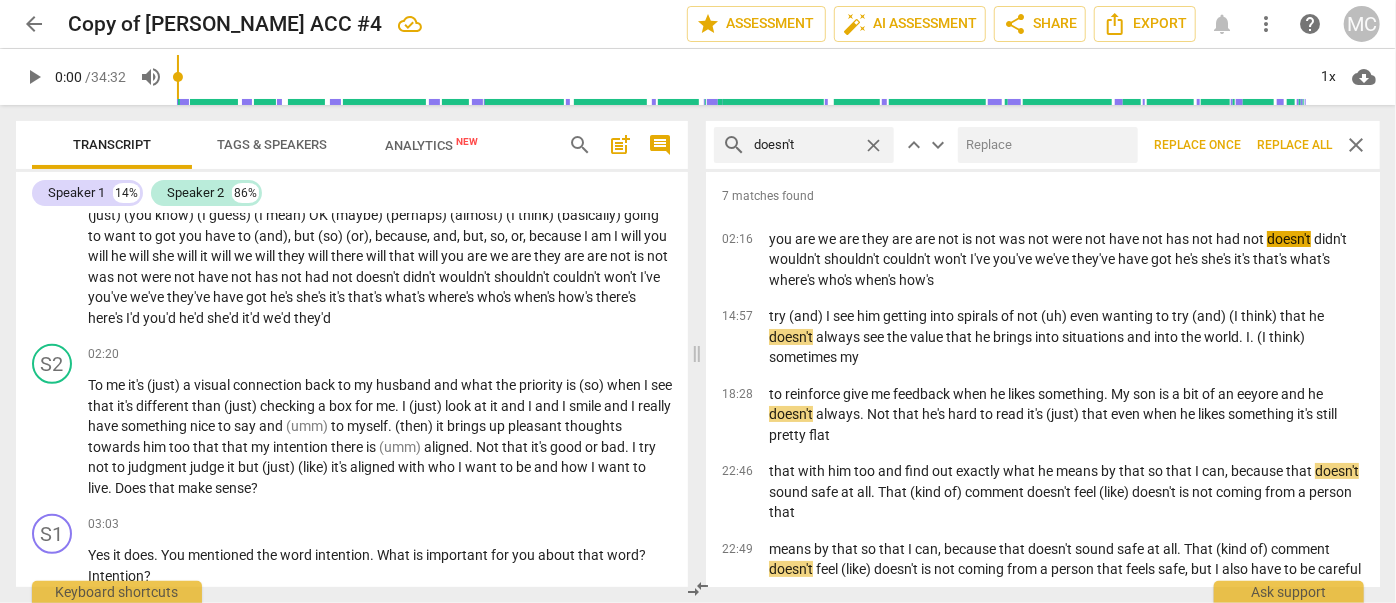 click on "search doesn't close keyboard_arrow_up keyboard_arrow_down Replace once Replace all close" at bounding box center (1043, 145) 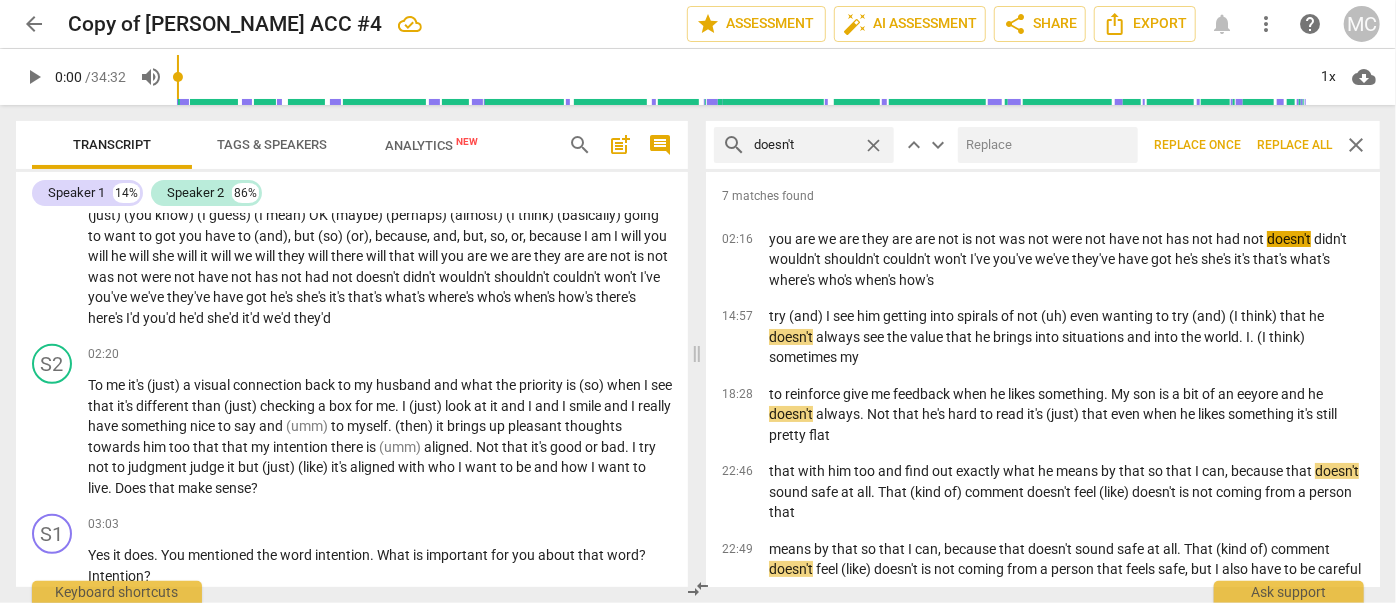 click at bounding box center [1044, 145] 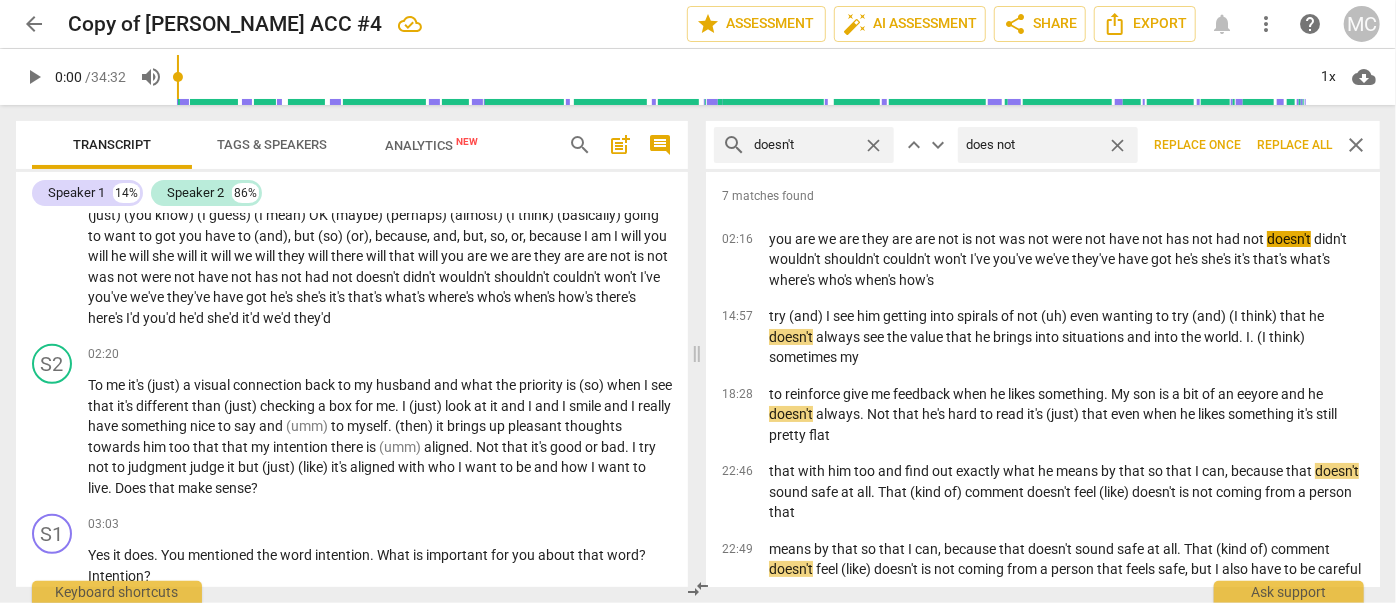 type on "does not" 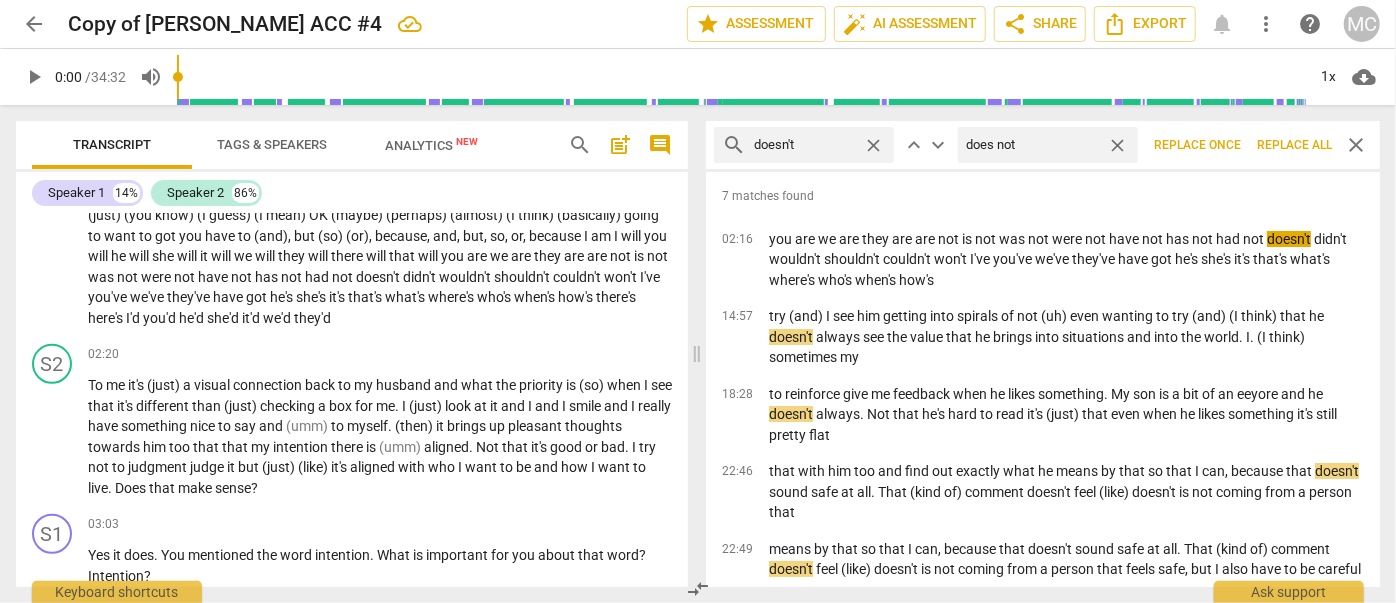 click on "Replace all" at bounding box center (1294, 145) 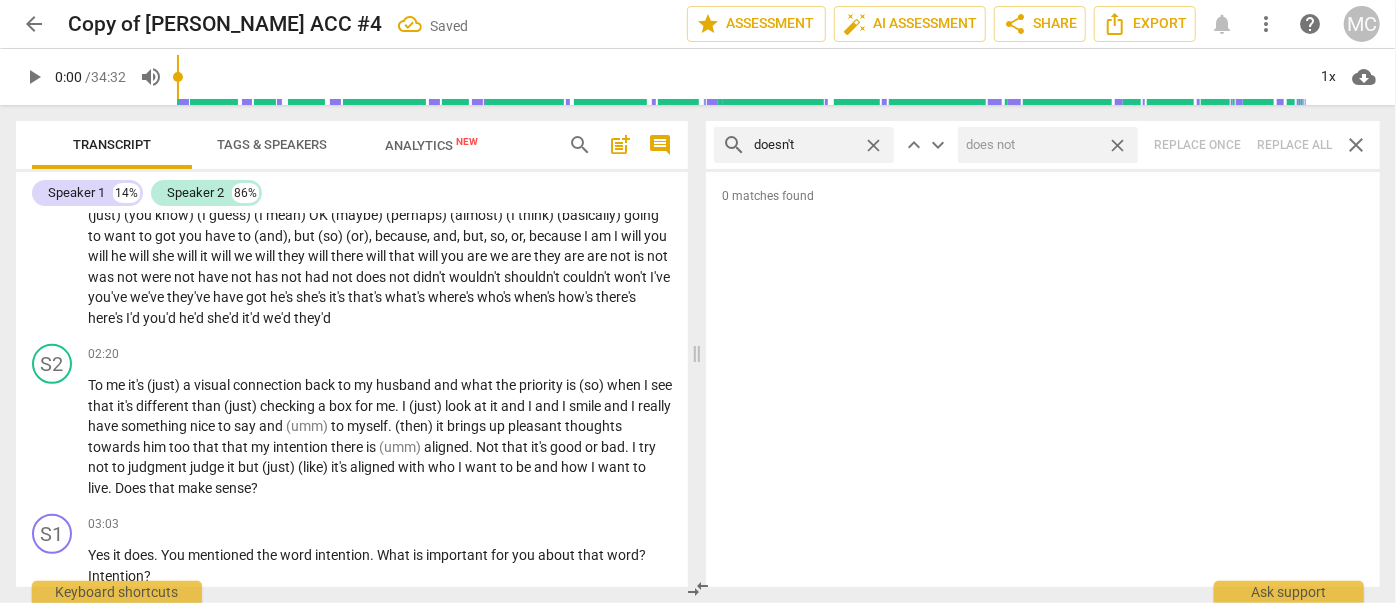 click on "close" at bounding box center (1117, 145) 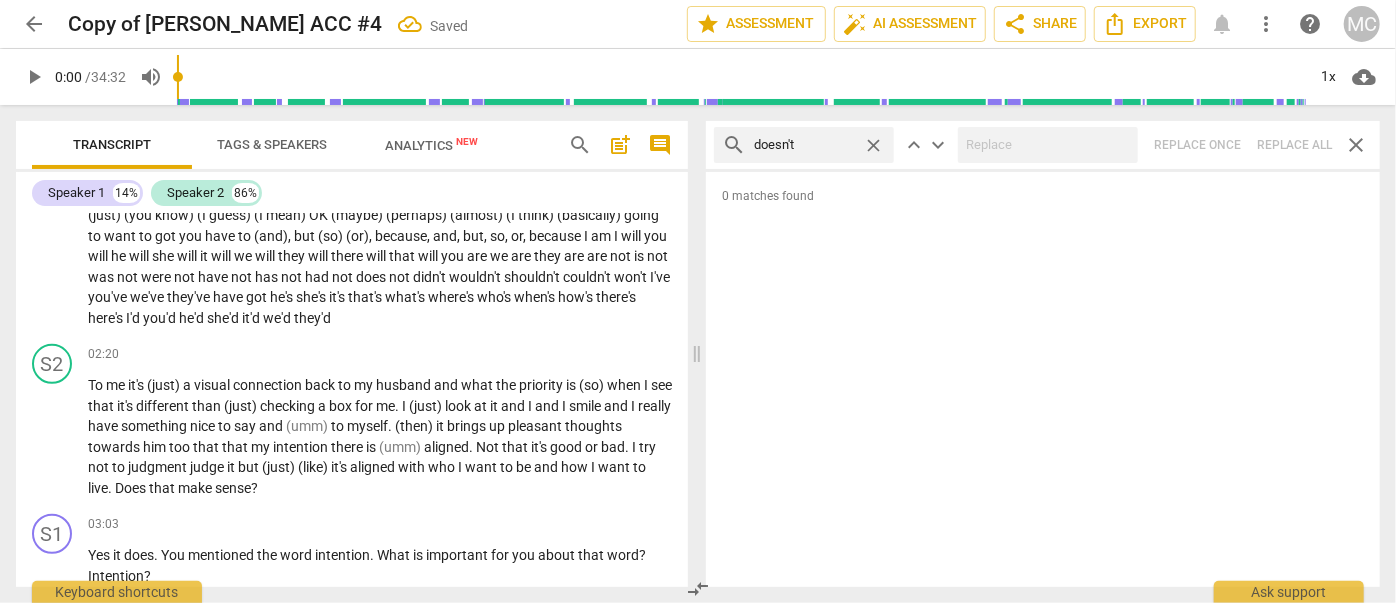 click on "close" at bounding box center (873, 145) 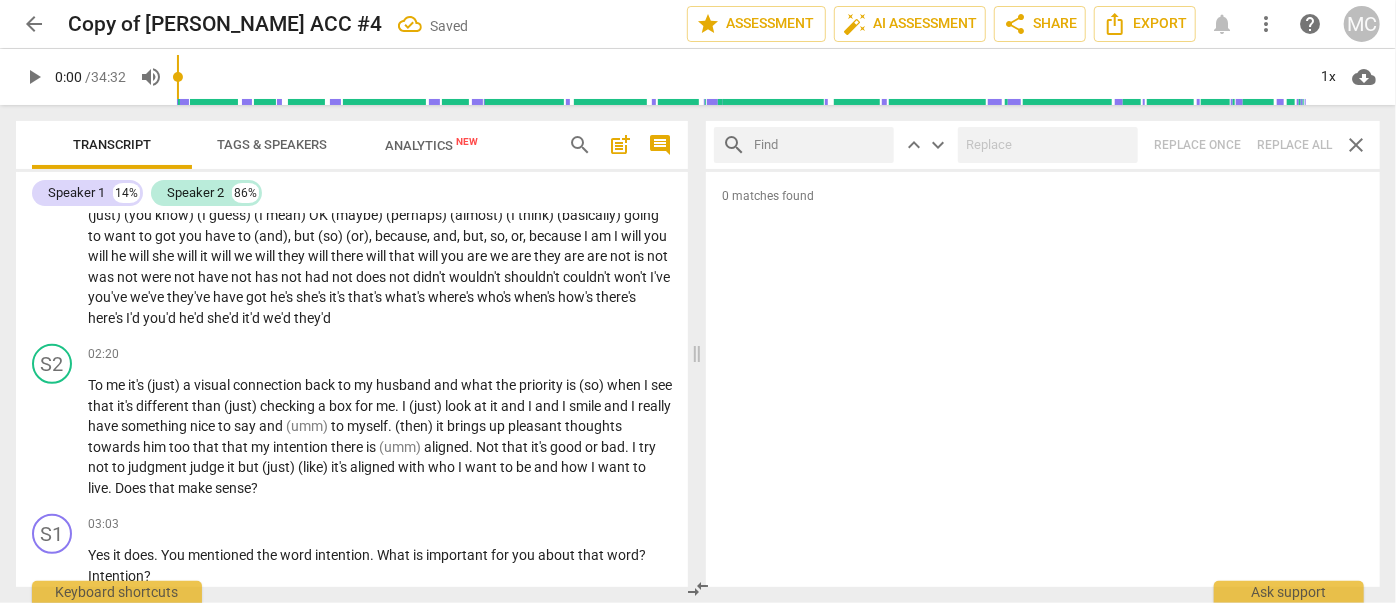 click at bounding box center [820, 145] 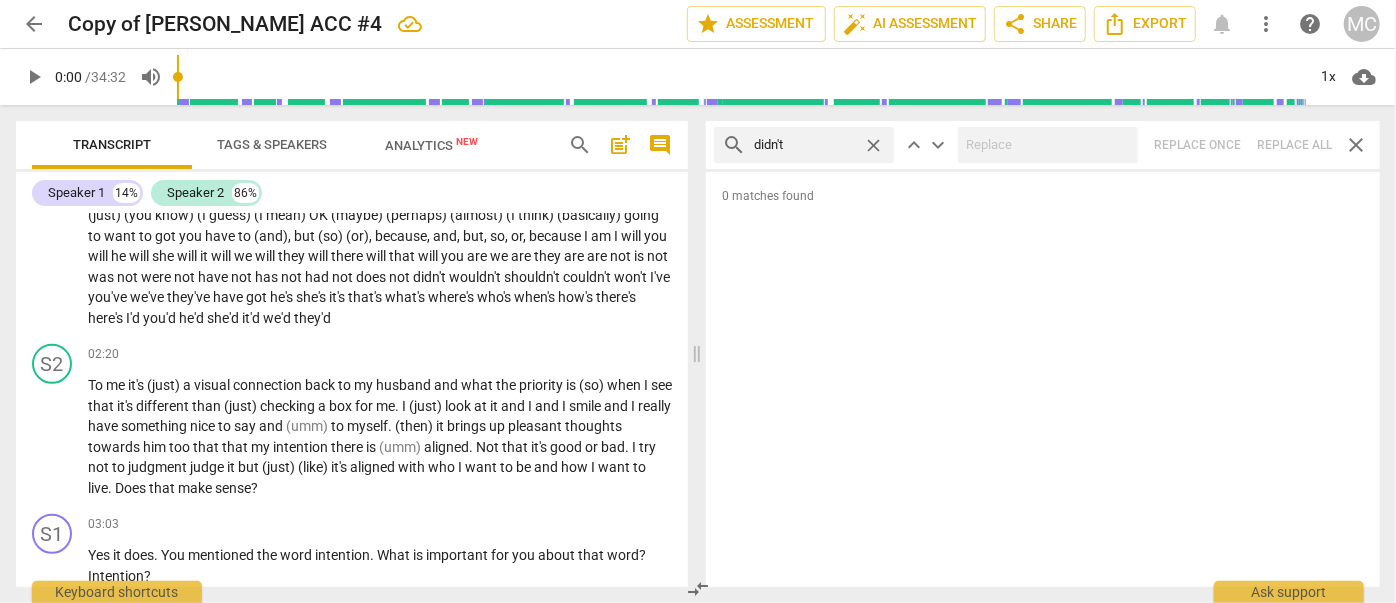 type on "didn't" 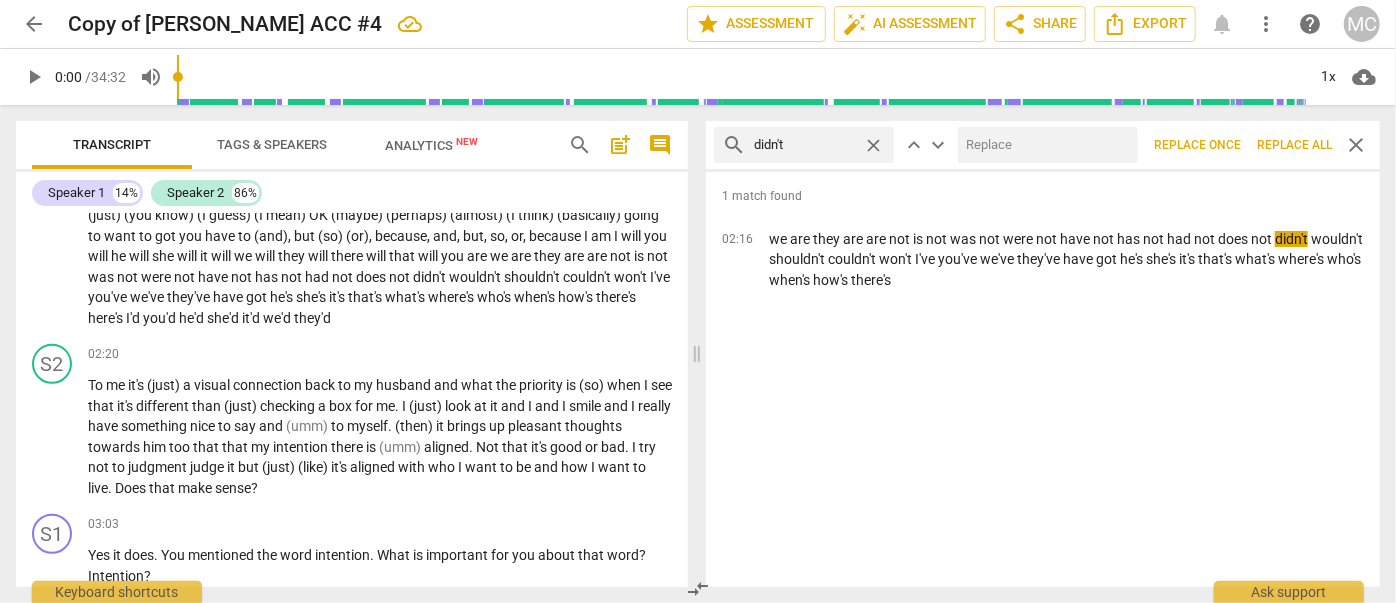 click at bounding box center [1048, 145] 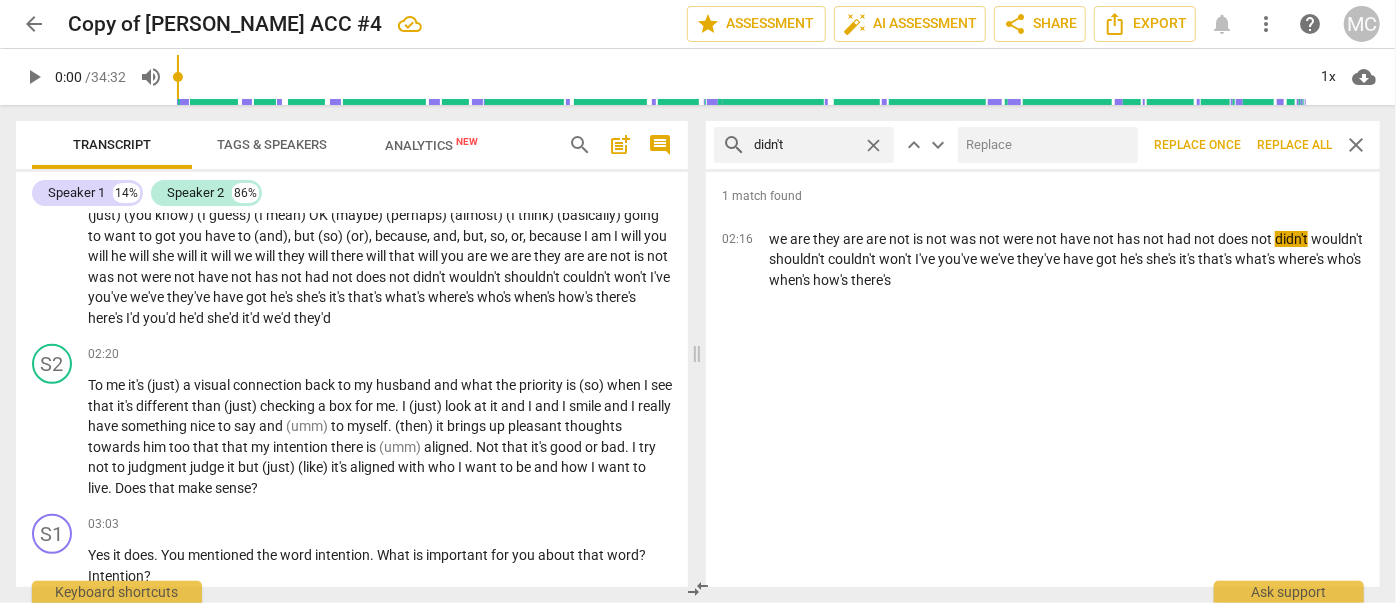 click at bounding box center [1044, 145] 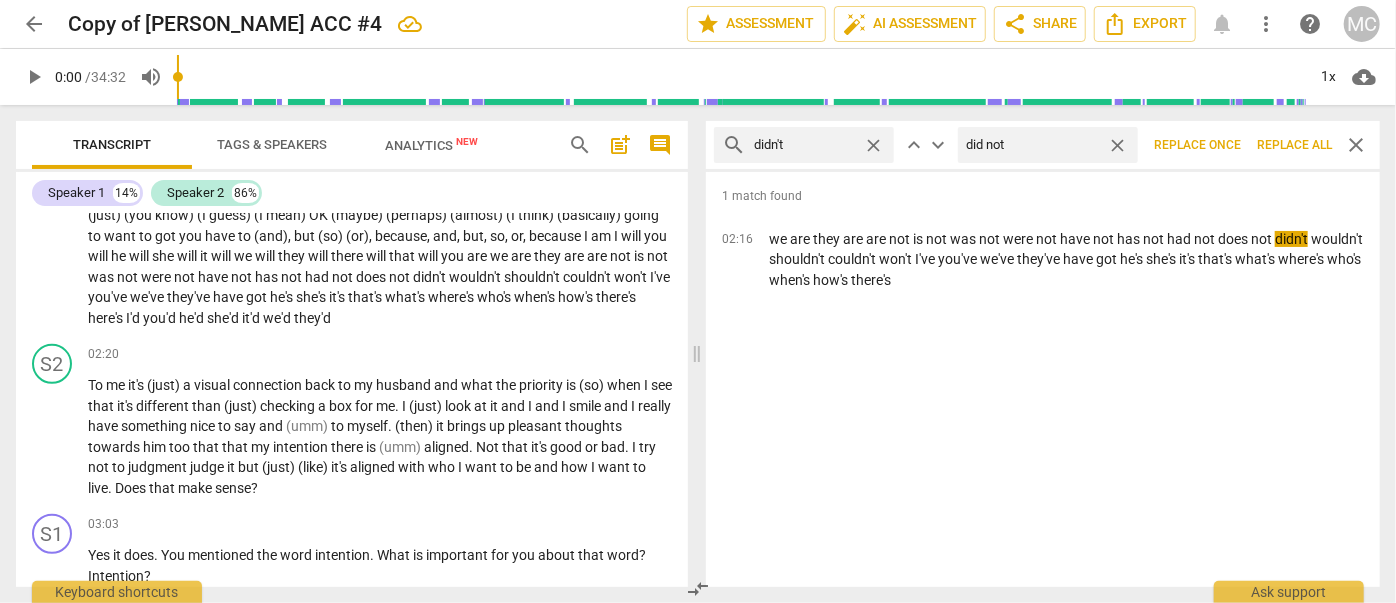 type on "did not" 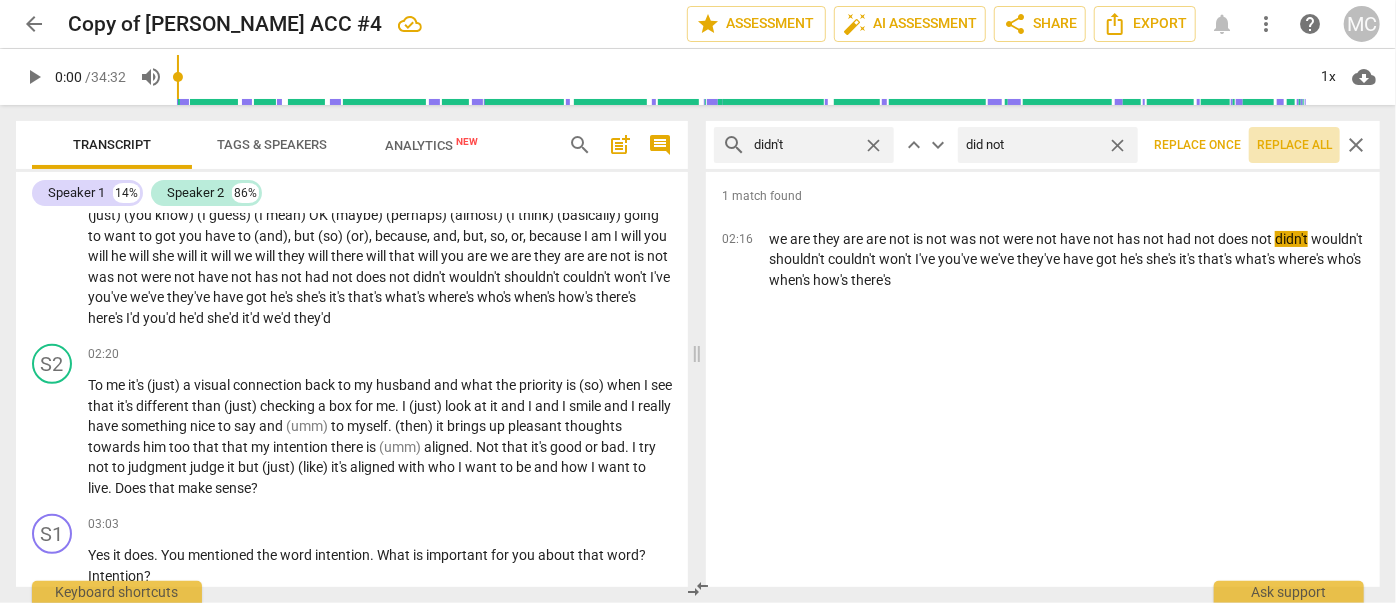 click on "Replace all" at bounding box center (1294, 145) 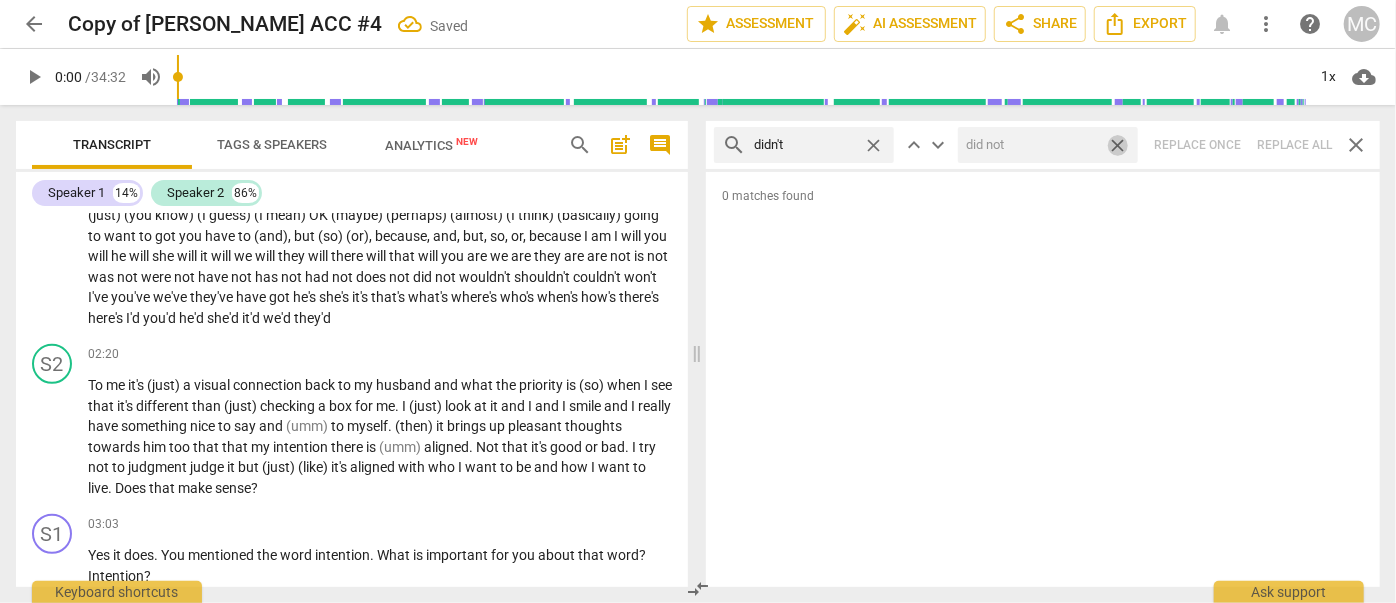 click on "close" at bounding box center [1117, 145] 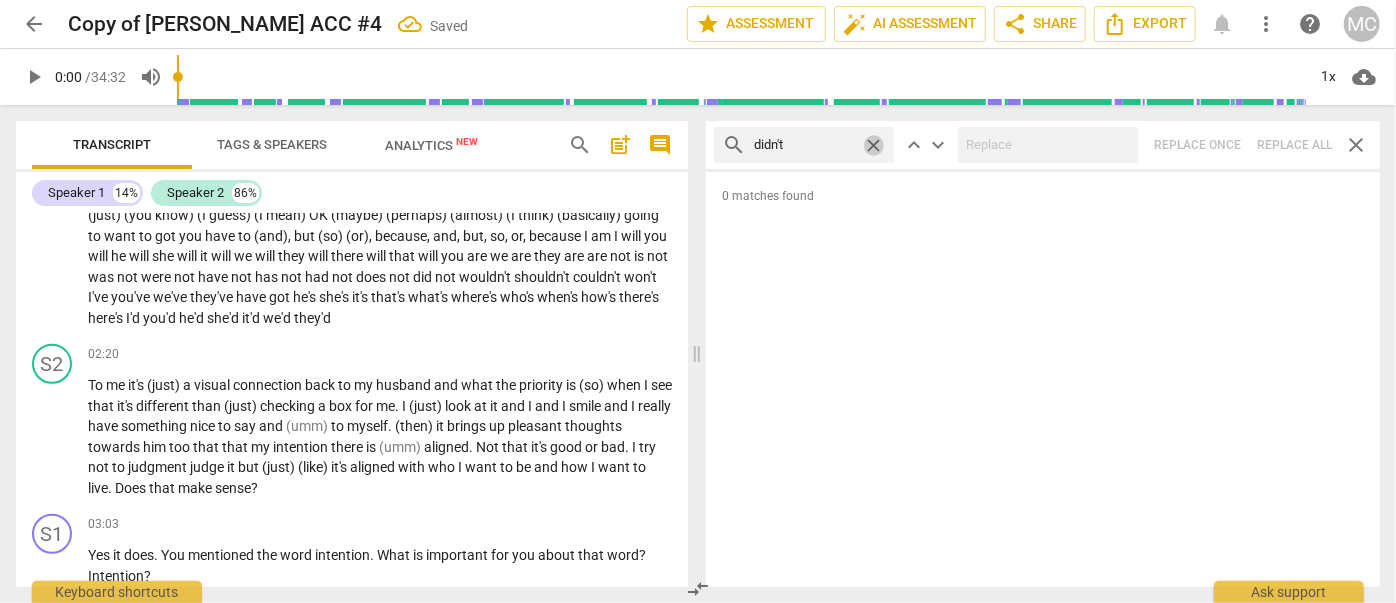 click on "close" at bounding box center [873, 145] 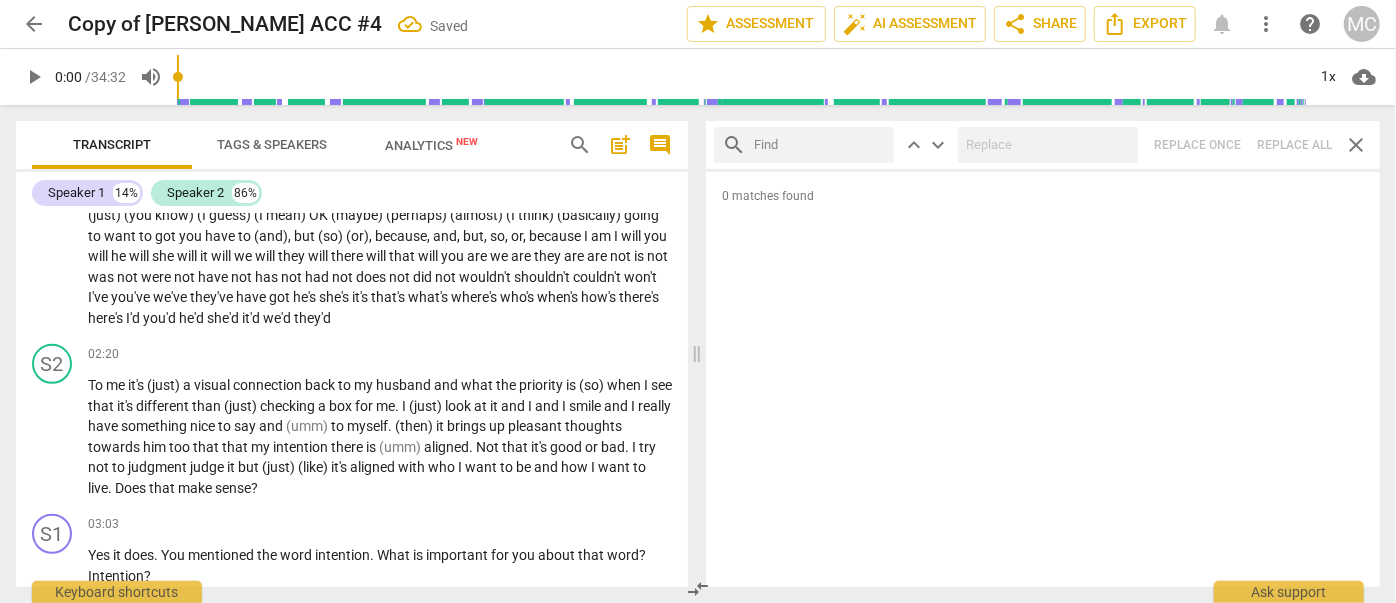 click at bounding box center (820, 145) 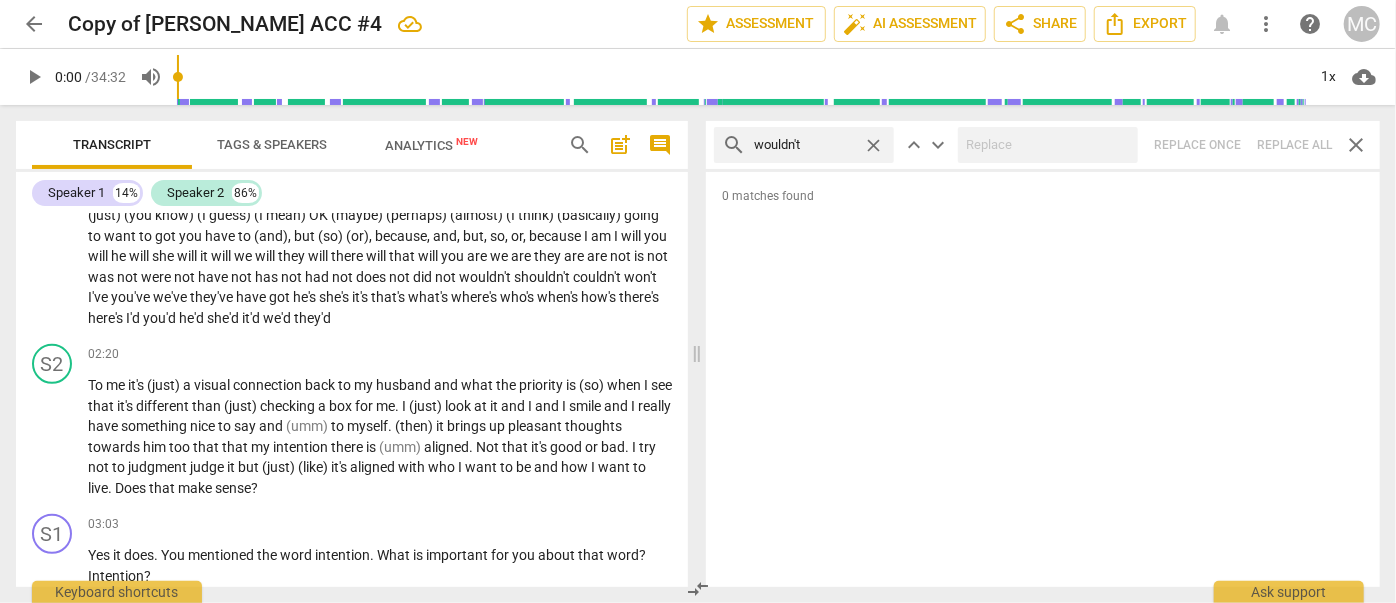 type on "wouldn't" 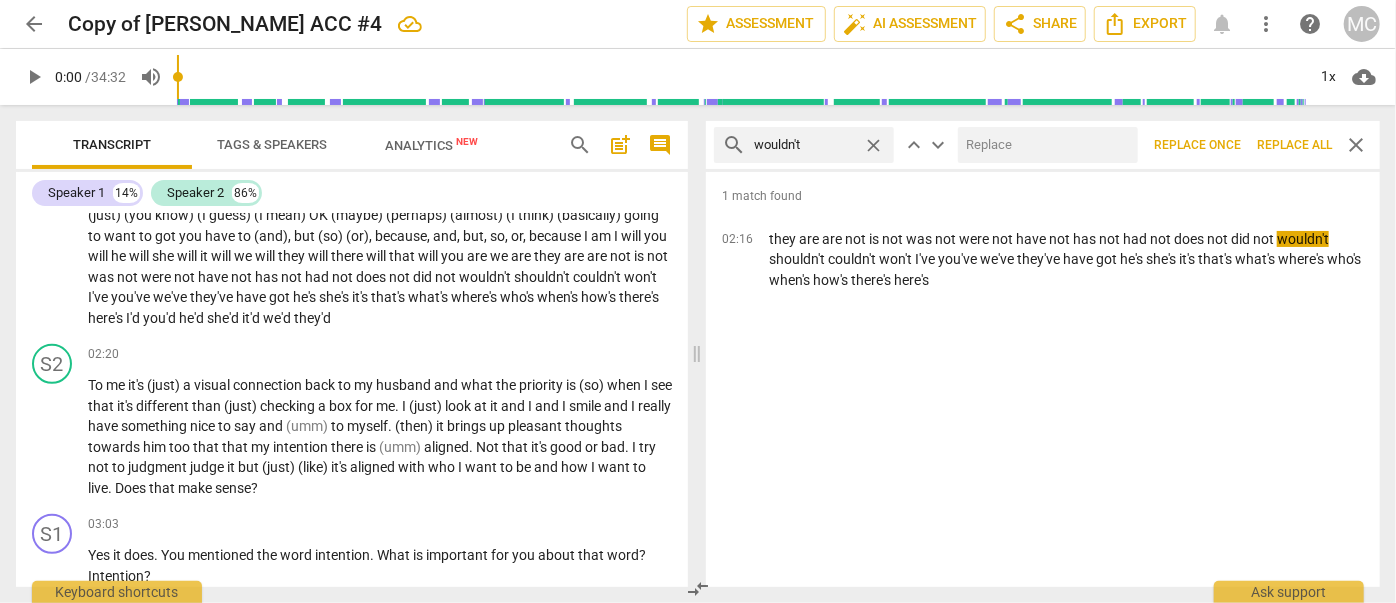 click at bounding box center [1044, 145] 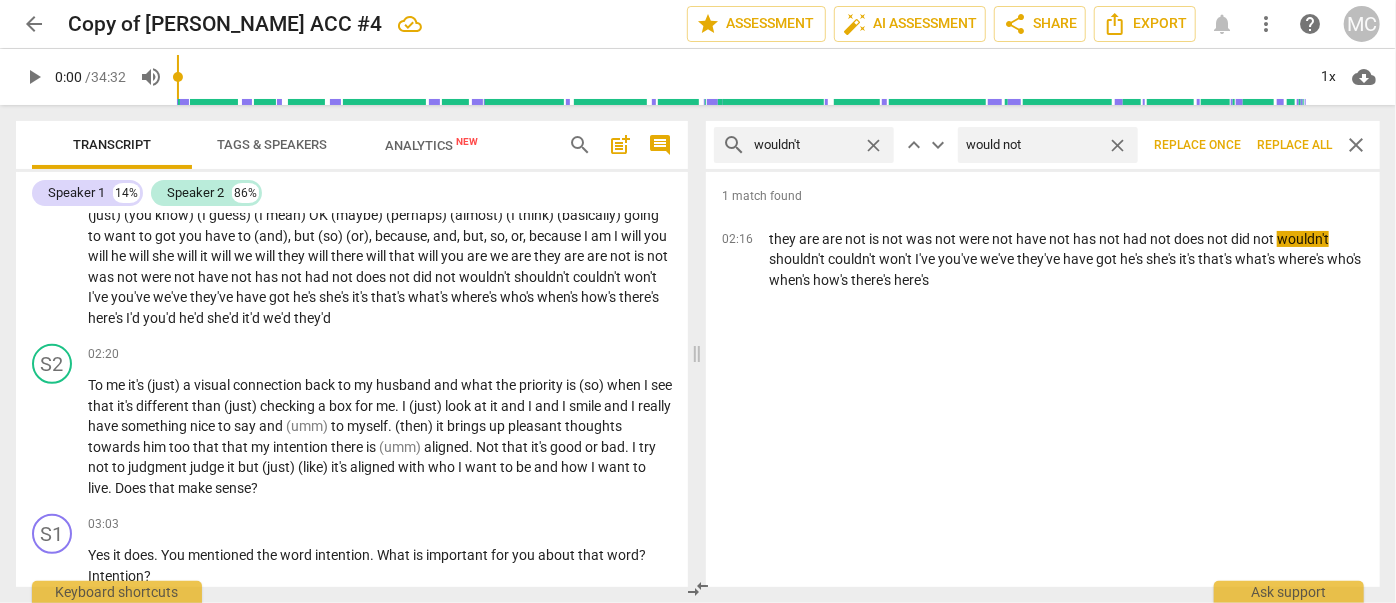 type on "would not" 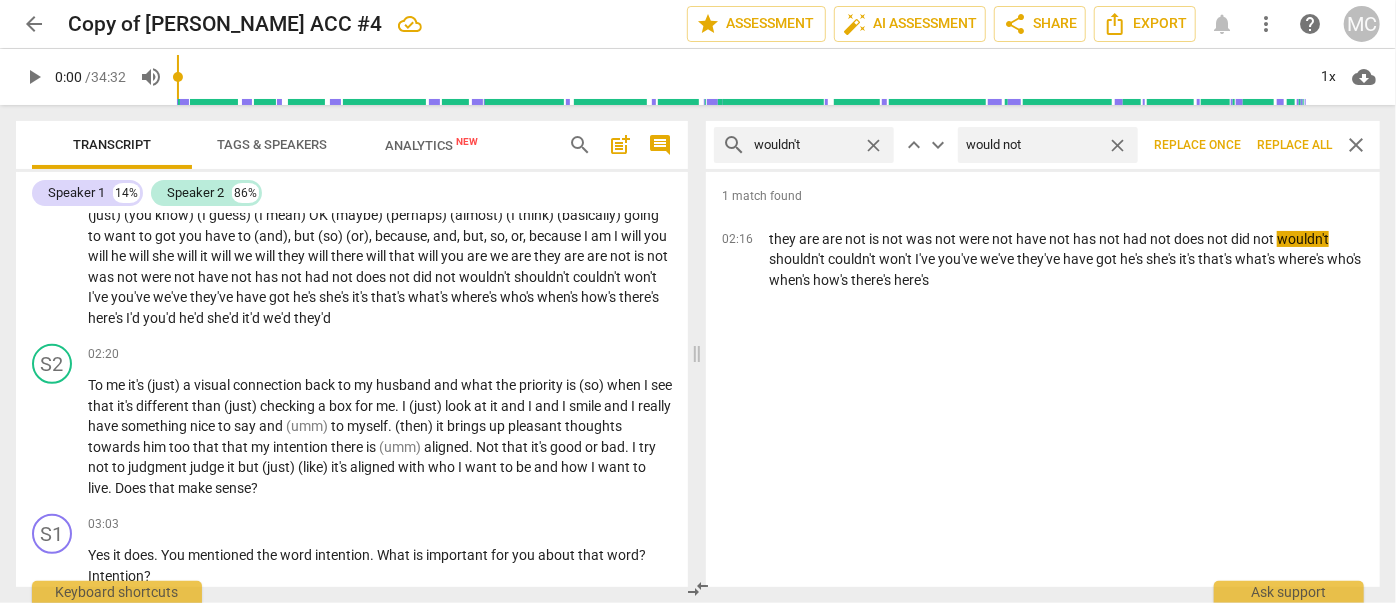 click on "Replace all" at bounding box center [1294, 145] 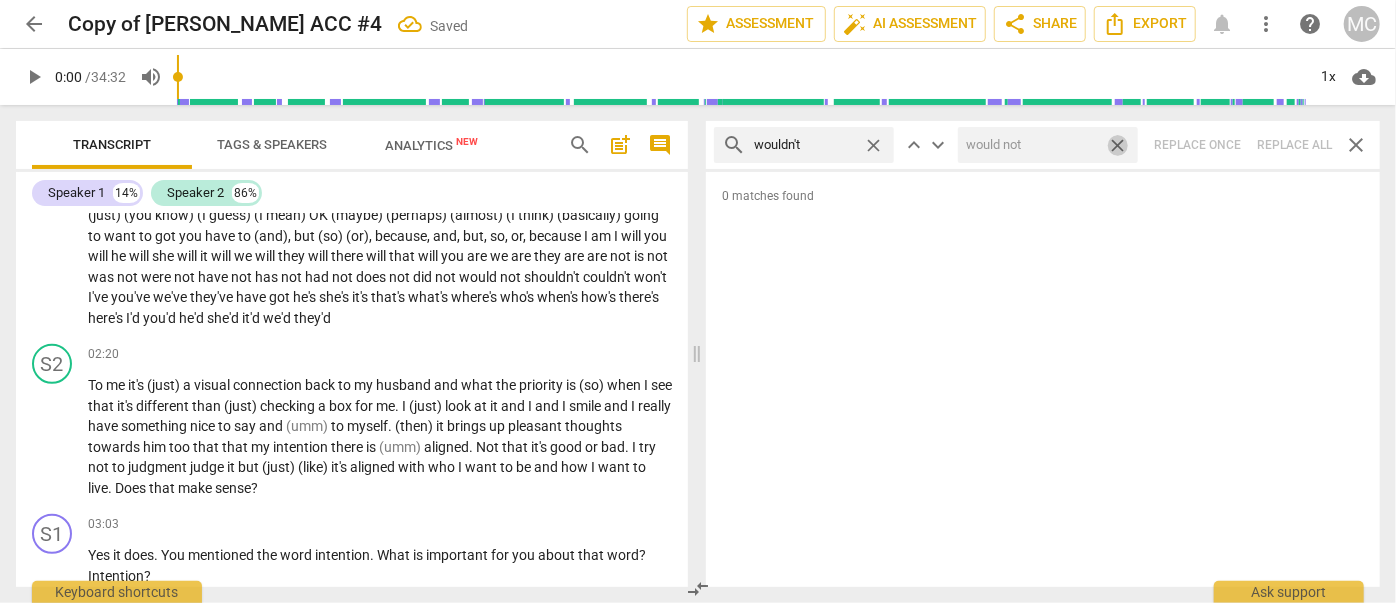 click on "close" at bounding box center [1117, 145] 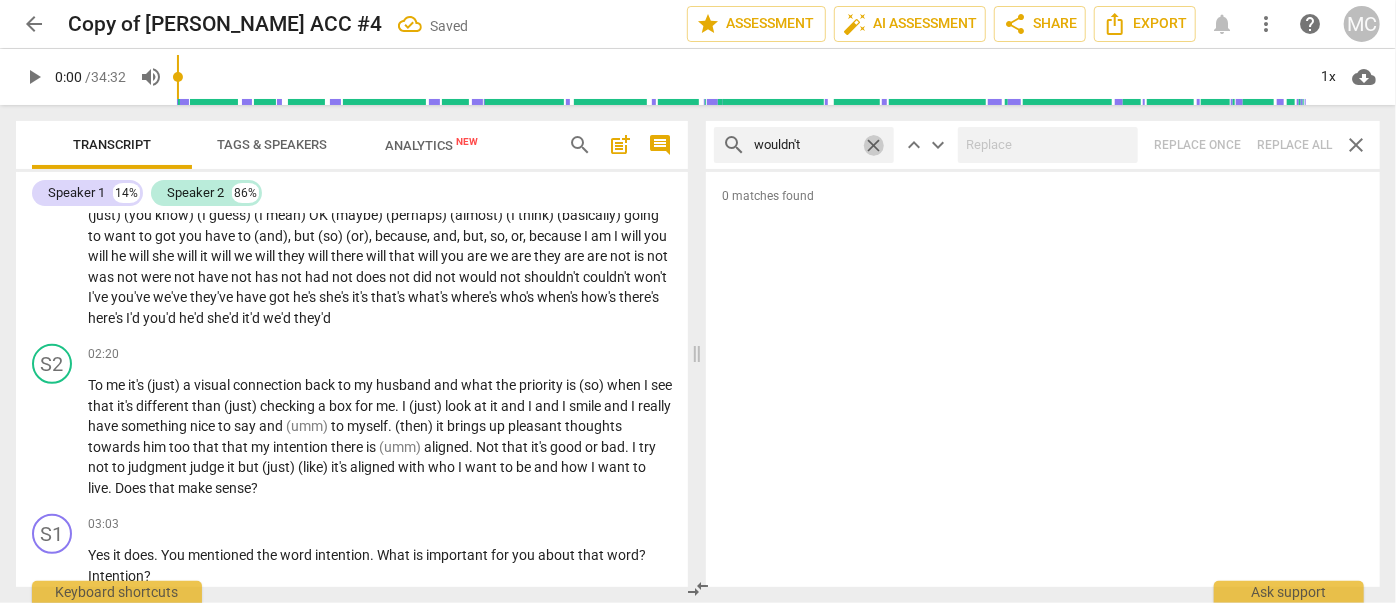 click on "close" at bounding box center (873, 145) 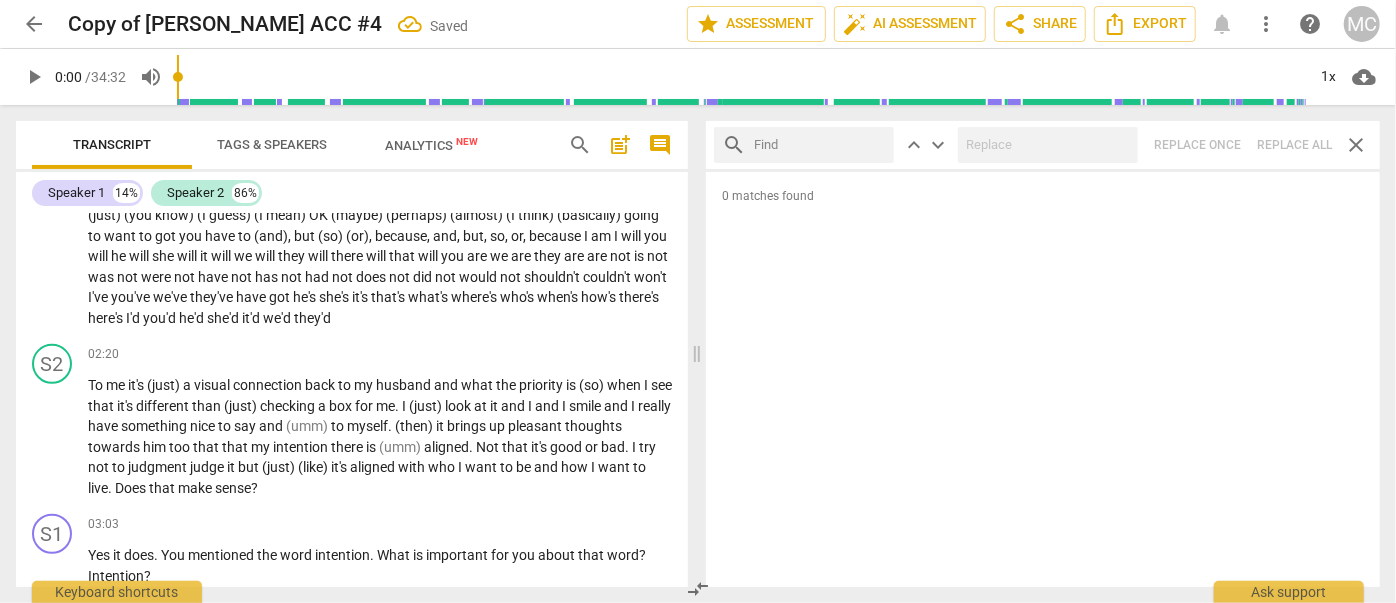 click at bounding box center (820, 145) 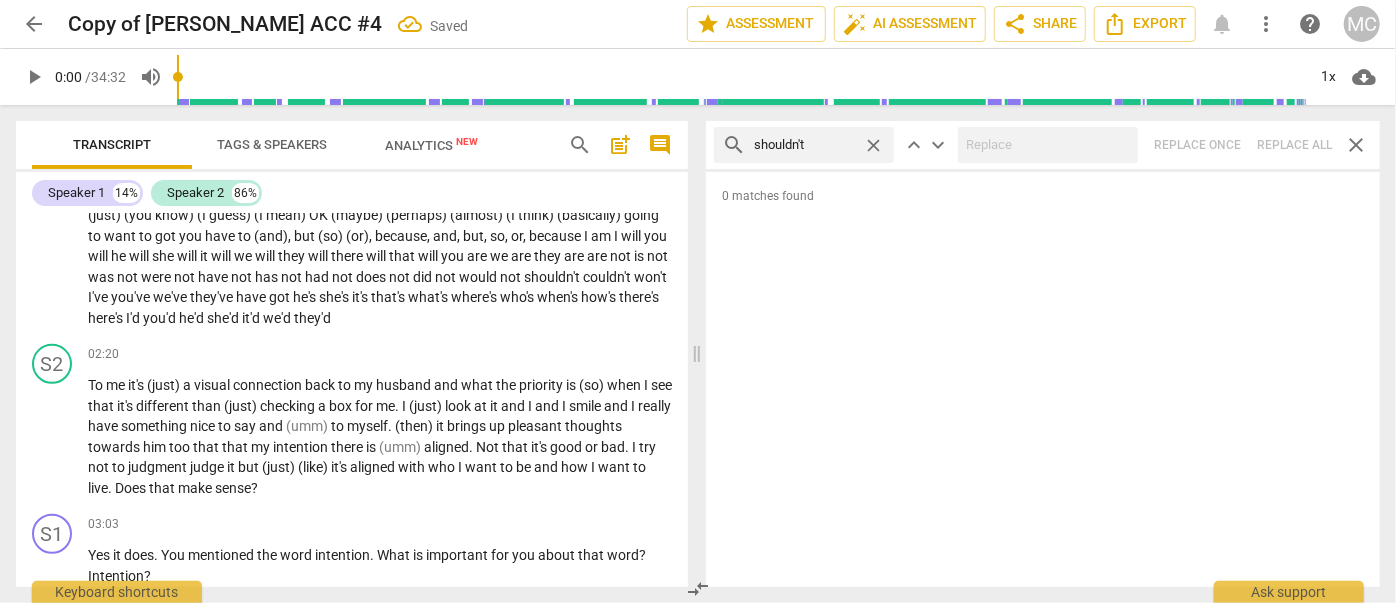 type on "shouldn't" 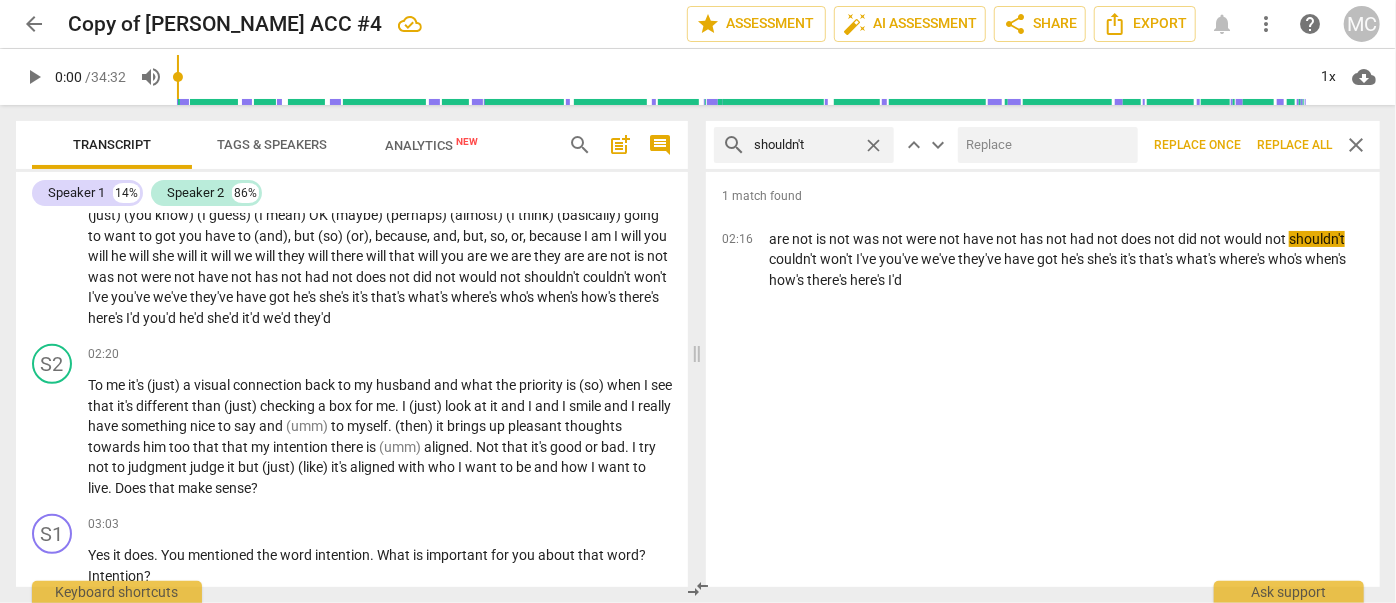 click at bounding box center (1044, 145) 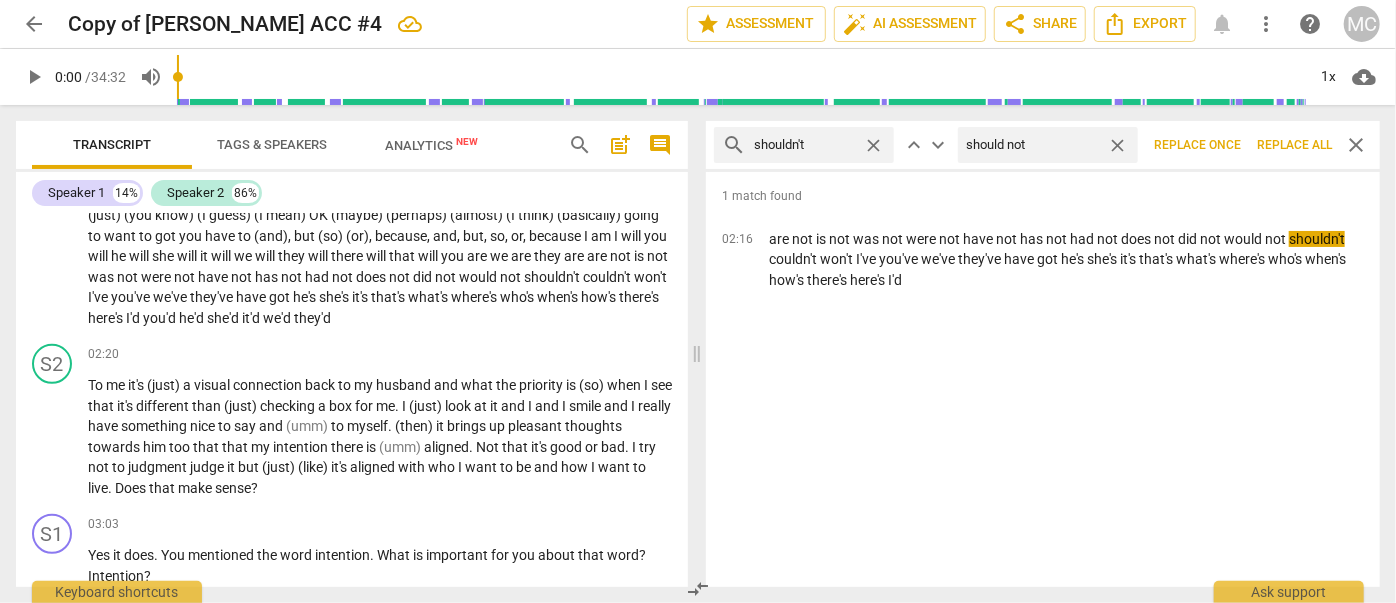 type on "should not" 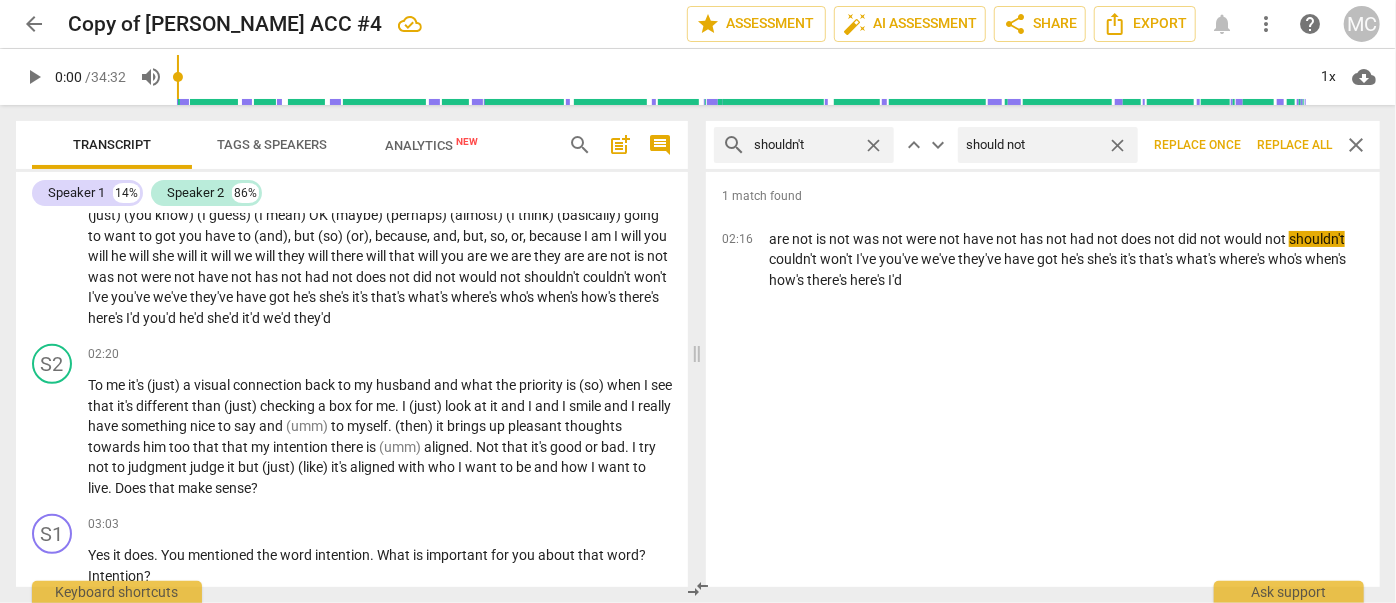 click on "Replace all" at bounding box center (1294, 145) 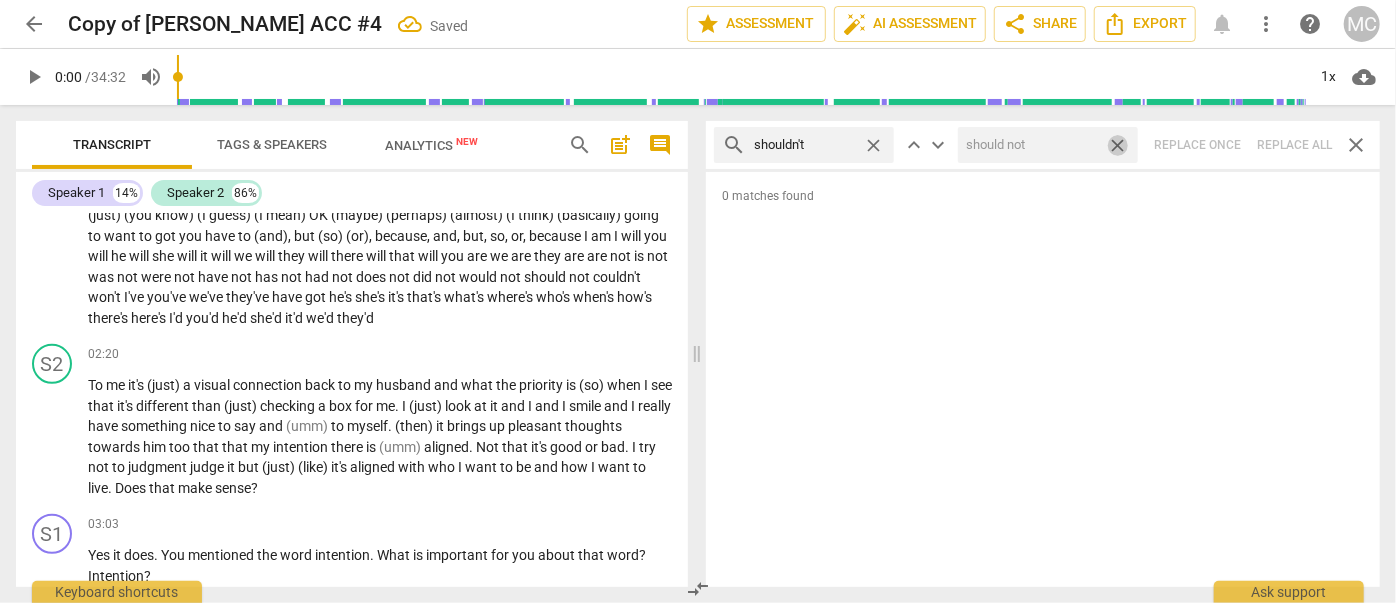 click on "close" at bounding box center (1117, 145) 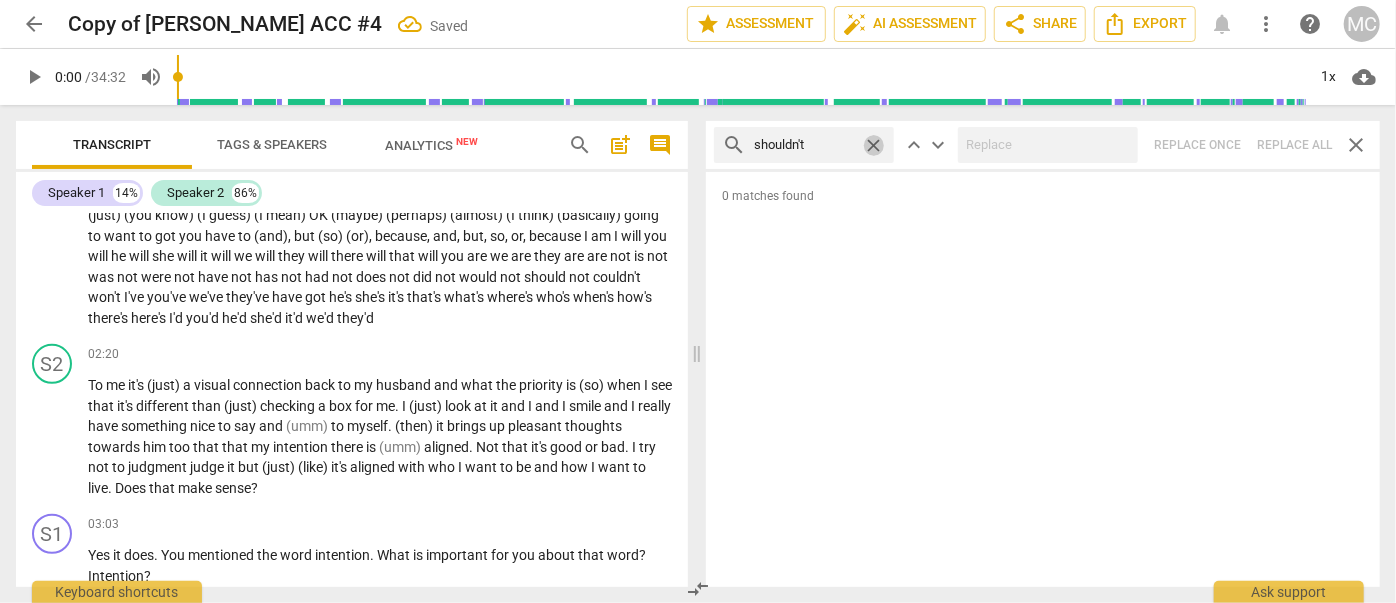 click on "close" at bounding box center [873, 145] 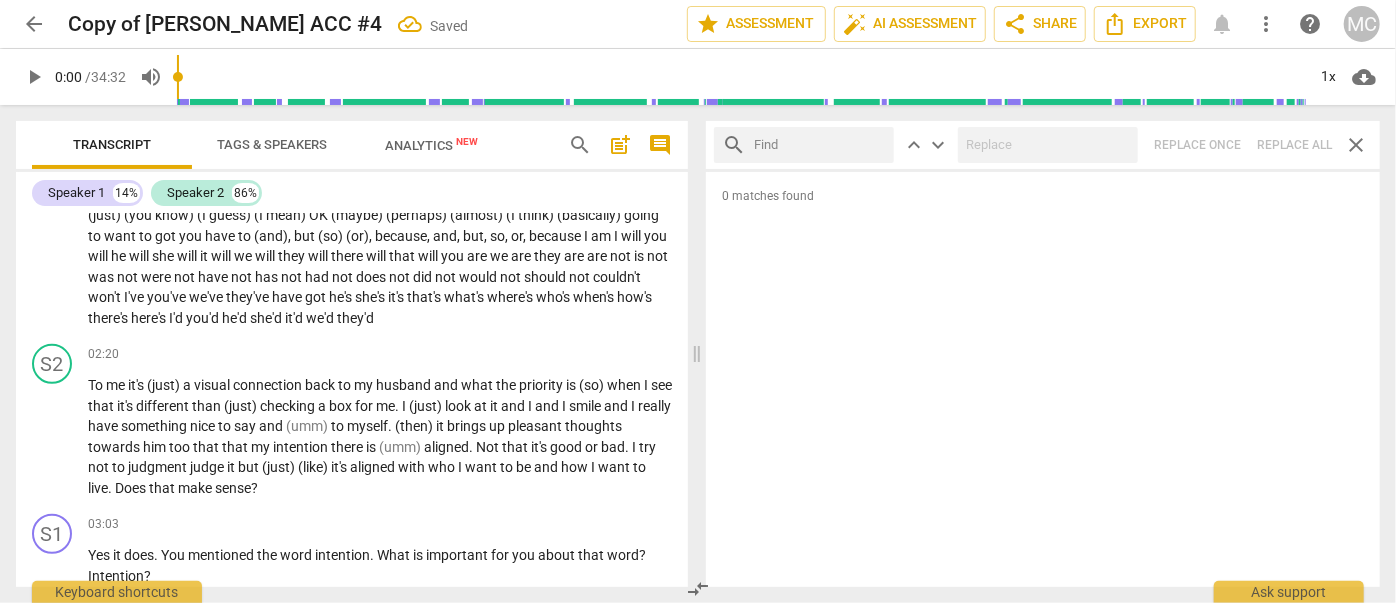 click at bounding box center (820, 145) 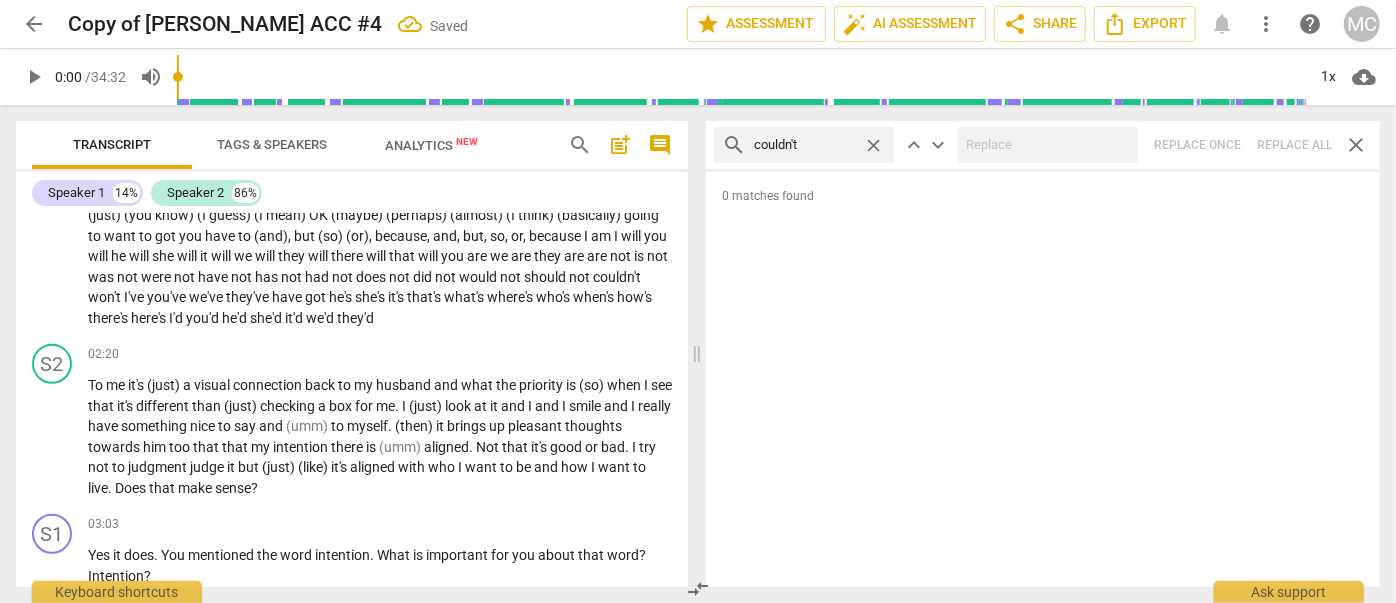type on "couldn't" 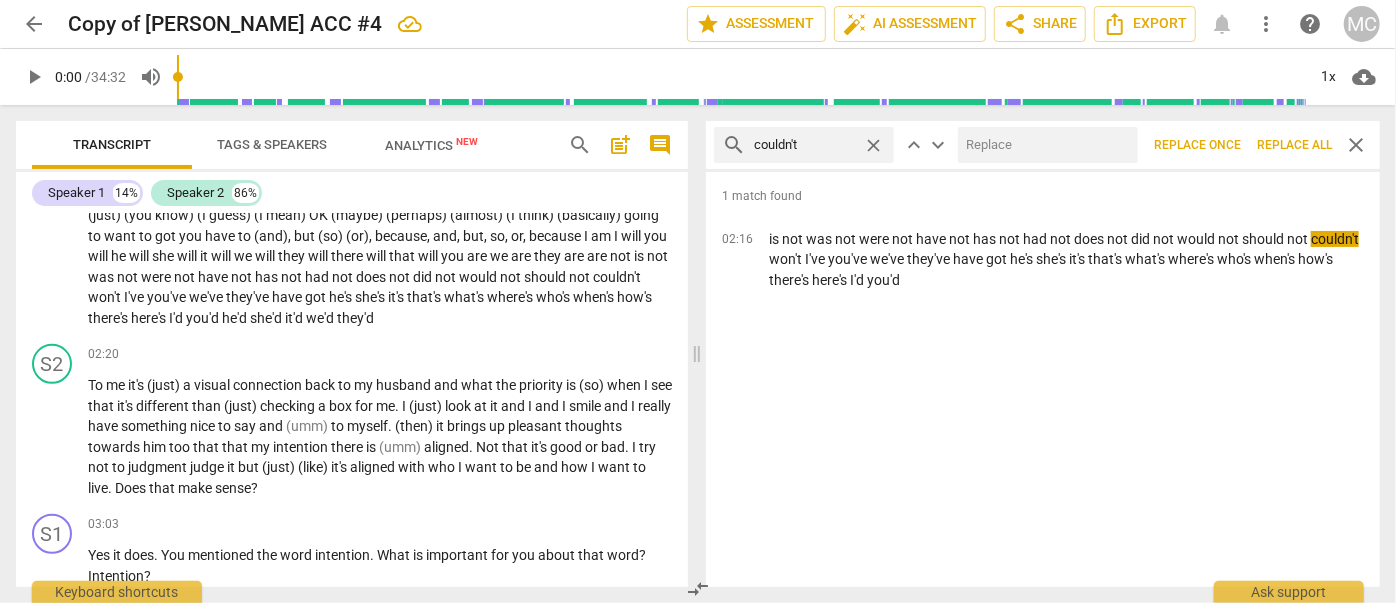 click at bounding box center [1044, 145] 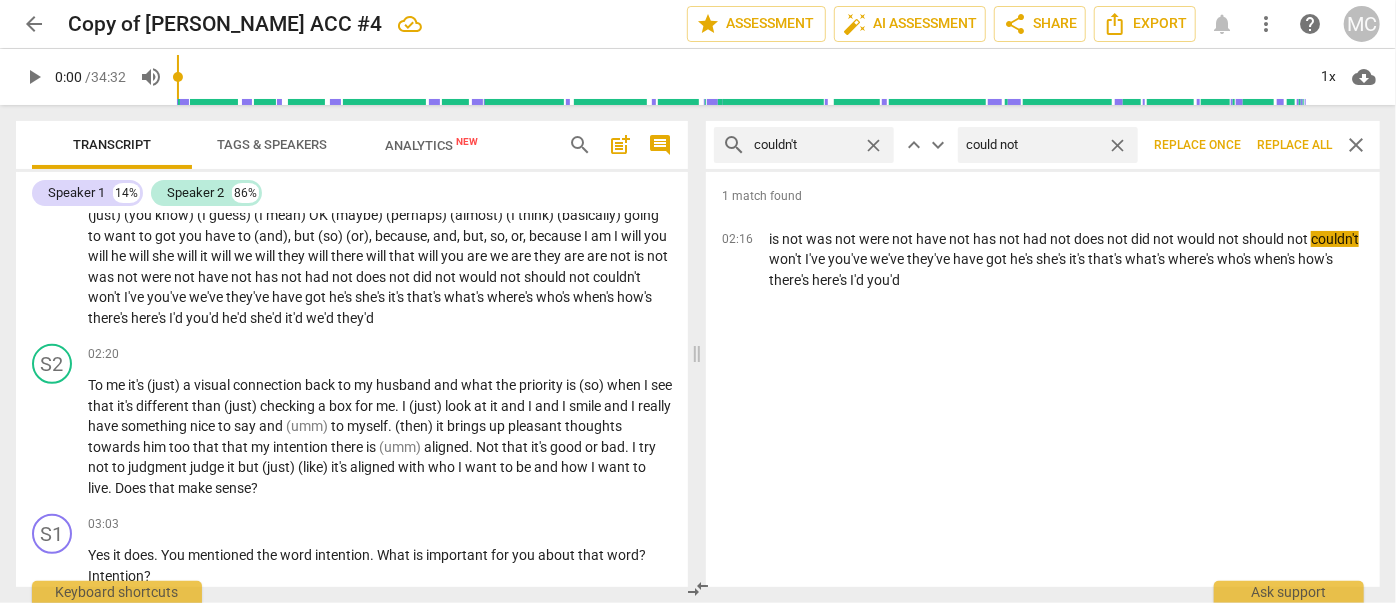 type on "could not" 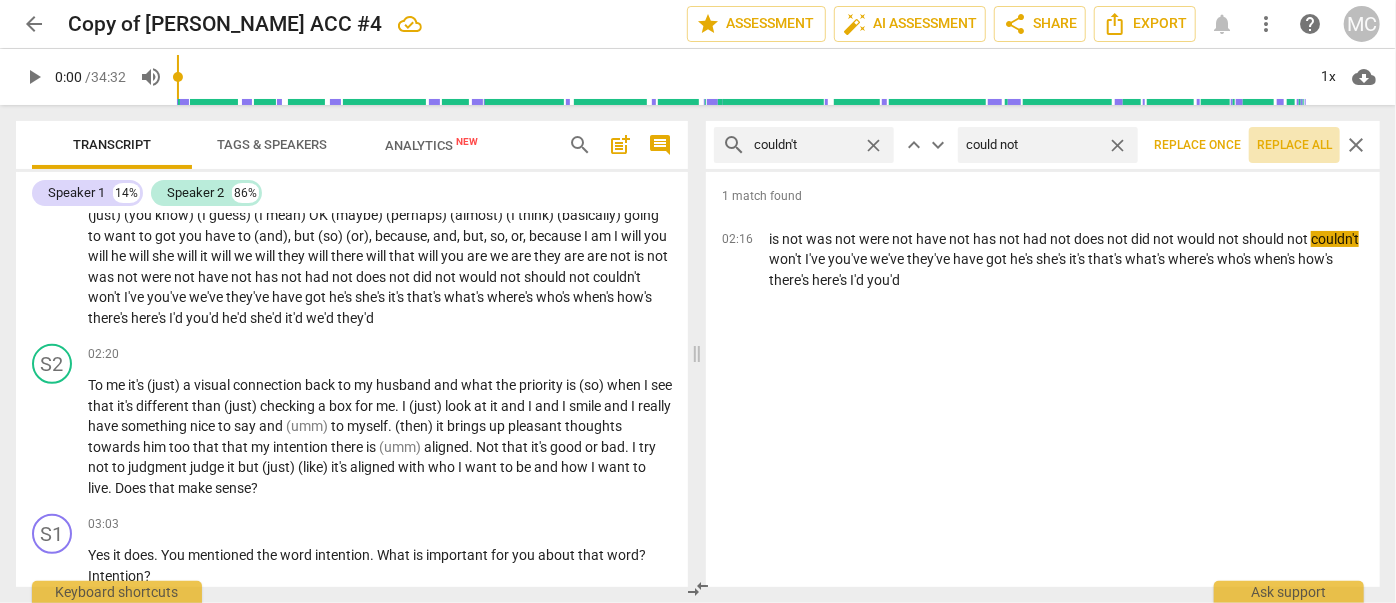 click on "Replace all" at bounding box center (1294, 145) 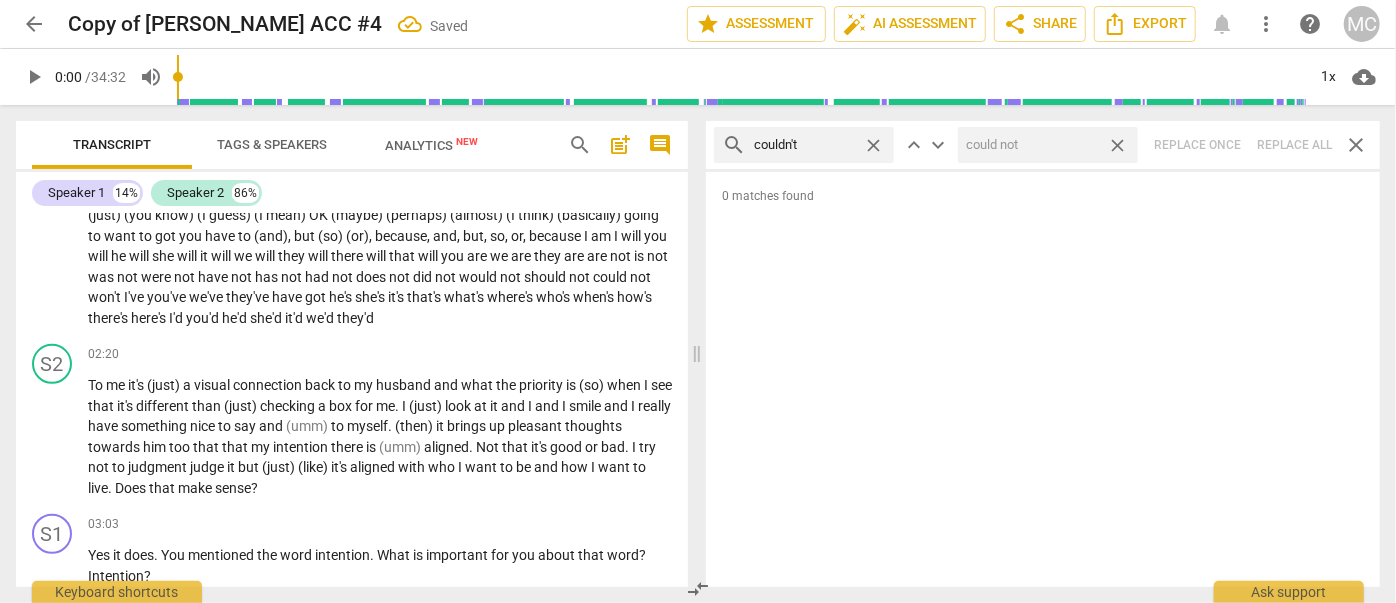 click on "close" at bounding box center [1117, 145] 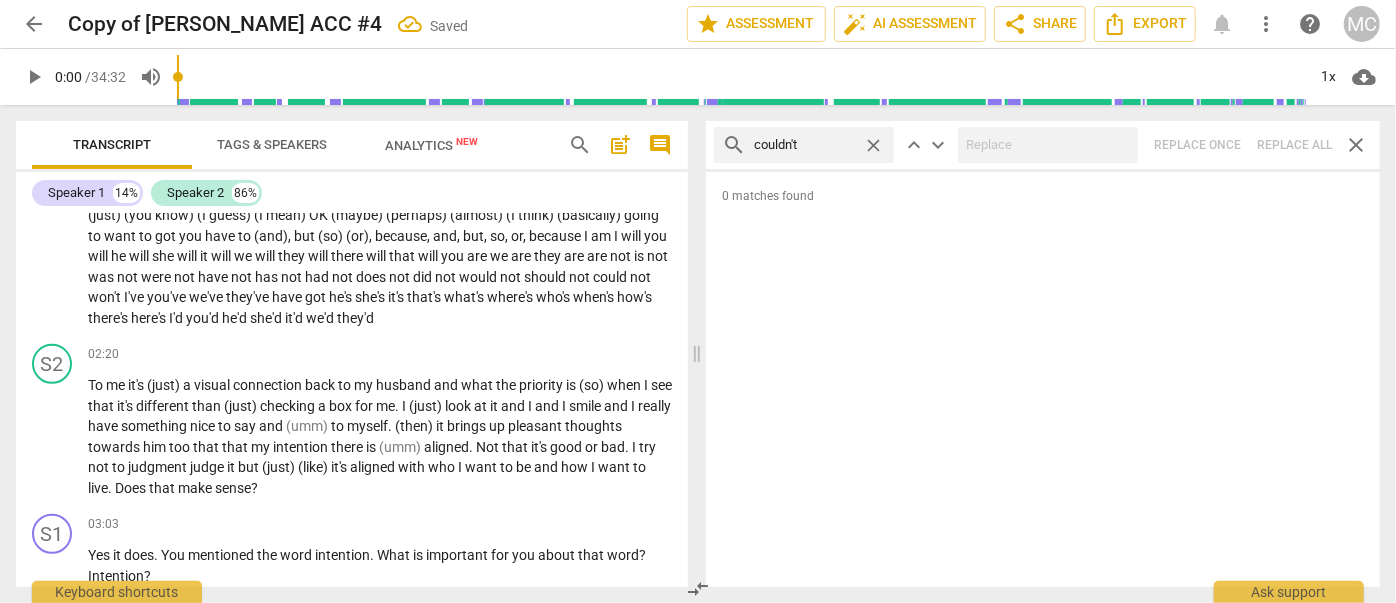 click on "close" at bounding box center (873, 145) 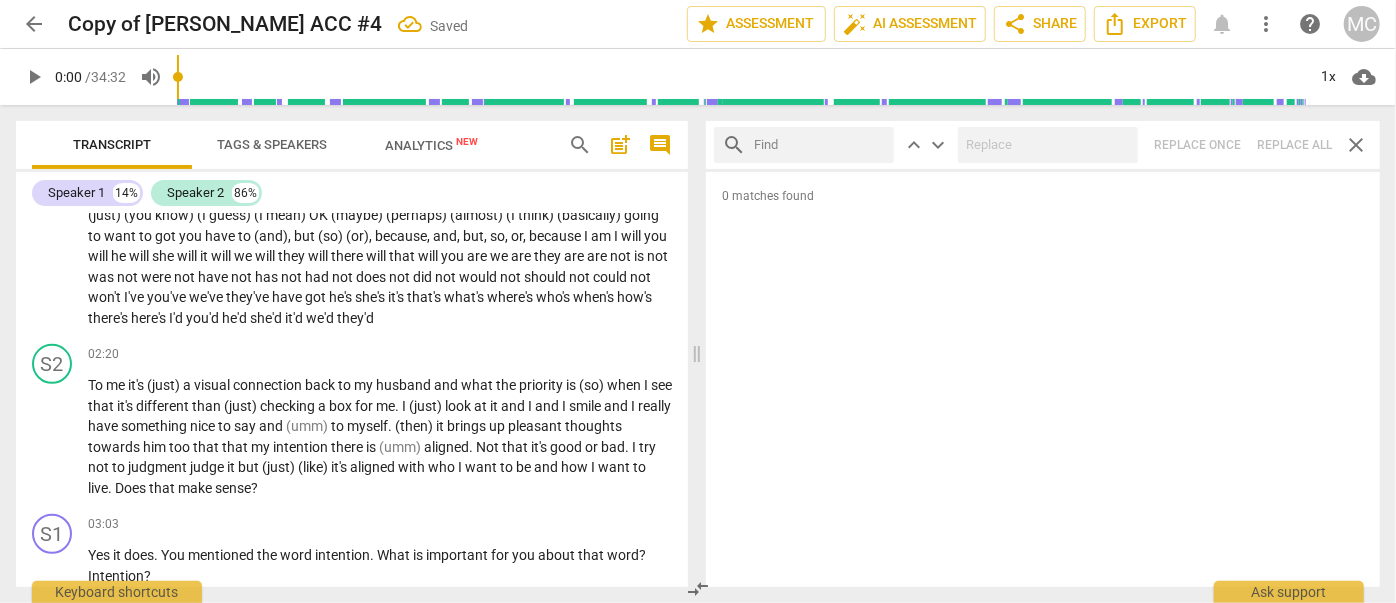 click at bounding box center [820, 145] 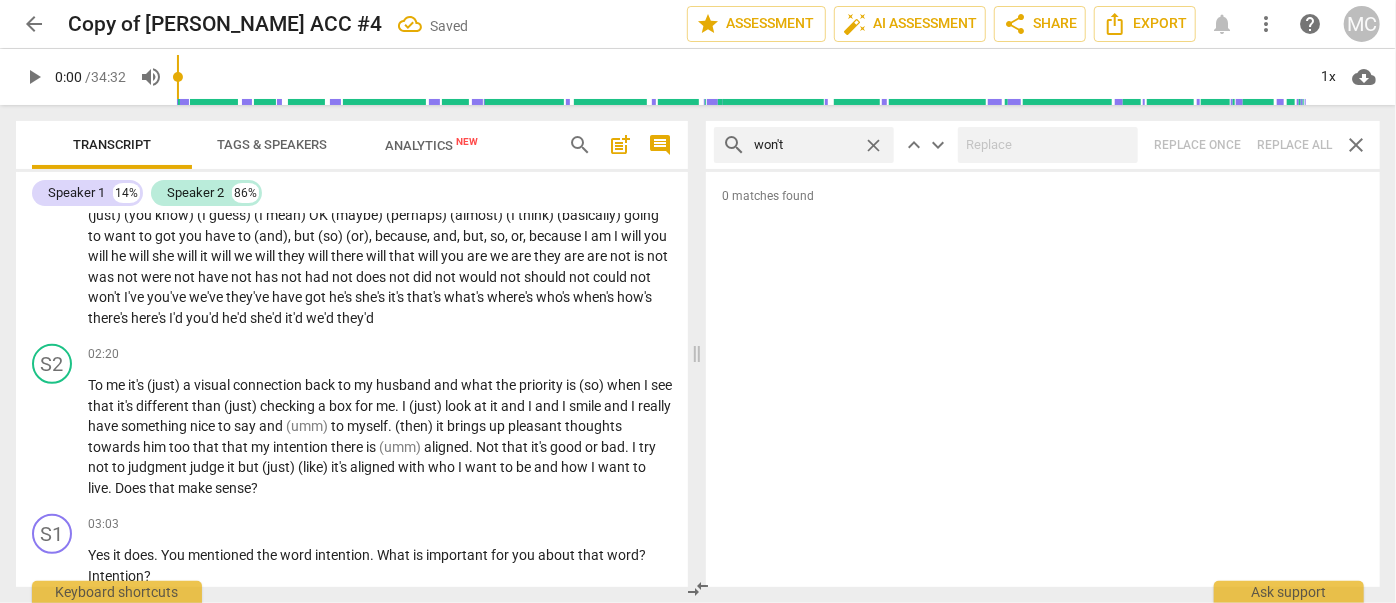 type on "won't" 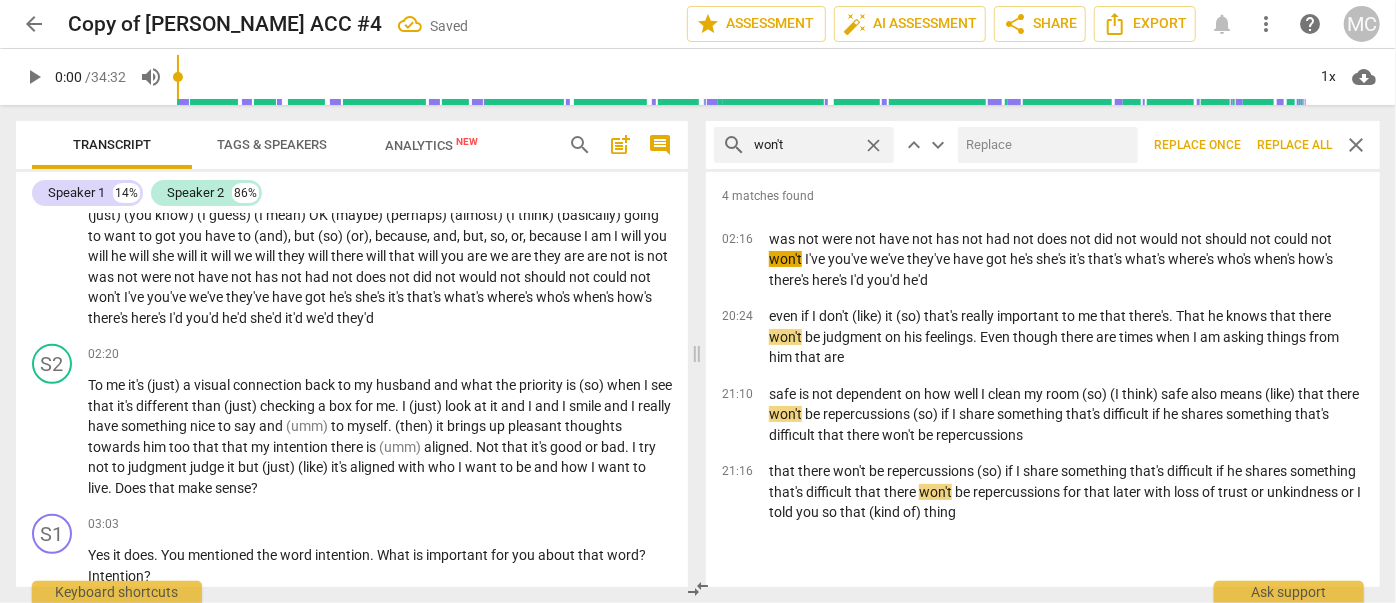 click at bounding box center (1044, 145) 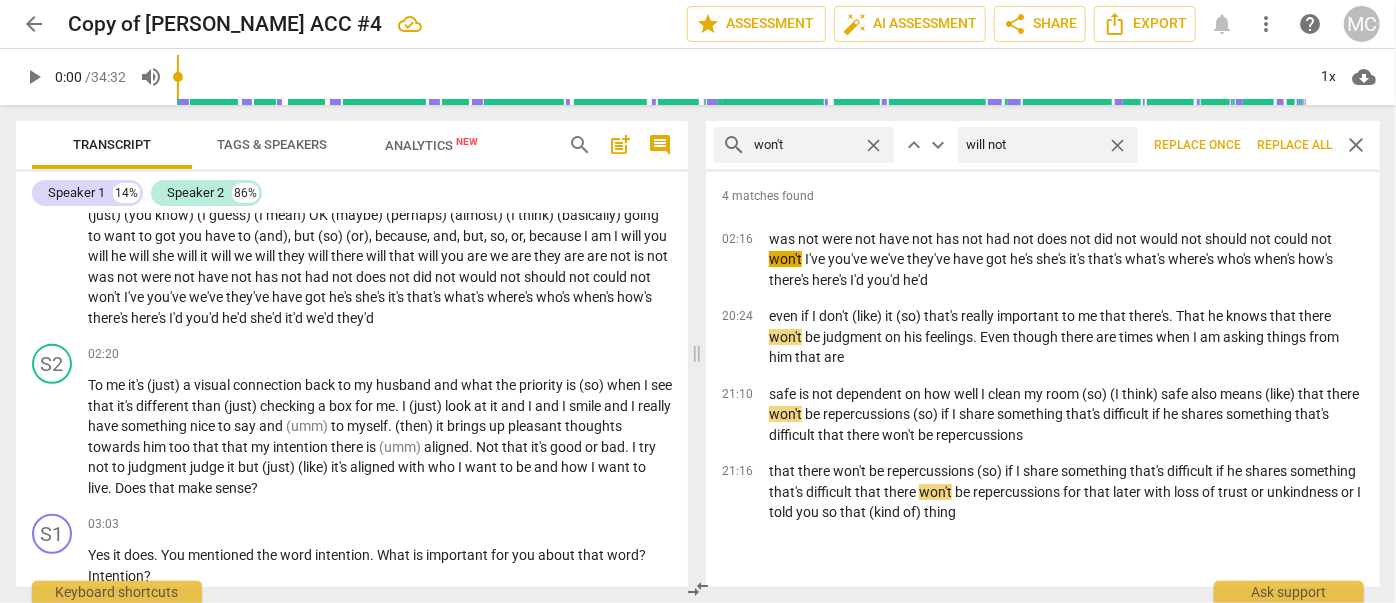 type on "will not" 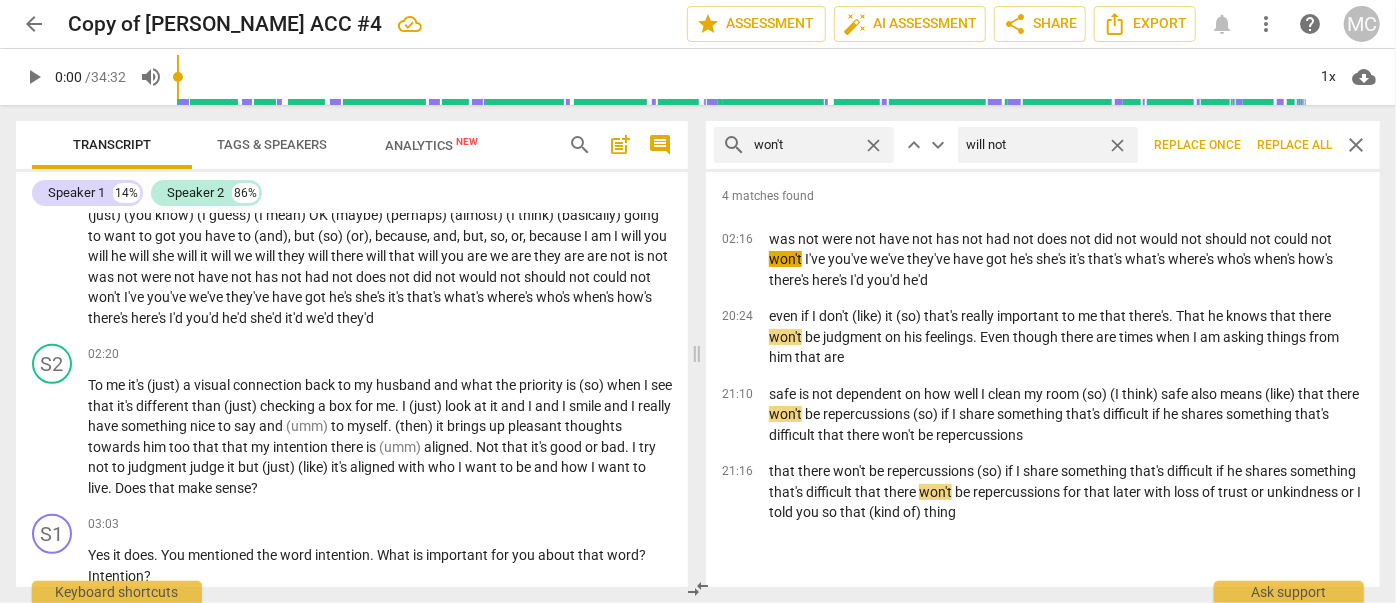 click on "Replace all" at bounding box center (1294, 145) 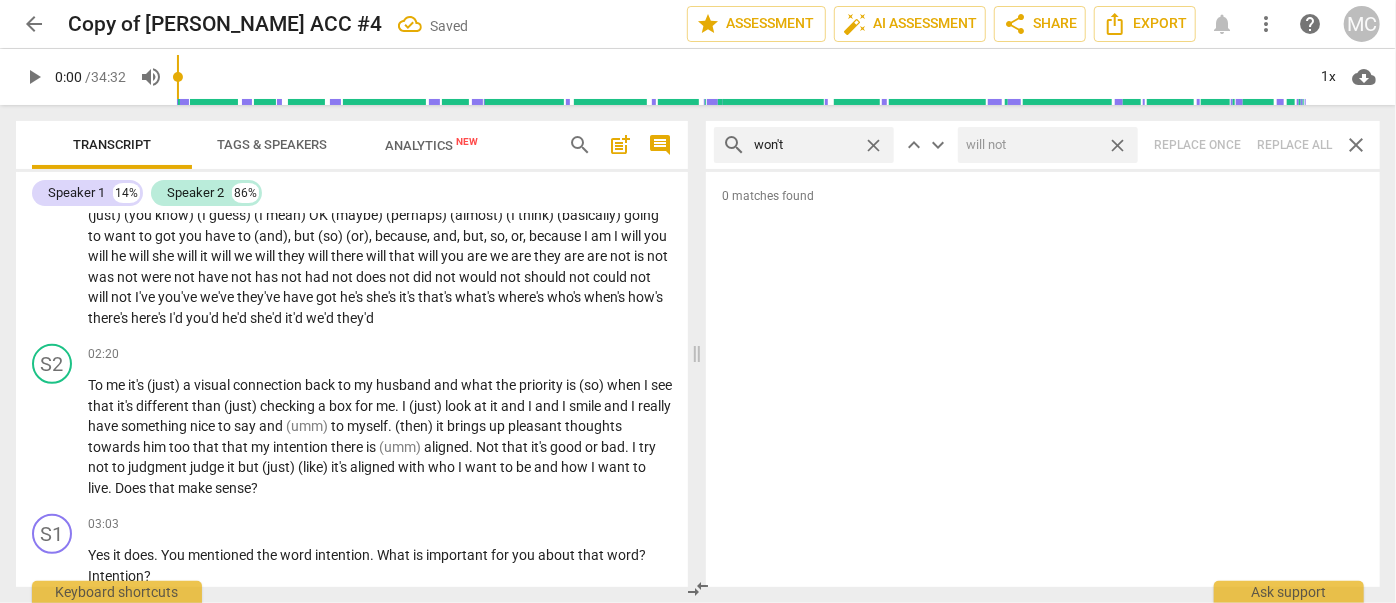 click on "close" at bounding box center (1117, 145) 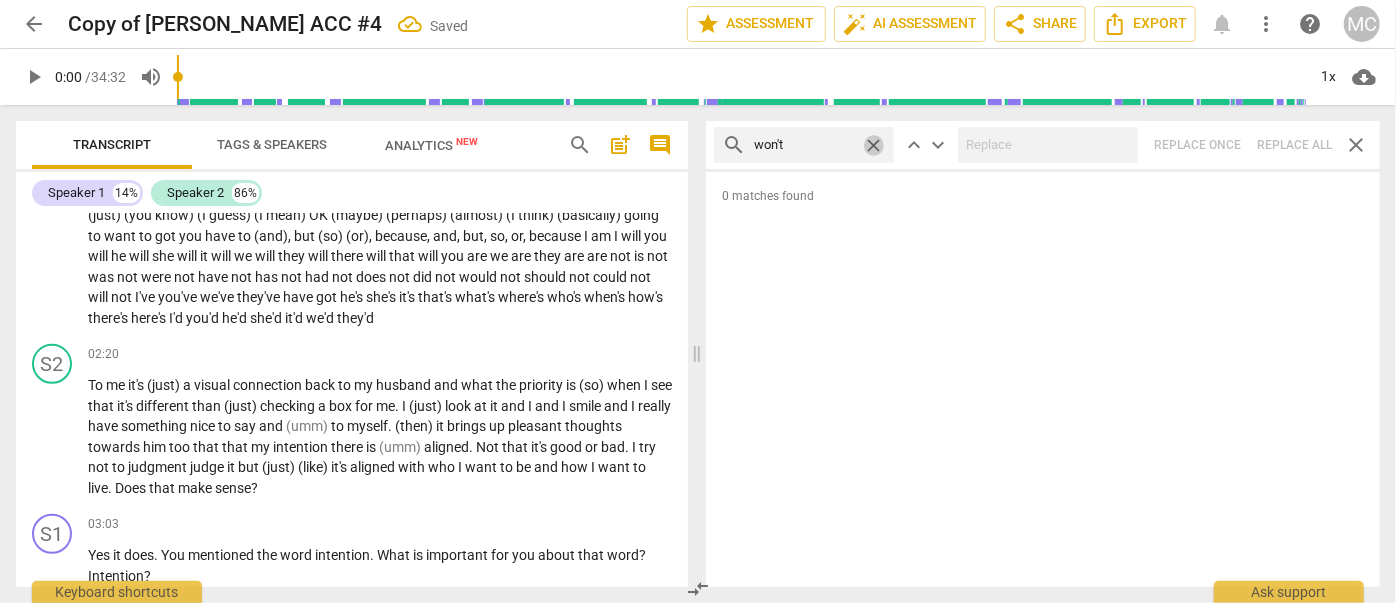 click on "close" at bounding box center (873, 145) 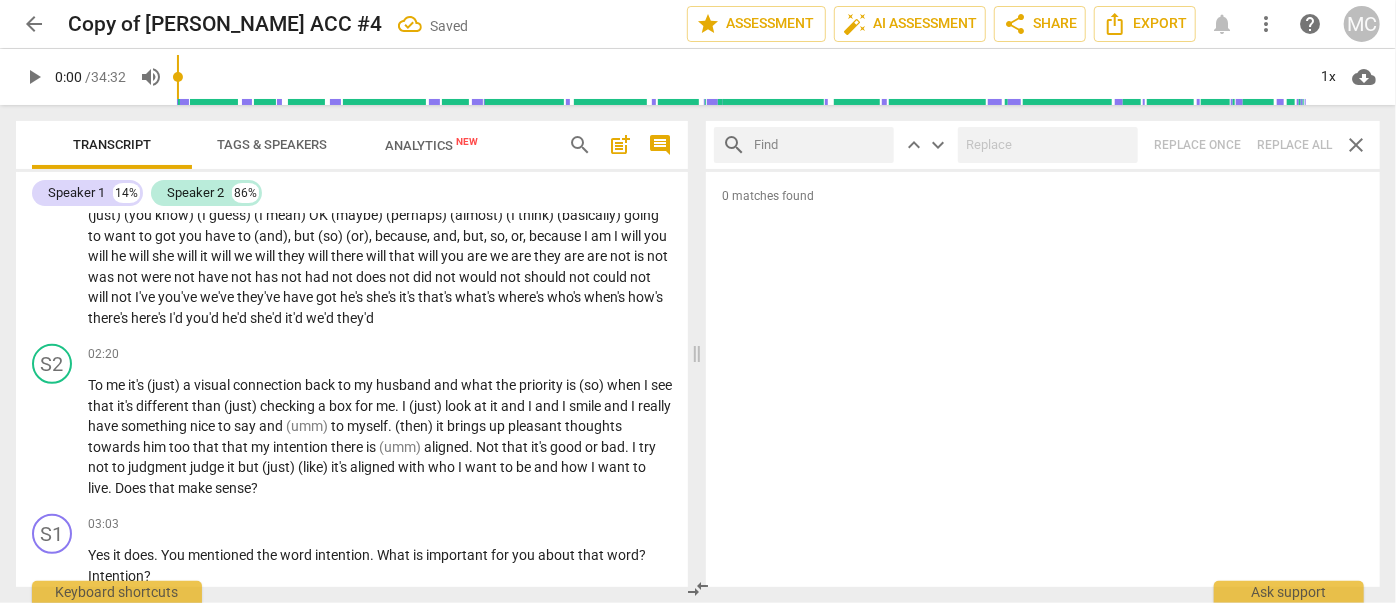 click at bounding box center (820, 145) 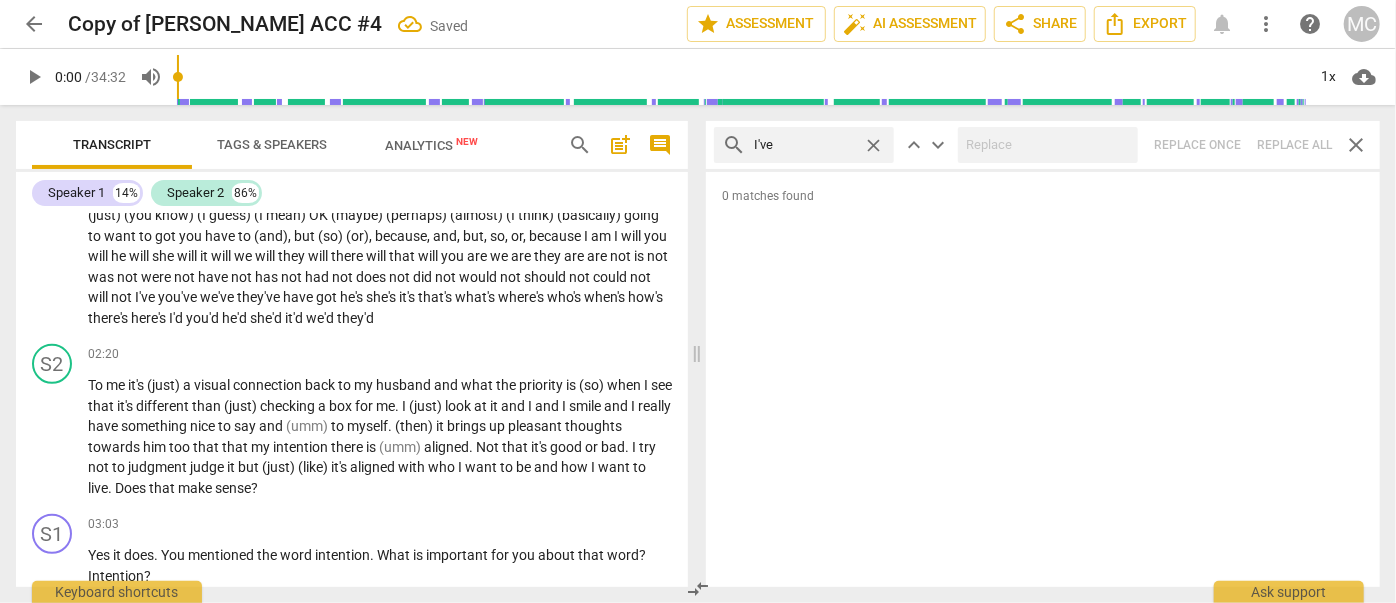 type on "I've" 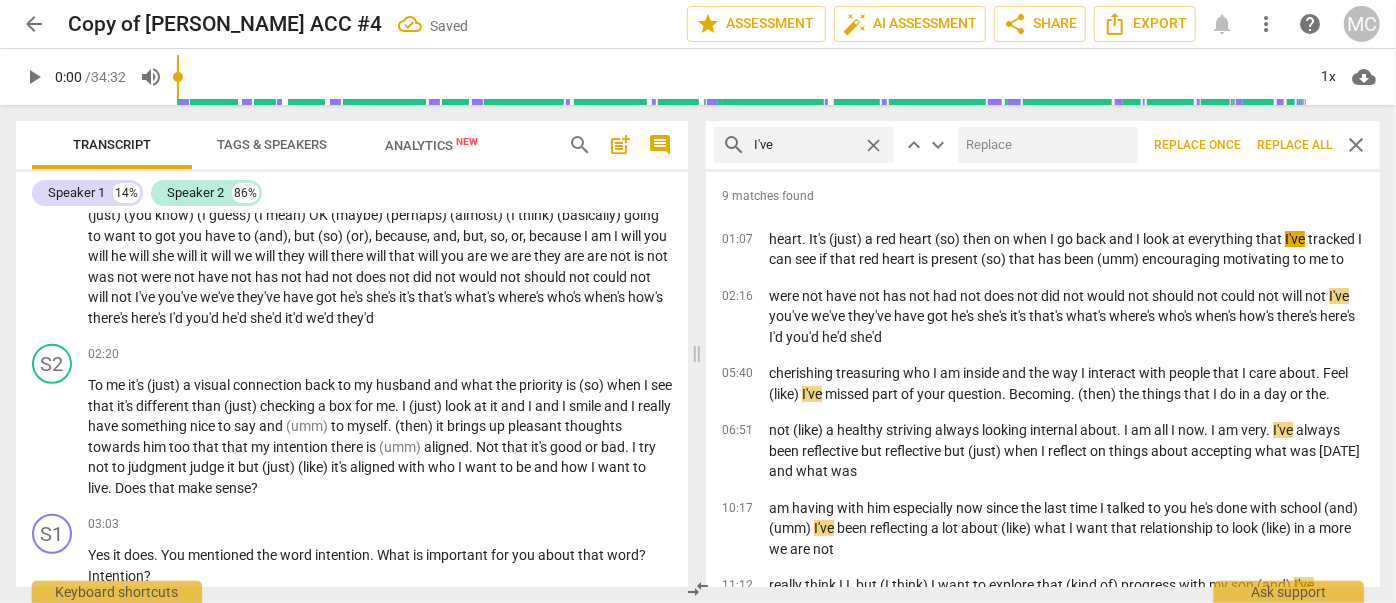 click at bounding box center [1044, 145] 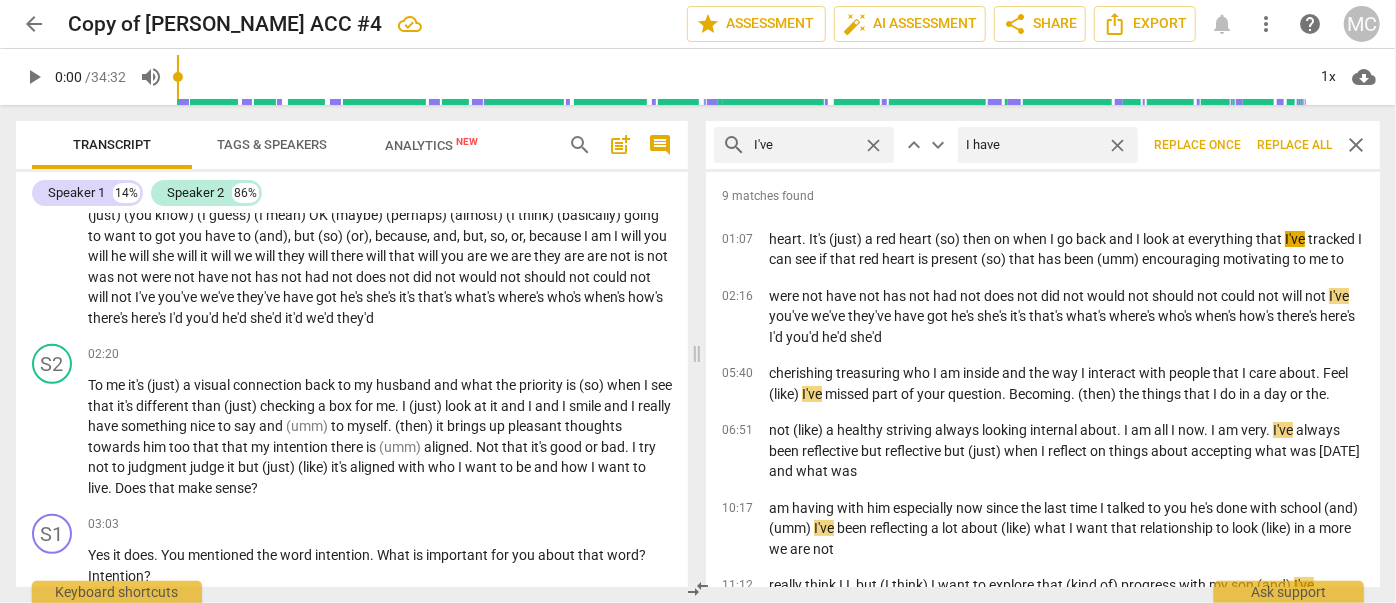 type on "I have" 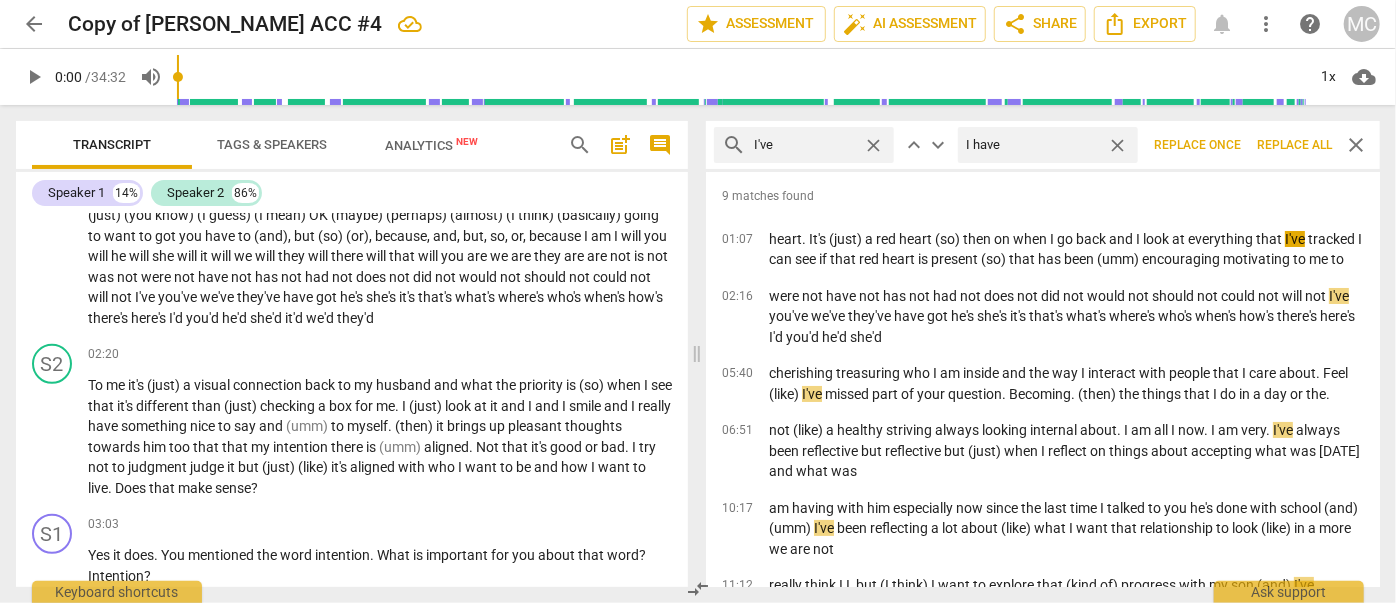 click on "Replace all" at bounding box center (1294, 145) 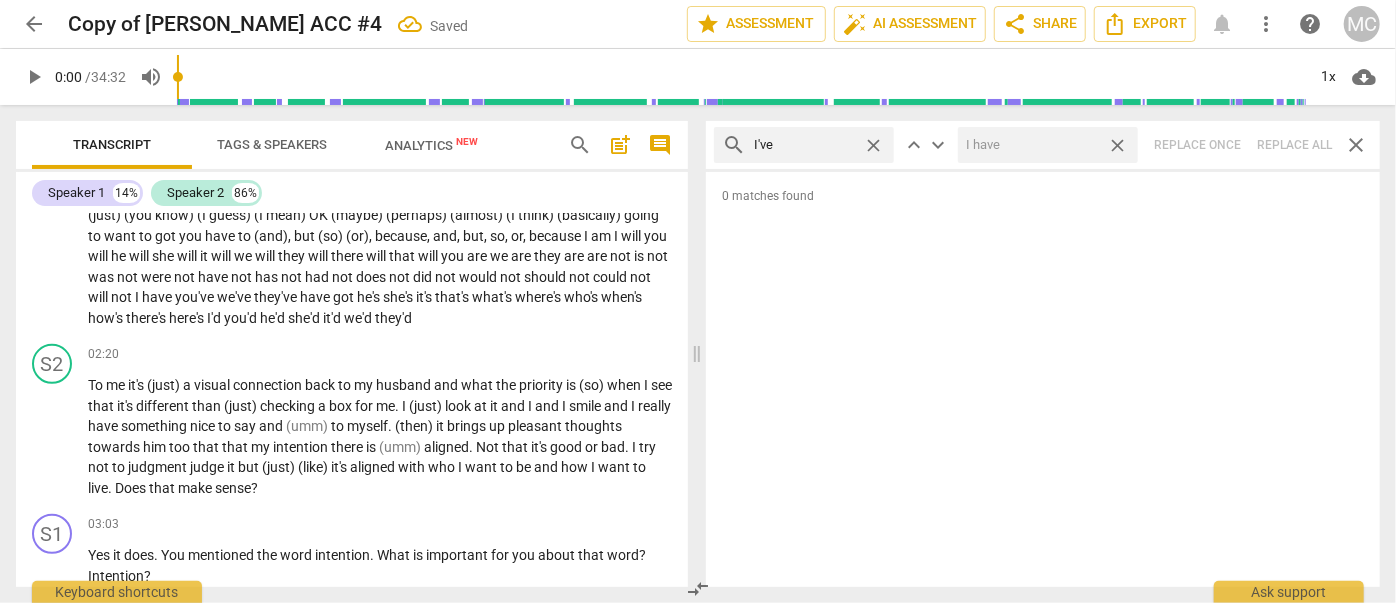 click on "close" at bounding box center (1117, 145) 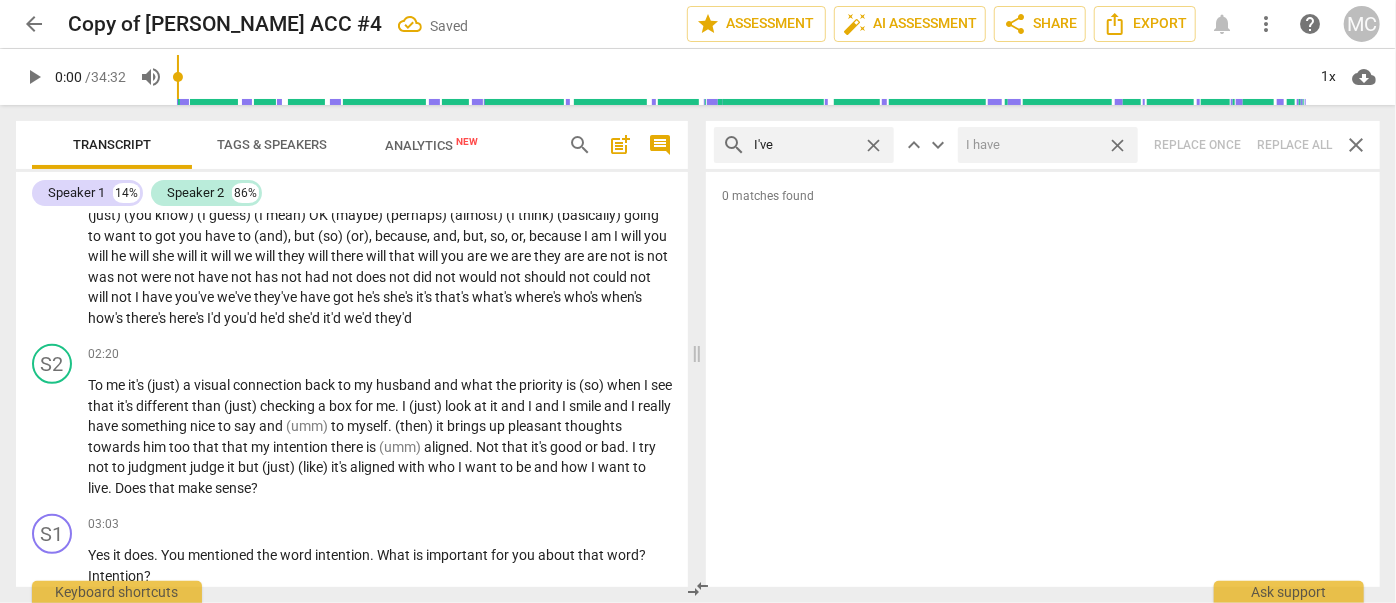 type 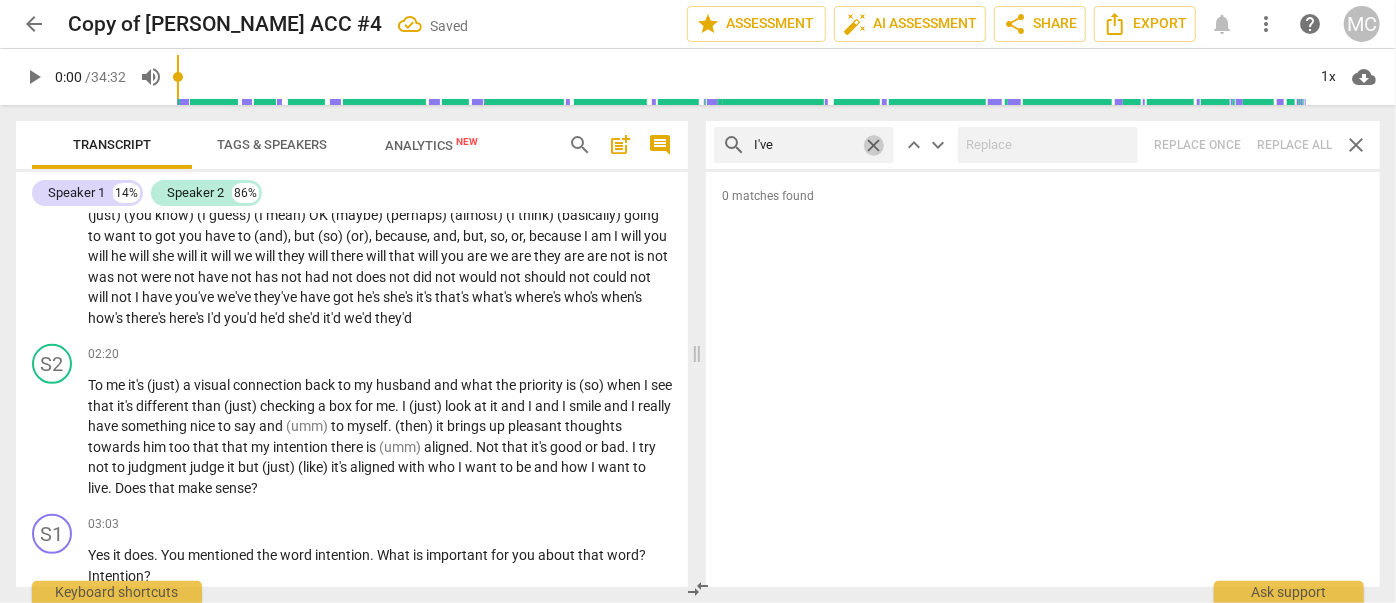 click on "close" at bounding box center [873, 145] 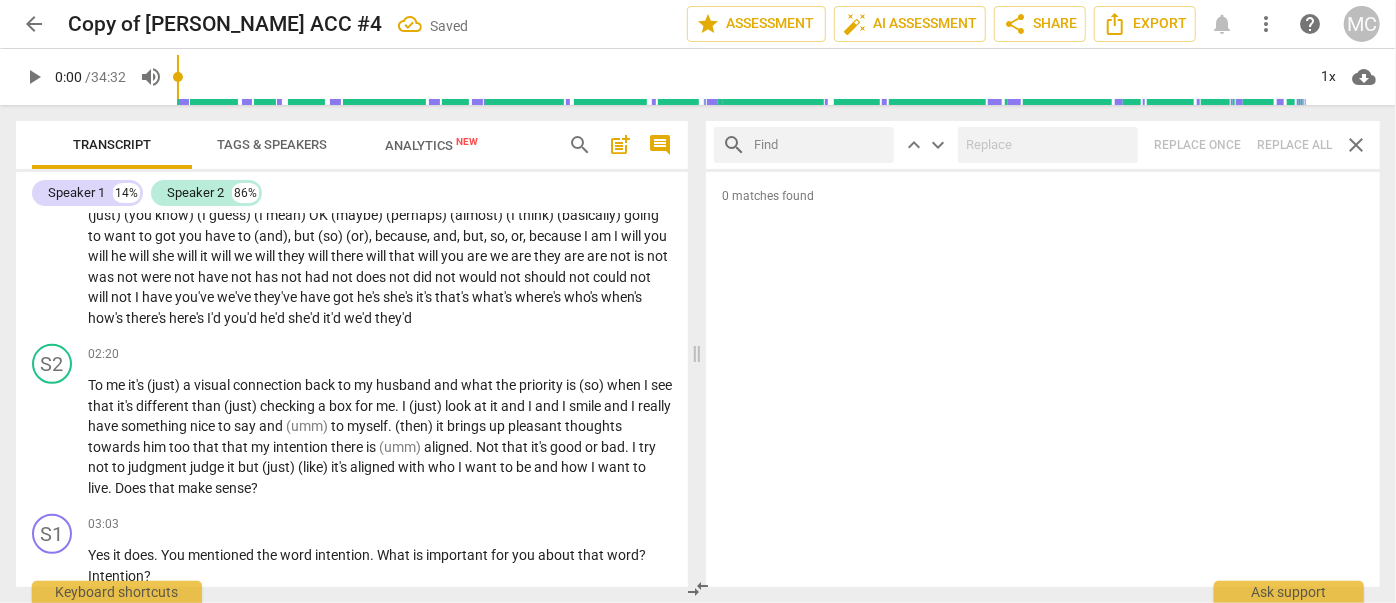 click at bounding box center [820, 145] 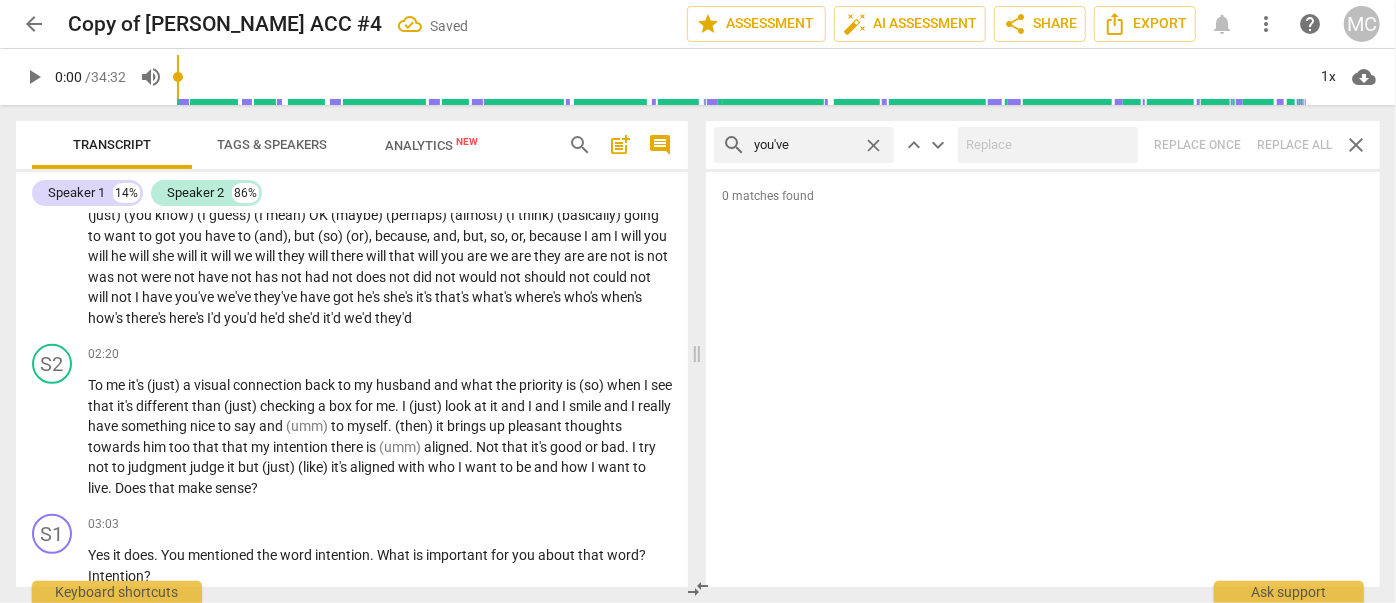 type on "you've" 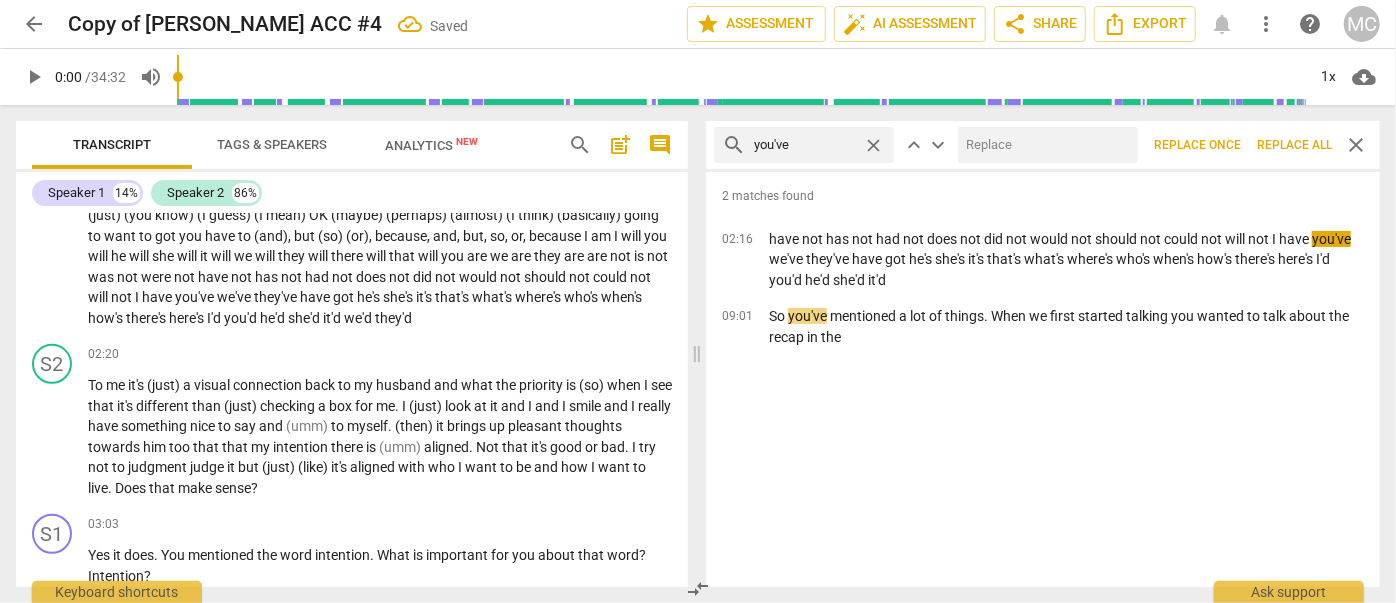 click at bounding box center [1044, 145] 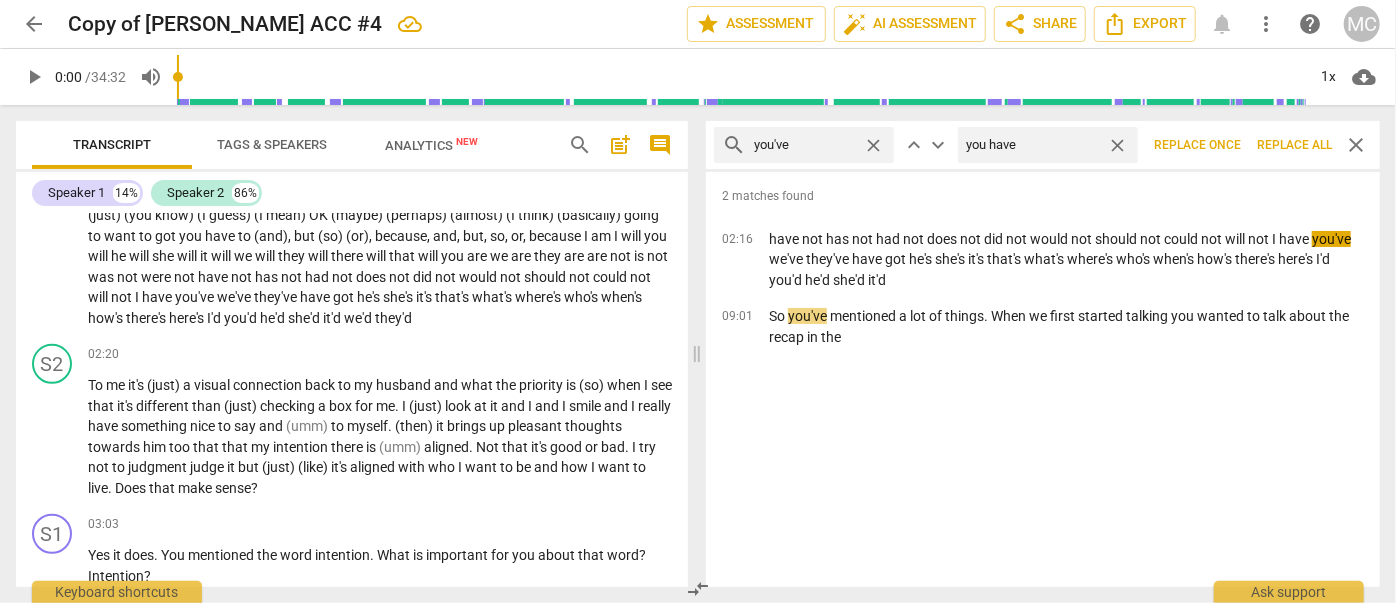 type on "you have" 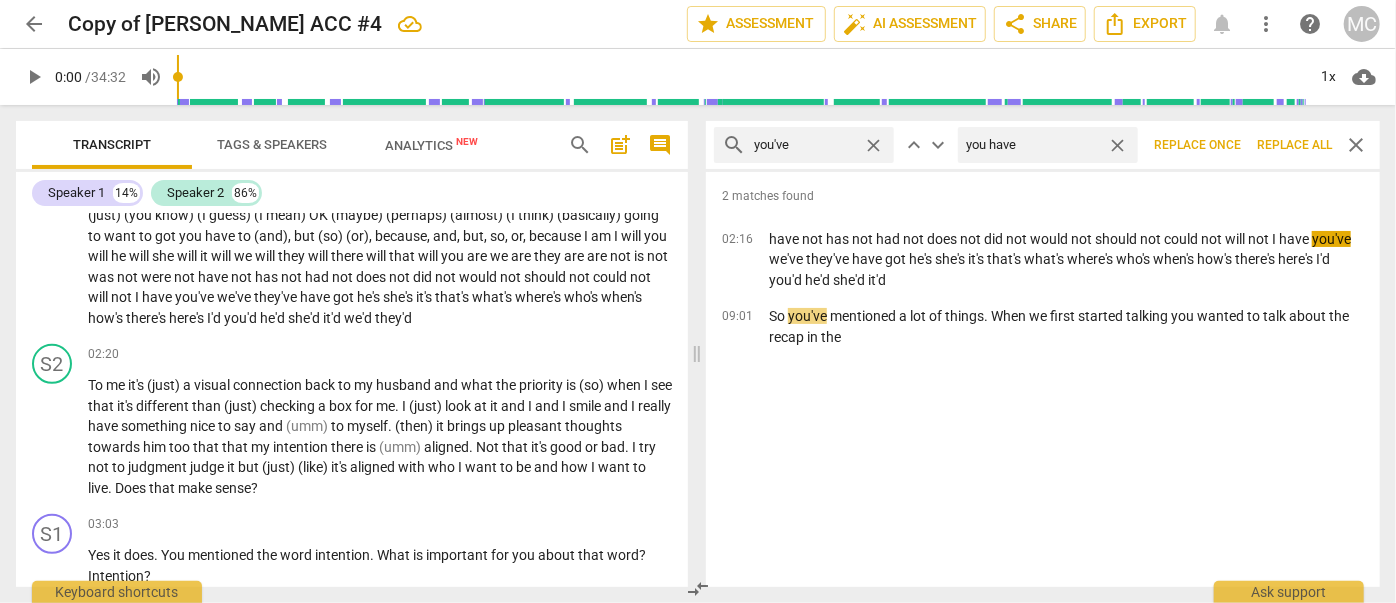 click on "Replace all" at bounding box center [1294, 145] 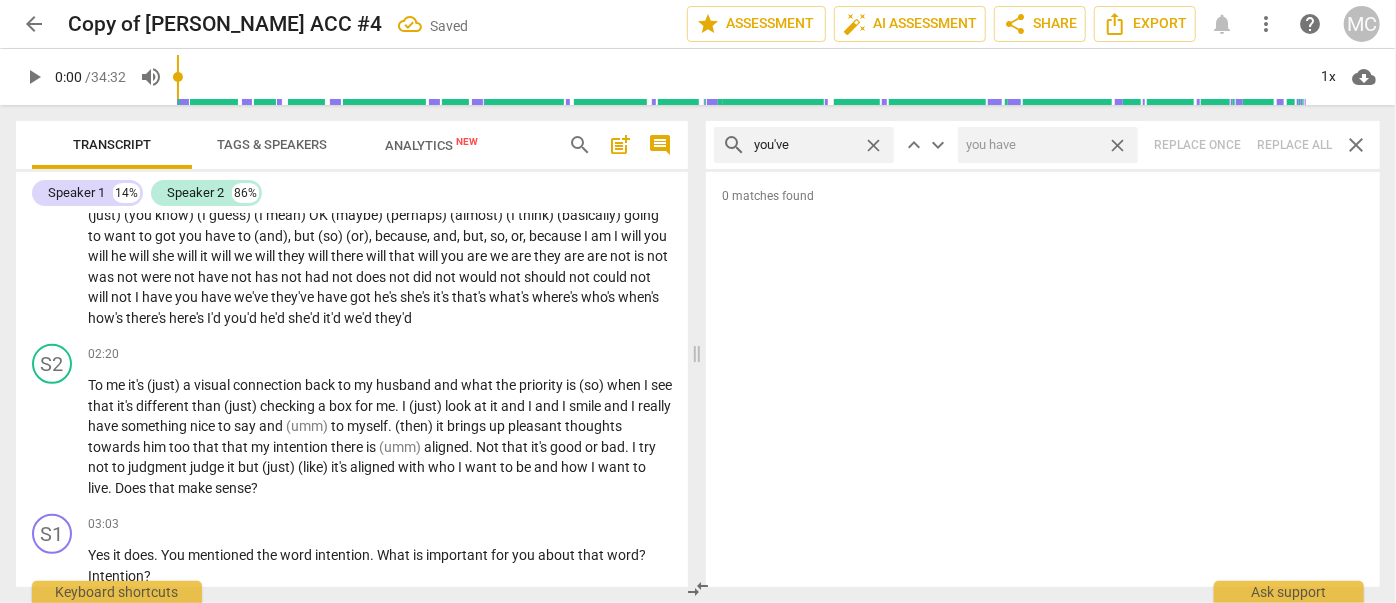 click on "close" at bounding box center [1117, 145] 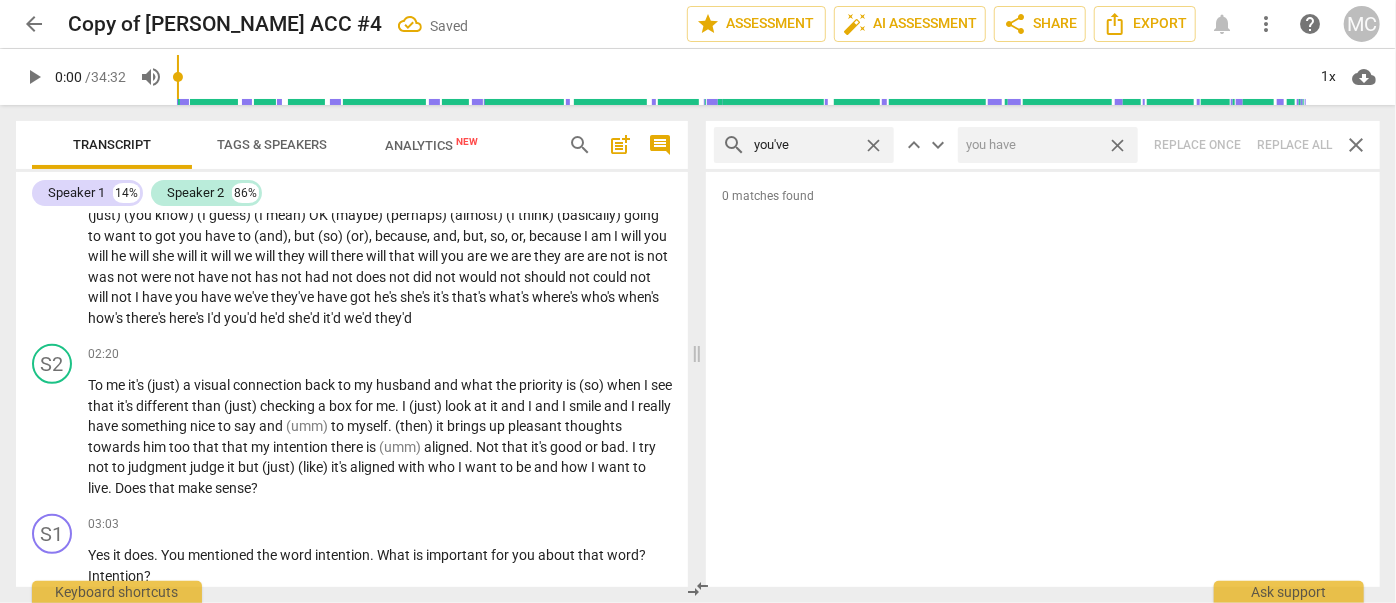 type 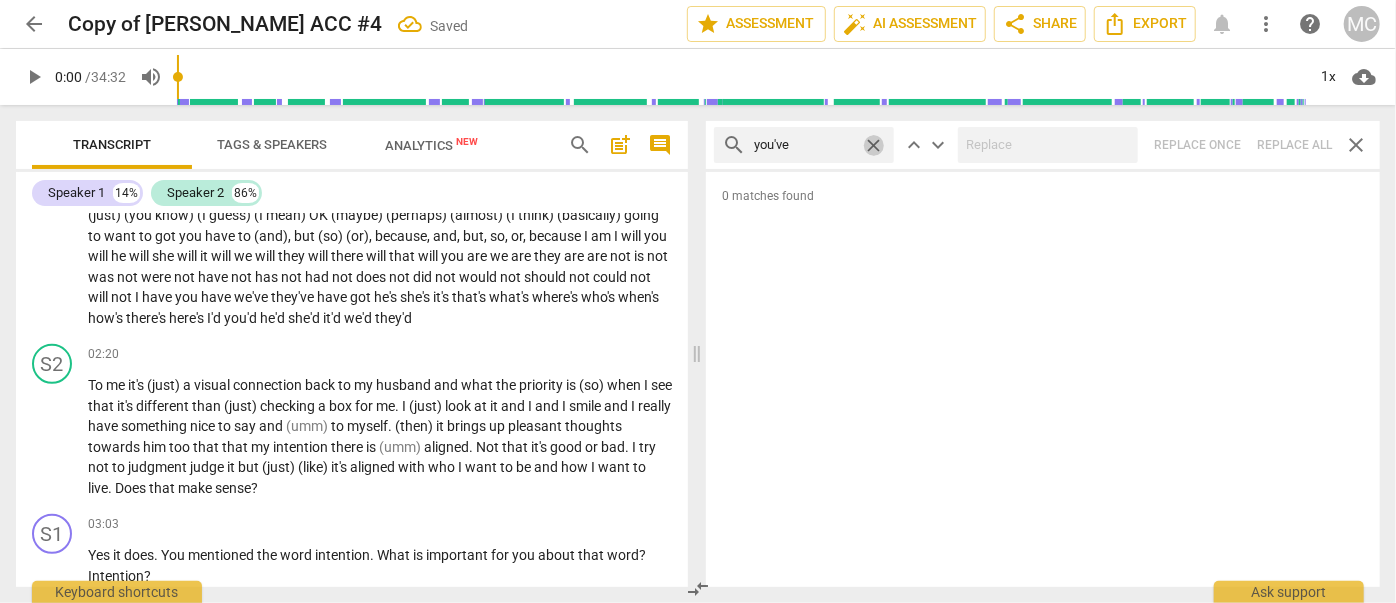 click on "close" at bounding box center [873, 145] 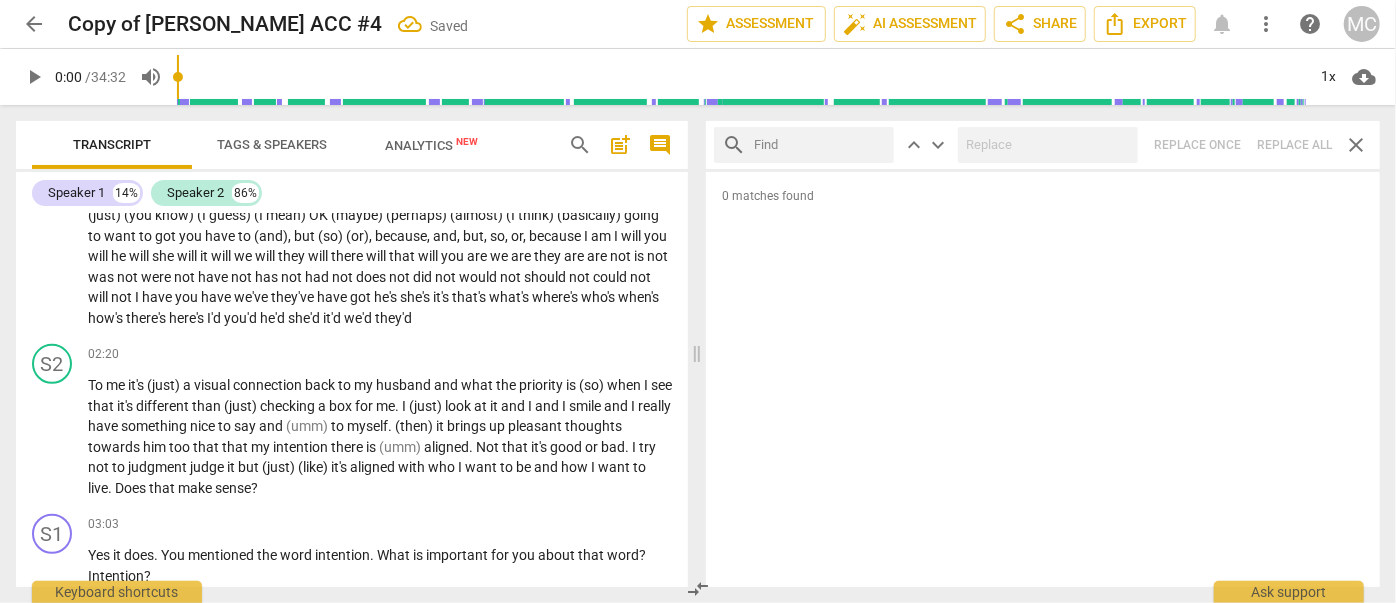 click at bounding box center [820, 145] 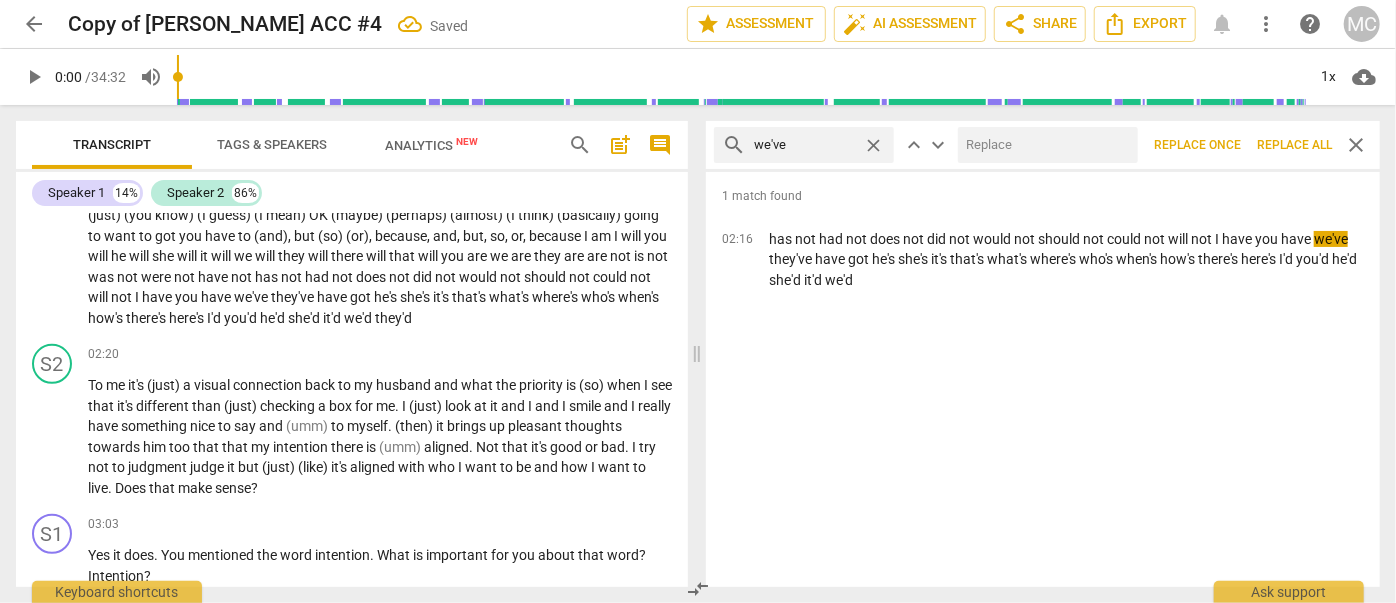 click at bounding box center [1044, 145] 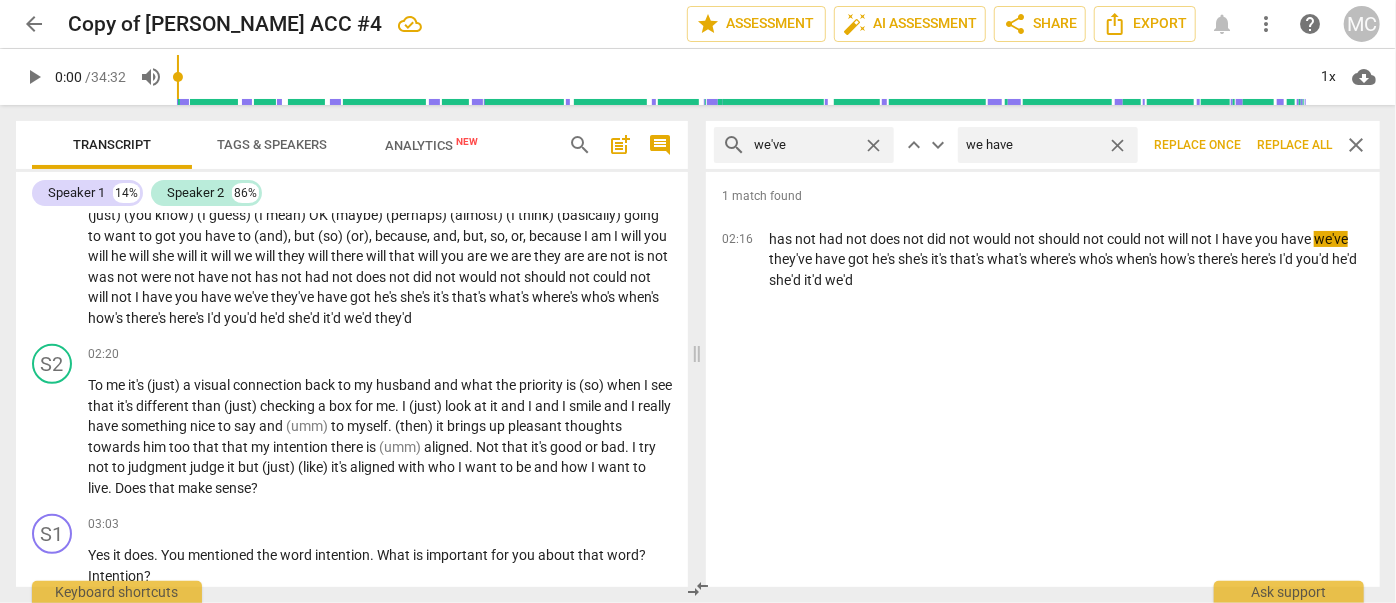 click on "Replace all" at bounding box center [1294, 145] 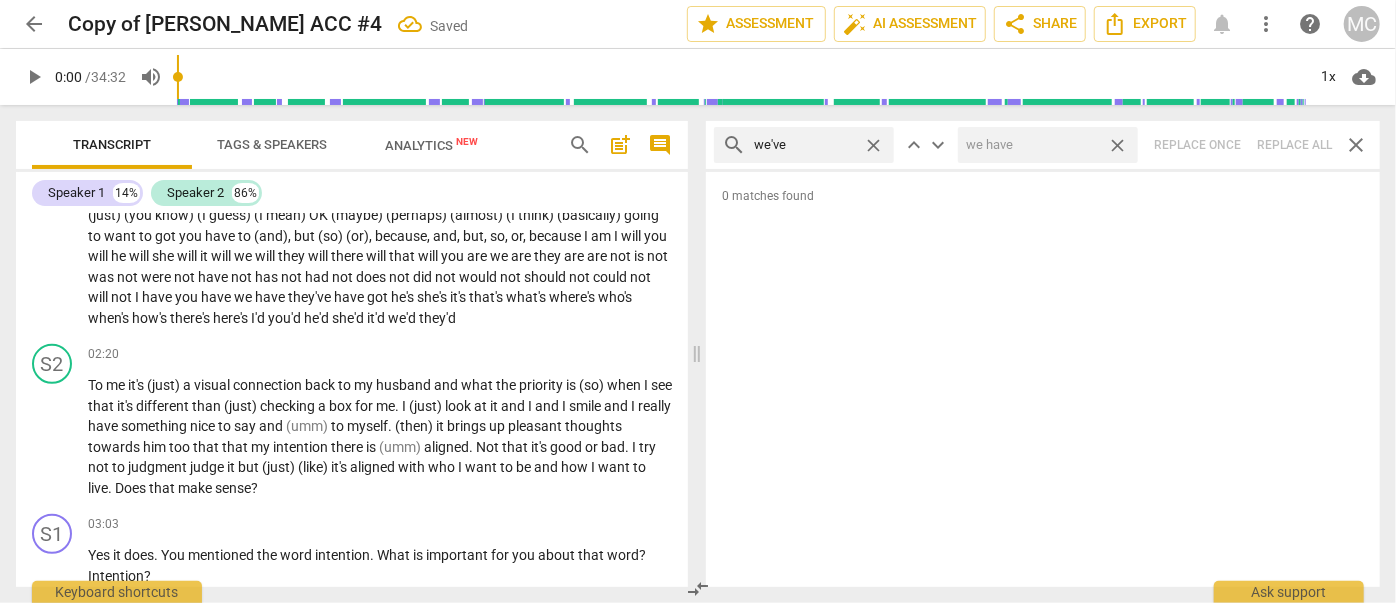 click on "close" at bounding box center [1117, 145] 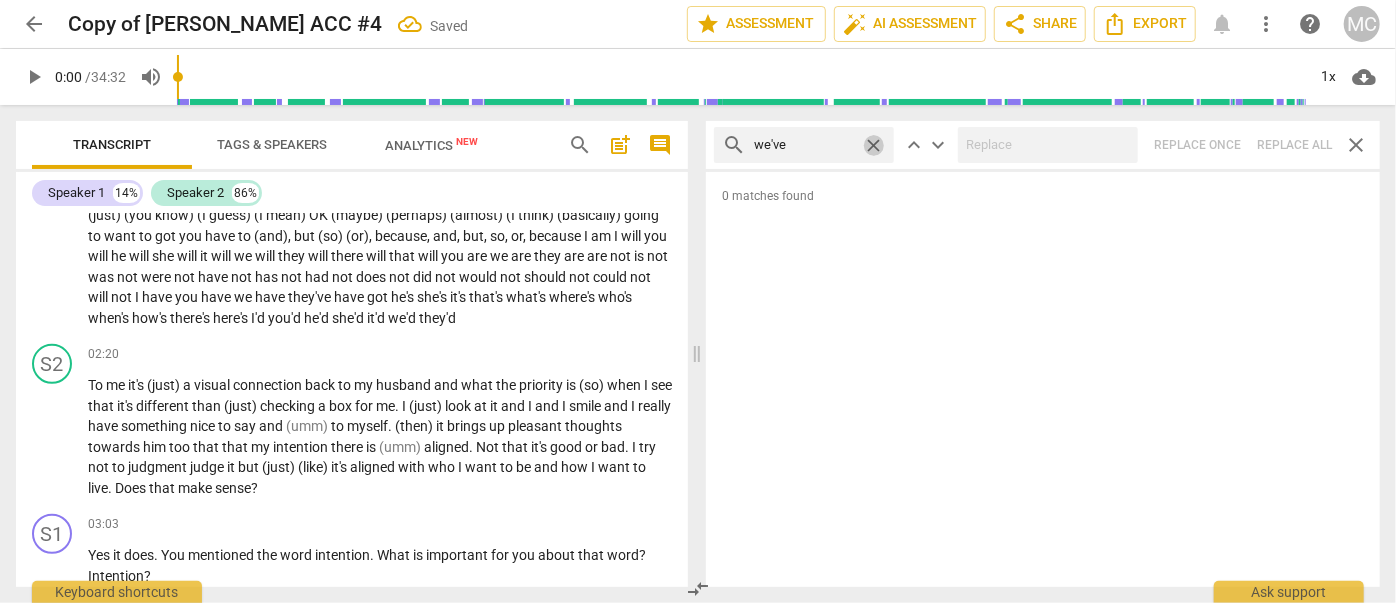 click on "close" at bounding box center [873, 145] 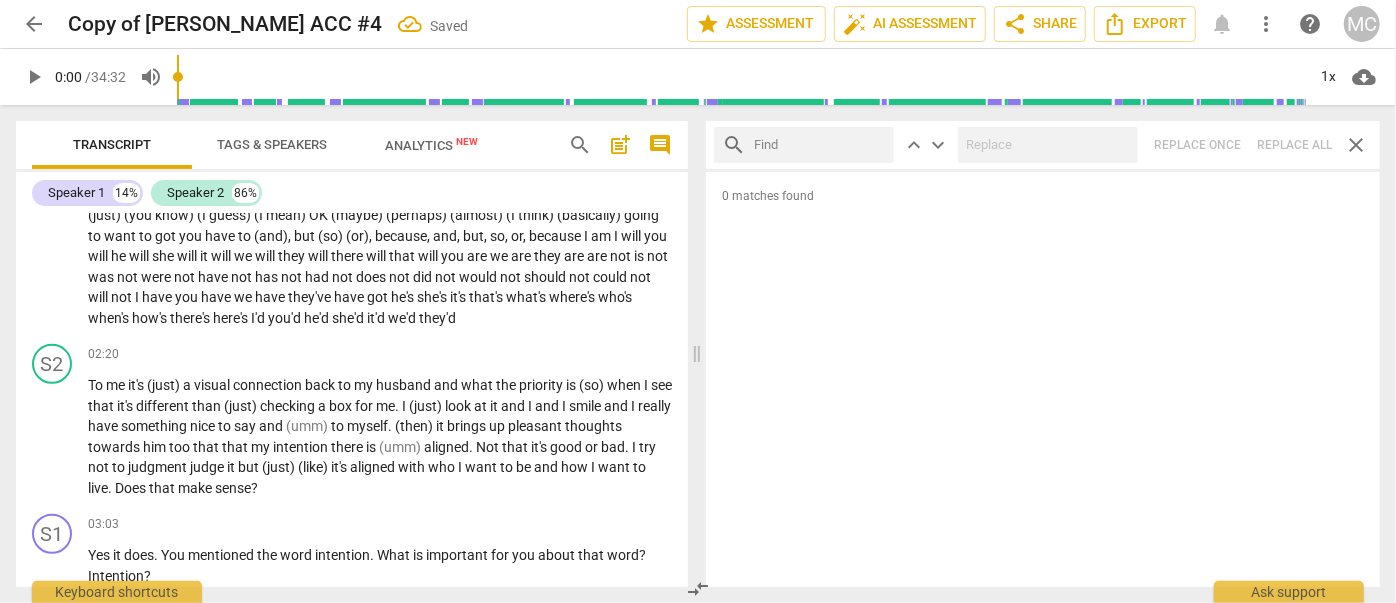 click at bounding box center [820, 145] 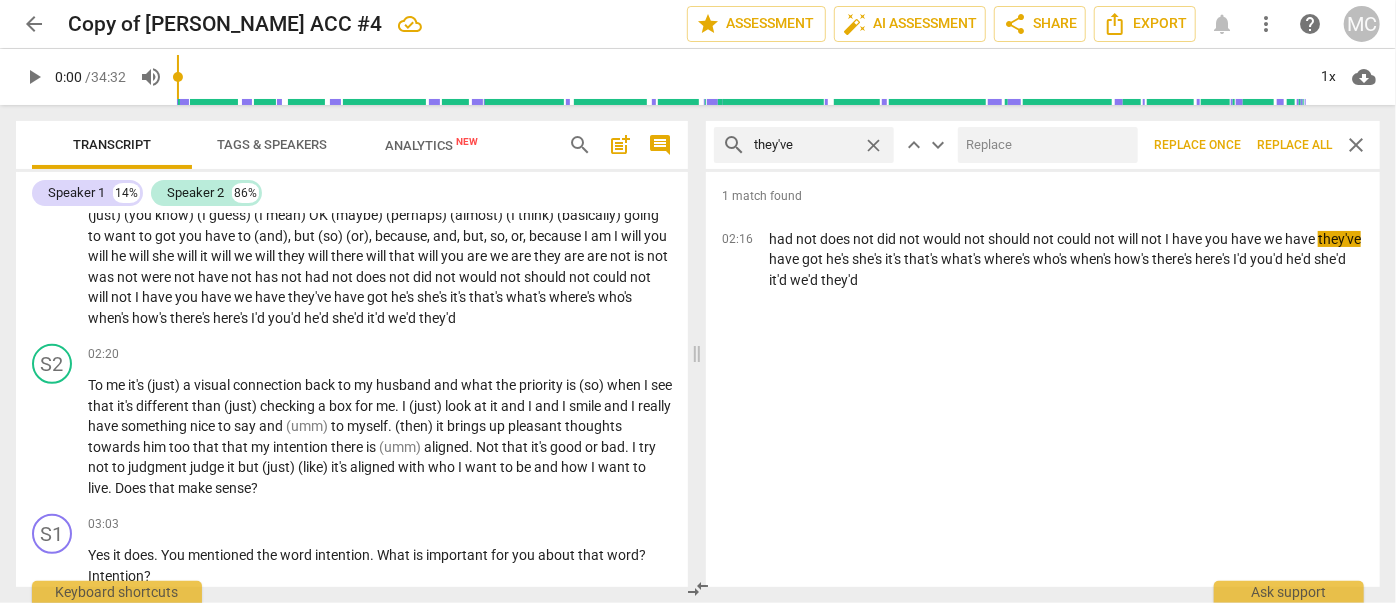 click at bounding box center [1044, 145] 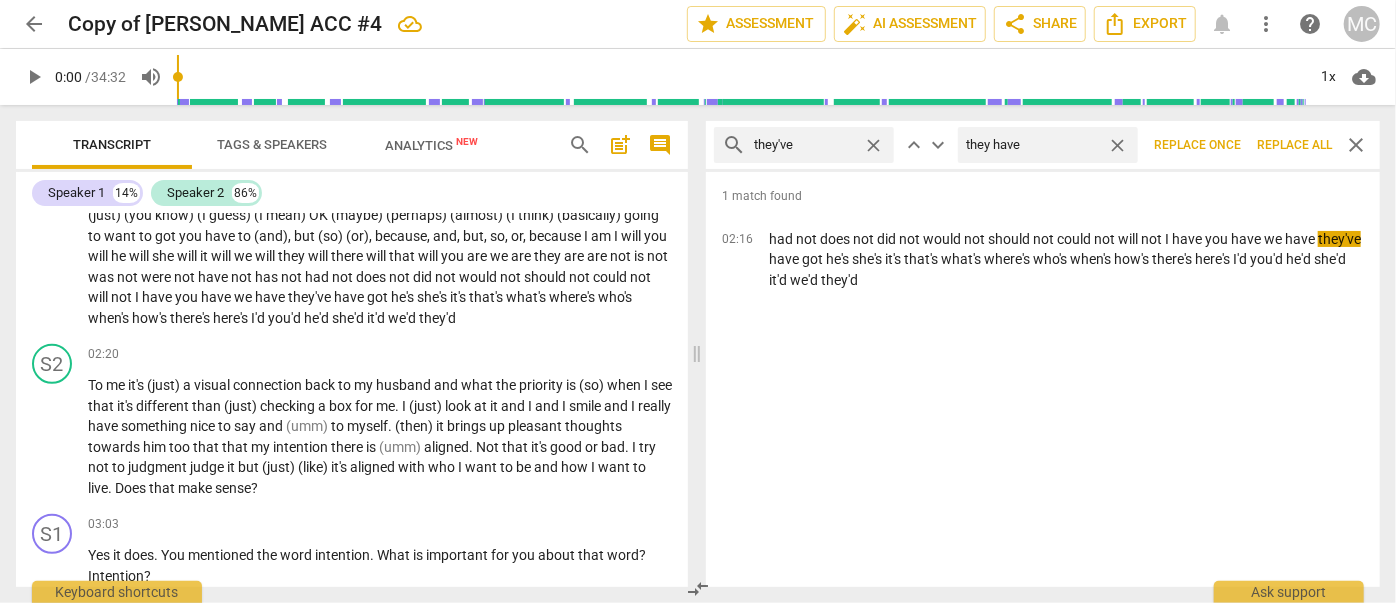 click on "Replace all" at bounding box center [1294, 145] 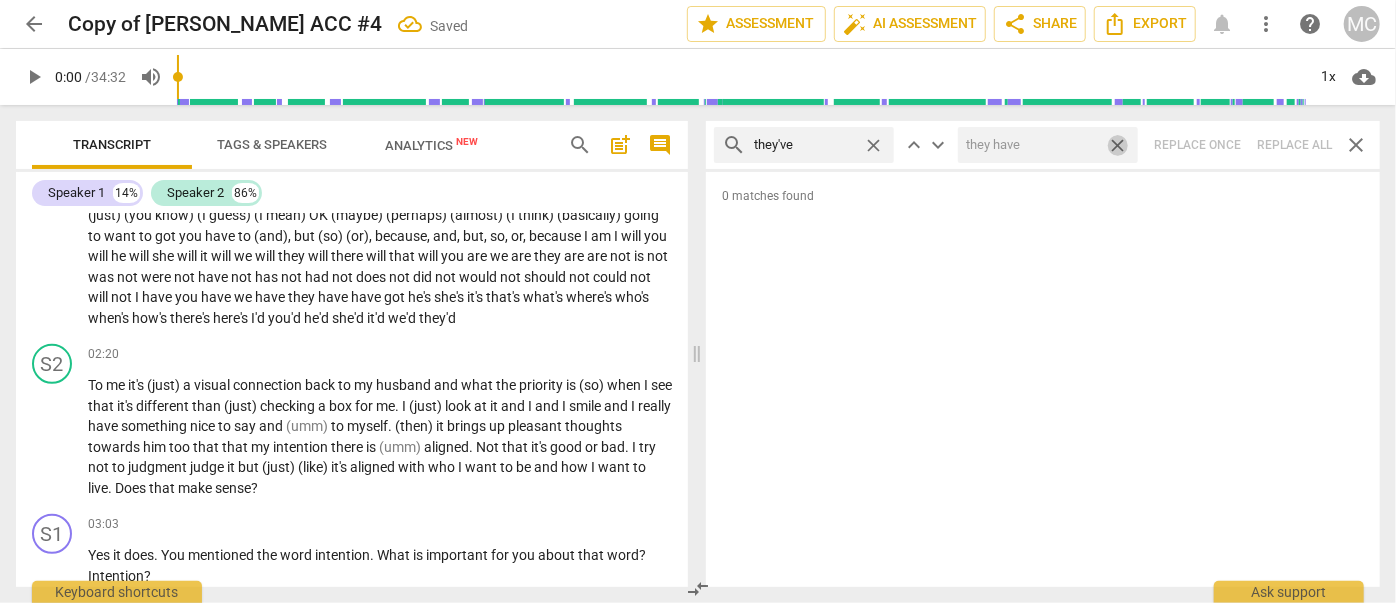 click on "close" at bounding box center [1117, 145] 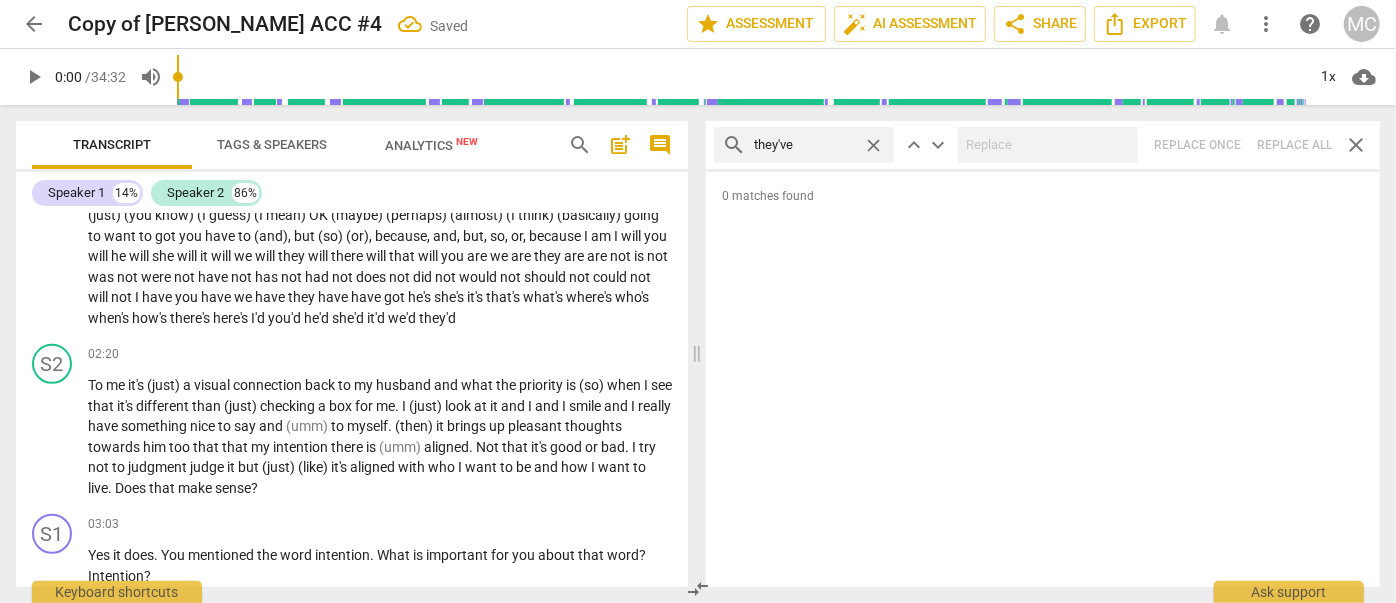 click on "close" at bounding box center [873, 145] 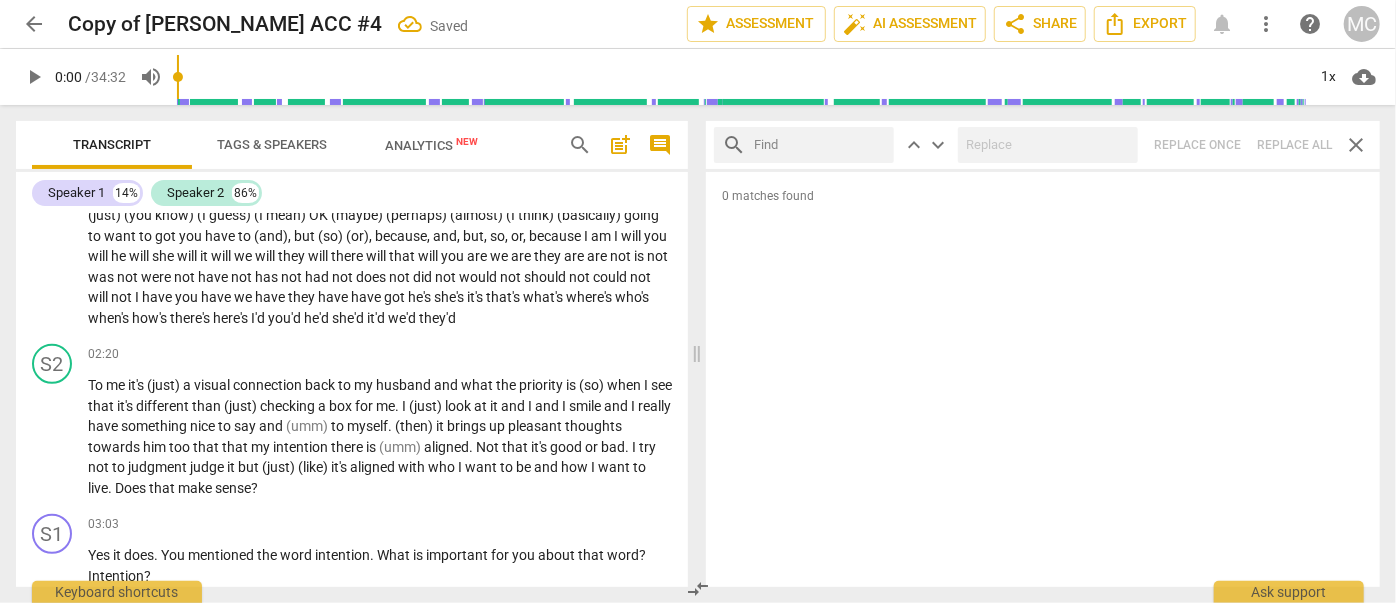 click at bounding box center [820, 145] 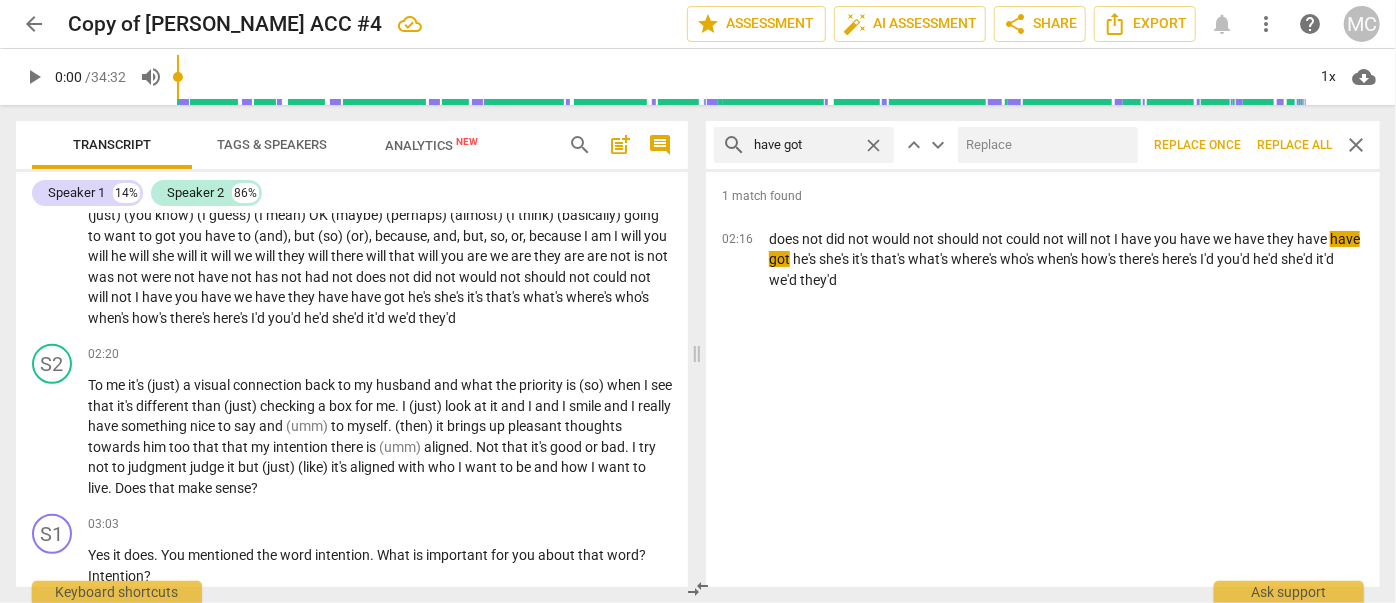 click at bounding box center (1044, 145) 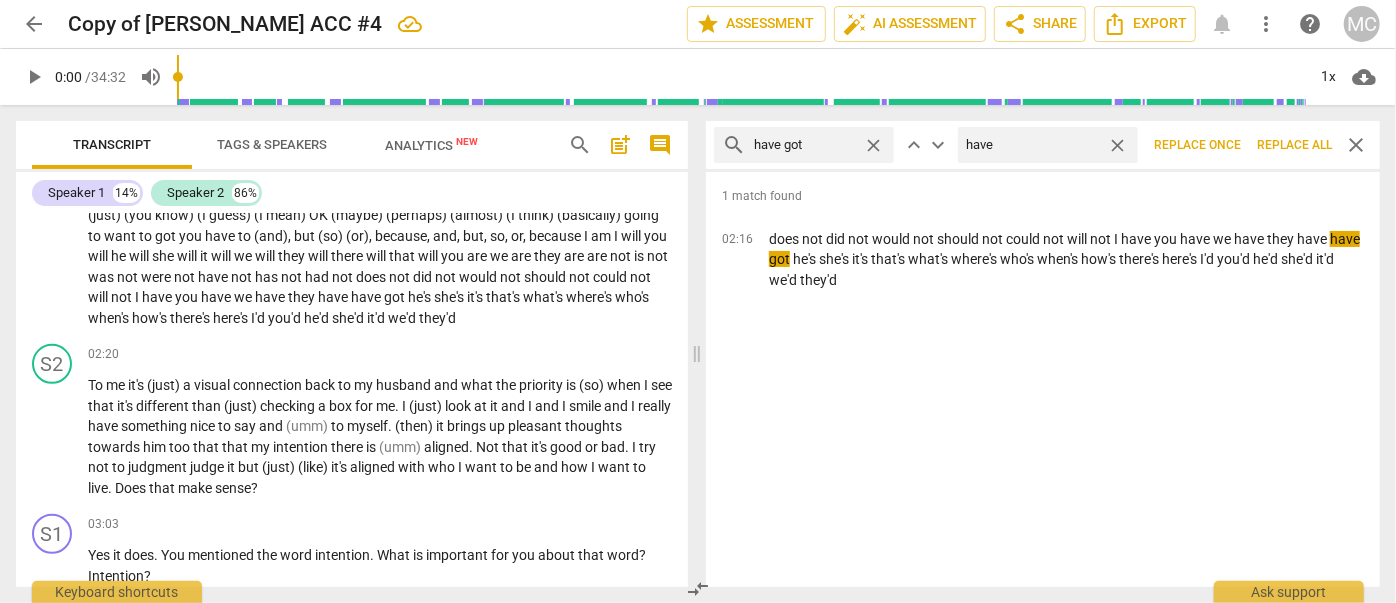 click on "Replace all" at bounding box center (1294, 145) 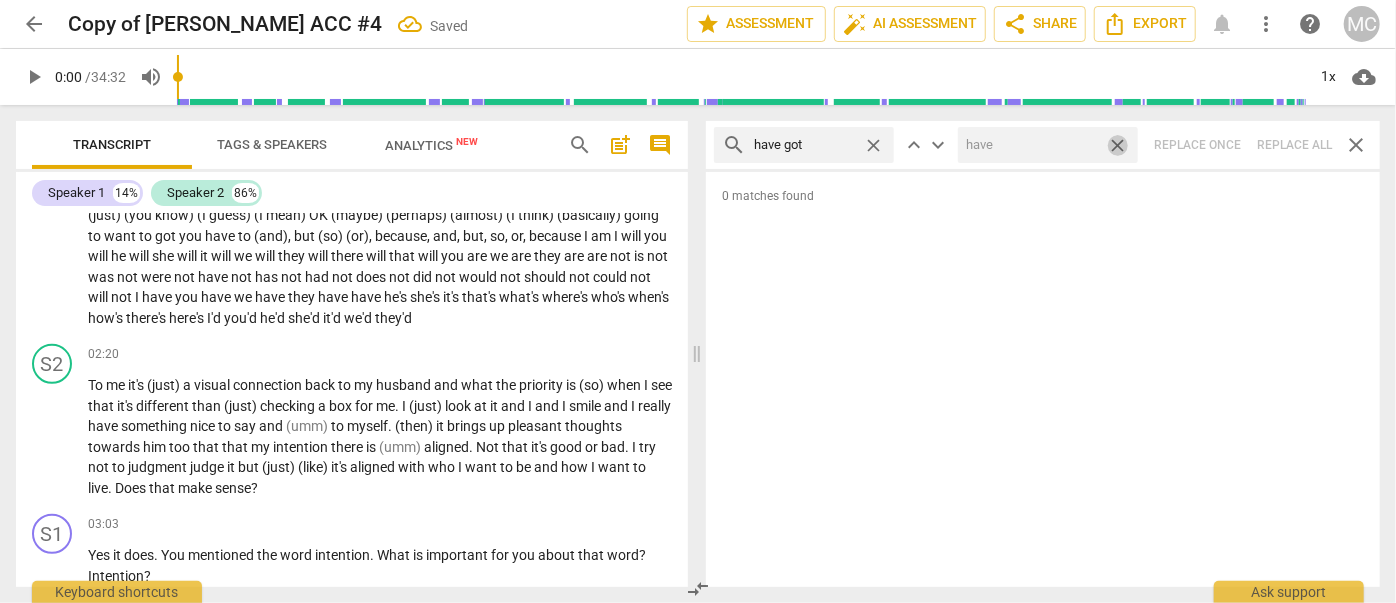 click on "close" at bounding box center [1117, 145] 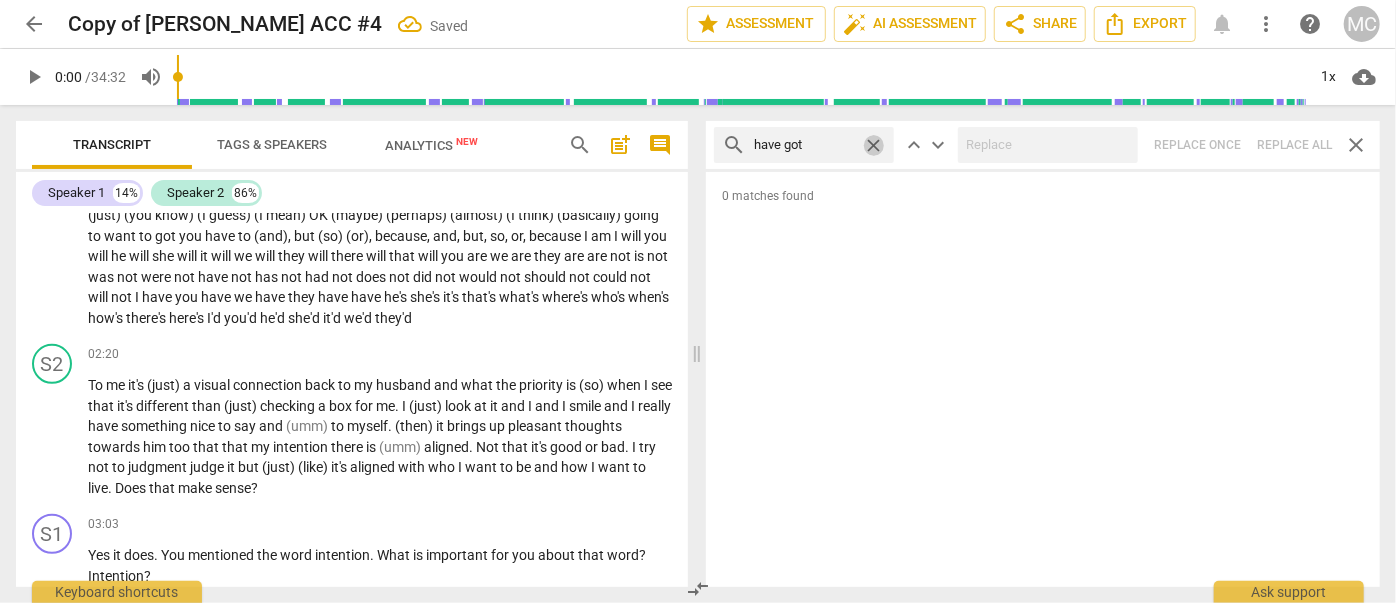 click on "close" at bounding box center [873, 145] 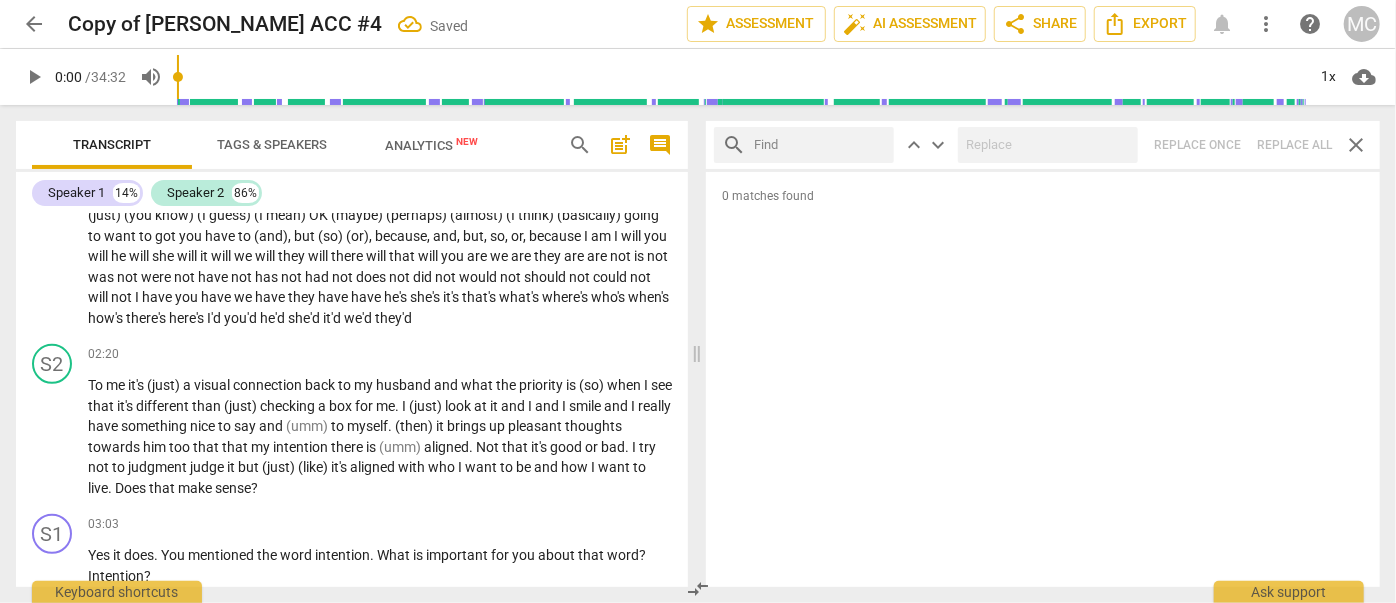 click at bounding box center [820, 145] 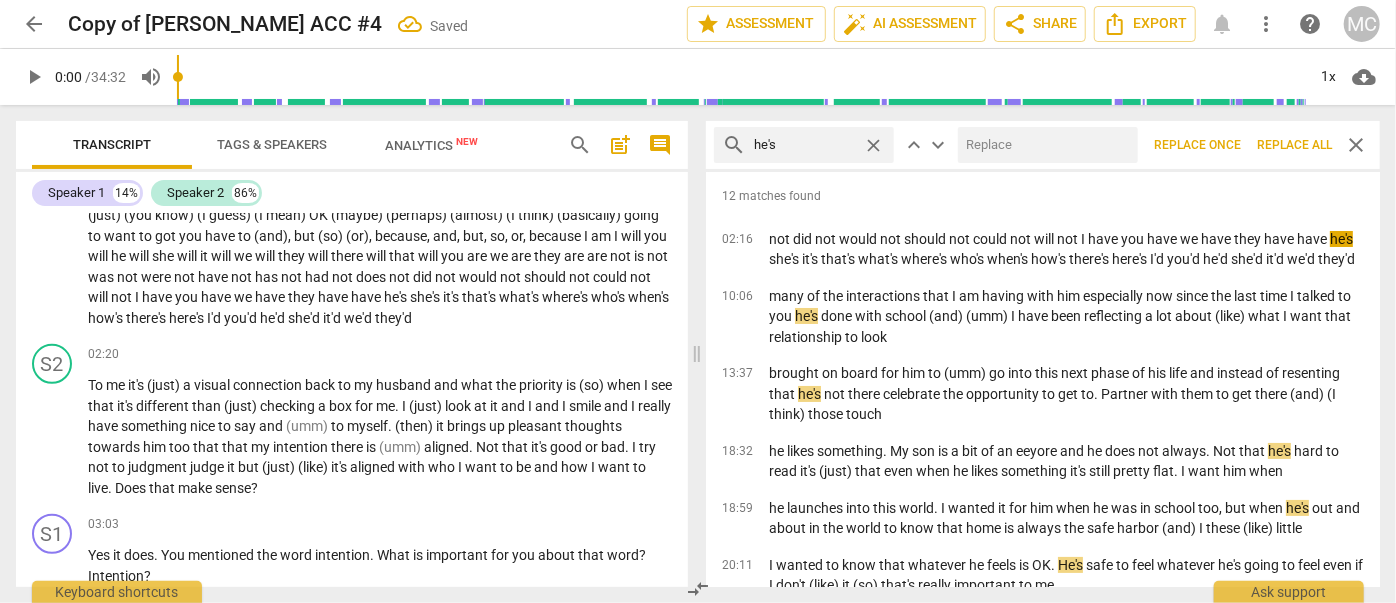 click at bounding box center (1044, 145) 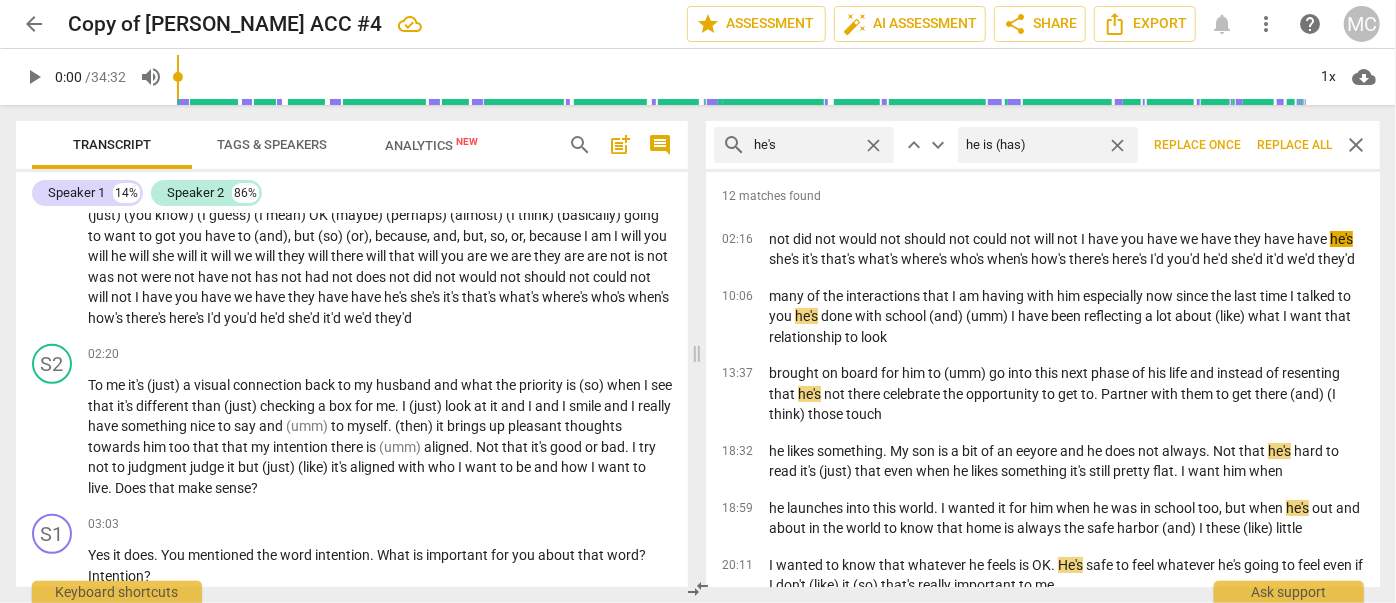 click on "Replace all" at bounding box center (1294, 145) 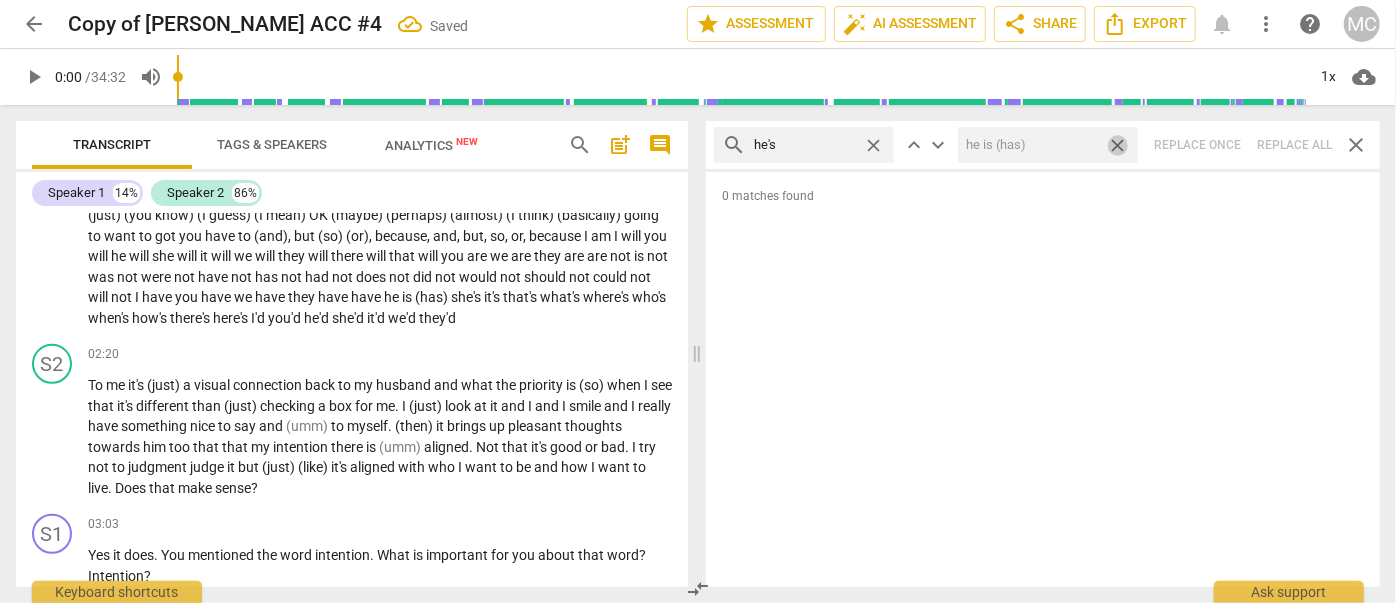 click on "close" at bounding box center (1117, 145) 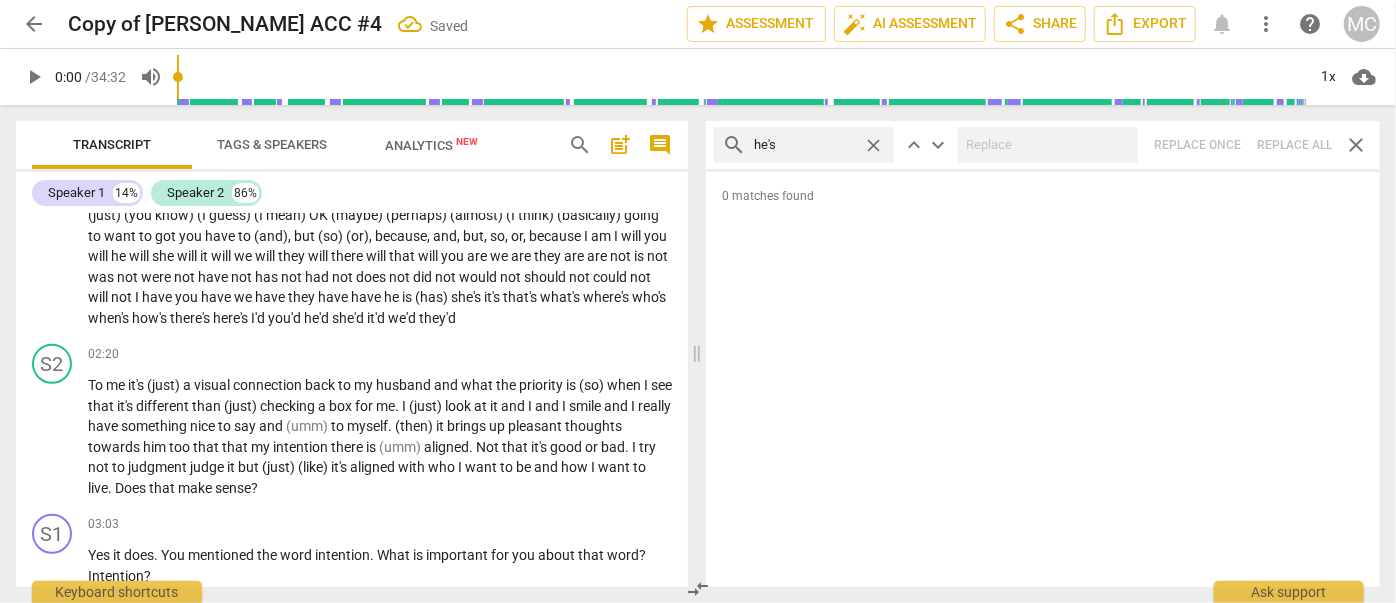 click on "close" at bounding box center (873, 145) 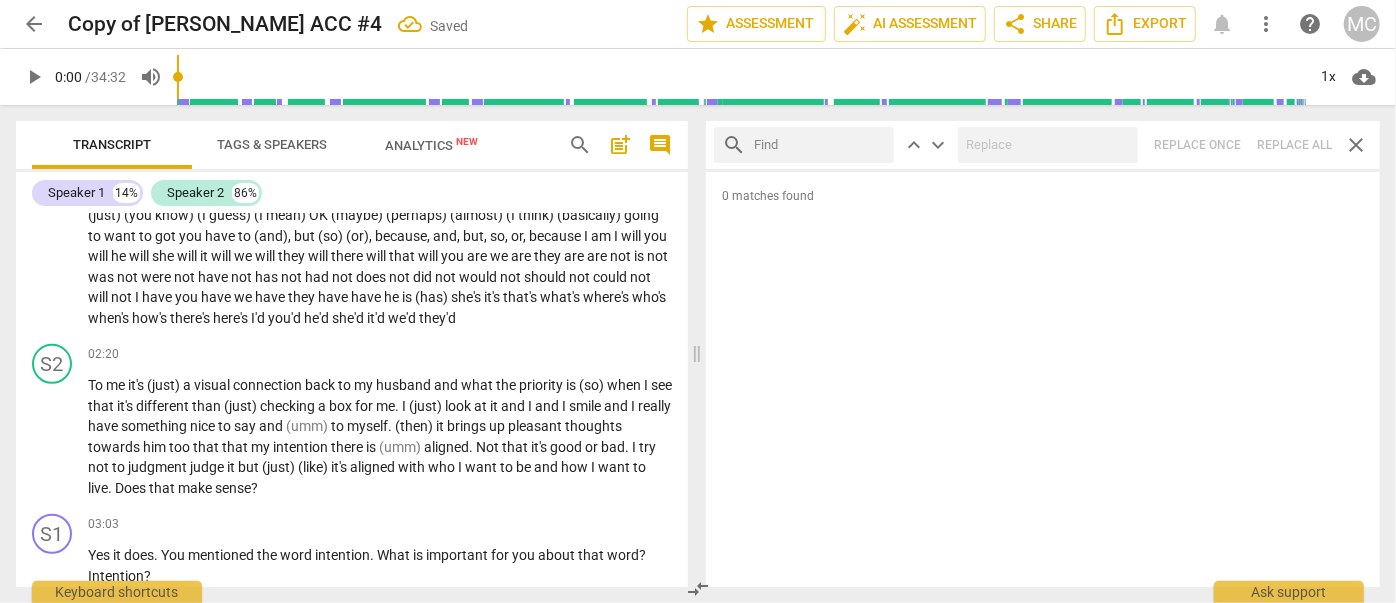 click at bounding box center (820, 145) 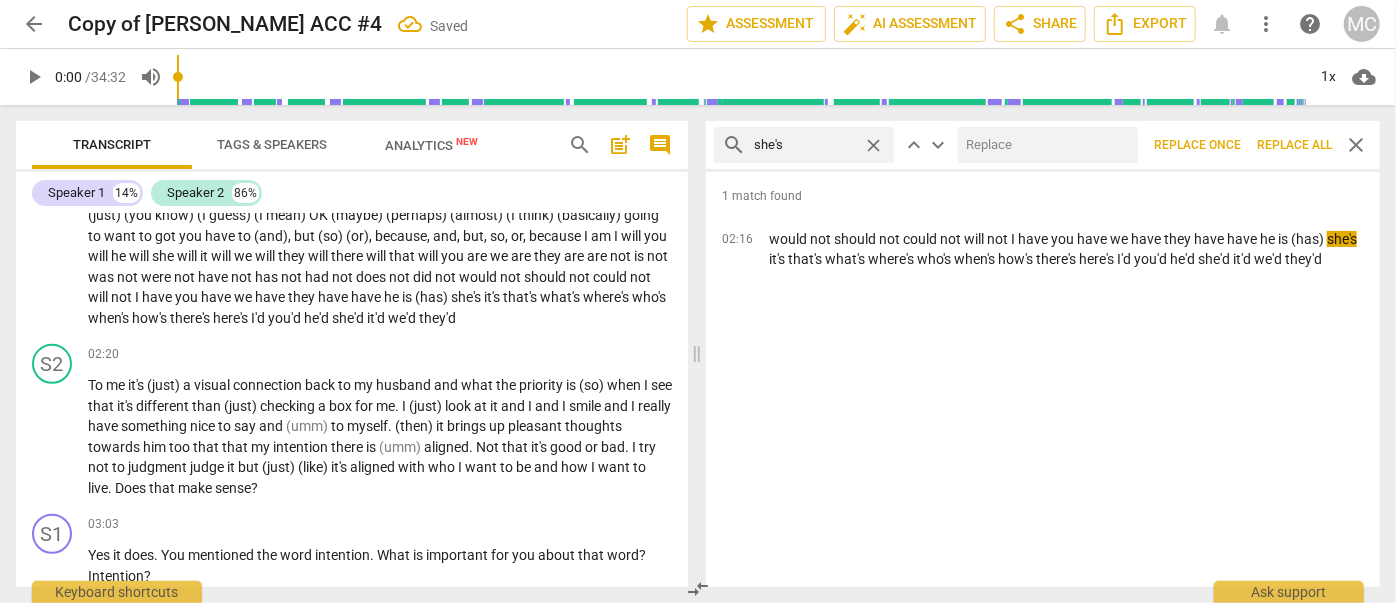 click at bounding box center [1044, 145] 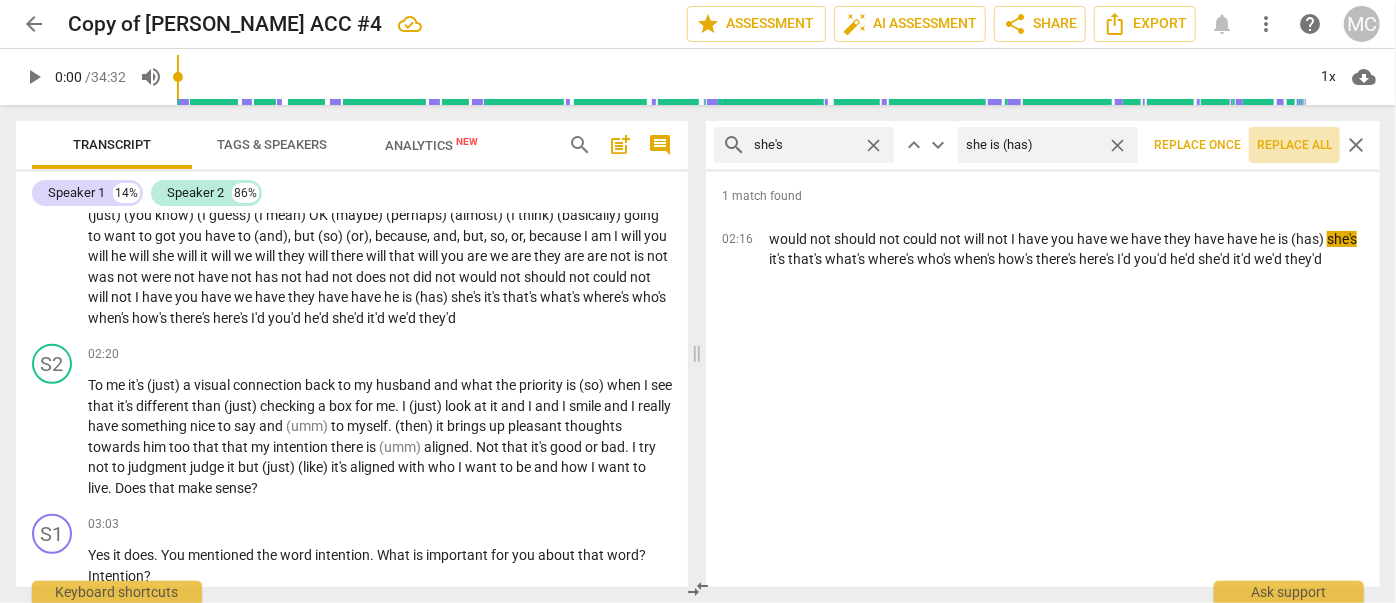 click on "Replace all" at bounding box center [1294, 145] 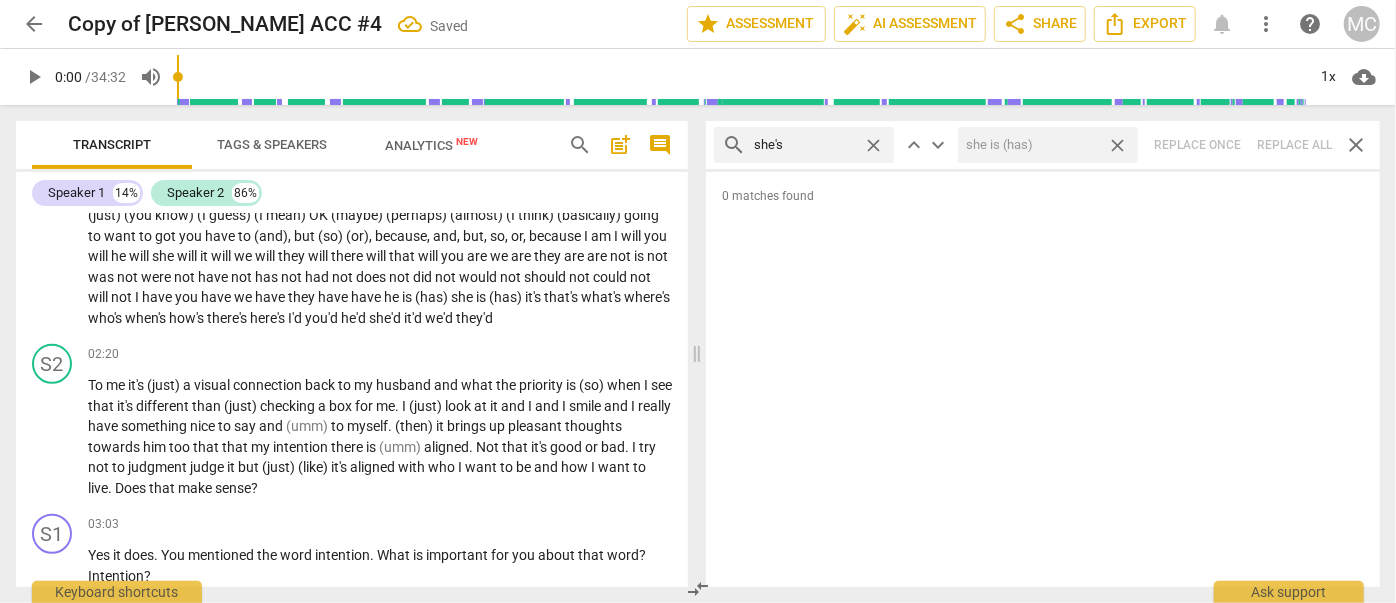 click on "close" at bounding box center [1117, 145] 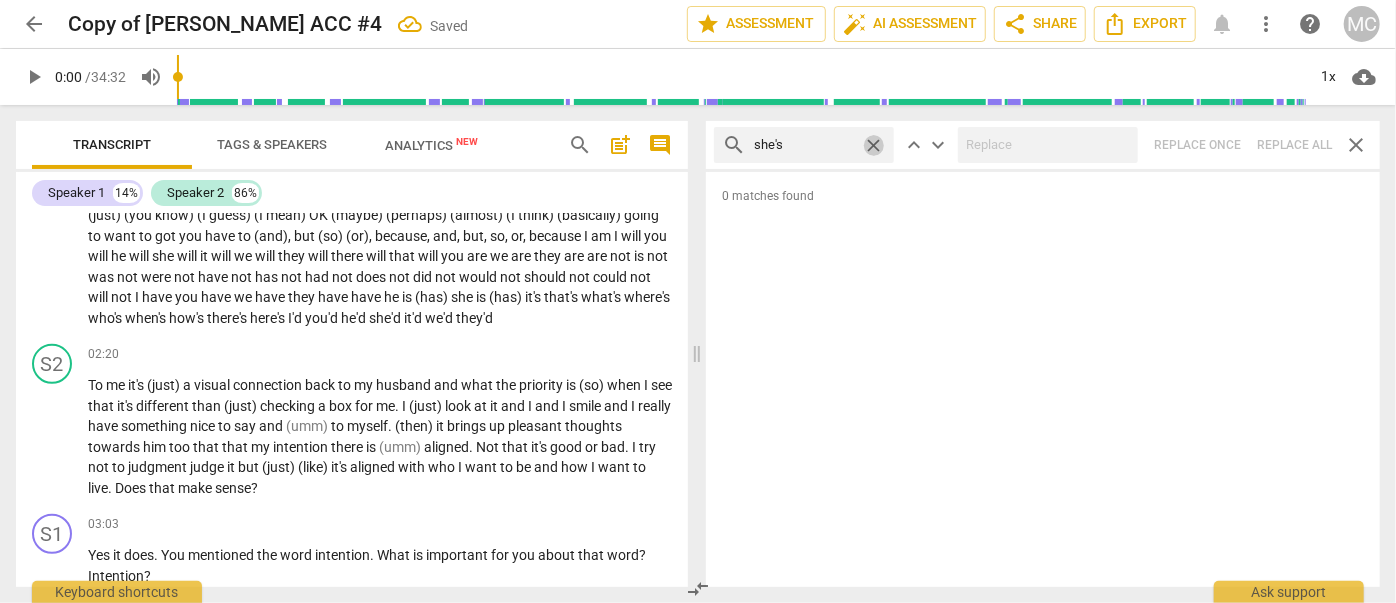 click on "close" at bounding box center [873, 145] 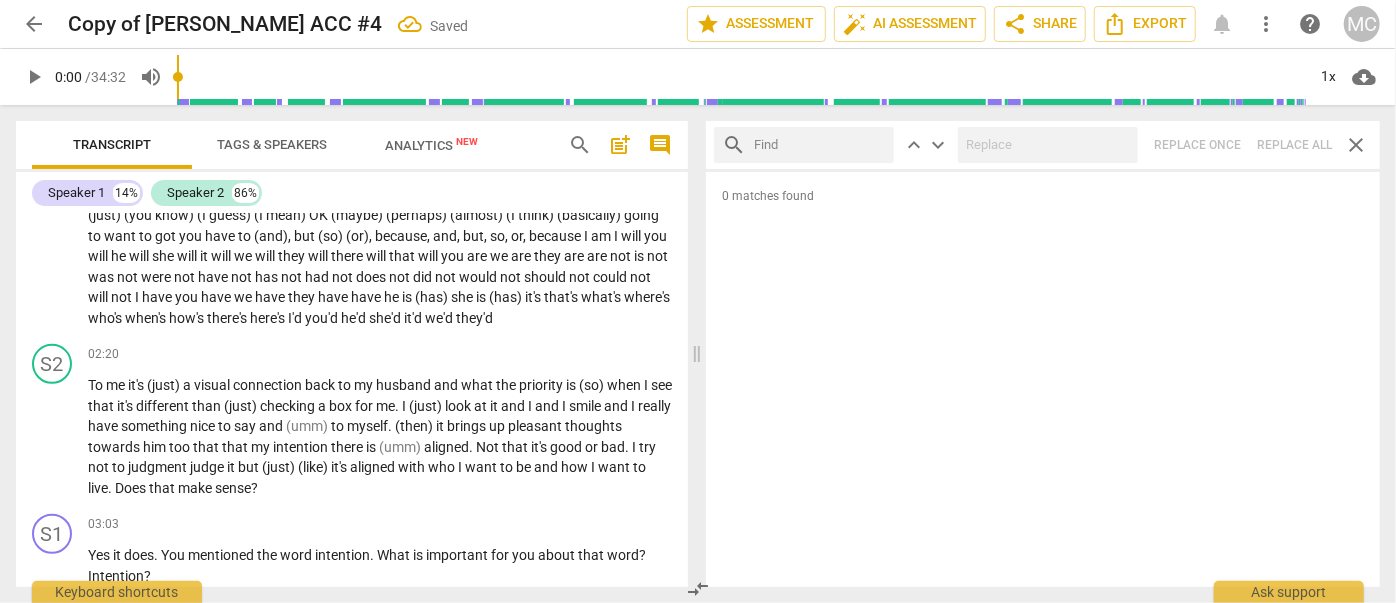 click at bounding box center [820, 145] 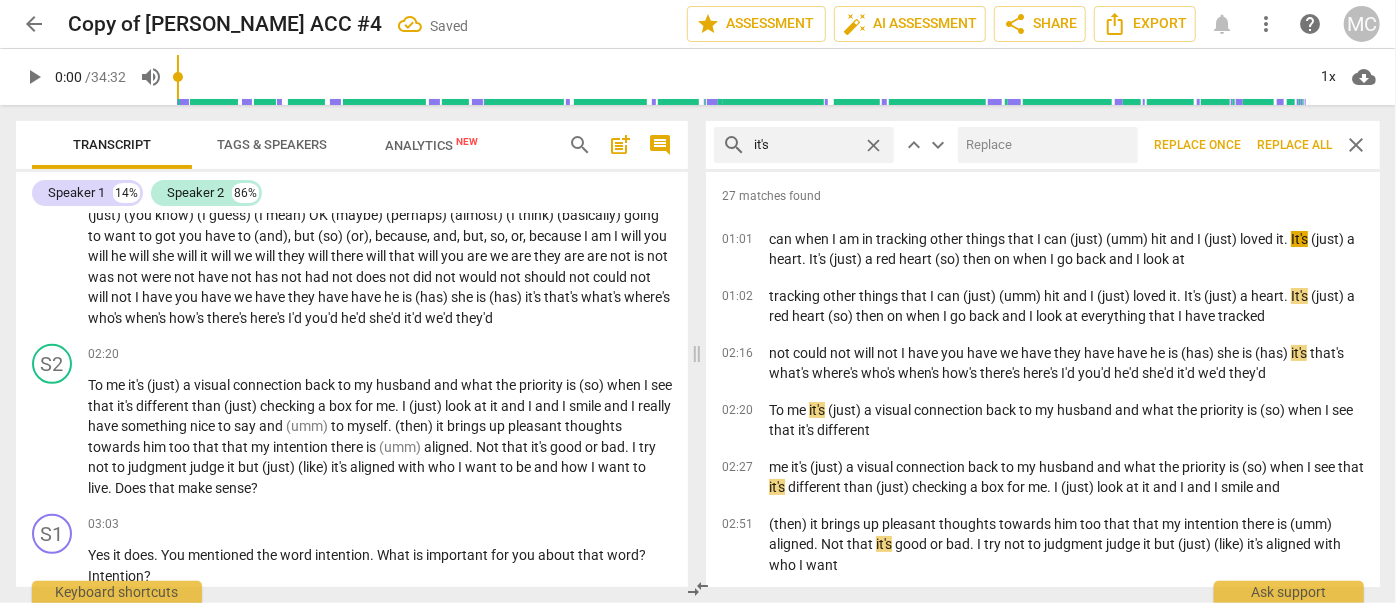 click at bounding box center [1044, 145] 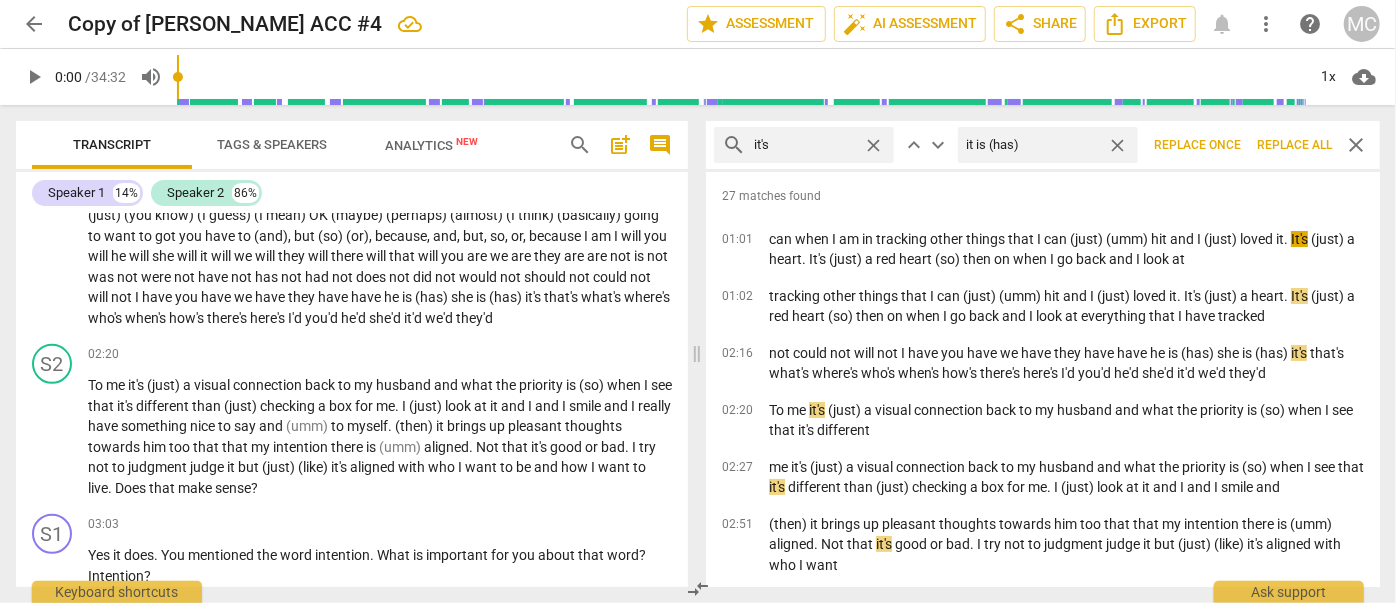click on "Replace all" at bounding box center (1294, 145) 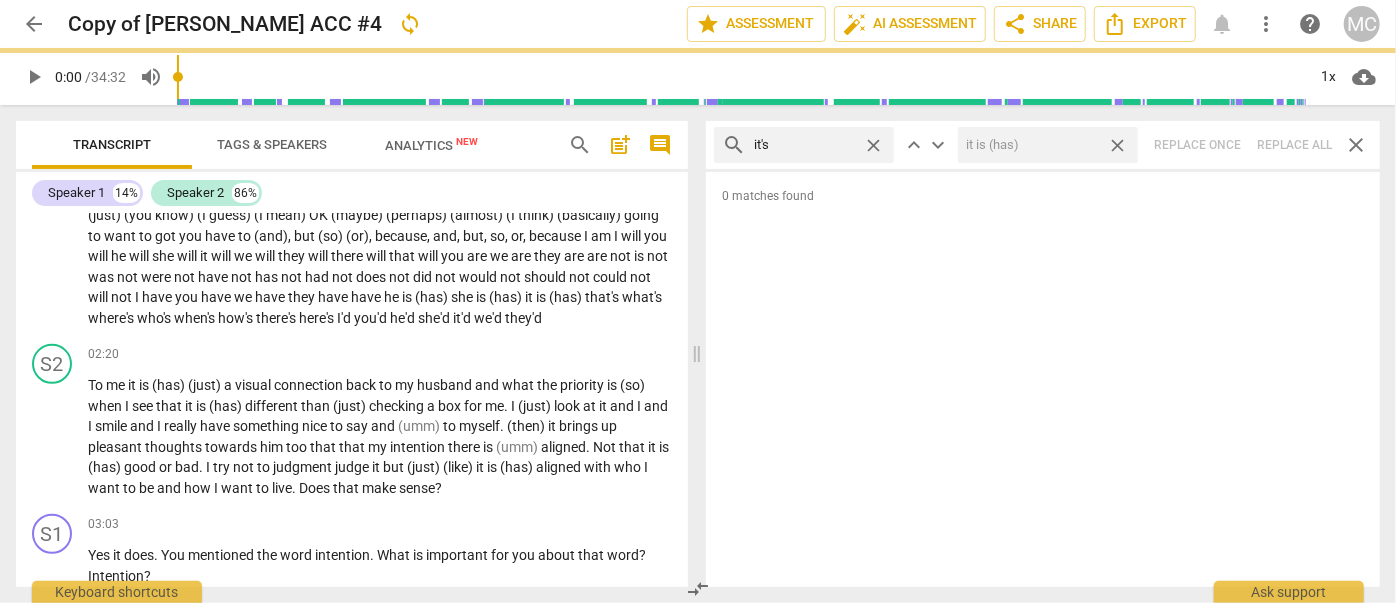 scroll, scrollTop: 666, scrollLeft: 0, axis: vertical 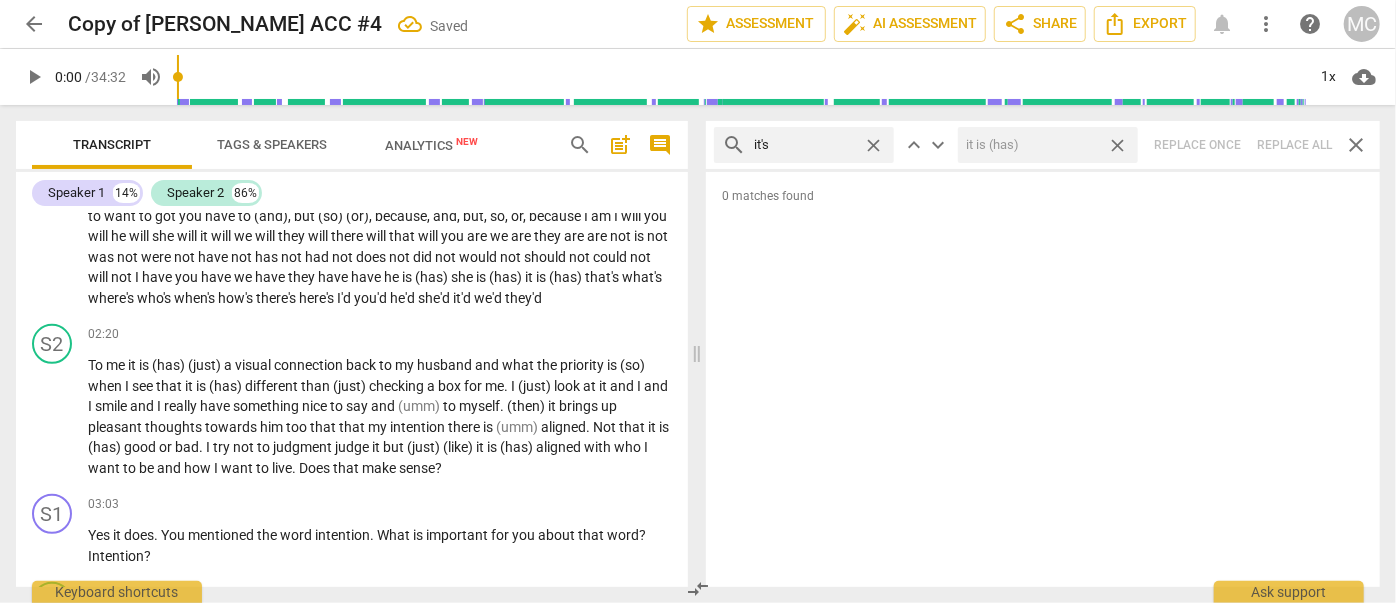 click on "close" at bounding box center [1117, 145] 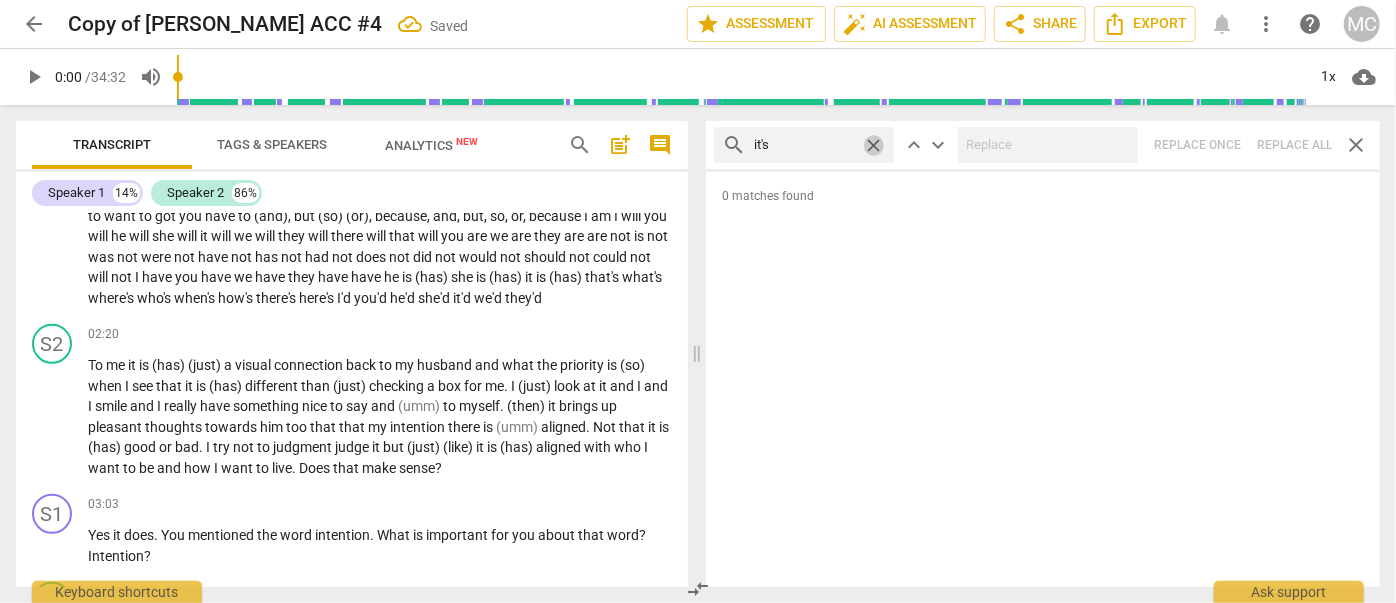 click on "close" at bounding box center [873, 145] 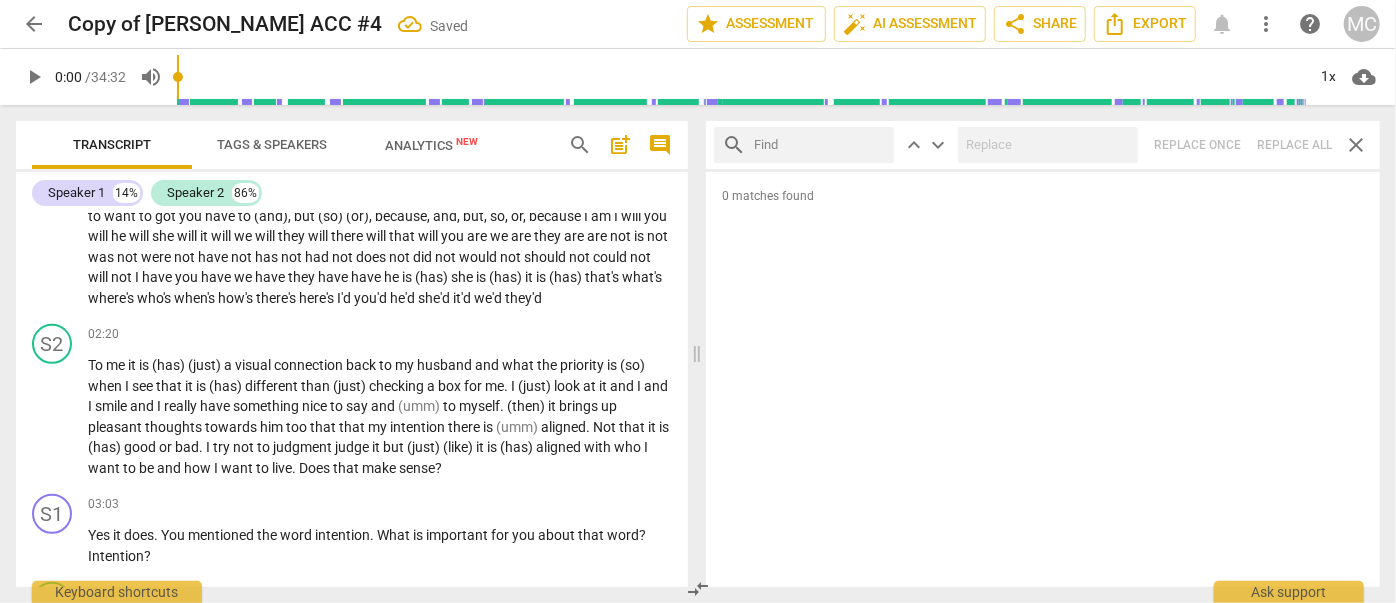 click at bounding box center (820, 145) 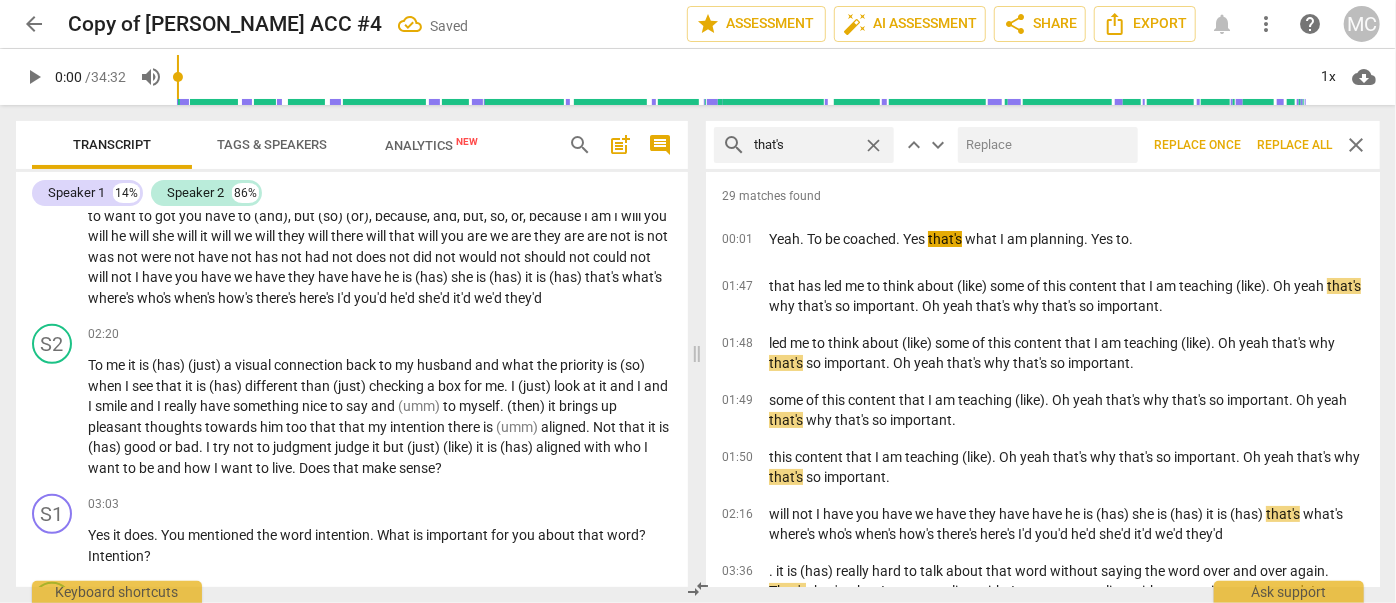 click at bounding box center (1044, 145) 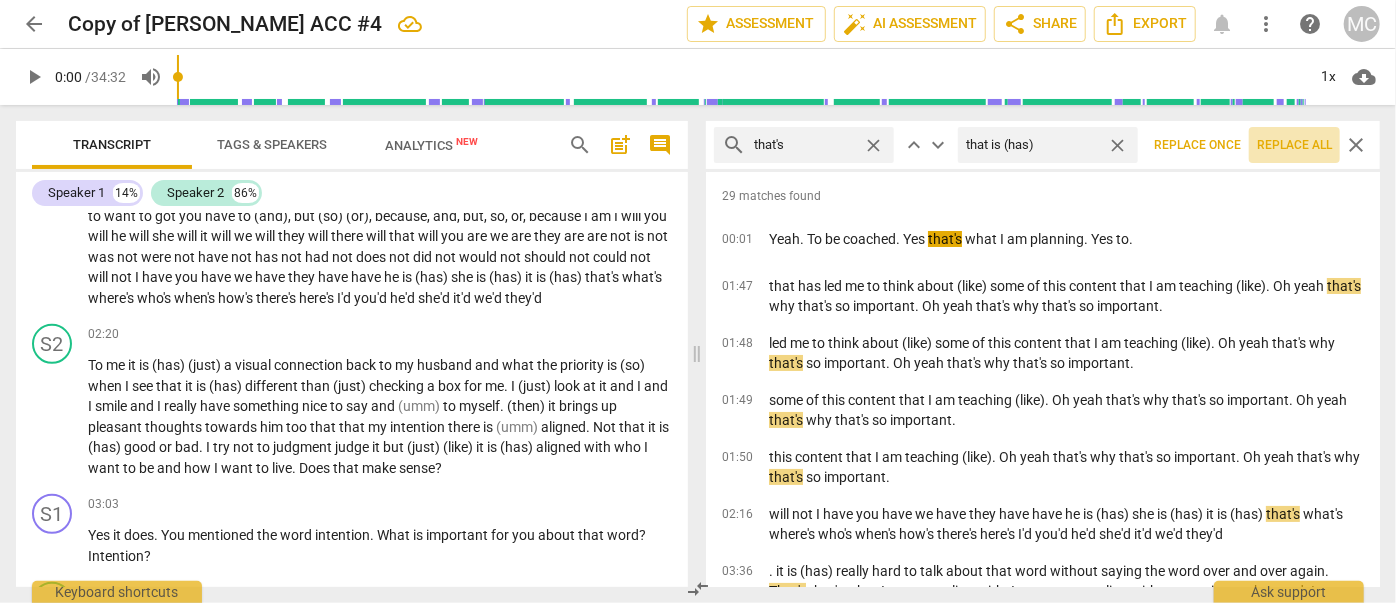 click on "Replace all" at bounding box center (1294, 145) 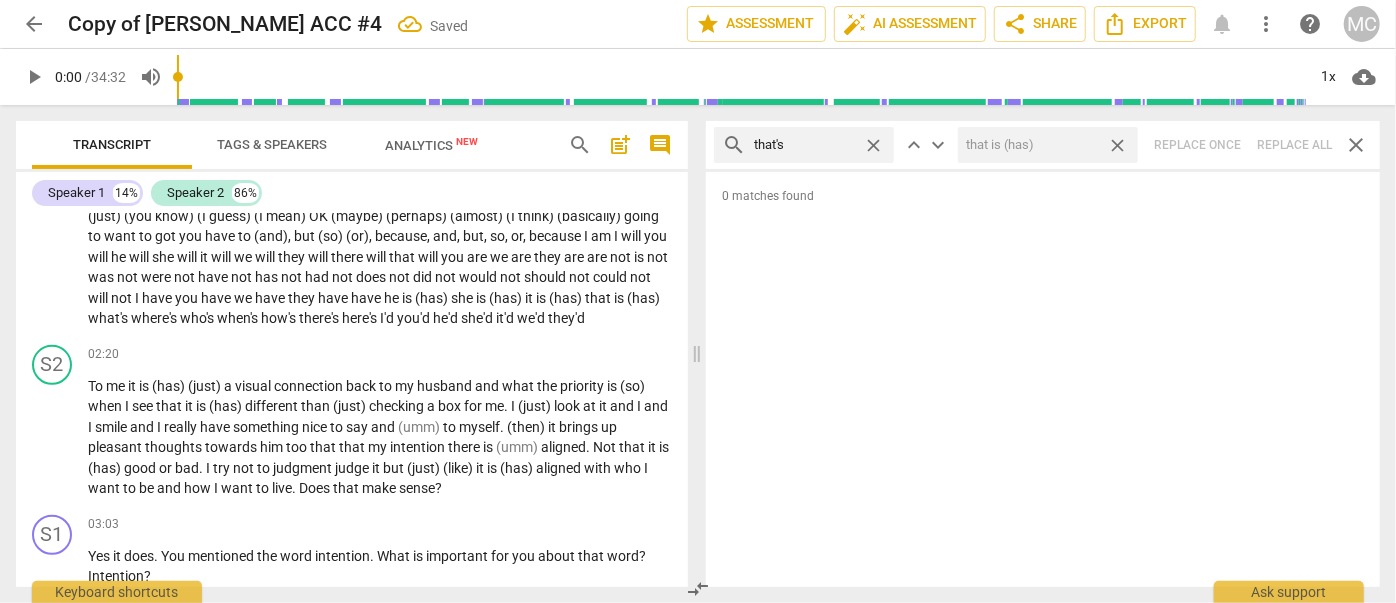 click on "close" at bounding box center (1117, 145) 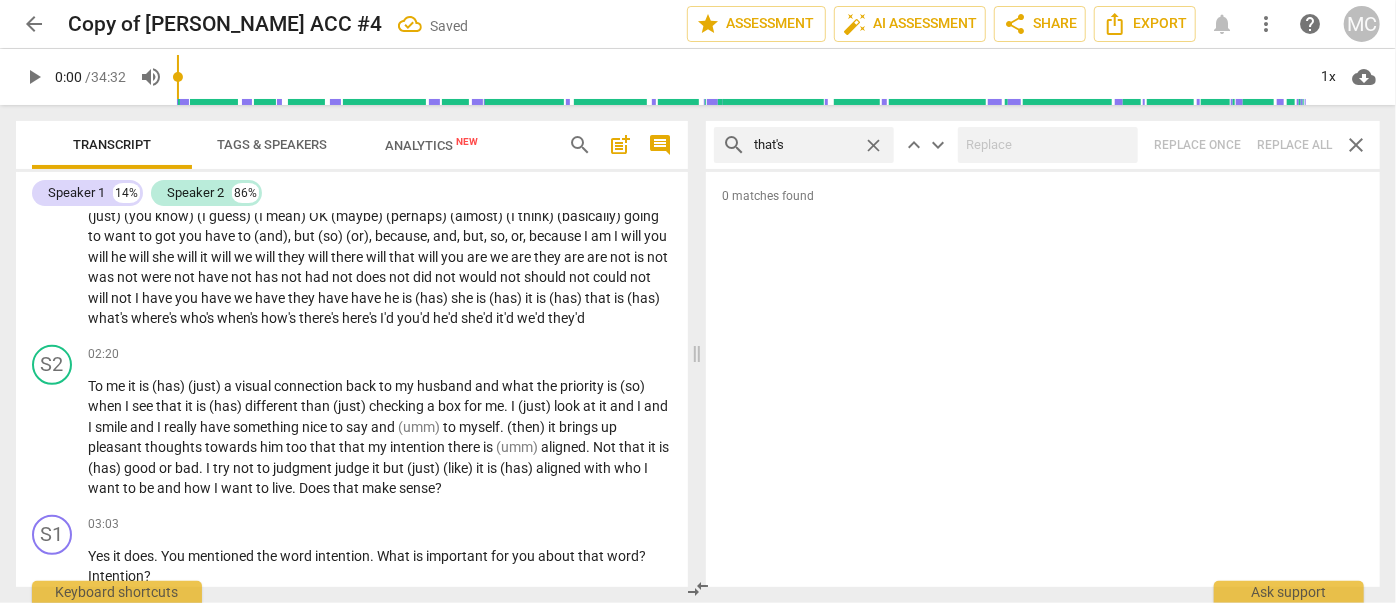 click on "close" at bounding box center (873, 145) 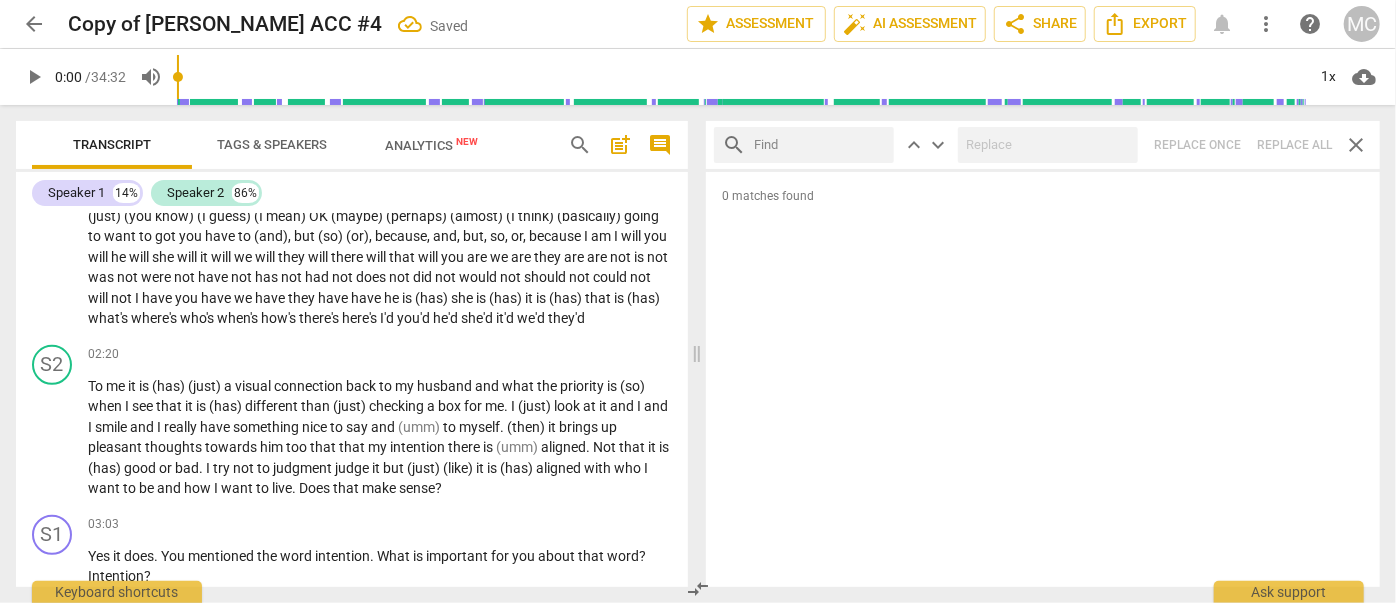 click at bounding box center [820, 145] 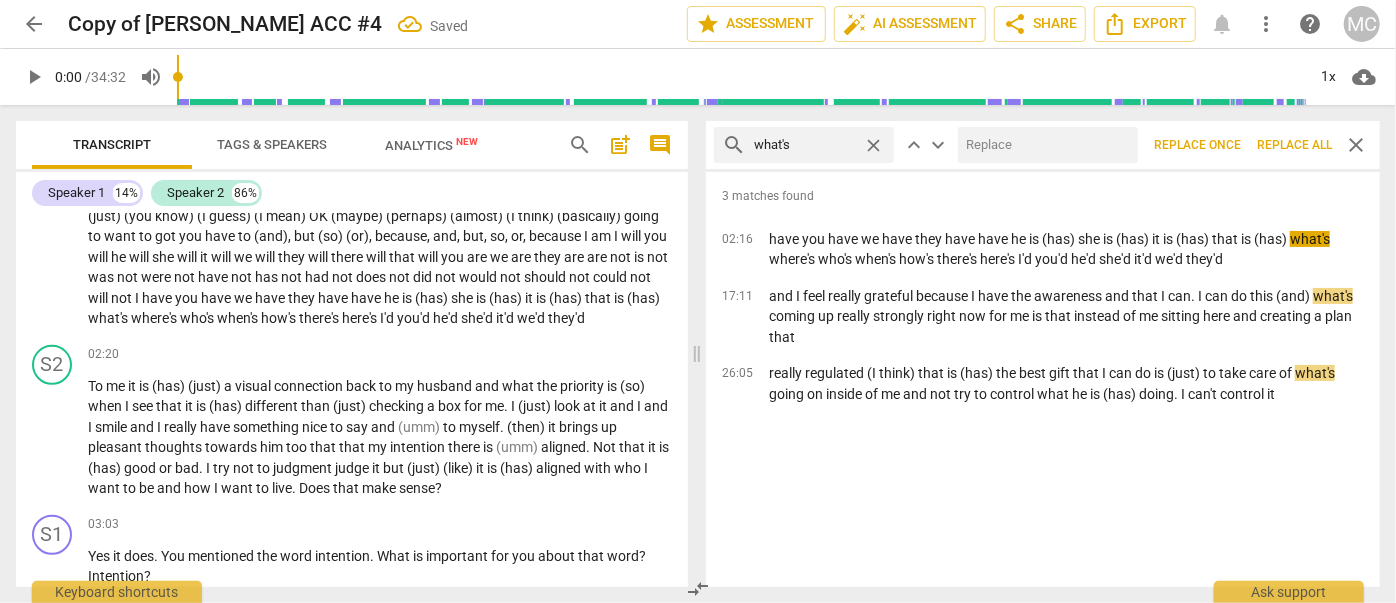 click at bounding box center (1044, 145) 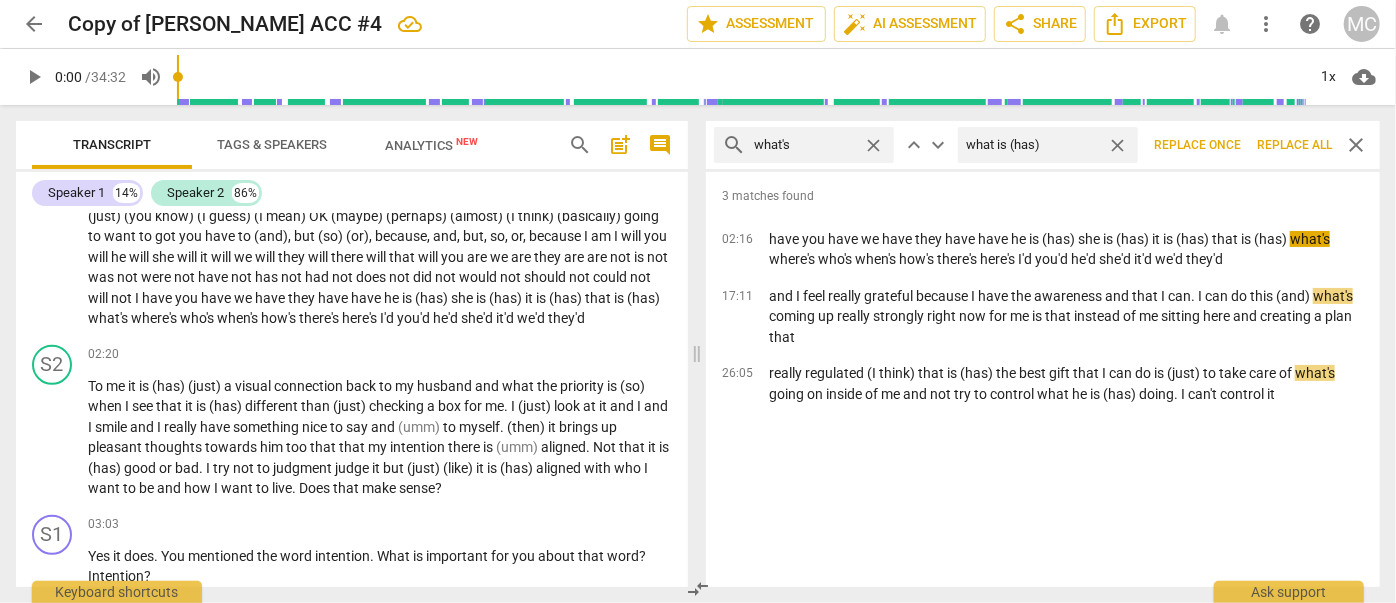 click on "Replace all" at bounding box center [1294, 145] 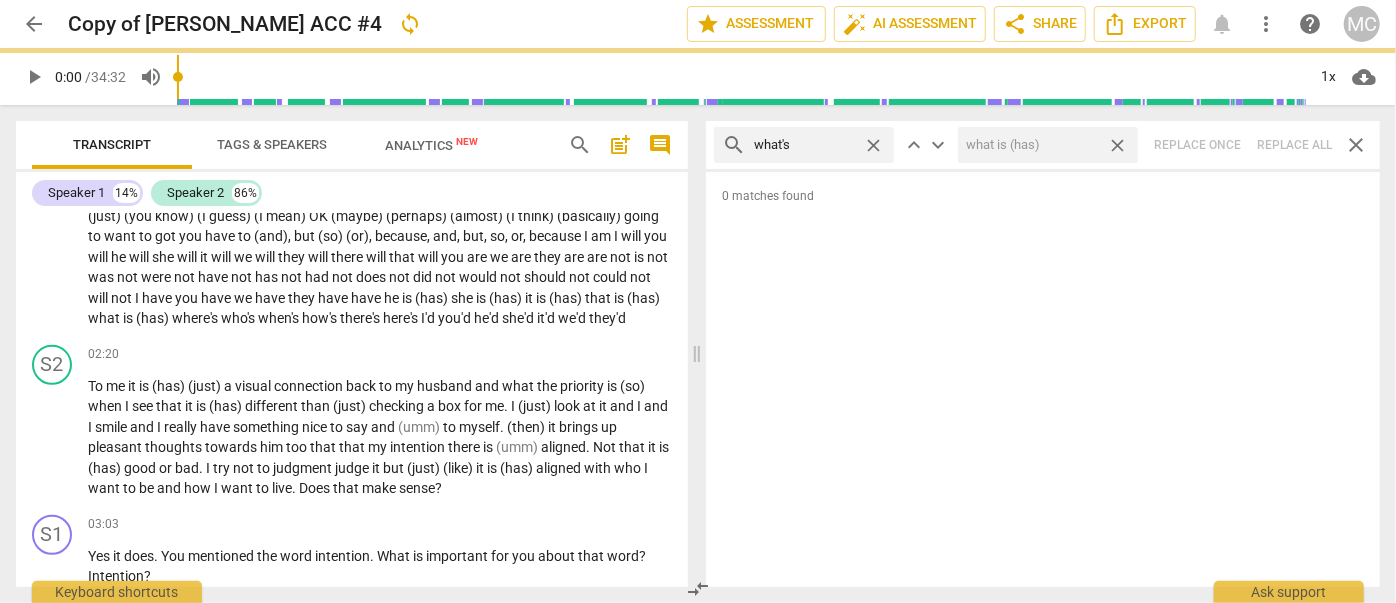 scroll, scrollTop: 677, scrollLeft: 0, axis: vertical 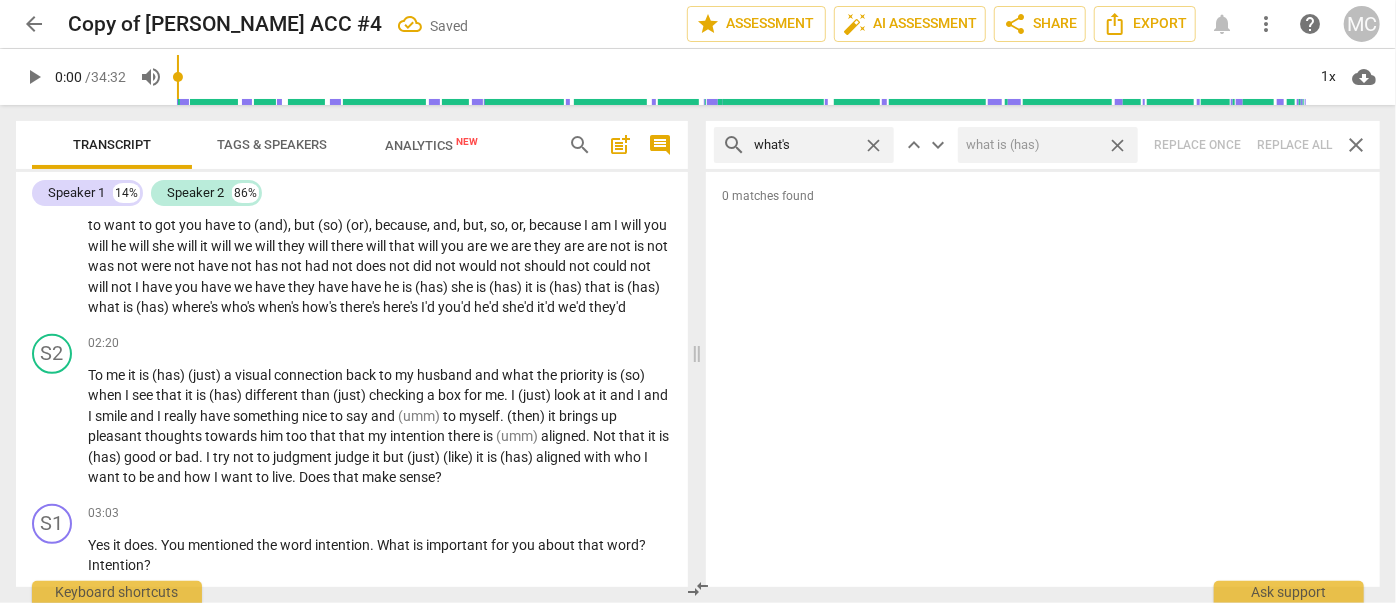 click on "close" at bounding box center [1117, 145] 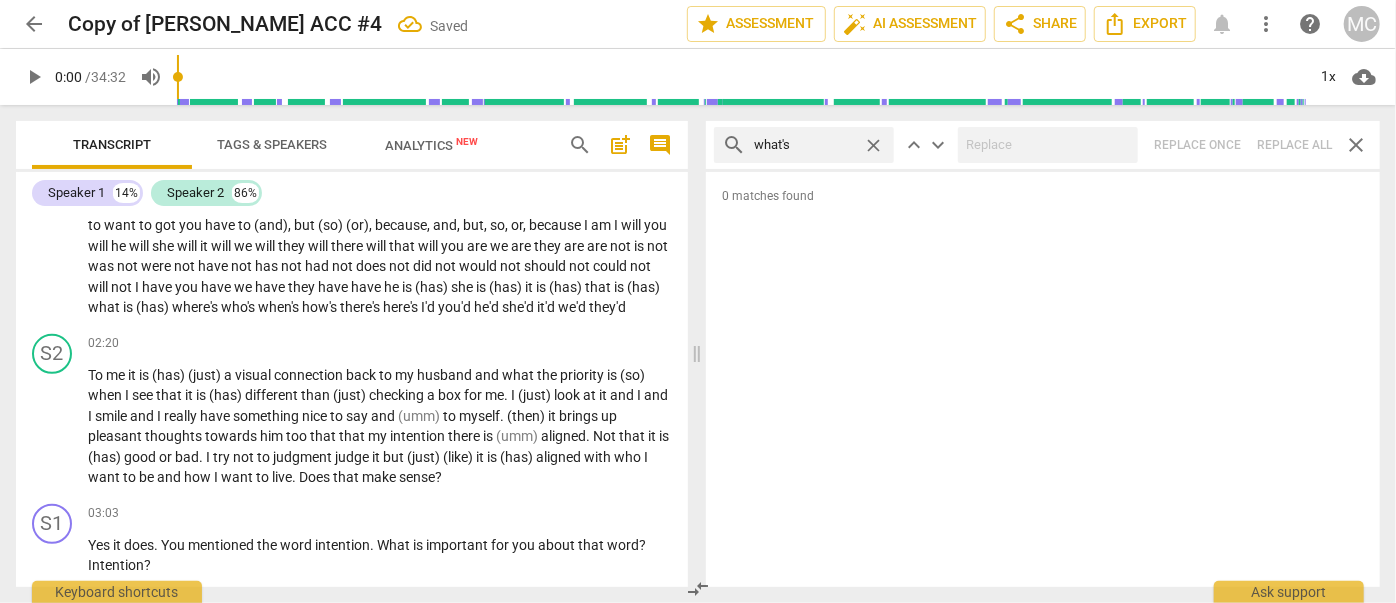 click on "close" at bounding box center [873, 145] 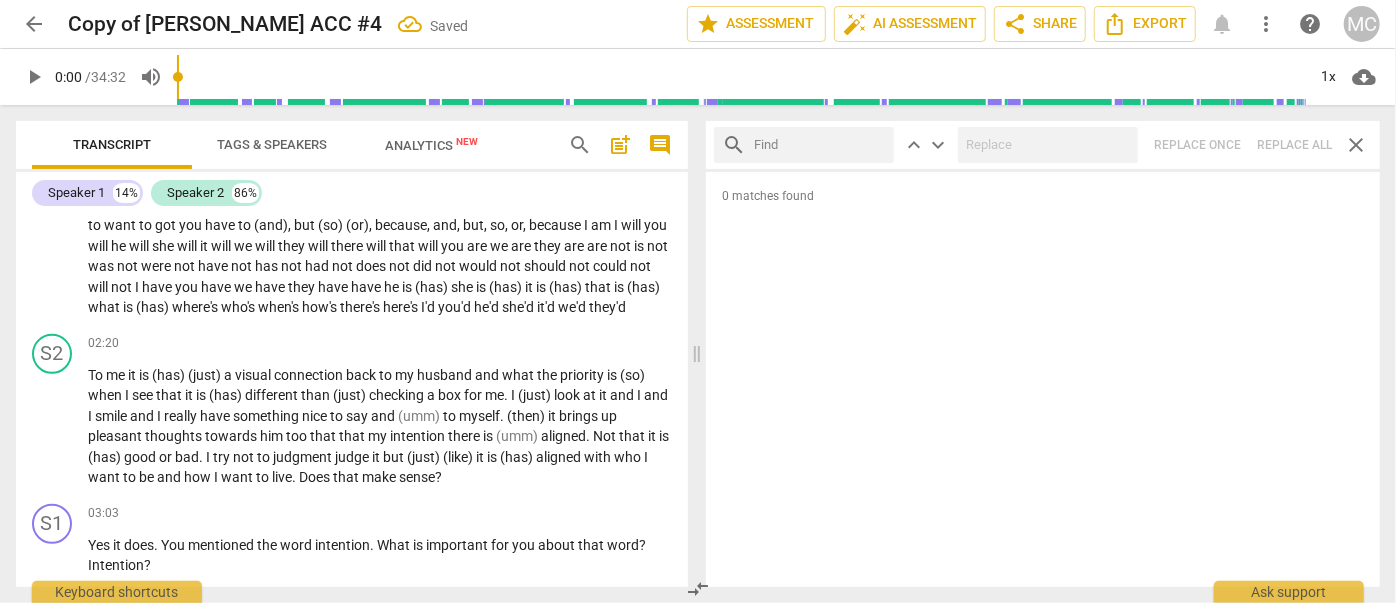 click at bounding box center [820, 145] 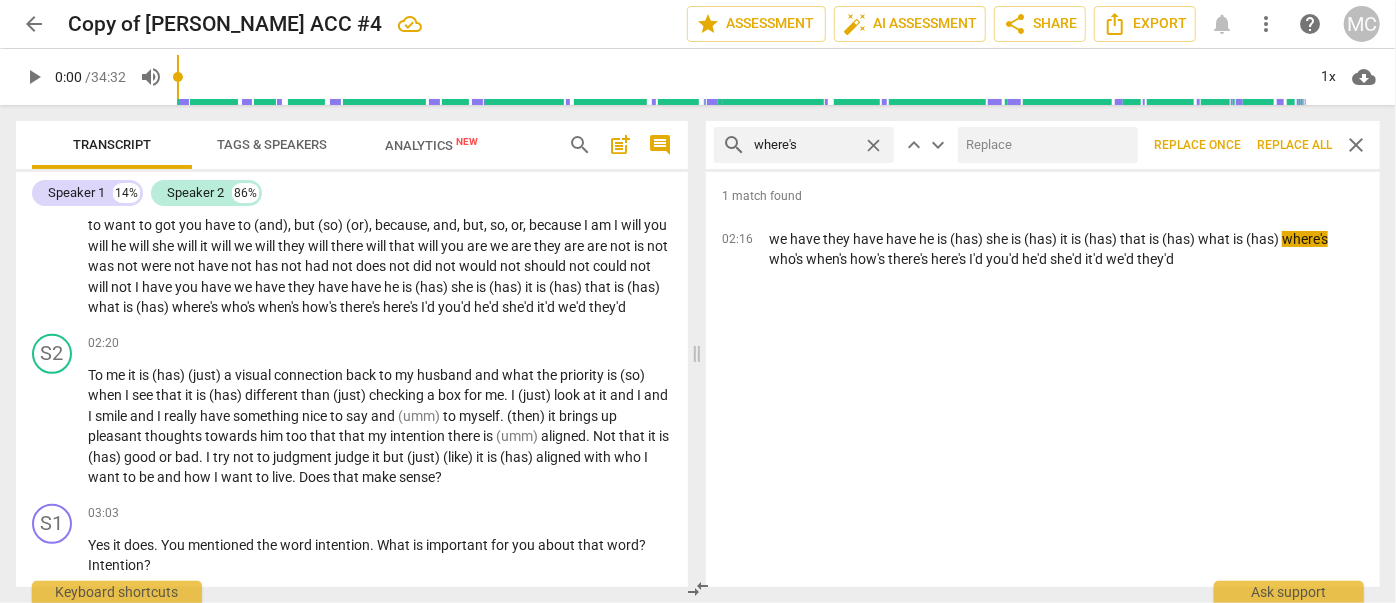 click at bounding box center (1044, 145) 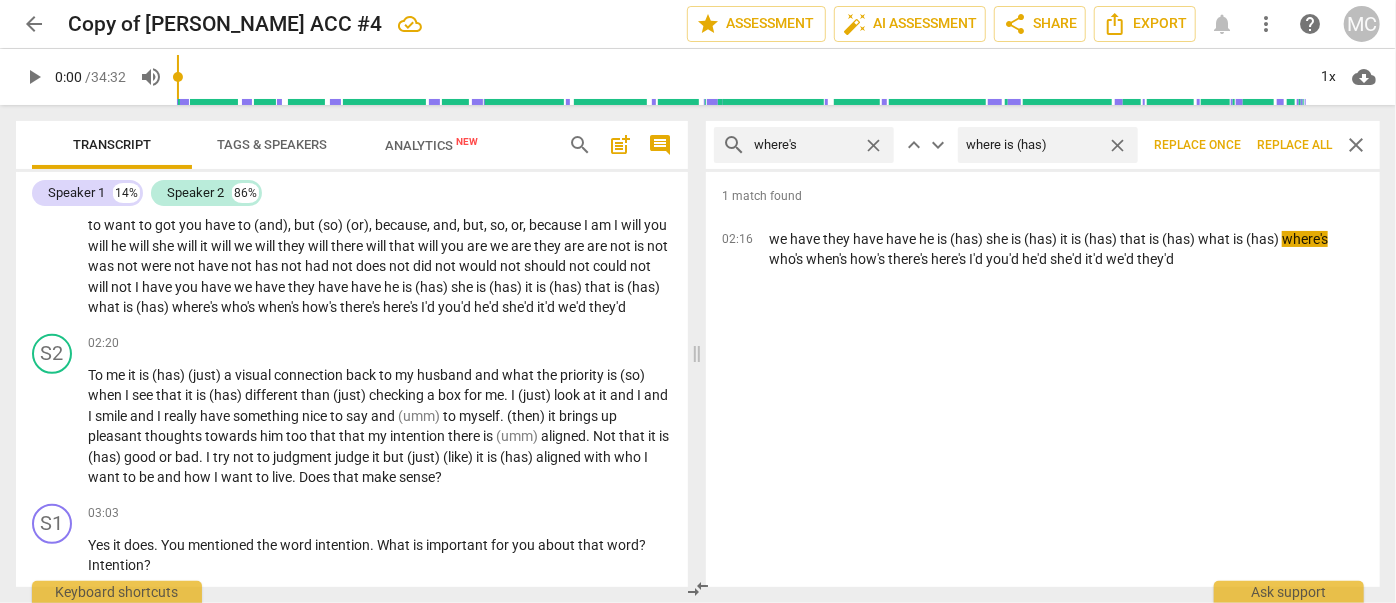 click on "Replace all" at bounding box center (1294, 145) 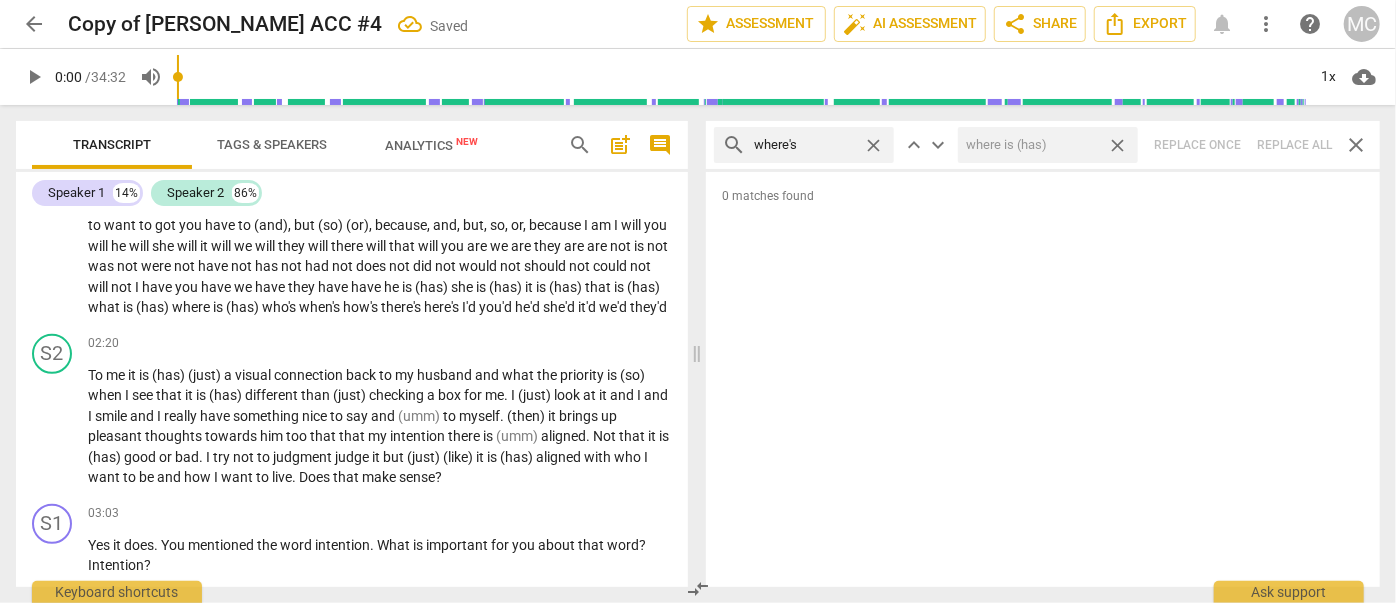 click on "close" at bounding box center [1117, 145] 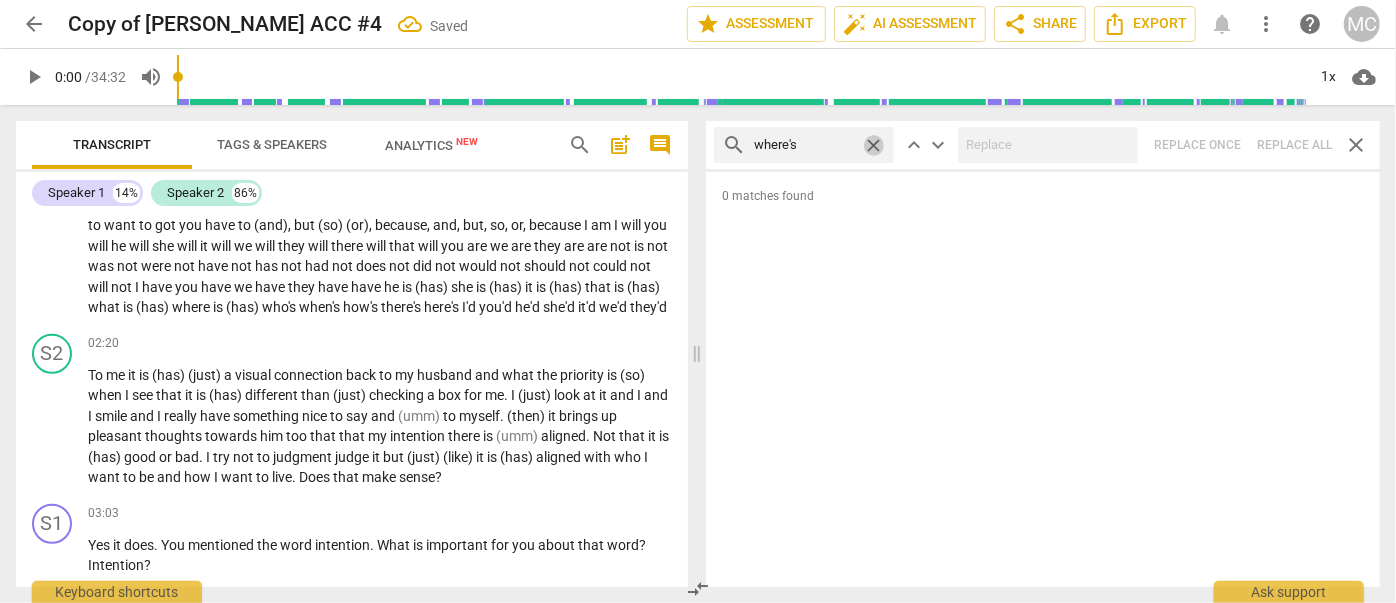 click on "close" at bounding box center [873, 145] 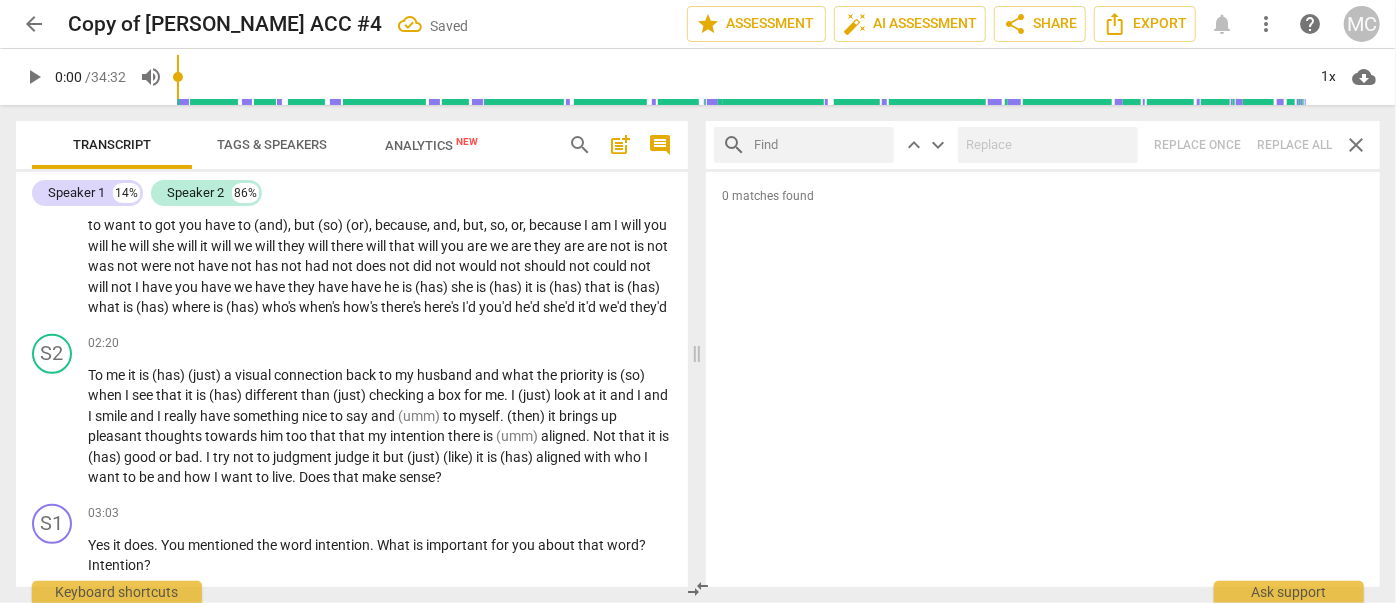 click at bounding box center (820, 145) 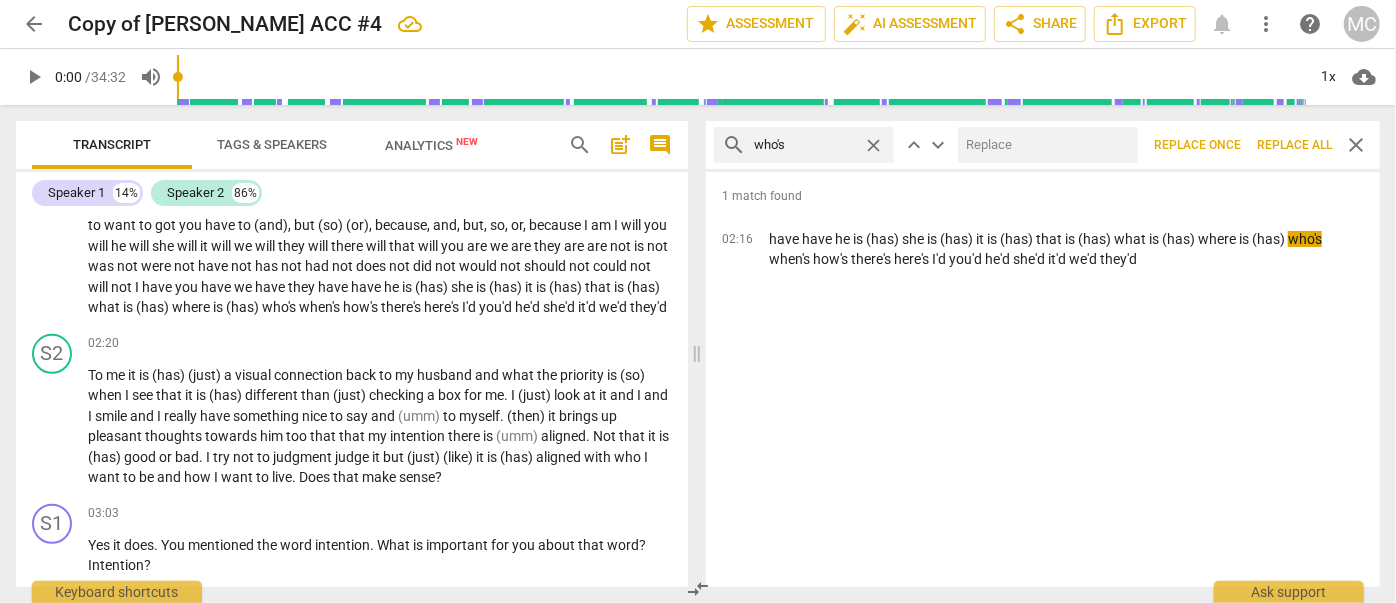 click at bounding box center [1044, 145] 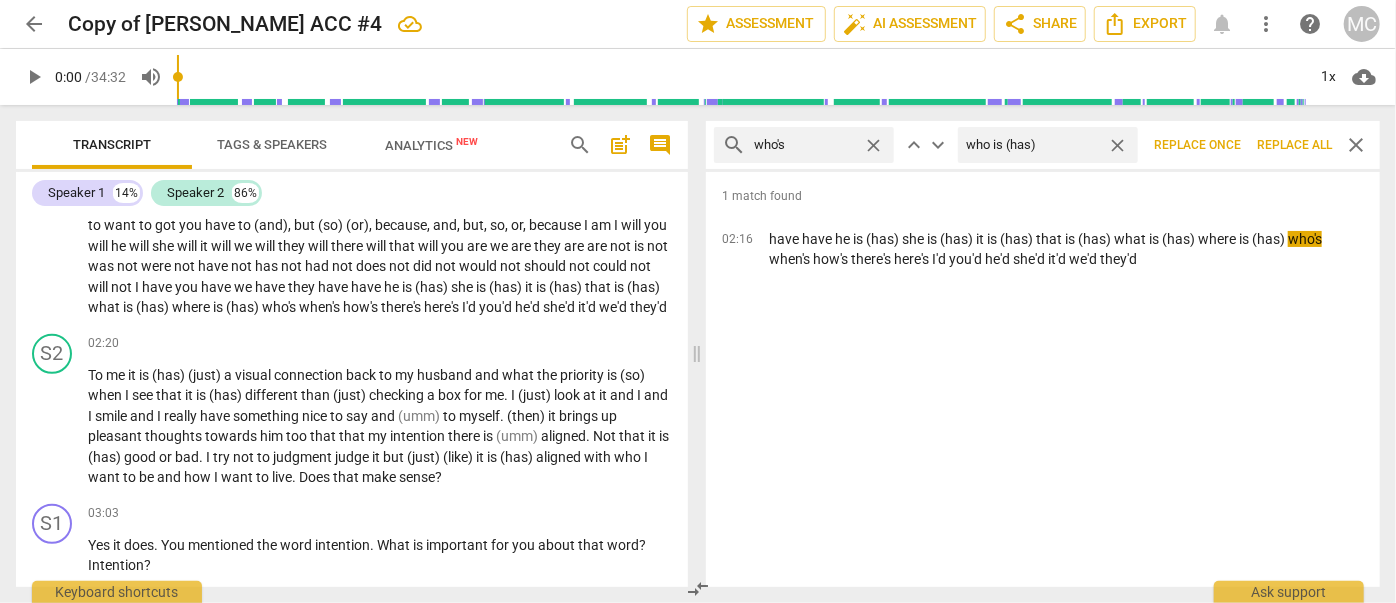 click on "Replace all" at bounding box center [1294, 145] 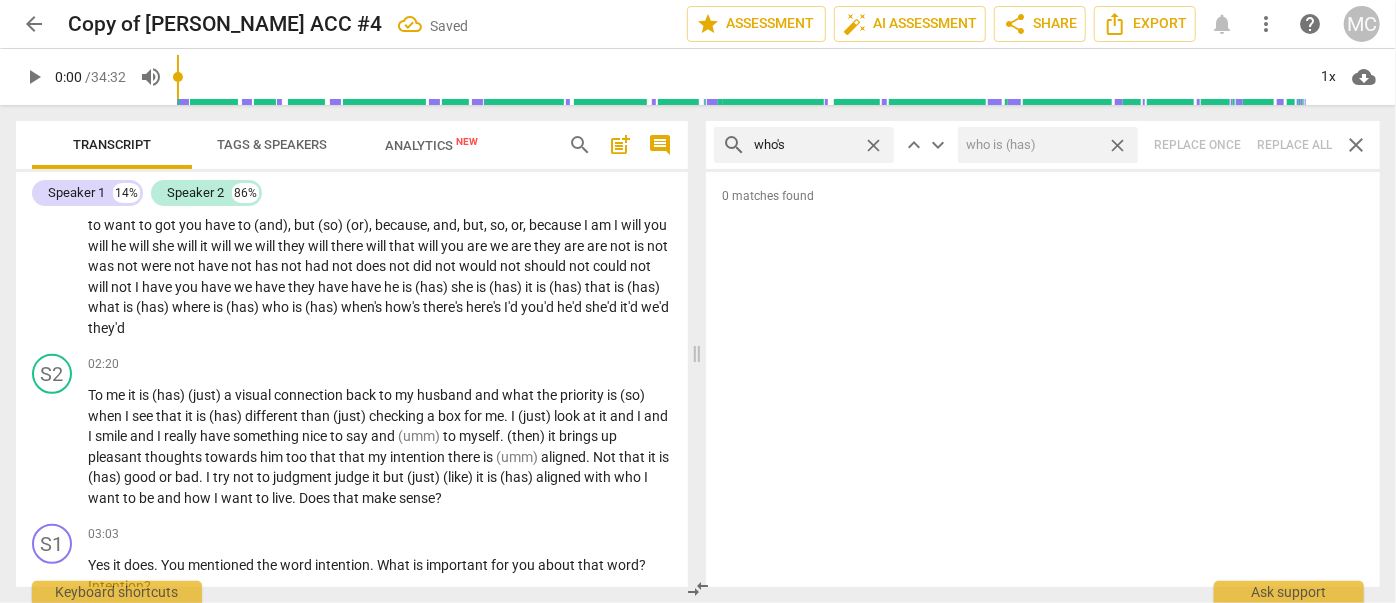 click on "close" at bounding box center [1117, 145] 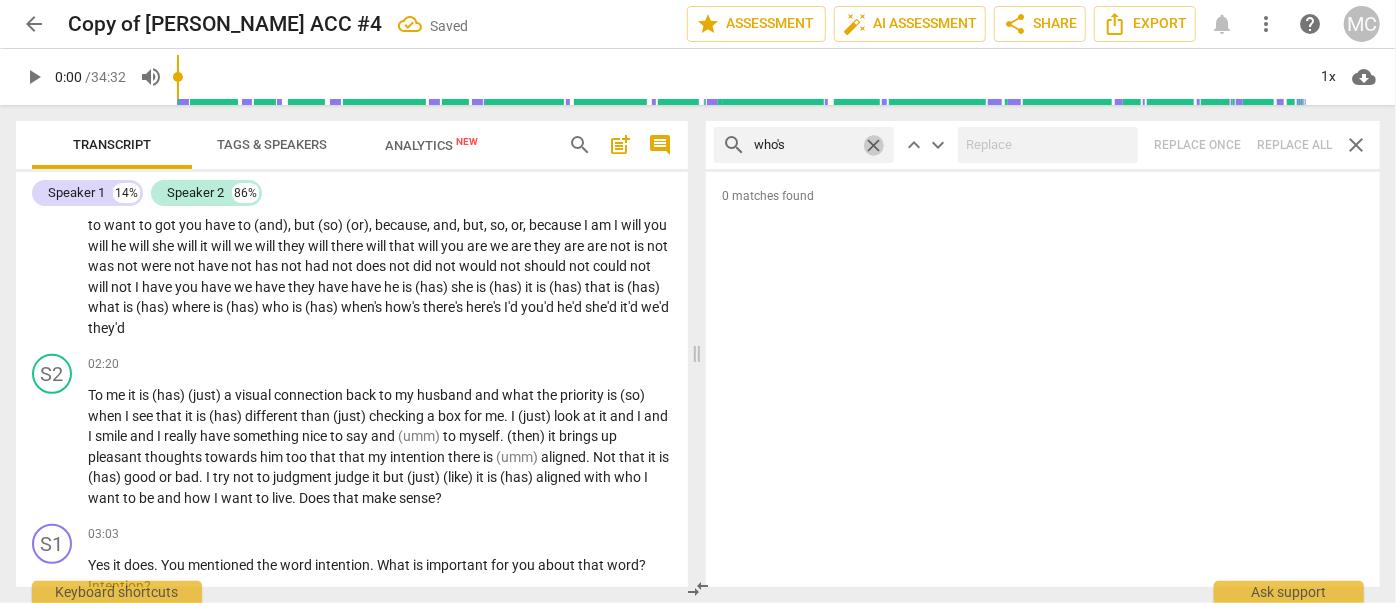 click on "close" at bounding box center (873, 145) 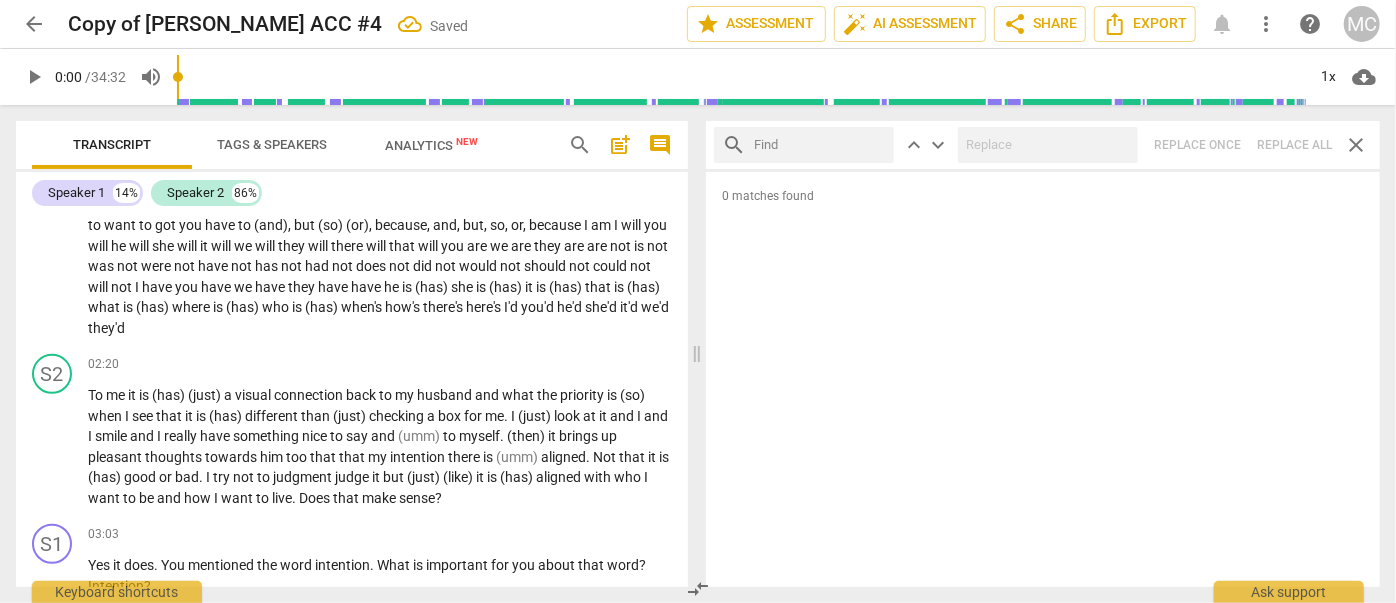 click at bounding box center (820, 145) 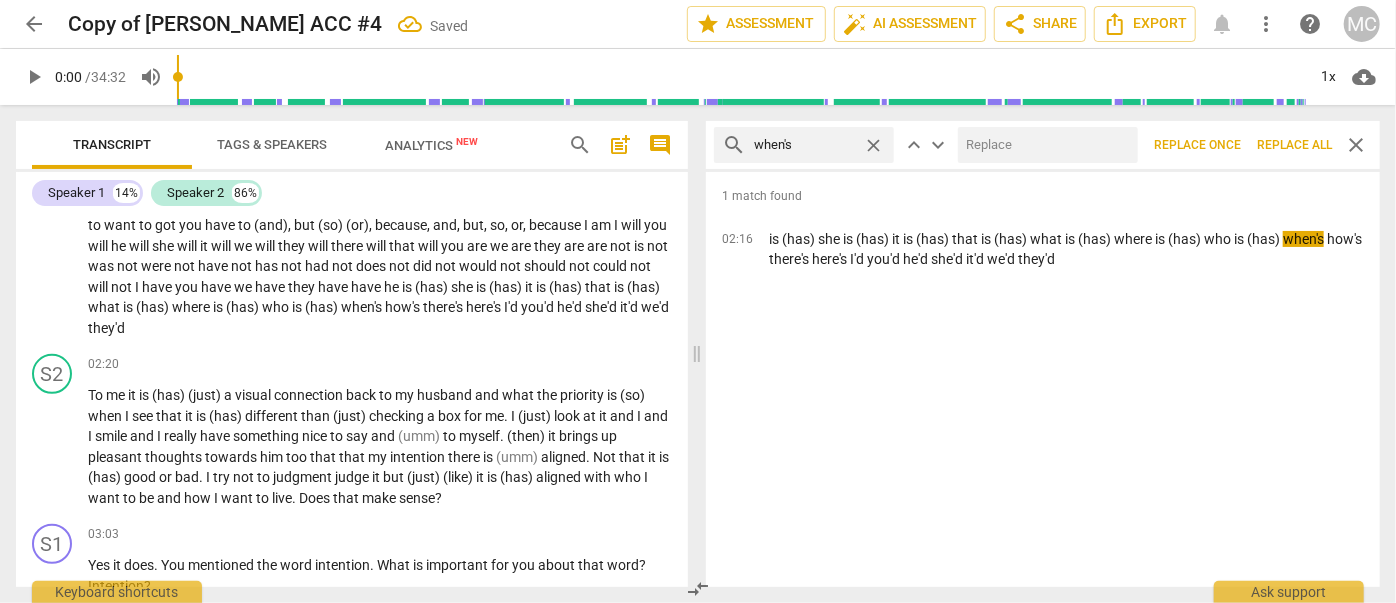 click at bounding box center (1044, 145) 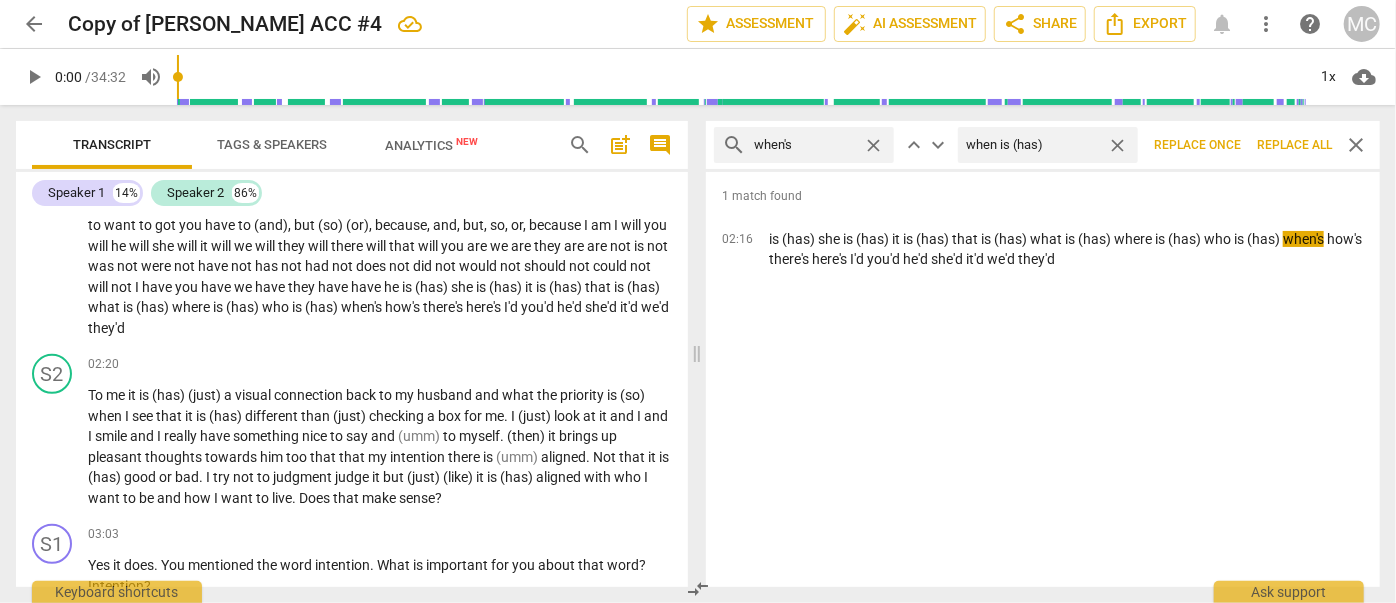 click on "Replace all" at bounding box center (1294, 145) 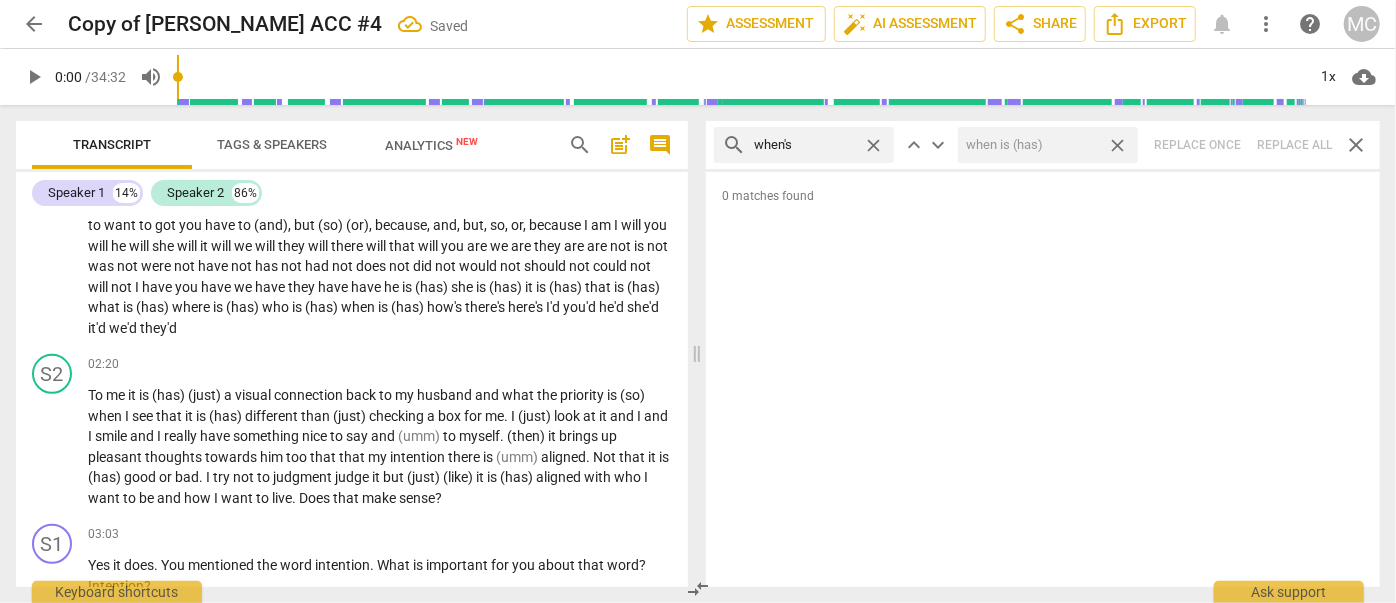 click on "close" at bounding box center (1117, 145) 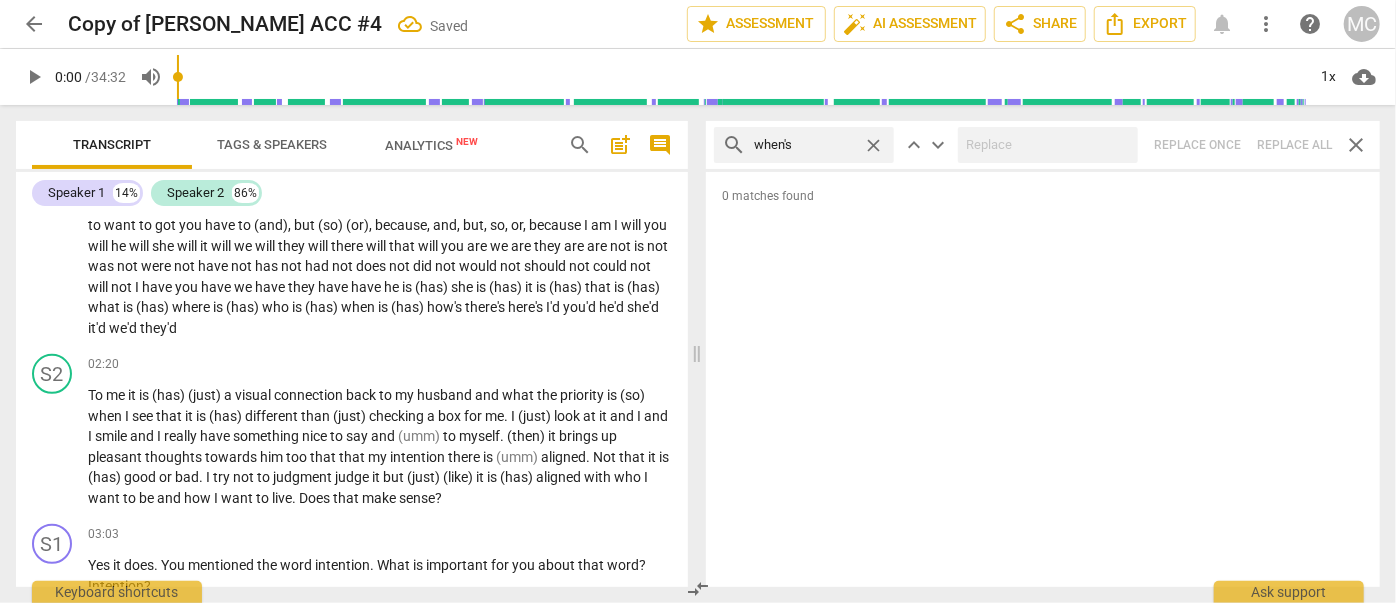 click on "close" at bounding box center (873, 145) 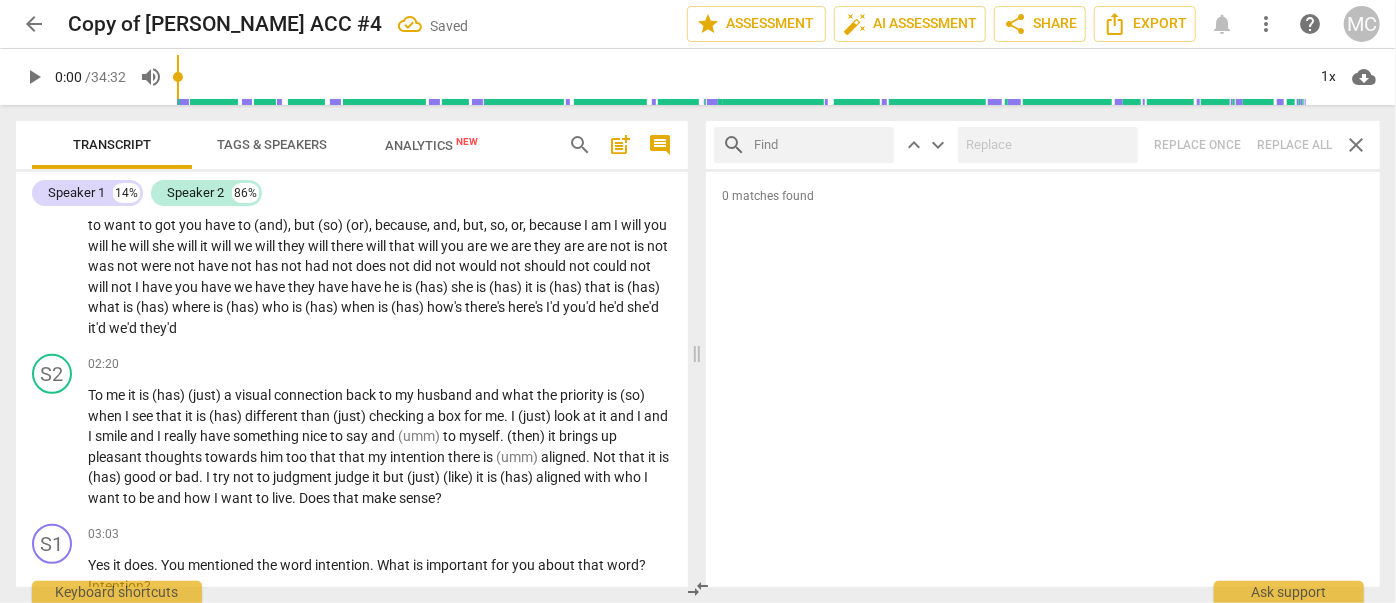 click at bounding box center (820, 145) 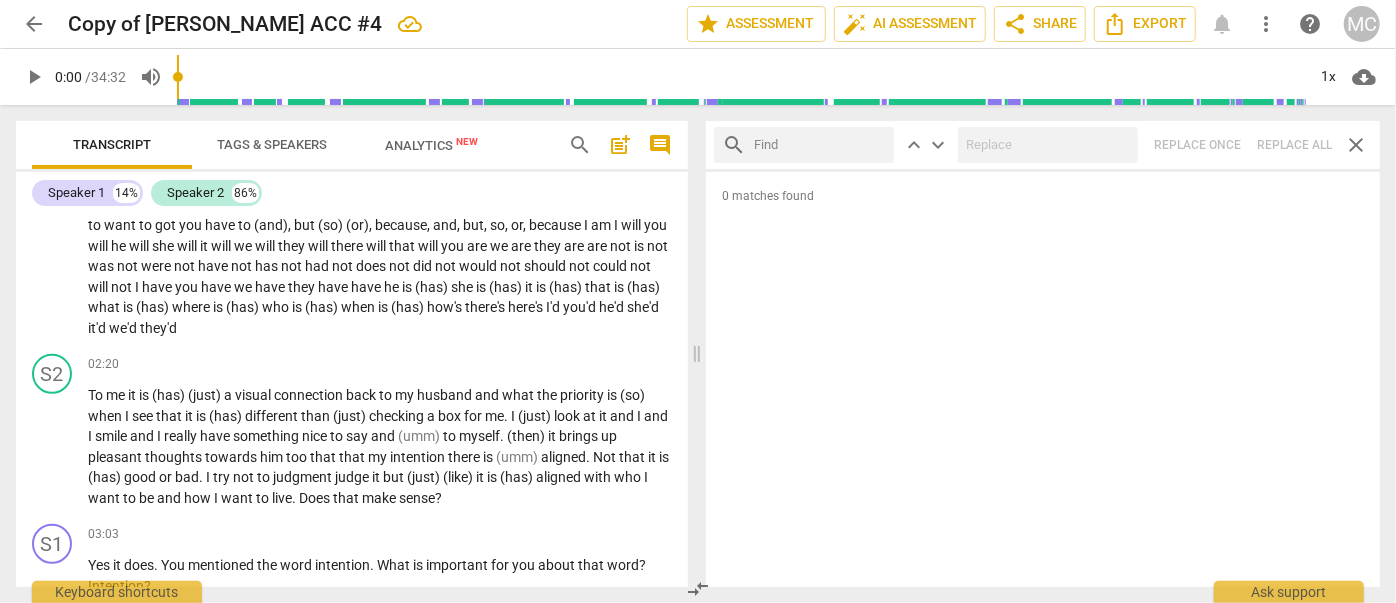 click at bounding box center (820, 145) 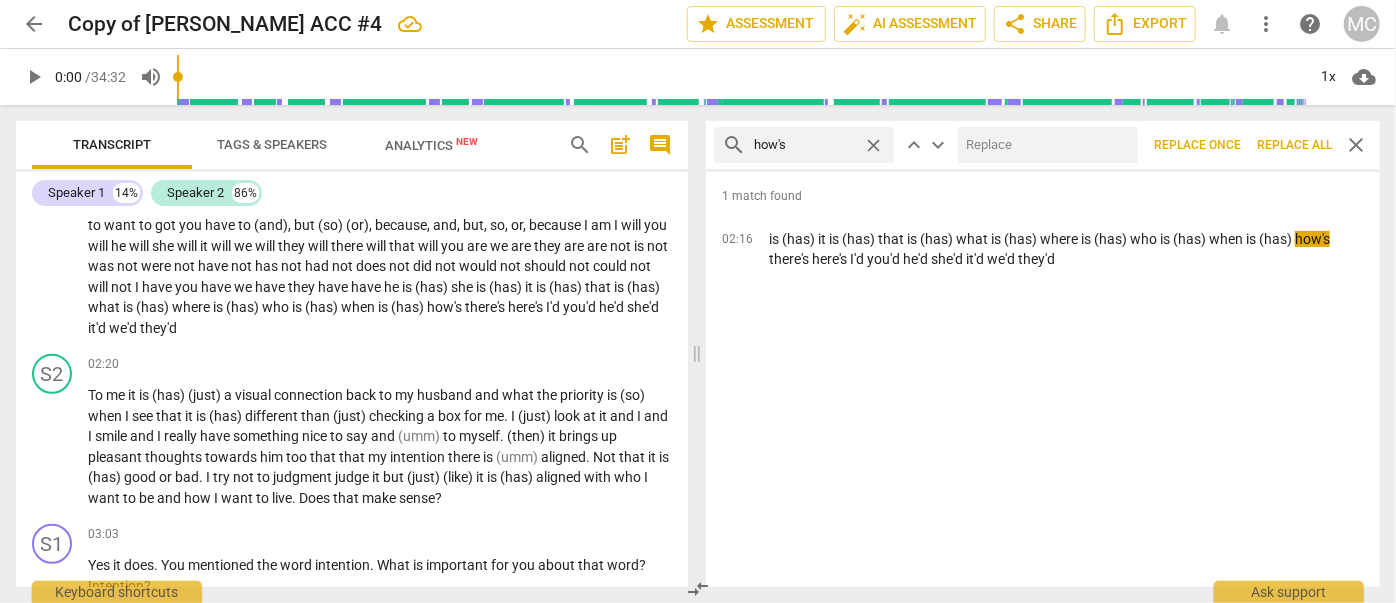 click at bounding box center [1044, 145] 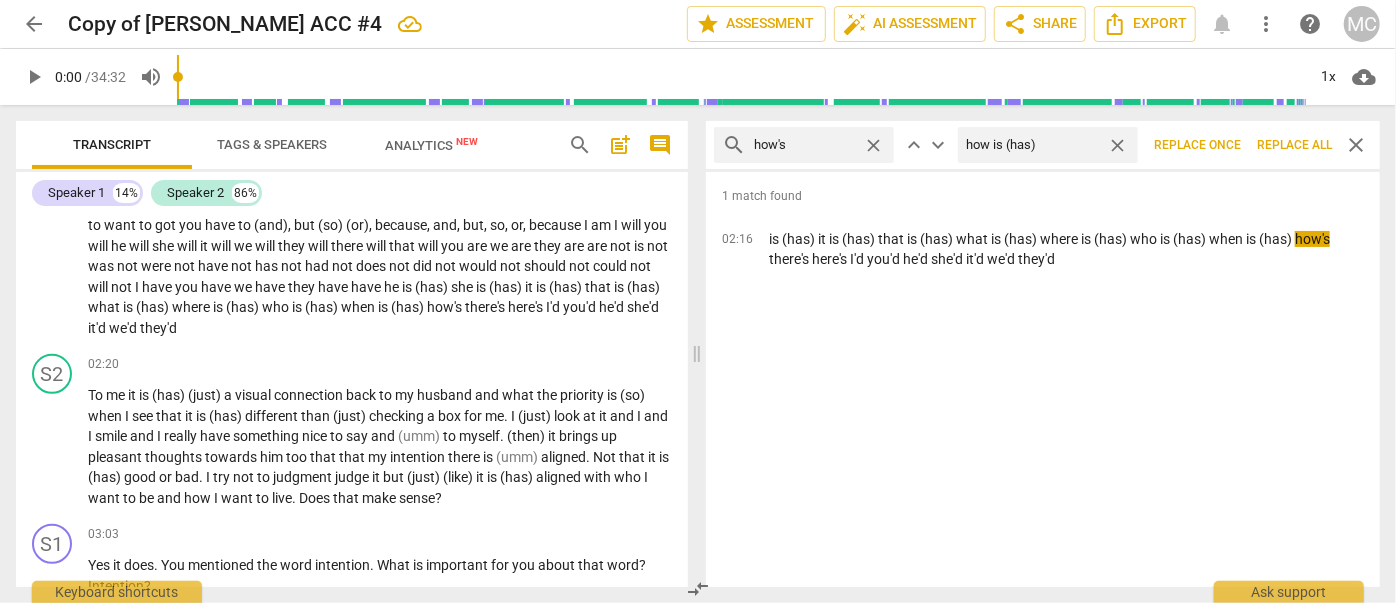 click on "Replace all" at bounding box center [1294, 145] 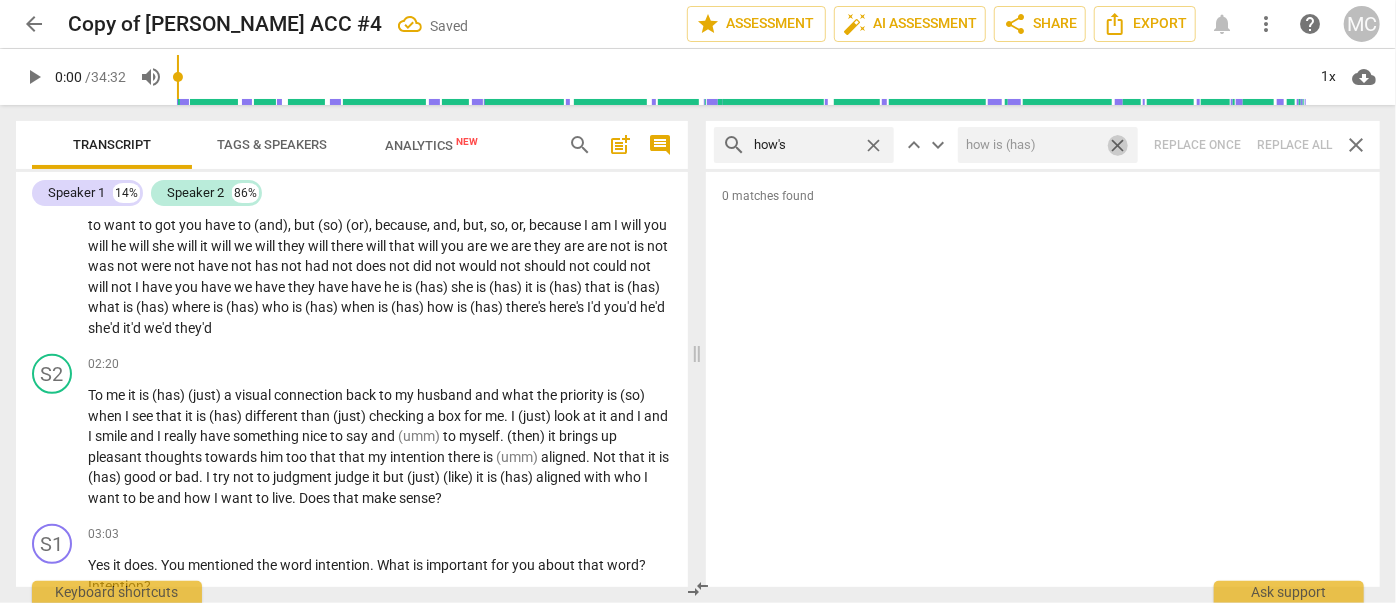 click on "close" at bounding box center (1117, 145) 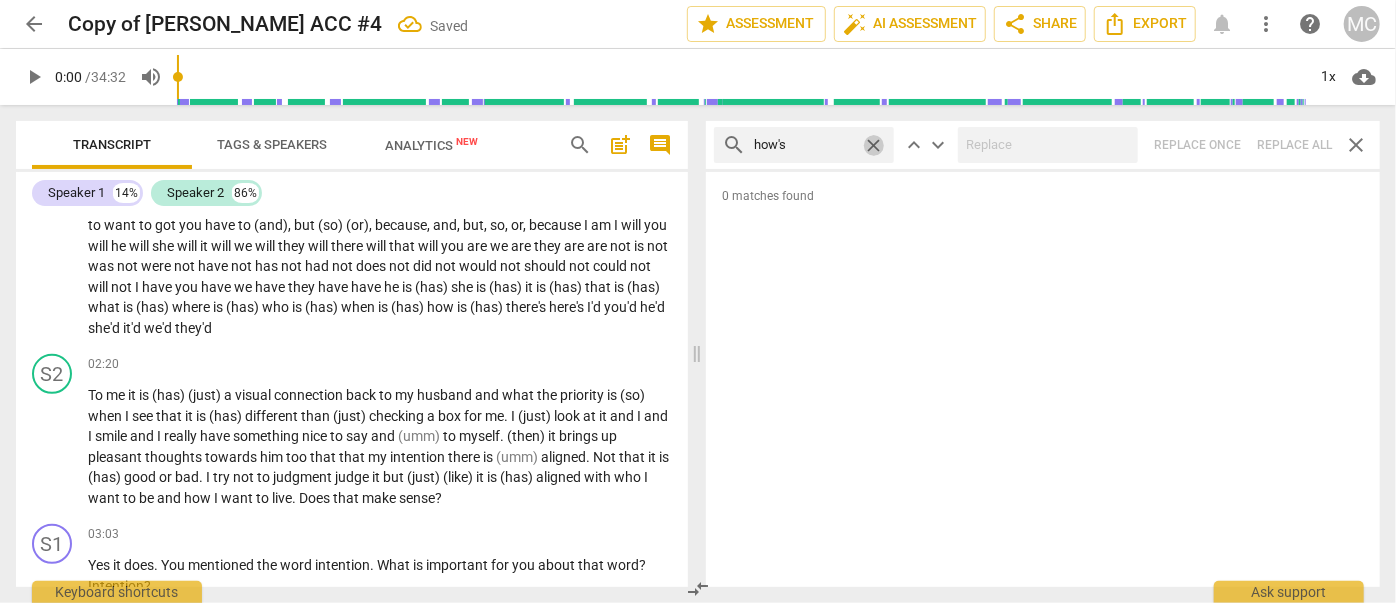 click on "close" at bounding box center [873, 145] 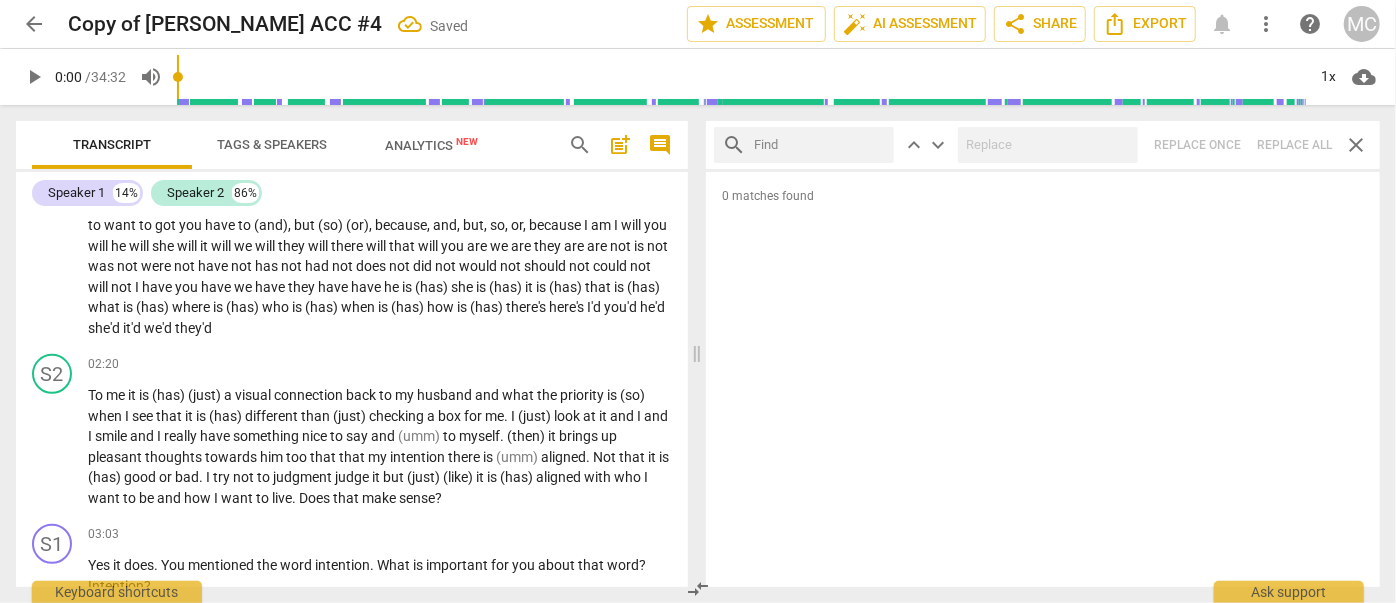 click at bounding box center [820, 145] 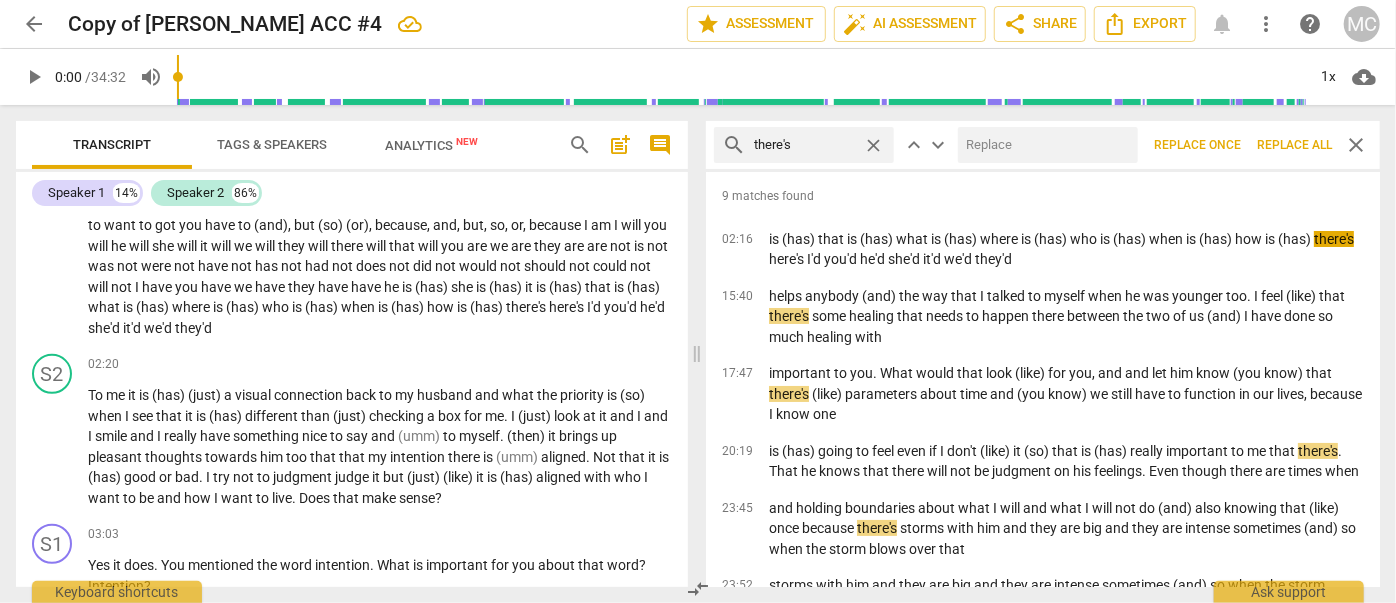 click at bounding box center [1044, 145] 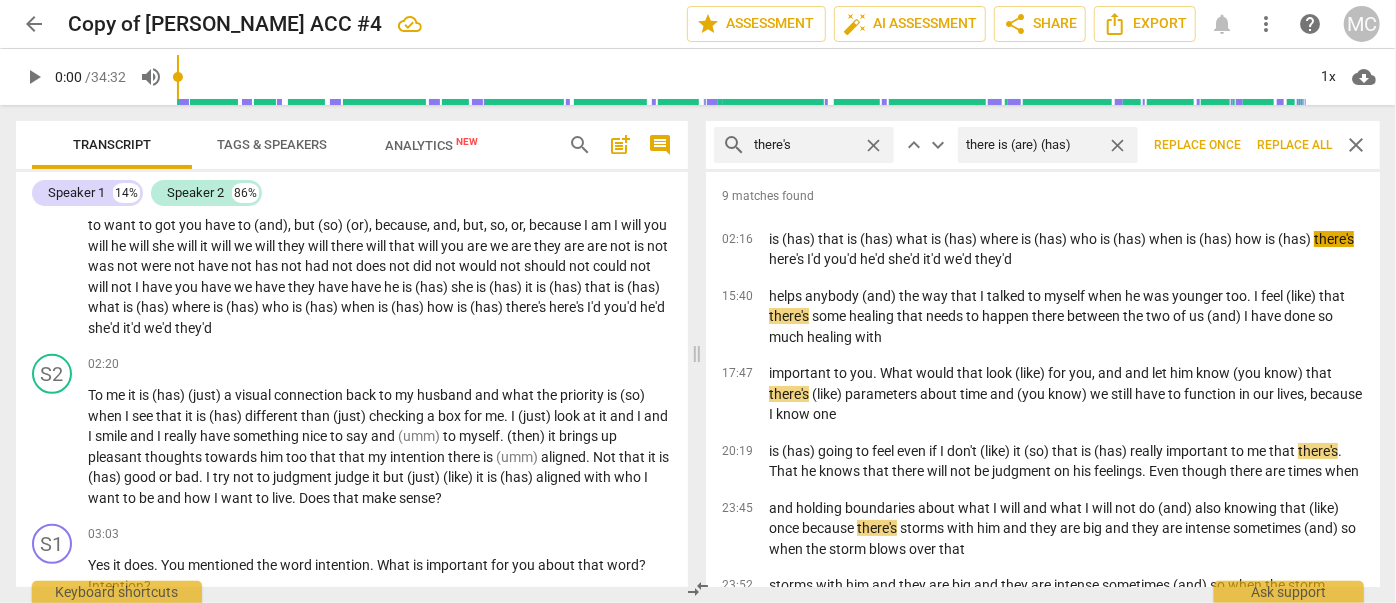 click on "Replace all" at bounding box center [1294, 145] 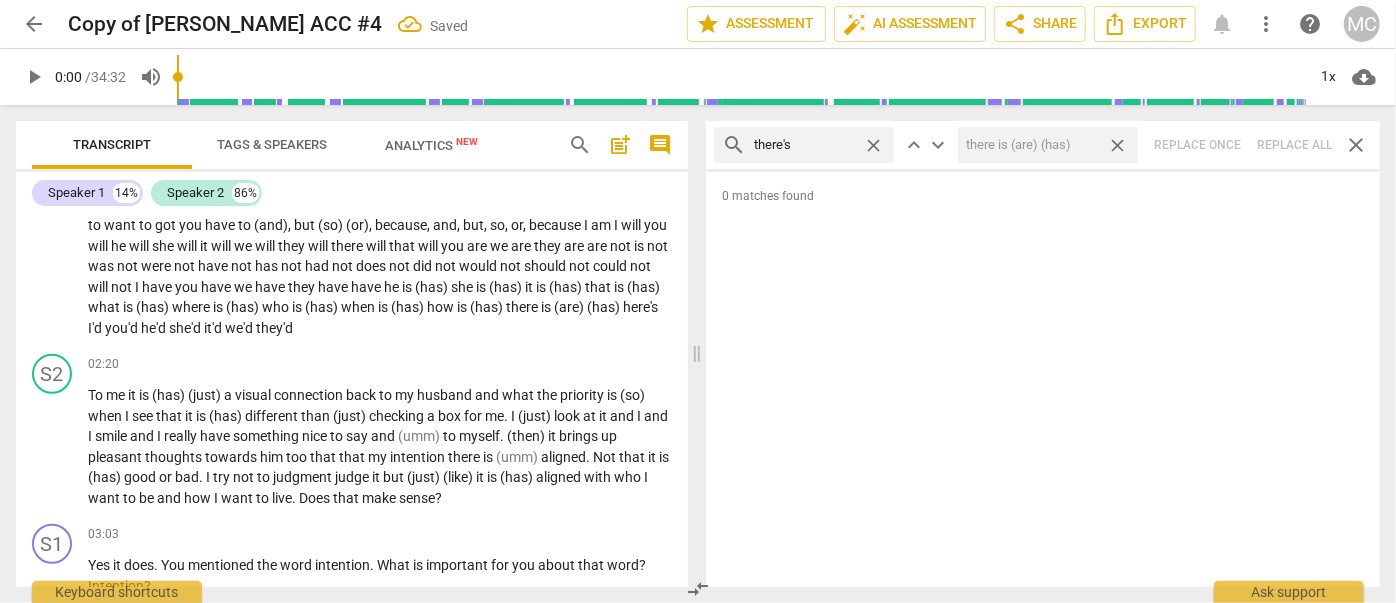 click on "close" at bounding box center [1117, 145] 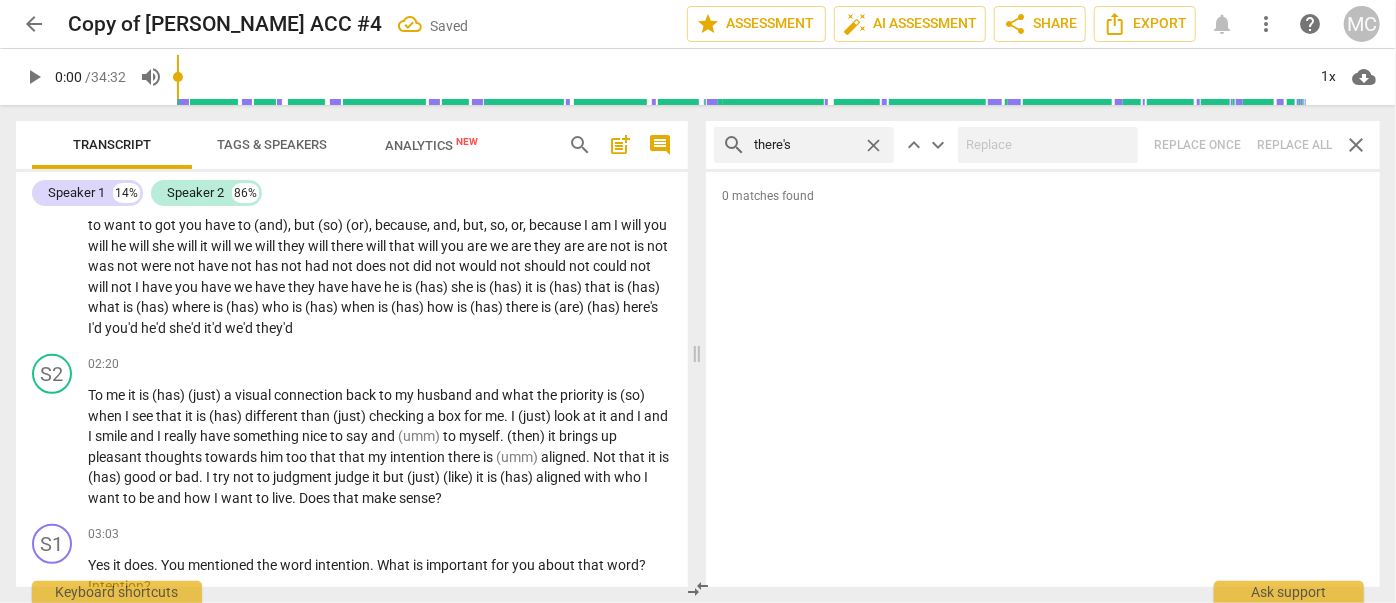 click on "close" at bounding box center [873, 145] 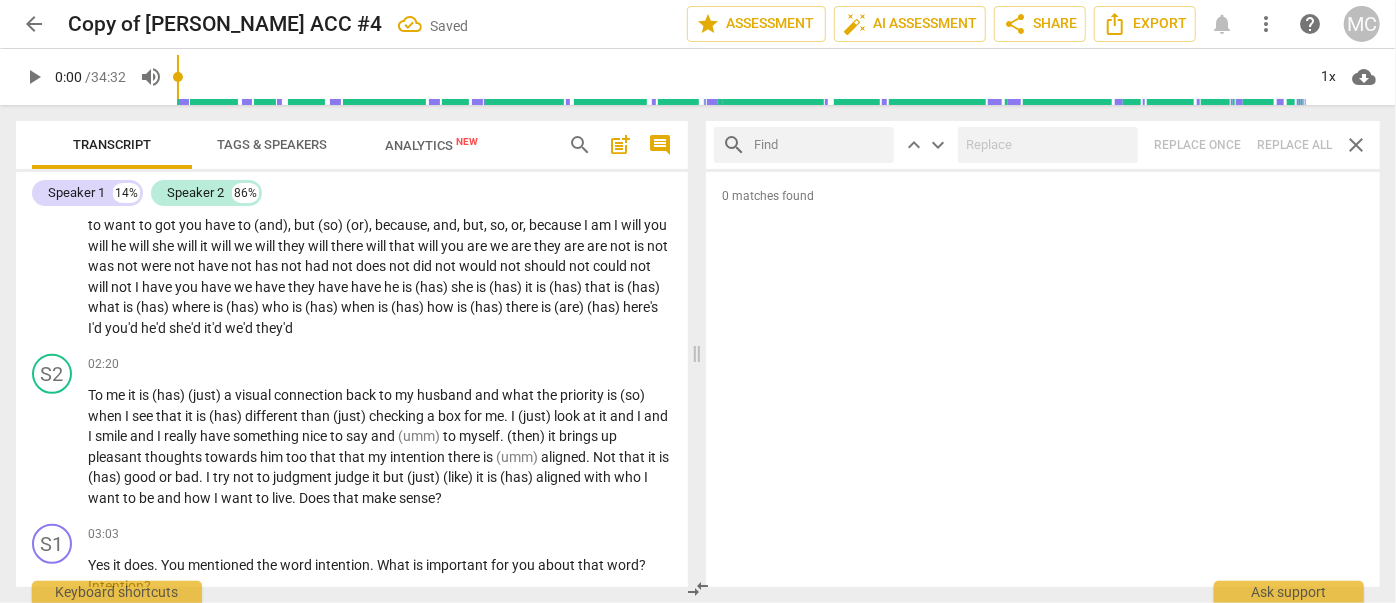 click at bounding box center [820, 145] 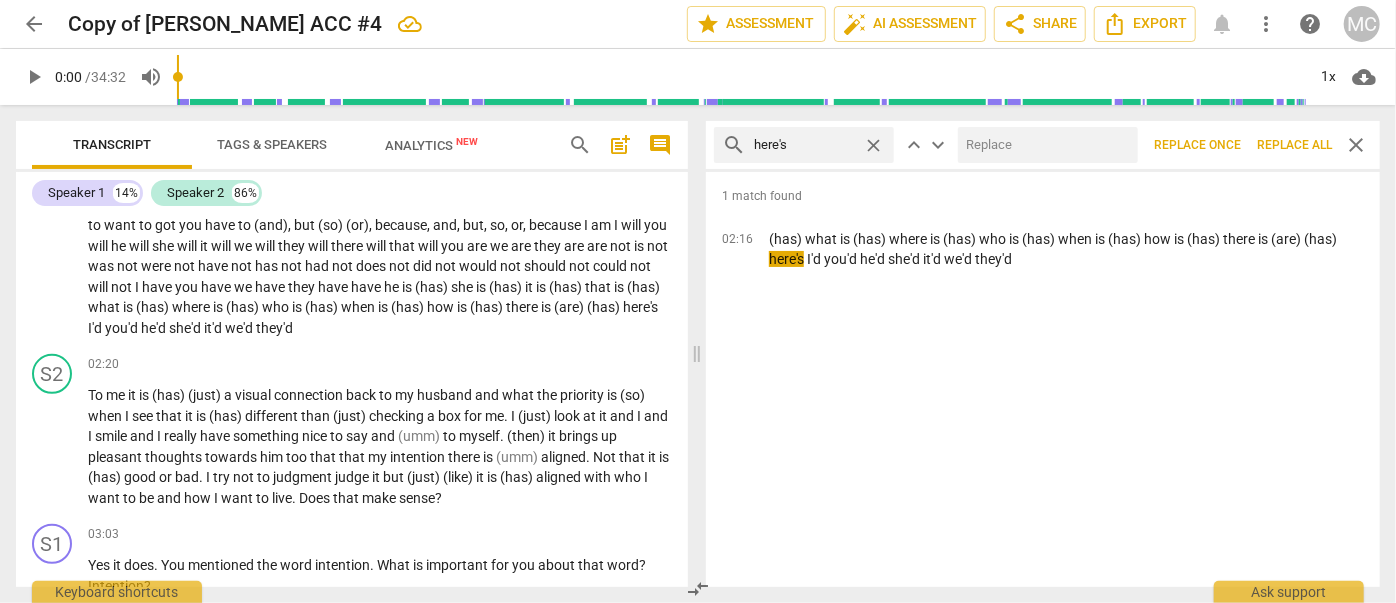 drag, startPoint x: 1050, startPoint y: 155, endPoint x: 1032, endPoint y: 147, distance: 19.697716 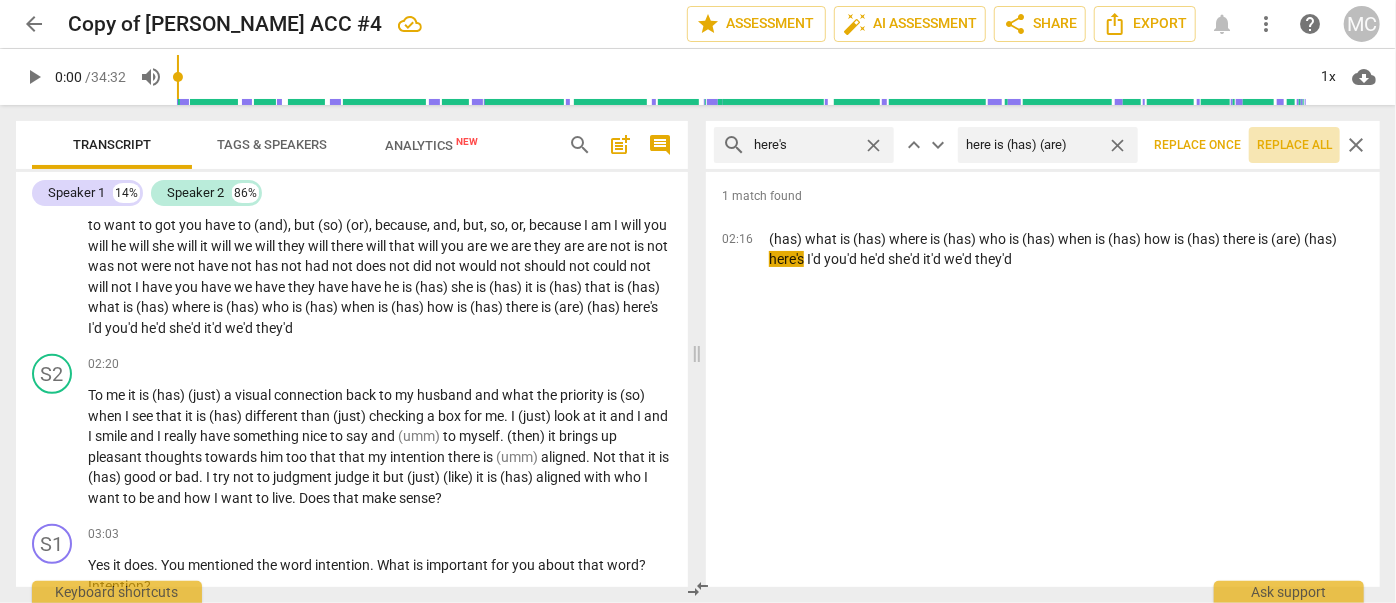 click on "Replace all" at bounding box center (1294, 145) 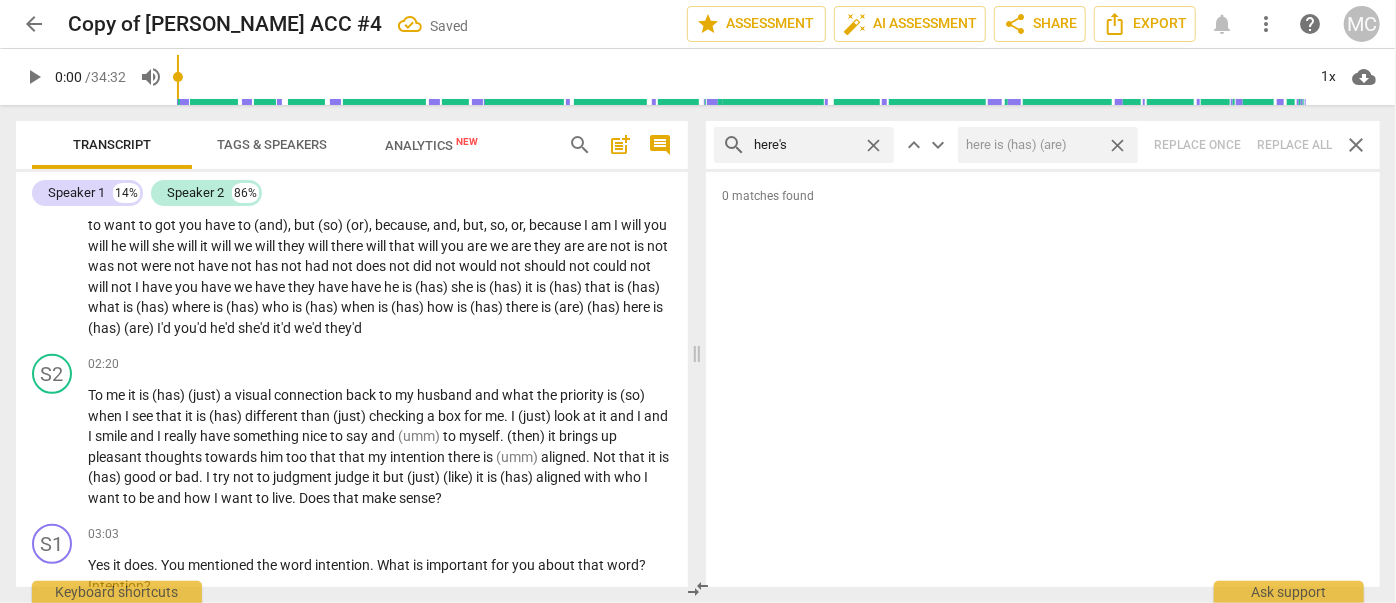 click on "close" at bounding box center [1117, 145] 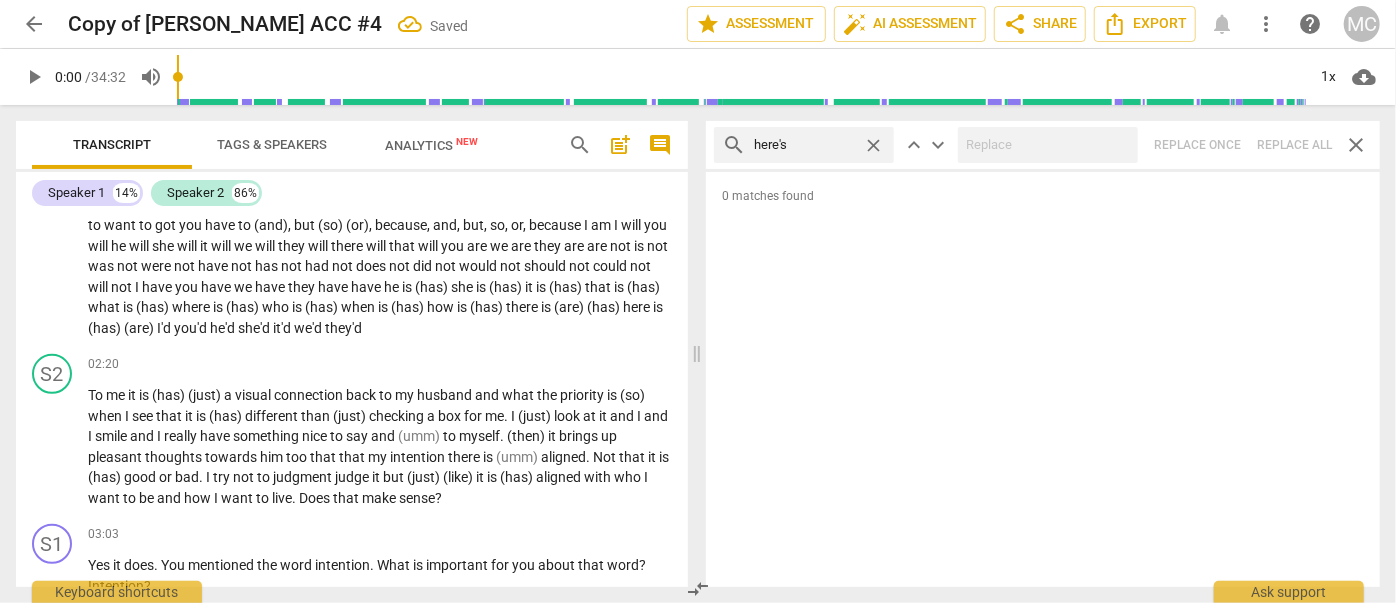 click on "close" at bounding box center (873, 145) 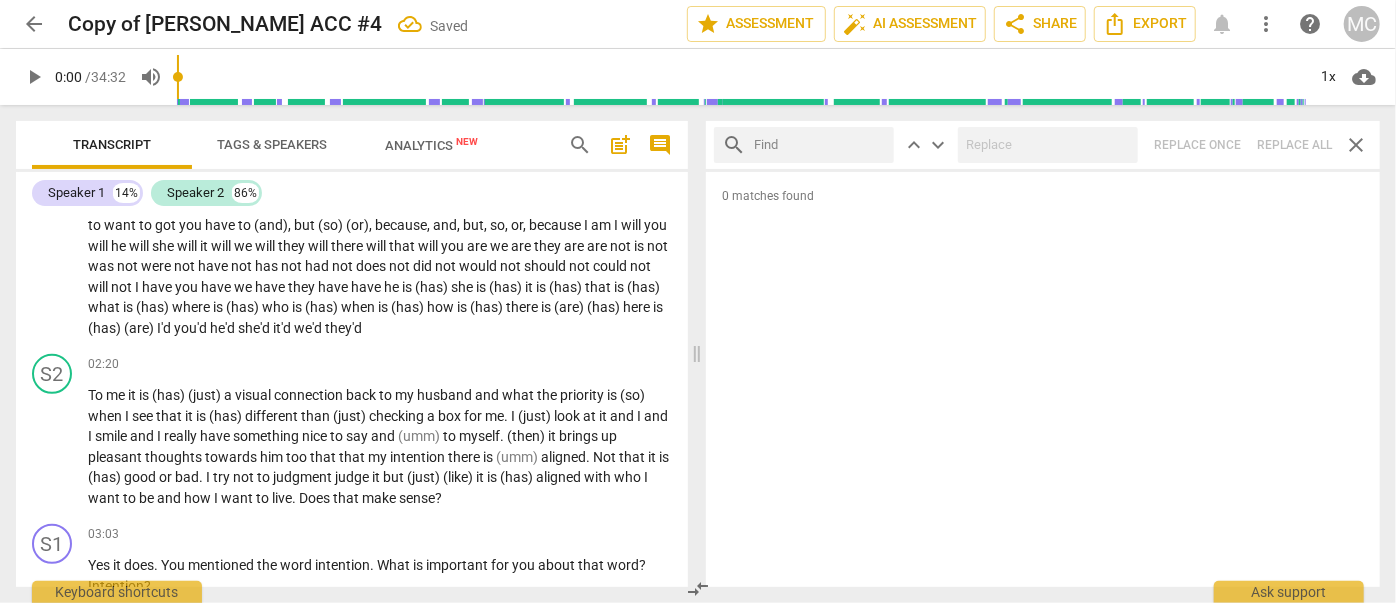 click at bounding box center [820, 145] 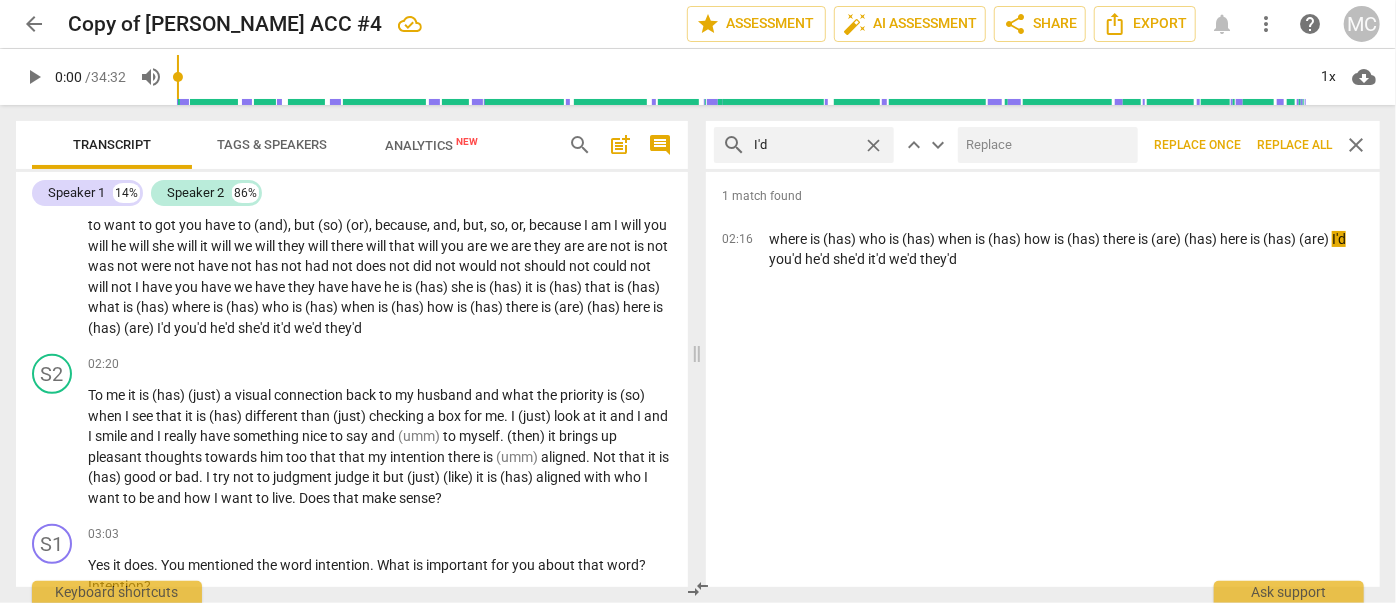 click at bounding box center [1044, 145] 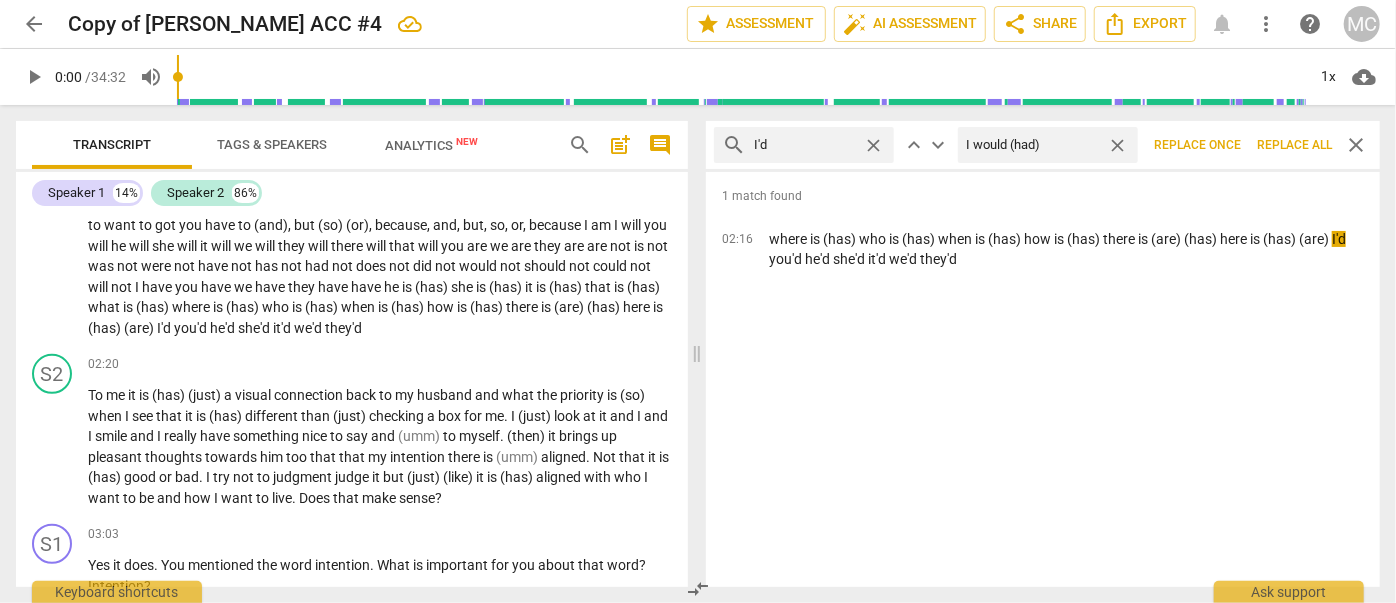 click on "Replace all" at bounding box center (1294, 145) 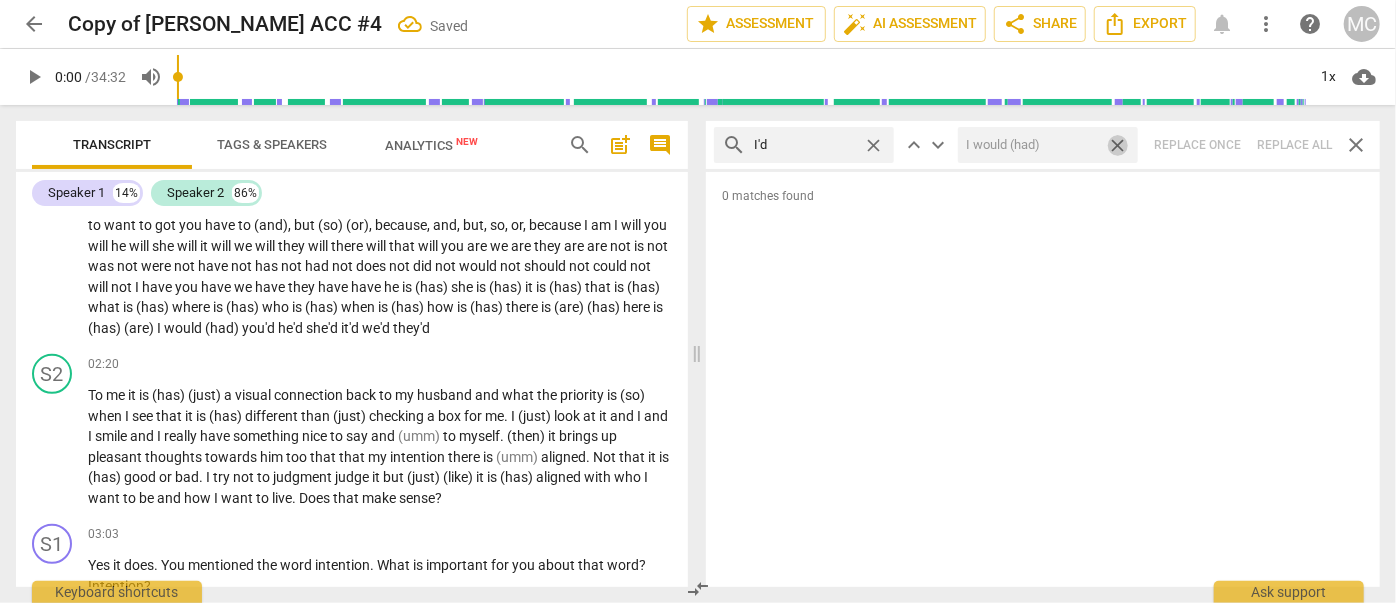 click on "close" at bounding box center (1117, 145) 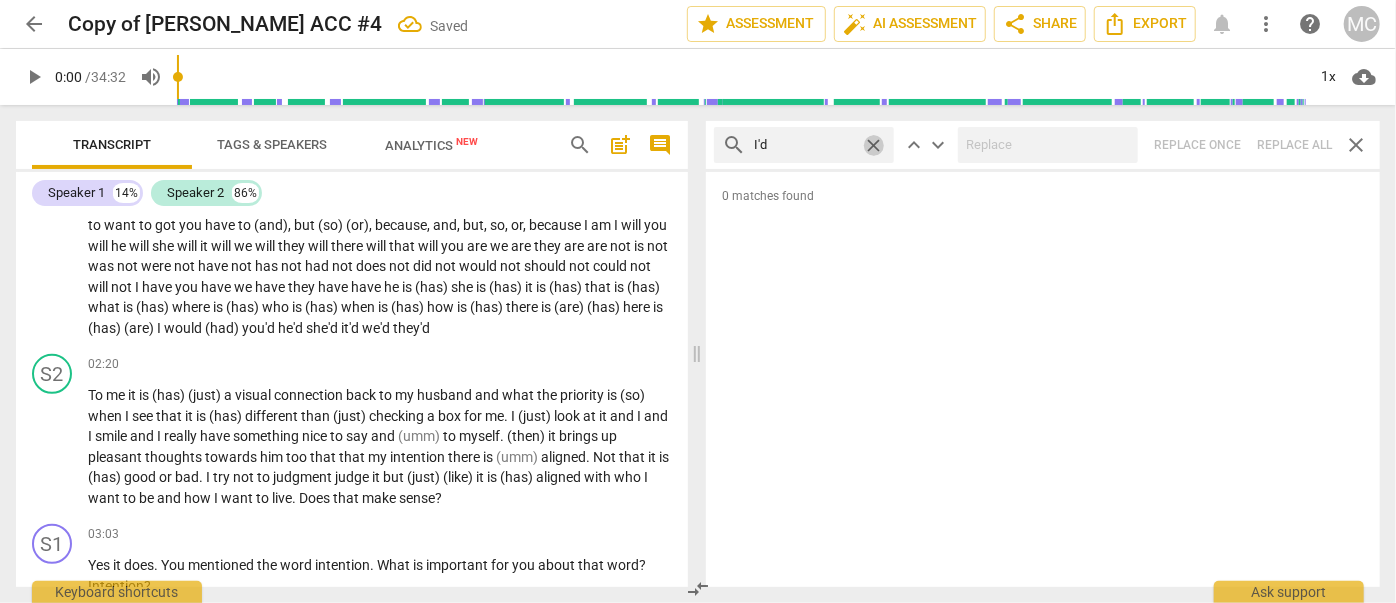 click on "close" at bounding box center [873, 145] 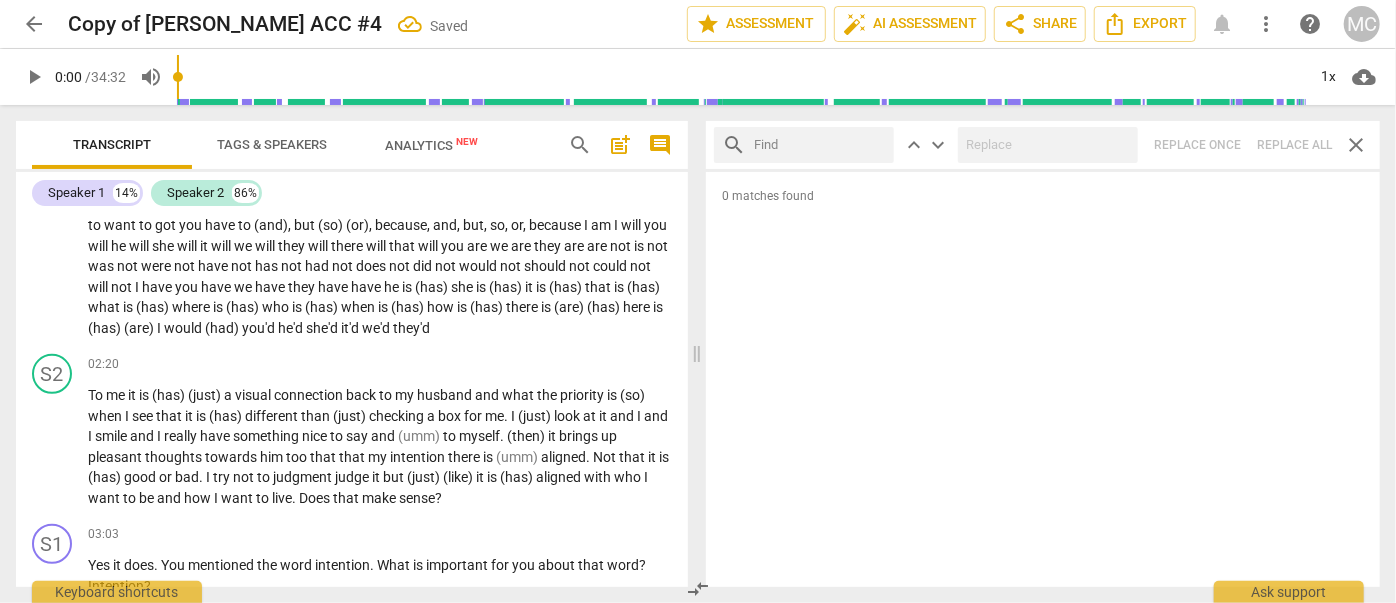 click at bounding box center [820, 145] 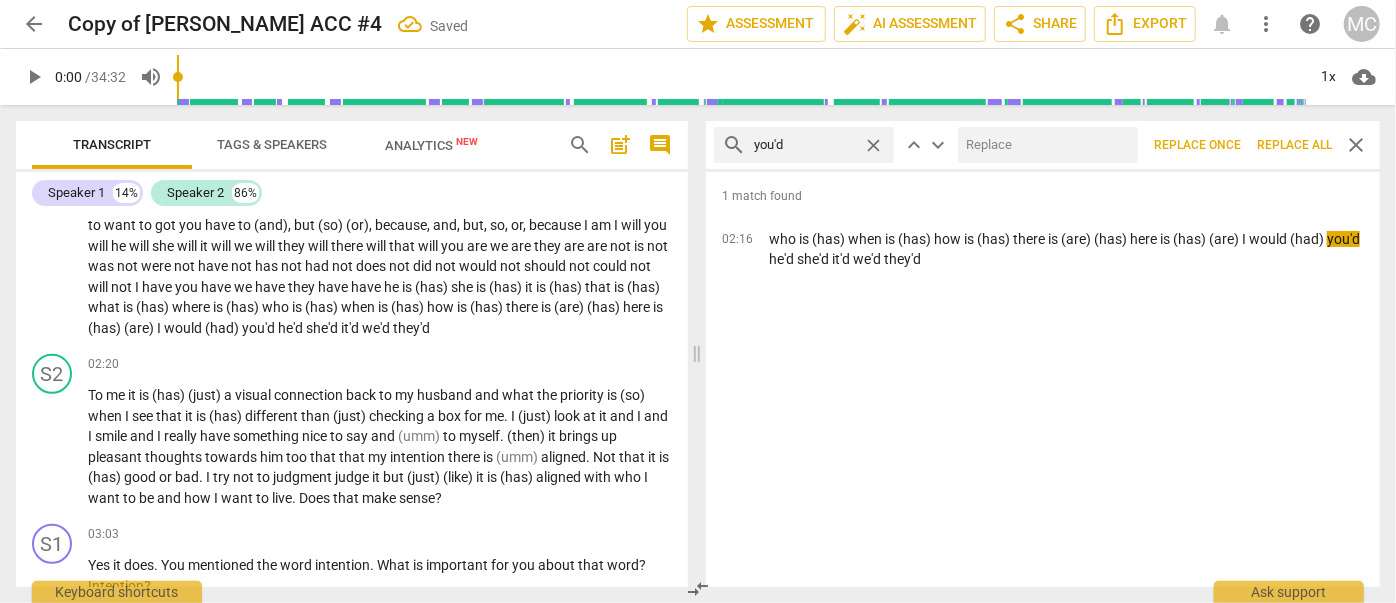 drag, startPoint x: 1116, startPoint y: 160, endPoint x: 1103, endPoint y: 158, distance: 13.152946 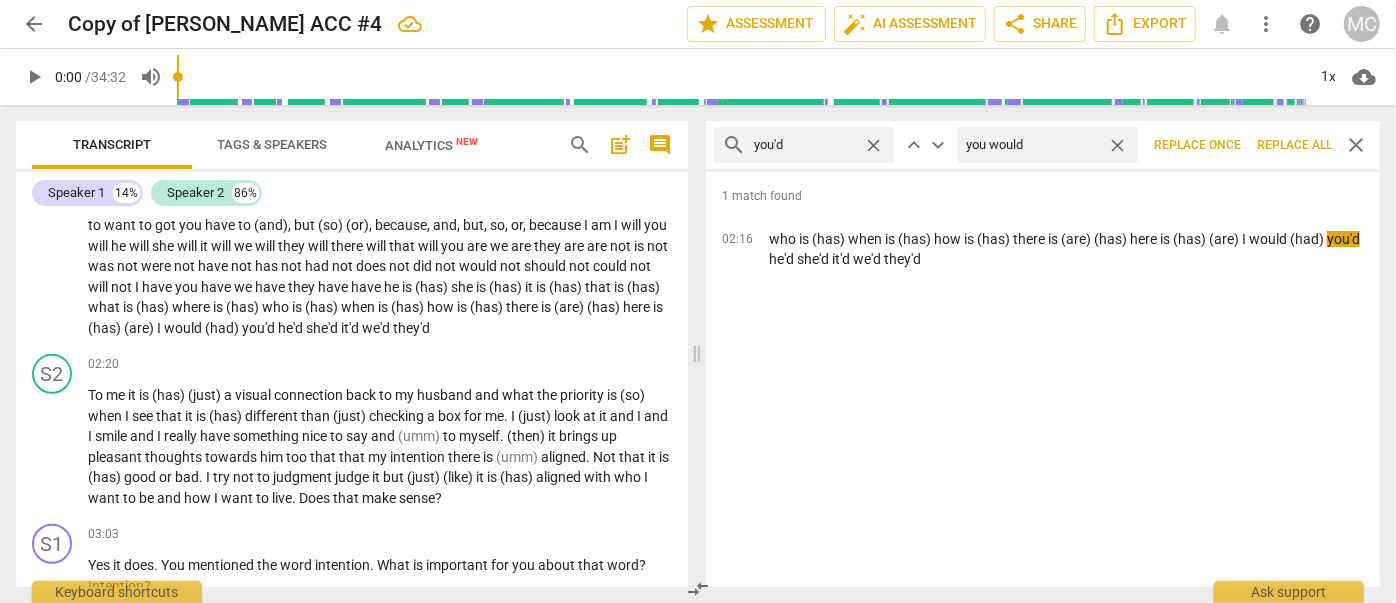 click on "Replace all" at bounding box center [1294, 145] 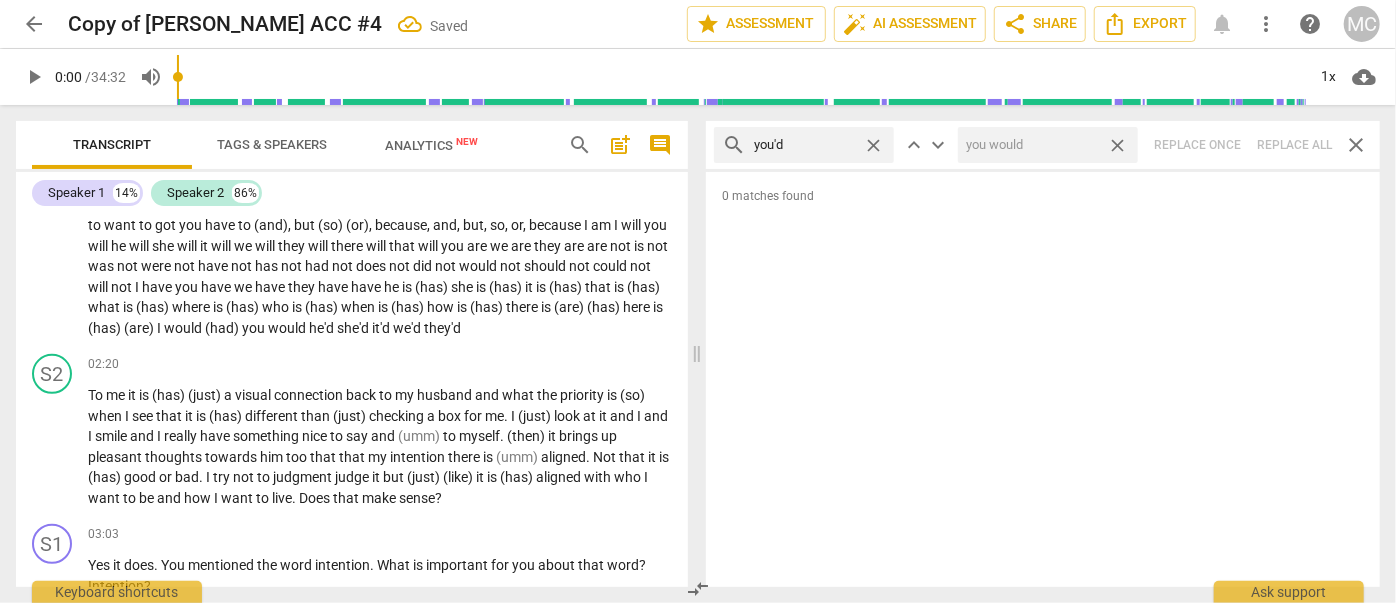 click on "close" at bounding box center (1117, 145) 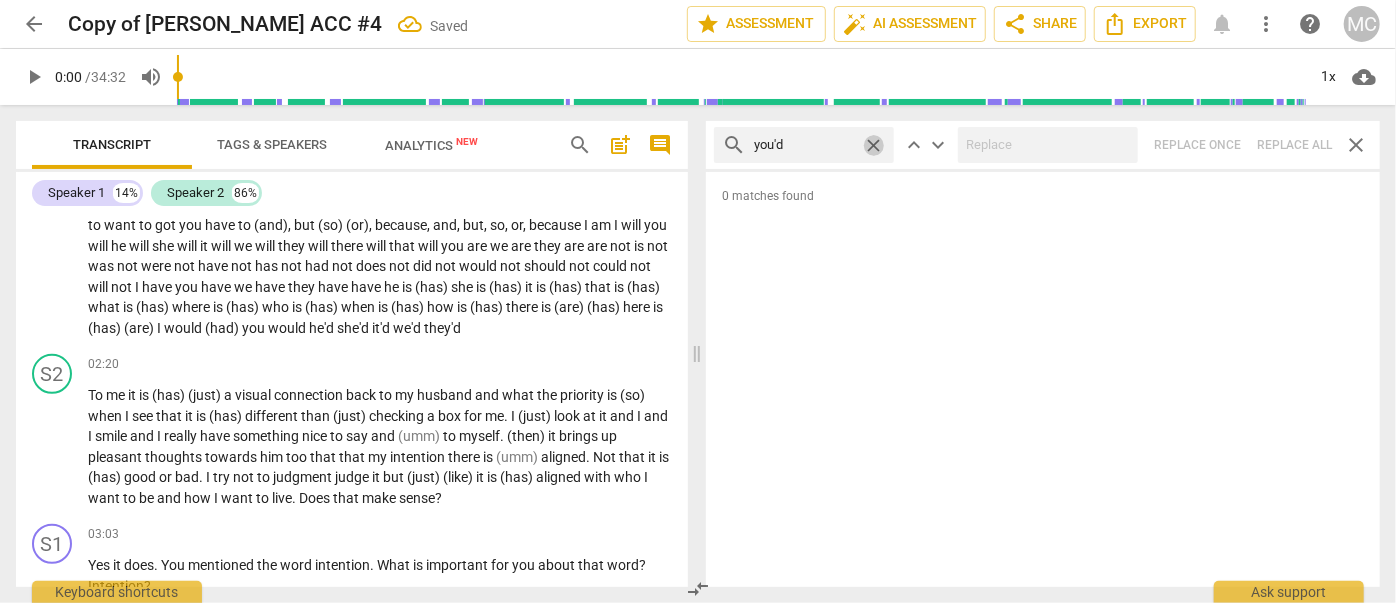 click on "close" at bounding box center (873, 145) 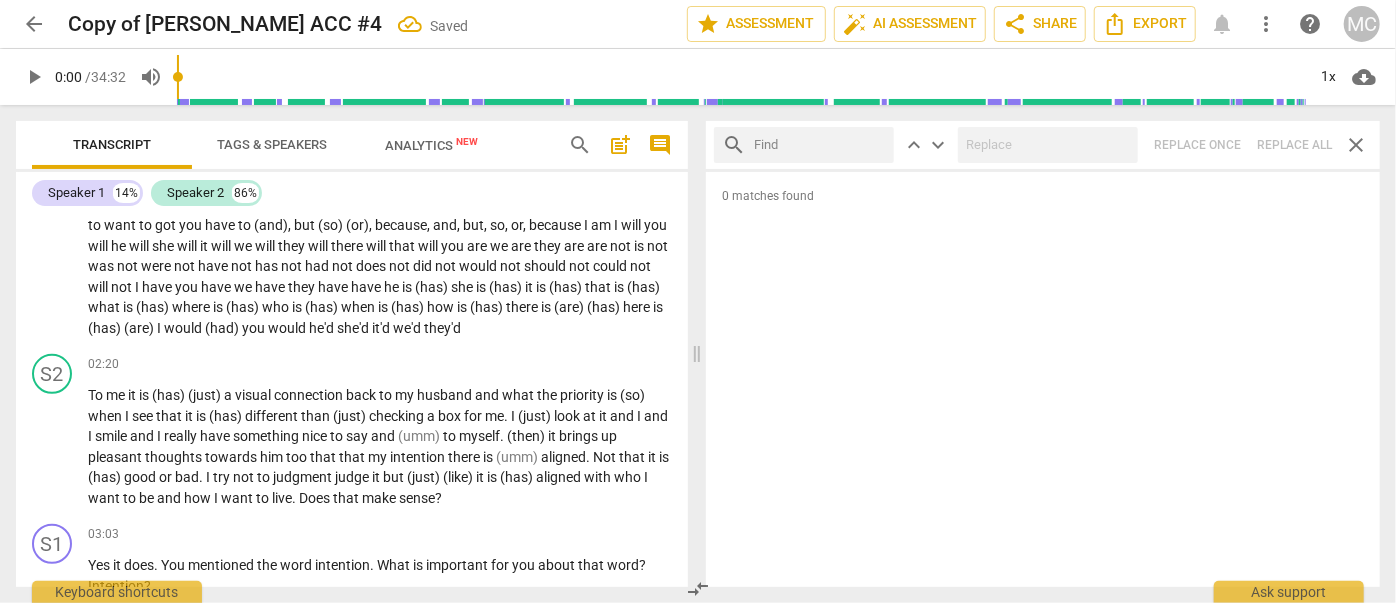 click at bounding box center (820, 145) 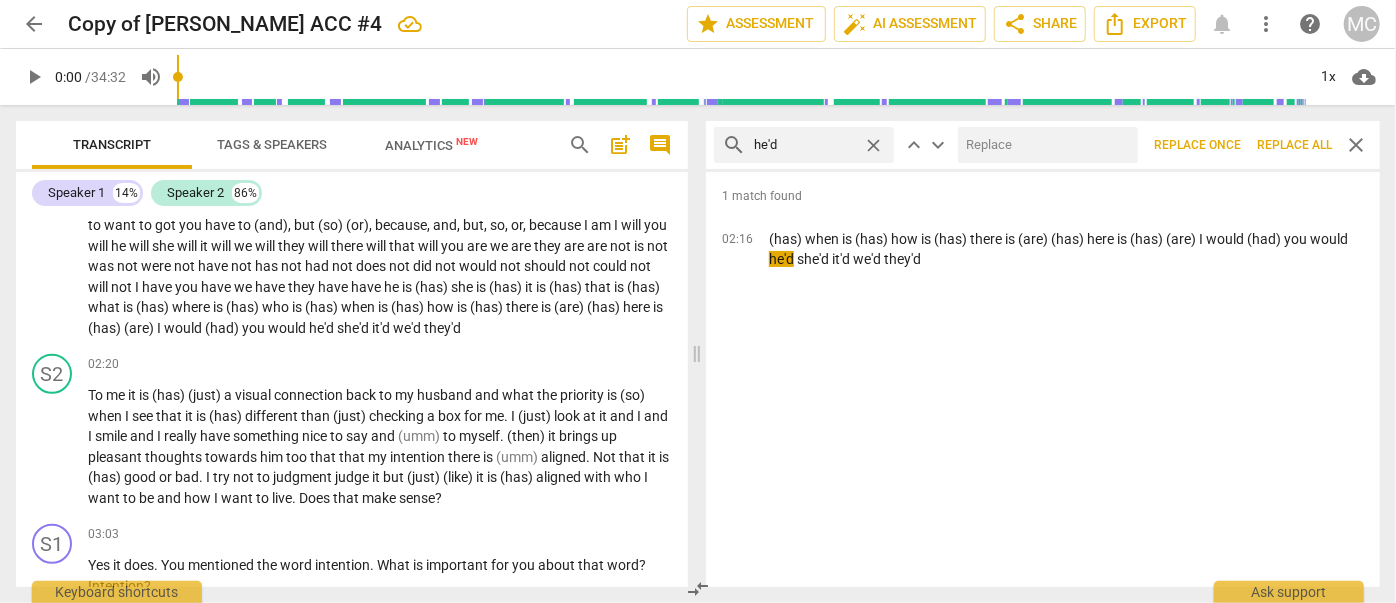 click at bounding box center [1044, 145] 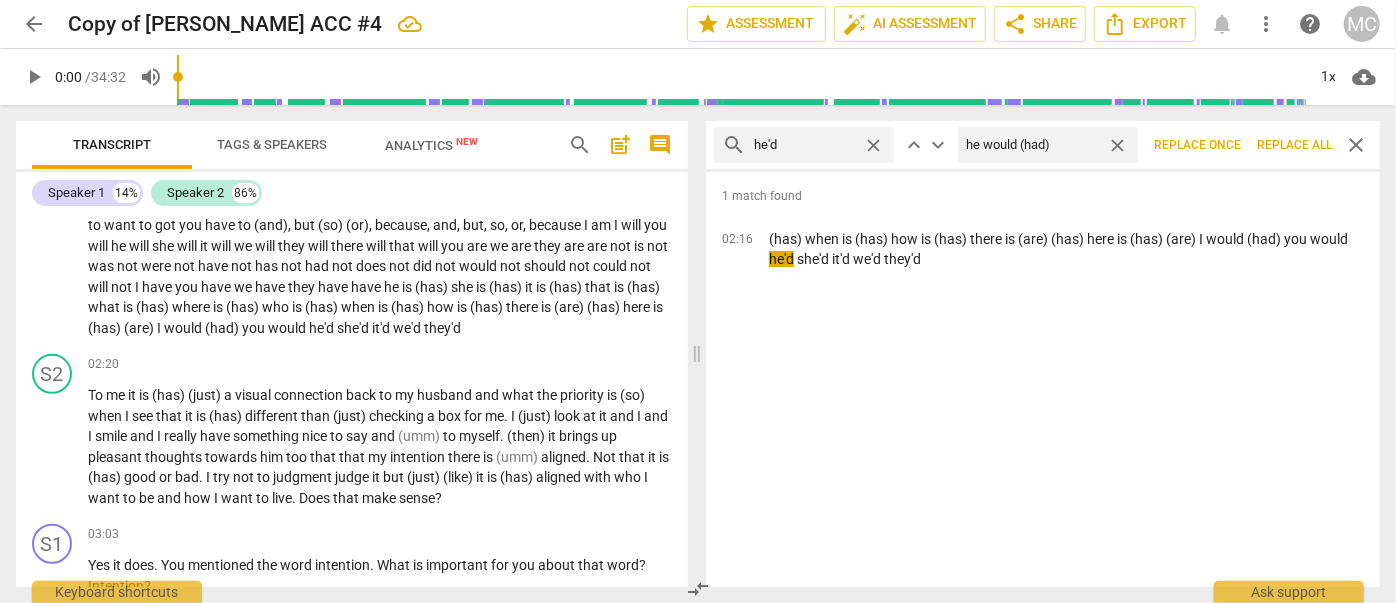 click on "Replace all" at bounding box center [1294, 145] 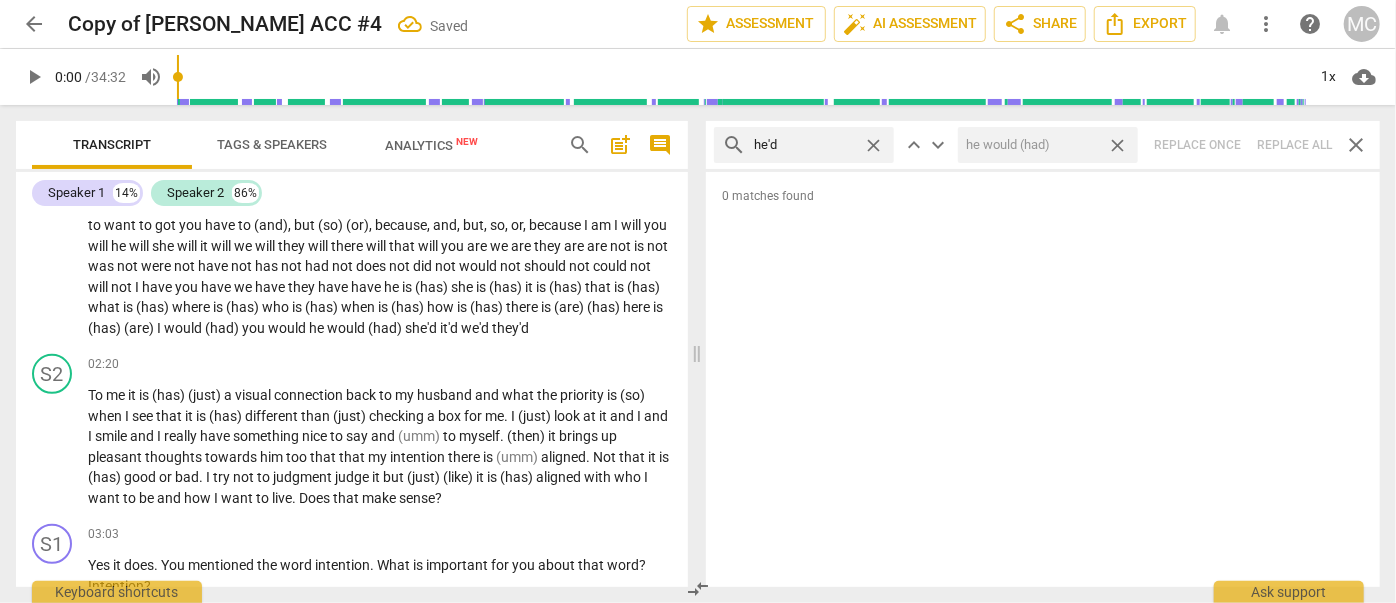 click on "close" at bounding box center (1117, 145) 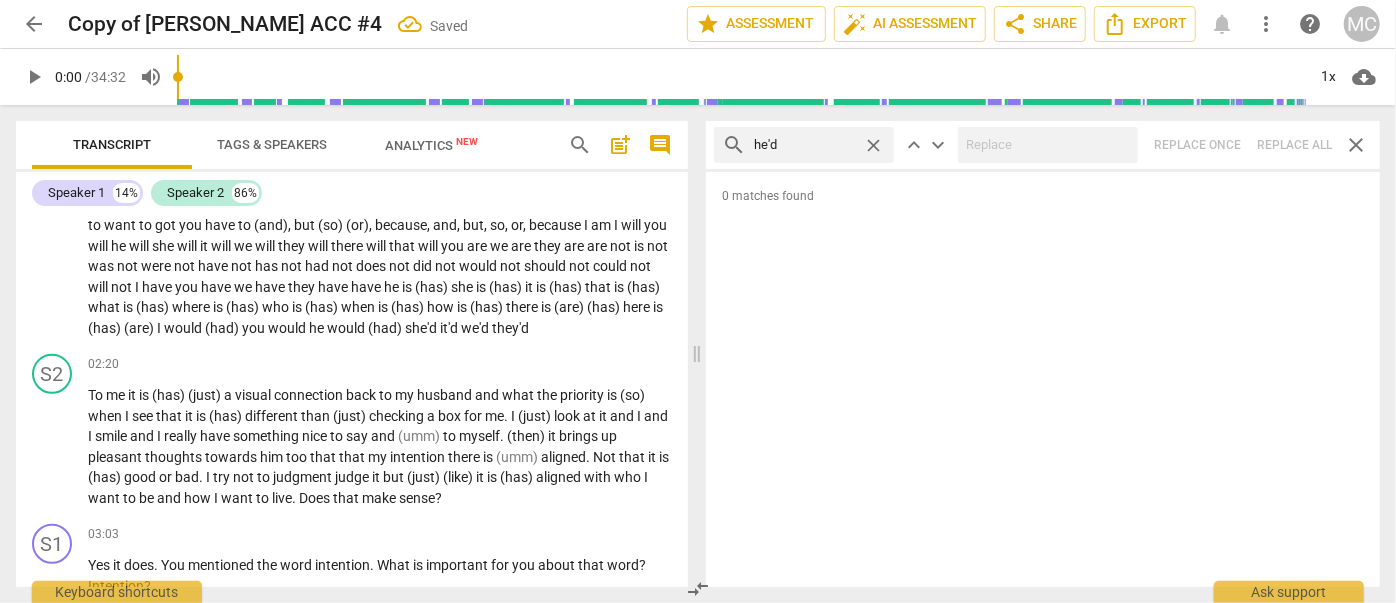click on "close" at bounding box center (873, 145) 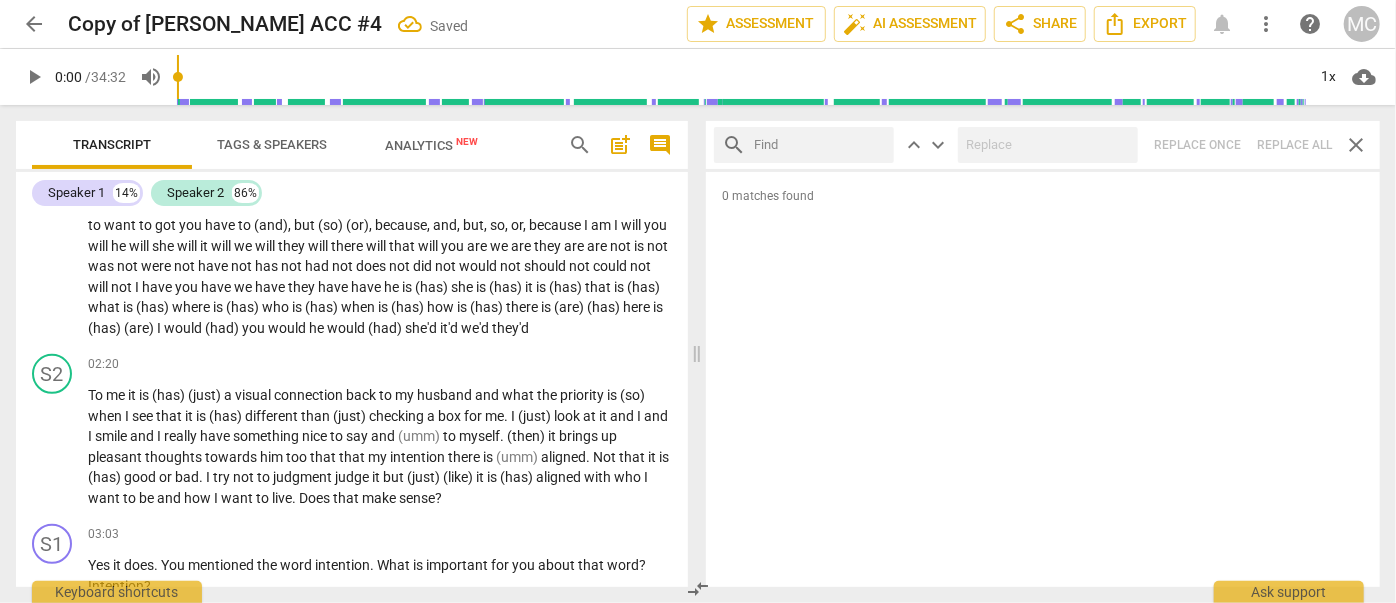click at bounding box center (820, 145) 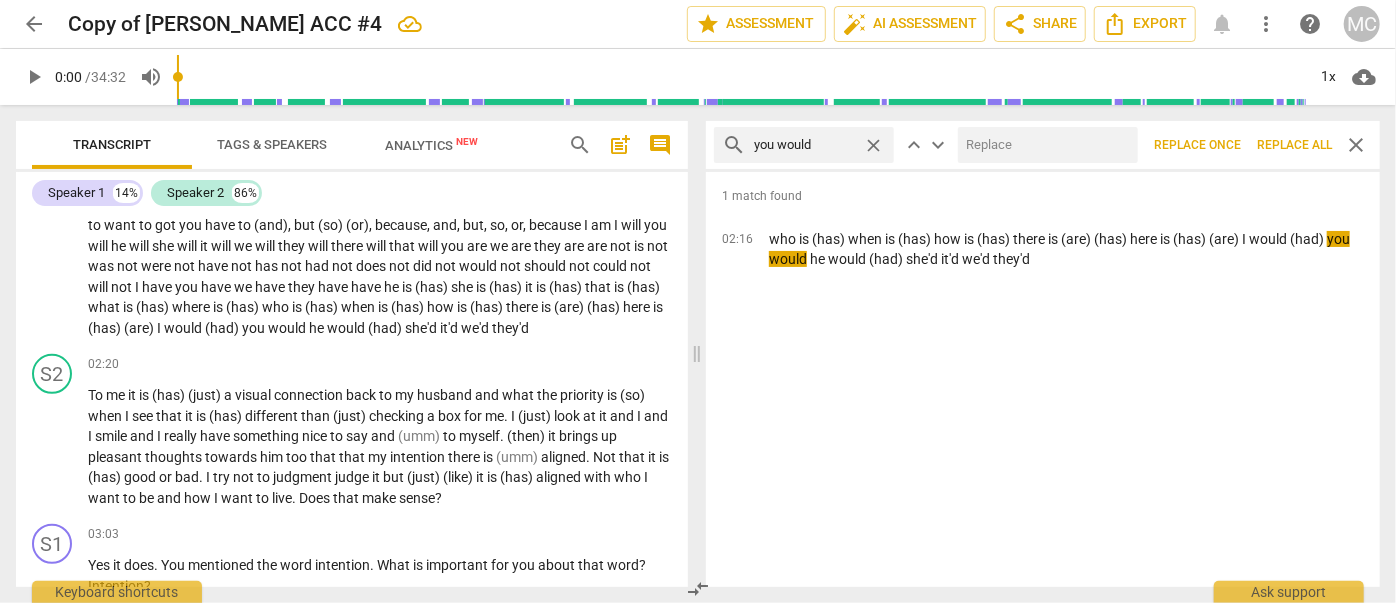 click at bounding box center [1044, 145] 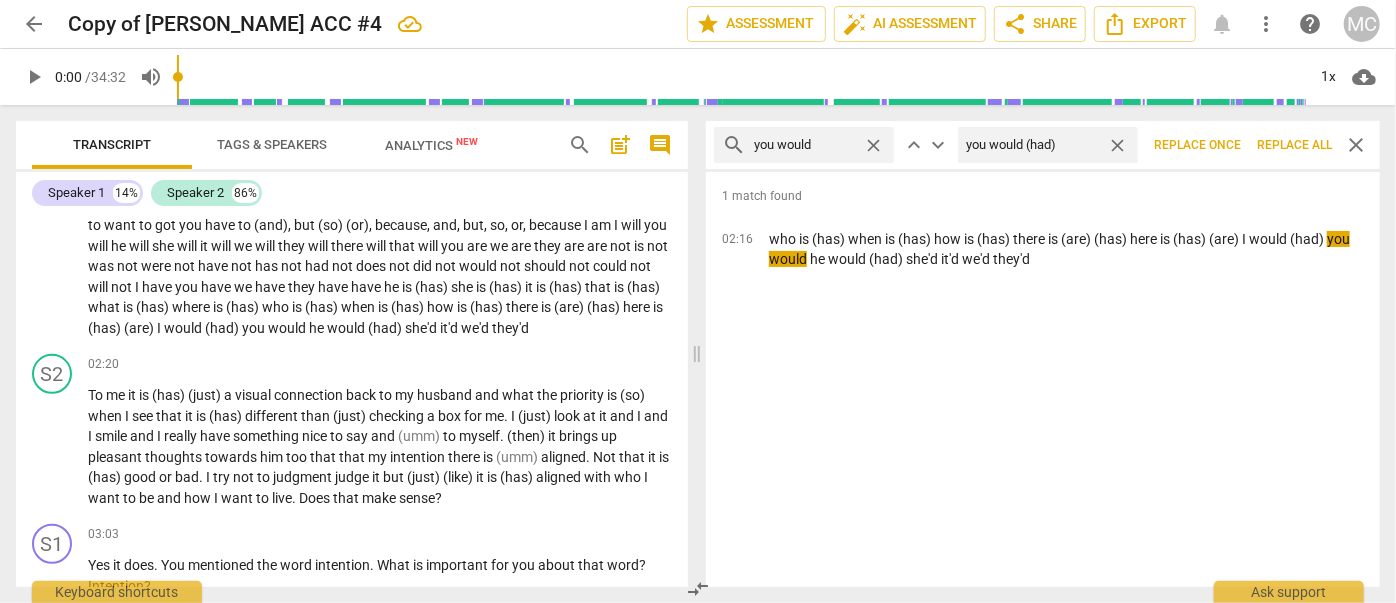 click on "Replace all" at bounding box center [1294, 145] 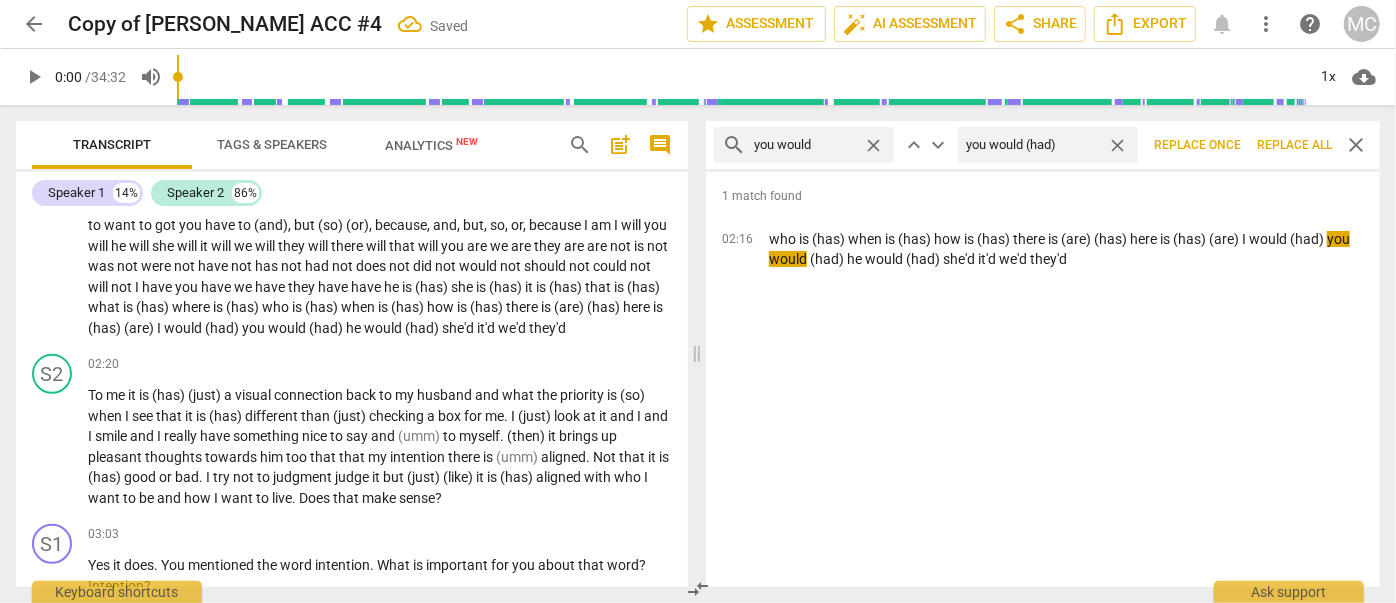 click on "close" at bounding box center [1117, 145] 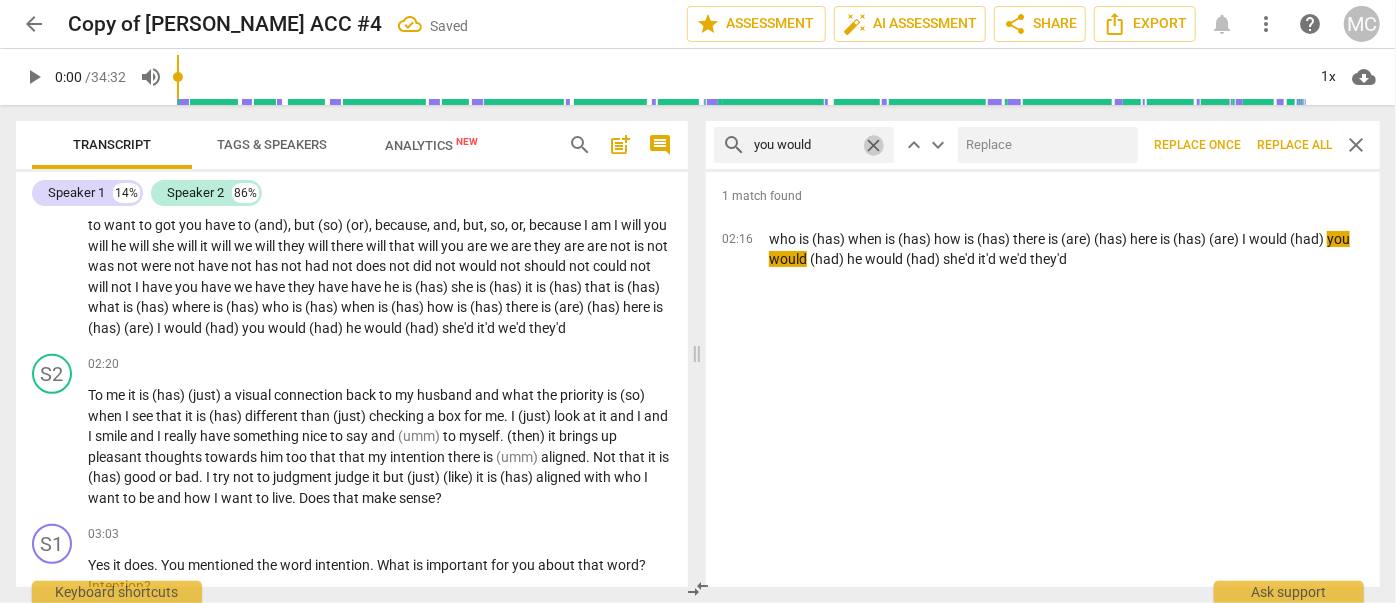 click on "close" at bounding box center (873, 145) 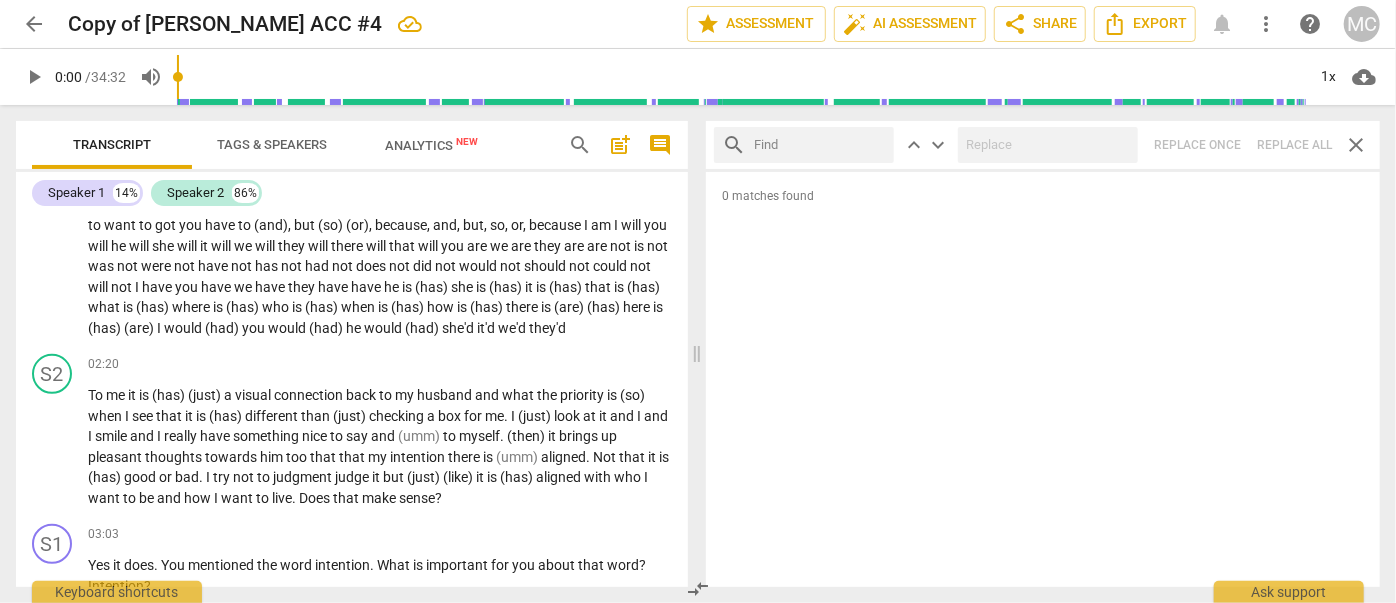 click at bounding box center [820, 145] 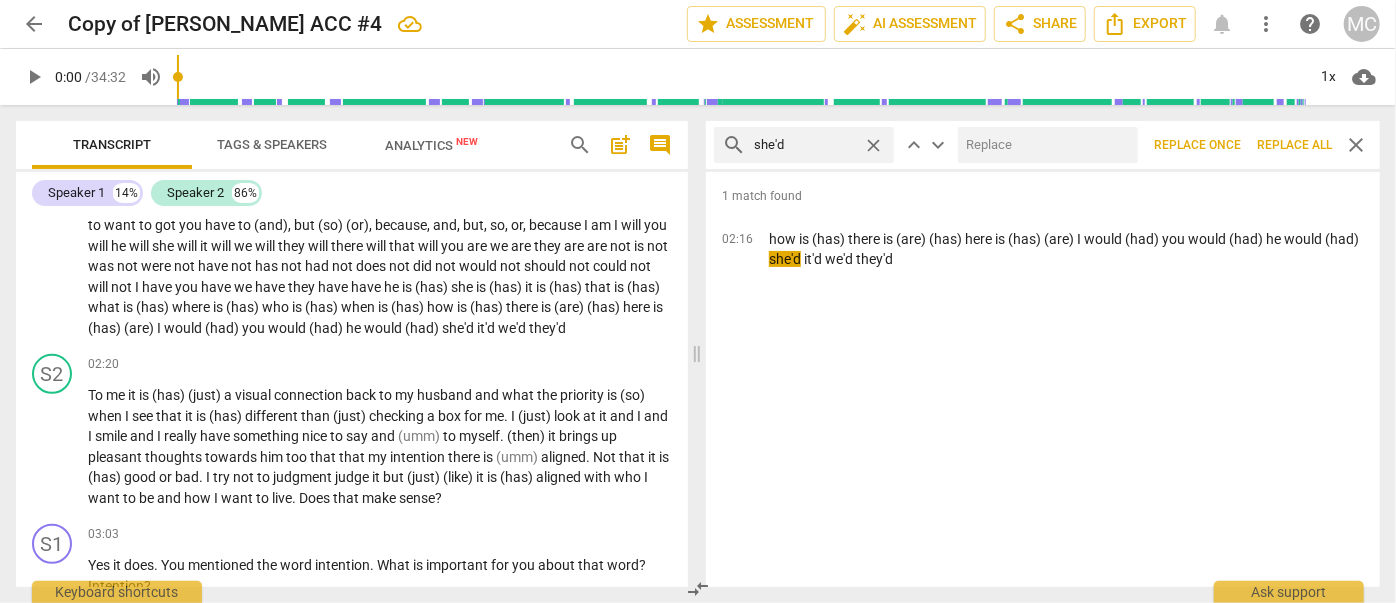 click at bounding box center [1044, 145] 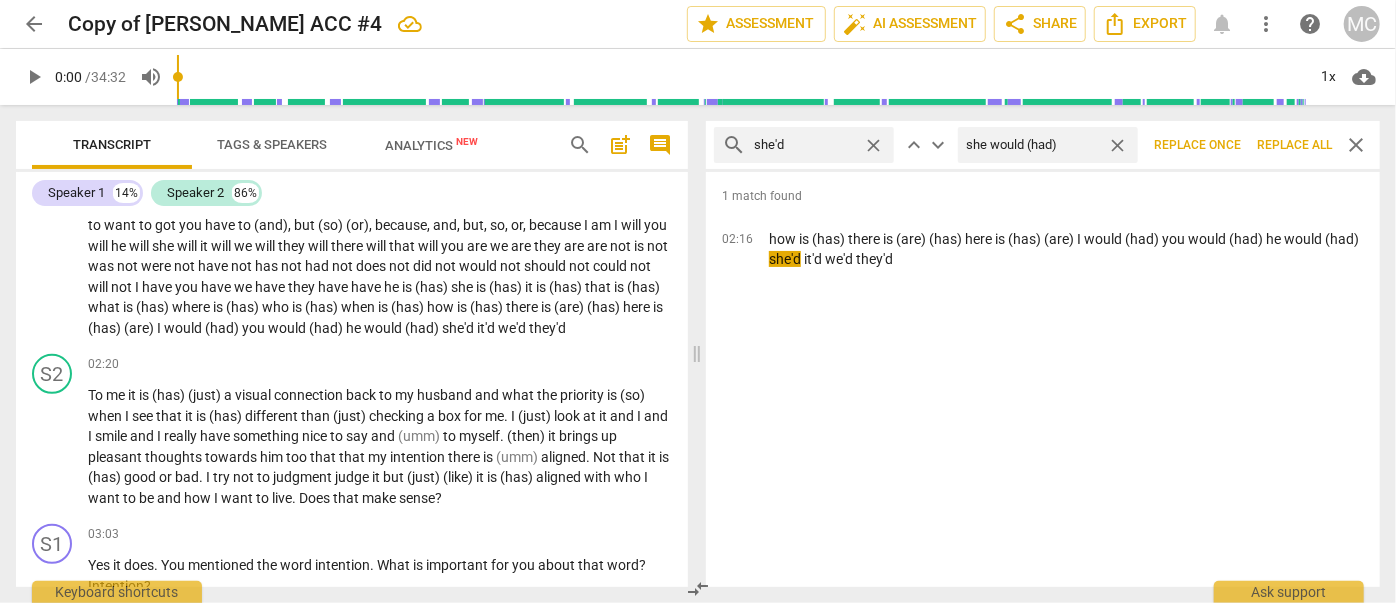 click on "Replace all" at bounding box center (1294, 145) 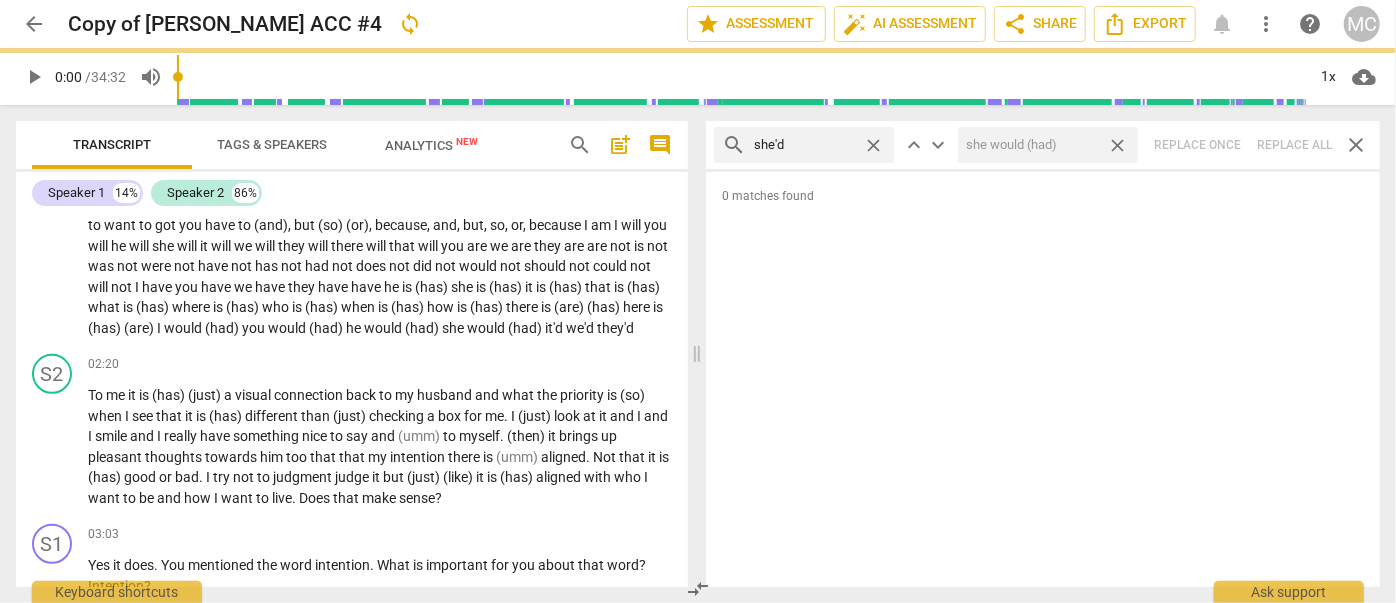 scroll, scrollTop: 687, scrollLeft: 0, axis: vertical 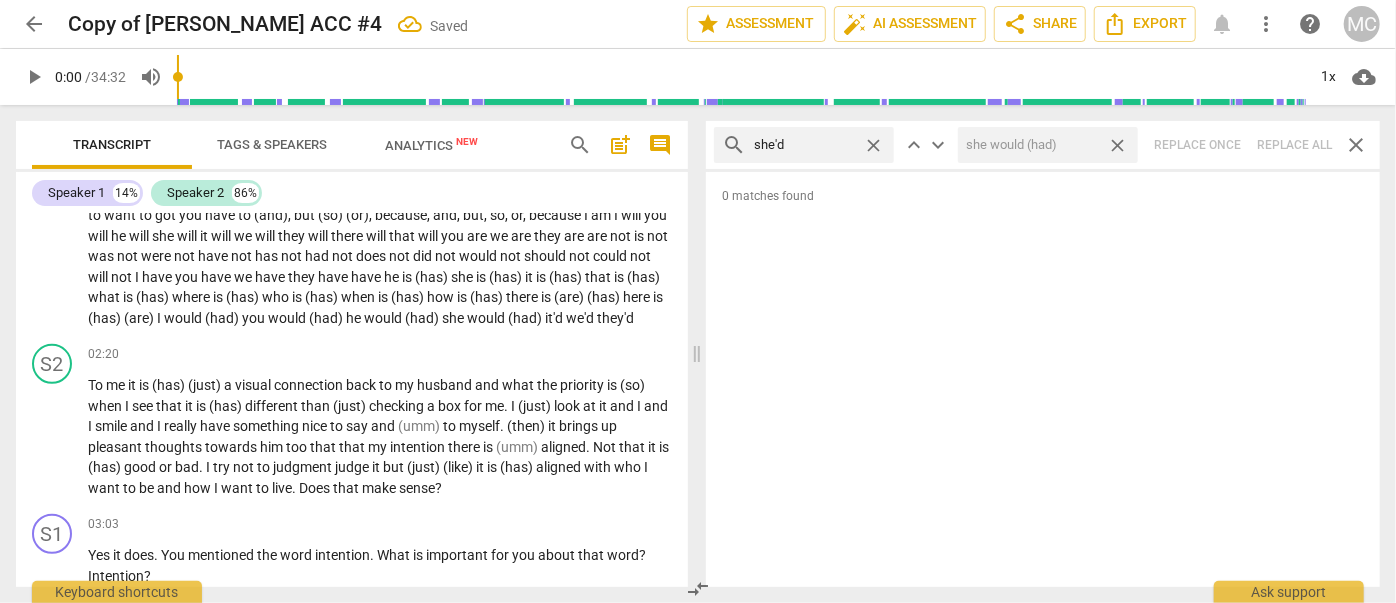 click on "close" at bounding box center [1117, 145] 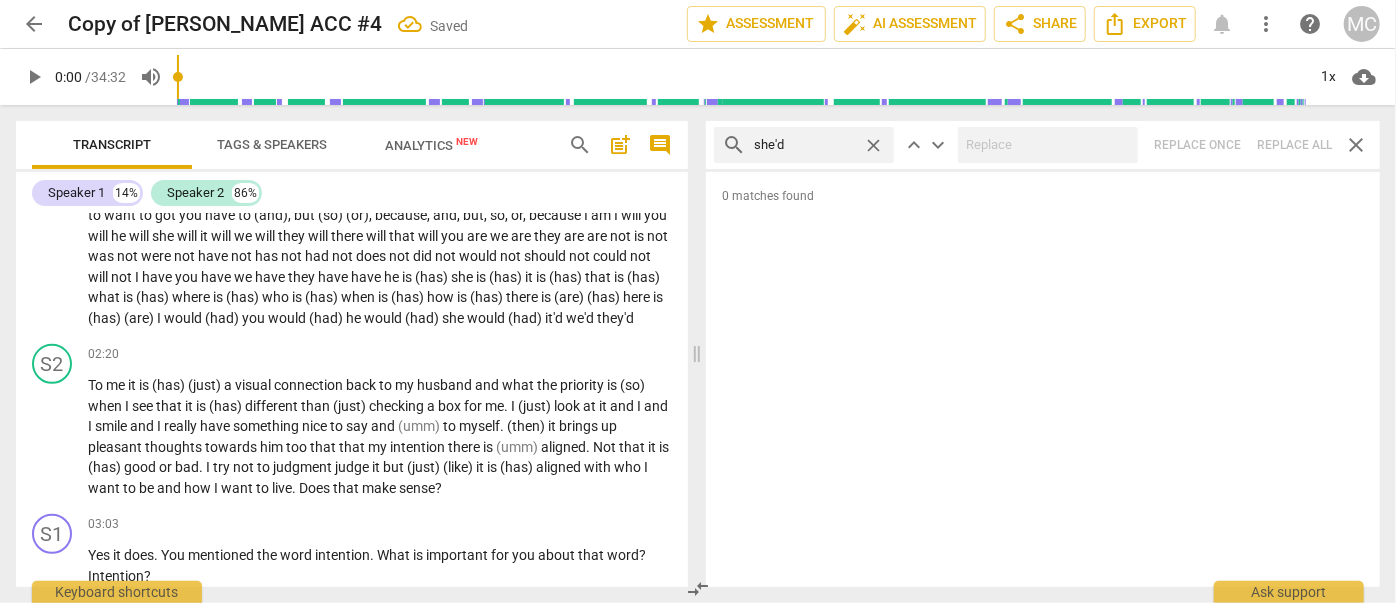 click on "close" at bounding box center (873, 145) 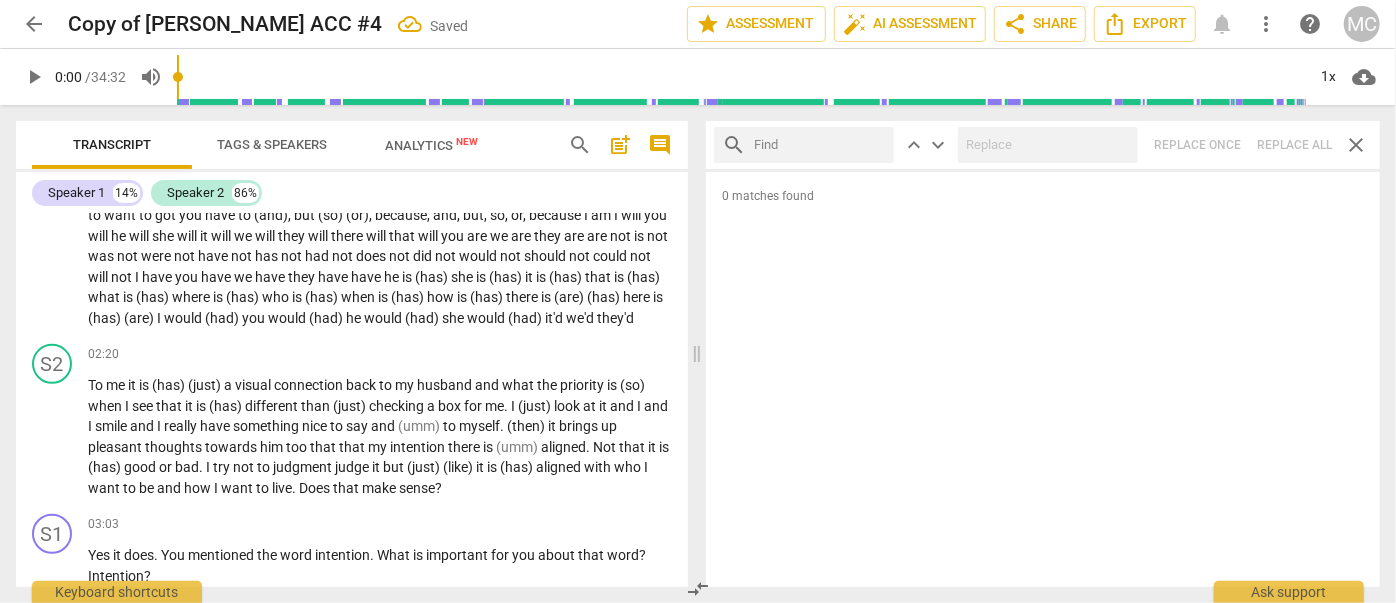 click at bounding box center [820, 145] 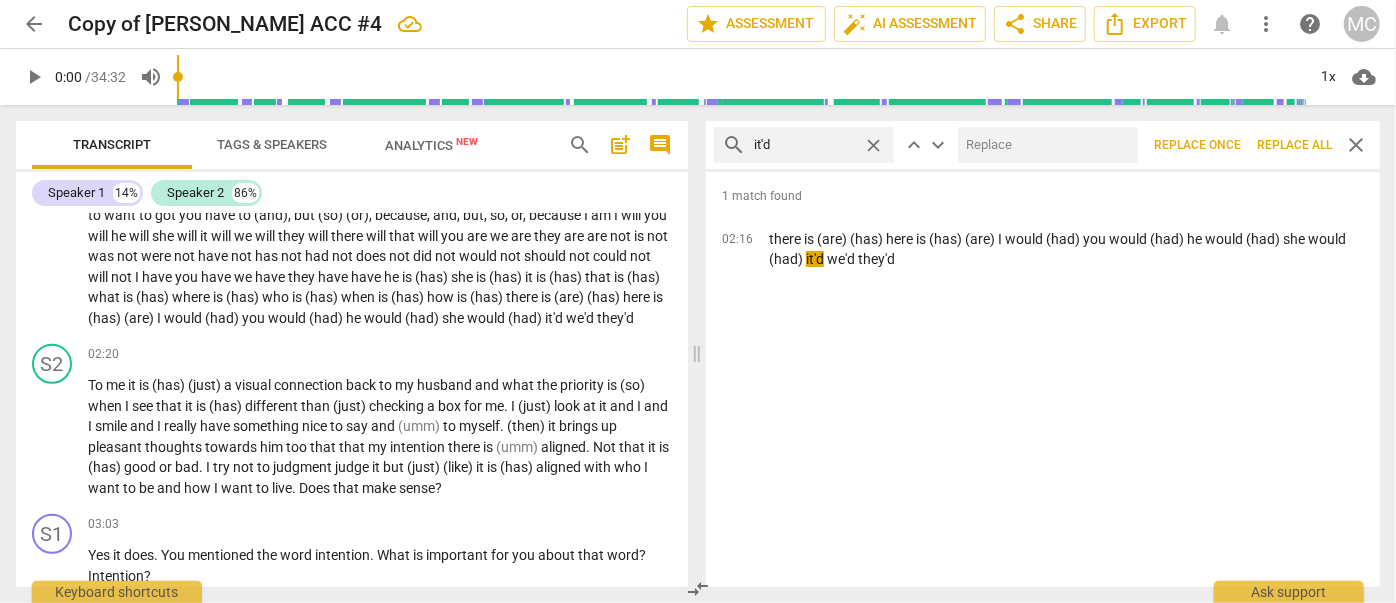 click at bounding box center [1044, 145] 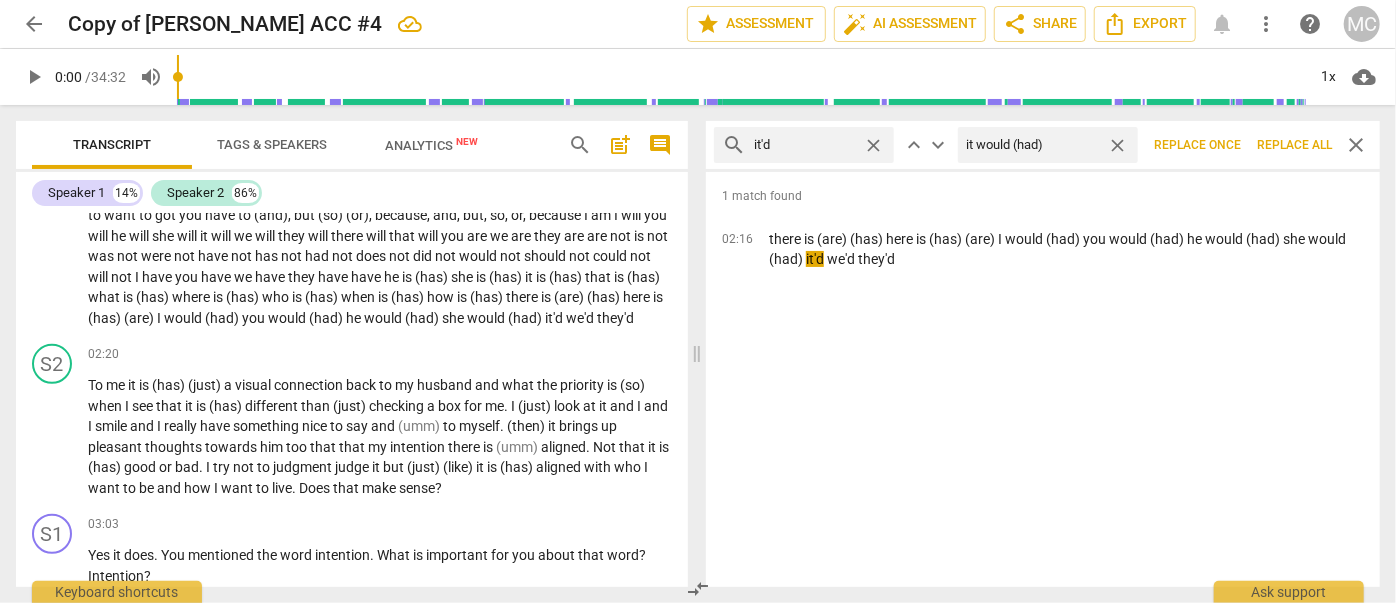click on "Replace all" at bounding box center (1294, 145) 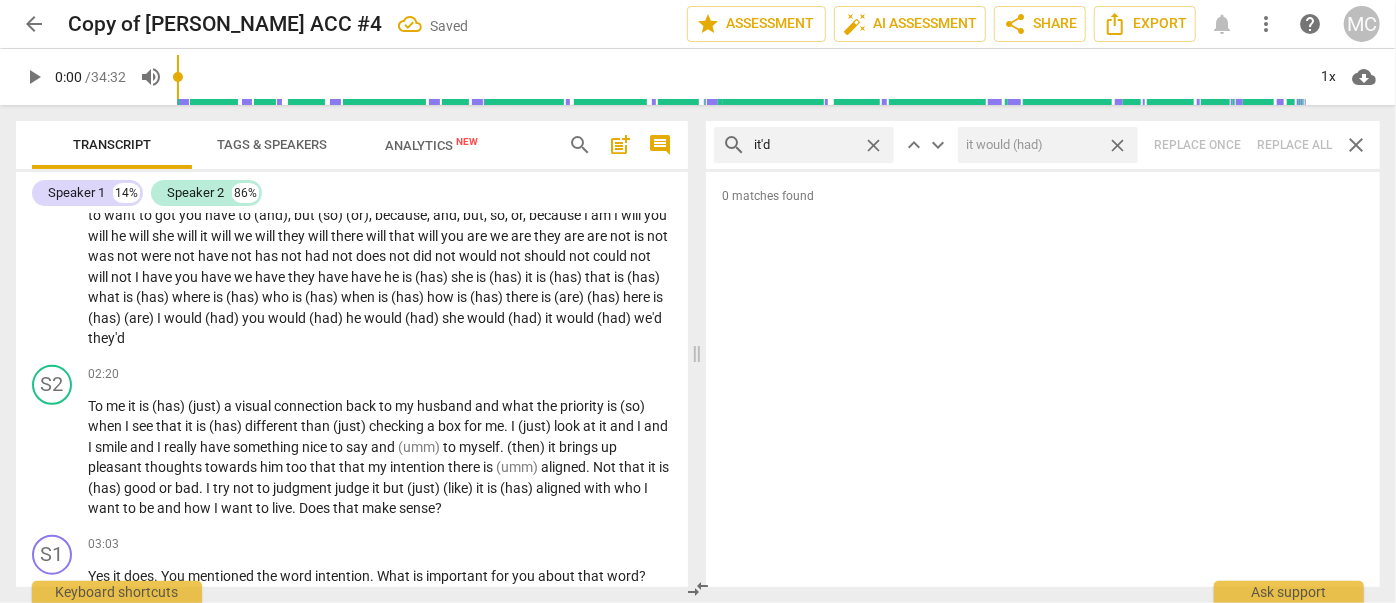 click on "close" at bounding box center (1117, 145) 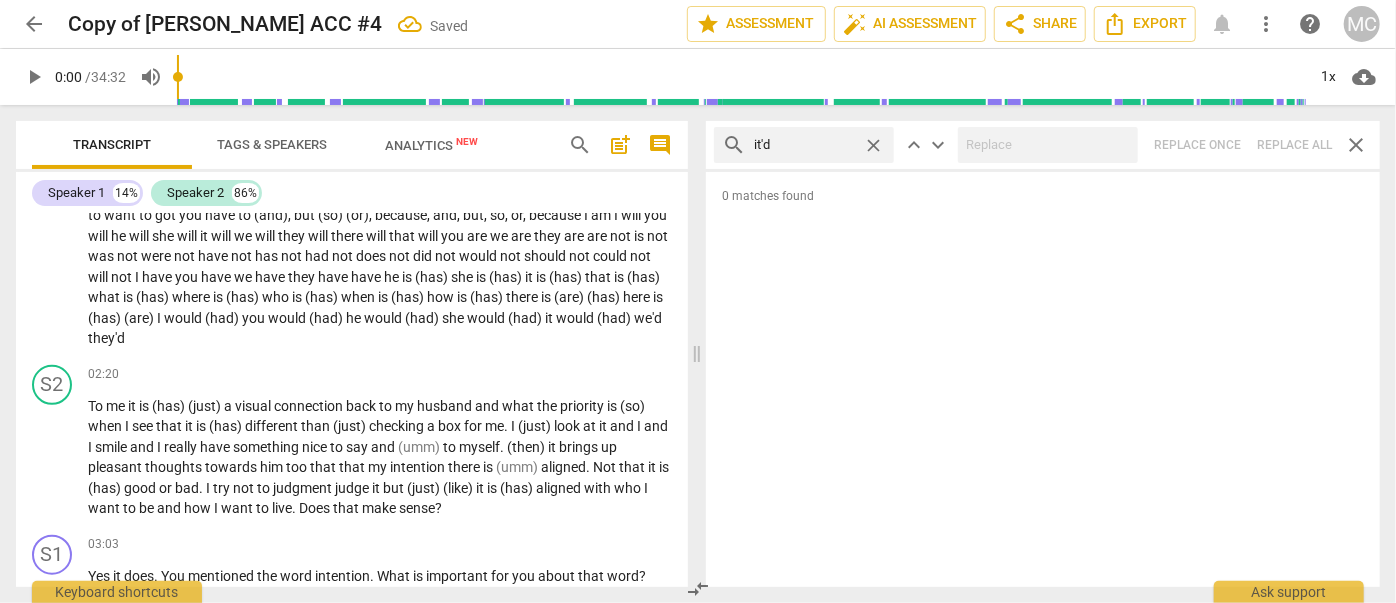 click on "close" at bounding box center [873, 145] 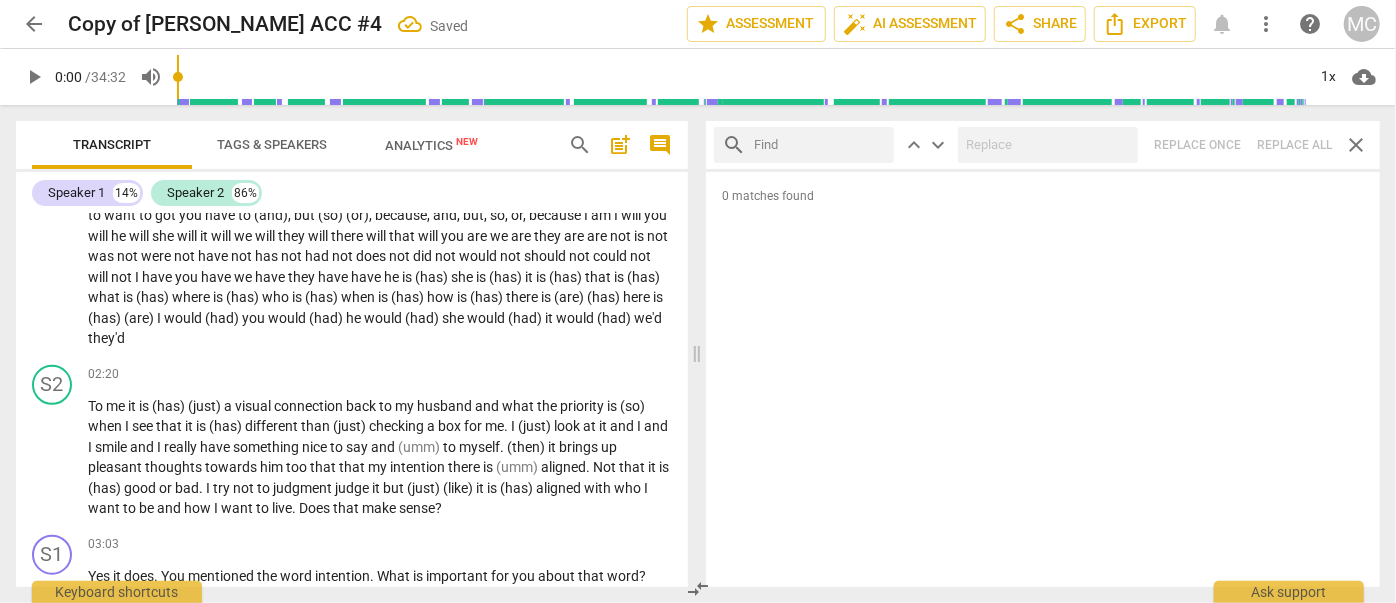 click at bounding box center (820, 145) 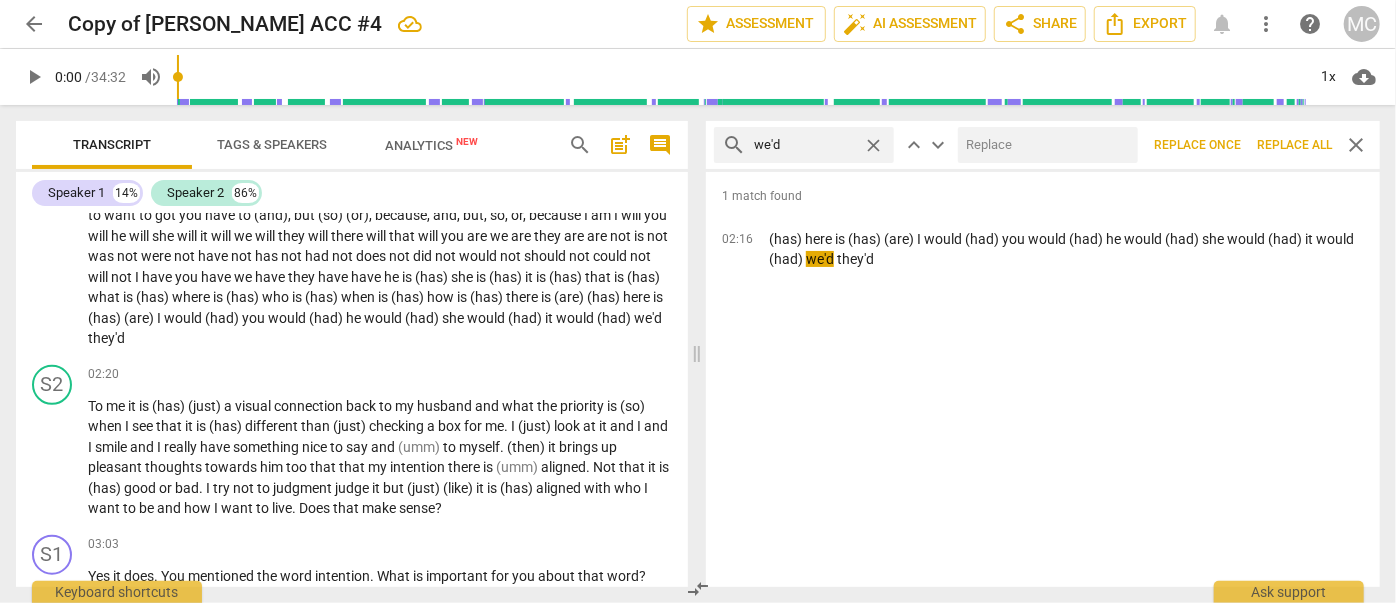 click at bounding box center [1044, 145] 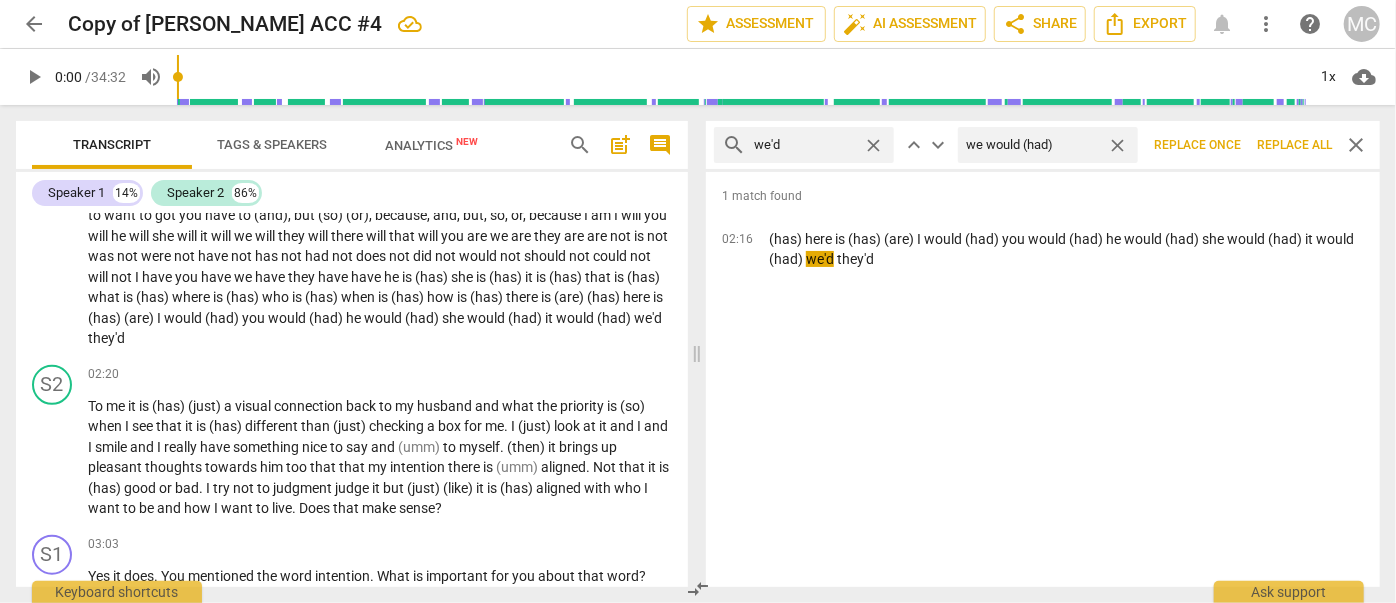 click on "Replace all" at bounding box center (1294, 145) 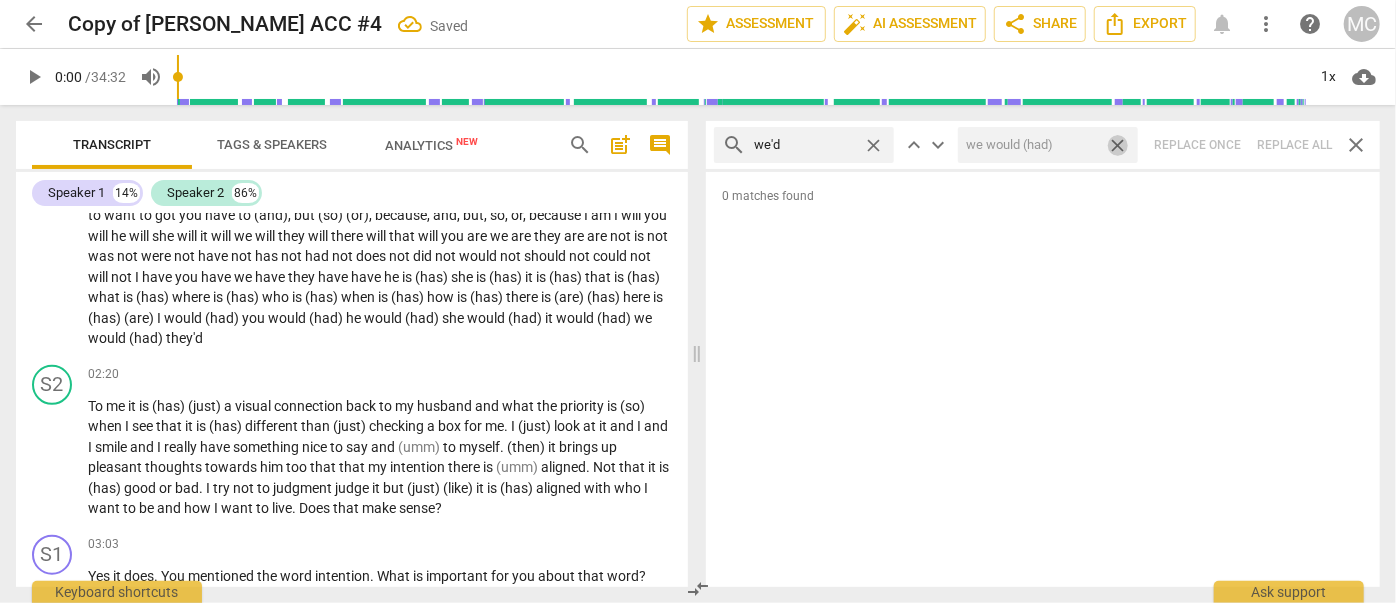 click on "close" at bounding box center (1117, 145) 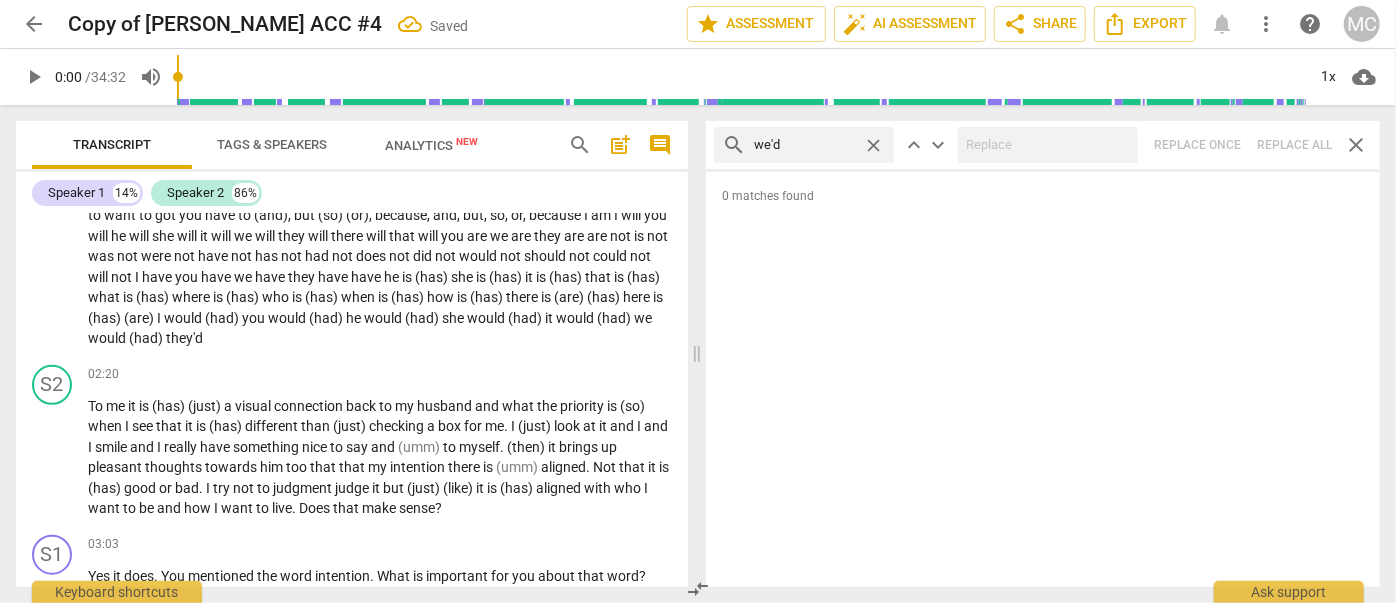 click on "close" at bounding box center [873, 145] 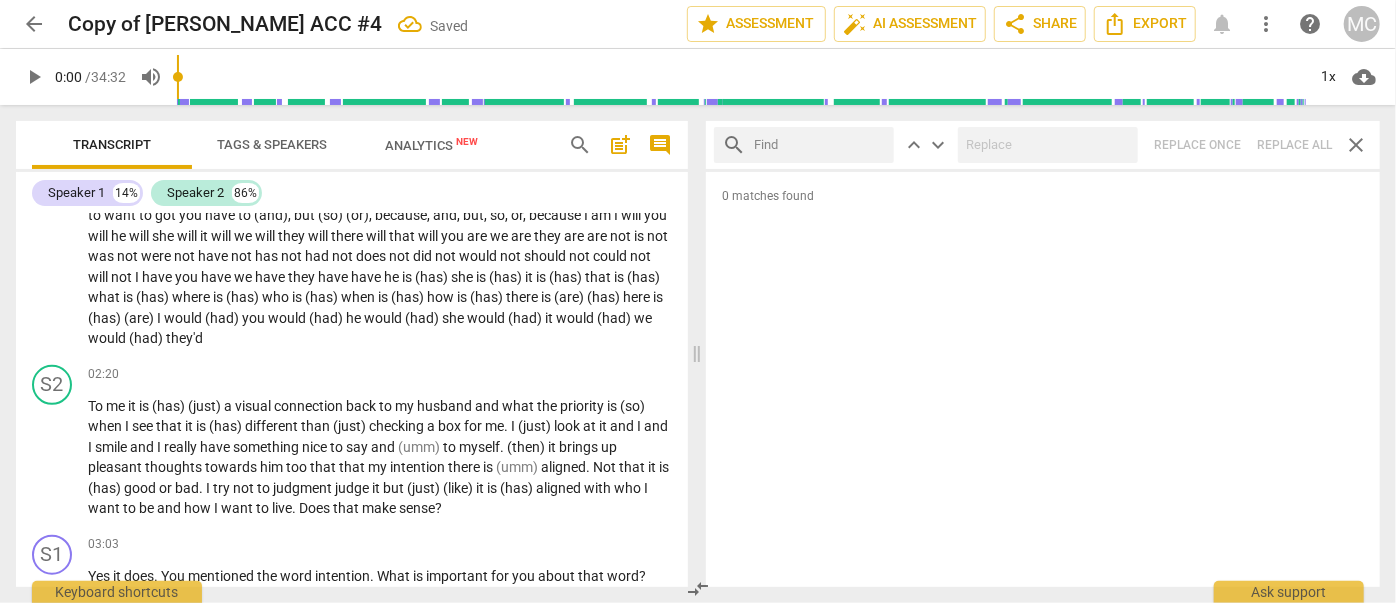 click at bounding box center (820, 145) 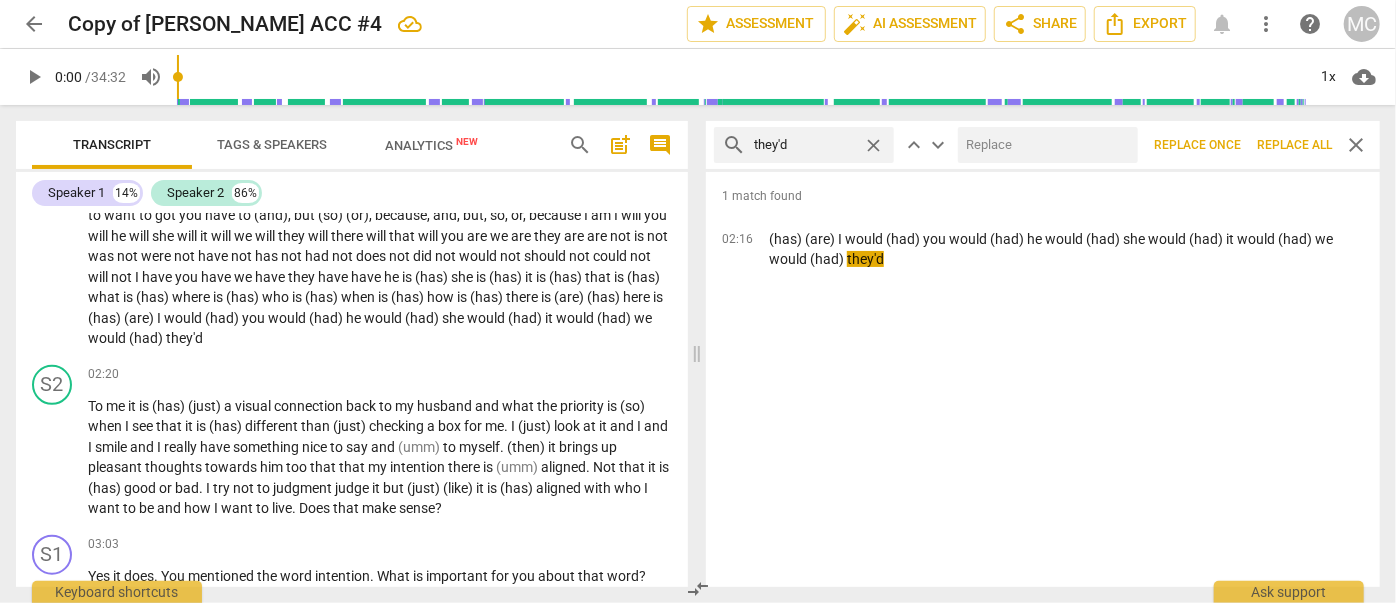 click at bounding box center (1044, 145) 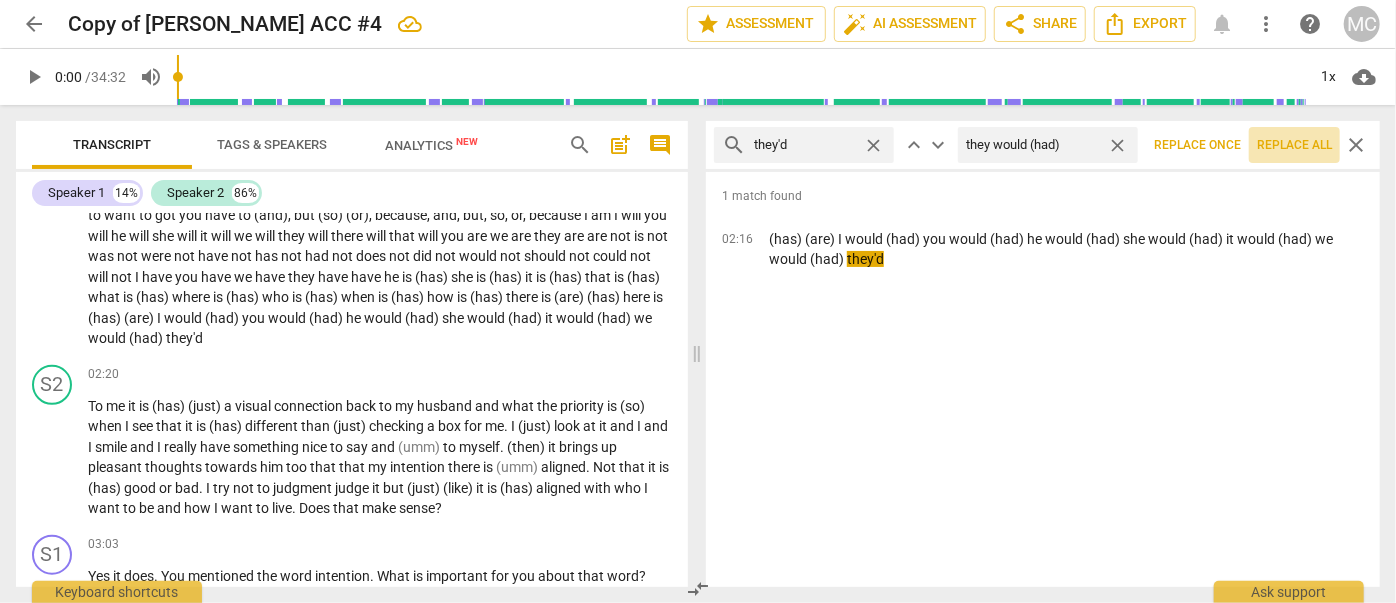 click on "Replace all" at bounding box center [1294, 145] 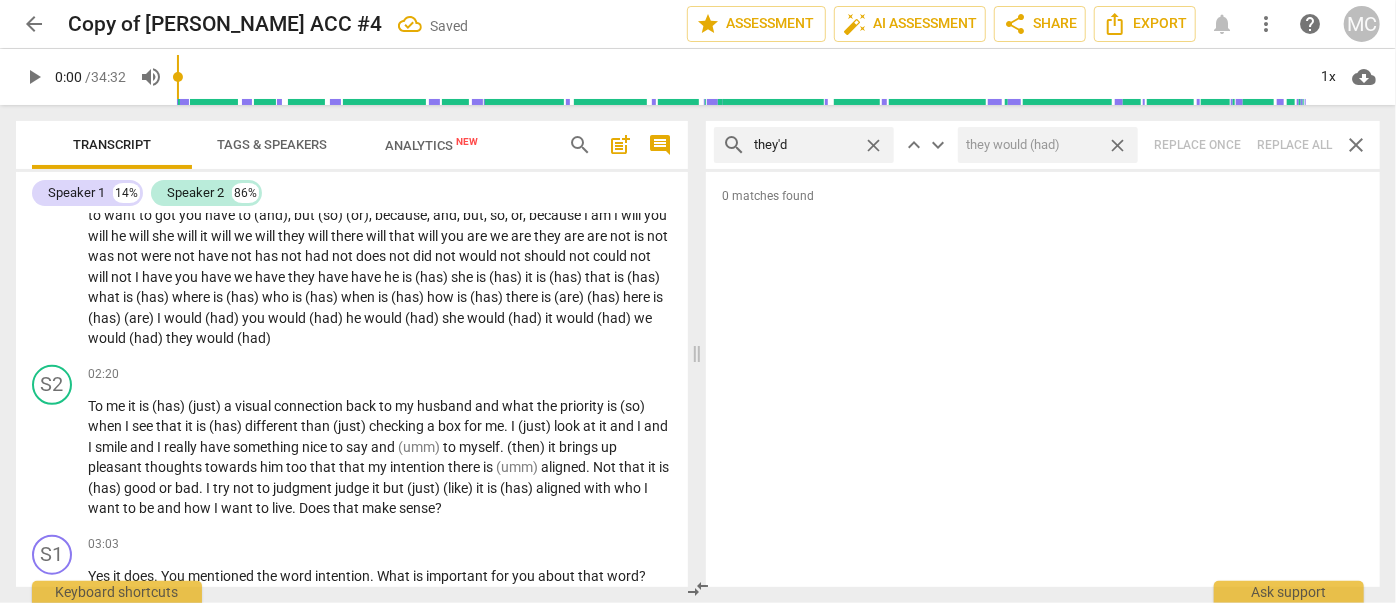 click on "close" at bounding box center [873, 145] 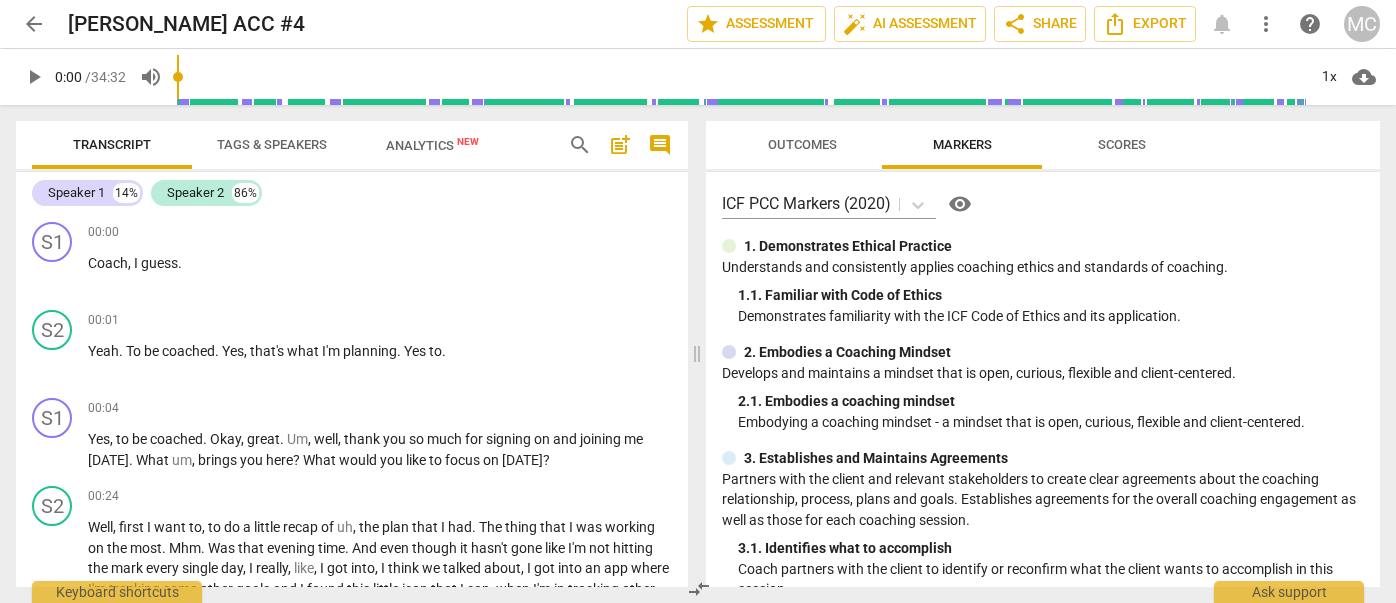 scroll, scrollTop: 0, scrollLeft: 0, axis: both 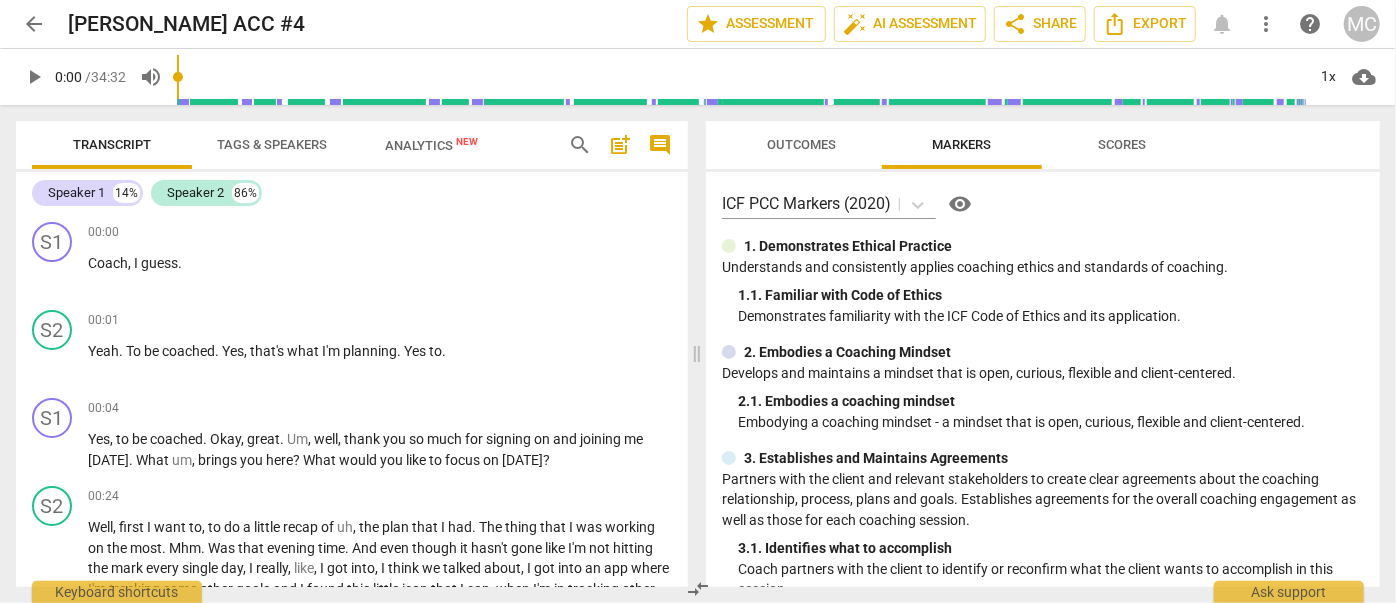 click on "search" at bounding box center (580, 145) 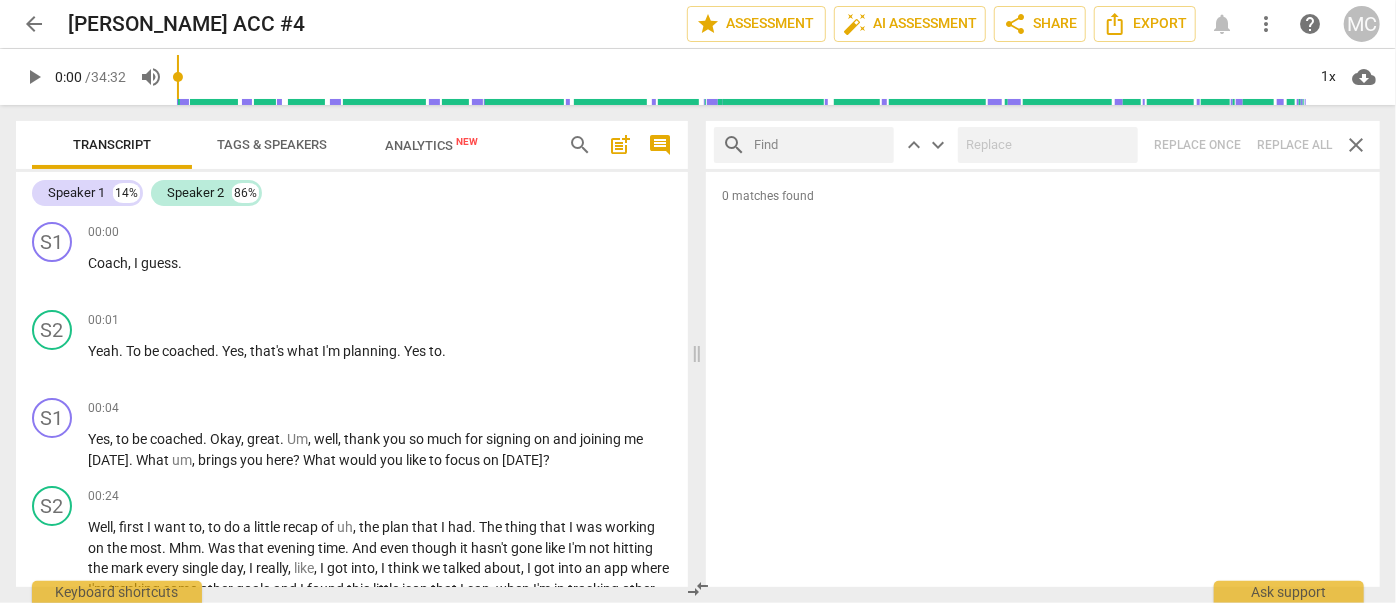 click at bounding box center [820, 145] 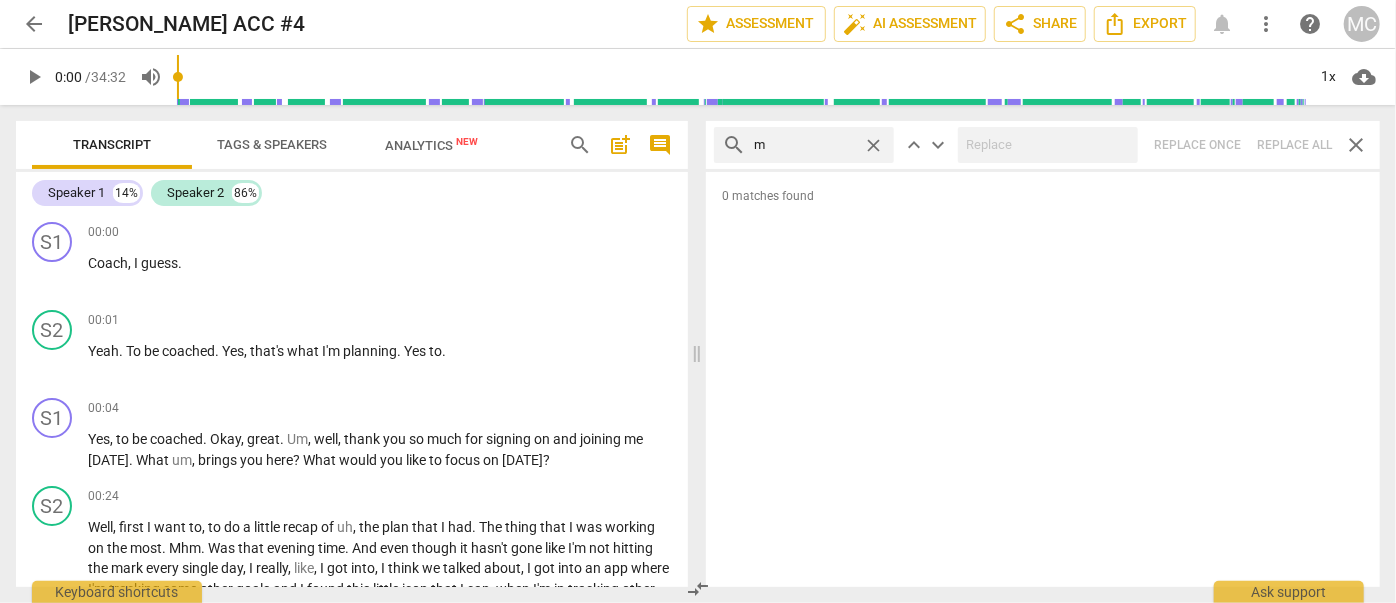 type on "m" 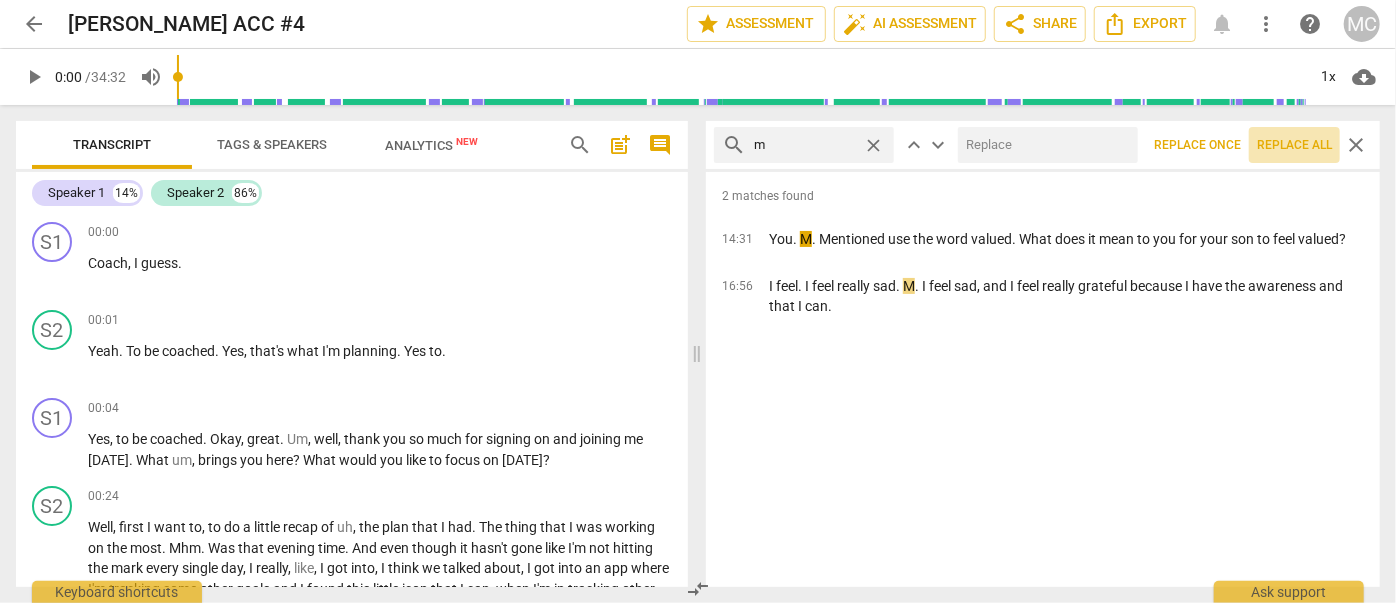 click on "Replace all" at bounding box center [1294, 145] 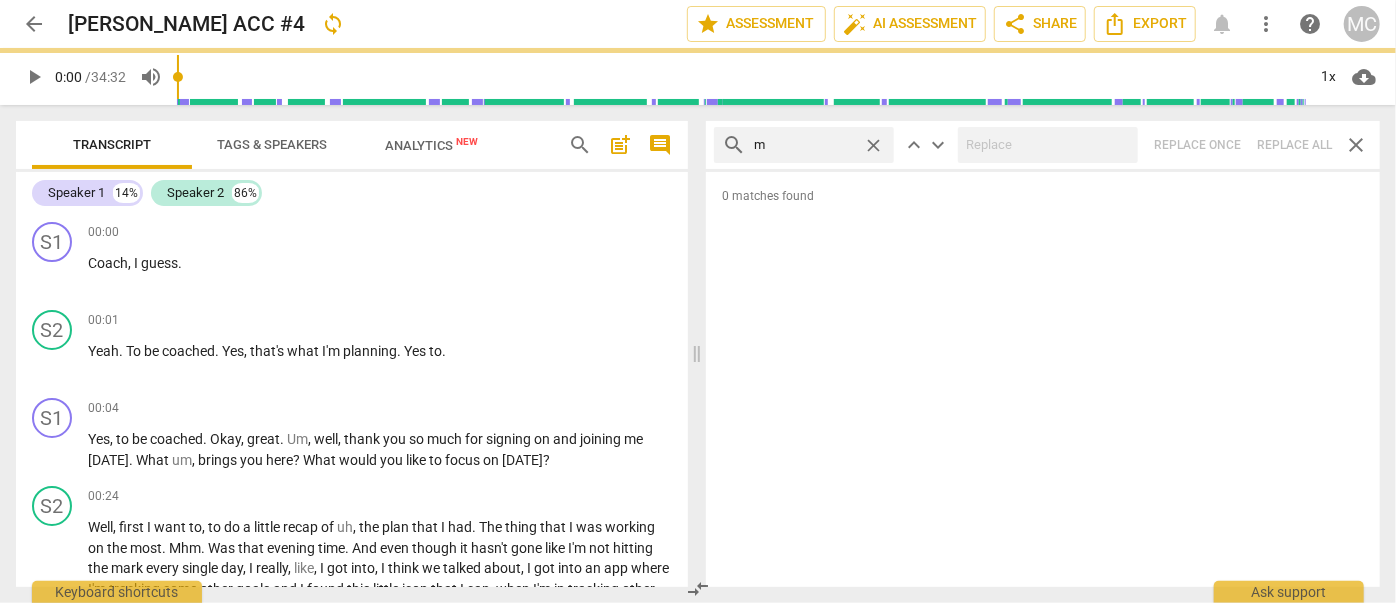 drag, startPoint x: 871, startPoint y: 138, endPoint x: 861, endPoint y: 140, distance: 10.198039 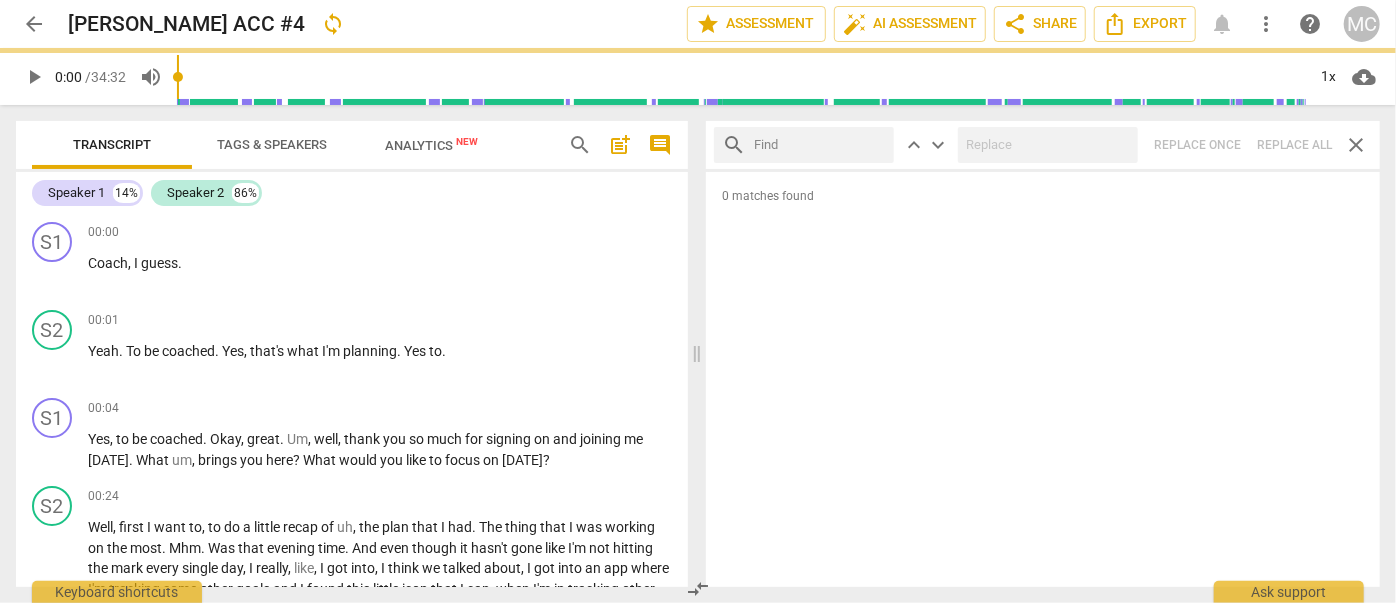click at bounding box center (820, 145) 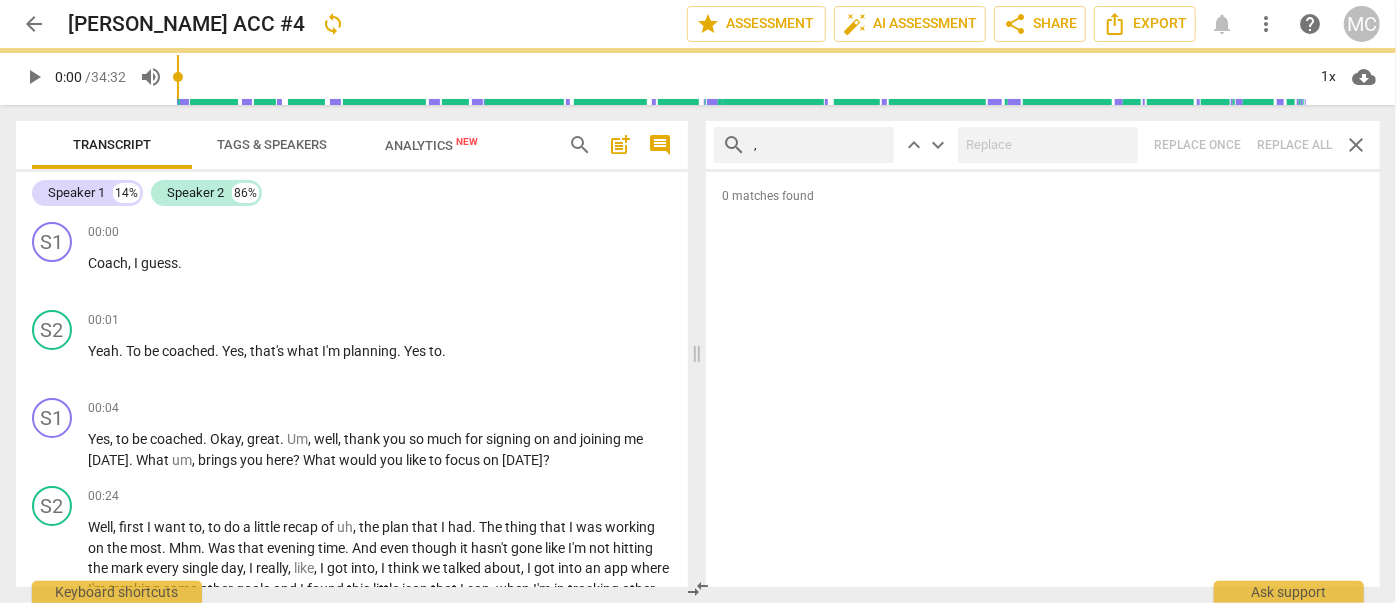 type on "," 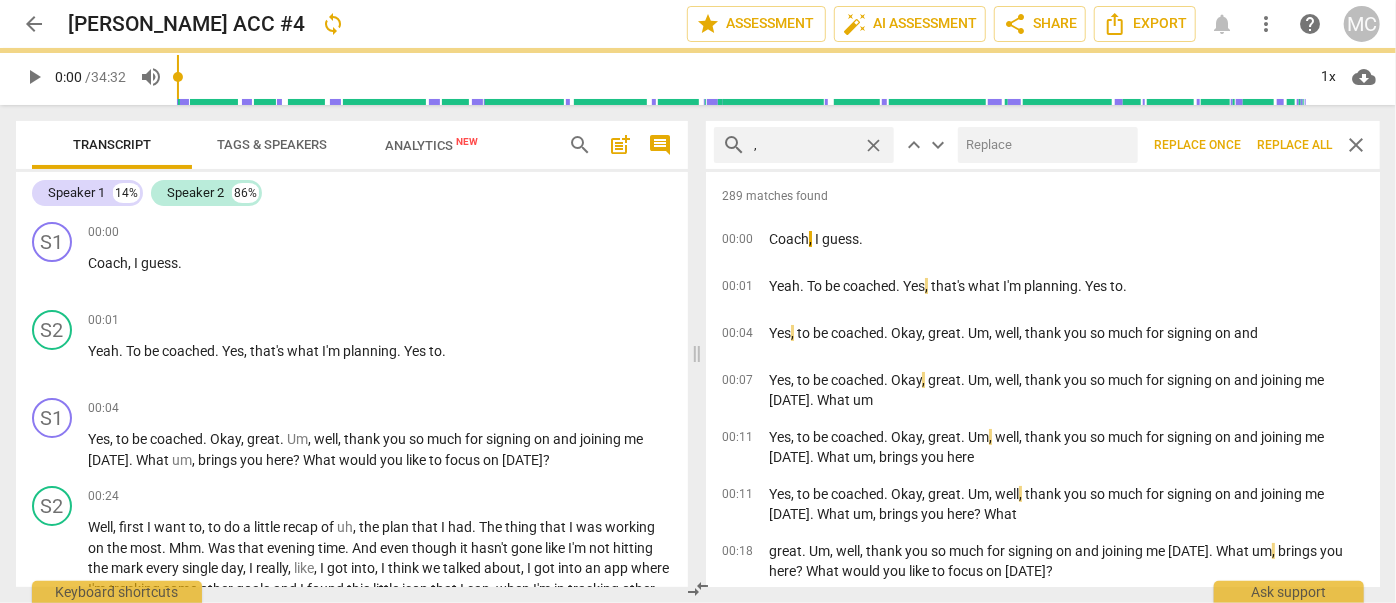 click on "search , close keyboard_arrow_up keyboard_arrow_down Replace once Replace all close" at bounding box center [1043, 145] 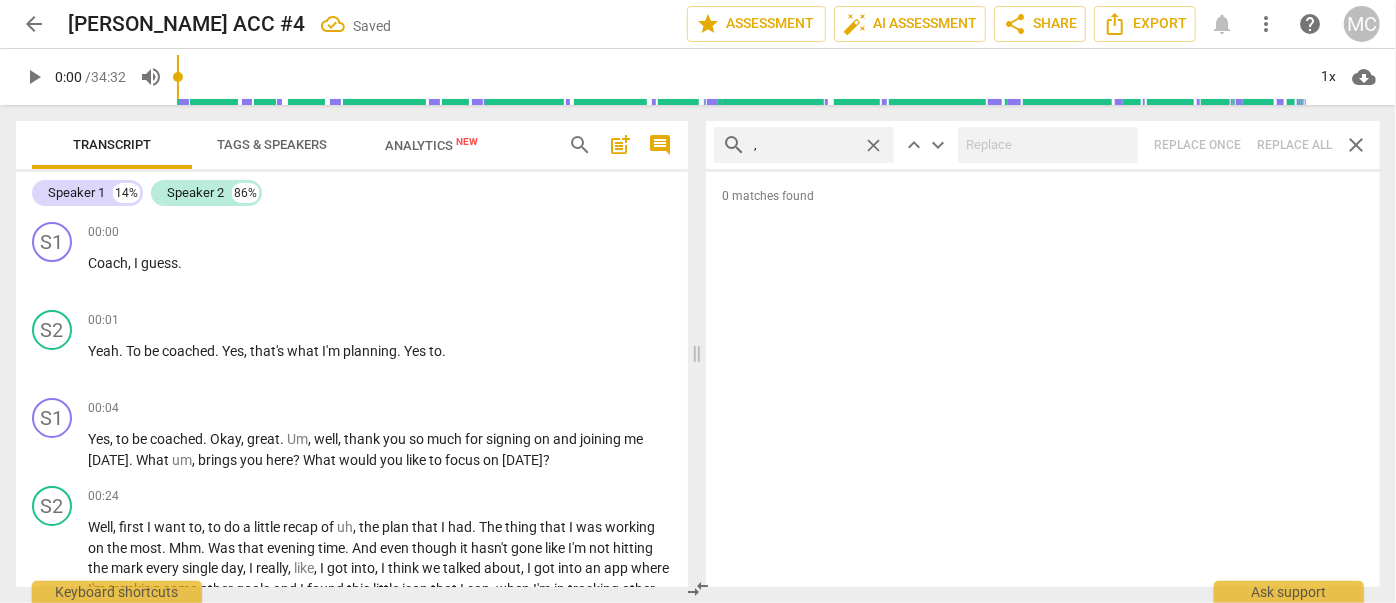 click on "close" at bounding box center (873, 145) 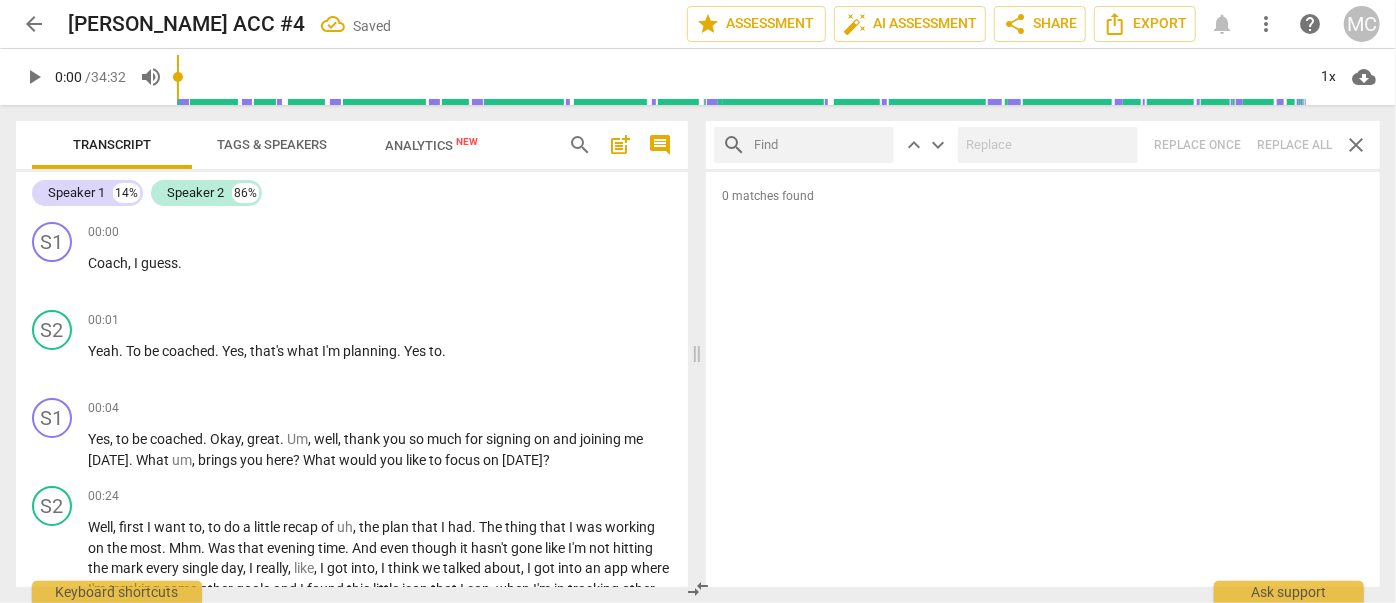 click at bounding box center (820, 145) 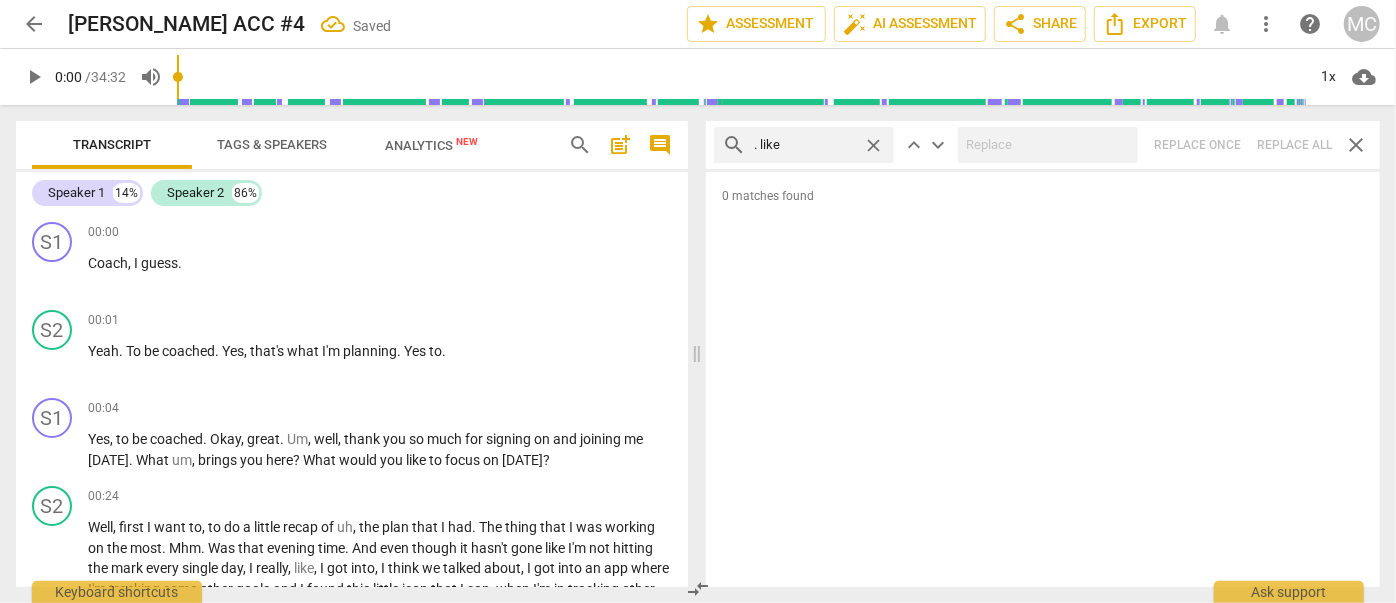 type on ". like" 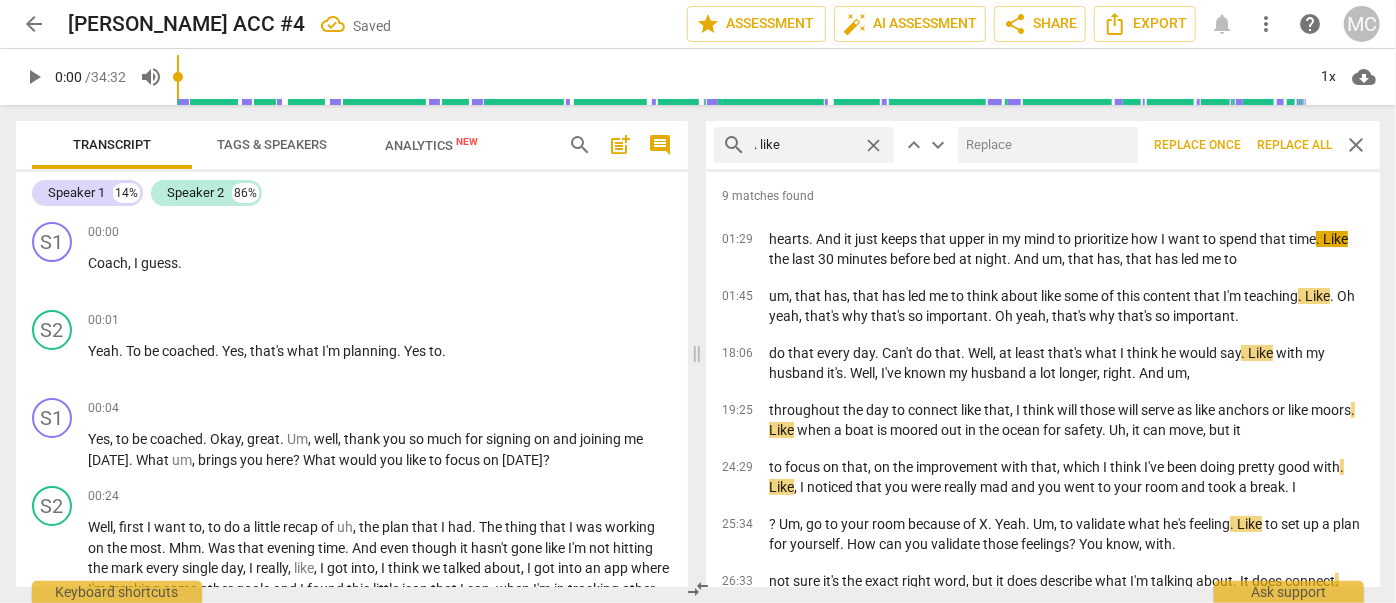 click at bounding box center [1044, 145] 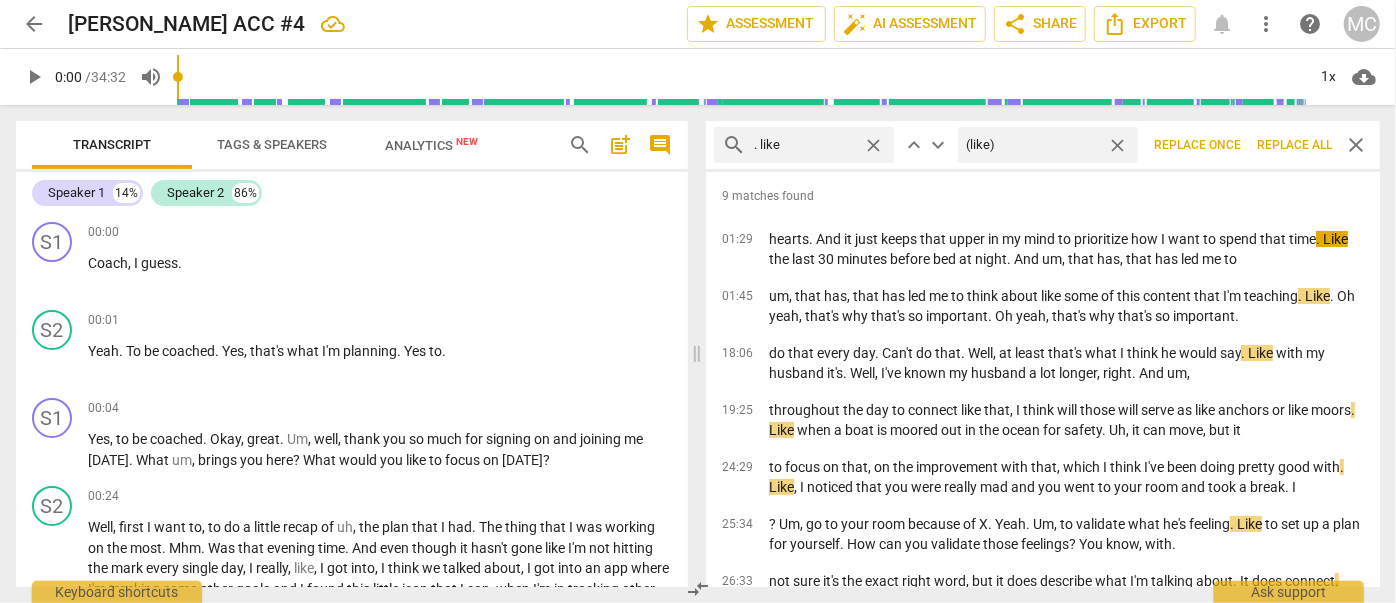 type on "(like)" 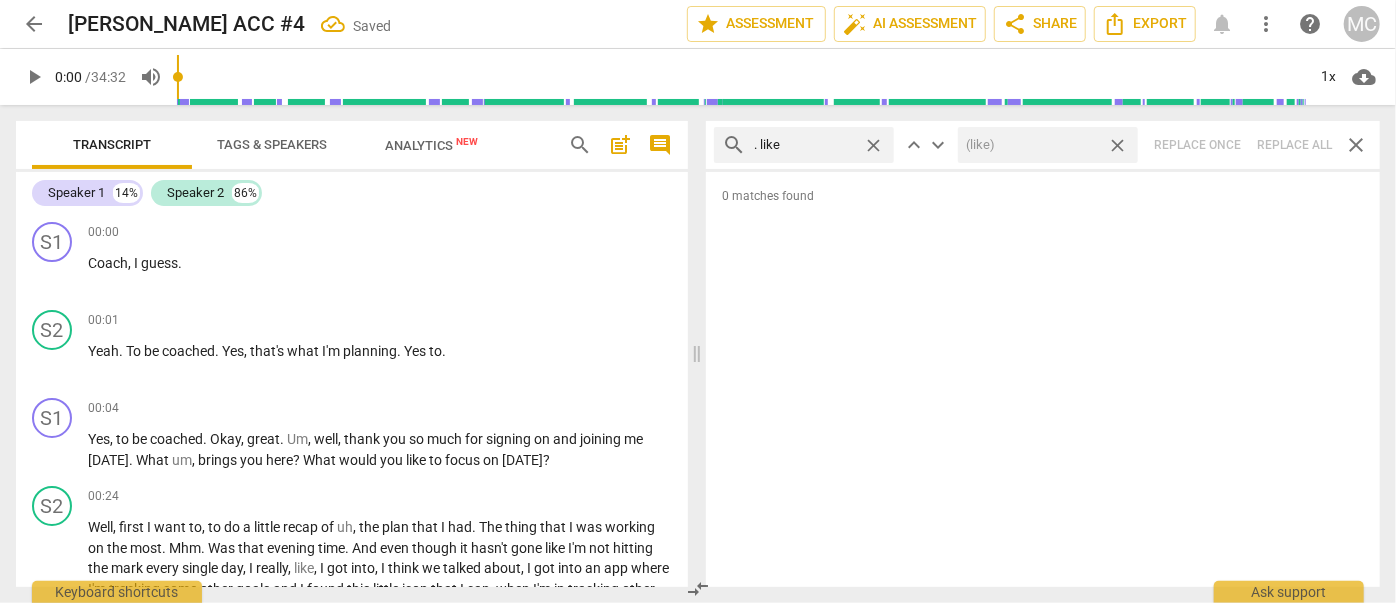 click on "close" at bounding box center (1117, 145) 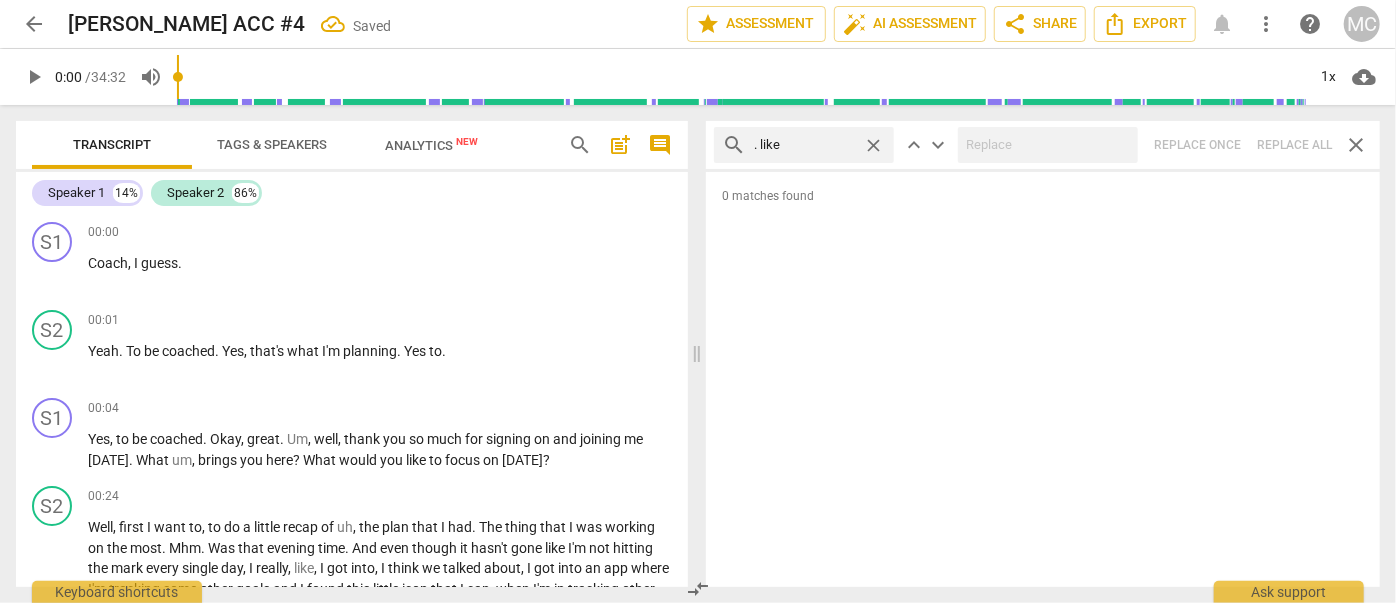 click on "close" at bounding box center [873, 145] 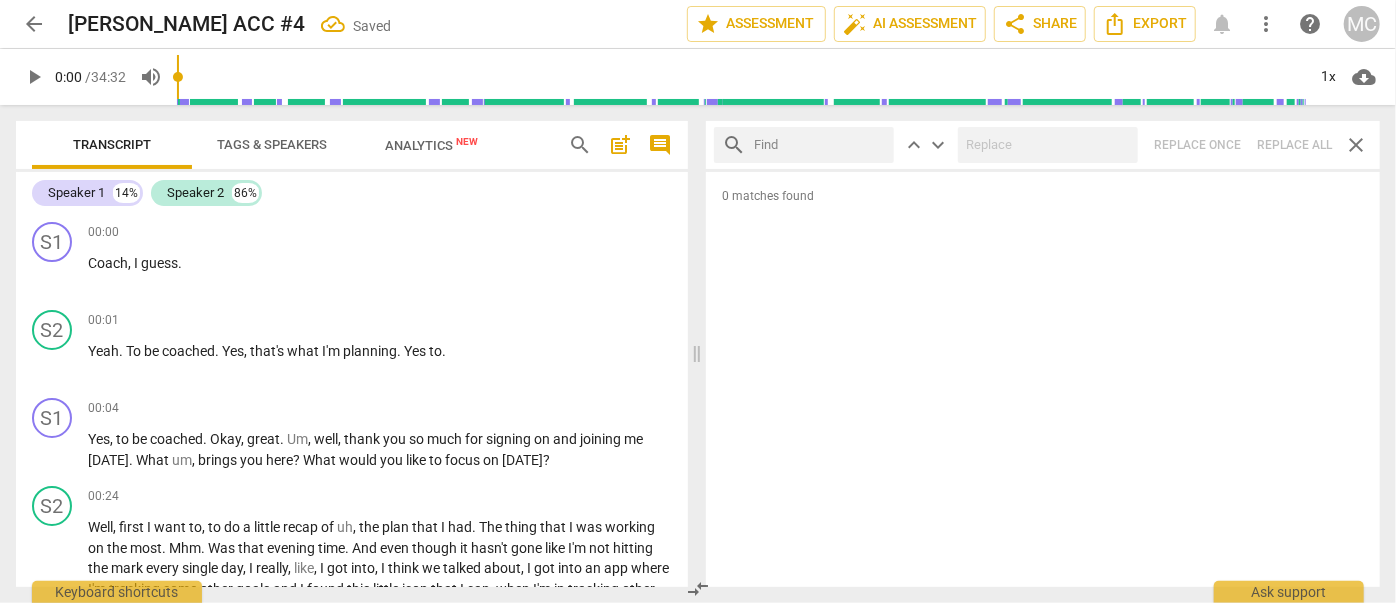click at bounding box center (820, 145) 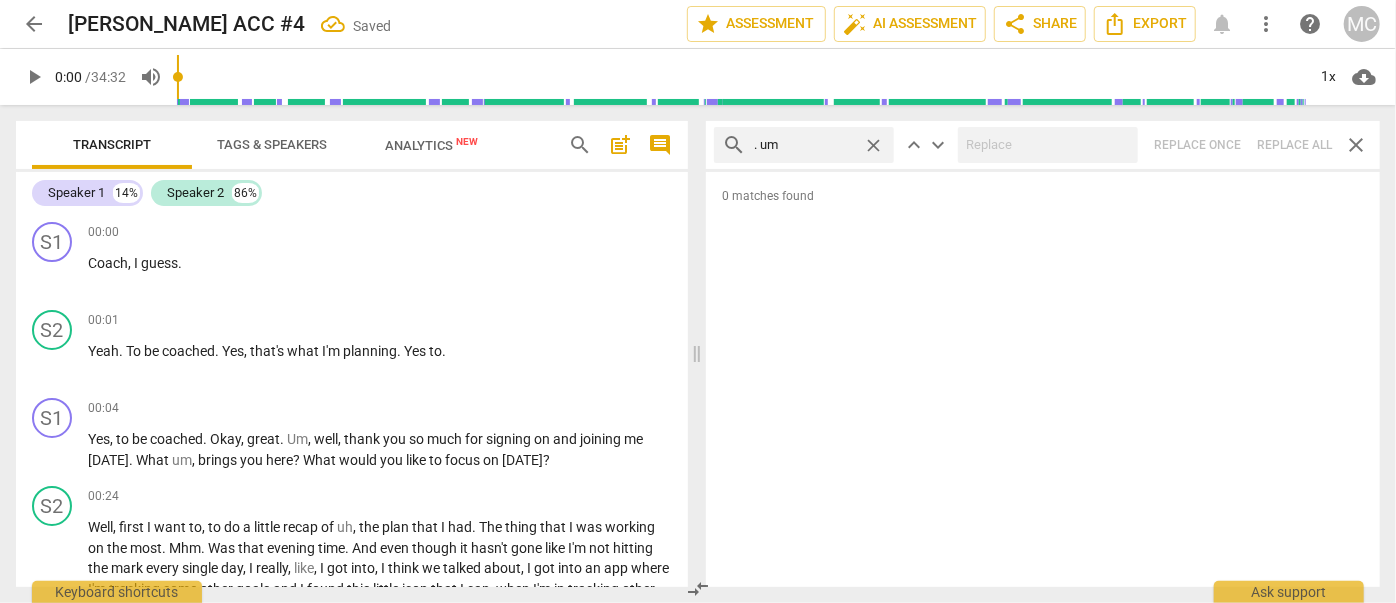 type on ". um" 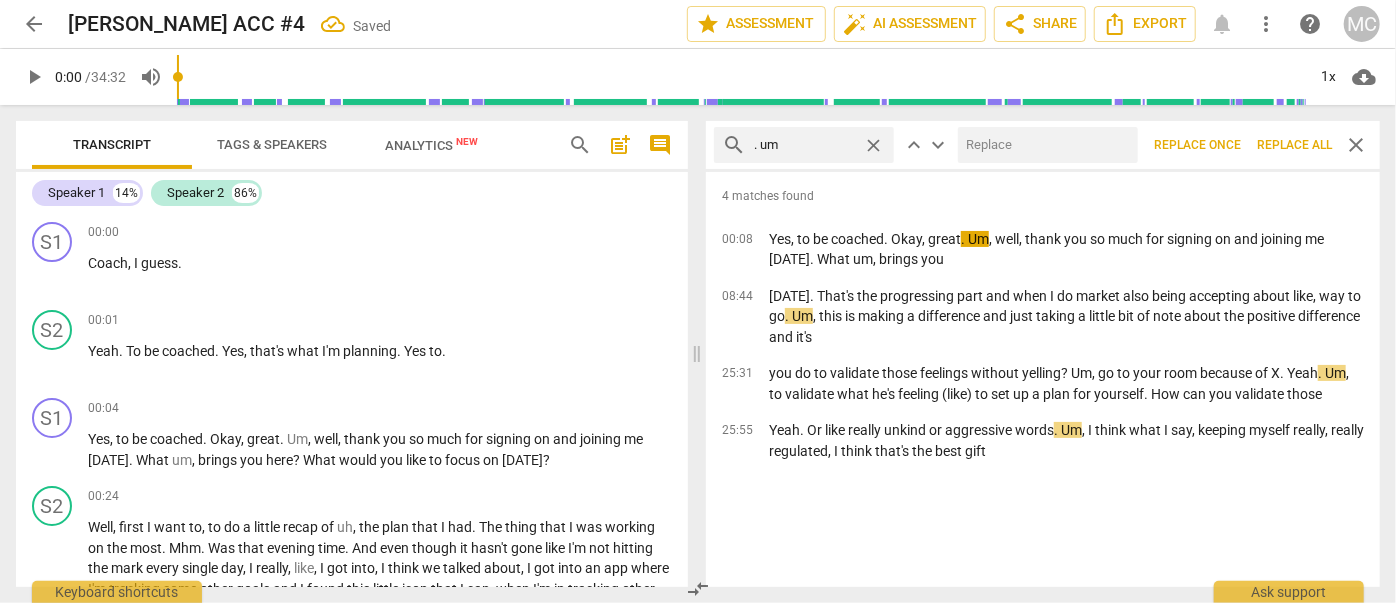 click at bounding box center [1044, 145] 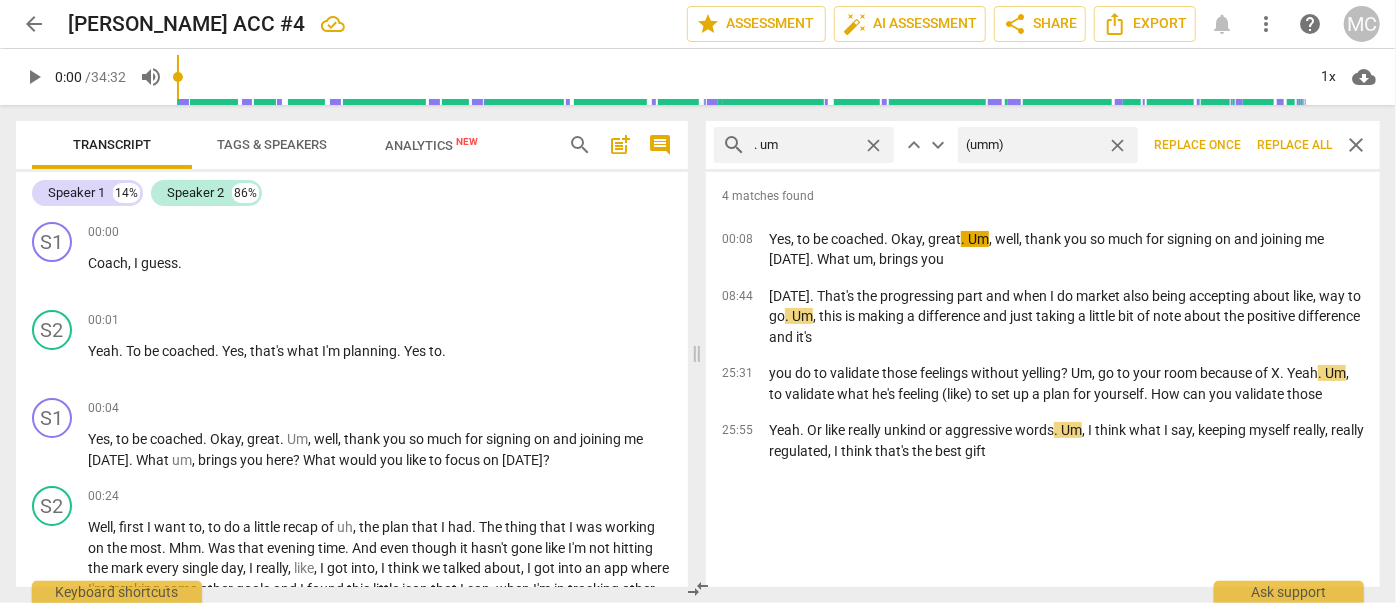 type on "(umm)" 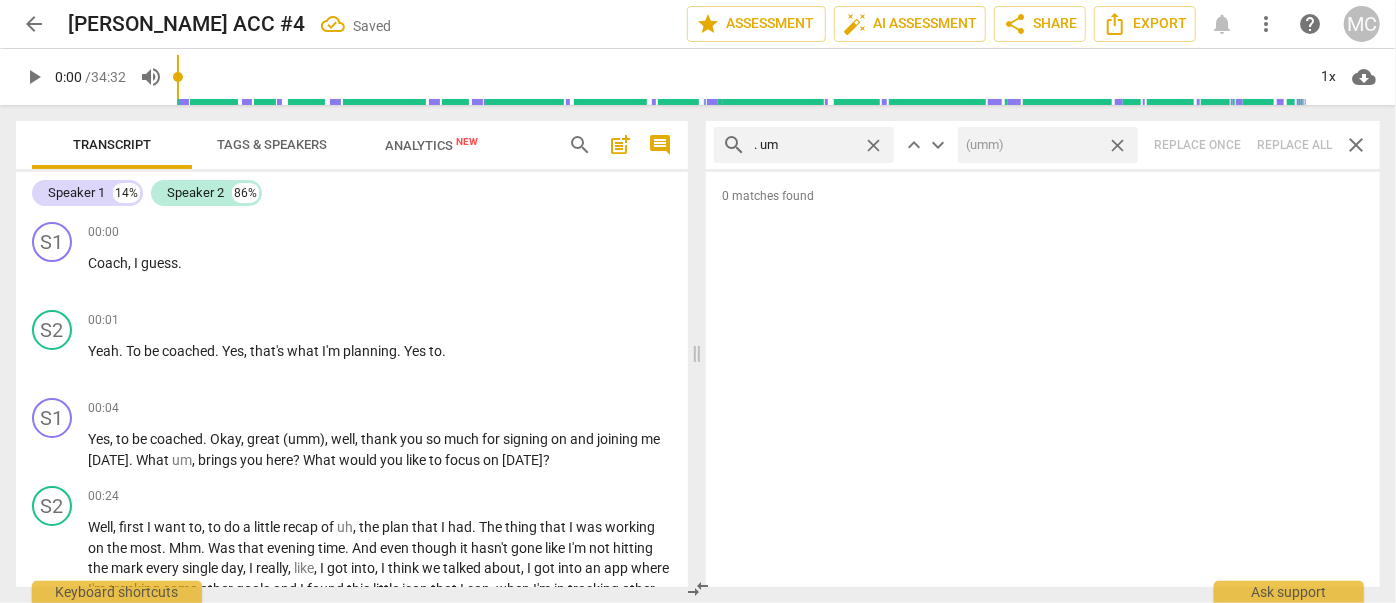 click on "close" at bounding box center (1117, 145) 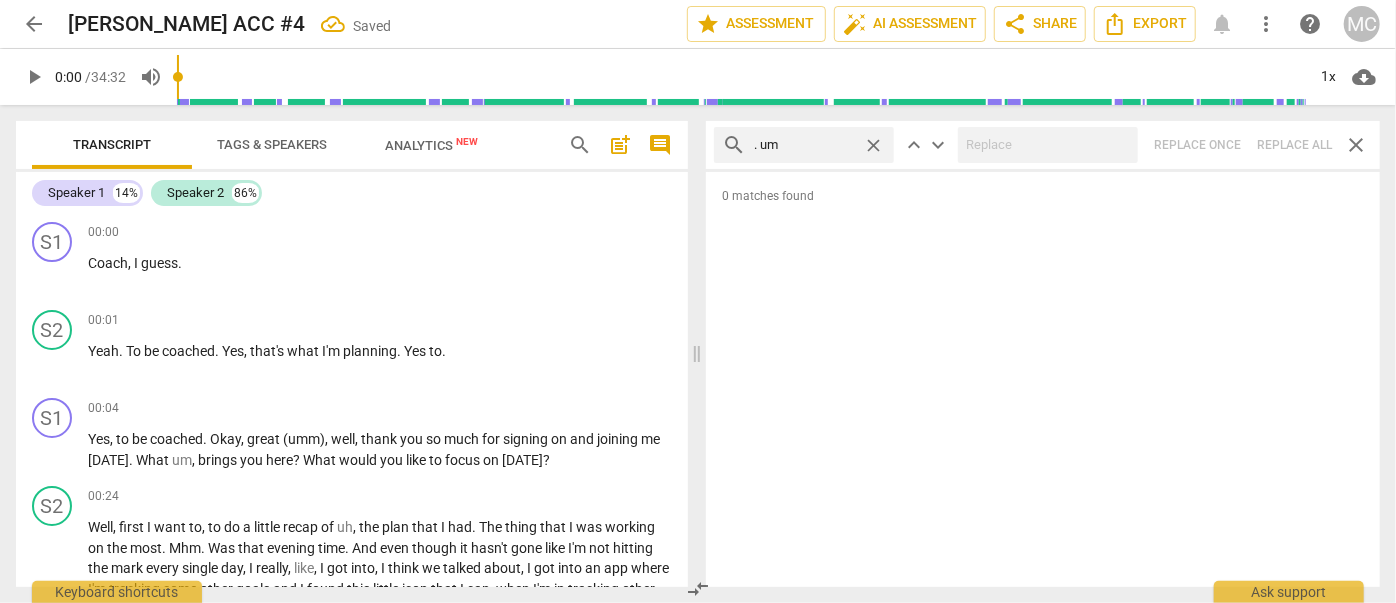 click on "close" at bounding box center [873, 145] 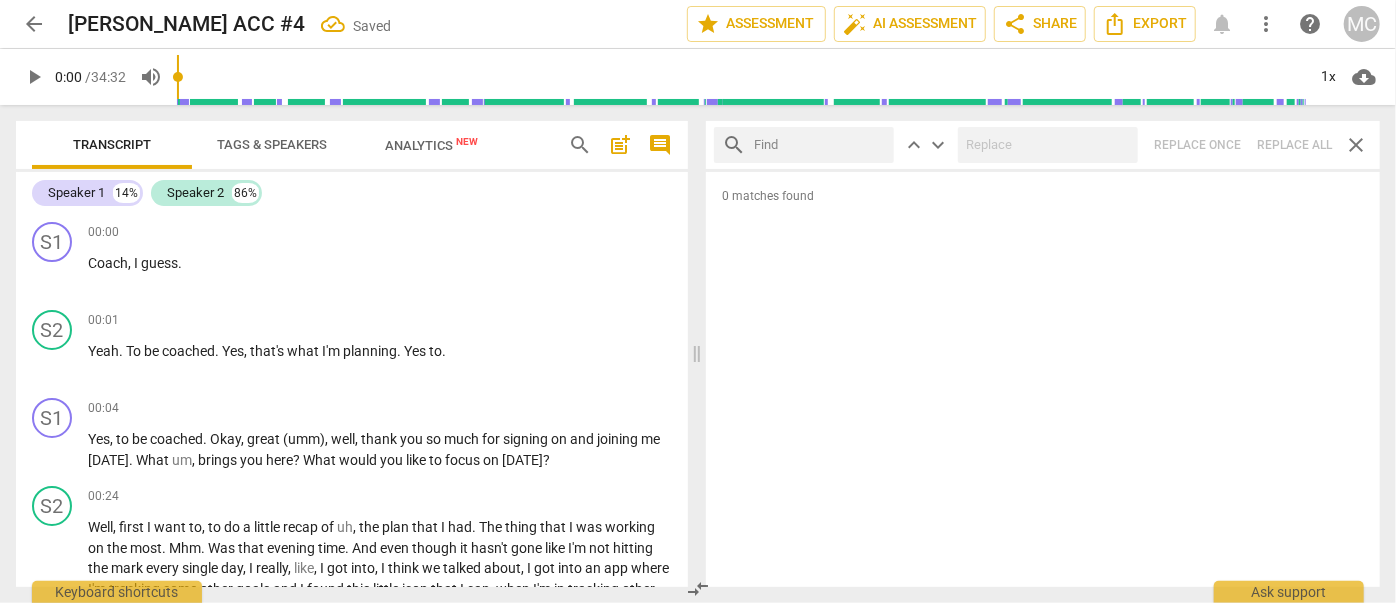 click at bounding box center [820, 145] 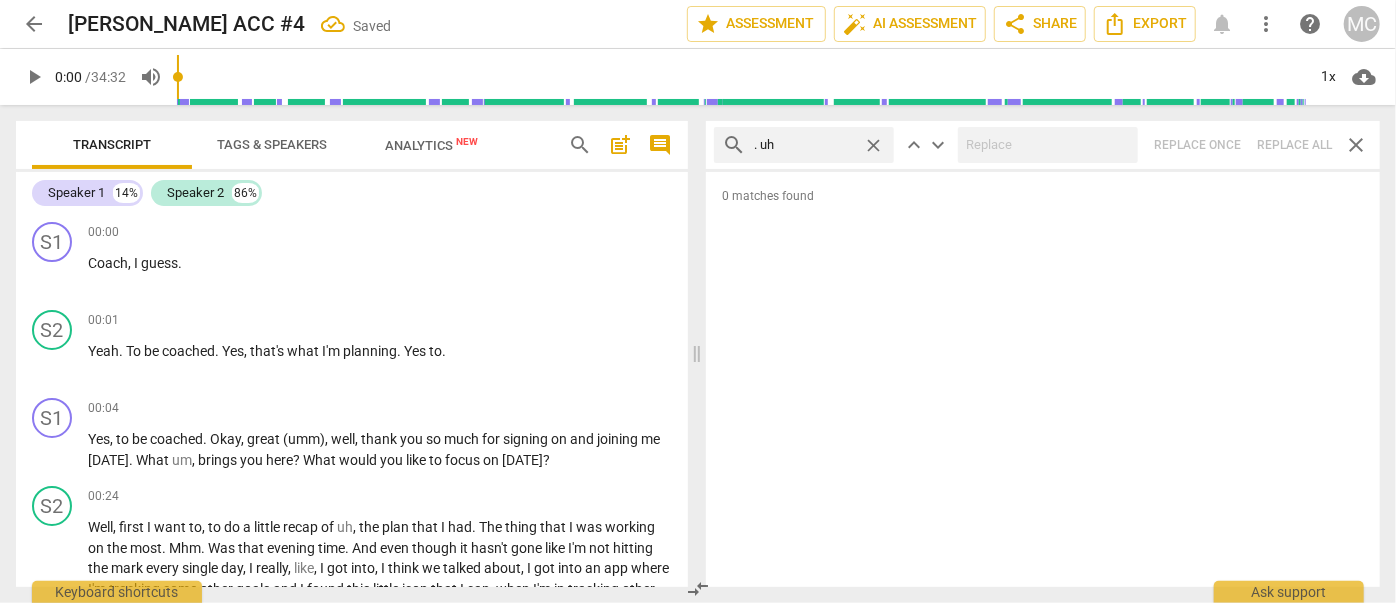 type on ". uh" 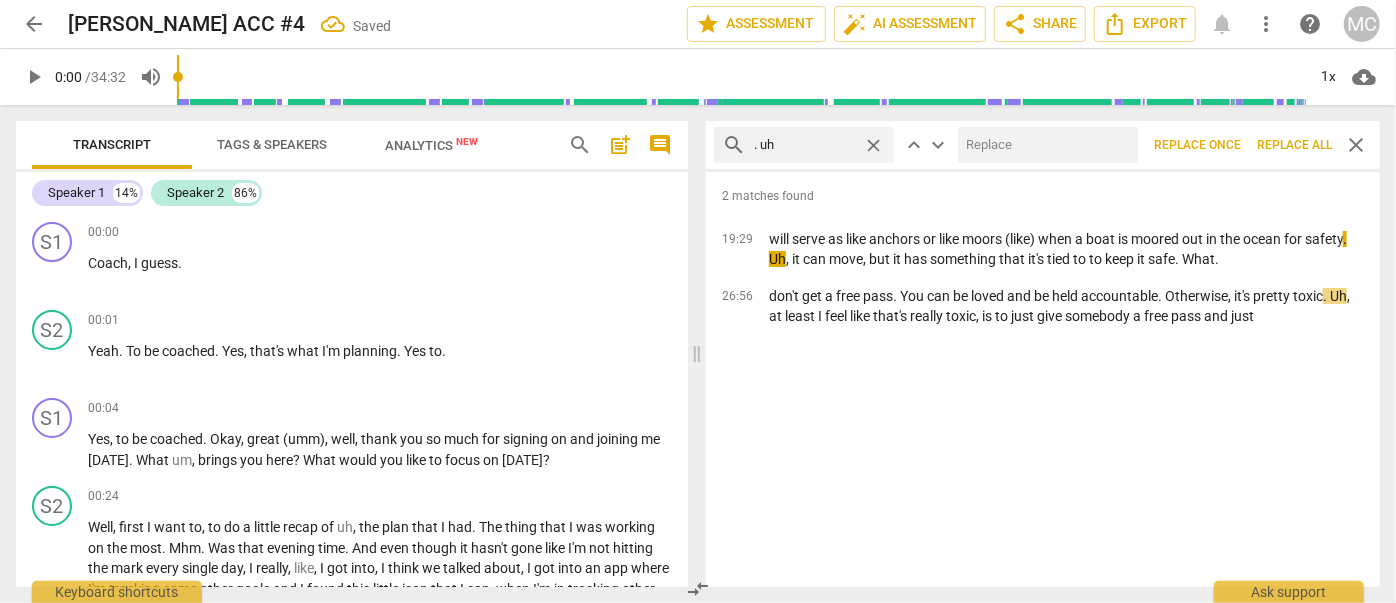 click at bounding box center [1044, 145] 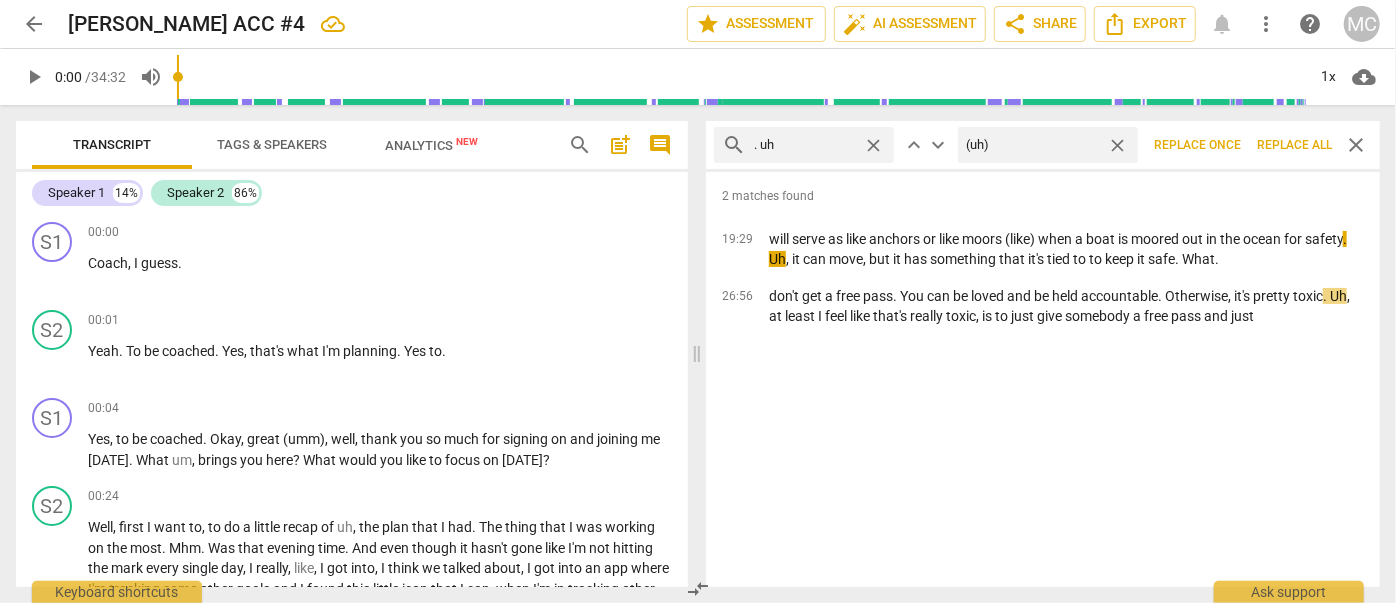 type on "(uh)" 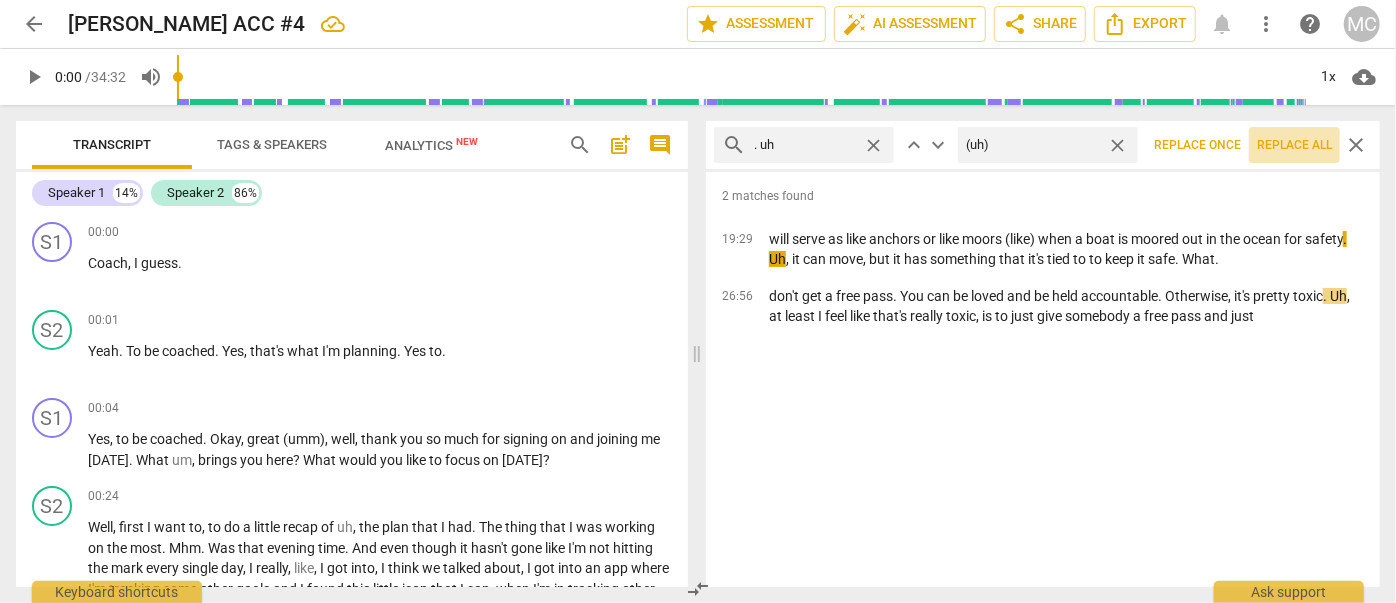 click on "Replace all" at bounding box center (1294, 145) 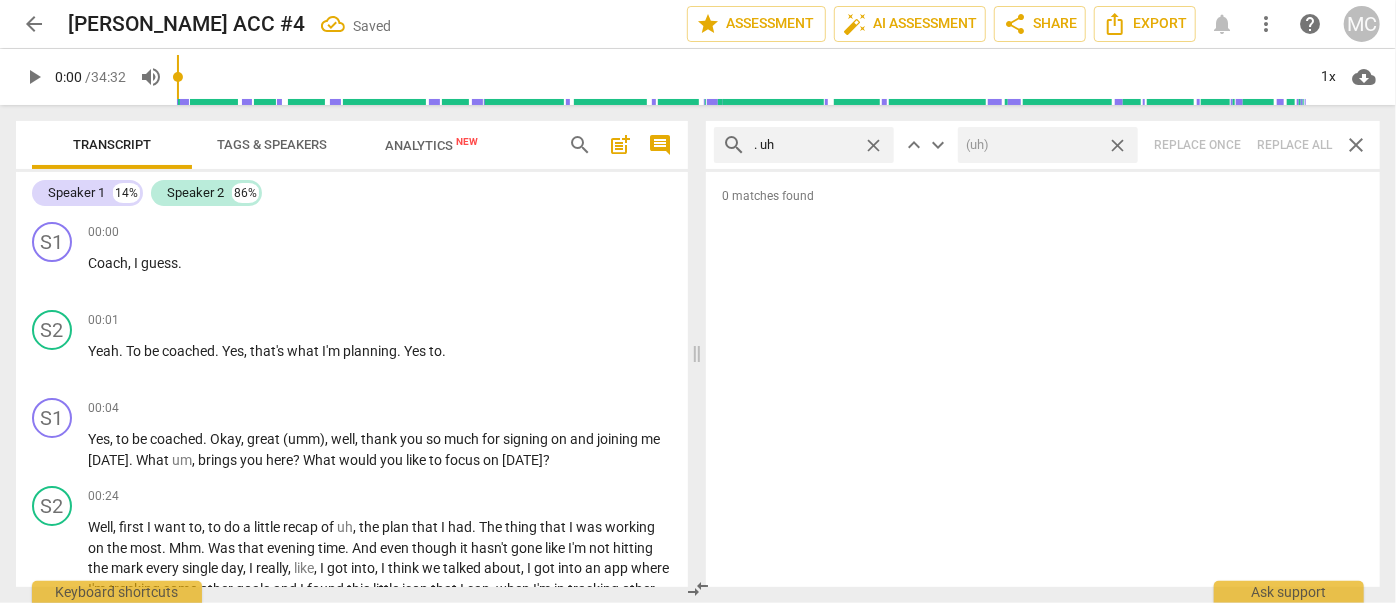 click on "close" at bounding box center [1117, 145] 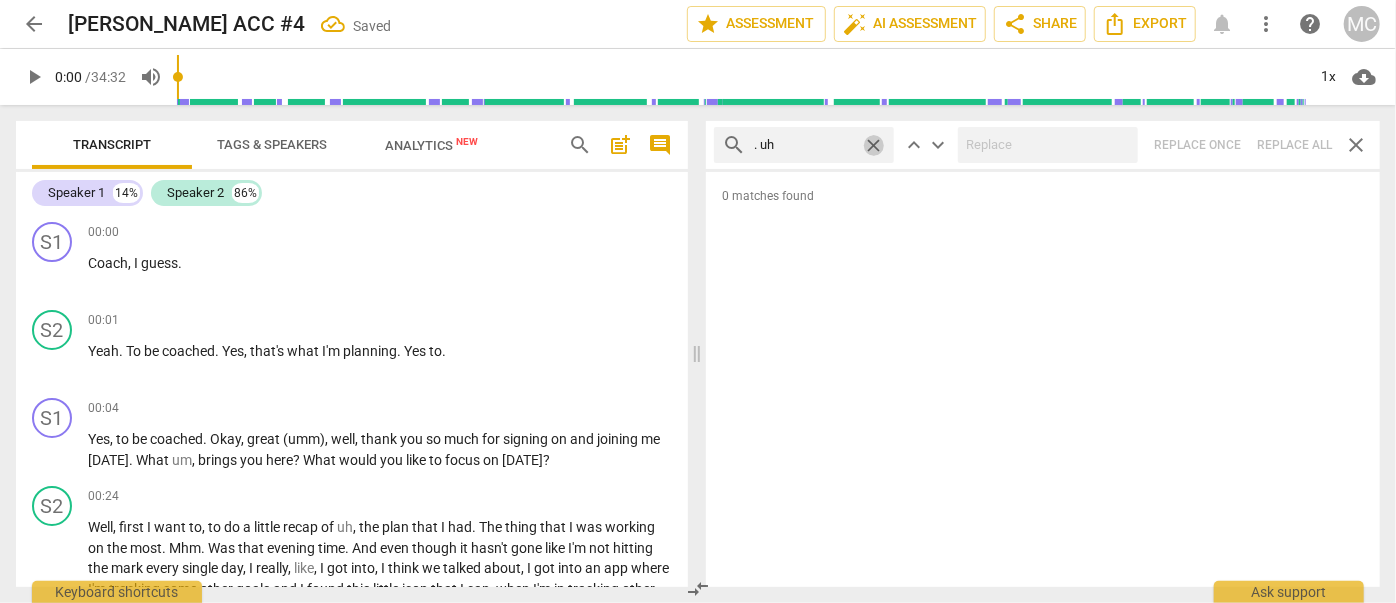 click on "close" at bounding box center (873, 145) 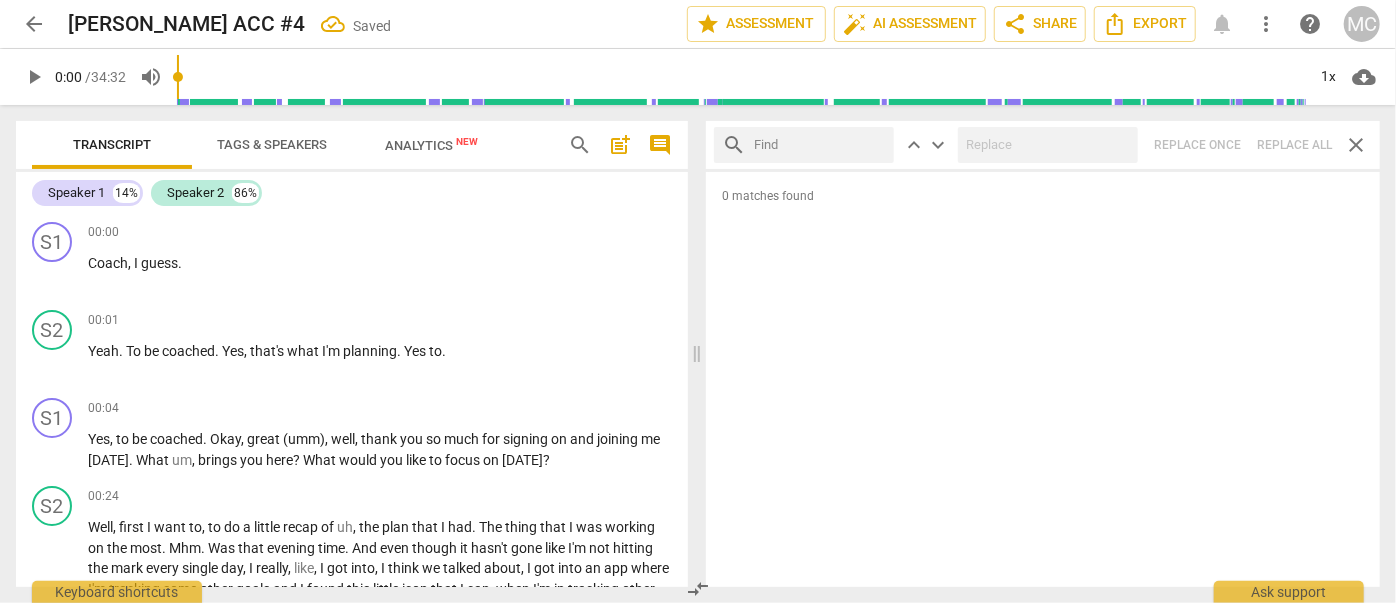 click at bounding box center (820, 145) 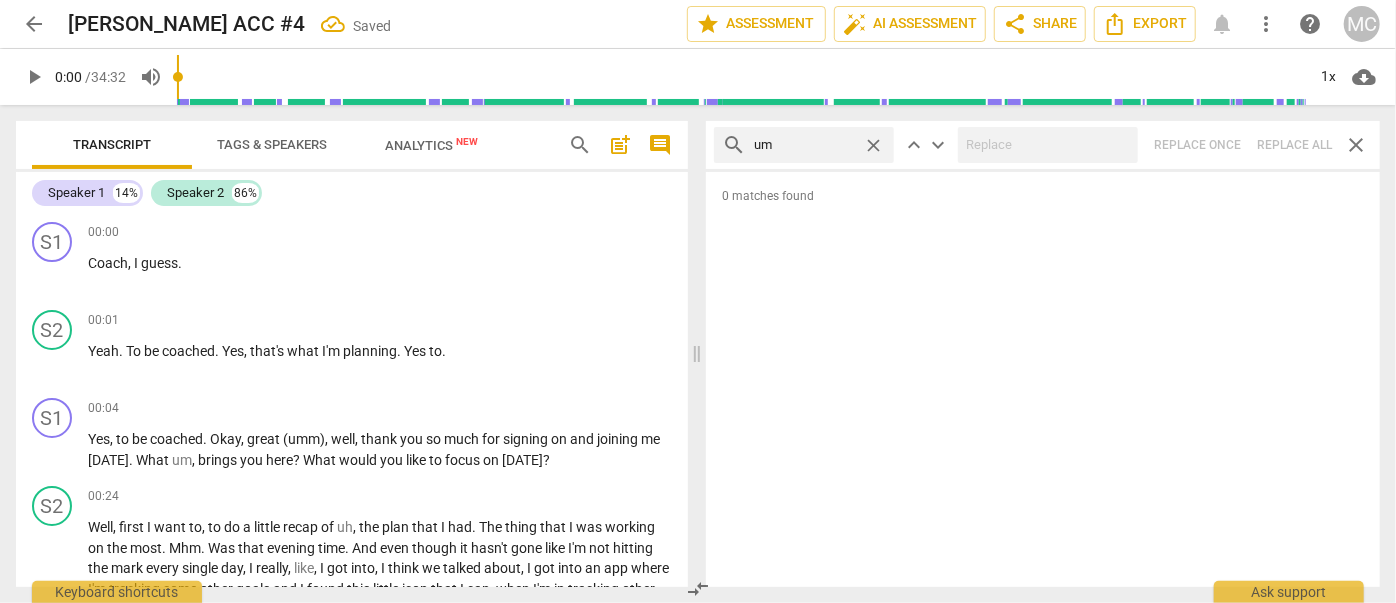 type on "um" 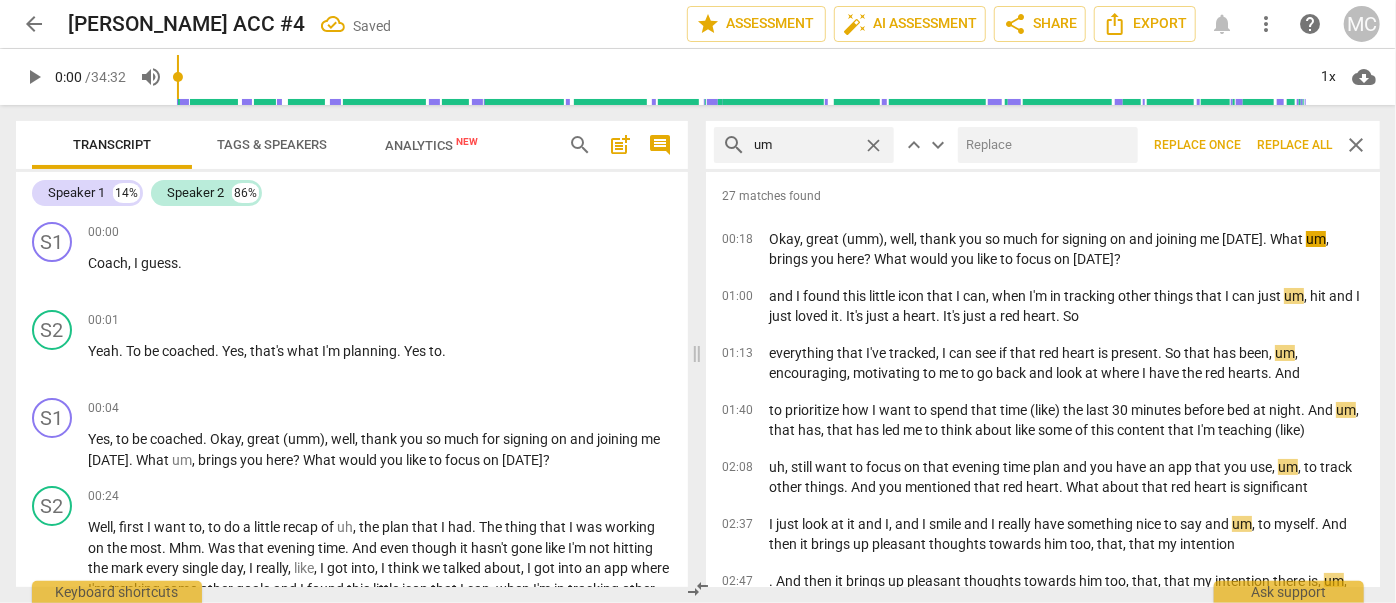 click at bounding box center (1044, 145) 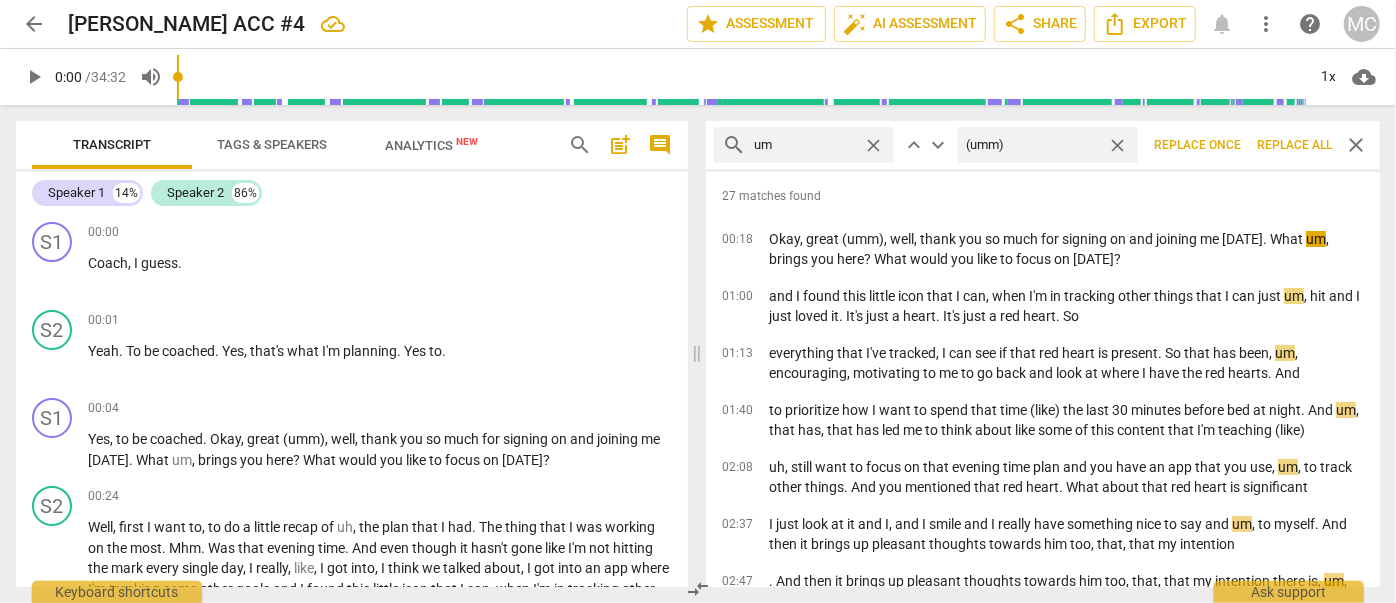 type on "(umm)" 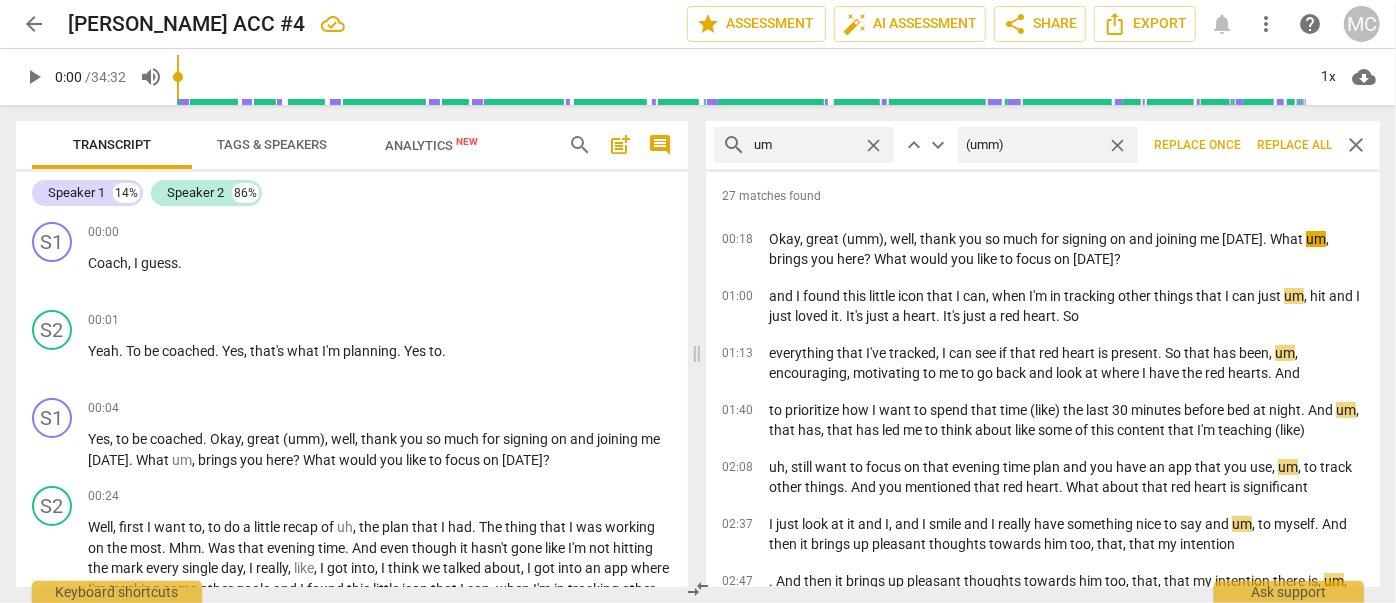 click on "Replace all" at bounding box center (1294, 145) 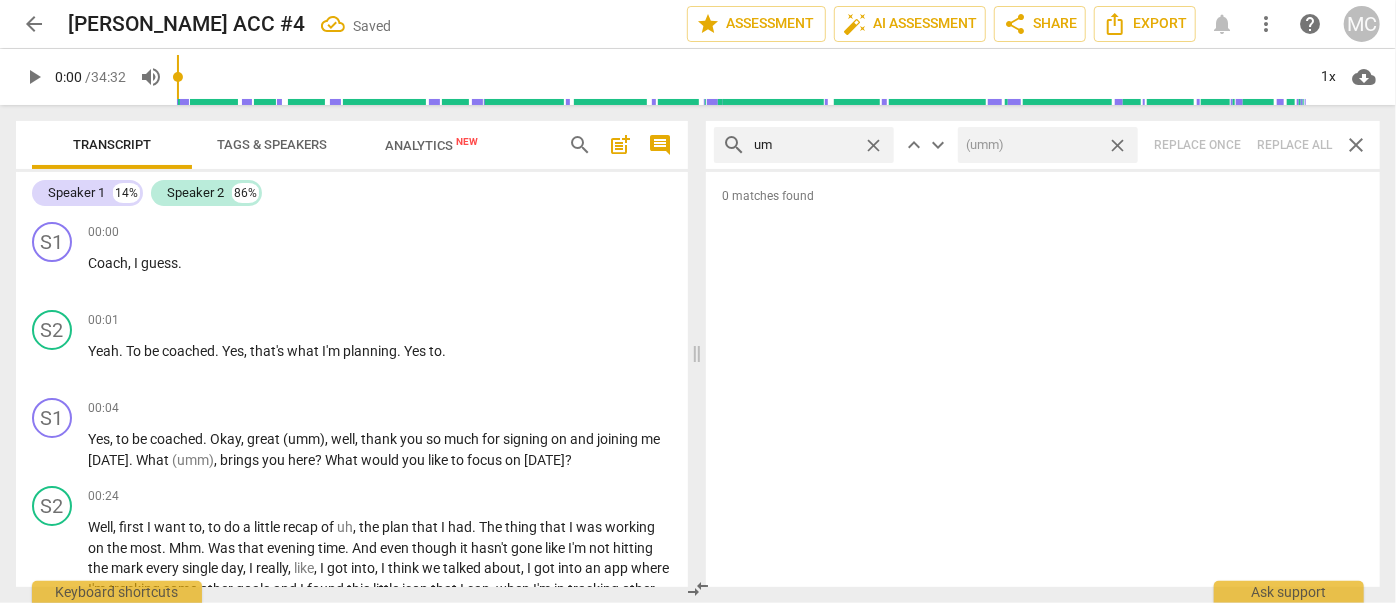 click on "close" at bounding box center [1117, 145] 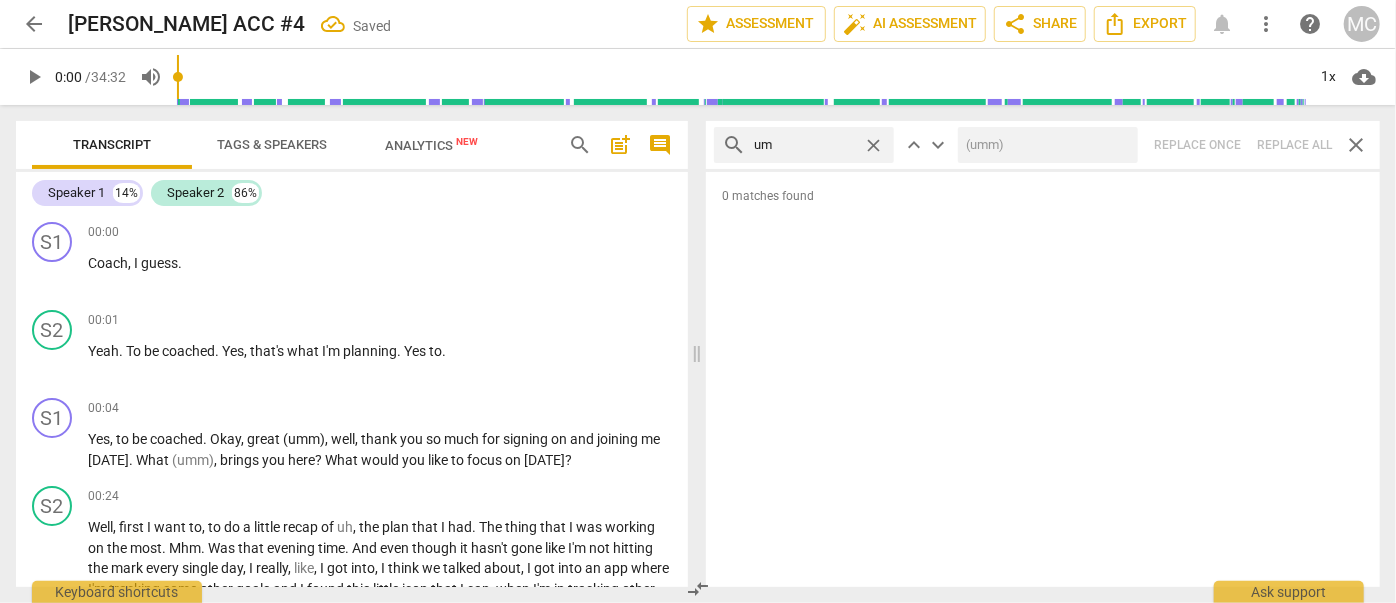 type 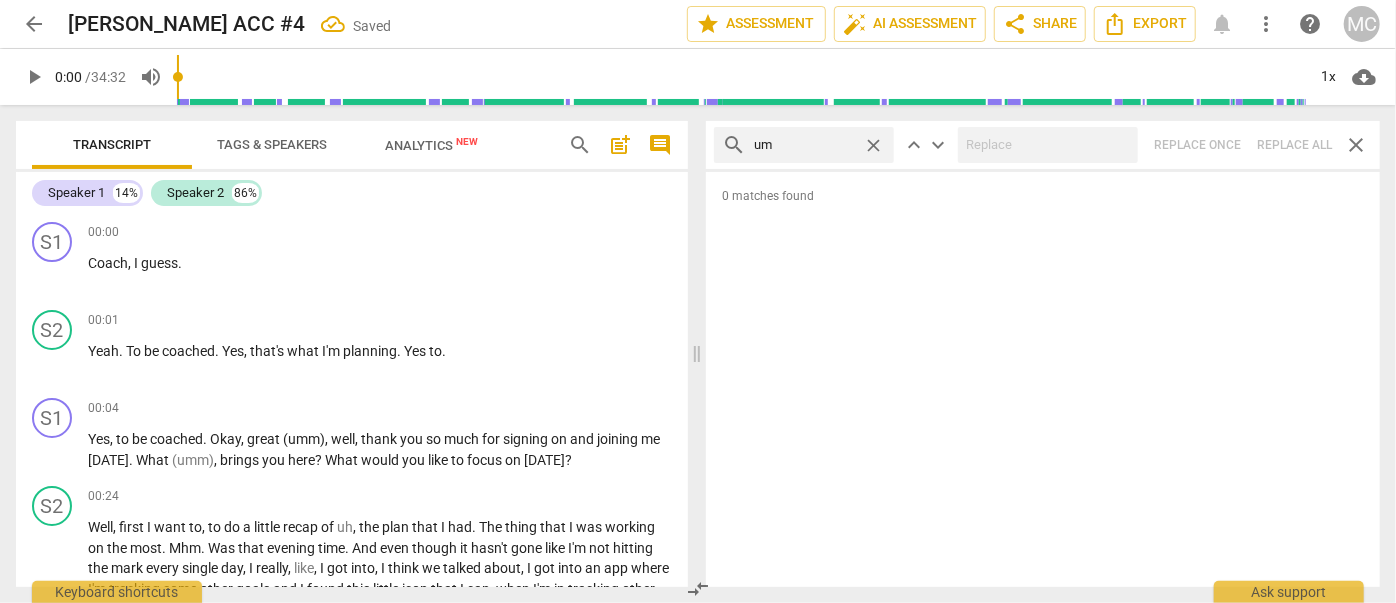 click on "close" at bounding box center (873, 145) 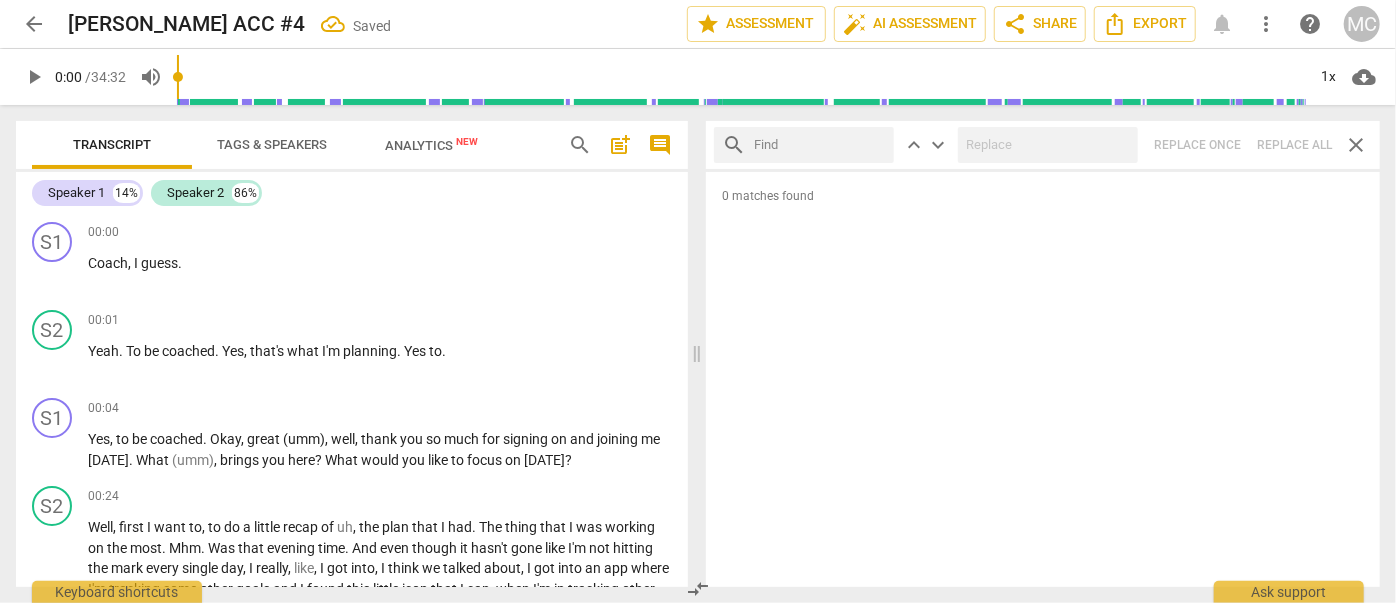 click at bounding box center (820, 145) 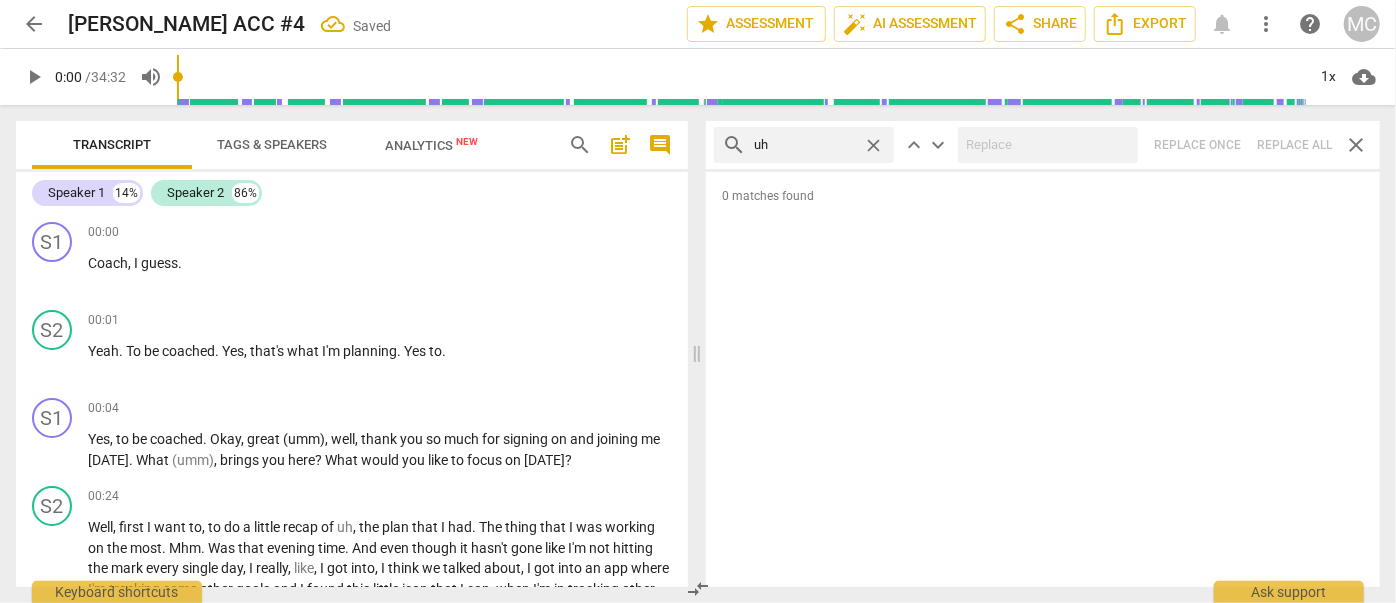 type on "uh" 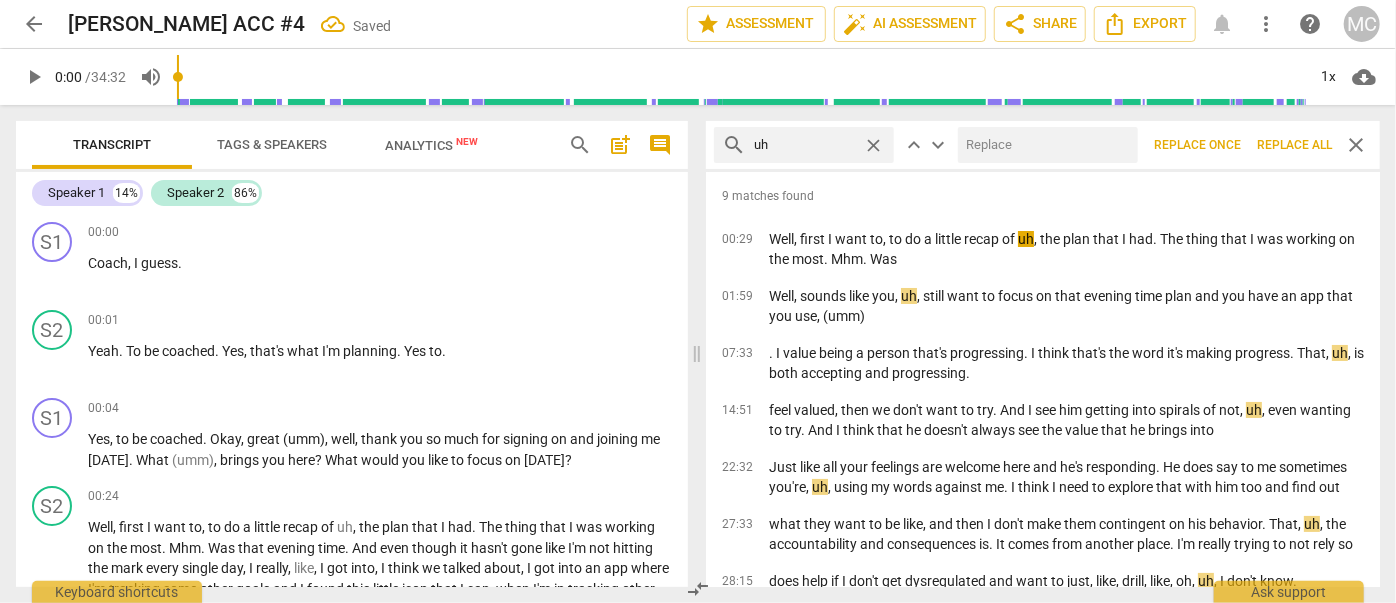 click at bounding box center [1044, 145] 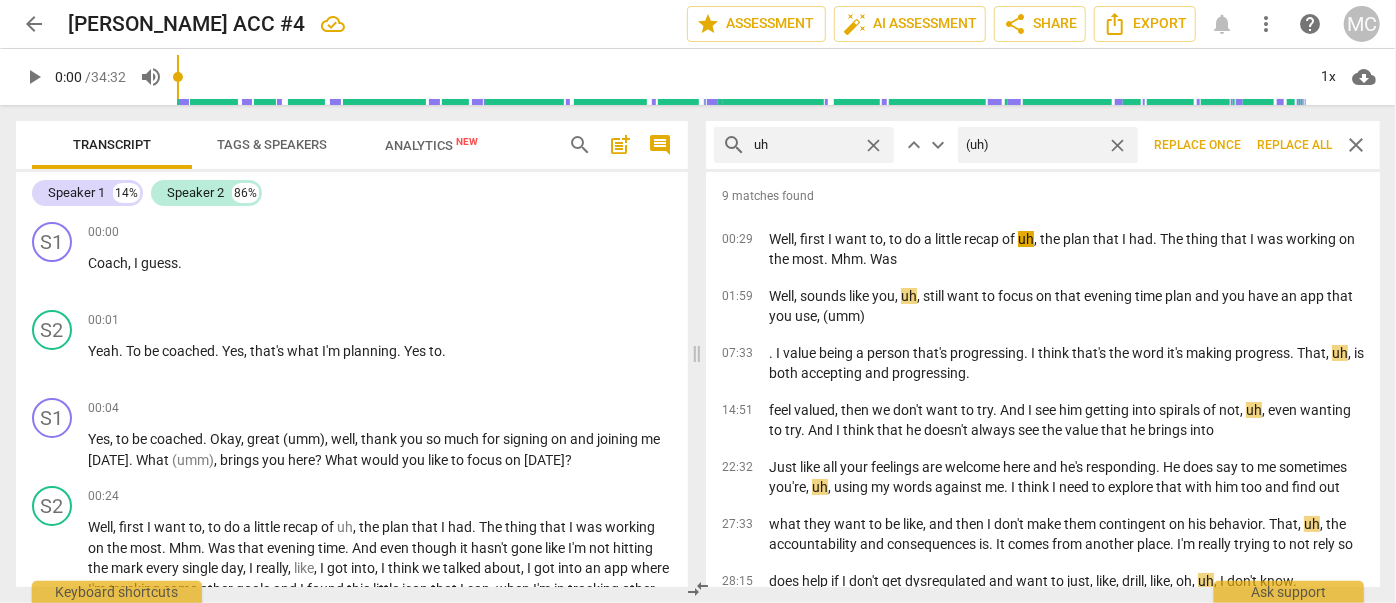type on "(uh)" 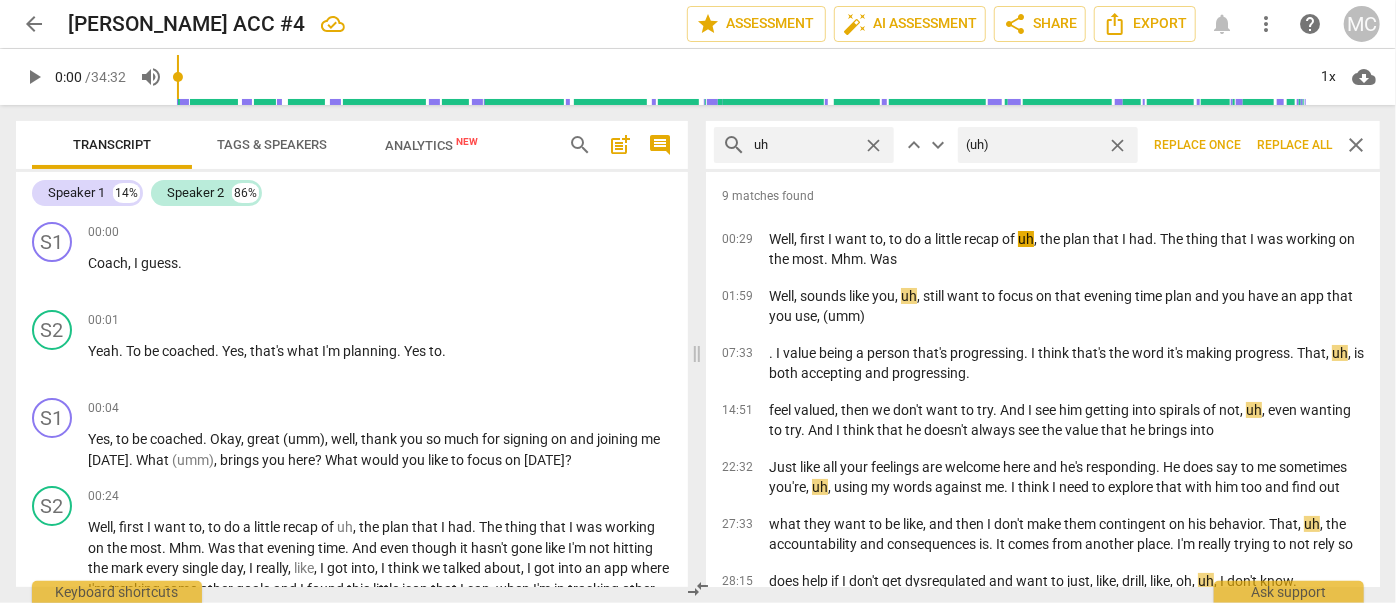 click on "Replace all" at bounding box center [1294, 145] 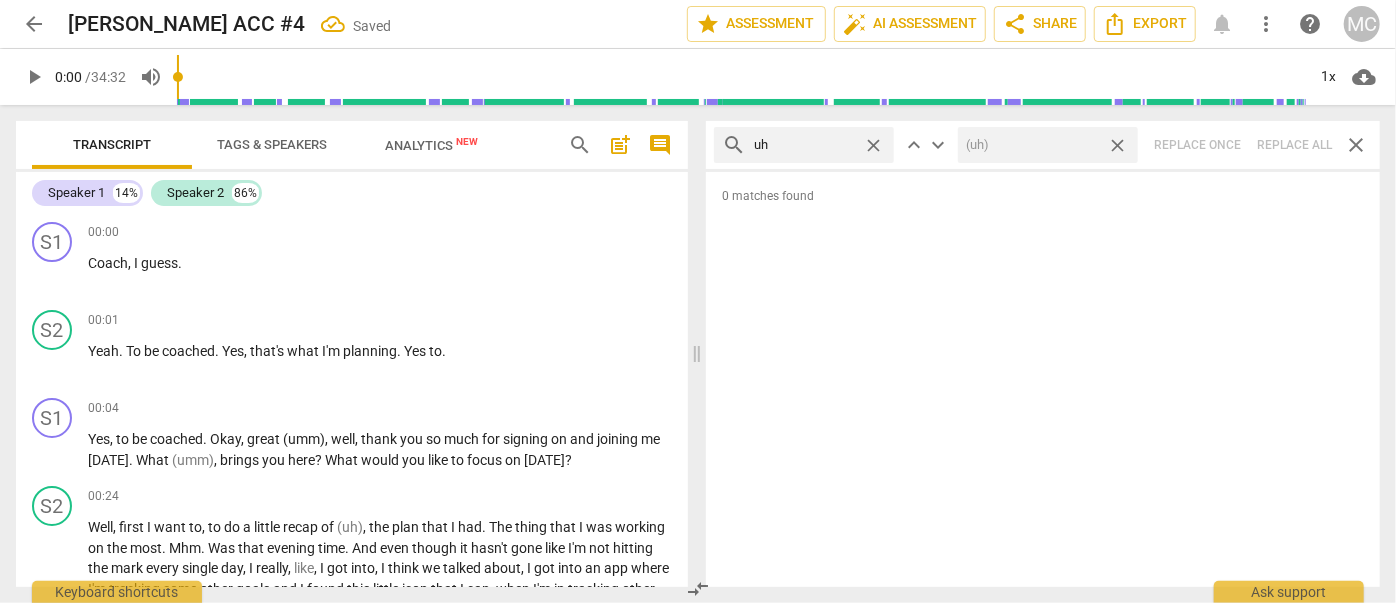 click on "close" at bounding box center [1117, 145] 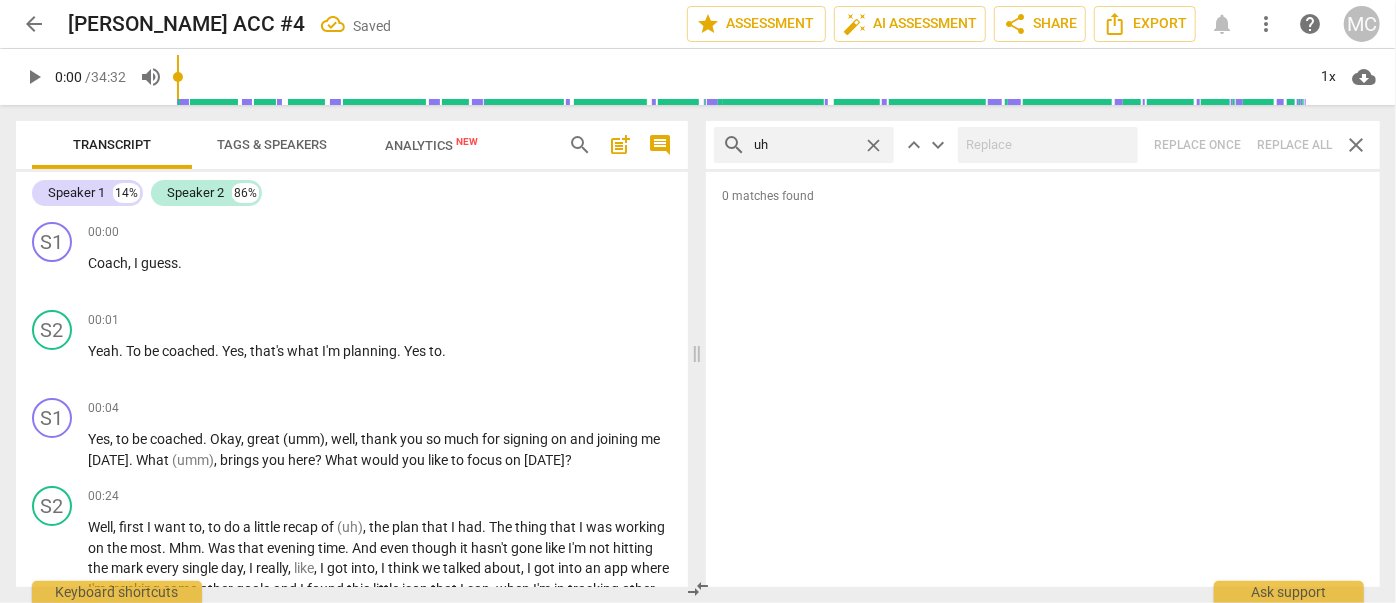click on "close" at bounding box center [873, 145] 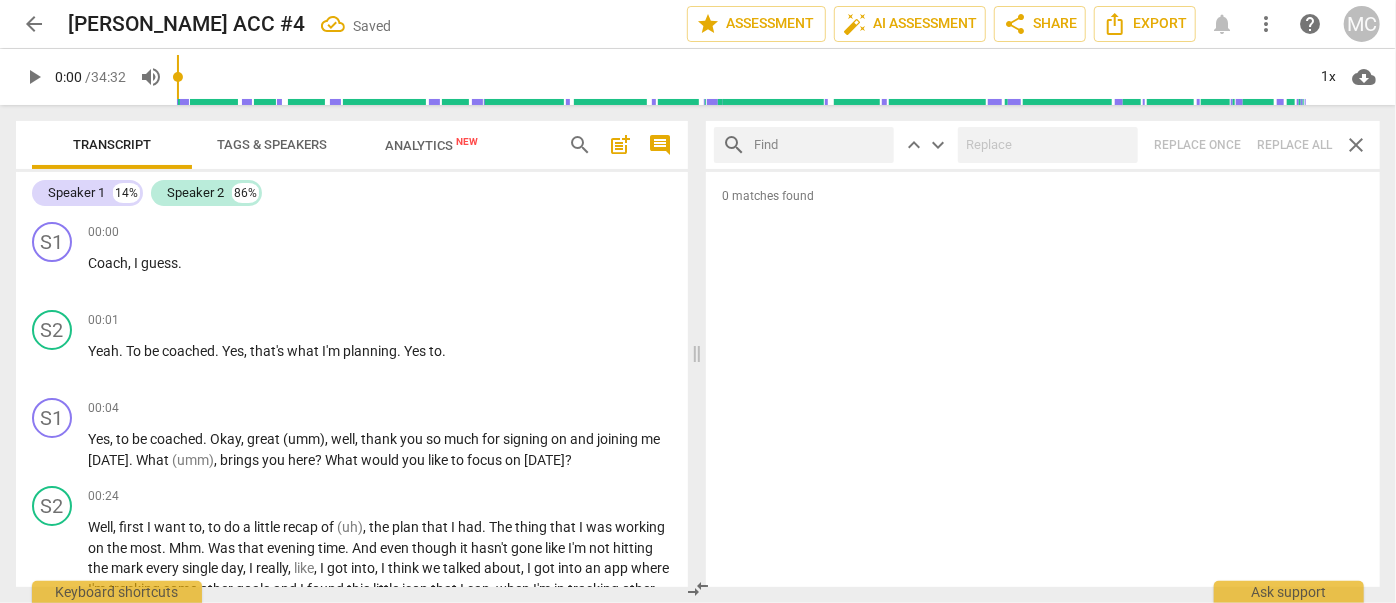 click at bounding box center (820, 145) 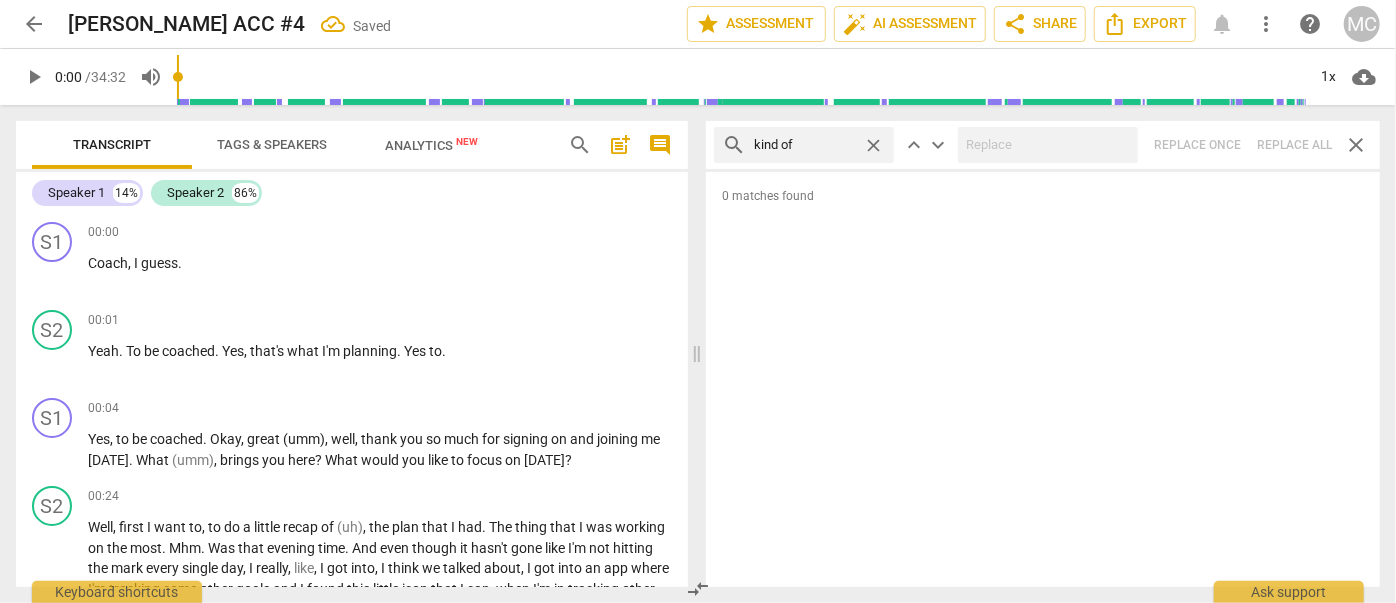type on "kind of" 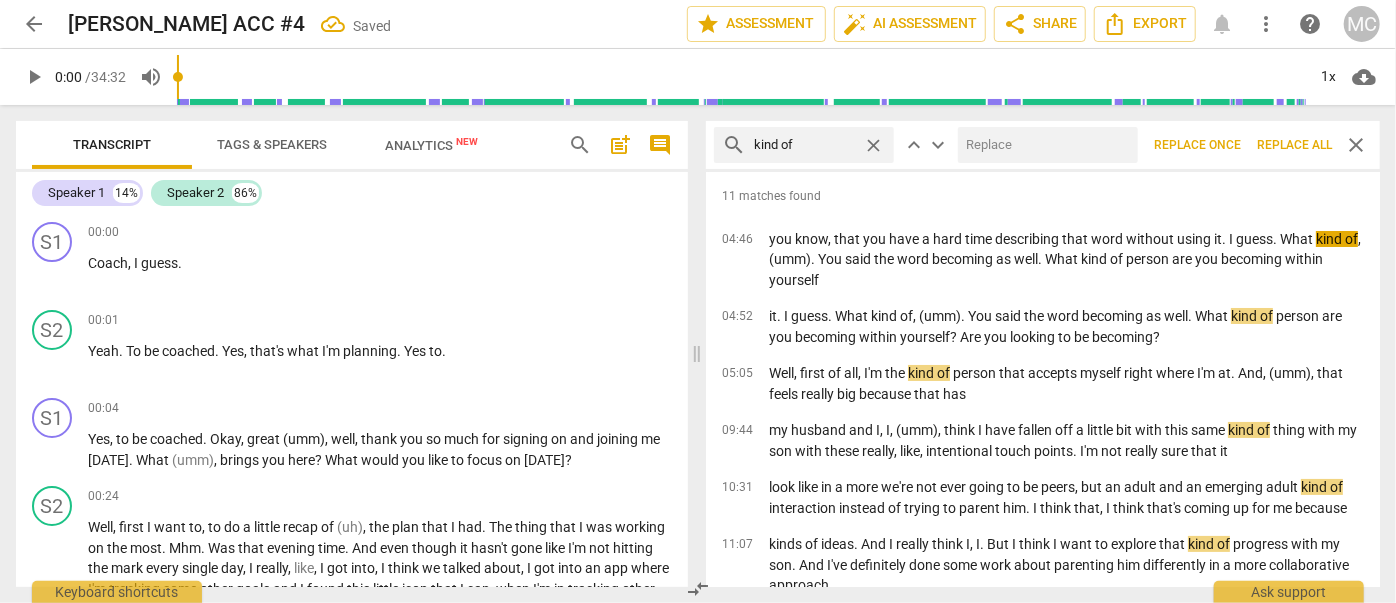 click at bounding box center (1044, 145) 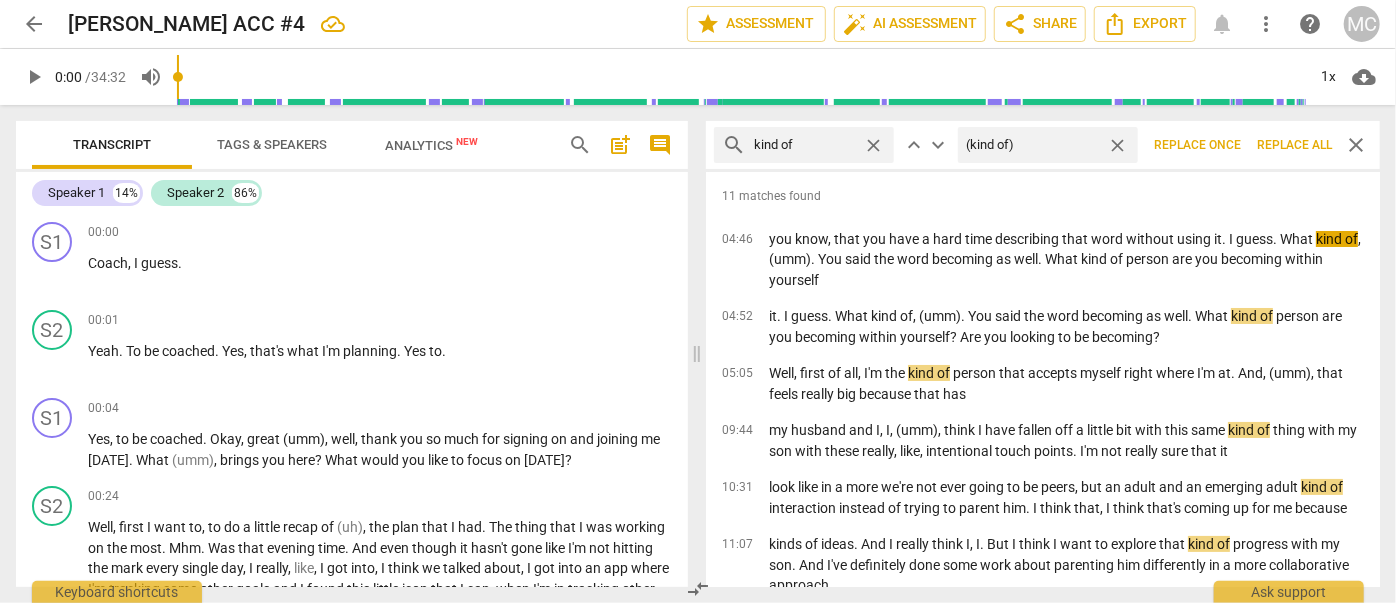 type on "(kind of)" 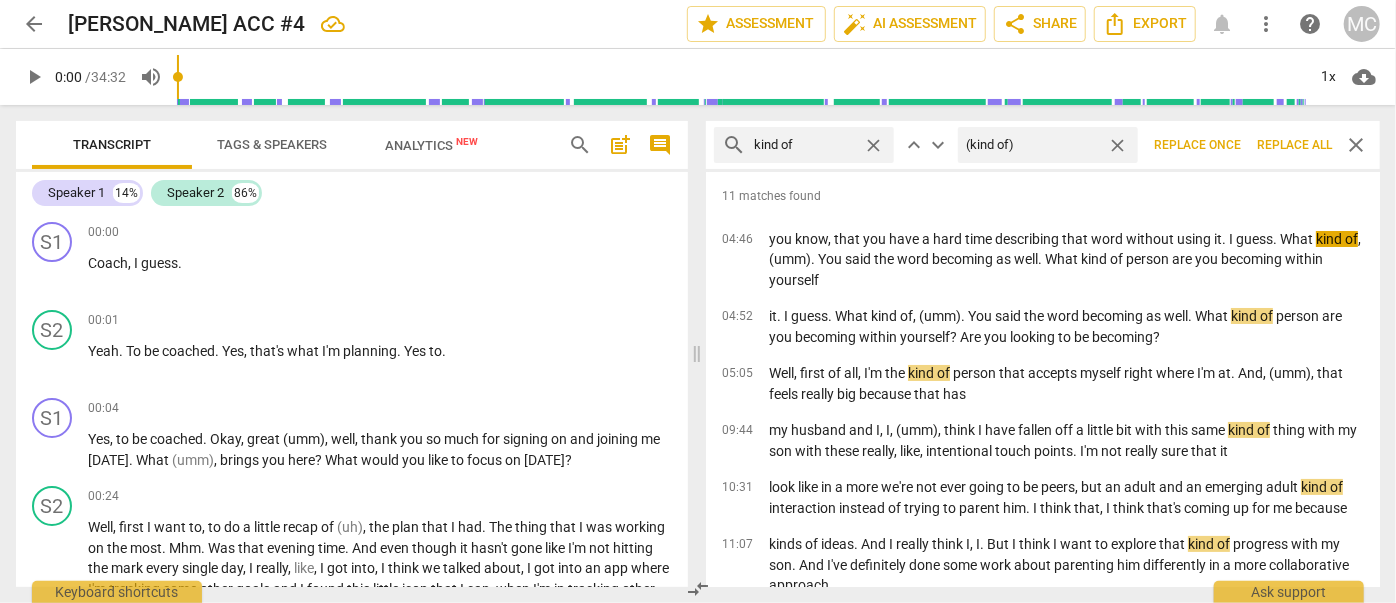 click on "Replace all" at bounding box center (1294, 145) 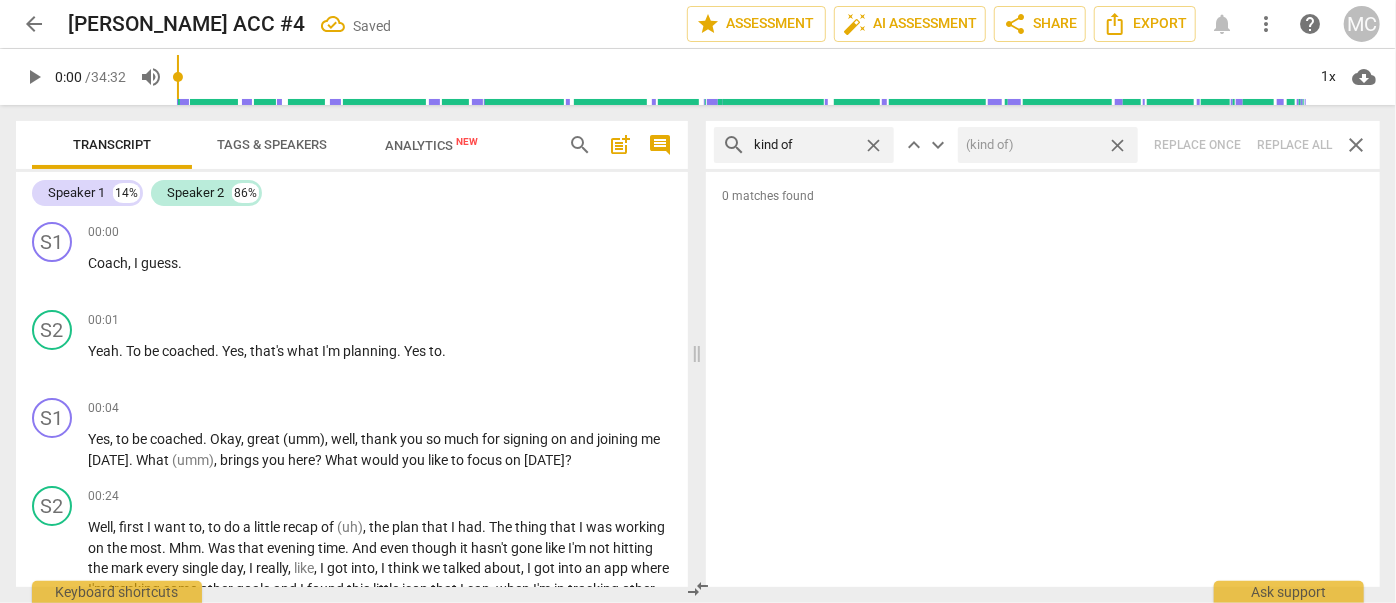 click on "close" at bounding box center (1117, 145) 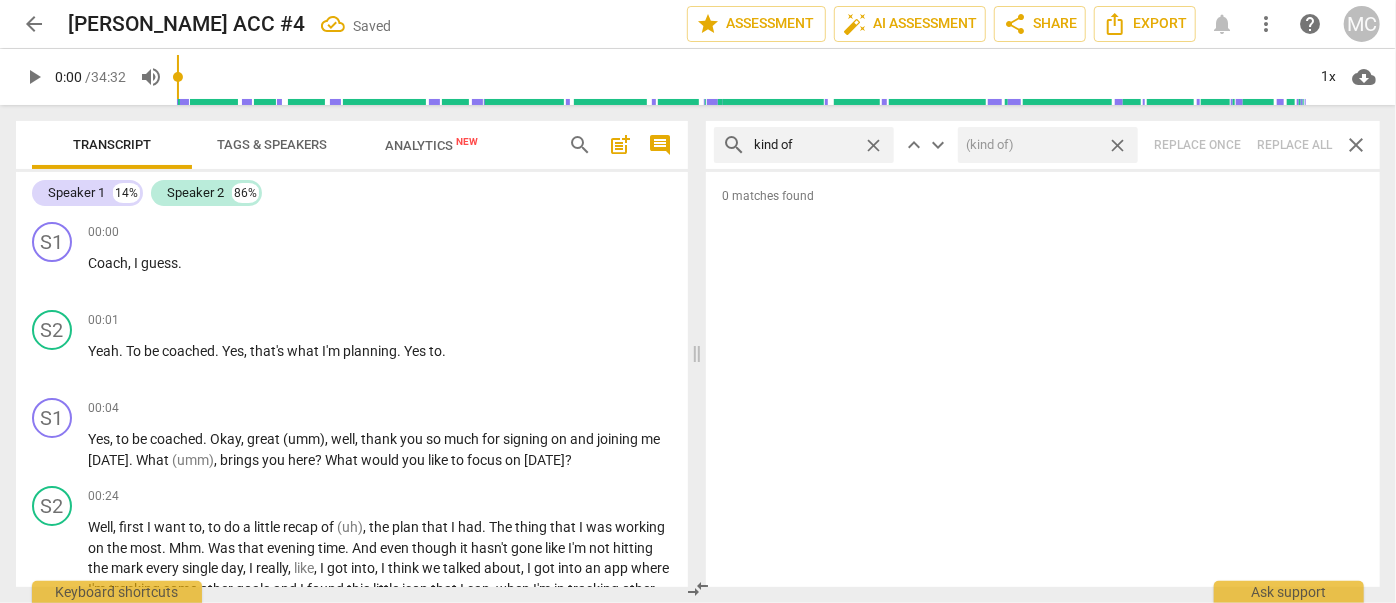 type 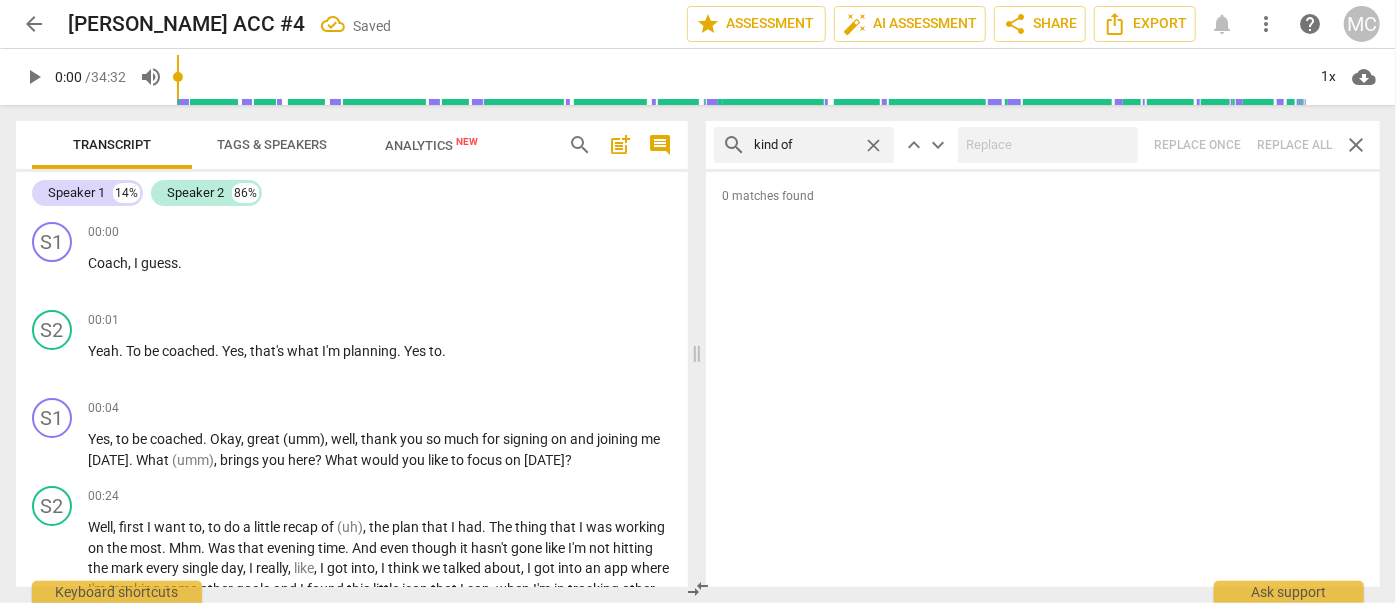 click on "close" at bounding box center (873, 145) 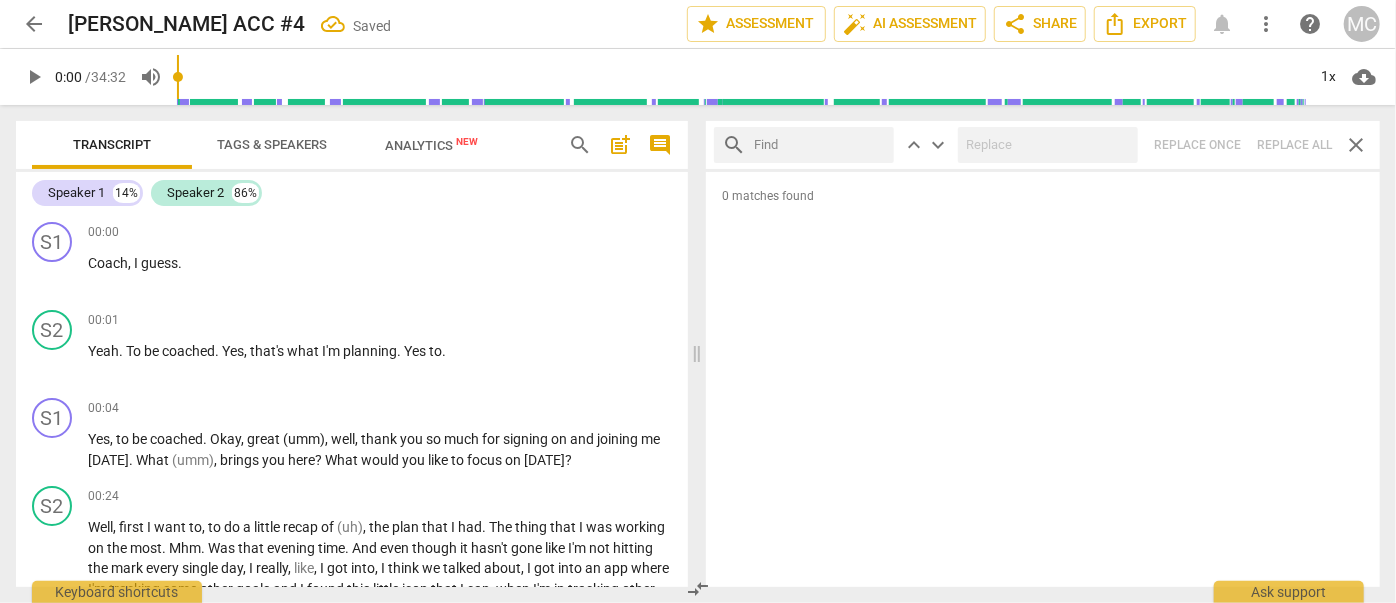 click at bounding box center [820, 145] 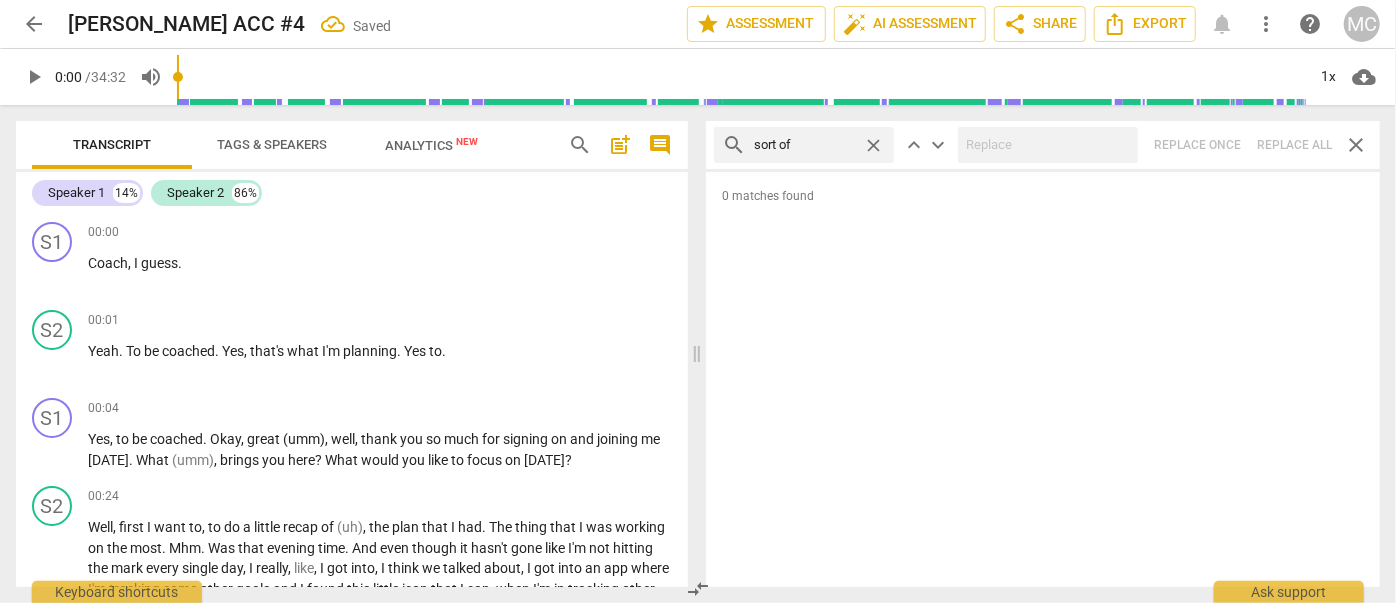 type on "sort of" 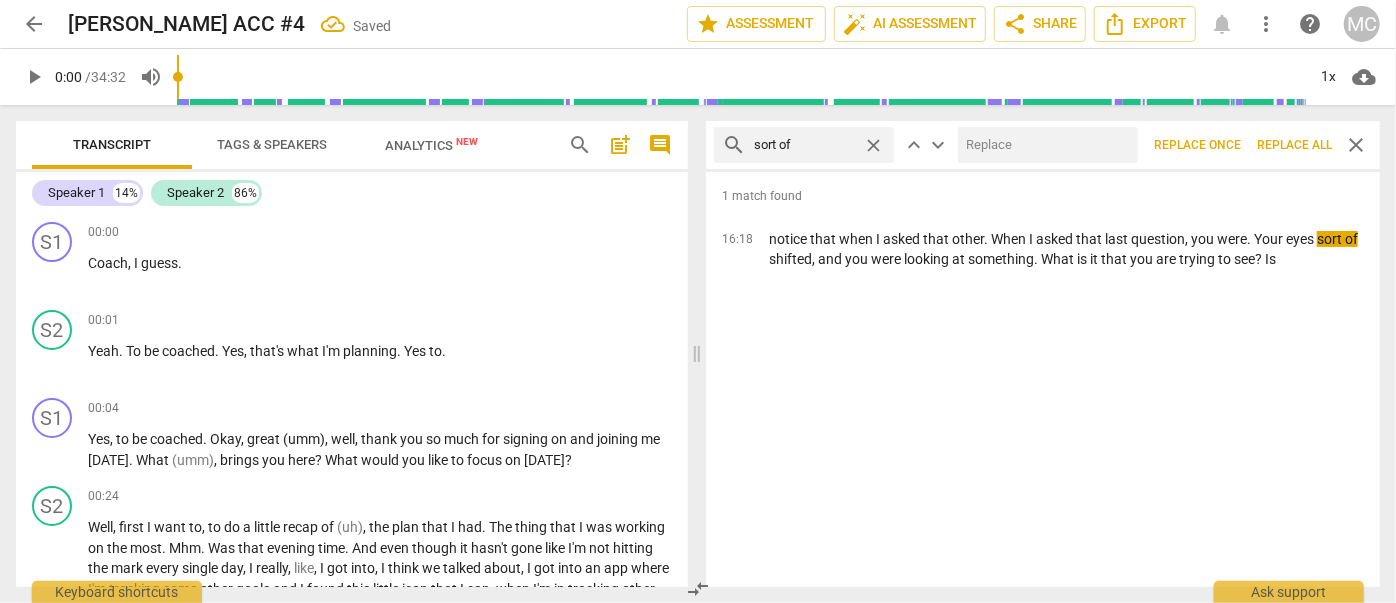 click at bounding box center [1044, 145] 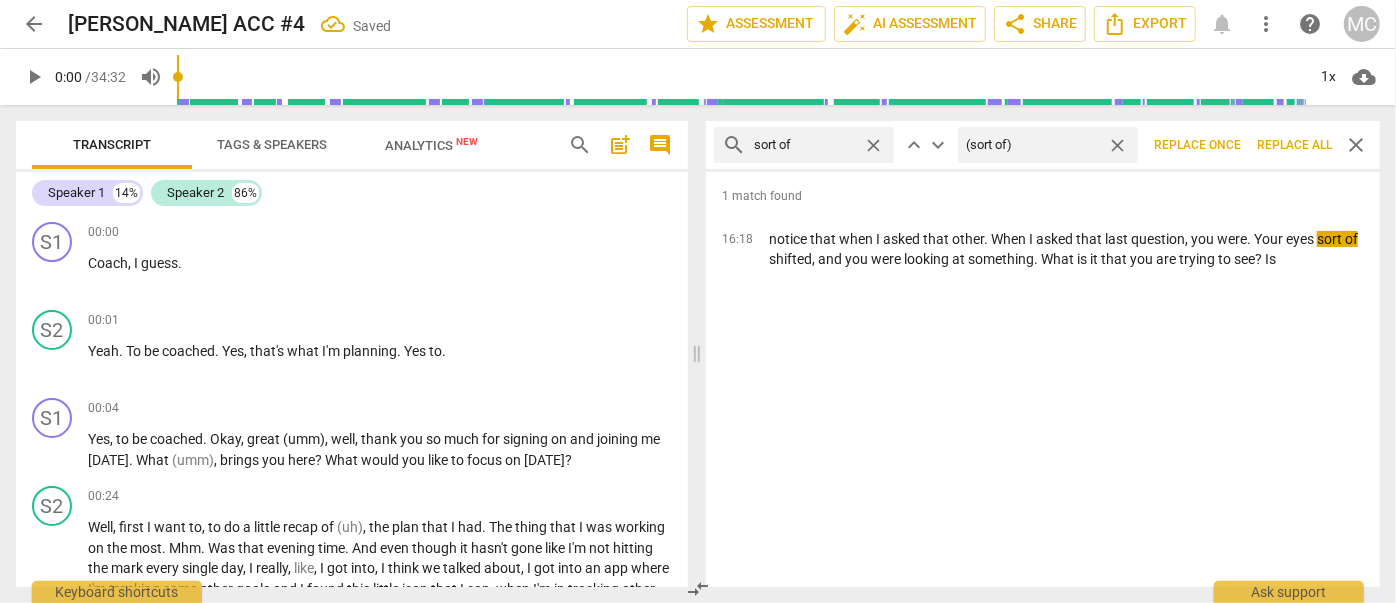 type on "(sort of)" 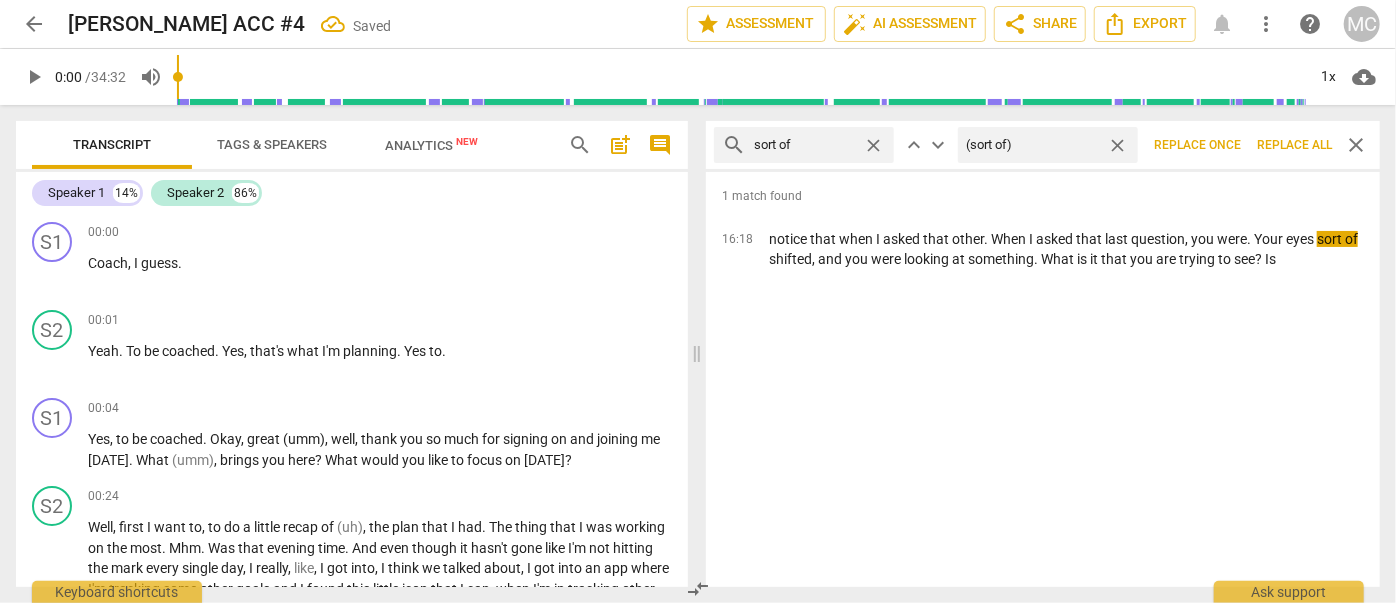 click on "Replace all" at bounding box center (1294, 145) 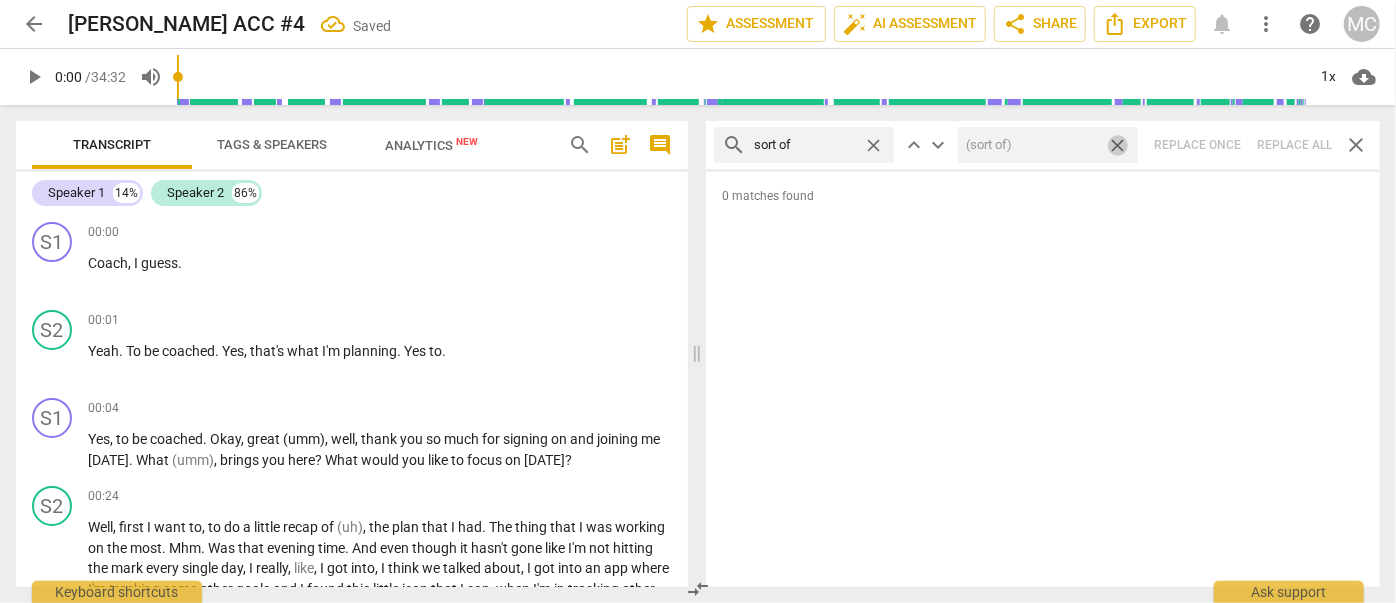 click on "close" at bounding box center [1117, 145] 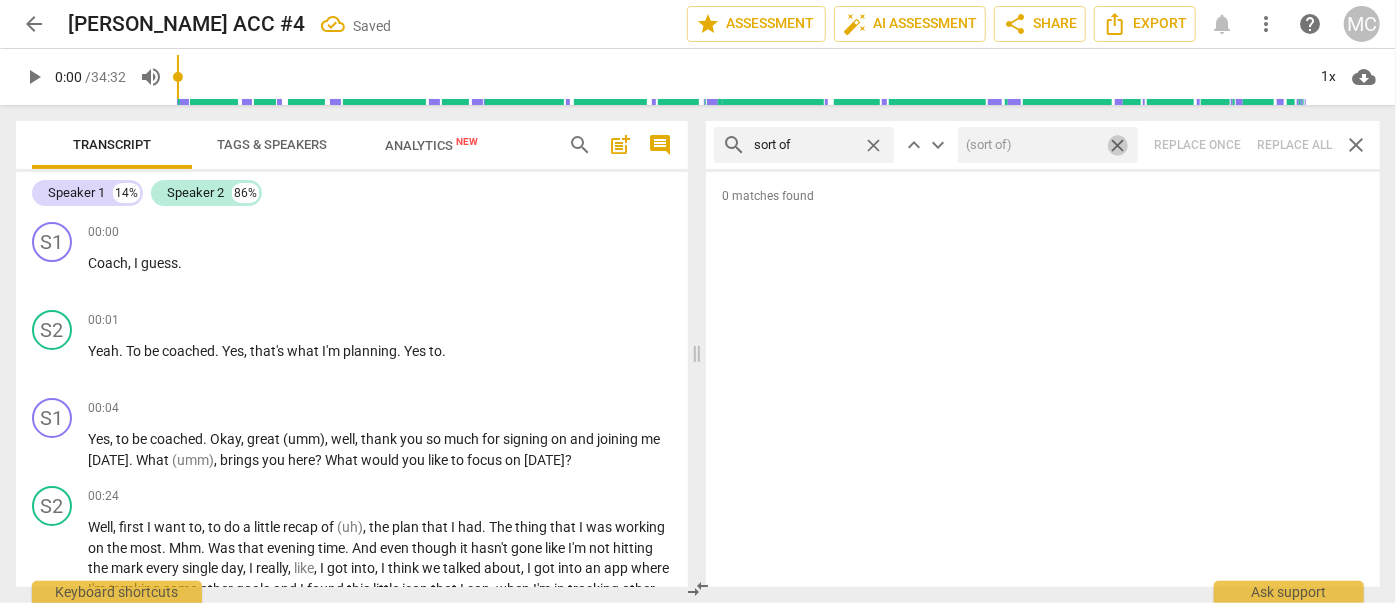 type 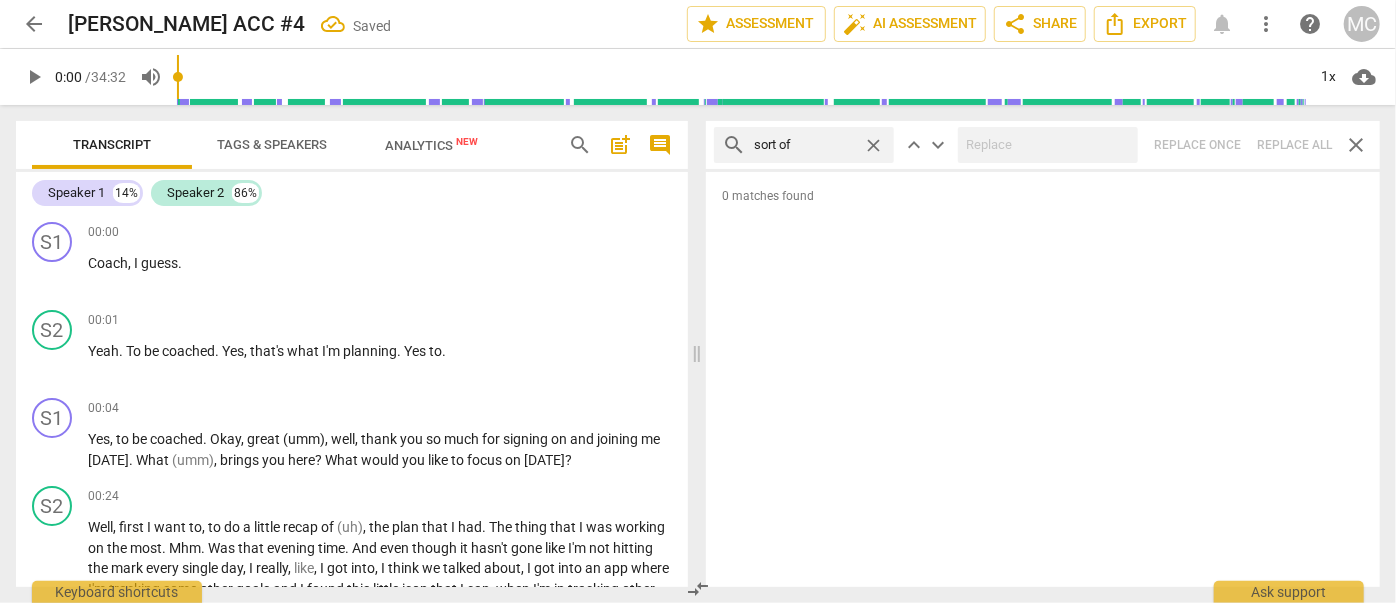 click on "close" at bounding box center (873, 145) 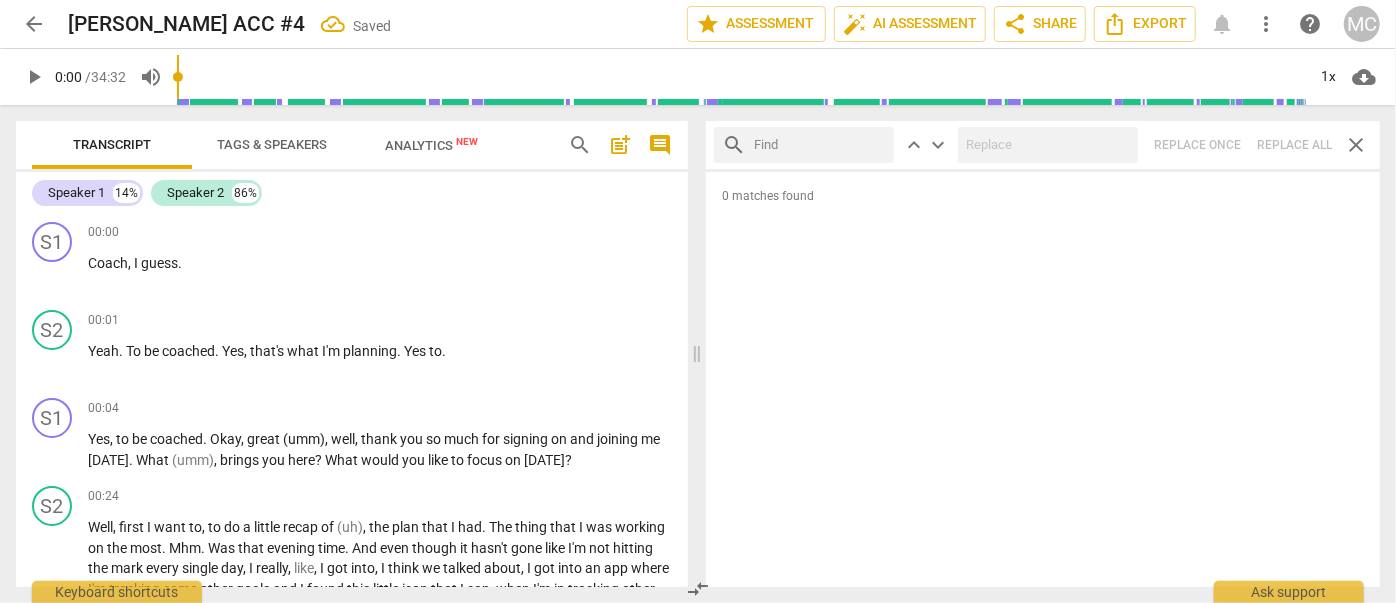 click at bounding box center (820, 145) 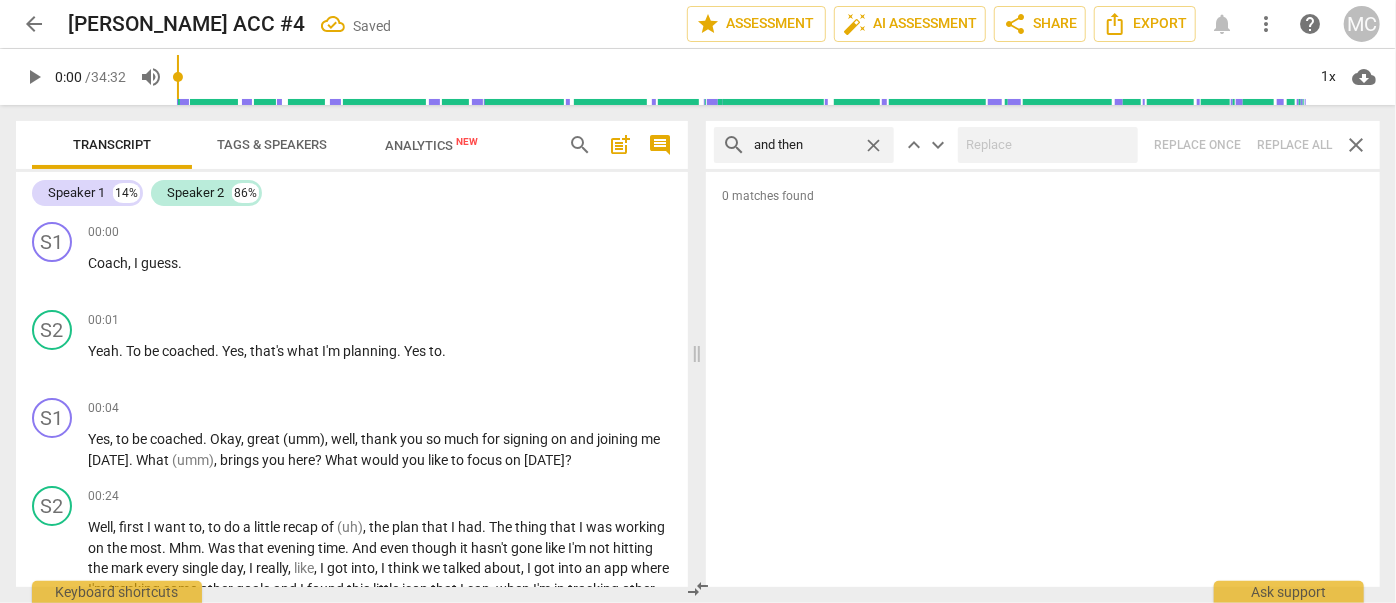 type on "and then" 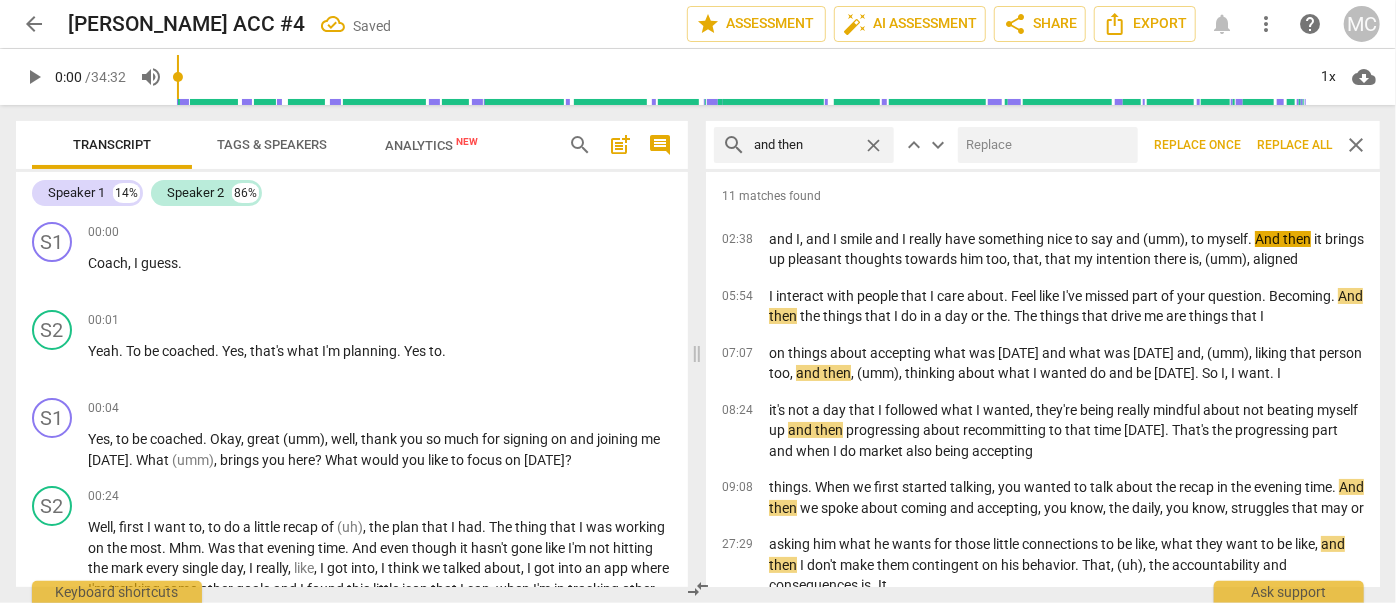 click at bounding box center (1044, 145) 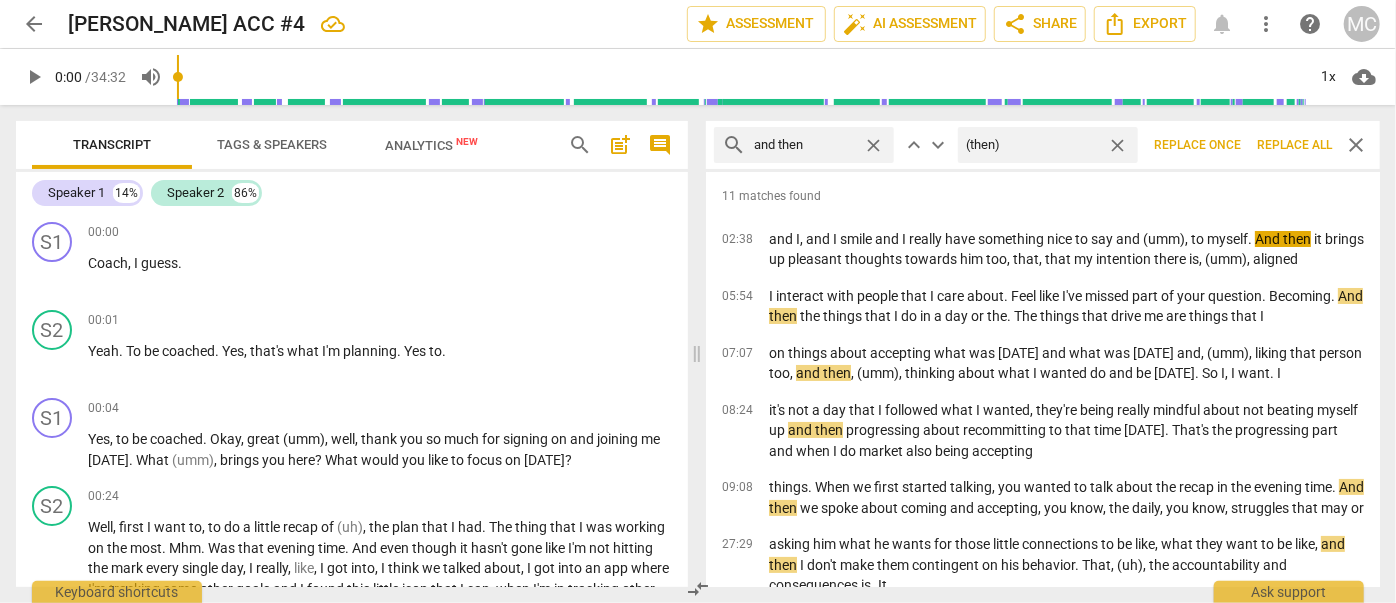 type on "(then)" 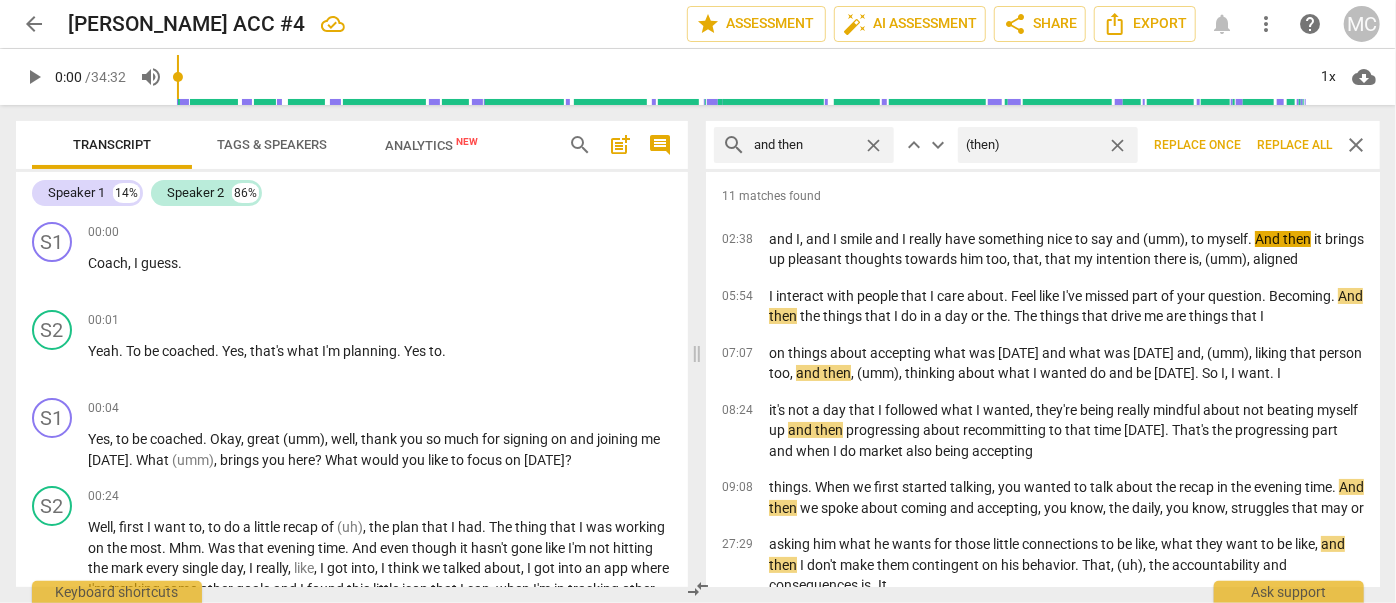 click on "Replace all" at bounding box center [1294, 145] 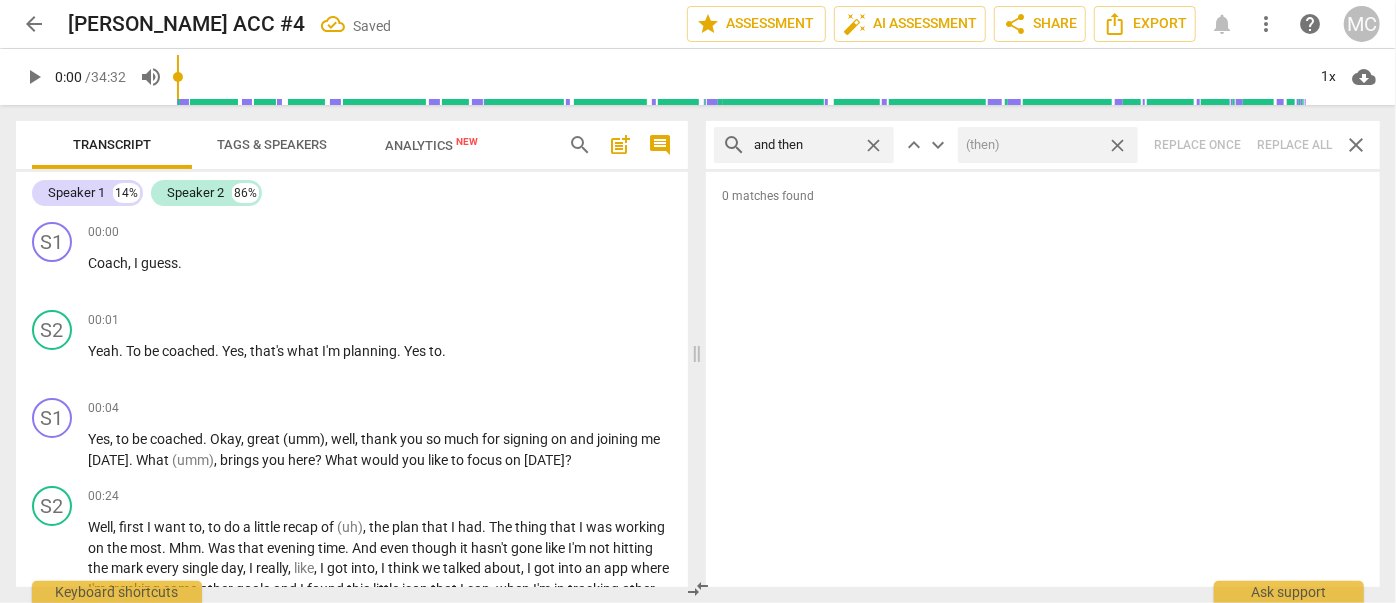 click on "close" at bounding box center (1117, 145) 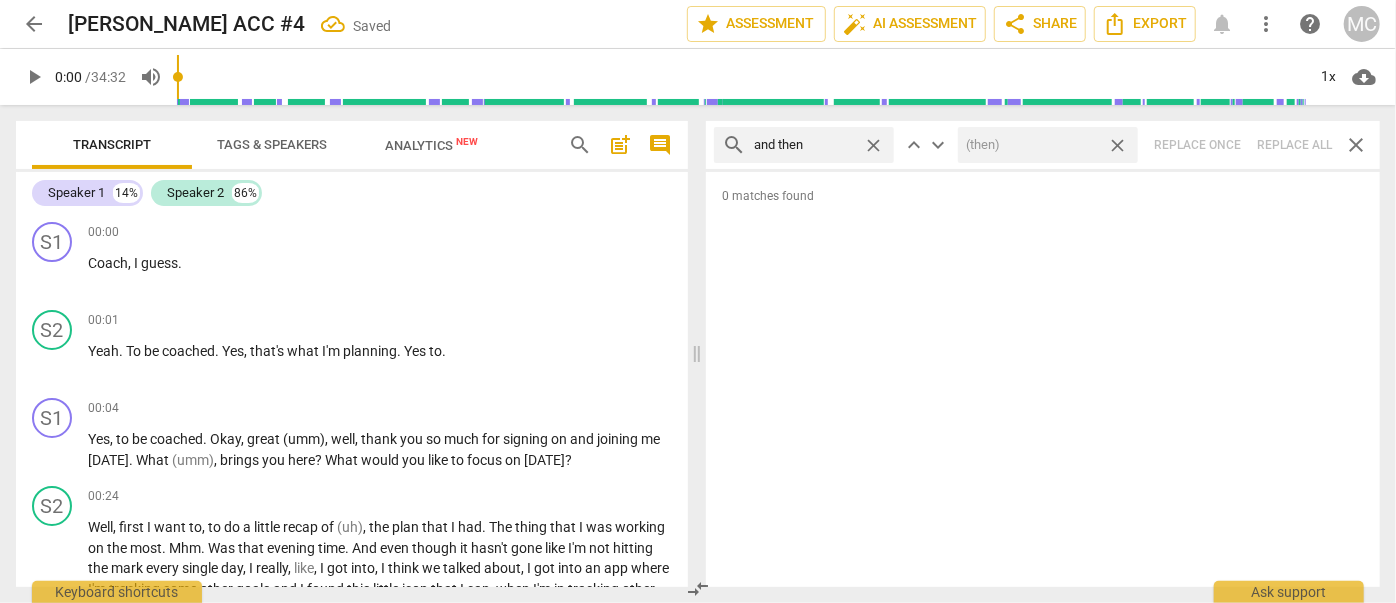 type 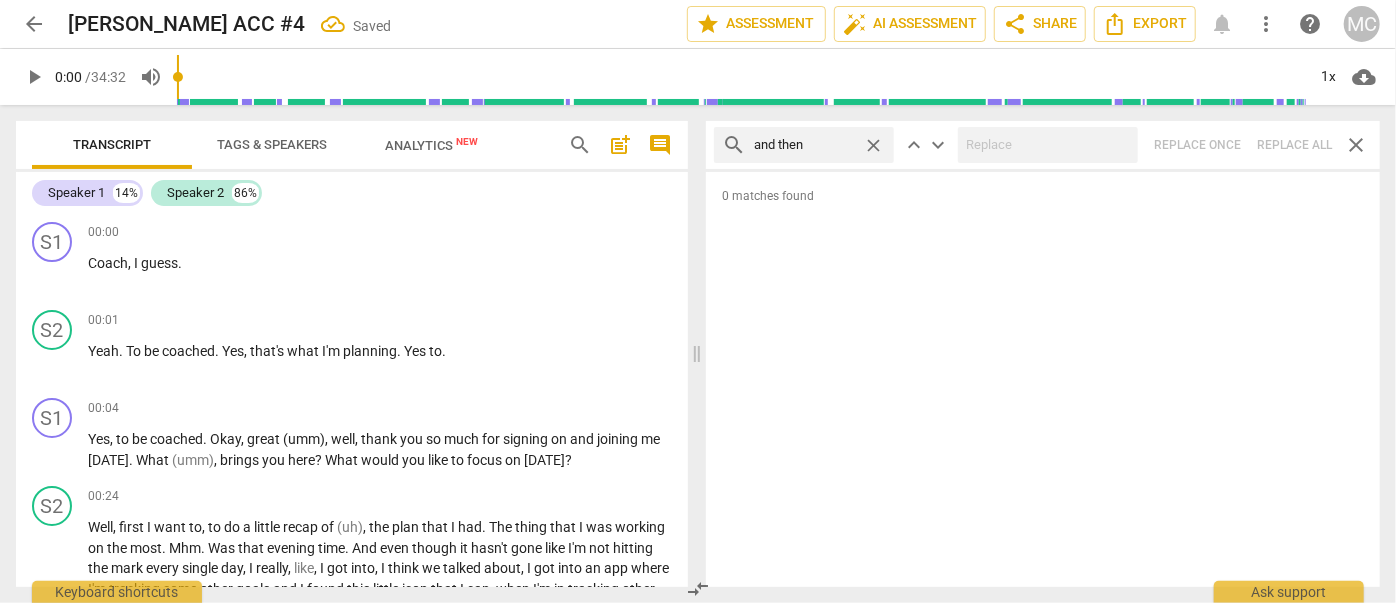 click on "close" at bounding box center [873, 145] 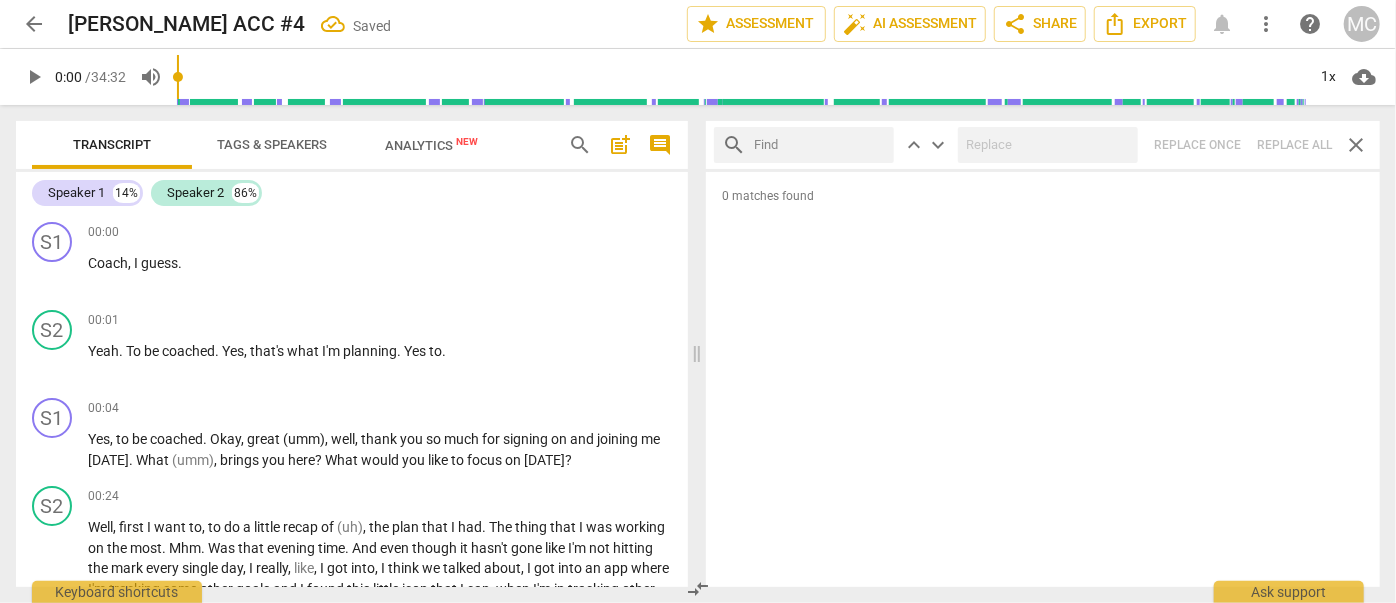 click at bounding box center (820, 145) 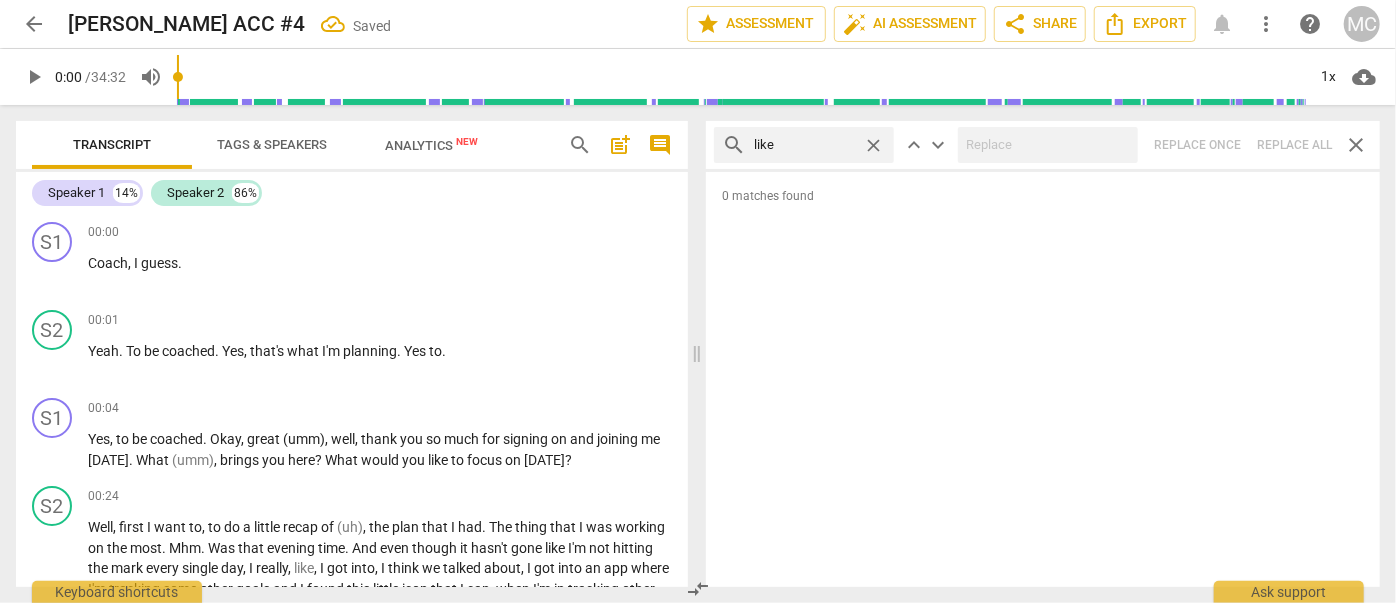 type on "like" 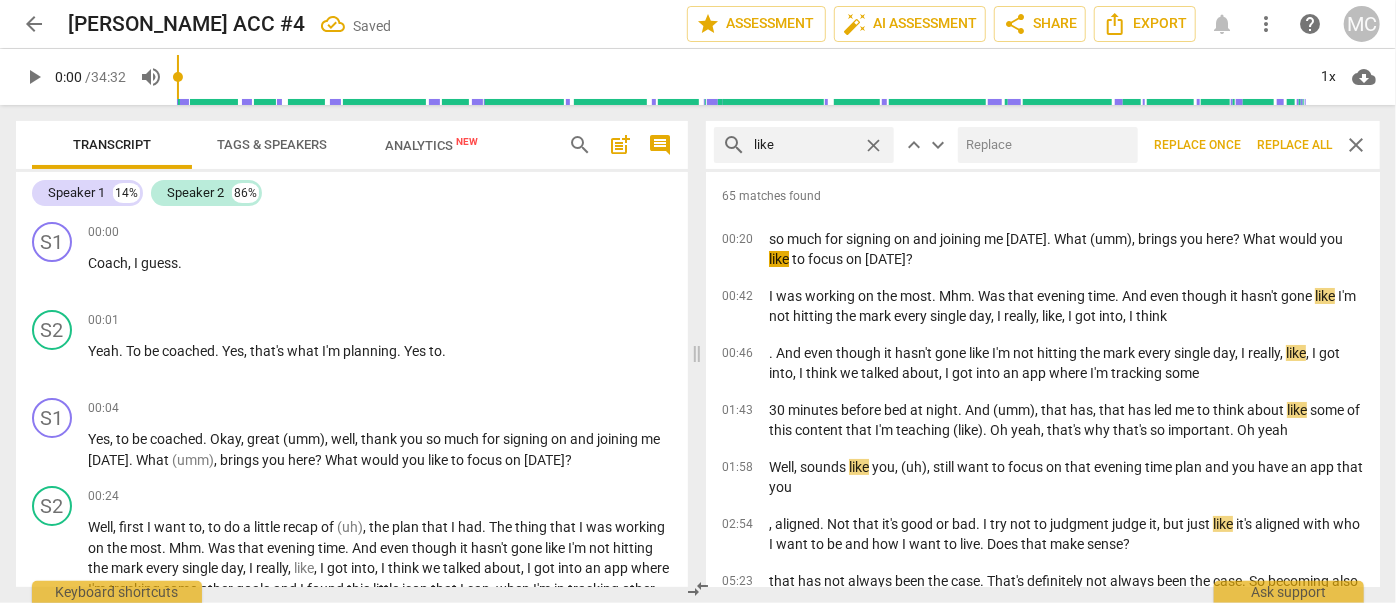 click at bounding box center (1044, 145) 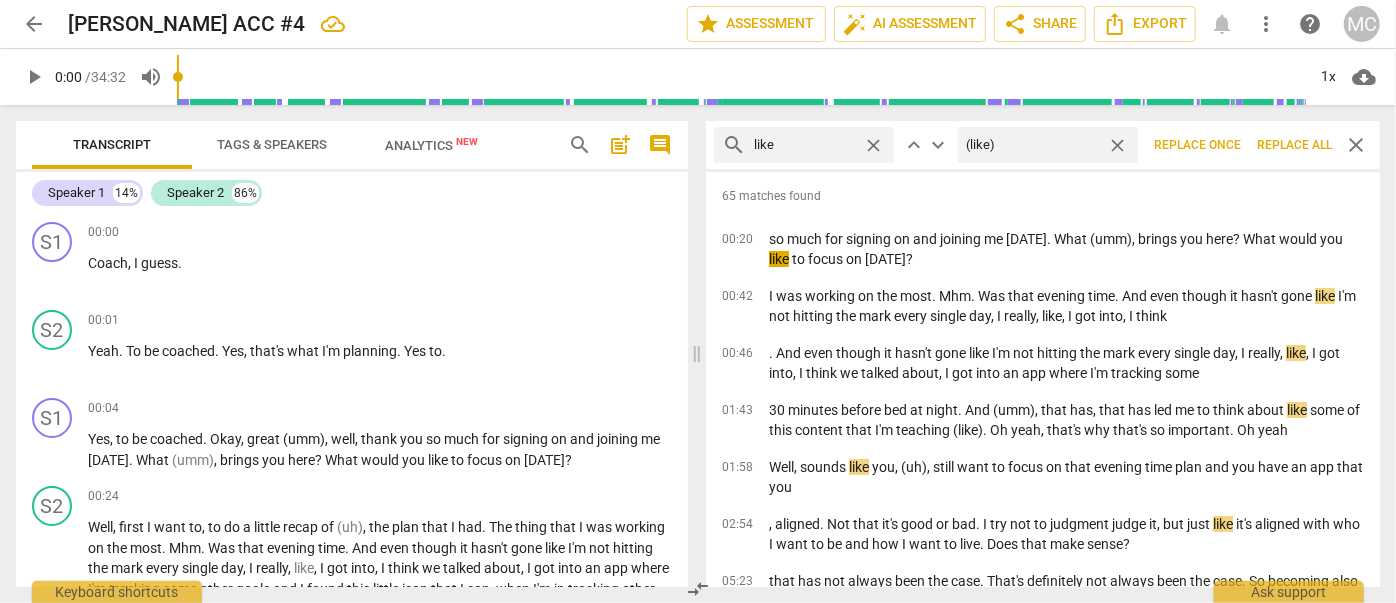 type on "(like)" 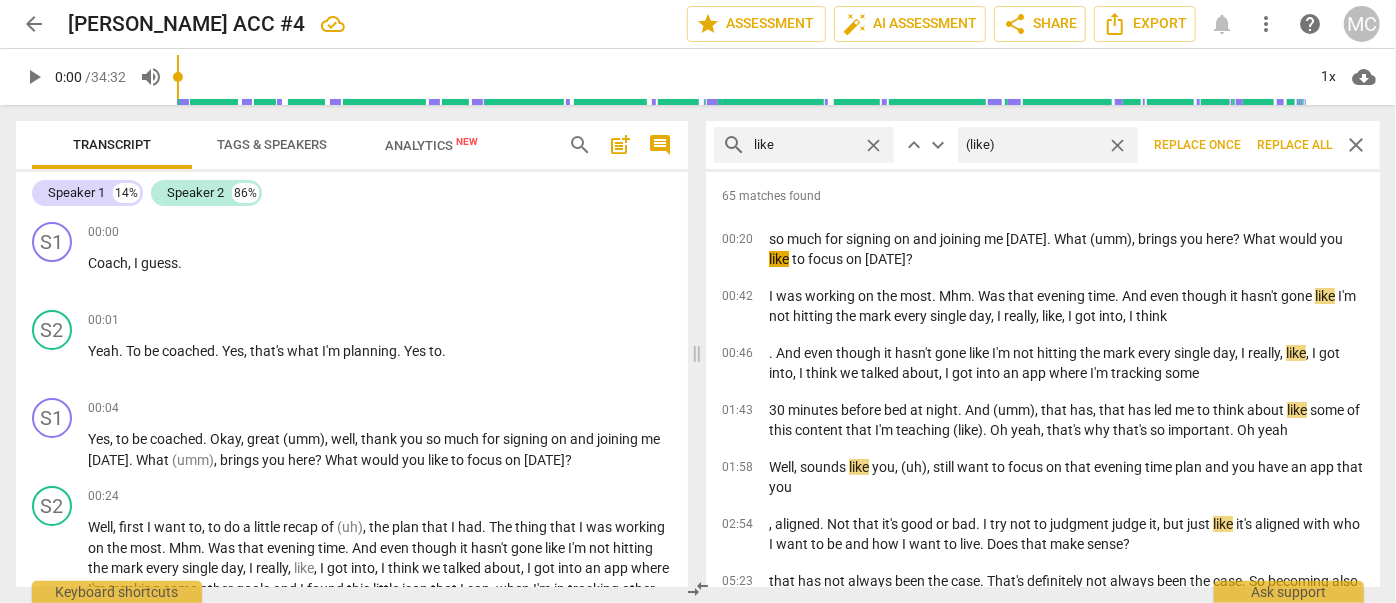 click on "Replace all" at bounding box center (1294, 145) 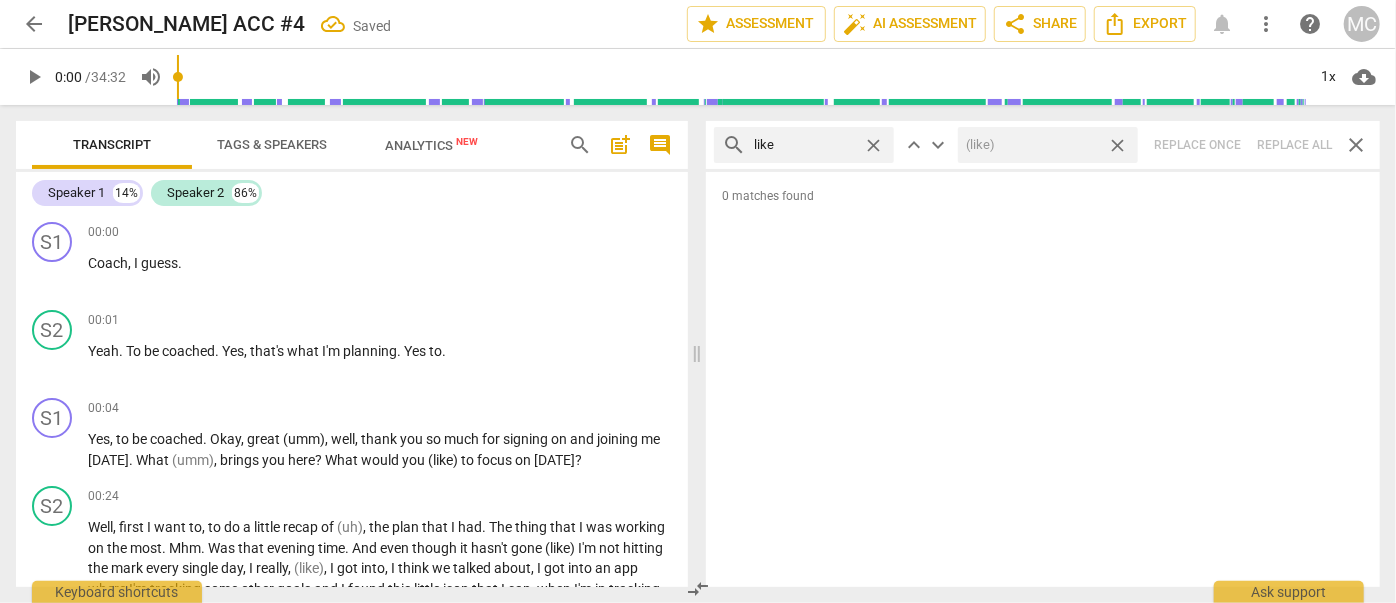 click on "close" at bounding box center [1117, 145] 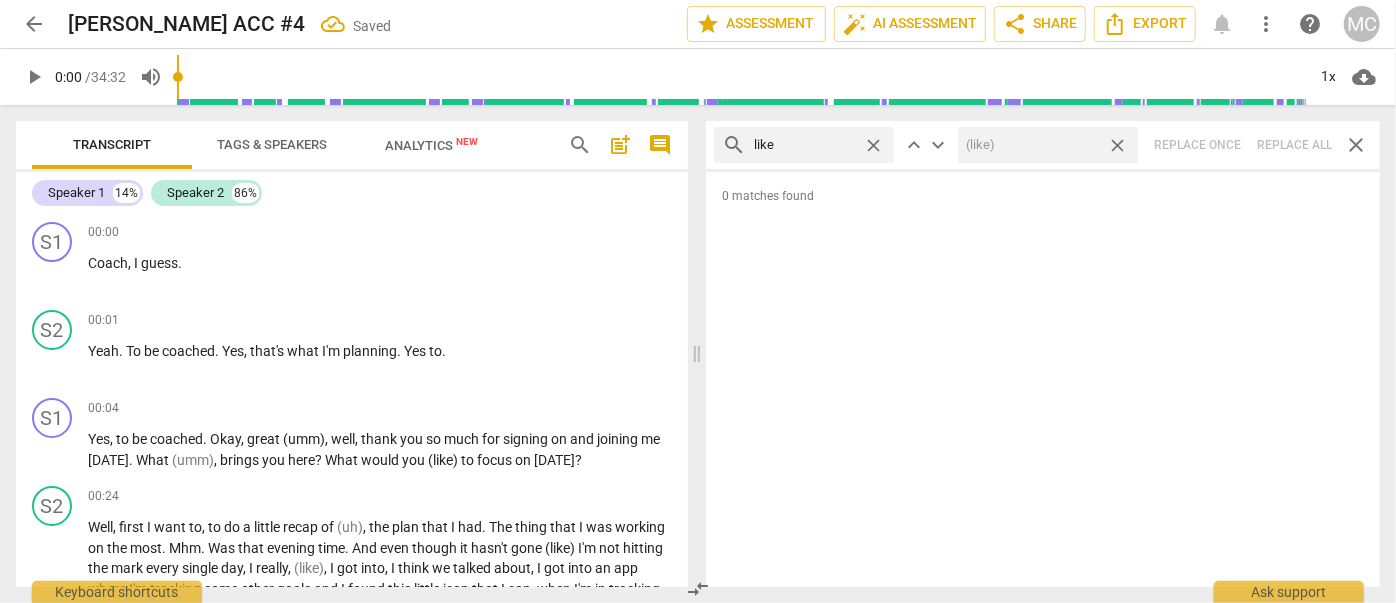 type 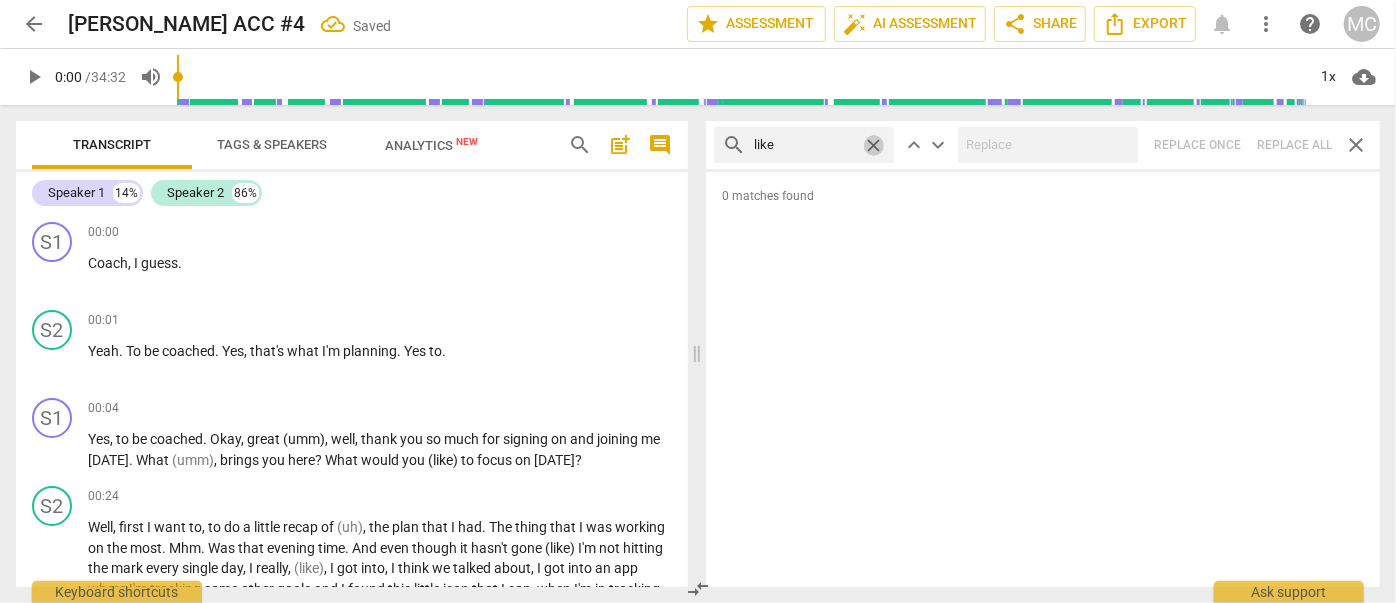 click on "close" at bounding box center (873, 145) 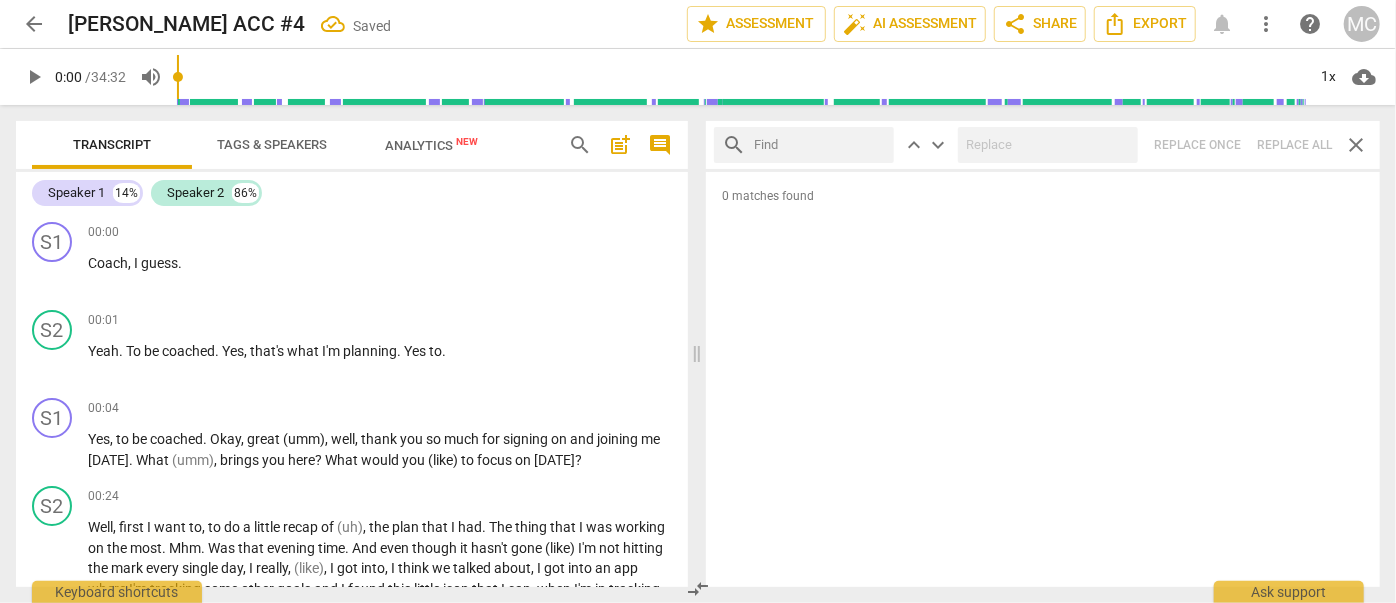 click at bounding box center [820, 145] 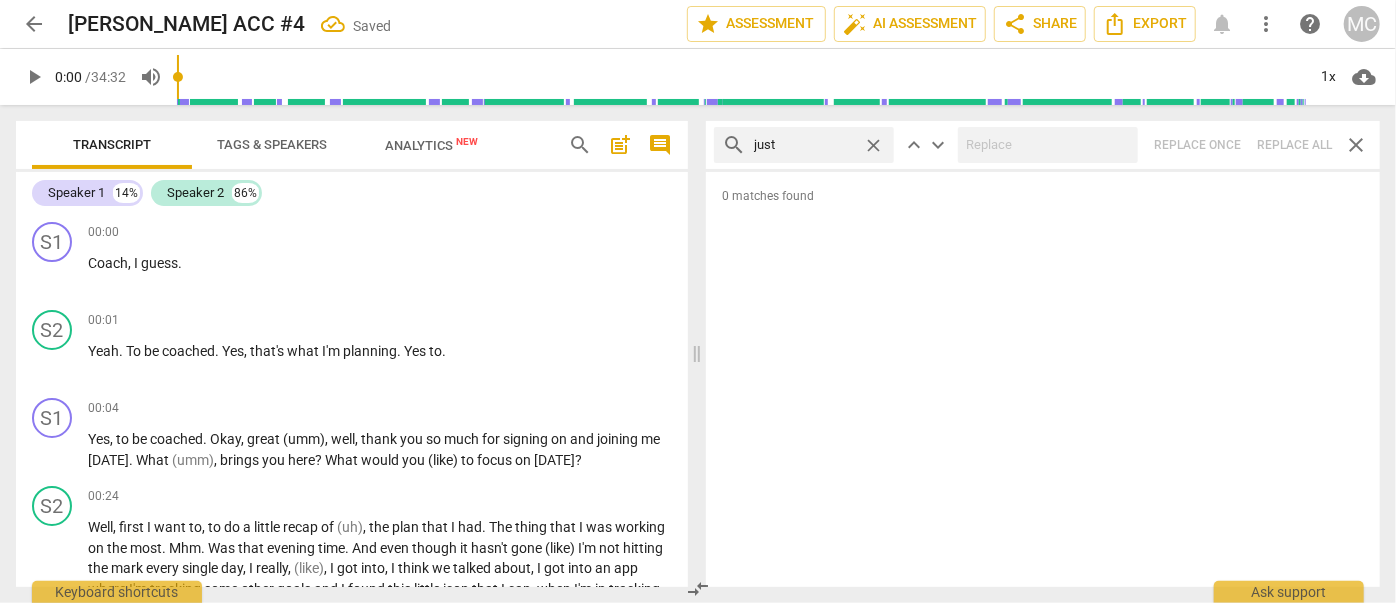 type on "just" 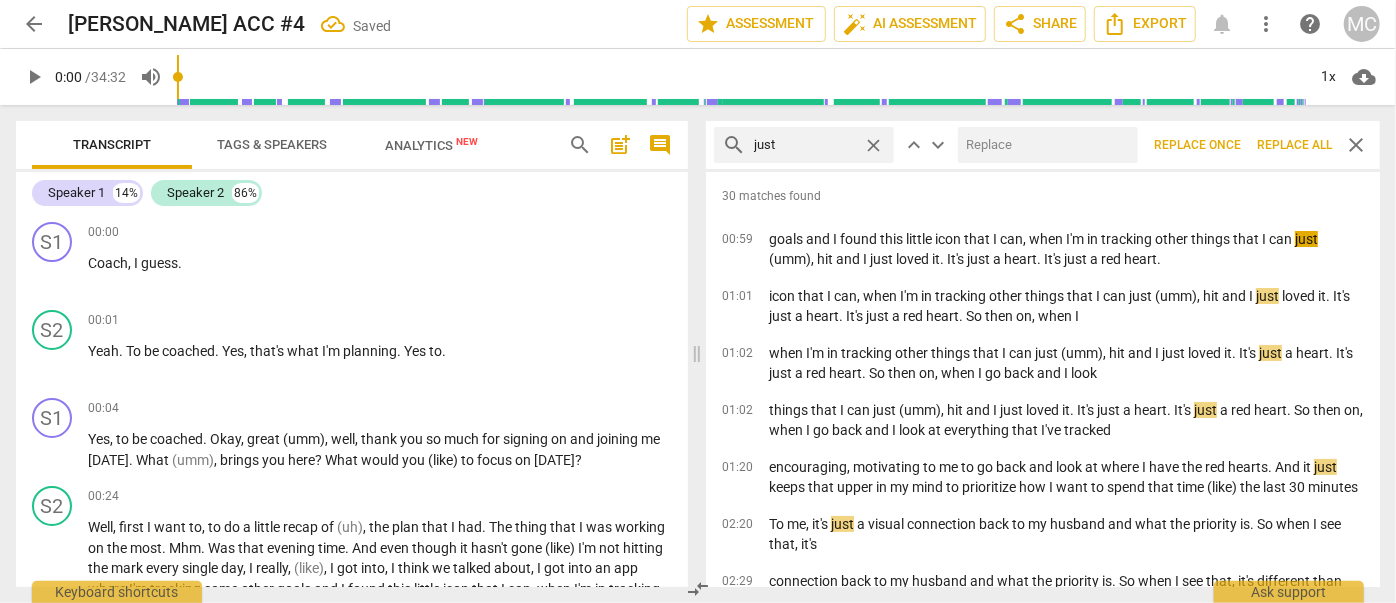 click at bounding box center [1044, 145] 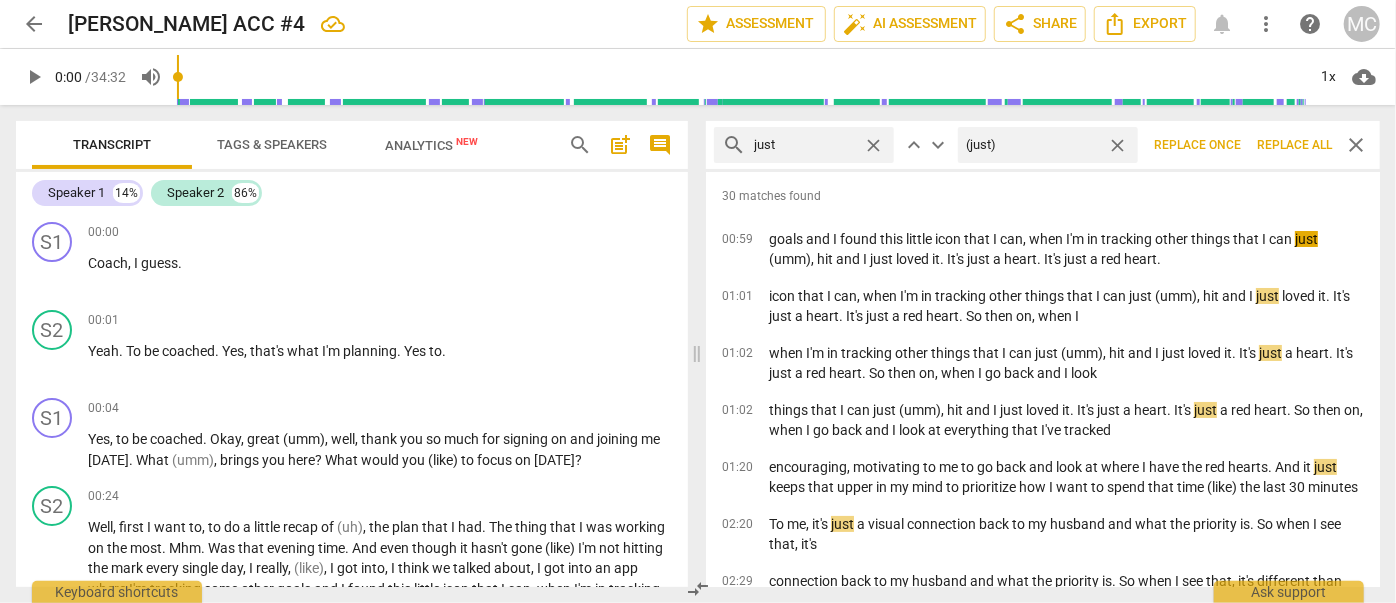 type on "(just)" 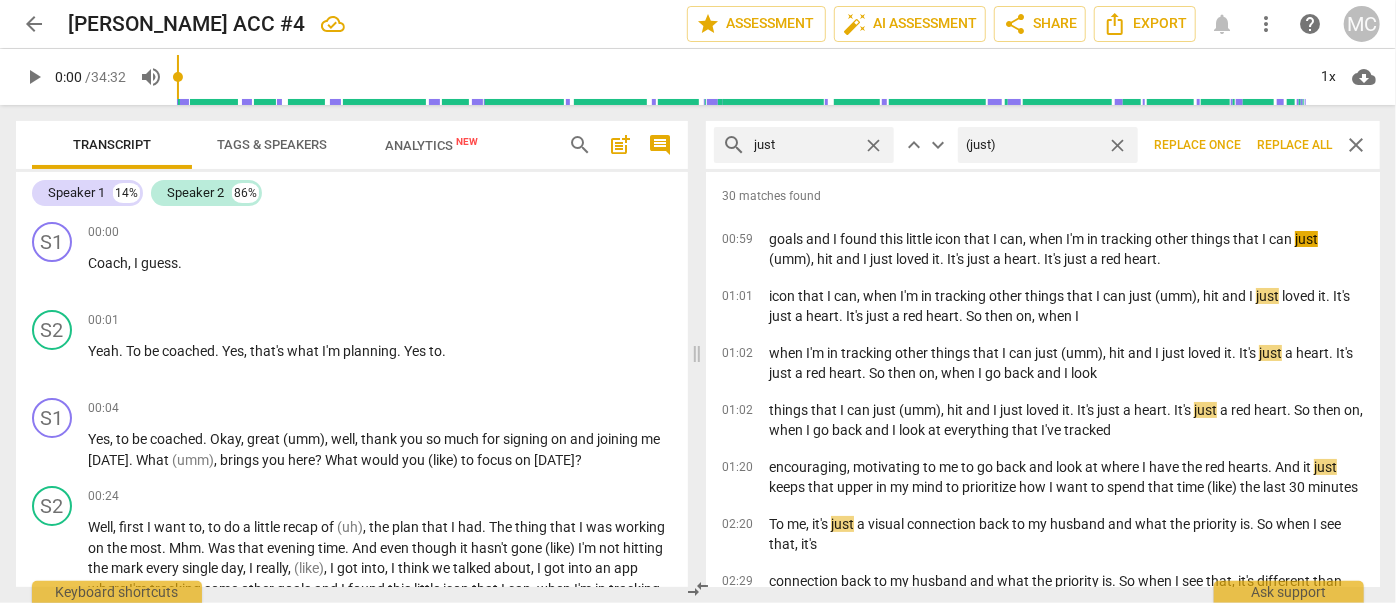 click on "Replace all" at bounding box center (1294, 145) 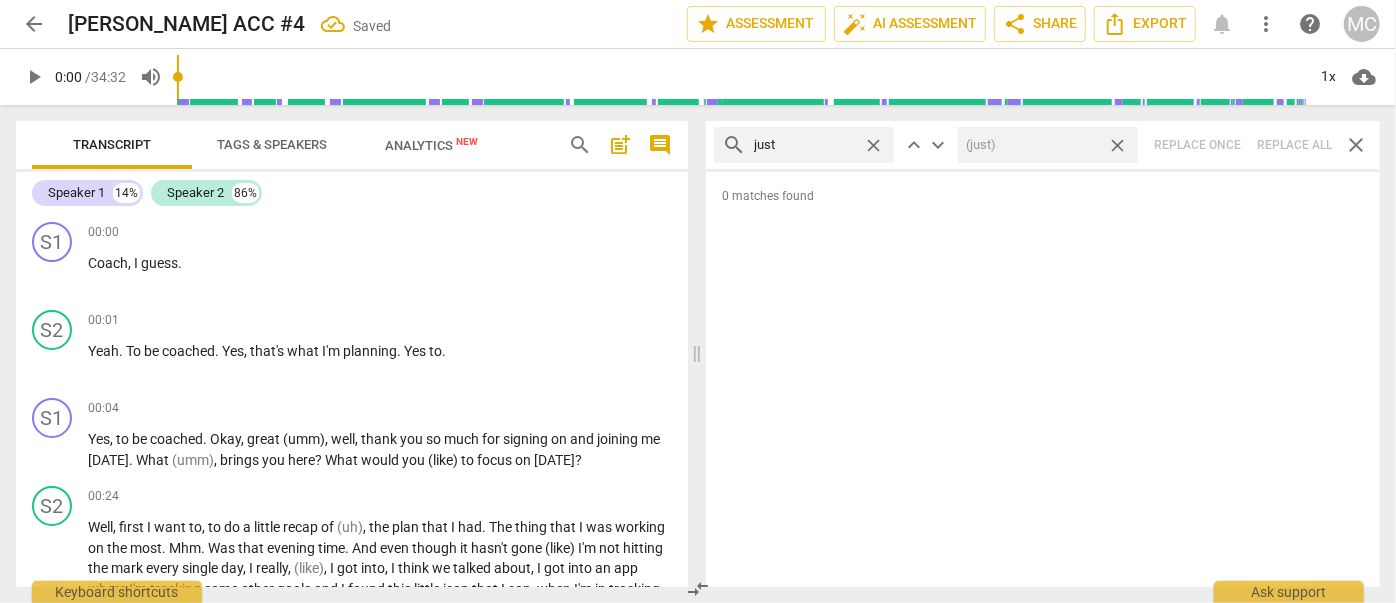 click on "close" at bounding box center (1117, 145) 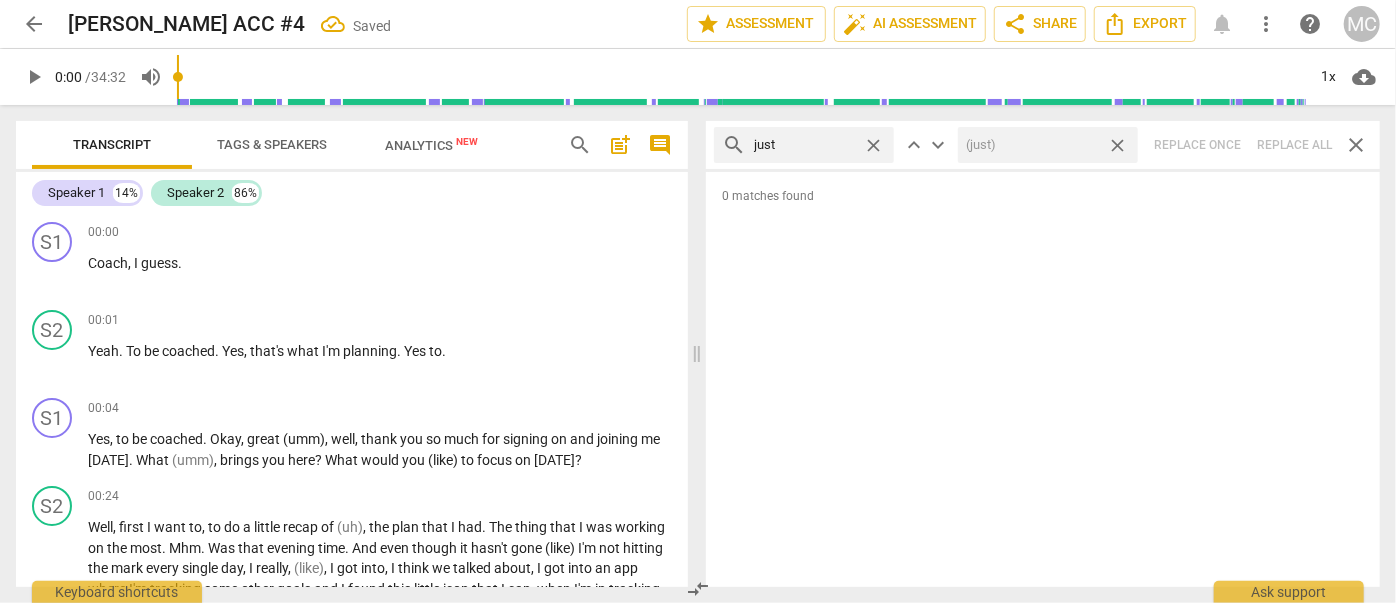 type 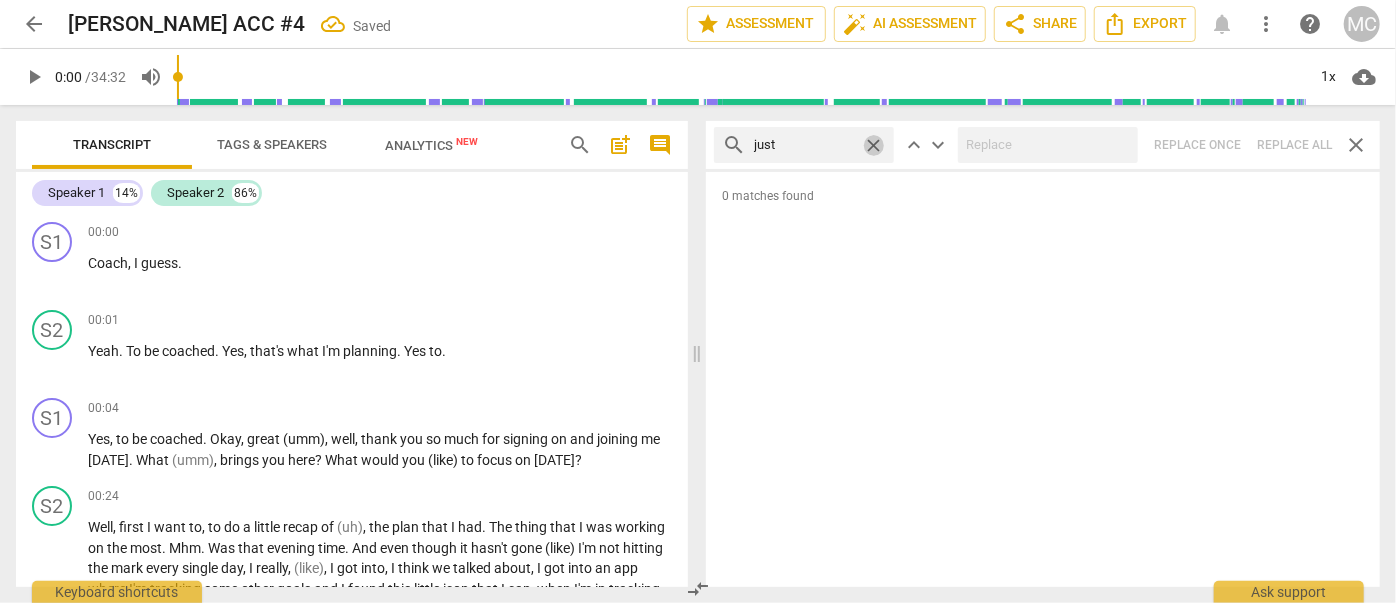 click on "close" at bounding box center (873, 145) 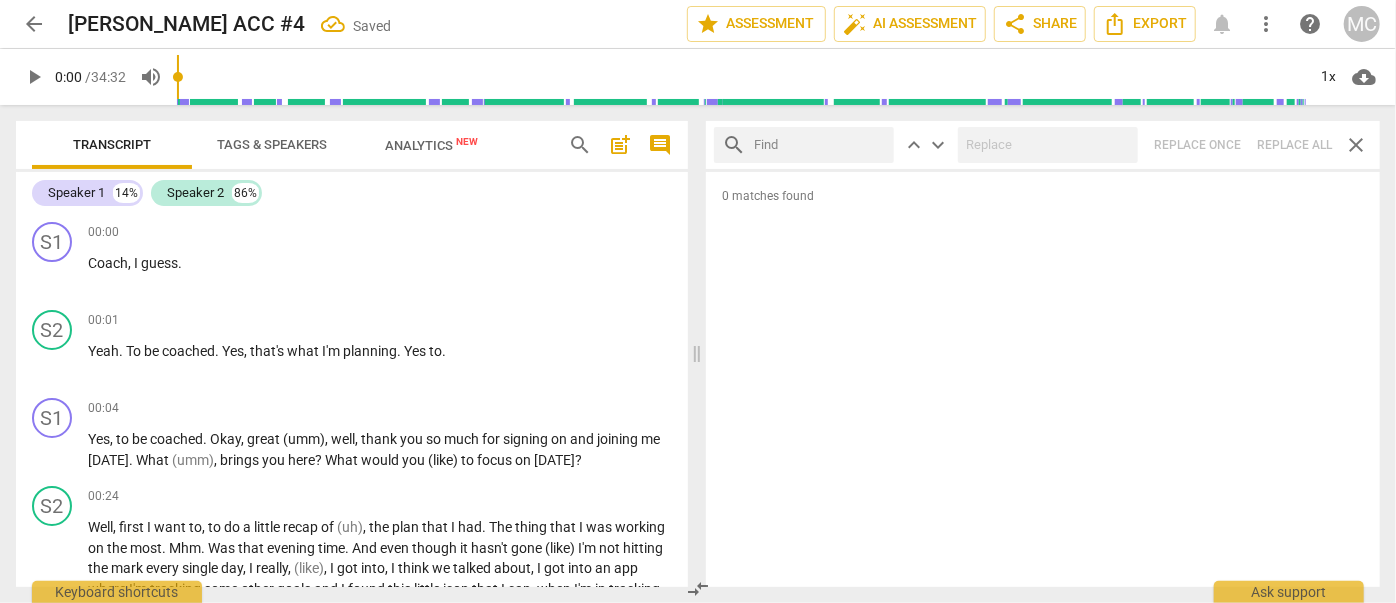 click at bounding box center (820, 145) 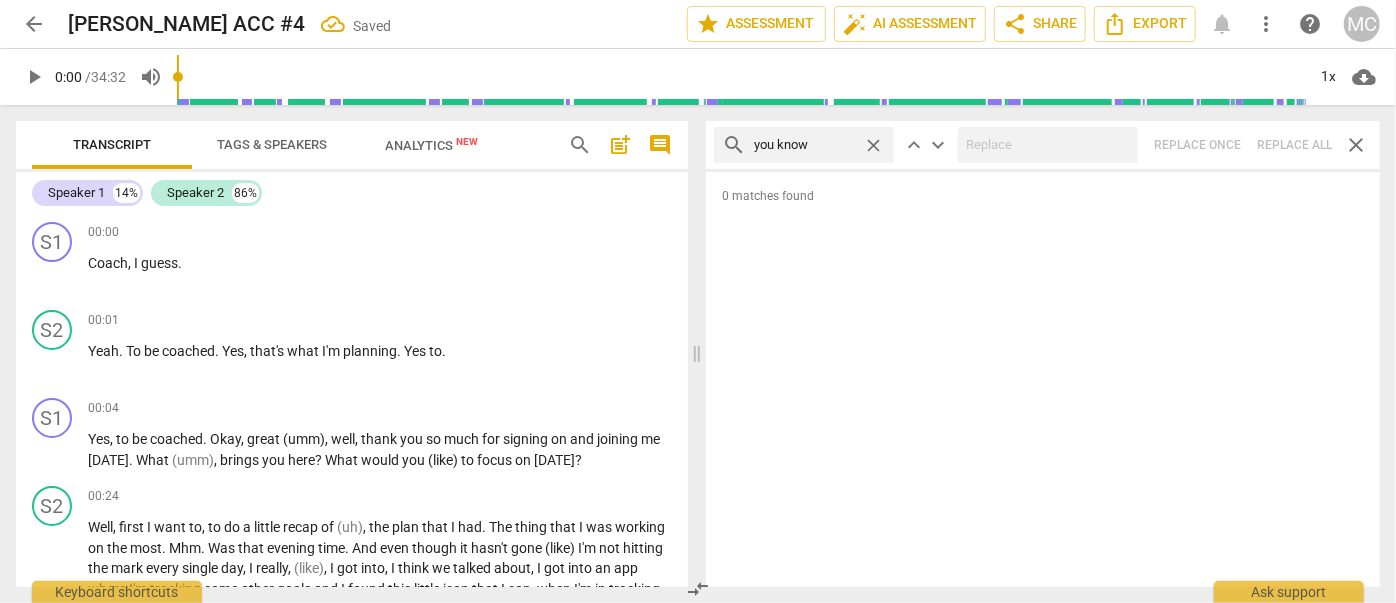 type on "you know" 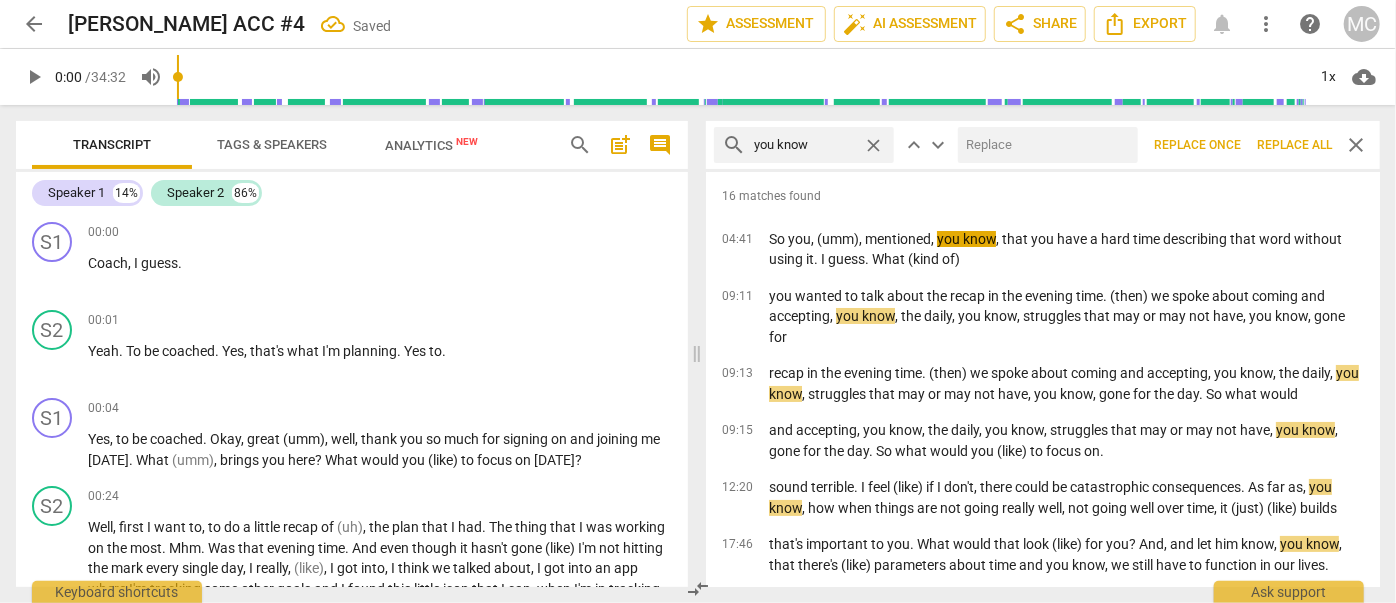 click at bounding box center [1044, 145] 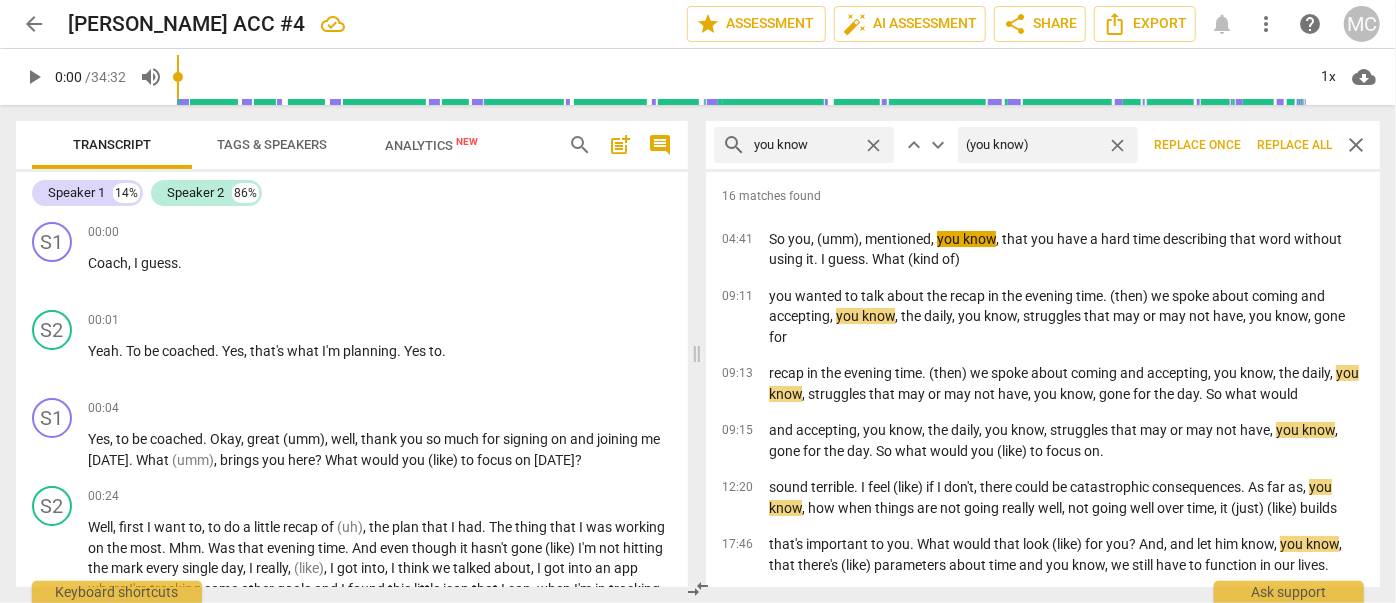 type on "(you know)" 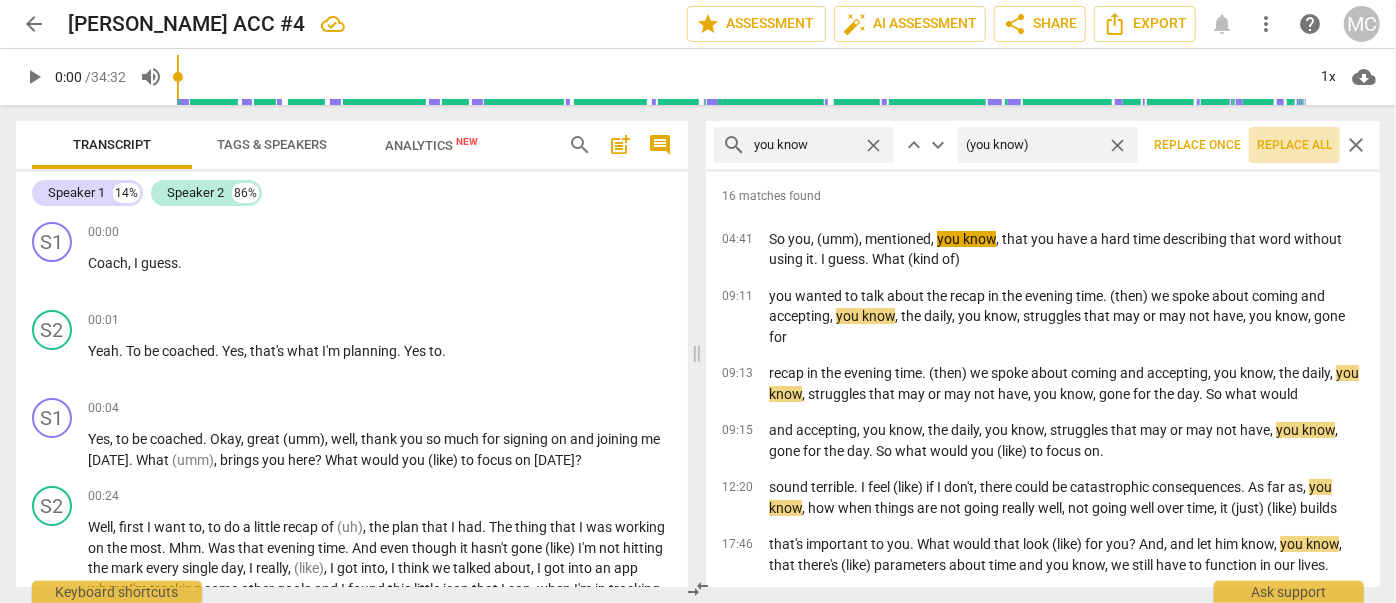 click on "Replace all" at bounding box center (1294, 145) 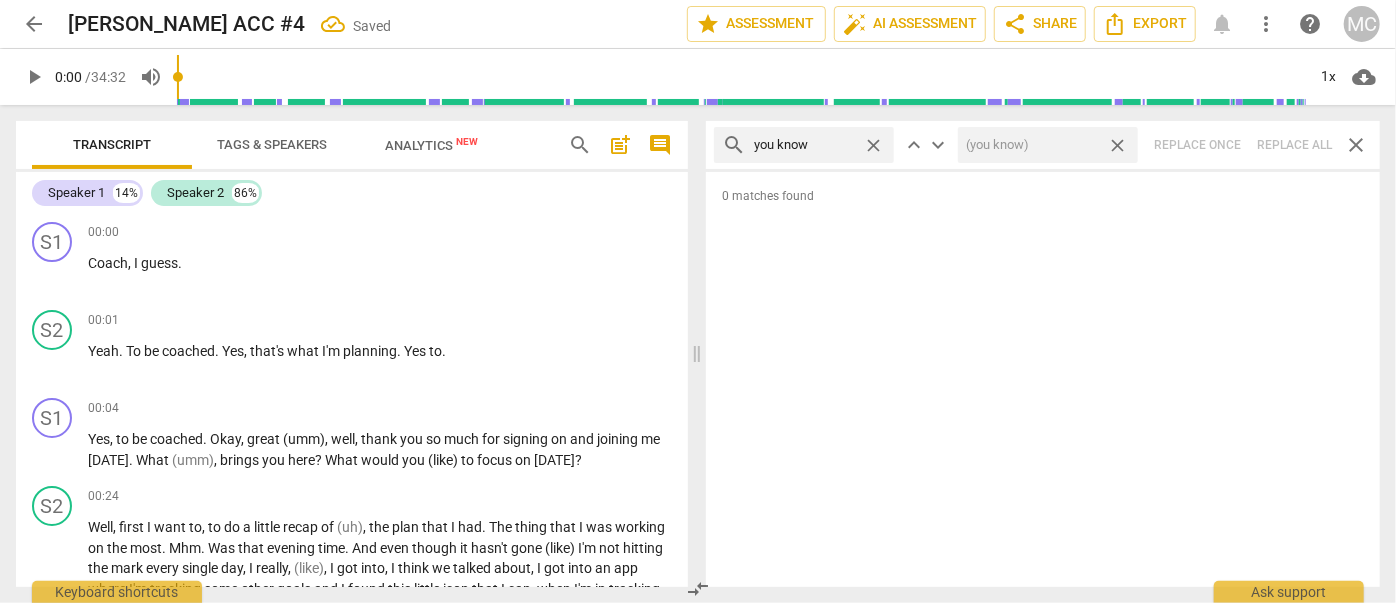 click on "close" at bounding box center (1117, 145) 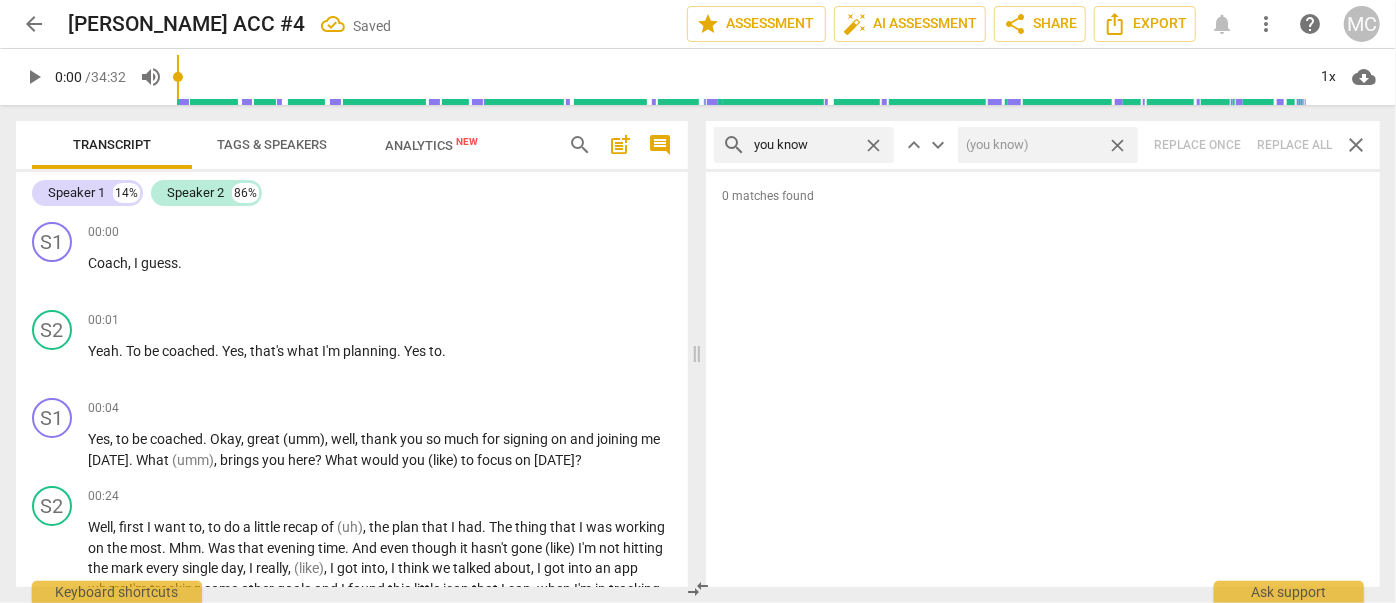 type 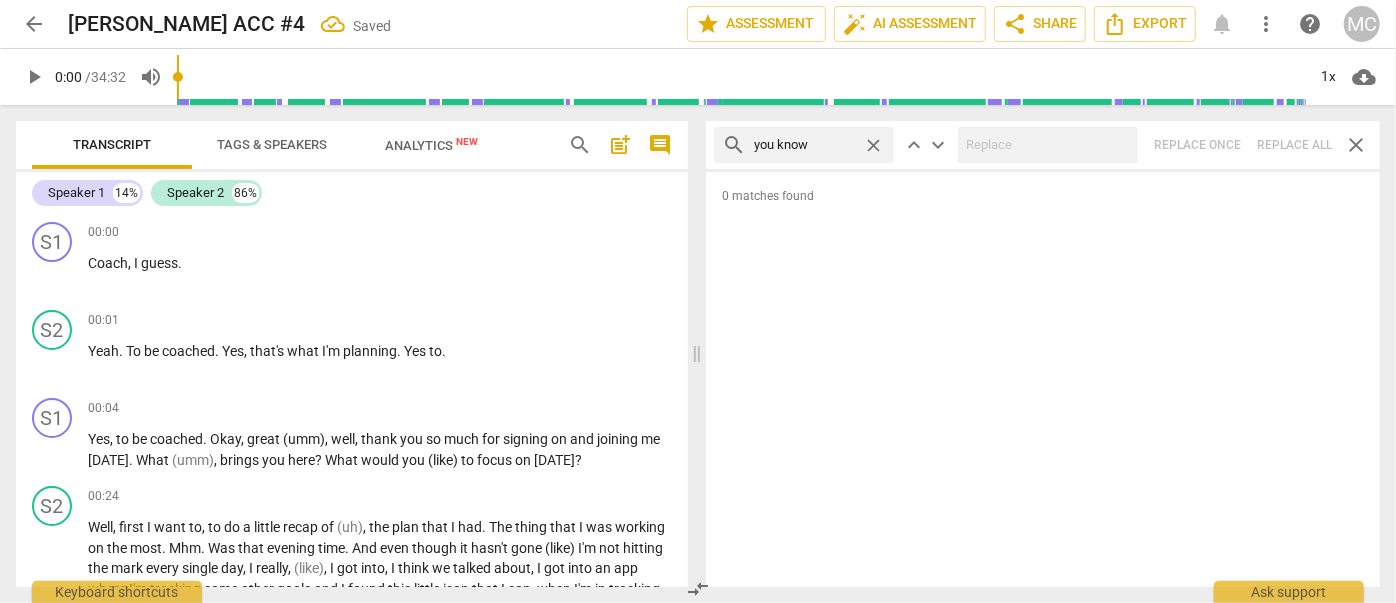 click on "close" at bounding box center (873, 145) 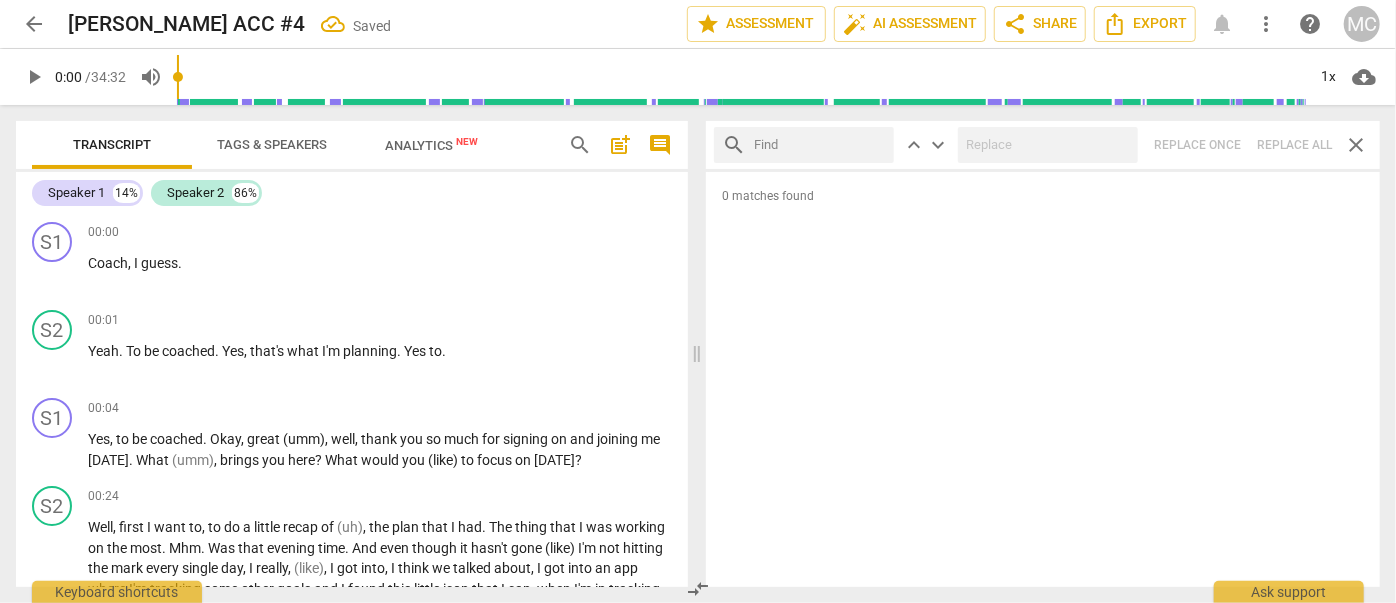 click at bounding box center [820, 145] 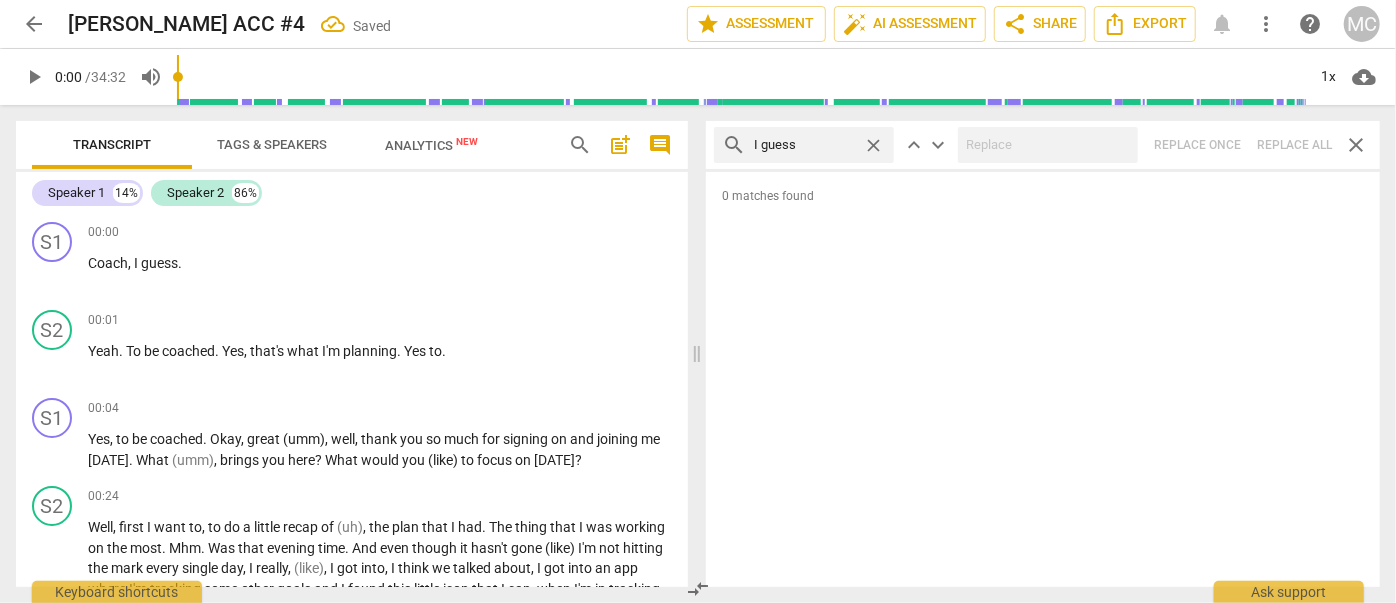 type on "I guess" 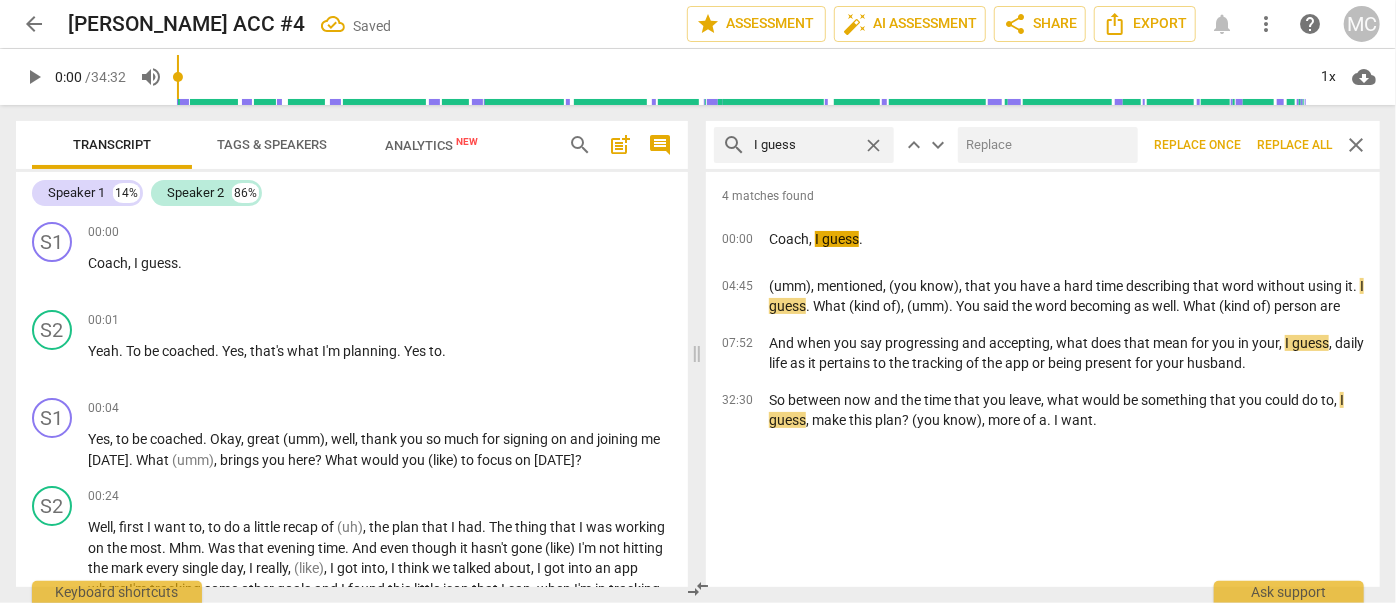 click at bounding box center [1044, 145] 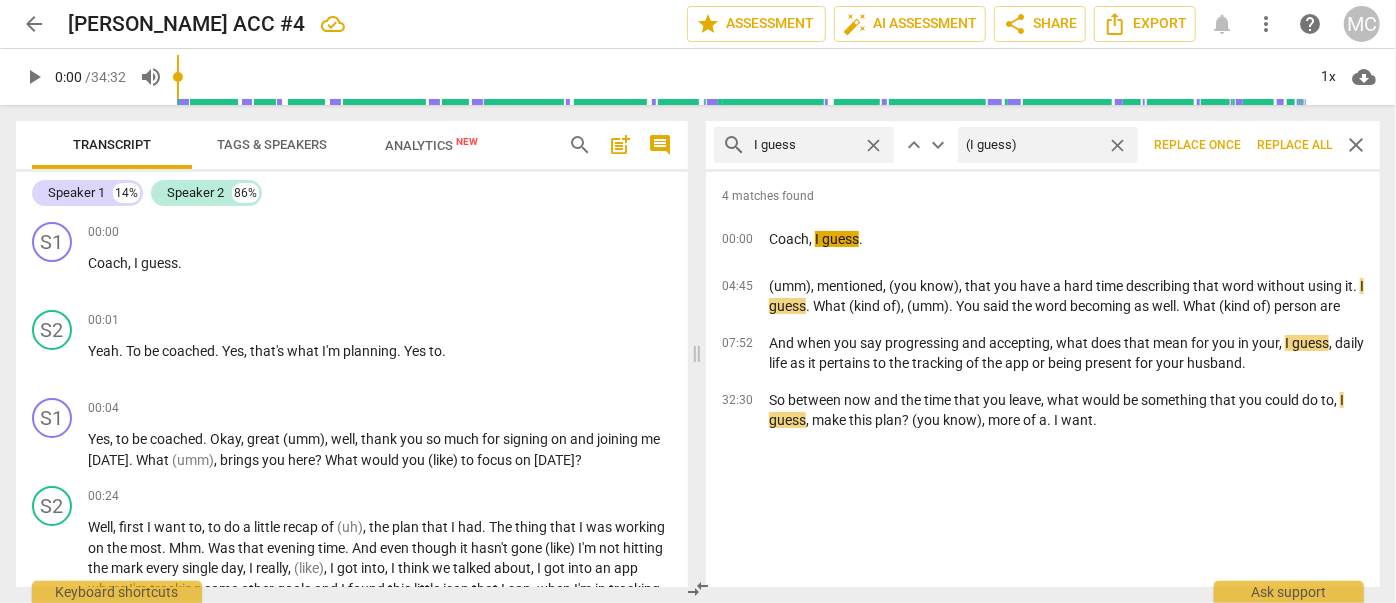 type on "(I guess)" 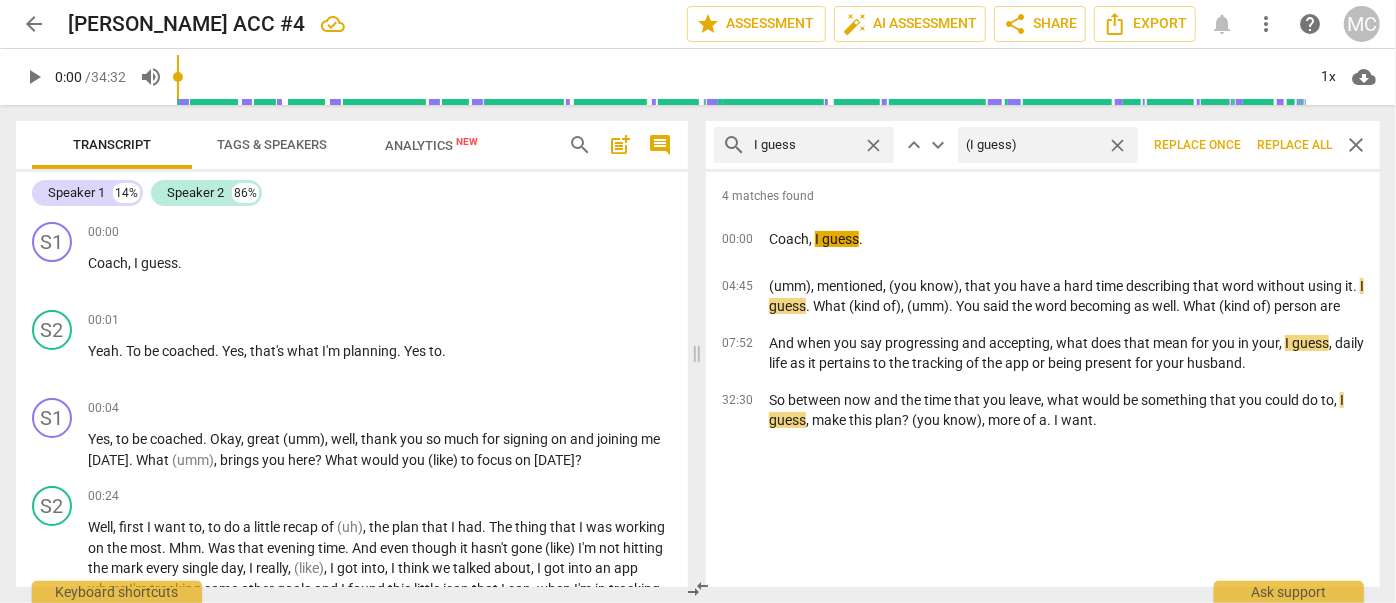 click on "Replace all" at bounding box center (1294, 145) 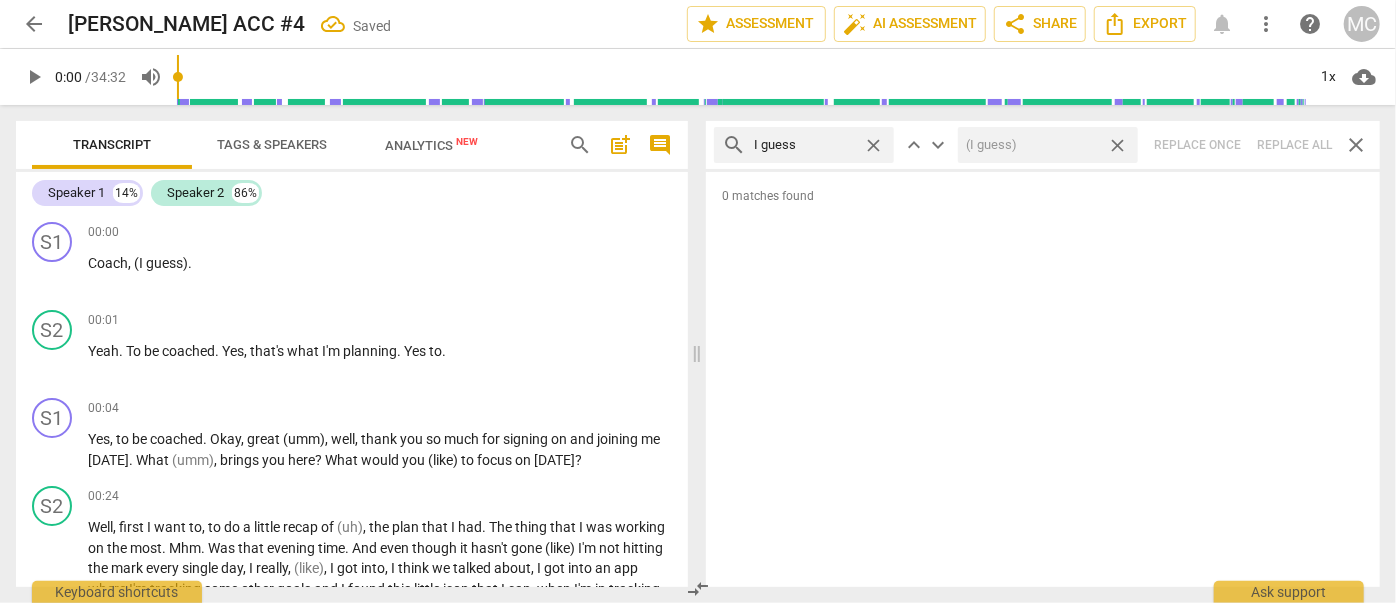 click on "close" at bounding box center (1117, 145) 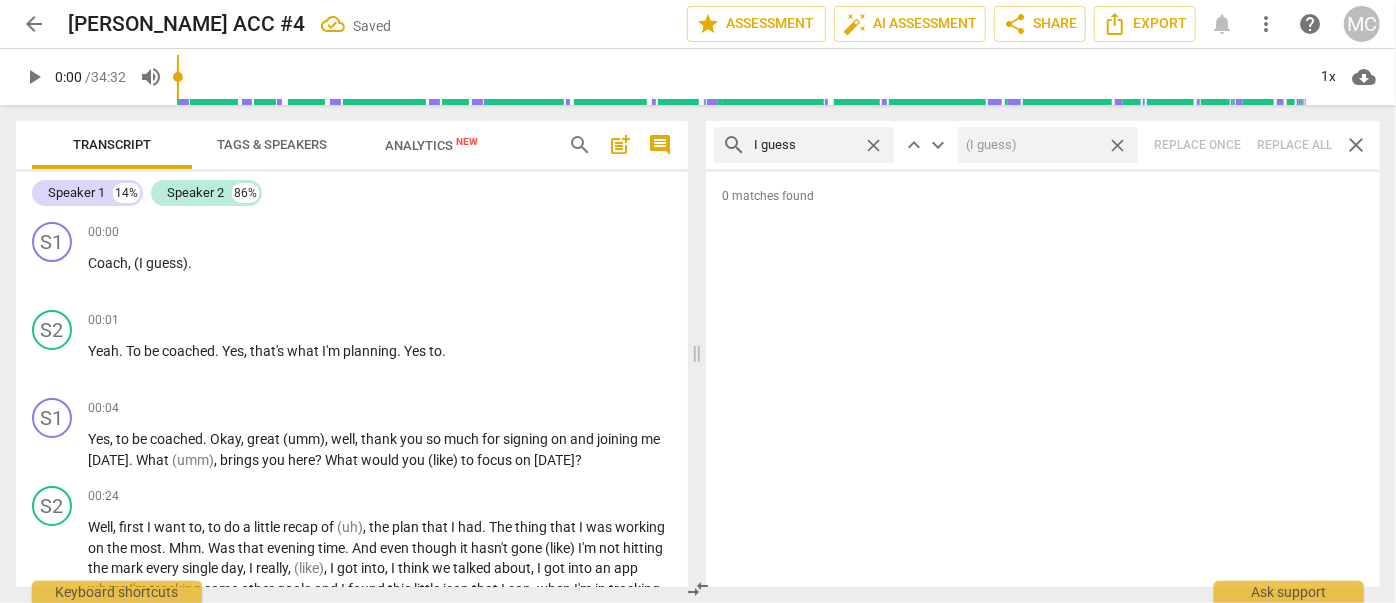 type 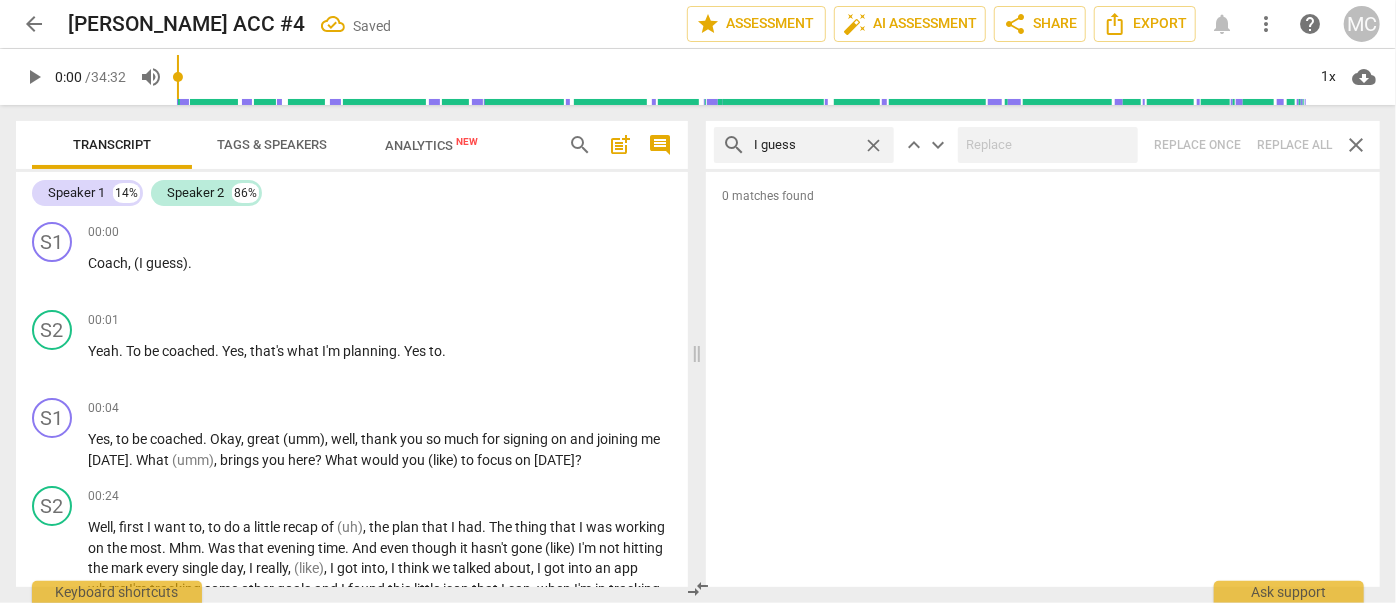 click on "close" at bounding box center [873, 145] 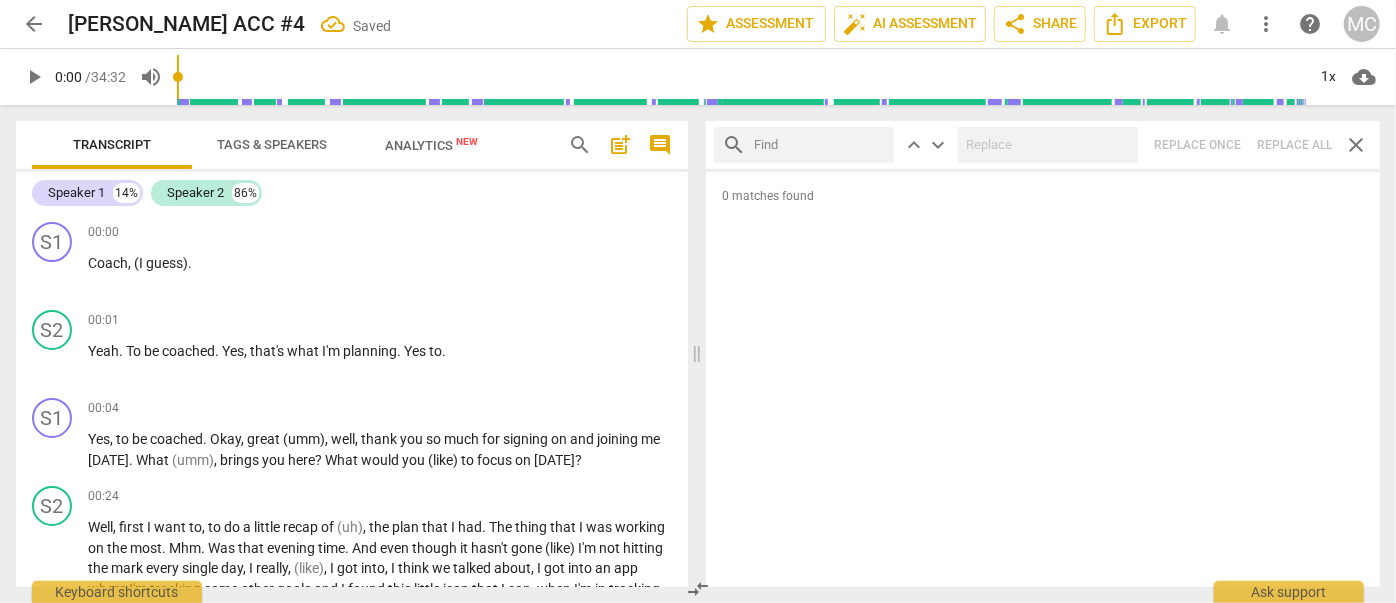click at bounding box center (820, 145) 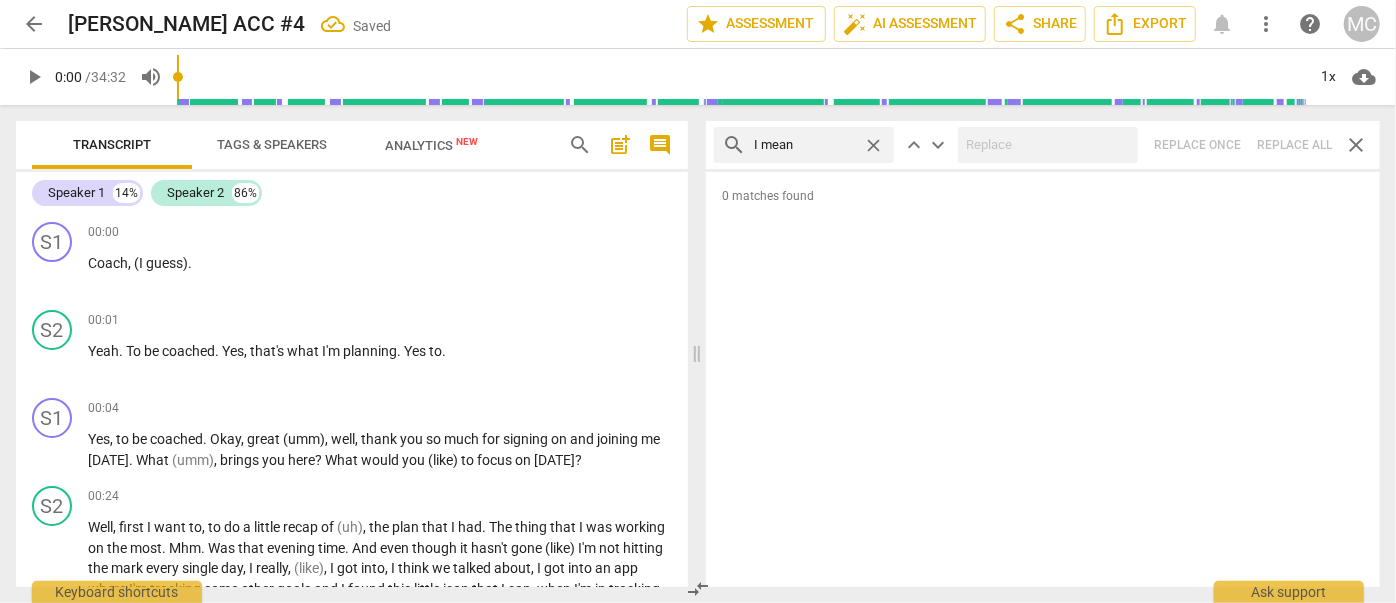type on "I mean" 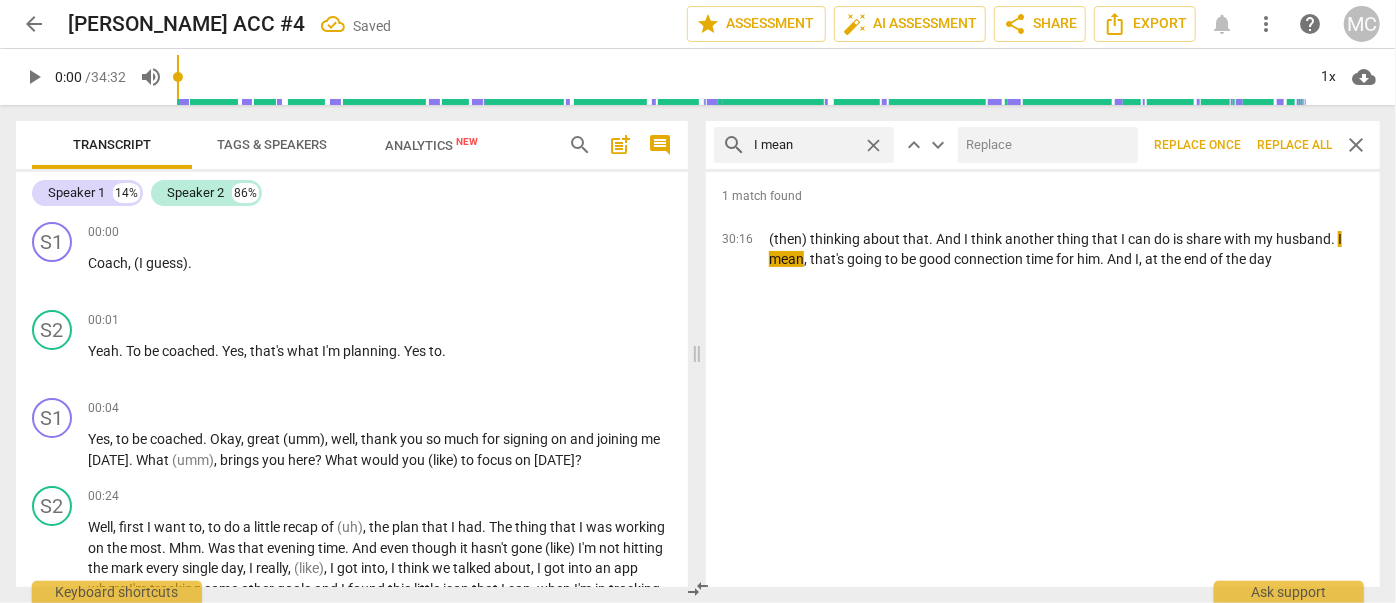 click at bounding box center (1044, 145) 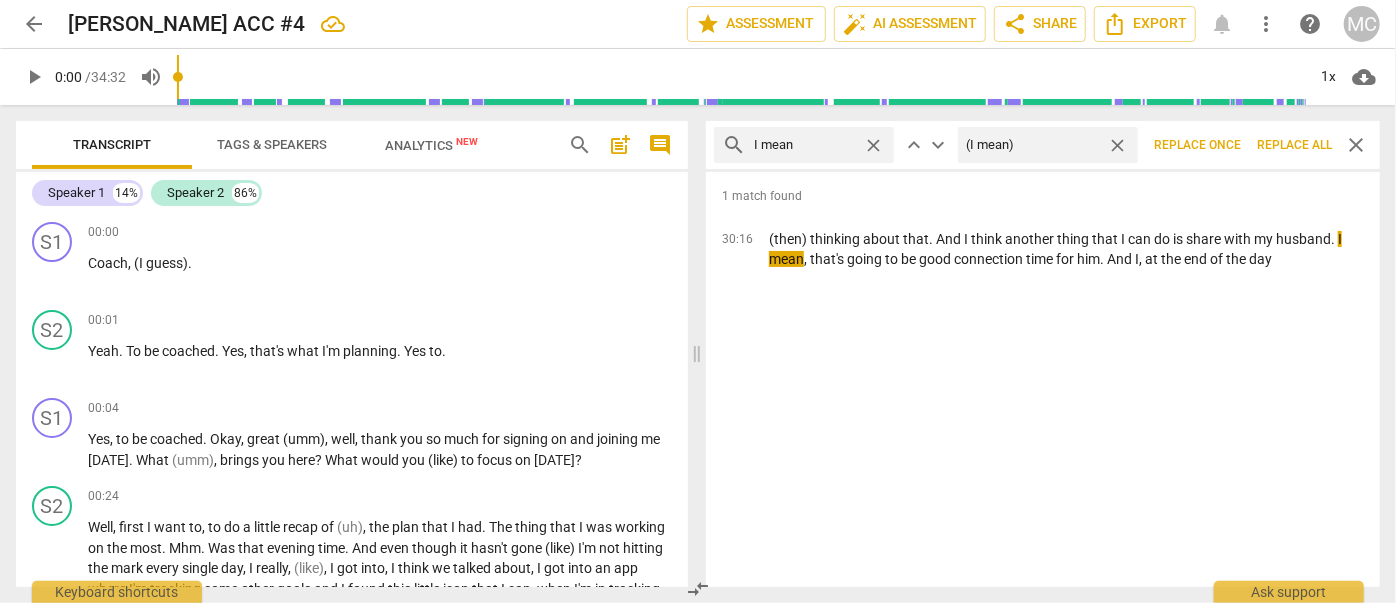 type on "(I mean)" 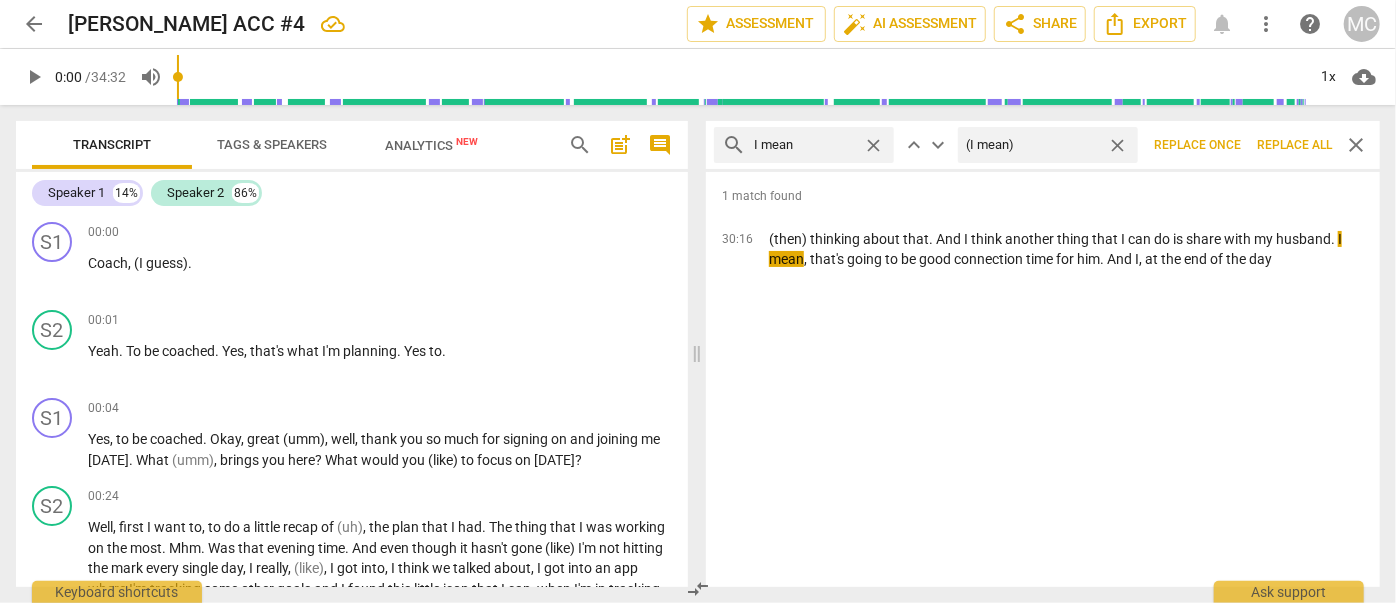 click on "Replace all" at bounding box center (1294, 145) 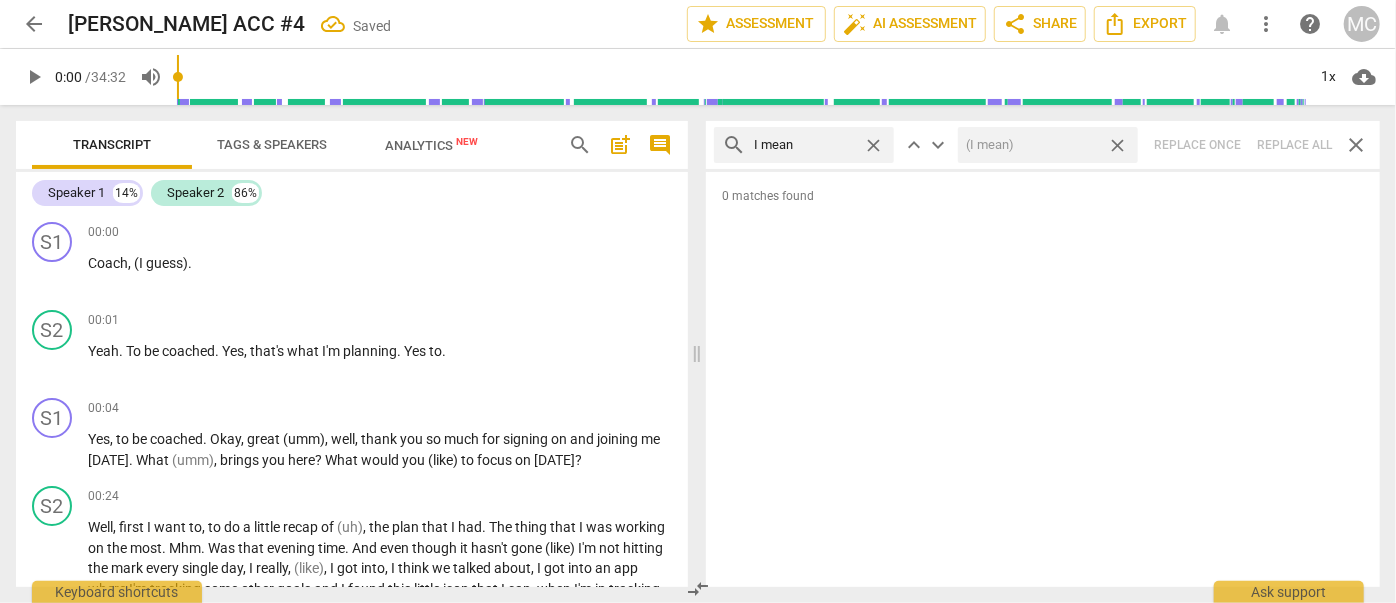 click on "close" at bounding box center [1117, 145] 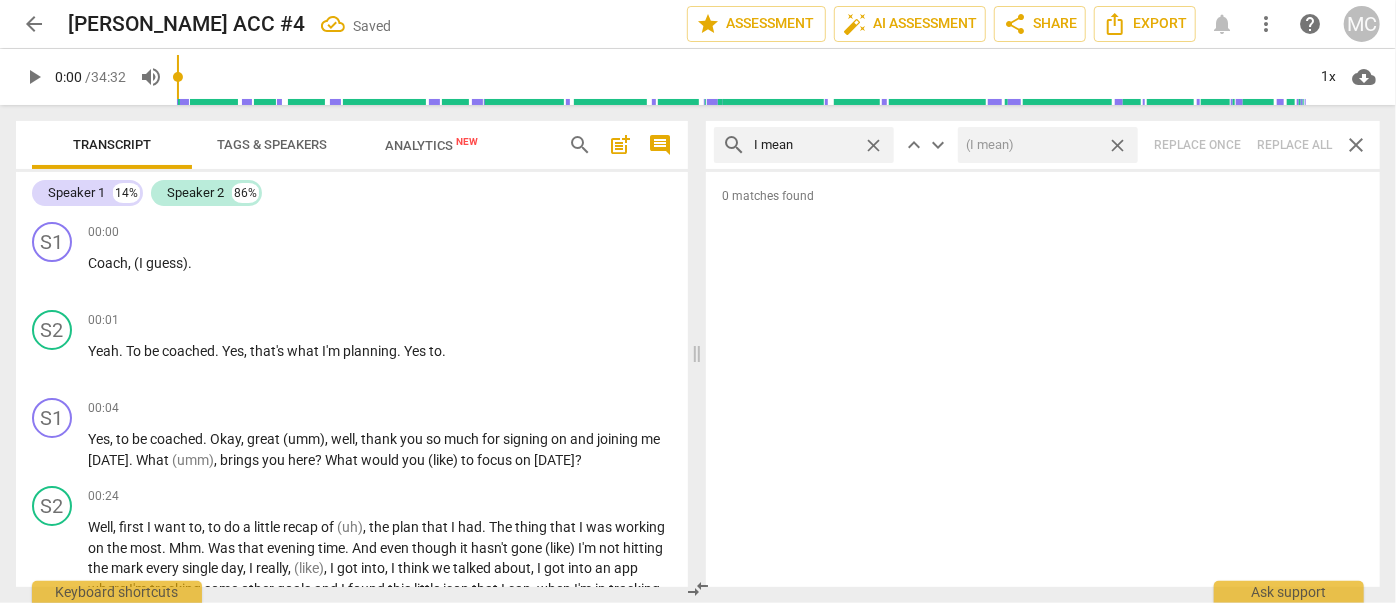 type 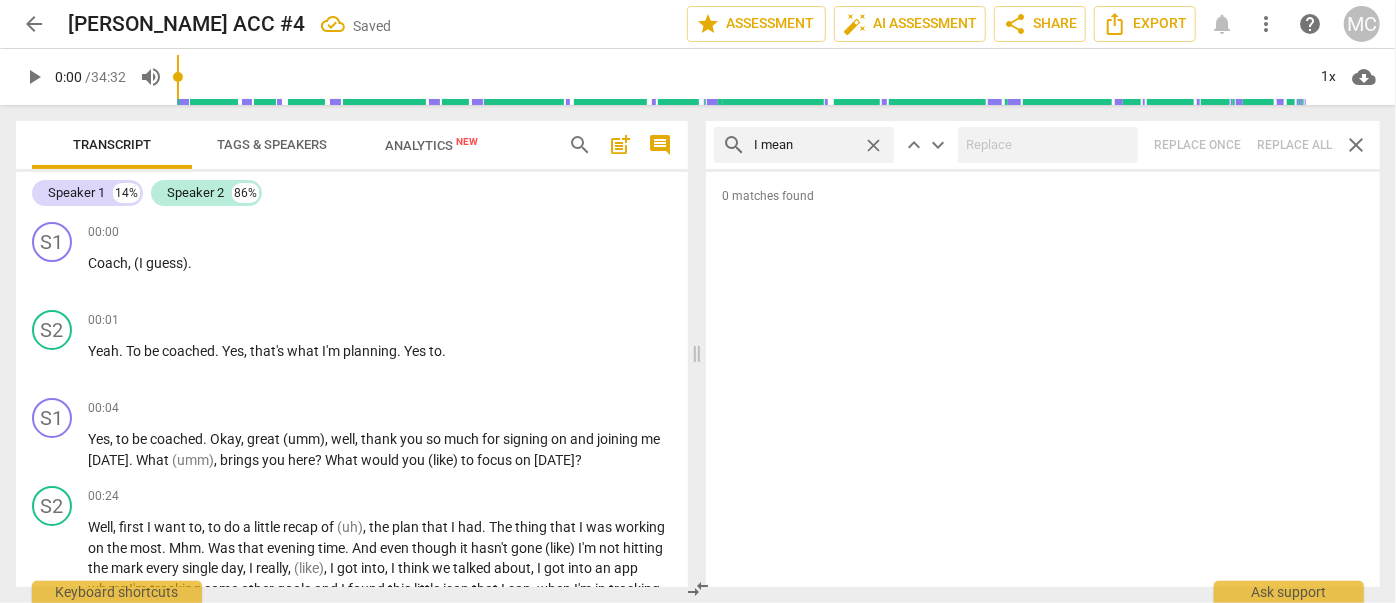click on "close" at bounding box center [873, 145] 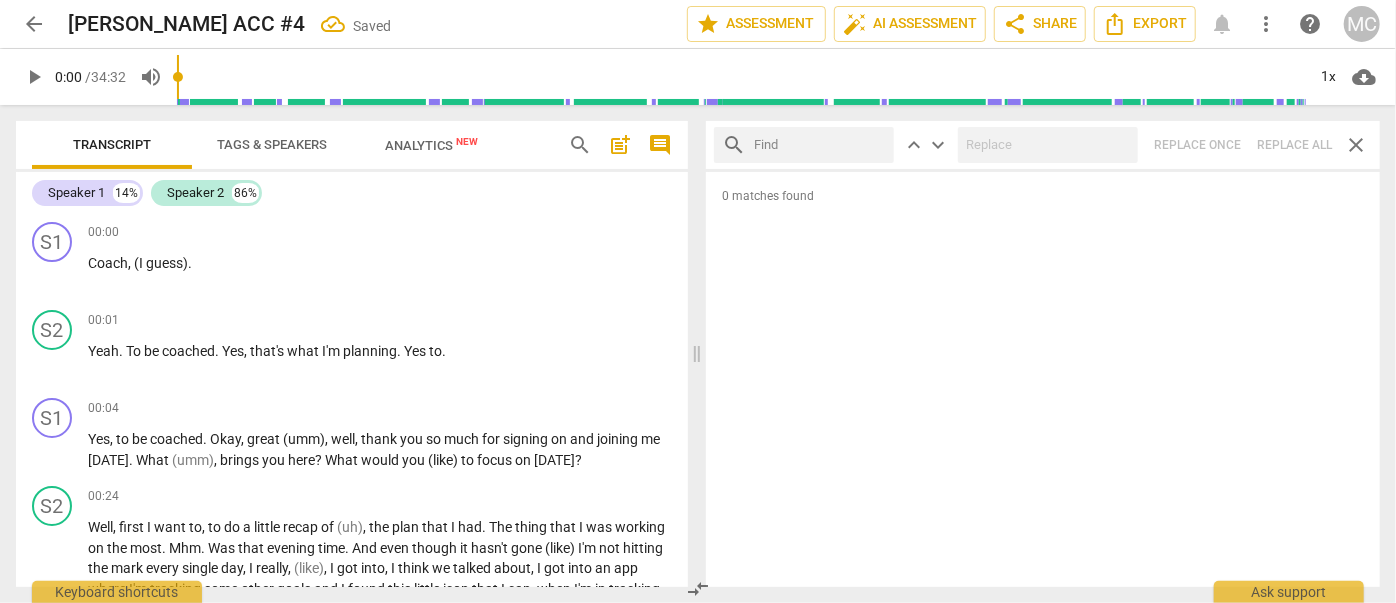 click at bounding box center (820, 145) 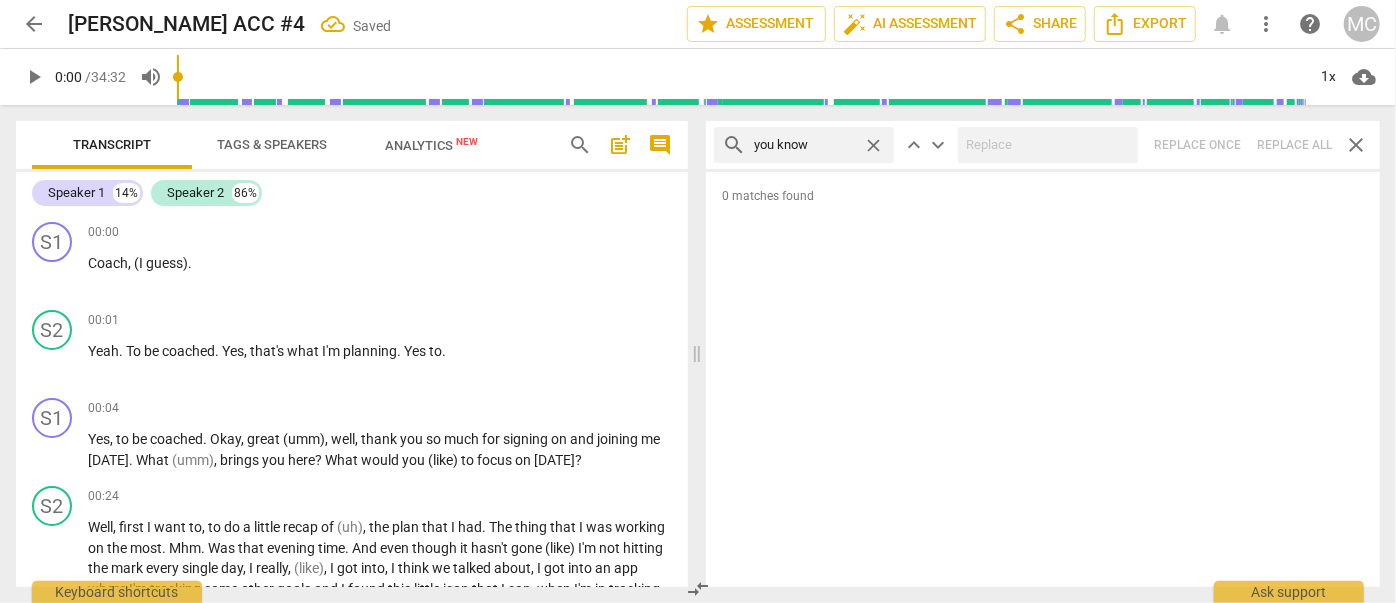 type on "you know" 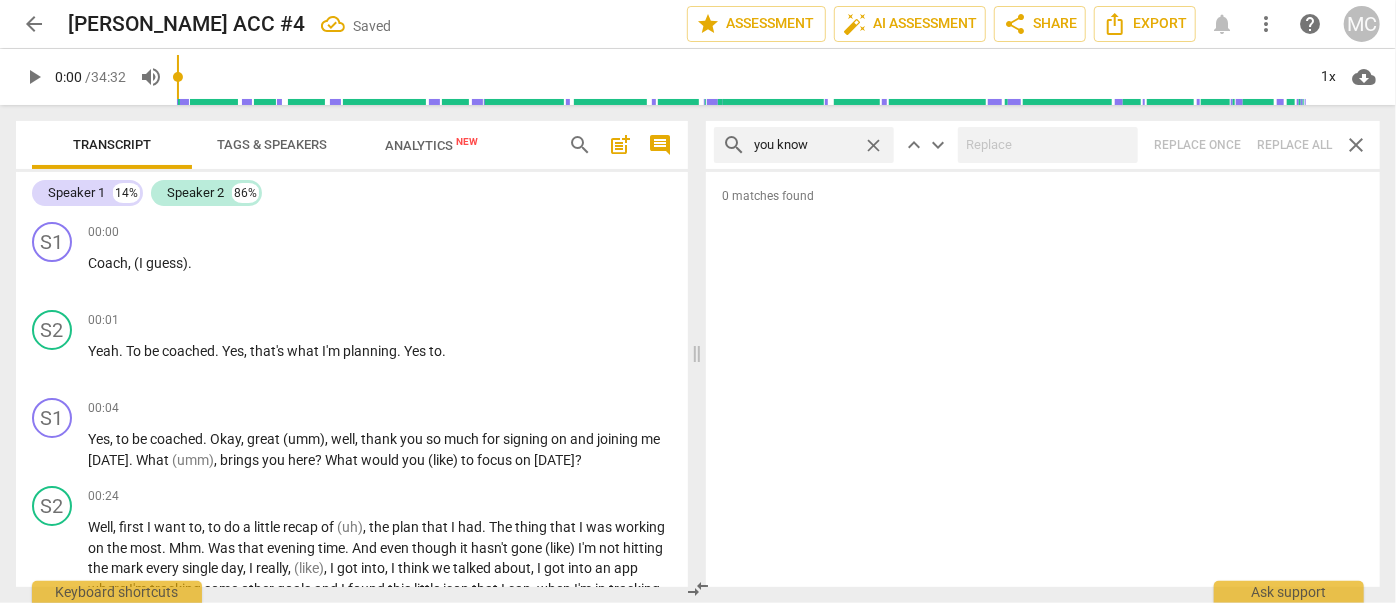 click on "close" at bounding box center (873, 145) 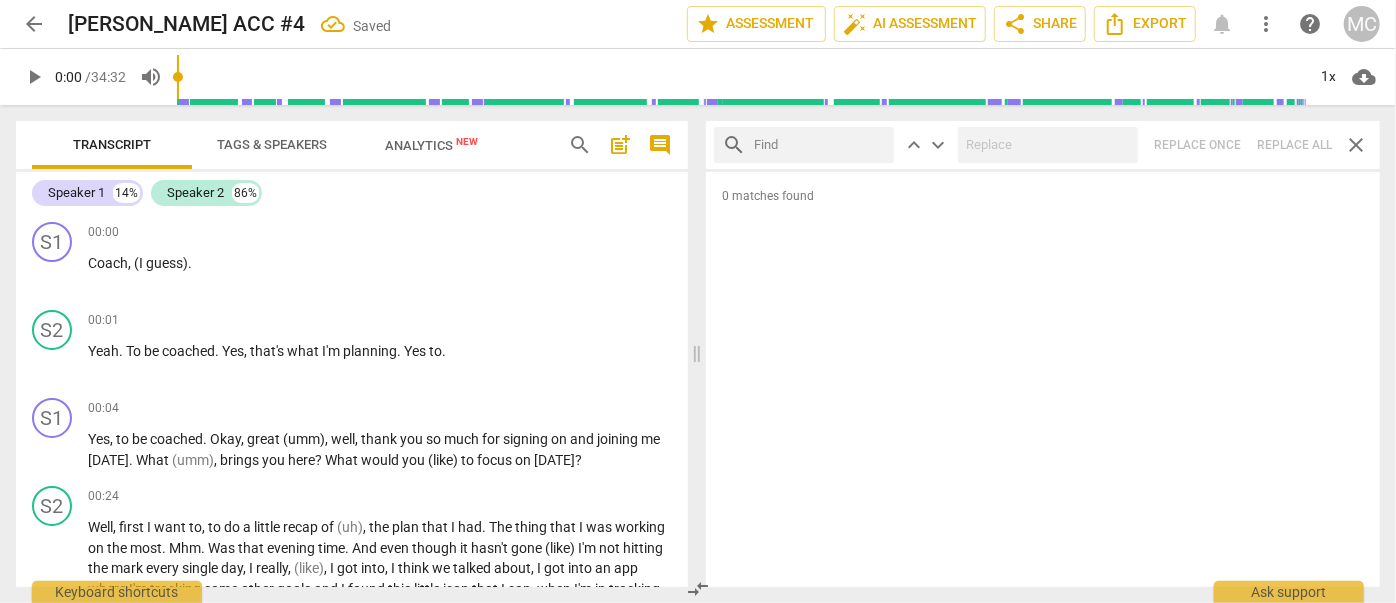 click at bounding box center (820, 145) 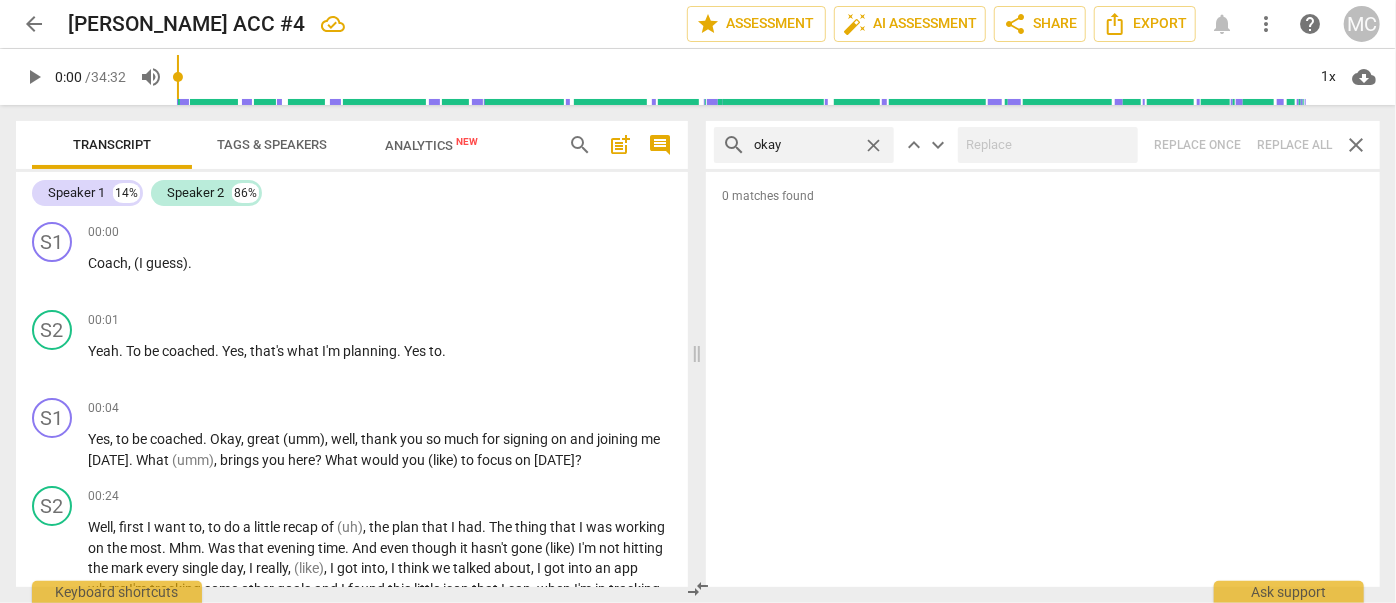 type on "okay" 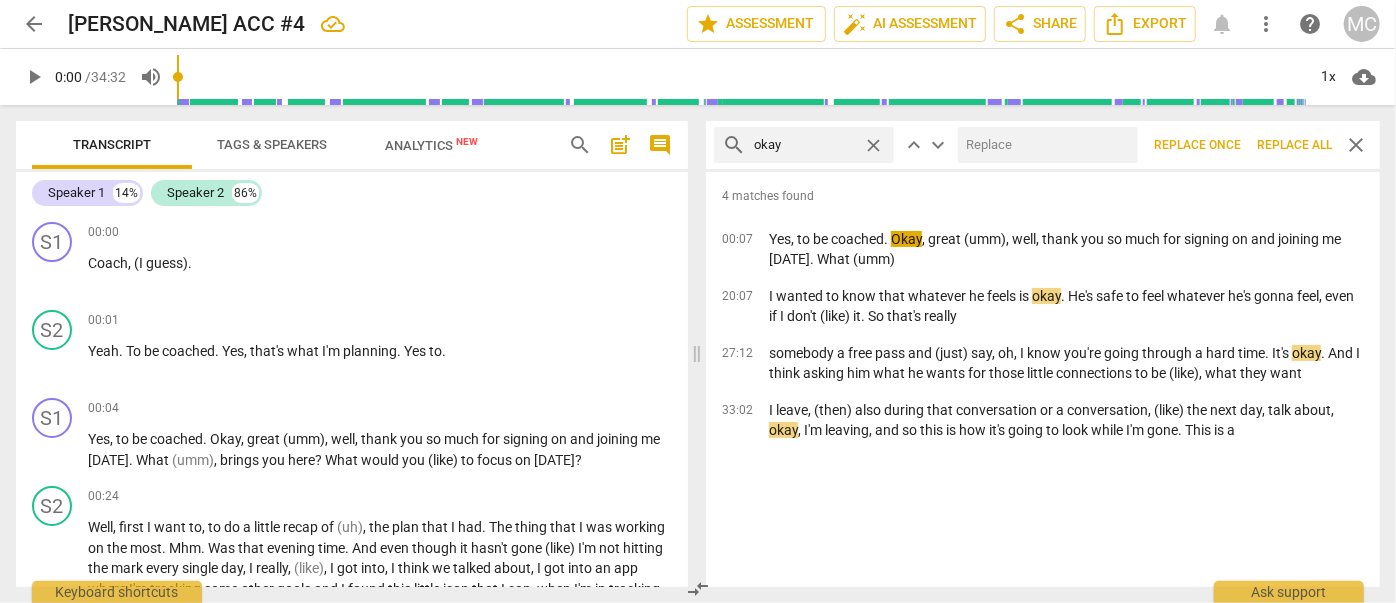 click at bounding box center (1044, 145) 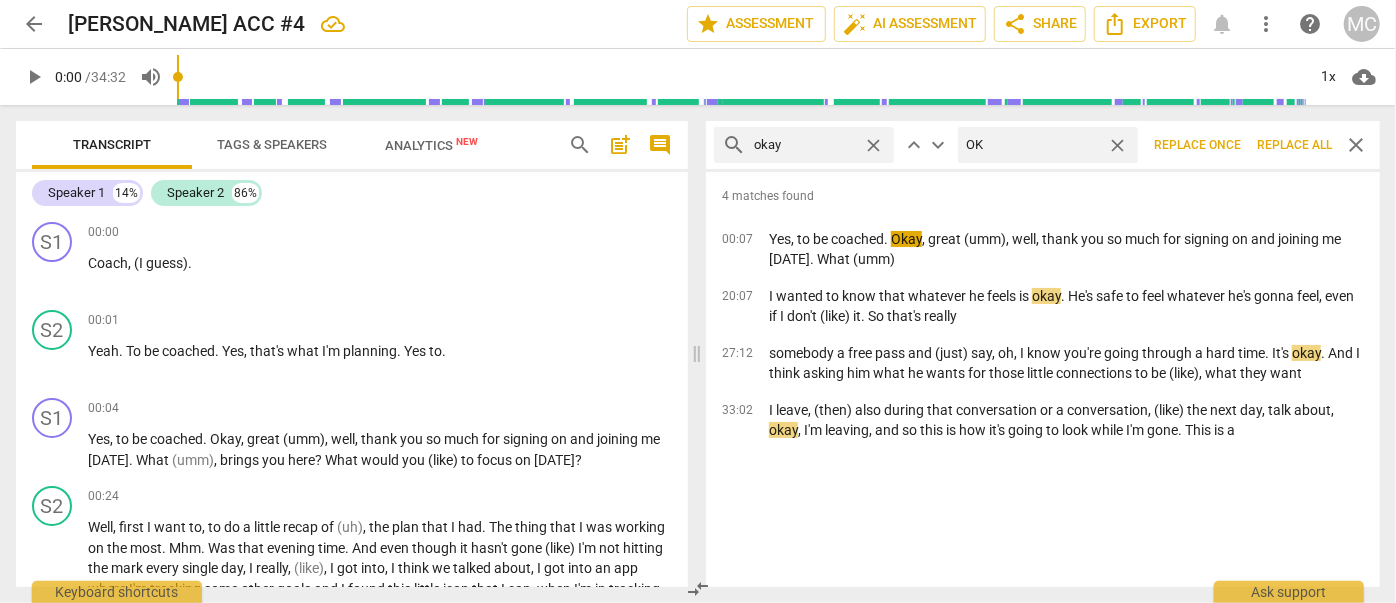 type on "OK" 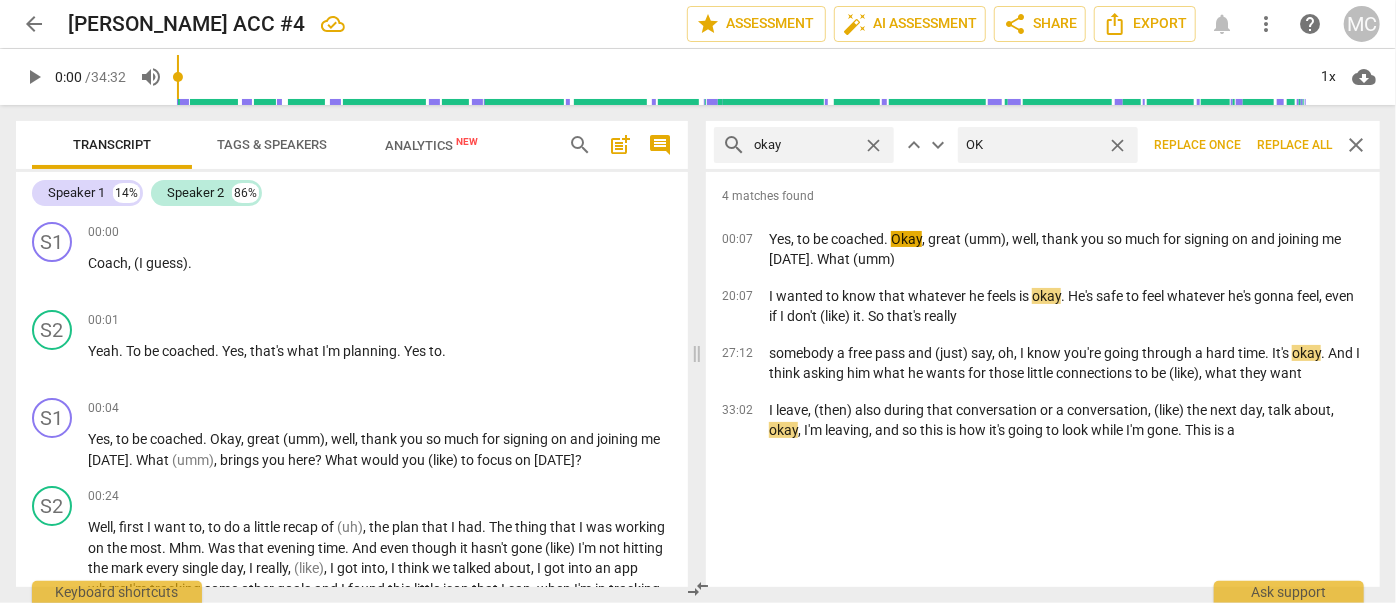 click on "Replace all" at bounding box center (1294, 145) 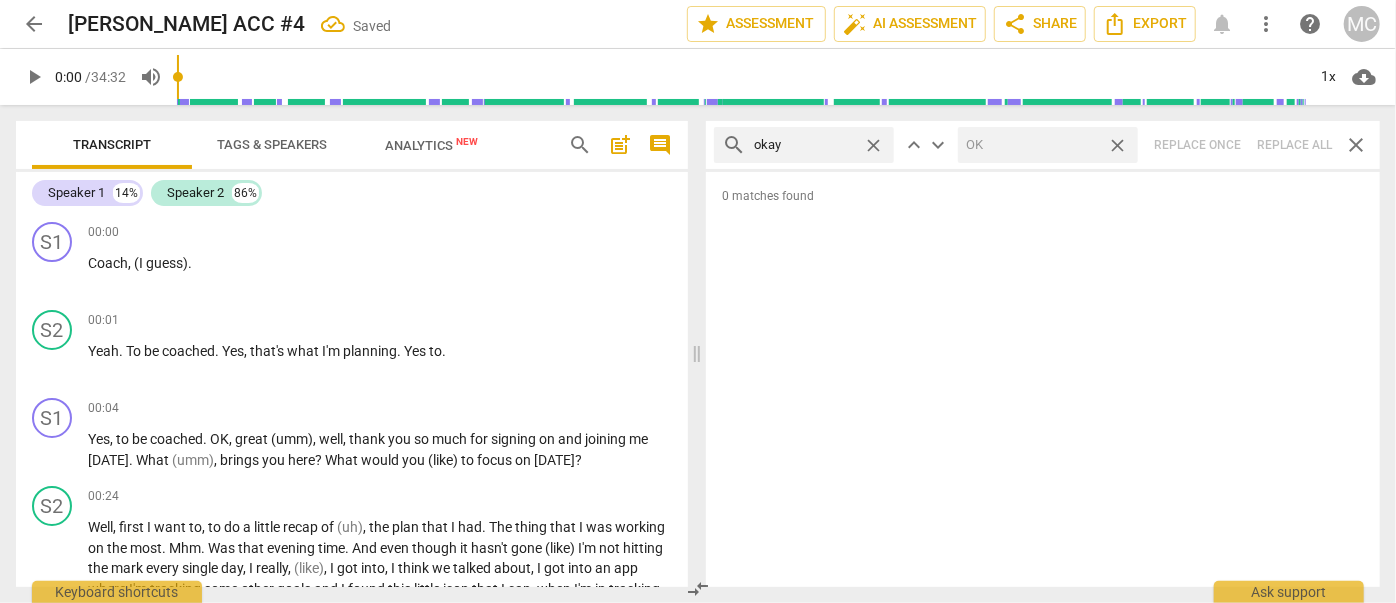drag, startPoint x: 1116, startPoint y: 143, endPoint x: 962, endPoint y: 135, distance: 154.20766 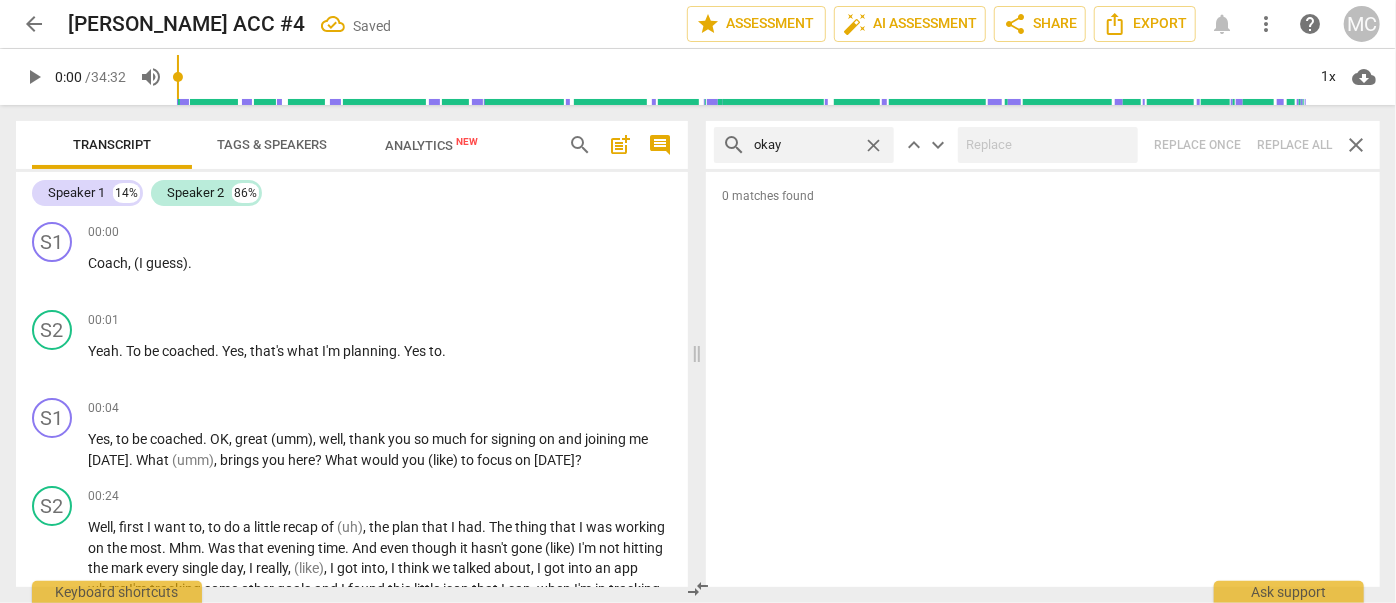 click on "close" at bounding box center (873, 145) 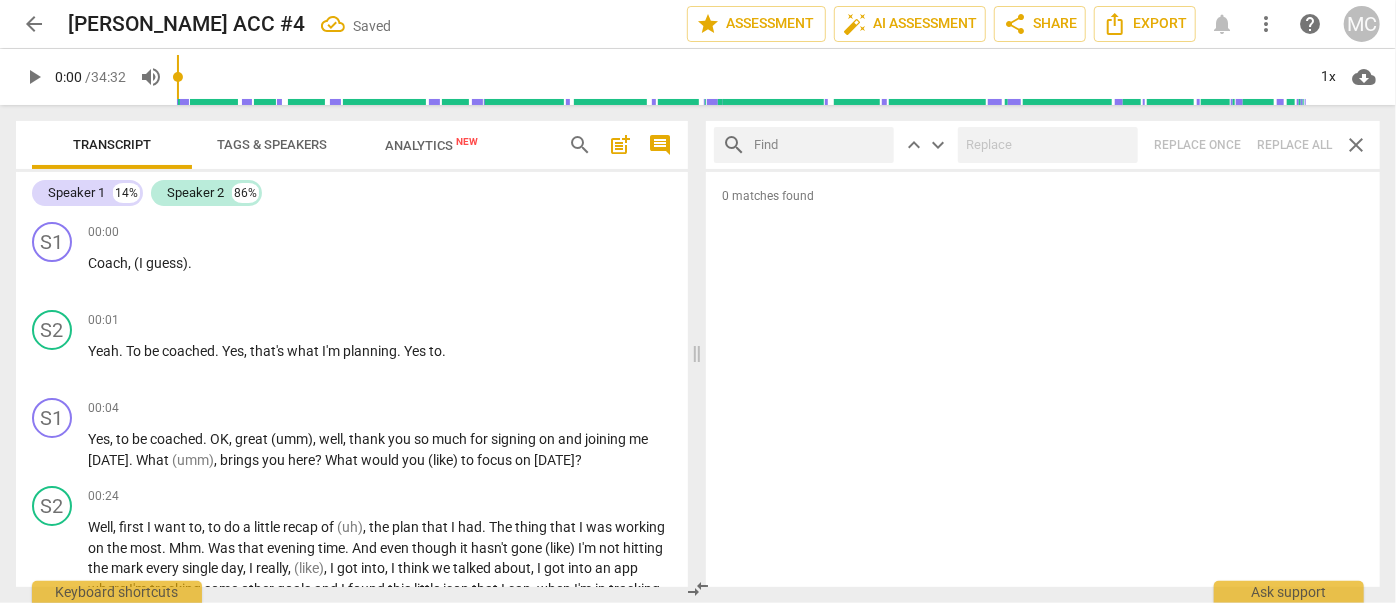 click at bounding box center (820, 145) 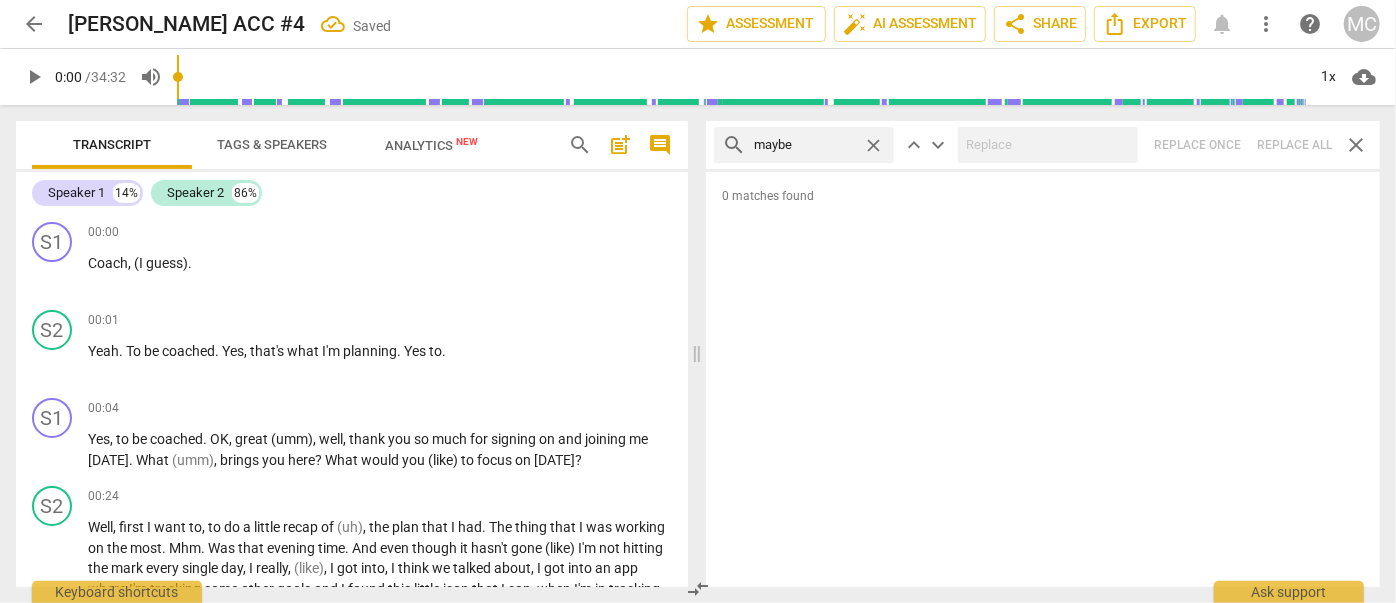 type on "maybe" 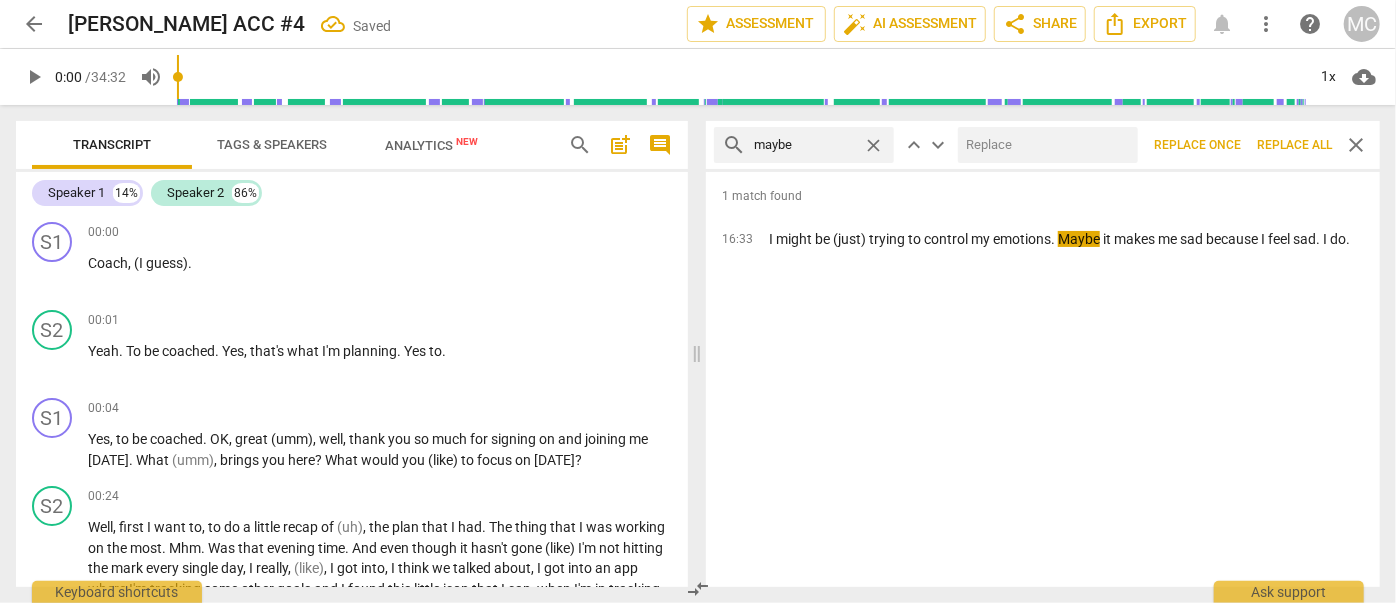 click at bounding box center (1044, 145) 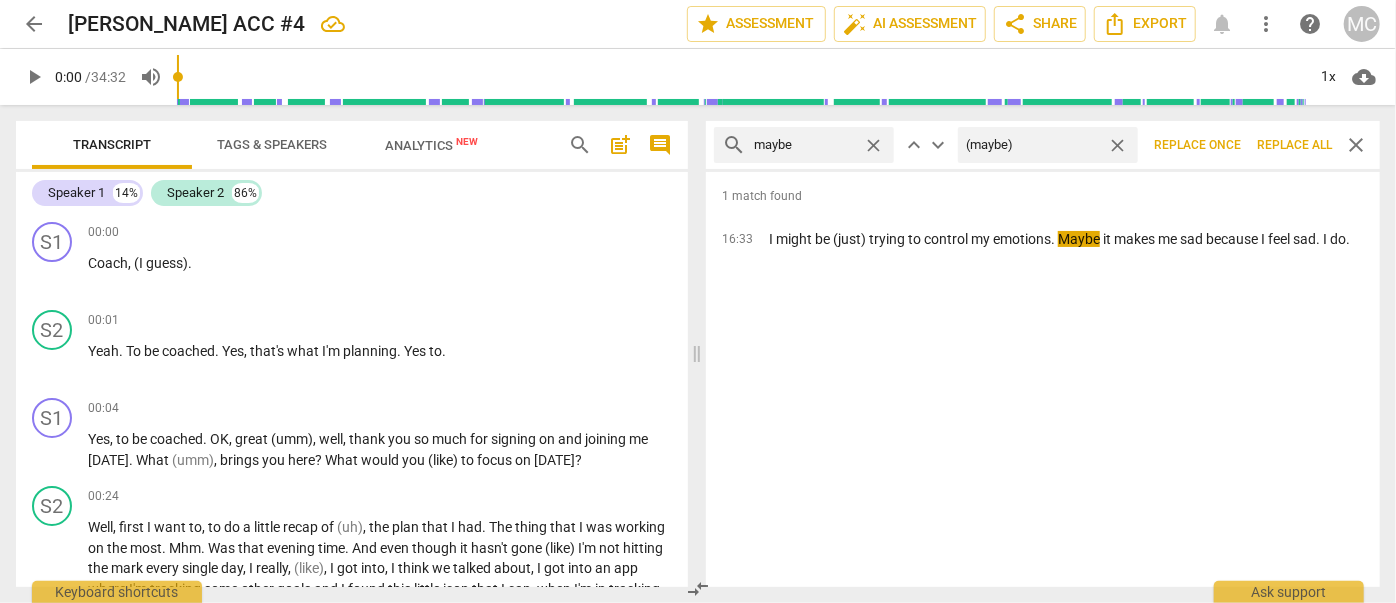 type on "(maybe)" 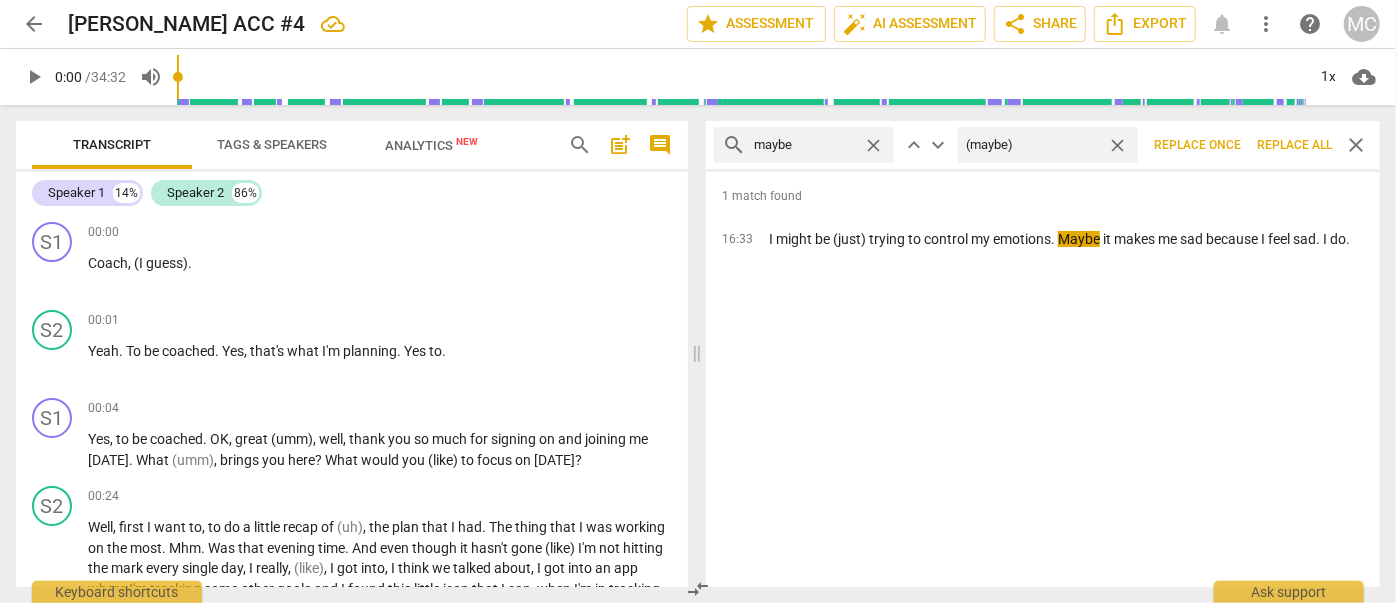 click on "Replace all" at bounding box center [1294, 145] 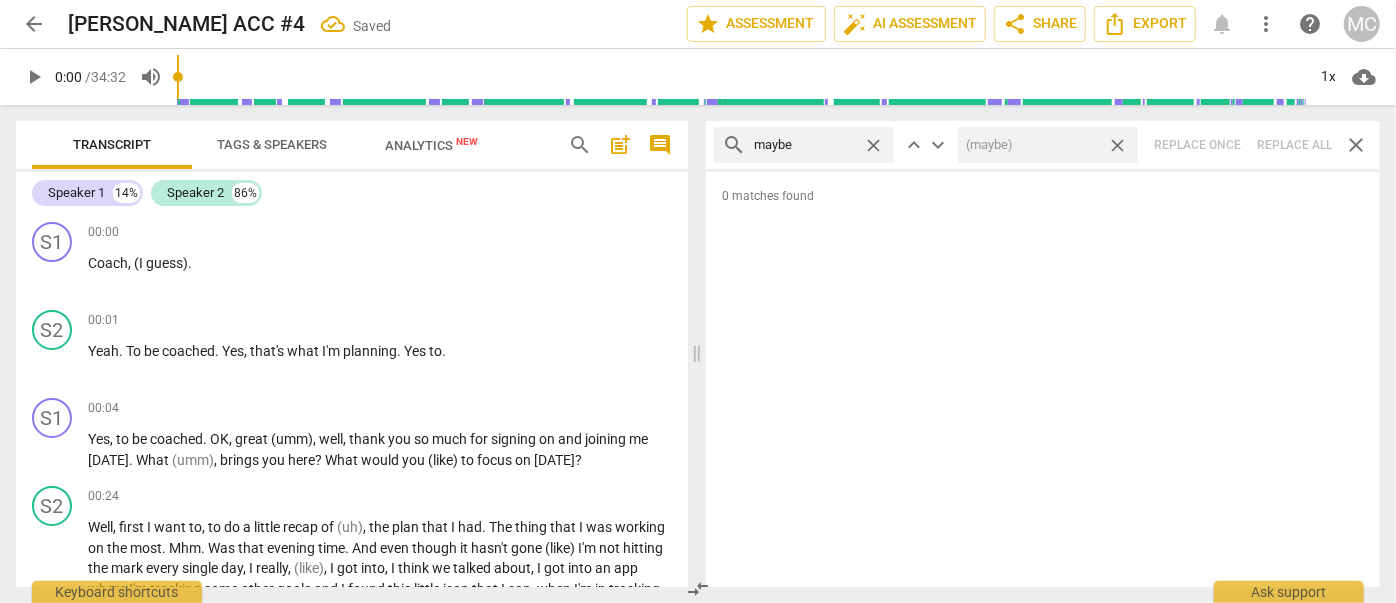 drag, startPoint x: 1120, startPoint y: 143, endPoint x: 957, endPoint y: 154, distance: 163.37074 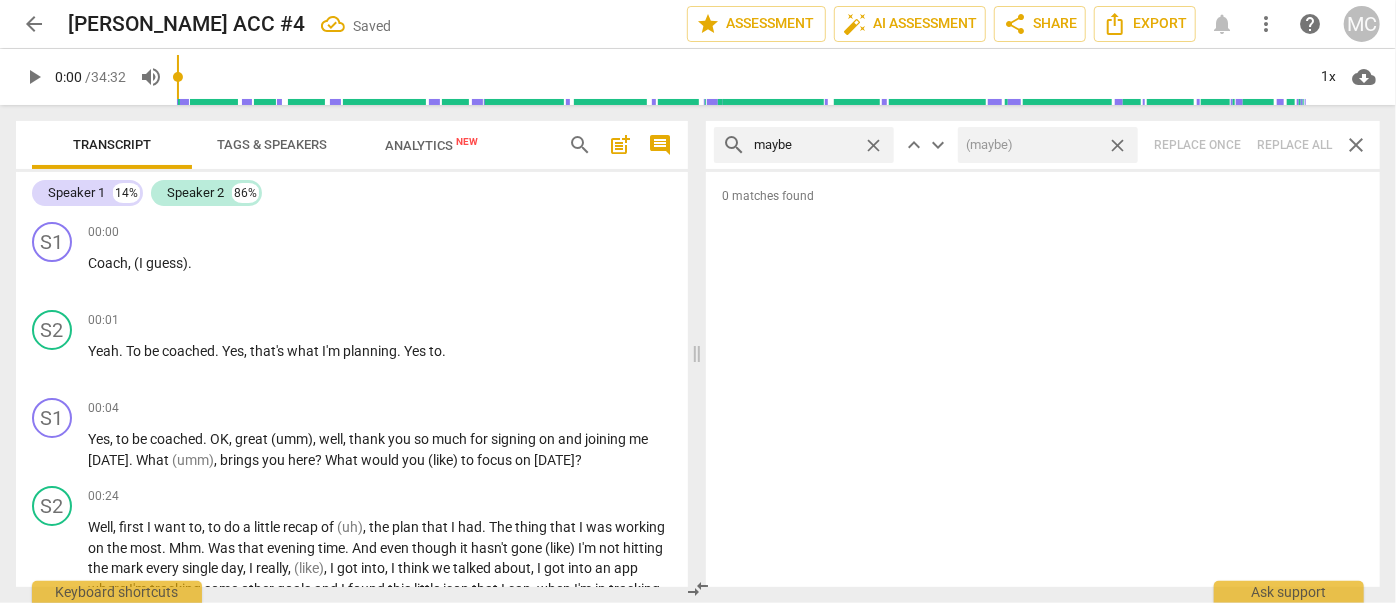 click on "close" at bounding box center (1117, 145) 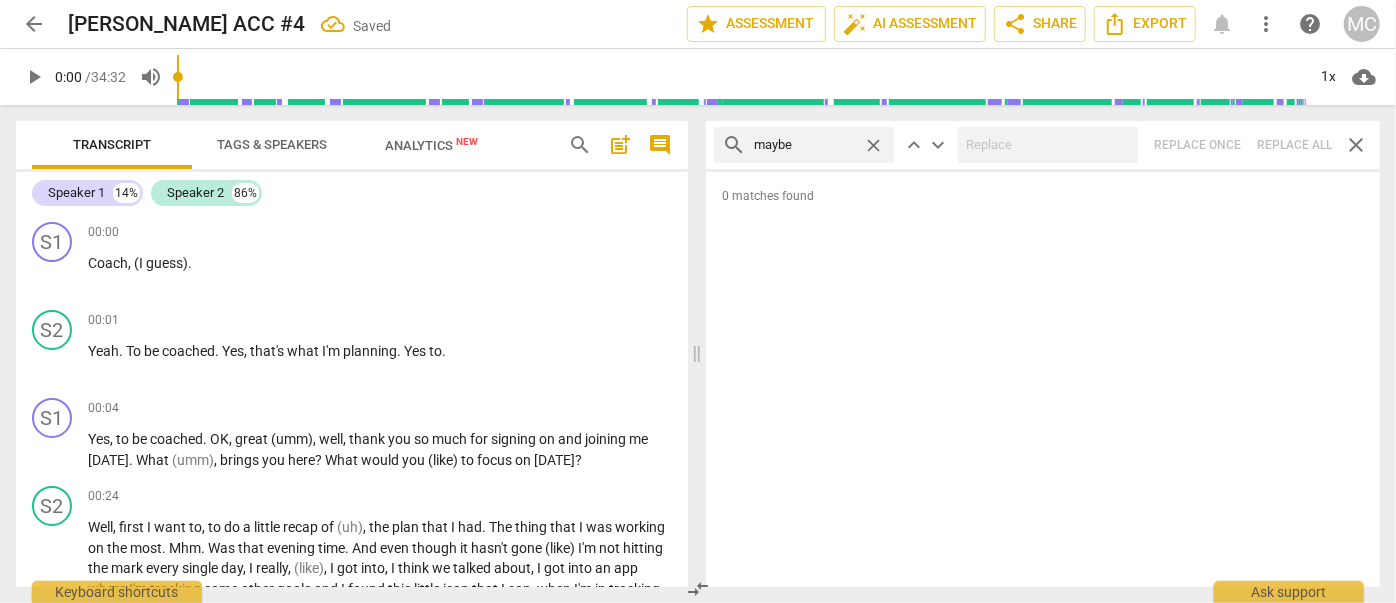 click on "close" at bounding box center (873, 145) 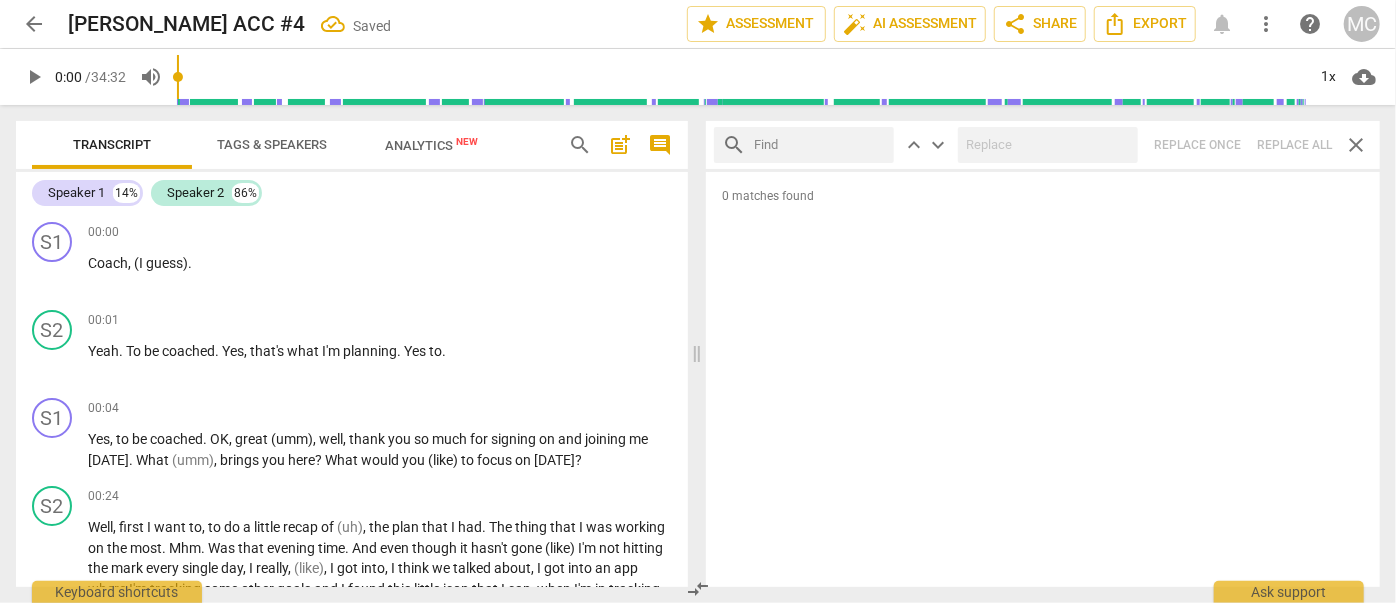 click at bounding box center [820, 145] 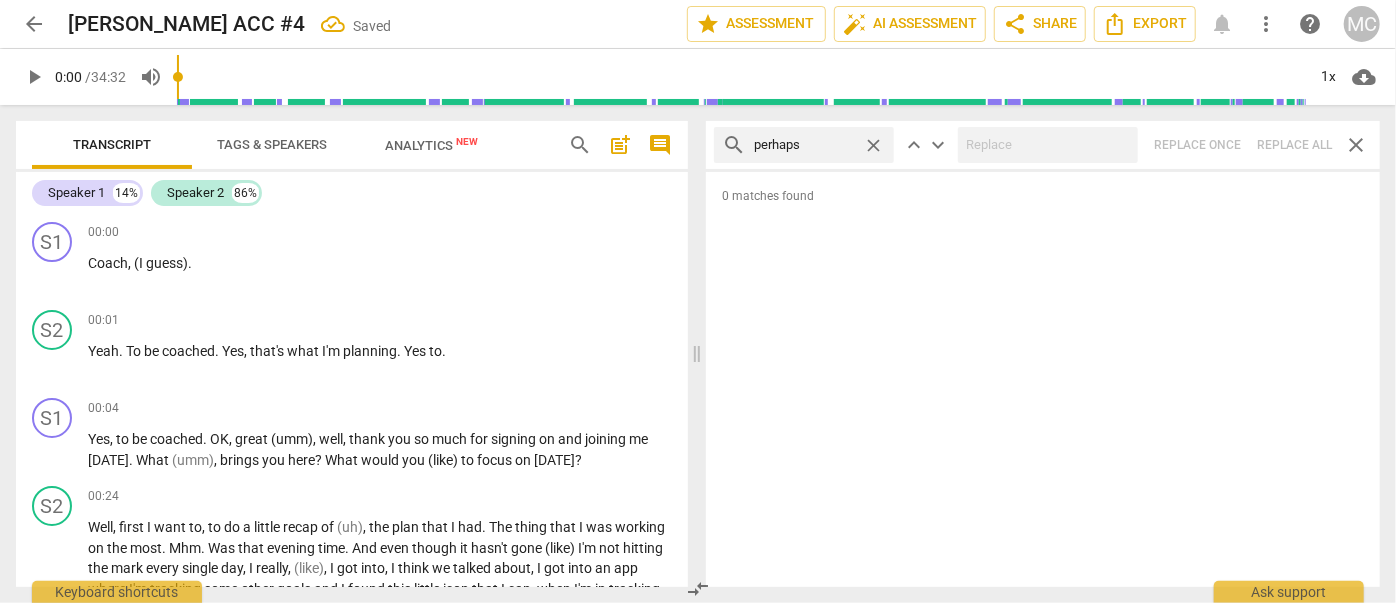 type on "perhaps" 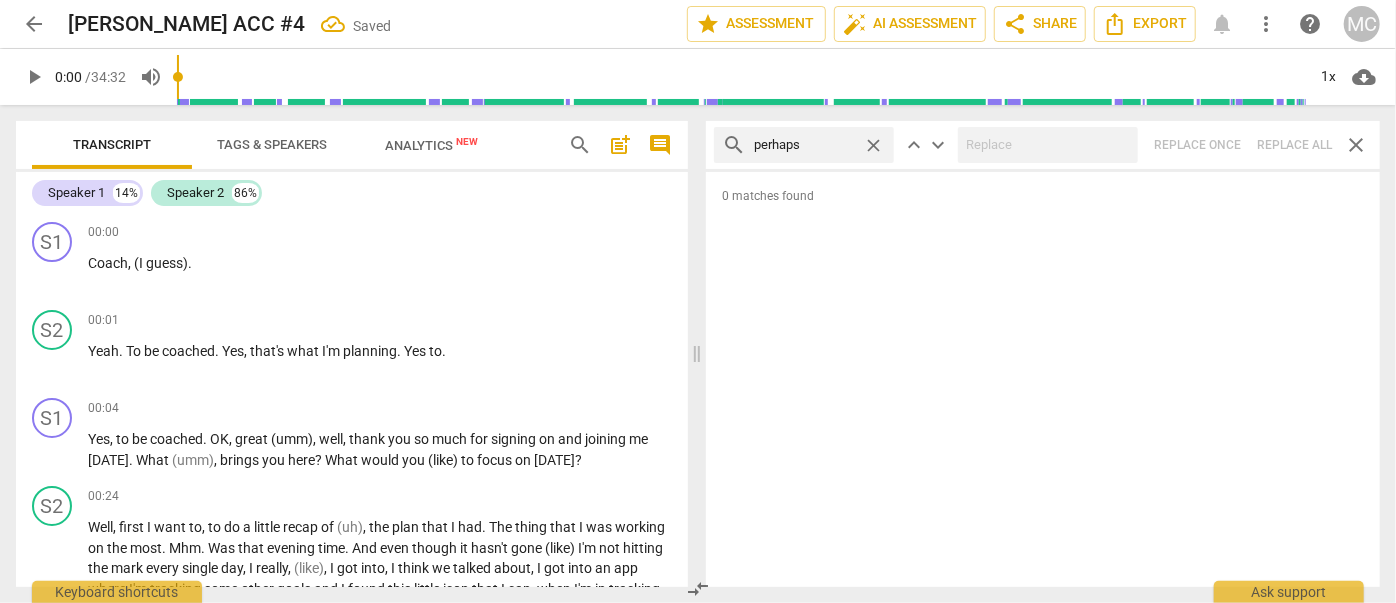 click on "search perhaps close keyboard_arrow_up keyboard_arrow_down Replace once Replace all close" at bounding box center [1043, 145] 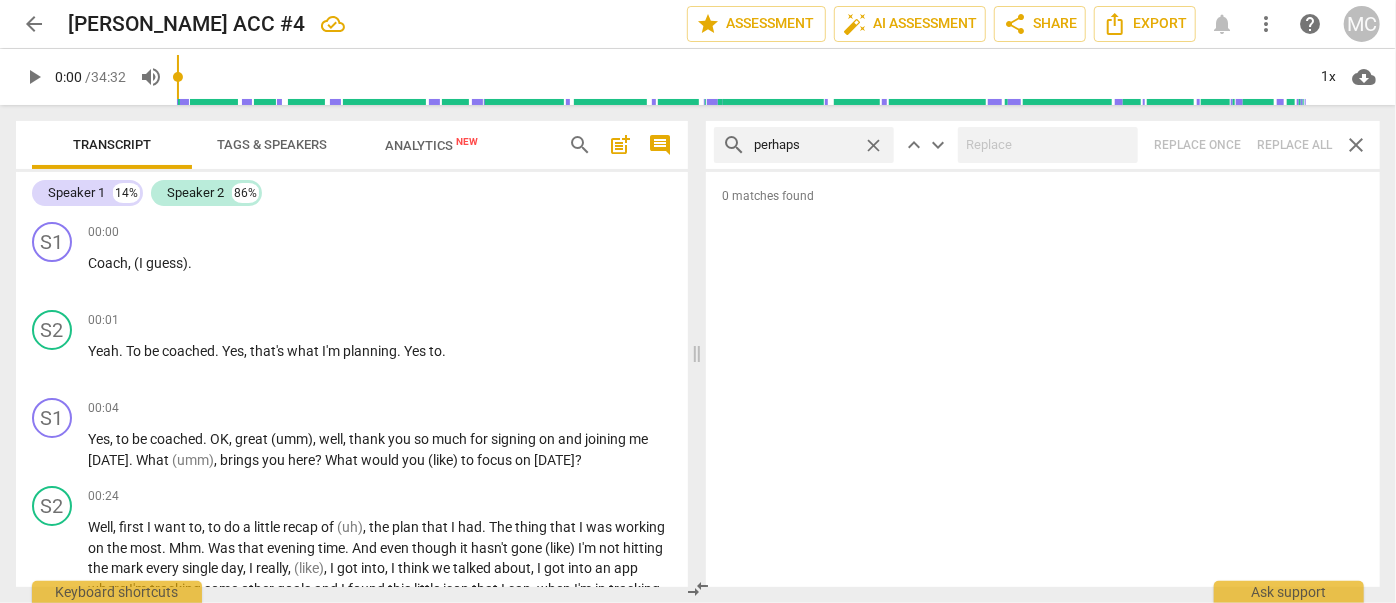click on "close" at bounding box center (873, 145) 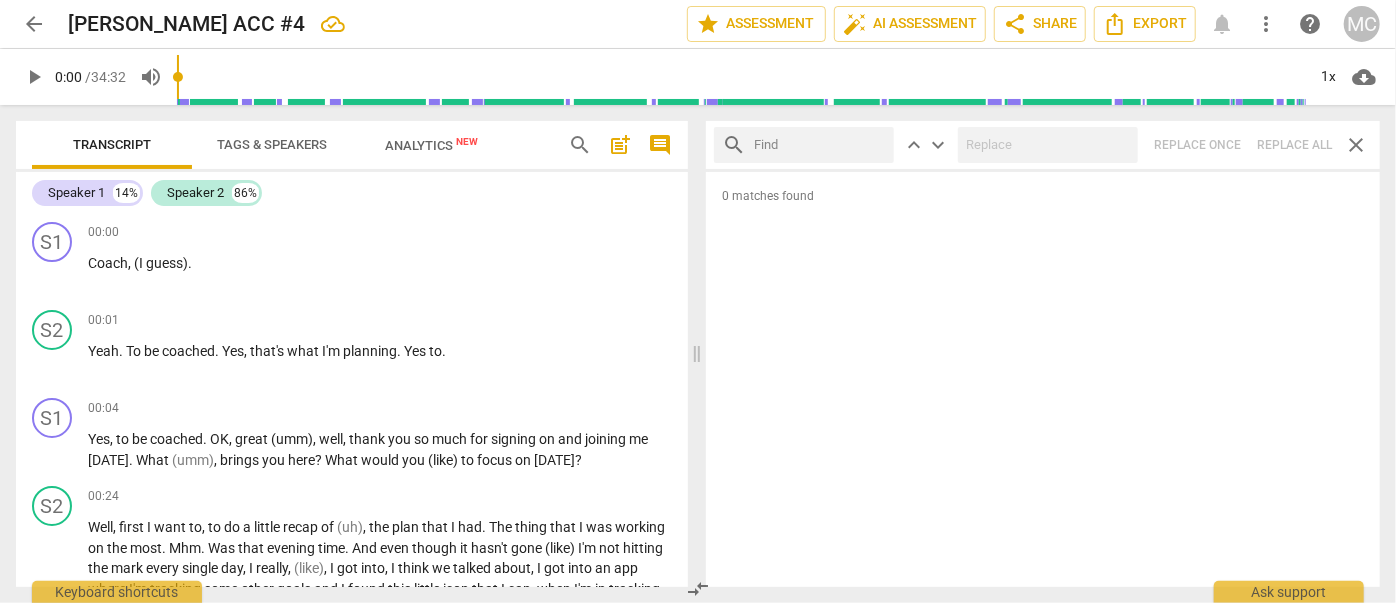 click at bounding box center (820, 145) 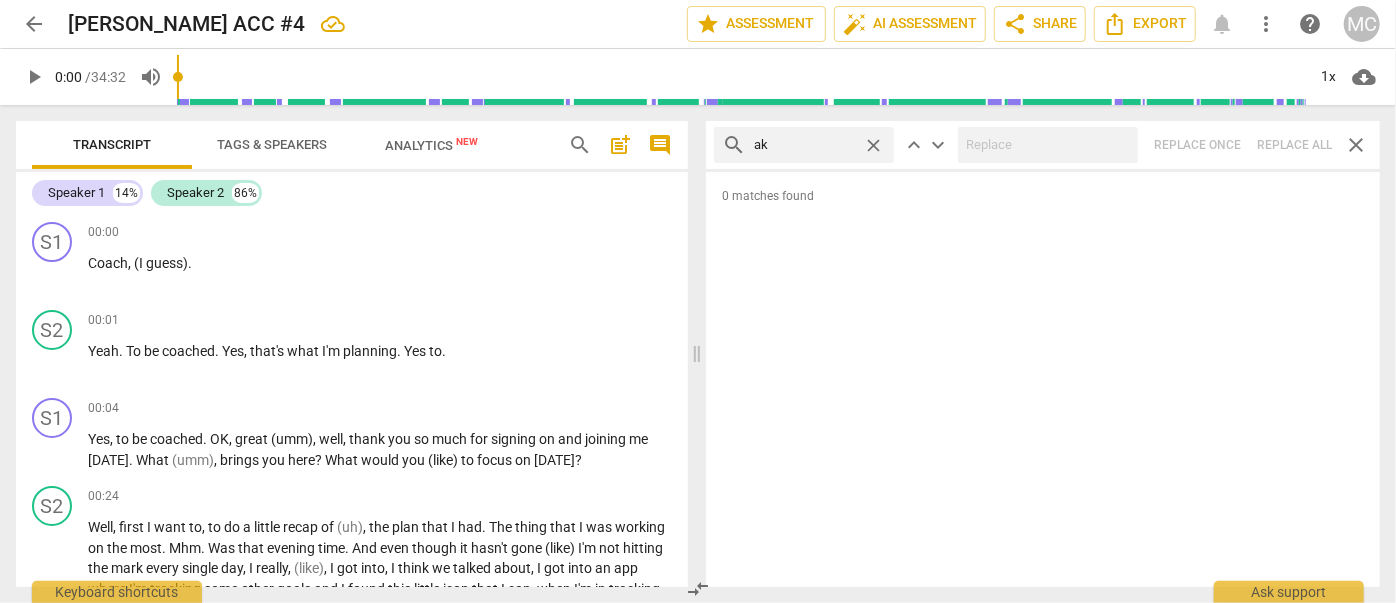 type on "a" 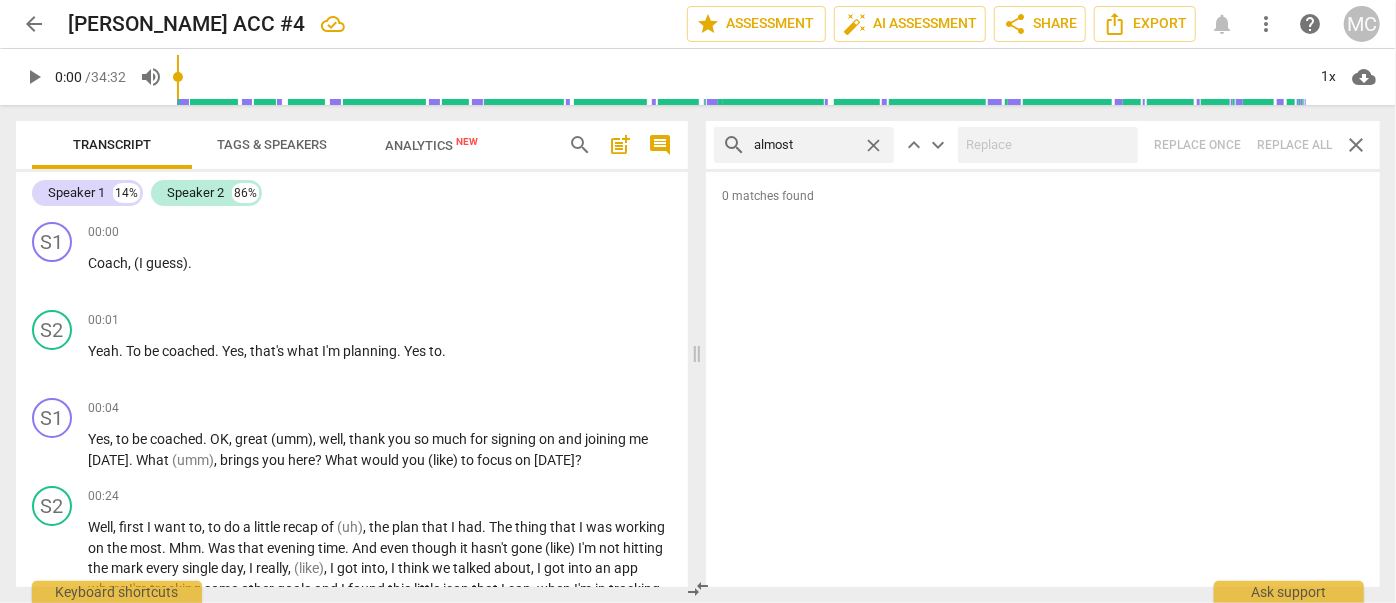 type on "almost" 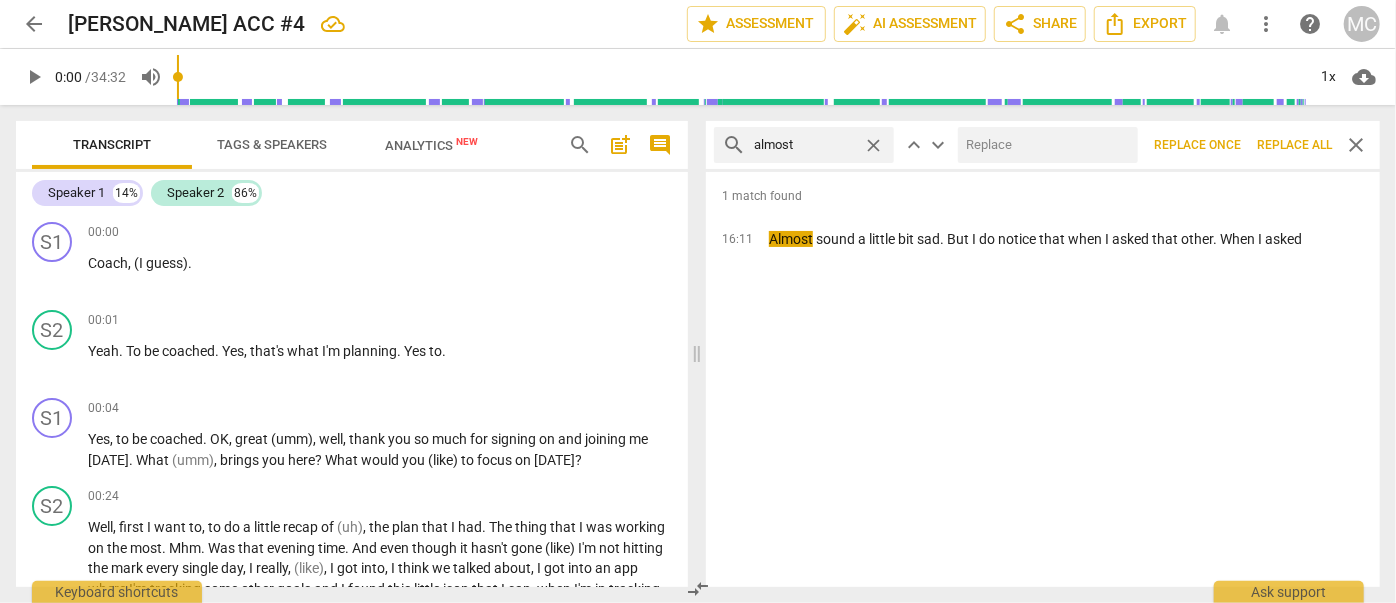 click at bounding box center (1044, 145) 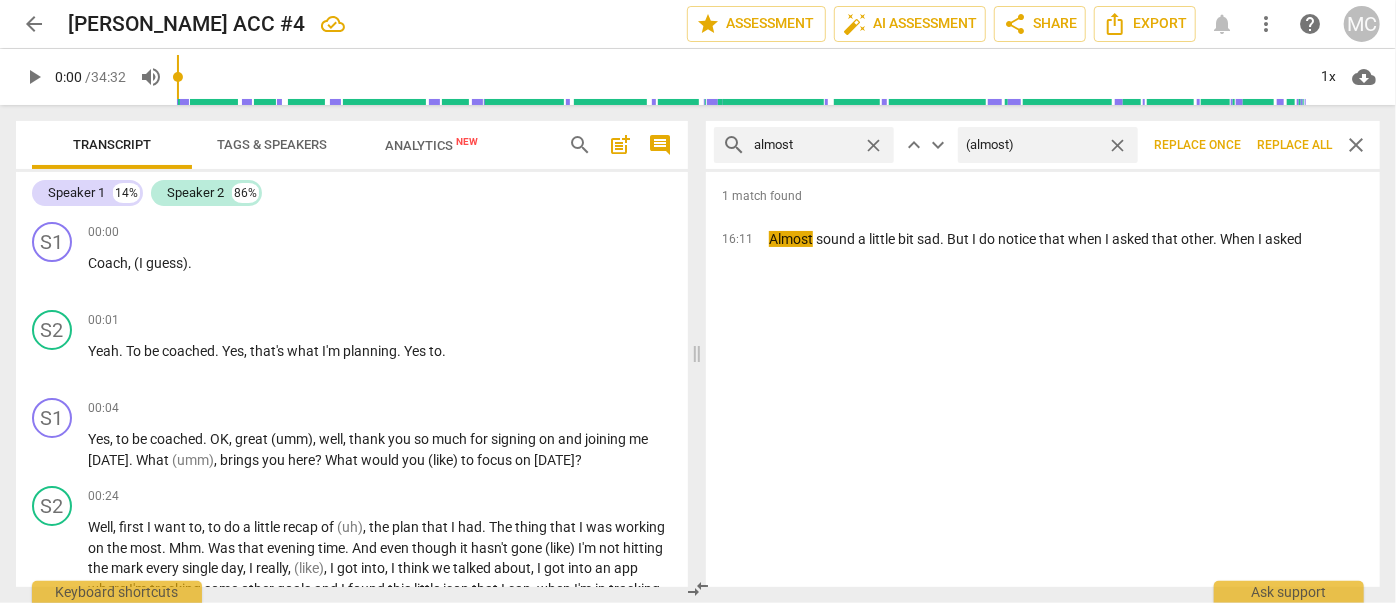 type on "(almost)" 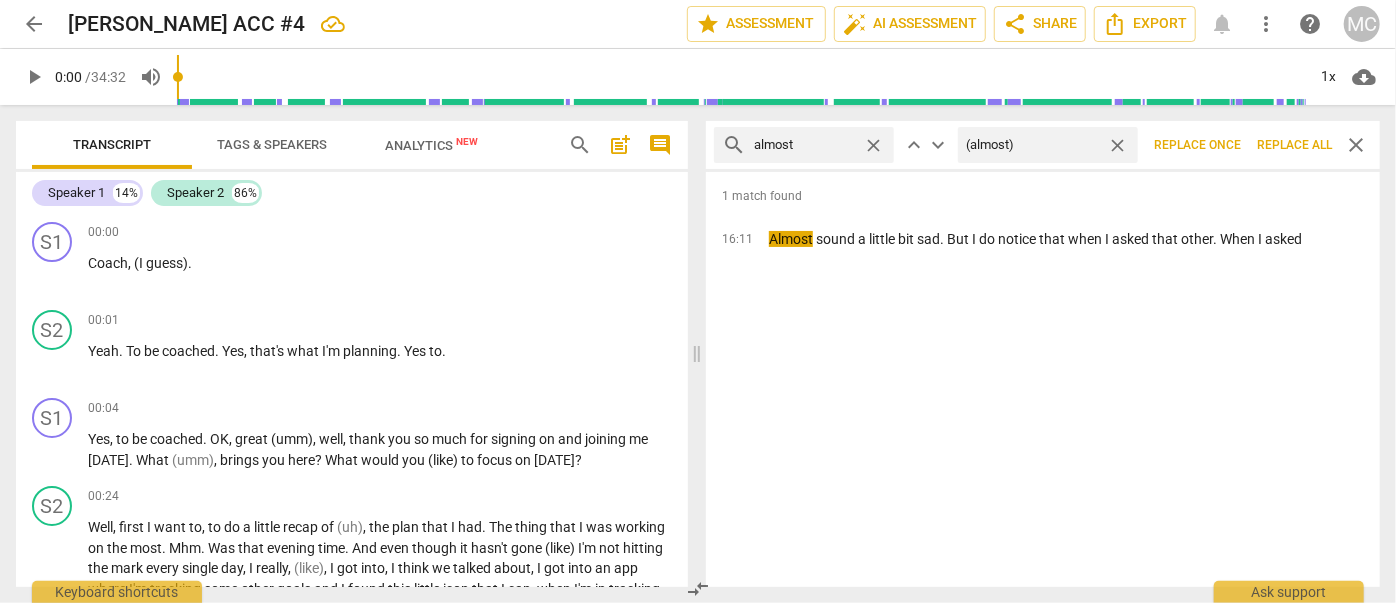 click on "Replace all" at bounding box center [1294, 145] 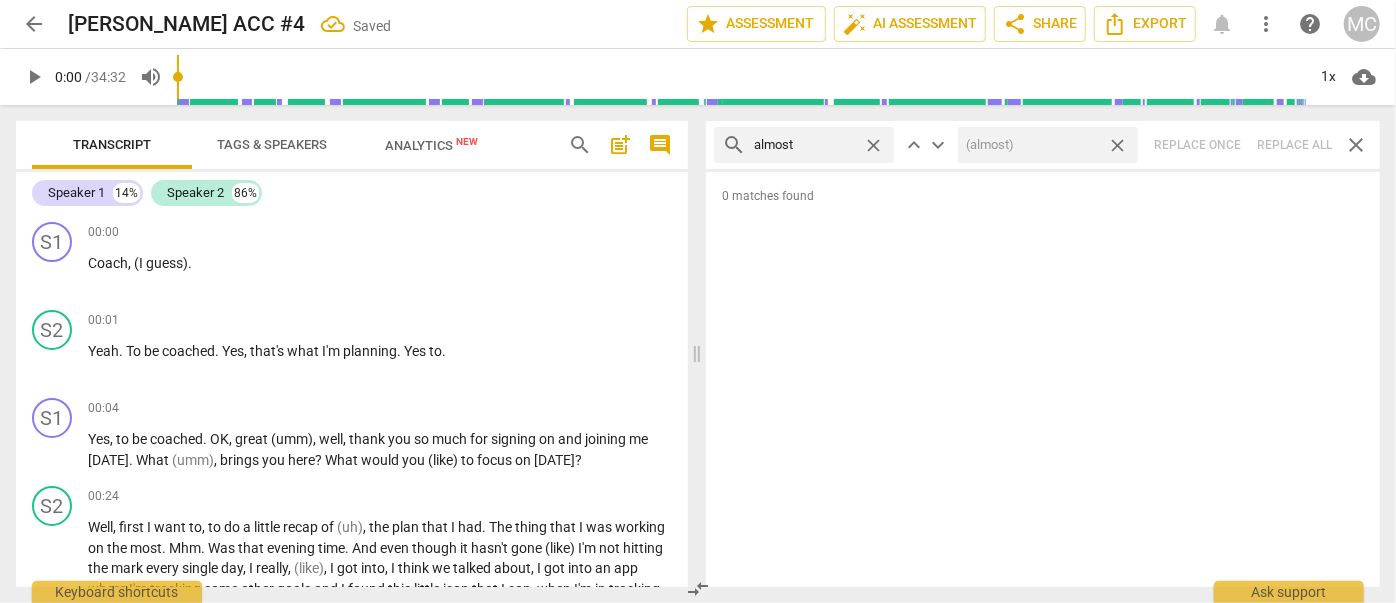 click on "search almost close keyboard_arrow_up keyboard_arrow_down (almost) close Replace once Replace all close" at bounding box center (1043, 145) 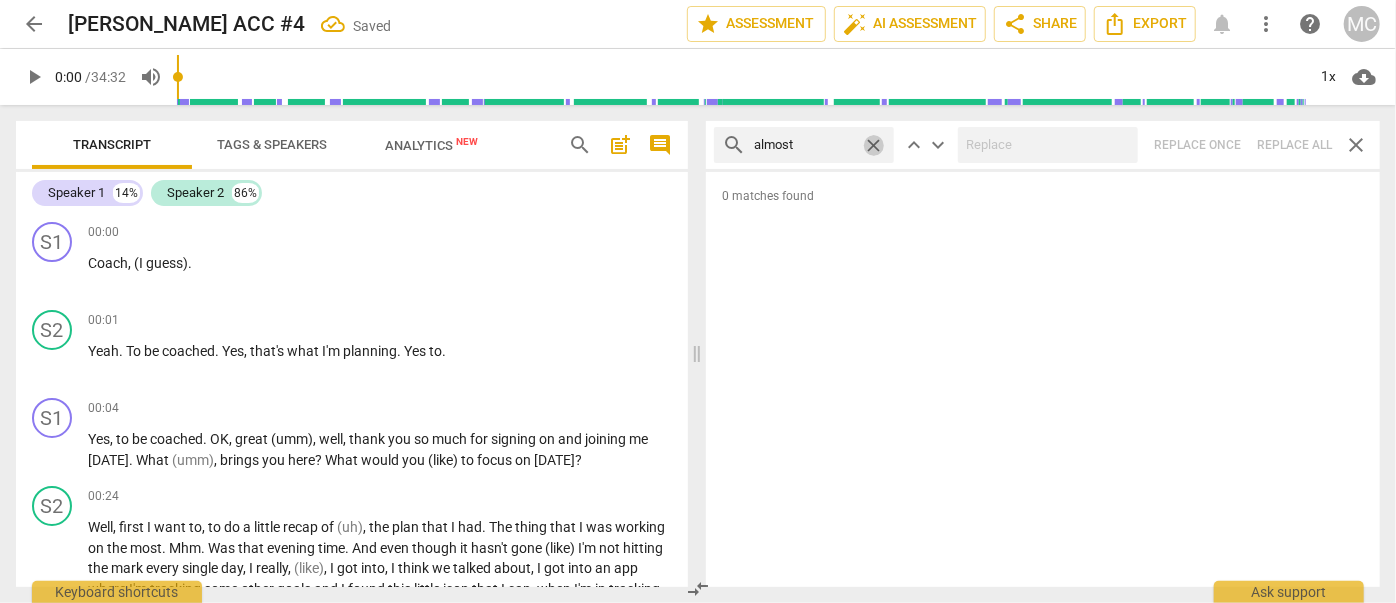 click on "close" at bounding box center (873, 145) 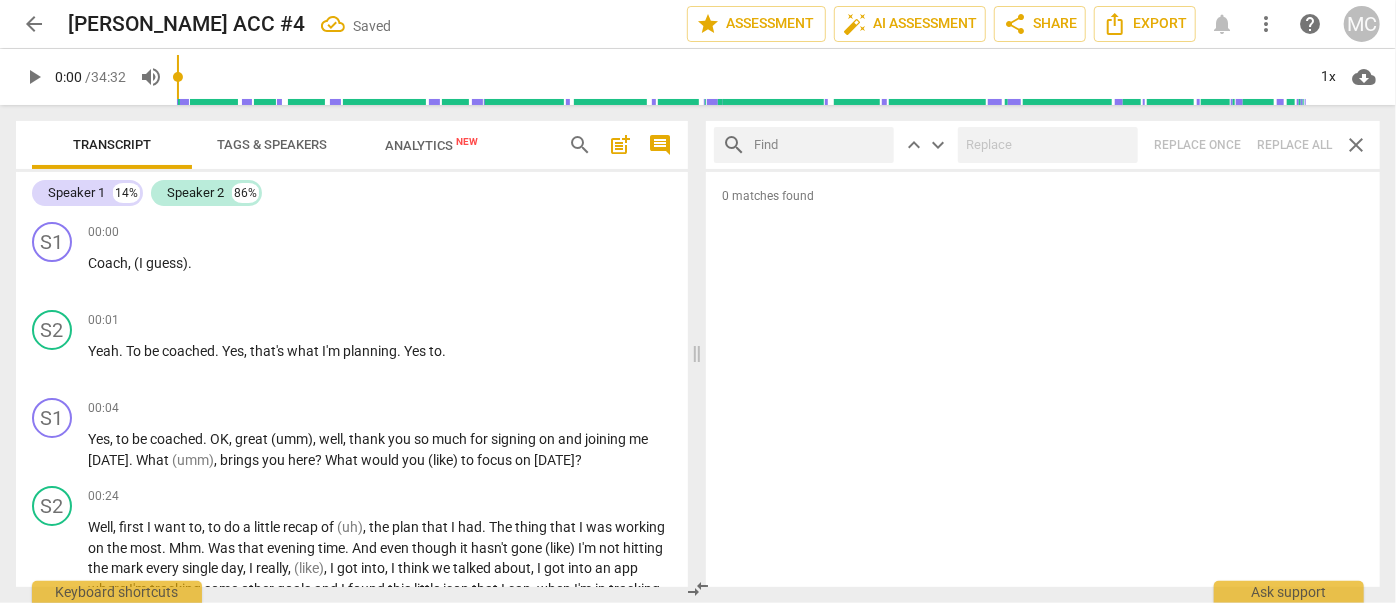 click at bounding box center (820, 145) 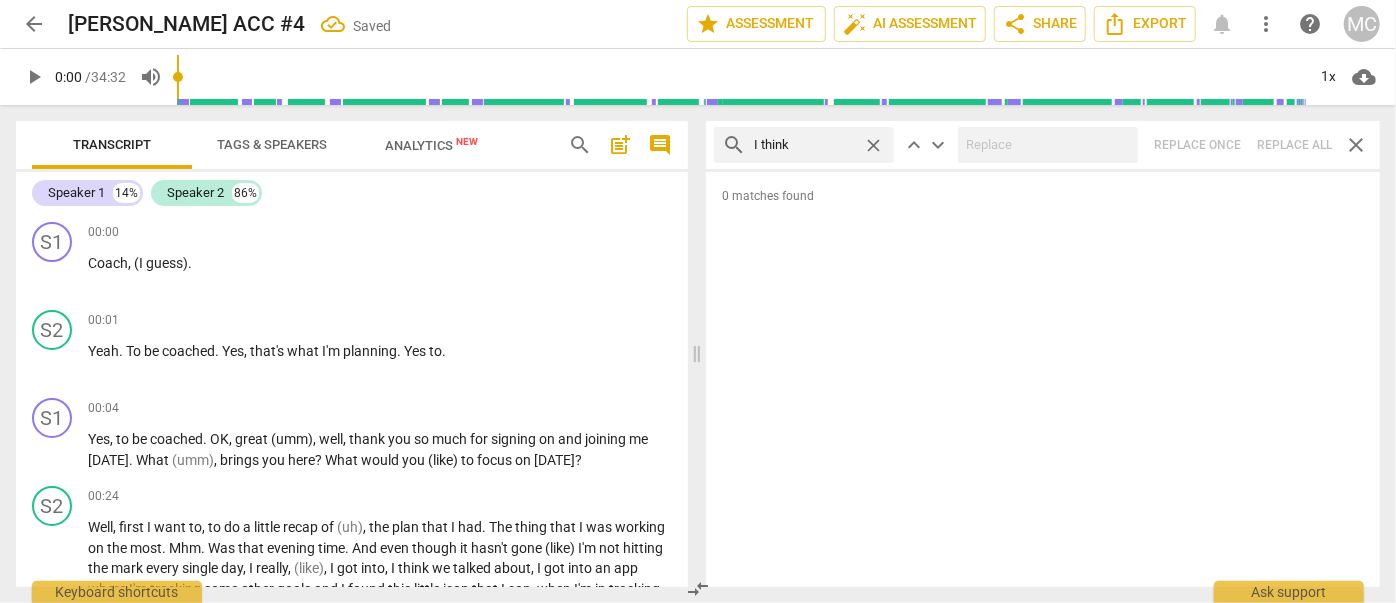 type on "I think" 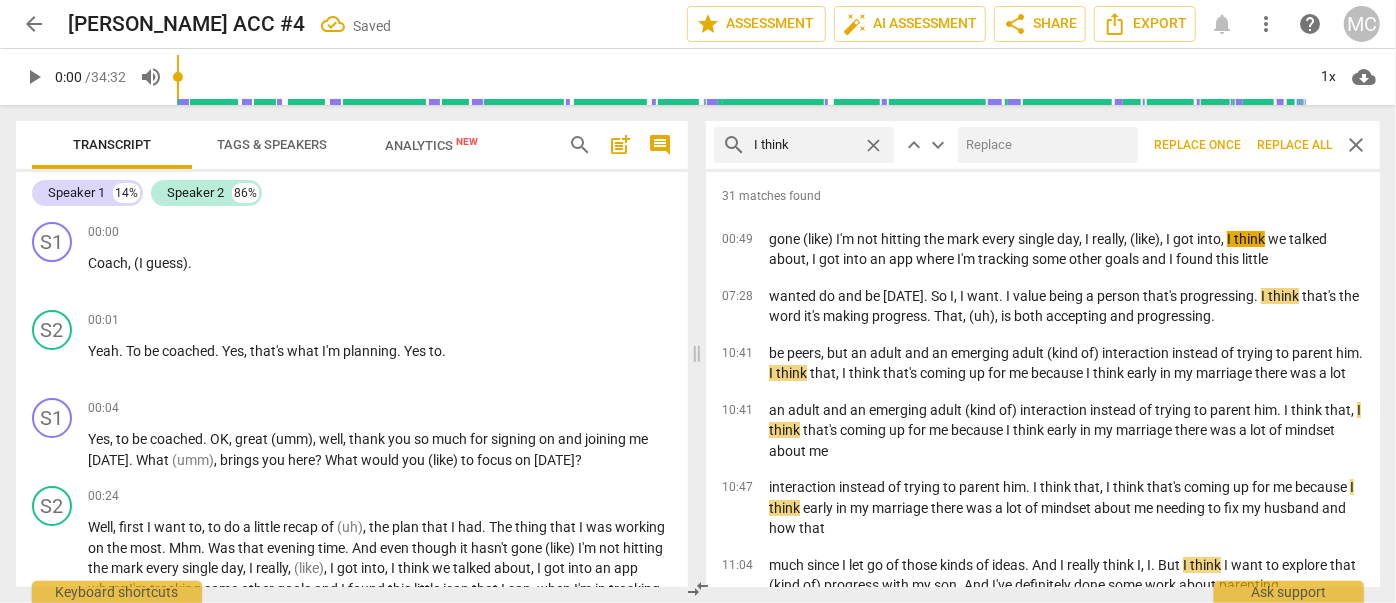 click at bounding box center (1044, 145) 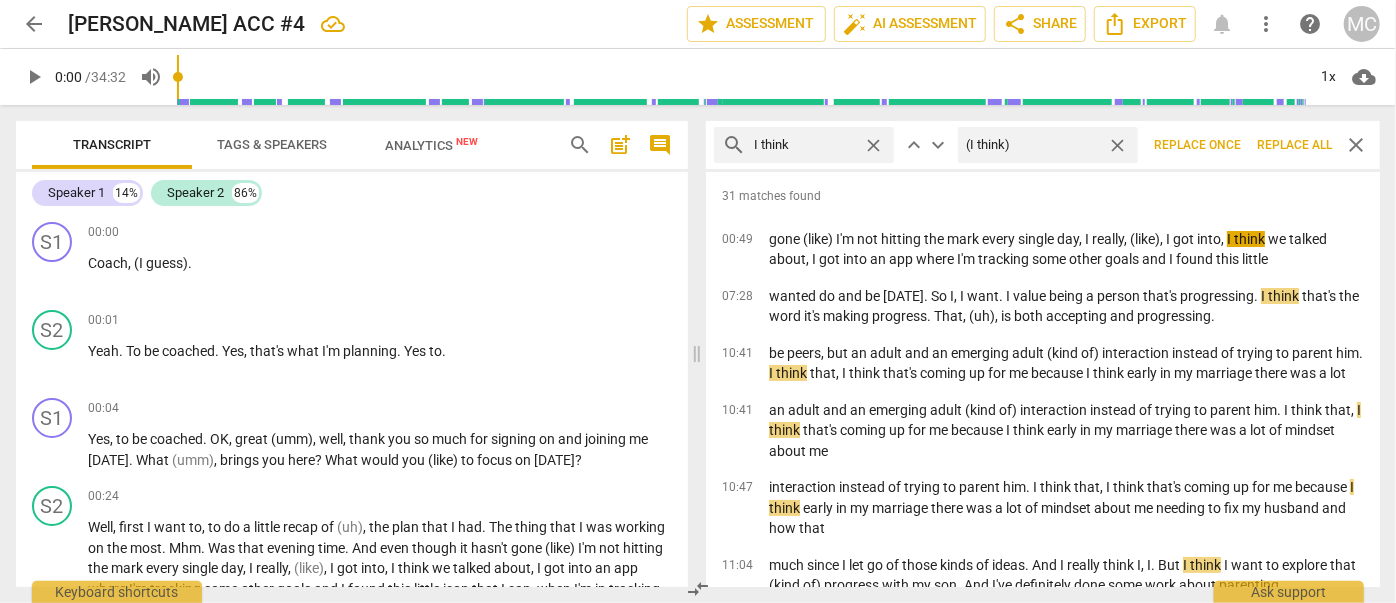 type on "(I think)" 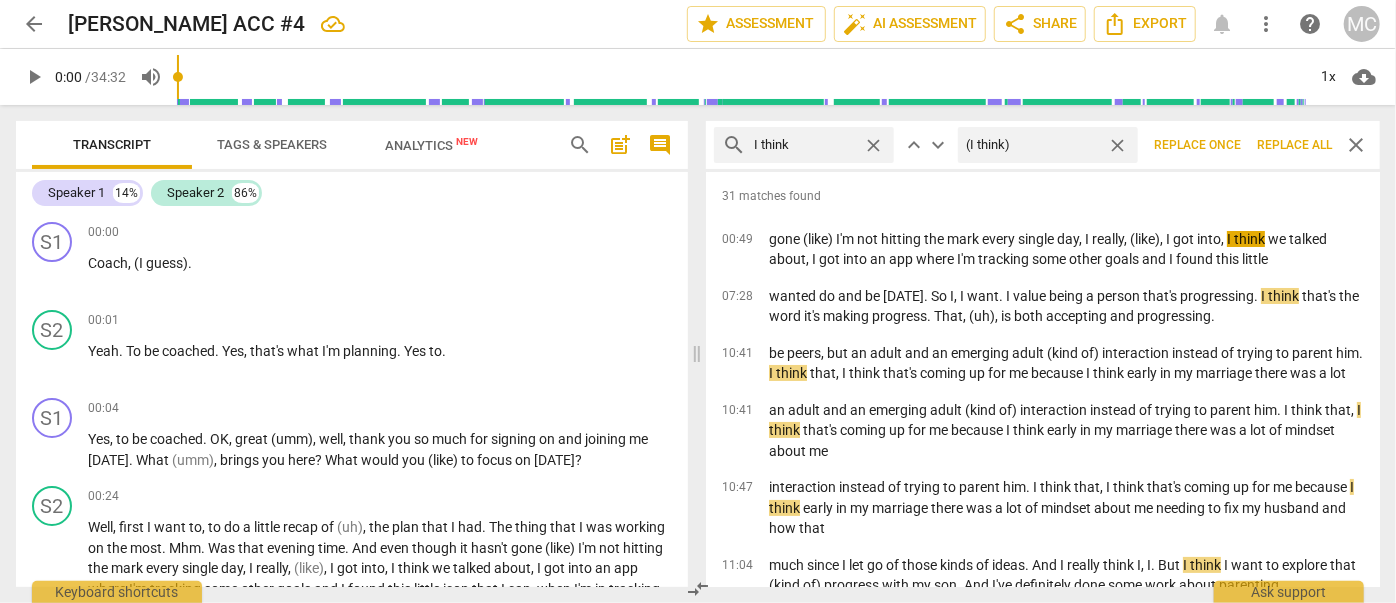 click on "Replace all" at bounding box center (1294, 145) 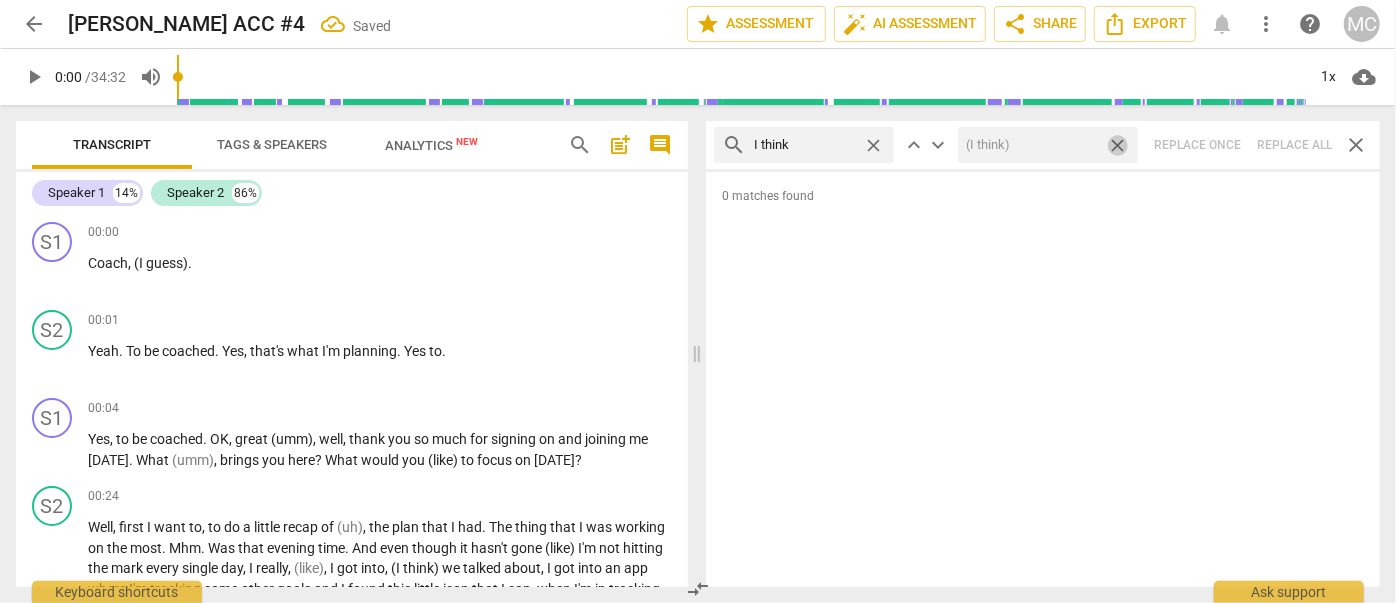 click on "close" at bounding box center (1117, 145) 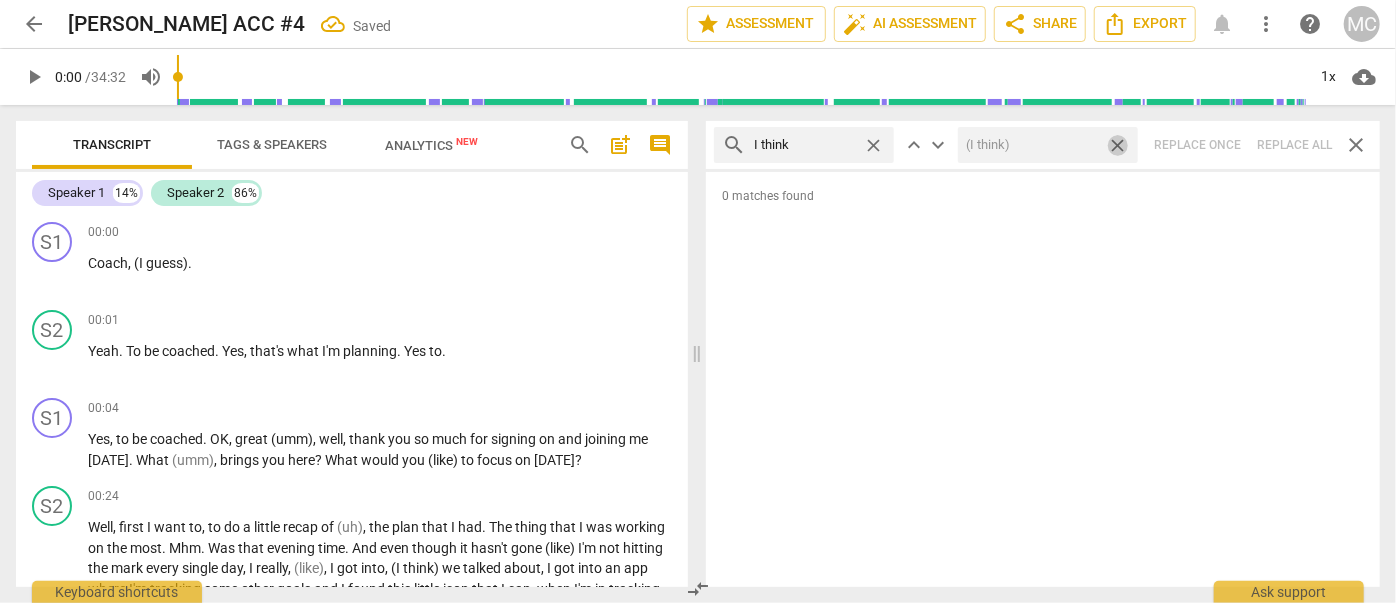 type 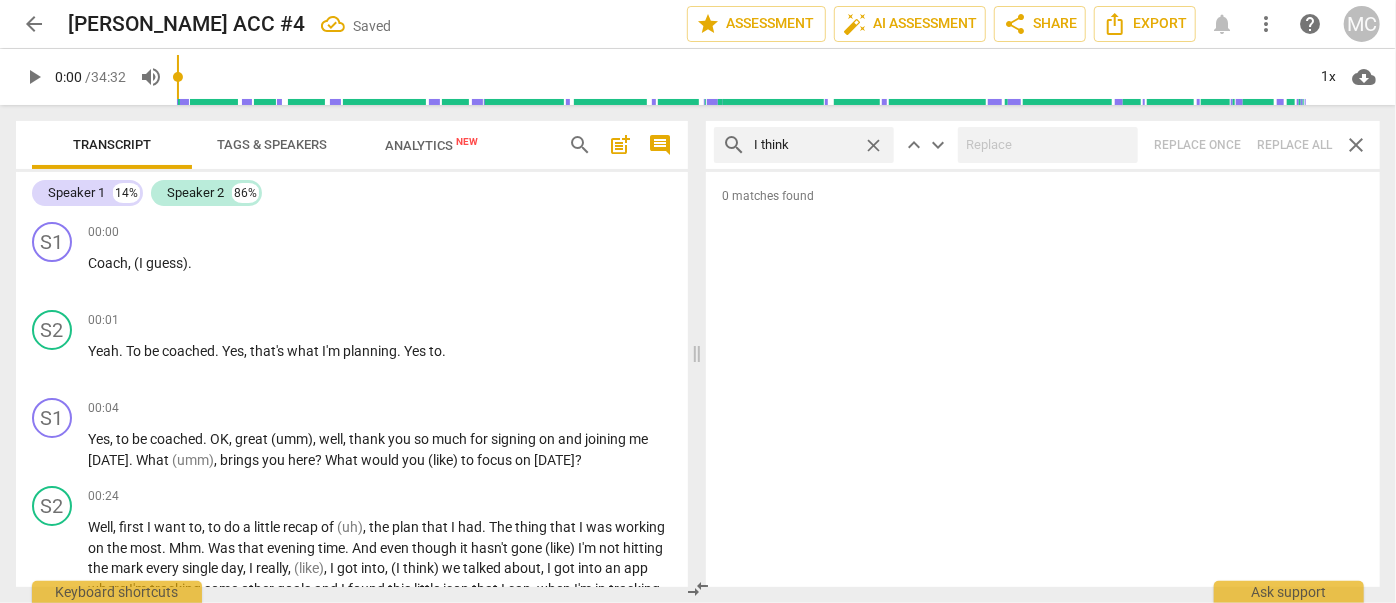 click on "close" at bounding box center [873, 145] 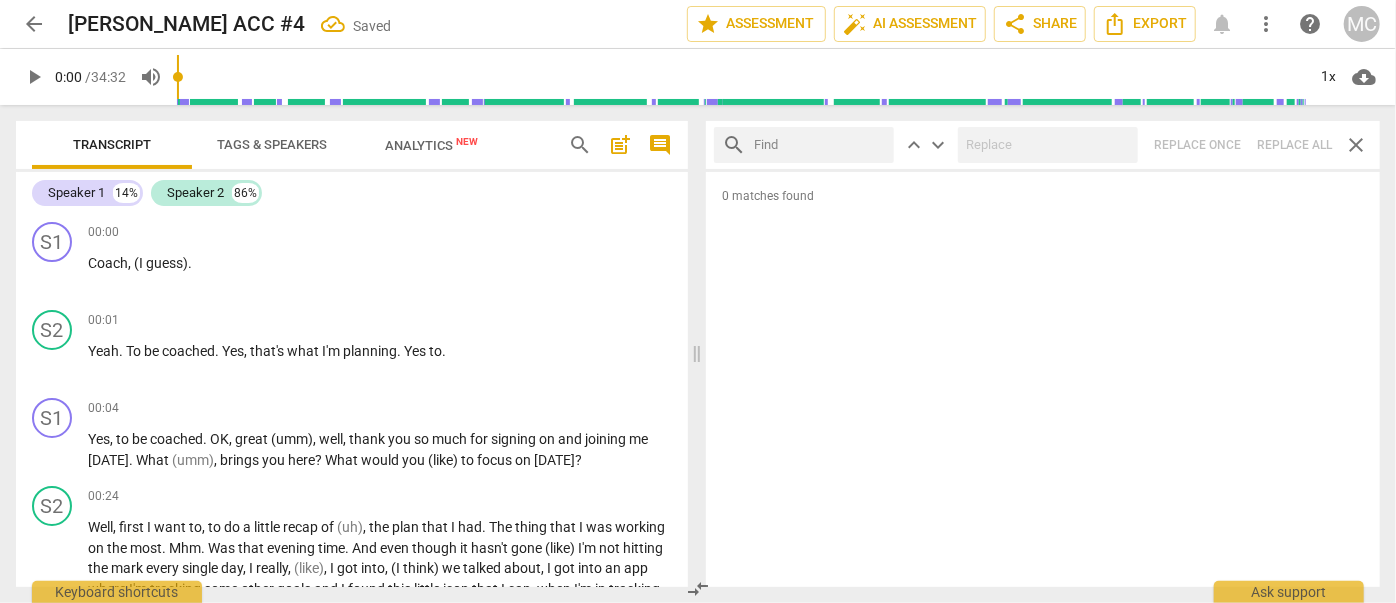 click at bounding box center (820, 145) 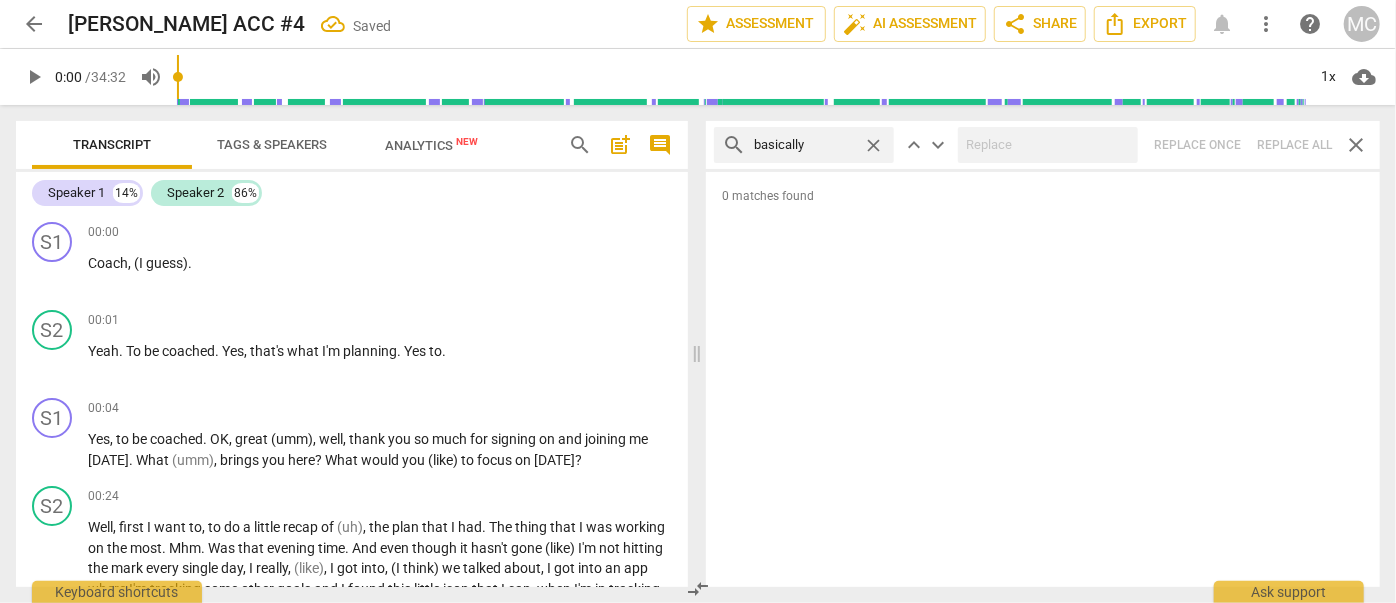 type on "basically" 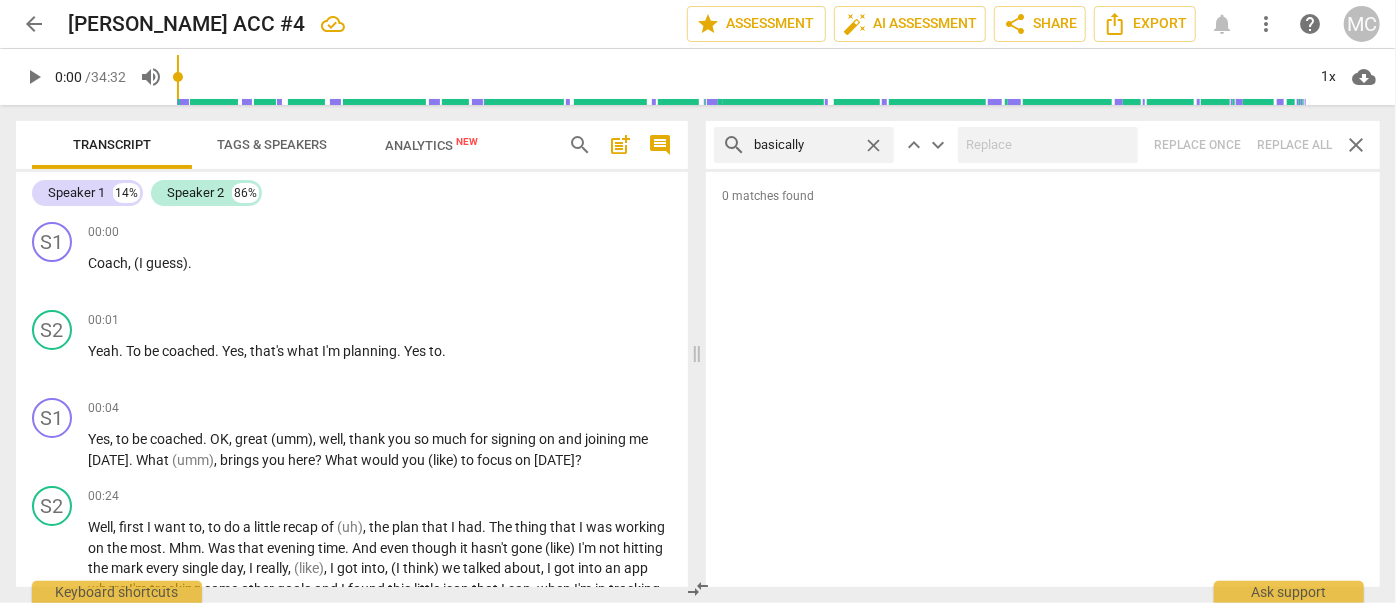 click on "search basically close keyboard_arrow_up keyboard_arrow_down Replace once Replace all close" at bounding box center (1043, 145) 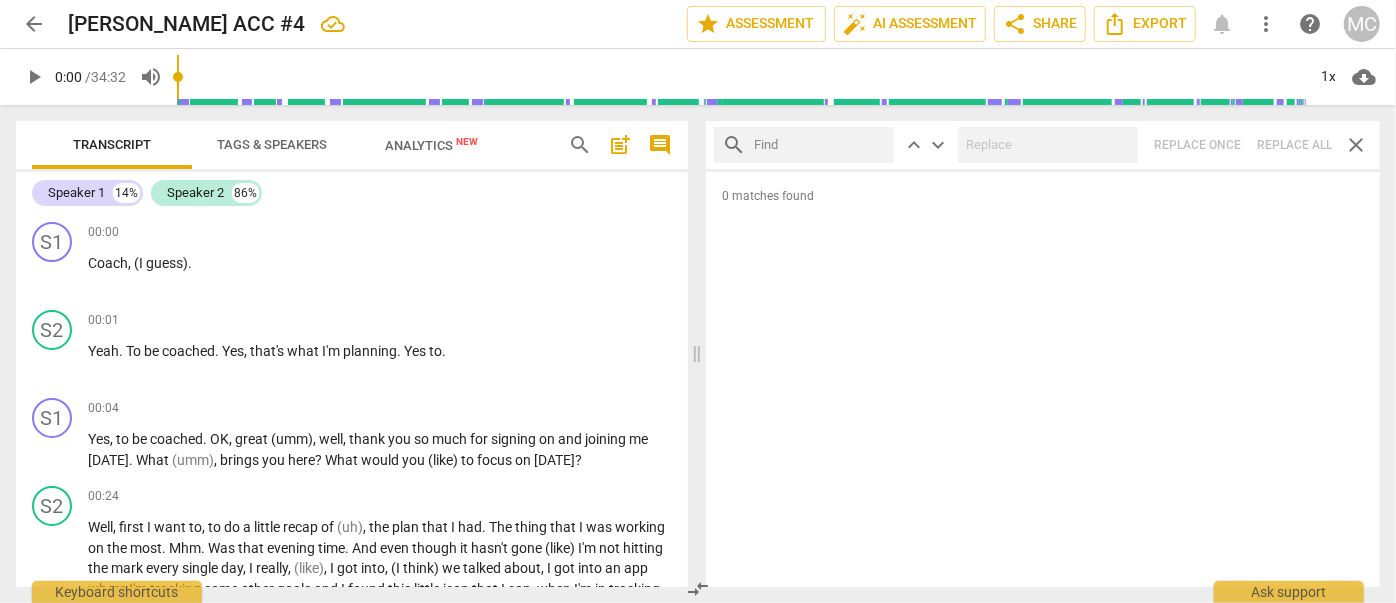 click at bounding box center (820, 145) 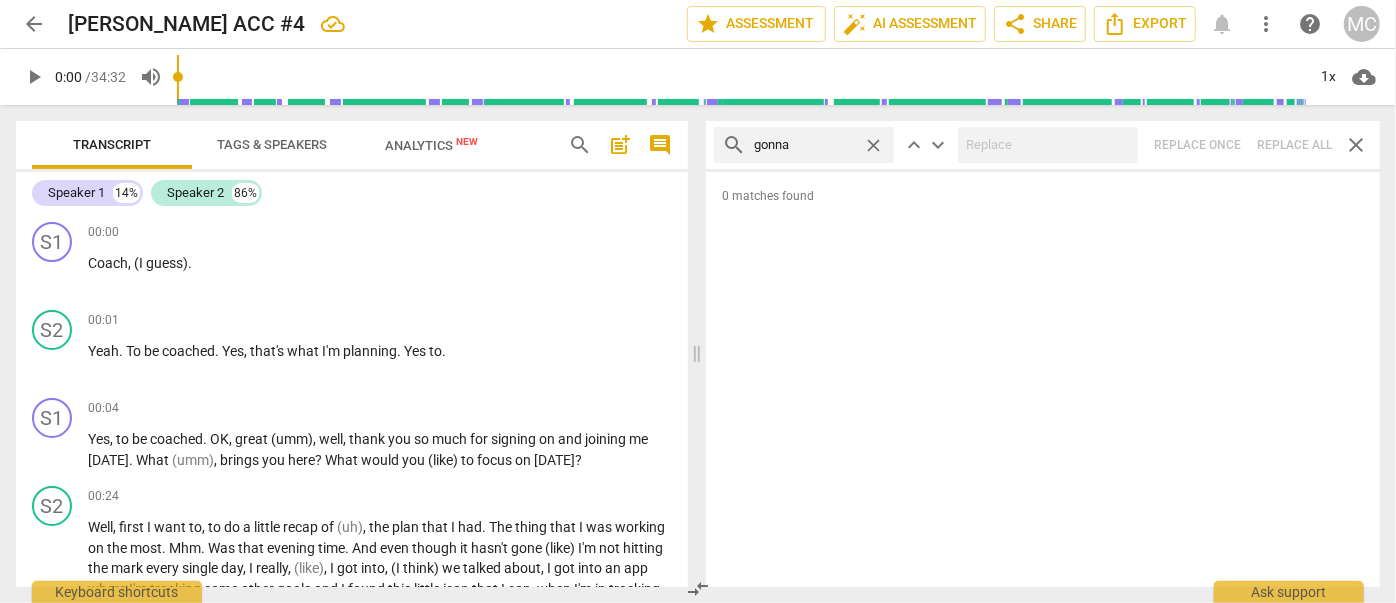 type on "gonna" 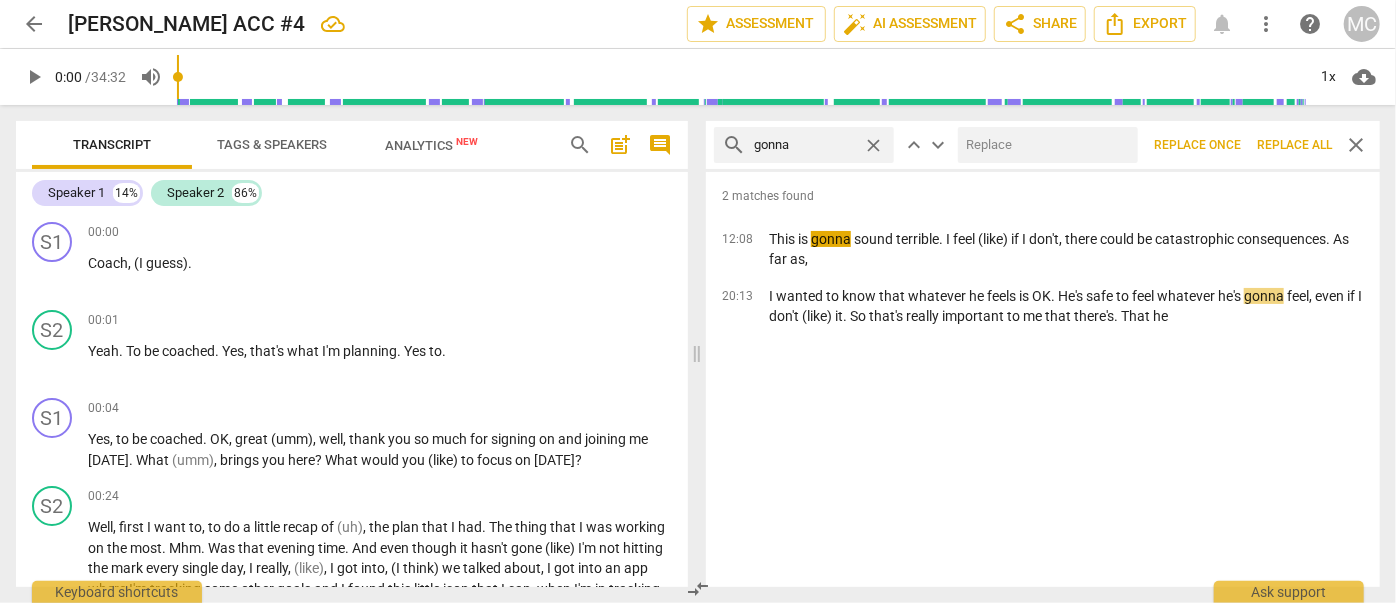 click at bounding box center [1044, 145] 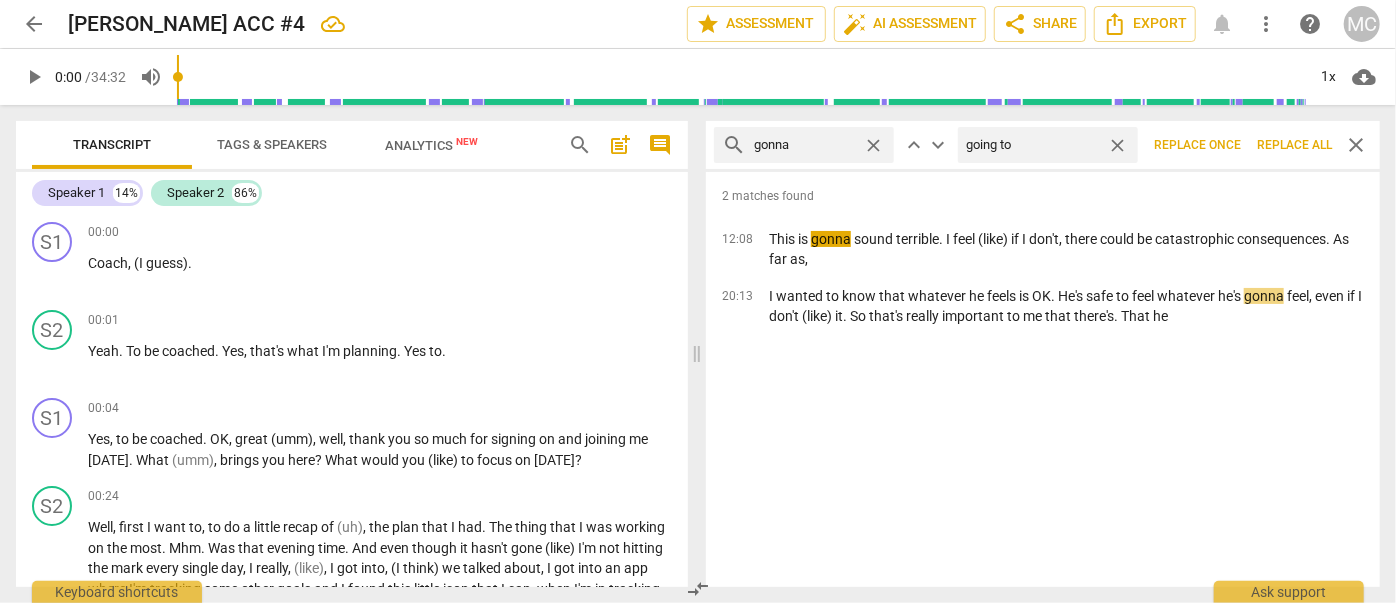 type on "going to" 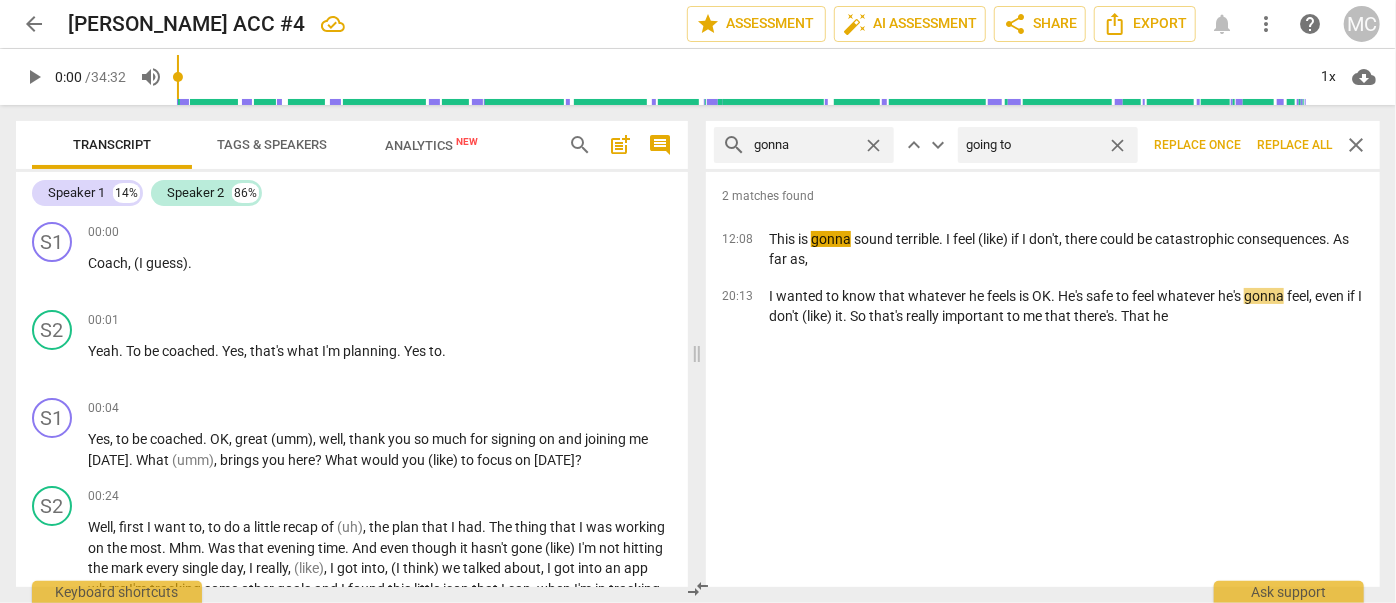 click on "Replace all" at bounding box center (1294, 145) 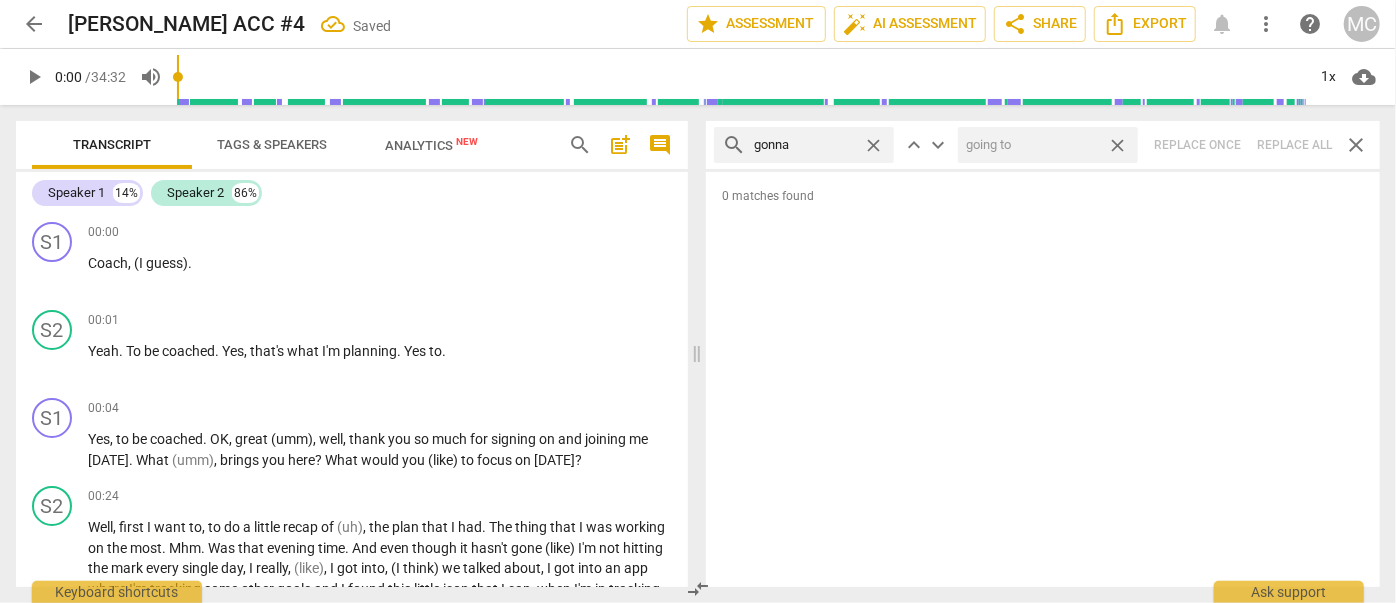 click on "close" at bounding box center [1117, 145] 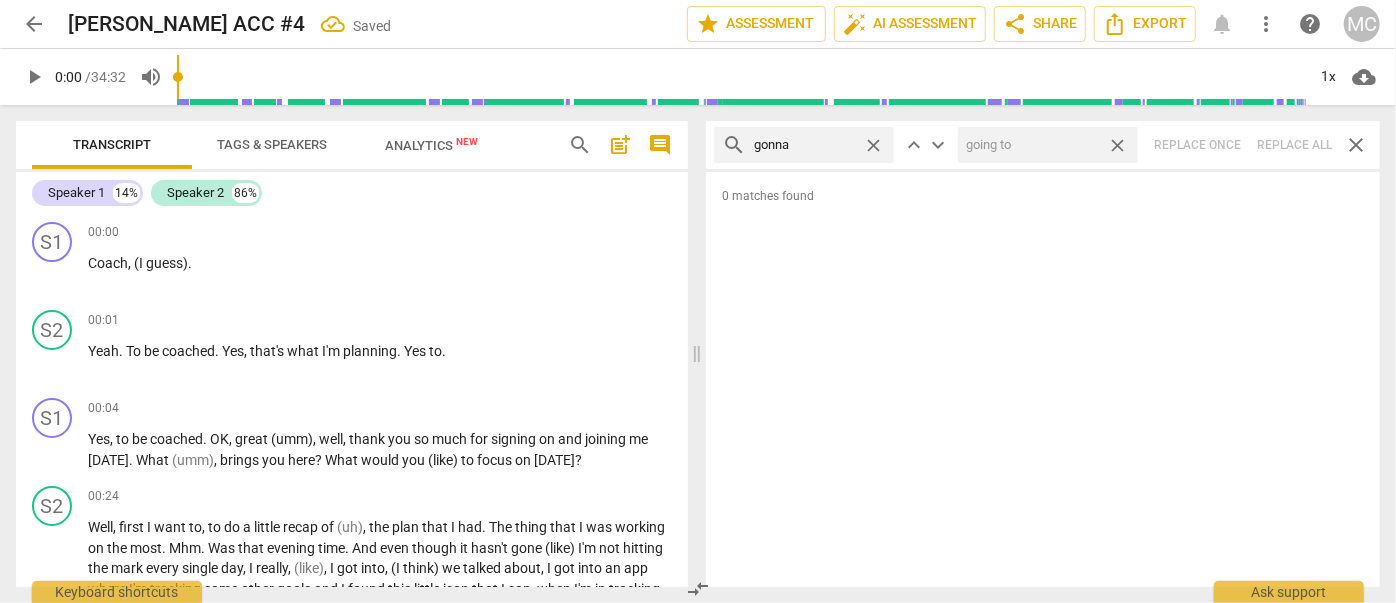type 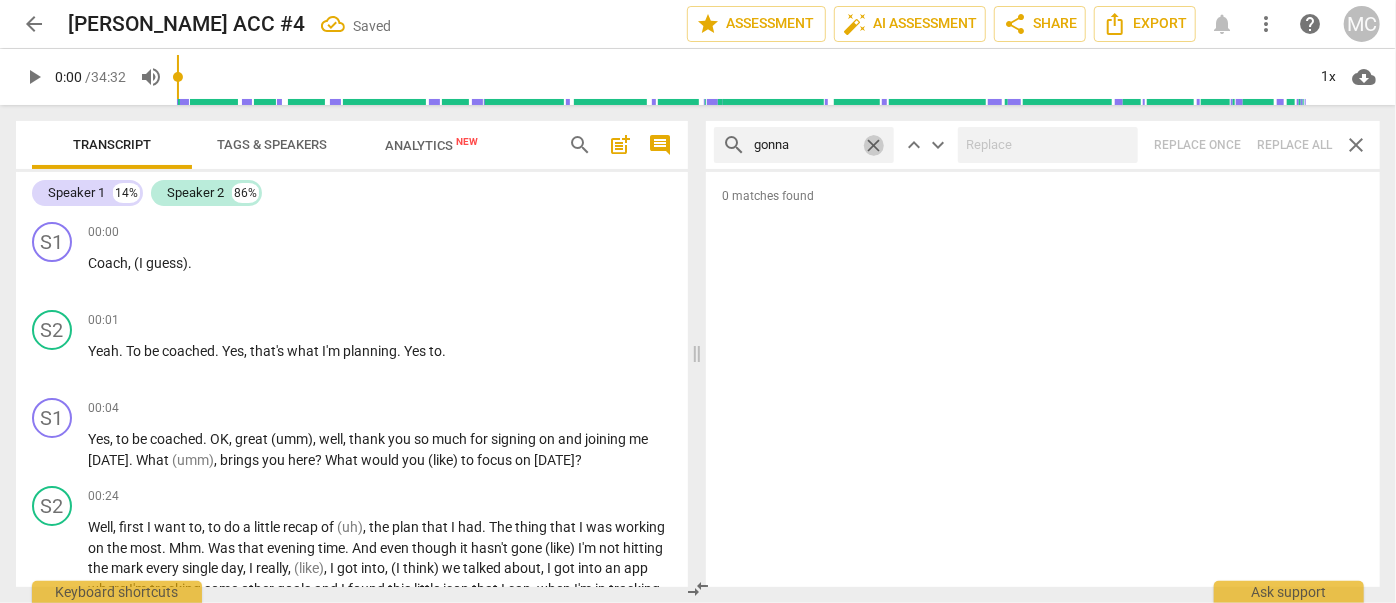 click on "close" at bounding box center (873, 145) 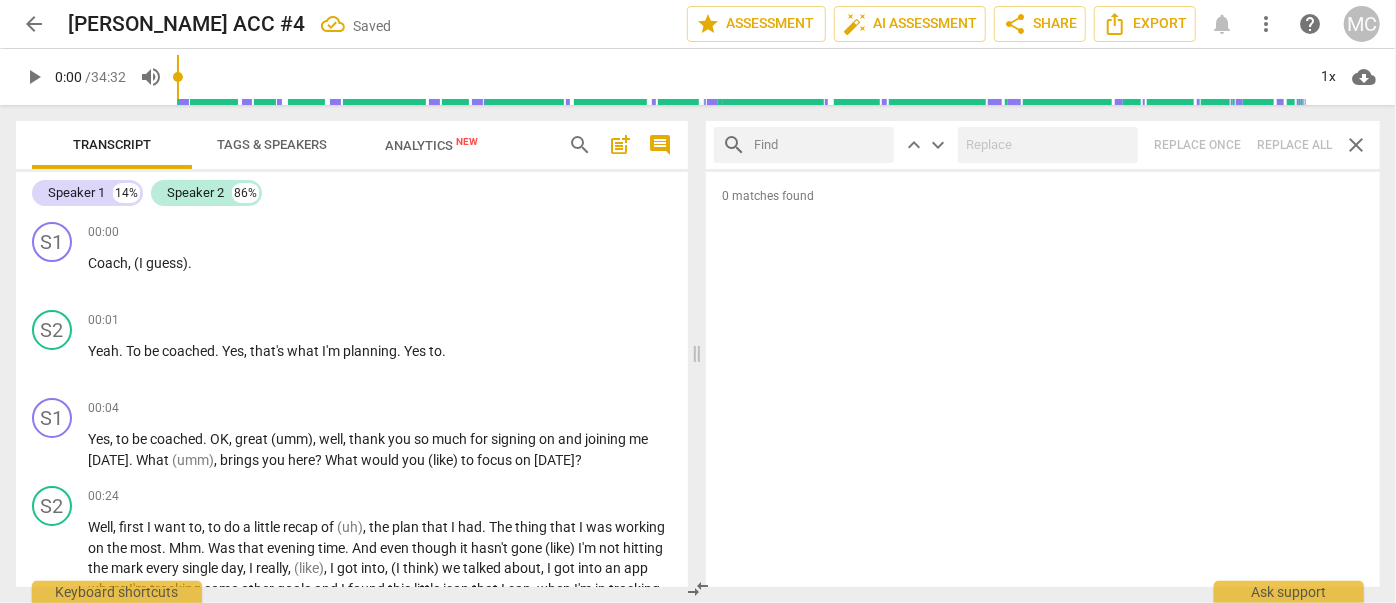 click at bounding box center (820, 145) 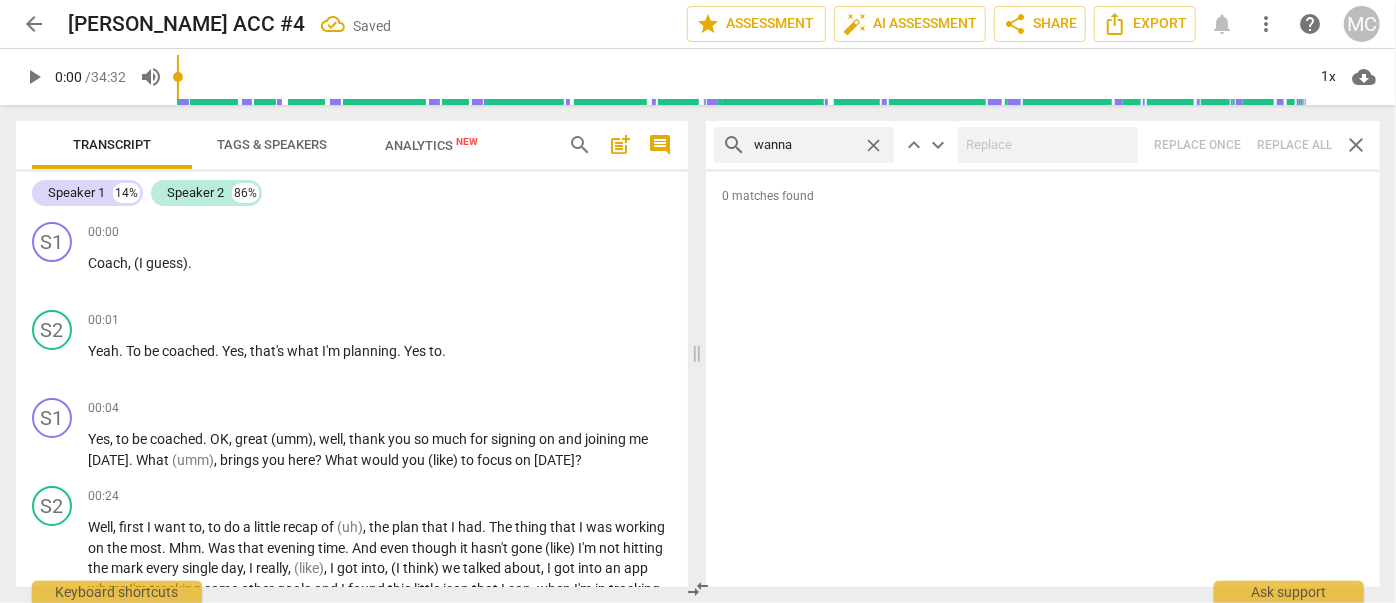 type on "wanna" 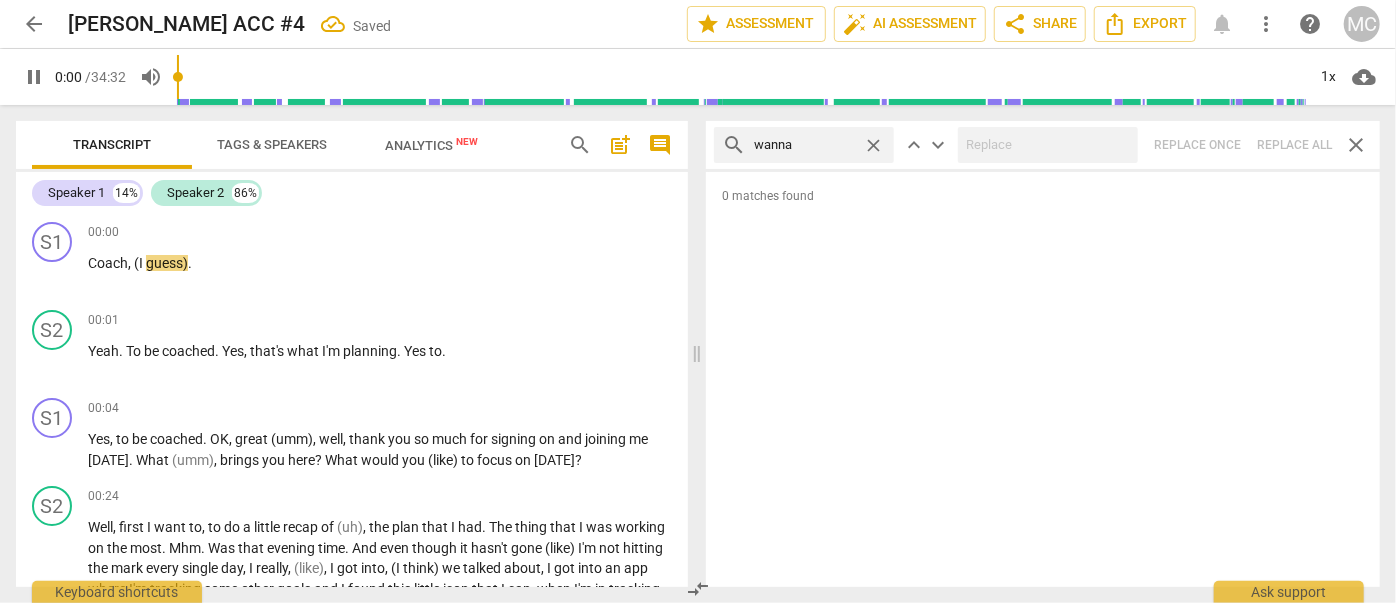 click on "search wanna close keyboard_arrow_up keyboard_arrow_down Replace once Replace all close" at bounding box center (1043, 145) 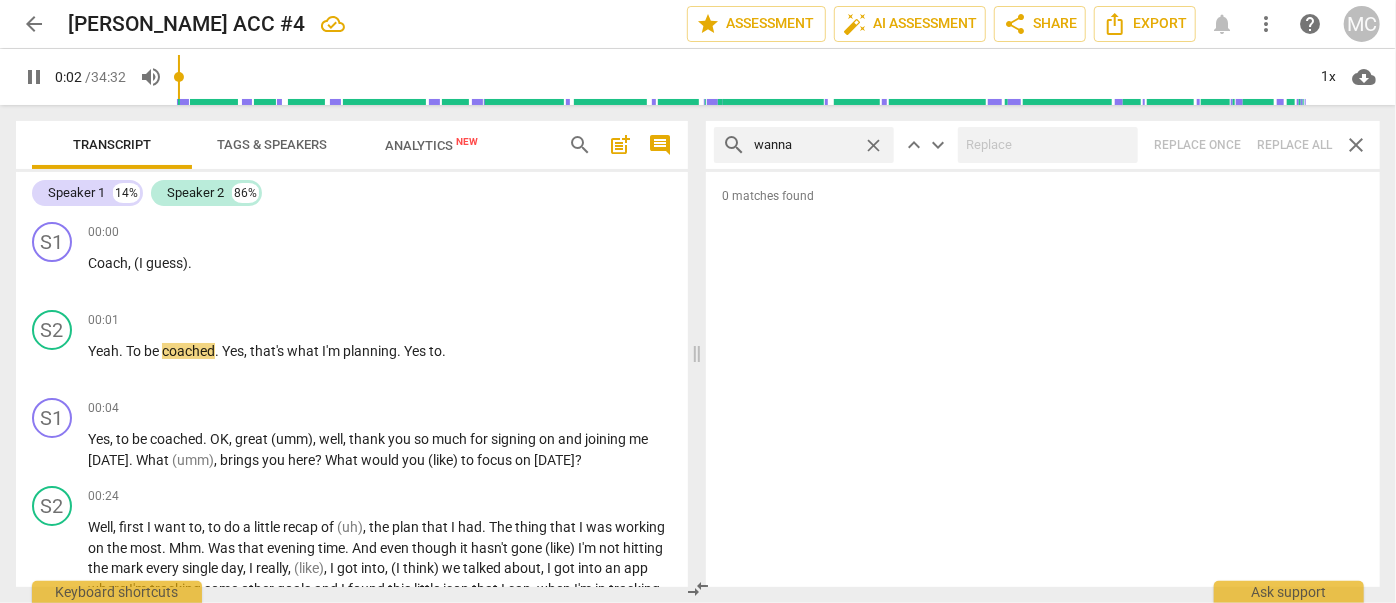 type on "3" 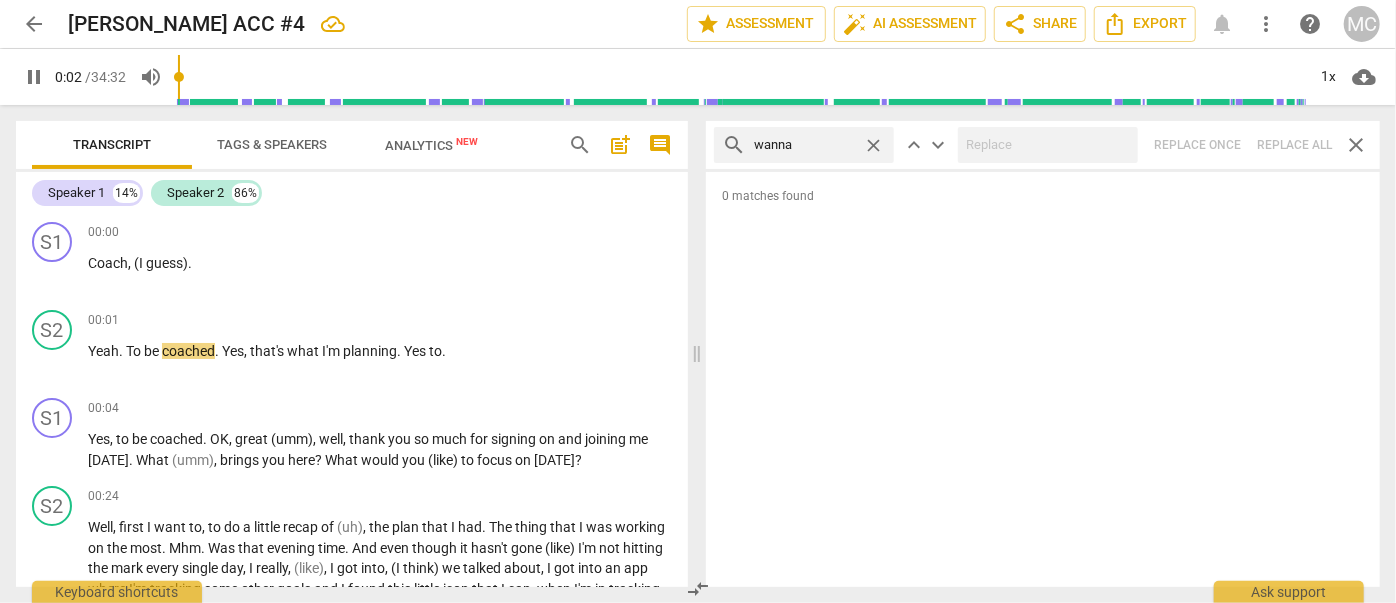 click on "close" at bounding box center (873, 145) 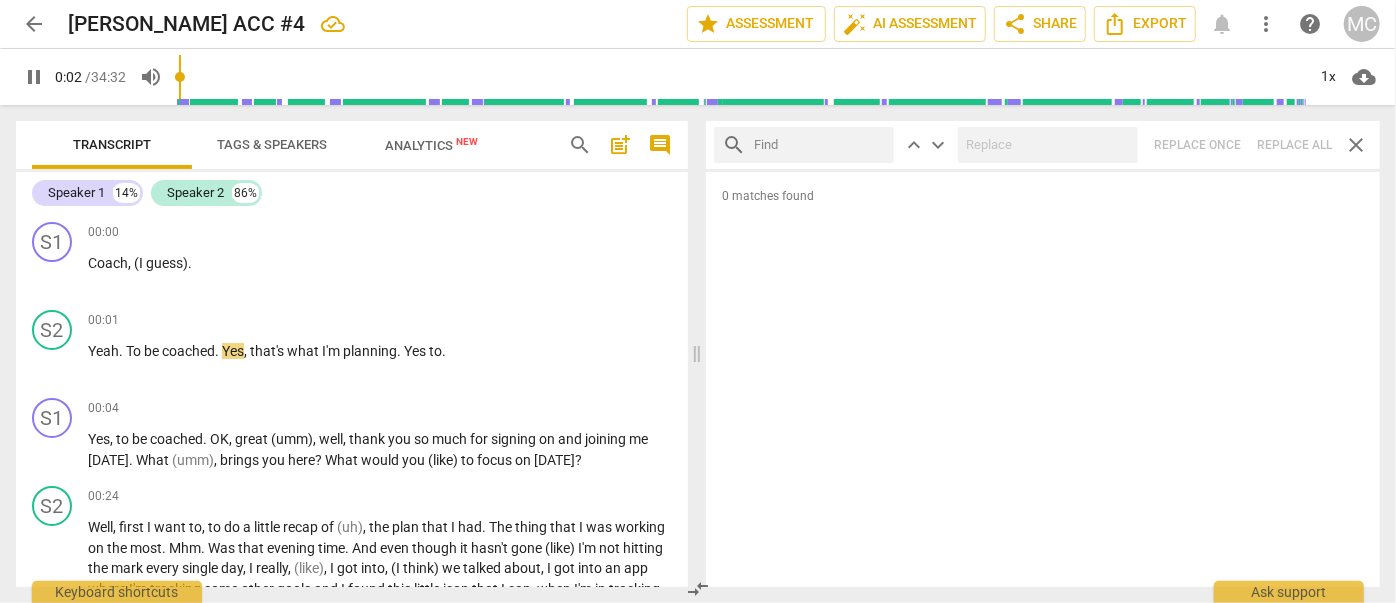 click at bounding box center (820, 145) 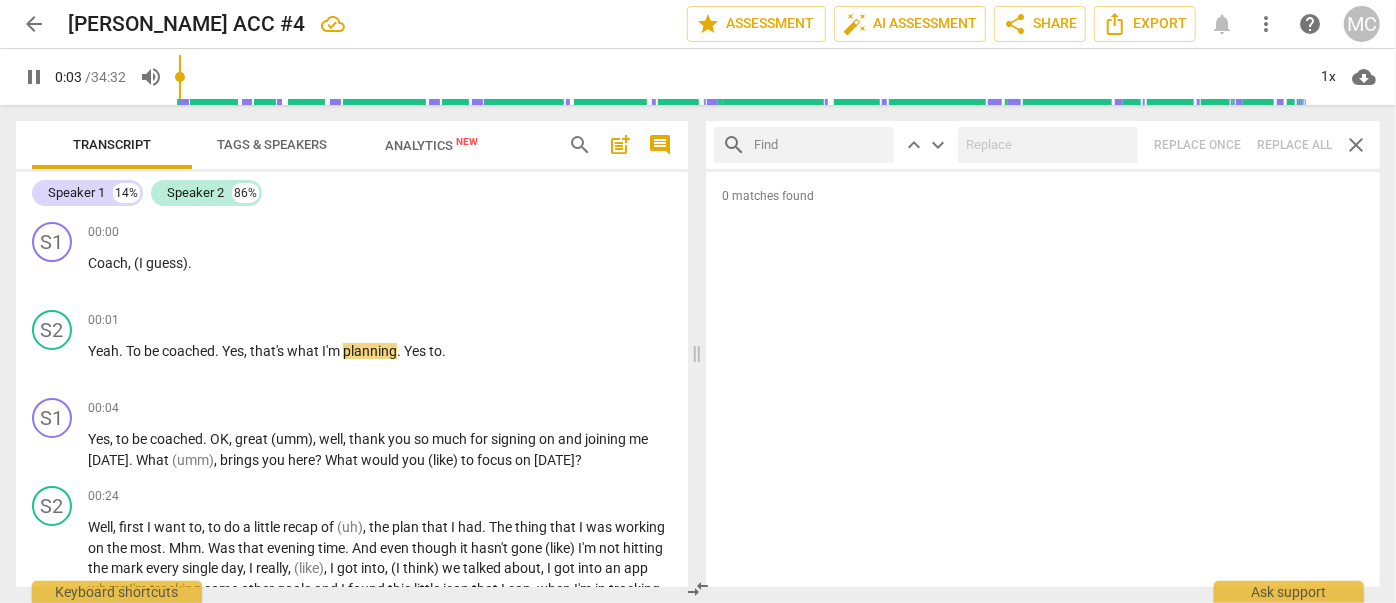 type on "4" 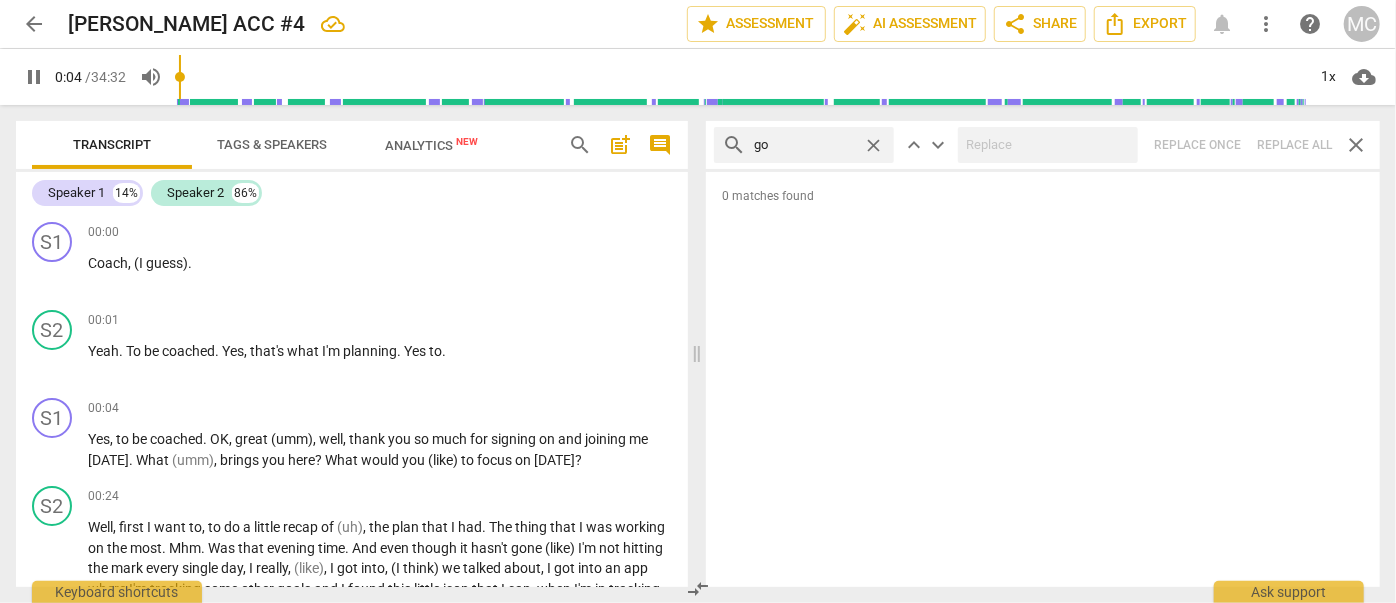 type on "got" 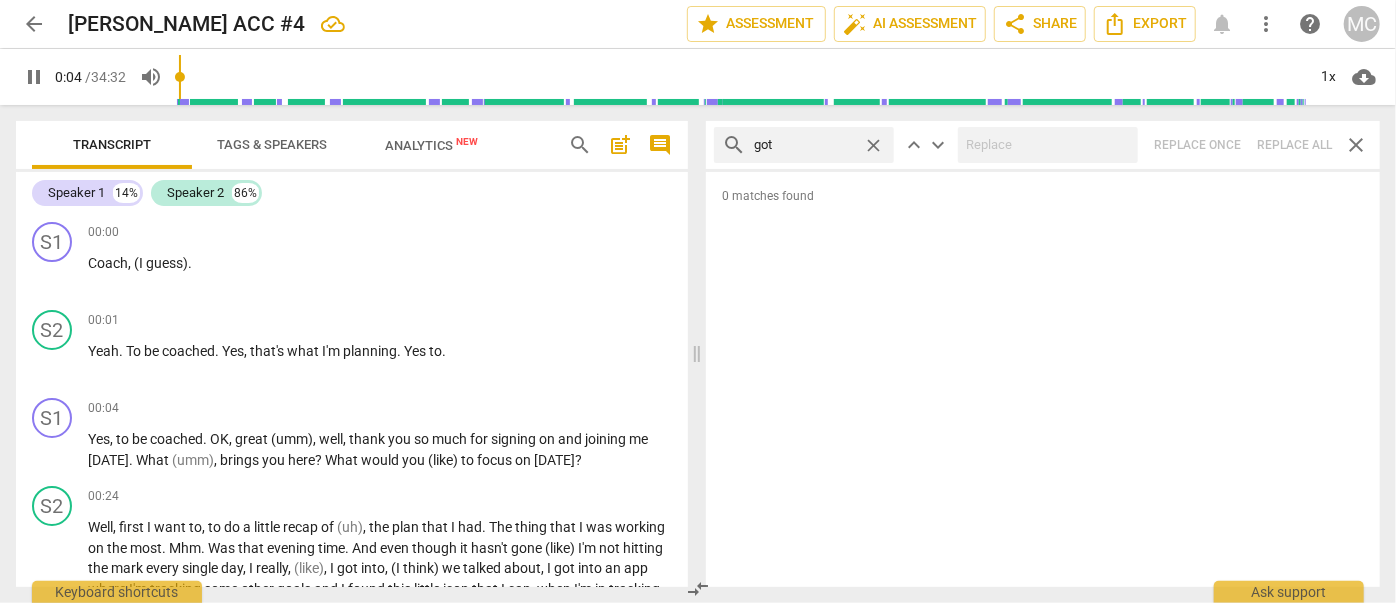 type on "4" 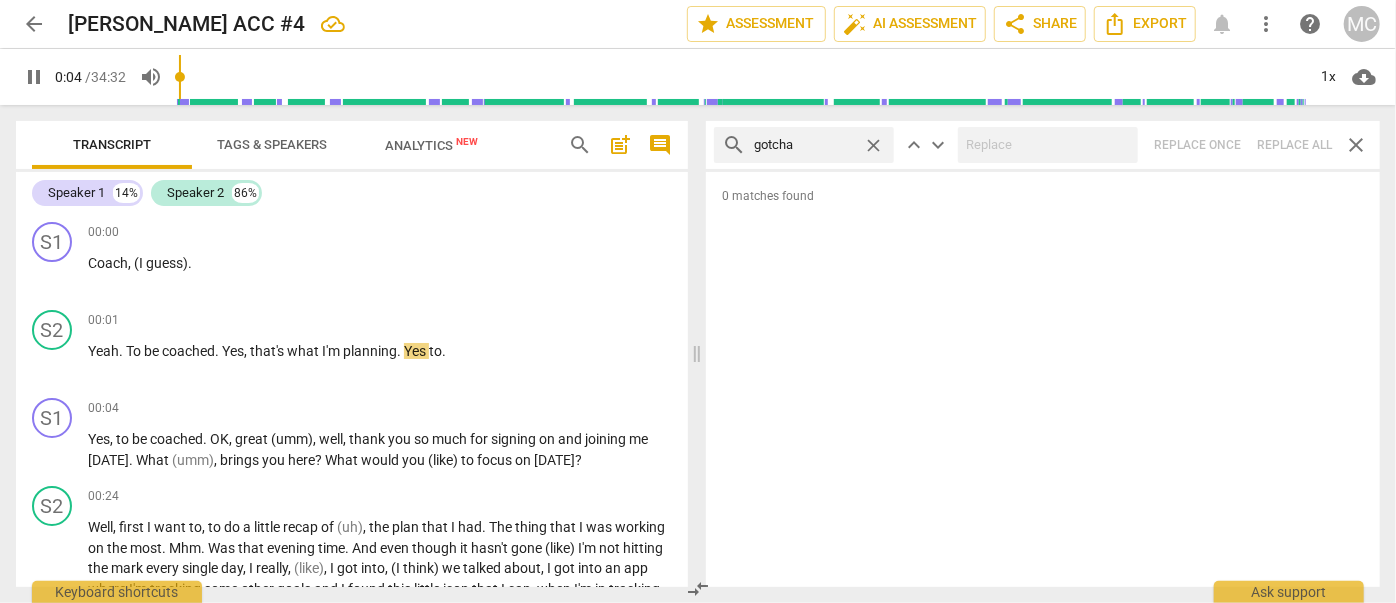 type on "gotcha" 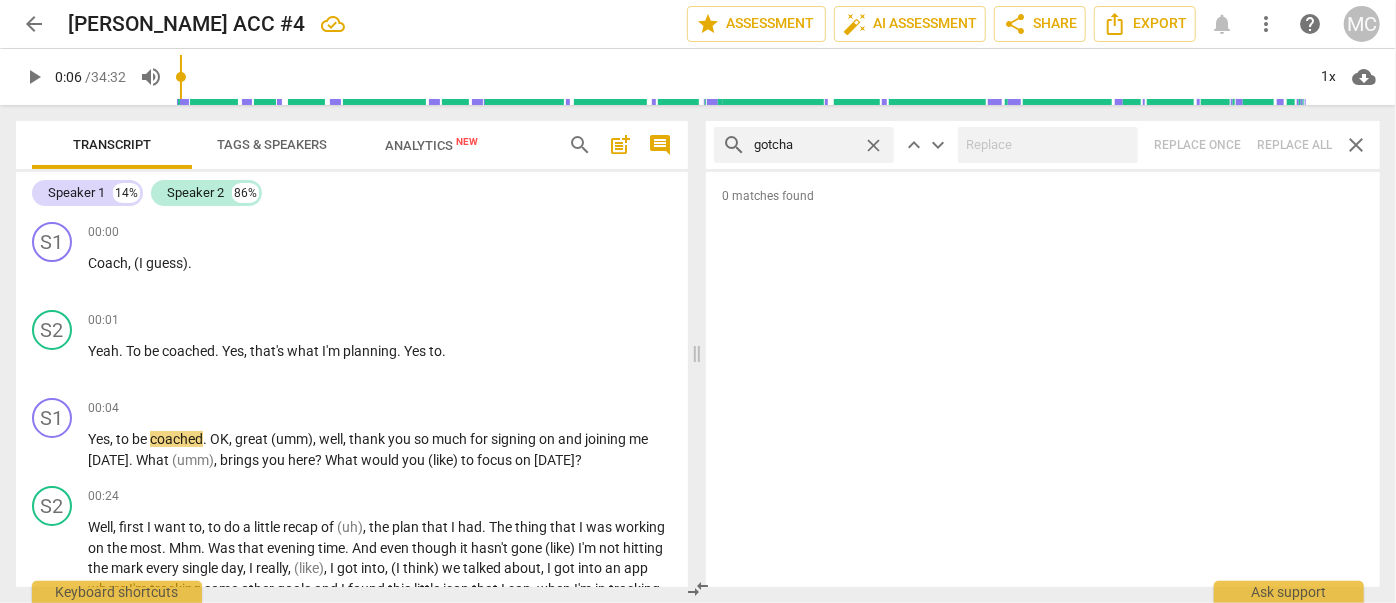 type on "6" 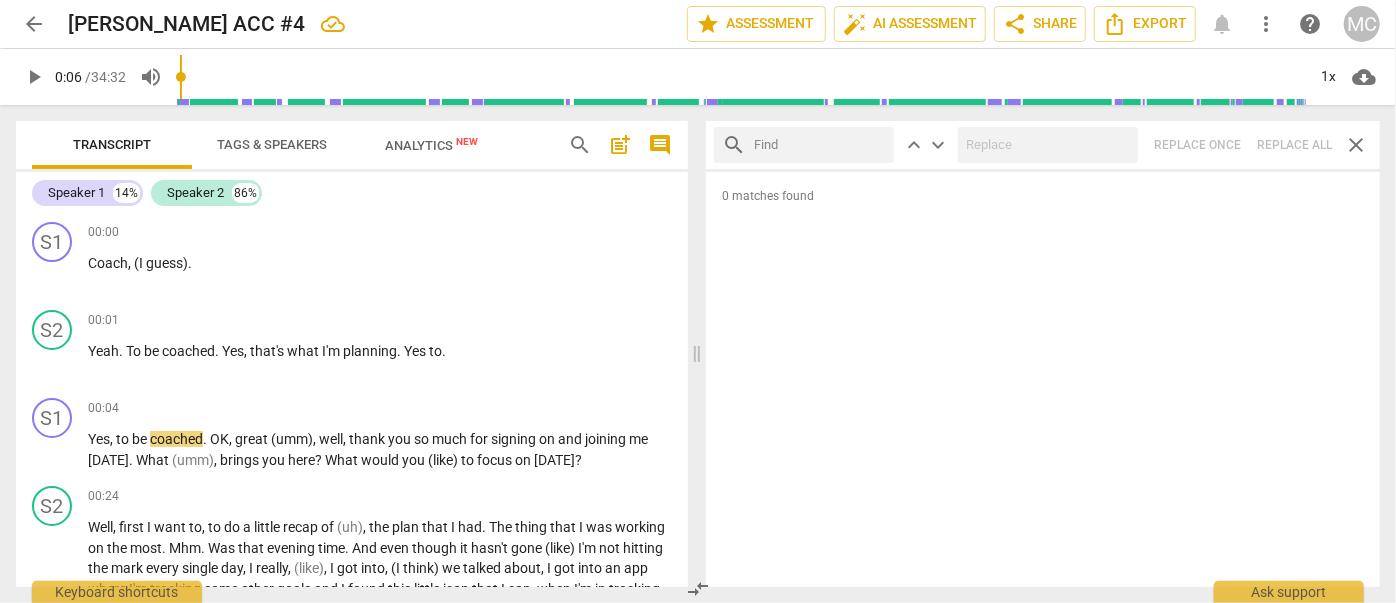 click at bounding box center [820, 145] 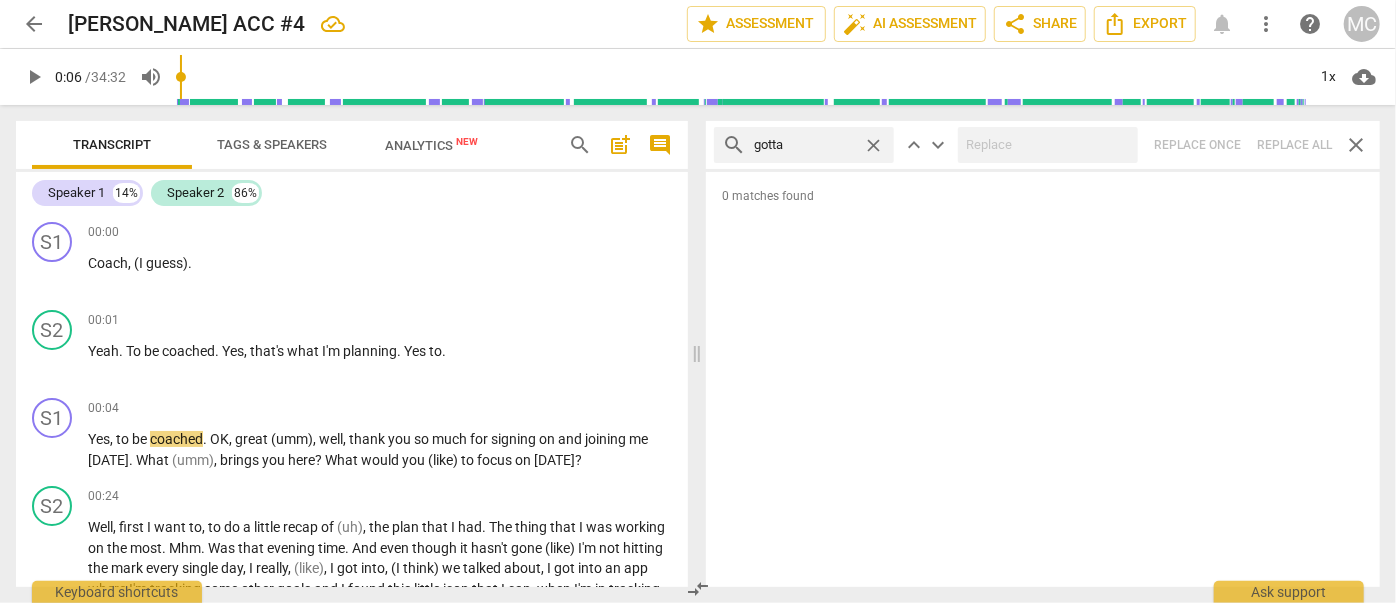 type on "gotta" 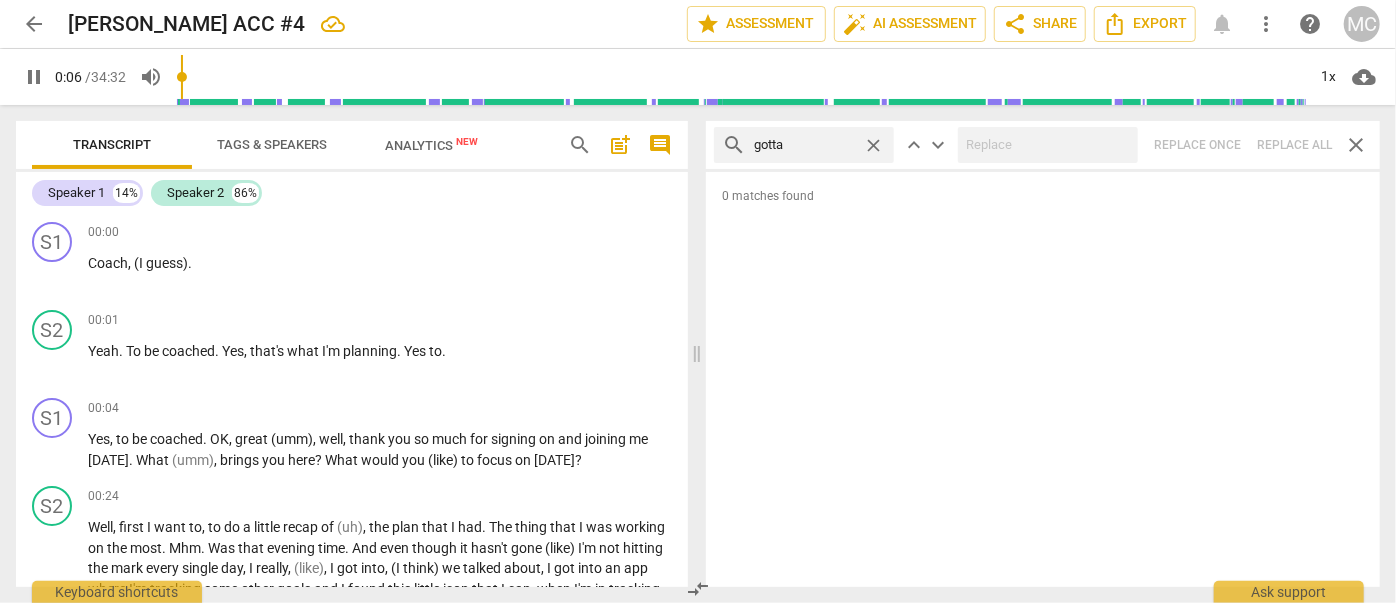 click on "search gotta close keyboard_arrow_up keyboard_arrow_down Replace once Replace all close" at bounding box center [1043, 145] 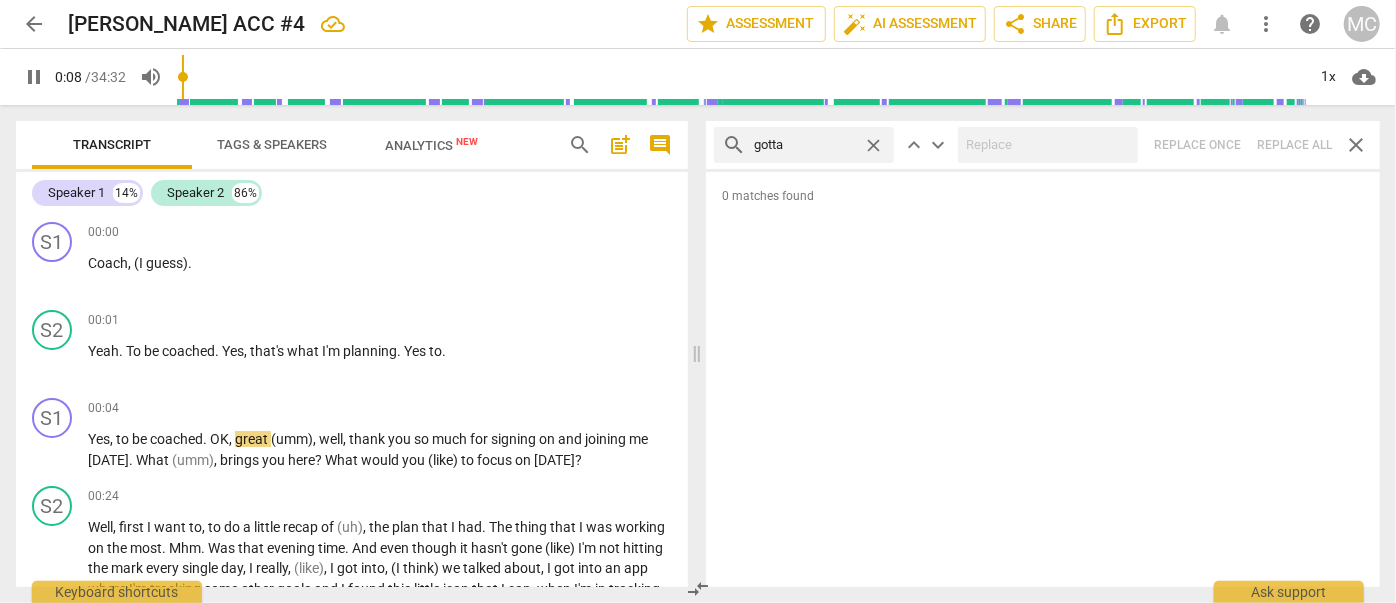 type on "9" 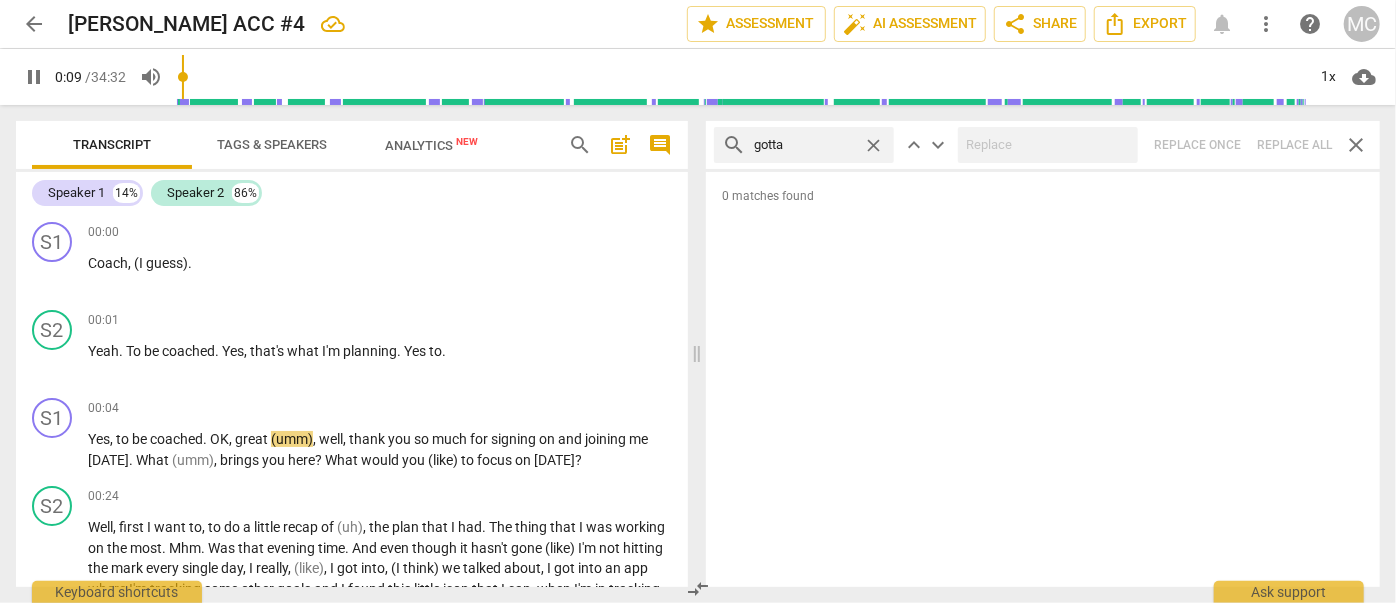click on "close" at bounding box center (873, 145) 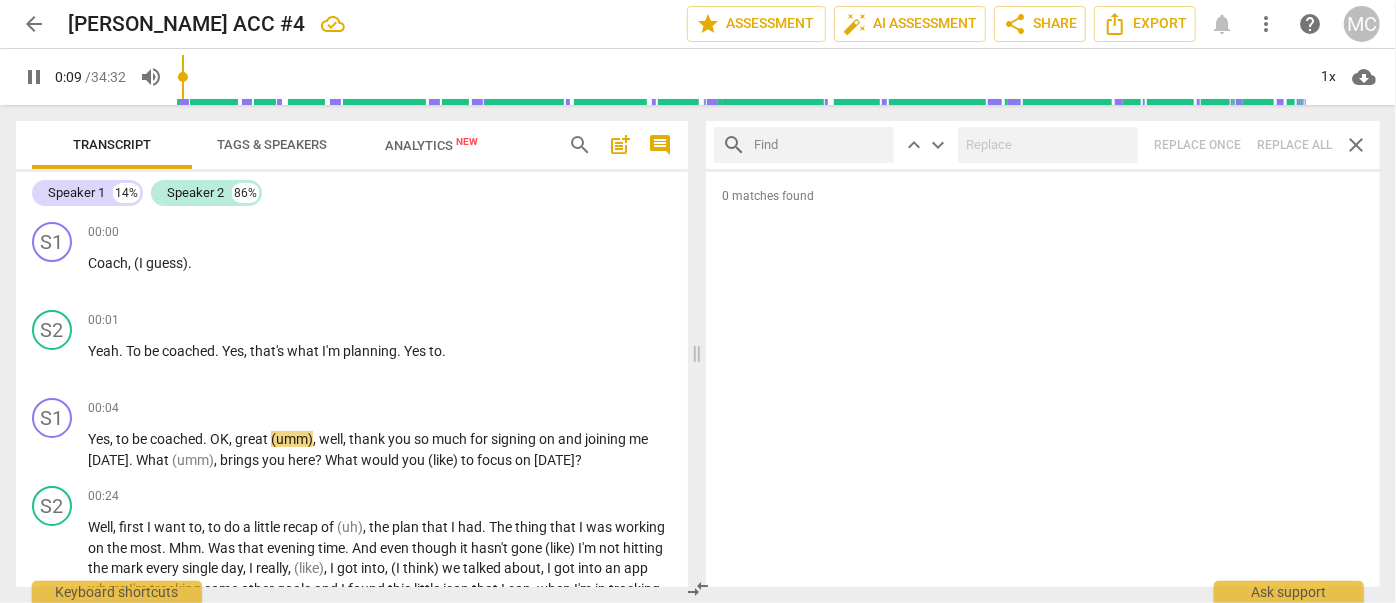 click at bounding box center [820, 145] 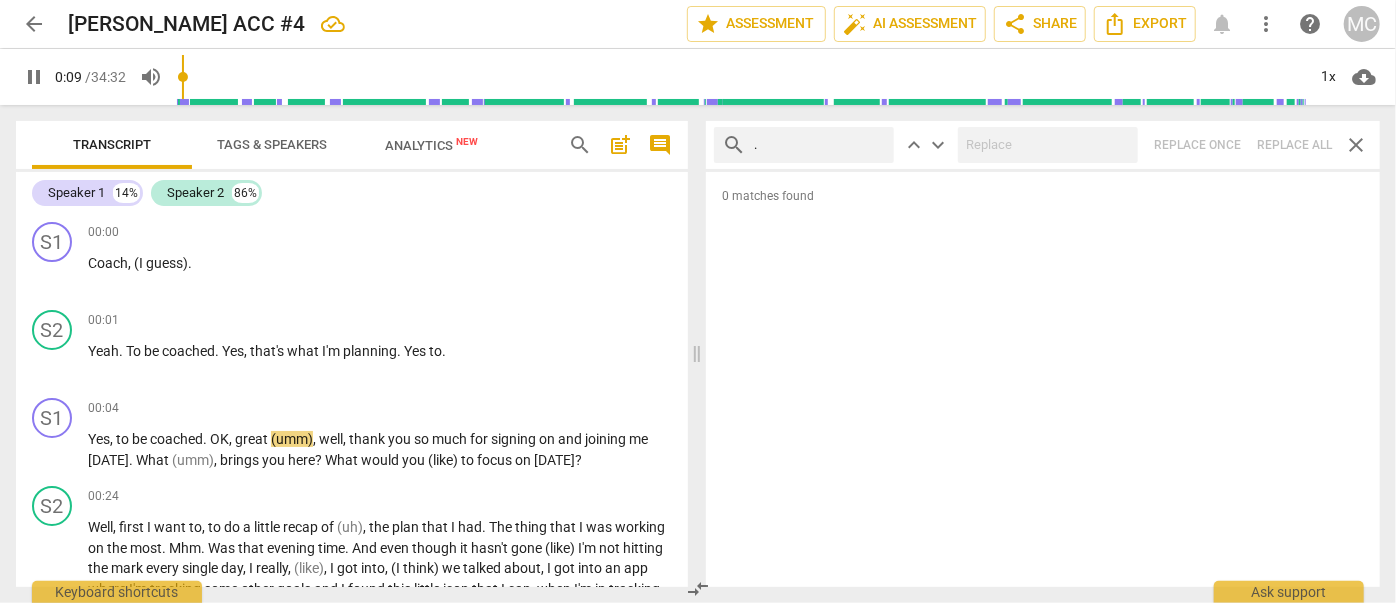 type on "10" 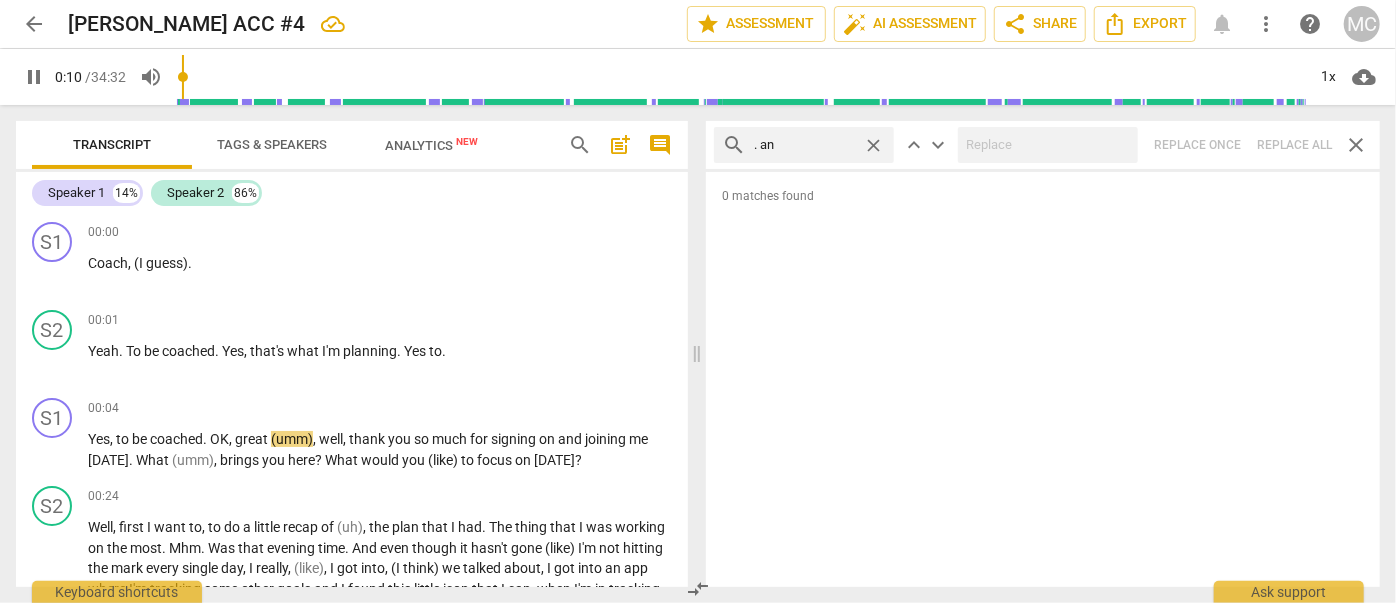 type on ". and" 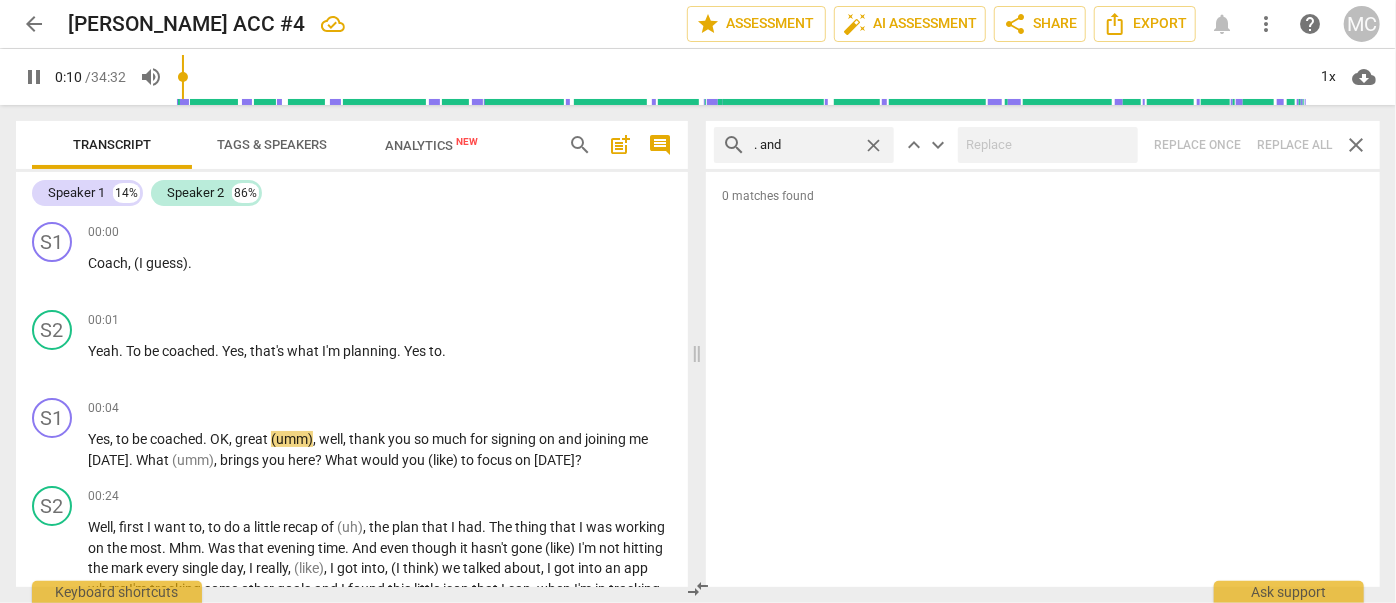 type on "10" 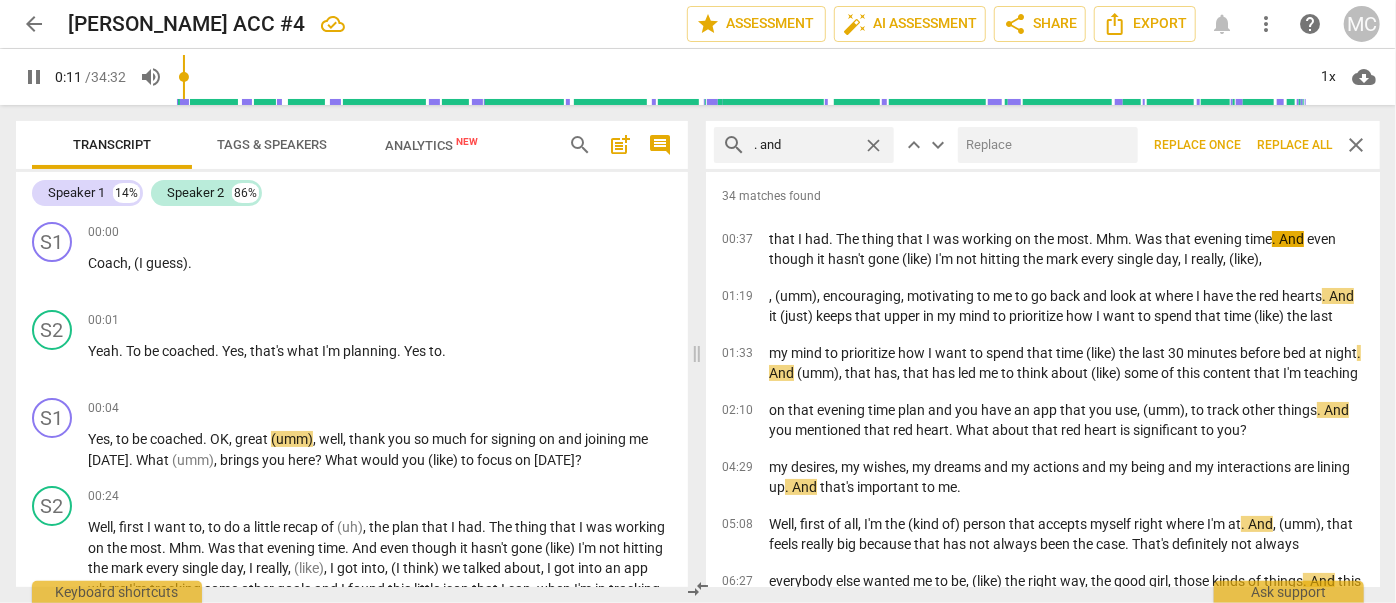 click at bounding box center (1044, 145) 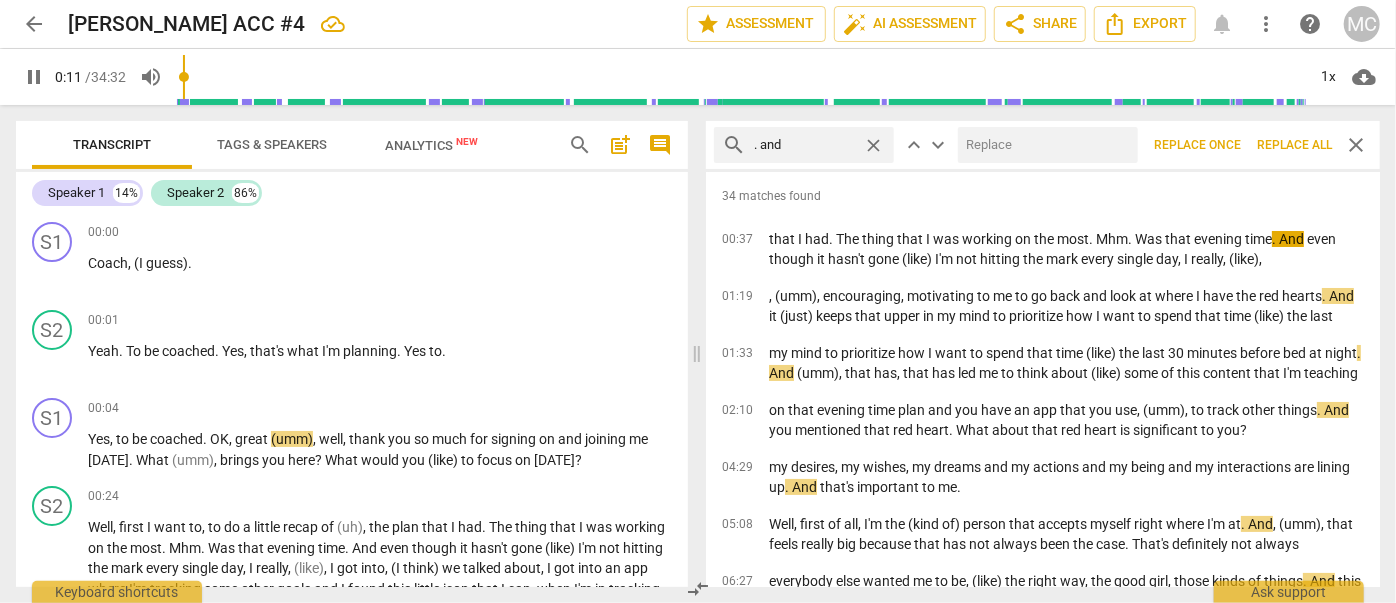 type on "12" 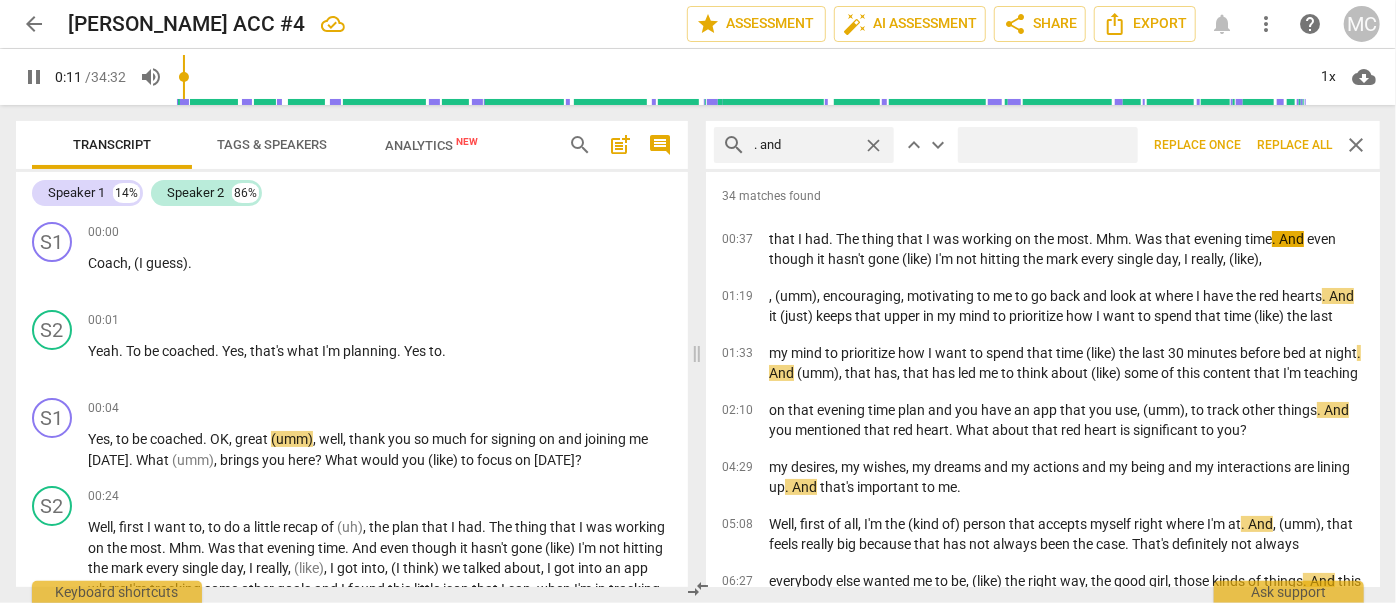 type on "(" 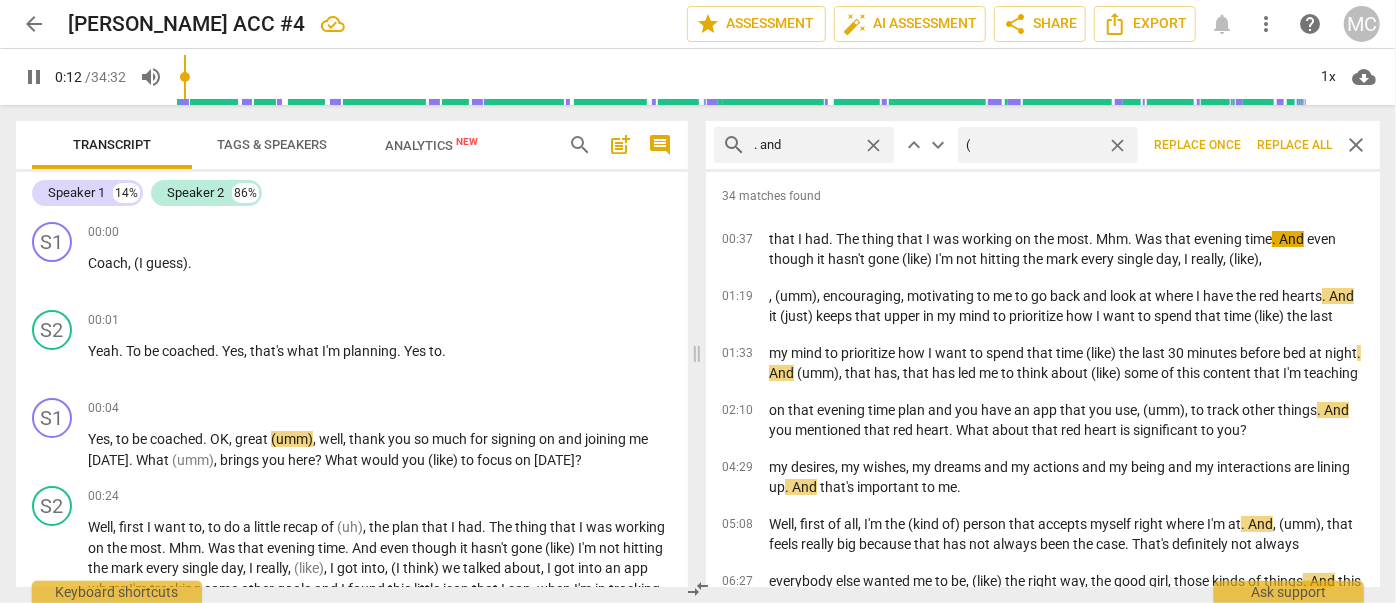 type on "12" 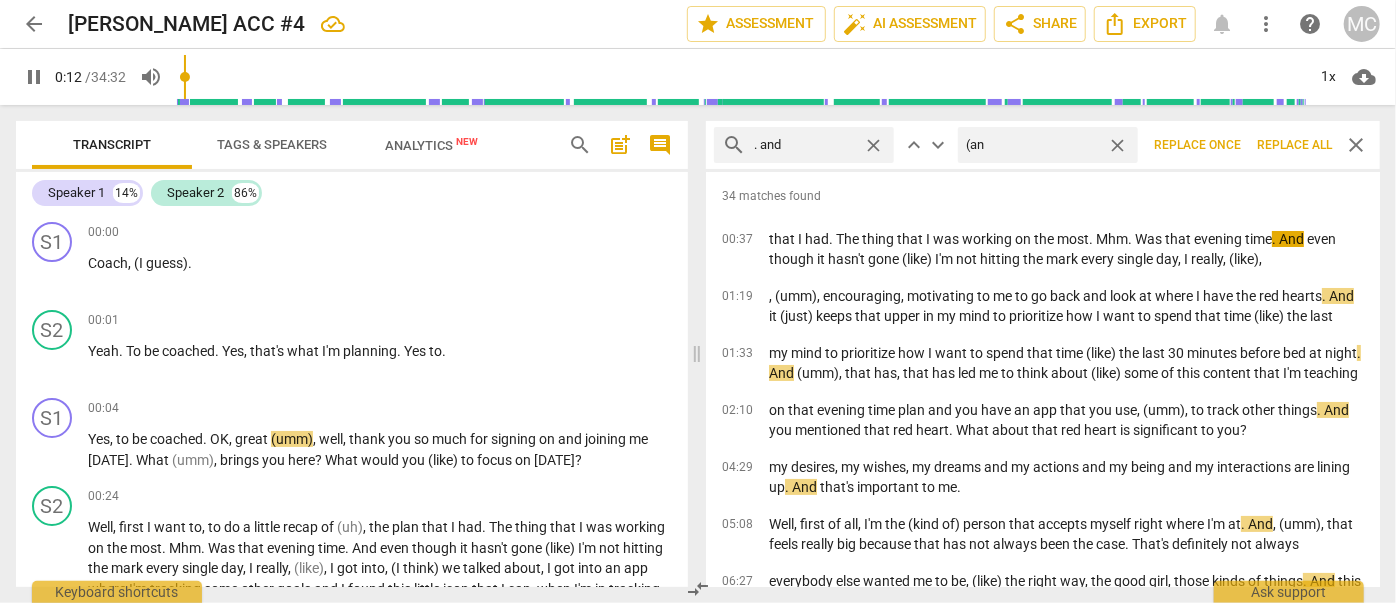 type on "(and" 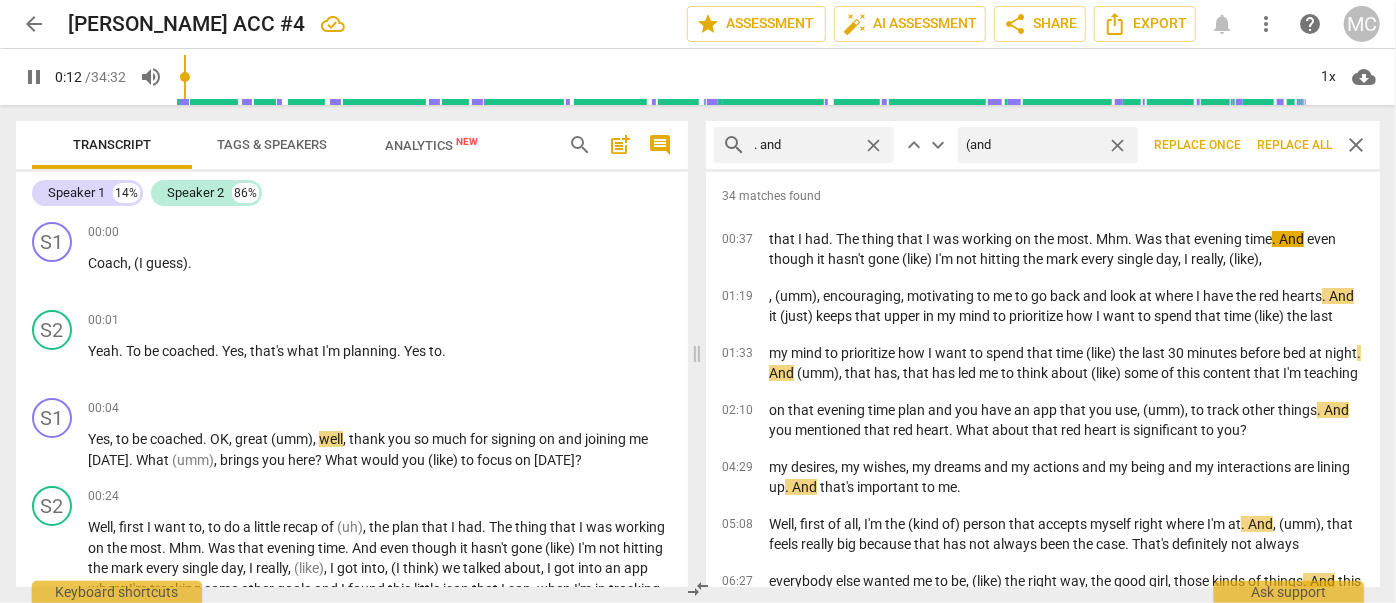 type on "13" 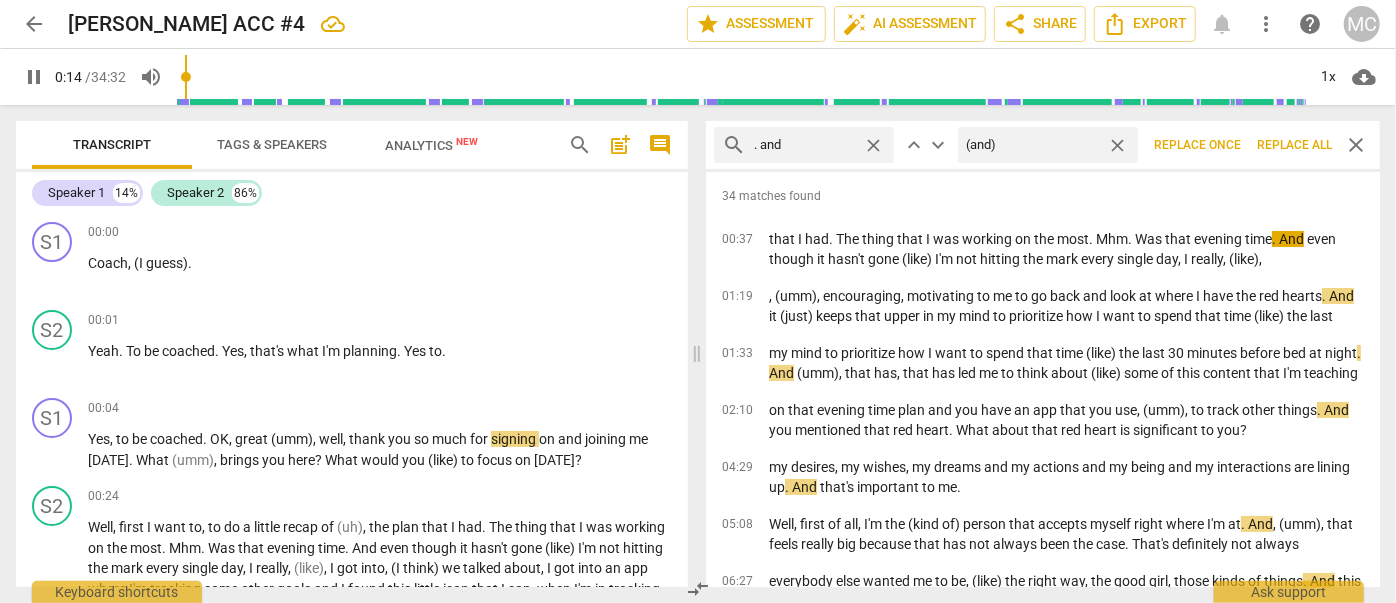 type on "15" 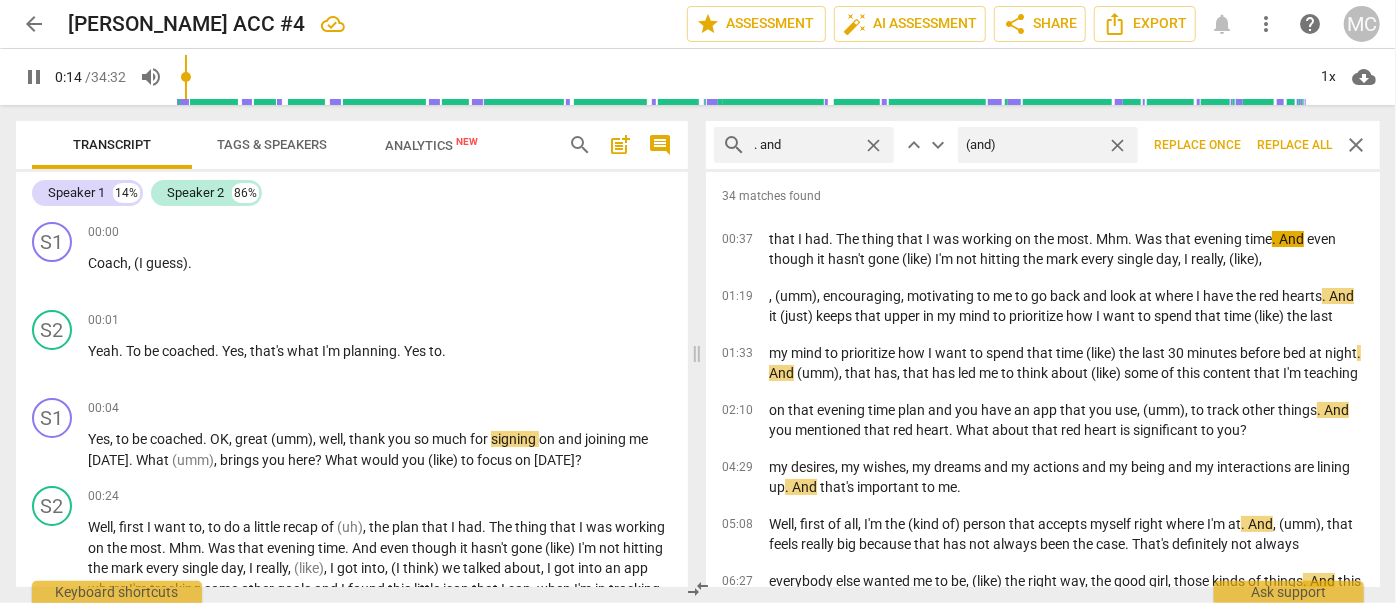 type on "(and)" 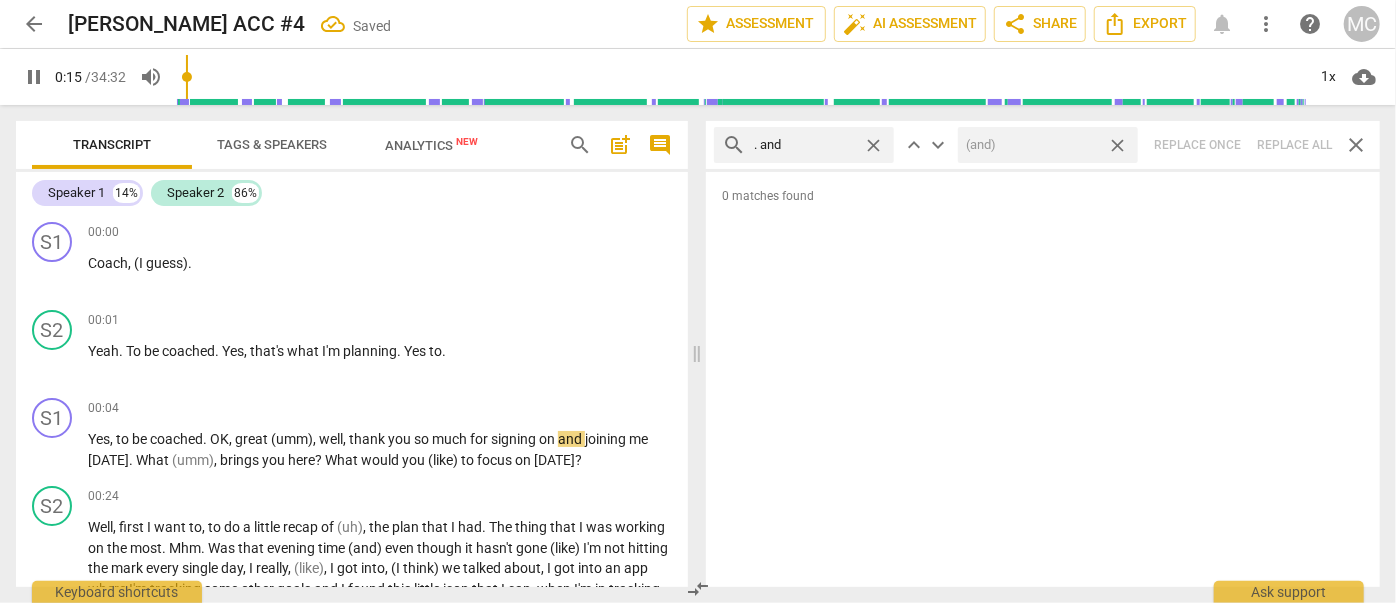 type on "16" 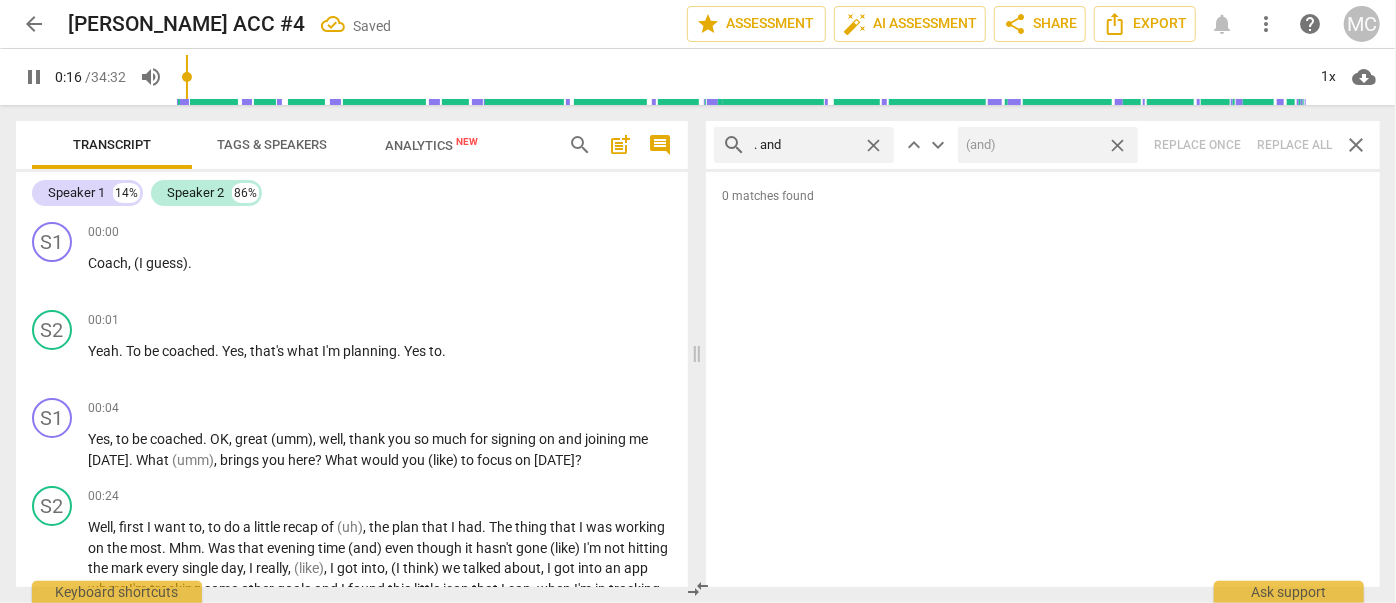 drag, startPoint x: 1121, startPoint y: 145, endPoint x: 1053, endPoint y: 146, distance: 68.007355 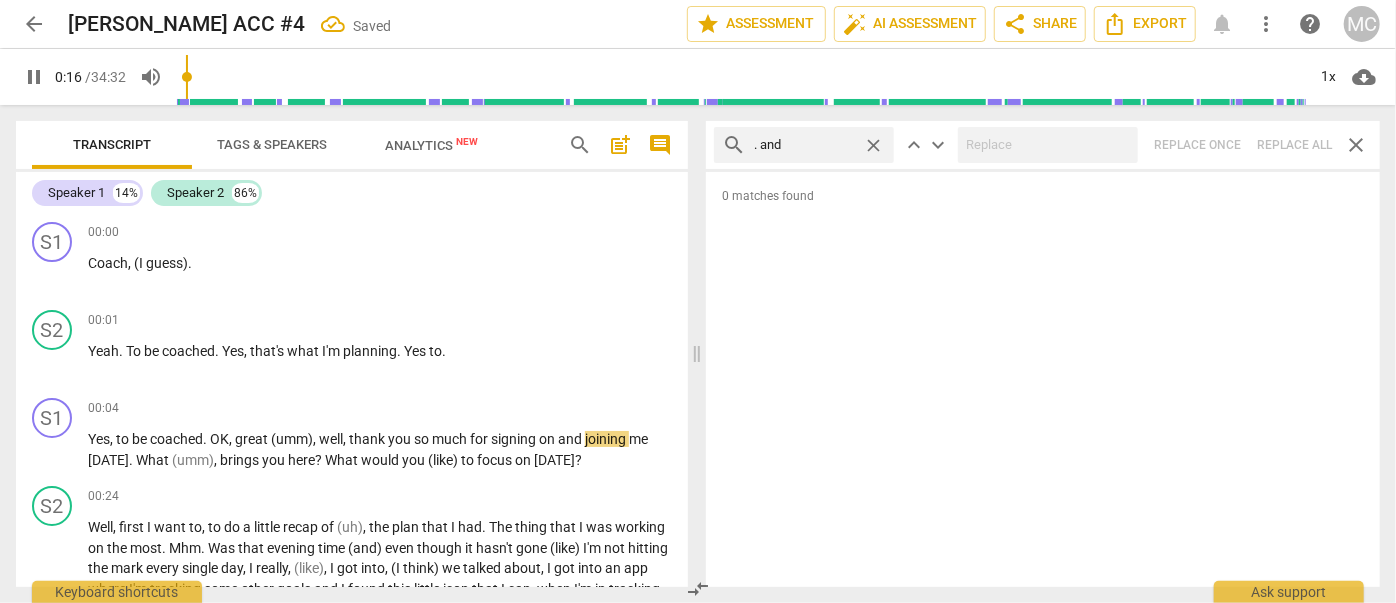 type on "17" 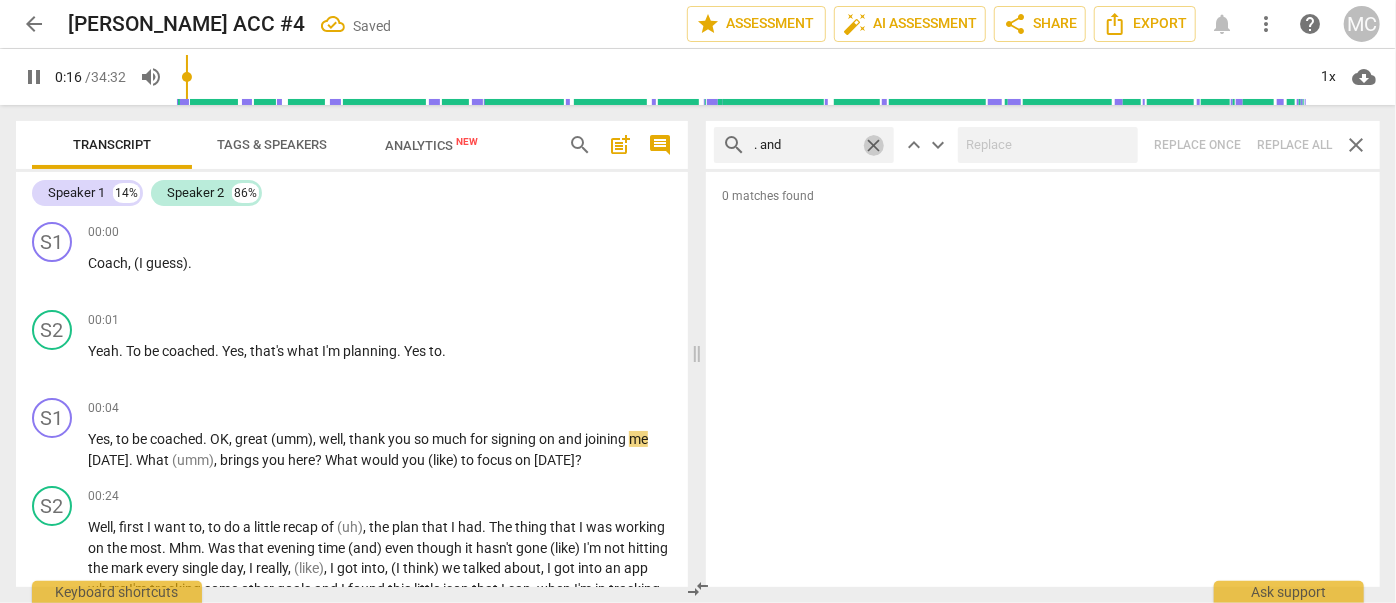 click on "close" at bounding box center (873, 145) 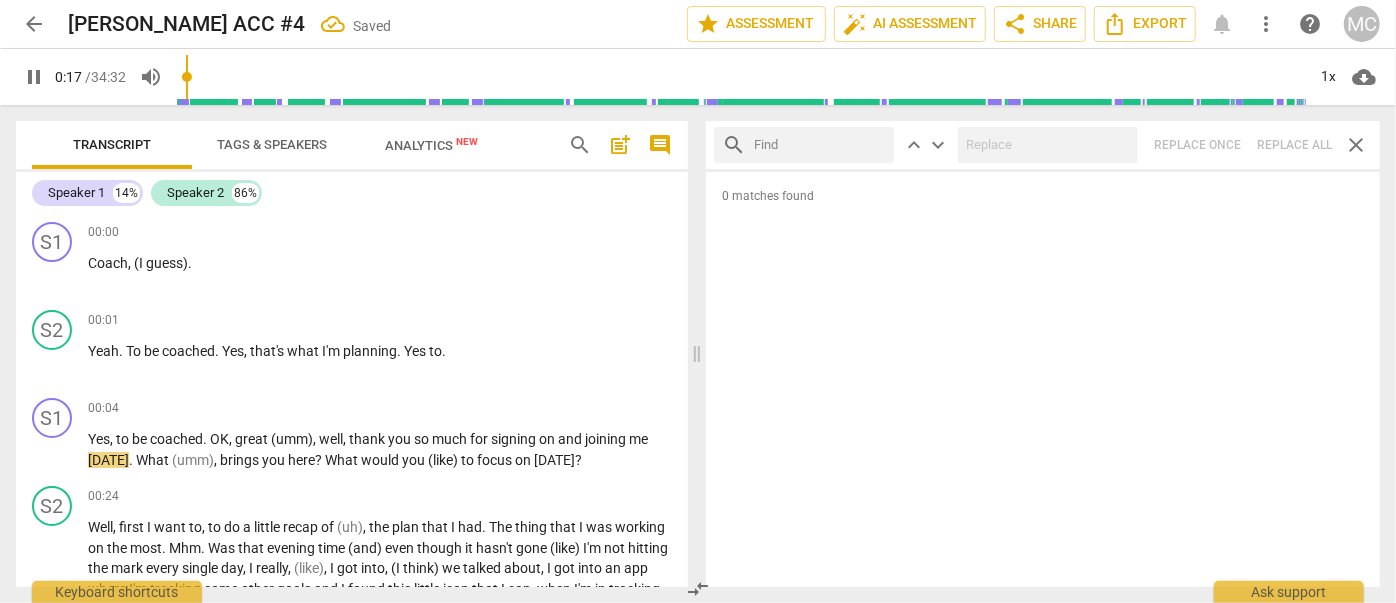 click at bounding box center [820, 145] 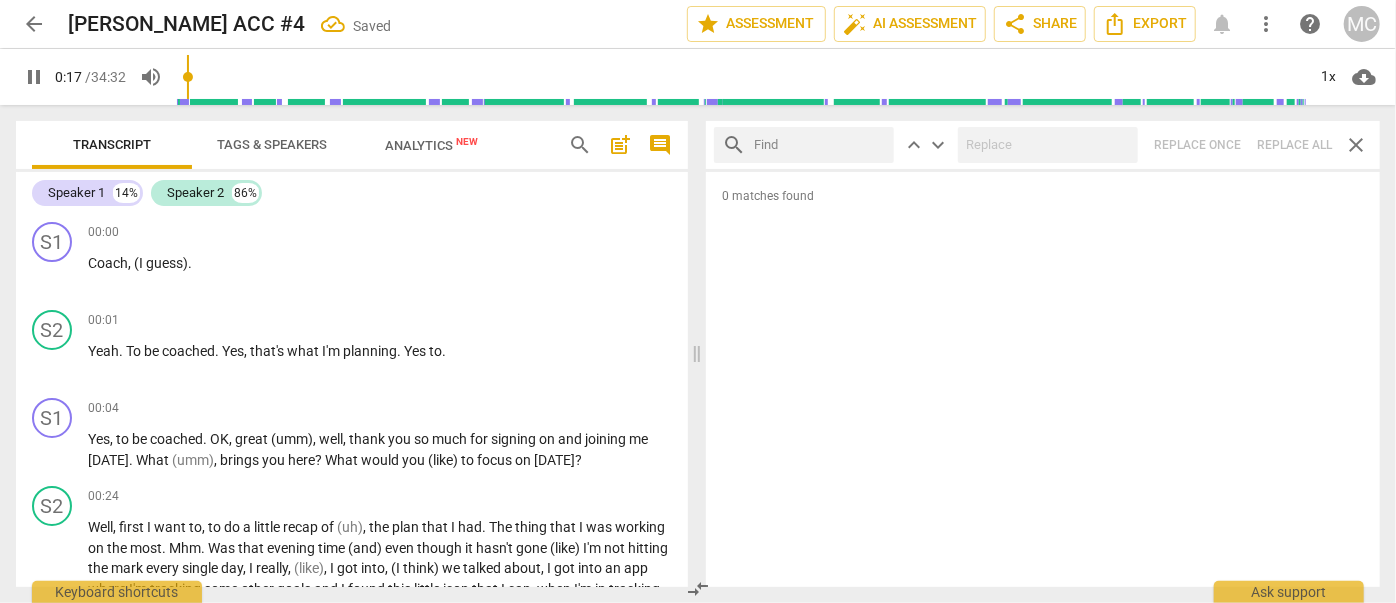 type on "18" 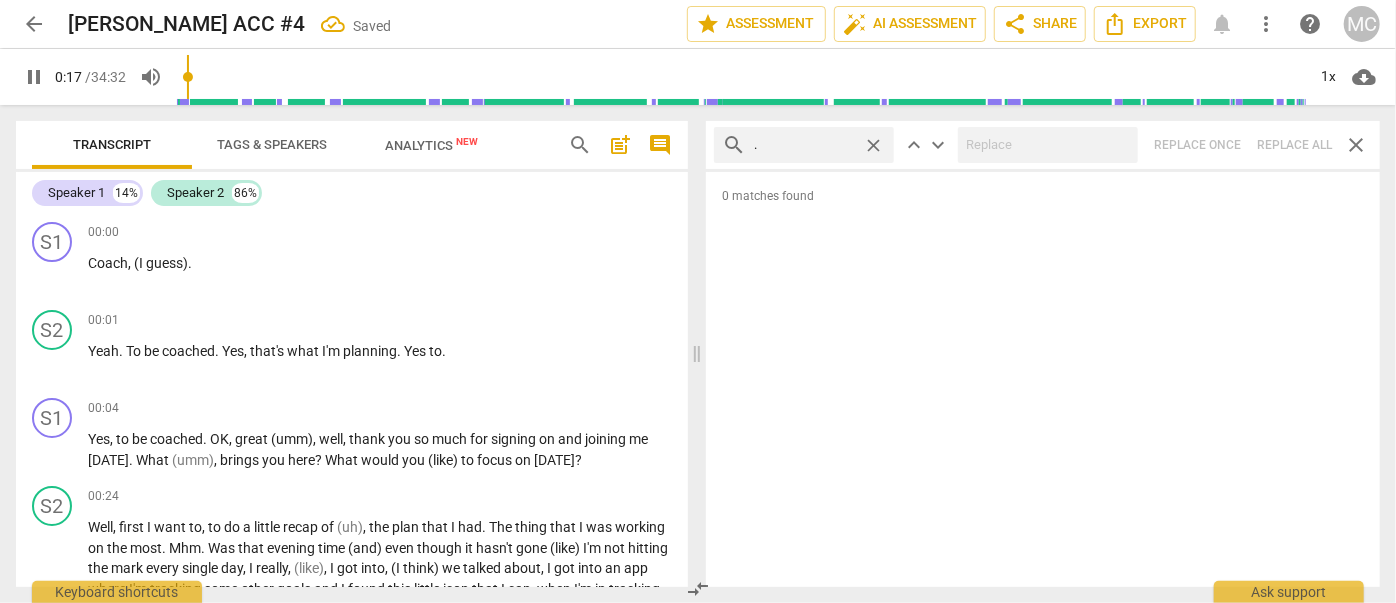 type on "18" 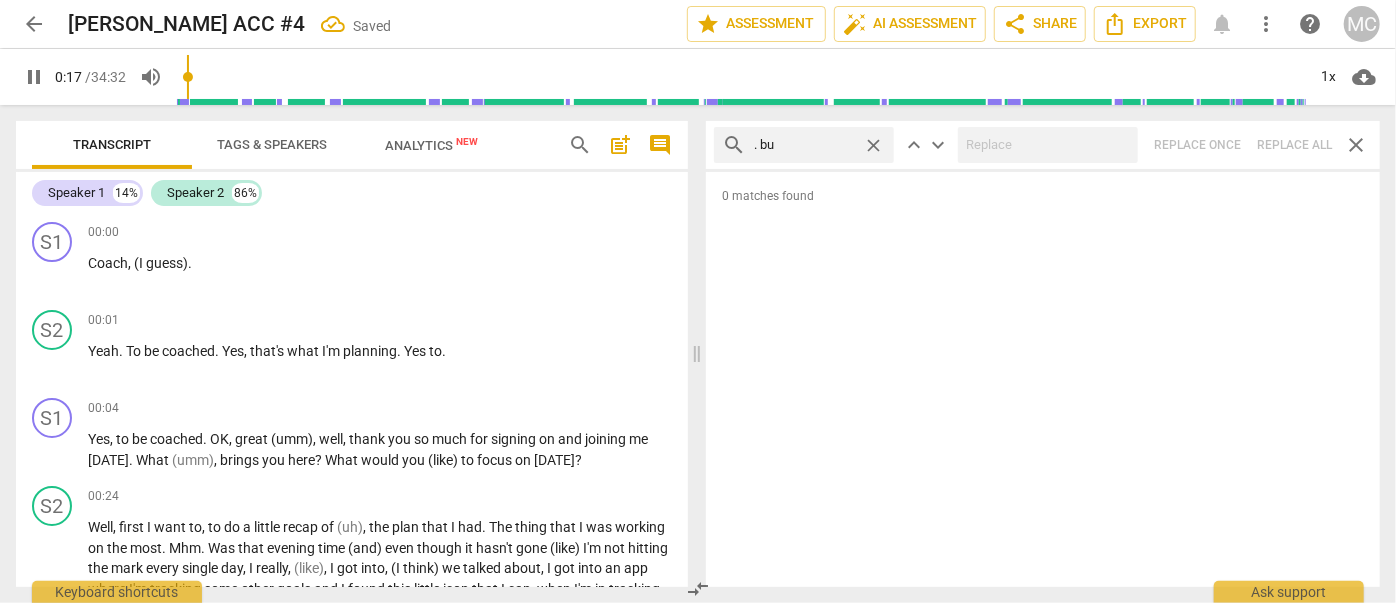 type on ". but" 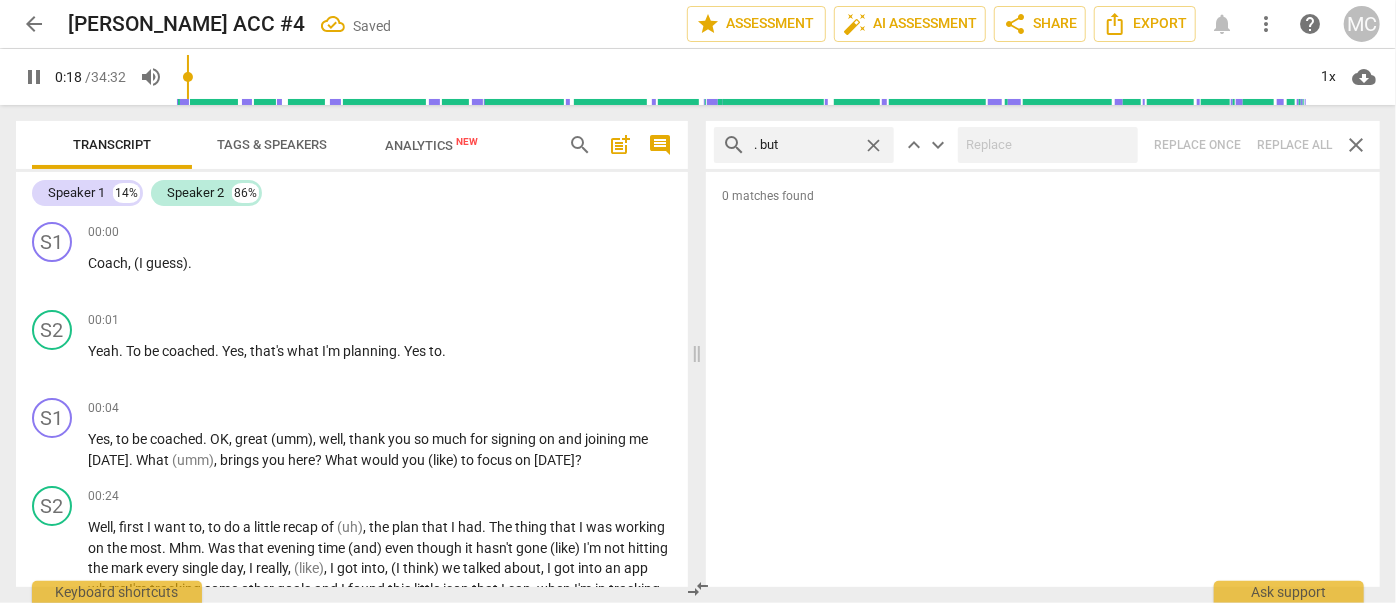 type on "18" 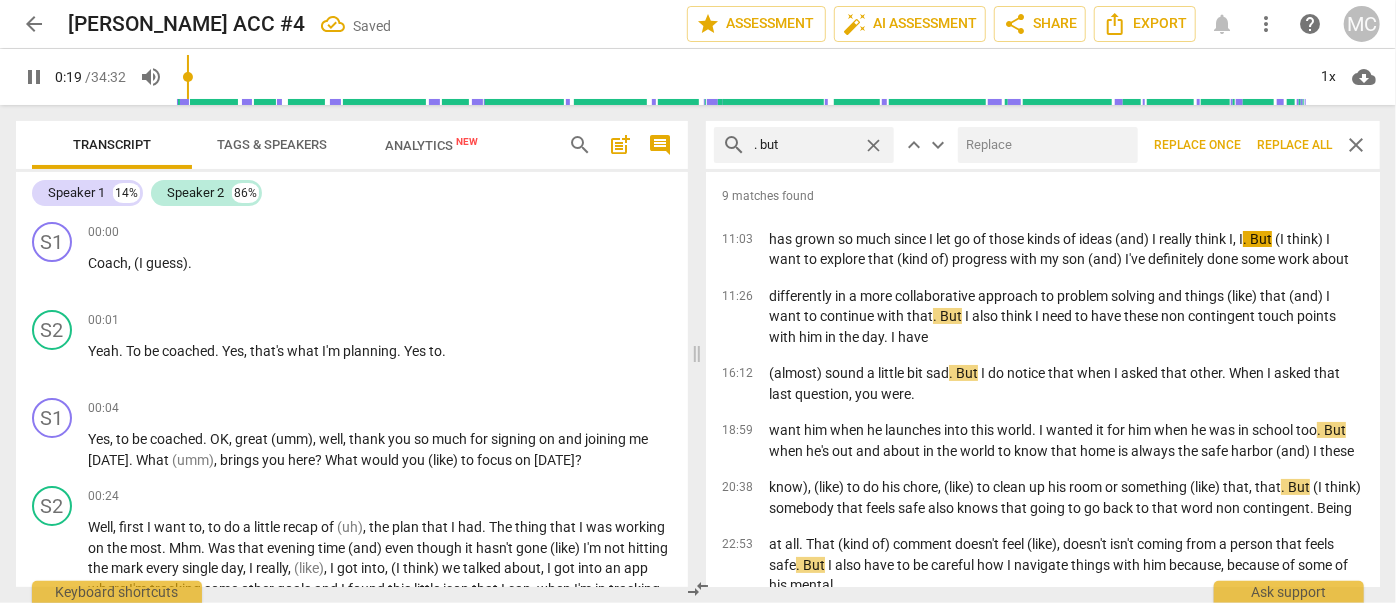 click at bounding box center [1044, 145] 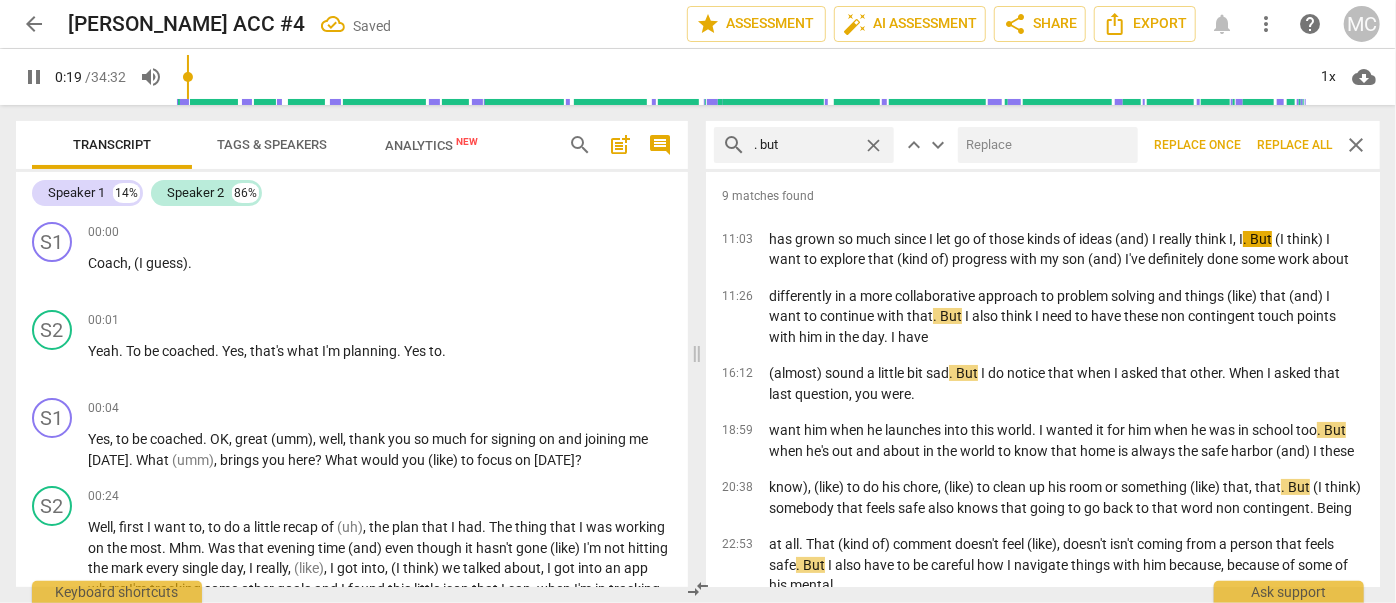 type on "20" 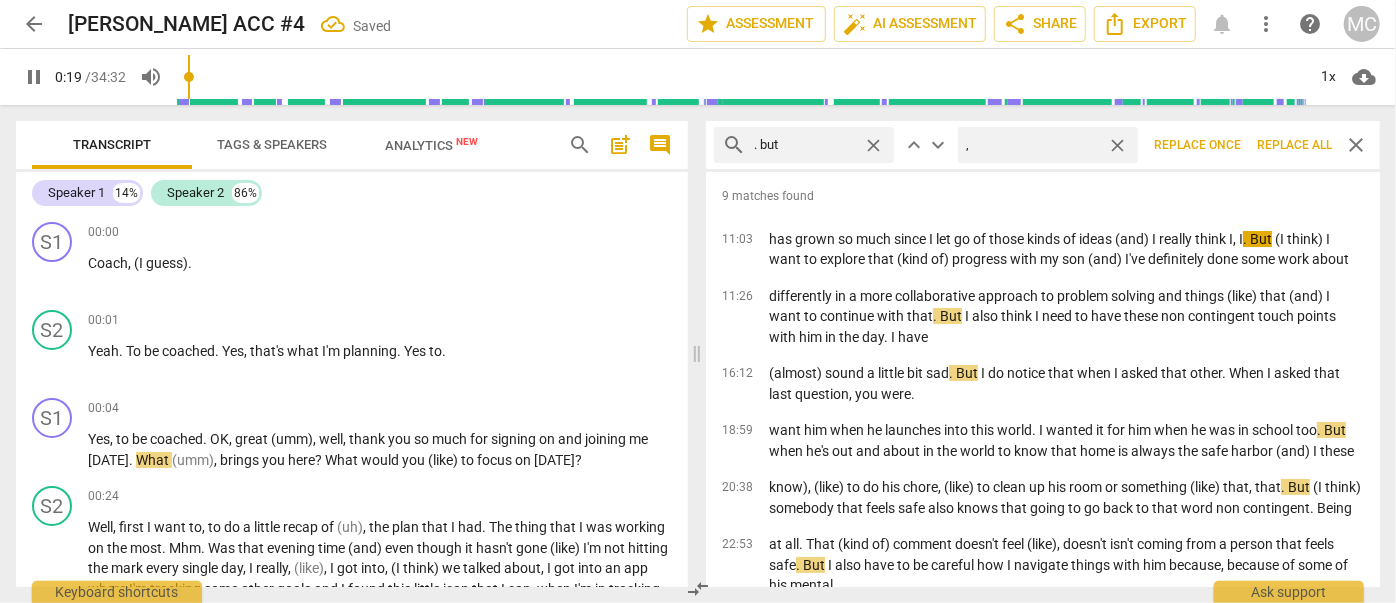 type on ", b" 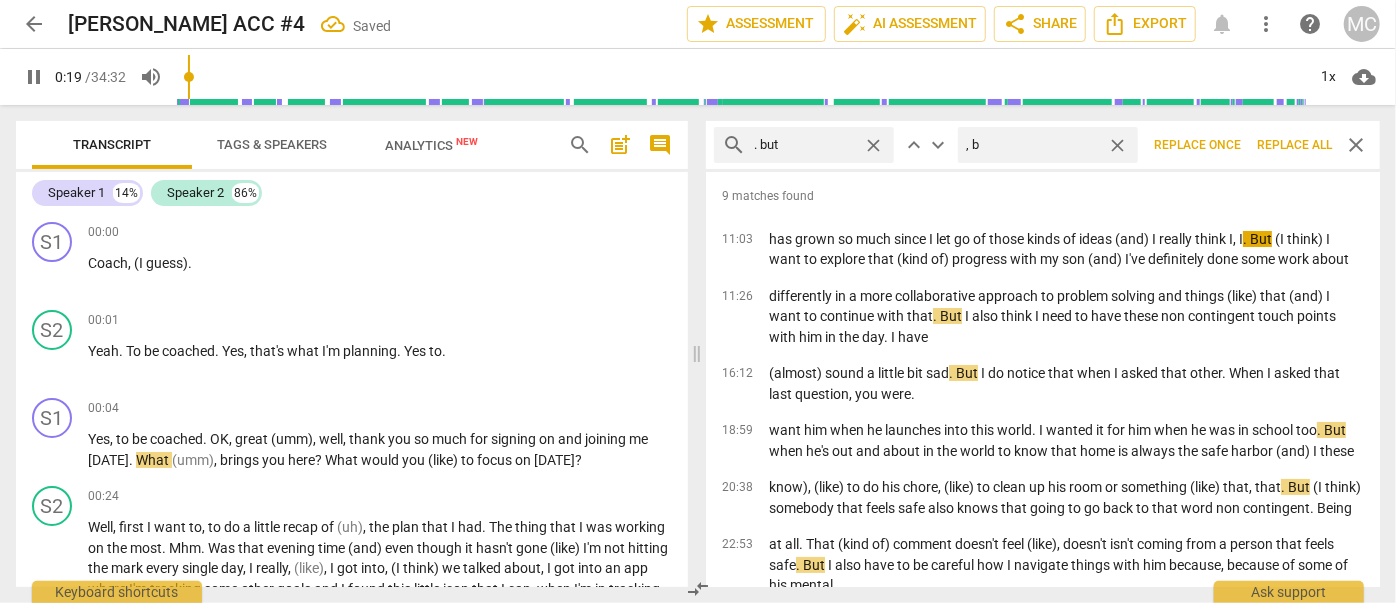 type on "20" 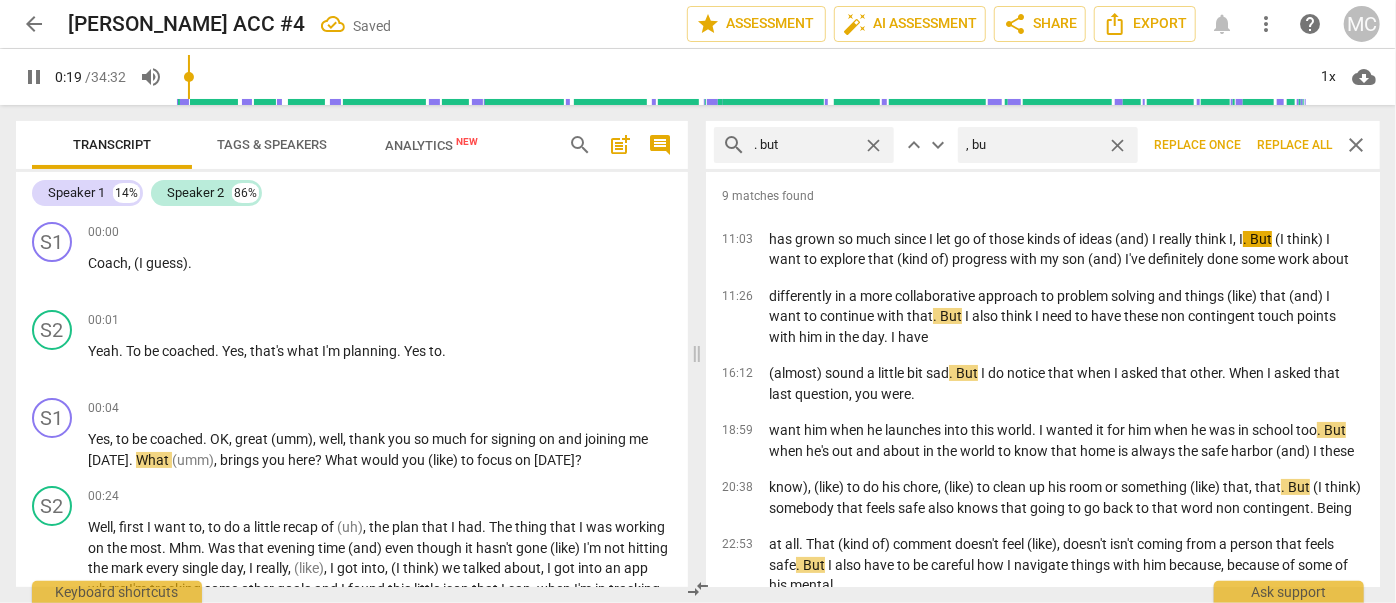 type on ", but" 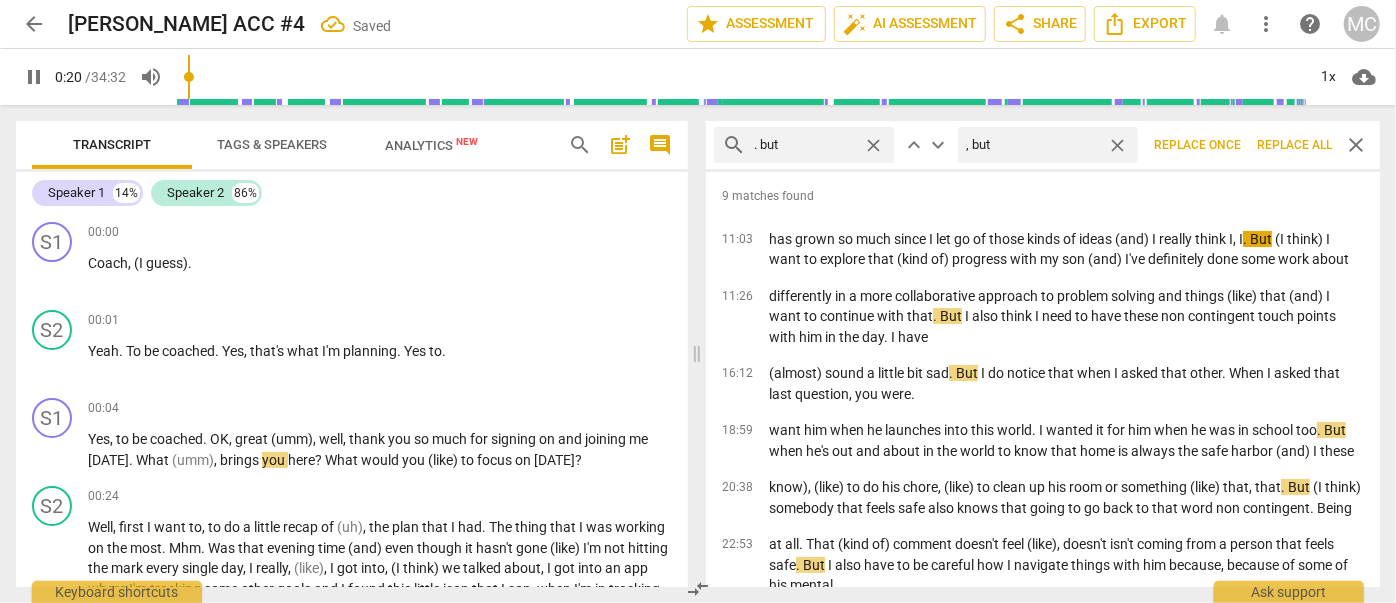type on "21" 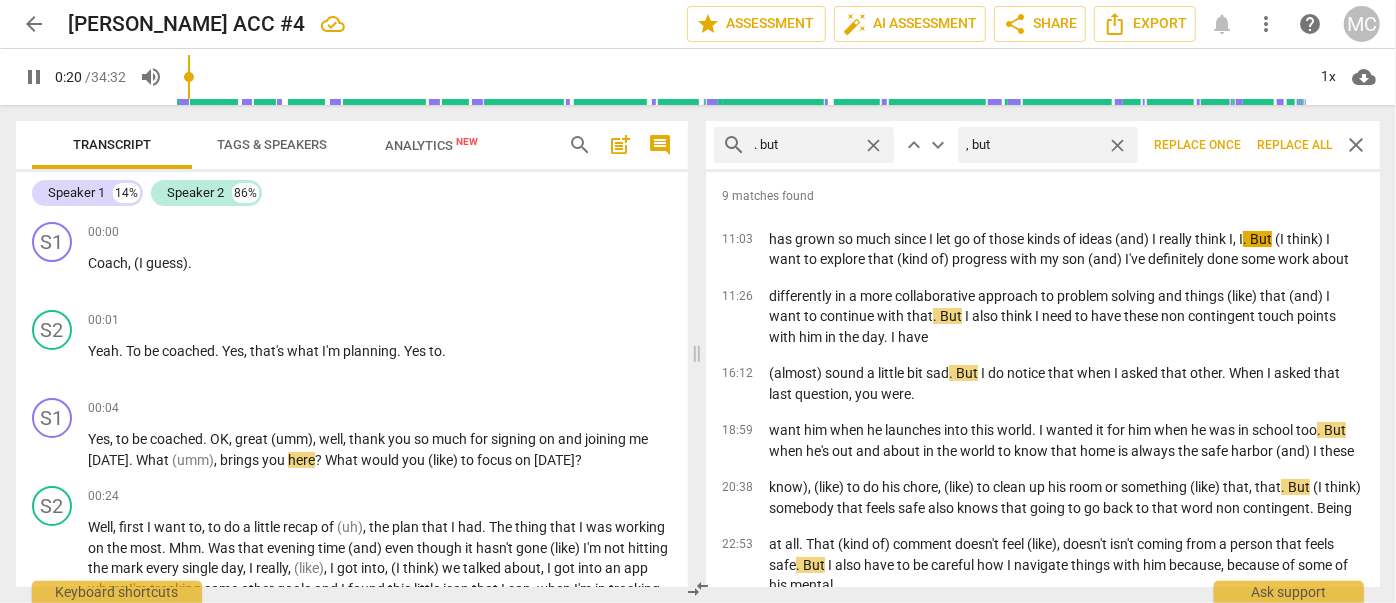 type on ", but" 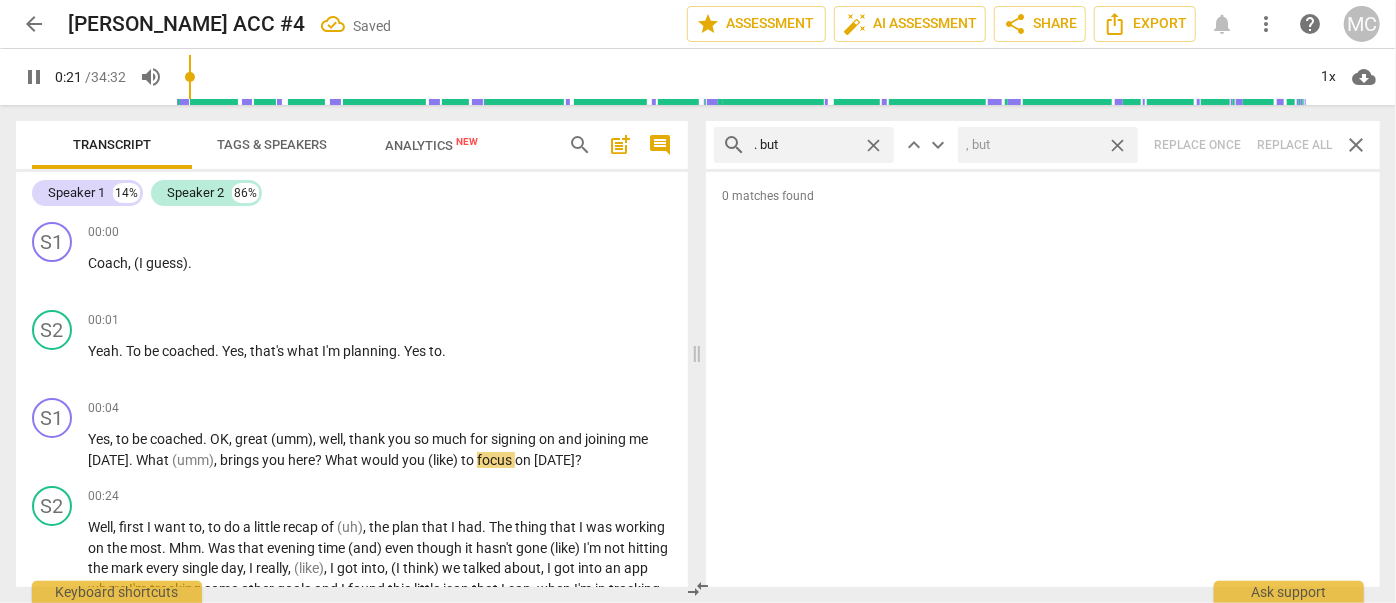 type on "22" 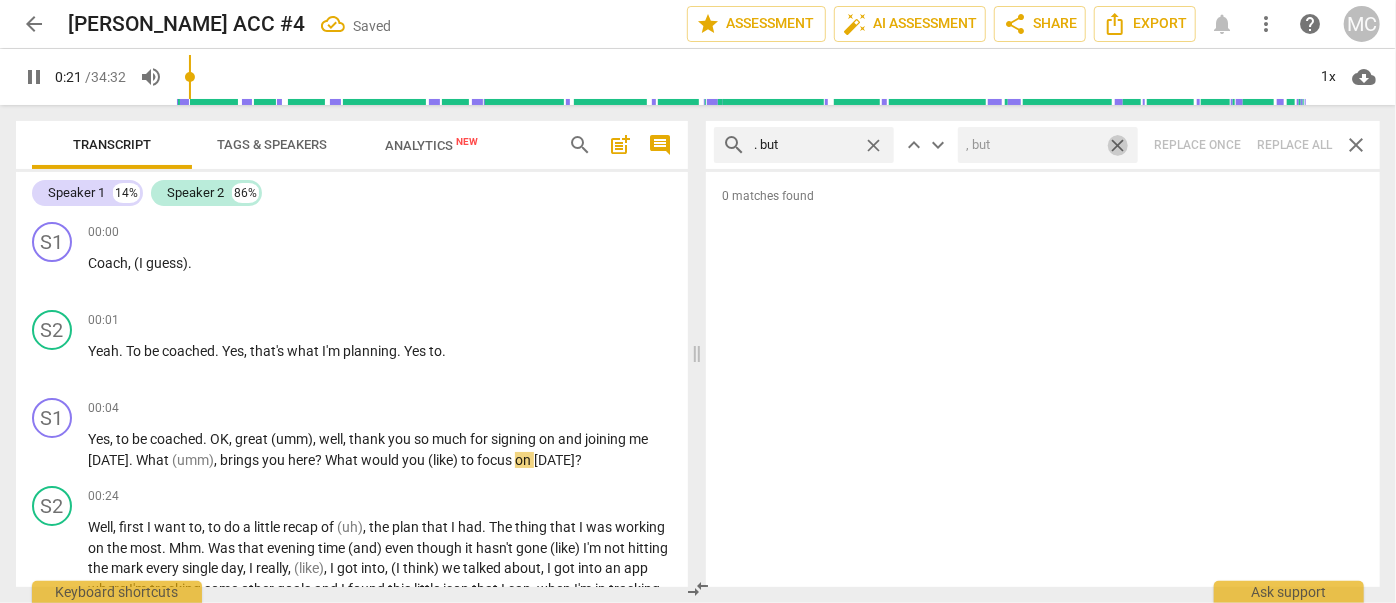 click on "close" at bounding box center (1117, 145) 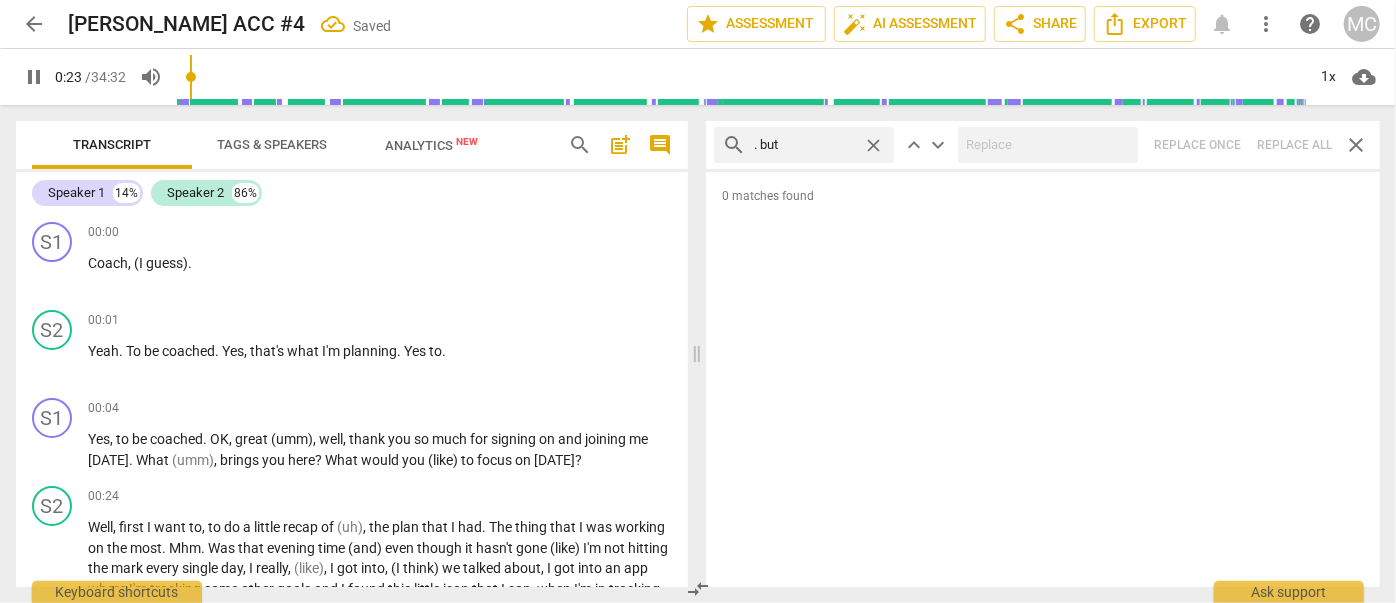 type on "24" 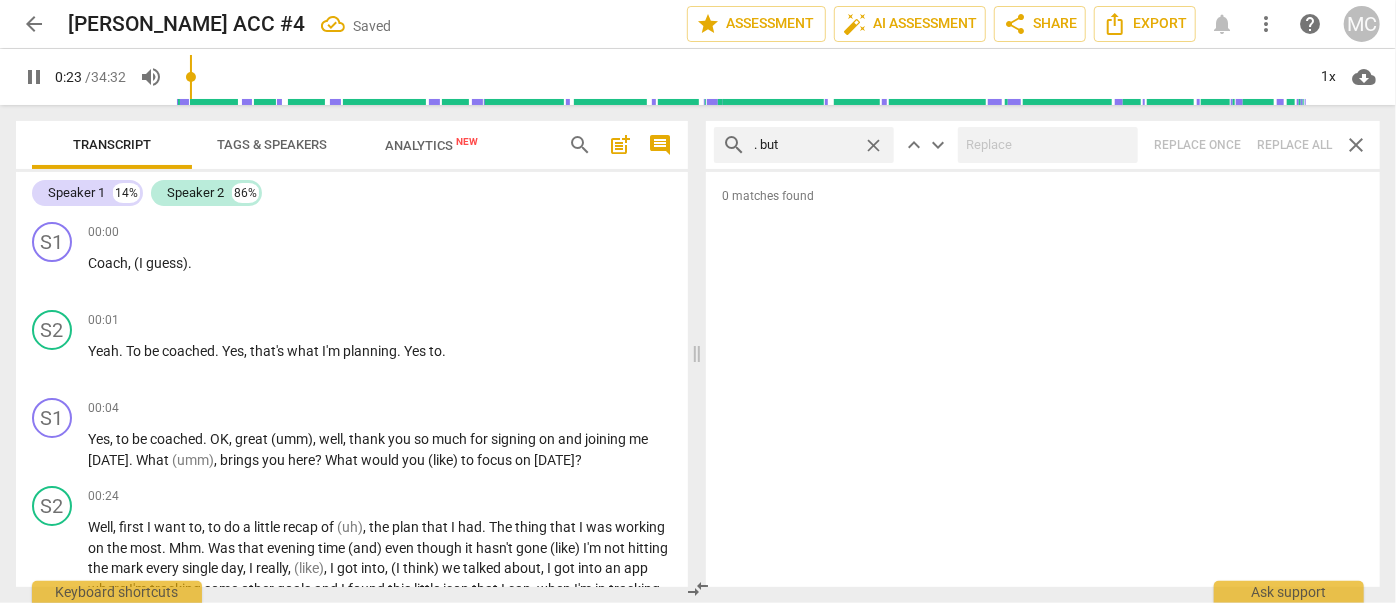 click on "close" at bounding box center (873, 145) 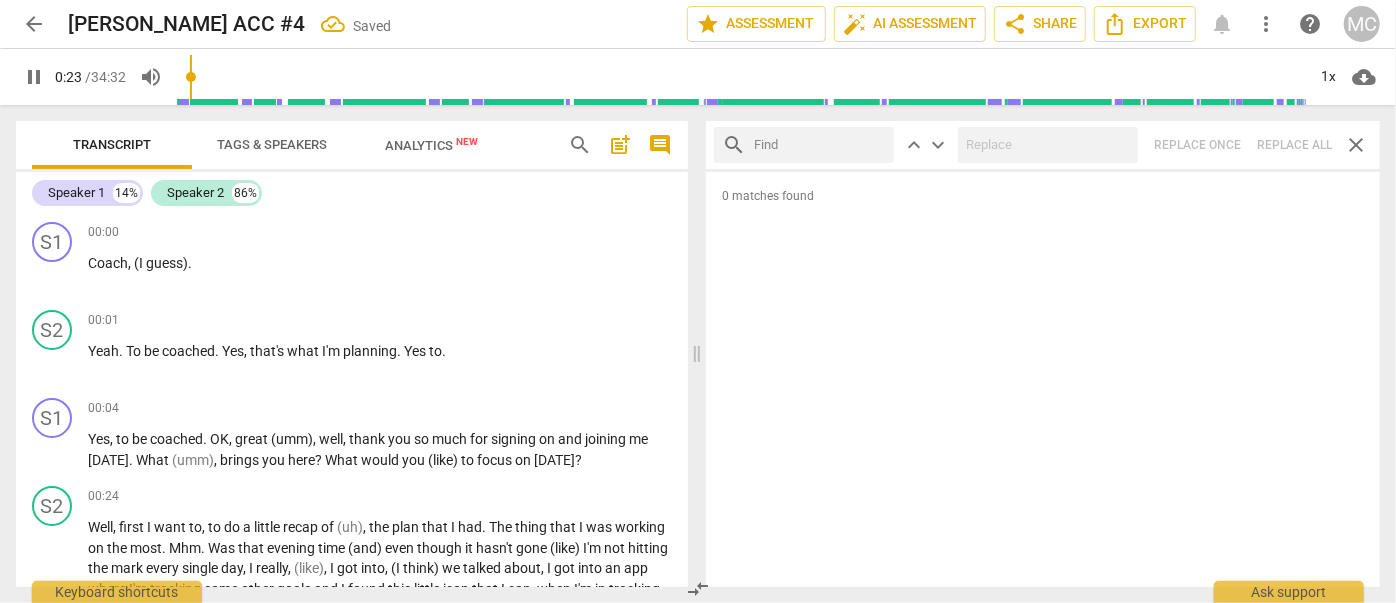 click at bounding box center [820, 145] 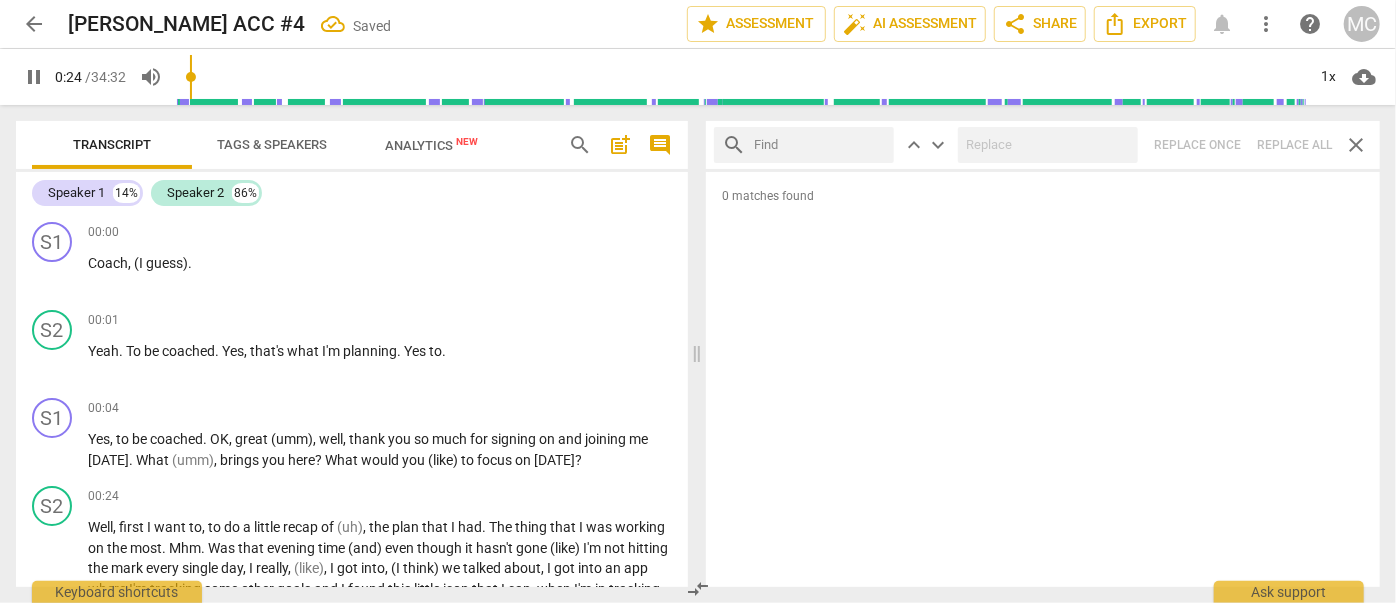 type on "24" 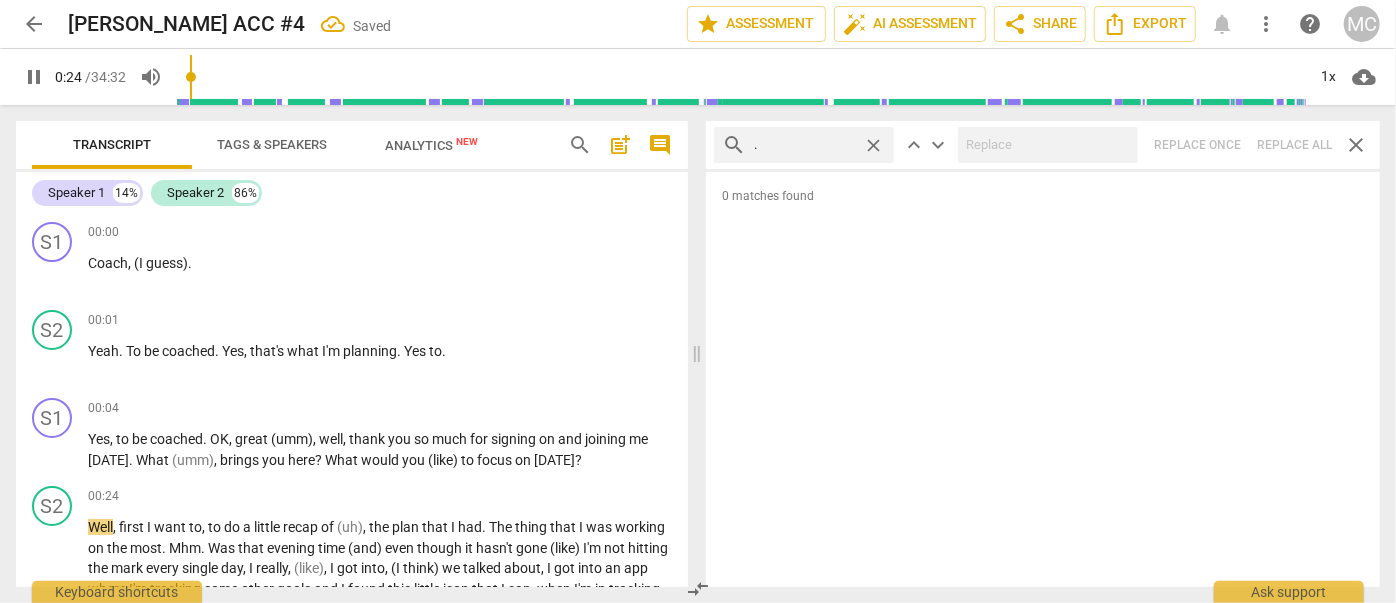 type on ". s" 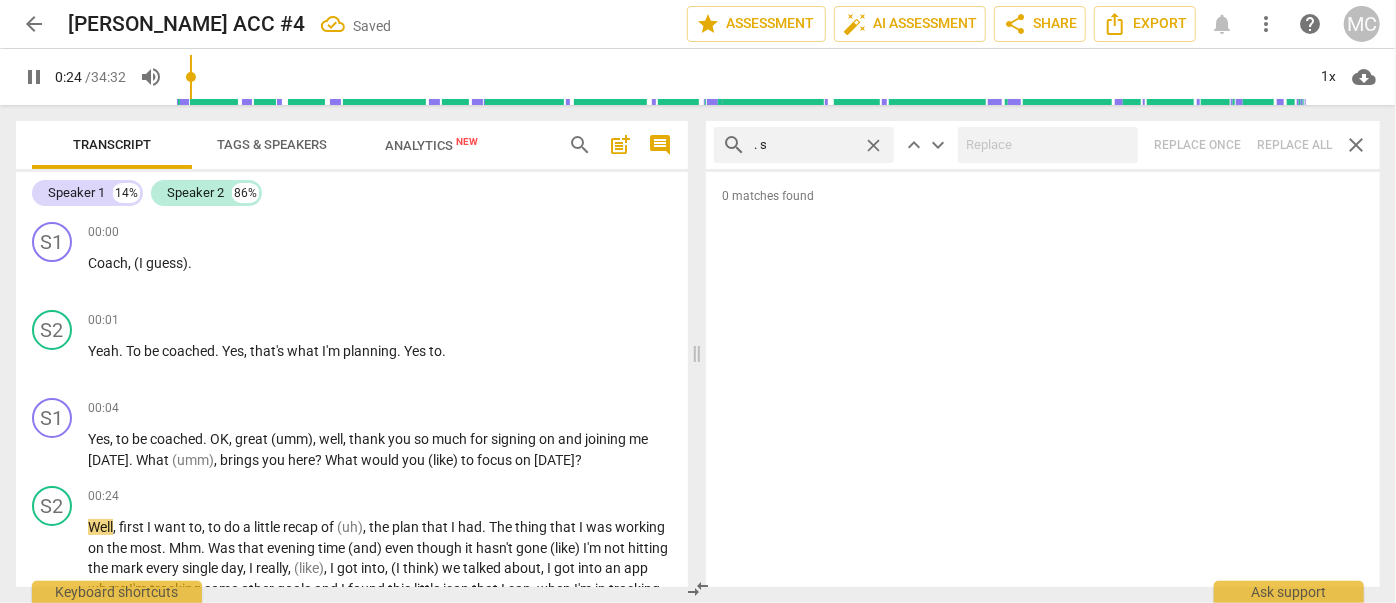type on "25" 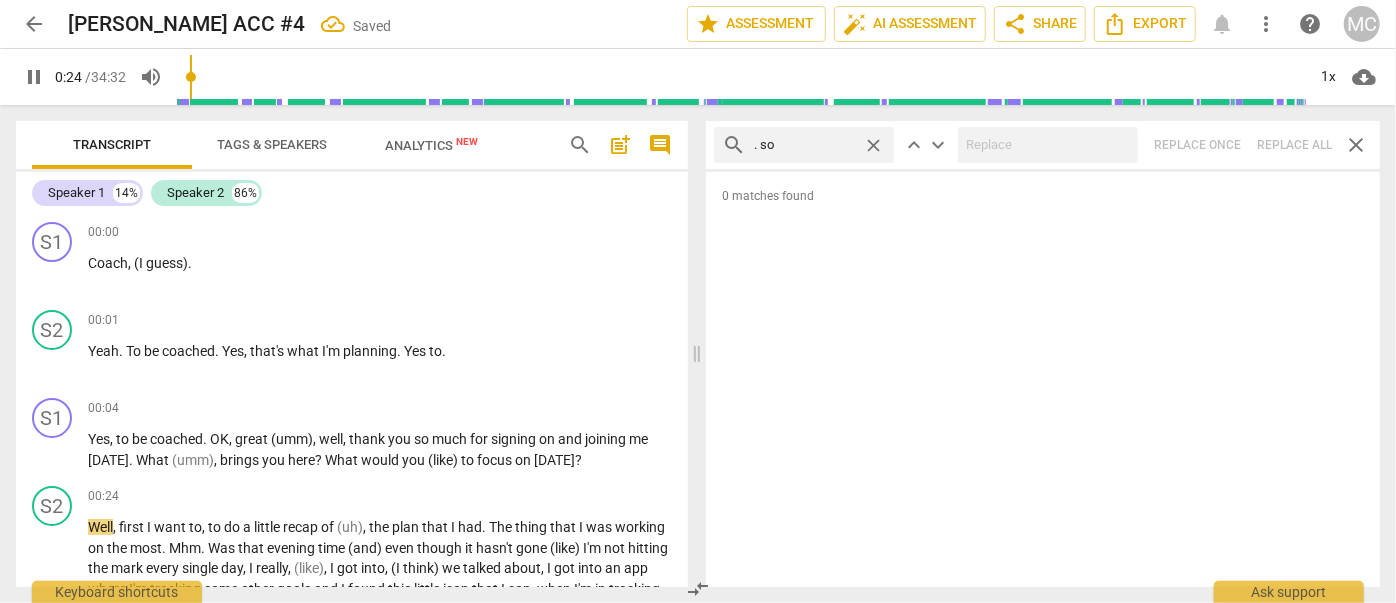 type on ". so" 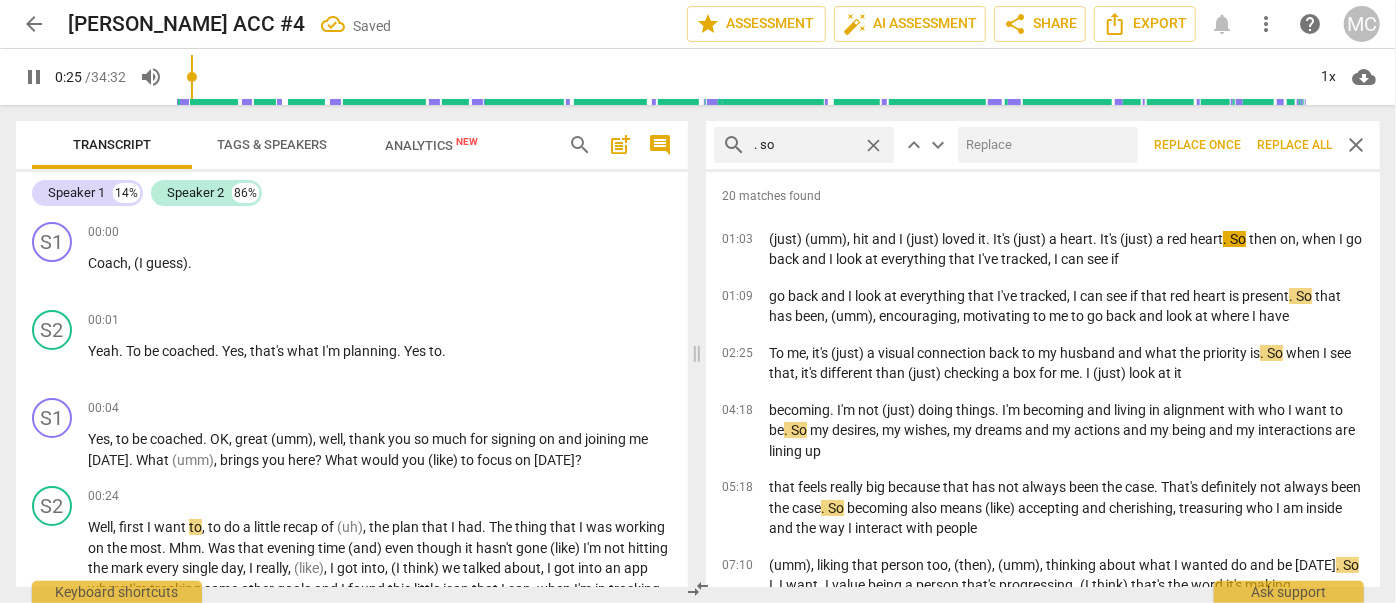 click at bounding box center [1044, 145] 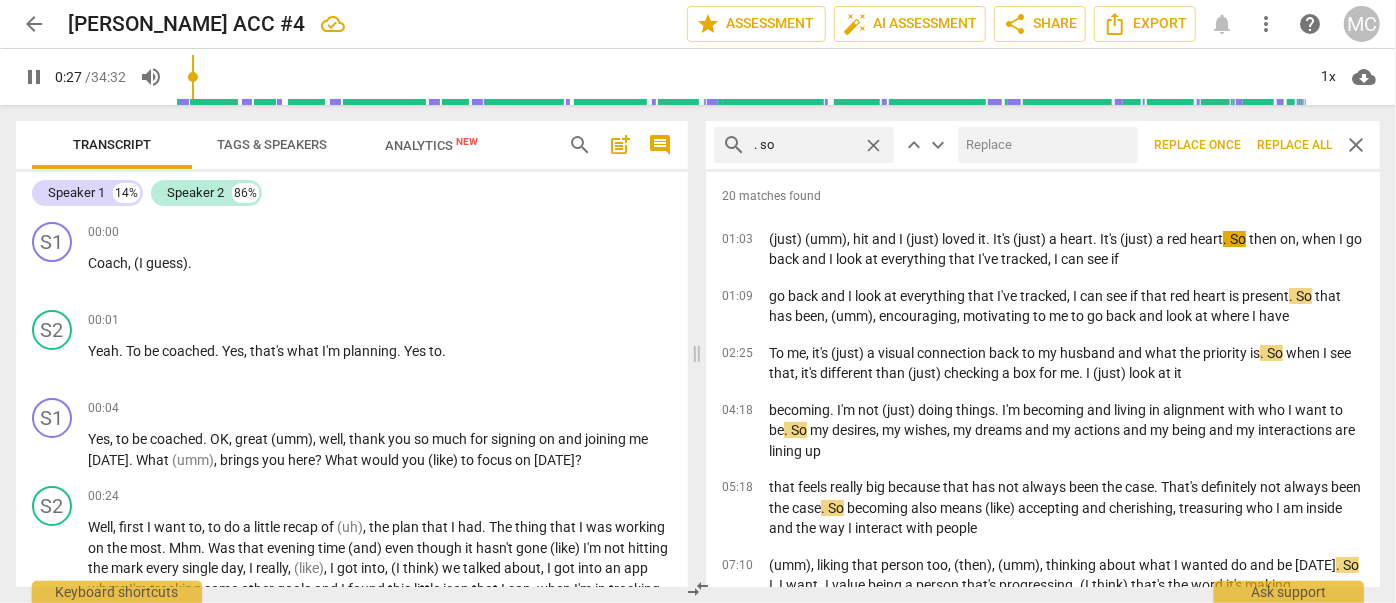 type on "27" 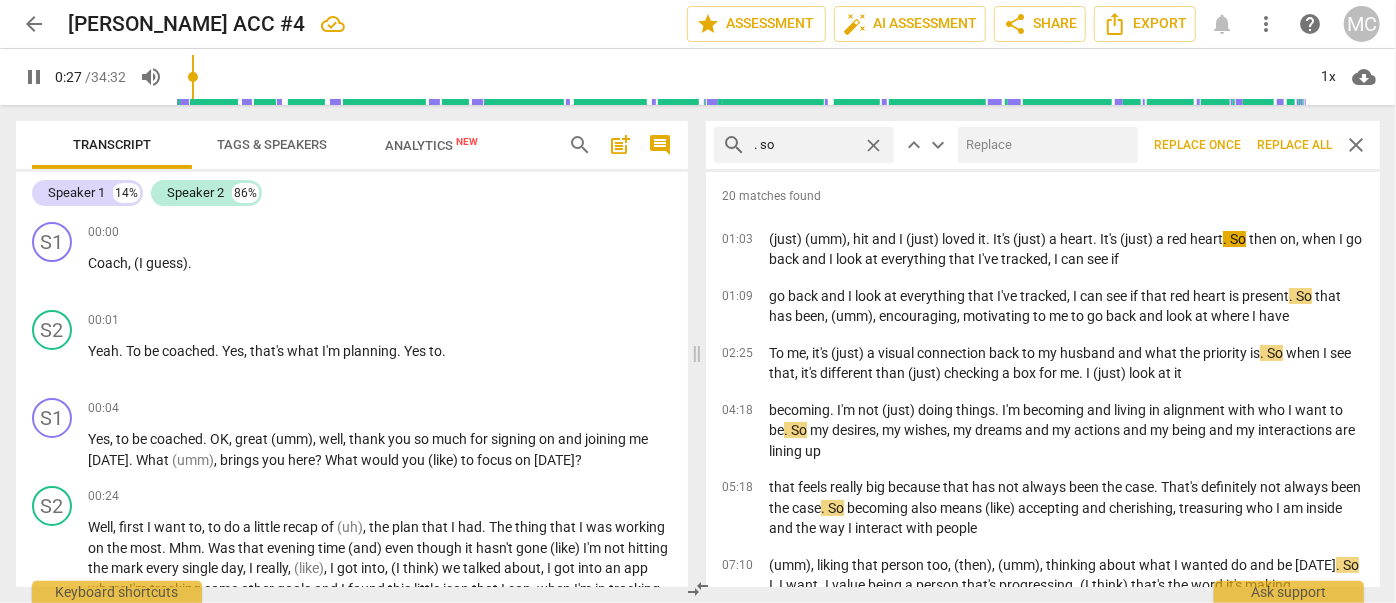 type 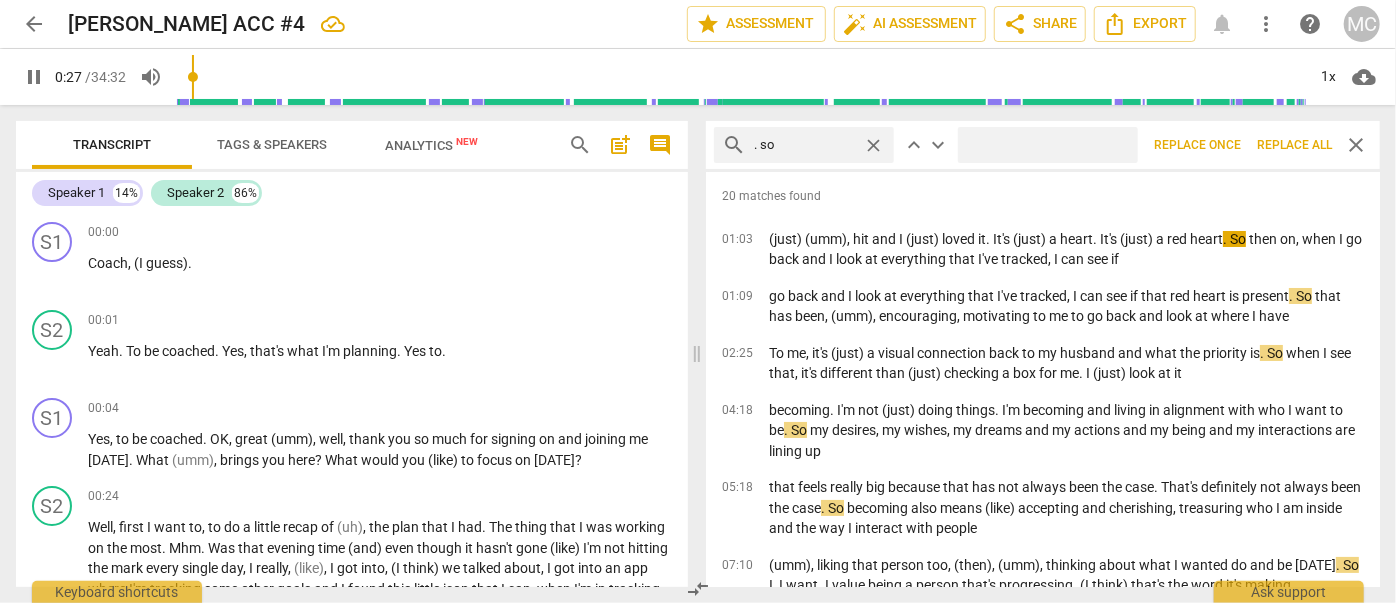 type on "28" 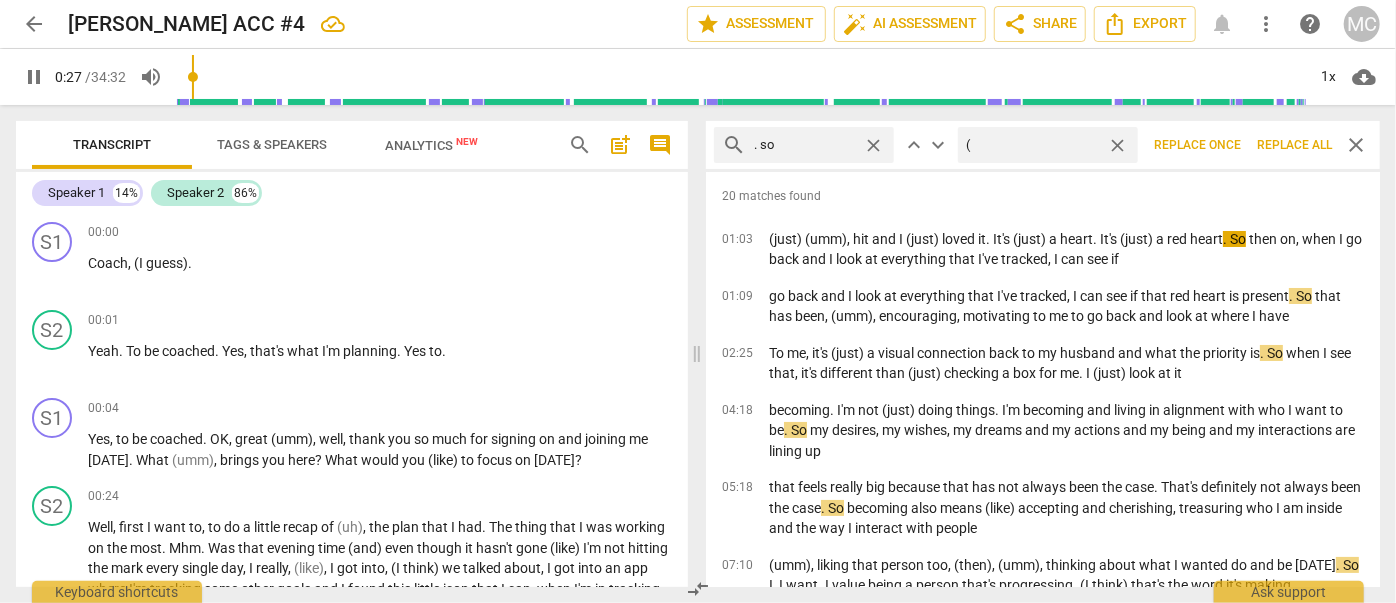 type on "(s" 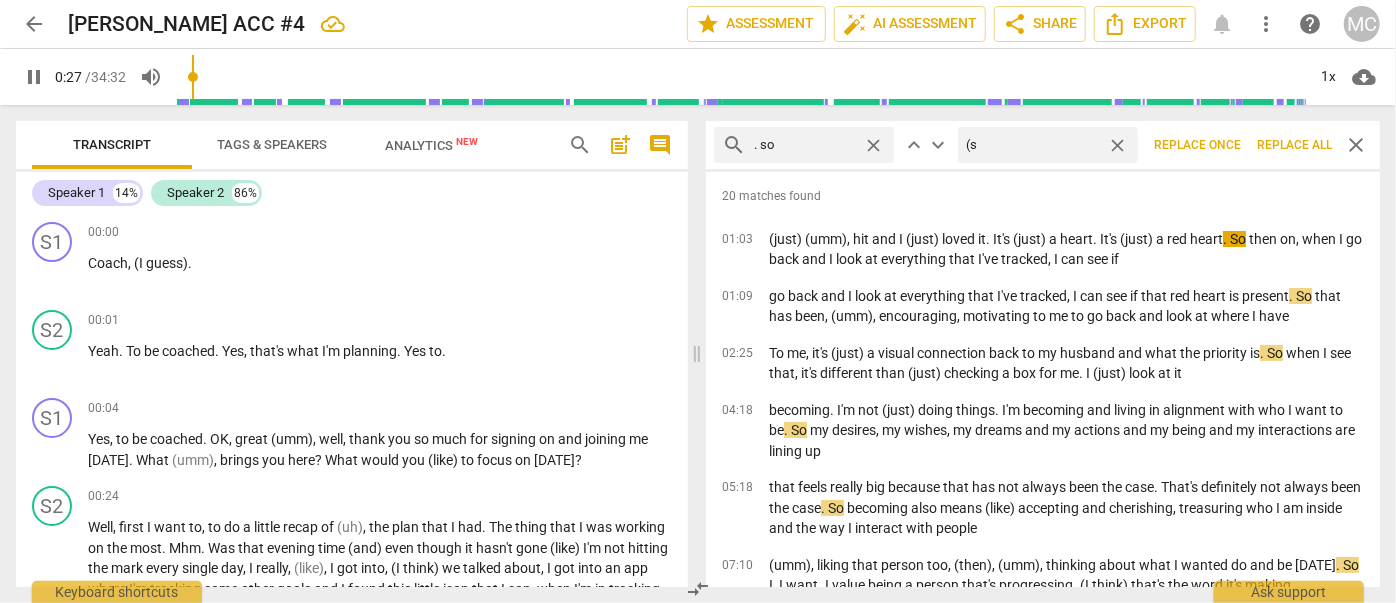 type on "28" 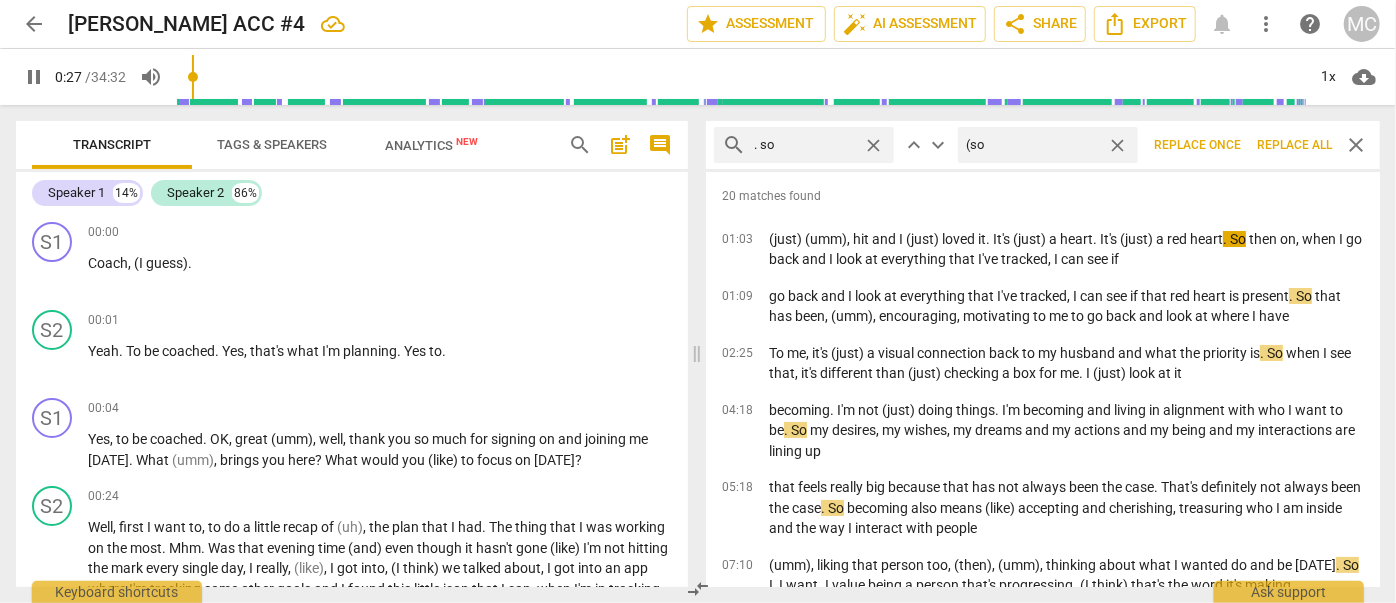 type on "(so)" 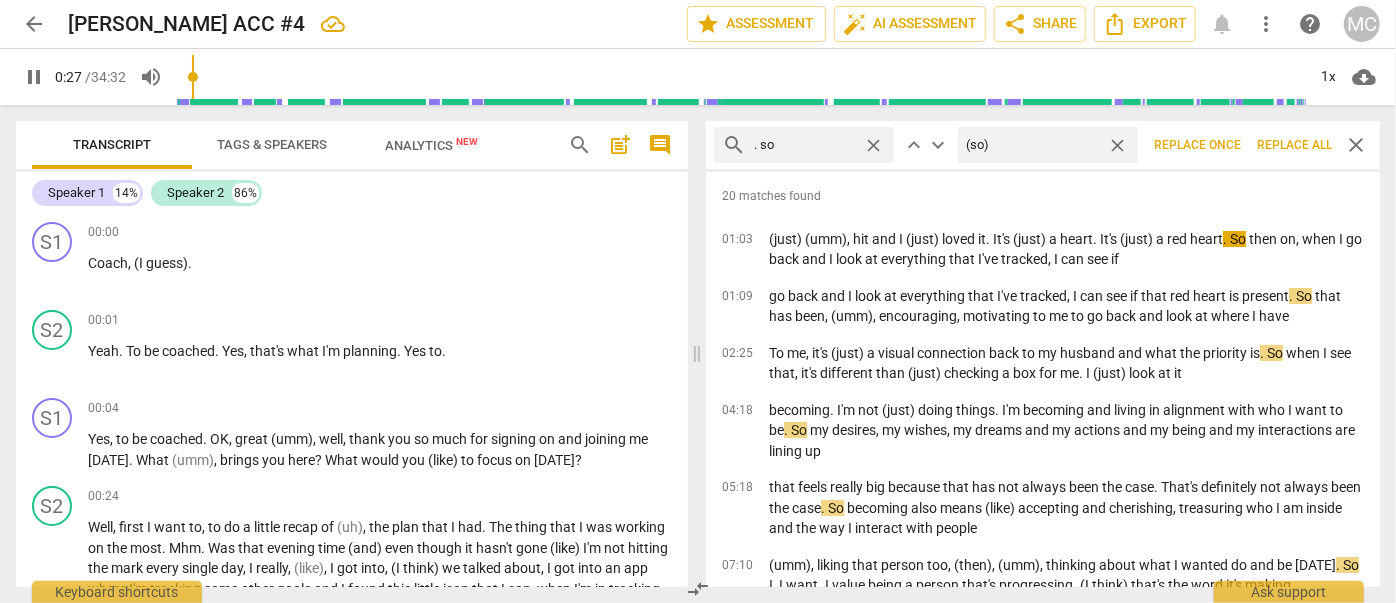 type on "28" 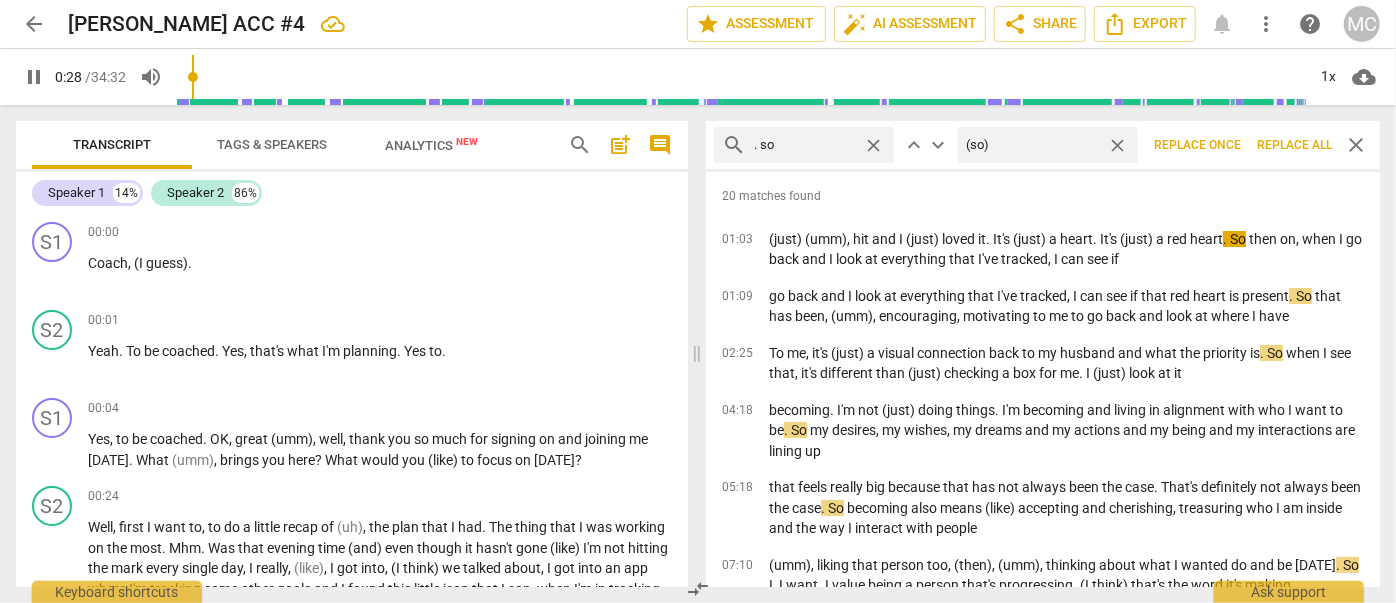 type on "(so)" 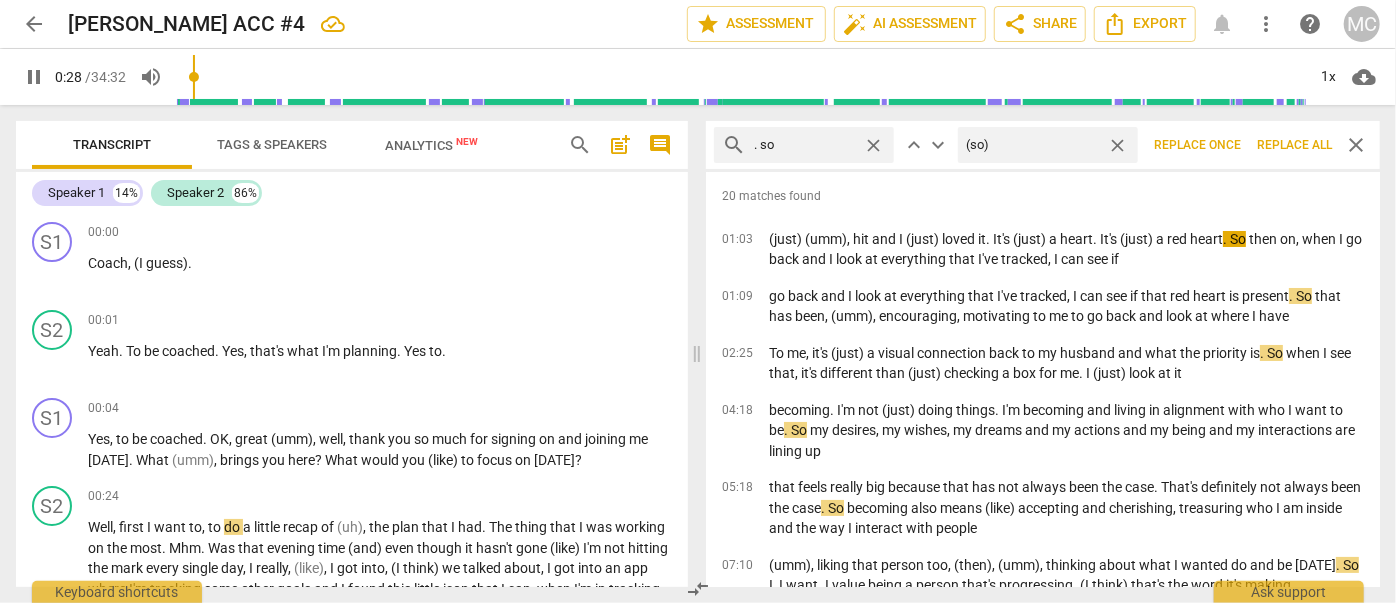 type on "29" 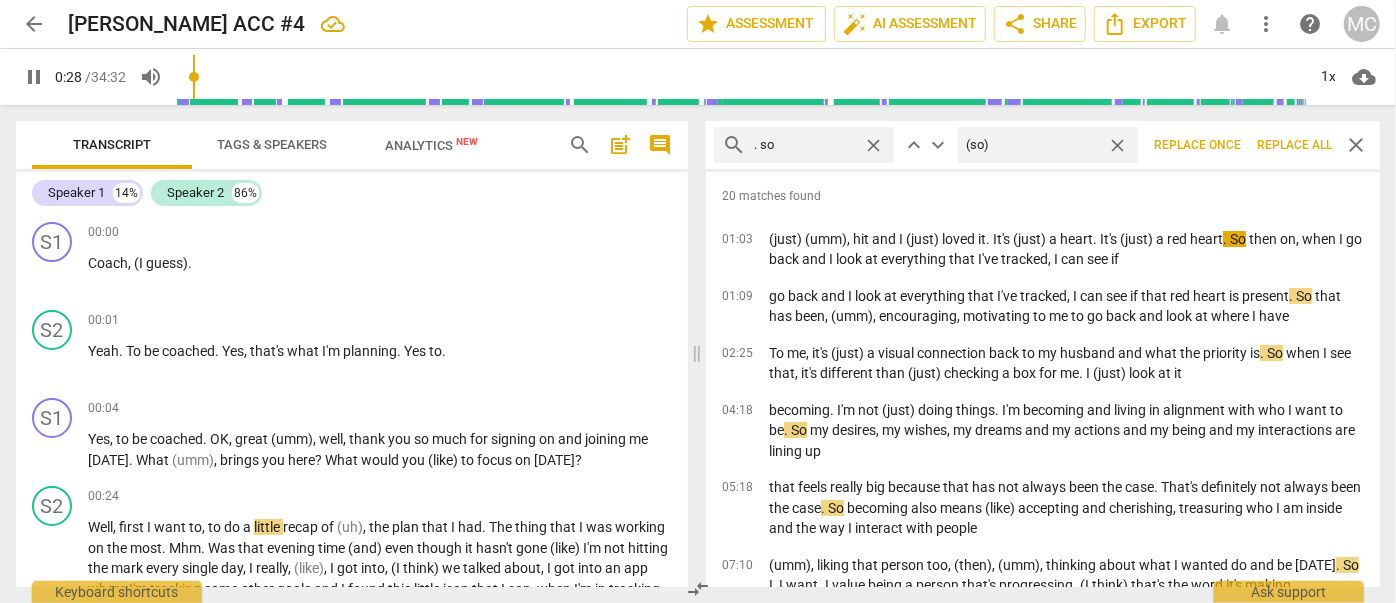 type on "(so)" 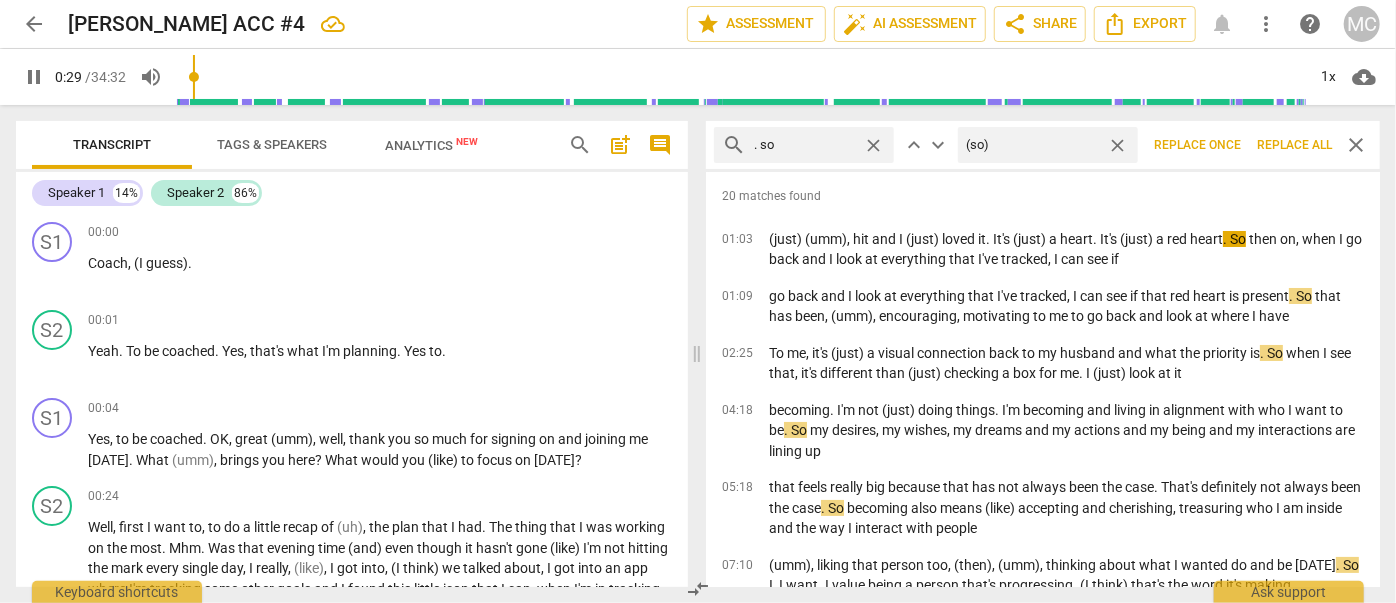 type on "29" 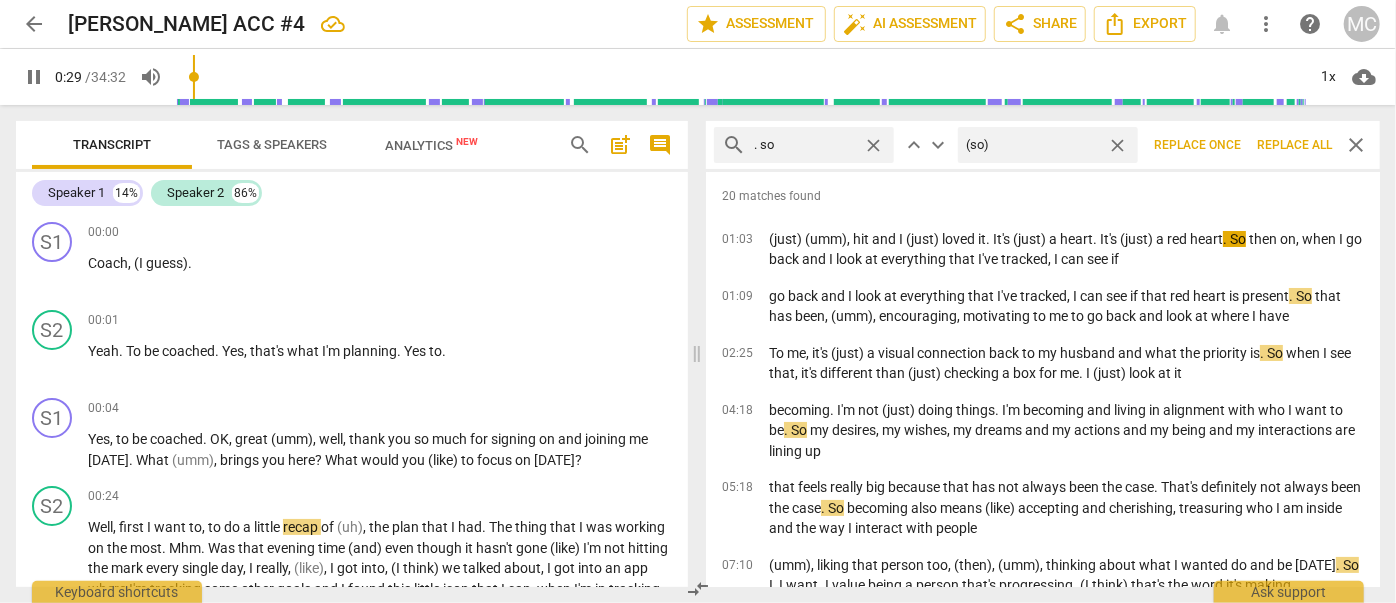 type on "(so)" 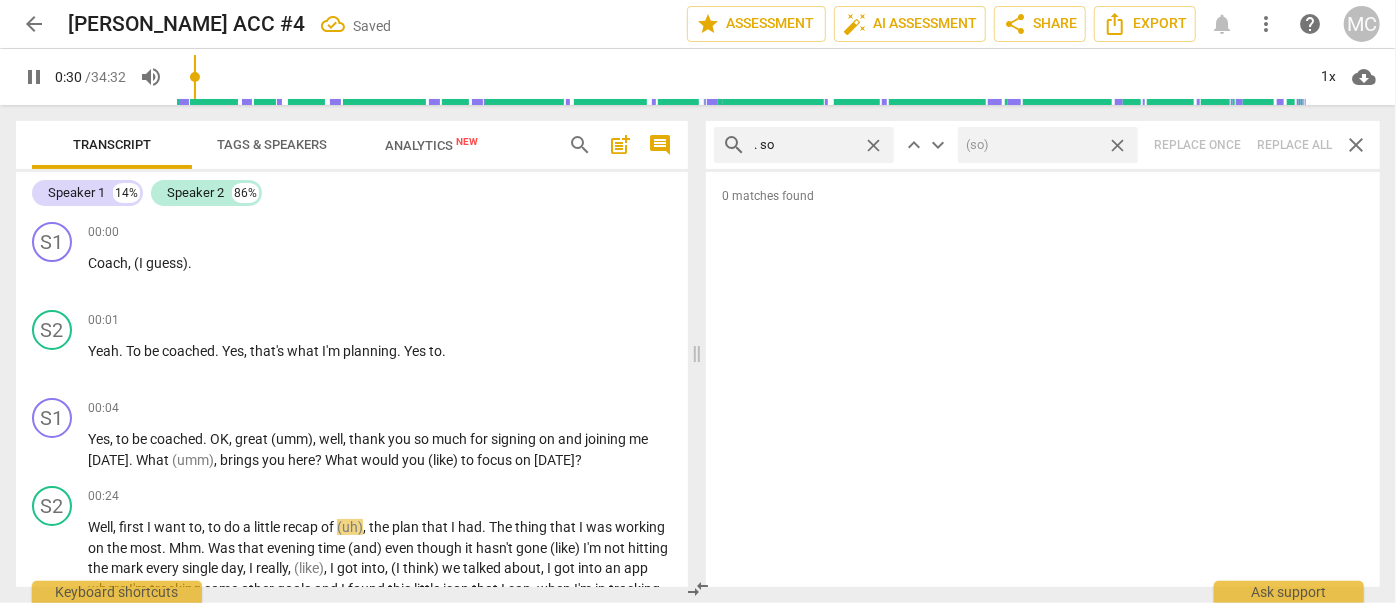 type on "31" 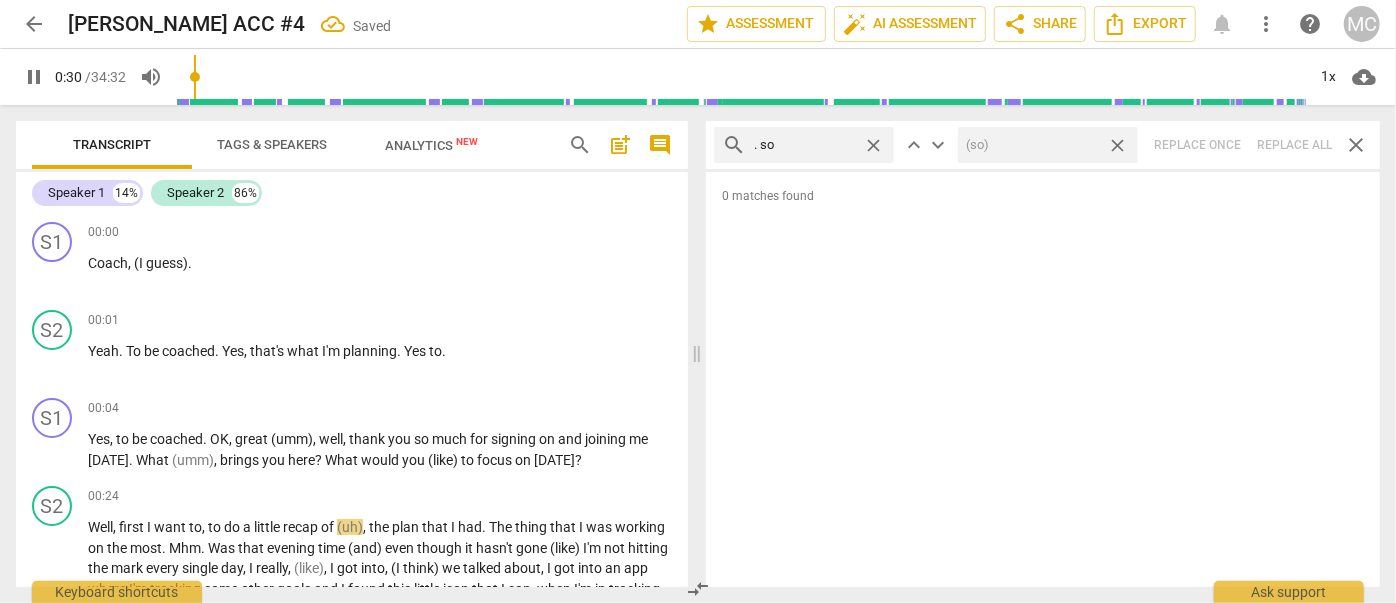 click on "close" at bounding box center (1117, 145) 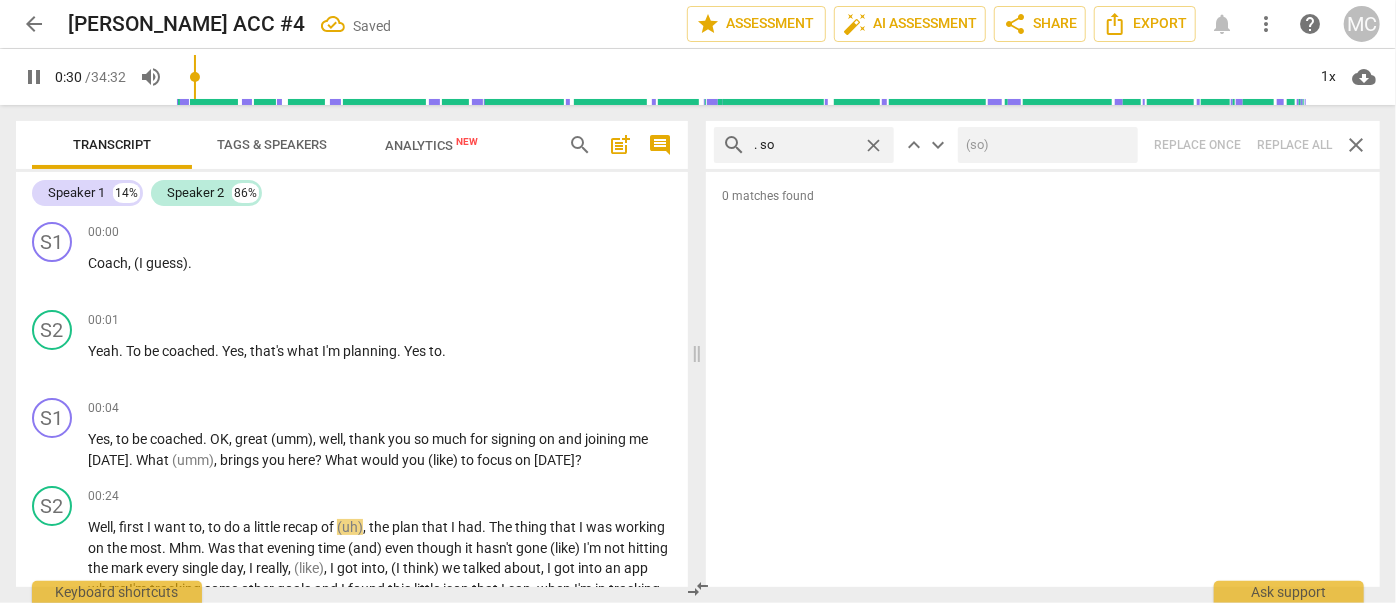 type 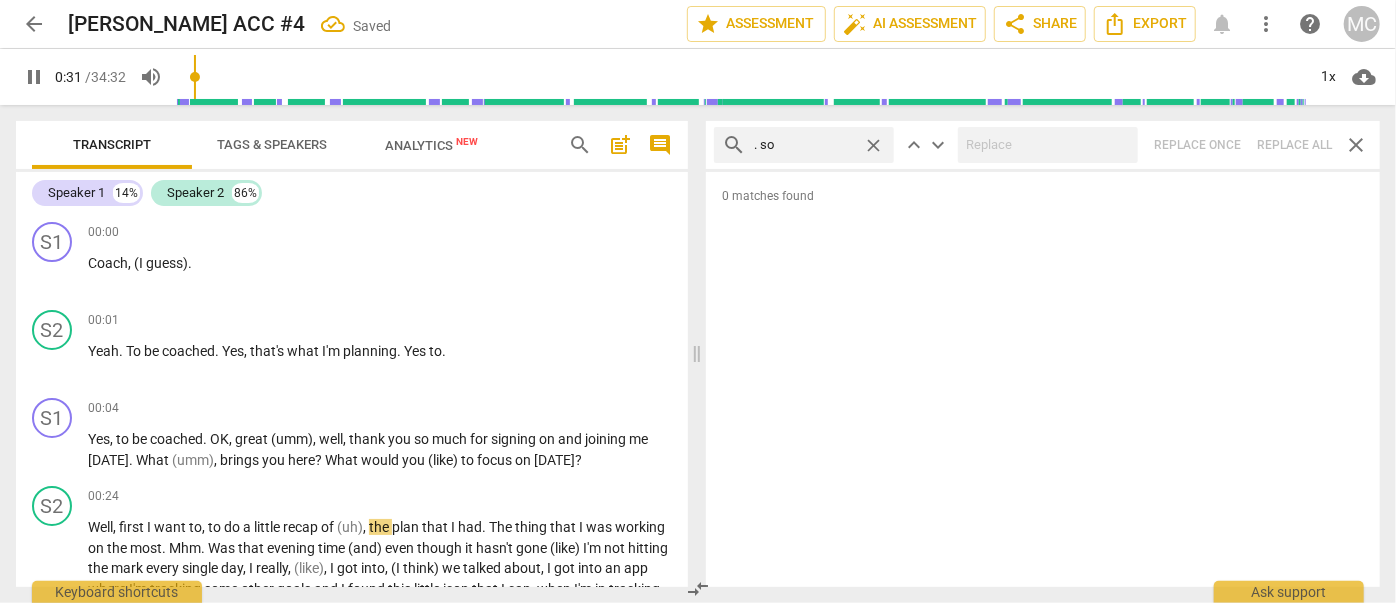type on "32" 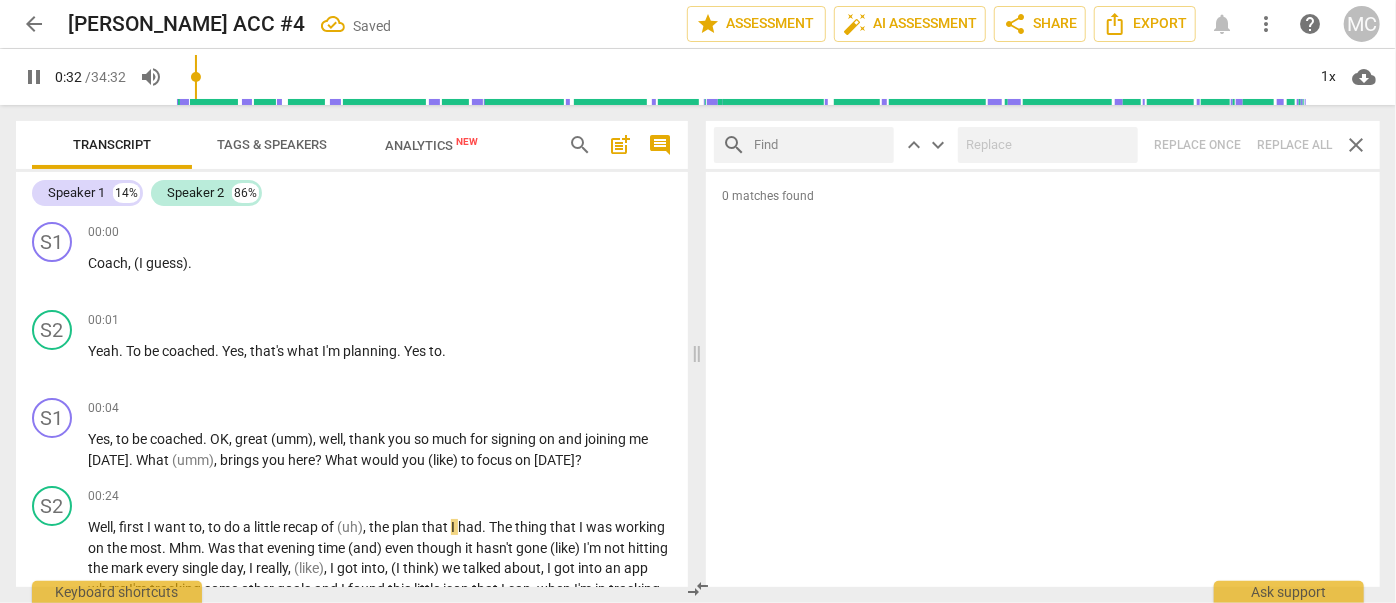 click at bounding box center [820, 145] 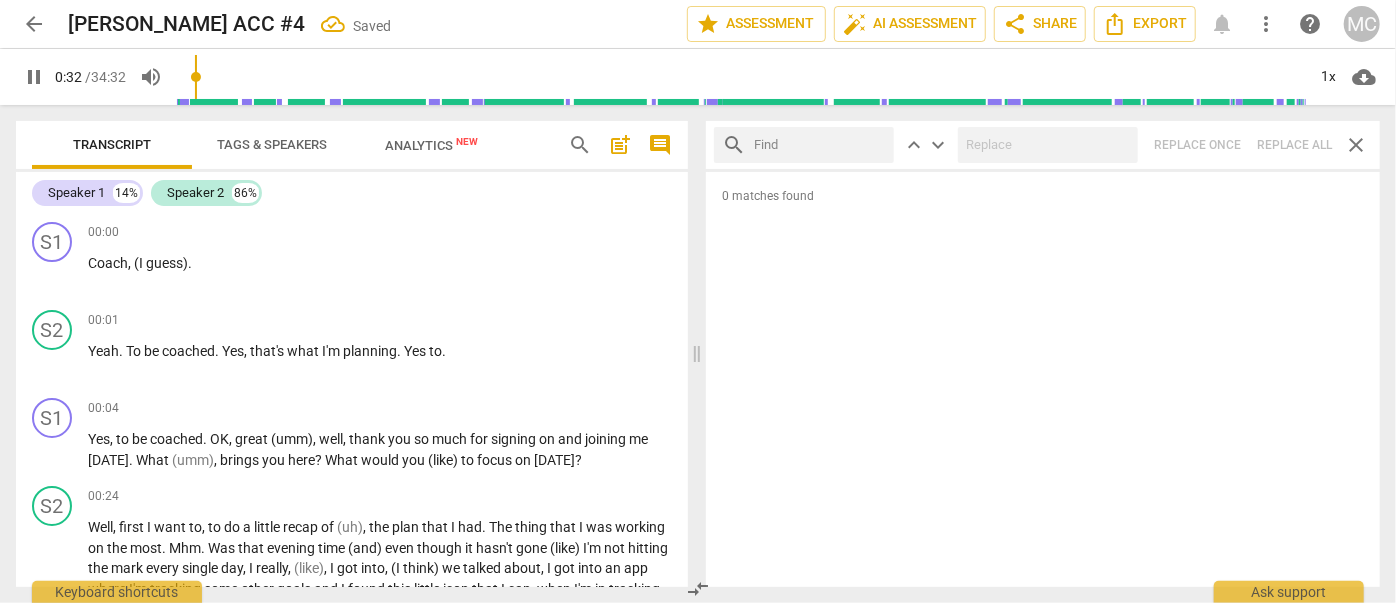 type on "33" 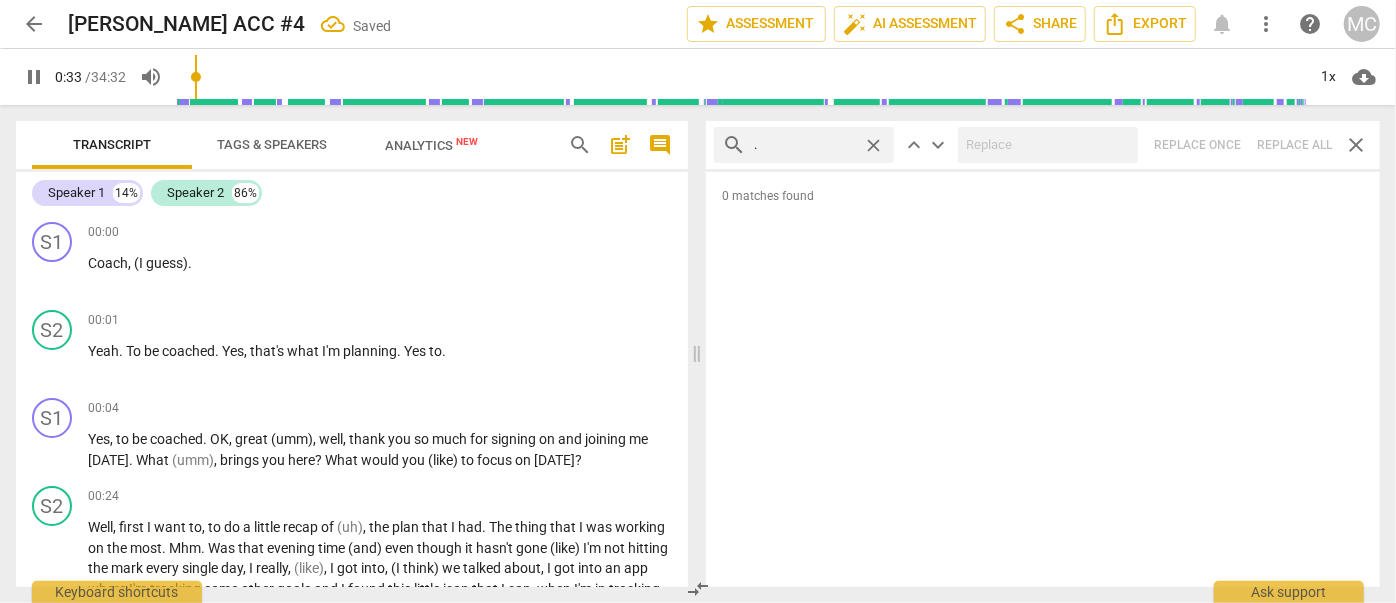 type on "." 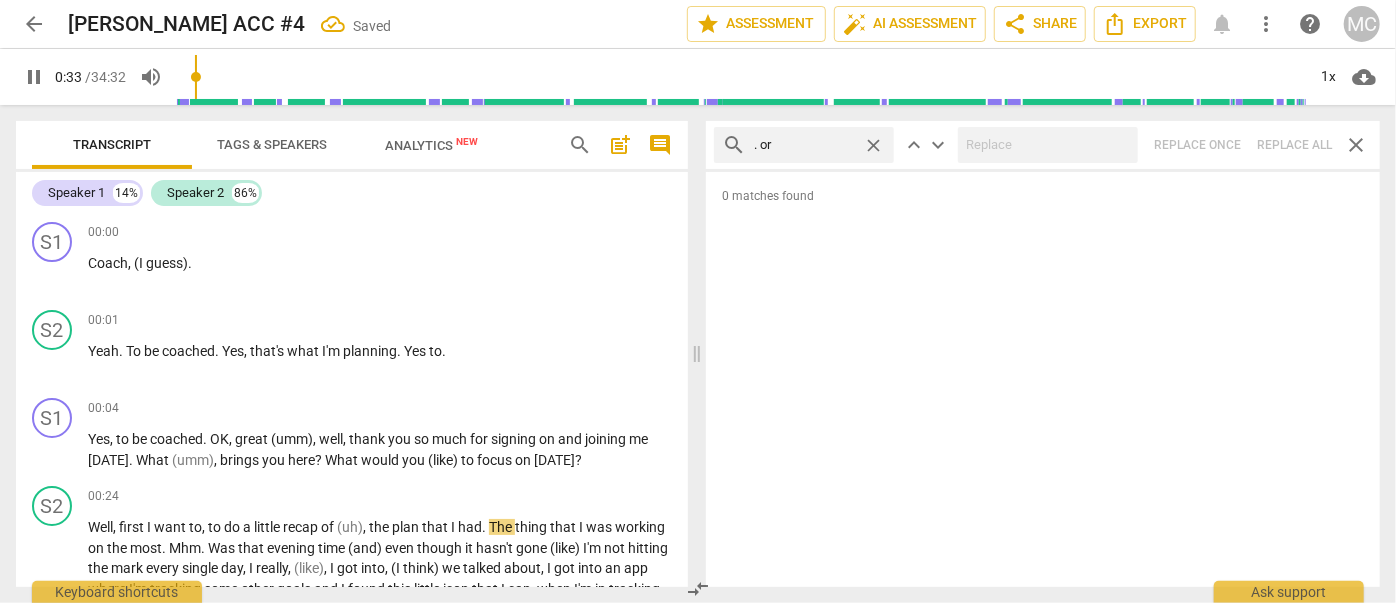 type on ". or" 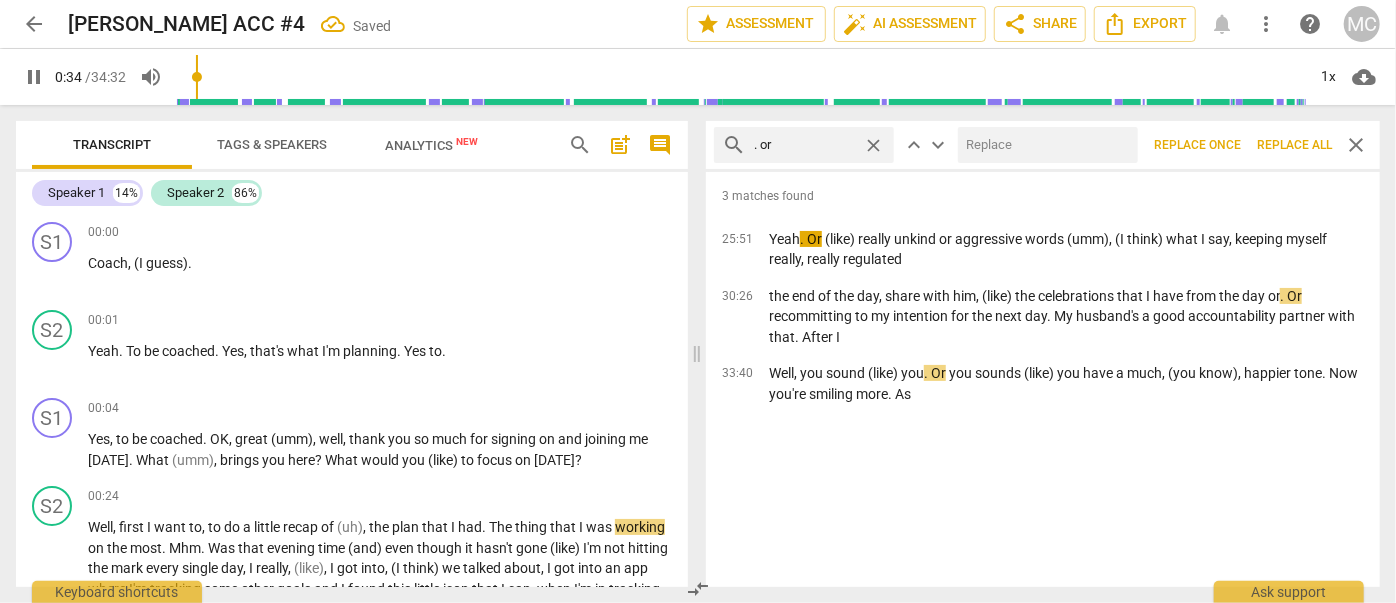 click at bounding box center [1044, 145] 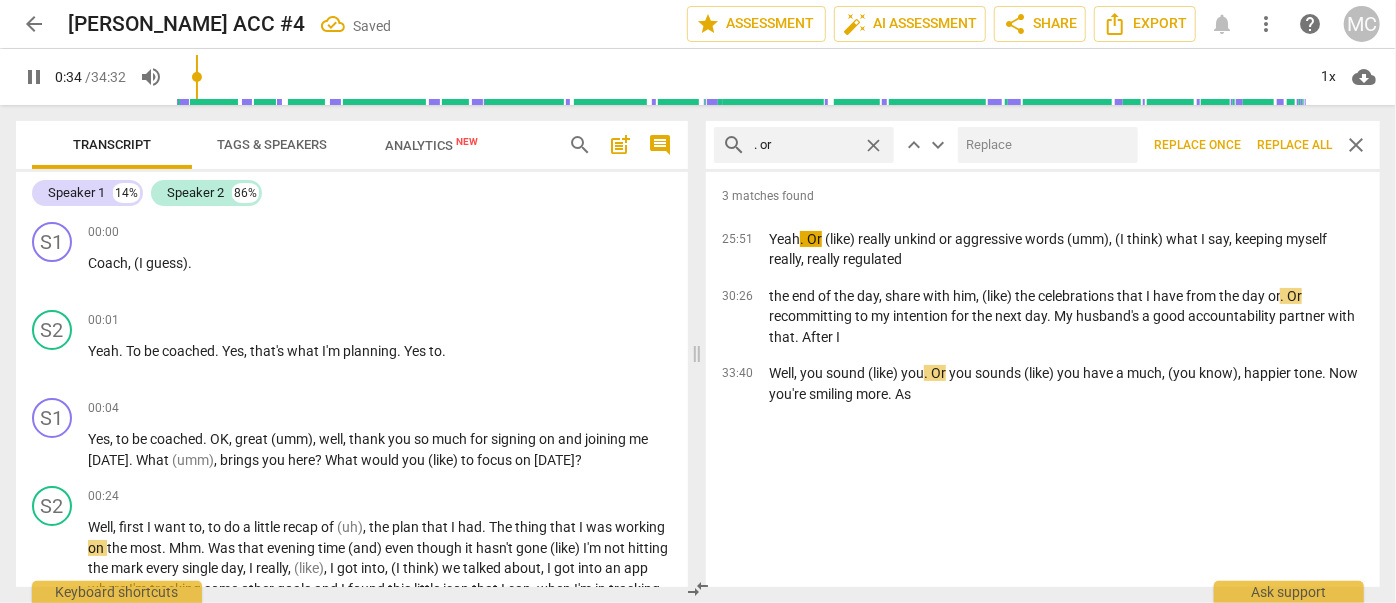 type 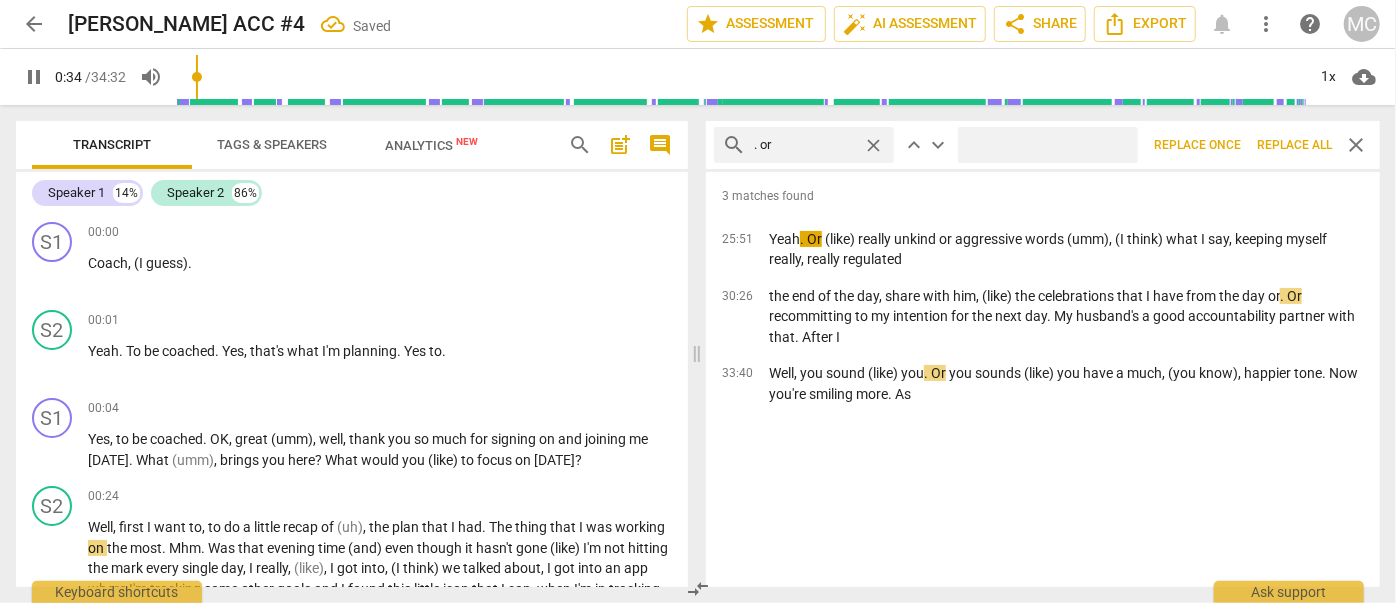 type on "35" 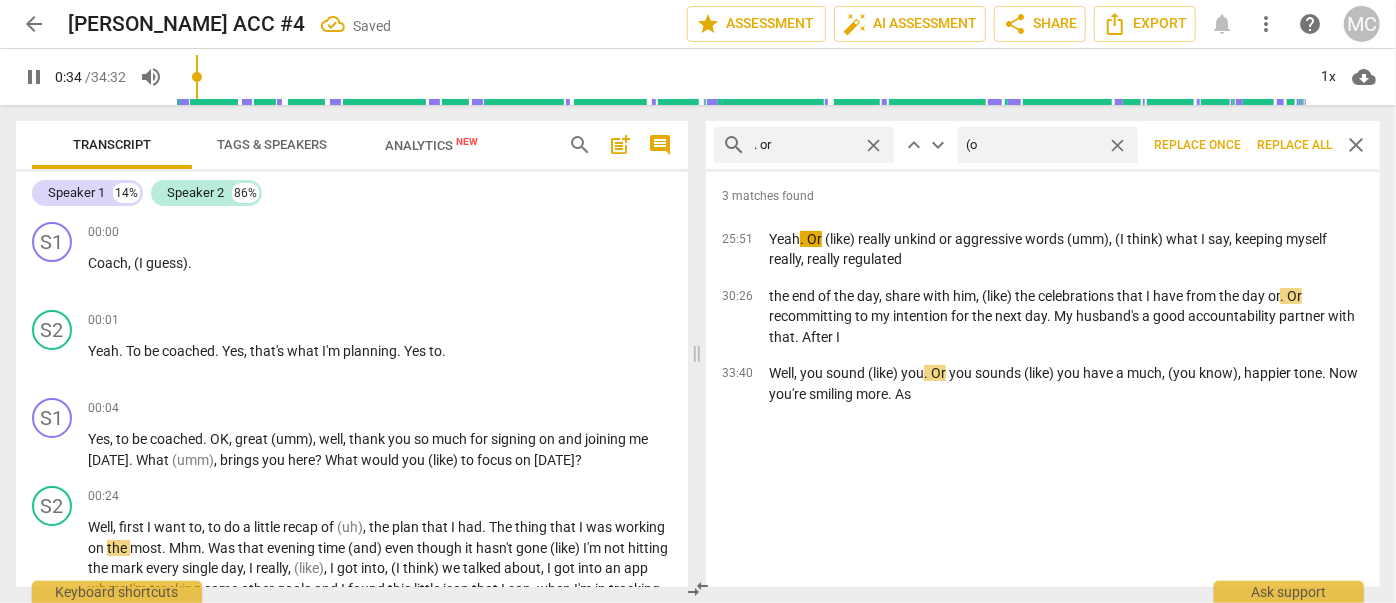 type on "(or" 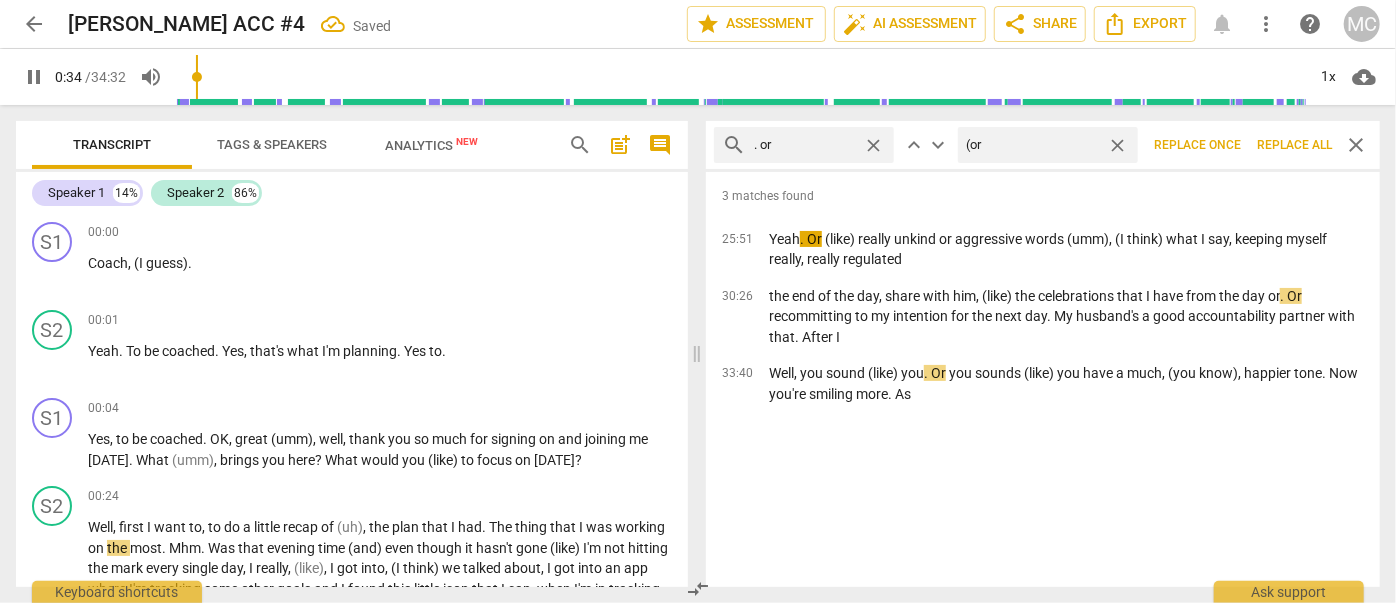 type on "35" 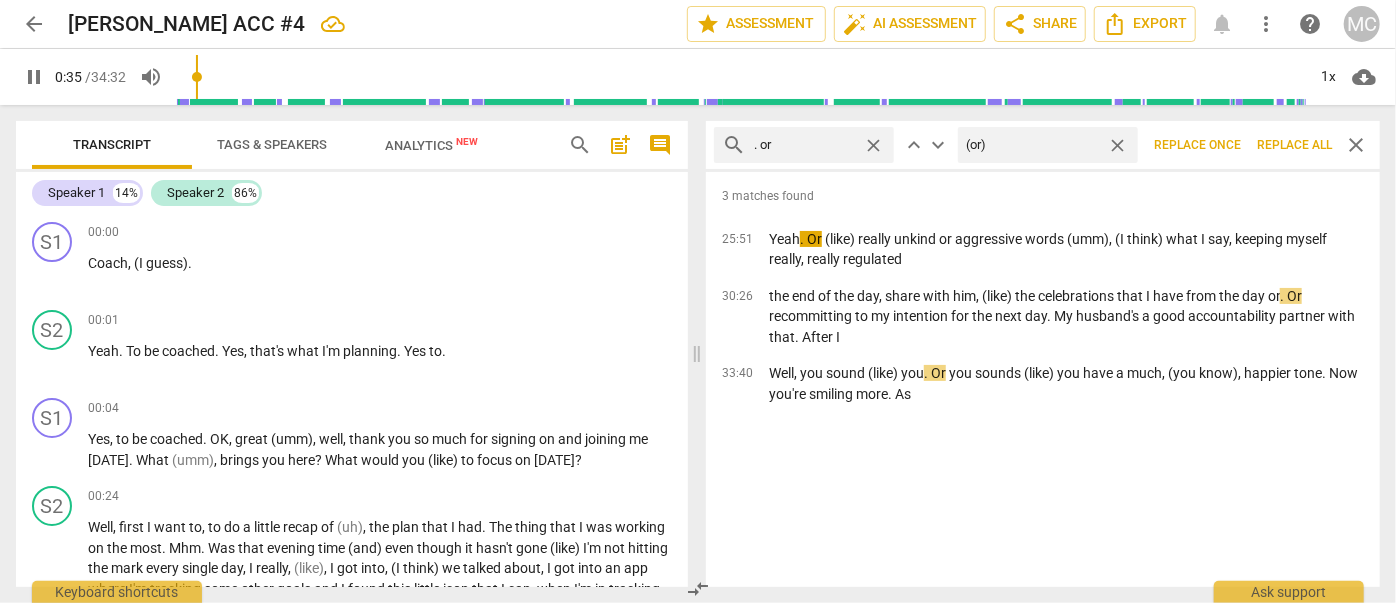 type on "36" 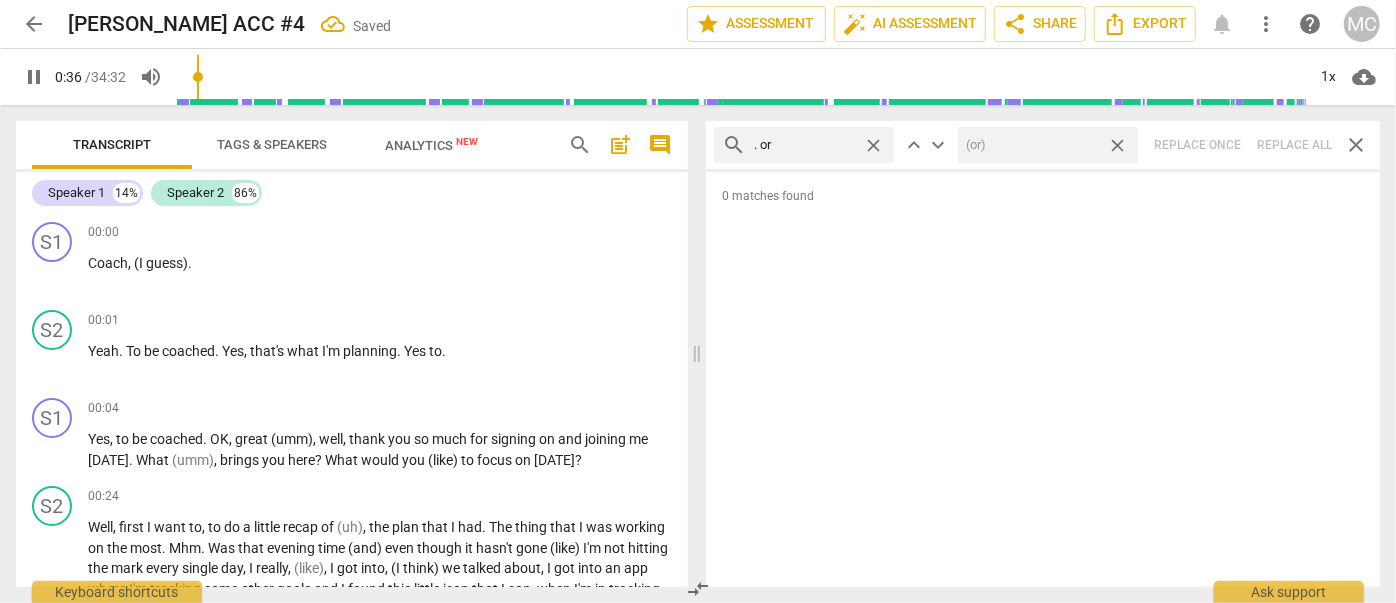 type on "37" 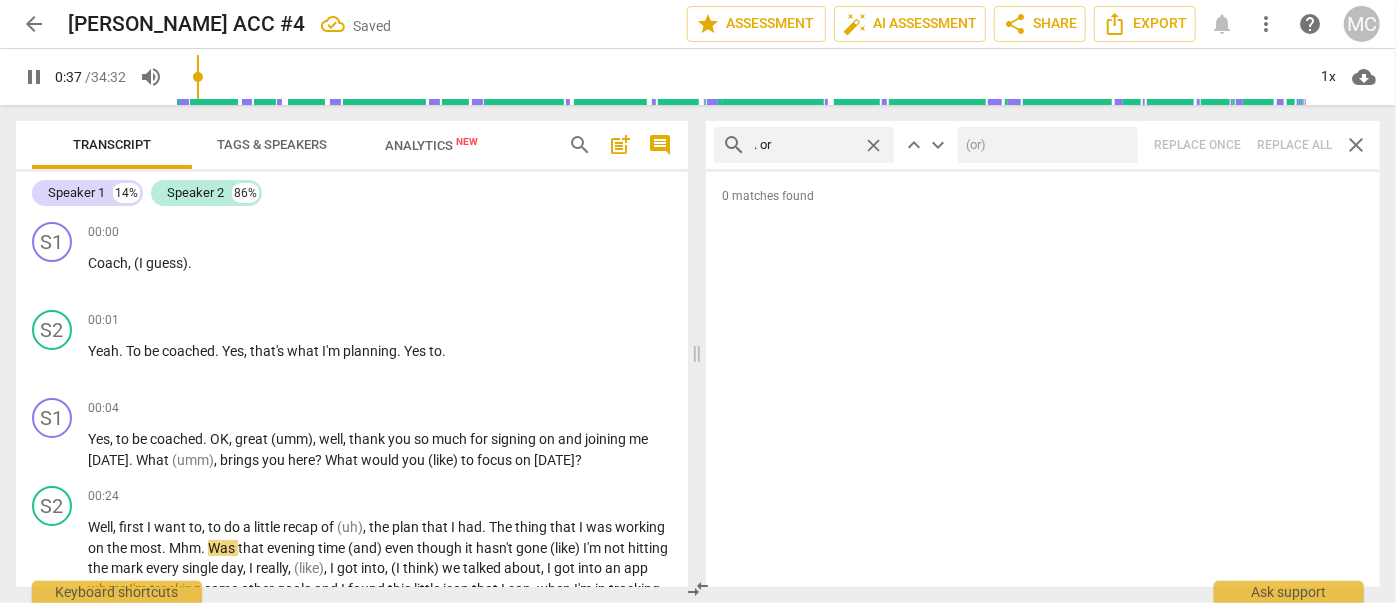 type 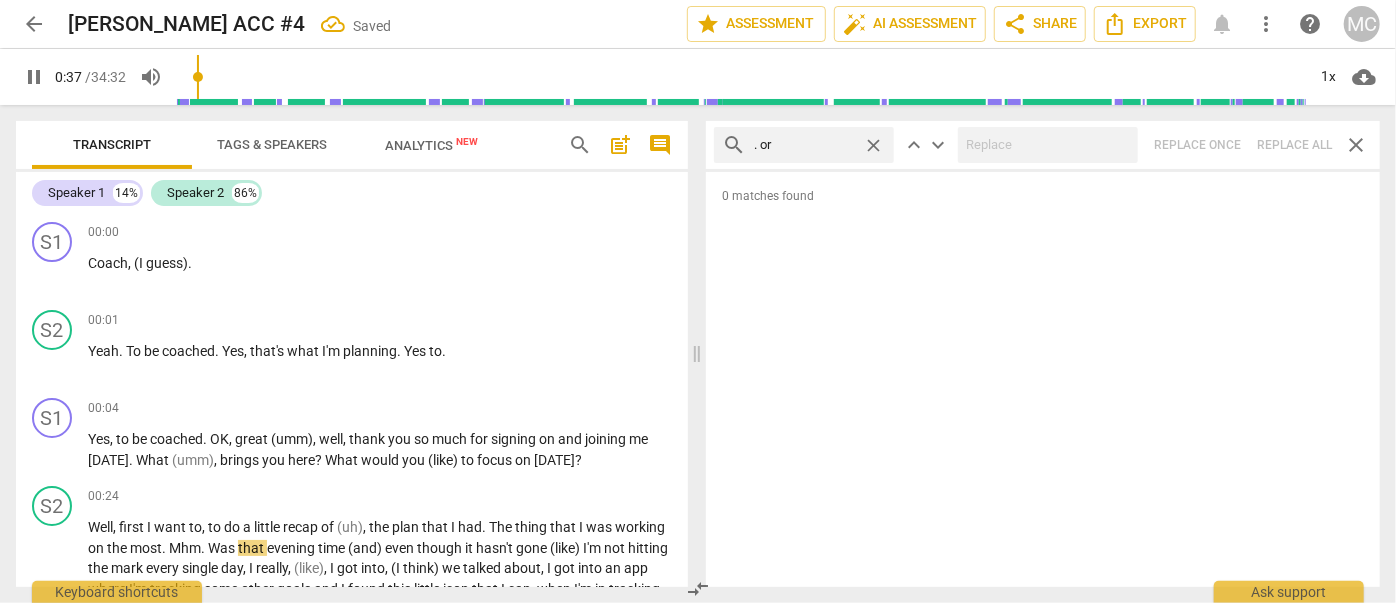 type on "38" 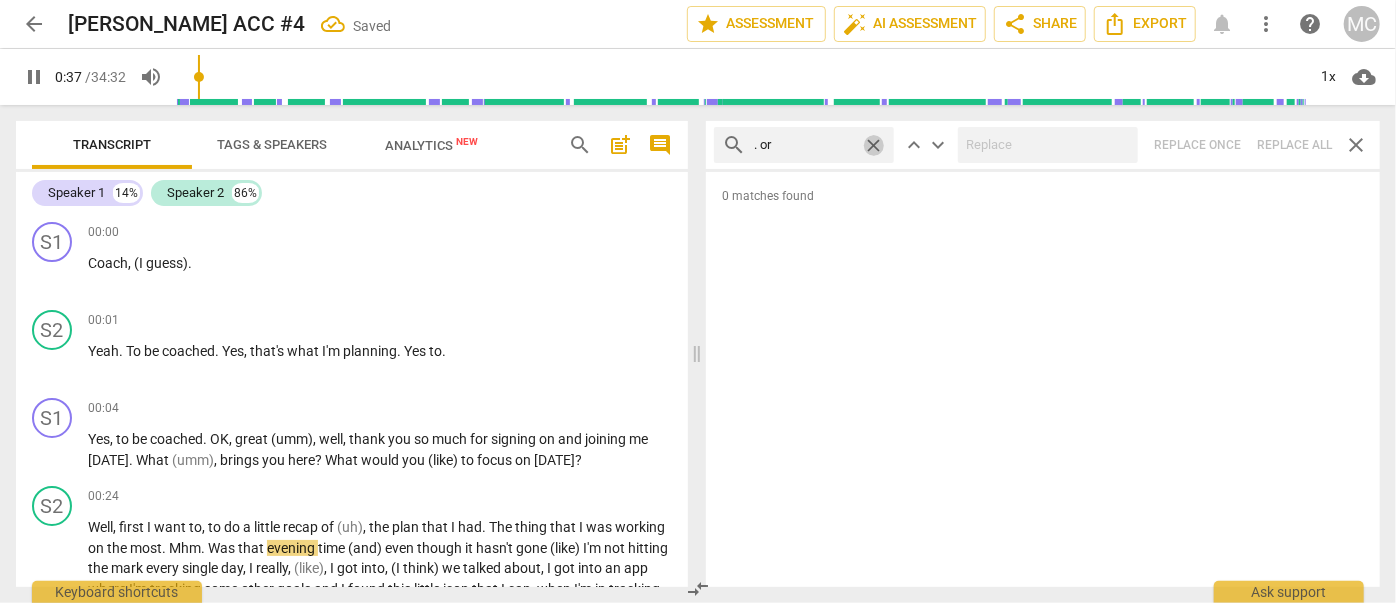 click on "close" at bounding box center (873, 145) 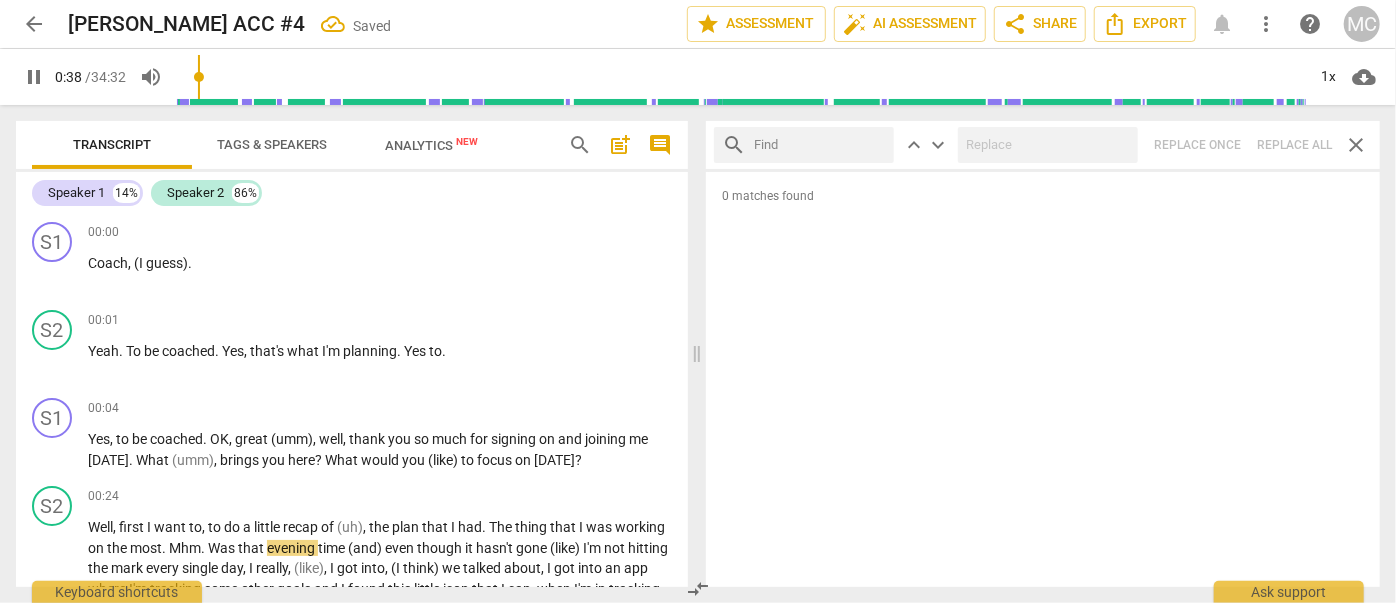 click at bounding box center (820, 145) 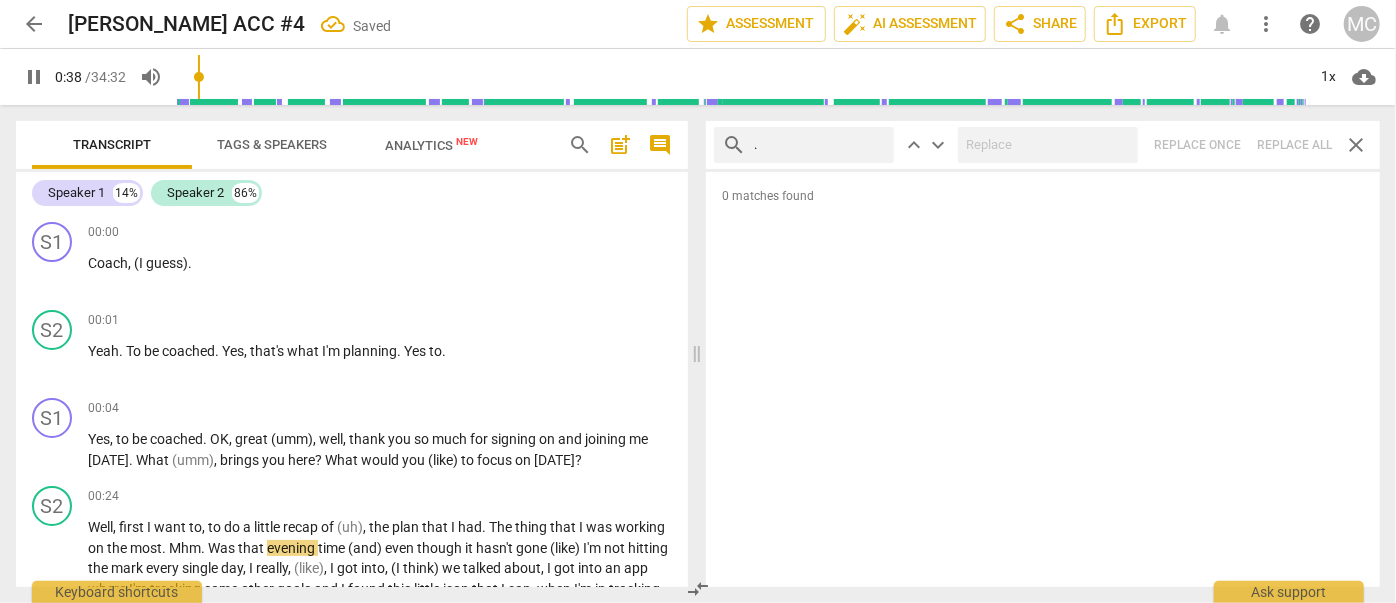 type on "39" 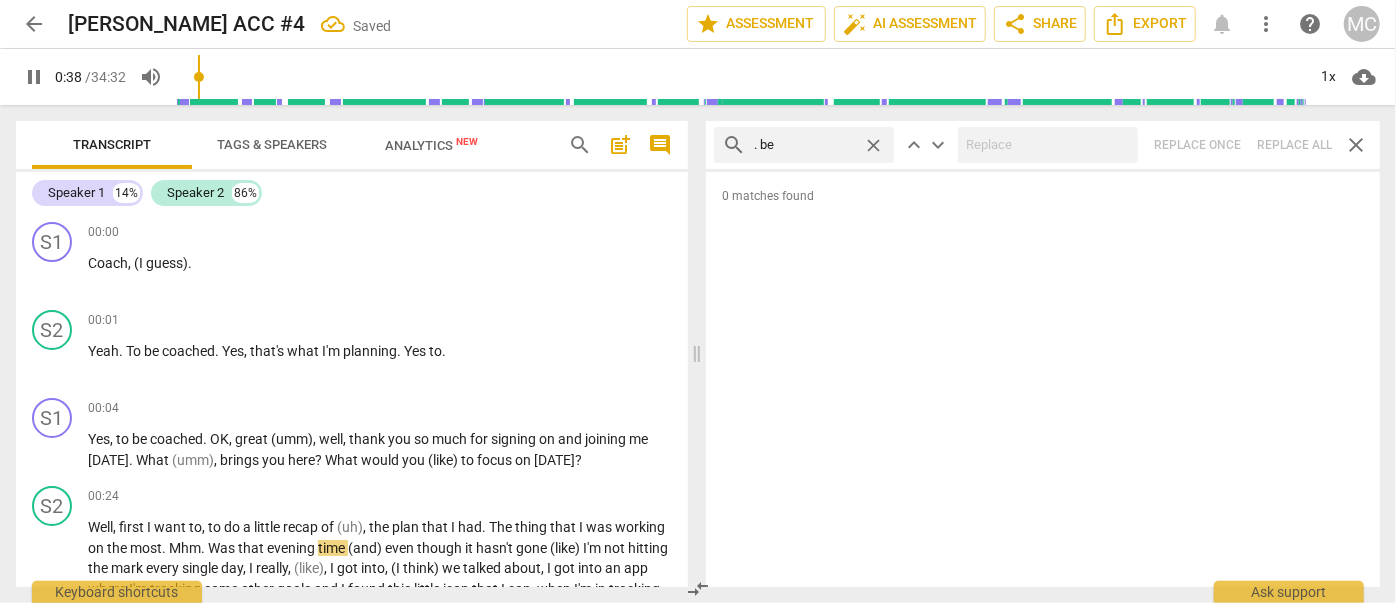 type on ". bec" 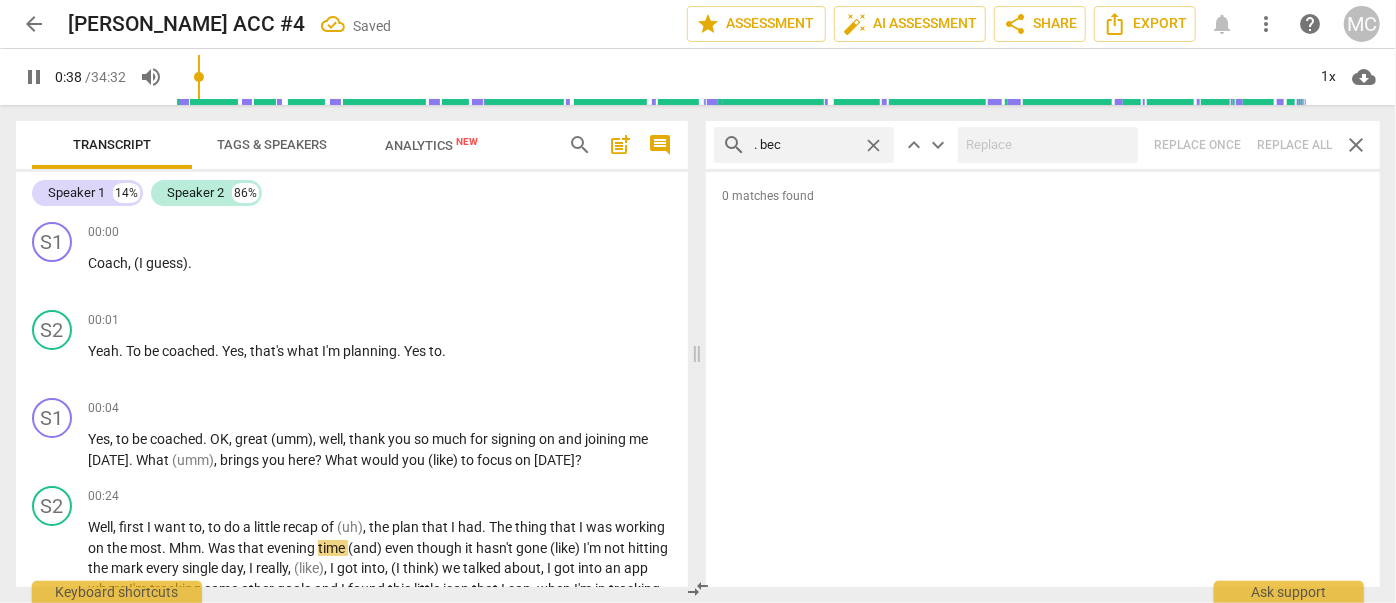 type on "39" 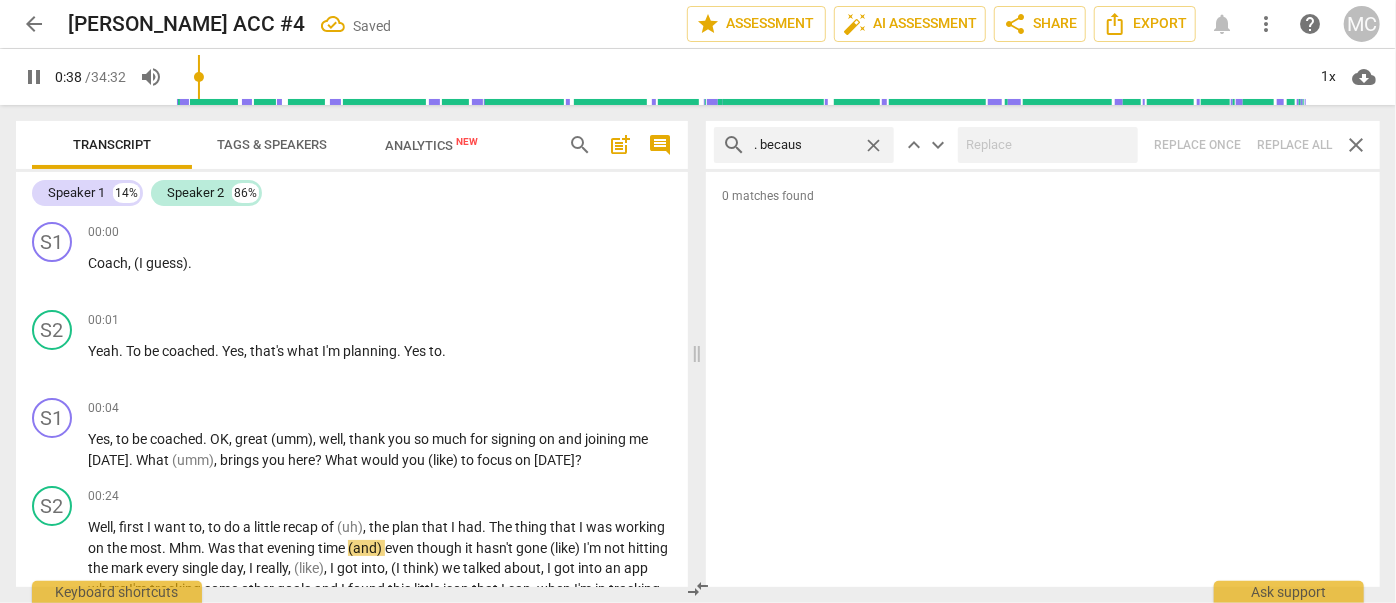 type on ". because" 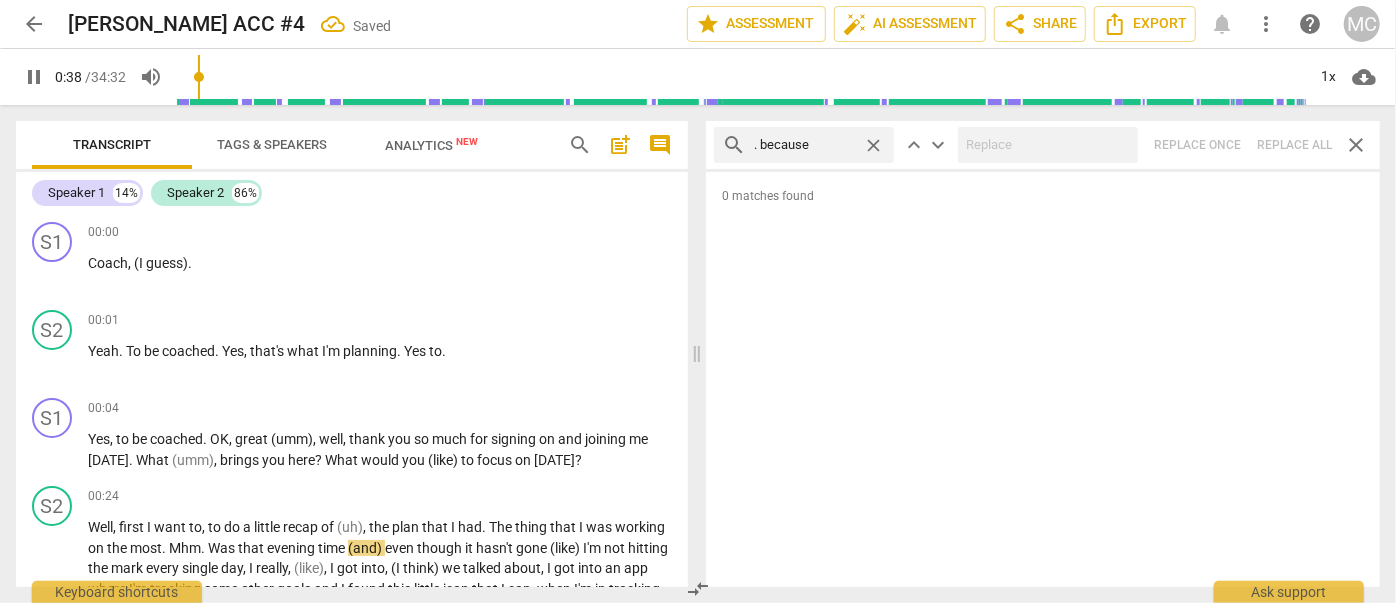 type on "39" 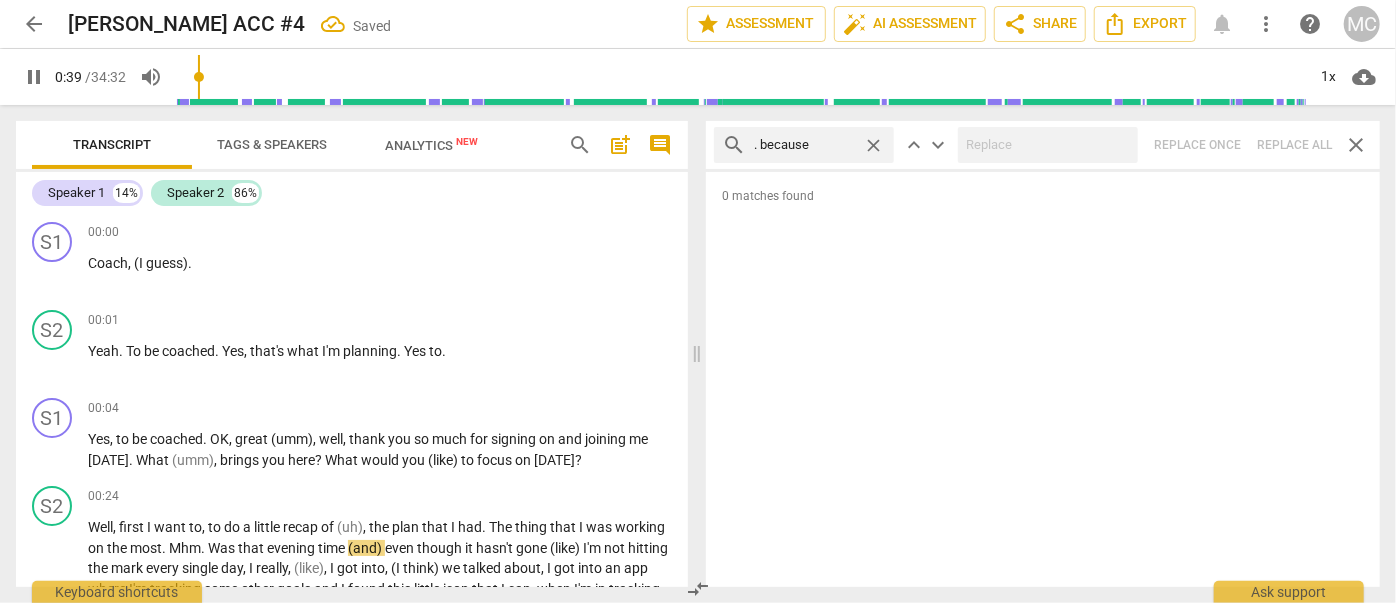 type on ". because" 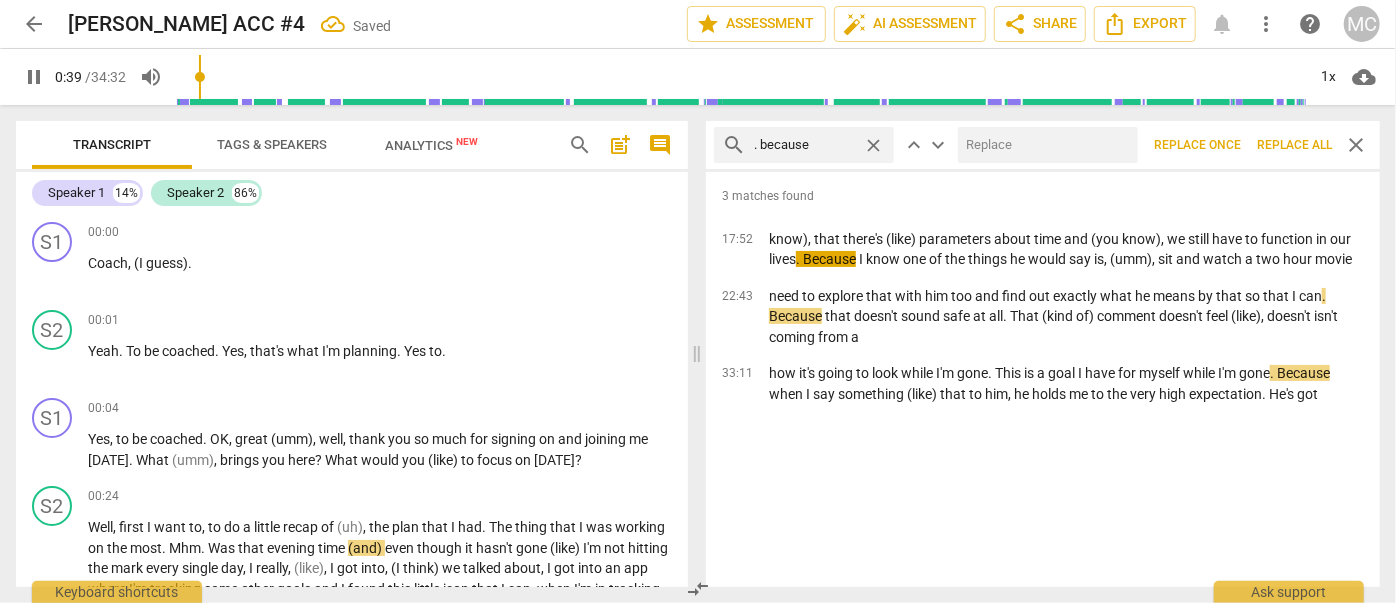 click at bounding box center (1044, 145) 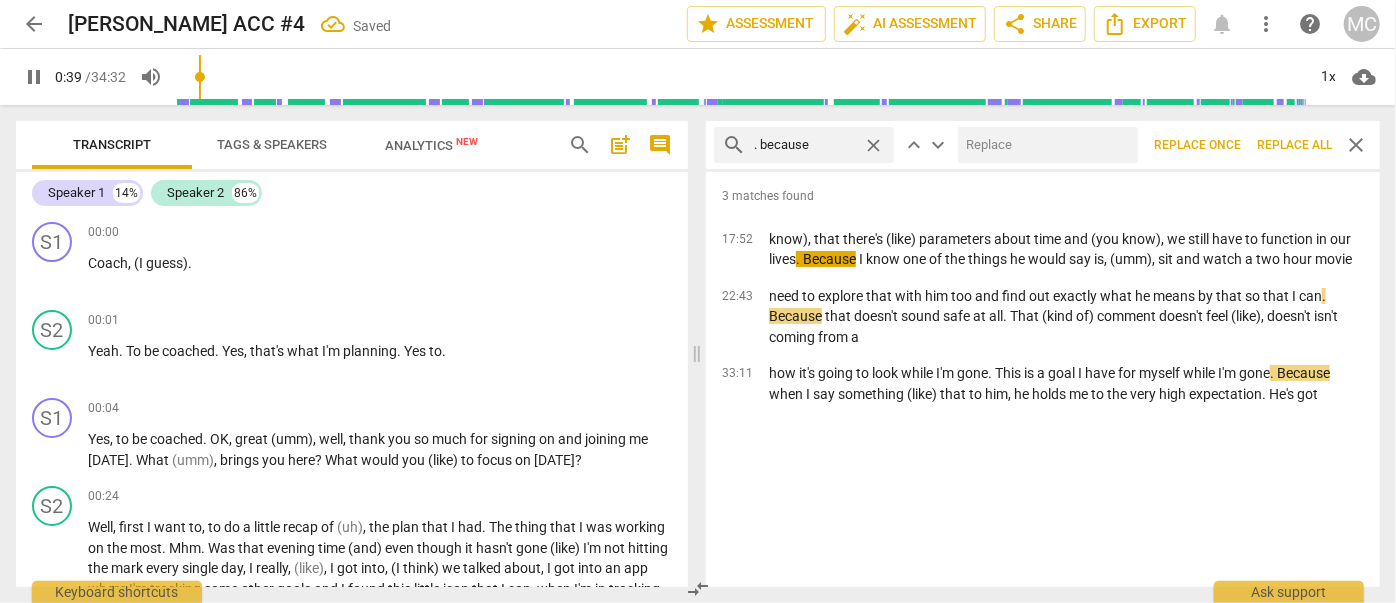 type on "40" 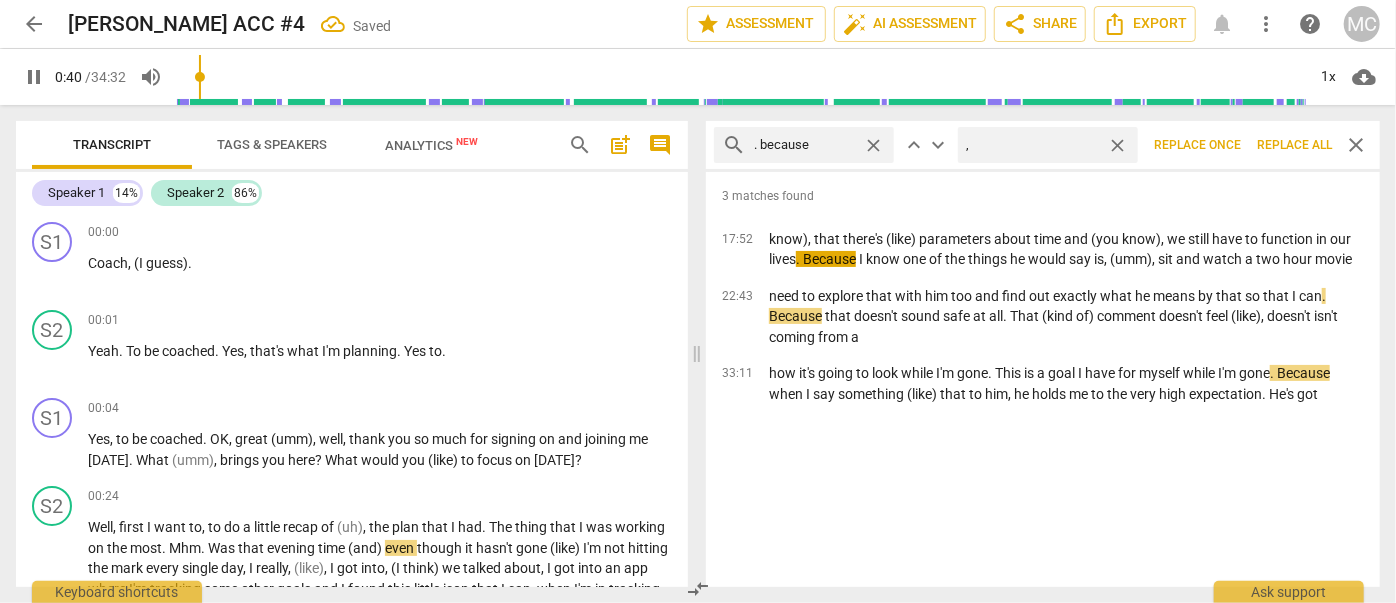 type on "," 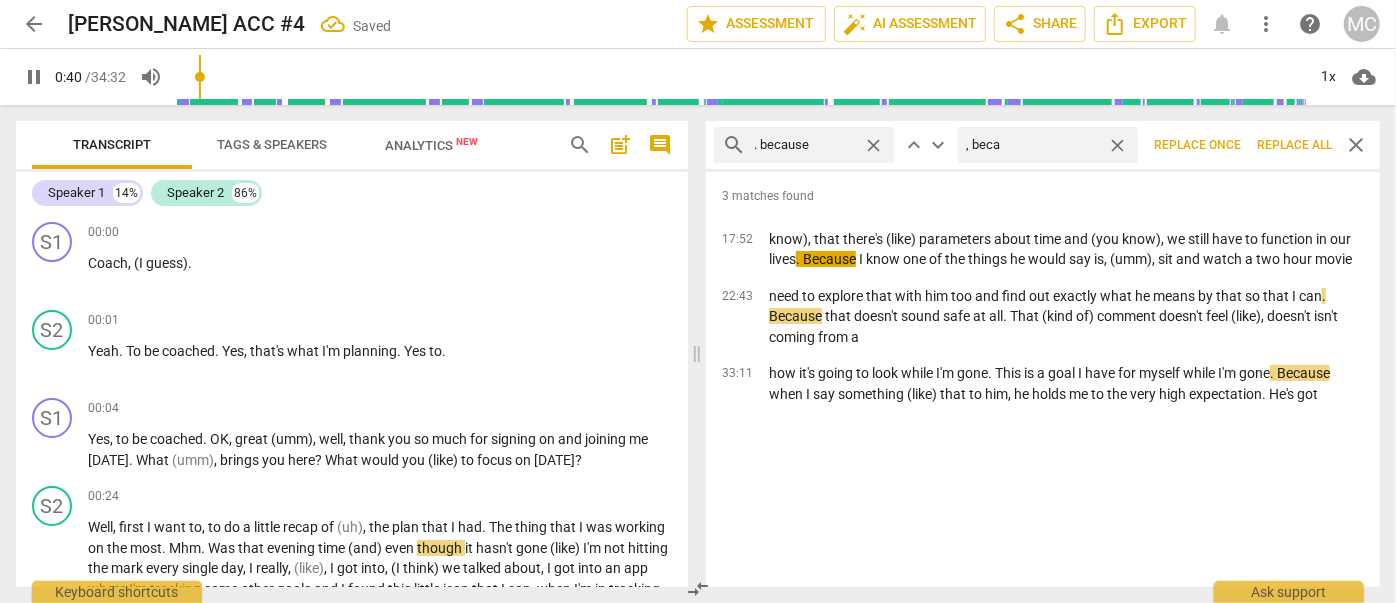 type on ", becau" 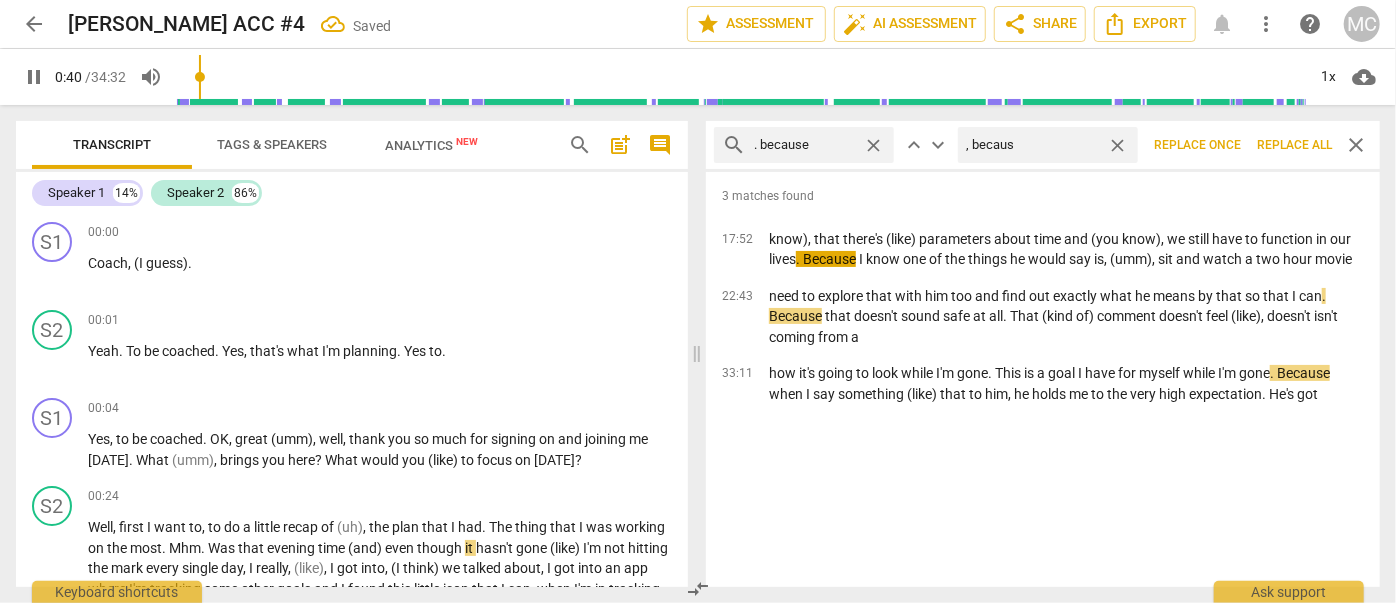 type on ", because" 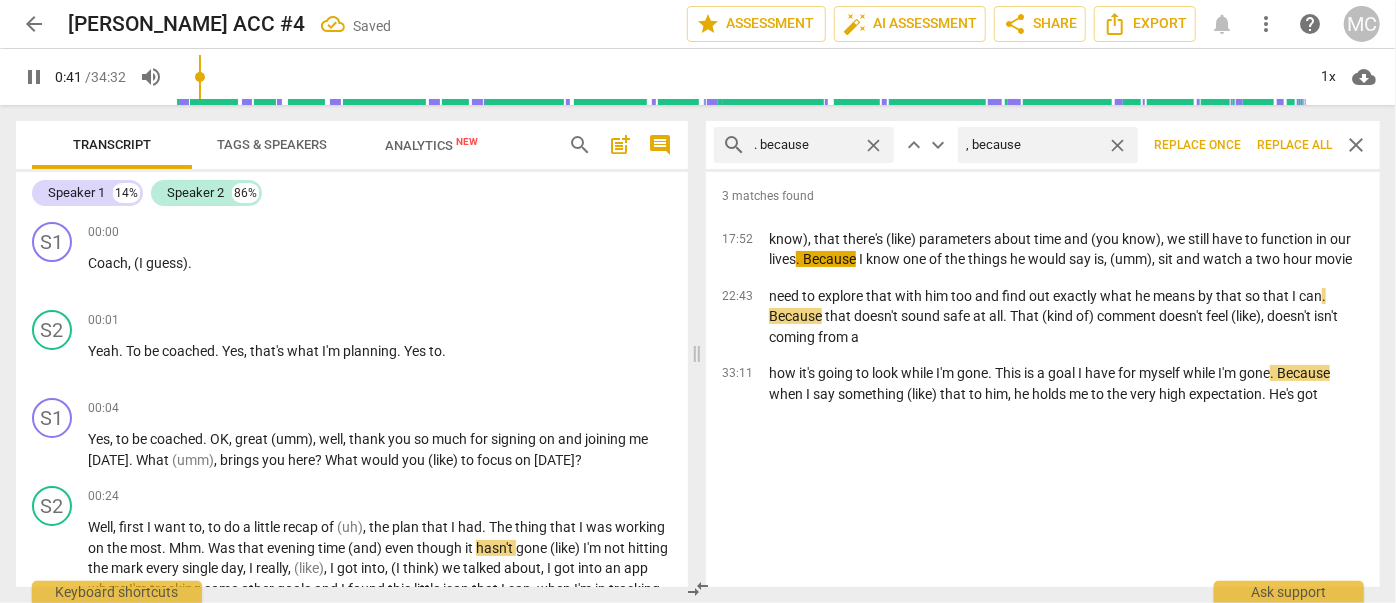 type on "42" 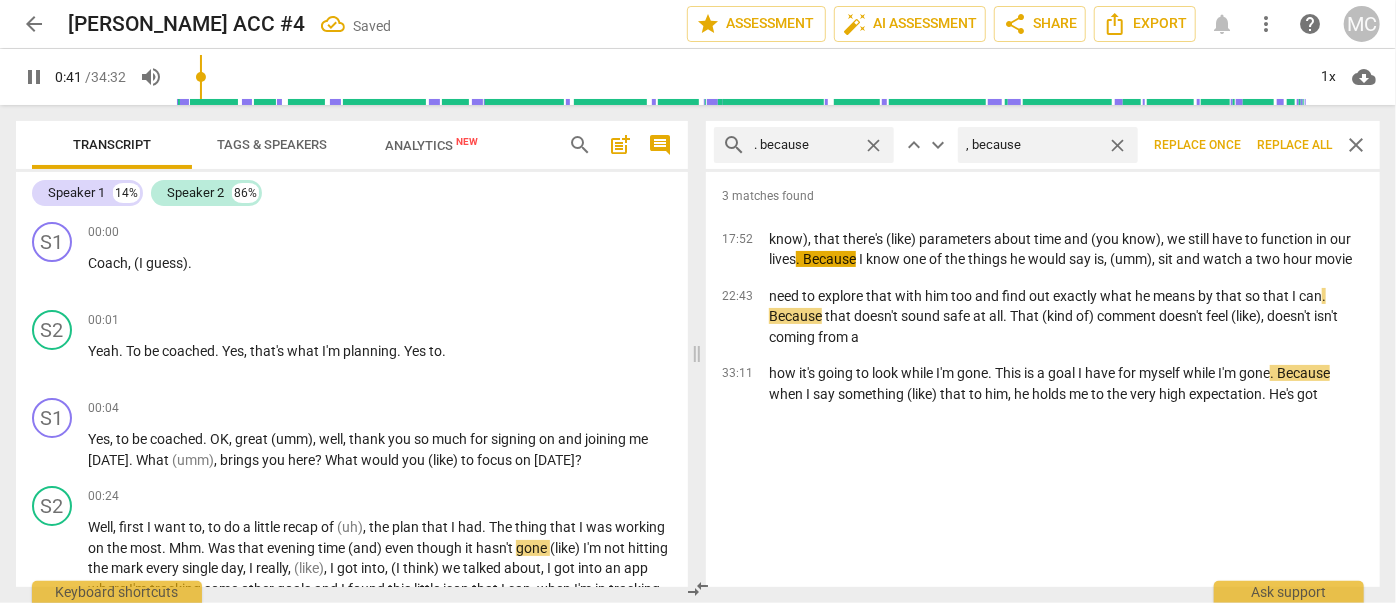 type on ", because" 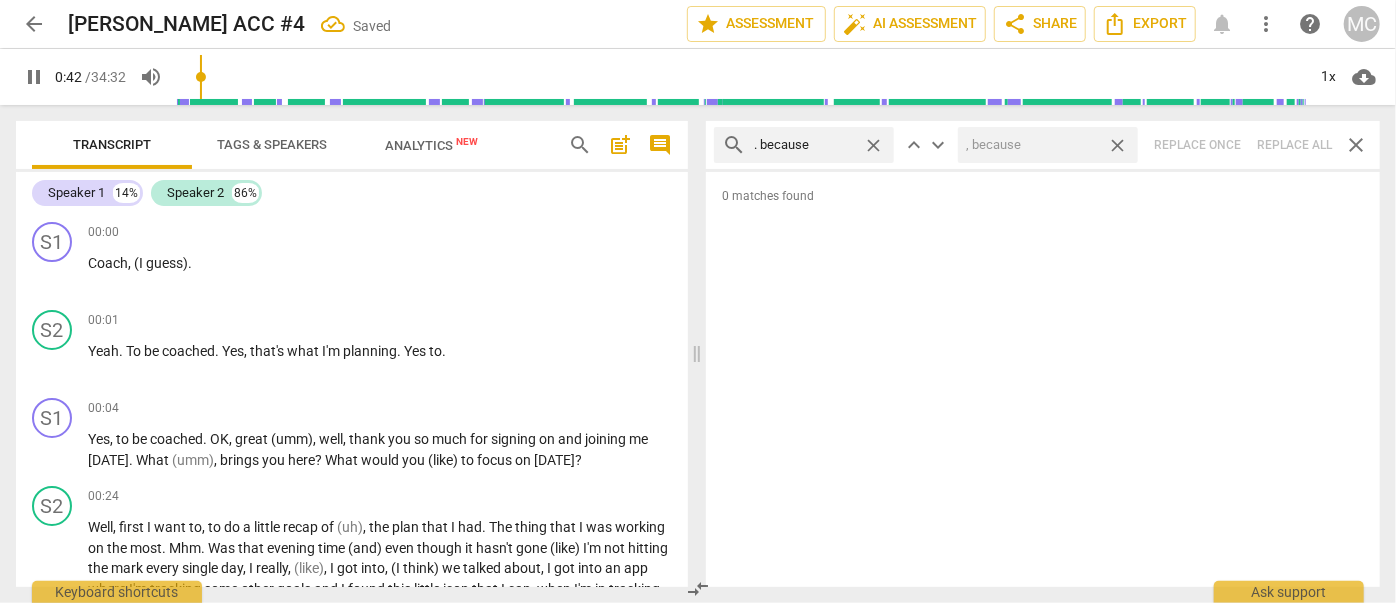 type on "42" 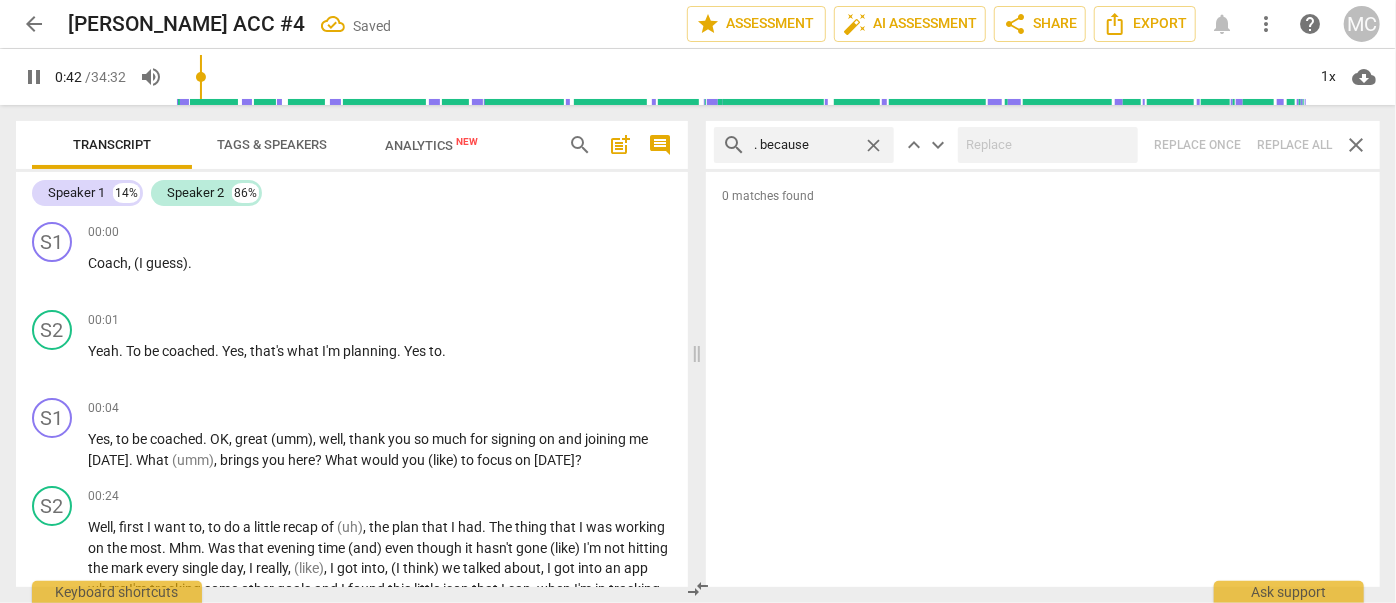 click on "close" at bounding box center (873, 145) 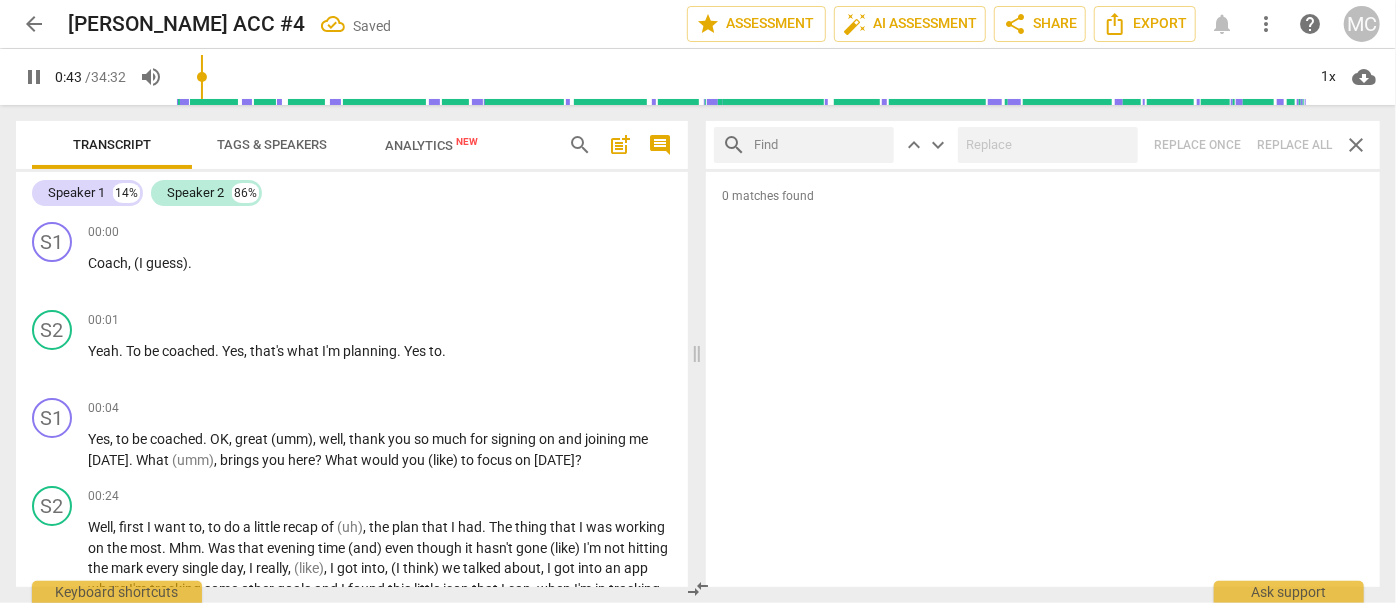 click at bounding box center [820, 145] 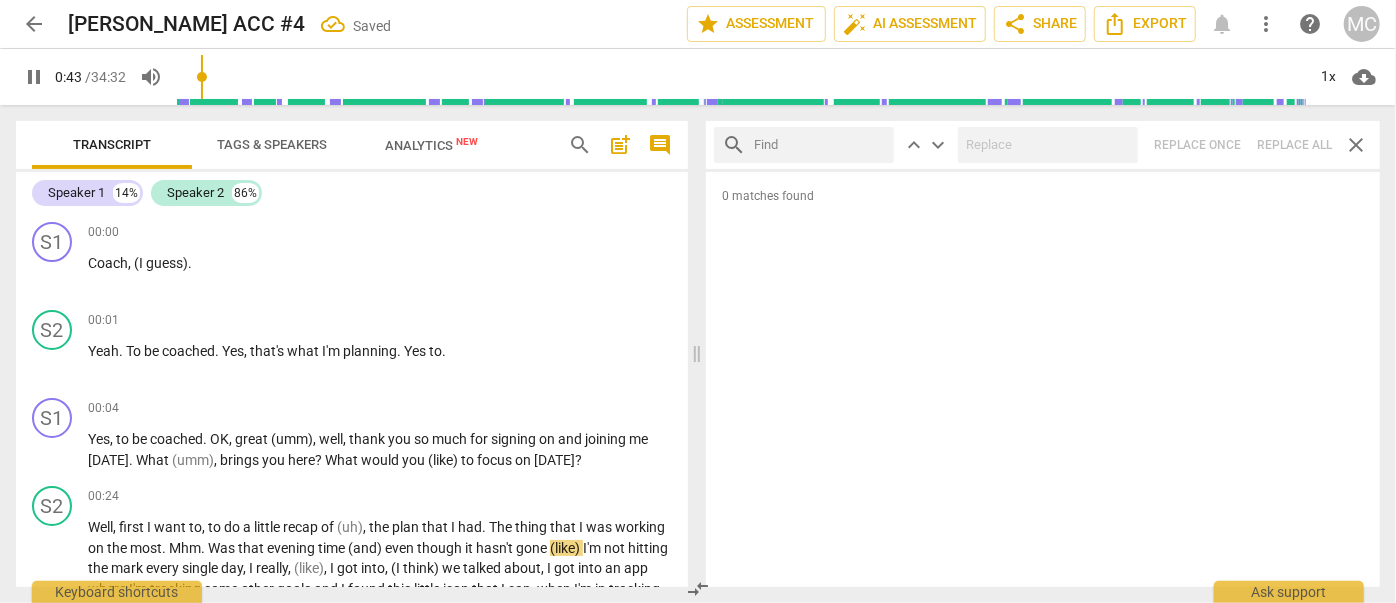type on "44" 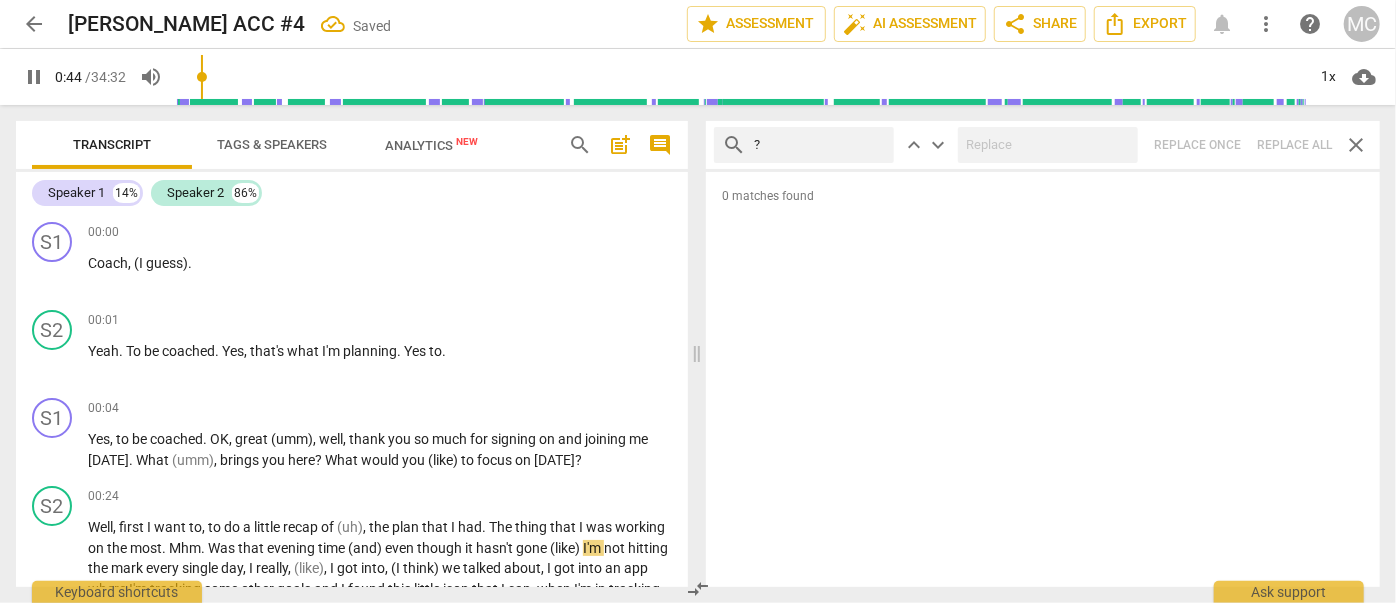 type on "?" 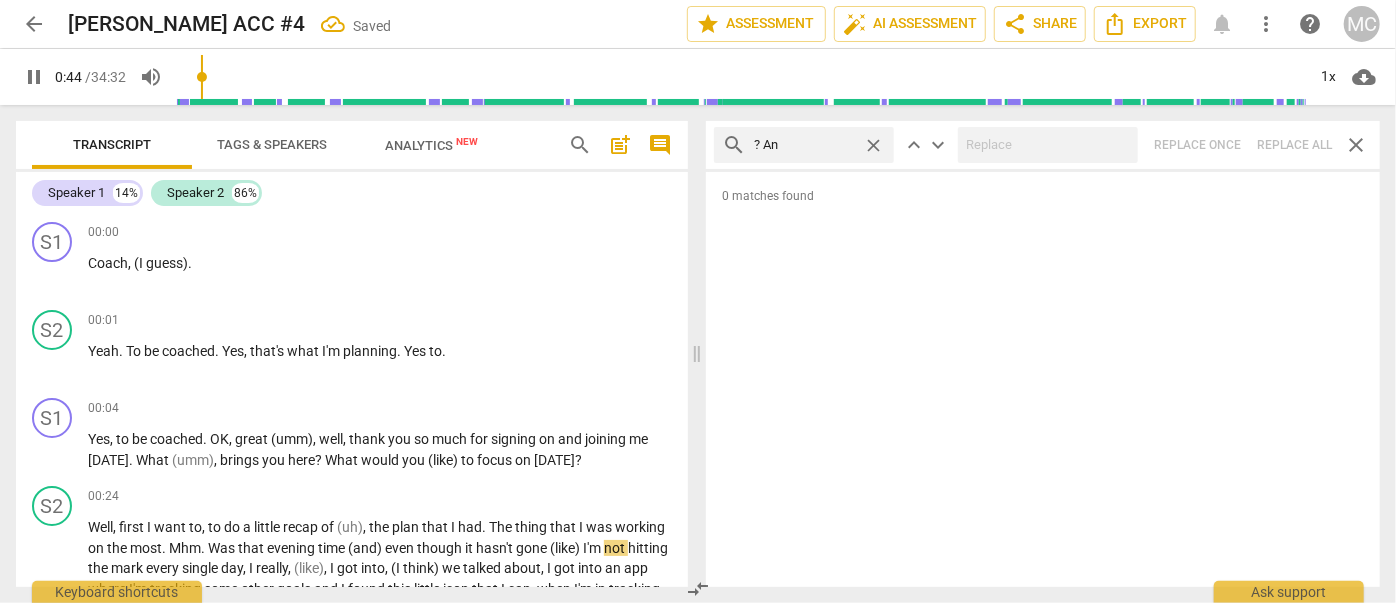 type on "? And" 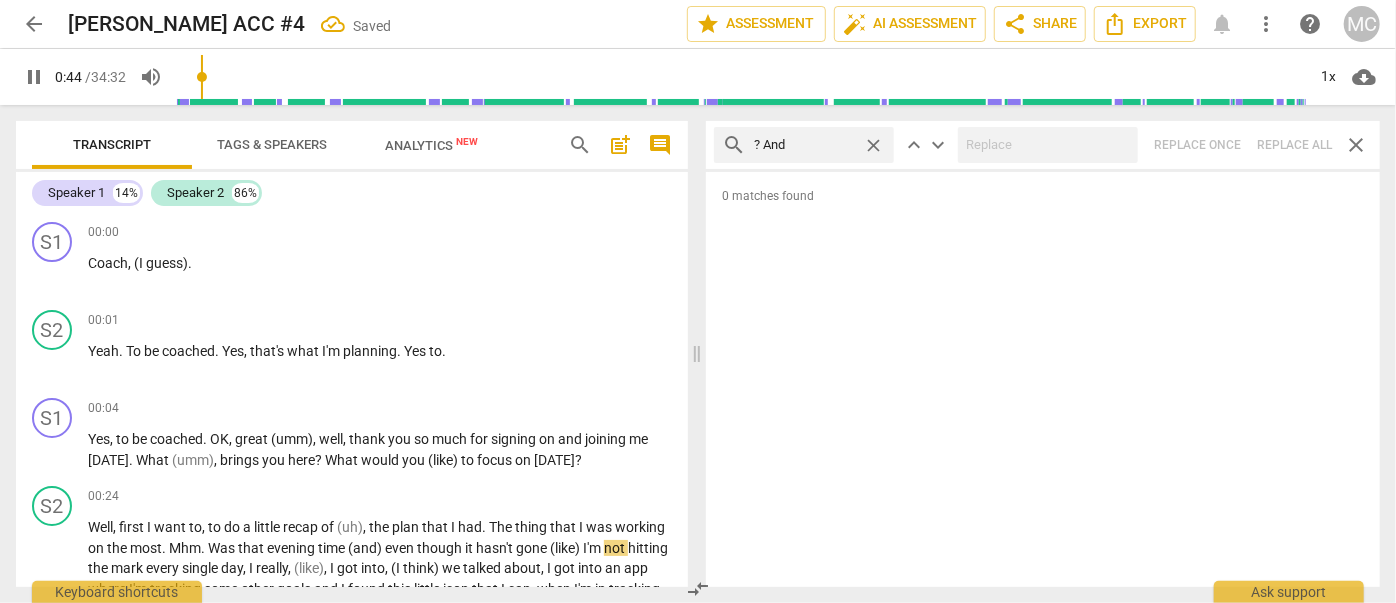 type on "45" 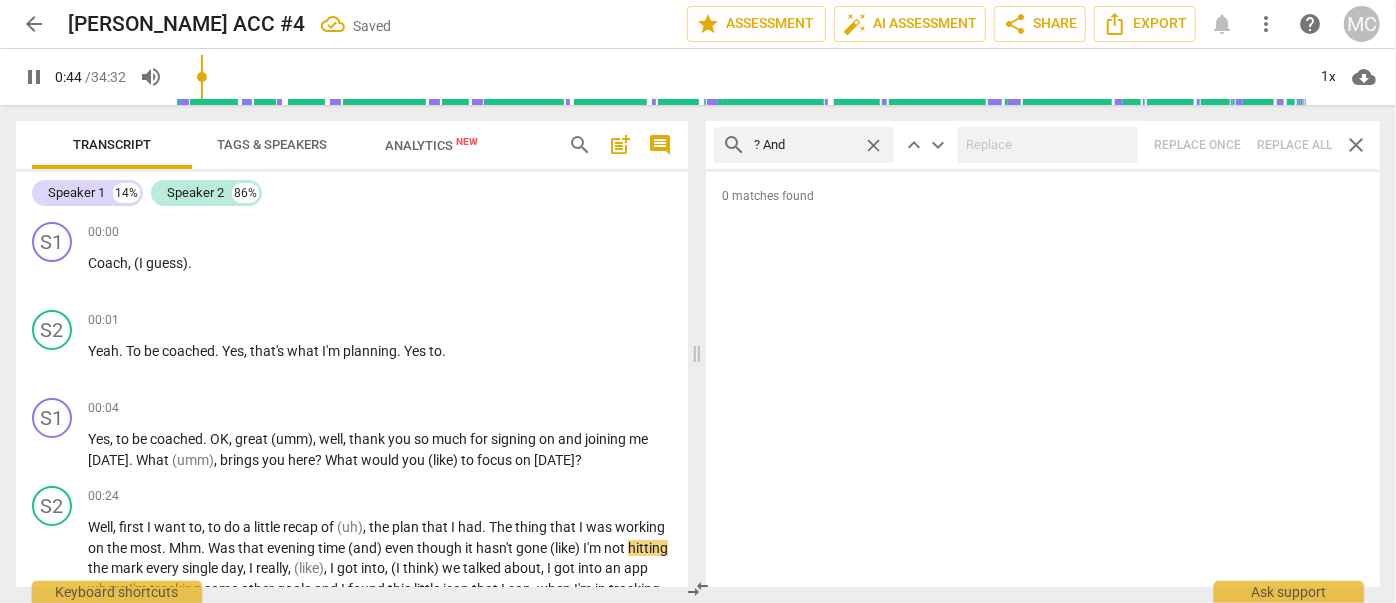 type on "? And" 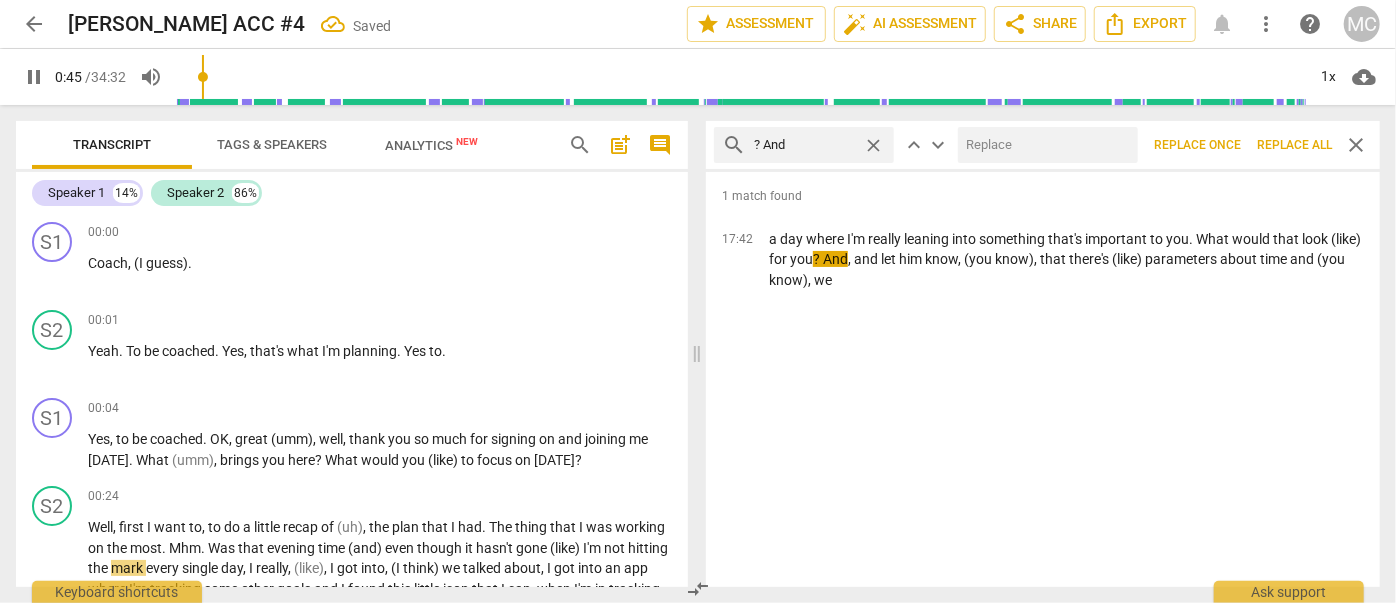 click at bounding box center [1044, 145] 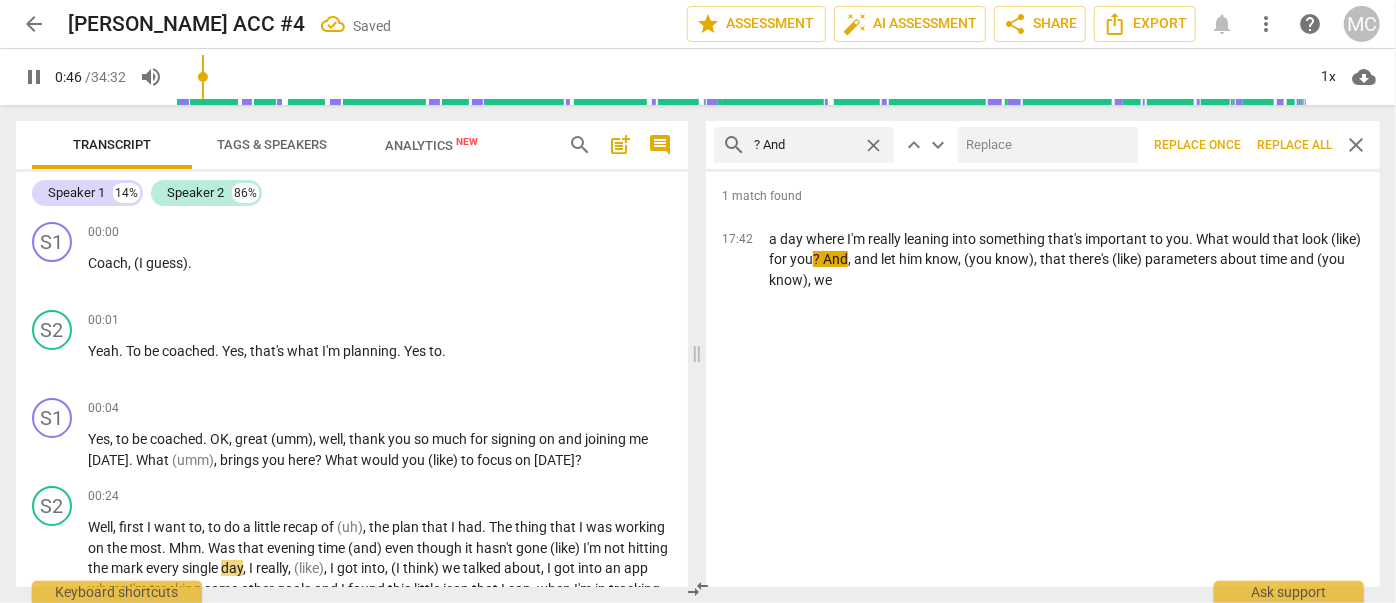 type on "46" 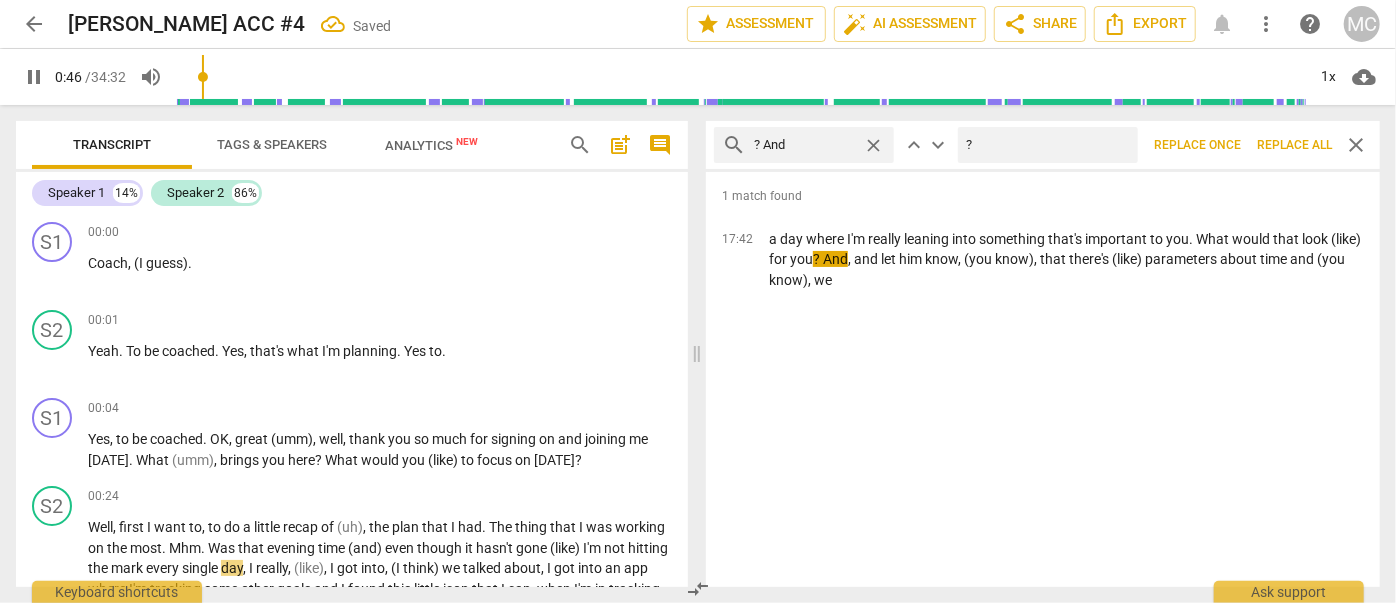type on "47" 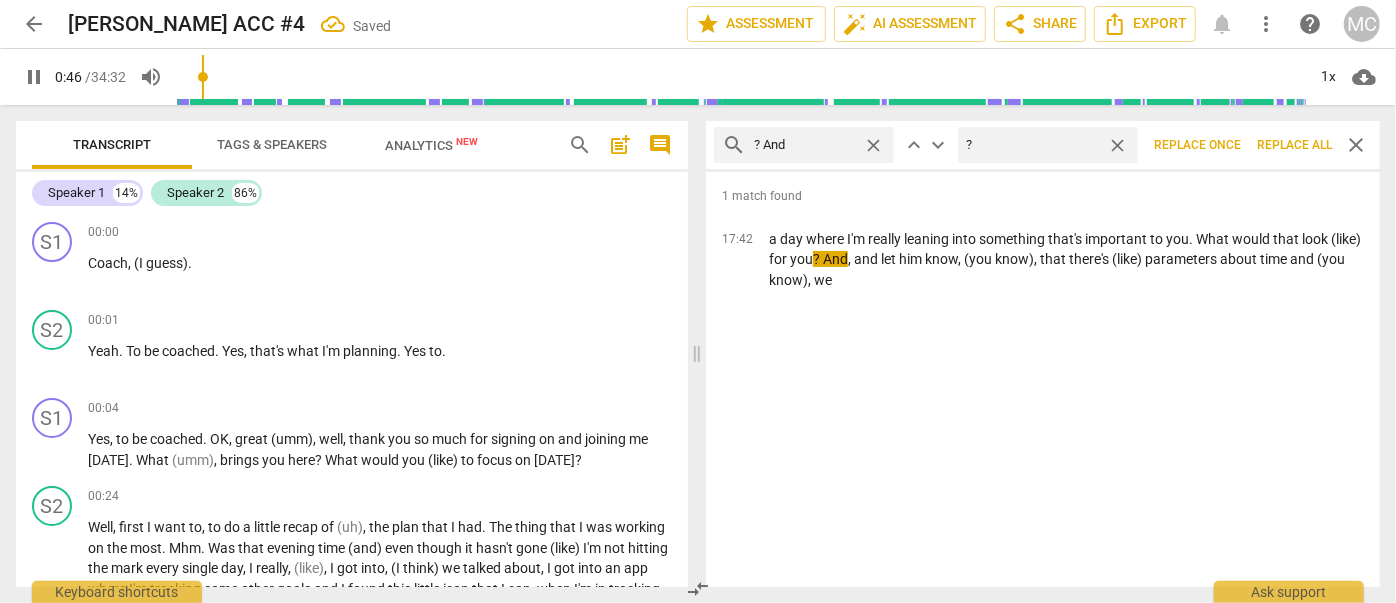 type on "? (" 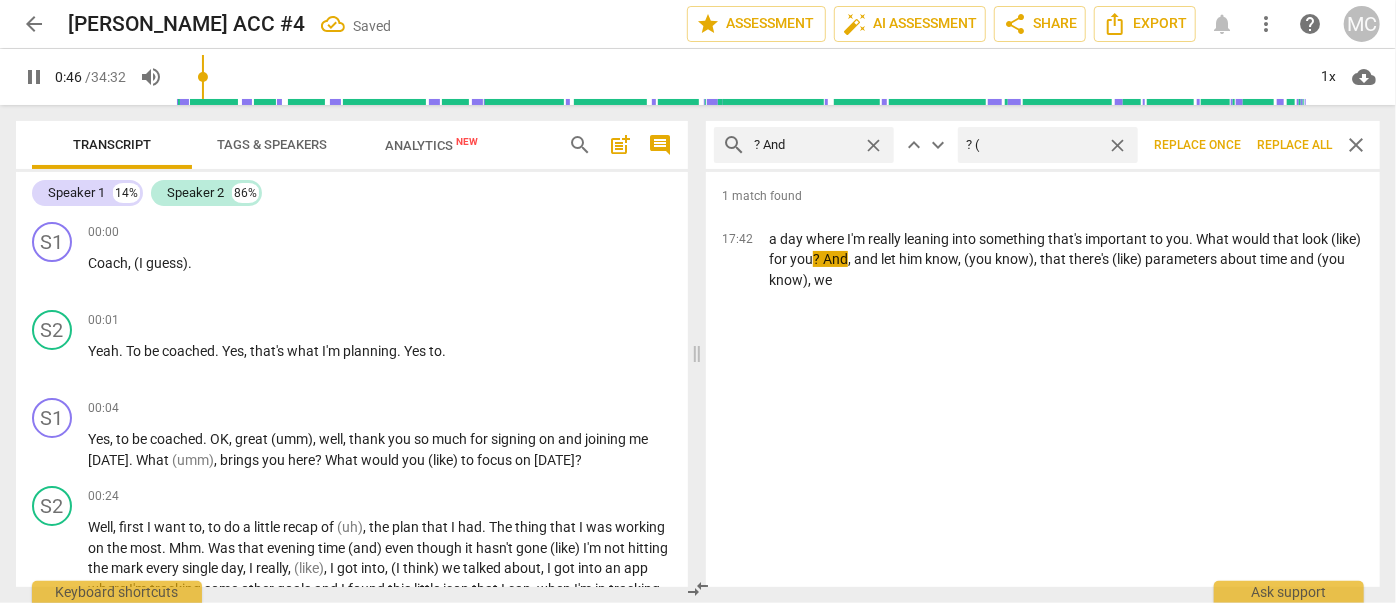 type on "47" 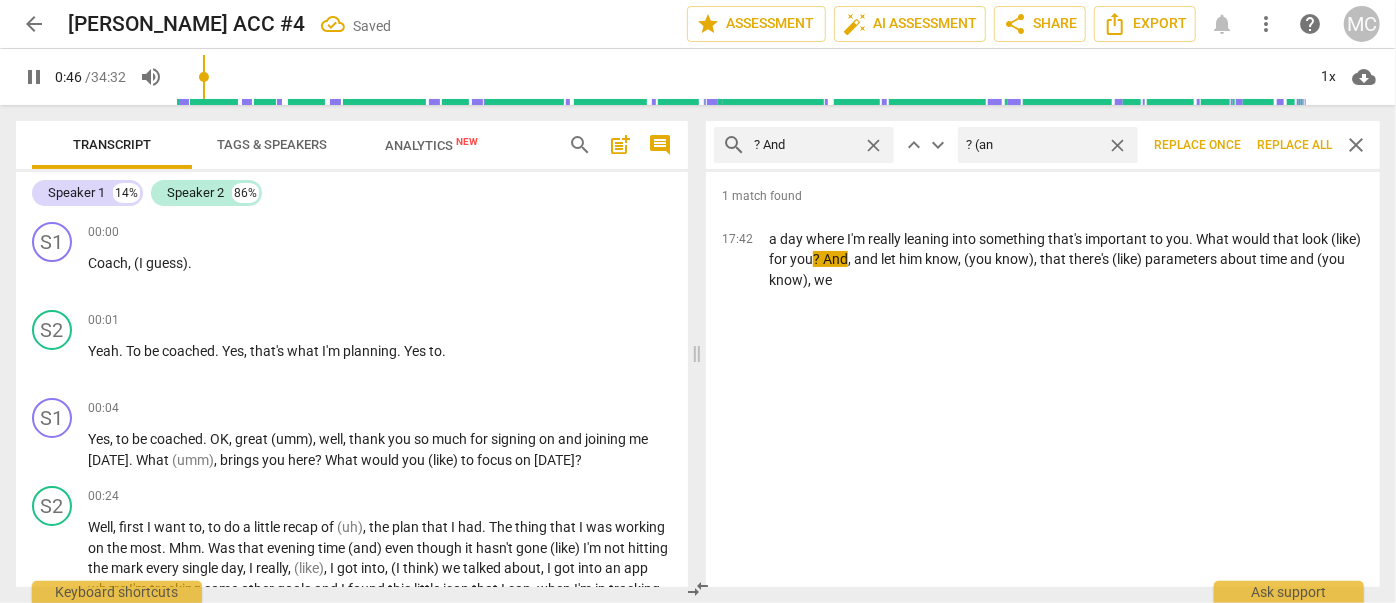 type on "? (and" 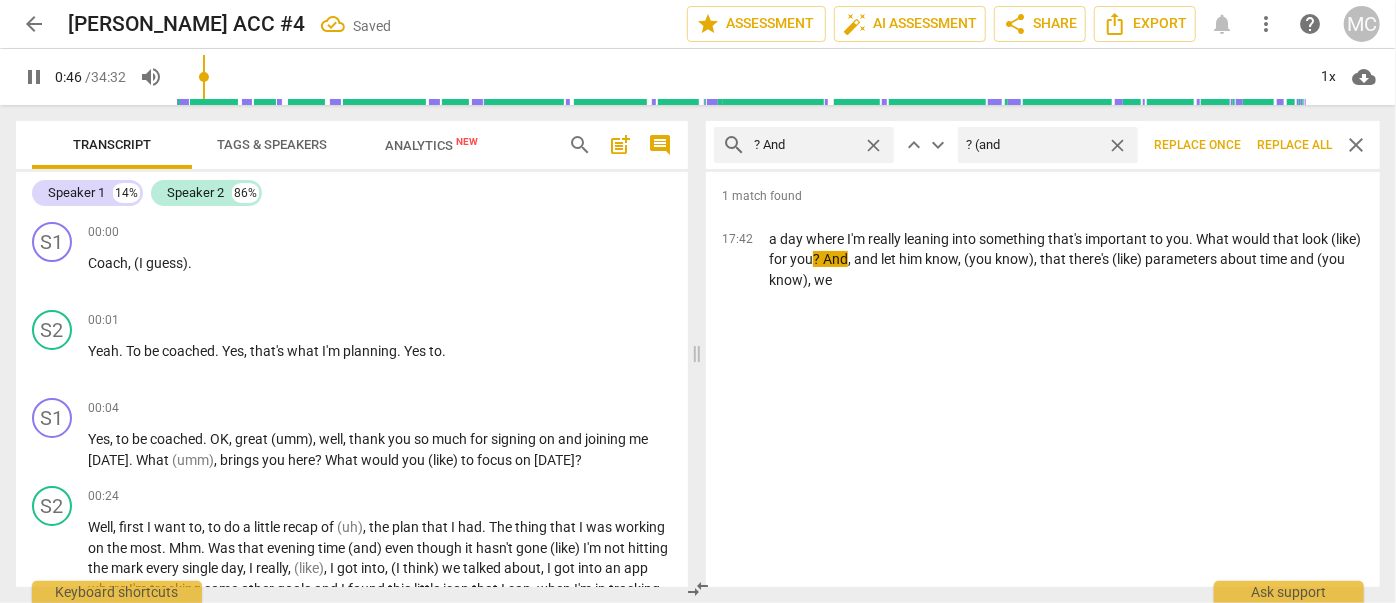 type on "47" 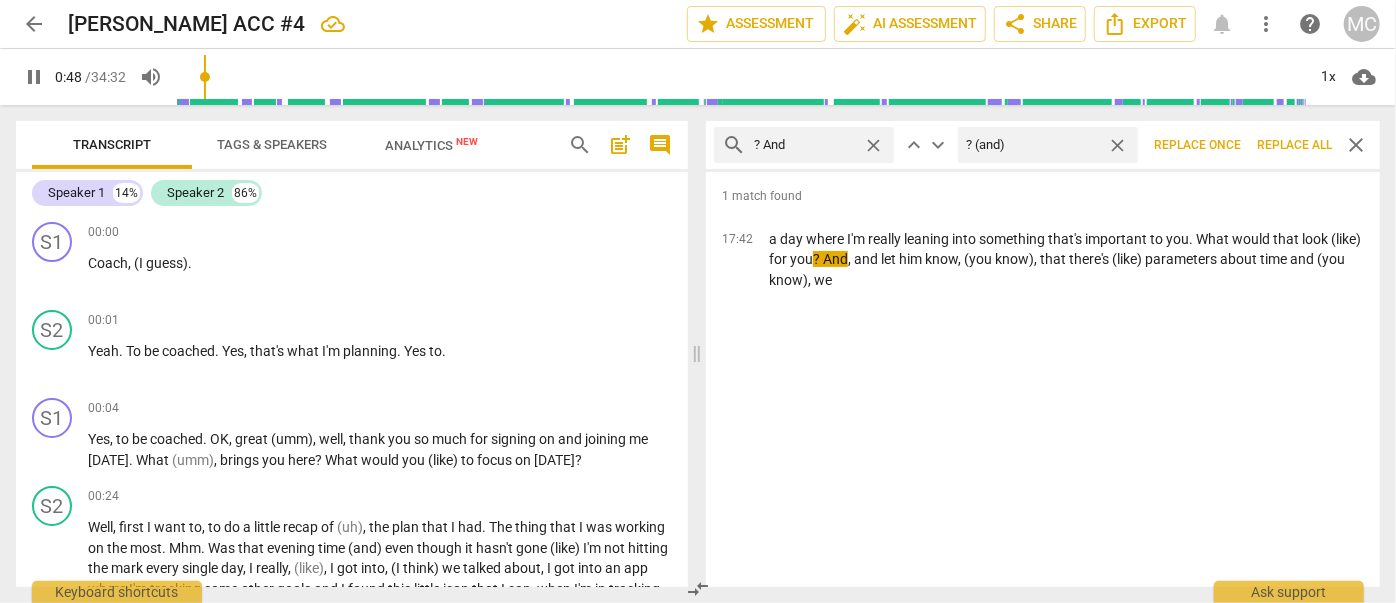 type on "49" 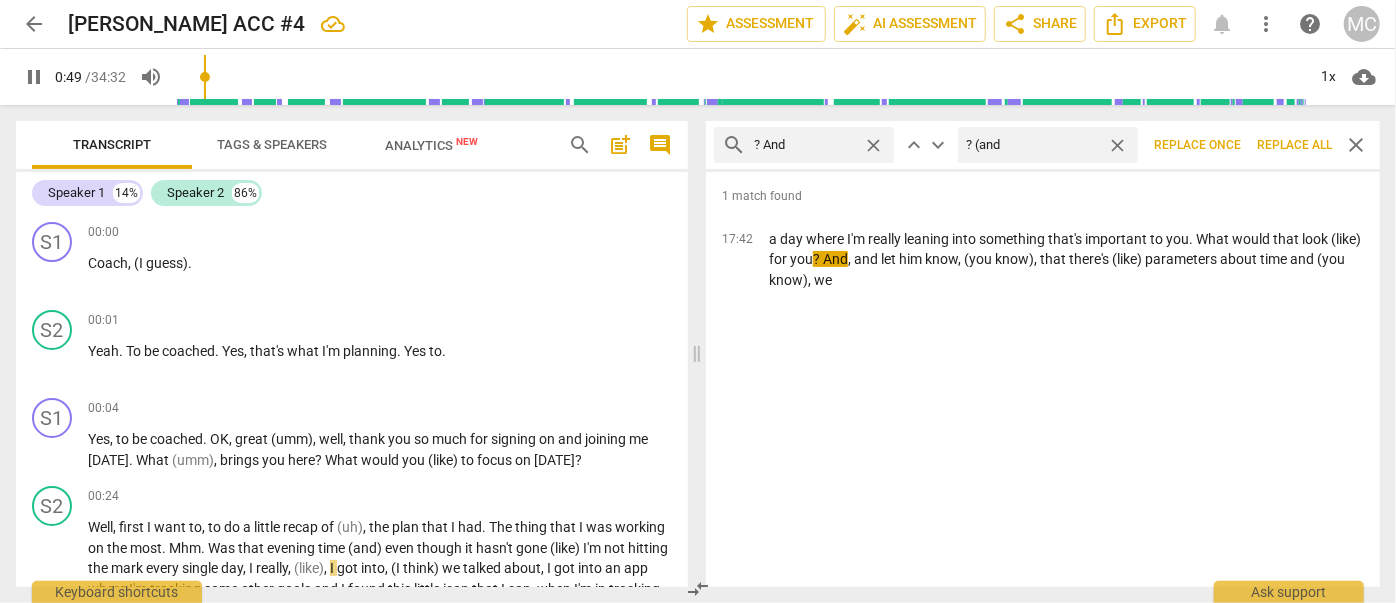 type on "? (an" 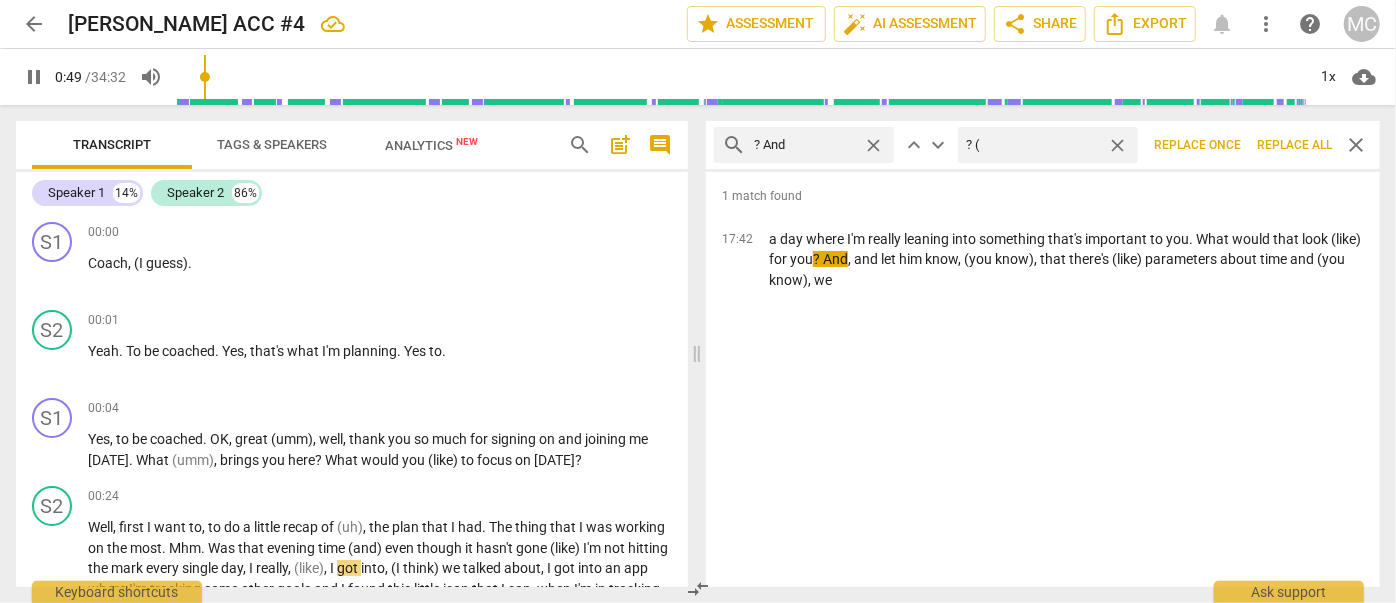 type on "?" 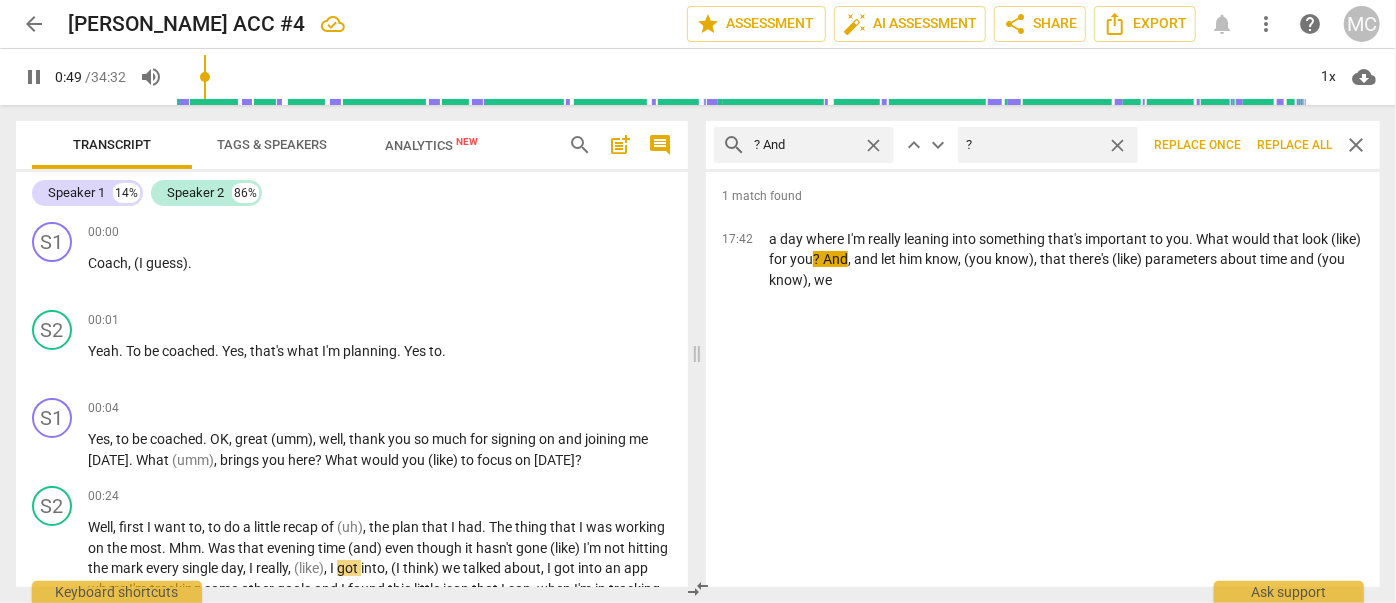 type on "50" 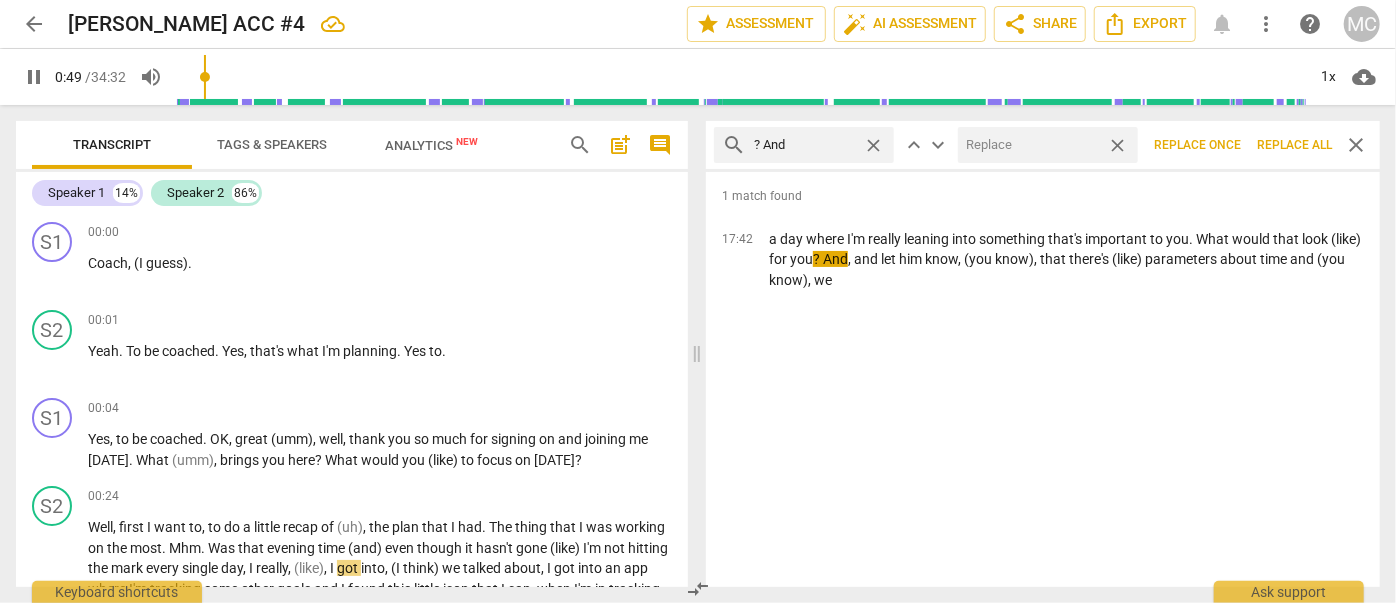 type on "50" 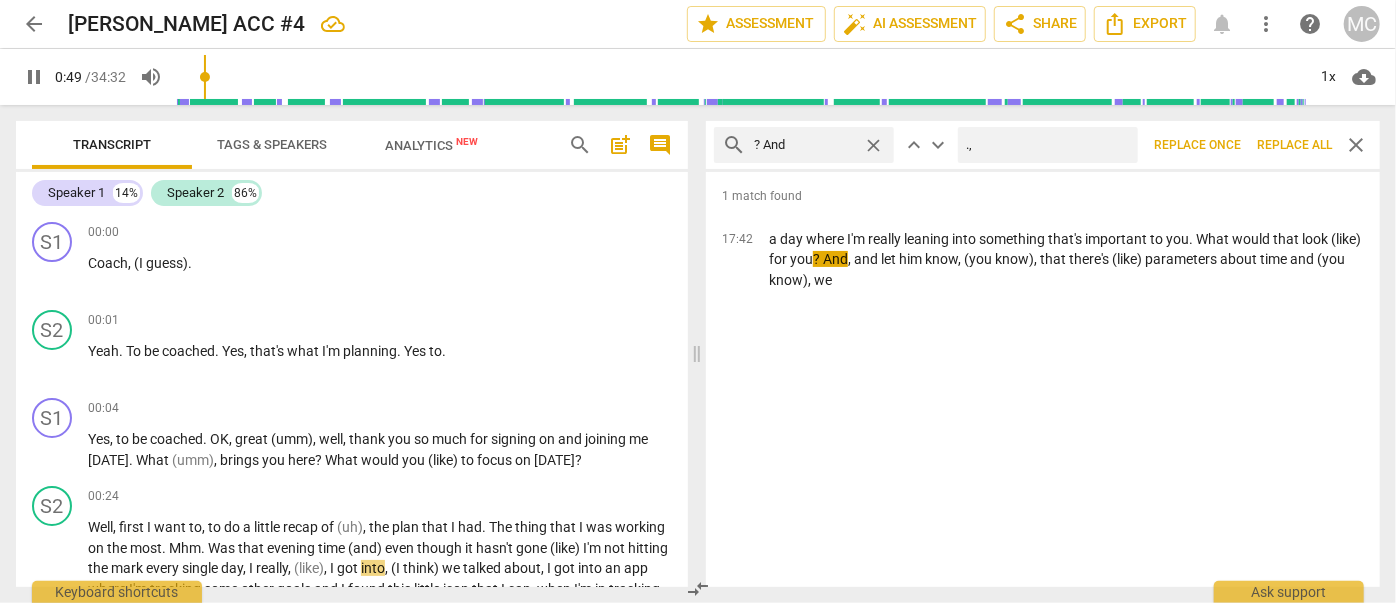 type on ".," 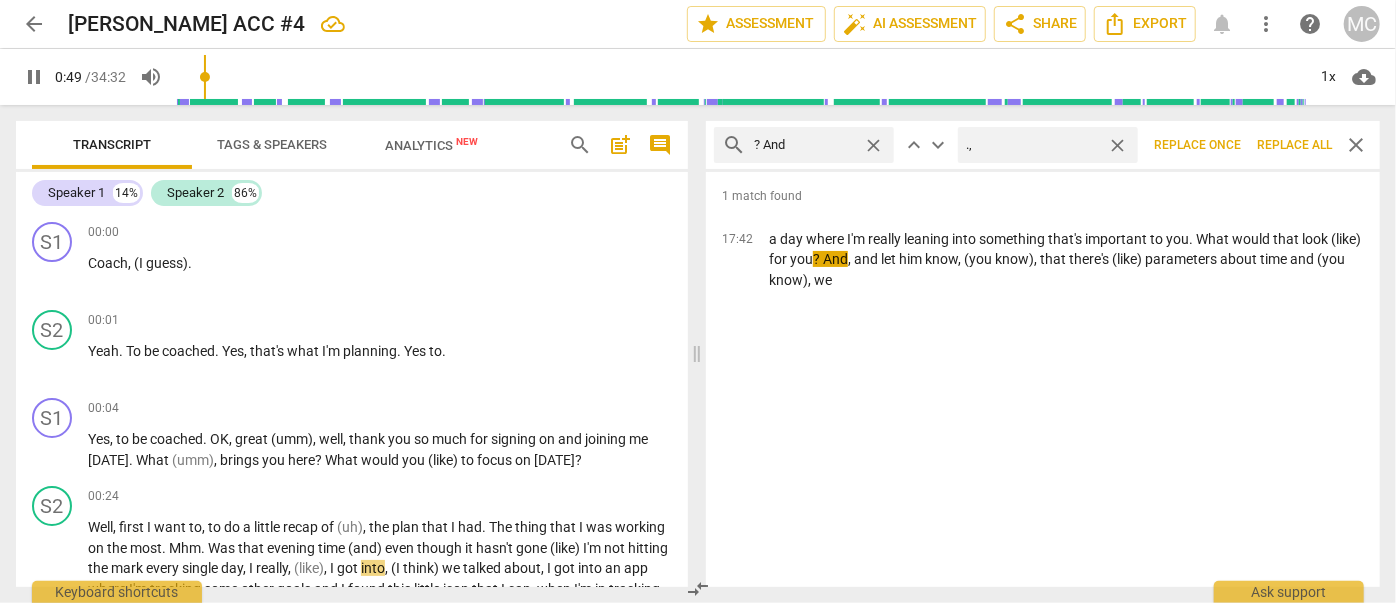 type on "50" 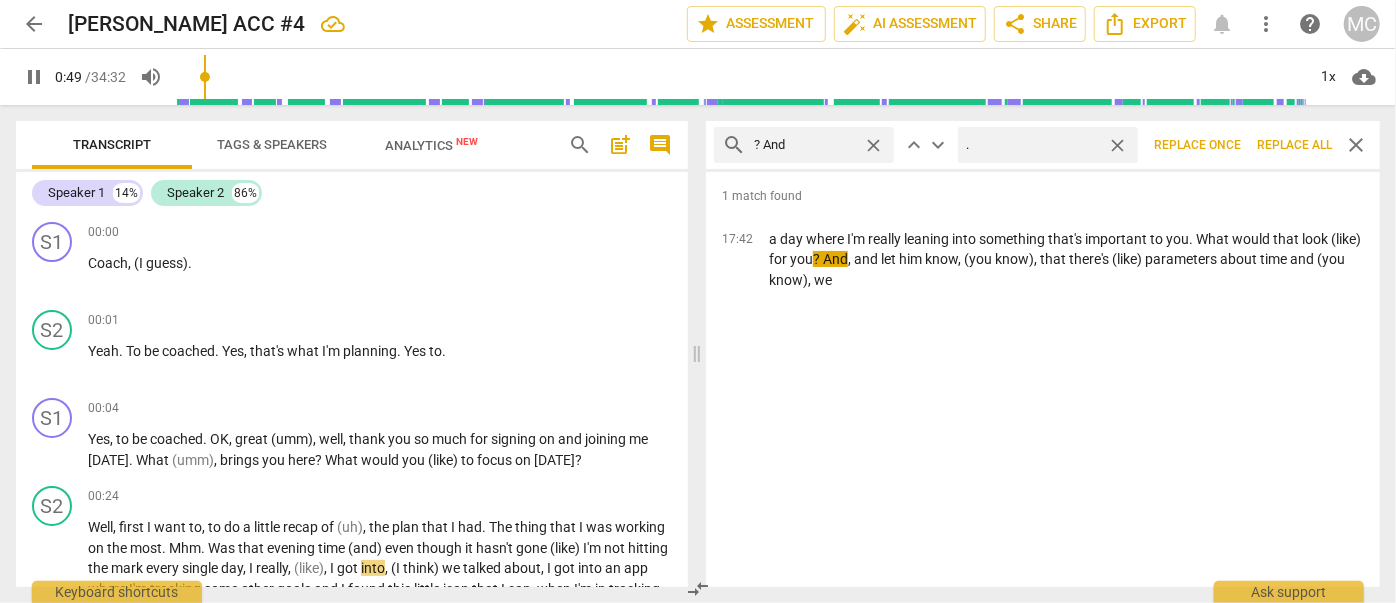 type 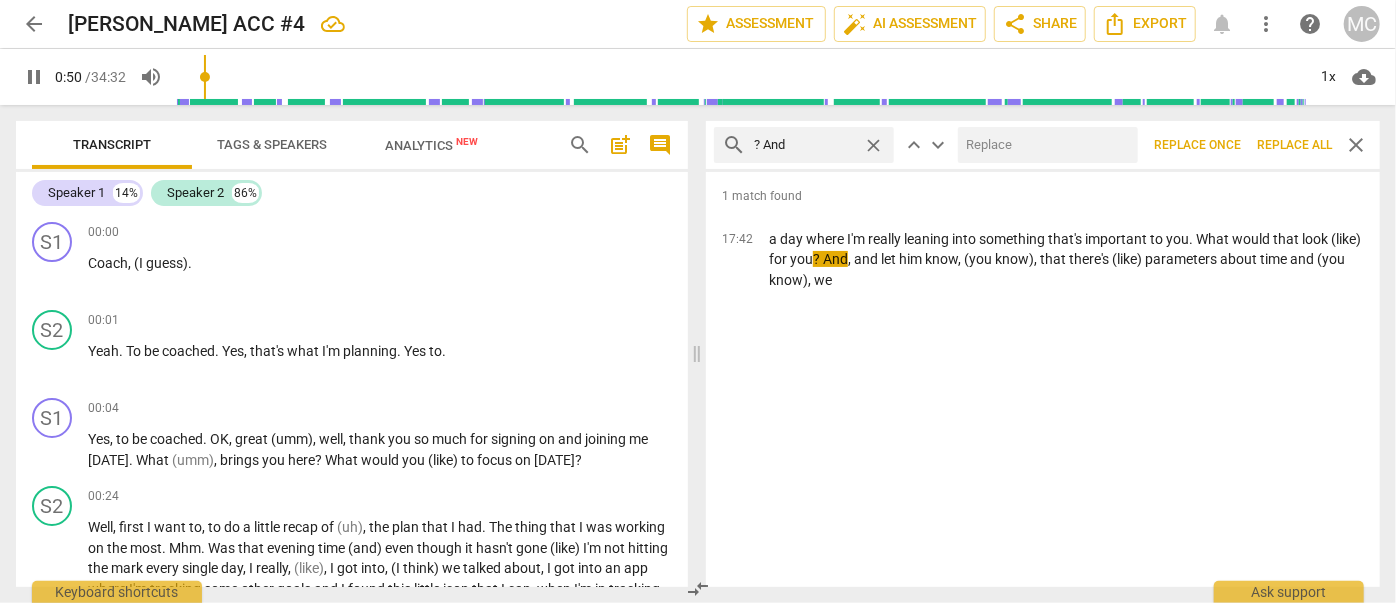 type on "50" 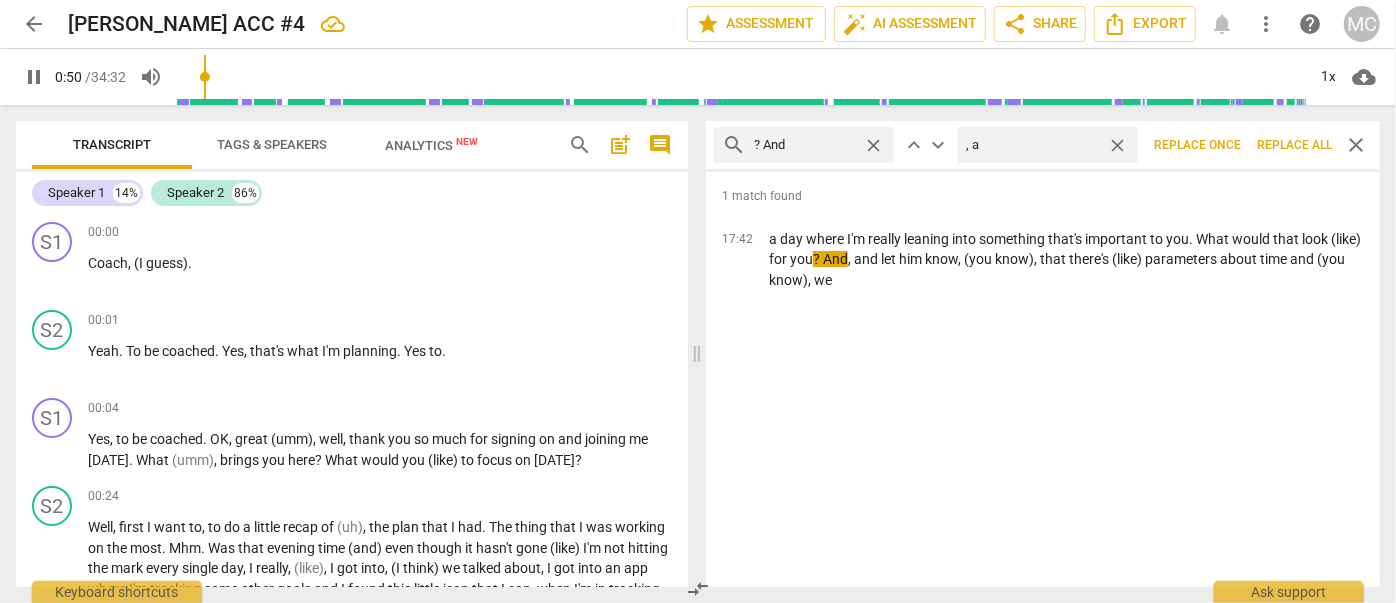 type on ", an" 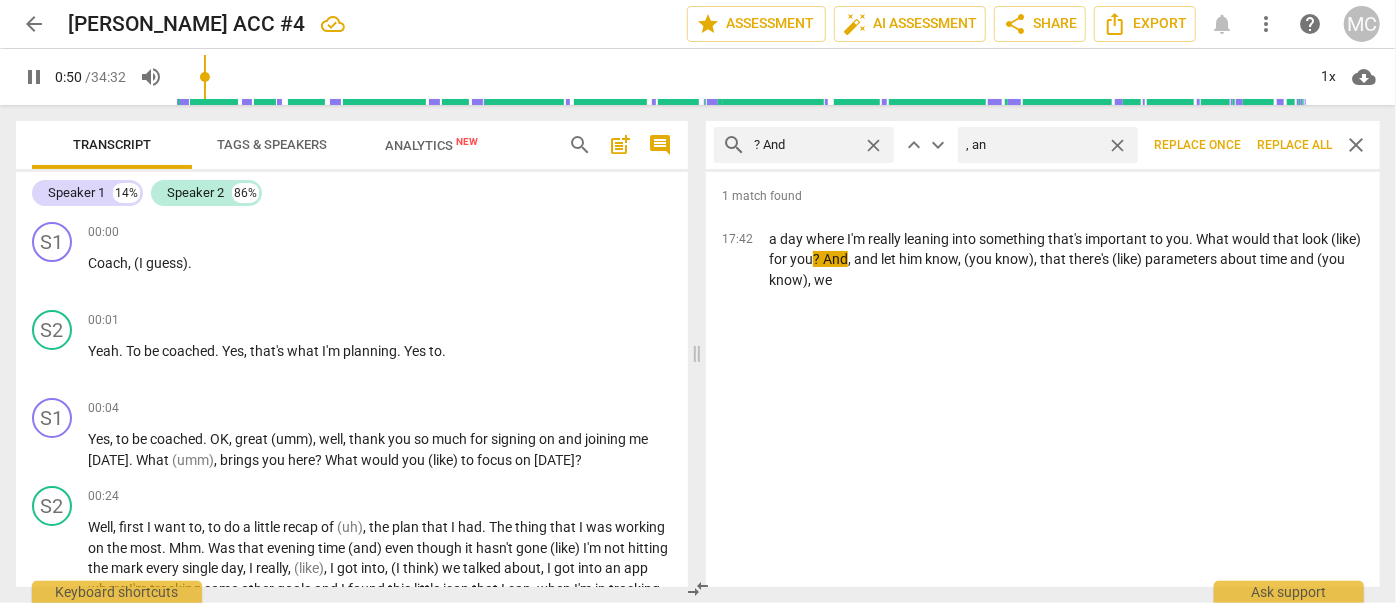 type on "51" 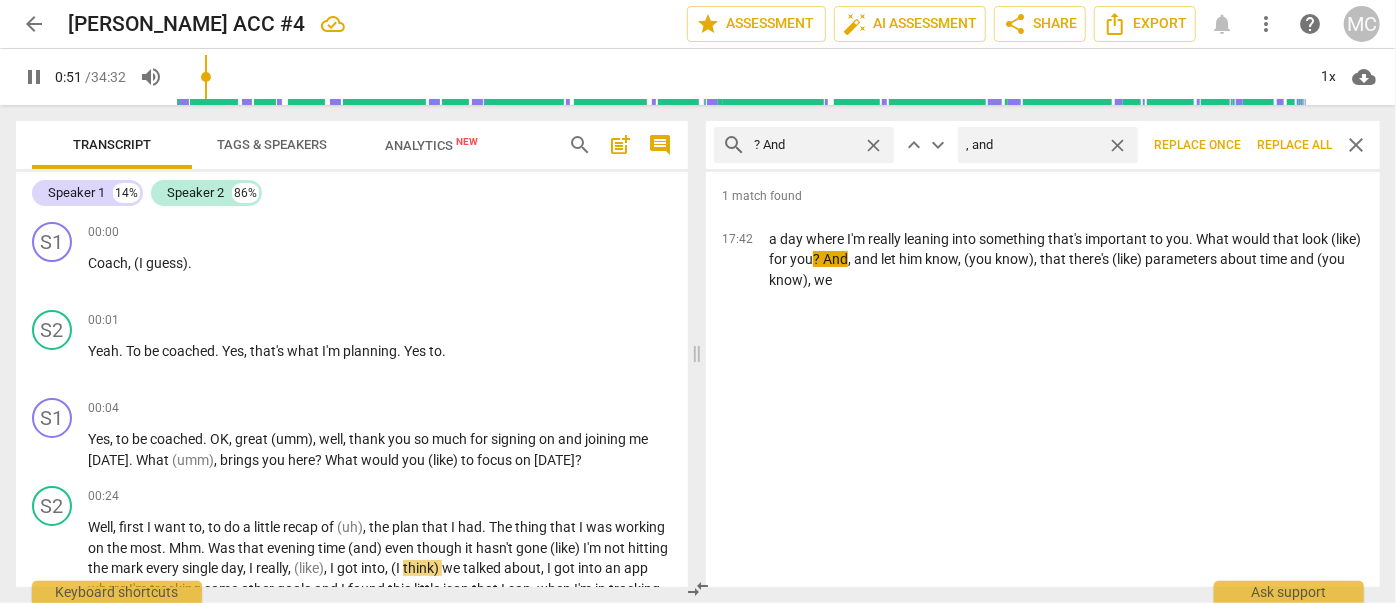 type on "51" 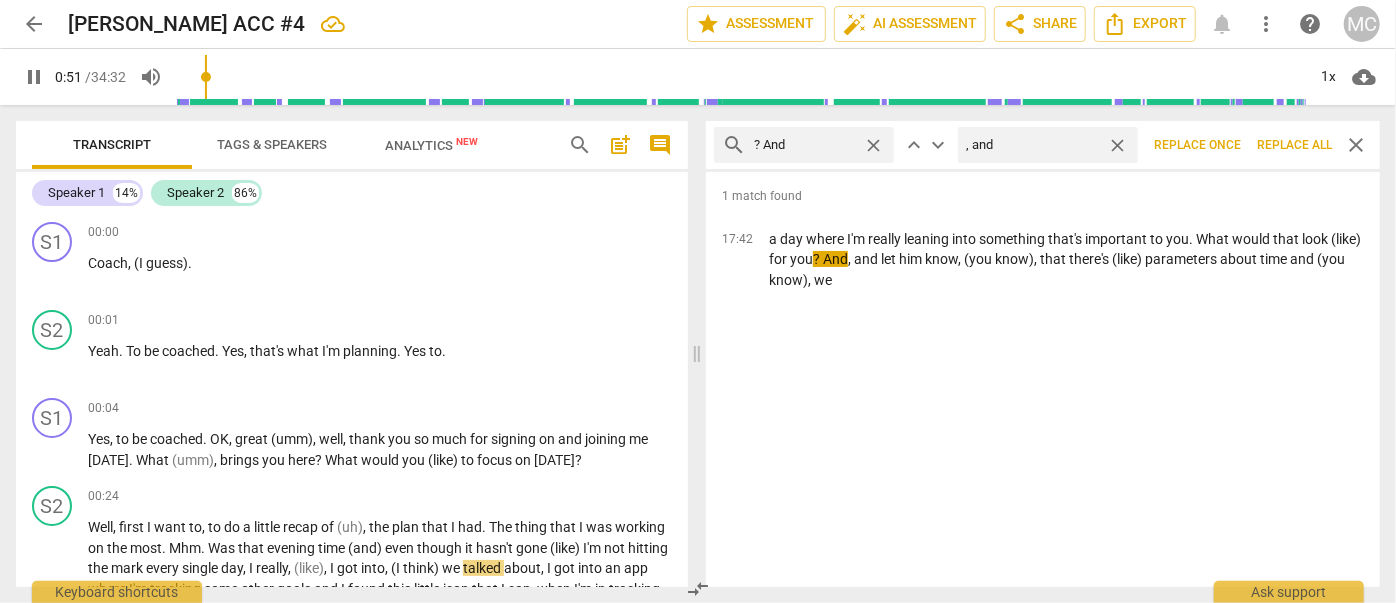 type on ", and" 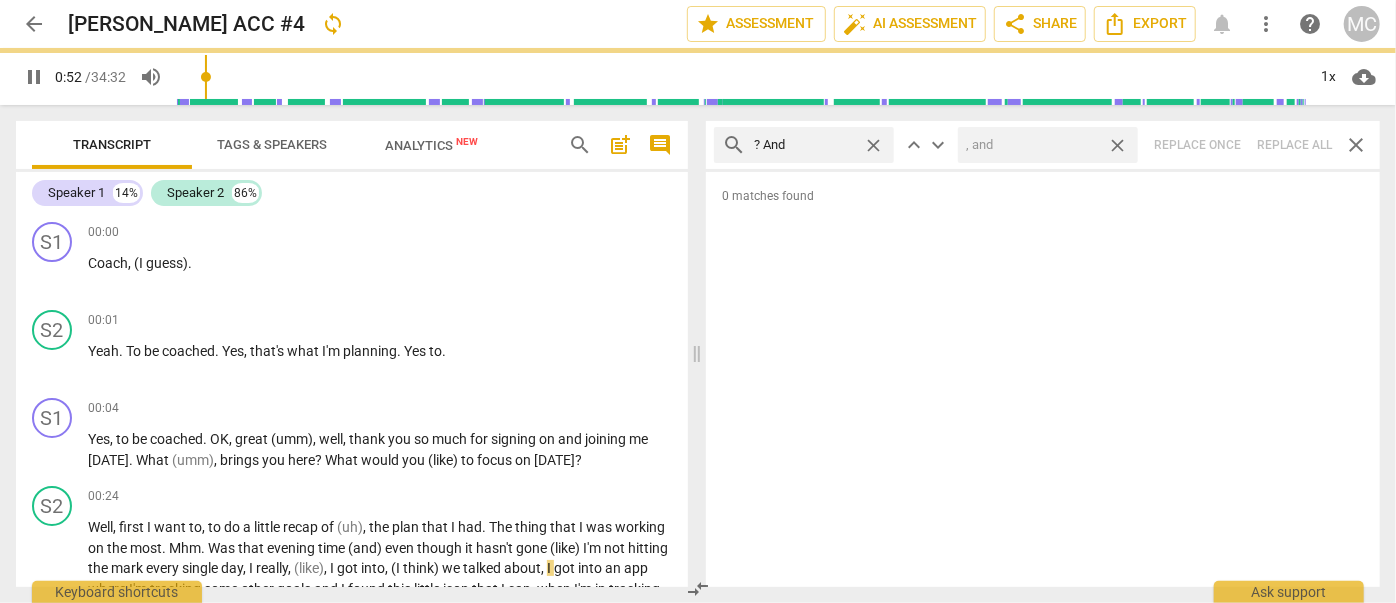 type on "52" 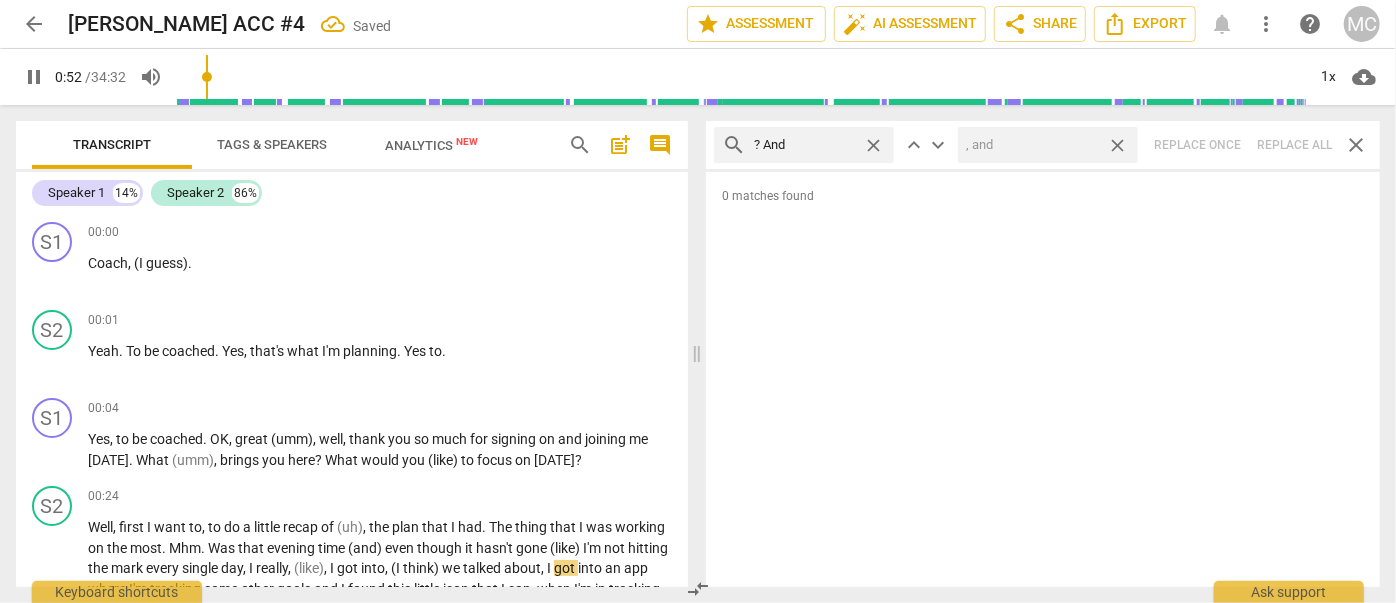 drag, startPoint x: 1119, startPoint y: 143, endPoint x: 967, endPoint y: 146, distance: 152.0296 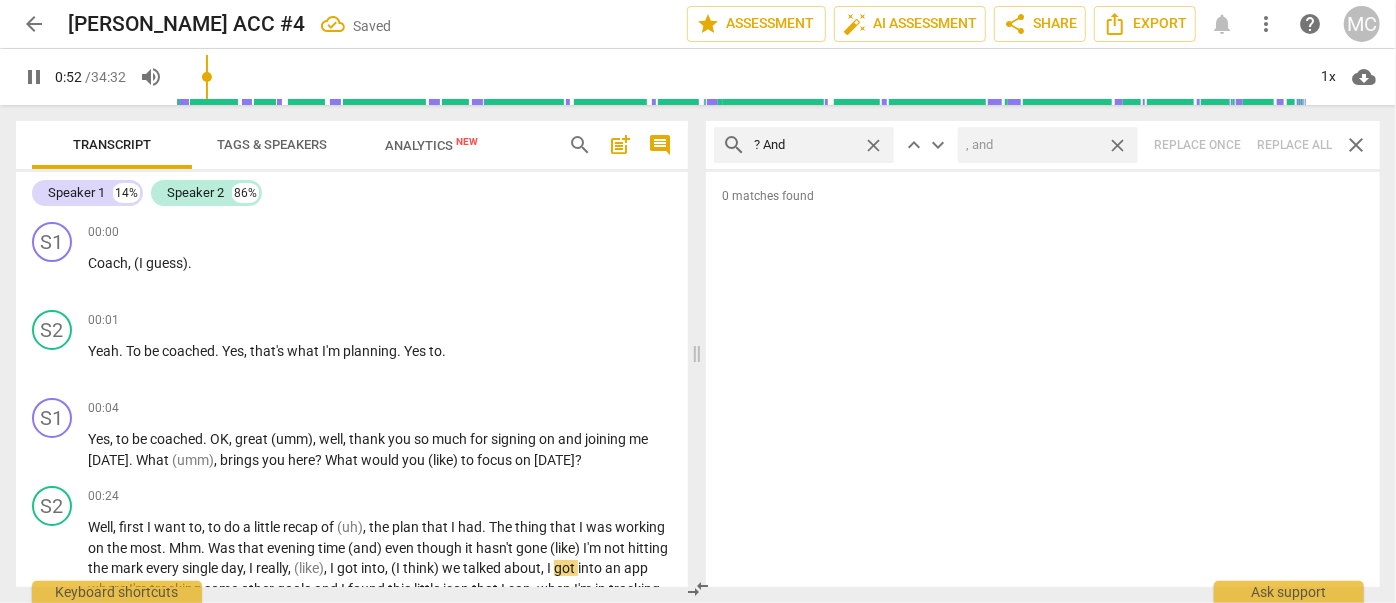 click on "close" at bounding box center (1117, 145) 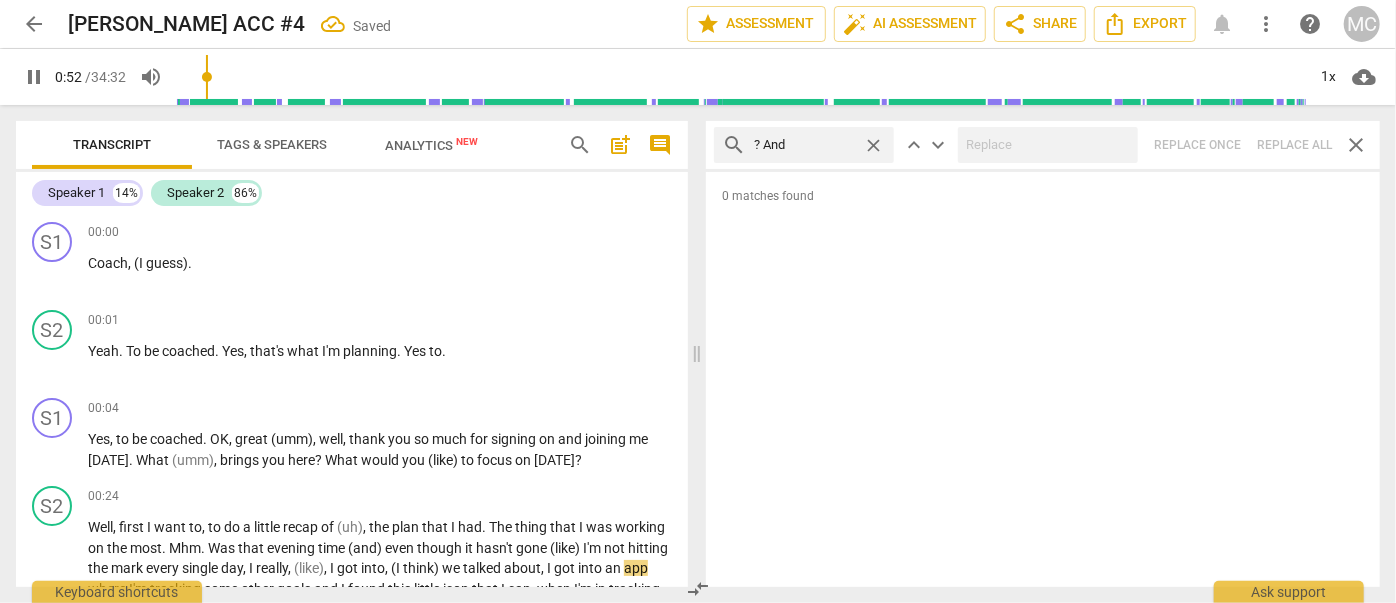type on "53" 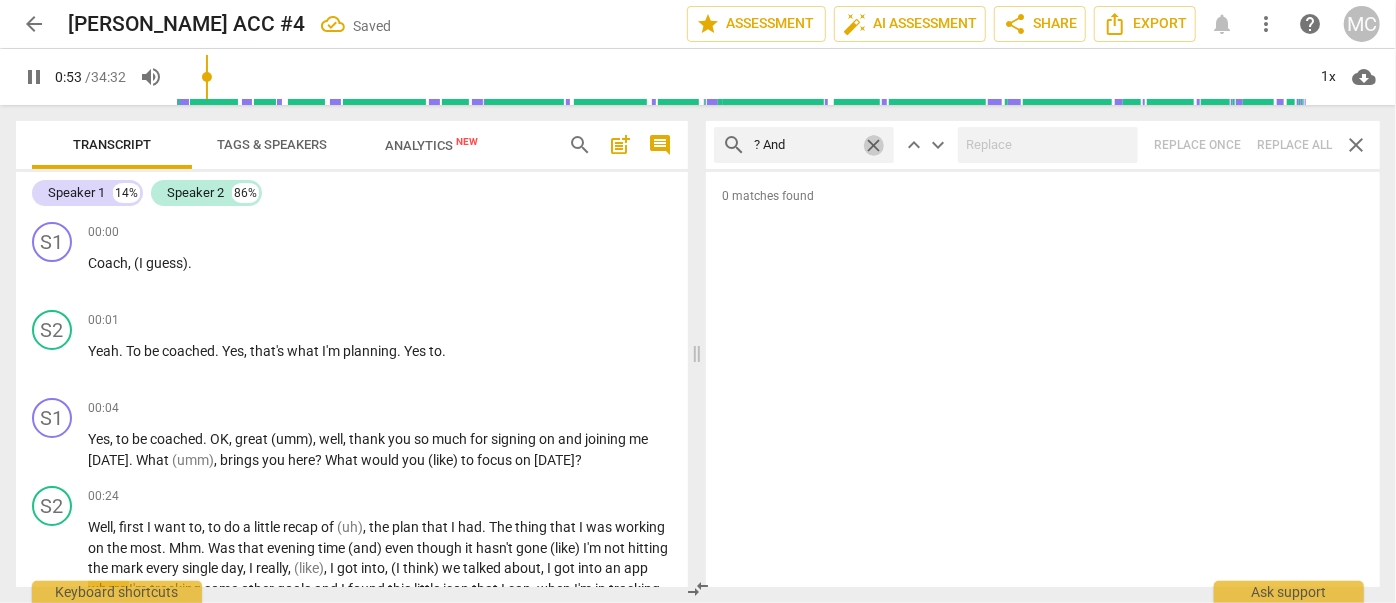 click on "close" at bounding box center [873, 145] 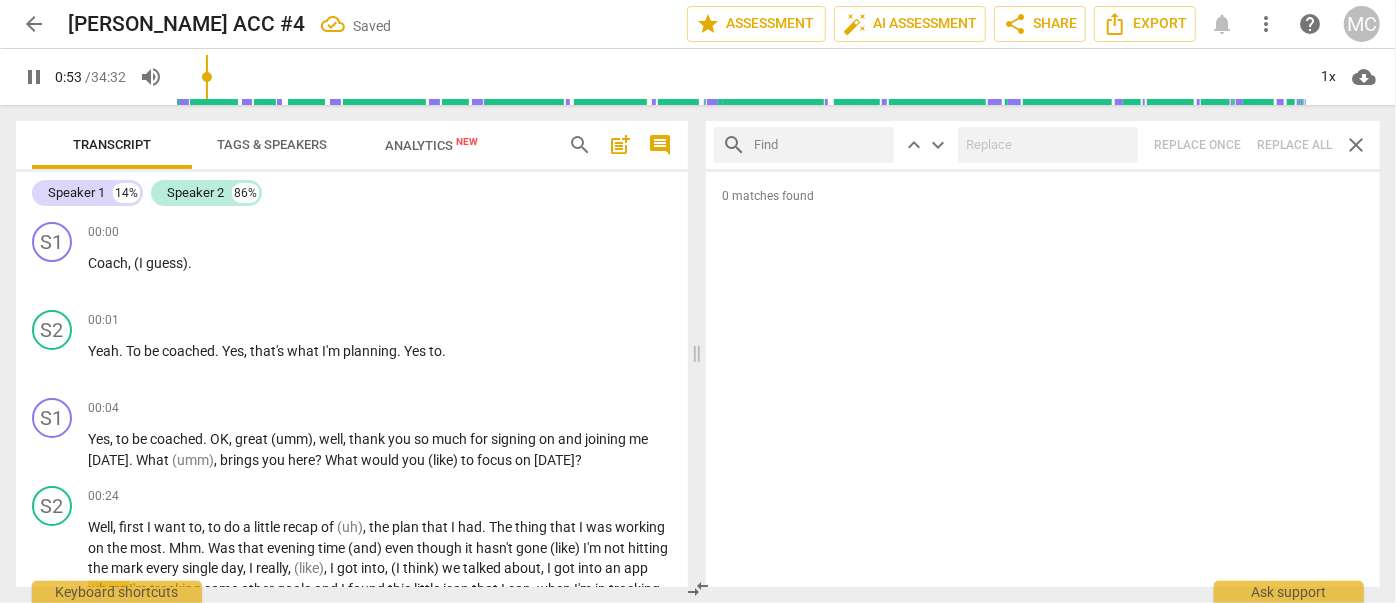 click at bounding box center (820, 145) 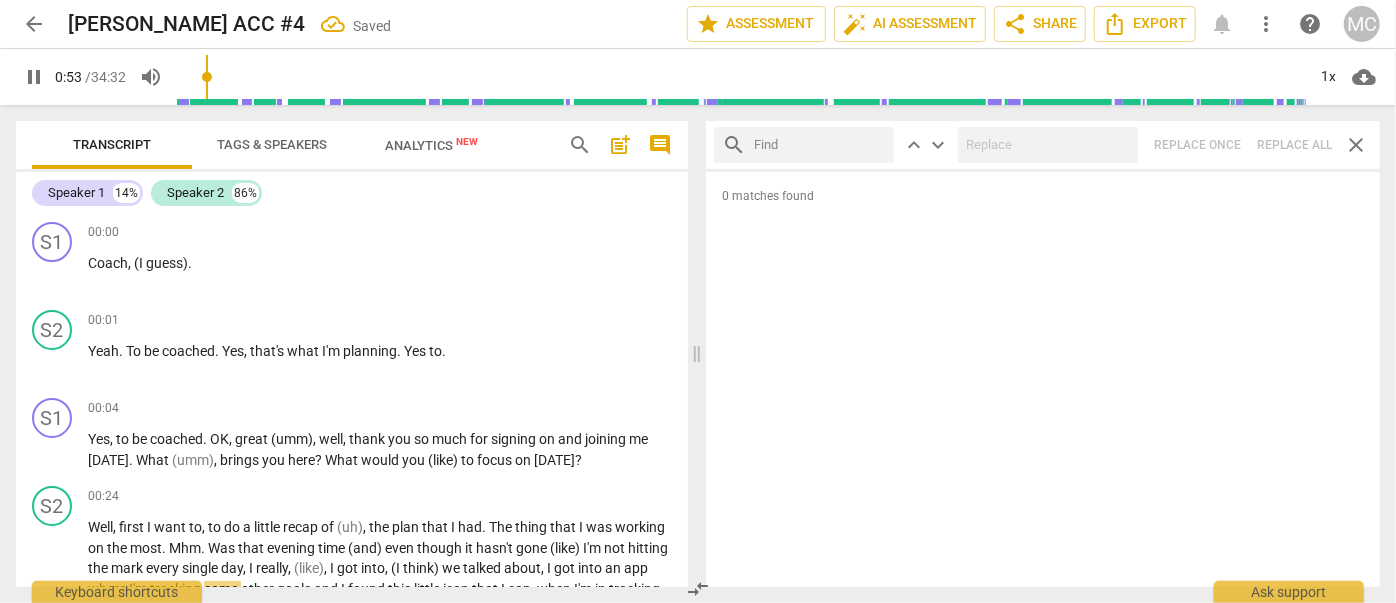 type on "54" 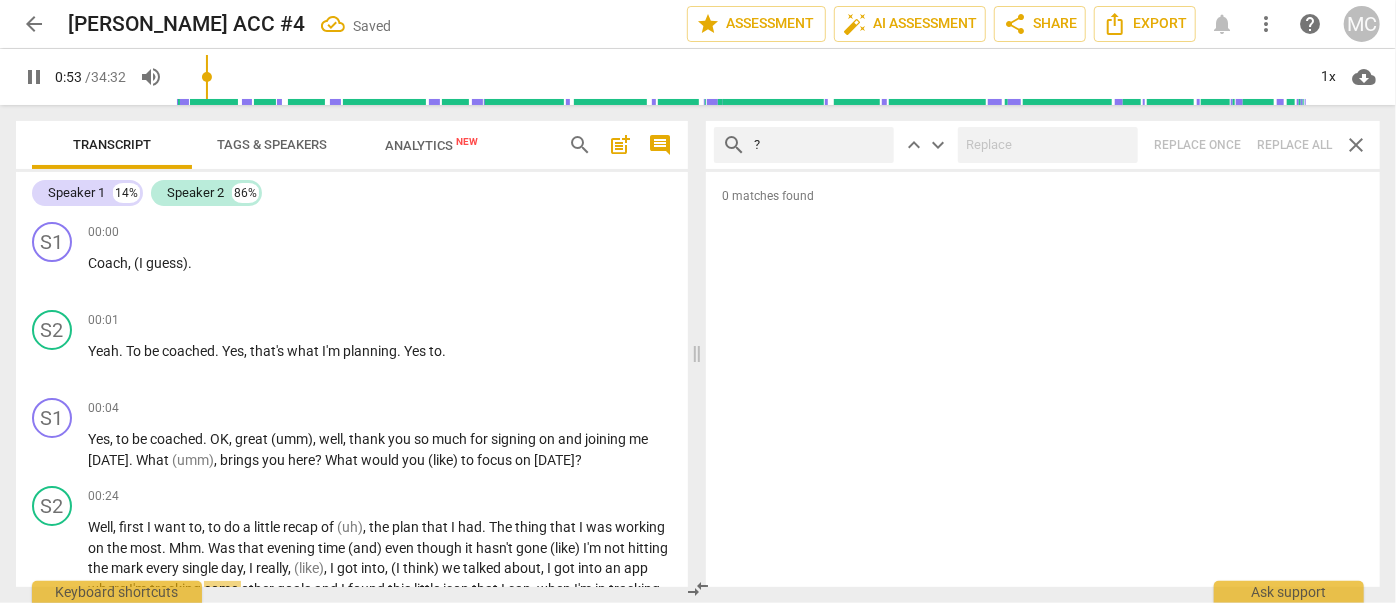 type on "?" 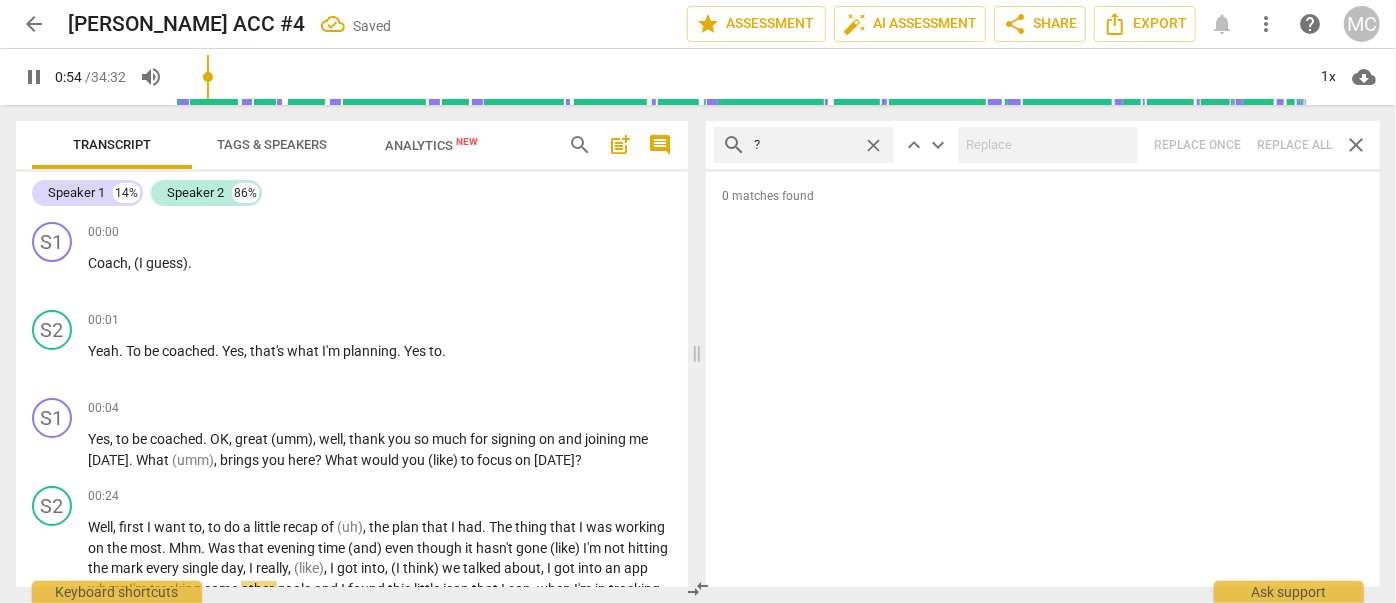 type on "54" 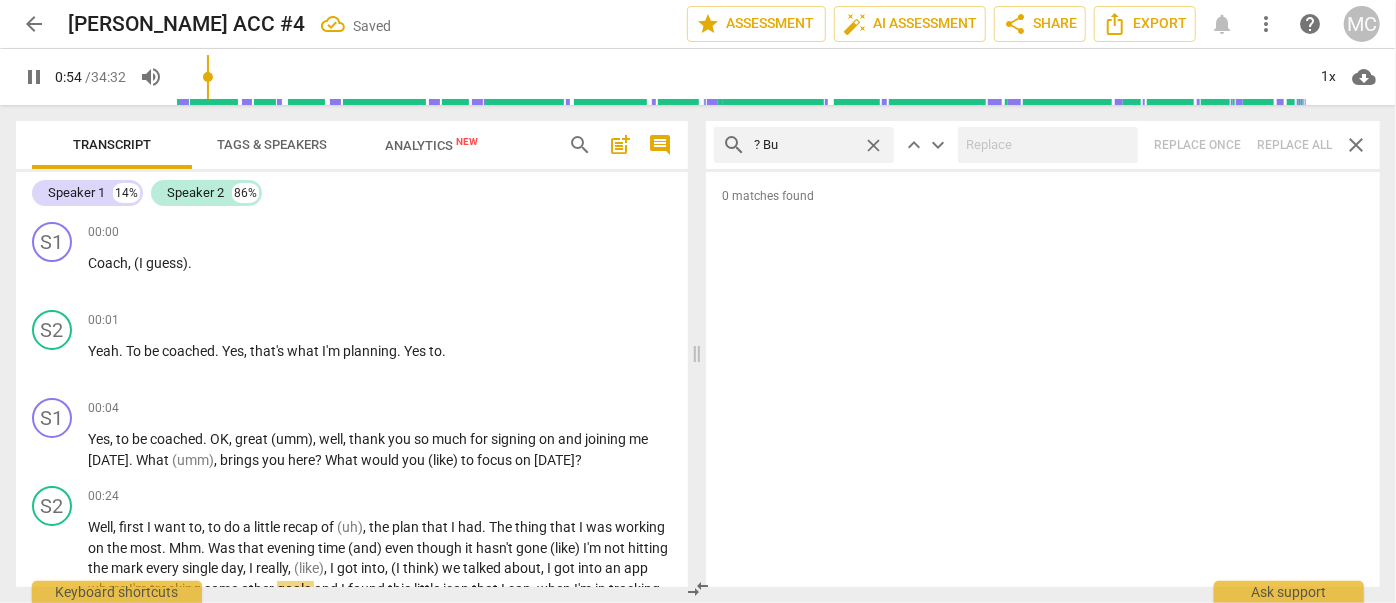 type 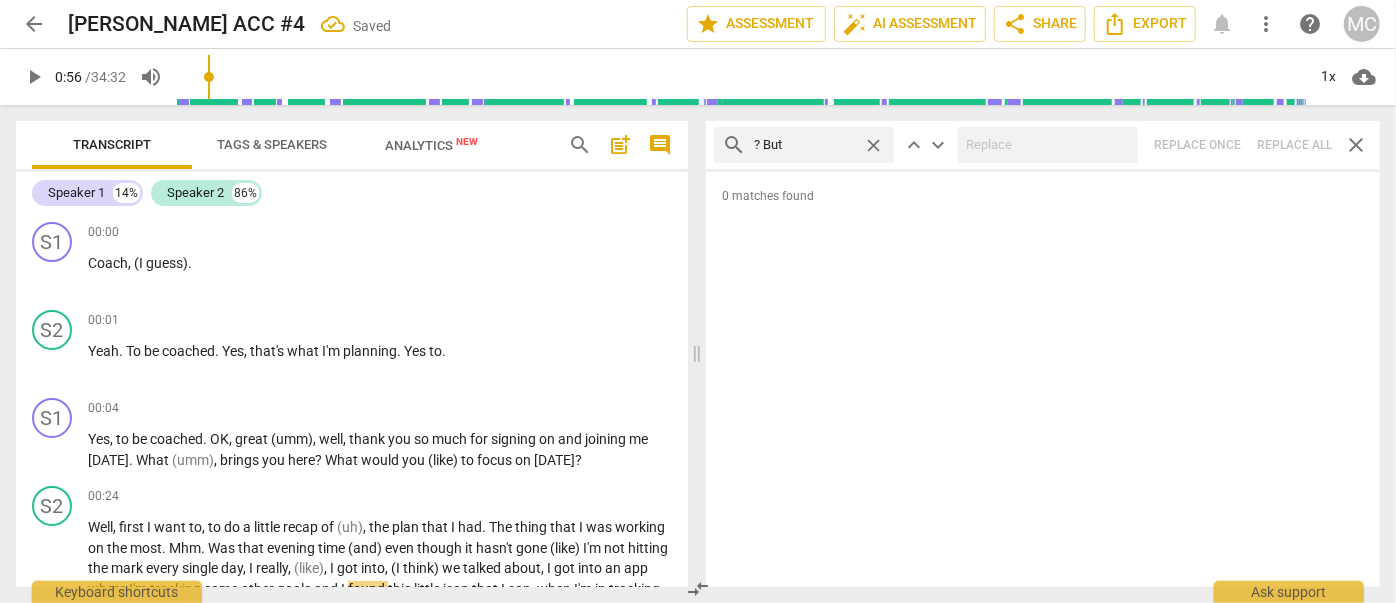 drag, startPoint x: 1302, startPoint y: 138, endPoint x: 1232, endPoint y: 136, distance: 70.028564 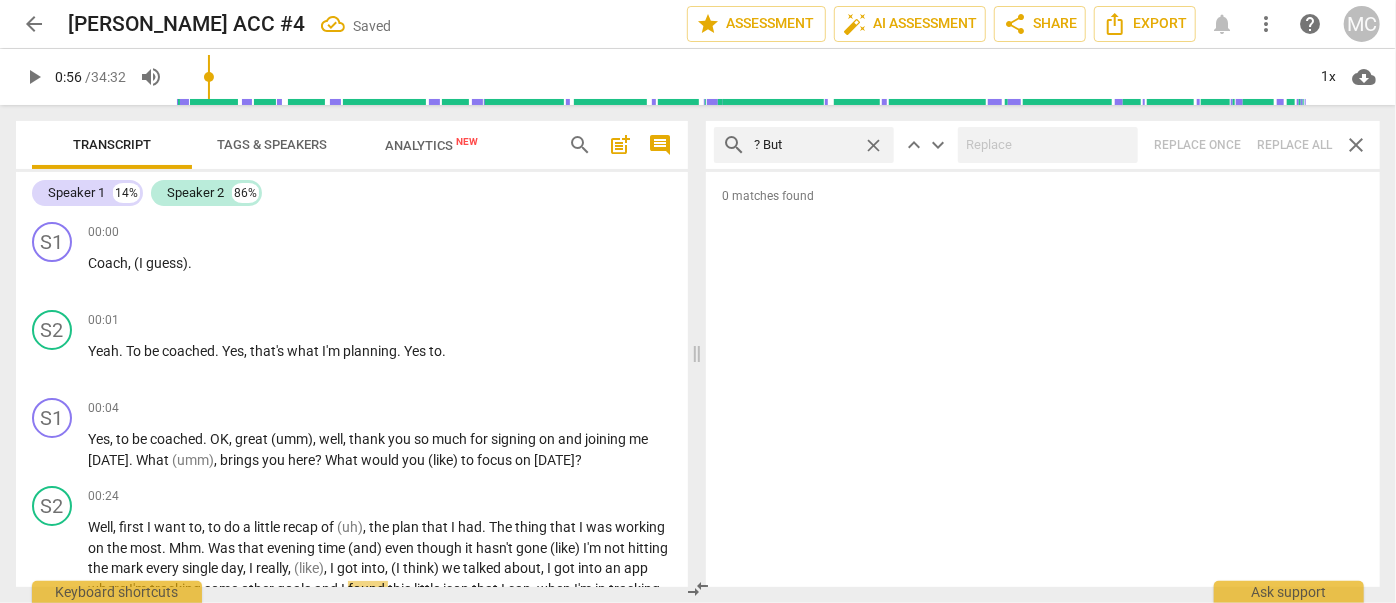 click on "search ? But close keyboard_arrow_up keyboard_arrow_down Replace once Replace all close" at bounding box center [1043, 145] 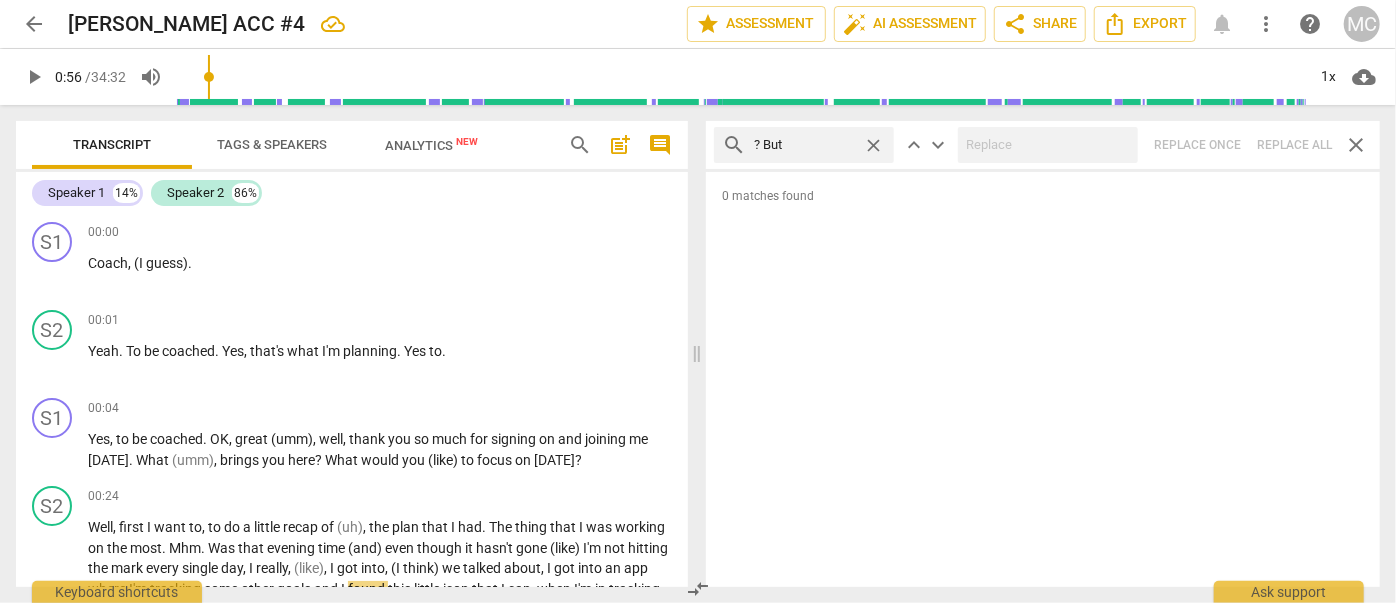 drag, startPoint x: 878, startPoint y: 140, endPoint x: 866, endPoint y: 140, distance: 12 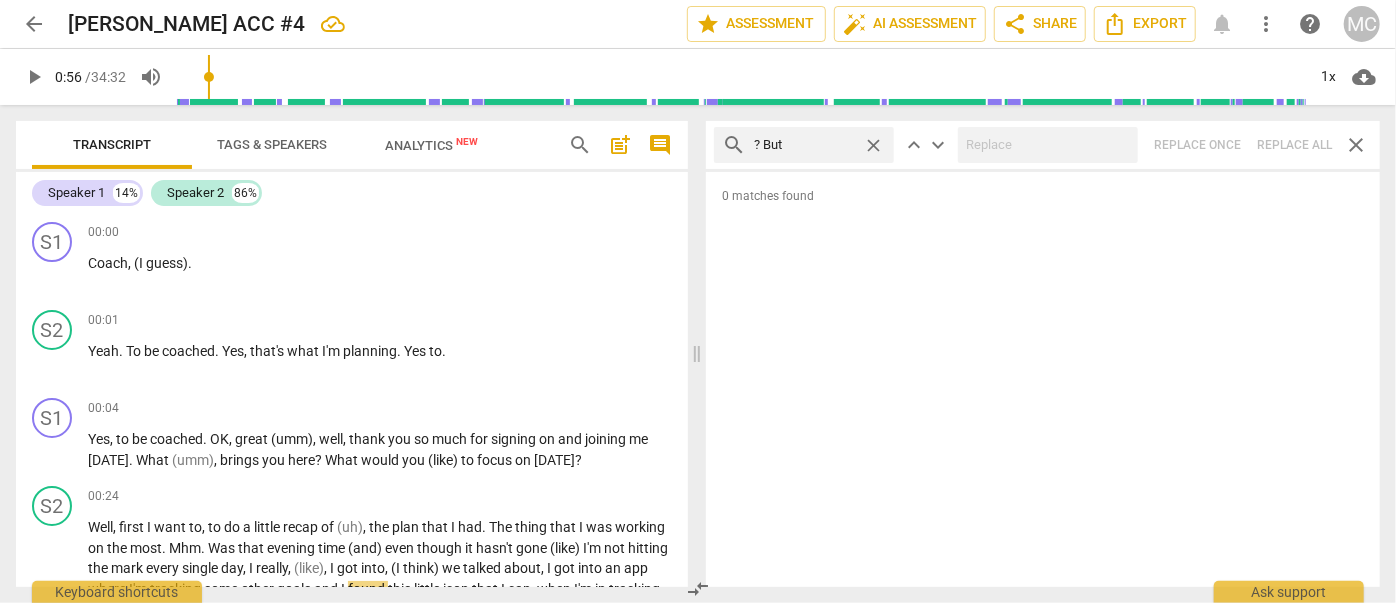 click on "close" at bounding box center [873, 145] 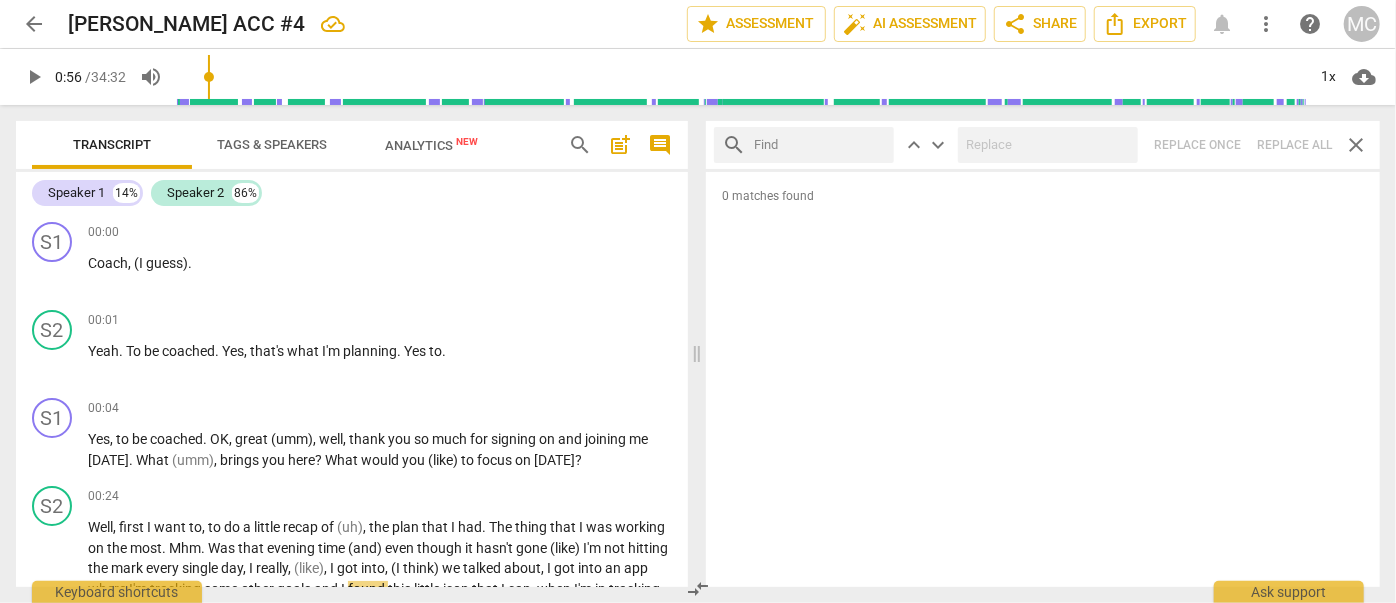 click at bounding box center [820, 145] 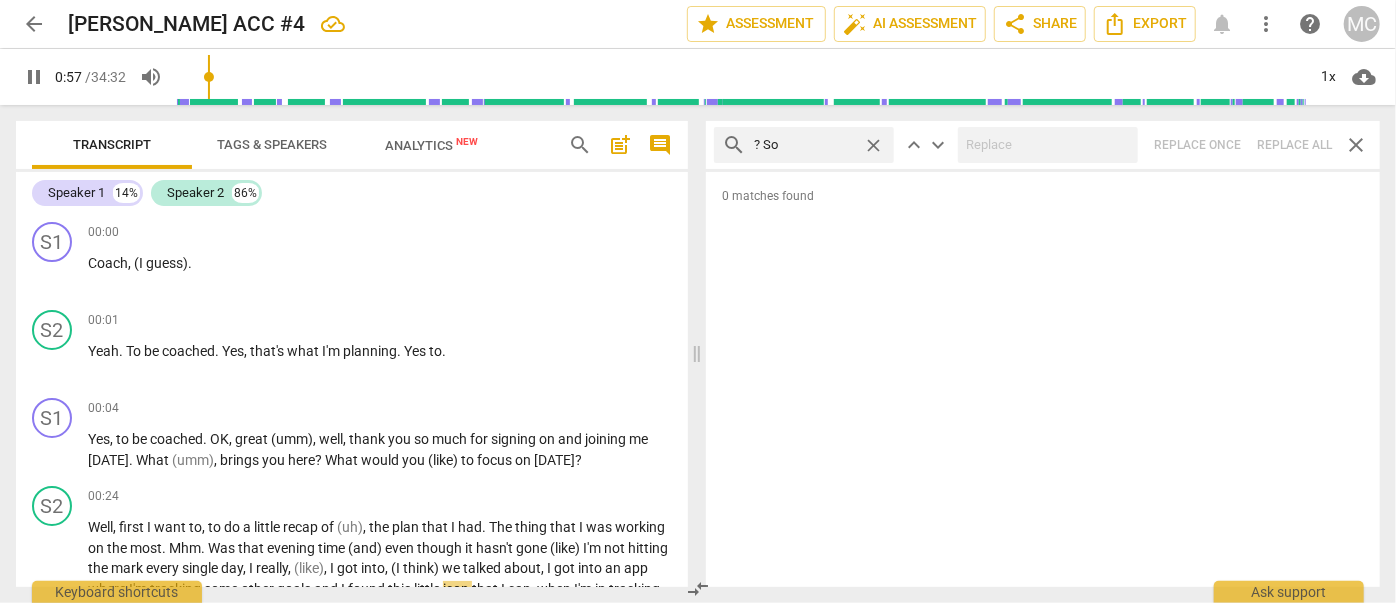 click on "search ? So close keyboard_arrow_up keyboard_arrow_down Replace once Replace all close" at bounding box center (1043, 145) 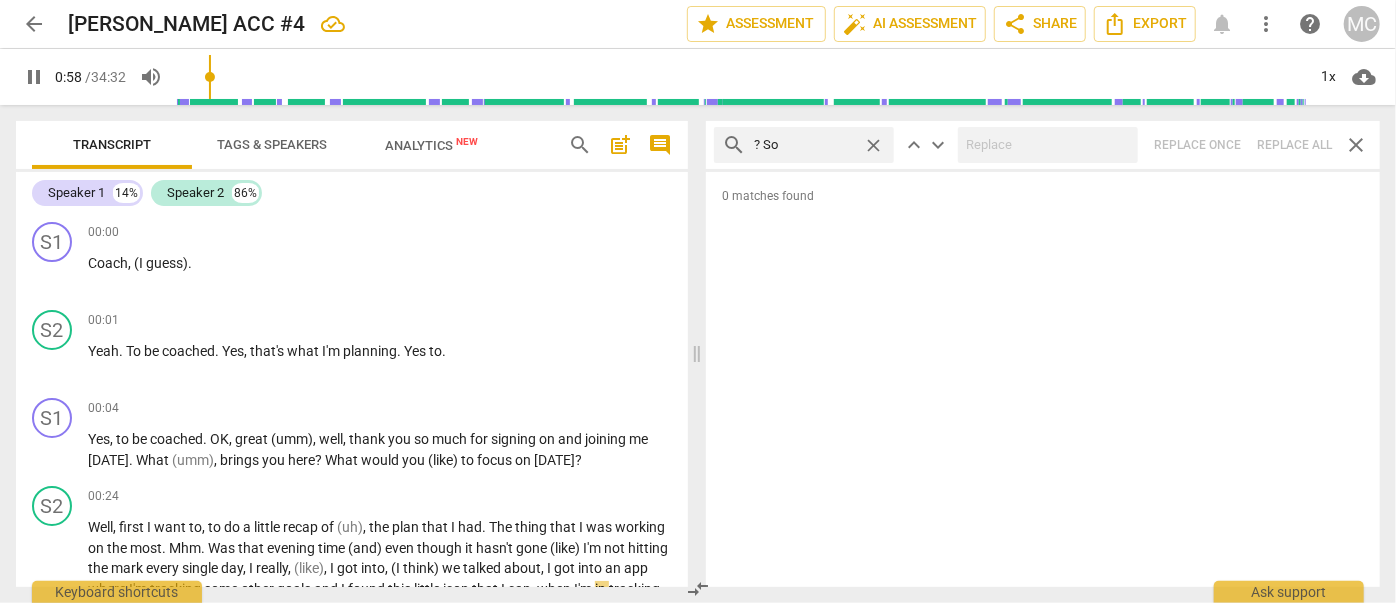 scroll, scrollTop: 384, scrollLeft: 0, axis: vertical 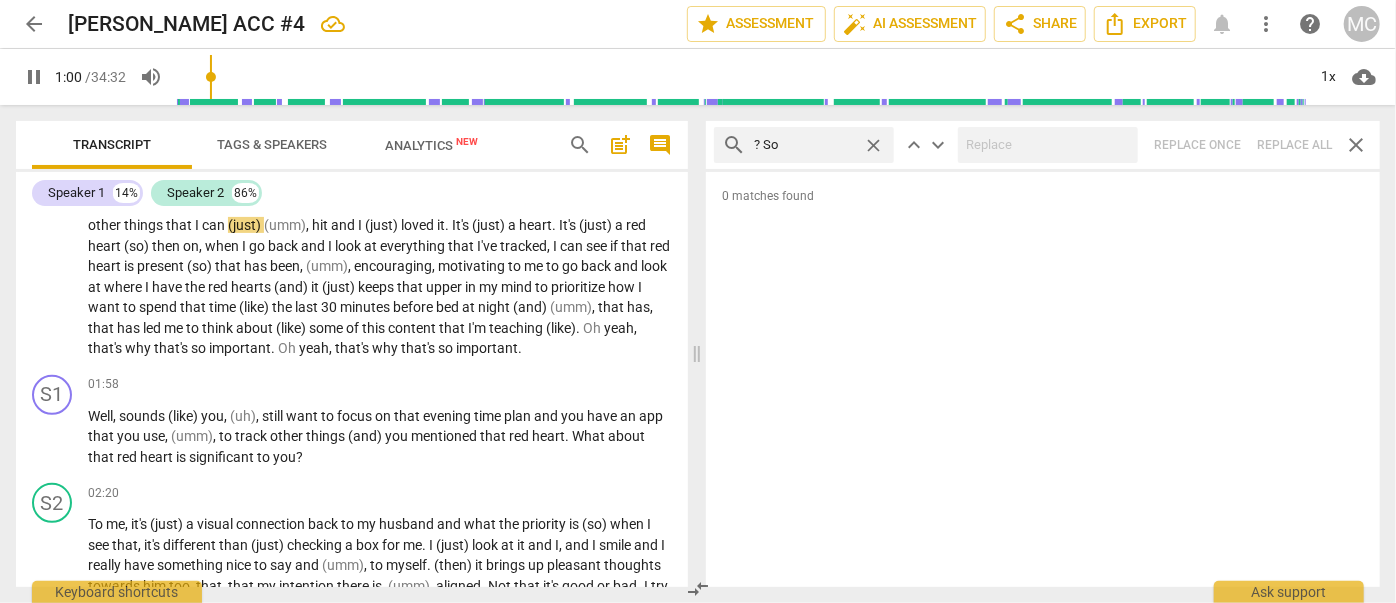 click on "close" at bounding box center [873, 145] 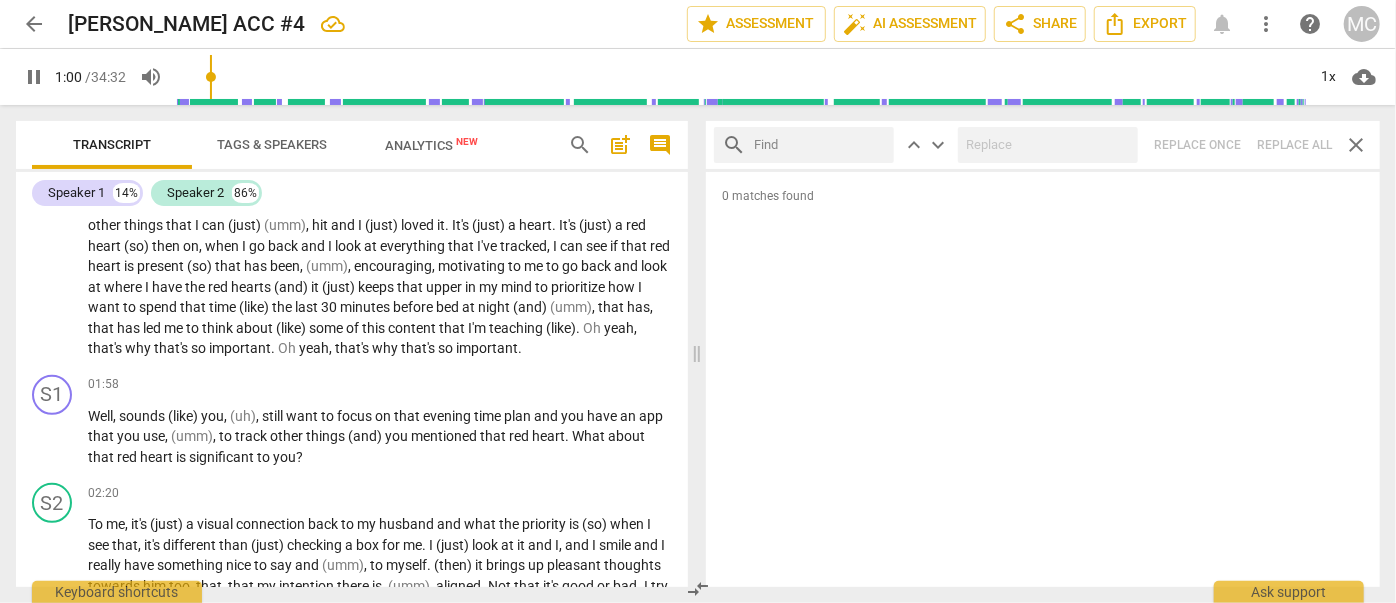 click at bounding box center (820, 145) 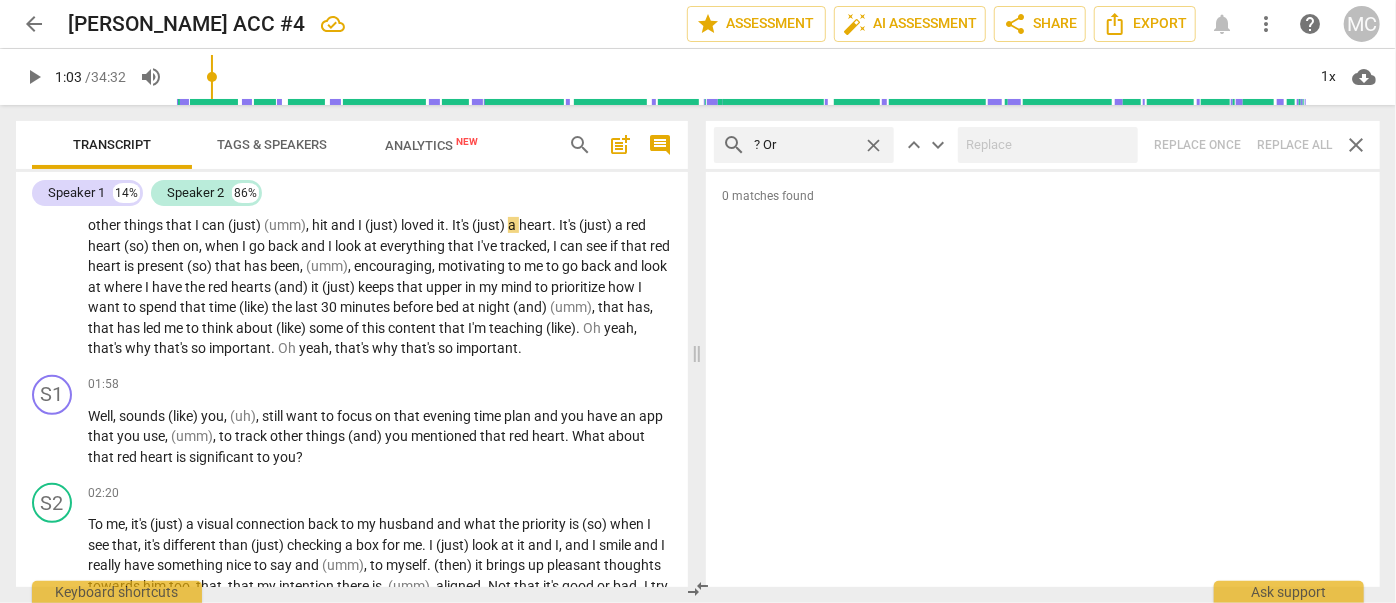 click on "search ? Or close keyboard_arrow_up keyboard_arrow_down Replace once Replace all close" at bounding box center (1043, 145) 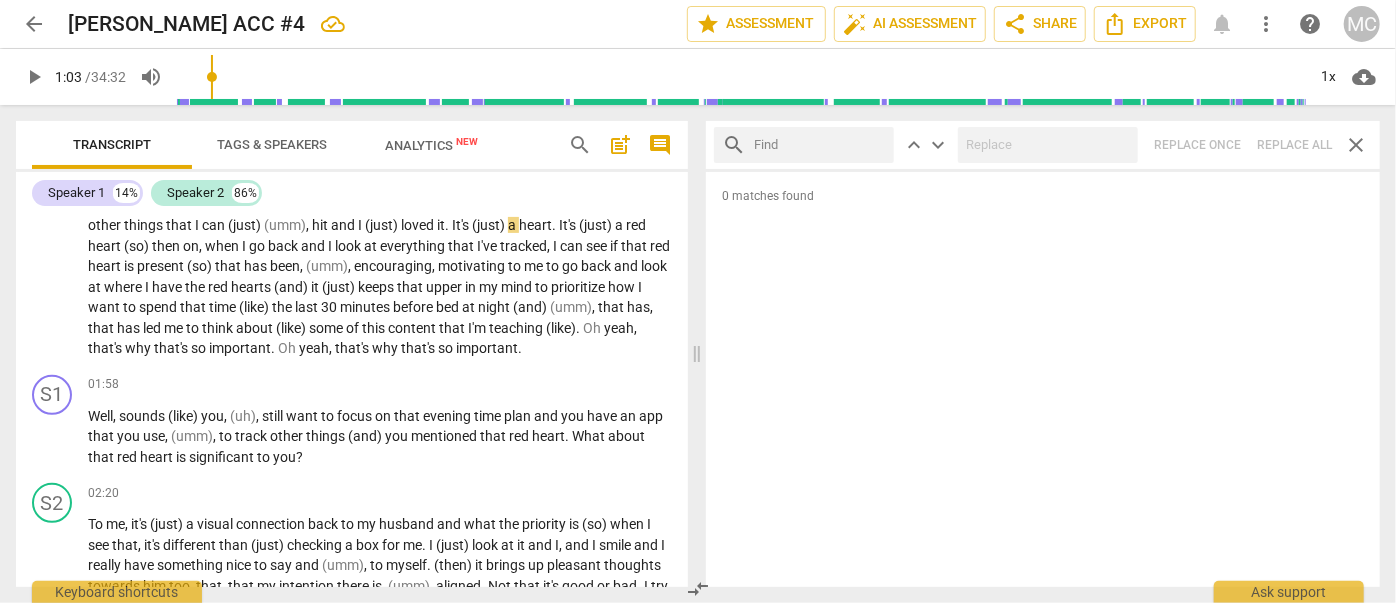 click at bounding box center (820, 145) 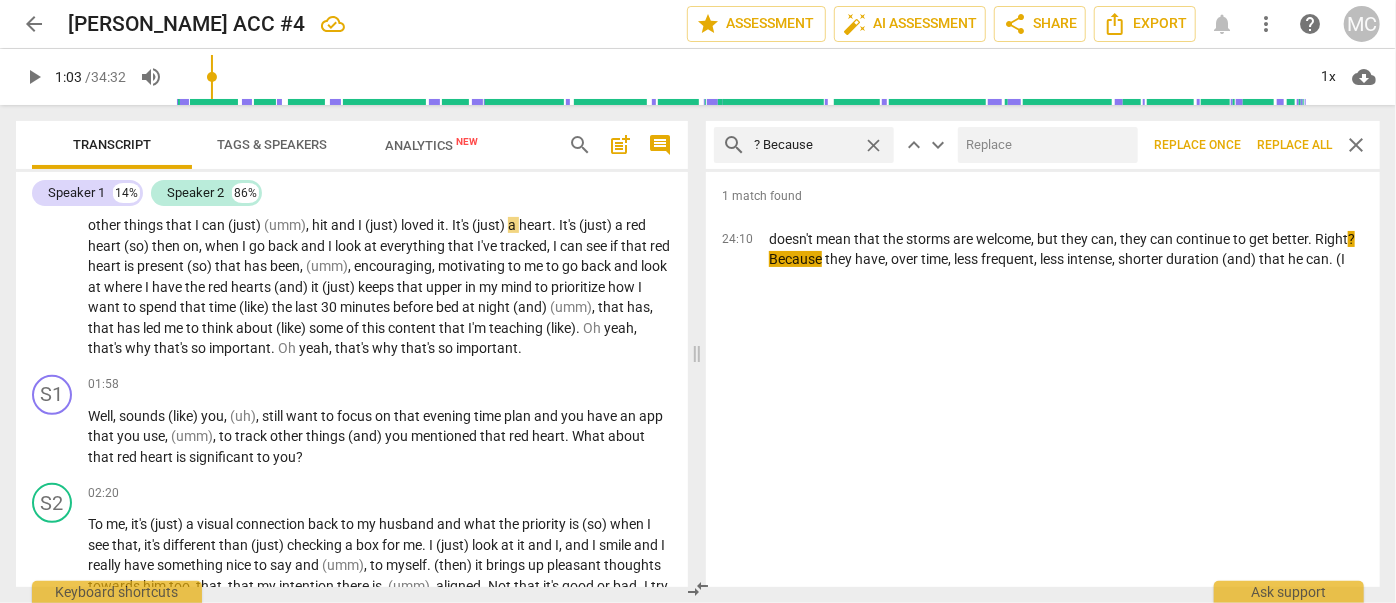 click at bounding box center [1044, 145] 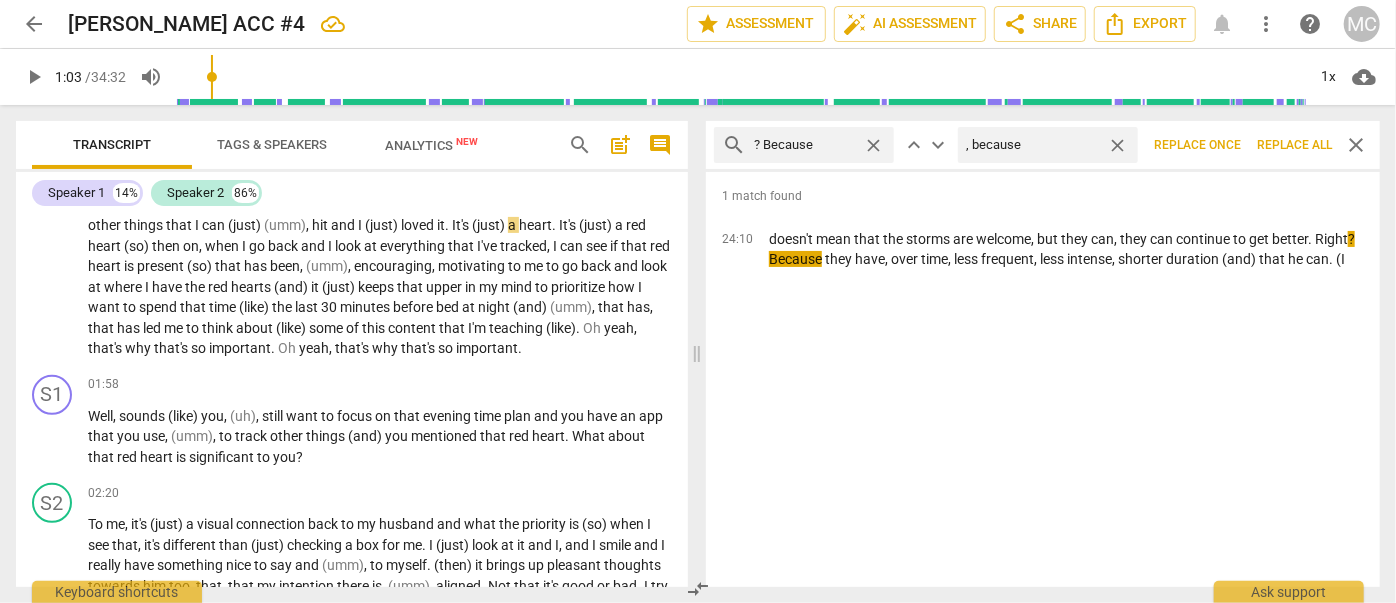 click on "Replace all" at bounding box center (1294, 145) 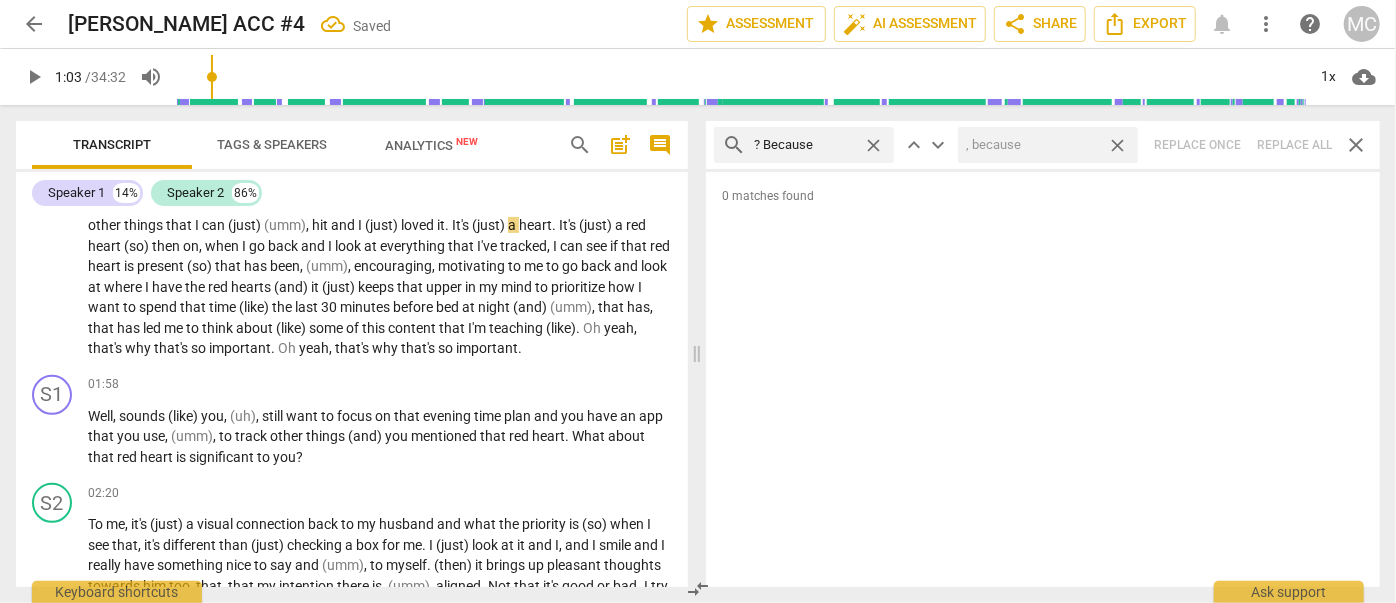 click on "close" at bounding box center [1117, 145] 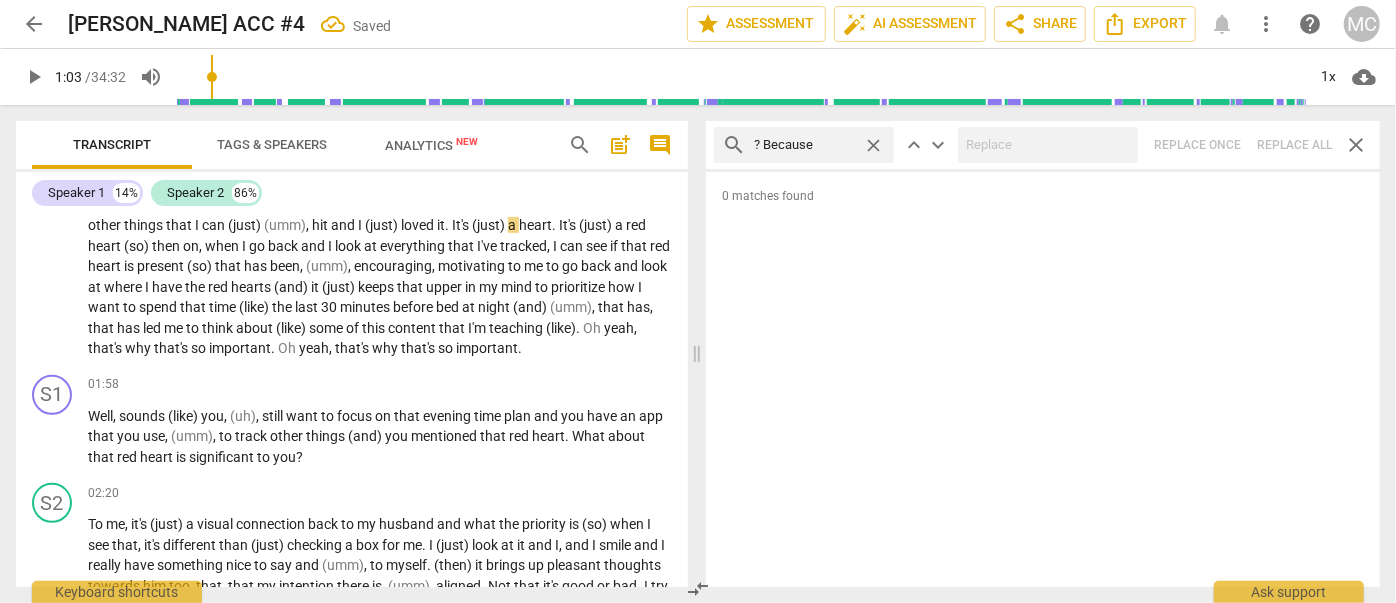 click on "close" at bounding box center (873, 145) 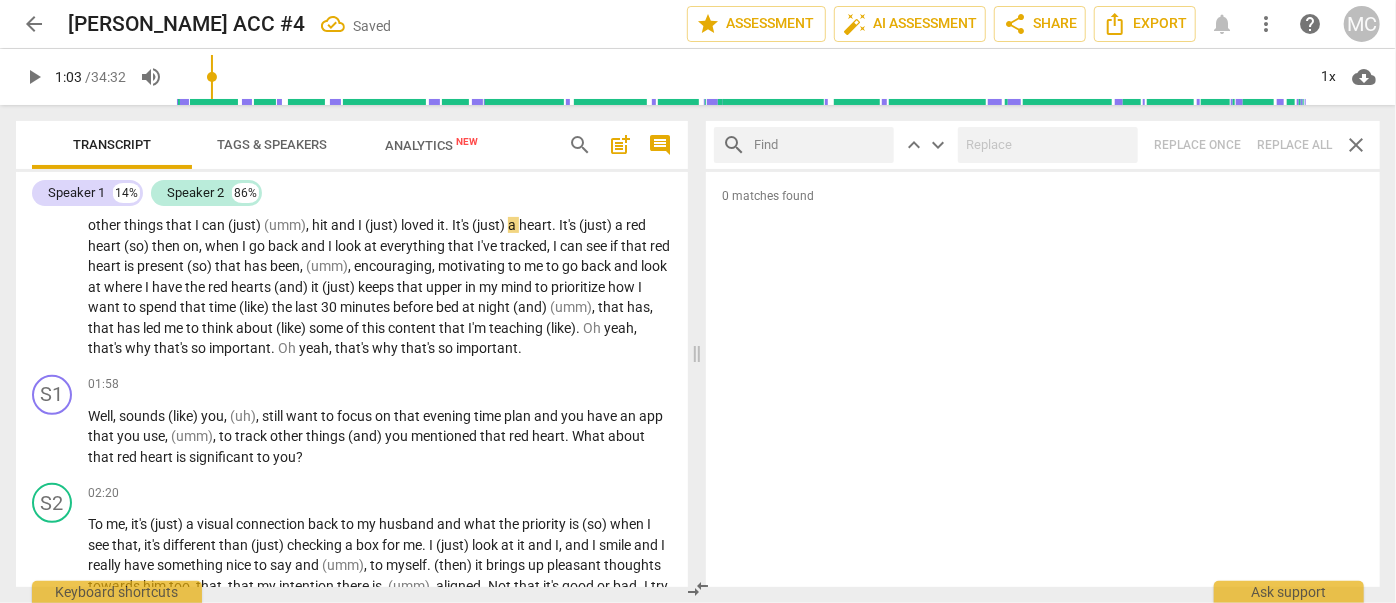 click at bounding box center [820, 145] 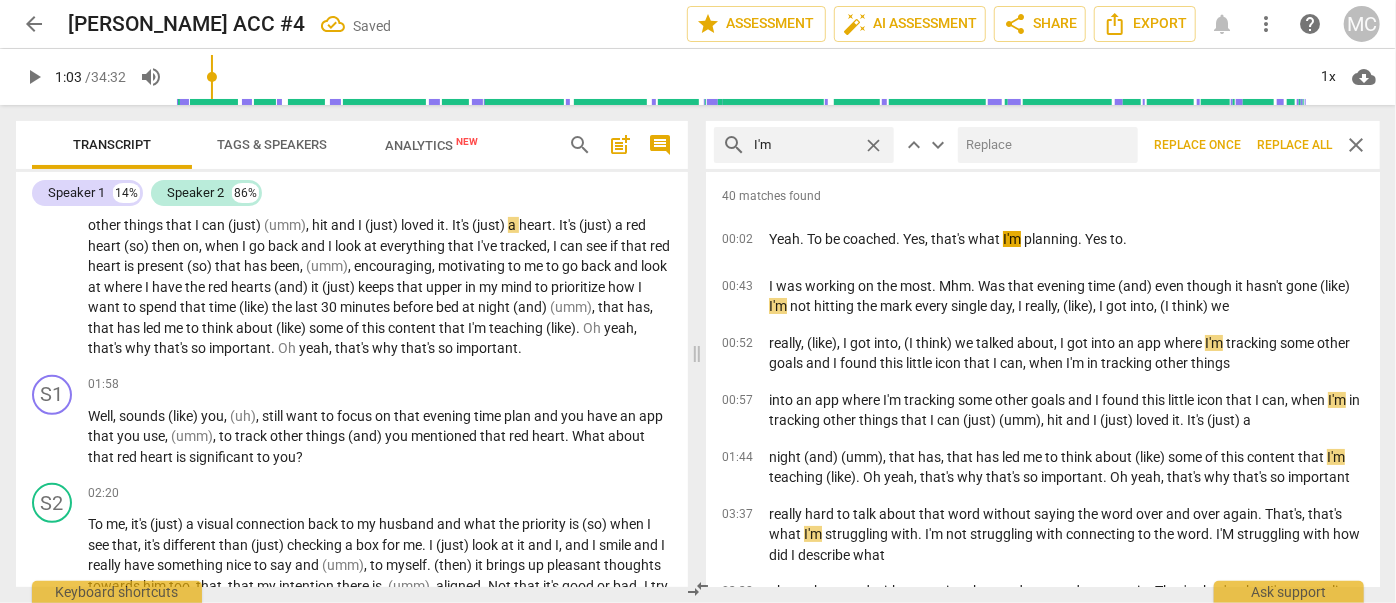 click at bounding box center [1044, 145] 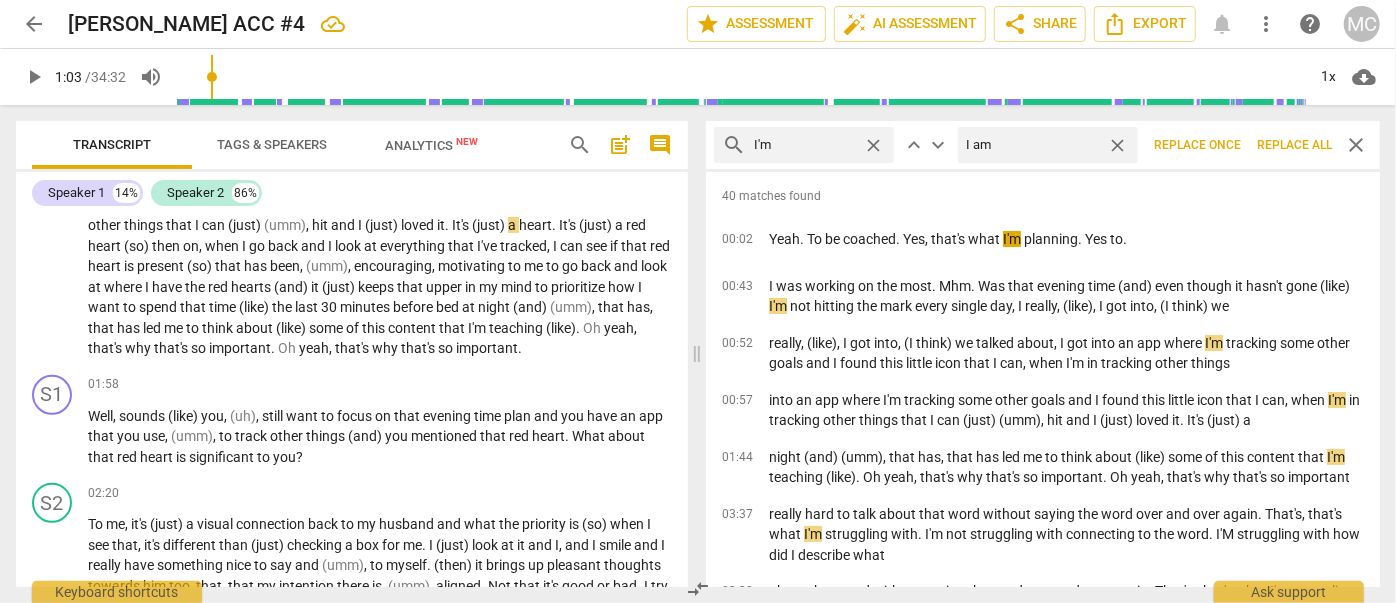 click on "Replace all" at bounding box center [1294, 145] 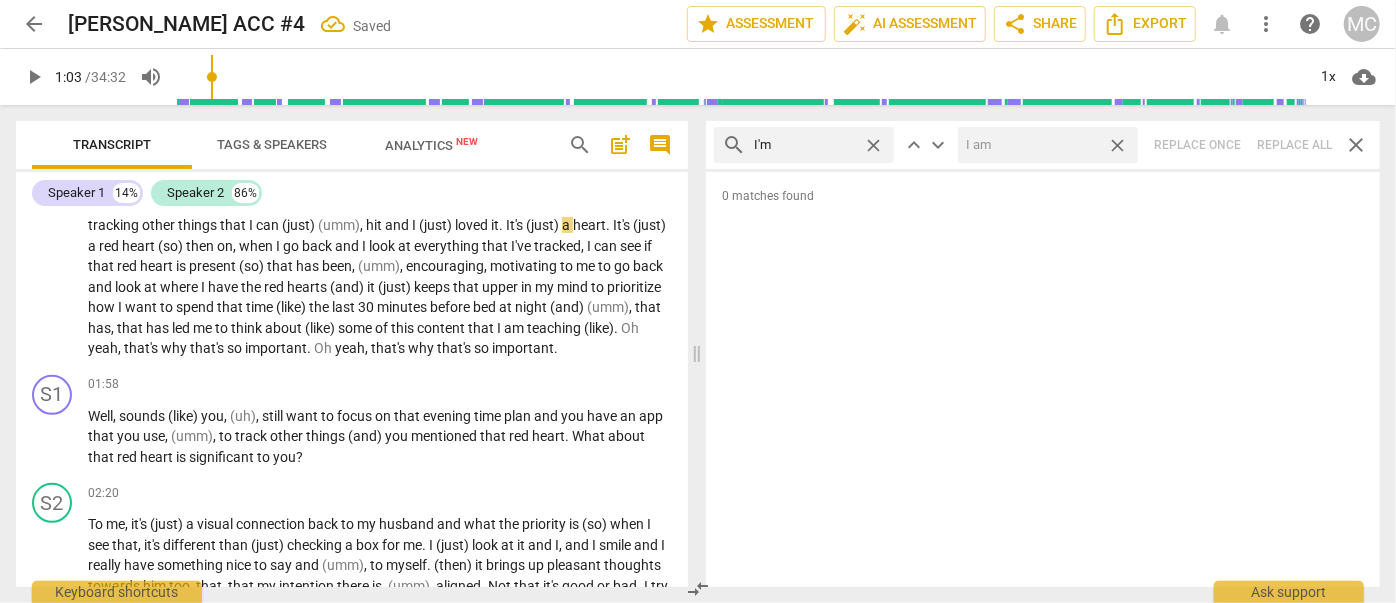 drag, startPoint x: 1122, startPoint y: 144, endPoint x: 1101, endPoint y: 141, distance: 21.213203 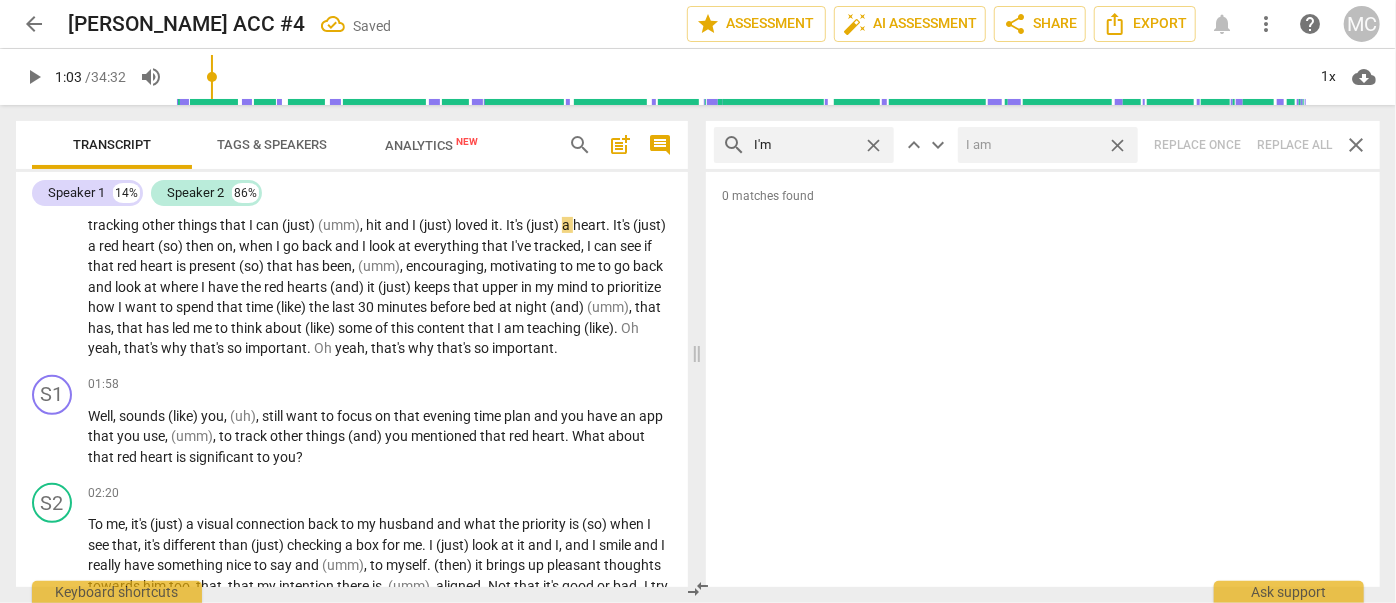 click on "close" at bounding box center [1117, 145] 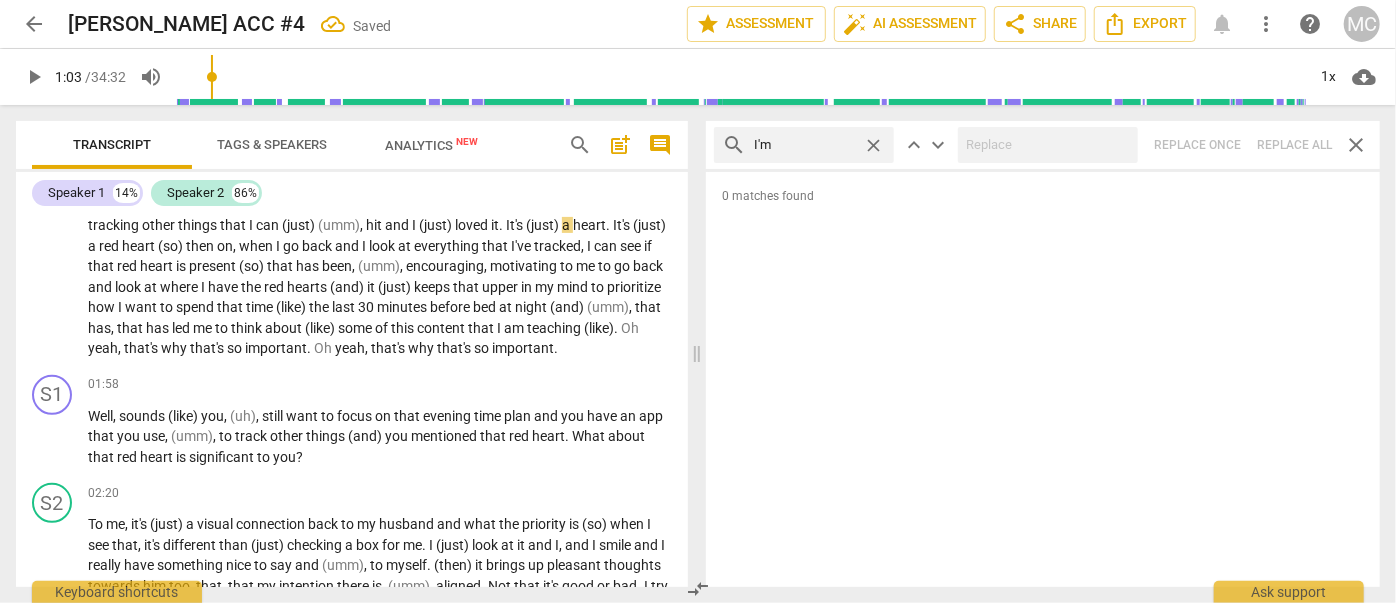 drag, startPoint x: 874, startPoint y: 140, endPoint x: 778, endPoint y: 145, distance: 96.13012 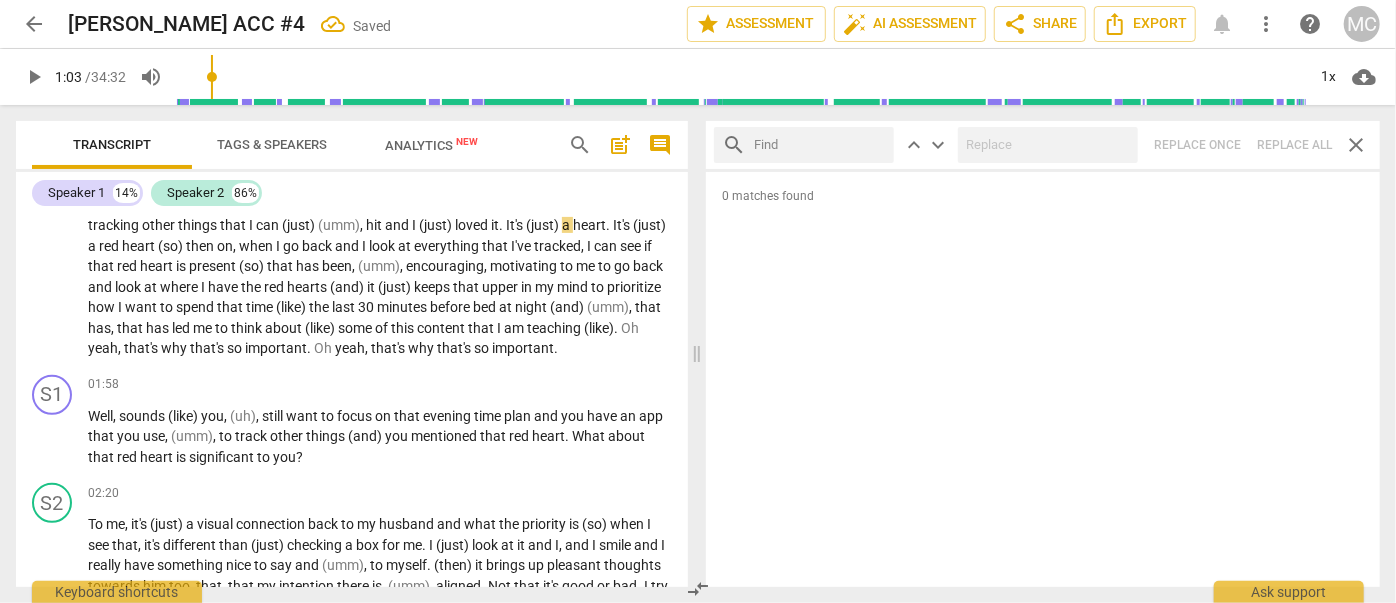 click at bounding box center [820, 145] 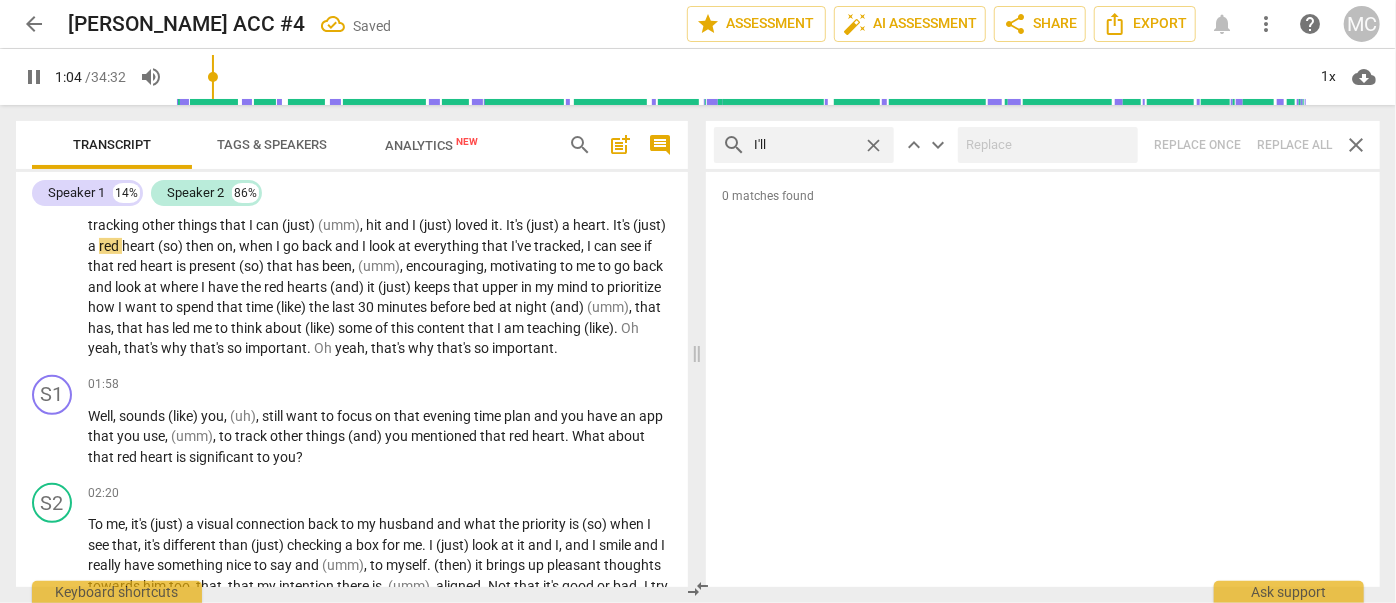 click on "search I'll close keyboard_arrow_up keyboard_arrow_down Replace once Replace all close" at bounding box center (1043, 145) 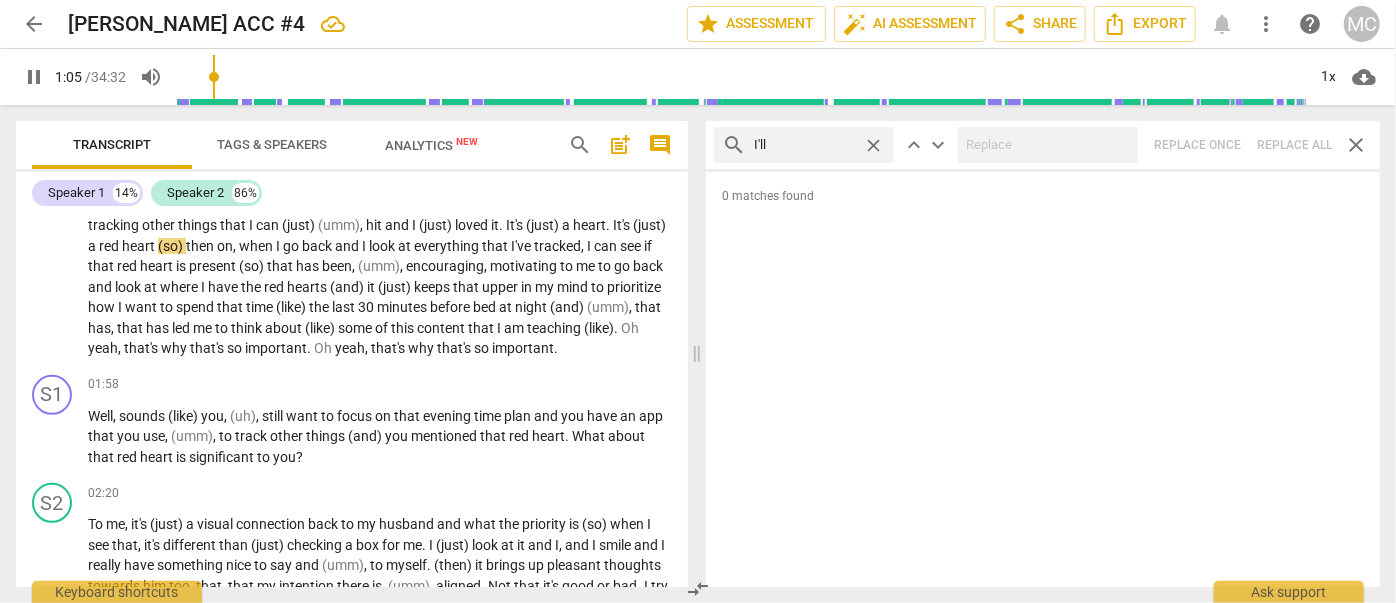 click on "close" at bounding box center [873, 145] 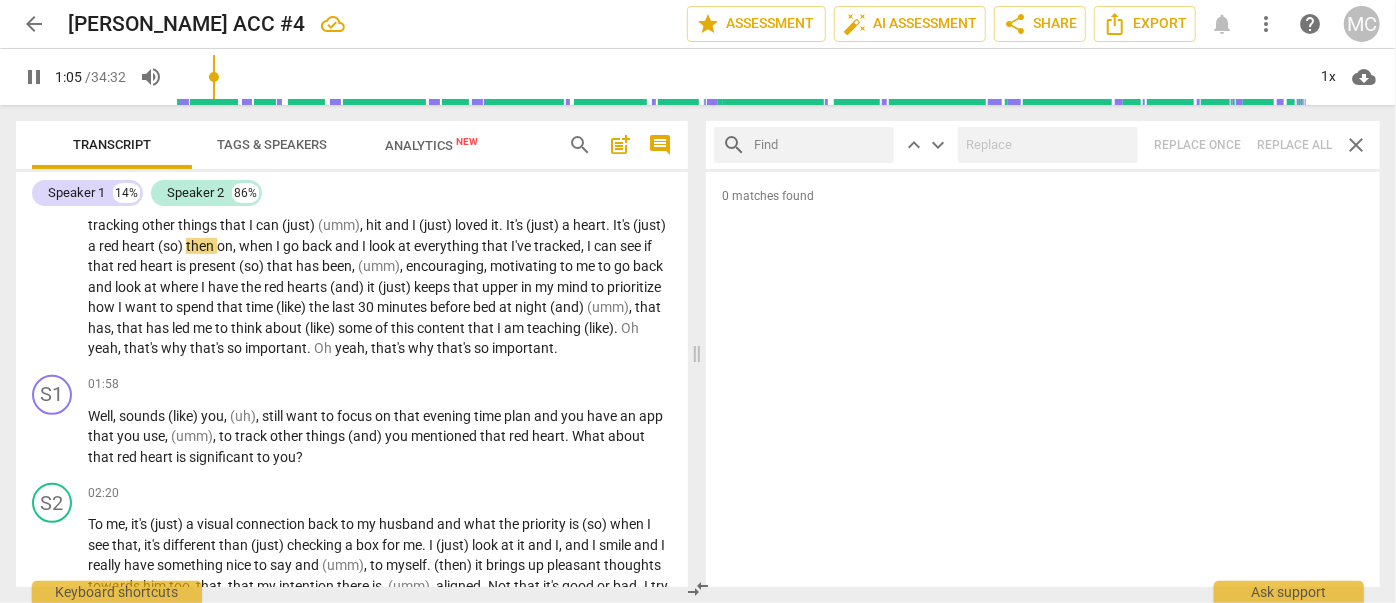 click at bounding box center [820, 145] 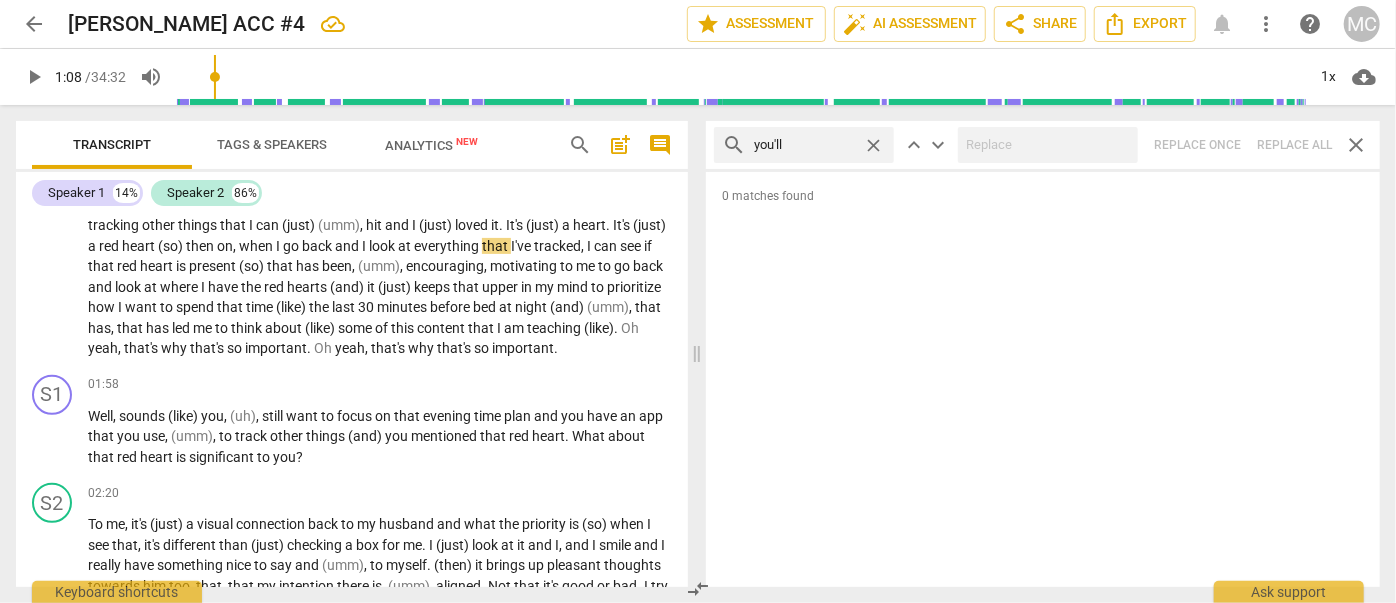 click on "search you'll close keyboard_arrow_up keyboard_arrow_down Replace once Replace all close" at bounding box center [1043, 145] 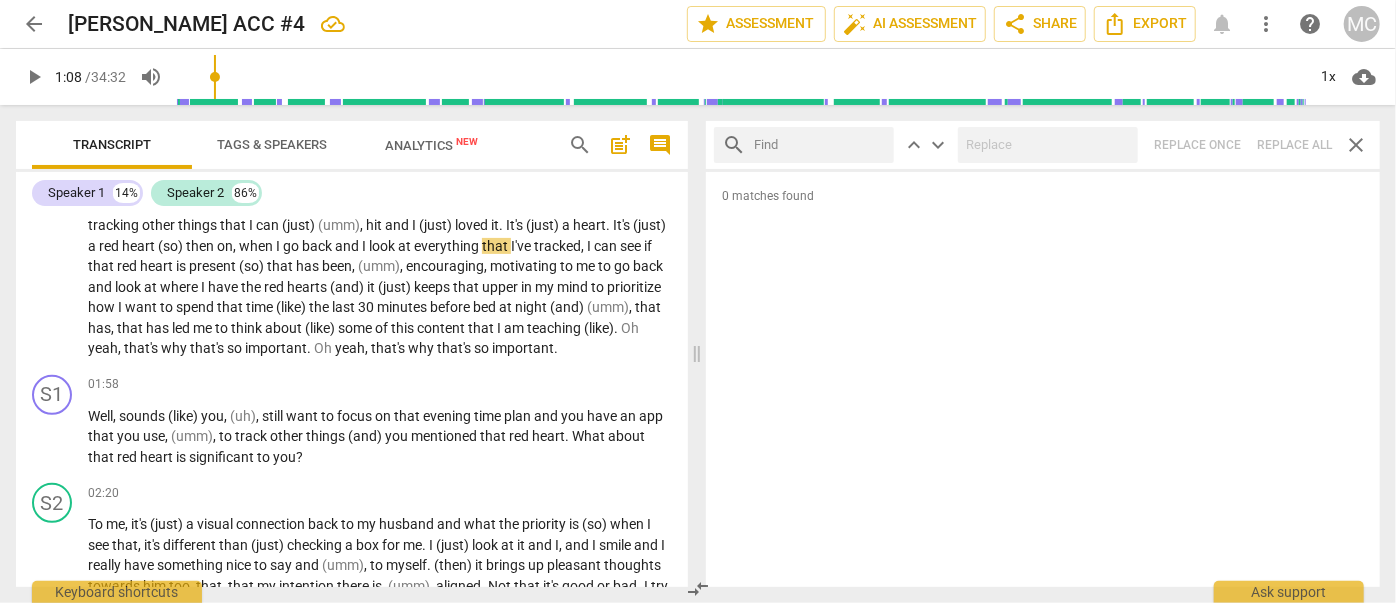 click at bounding box center [820, 145] 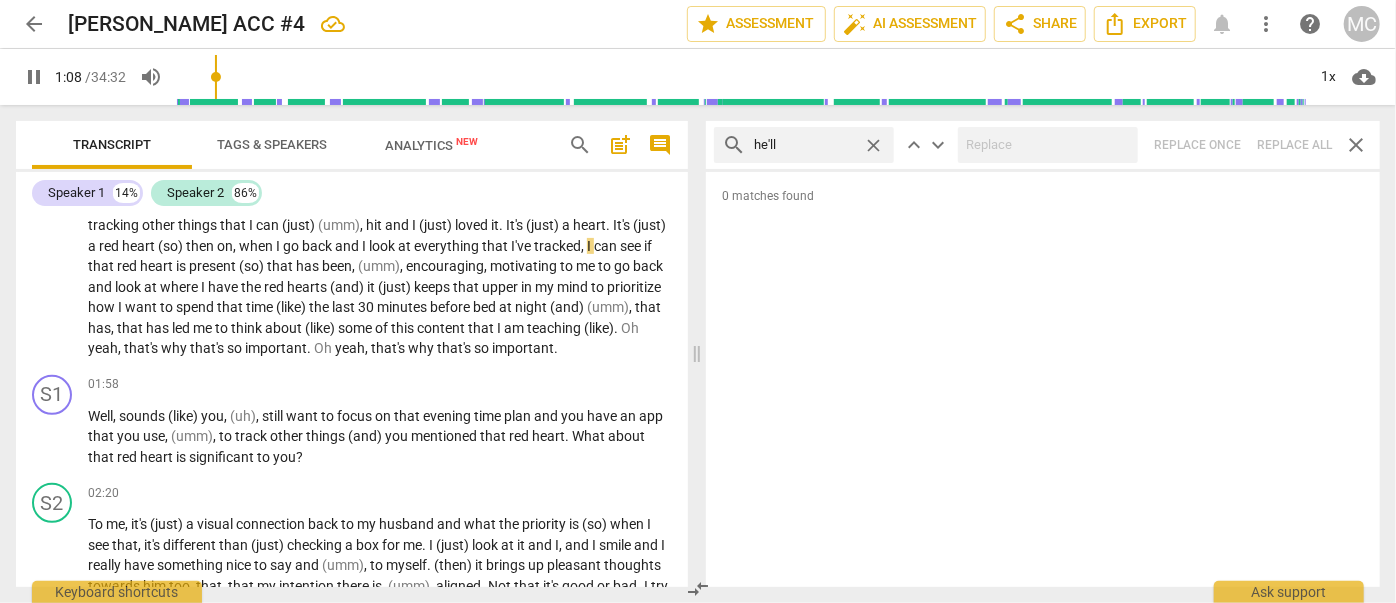 click on "search he'll close keyboard_arrow_up keyboard_arrow_down Replace once Replace all close" at bounding box center [1043, 145] 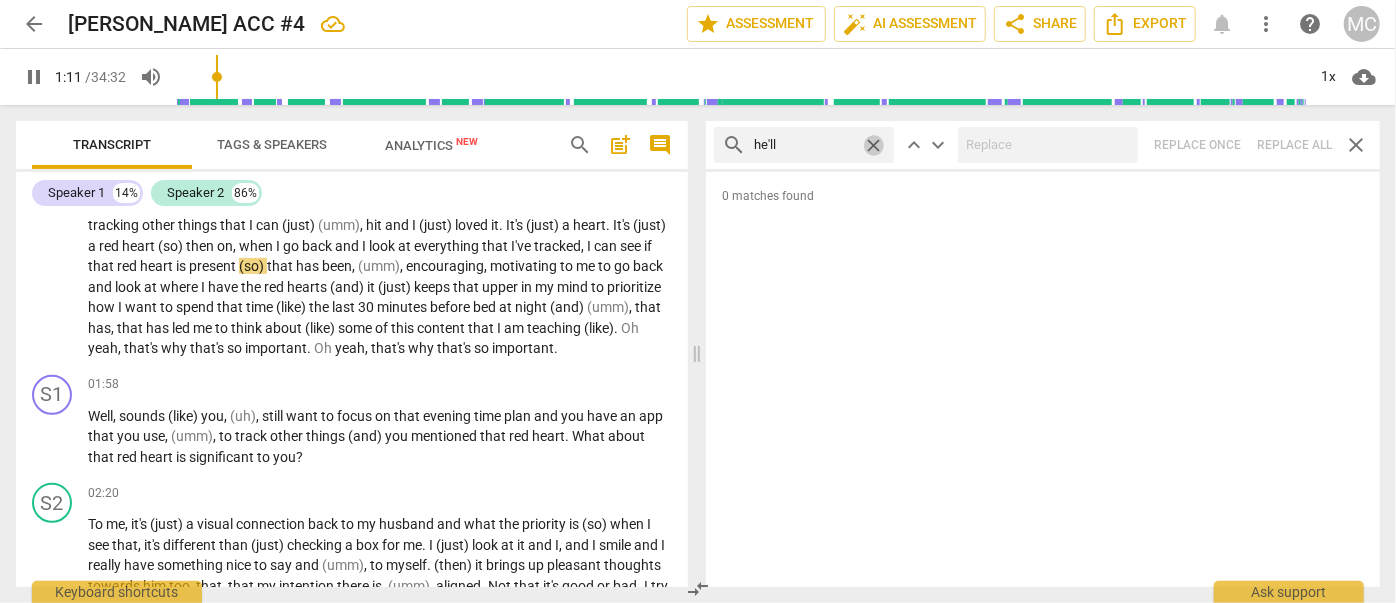 click on "close" at bounding box center (873, 145) 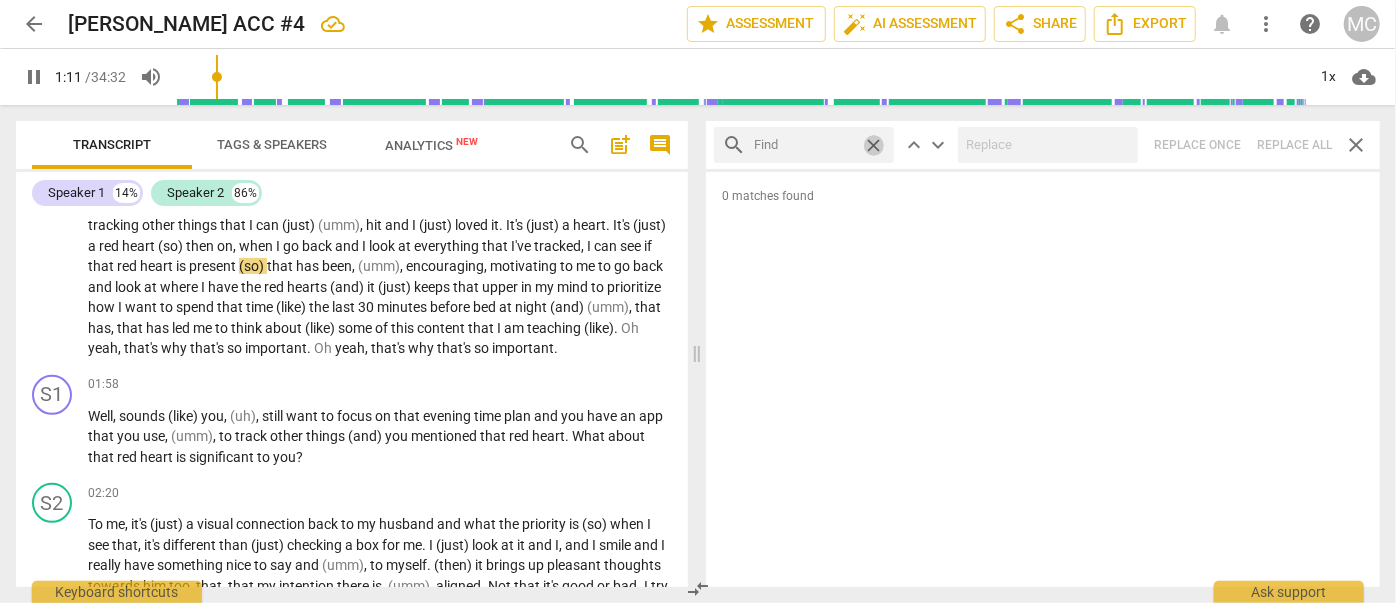 click at bounding box center (804, 145) 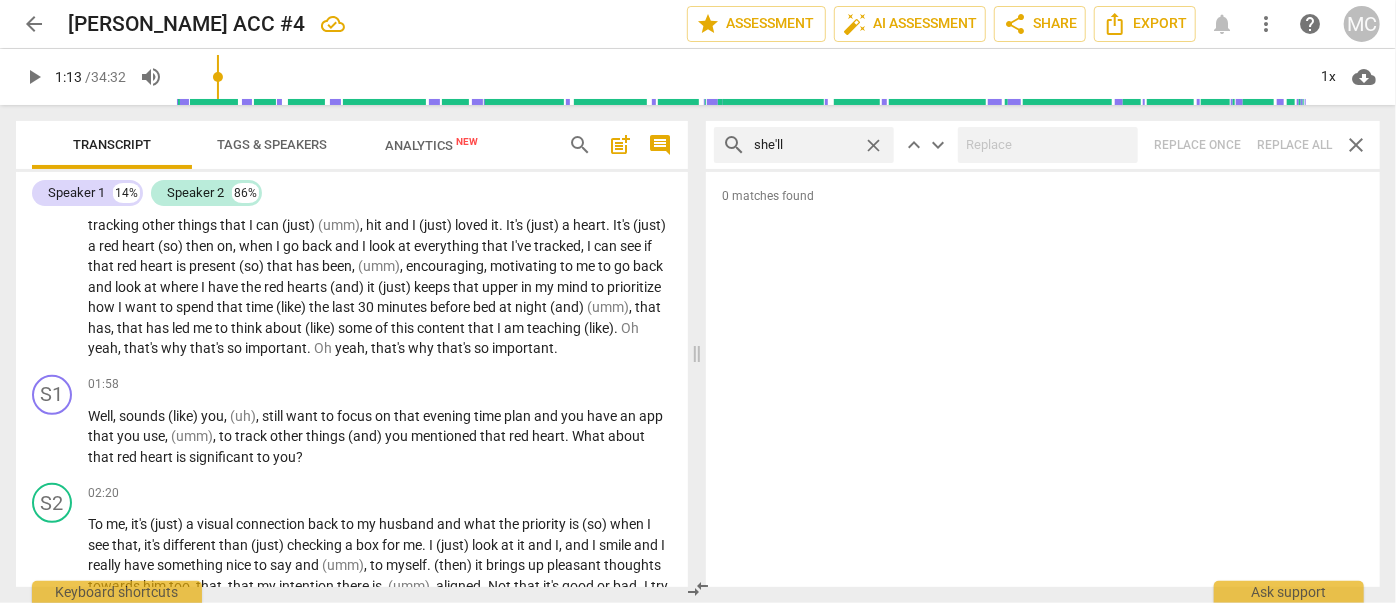 click on "search she'll close keyboard_arrow_up keyboard_arrow_down Replace once Replace all close" at bounding box center [1043, 145] 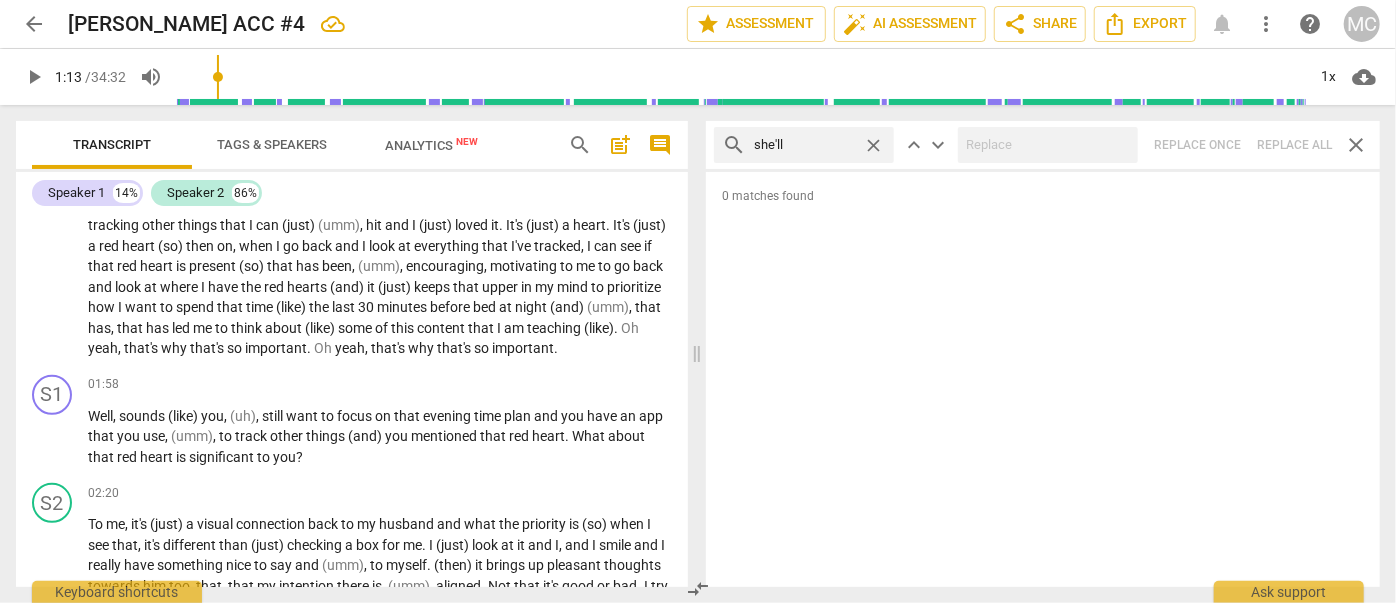 click on "close" at bounding box center [873, 145] 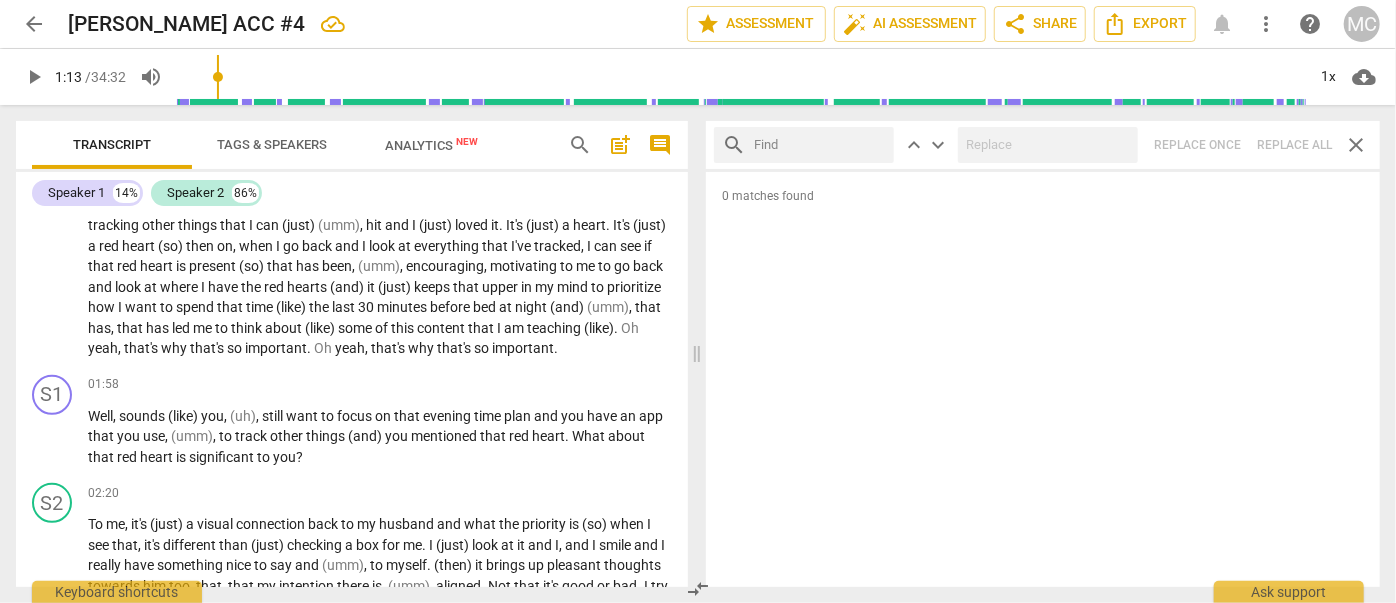 click at bounding box center (820, 145) 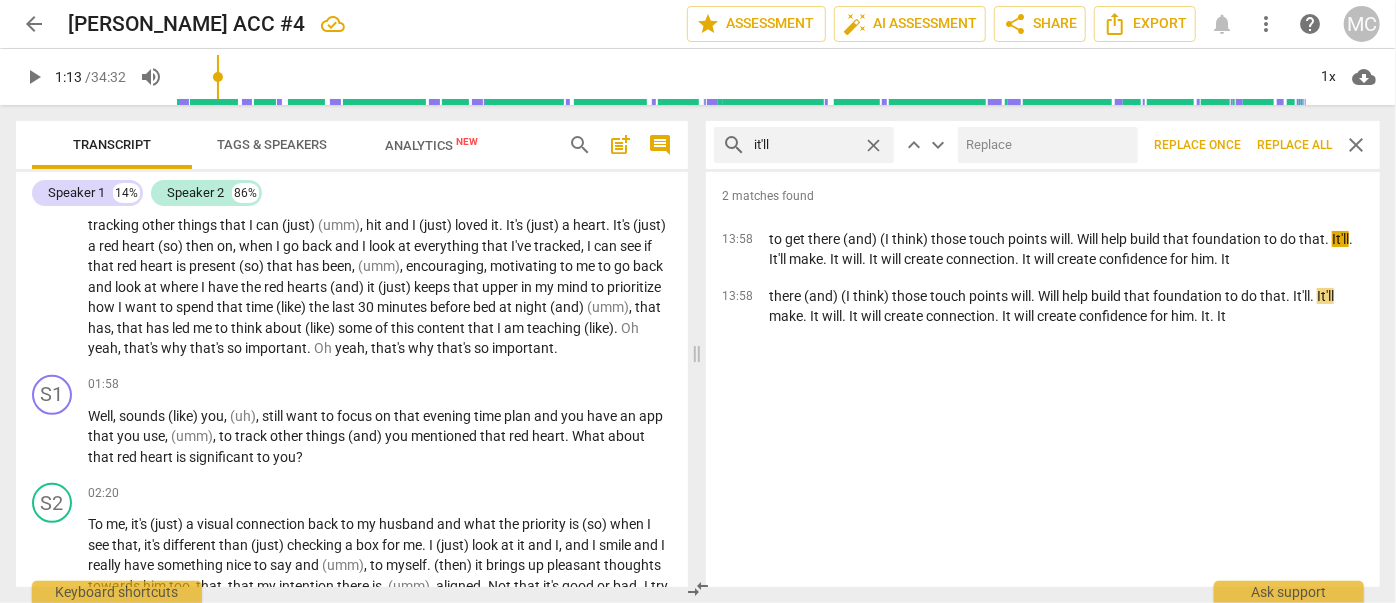 click at bounding box center (1044, 145) 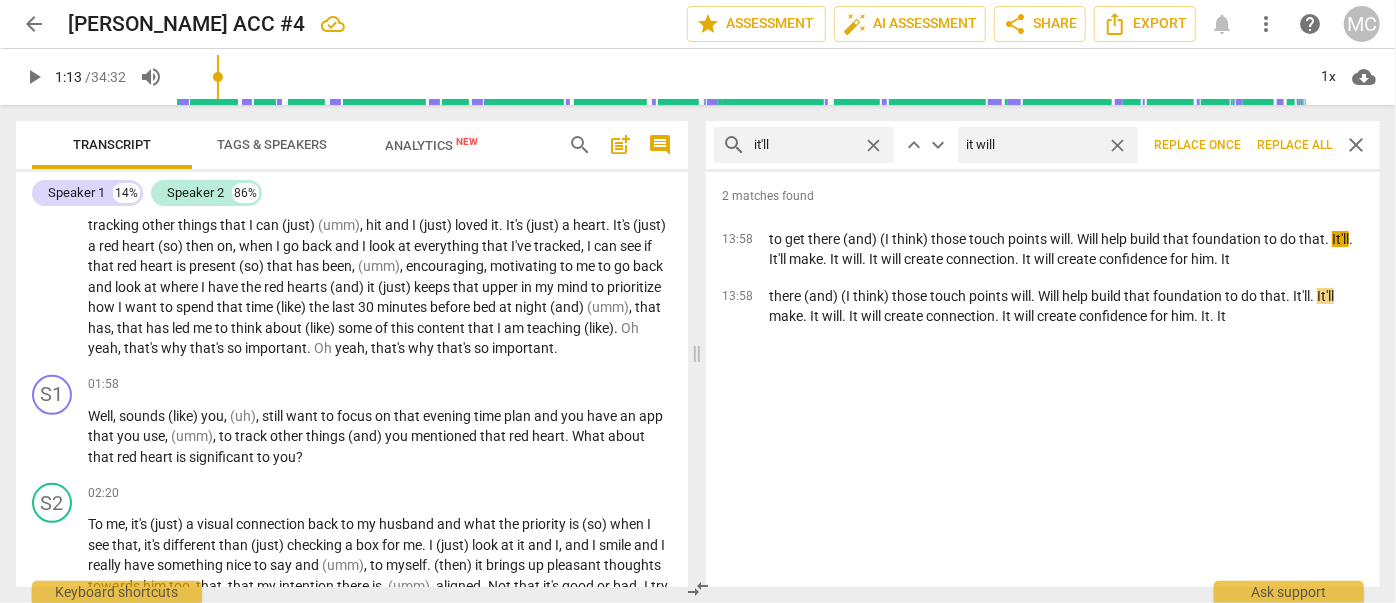 click on "Replace all" at bounding box center [1294, 145] 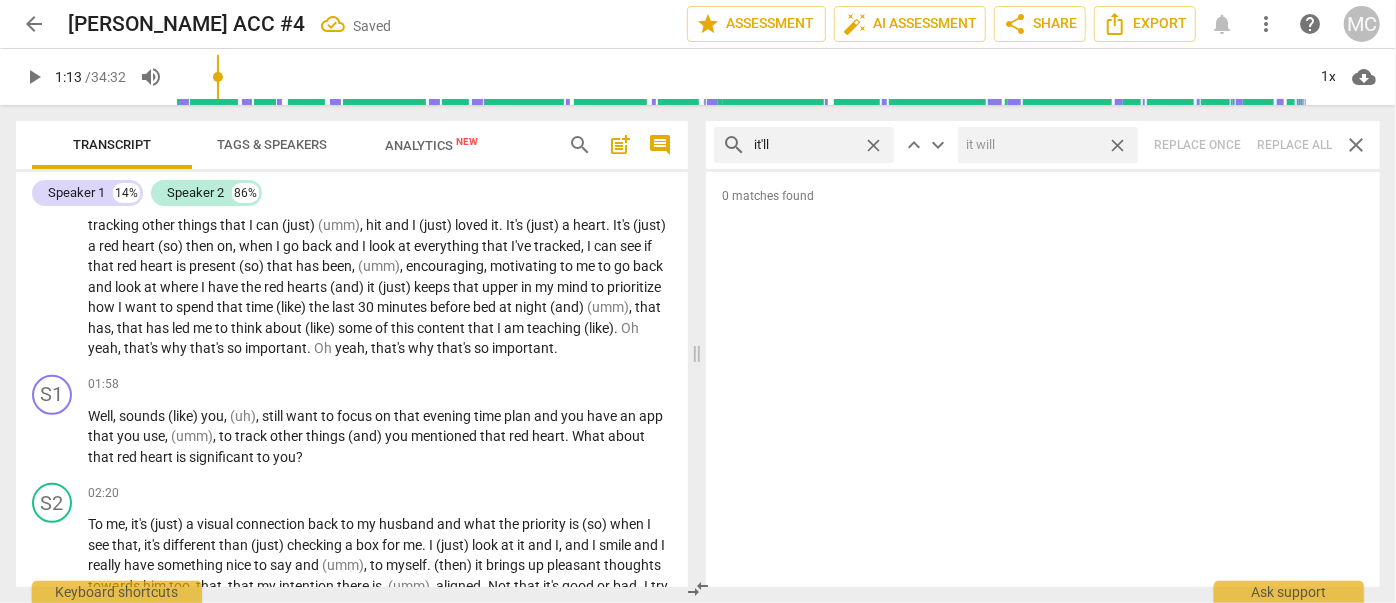 click on "close" at bounding box center (1117, 145) 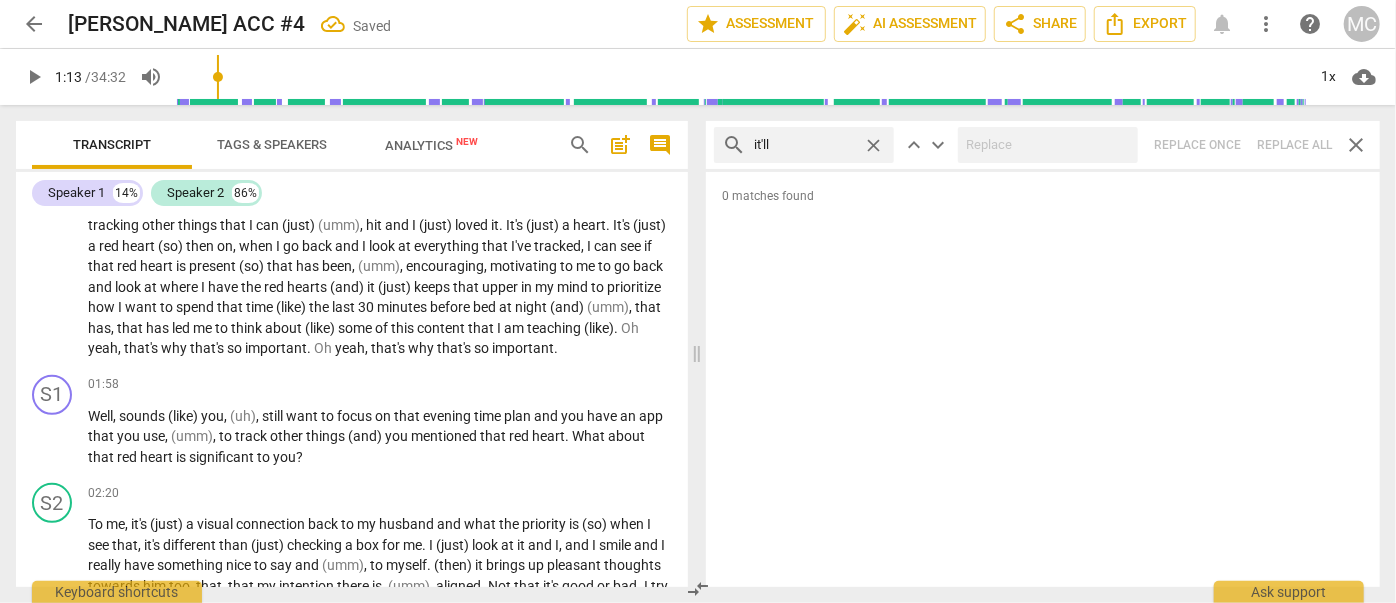 click on "close" at bounding box center [873, 145] 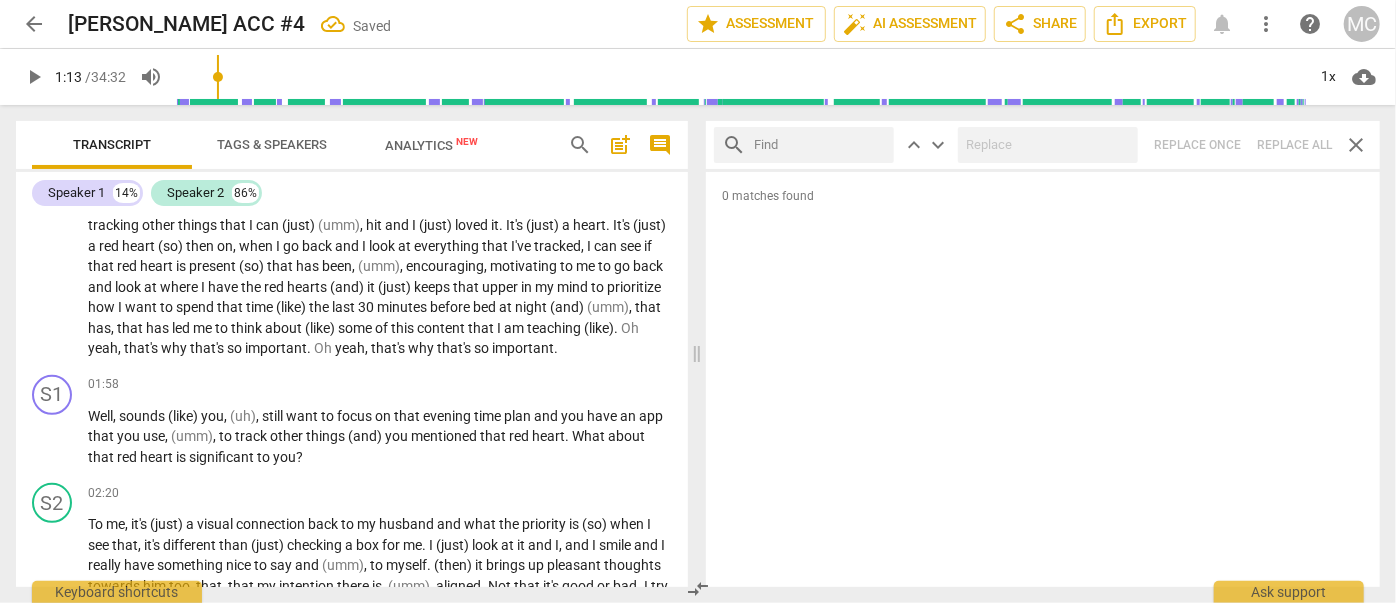 click at bounding box center (820, 145) 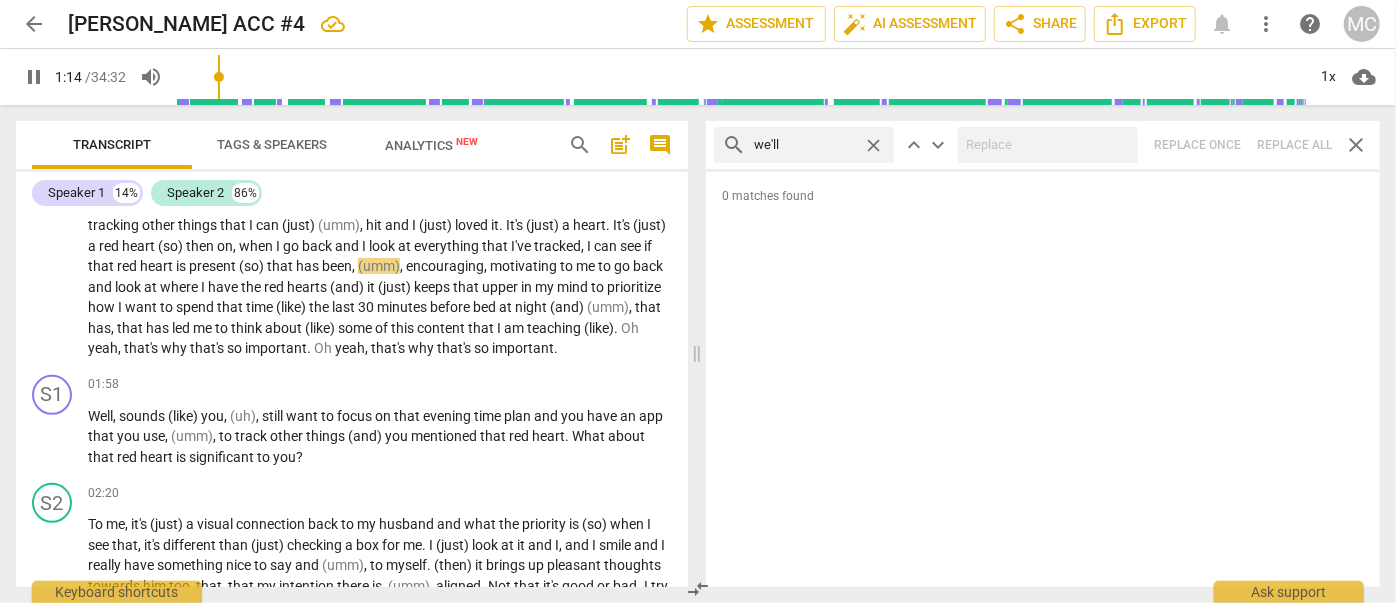 click on "search we'll close keyboard_arrow_up keyboard_arrow_down Replace once Replace all close" at bounding box center [1043, 145] 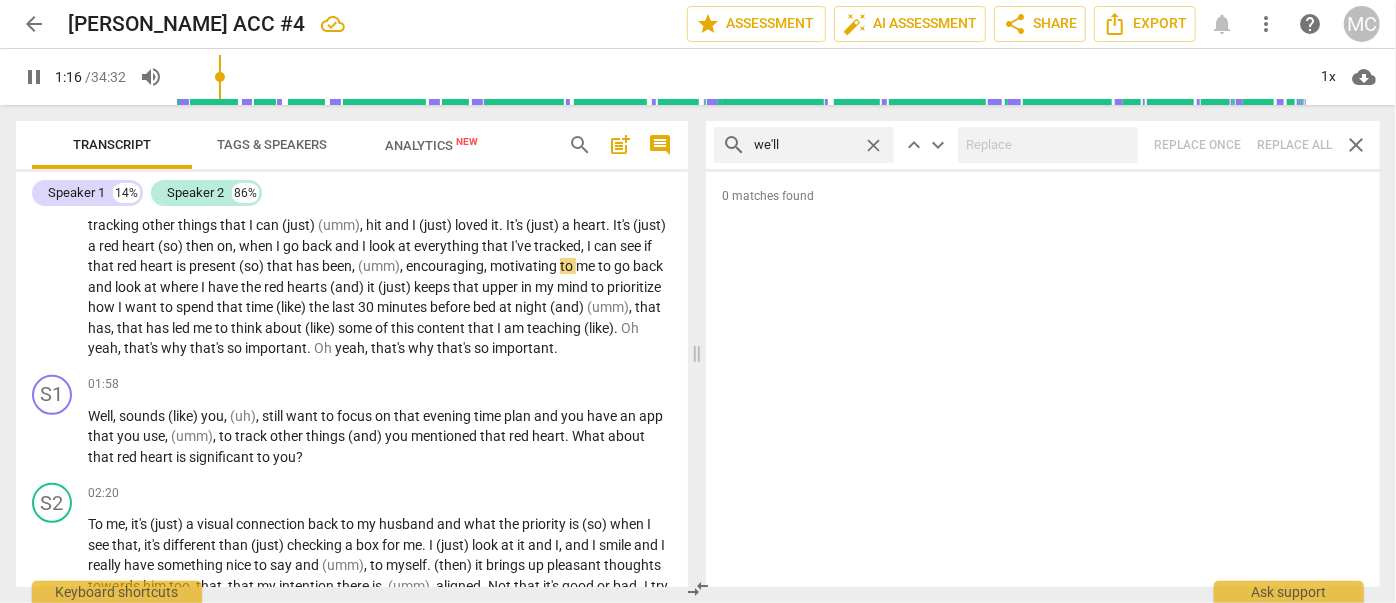 click on "close" at bounding box center (873, 145) 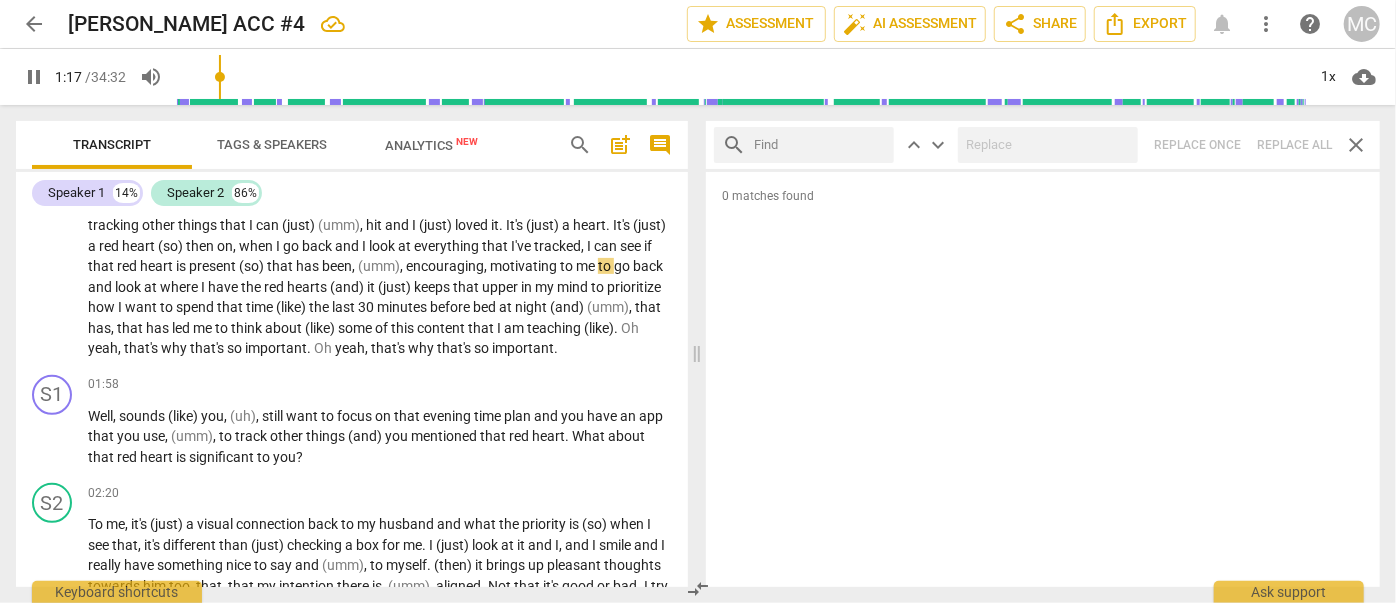 click at bounding box center (820, 145) 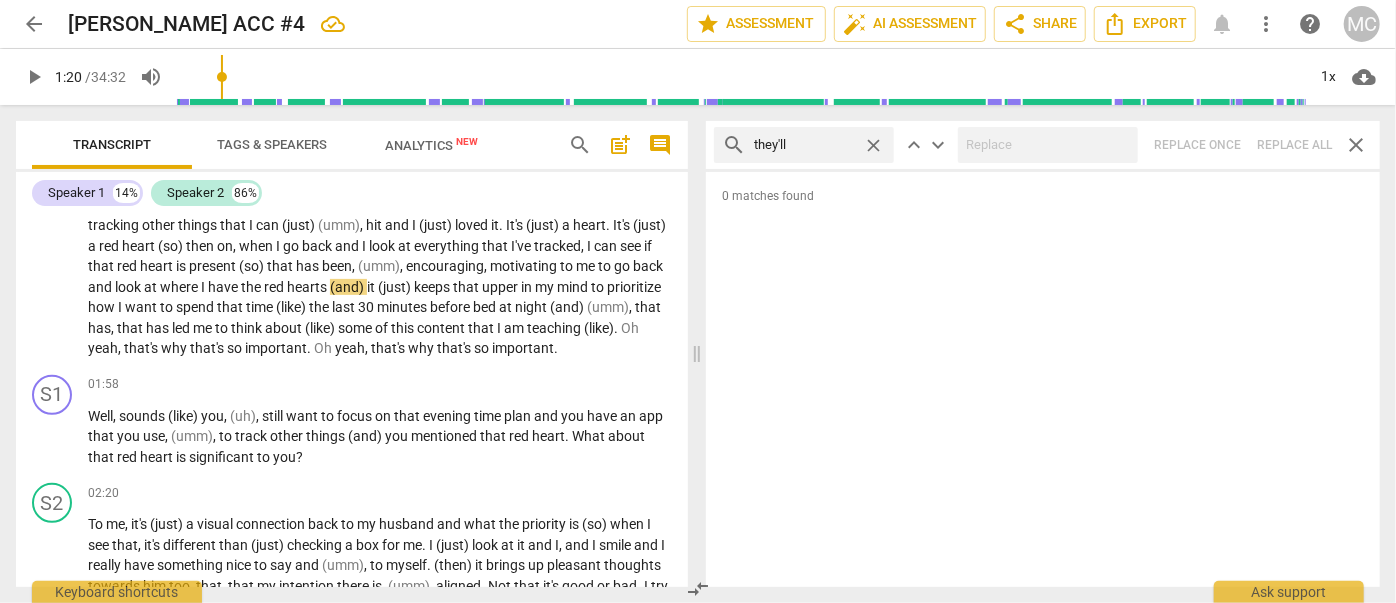 click on "search they'll close keyboard_arrow_up keyboard_arrow_down Replace once Replace all close" at bounding box center [1043, 145] 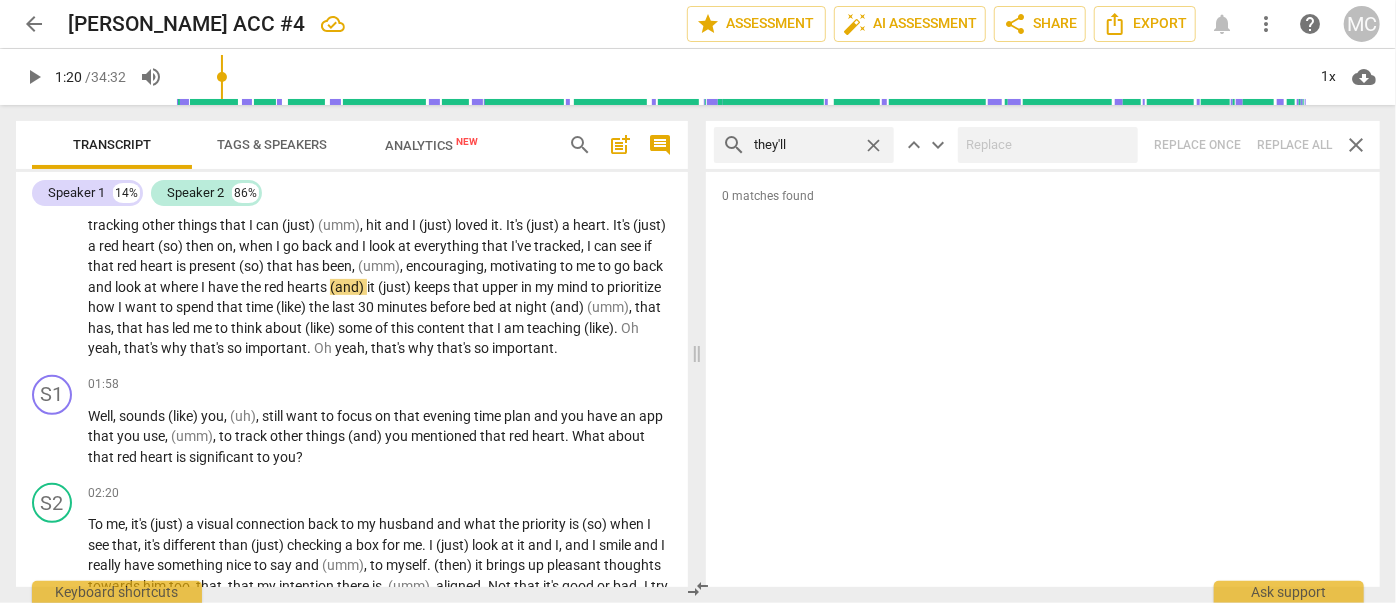 click on "close" at bounding box center [873, 145] 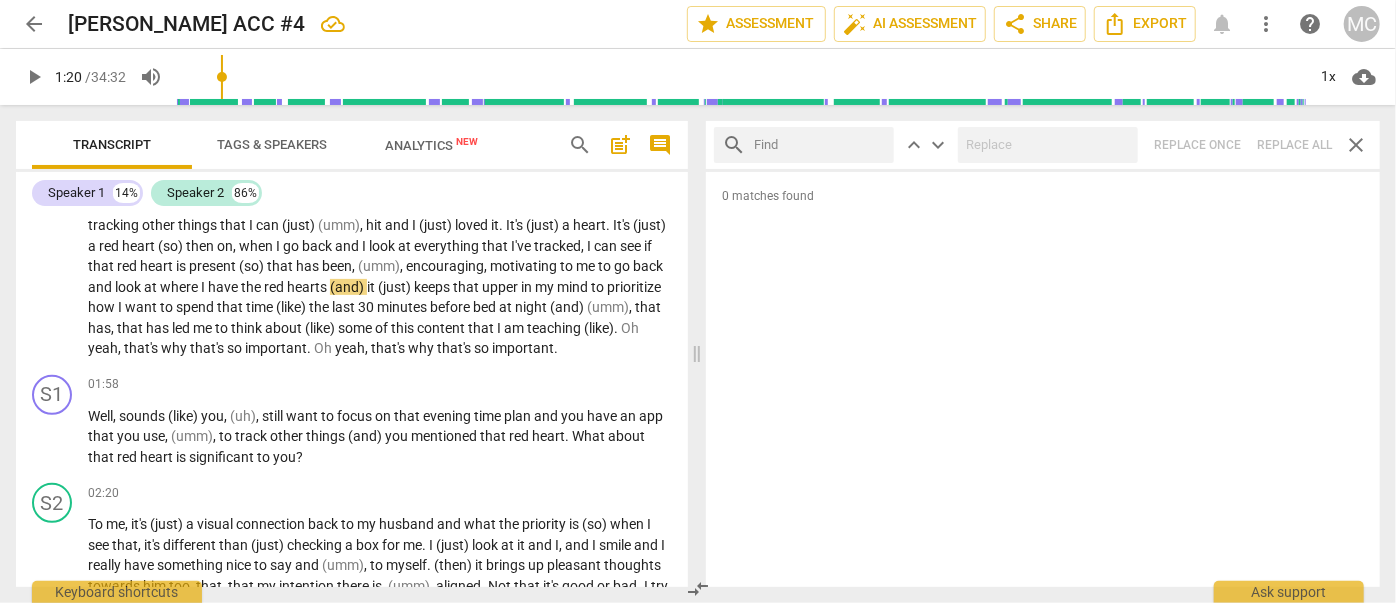 click at bounding box center (820, 145) 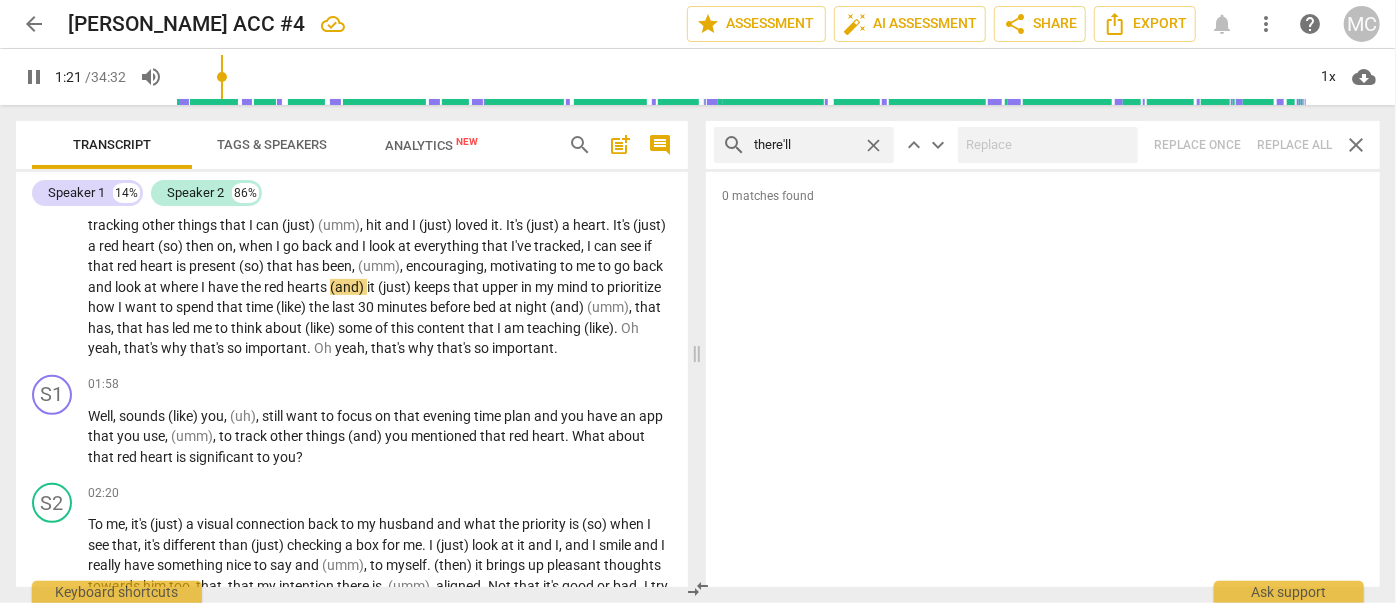 click on "search there'll close keyboard_arrow_up keyboard_arrow_down Replace once Replace all close" at bounding box center [1043, 145] 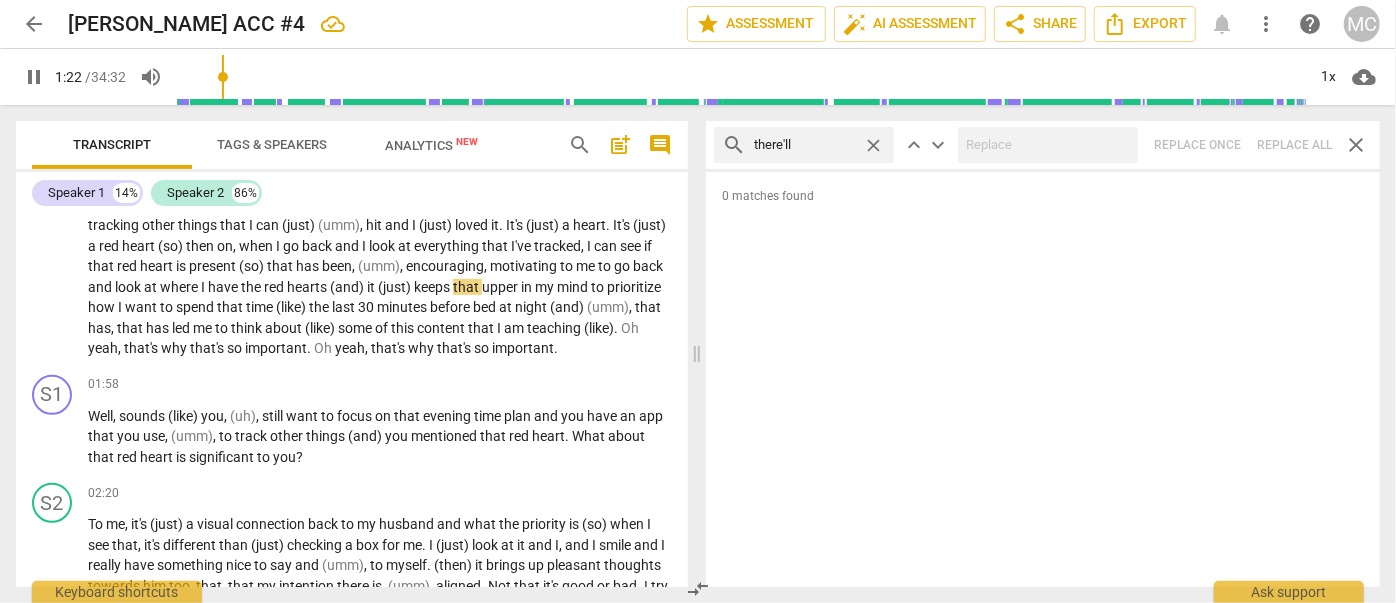 click on "close" at bounding box center [873, 145] 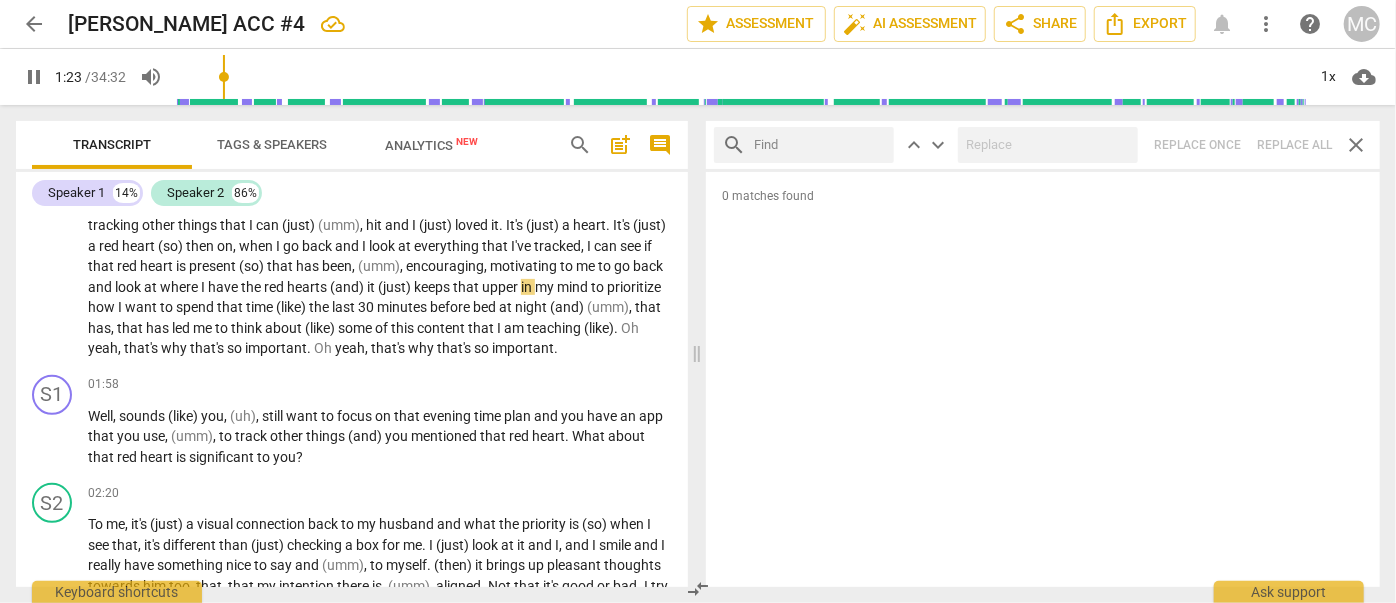 click at bounding box center [820, 145] 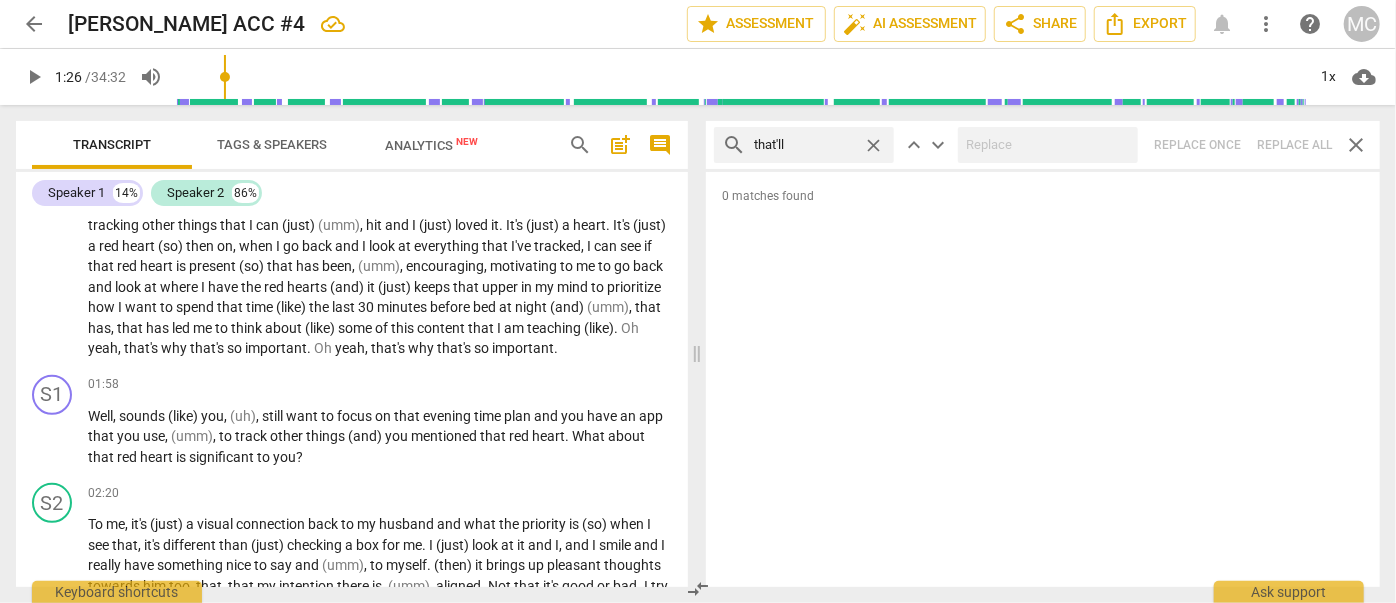 click on "search that'll close keyboard_arrow_up keyboard_arrow_down Replace once Replace all close" at bounding box center [1043, 145] 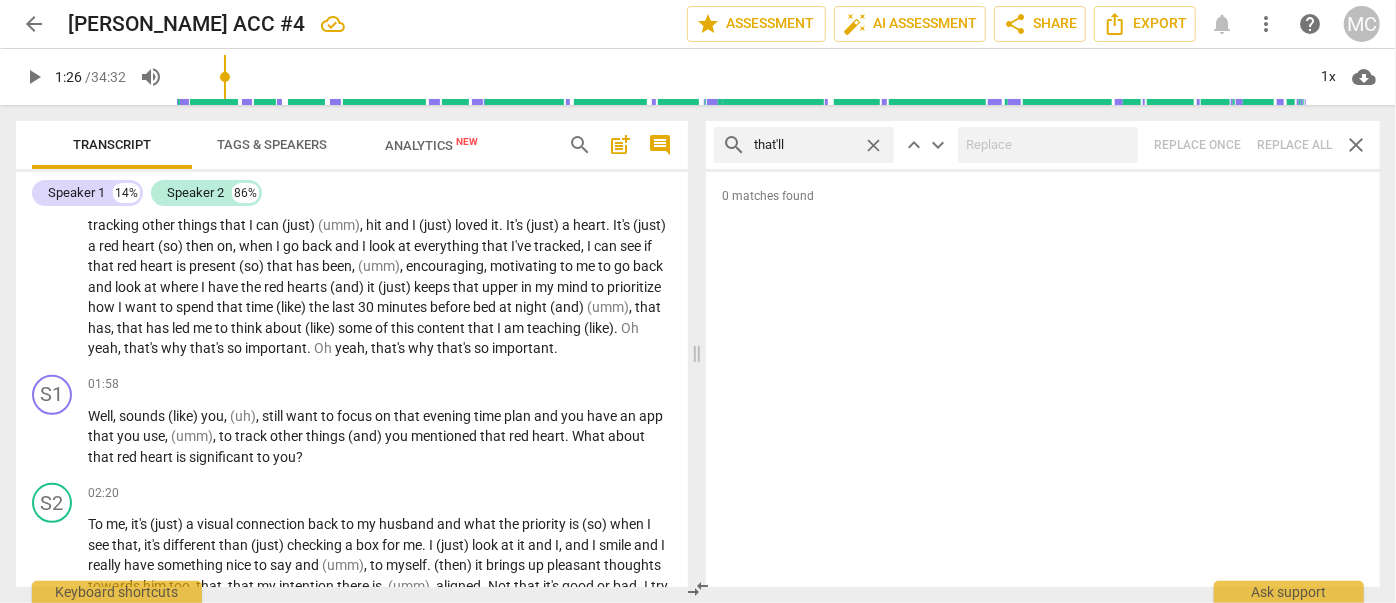 click on "close" at bounding box center [873, 145] 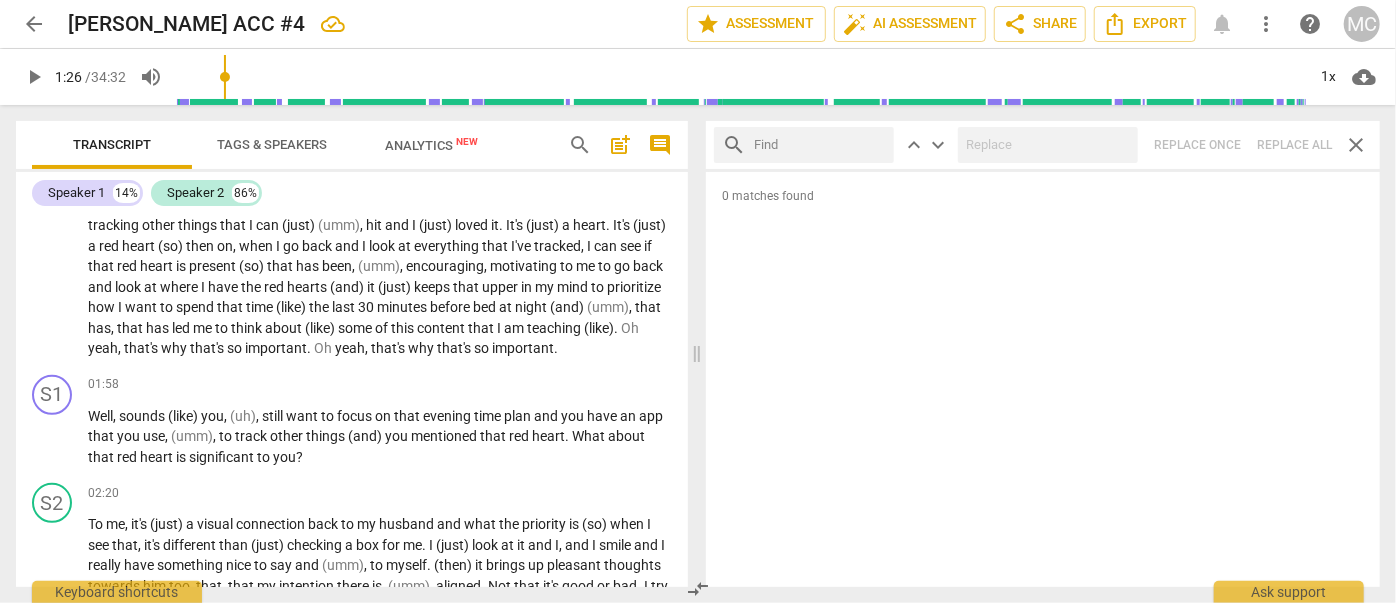 click at bounding box center [820, 145] 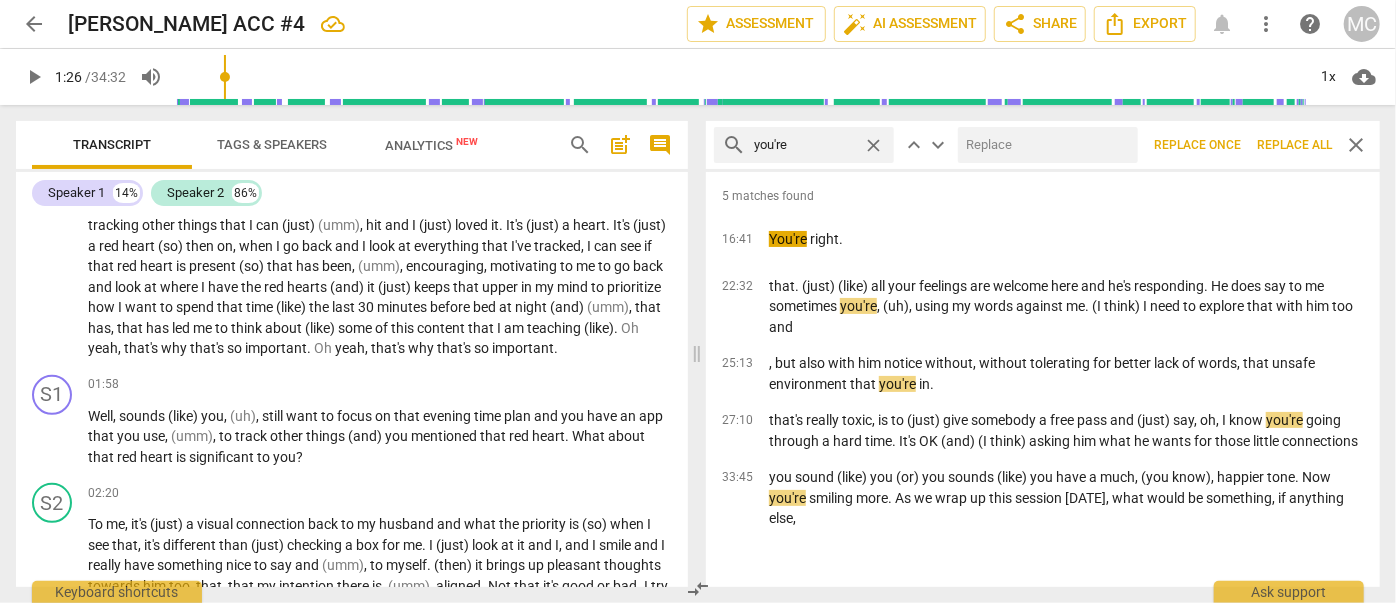 click at bounding box center [1044, 145] 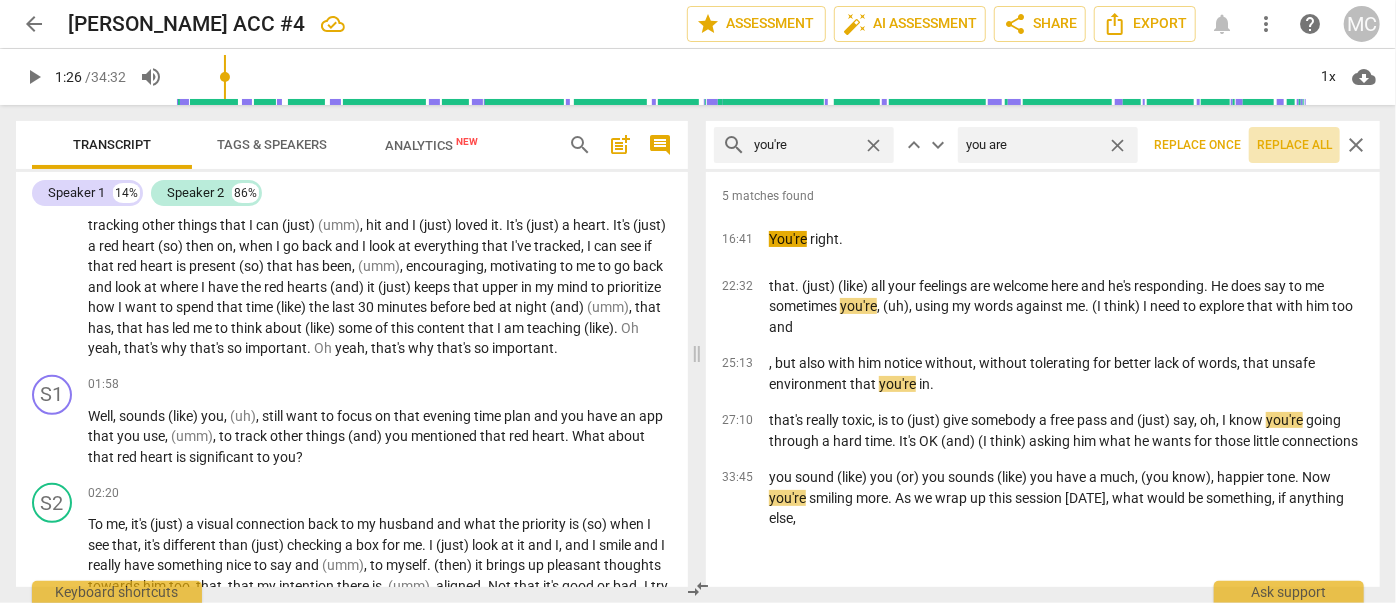 click on "Replace all" at bounding box center [1294, 145] 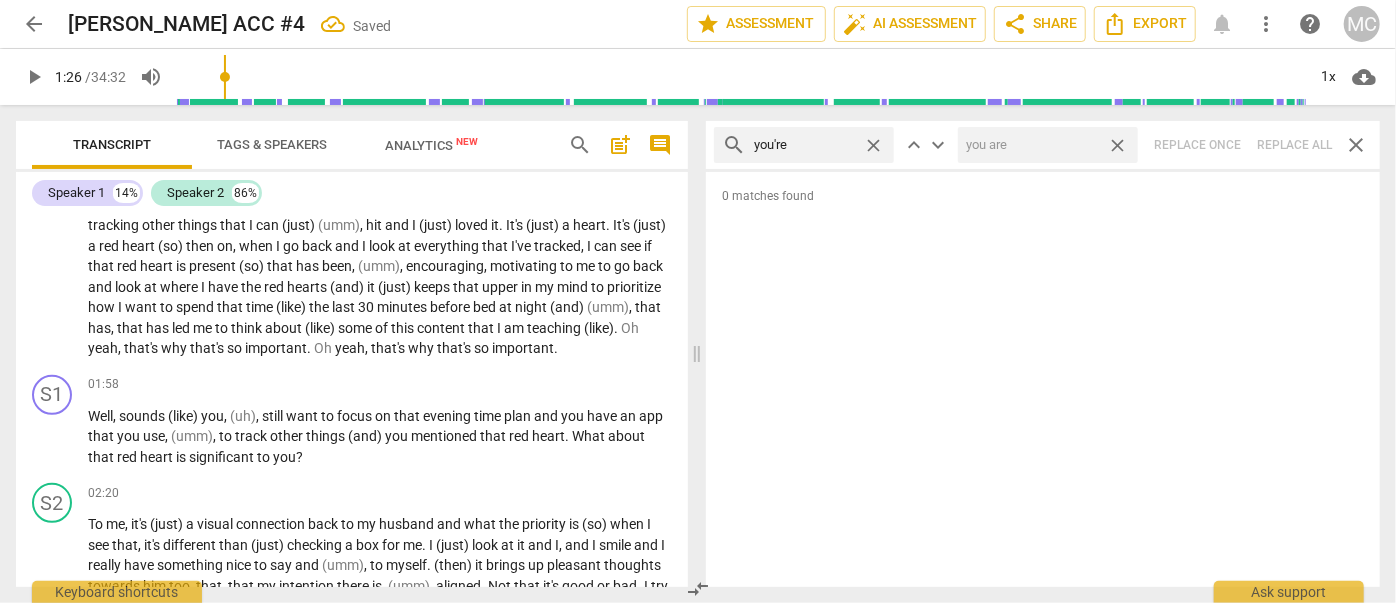 click on "close" at bounding box center (1117, 145) 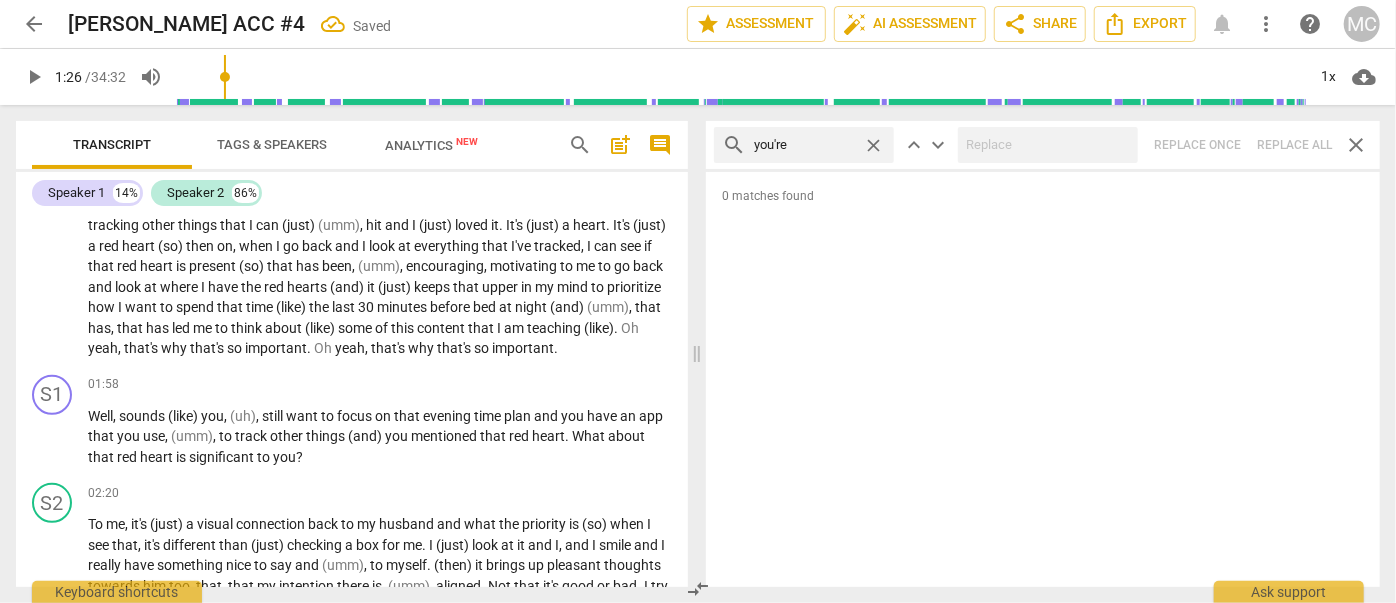 click on "close" at bounding box center [873, 145] 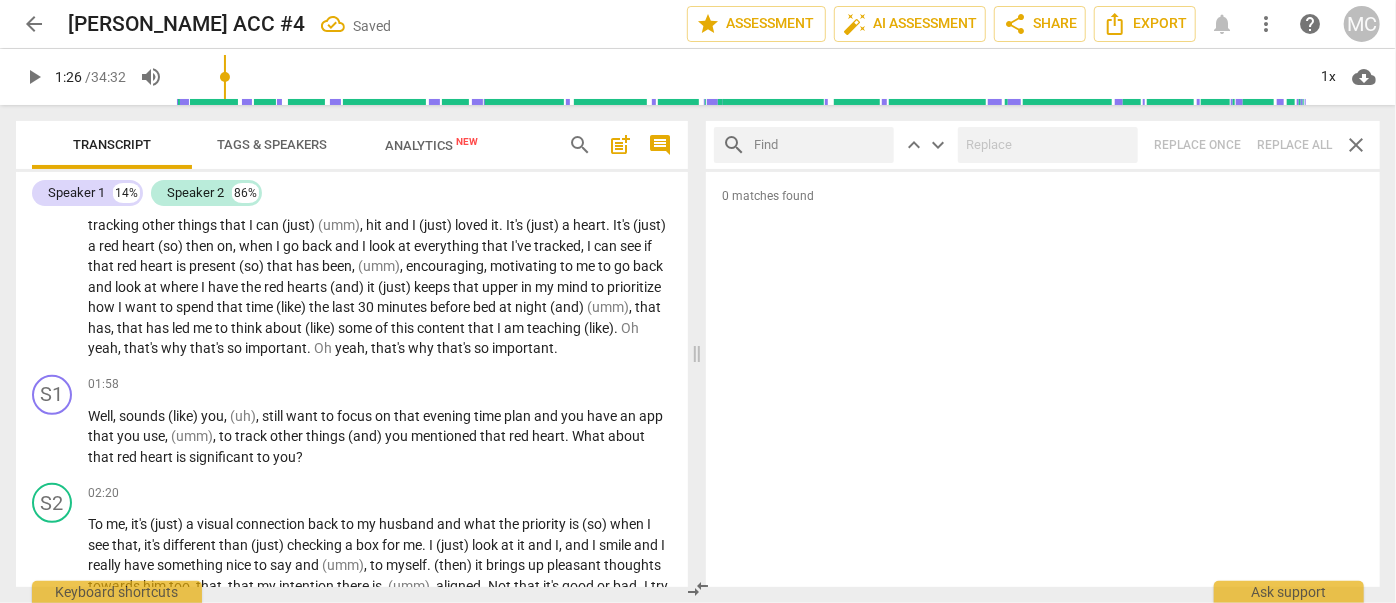 drag, startPoint x: 805, startPoint y: 144, endPoint x: 792, endPoint y: 164, distance: 23.853722 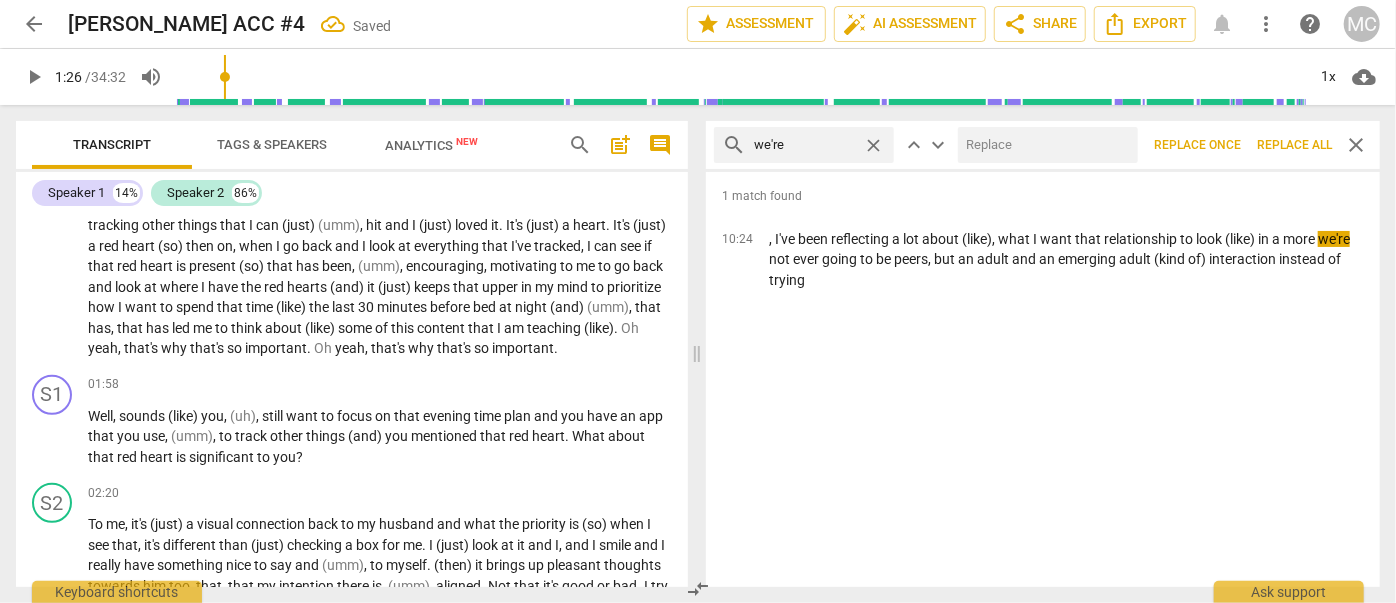 click at bounding box center (1044, 145) 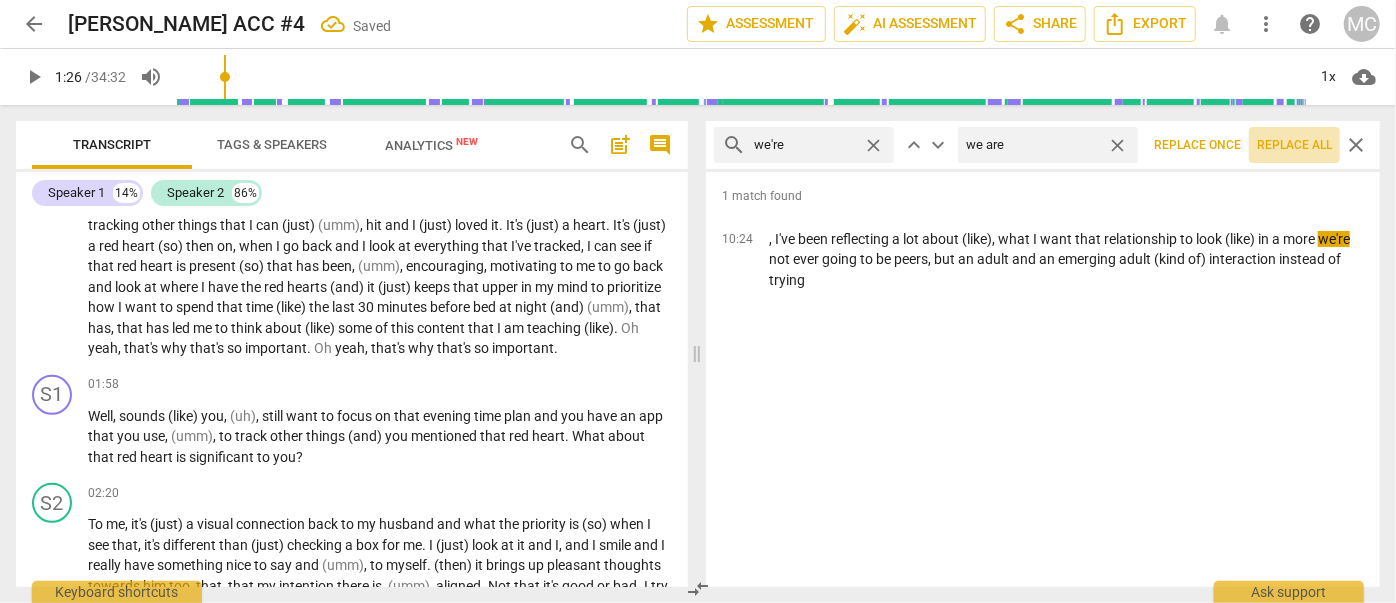click on "Replace all" at bounding box center (1294, 145) 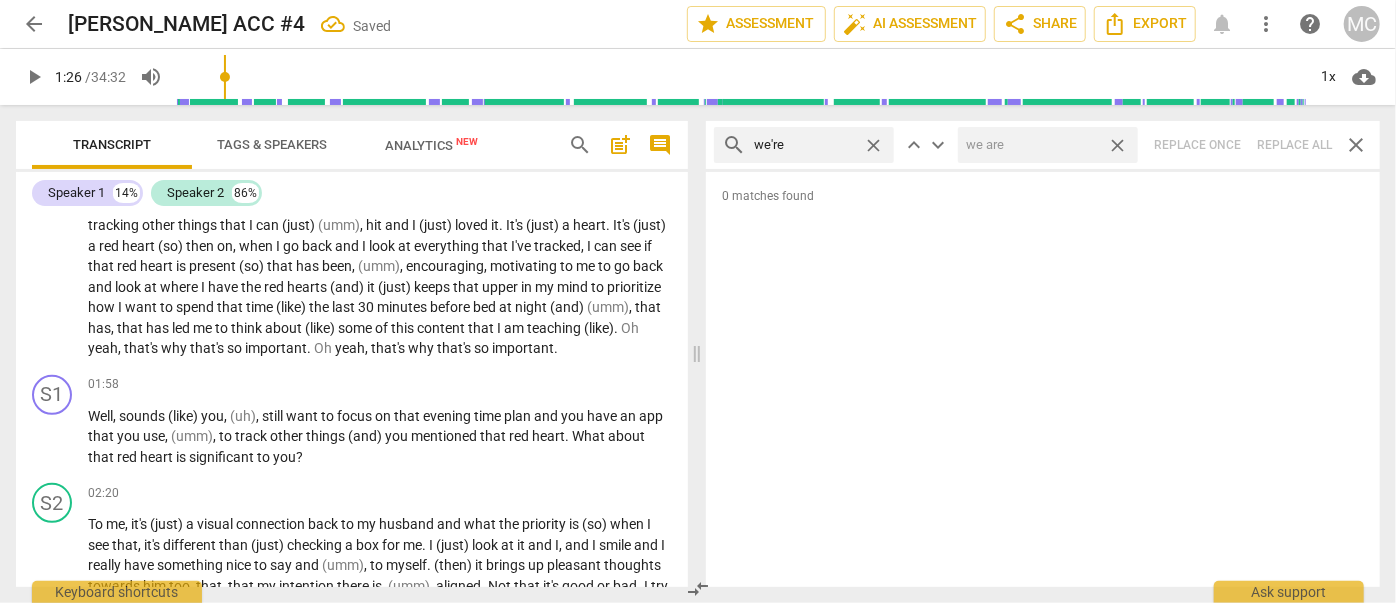 drag, startPoint x: 1120, startPoint y: 138, endPoint x: 896, endPoint y: 130, distance: 224.1428 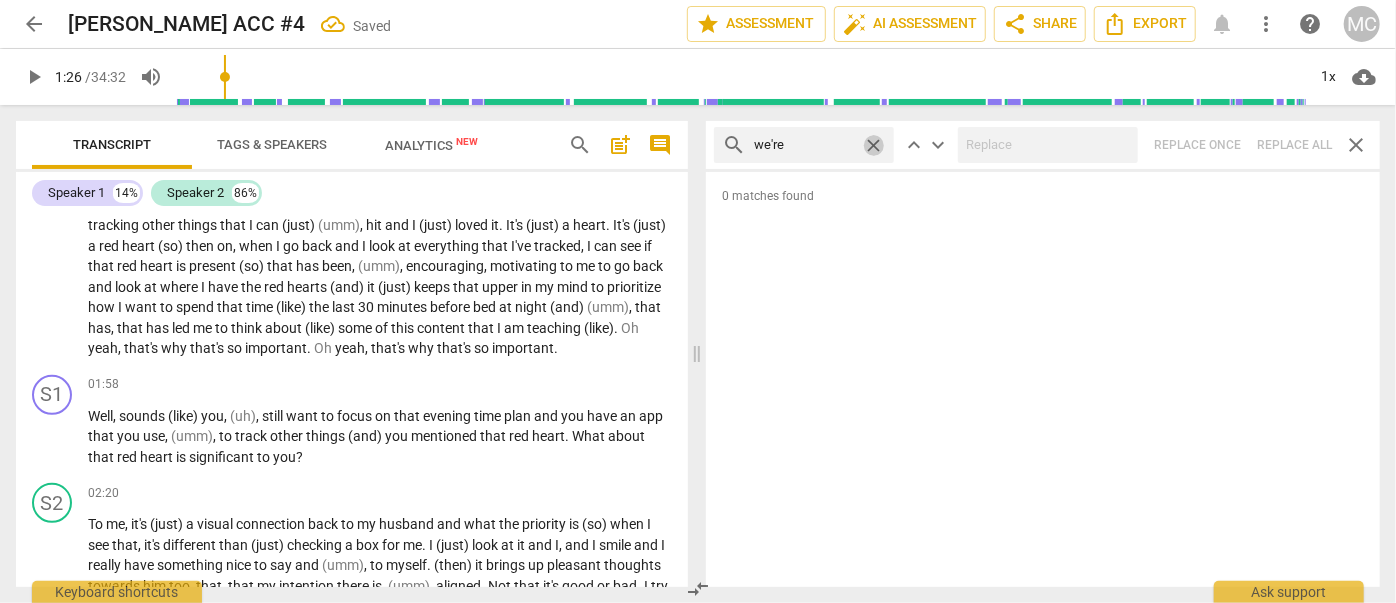 click on "close" at bounding box center (873, 145) 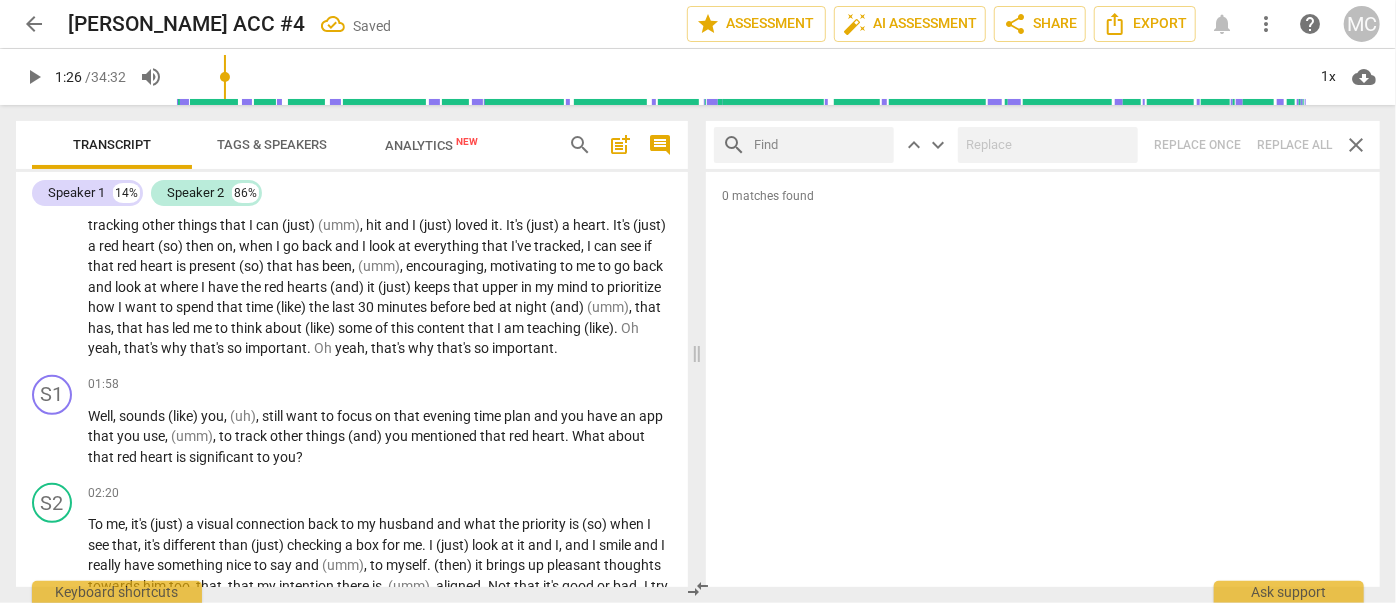 drag, startPoint x: 823, startPoint y: 151, endPoint x: 838, endPoint y: 165, distance: 20.518284 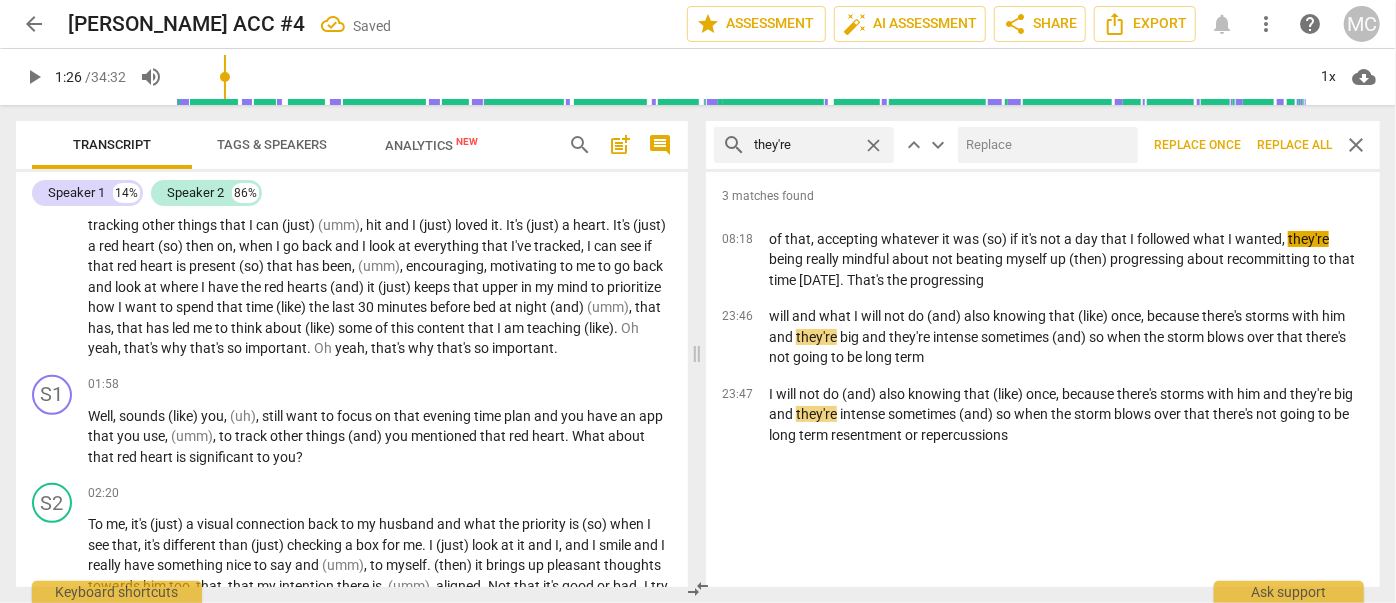 click at bounding box center (1044, 145) 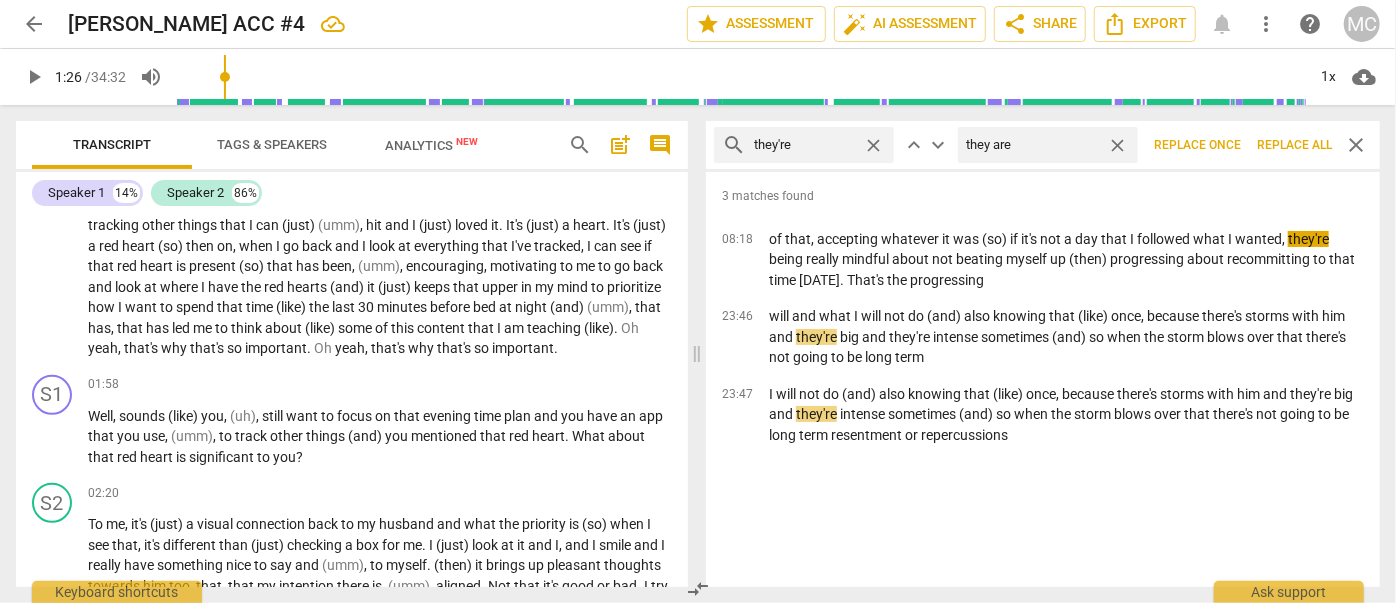 click on "Replace all" at bounding box center [1294, 145] 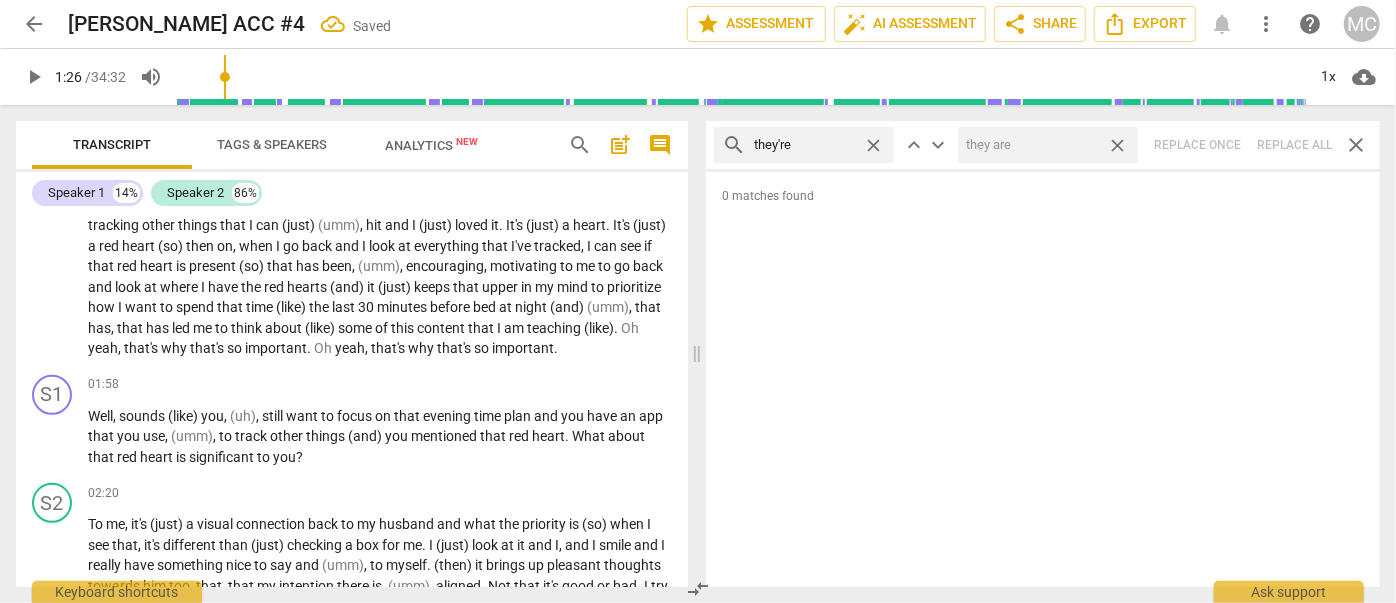click on "close" at bounding box center (1117, 145) 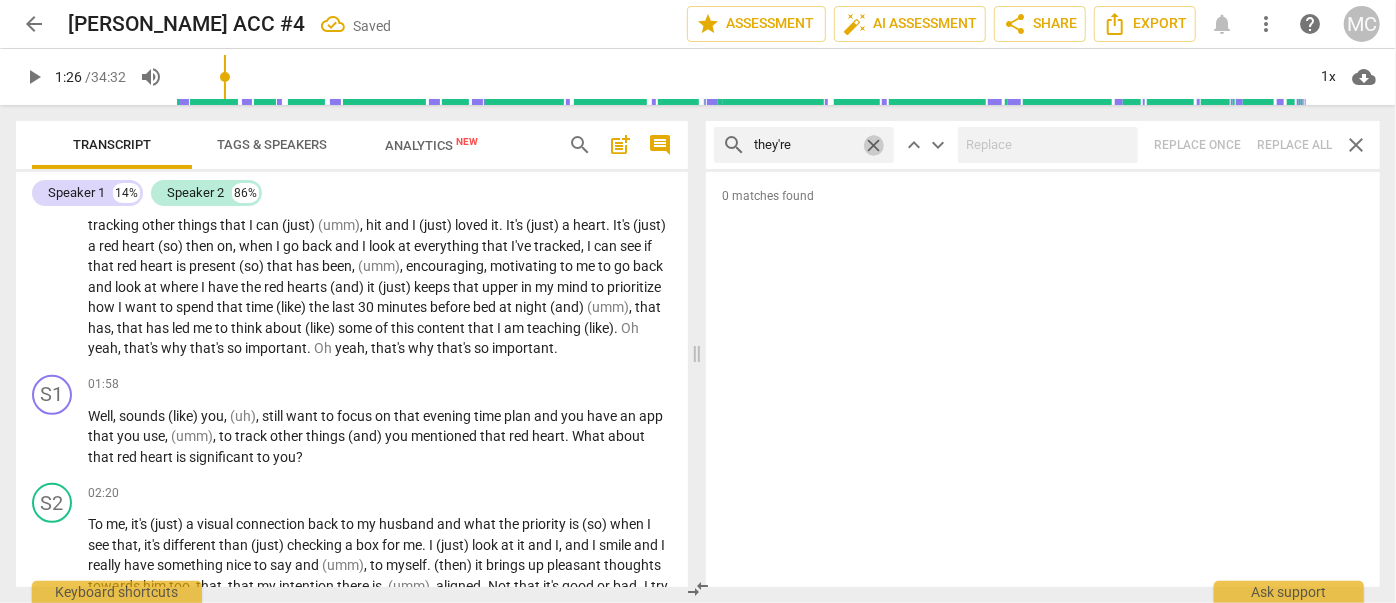 click on "close" at bounding box center (873, 145) 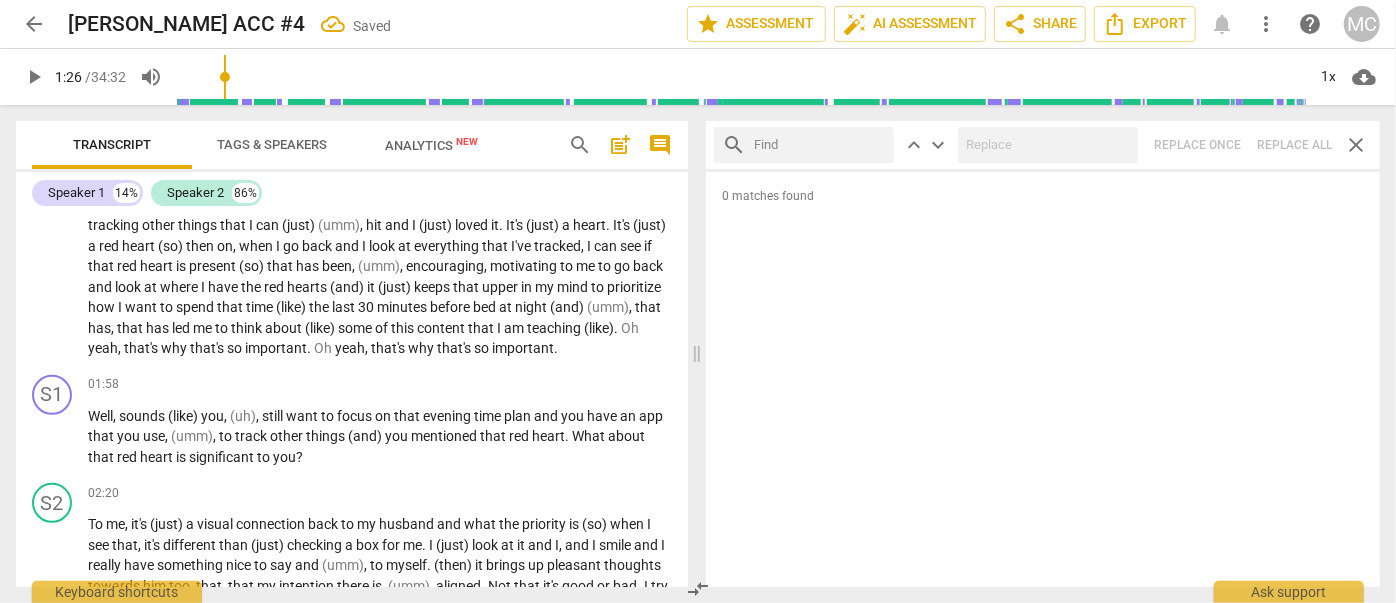 click at bounding box center (820, 145) 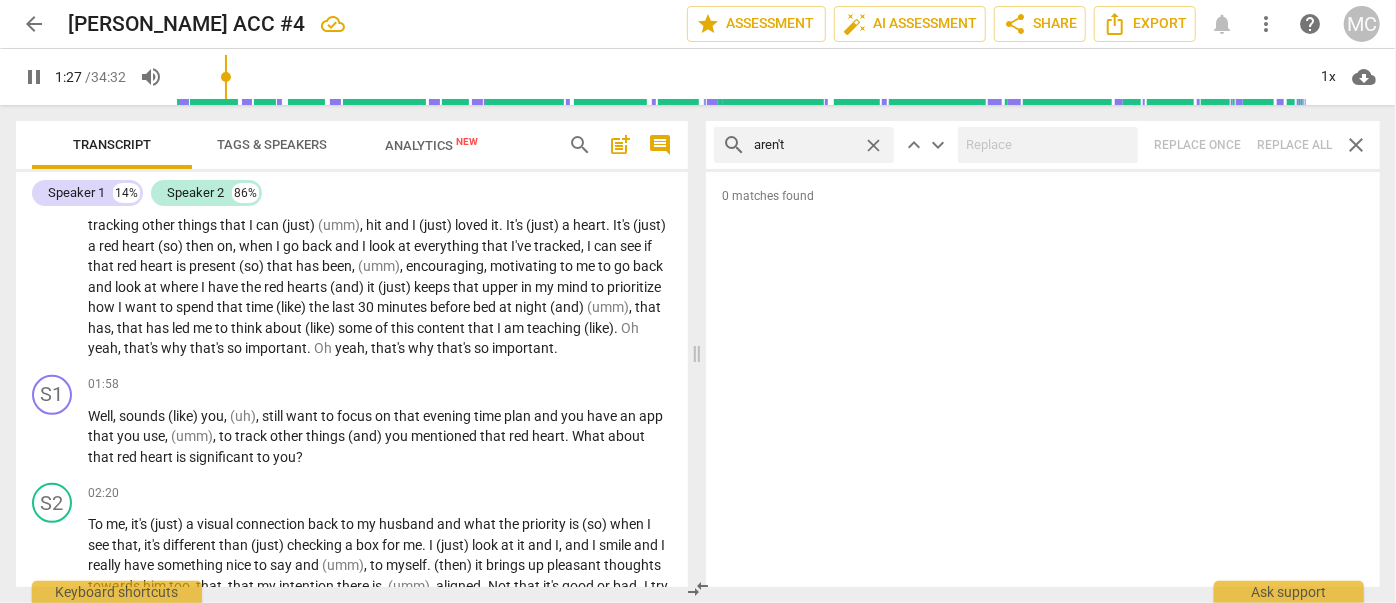 click on "search aren't close keyboard_arrow_up keyboard_arrow_down Replace once Replace all close" at bounding box center (1043, 145) 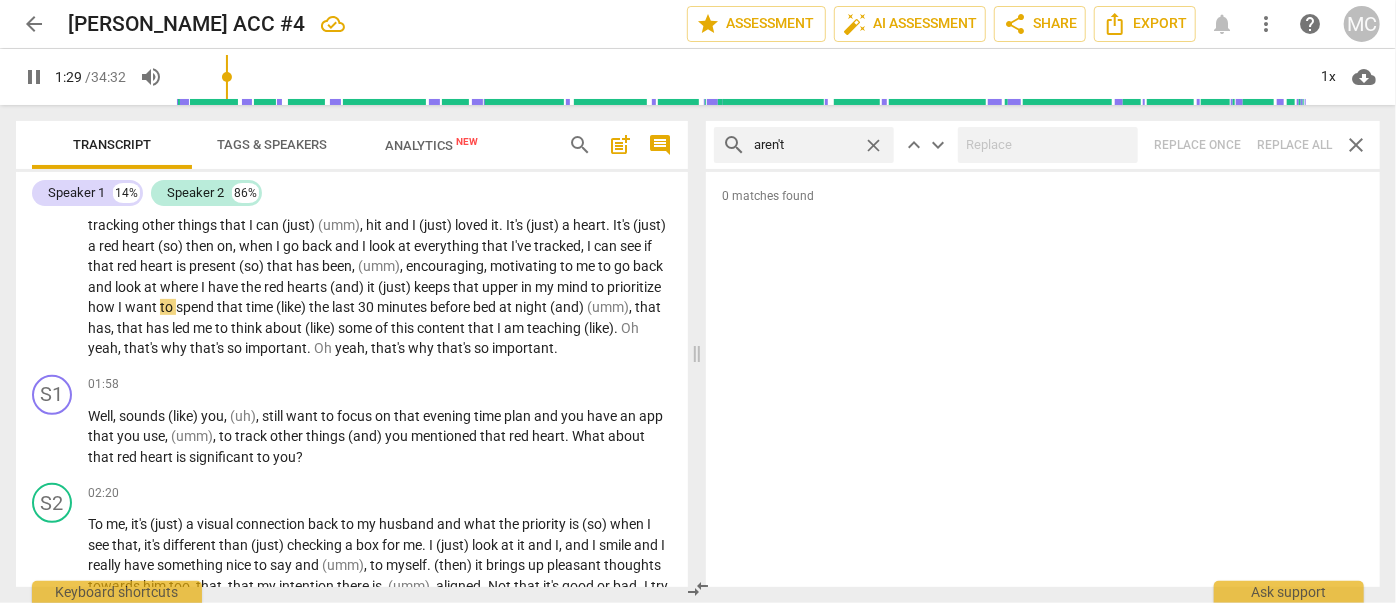 click on "close" at bounding box center (873, 145) 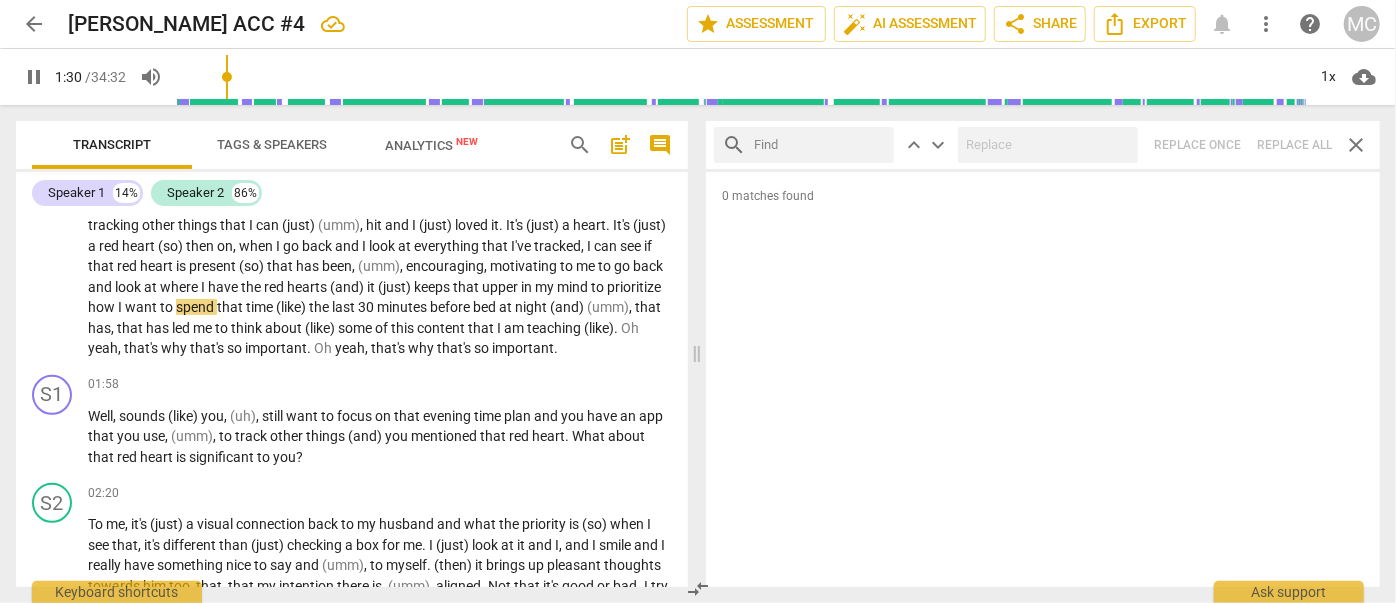 click at bounding box center (820, 145) 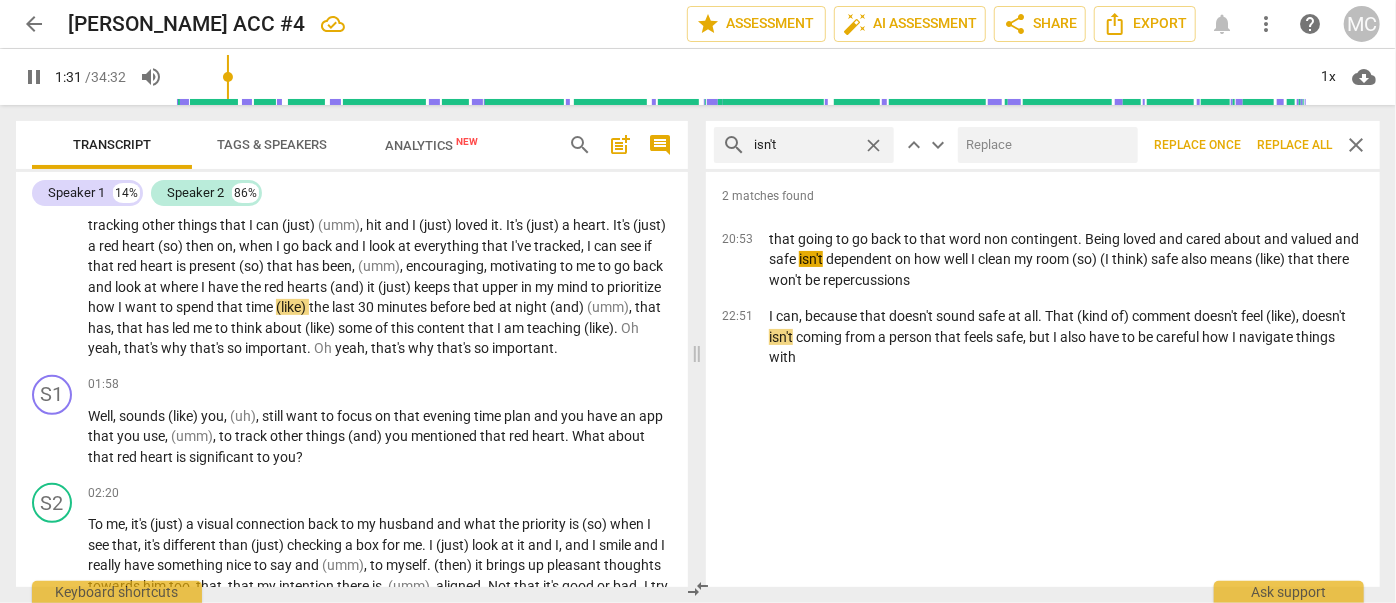 click at bounding box center (1044, 145) 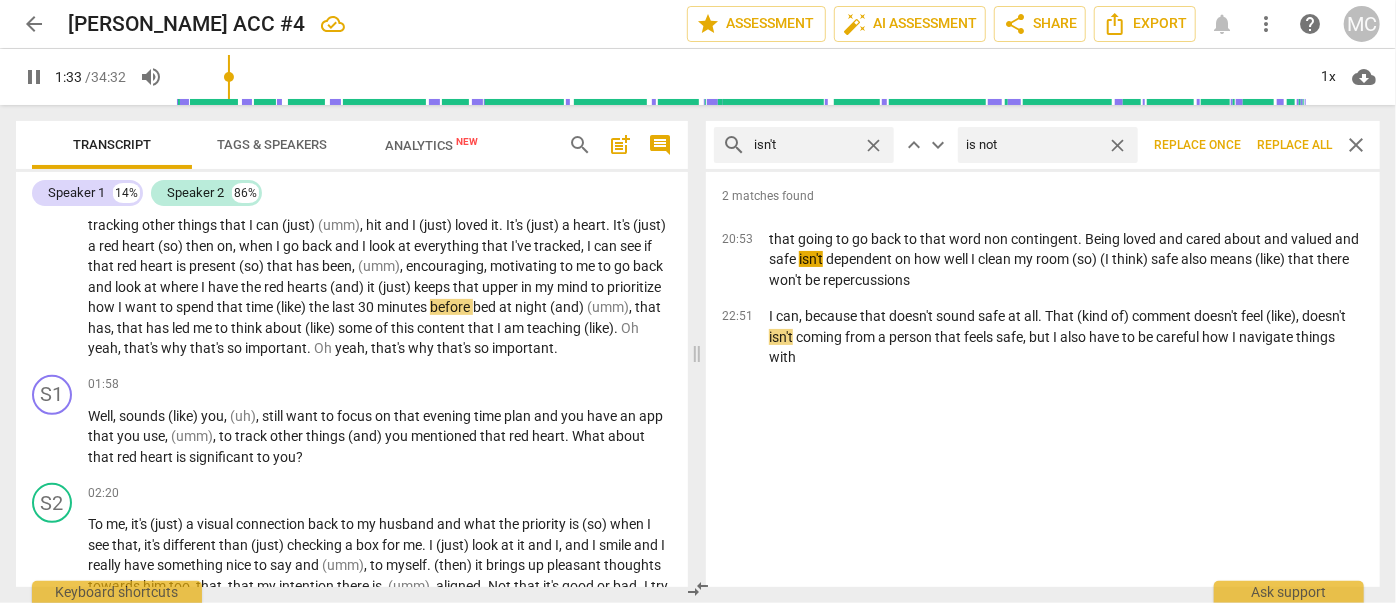 click on "Replace all" at bounding box center (1294, 145) 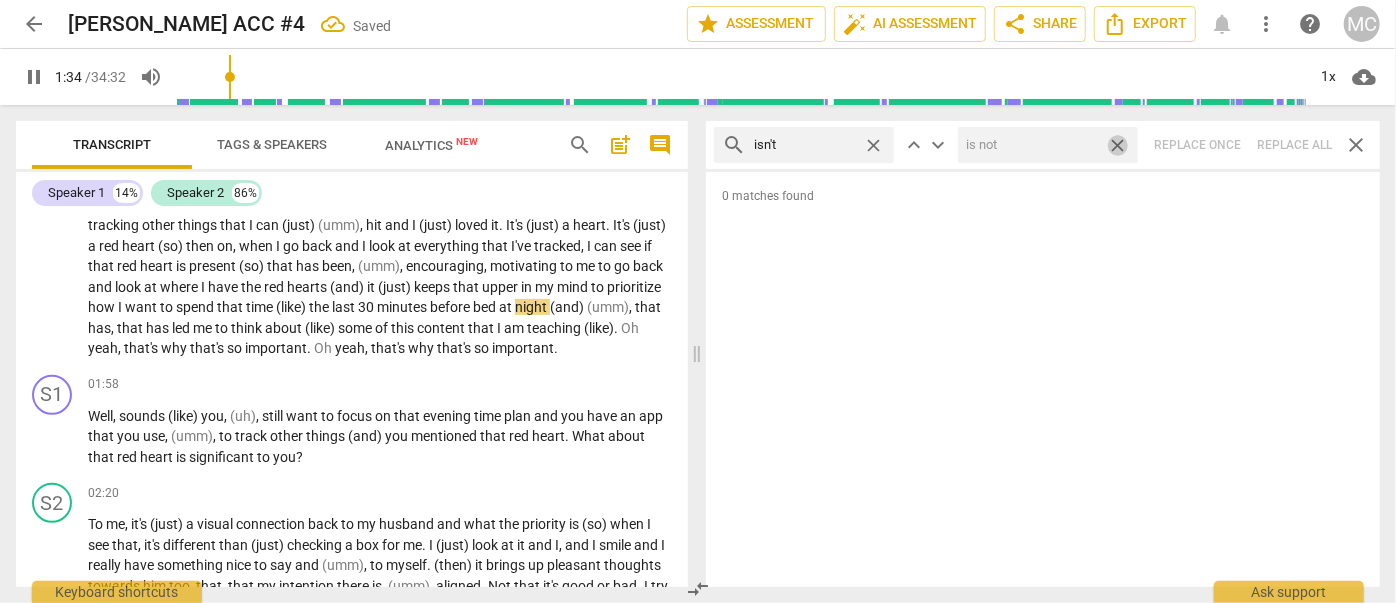 click on "close" at bounding box center [1117, 145] 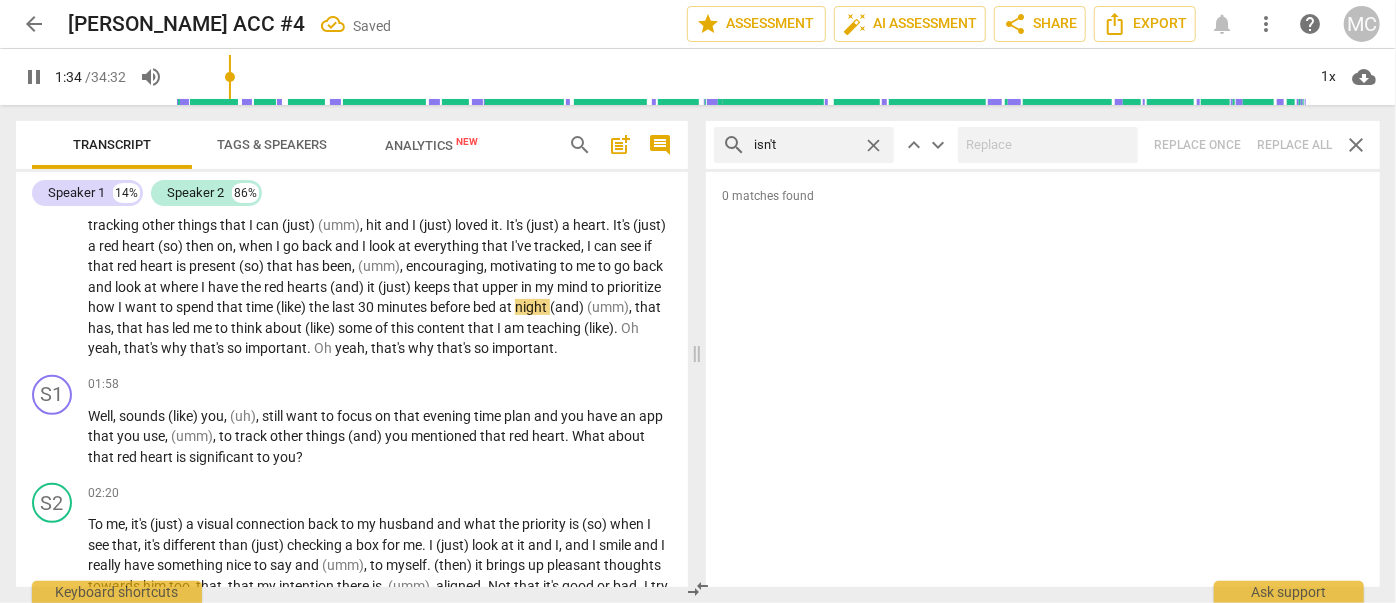 click on "close" at bounding box center (873, 145) 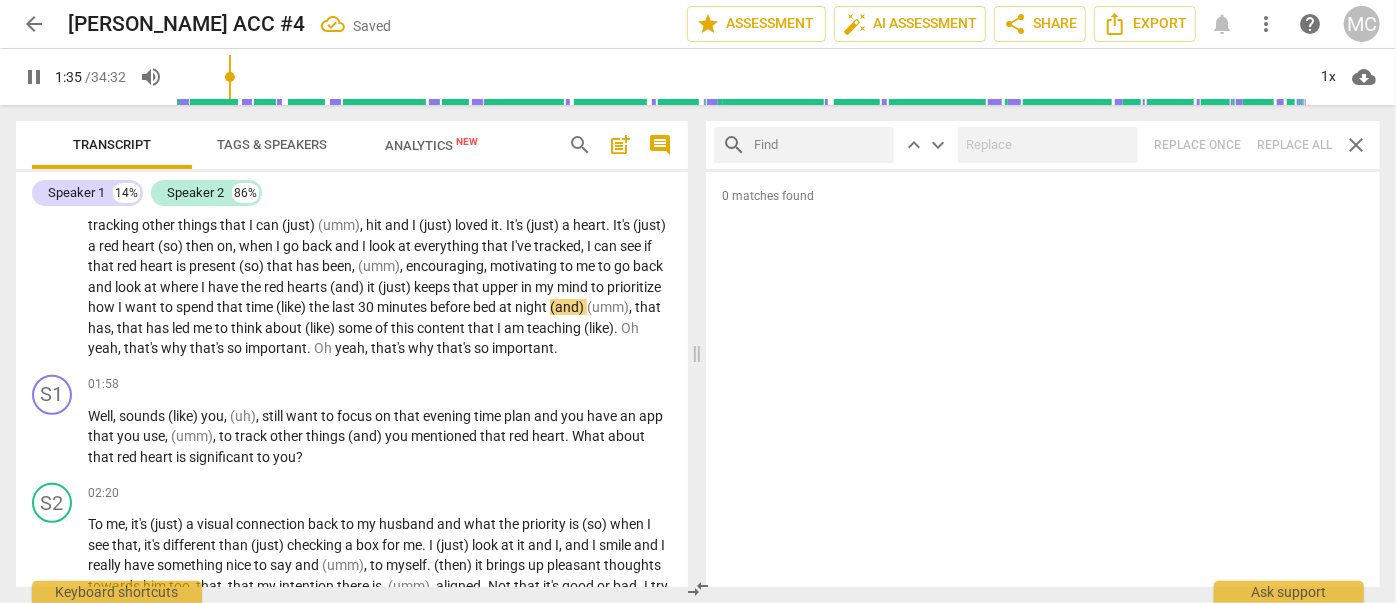 click at bounding box center [820, 145] 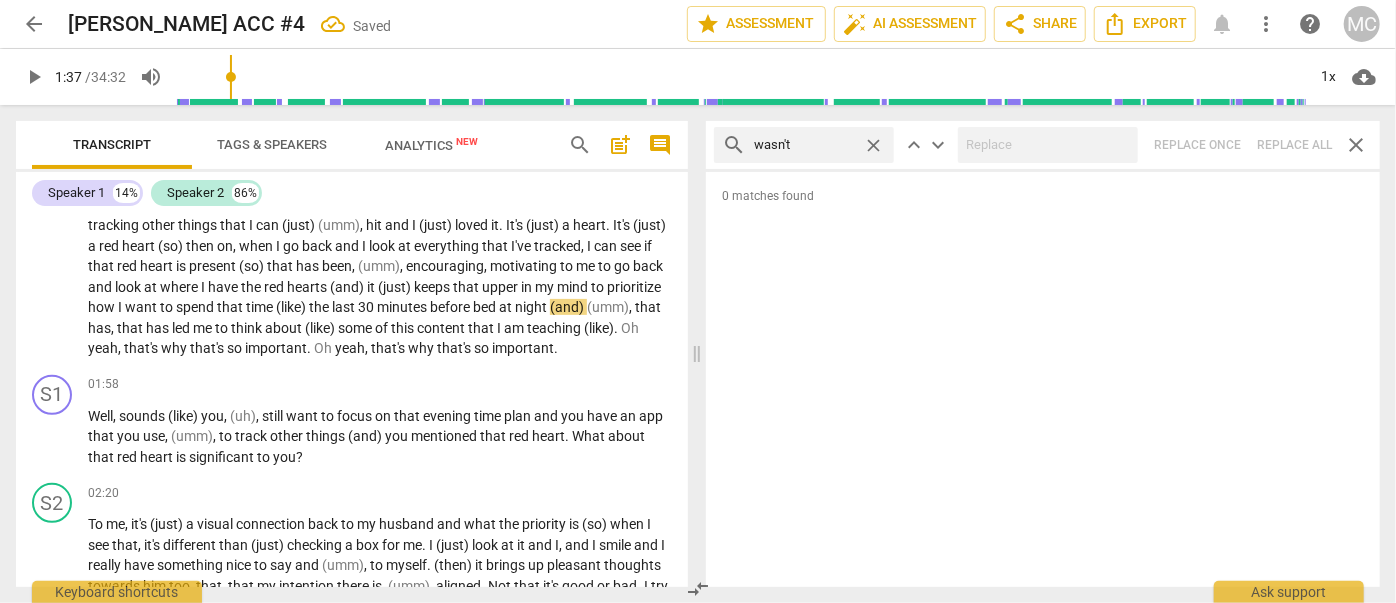 click on "search wasn't close keyboard_arrow_up keyboard_arrow_down Replace once Replace all close" at bounding box center (1043, 145) 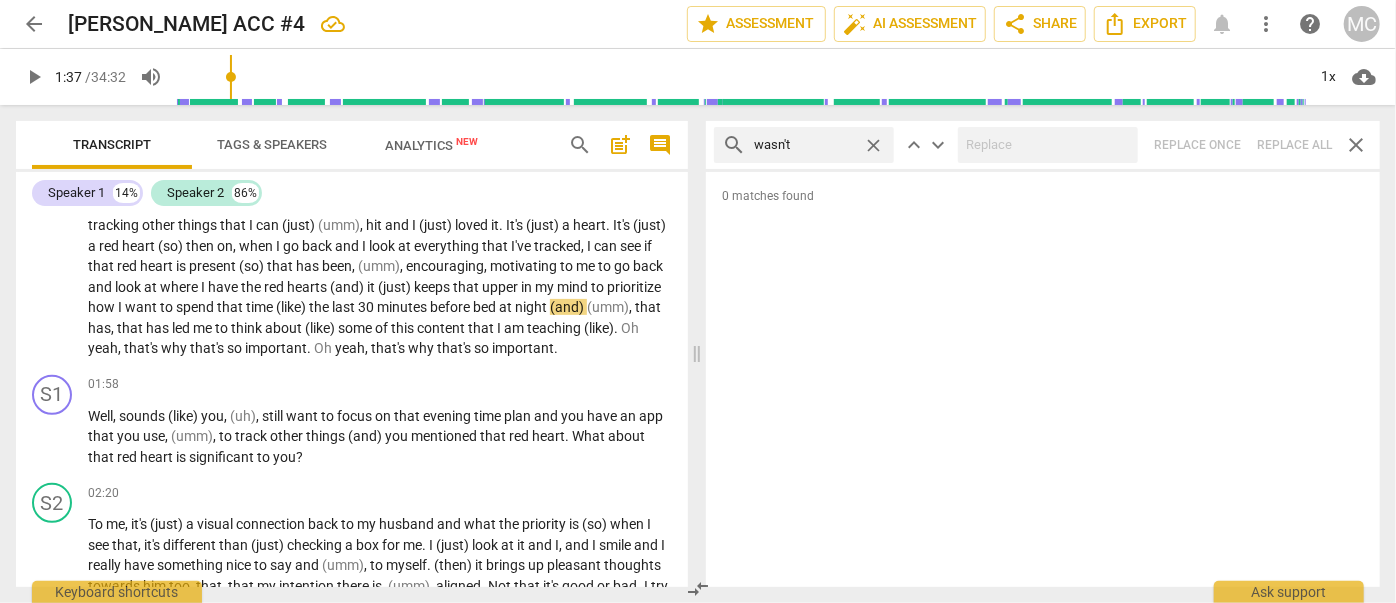 click on "close" at bounding box center (873, 145) 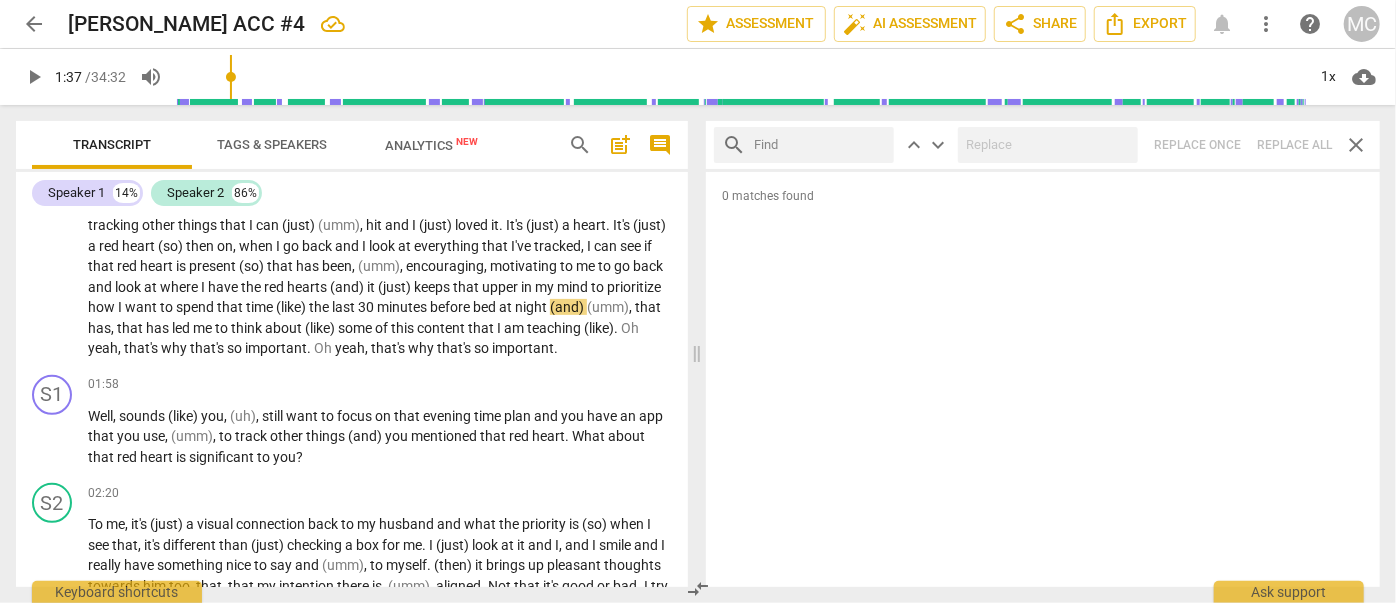 click at bounding box center [820, 145] 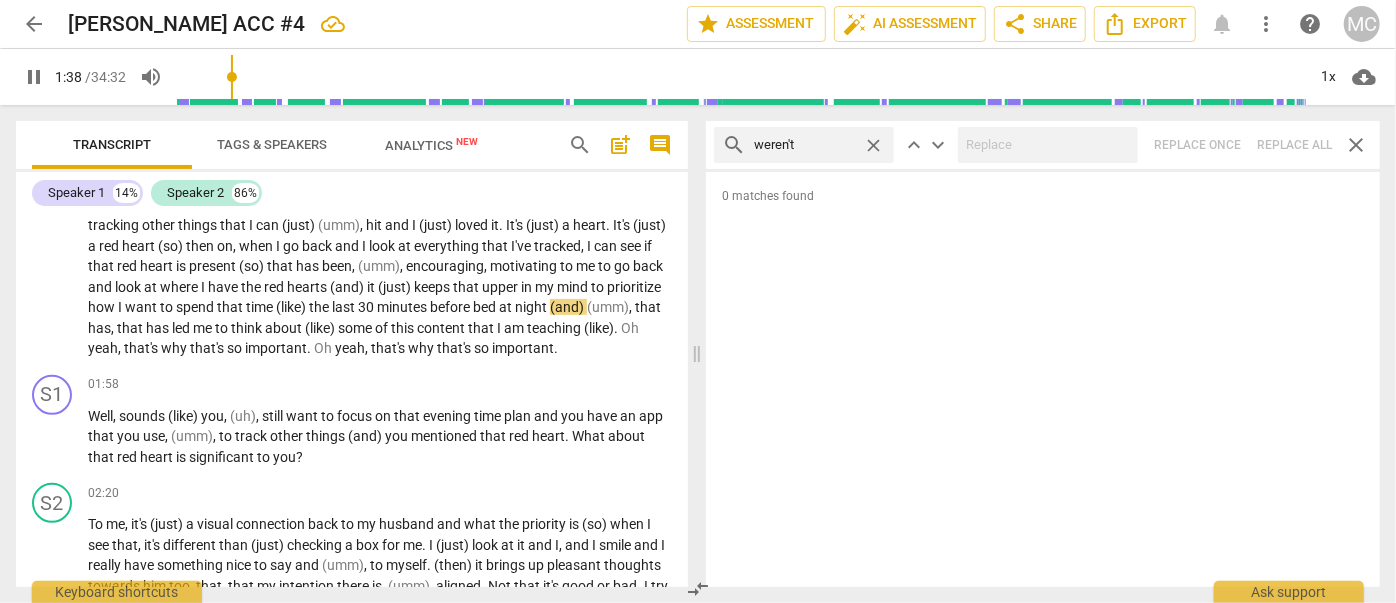 click on "search weren't close keyboard_arrow_up keyboard_arrow_down Replace once Replace all close" at bounding box center (1043, 145) 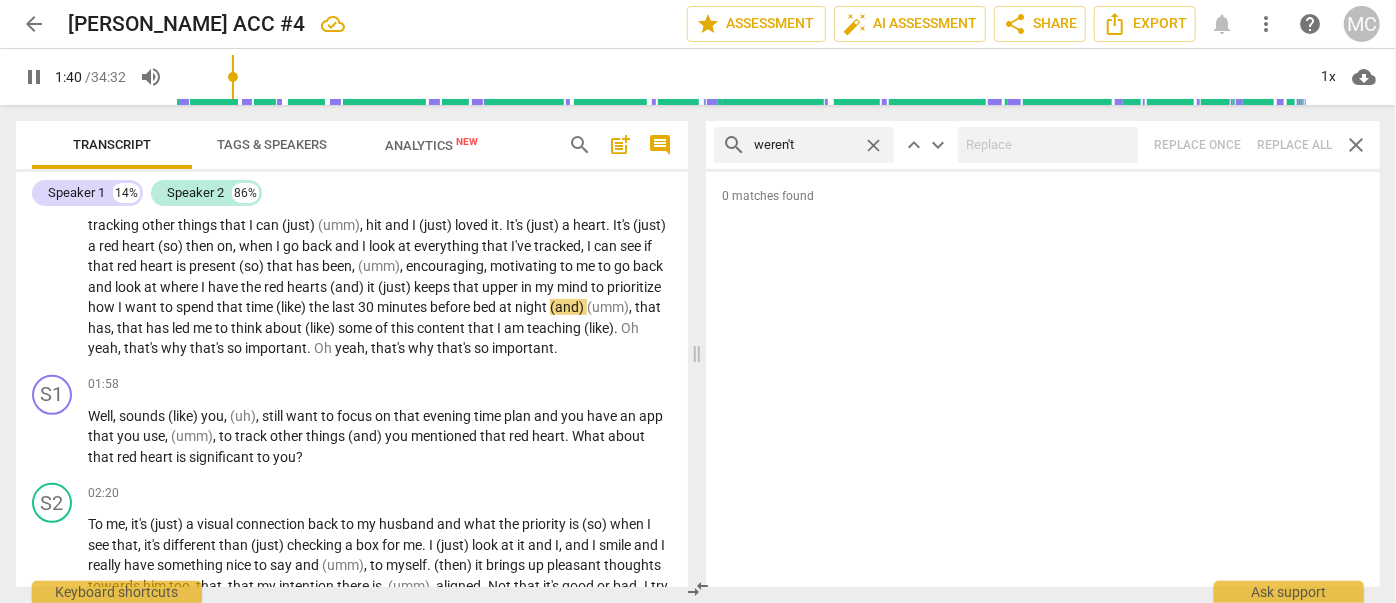 click on "close" at bounding box center (873, 145) 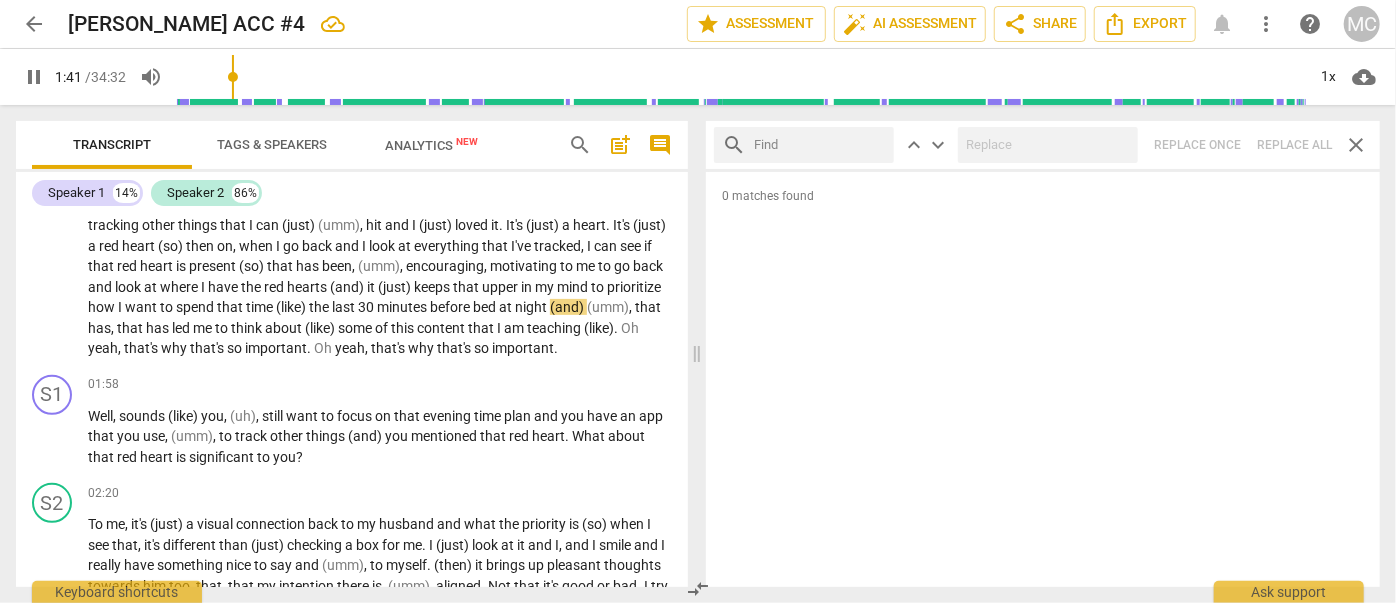 drag, startPoint x: 820, startPoint y: 138, endPoint x: 813, endPoint y: 158, distance: 21.189621 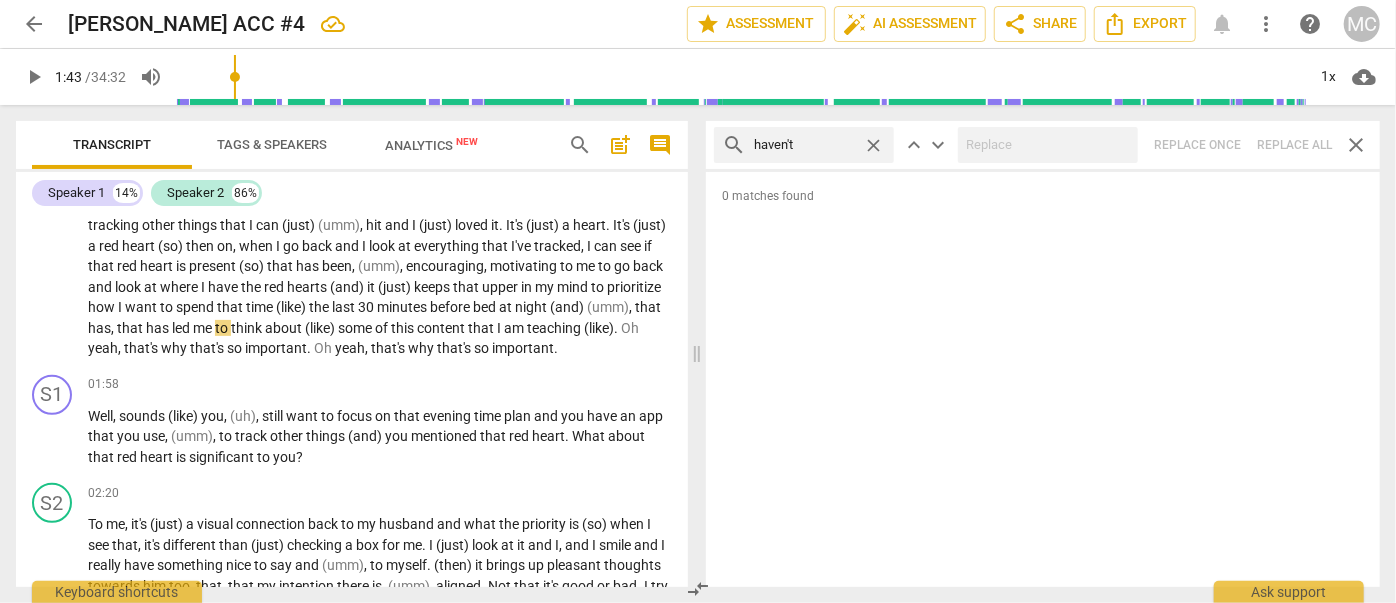 click on "search haven't close keyboard_arrow_up keyboard_arrow_down Replace once Replace all close" at bounding box center [1043, 145] 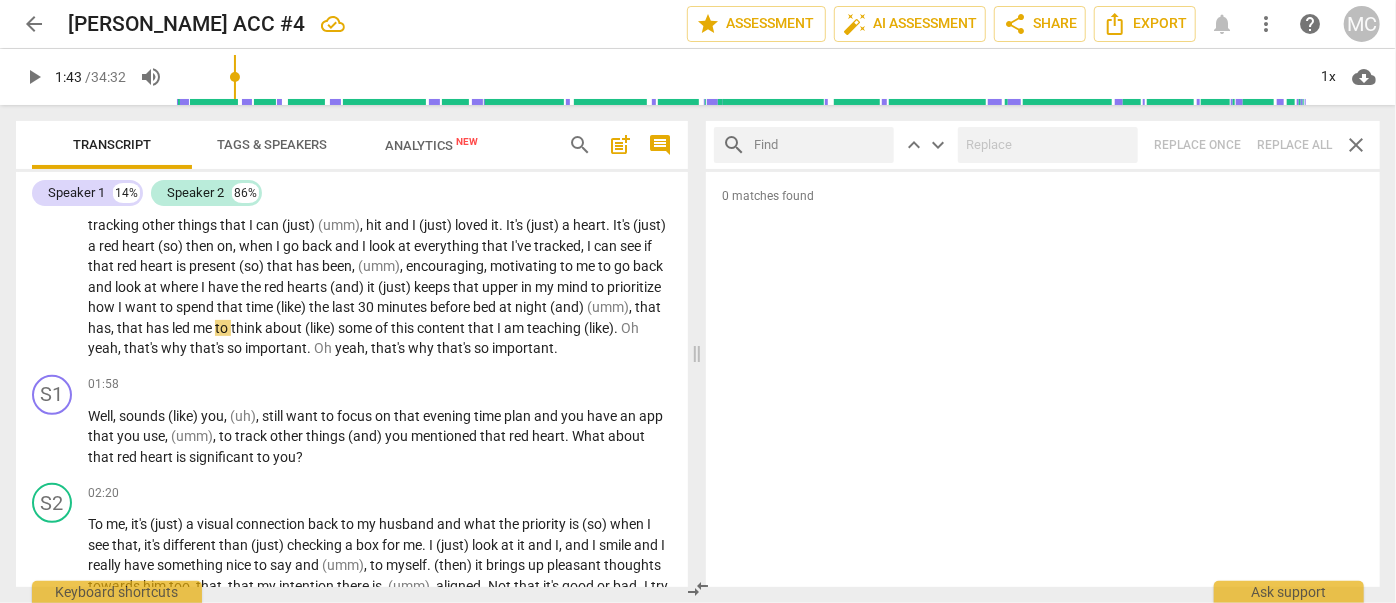 click at bounding box center (820, 145) 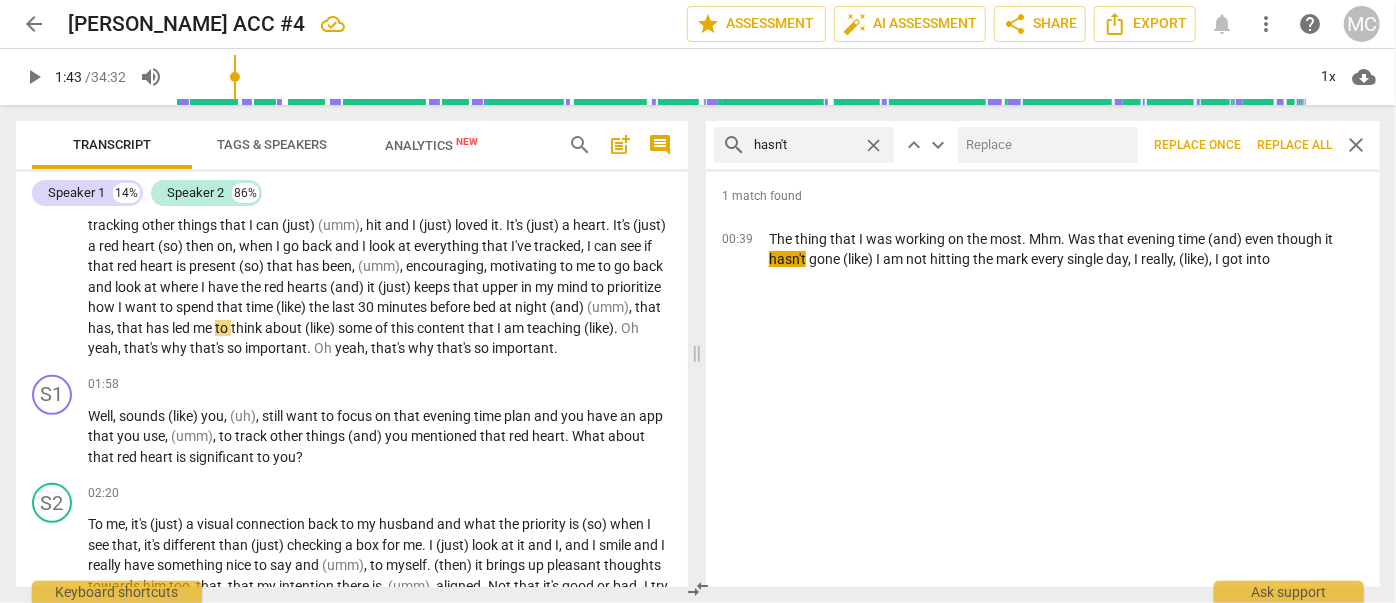 click at bounding box center [1044, 145] 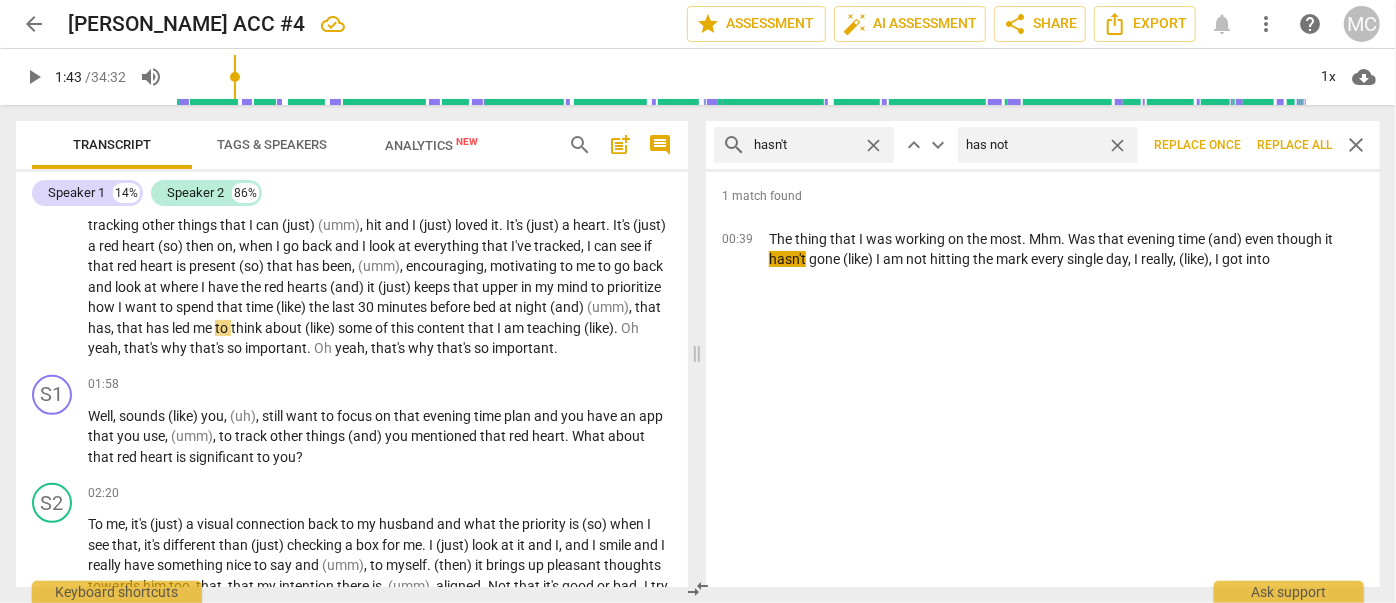 click on "Replace all" at bounding box center [1294, 145] 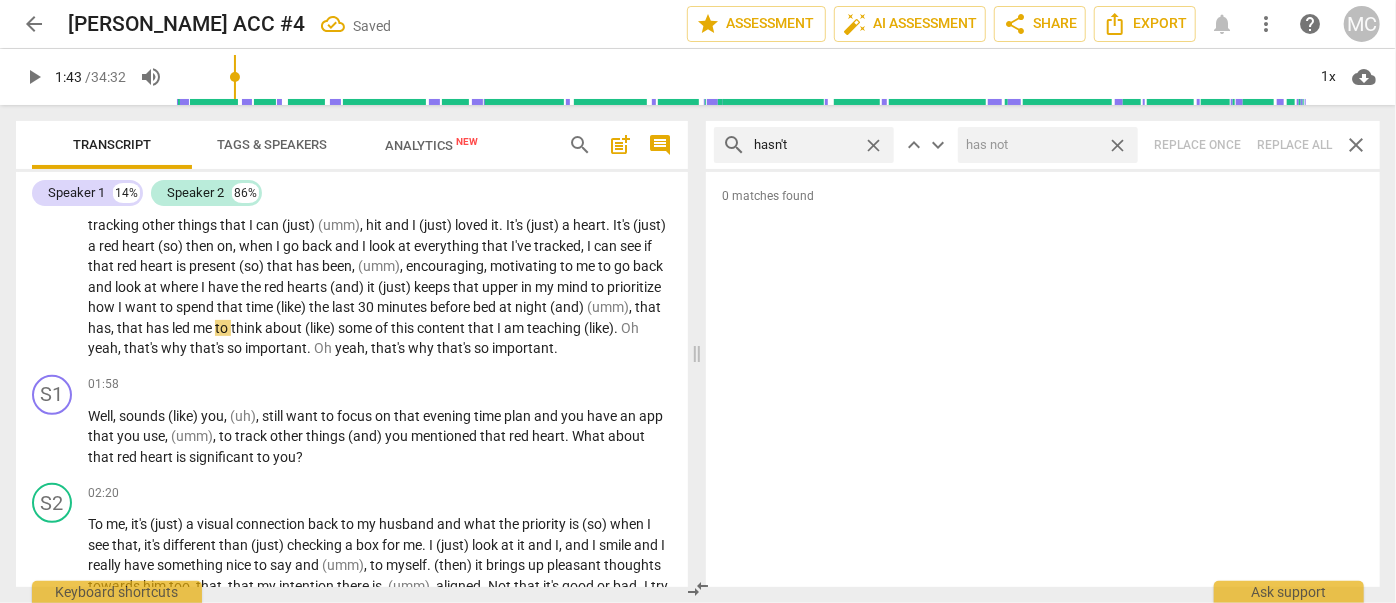 drag, startPoint x: 1115, startPoint y: 138, endPoint x: 1032, endPoint y: 140, distance: 83.02409 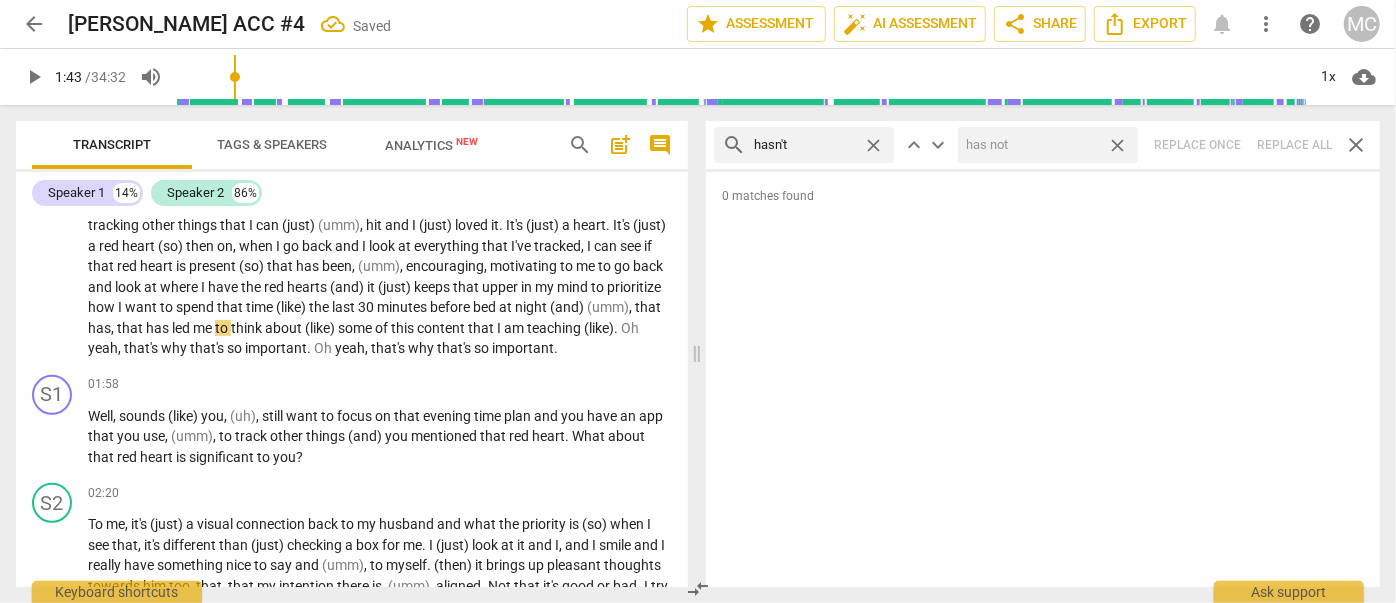 click on "close" at bounding box center [1117, 145] 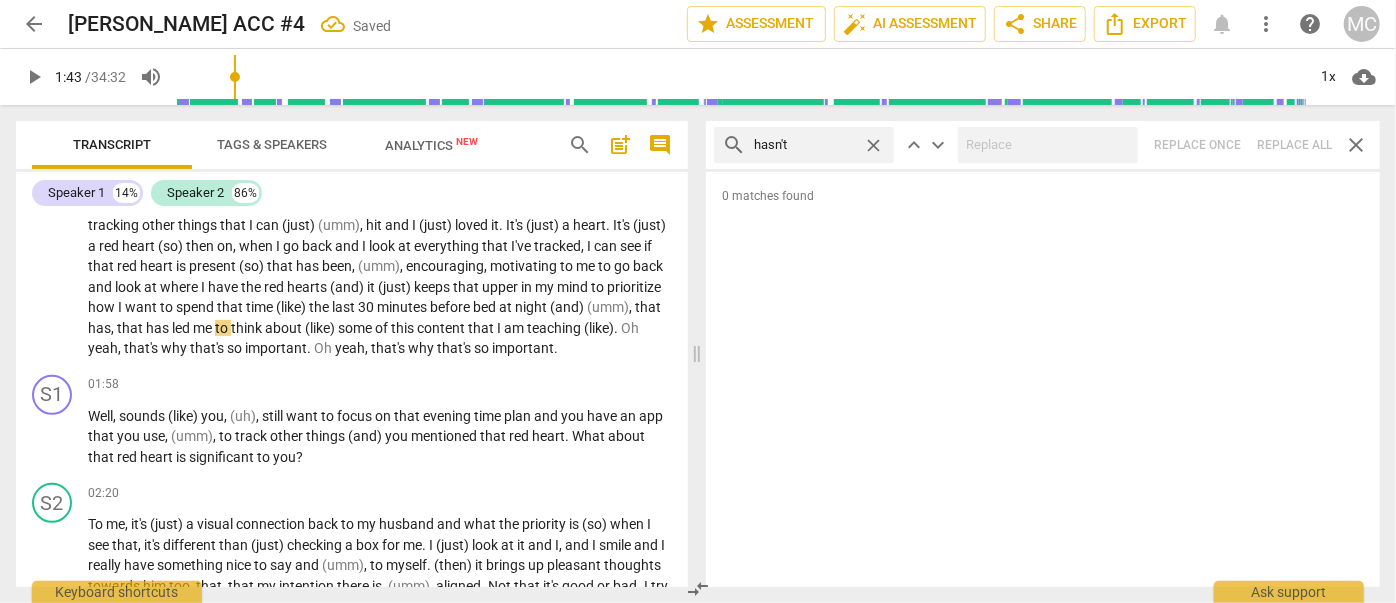 click on "close" at bounding box center [873, 145] 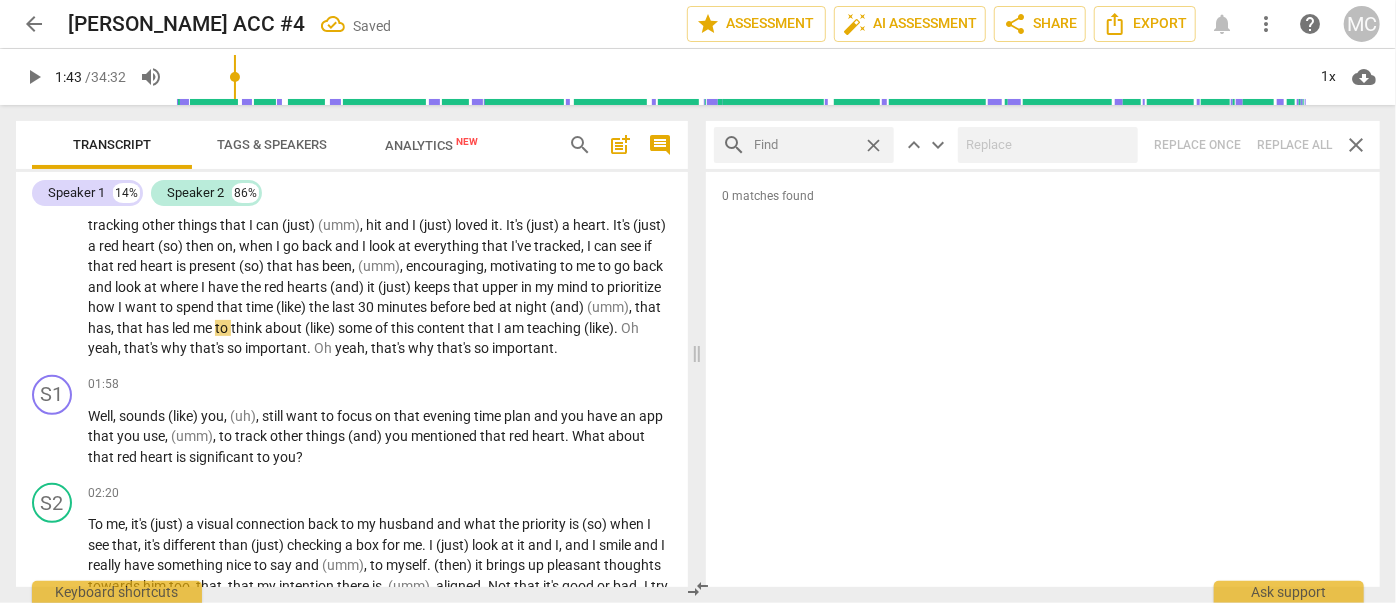 click at bounding box center [804, 145] 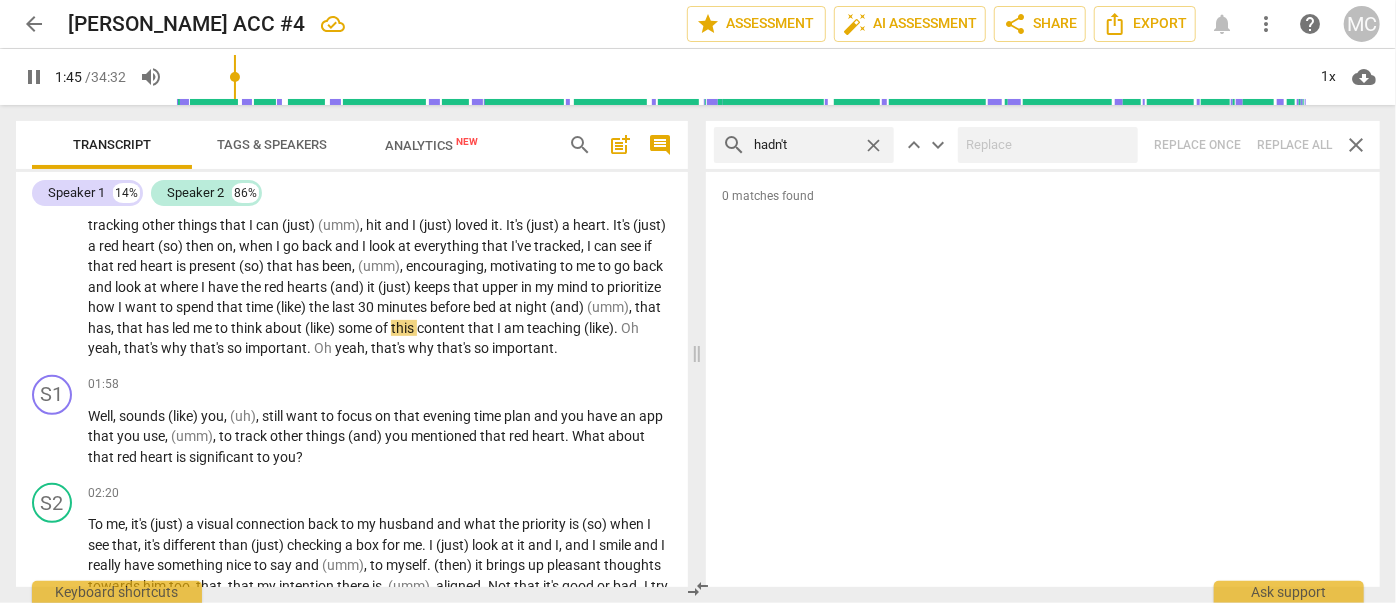 click on "search hadn't close keyboard_arrow_up keyboard_arrow_down Replace once Replace all close" at bounding box center [1043, 145] 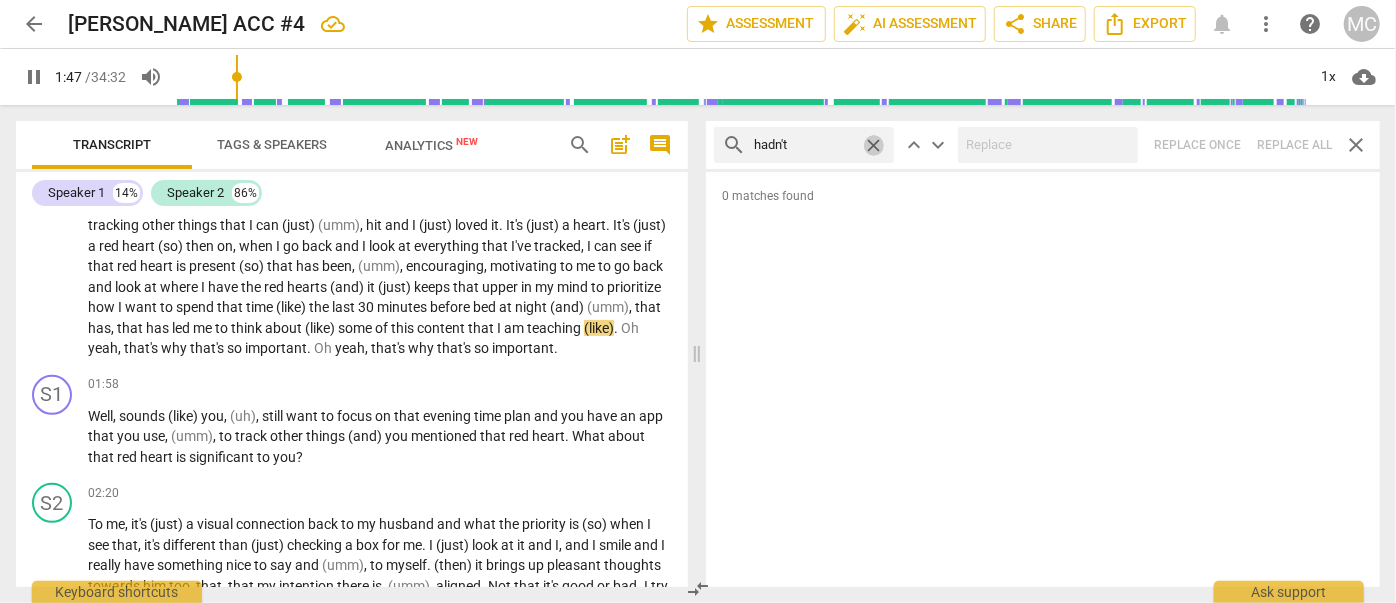 click on "close" at bounding box center [873, 145] 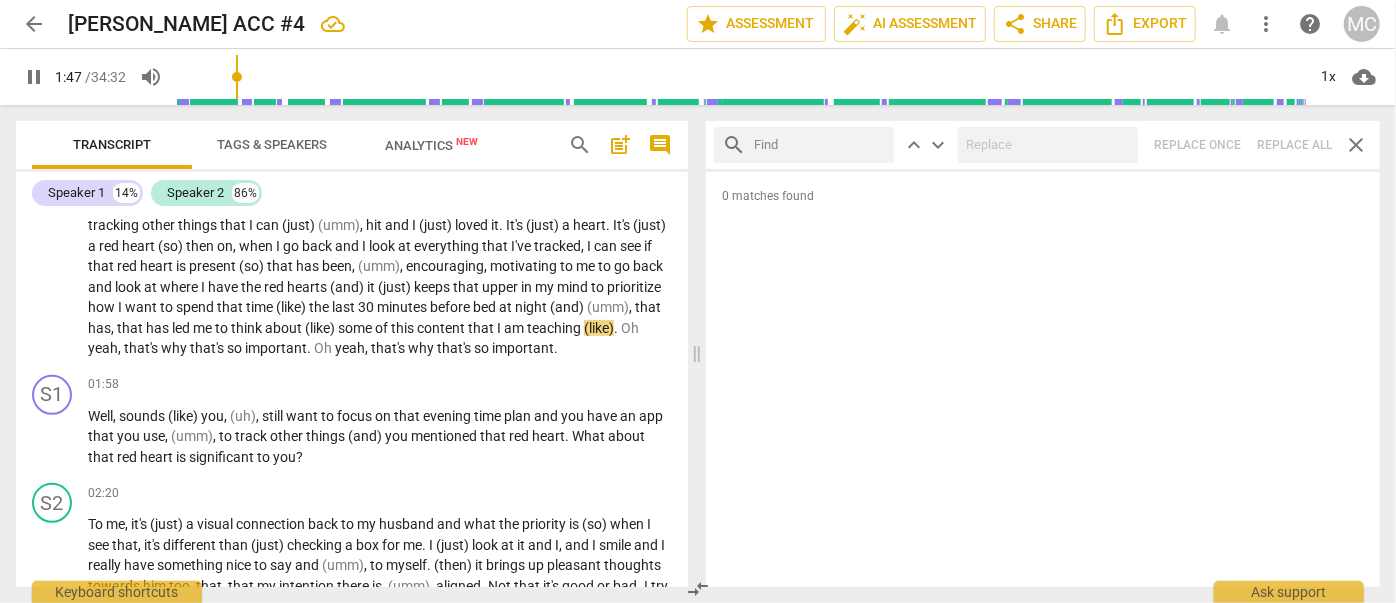 click at bounding box center [820, 145] 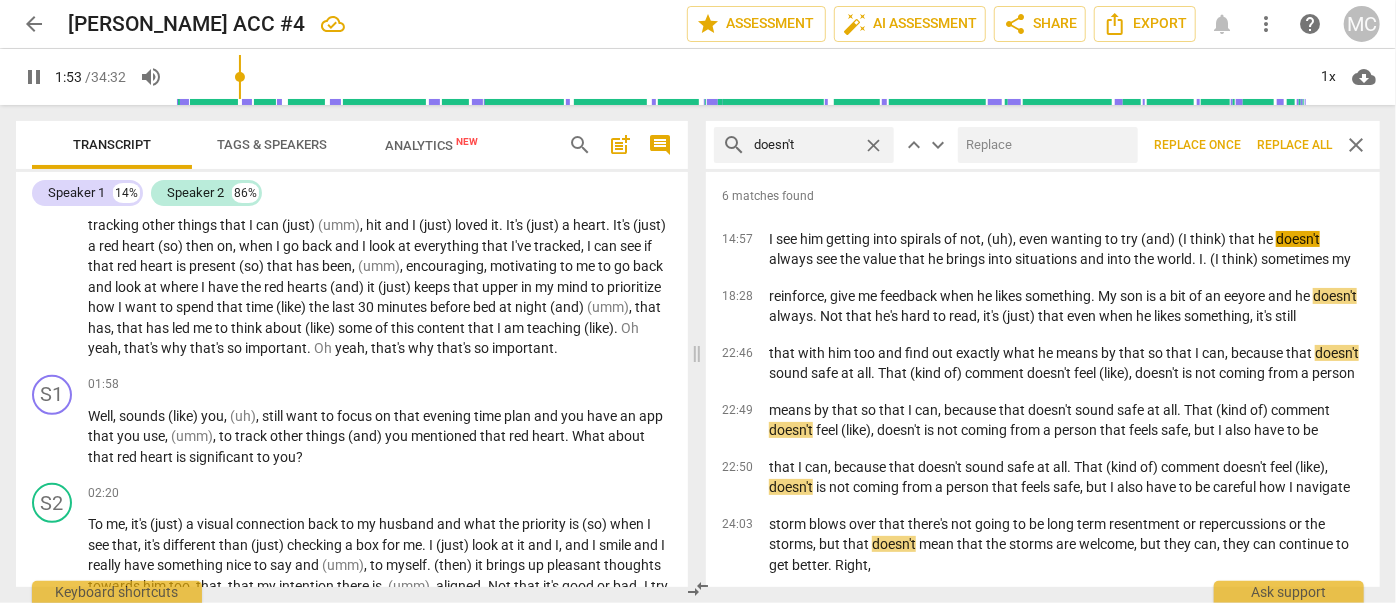 click on "search doesn't close keyboard_arrow_up keyboard_arrow_down Replace once Replace all close" at bounding box center [1043, 145] 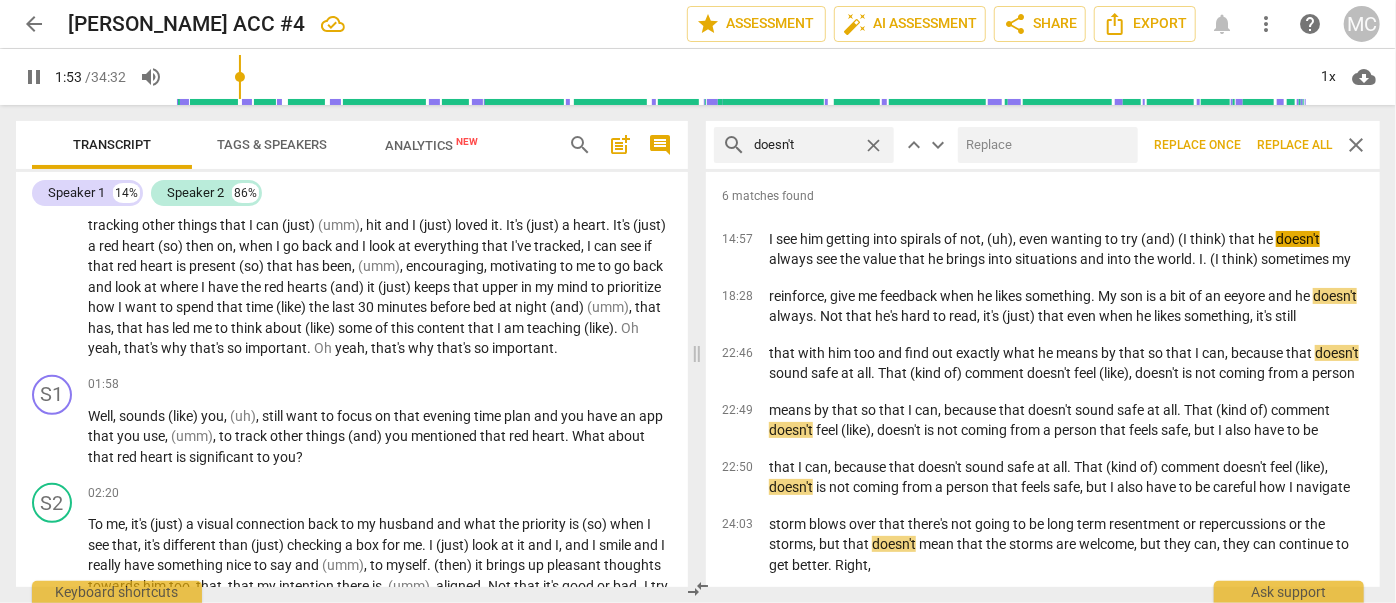 click at bounding box center [1044, 145] 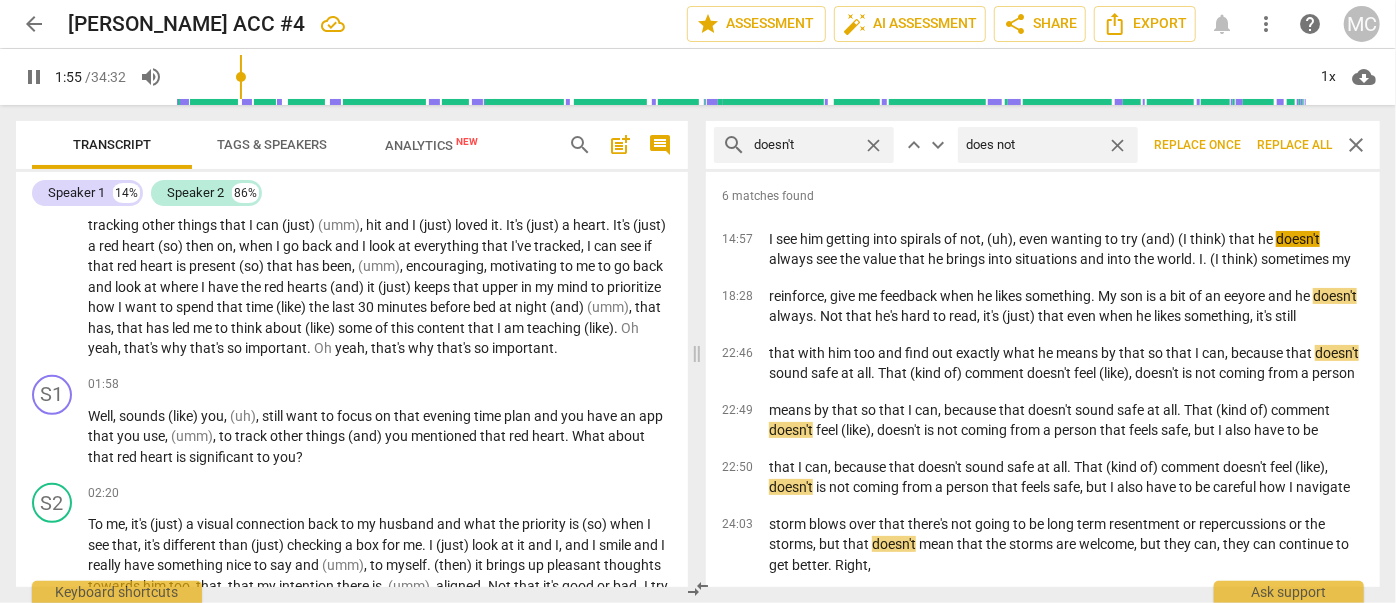 click on "Replace all" at bounding box center [1294, 145] 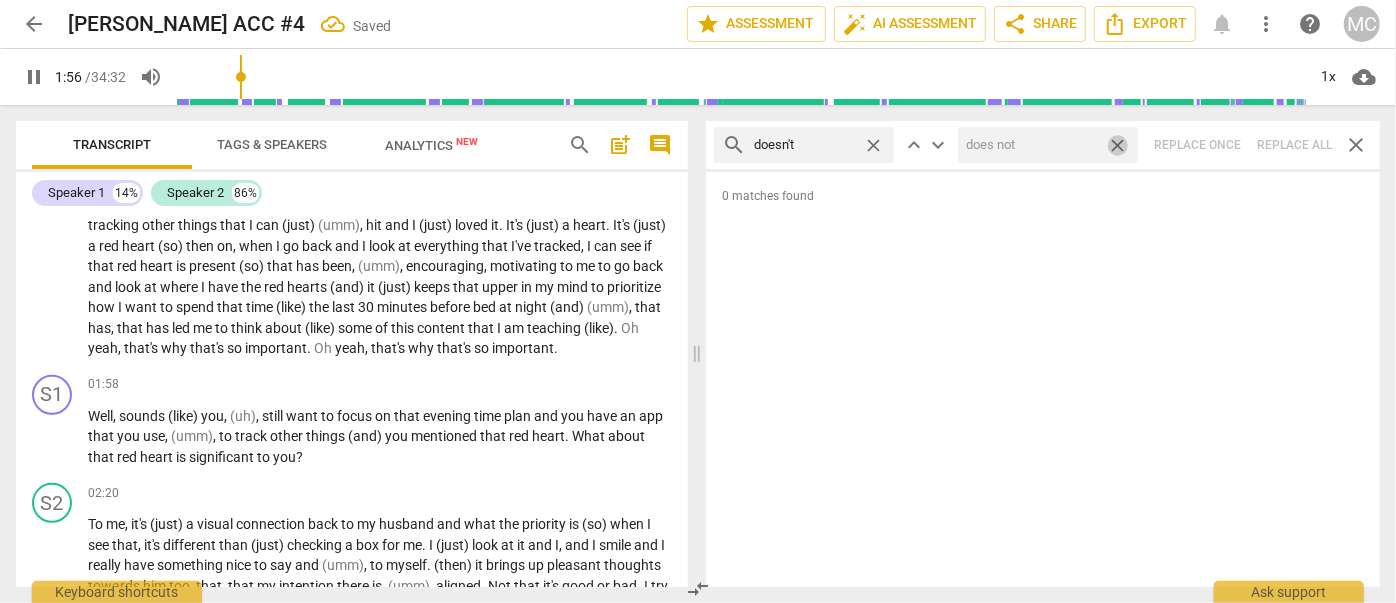 click on "close" at bounding box center [1117, 145] 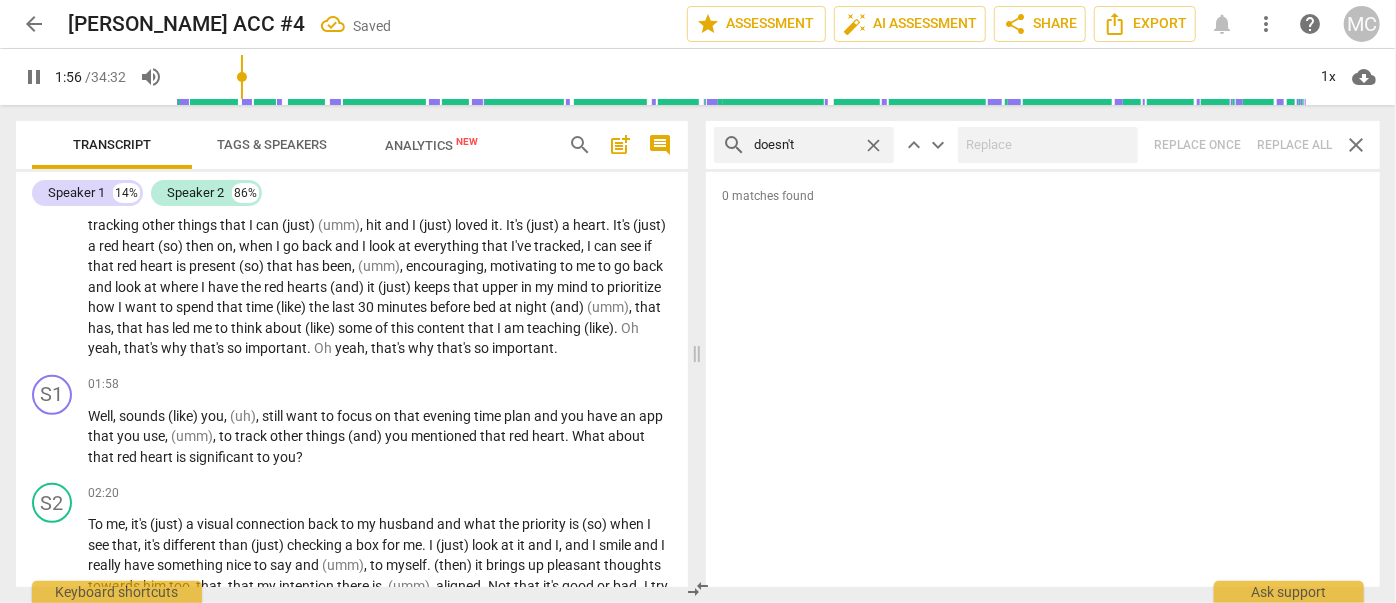 click on "close" at bounding box center [873, 145] 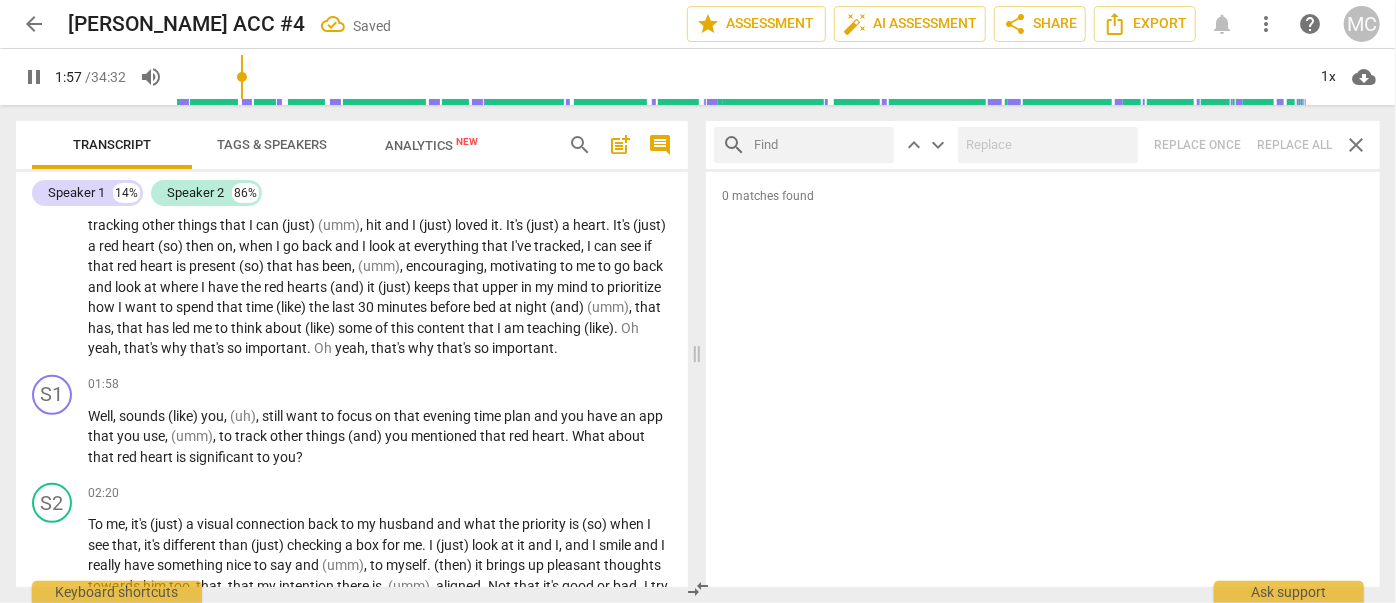 click at bounding box center [820, 145] 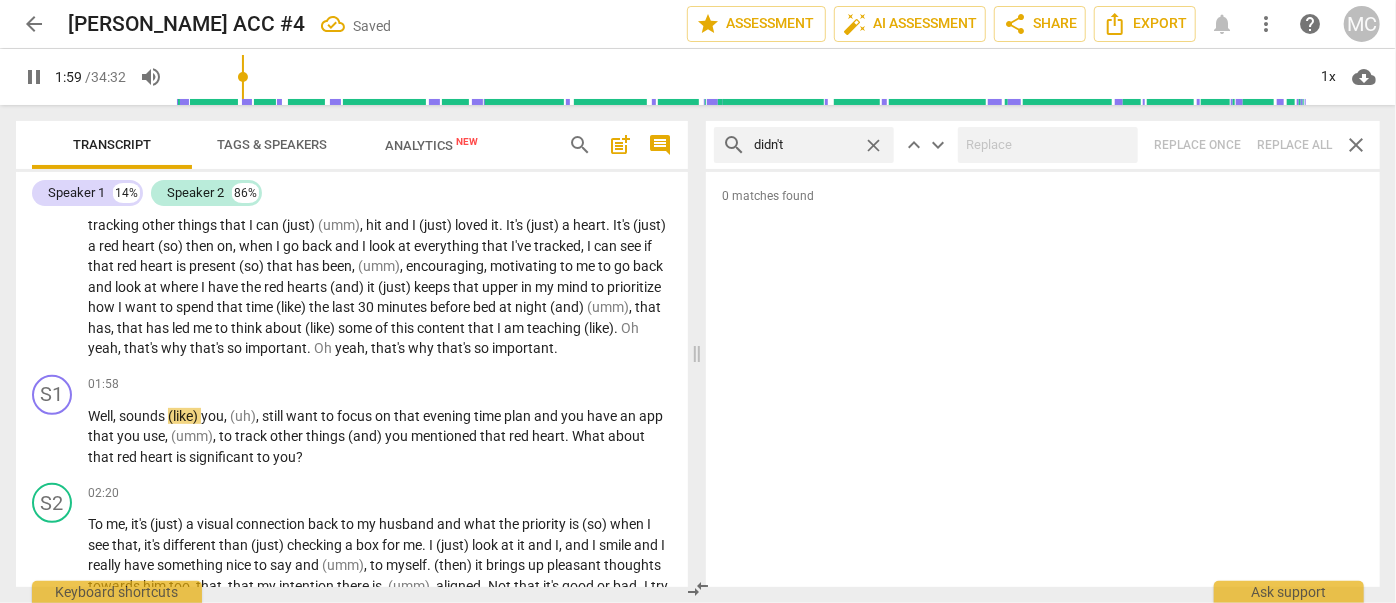 click at bounding box center (1048, 145) 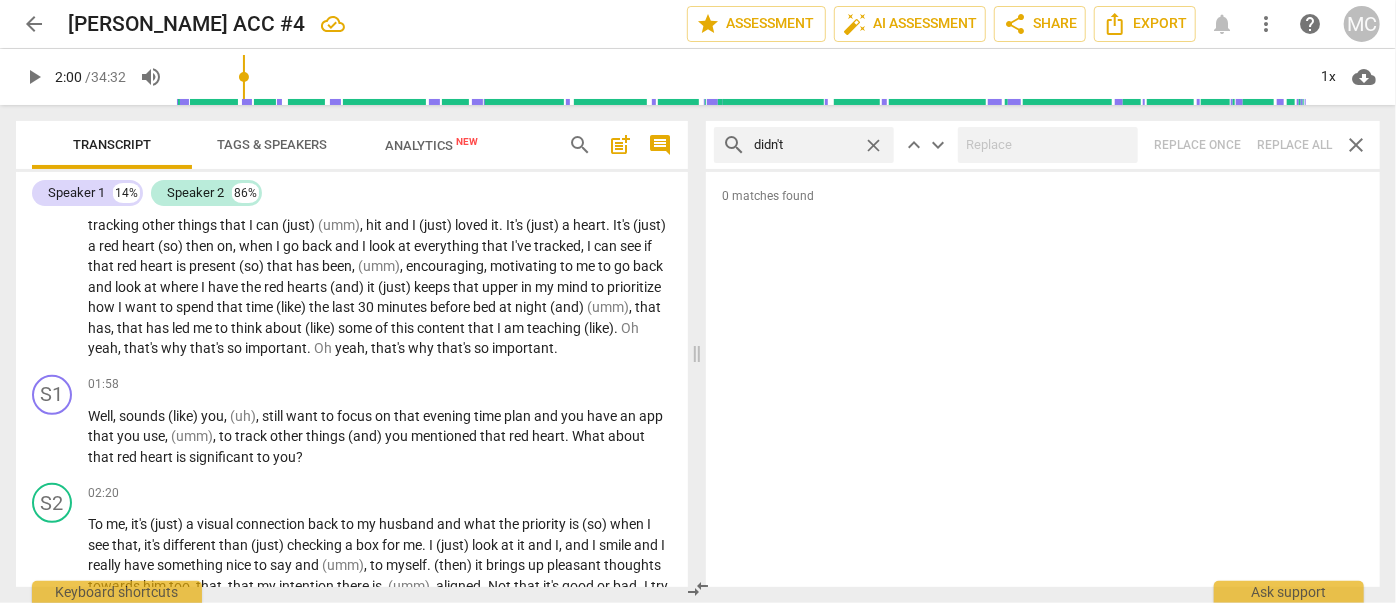 click on "search didn't close keyboard_arrow_up keyboard_arrow_down Replace once Replace all close" at bounding box center [1043, 145] 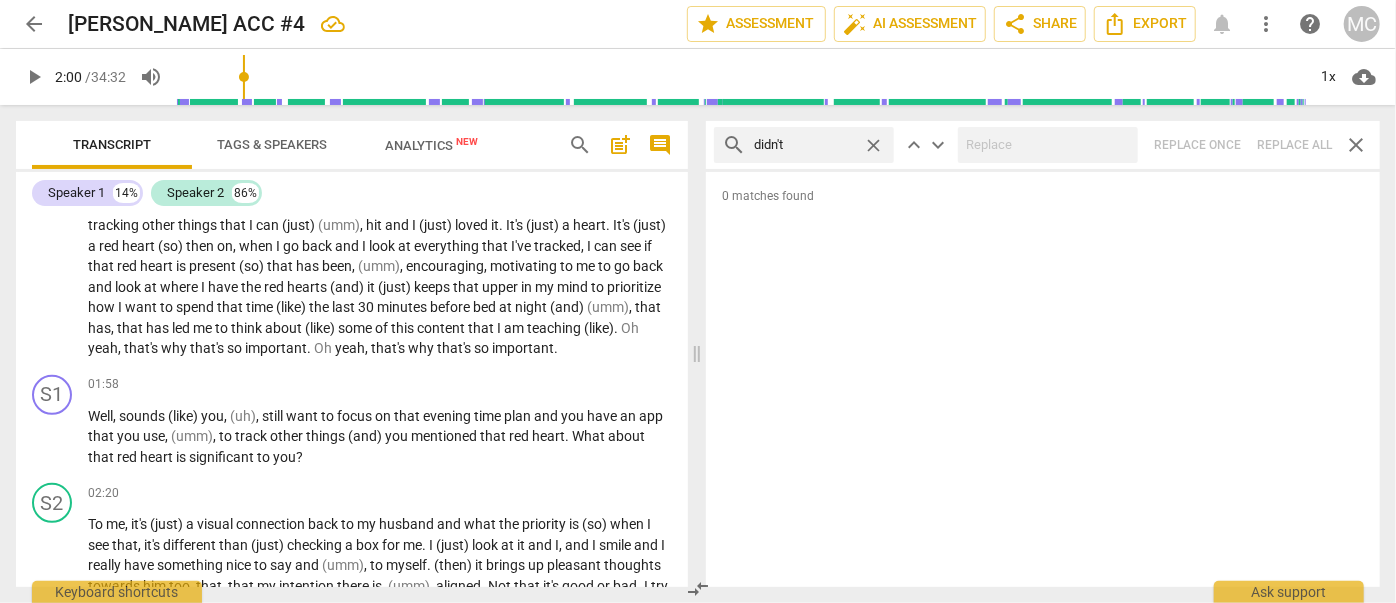 click on "close" at bounding box center [873, 145] 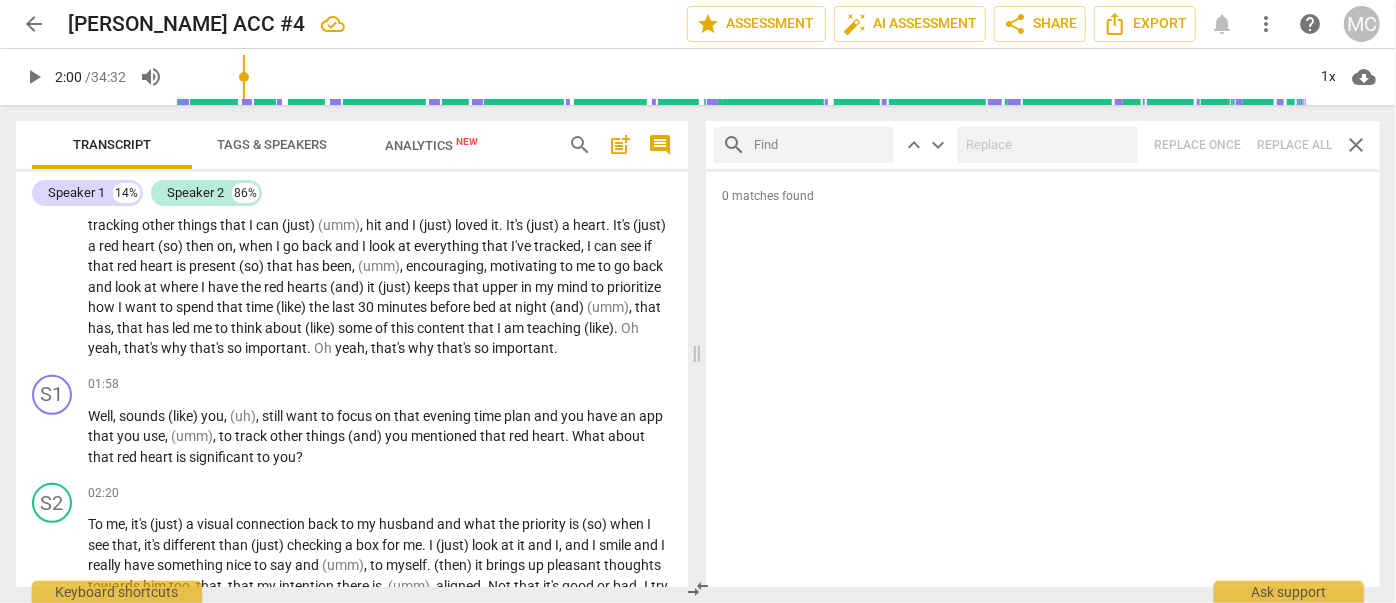 click at bounding box center [820, 145] 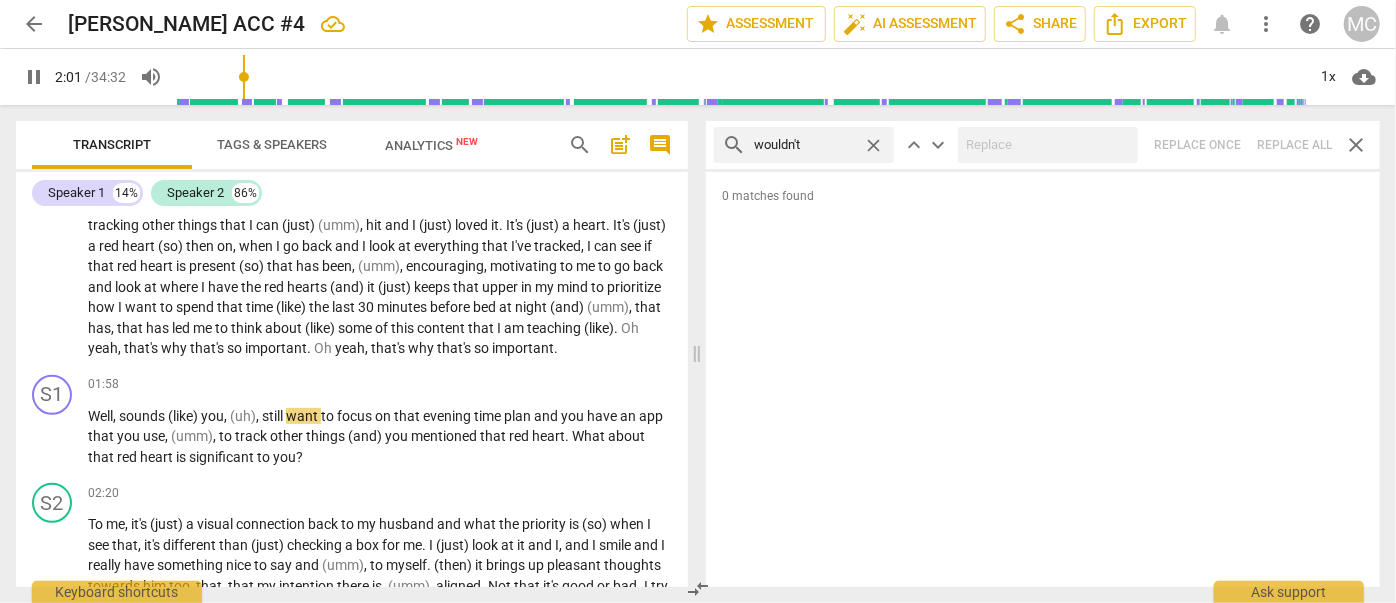click on "search wouldn't close keyboard_arrow_up keyboard_arrow_down Replace once Replace all close" at bounding box center (1043, 145) 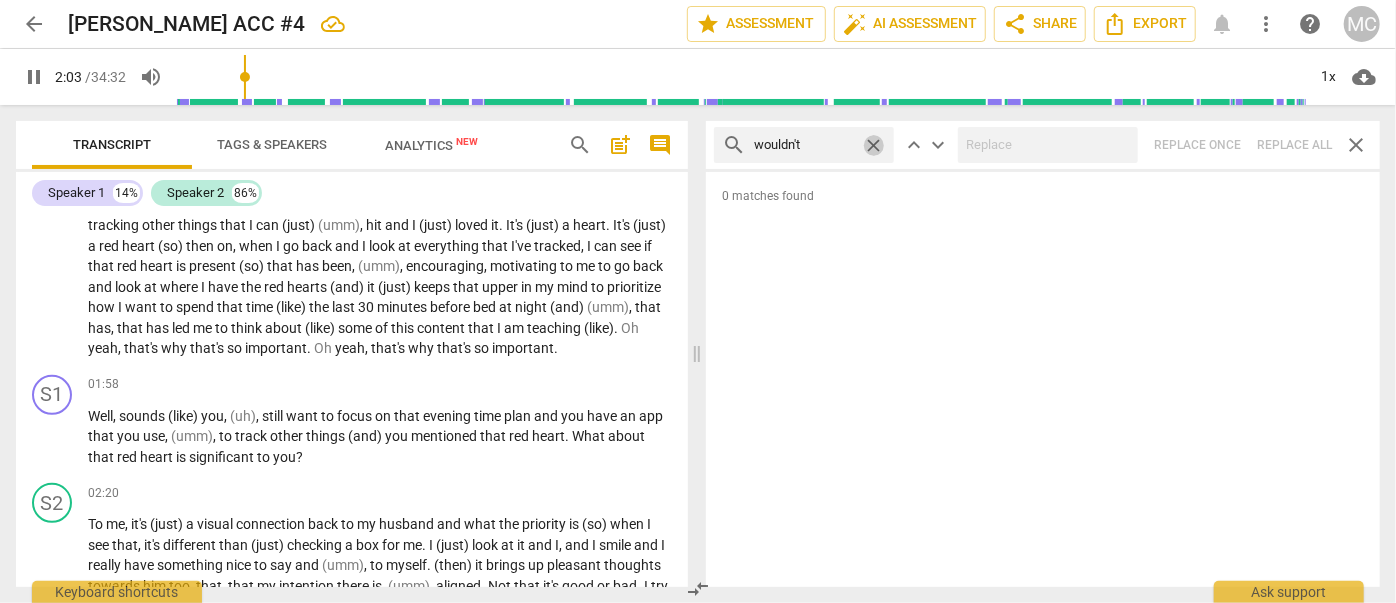 click on "close" at bounding box center [873, 145] 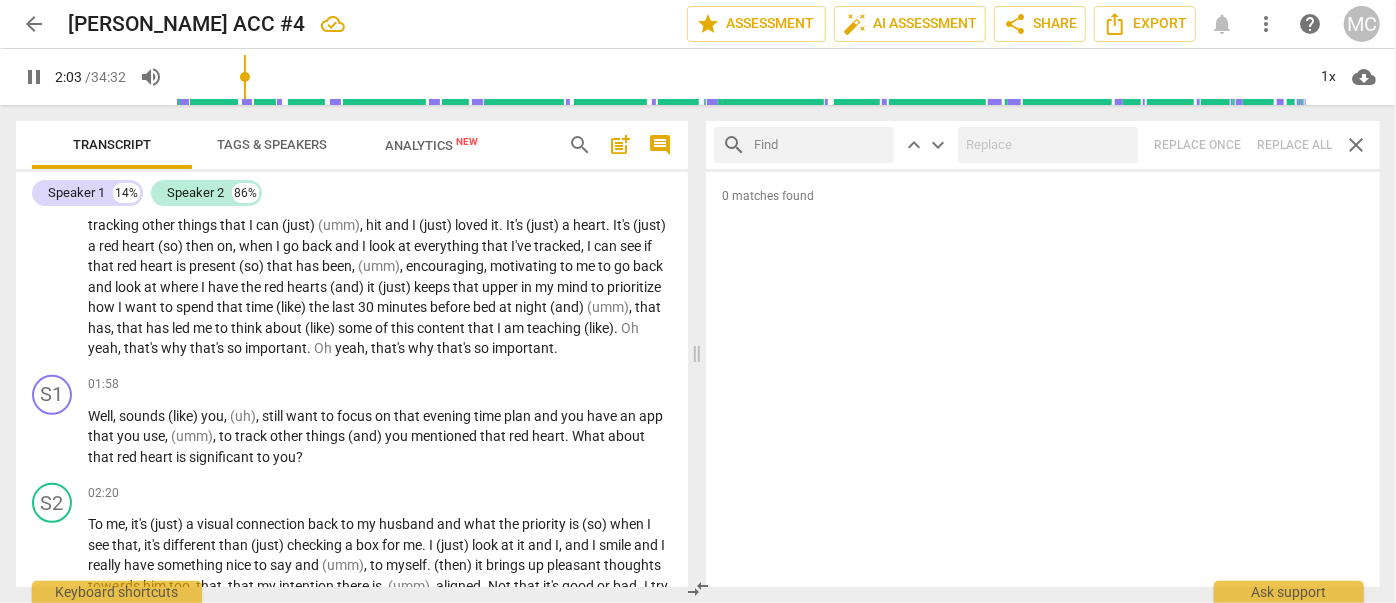 click at bounding box center [820, 145] 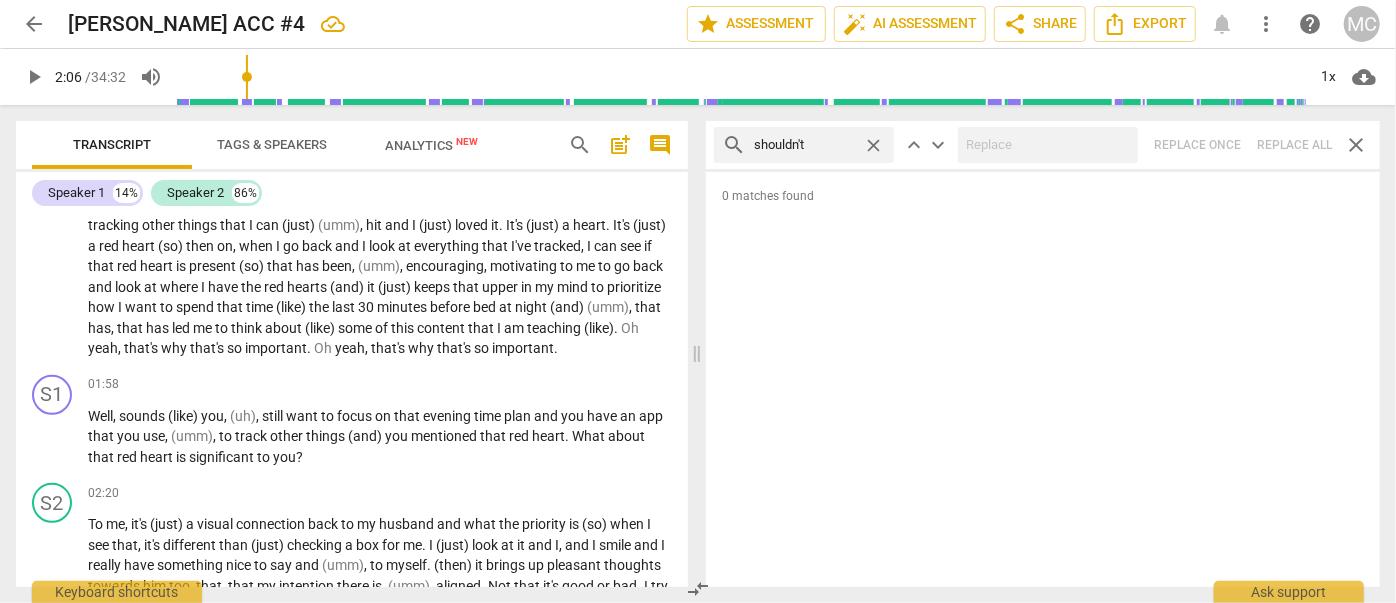 click on "search shouldn't close keyboard_arrow_up keyboard_arrow_down Replace once Replace all close" at bounding box center [1043, 145] 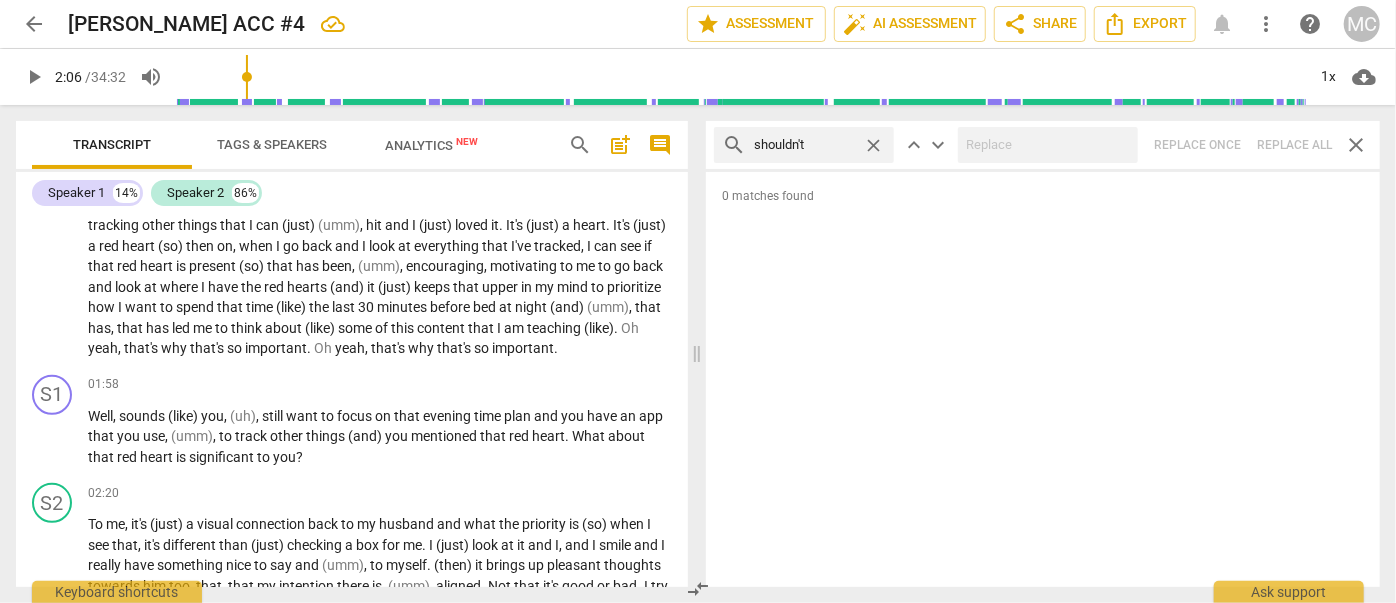 click on "close" at bounding box center (873, 145) 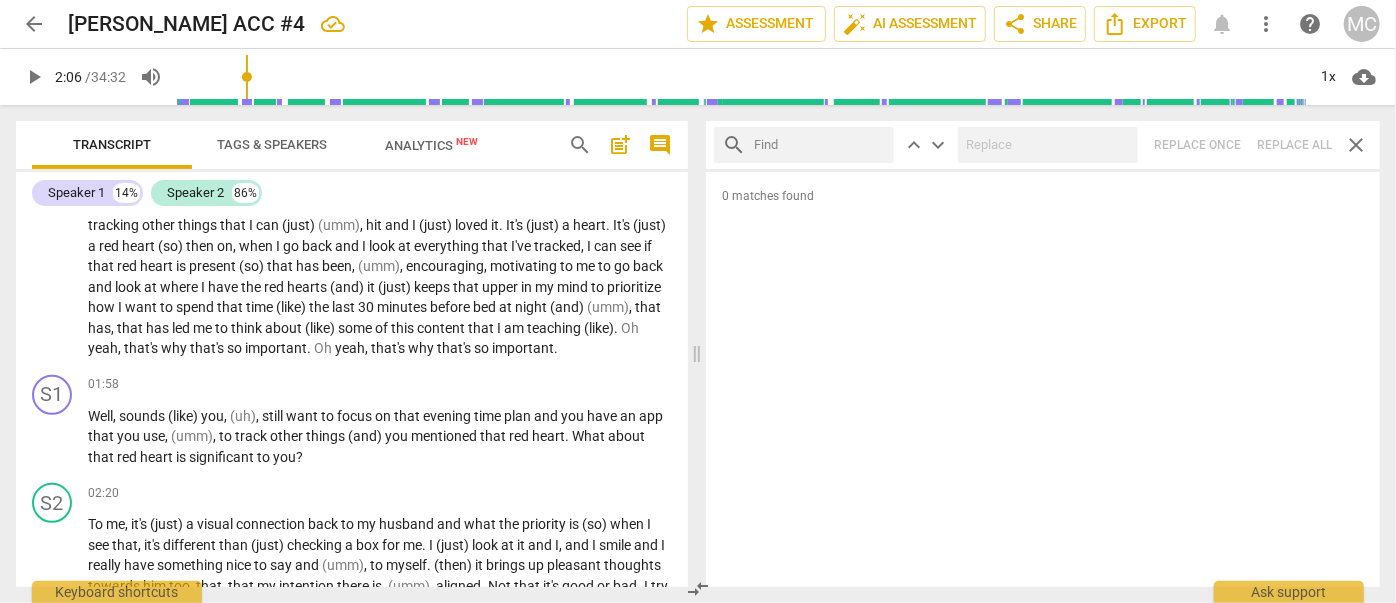 drag, startPoint x: 833, startPoint y: 143, endPoint x: 841, endPoint y: 158, distance: 17 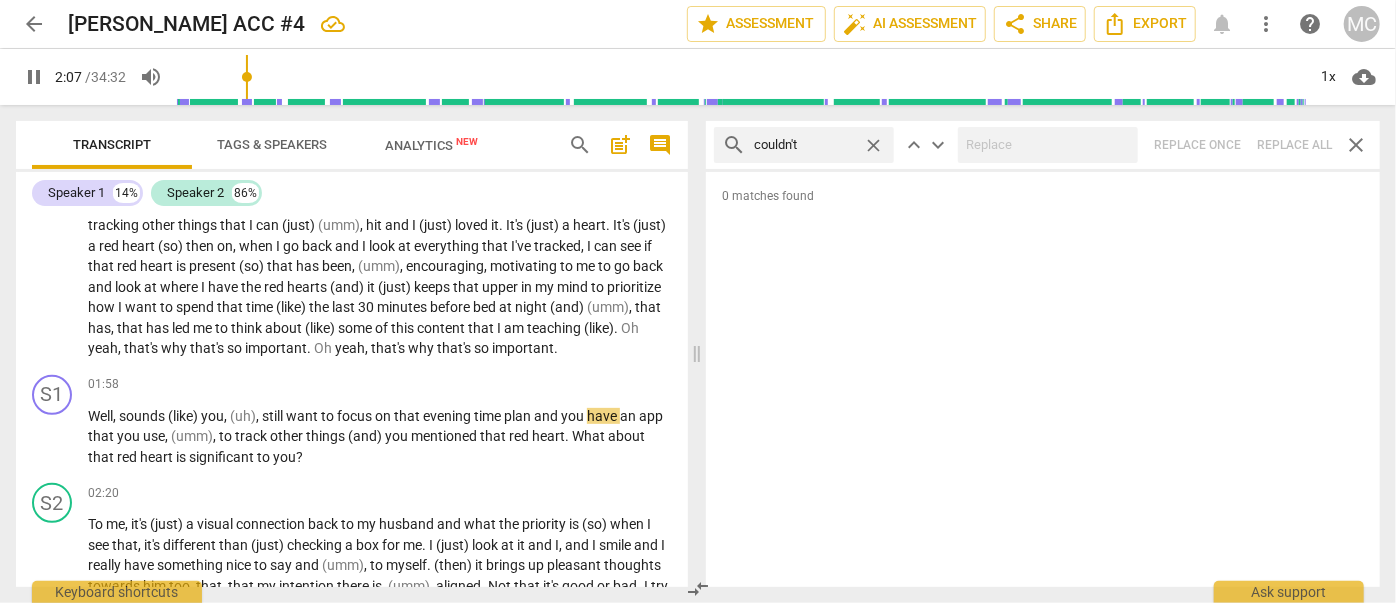 click on "search couldn't close keyboard_arrow_up keyboard_arrow_down Replace once Replace all close" at bounding box center [1043, 145] 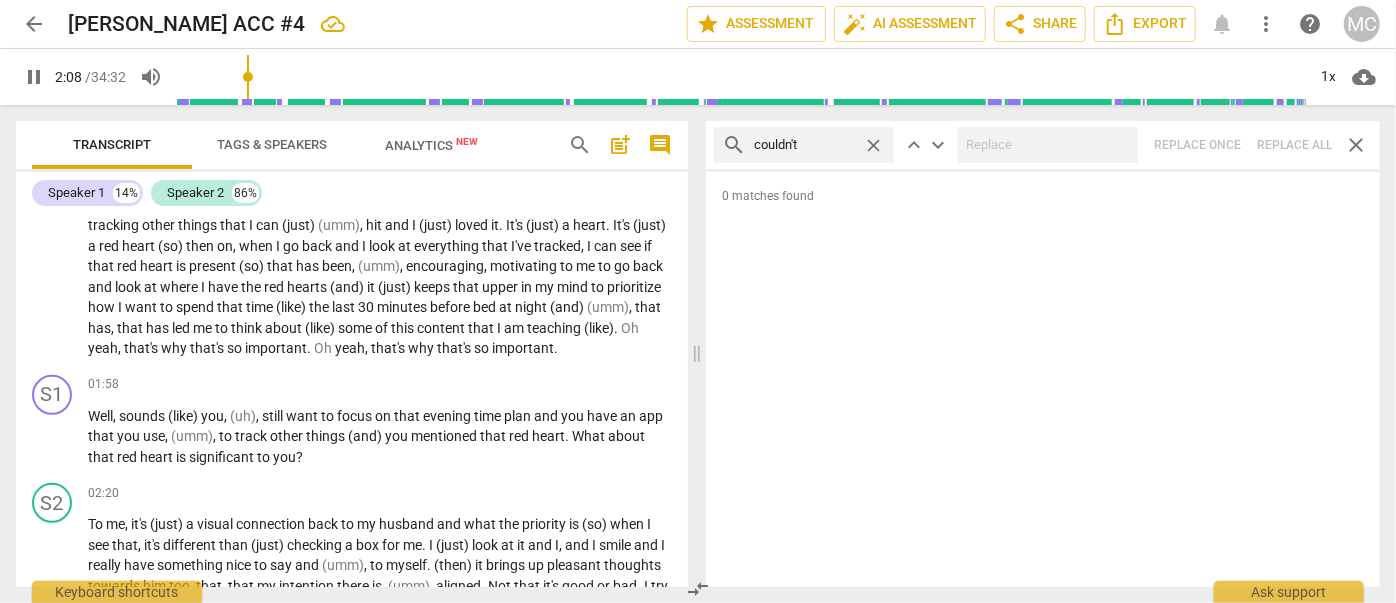 click on "close" at bounding box center [873, 145] 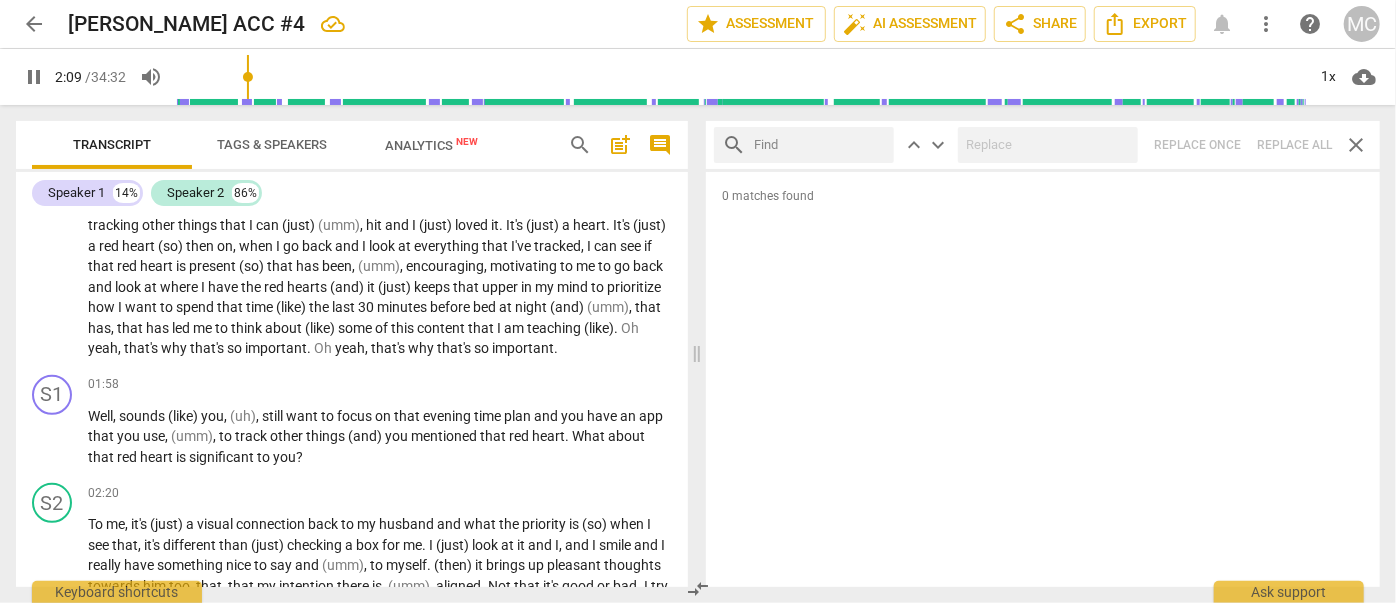 click at bounding box center [820, 145] 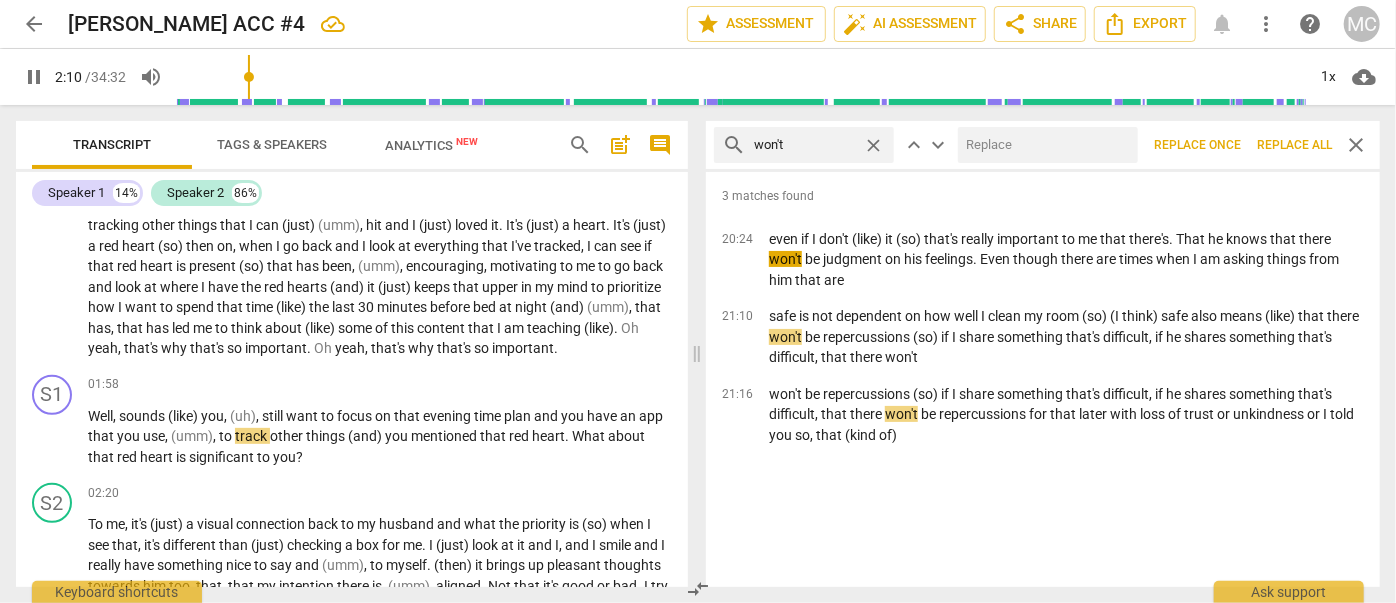 click at bounding box center (1044, 145) 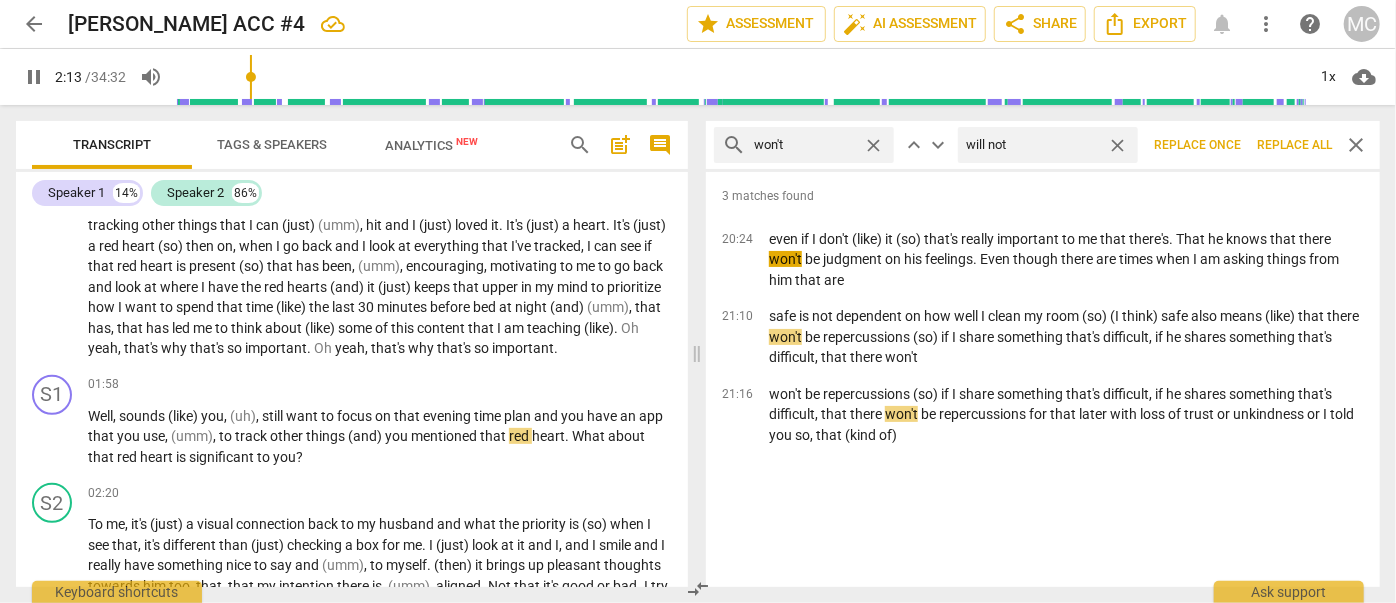 click on "Replace all" at bounding box center [1294, 145] 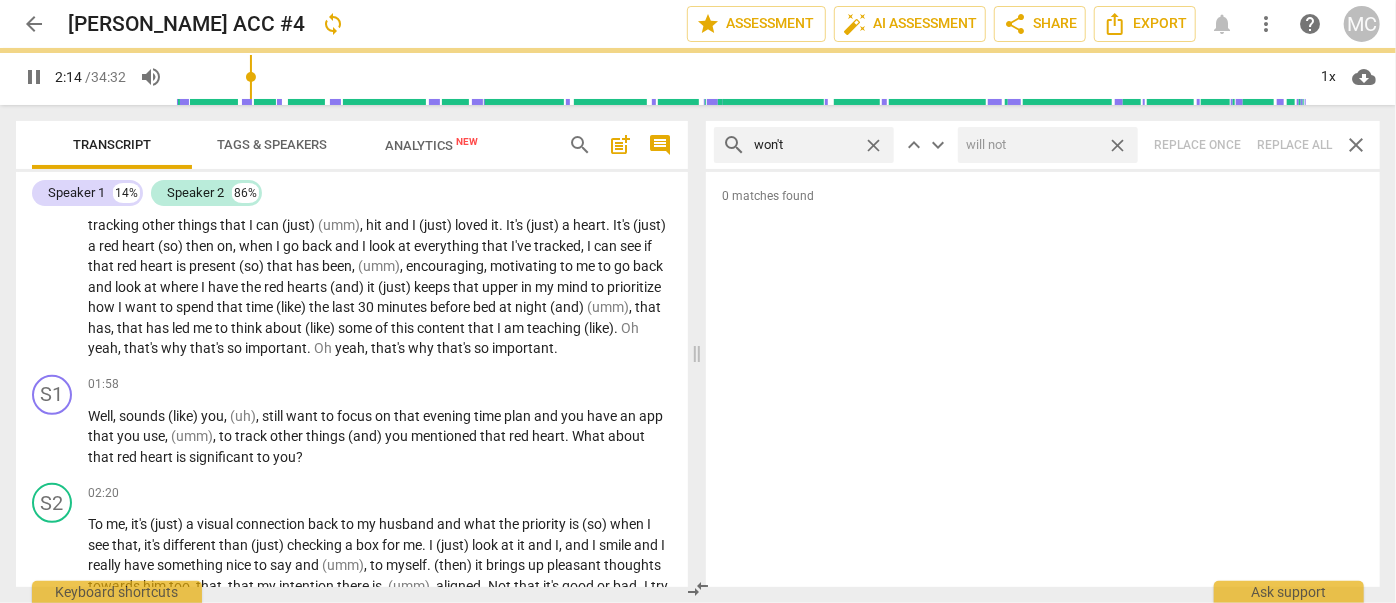 click on "close" at bounding box center [1117, 145] 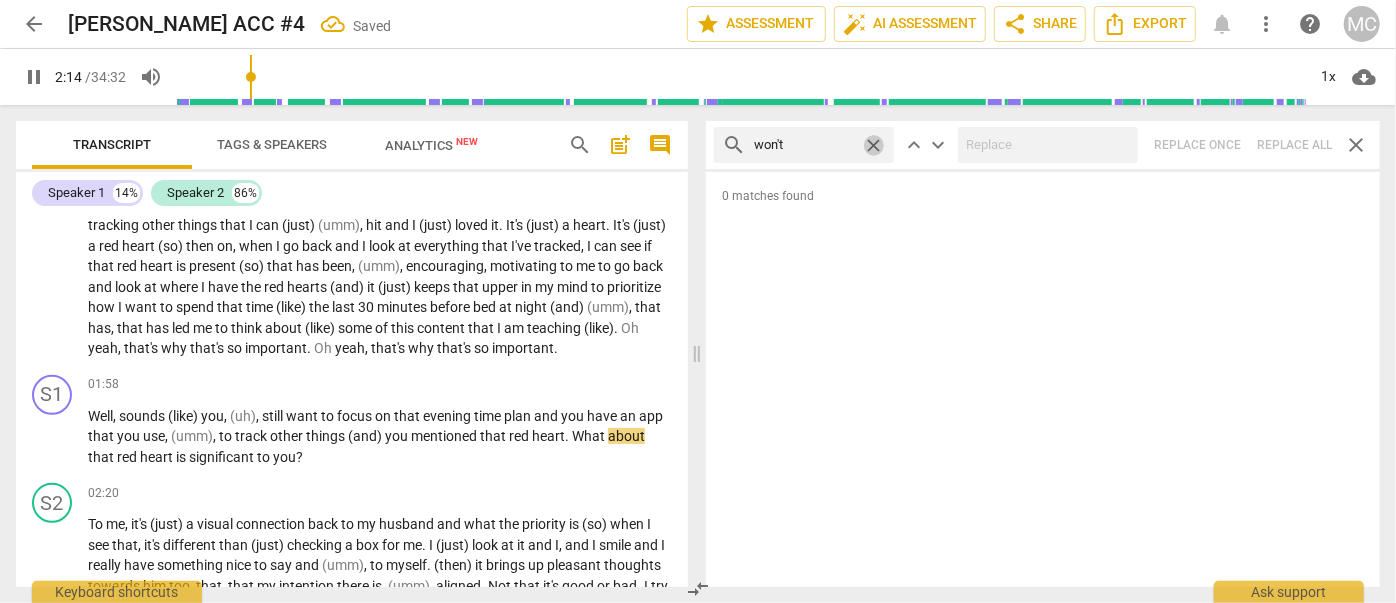 click on "close" at bounding box center (873, 145) 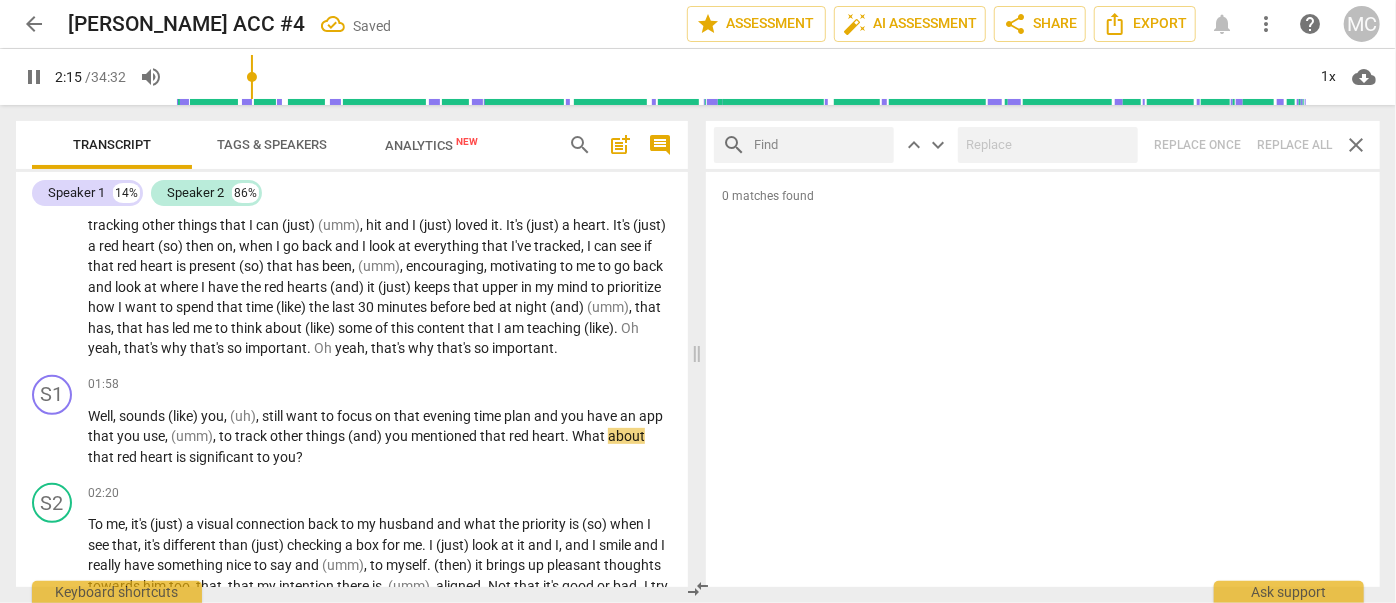click at bounding box center [820, 145] 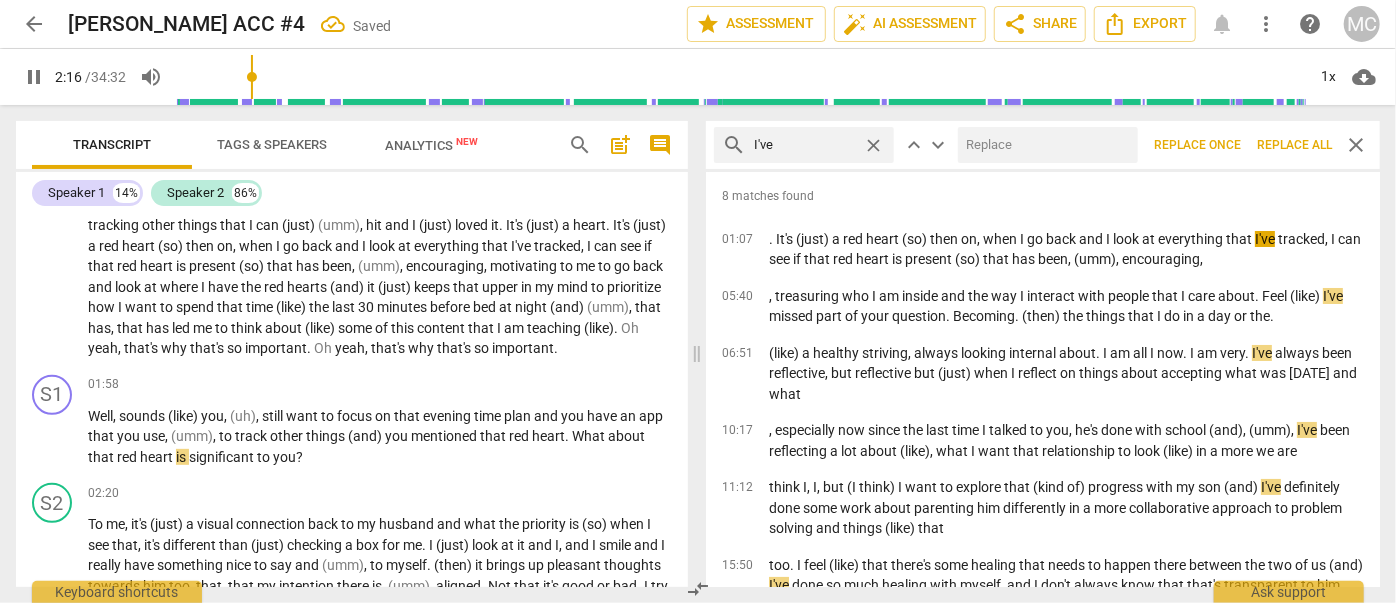 click at bounding box center (1044, 145) 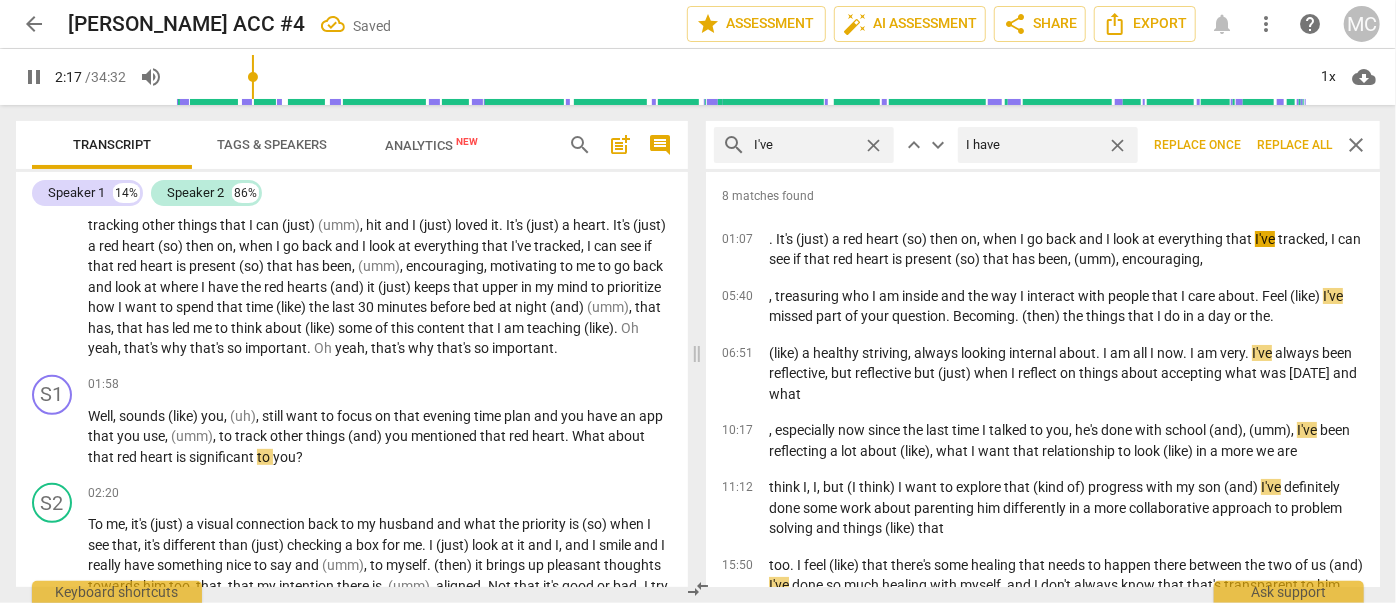 click on "Replace all" at bounding box center (1294, 145) 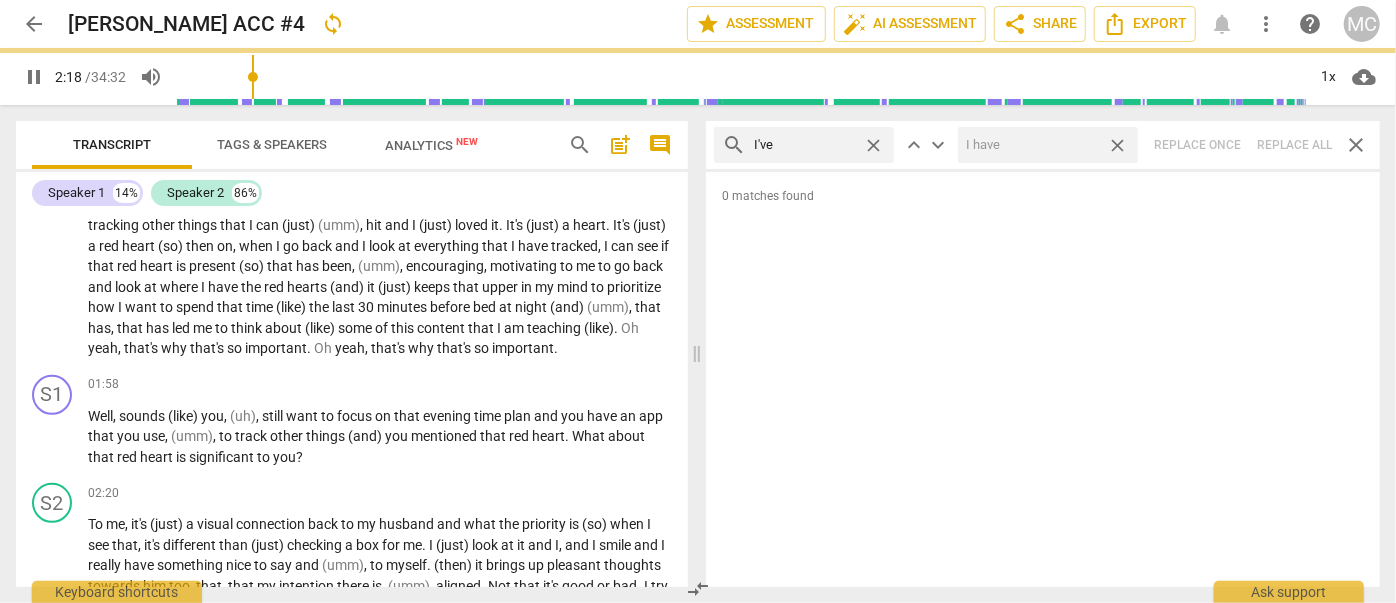 click on "close" at bounding box center [1117, 145] 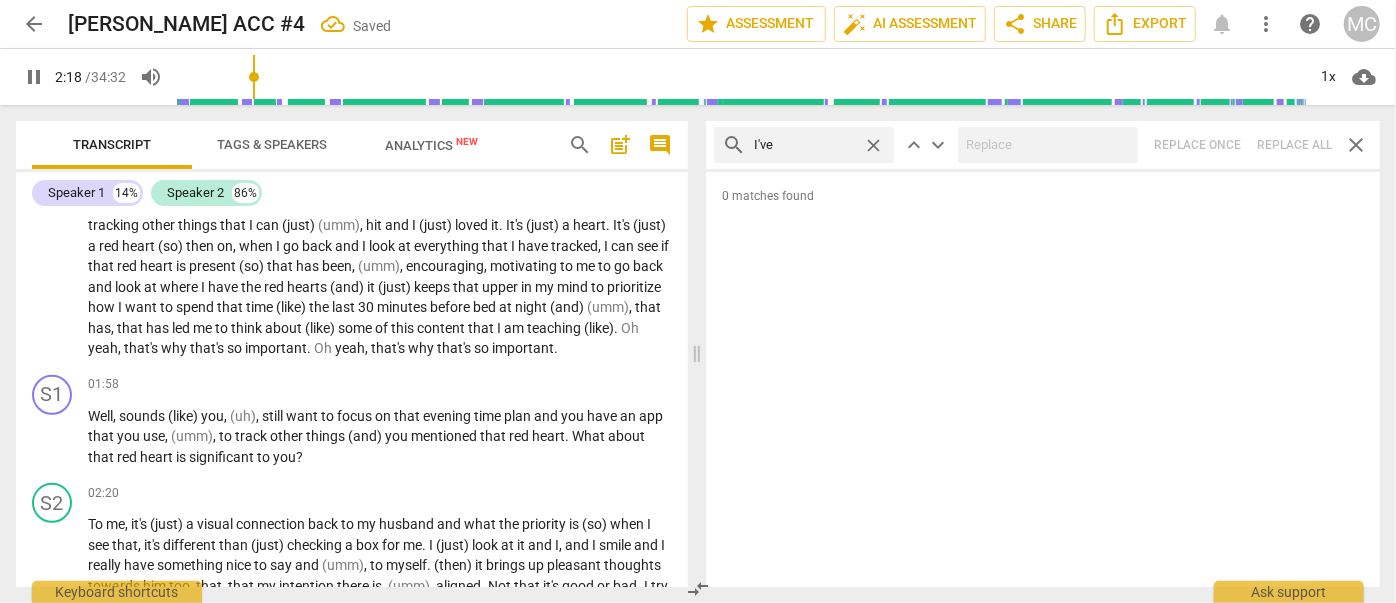click on "close" at bounding box center (873, 145) 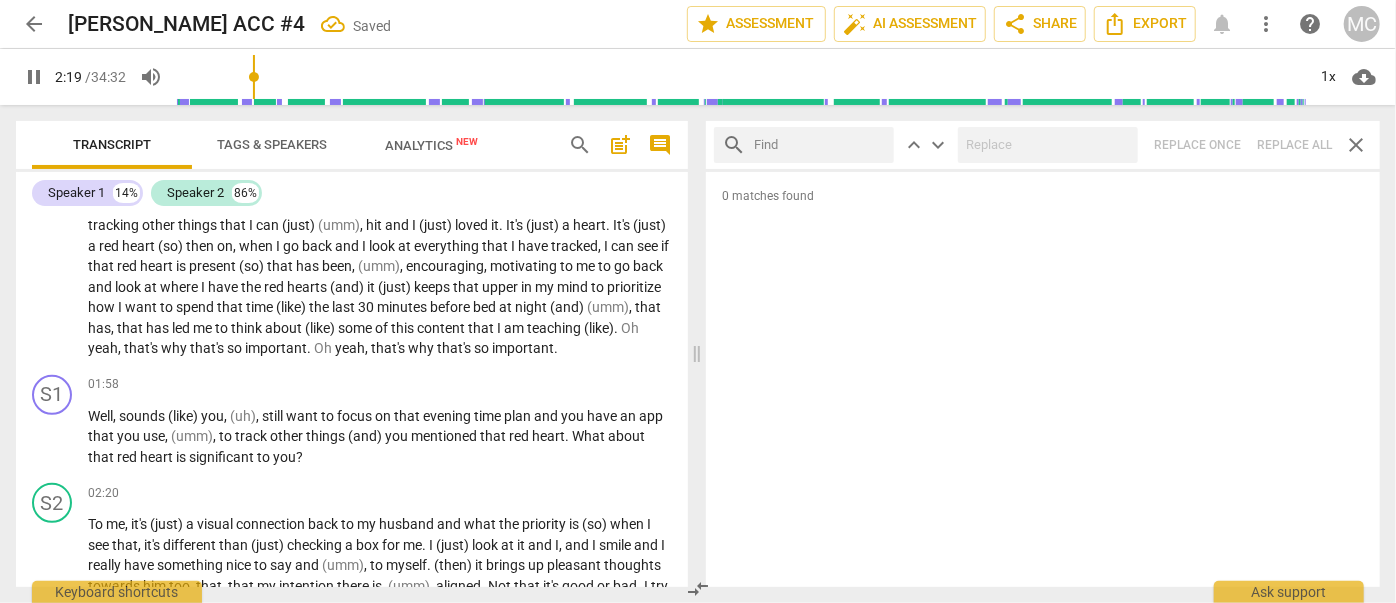 click at bounding box center (820, 145) 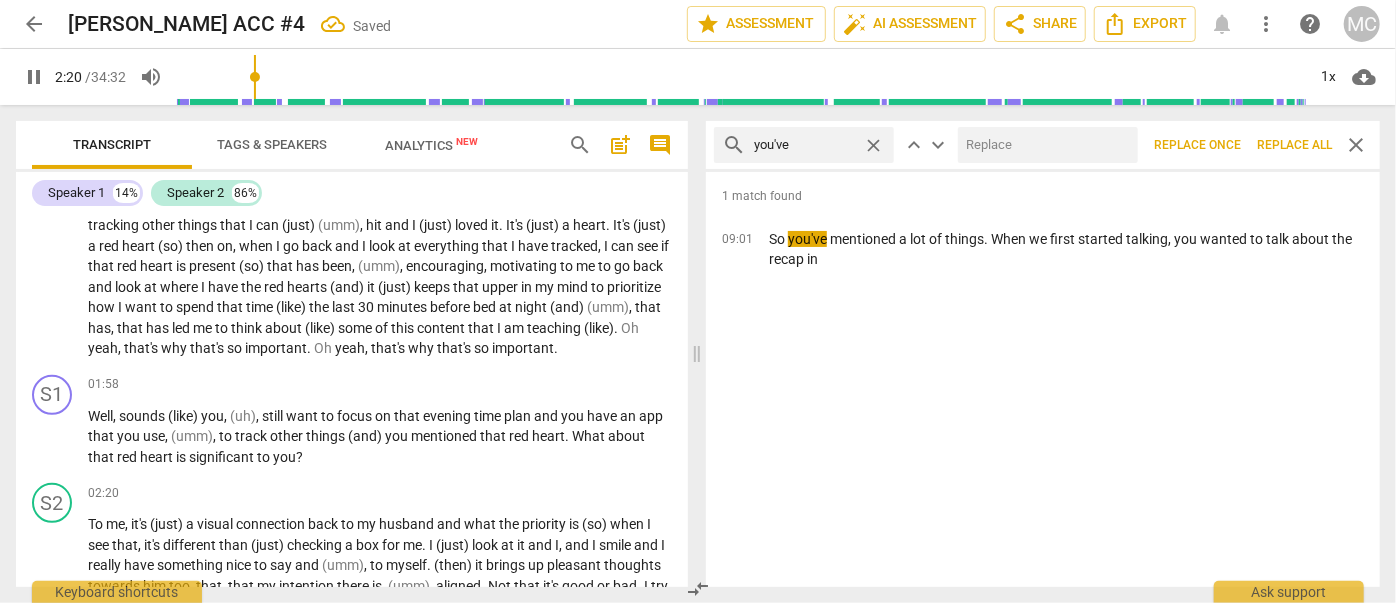 click at bounding box center [1044, 145] 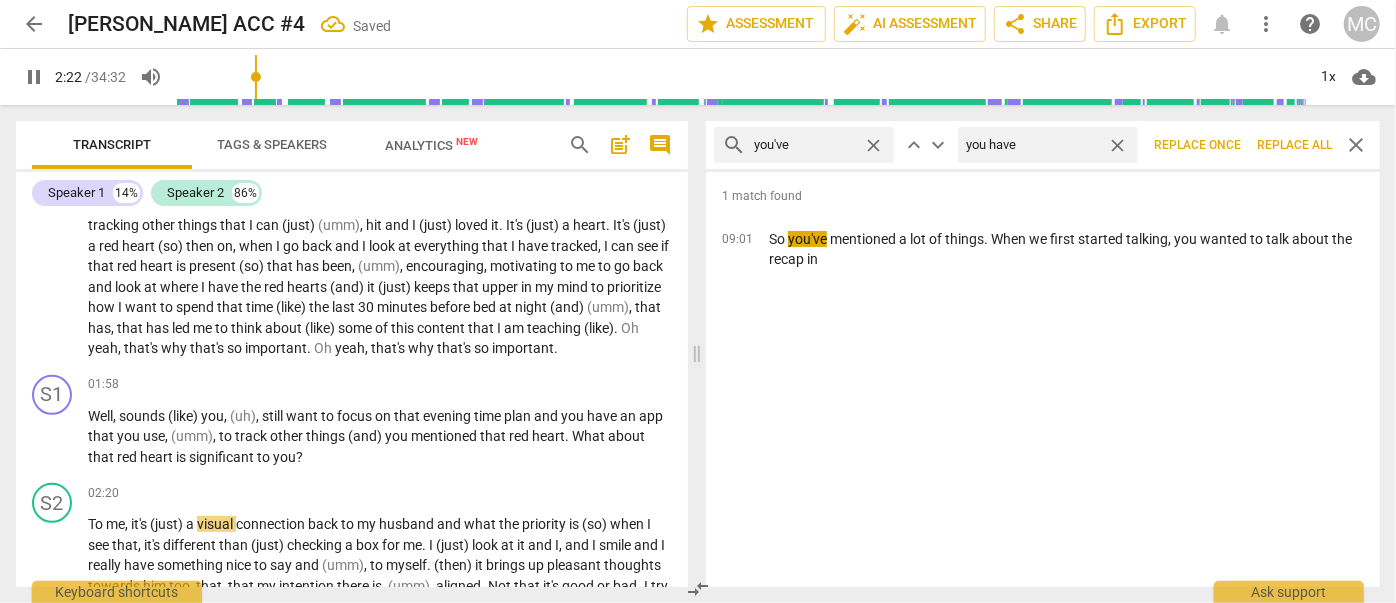 click on "Replace all" at bounding box center [1294, 145] 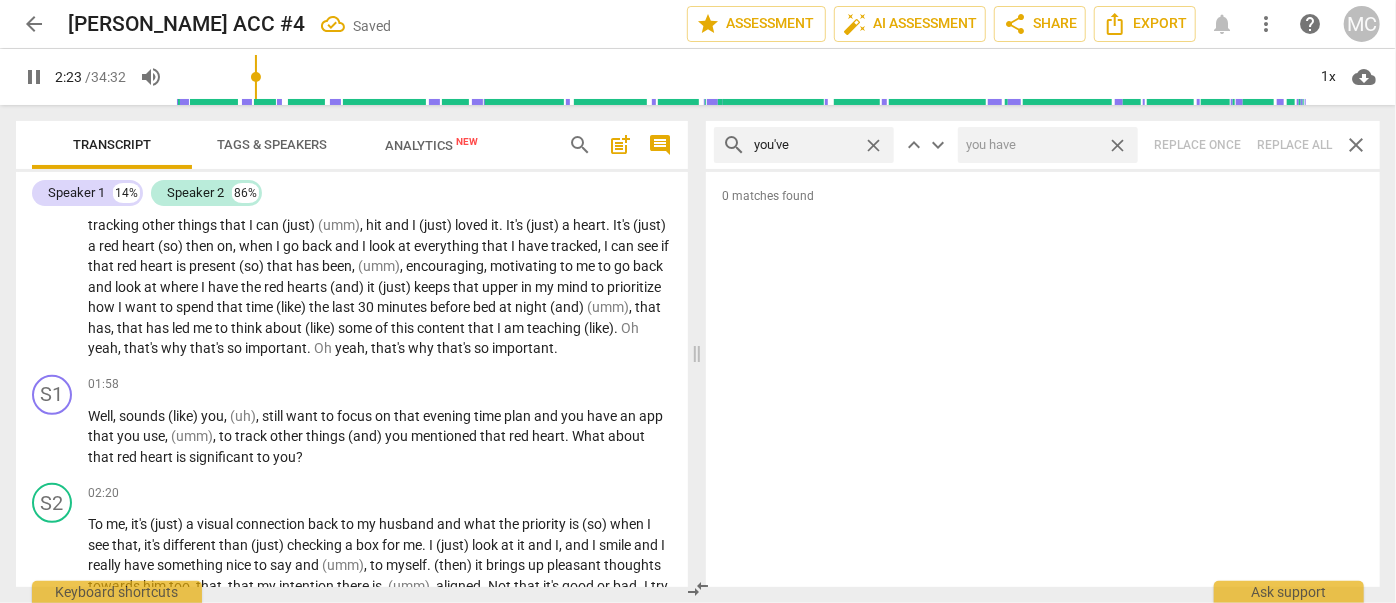 click on "close" at bounding box center (1117, 145) 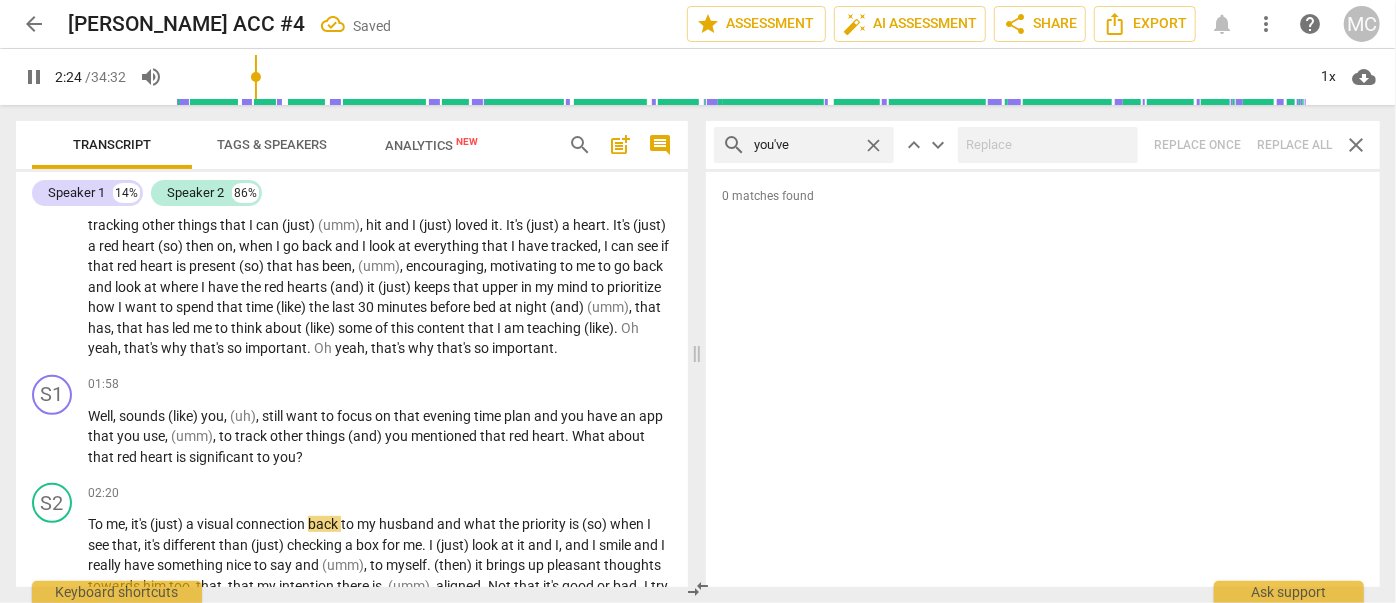 click on "close" at bounding box center [873, 145] 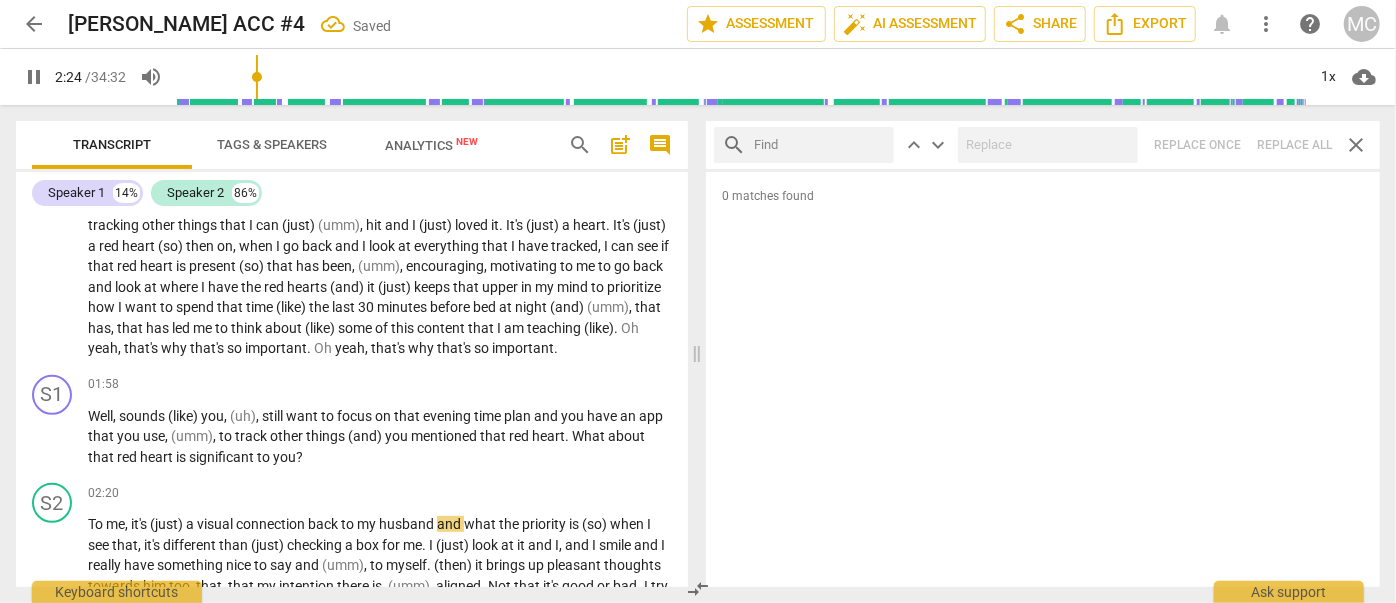 click at bounding box center (820, 145) 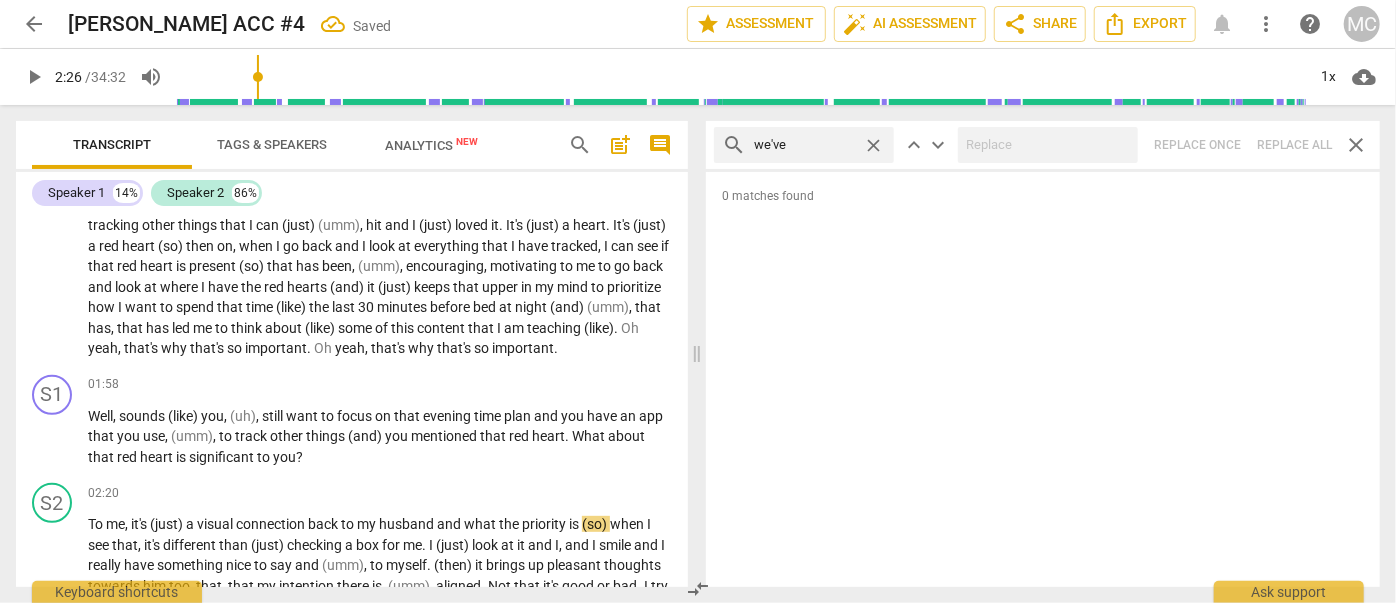 click on "search we've close keyboard_arrow_up keyboard_arrow_down Replace once Replace all close" at bounding box center (1043, 145) 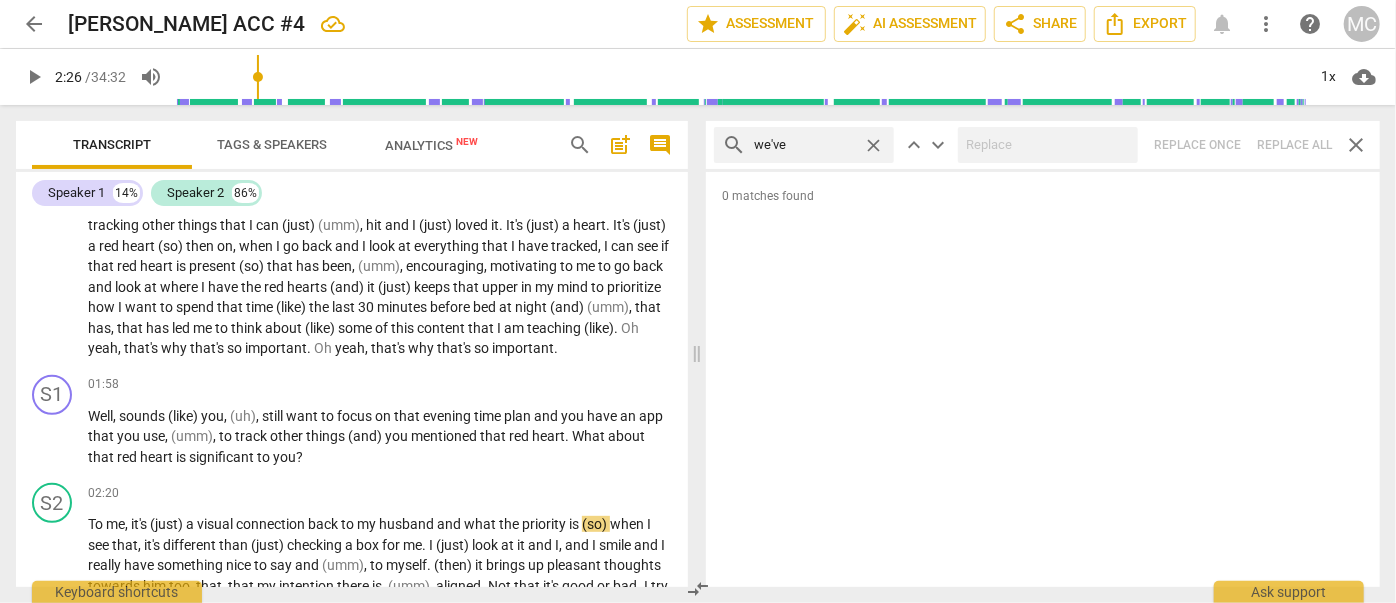 click on "close" at bounding box center (873, 145) 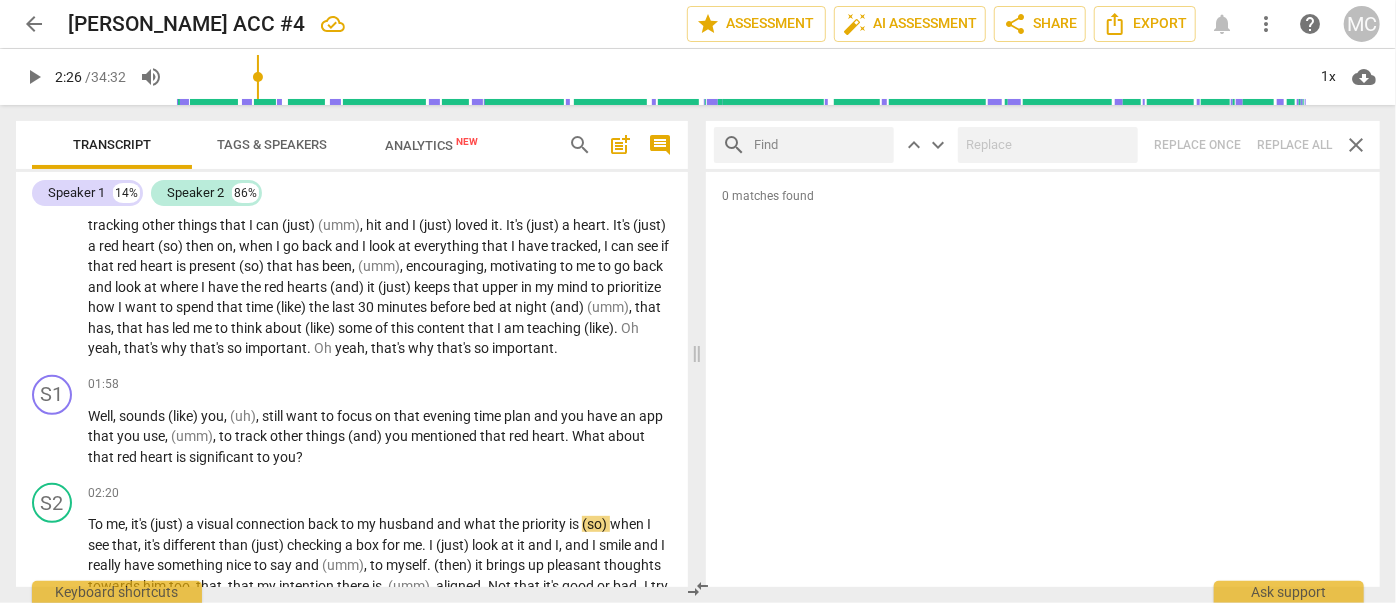 click at bounding box center (820, 145) 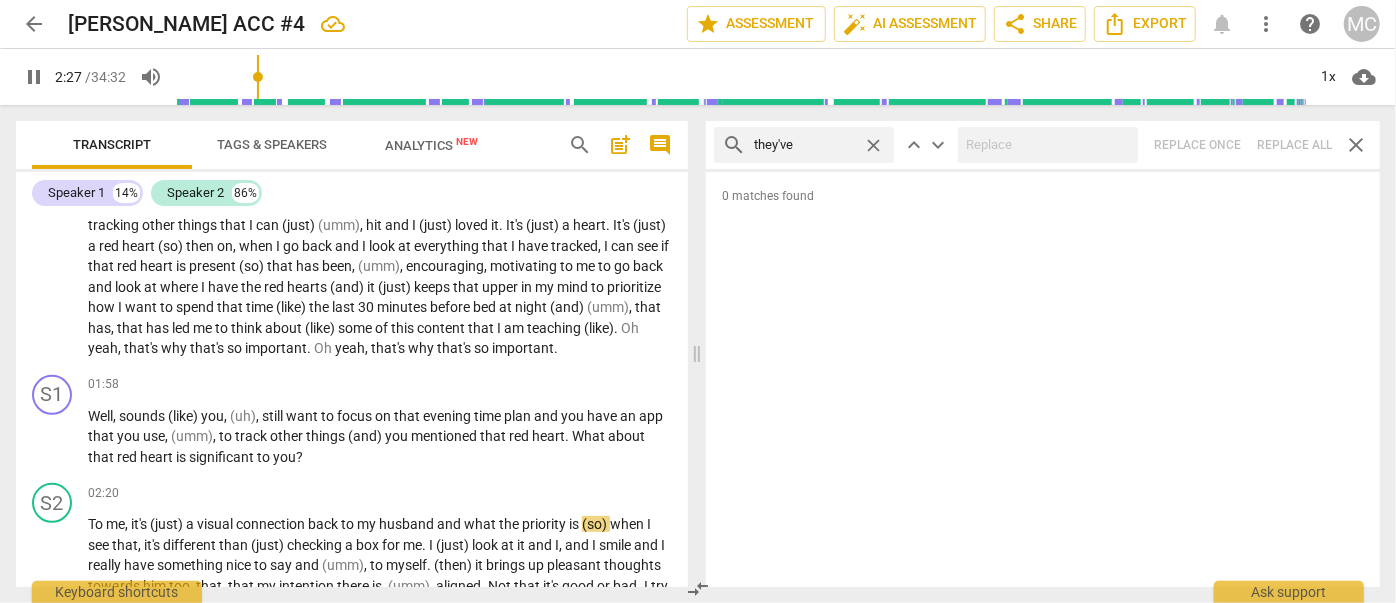 click on "search they've close keyboard_arrow_up keyboard_arrow_down Replace once Replace all close" at bounding box center [1043, 145] 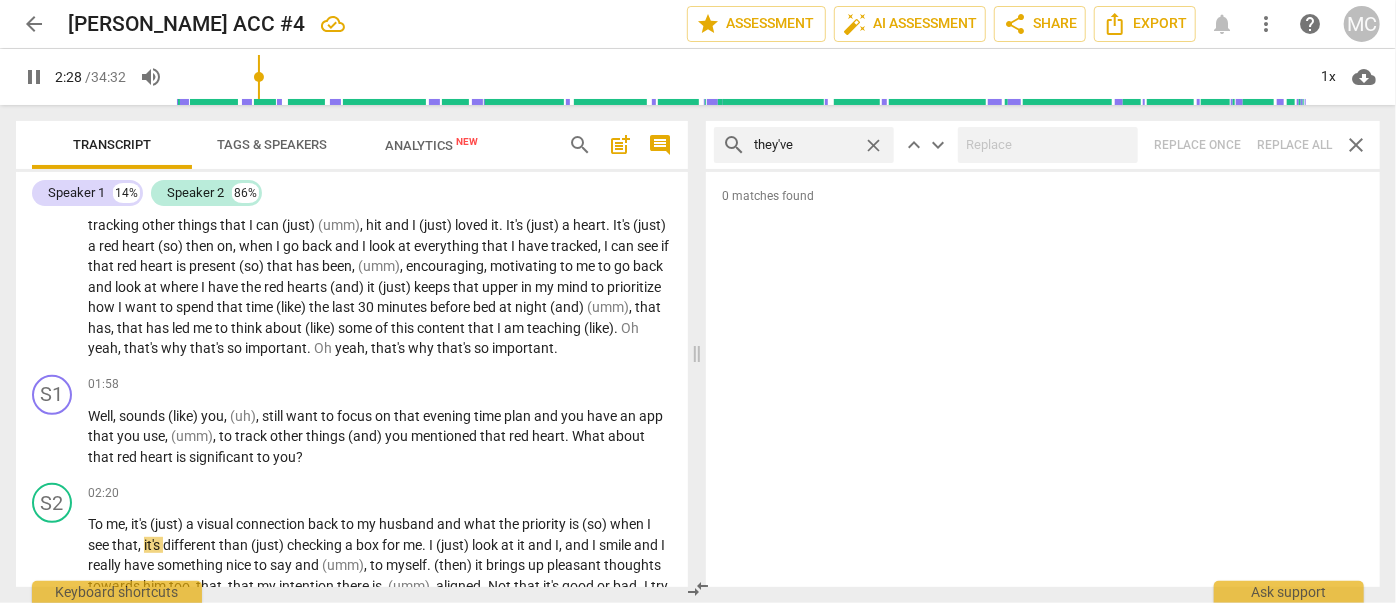 click on "close" at bounding box center (873, 145) 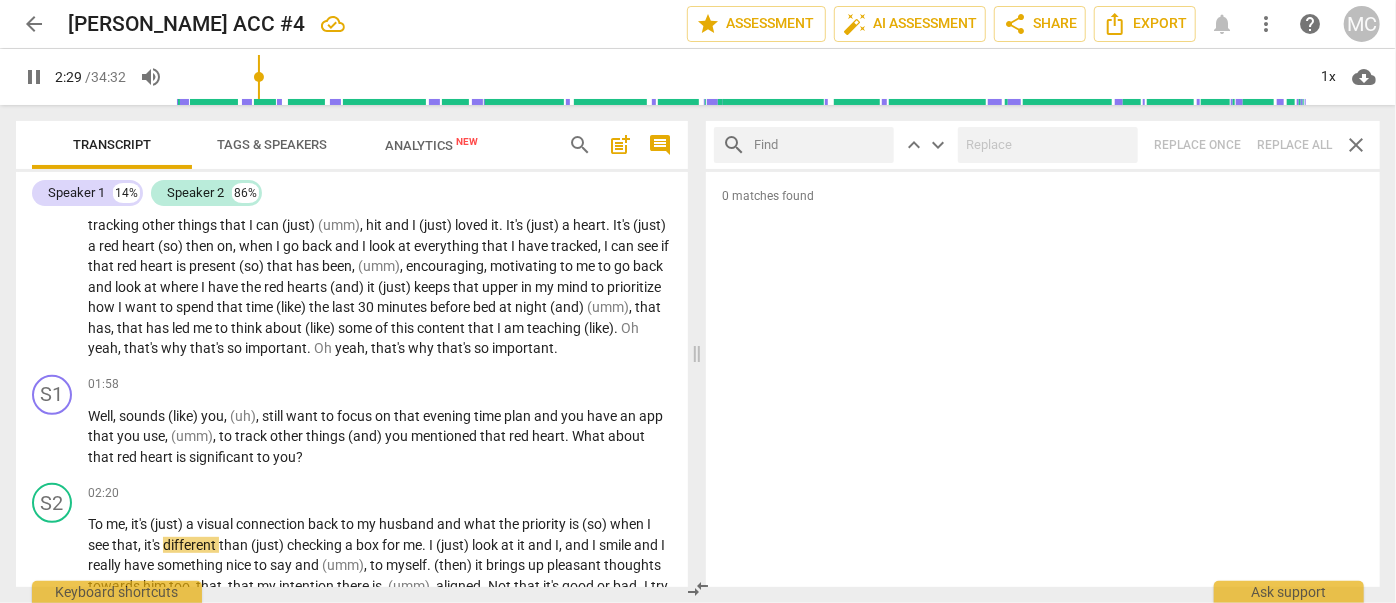 click at bounding box center [820, 145] 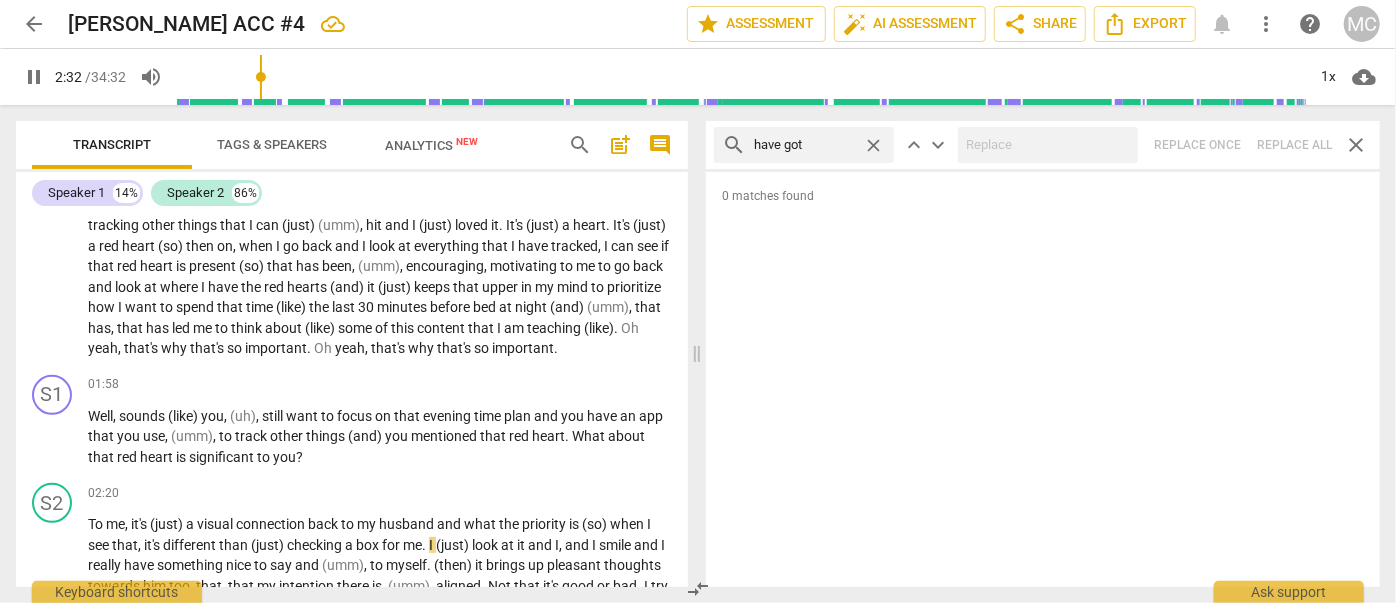 click on "search have got close keyboard_arrow_up keyboard_arrow_down Replace once Replace all close" at bounding box center (1043, 145) 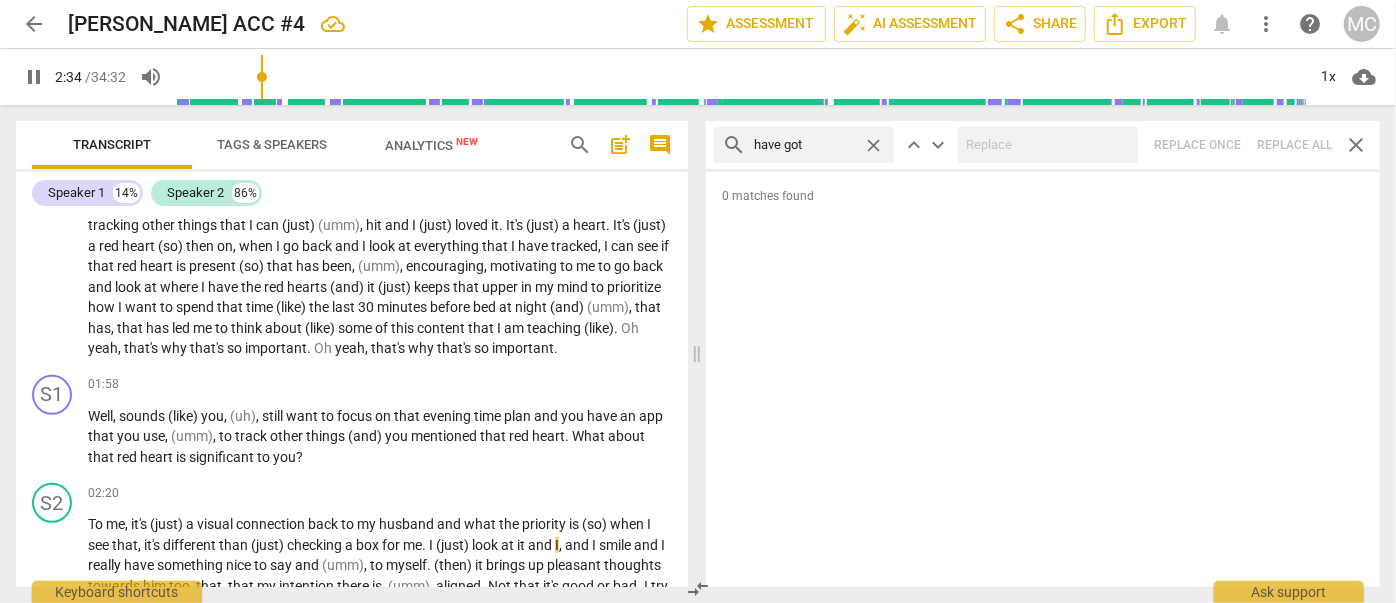 click on "close" at bounding box center [873, 145] 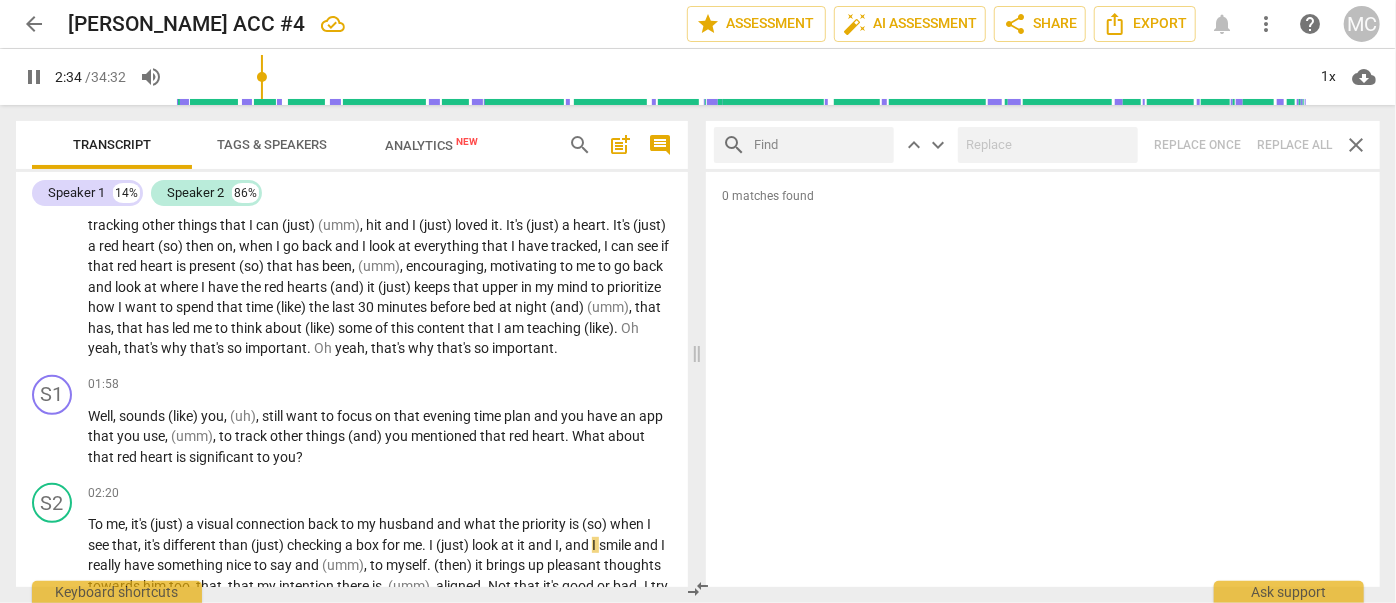 drag, startPoint x: 842, startPoint y: 143, endPoint x: 854, endPoint y: 131, distance: 16.970562 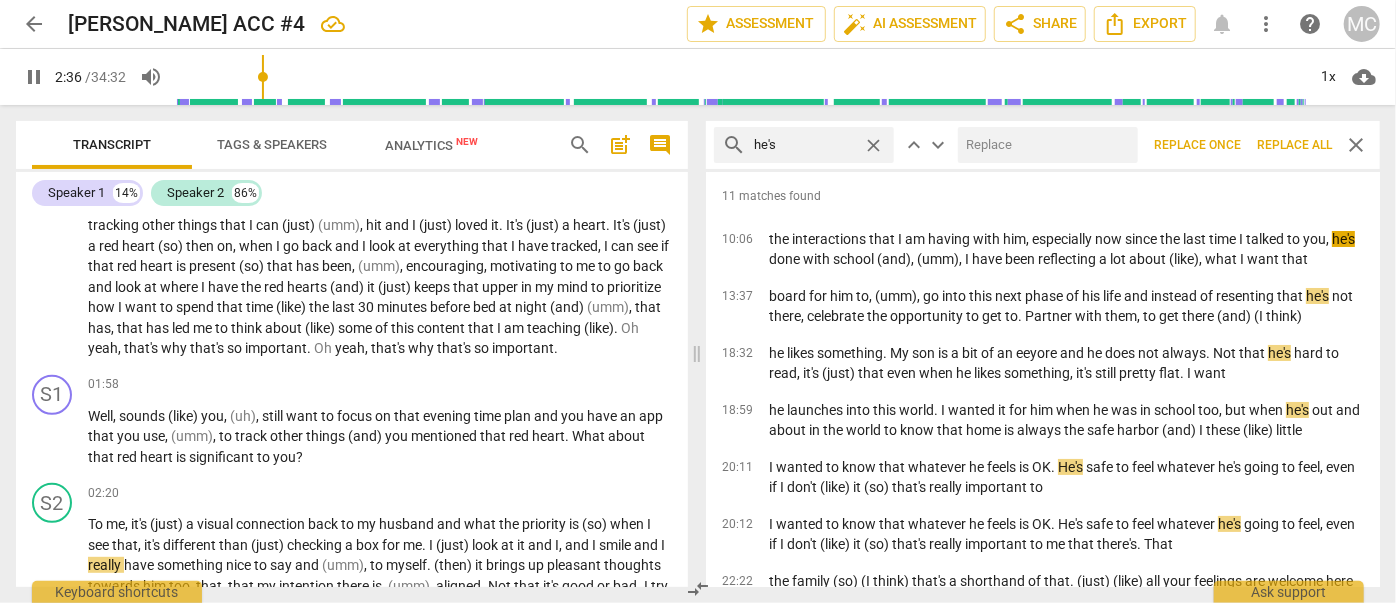 click at bounding box center [1044, 145] 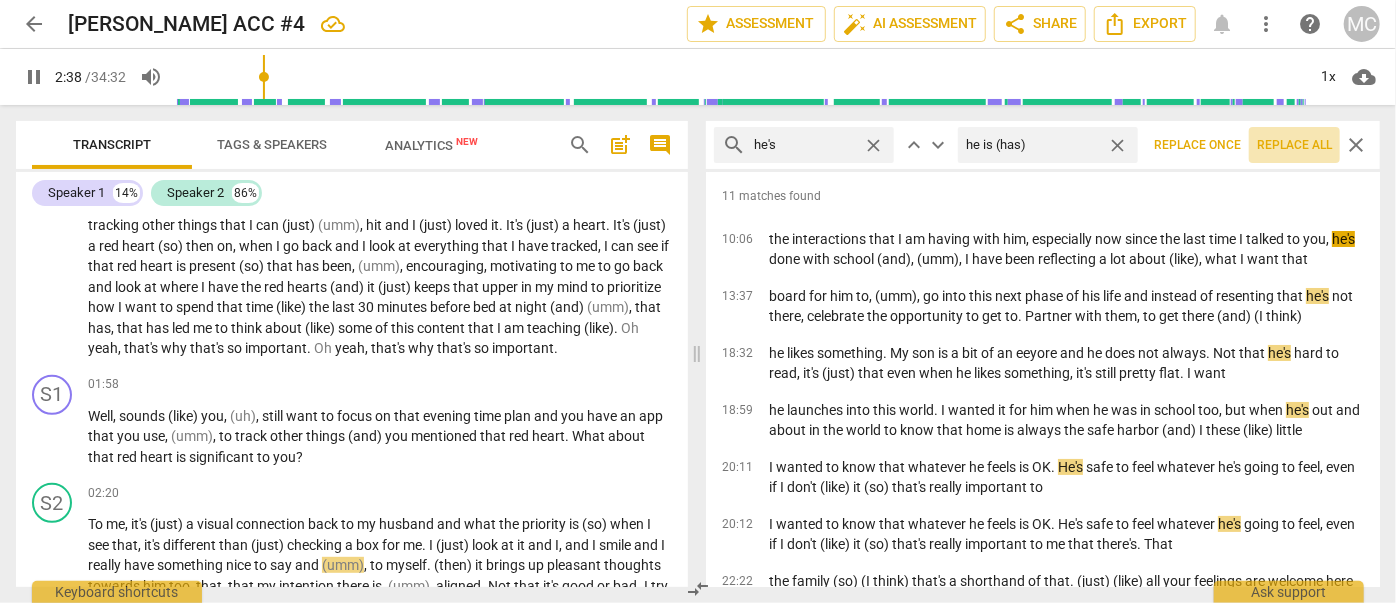 click on "Replace all" at bounding box center [1294, 145] 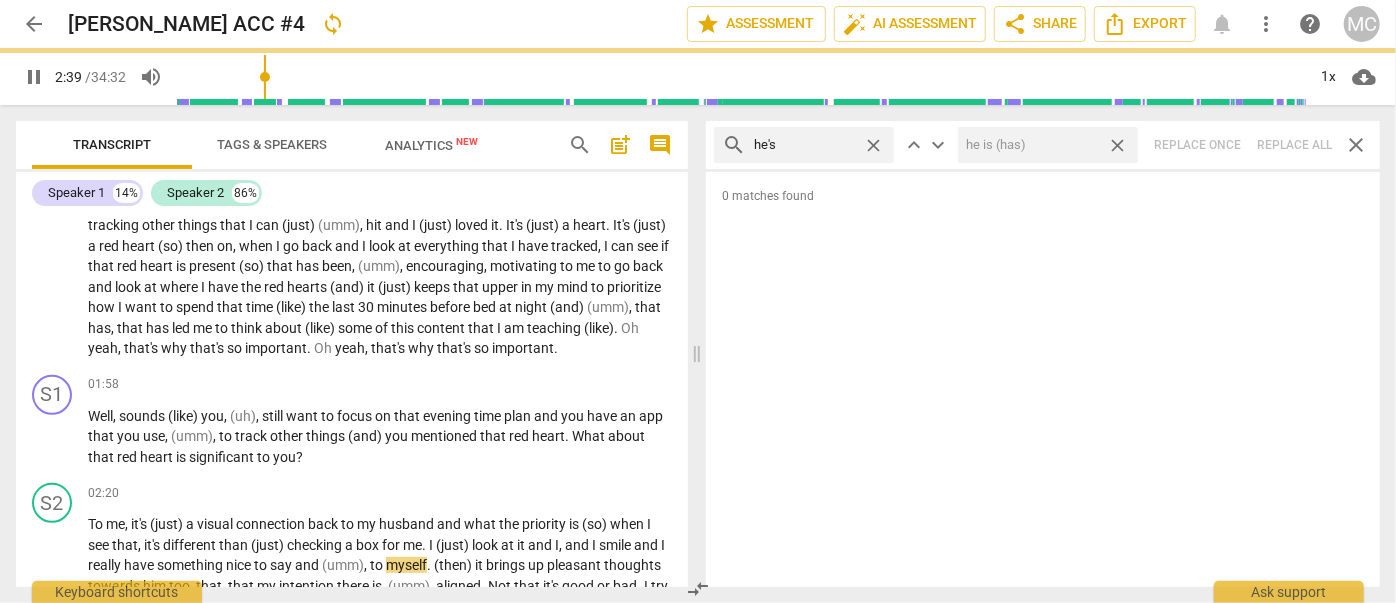 click on "close" at bounding box center [1117, 145] 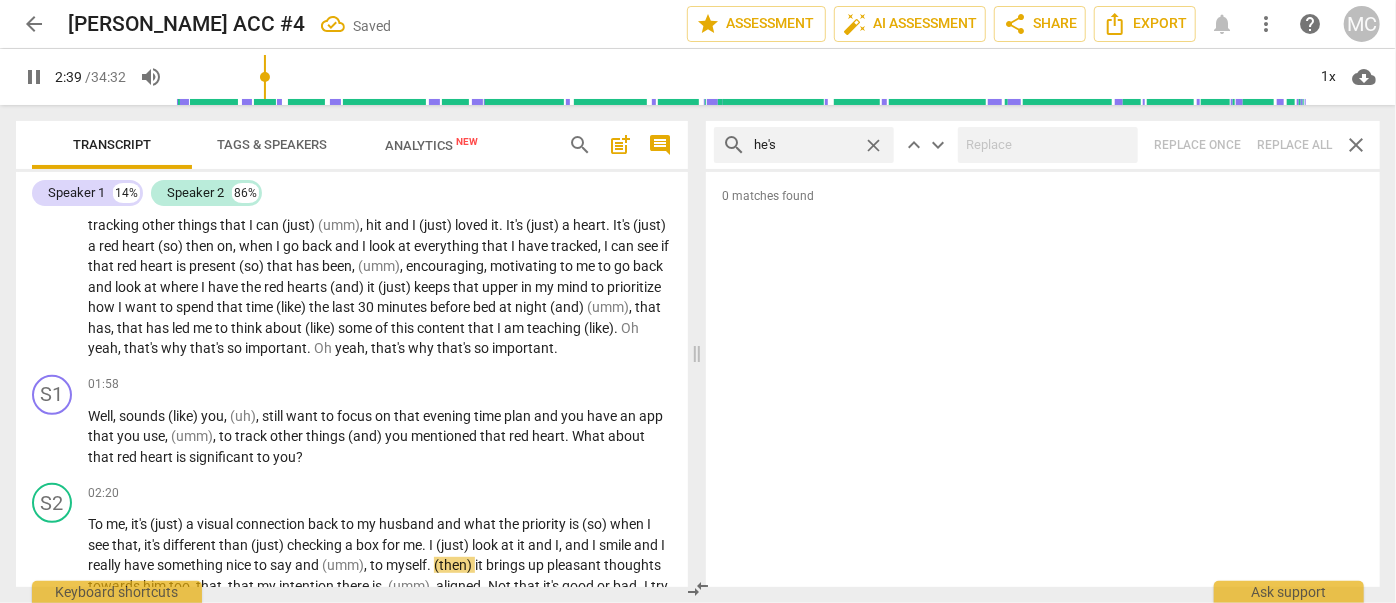 click on "close" at bounding box center [873, 145] 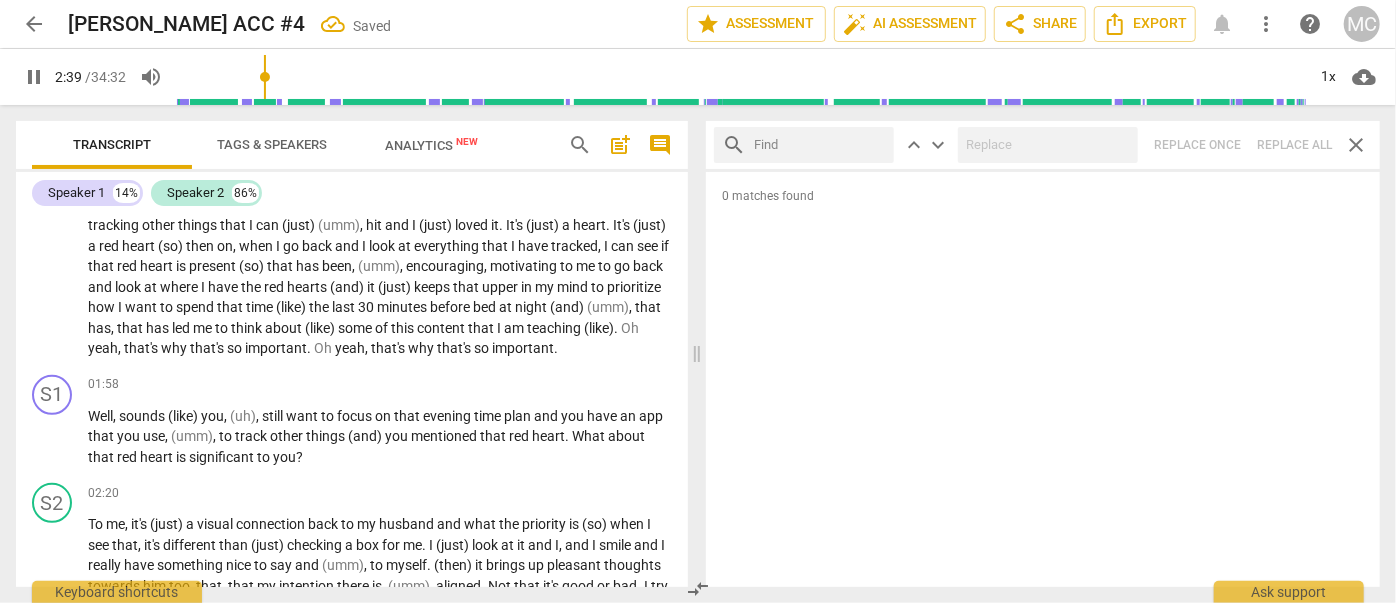 click at bounding box center [820, 145] 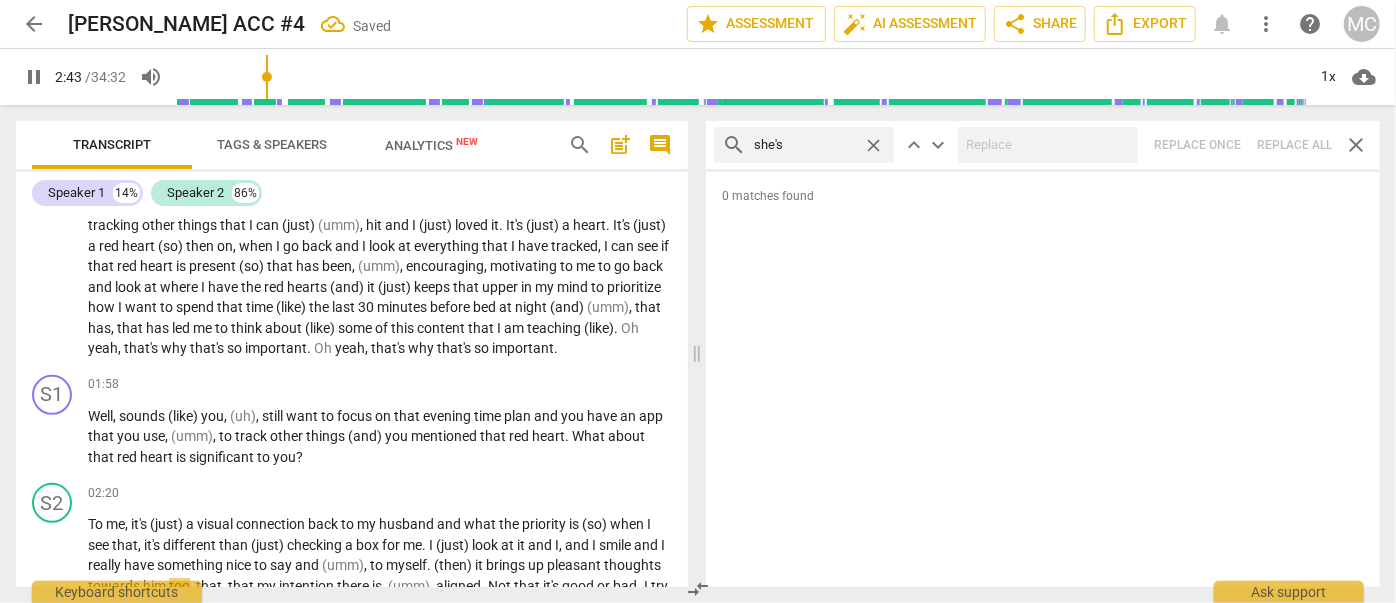 click on "search she's close keyboard_arrow_up keyboard_arrow_down Replace once Replace all close" at bounding box center [1043, 145] 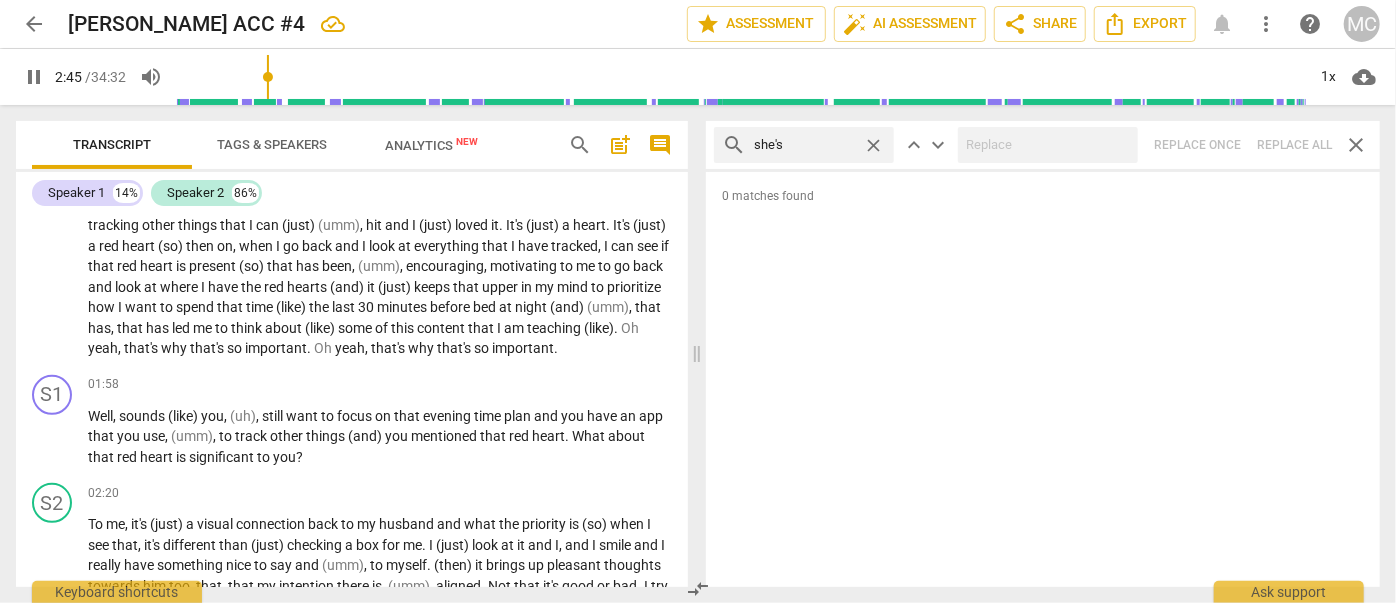 click on "close" at bounding box center (873, 145) 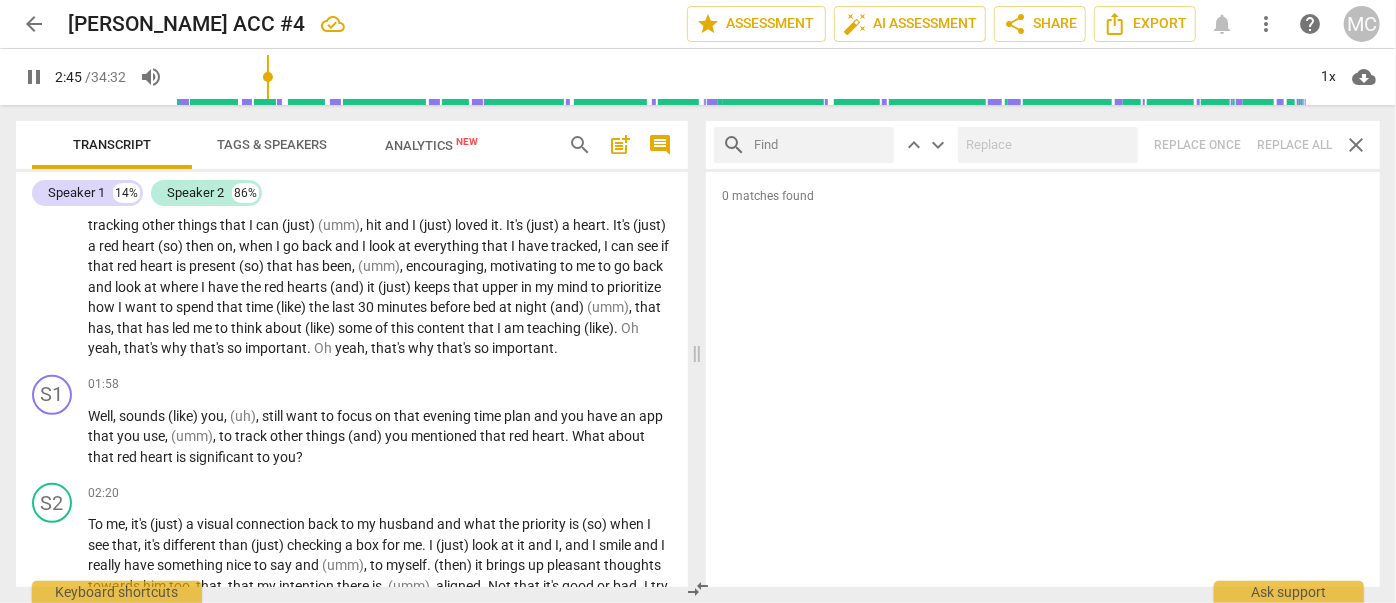 click at bounding box center [820, 145] 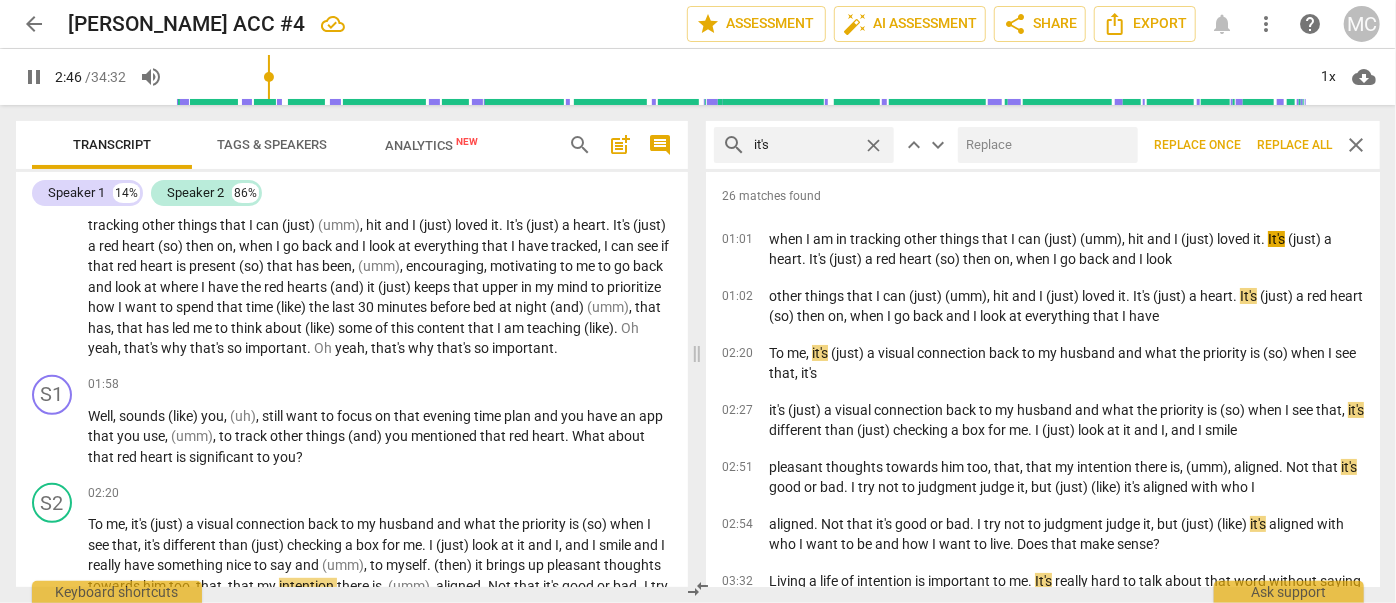 click at bounding box center [1044, 145] 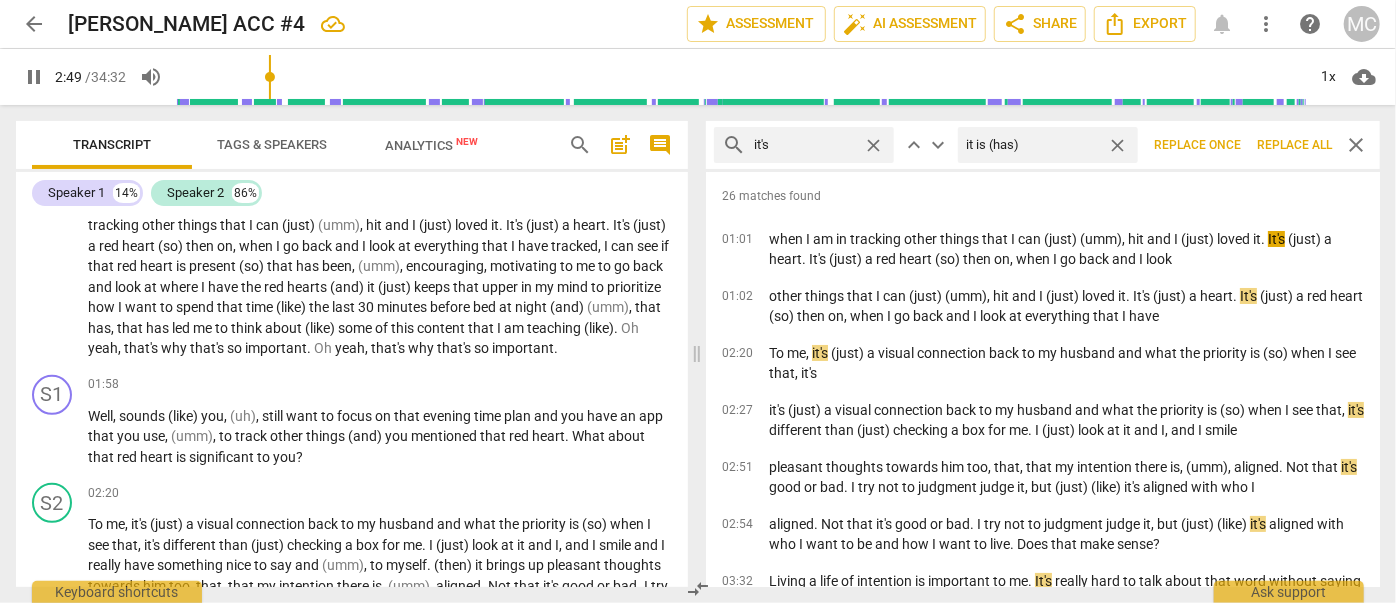 click on "Replace all" at bounding box center (1294, 145) 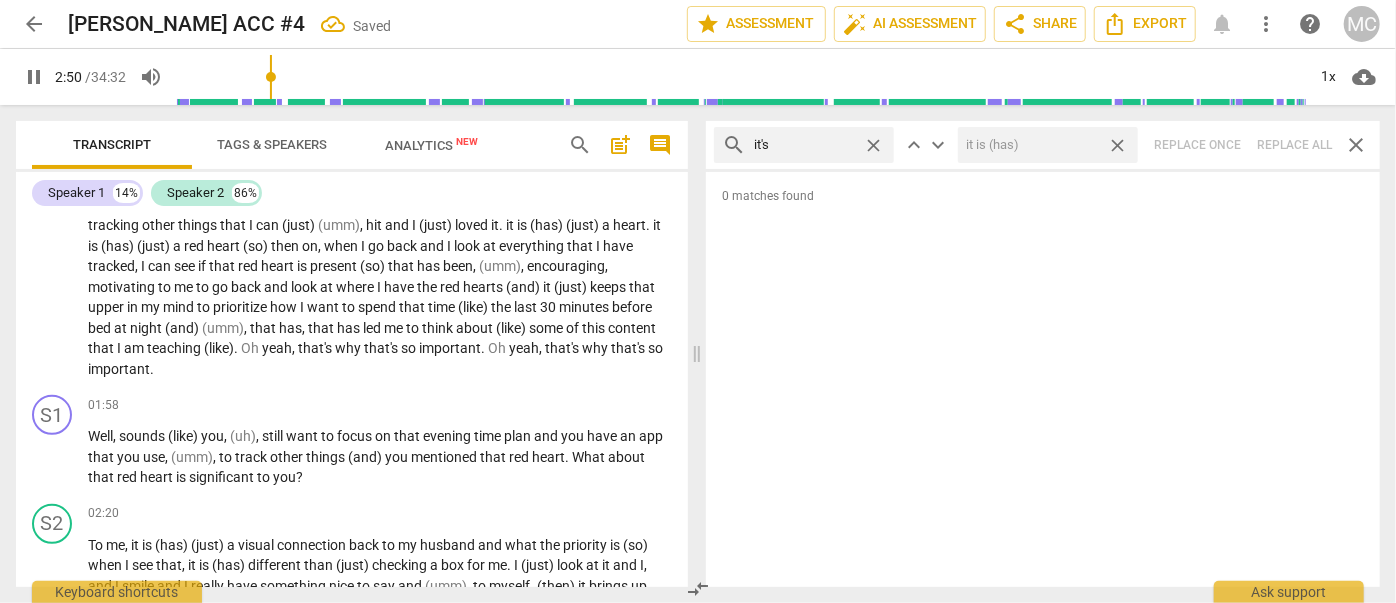 scroll, scrollTop: 765, scrollLeft: 0, axis: vertical 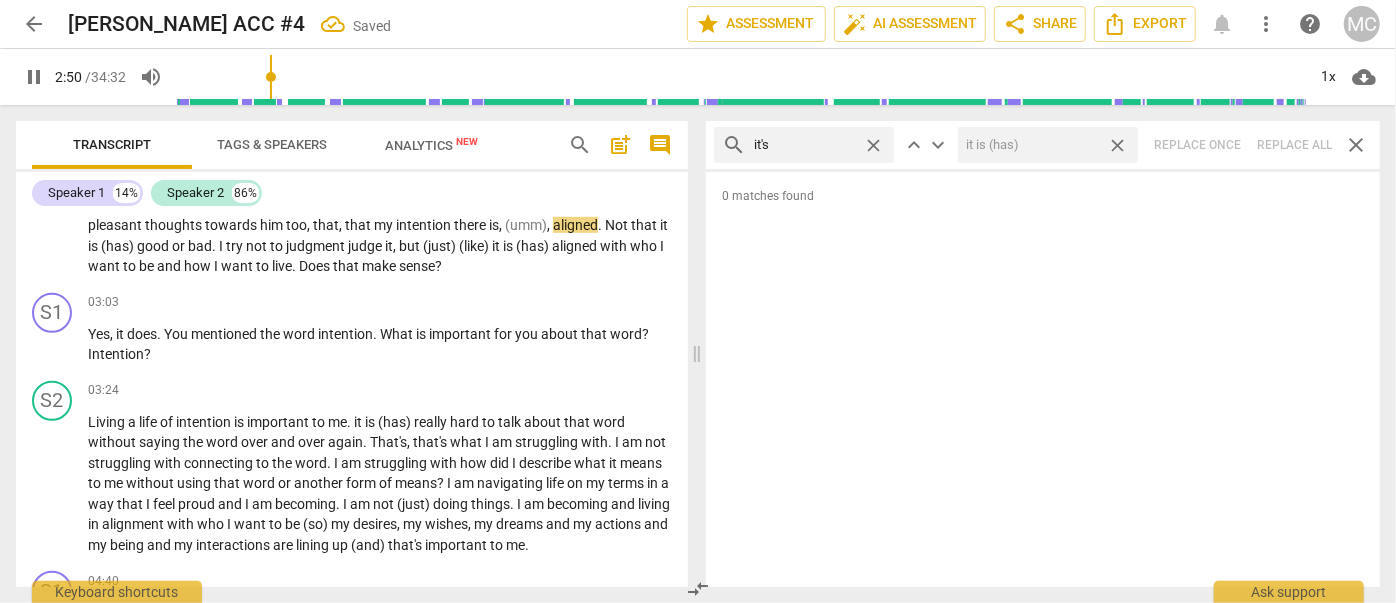 click on "close" at bounding box center (1117, 145) 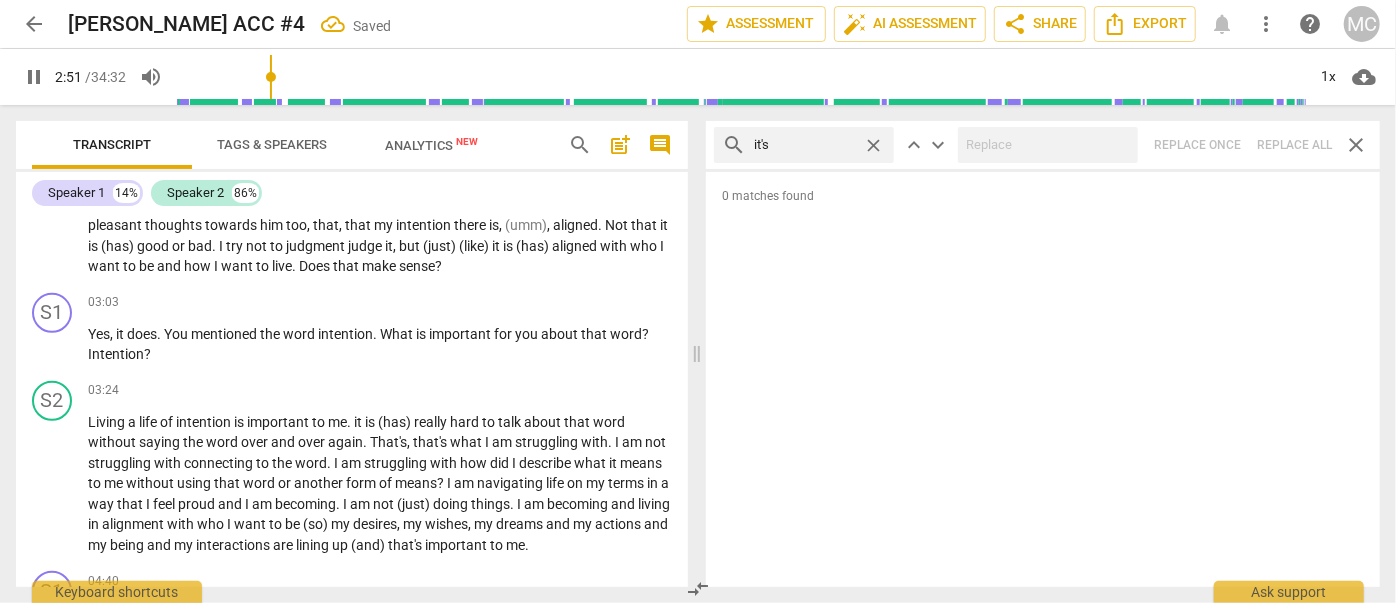 drag, startPoint x: 873, startPoint y: 138, endPoint x: 856, endPoint y: 142, distance: 17.464249 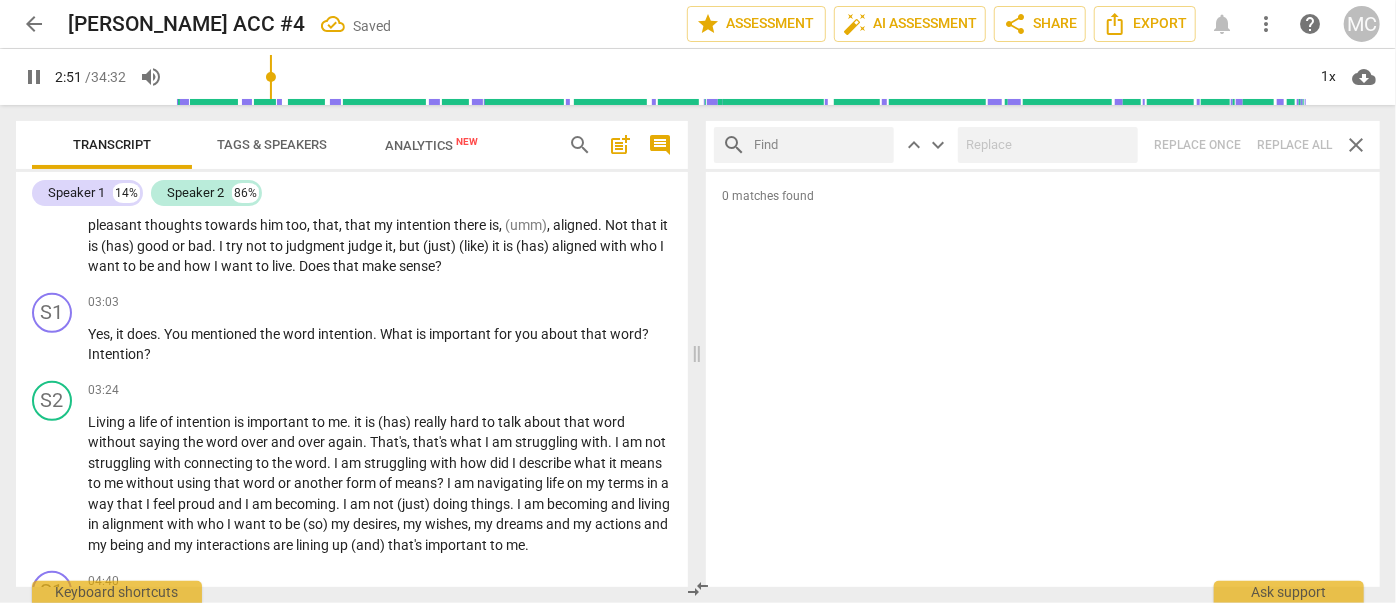 click at bounding box center (820, 145) 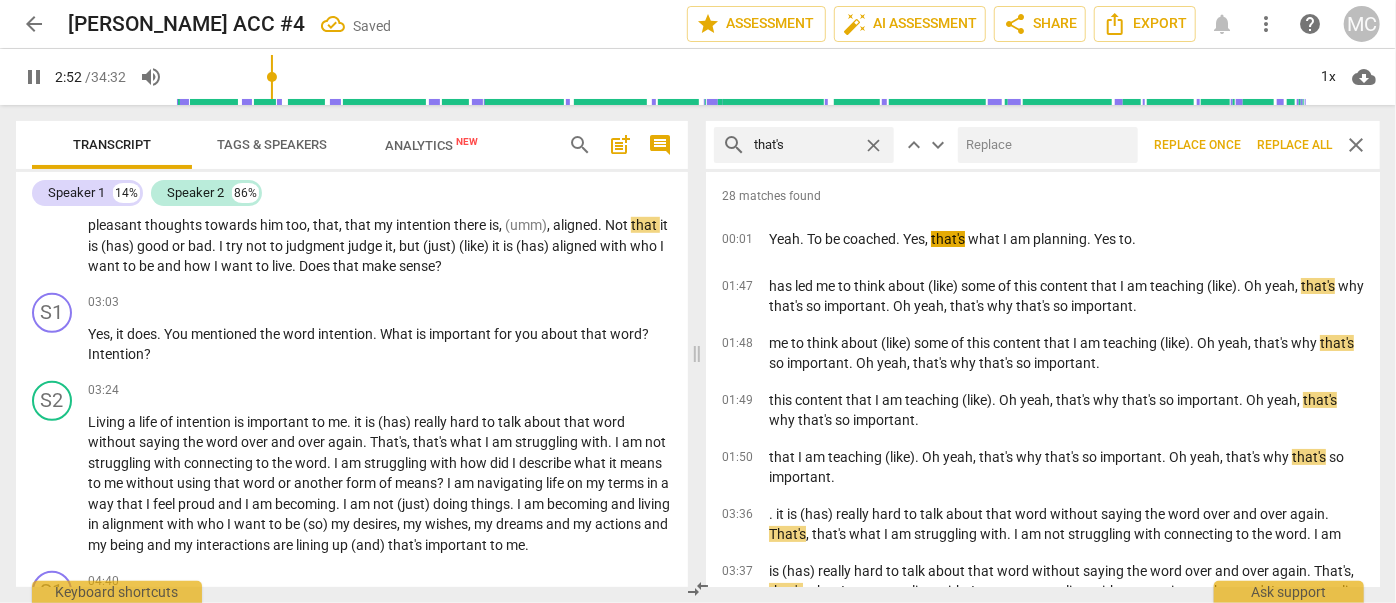 click at bounding box center [1044, 145] 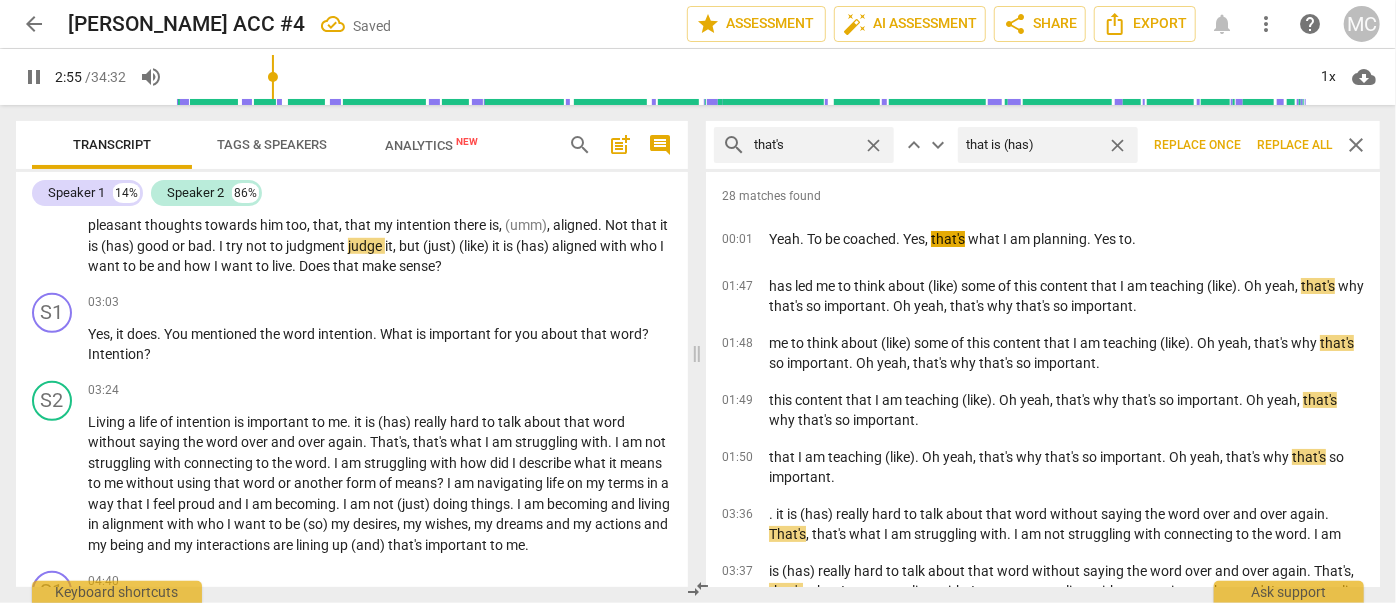 click on "Replace all" at bounding box center [1294, 145] 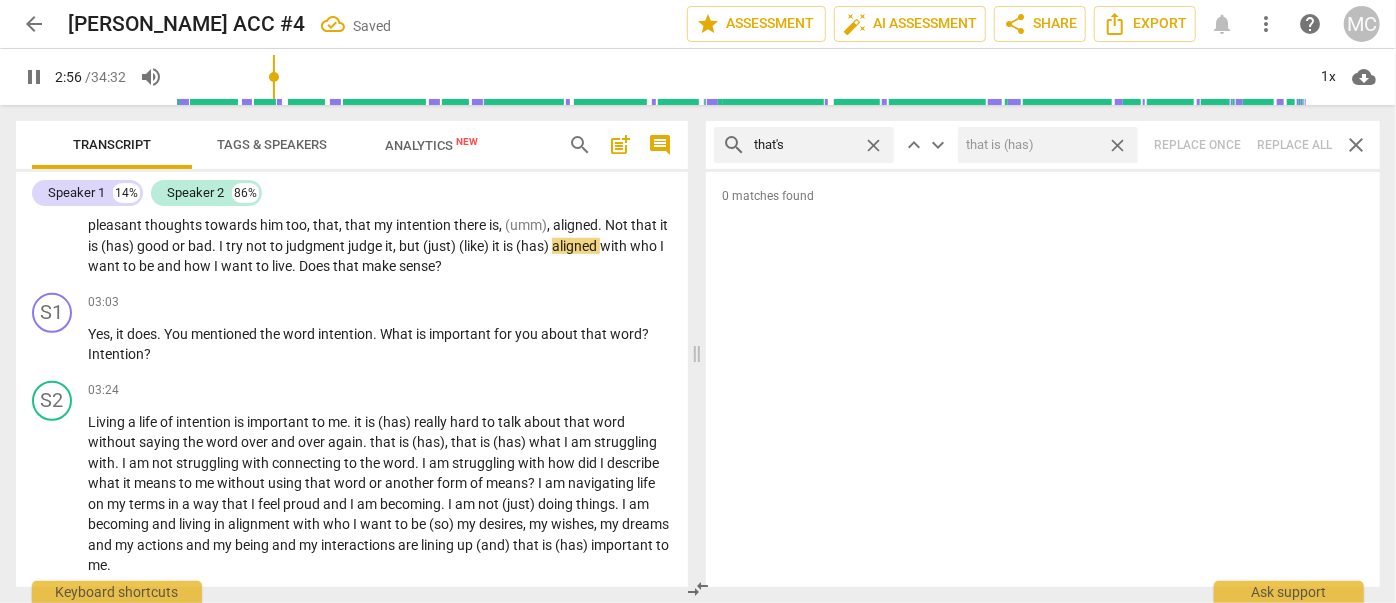 click on "close" at bounding box center [1117, 145] 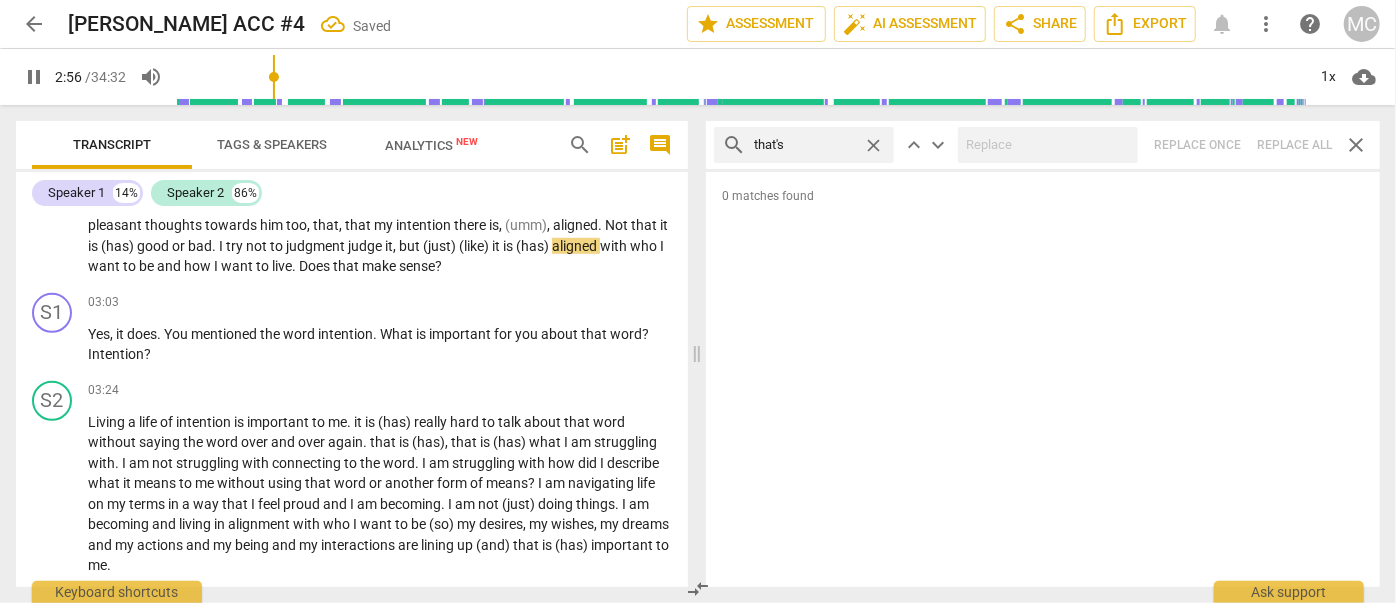 click on "close" at bounding box center (873, 145) 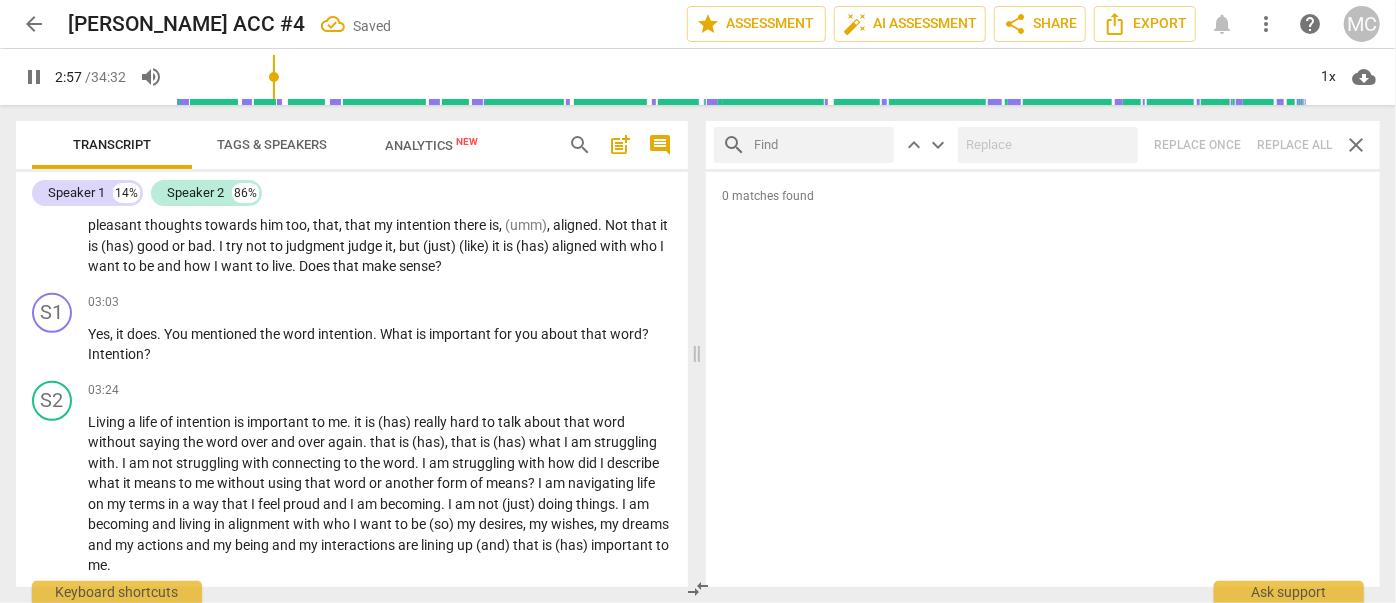 click at bounding box center [820, 145] 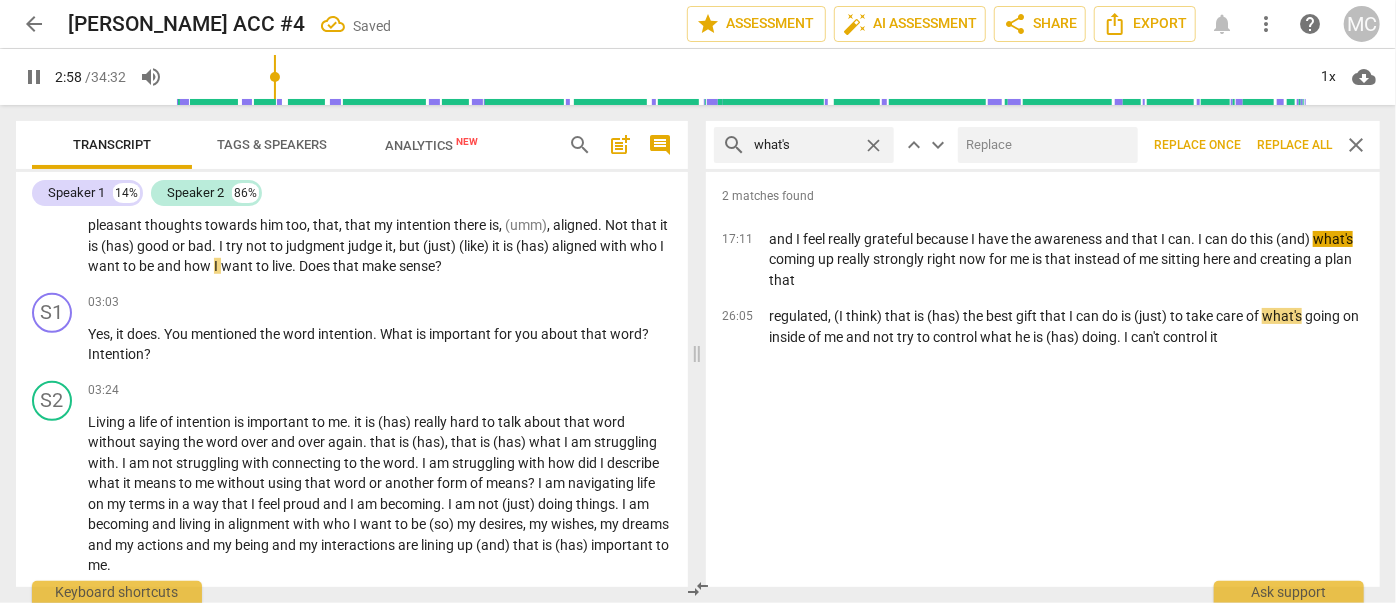 click at bounding box center (1044, 145) 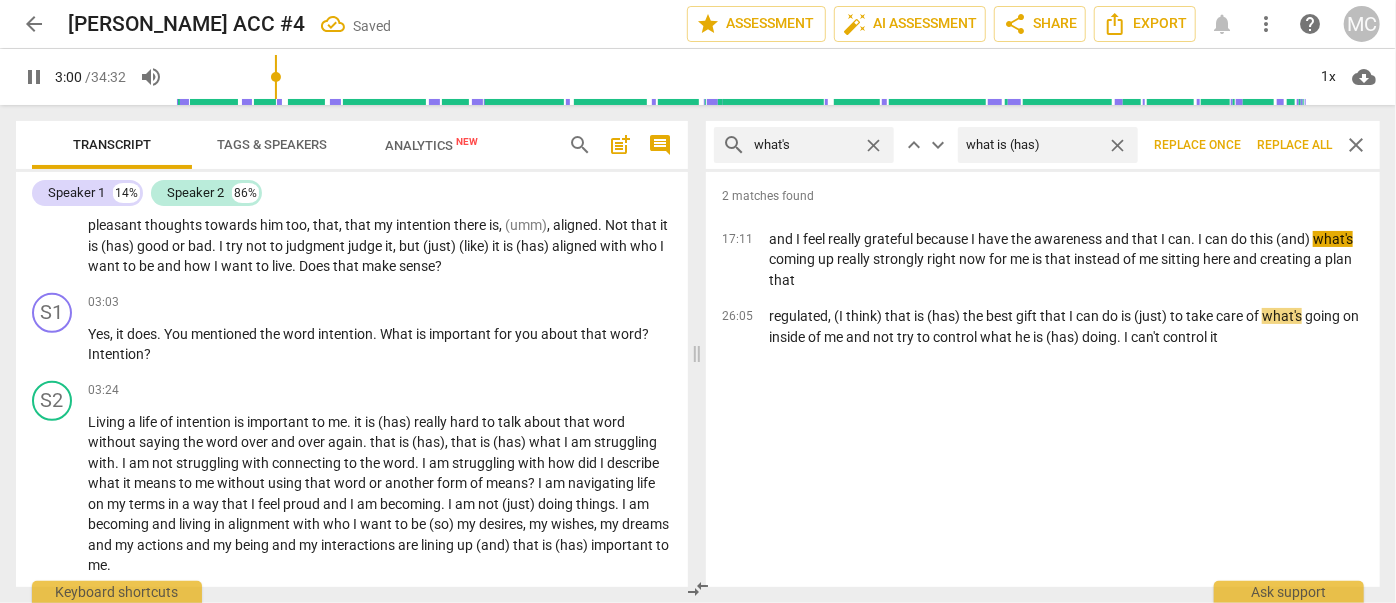 click on "Replace all" at bounding box center (1294, 145) 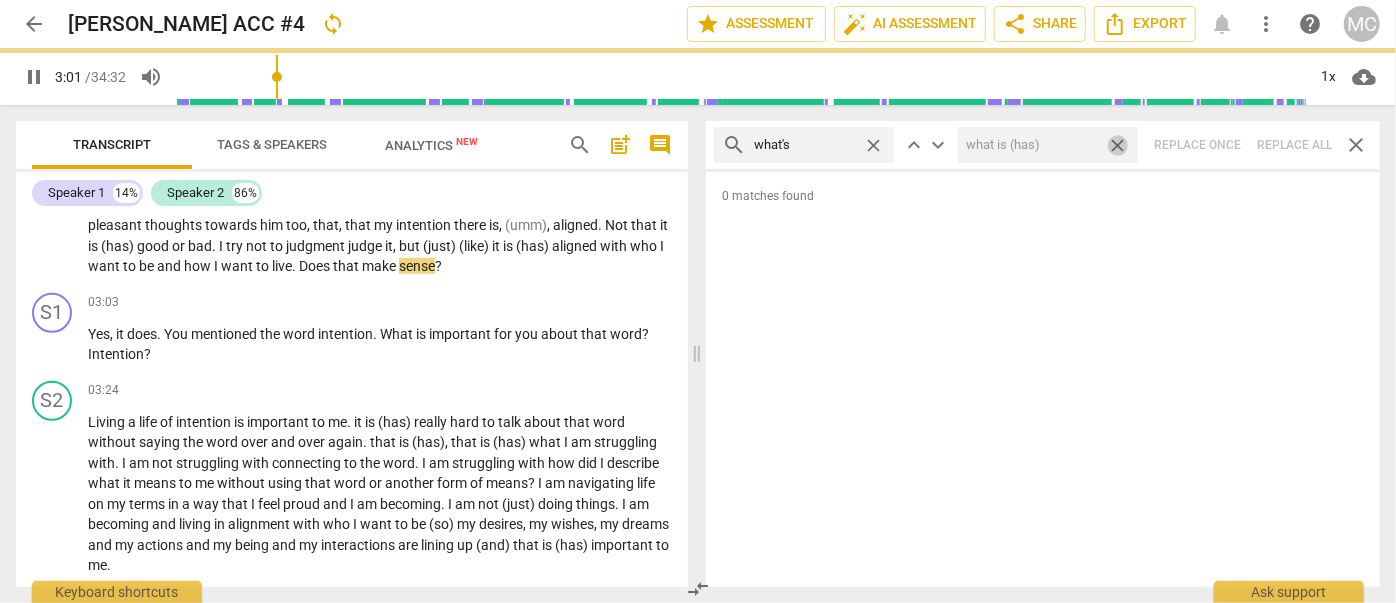 click on "close" at bounding box center [1117, 145] 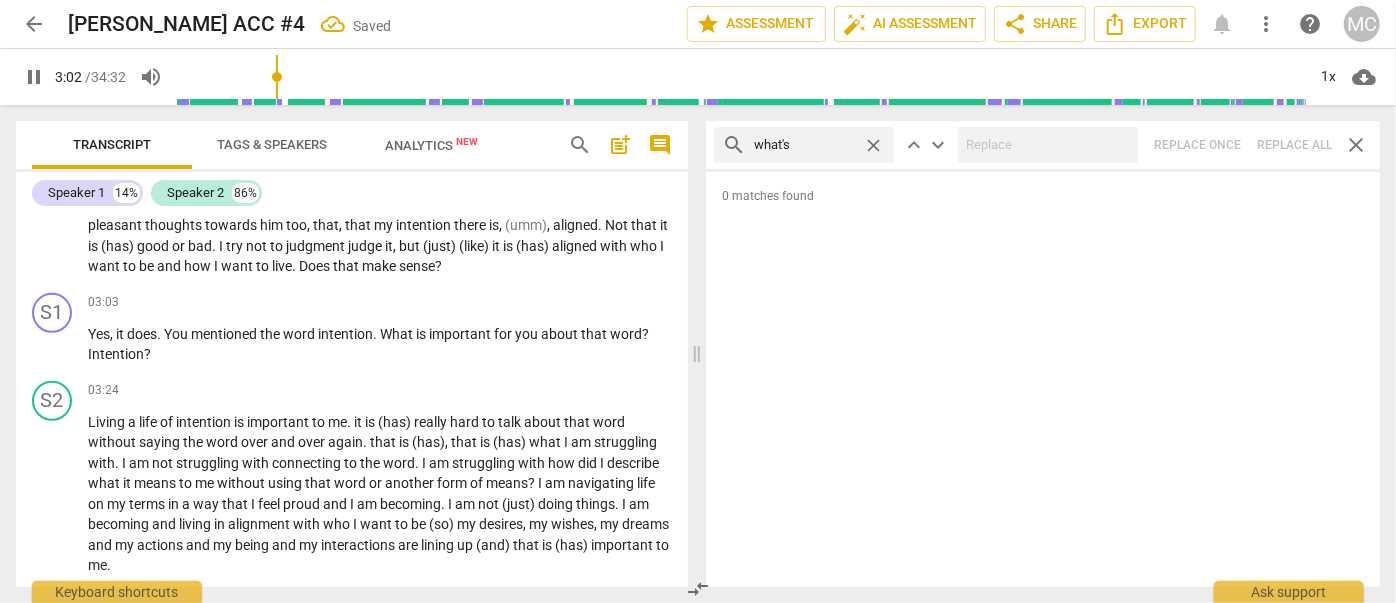 click on "close" at bounding box center (873, 145) 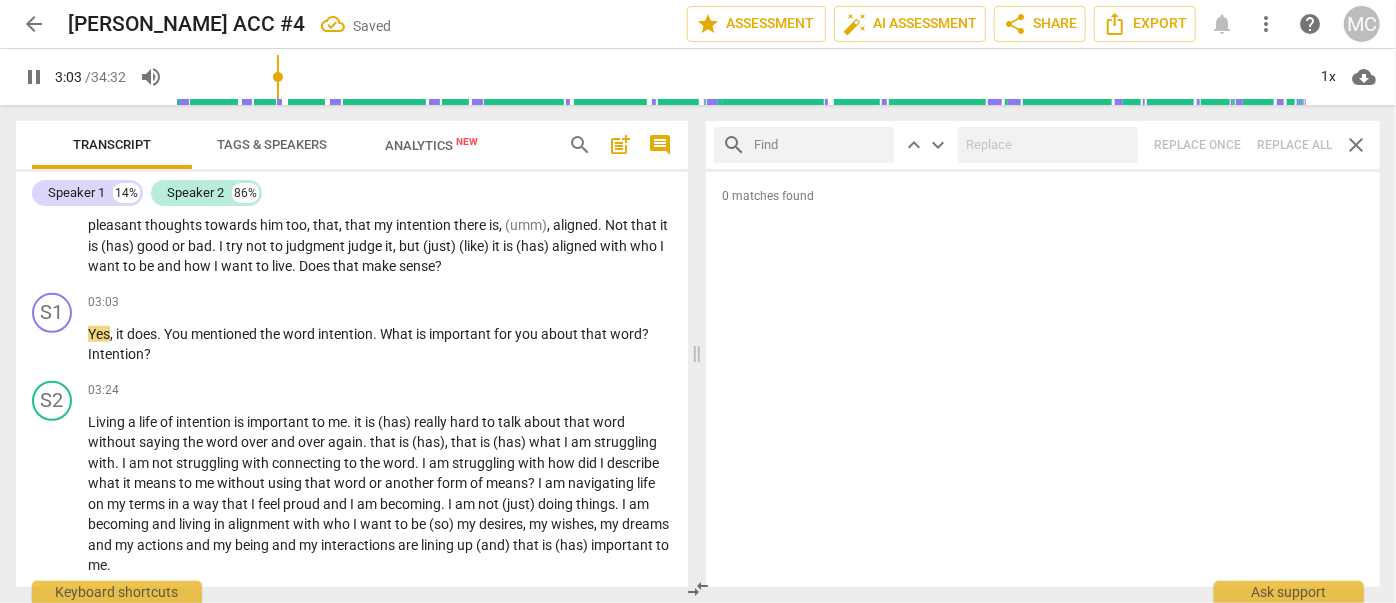 click at bounding box center (820, 145) 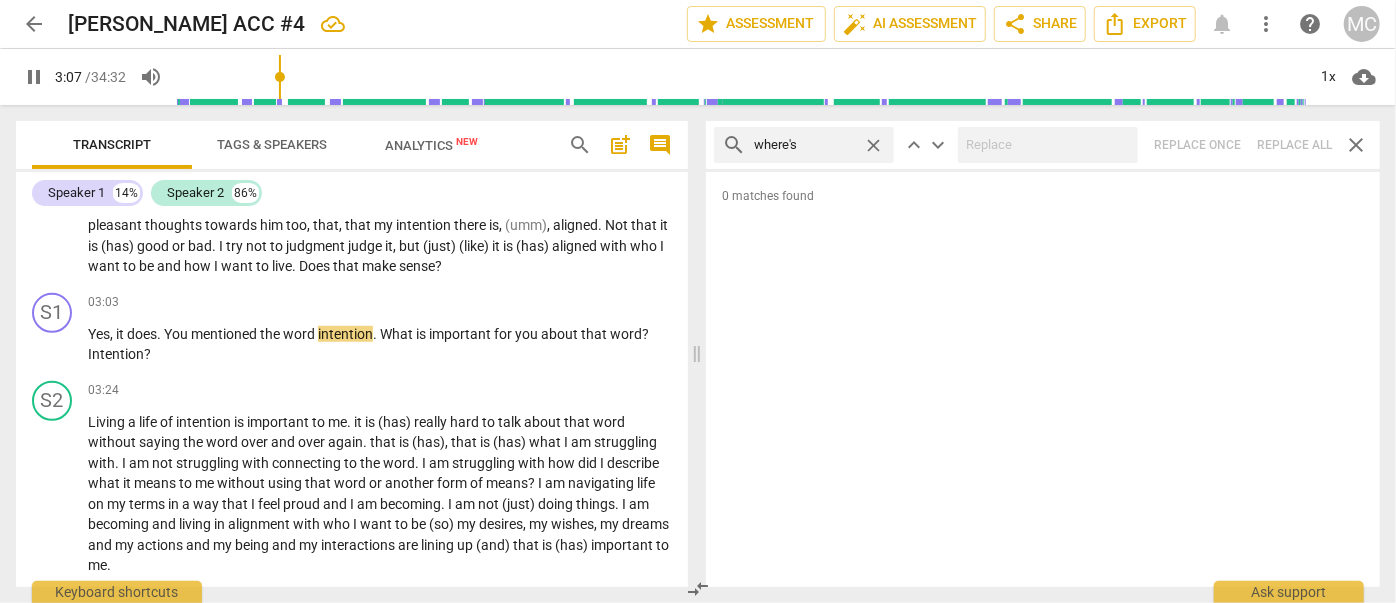 click on "search where's close keyboard_arrow_up keyboard_arrow_down Replace once Replace all close" at bounding box center (1043, 145) 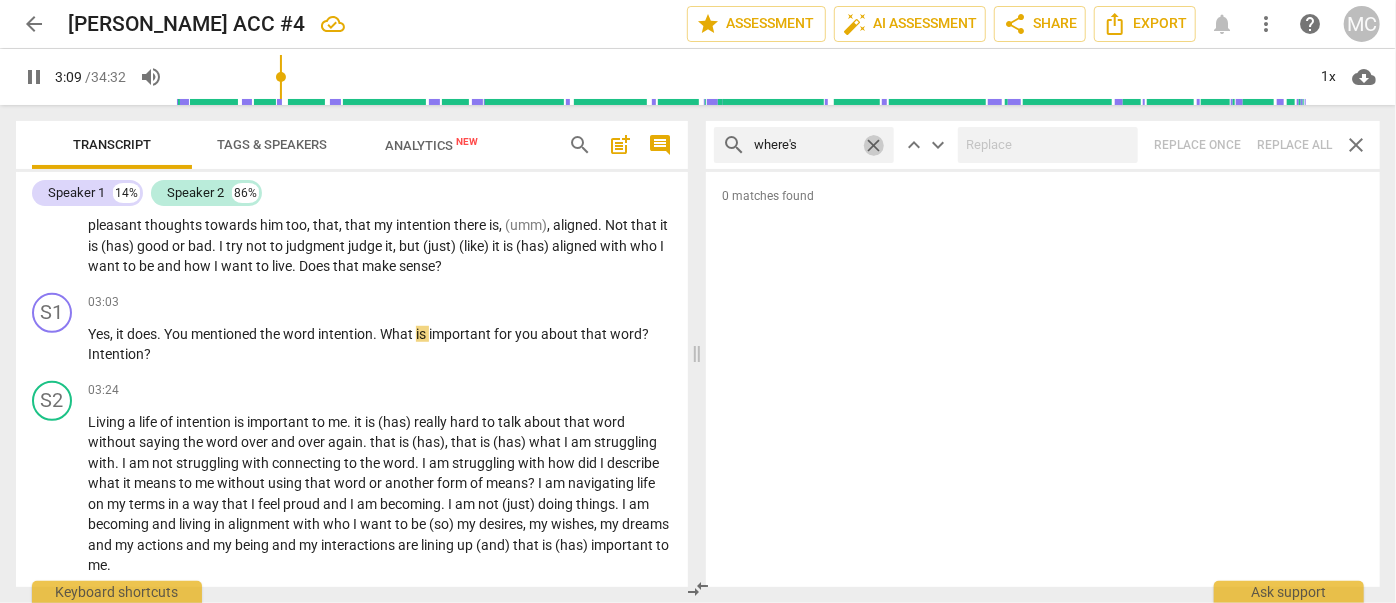 click on "close" at bounding box center (873, 145) 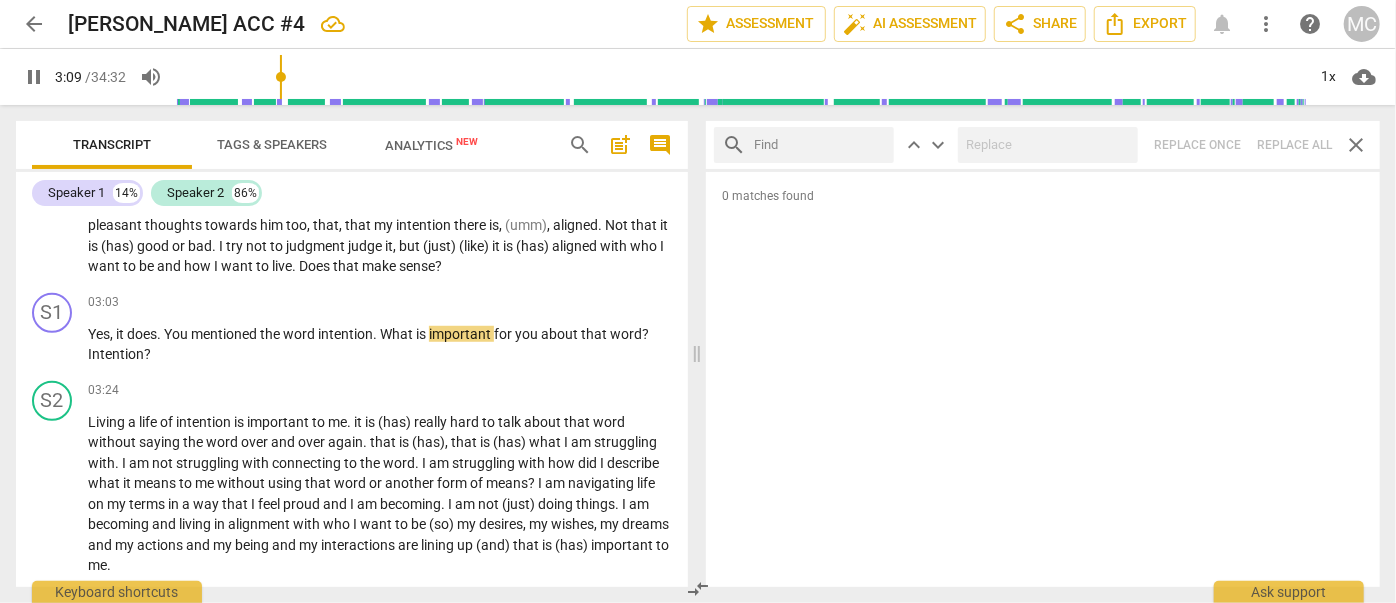 drag, startPoint x: 826, startPoint y: 146, endPoint x: 837, endPoint y: 178, distance: 33.83785 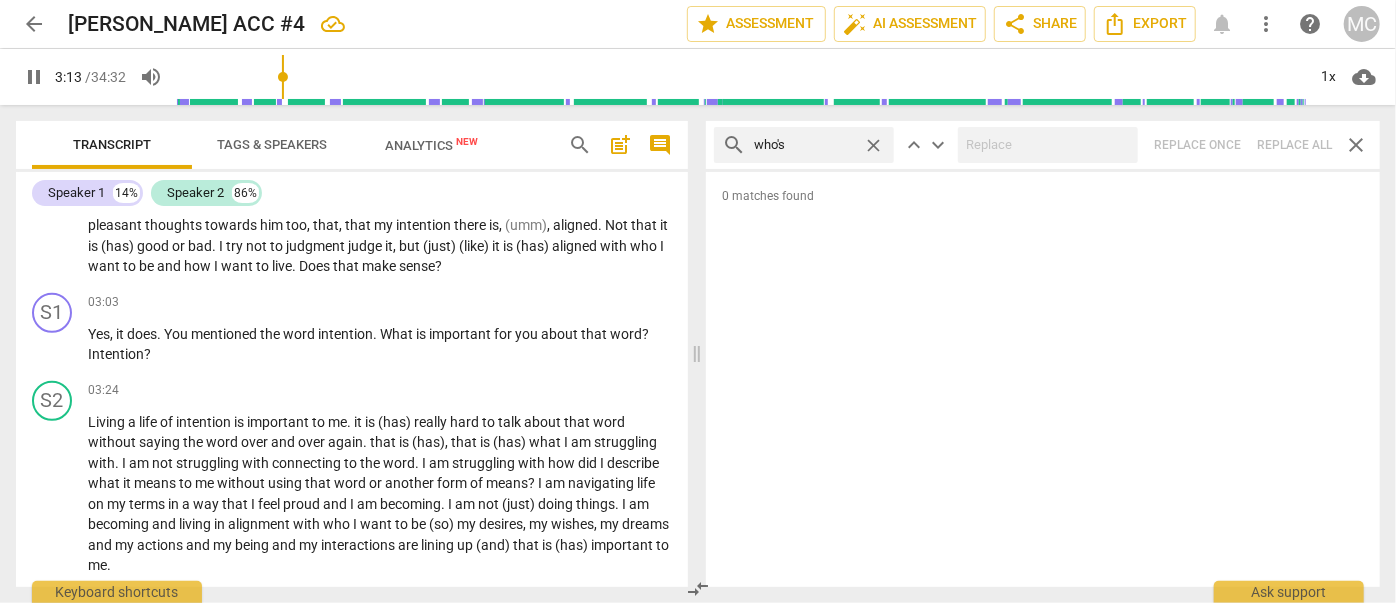 click on "search who's close keyboard_arrow_up keyboard_arrow_down Replace once Replace all close" at bounding box center (1043, 145) 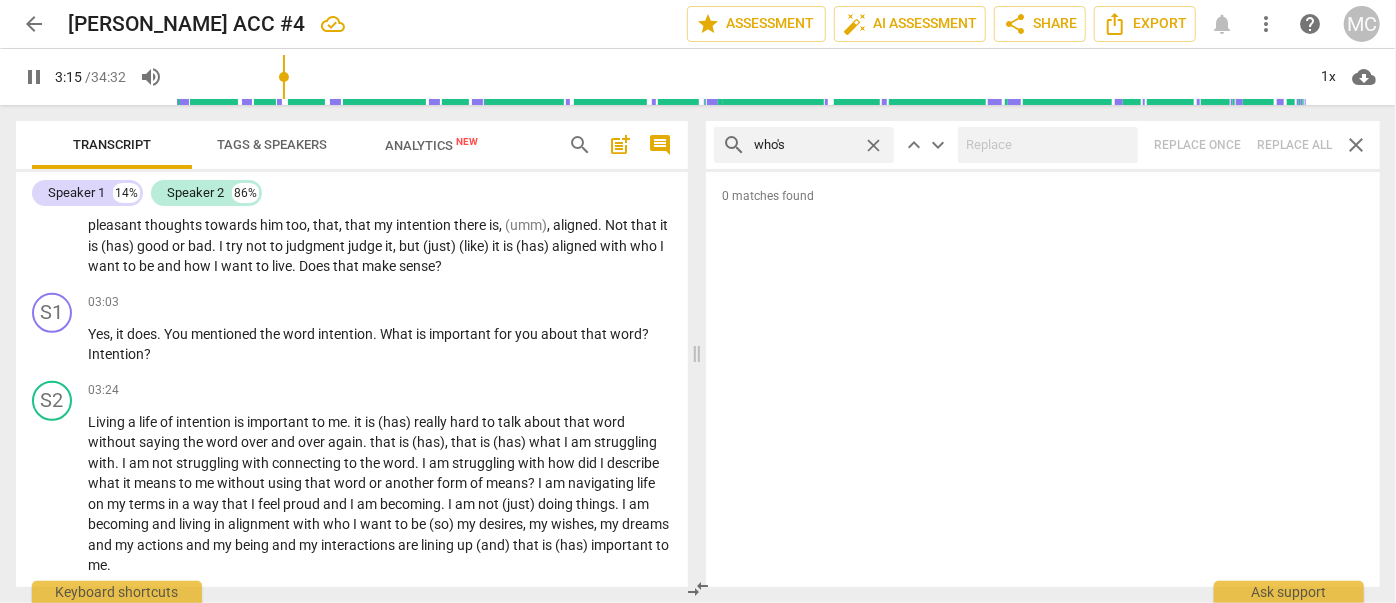 click on "close" at bounding box center [873, 145] 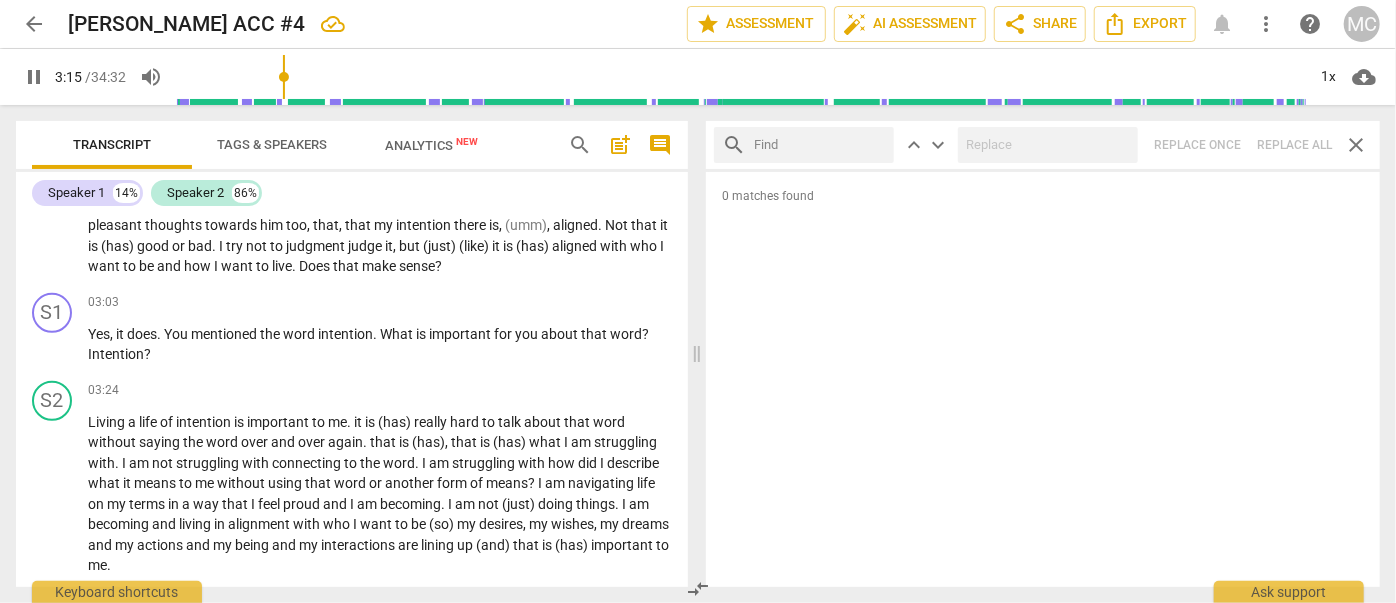 click at bounding box center (820, 145) 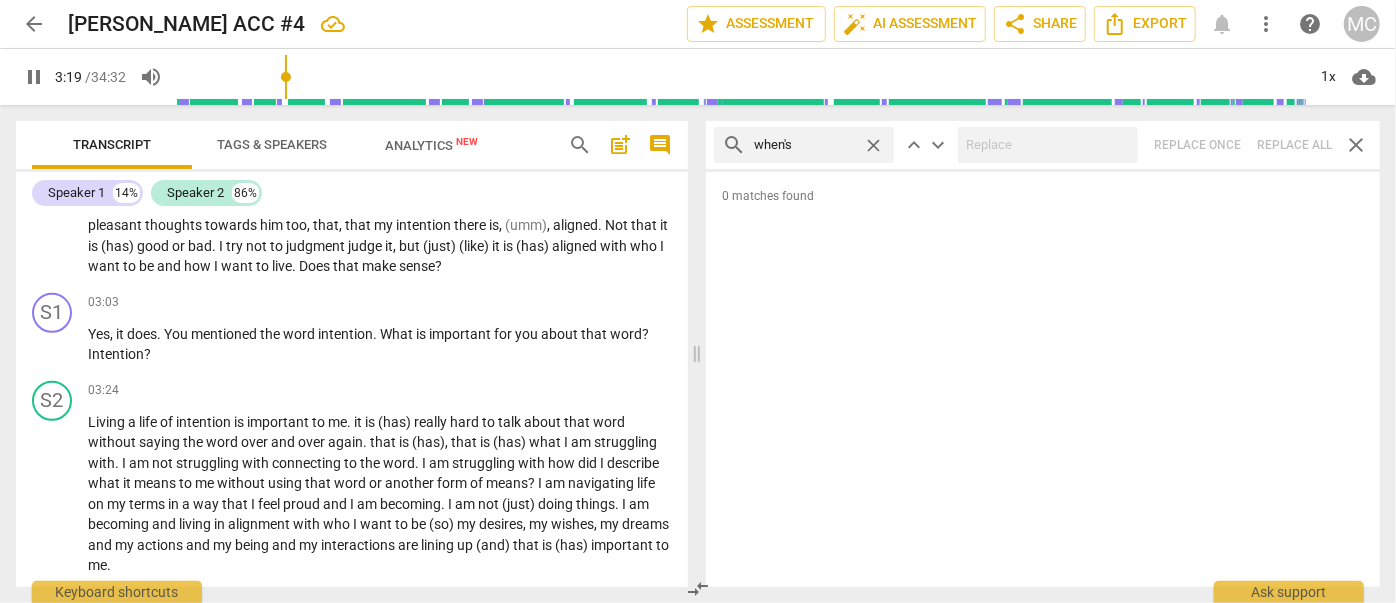 click on "search when's close keyboard_arrow_up keyboard_arrow_down Replace once Replace all close" at bounding box center [1043, 145] 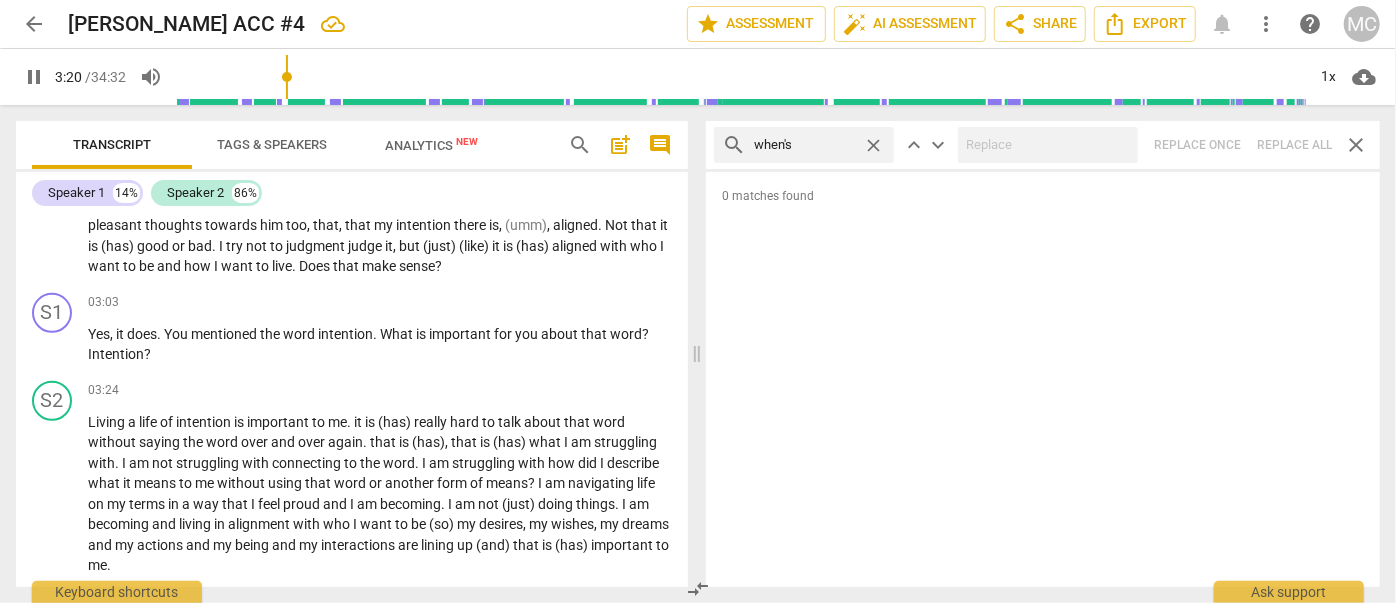 click on "close" at bounding box center (873, 145) 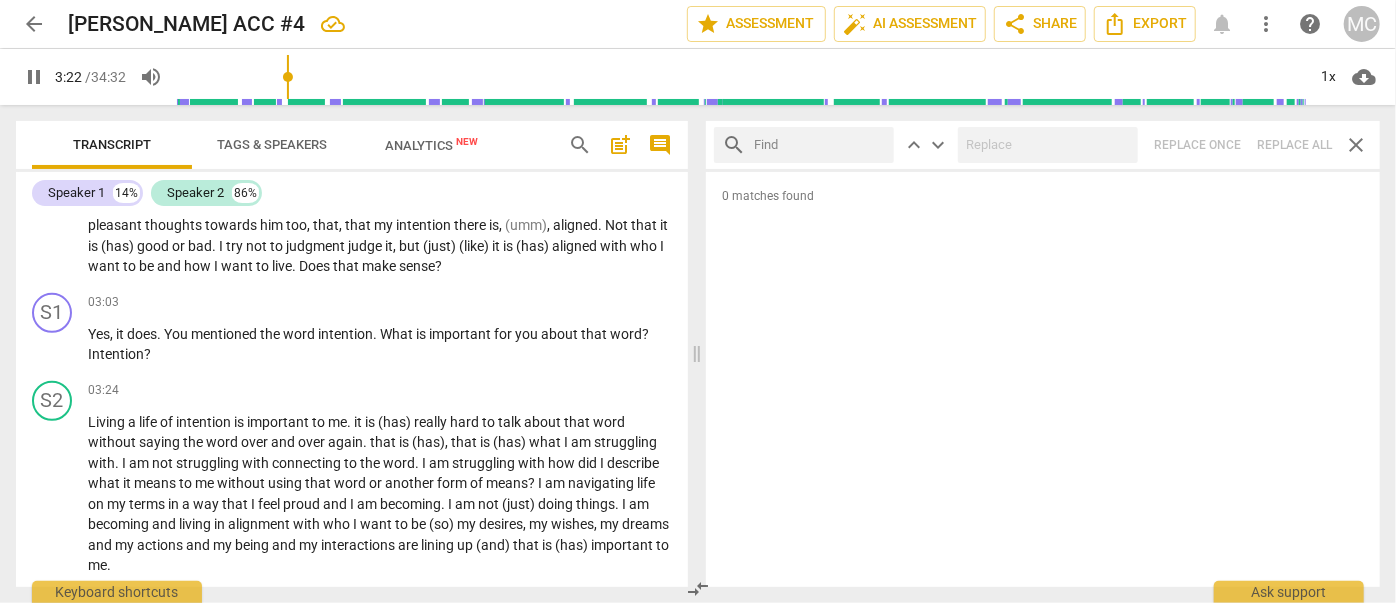 click at bounding box center [820, 145] 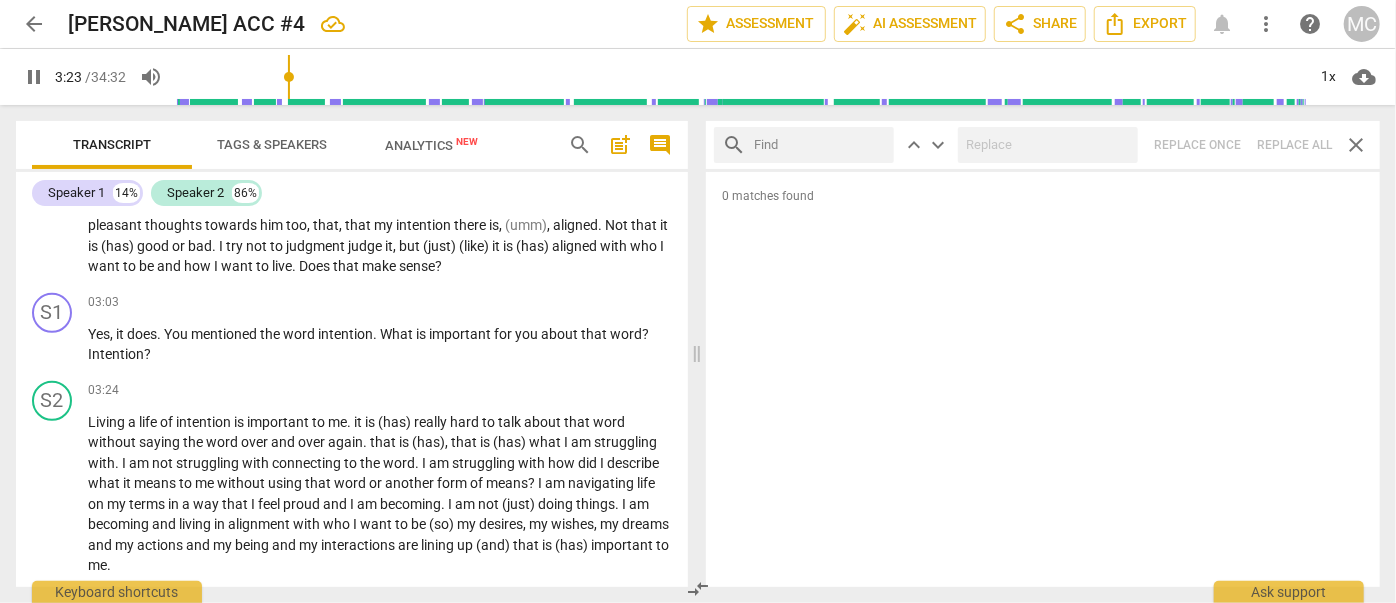 click at bounding box center (820, 145) 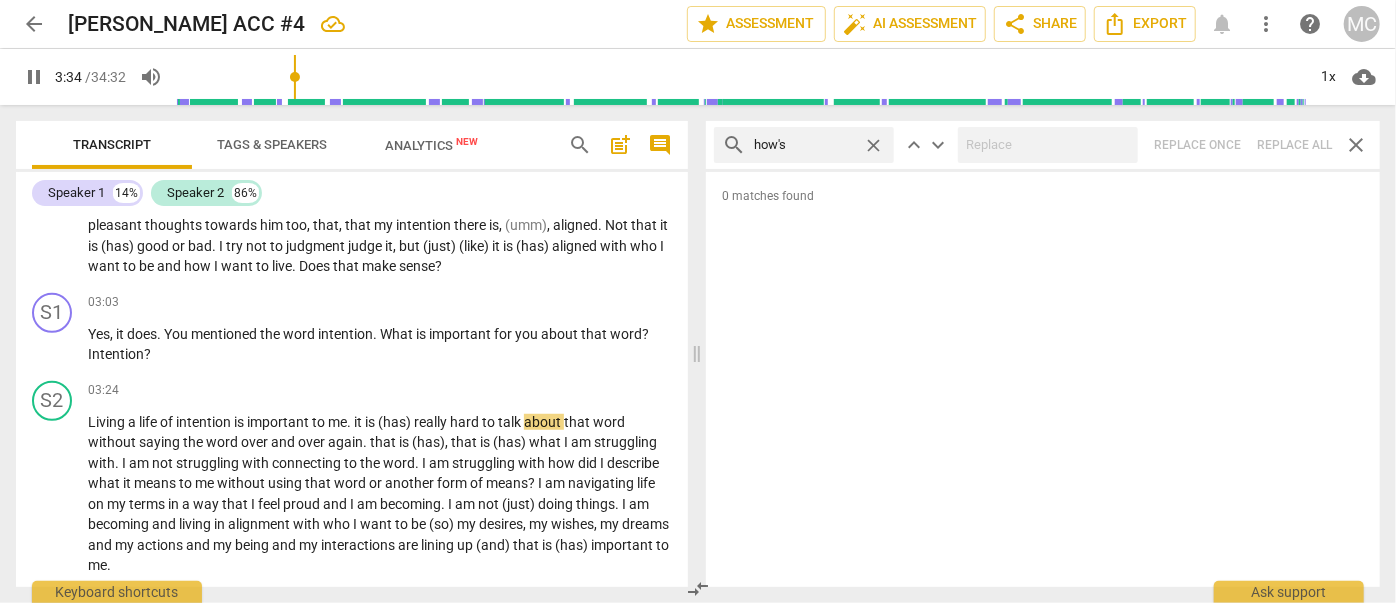 click on "search how's close keyboard_arrow_up keyboard_arrow_down Replace once Replace all close" at bounding box center [1043, 145] 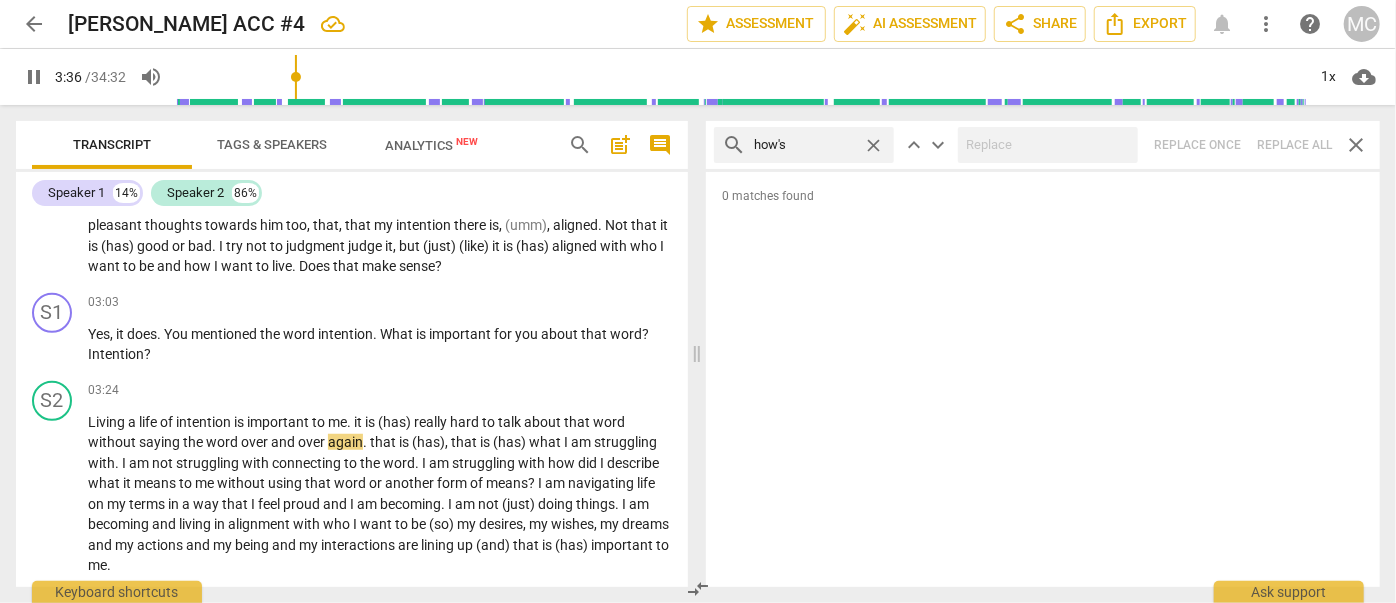 click on "close" at bounding box center [873, 145] 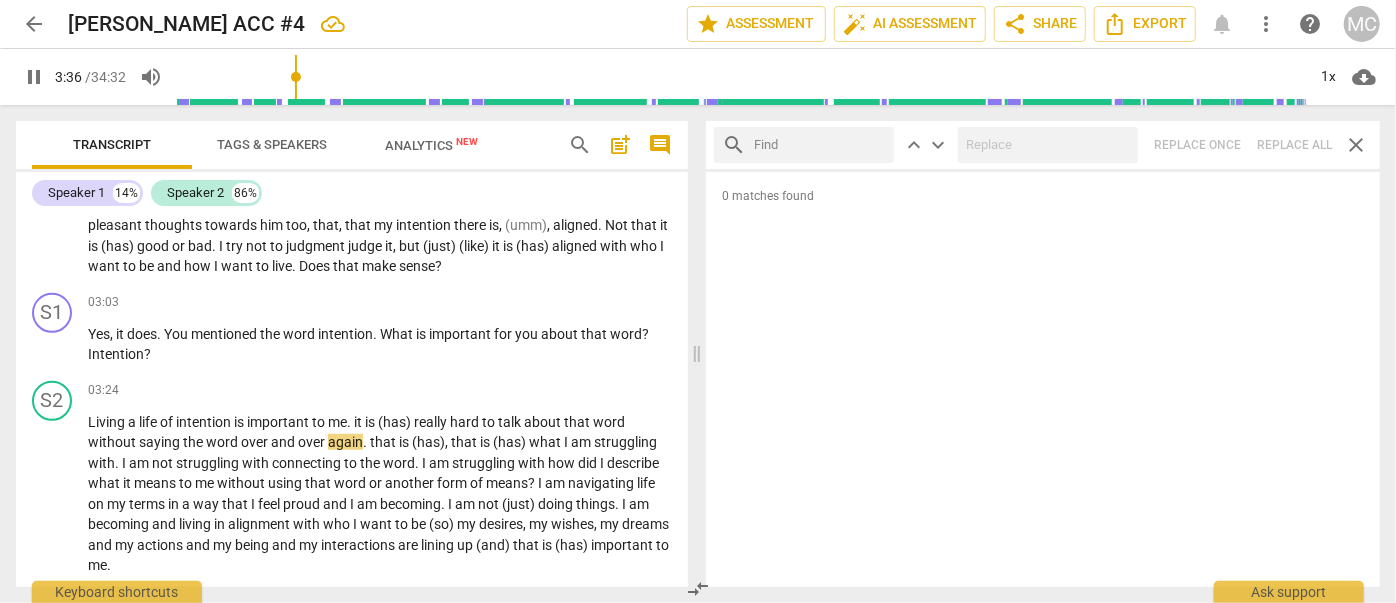 click at bounding box center [820, 145] 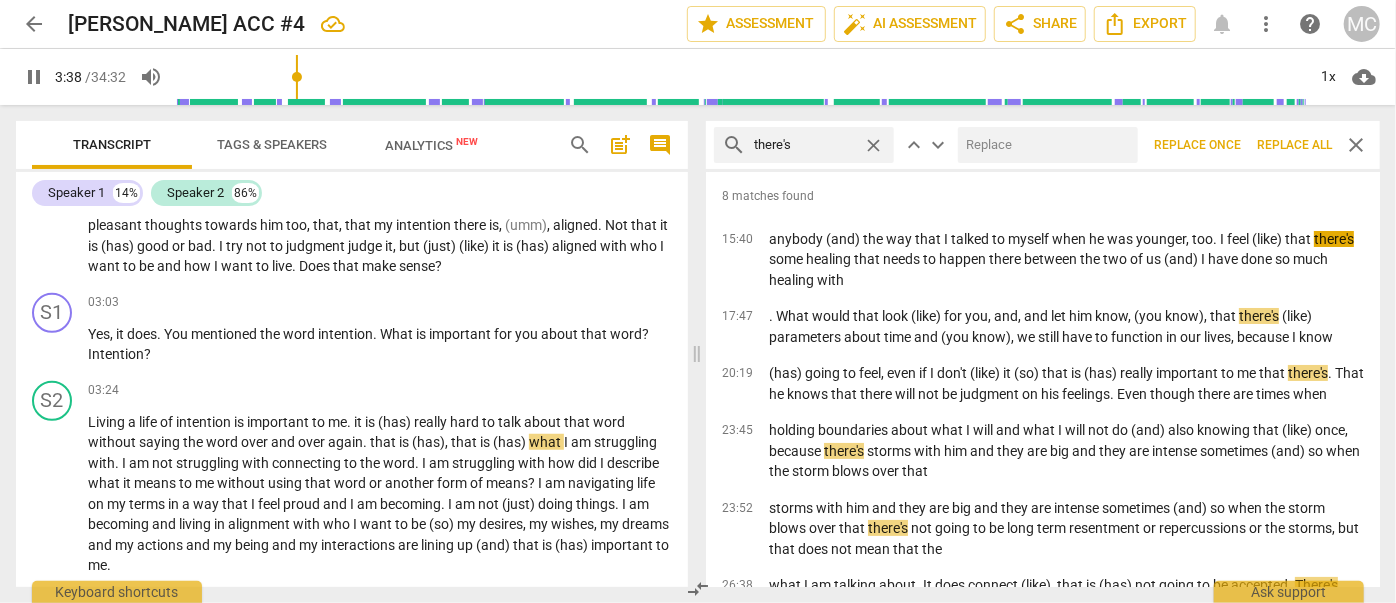 click at bounding box center (1044, 145) 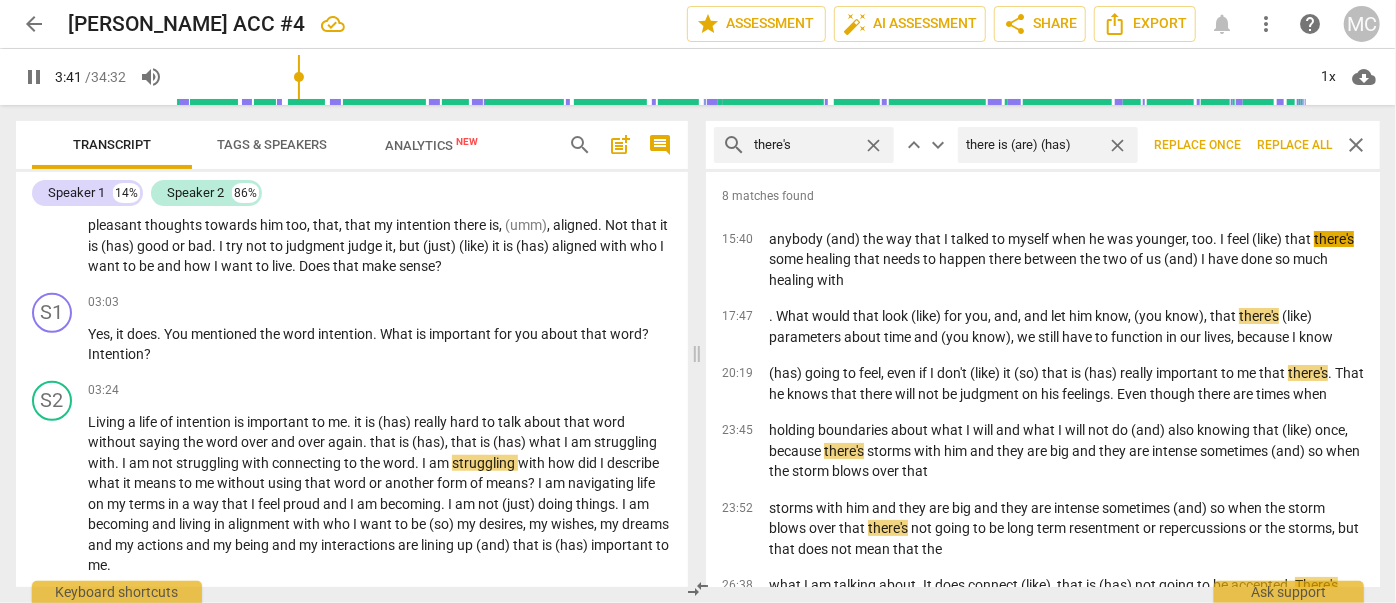 click on "Replace all" at bounding box center (1294, 145) 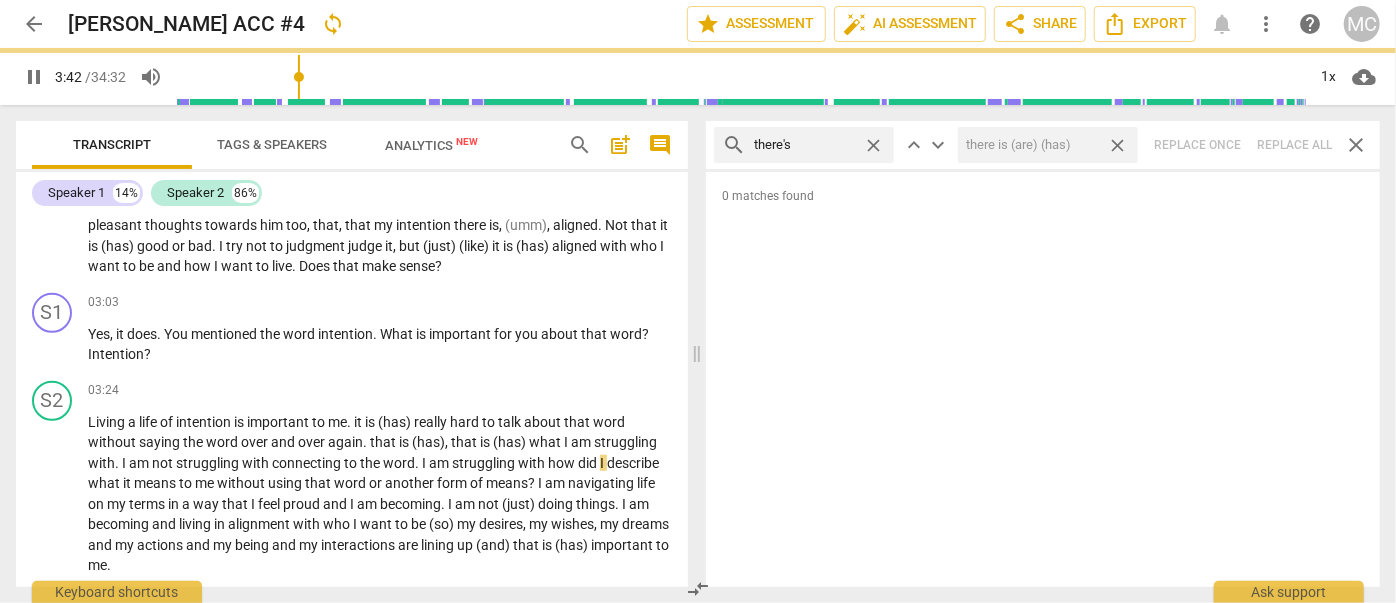 click on "close" at bounding box center [1117, 145] 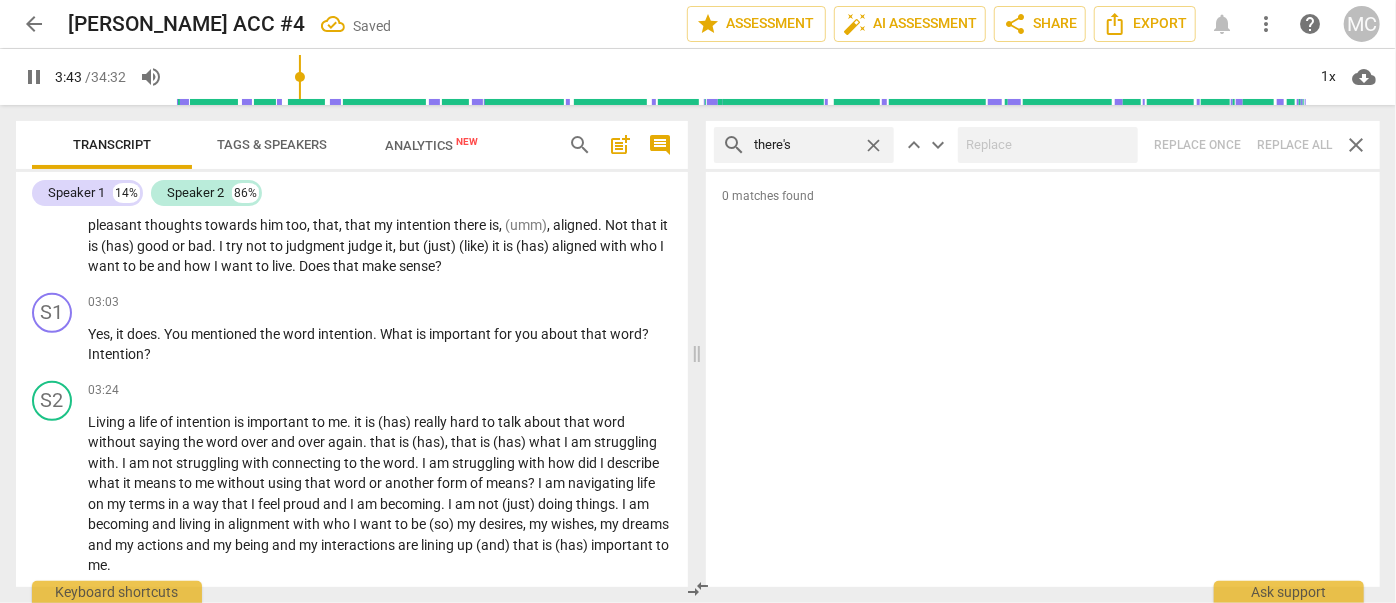 click on "close" at bounding box center [873, 145] 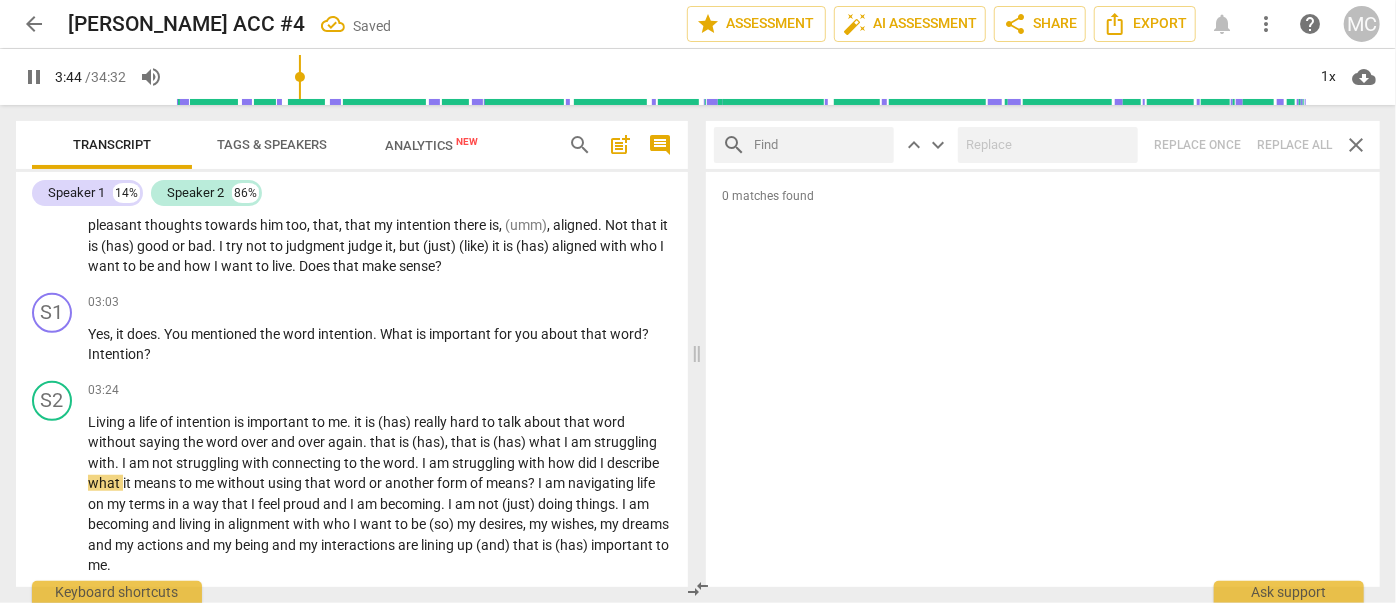 click at bounding box center (820, 145) 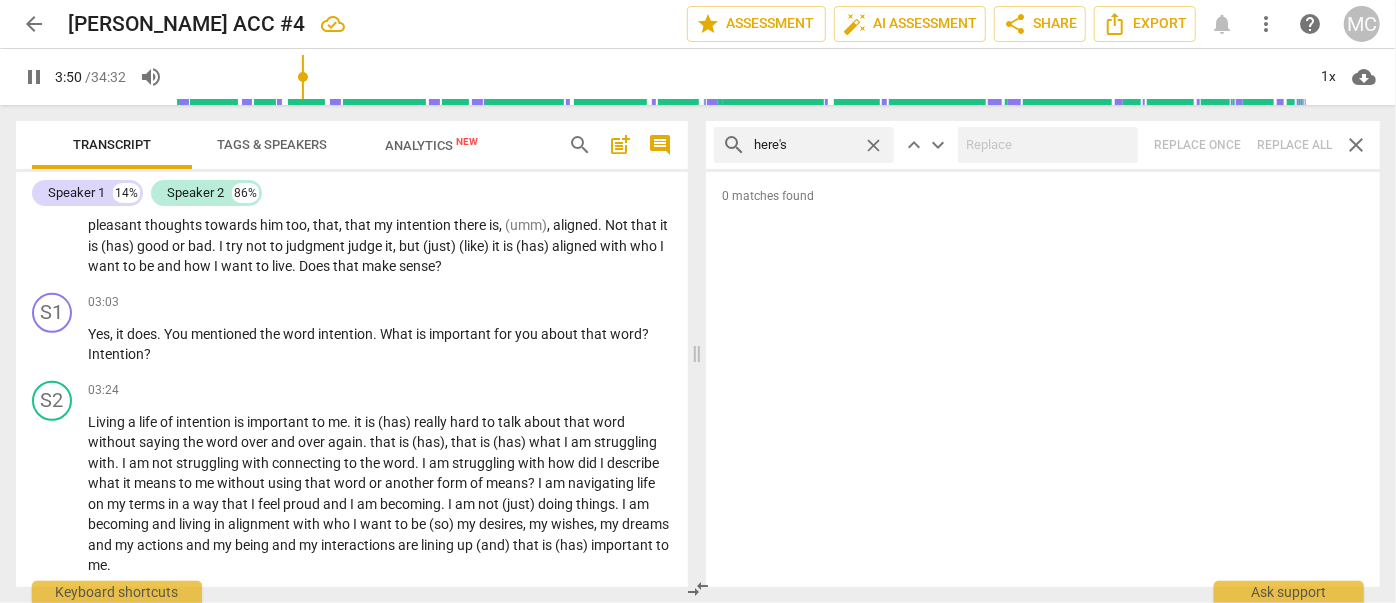 click on "search here's close keyboard_arrow_up keyboard_arrow_down Replace once Replace all close" at bounding box center [1043, 145] 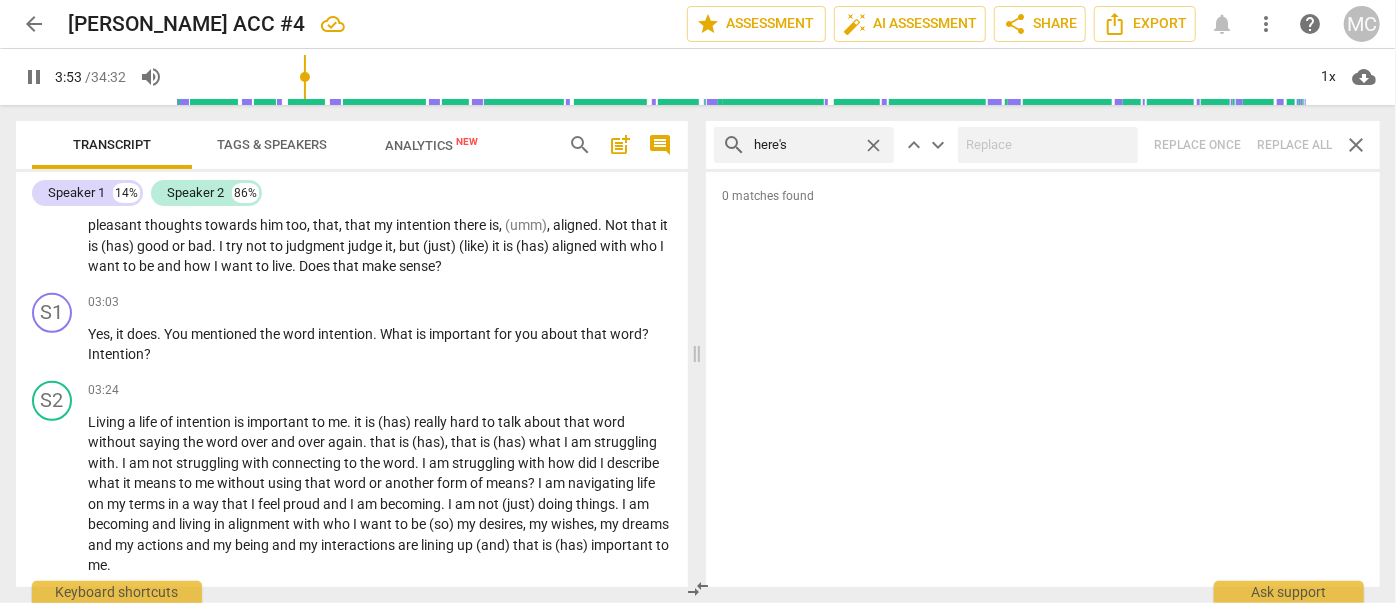 click on "close" at bounding box center (873, 145) 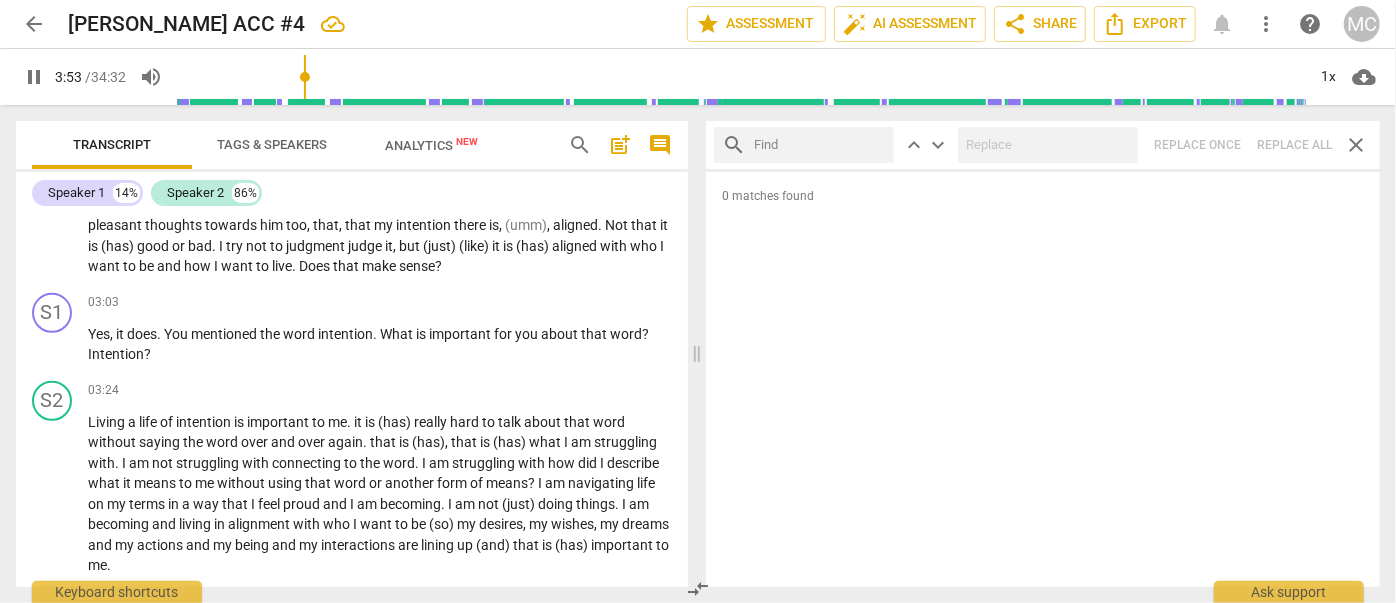 click at bounding box center (820, 145) 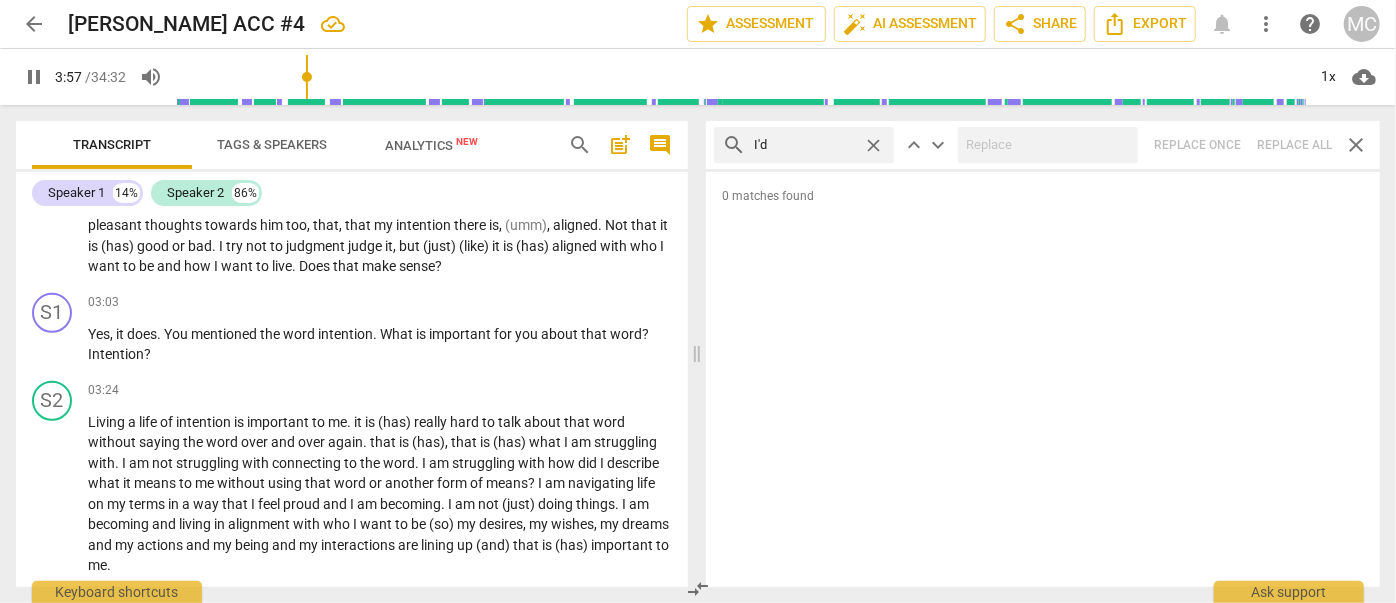 click on "search I'd close keyboard_arrow_up keyboard_arrow_down Replace once Replace all close" at bounding box center [1043, 145] 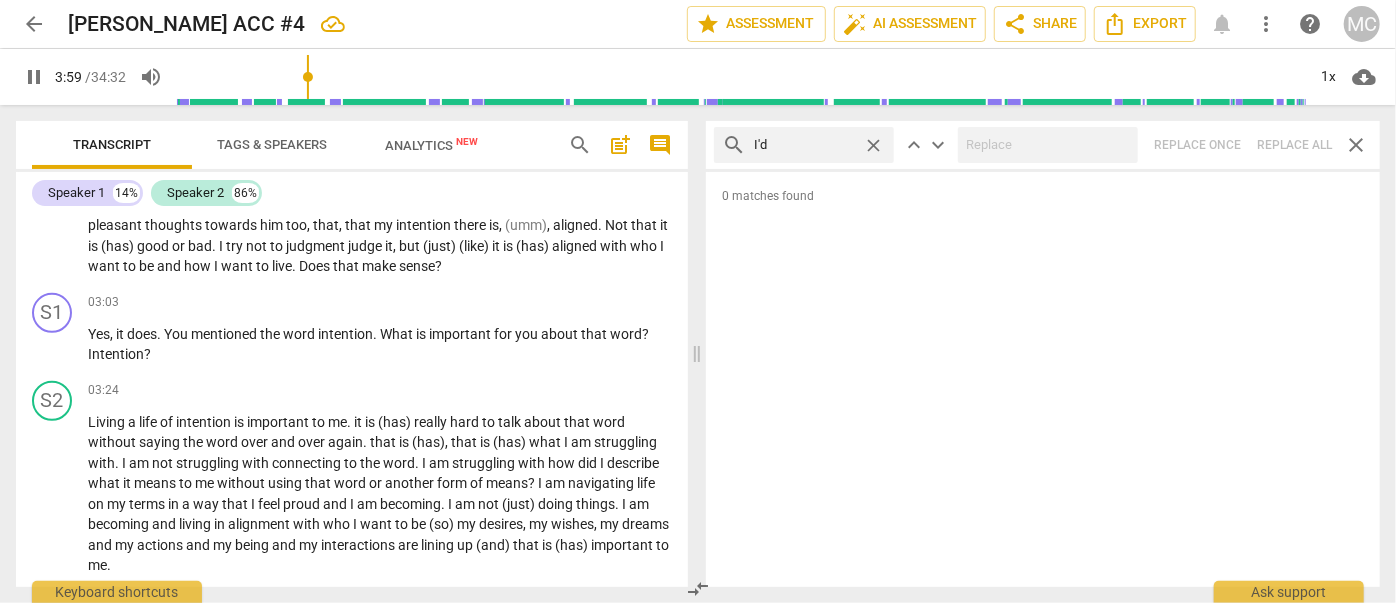 click on "close" at bounding box center (873, 145) 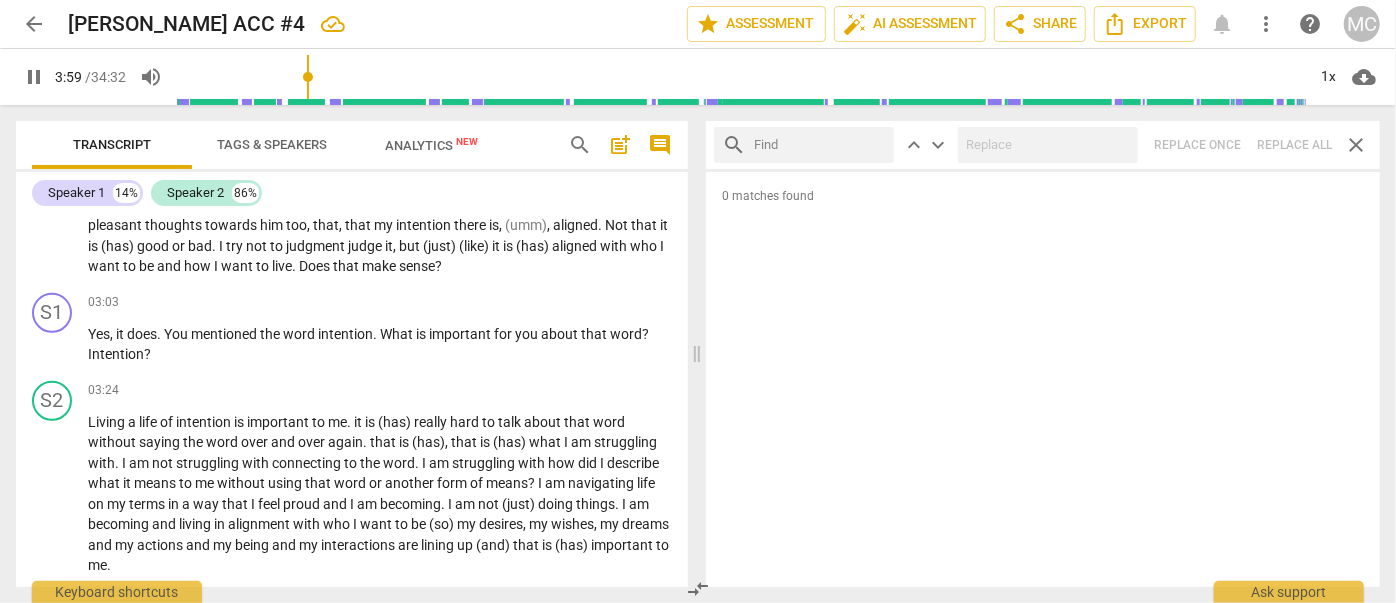 click at bounding box center (820, 145) 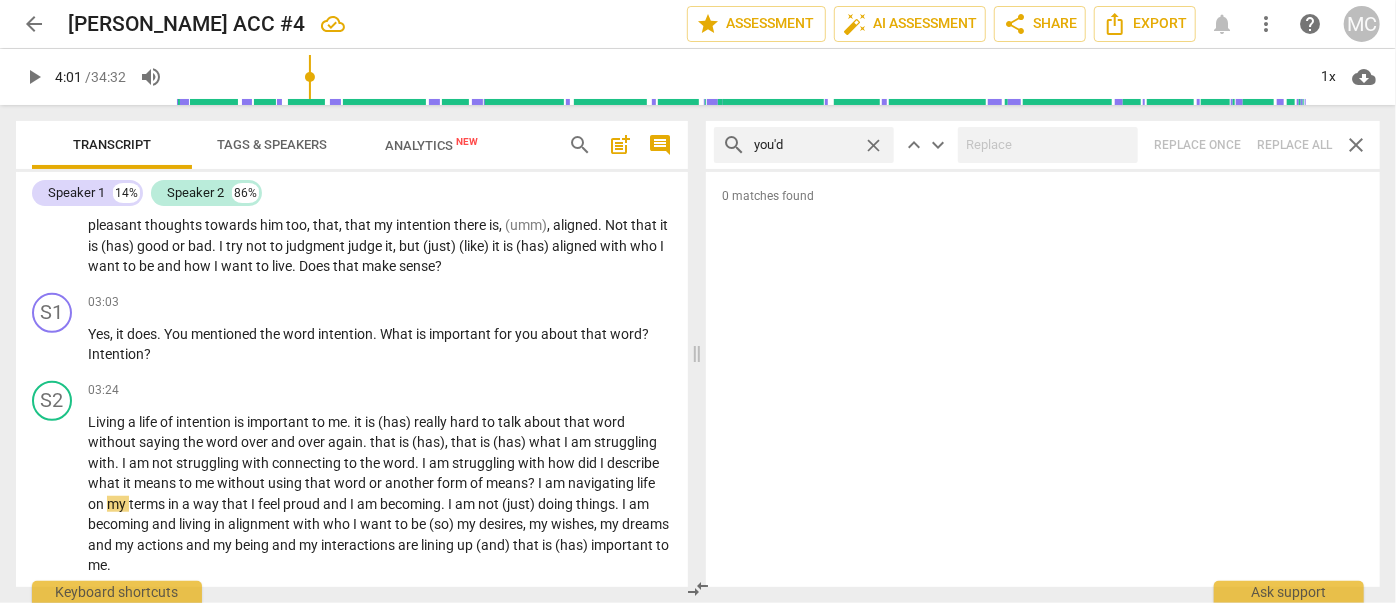 click on "search you'd close keyboard_arrow_up keyboard_arrow_down Replace once Replace all close" at bounding box center [1043, 145] 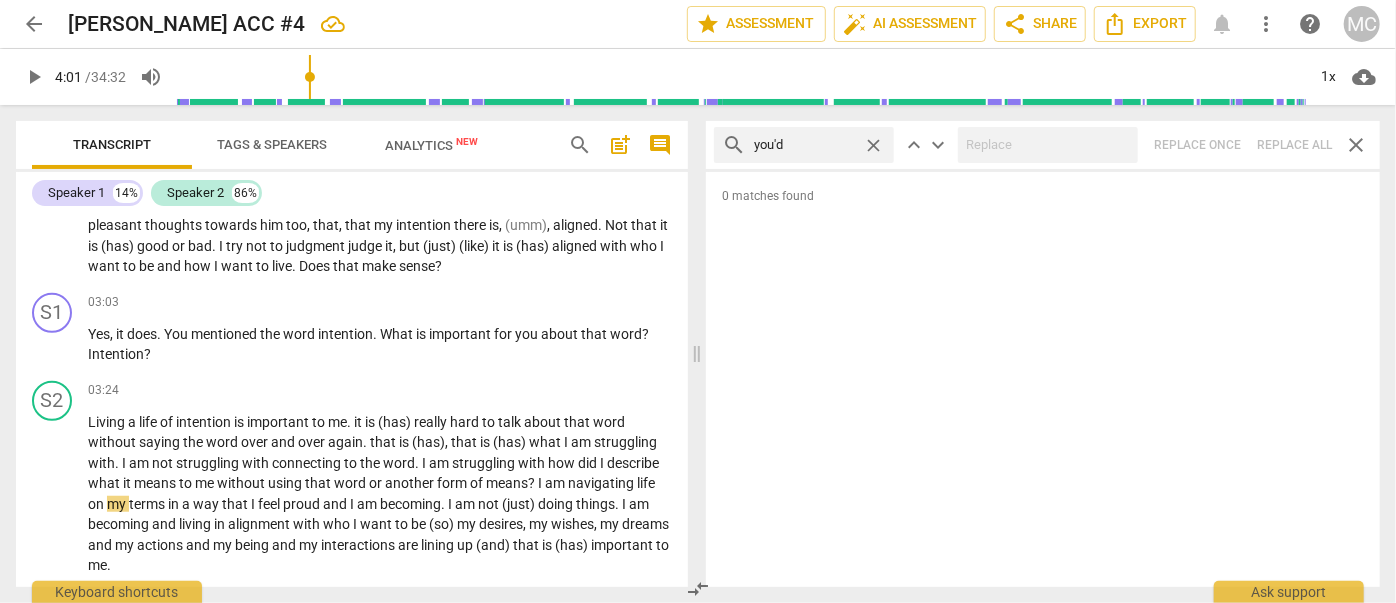 click on "close" at bounding box center [873, 145] 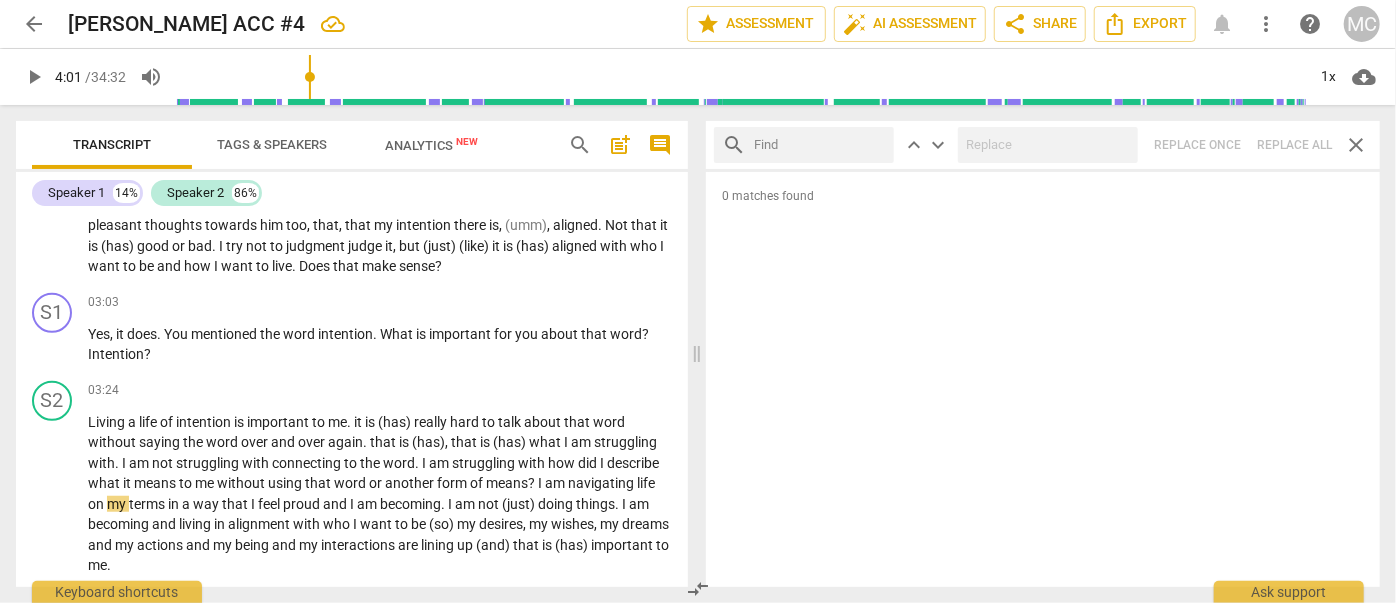 click at bounding box center (820, 145) 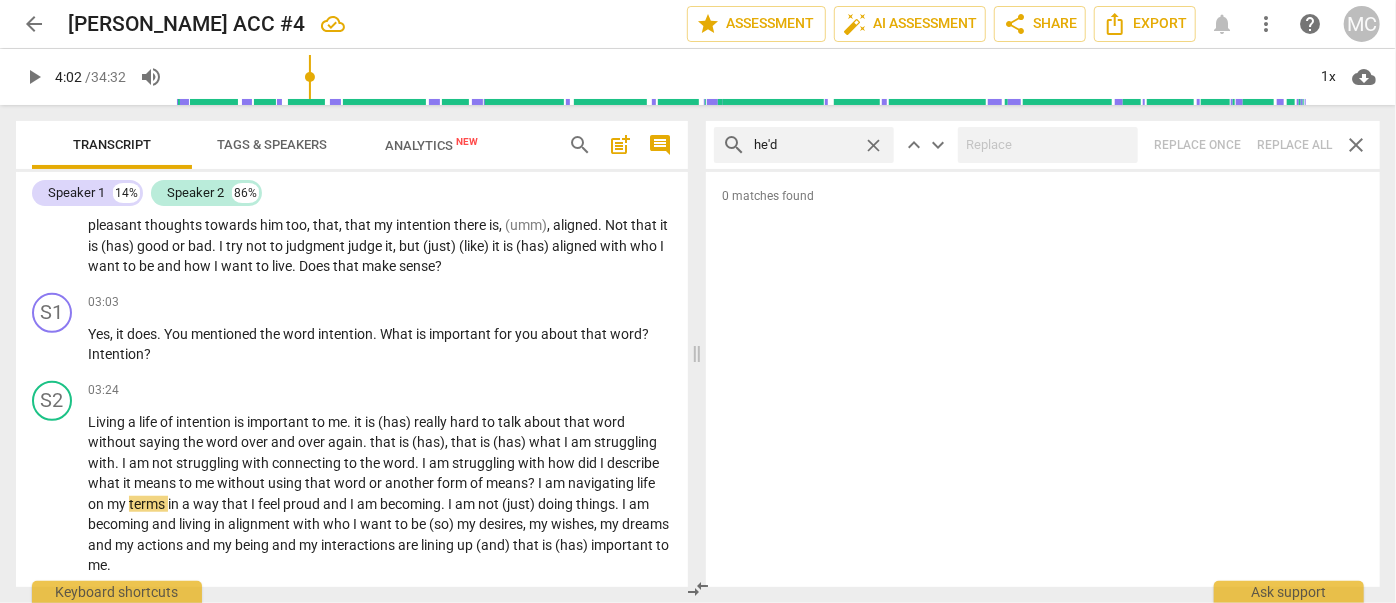 click on "search he'd close keyboard_arrow_up keyboard_arrow_down Replace once Replace all close" at bounding box center [1043, 145] 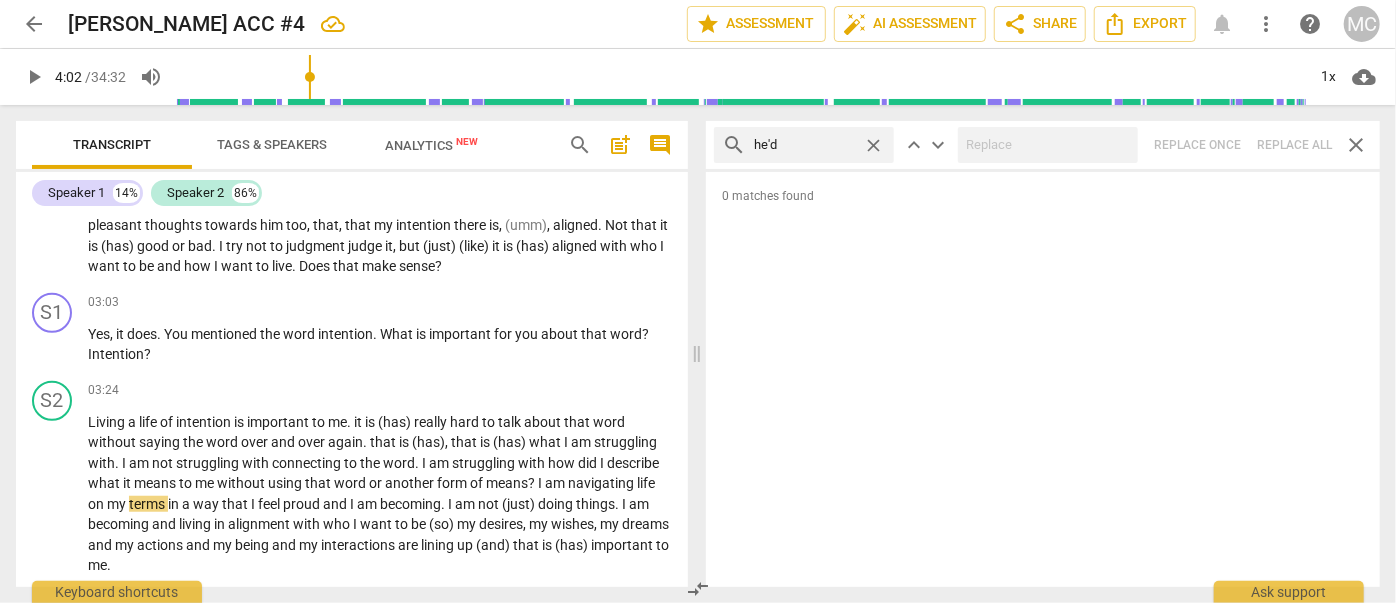 click on "close" at bounding box center (873, 145) 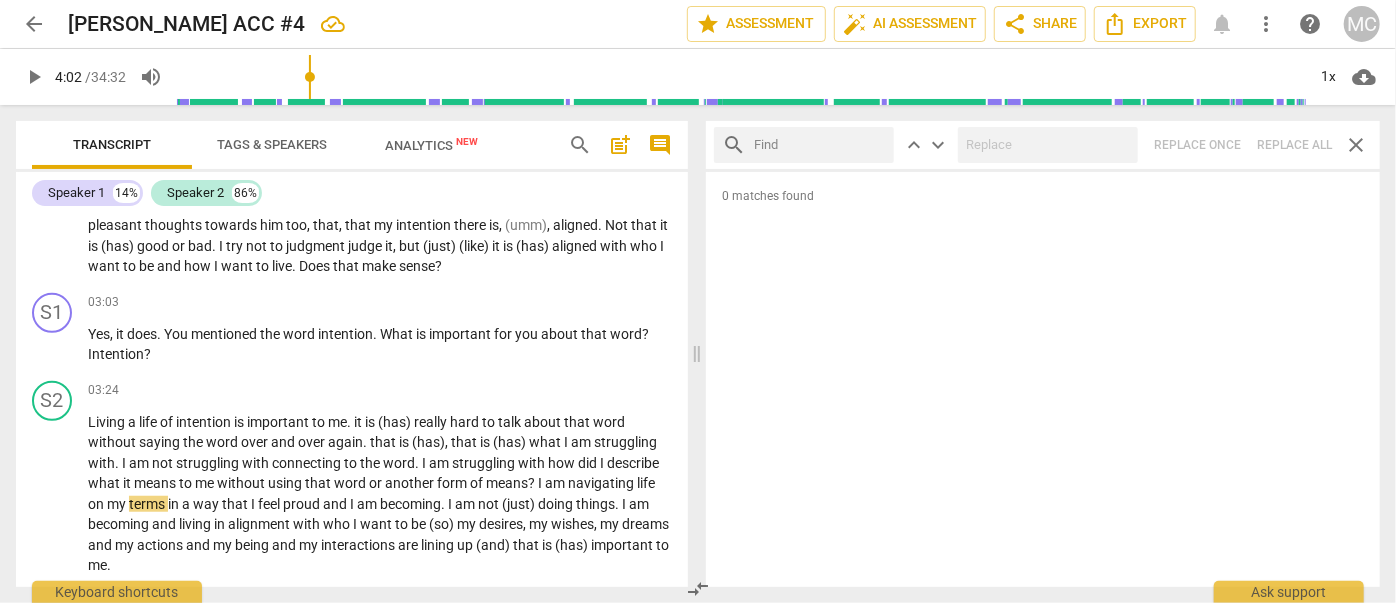 click at bounding box center (820, 145) 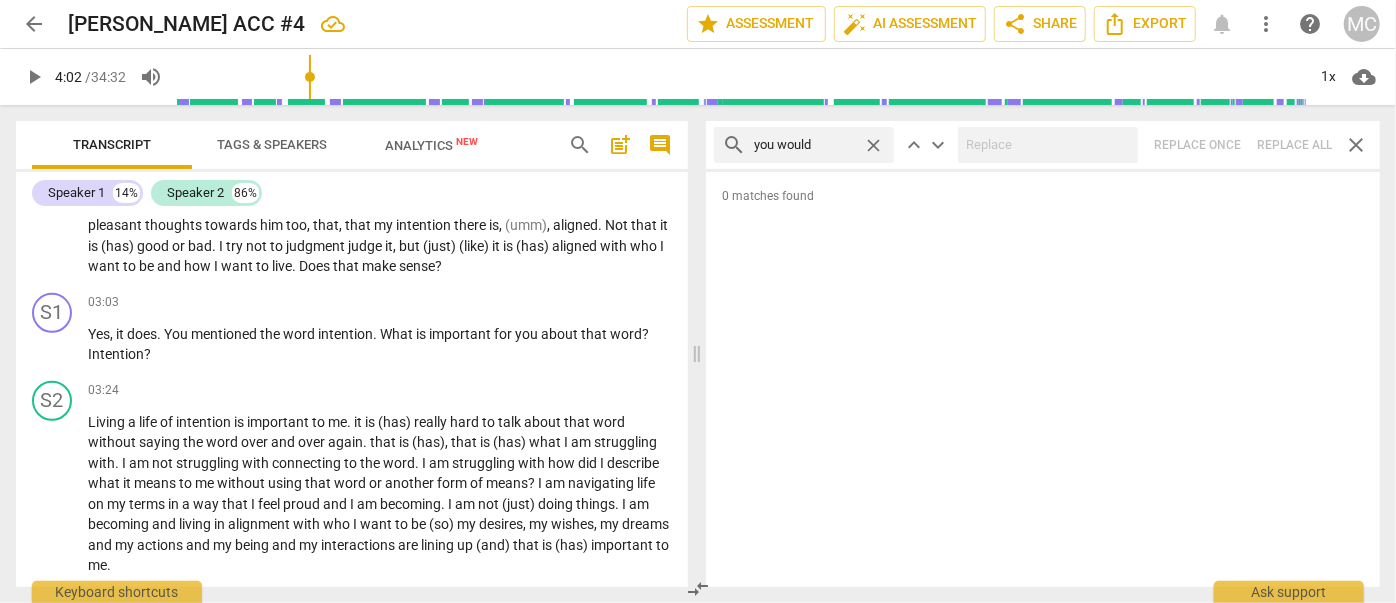 click on "search you would close keyboard_arrow_up keyboard_arrow_down Replace once Replace all close" at bounding box center (1043, 145) 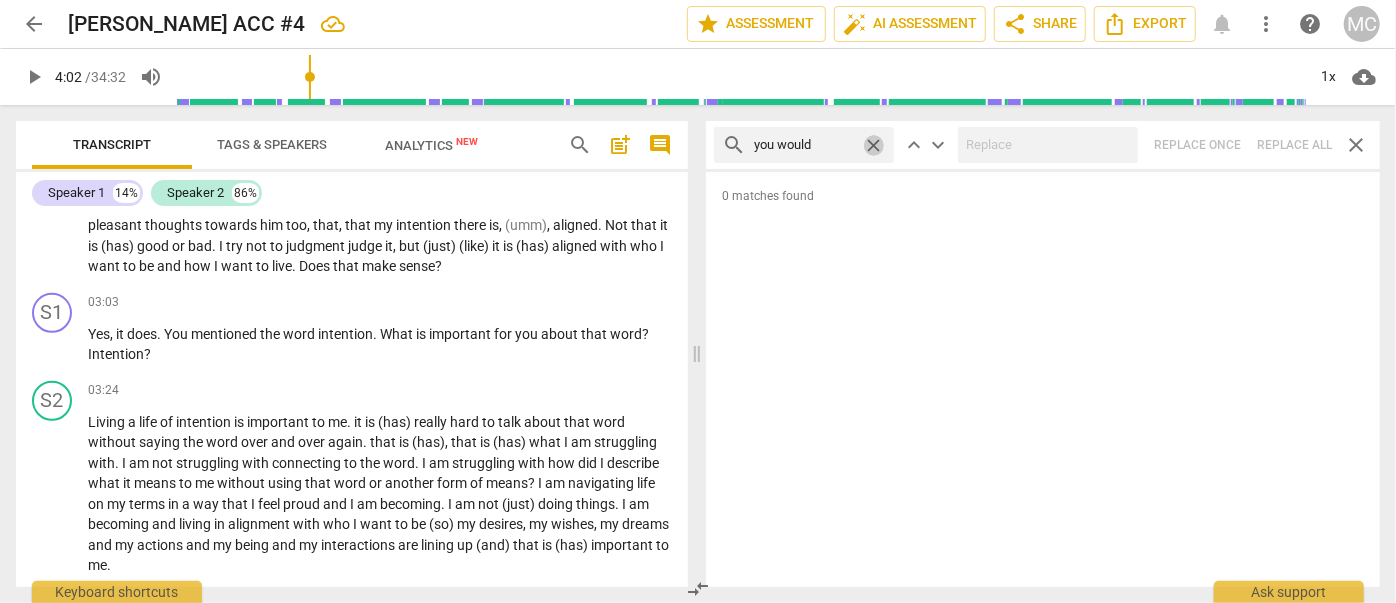 click on "close" at bounding box center (873, 145) 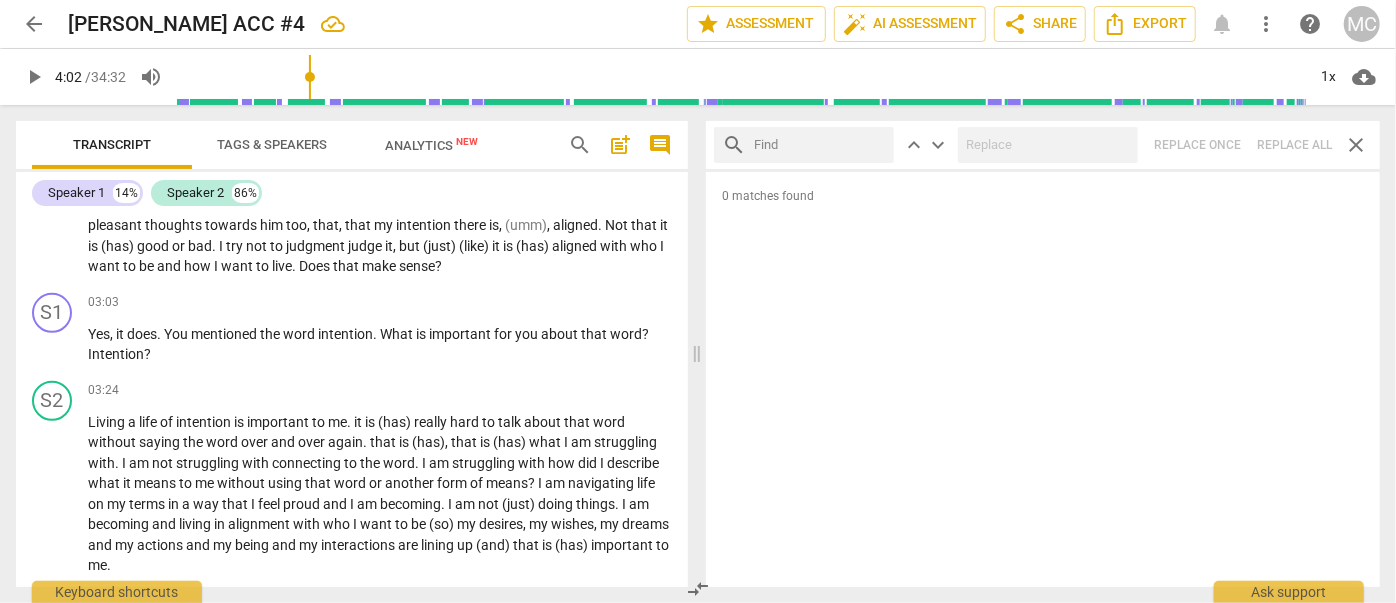 click at bounding box center [820, 145] 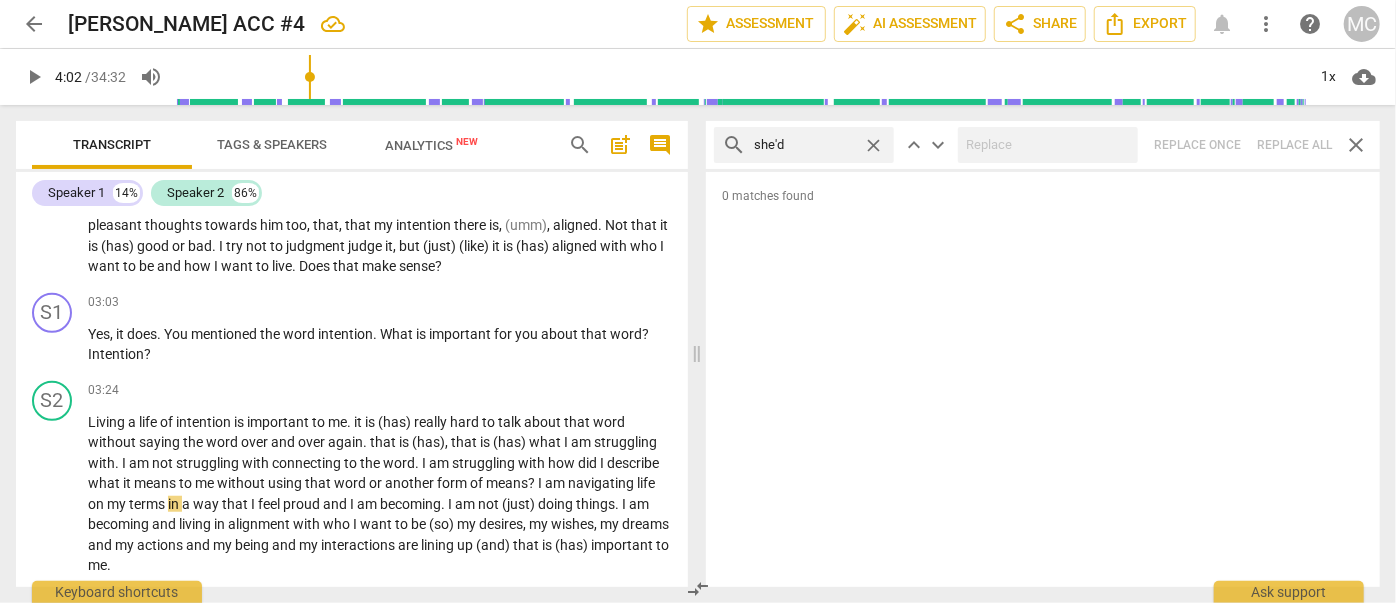 click on "search she'd close keyboard_arrow_up keyboard_arrow_down Replace once Replace all close" at bounding box center [1043, 145] 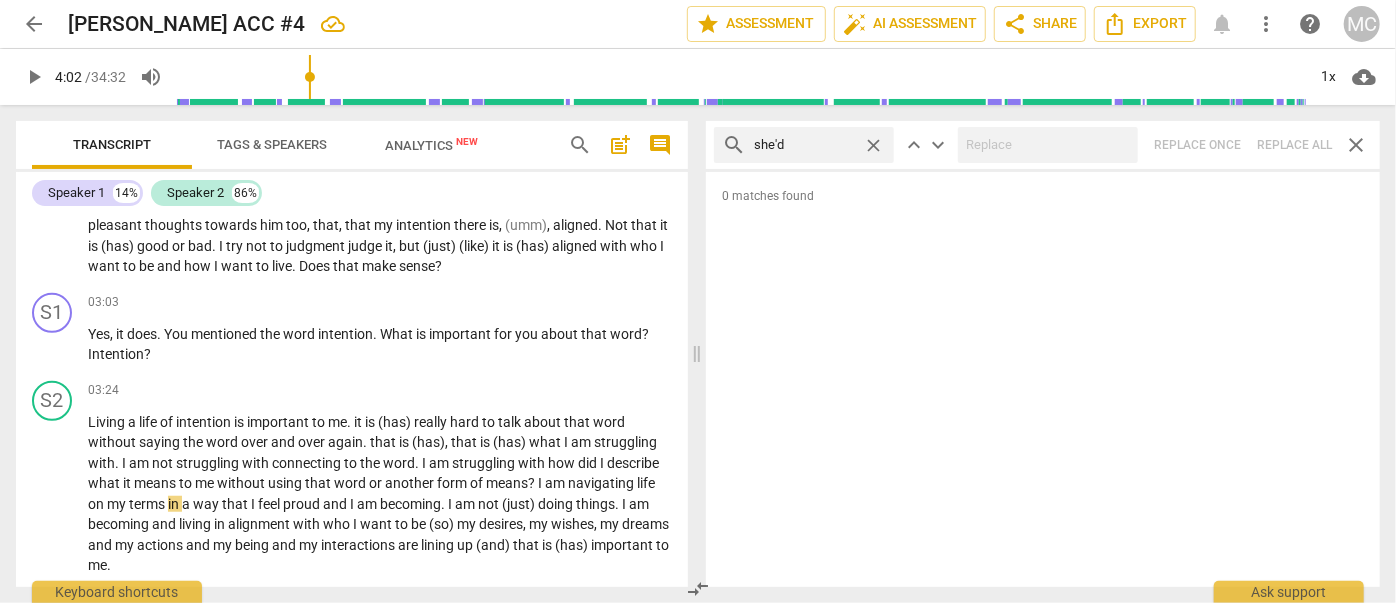 click on "close" at bounding box center (873, 145) 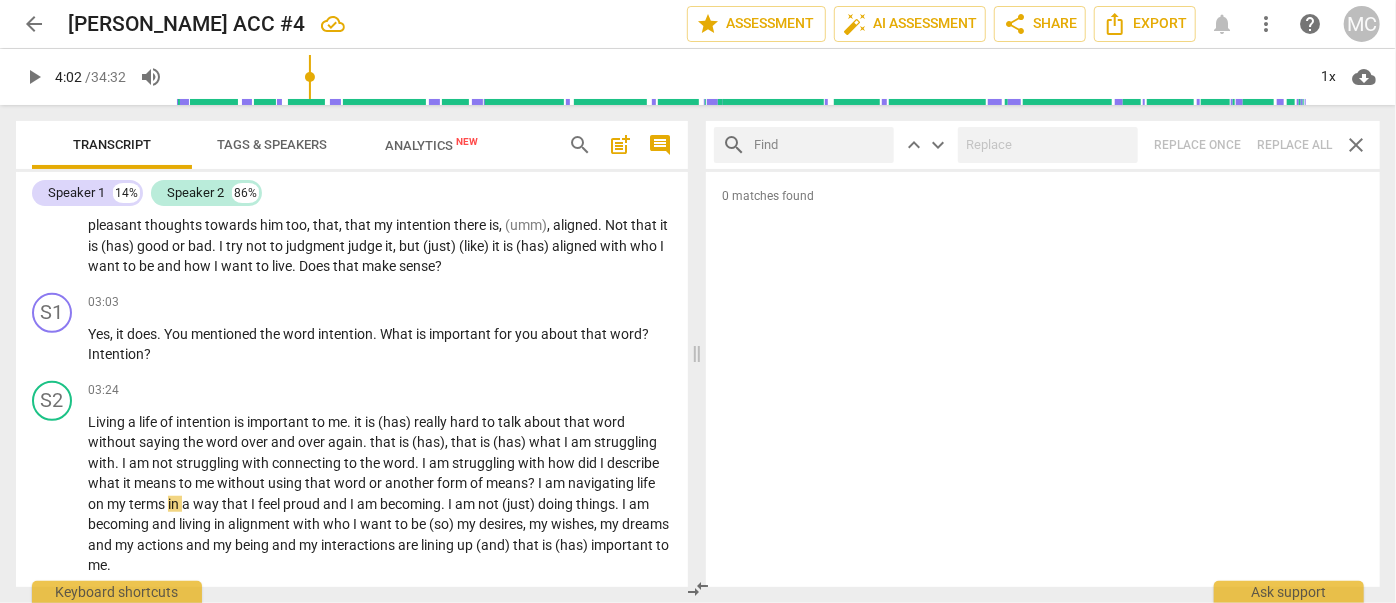 drag, startPoint x: 835, startPoint y: 147, endPoint x: 848, endPoint y: 147, distance: 13 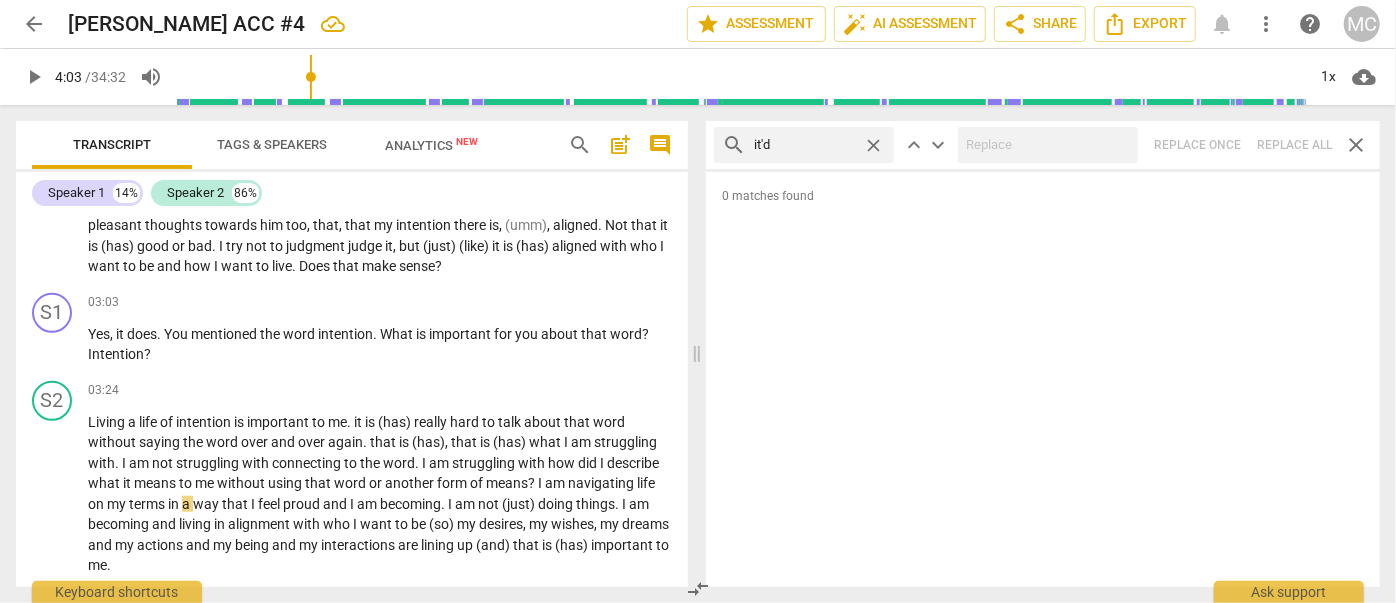 click on "search it'd close keyboard_arrow_up keyboard_arrow_down Replace once Replace all close" at bounding box center [1043, 145] 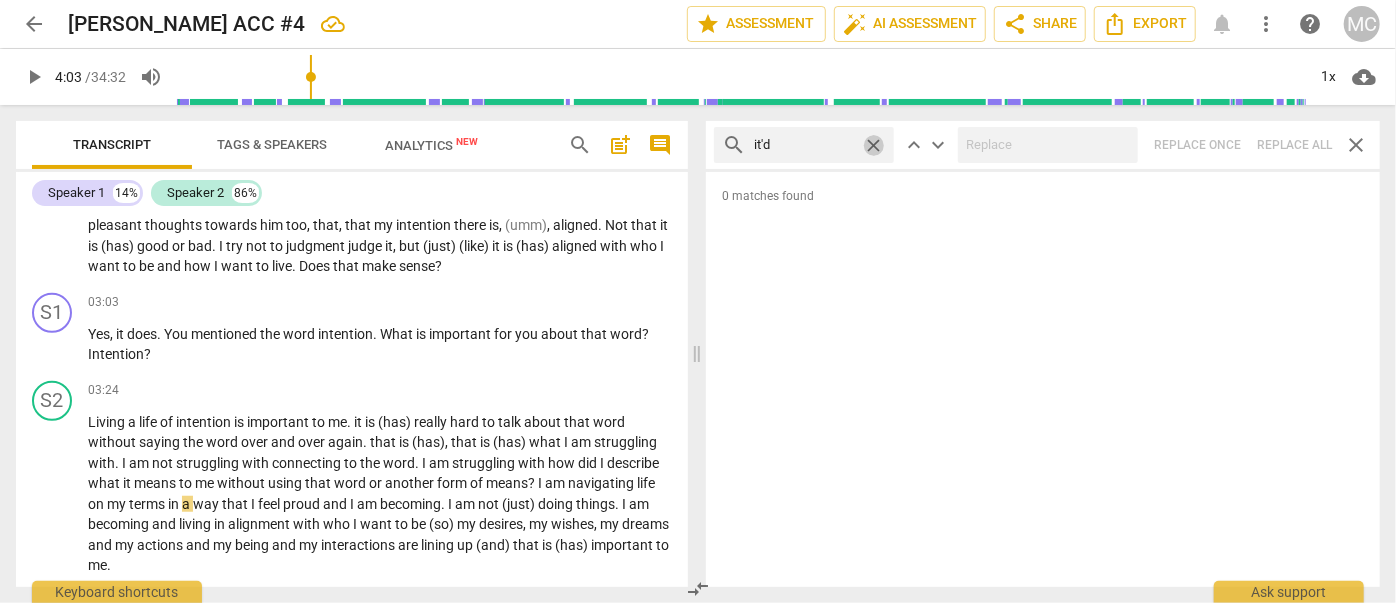 click on "close" at bounding box center (873, 145) 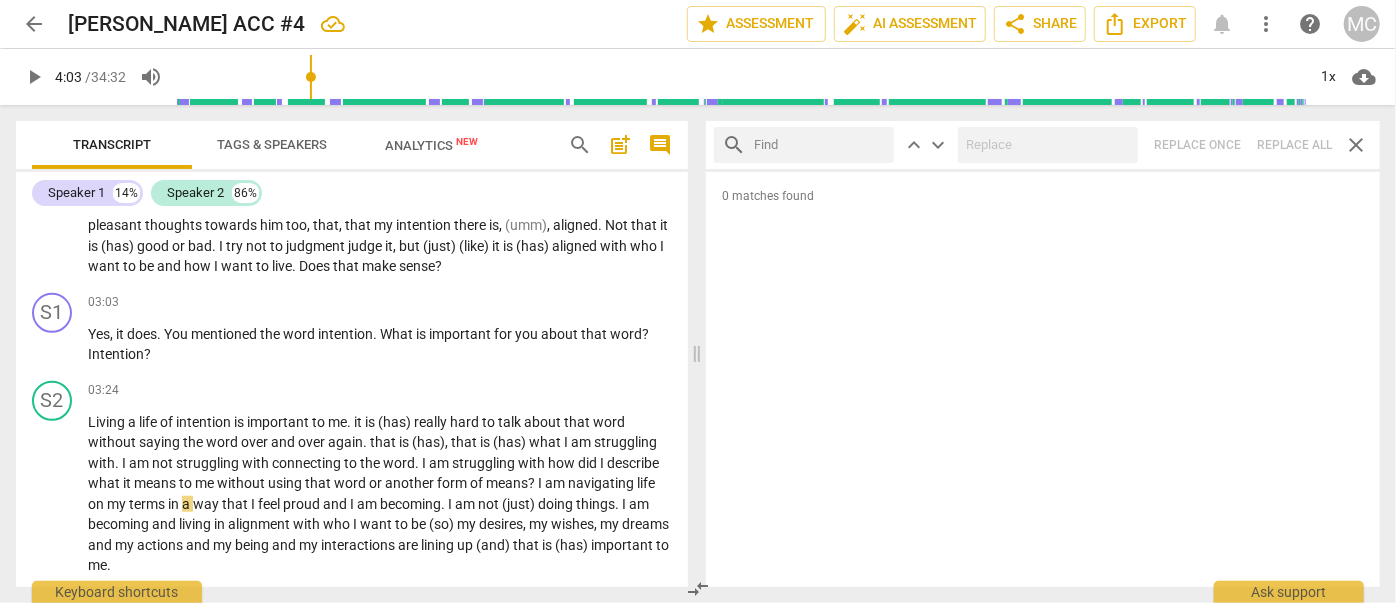 click at bounding box center [820, 145] 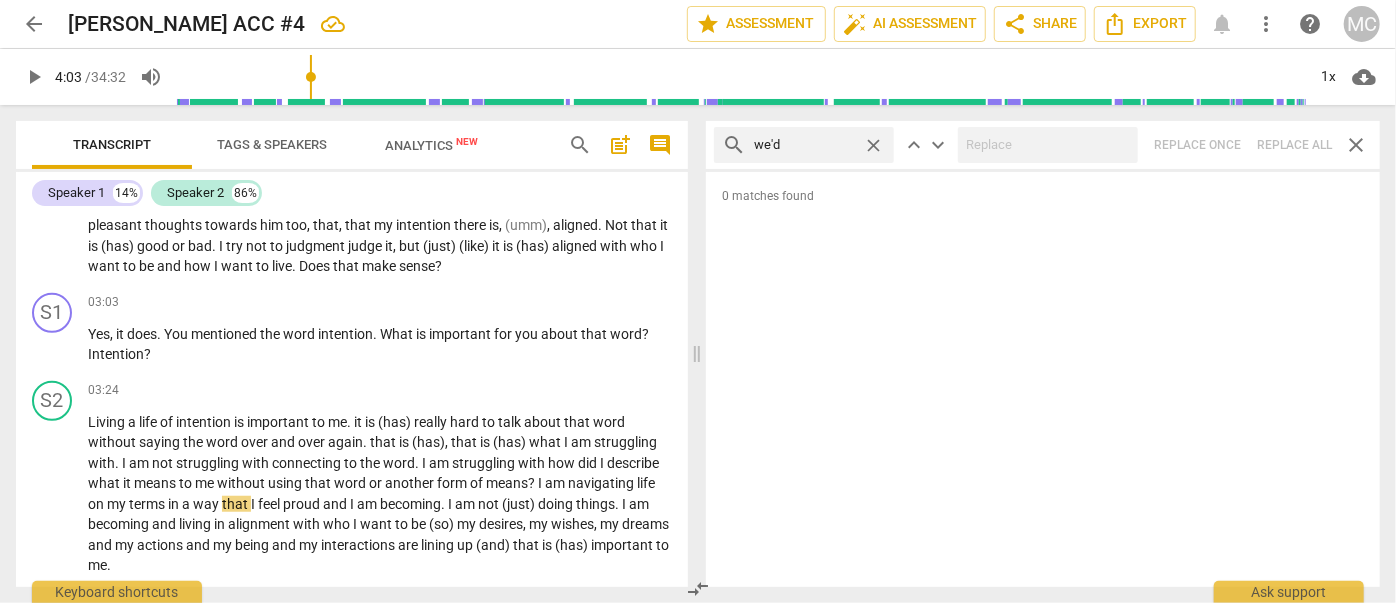 click on "search we'd close keyboard_arrow_up keyboard_arrow_down Replace once Replace all close" at bounding box center [1043, 145] 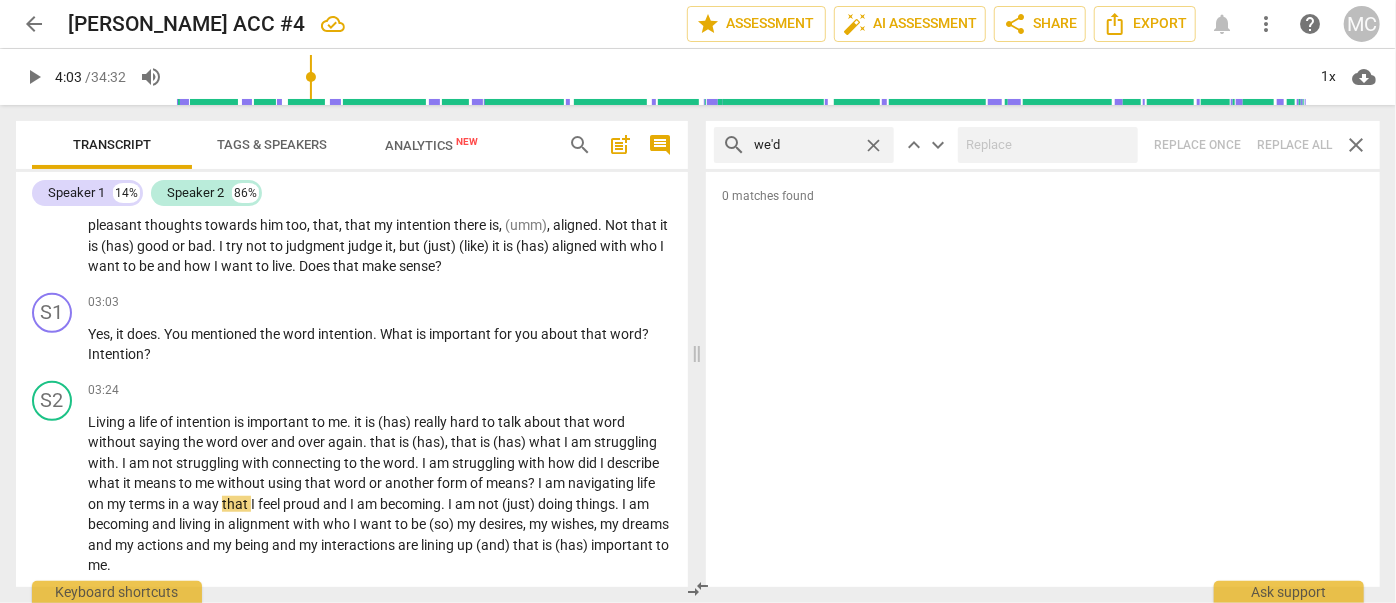 click on "close" at bounding box center (873, 145) 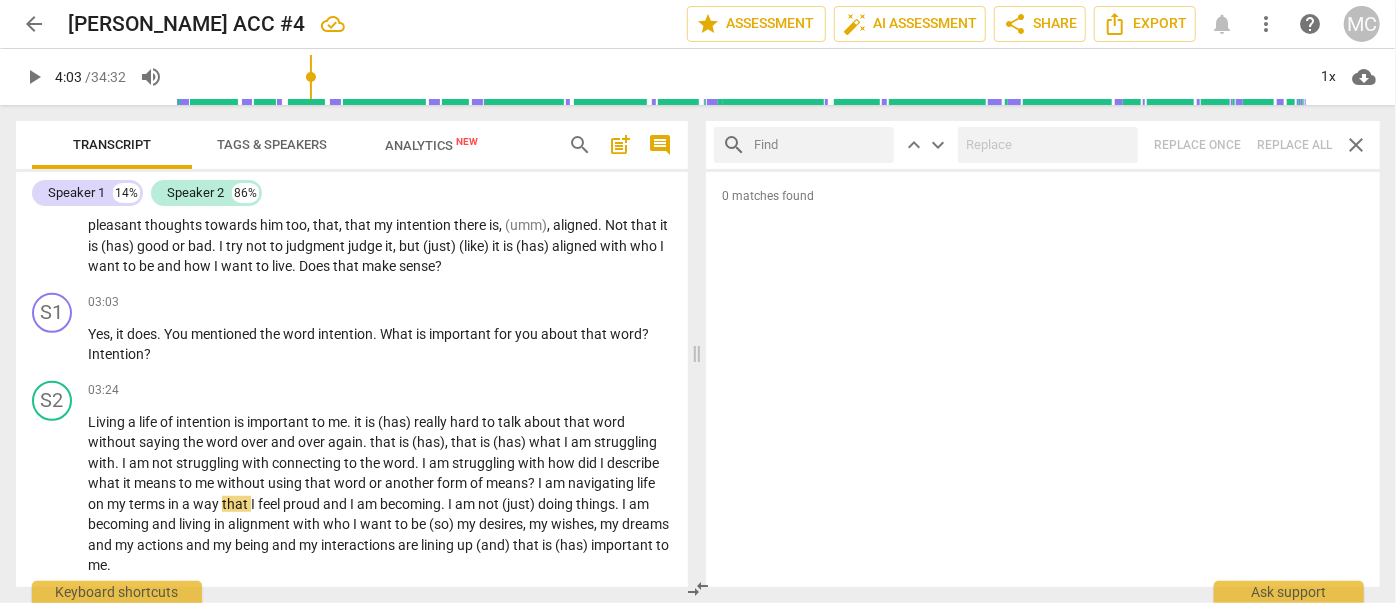click at bounding box center (820, 145) 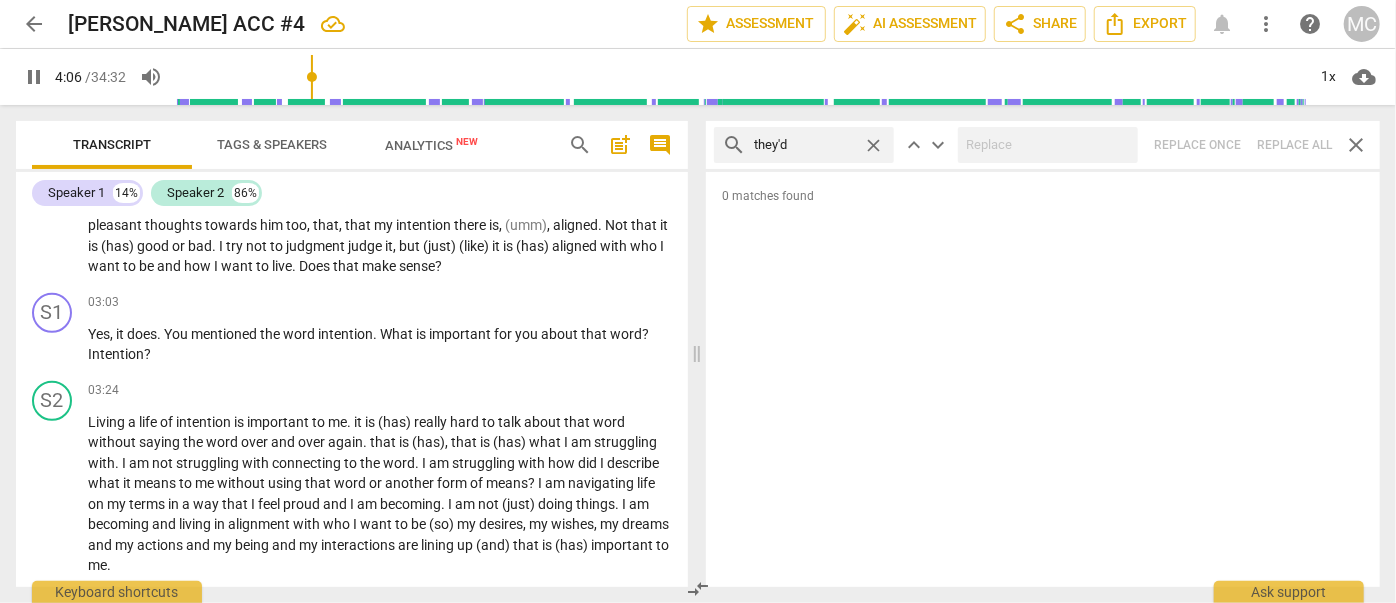 click on "search they'd close keyboard_arrow_up keyboard_arrow_down Replace once Replace all close" at bounding box center (1043, 145) 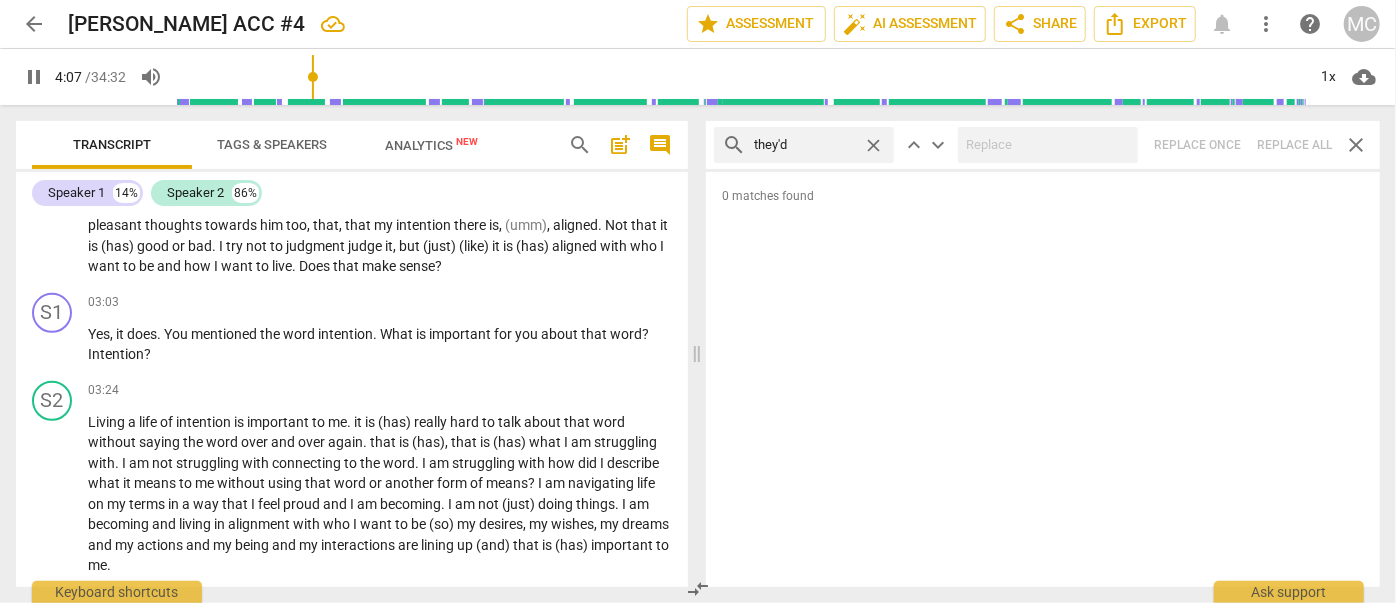 click on "close" at bounding box center [873, 145] 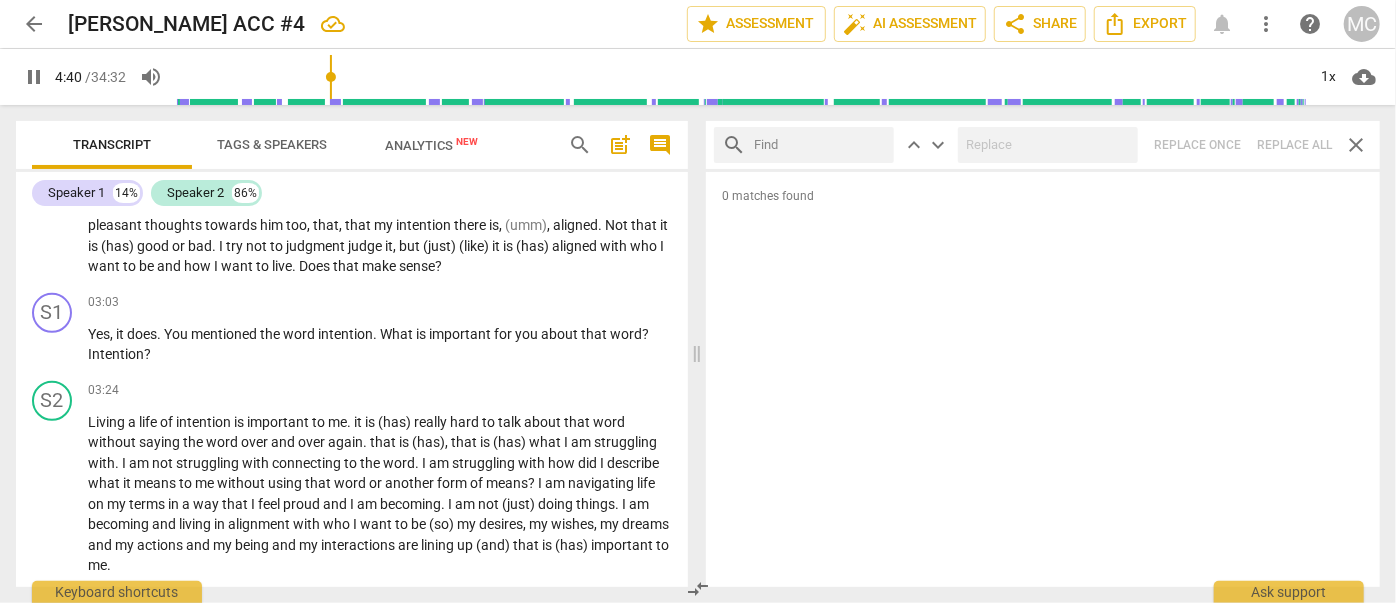 scroll, scrollTop: 1173, scrollLeft: 0, axis: vertical 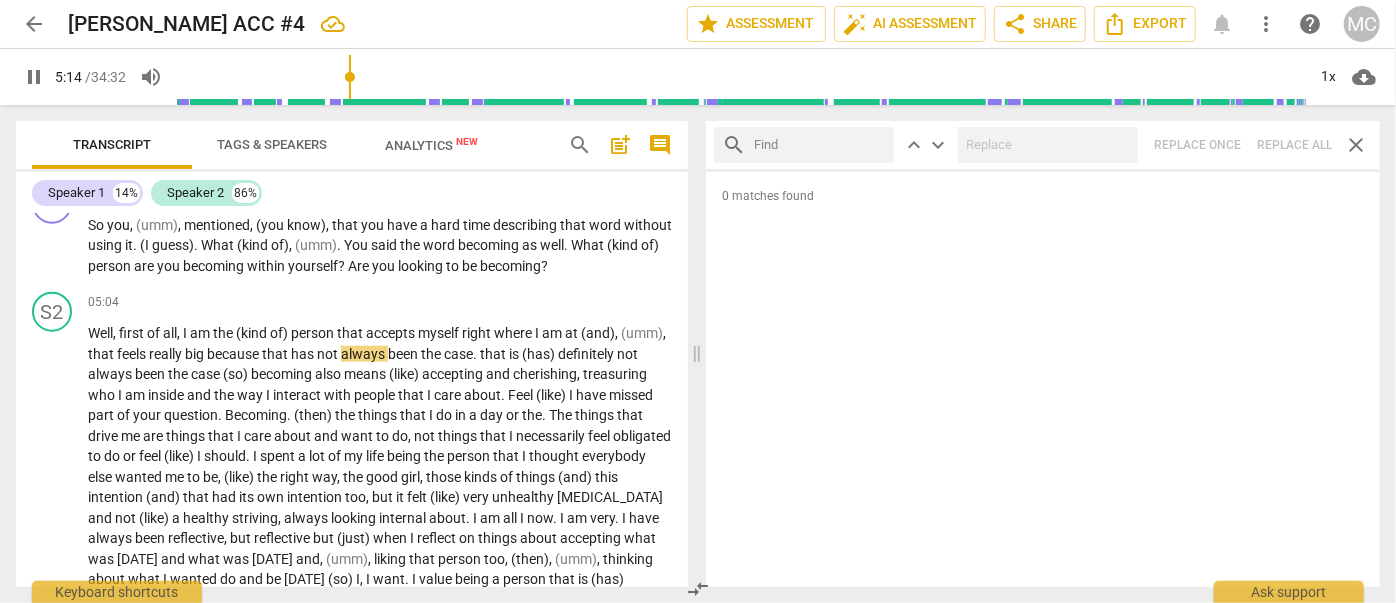 click on "pause" at bounding box center (34, 77) 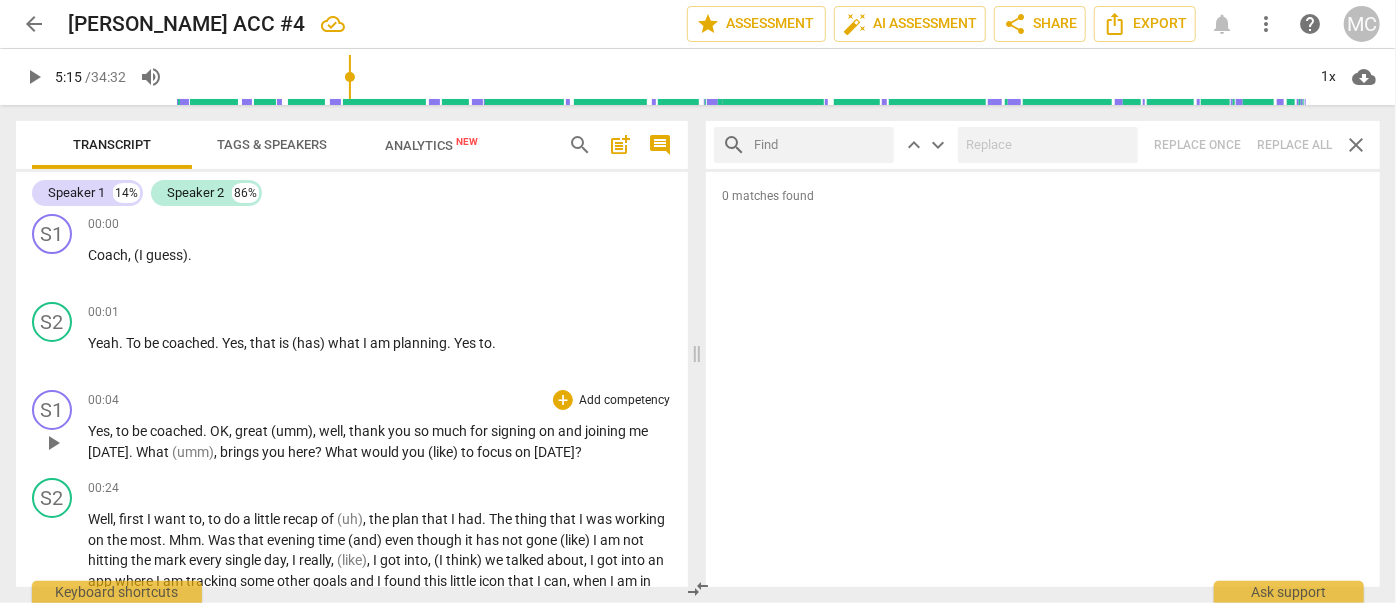 scroll, scrollTop: 0, scrollLeft: 0, axis: both 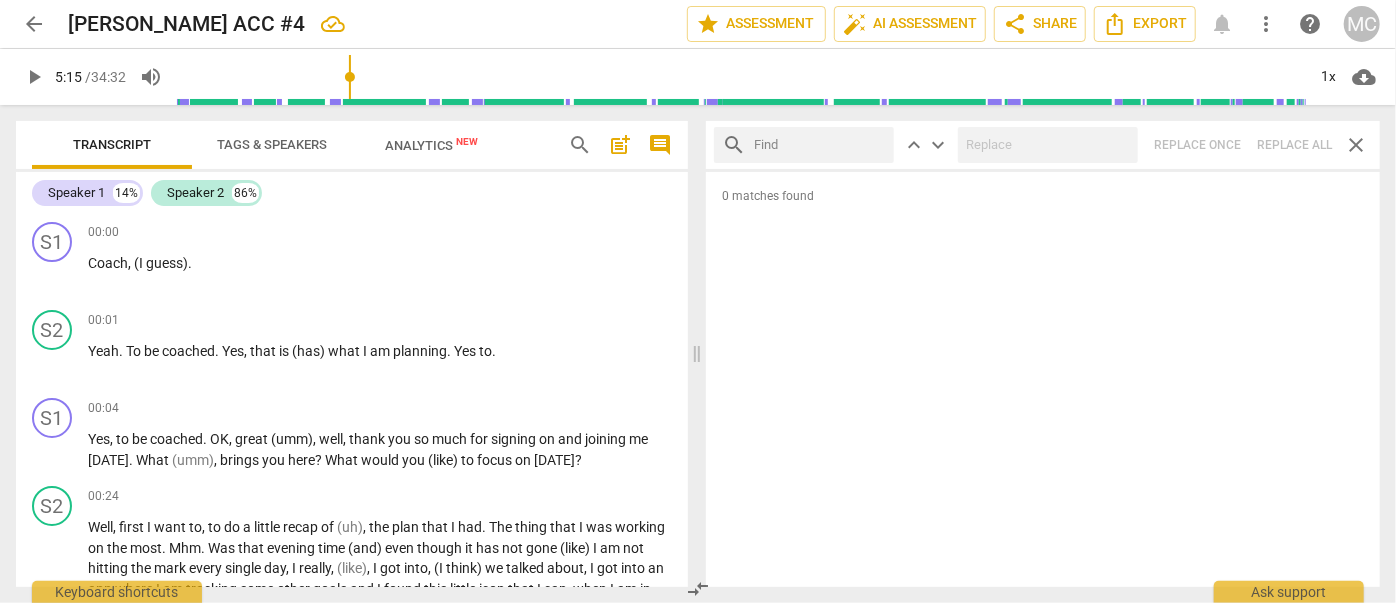 click at bounding box center (820, 145) 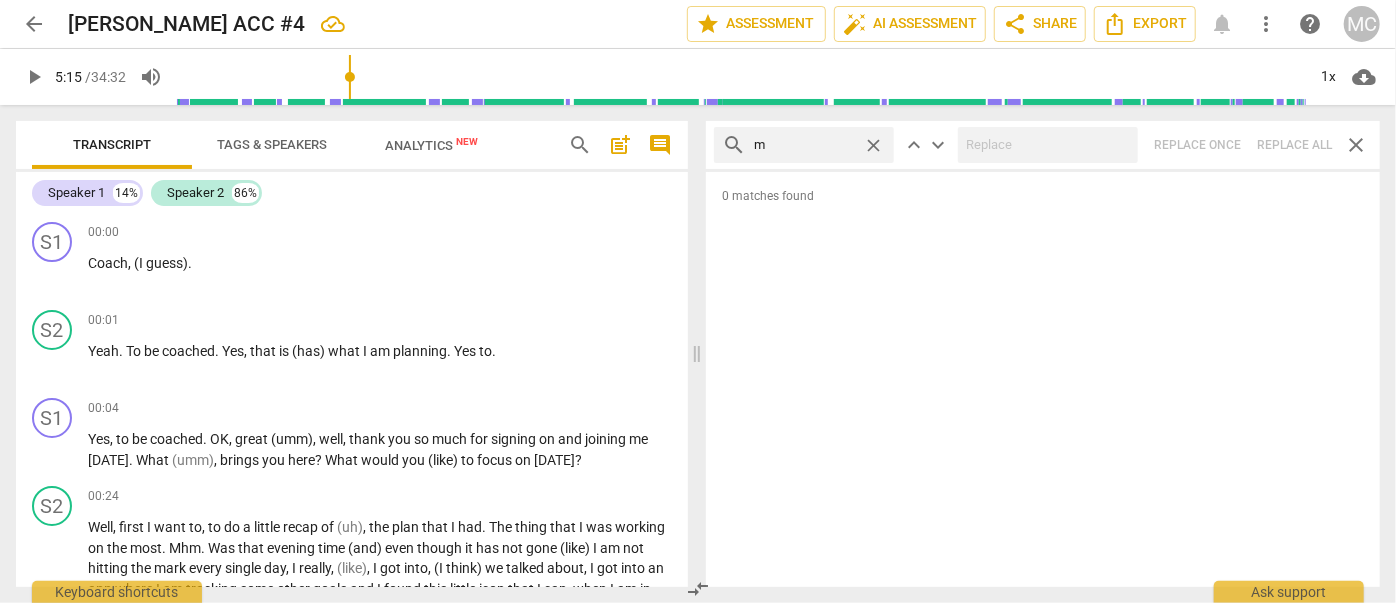 click on "search m close keyboard_arrow_up keyboard_arrow_down Replace once Replace all close" at bounding box center [1043, 145] 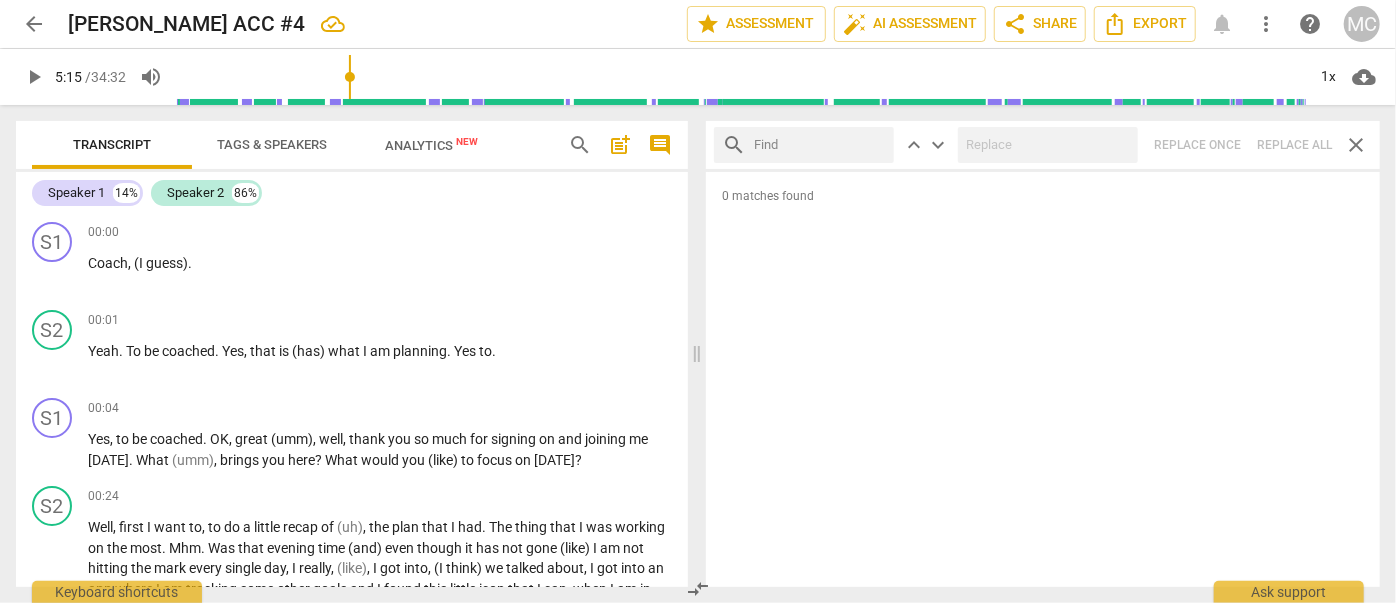 click at bounding box center [820, 145] 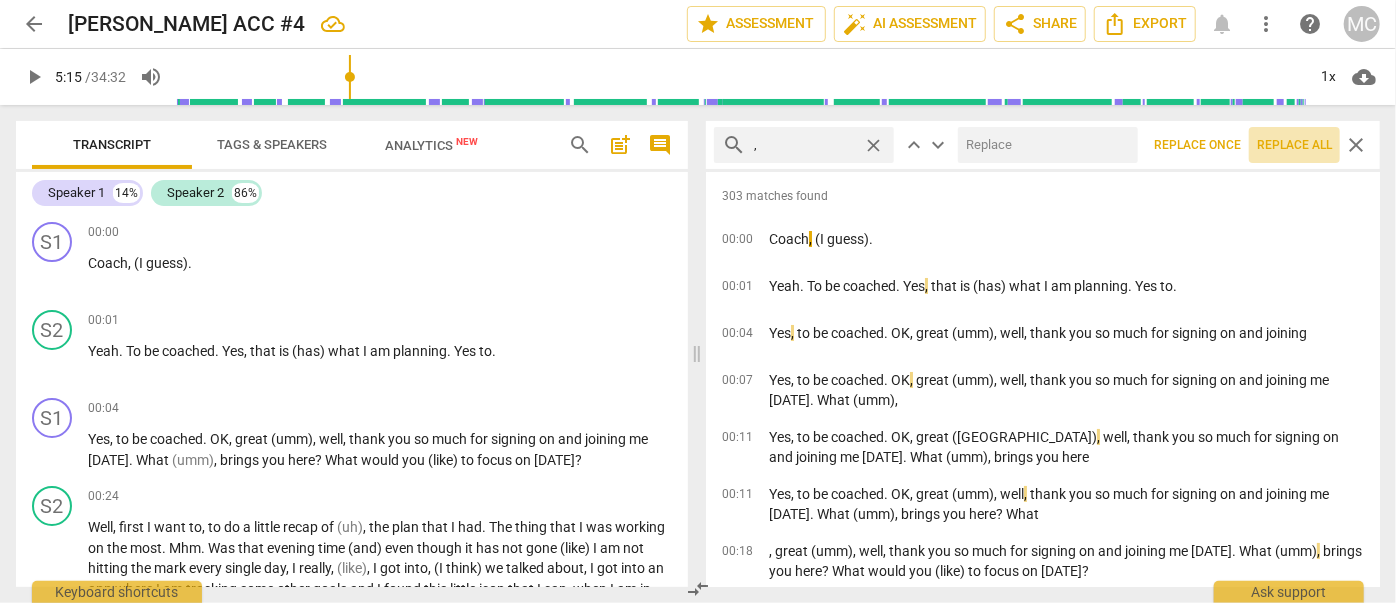 click on "Replace all" at bounding box center (1294, 145) 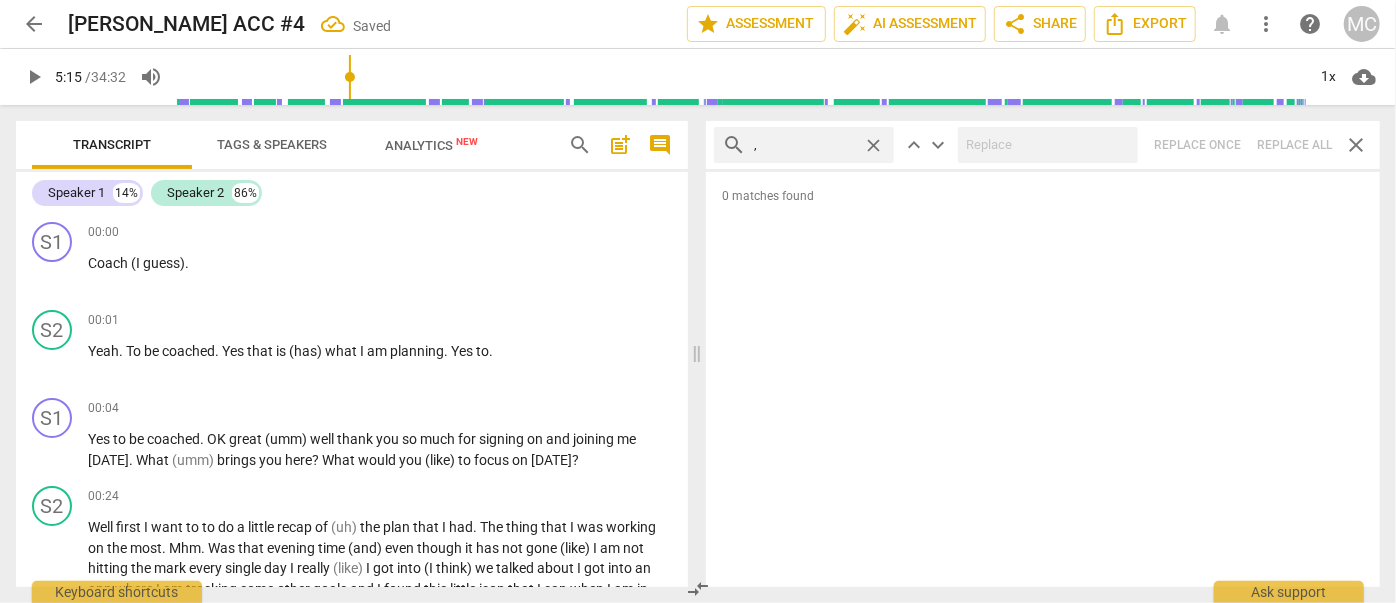 click on "close" at bounding box center (873, 145) 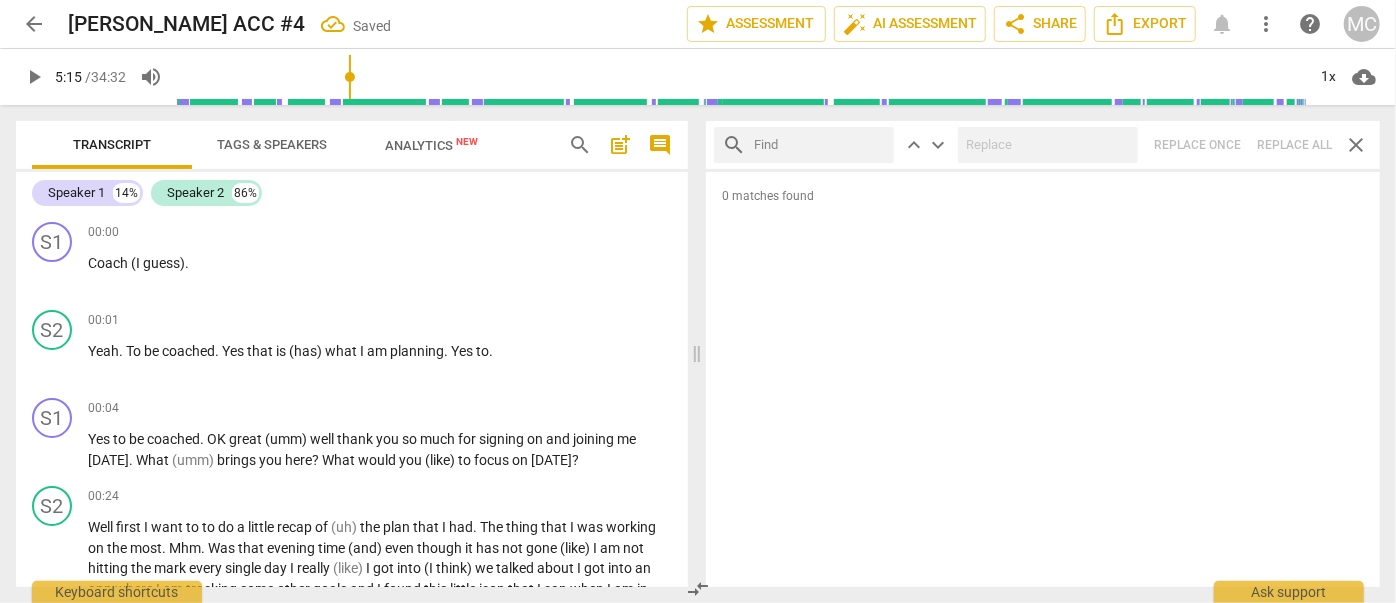 click at bounding box center (820, 145) 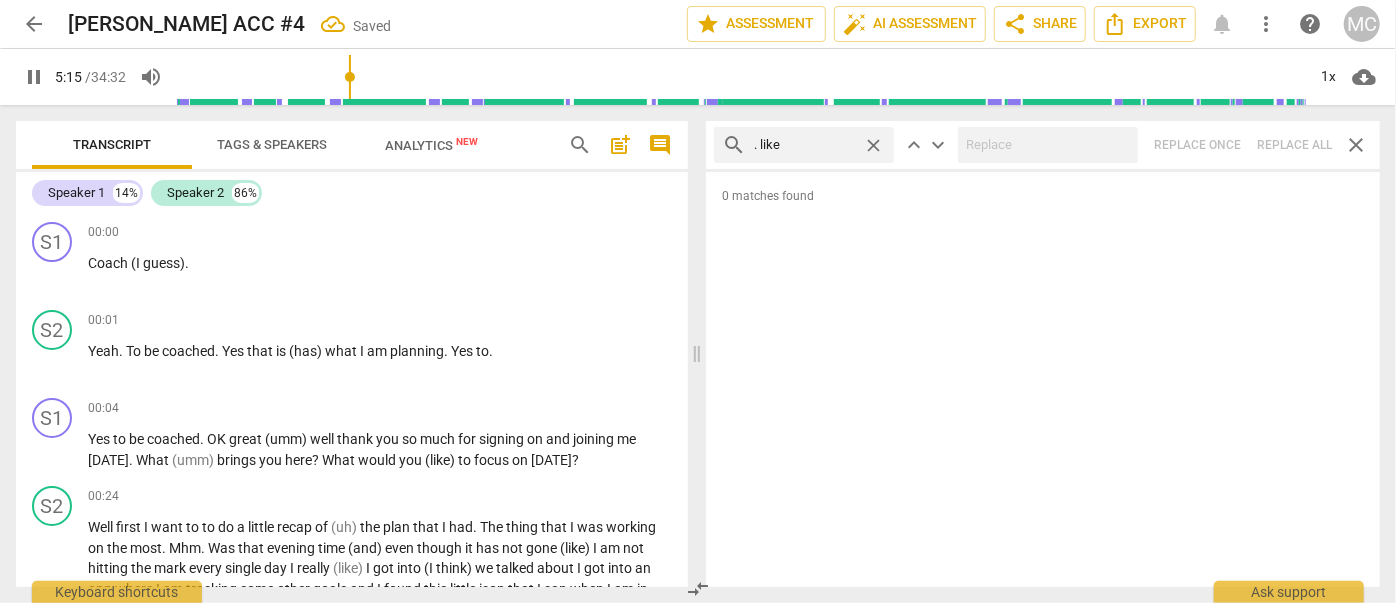 scroll, scrollTop: 1301, scrollLeft: 0, axis: vertical 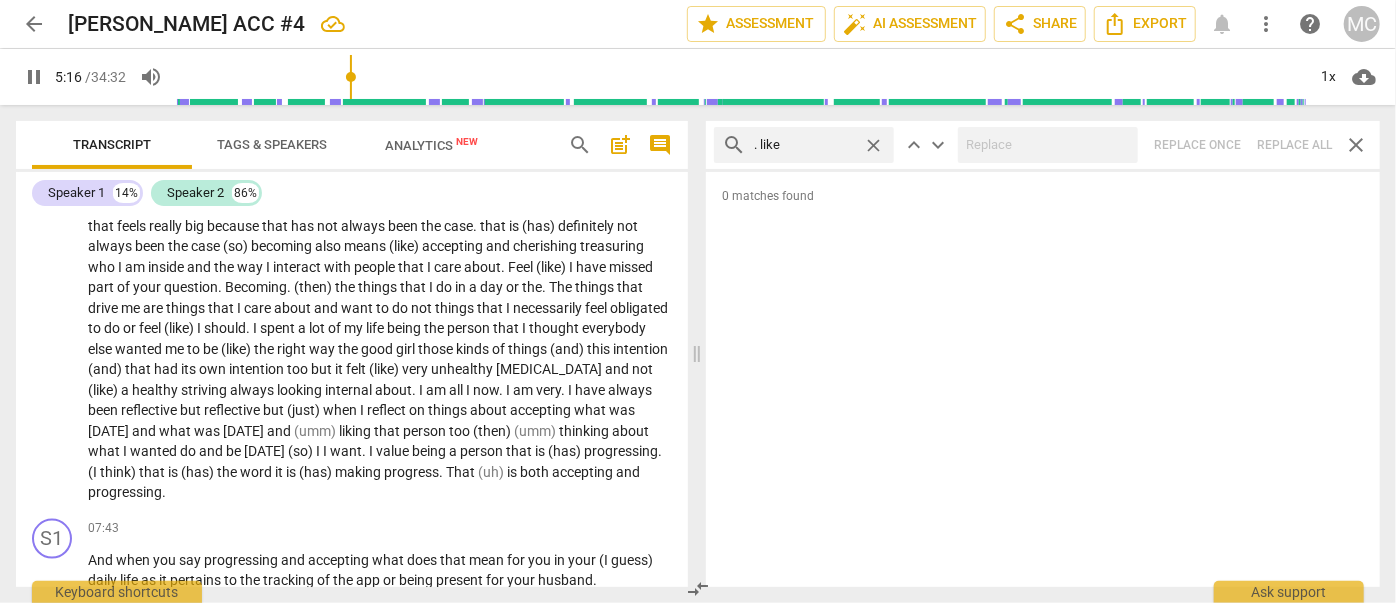 click on "search . like close keyboard_arrow_up keyboard_arrow_down Replace once Replace all close" at bounding box center [1043, 145] 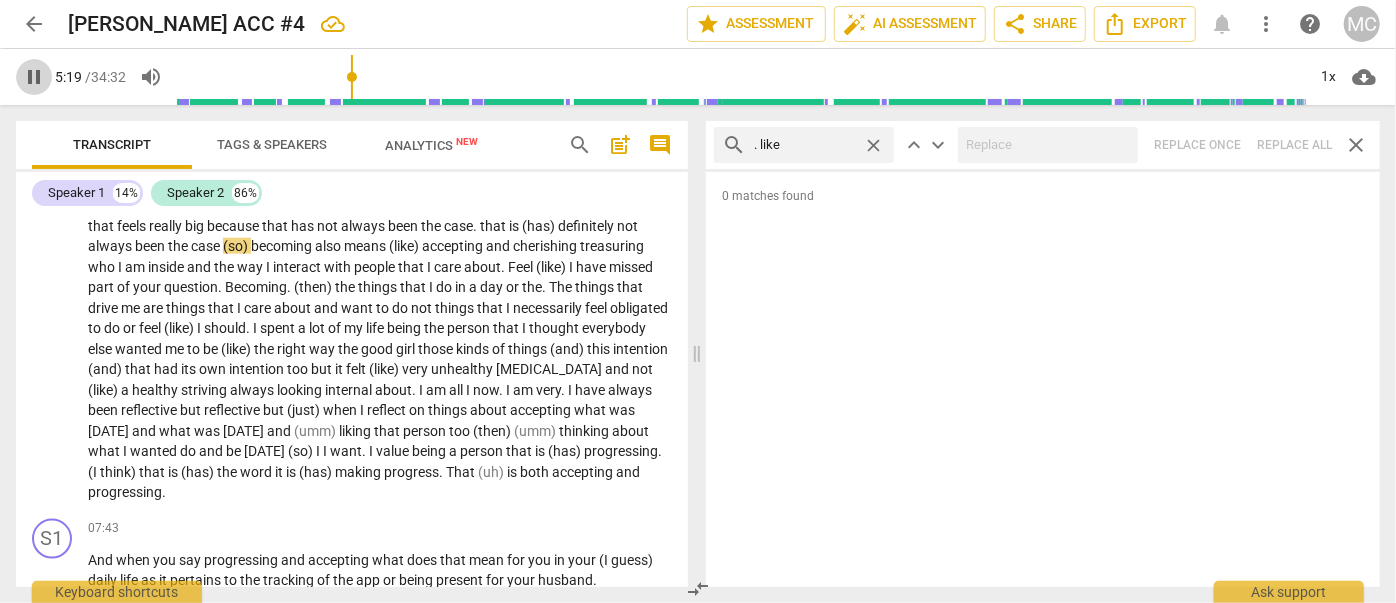 click on "pause" at bounding box center (34, 77) 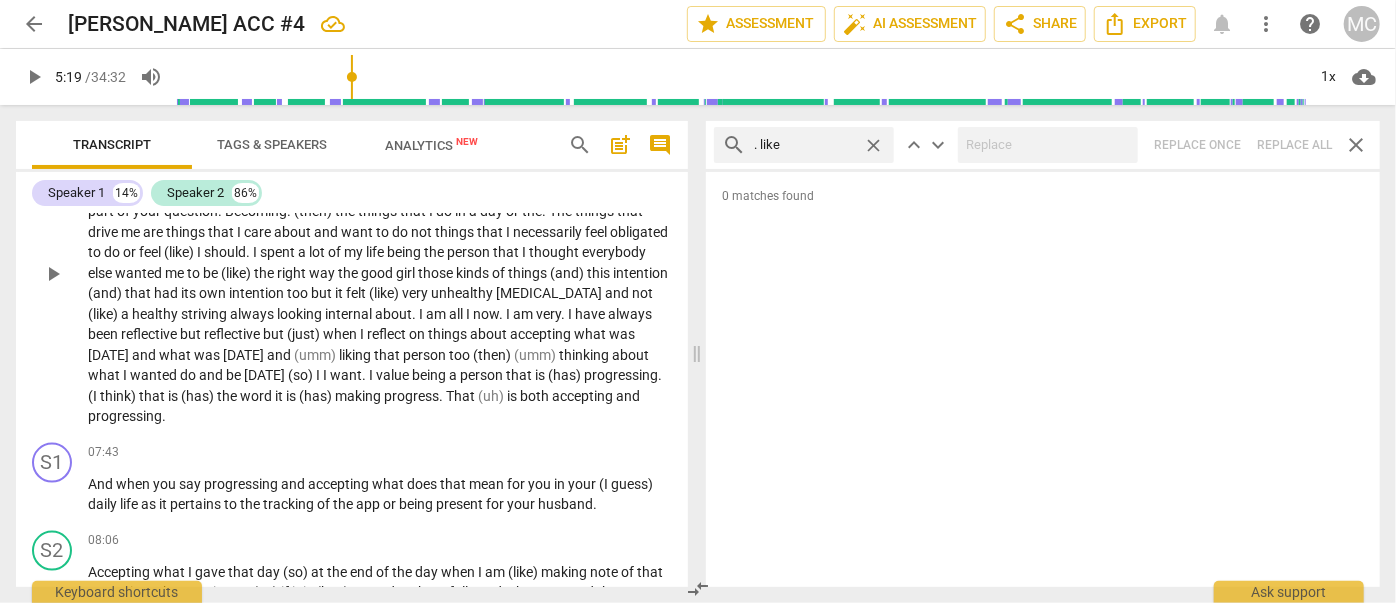 scroll, scrollTop: 1392, scrollLeft: 0, axis: vertical 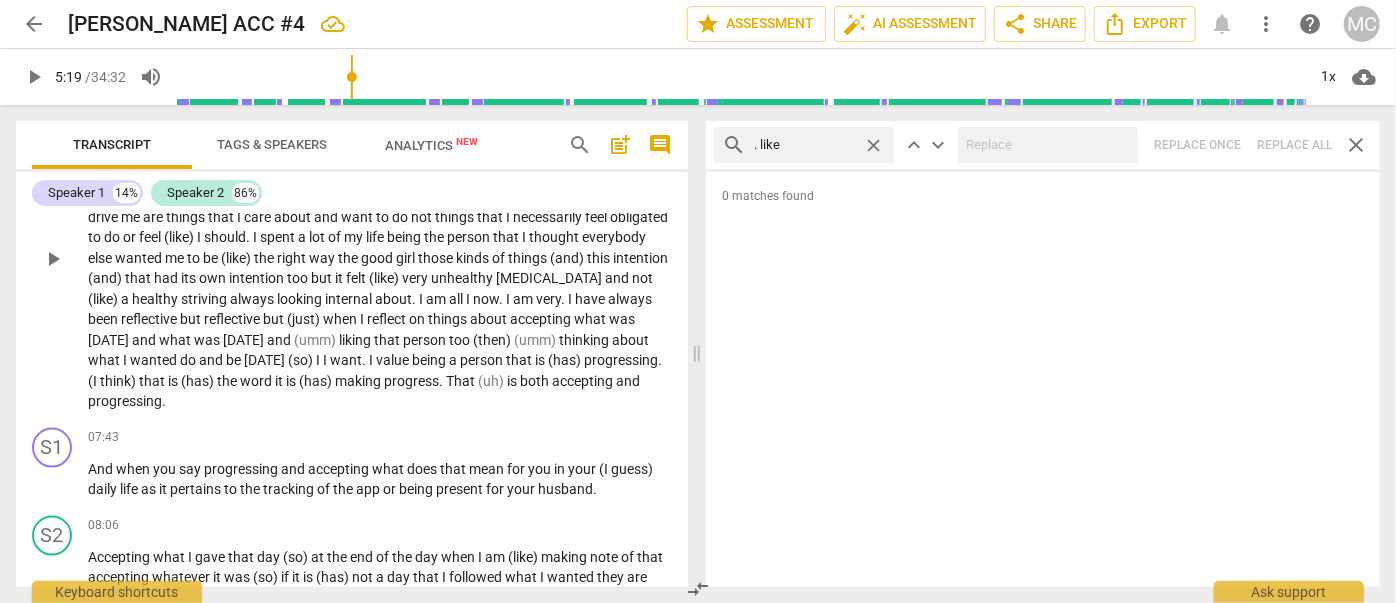 click on "the" at bounding box center (435, 237) 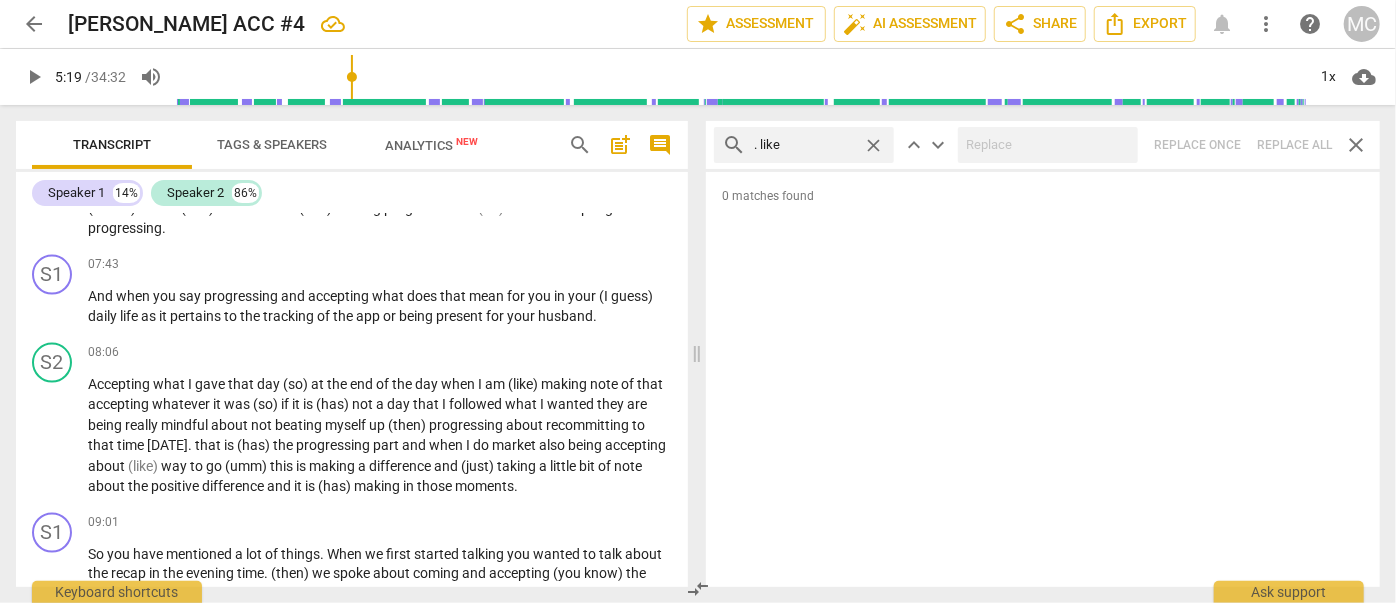 scroll, scrollTop: 3734, scrollLeft: 0, axis: vertical 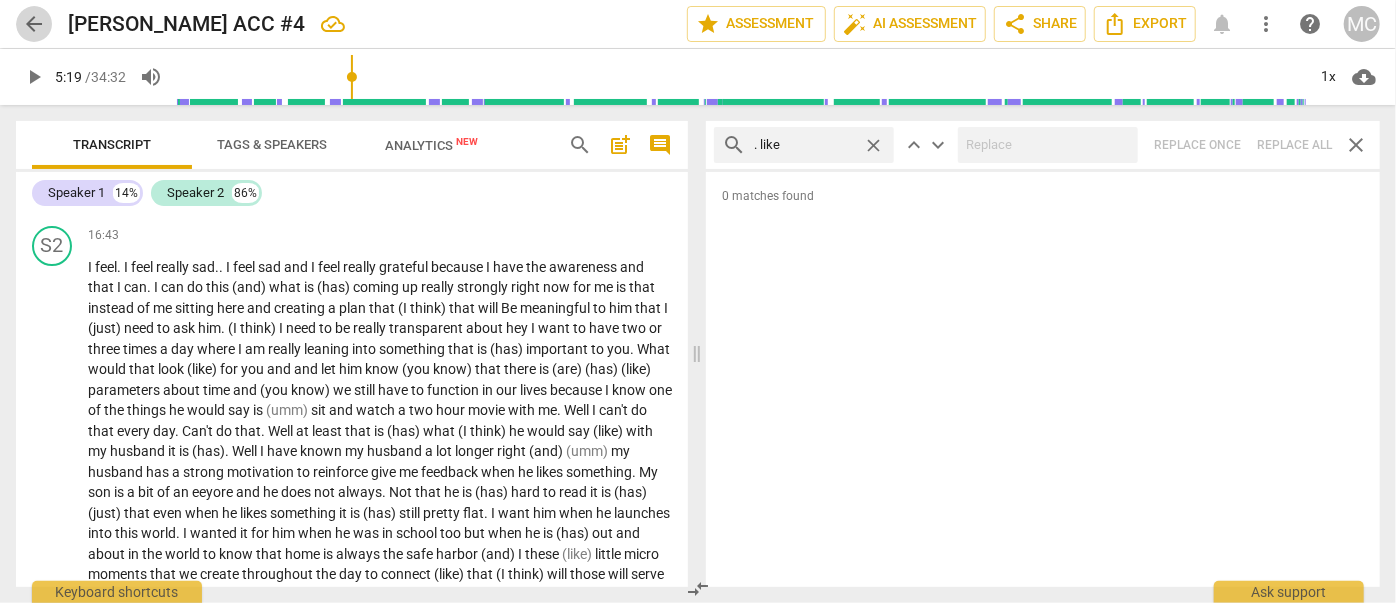 click on "arrow_back" at bounding box center (34, 24) 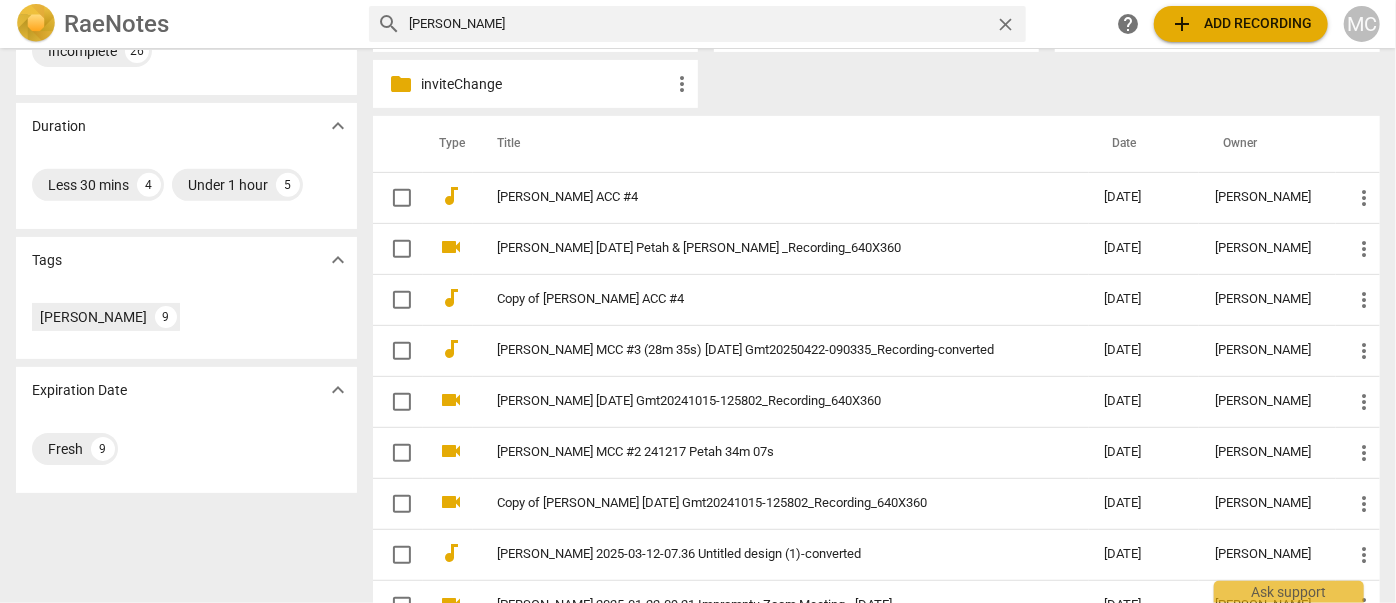 scroll, scrollTop: 0, scrollLeft: 0, axis: both 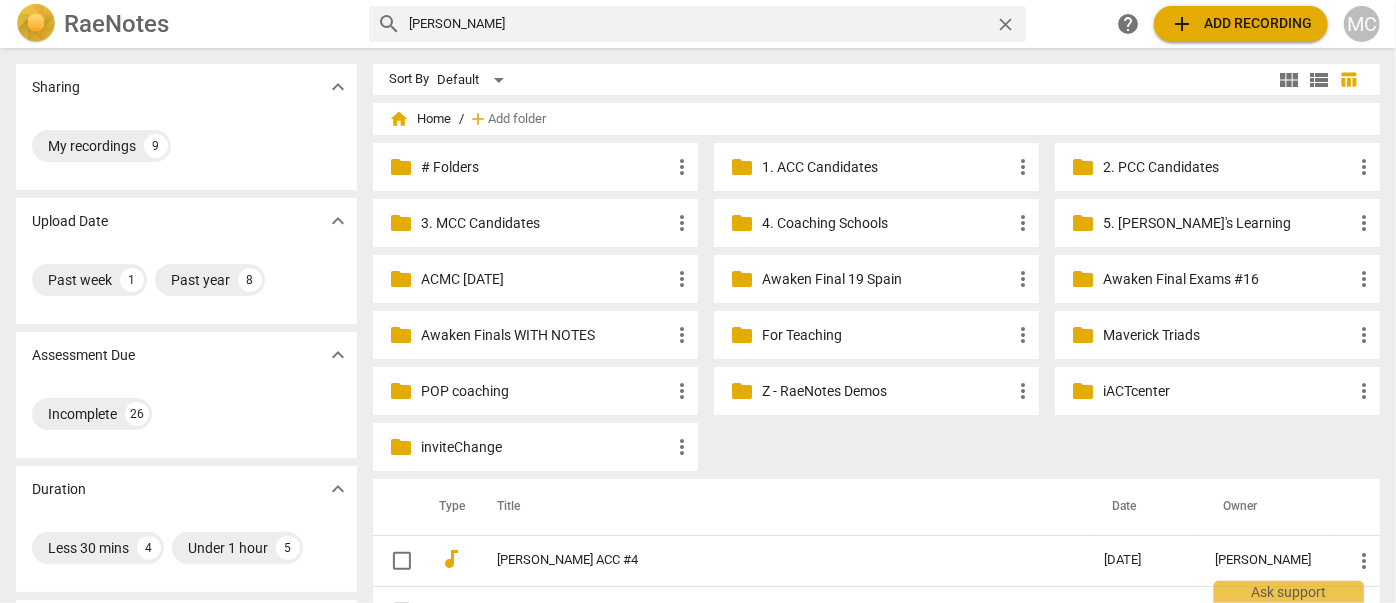 click on "close" at bounding box center [1005, 24] 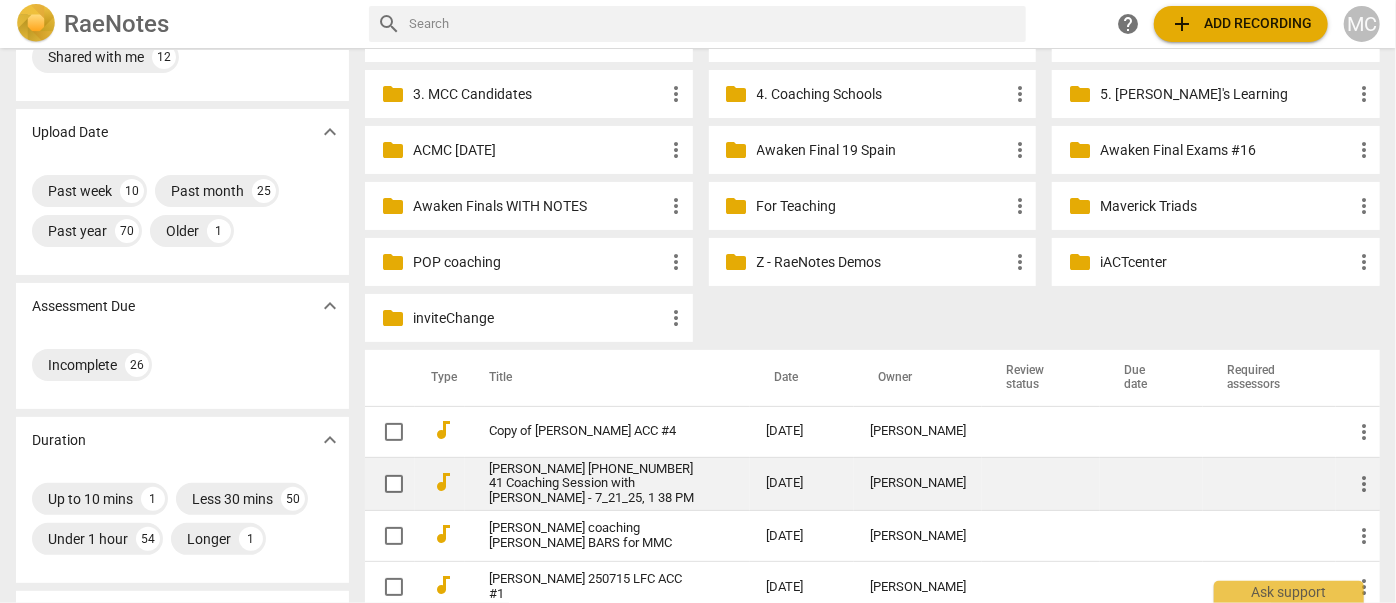 scroll, scrollTop: 272, scrollLeft: 0, axis: vertical 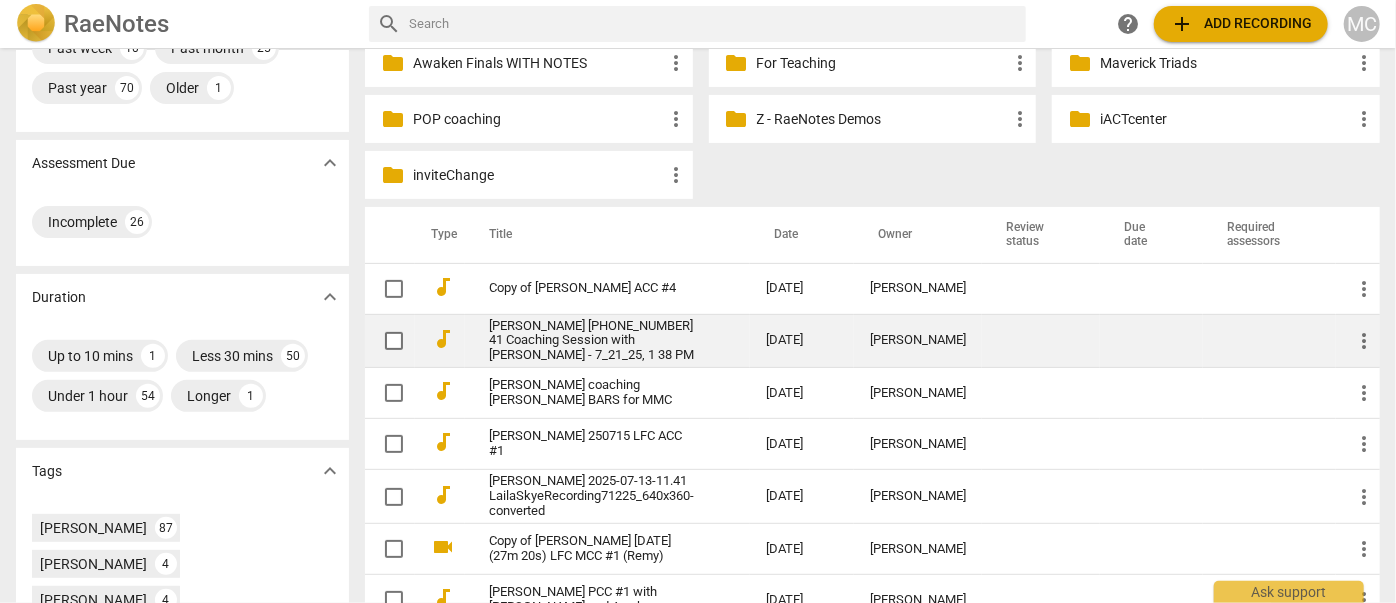 click on "[PERSON_NAME] [PHONE_NUMBER] 41 Coaching Session with [PERSON_NAME] - 7_21_25, 1 38 PM" at bounding box center [591, 341] 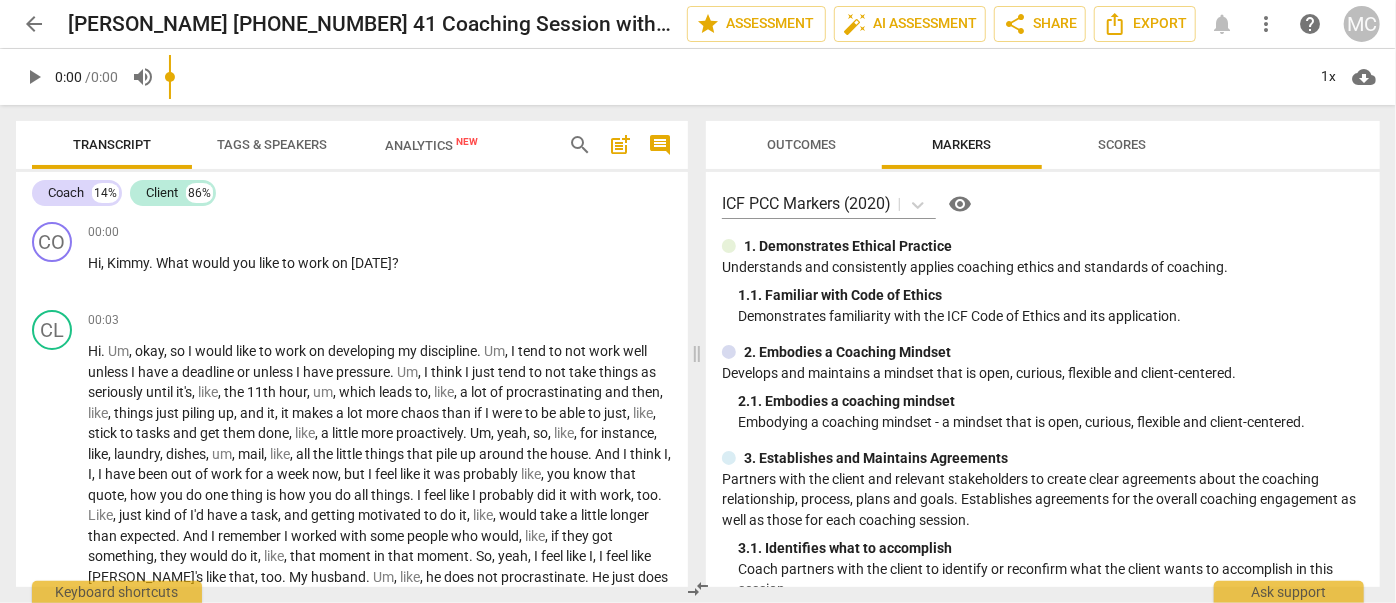 click on "search" at bounding box center [580, 145] 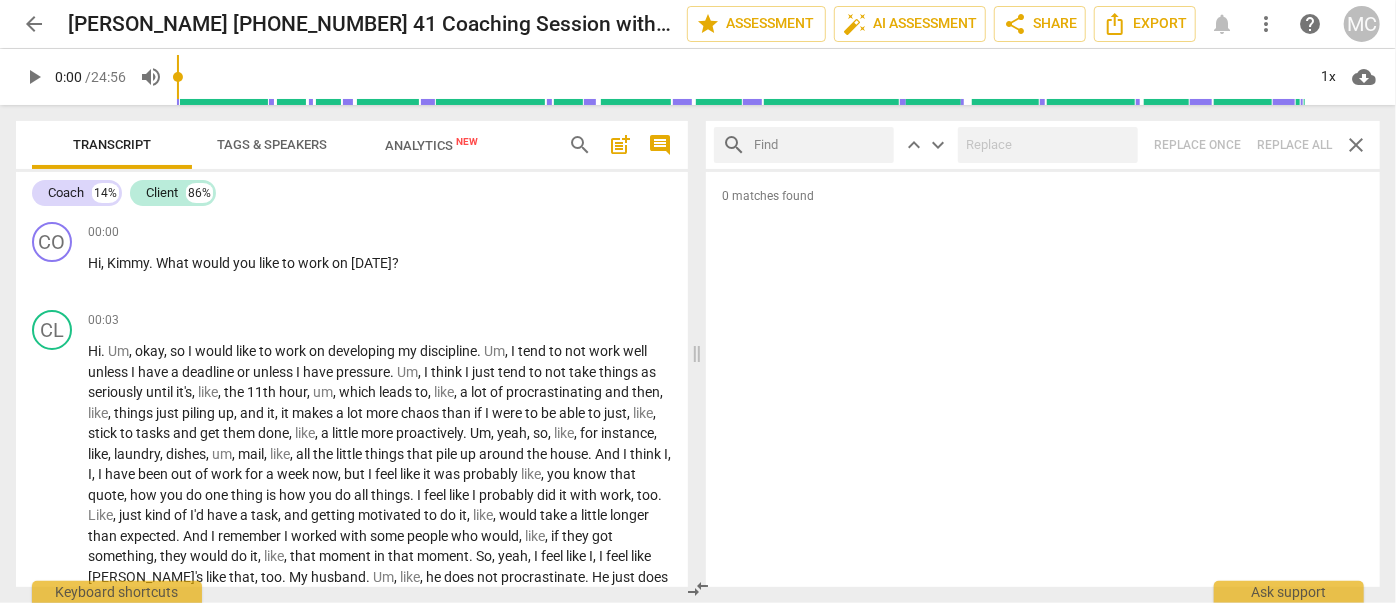 click at bounding box center (820, 145) 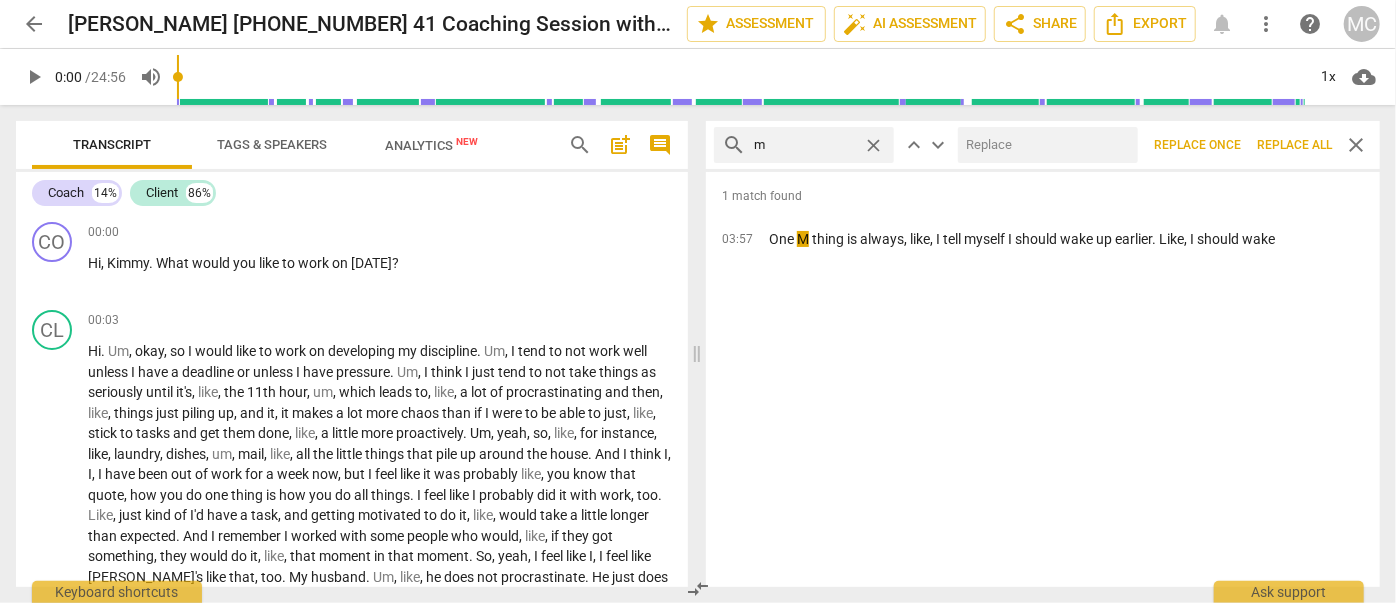 click on "Replace all" at bounding box center [1294, 145] 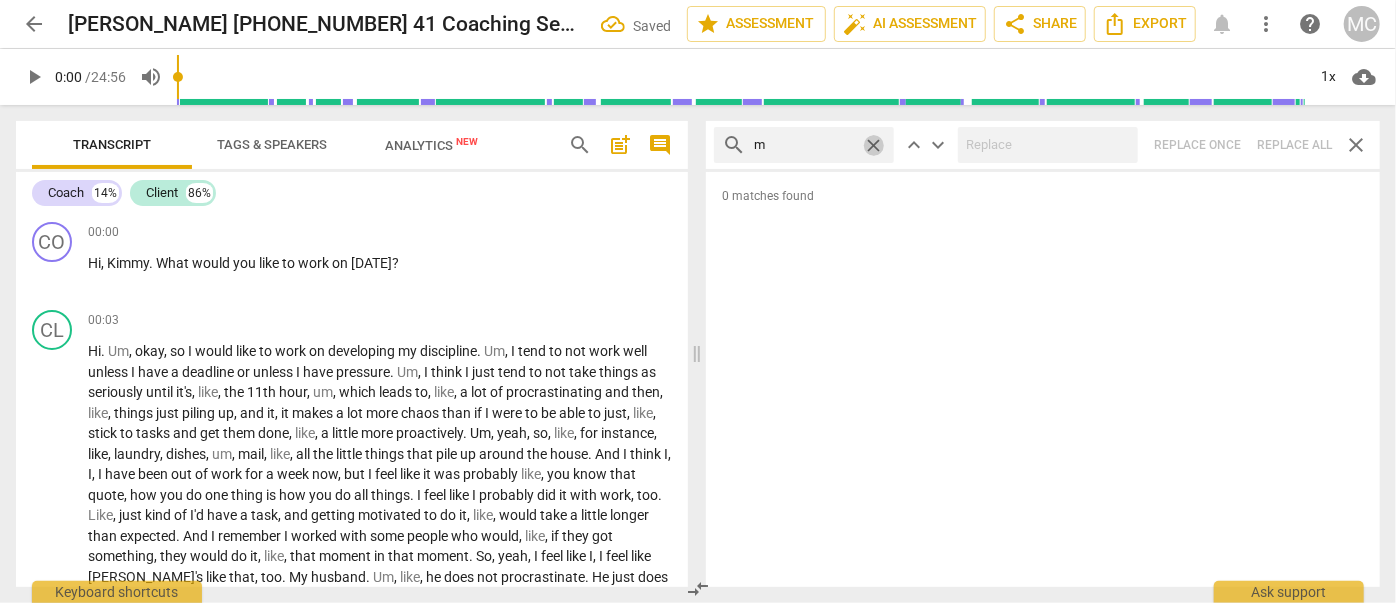 drag, startPoint x: 871, startPoint y: 138, endPoint x: 831, endPoint y: 140, distance: 40.04997 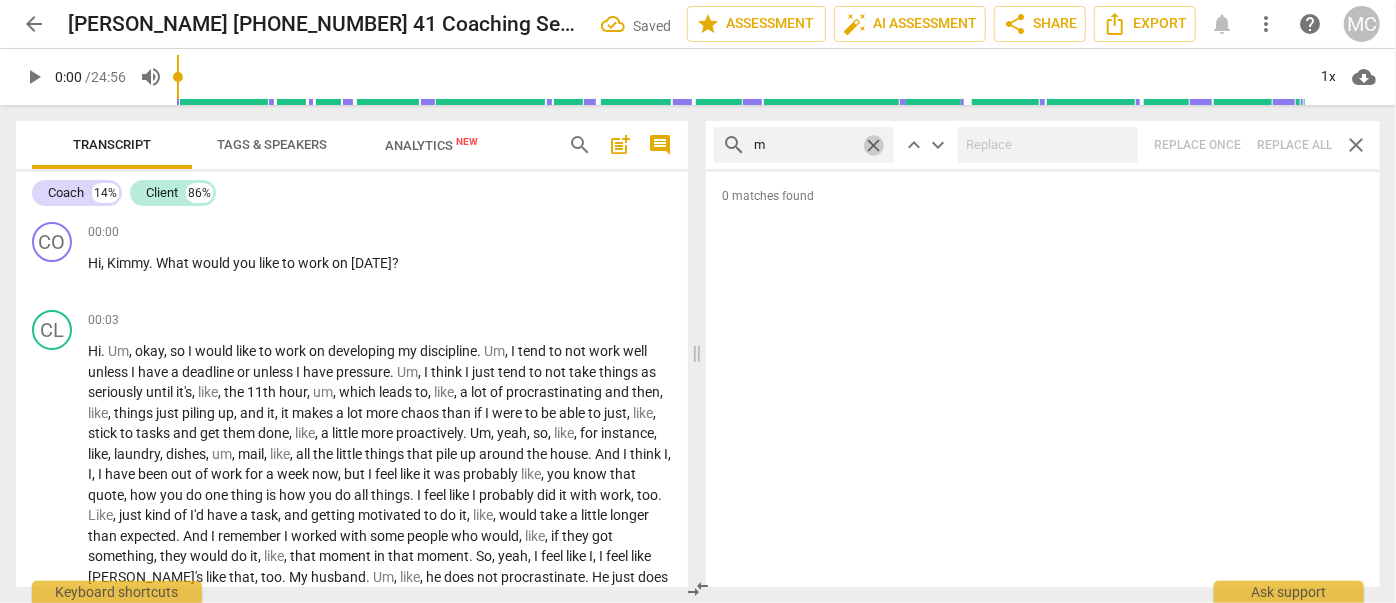 click on "close" at bounding box center [873, 145] 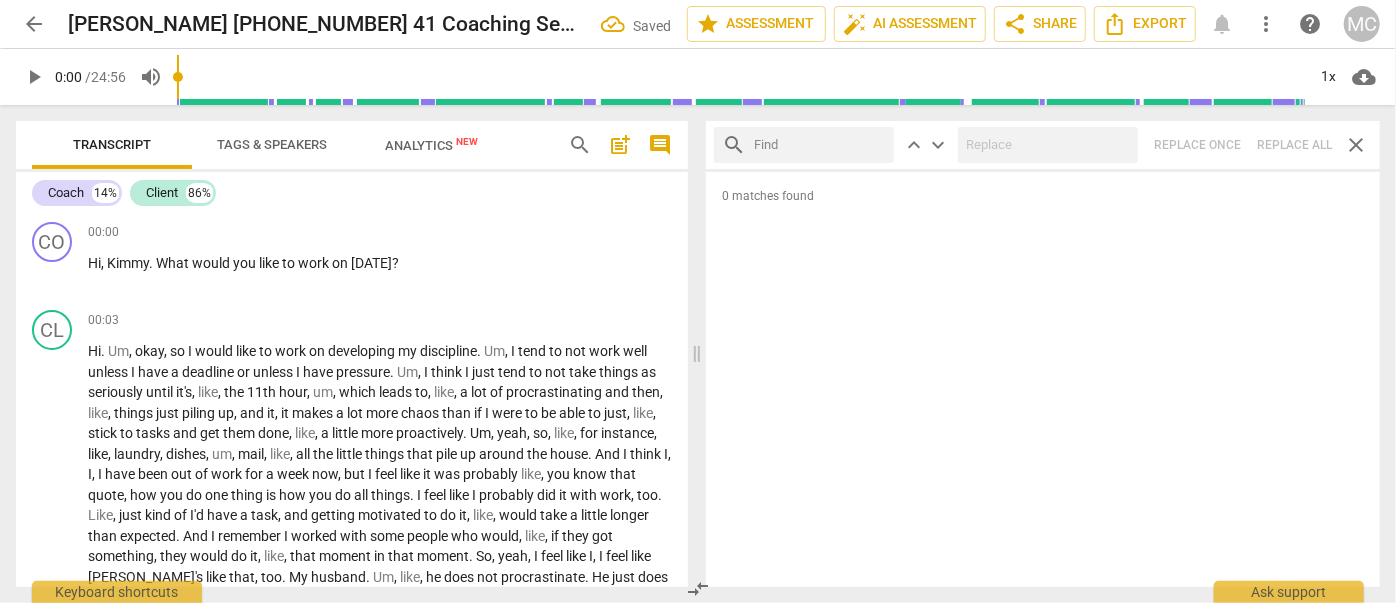 click at bounding box center [820, 145] 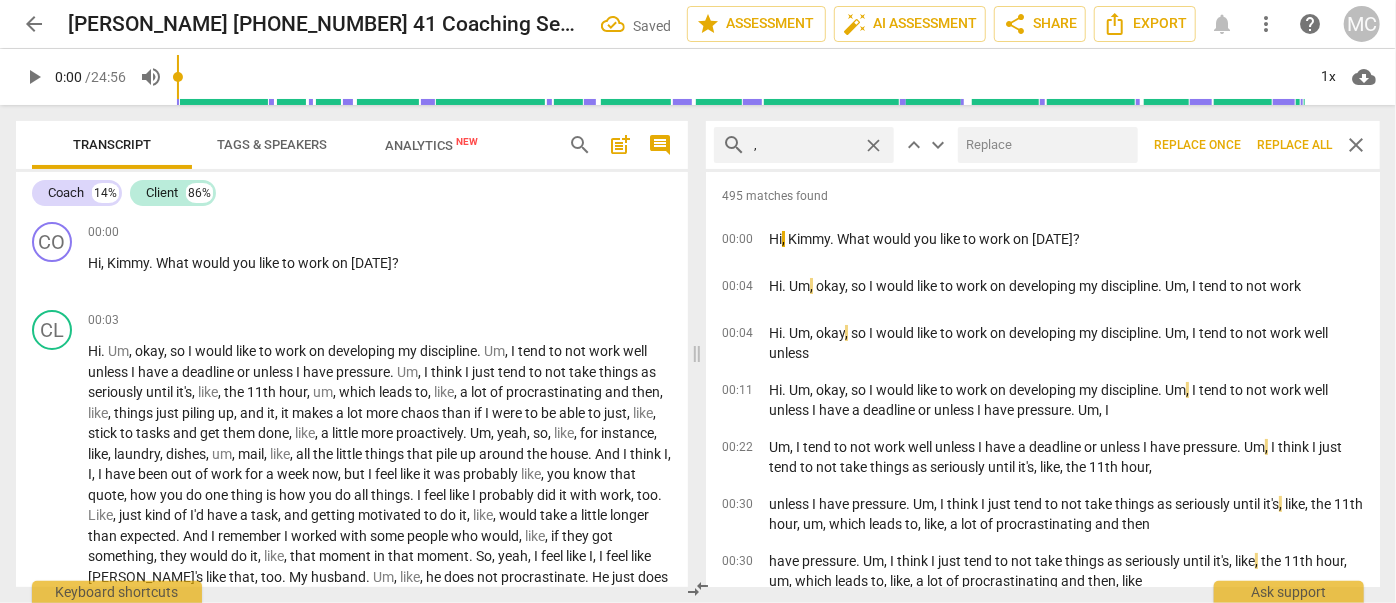 click on "Replace all" at bounding box center (1294, 145) 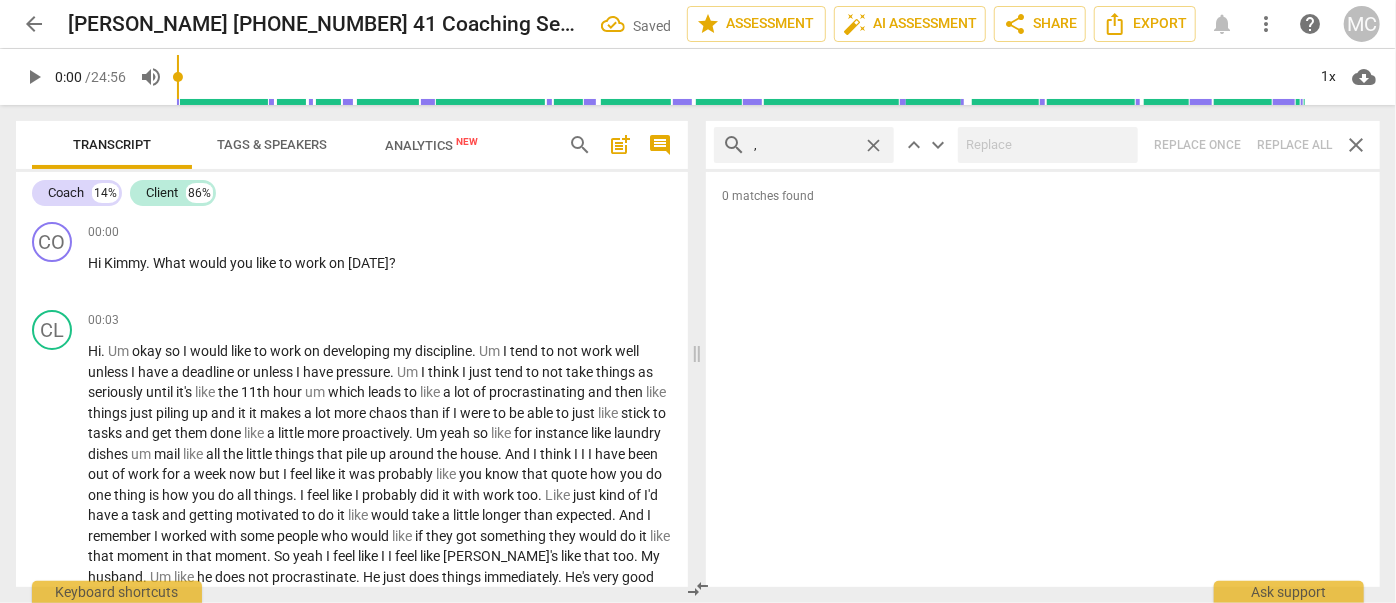 click on "close" at bounding box center (873, 145) 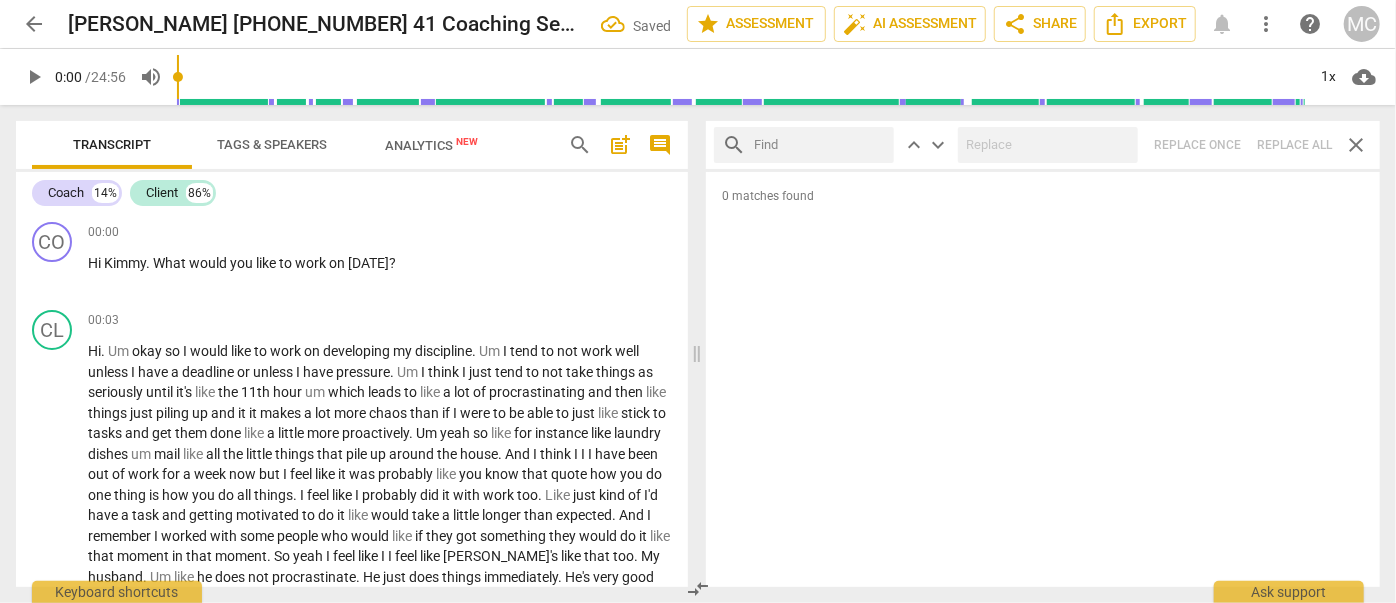 click at bounding box center (820, 145) 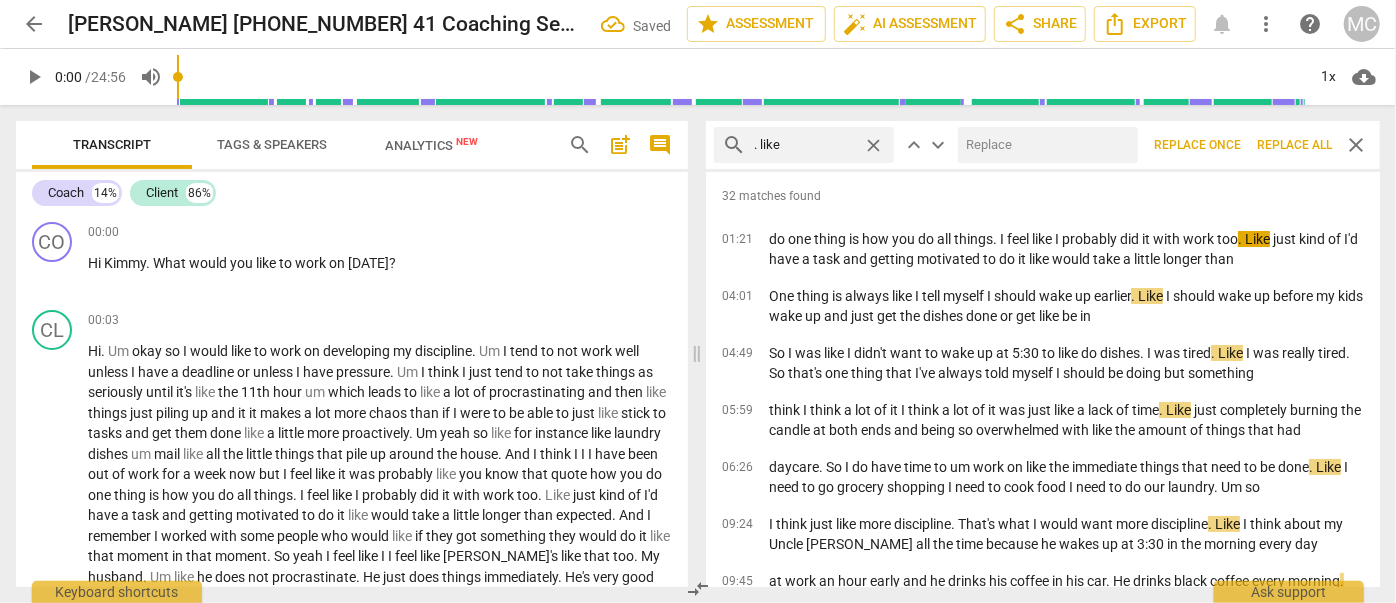 click at bounding box center (1044, 145) 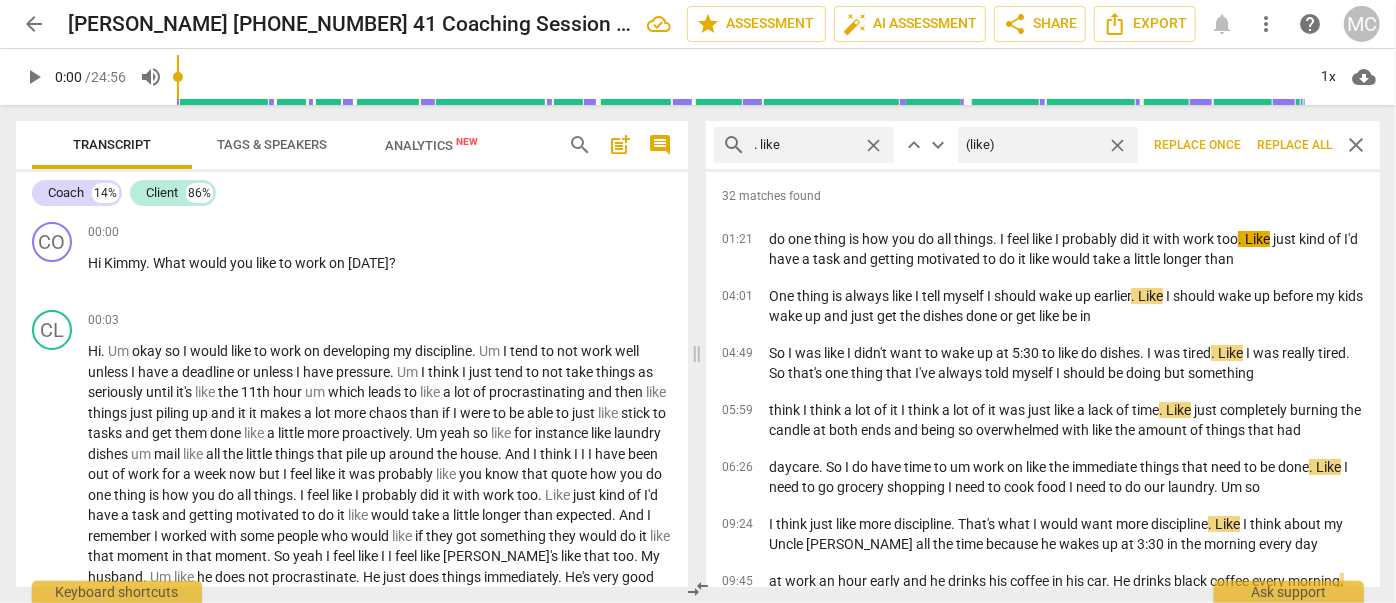 click on "Replace all" at bounding box center (1294, 145) 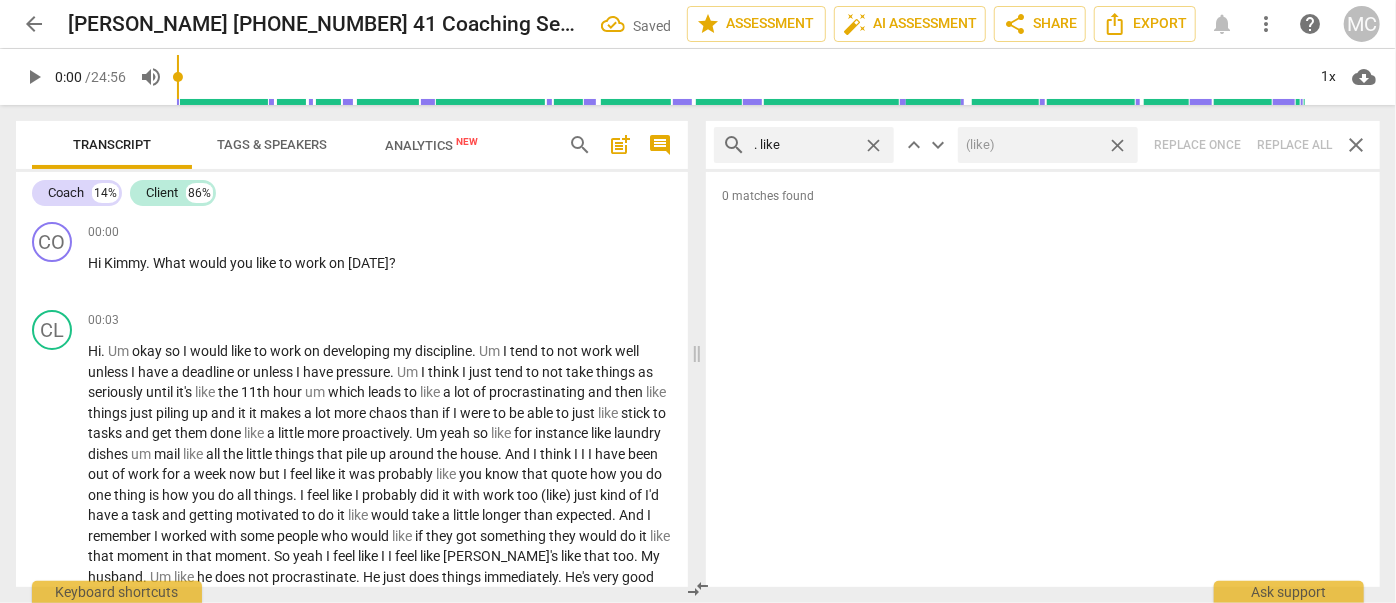 click on "close" at bounding box center (1117, 145) 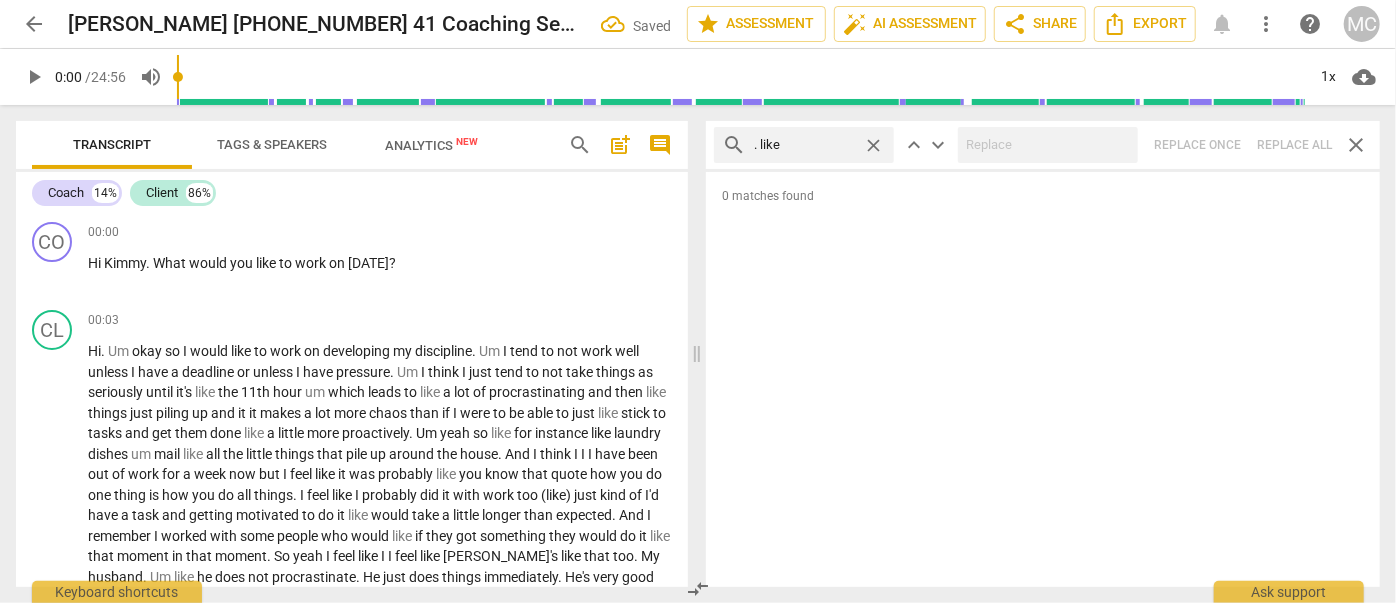 click on "close" at bounding box center (873, 145) 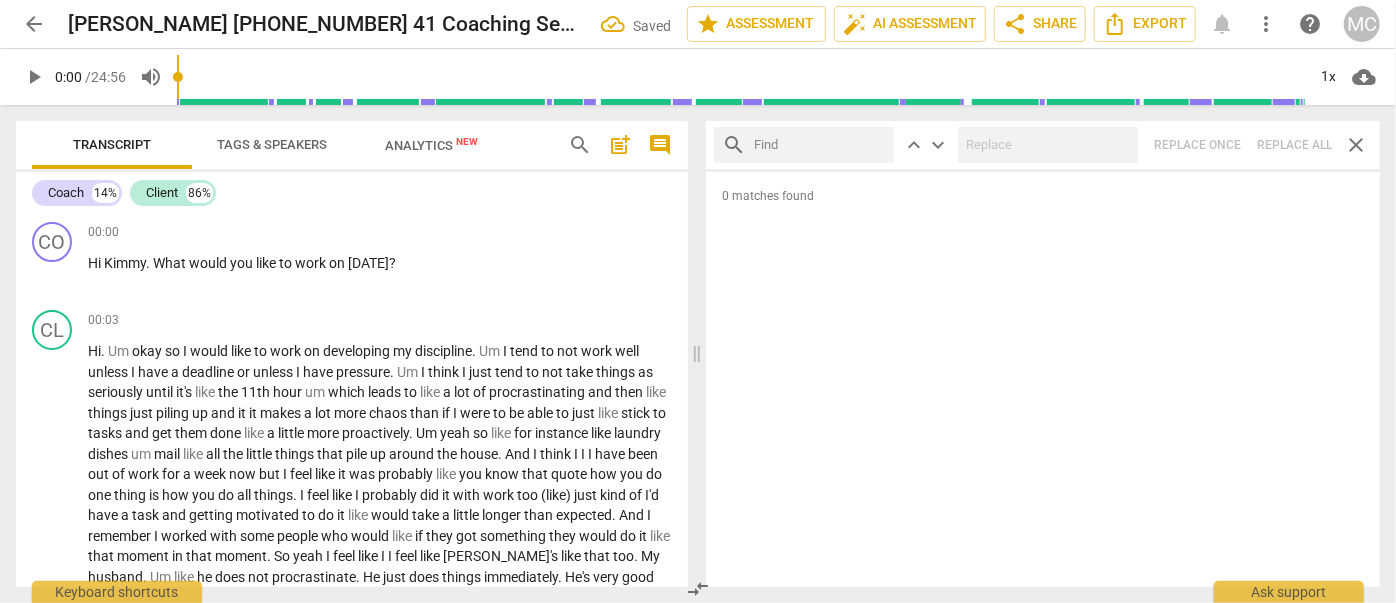 click at bounding box center [820, 145] 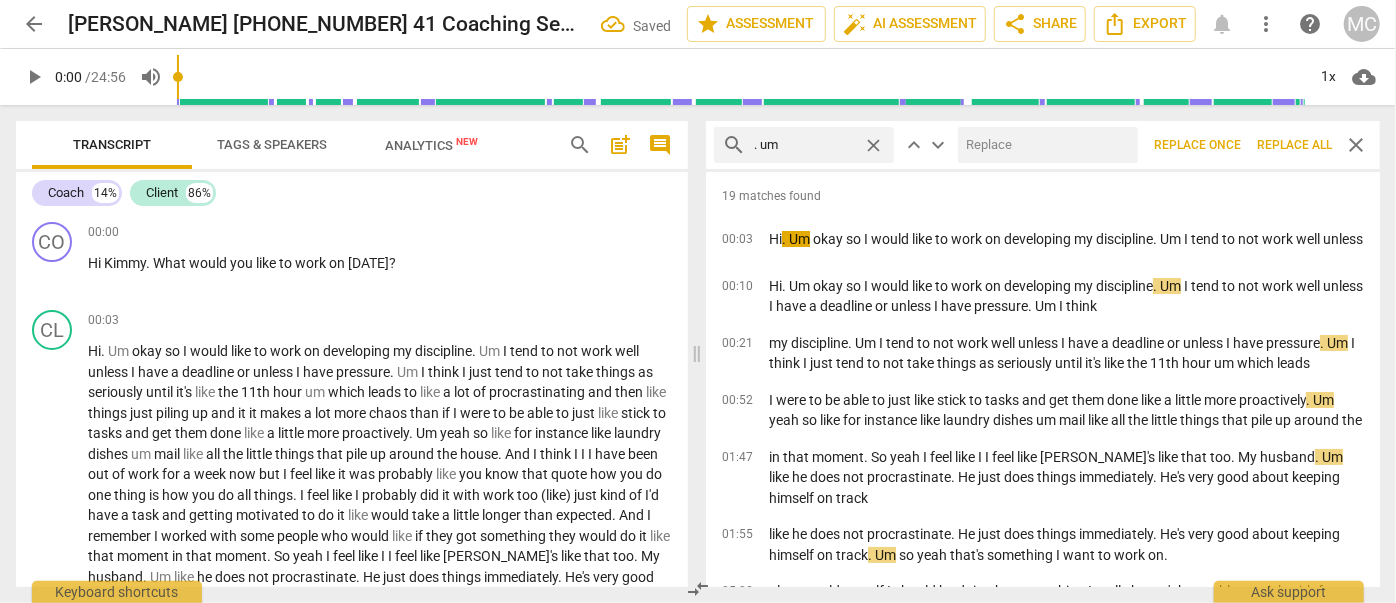 click at bounding box center [1044, 145] 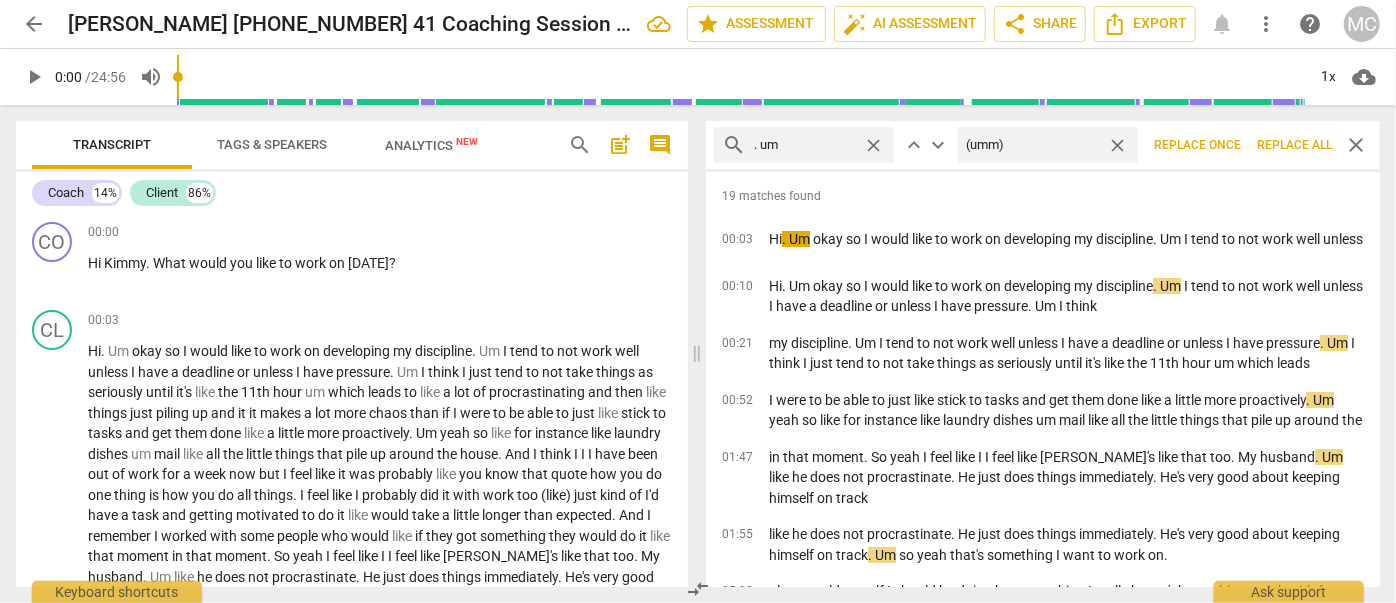 click on "Replace all" at bounding box center (1294, 145) 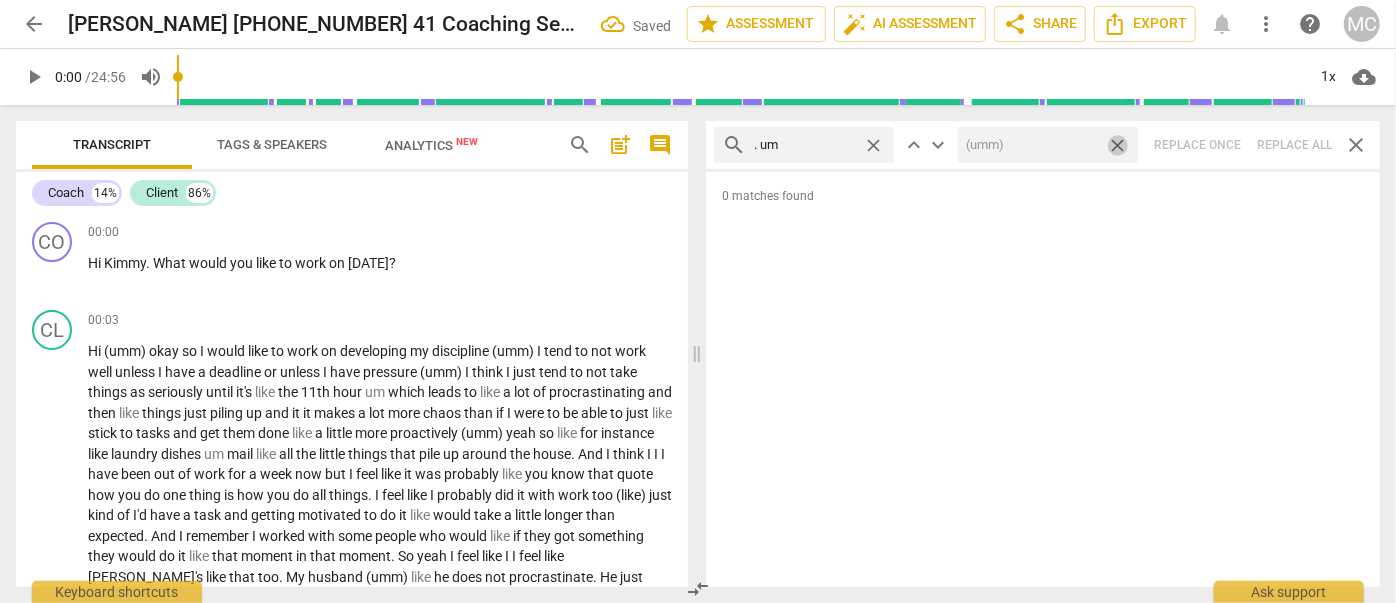 click on "close" at bounding box center [1117, 145] 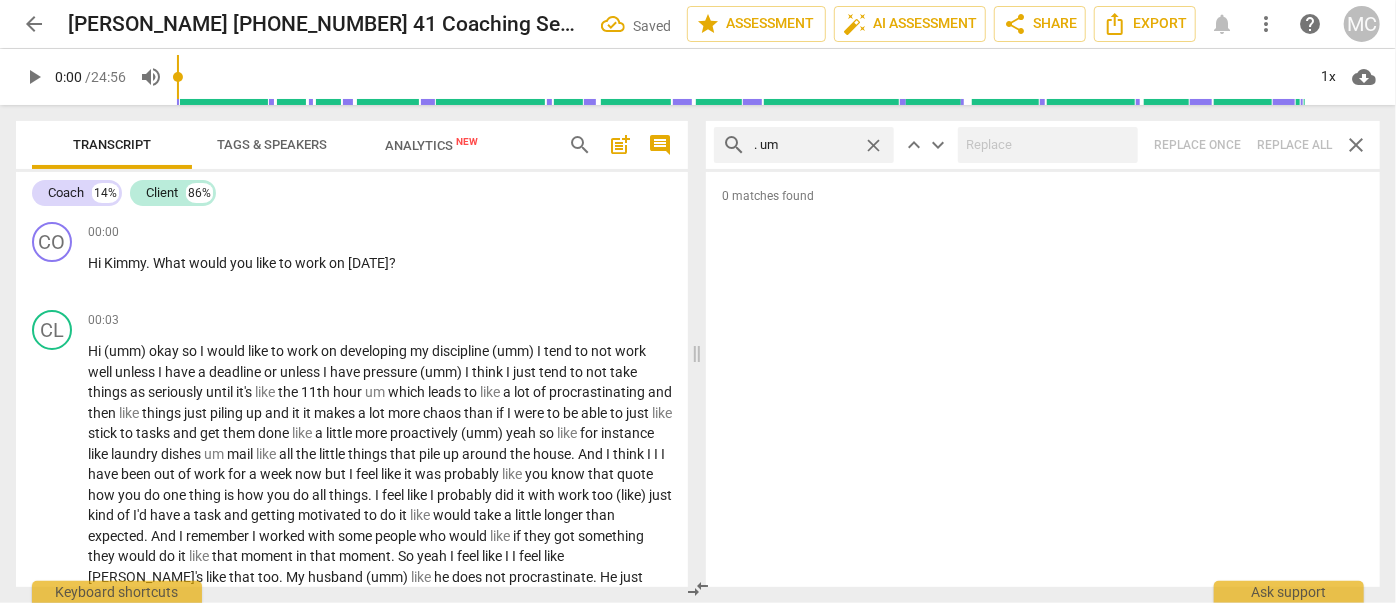 click on "close" at bounding box center [873, 145] 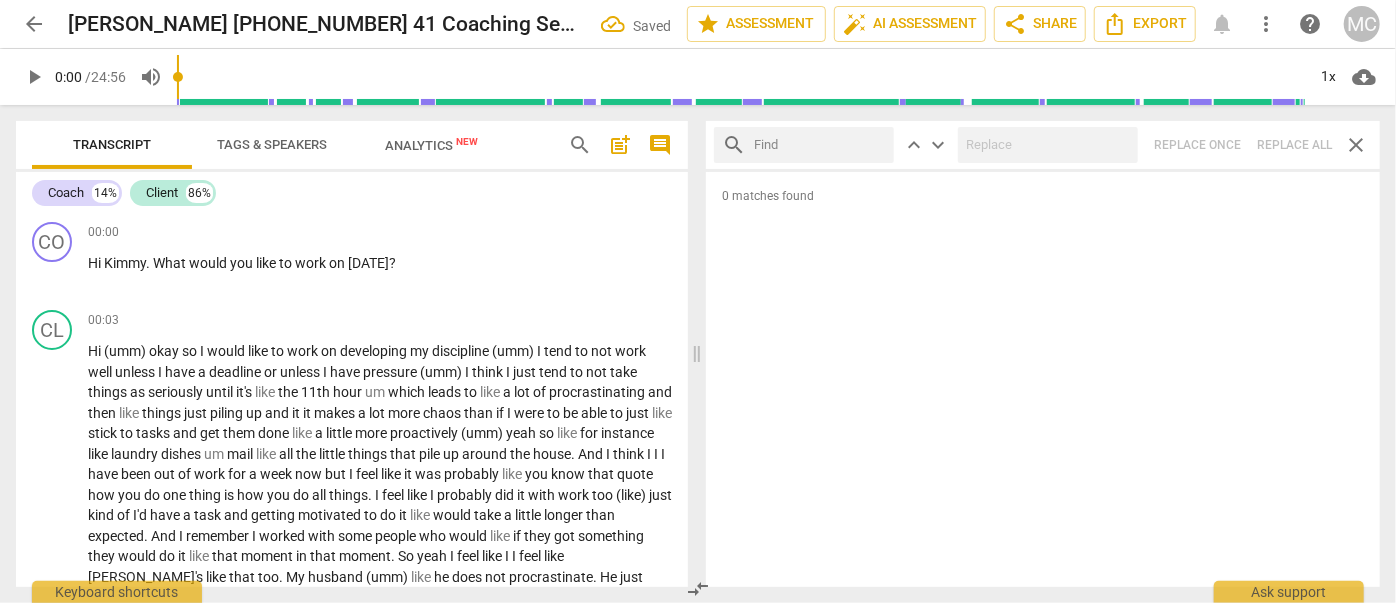 click at bounding box center [820, 145] 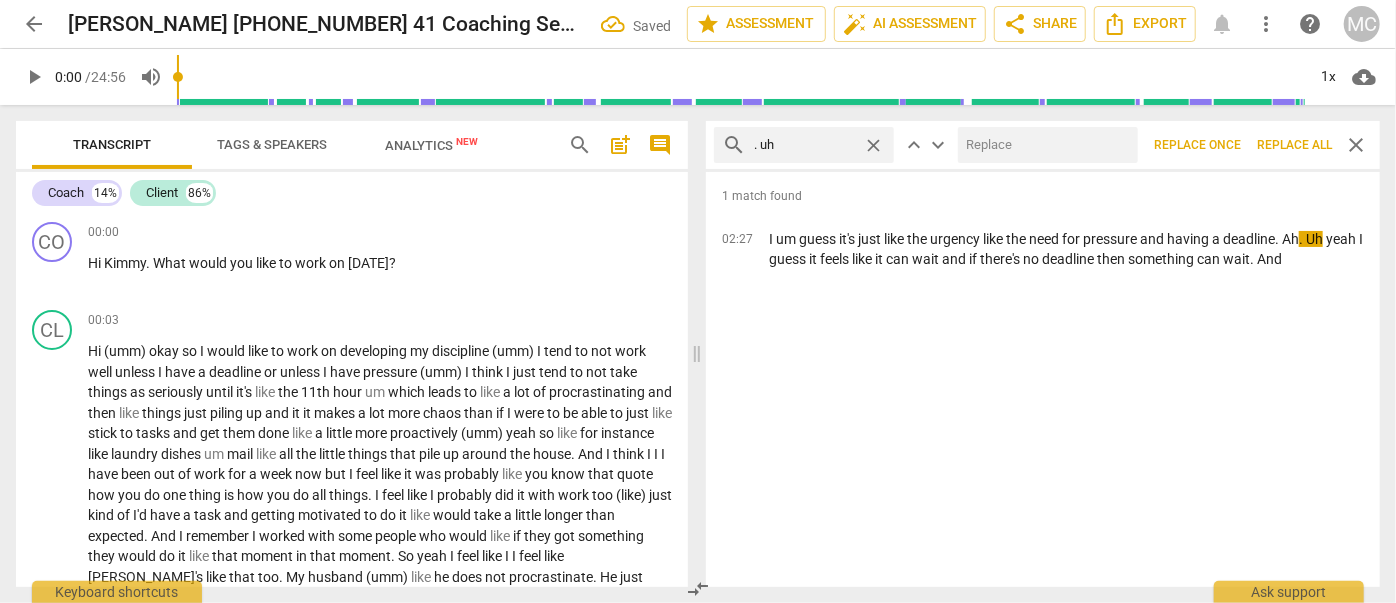 click at bounding box center [1044, 145] 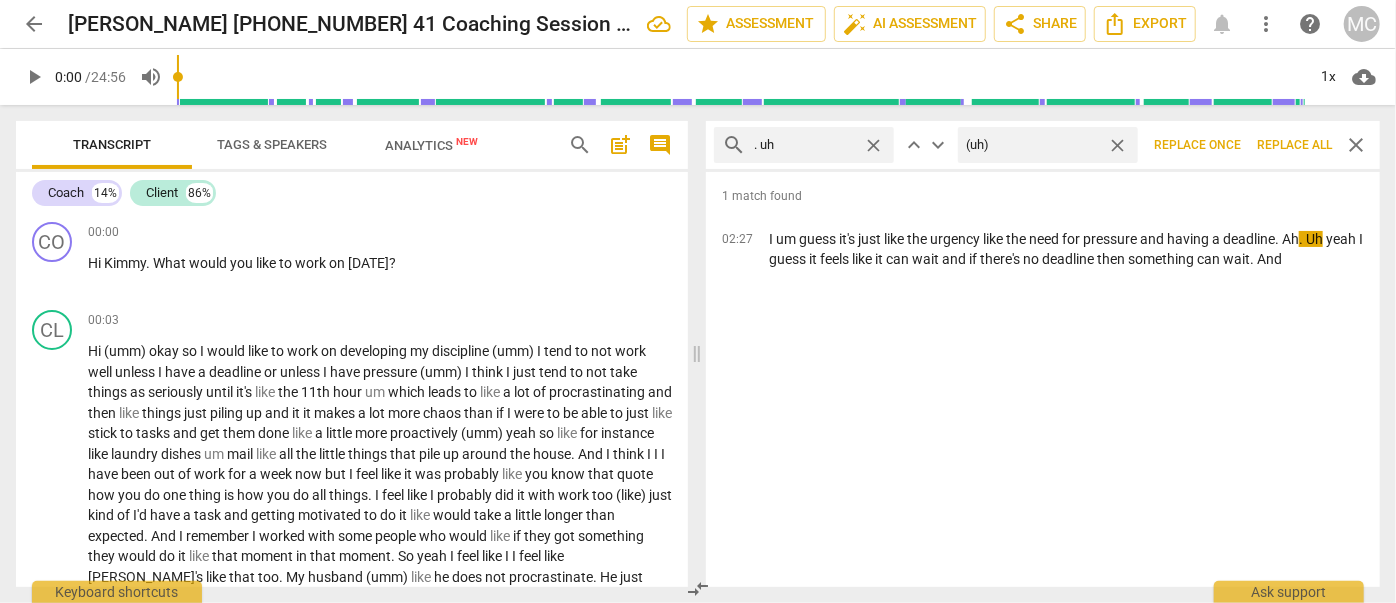 click on "Replace all" at bounding box center [1294, 145] 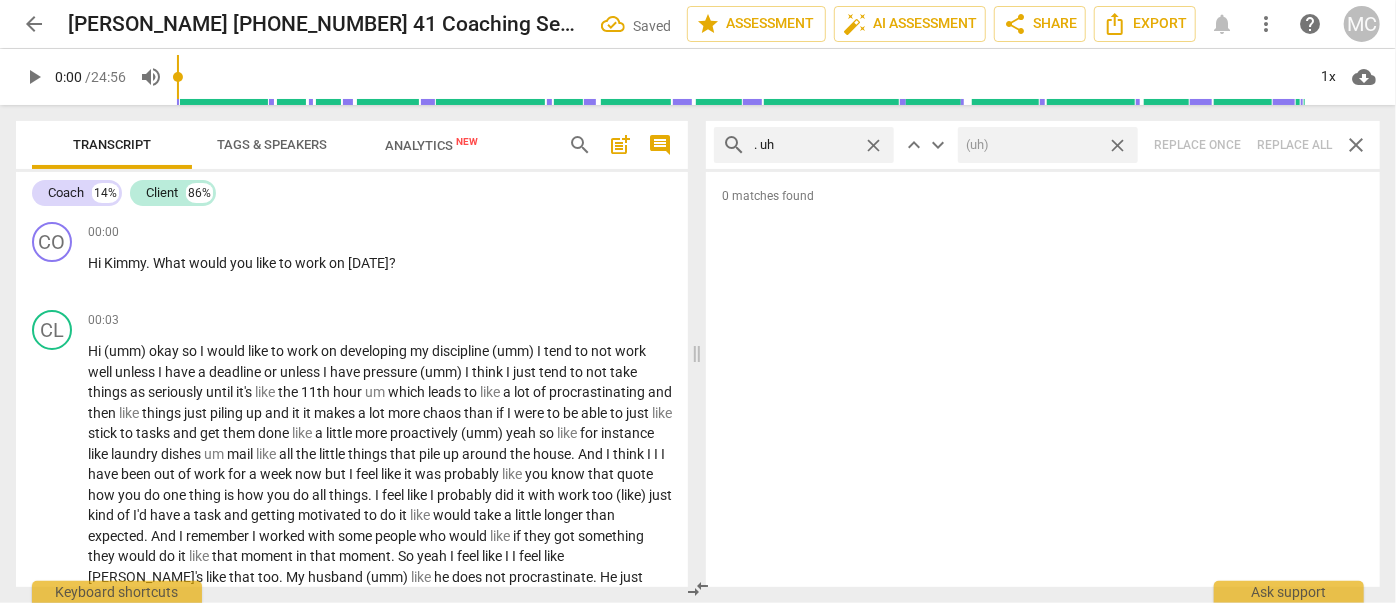 click on "close" at bounding box center [1117, 145] 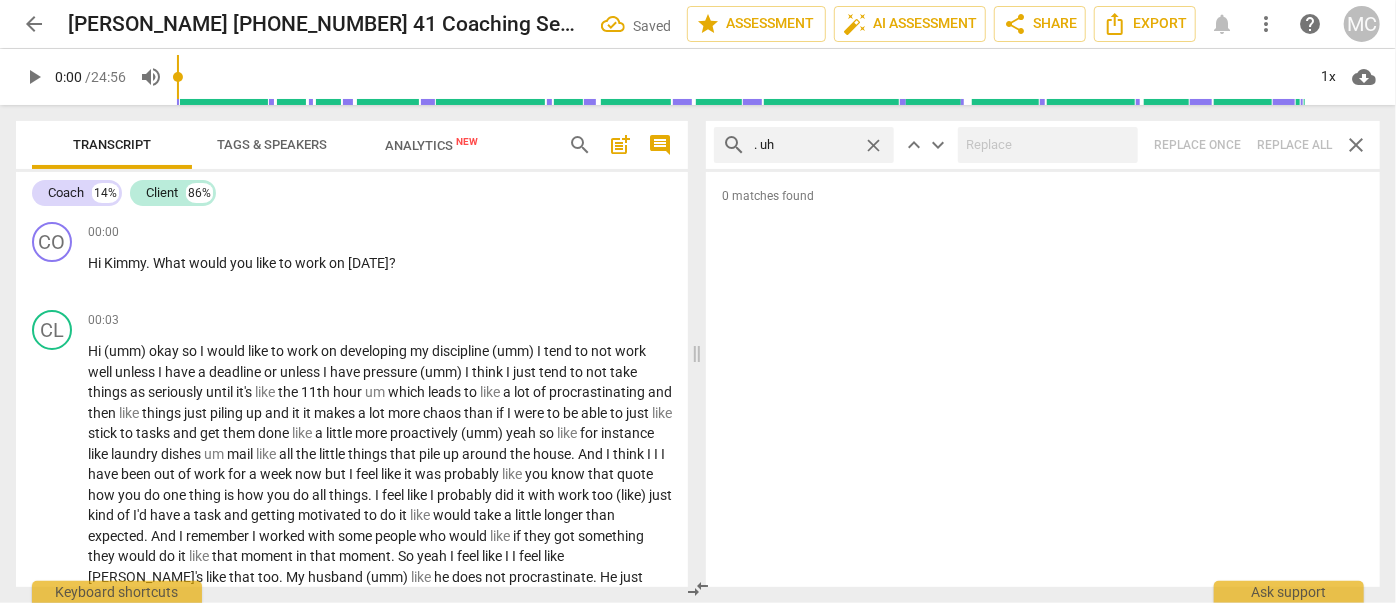 click on "close" at bounding box center (873, 145) 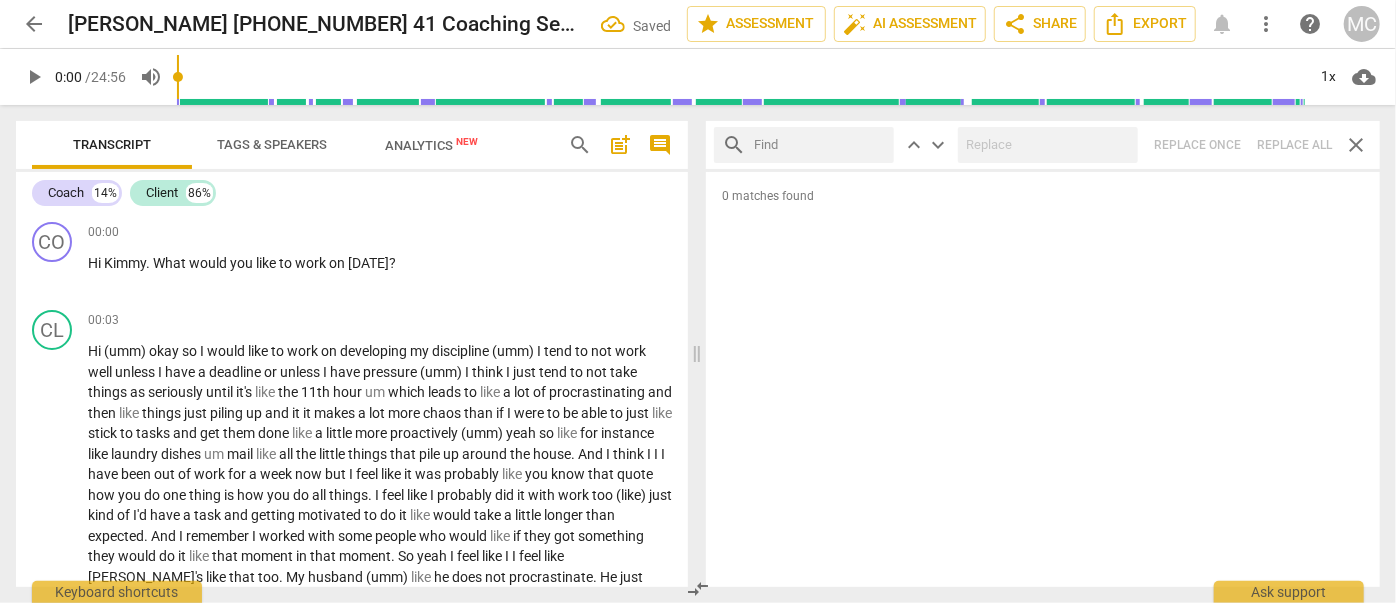 click at bounding box center (820, 145) 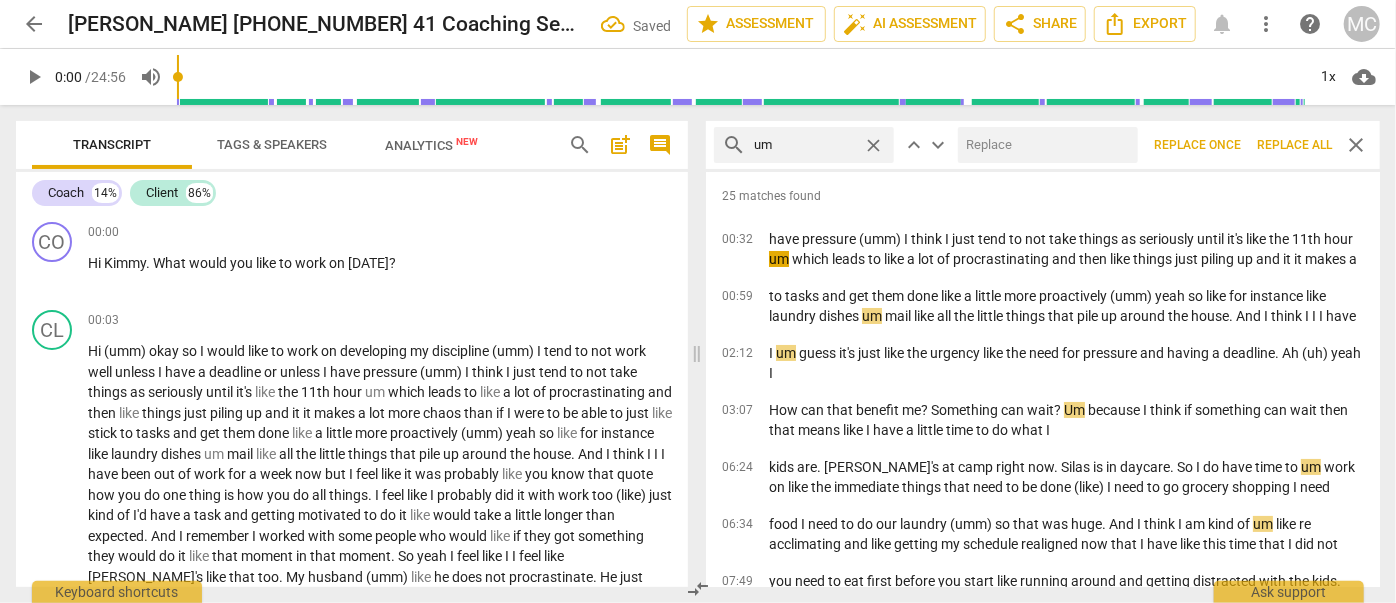 click at bounding box center (1044, 145) 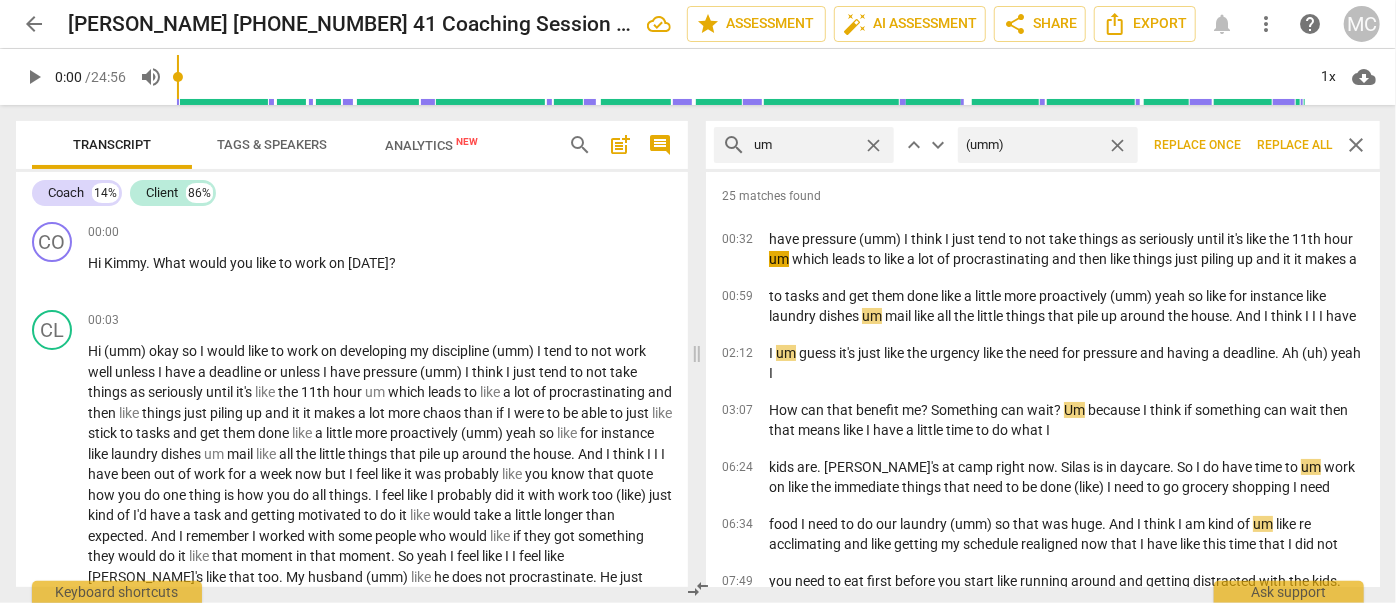 click on "Replace all" at bounding box center (1294, 145) 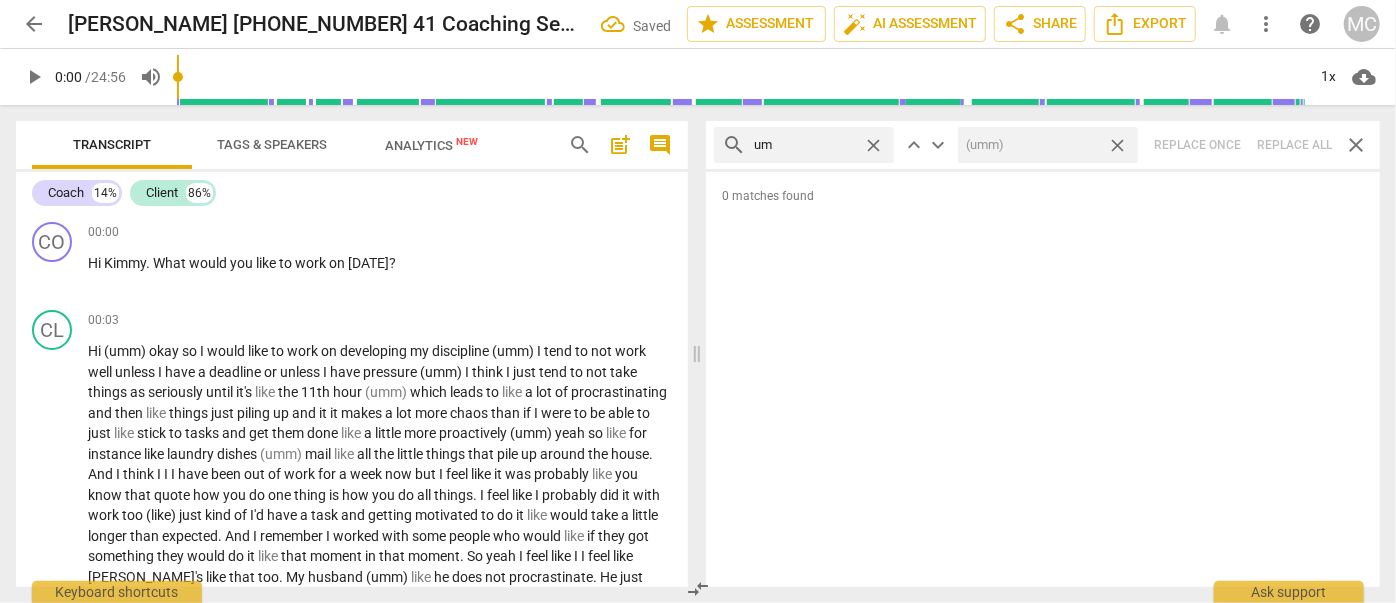 click on "close" at bounding box center [1117, 145] 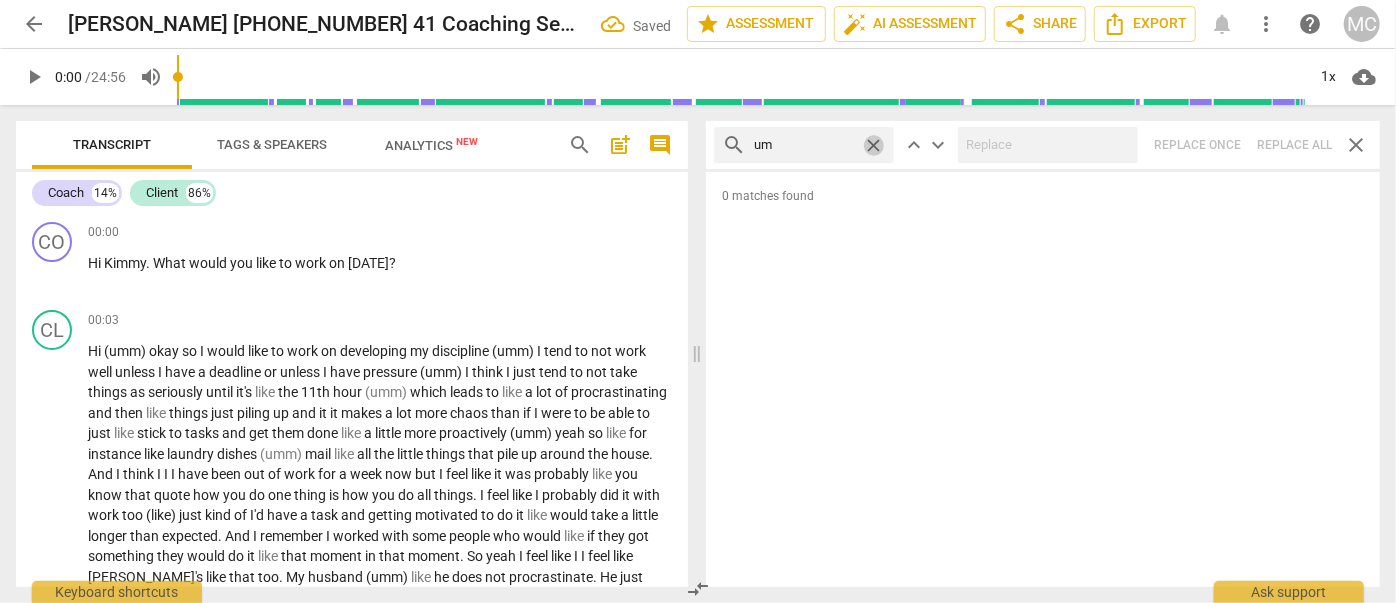 click on "close" at bounding box center [873, 145] 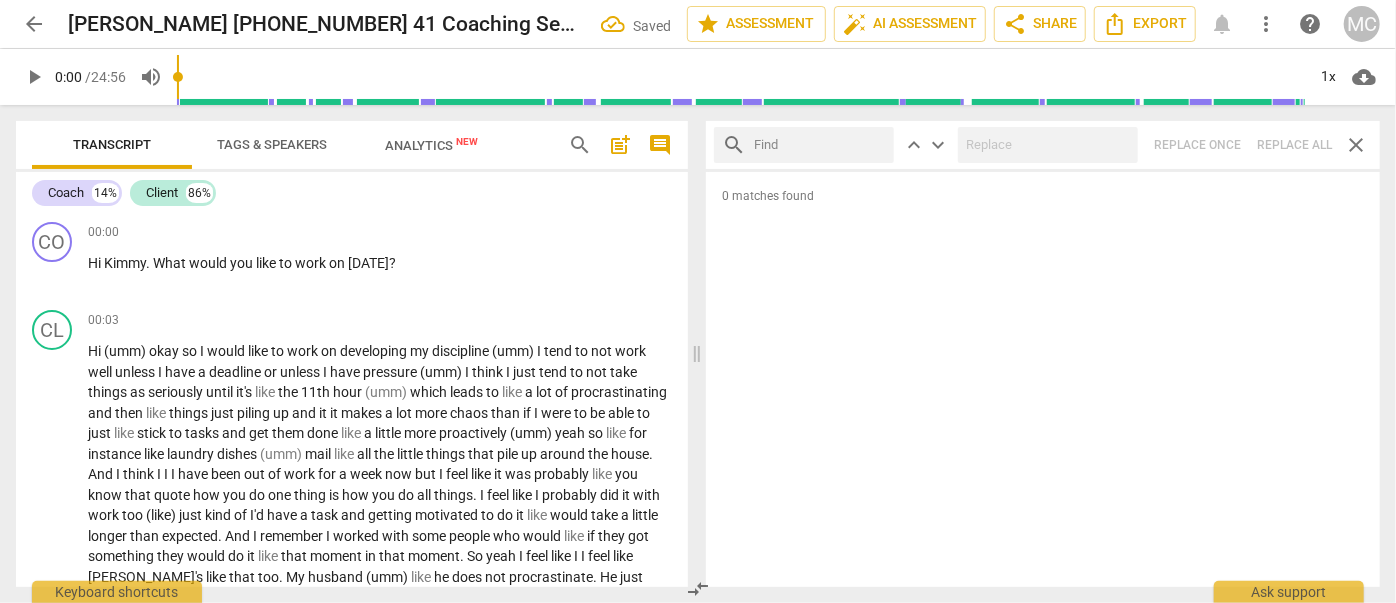 click at bounding box center (820, 145) 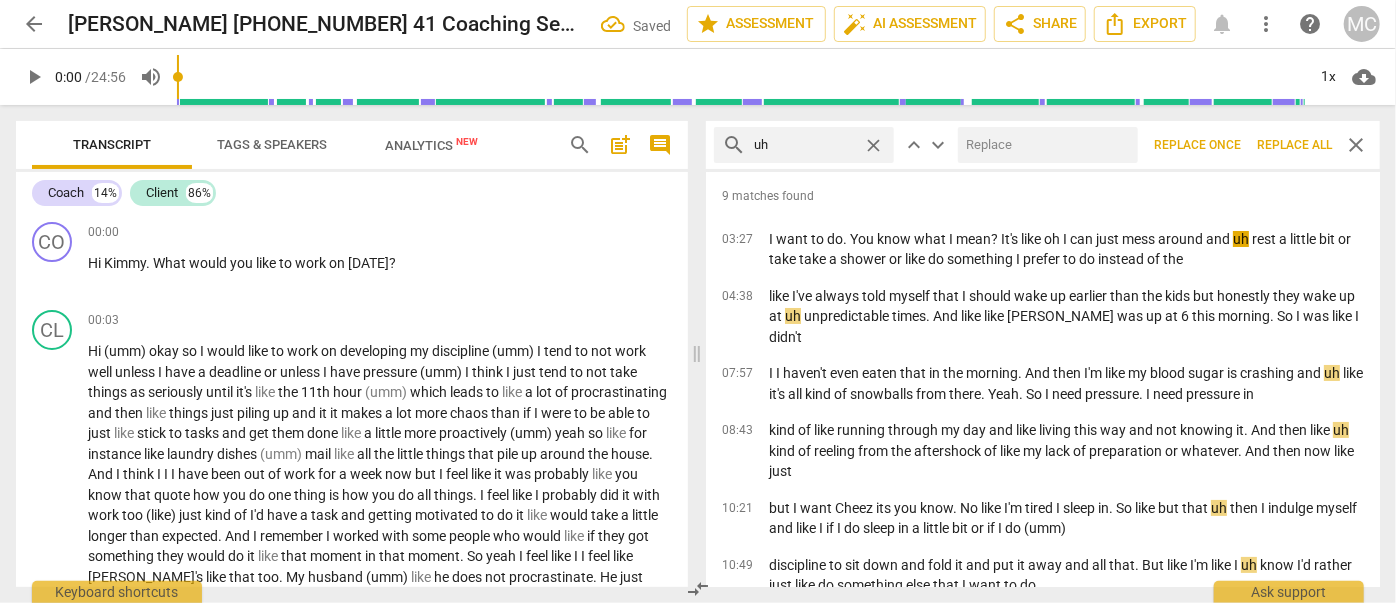click at bounding box center [1044, 145] 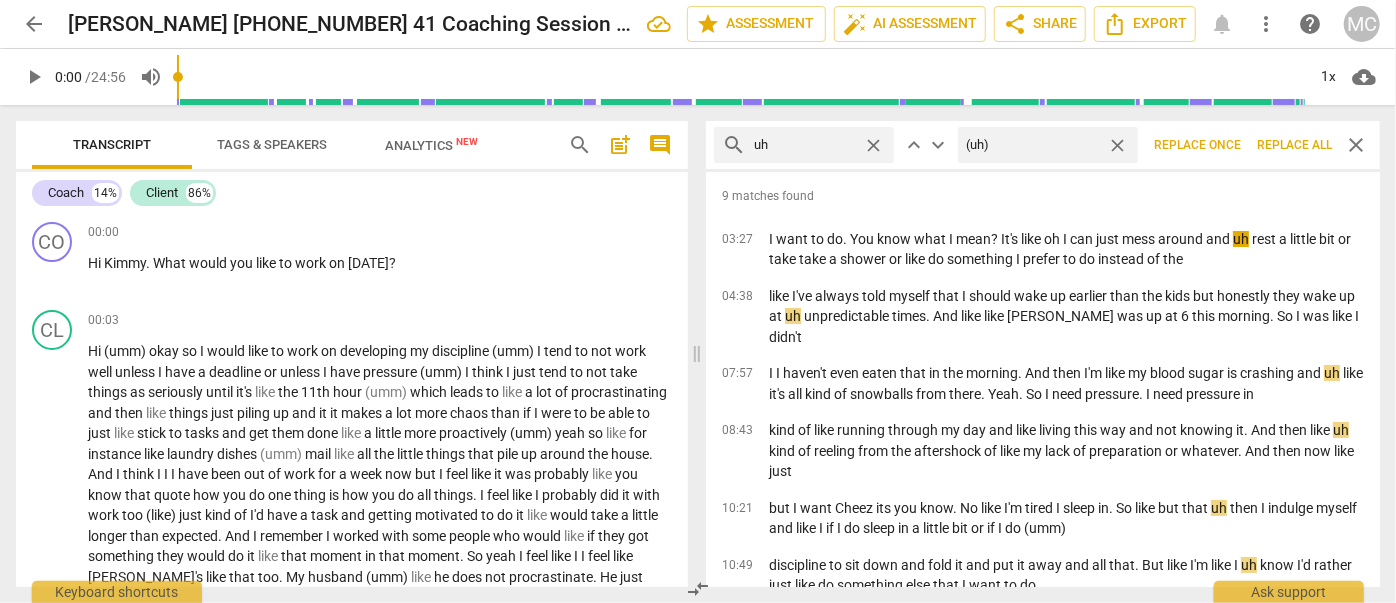 click on "Replace all" at bounding box center [1294, 145] 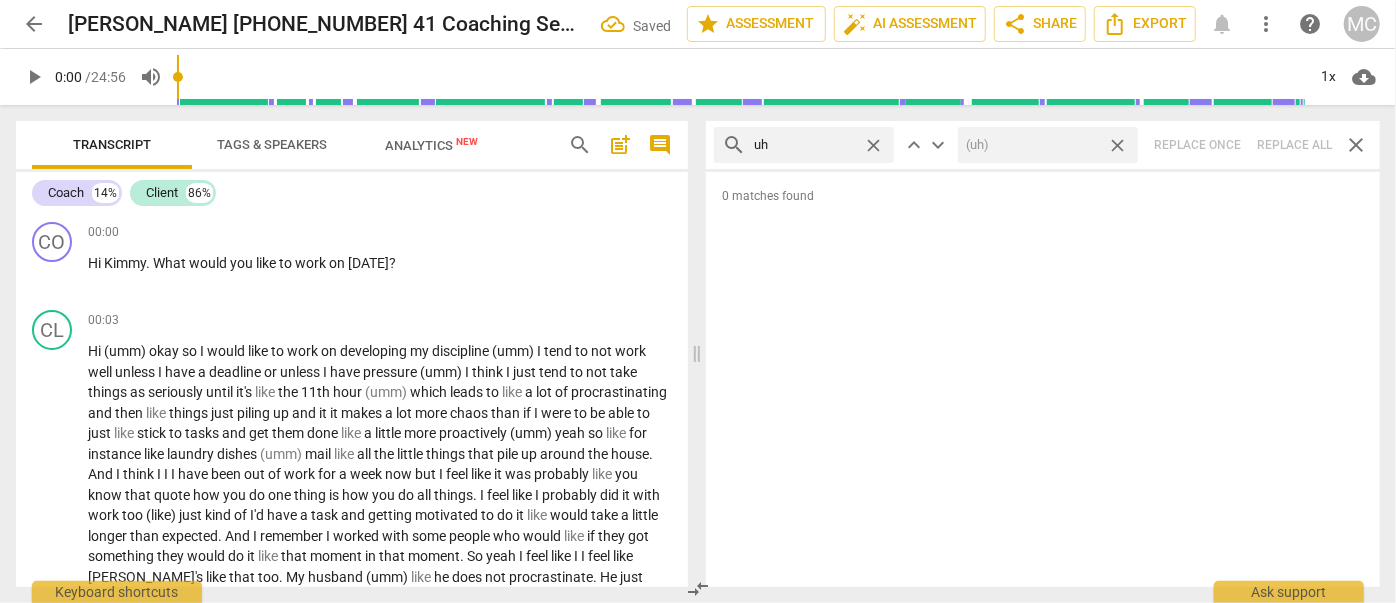 click on "close" at bounding box center [1117, 145] 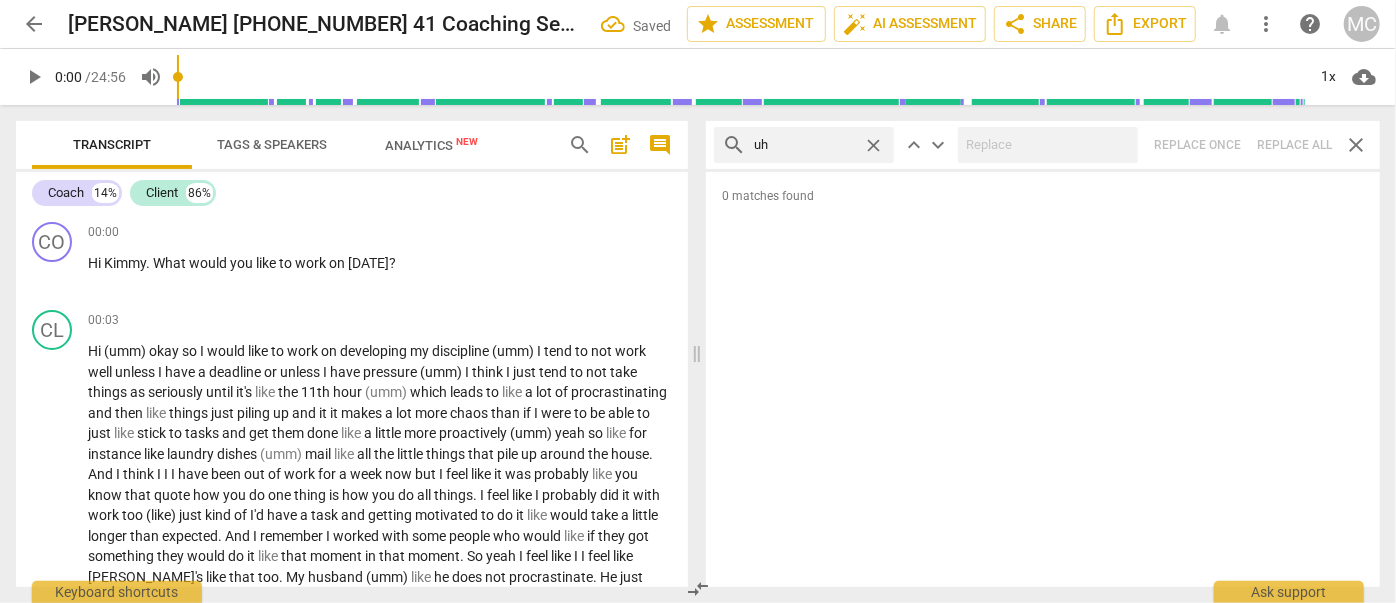 click on "close" at bounding box center [873, 145] 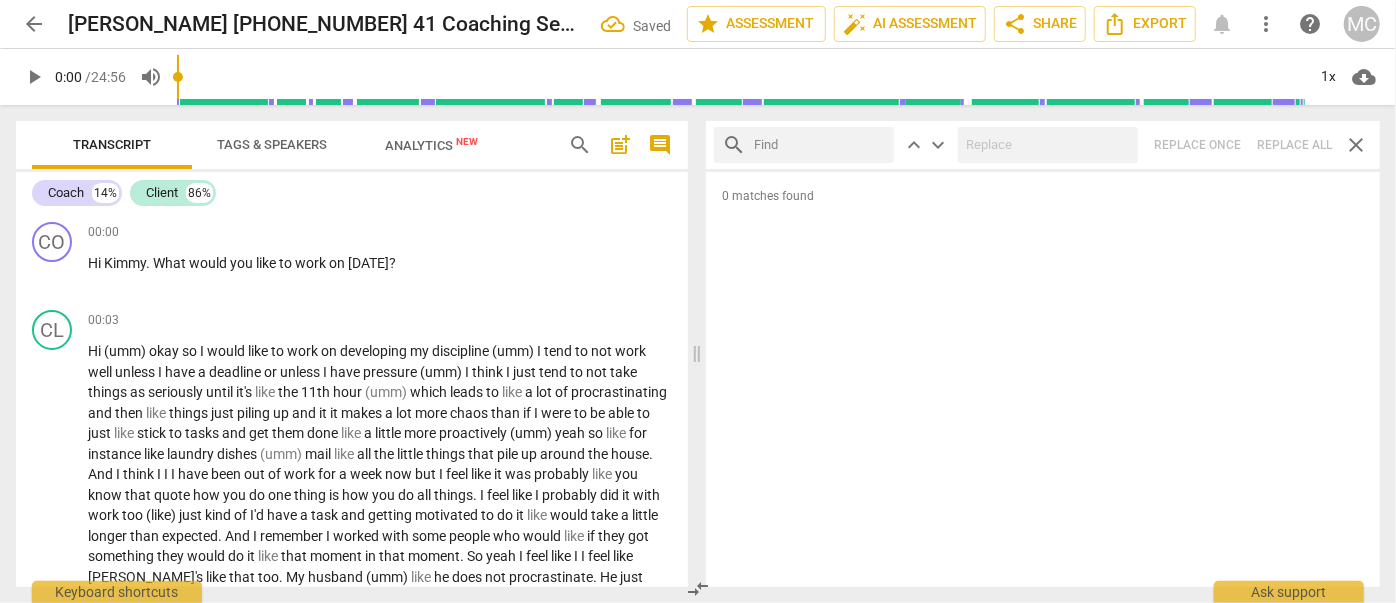 click at bounding box center (820, 145) 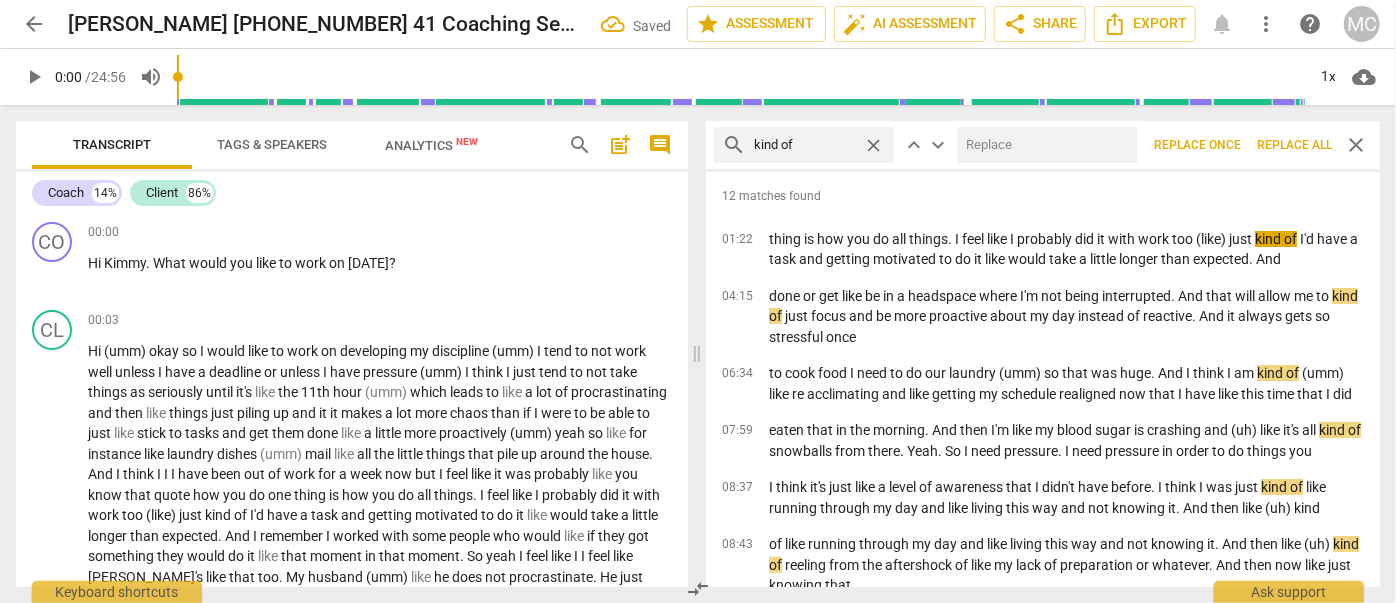 click at bounding box center (1044, 145) 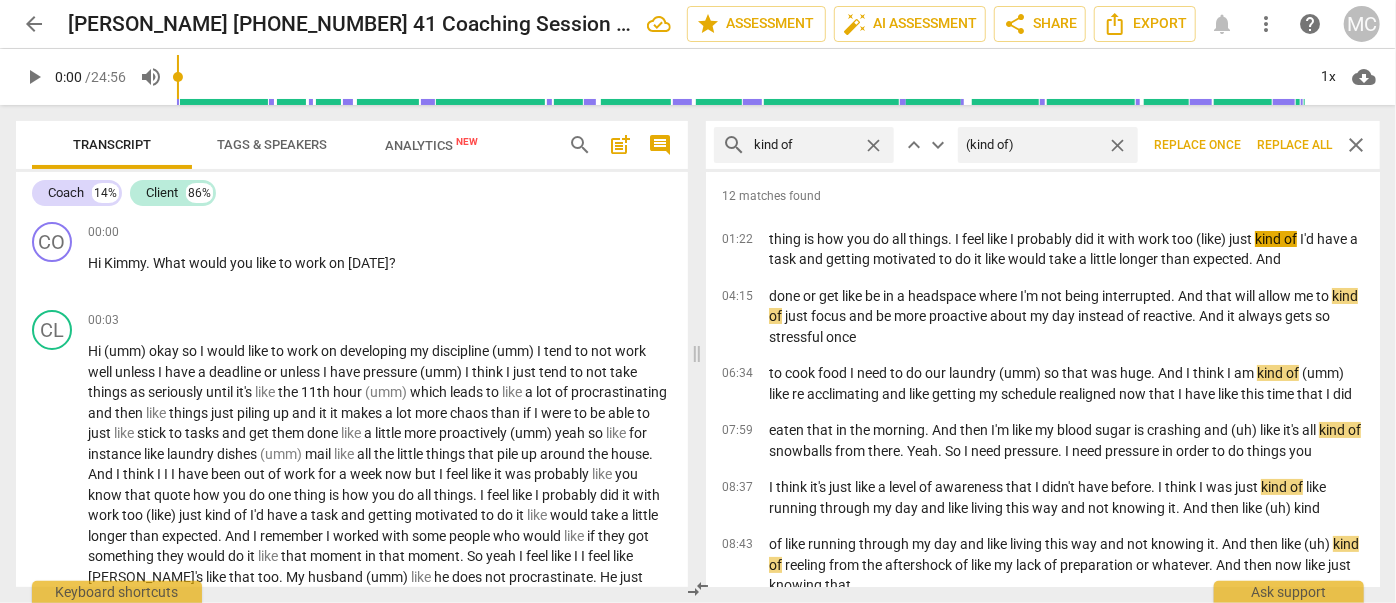 click on "Replace all" at bounding box center (1294, 145) 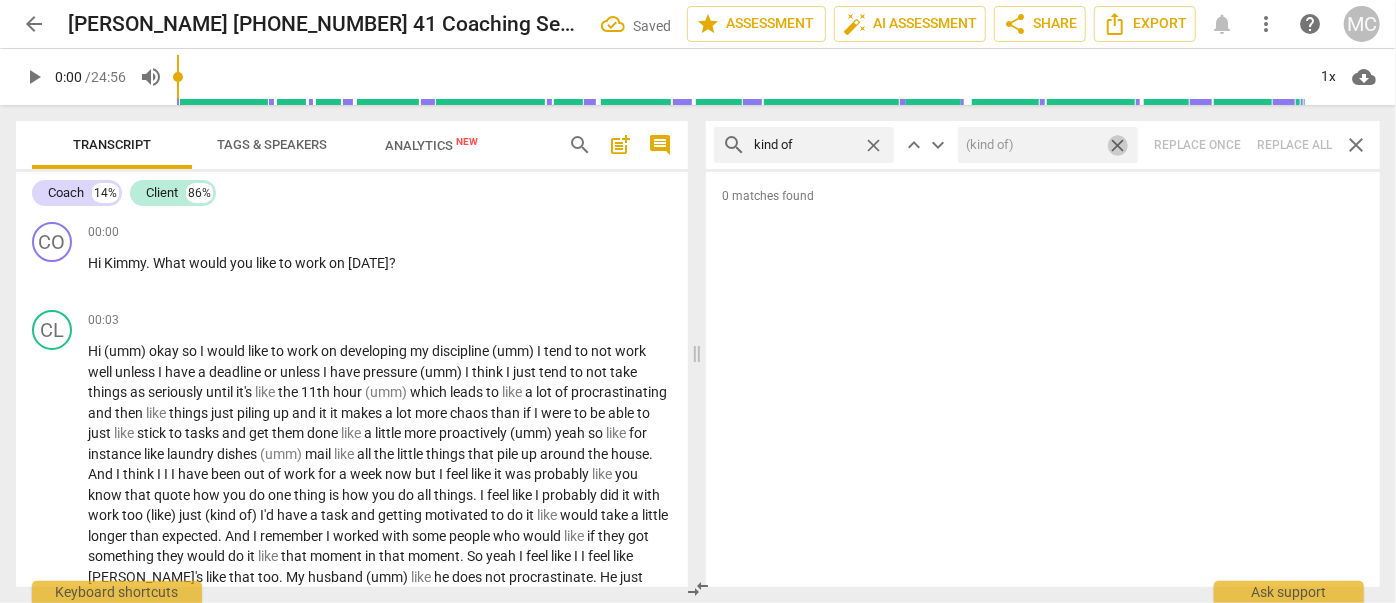 click on "close" at bounding box center (1117, 145) 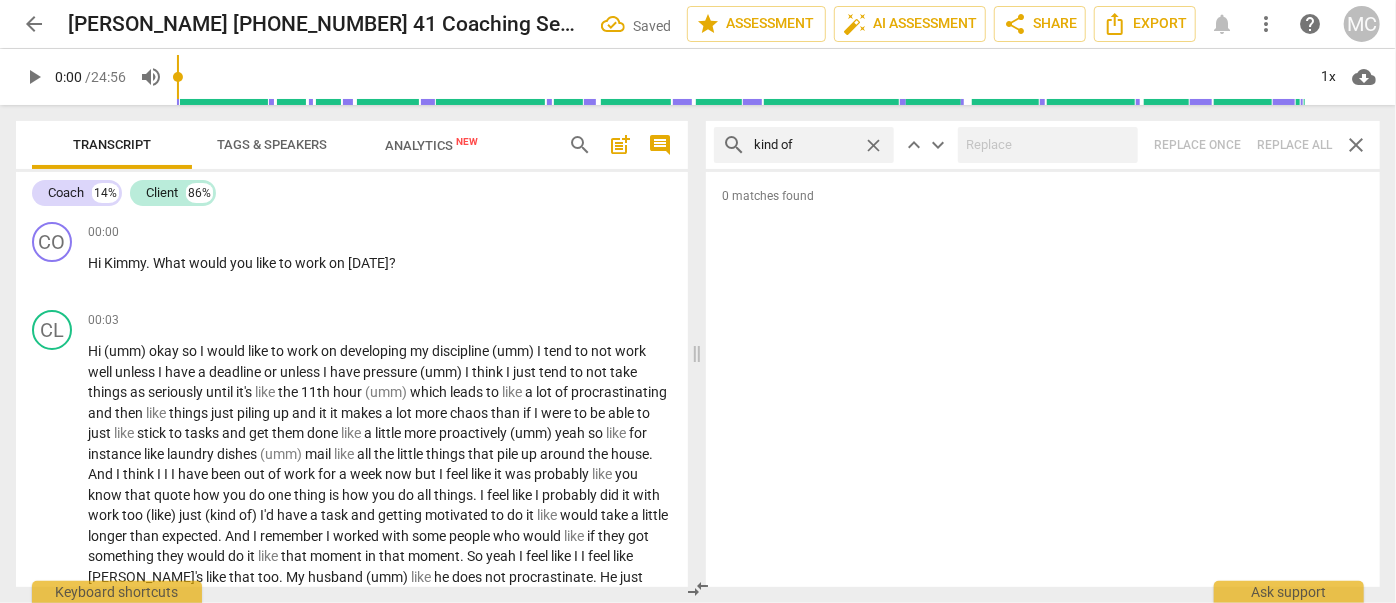 click on "close" at bounding box center [873, 145] 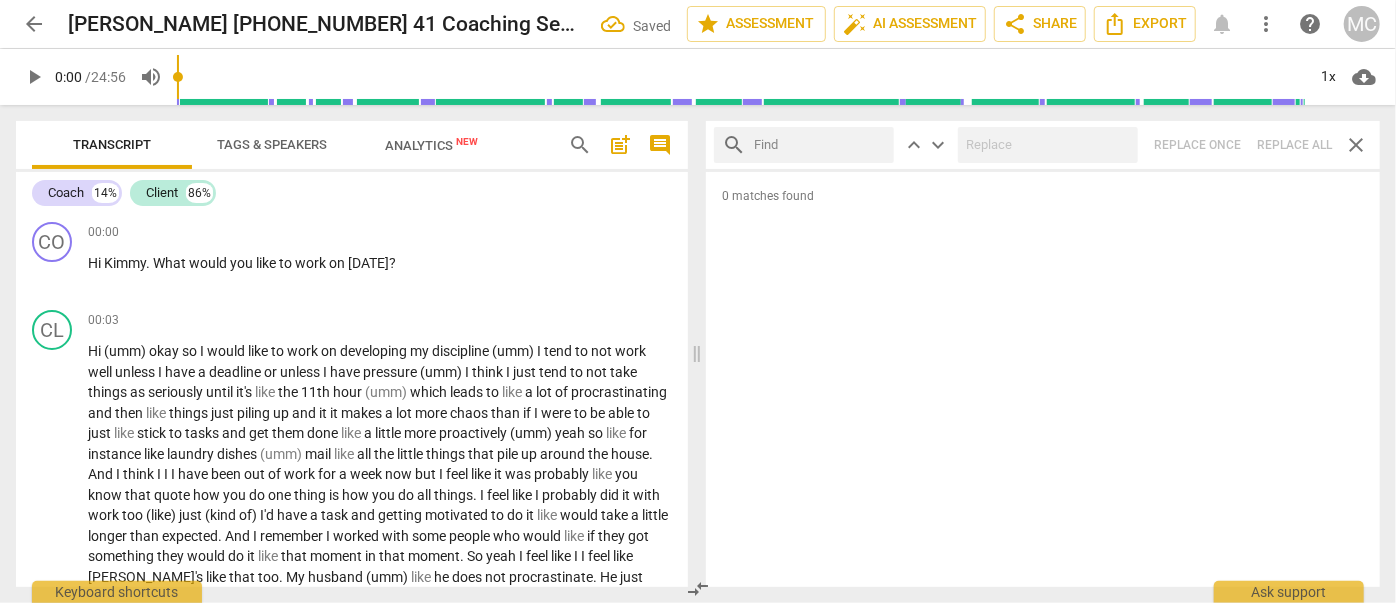 click at bounding box center (820, 145) 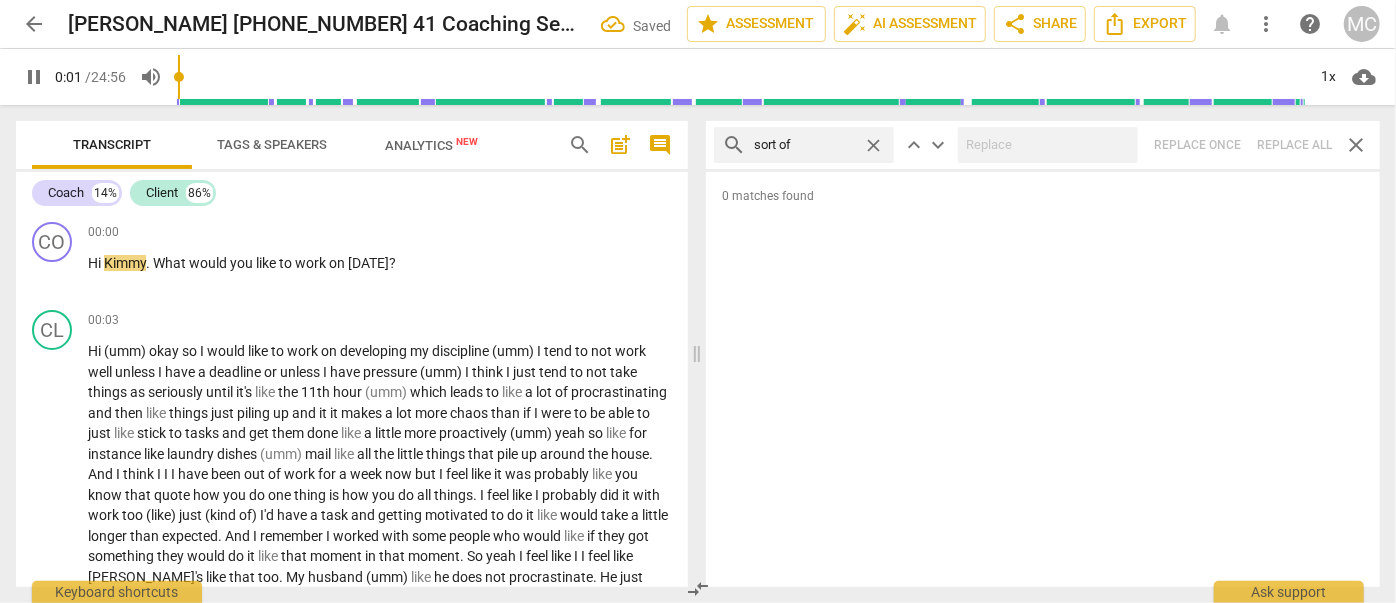 click on "search sort of close keyboard_arrow_up keyboard_arrow_down Replace once Replace all close" at bounding box center (1043, 145) 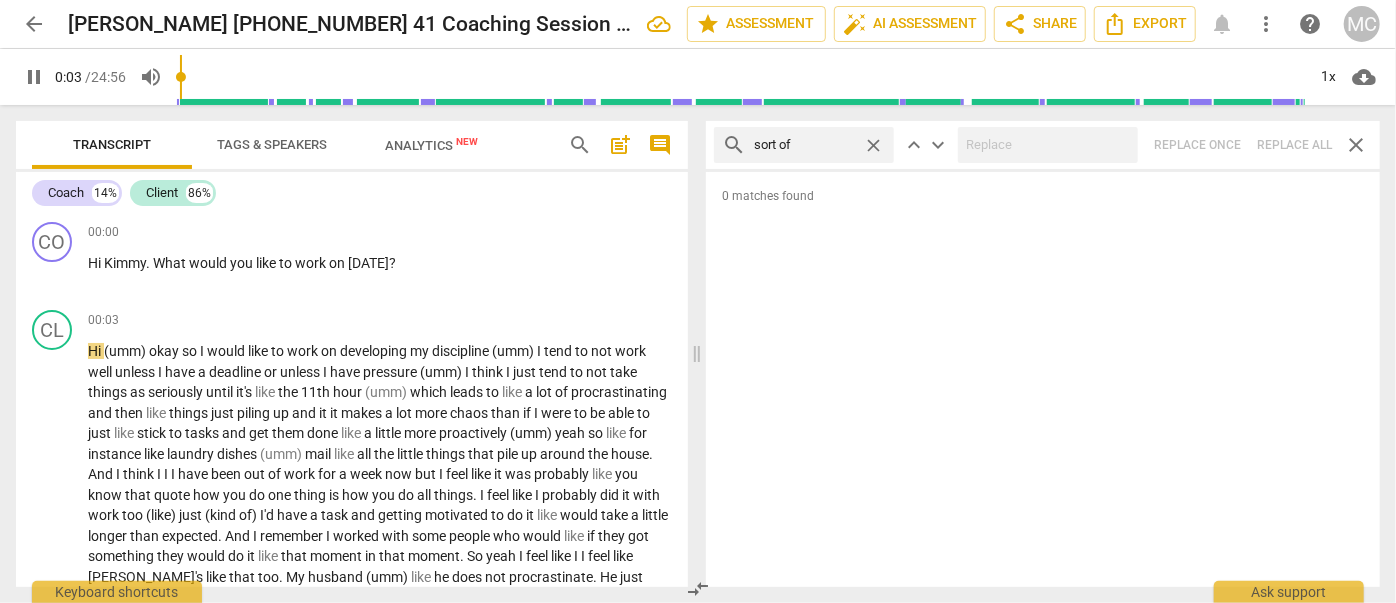 click on "close" at bounding box center (873, 145) 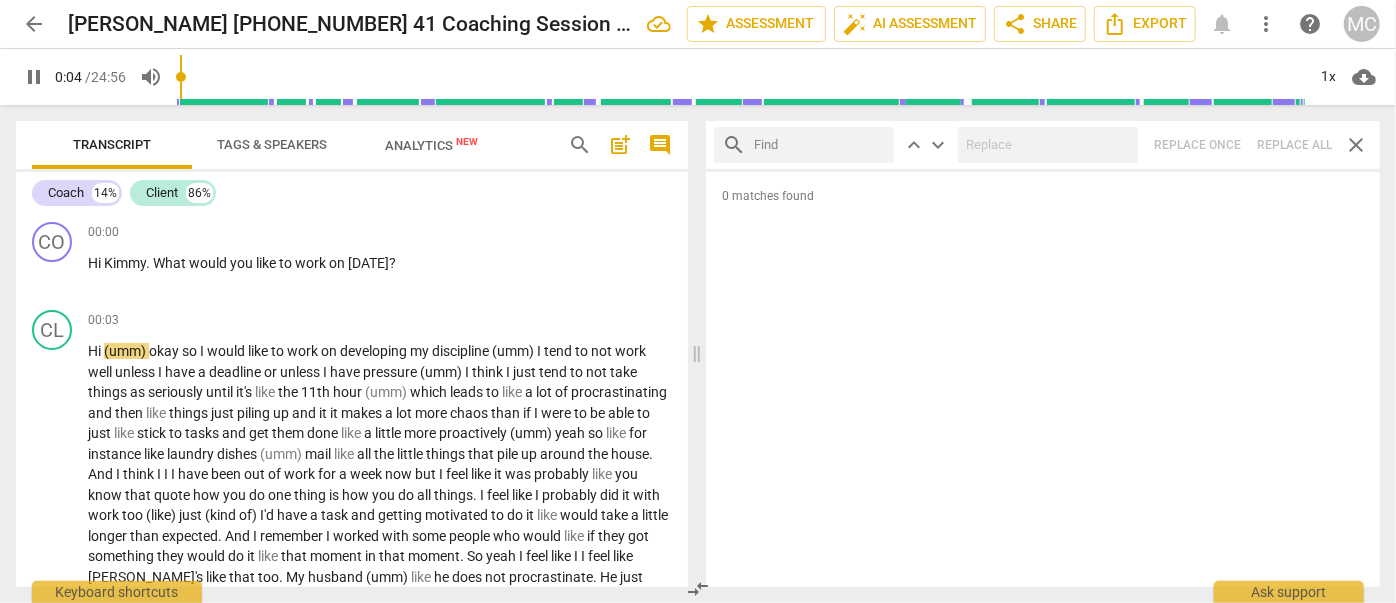 click at bounding box center (820, 145) 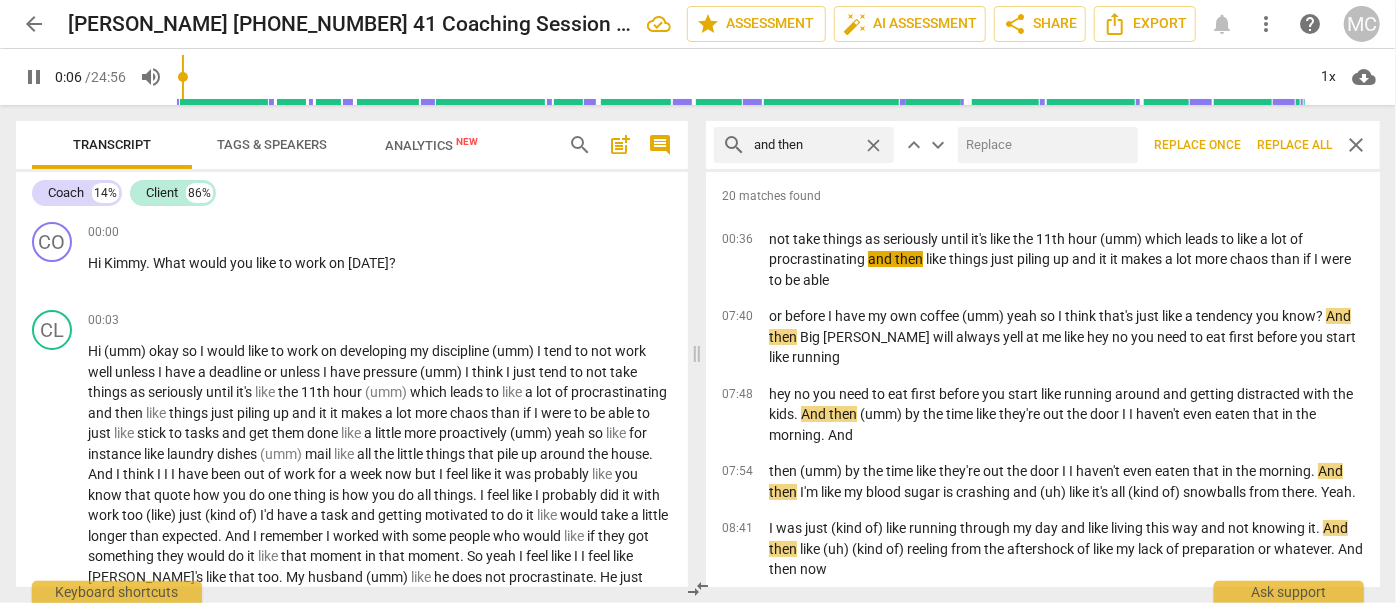 click at bounding box center [1044, 145] 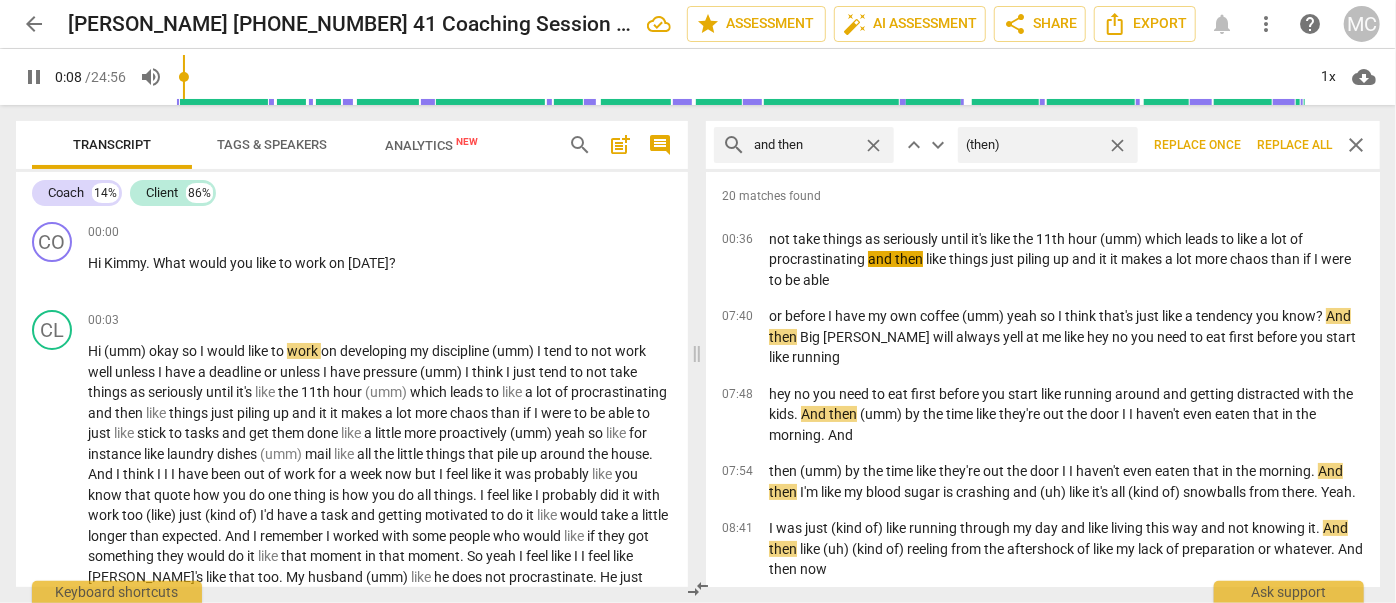click on "Replace all" at bounding box center [1294, 145] 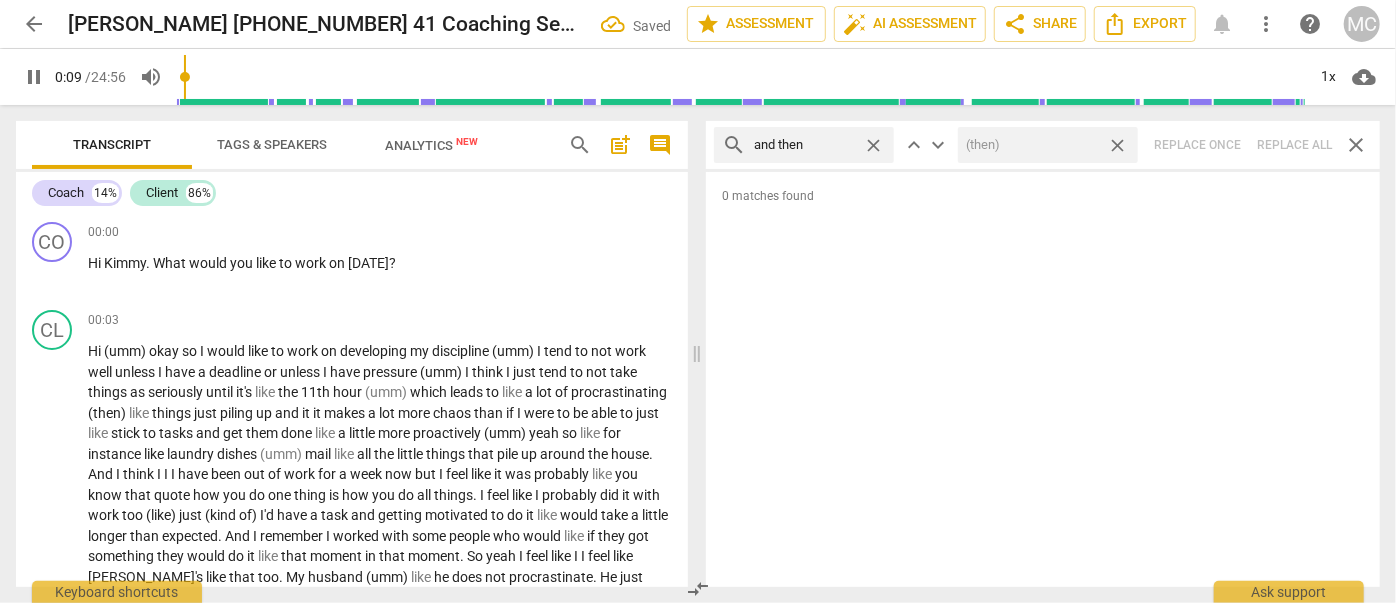 drag, startPoint x: 1116, startPoint y: 144, endPoint x: 1039, endPoint y: 134, distance: 77.64664 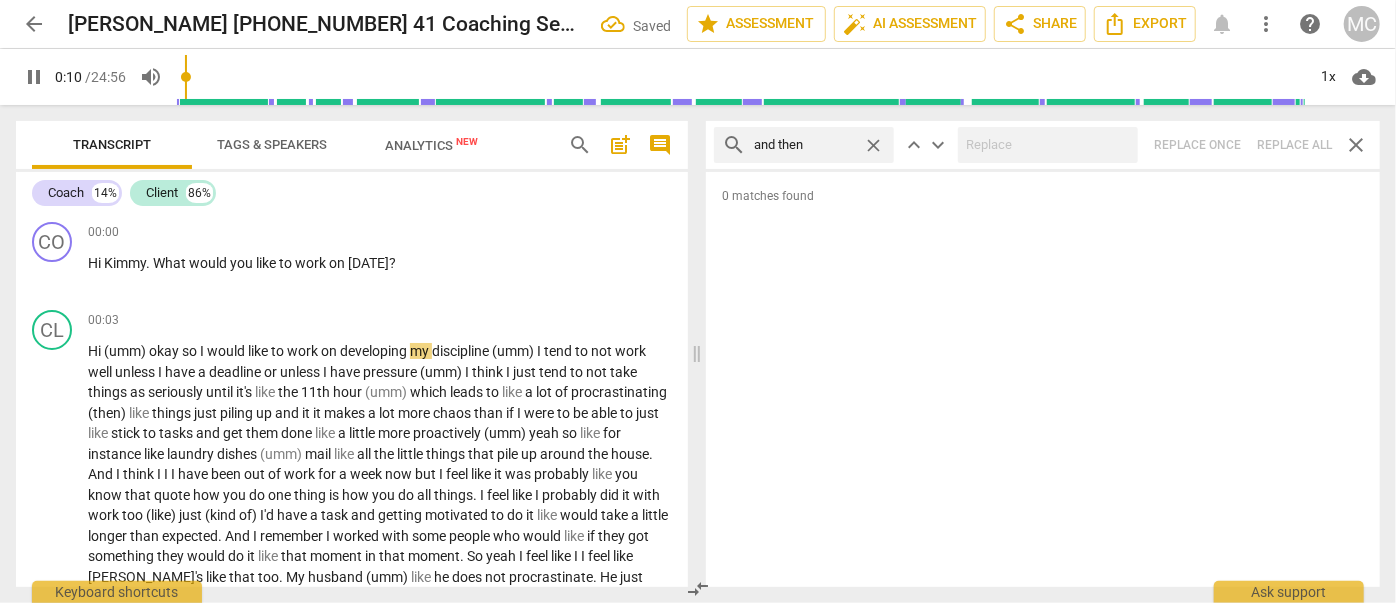 click on "close" at bounding box center [873, 145] 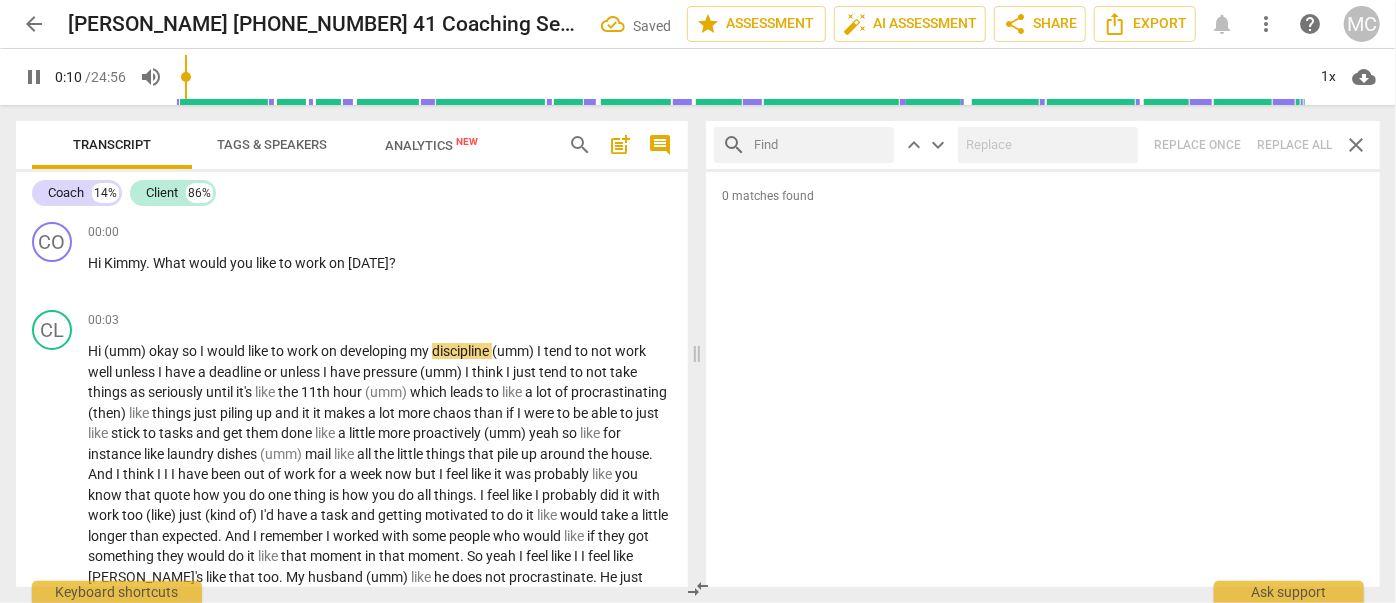 click at bounding box center [820, 145] 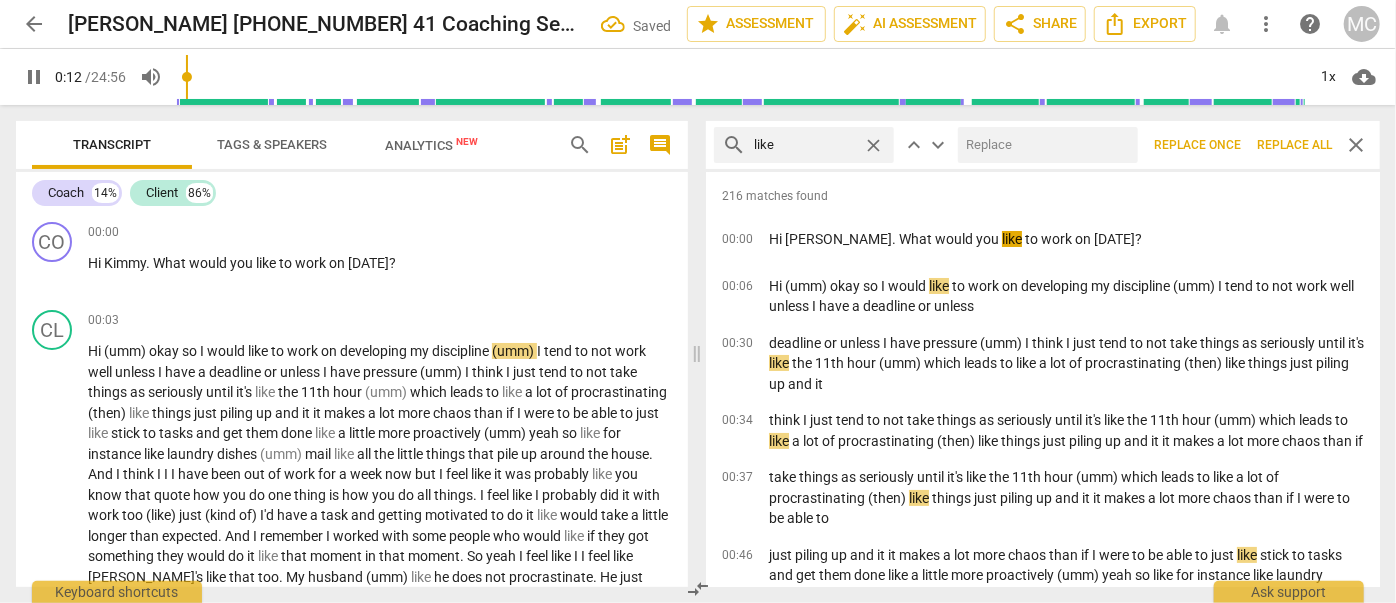 click at bounding box center [1044, 145] 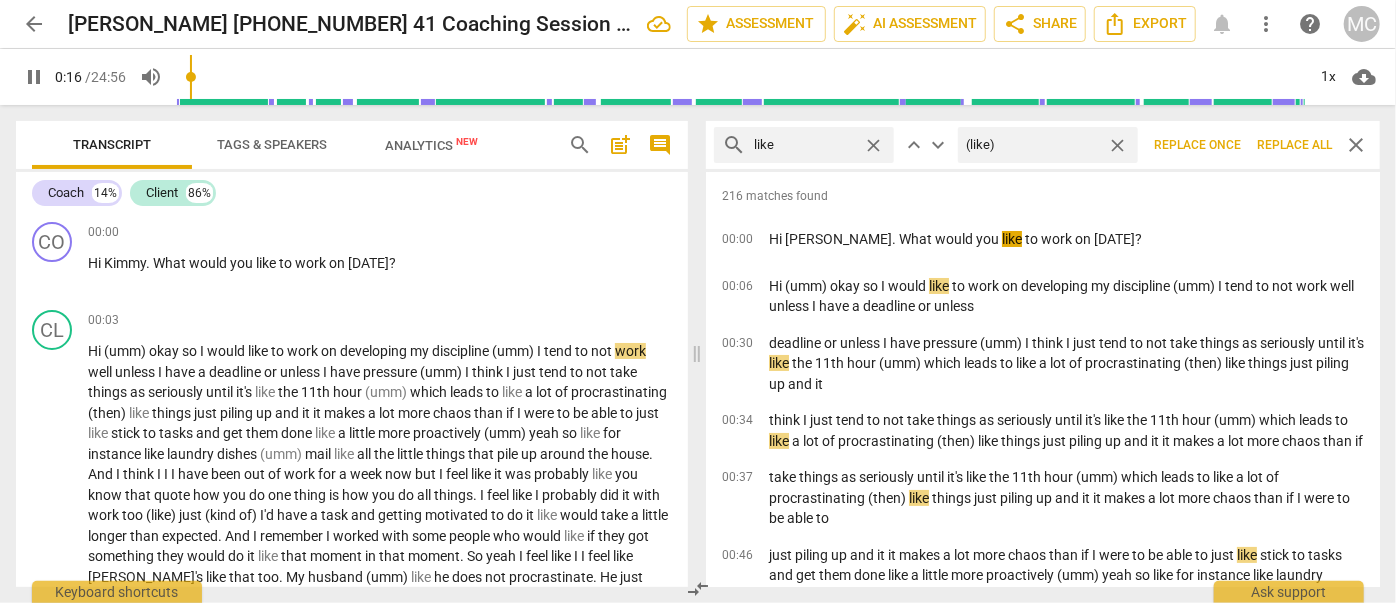click on "Replace all" at bounding box center [1294, 145] 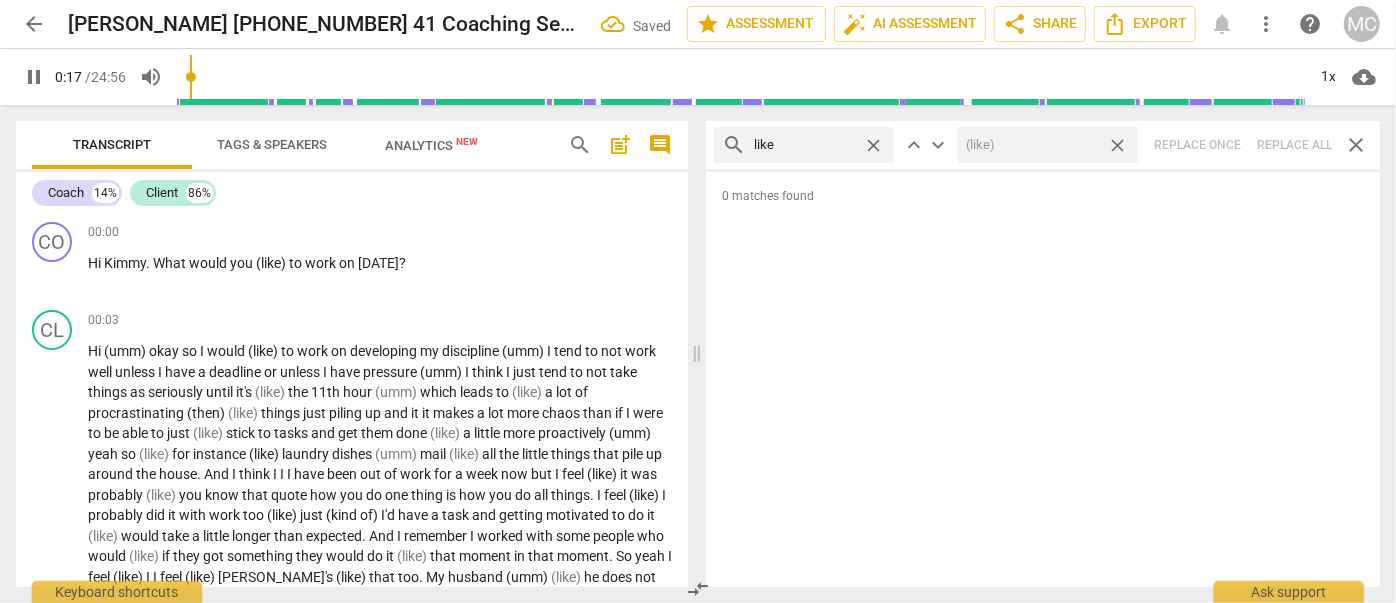click on "close" at bounding box center (1117, 145) 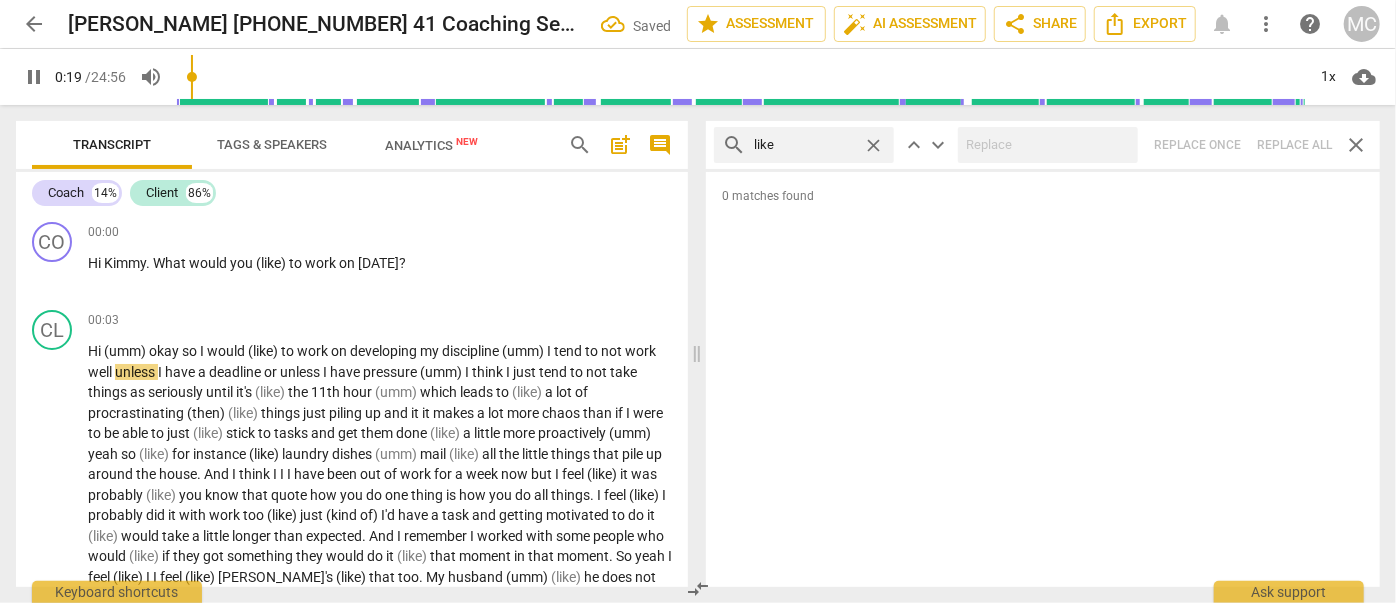 click on "close" at bounding box center (873, 145) 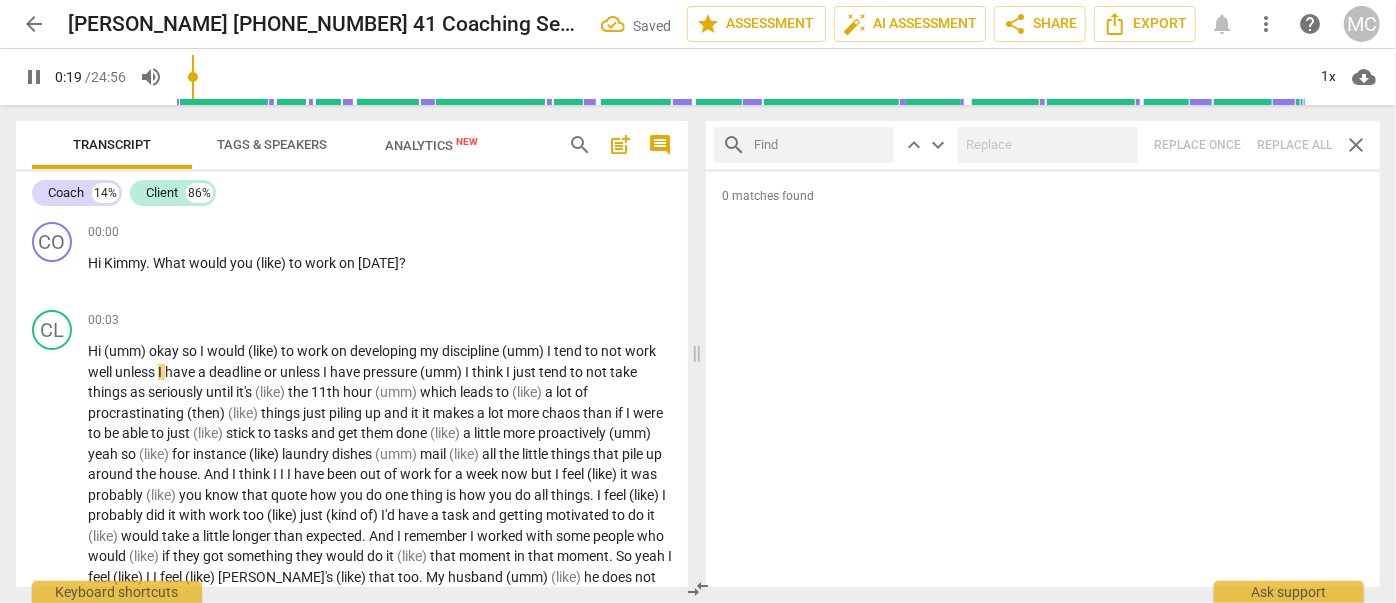 click at bounding box center (820, 145) 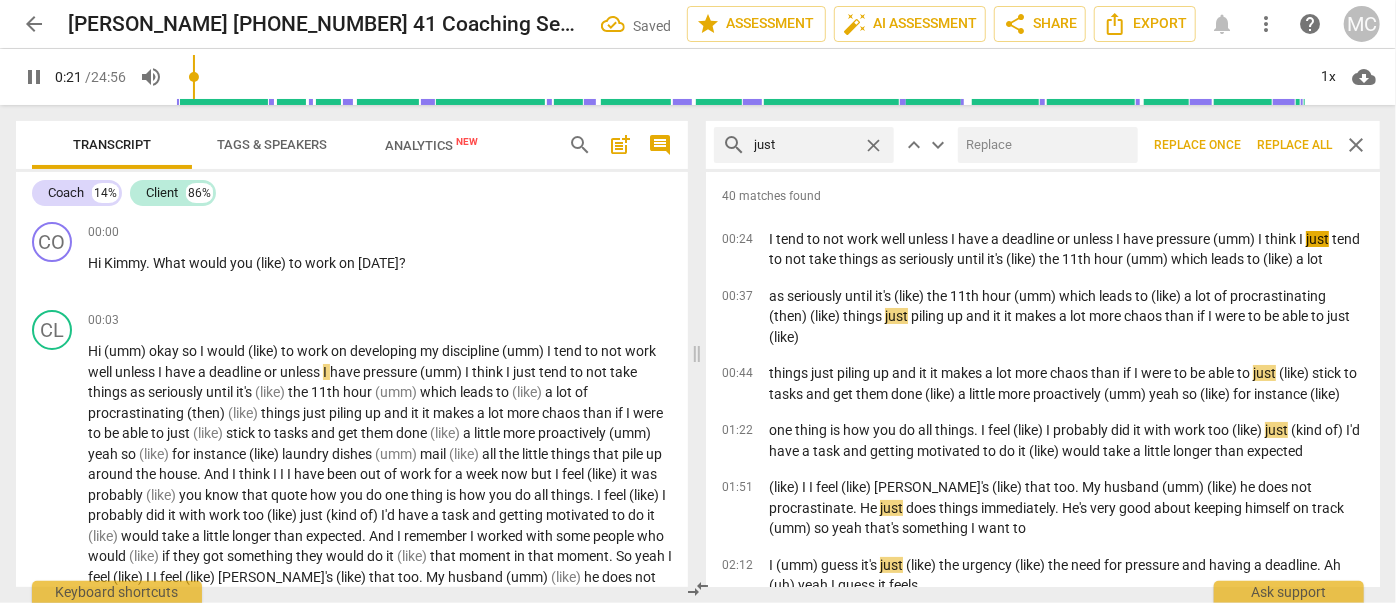 click at bounding box center (1044, 145) 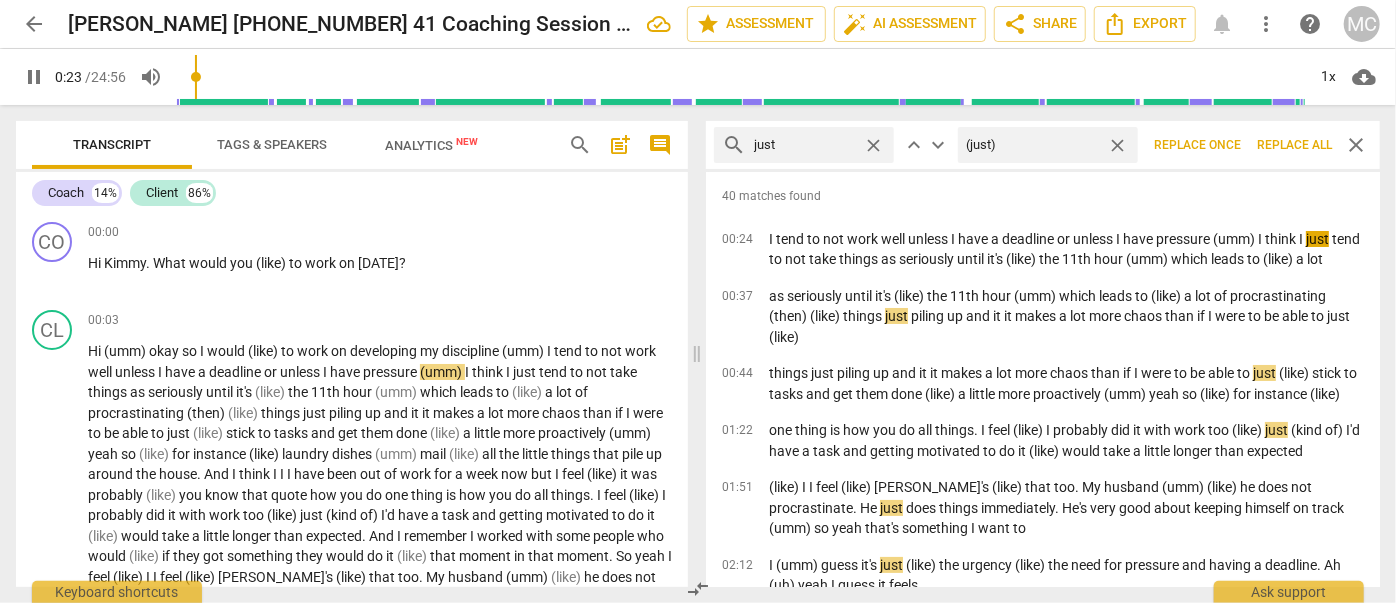 click on "Replace all" at bounding box center (1294, 145) 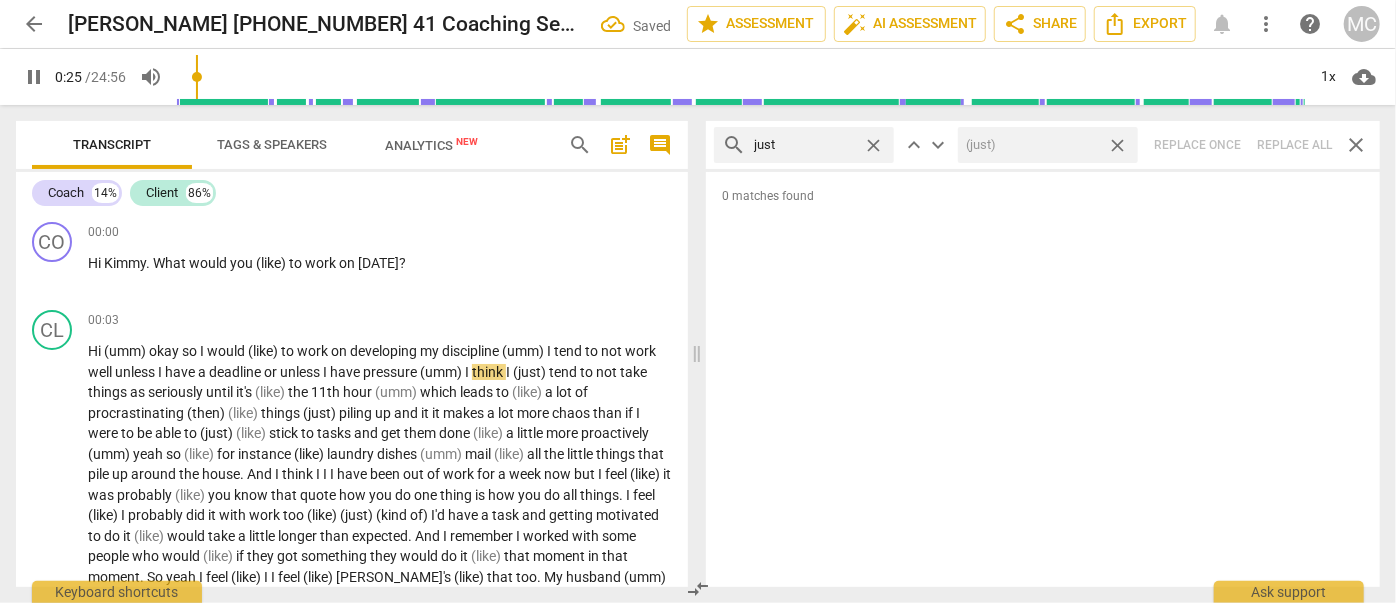 click on "close" at bounding box center (1117, 145) 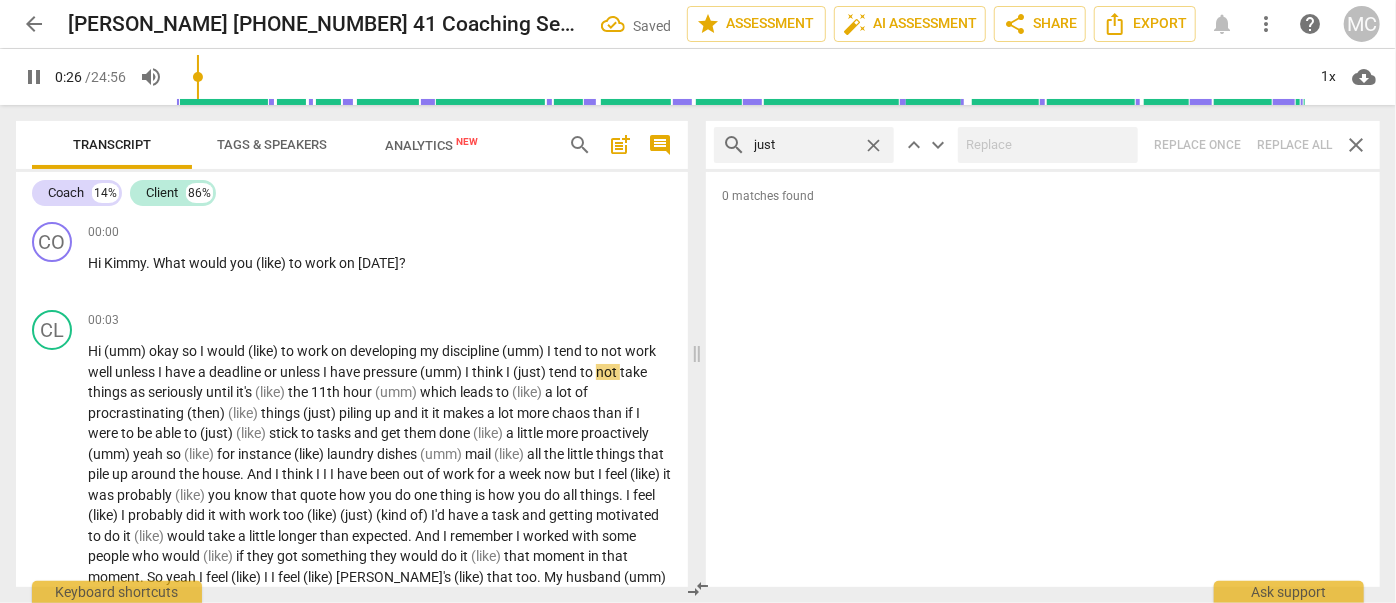 click on "close" at bounding box center [873, 145] 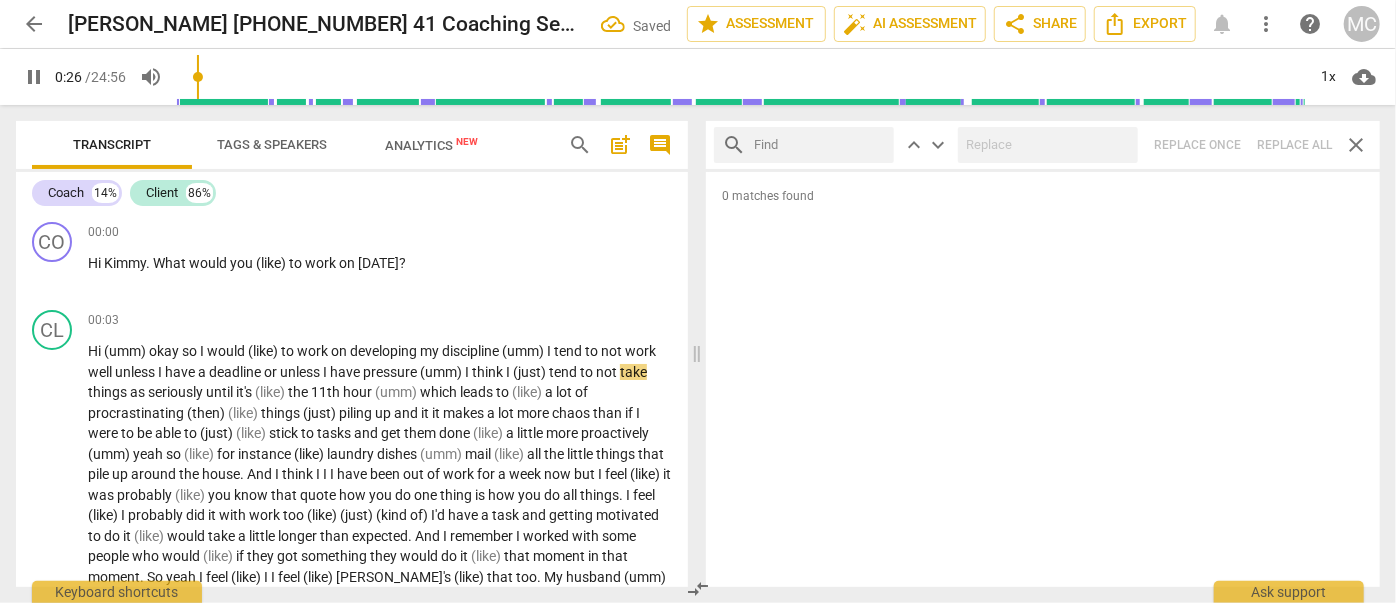 click at bounding box center (820, 145) 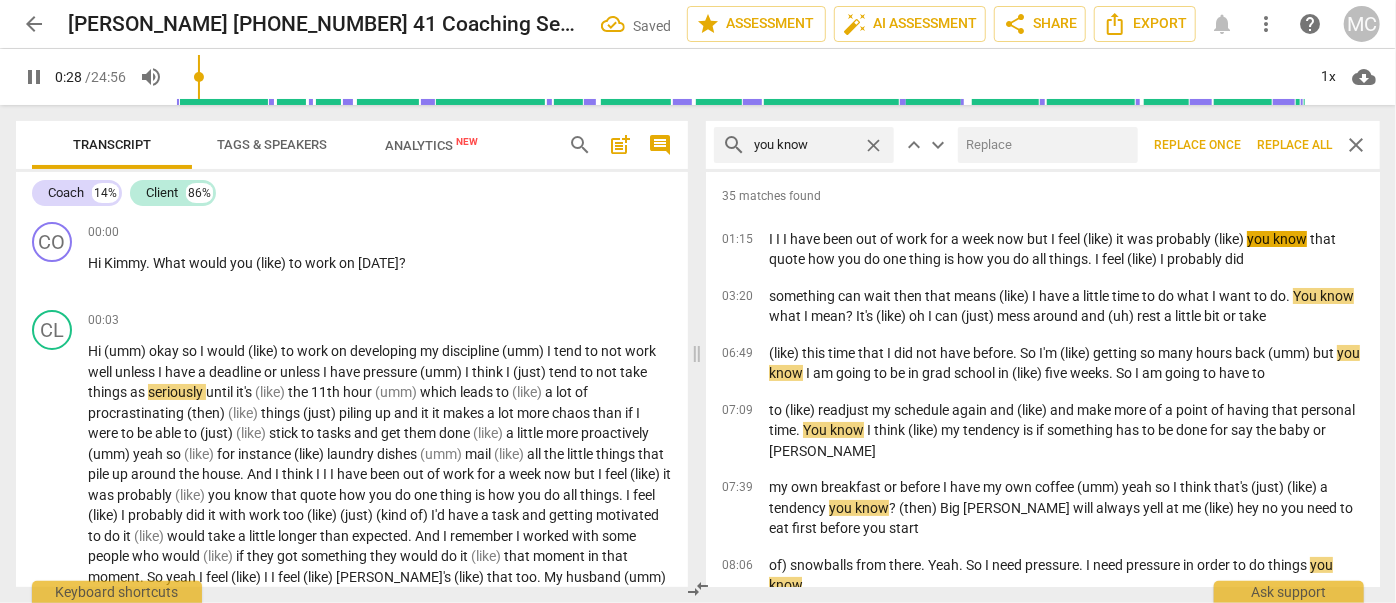 click at bounding box center [1044, 145] 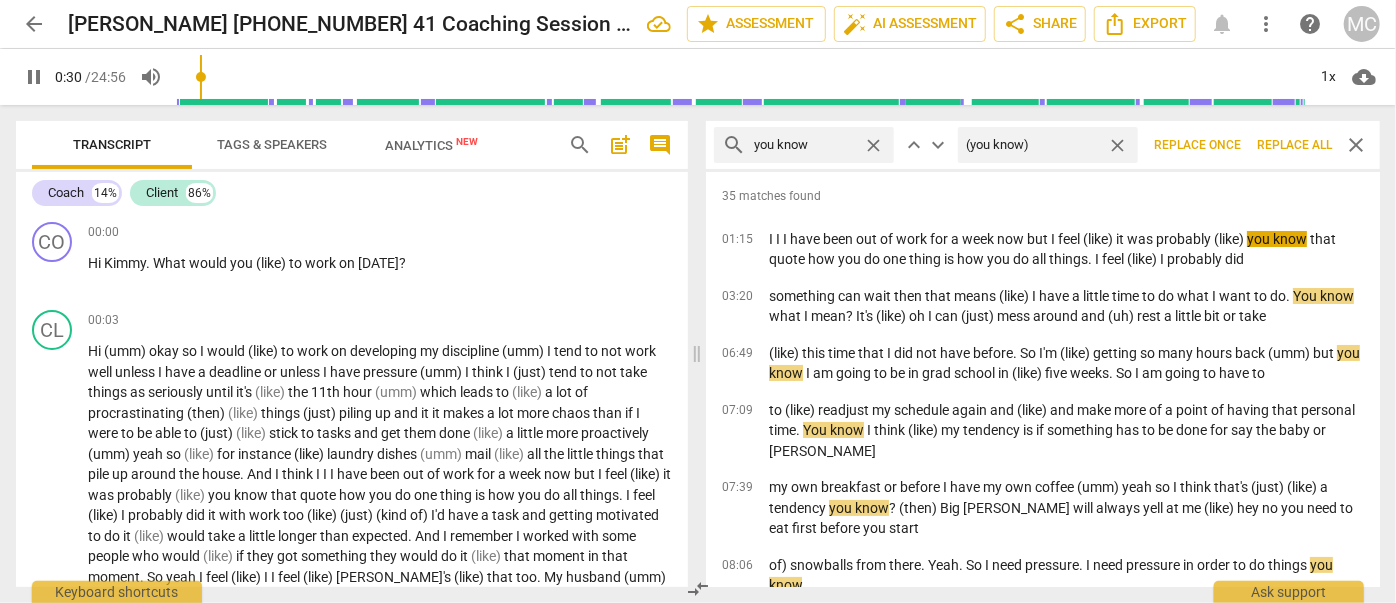 click on "Replace all" at bounding box center [1294, 145] 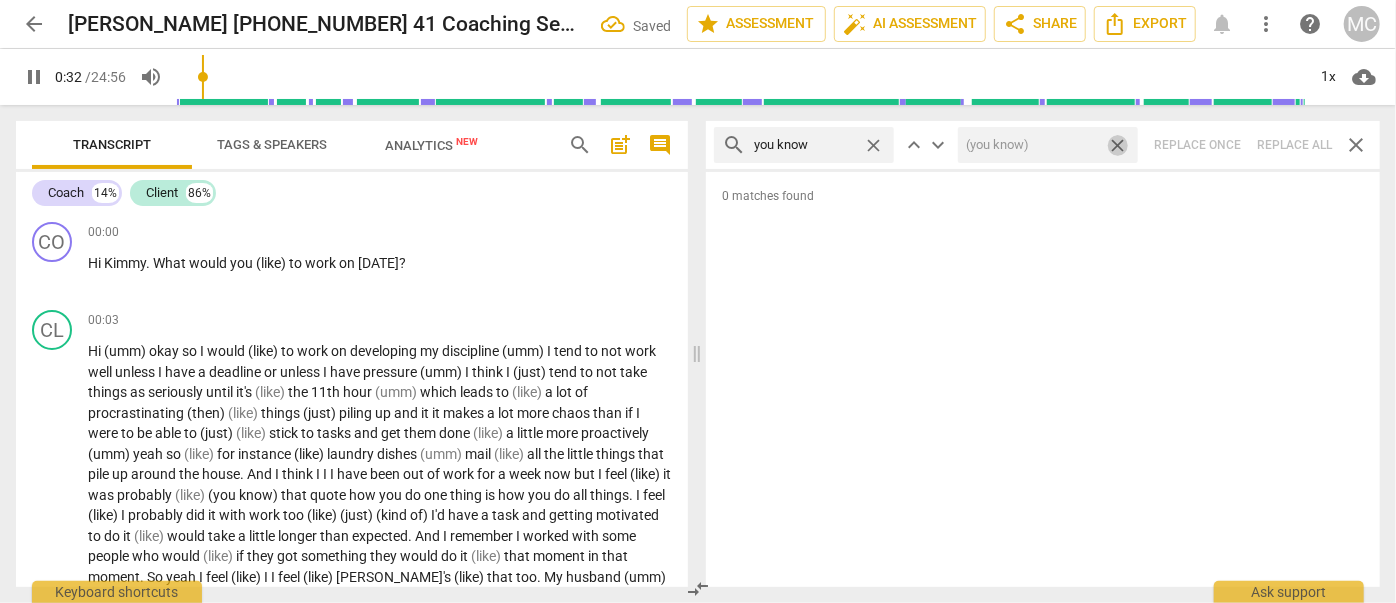 click on "close" at bounding box center (1117, 145) 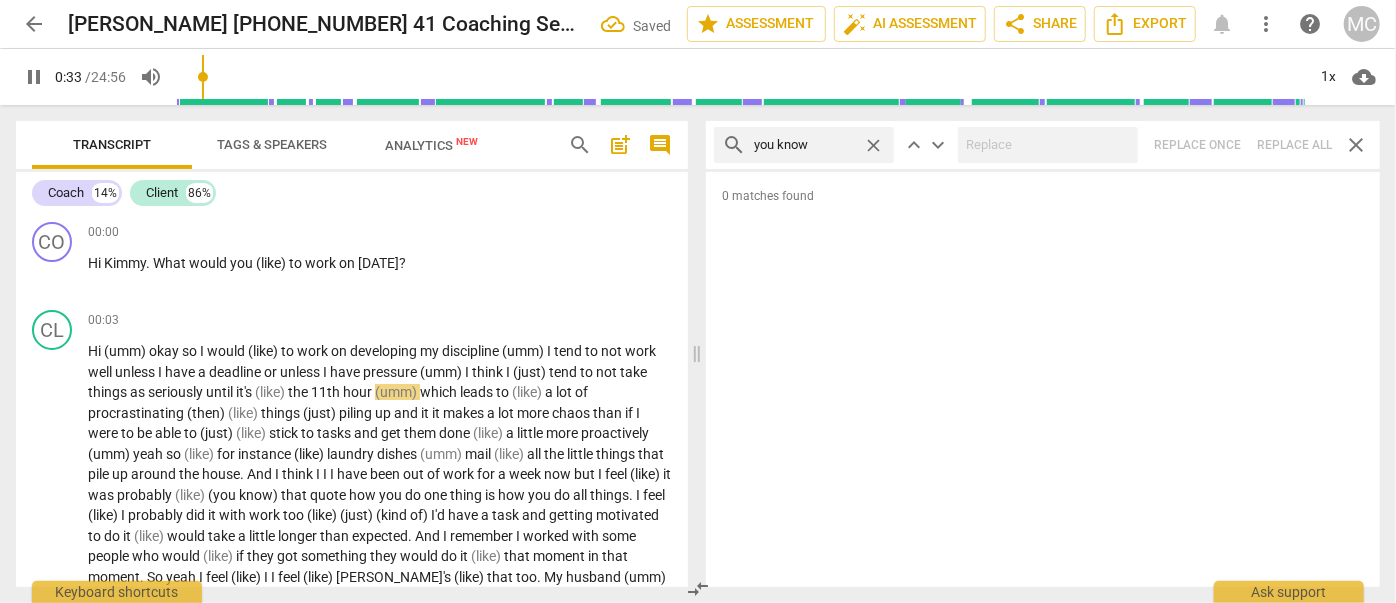 click on "close" at bounding box center [873, 145] 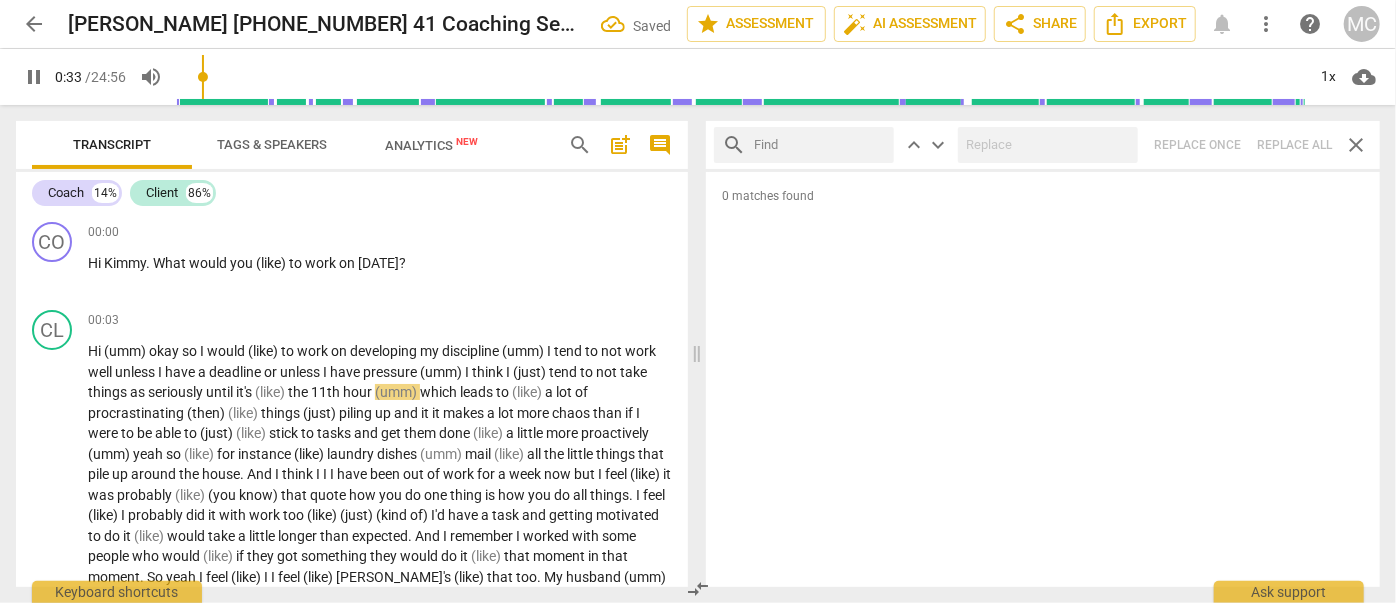 click at bounding box center (820, 145) 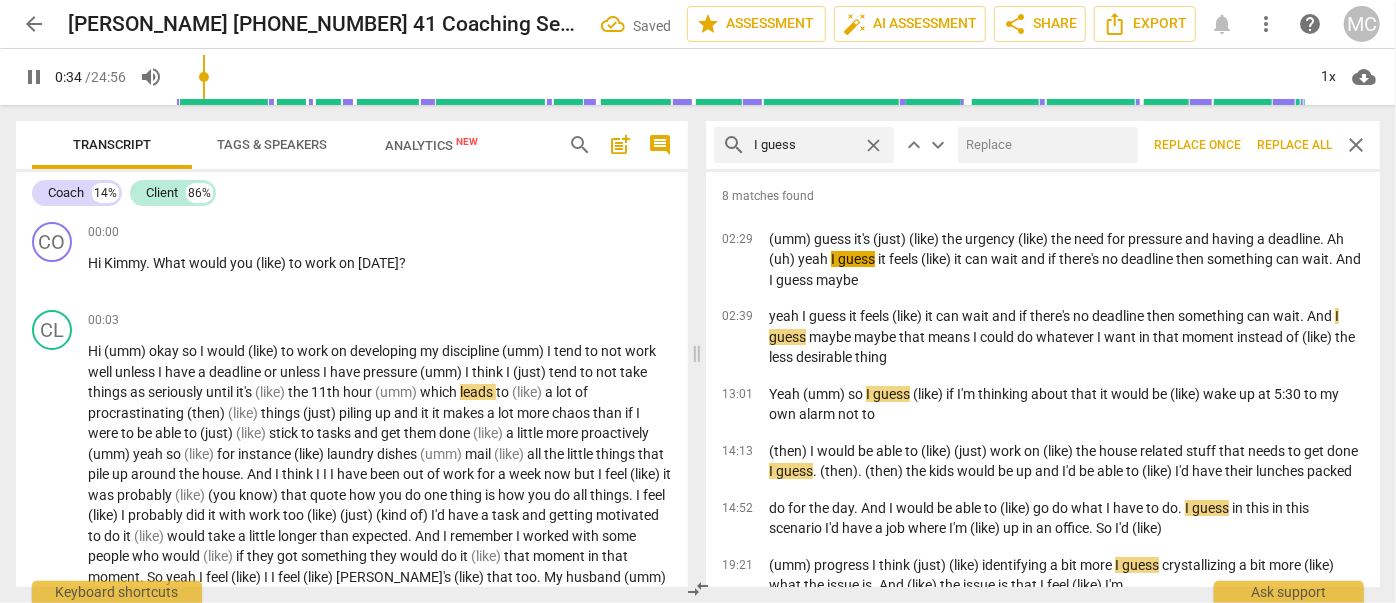 click at bounding box center (1044, 145) 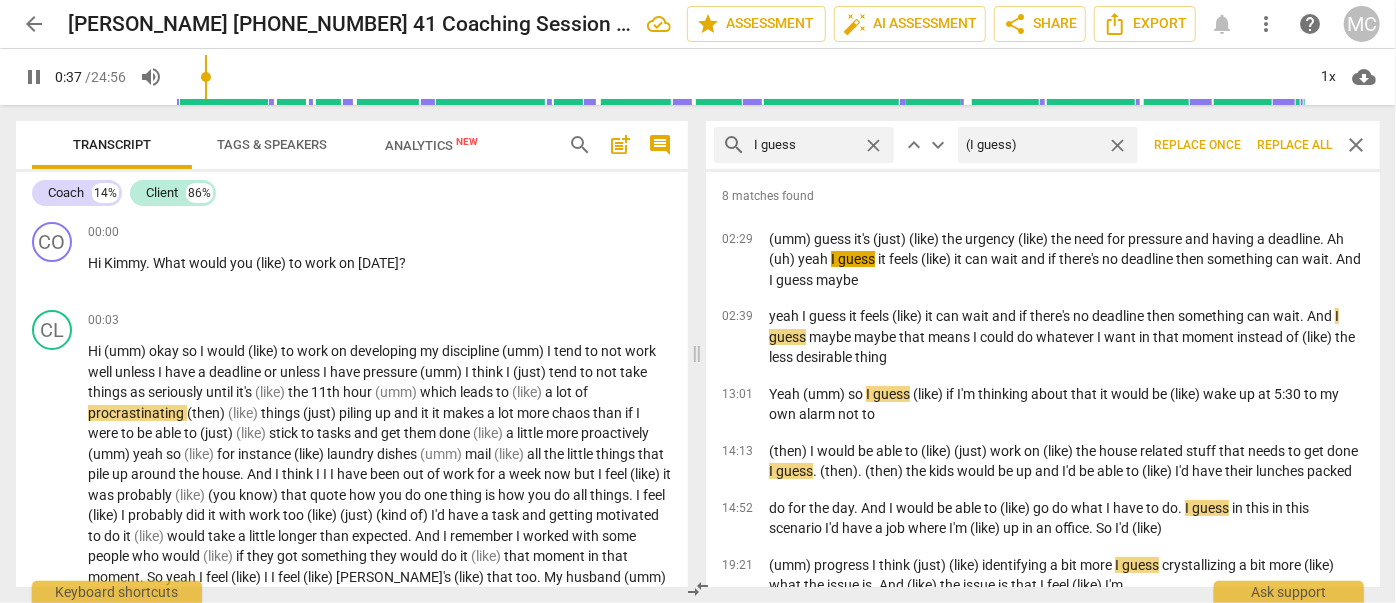 click on "Replace all" at bounding box center [1294, 145] 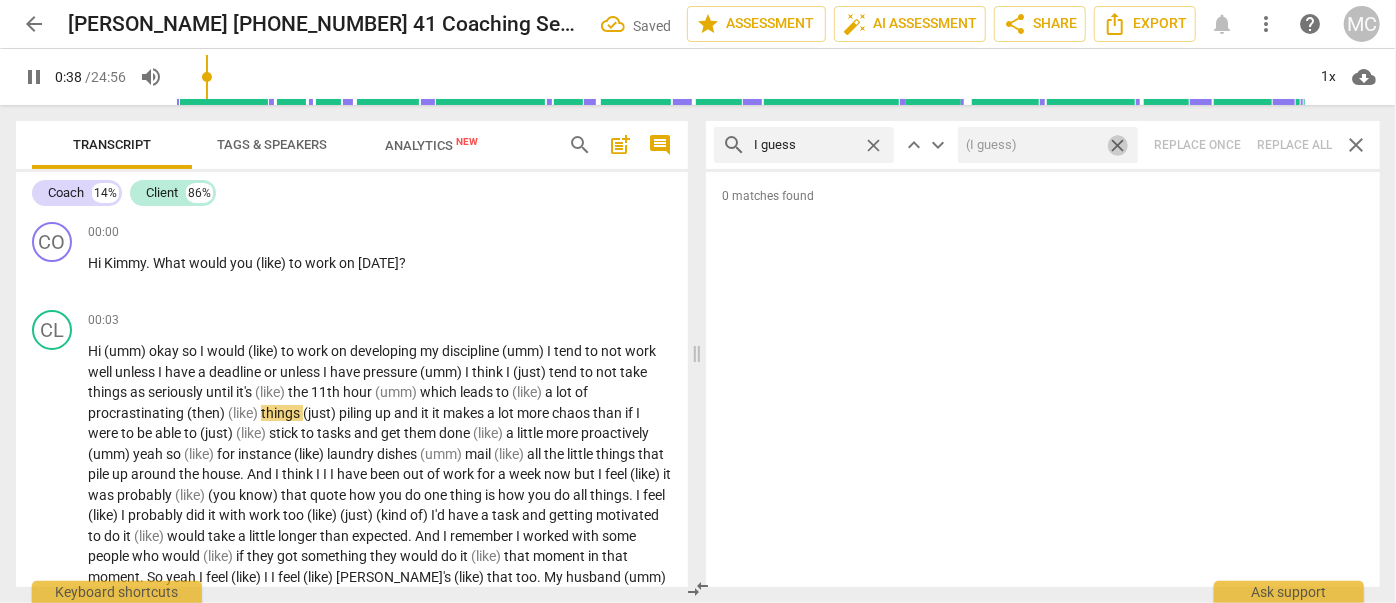 click on "close" at bounding box center (1117, 145) 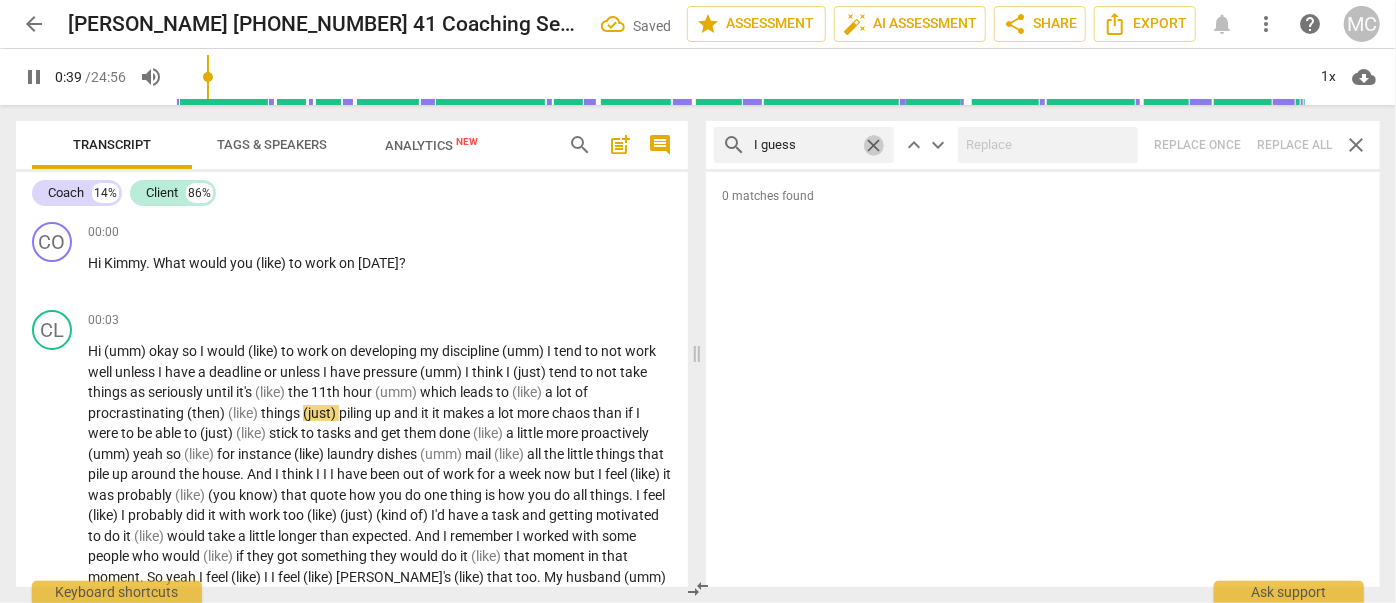 click on "close" at bounding box center [873, 145] 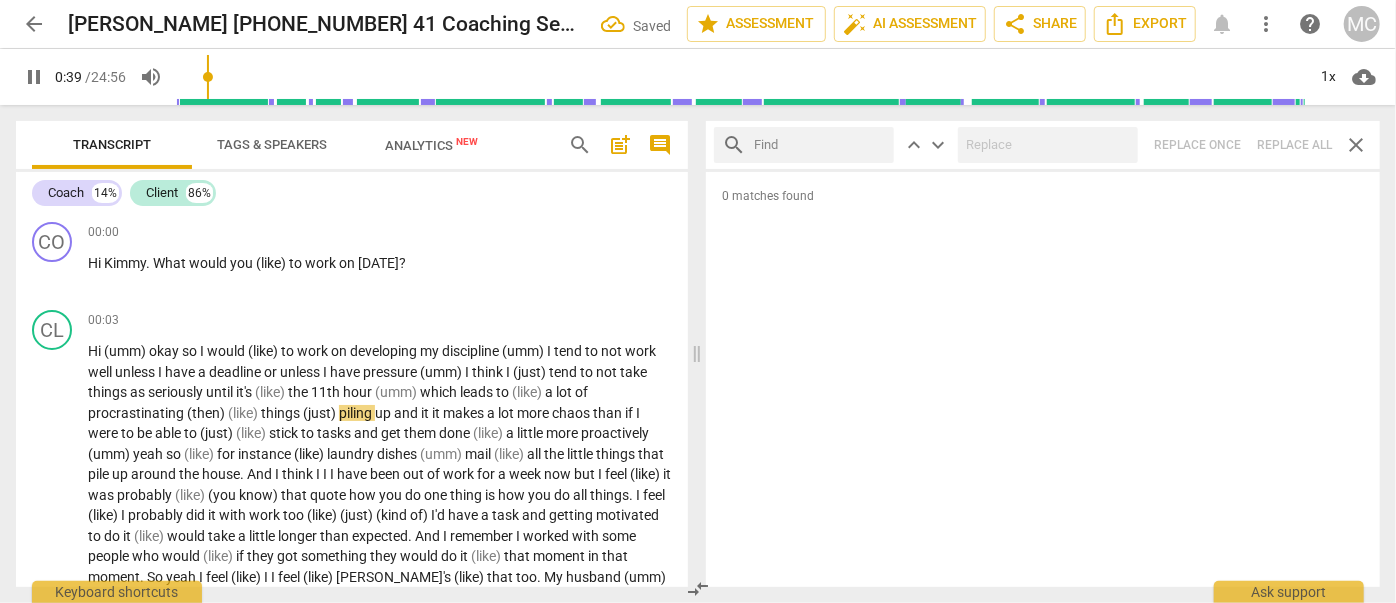 click at bounding box center [820, 145] 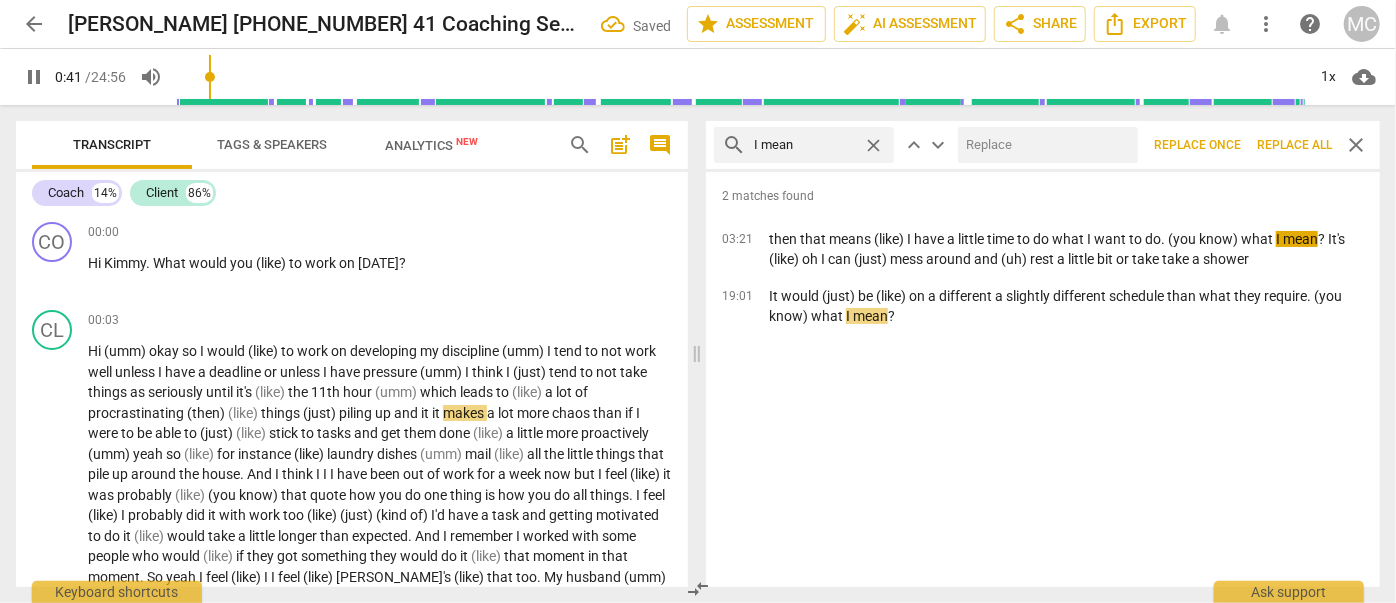 click at bounding box center (1044, 145) 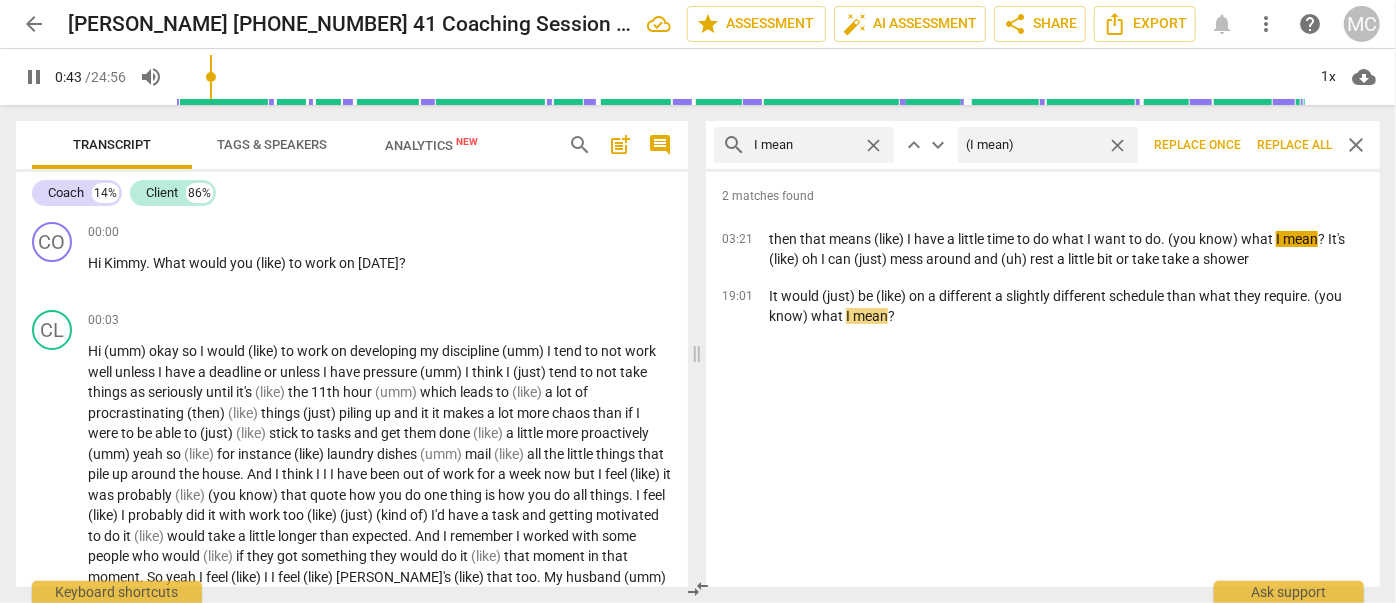 click on "Replace all" at bounding box center [1294, 145] 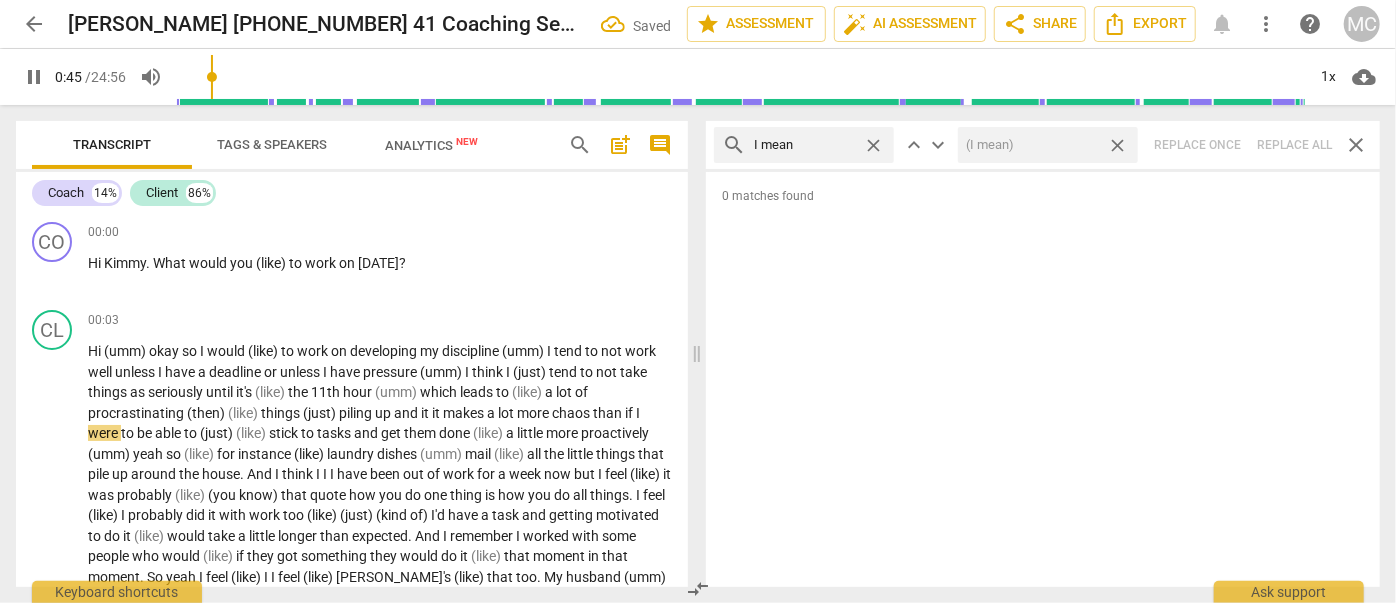 click on "close" at bounding box center (1117, 145) 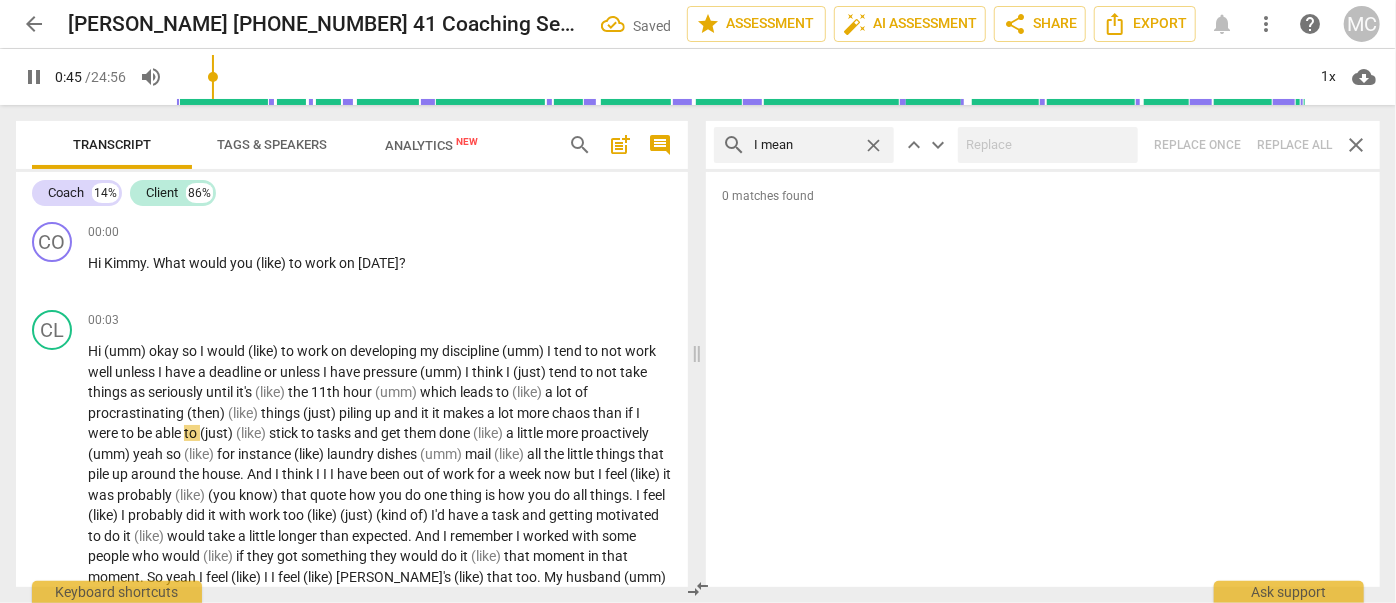 click on "close" at bounding box center [873, 145] 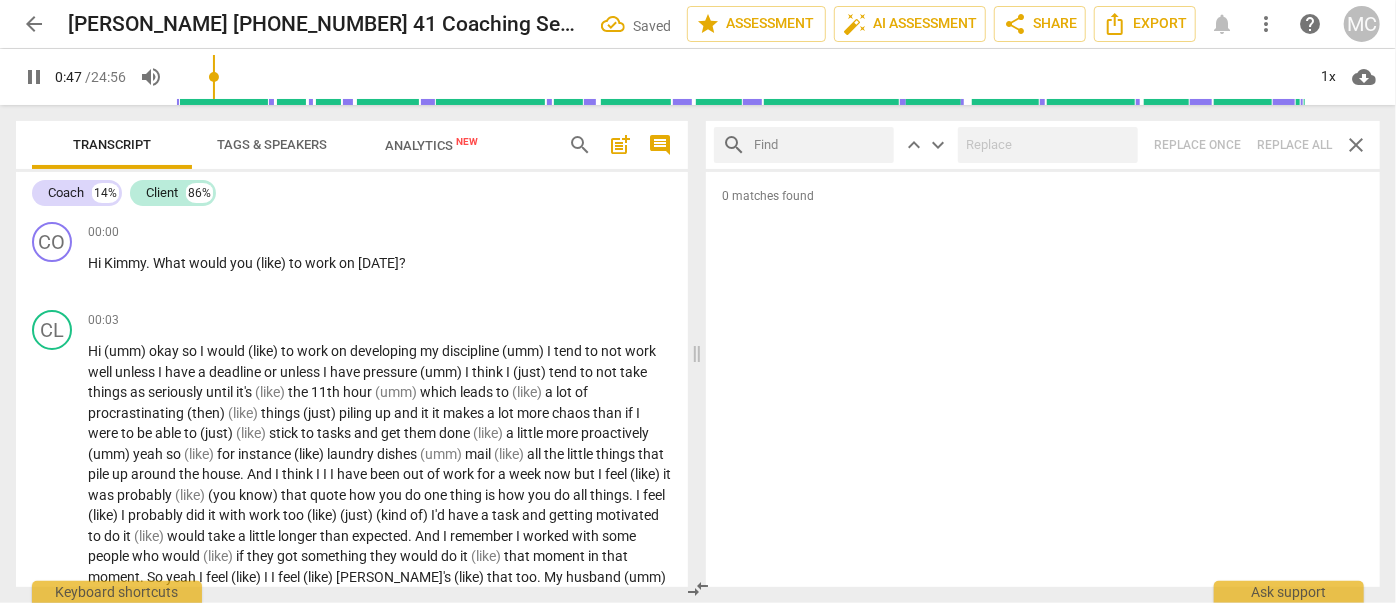 click at bounding box center [820, 145] 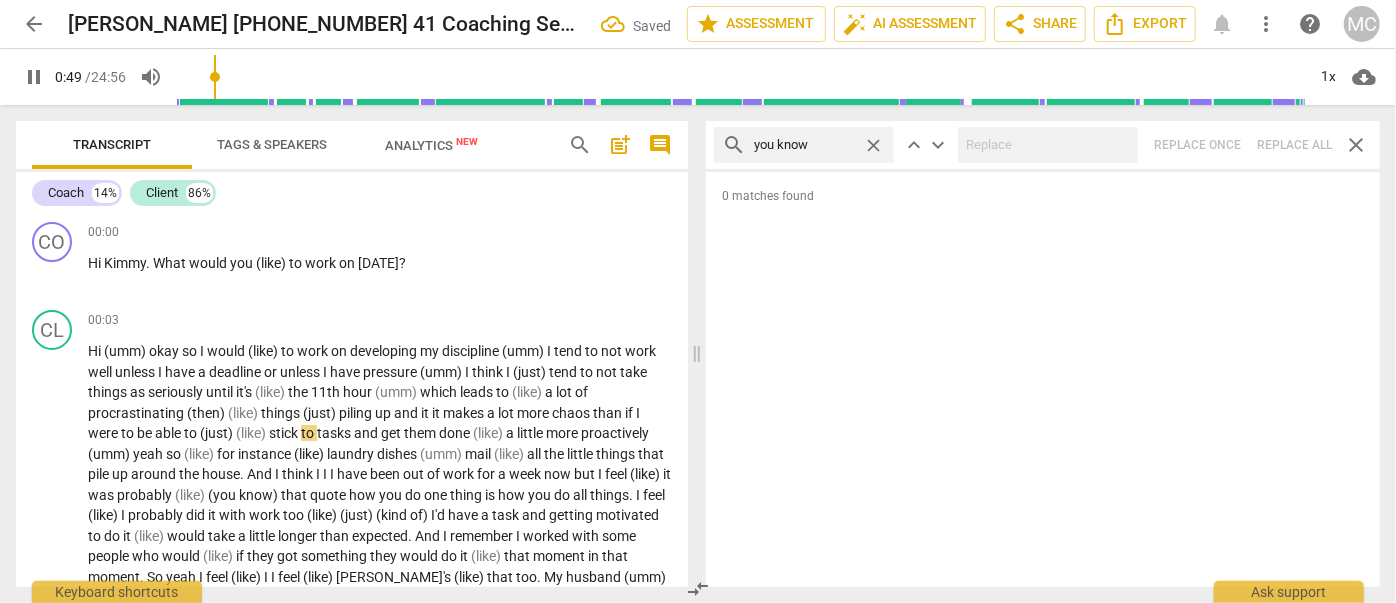 click on "close" at bounding box center [873, 145] 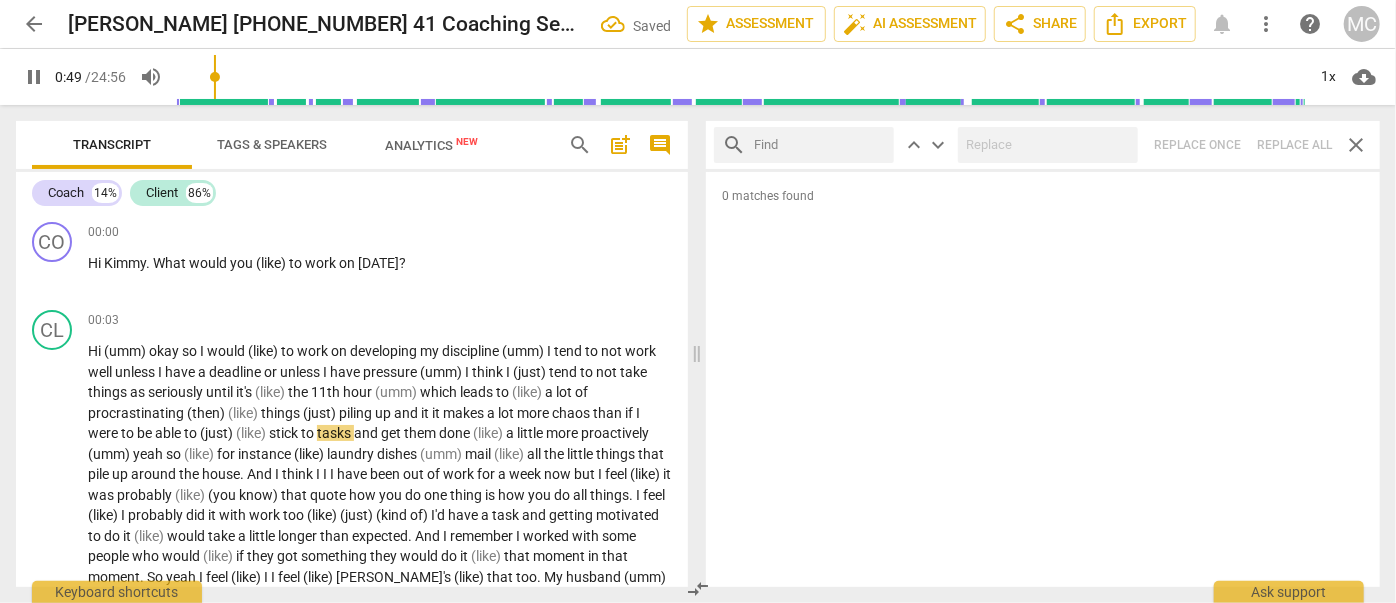 click at bounding box center (820, 145) 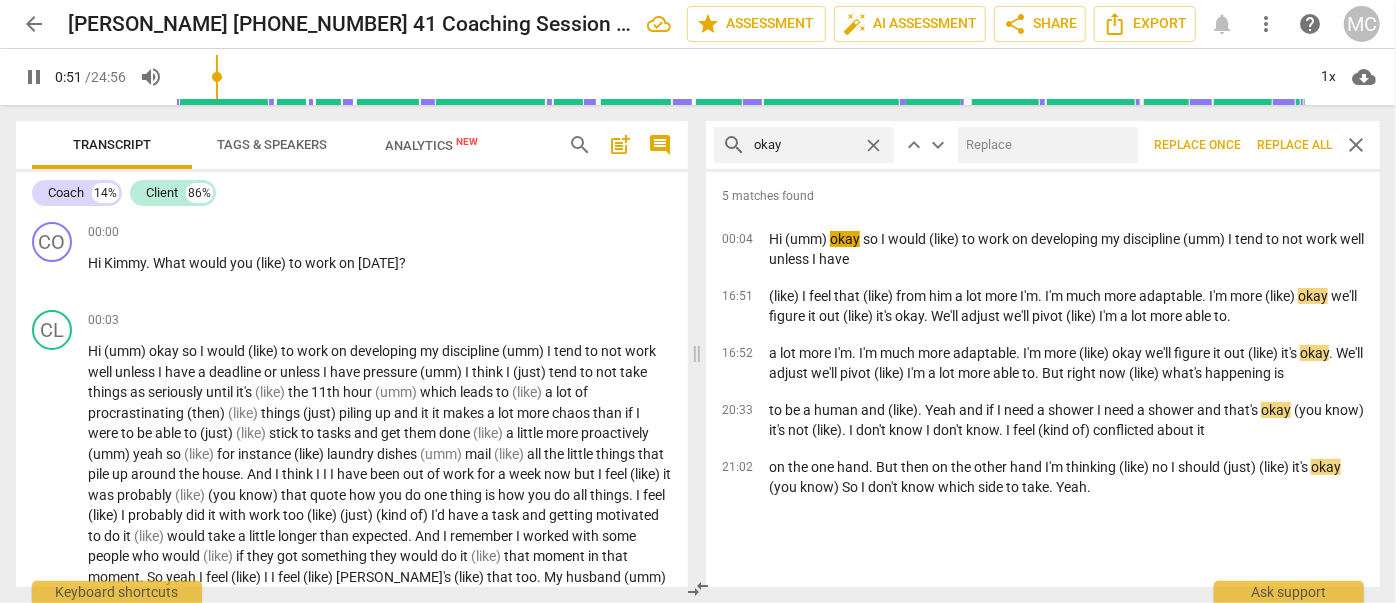 click at bounding box center [1044, 145] 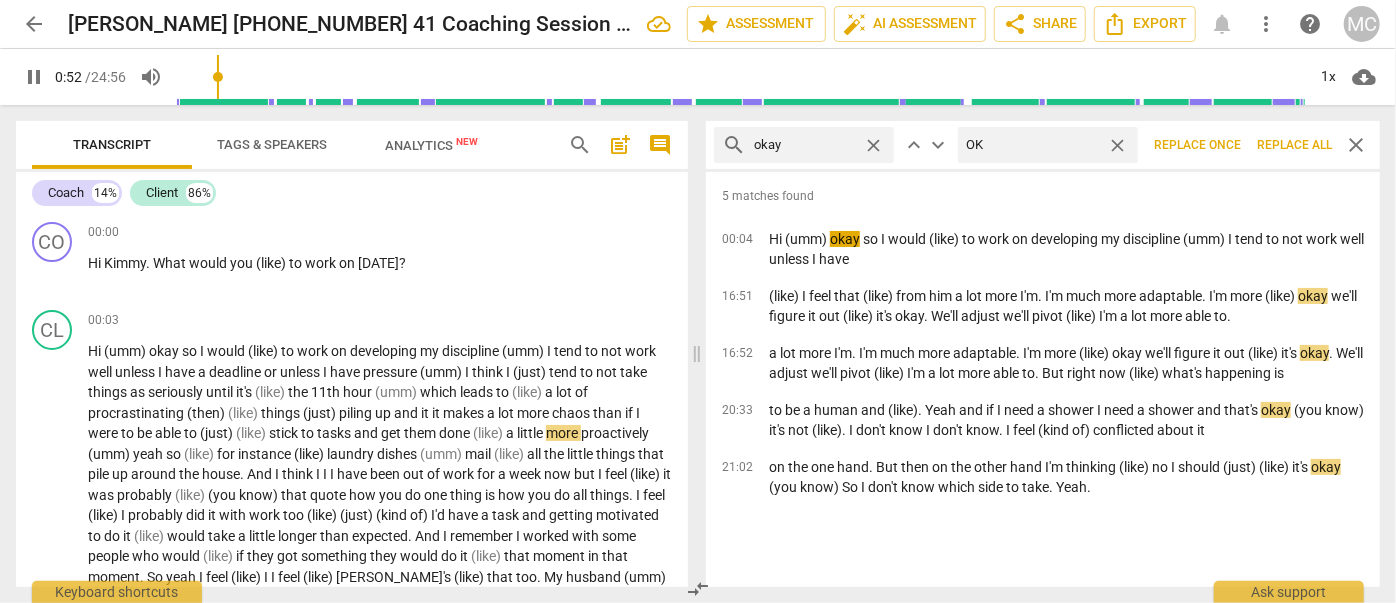 click on "Replace all" at bounding box center (1294, 145) 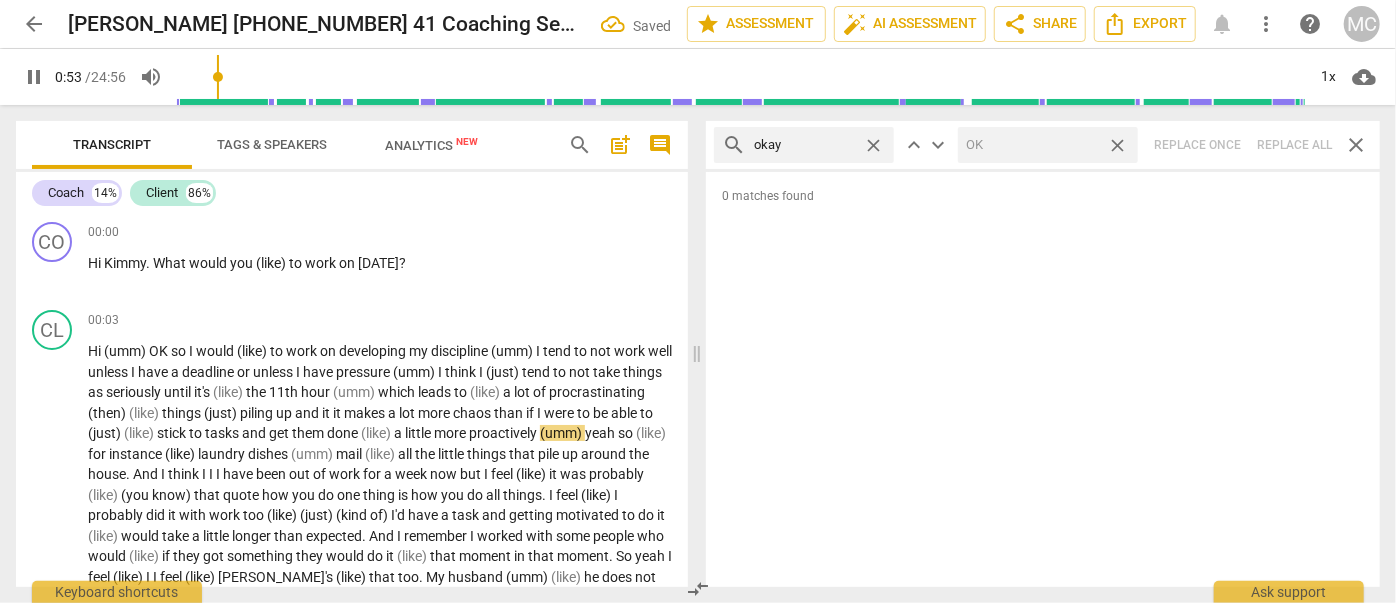 drag, startPoint x: 1116, startPoint y: 143, endPoint x: 962, endPoint y: 135, distance: 154.20766 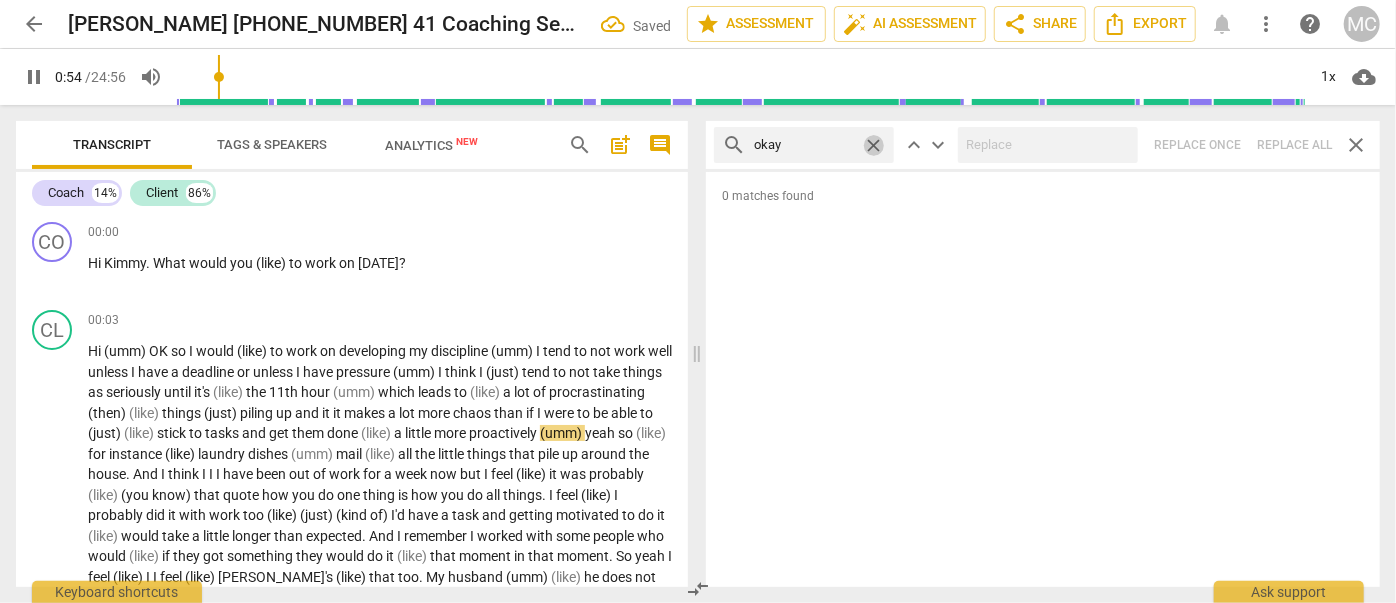 click on "close" at bounding box center [873, 145] 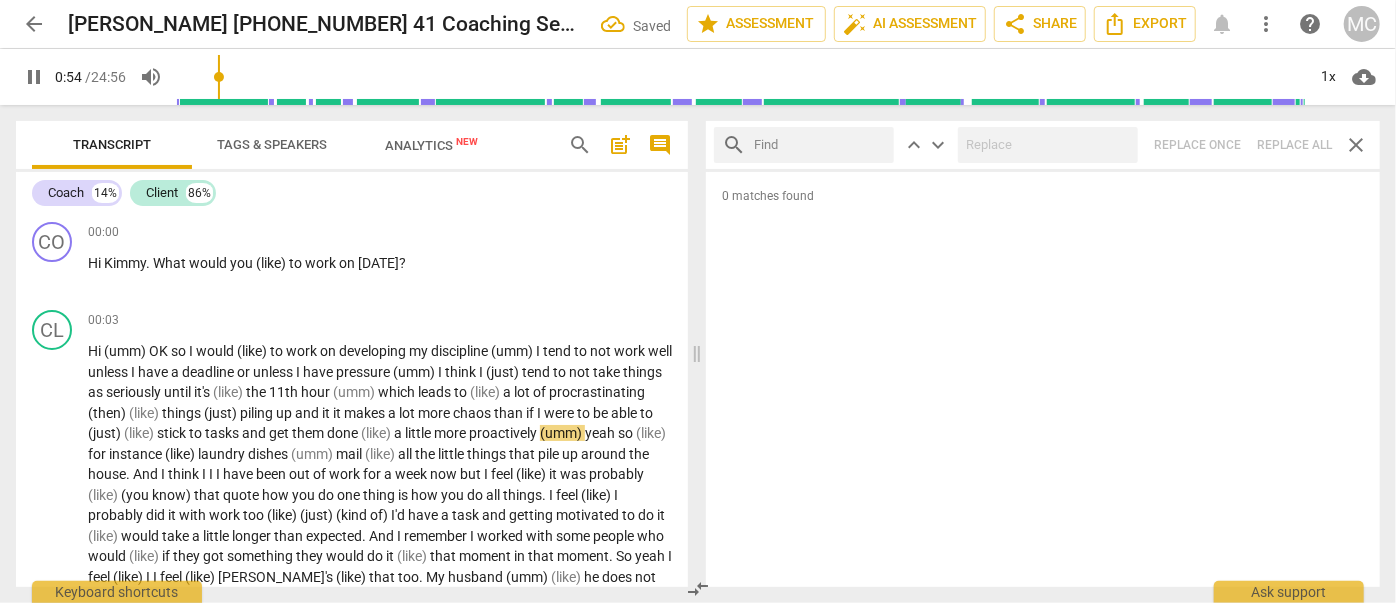 click at bounding box center [820, 145] 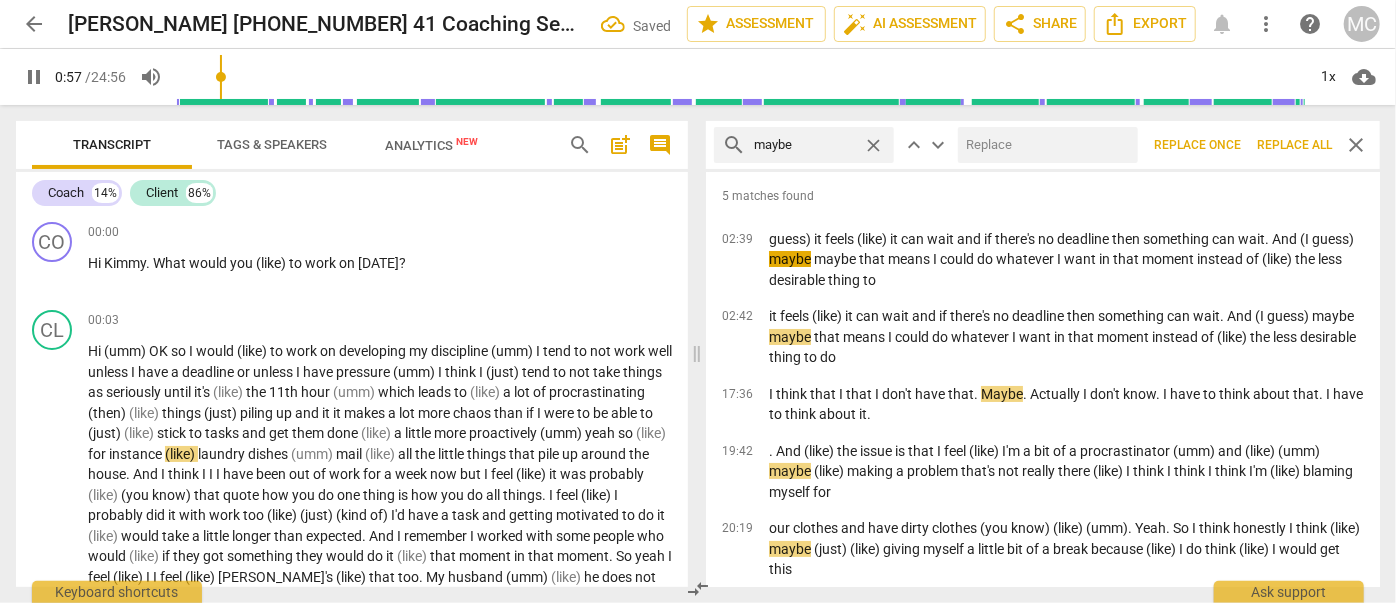 click at bounding box center [1044, 145] 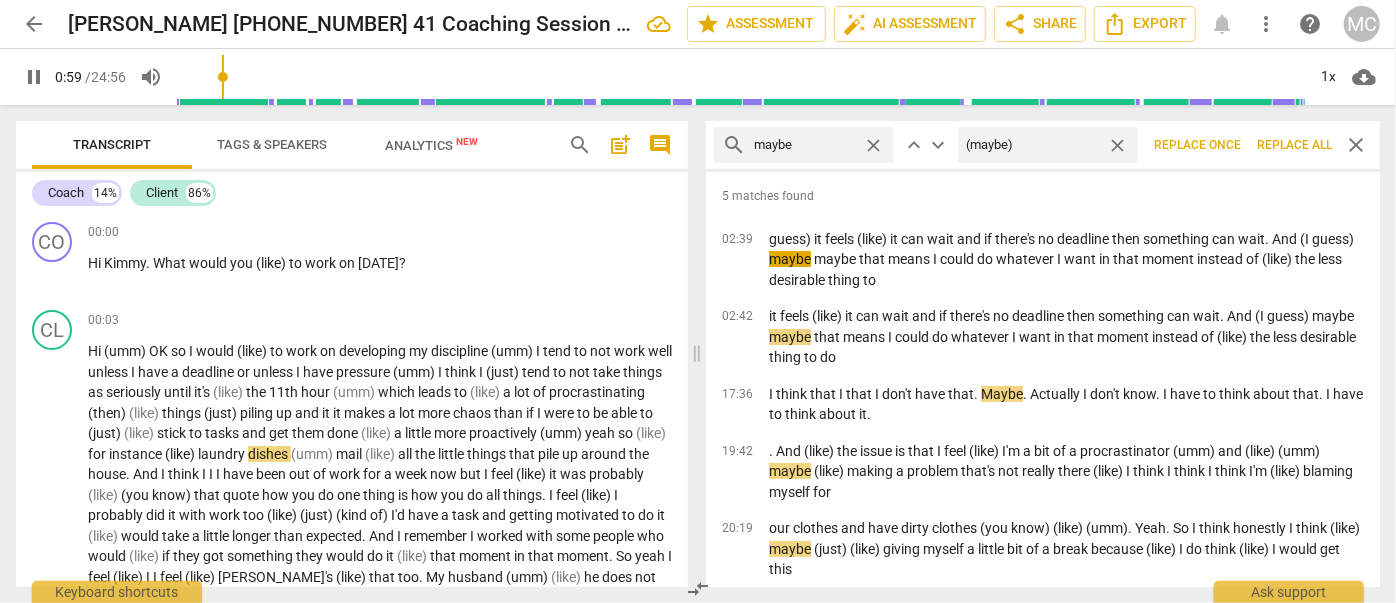 click on "Replace all" at bounding box center (1294, 145) 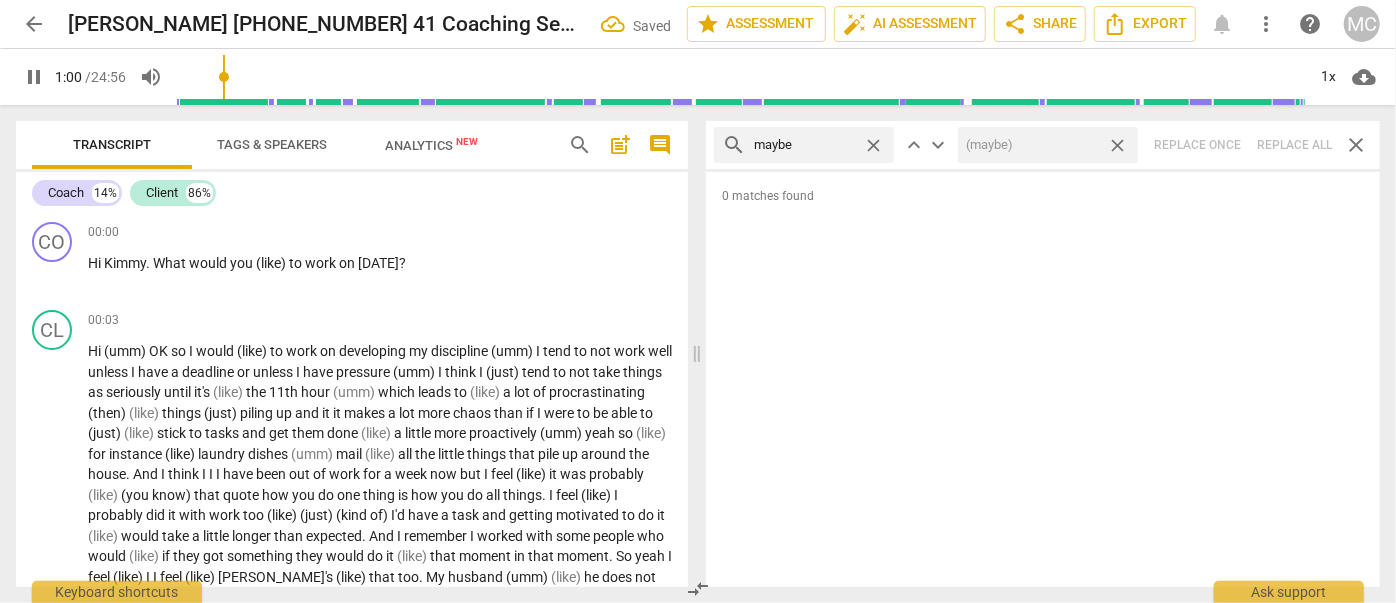 click on "close" at bounding box center (1117, 145) 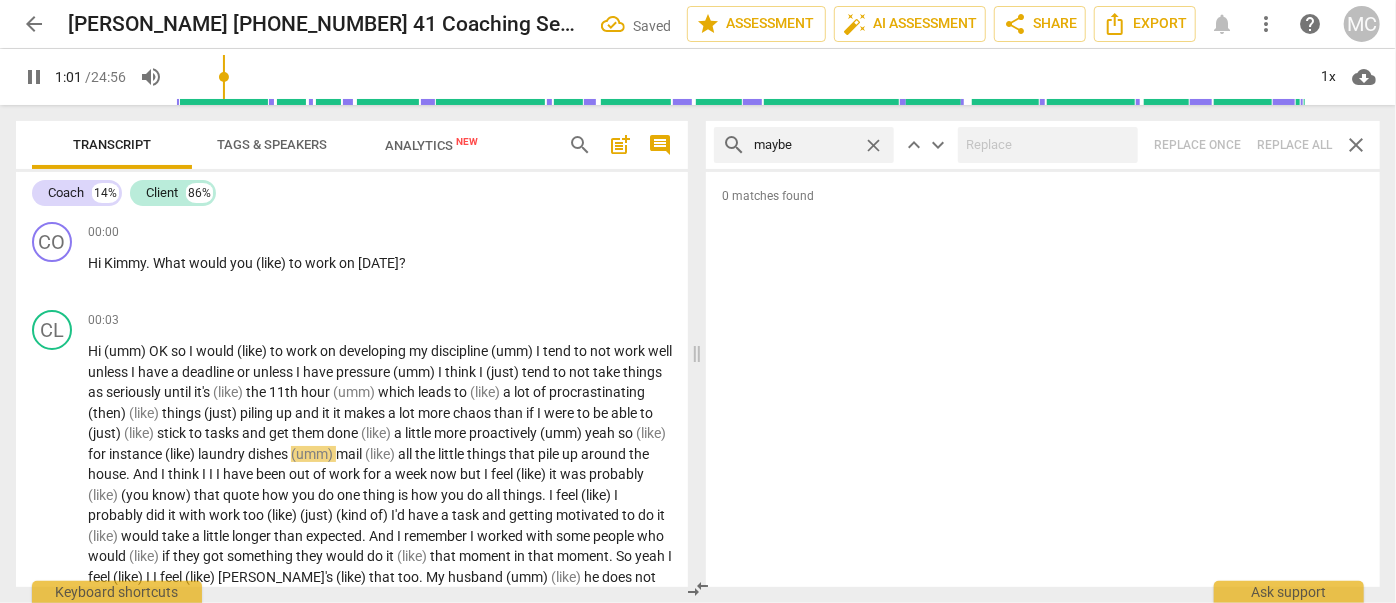 click on "close" at bounding box center (873, 145) 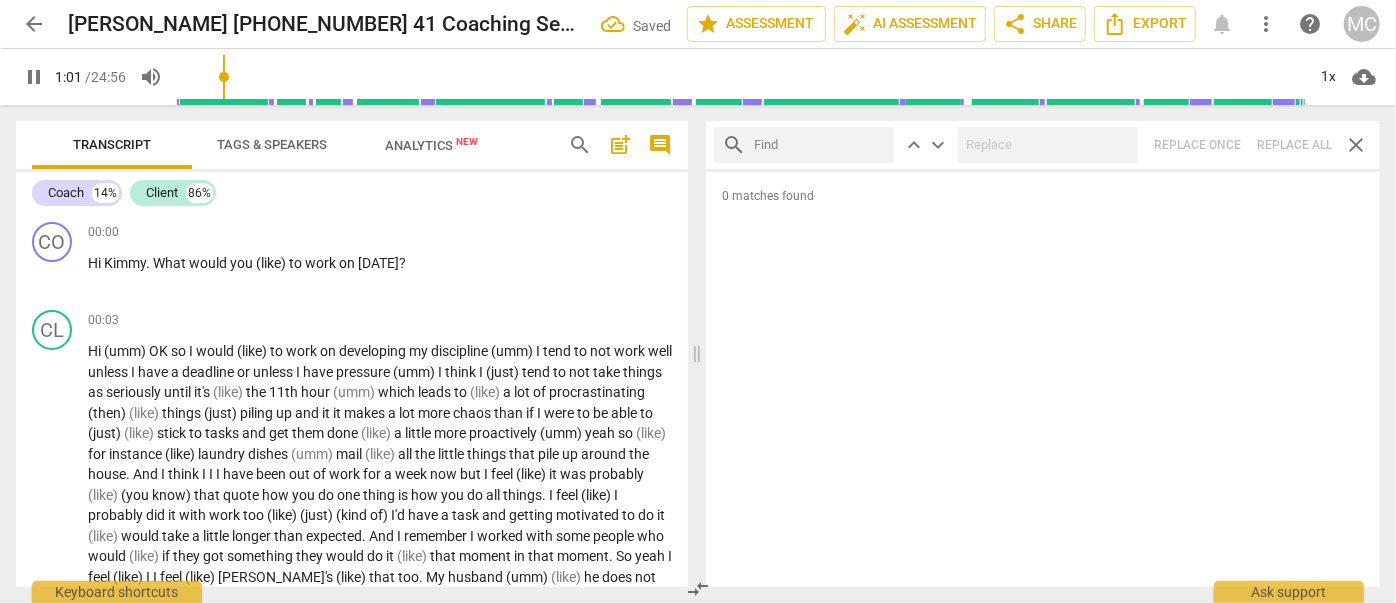 click at bounding box center [820, 145] 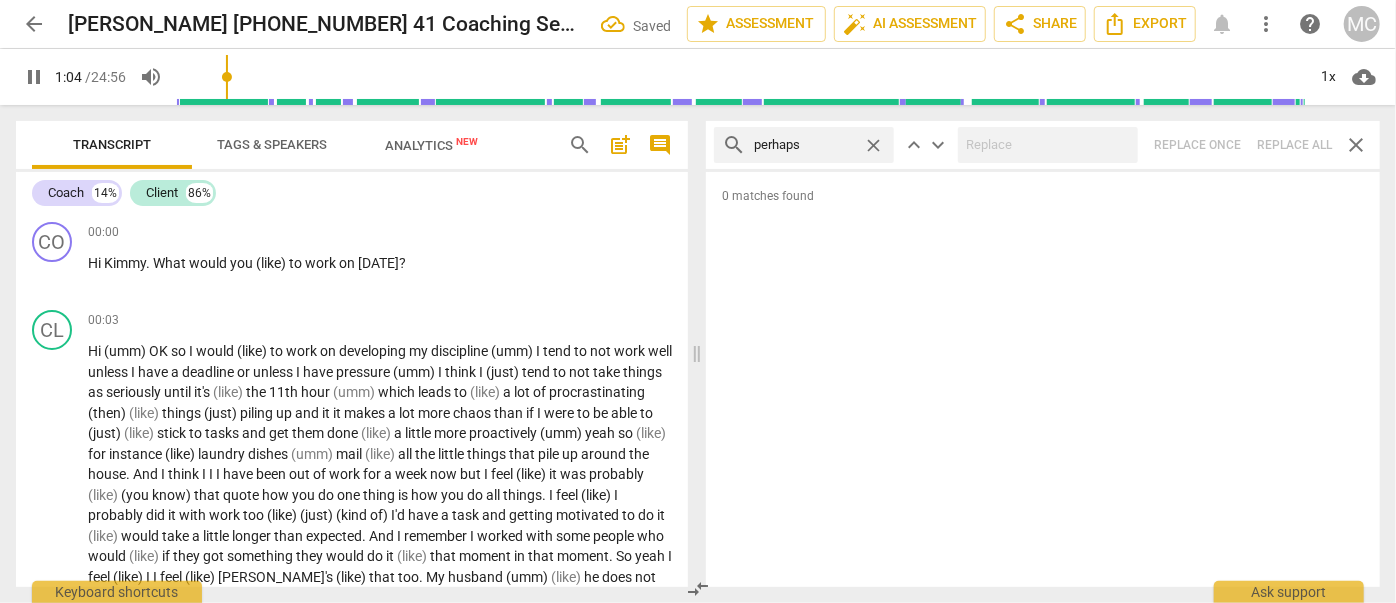 click on "search perhaps close keyboard_arrow_up keyboard_arrow_down Replace once Replace all close" at bounding box center [1043, 145] 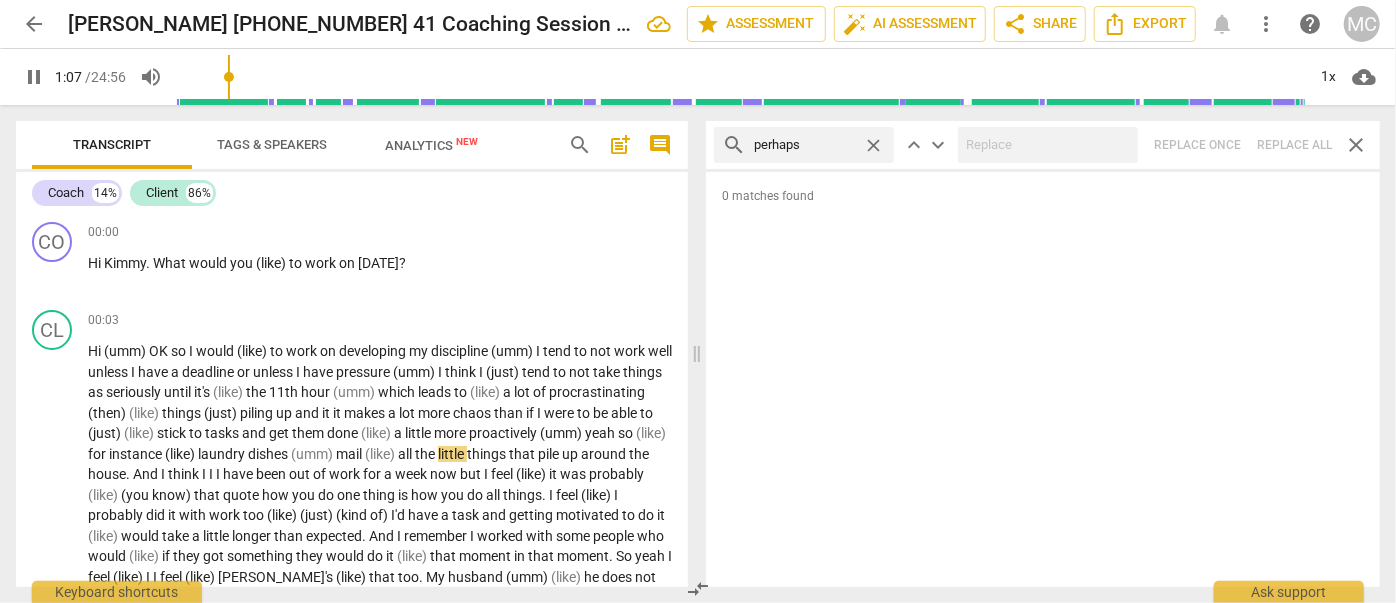 click on "close" at bounding box center (873, 145) 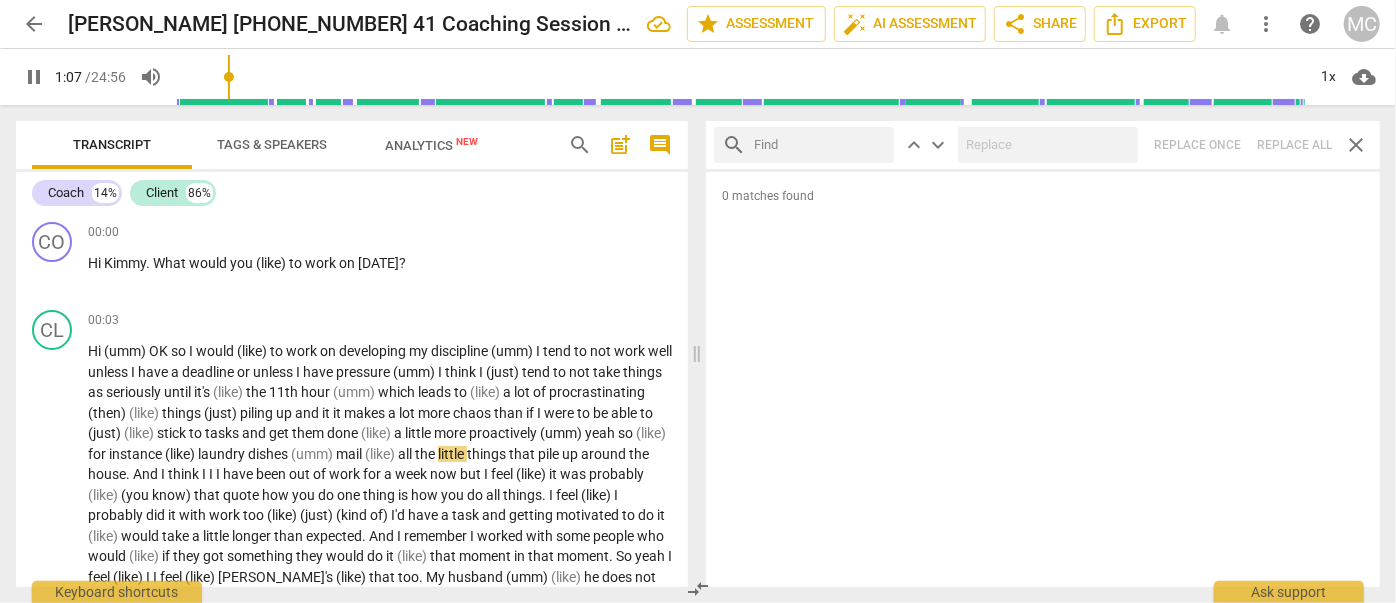 click at bounding box center [820, 145] 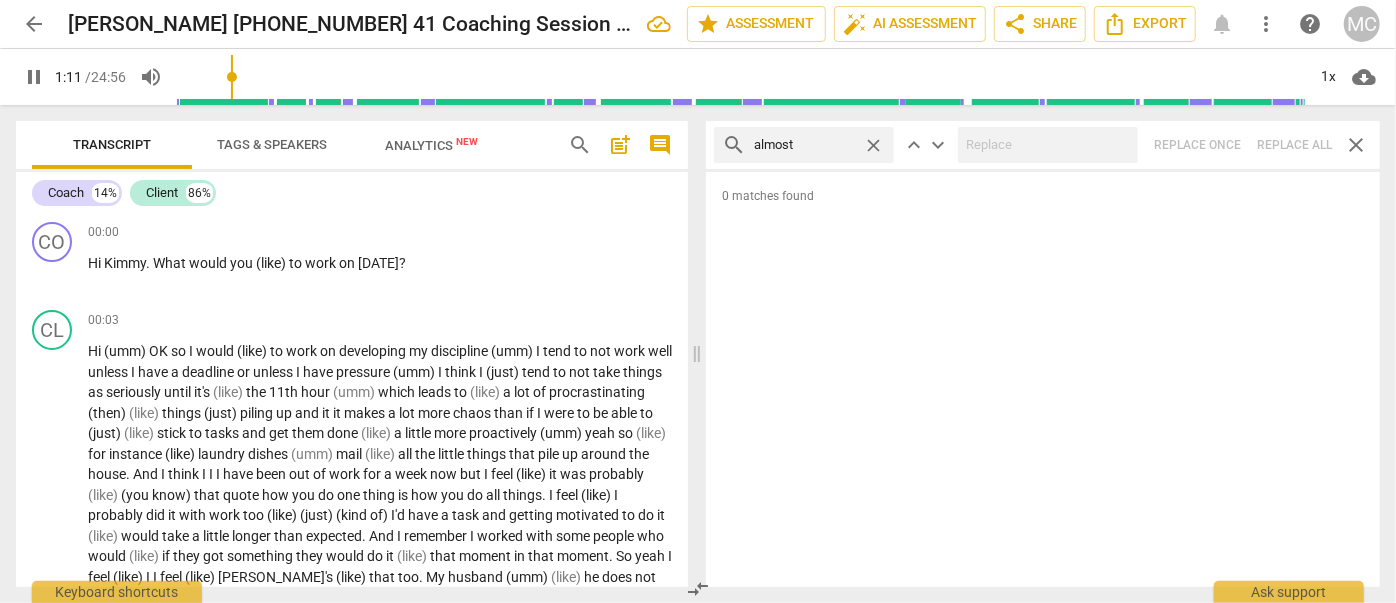 click on "search almost close keyboard_arrow_up keyboard_arrow_down Replace once Replace all close" at bounding box center [1043, 145] 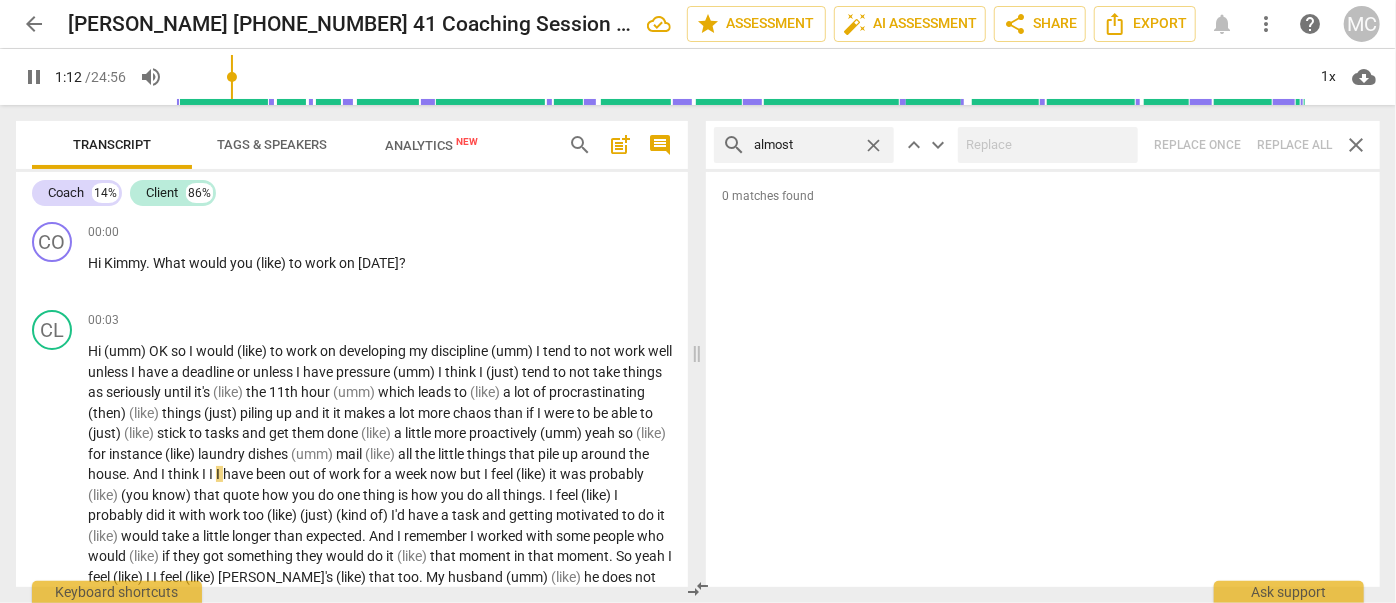click on "search almost close keyboard_arrow_up keyboard_arrow_down Replace once Replace all close" at bounding box center (1043, 145) 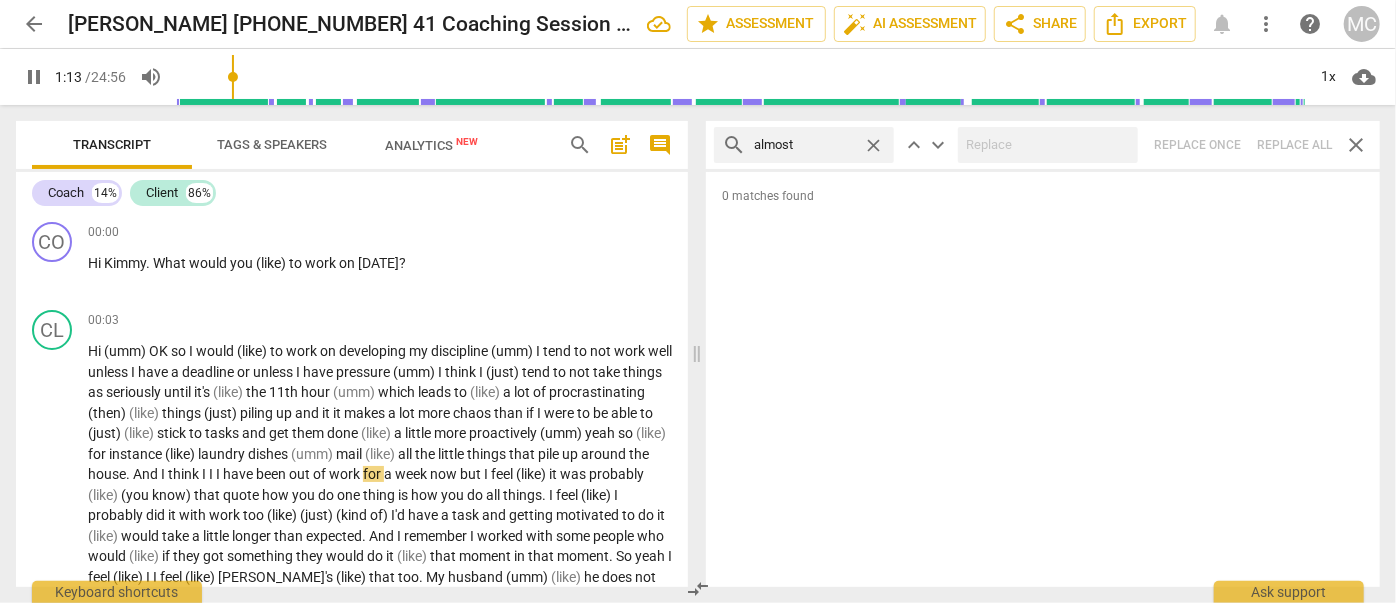 click on "close" at bounding box center (873, 145) 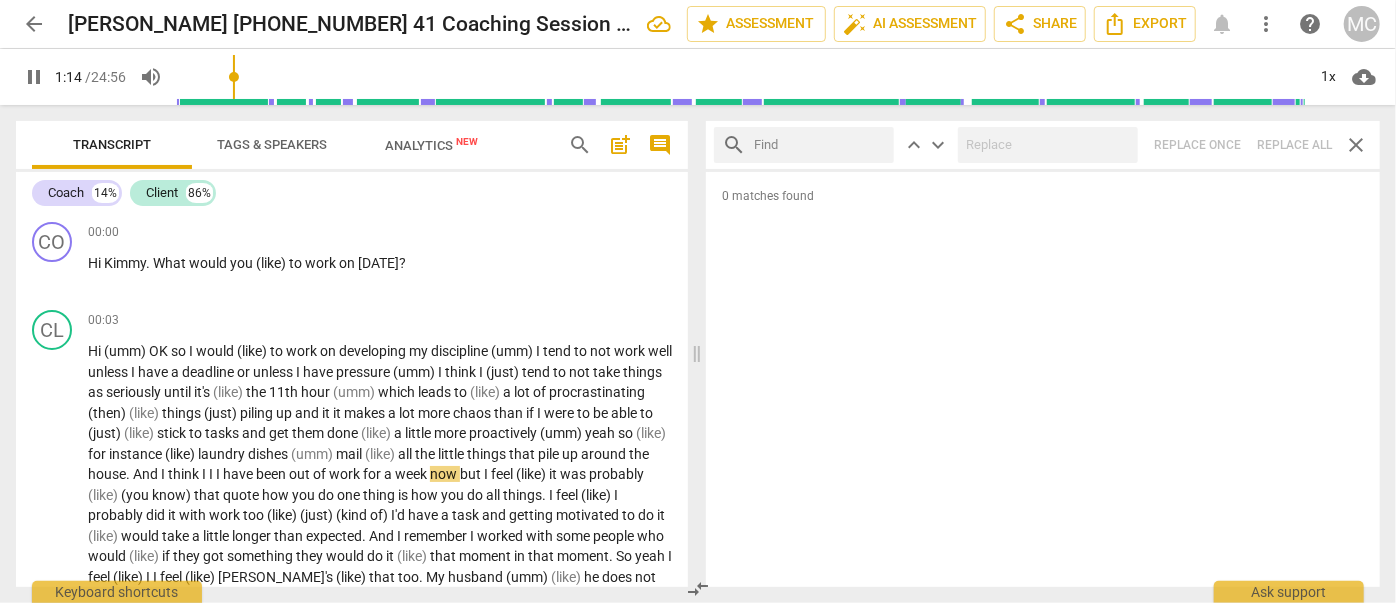 click at bounding box center [820, 145] 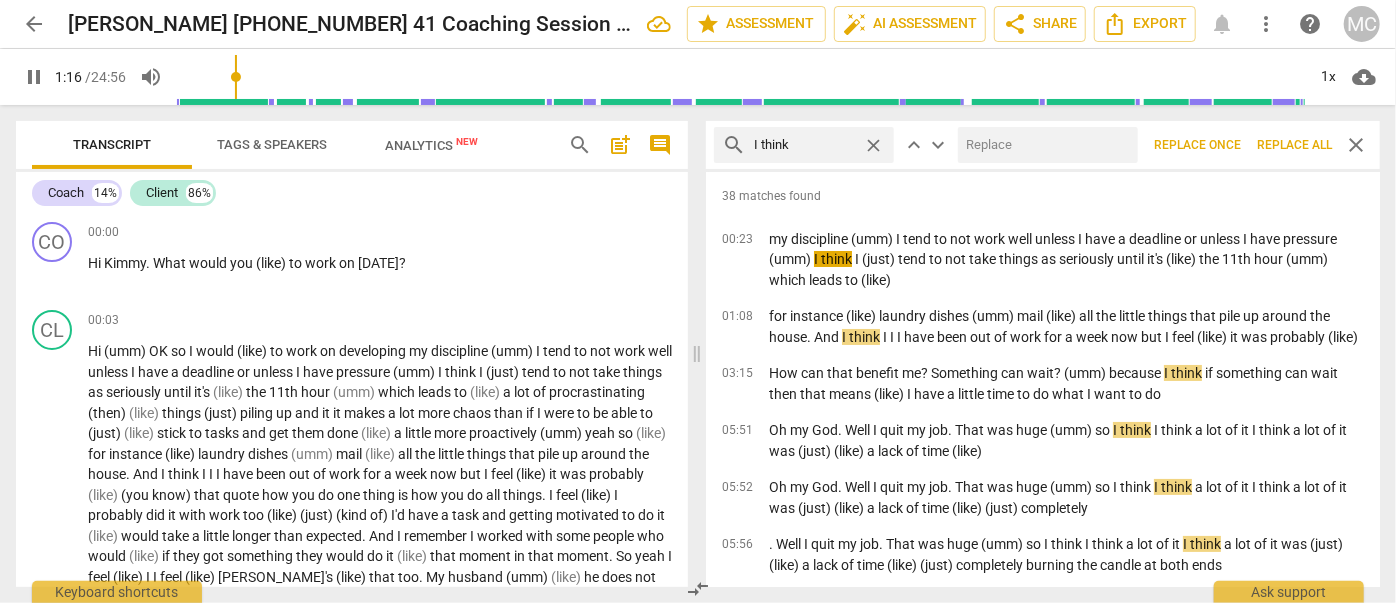 click at bounding box center (1044, 145) 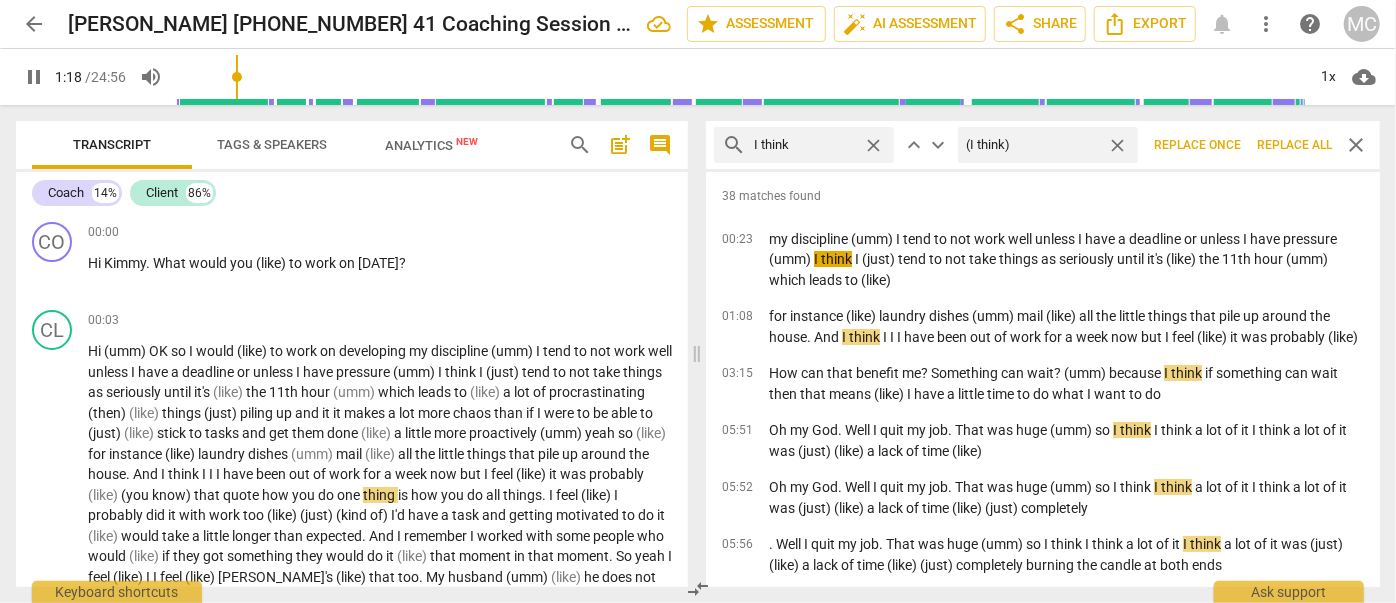 click on "Replace all" at bounding box center [1294, 145] 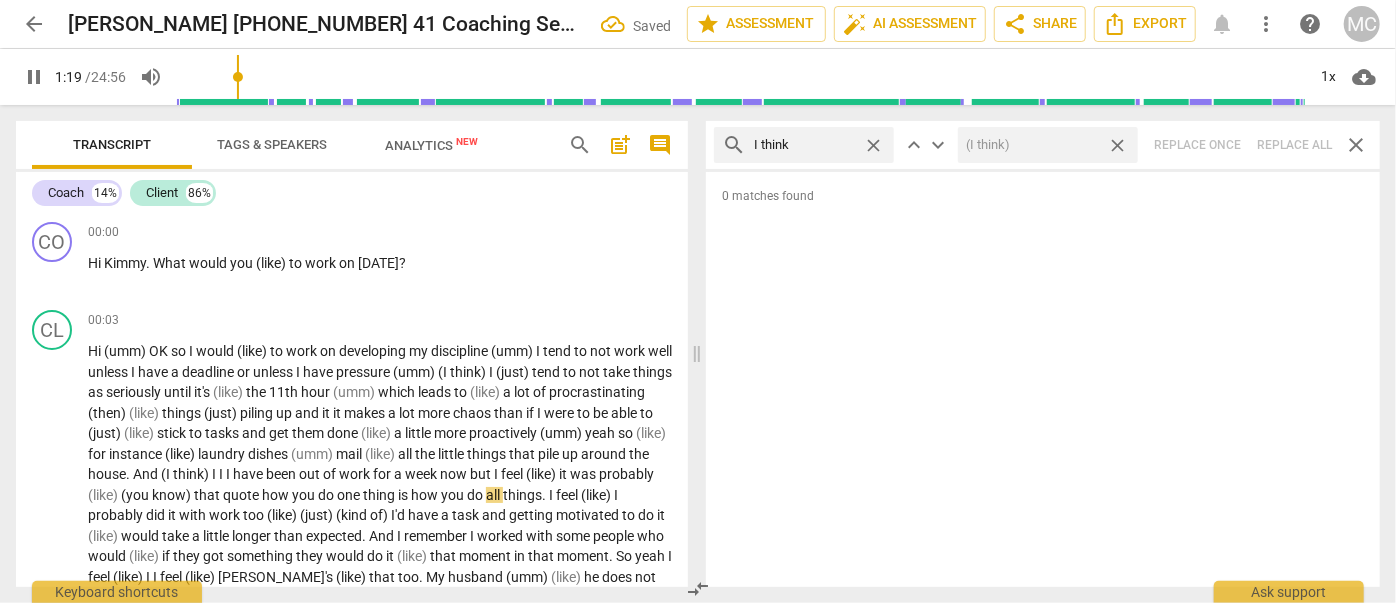 click on "close" at bounding box center (1117, 145) 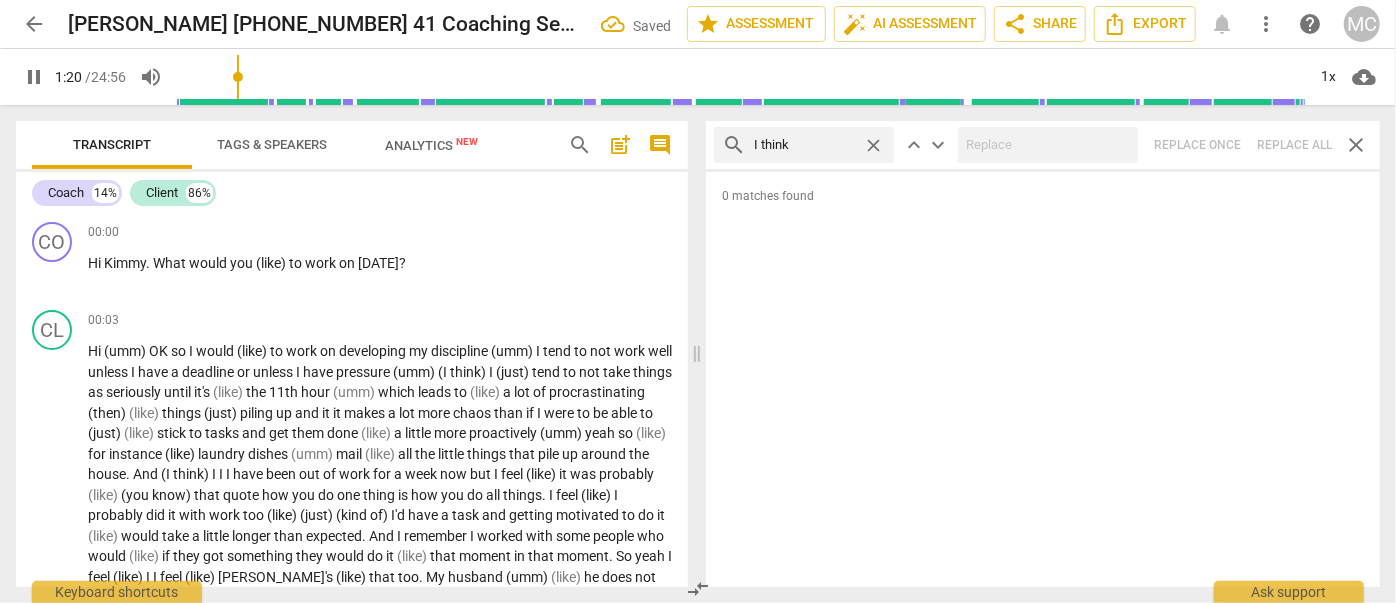 click on "close" at bounding box center (873, 145) 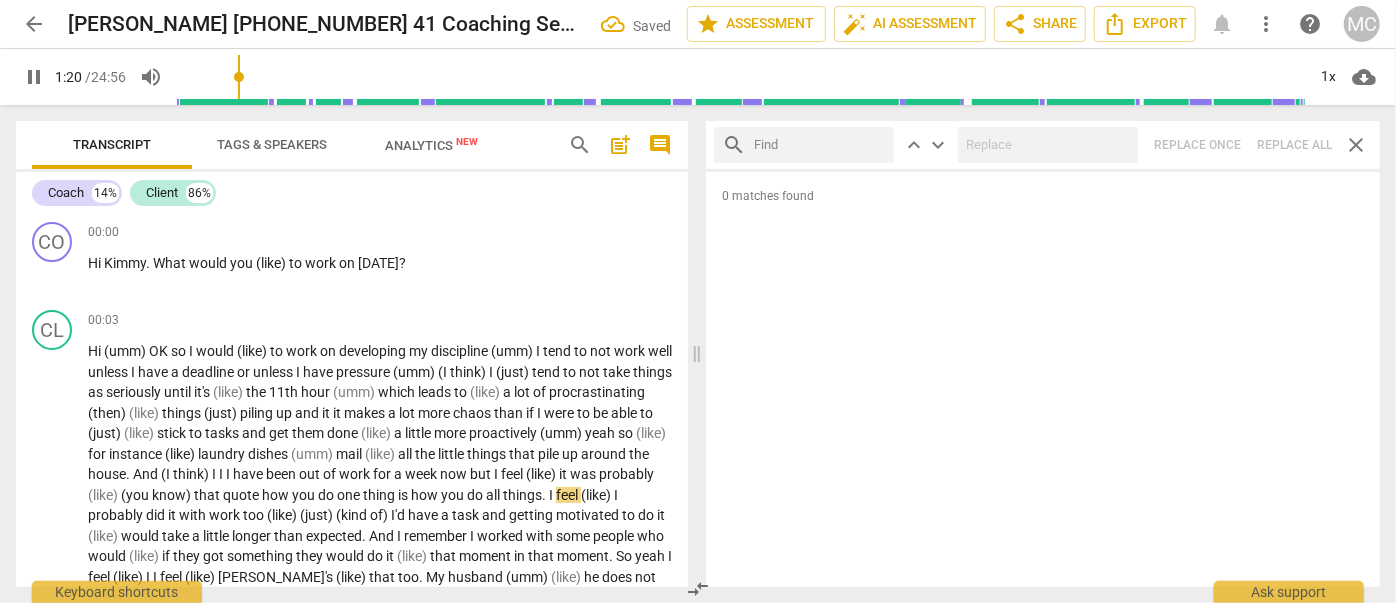 click at bounding box center (820, 145) 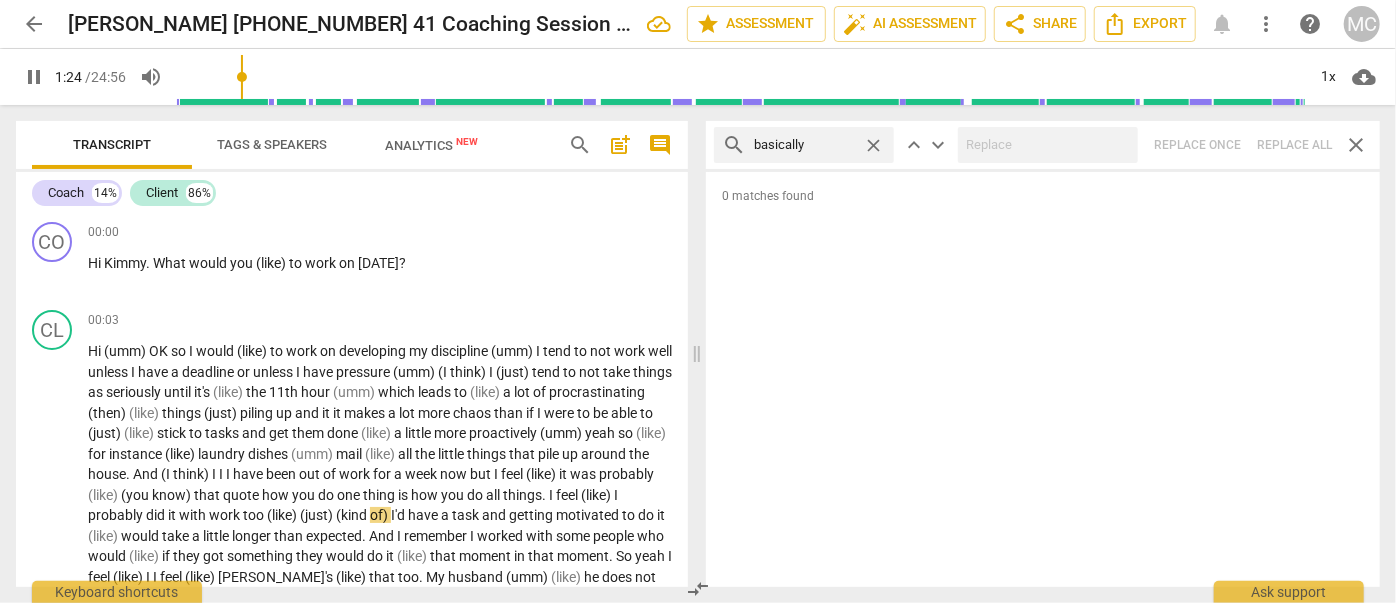 click on "search basically close keyboard_arrow_up keyboard_arrow_down Replace once Replace all close" at bounding box center (1043, 145) 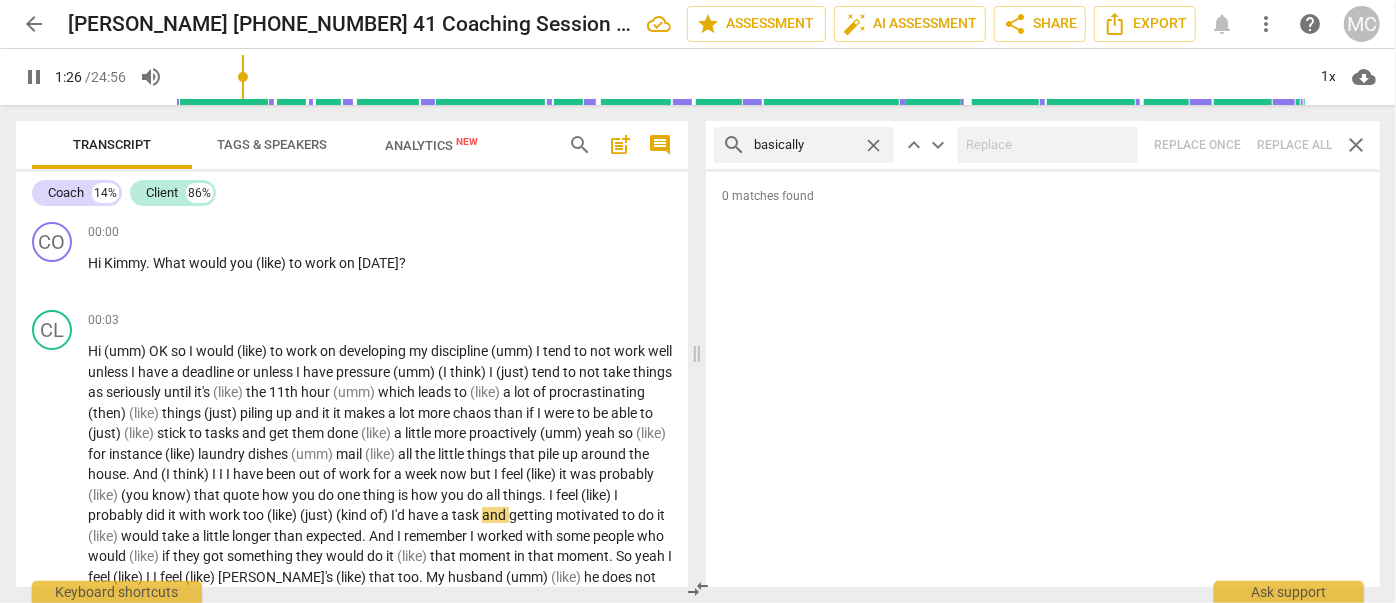 drag, startPoint x: 872, startPoint y: 143, endPoint x: 861, endPoint y: 143, distance: 11 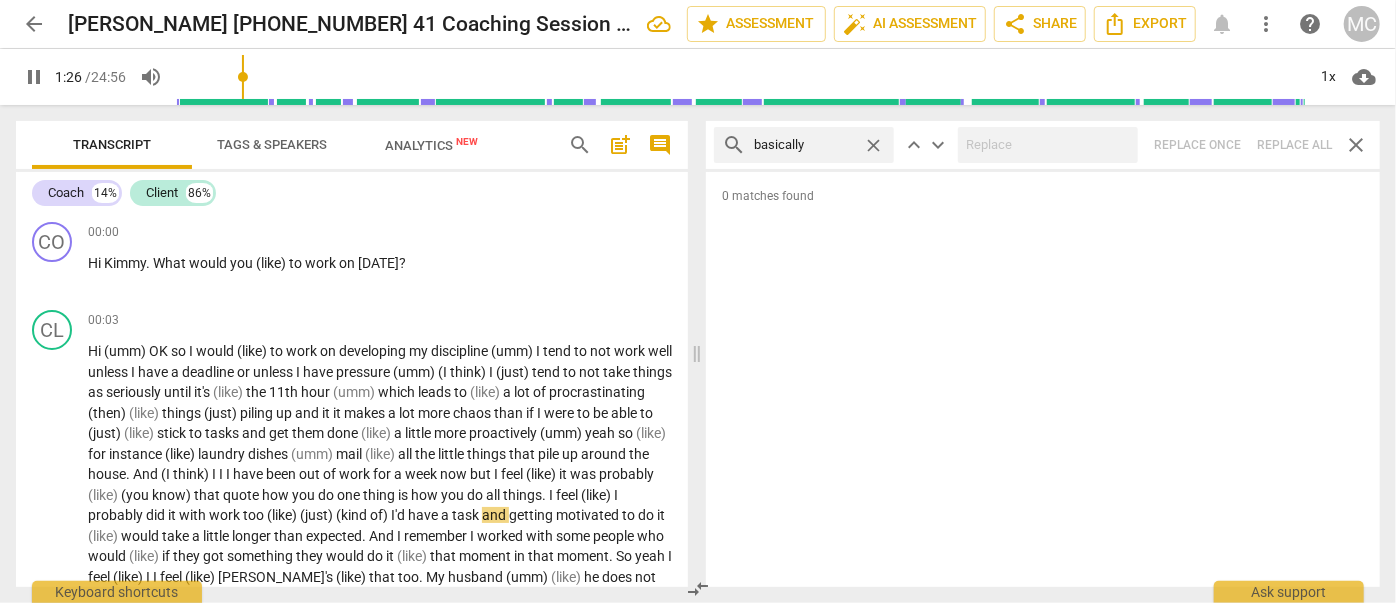 click on "close" at bounding box center (873, 145) 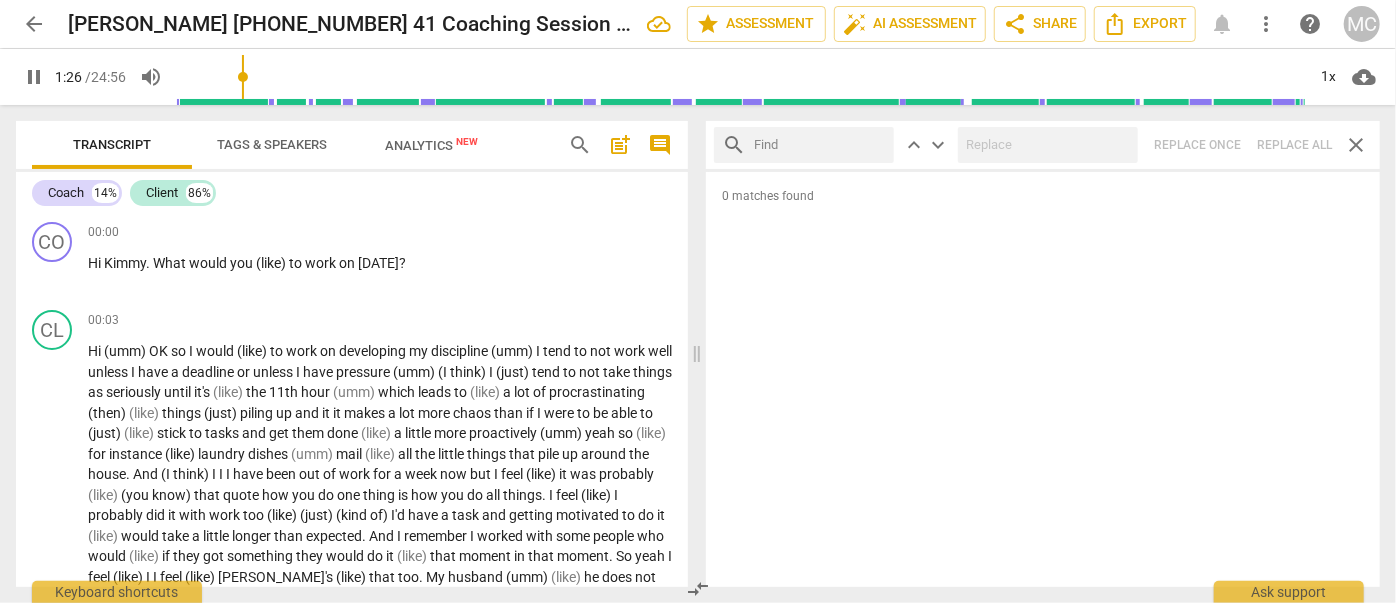click at bounding box center [820, 145] 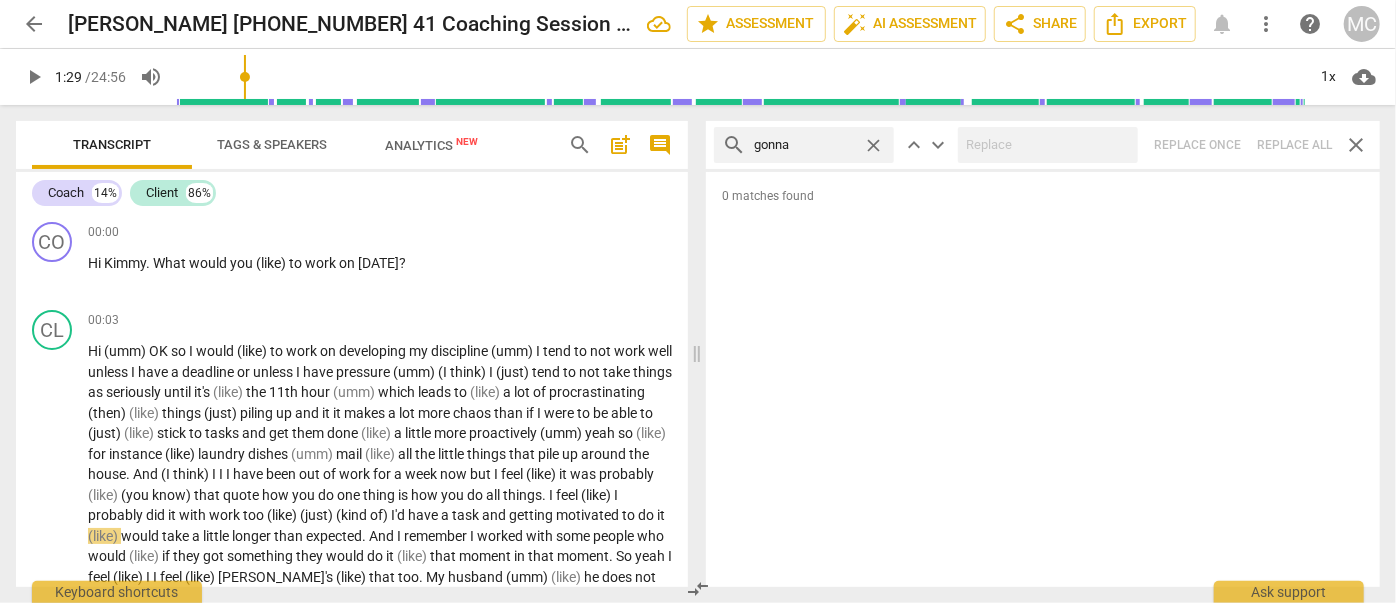 click on "search gonna close keyboard_arrow_up keyboard_arrow_down Replace once Replace all close" at bounding box center [1043, 145] 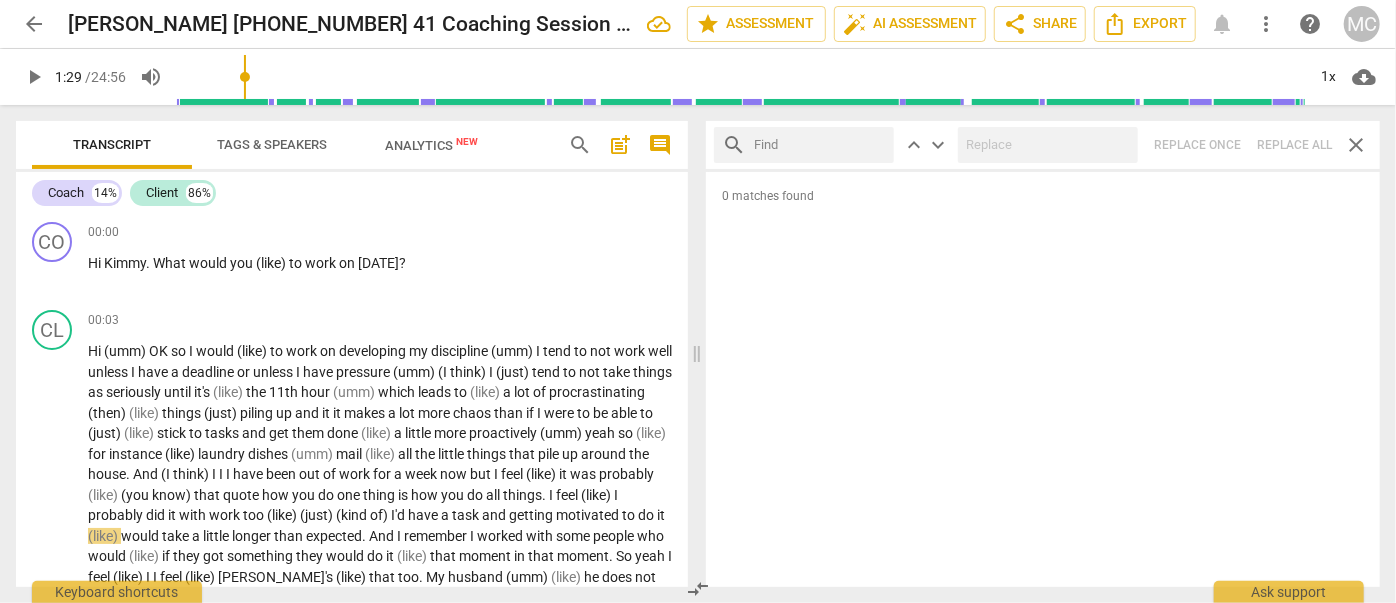 click at bounding box center [820, 145] 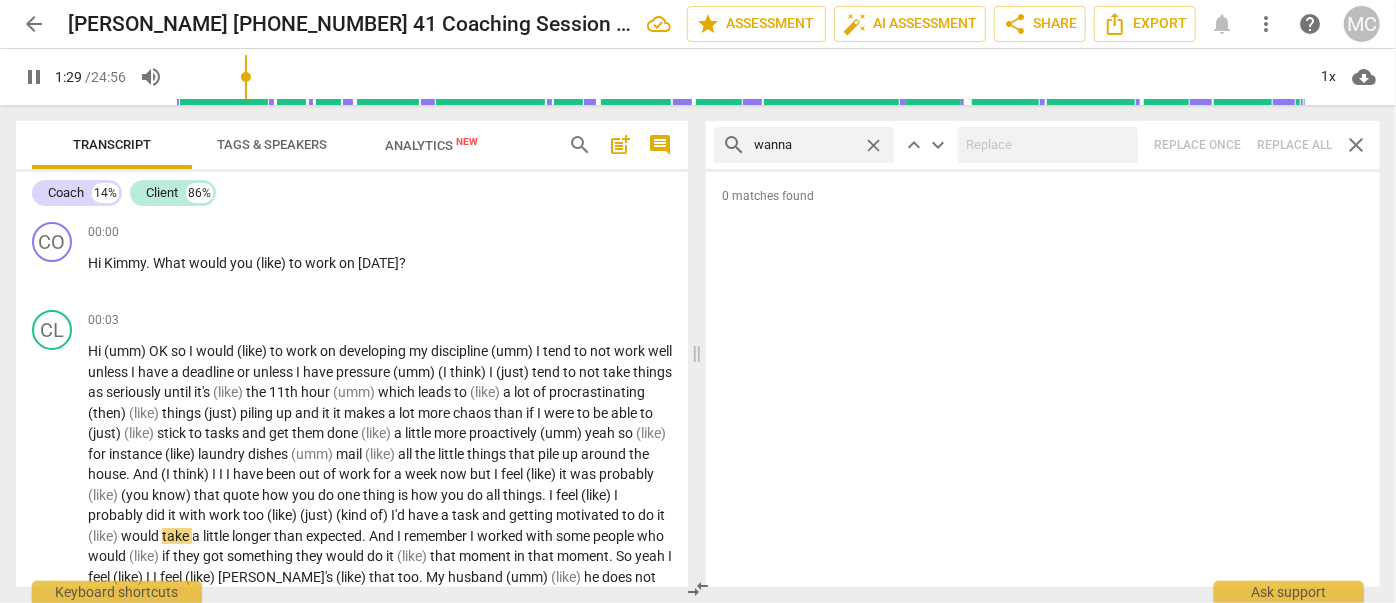 click on "search wanna close keyboard_arrow_up keyboard_arrow_down Replace once Replace all close" at bounding box center (1043, 145) 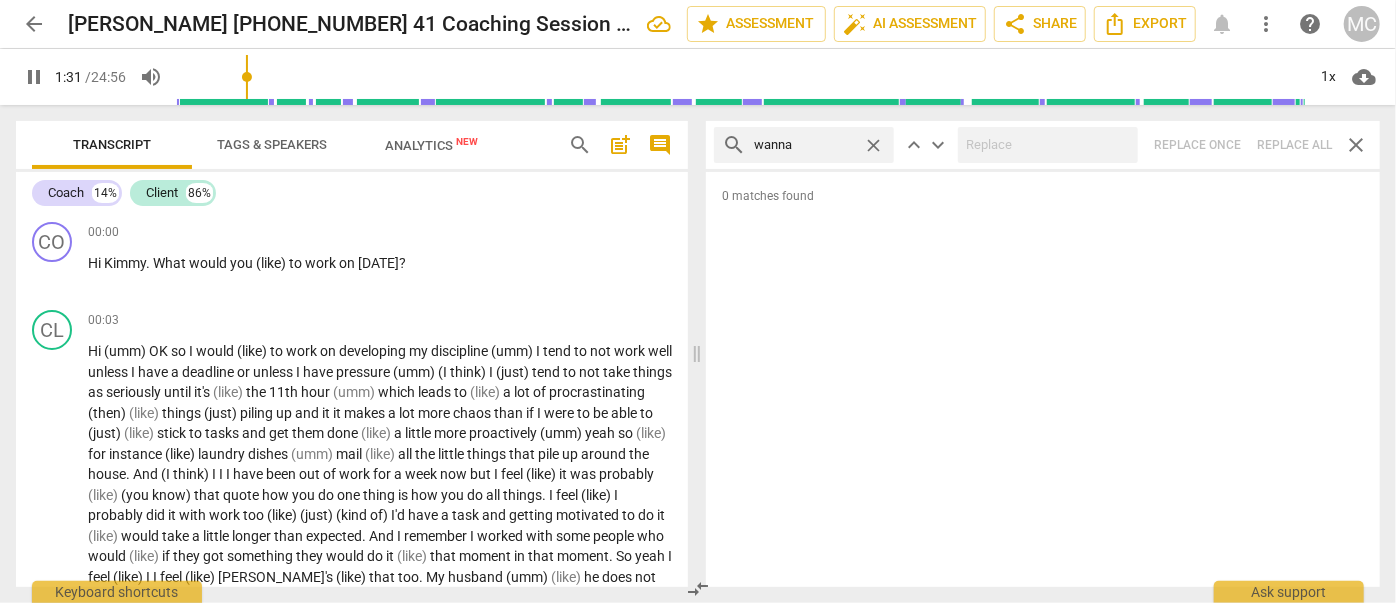 click on "close" at bounding box center [873, 145] 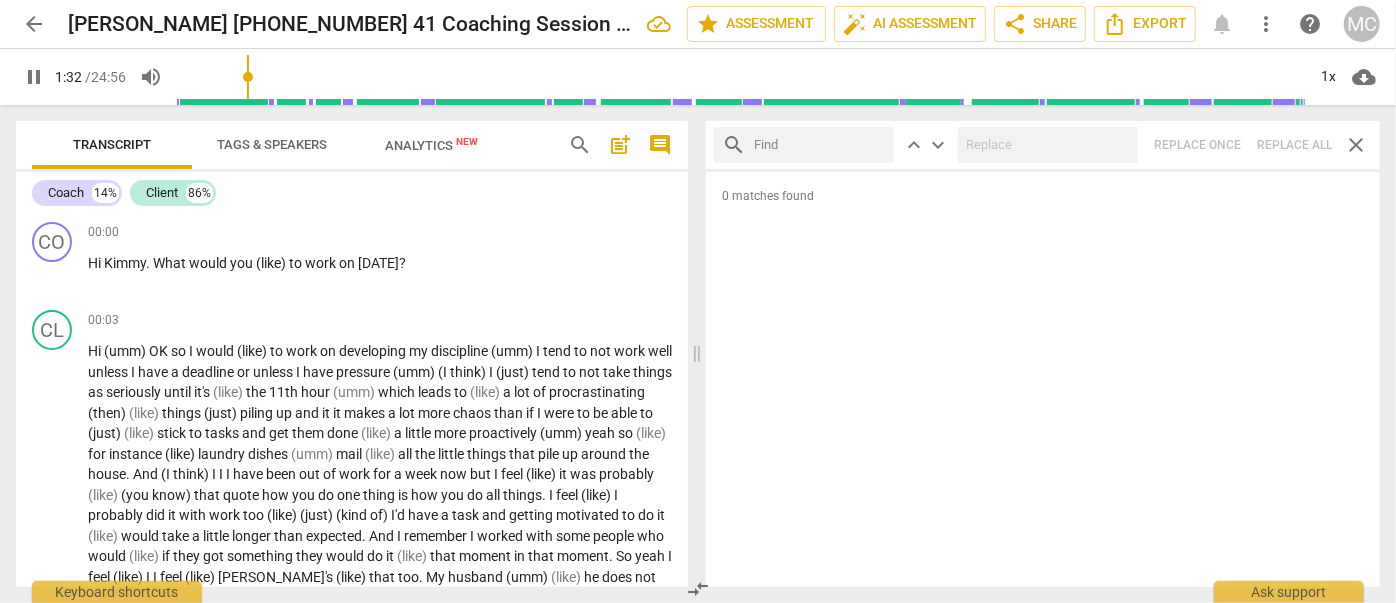 click at bounding box center [820, 145] 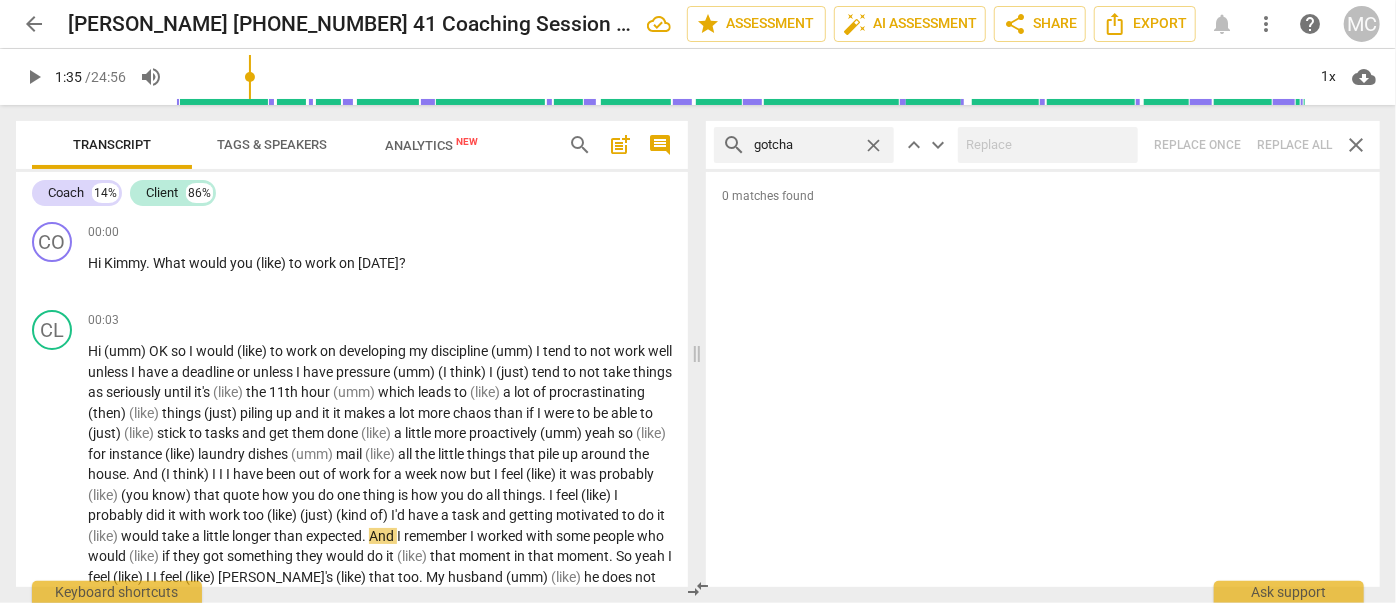 click on "search gotcha close keyboard_arrow_up keyboard_arrow_down Replace once Replace all close" at bounding box center (1043, 145) 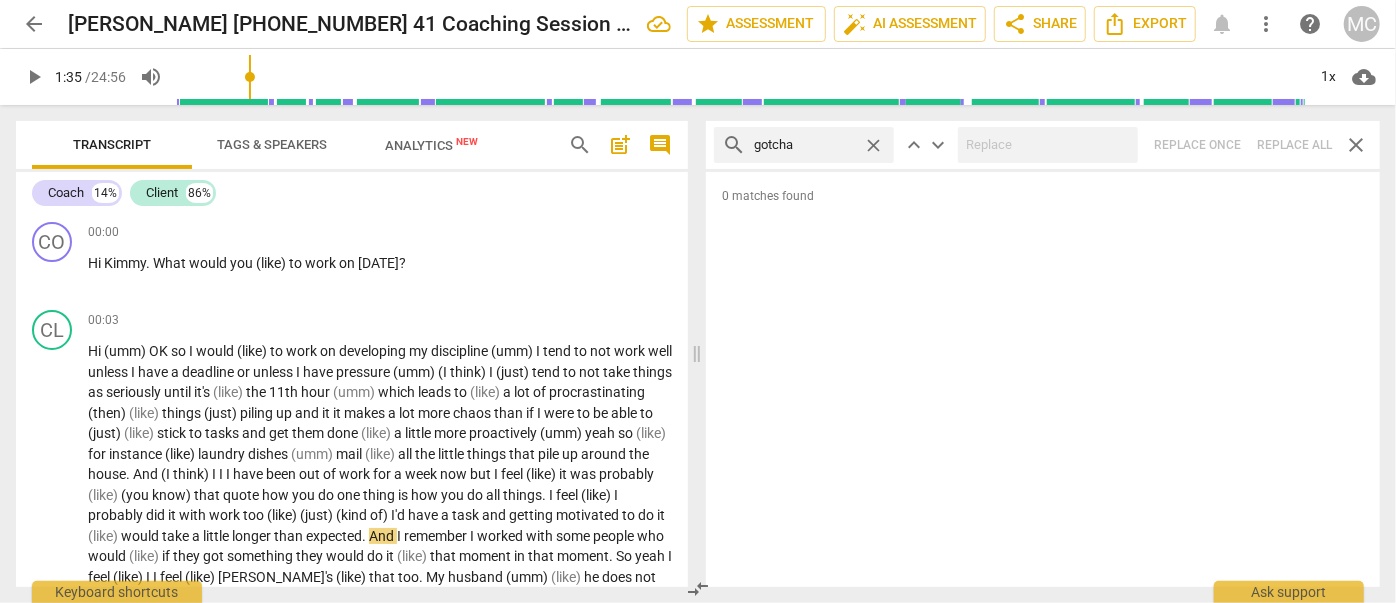 click on "close" at bounding box center (873, 145) 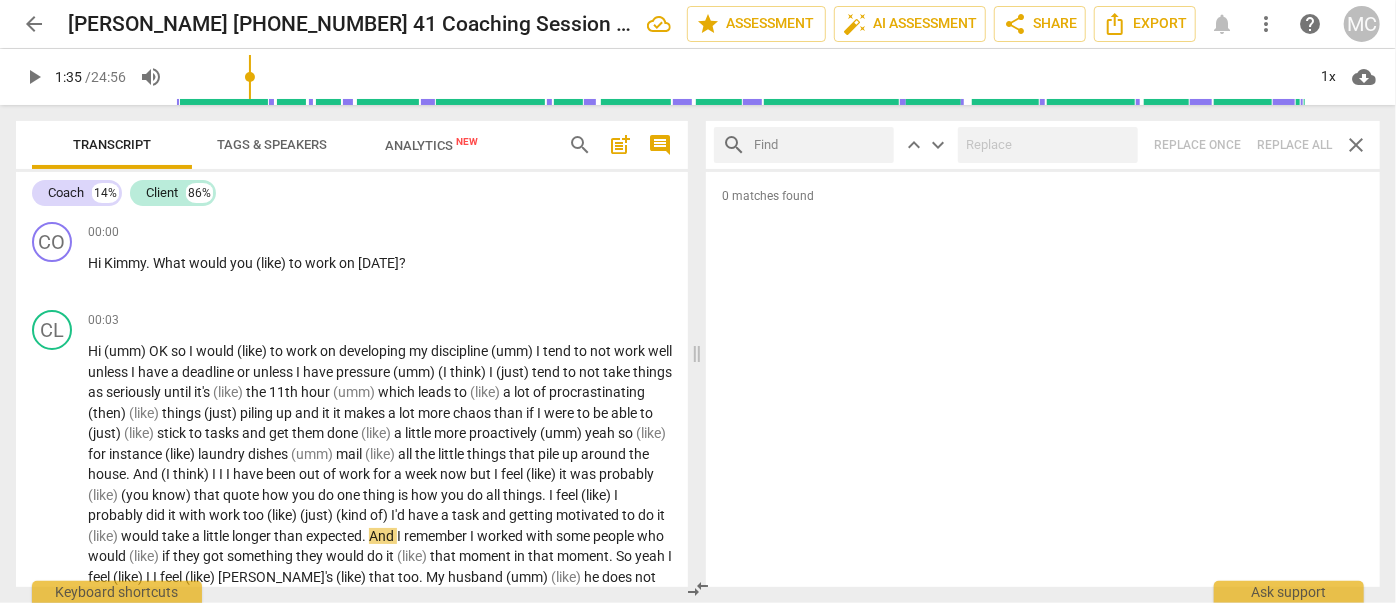 click at bounding box center (820, 145) 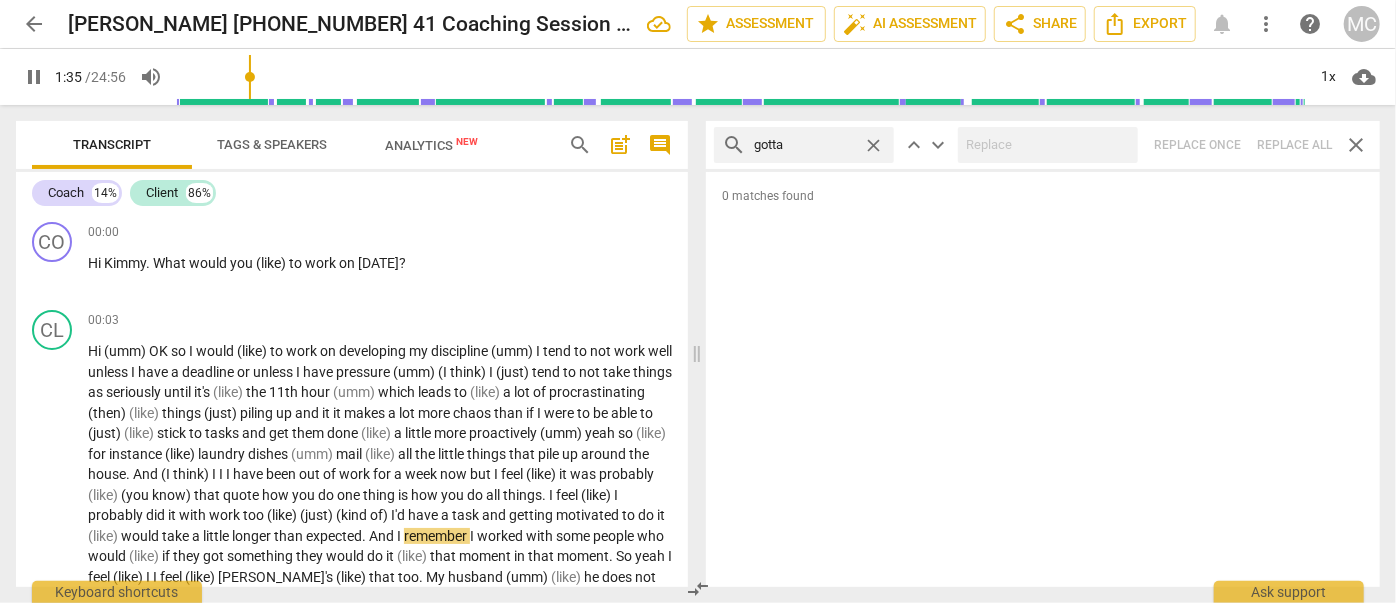 click on "search gotta close keyboard_arrow_up keyboard_arrow_down Replace once Replace all close" at bounding box center (1043, 145) 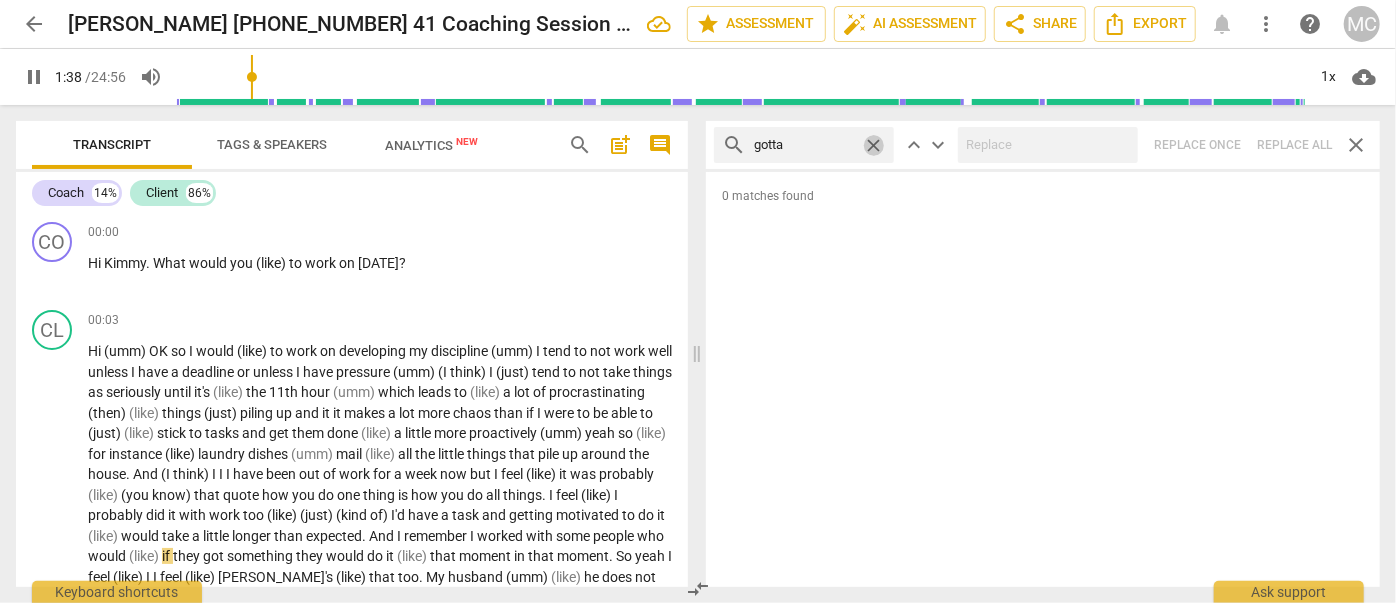 click on "close" at bounding box center (873, 145) 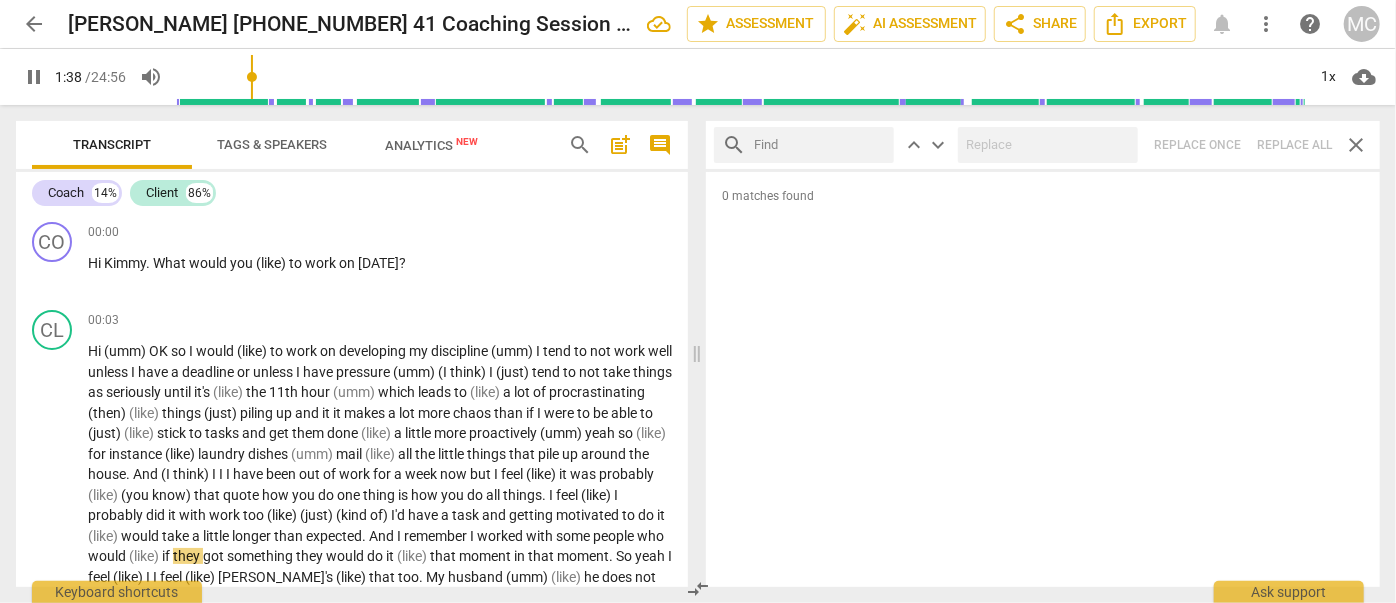 click at bounding box center (820, 145) 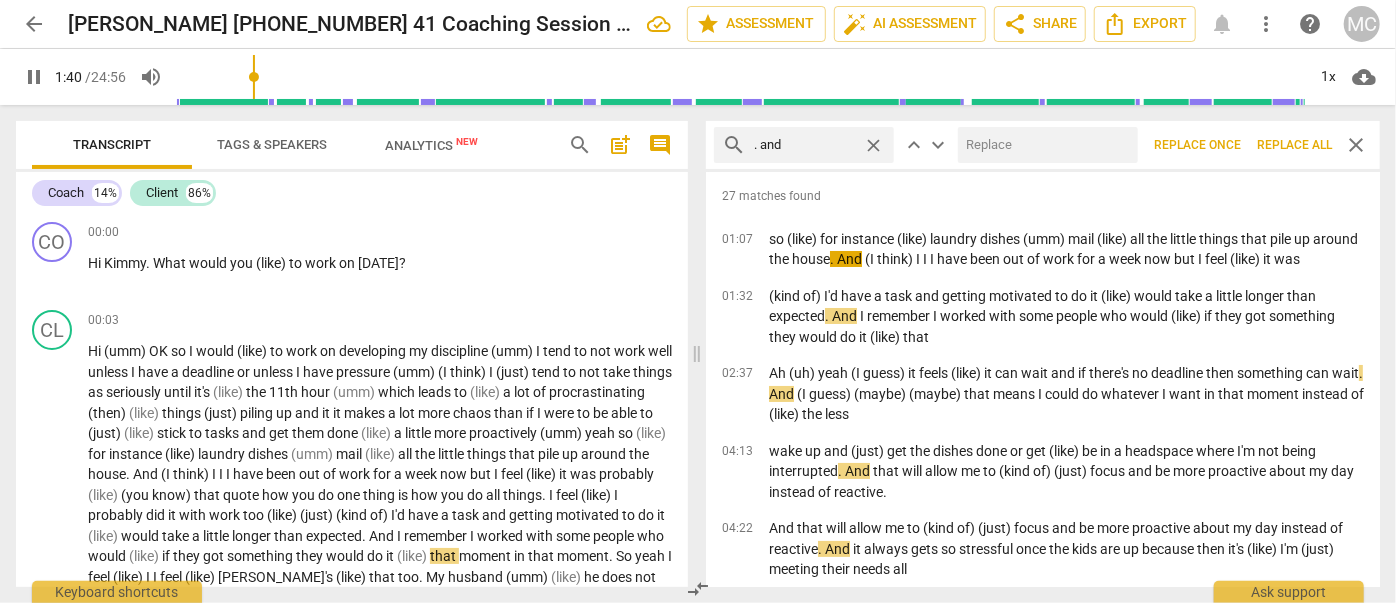 click at bounding box center [1044, 145] 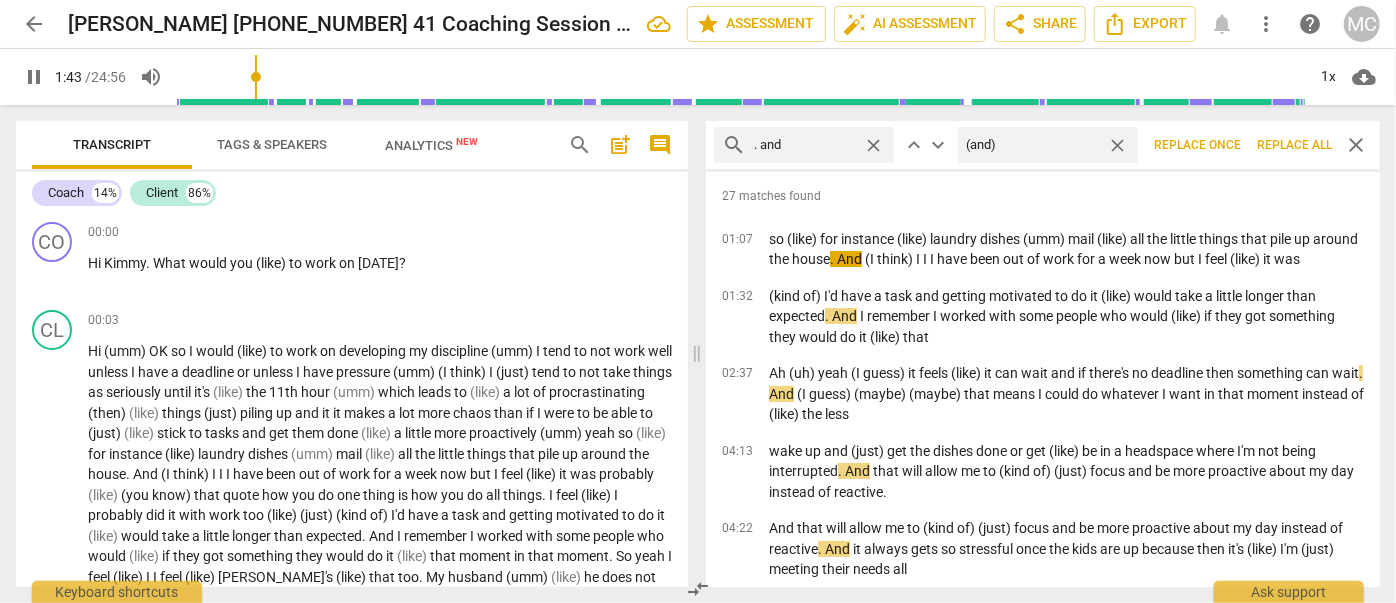 click on "Replace all" at bounding box center (1294, 145) 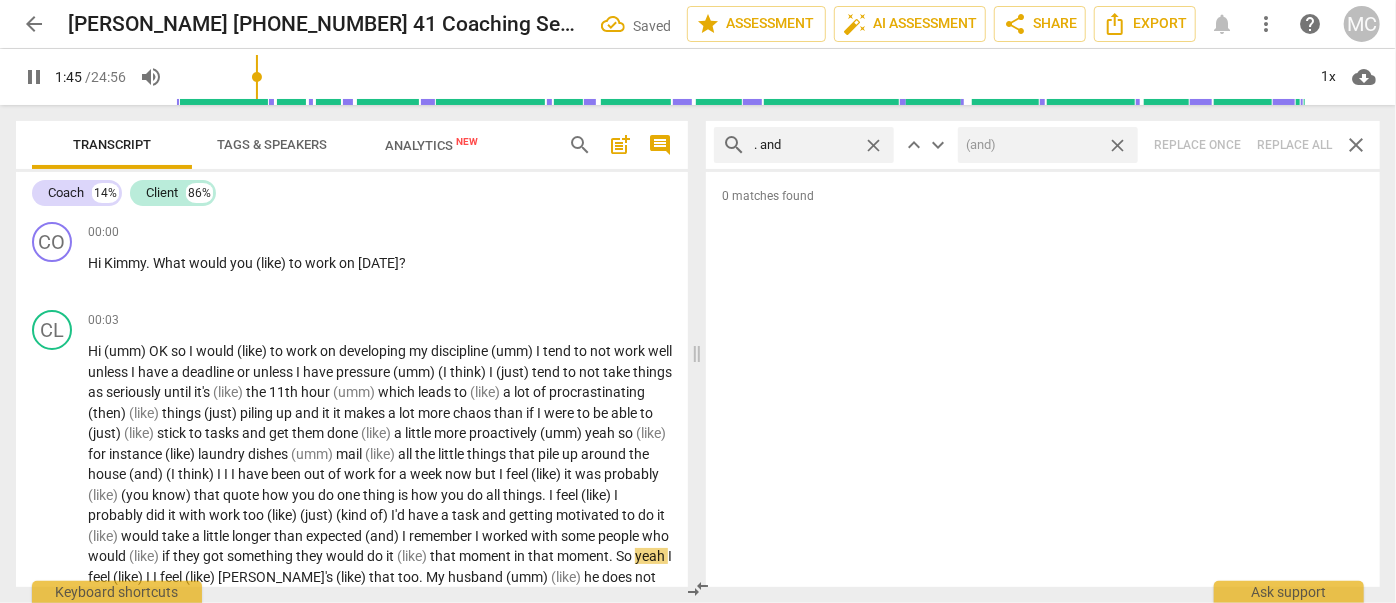 click on "close" at bounding box center (1117, 145) 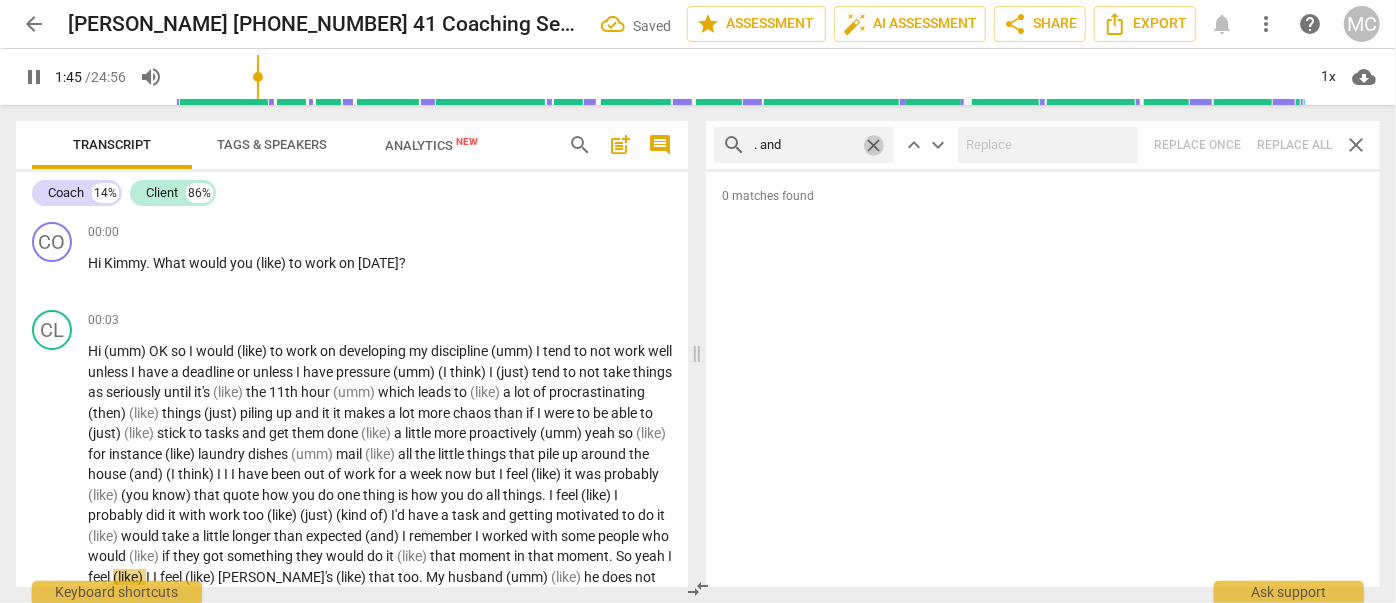 click on "close" at bounding box center [873, 145] 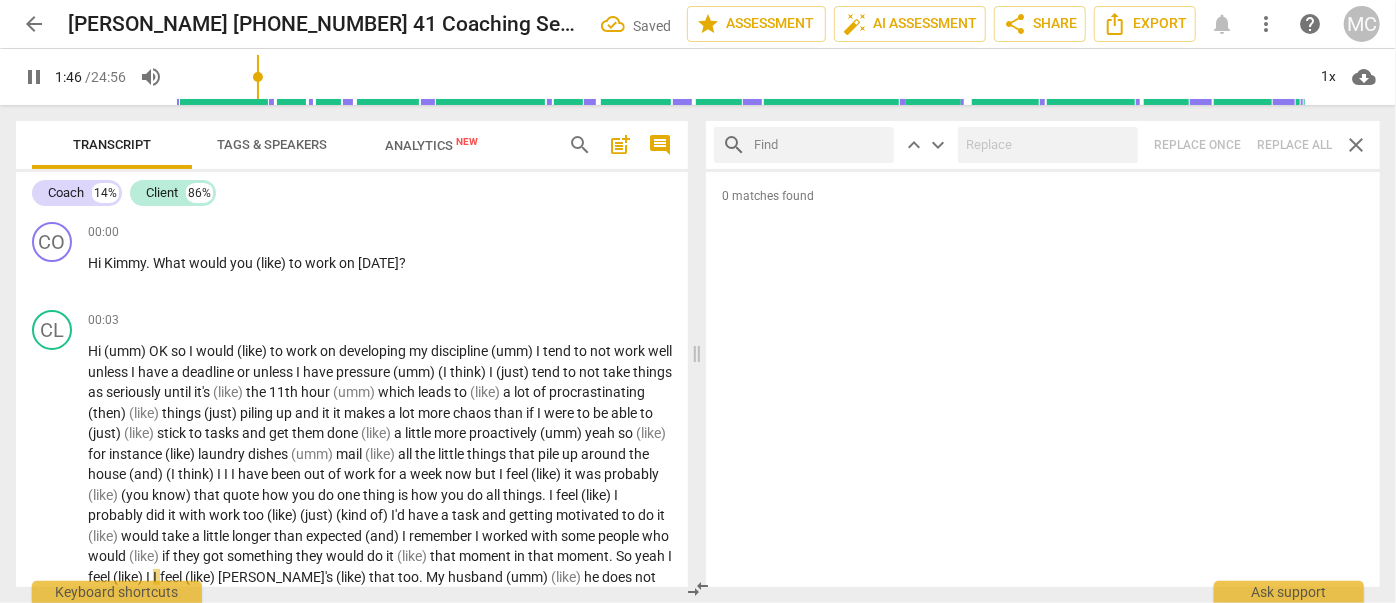 click at bounding box center [820, 145] 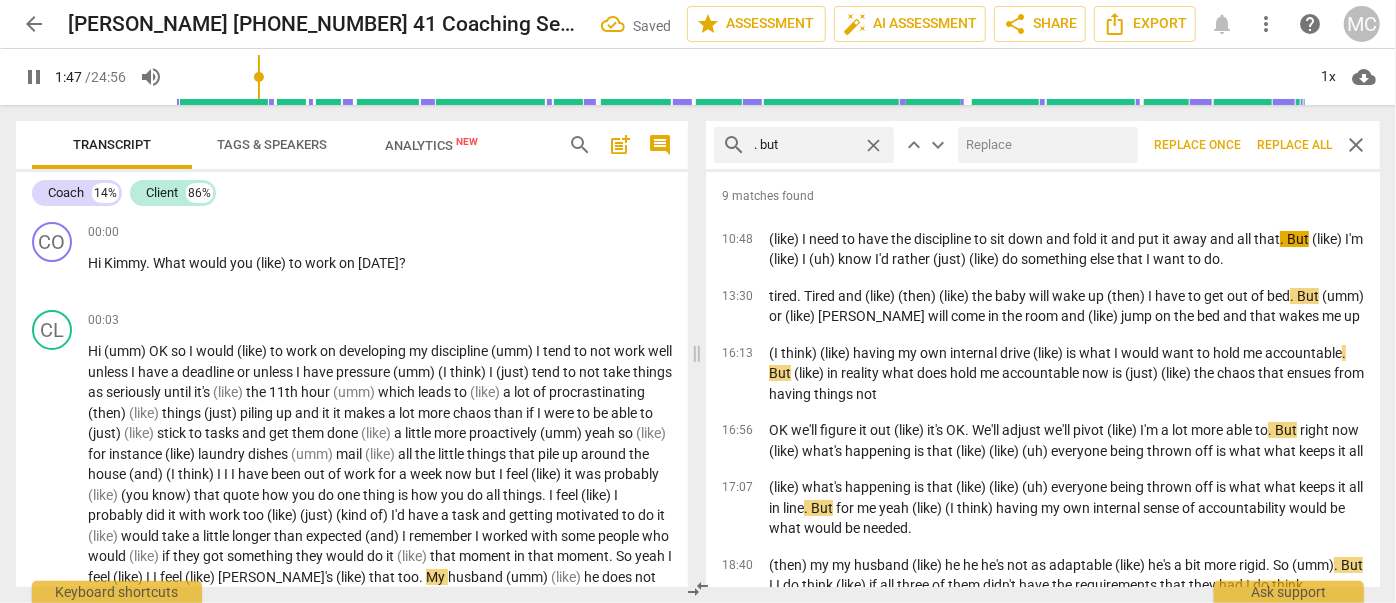 scroll, scrollTop: 373, scrollLeft: 0, axis: vertical 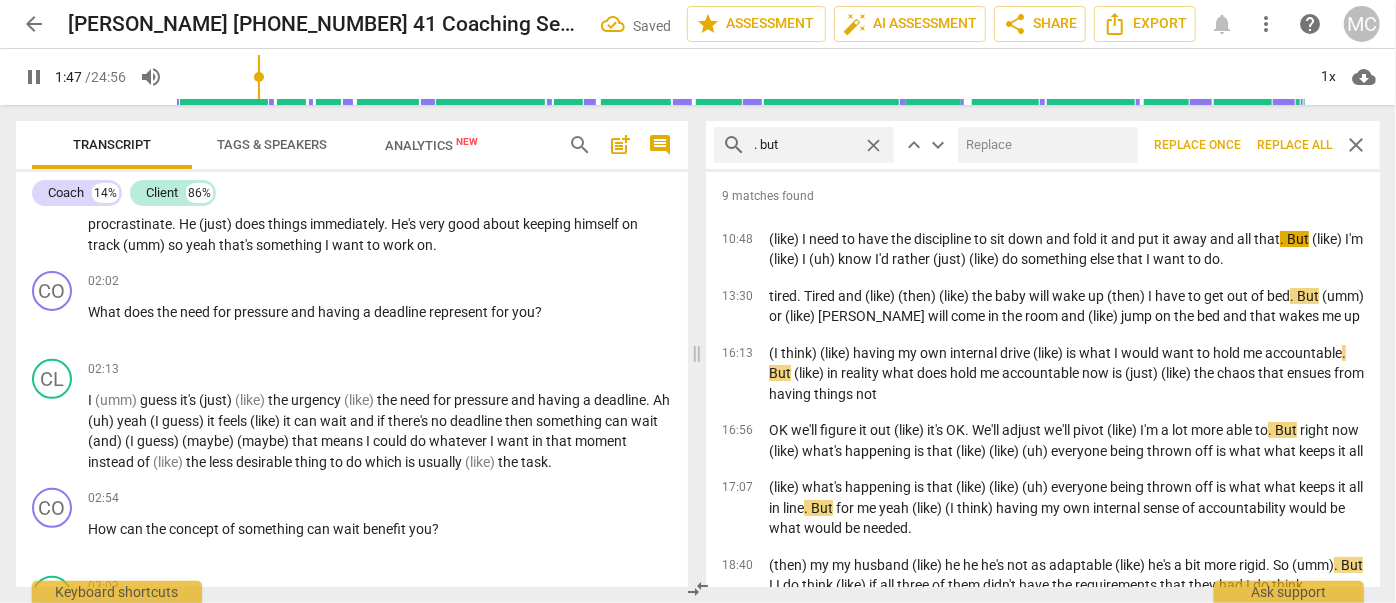 click at bounding box center [1044, 145] 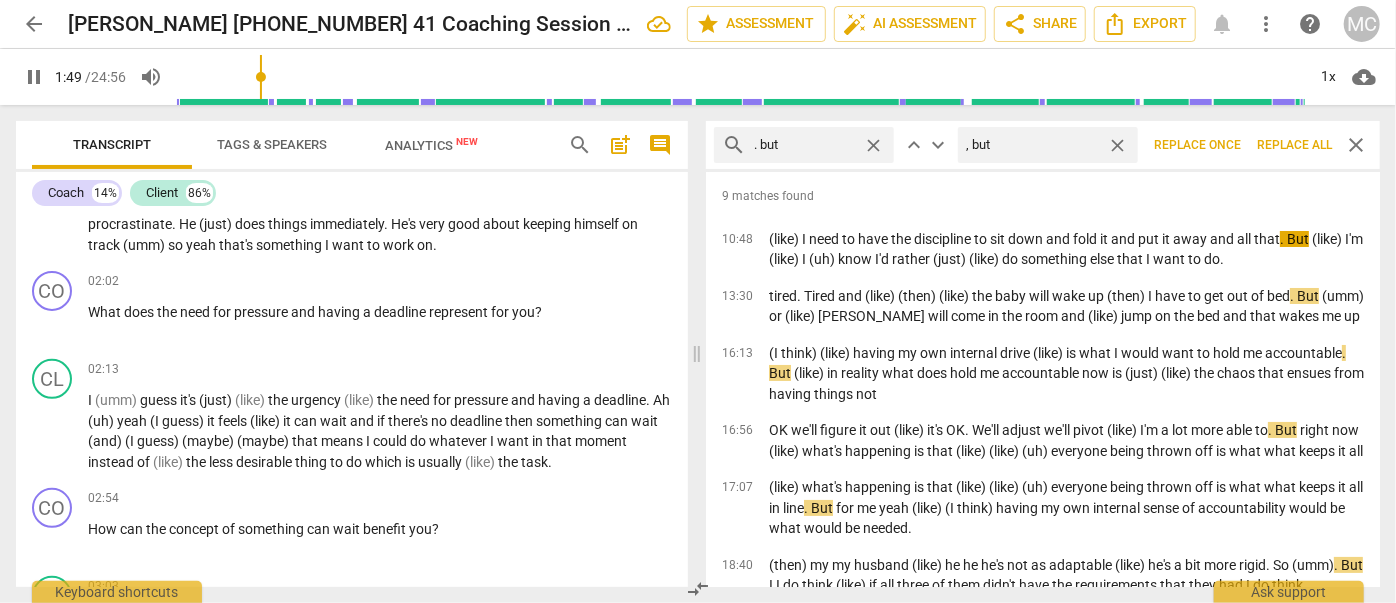 click on "Replace all" at bounding box center [1294, 145] 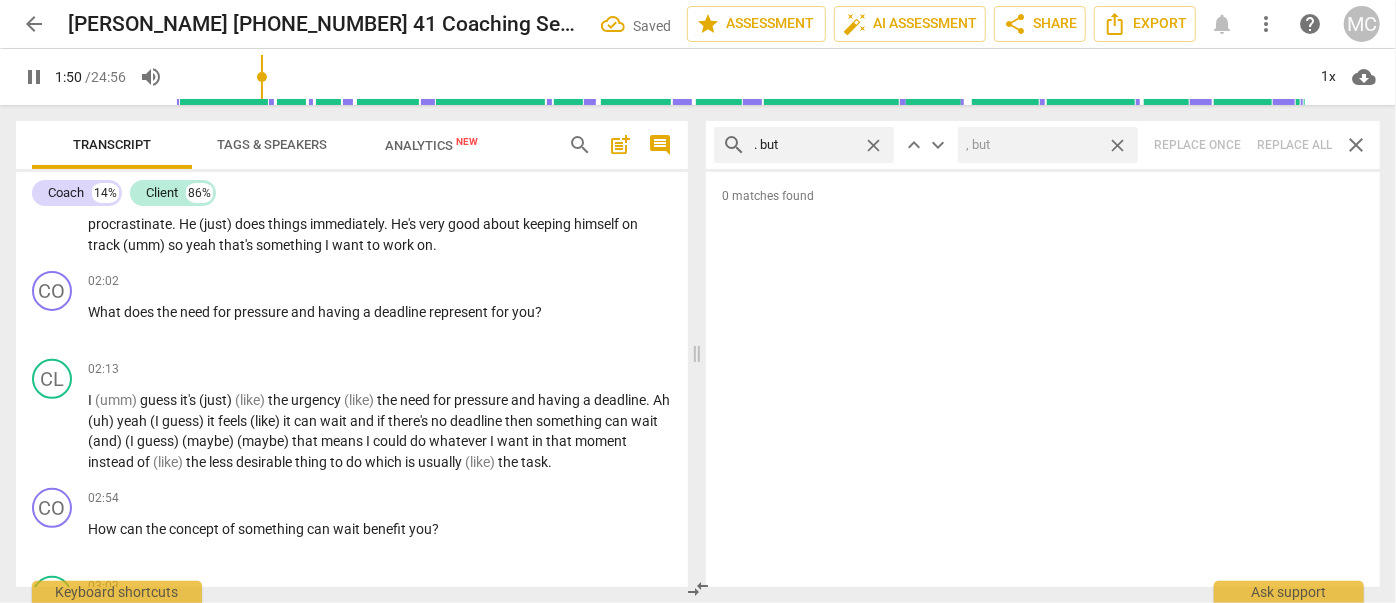 click on "close" at bounding box center [1117, 145] 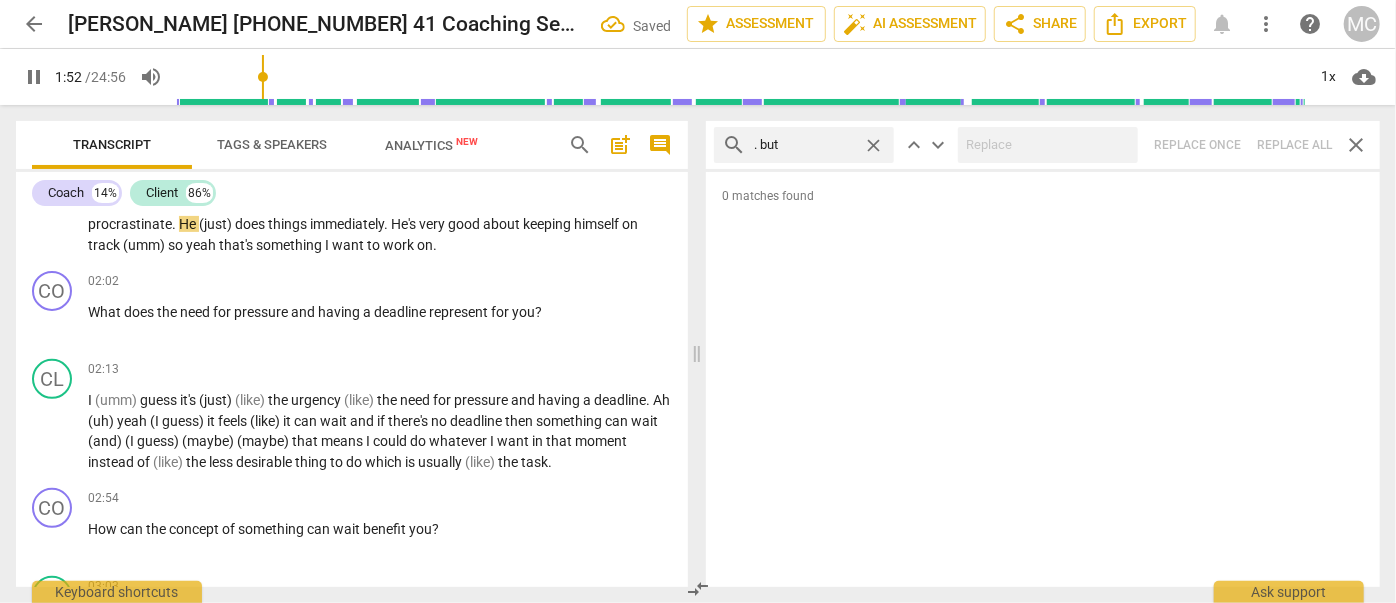 click on "close" at bounding box center [873, 145] 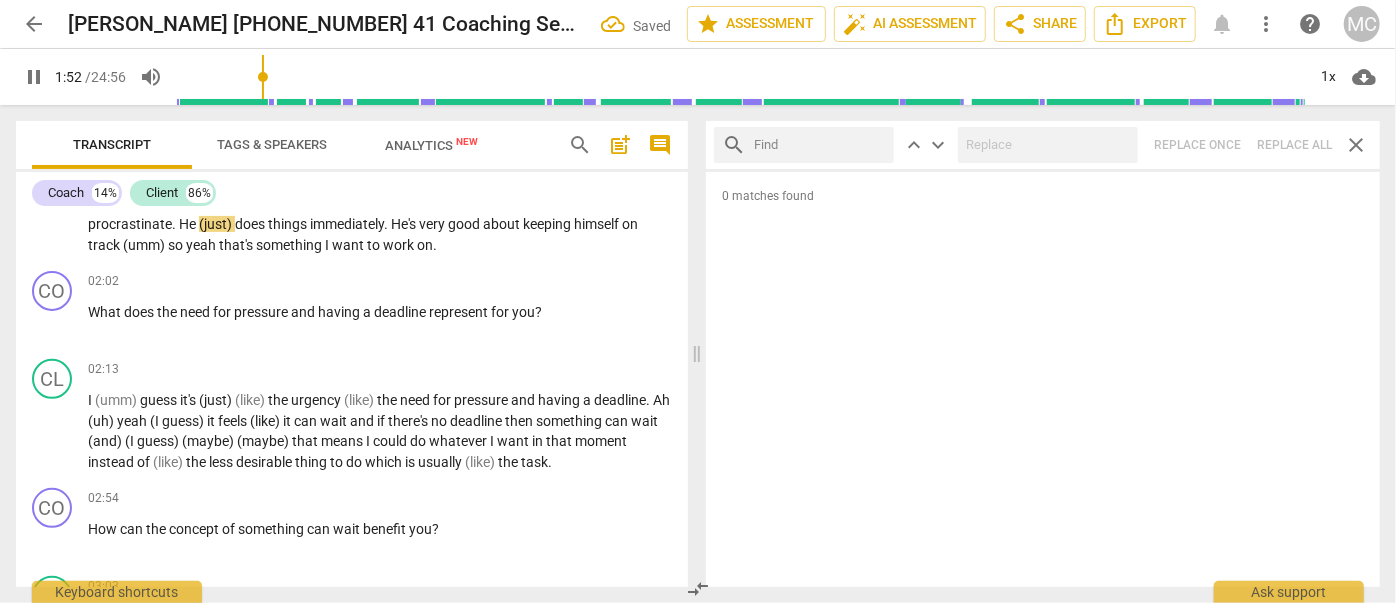 click at bounding box center (820, 145) 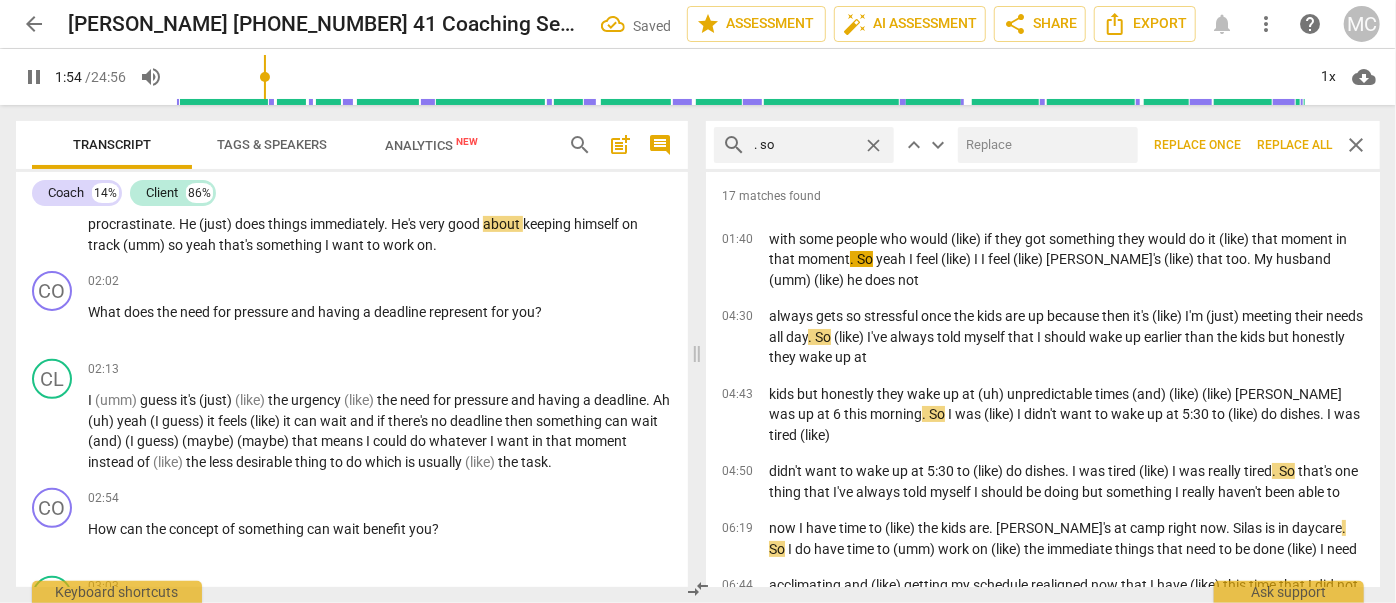 click at bounding box center (1044, 145) 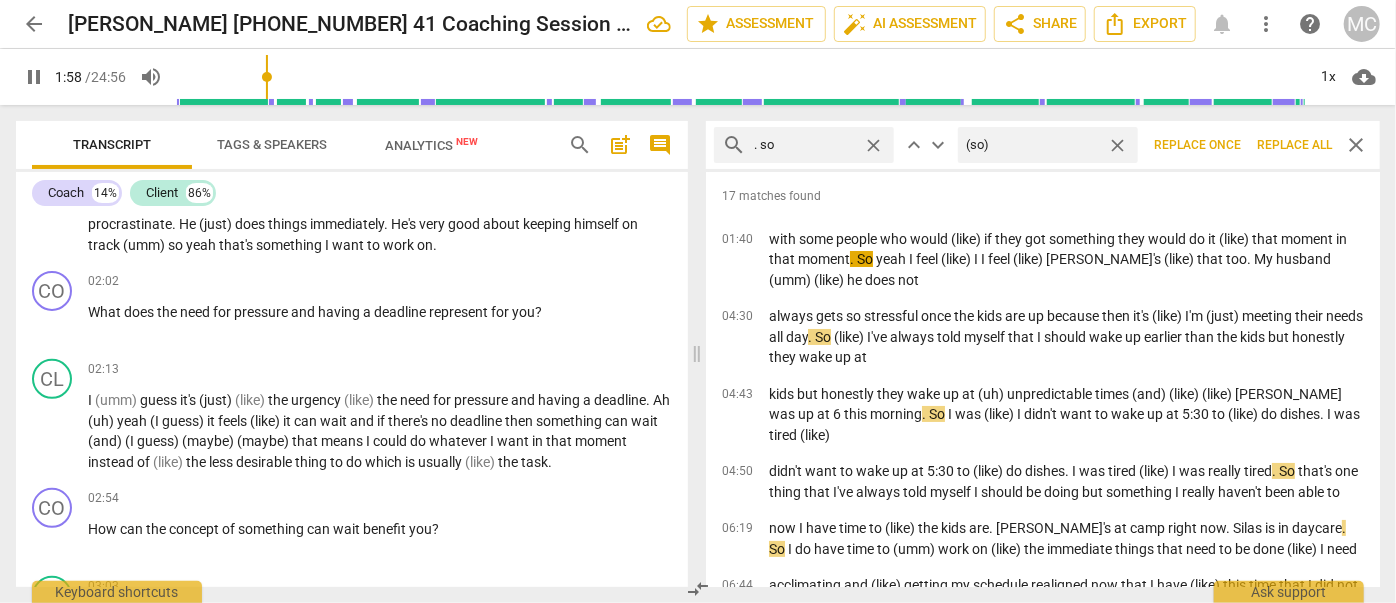 click on "Replace all" at bounding box center [1294, 145] 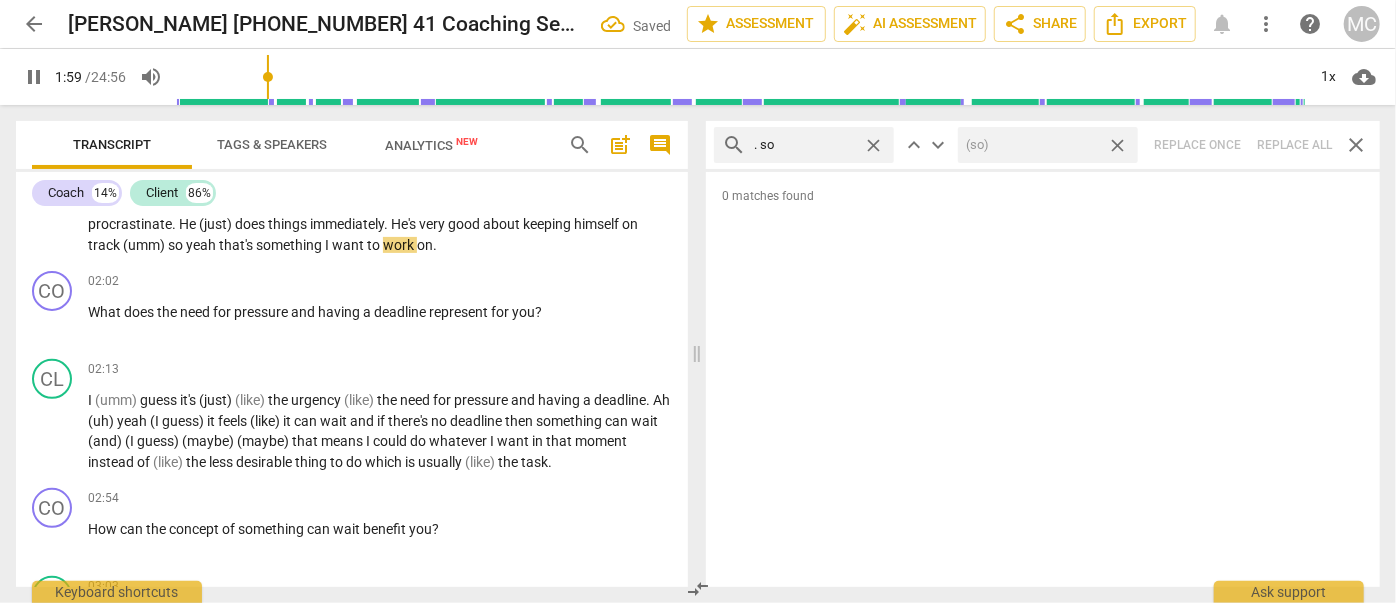 drag, startPoint x: 1118, startPoint y: 141, endPoint x: 994, endPoint y: 148, distance: 124.197426 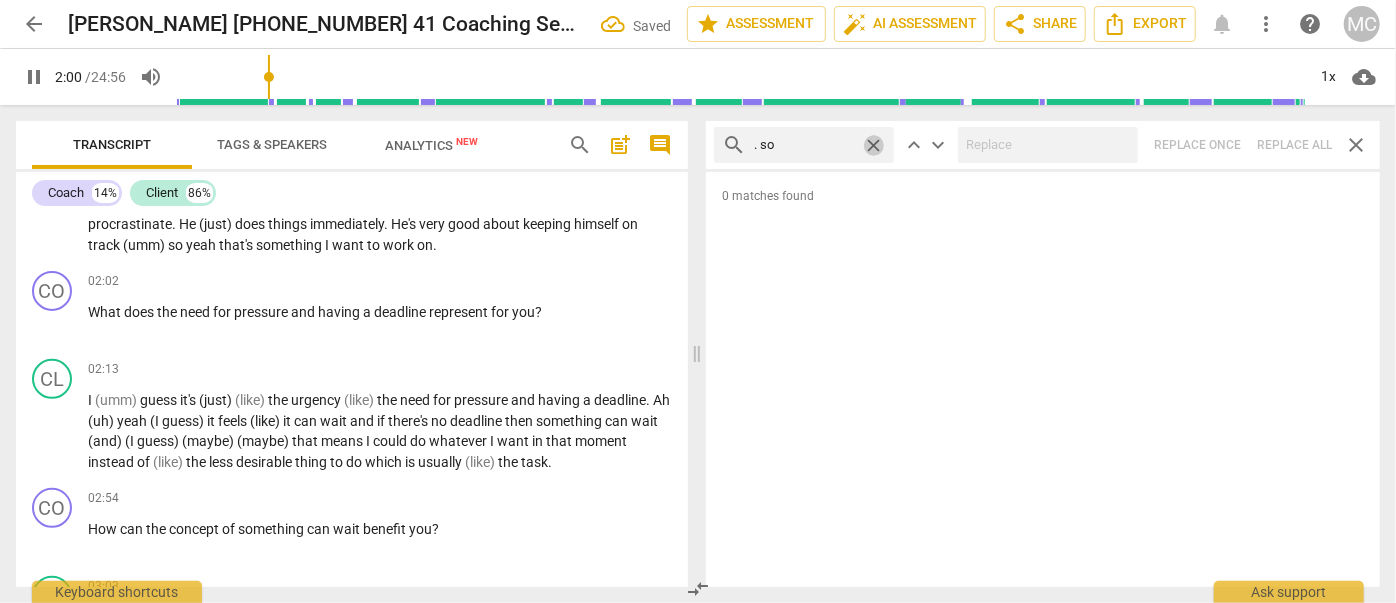 drag, startPoint x: 877, startPoint y: 143, endPoint x: 858, endPoint y: 144, distance: 19.026299 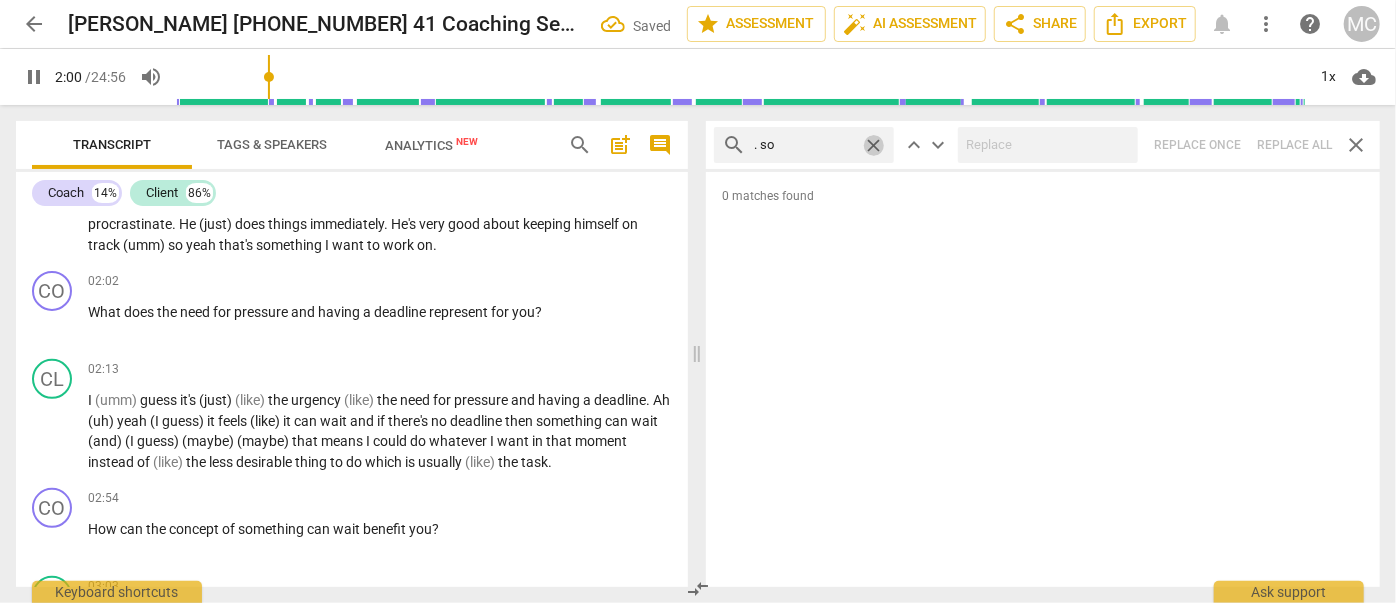 click on "close" at bounding box center (873, 145) 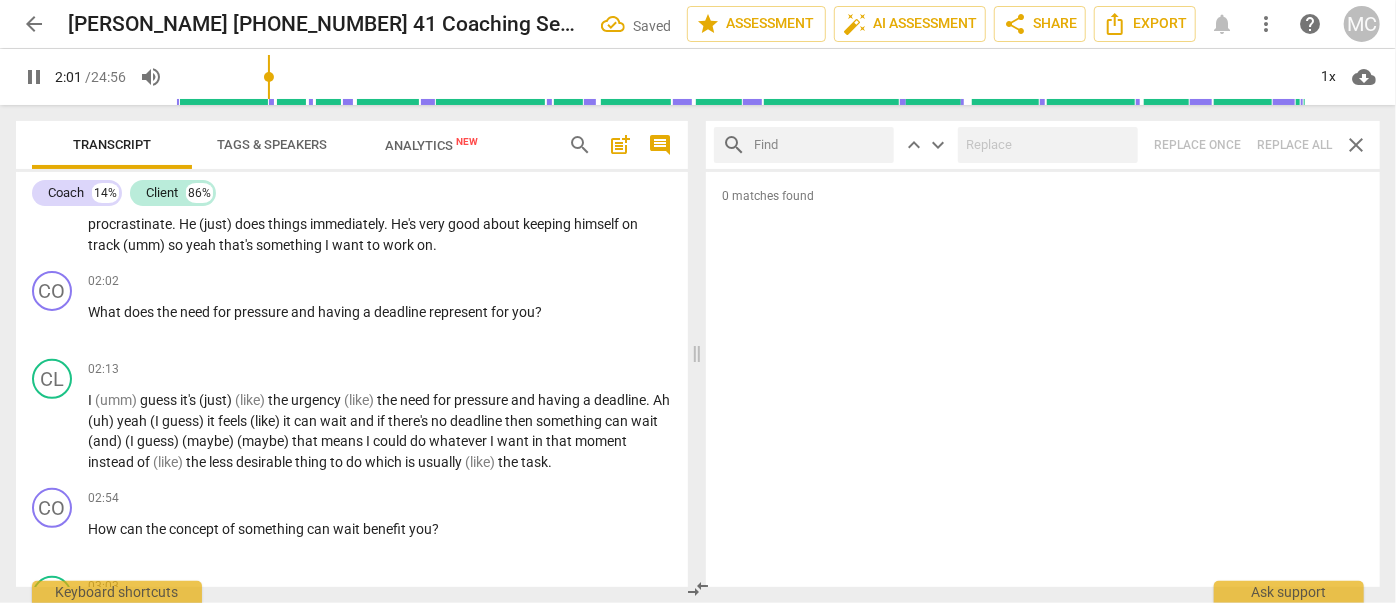 click at bounding box center [820, 145] 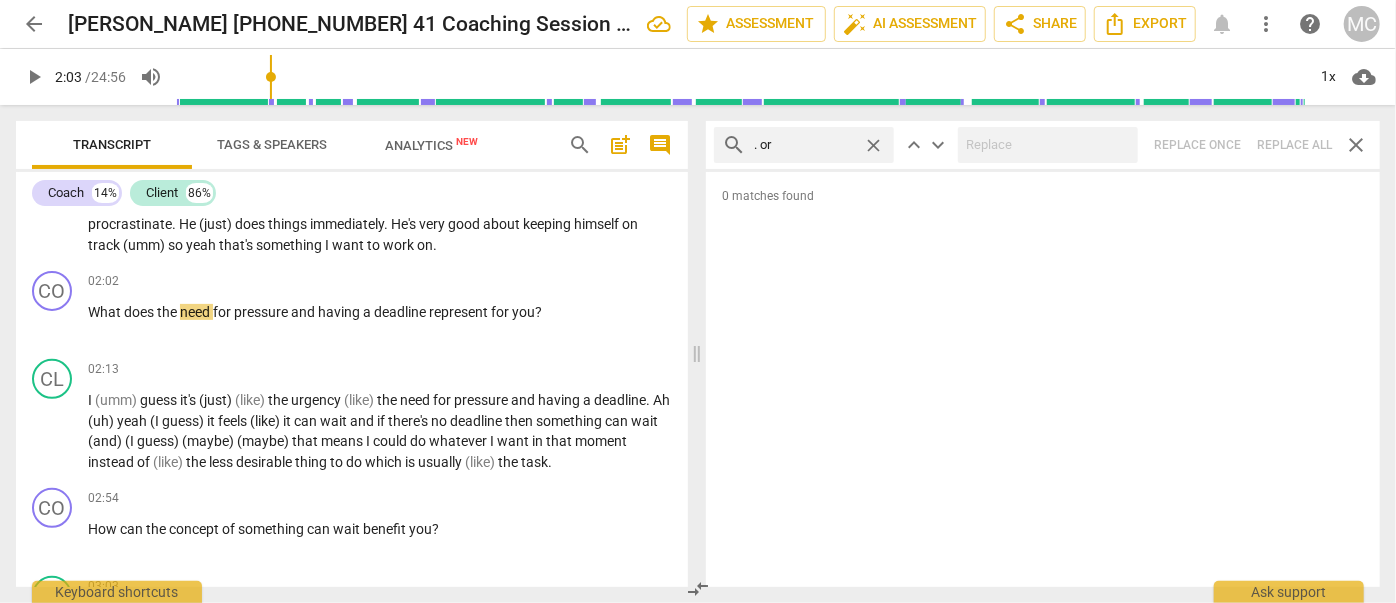 click on "search . or close keyboard_arrow_up keyboard_arrow_down Replace once Replace all close" at bounding box center [1043, 145] 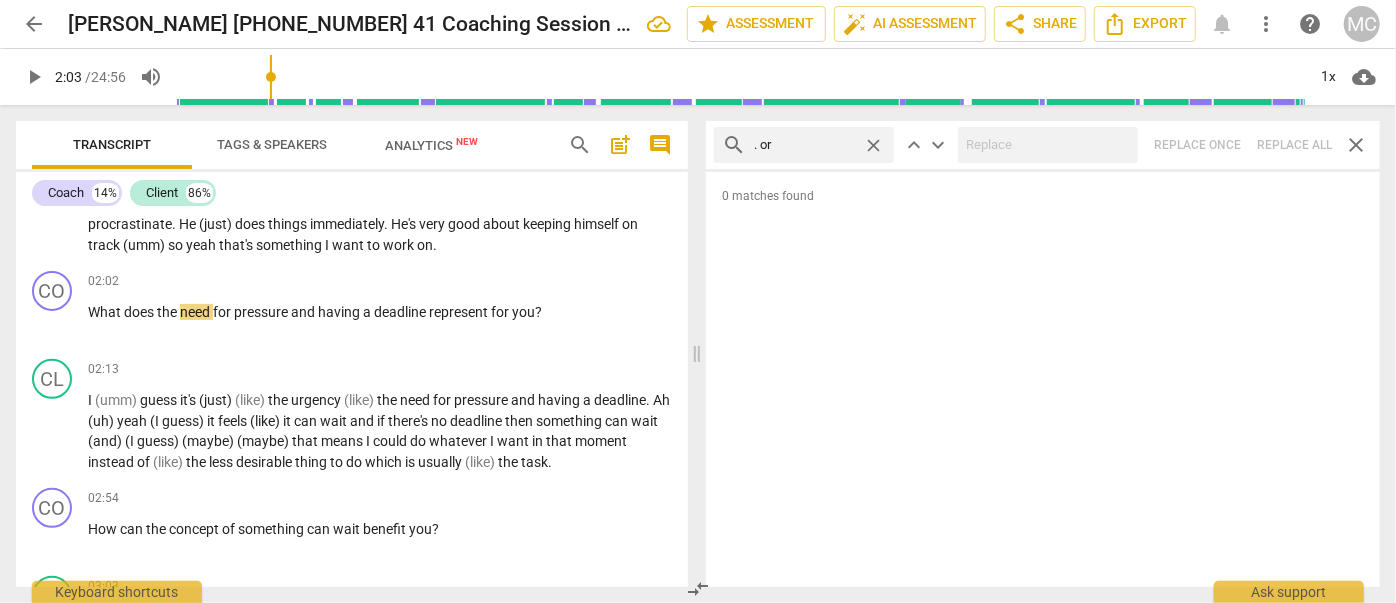 drag, startPoint x: 880, startPoint y: 144, endPoint x: 869, endPoint y: 144, distance: 11 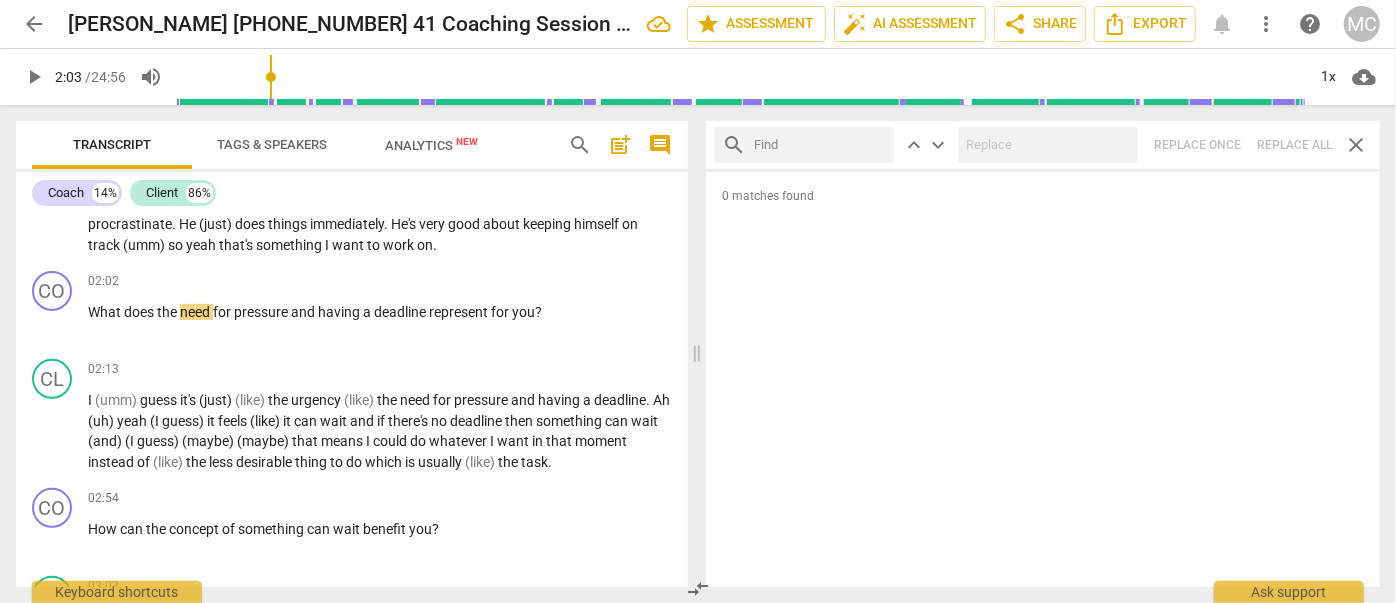 click at bounding box center [820, 145] 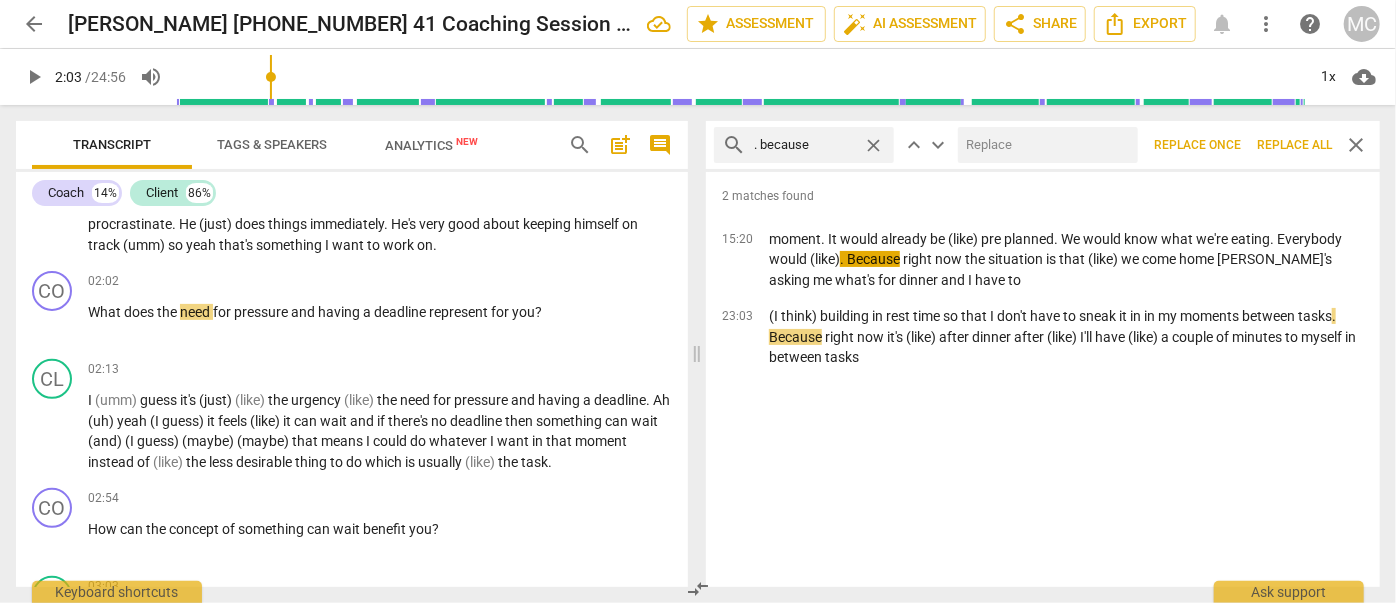 click at bounding box center [1044, 145] 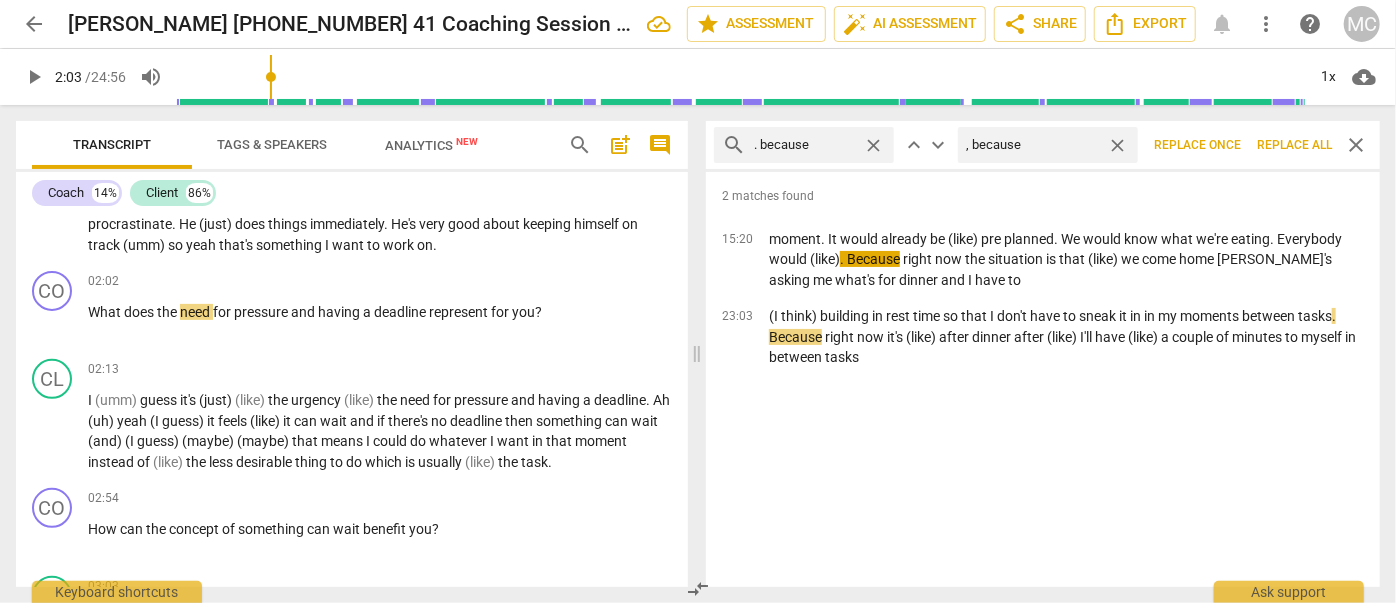 click on "Replace all" at bounding box center (1294, 145) 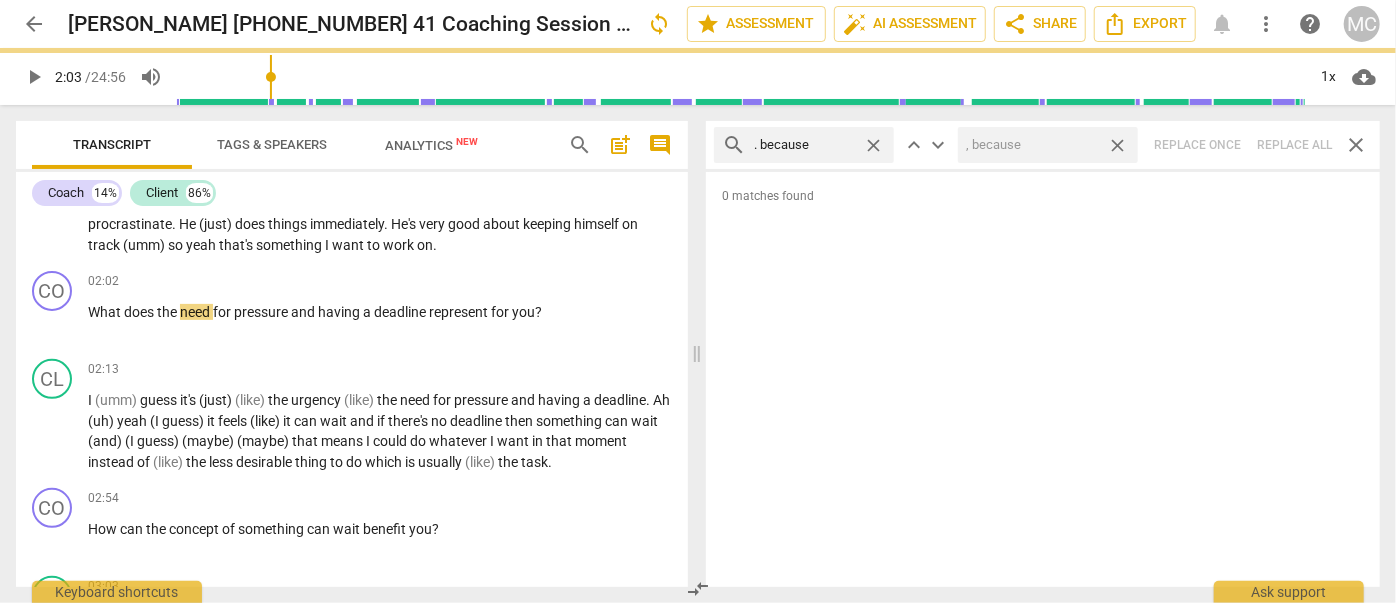 click on "close" at bounding box center [1117, 145] 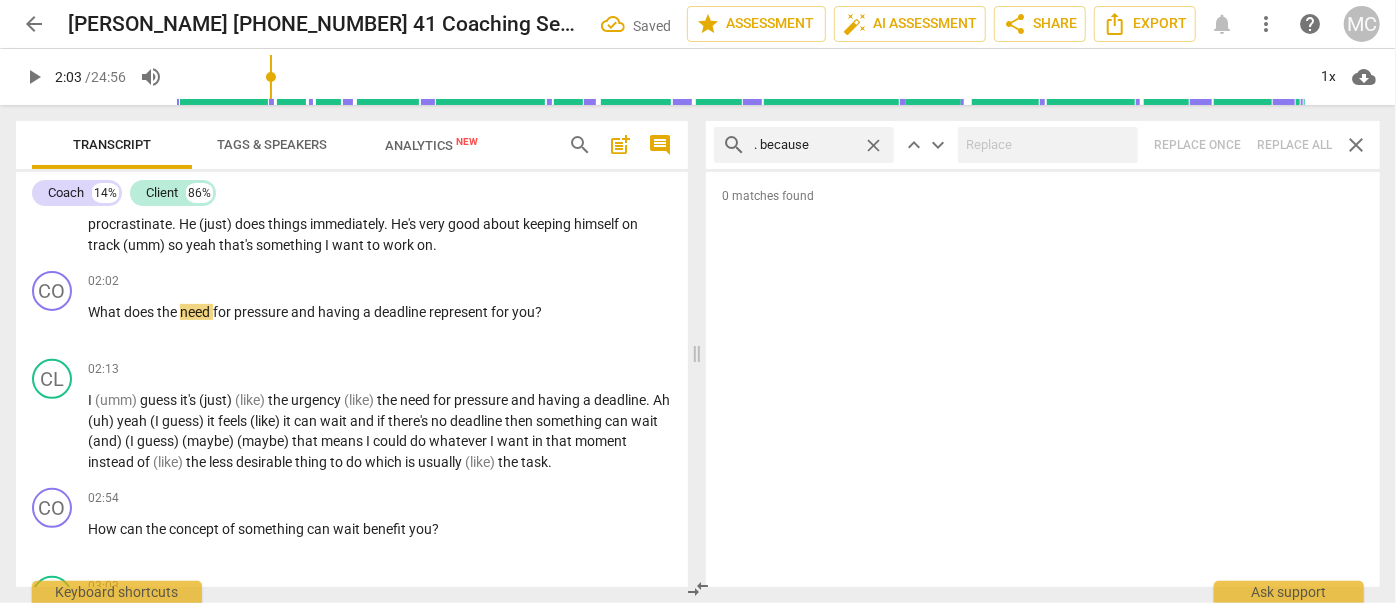 click on "close" at bounding box center (873, 145) 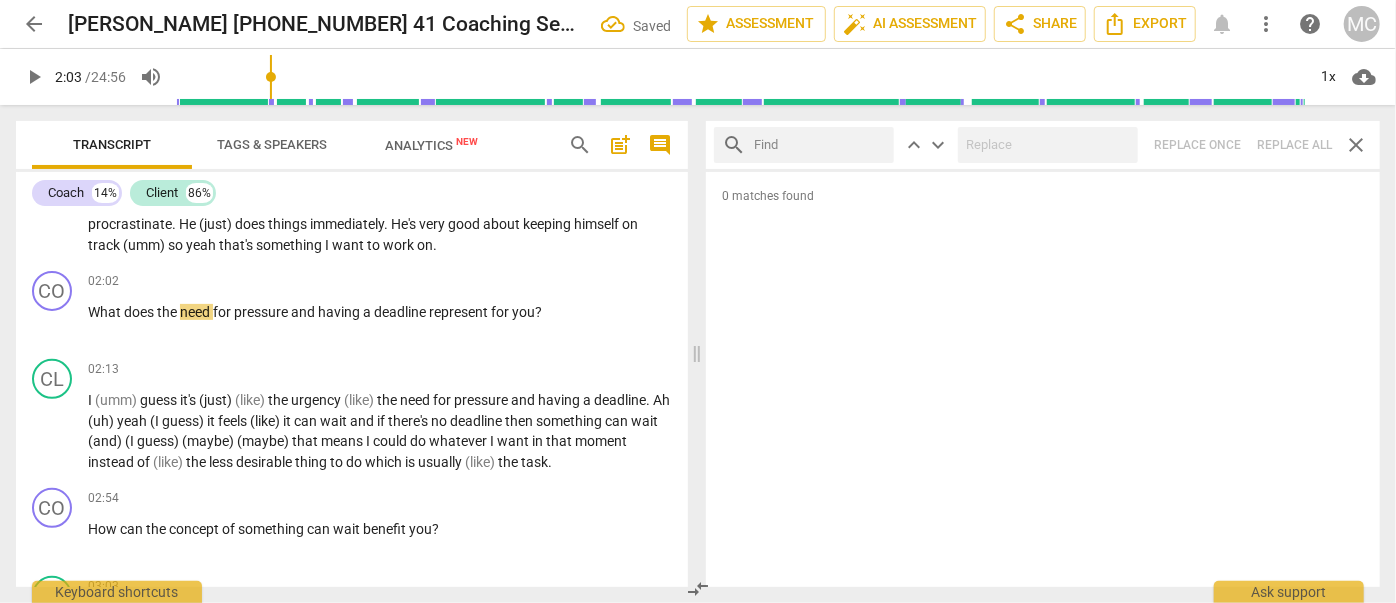 click at bounding box center [820, 145] 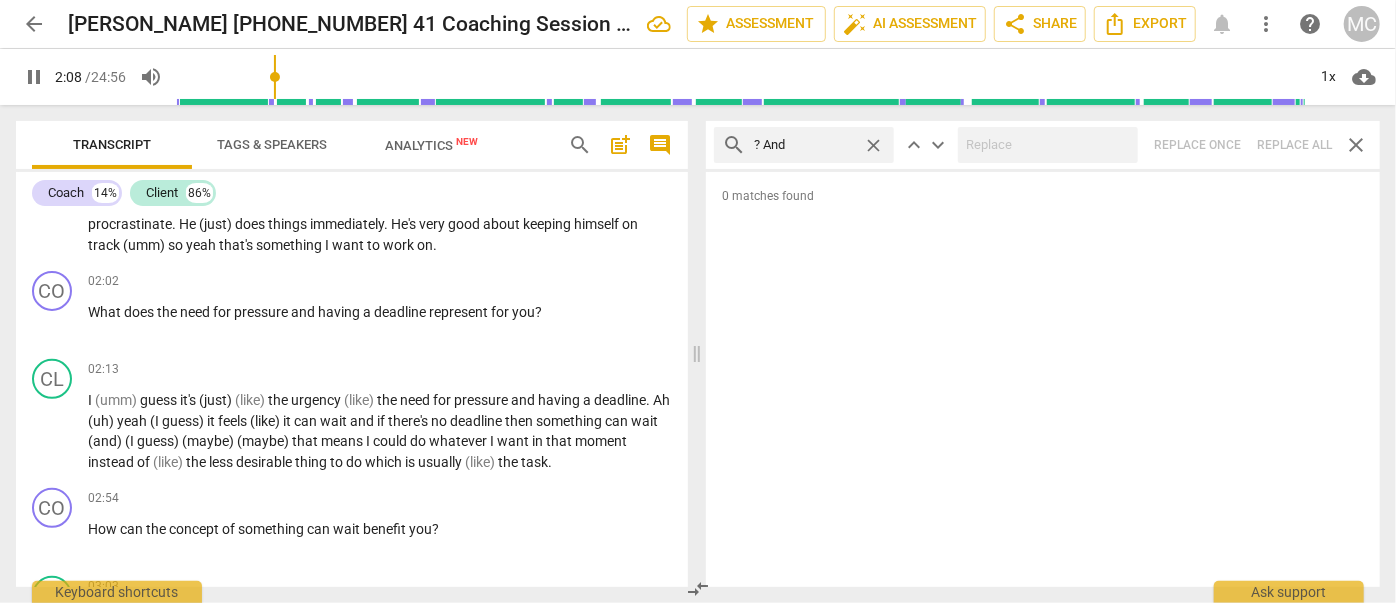 drag, startPoint x: 1285, startPoint y: 135, endPoint x: 1266, endPoint y: 136, distance: 19.026299 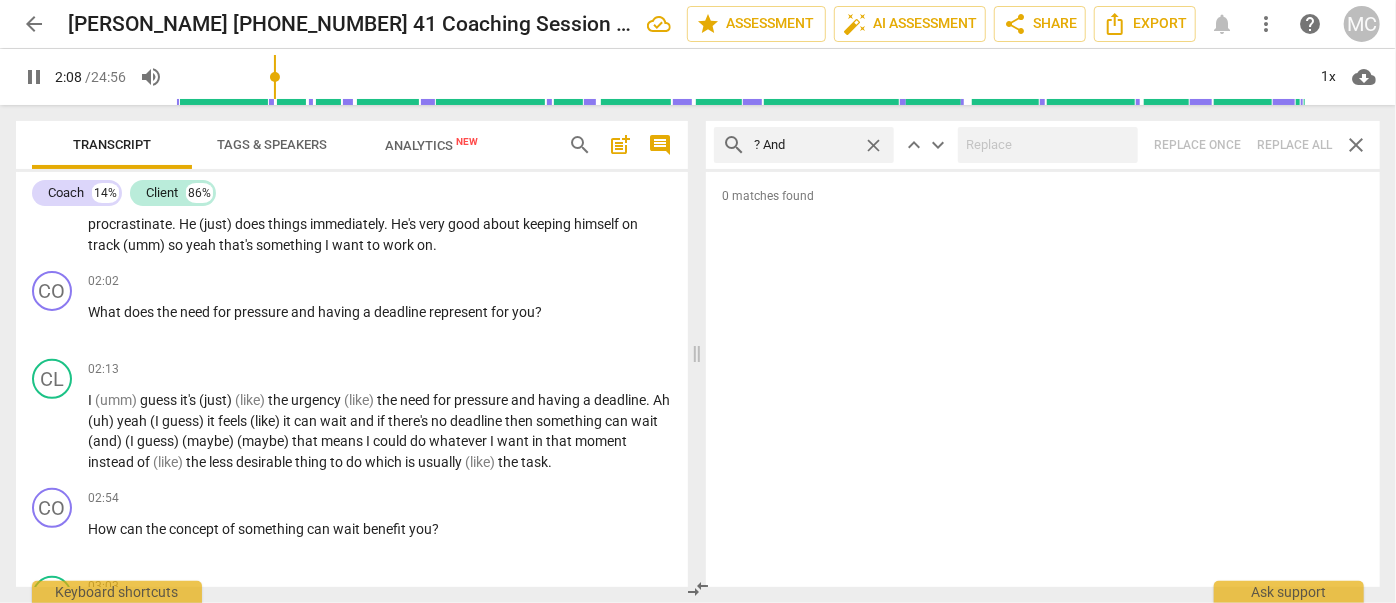 click on "search ? And close keyboard_arrow_up keyboard_arrow_down Replace once Replace all close" at bounding box center (1043, 145) 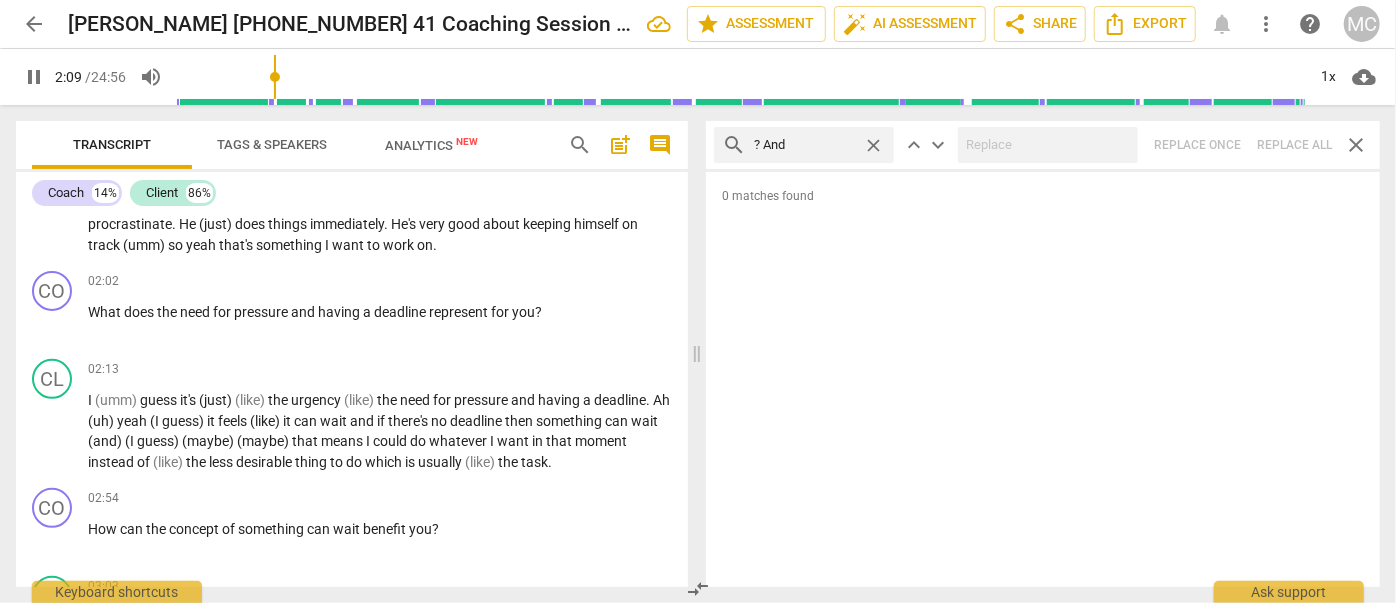 click on "close" at bounding box center (873, 145) 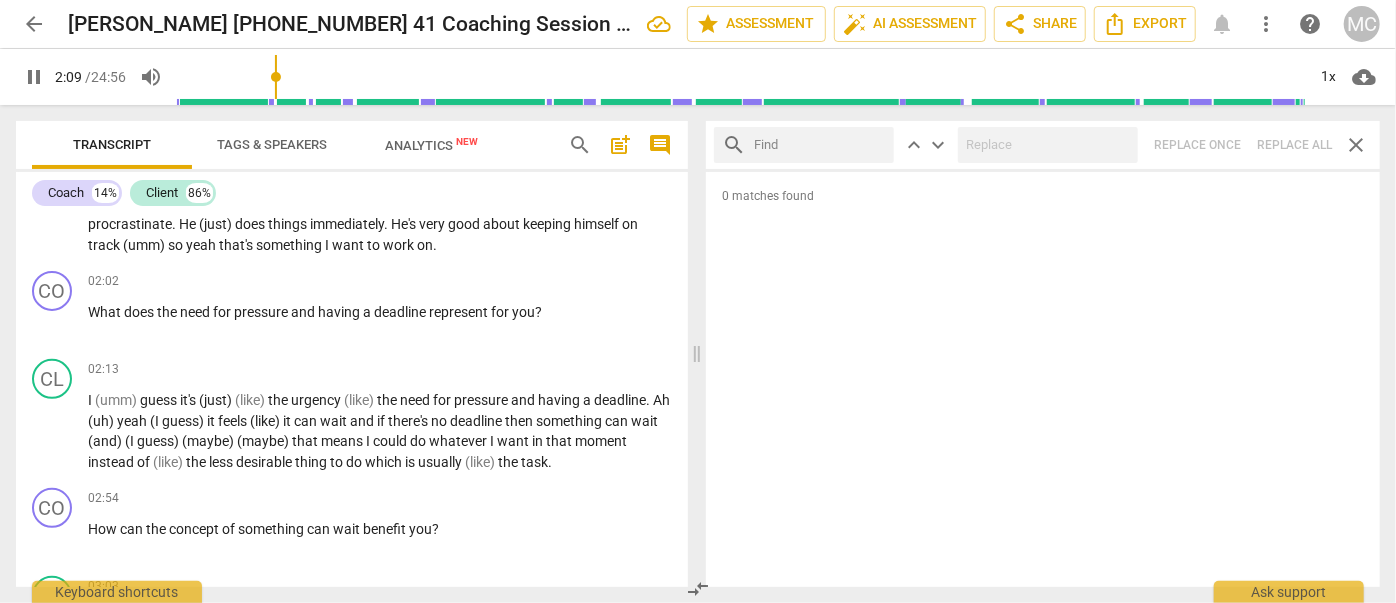 click at bounding box center [820, 145] 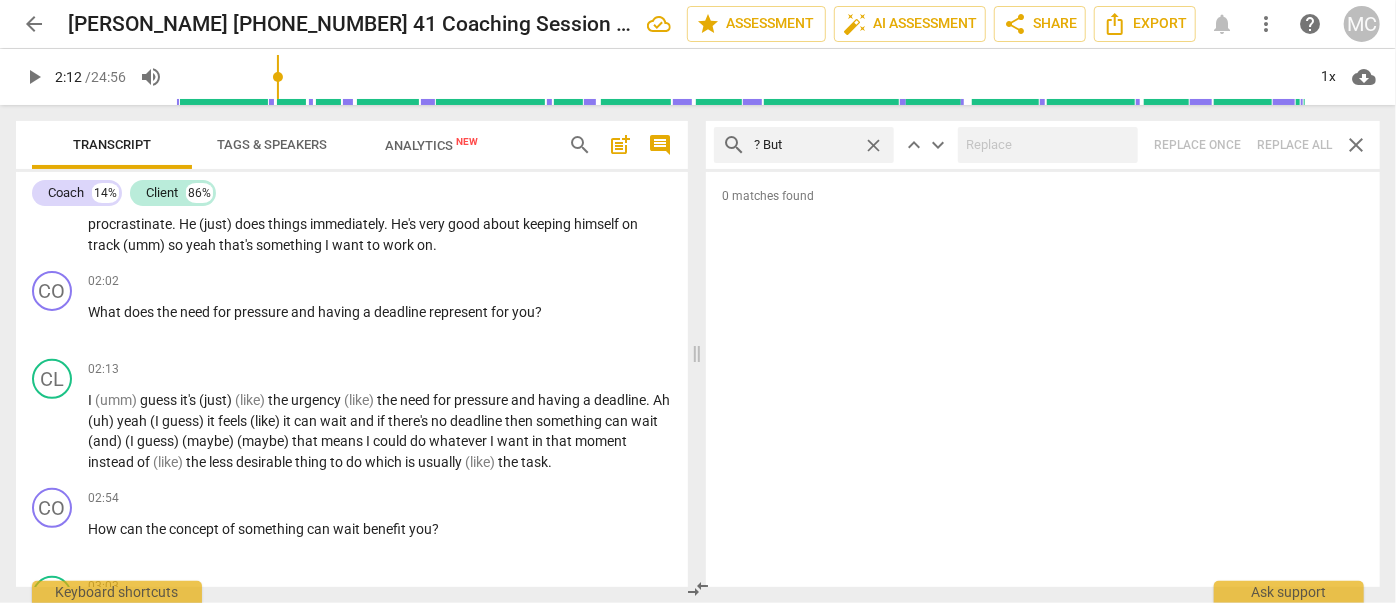 drag, startPoint x: 1301, startPoint y: 138, endPoint x: 1232, endPoint y: 136, distance: 69.02898 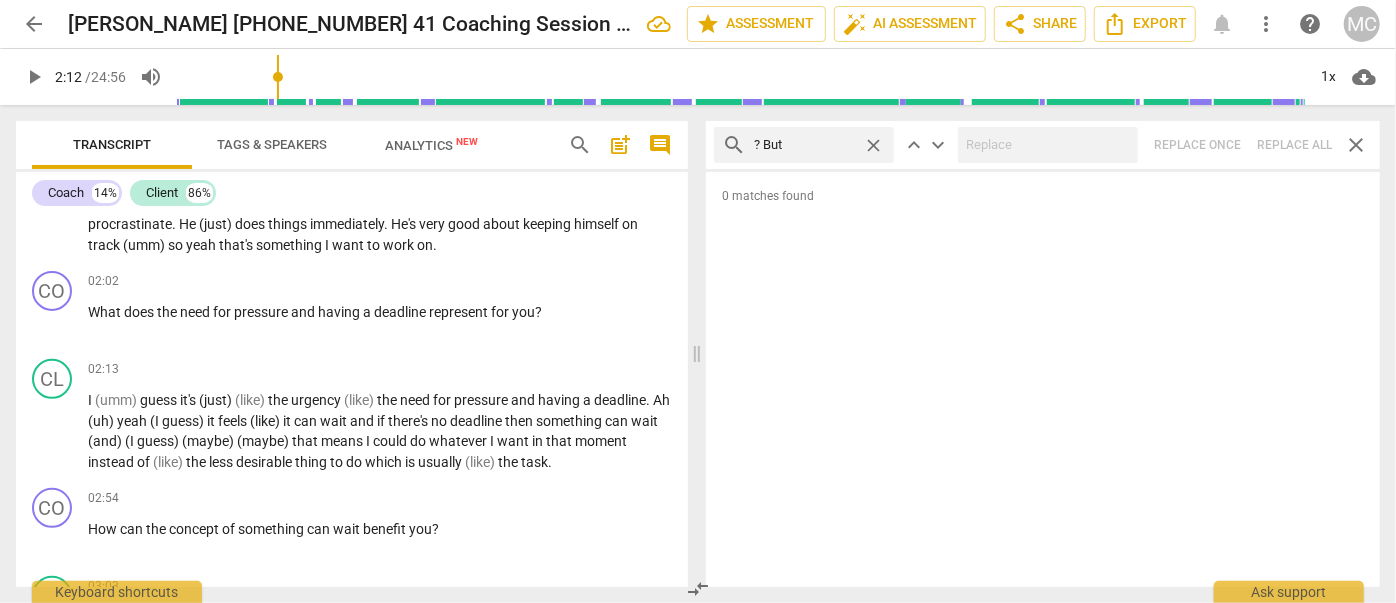 click on "search ? But close keyboard_arrow_up keyboard_arrow_down Replace once Replace all close" at bounding box center [1043, 145] 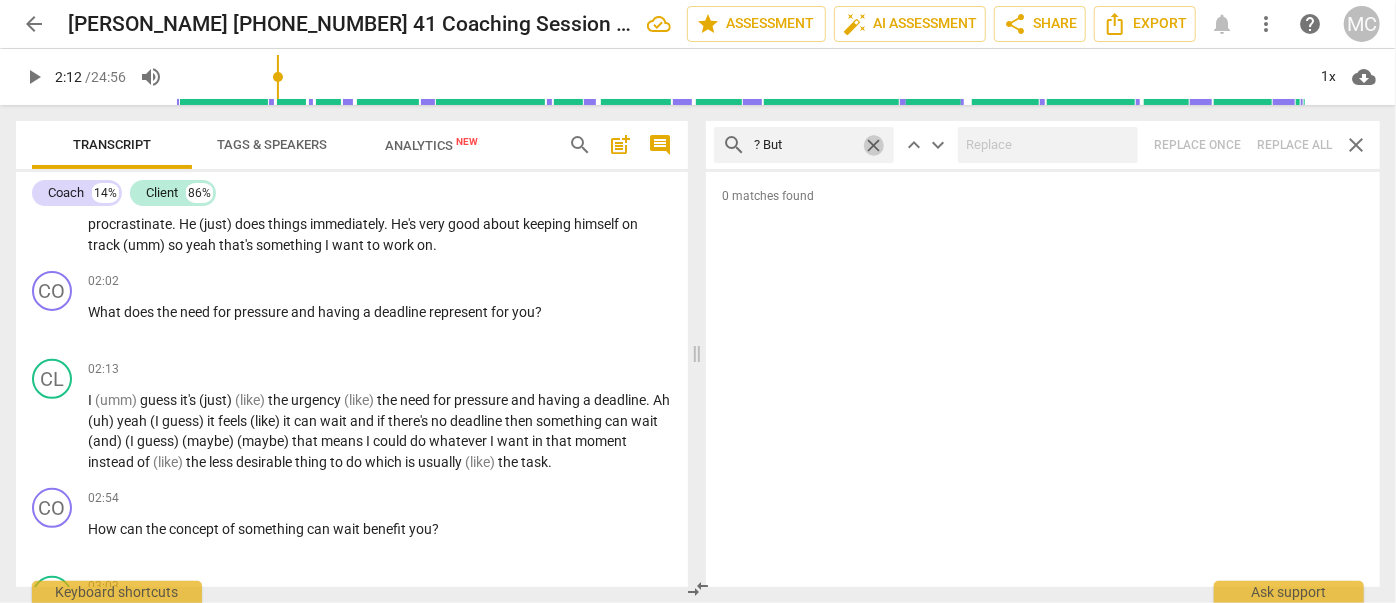 drag, startPoint x: 878, startPoint y: 140, endPoint x: 850, endPoint y: 143, distance: 28.160255 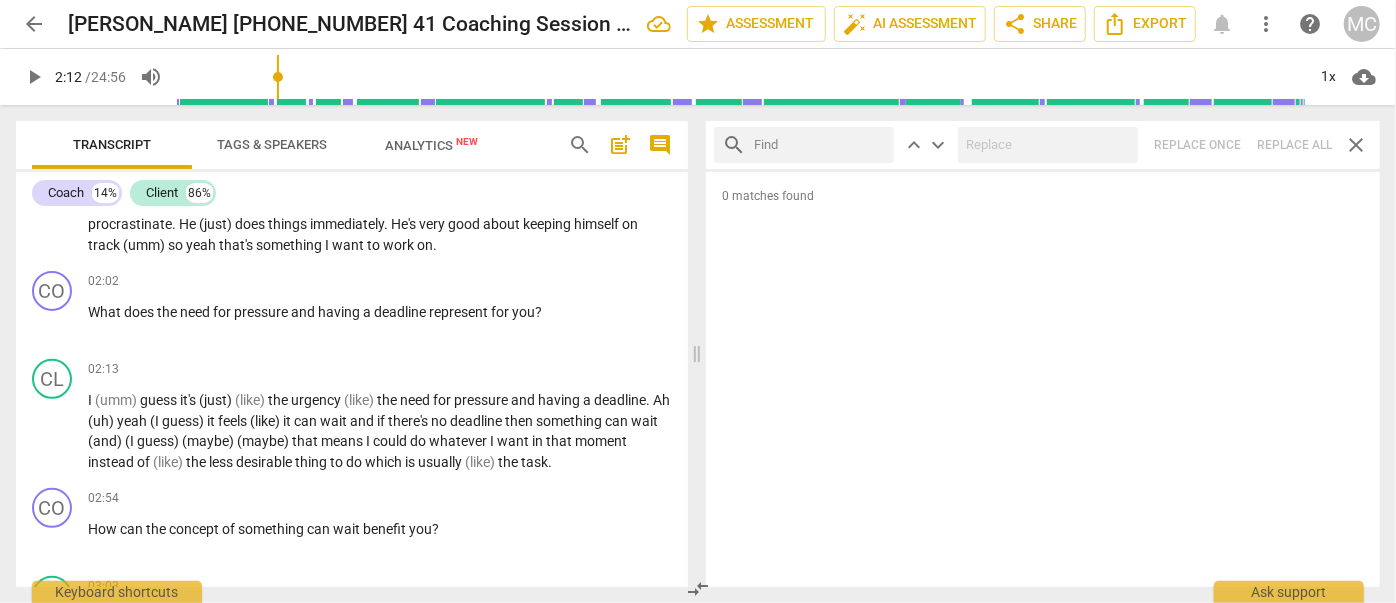 click at bounding box center (820, 145) 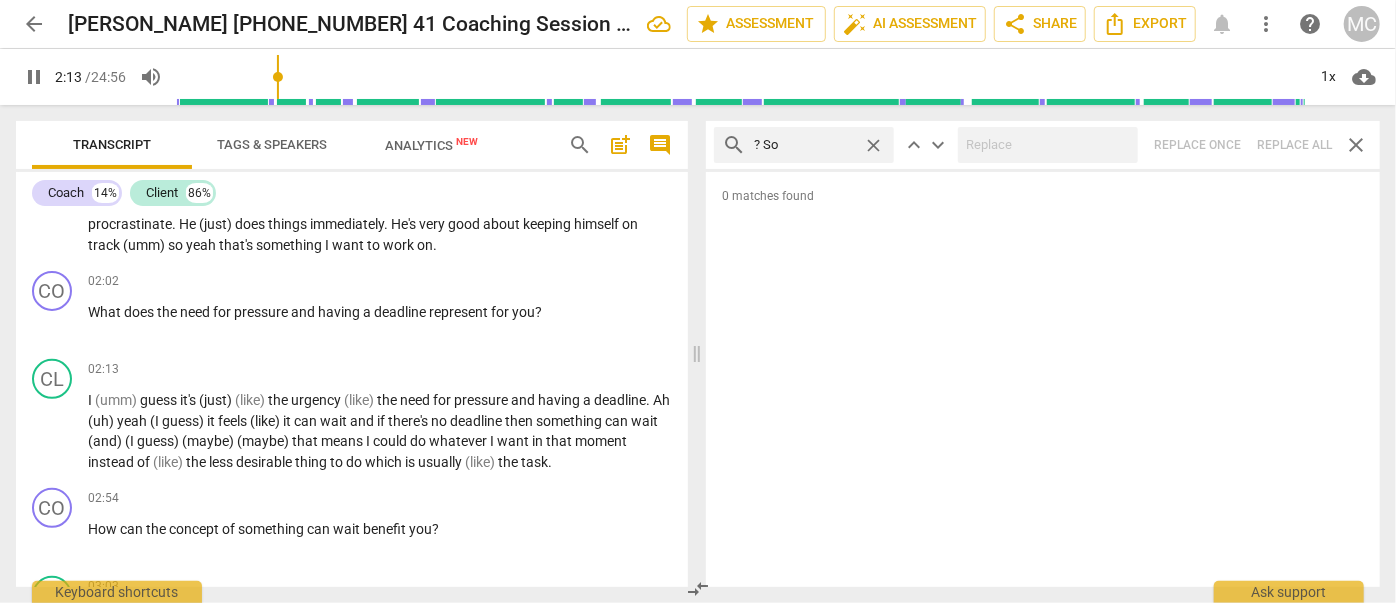 click on "search ? So close keyboard_arrow_up keyboard_arrow_down Replace once Replace all close" at bounding box center [1043, 145] 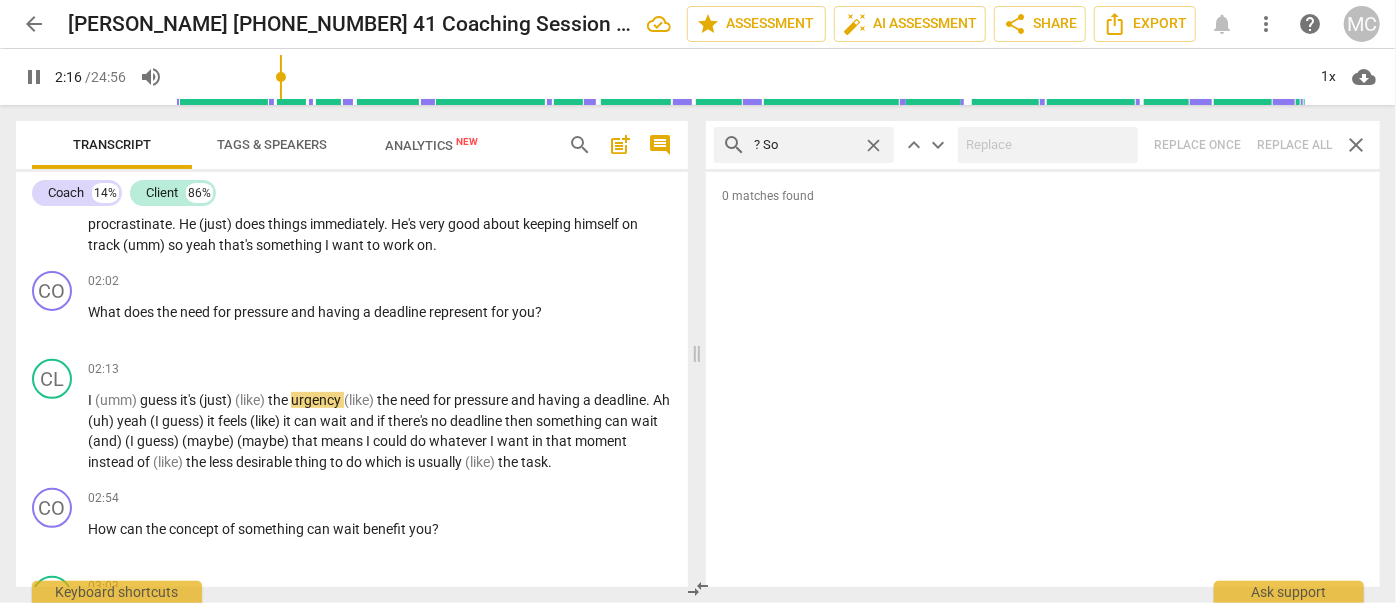 click on "close" at bounding box center (873, 145) 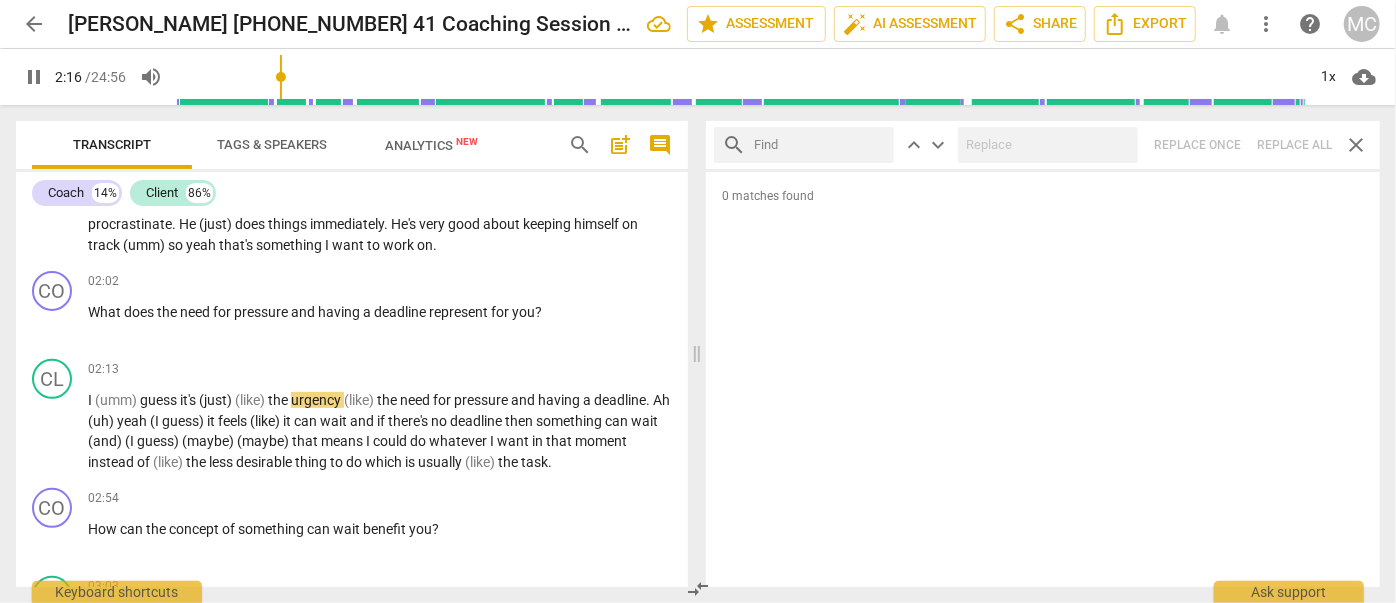 click at bounding box center [820, 145] 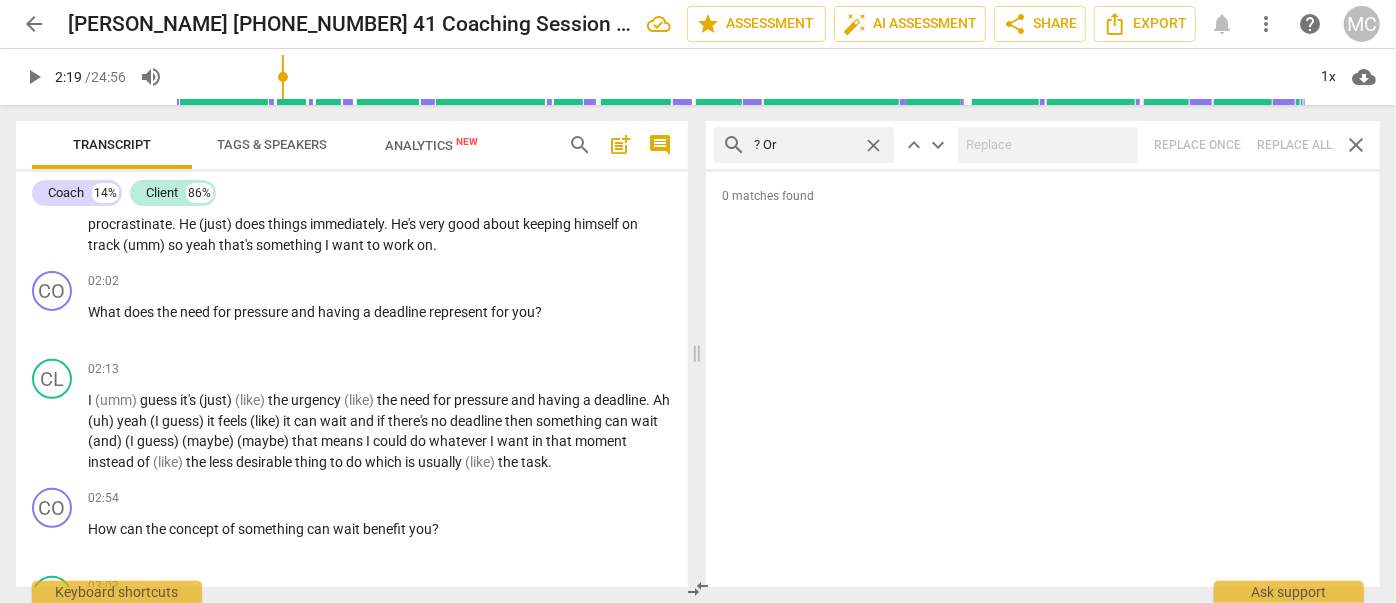 click on "search ? Or close keyboard_arrow_up keyboard_arrow_down Replace once Replace all close" at bounding box center (1043, 145) 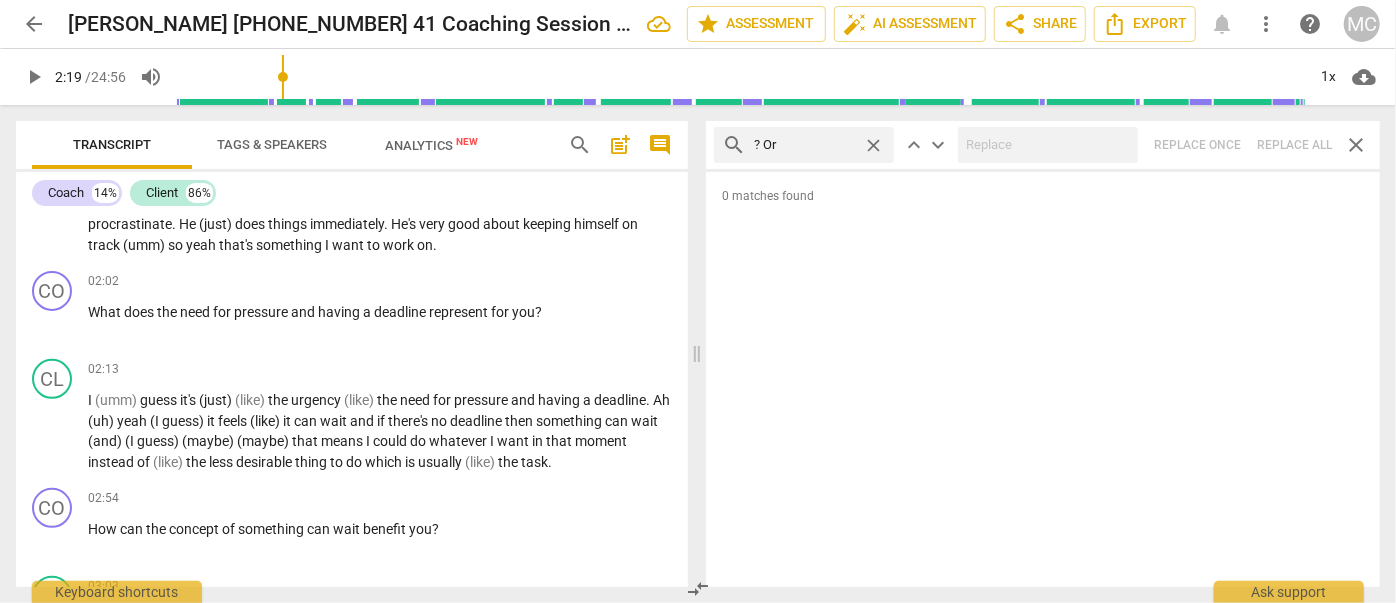 click on "close" at bounding box center (873, 145) 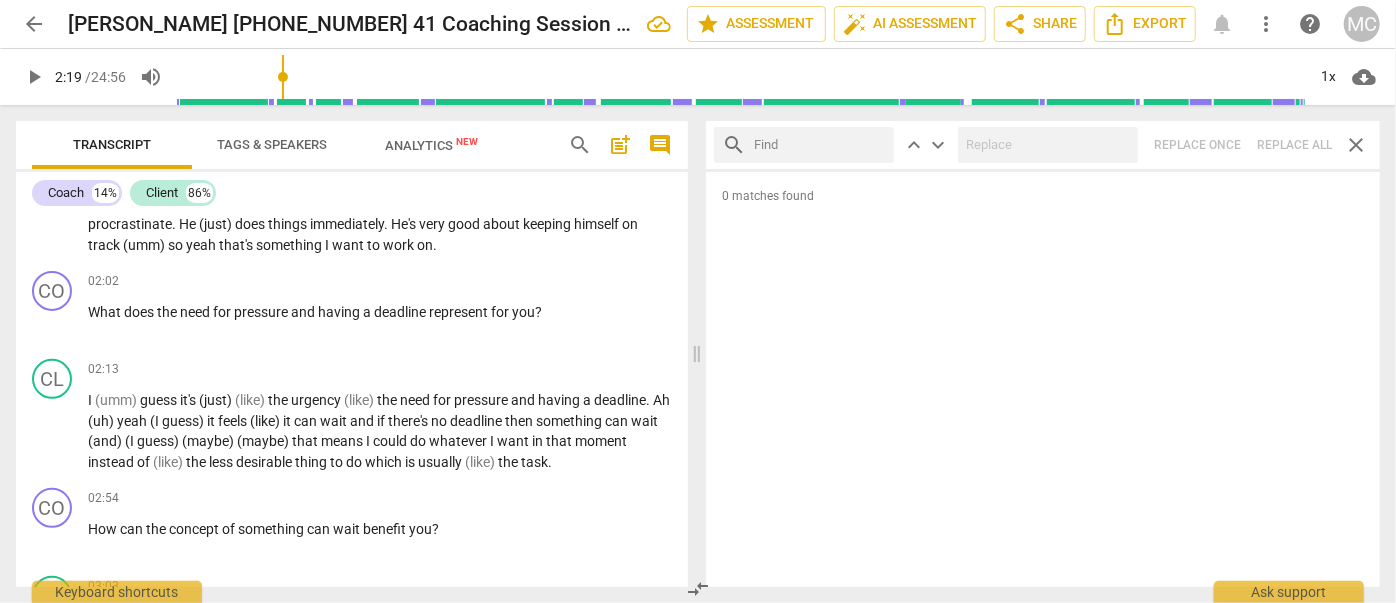 click at bounding box center (820, 145) 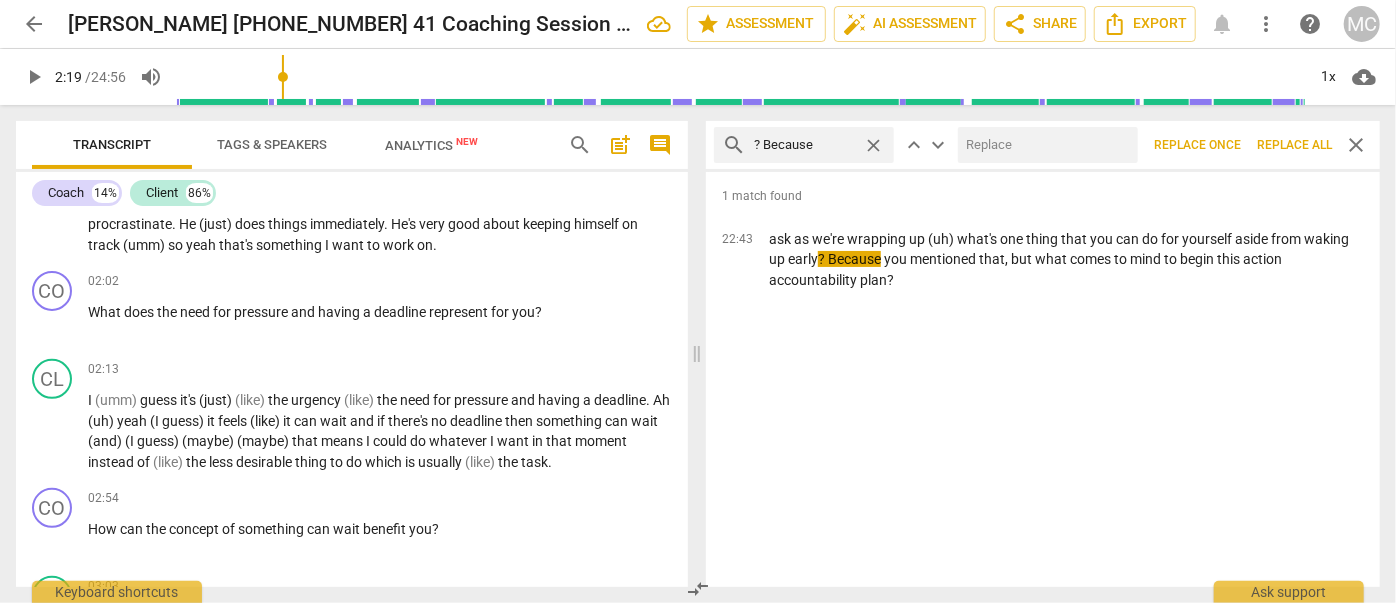 click at bounding box center [1044, 145] 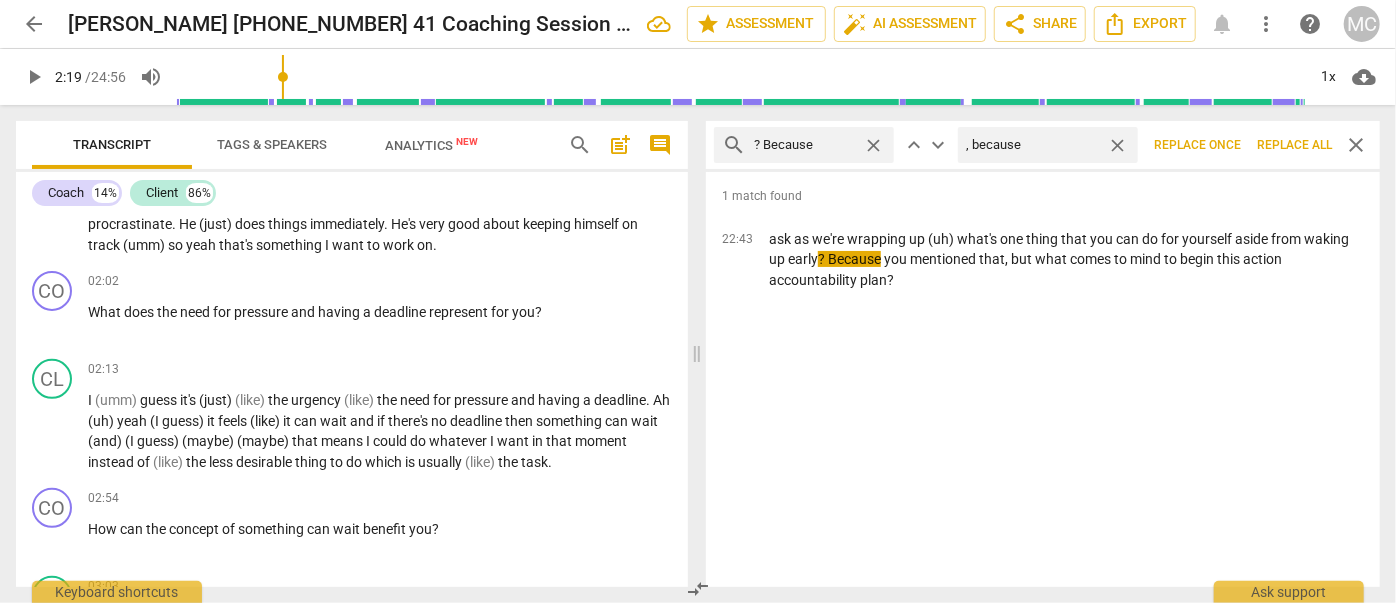 click on "Replace all" at bounding box center (1294, 145) 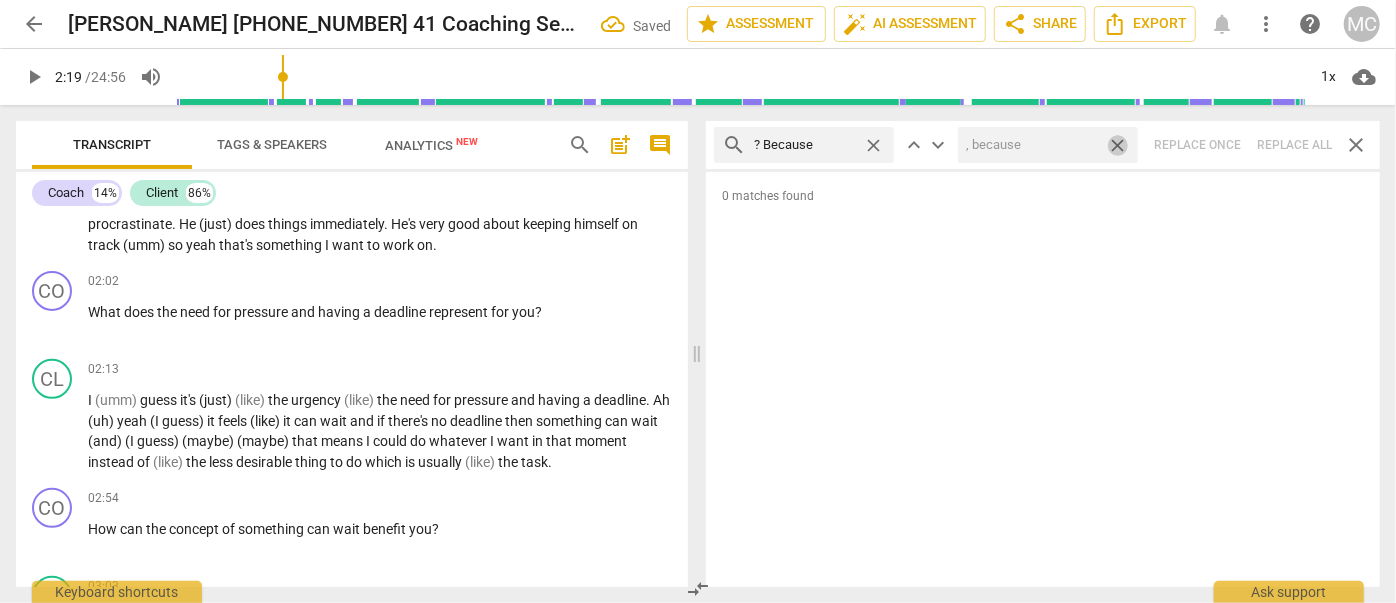 click on "close" at bounding box center [1117, 145] 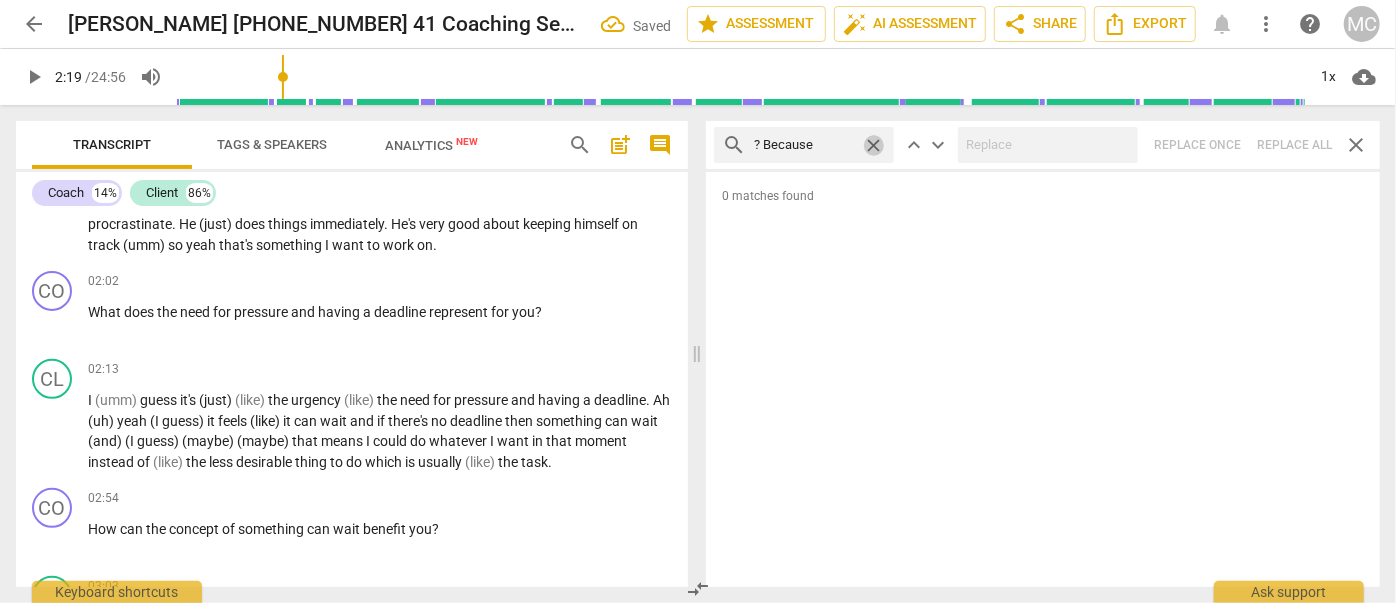 click on "close" at bounding box center [873, 145] 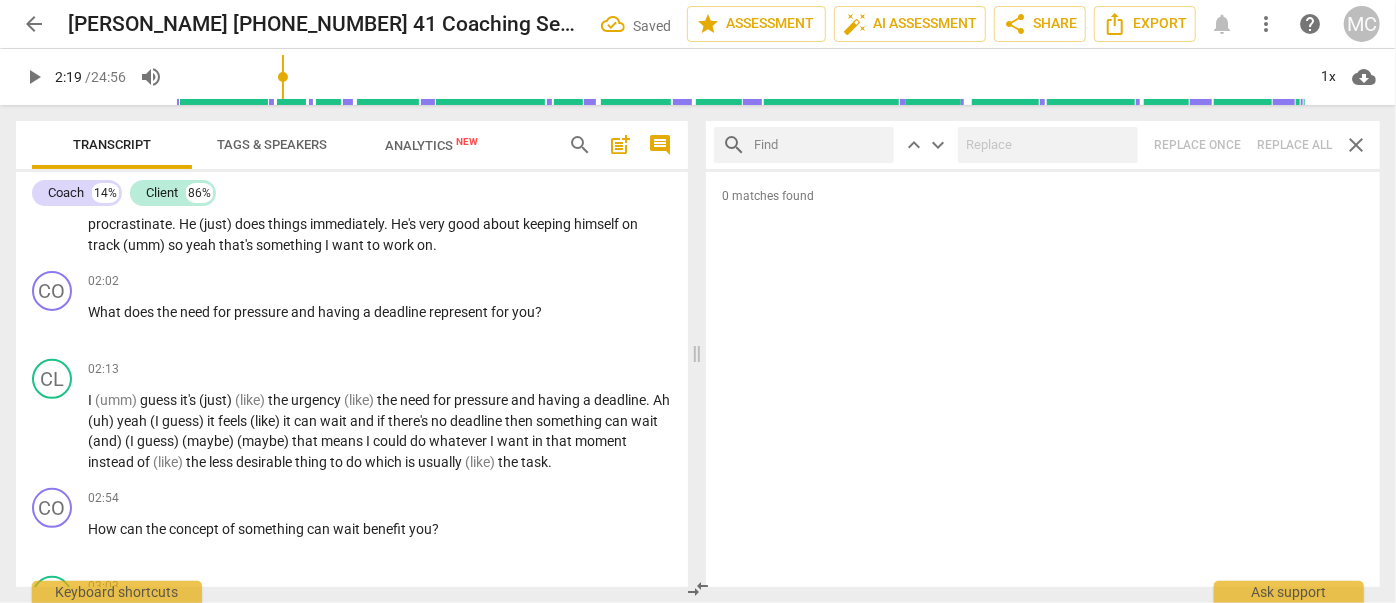click at bounding box center [820, 145] 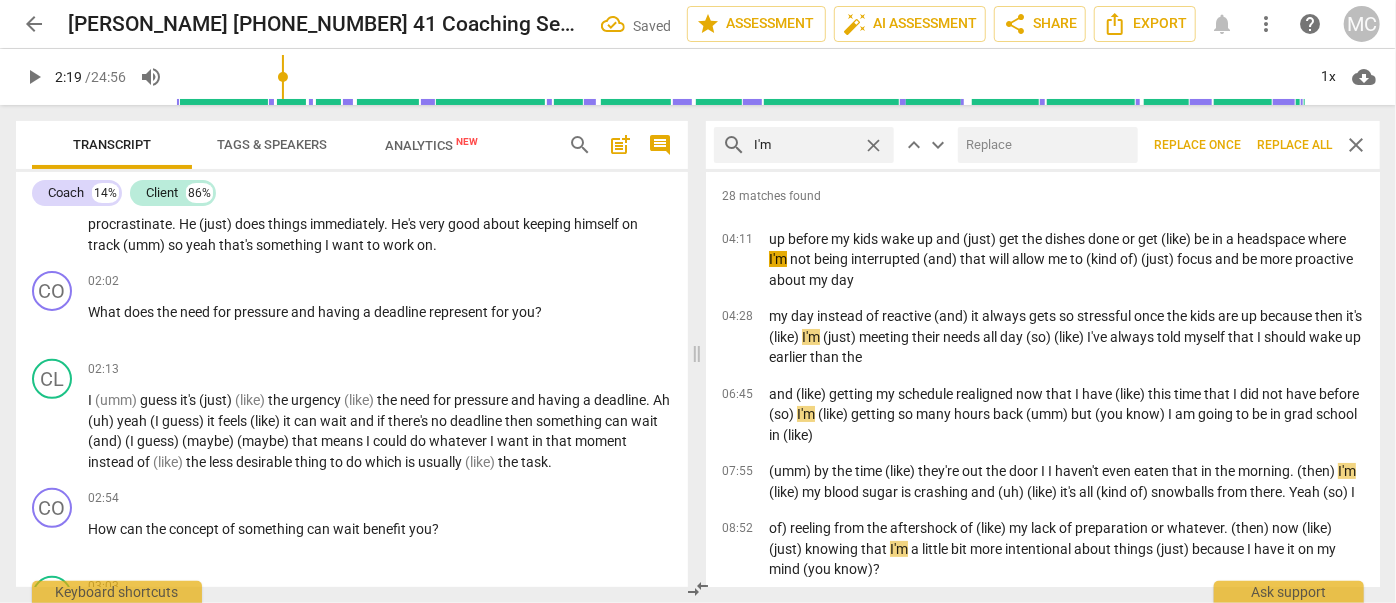 click at bounding box center (1044, 145) 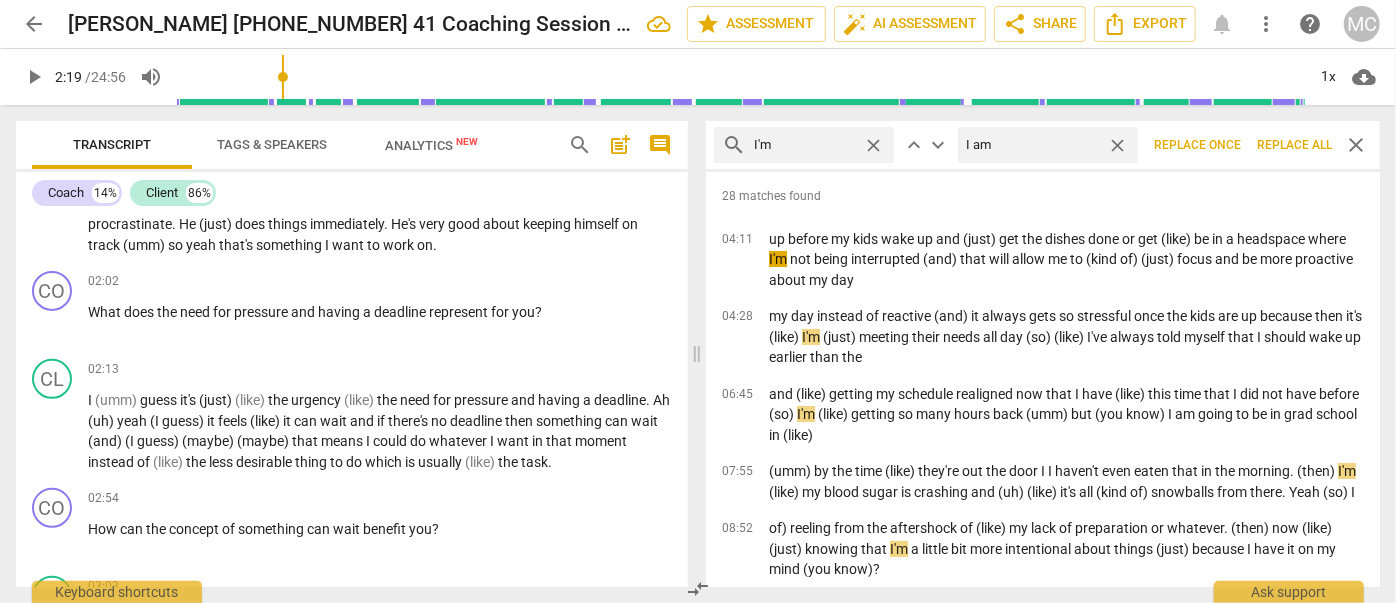 click on "Replace all" at bounding box center (1294, 145) 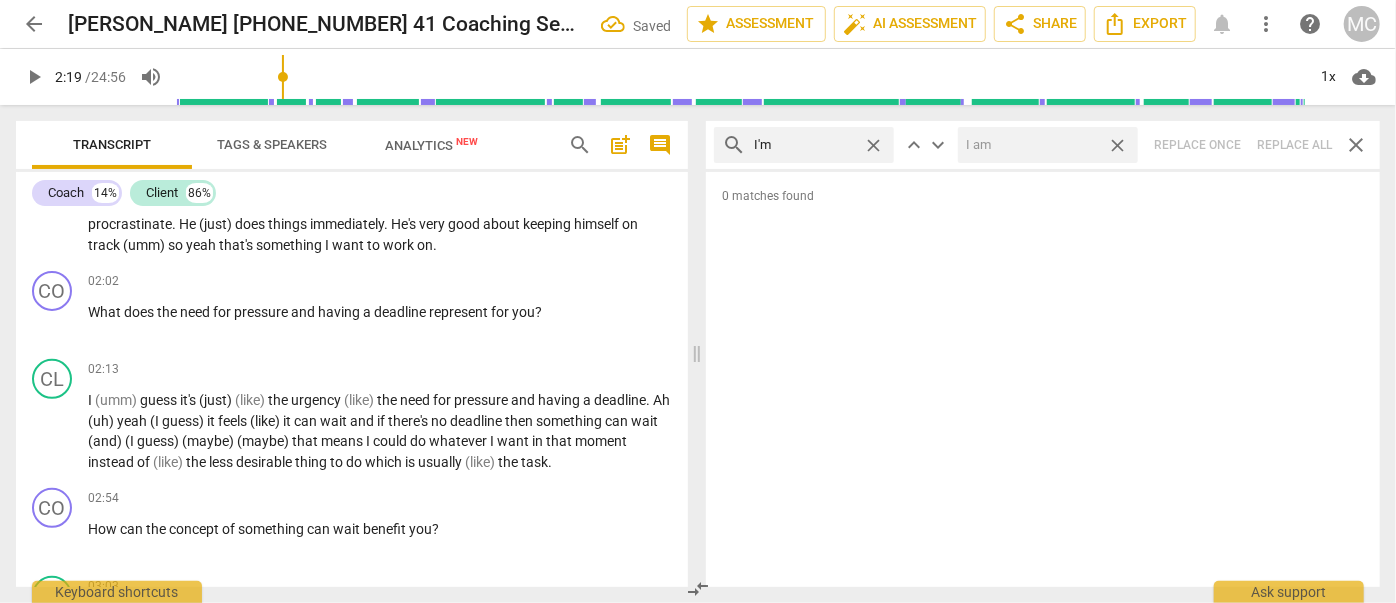 click on "close" at bounding box center (1117, 145) 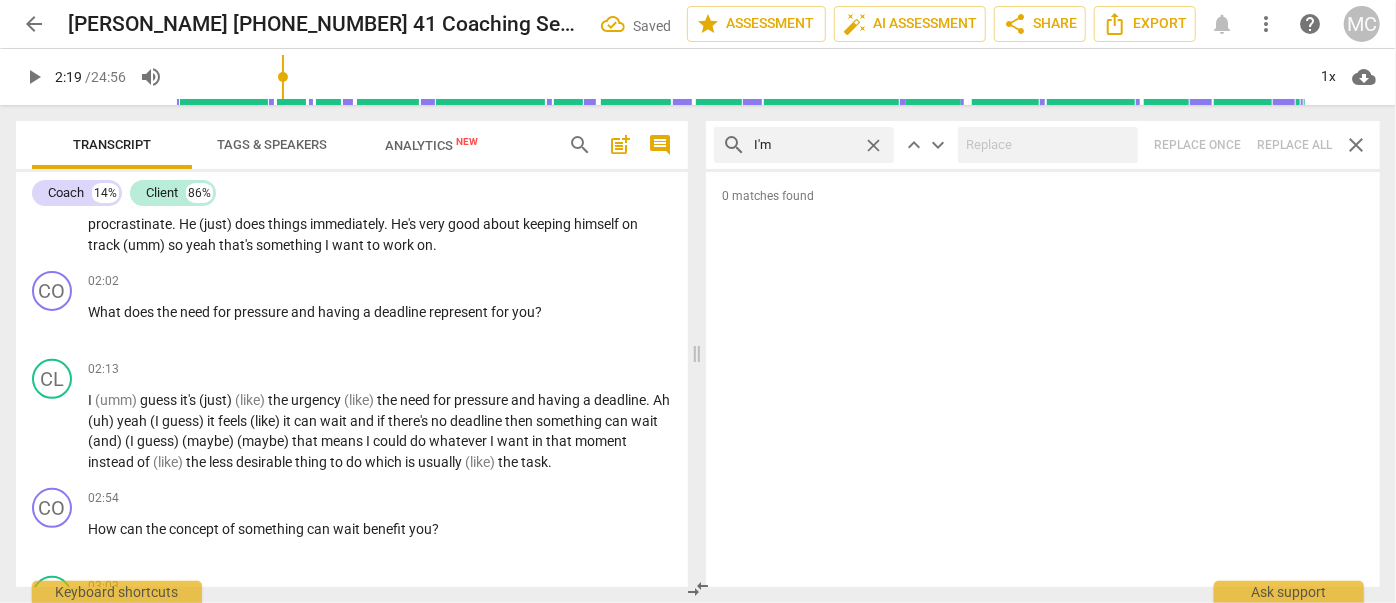 drag, startPoint x: 874, startPoint y: 140, endPoint x: 851, endPoint y: 141, distance: 23.021729 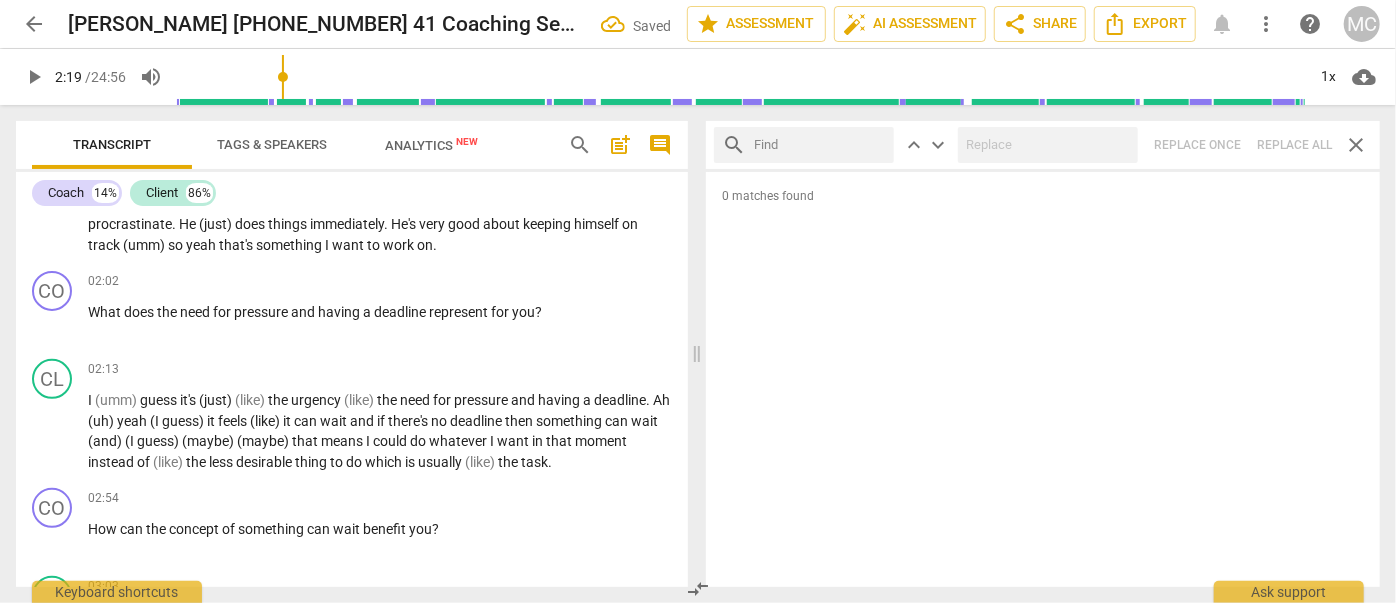 click at bounding box center [820, 145] 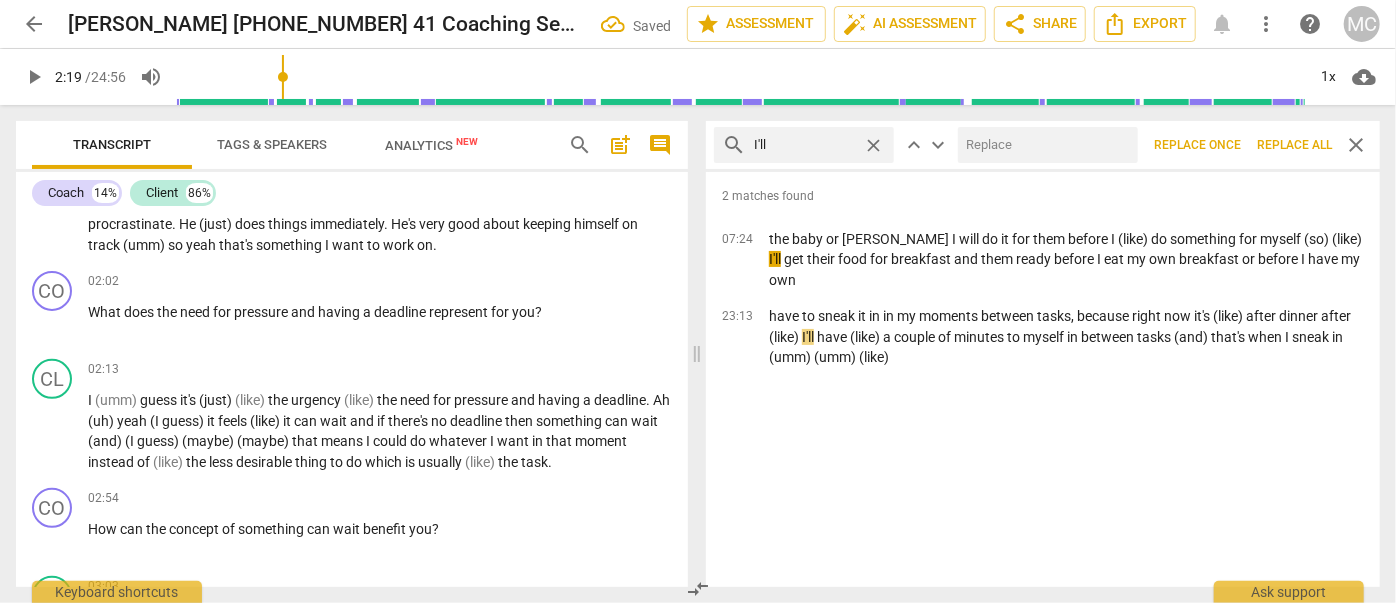 click at bounding box center [1044, 145] 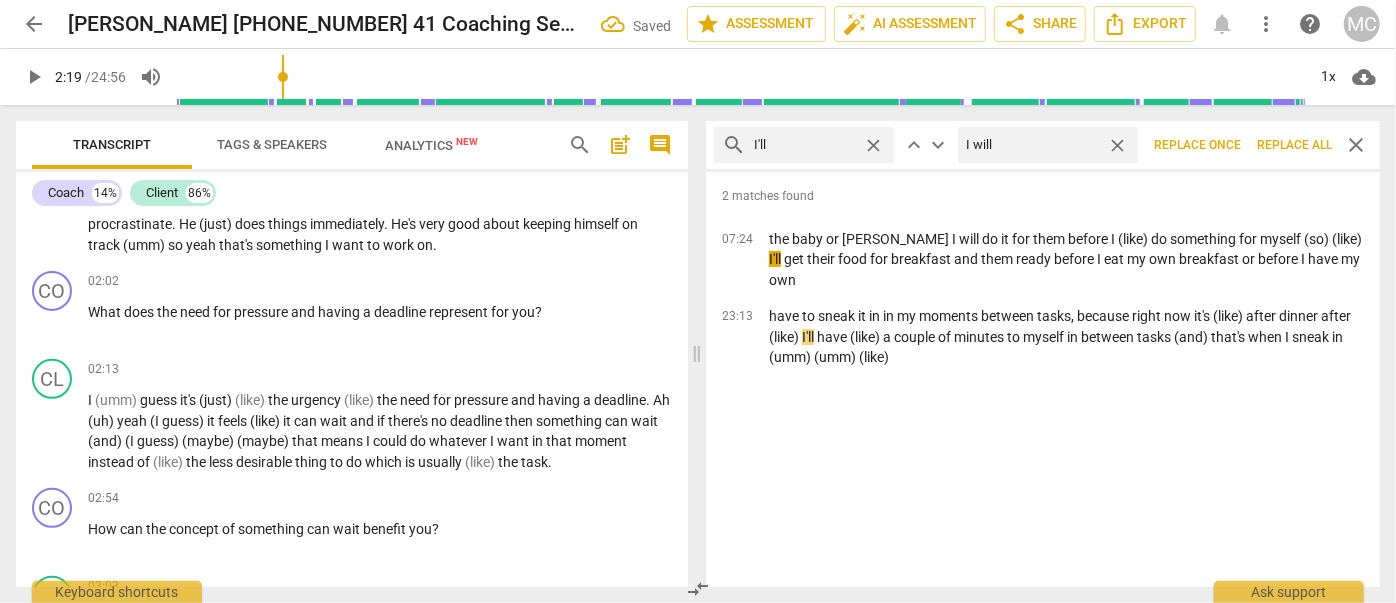 click on "Replace all" at bounding box center (1294, 145) 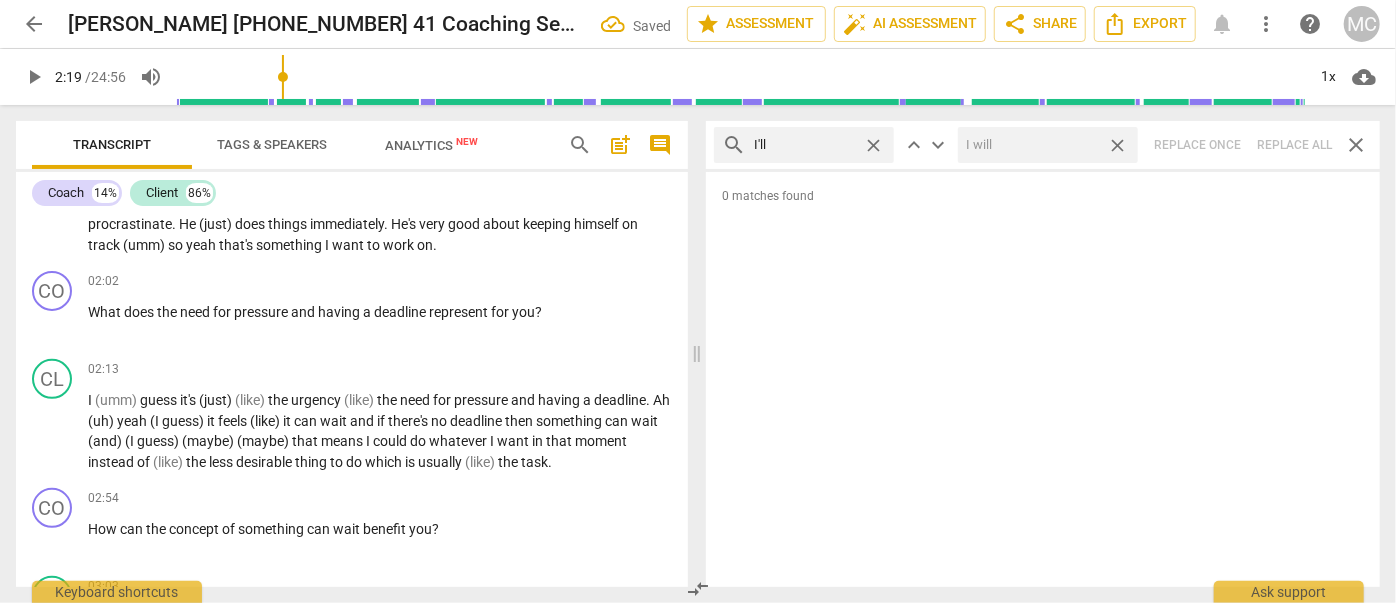 click on "close" at bounding box center (1117, 145) 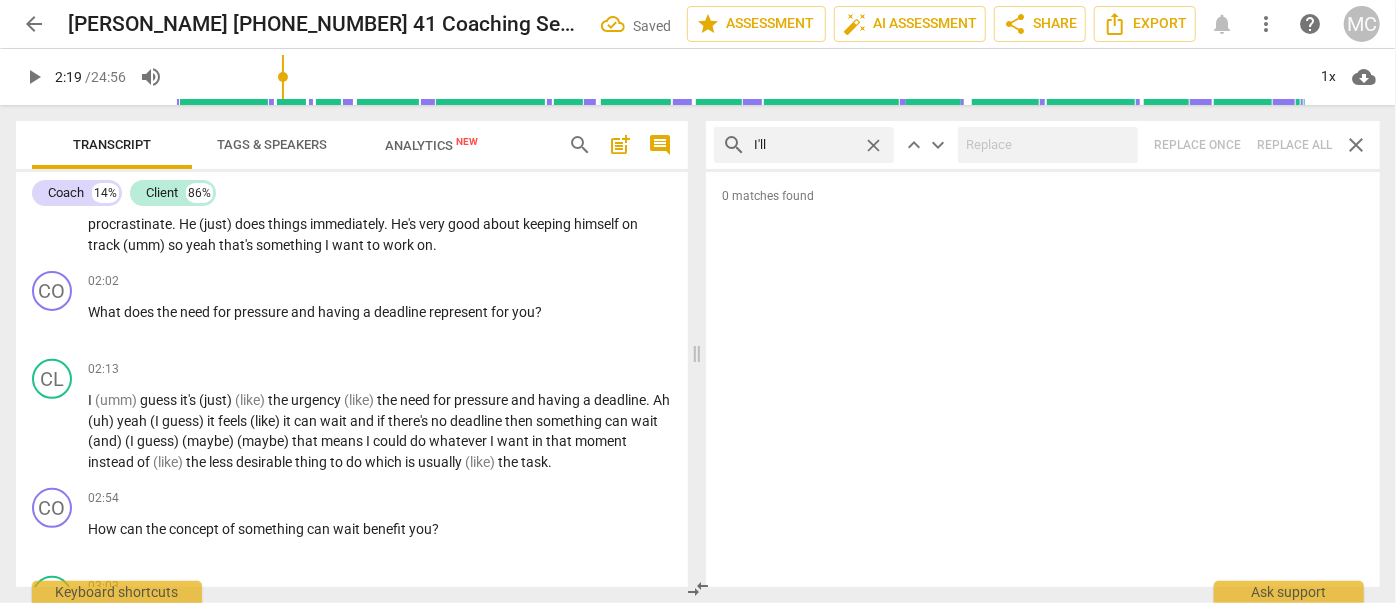 click on "close" at bounding box center [873, 145] 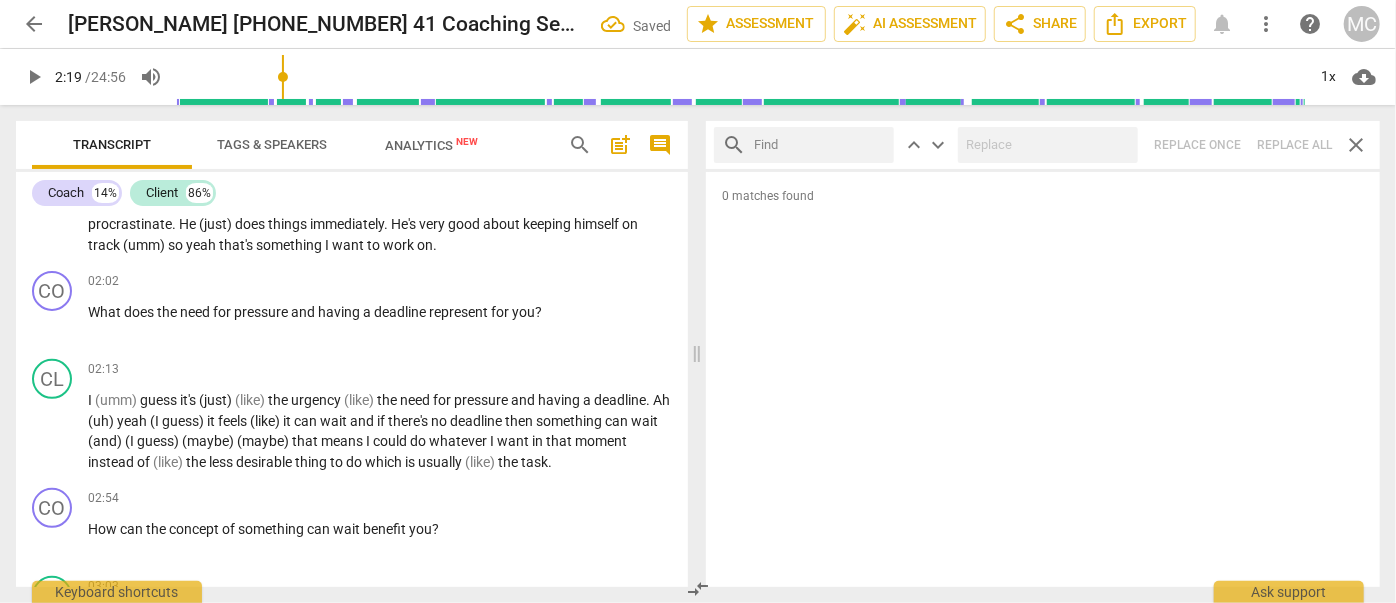 click at bounding box center (820, 145) 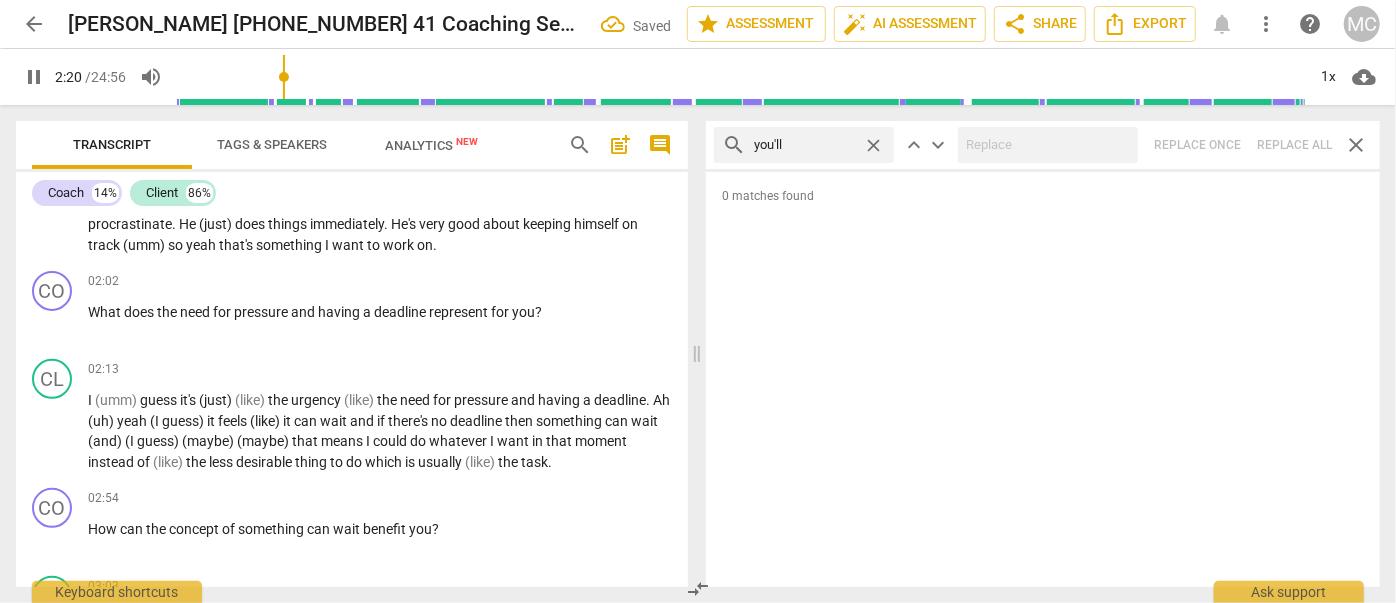 click on "search you'll close keyboard_arrow_up keyboard_arrow_down Replace once Replace all close" at bounding box center [1043, 145] 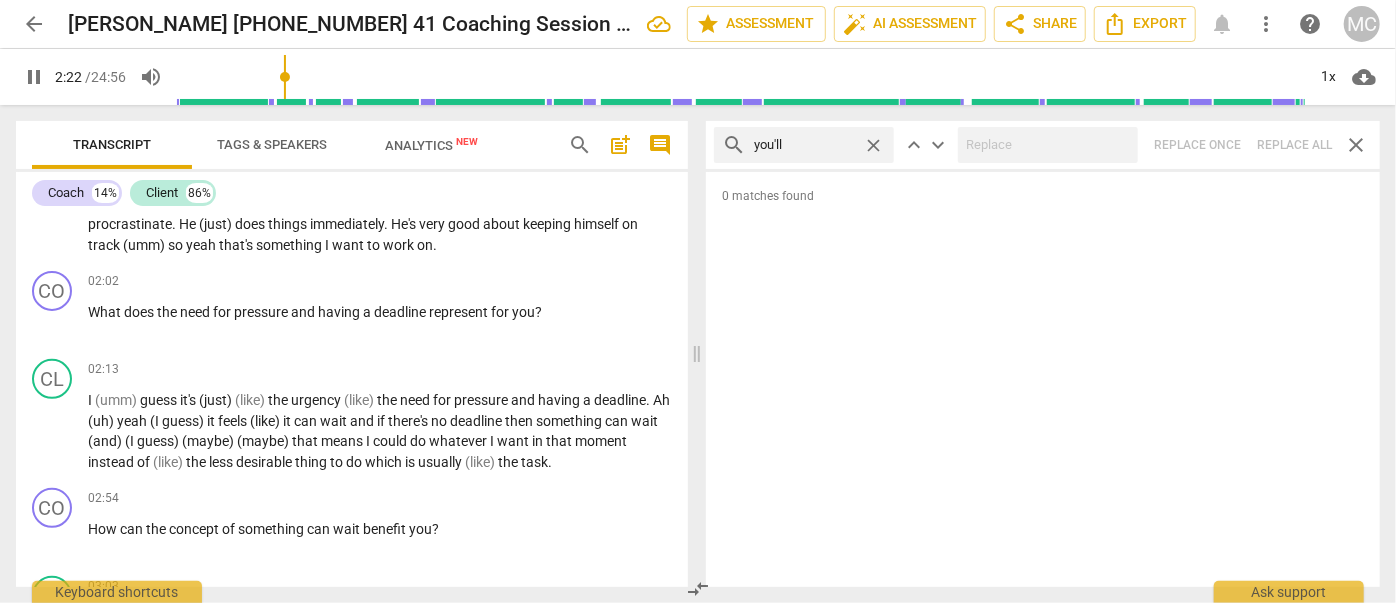 click on "close" at bounding box center [873, 145] 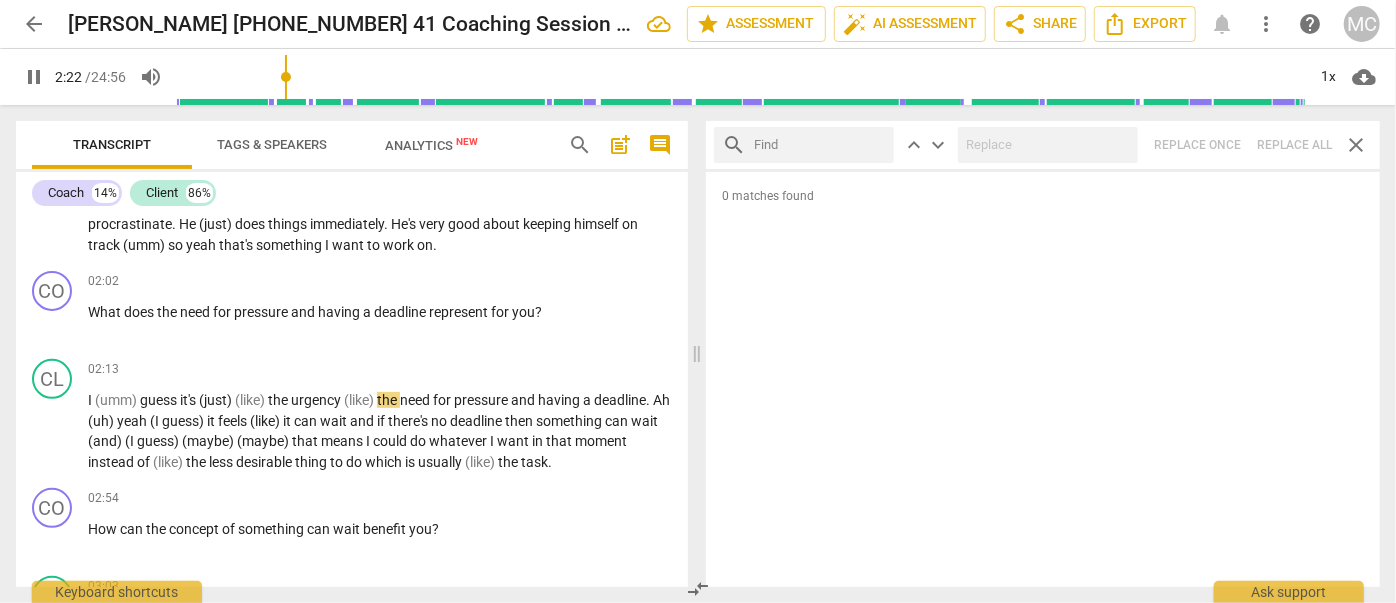 click at bounding box center (820, 145) 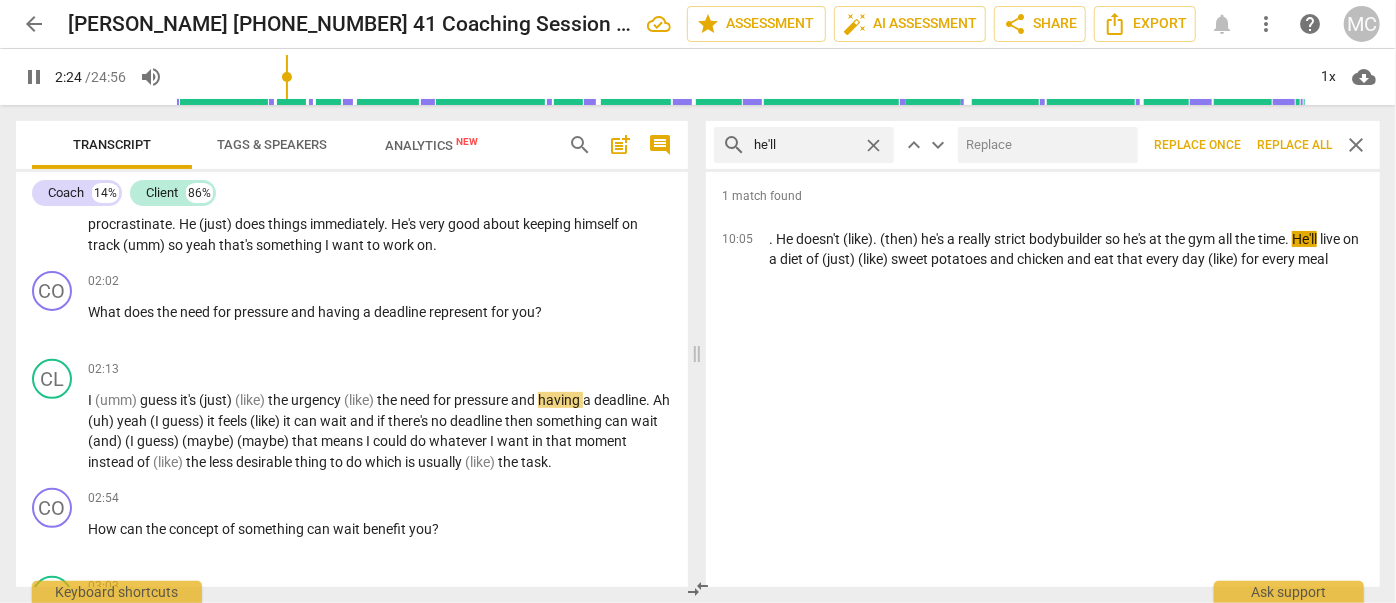click at bounding box center (1044, 145) 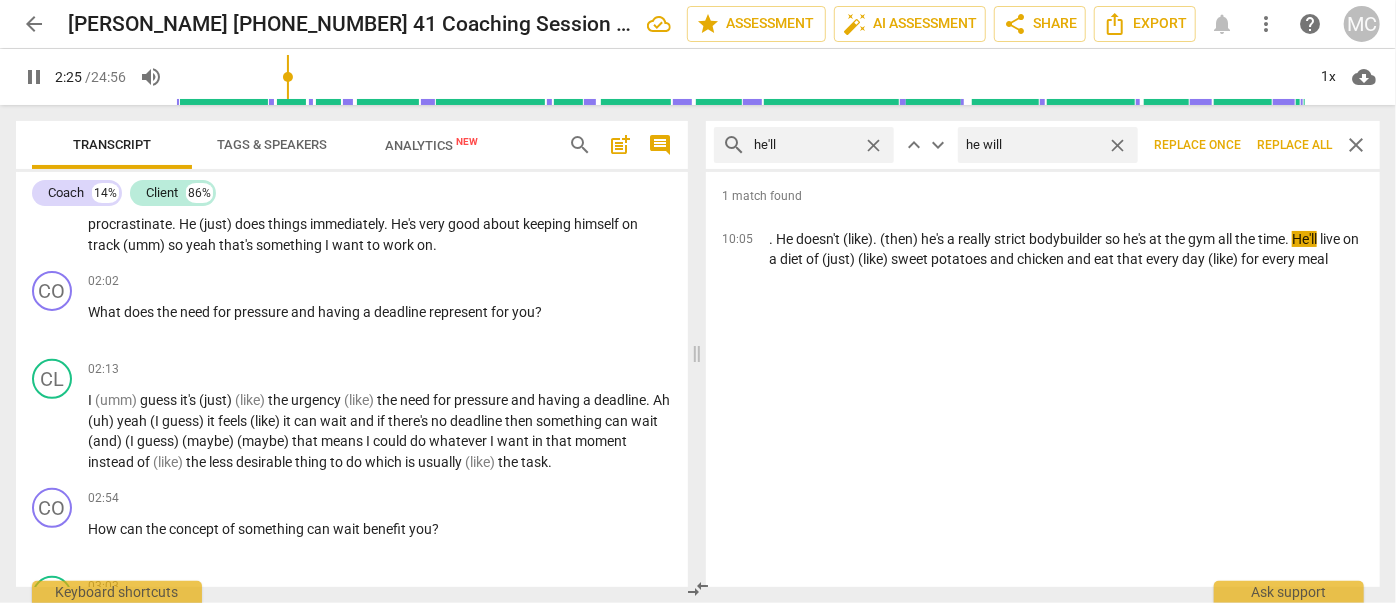 click on "Replace all" at bounding box center (1294, 145) 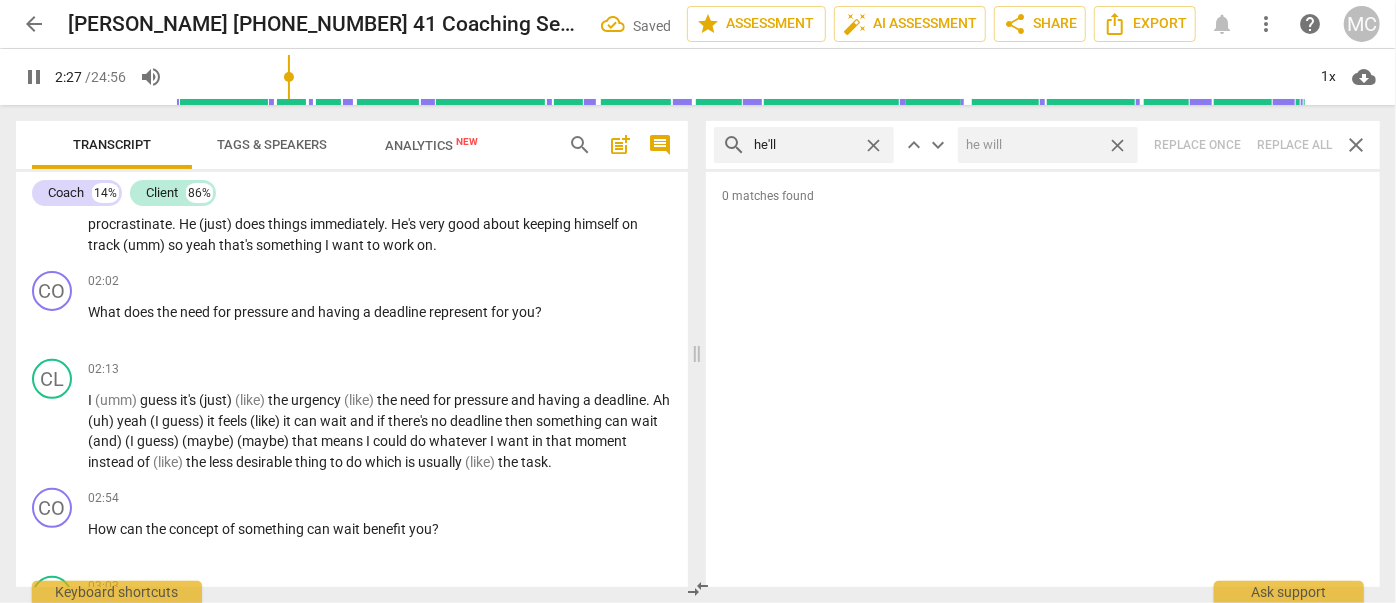 click on "close" at bounding box center (1117, 145) 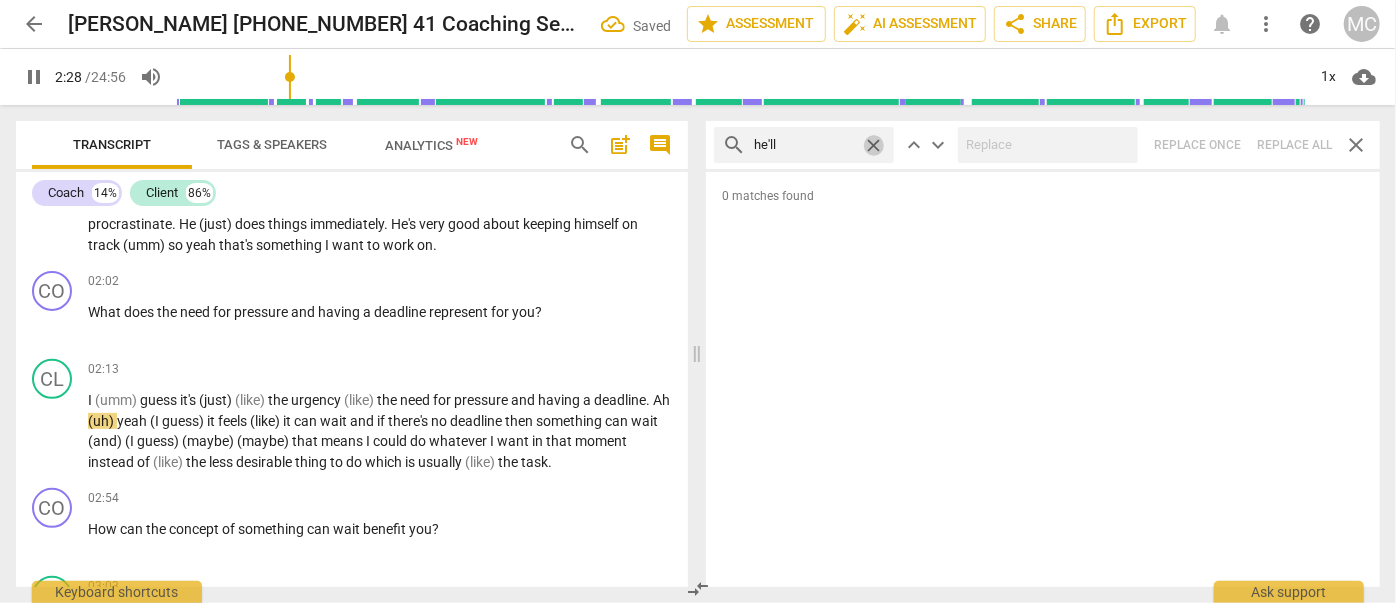 click on "close" at bounding box center [873, 145] 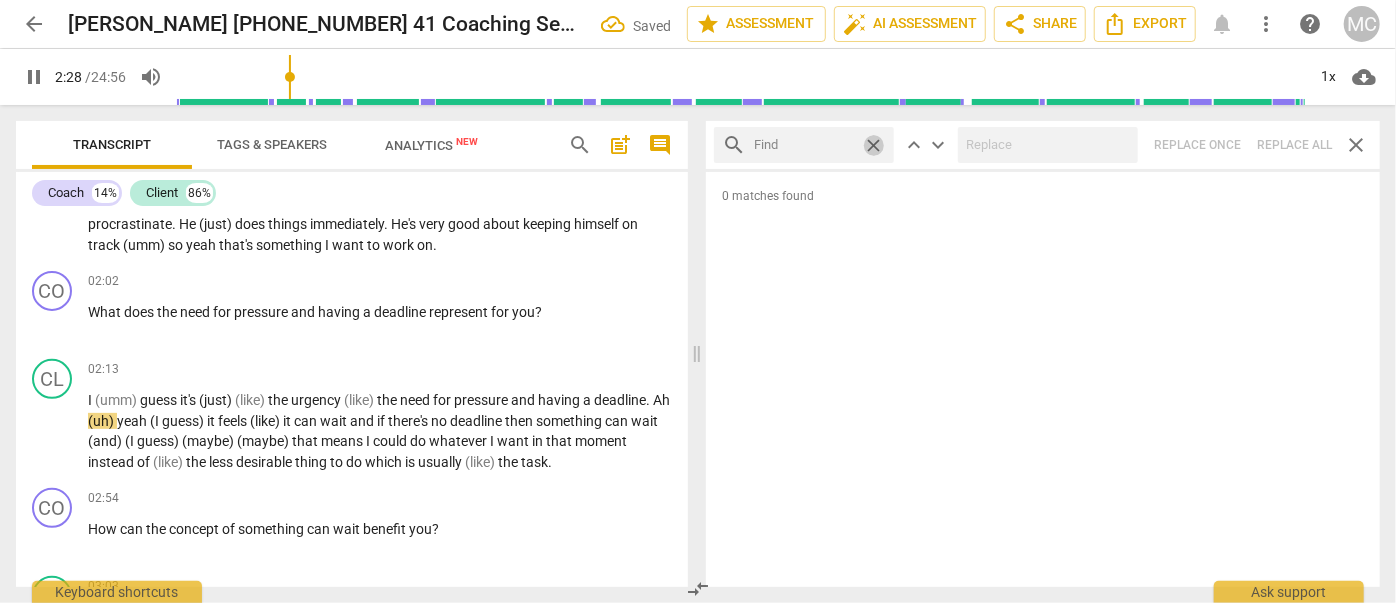 click at bounding box center [804, 145] 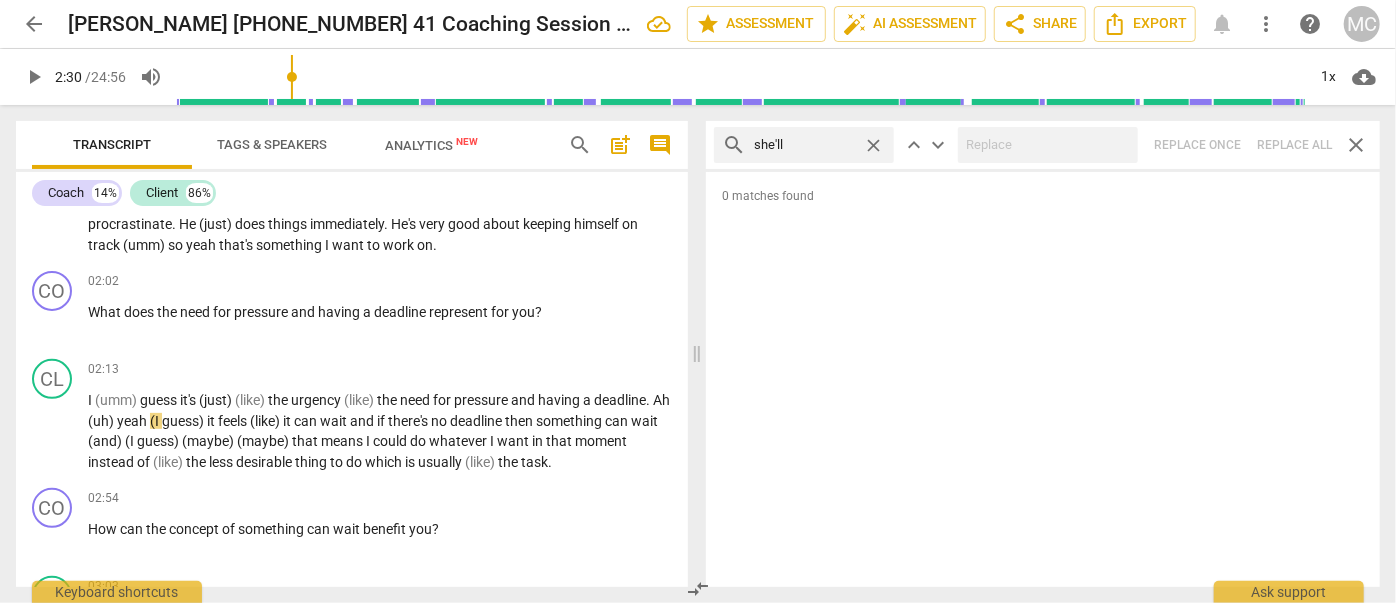 click on "search she'll close keyboard_arrow_up keyboard_arrow_down Replace once Replace all close" at bounding box center (1043, 145) 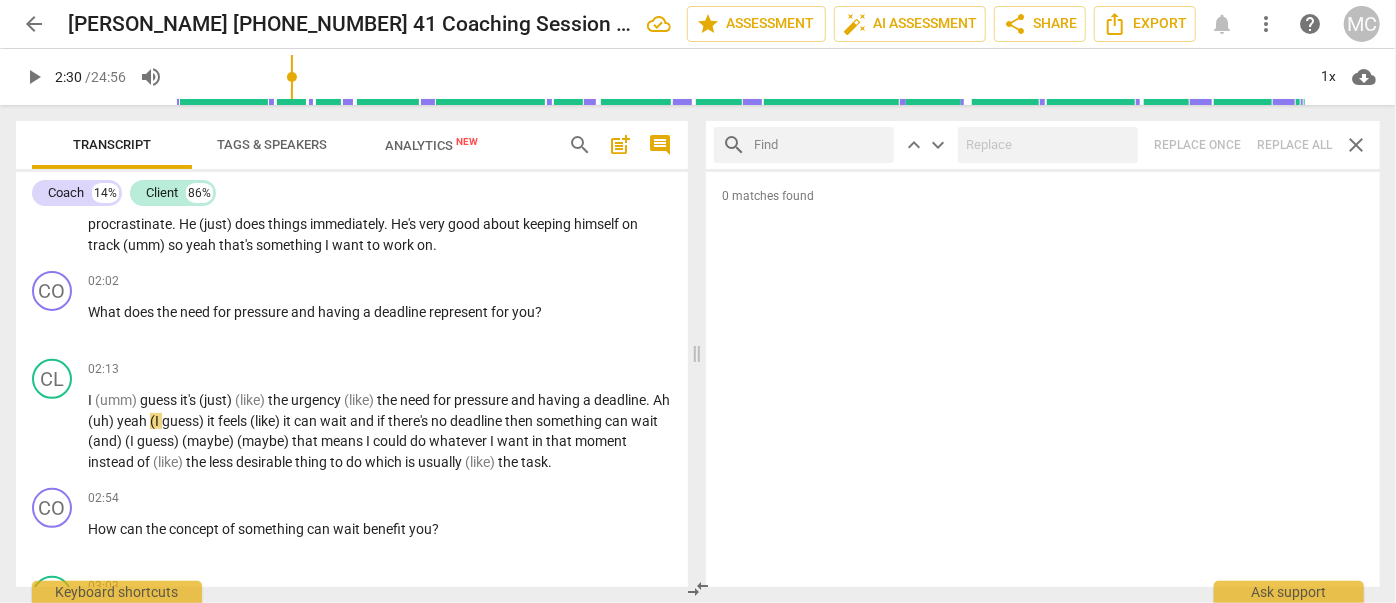 click at bounding box center (820, 145) 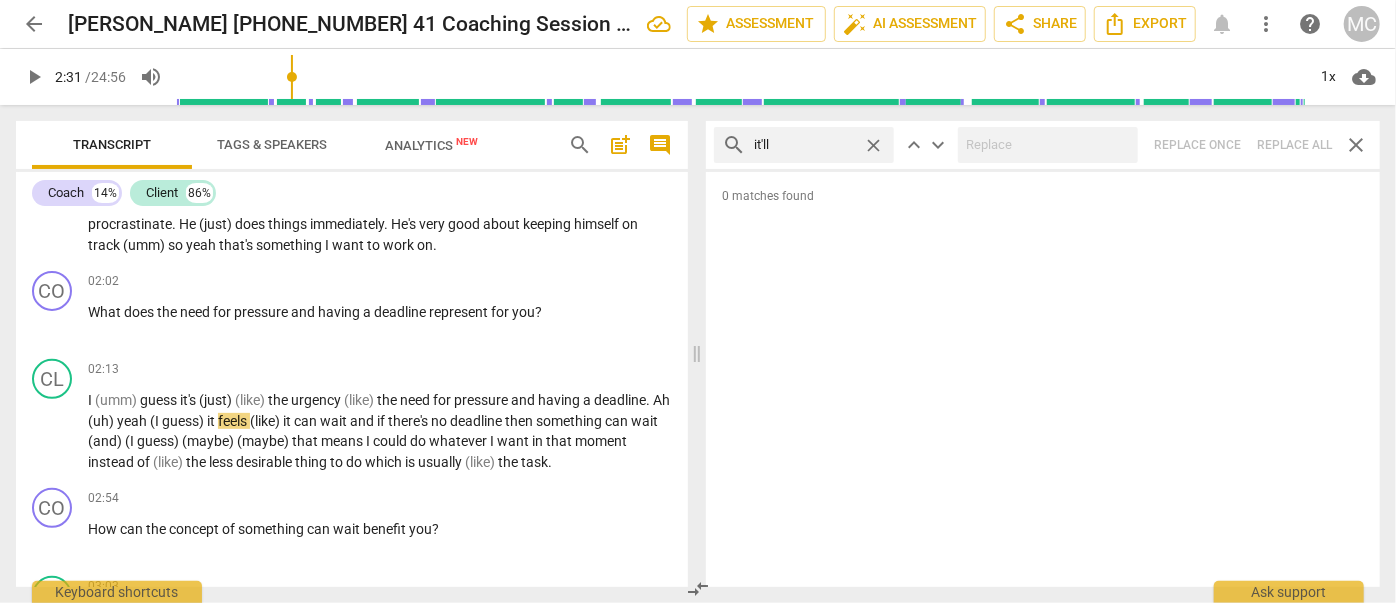 click on "search it'll close keyboard_arrow_up keyboard_arrow_down Replace once Replace all close" at bounding box center [1043, 145] 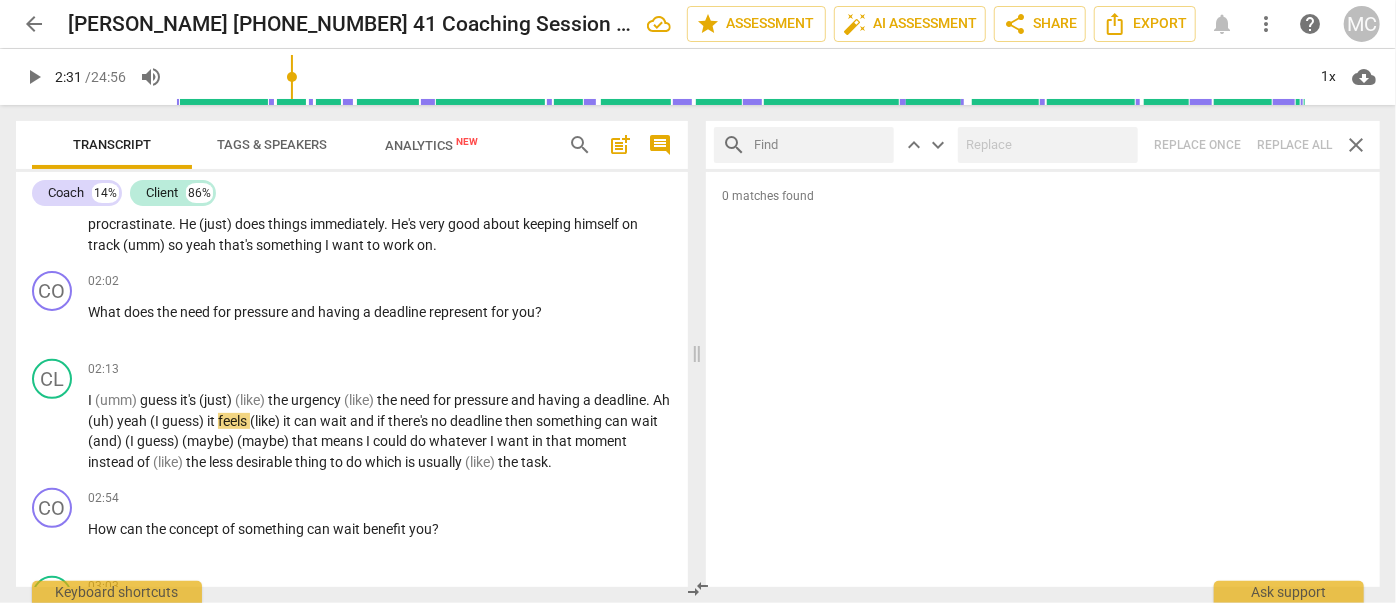 click at bounding box center [820, 145] 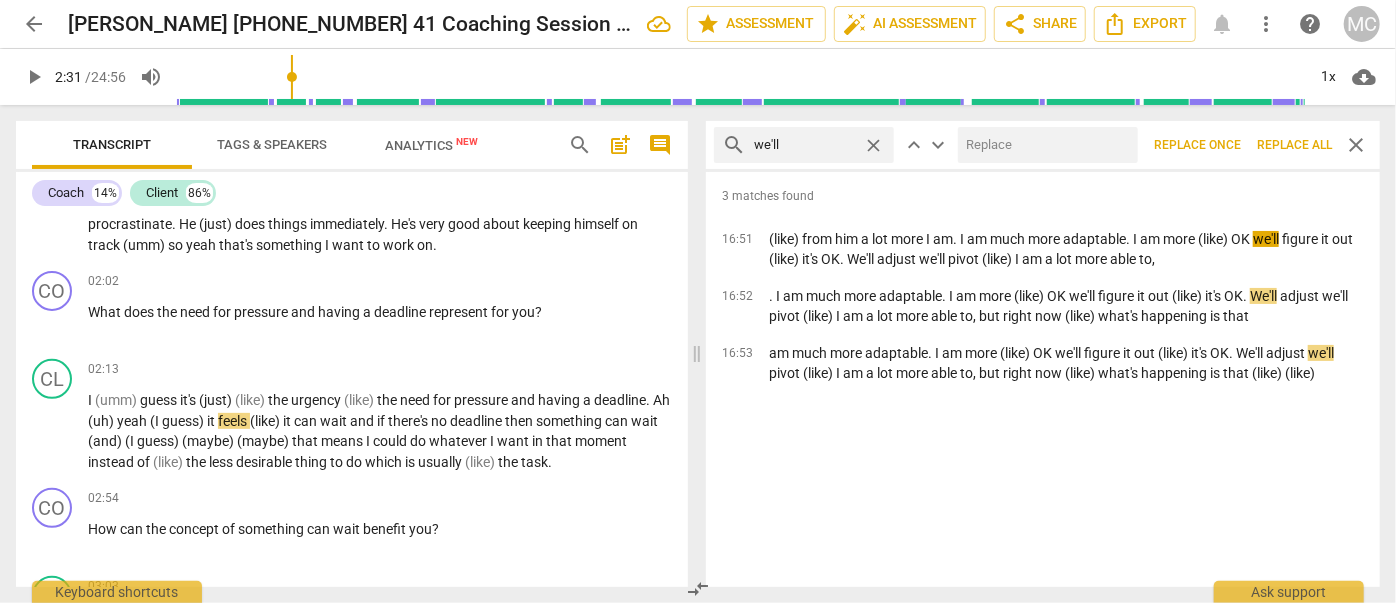 click at bounding box center (1044, 145) 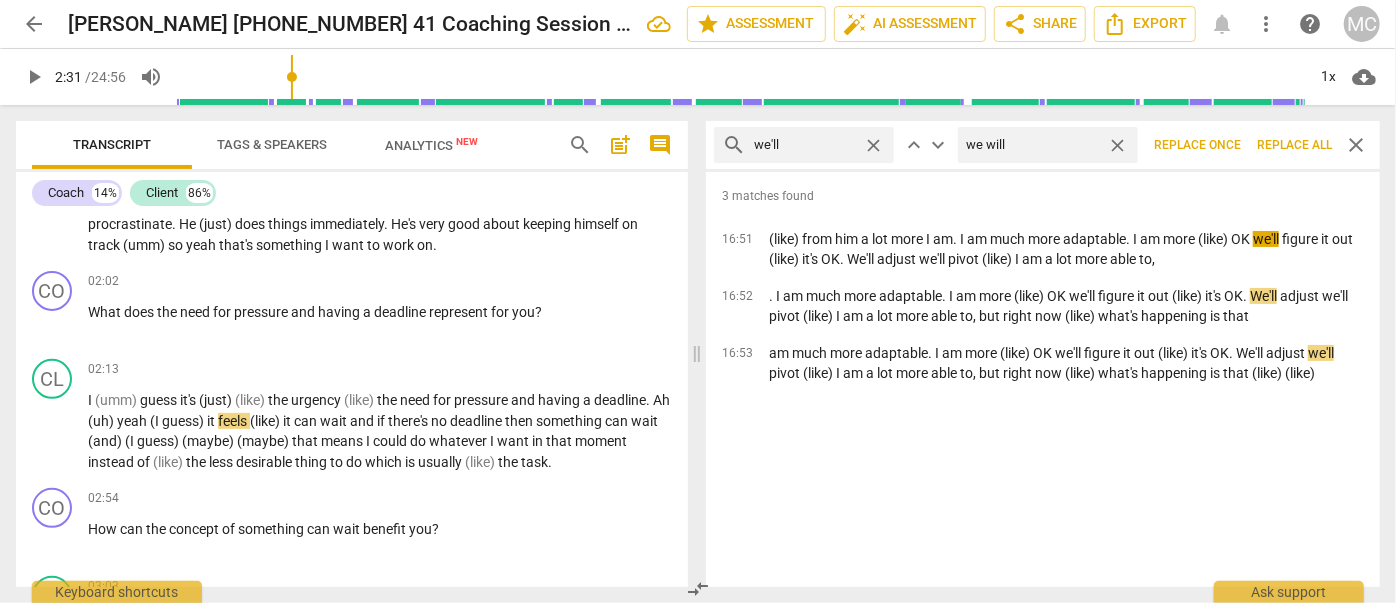 click on "Replace all" at bounding box center [1294, 145] 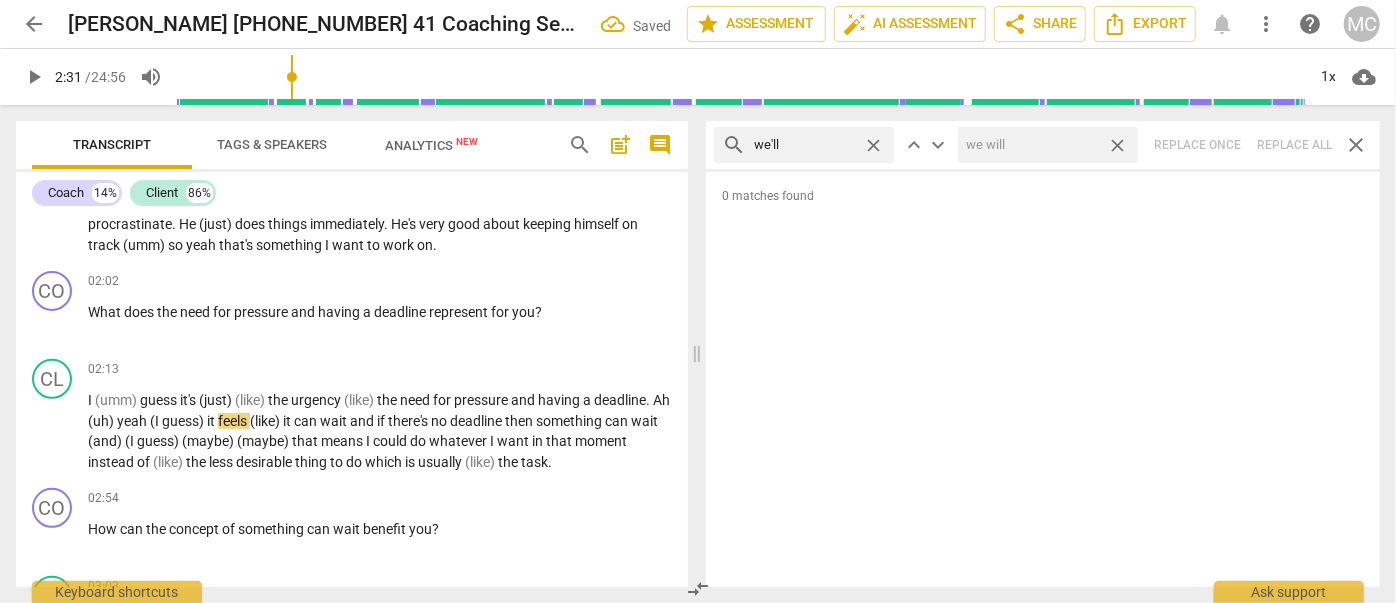 drag, startPoint x: 1114, startPoint y: 139, endPoint x: 1028, endPoint y: 139, distance: 86 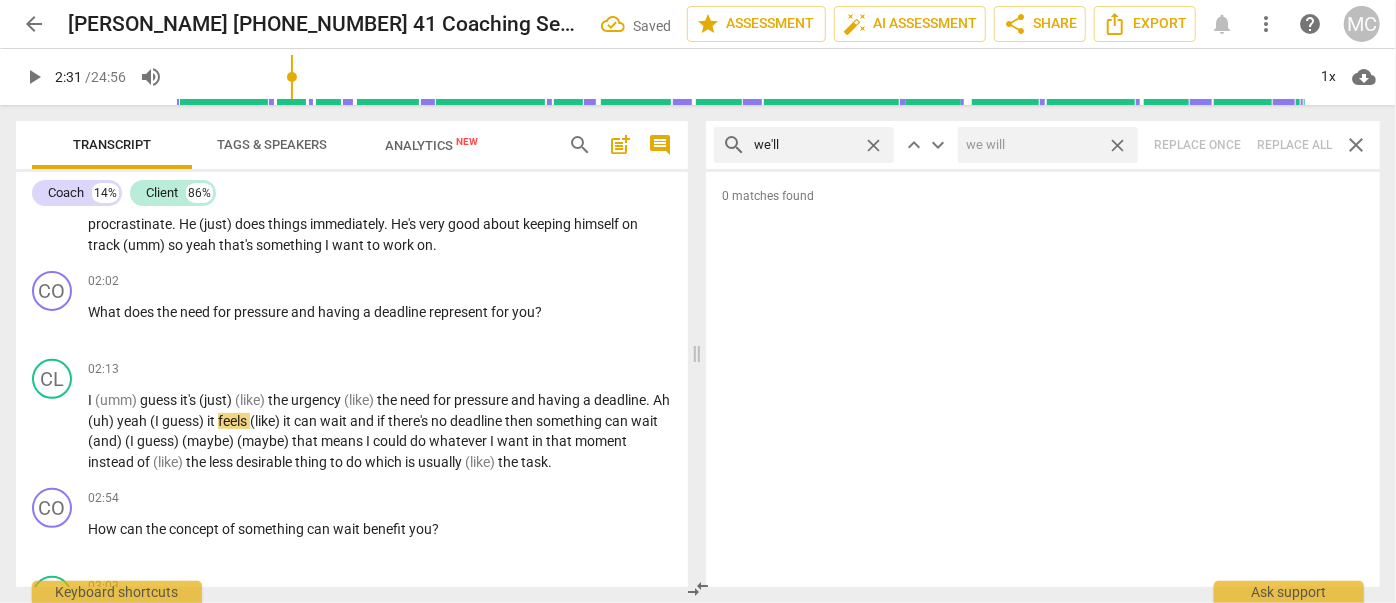 click on "close" at bounding box center [1117, 145] 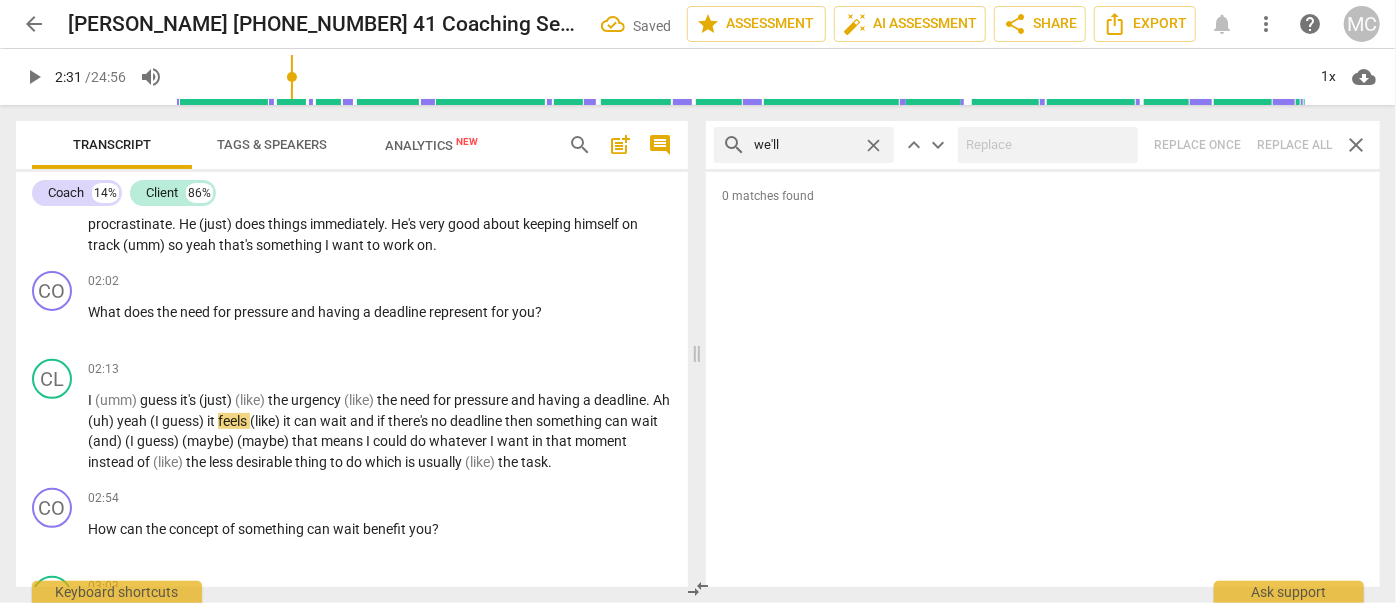 click on "close" at bounding box center (873, 145) 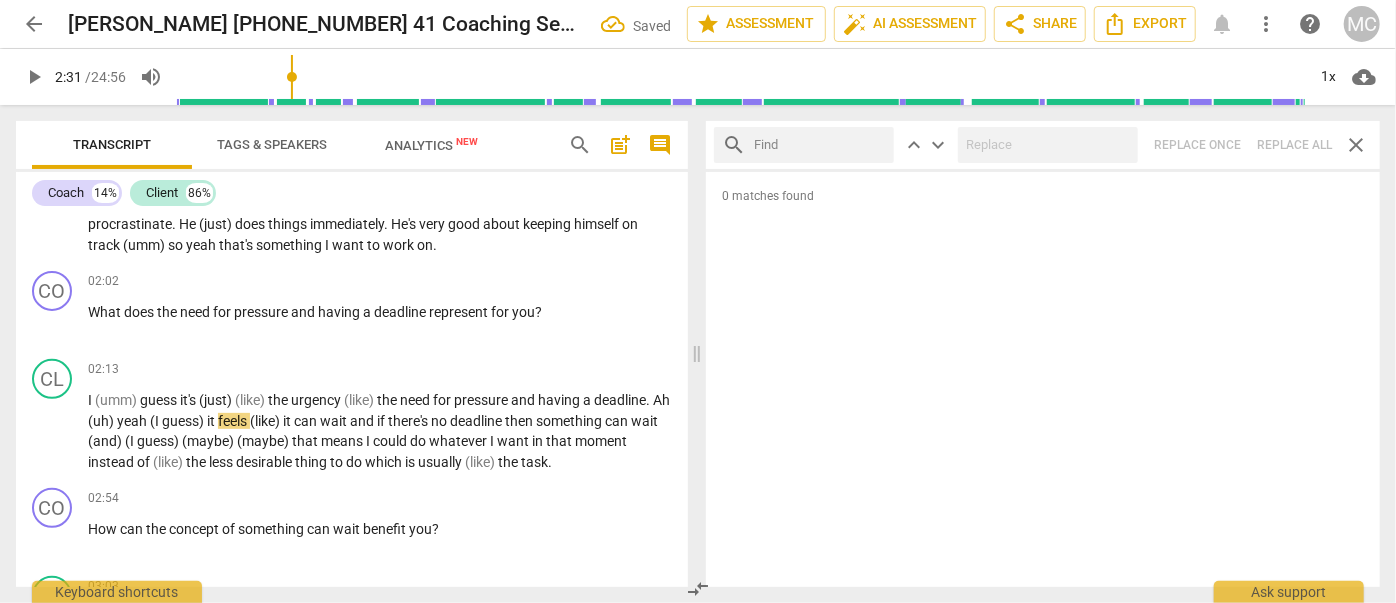 click at bounding box center [820, 145] 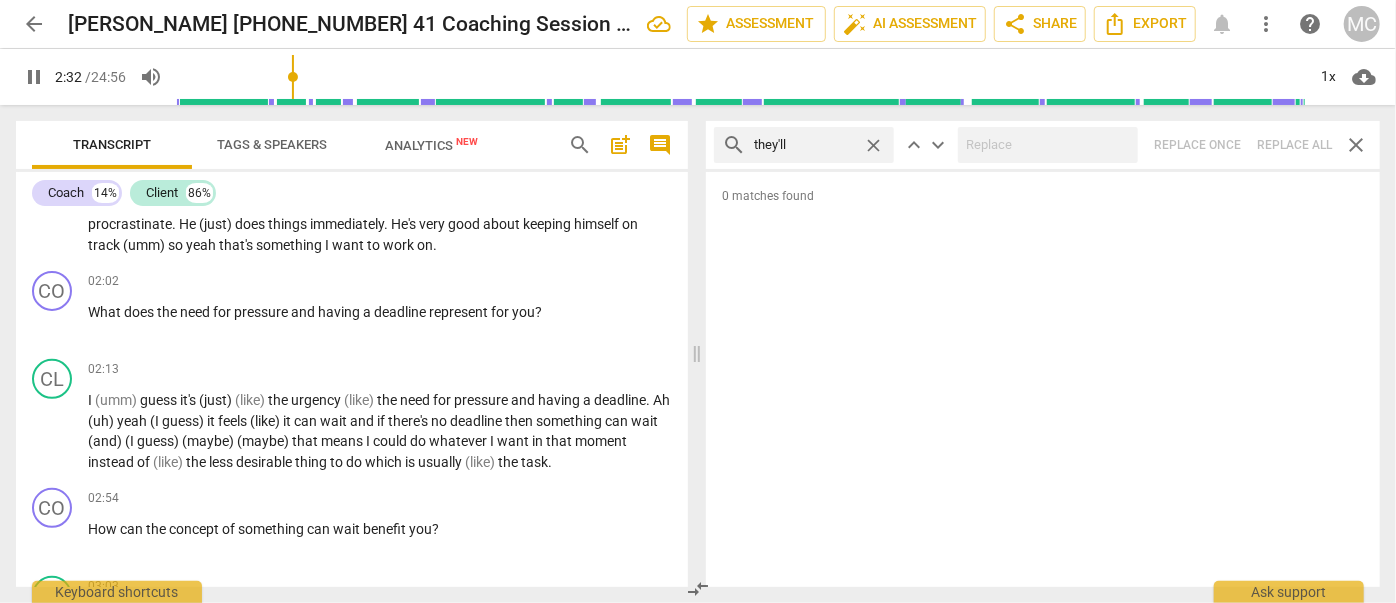 click on "search they'll close keyboard_arrow_up keyboard_arrow_down Replace once Replace all close" at bounding box center (1043, 145) 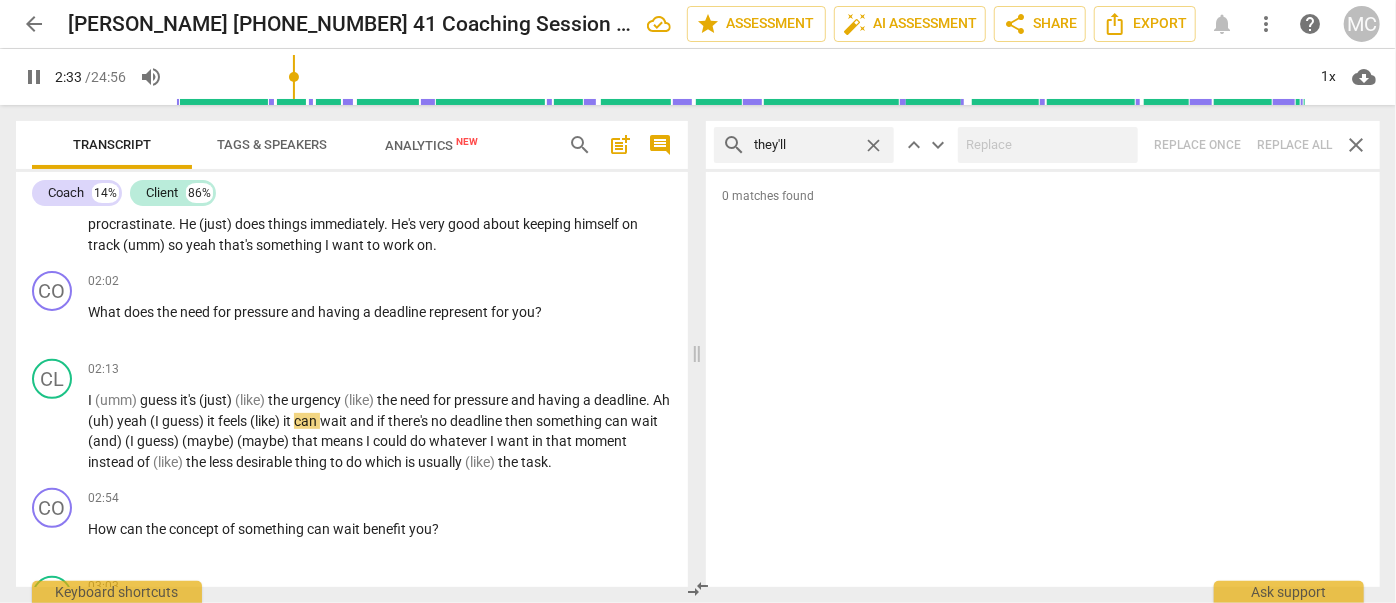 click on "close" at bounding box center [873, 145] 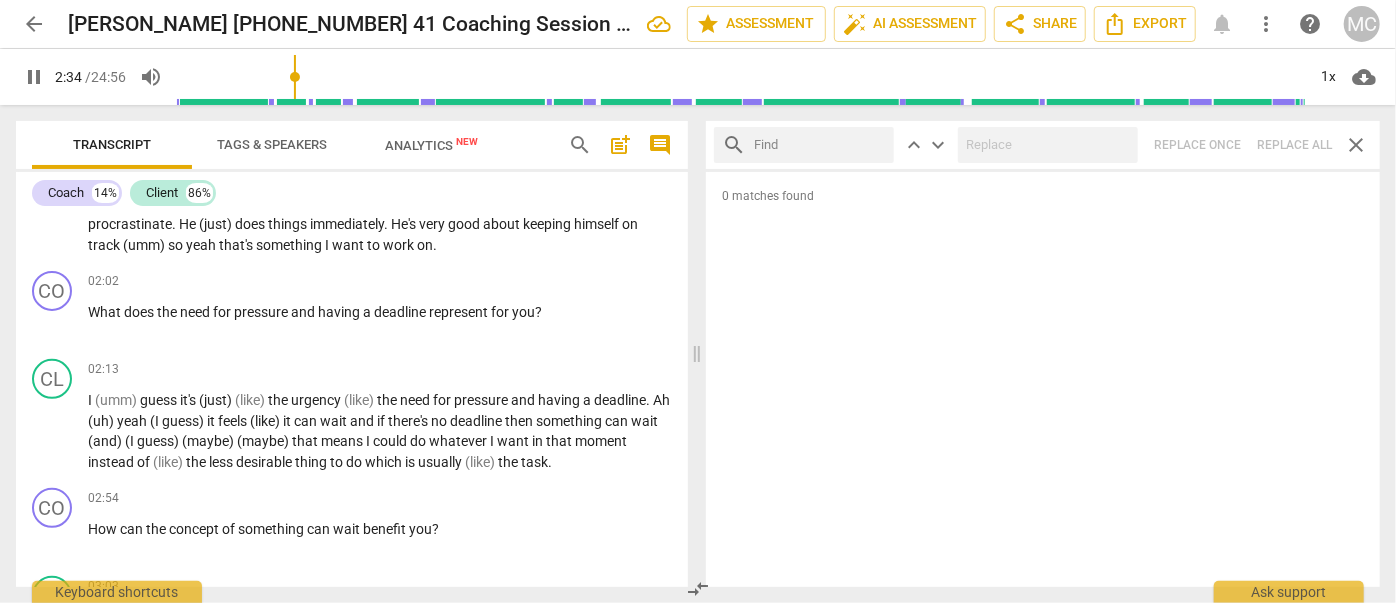 click at bounding box center [820, 145] 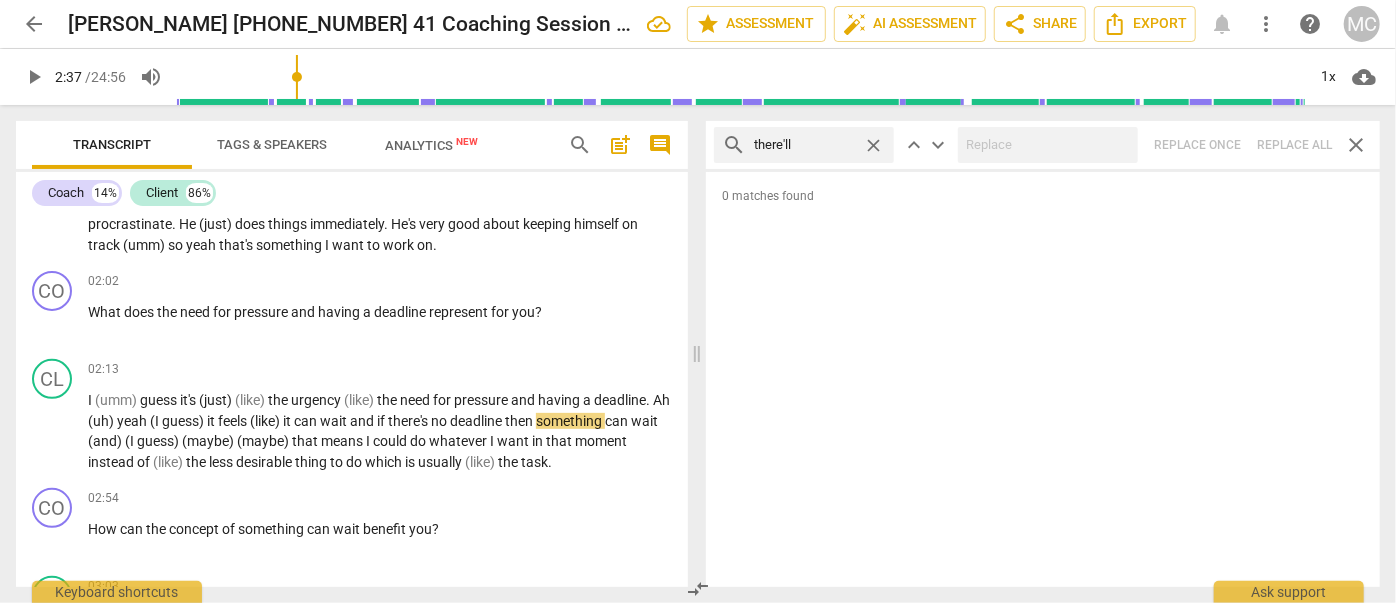 click on "search there'll close keyboard_arrow_up keyboard_arrow_down Replace once Replace all close" at bounding box center (1043, 145) 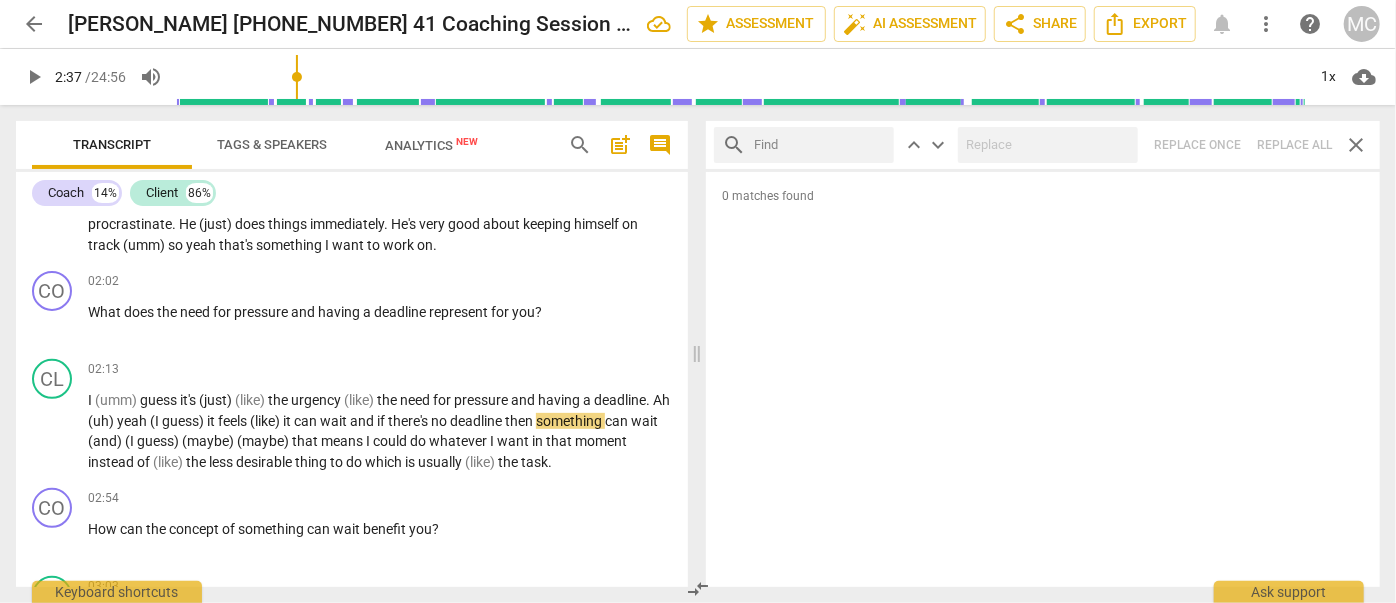 click at bounding box center [820, 145] 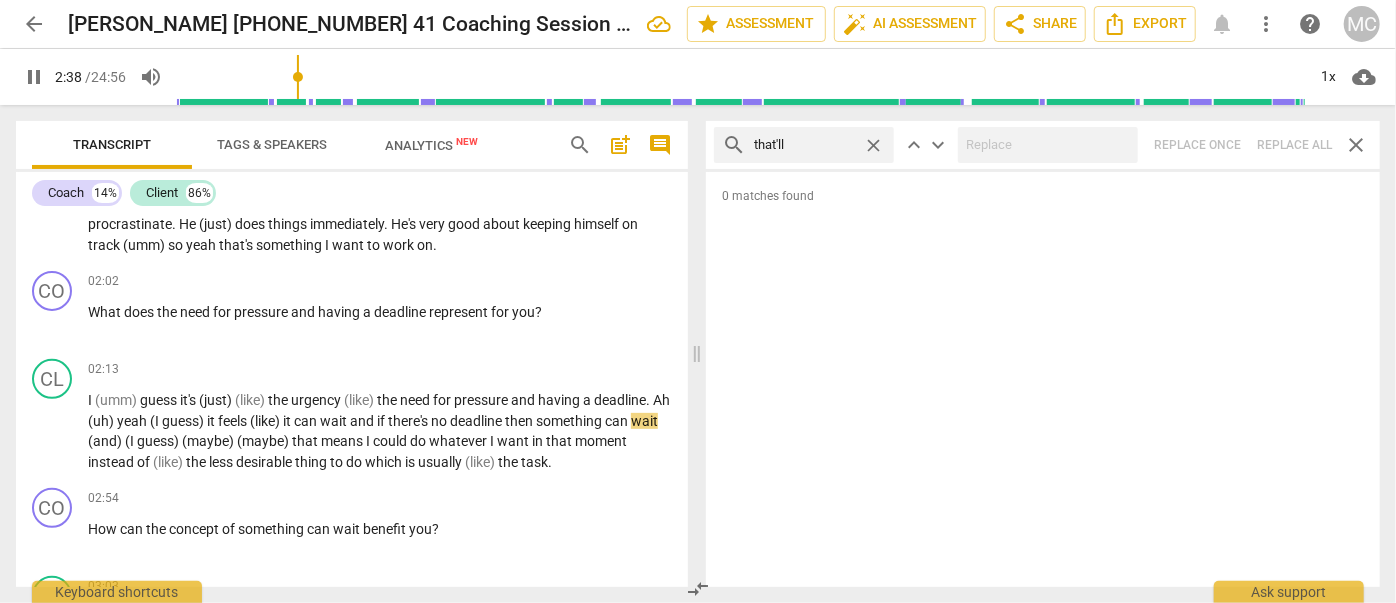 click on "search that'll close keyboard_arrow_up keyboard_arrow_down Replace once Replace all close" at bounding box center [1043, 145] 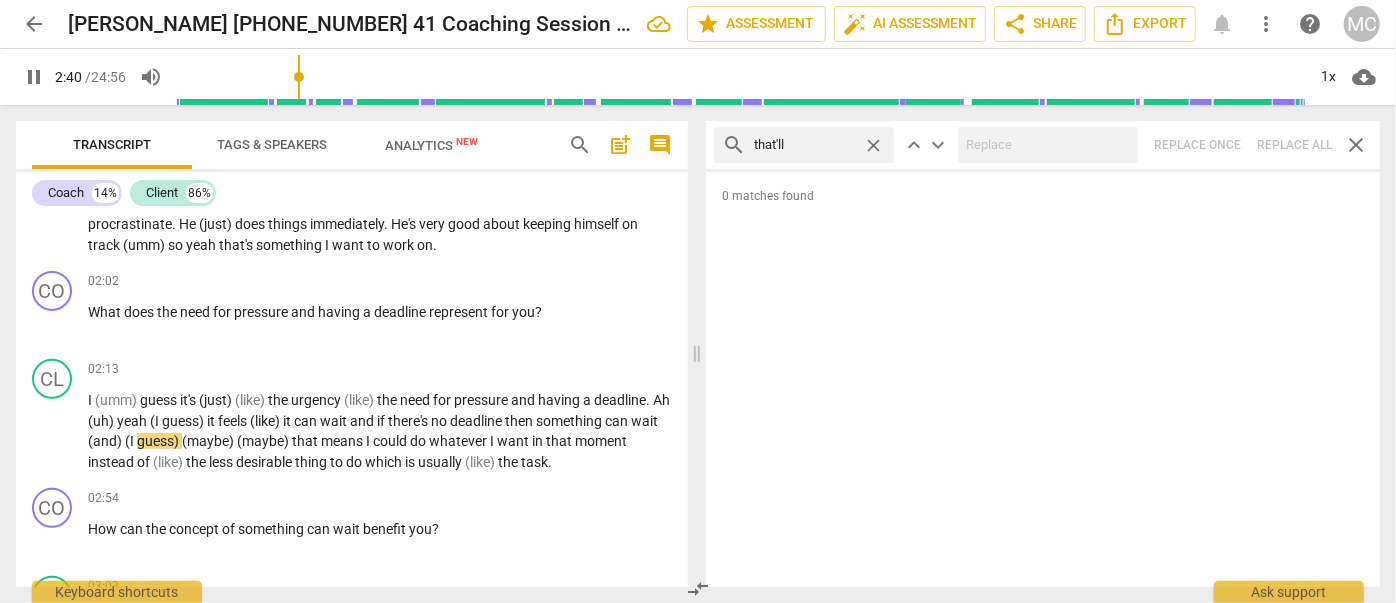 drag, startPoint x: 878, startPoint y: 141, endPoint x: 853, endPoint y: 142, distance: 25.019993 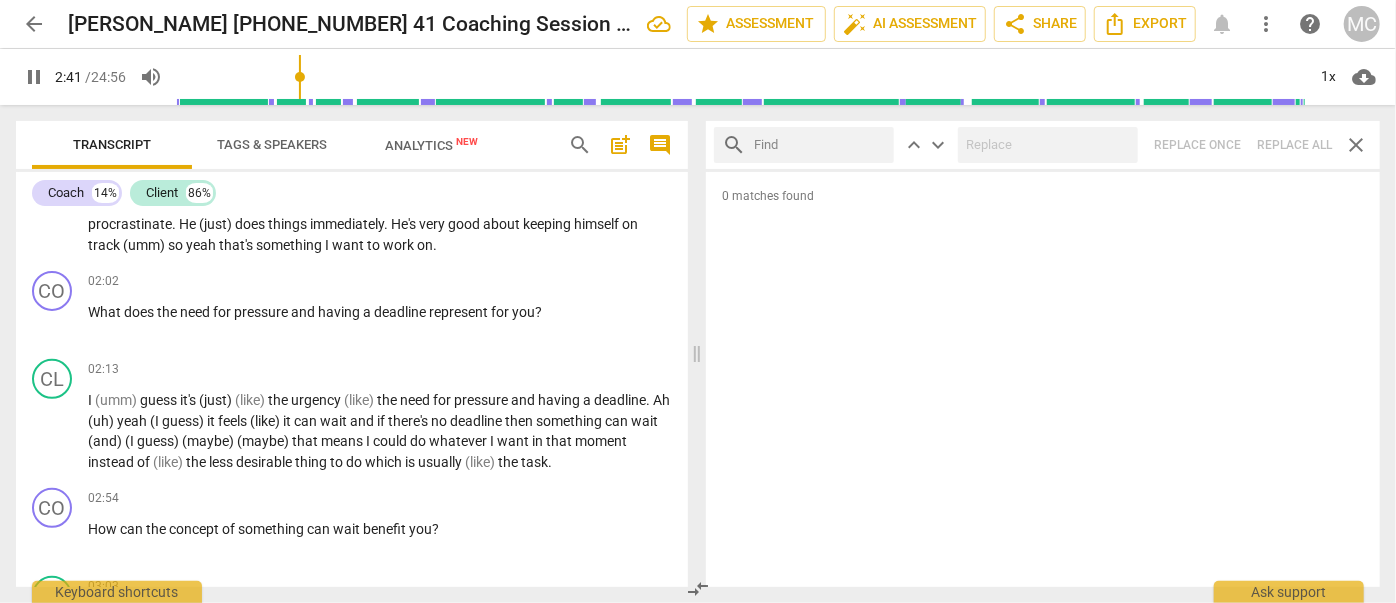 click at bounding box center (820, 145) 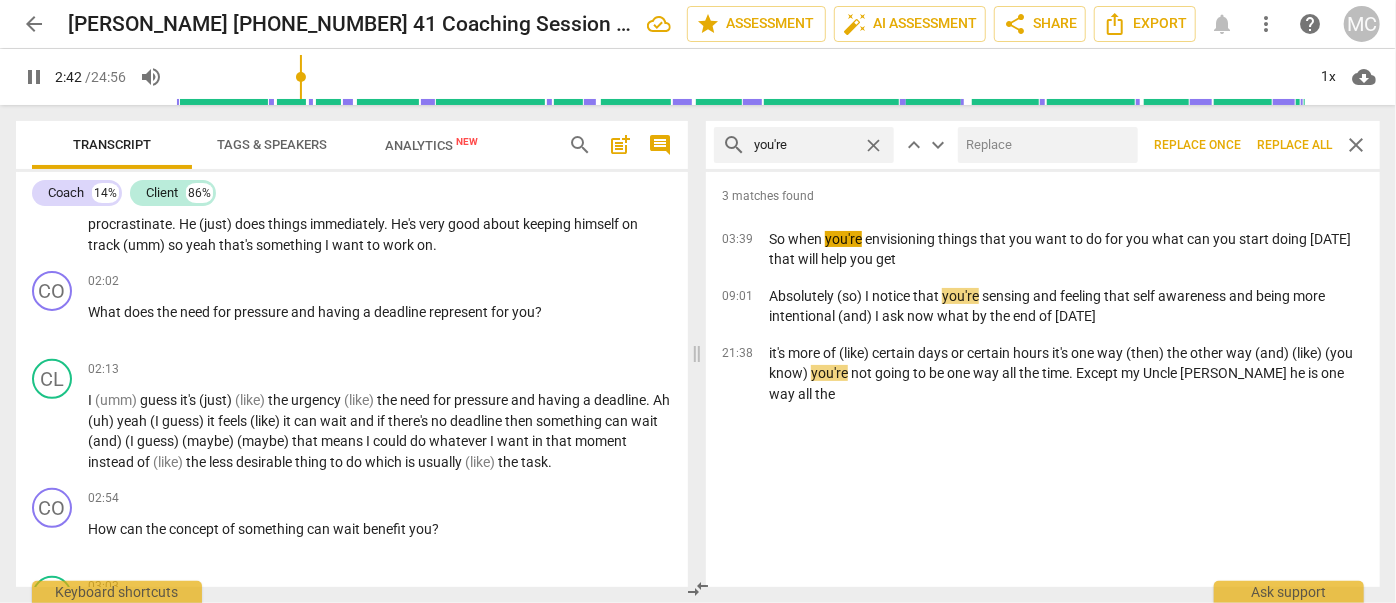 click at bounding box center (1044, 145) 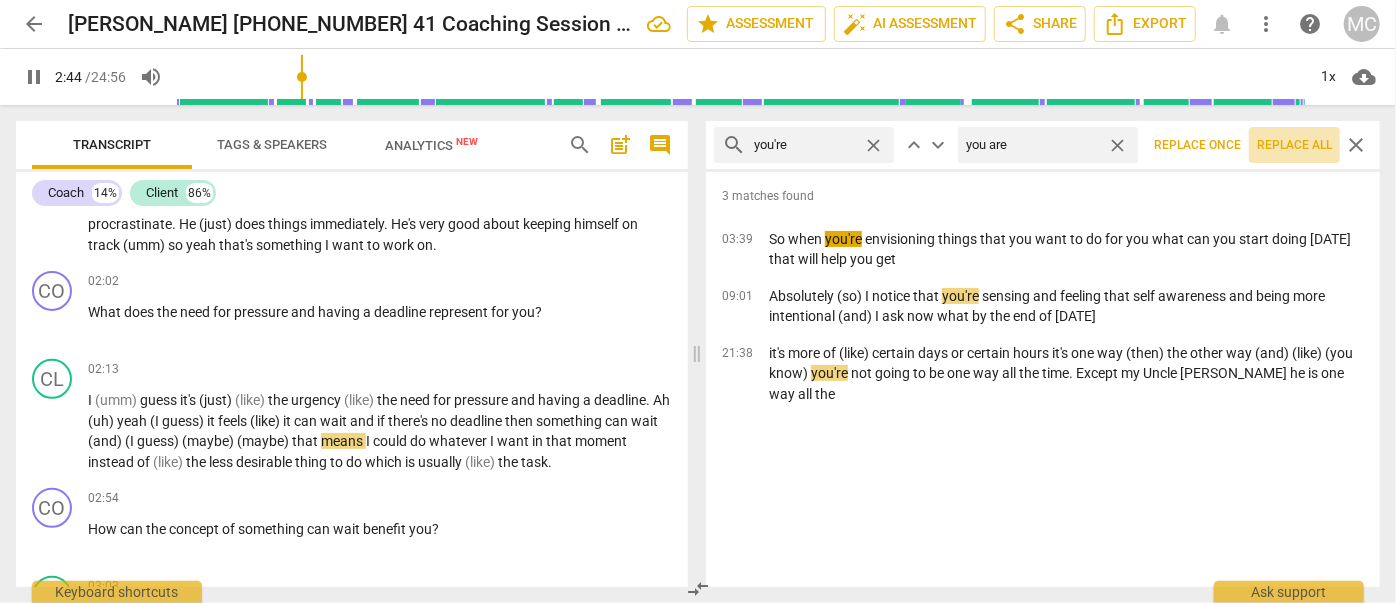 click on "Replace all" at bounding box center (1294, 145) 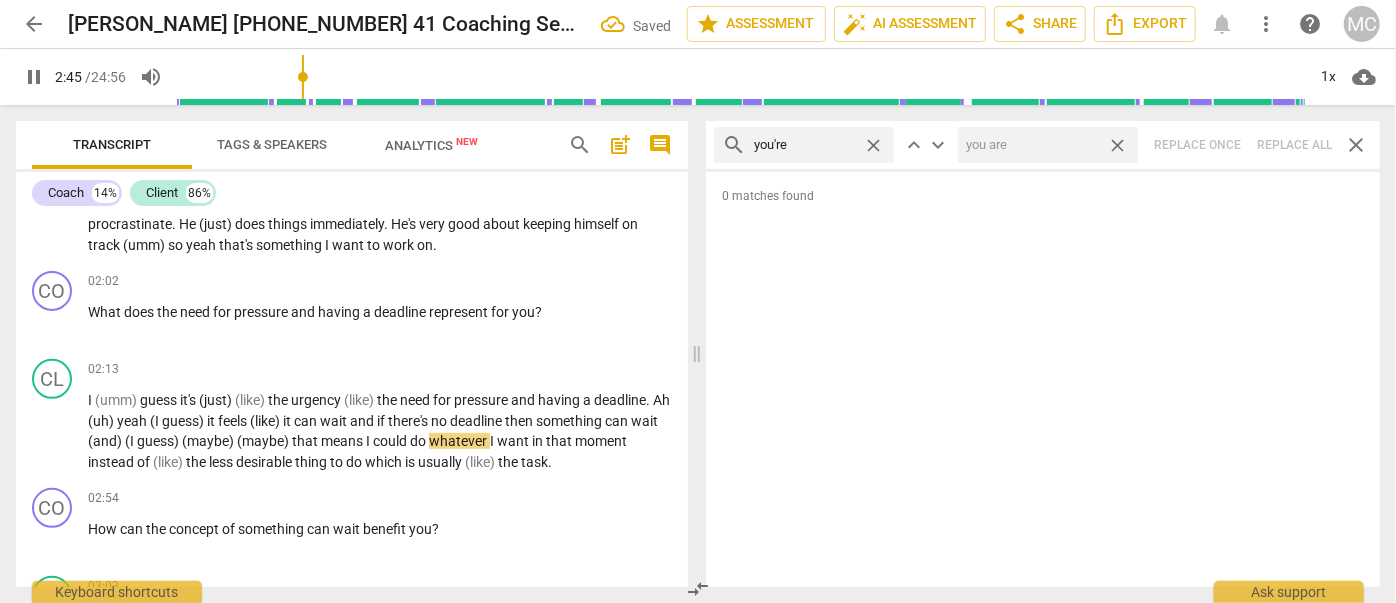 click on "close" at bounding box center [1117, 145] 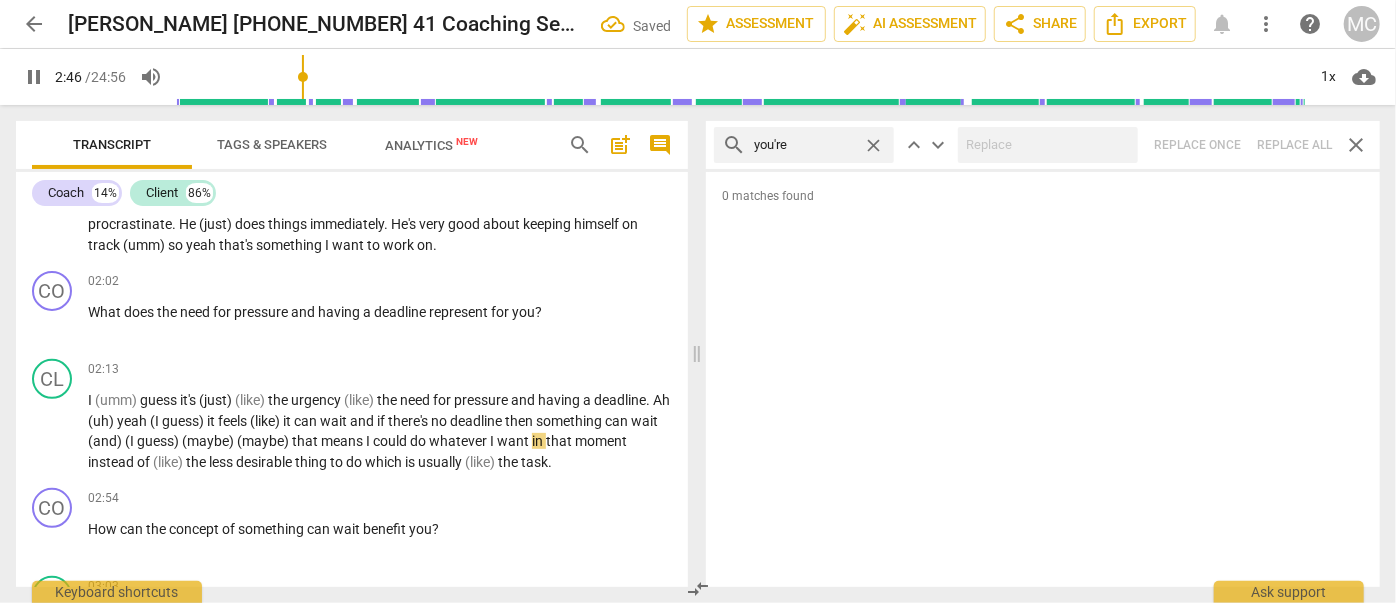 click on "close" at bounding box center [873, 145] 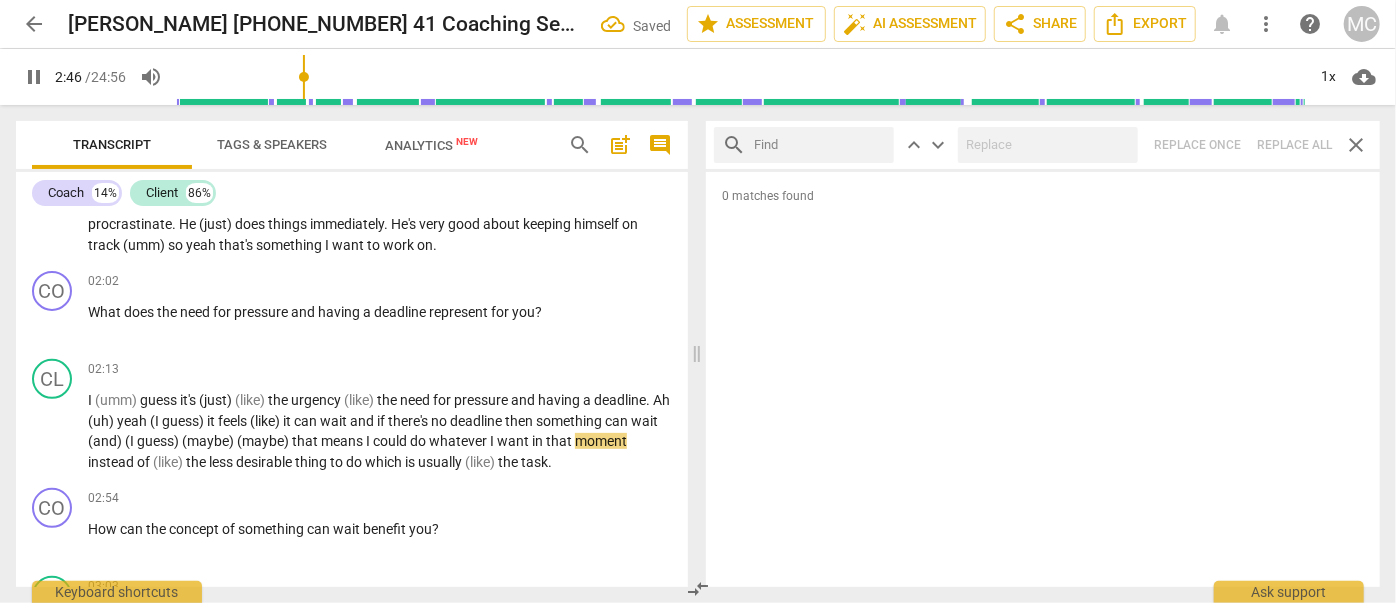 drag, startPoint x: 805, startPoint y: 144, endPoint x: 792, endPoint y: 164, distance: 23.853722 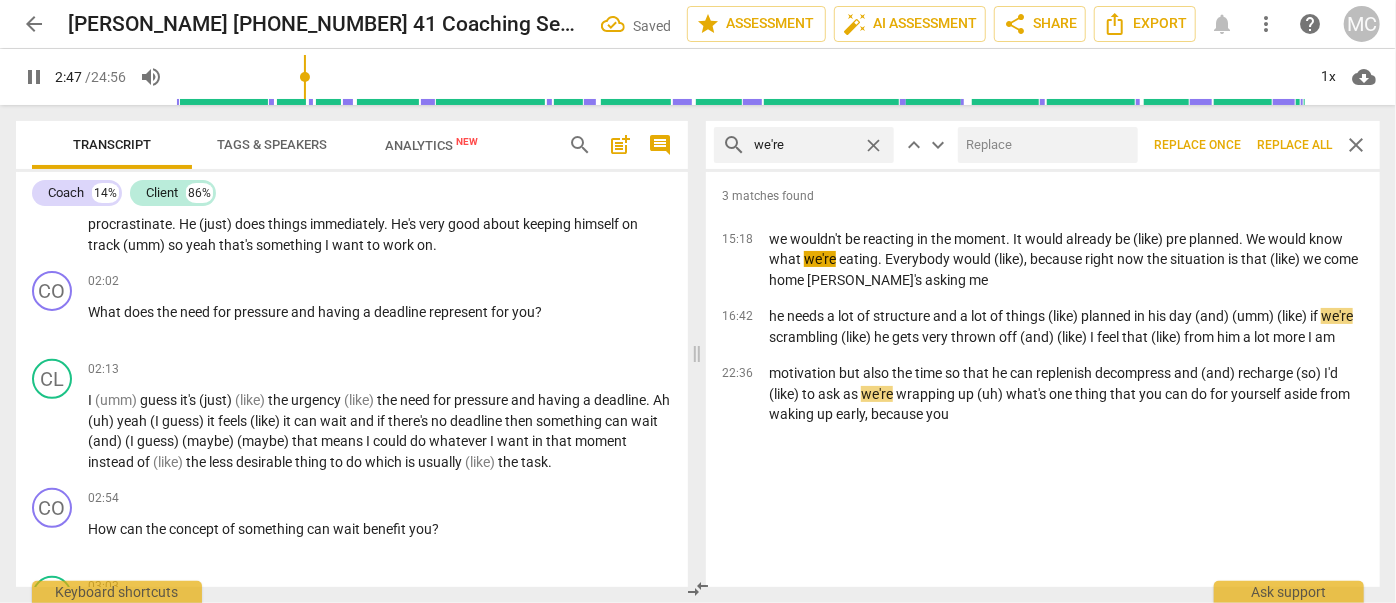 click at bounding box center [1044, 145] 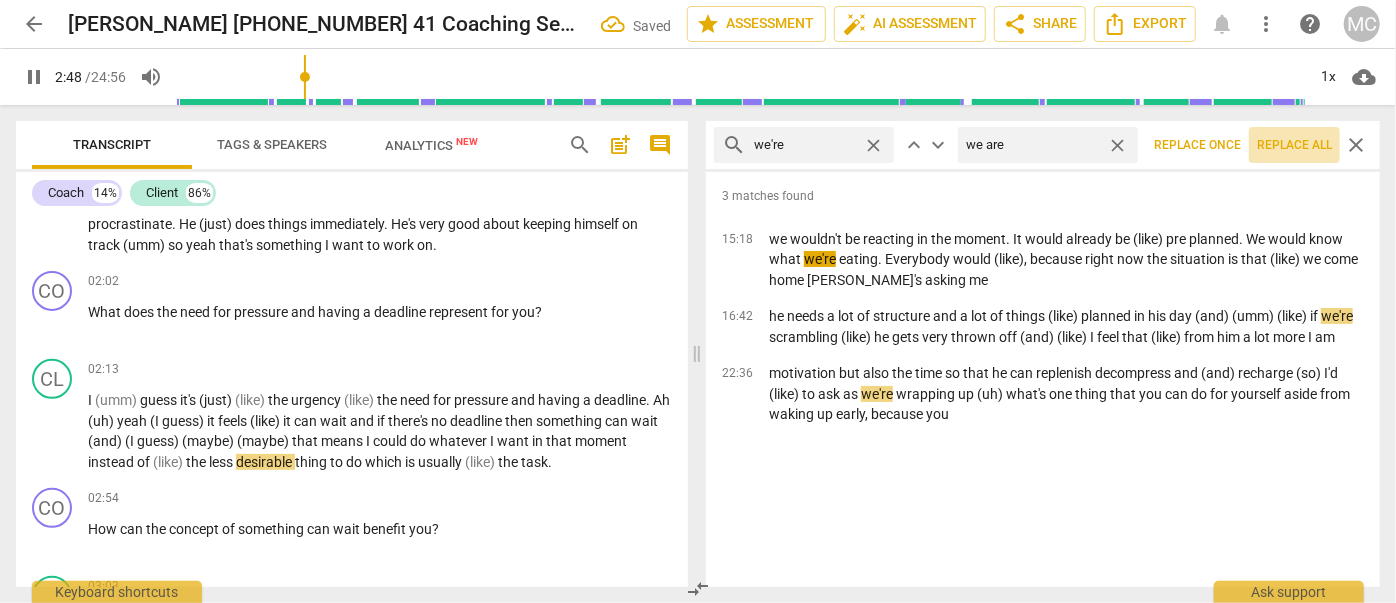 click on "Replace all" at bounding box center (1294, 145) 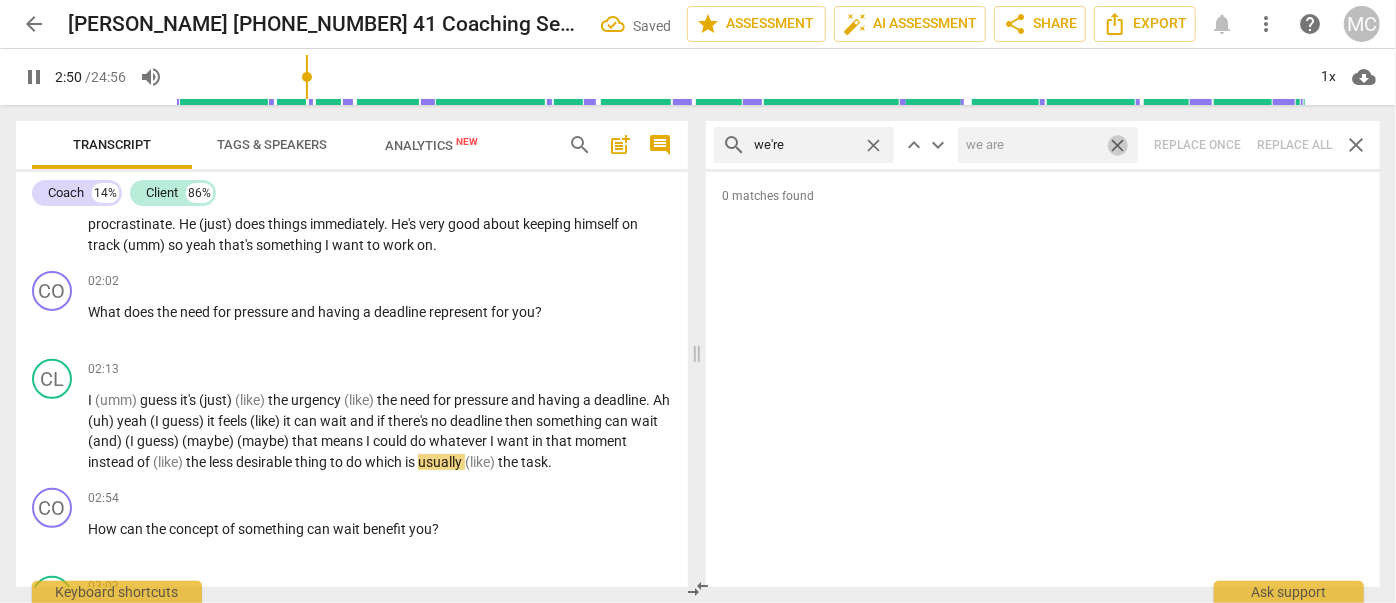 click on "close" at bounding box center [1117, 145] 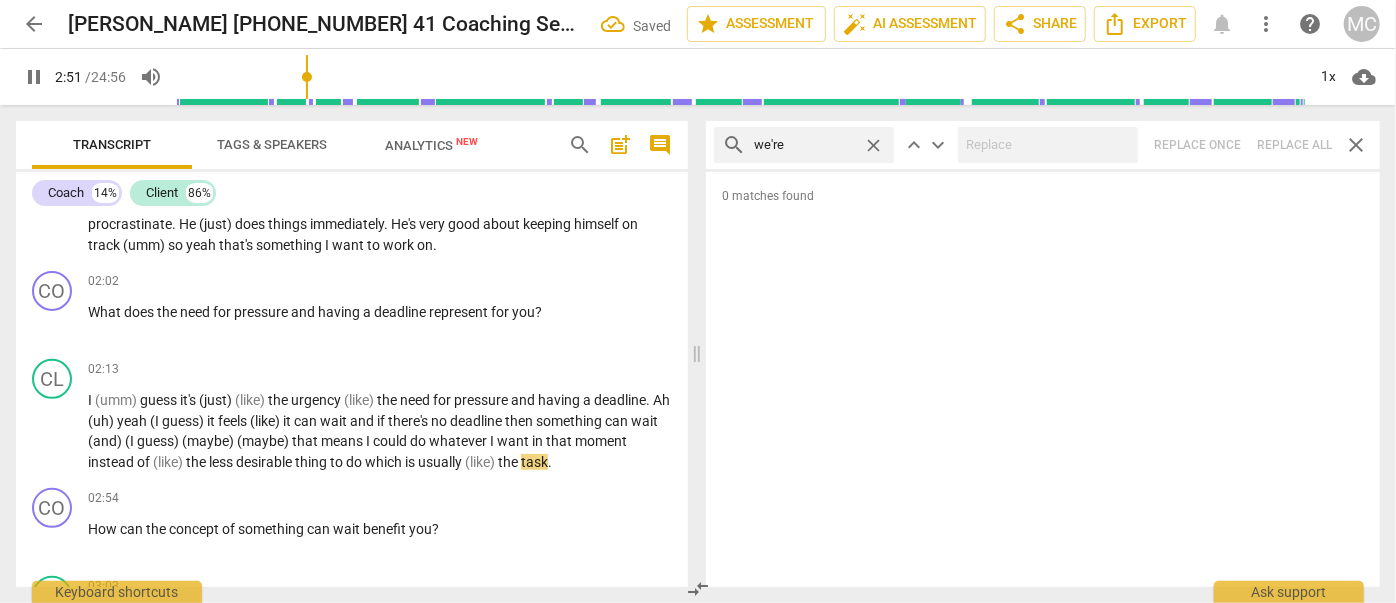 click on "close" at bounding box center (873, 145) 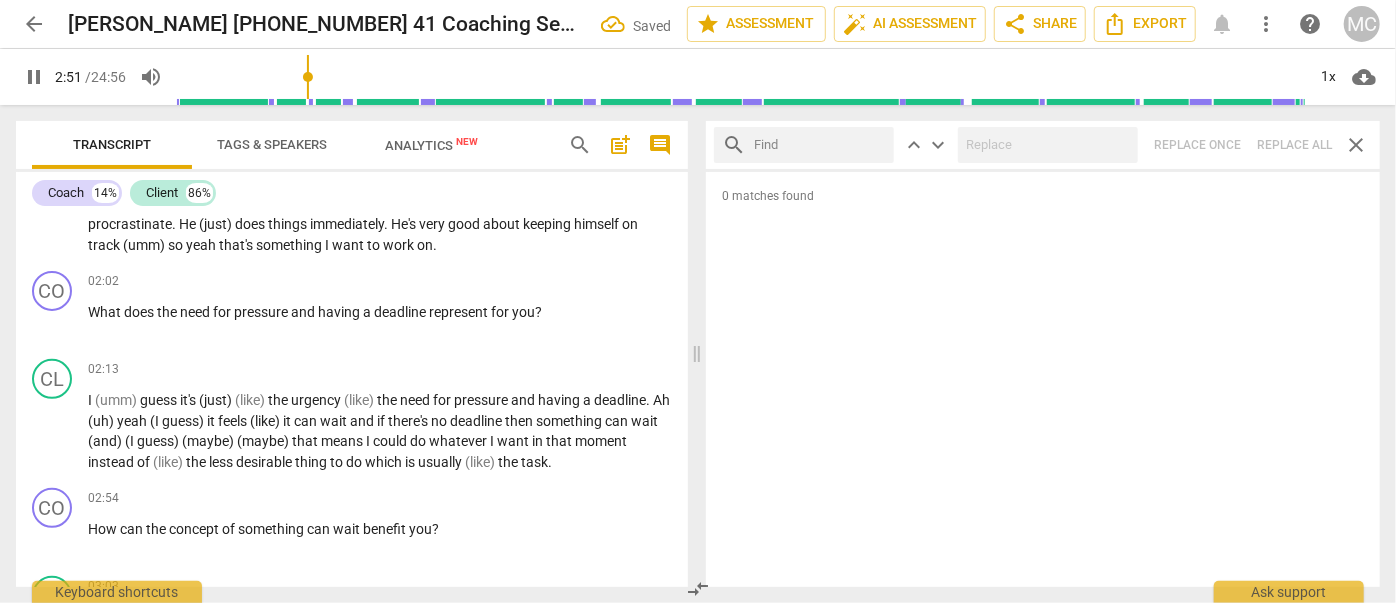 click at bounding box center [820, 145] 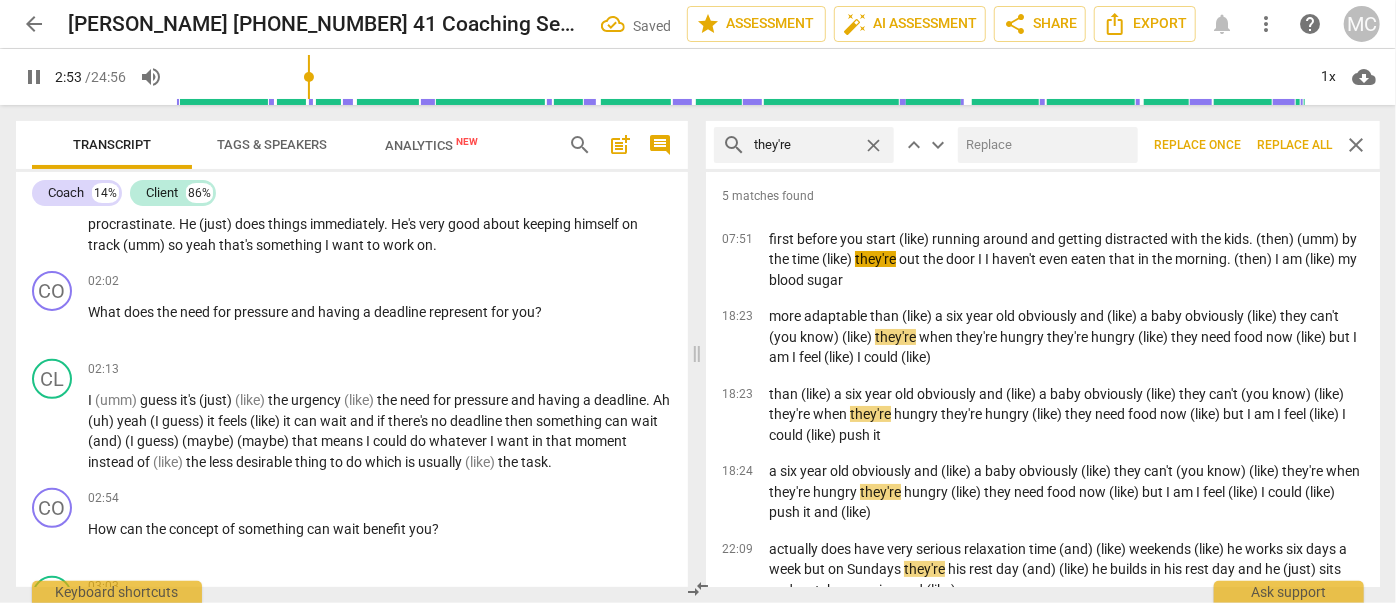 click at bounding box center (1044, 145) 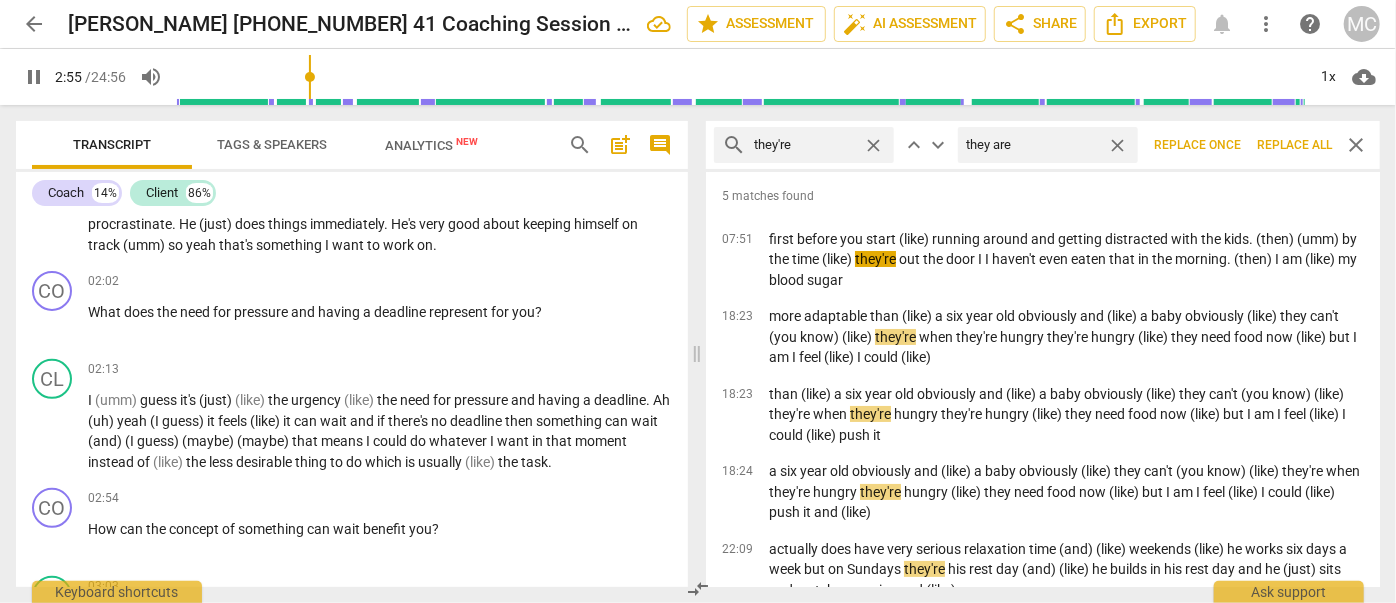 click on "Replace all" at bounding box center (1294, 145) 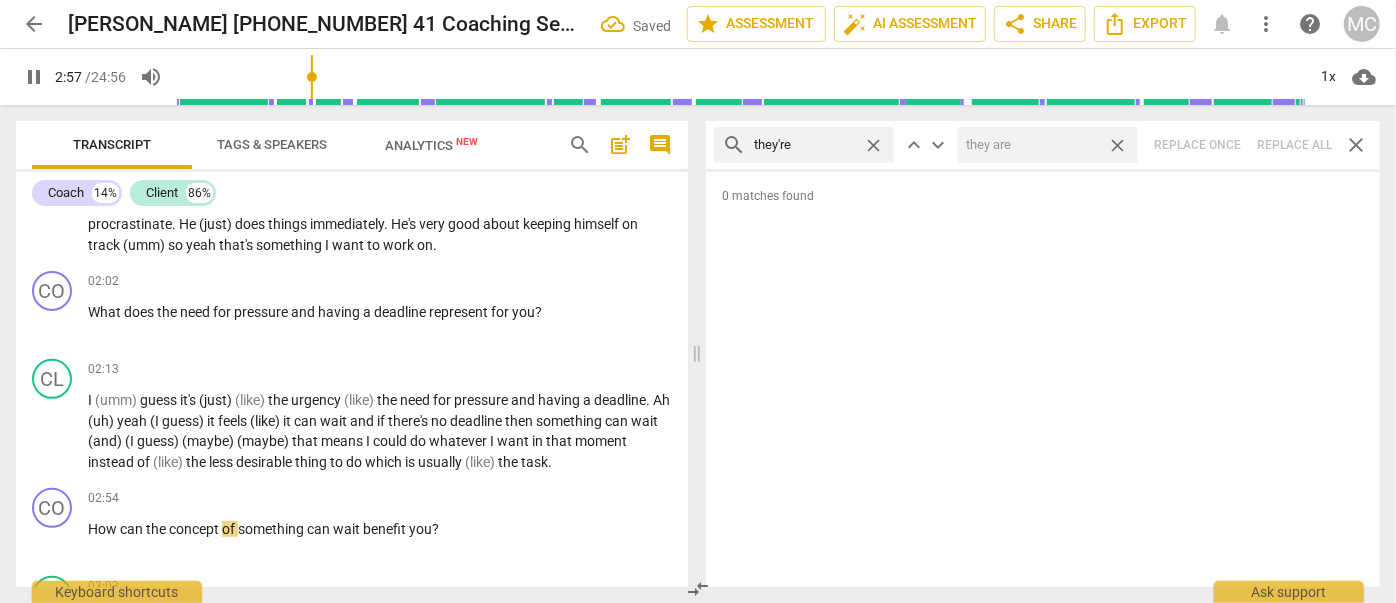 click on "close" at bounding box center [1117, 145] 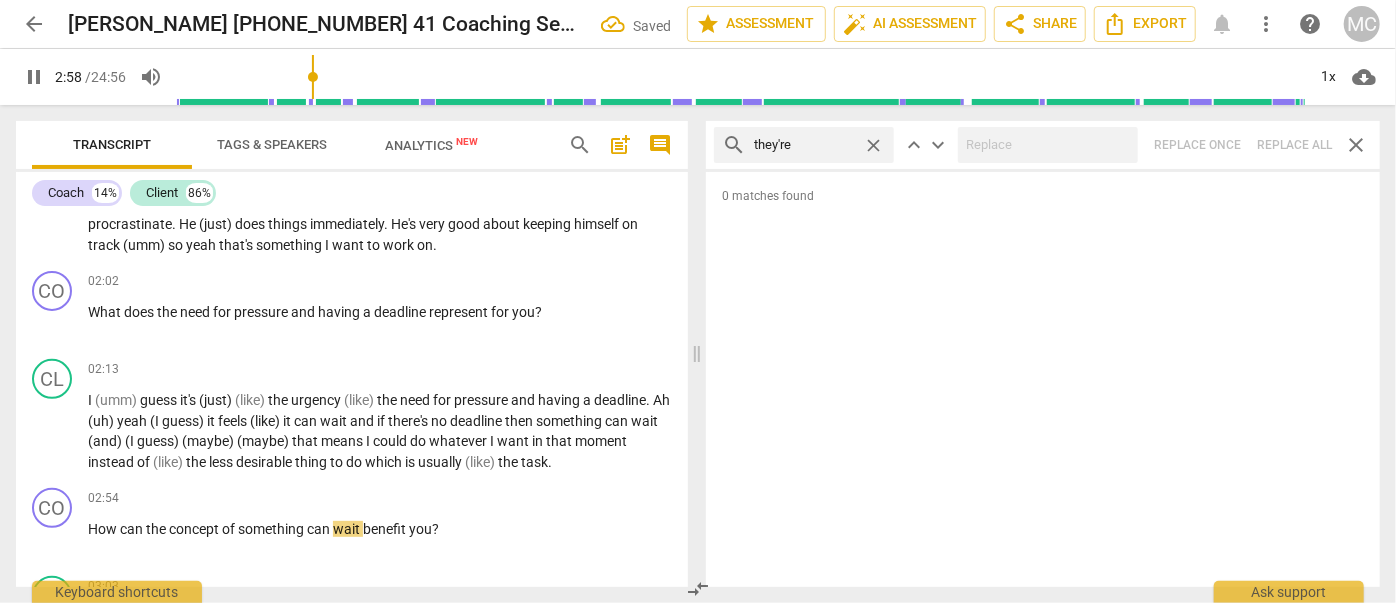 click on "close" at bounding box center (873, 145) 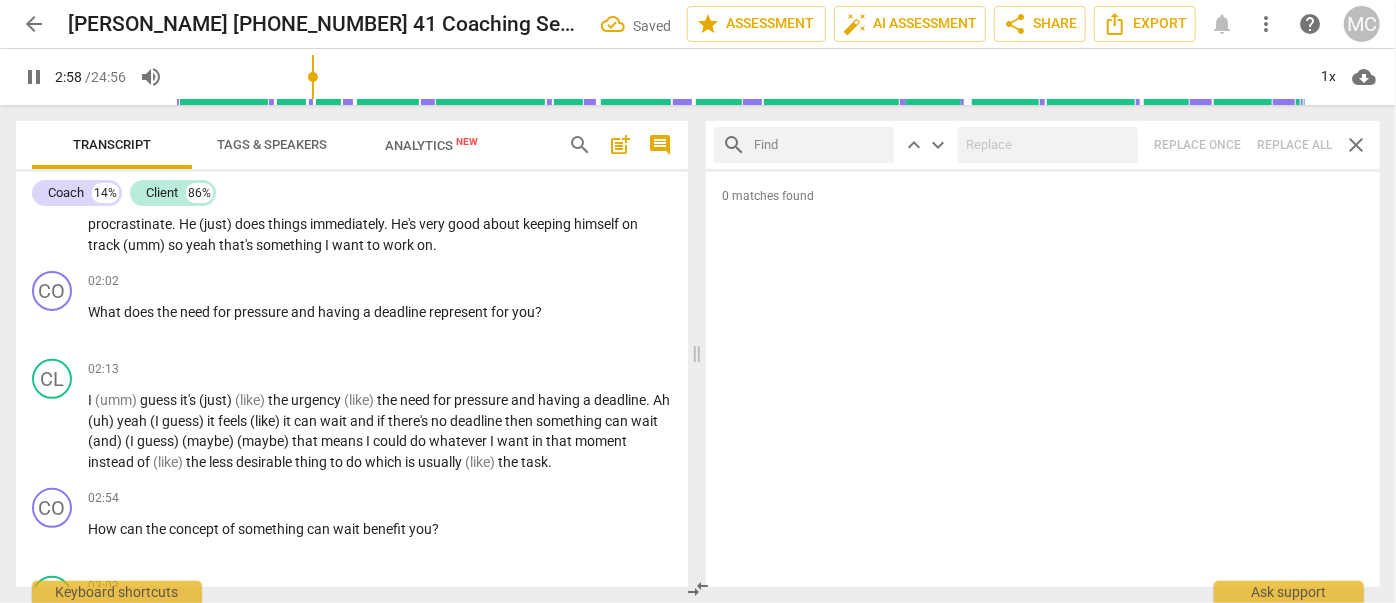 click at bounding box center (820, 145) 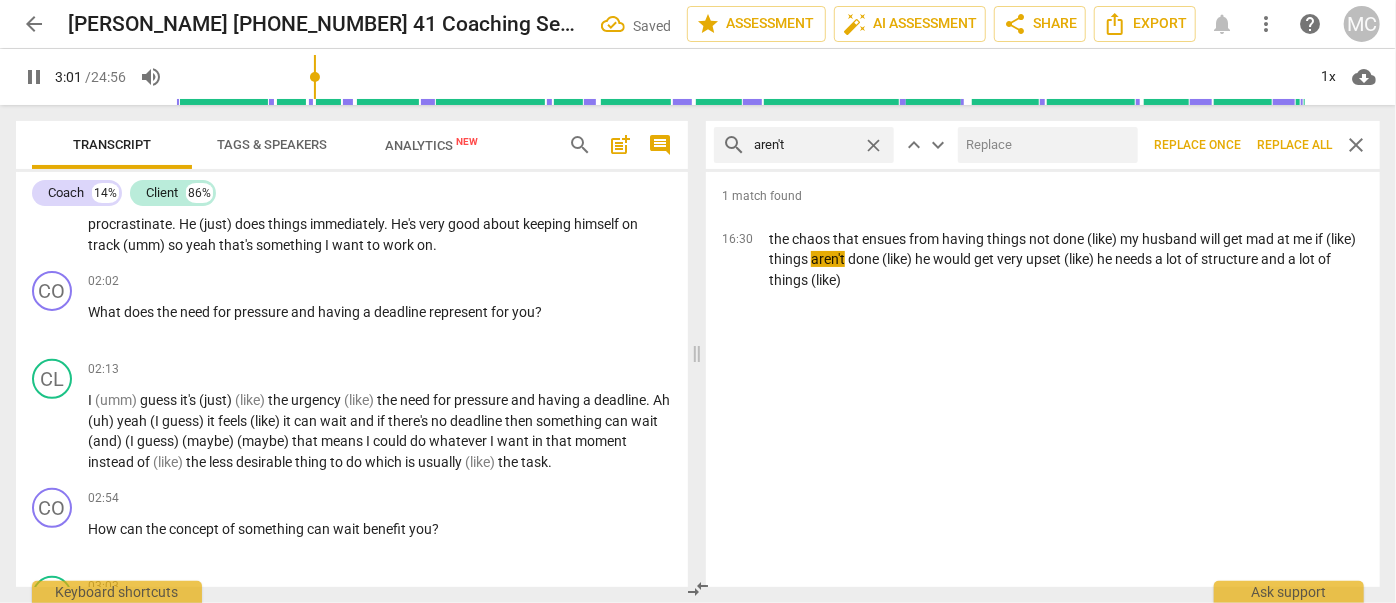 click at bounding box center [1044, 145] 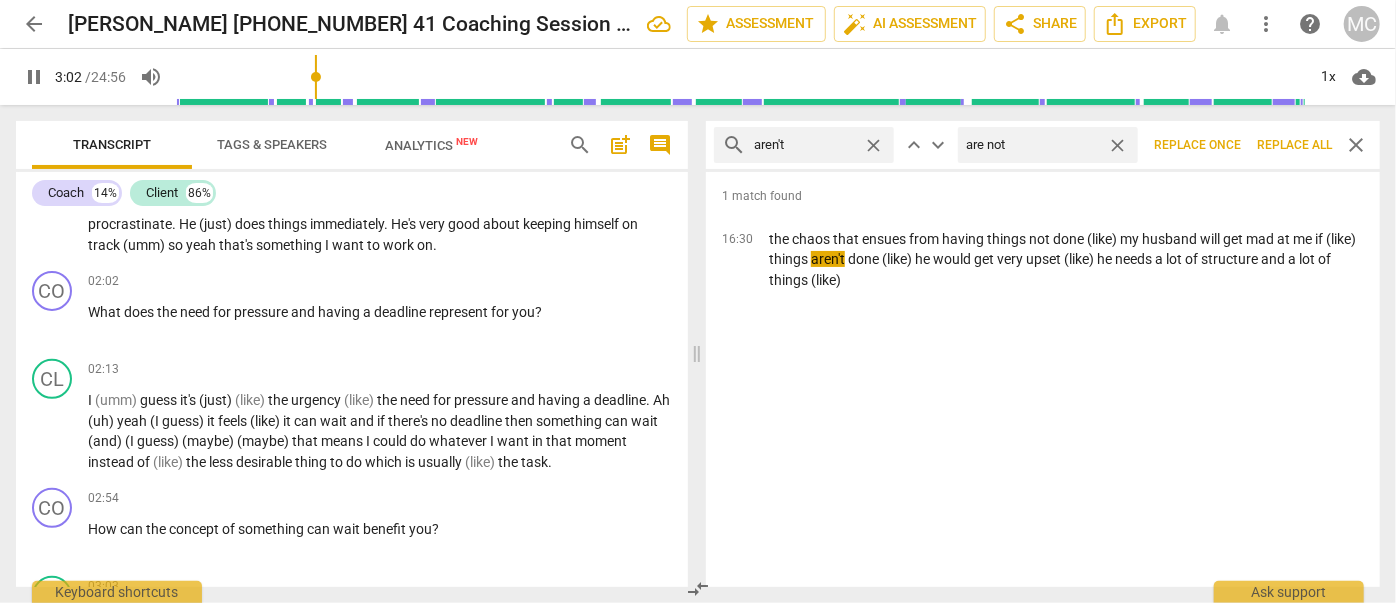 click on "Replace all" at bounding box center [1294, 145] 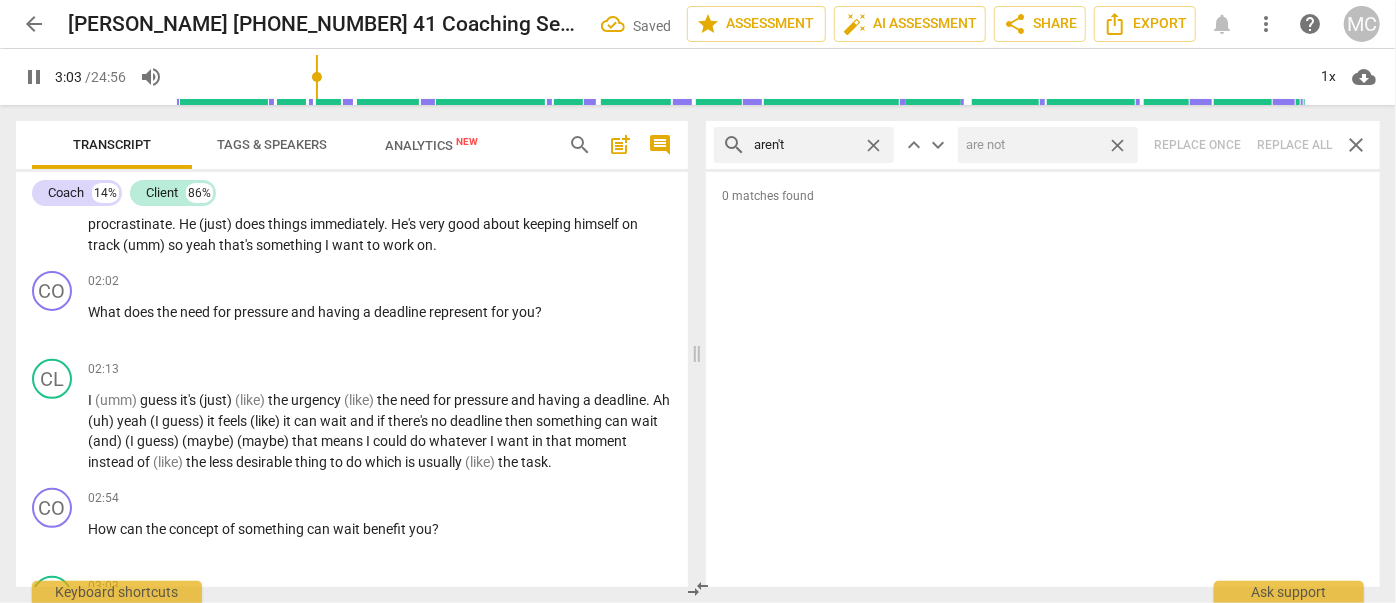 scroll, scrollTop: 764, scrollLeft: 0, axis: vertical 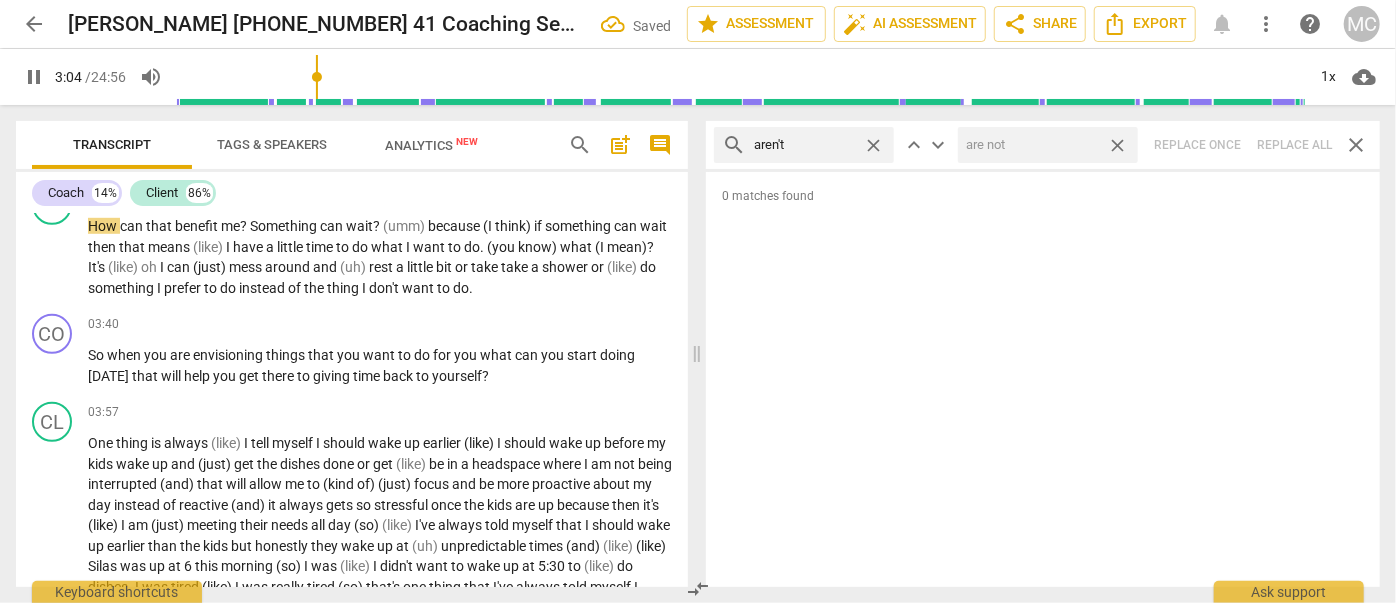 click on "close" at bounding box center [1117, 145] 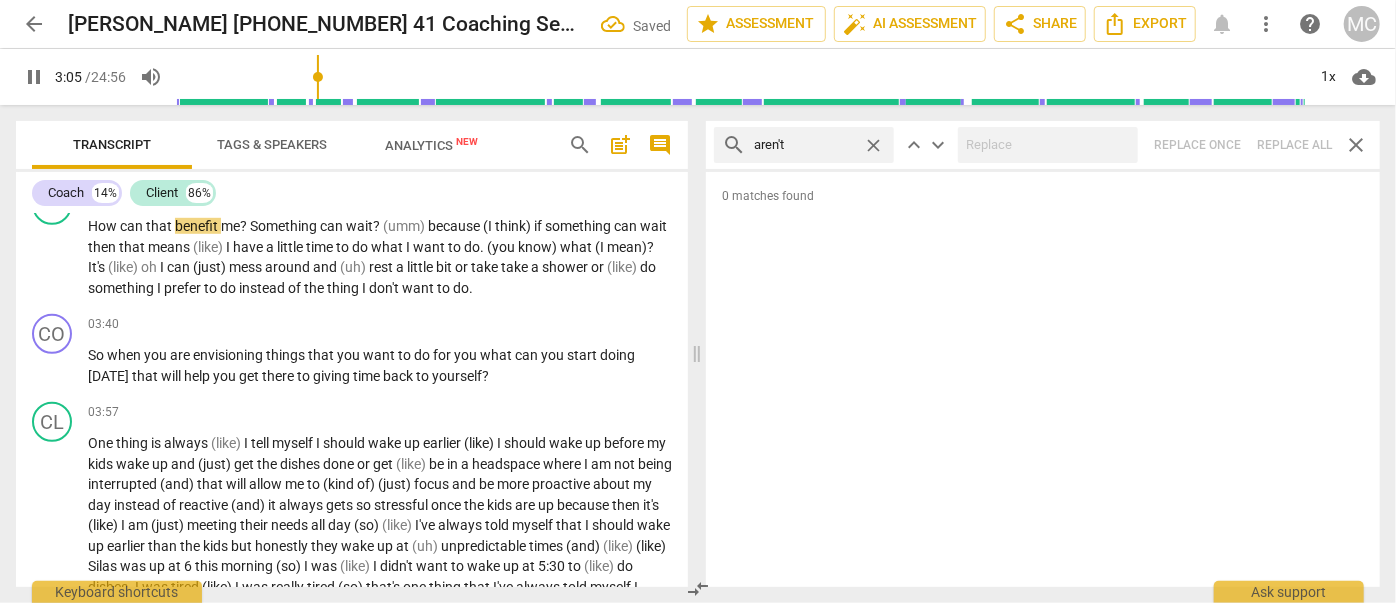click on "close" at bounding box center [873, 145] 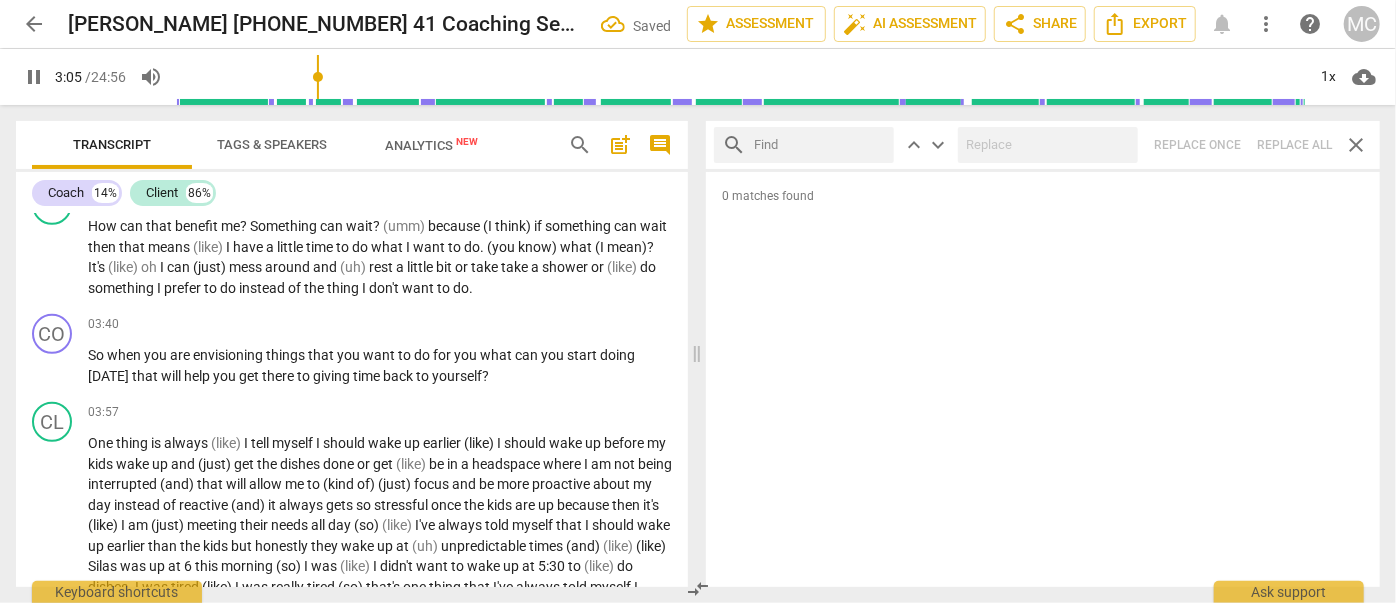 click at bounding box center (820, 145) 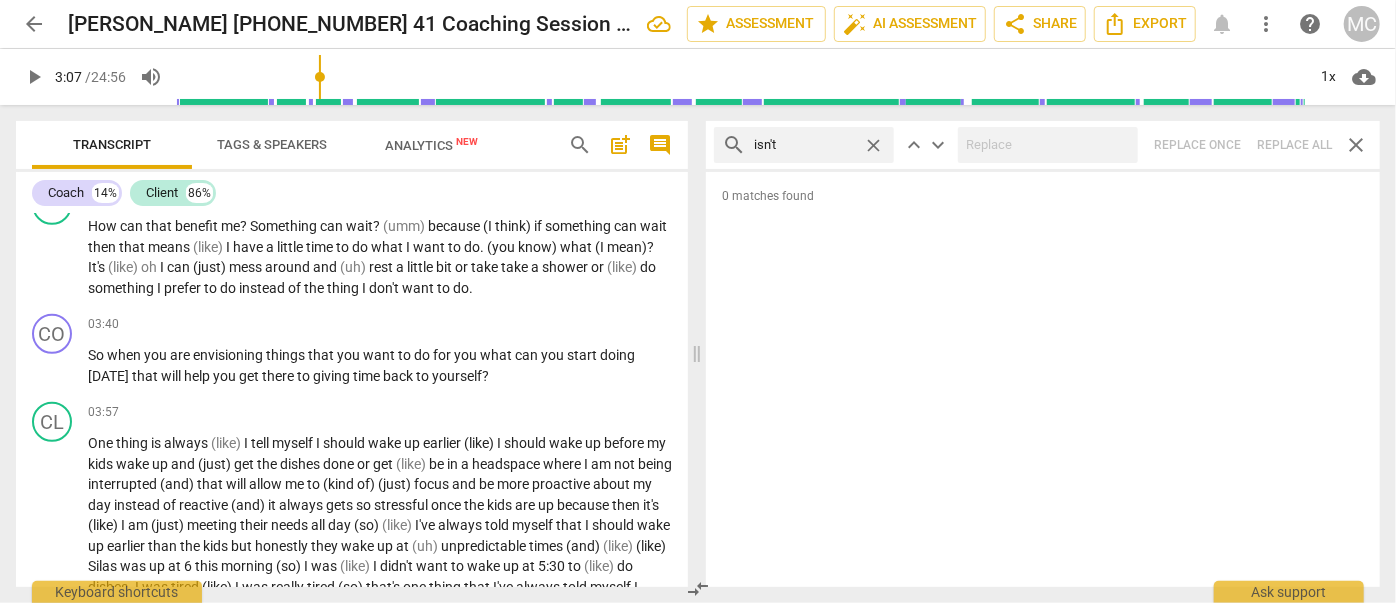 click on "search isn't close keyboard_arrow_up keyboard_arrow_down Replace once Replace all close" at bounding box center [1043, 145] 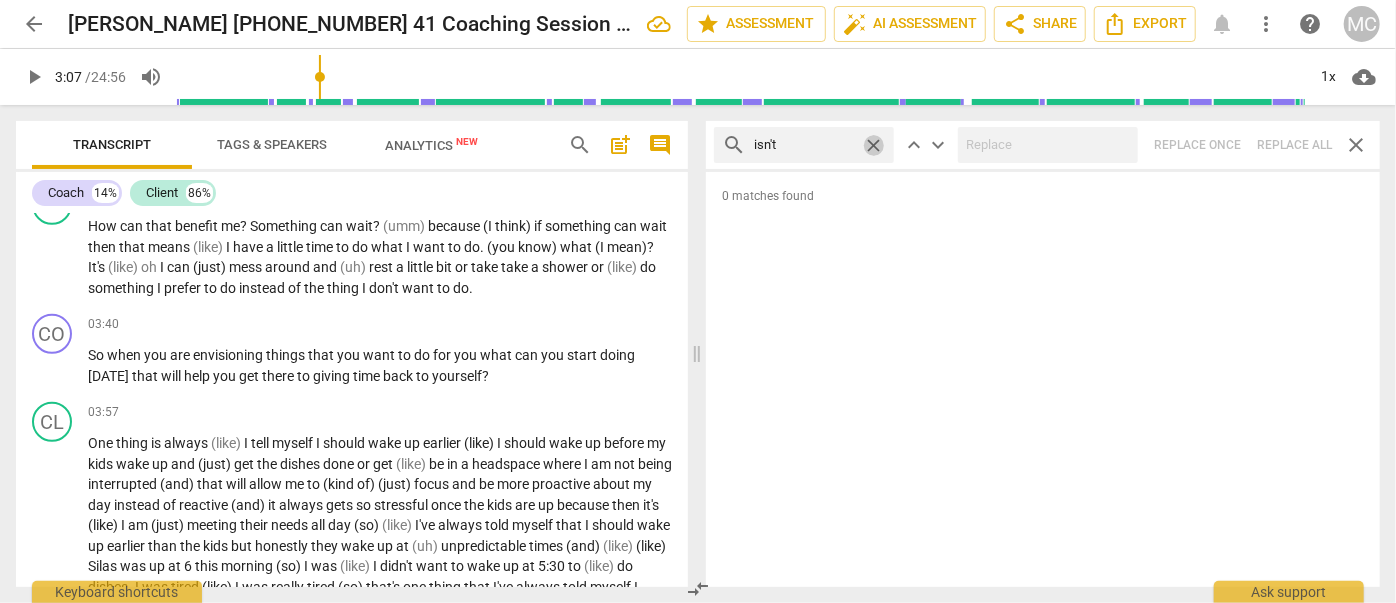 click on "close" at bounding box center [873, 145] 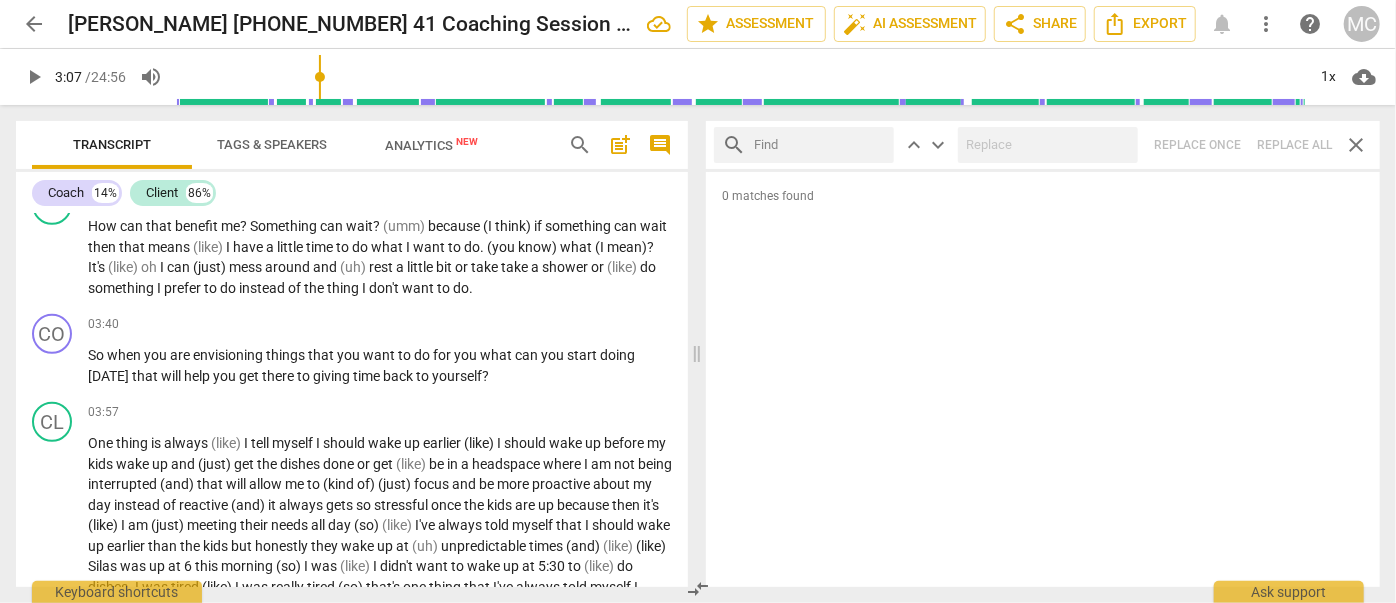 click at bounding box center (820, 145) 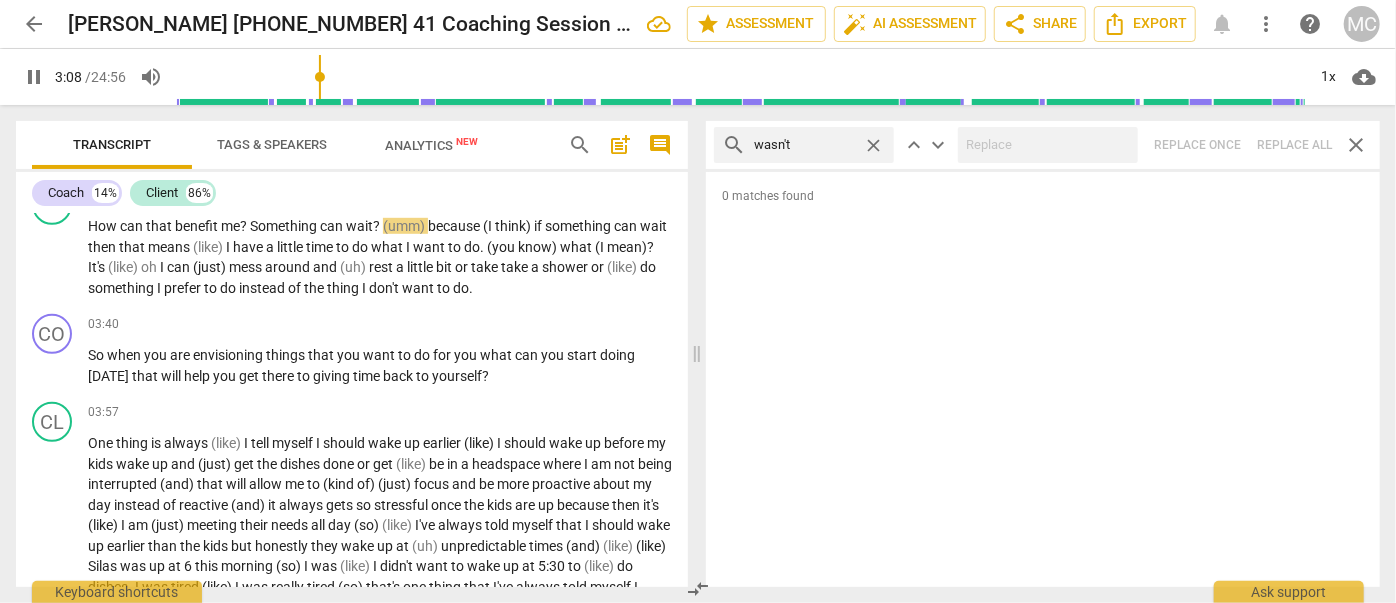 click on "search wasn't close keyboard_arrow_up keyboard_arrow_down Replace once Replace all close" at bounding box center [1043, 145] 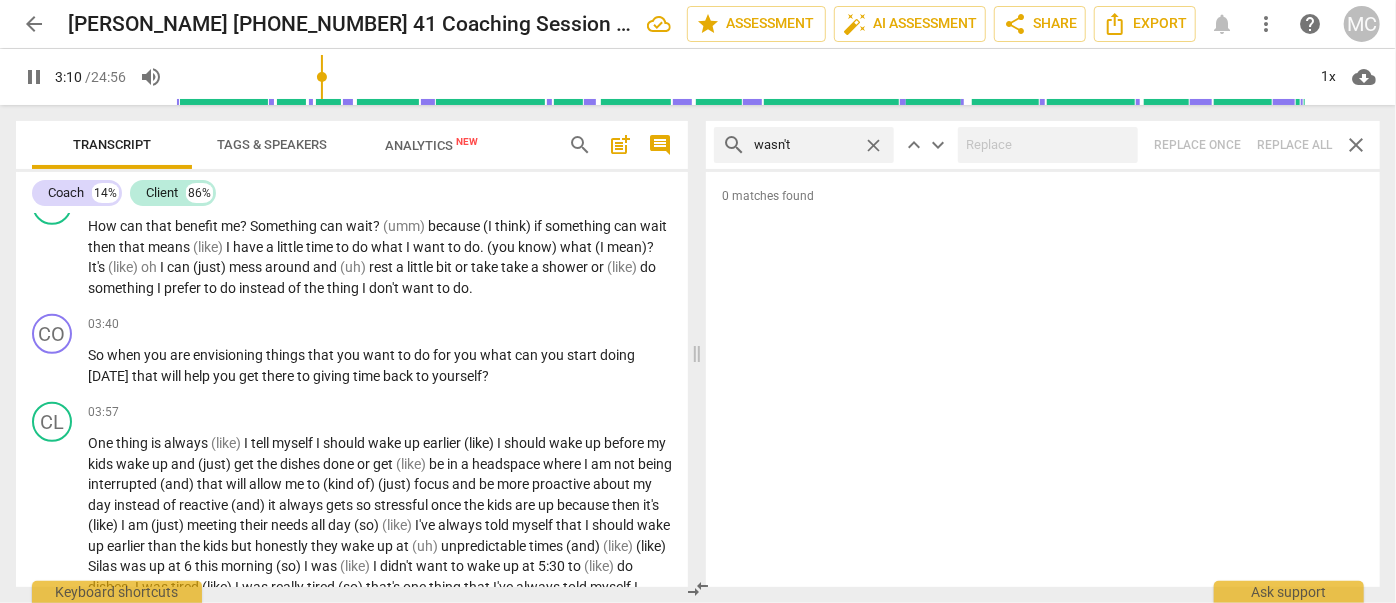 click on "close" at bounding box center [873, 145] 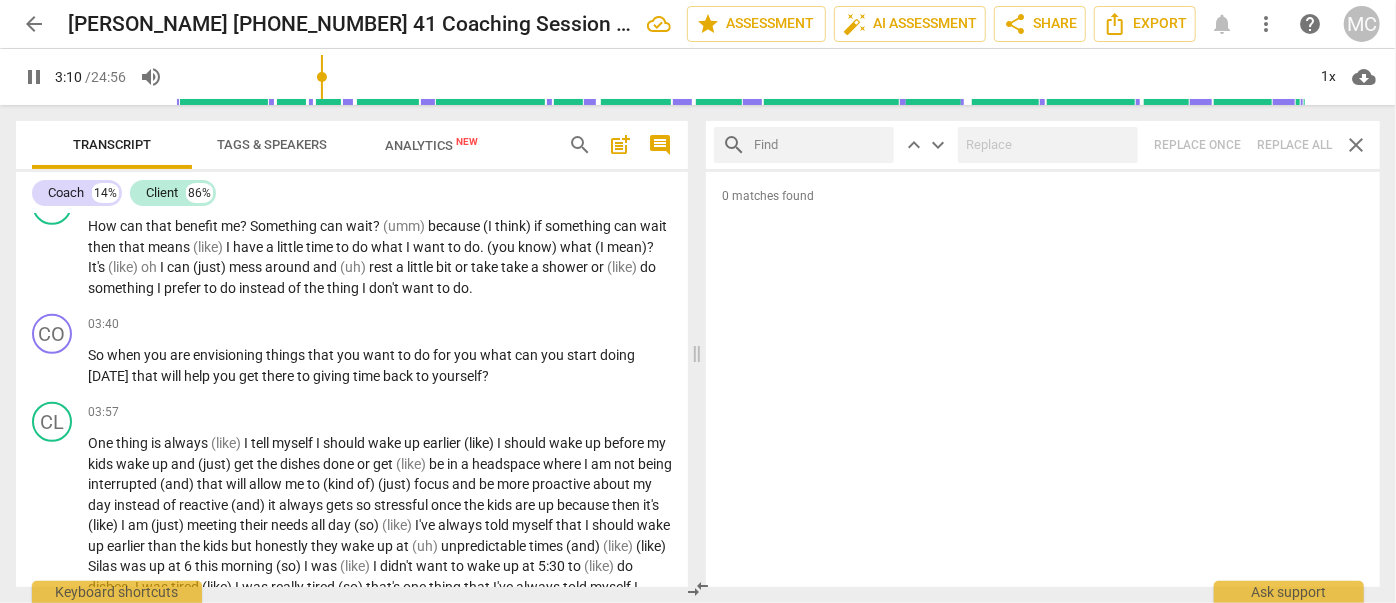 click at bounding box center [820, 145] 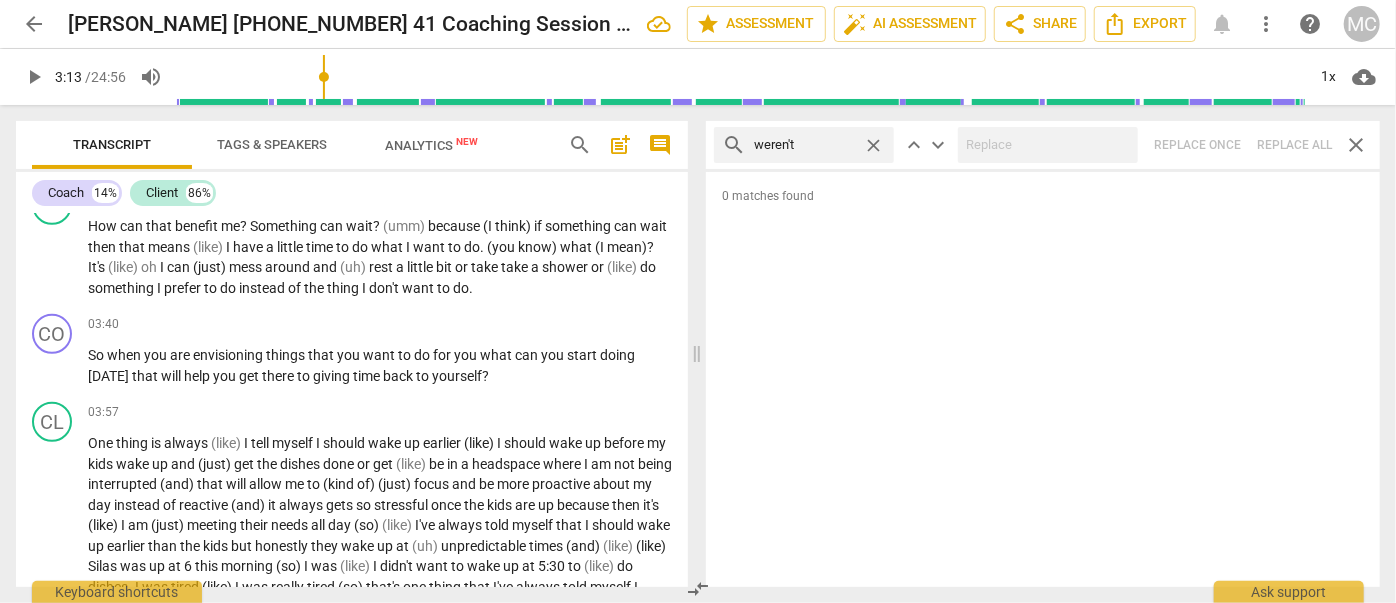 click on "search weren't close keyboard_arrow_up keyboard_arrow_down Replace once Replace all close" at bounding box center (1043, 145) 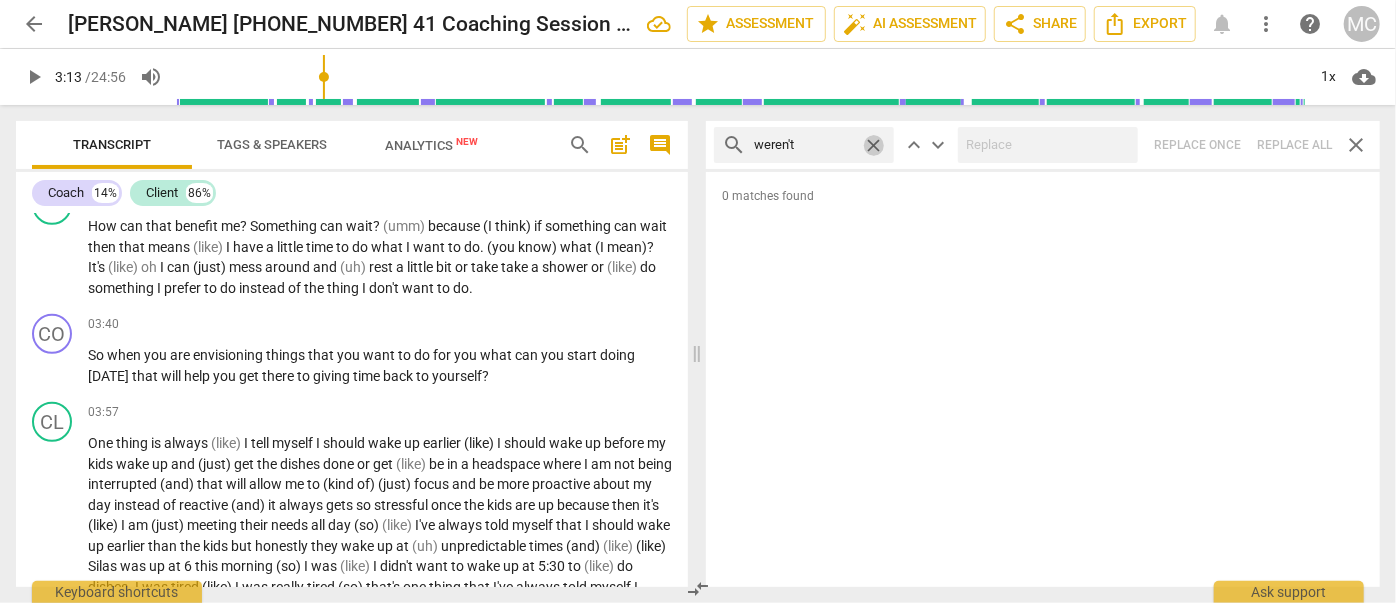 click on "close" at bounding box center (873, 145) 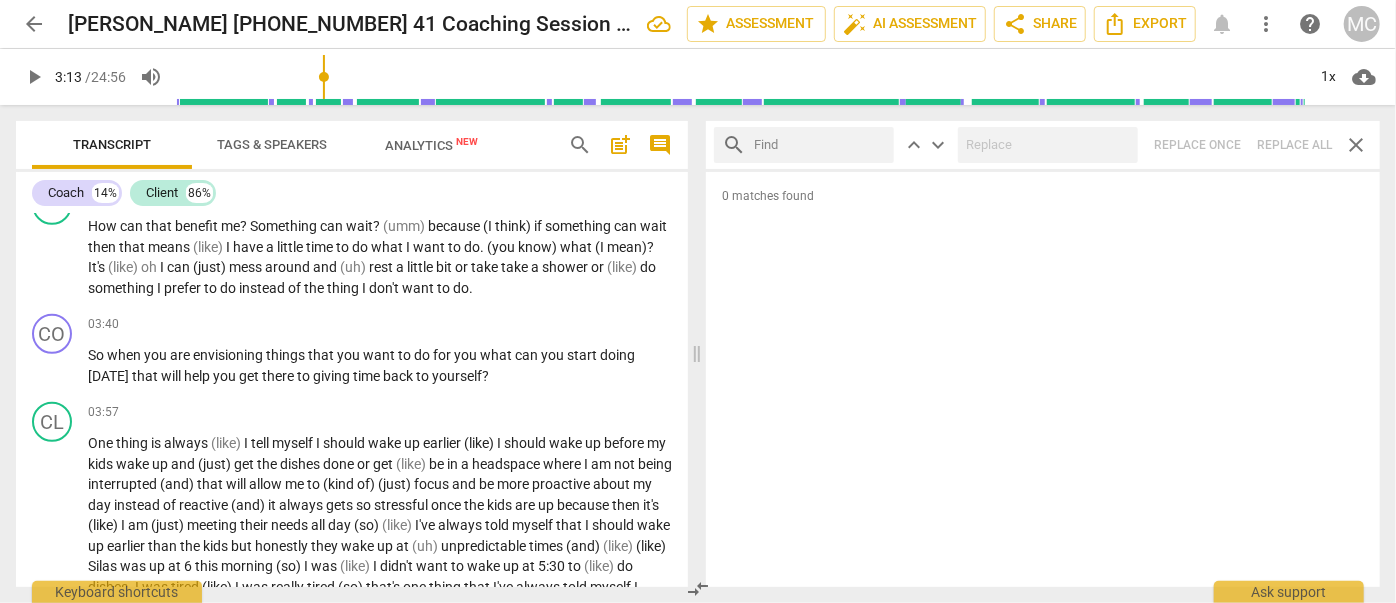 click at bounding box center [820, 145] 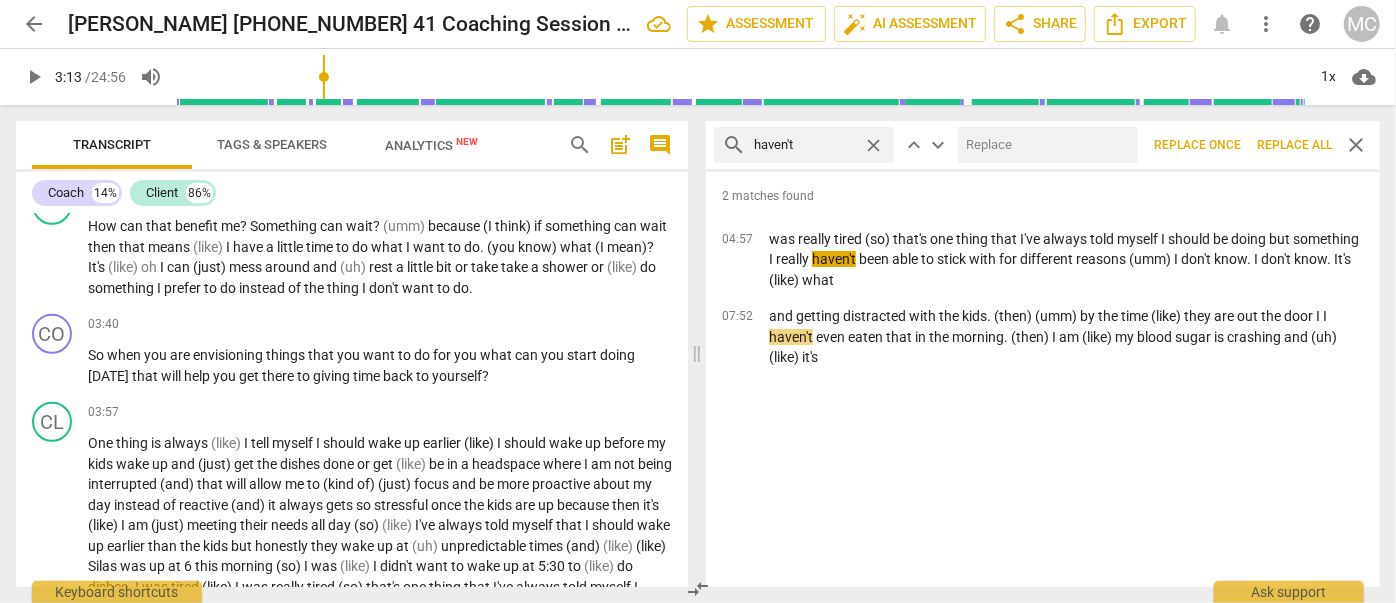 click at bounding box center (1044, 145) 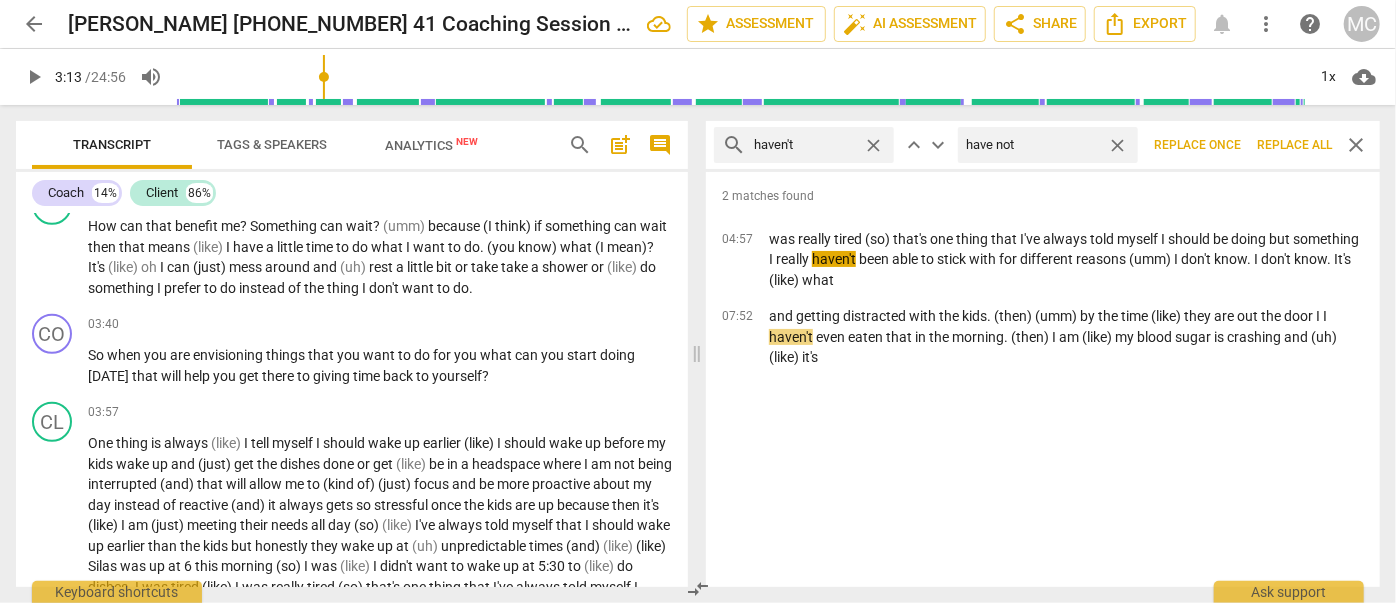 click on "Replace all" at bounding box center [1294, 145] 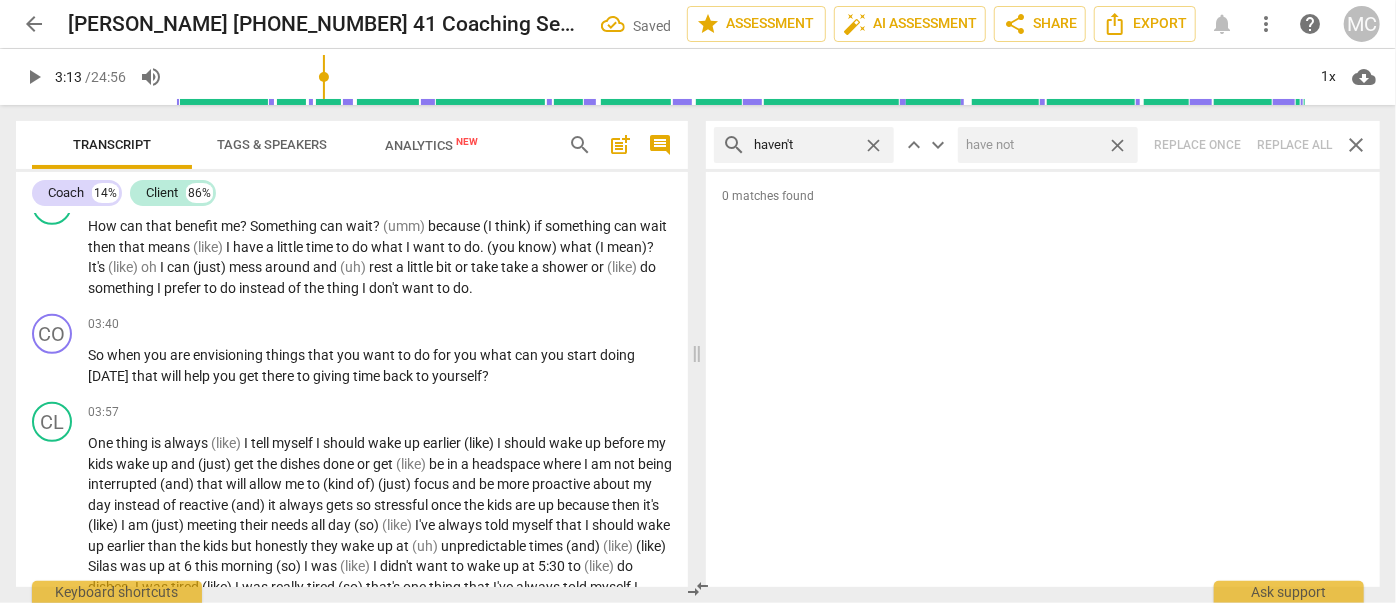 click on "close" at bounding box center [1117, 145] 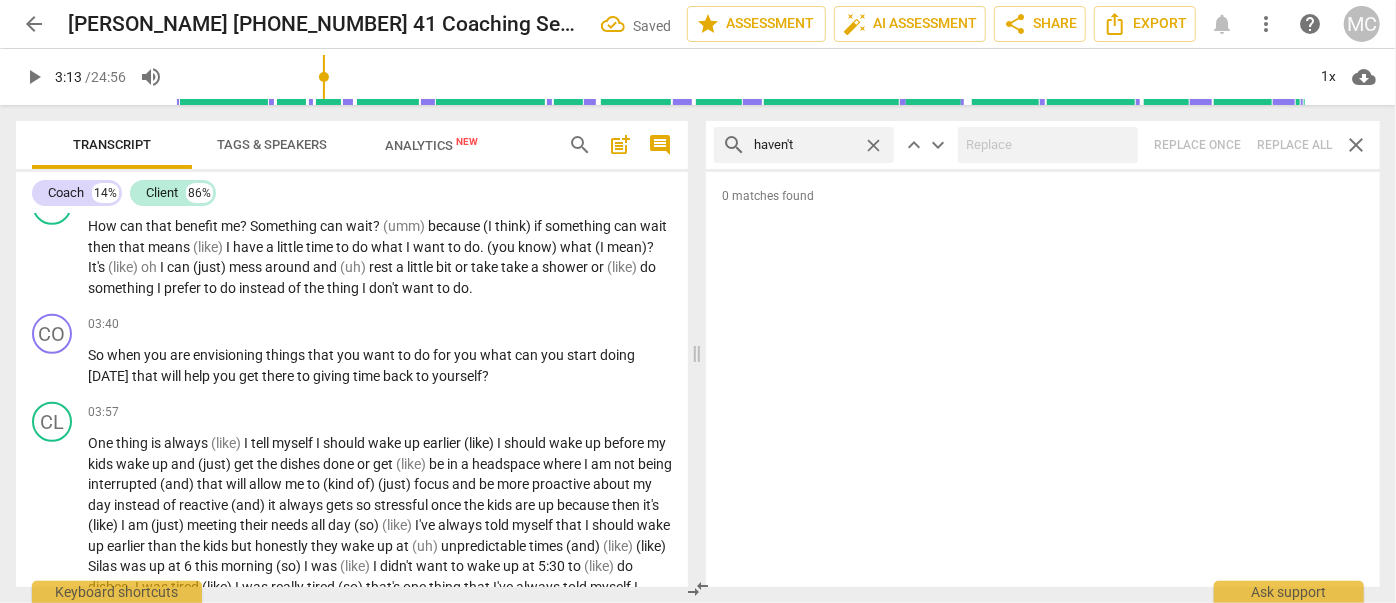 click on "close" at bounding box center (873, 145) 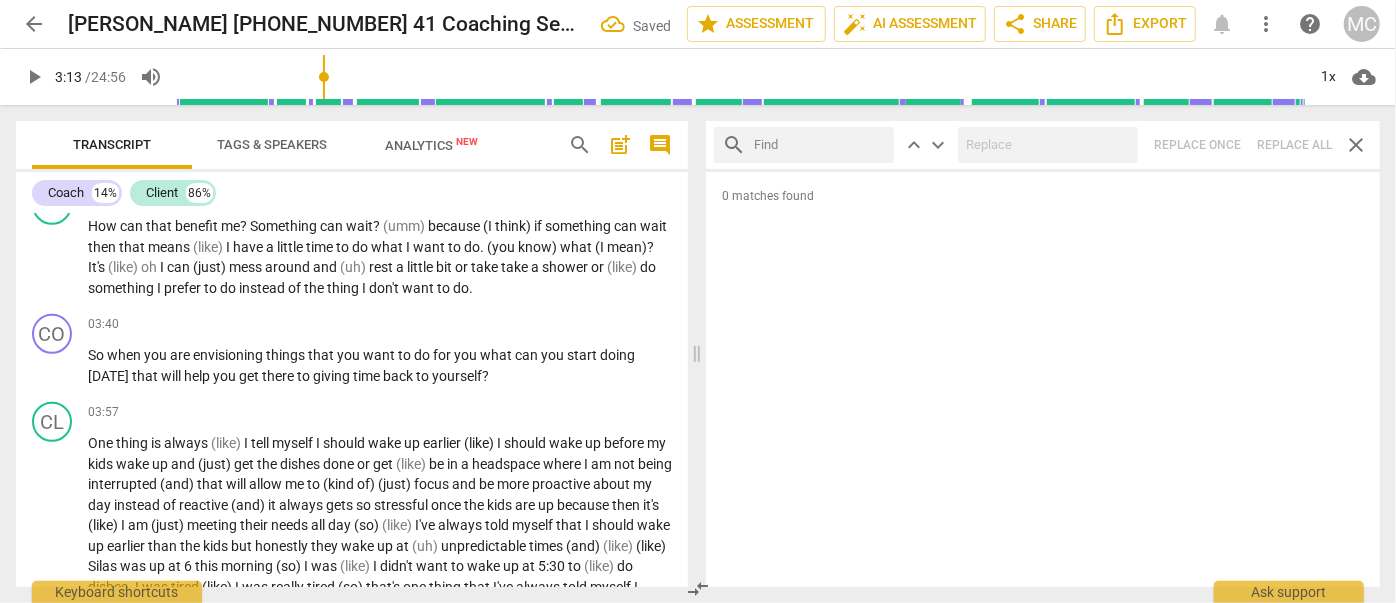 click at bounding box center (820, 145) 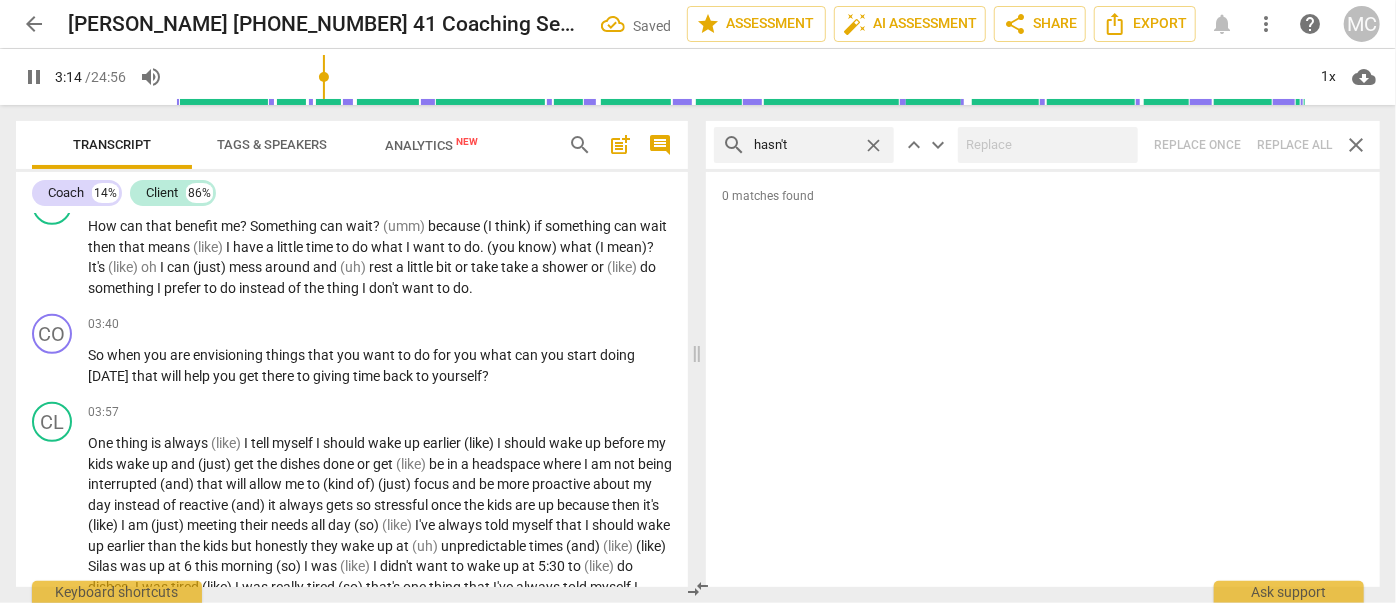 click on "search hasn't close keyboard_arrow_up keyboard_arrow_down Replace once Replace all close" at bounding box center (1043, 145) 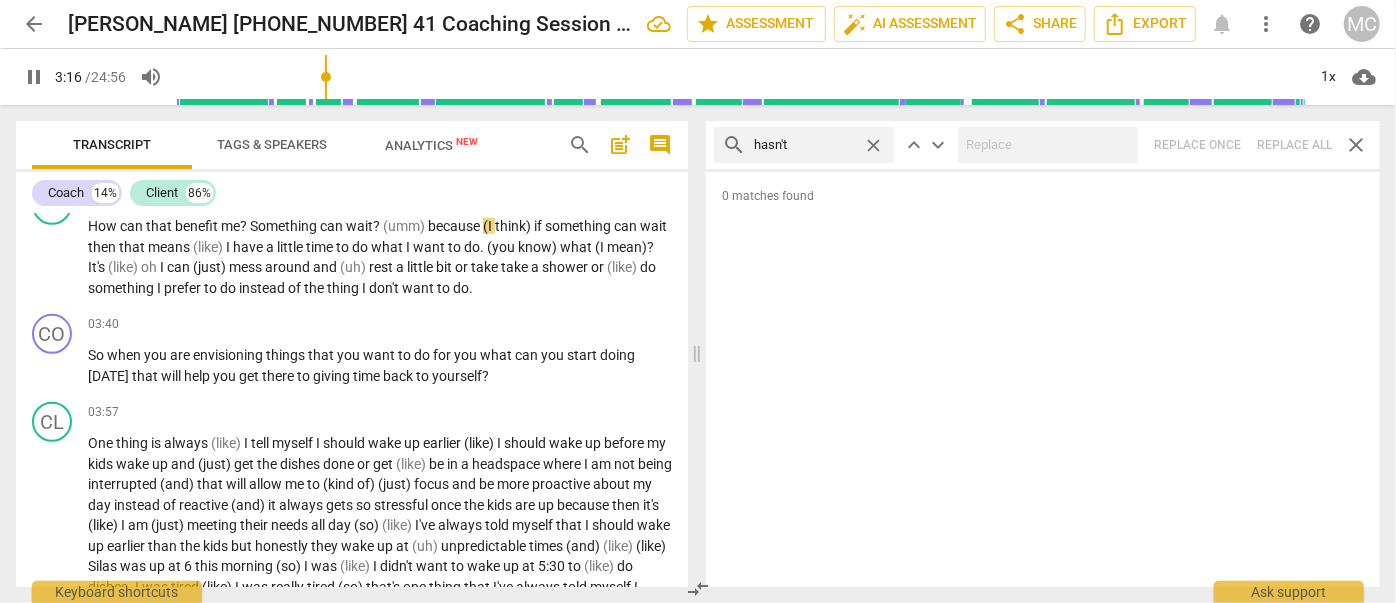 drag, startPoint x: 874, startPoint y: 140, endPoint x: 862, endPoint y: 140, distance: 12 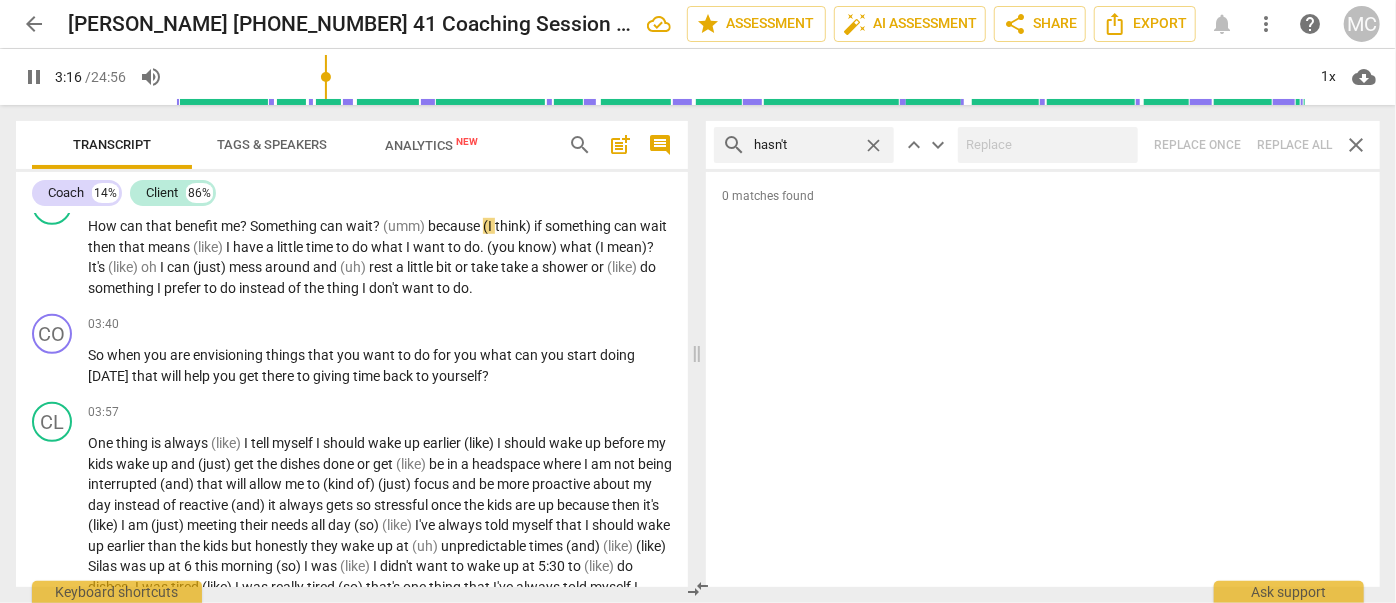 click on "close" at bounding box center [873, 145] 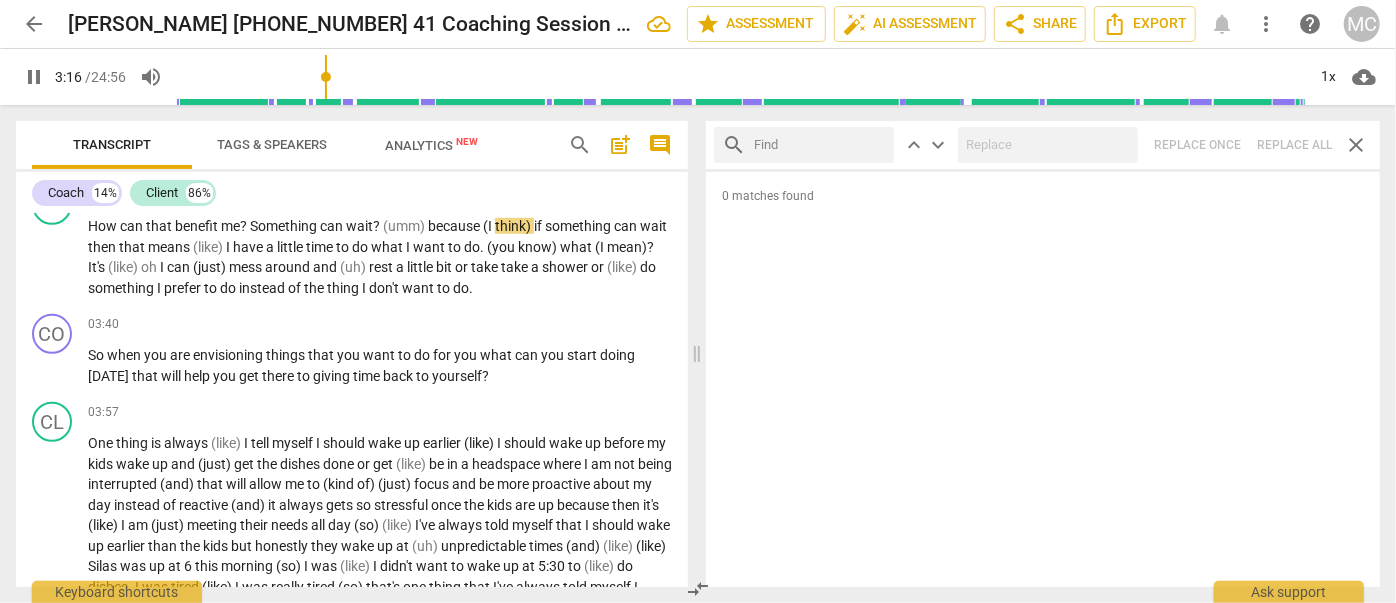 click at bounding box center (820, 145) 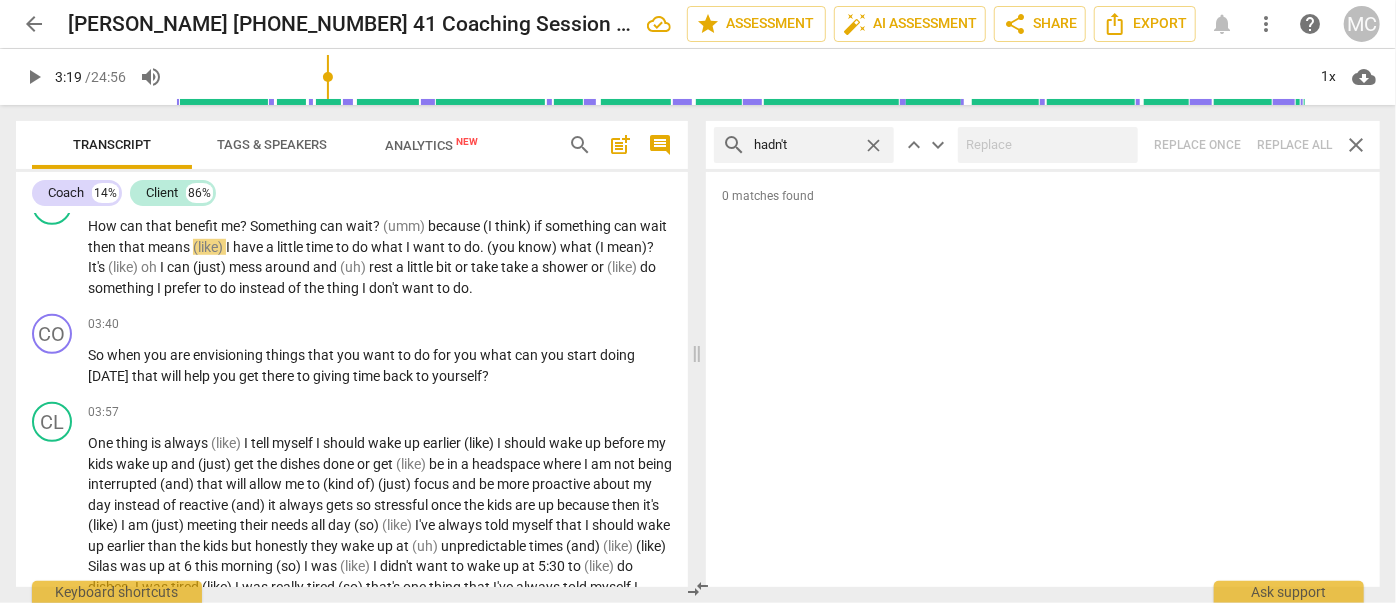 click on "search hadn't close keyboard_arrow_up keyboard_arrow_down Replace once Replace all close" at bounding box center [1043, 145] 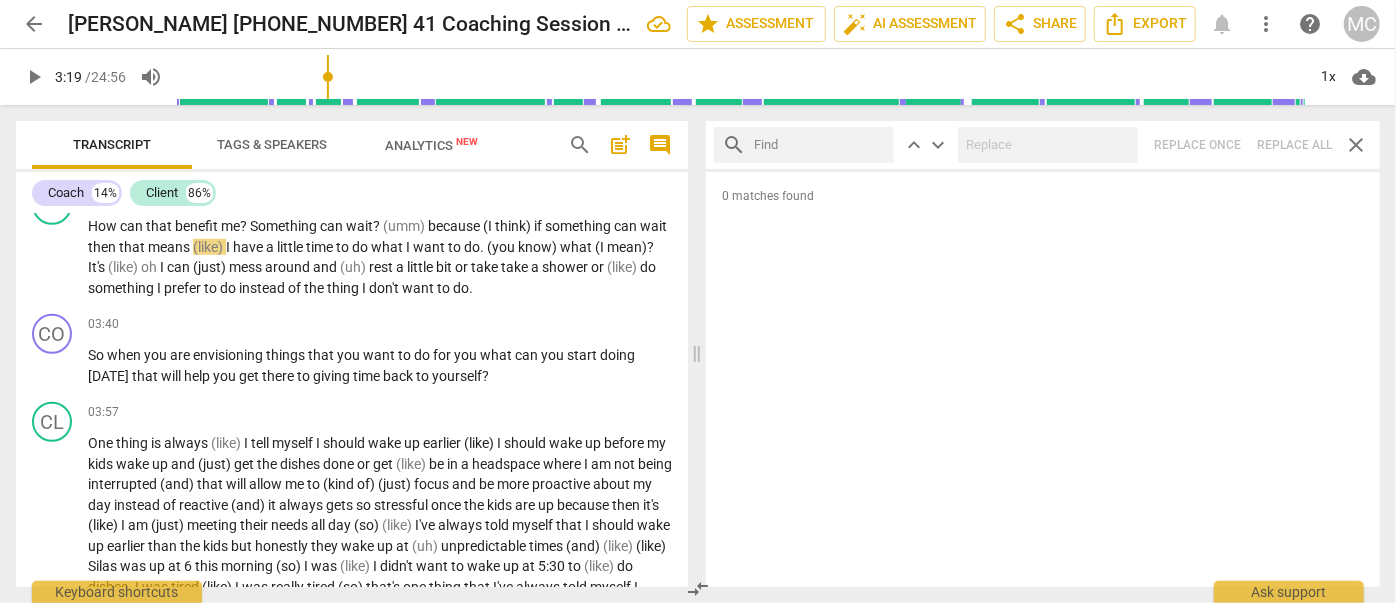 click at bounding box center (820, 145) 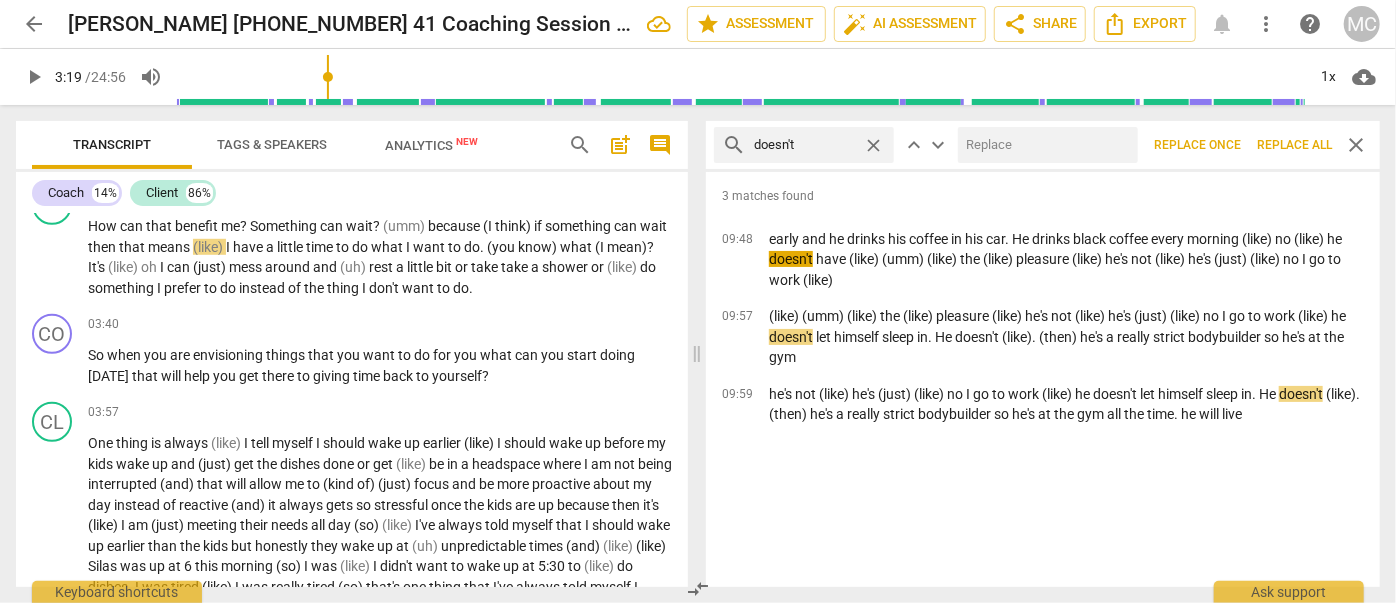 drag, startPoint x: 1051, startPoint y: 124, endPoint x: 1044, endPoint y: 140, distance: 17.464249 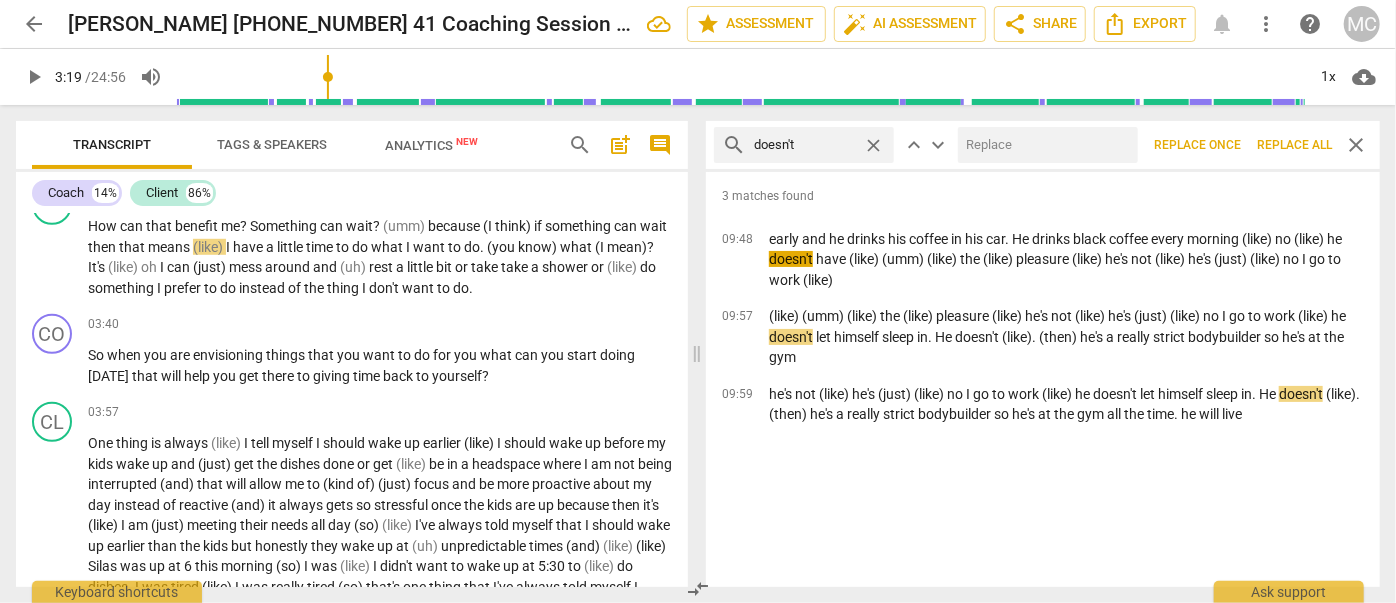 click on "search doesn't close keyboard_arrow_up keyboard_arrow_down Replace once Replace all close" at bounding box center (1043, 145) 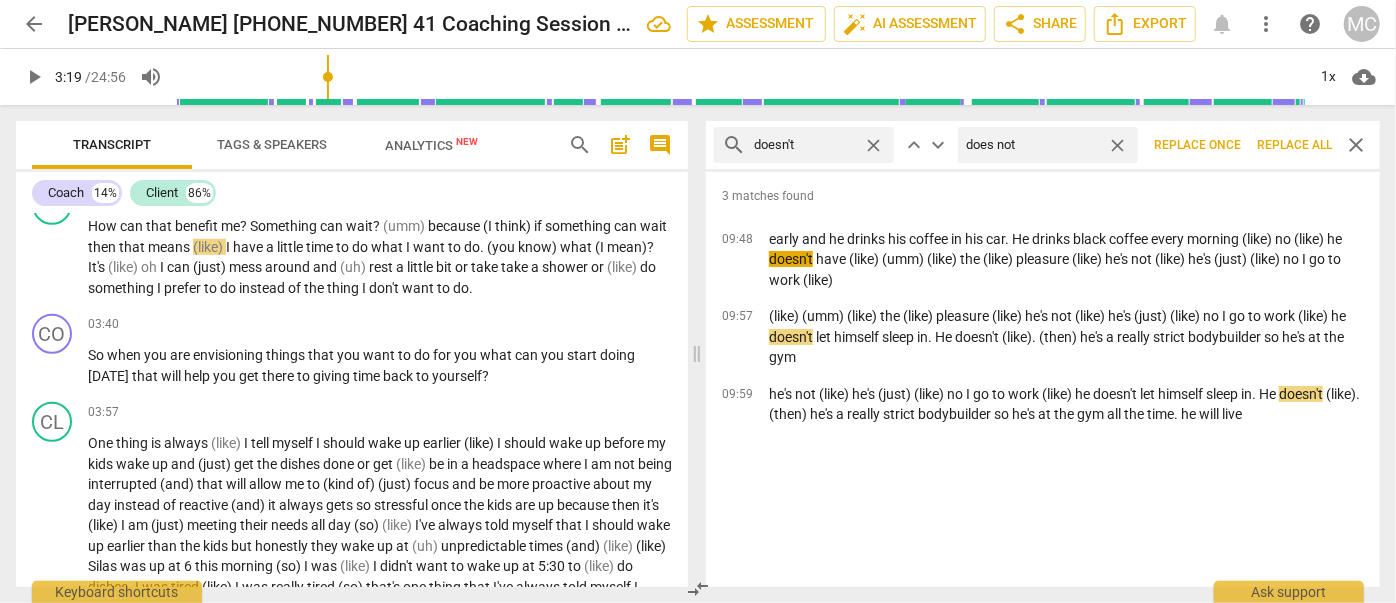 click on "Replace all" at bounding box center (1294, 145) 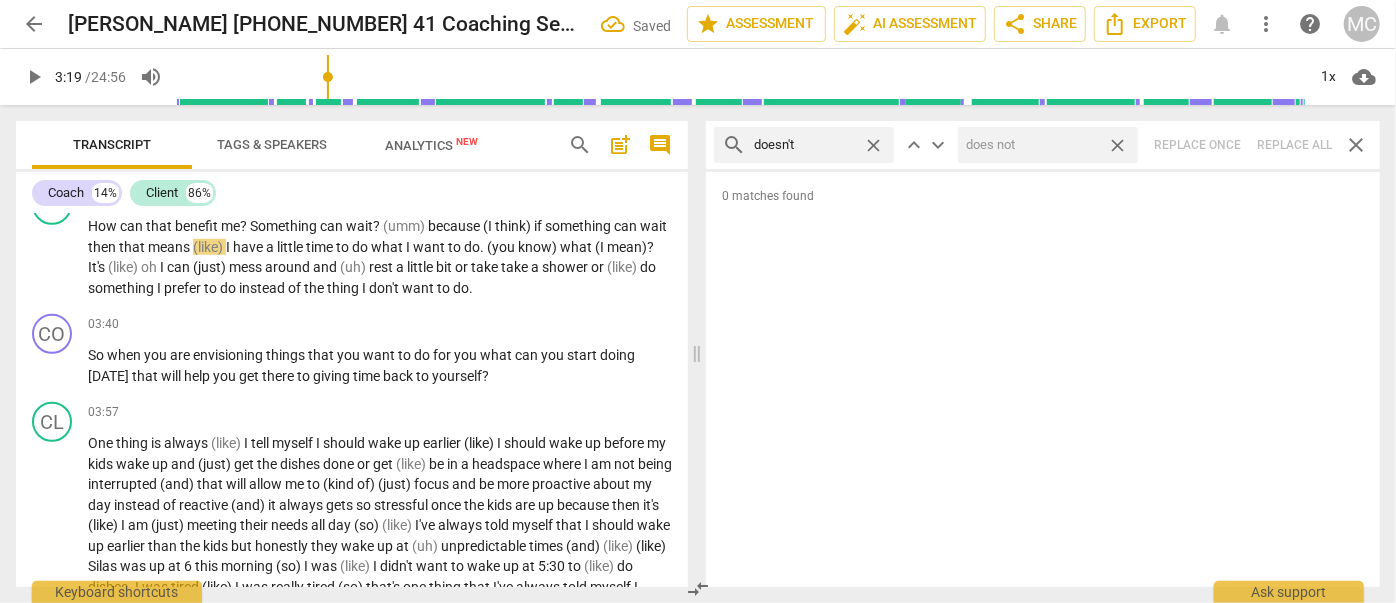 drag, startPoint x: 1122, startPoint y: 140, endPoint x: 1024, endPoint y: 152, distance: 98.731964 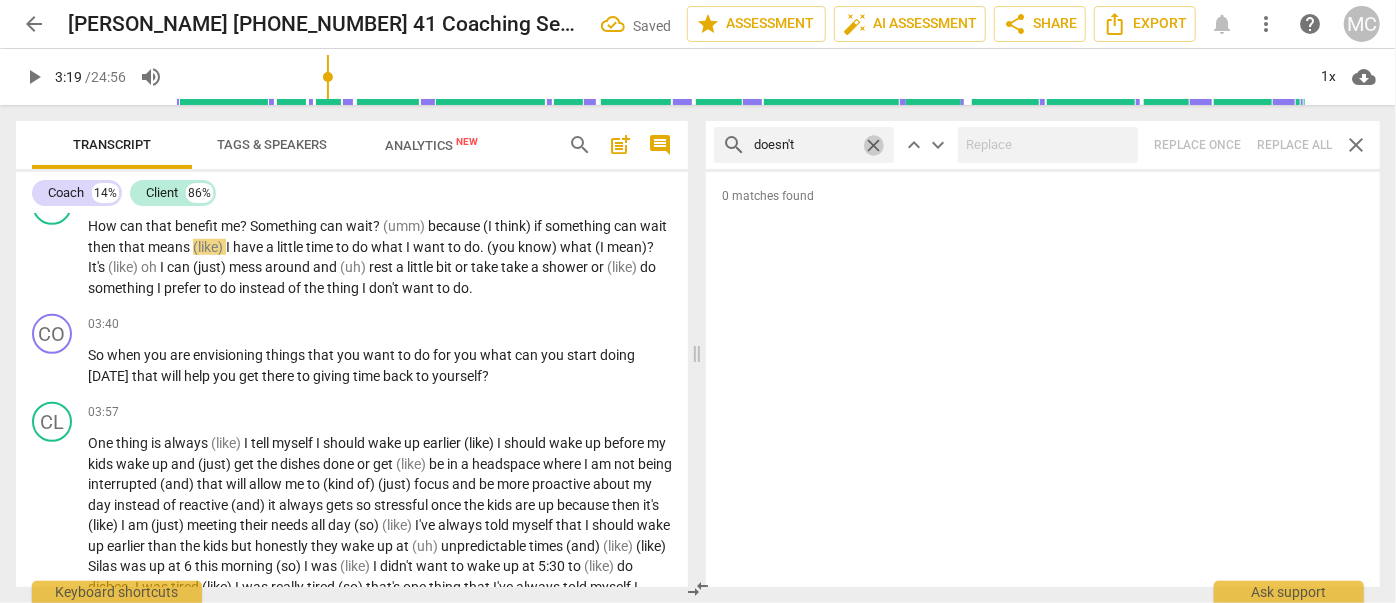 click on "close" at bounding box center (873, 145) 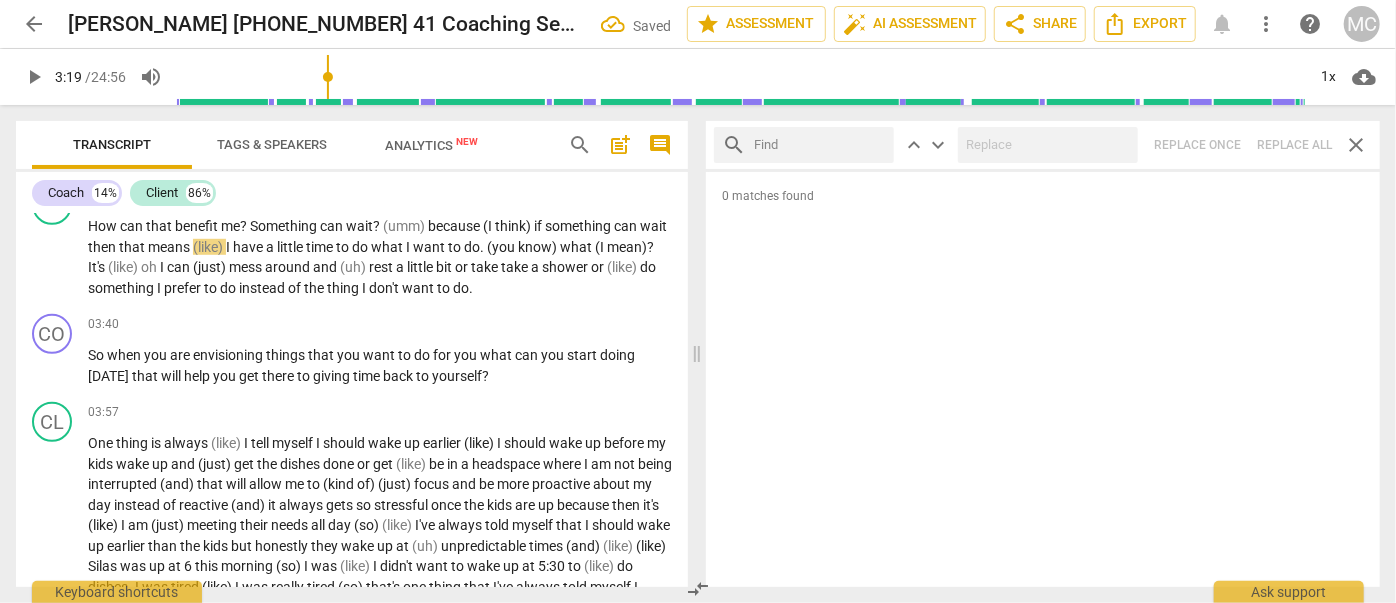 click at bounding box center (820, 145) 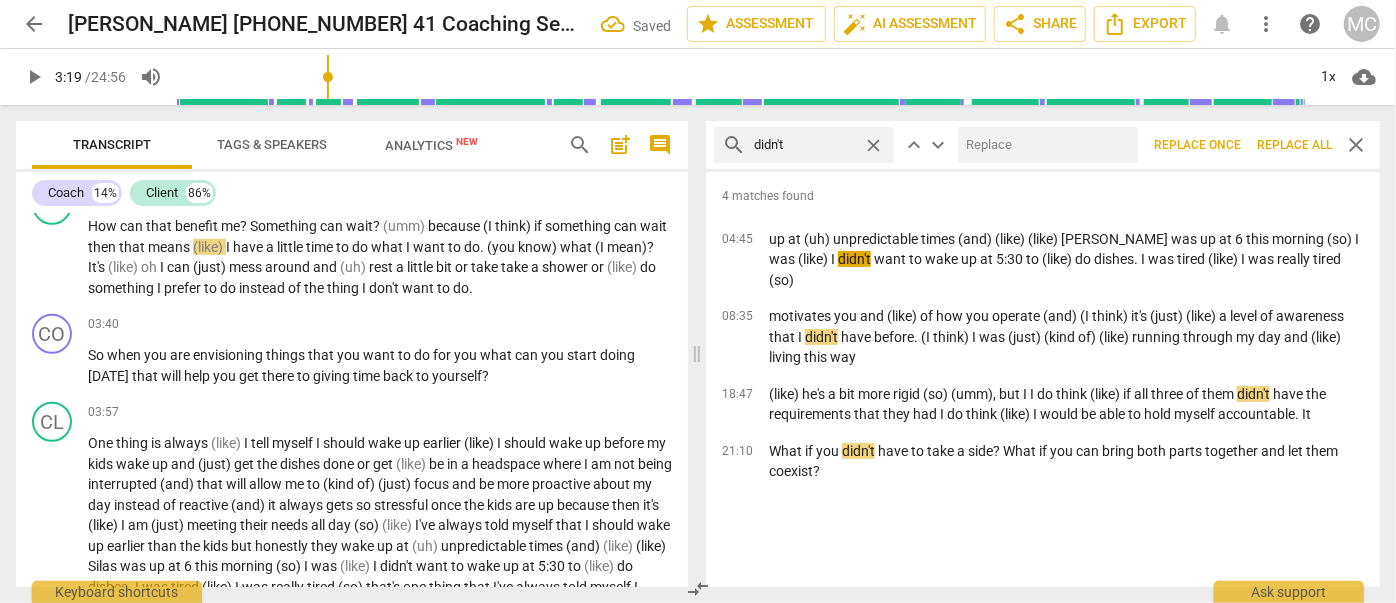 click at bounding box center (1048, 145) 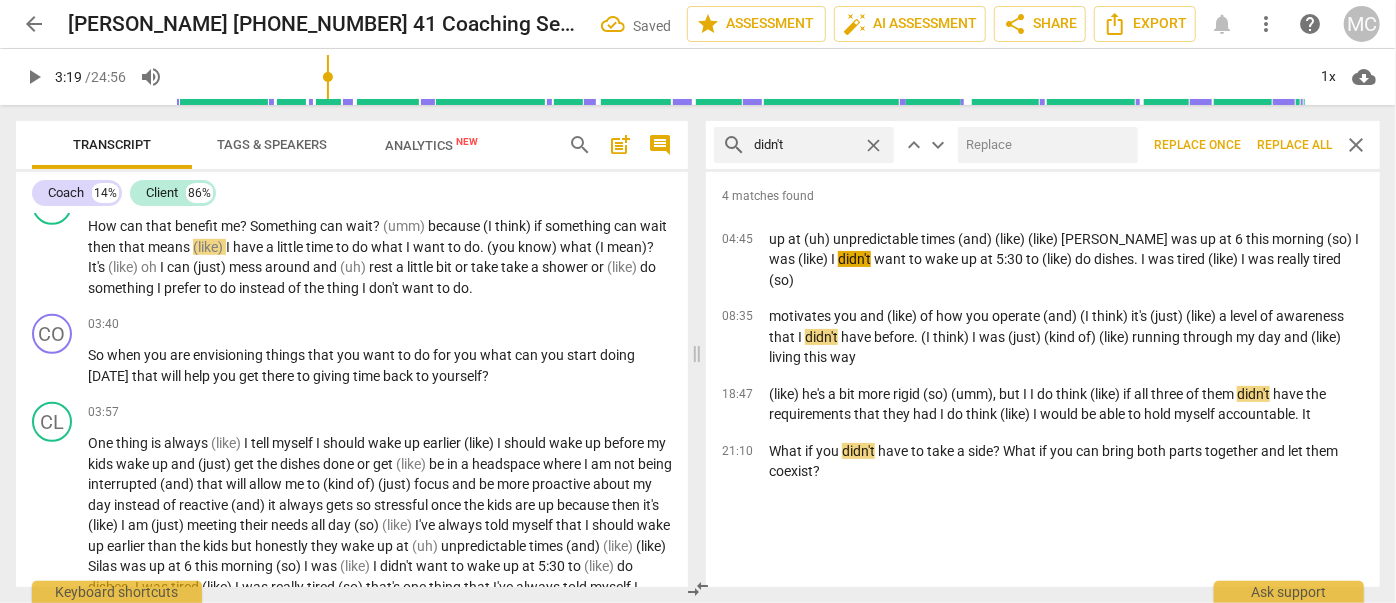 click at bounding box center (1044, 145) 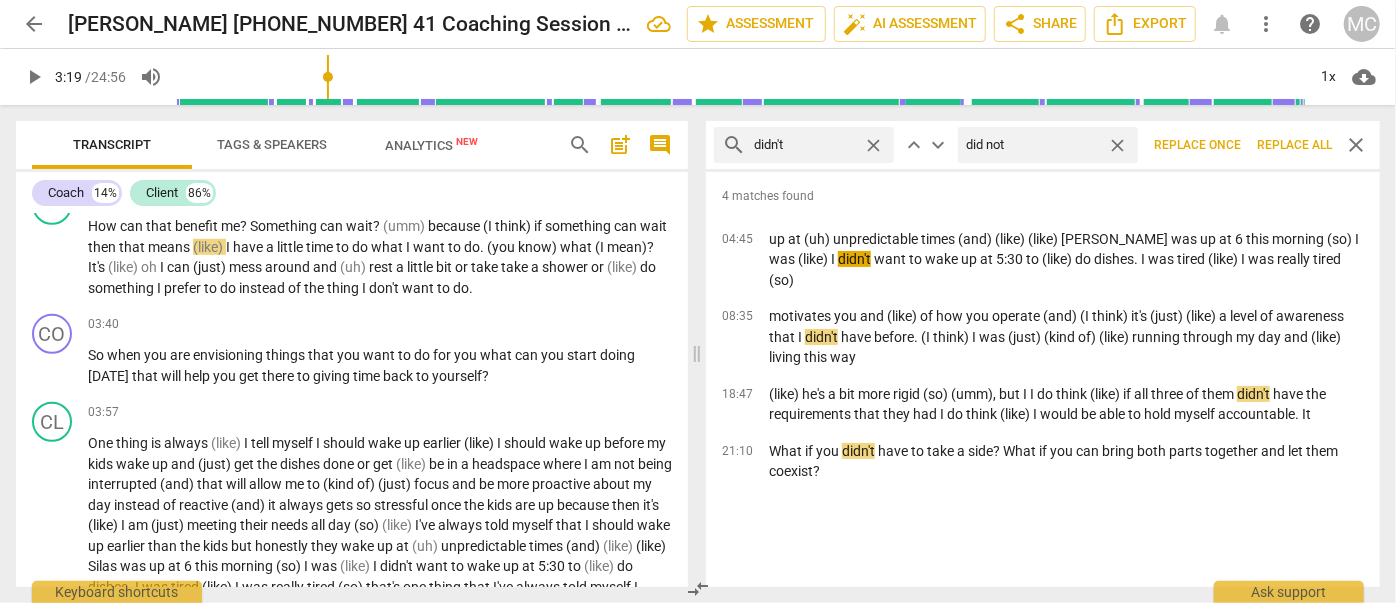 click on "Replace all" at bounding box center (1294, 145) 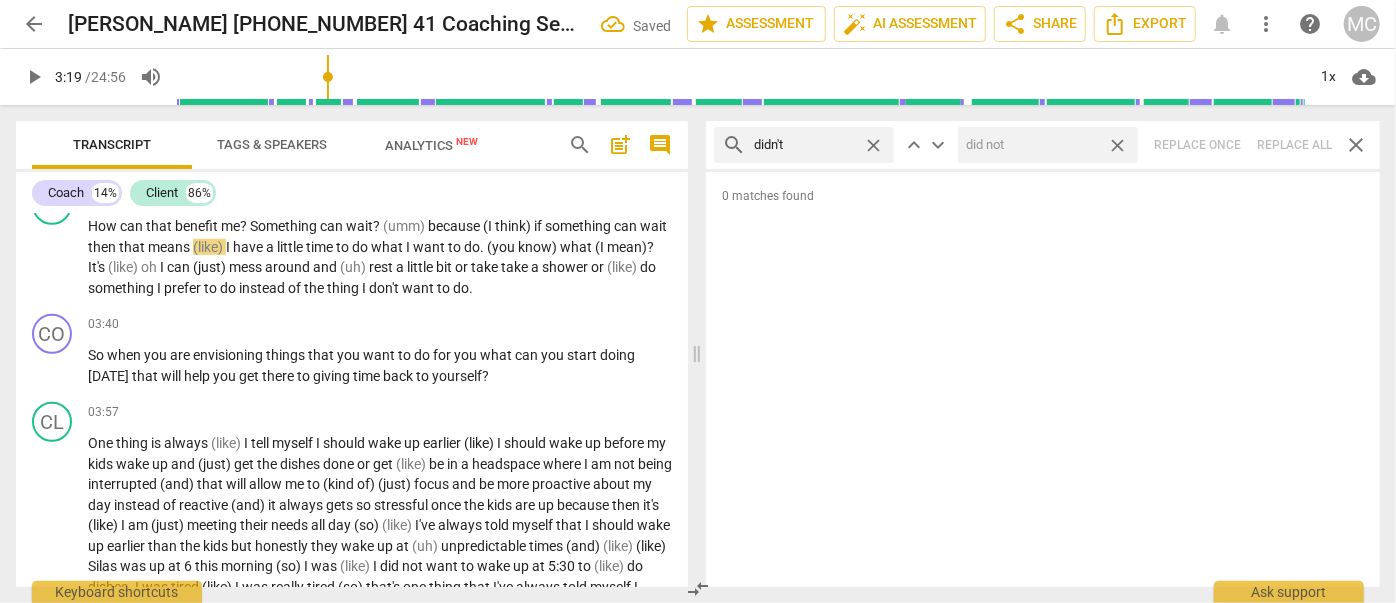 click on "close" at bounding box center (1117, 145) 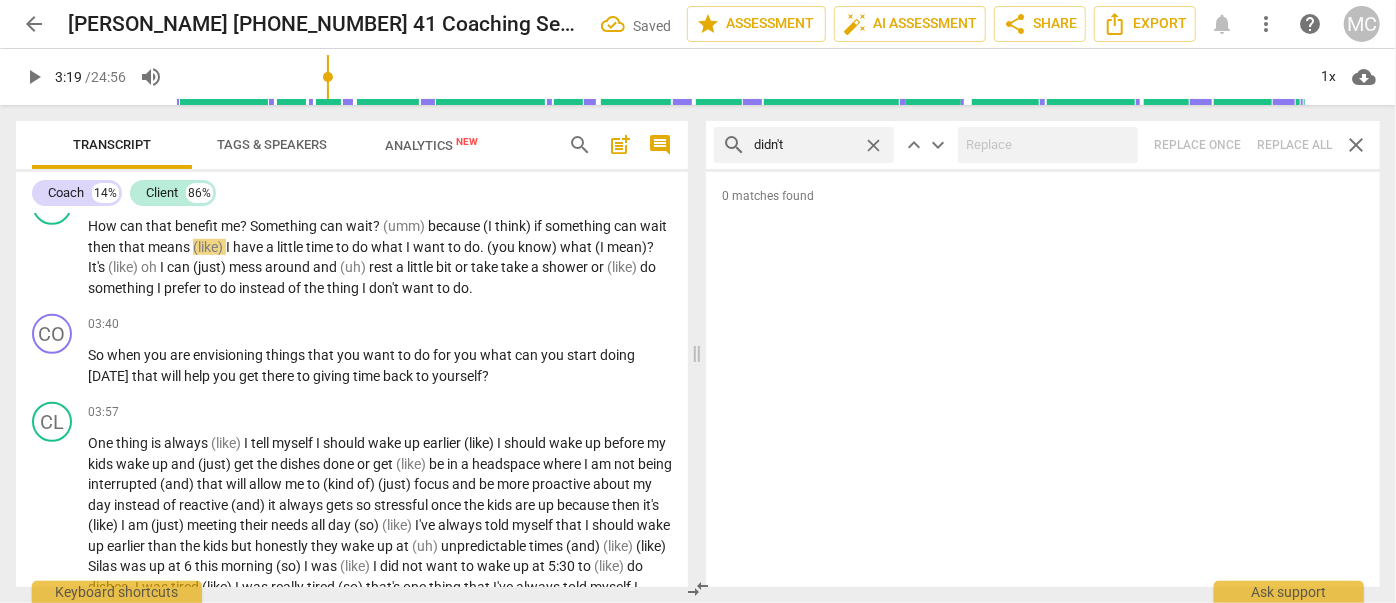 click on "close" at bounding box center (873, 145) 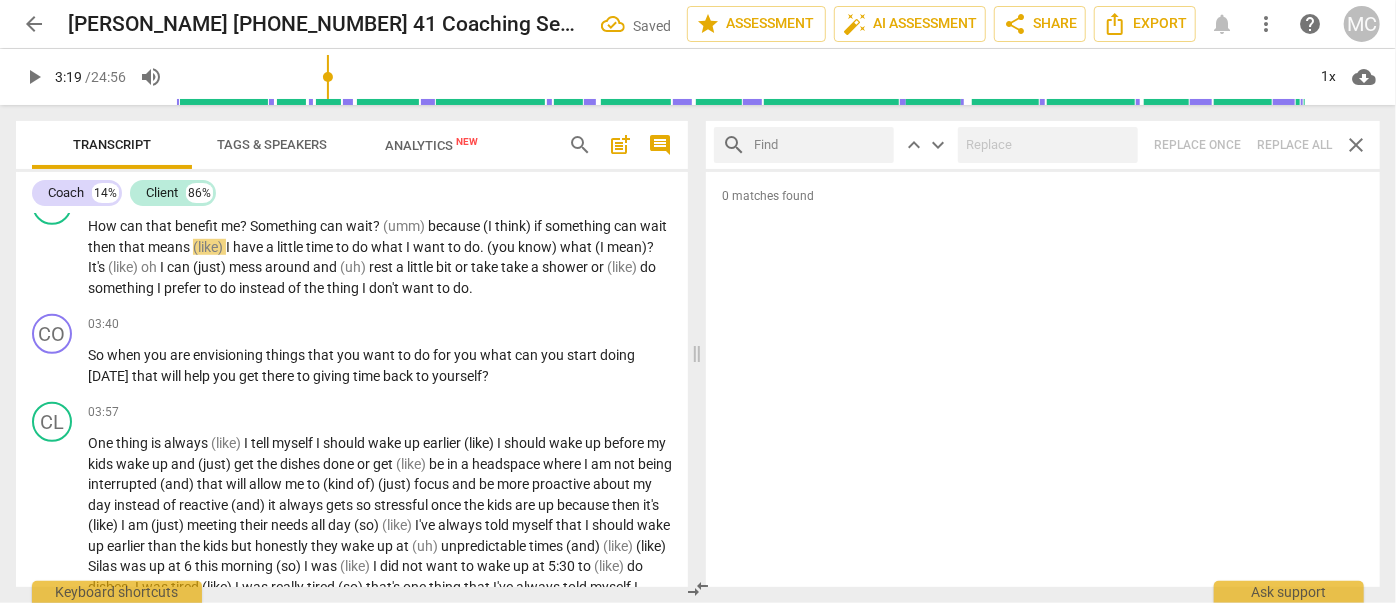 click at bounding box center (820, 145) 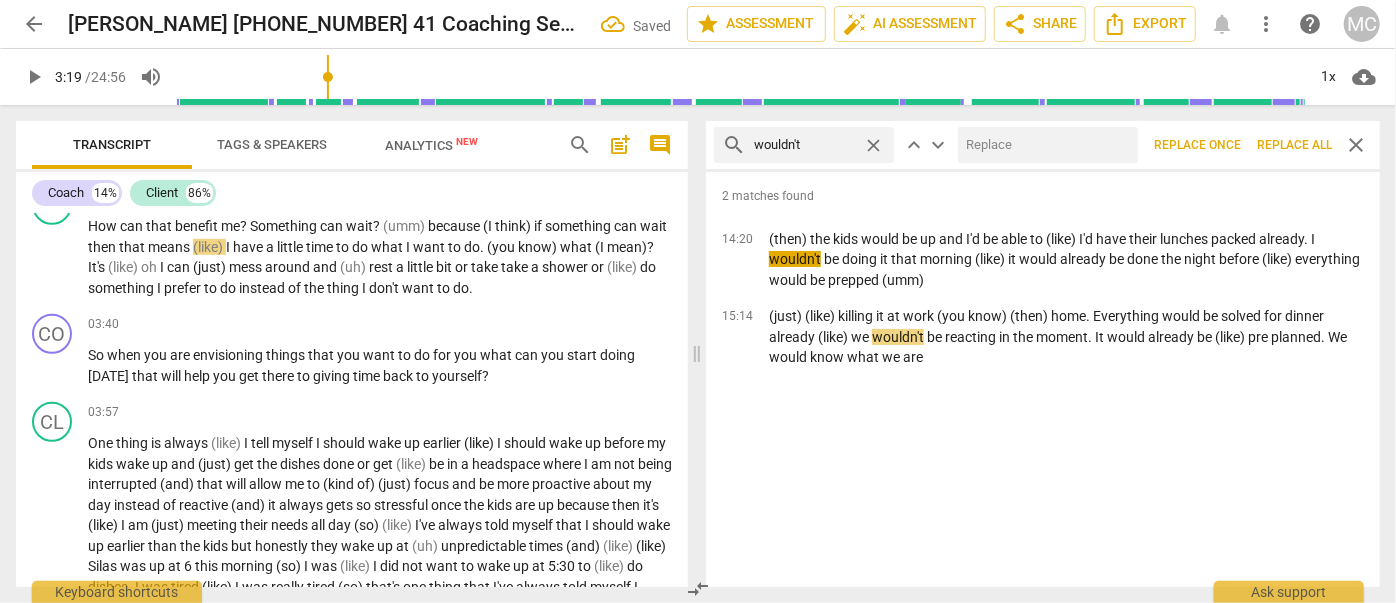 click at bounding box center [1044, 145] 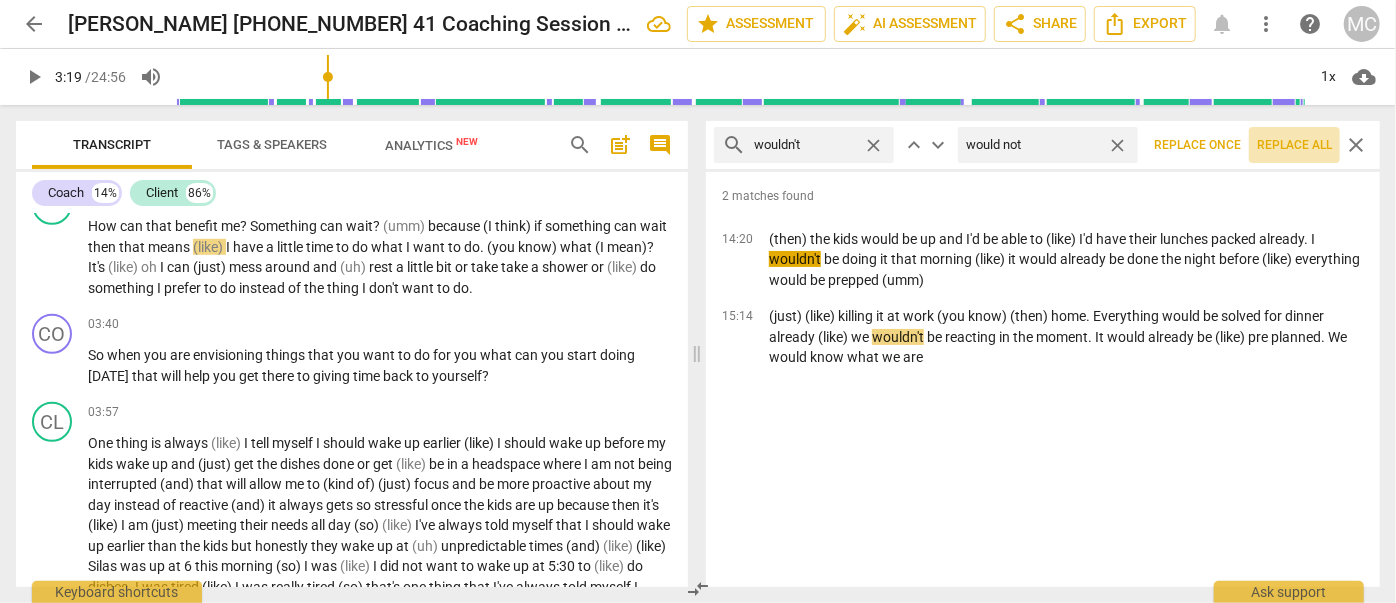click on "Replace all" at bounding box center [1294, 145] 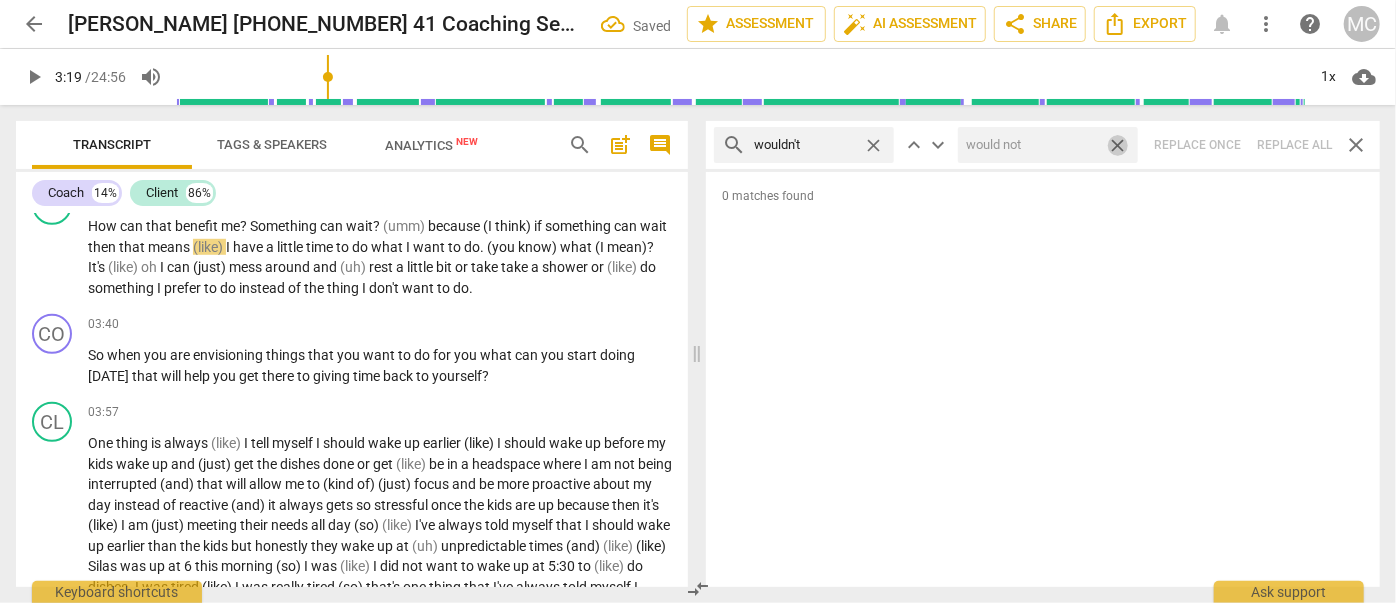 click on "close" at bounding box center (1117, 145) 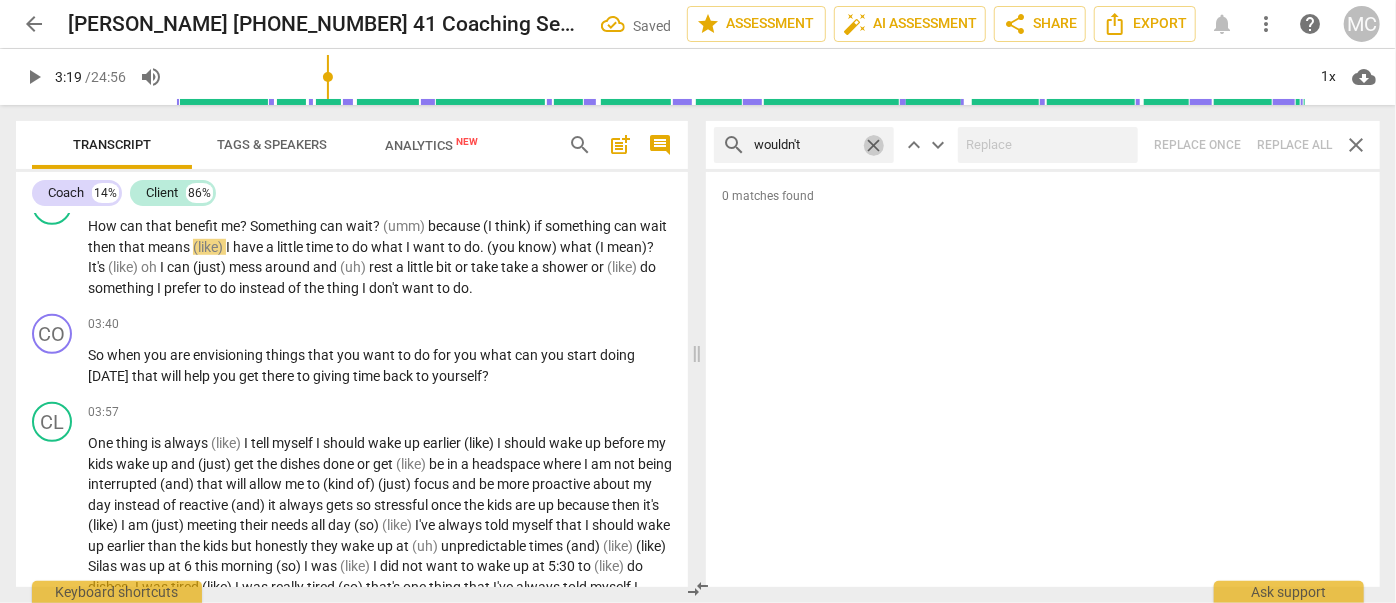 click on "close" at bounding box center [873, 145] 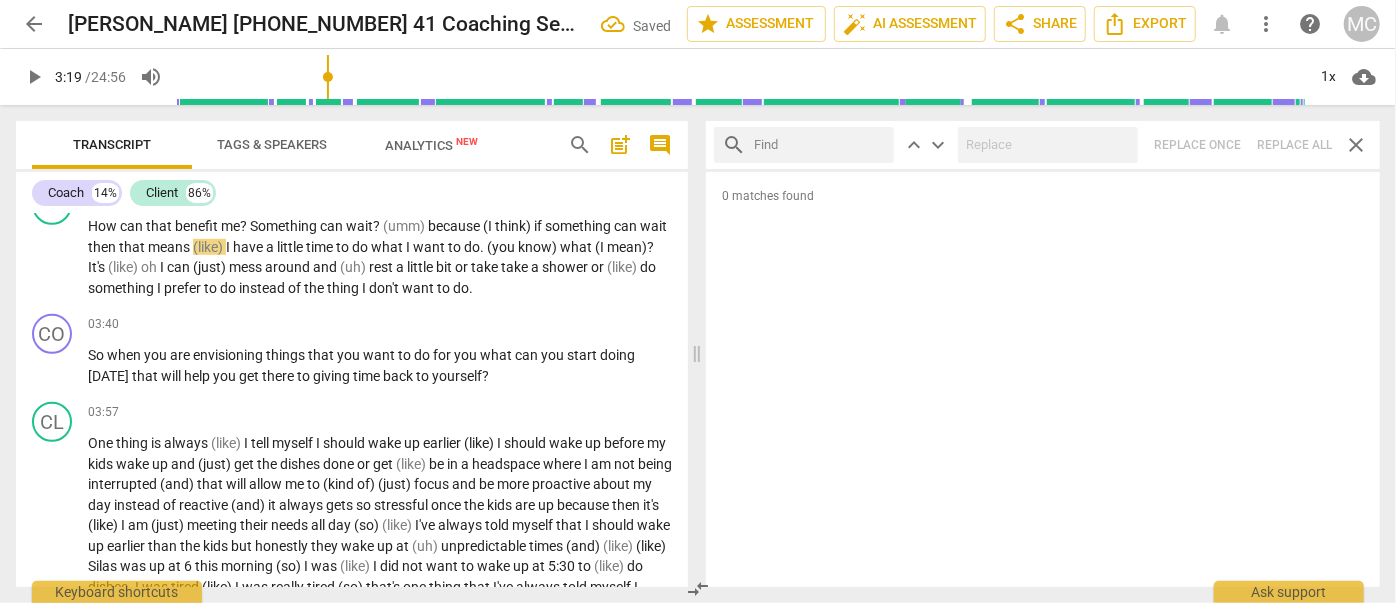 click at bounding box center (820, 145) 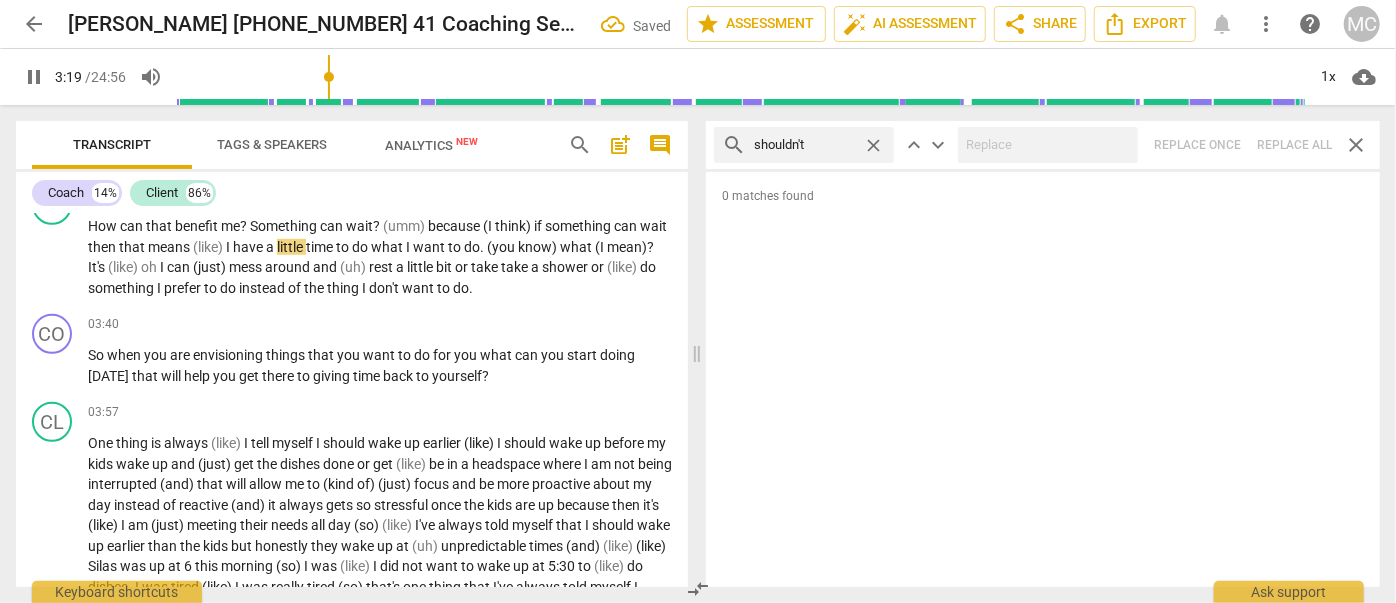 click on "search shouldn't close keyboard_arrow_up keyboard_arrow_down Replace once Replace all close" at bounding box center [1043, 145] 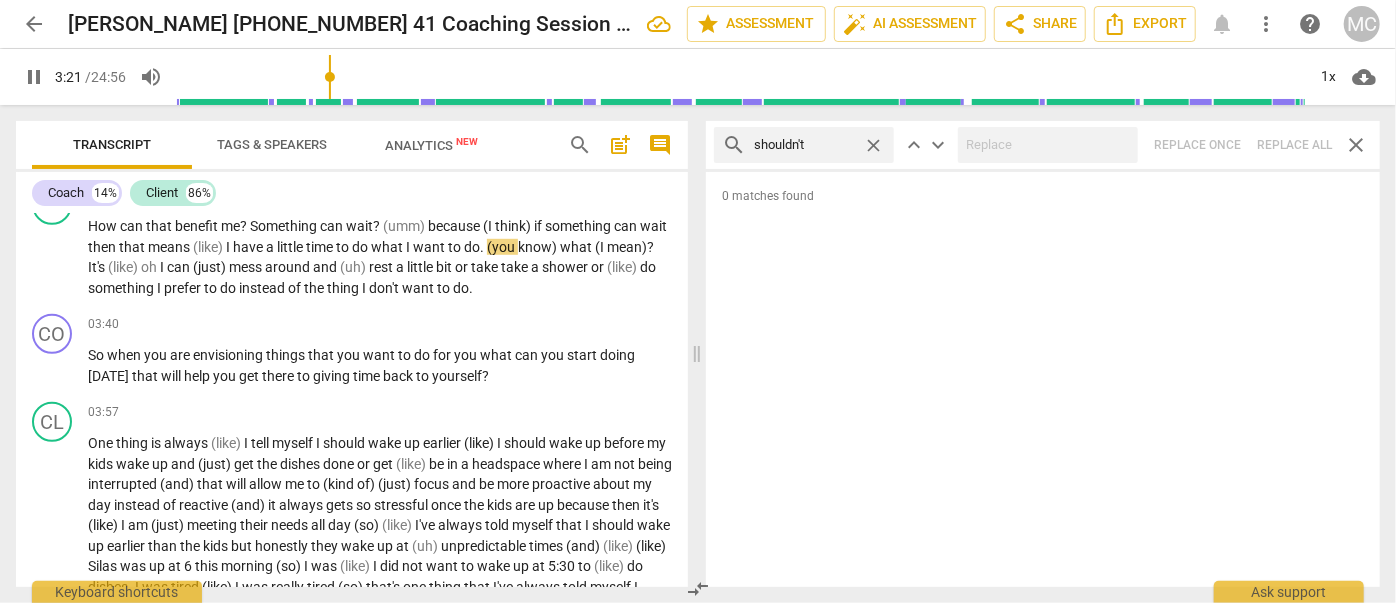 click on "close" at bounding box center (873, 145) 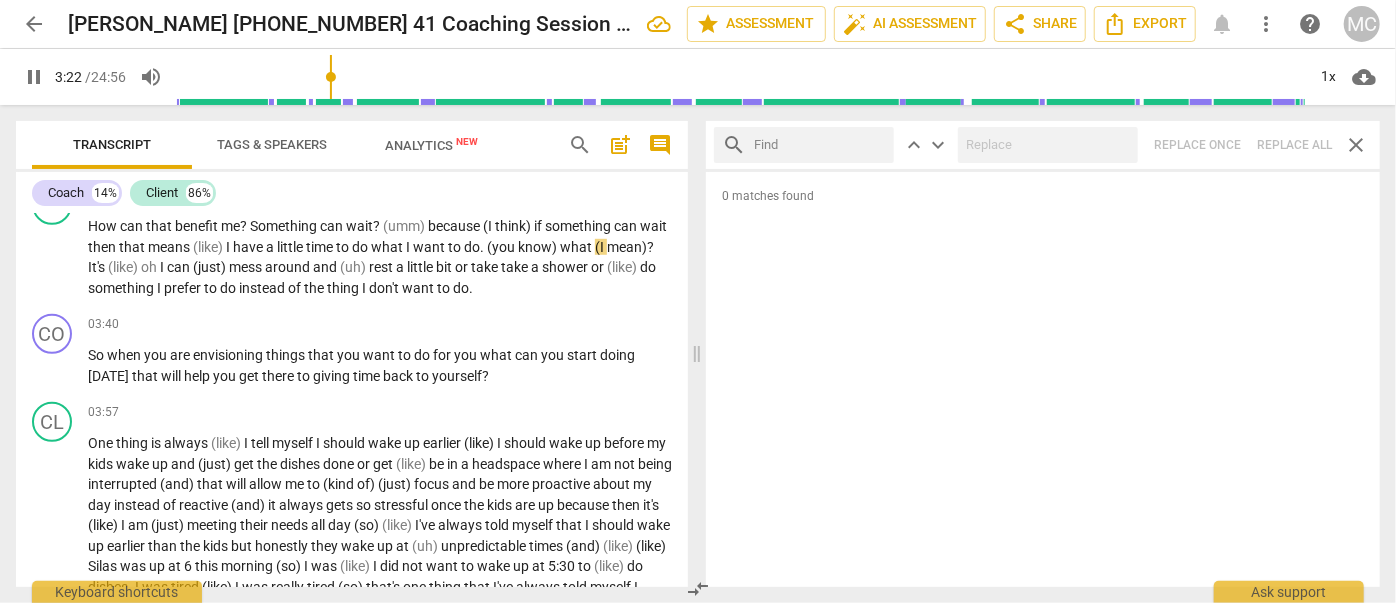 click at bounding box center (820, 145) 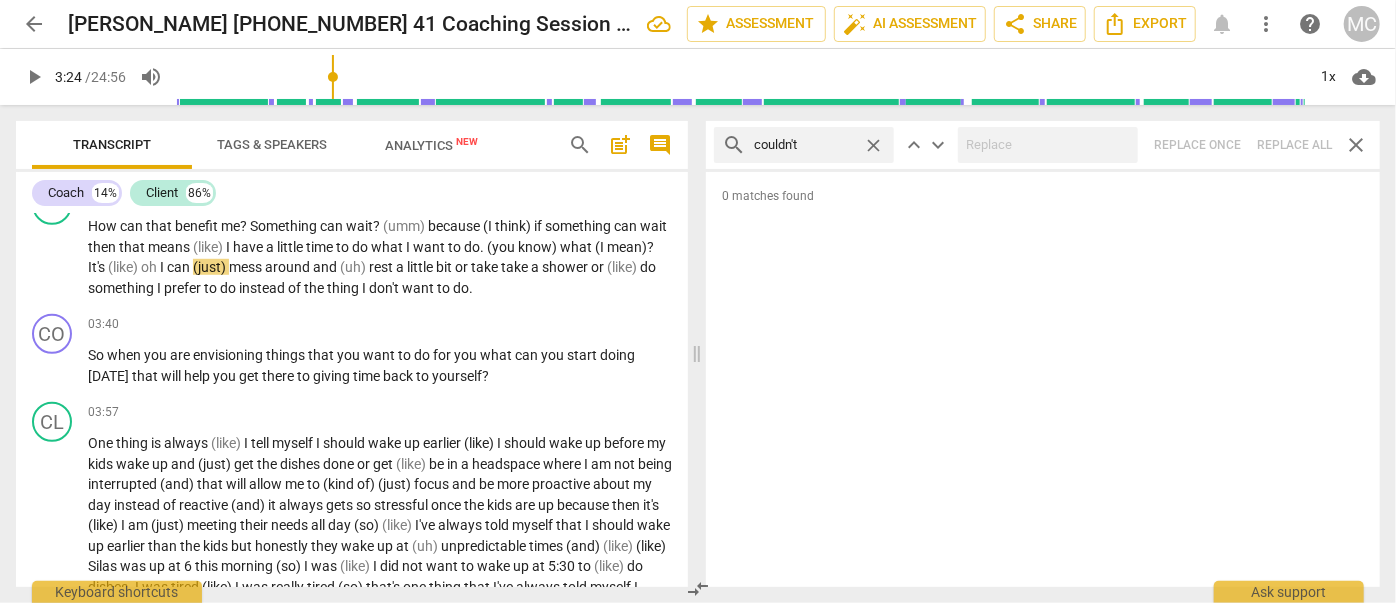 click on "search couldn't close keyboard_arrow_up keyboard_arrow_down Replace once Replace all close" at bounding box center [1043, 145] 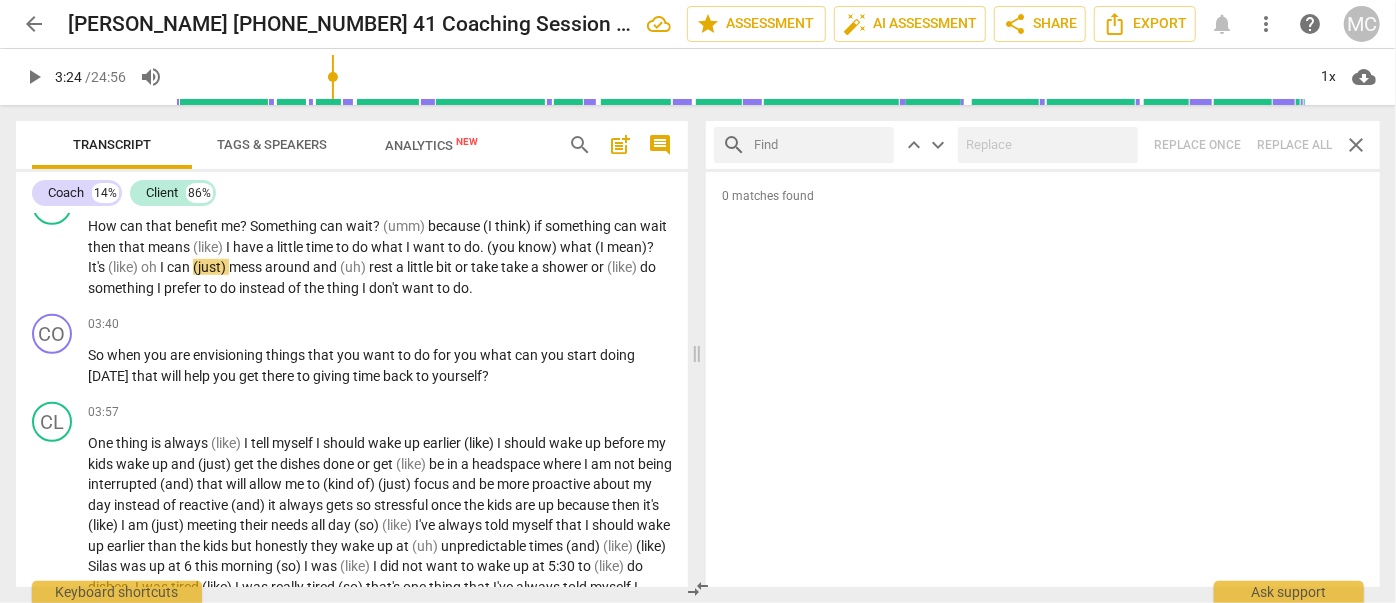 click at bounding box center (820, 145) 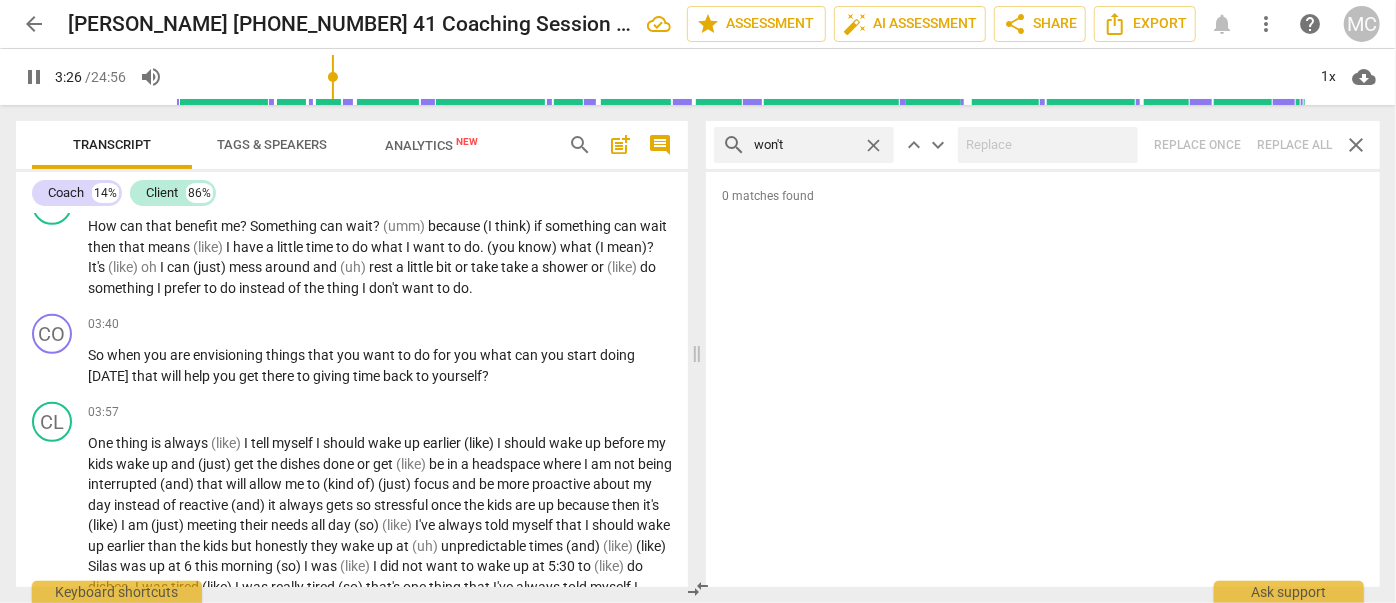 click on "search won't close keyboard_arrow_up keyboard_arrow_down Replace once Replace all close" at bounding box center [1043, 145] 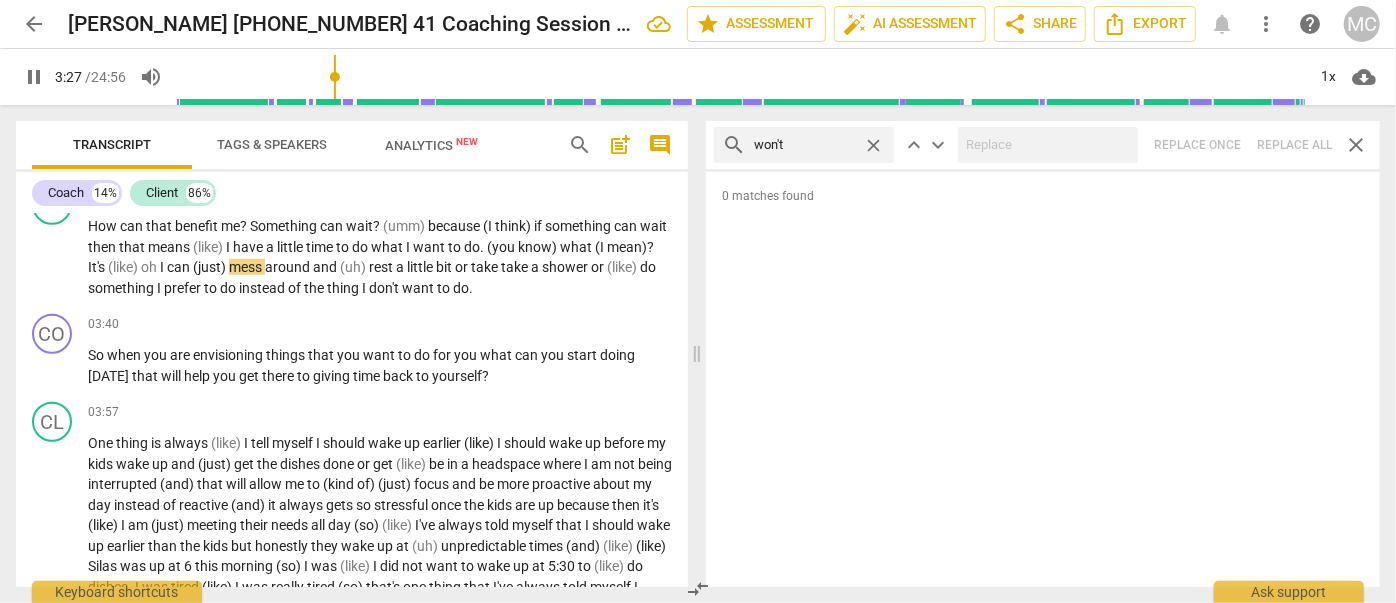 click on "close" at bounding box center [873, 145] 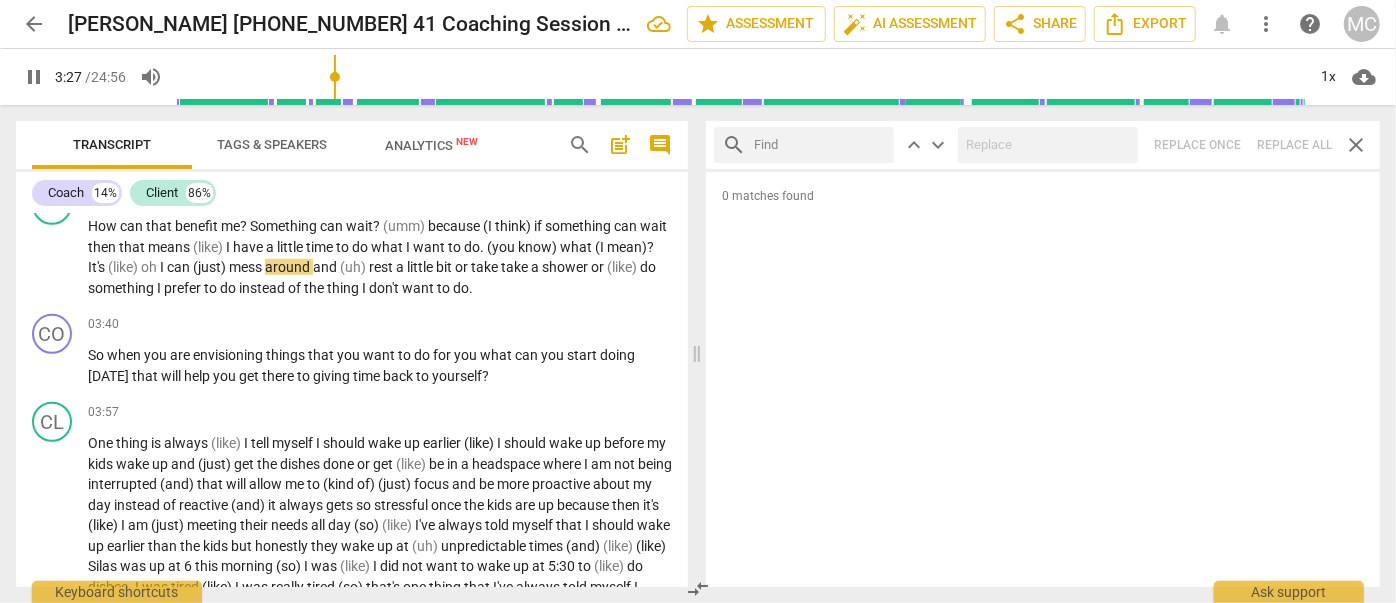 click at bounding box center [820, 145] 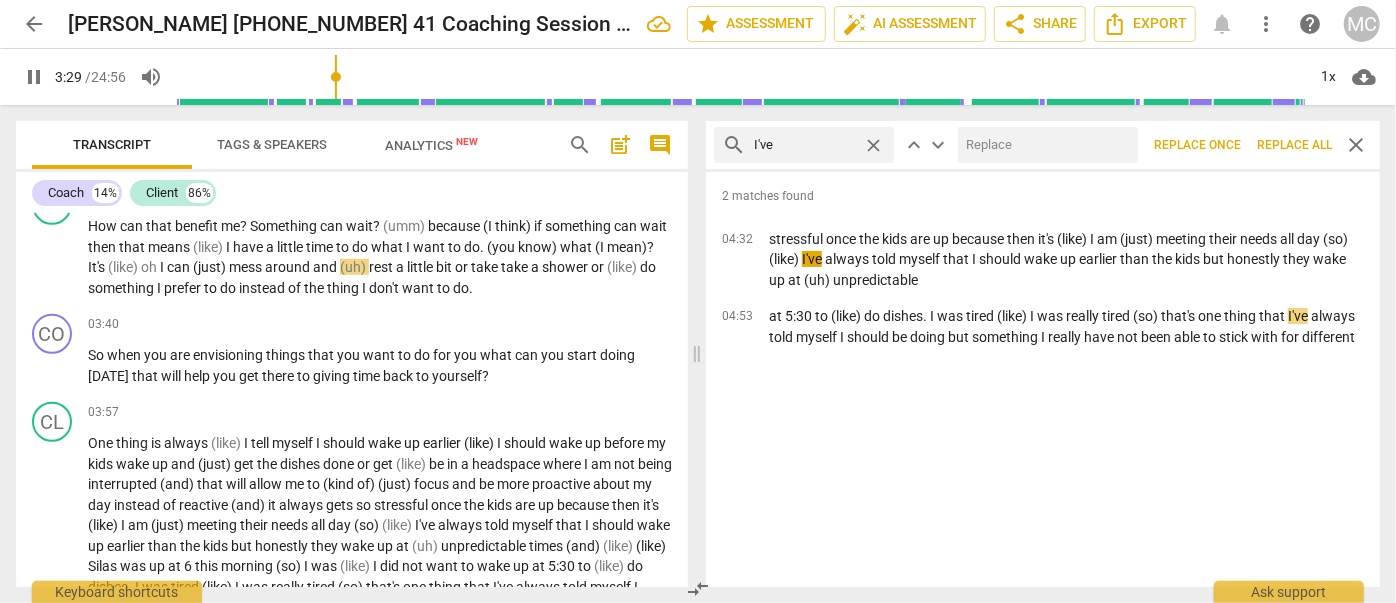 click at bounding box center [1044, 145] 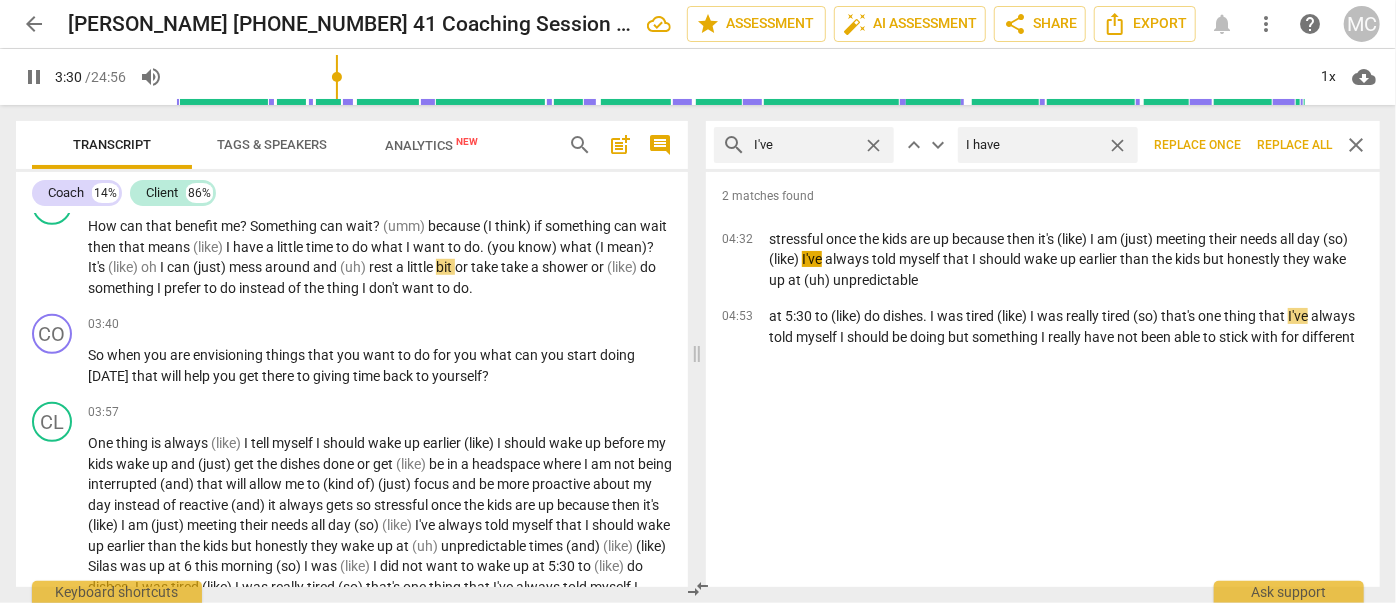 click on "Replace all" at bounding box center (1294, 145) 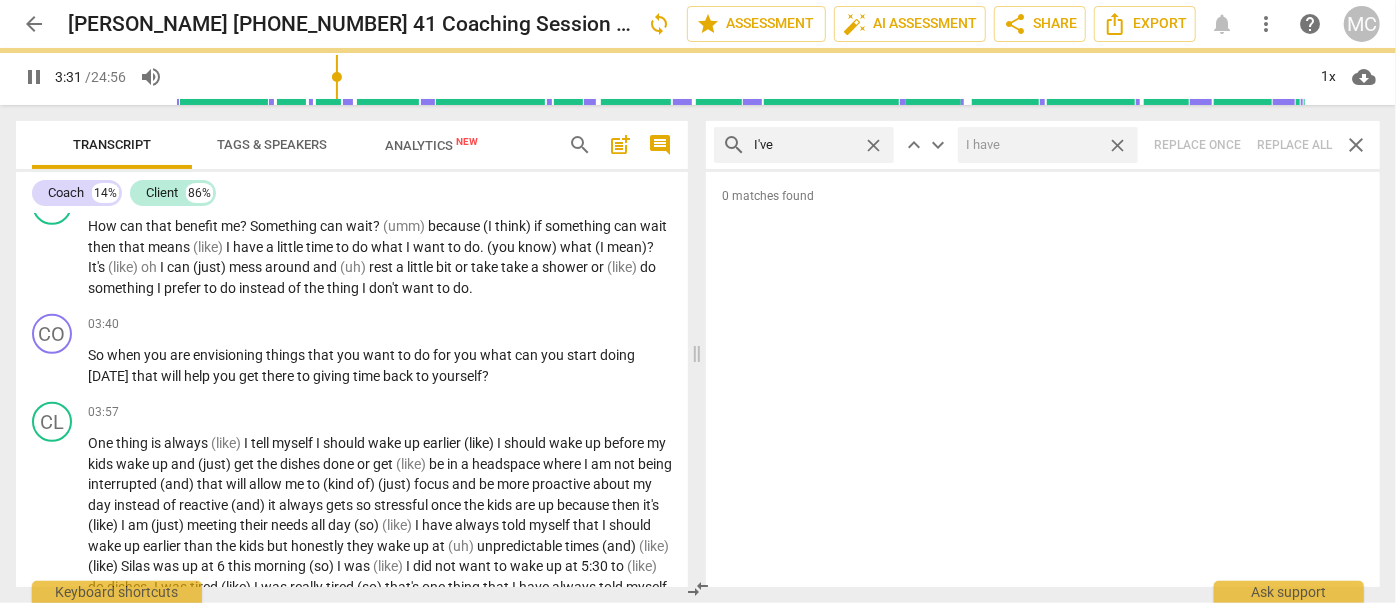 click on "close" at bounding box center (1117, 145) 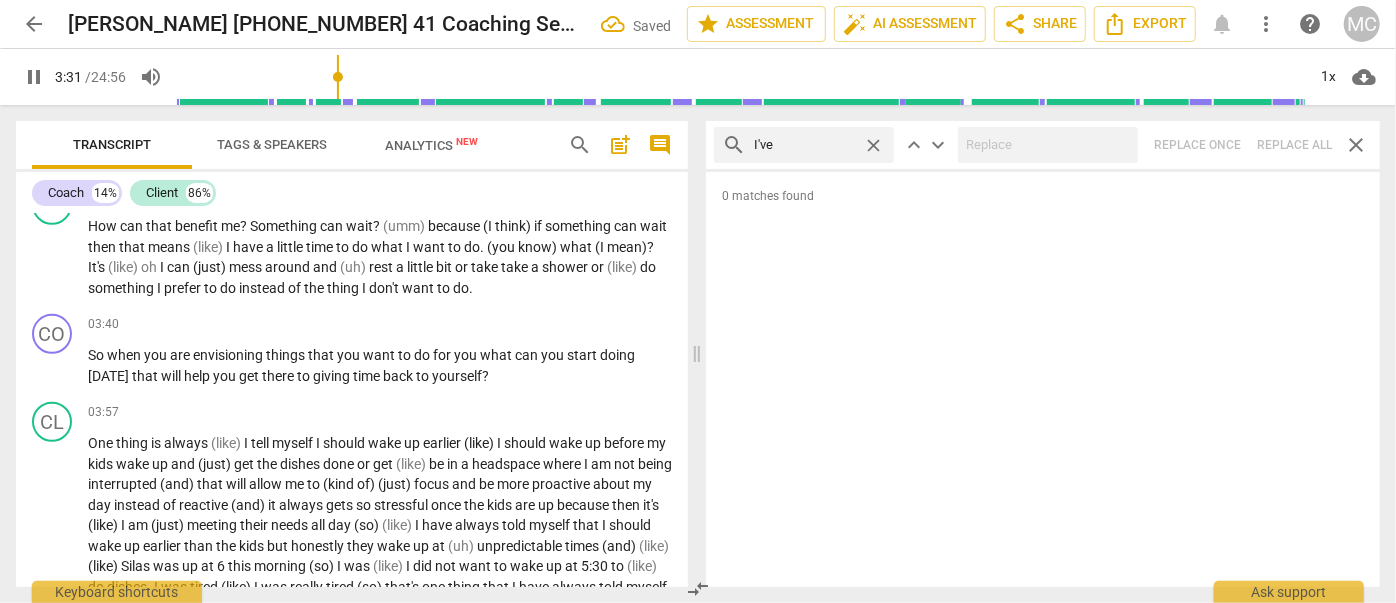 click on "close" at bounding box center [873, 145] 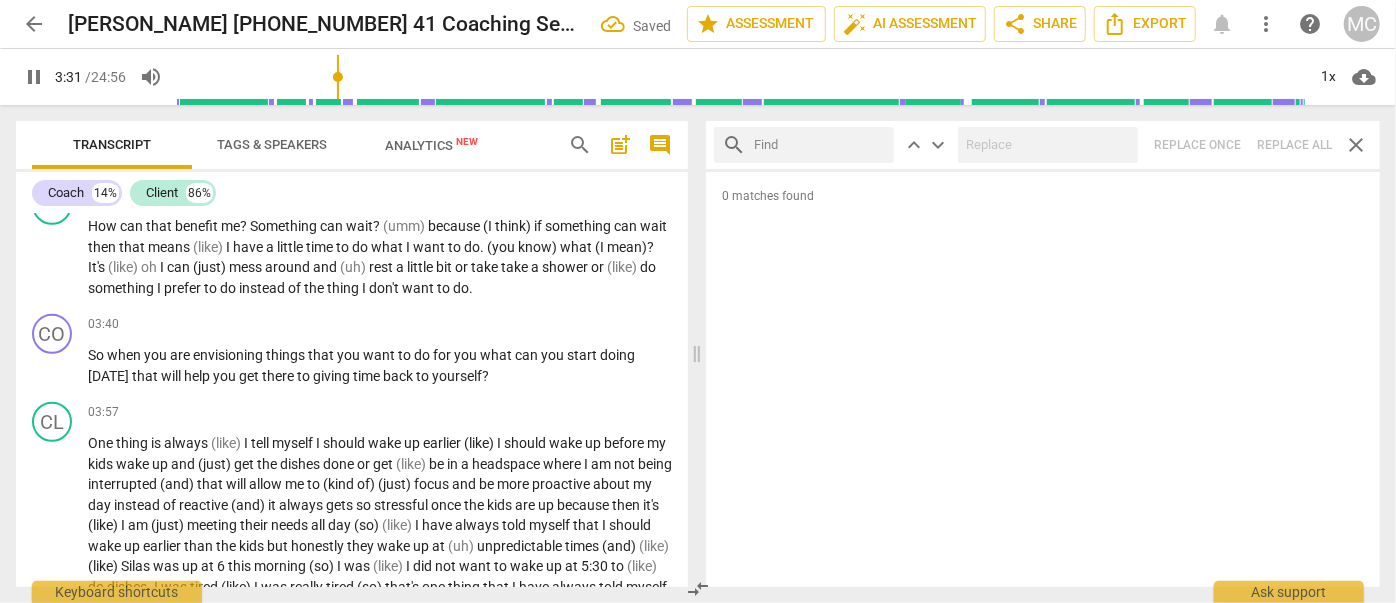click at bounding box center (820, 145) 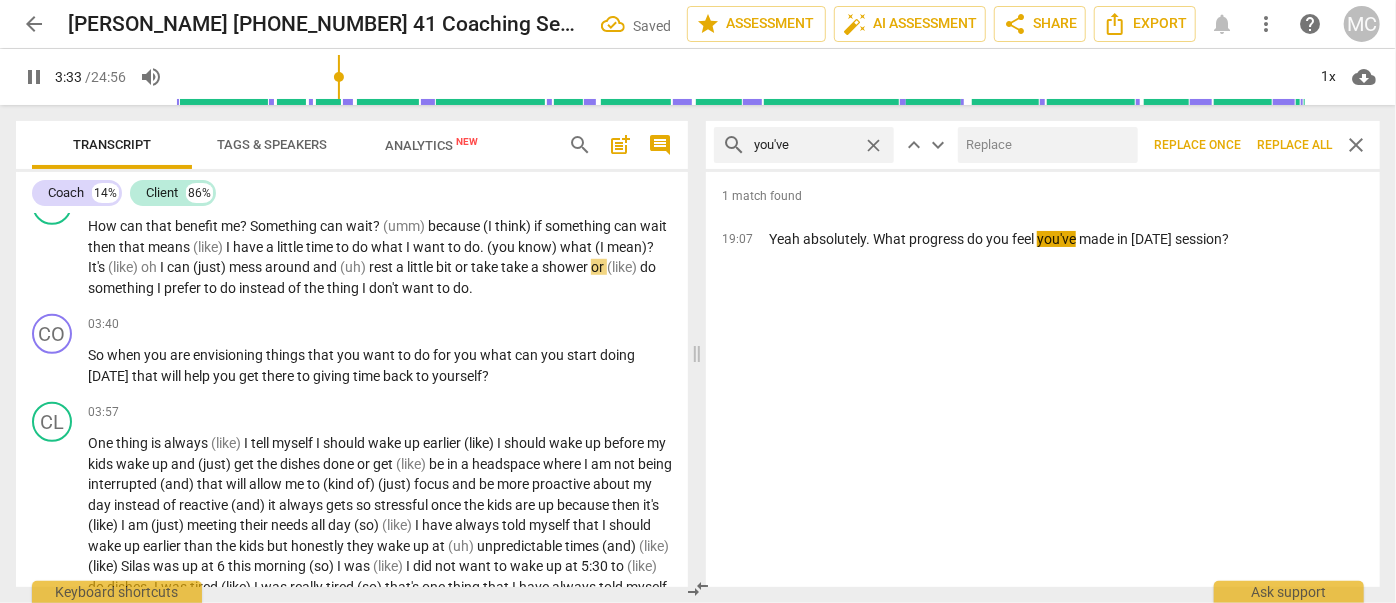 click at bounding box center [1044, 145] 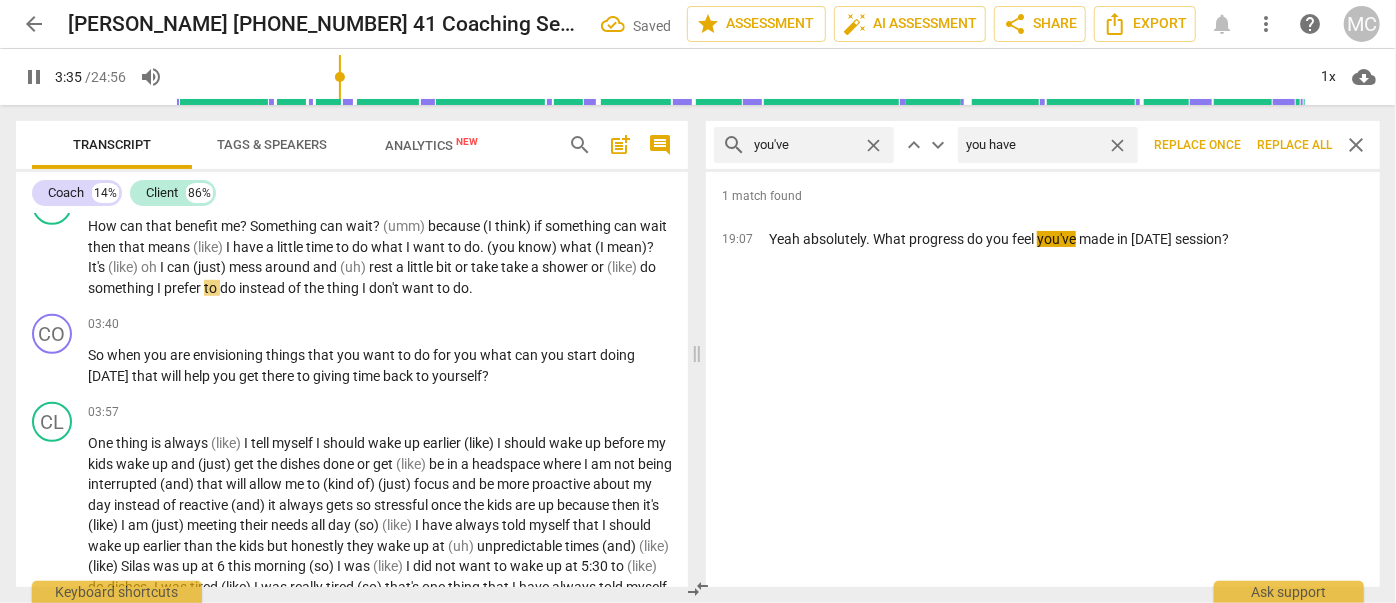 click on "Replace all" at bounding box center (1294, 145) 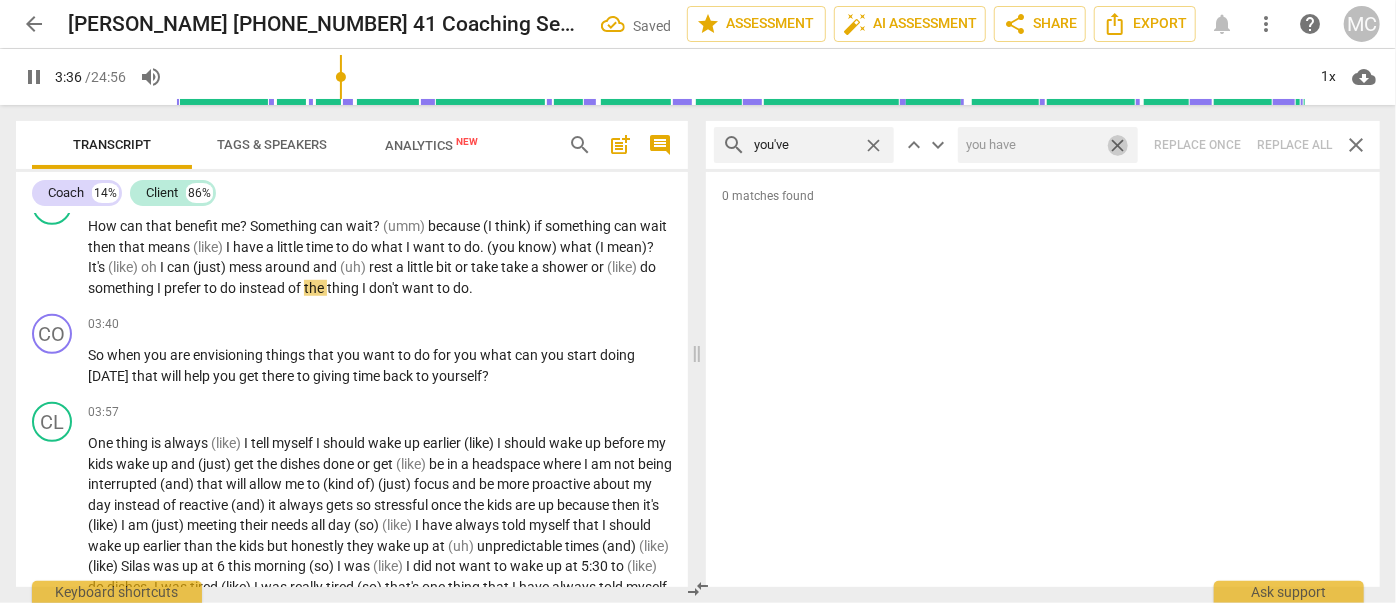 click on "close" at bounding box center (1117, 145) 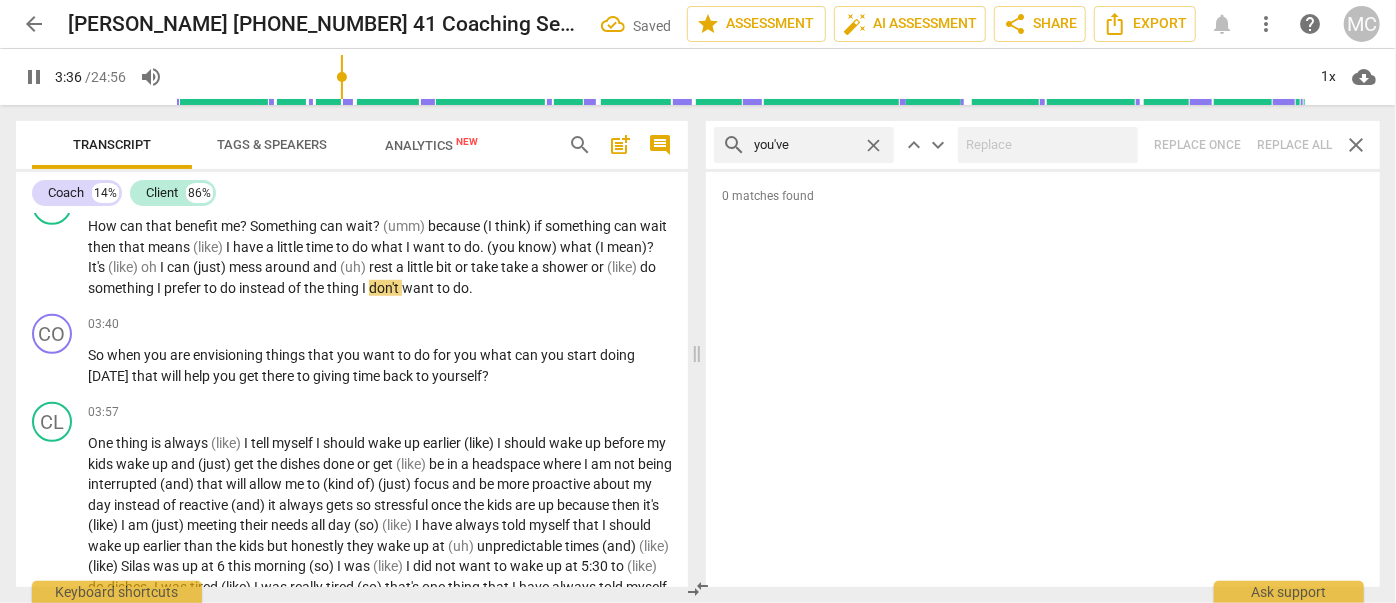 drag, startPoint x: 874, startPoint y: 141, endPoint x: 864, endPoint y: 144, distance: 10.440307 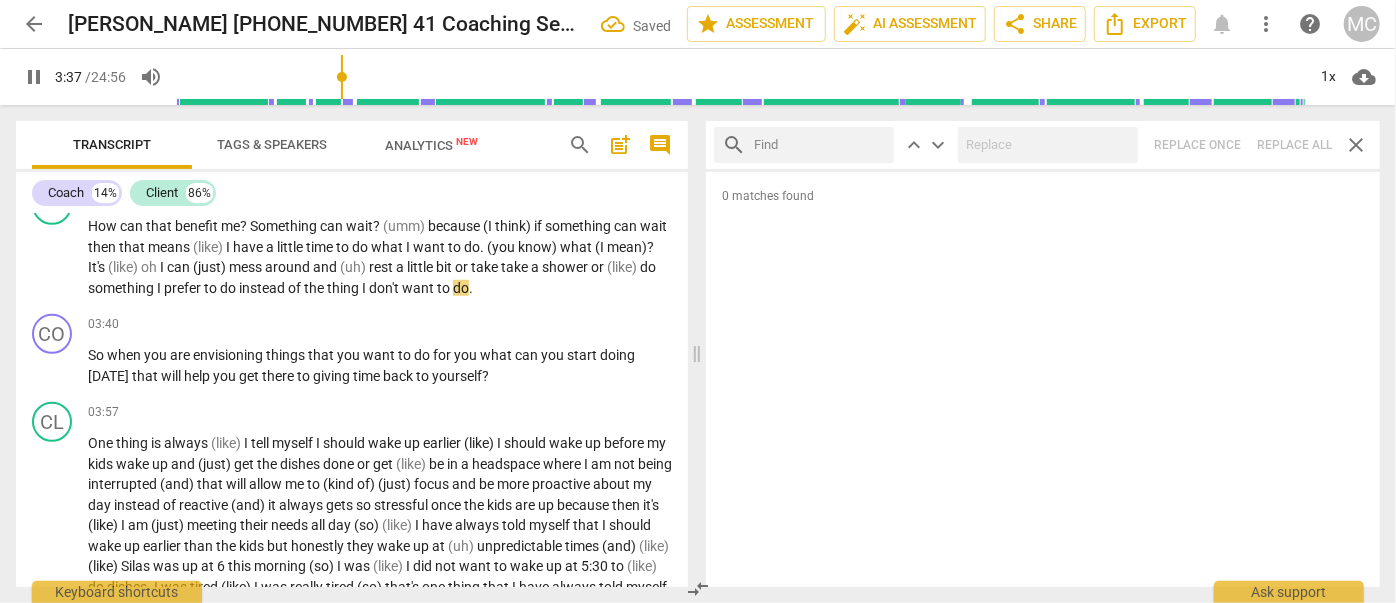 click at bounding box center [820, 145] 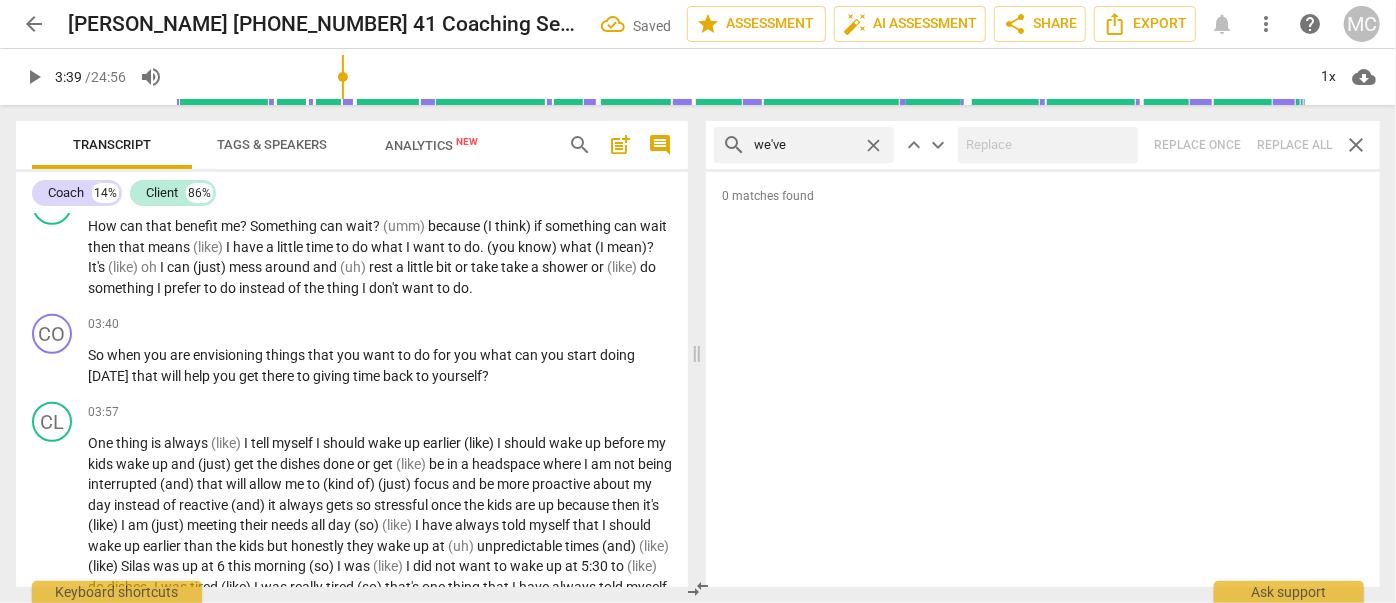 click on "search we've close keyboard_arrow_up keyboard_arrow_down Replace once Replace all close" at bounding box center [1043, 145] 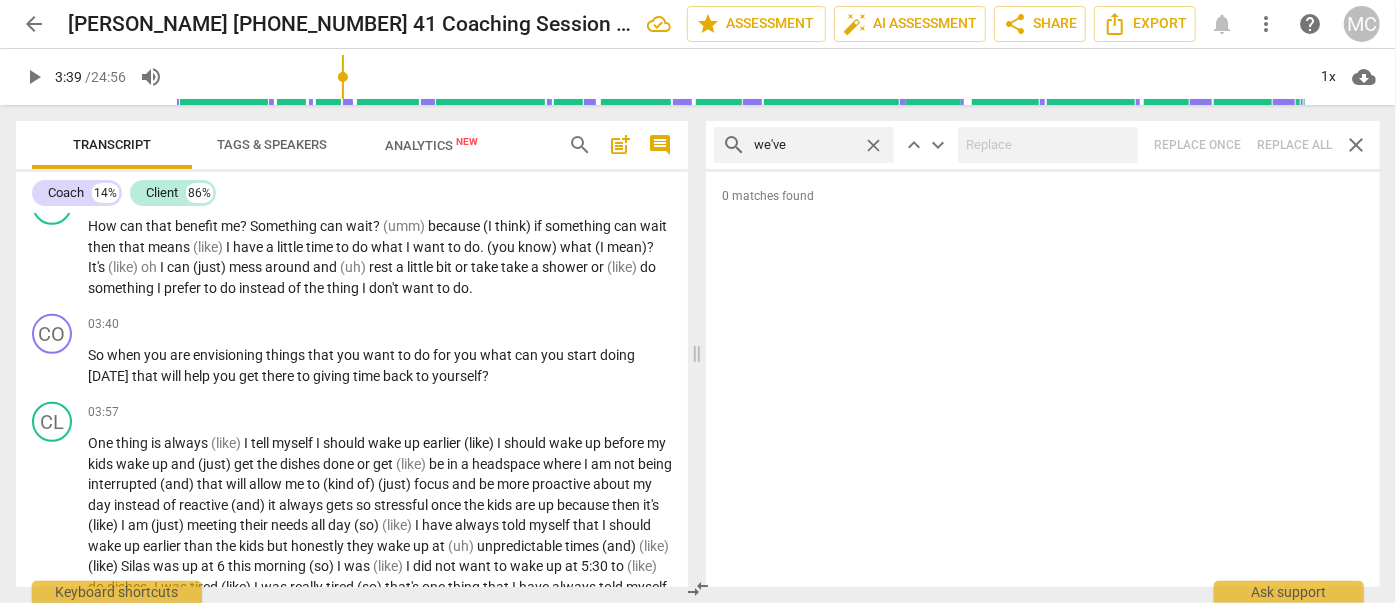 drag, startPoint x: 874, startPoint y: 142, endPoint x: 861, endPoint y: 142, distance: 13 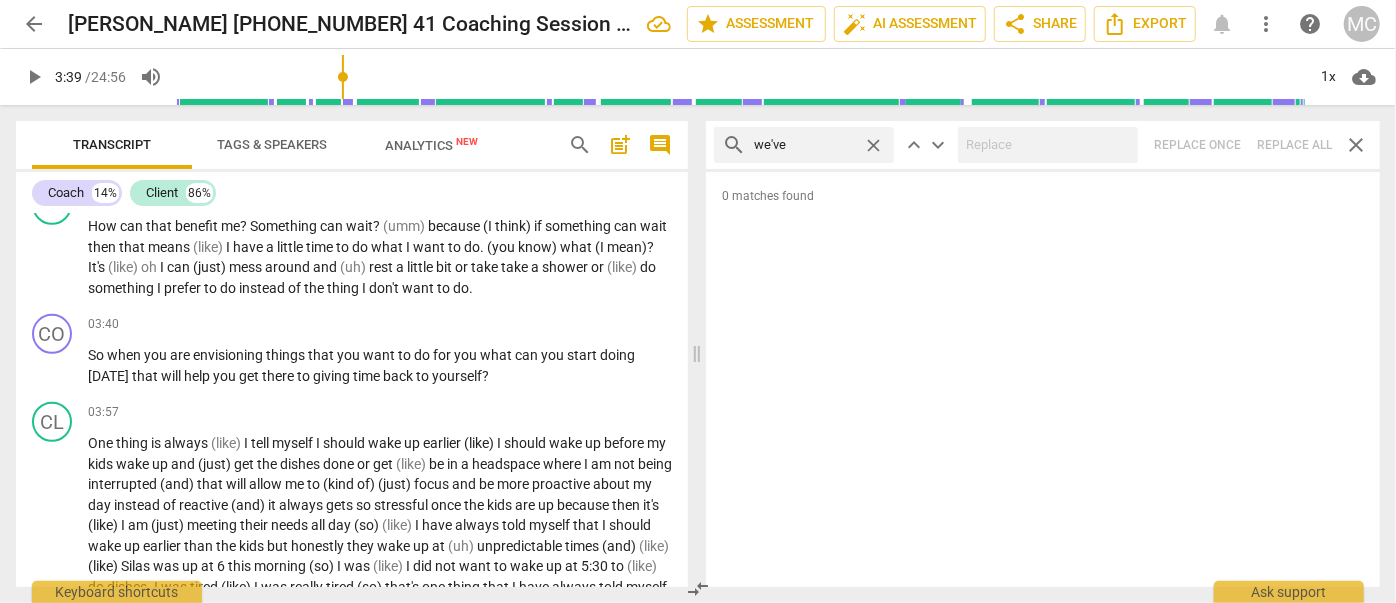 click on "close" at bounding box center (873, 145) 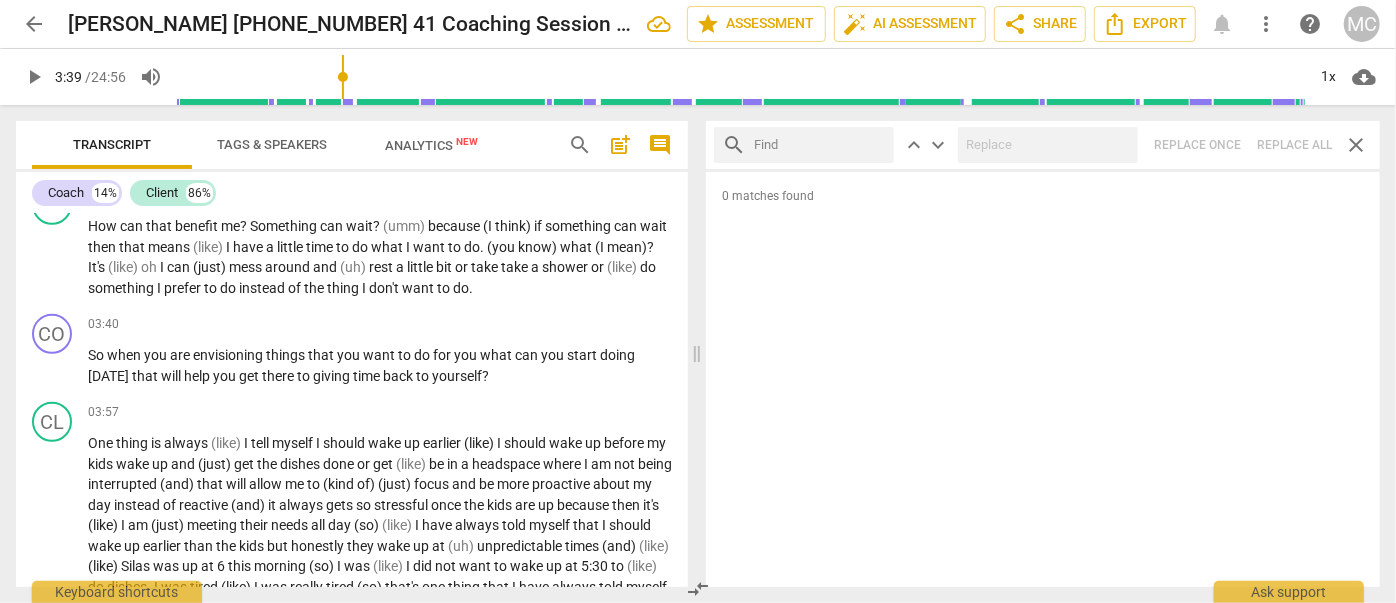 click at bounding box center [820, 145] 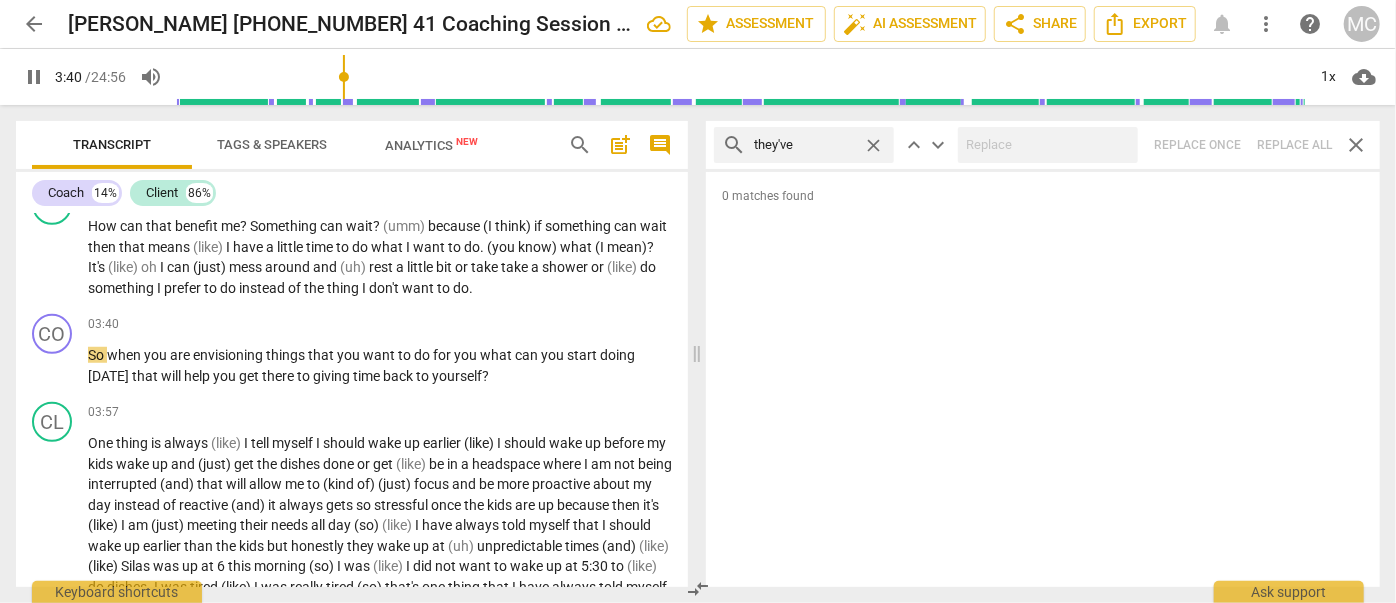 click on "search they've close keyboard_arrow_up keyboard_arrow_down Replace once Replace all close" at bounding box center (1043, 145) 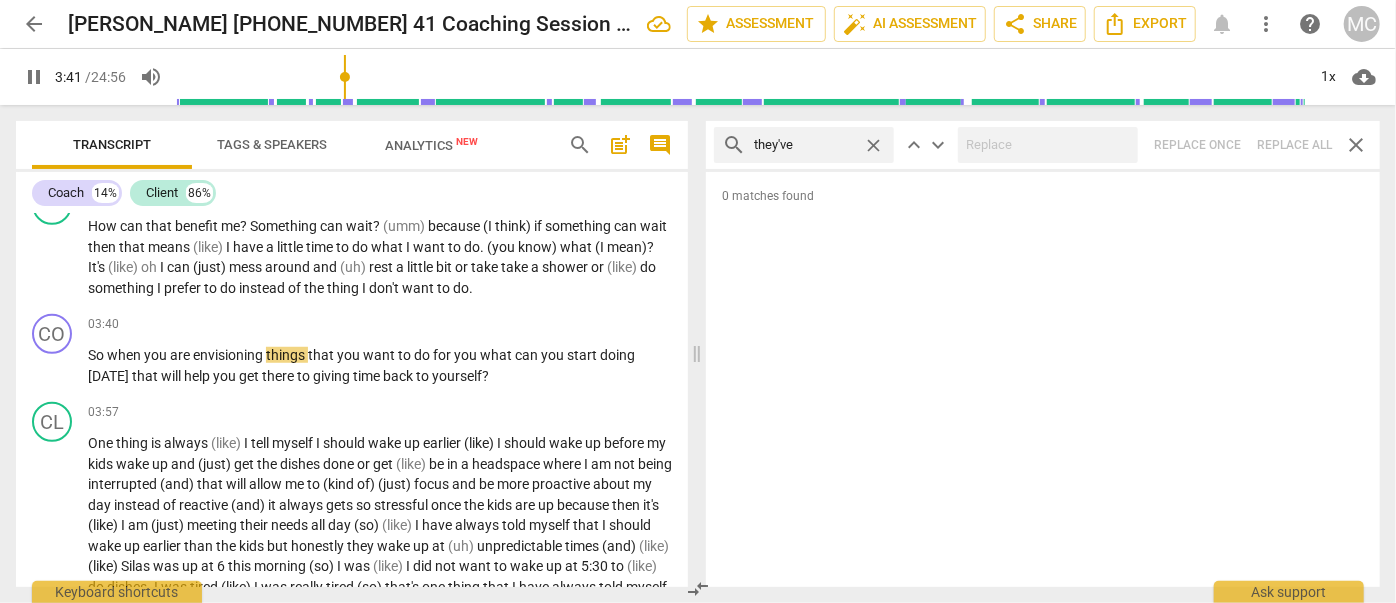 click on "close" at bounding box center (873, 145) 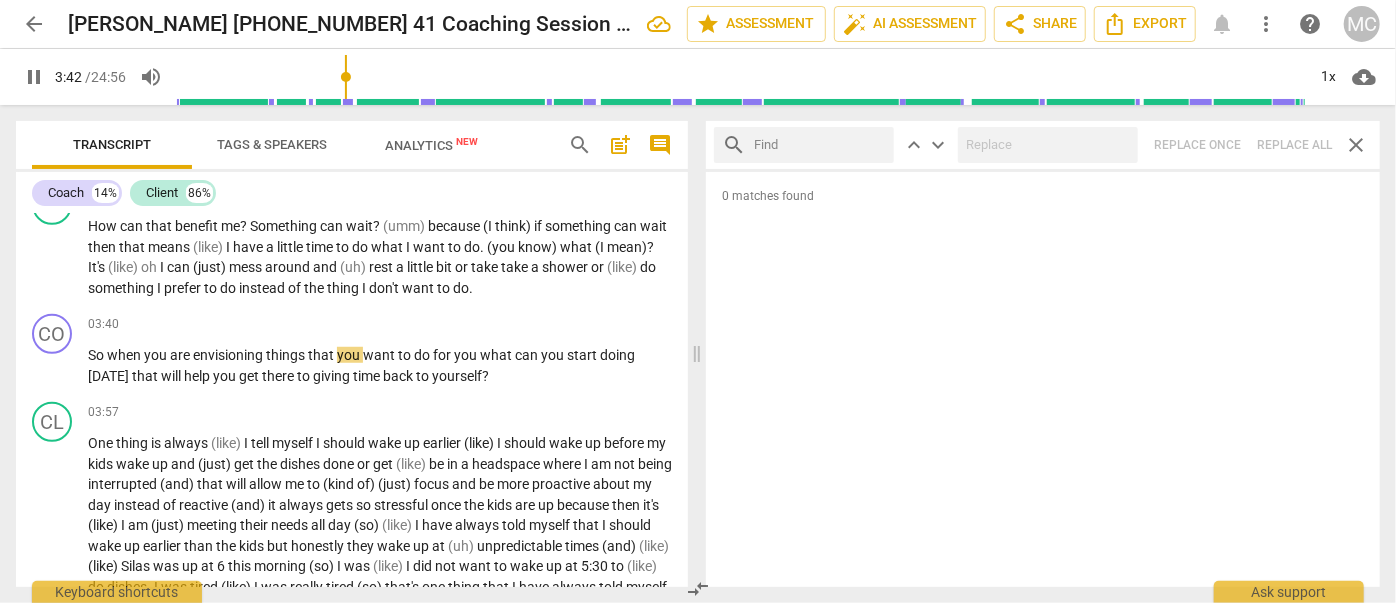 click at bounding box center [820, 145] 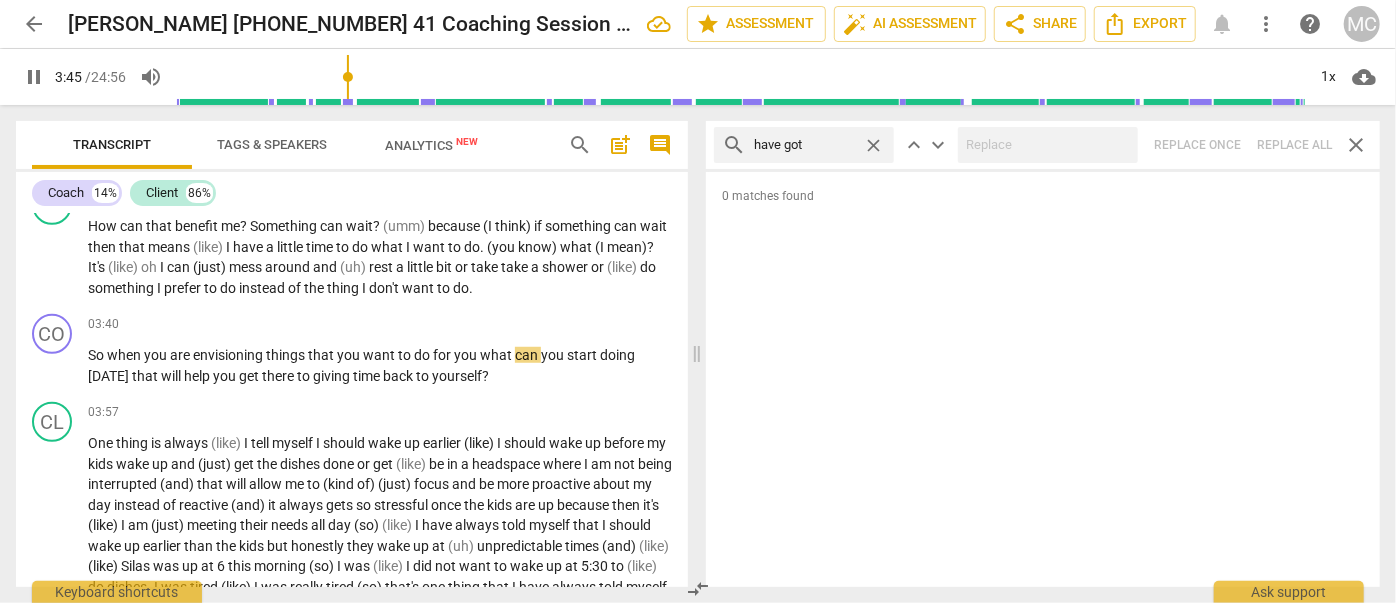 click on "search have got close keyboard_arrow_up keyboard_arrow_down Replace once Replace all close" at bounding box center (1043, 145) 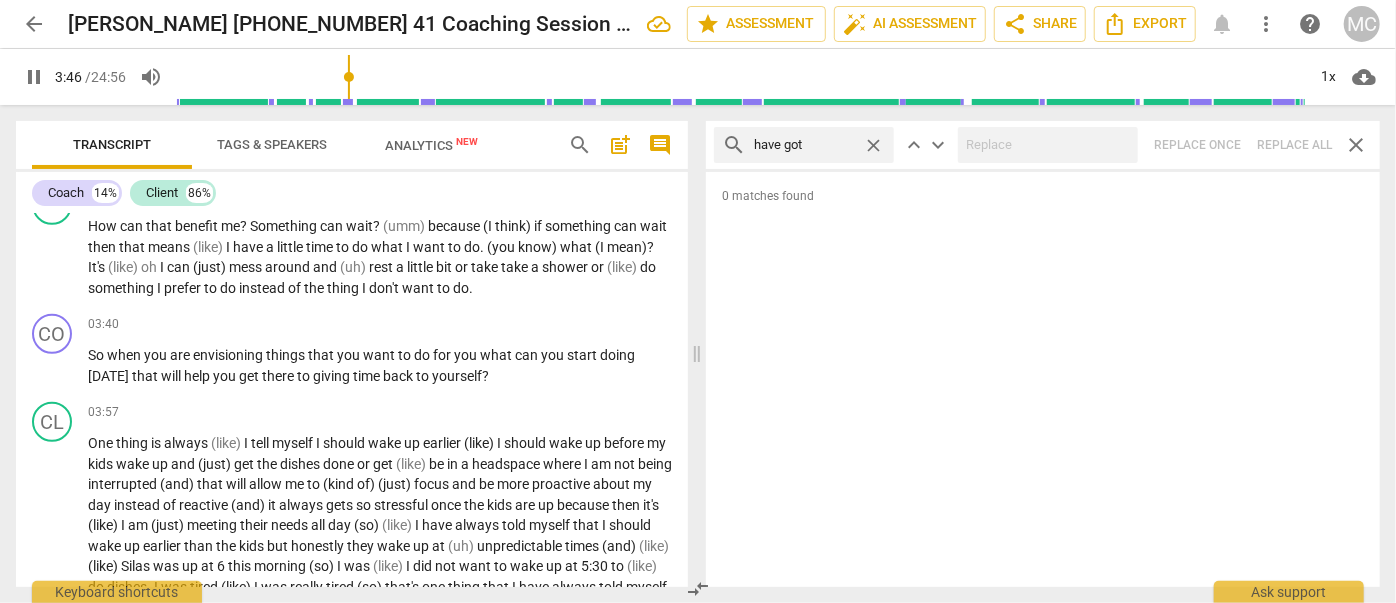 click on "close" at bounding box center [873, 145] 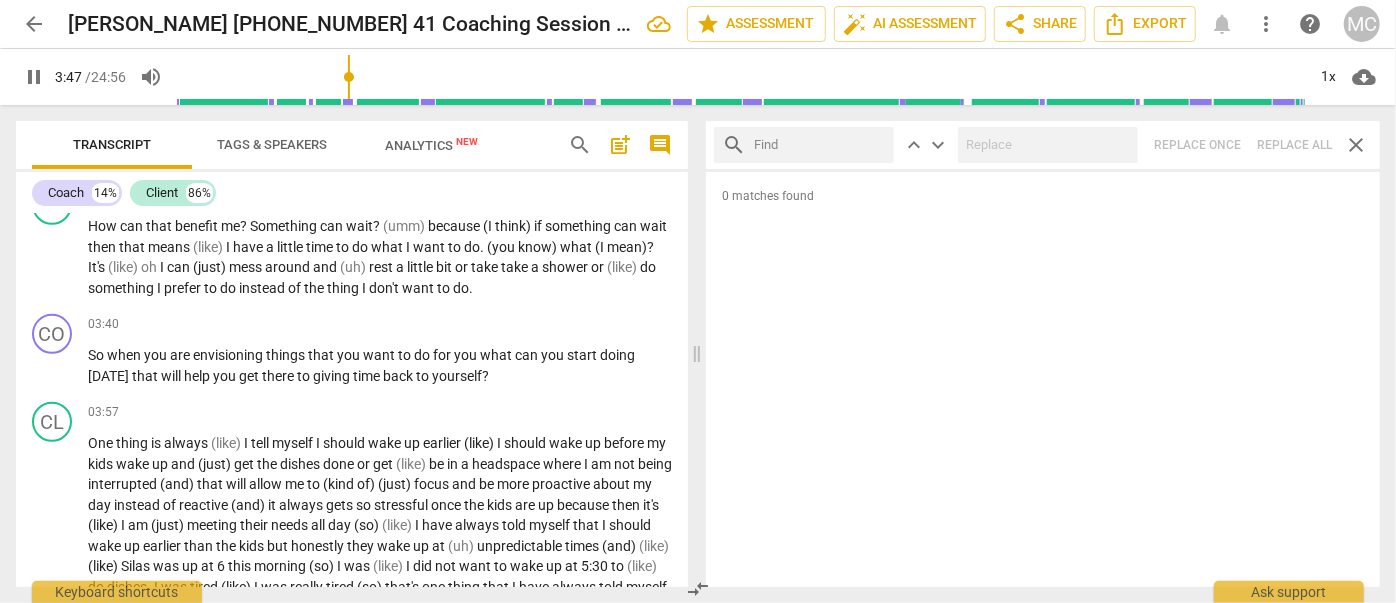 drag, startPoint x: 842, startPoint y: 143, endPoint x: 850, endPoint y: 132, distance: 13.601471 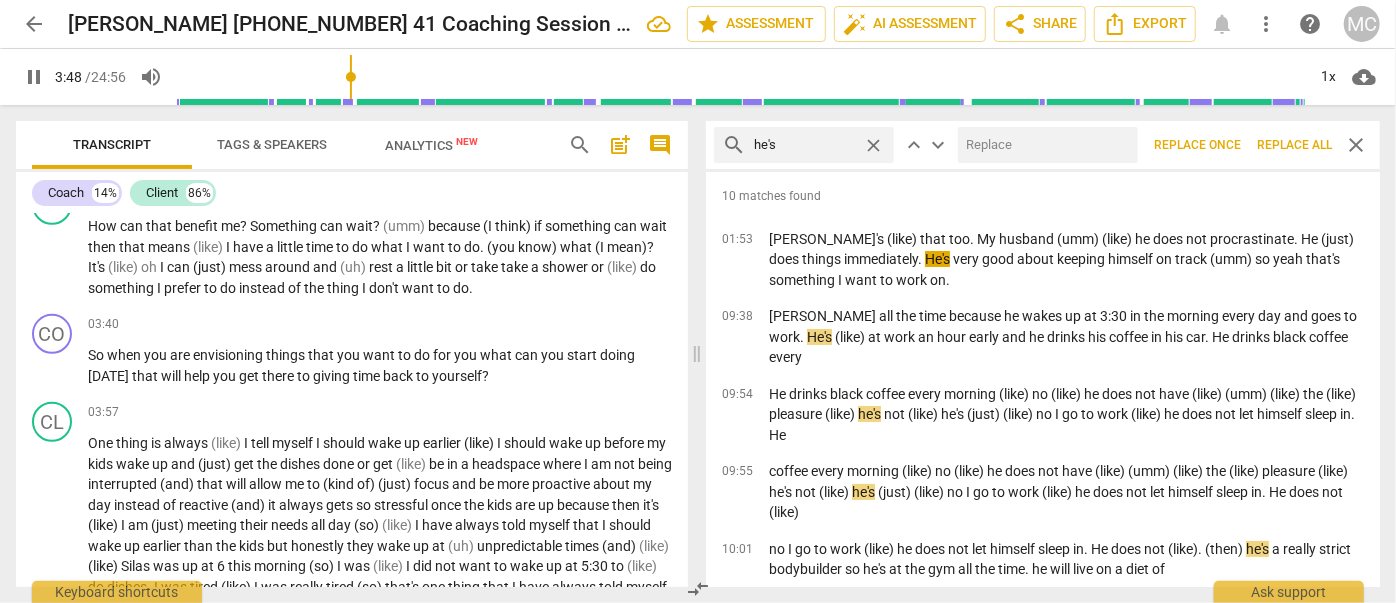 click at bounding box center [1044, 145] 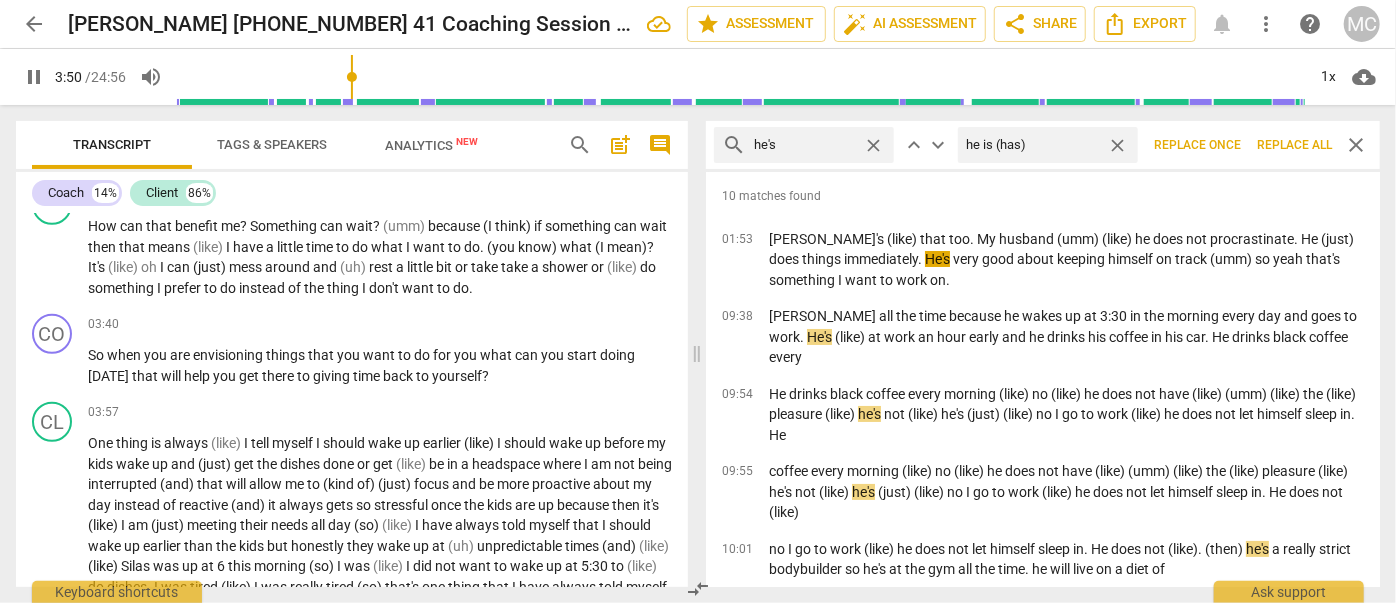 click on "Replace all" at bounding box center (1294, 145) 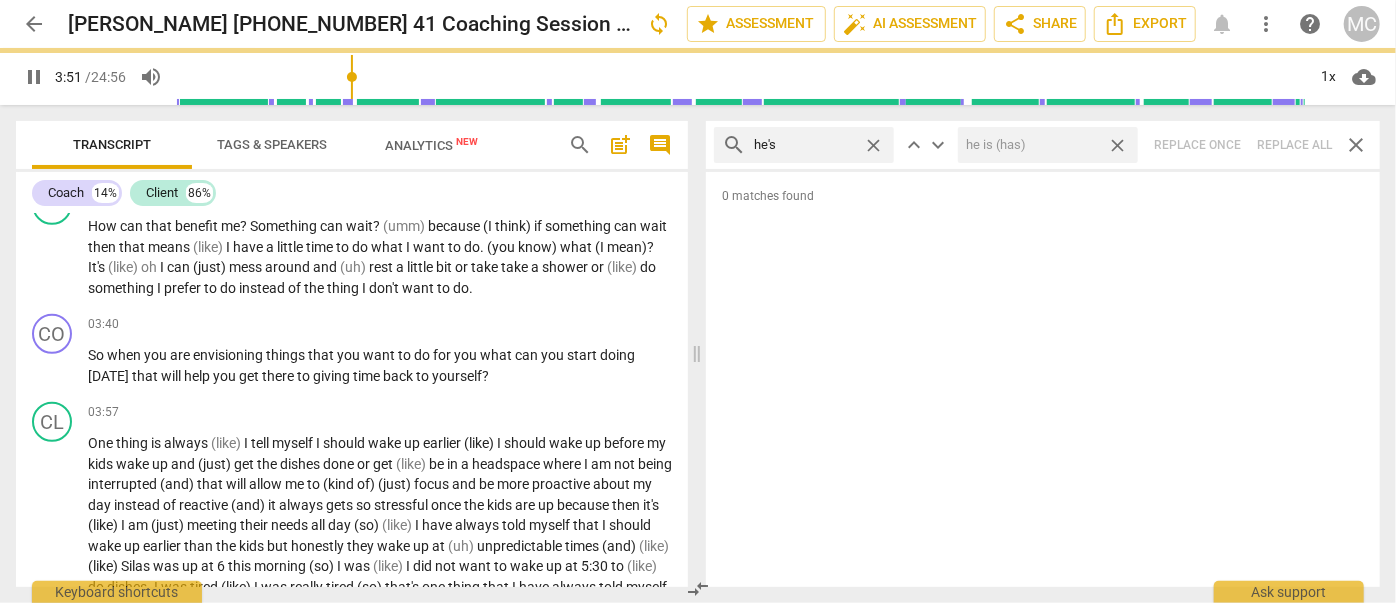 scroll, scrollTop: 784, scrollLeft: 0, axis: vertical 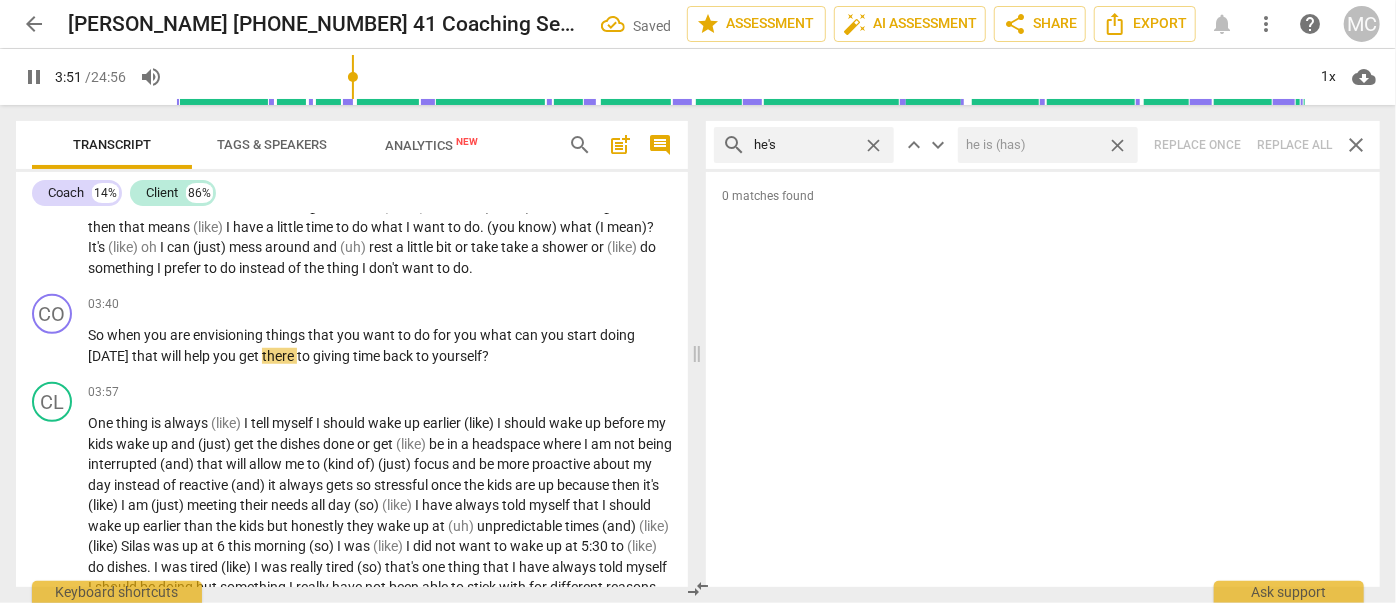 click on "close" at bounding box center [1117, 145] 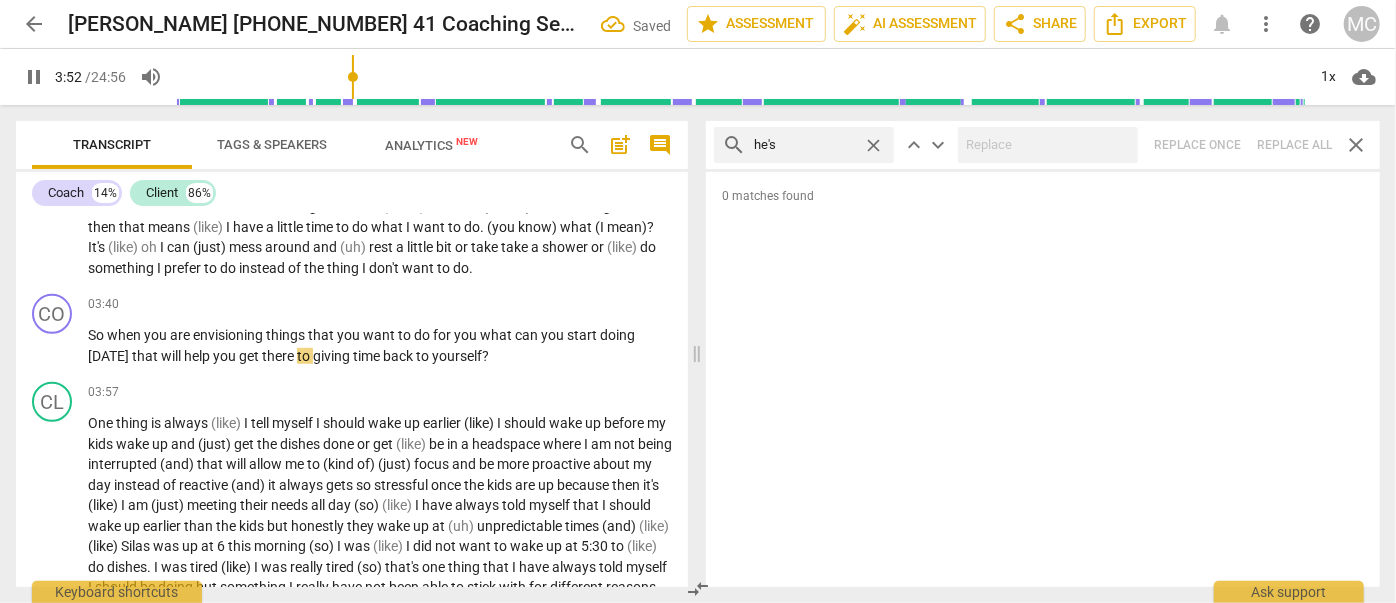 click on "close" at bounding box center [873, 145] 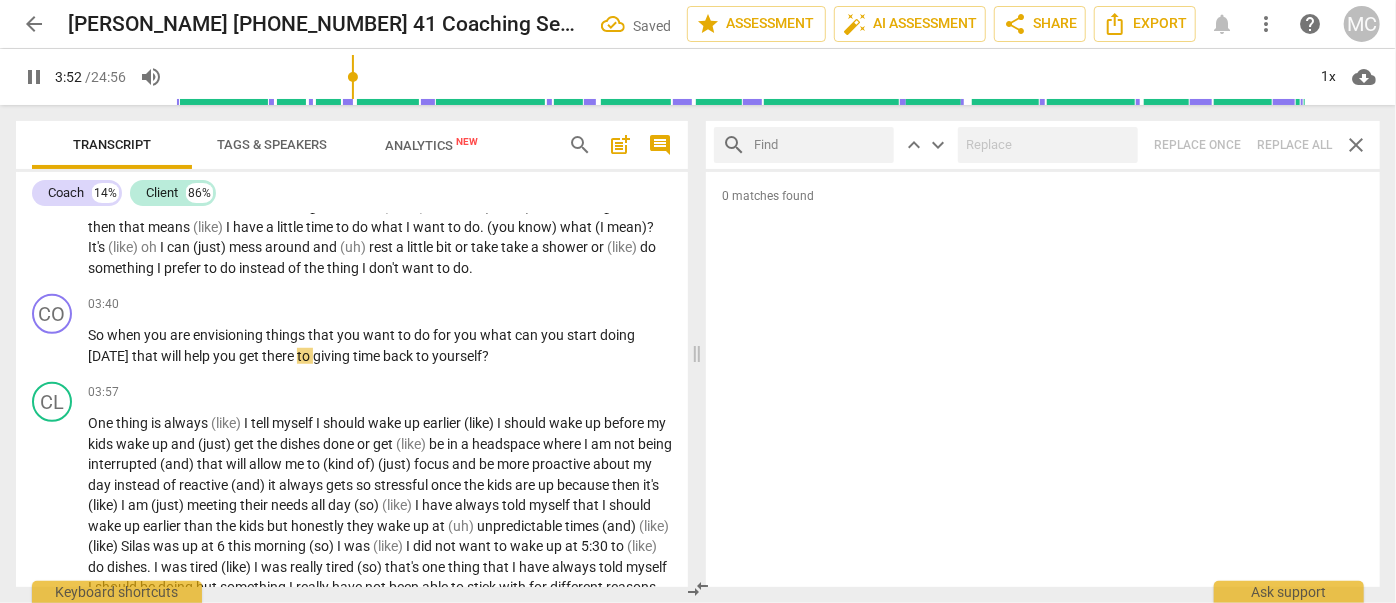 click at bounding box center (820, 145) 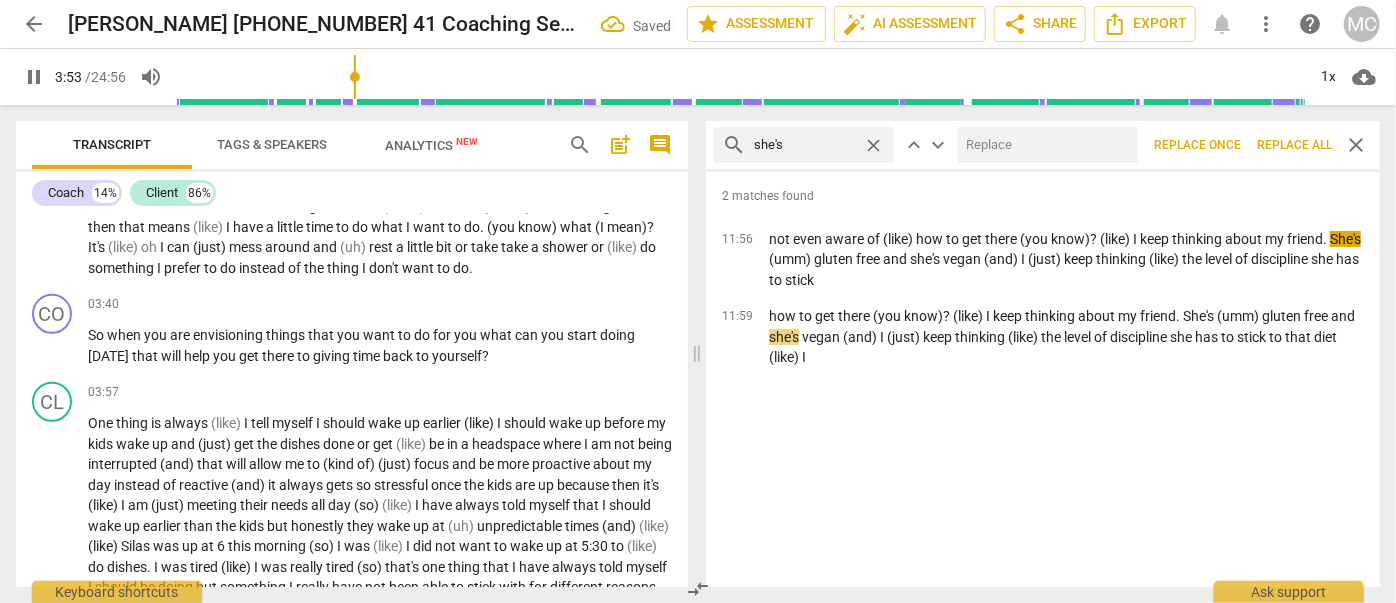 drag, startPoint x: 1020, startPoint y: 146, endPoint x: 1005, endPoint y: 142, distance: 15.524175 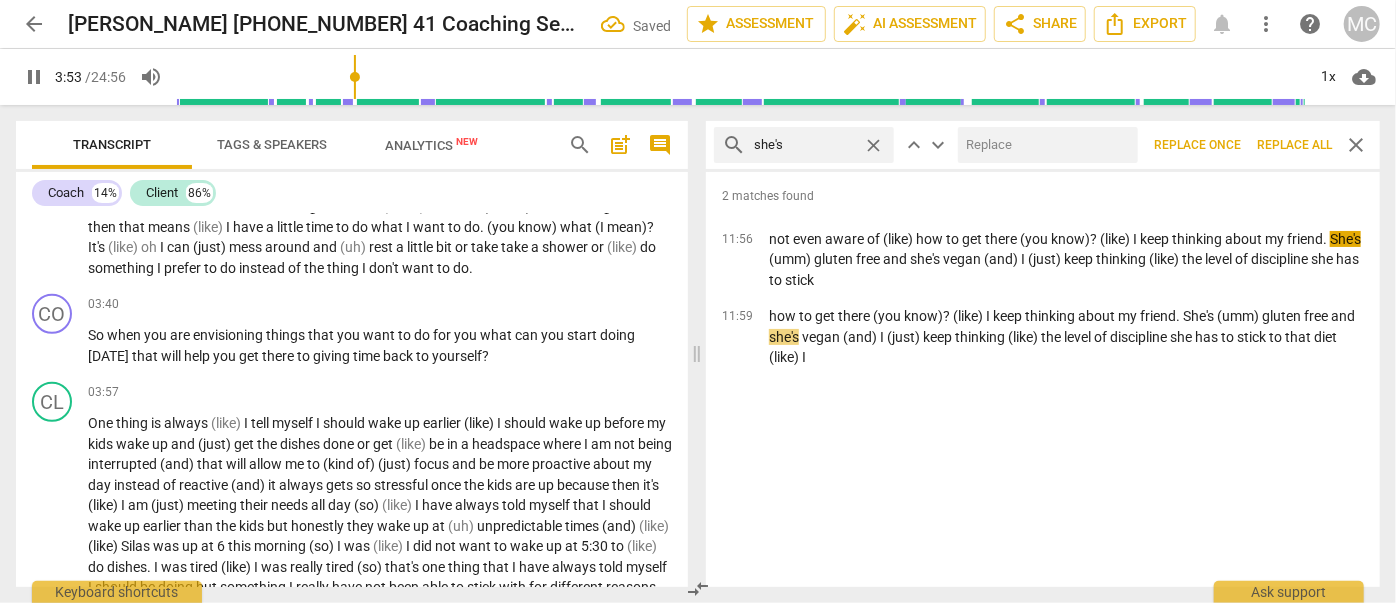 click at bounding box center [1044, 145] 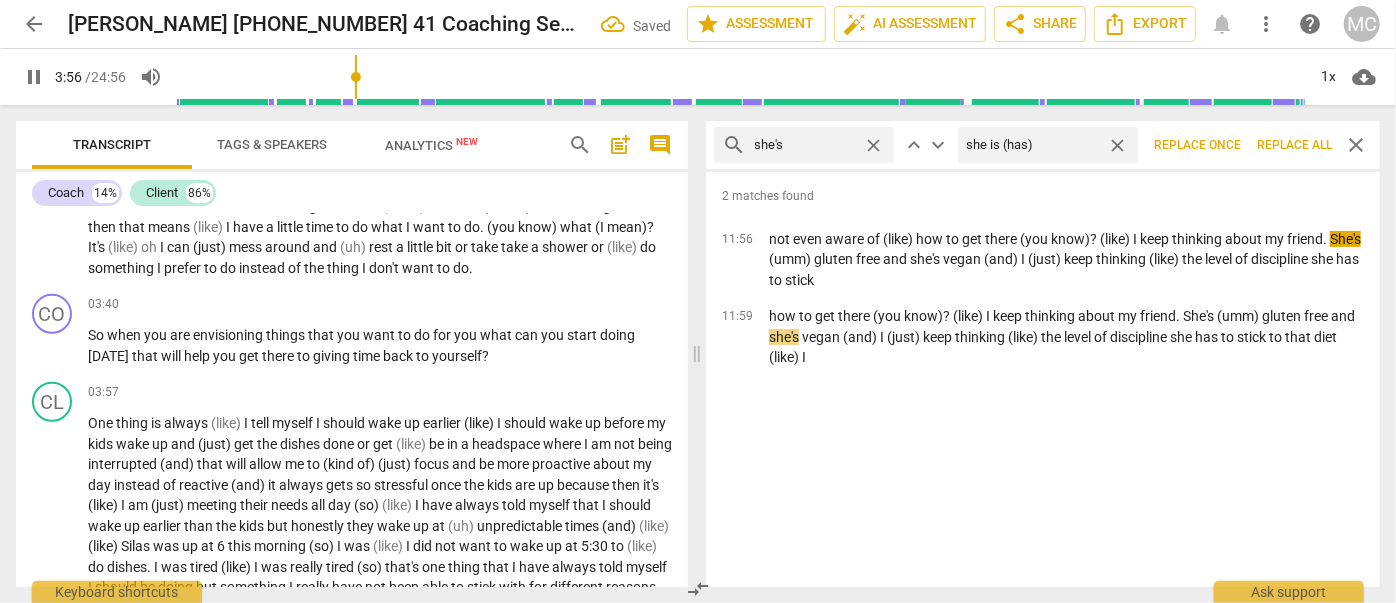 click on "Replace all" at bounding box center (1294, 145) 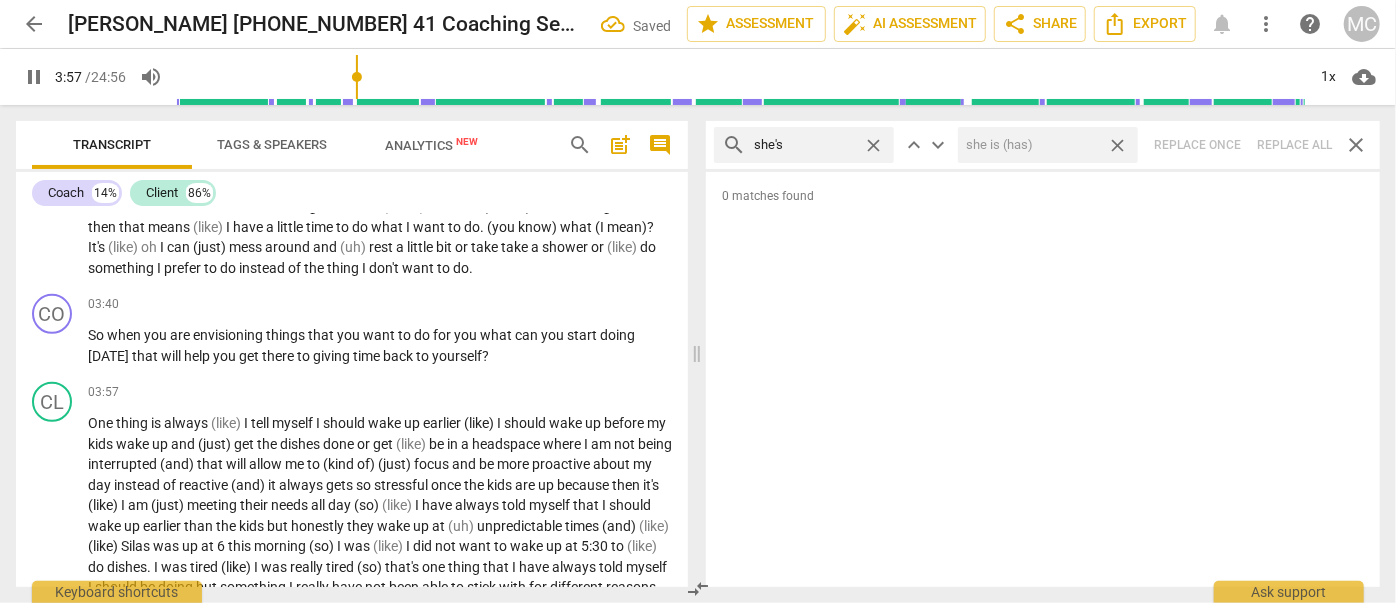 drag, startPoint x: 1119, startPoint y: 143, endPoint x: 1093, endPoint y: 143, distance: 26 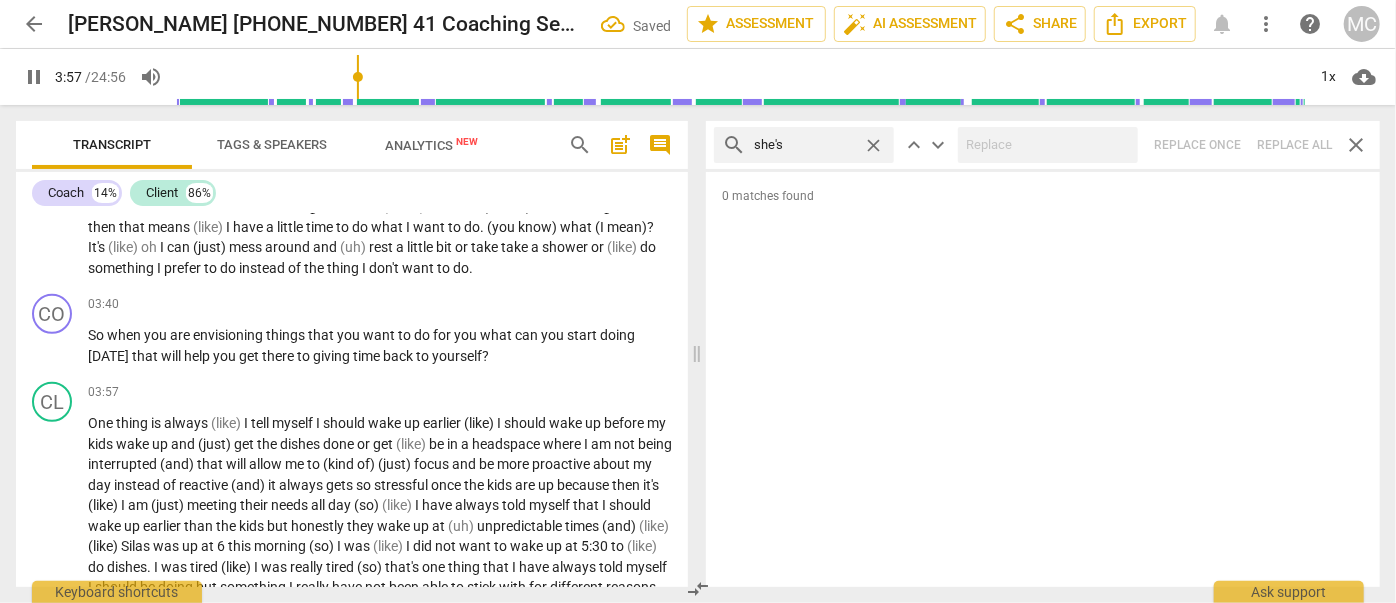 click on "close" at bounding box center (873, 145) 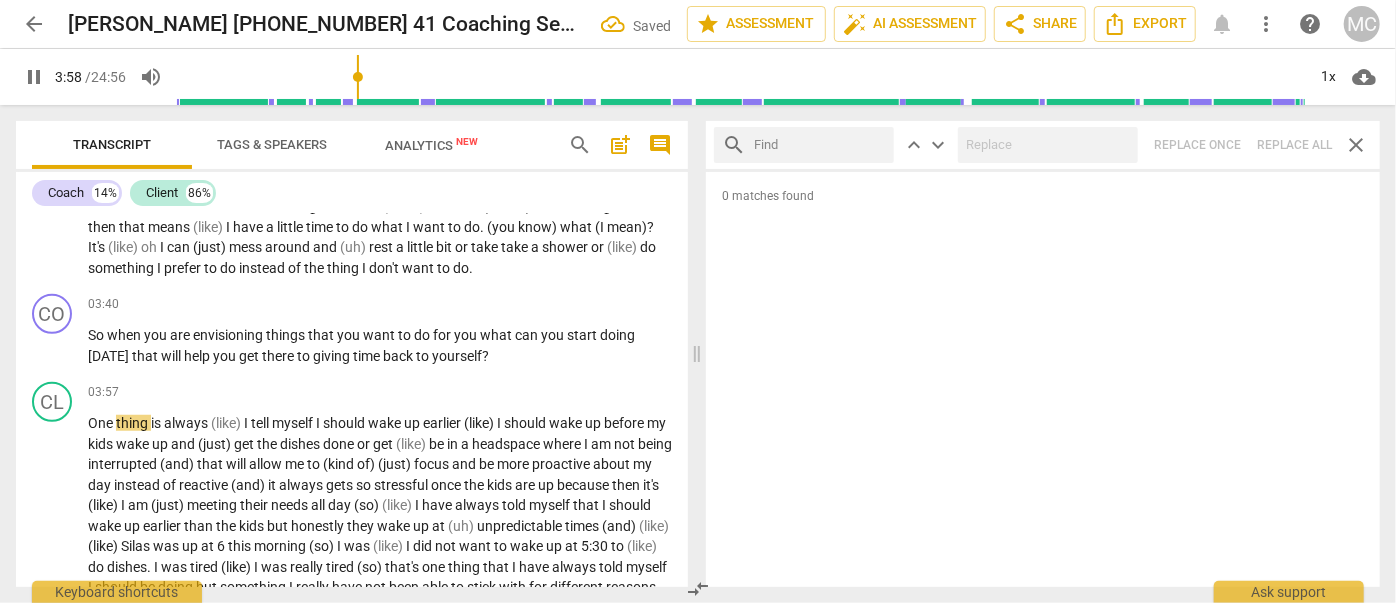 click at bounding box center (820, 145) 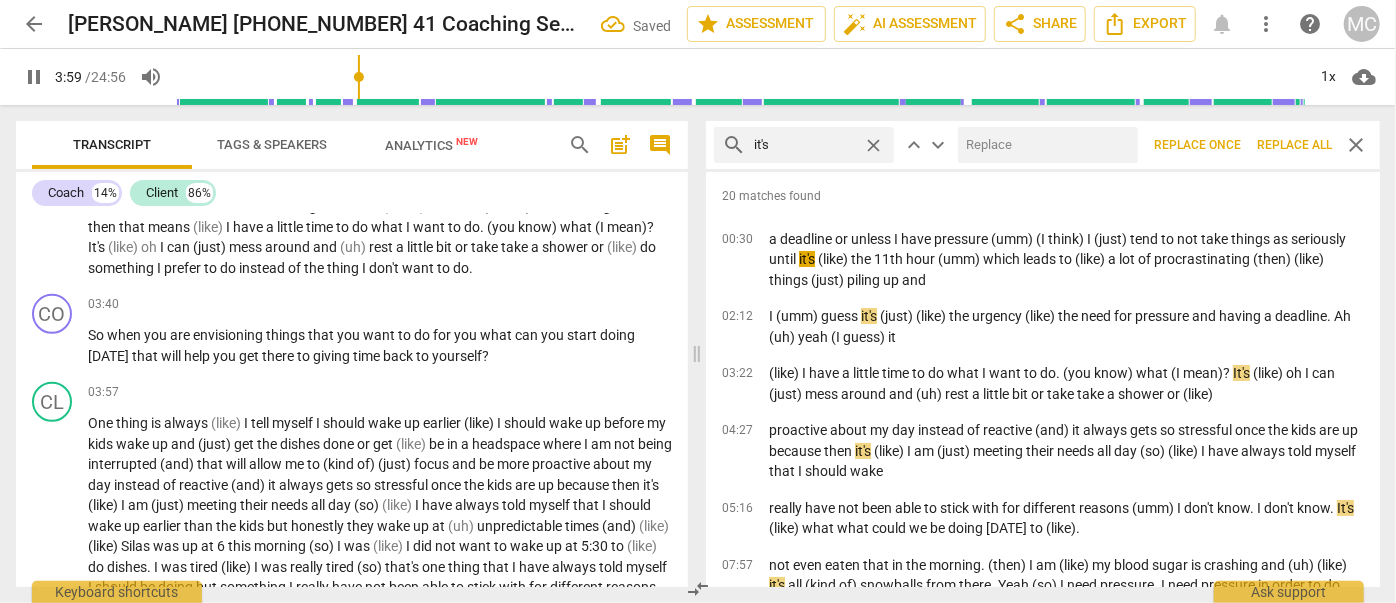 click at bounding box center (1044, 145) 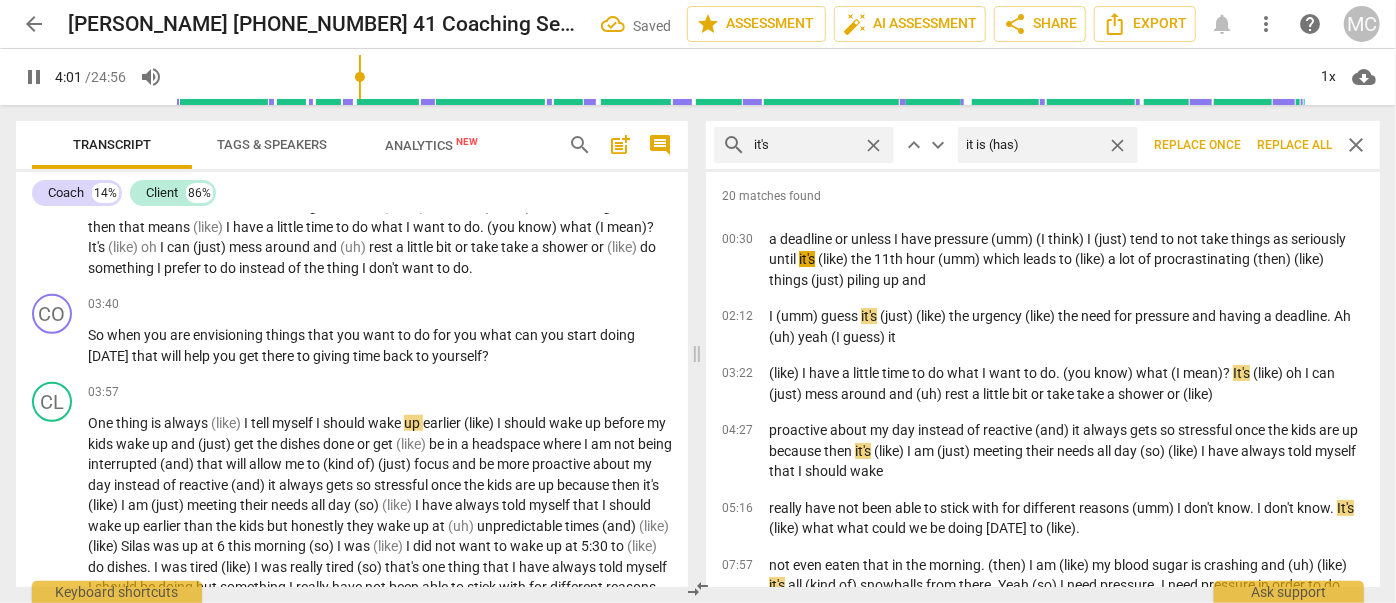 click on "Replace all" at bounding box center (1294, 145) 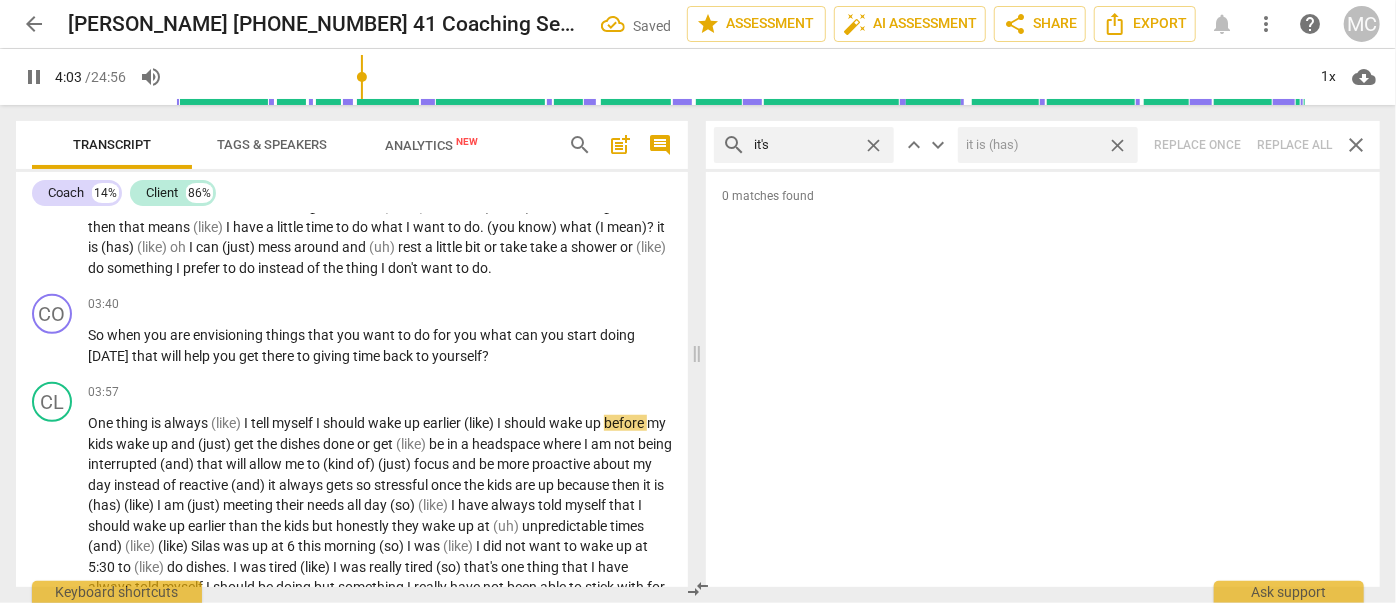 click on "close" at bounding box center (1117, 145) 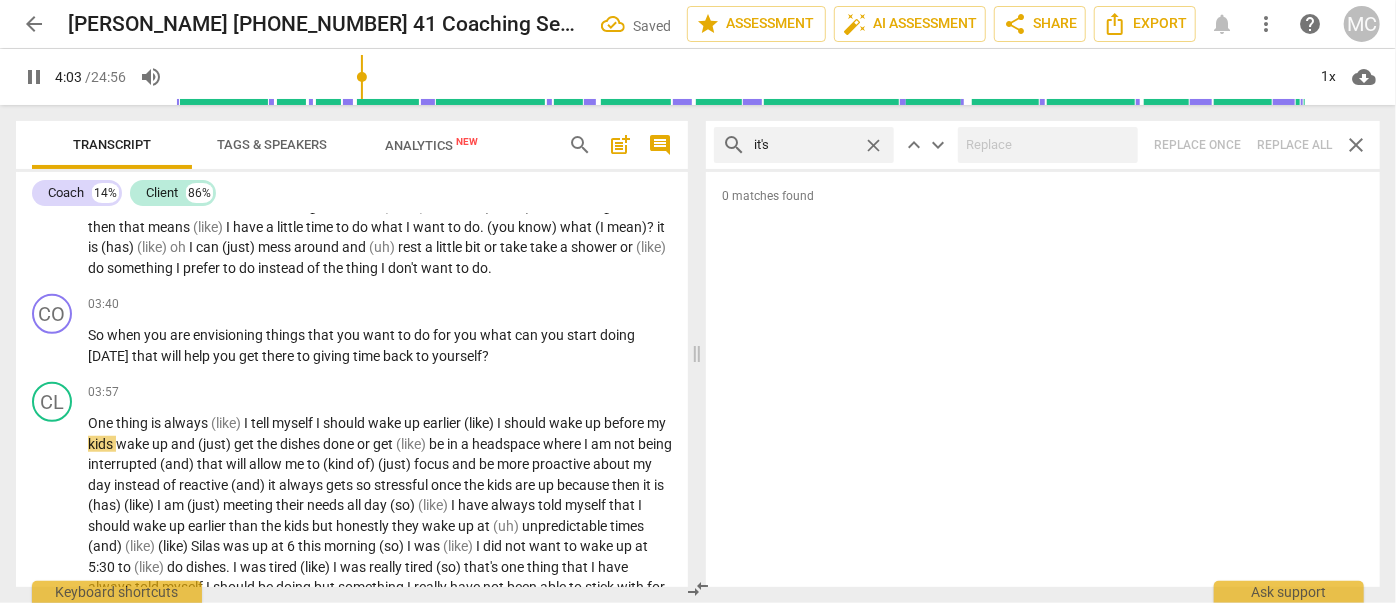 click on "close" at bounding box center (873, 145) 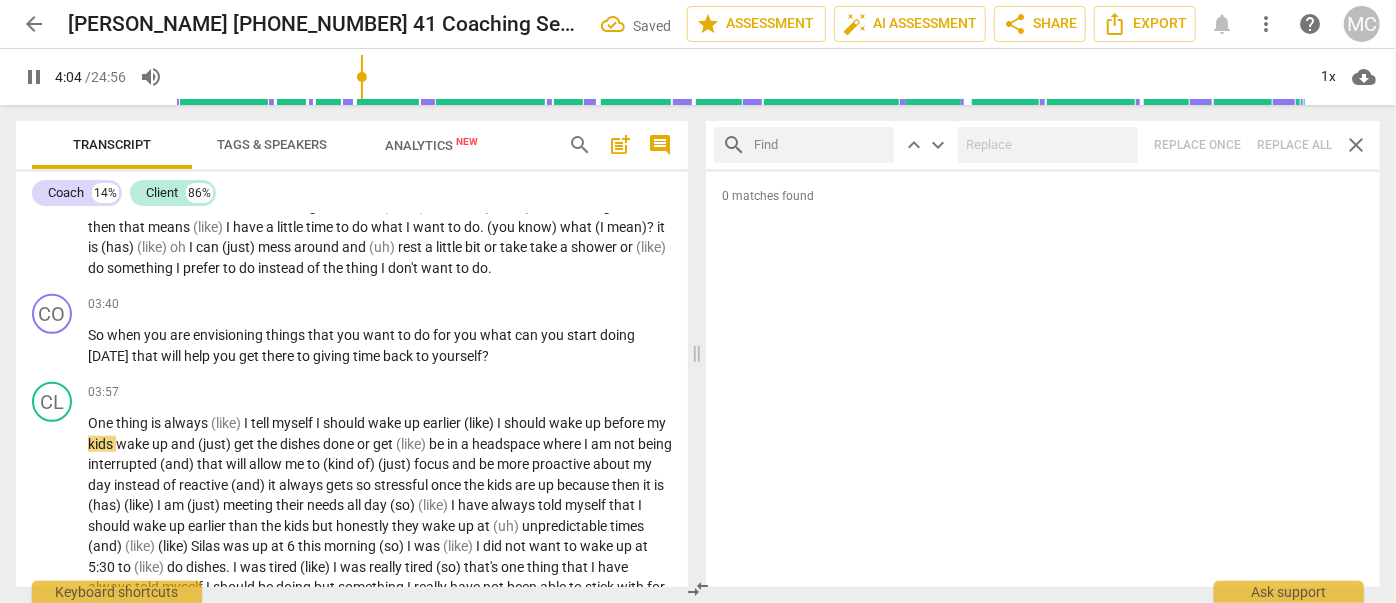 click at bounding box center [820, 145] 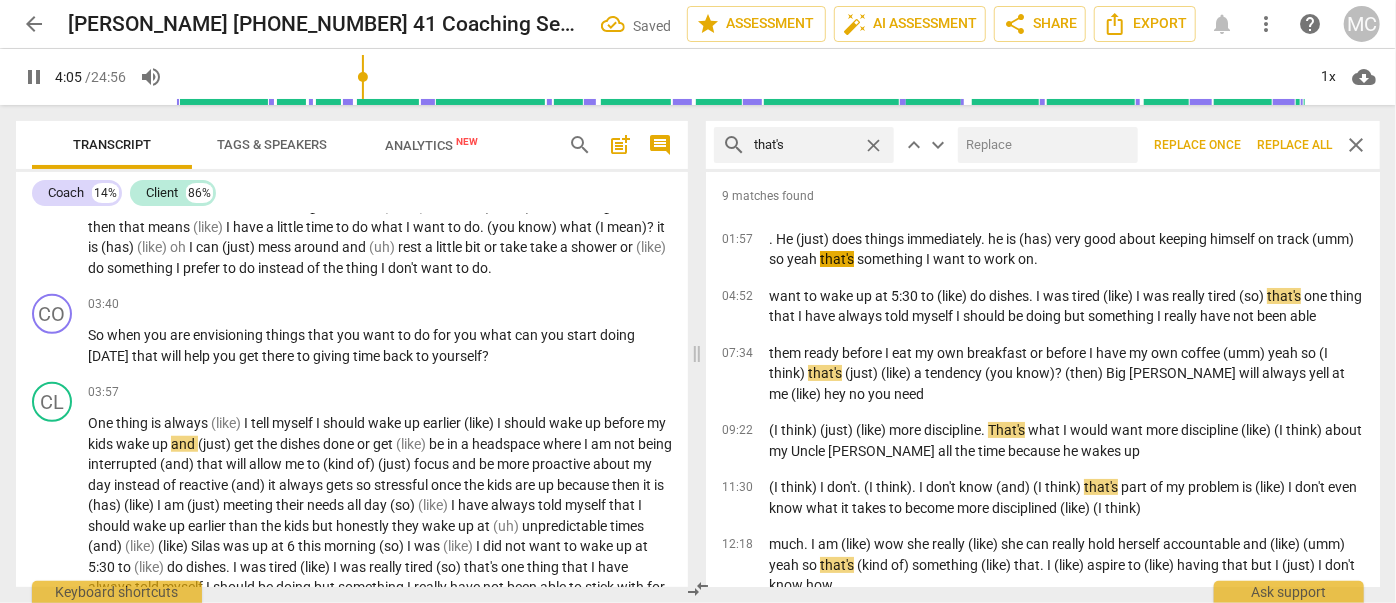click at bounding box center (1044, 145) 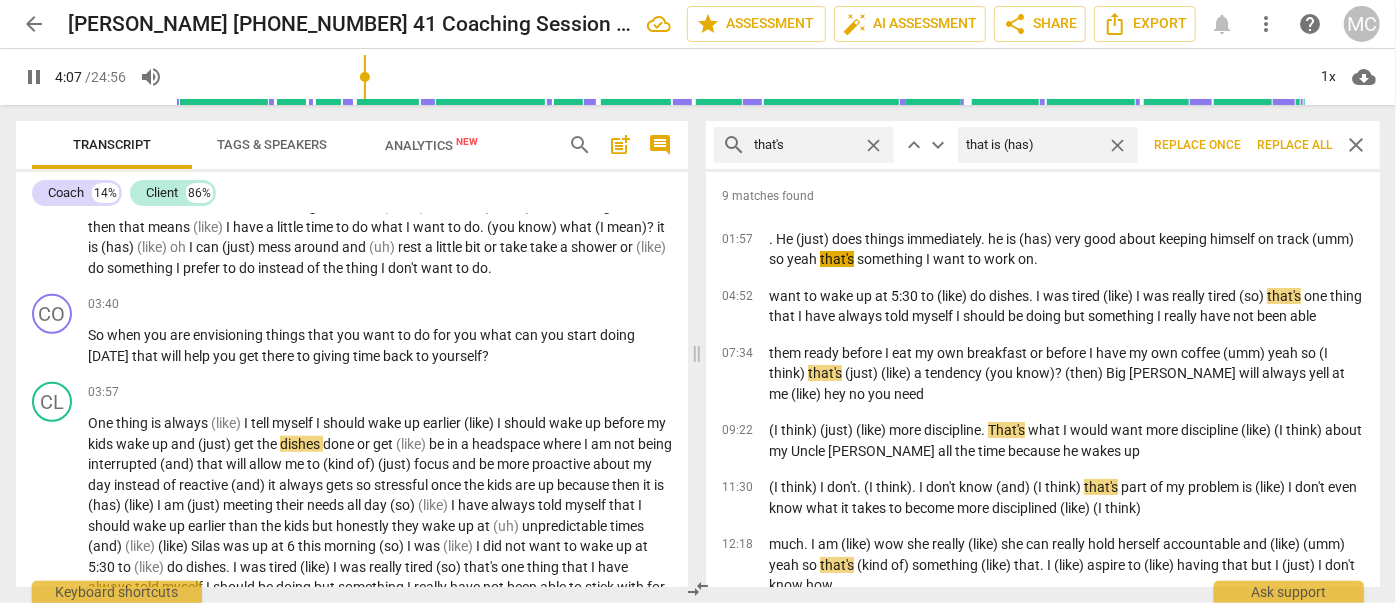 click on "Replace all" at bounding box center (1294, 145) 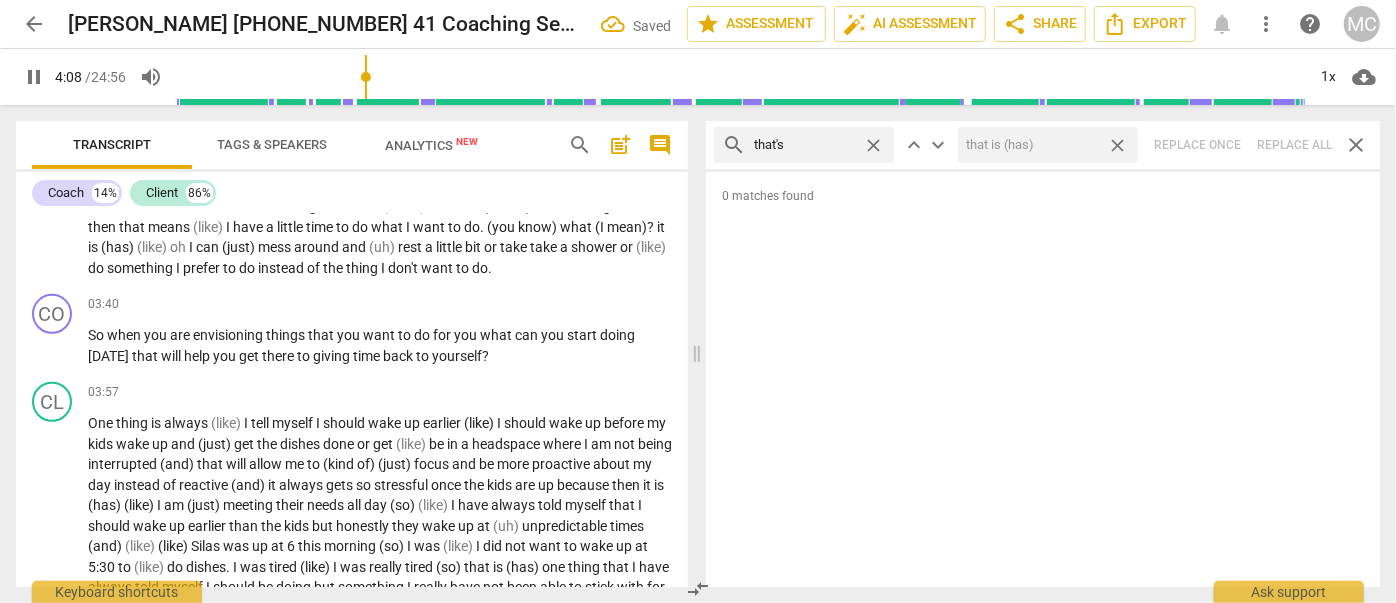 click on "close" at bounding box center [1117, 145] 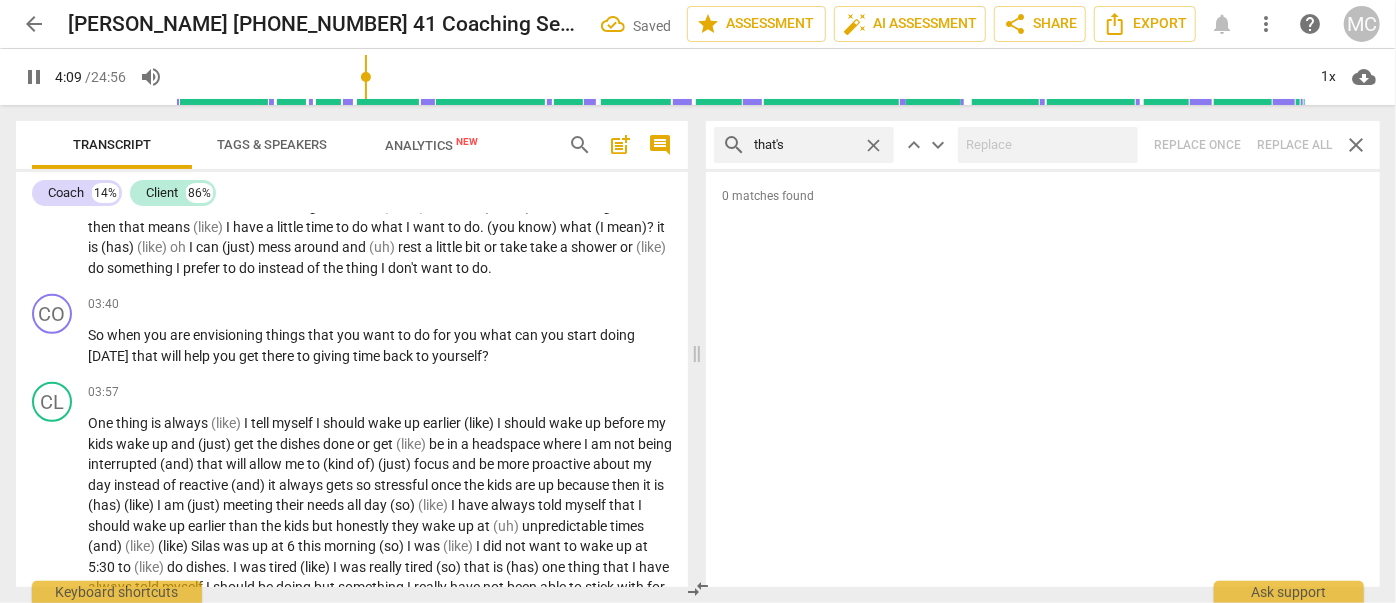 click on "close" at bounding box center (873, 145) 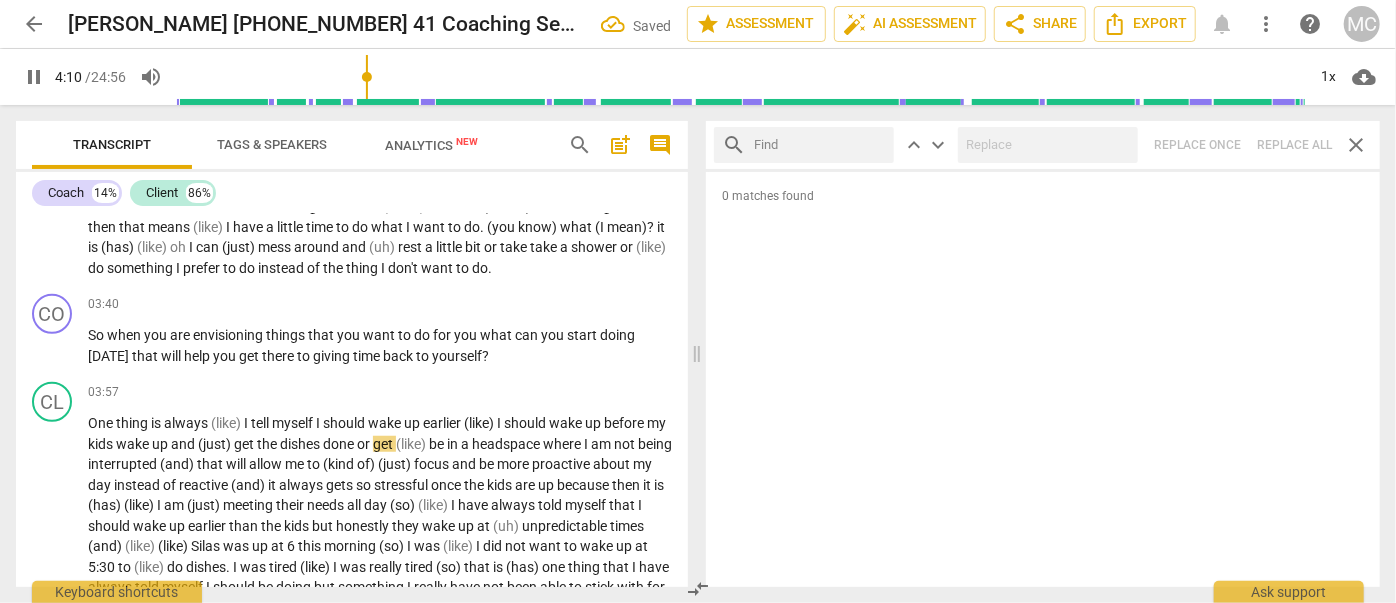 click at bounding box center [820, 145] 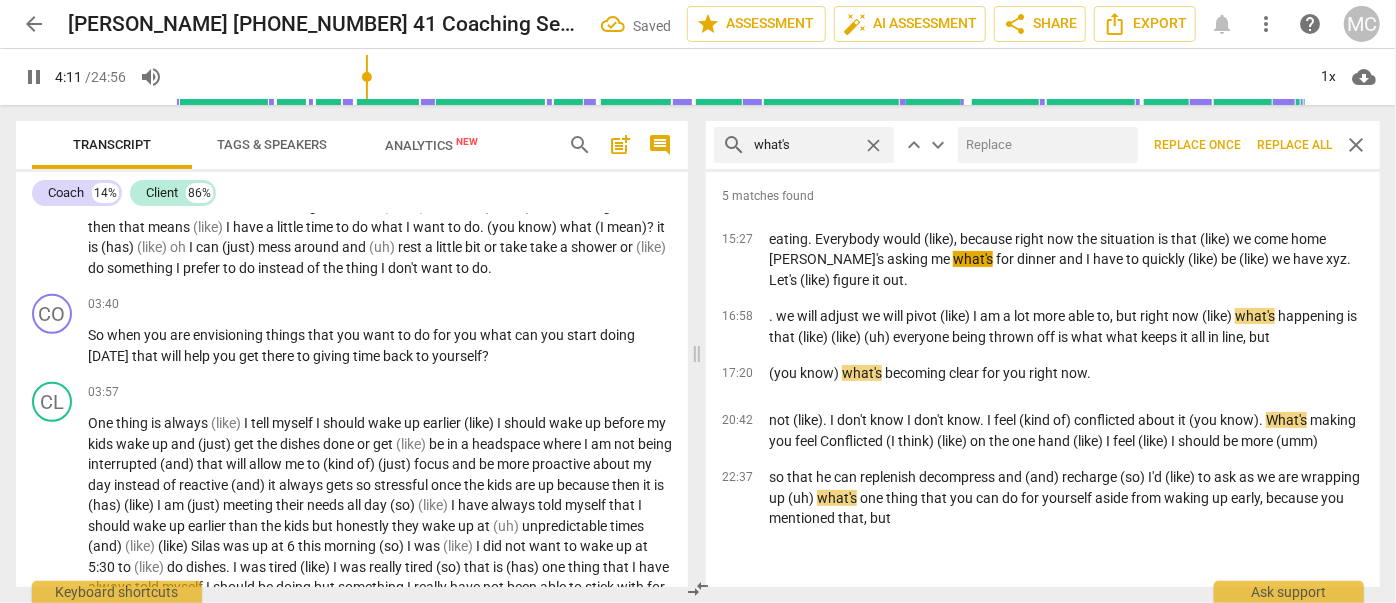 click at bounding box center (1044, 145) 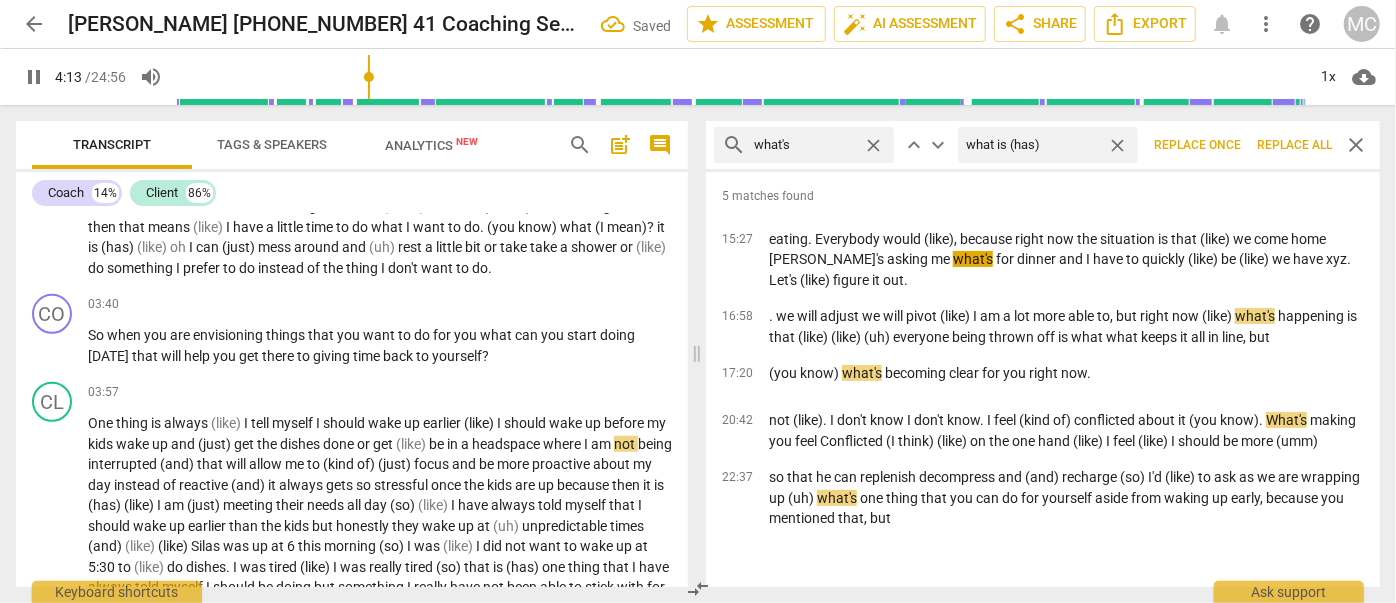 click on "Replace all" at bounding box center [1294, 145] 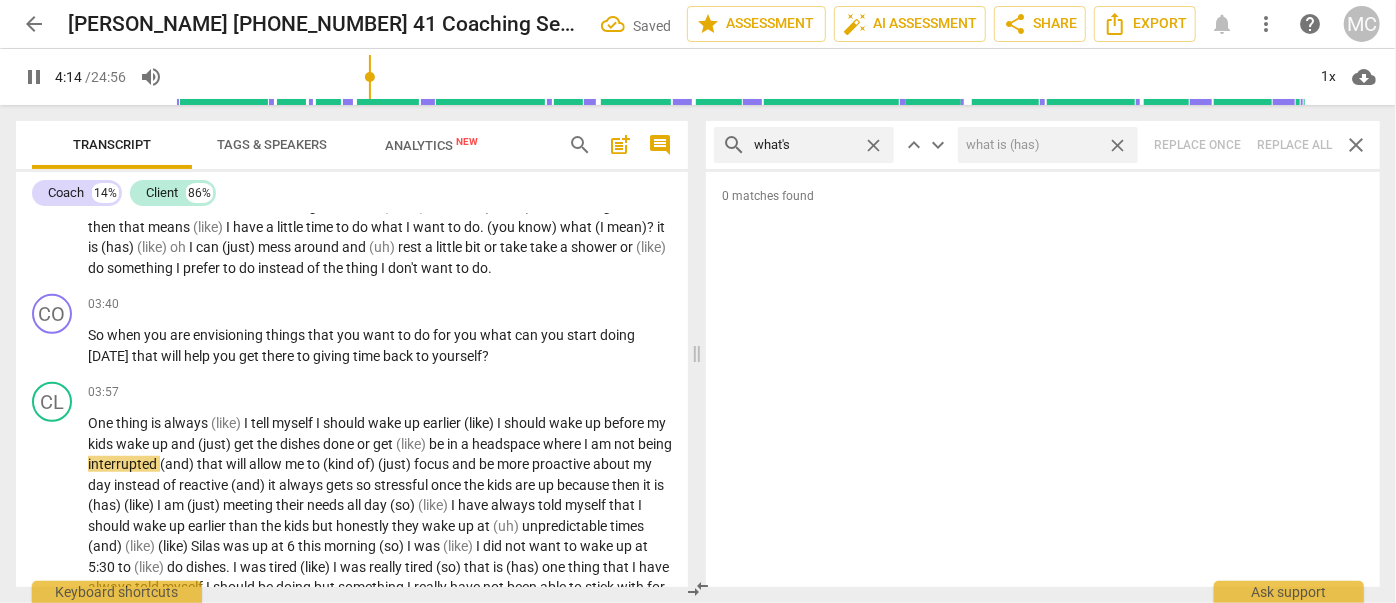 drag, startPoint x: 1116, startPoint y: 140, endPoint x: 917, endPoint y: 144, distance: 199.04019 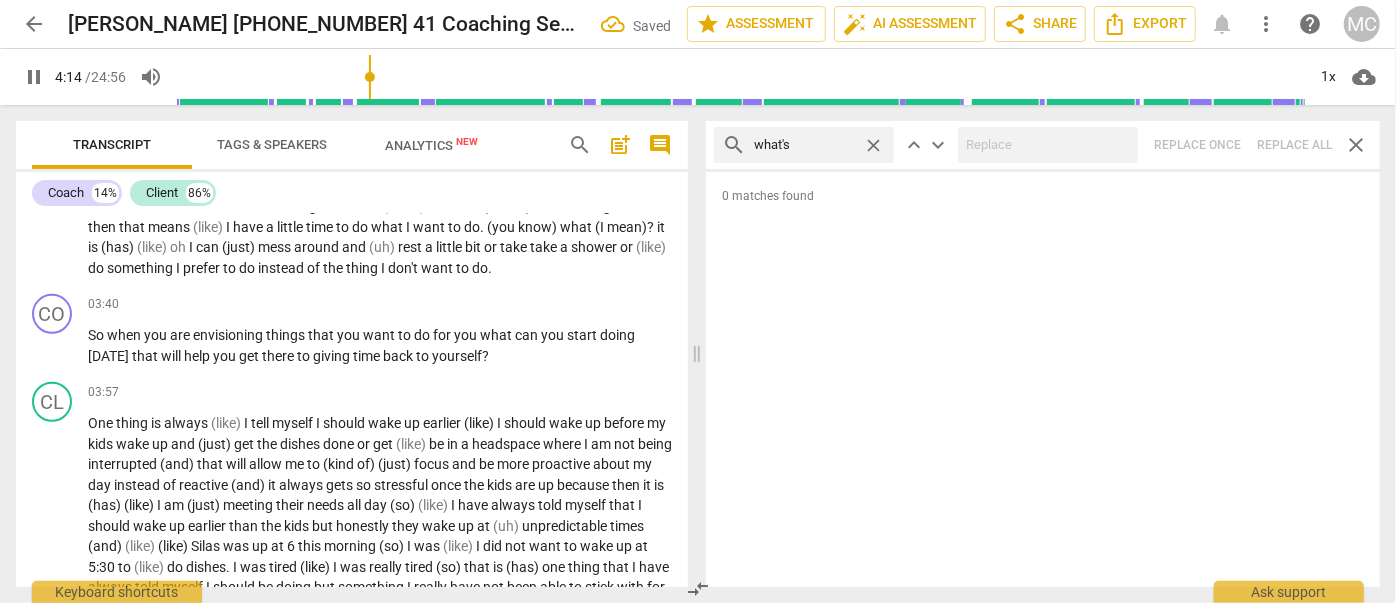click on "close" at bounding box center (873, 145) 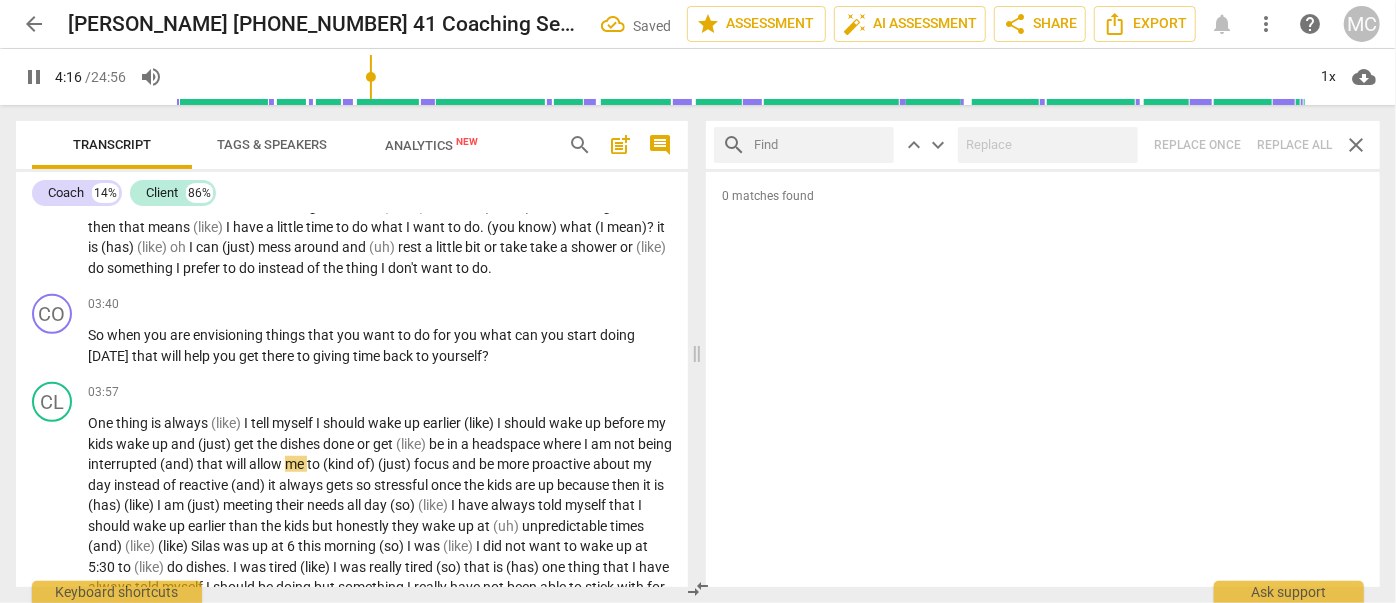 click at bounding box center [820, 145] 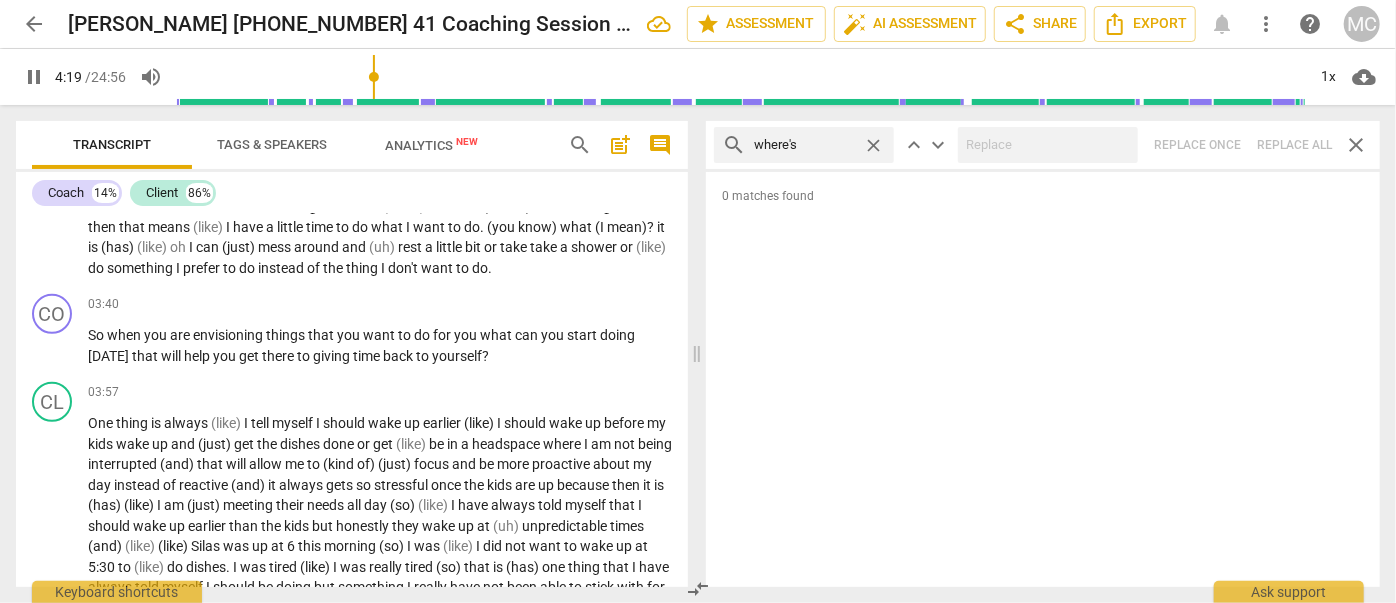 click on "search where's close keyboard_arrow_up keyboard_arrow_down Replace once Replace all close" at bounding box center [1043, 145] 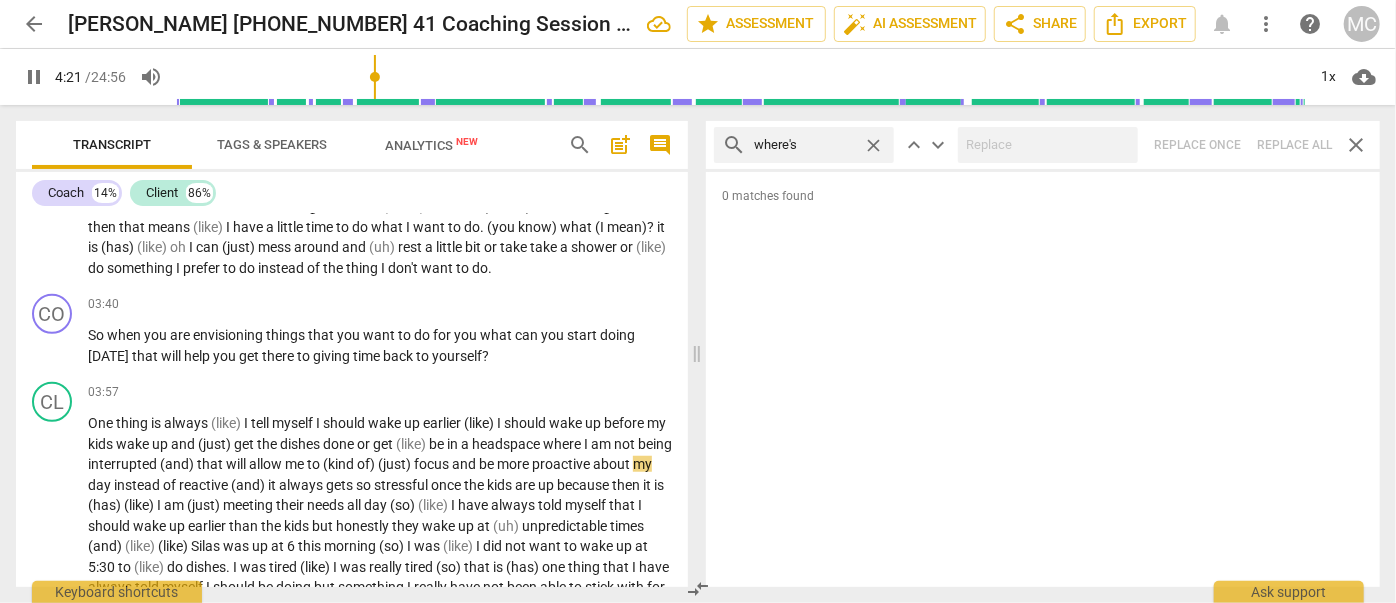 click on "close" at bounding box center [873, 145] 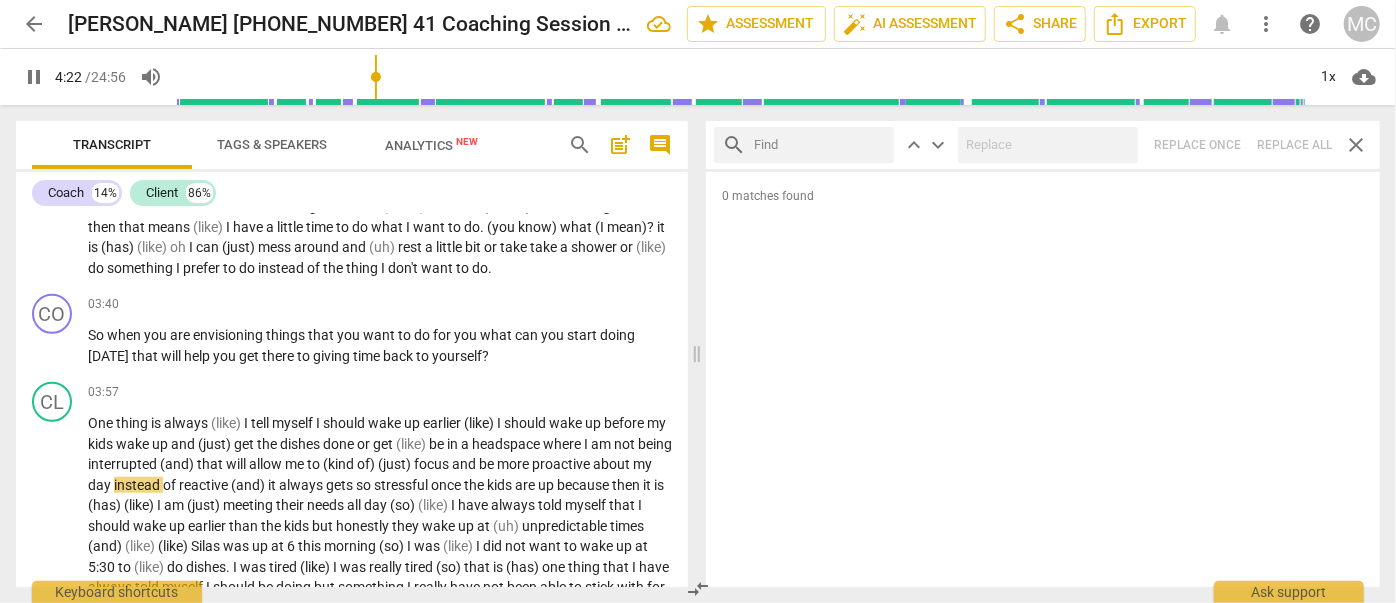 drag, startPoint x: 825, startPoint y: 146, endPoint x: 815, endPoint y: 147, distance: 10.049875 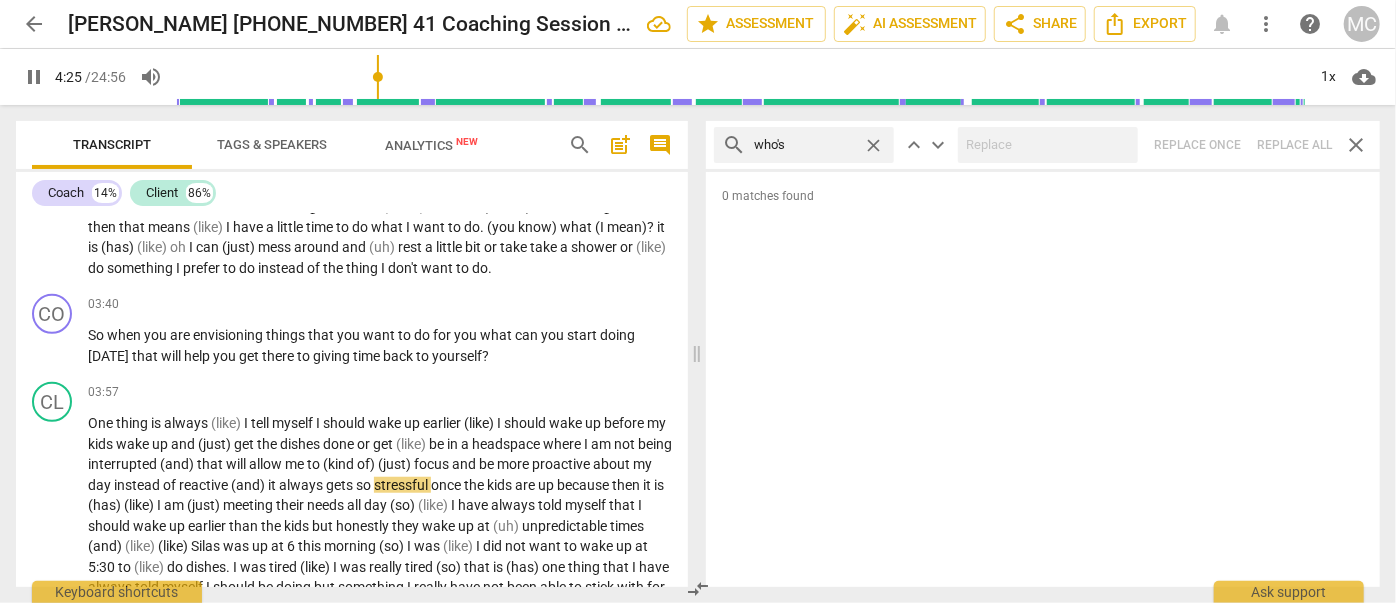 click on "search who's close keyboard_arrow_up keyboard_arrow_down Replace once Replace all close" at bounding box center [1043, 145] 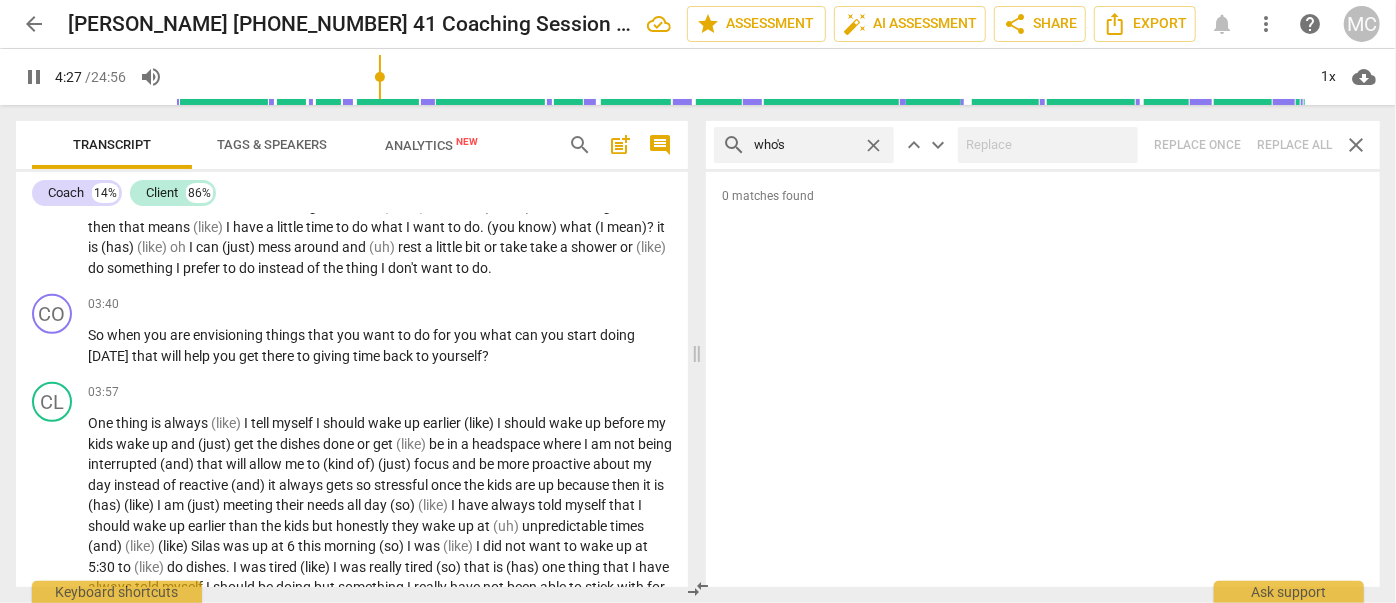 click on "close" at bounding box center [873, 145] 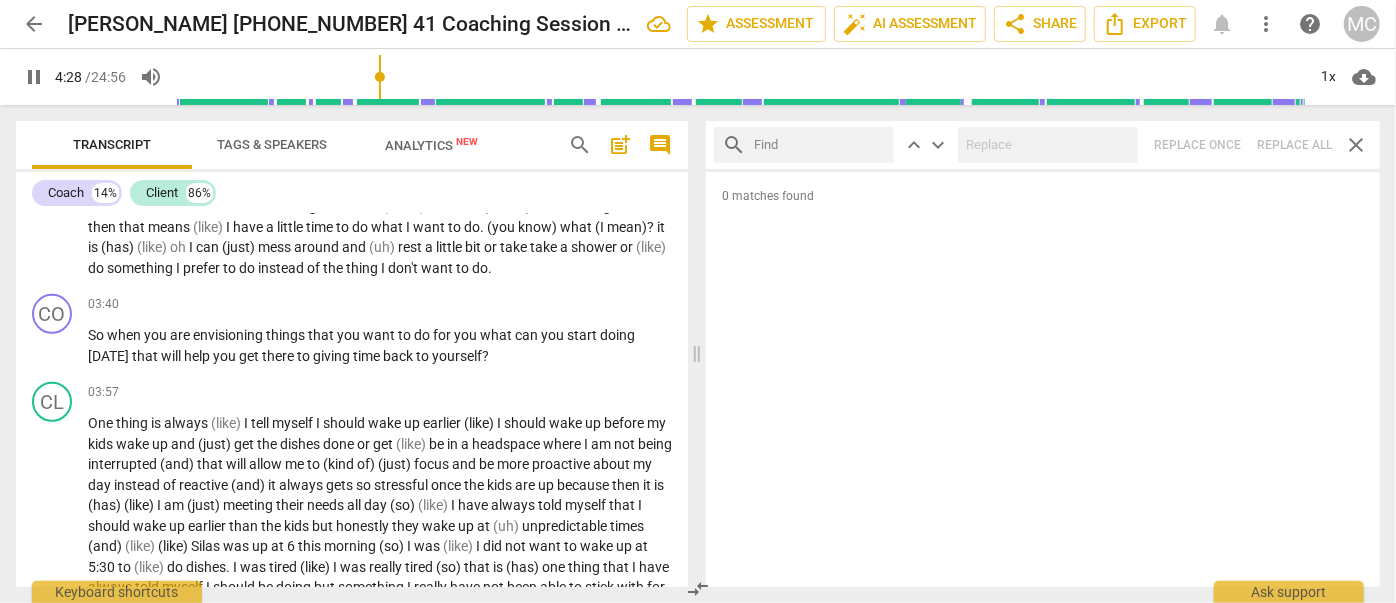 drag, startPoint x: 829, startPoint y: 142, endPoint x: 819, endPoint y: 141, distance: 10.049875 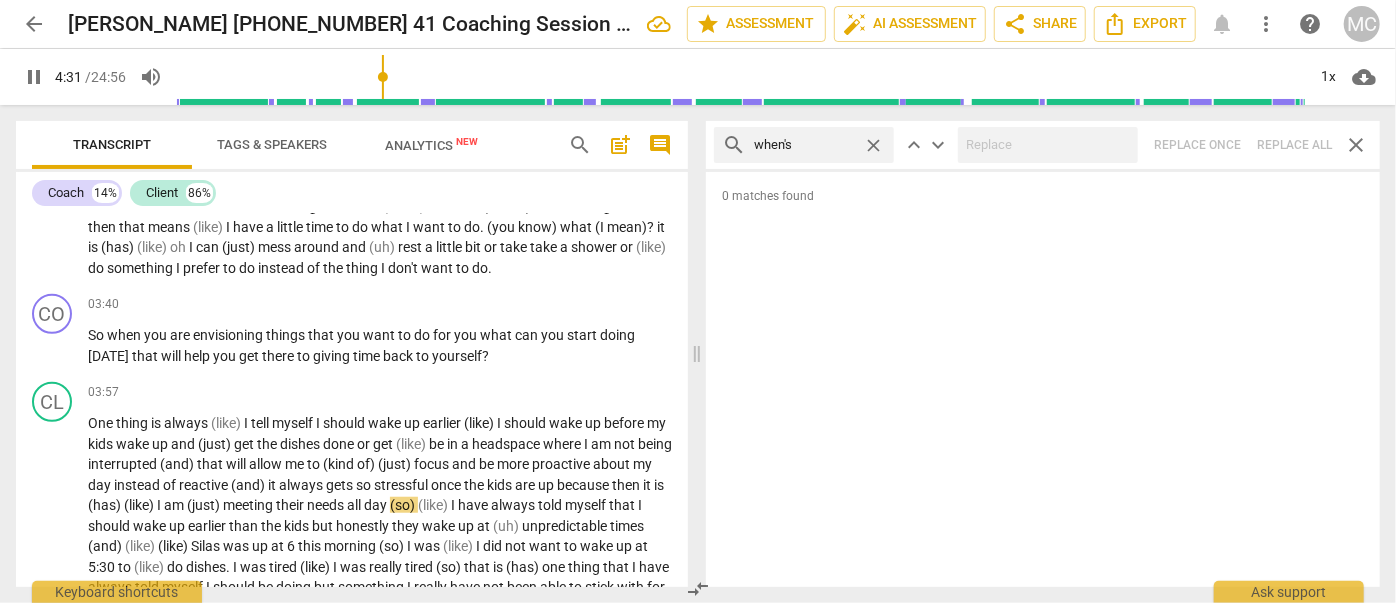 click on "search when's close keyboard_arrow_up keyboard_arrow_down Replace once Replace all close" at bounding box center [1043, 145] 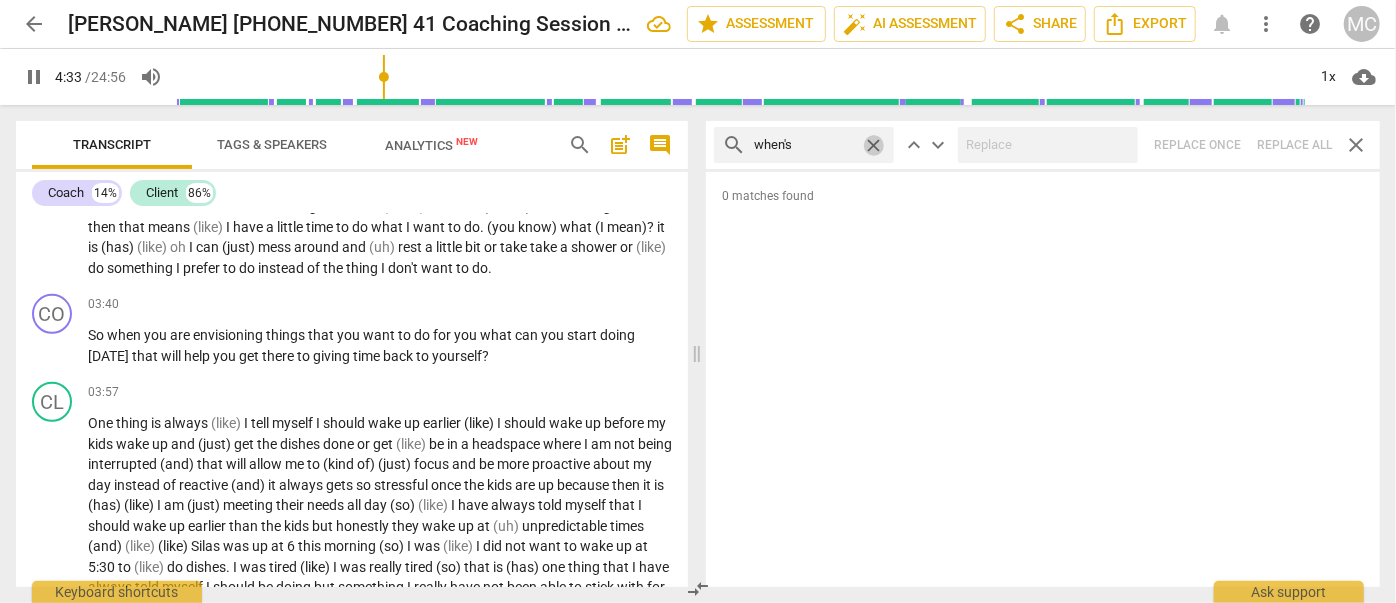 click on "close" at bounding box center (873, 145) 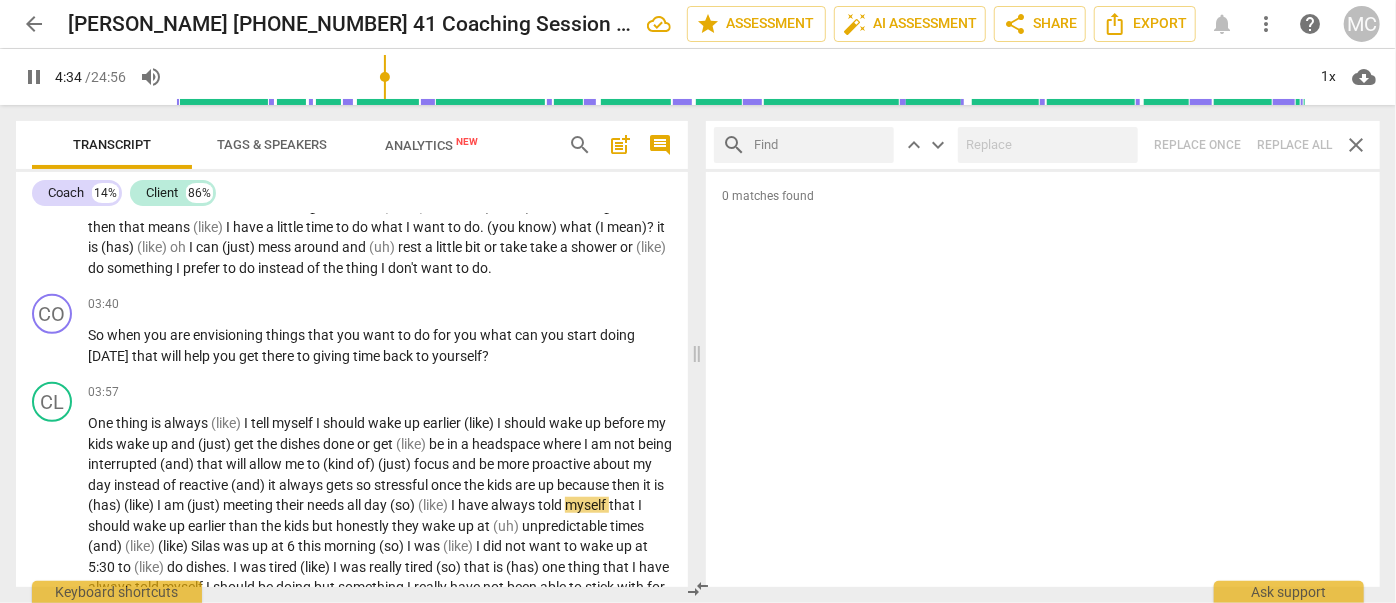 click at bounding box center [820, 145] 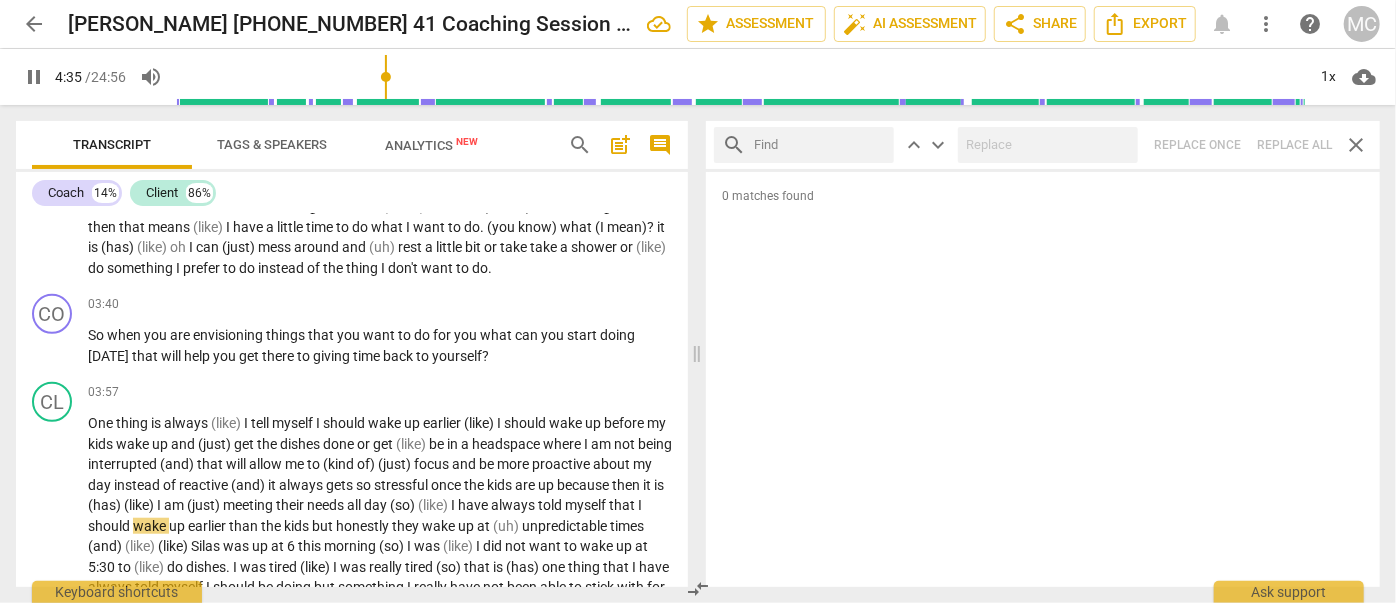 click at bounding box center (820, 145) 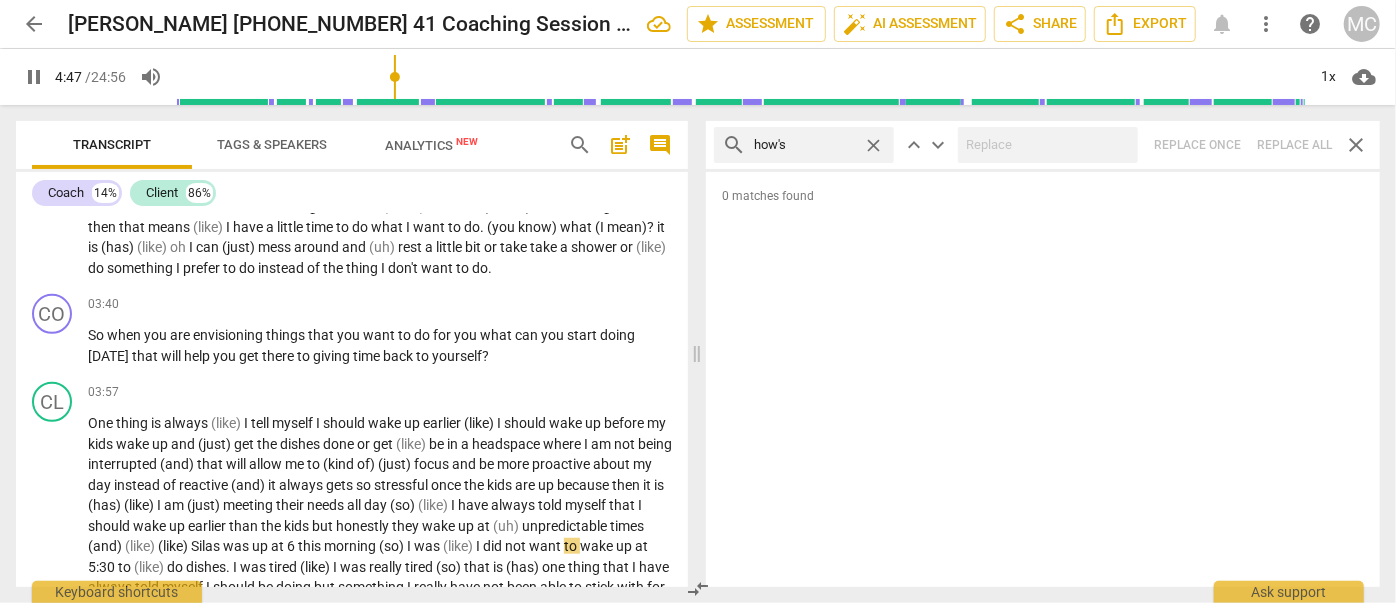 click on "search how's close keyboard_arrow_up keyboard_arrow_down Replace once Replace all close" at bounding box center (1043, 145) 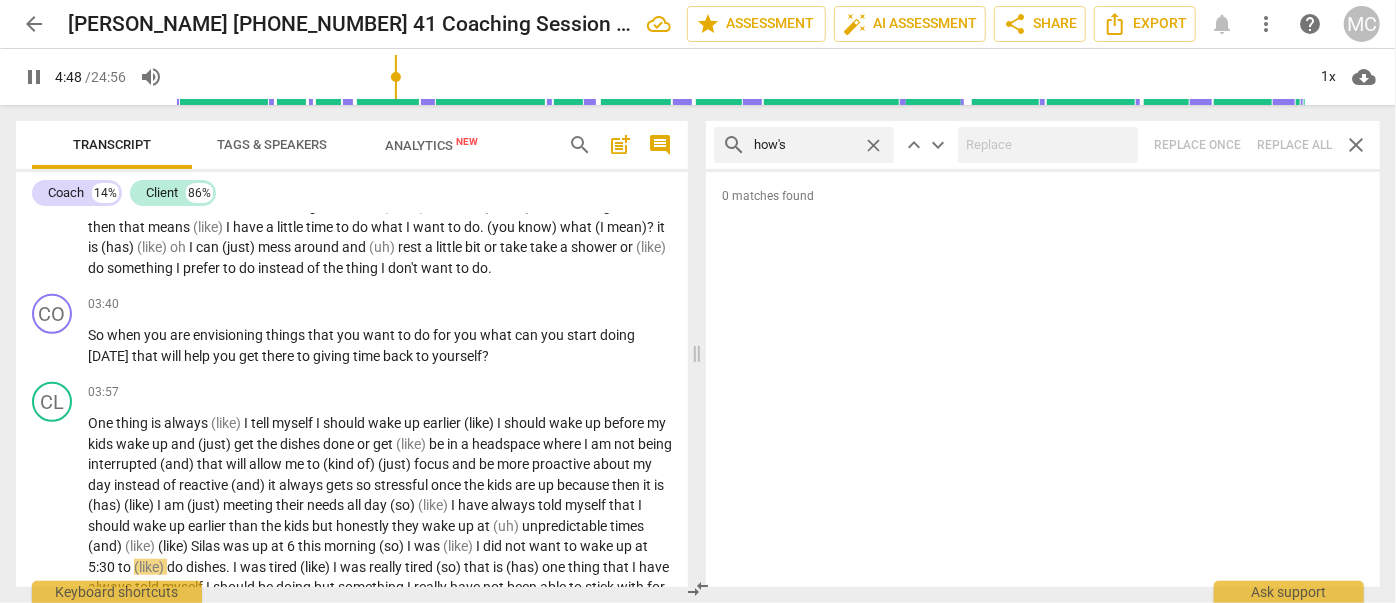 click on "close" at bounding box center [873, 145] 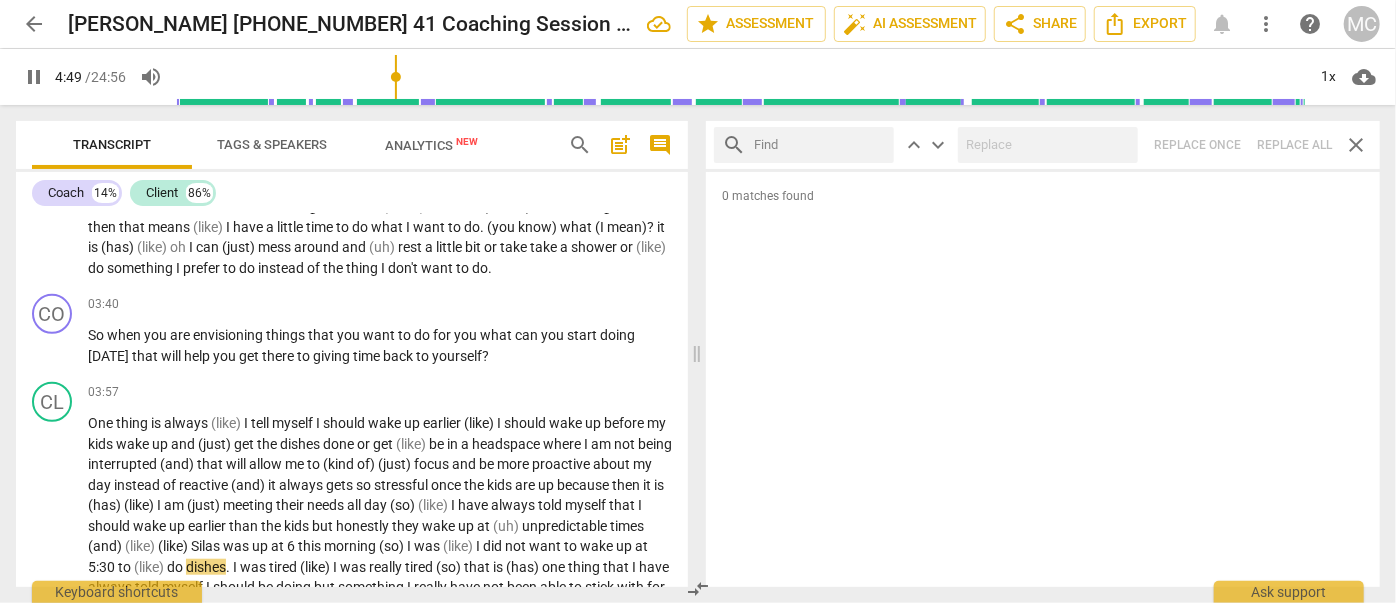 click at bounding box center (820, 145) 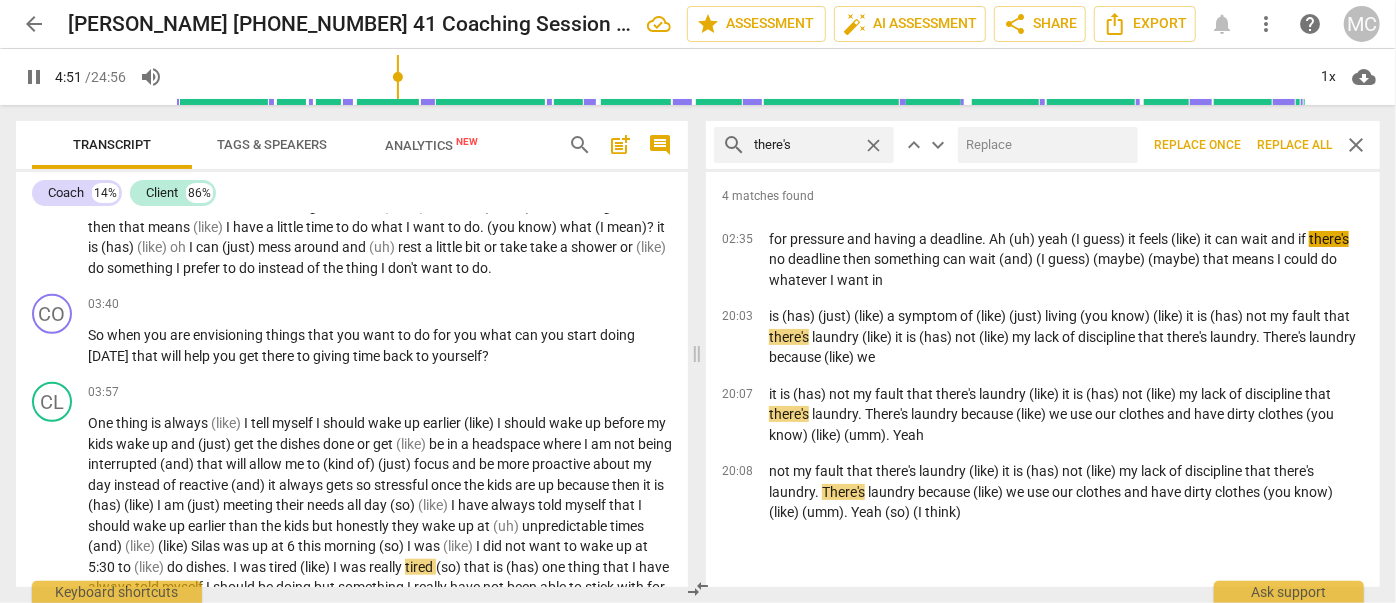 click at bounding box center [1044, 145] 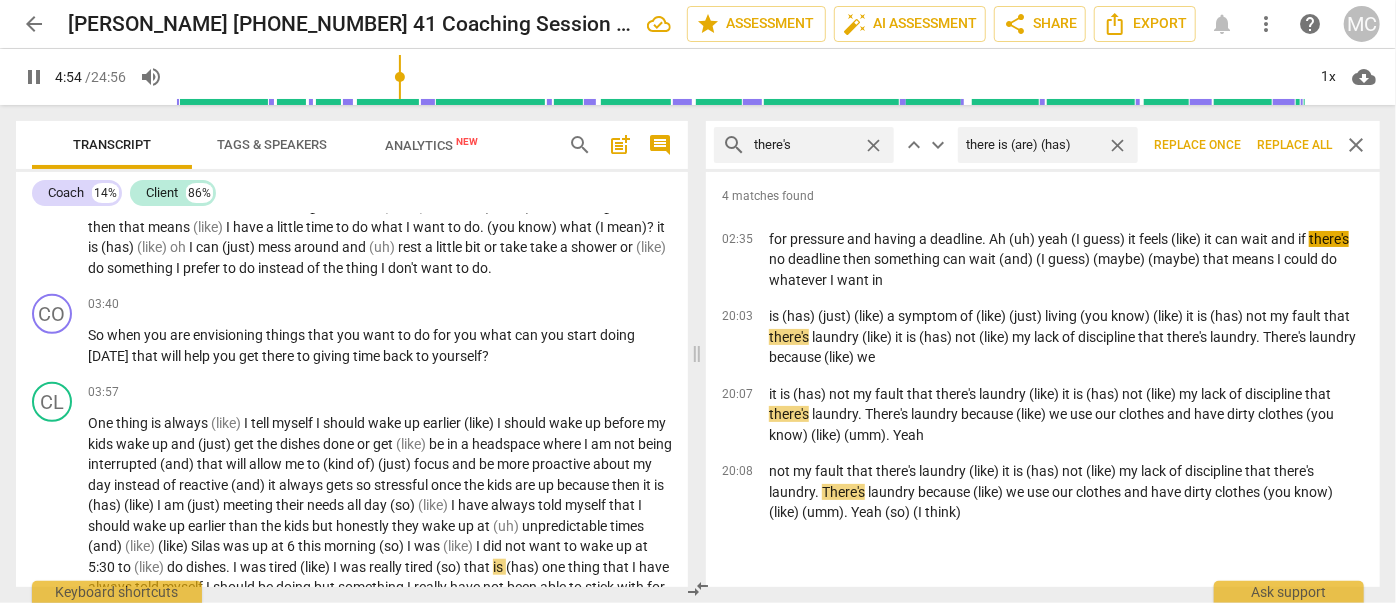 click on "Replace all" at bounding box center [1294, 145] 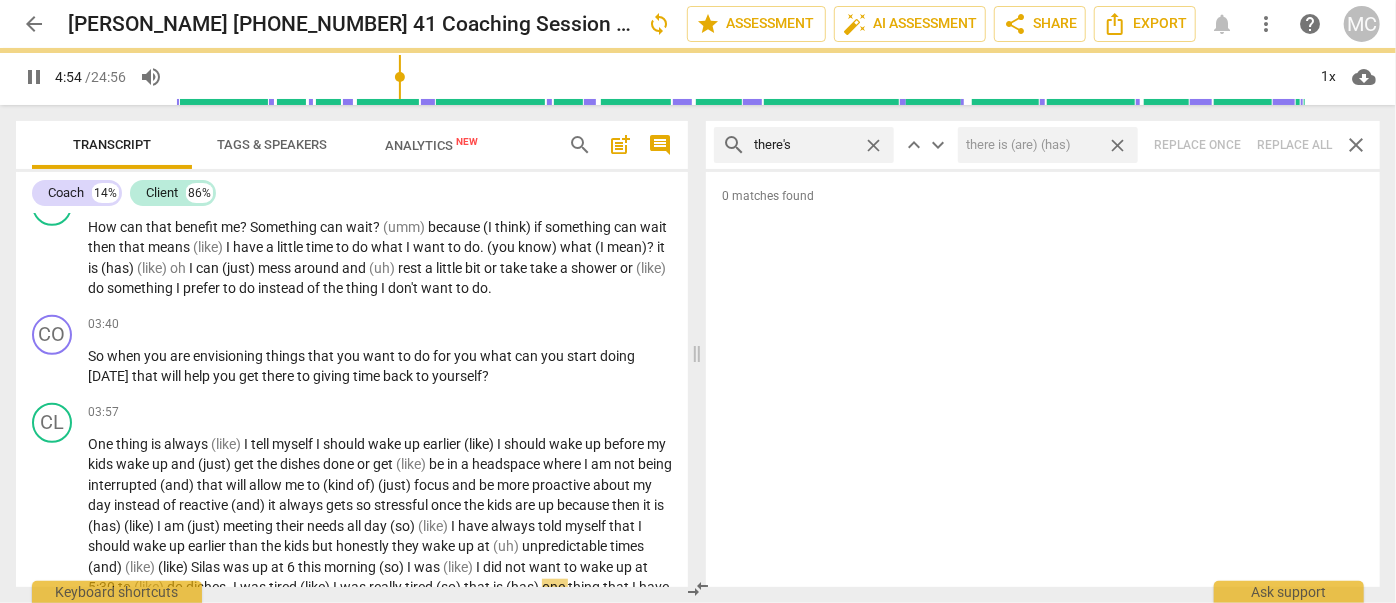 scroll, scrollTop: 1186, scrollLeft: 0, axis: vertical 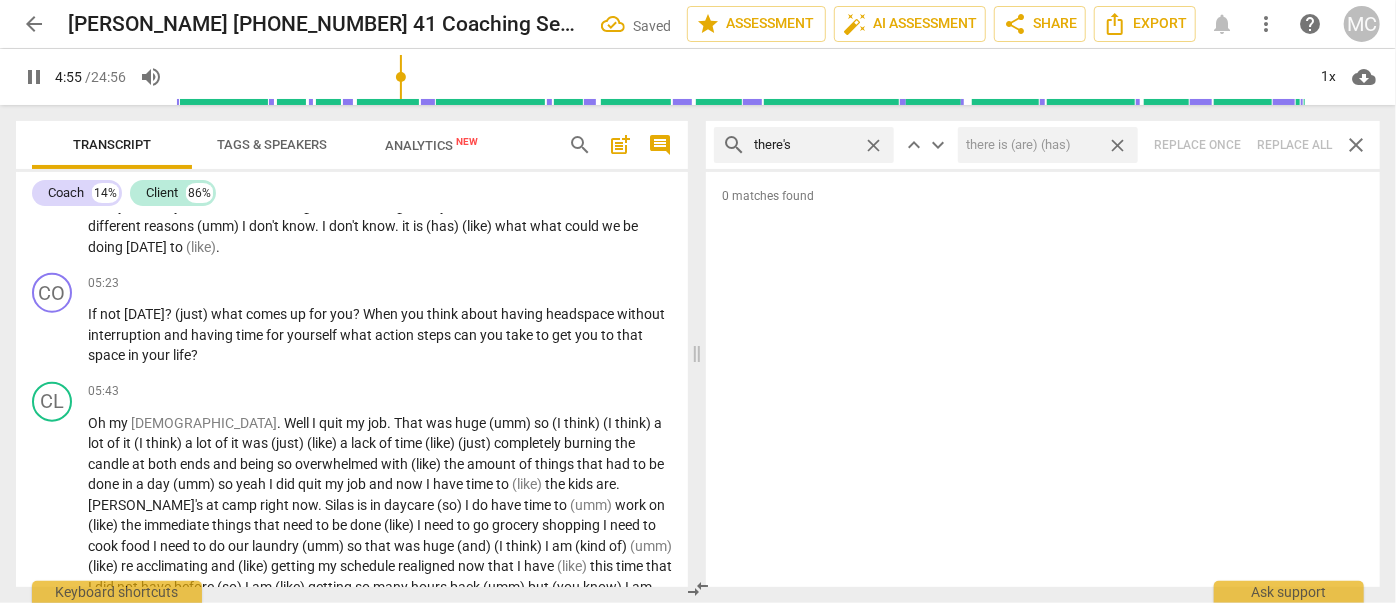 drag, startPoint x: 1124, startPoint y: 145, endPoint x: 968, endPoint y: 164, distance: 157.15279 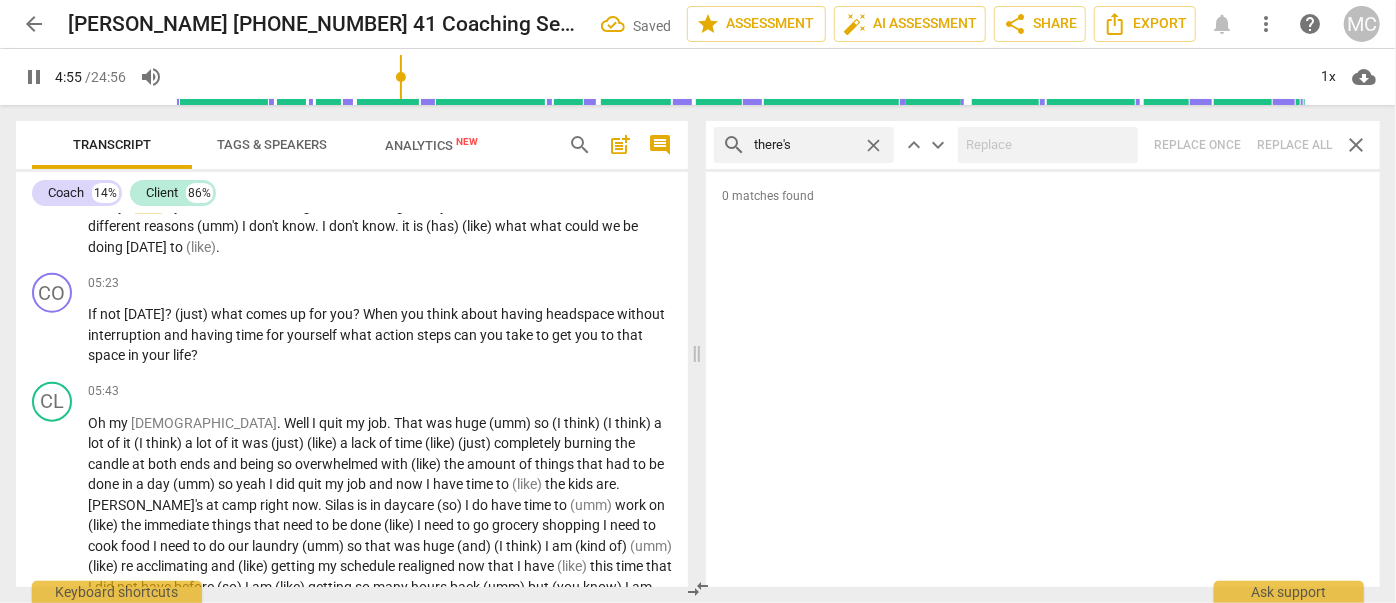 click on "close" at bounding box center (873, 145) 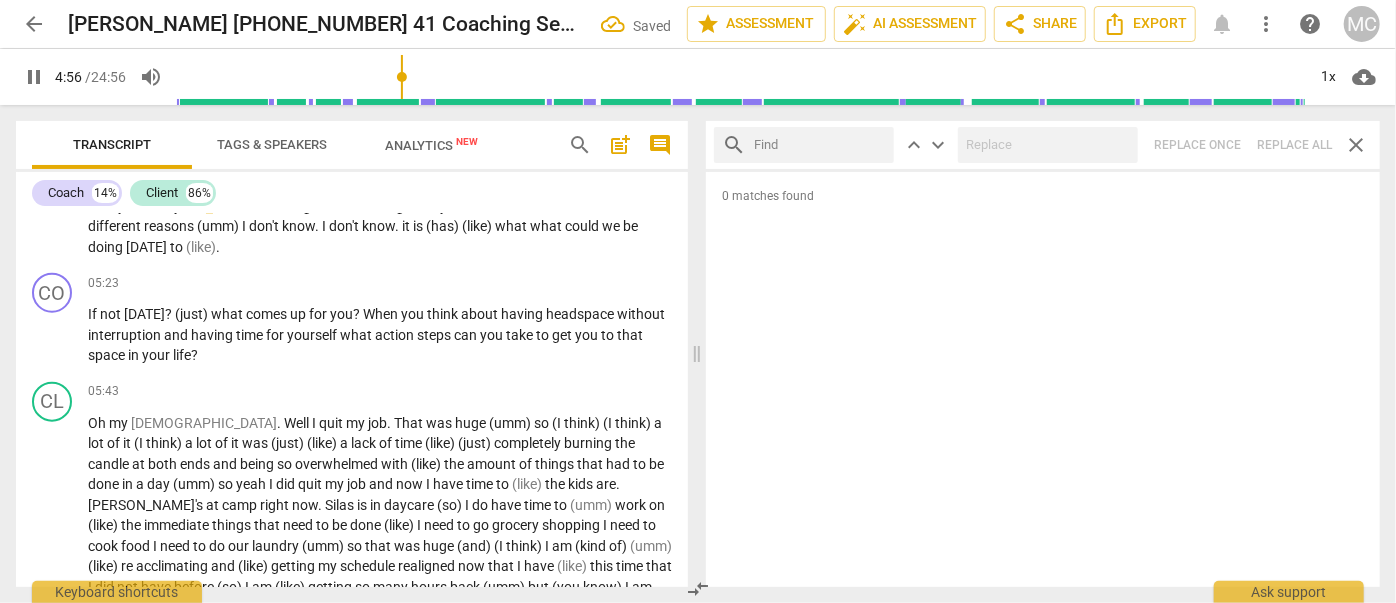 click at bounding box center [820, 145] 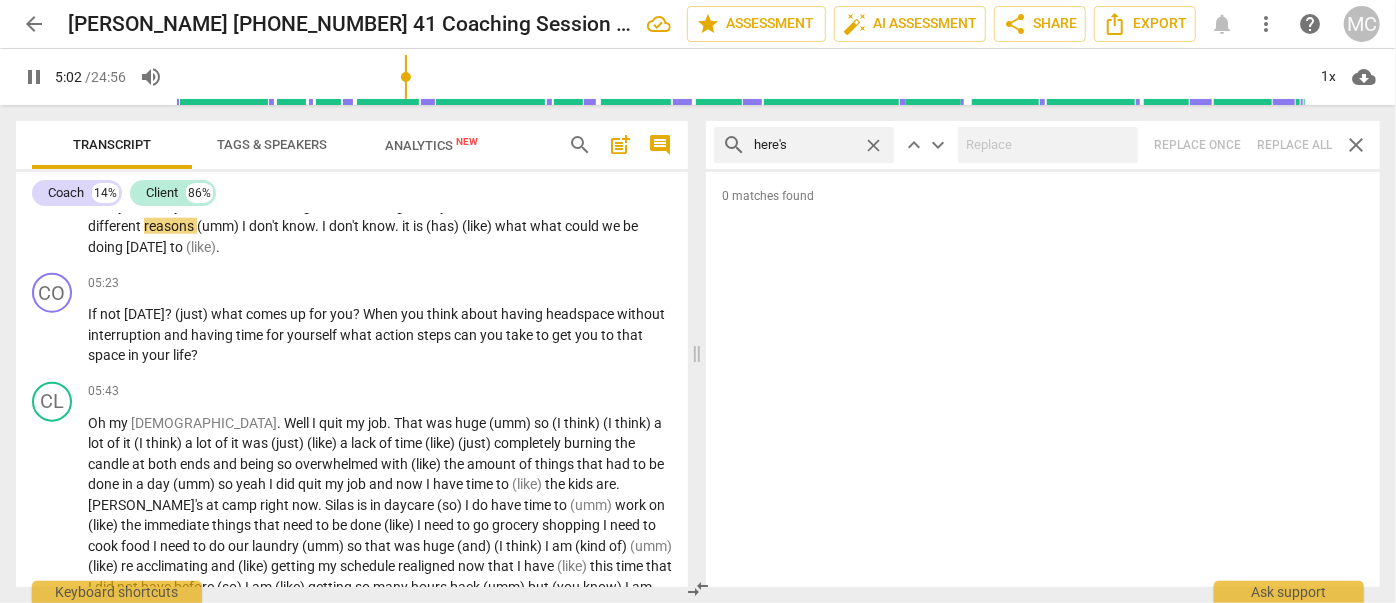 click on "search here's close keyboard_arrow_up keyboard_arrow_down Replace once Replace all close" at bounding box center (1043, 145) 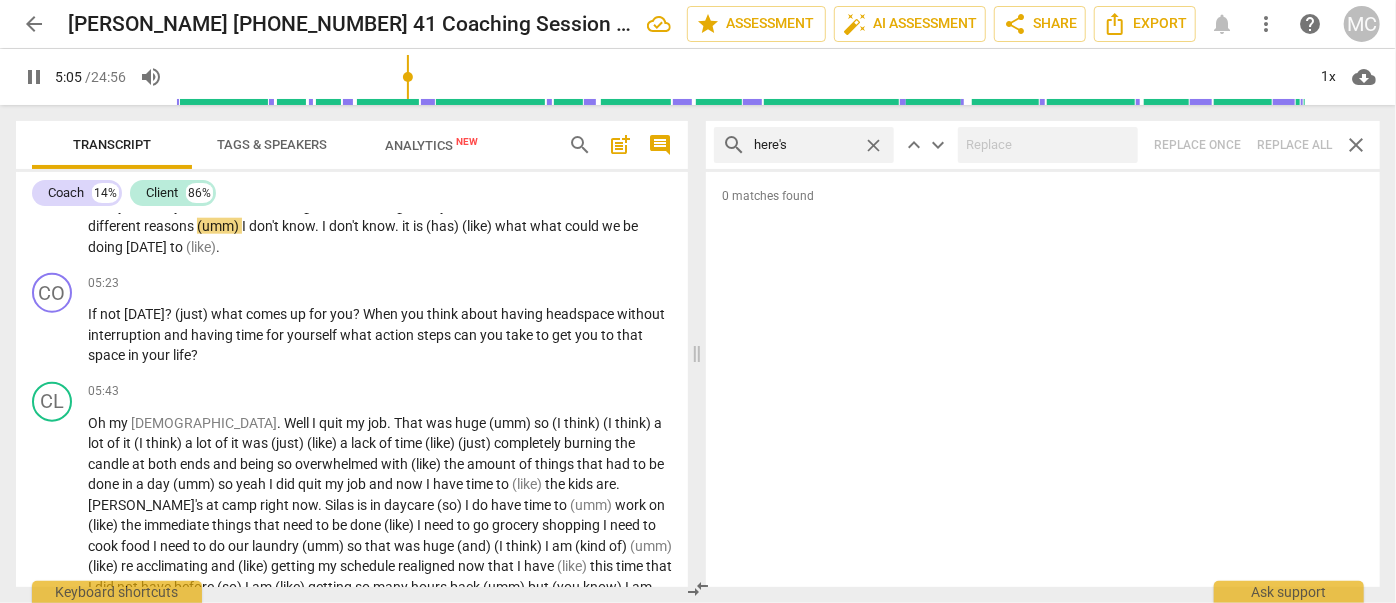 click on "close" at bounding box center (873, 145) 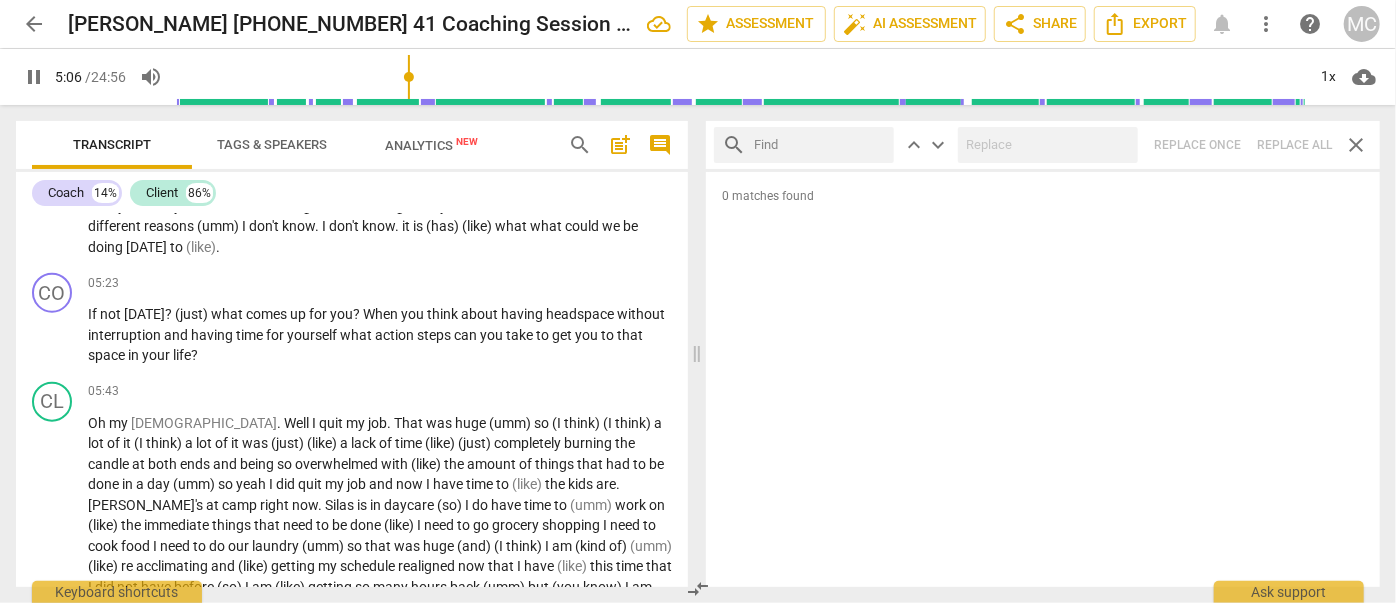 click at bounding box center [820, 145] 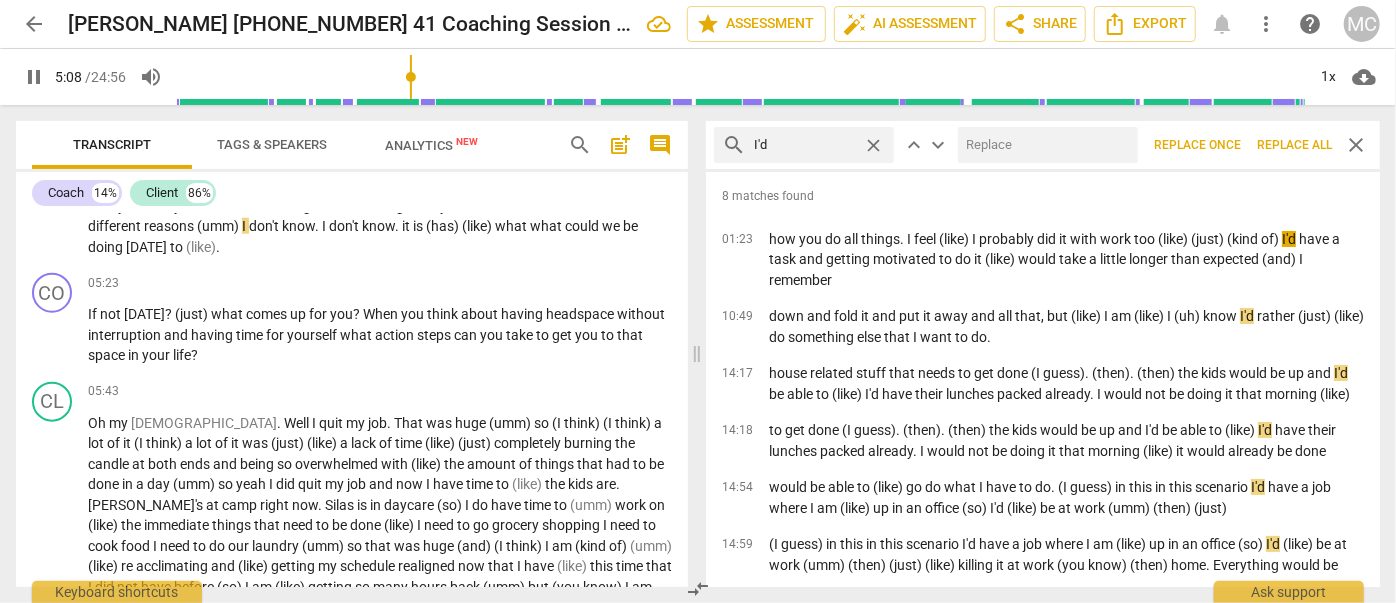click at bounding box center [1044, 145] 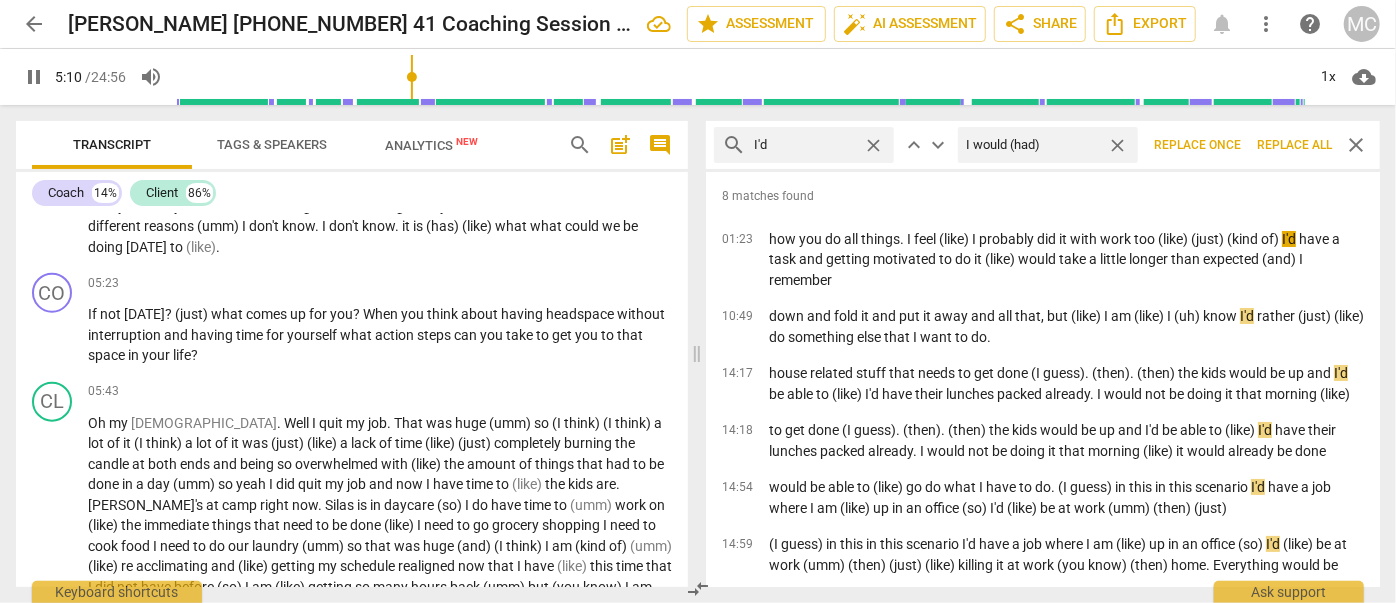 click on "Replace all" at bounding box center (1294, 145) 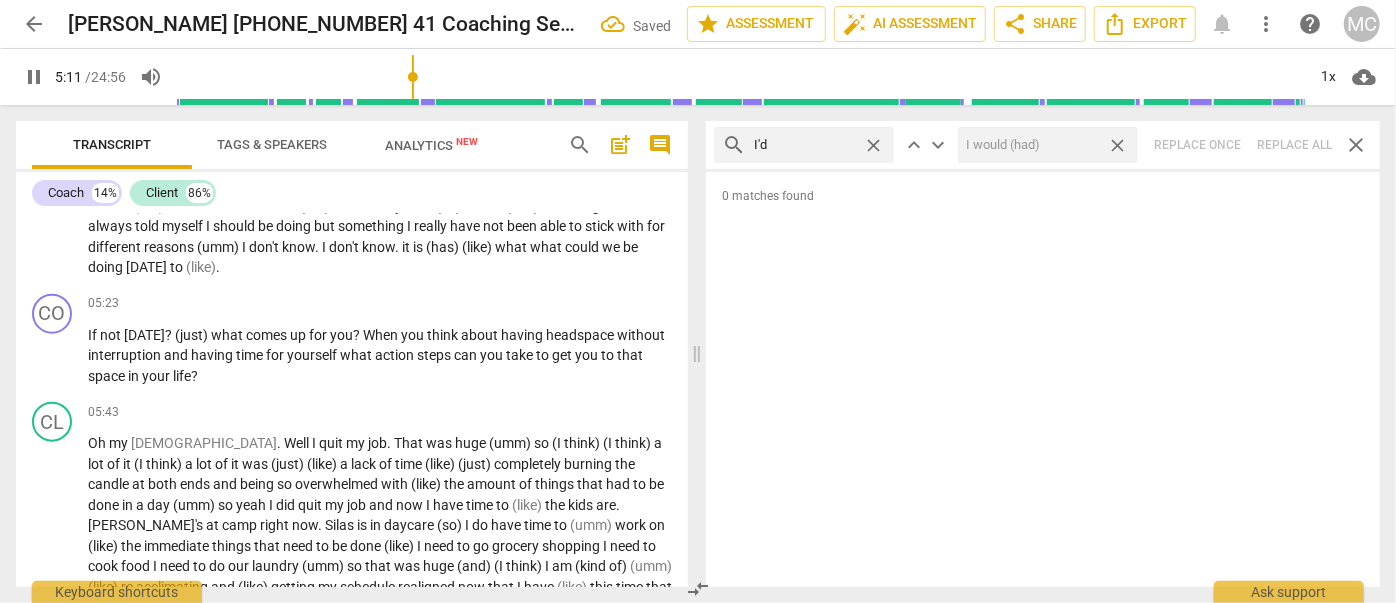 click on "close" at bounding box center (1117, 145) 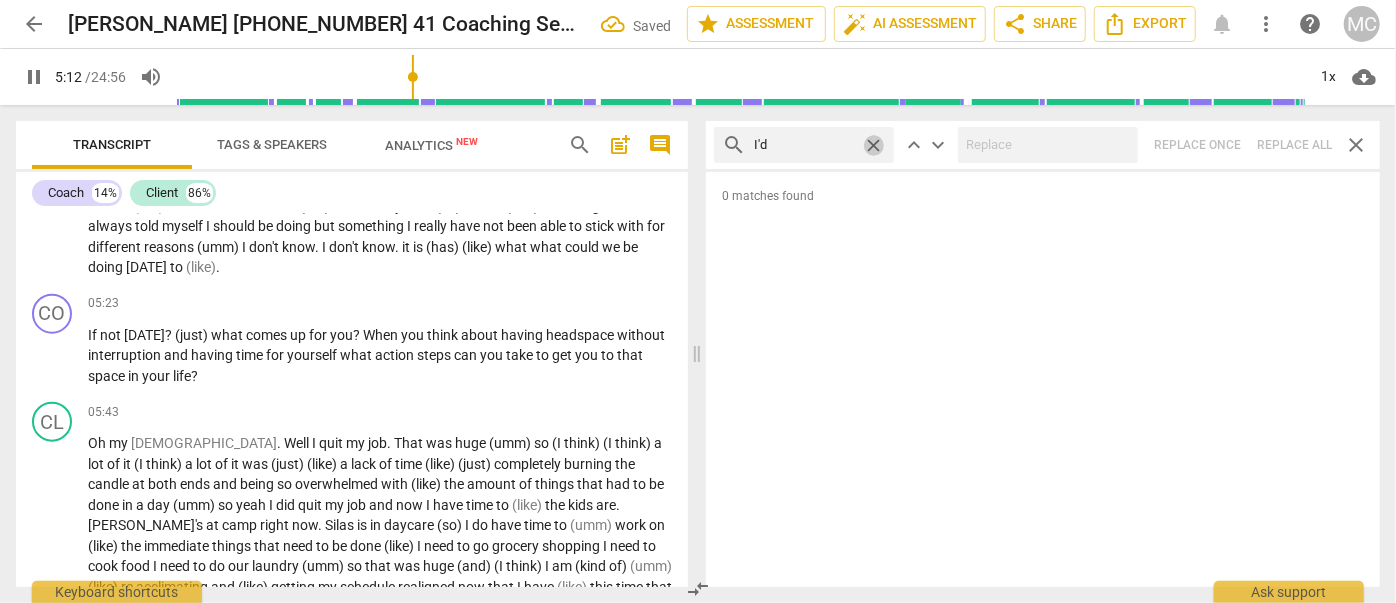 click on "close" at bounding box center [873, 145] 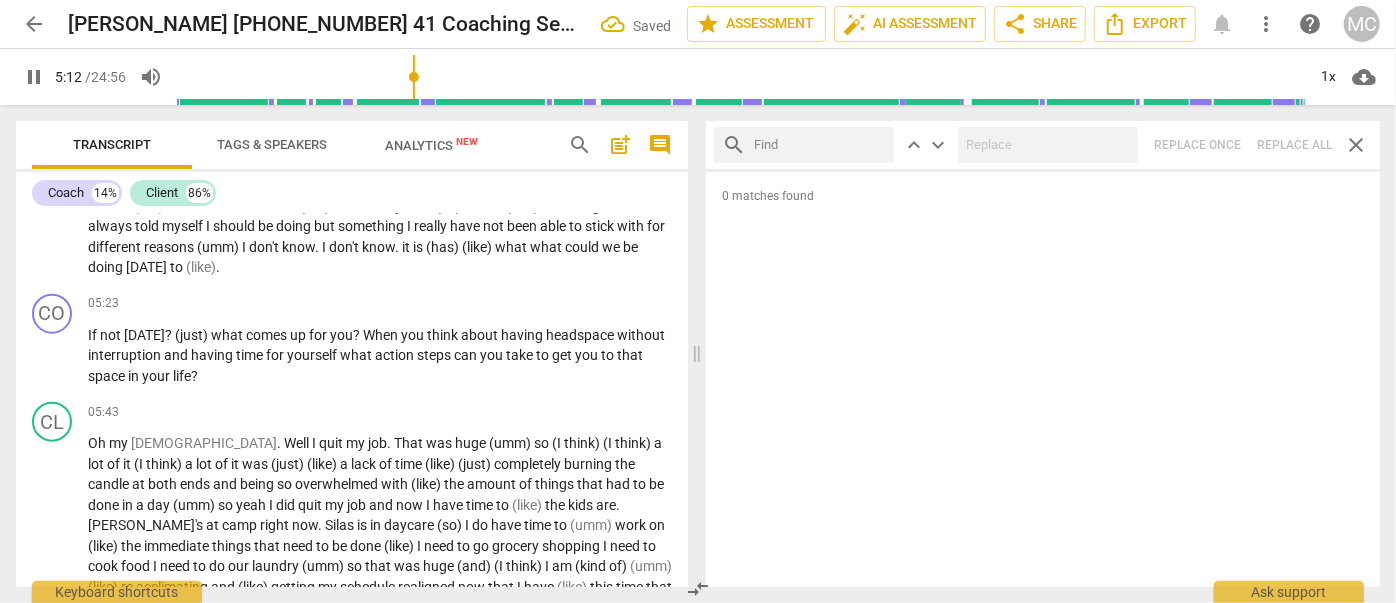 drag, startPoint x: 825, startPoint y: 146, endPoint x: 867, endPoint y: 147, distance: 42.0119 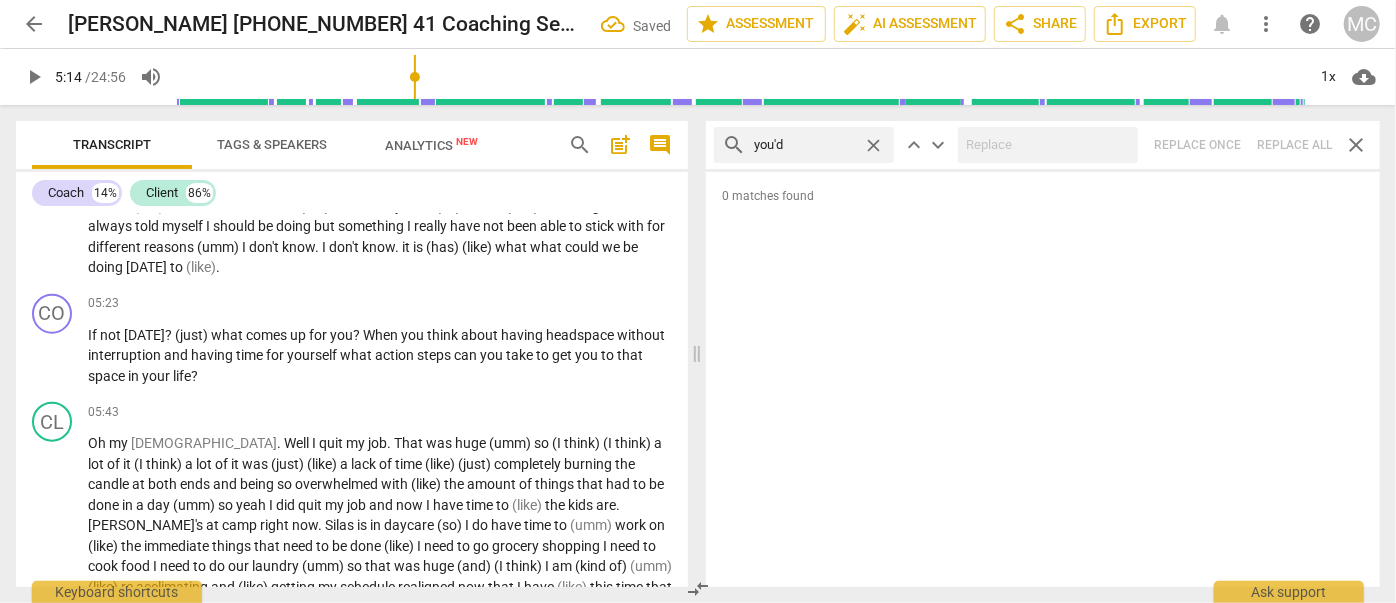 click on "search you'd close keyboard_arrow_up keyboard_arrow_down Replace once Replace all close" at bounding box center (1043, 145) 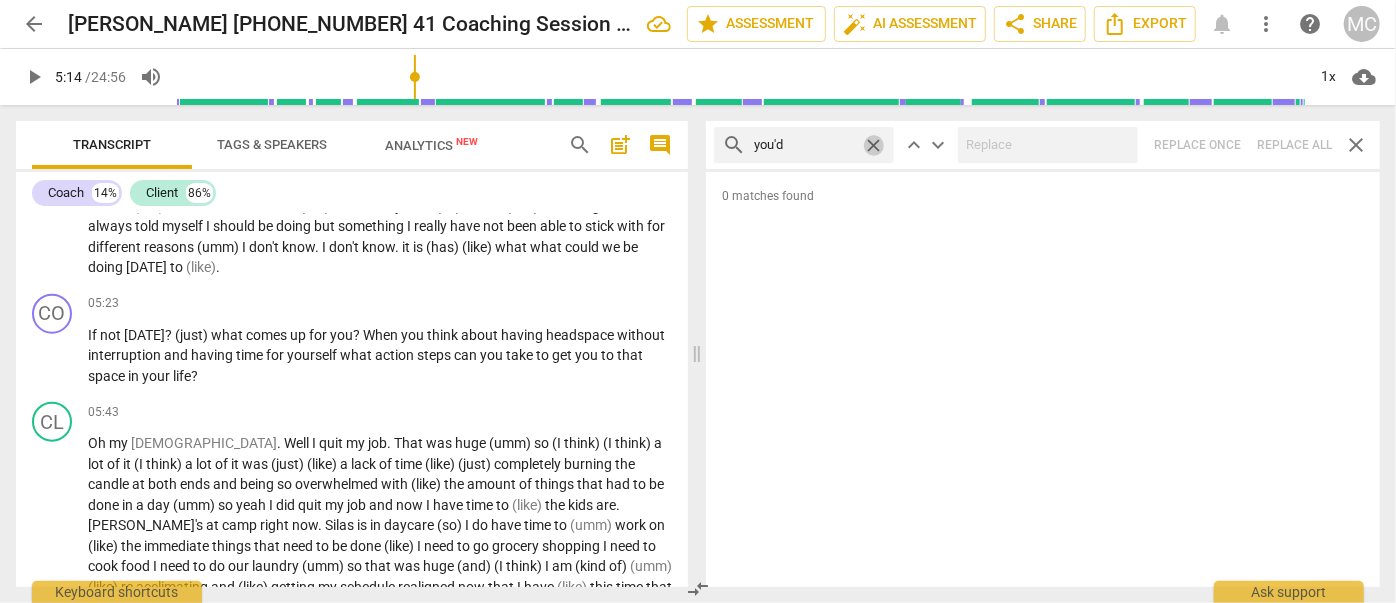 click on "close" at bounding box center [873, 145] 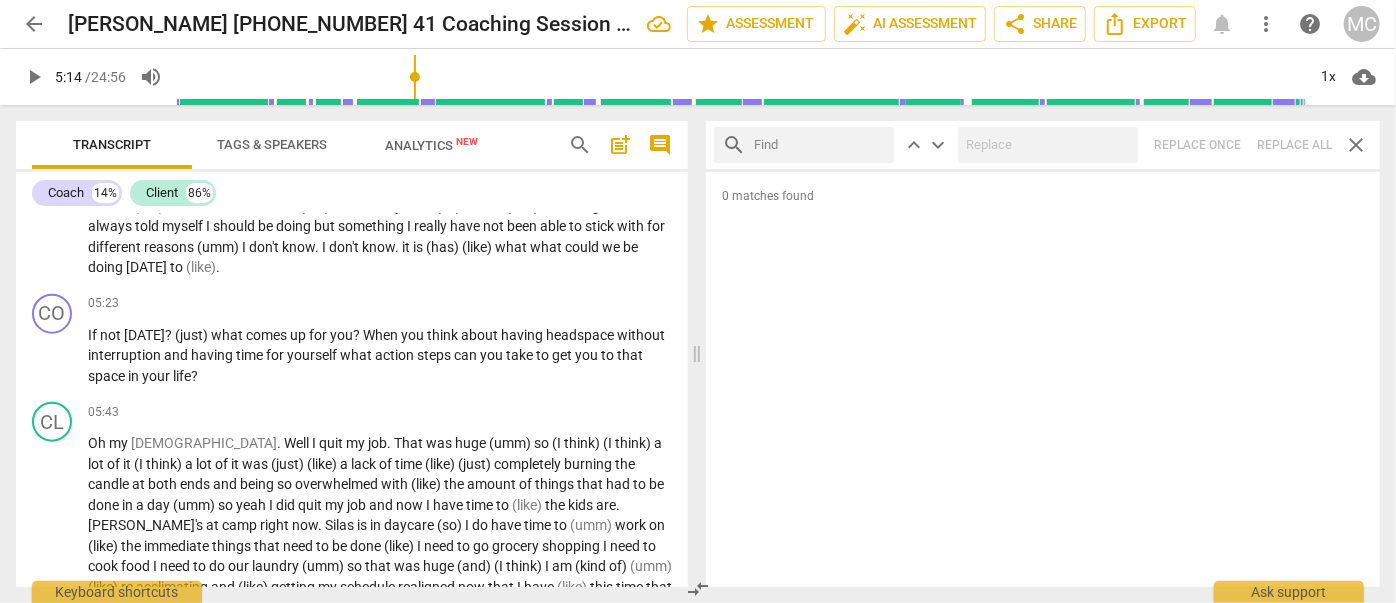 click at bounding box center [820, 145] 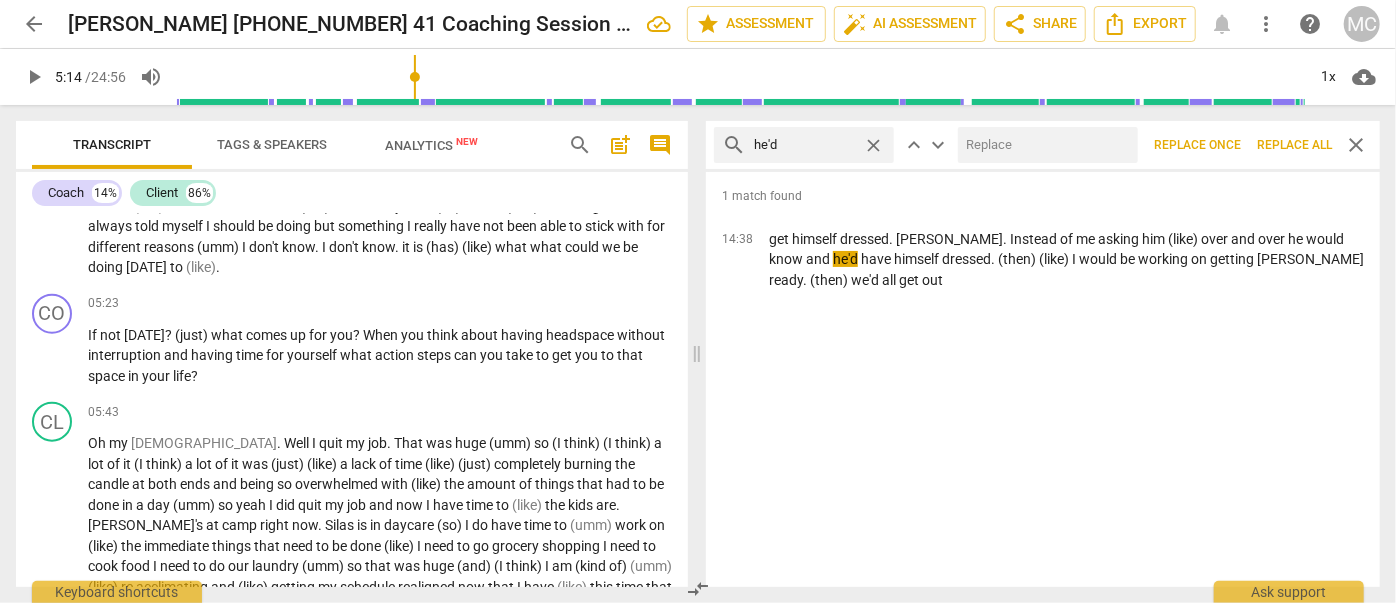 click at bounding box center (1044, 145) 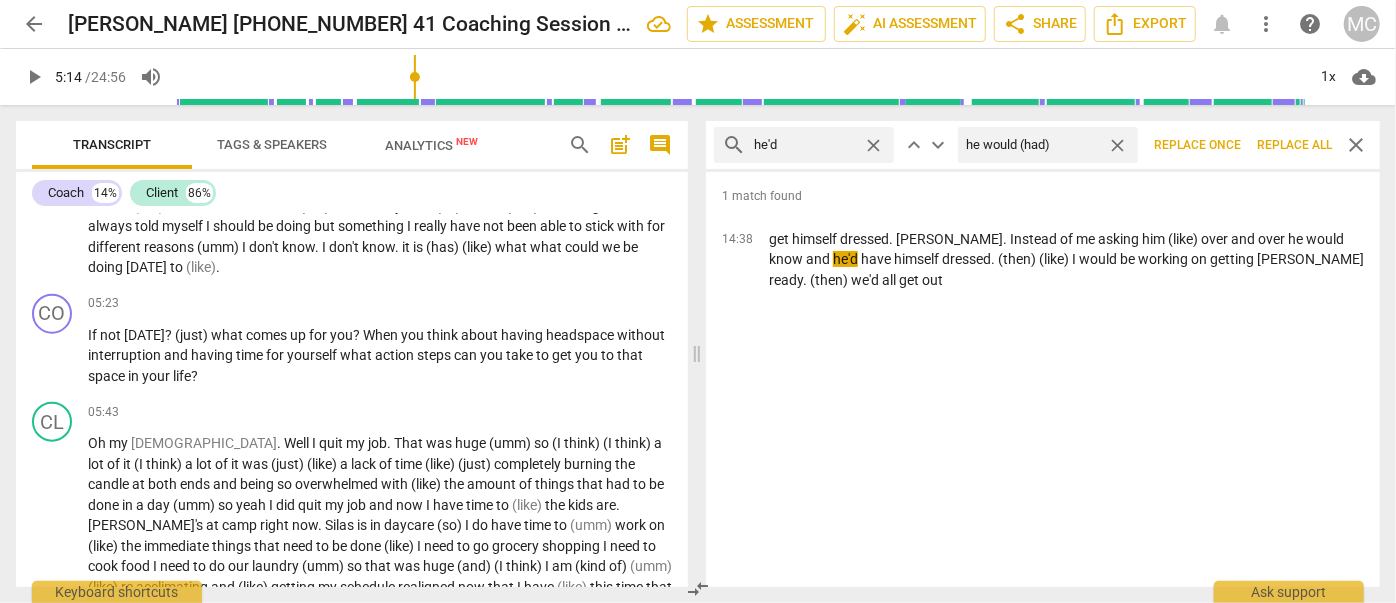 click on "Replace all" at bounding box center (1294, 145) 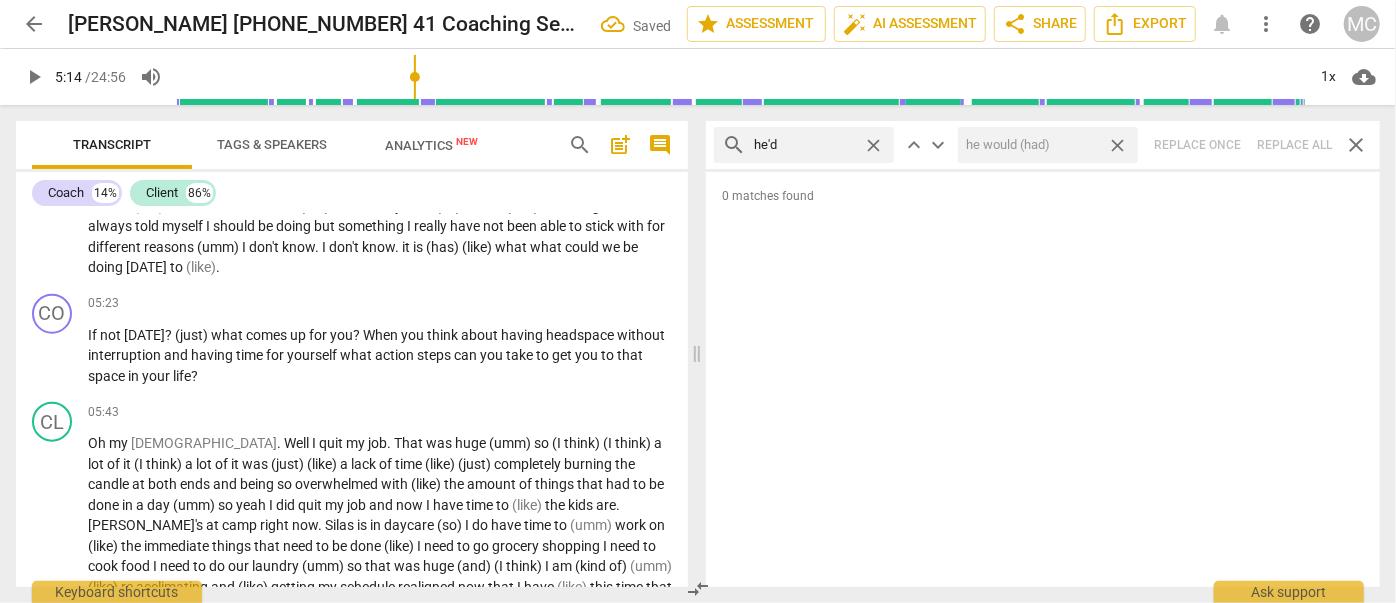 drag, startPoint x: 1117, startPoint y: 143, endPoint x: 1095, endPoint y: 144, distance: 22.022715 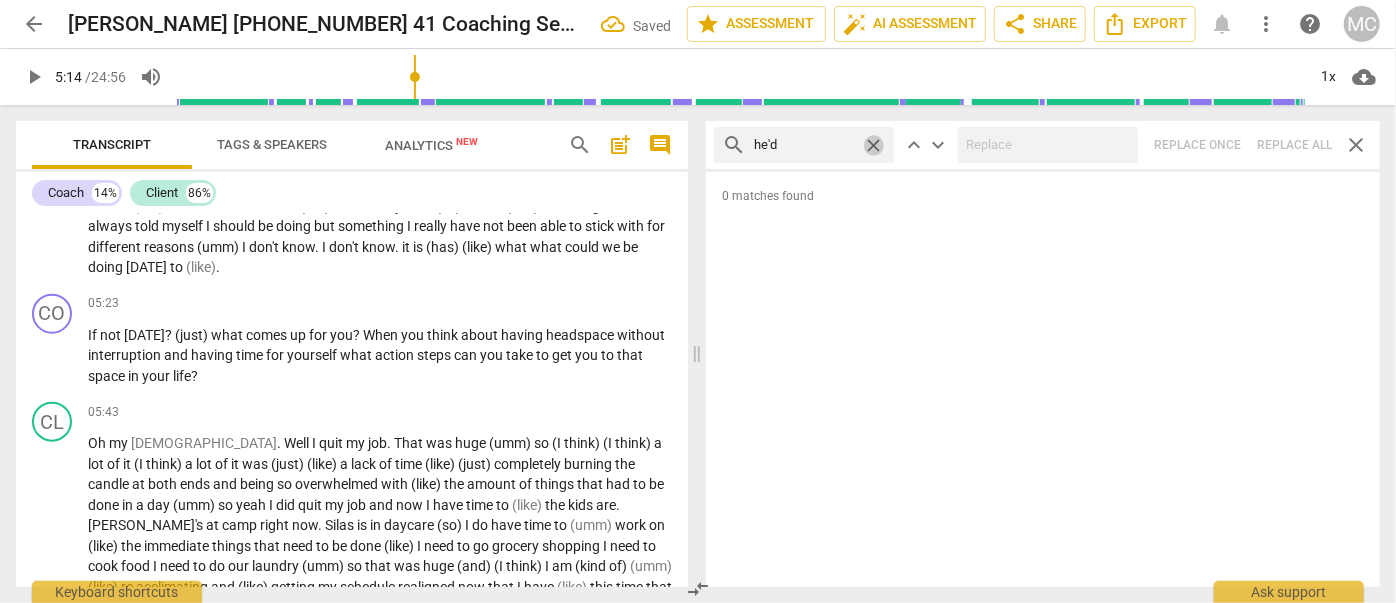 click on "close" at bounding box center [873, 145] 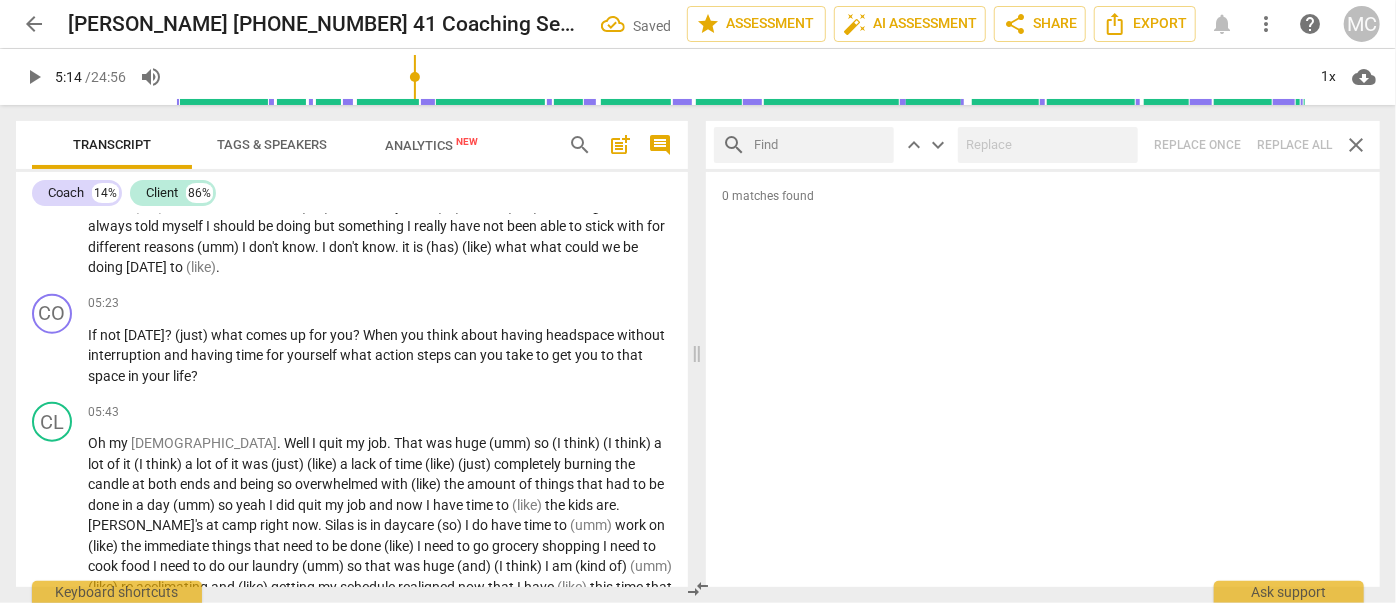 click at bounding box center [820, 145] 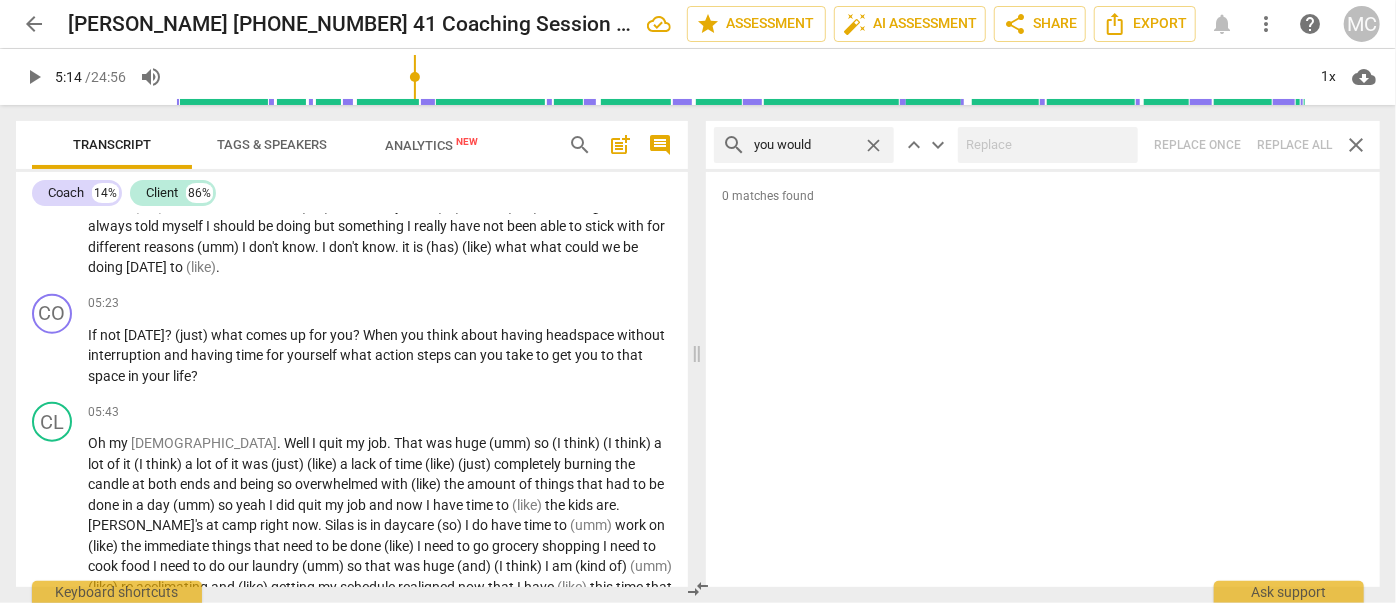 click on "search you would close keyboard_arrow_up keyboard_arrow_down Replace once Replace all close" at bounding box center [1043, 145] 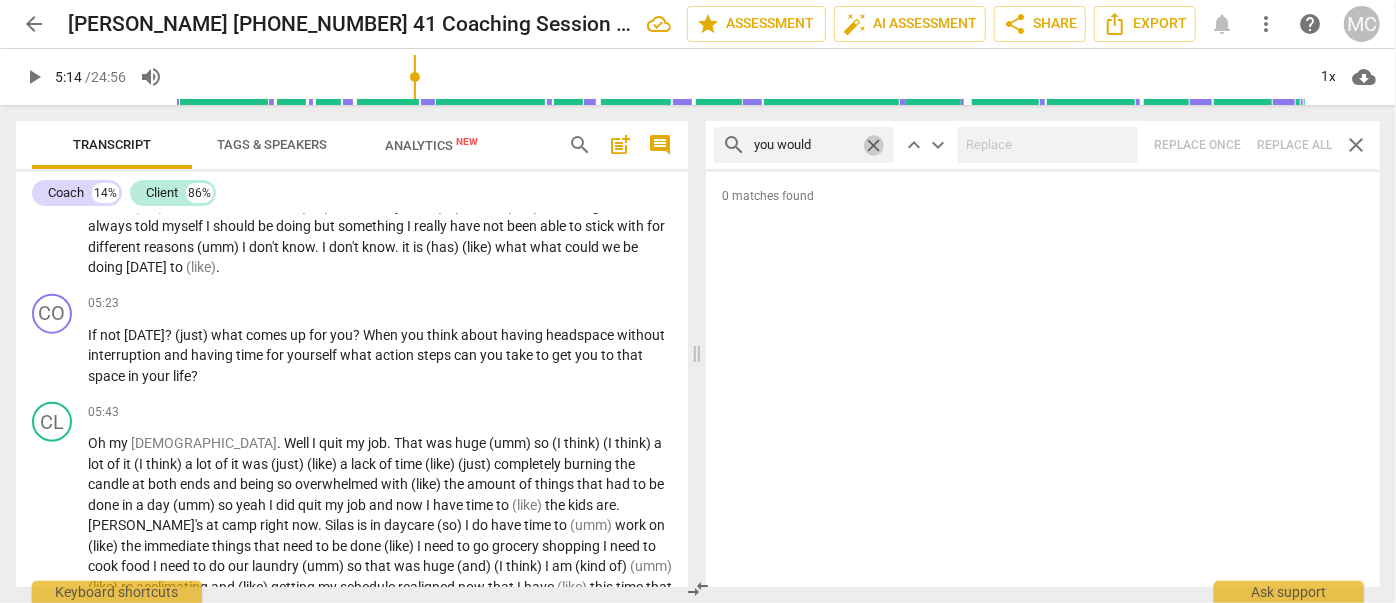 click on "close" at bounding box center (873, 145) 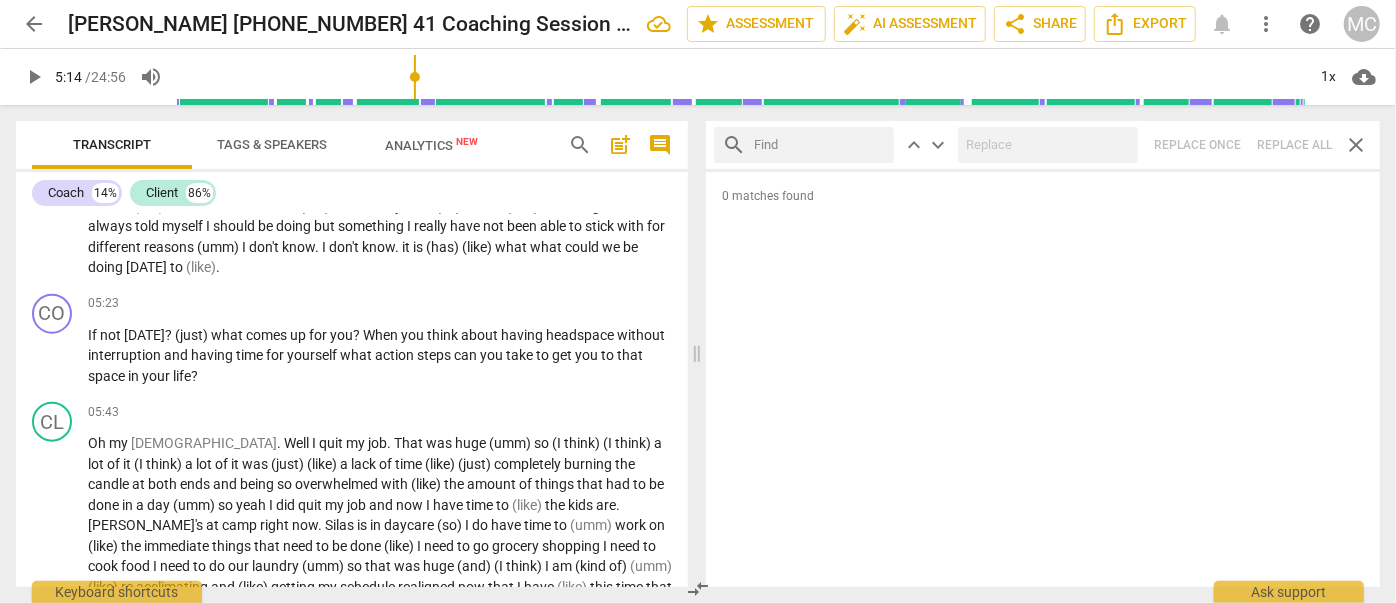 click at bounding box center (820, 145) 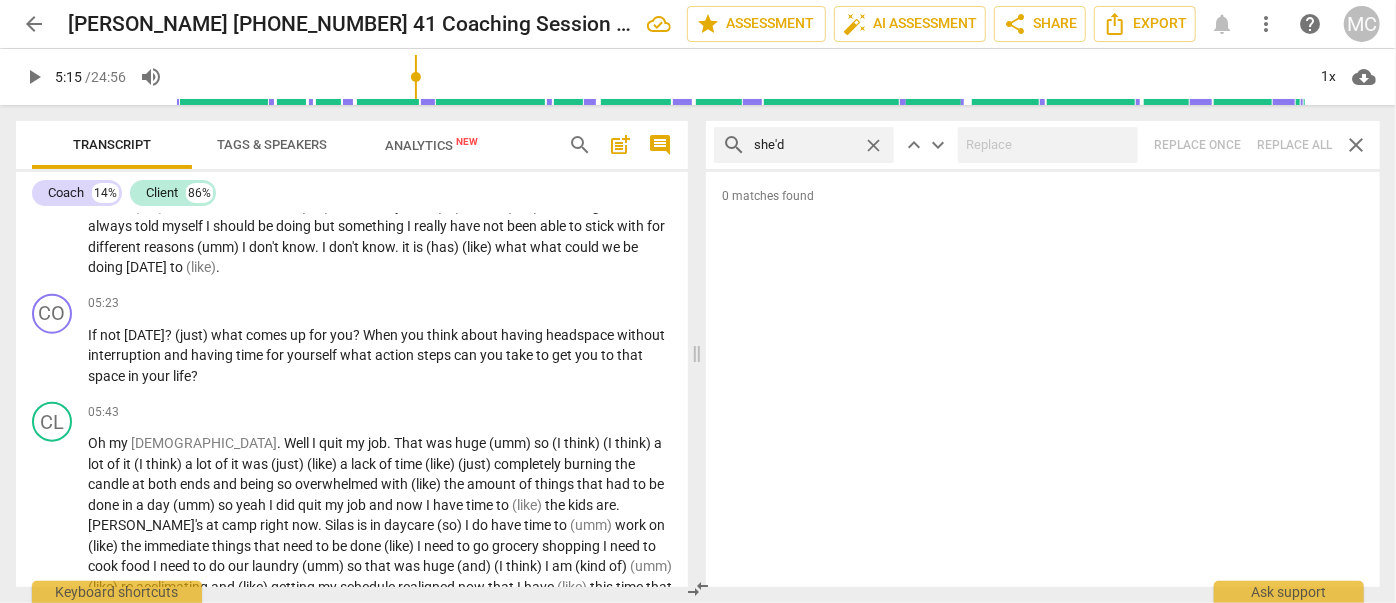 click on "search she'd close keyboard_arrow_up keyboard_arrow_down Replace once Replace all close" at bounding box center [1043, 145] 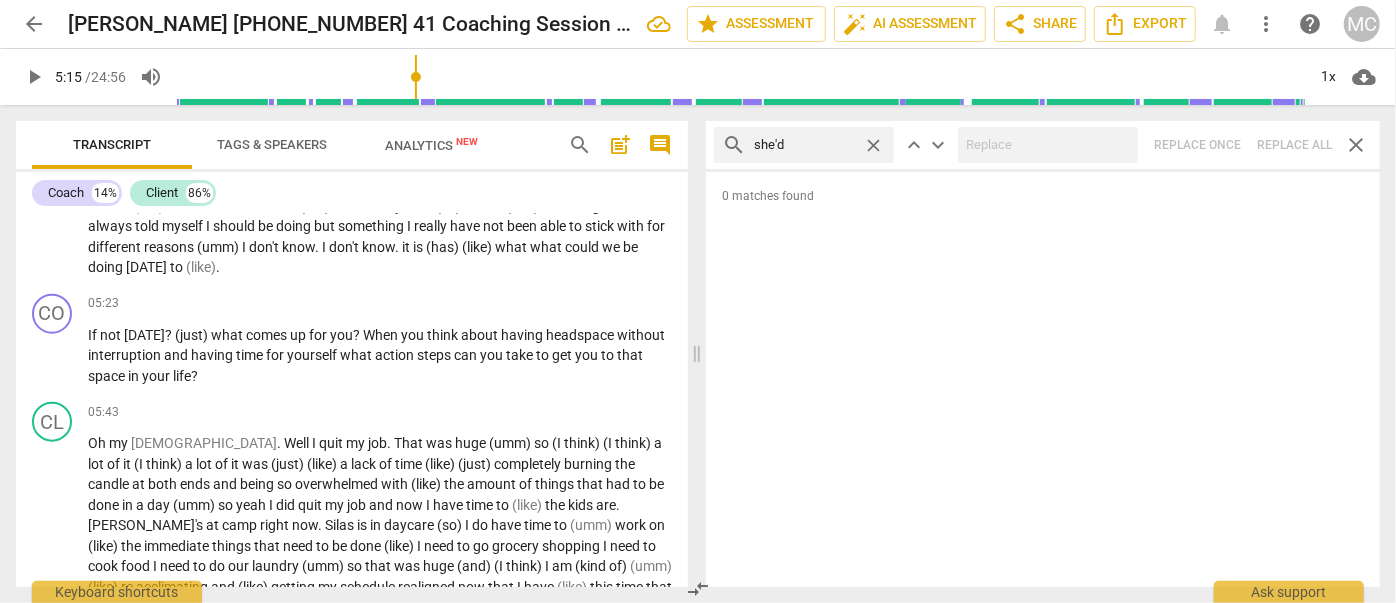 click on "close" at bounding box center (873, 145) 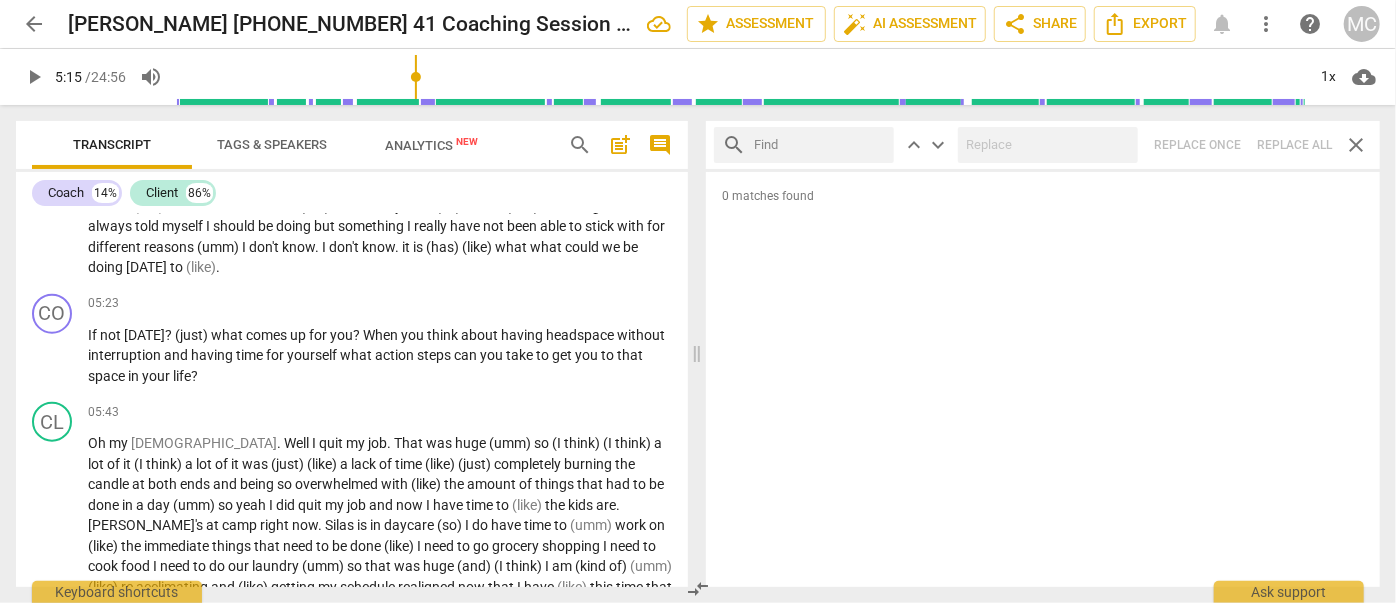 drag, startPoint x: 835, startPoint y: 147, endPoint x: 848, endPoint y: 147, distance: 13 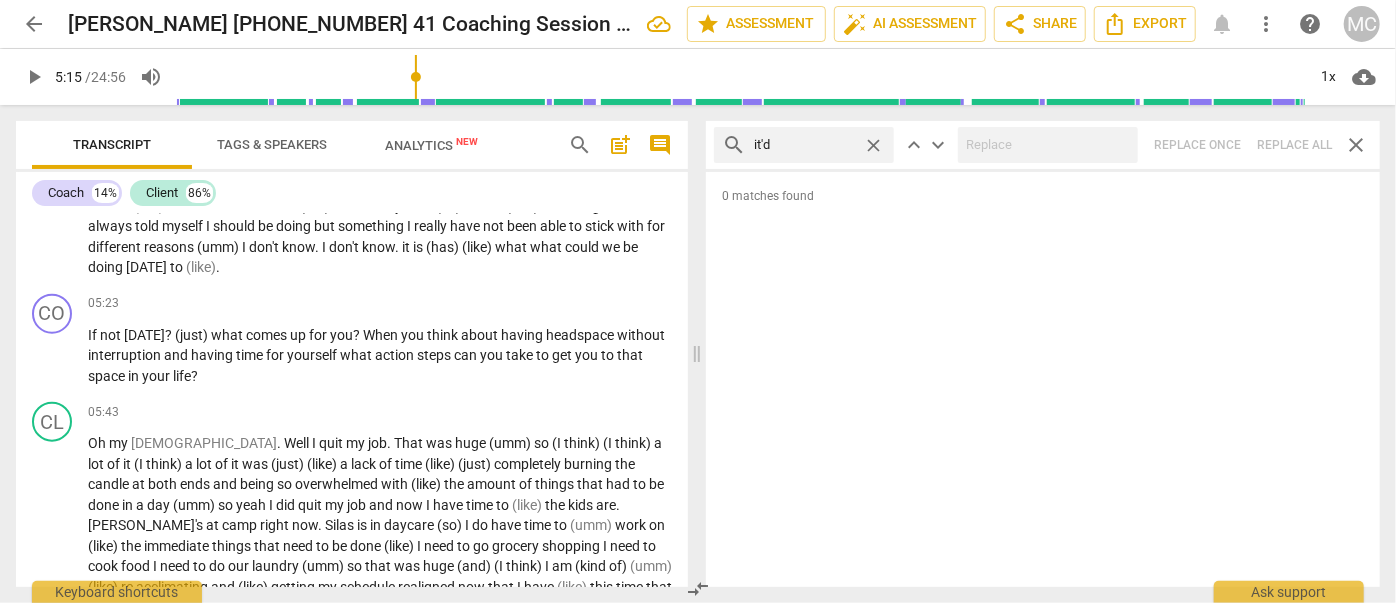 click on "search it'd close keyboard_arrow_up keyboard_arrow_down Replace once Replace all close" at bounding box center [1043, 145] 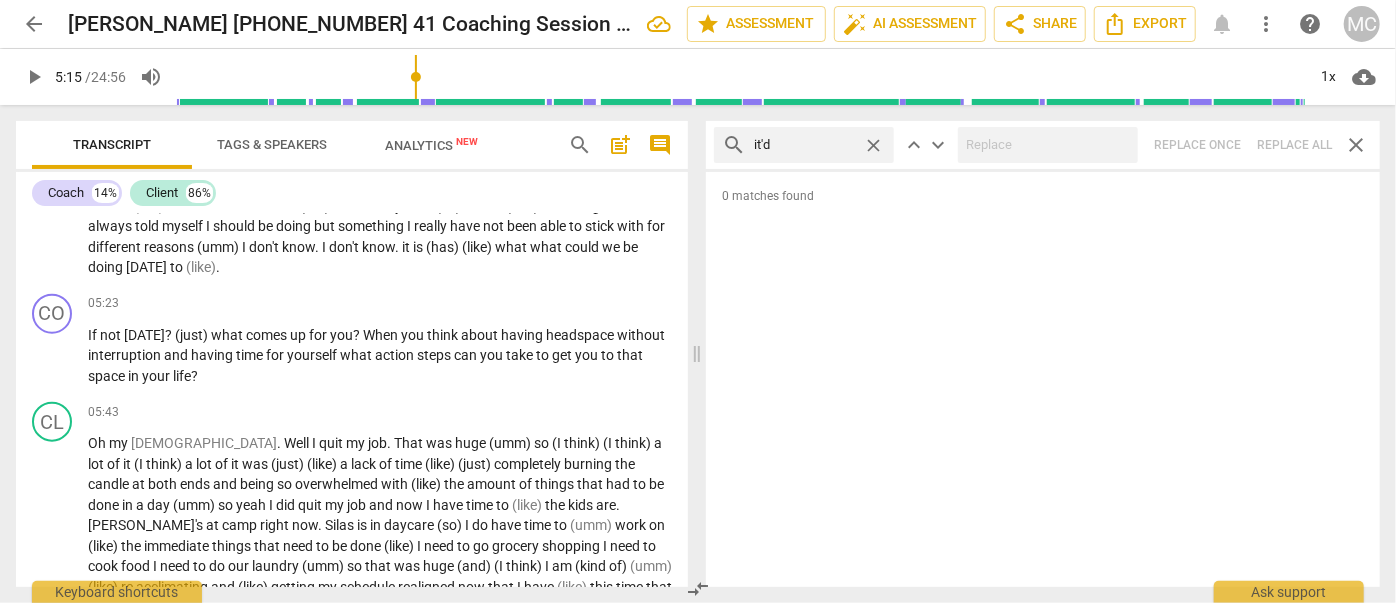 click on "close" at bounding box center [873, 145] 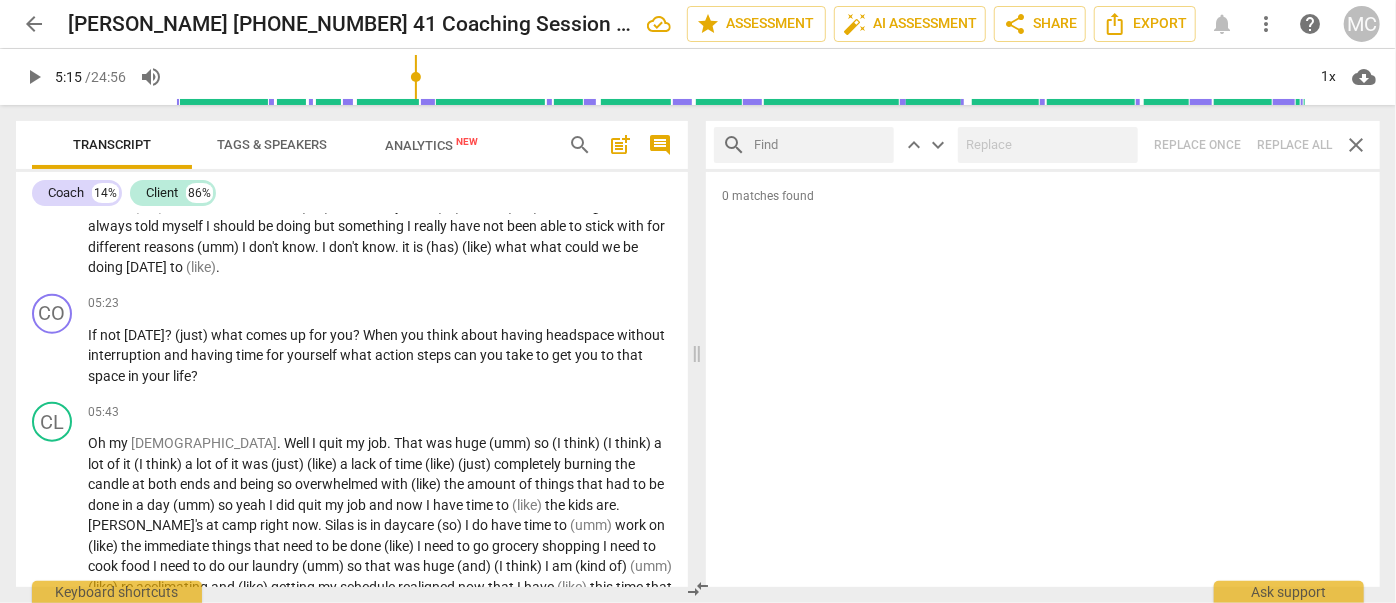 click at bounding box center [820, 145] 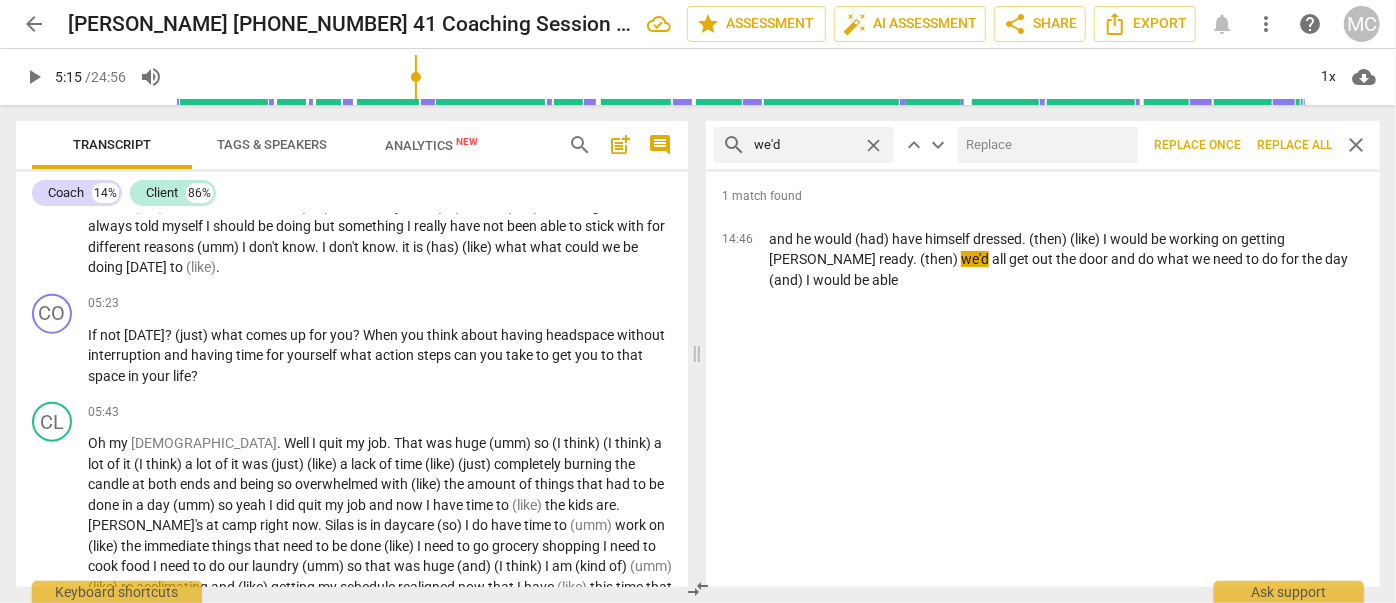 click at bounding box center (1044, 145) 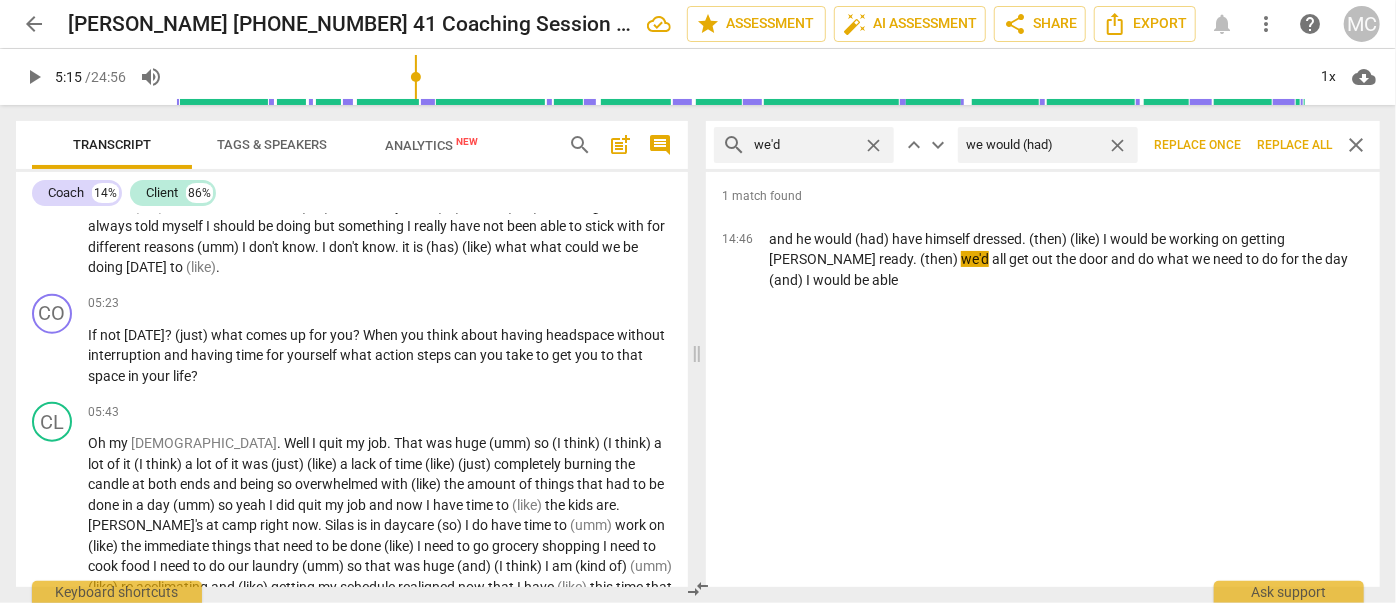 click on "Replace all" at bounding box center (1294, 145) 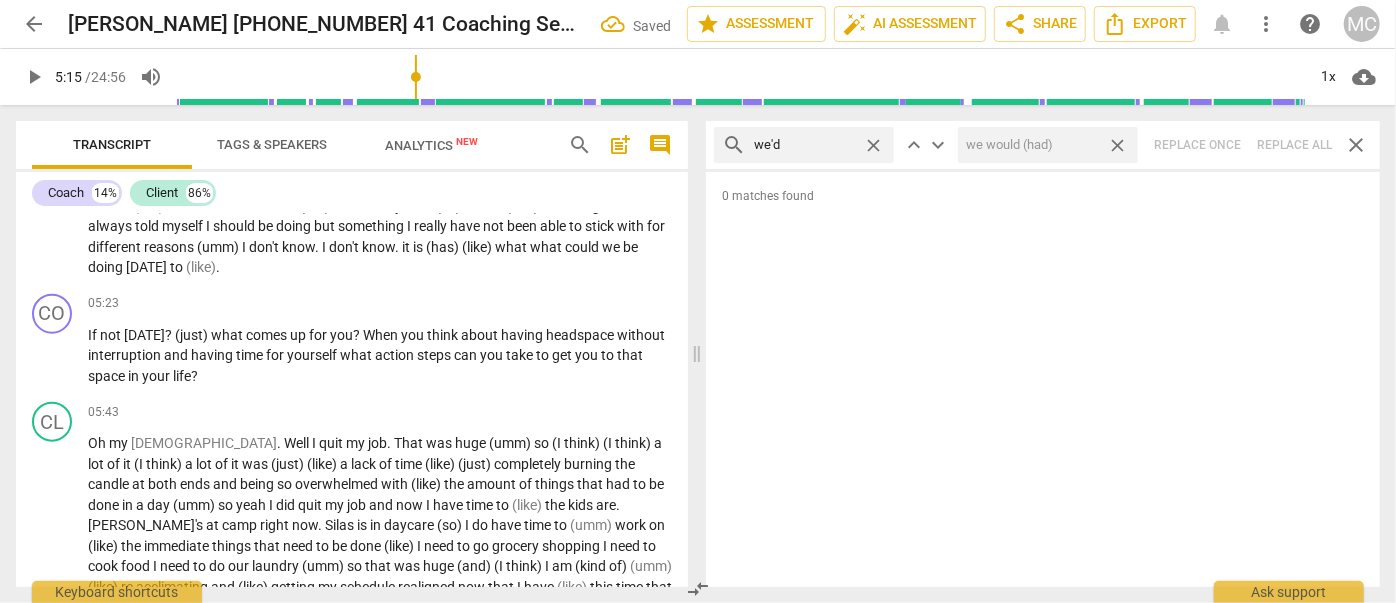 click on "close" at bounding box center [1117, 145] 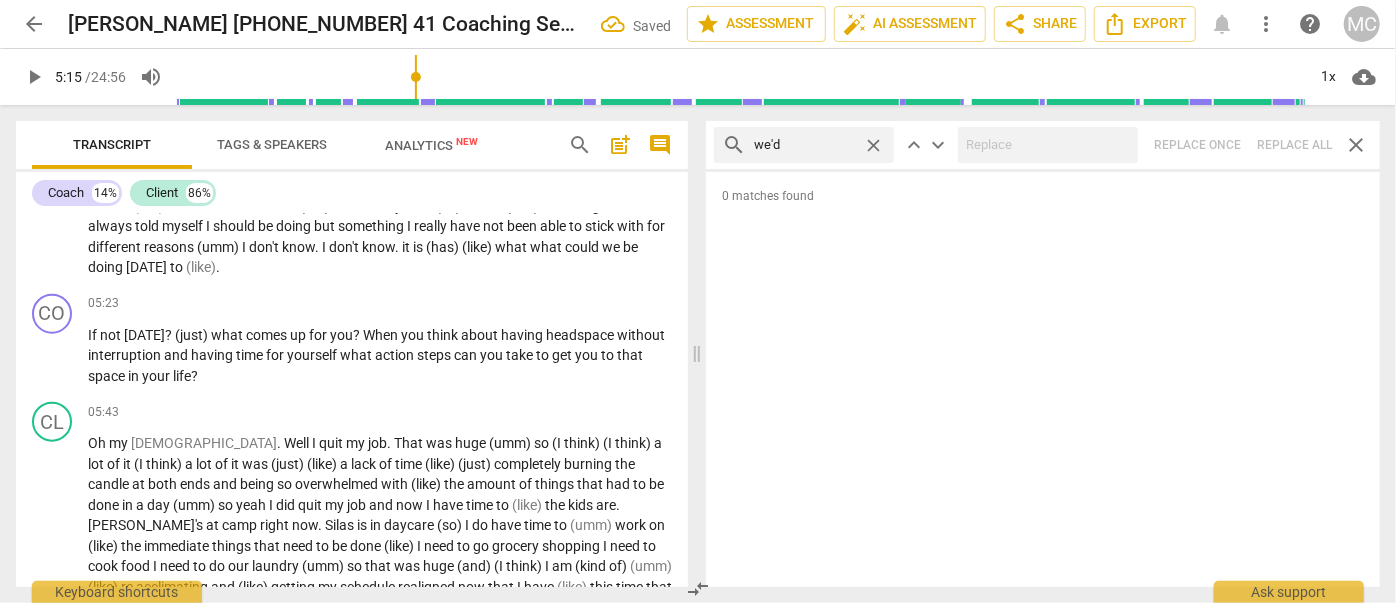click on "close" at bounding box center (873, 145) 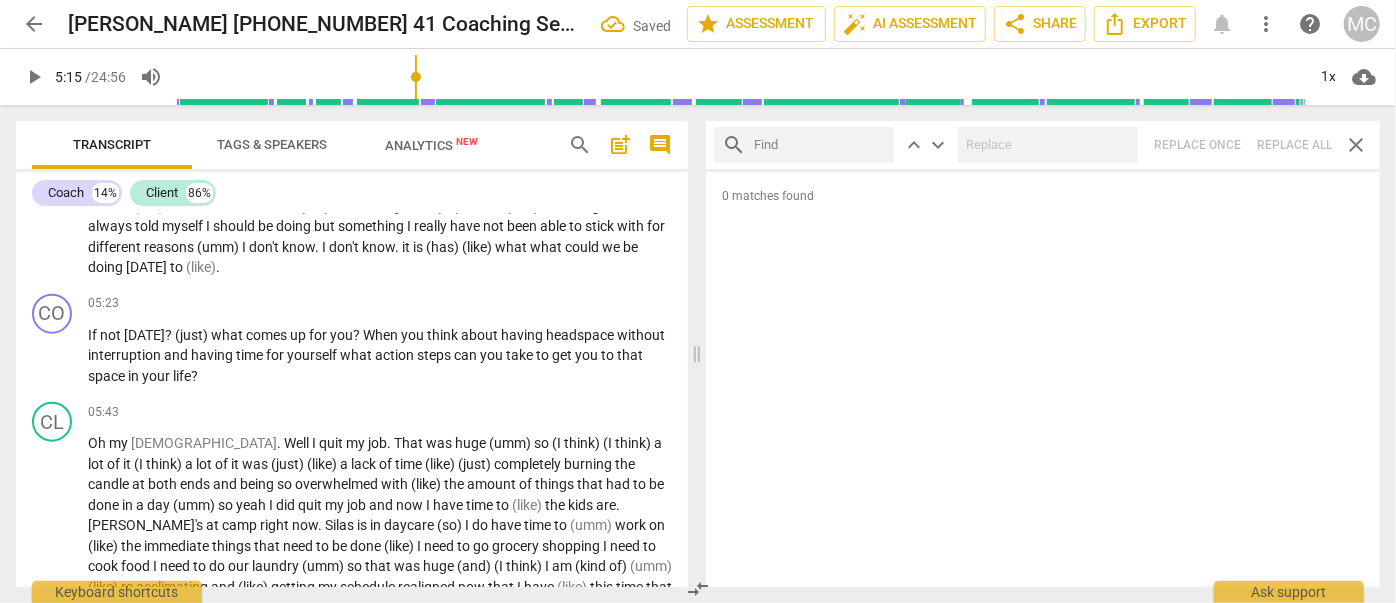 click at bounding box center (820, 145) 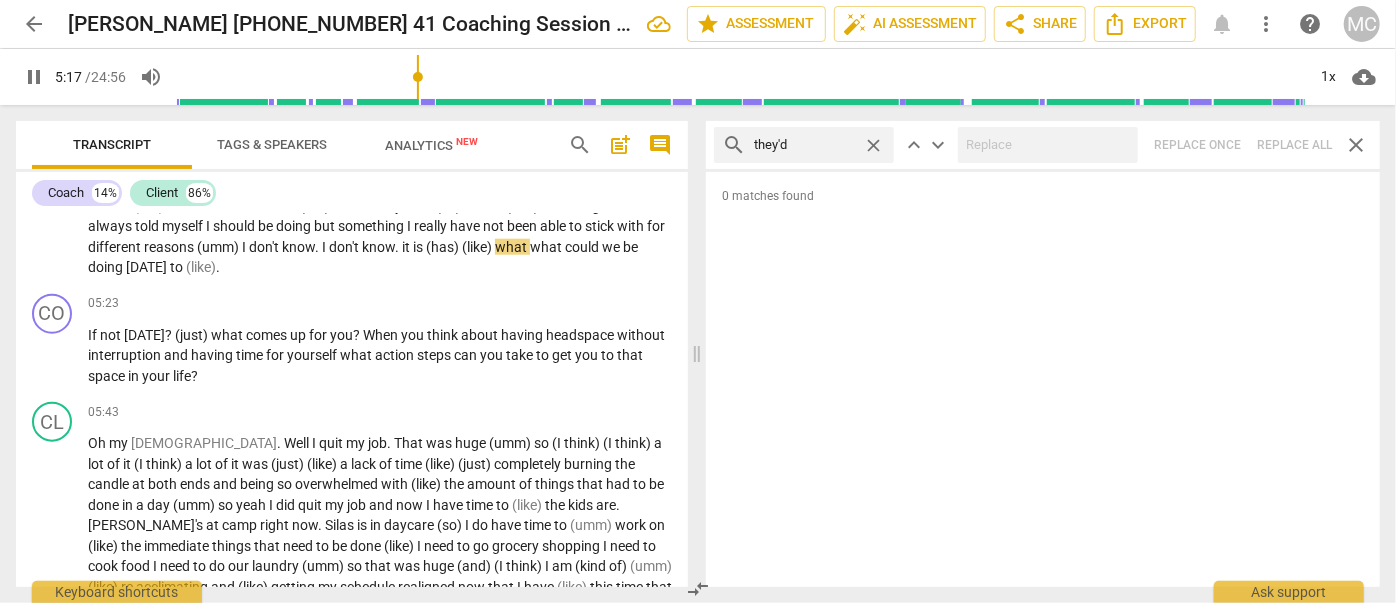 click on "search they'd close keyboard_arrow_up keyboard_arrow_down Replace once Replace all close" at bounding box center [1043, 145] 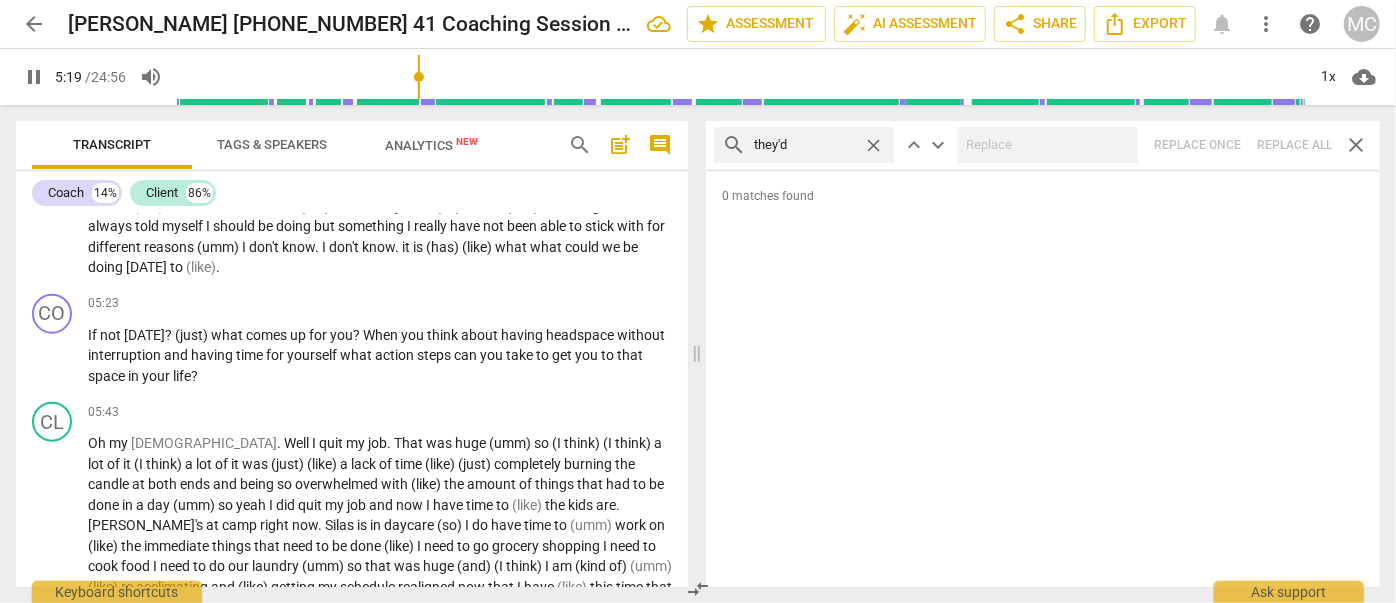 click on "close" at bounding box center (873, 145) 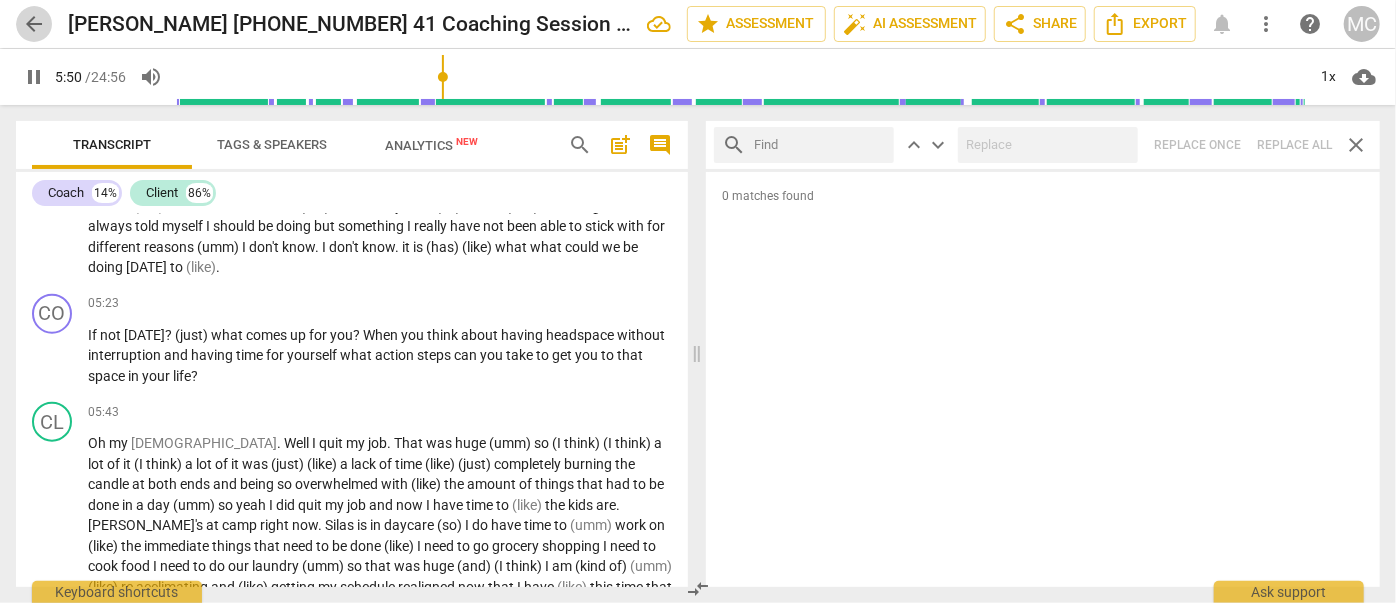 click on "arrow_back" at bounding box center [34, 24] 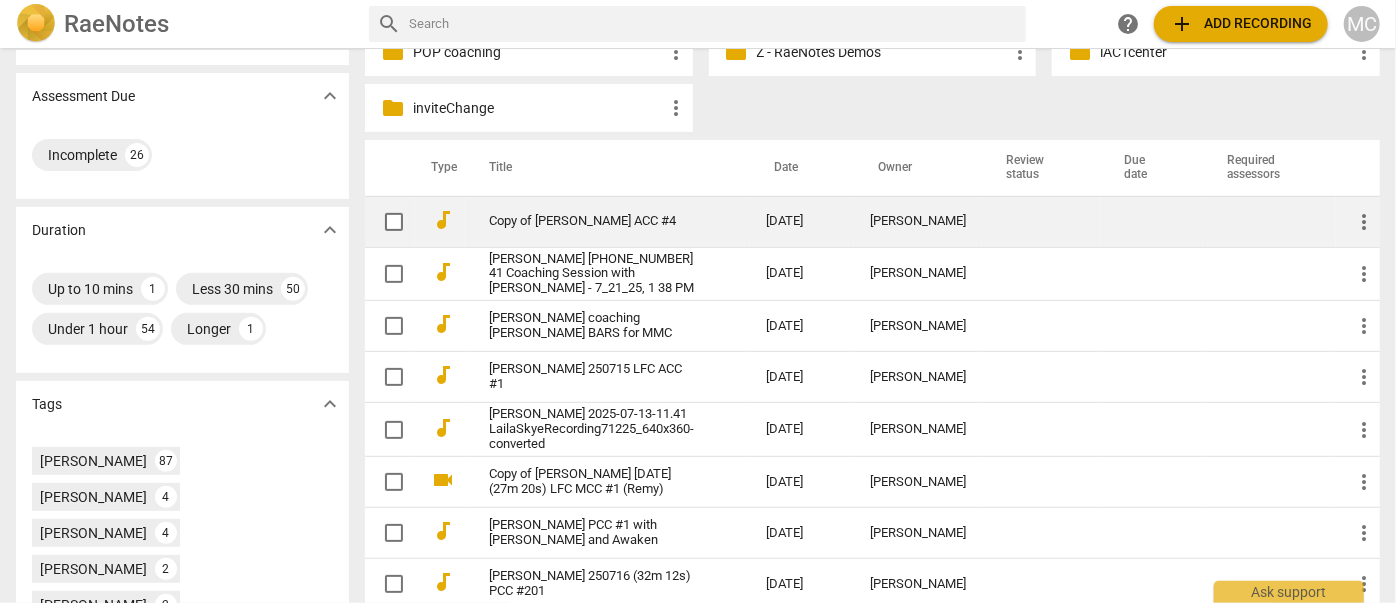 scroll, scrollTop: 363, scrollLeft: 0, axis: vertical 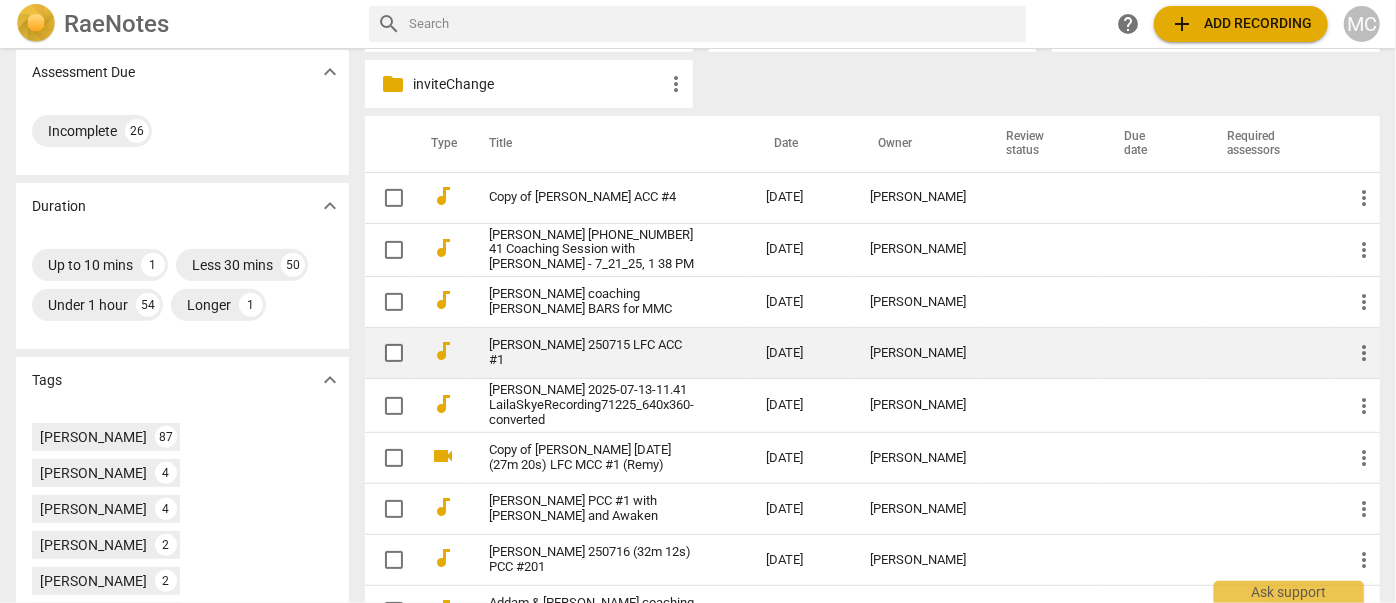 click on "[PERSON_NAME] 250715 LFC ACC #1" at bounding box center (607, 353) 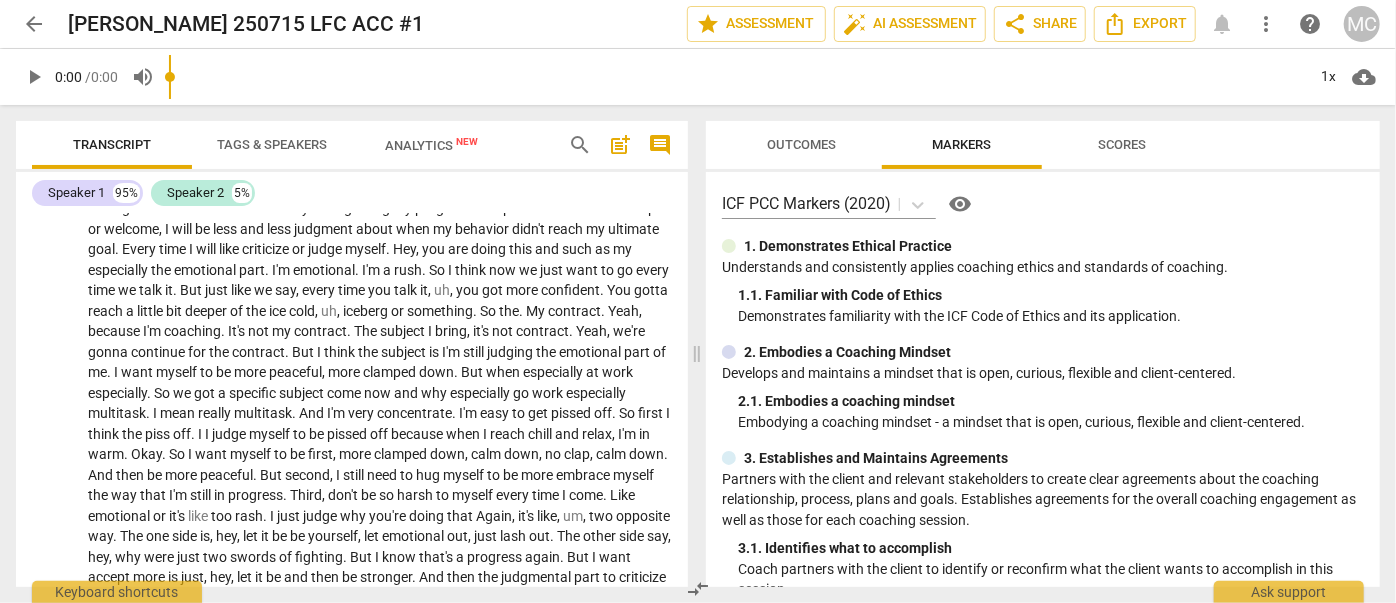 scroll, scrollTop: 545, scrollLeft: 0, axis: vertical 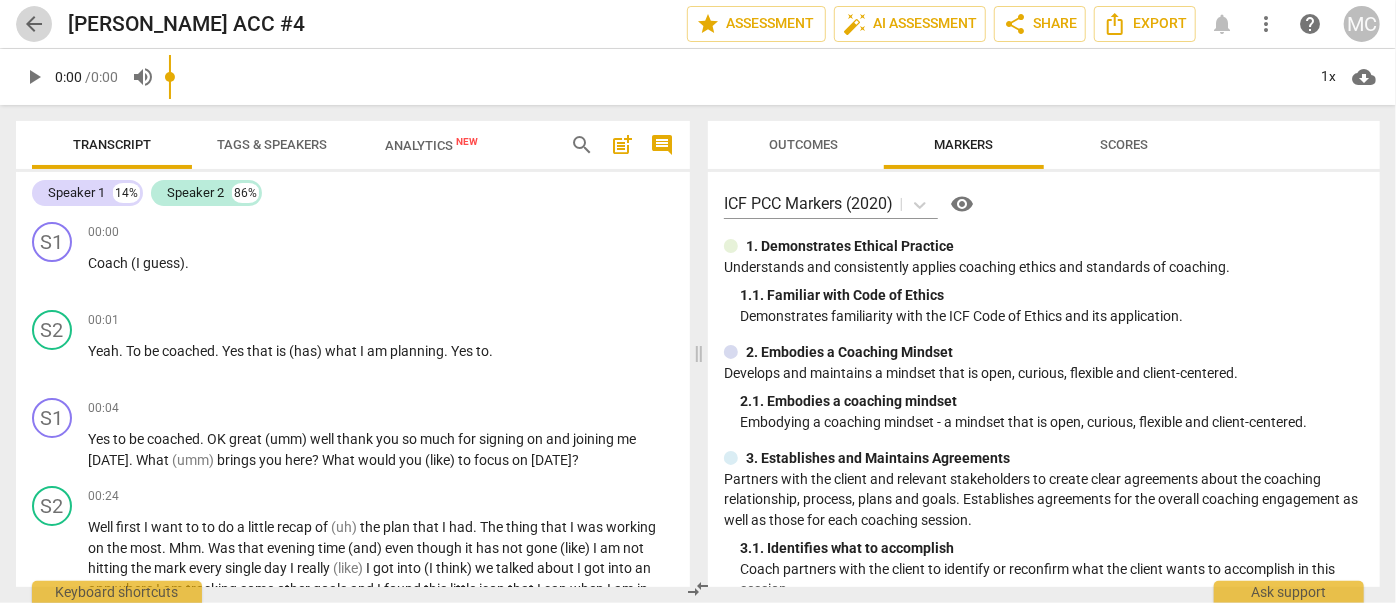 click on "arrow_back" at bounding box center (34, 24) 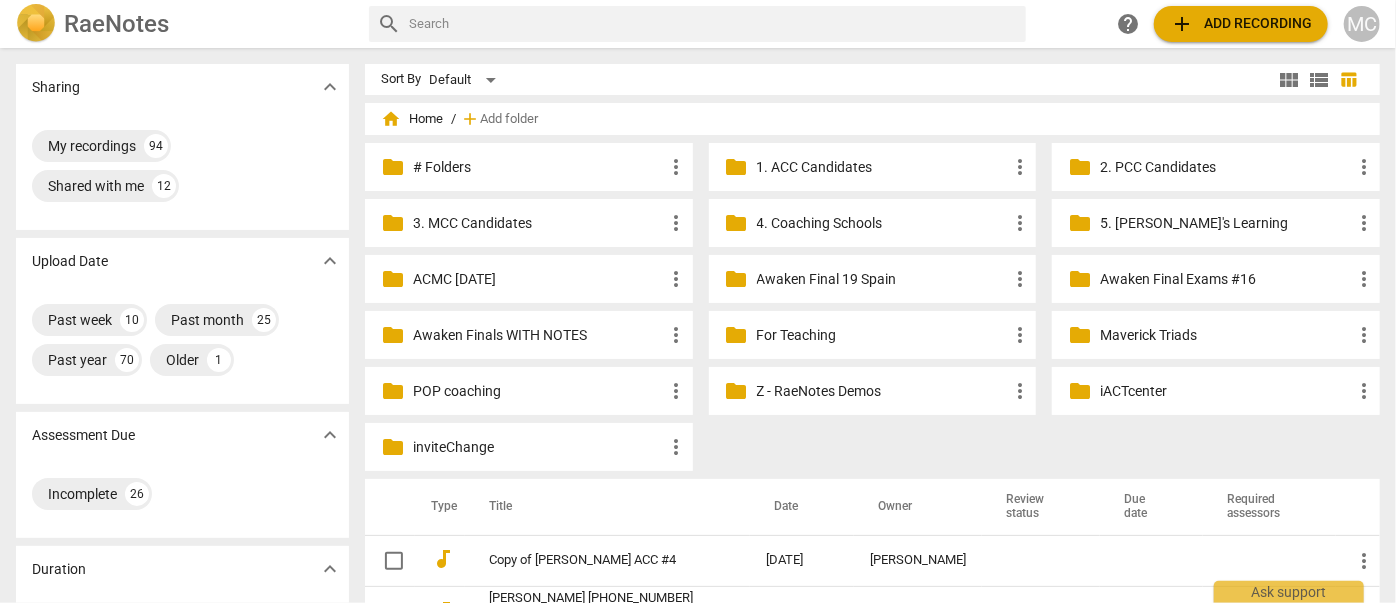 click at bounding box center [713, 24] 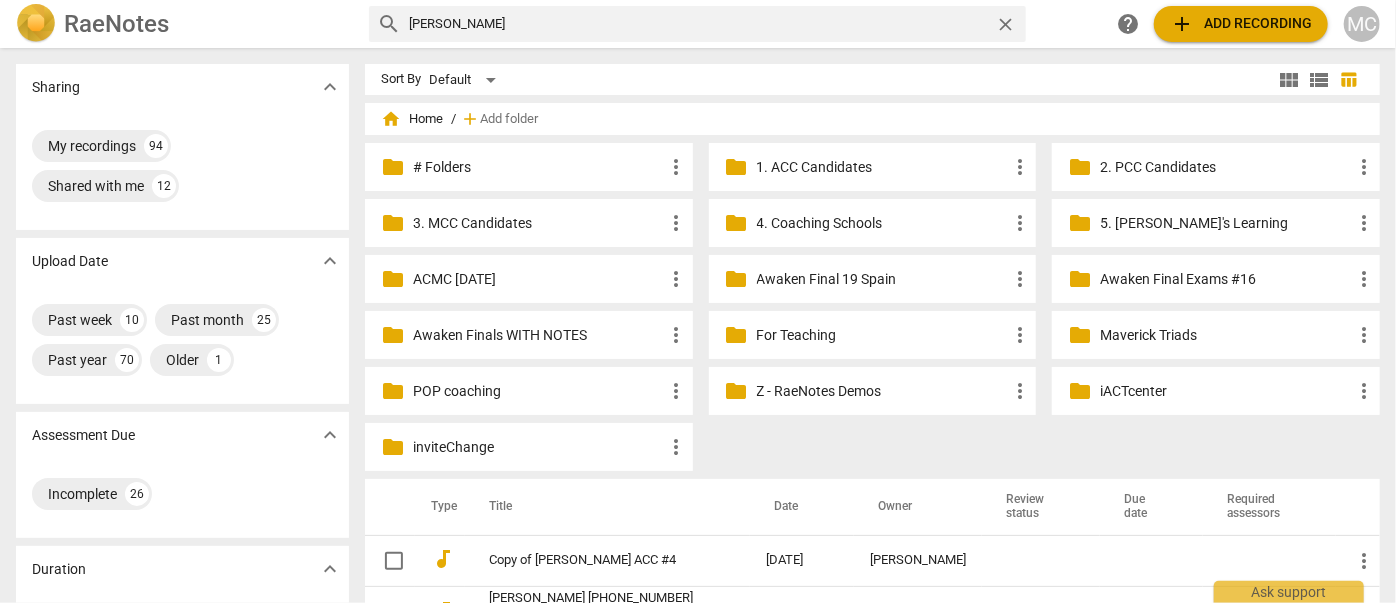 type on "[PERSON_NAME]" 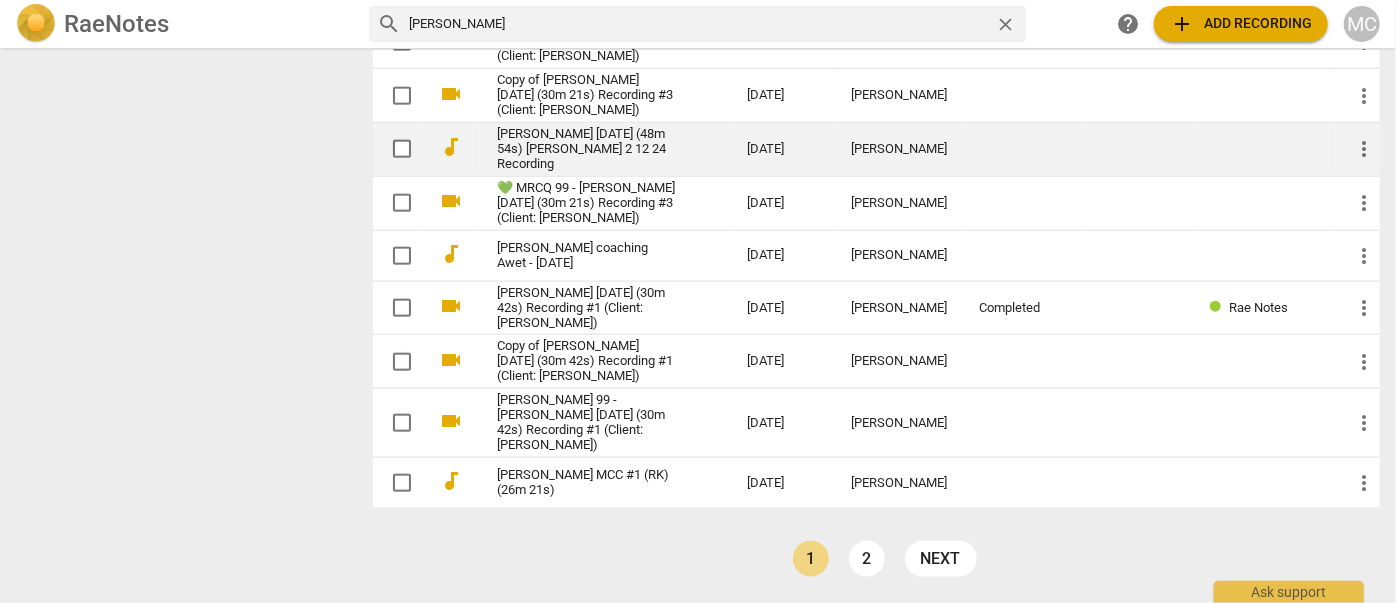 scroll, scrollTop: 1163, scrollLeft: 0, axis: vertical 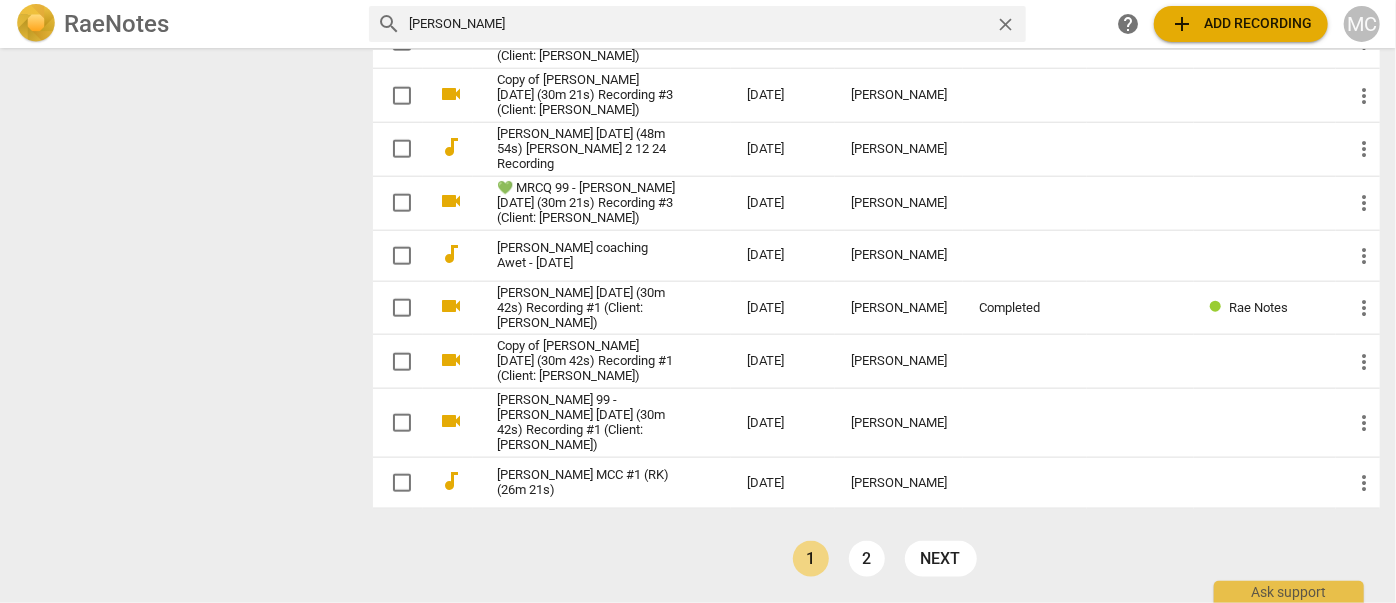 click on "2" at bounding box center (867, 559) 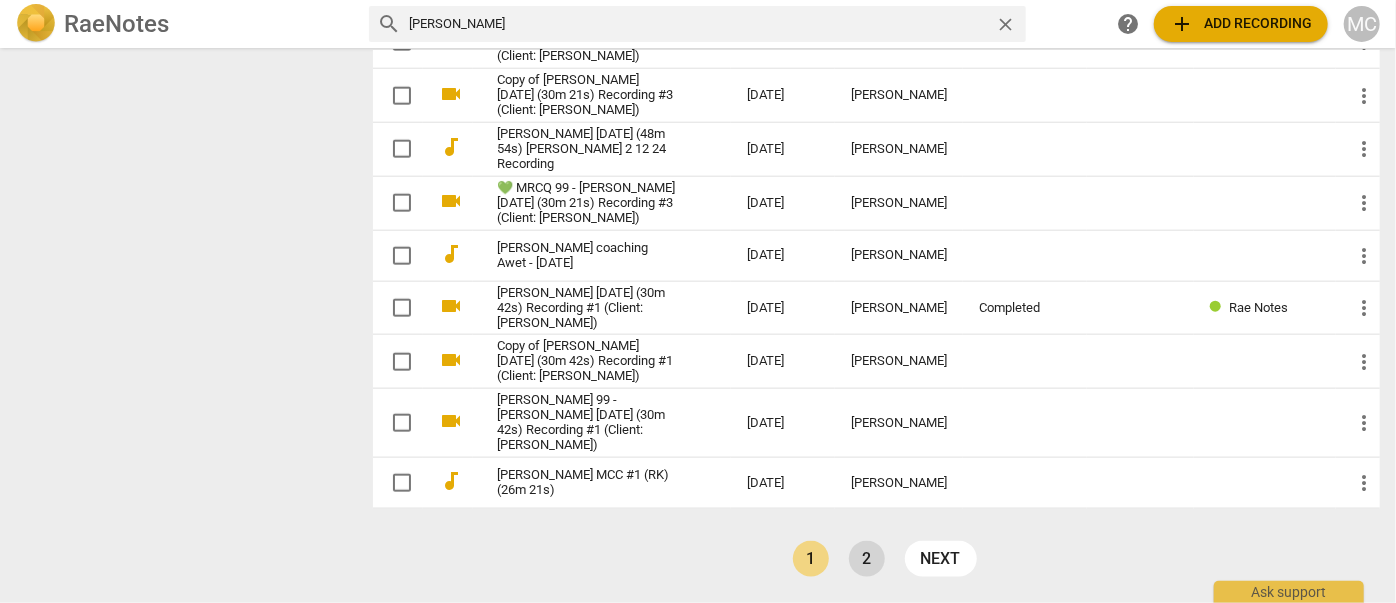 click on "2" at bounding box center (867, 559) 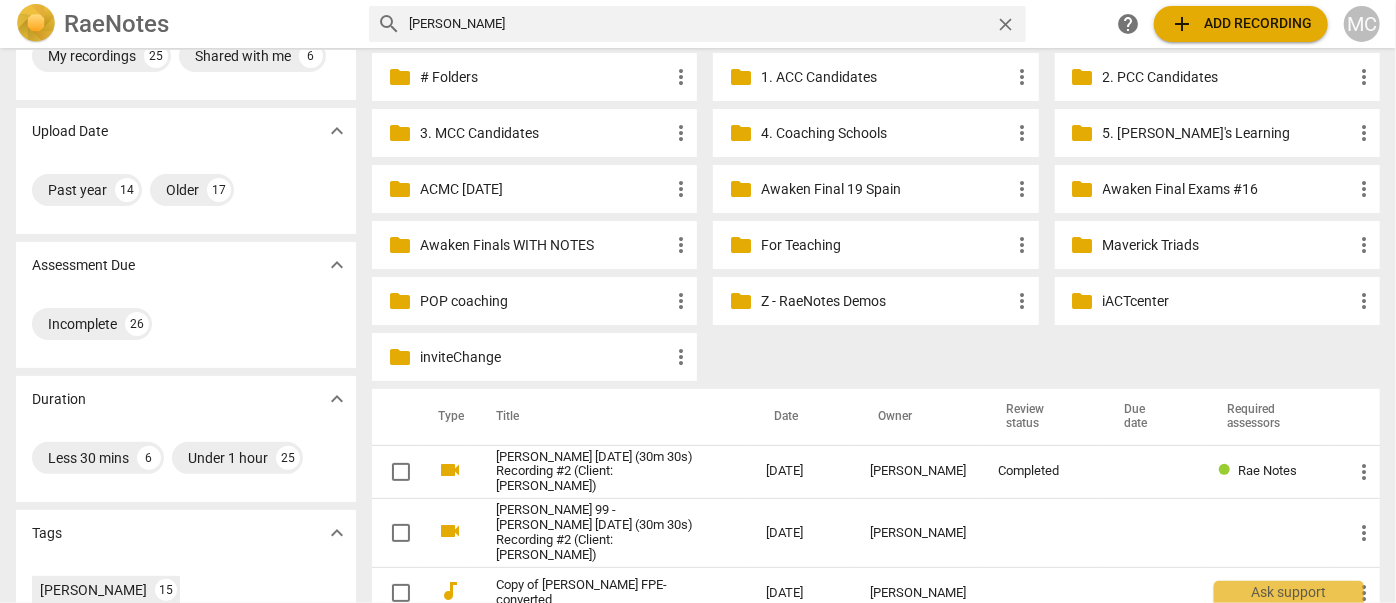 scroll, scrollTop: 272, scrollLeft: 0, axis: vertical 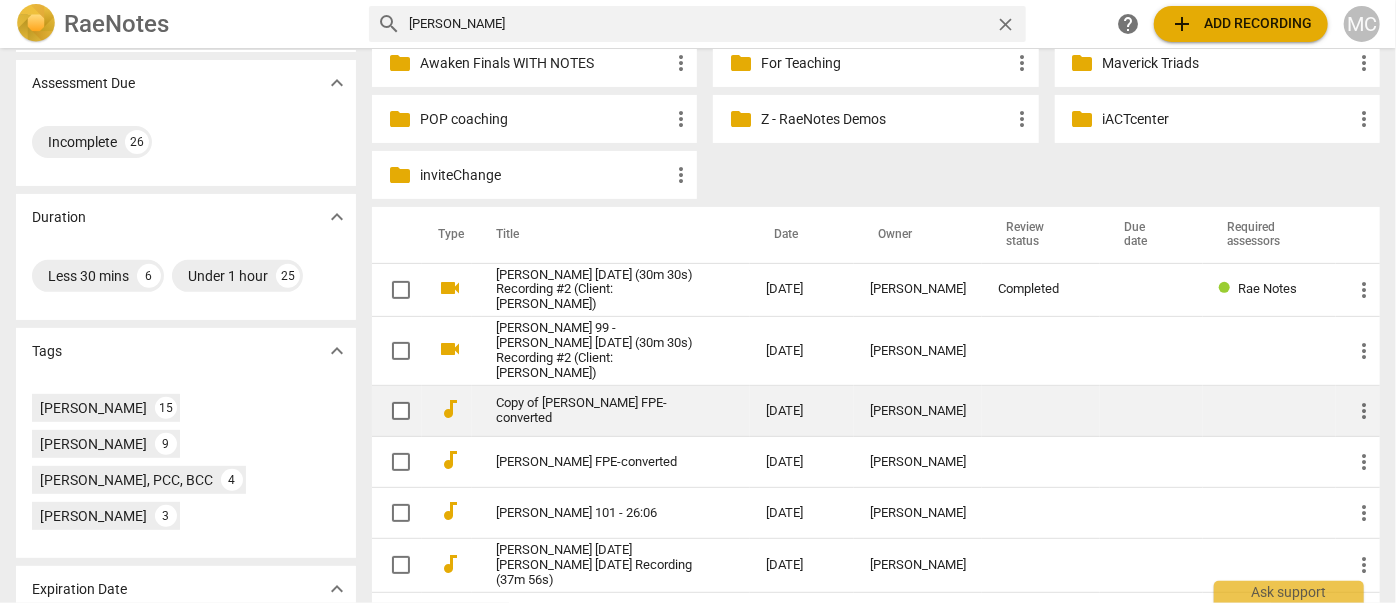 click on "Copy of [PERSON_NAME] FPE-converted" at bounding box center [595, 411] 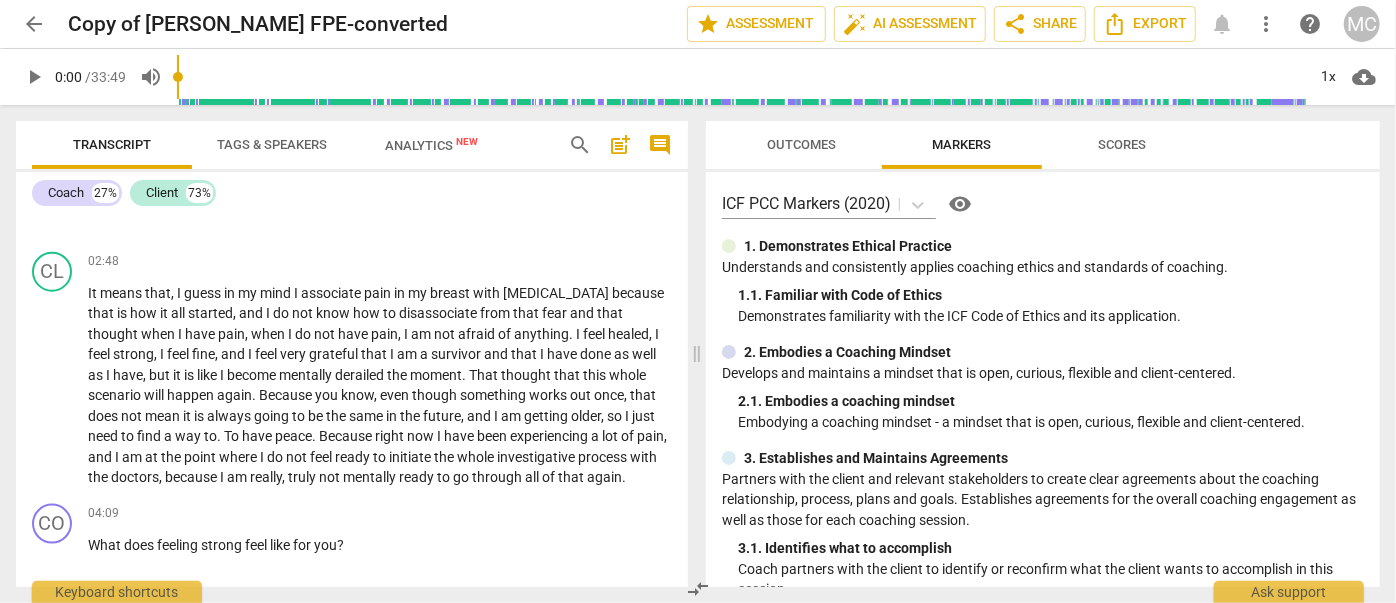 scroll, scrollTop: 1181, scrollLeft: 0, axis: vertical 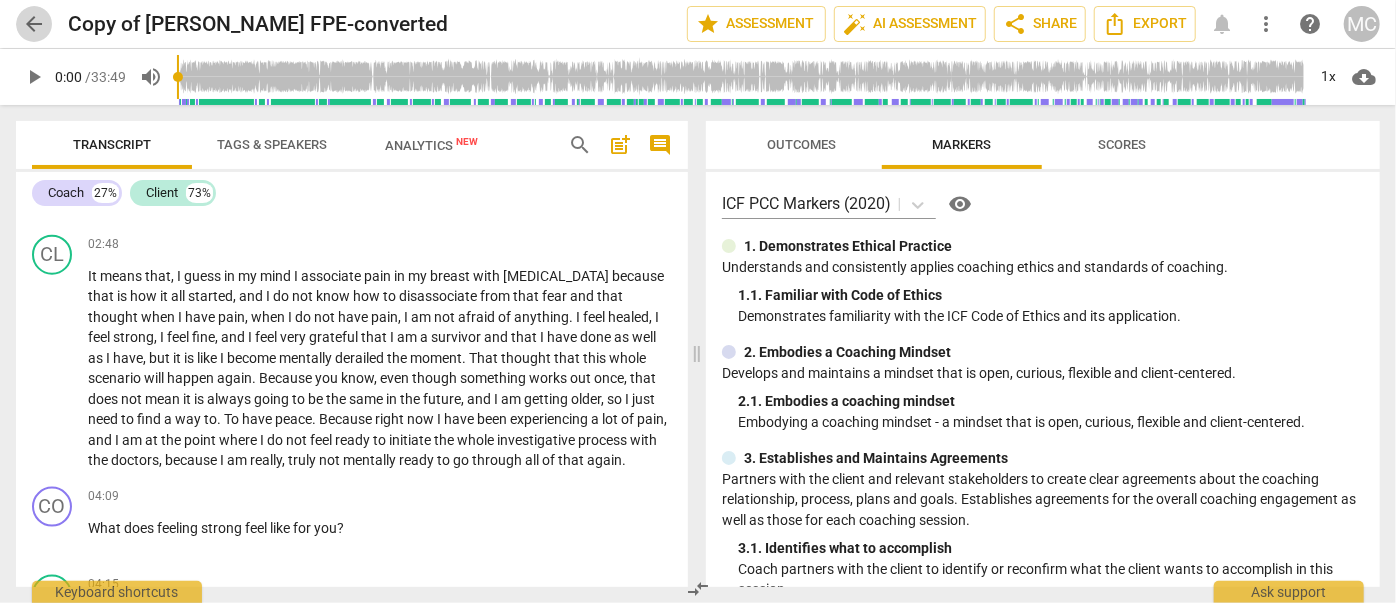 click on "arrow_back" at bounding box center [34, 24] 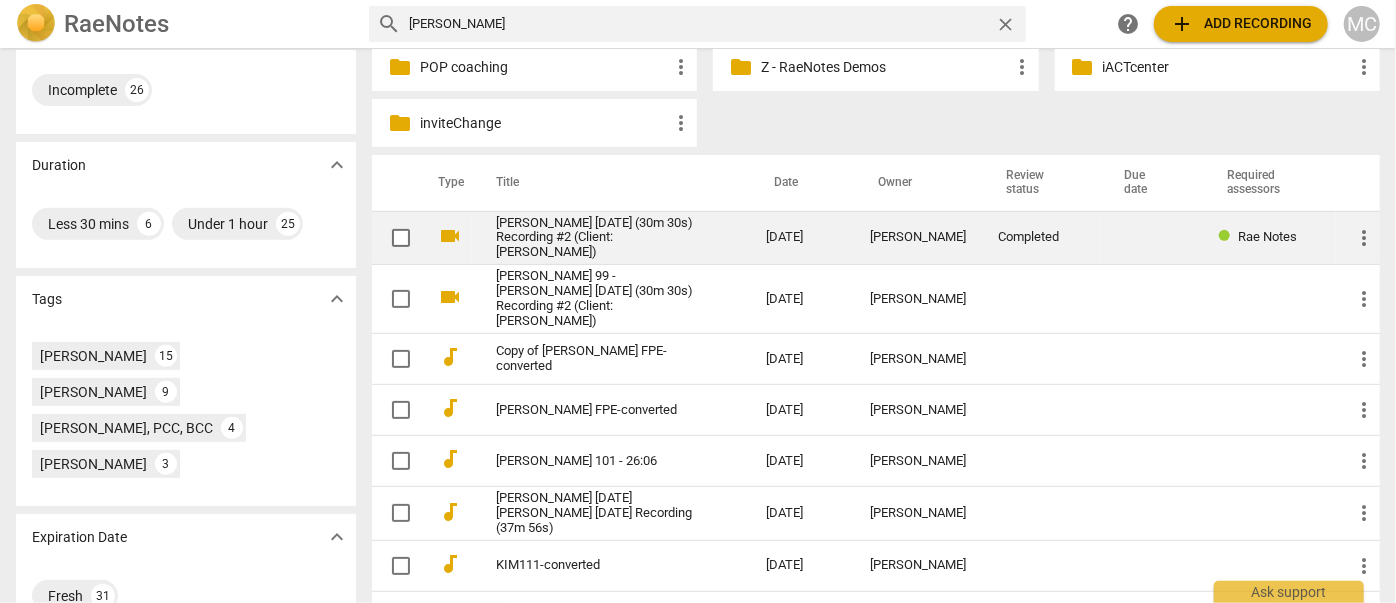 scroll, scrollTop: 363, scrollLeft: 0, axis: vertical 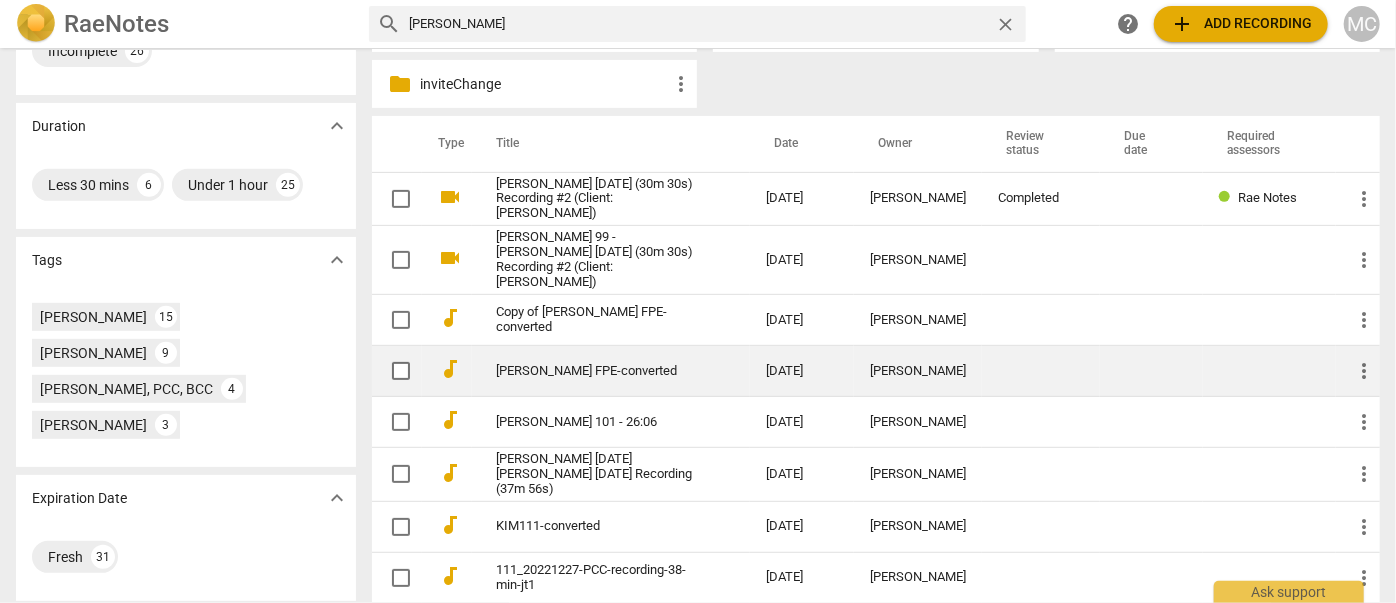click on "[PERSON_NAME] FPE-converted" at bounding box center (595, 371) 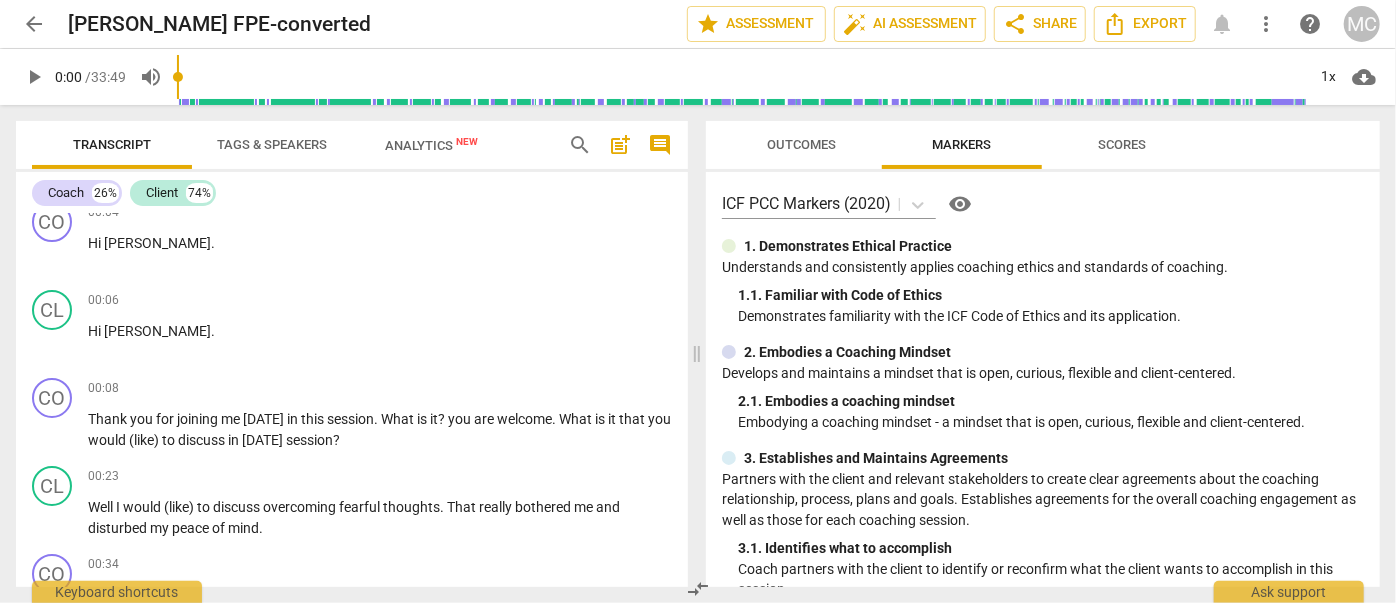 scroll, scrollTop: 0, scrollLeft: 0, axis: both 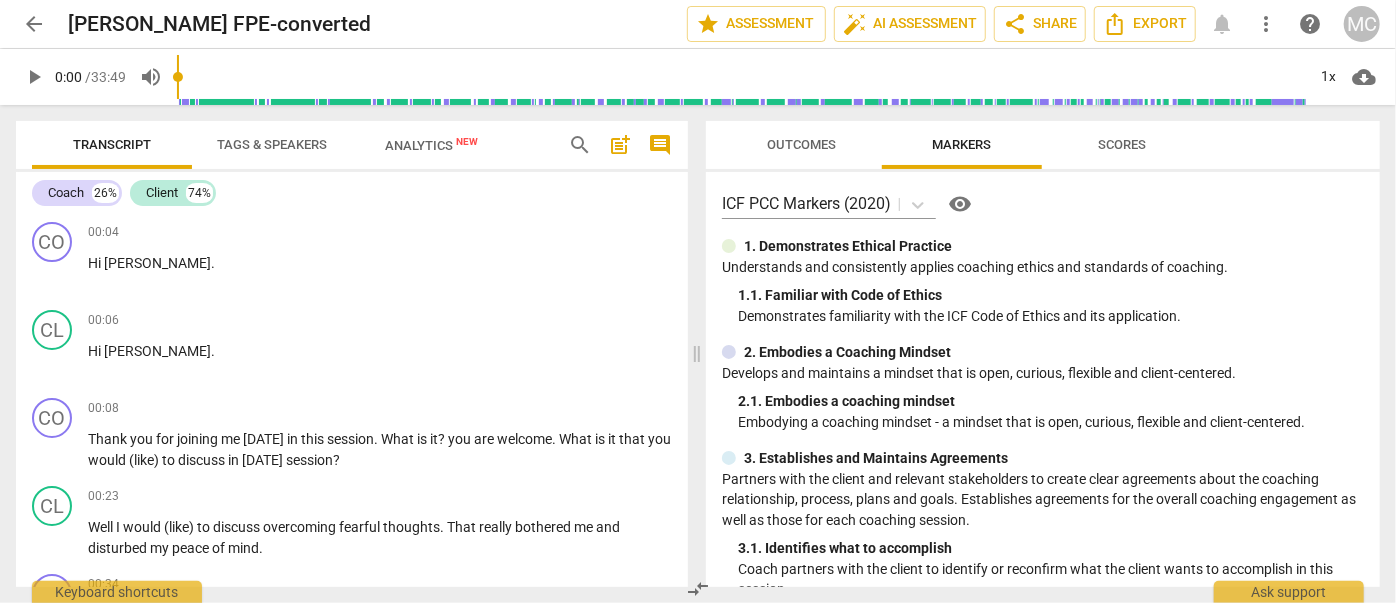 click on "more_vert" at bounding box center (1266, 24) 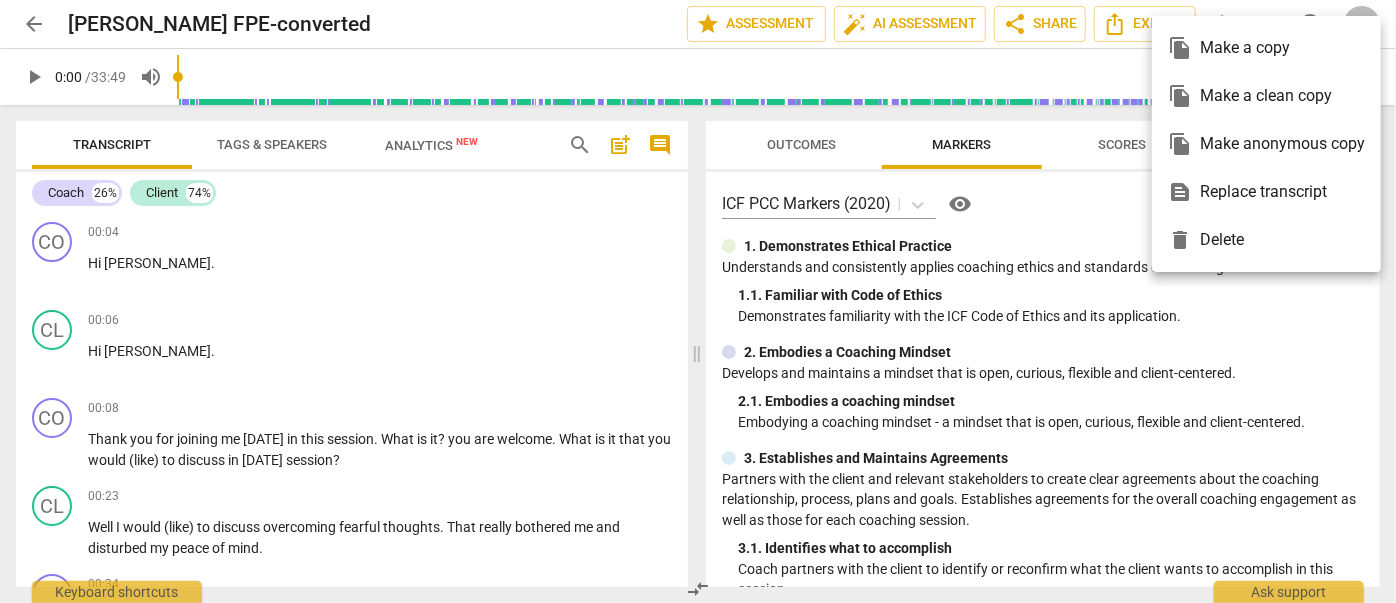 click on "file_copy    Make a clean copy" at bounding box center [1266, 96] 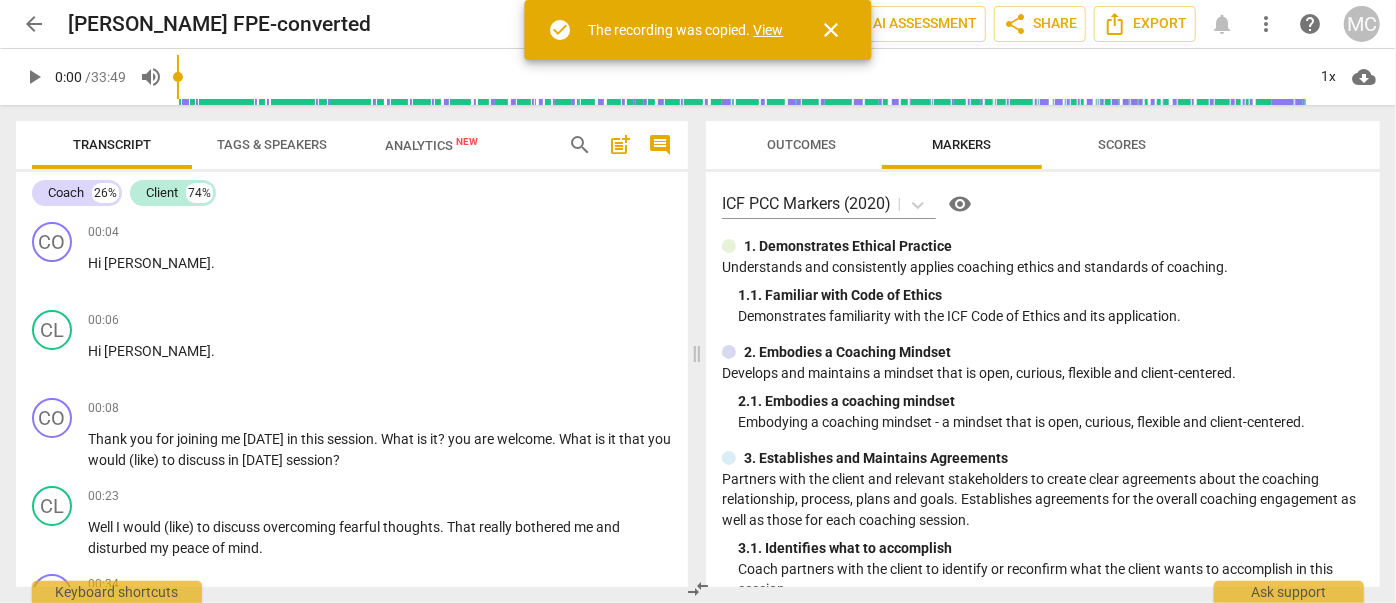 click on "View" at bounding box center (769, 30) 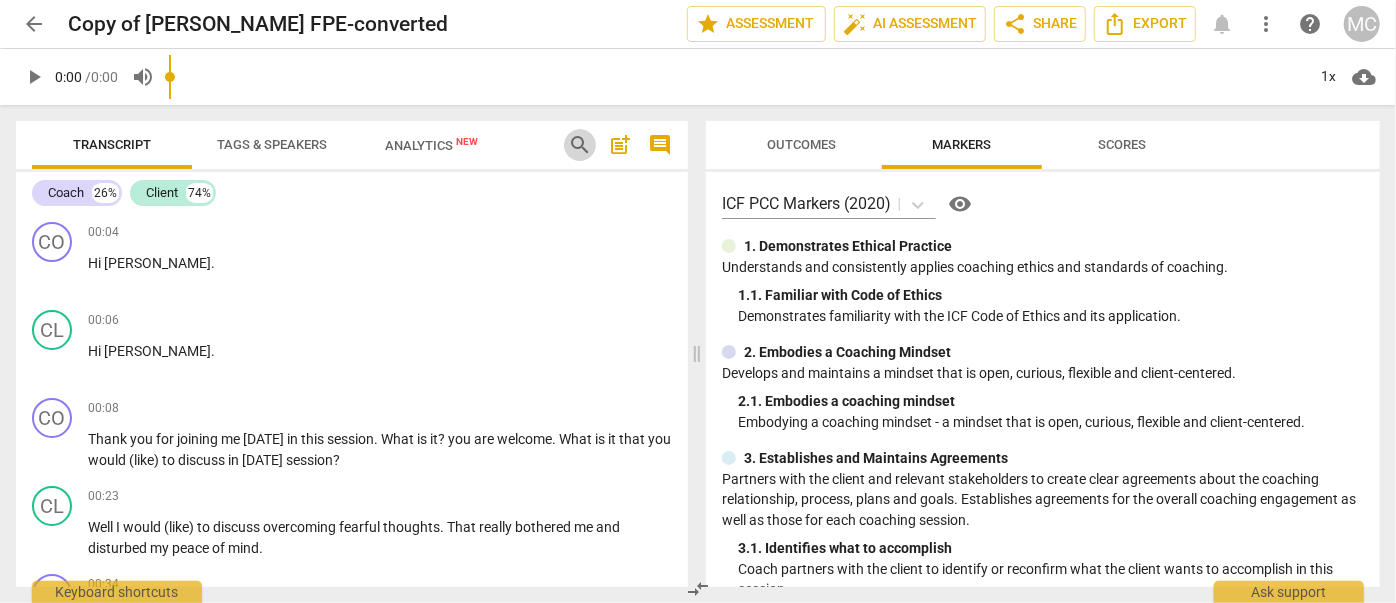 click on "search" at bounding box center [580, 145] 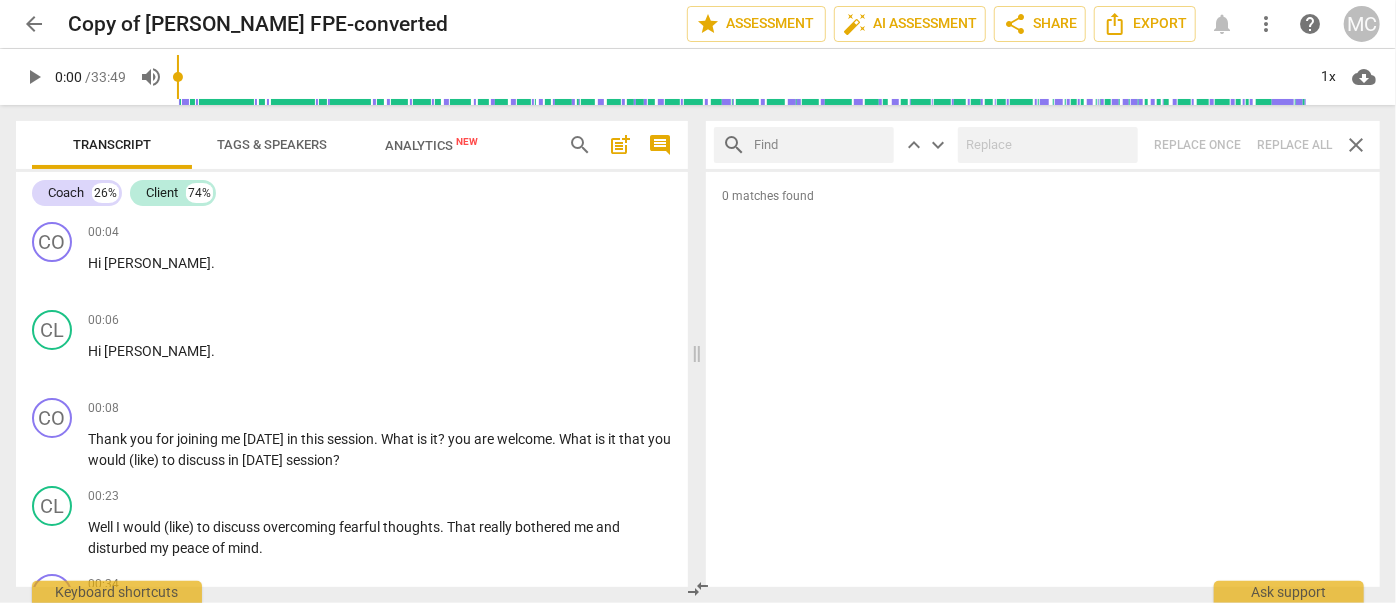 click at bounding box center (820, 145) 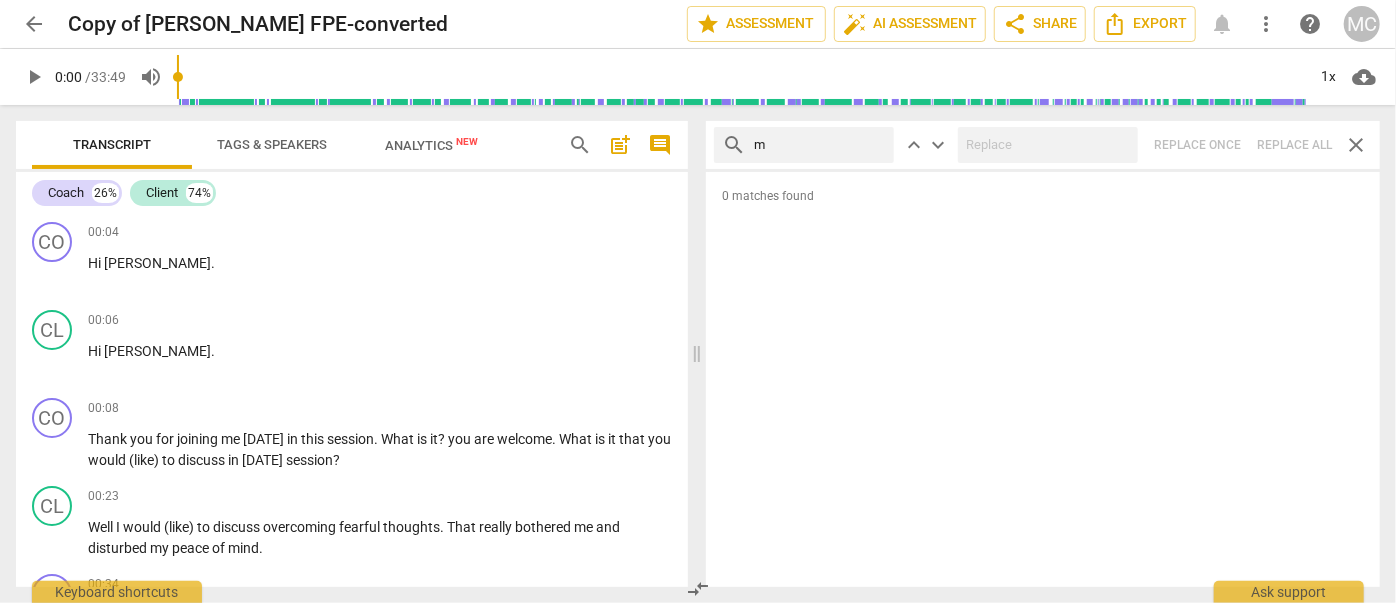 type on "m" 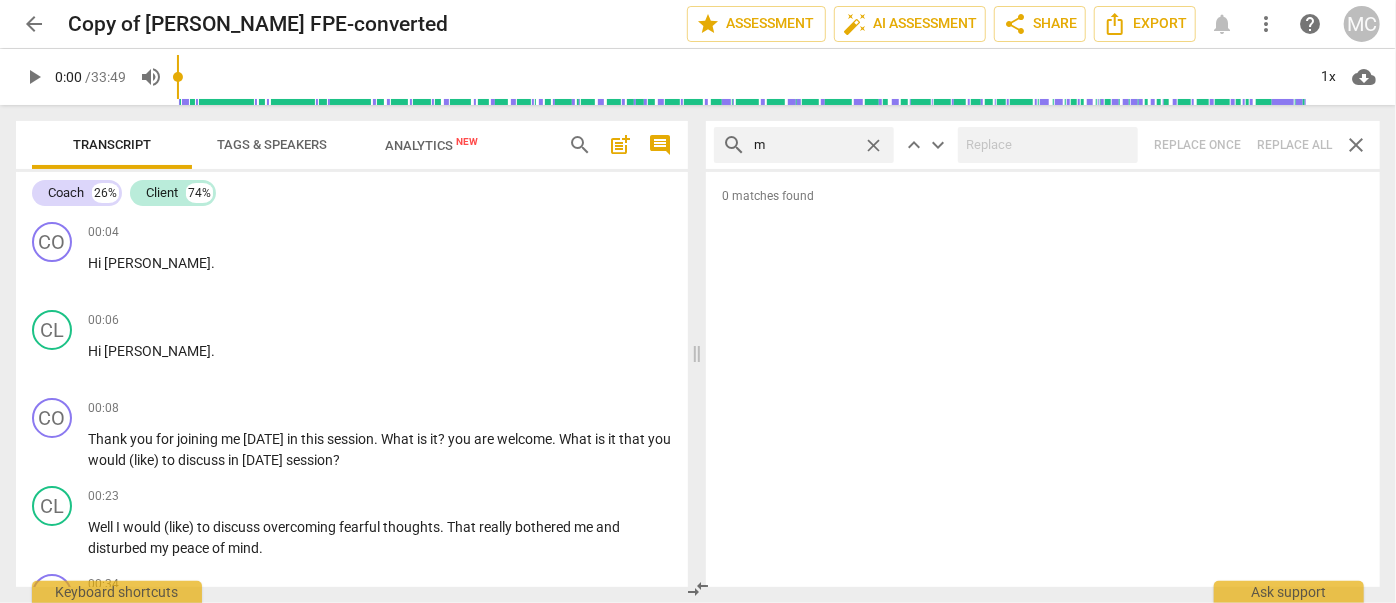 click on "search m close keyboard_arrow_up keyboard_arrow_down Replace once Replace all close" at bounding box center [1043, 145] 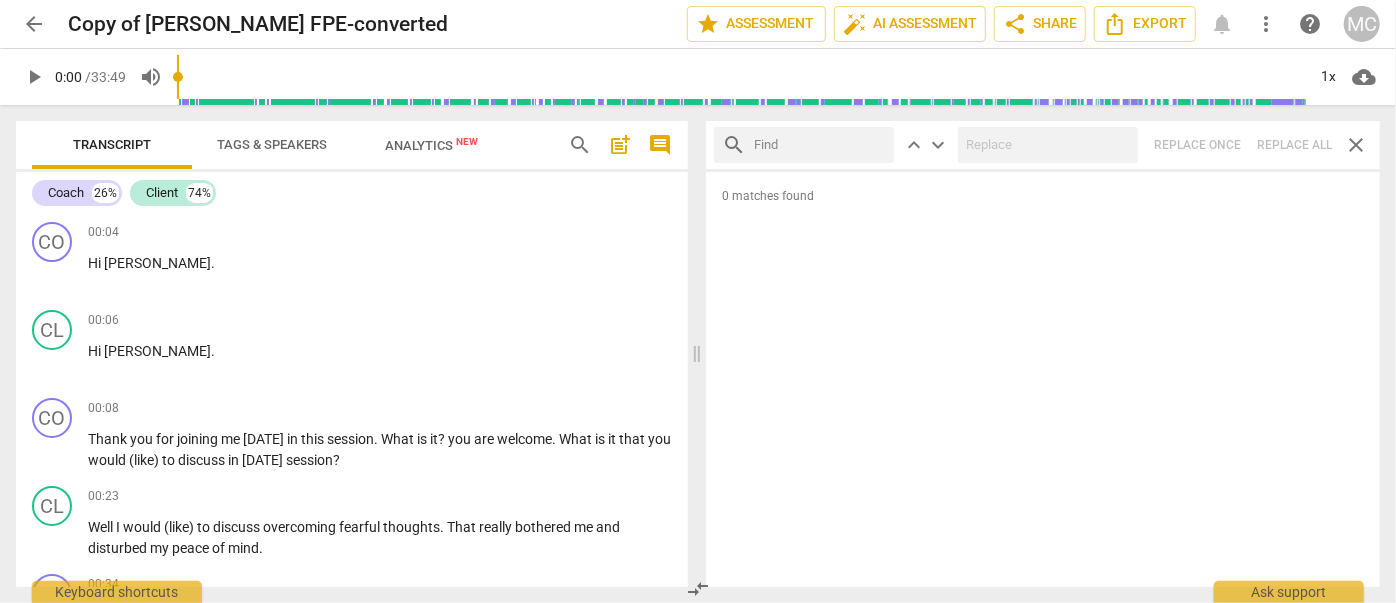 click at bounding box center (820, 145) 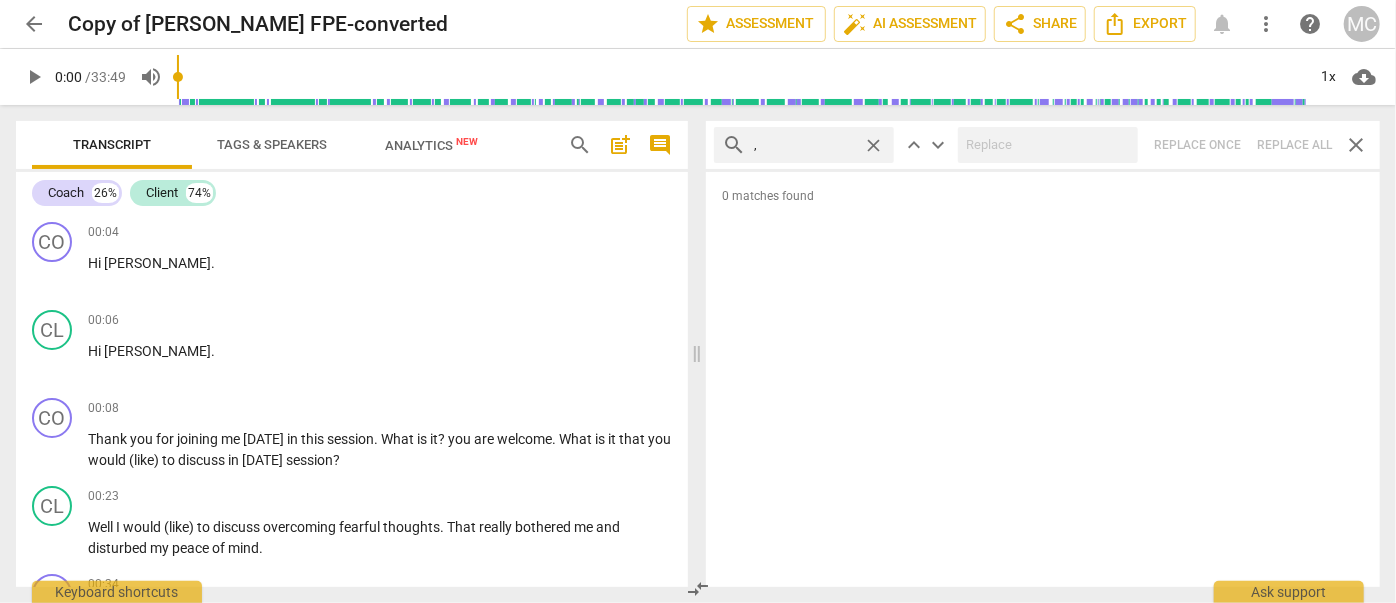 type on "," 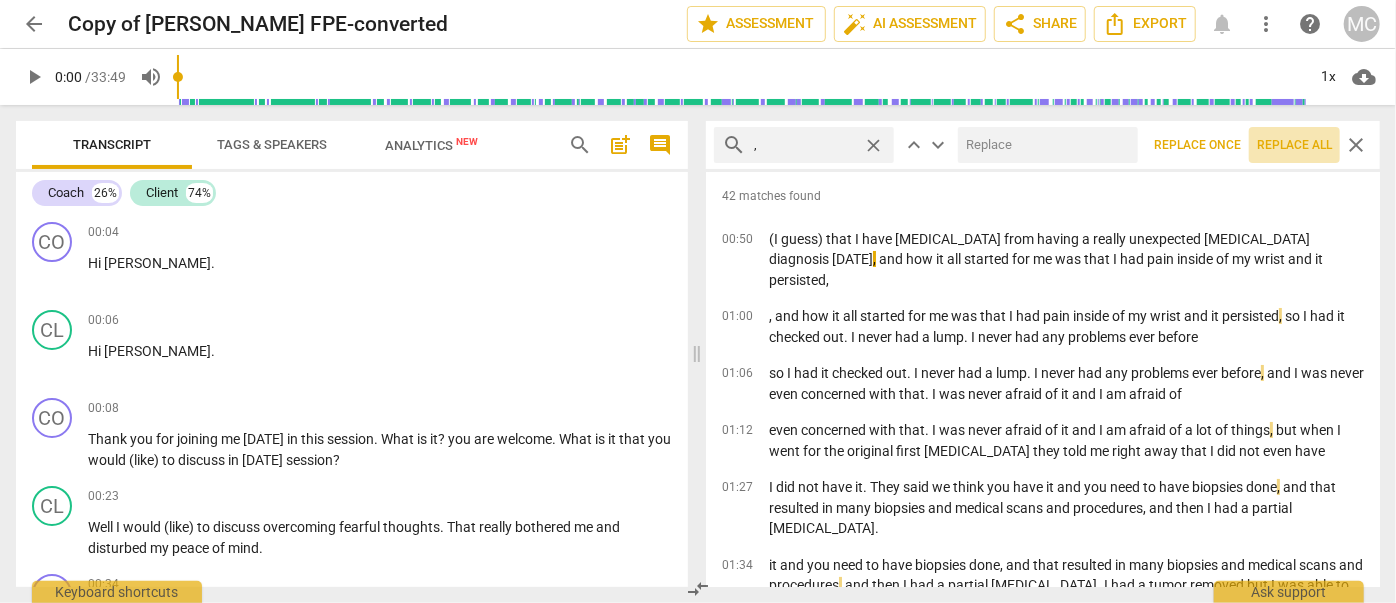 click on "Replace all" at bounding box center (1294, 145) 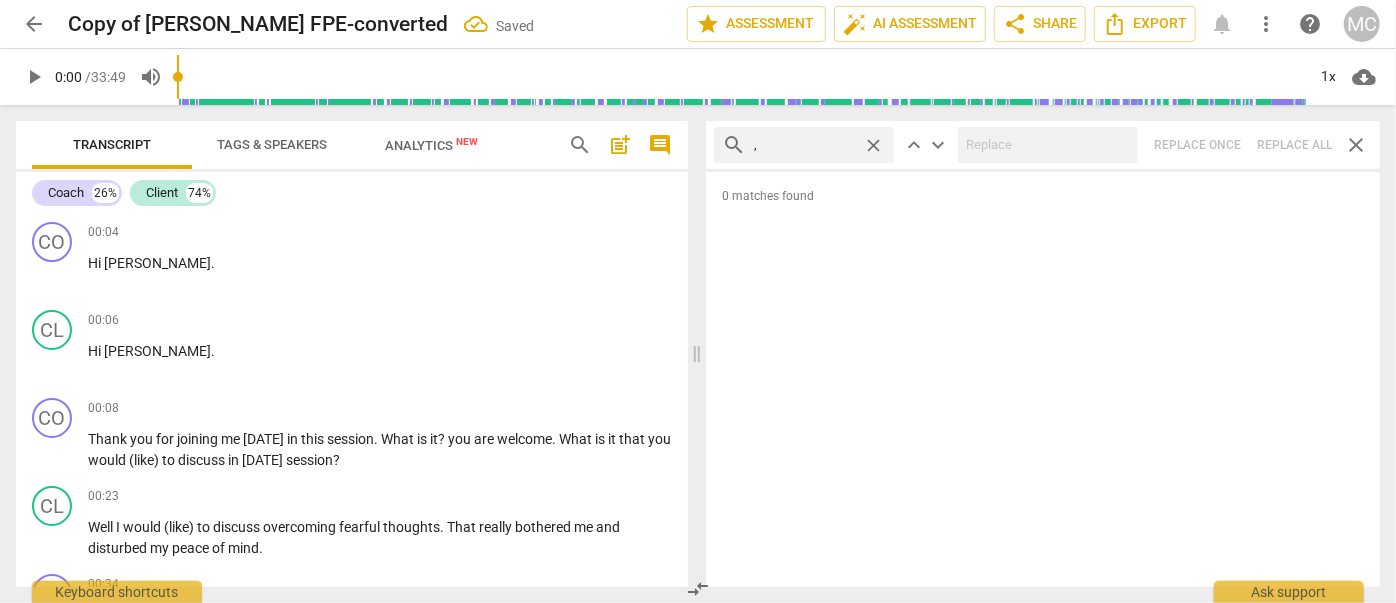 click on "close" at bounding box center [873, 145] 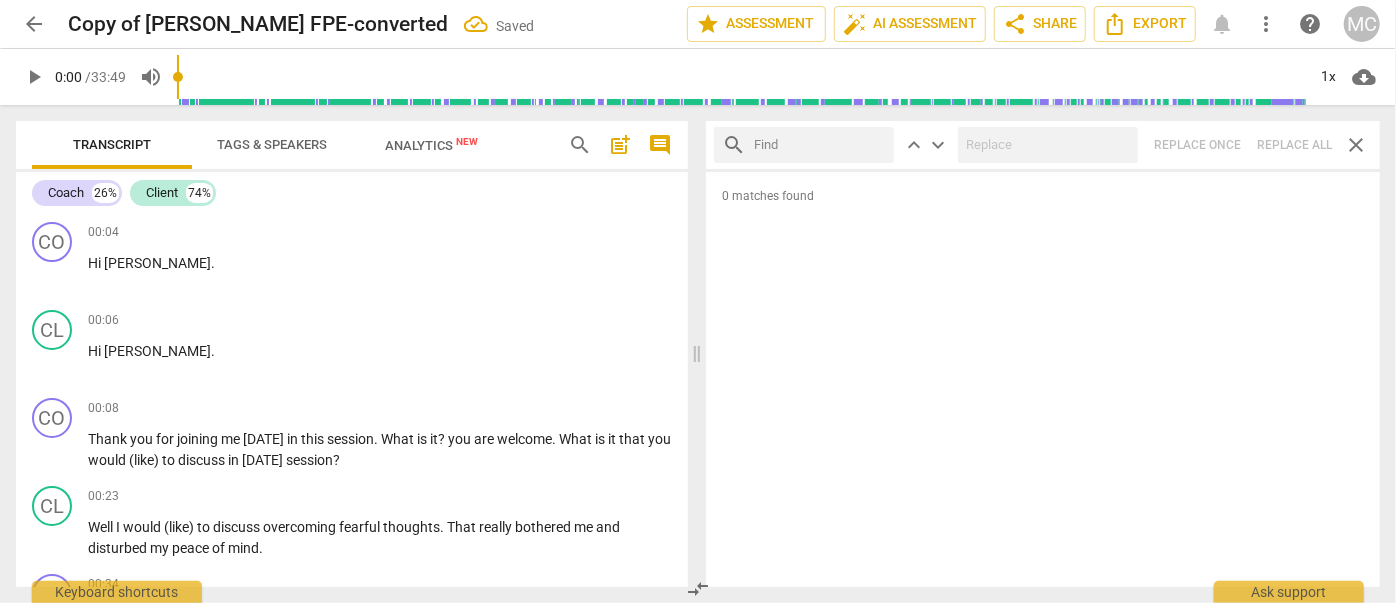 click at bounding box center (820, 145) 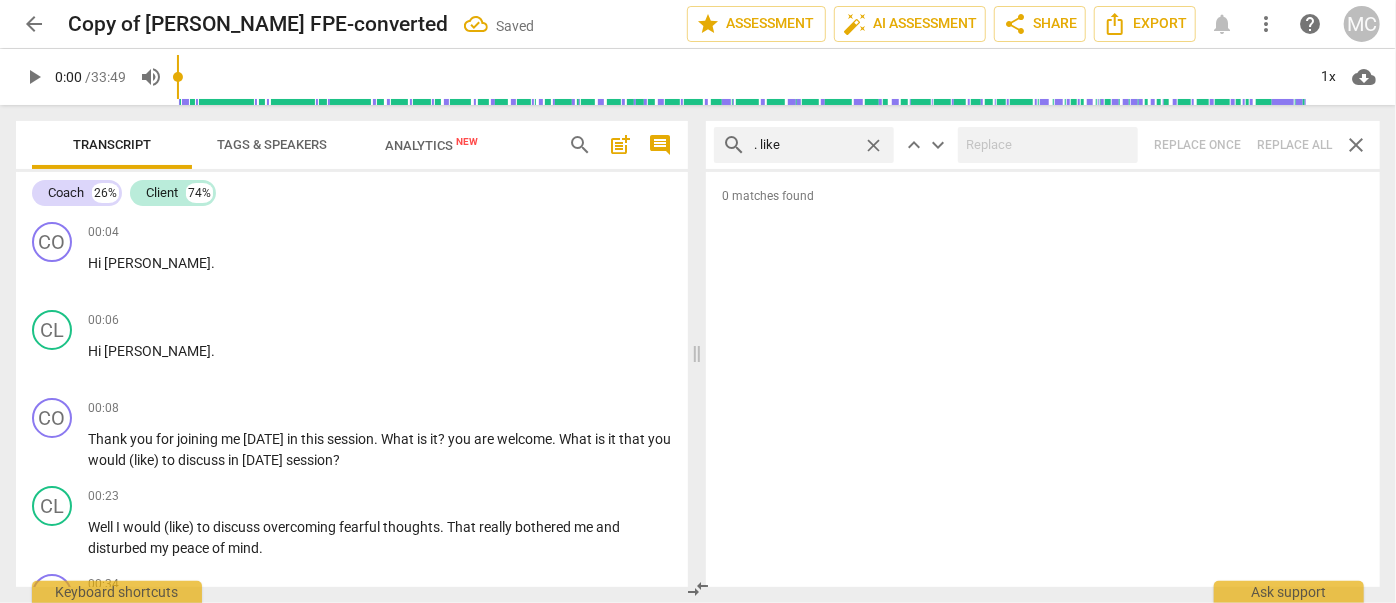 type on ". like" 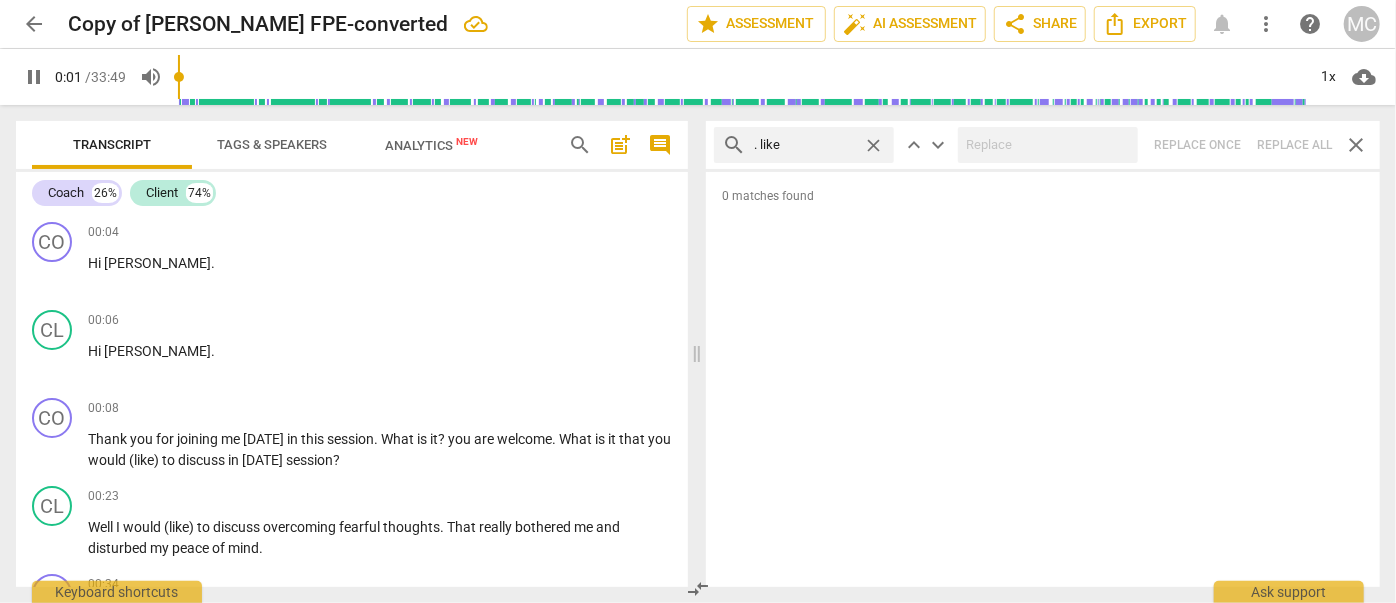click on "search . like close keyboard_arrow_up keyboard_arrow_down Replace once Replace all close" at bounding box center (1043, 145) 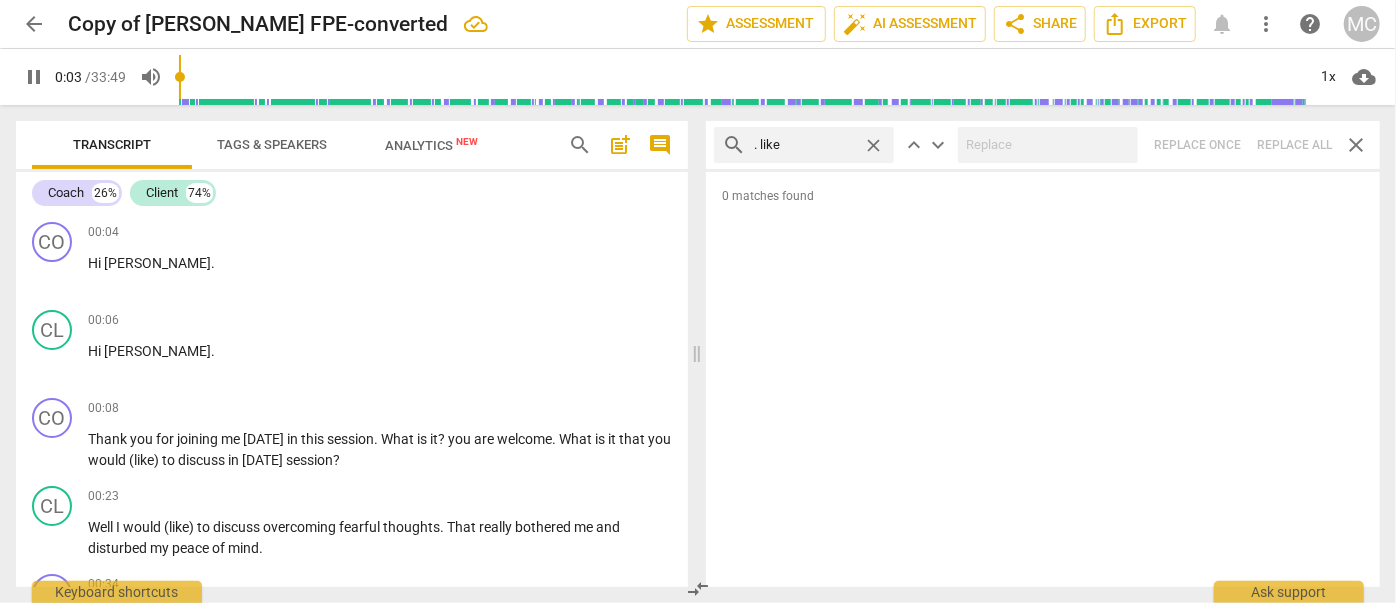 type on "4" 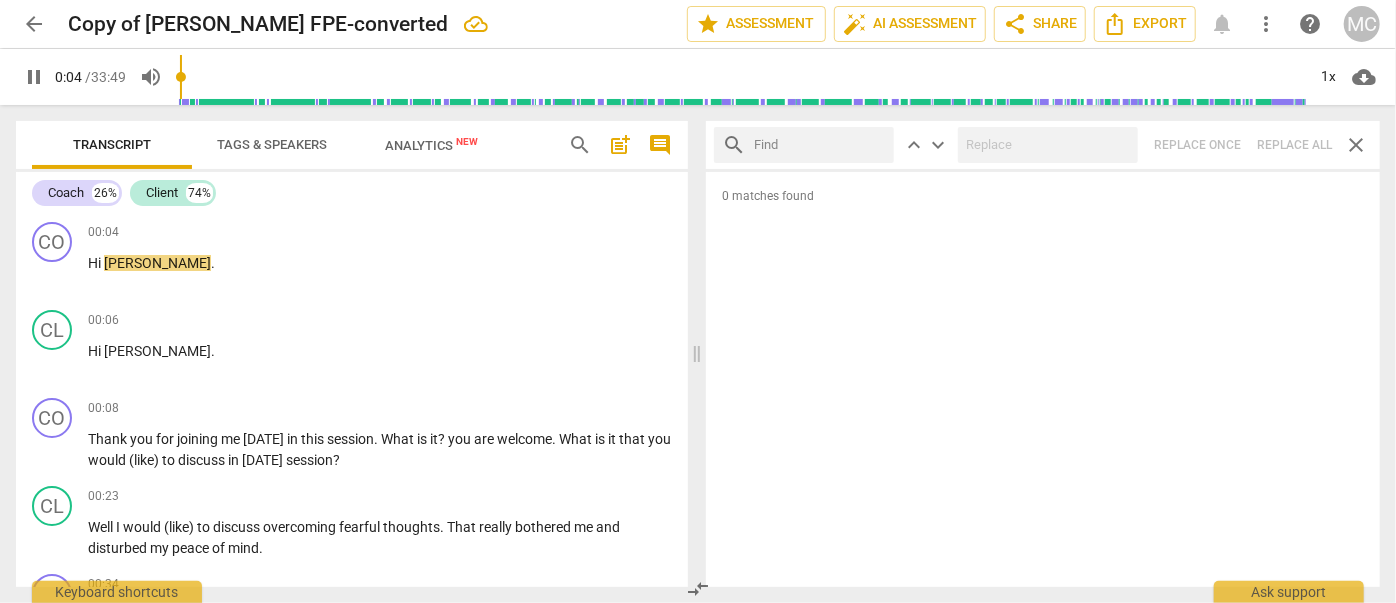 click at bounding box center (820, 145) 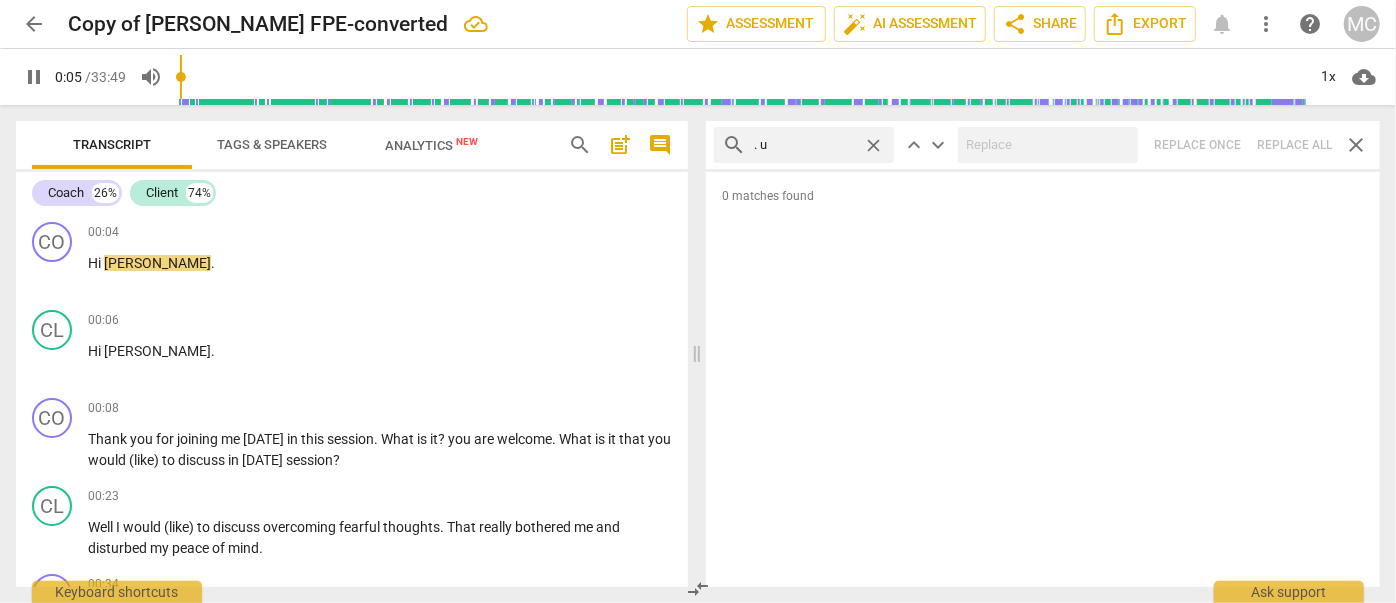 type on ". um" 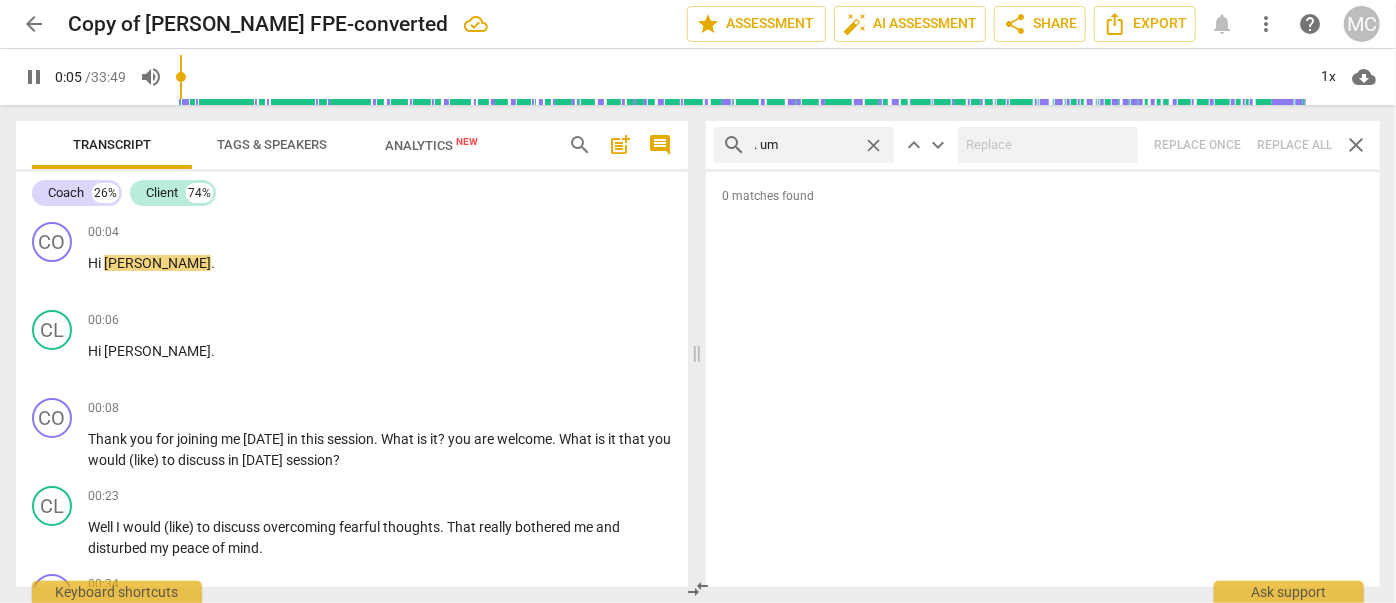 type on "6" 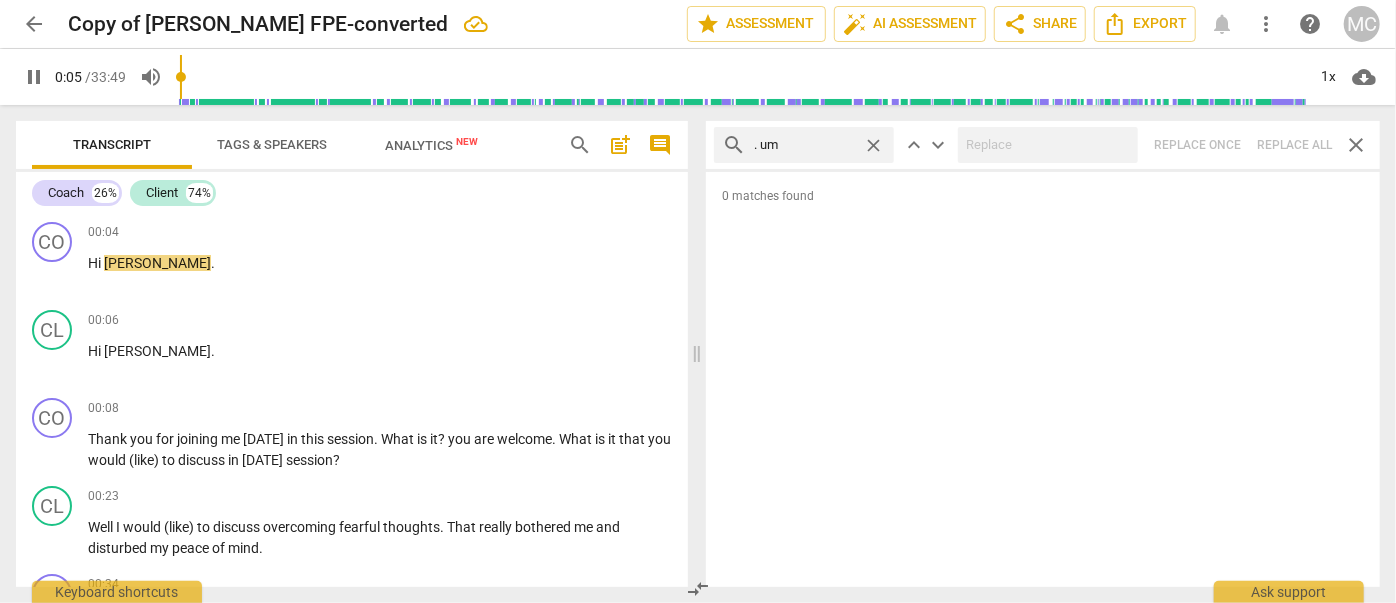 type on ". um" 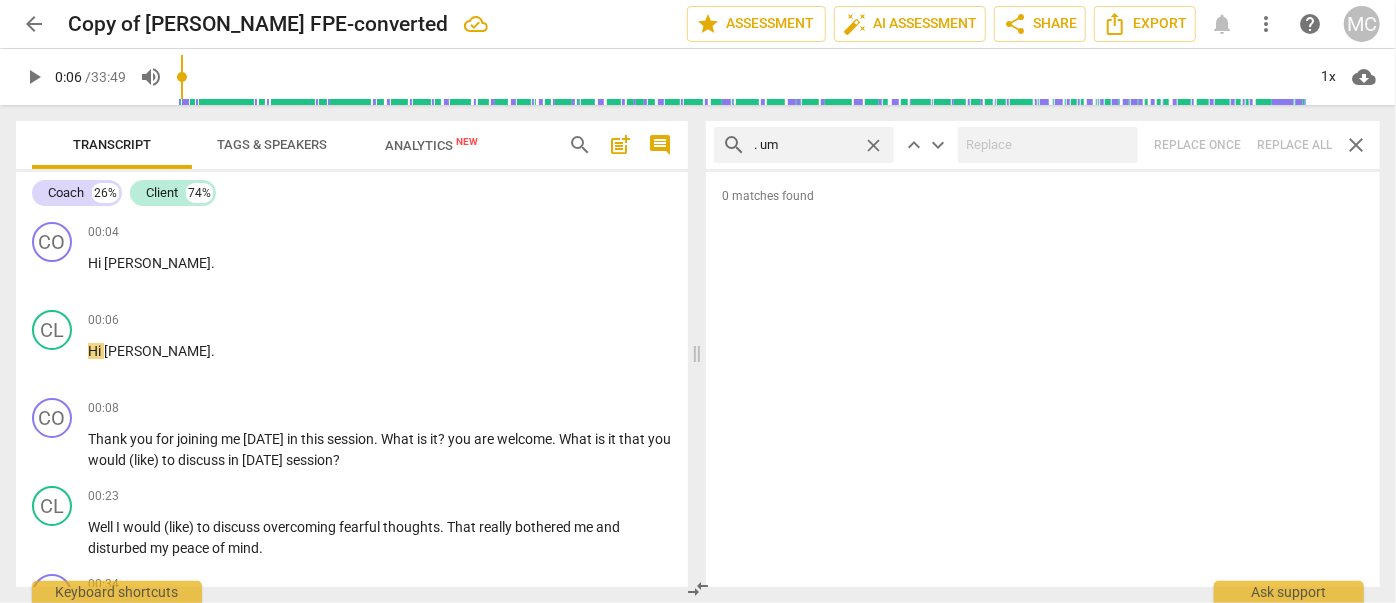 type on "7" 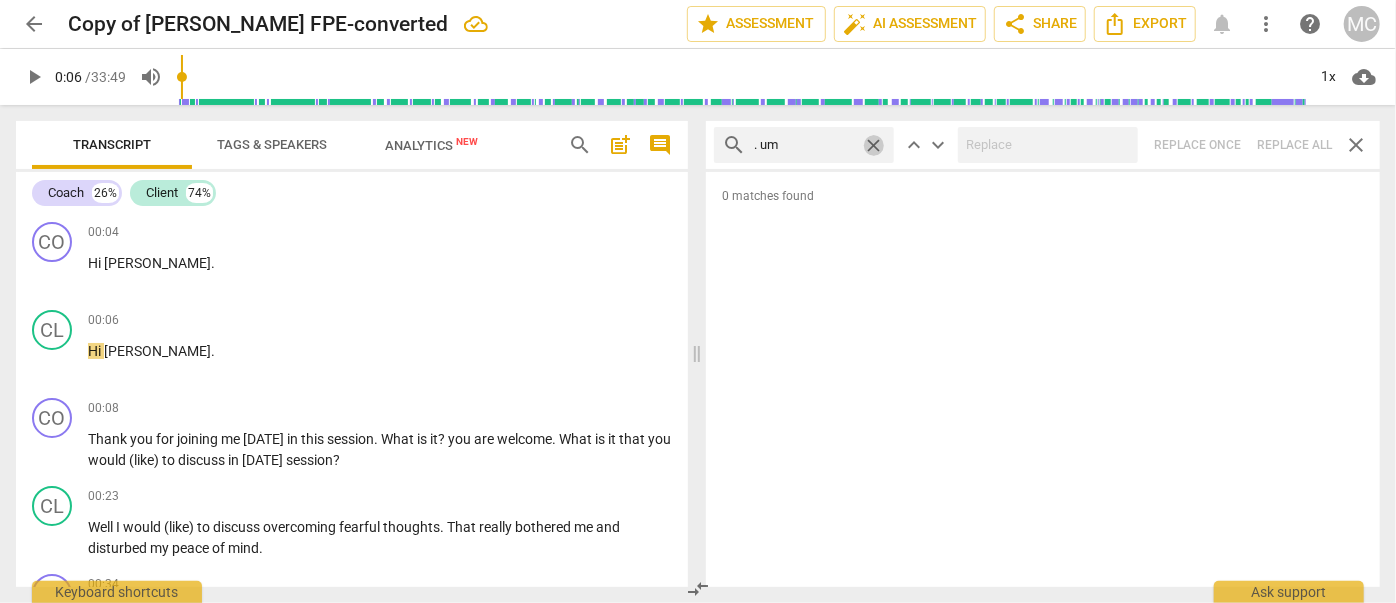 click on "close" at bounding box center (873, 145) 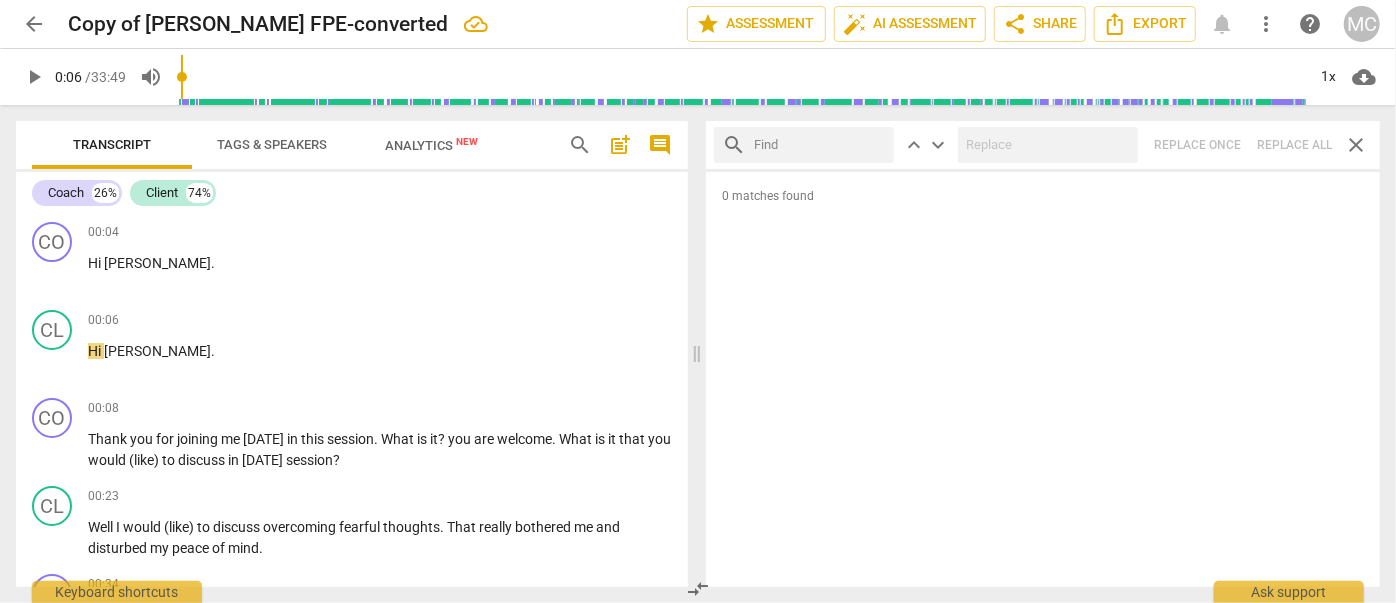 click at bounding box center (820, 145) 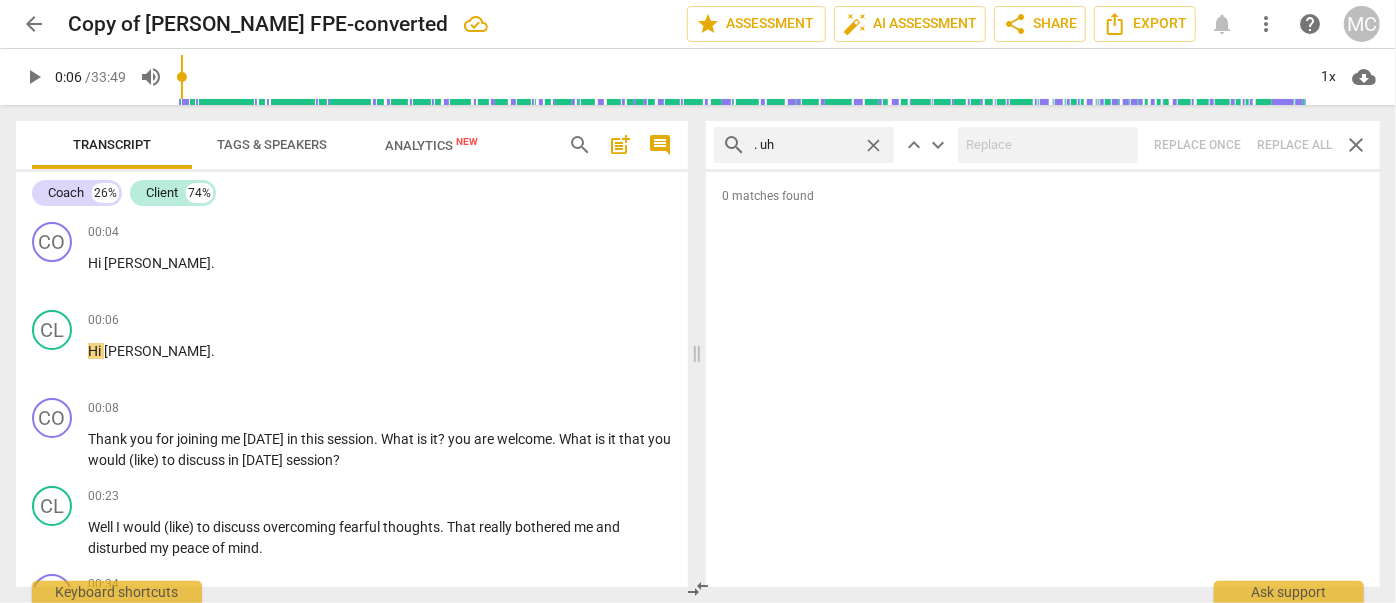 type on ". uh" 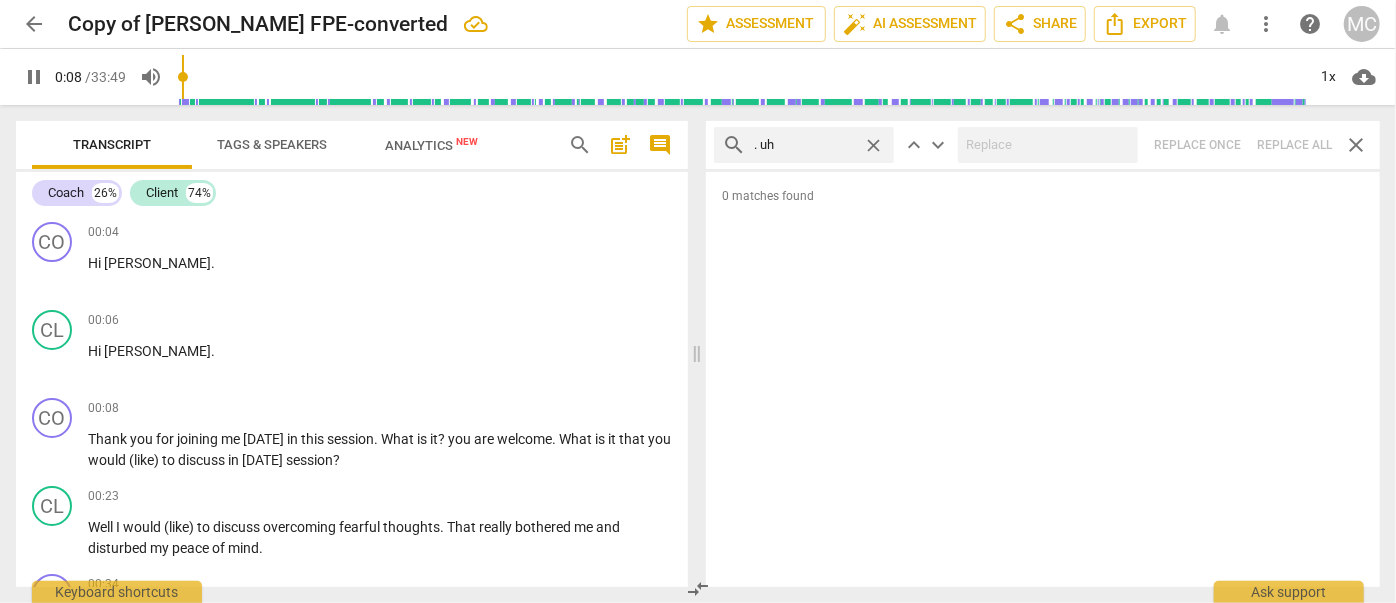 click on "search . uh close keyboard_arrow_up keyboard_arrow_down Replace once Replace all close" at bounding box center (1043, 145) 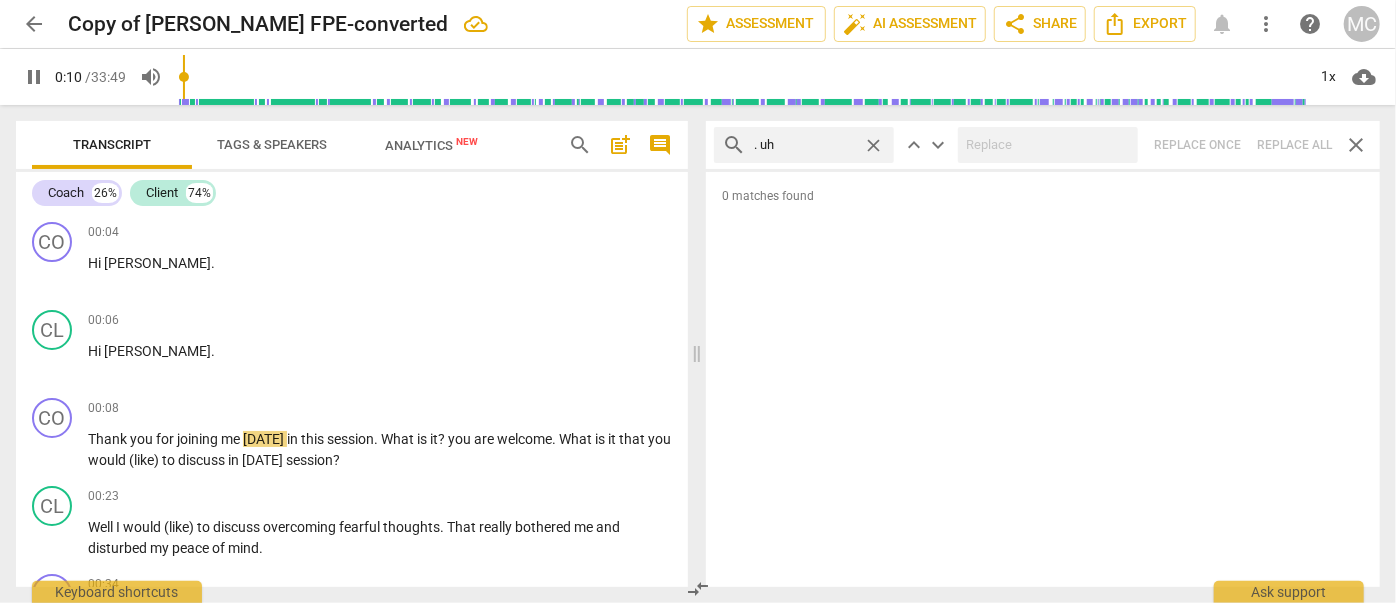 type on "11" 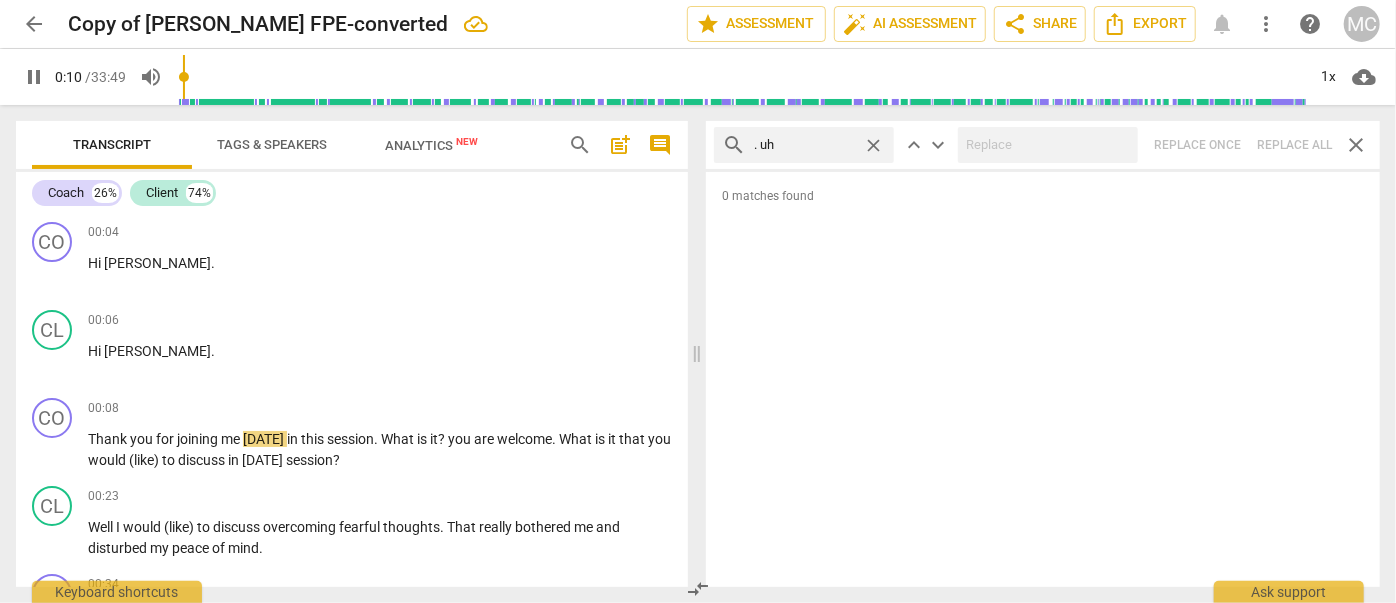 click on "close" at bounding box center [873, 145] 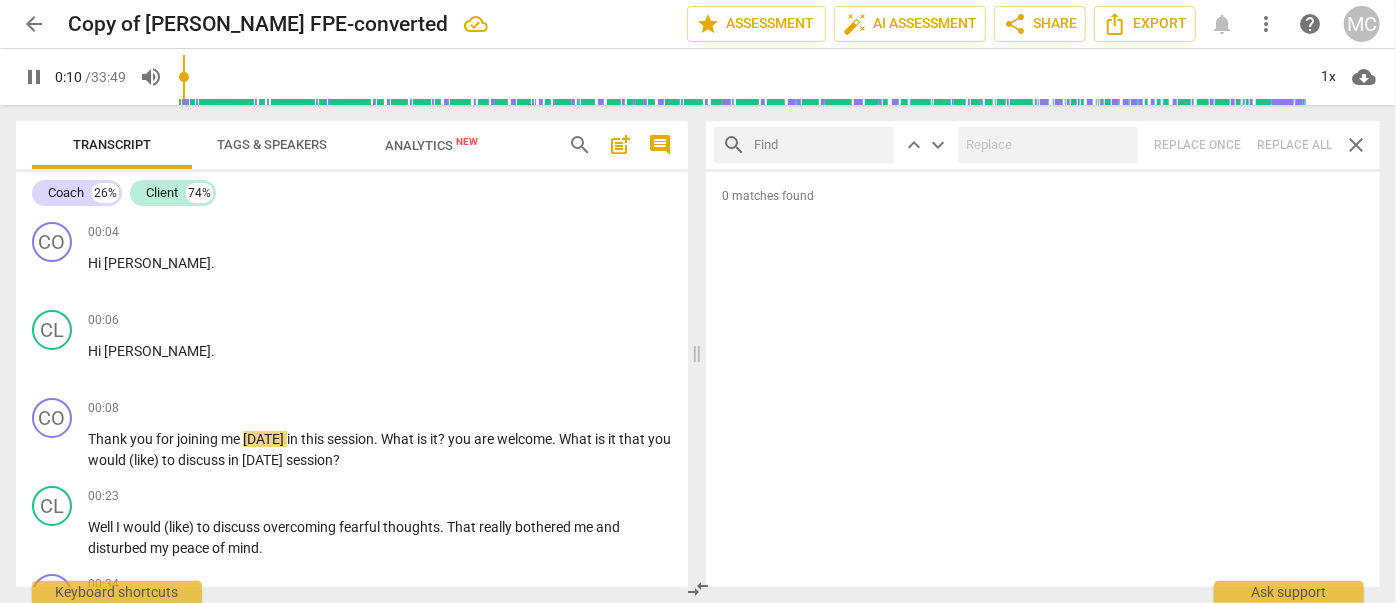 click at bounding box center [820, 145] 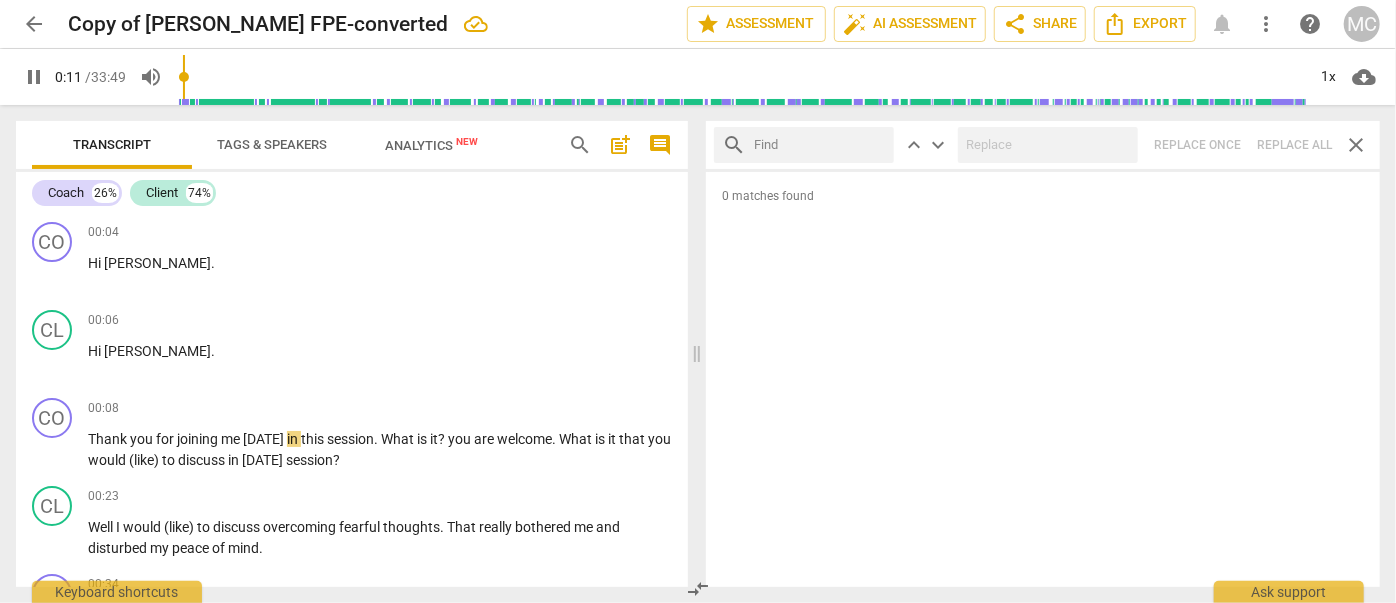type on "12" 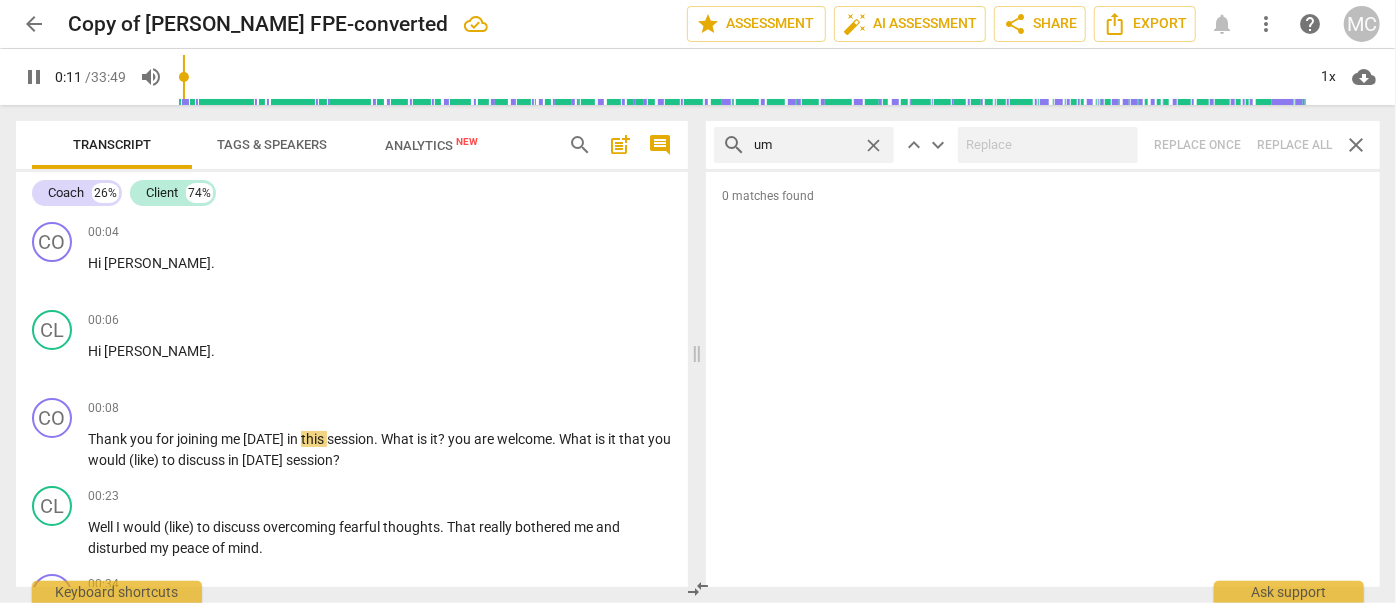 type on "um" 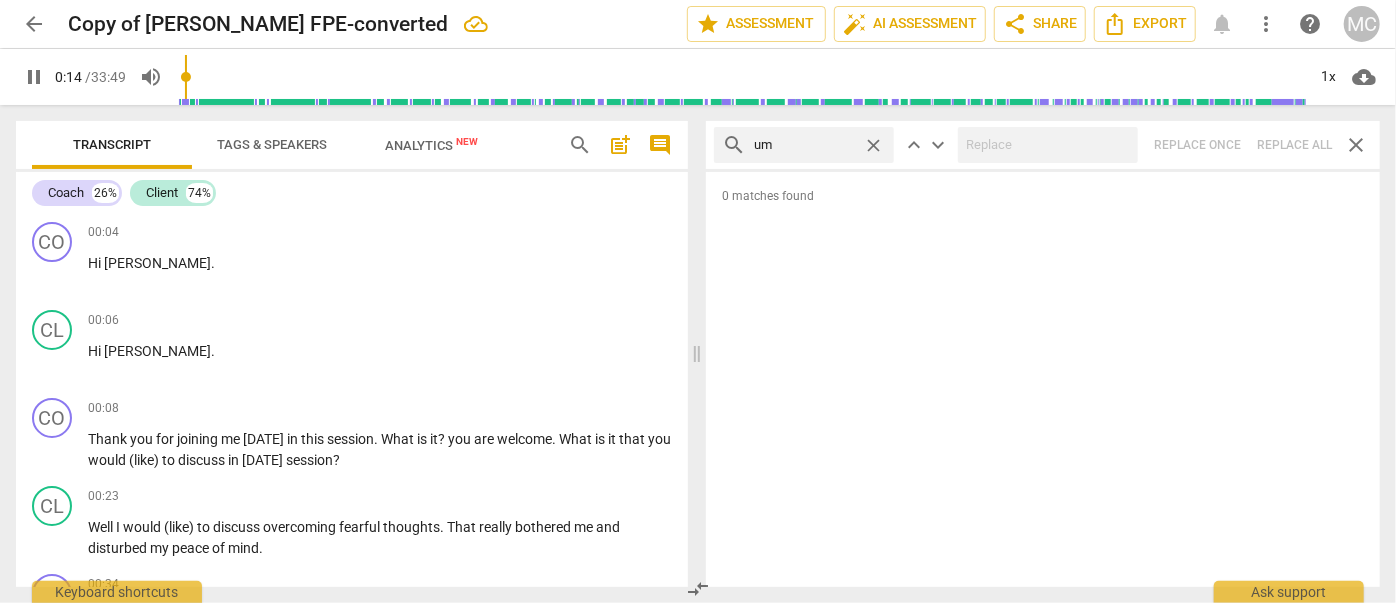click on "search um close keyboard_arrow_up keyboard_arrow_down Replace once Replace all close" at bounding box center (1043, 145) 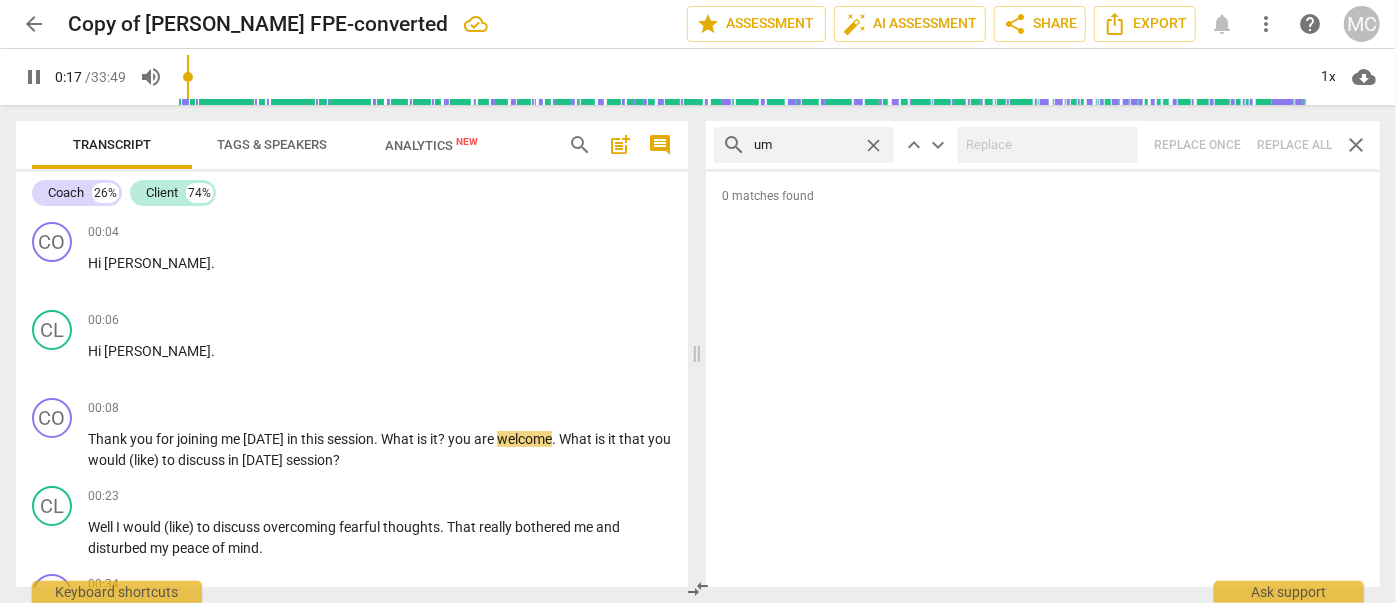 type on "17" 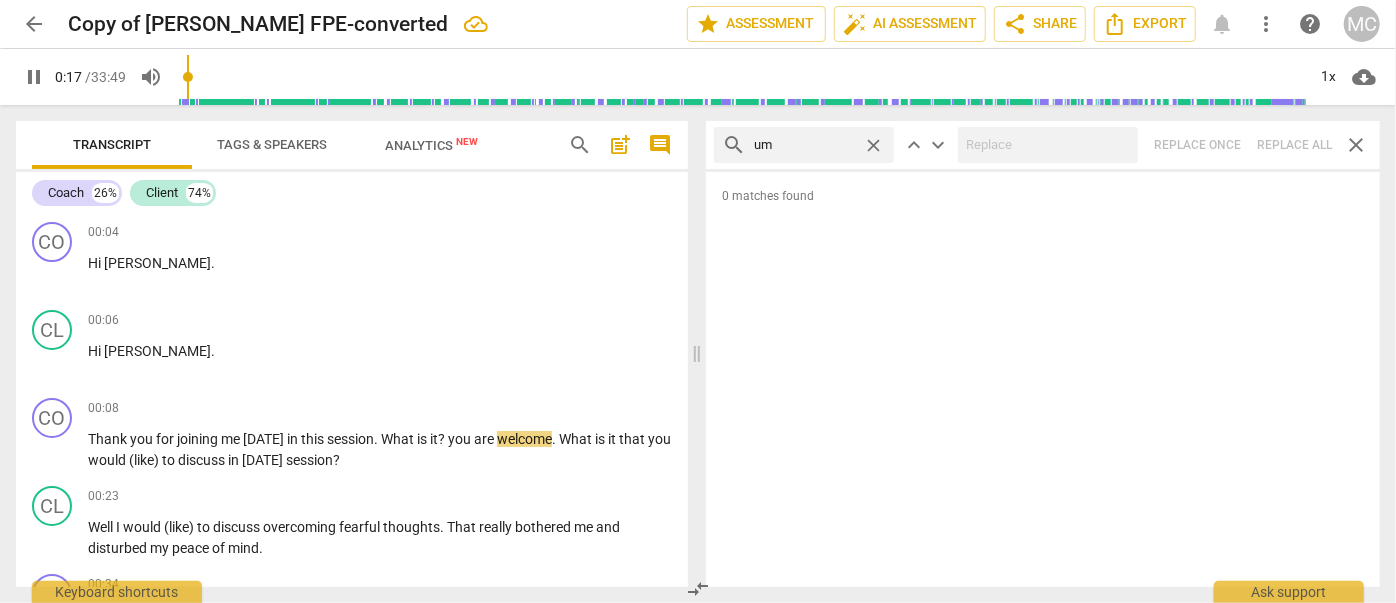 click on "close" at bounding box center [873, 145] 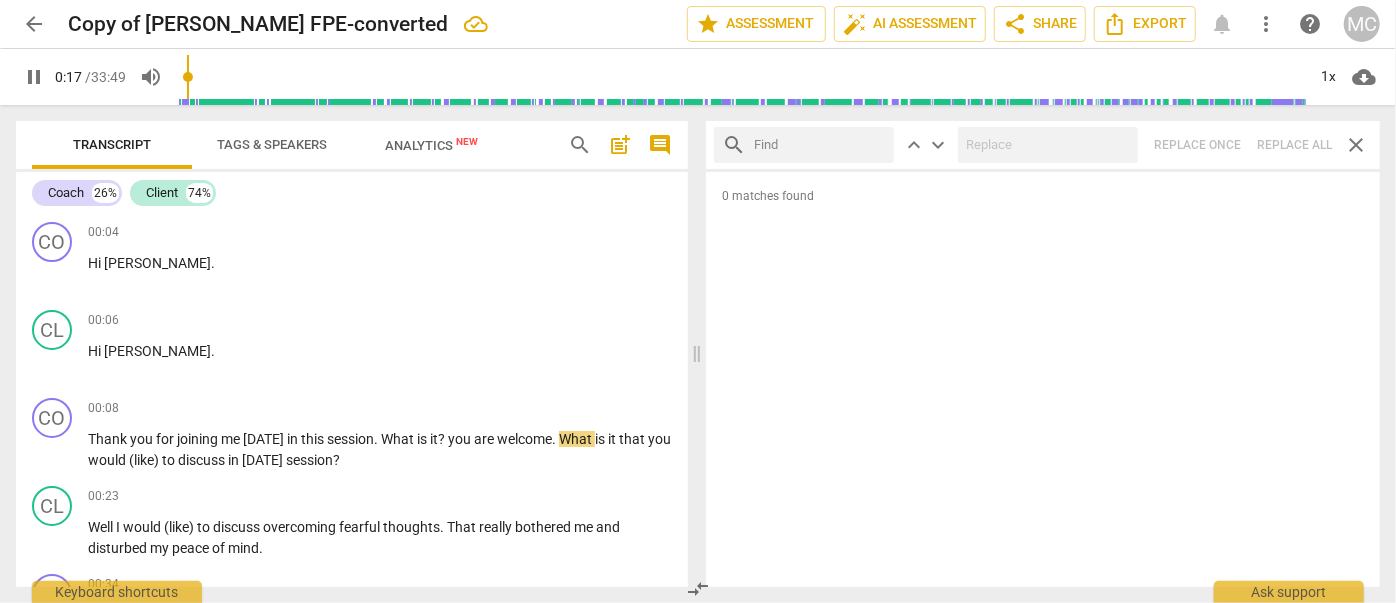 click 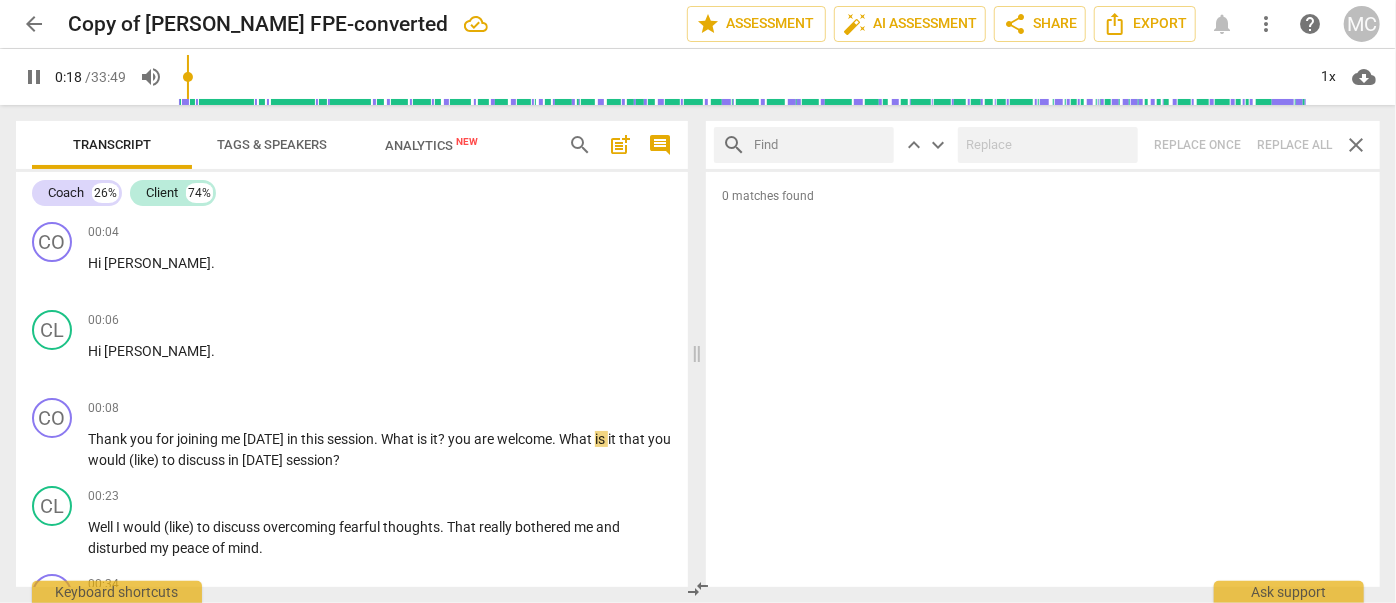 type on "18" 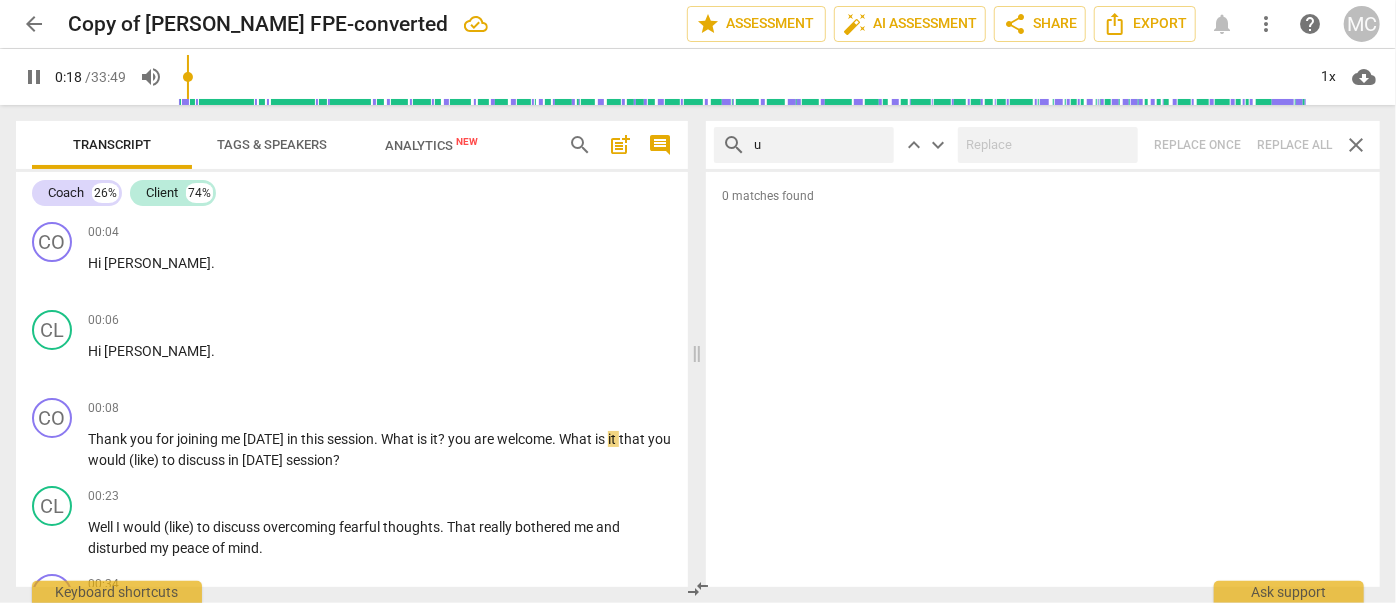 type on "uh" 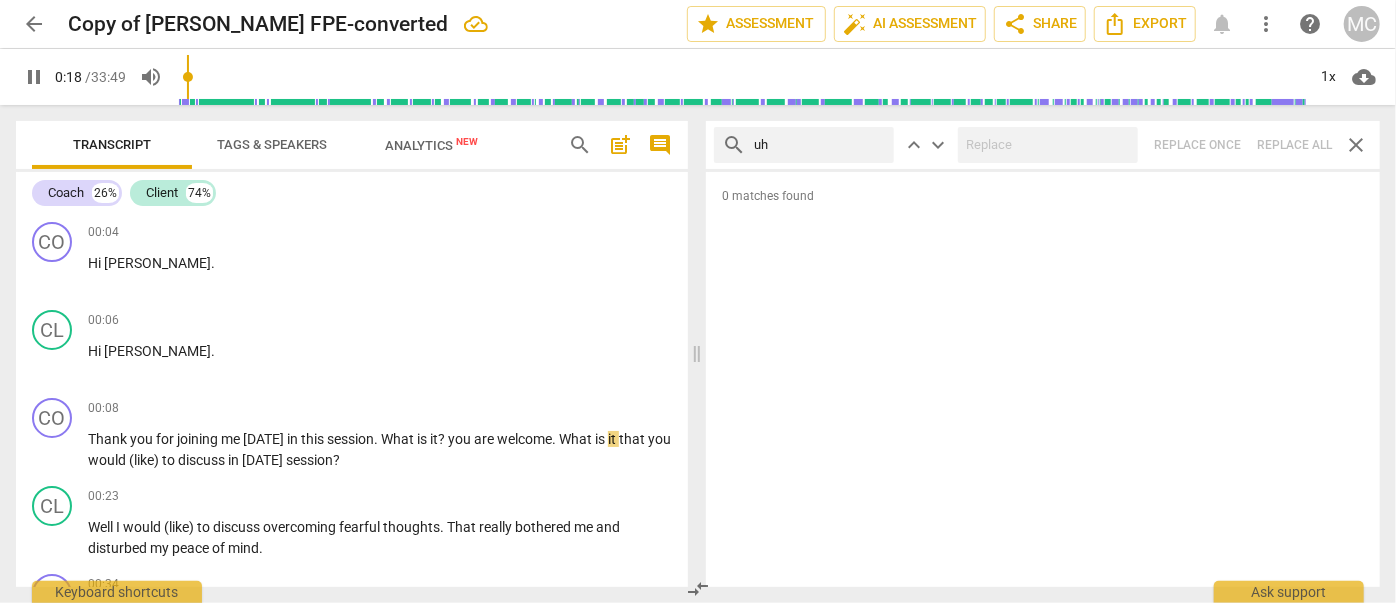 type on "19" 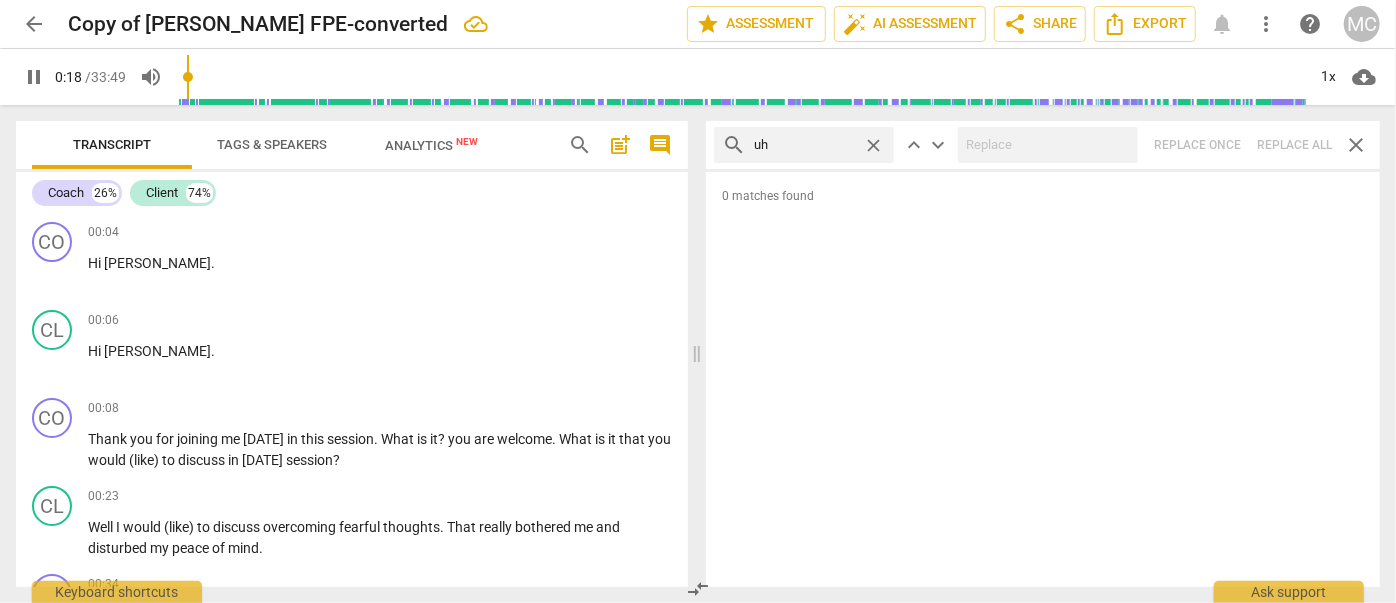 type on "uh" 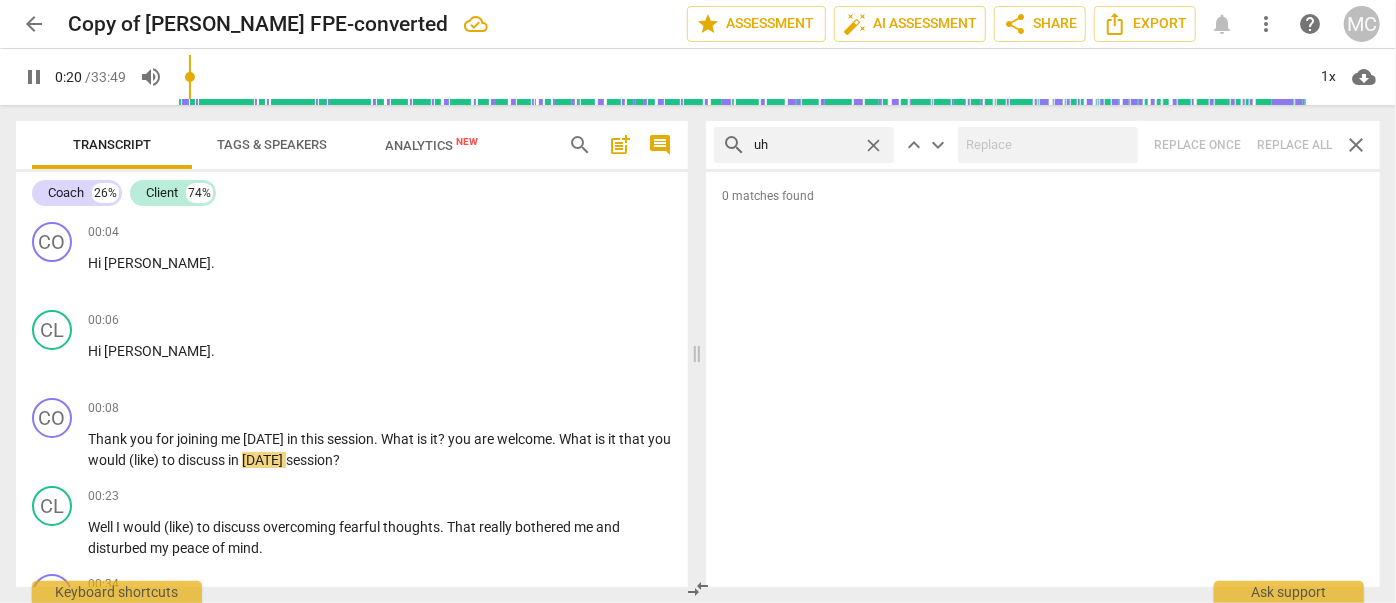 click on "search uh close keyboard_arrow_up keyboard_arrow_down Replace once Replace all close" at bounding box center [1043, 145] 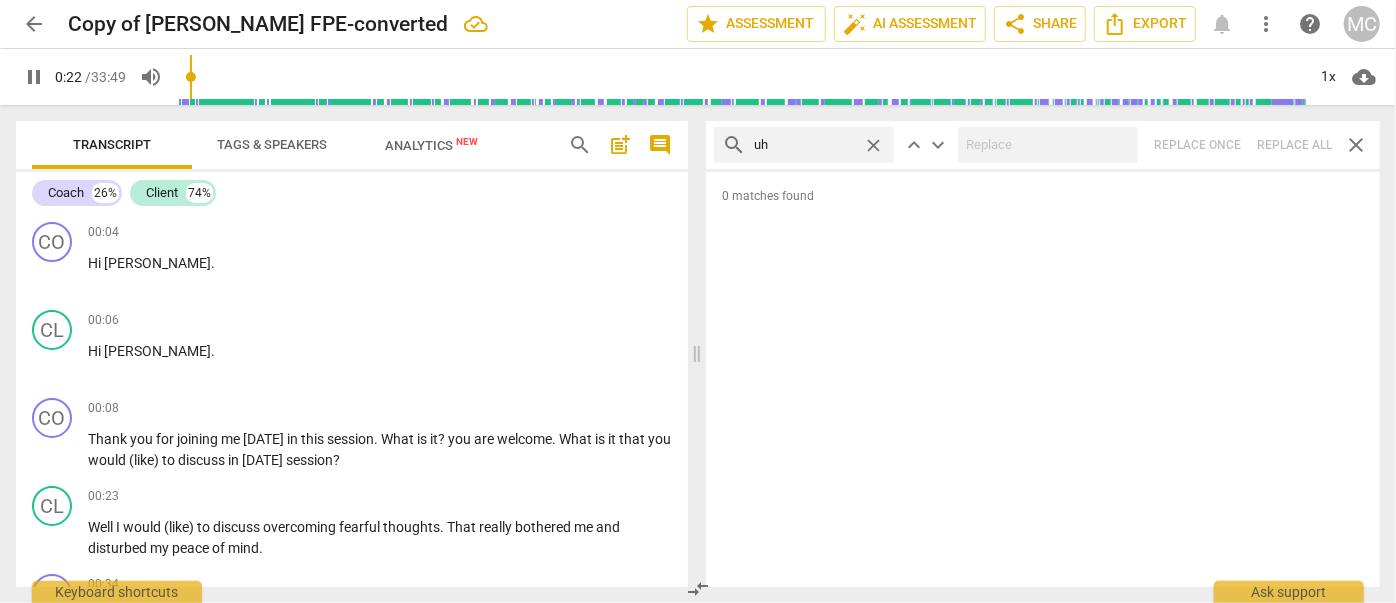 click on "close" at bounding box center [873, 145] 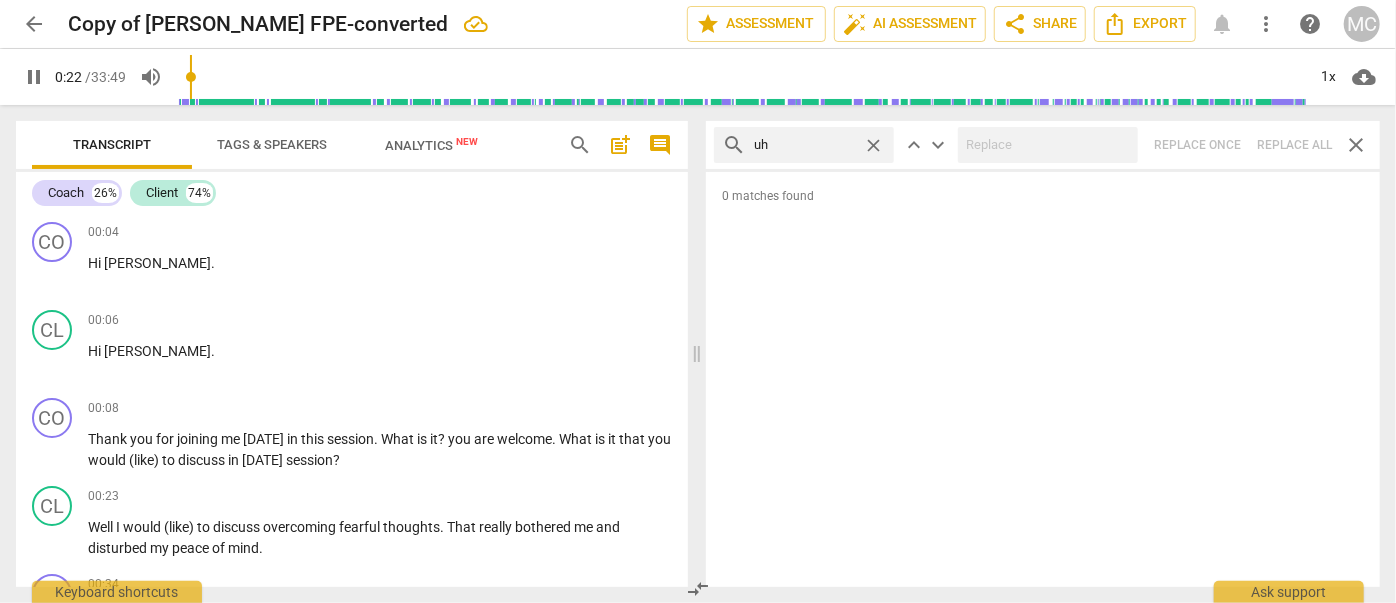 type on "23" 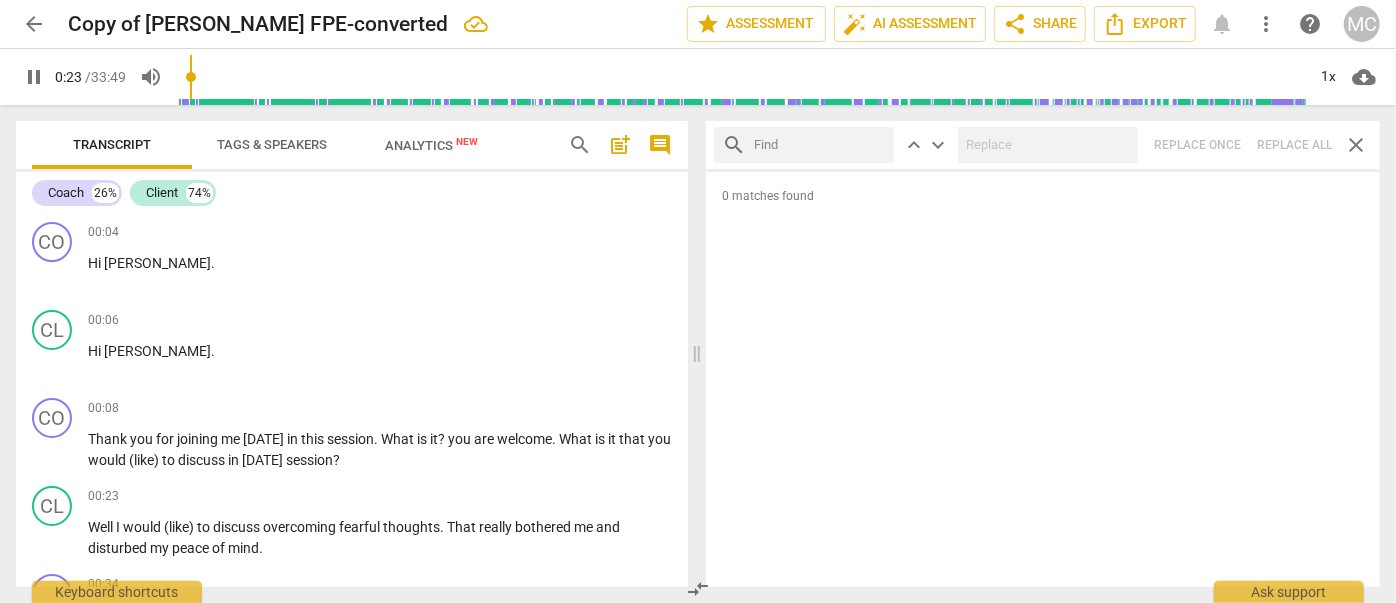 click at bounding box center (820, 145) 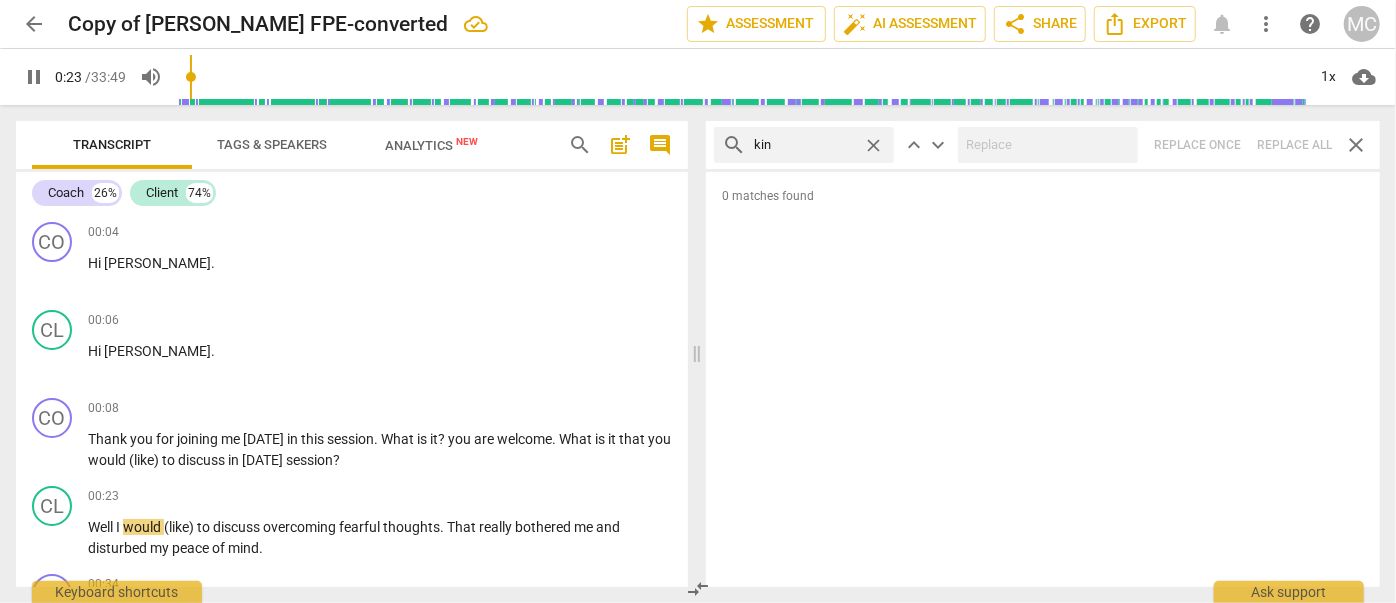 type on "kind" 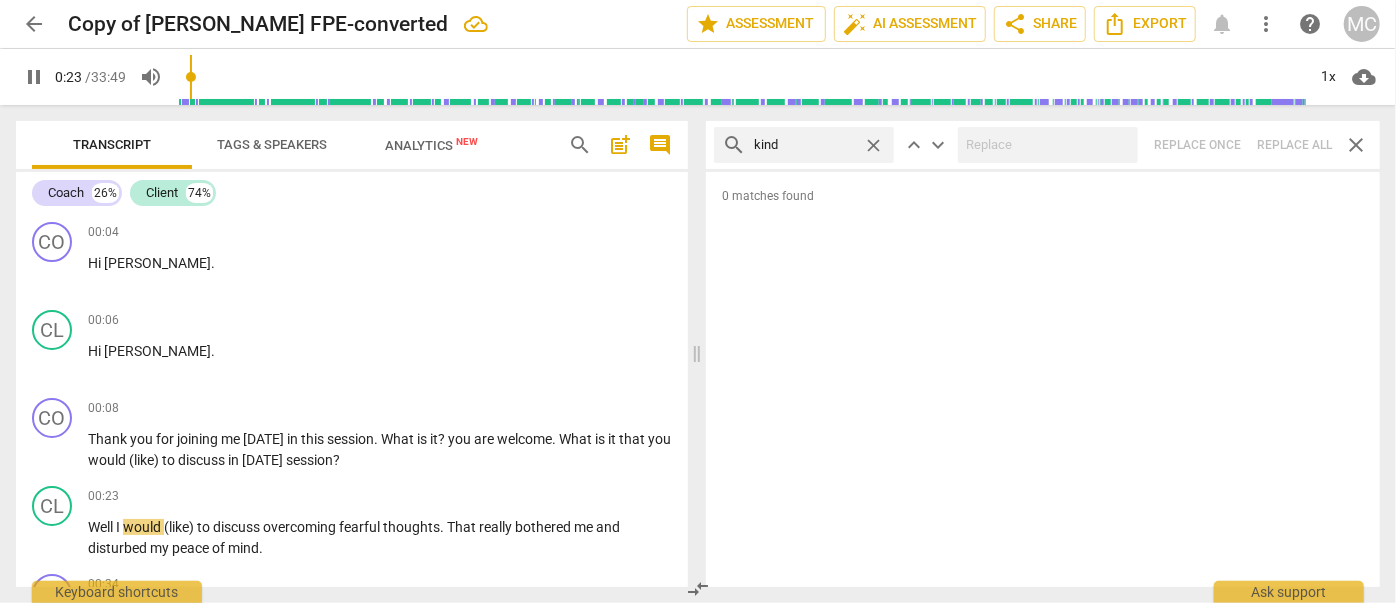 type on "24" 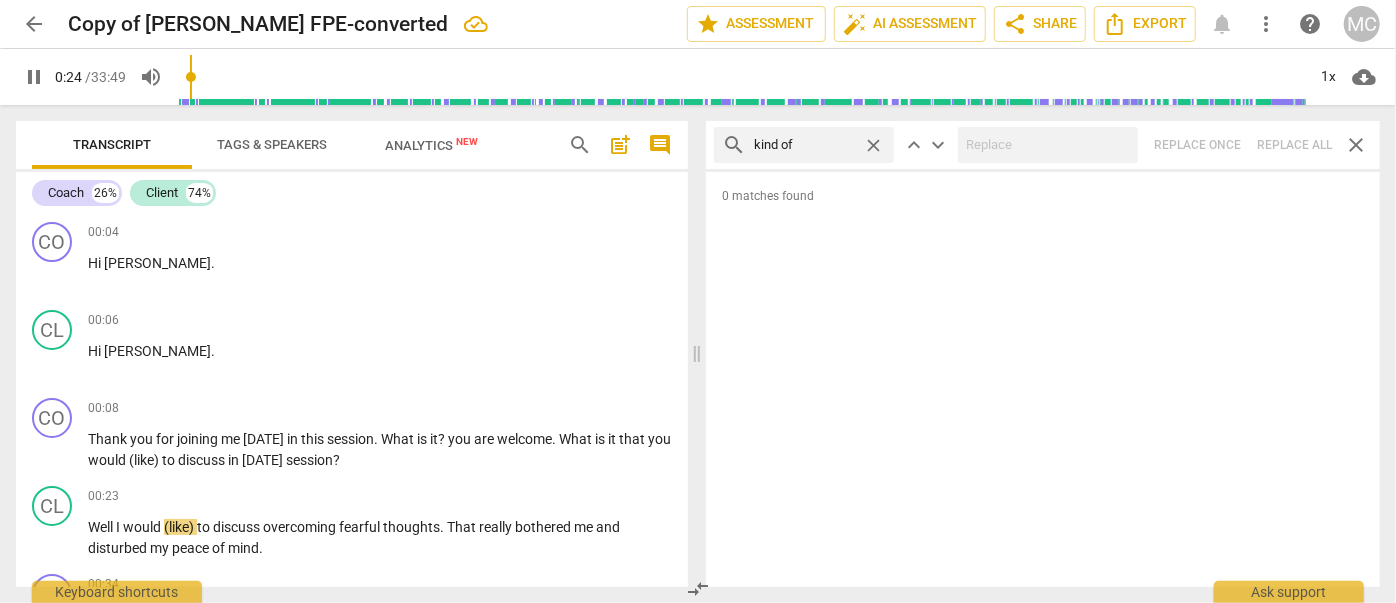 type on "kind of" 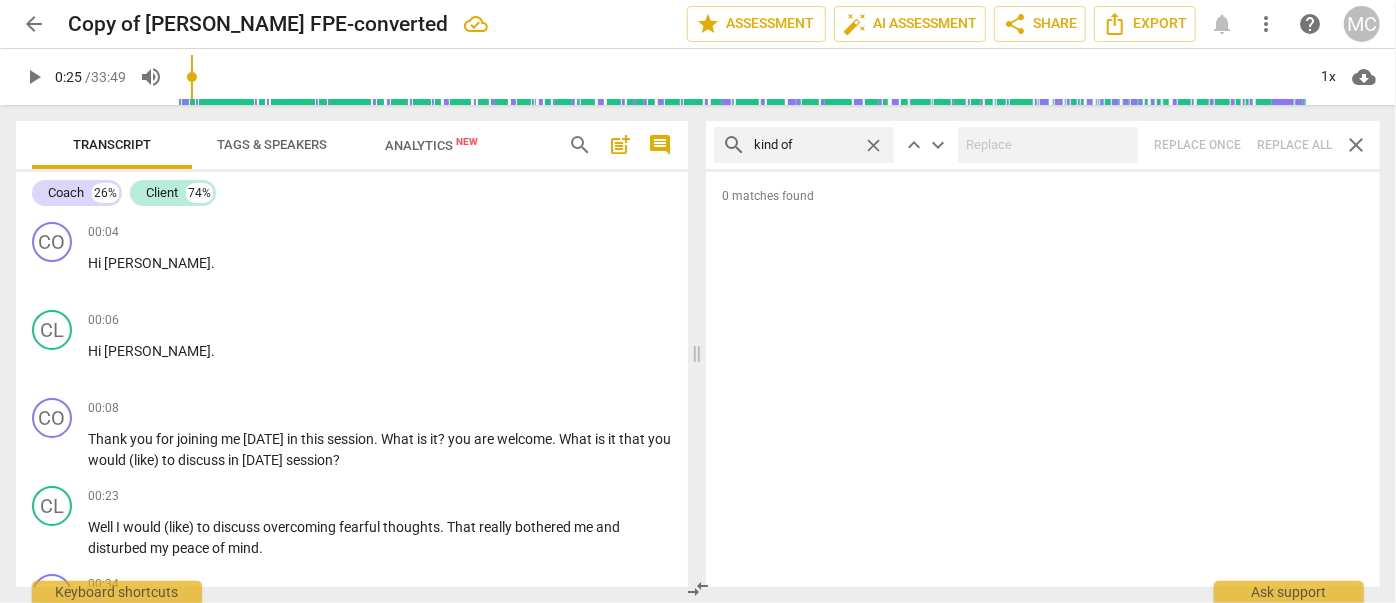 type on "26" 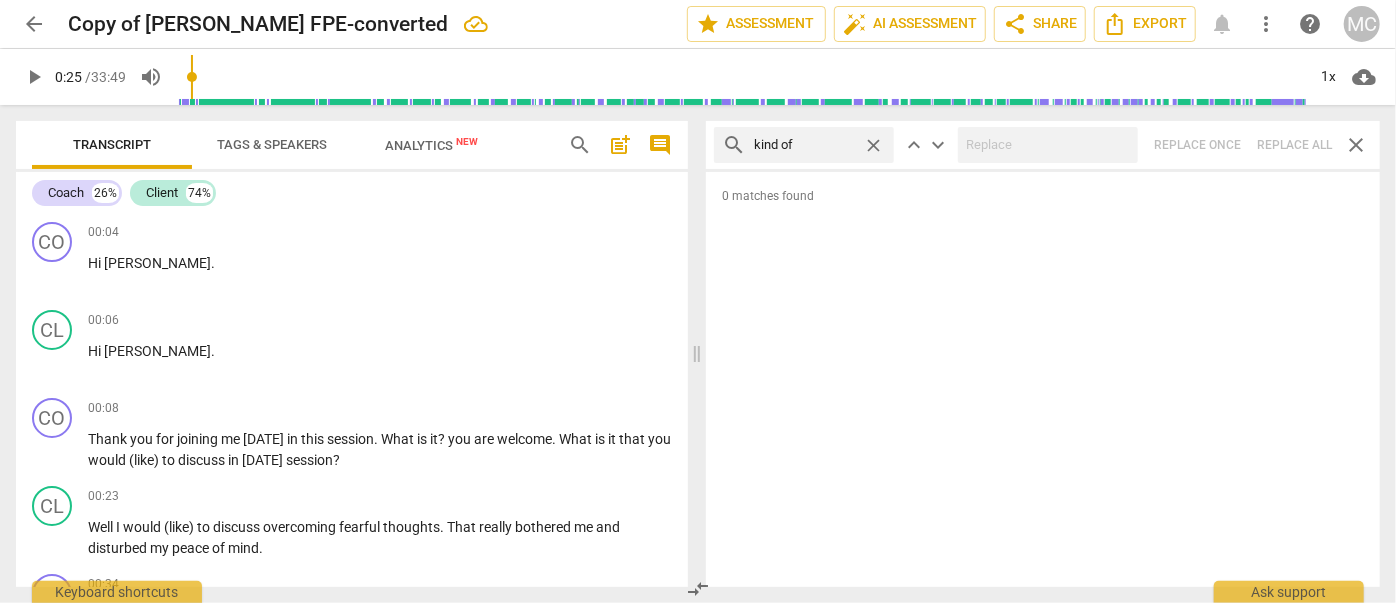 click on "close" at bounding box center (873, 145) 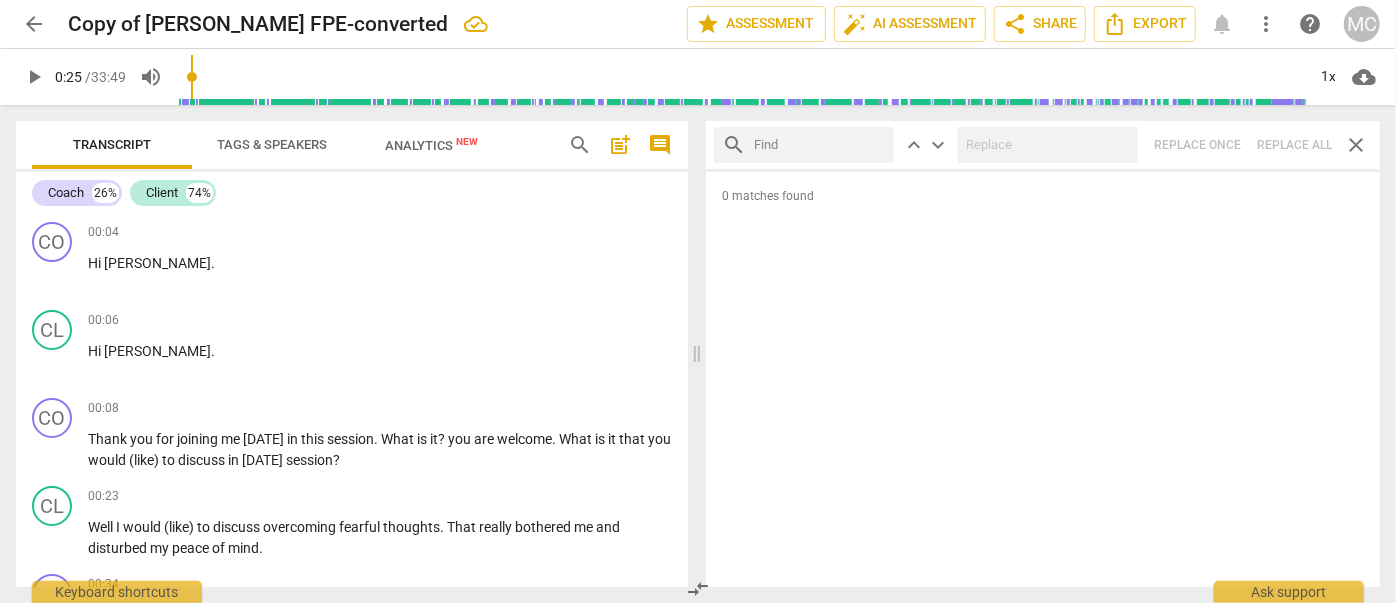 click at bounding box center (820, 145) 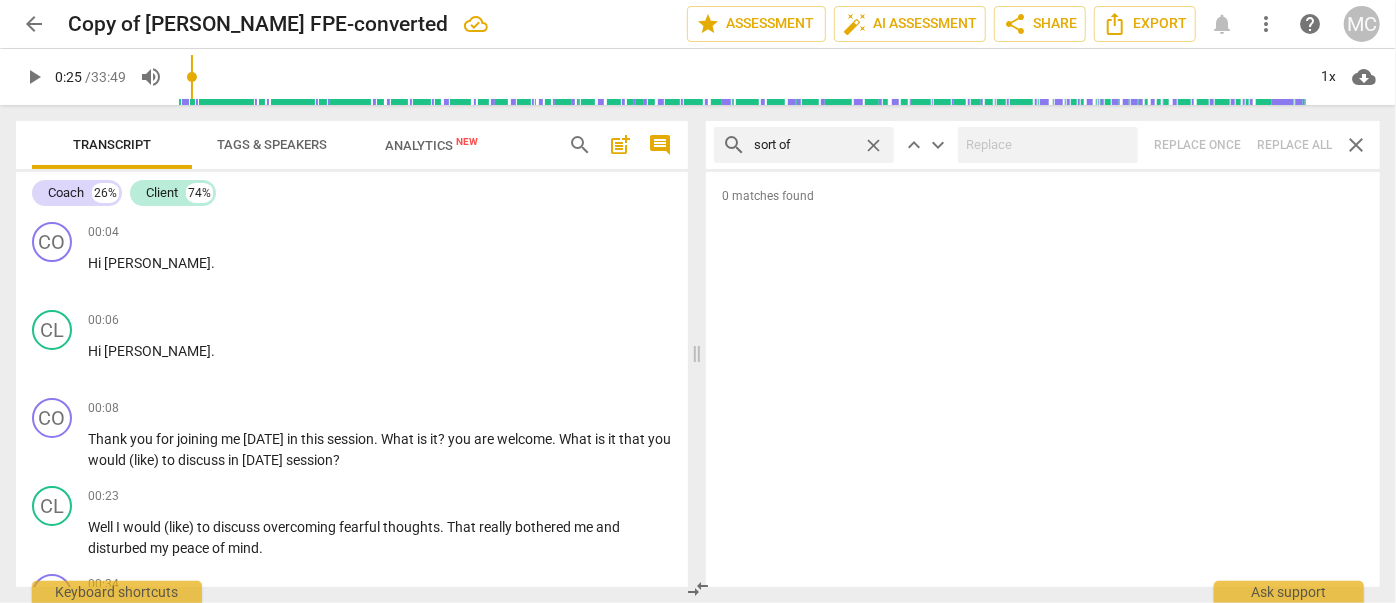 type on "sort of" 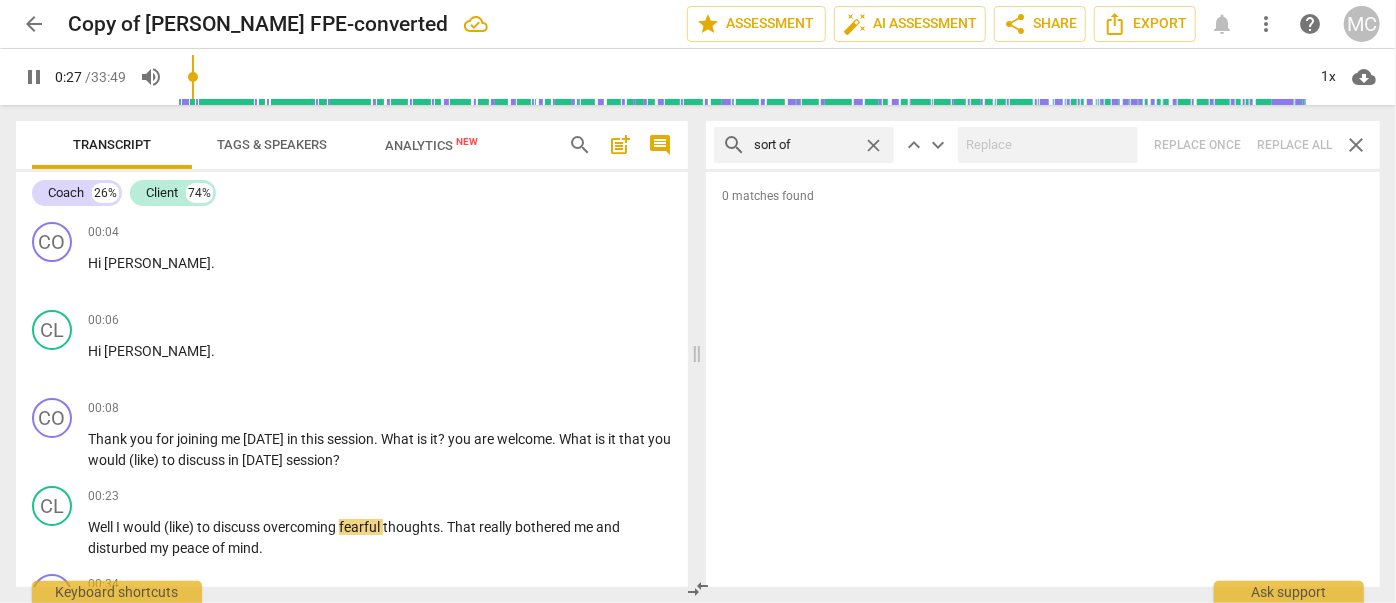 click on "search sort of close keyboard_arrow_up keyboard_arrow_down Replace once Replace all close" at bounding box center [1043, 145] 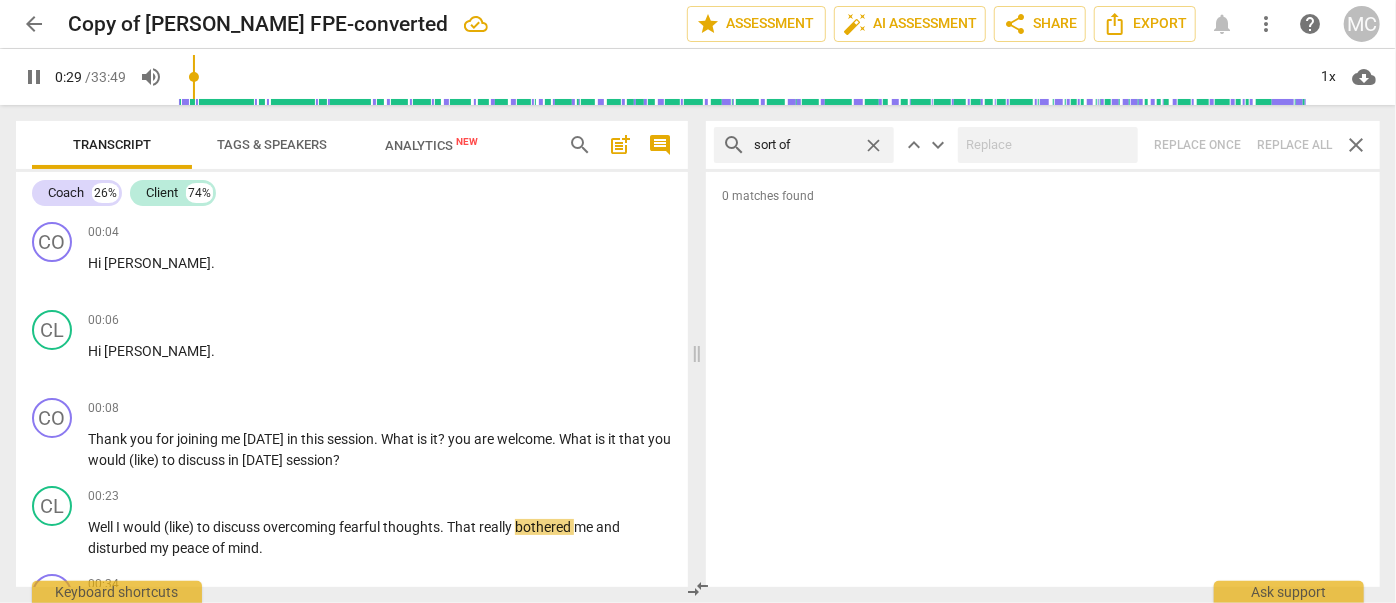 type on "30" 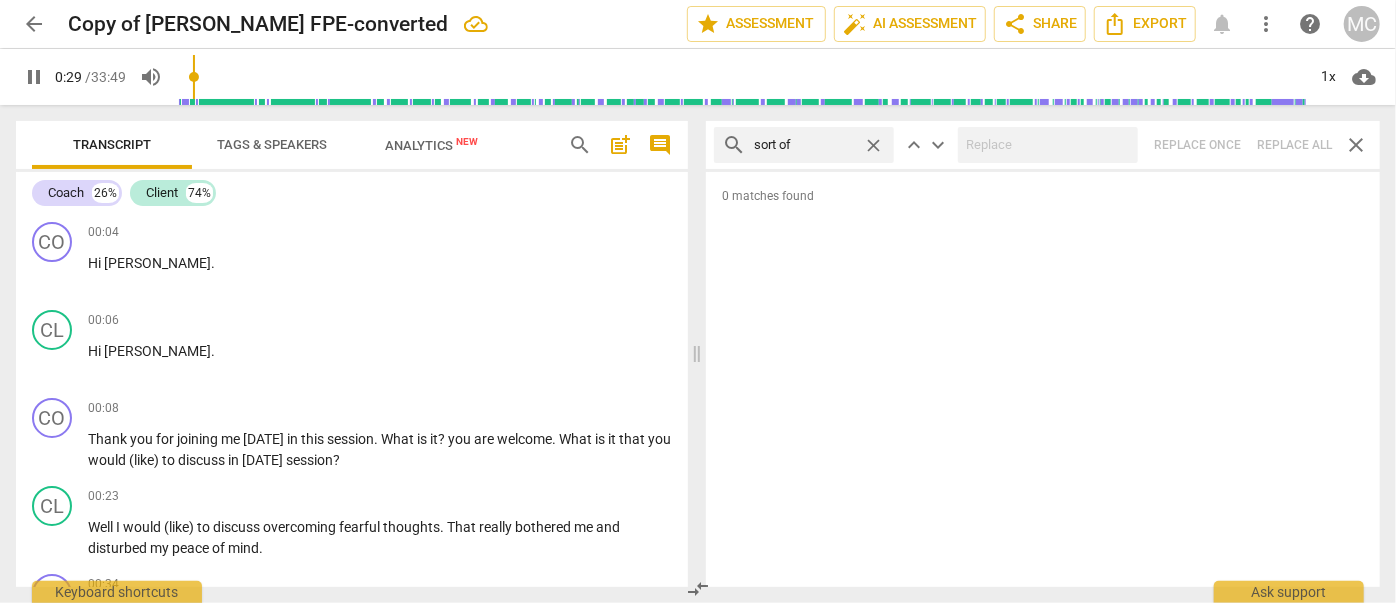 click on "close" at bounding box center [873, 145] 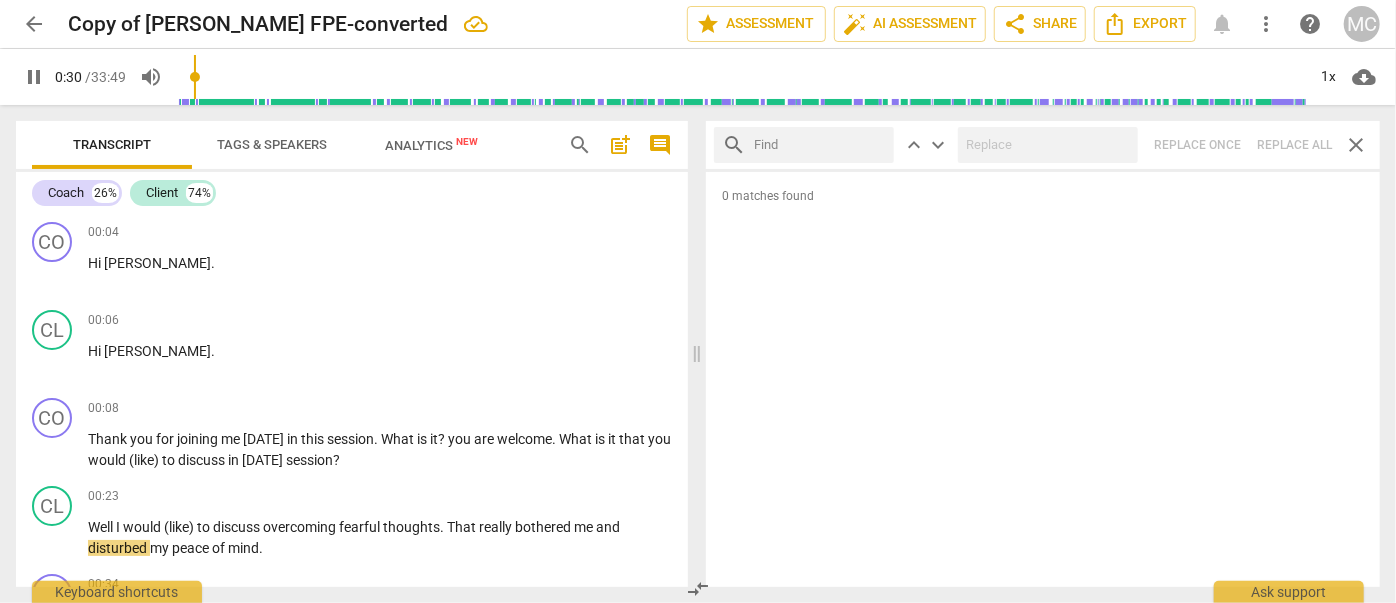click at bounding box center (820, 145) 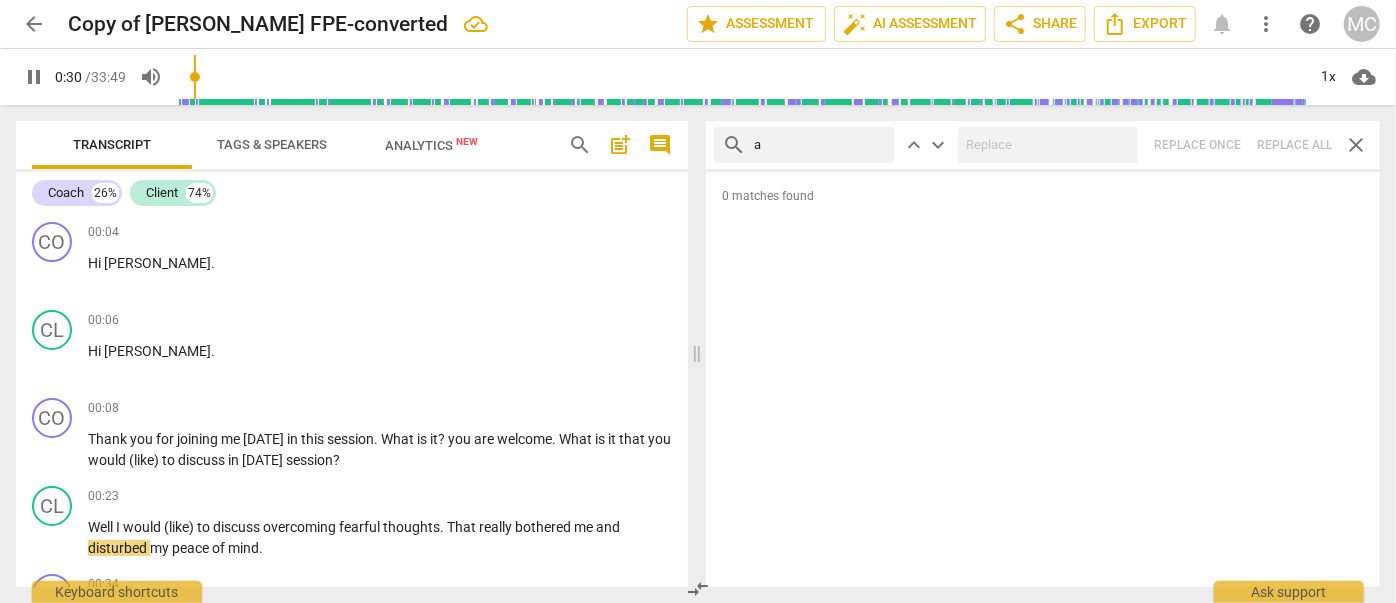 type on "31" 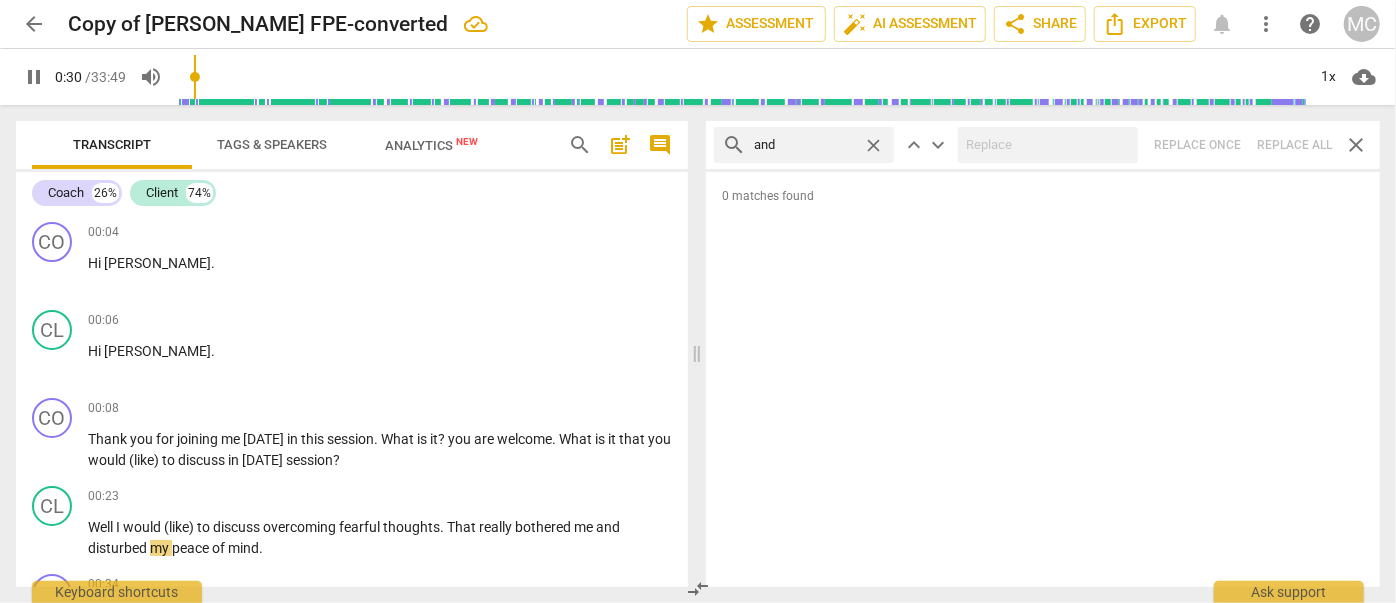 type on "and t" 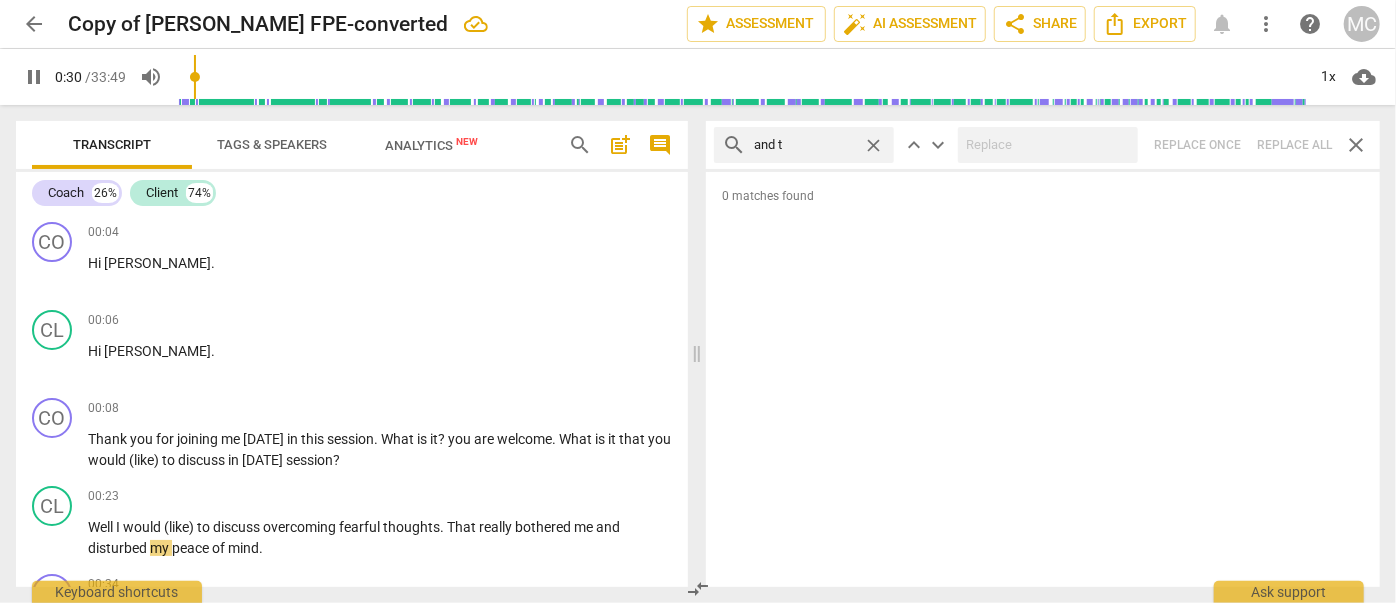 type on "31" 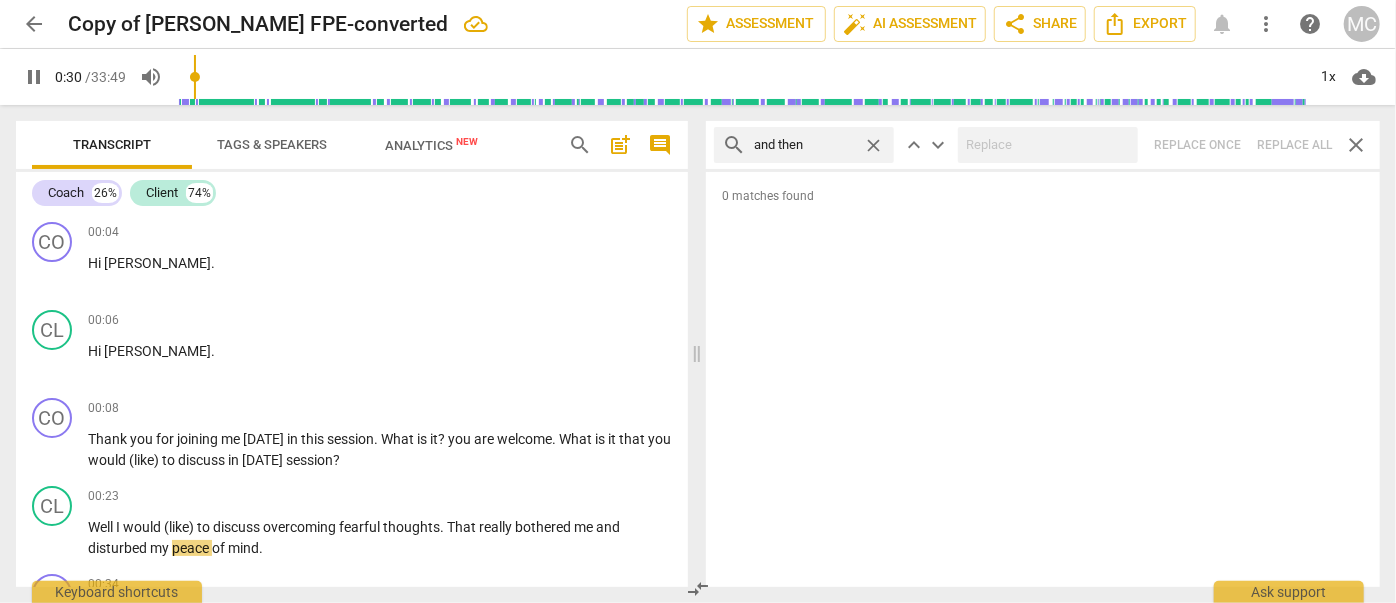type on "and then" 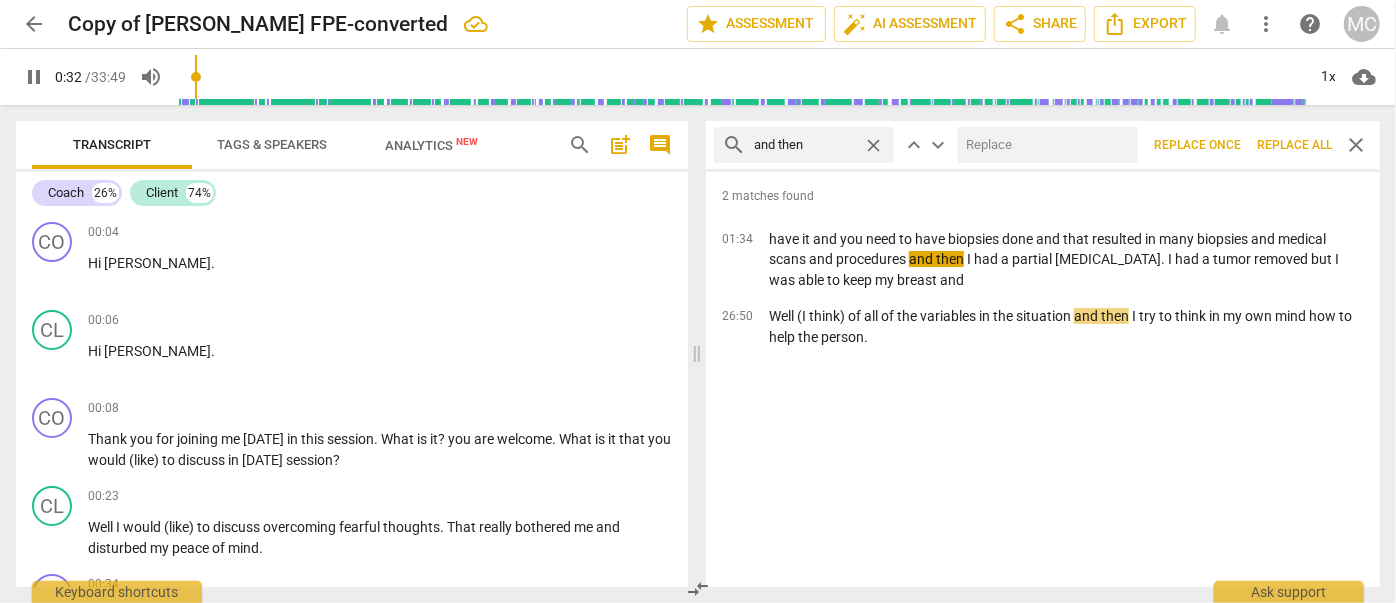click at bounding box center [1044, 145] 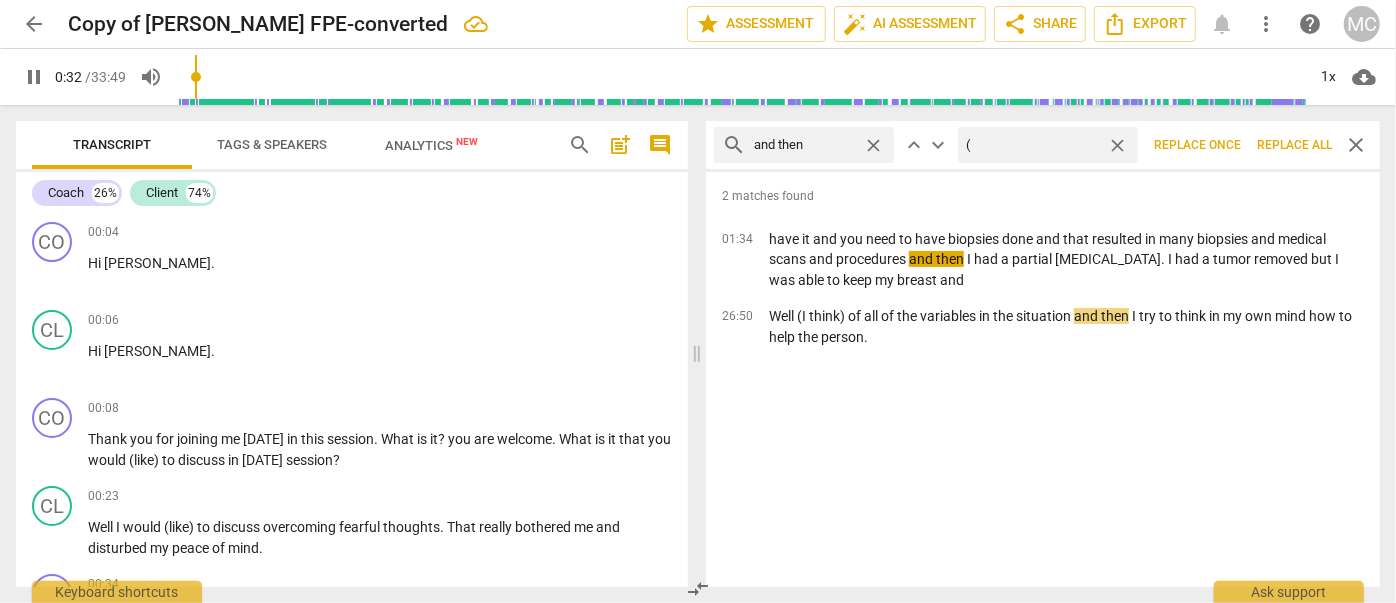 type on "33" 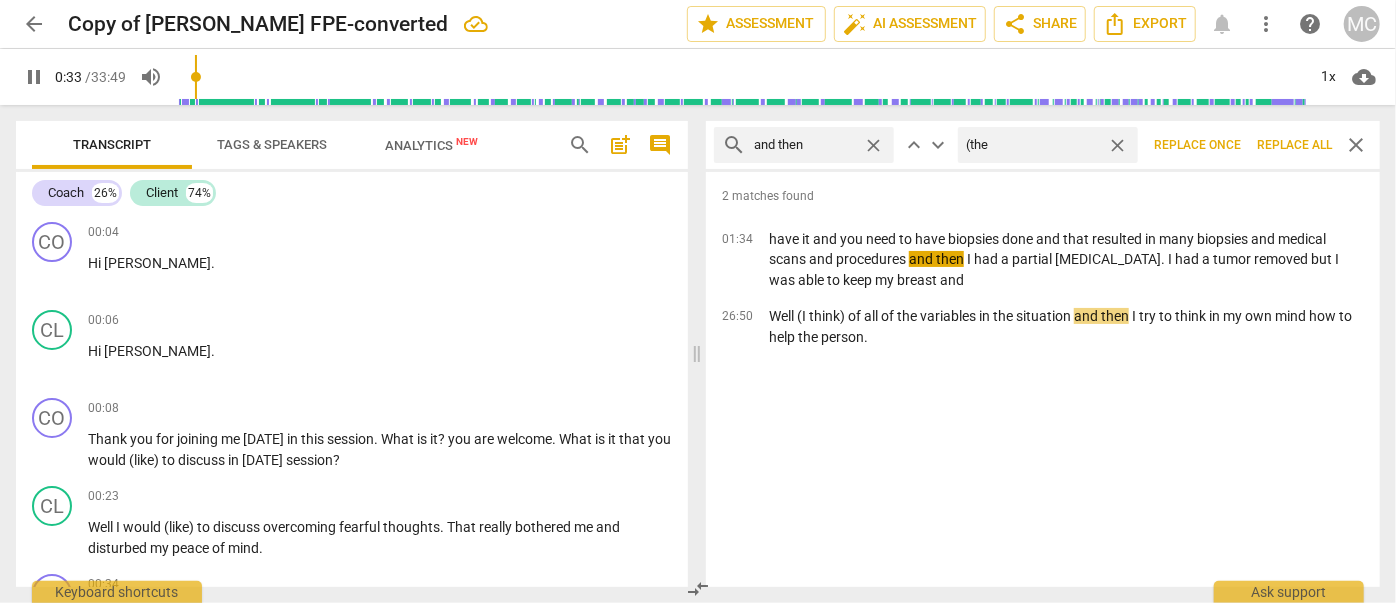 type on "(then" 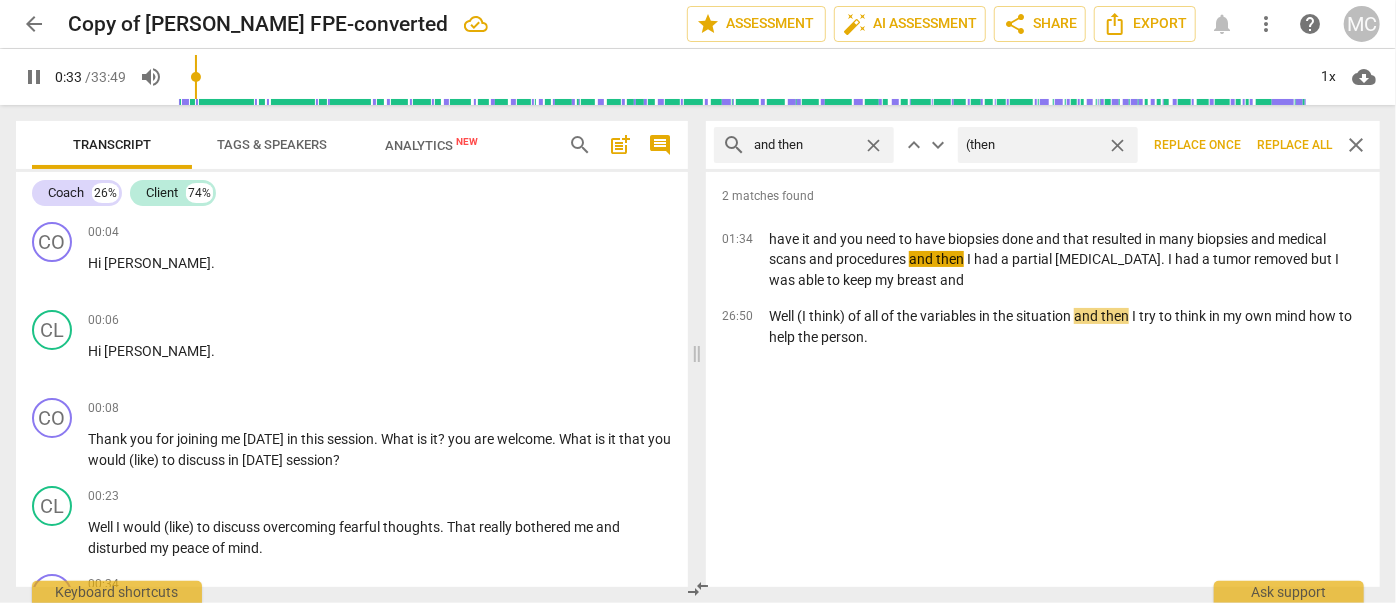 type on "33" 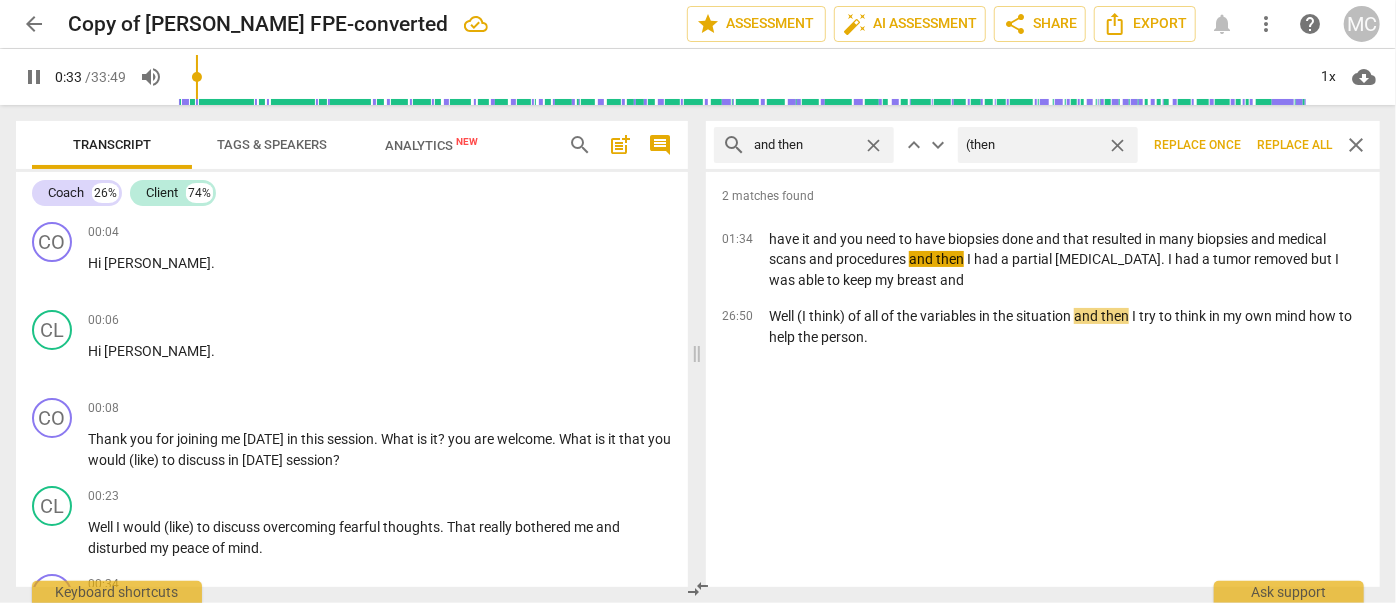 type on "(then)" 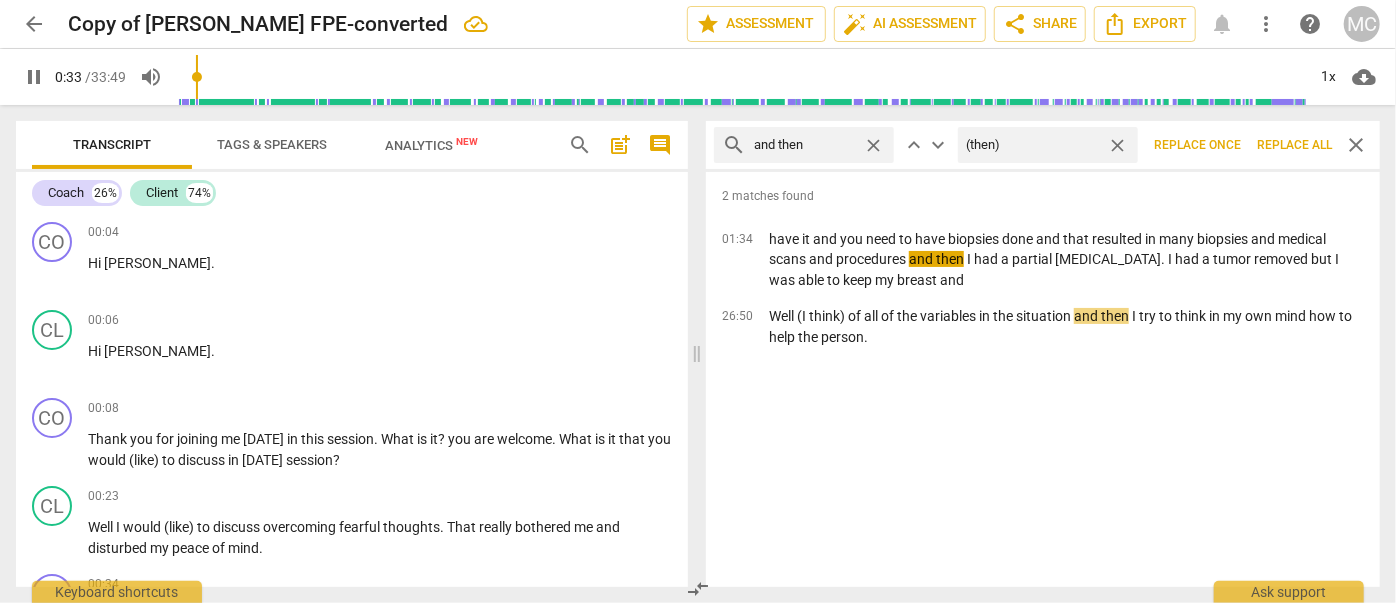 type on "34" 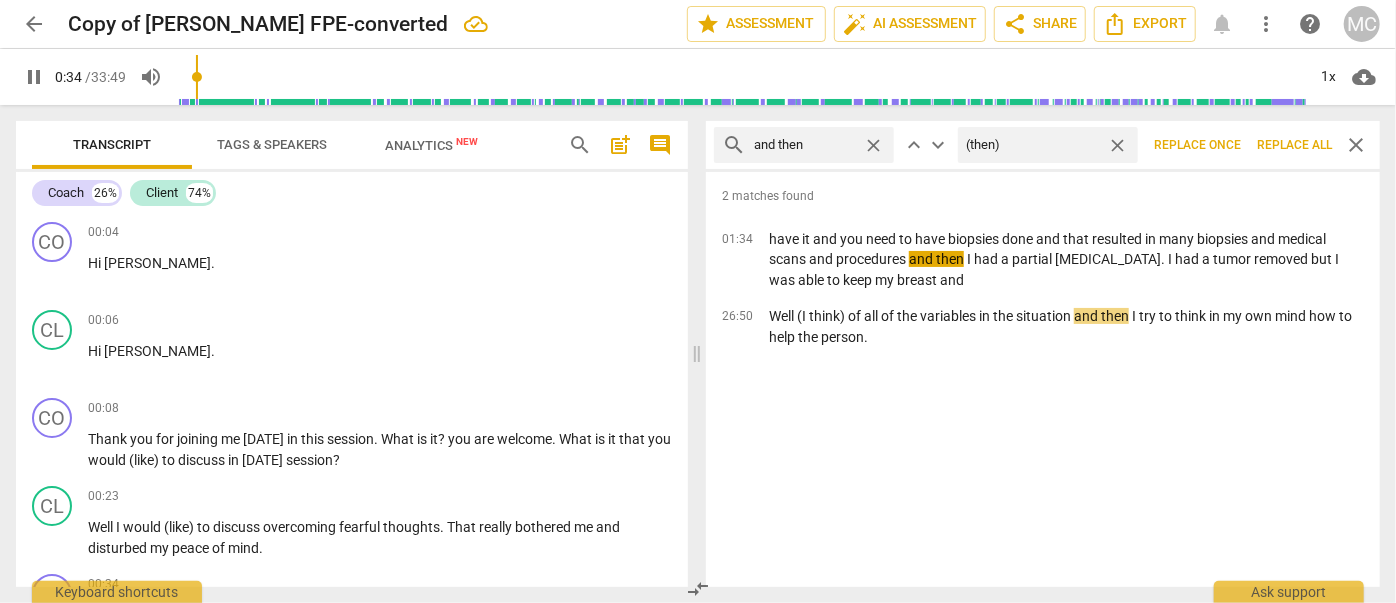 type on "(then)" 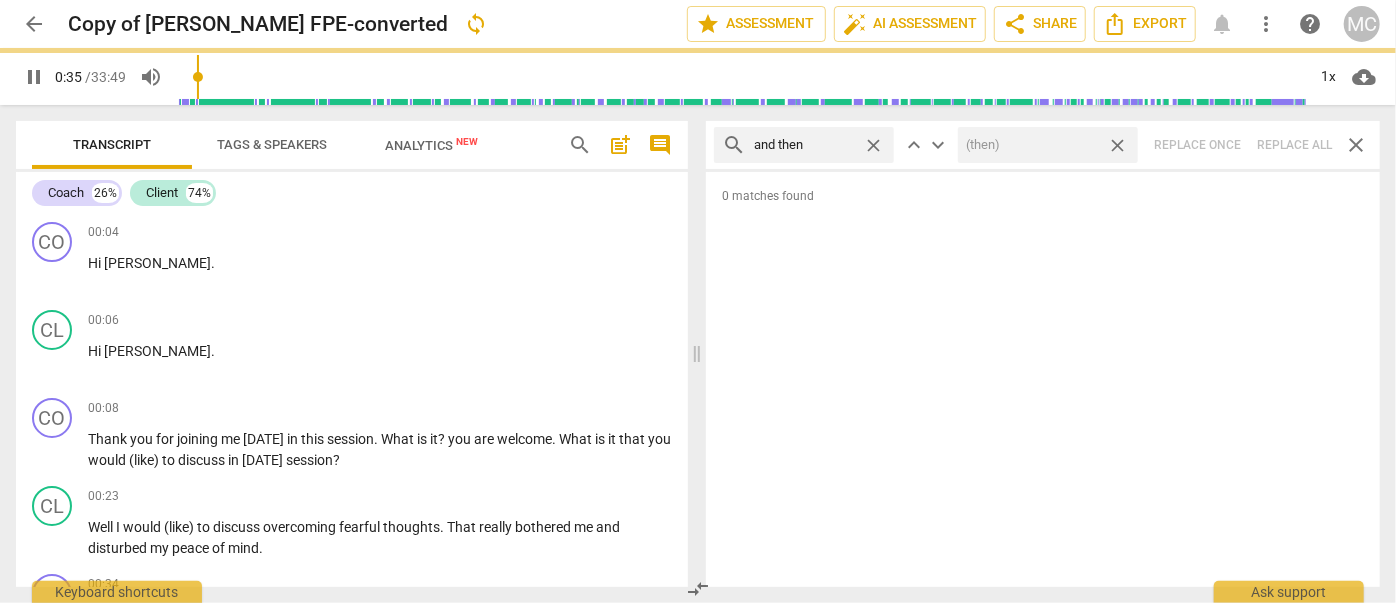type on "35" 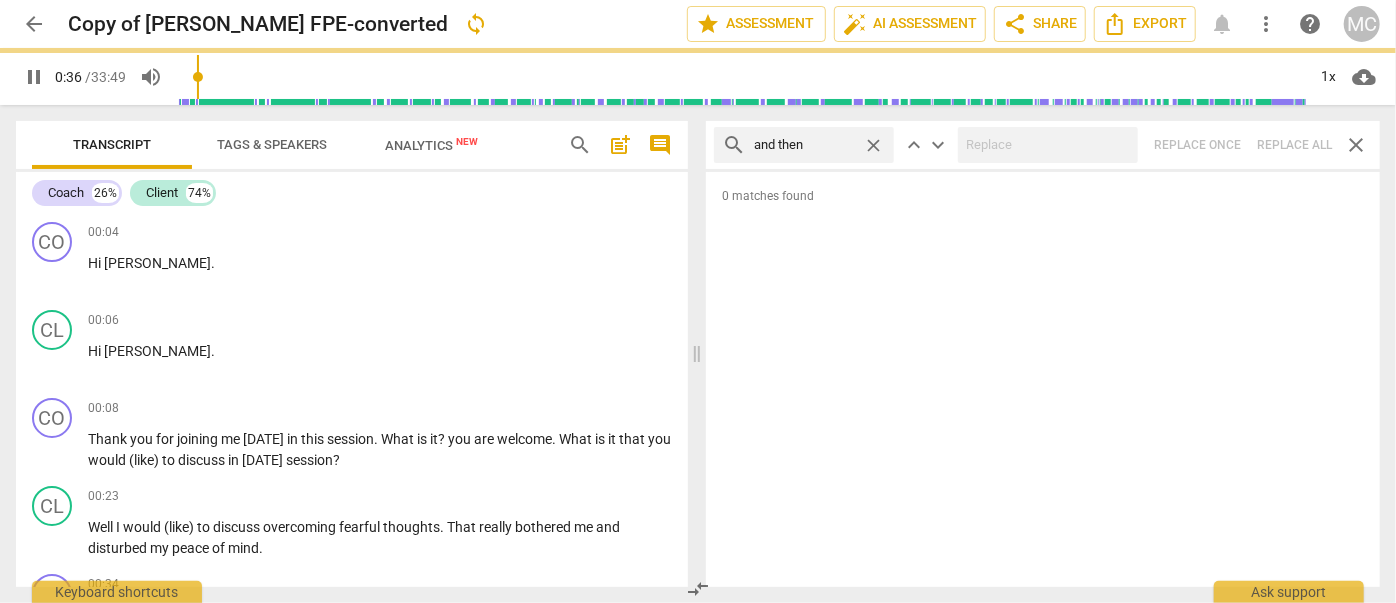 type on "36" 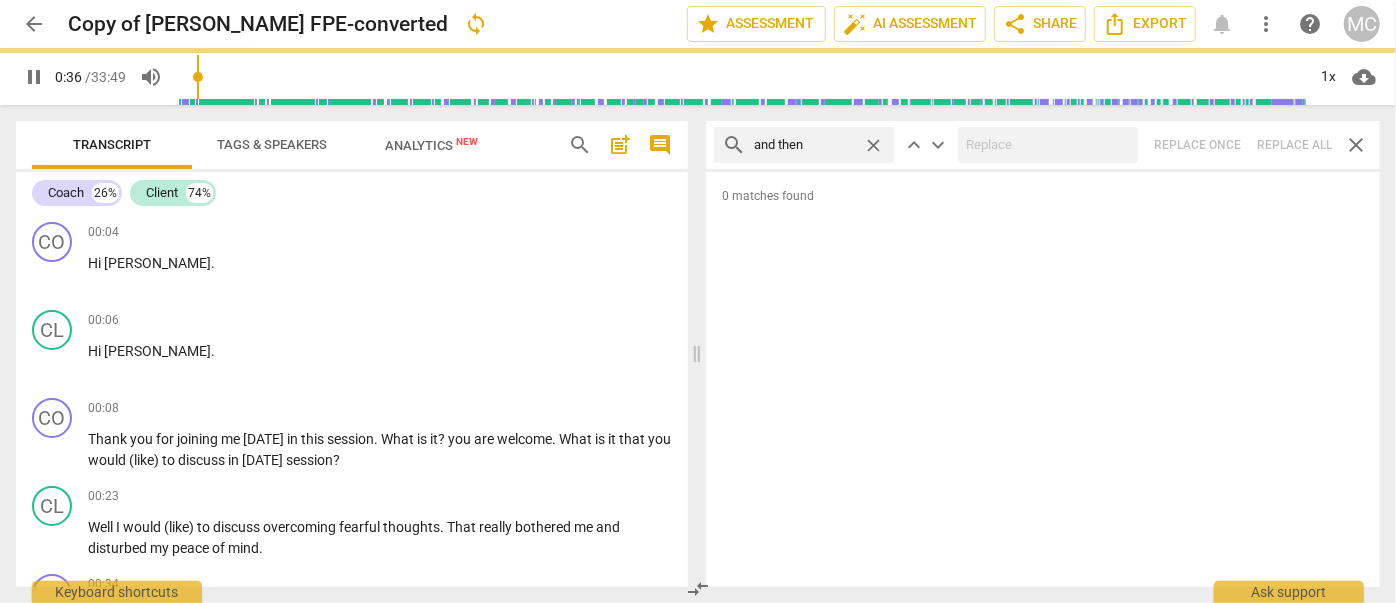 click on "close" at bounding box center (873, 145) 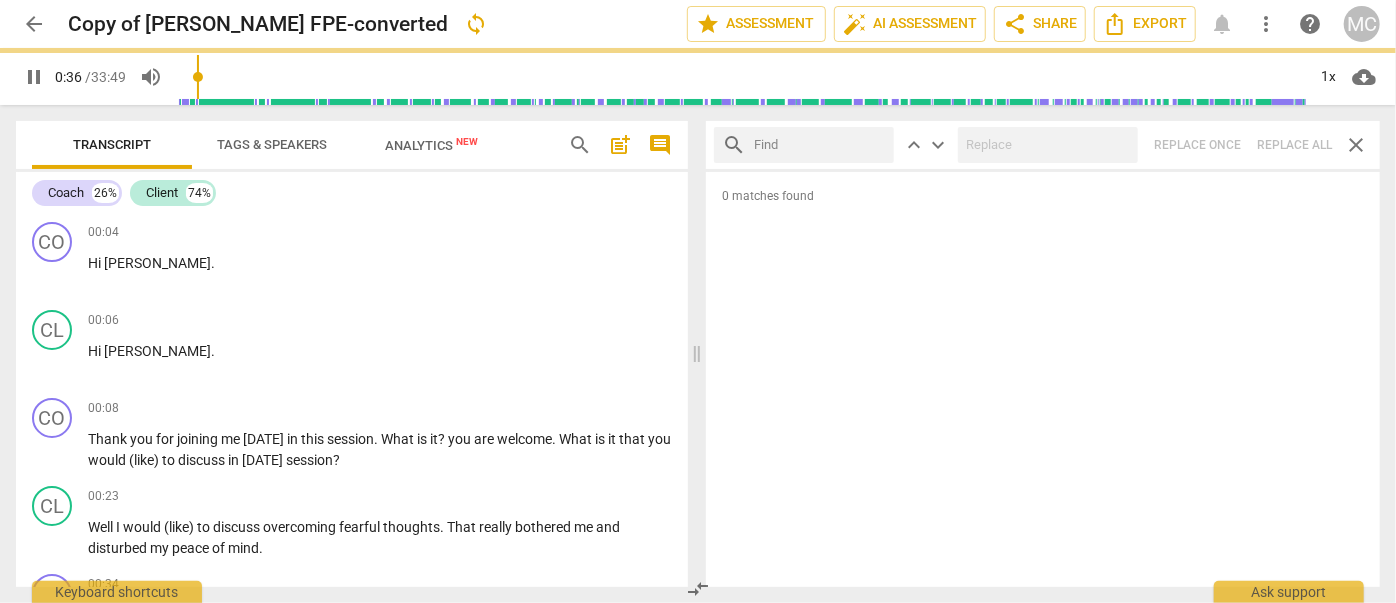 click at bounding box center [820, 145] 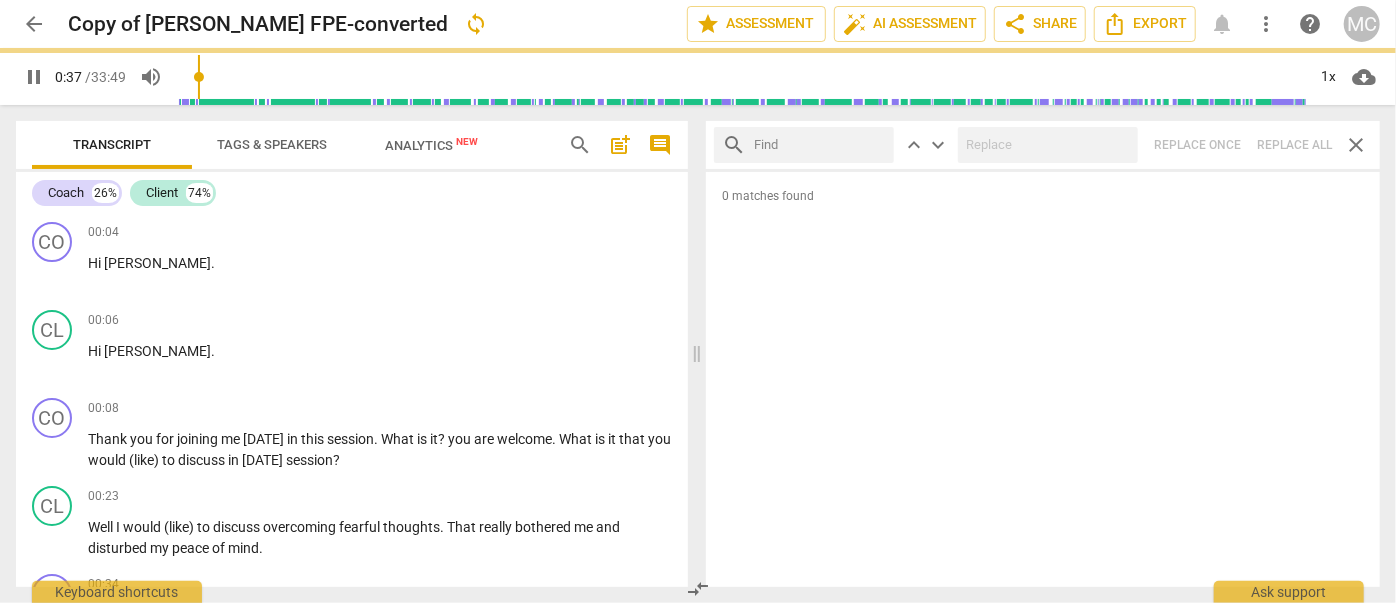 type on "37" 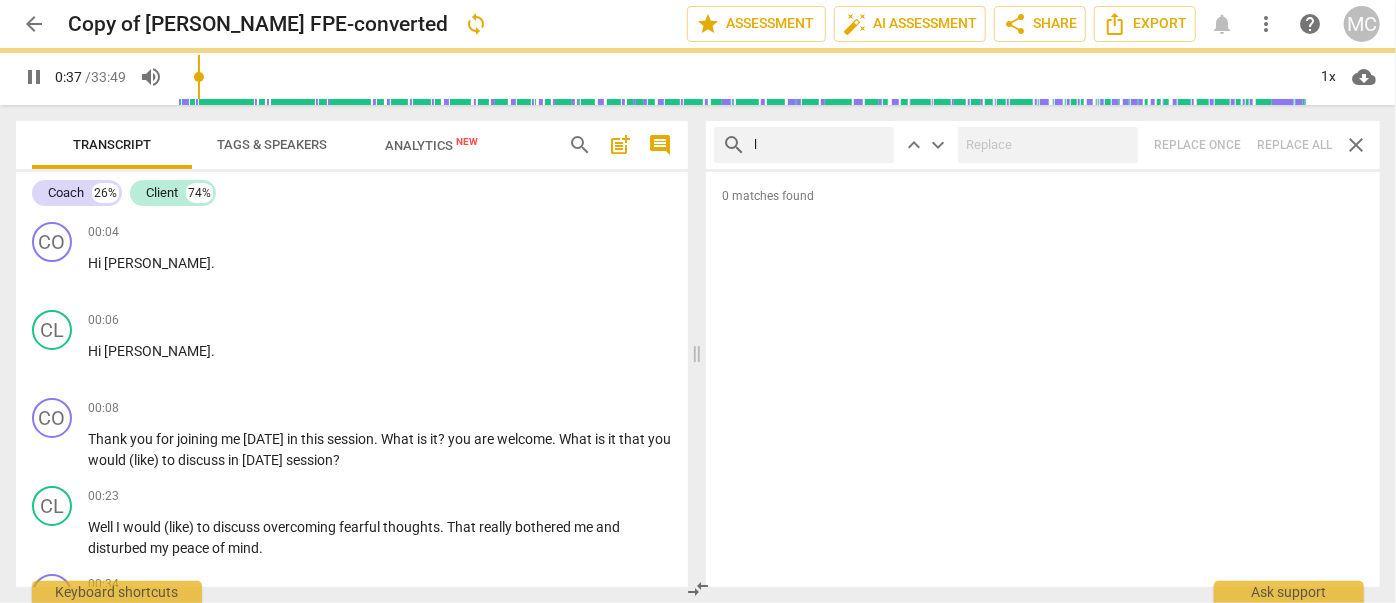 type on "li" 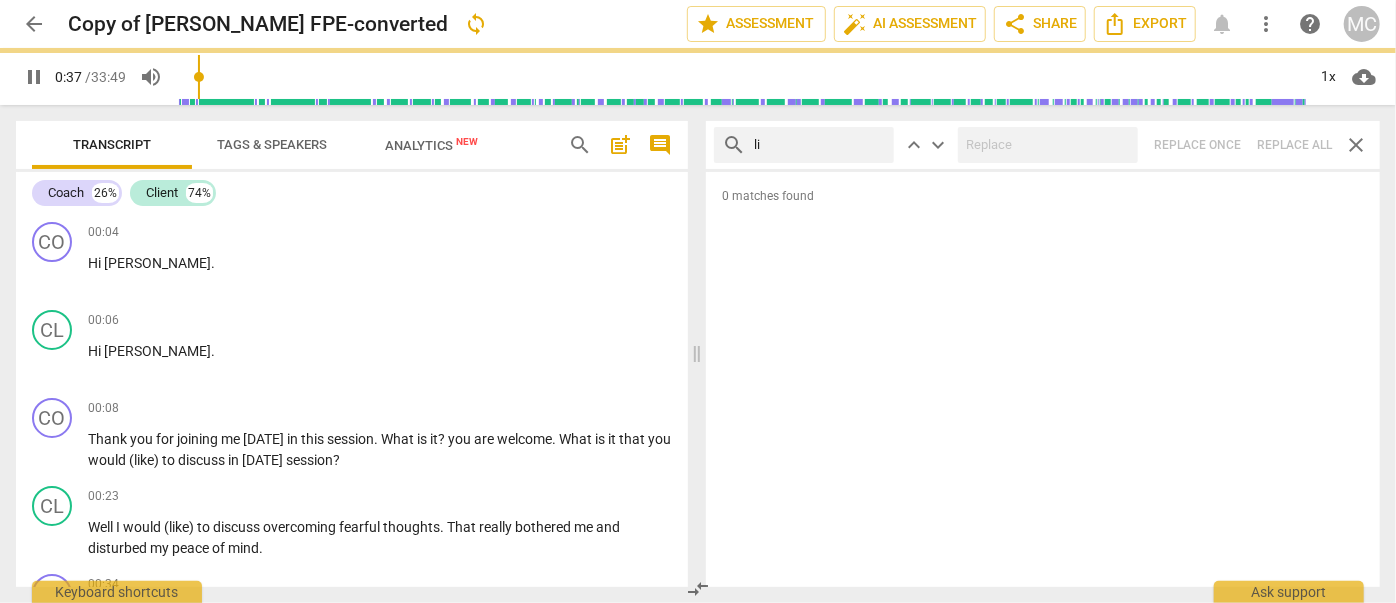 type on "38" 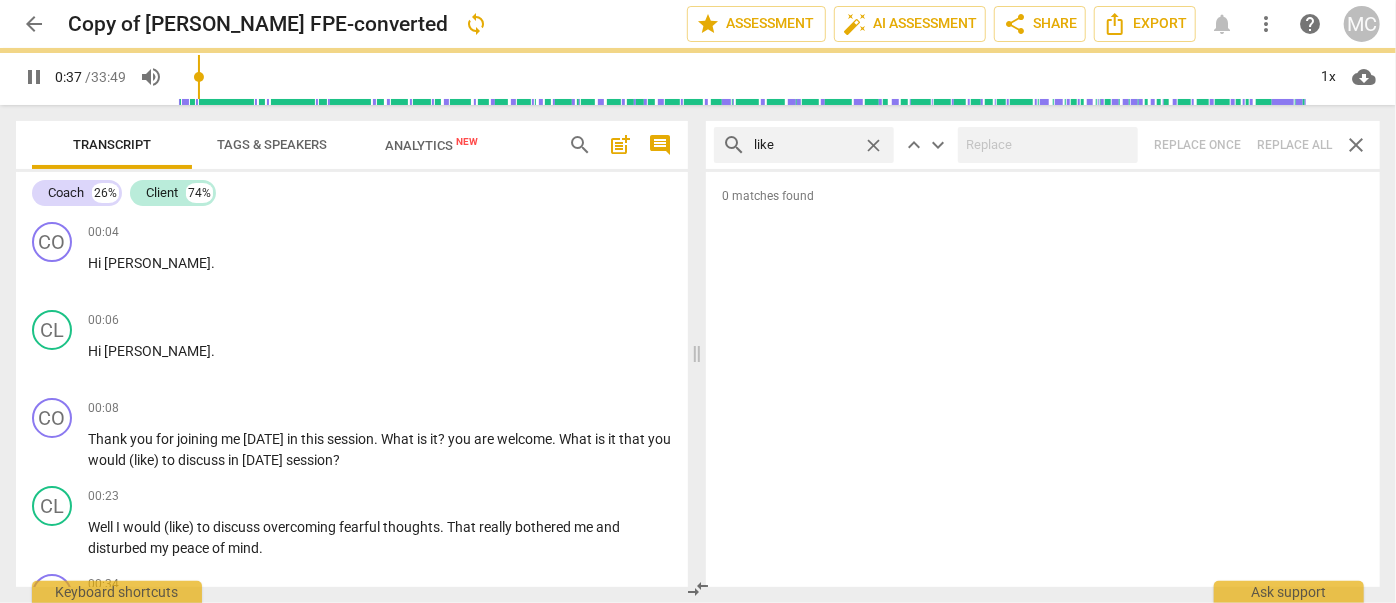 type on "like" 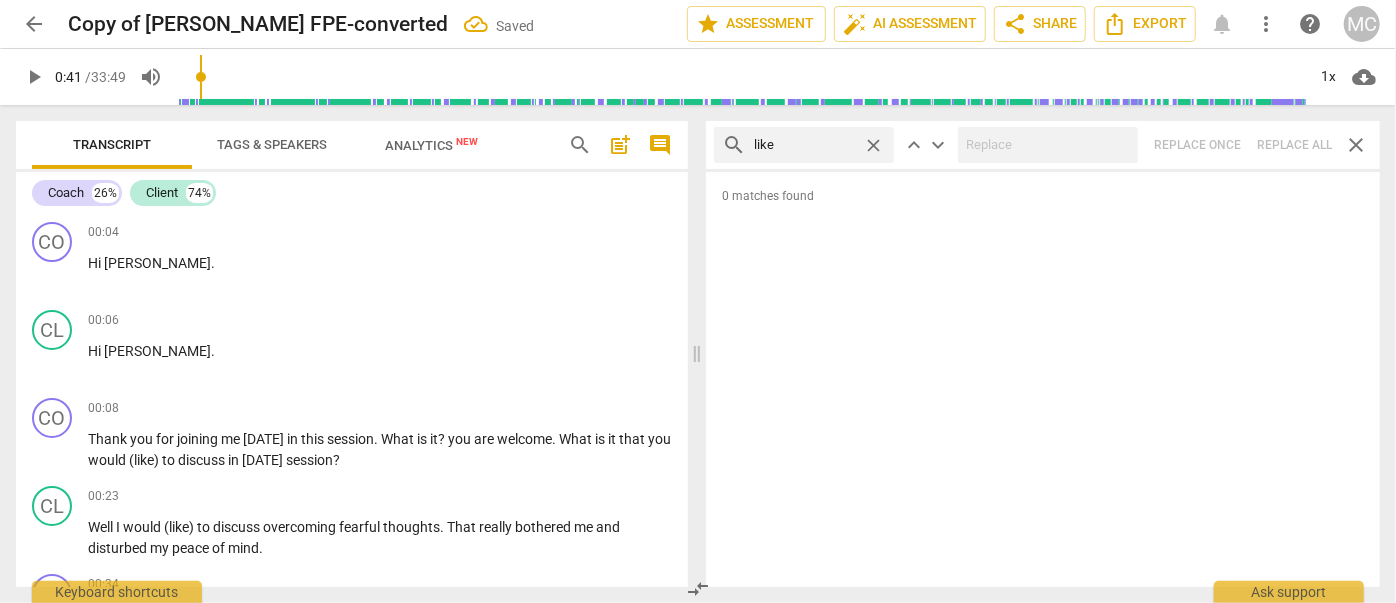 type on "42" 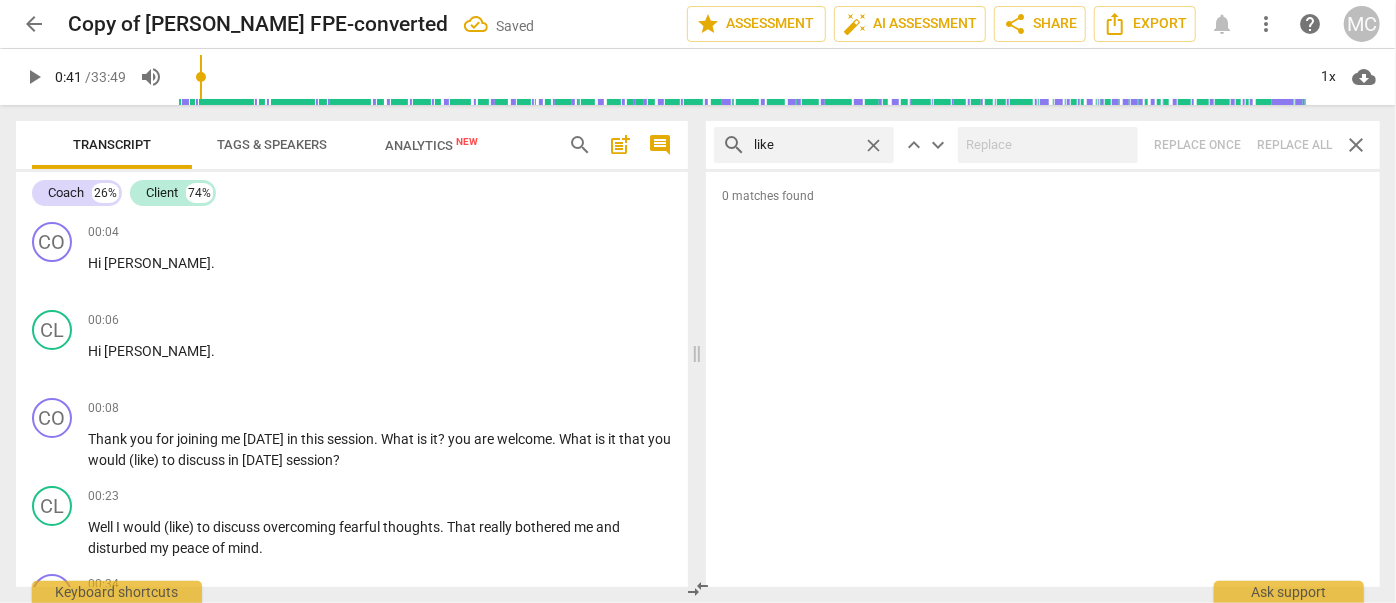 click on "search like close keyboard_arrow_up keyboard_arrow_down Replace once Replace all close" at bounding box center [1043, 145] 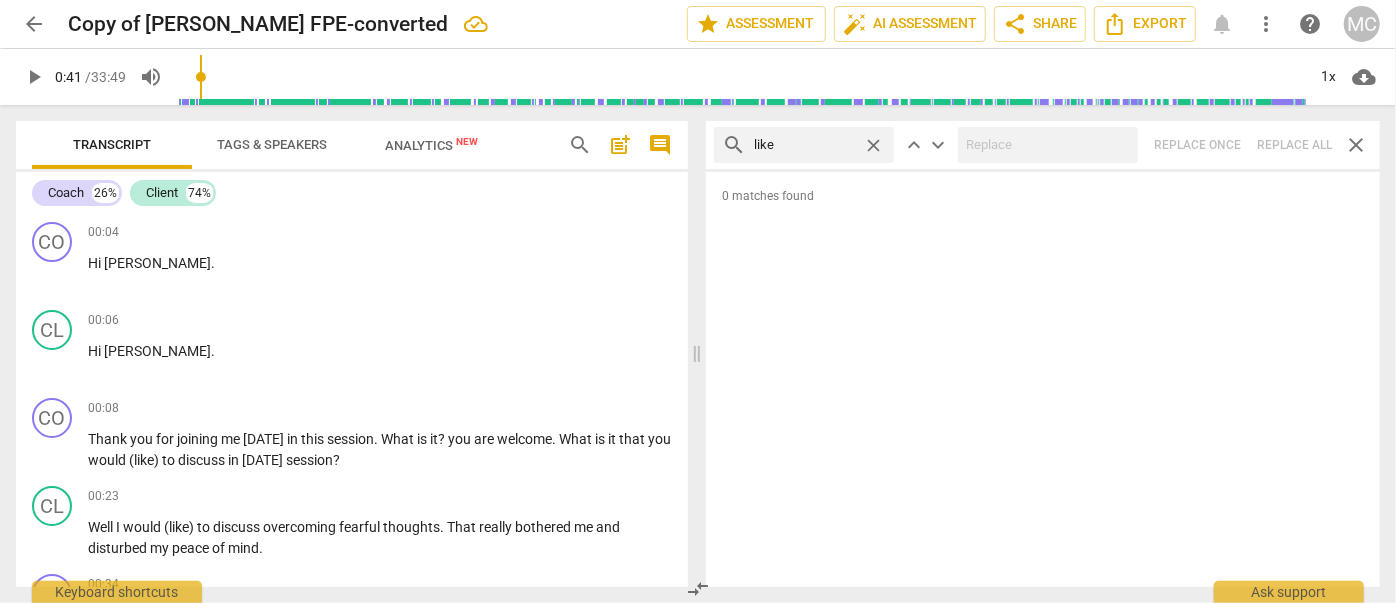 click on "close" at bounding box center [873, 145] 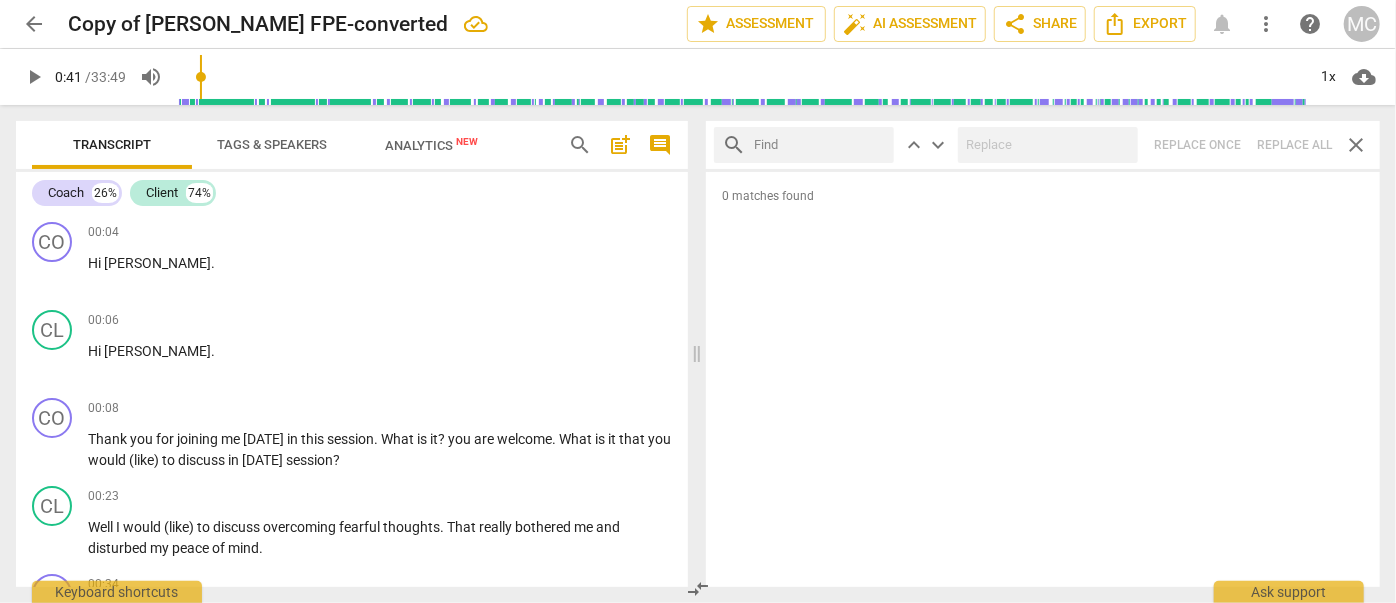 click at bounding box center [820, 145] 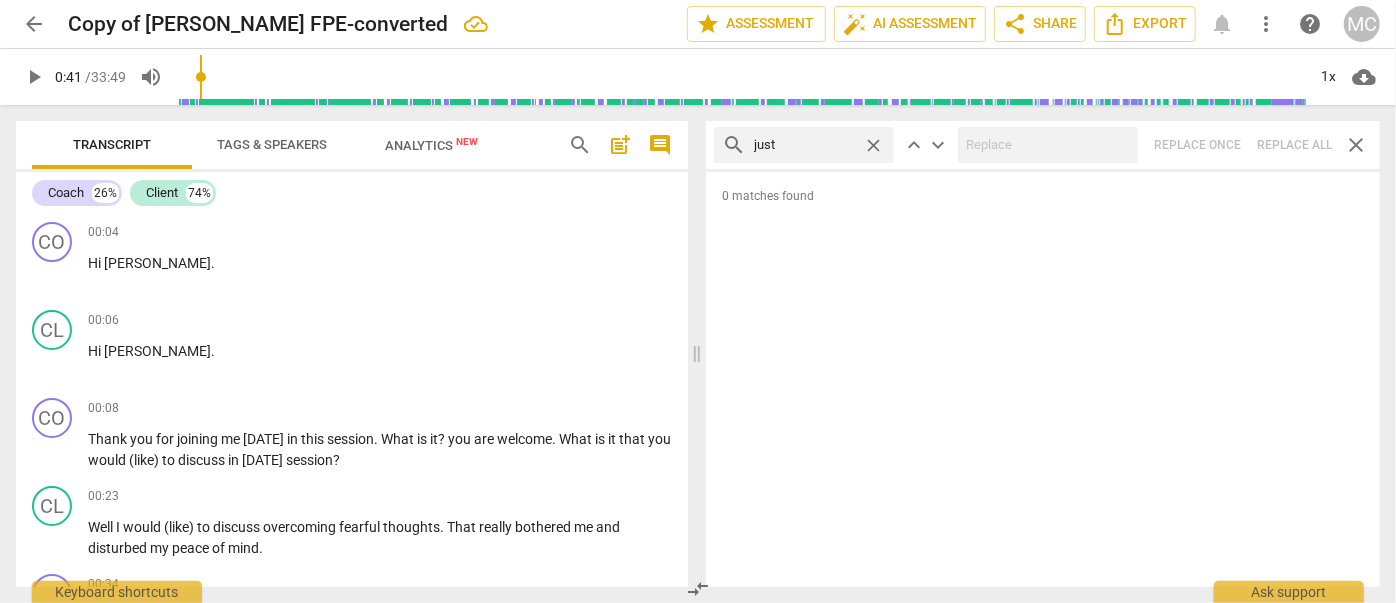type on "just" 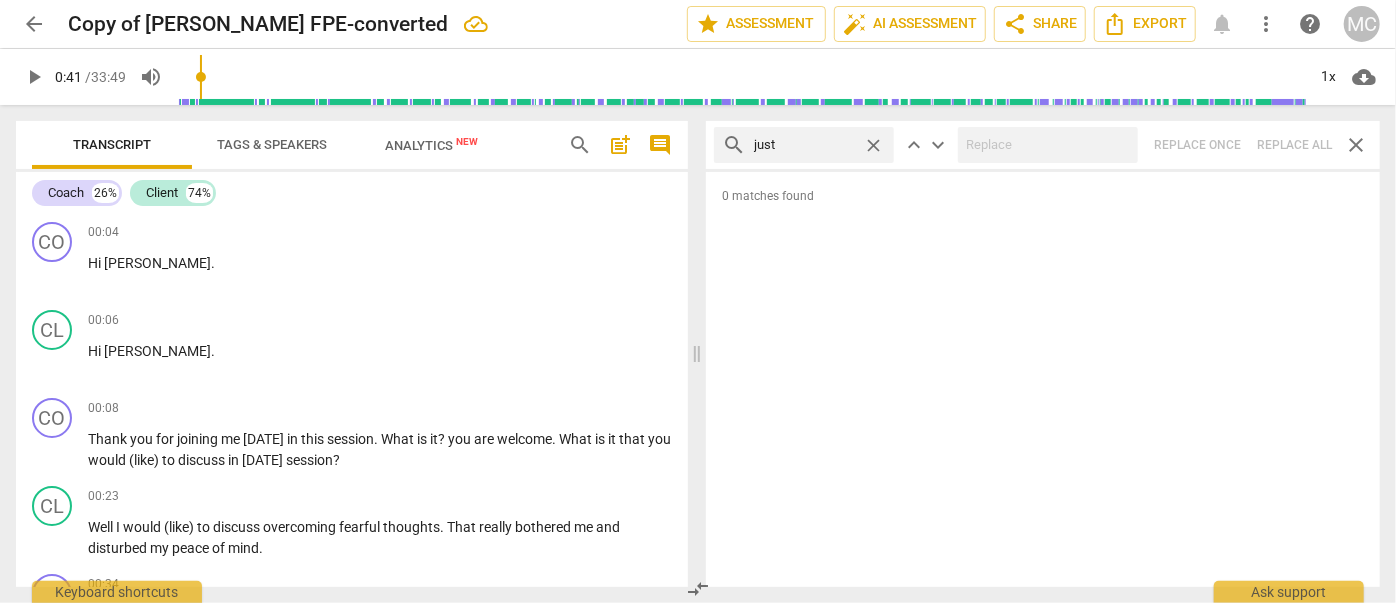 click on "search just close keyboard_arrow_up keyboard_arrow_down Replace once Replace all close" at bounding box center [1043, 145] 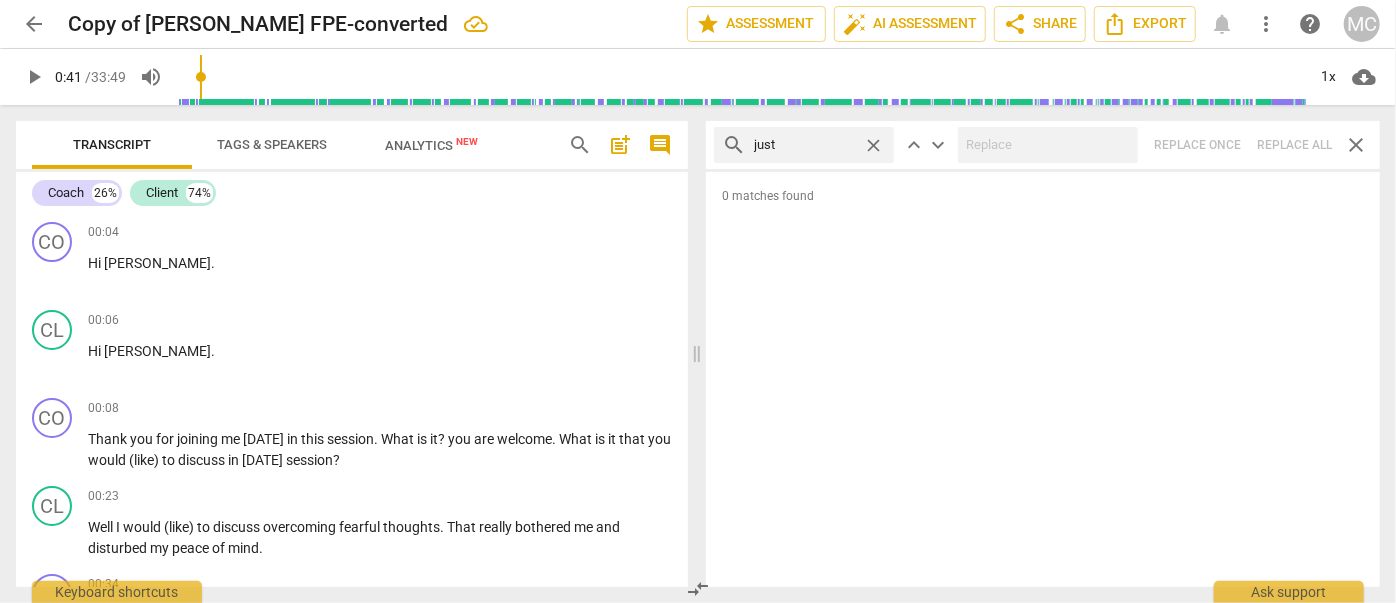 click on "close" at bounding box center [873, 145] 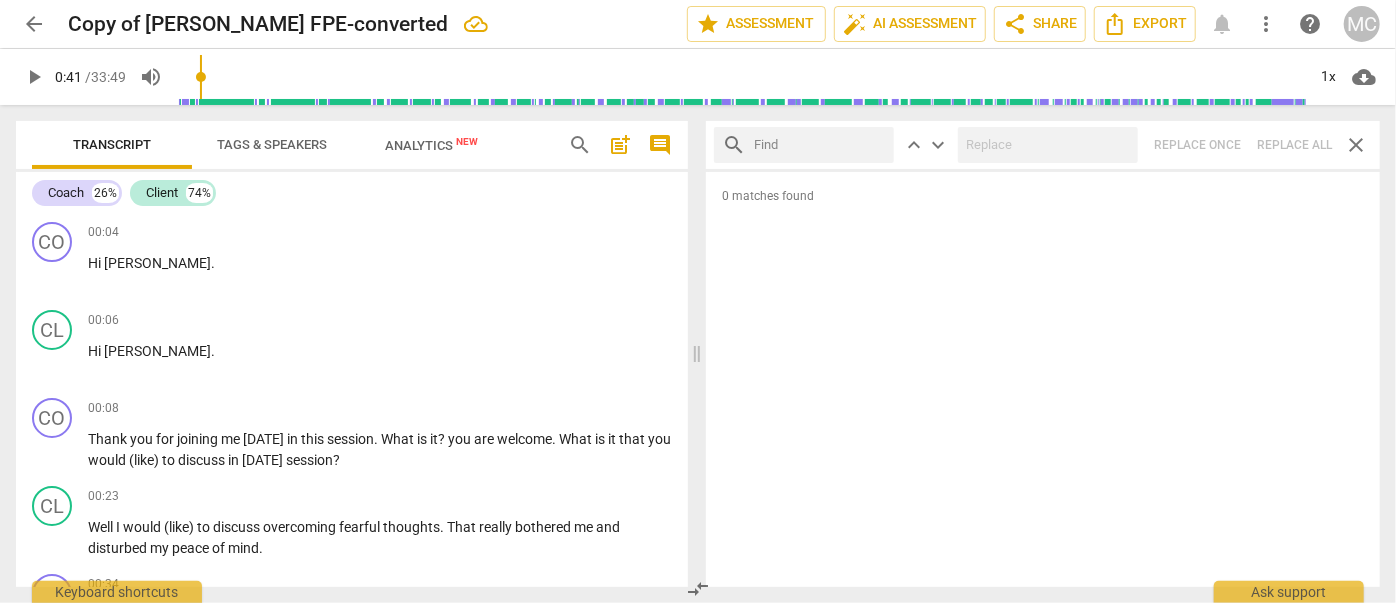 click at bounding box center (820, 145) 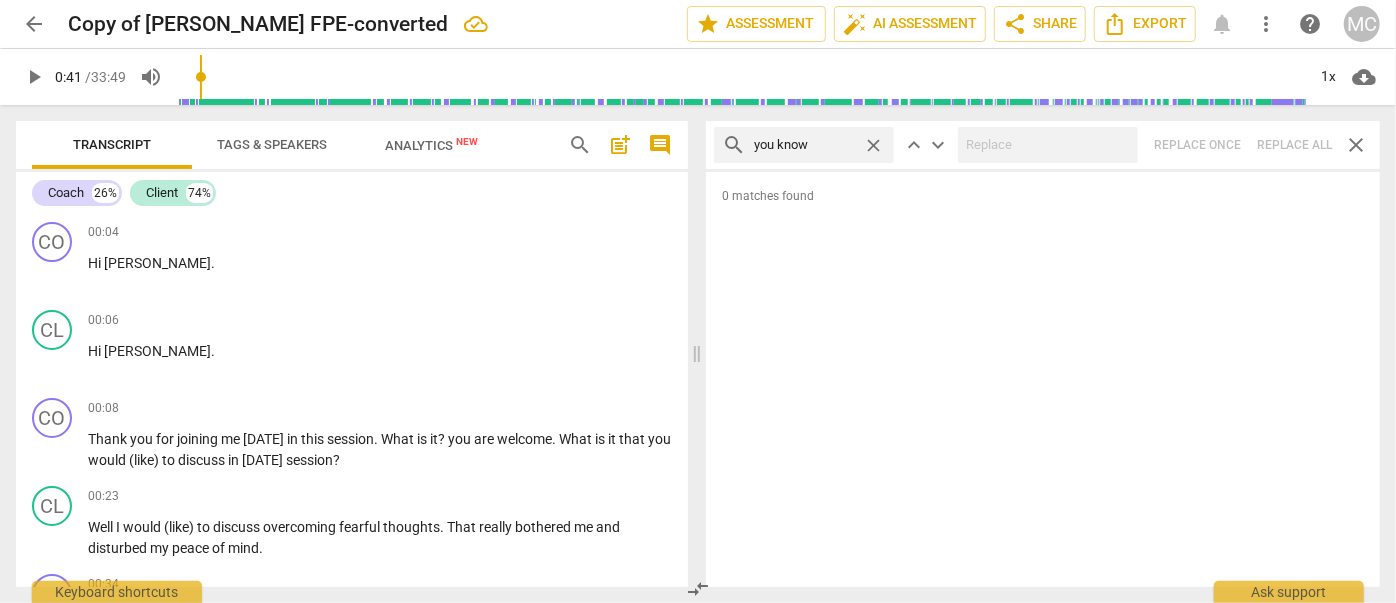 type on "you know" 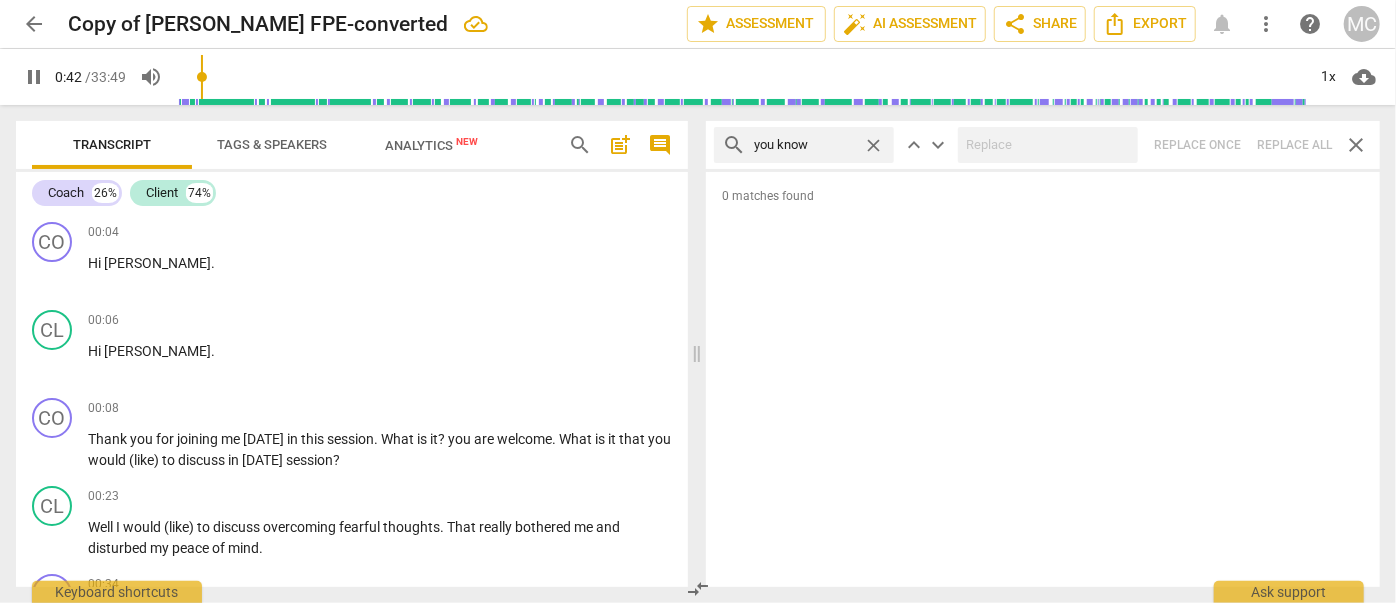 click on "search you know close keyboard_arrow_up keyboard_arrow_down Replace once Replace all close" at bounding box center (1043, 145) 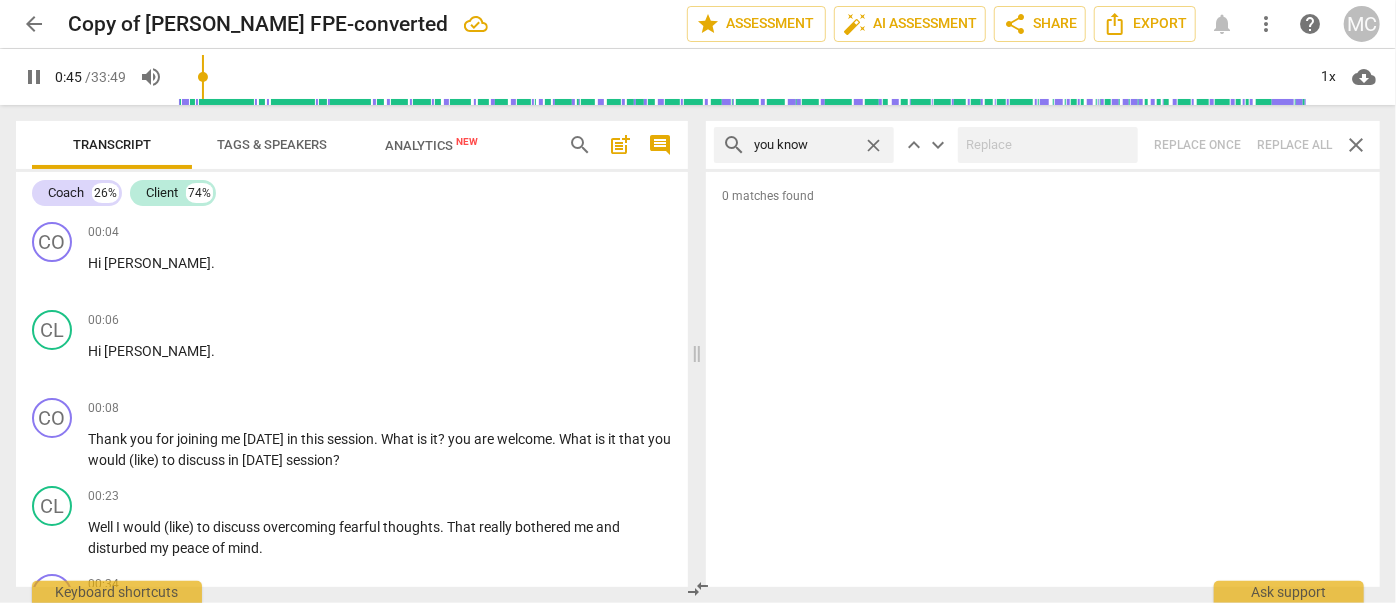 type on "46" 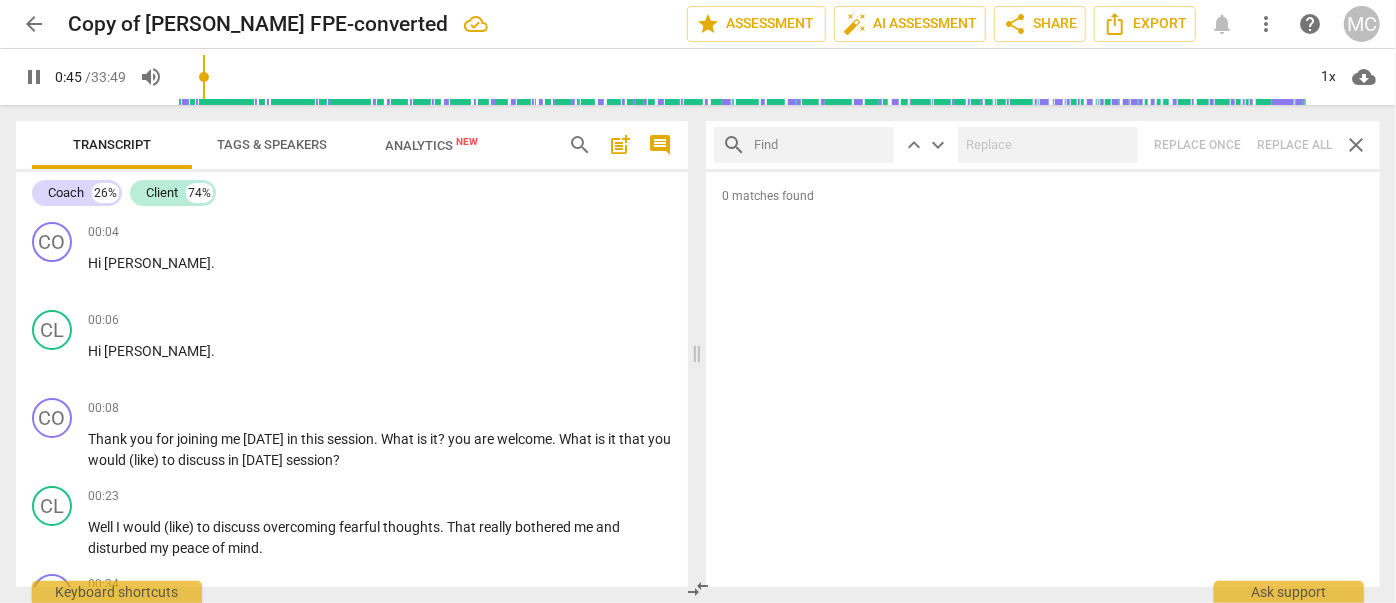 click at bounding box center [820, 145] 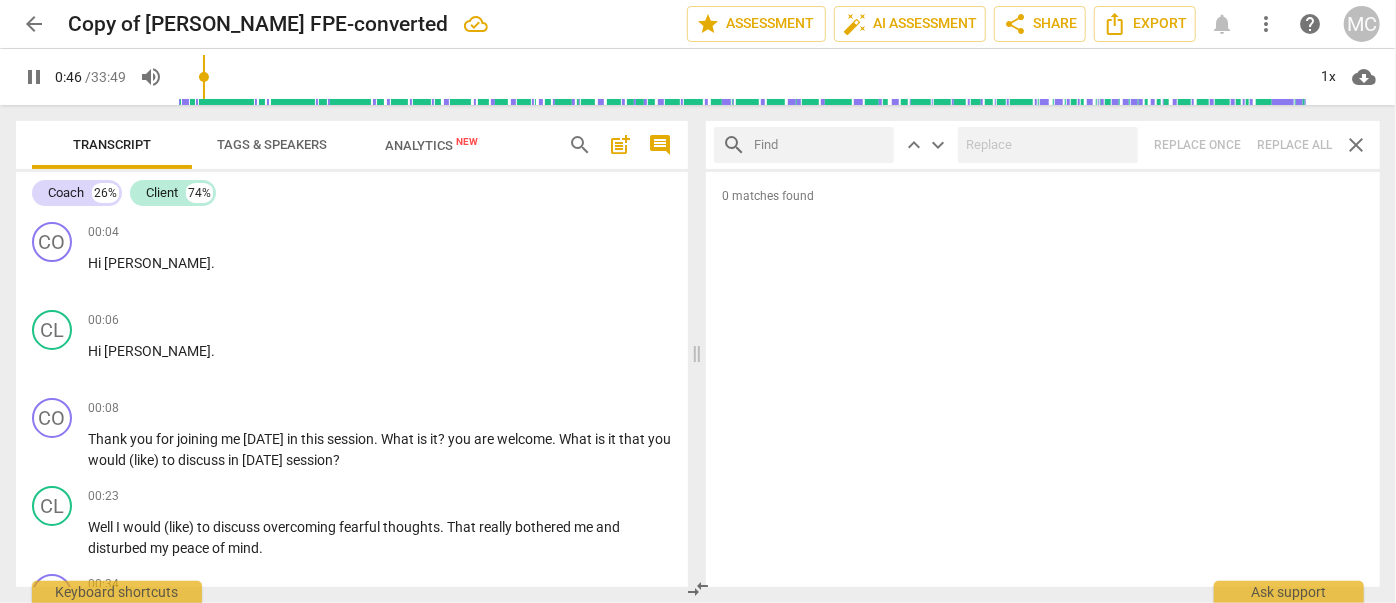 type on "46" 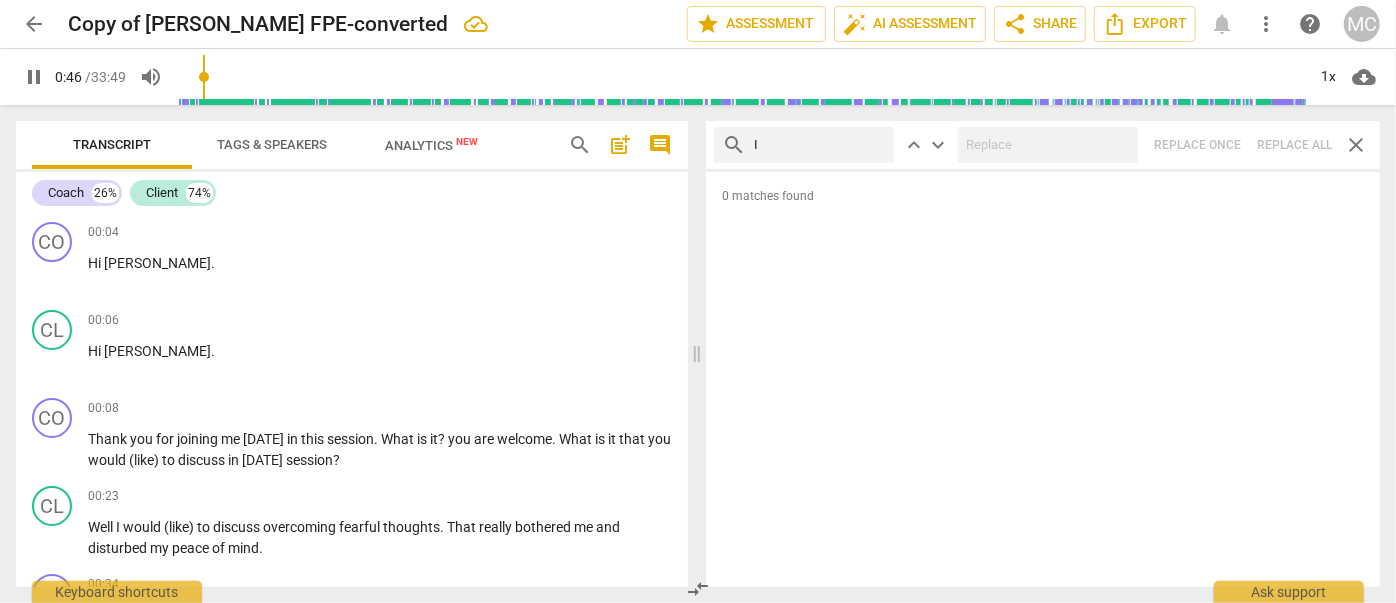 type on "I" 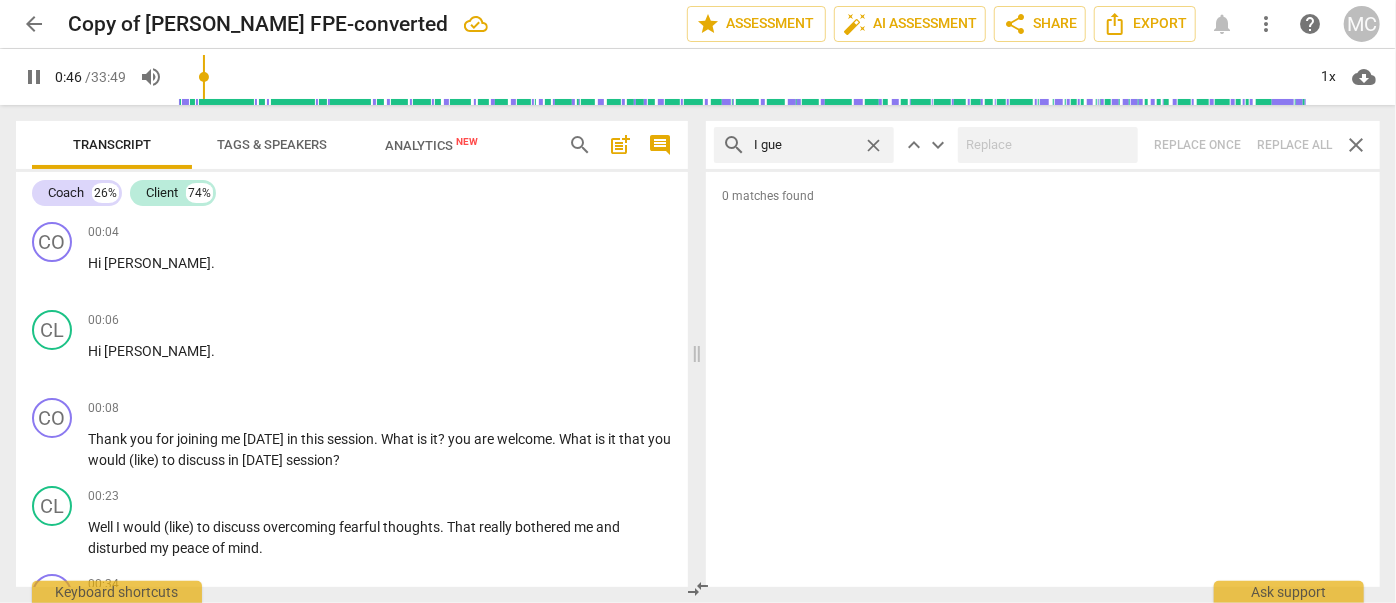 type on "I gues" 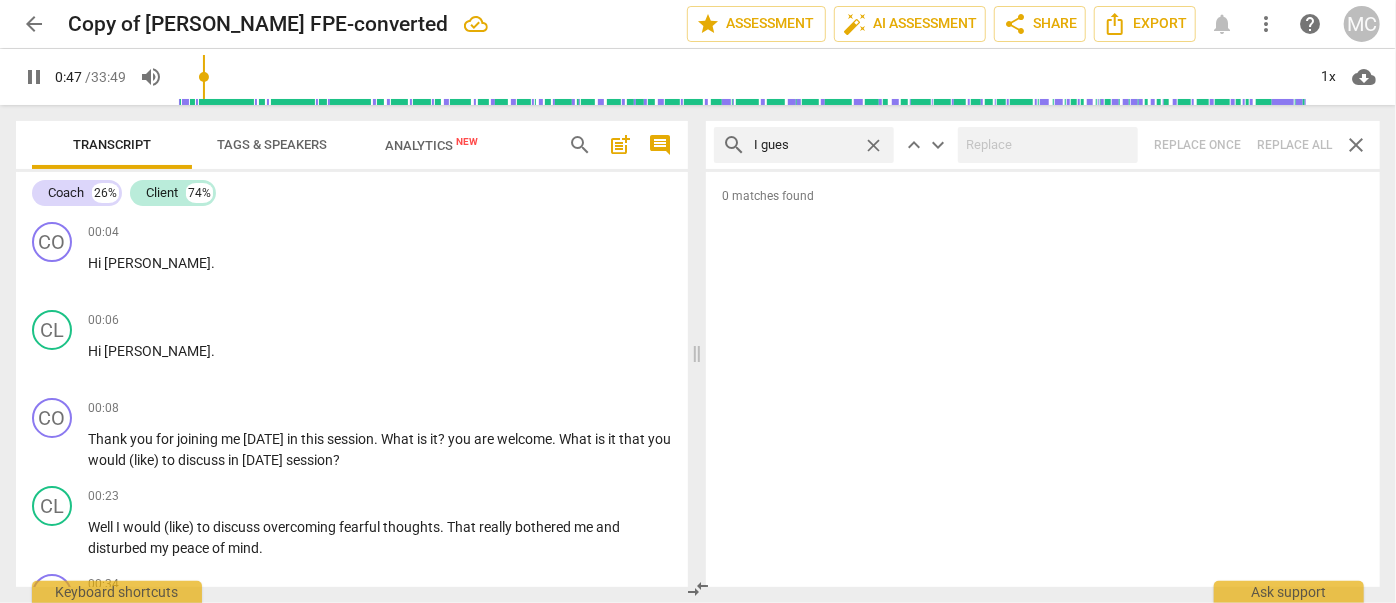 type on "47" 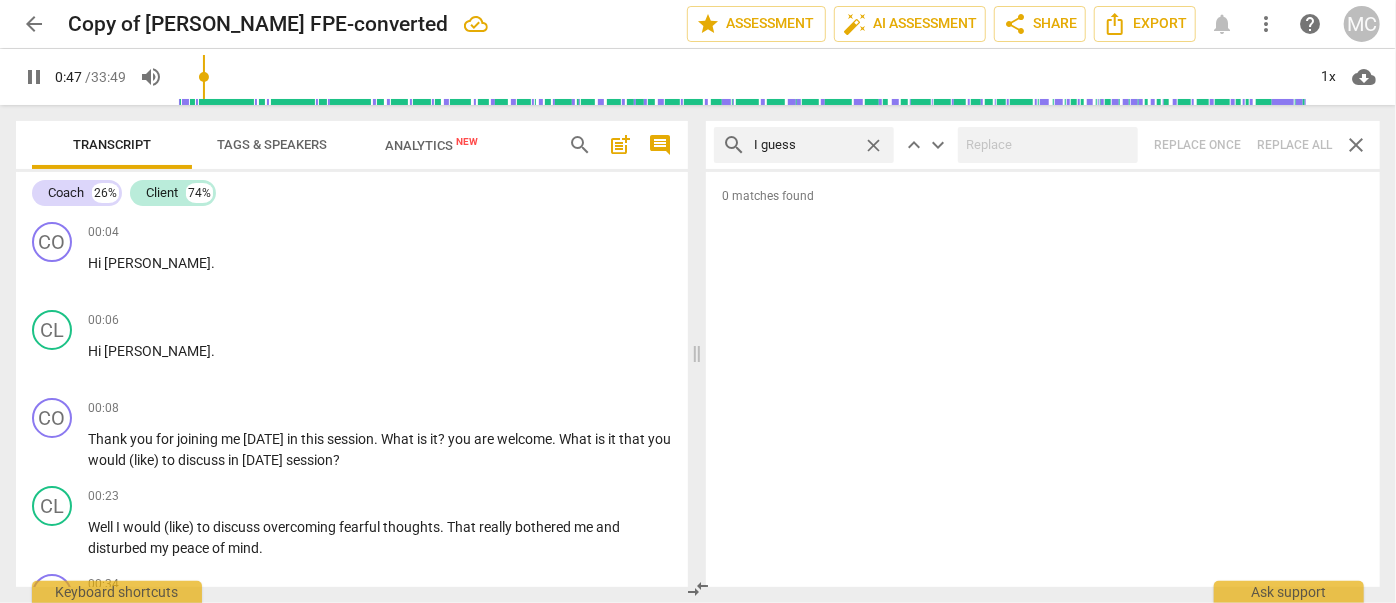type on "I guess" 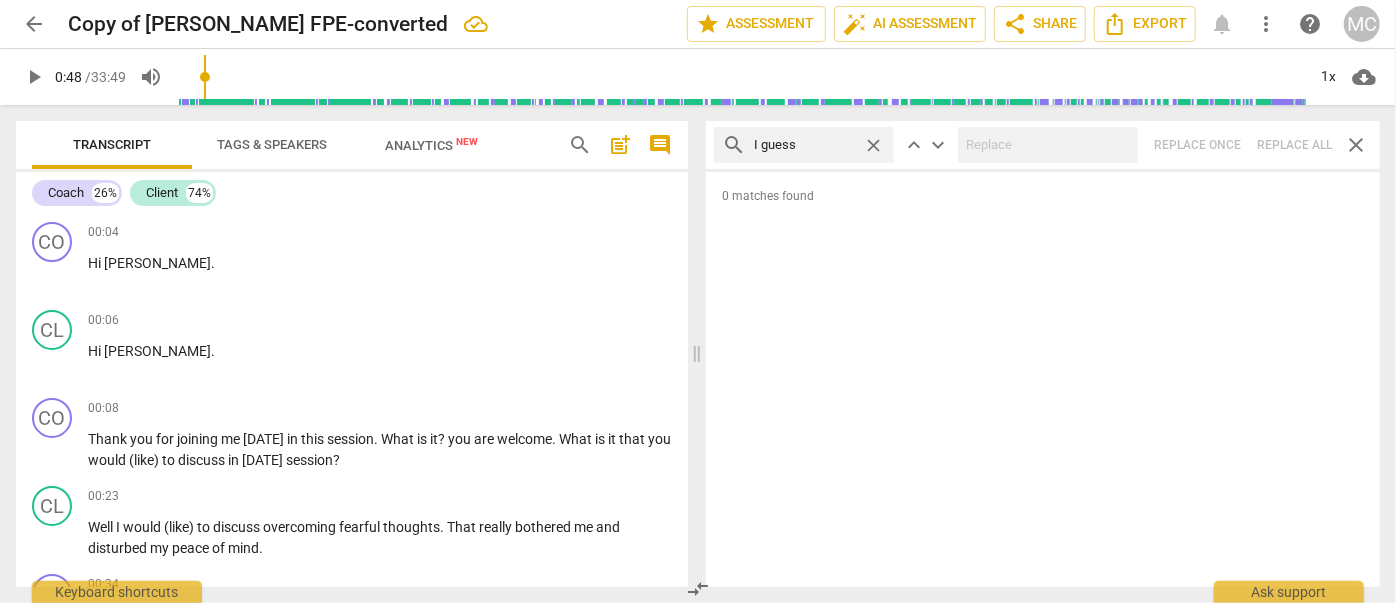type on "48" 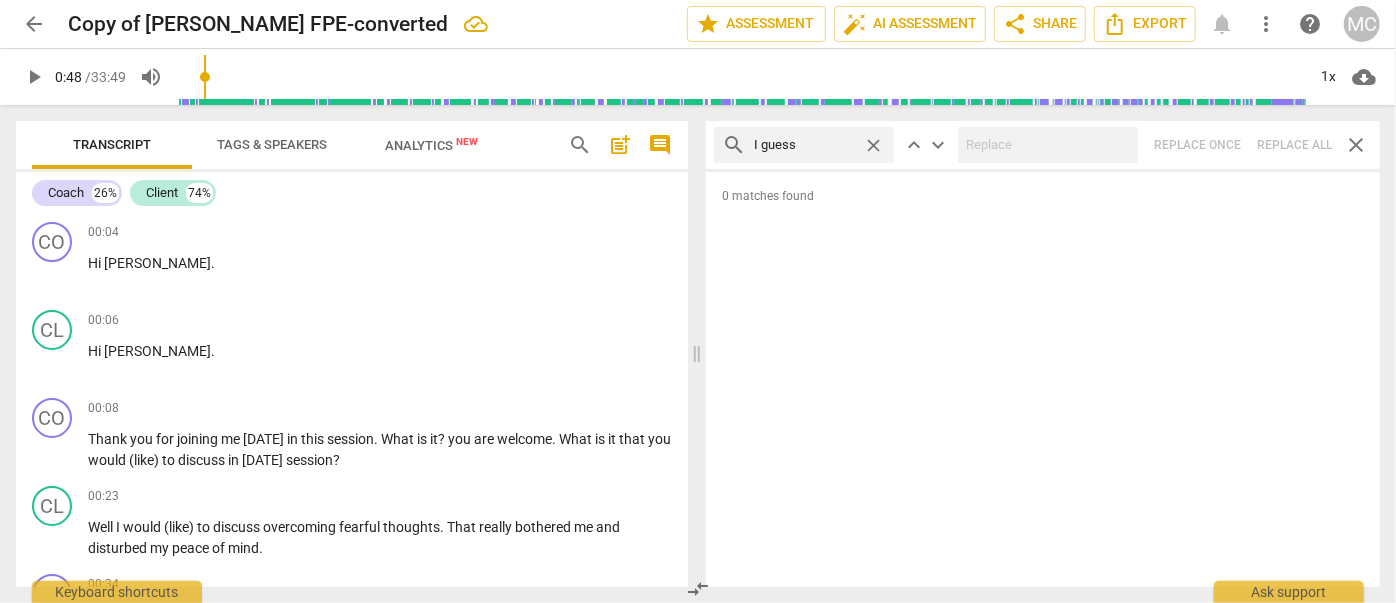 click on "close" at bounding box center (873, 145) 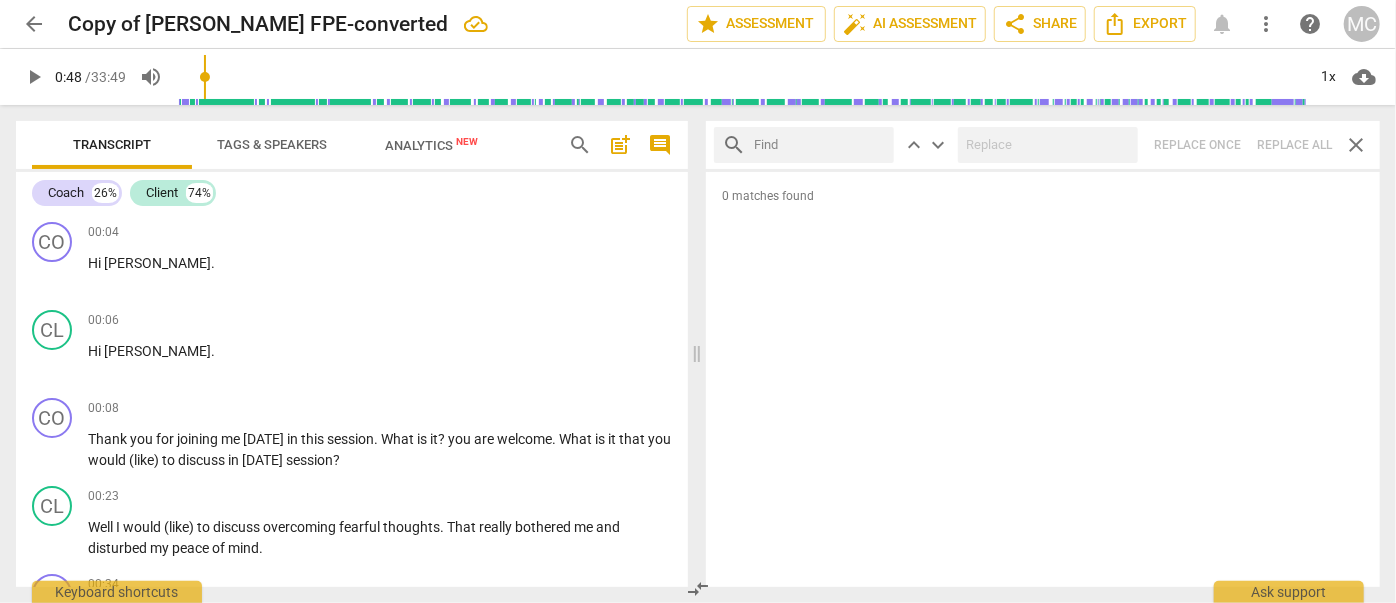 click at bounding box center (820, 145) 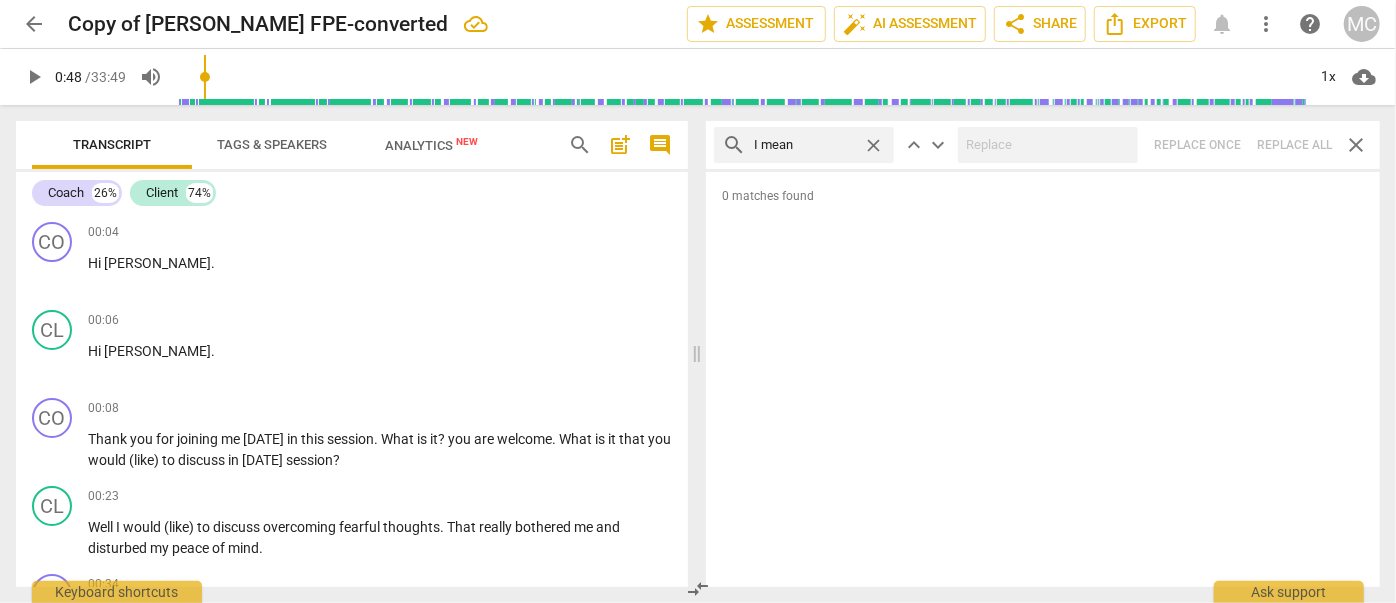 type on "I mean" 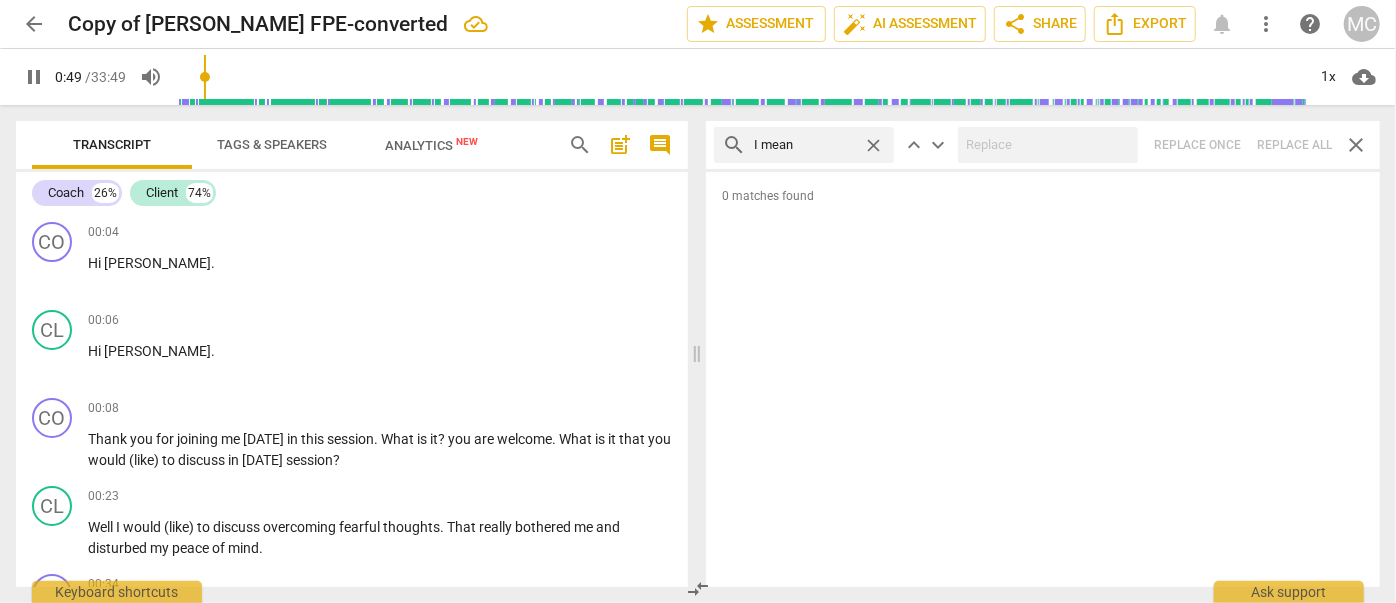 click on "search I mean close keyboard_arrow_up keyboard_arrow_down Replace once Replace all close" at bounding box center (1043, 145) 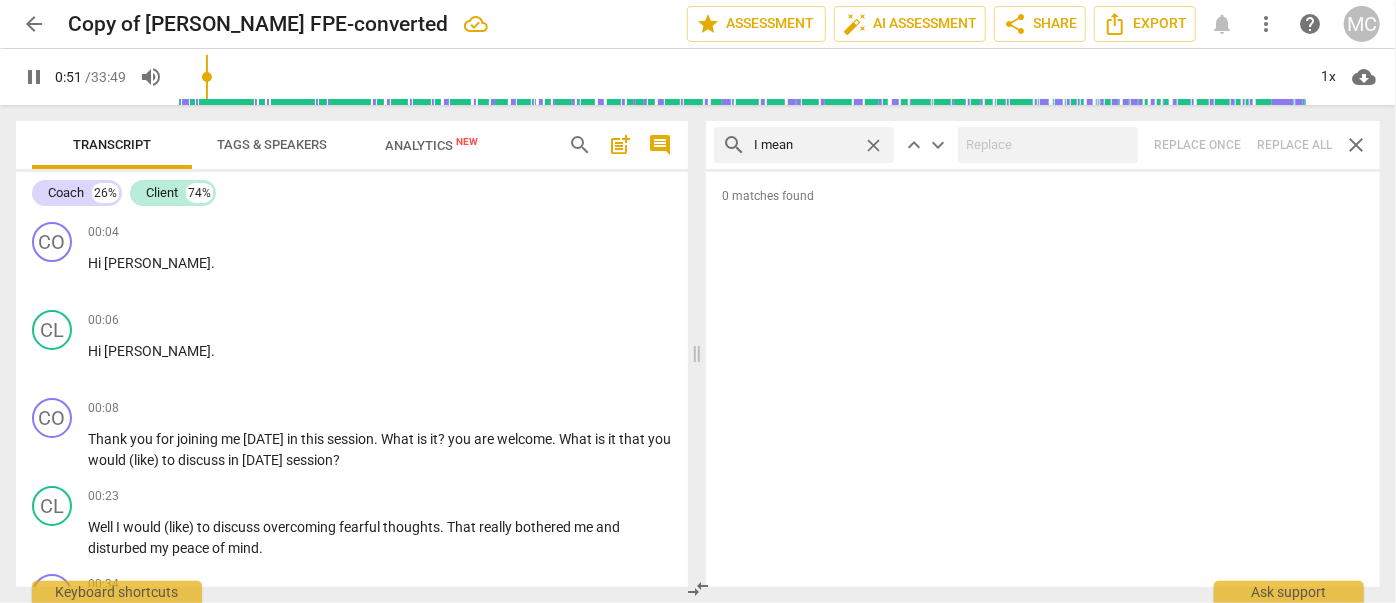 type on "52" 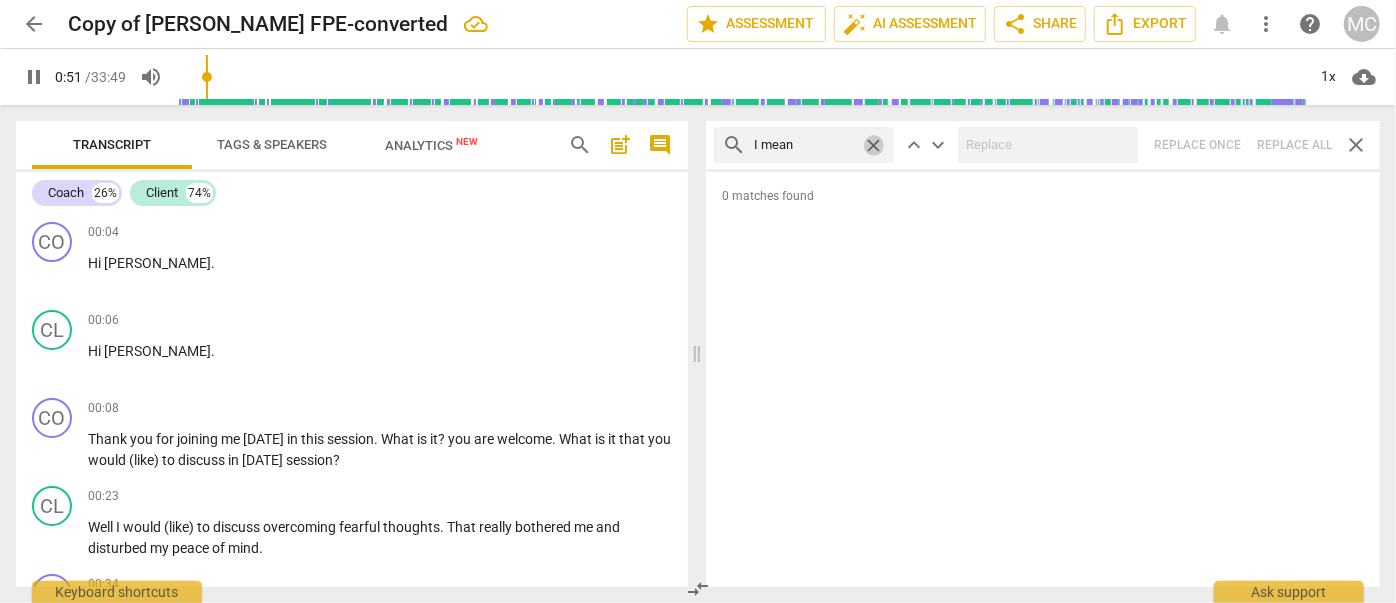 click on "close" at bounding box center [873, 145] 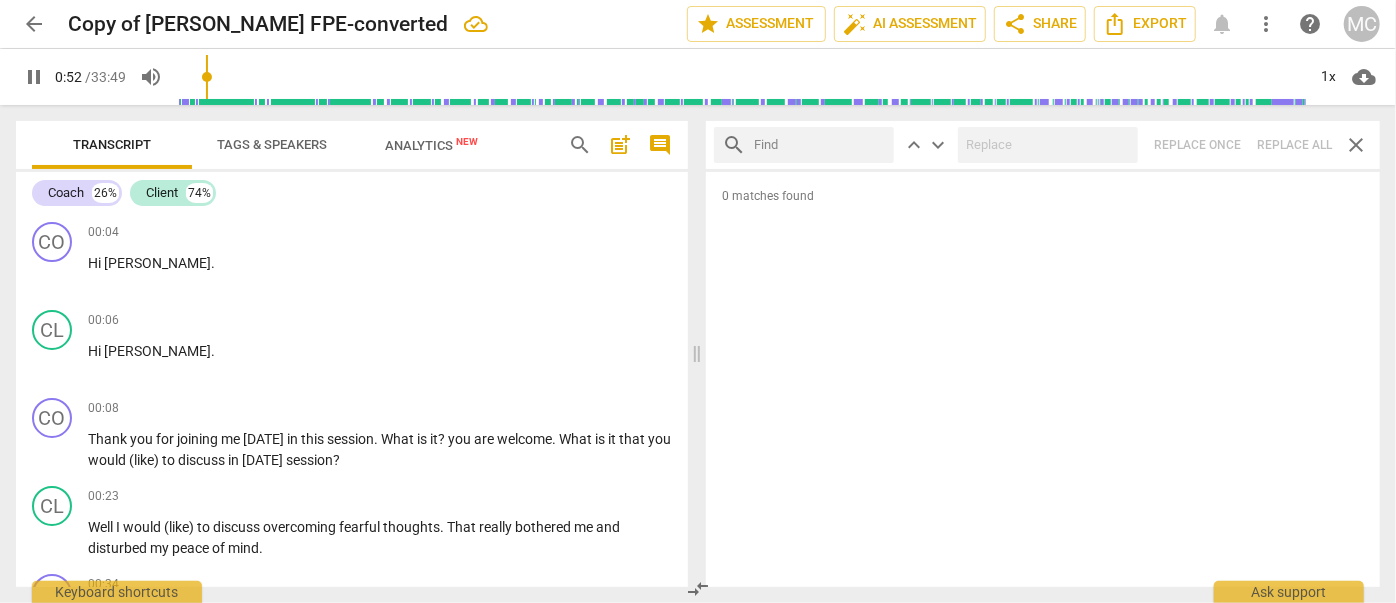 click at bounding box center (820, 145) 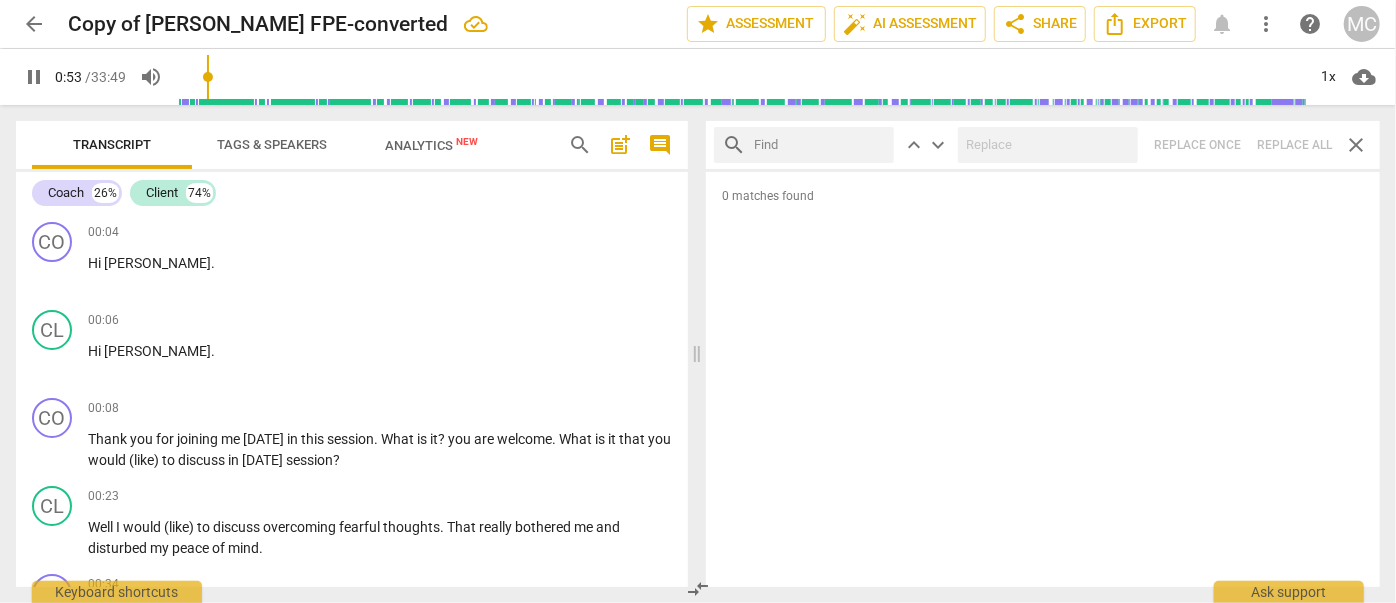 type on "53" 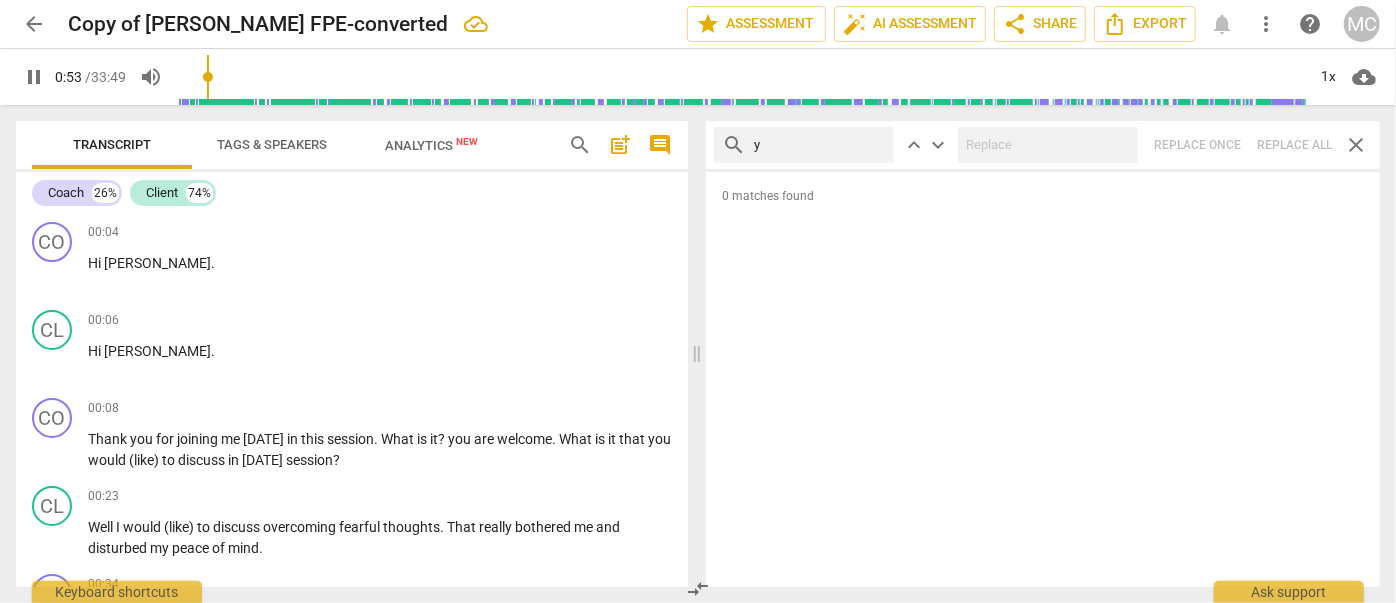 type on "yo" 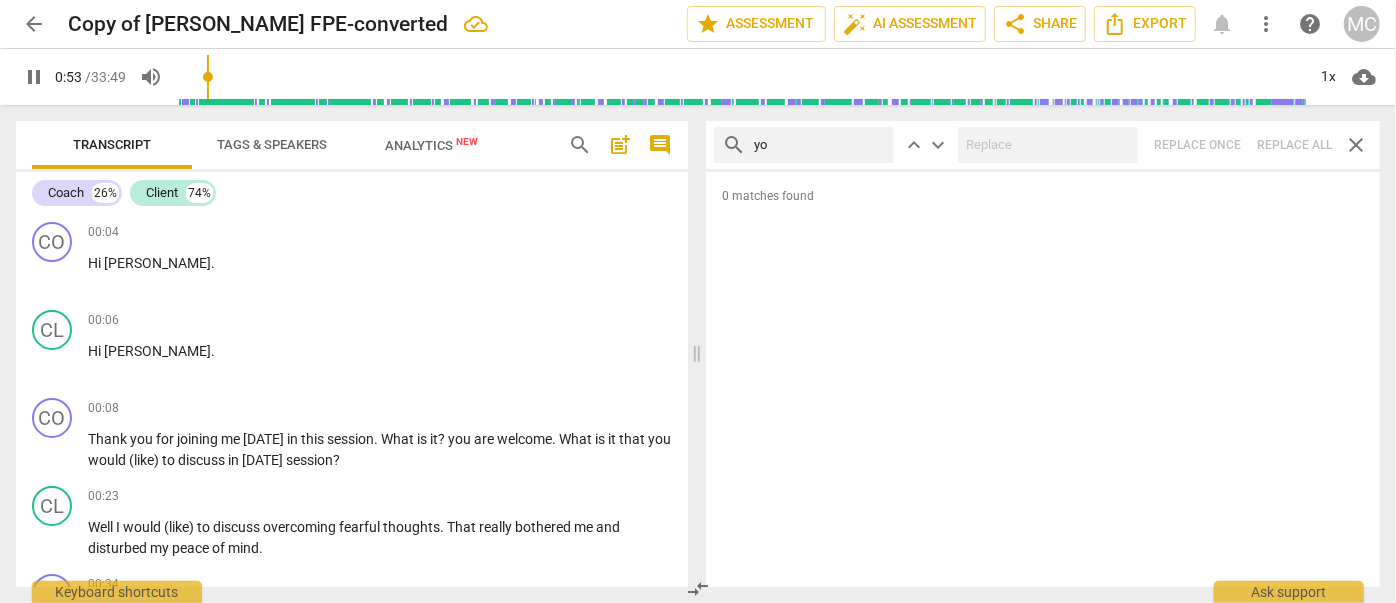 type on "54" 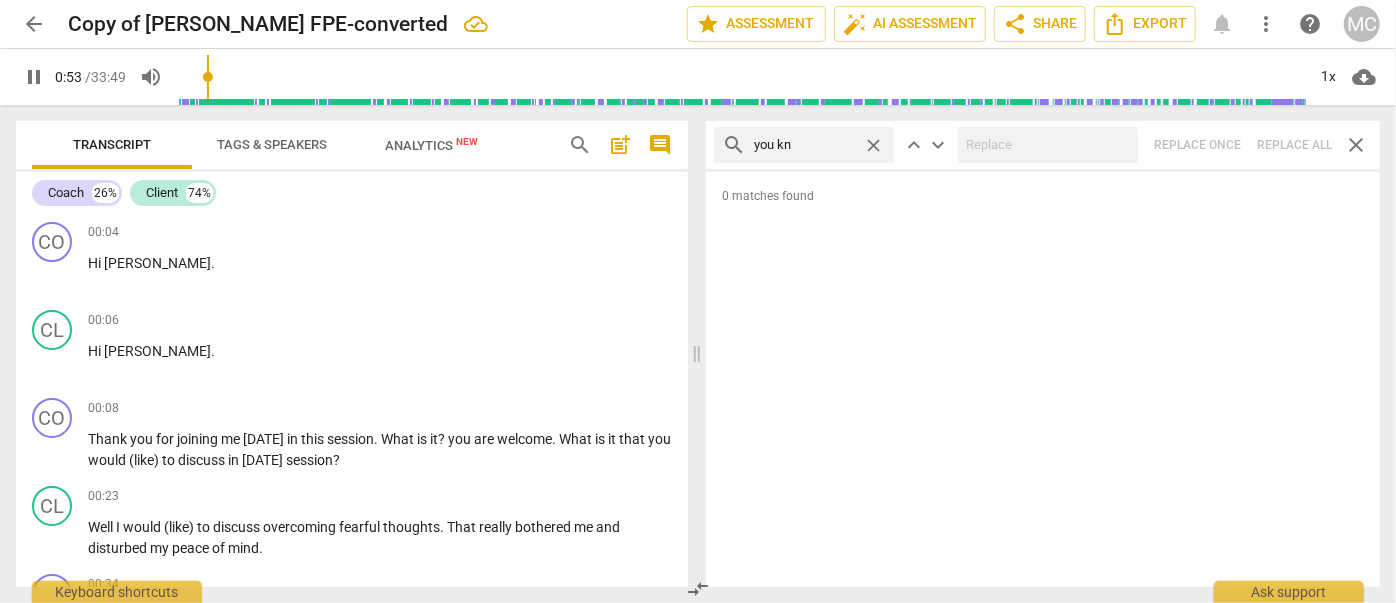 type on "you kno" 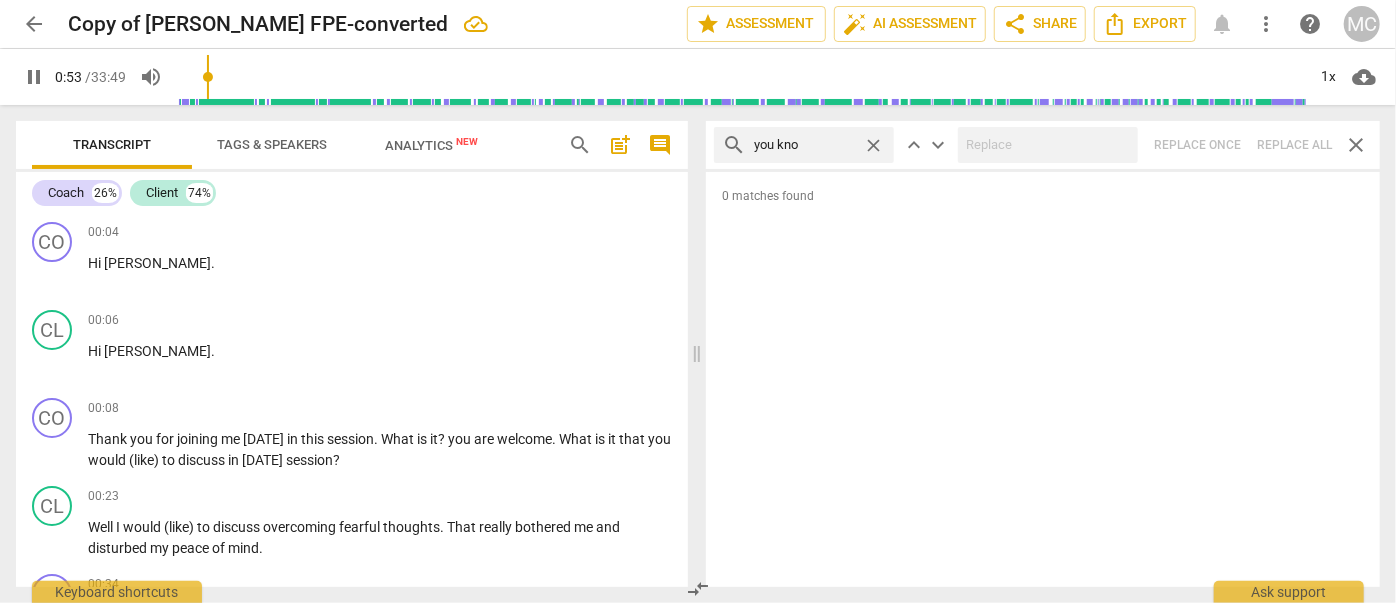 type on "54" 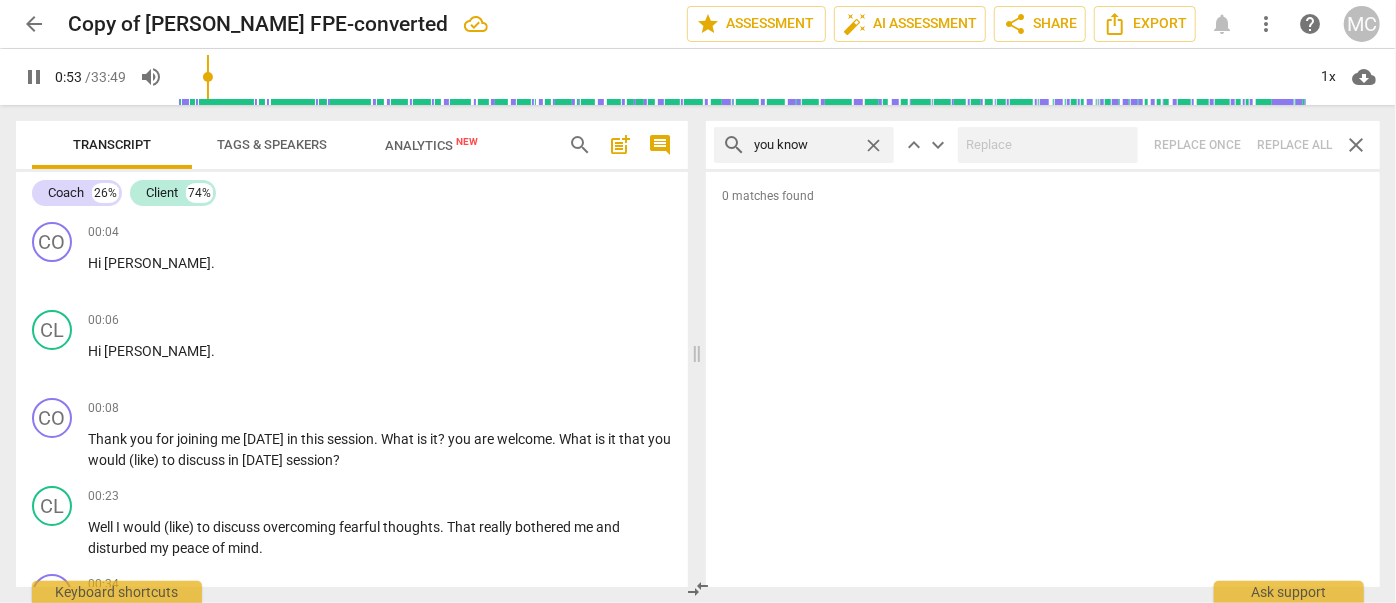 type on "you know" 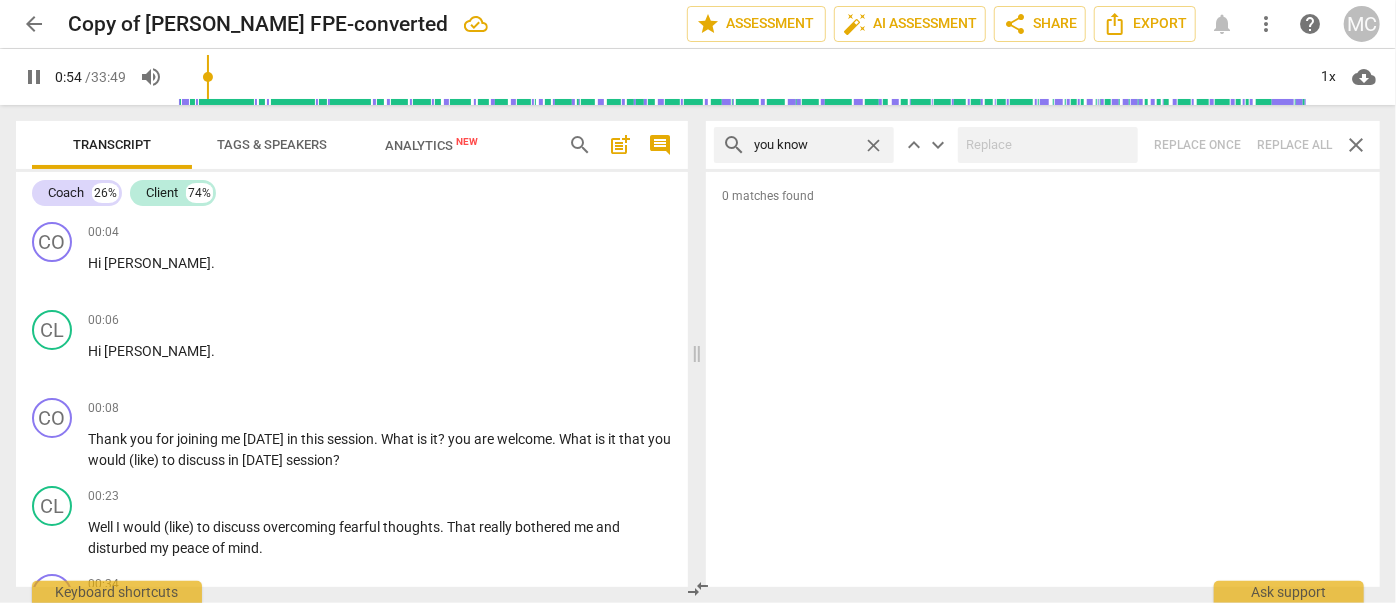 type on "55" 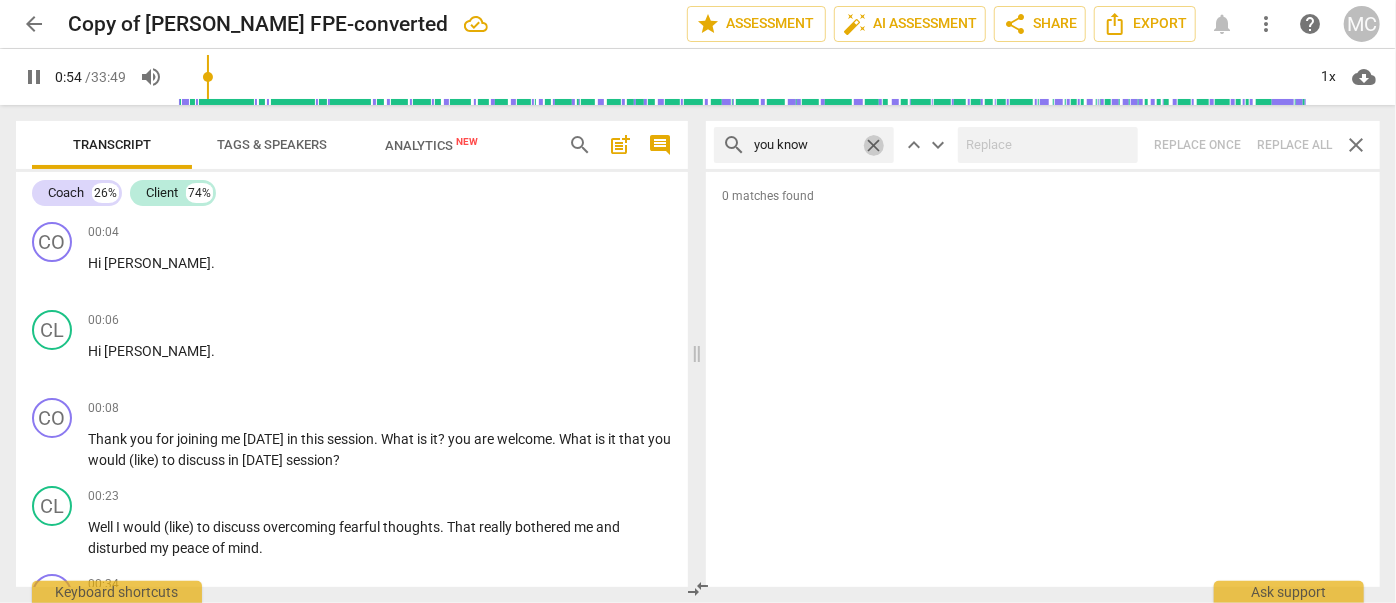 click on "close" at bounding box center (873, 145) 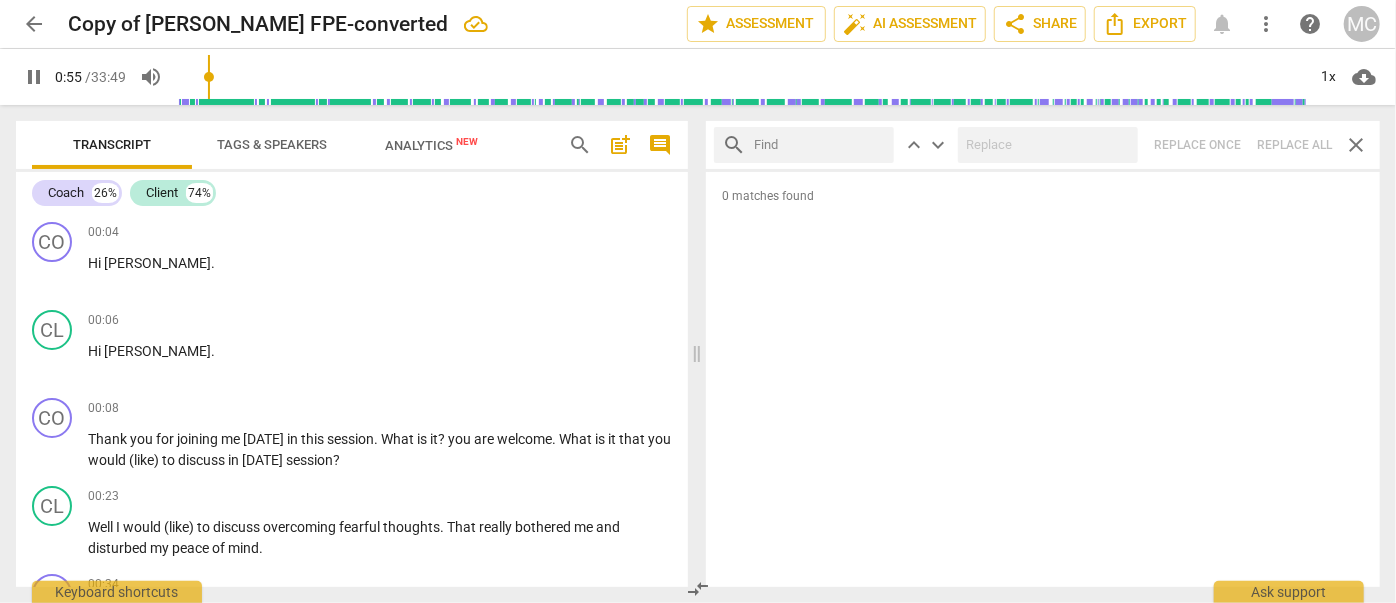 click at bounding box center [820, 145] 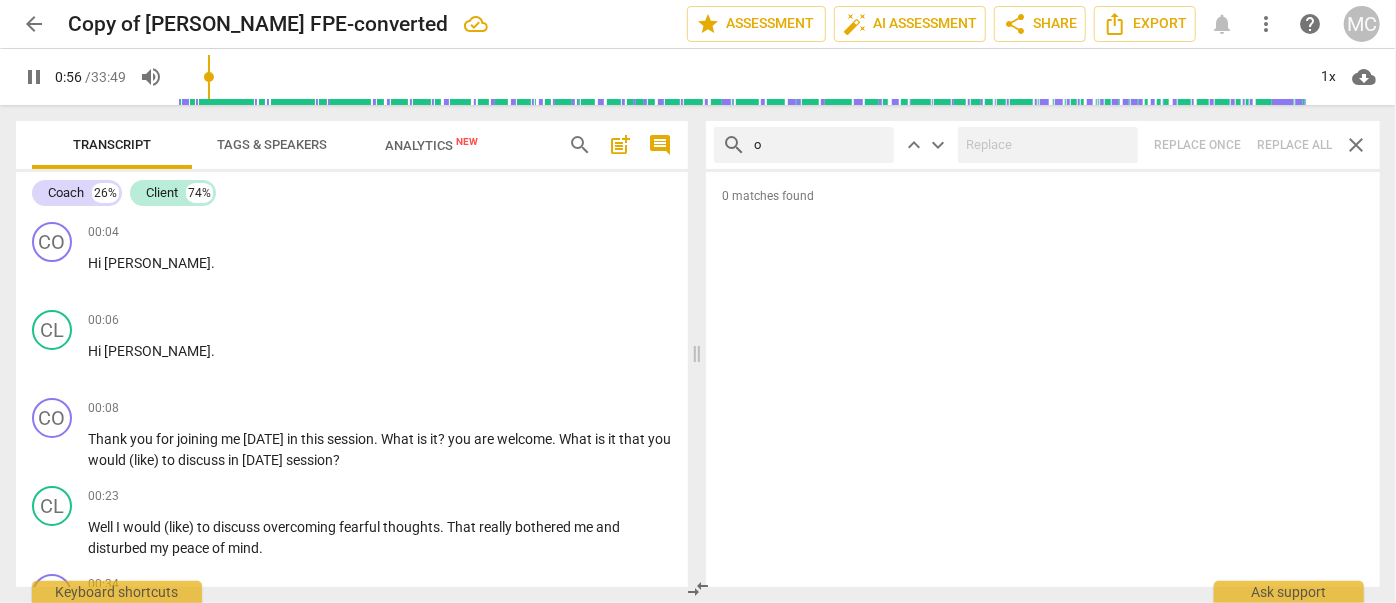 type on "ok" 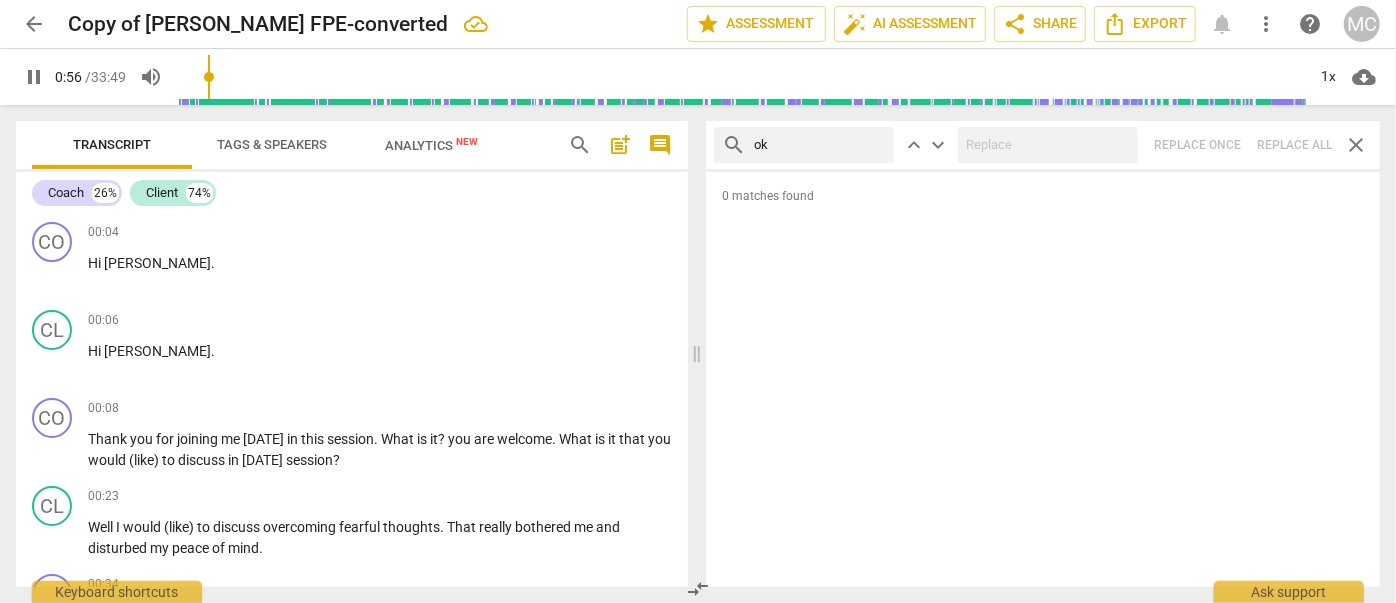 type on "56" 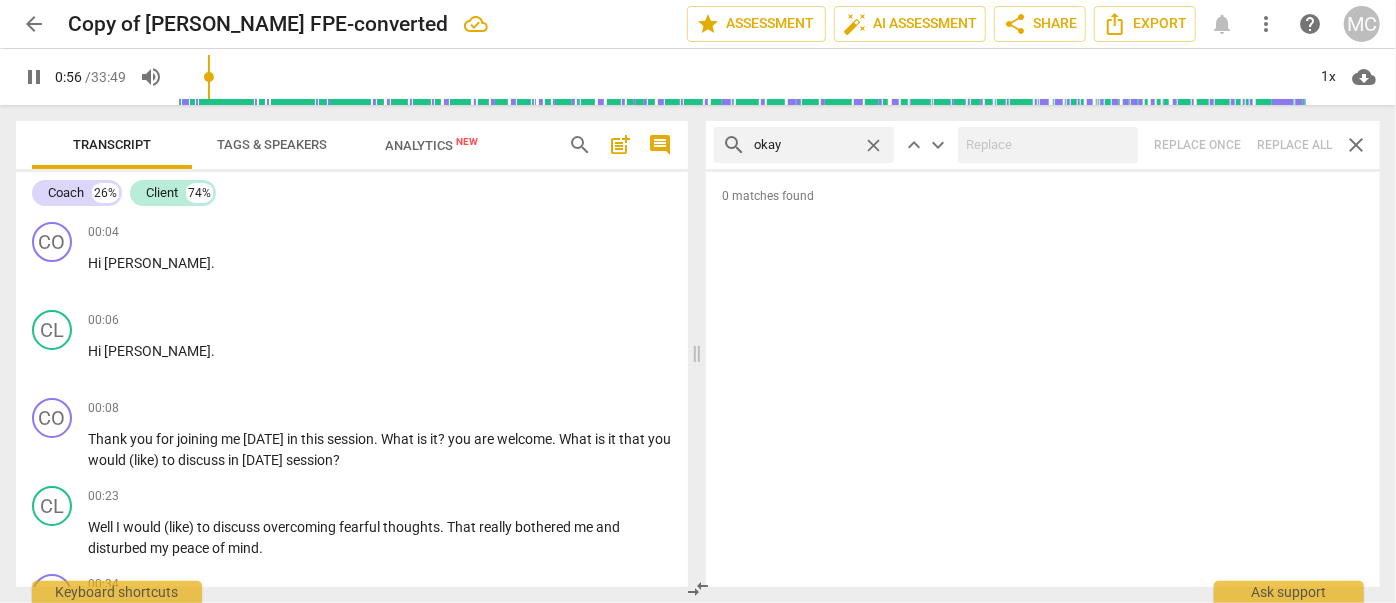 type on "okay" 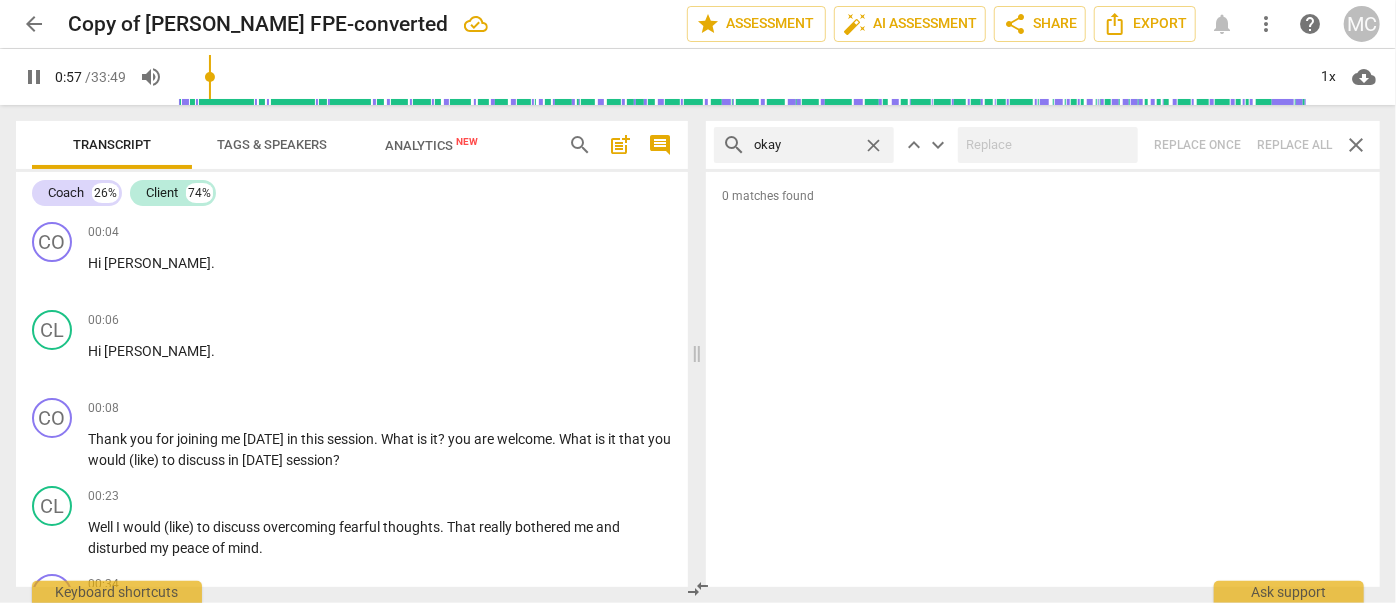 click on "search okay close keyboard_arrow_up keyboard_arrow_down Replace once Replace all close" at bounding box center (1043, 145) 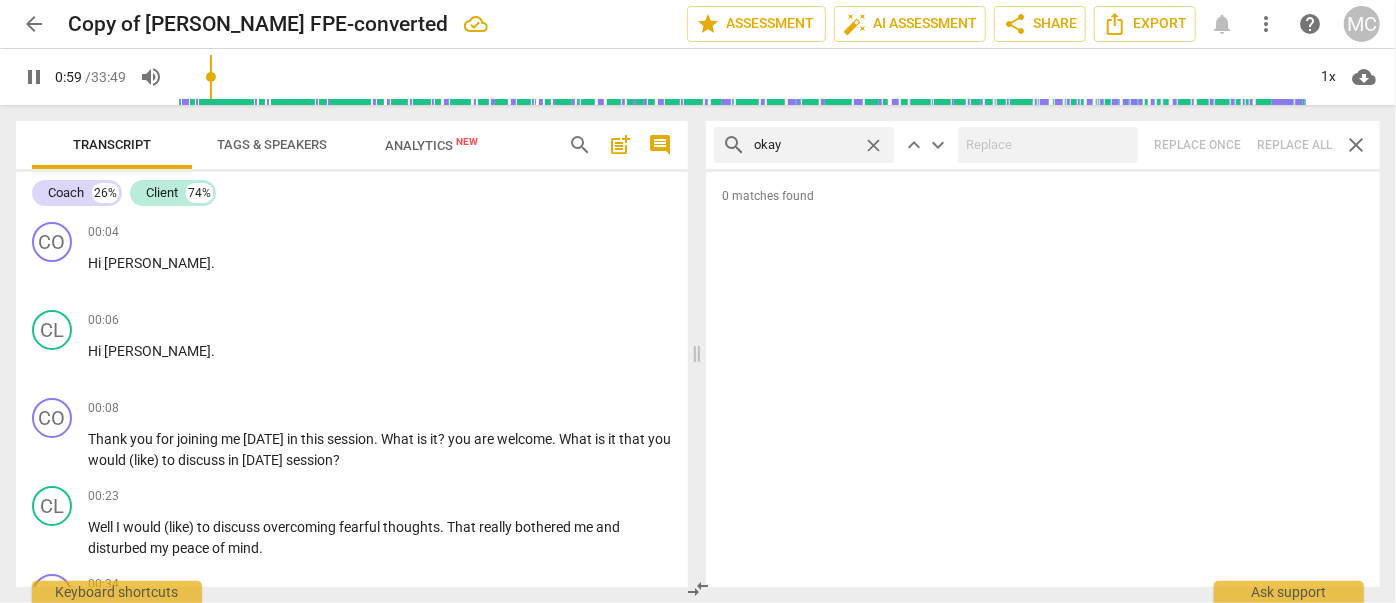 click on "close" at bounding box center (873, 145) 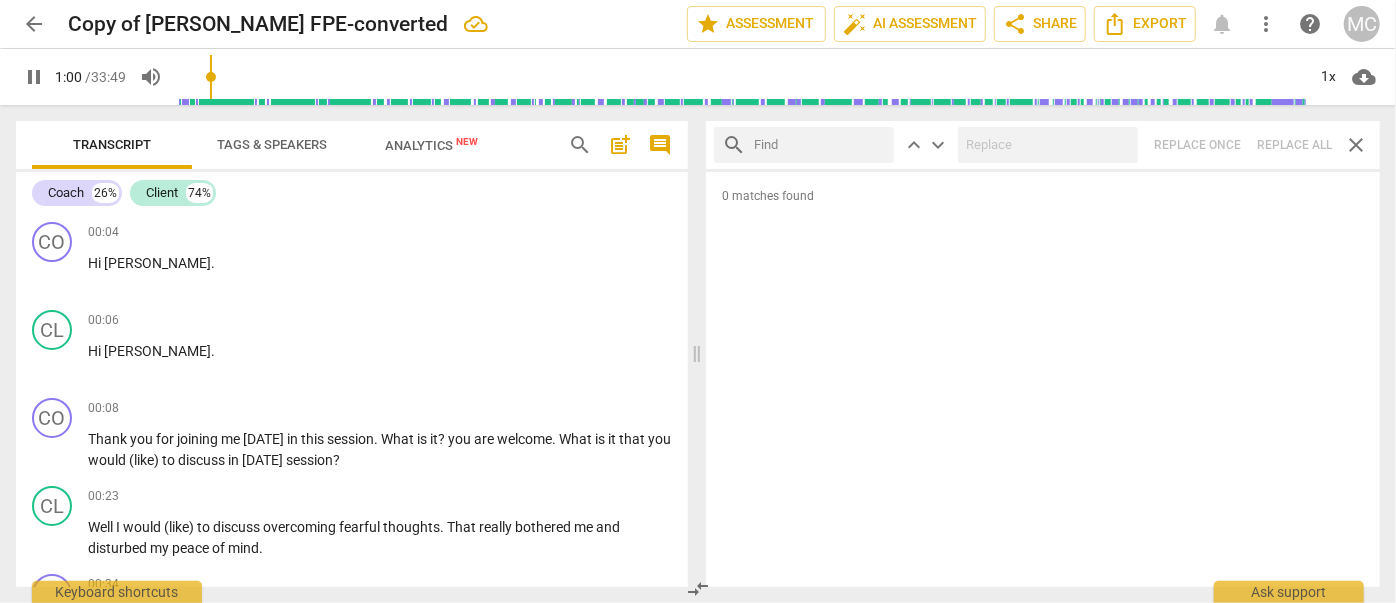 click at bounding box center (820, 145) 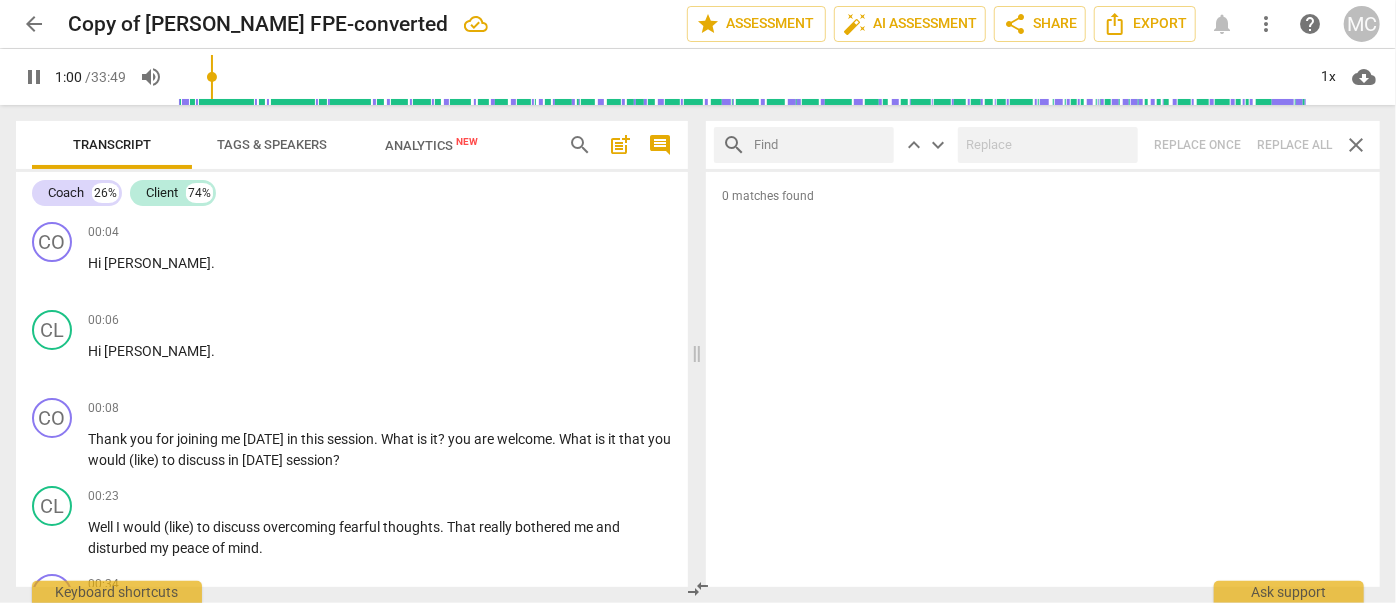 type on "61" 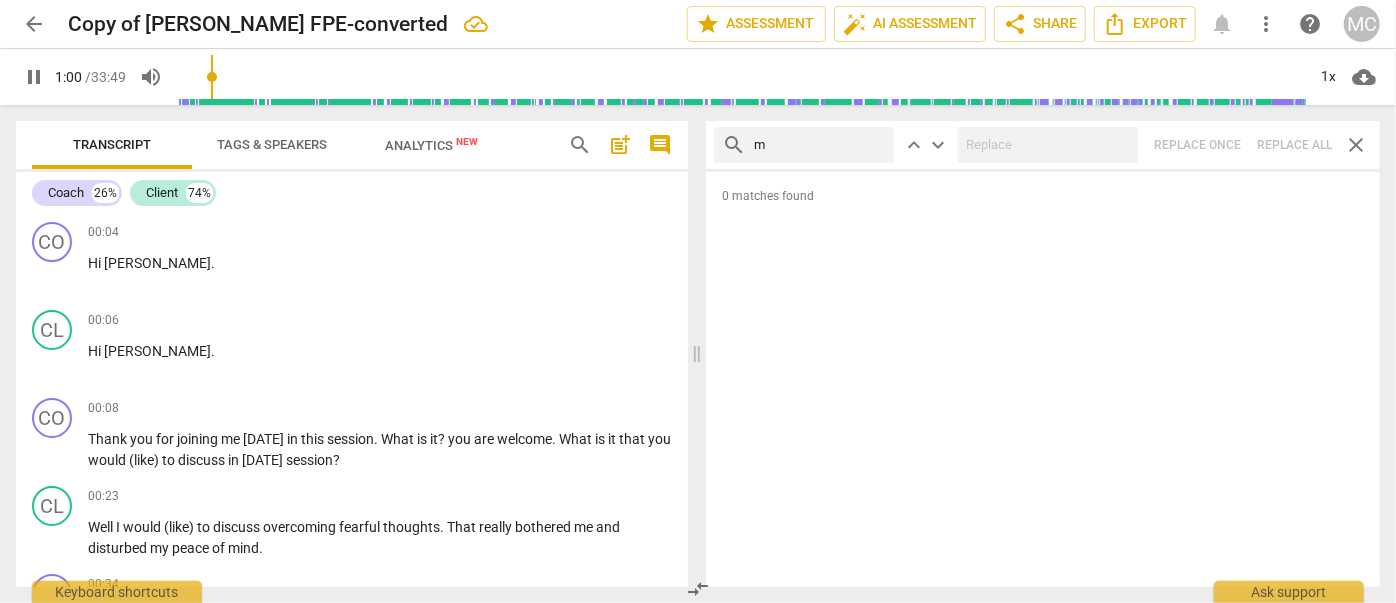 type on "ma" 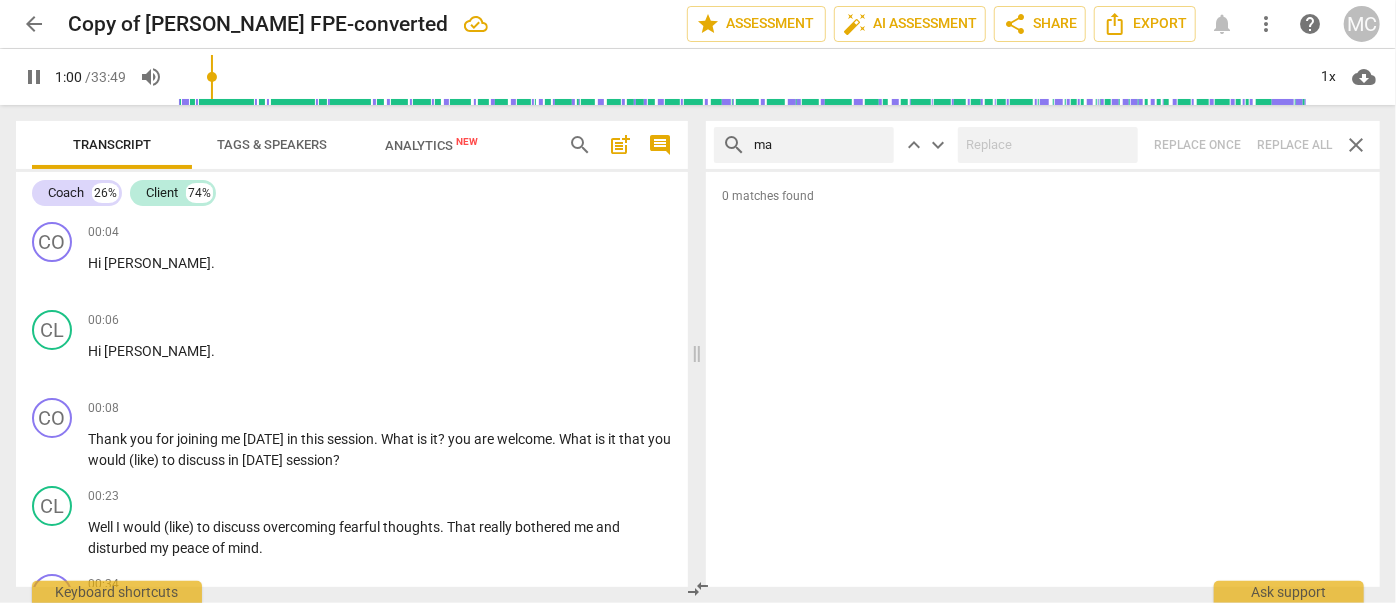 type on "61" 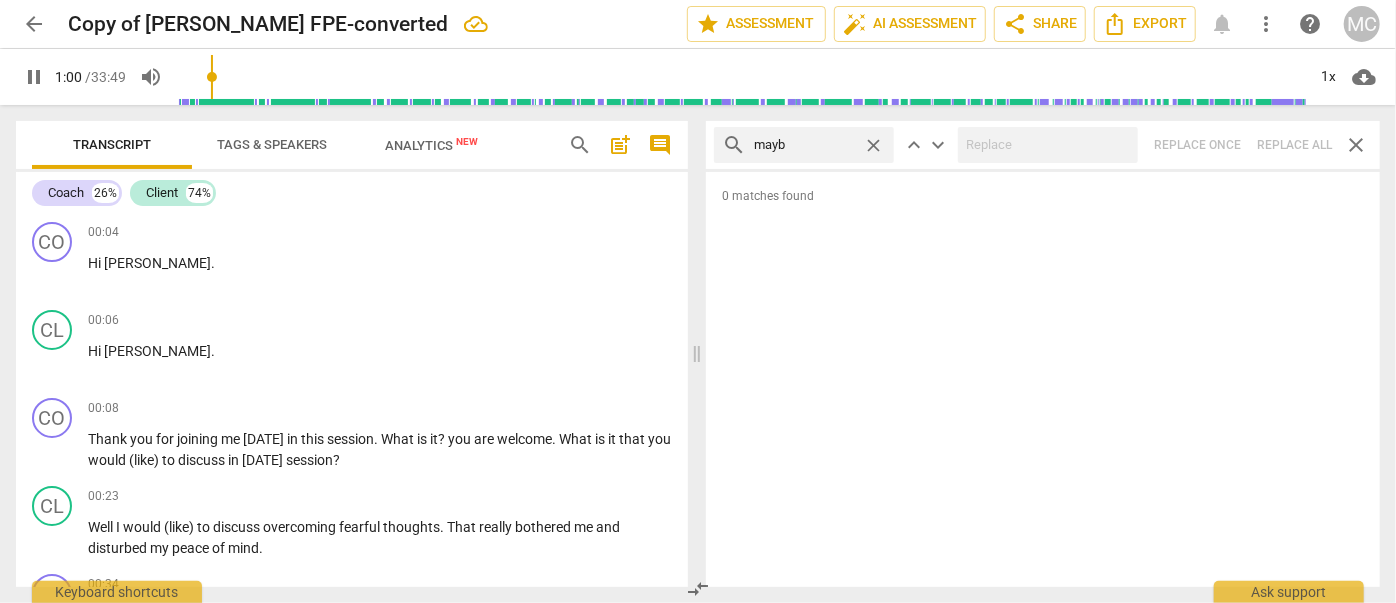 type on "maybe" 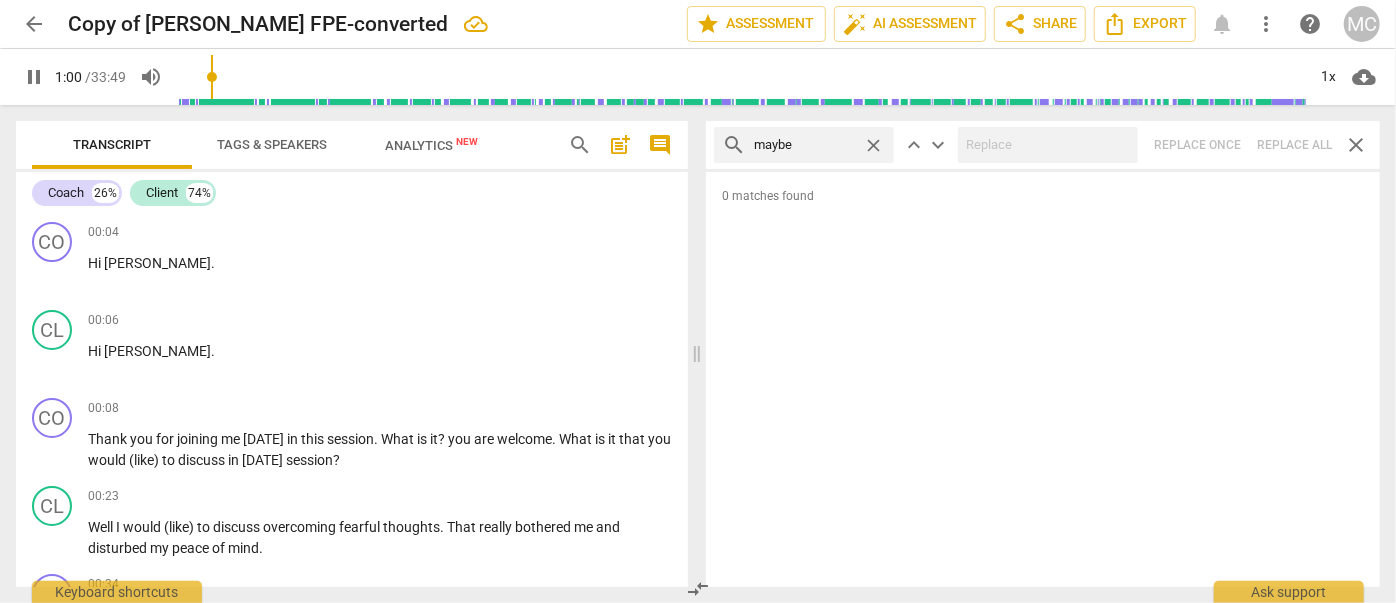 type on "61" 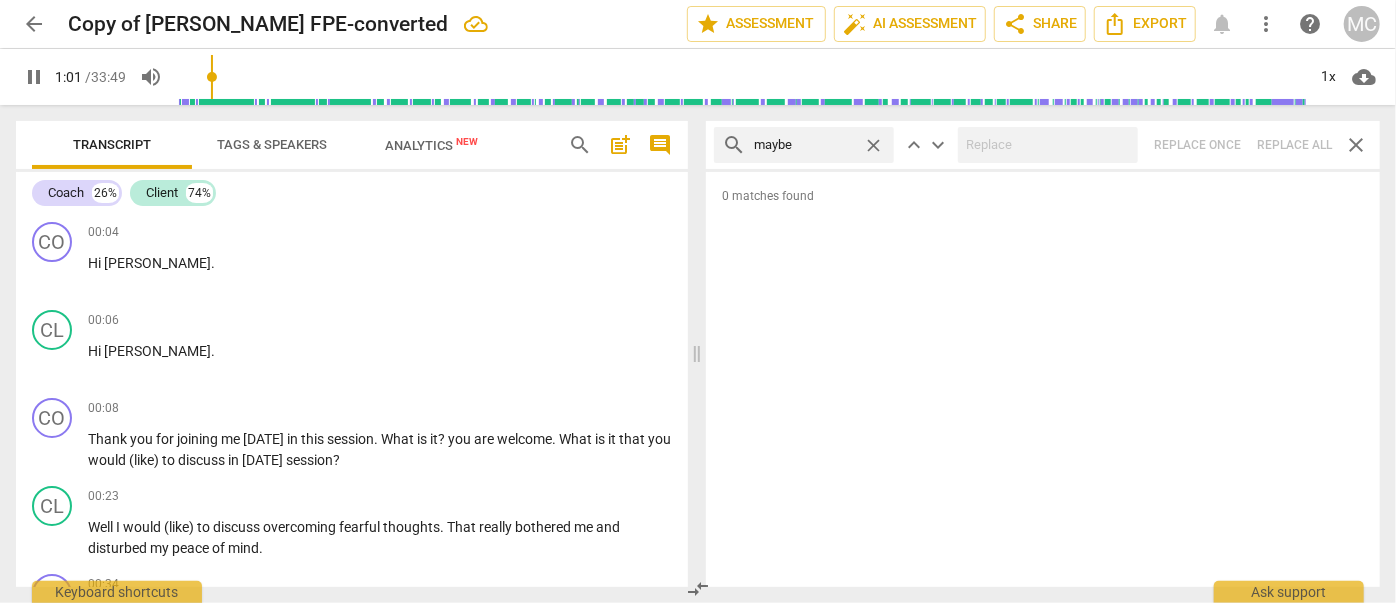type on "maybe" 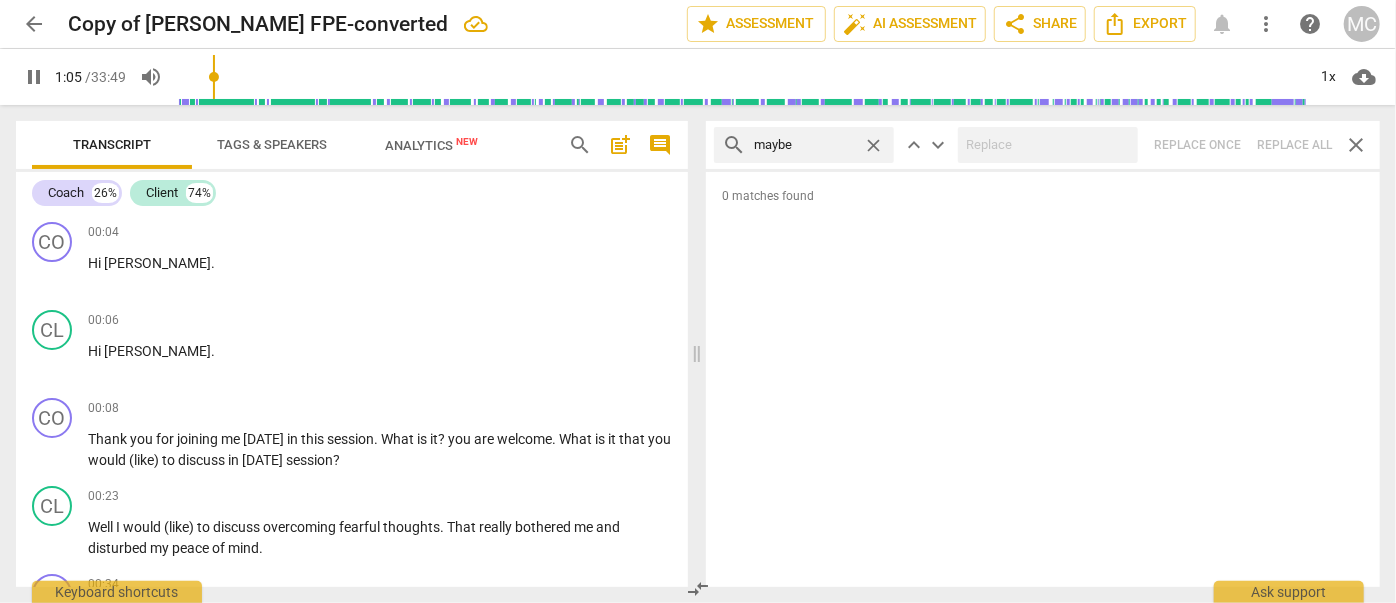 click on "search maybe close keyboard_arrow_up keyboard_arrow_down Replace once Replace all close" at bounding box center (1043, 145) 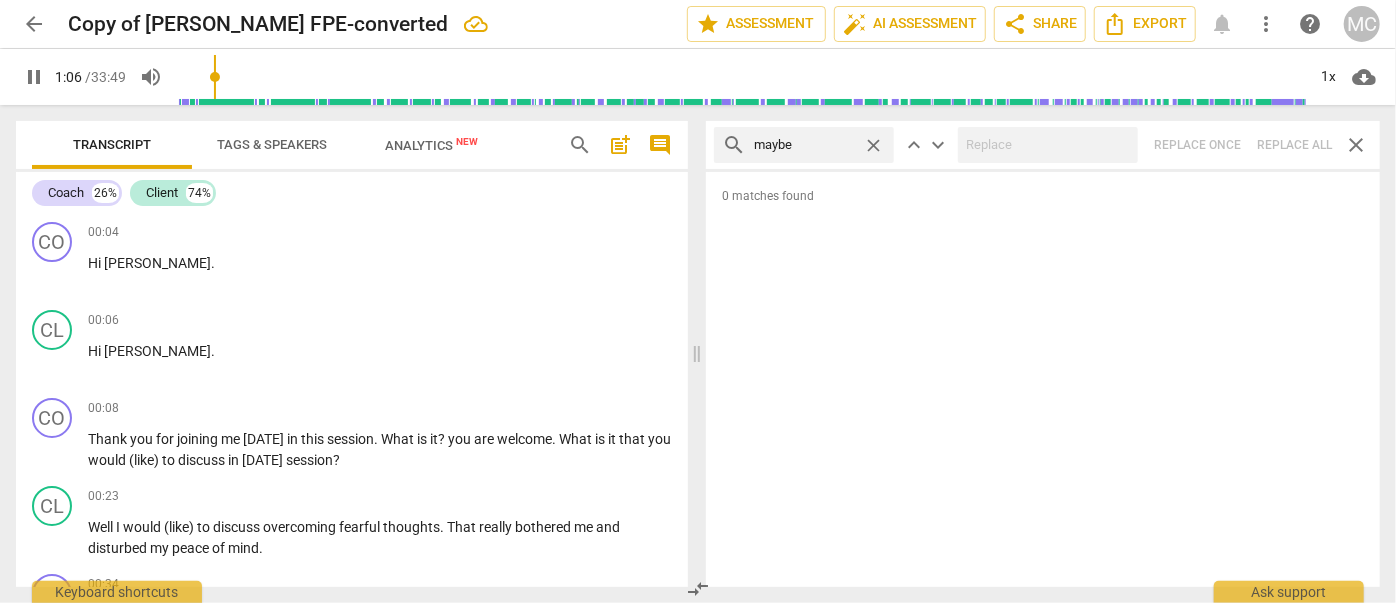 type on "67" 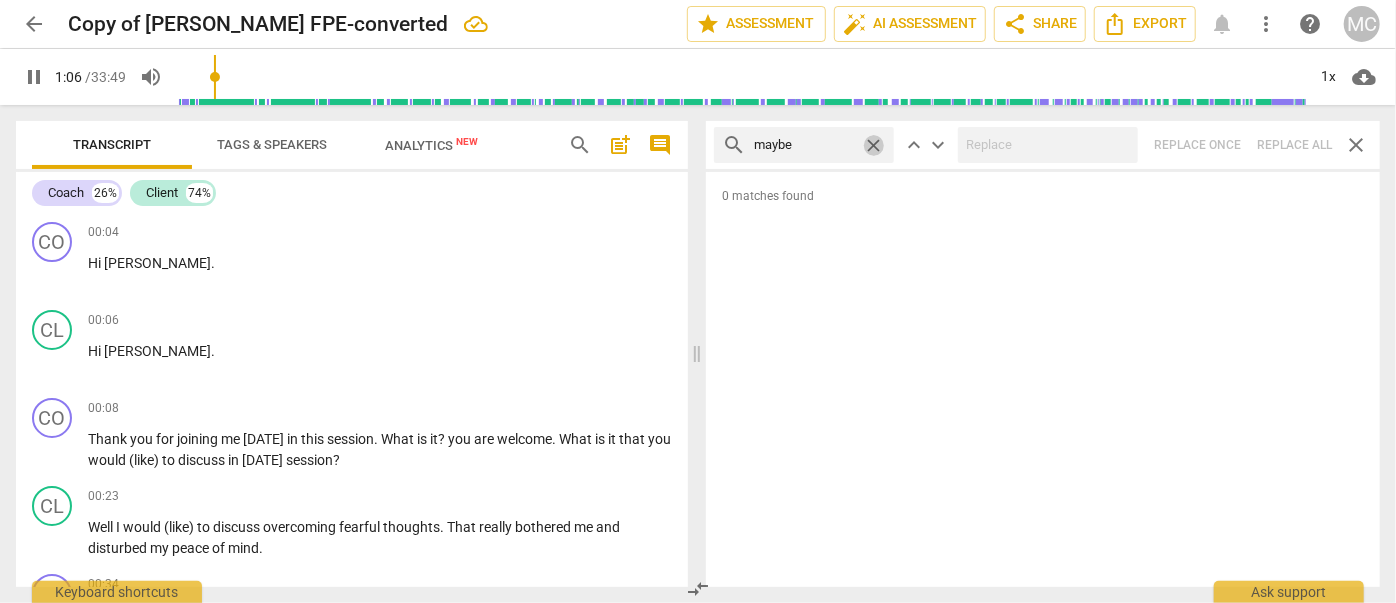click on "close" at bounding box center [873, 145] 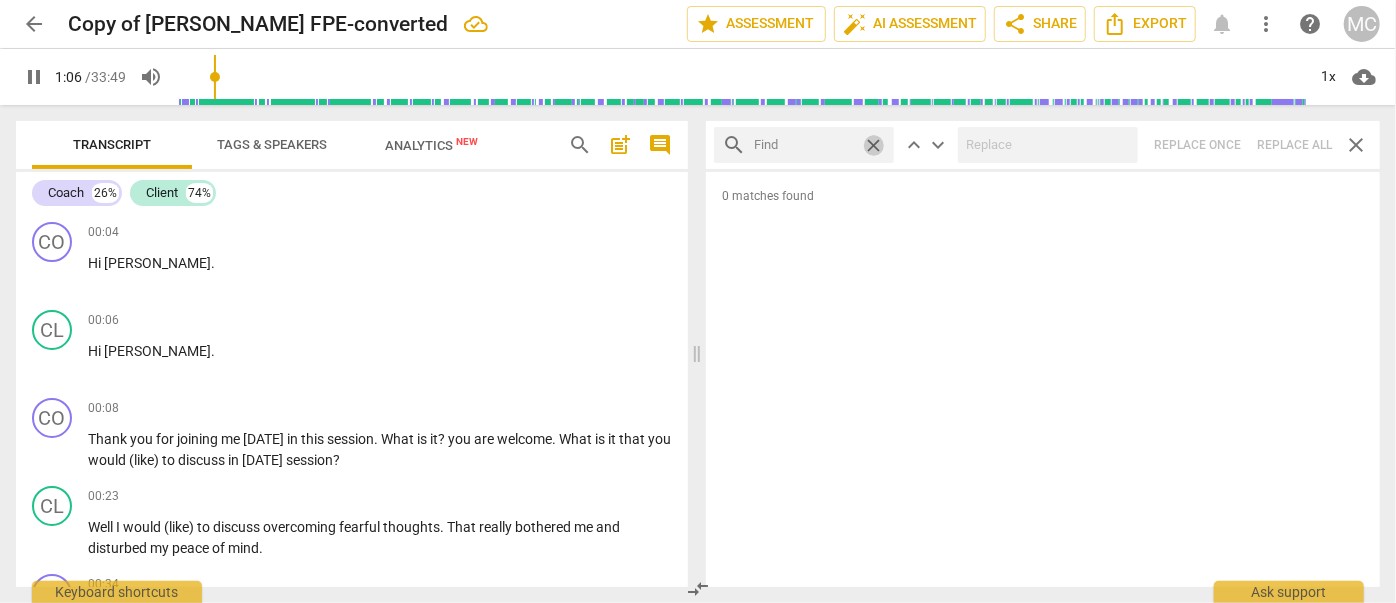 click at bounding box center [804, 145] 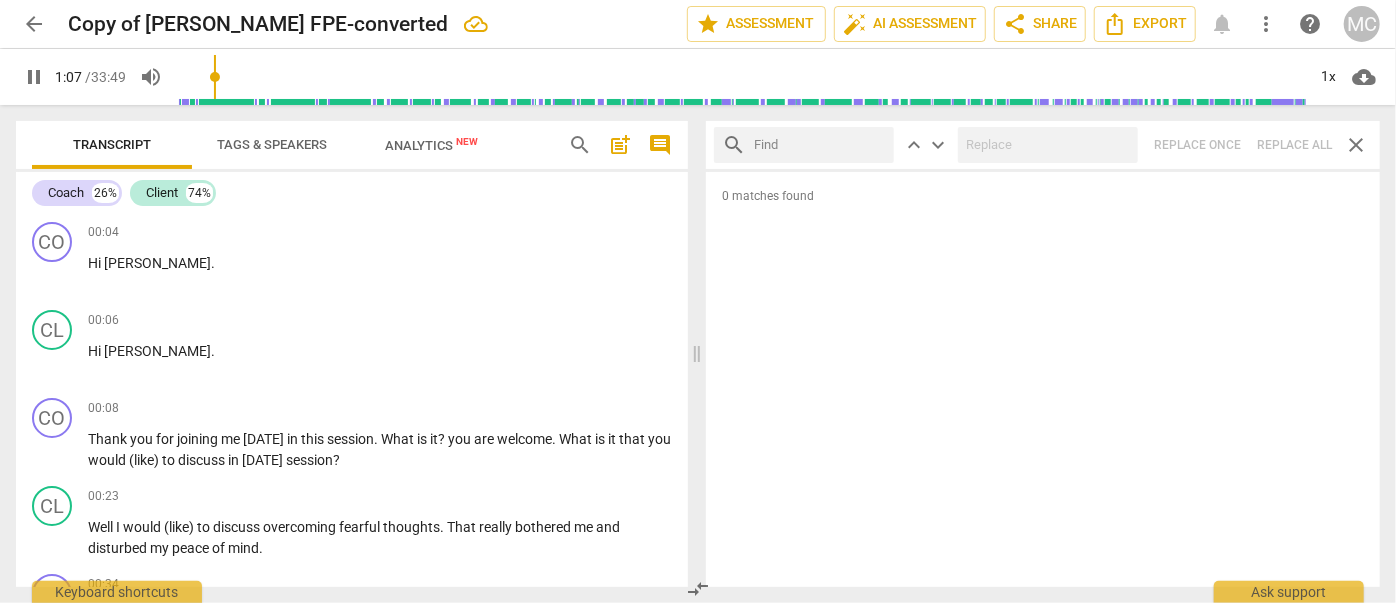 type on "67" 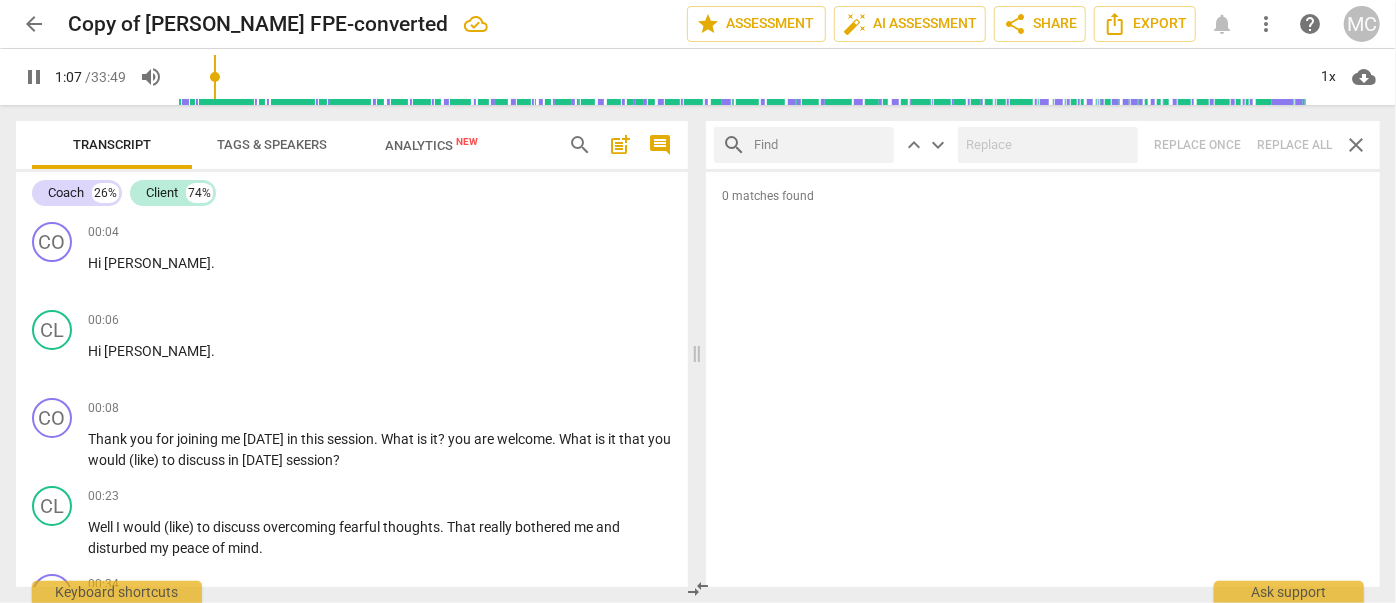type on "p" 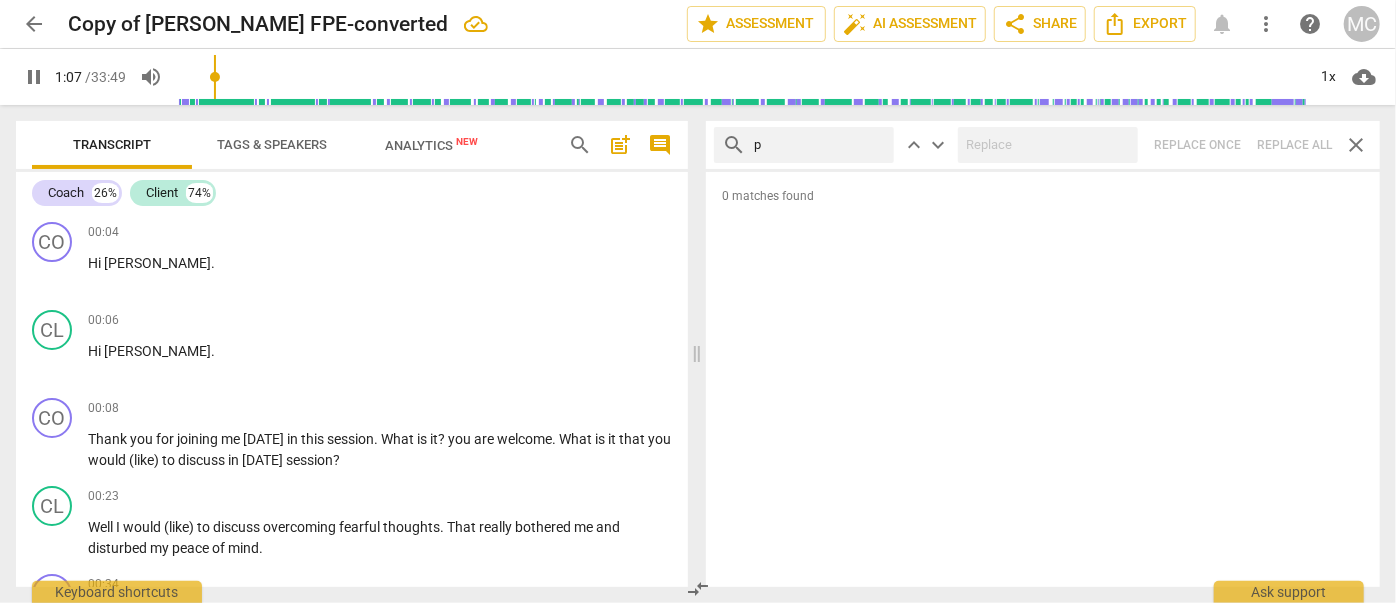 type on "68" 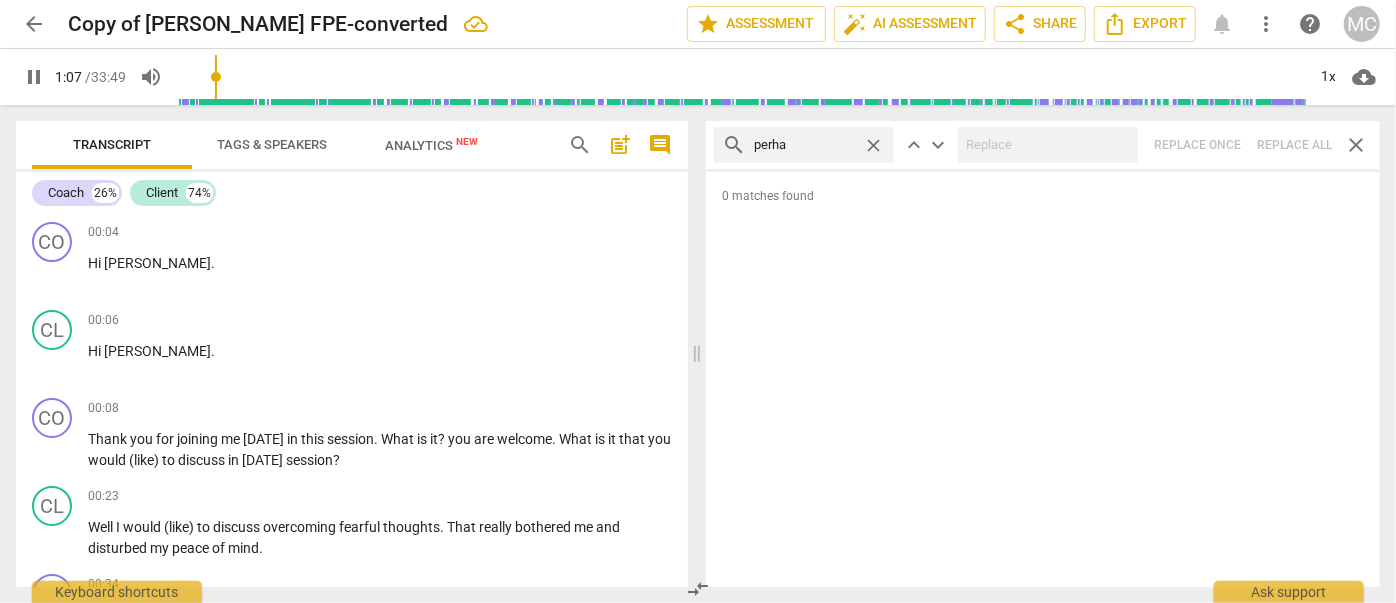 type on "perhap" 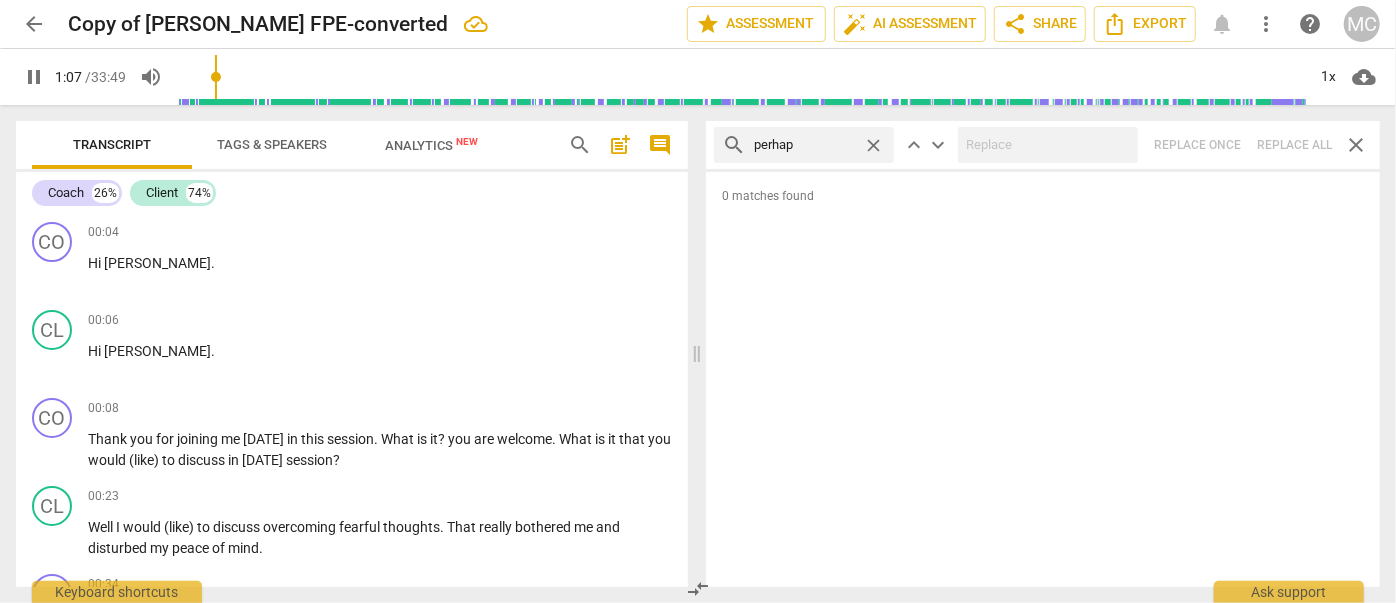 type on "68" 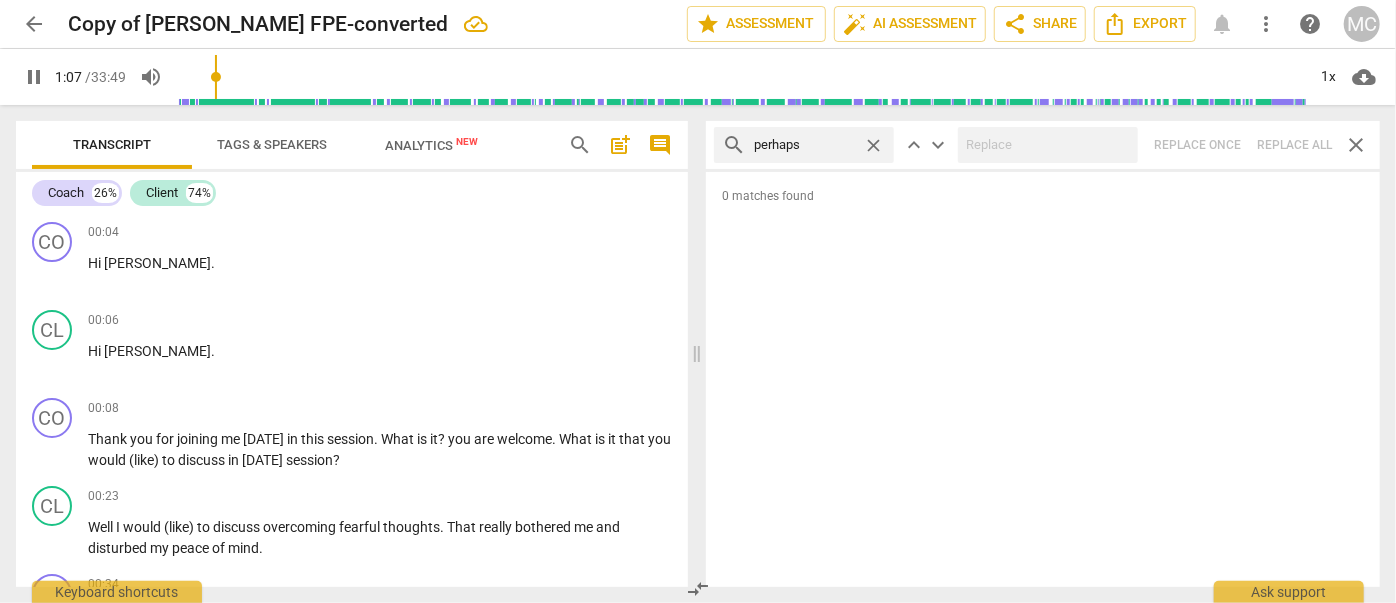 type on "perhaps" 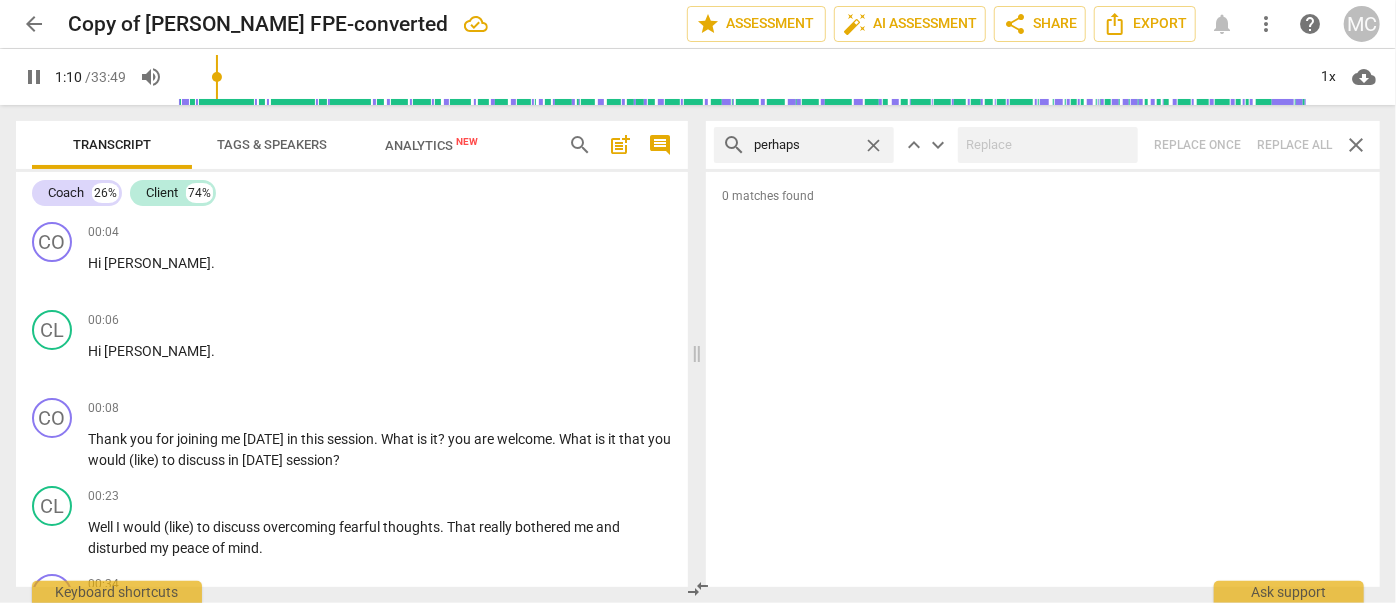 click on "search perhaps close keyboard_arrow_up keyboard_arrow_down Replace once Replace all close" at bounding box center (1043, 145) 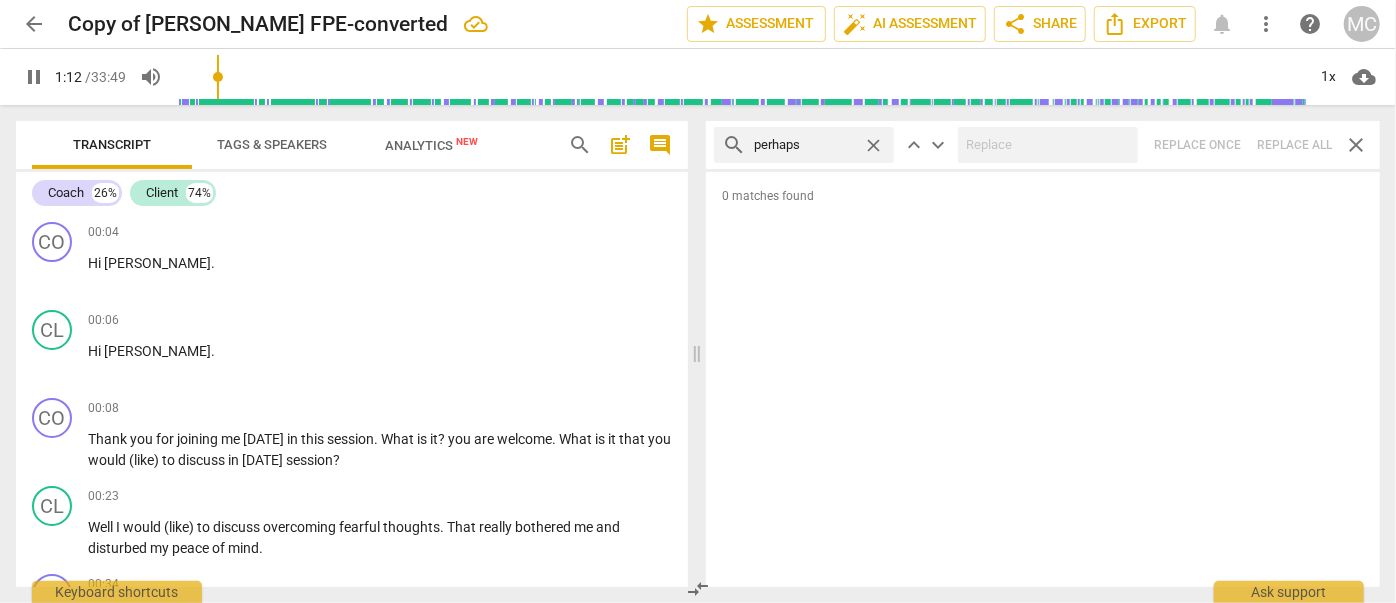 type on "73" 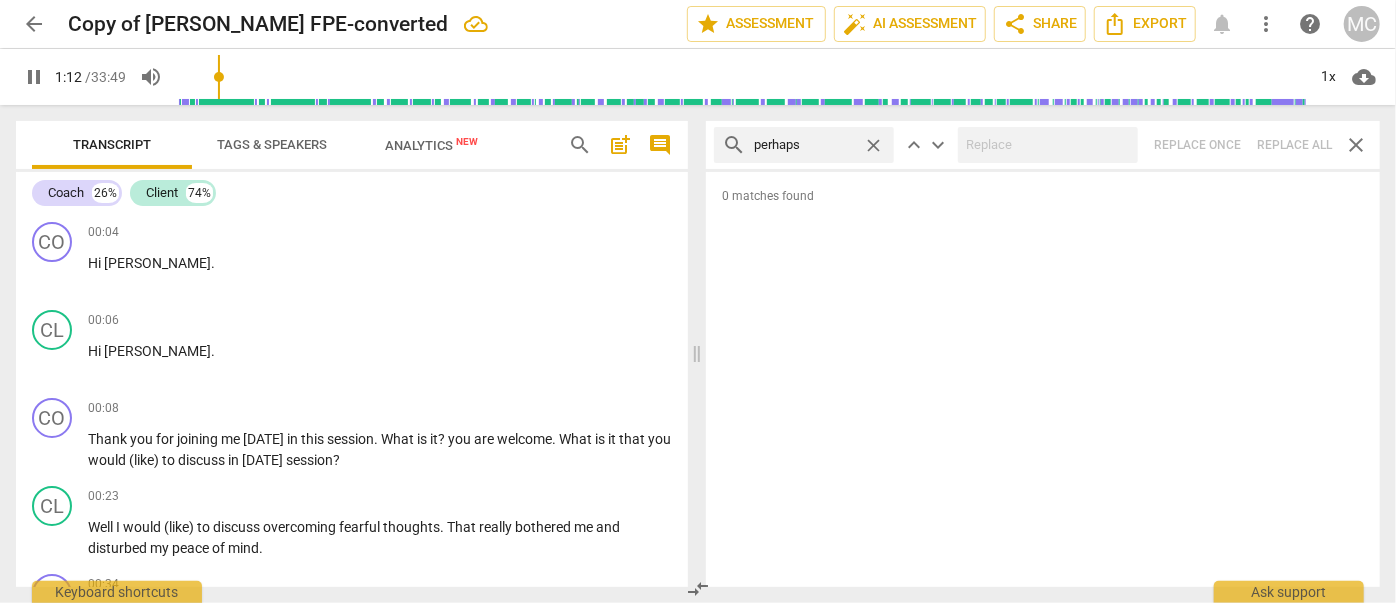 click on "close" at bounding box center [873, 145] 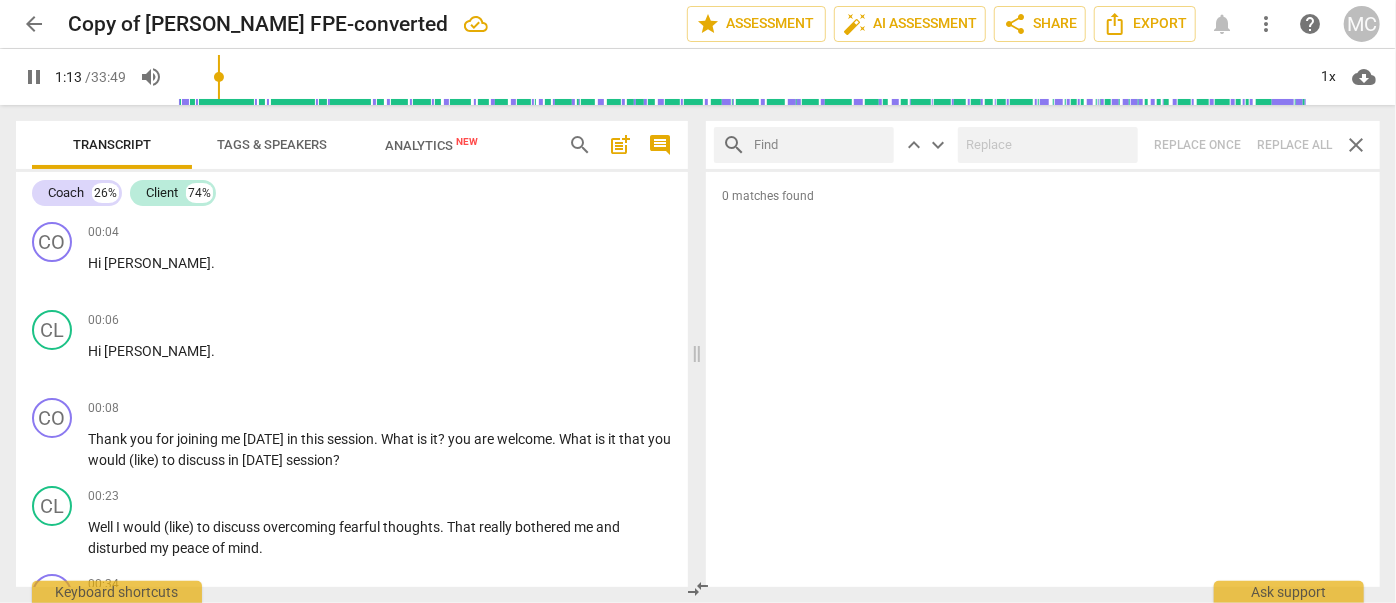 click at bounding box center (820, 145) 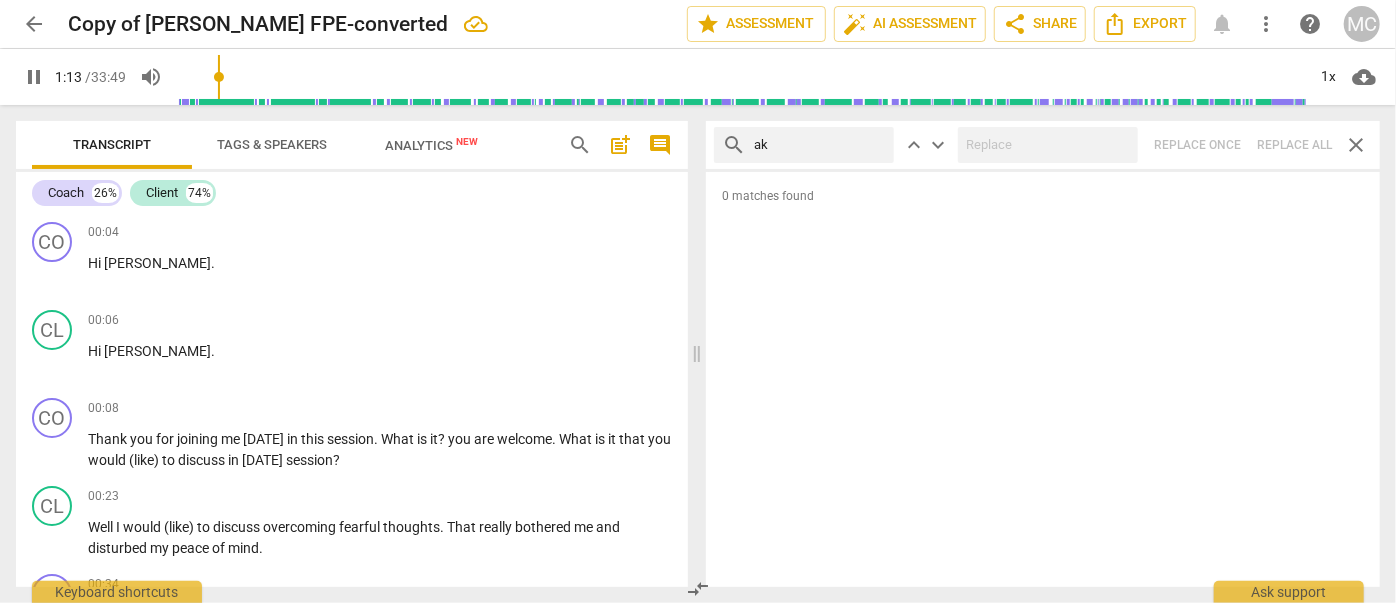 type on "akl" 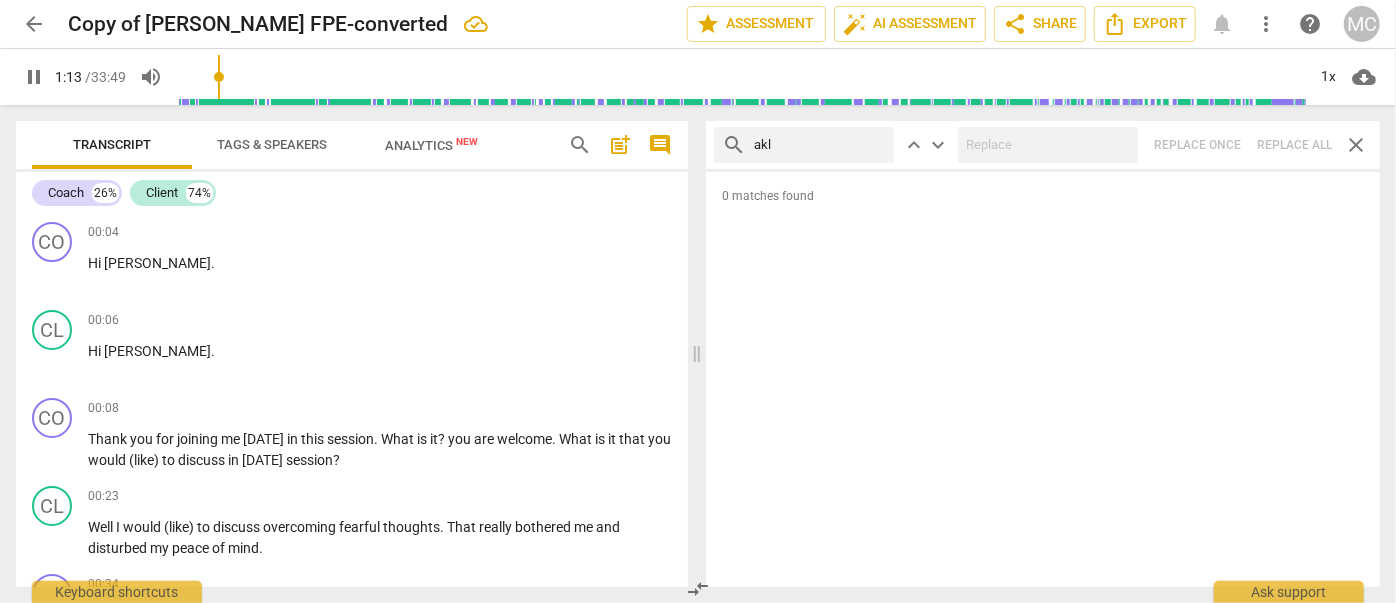 type on "74" 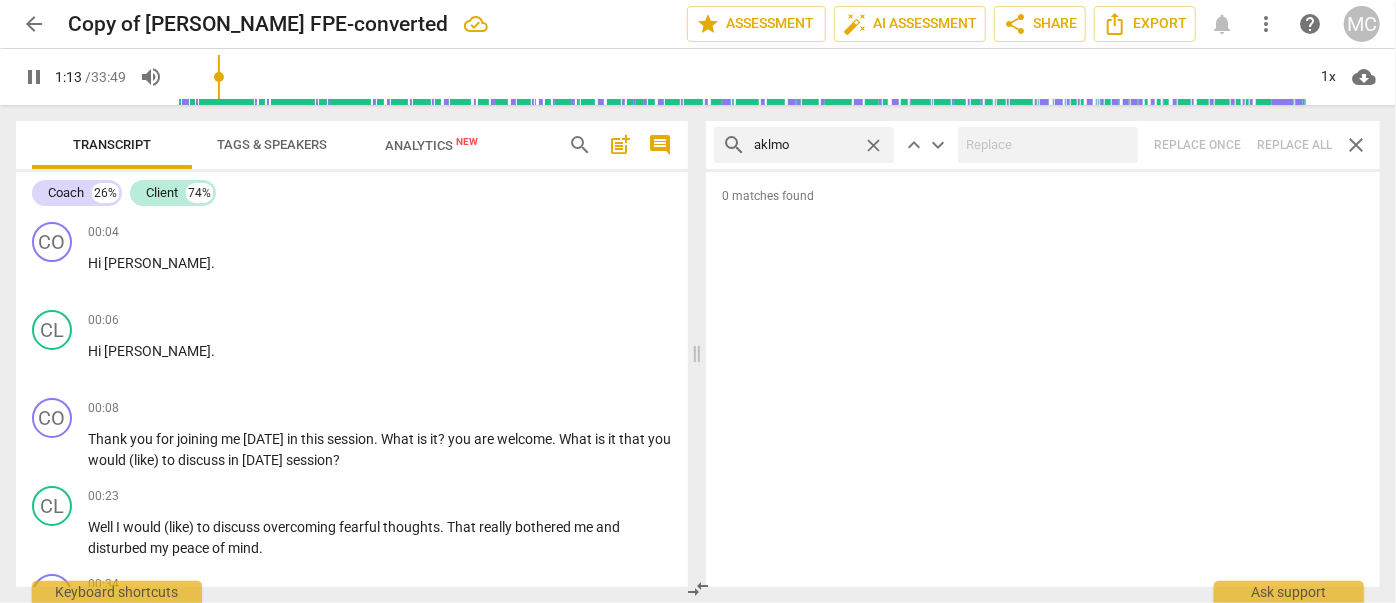 type on "aklm" 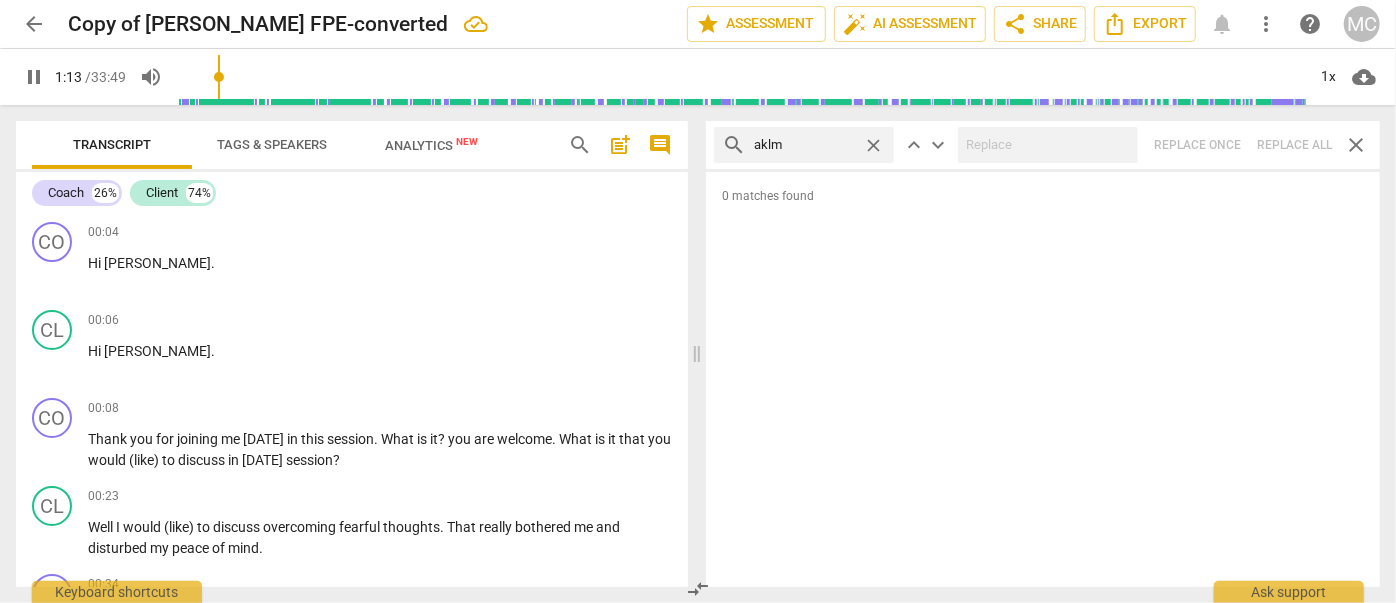 type on "74" 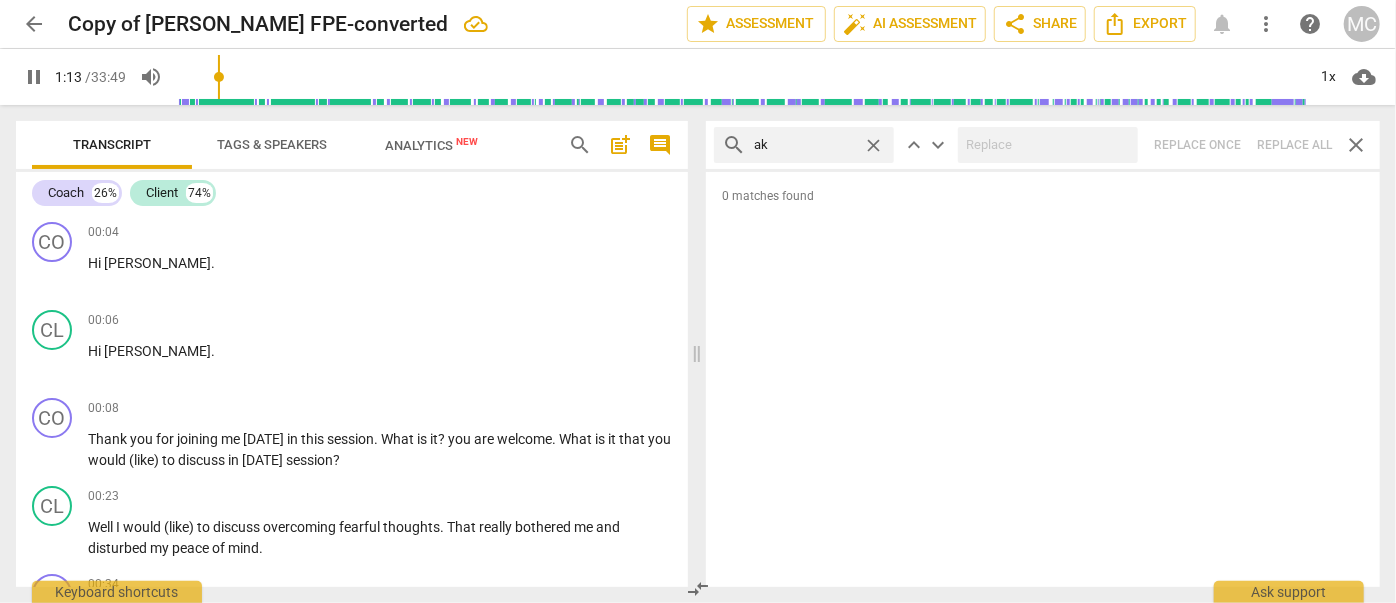 type on "a" 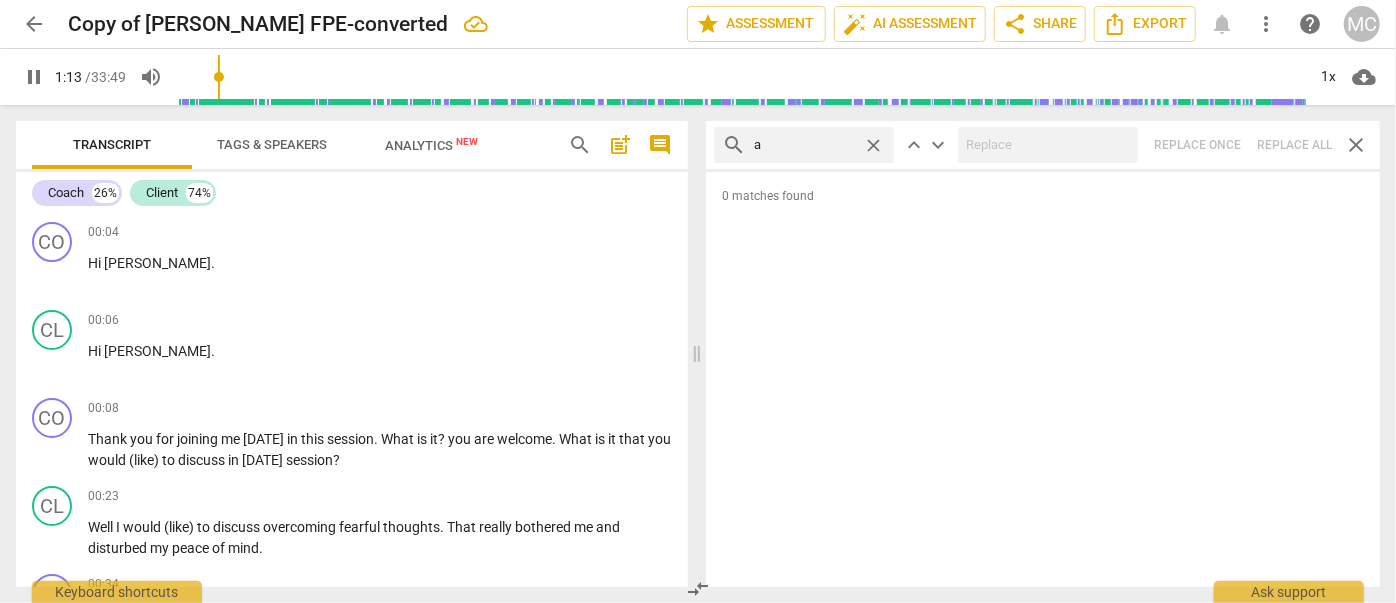 type 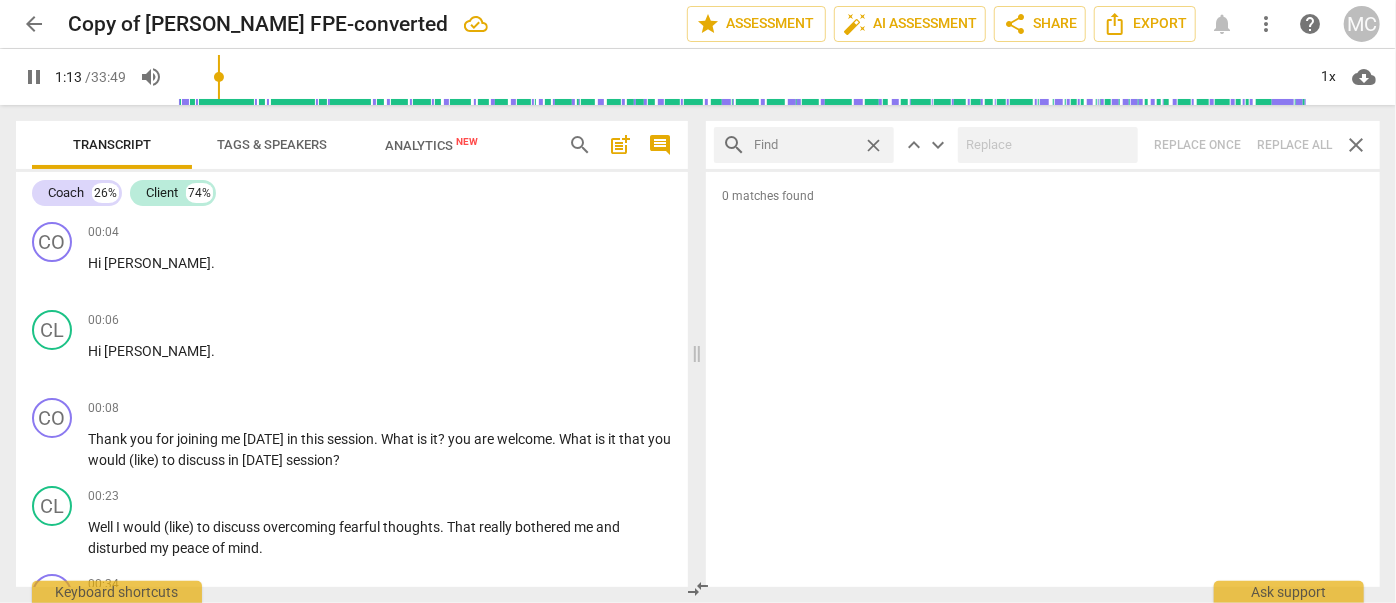 type on "74" 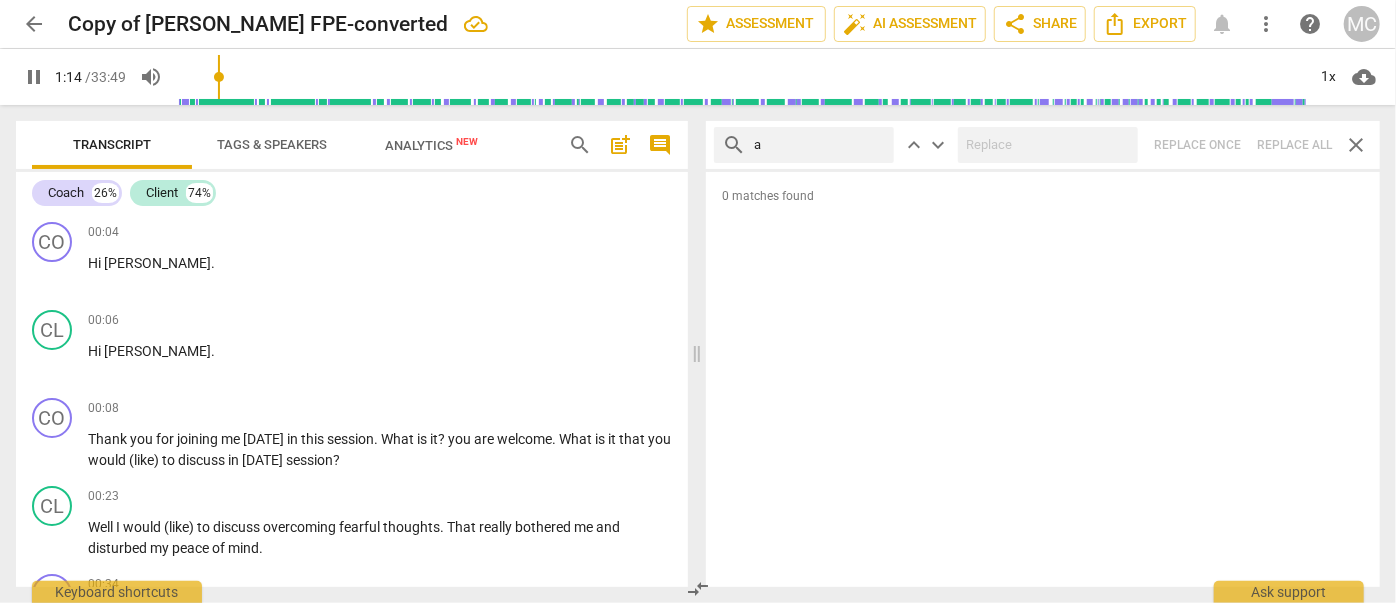 type on "al" 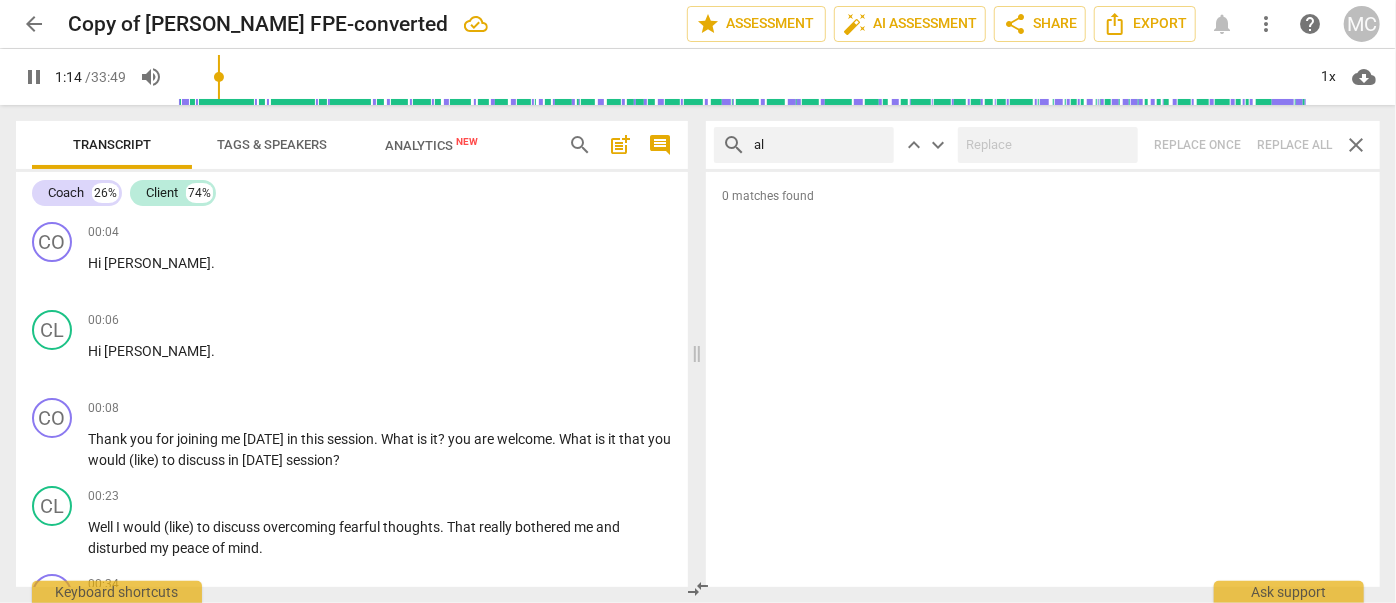 type on "74" 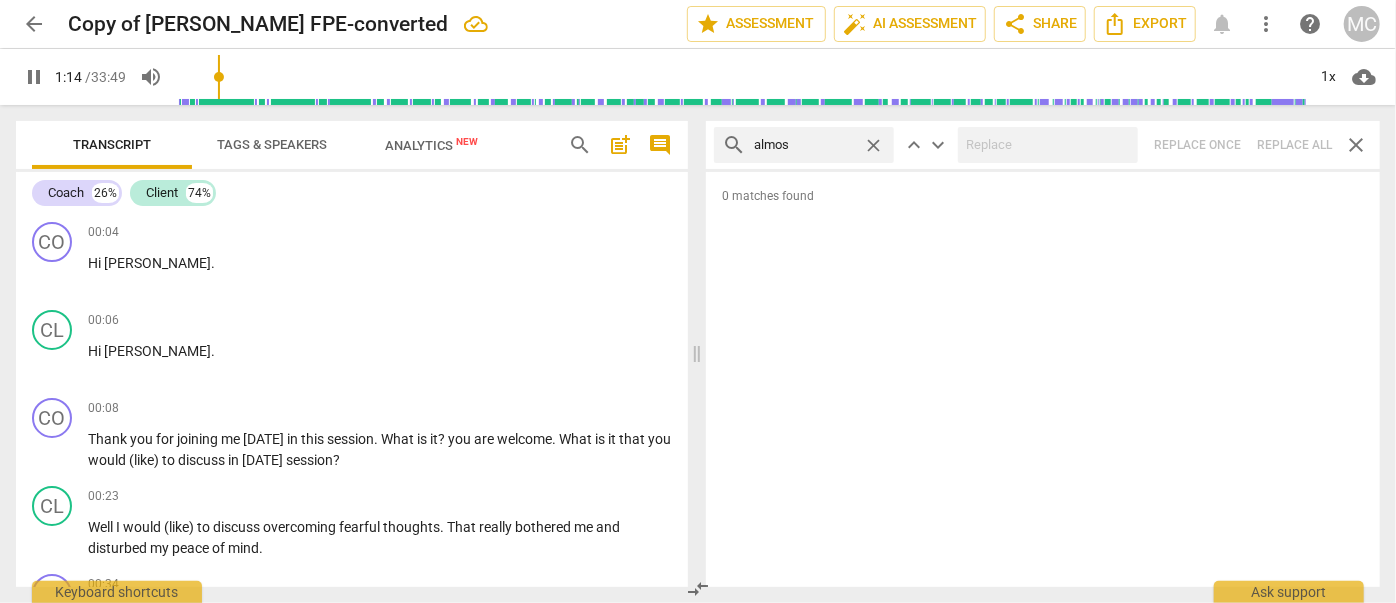 type on "almost" 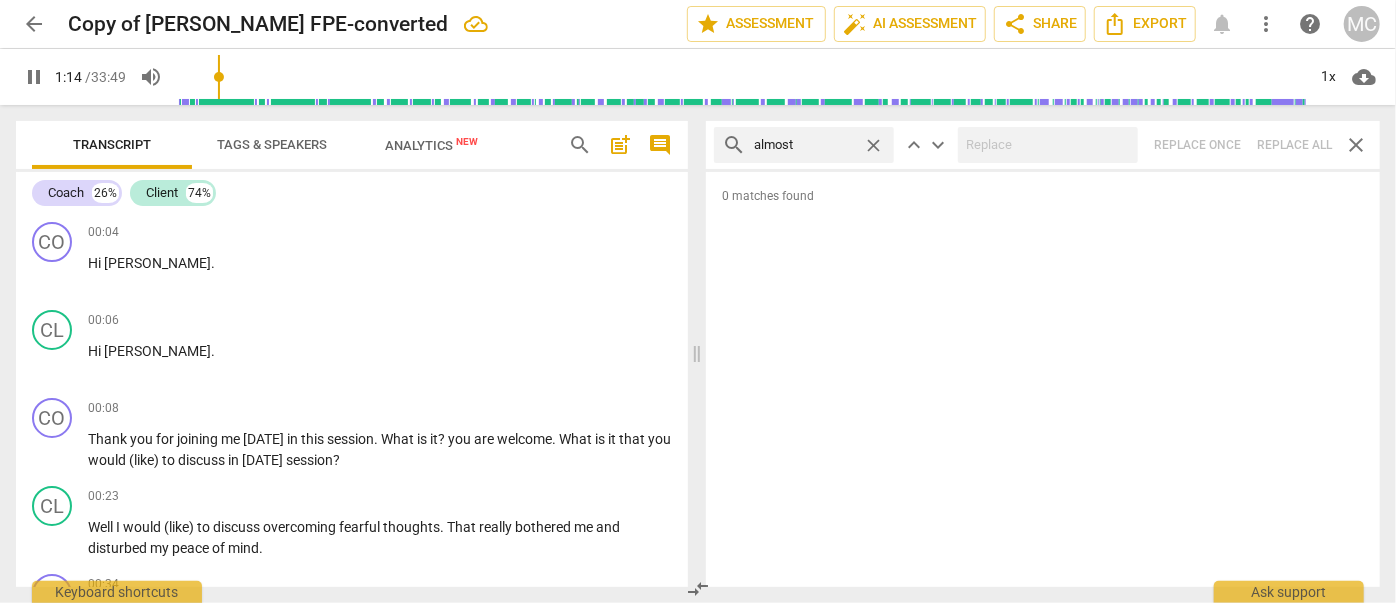 type on "75" 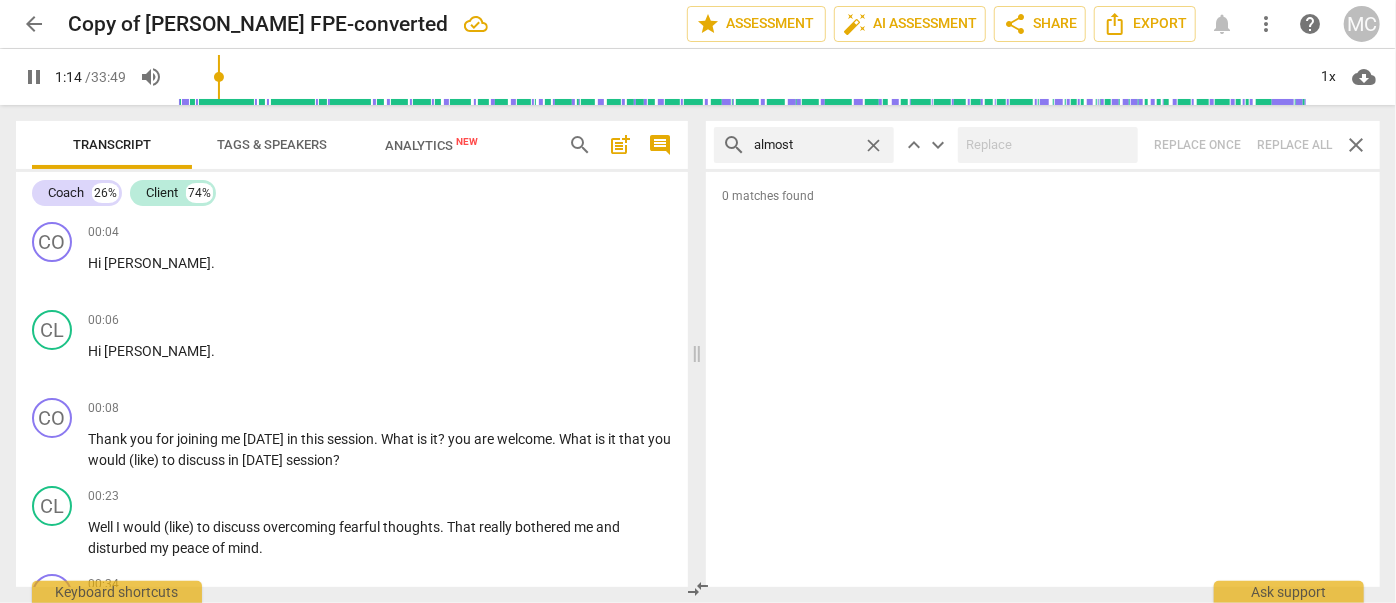 type on "almost" 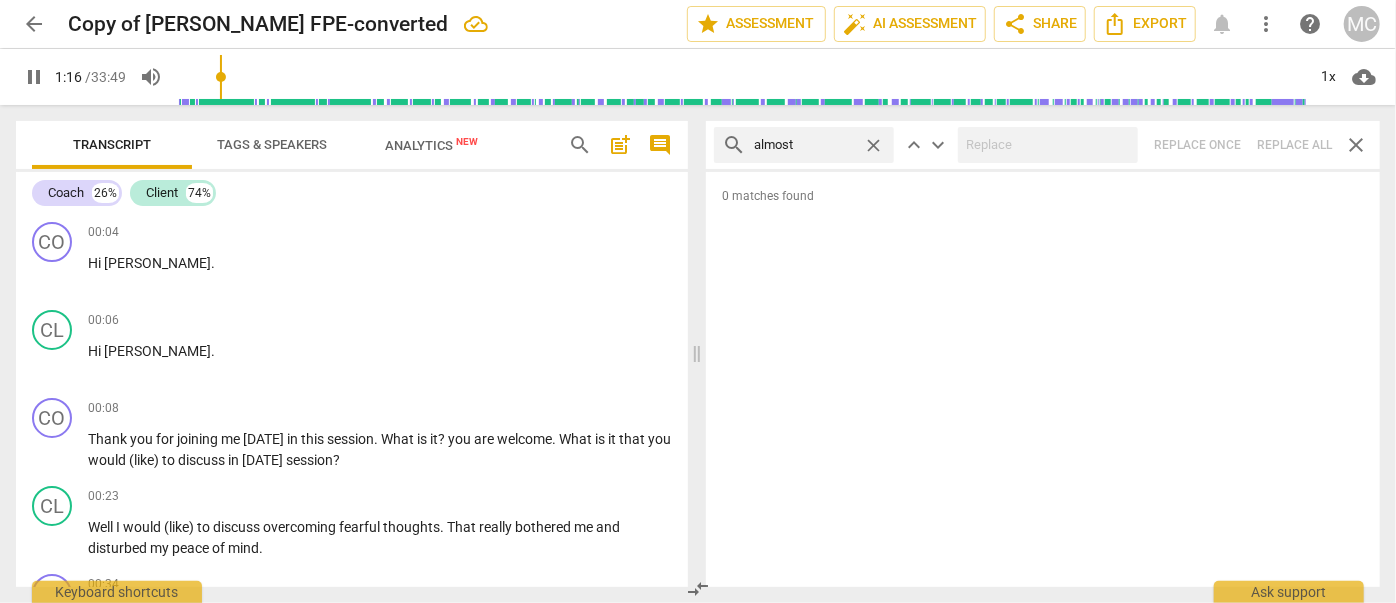click on "search almost close keyboard_arrow_up keyboard_arrow_down Replace once Replace all close" at bounding box center (1043, 145) 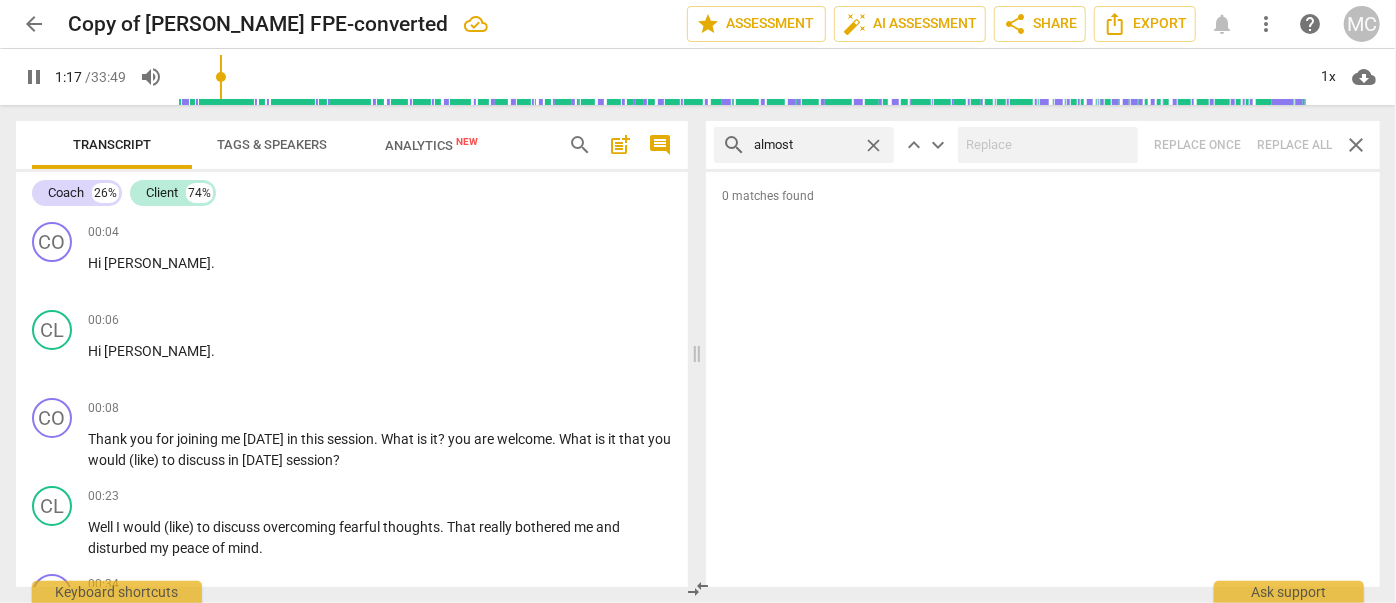 click on "search almost close keyboard_arrow_up keyboard_arrow_down Replace once Replace all close" at bounding box center (1043, 145) 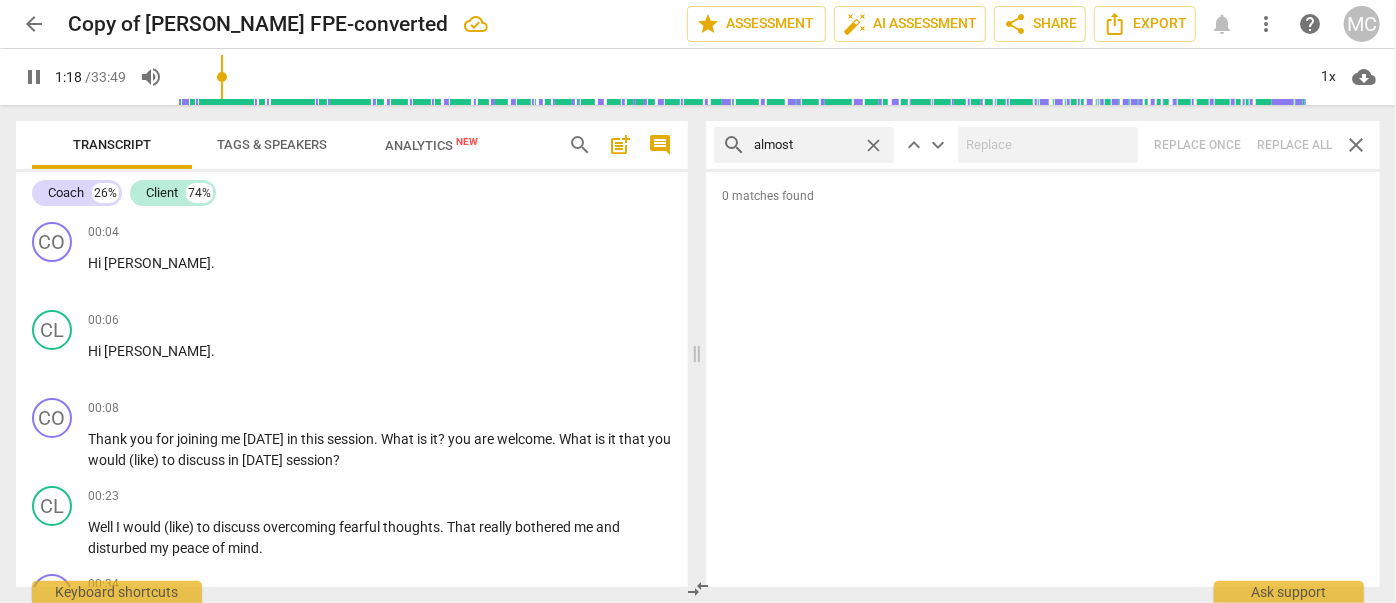 type on "79" 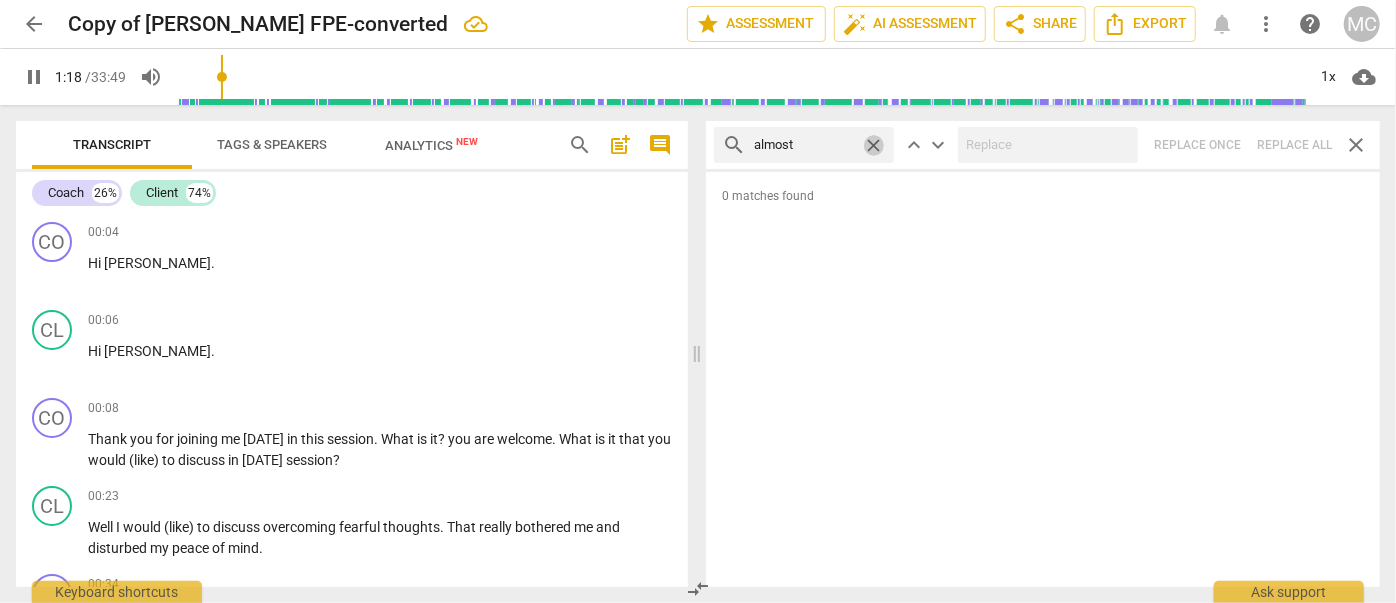 click on "close" at bounding box center [873, 145] 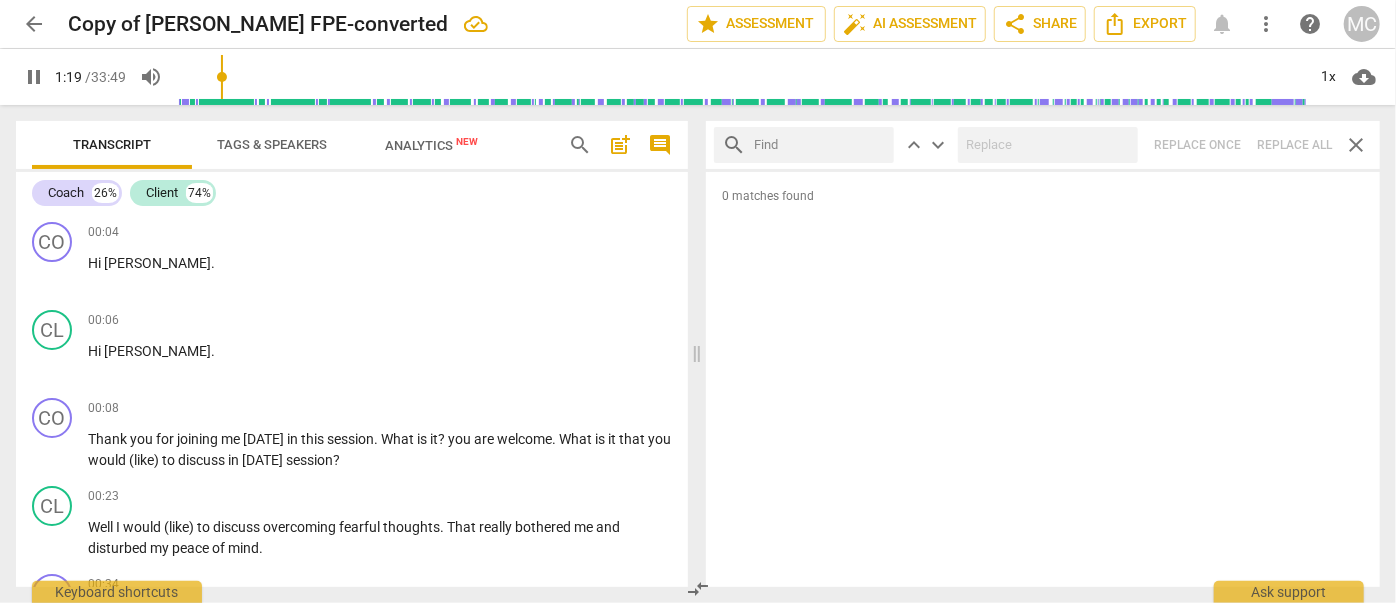 click at bounding box center (820, 145) 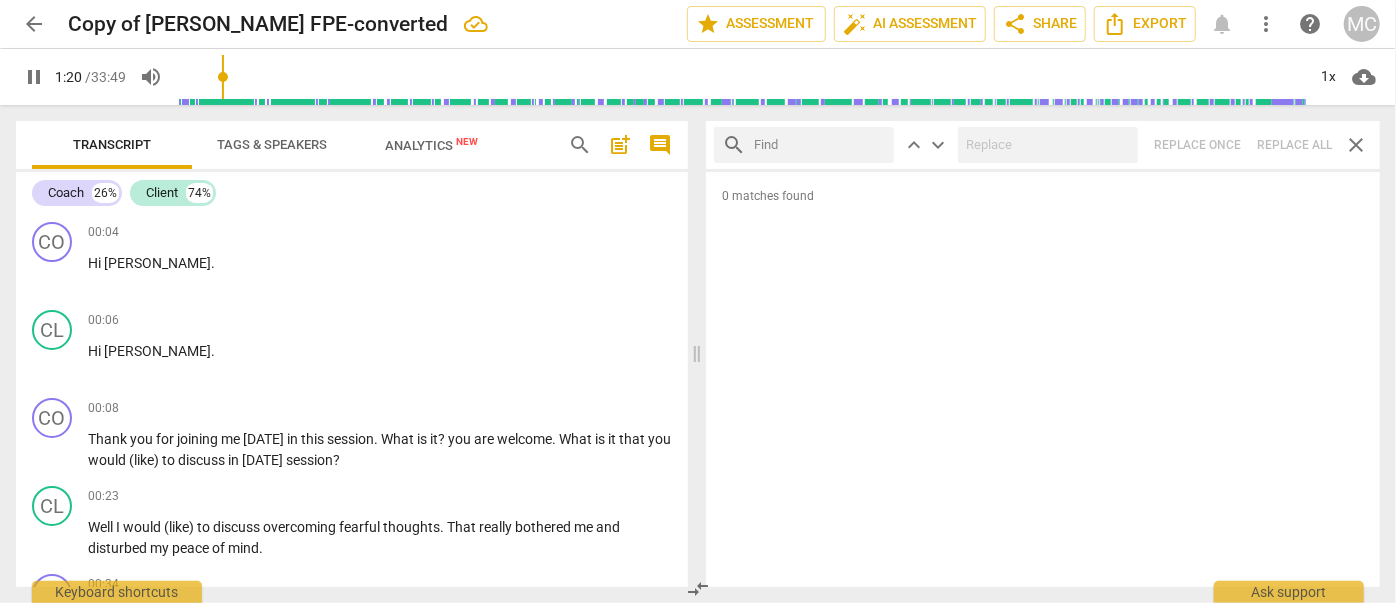 type on "80" 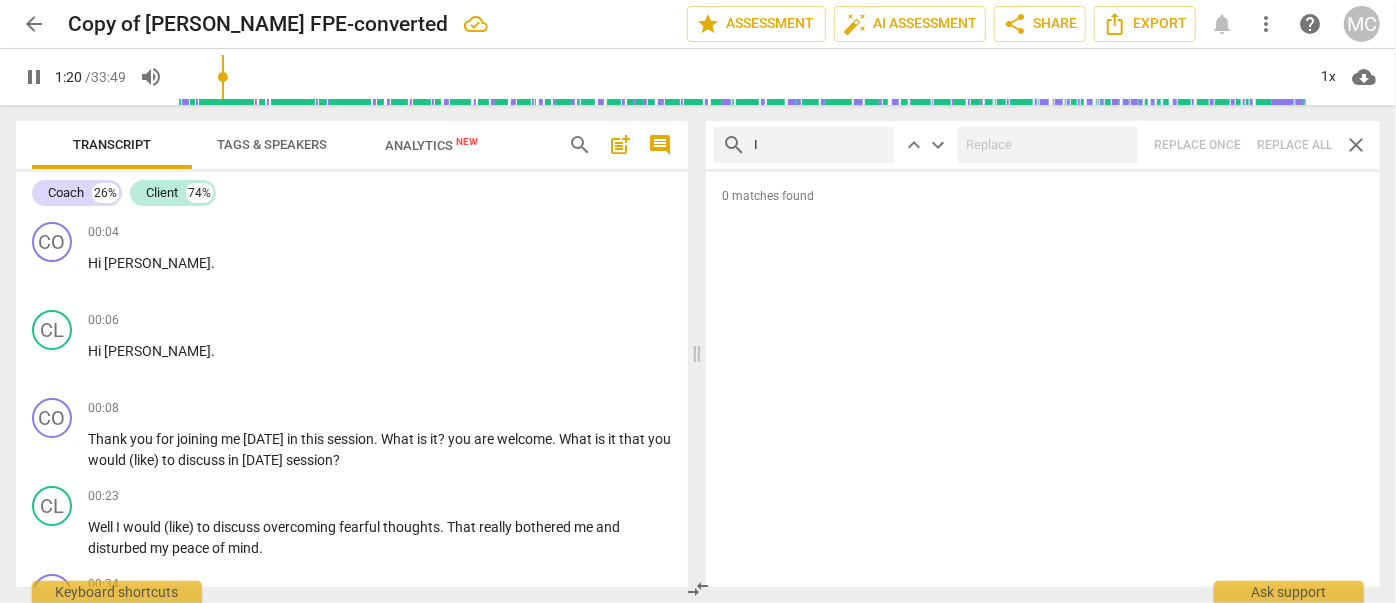 type on "I" 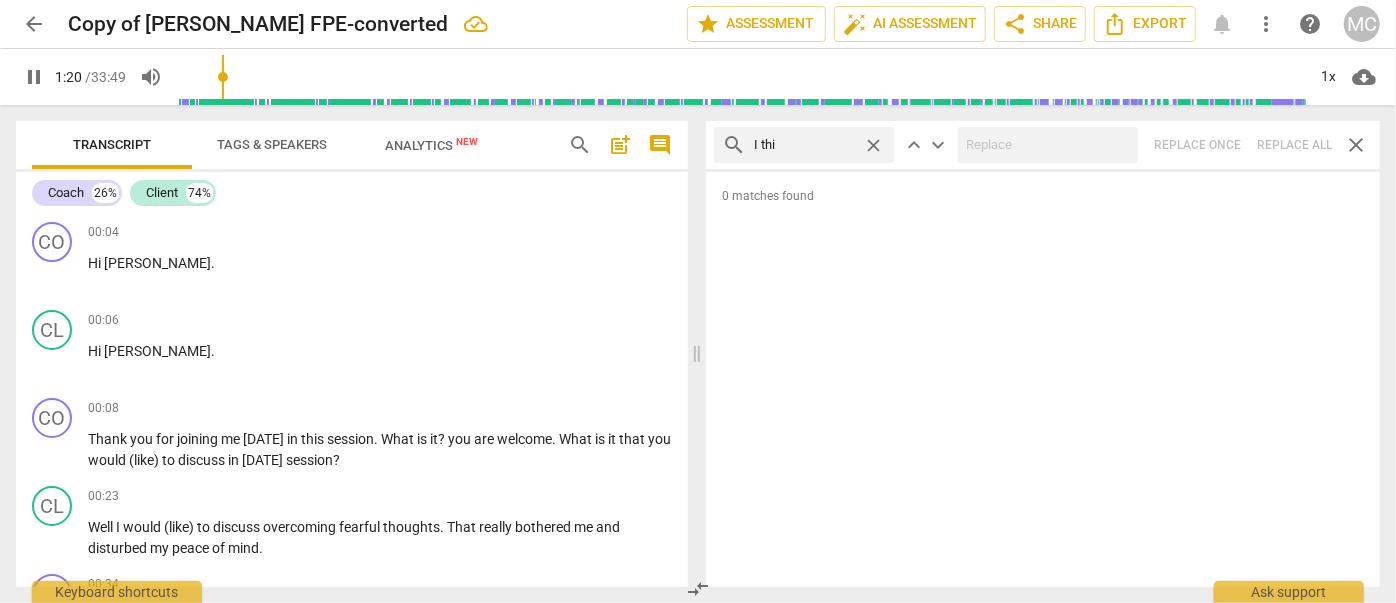 type on "I thin" 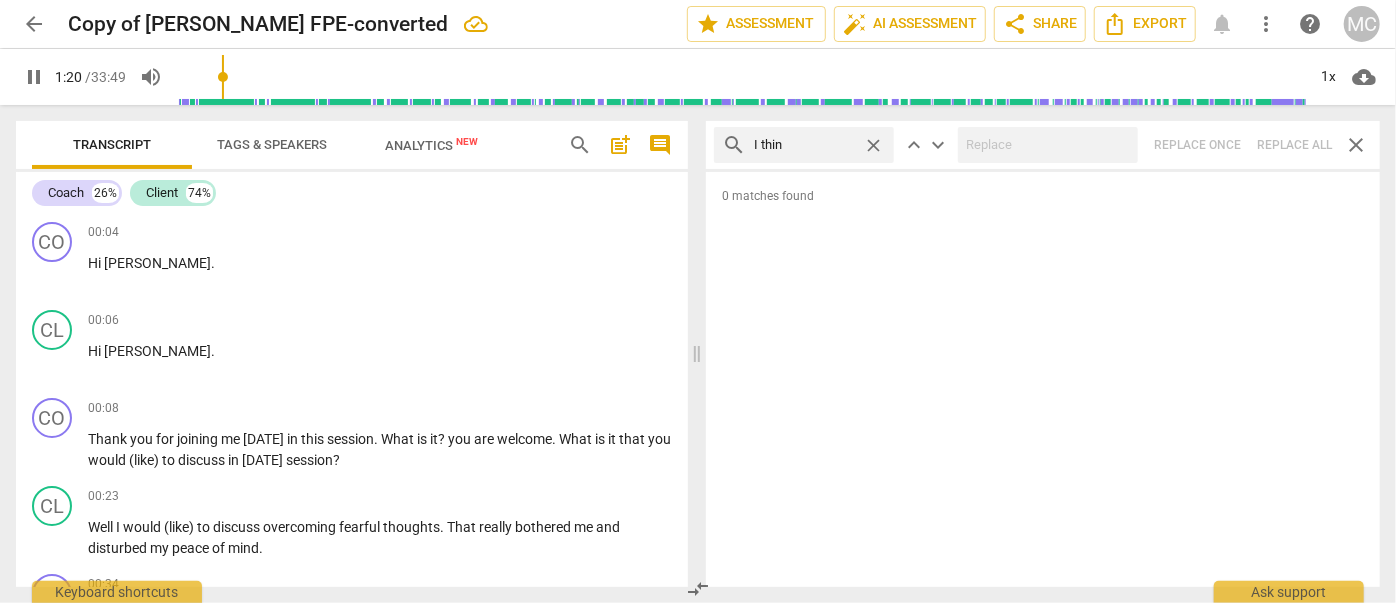 type on "81" 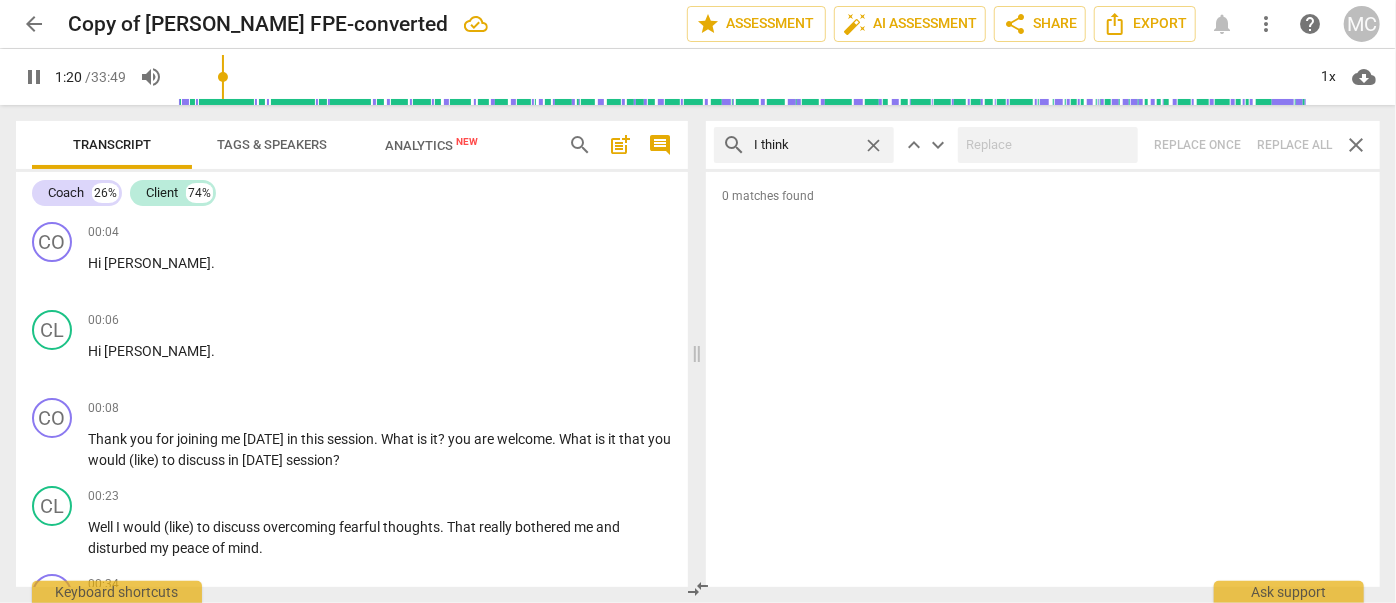 type on "I think" 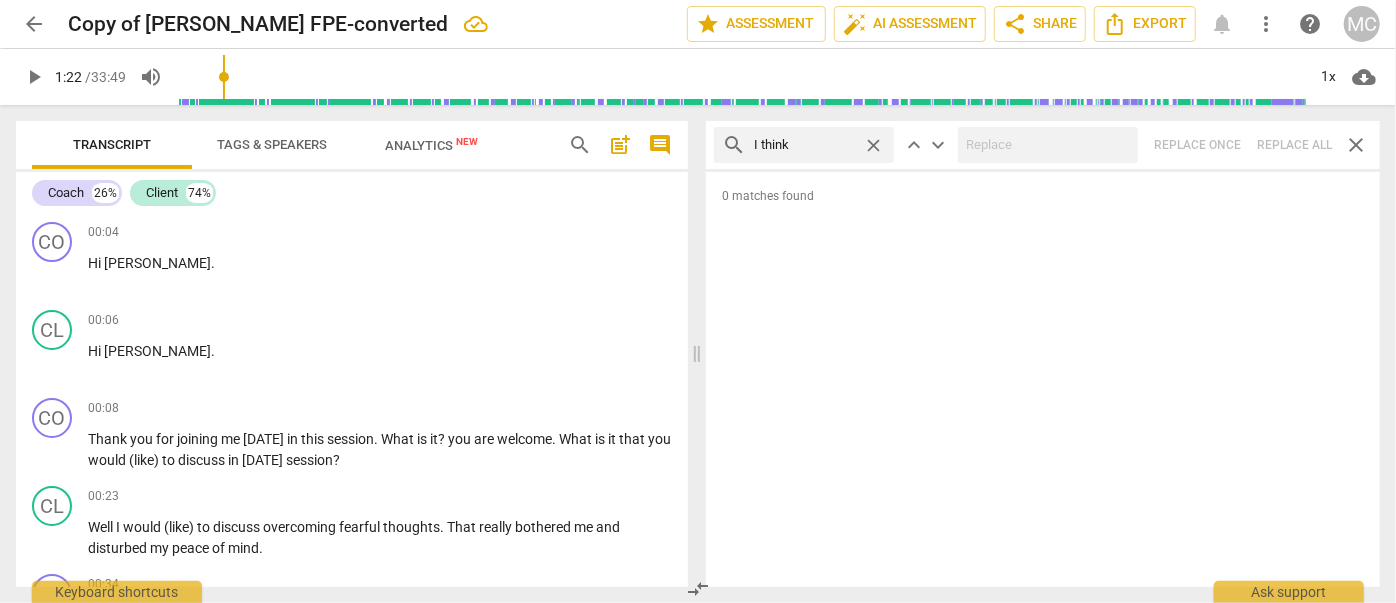 type on "83" 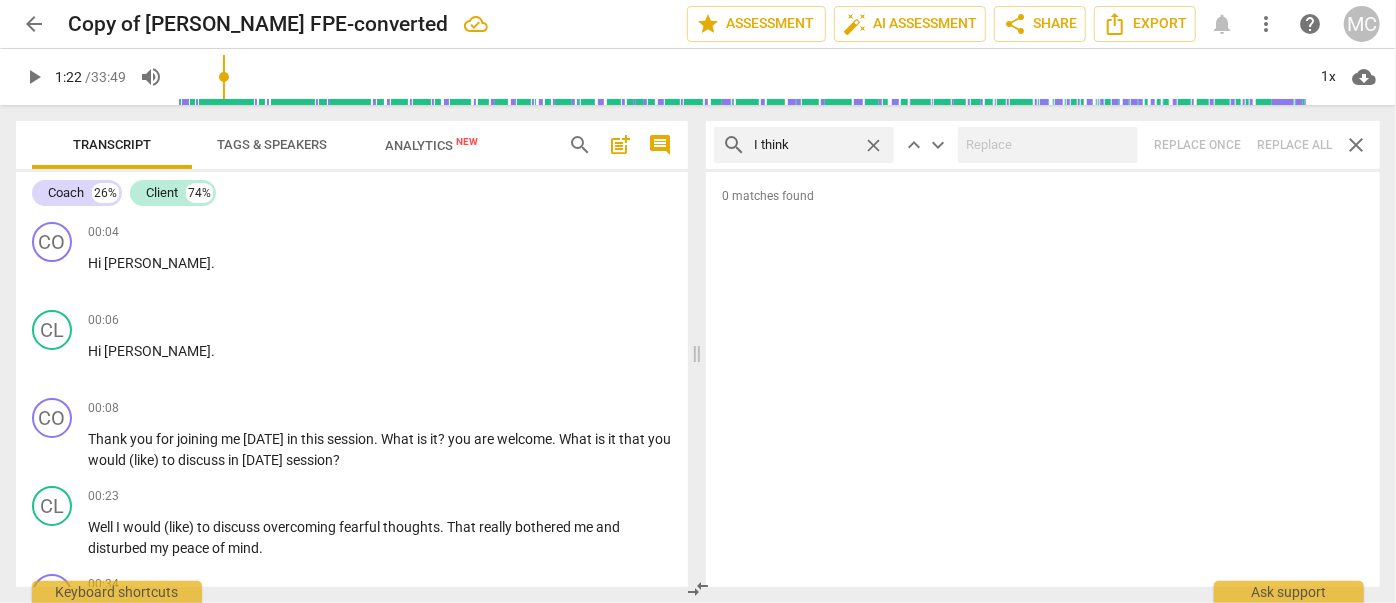 click on "search I think close keyboard_arrow_up keyboard_arrow_down Replace once Replace all close" at bounding box center [1043, 145] 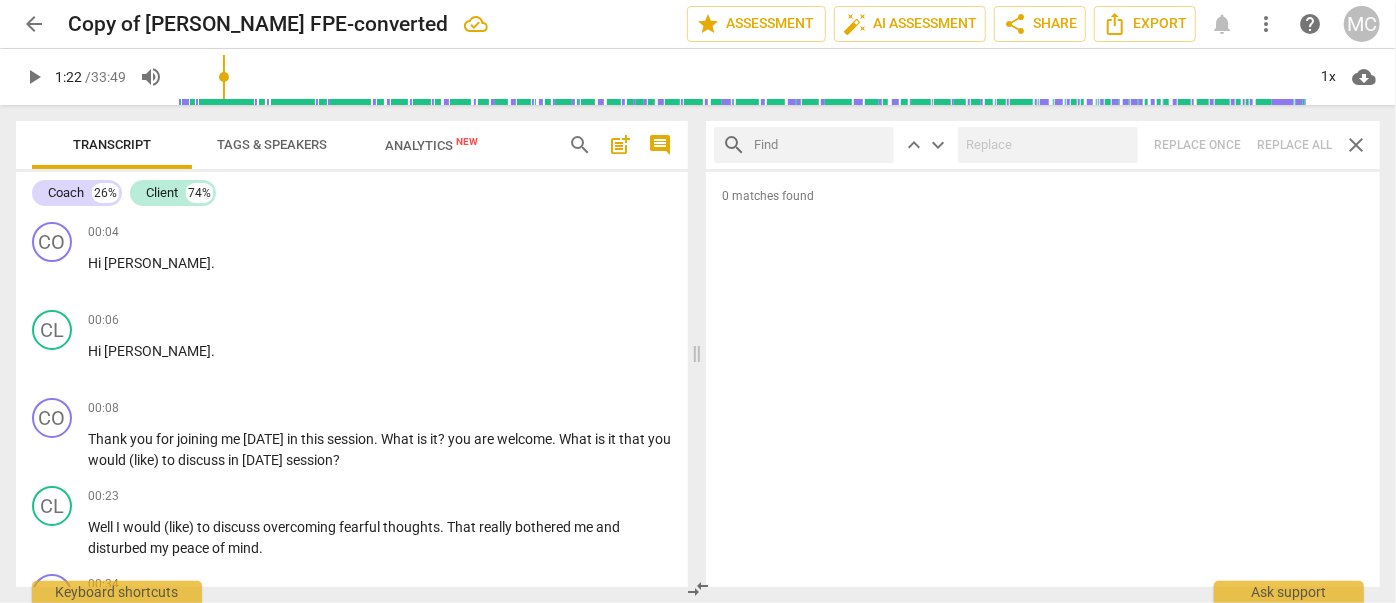 click at bounding box center (820, 145) 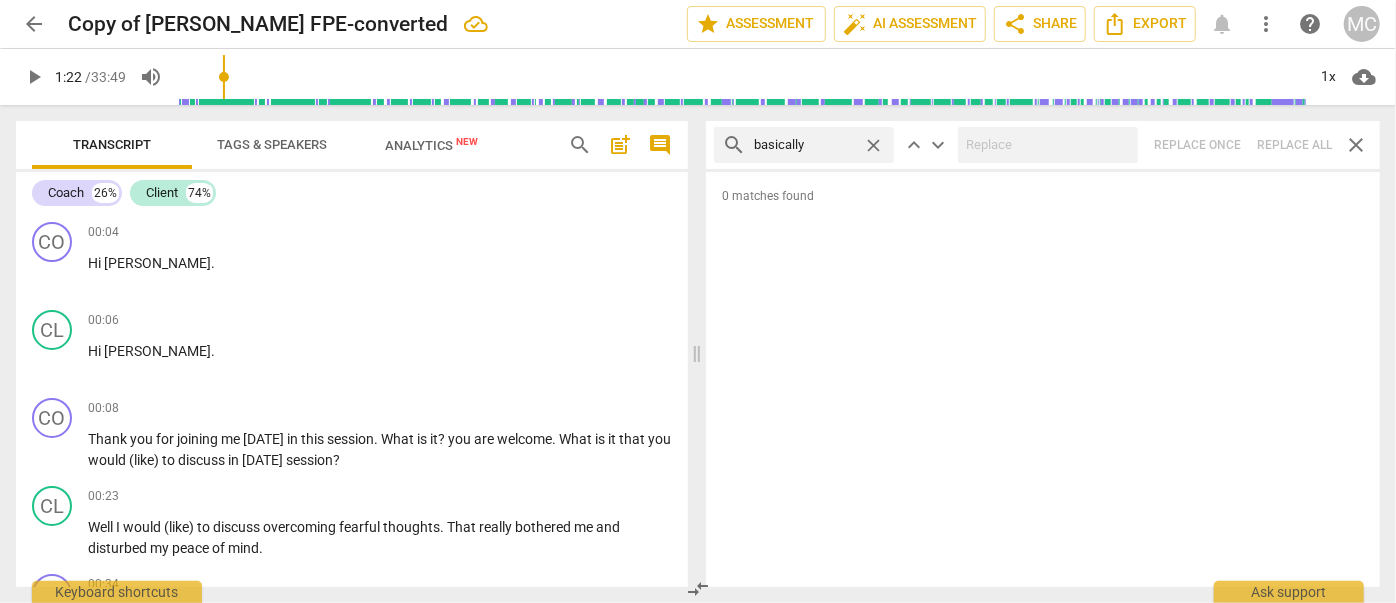 type on "basically" 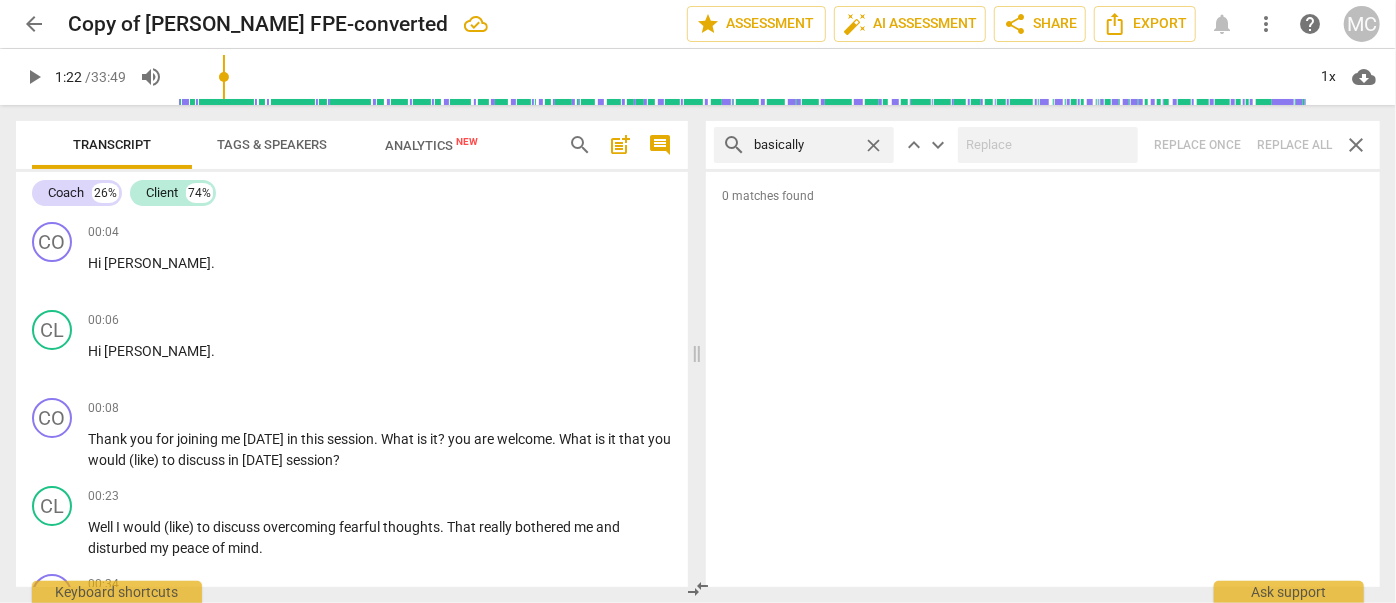 click on "search basically close keyboard_arrow_up keyboard_arrow_down Replace once Replace all close" at bounding box center [1043, 145] 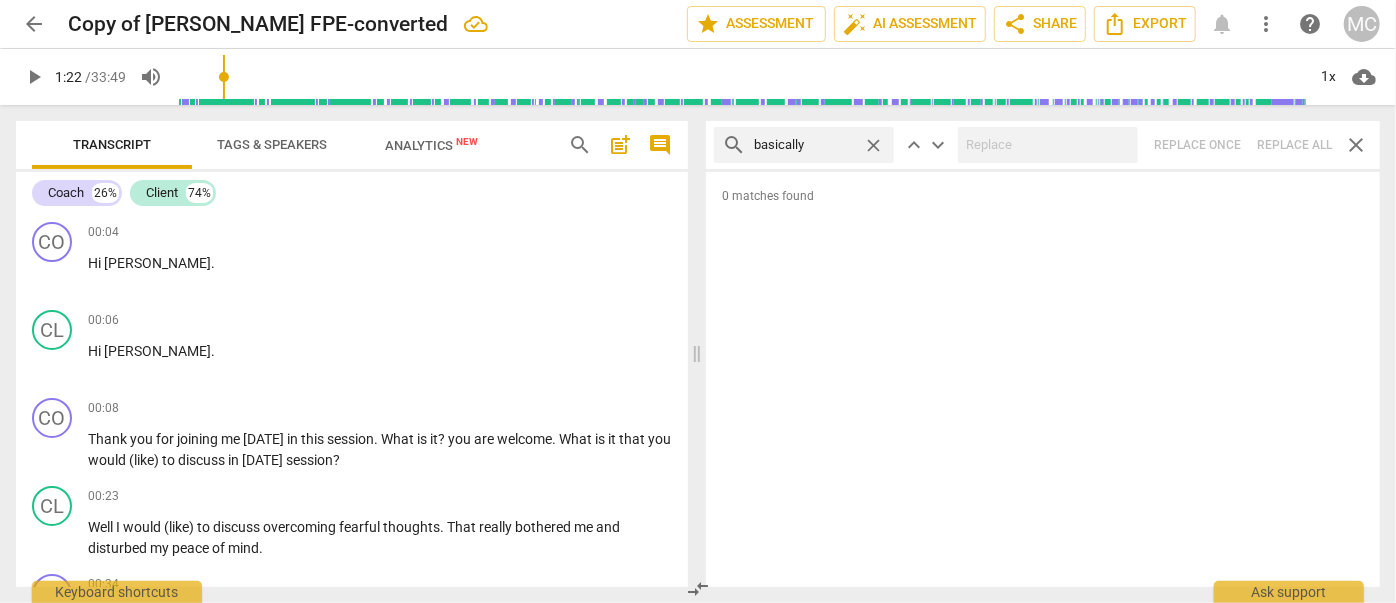 click on "close" at bounding box center [873, 145] 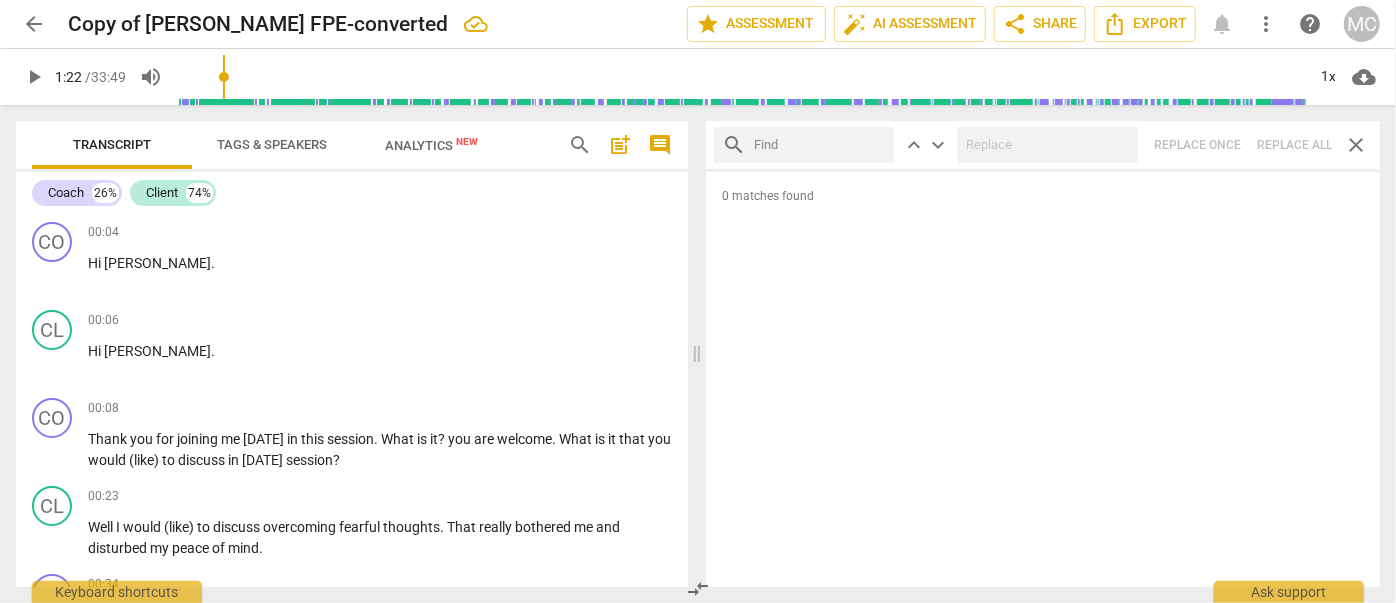 click at bounding box center (820, 145) 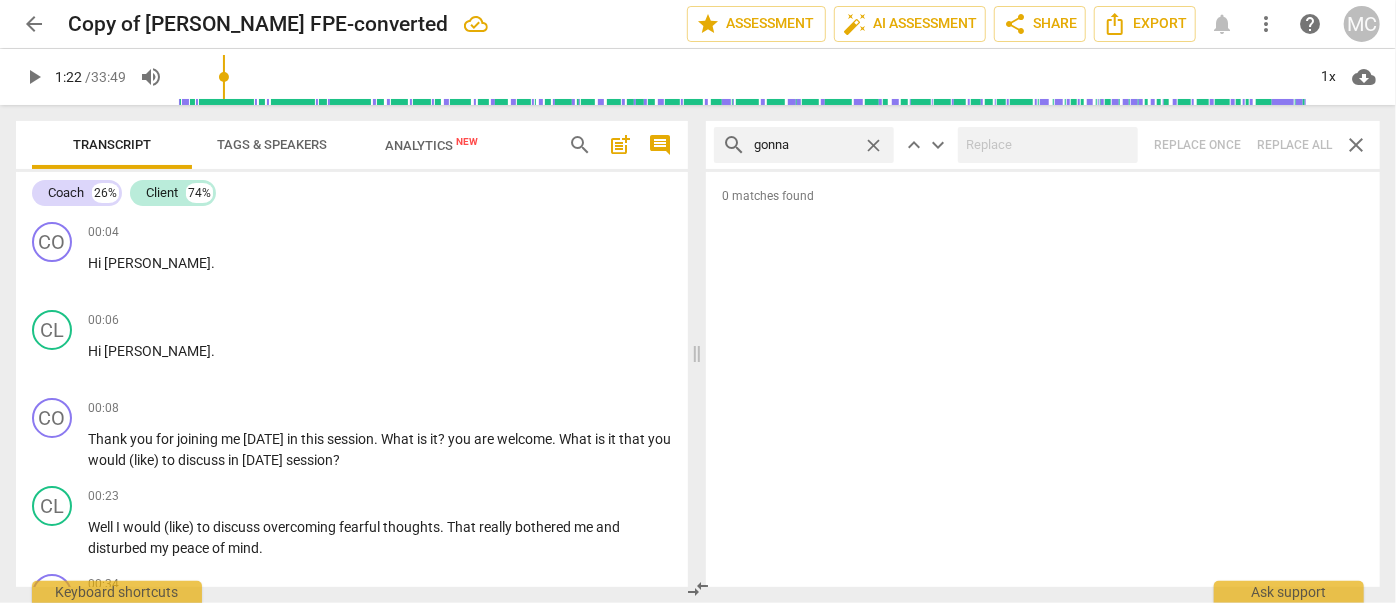 type on "gonna" 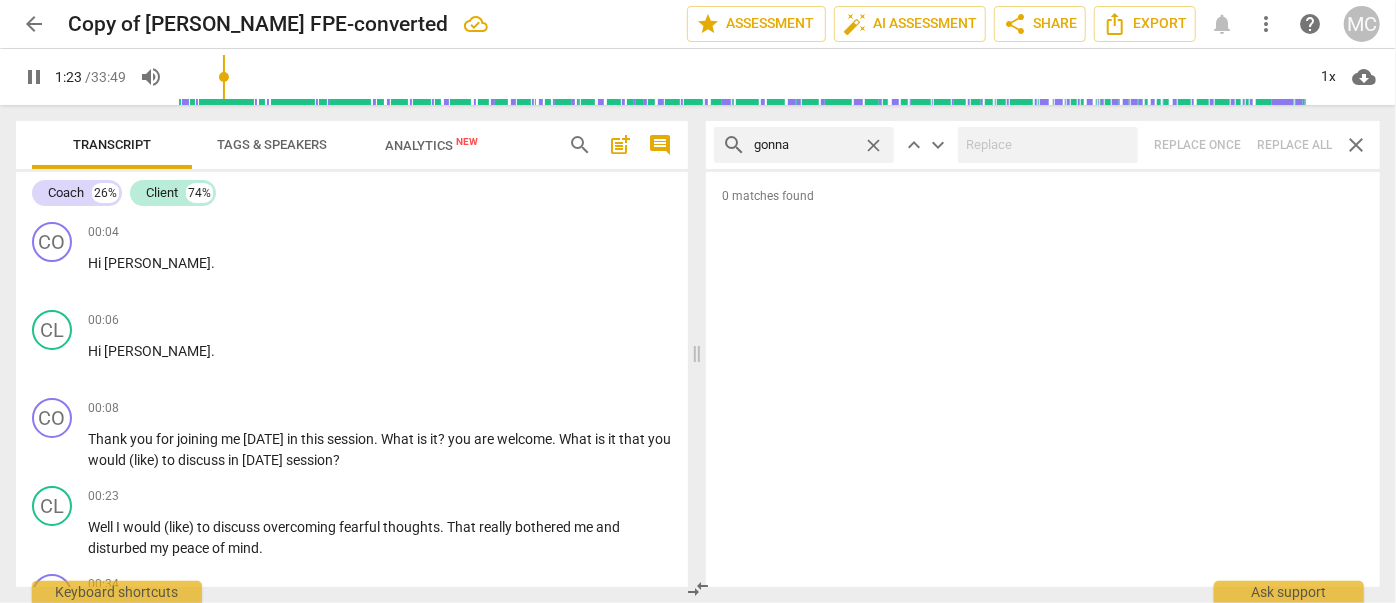 click on "search gonna close keyboard_arrow_up keyboard_arrow_down Replace once Replace all close" at bounding box center (1043, 145) 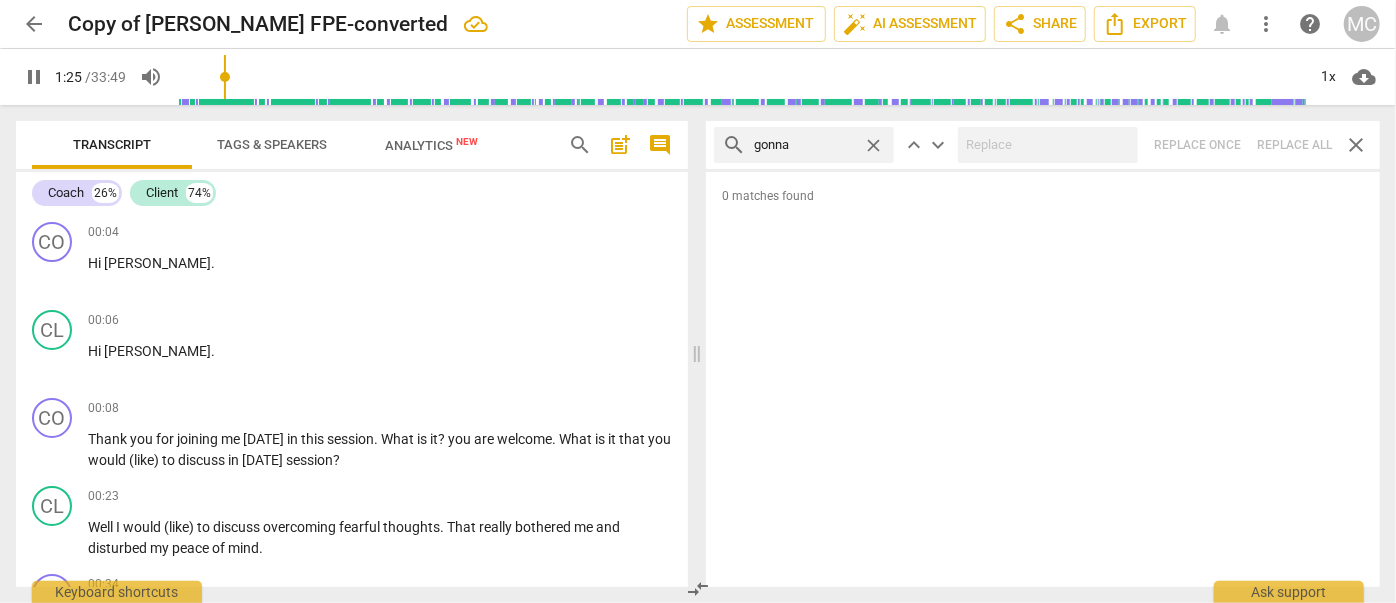 type on "85" 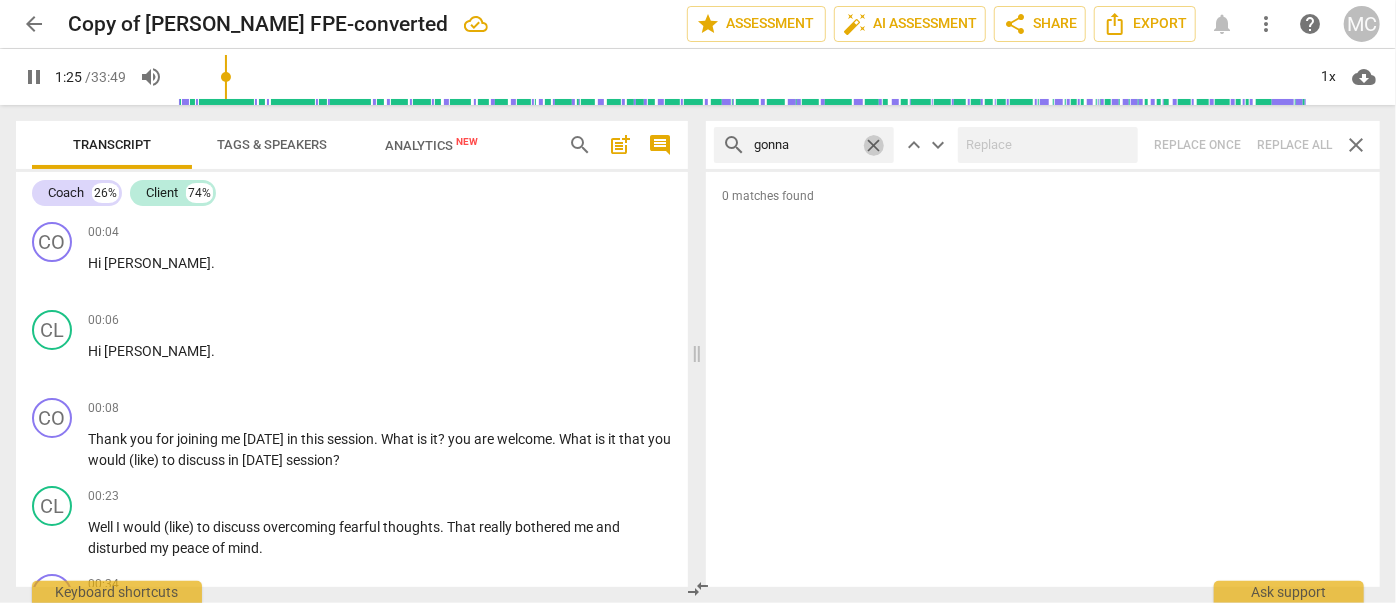 click on "close" at bounding box center [873, 145] 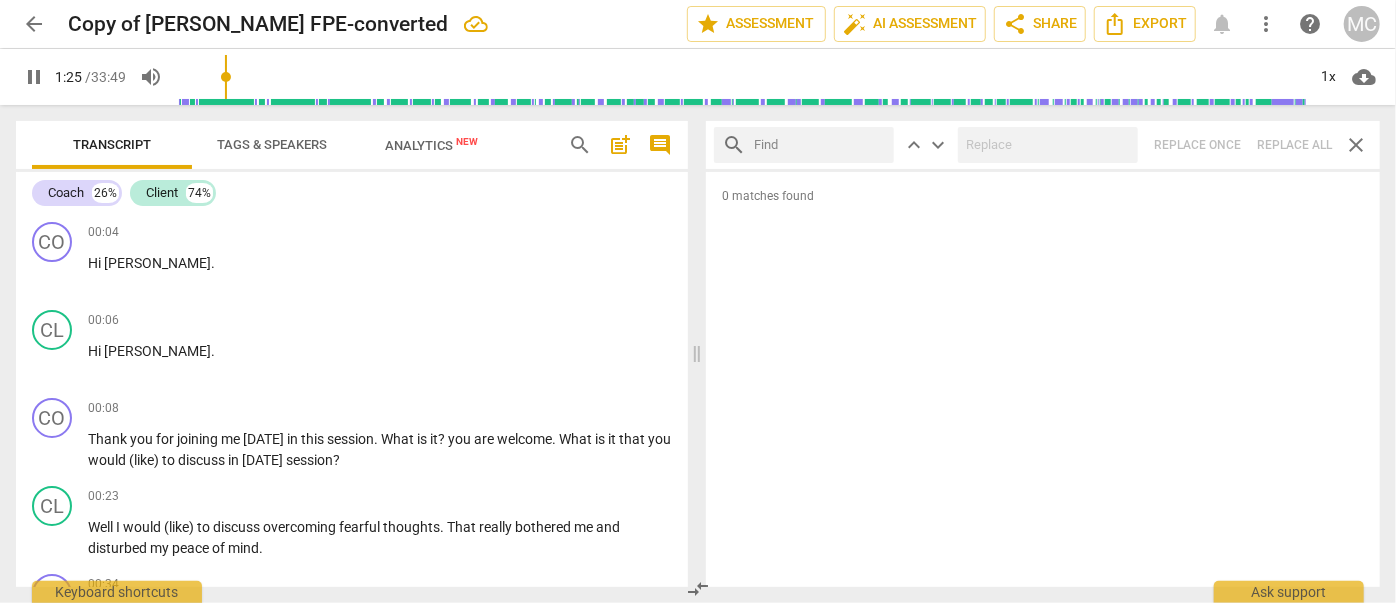 click at bounding box center (820, 145) 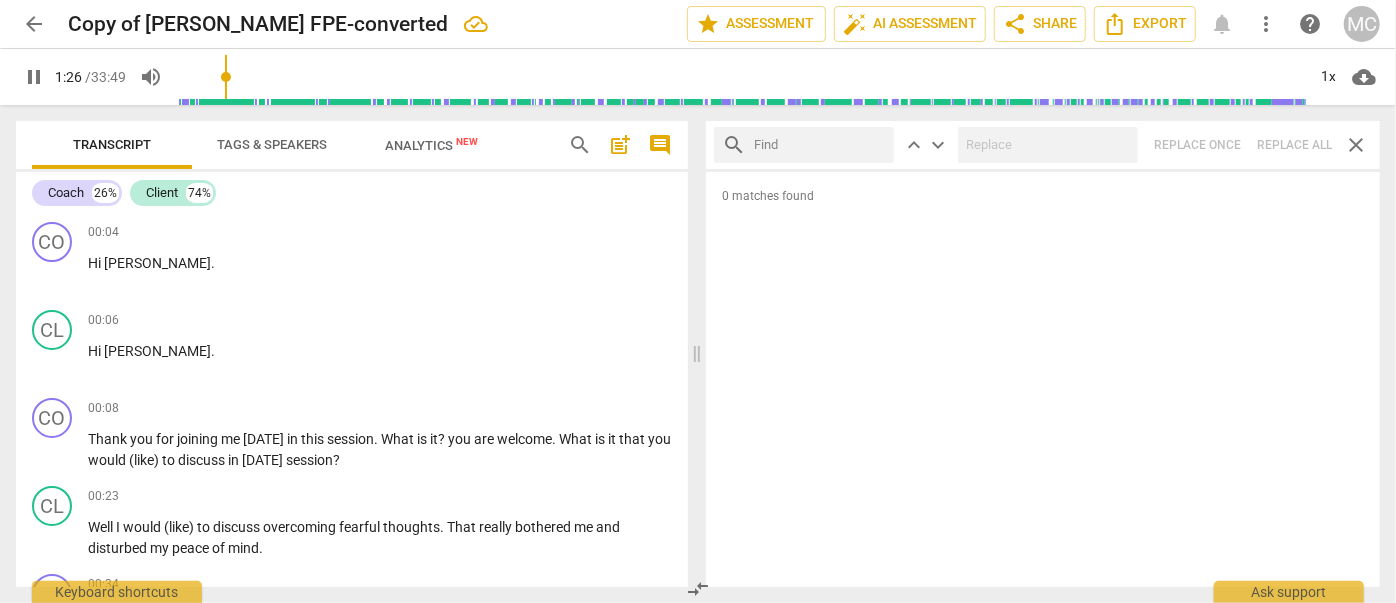 type on "86" 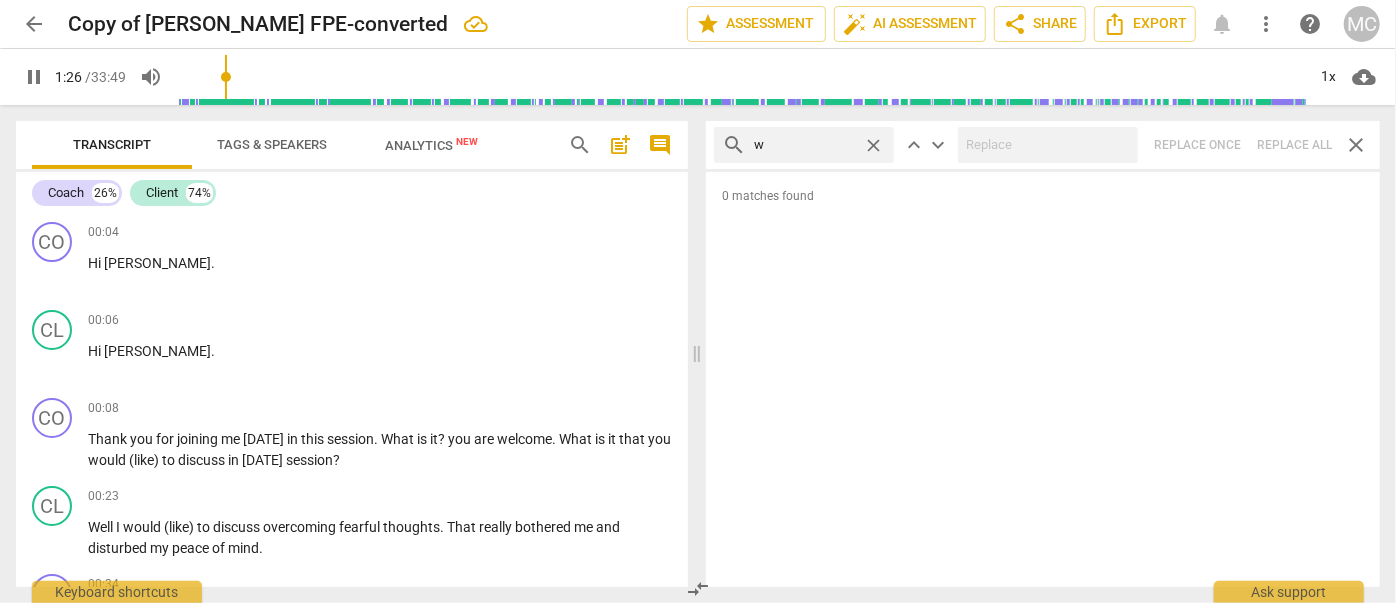 type on "wa" 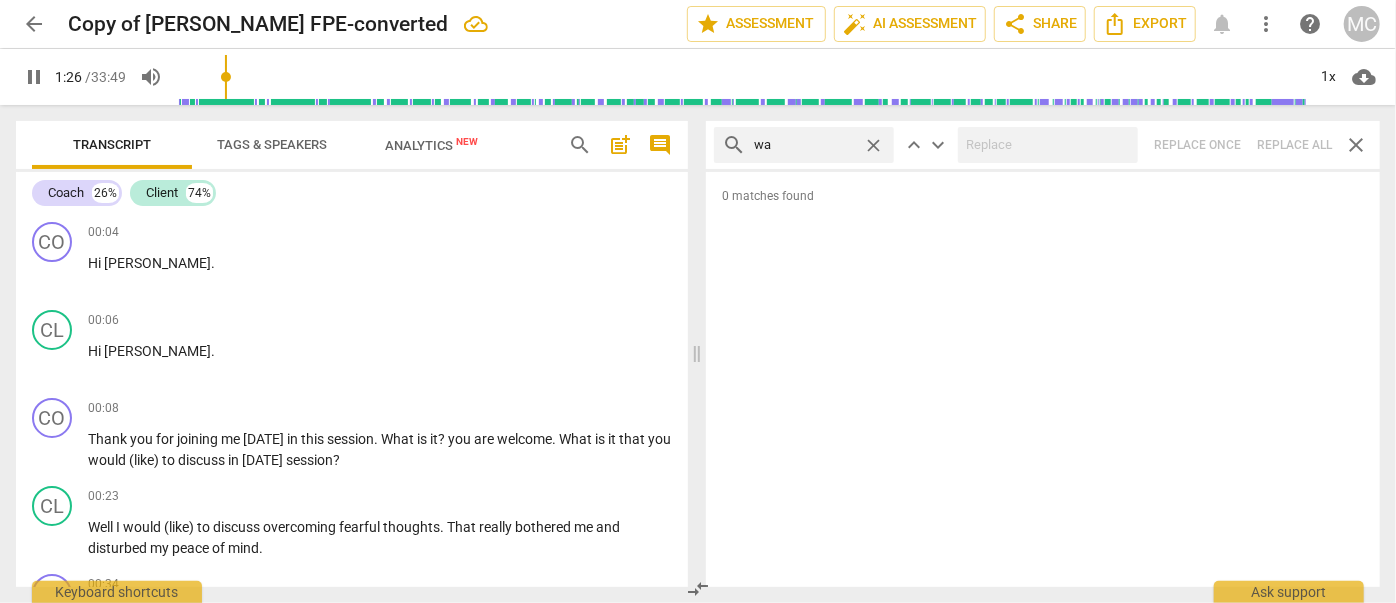 type on "87" 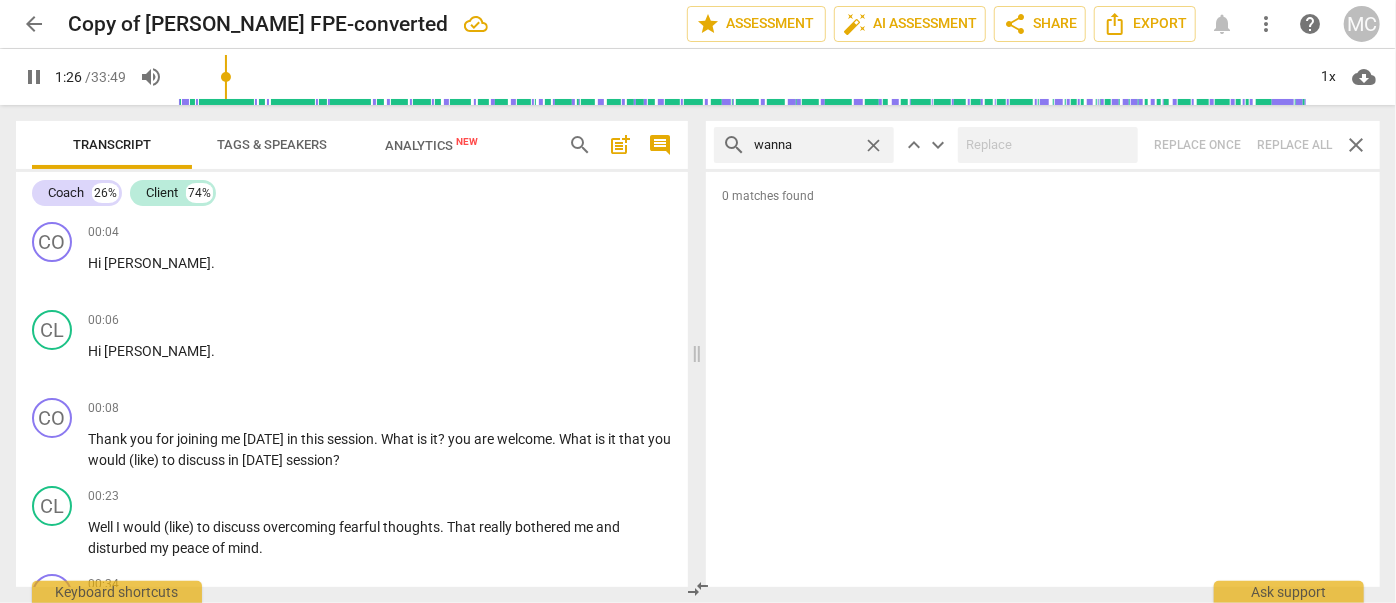 type on "wanna" 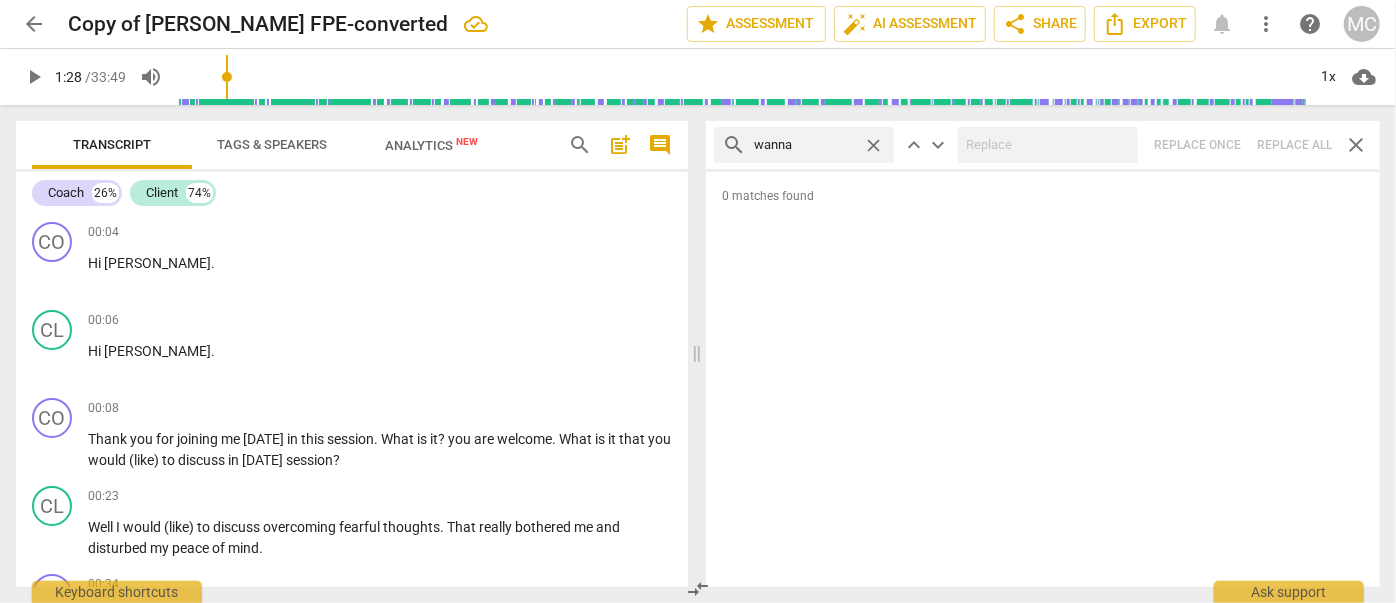 type on "88" 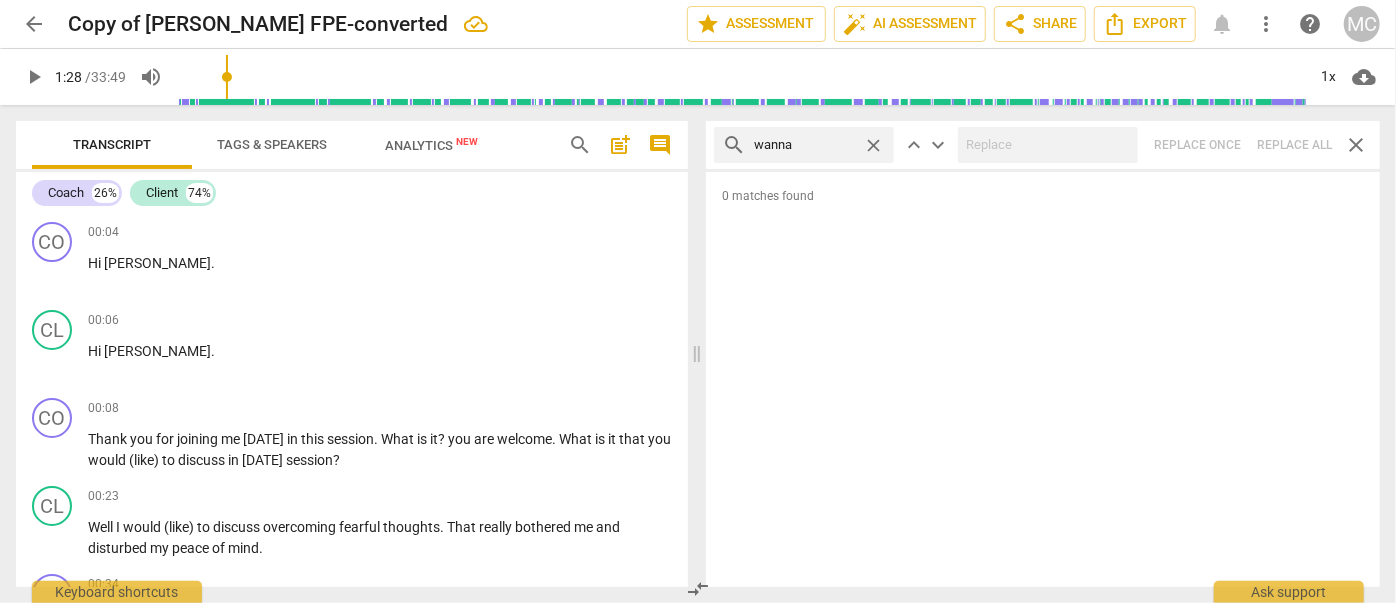 click on "search wanna close keyboard_arrow_up keyboard_arrow_down Replace once Replace all close" at bounding box center [1043, 145] 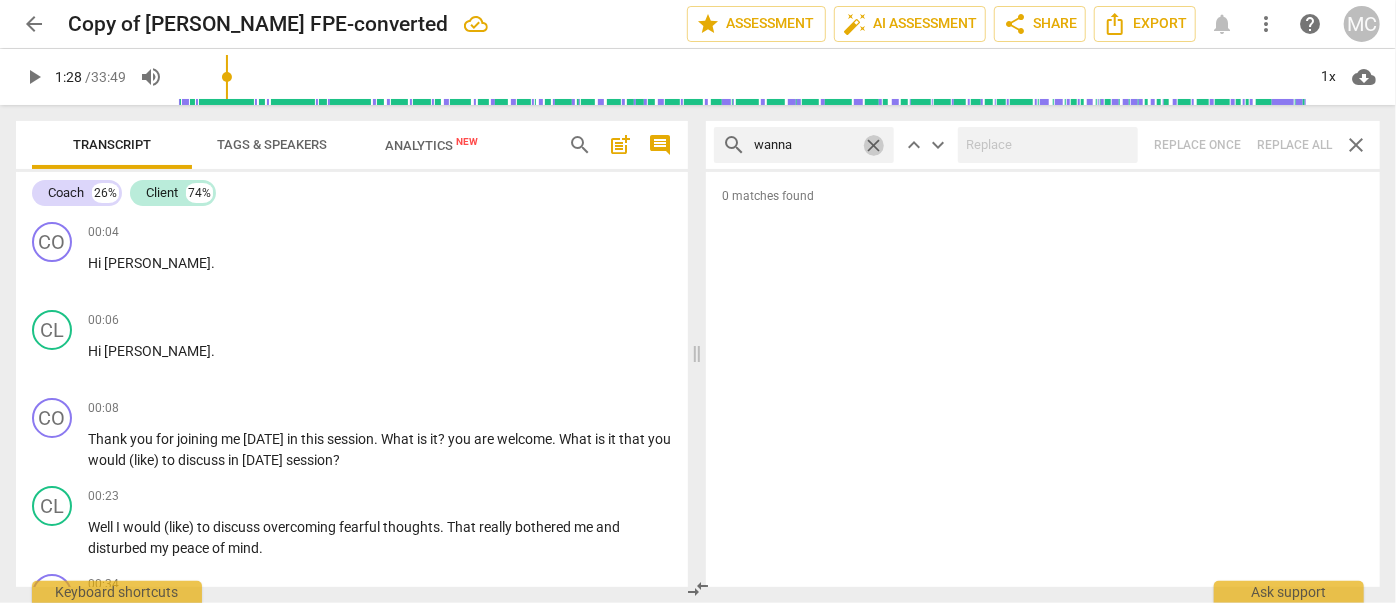 click on "close" at bounding box center (873, 145) 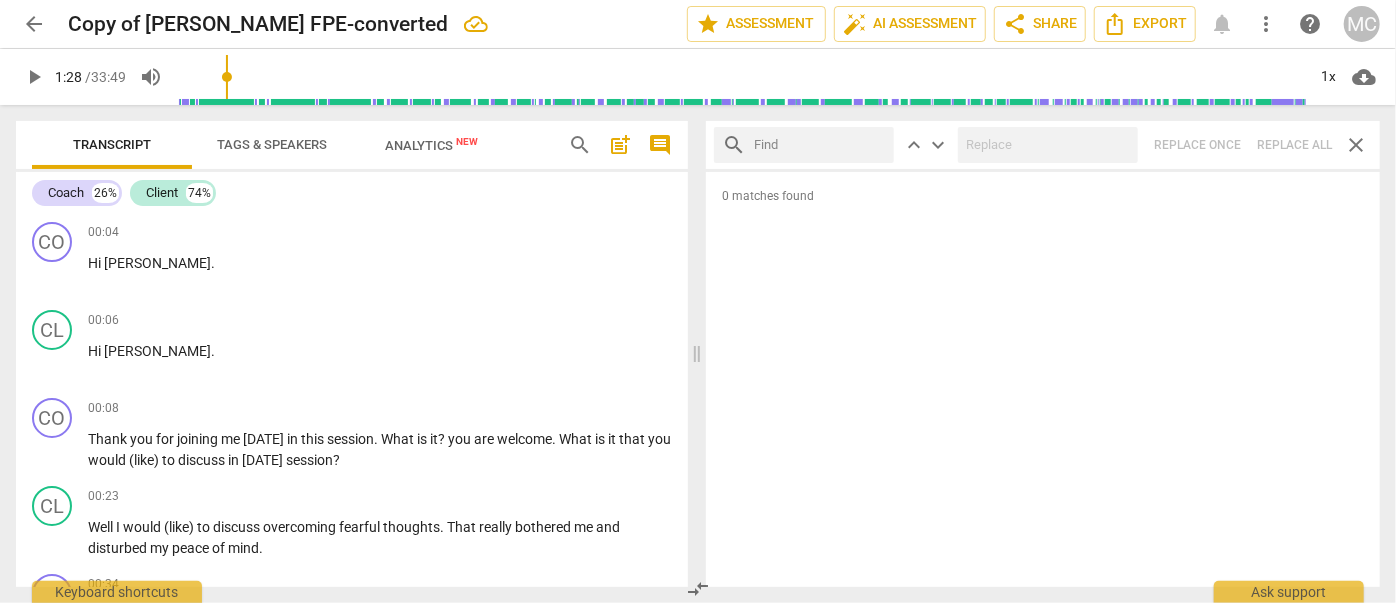 click at bounding box center [820, 145] 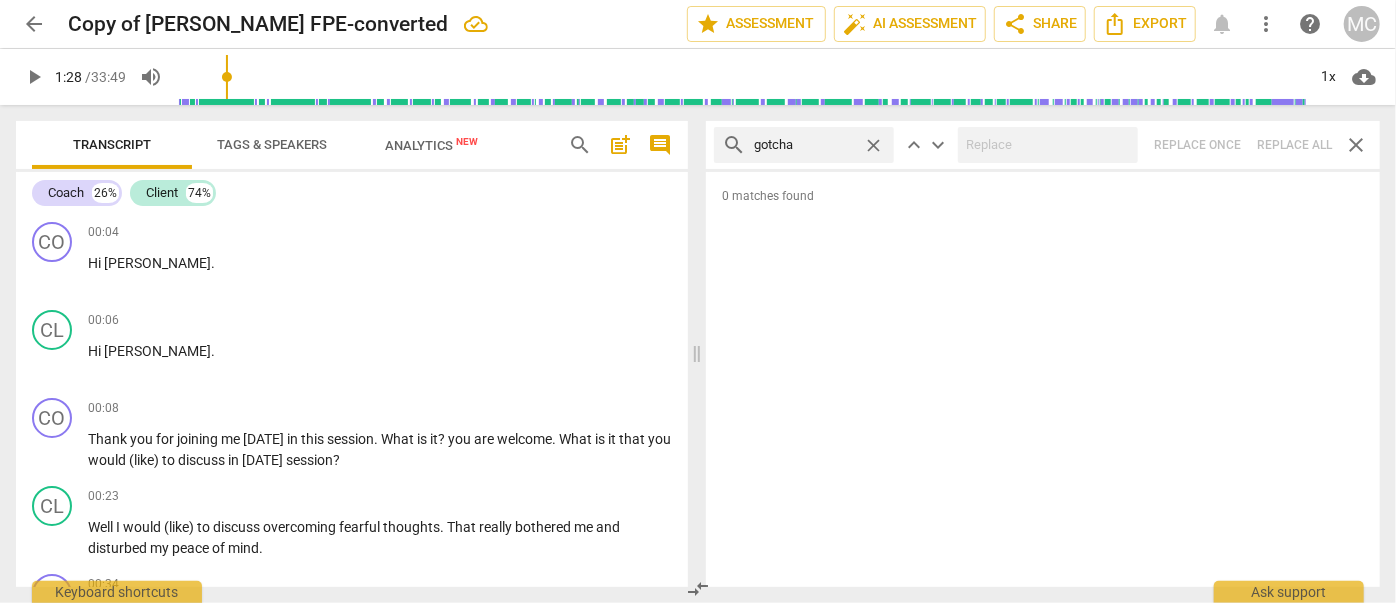 type on "gotcha" 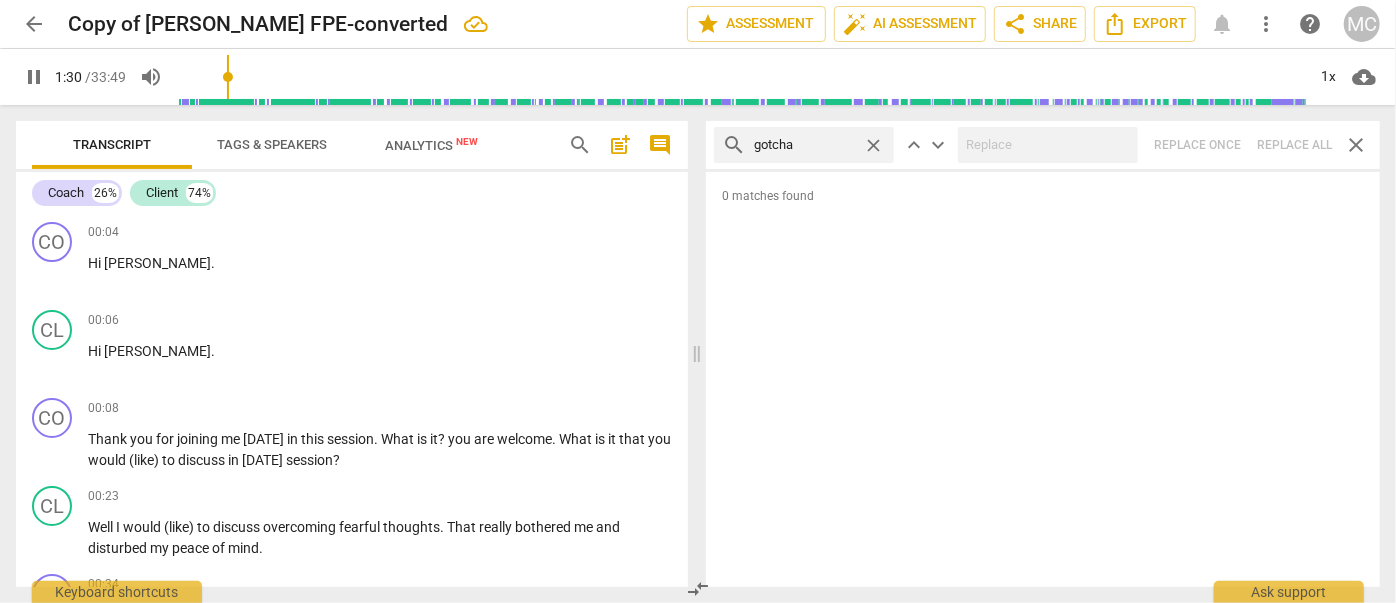 click on "search gotcha close keyboard_arrow_up keyboard_arrow_down Replace once Replace all close" at bounding box center [1043, 145] 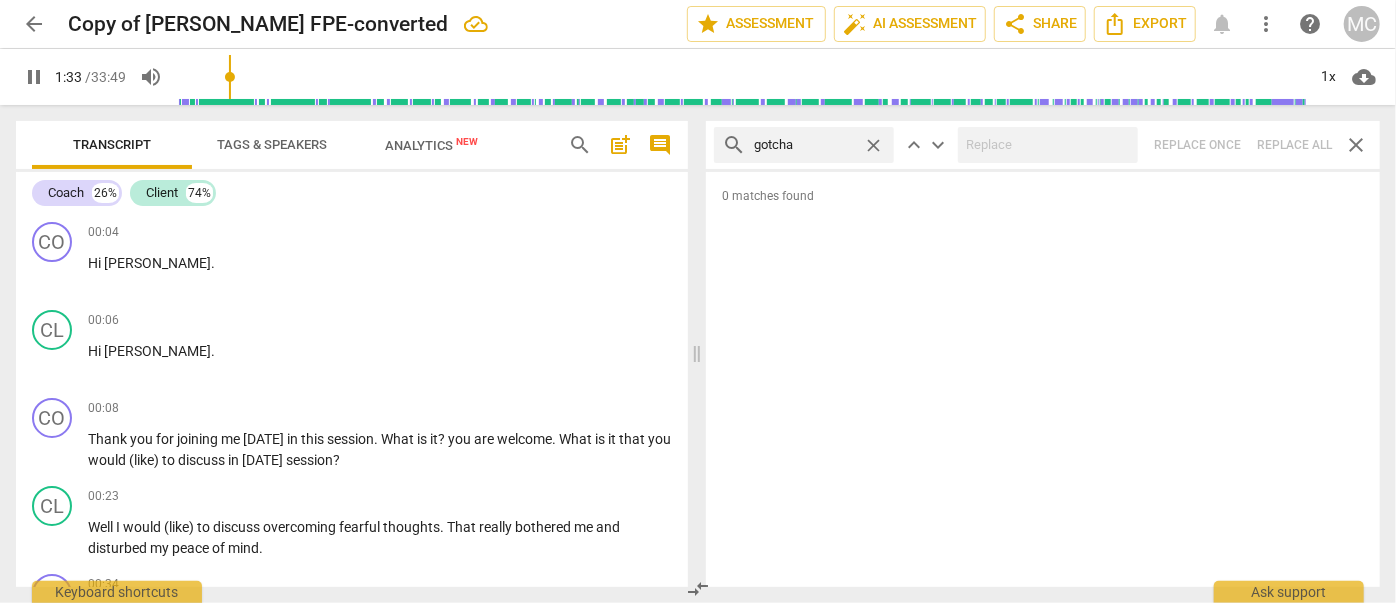 type on "93" 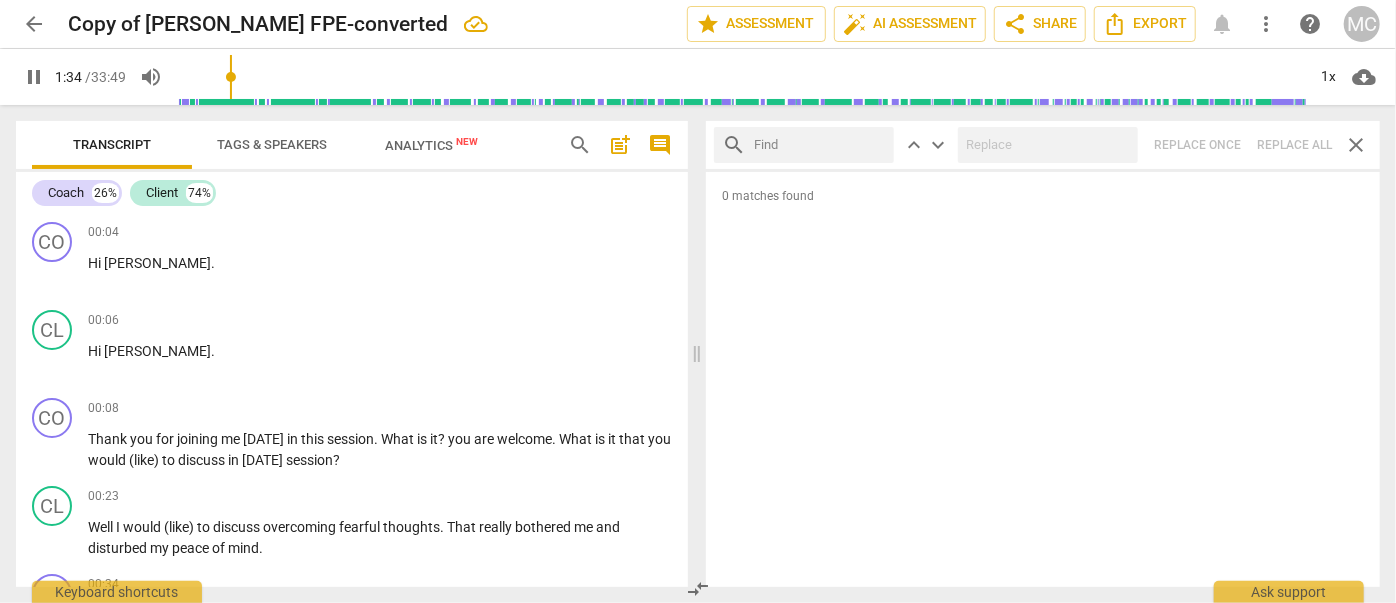 click at bounding box center (820, 145) 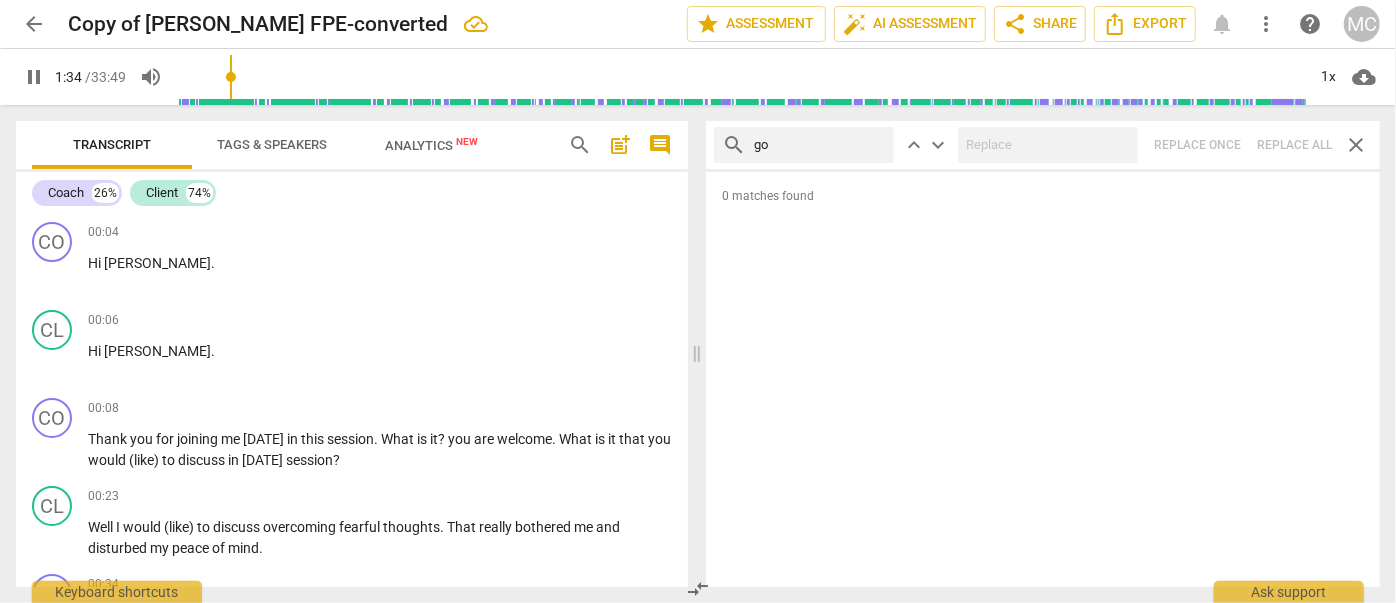 type on "got" 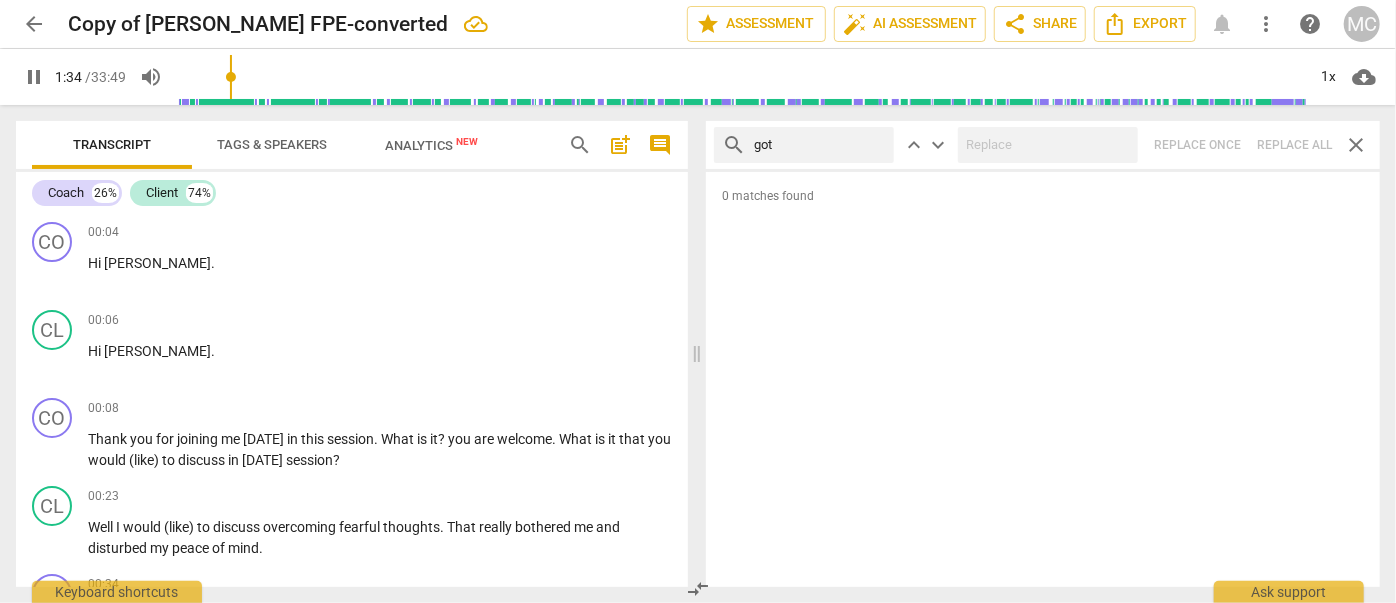 type on "95" 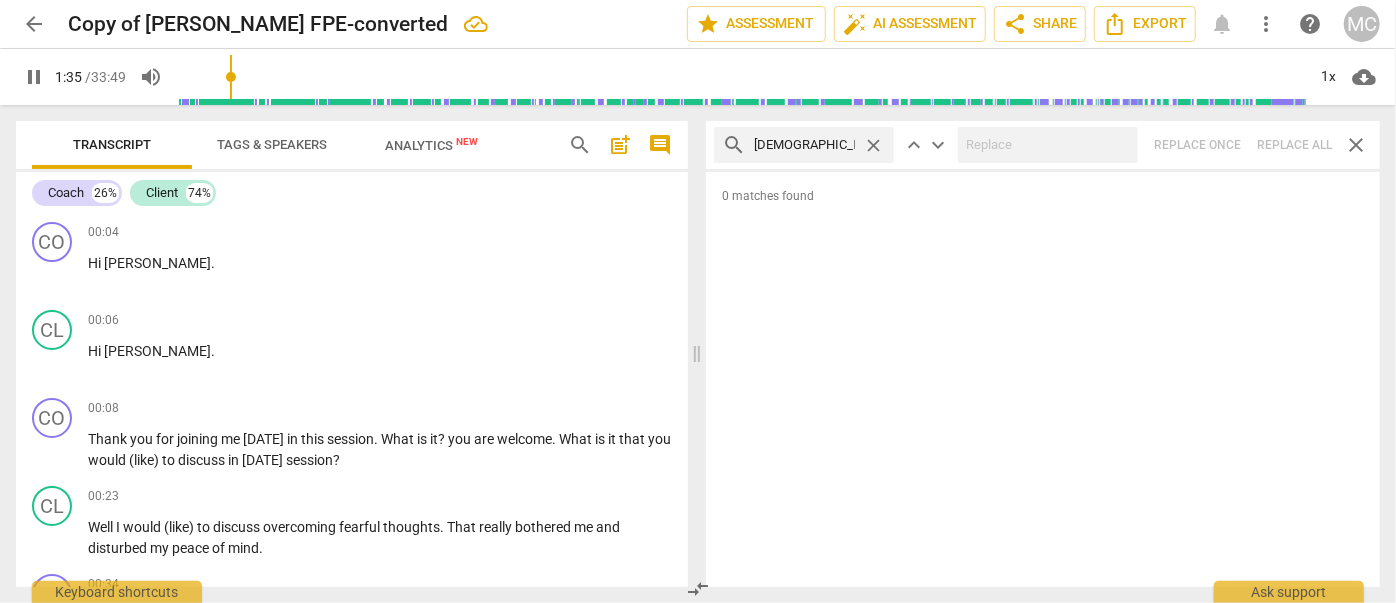 type on "gotta" 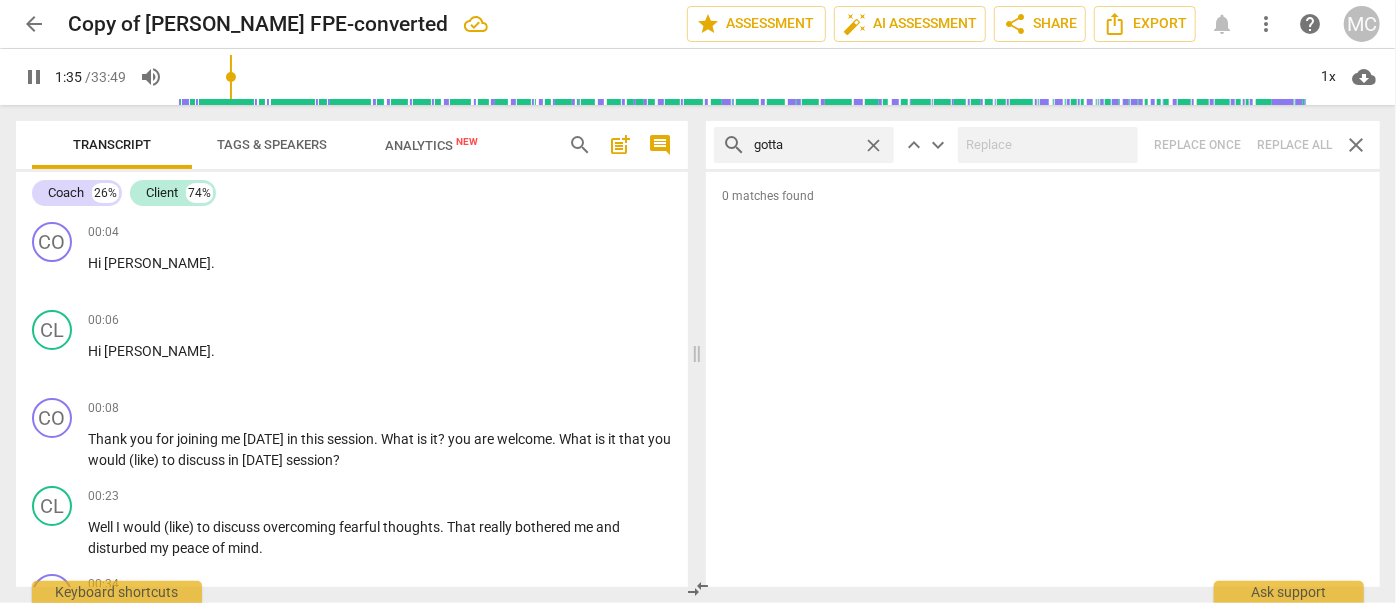 type on "95" 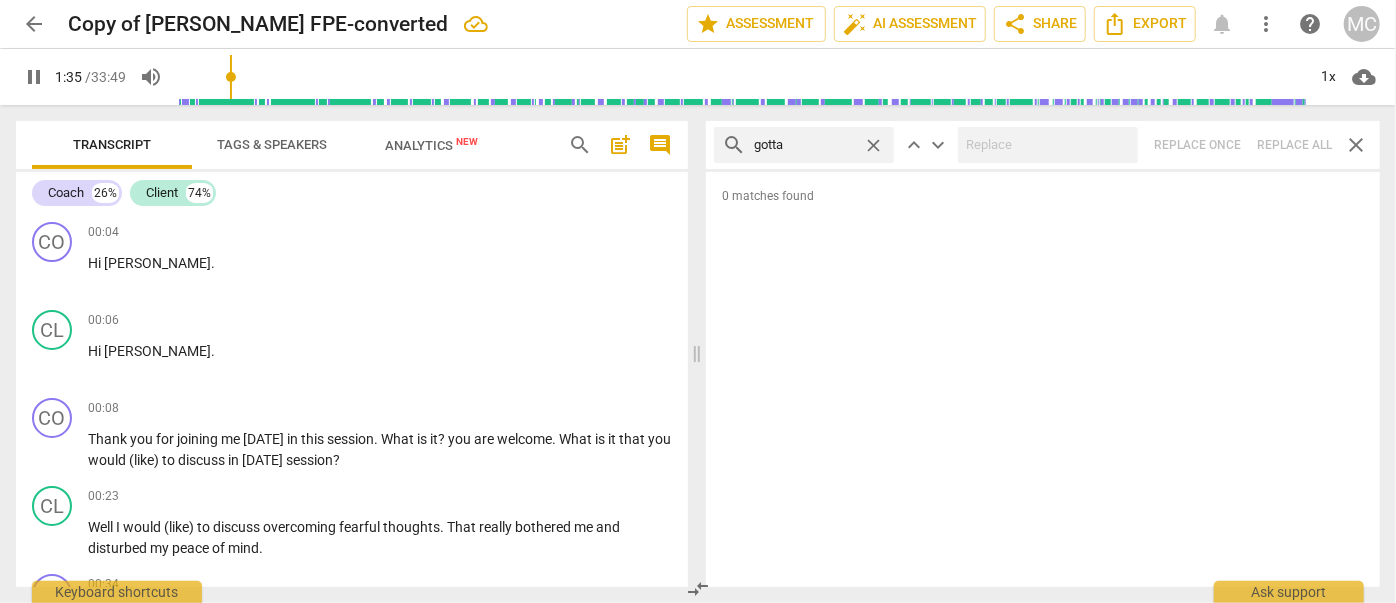 type on "gotta" 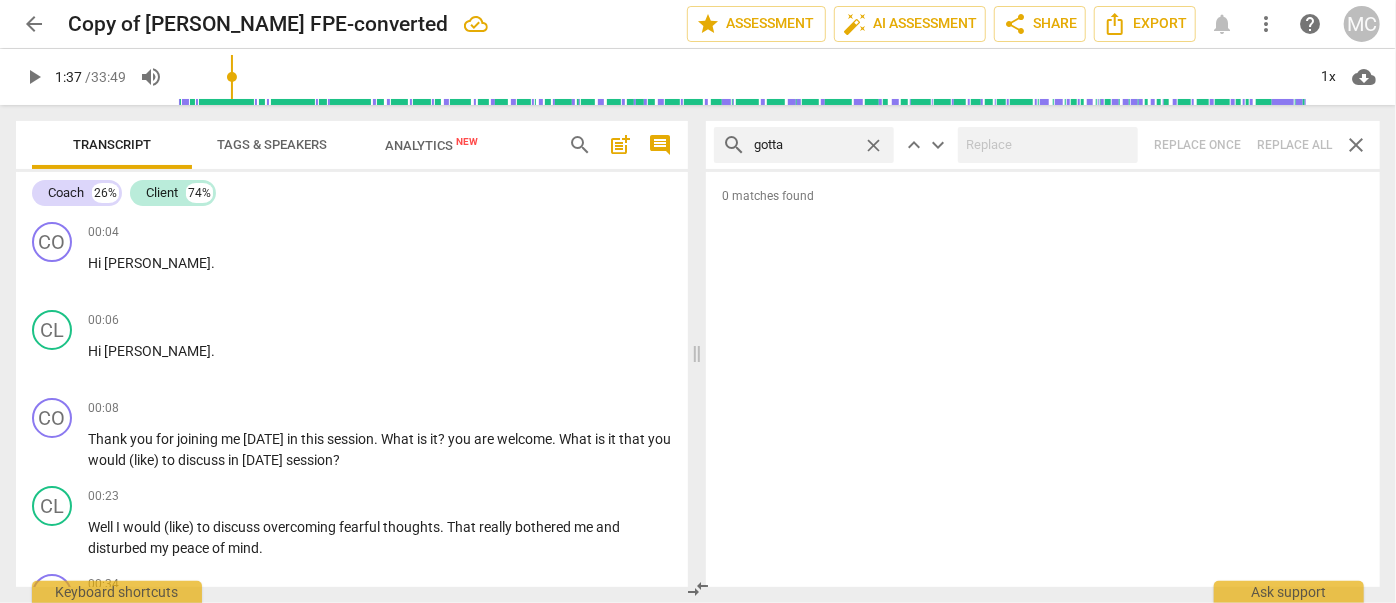 type on "97" 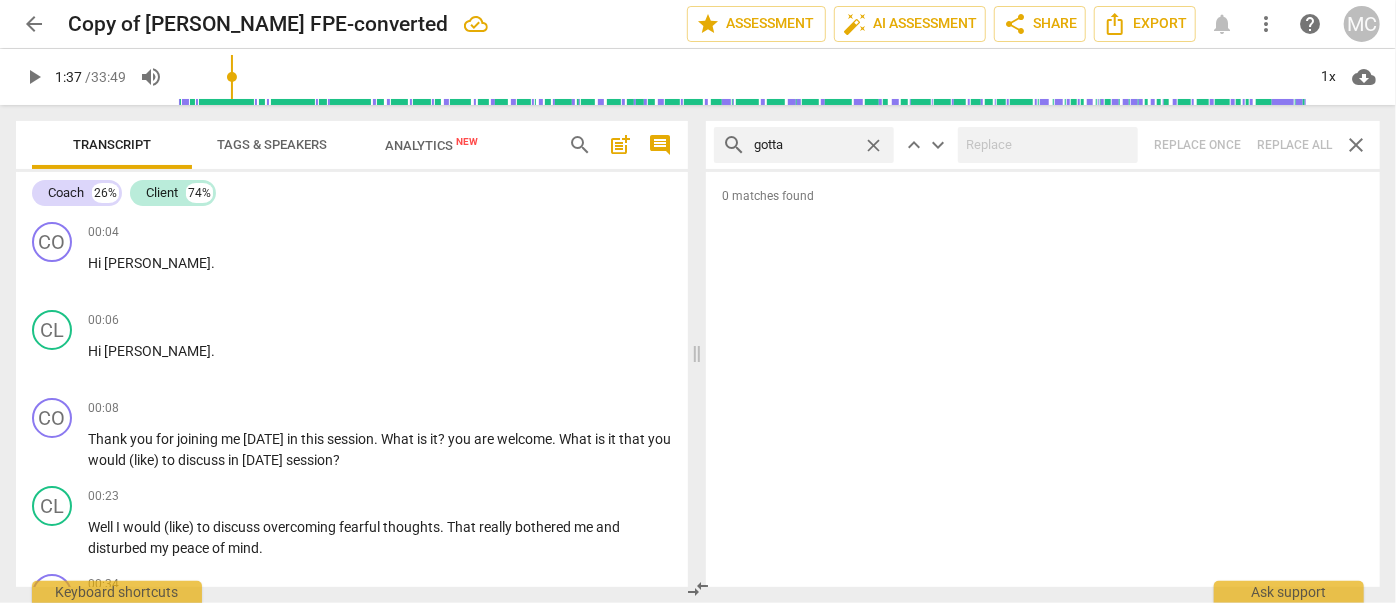 click on "search gotta close keyboard_arrow_up keyboard_arrow_down Replace once Replace all close" at bounding box center (1043, 145) 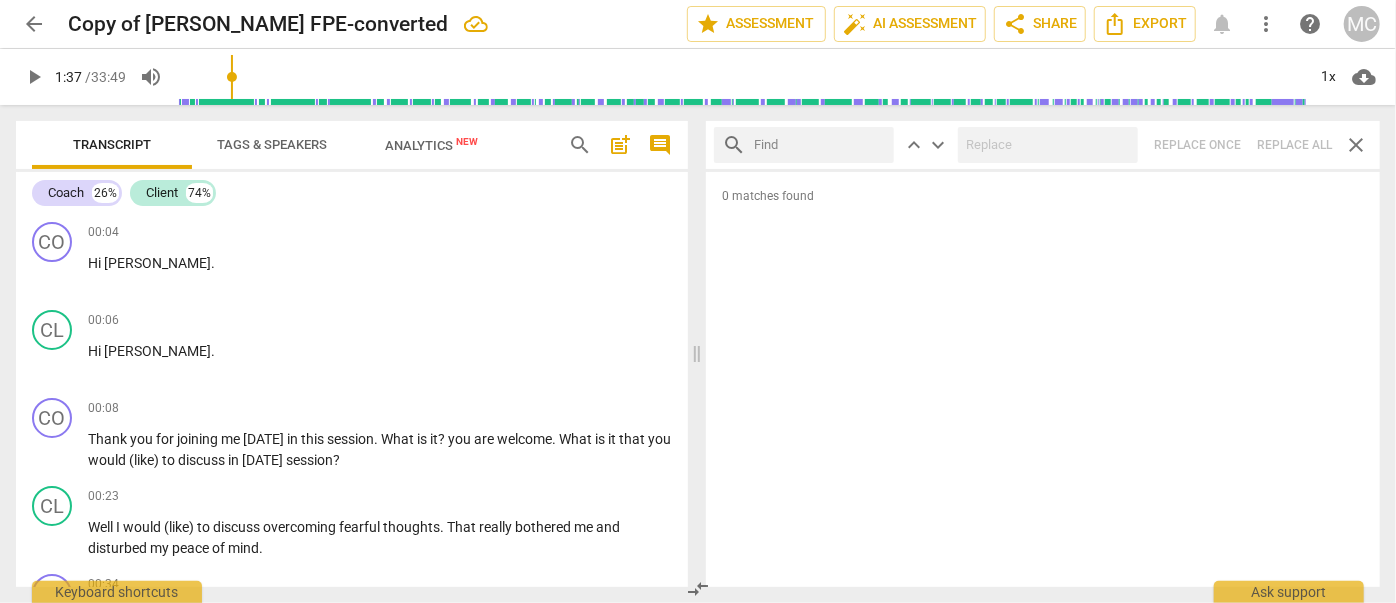 click at bounding box center (820, 145) 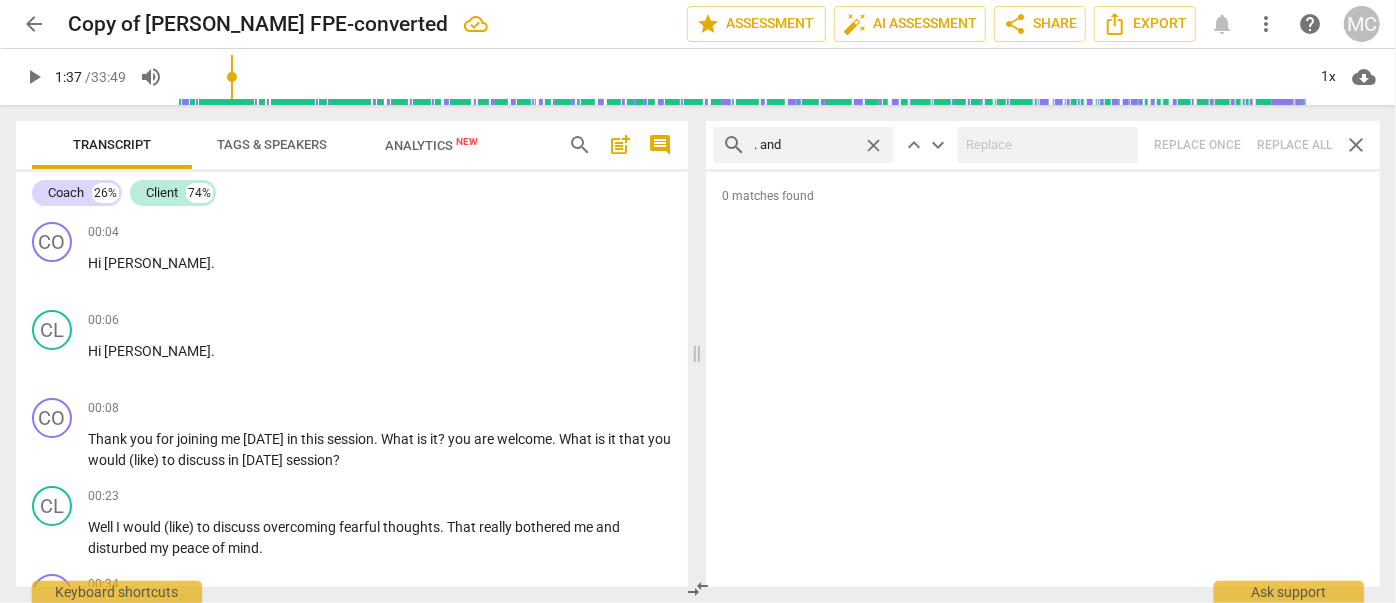 type on ". and" 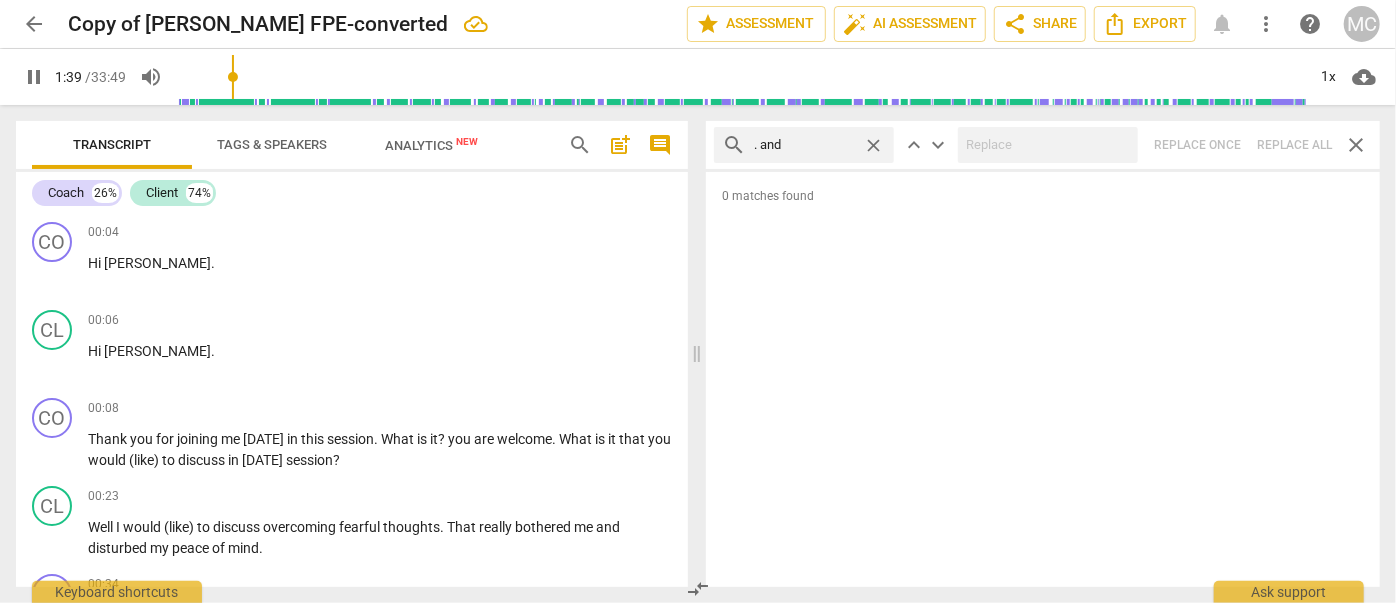 click on "search . and close keyboard_arrow_up keyboard_arrow_down Replace once Replace all close" at bounding box center (1043, 145) 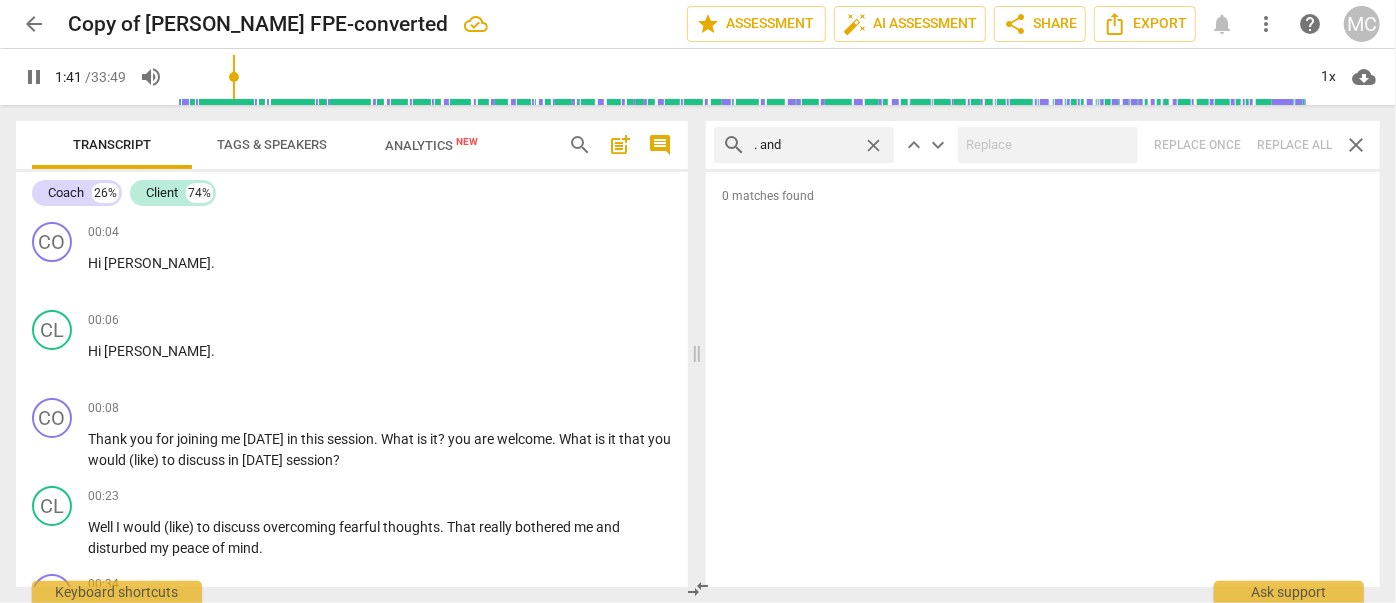 type on "102" 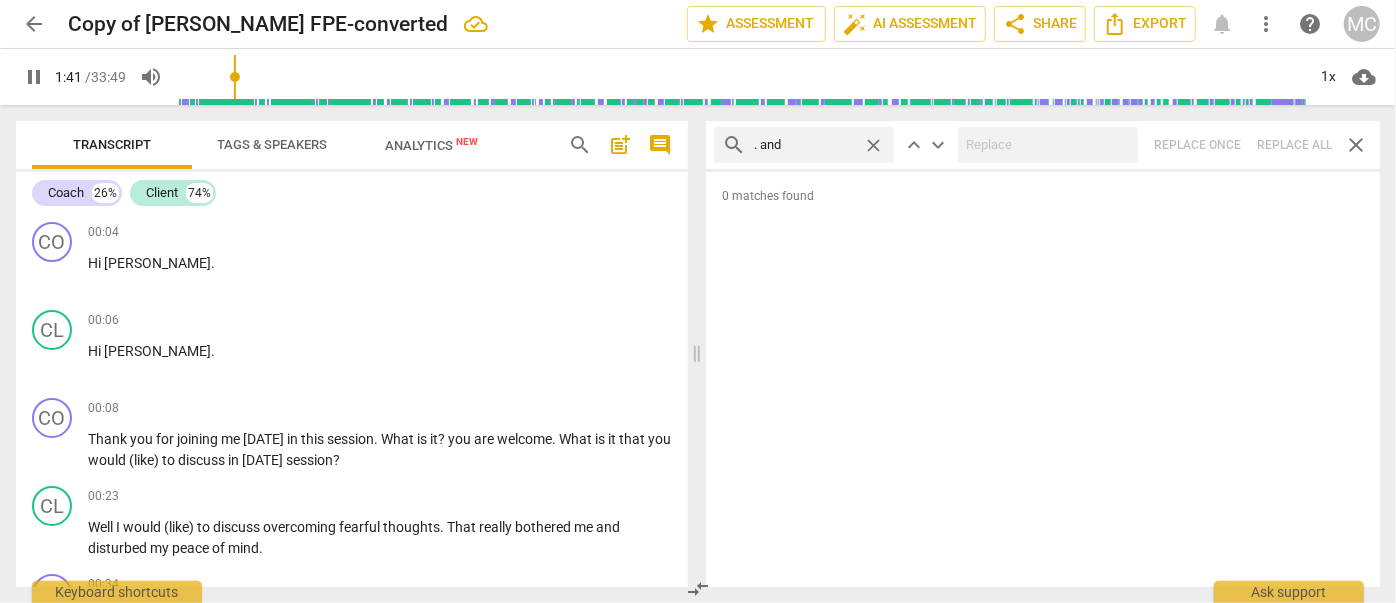 click on "close" at bounding box center (873, 145) 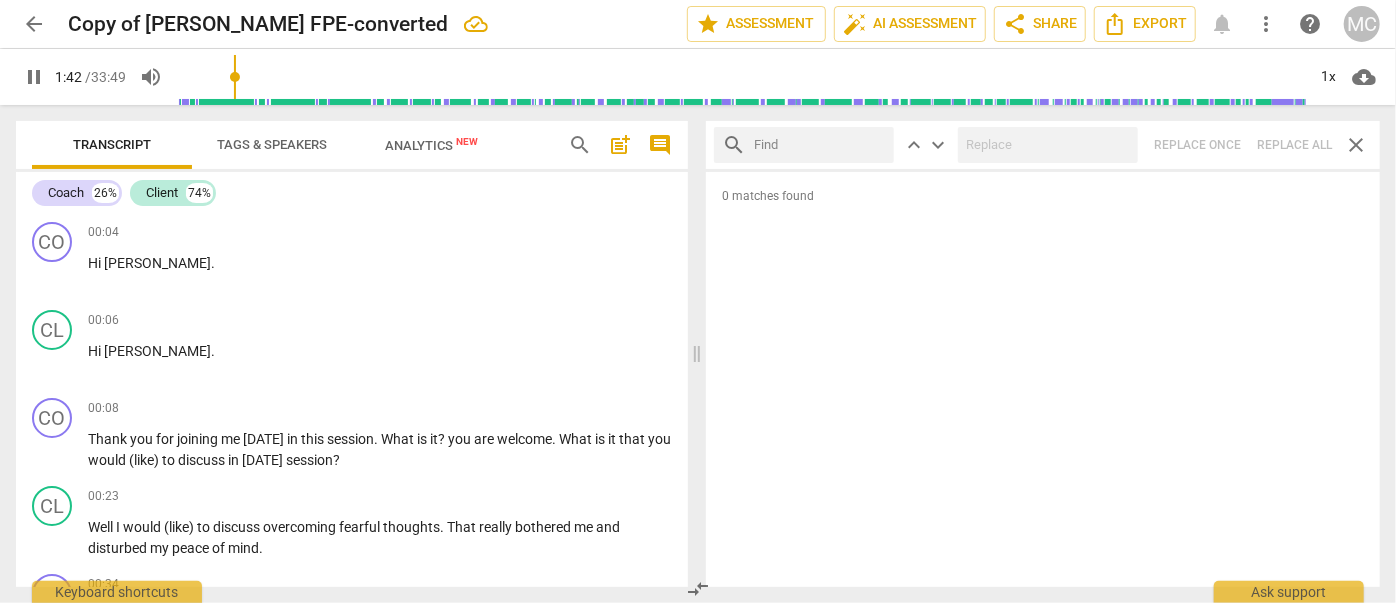 click at bounding box center (820, 145) 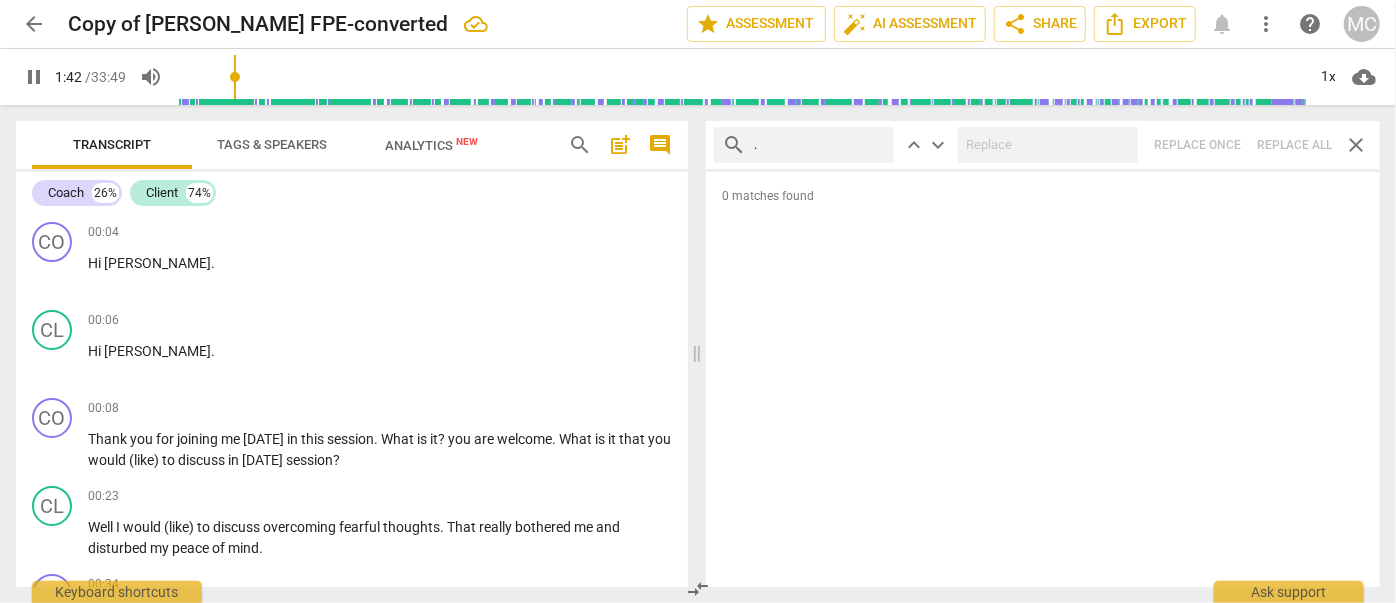 type on "103" 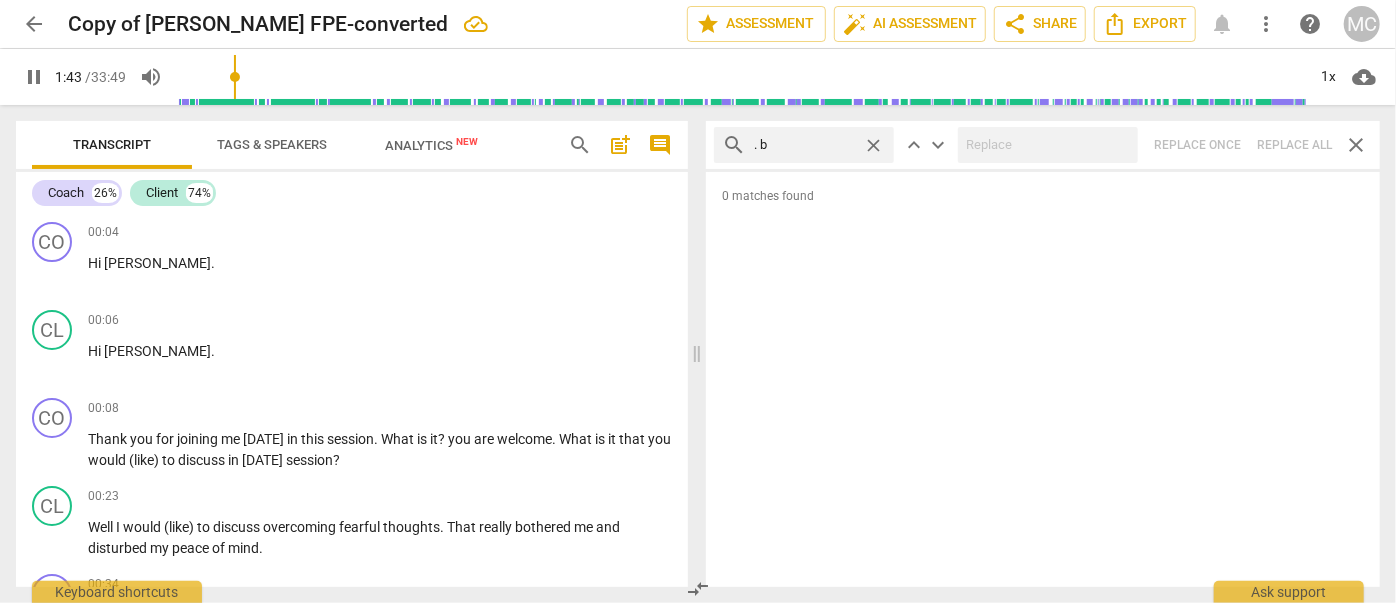 type on ". bu" 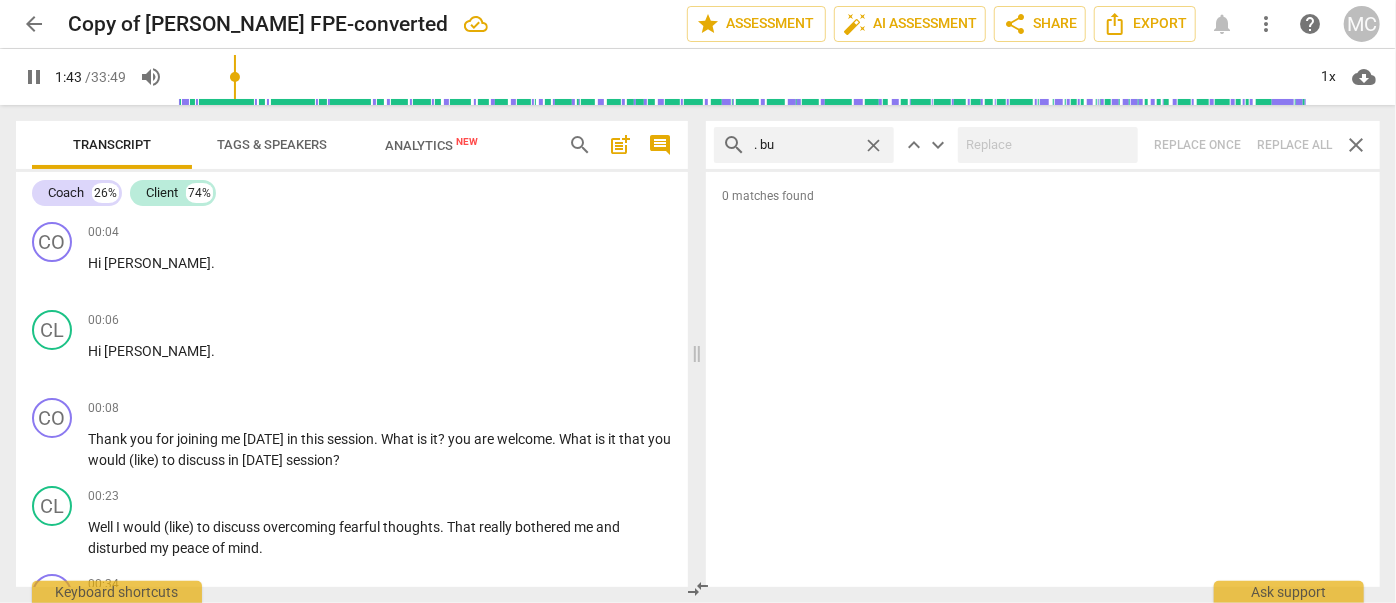 type on "103" 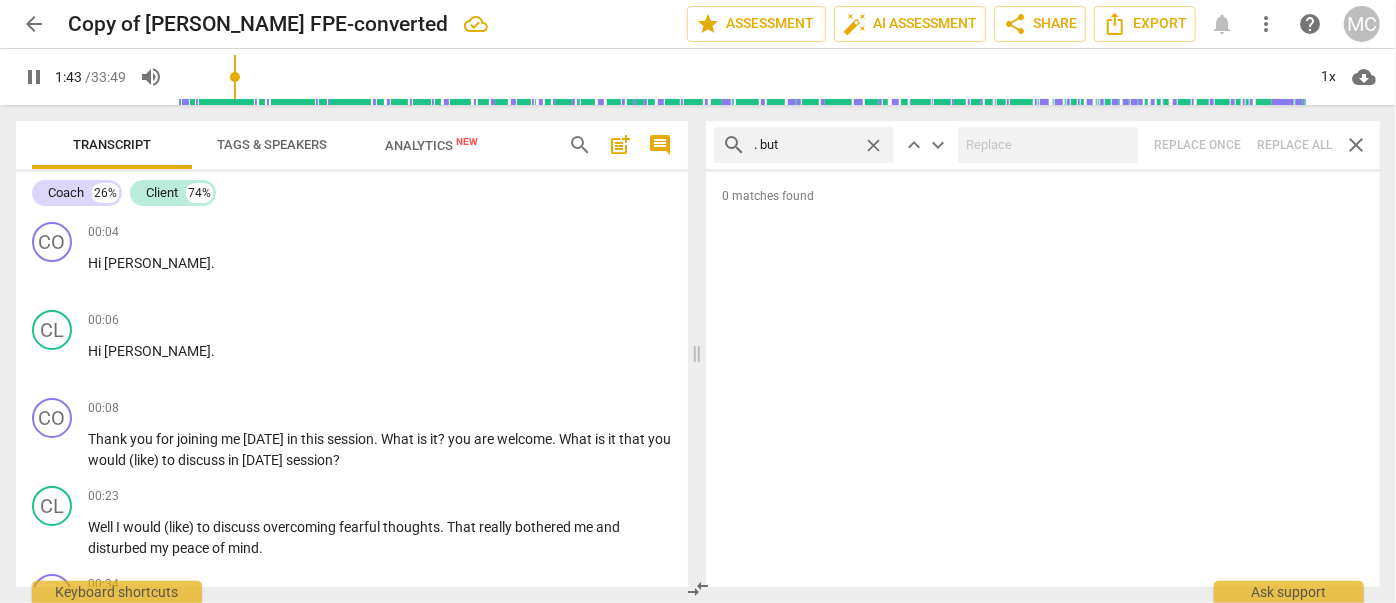 type on ". but" 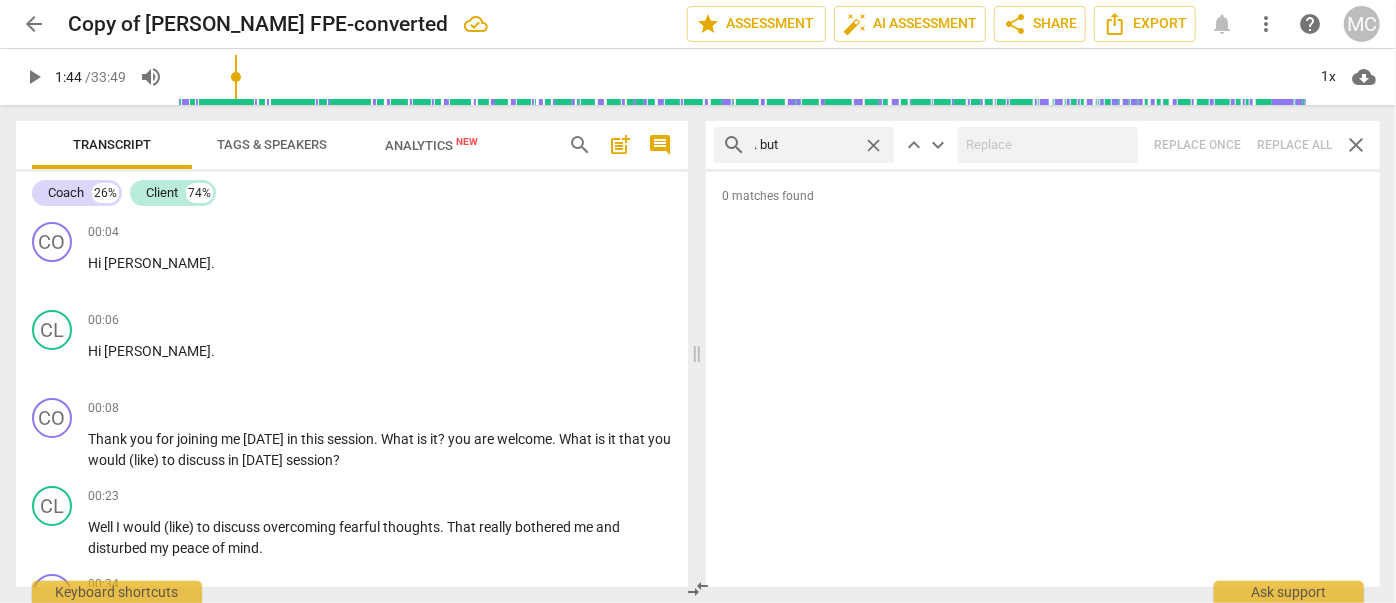 type on "105" 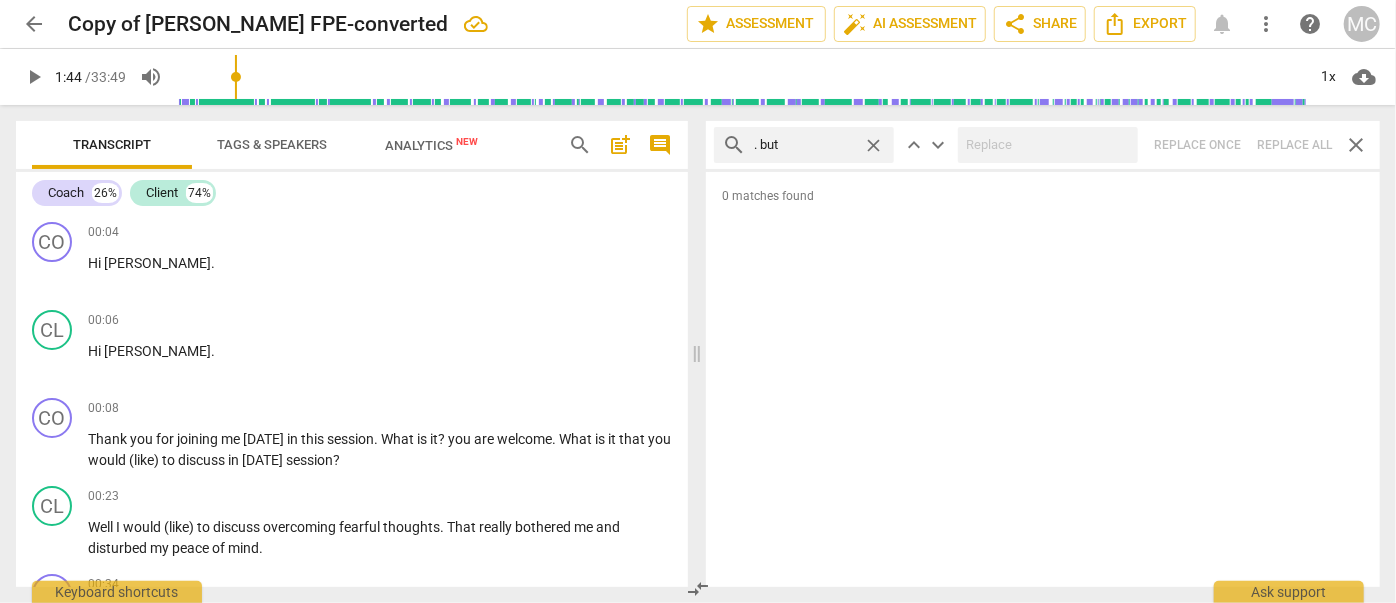 click on "search . but close keyboard_arrow_up keyboard_arrow_down Replace once Replace all close" at bounding box center [1043, 145] 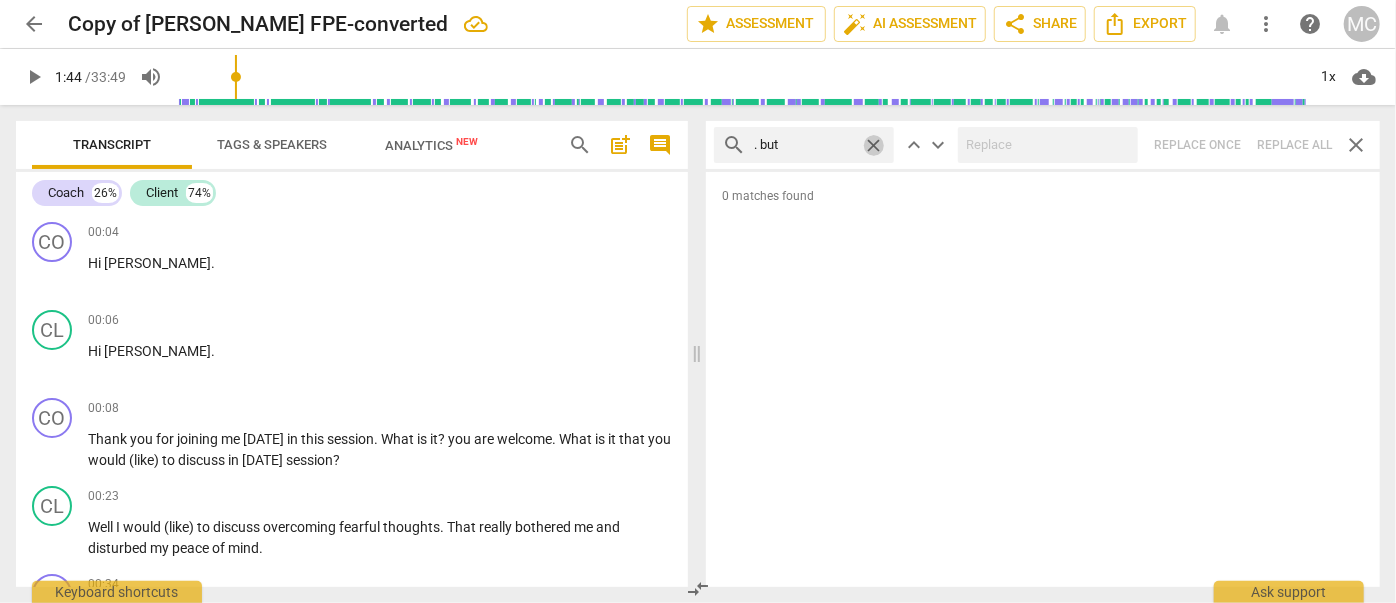 click on "close" at bounding box center (873, 145) 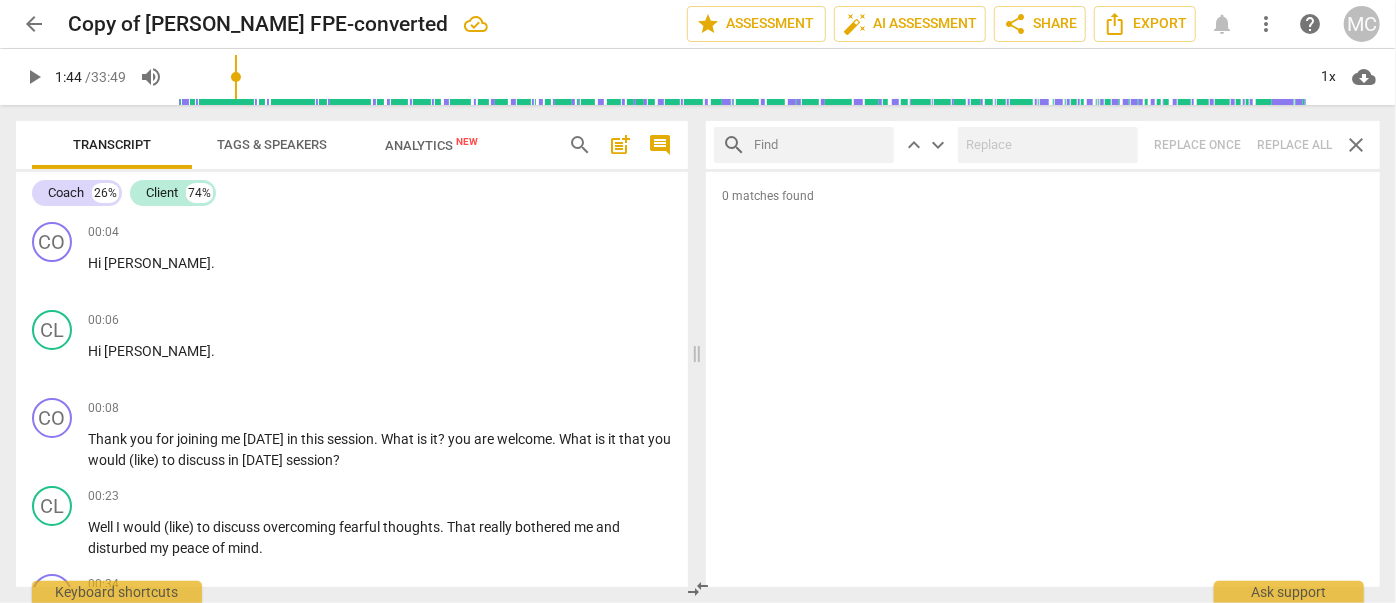 click at bounding box center (820, 145) 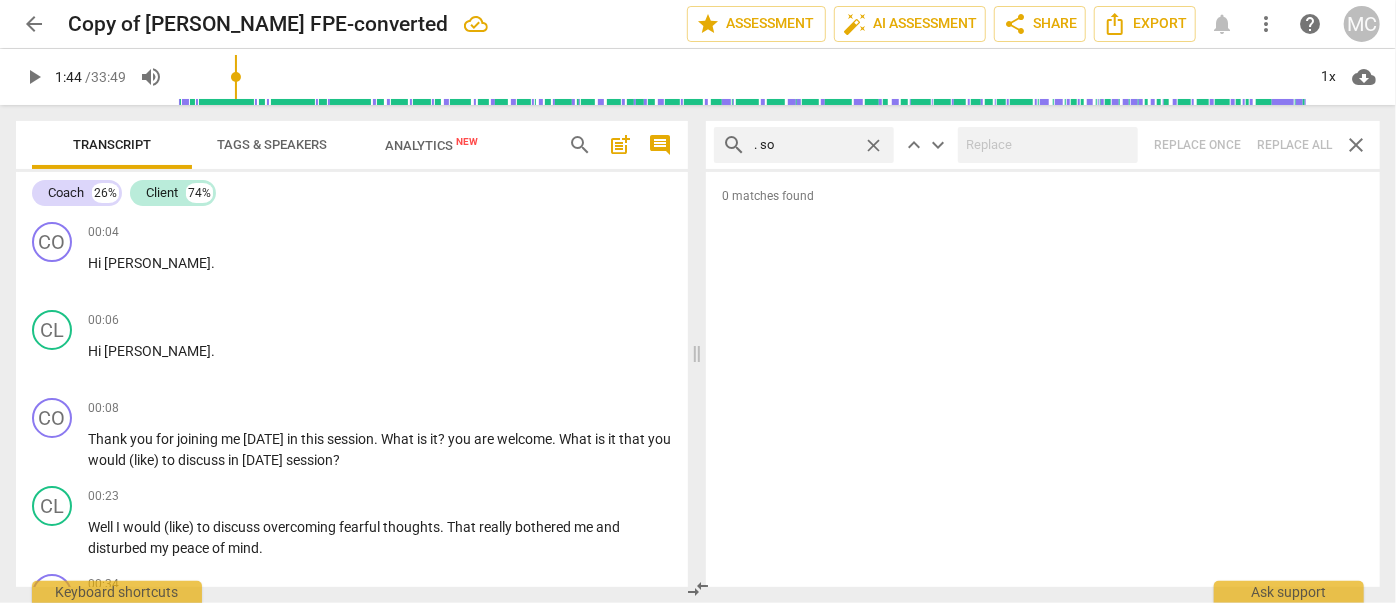 type on ". so" 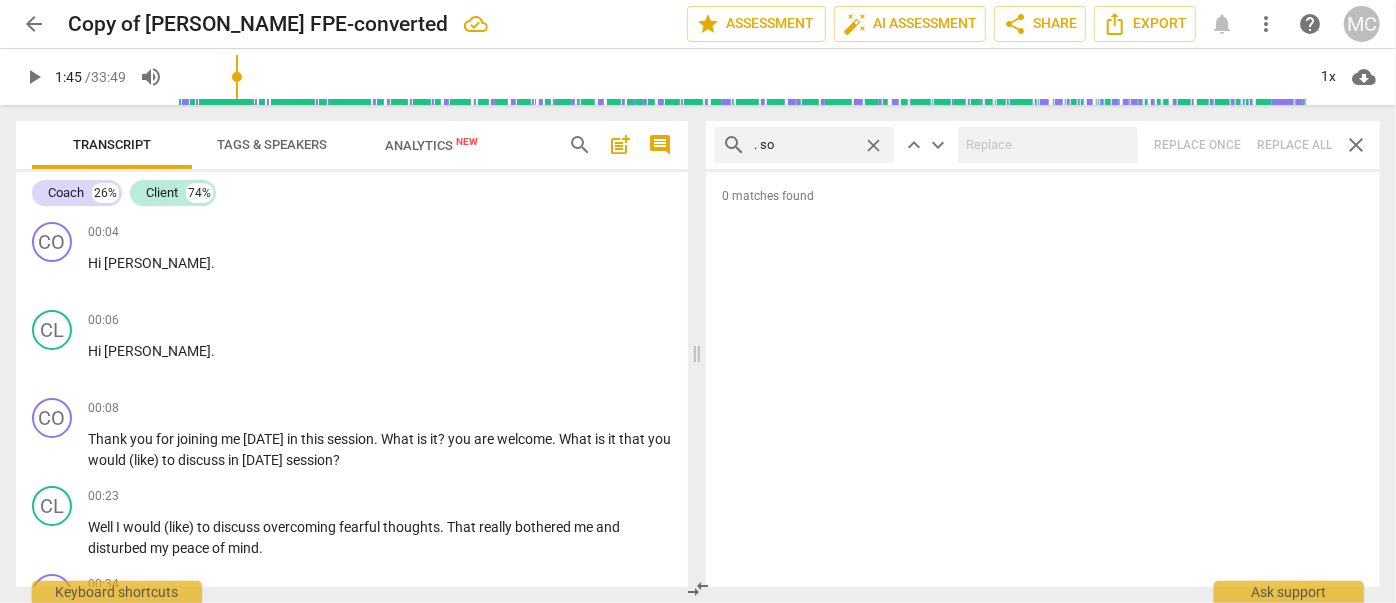 type on "106" 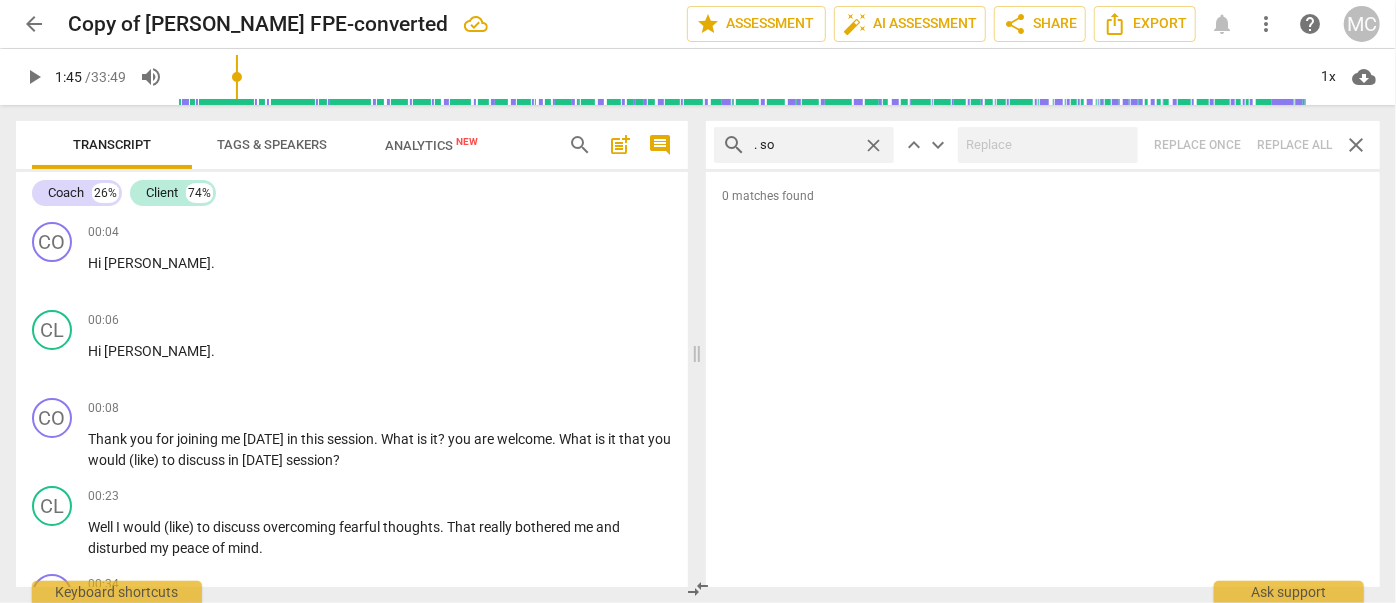 click on "search . so close keyboard_arrow_up keyboard_arrow_down Replace once Replace all close" at bounding box center [1043, 145] 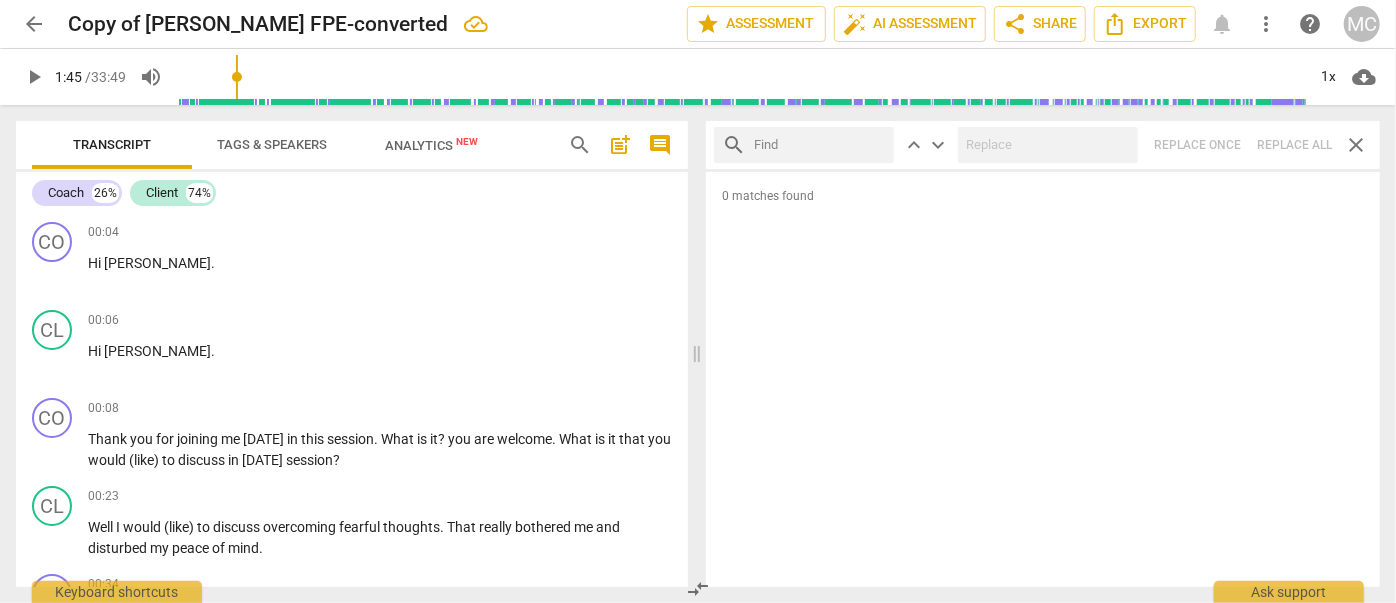 click at bounding box center [820, 145] 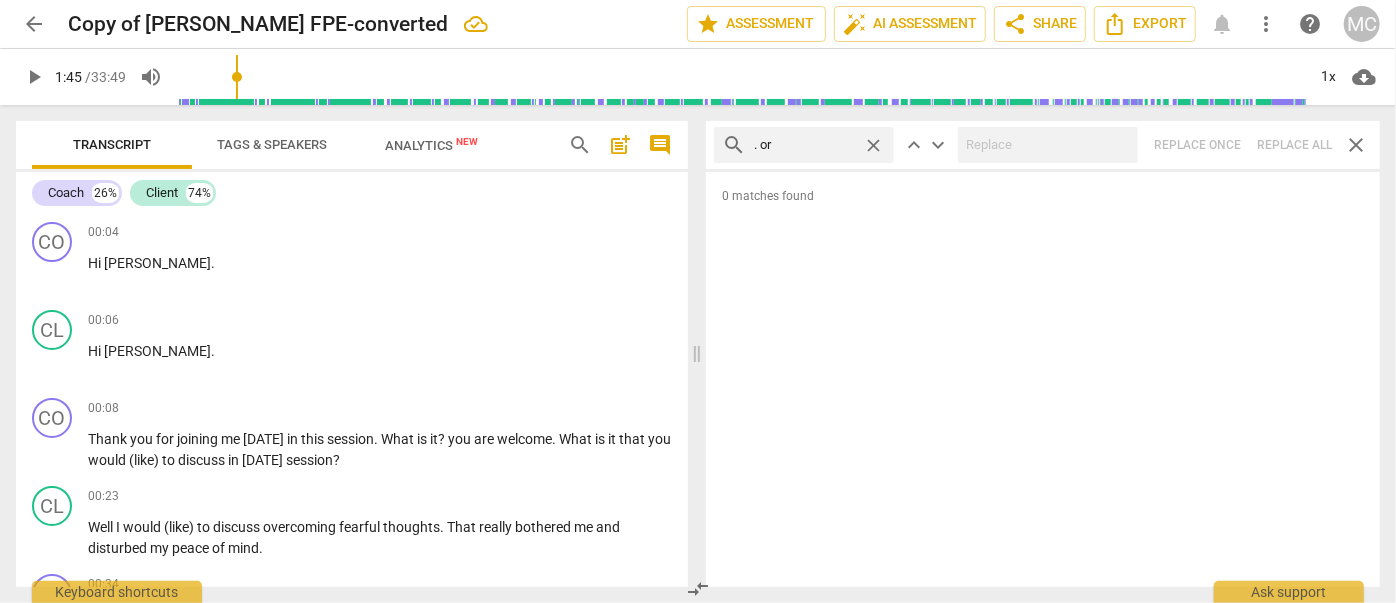 type on ". or" 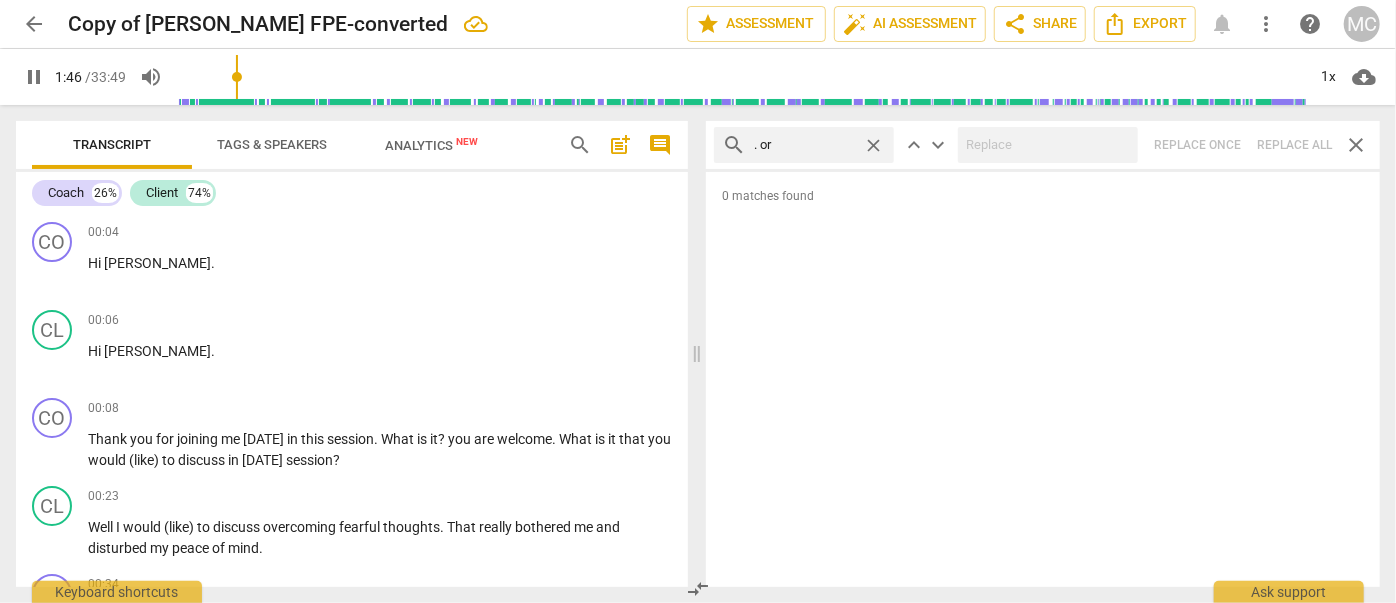 click on "search . or close keyboard_arrow_up keyboard_arrow_down Replace once Replace all close" at bounding box center (1043, 145) 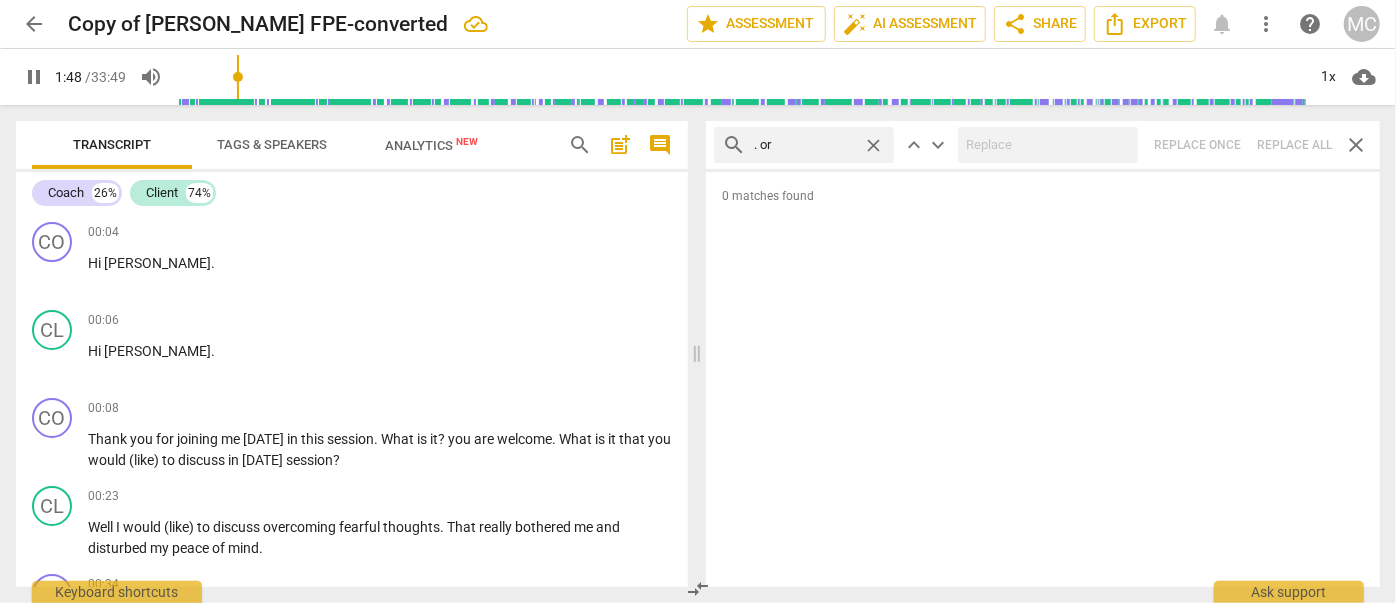 type on "109" 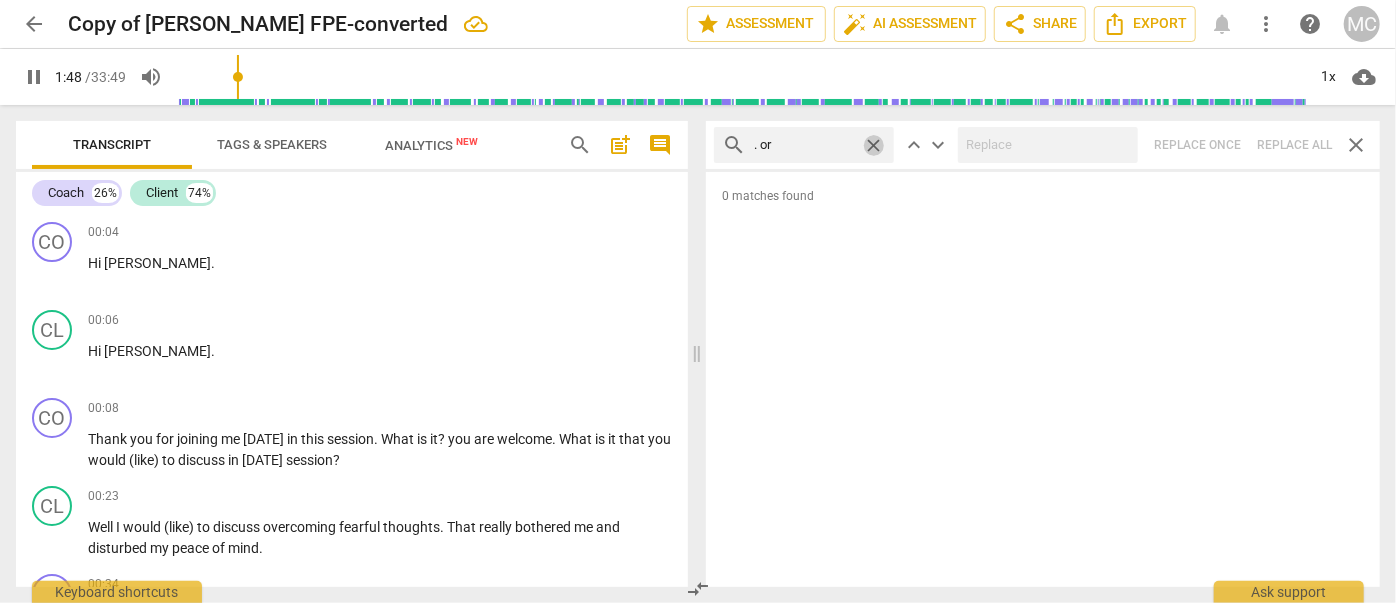 drag, startPoint x: 880, startPoint y: 144, endPoint x: 869, endPoint y: 144, distance: 11 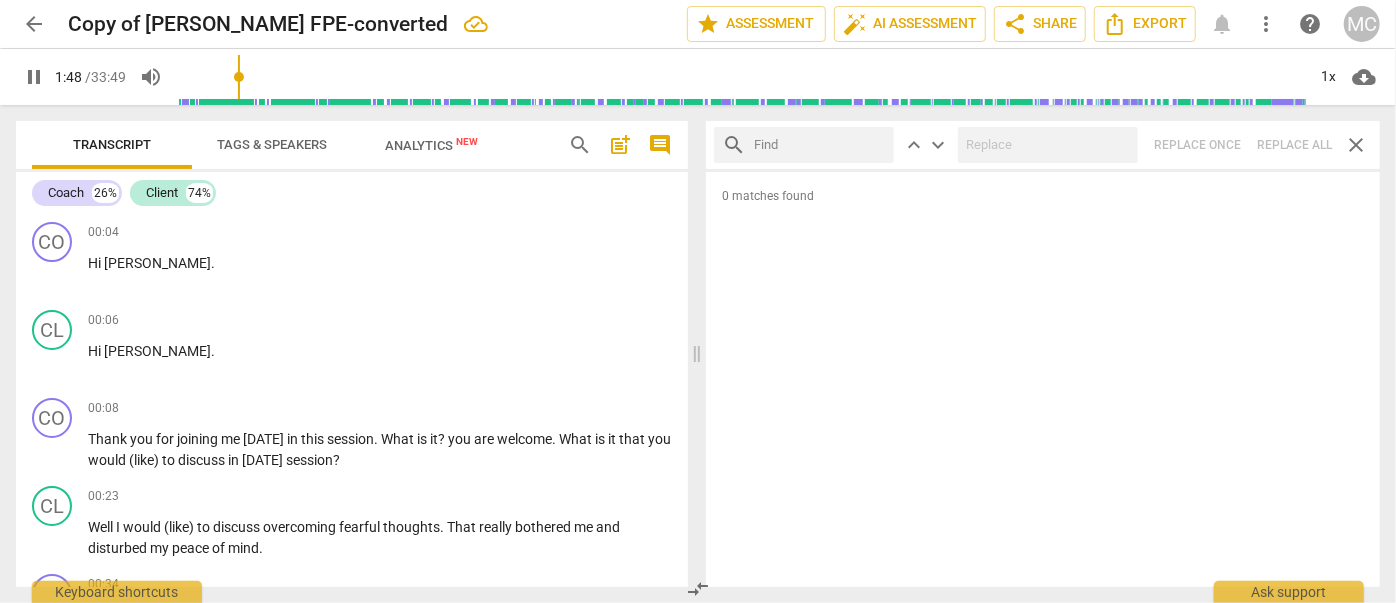 click at bounding box center [820, 145] 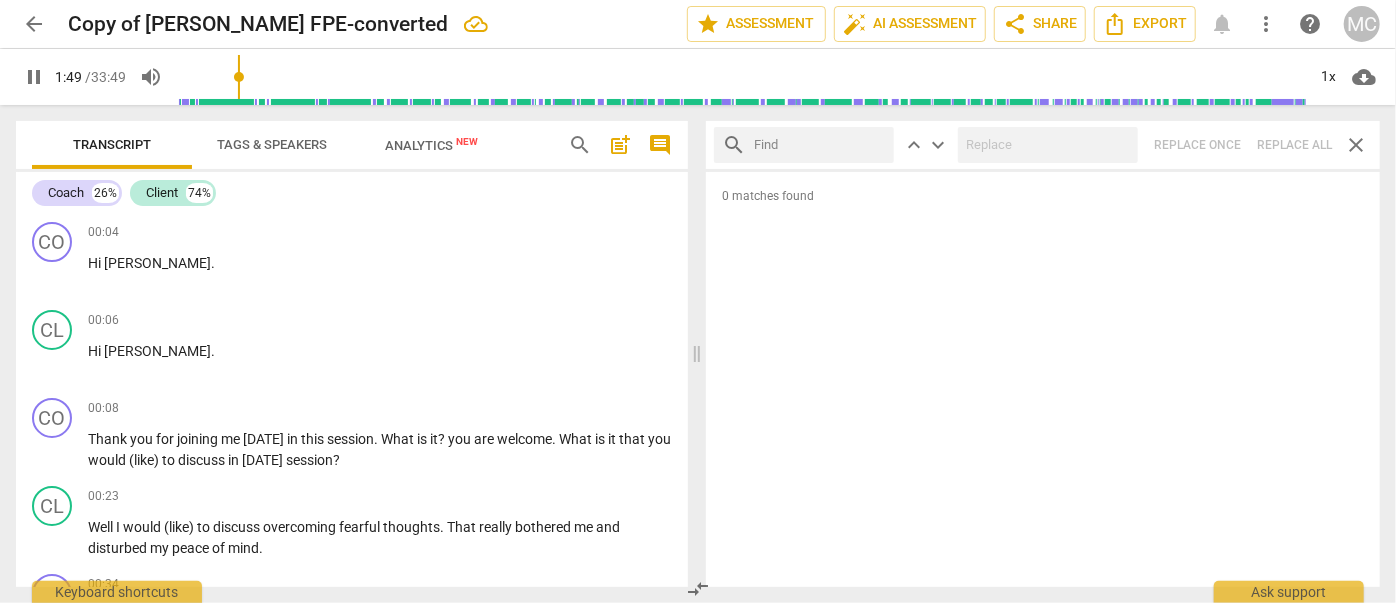 type on "109" 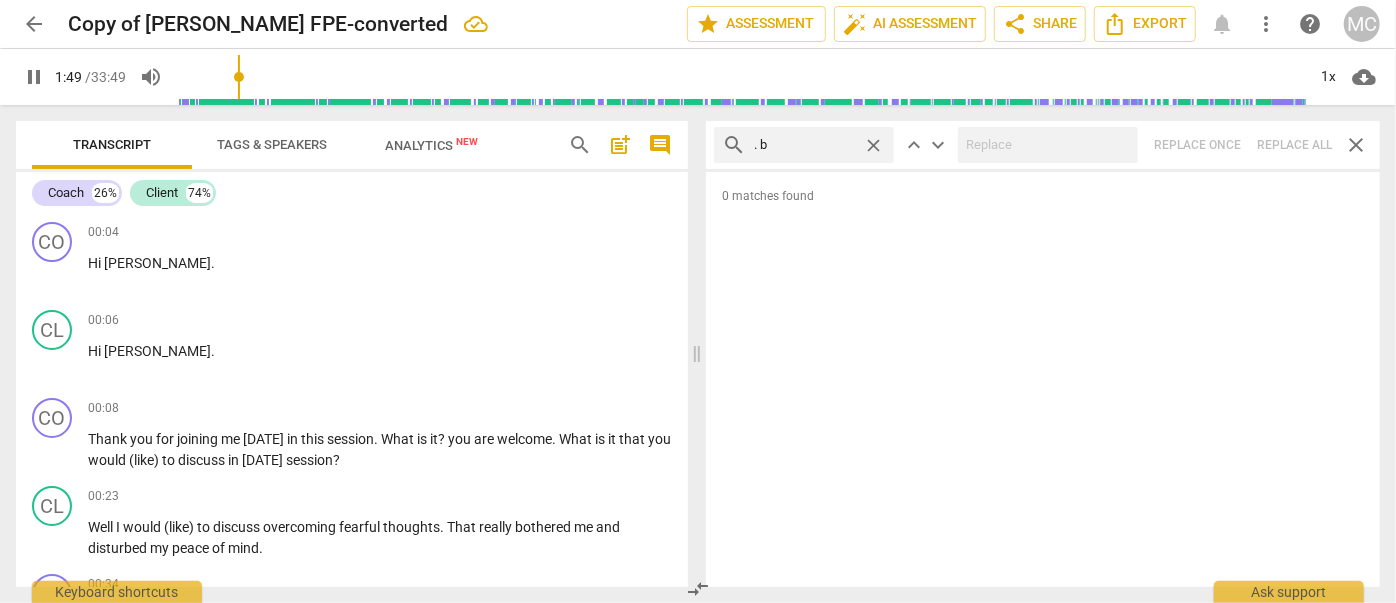 type on ". be" 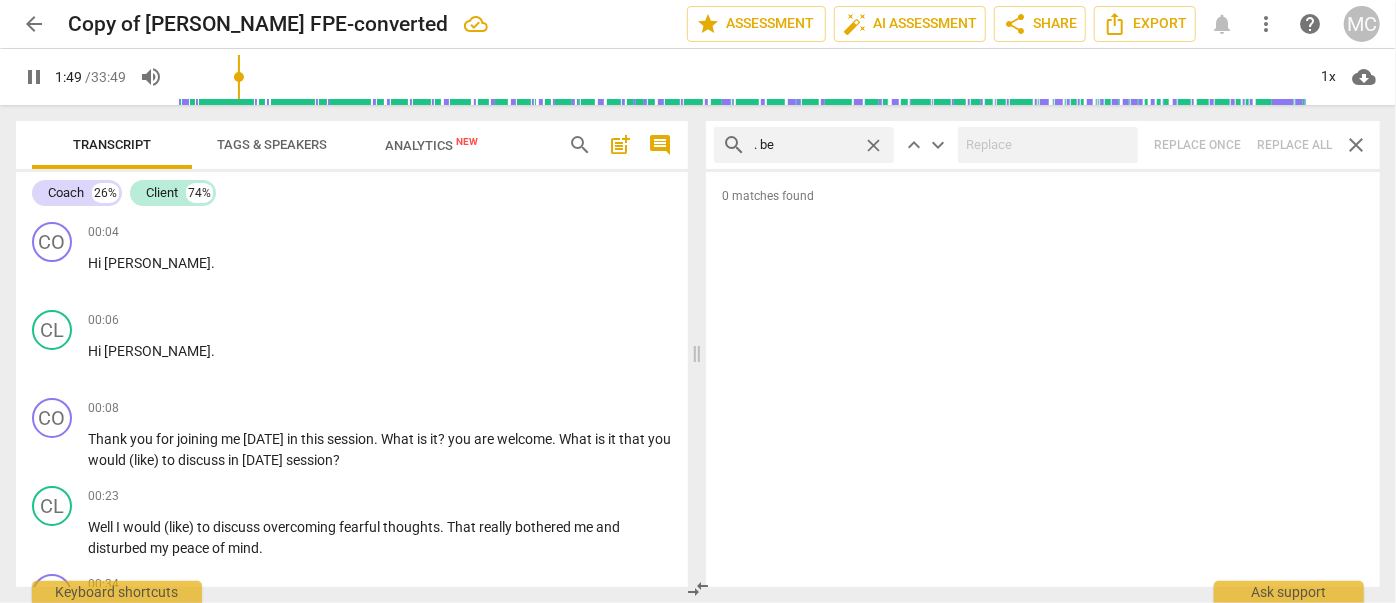 type on "110" 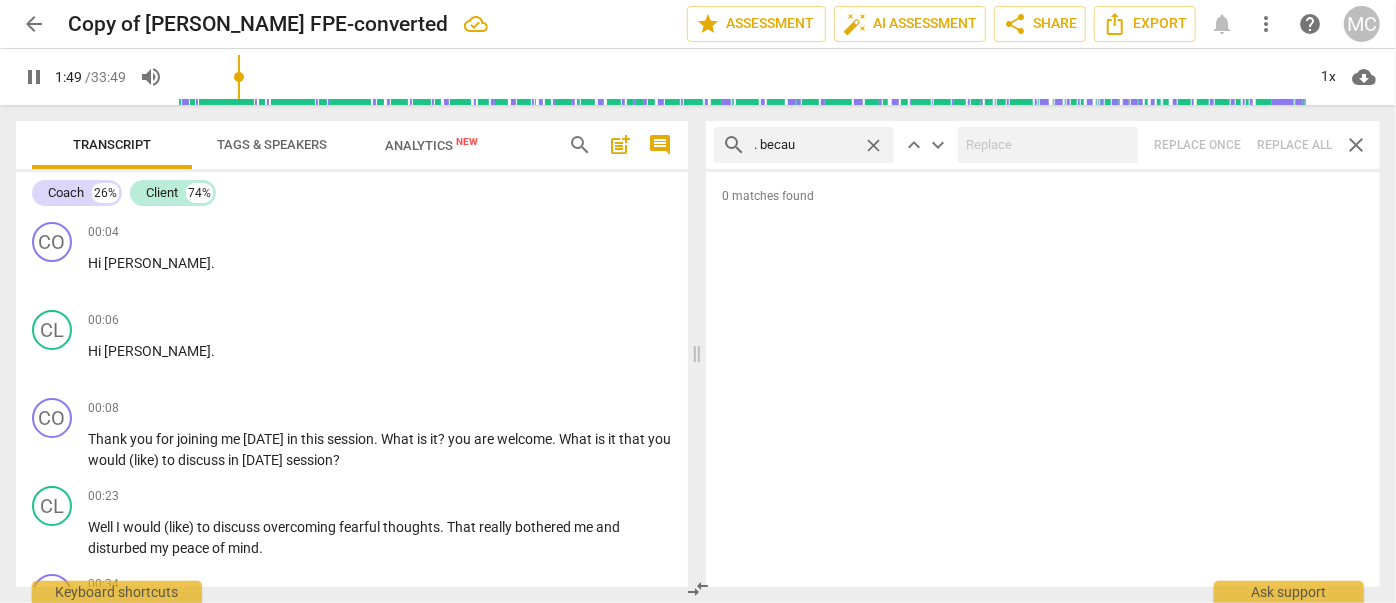 type on ". becaus" 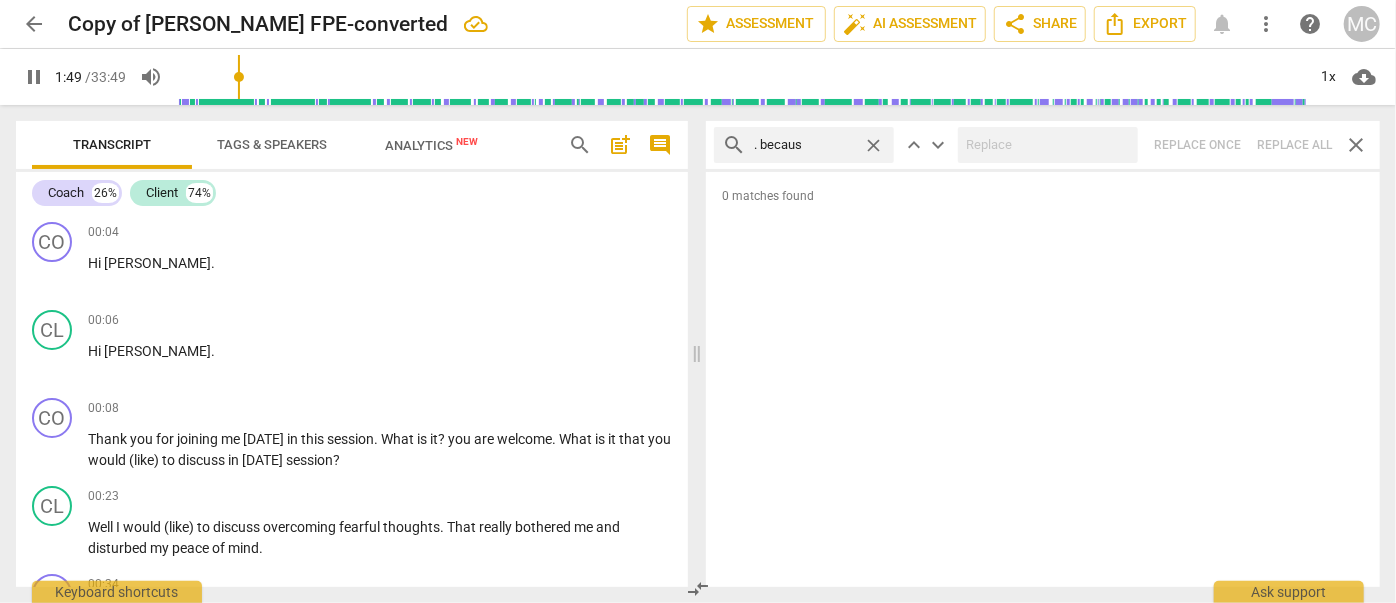 type on "110" 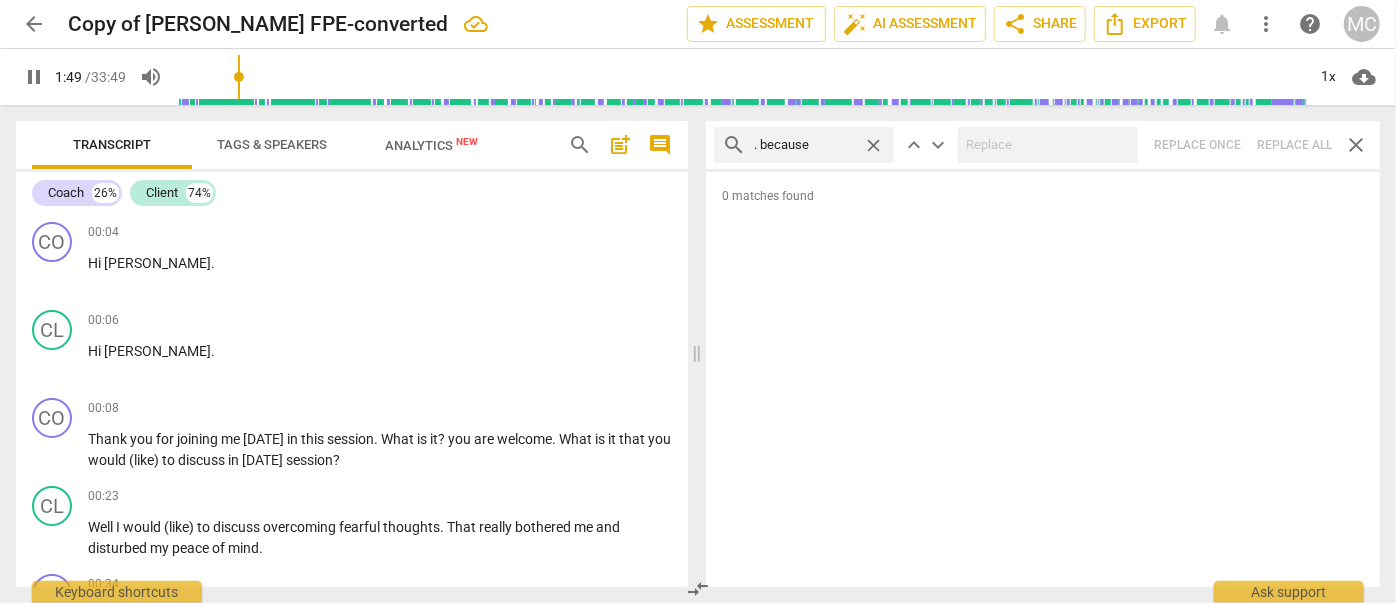 type on ". because" 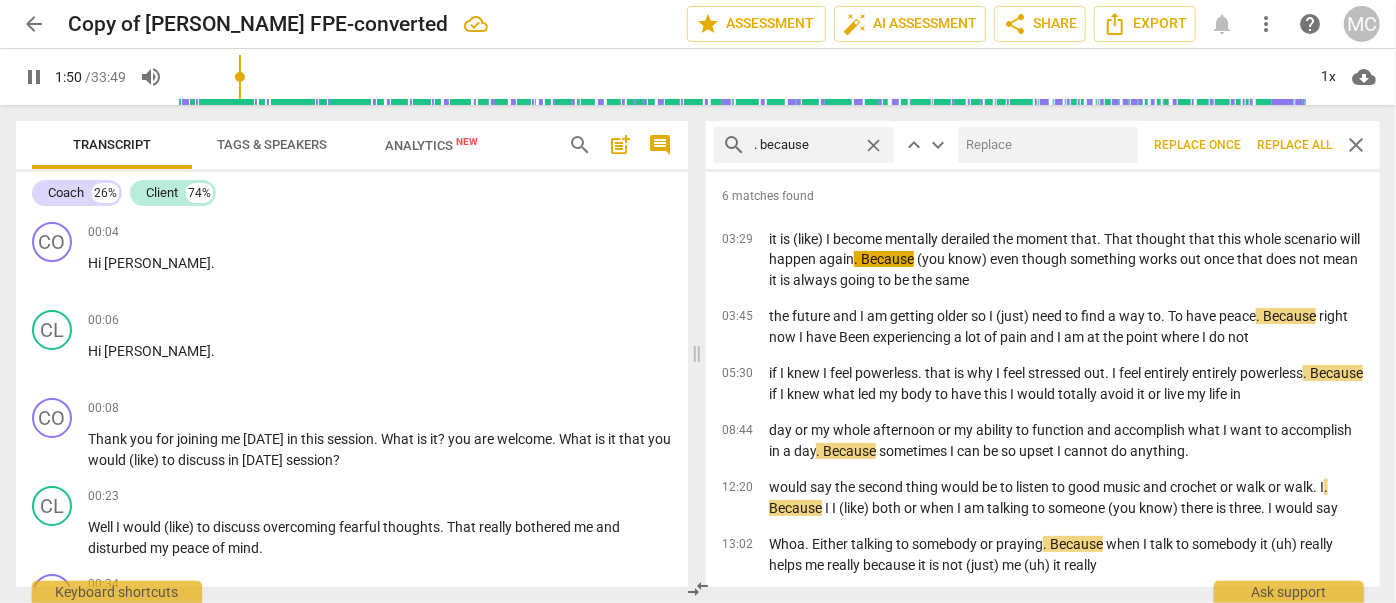 click at bounding box center (1044, 145) 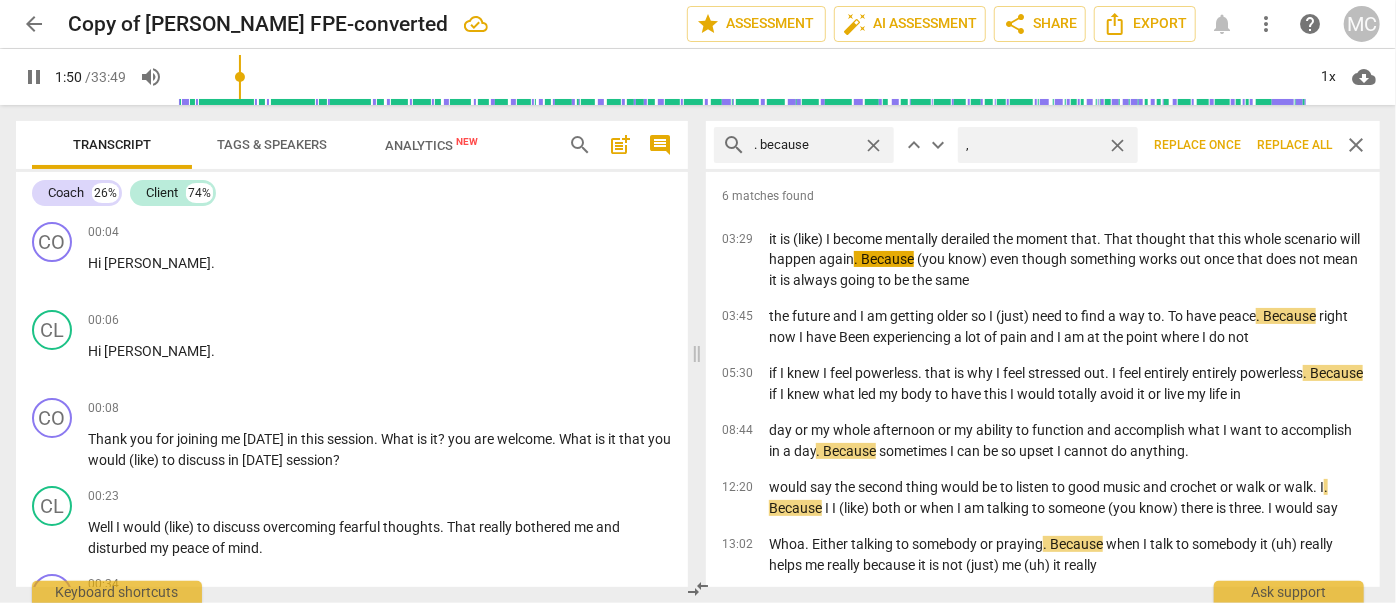 type on "111" 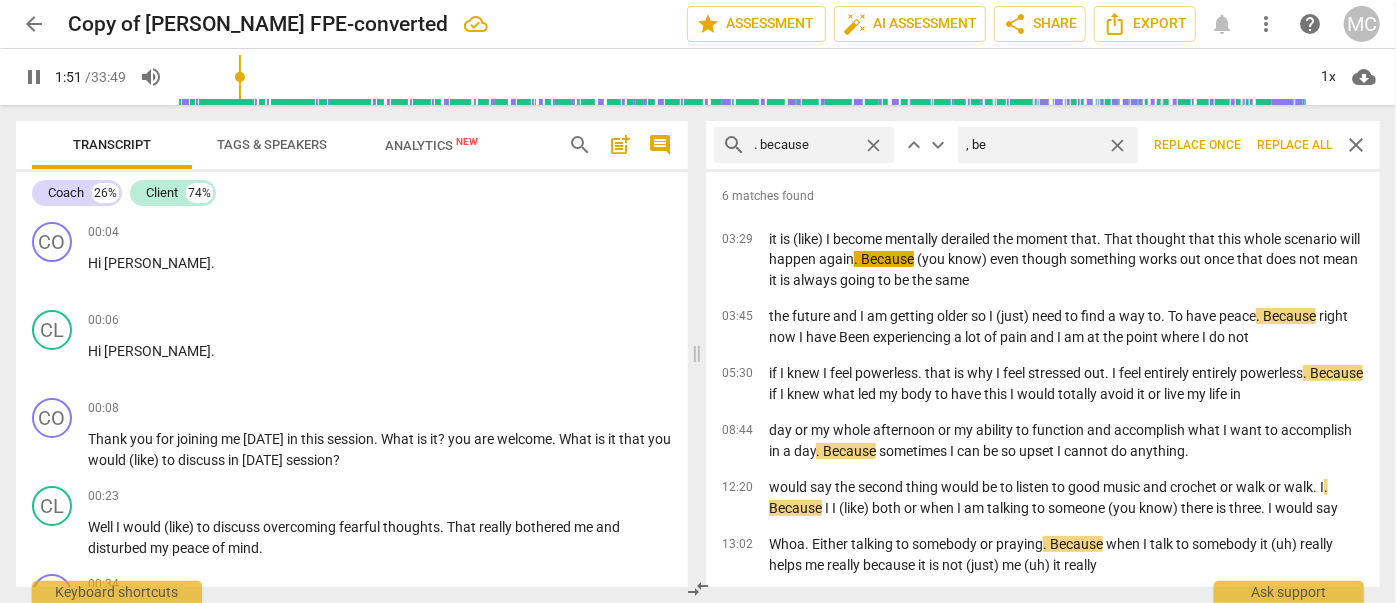 type on ", bec" 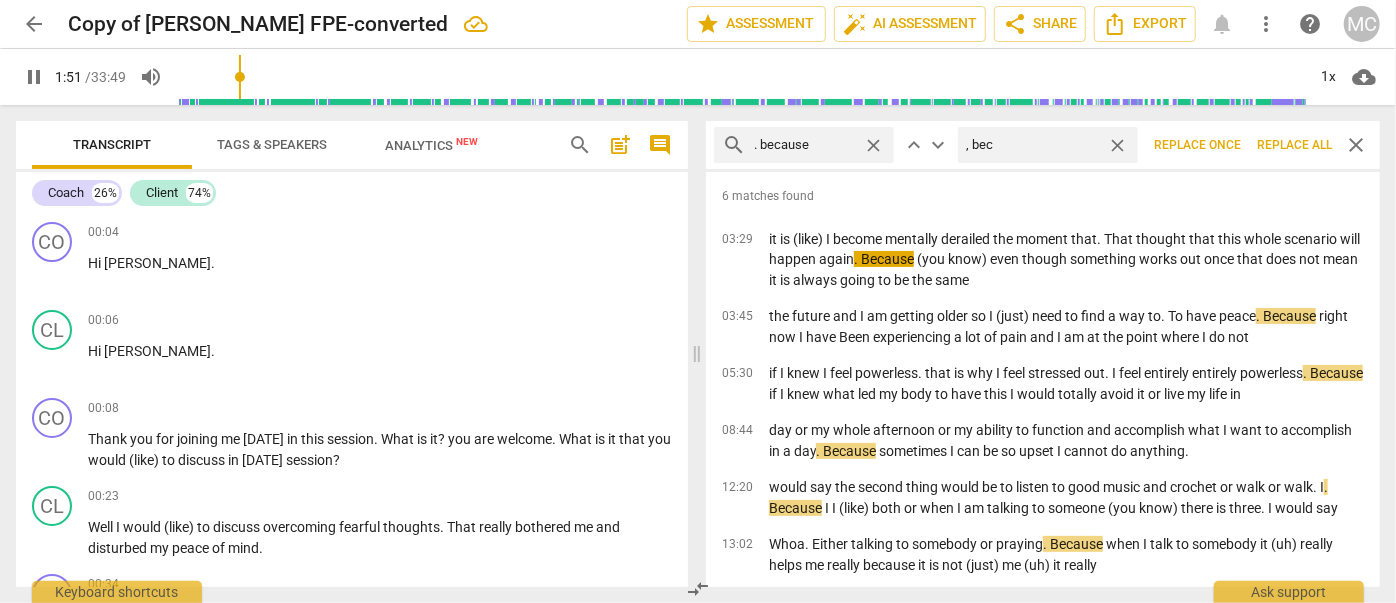 type on "111" 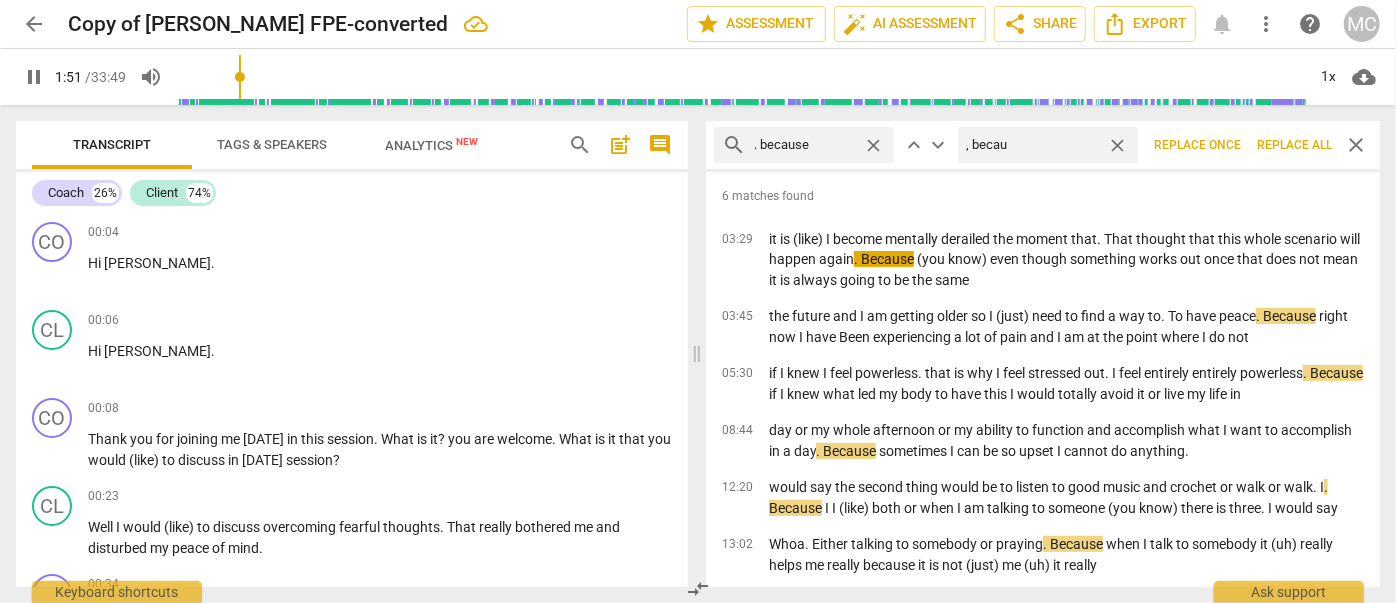 type on ", becaus" 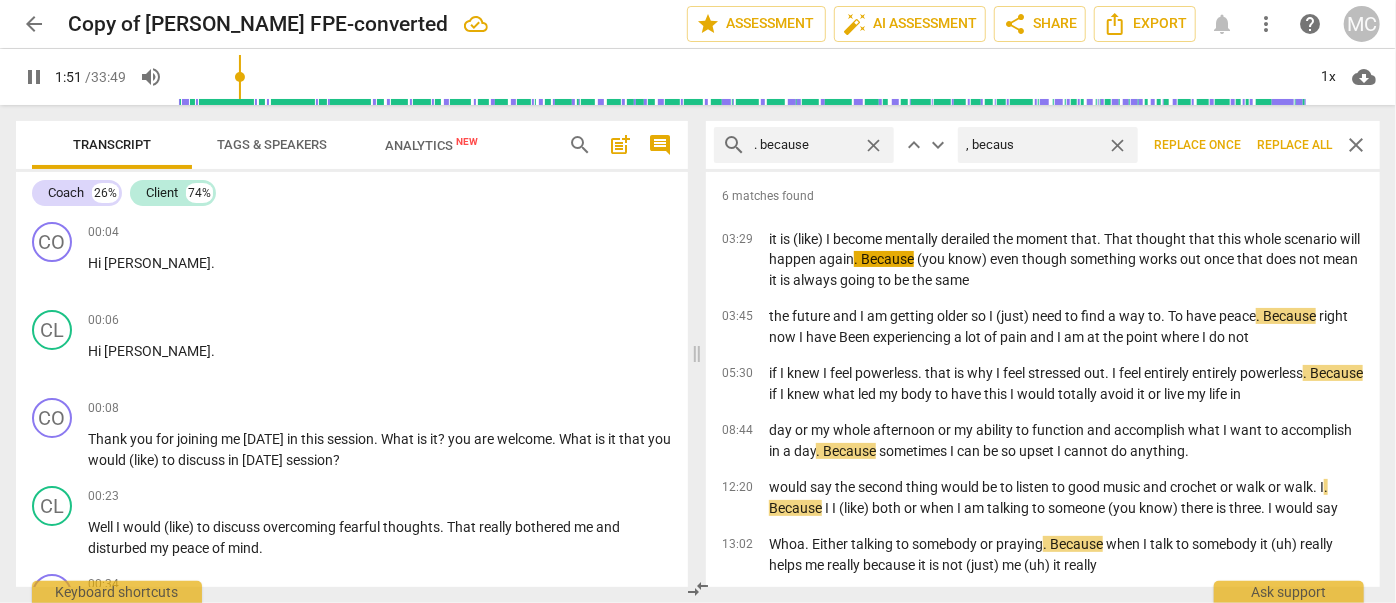 type on "112" 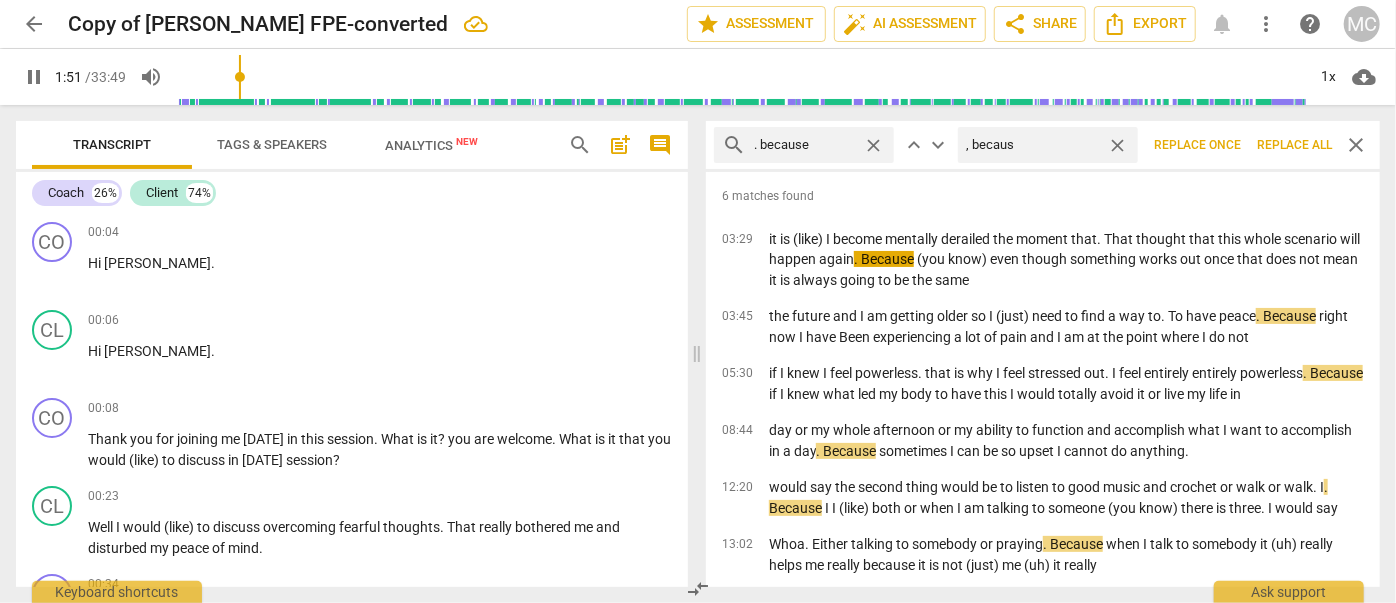 type on ", because" 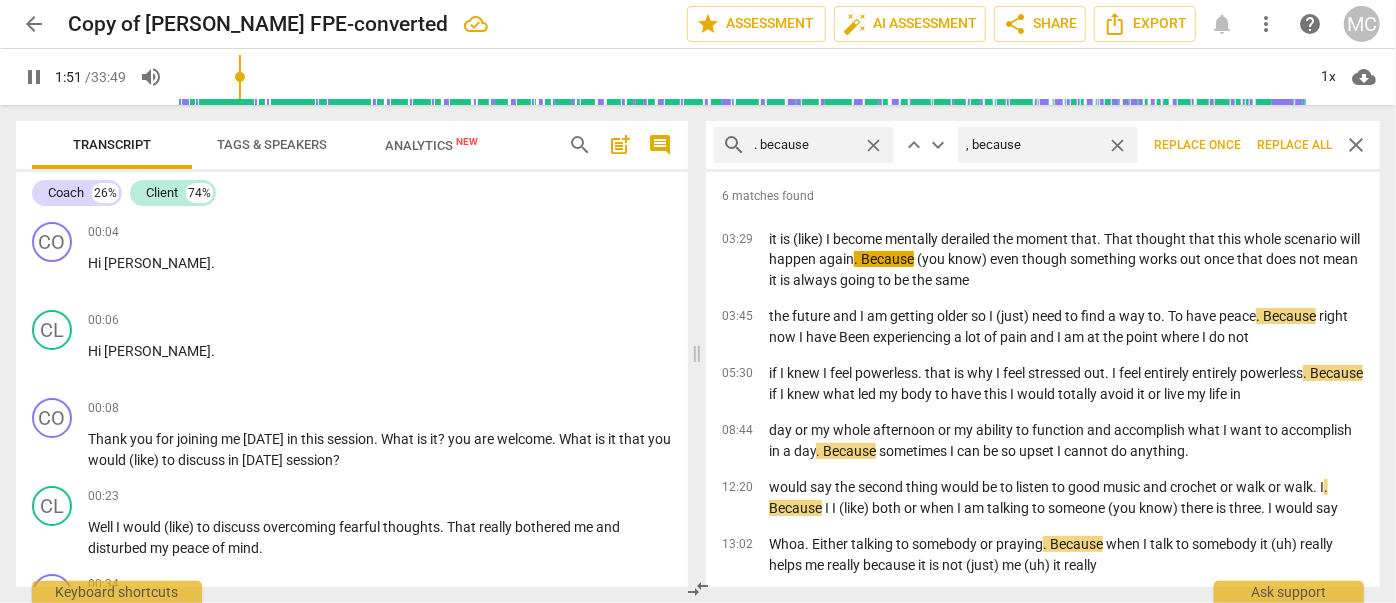 type on "112" 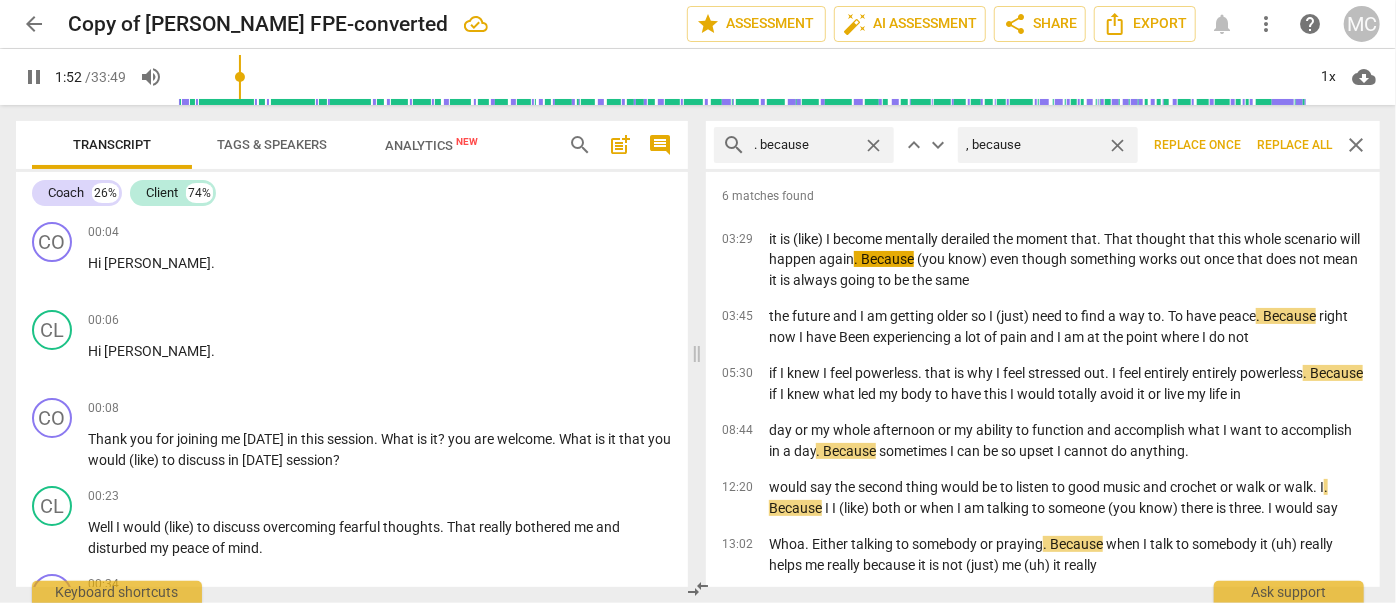 type on ", because" 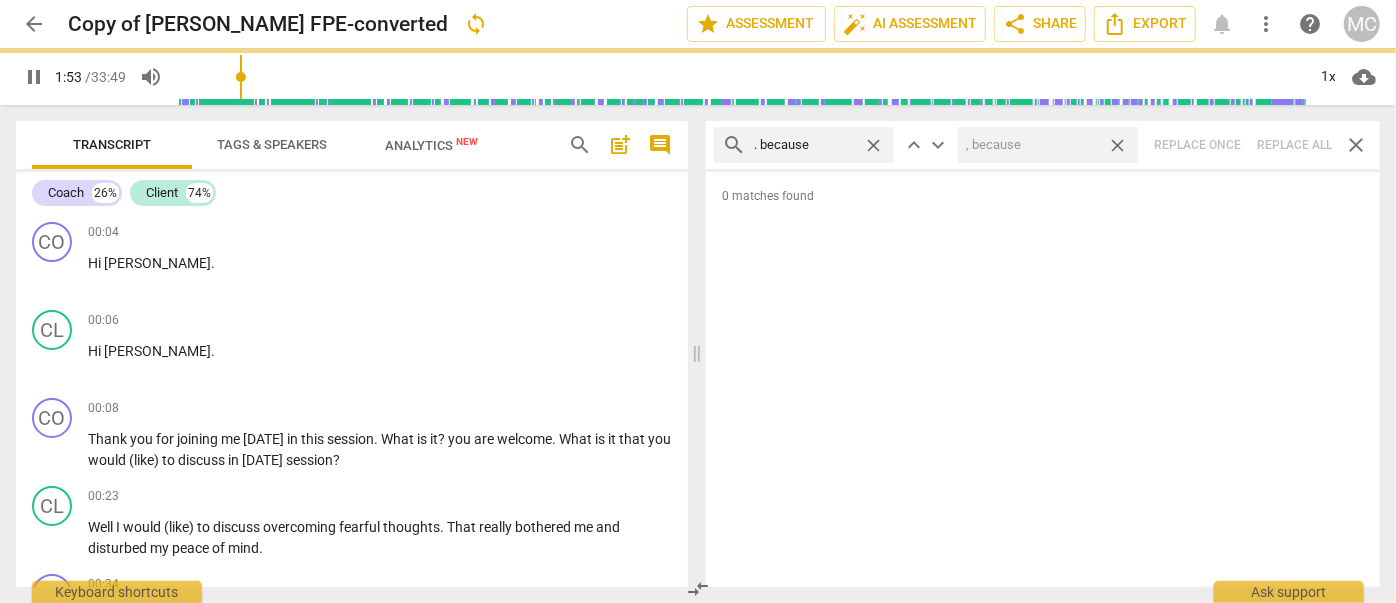 click on "close" at bounding box center (1117, 145) 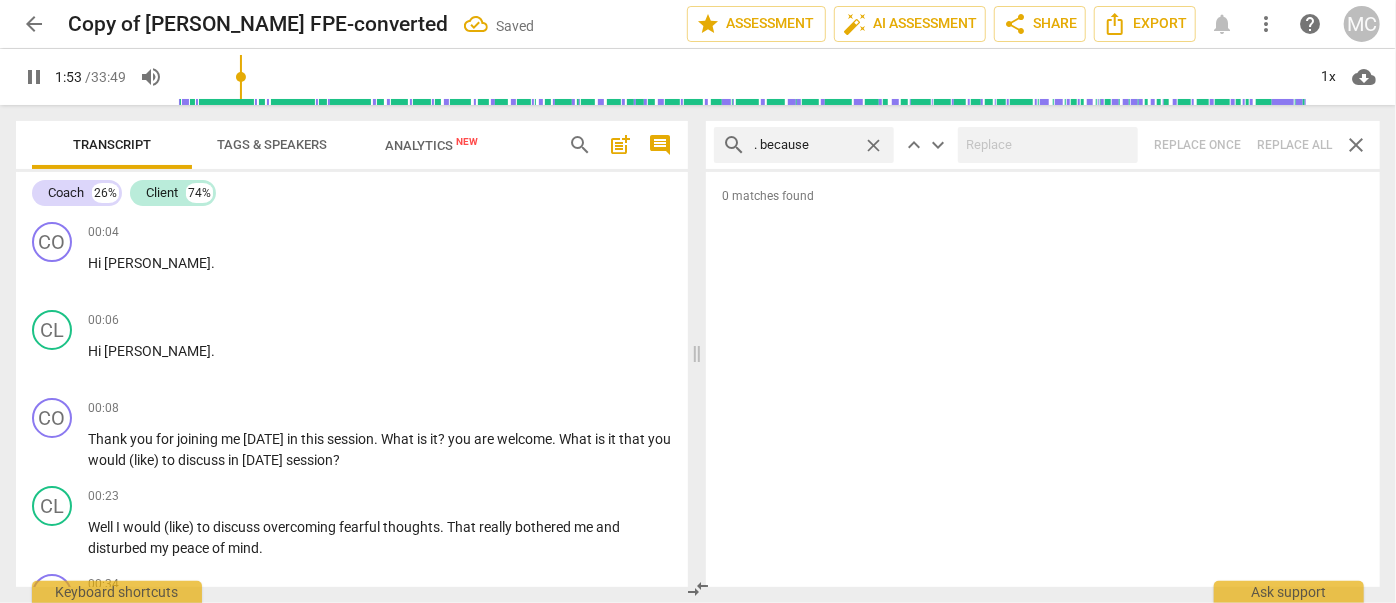 type on "114" 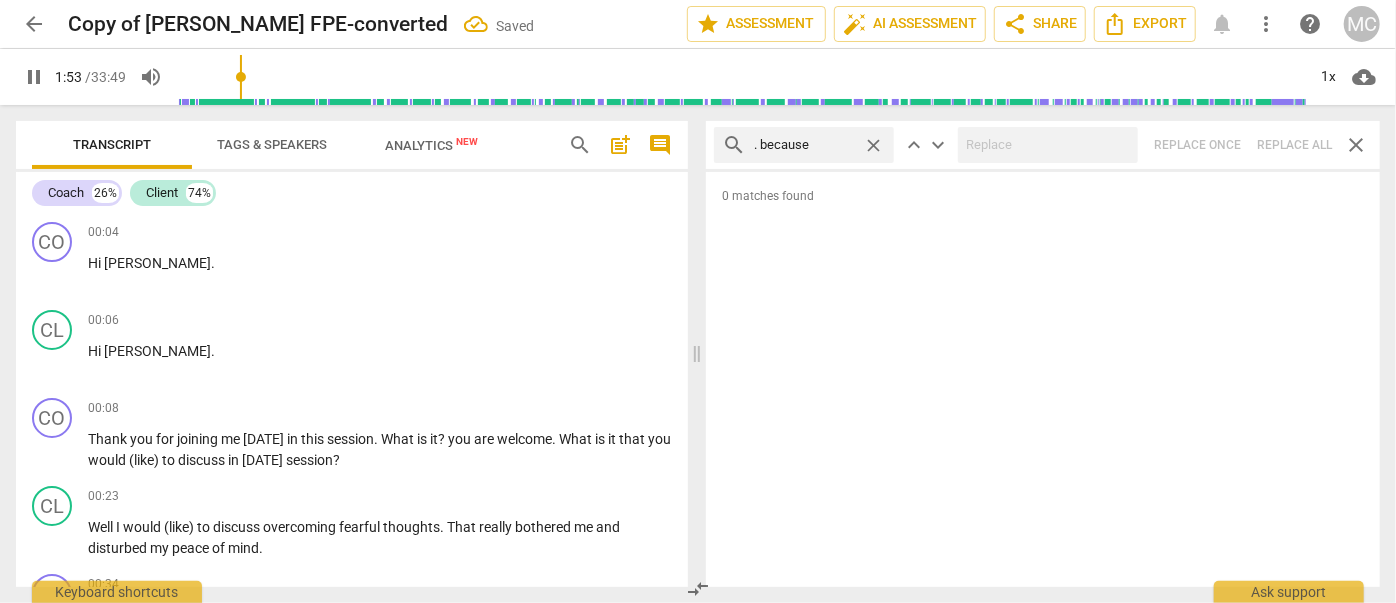 click on "close" at bounding box center (873, 145) 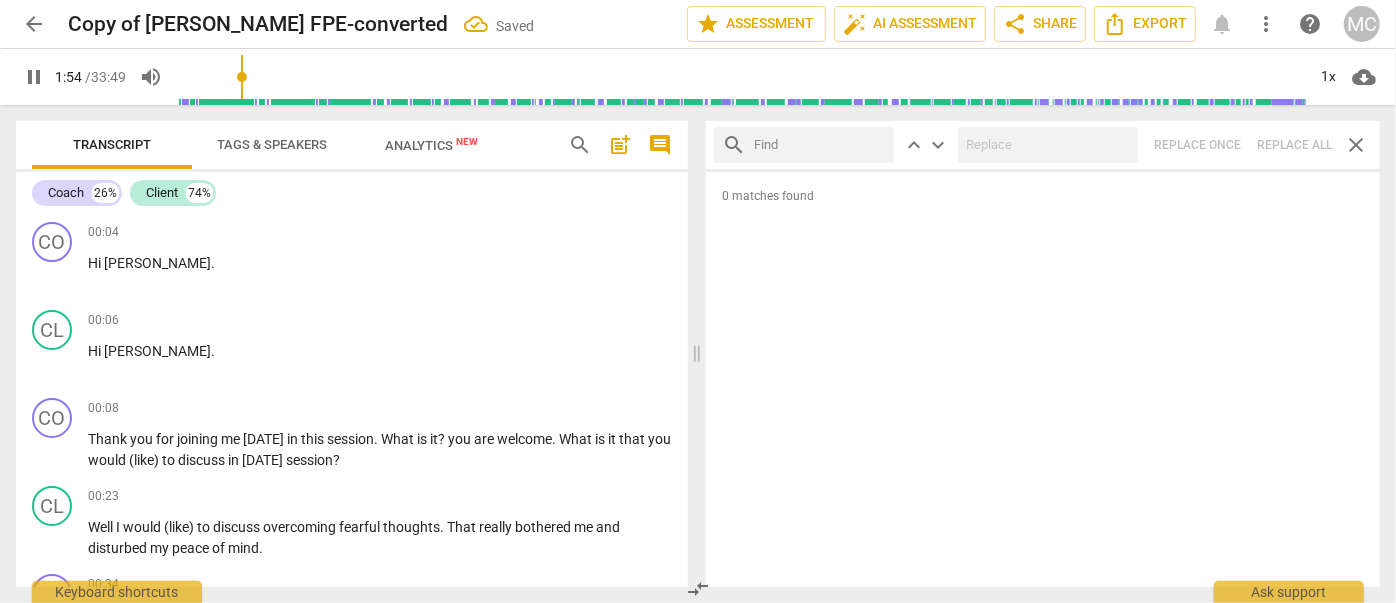 drag, startPoint x: 827, startPoint y: 141, endPoint x: 845, endPoint y: 143, distance: 18.110771 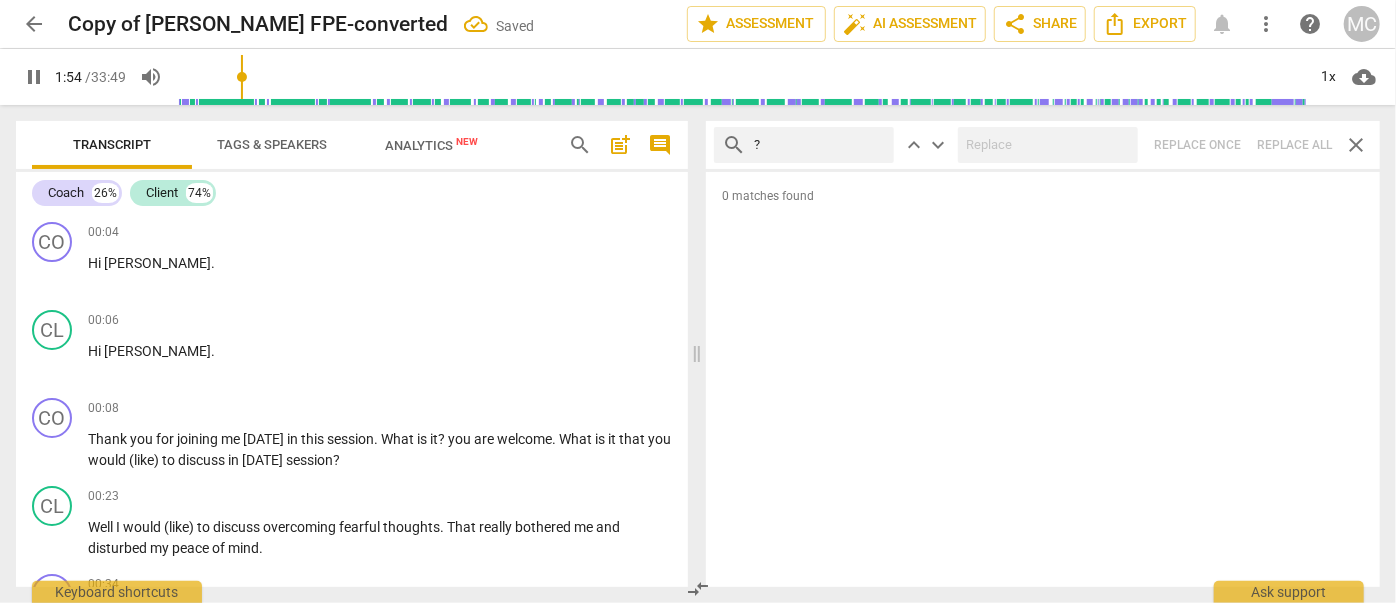 type on "115" 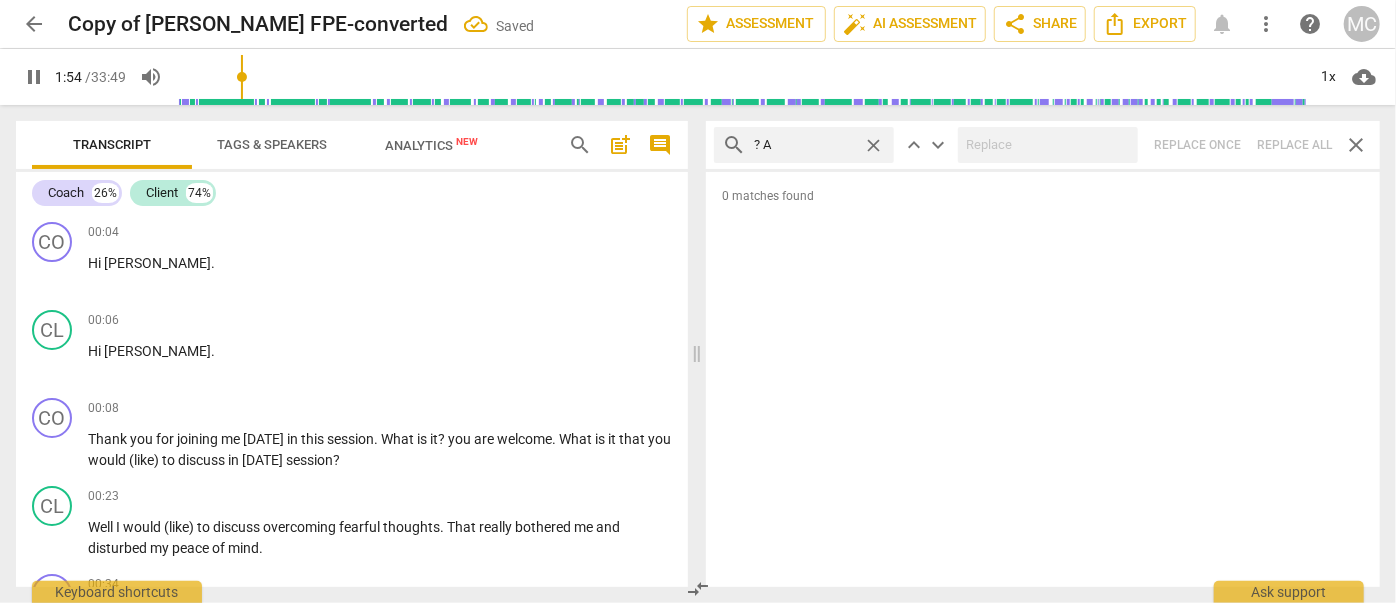 type on "? An" 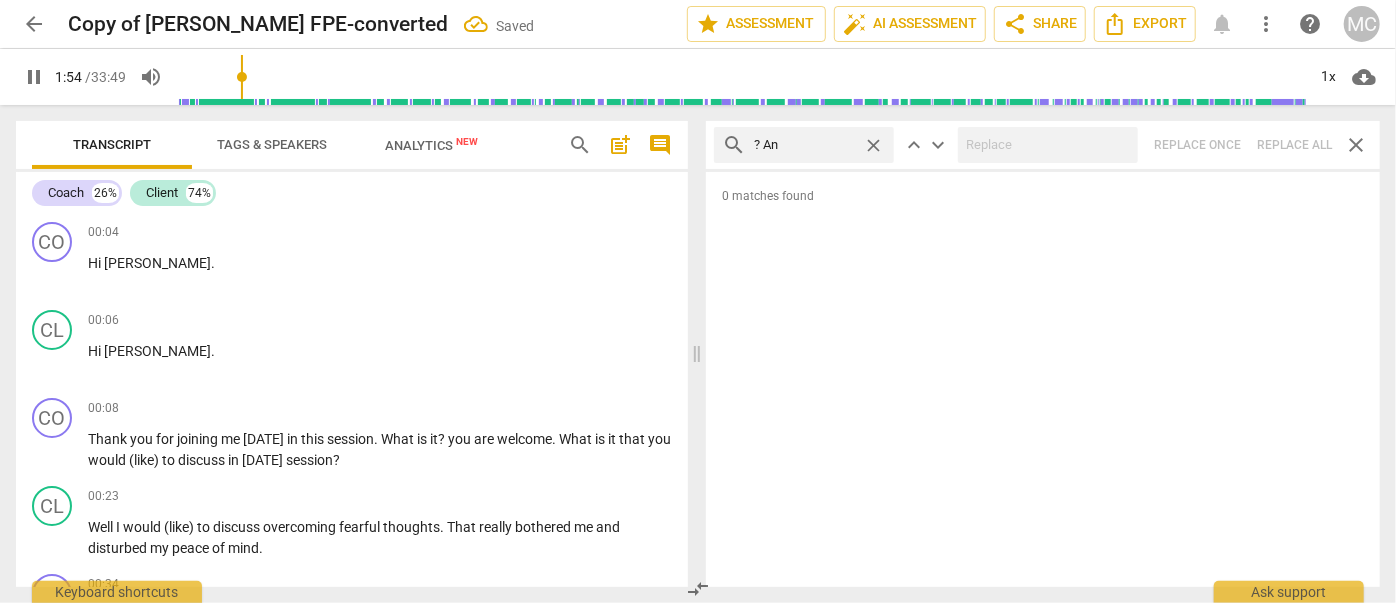 type on "115" 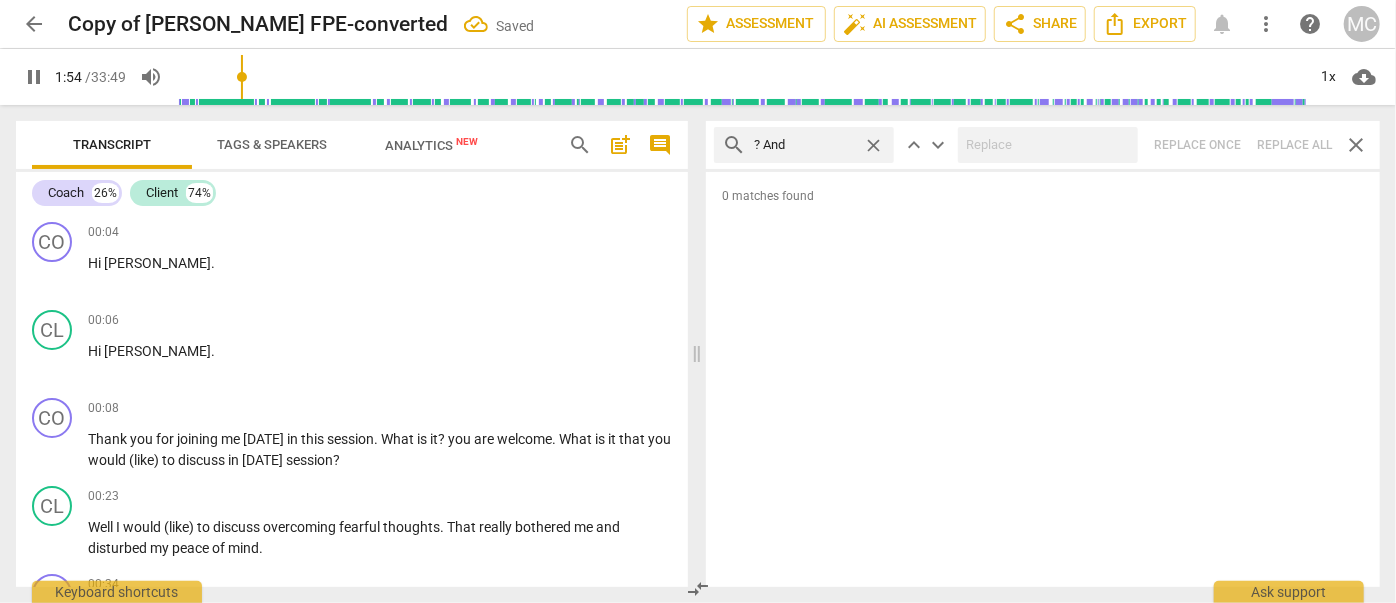 type on "? And" 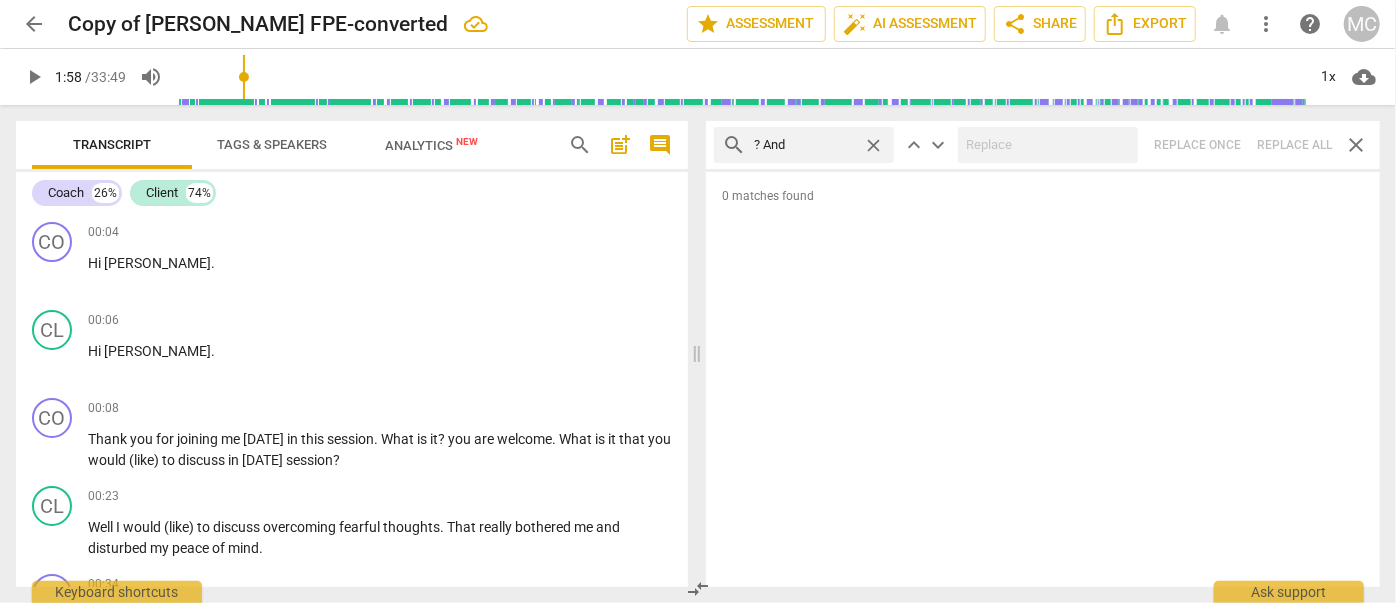 type on "118" 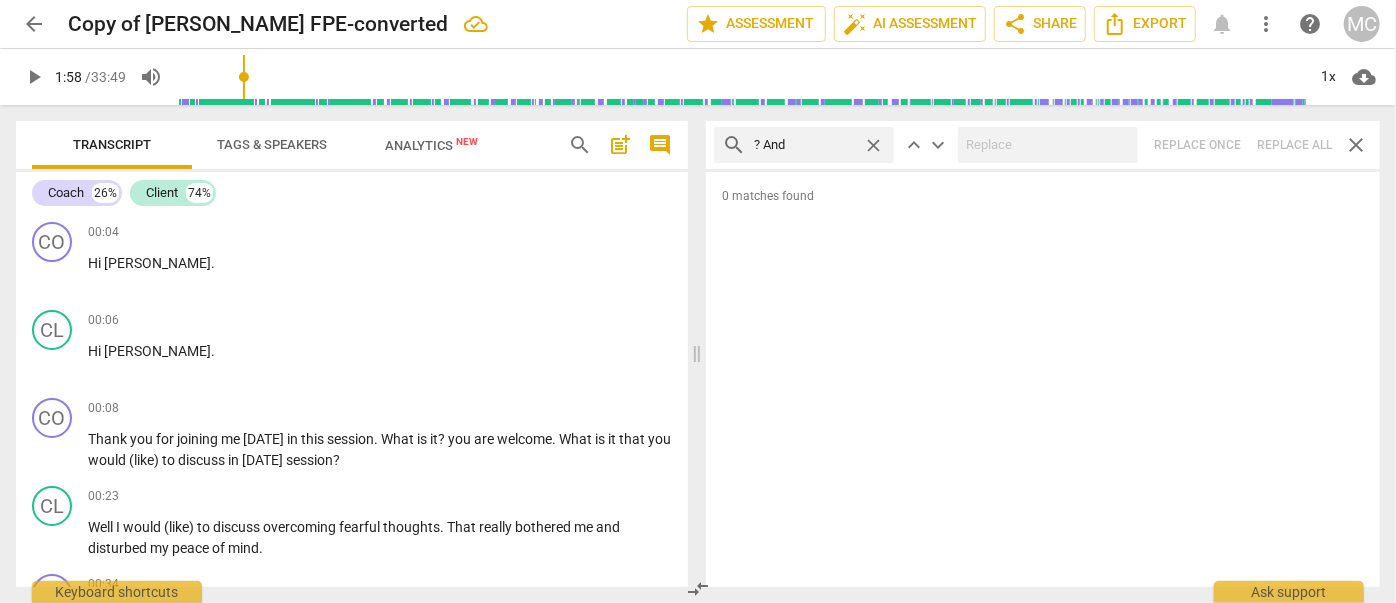 click on "search ? And close keyboard_arrow_up keyboard_arrow_down Replace once Replace all close" at bounding box center [1043, 145] 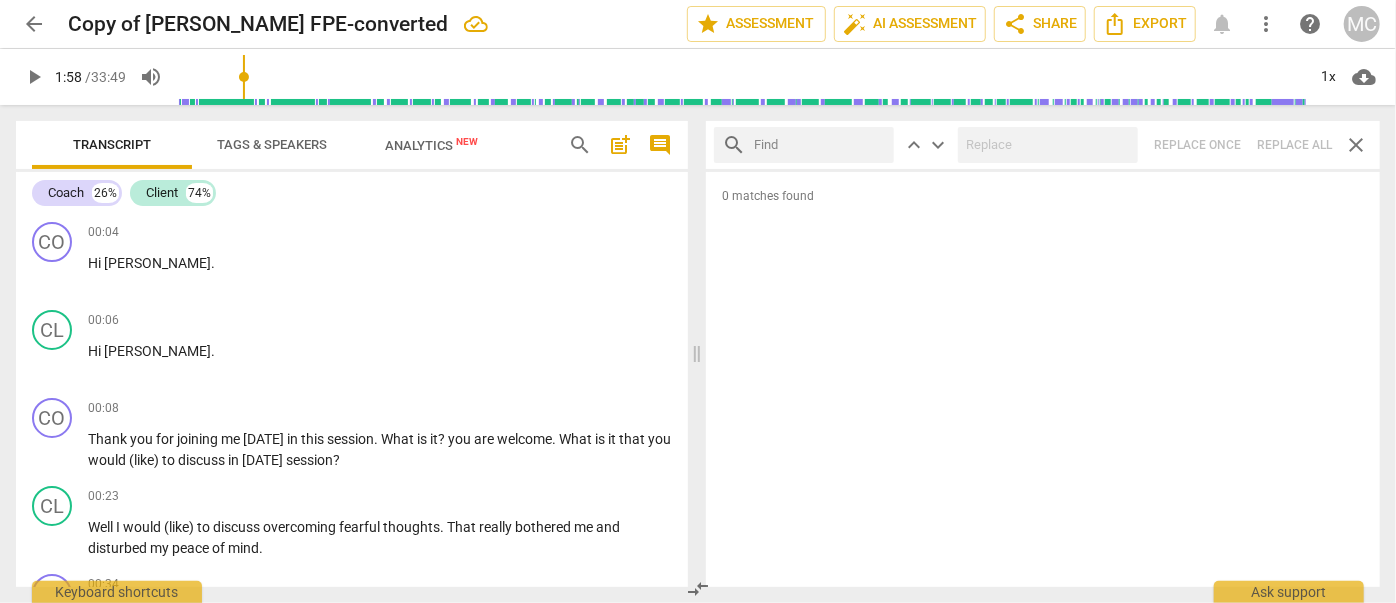 click at bounding box center [820, 145] 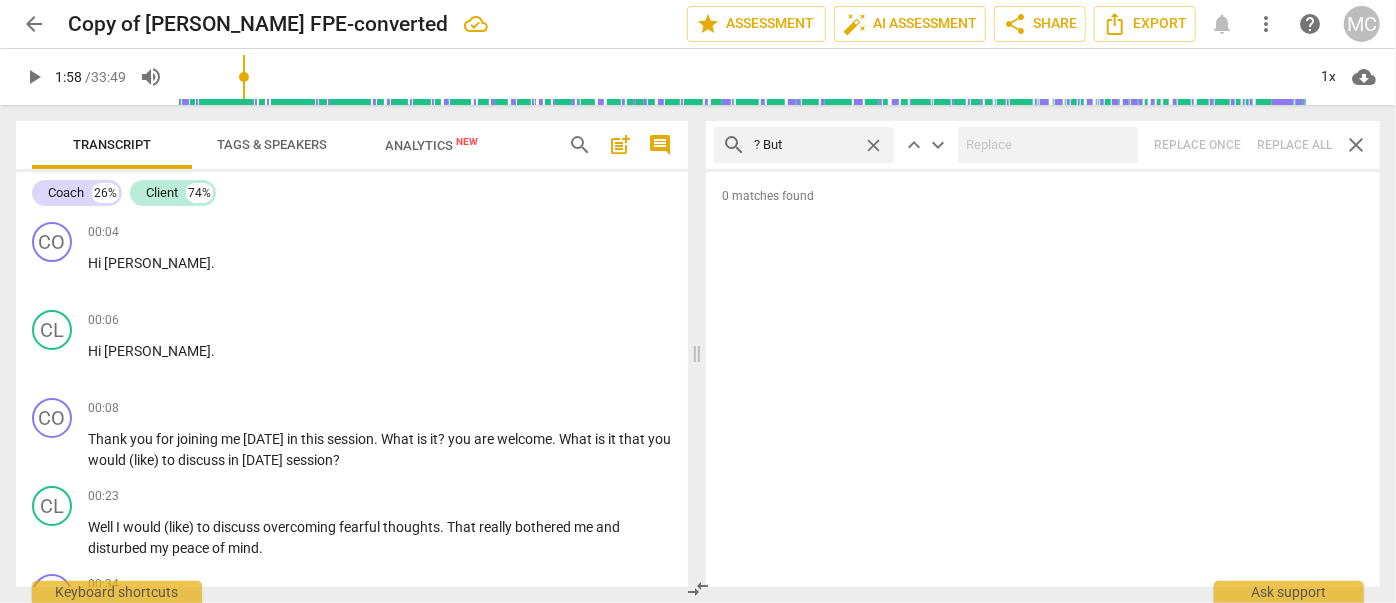 type on "? But" 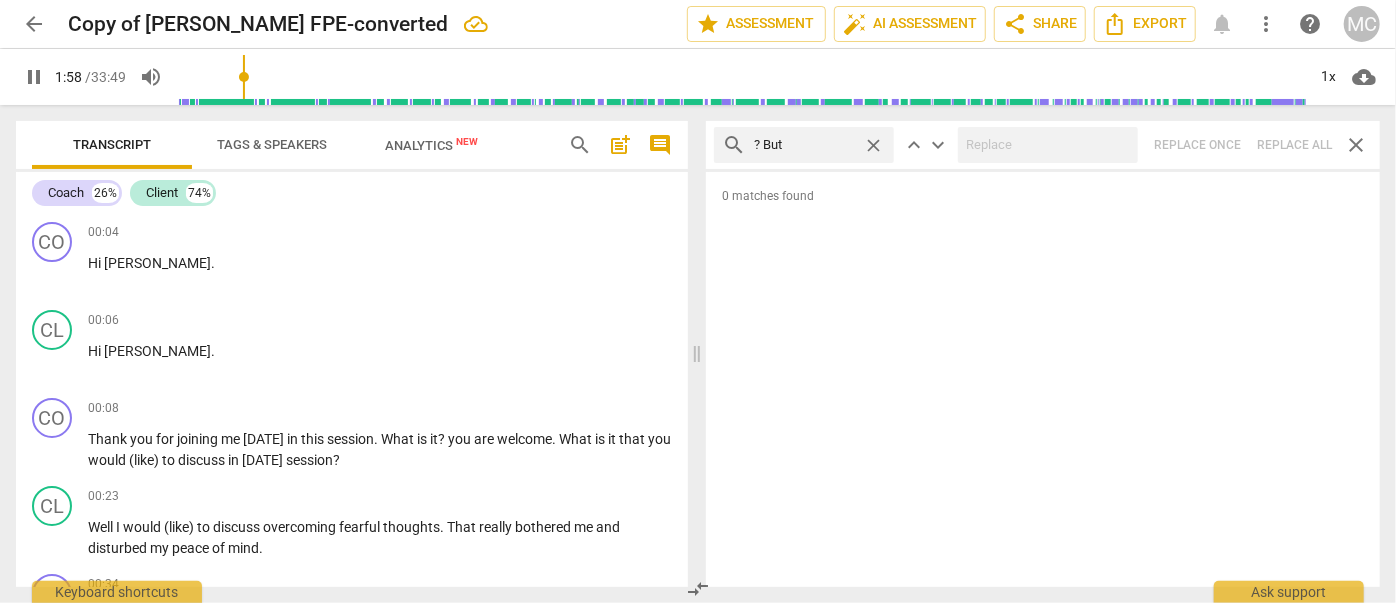 click on "search ? But close keyboard_arrow_up keyboard_arrow_down Replace once Replace all close" at bounding box center [1043, 145] 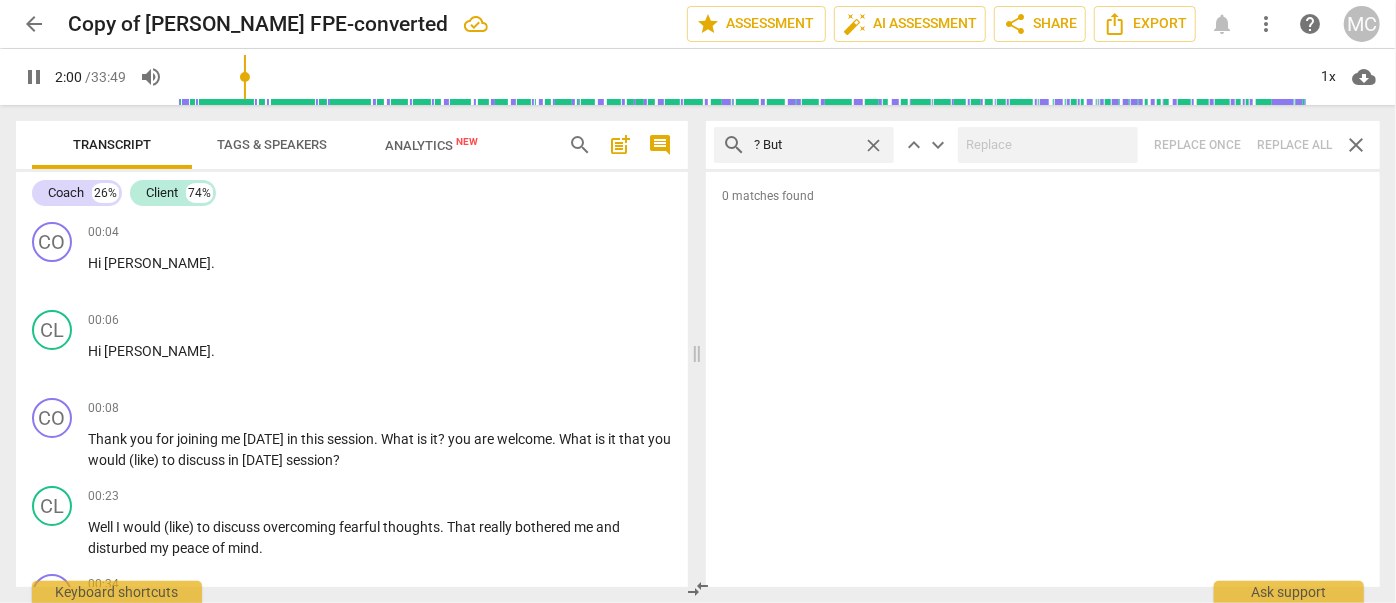 type on "121" 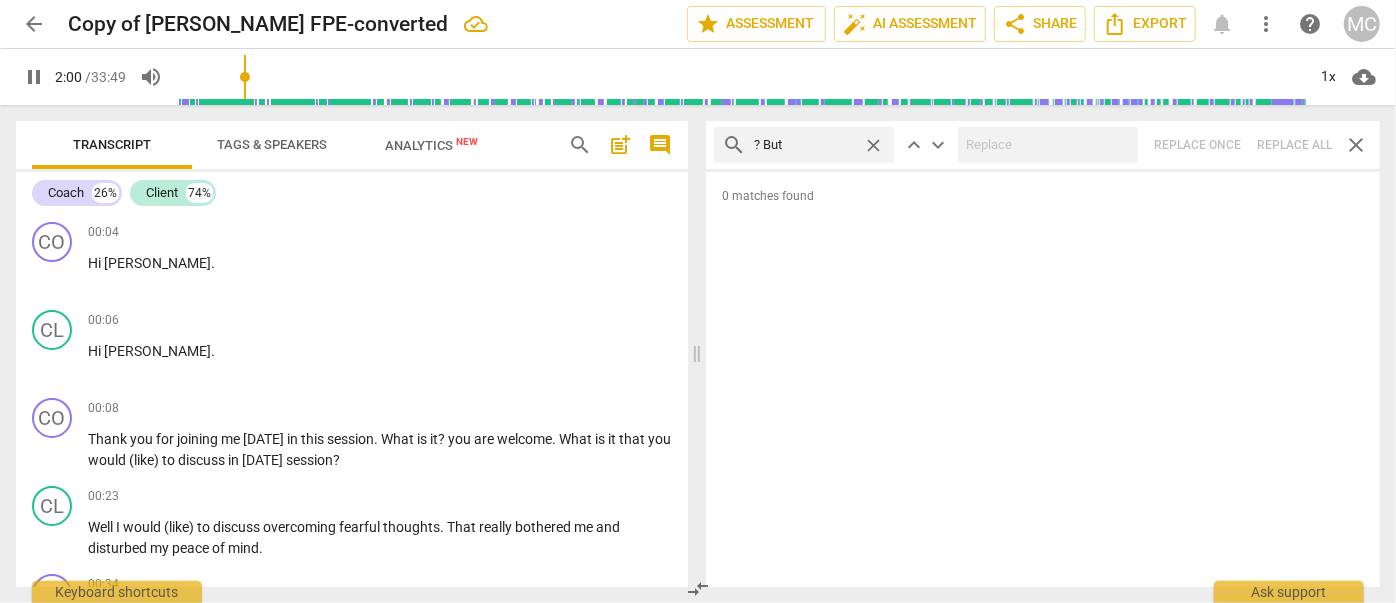drag, startPoint x: 878, startPoint y: 140, endPoint x: 853, endPoint y: 142, distance: 25.079872 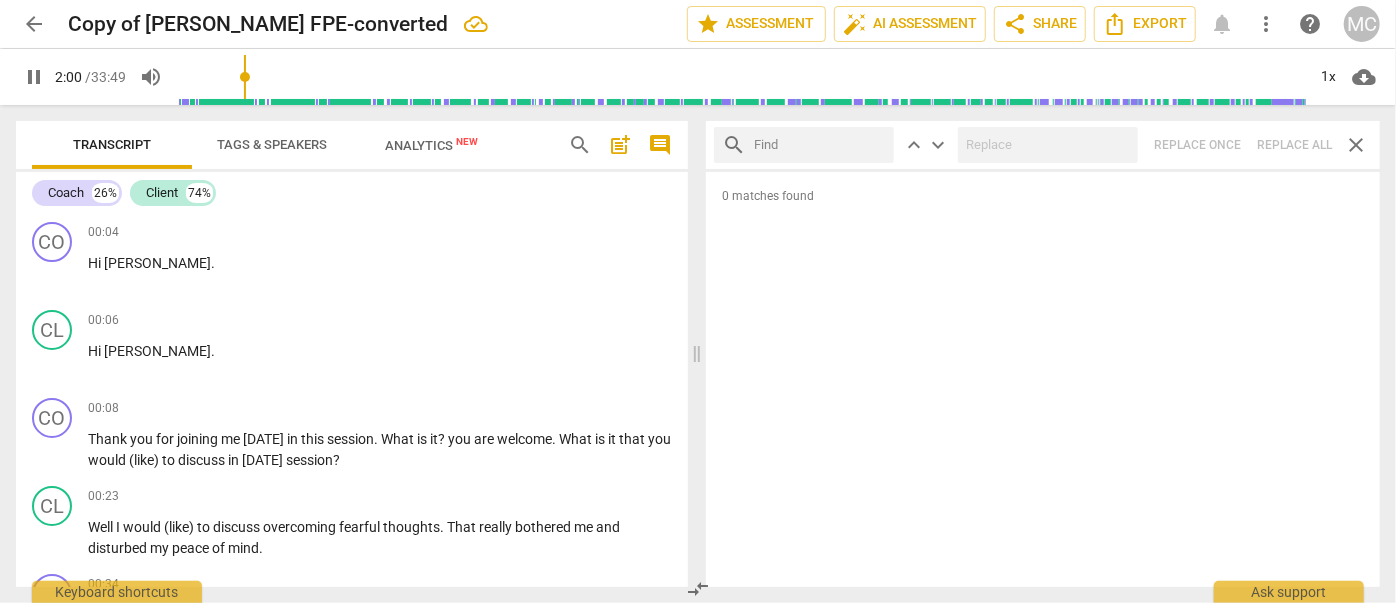 click at bounding box center (820, 145) 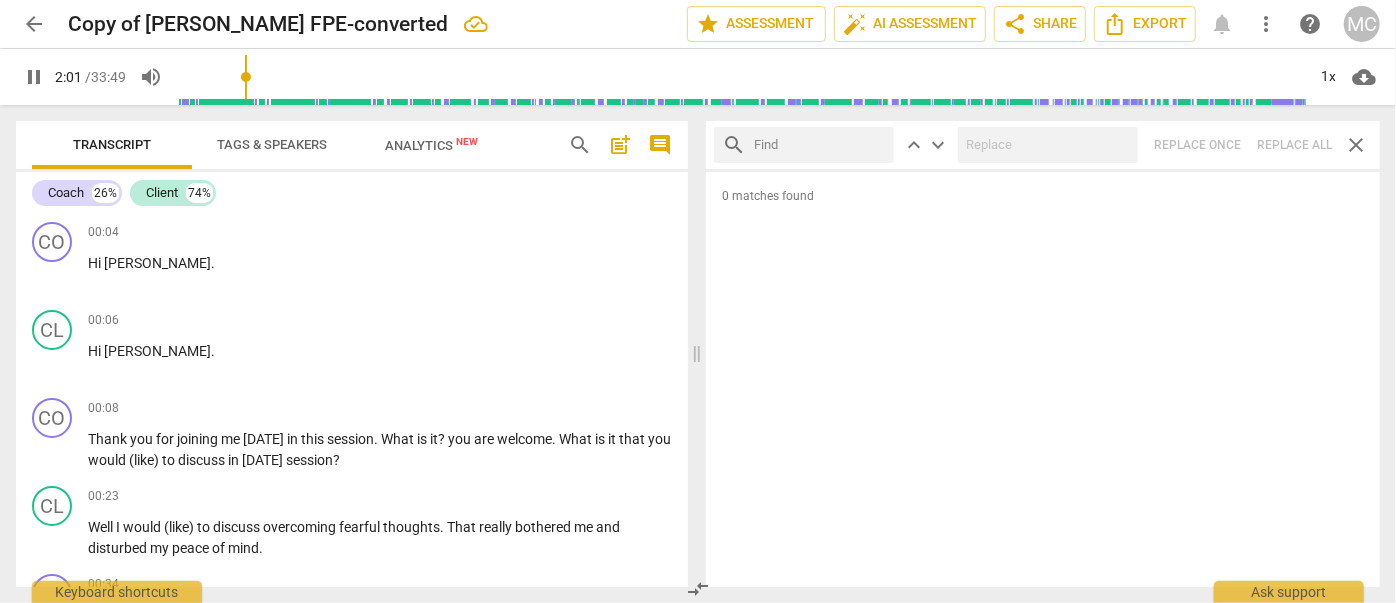 type on "122" 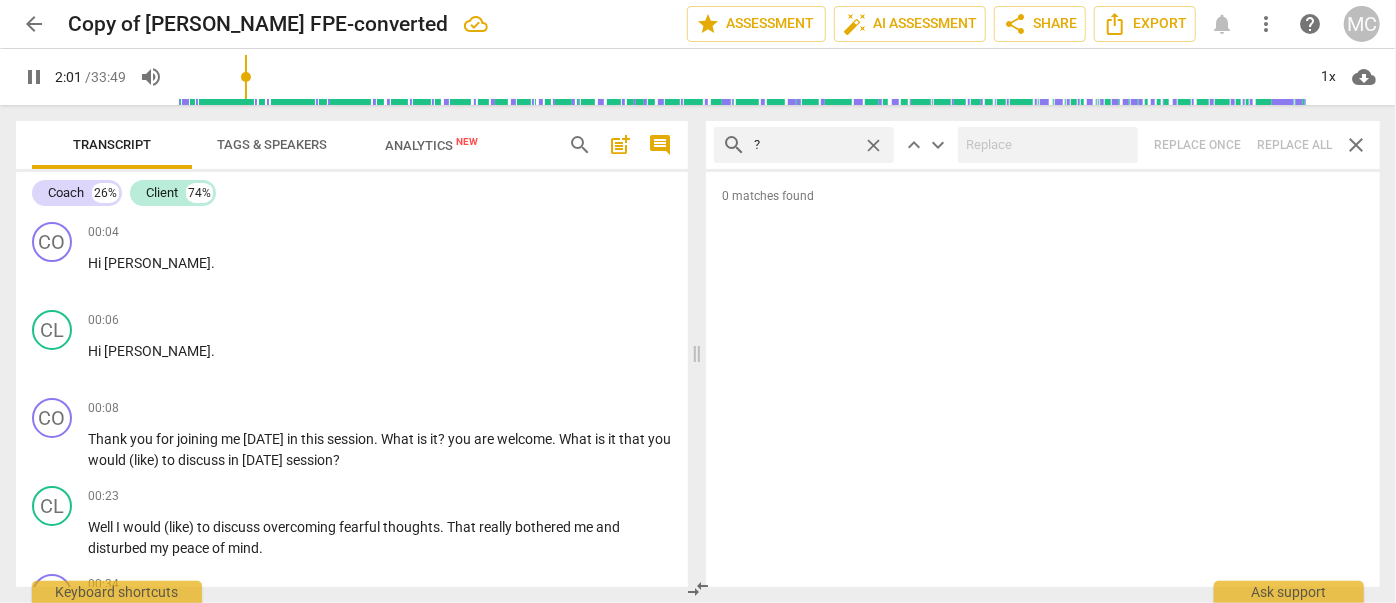 type on "?" 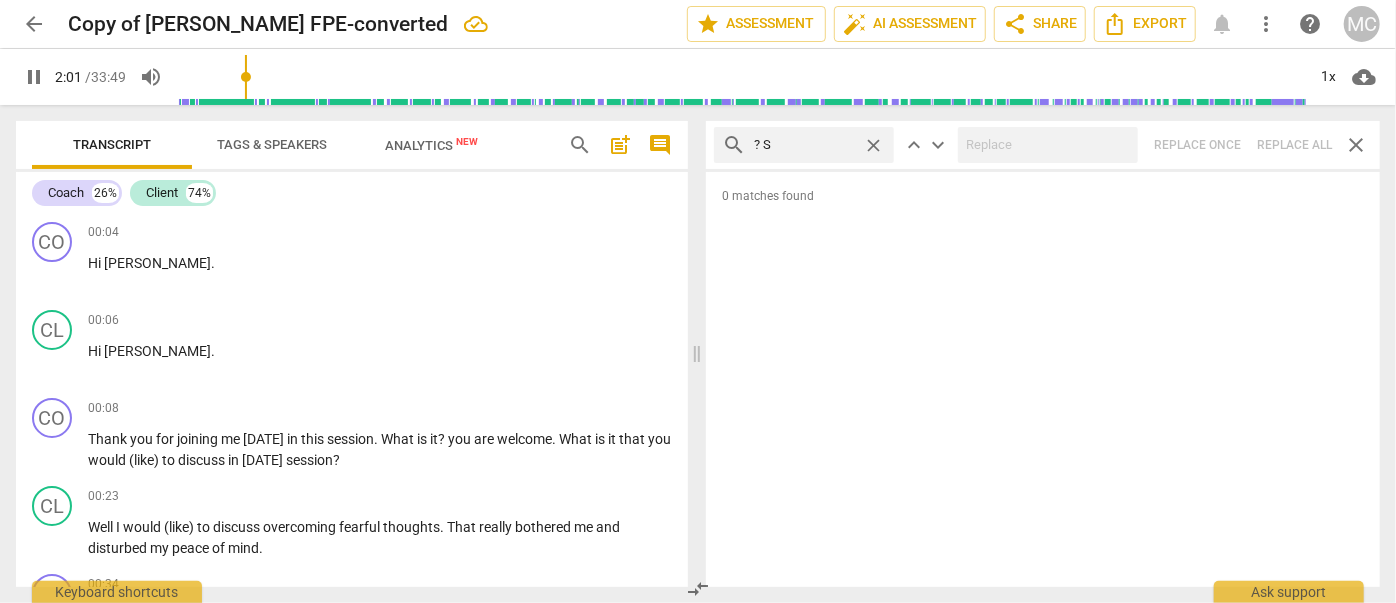 type on "? SO" 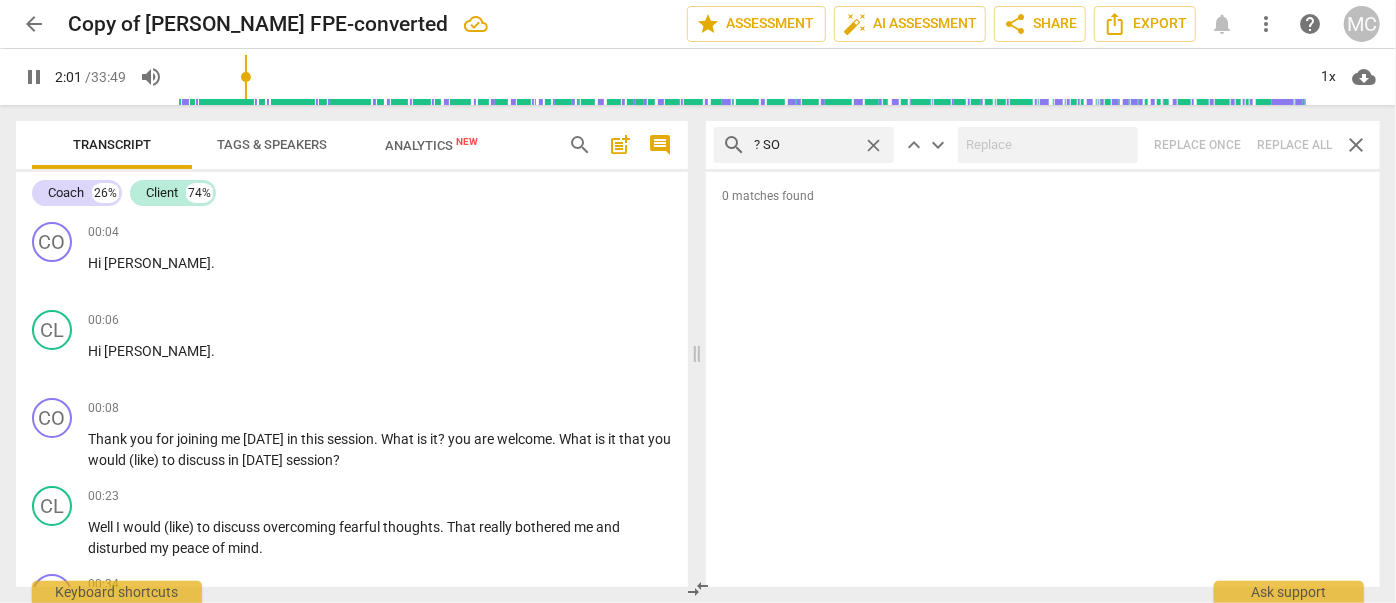 type on "122" 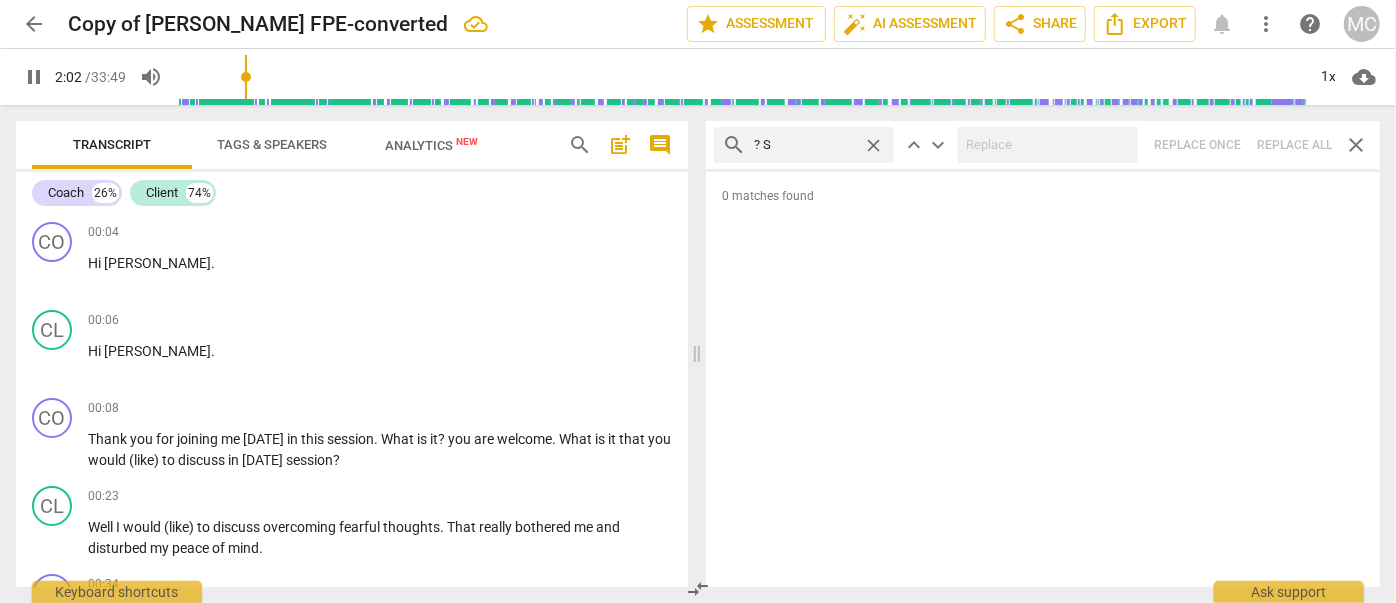 type on "? So" 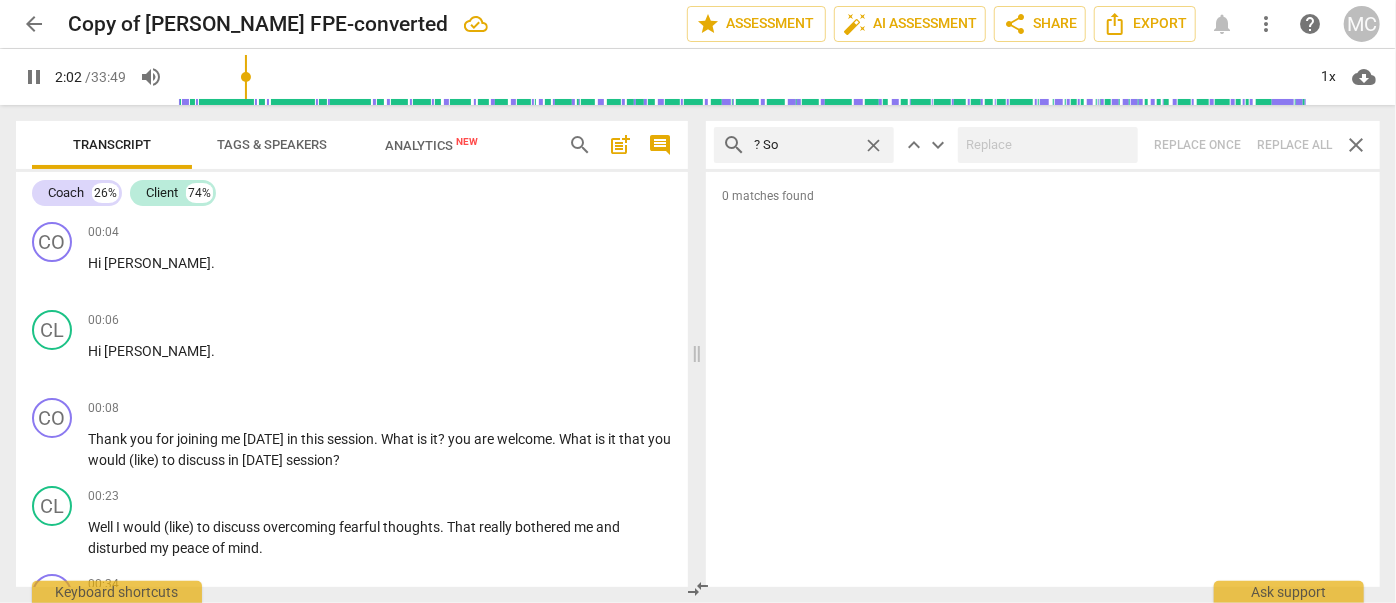 type on "122" 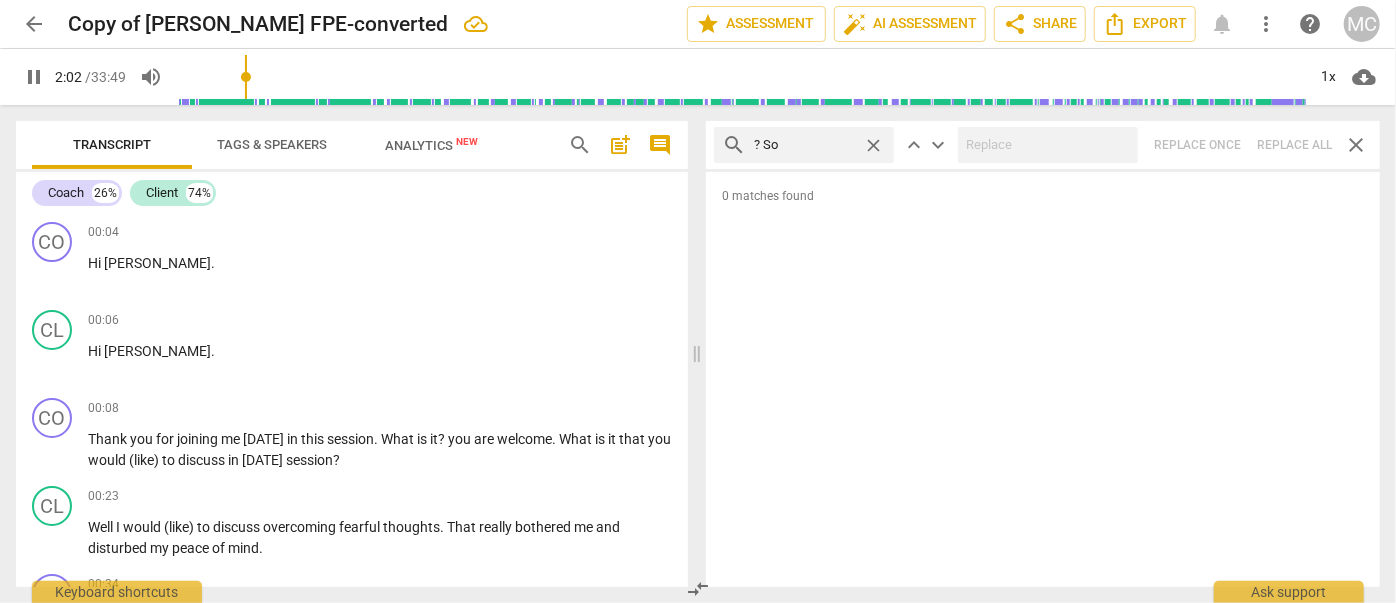 type on "? So" 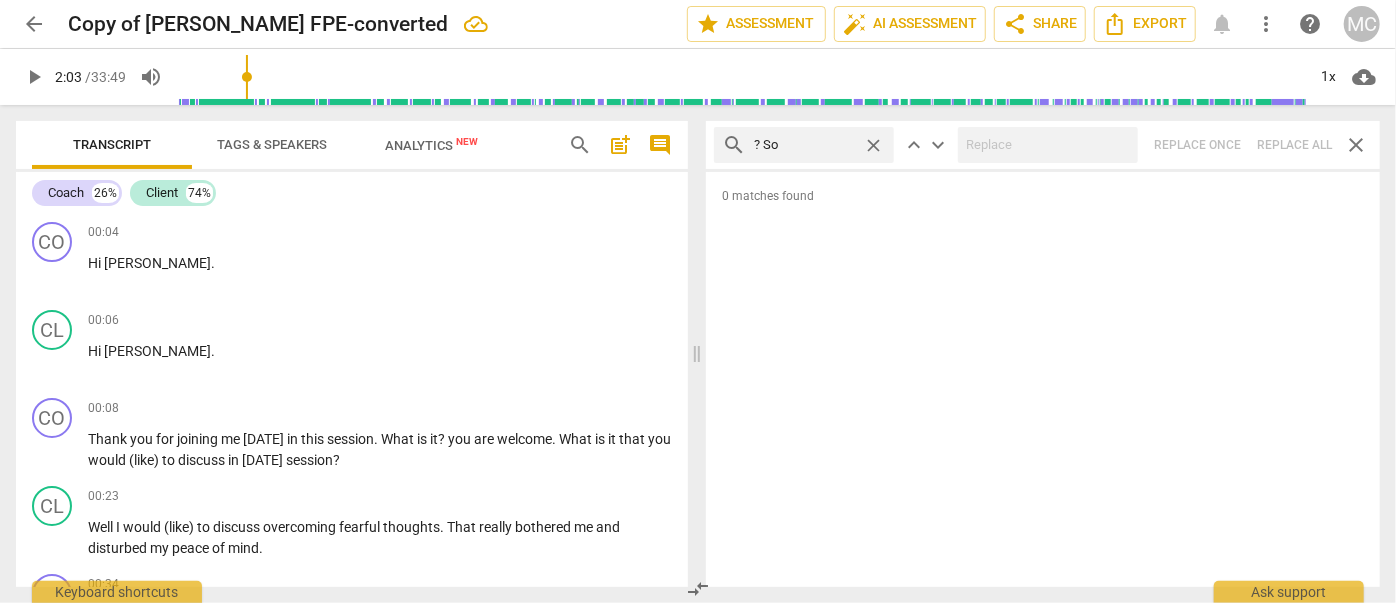 type on "124" 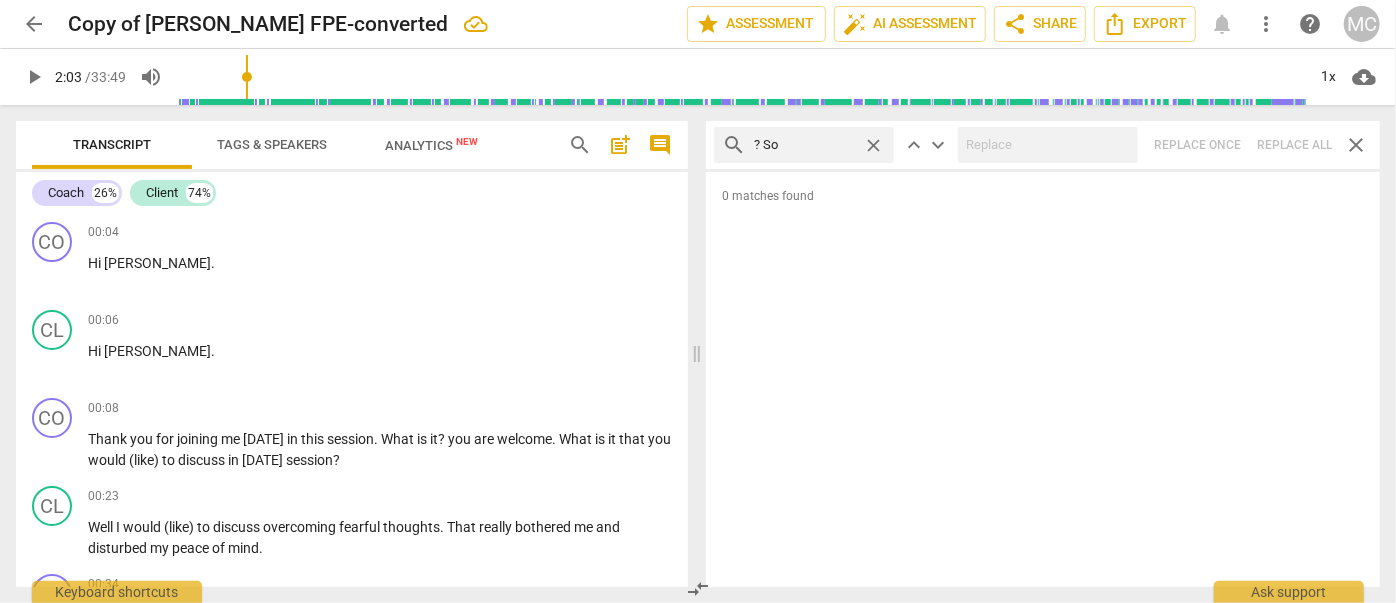 click on "search ? So close keyboard_arrow_up keyboard_arrow_down Replace once Replace all close" at bounding box center [1043, 145] 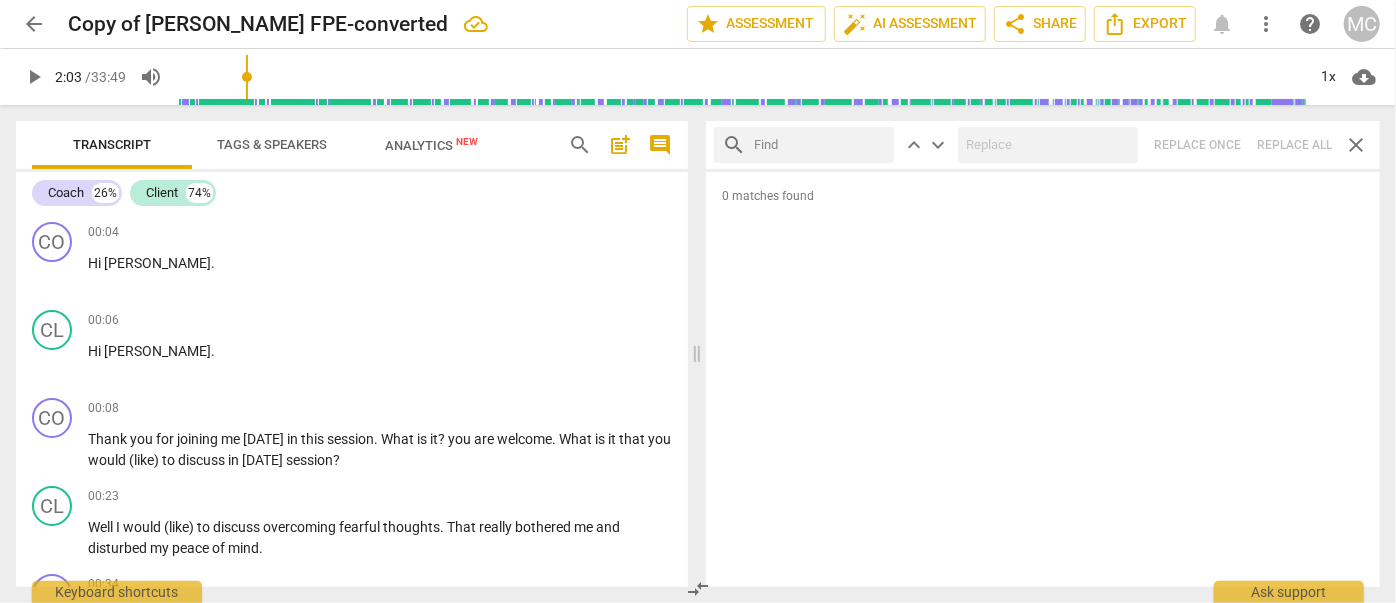 click at bounding box center [820, 145] 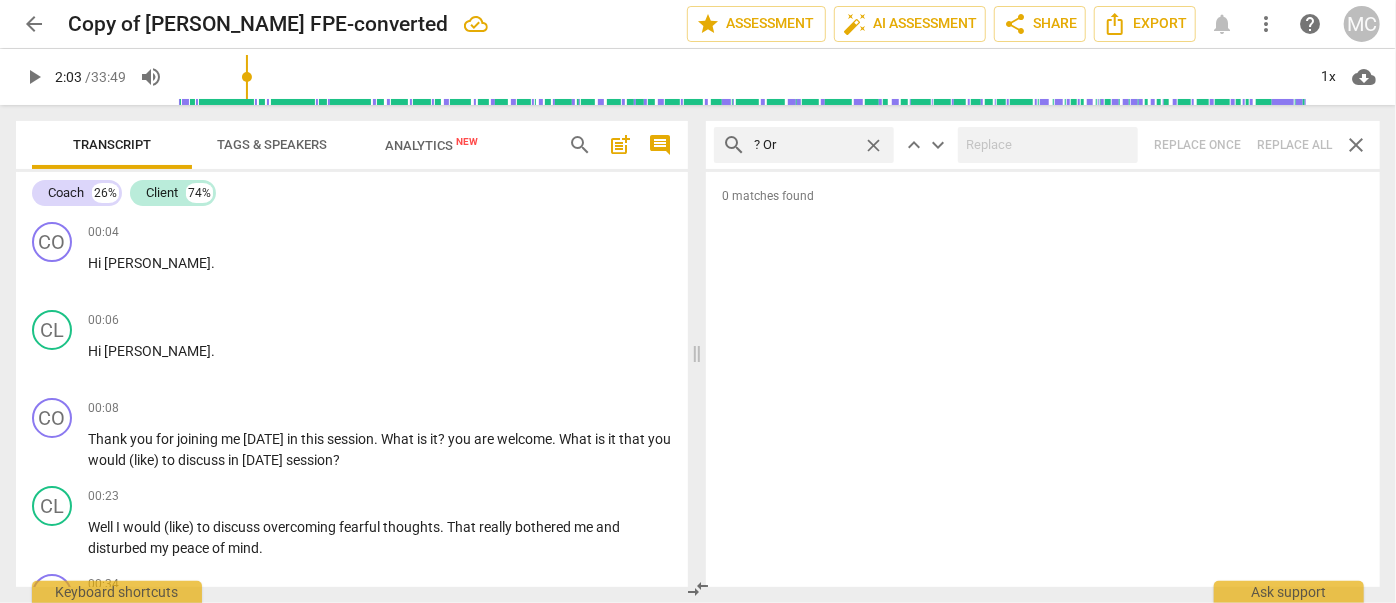 type on "? Or" 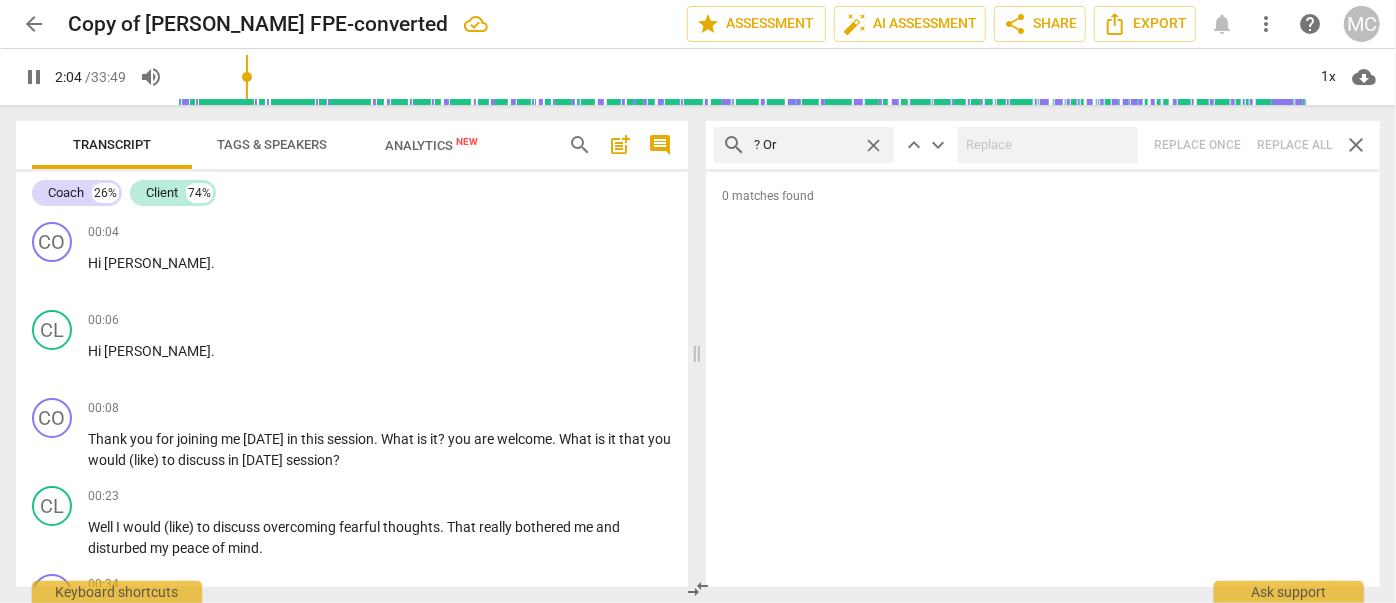 click on "search ? Or close keyboard_arrow_up keyboard_arrow_down Replace once Replace all close" at bounding box center (1043, 145) 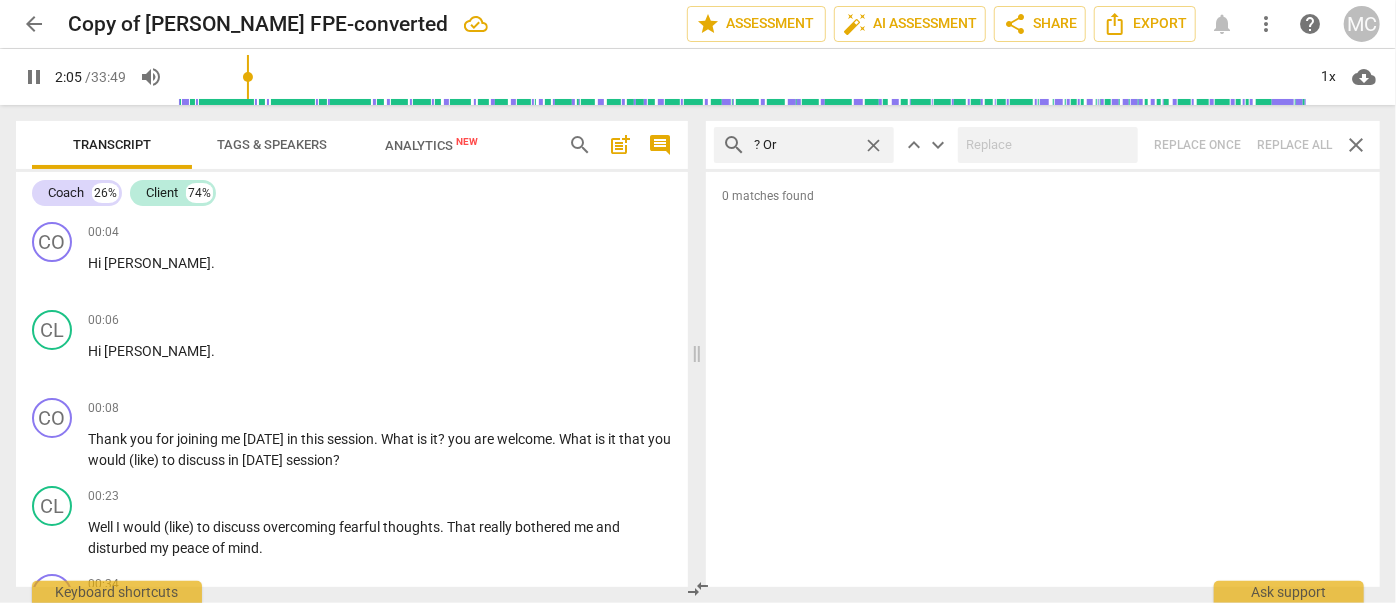 type on "126" 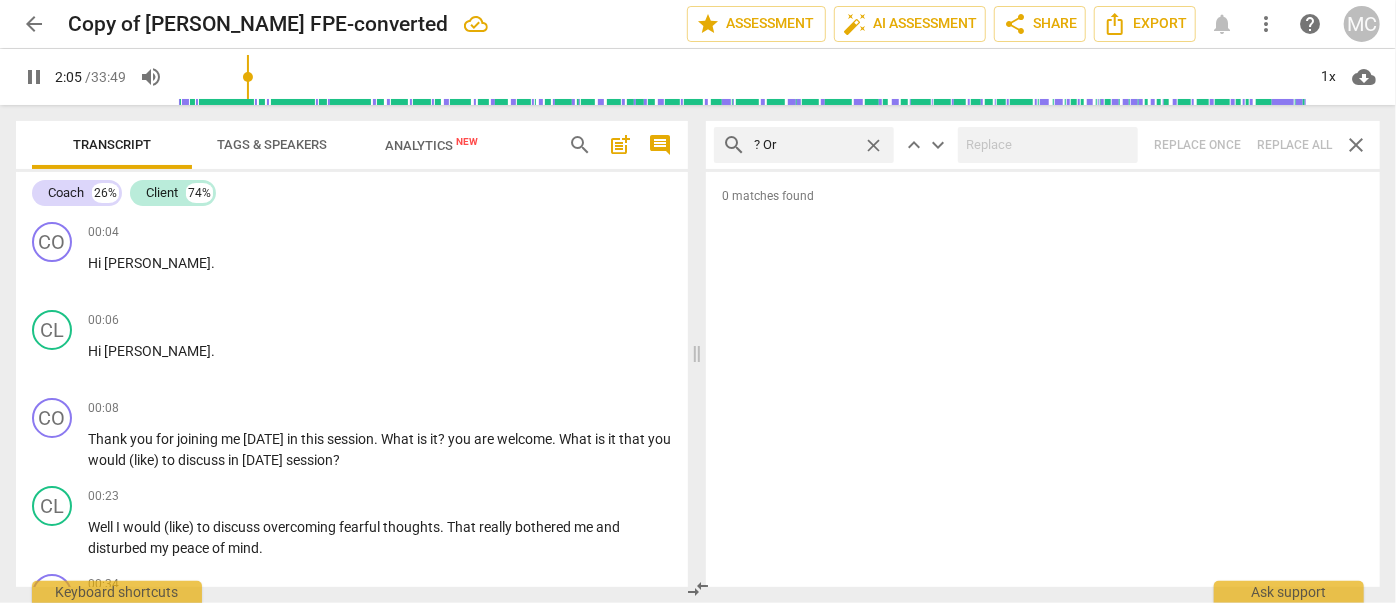 click on "close" at bounding box center [873, 145] 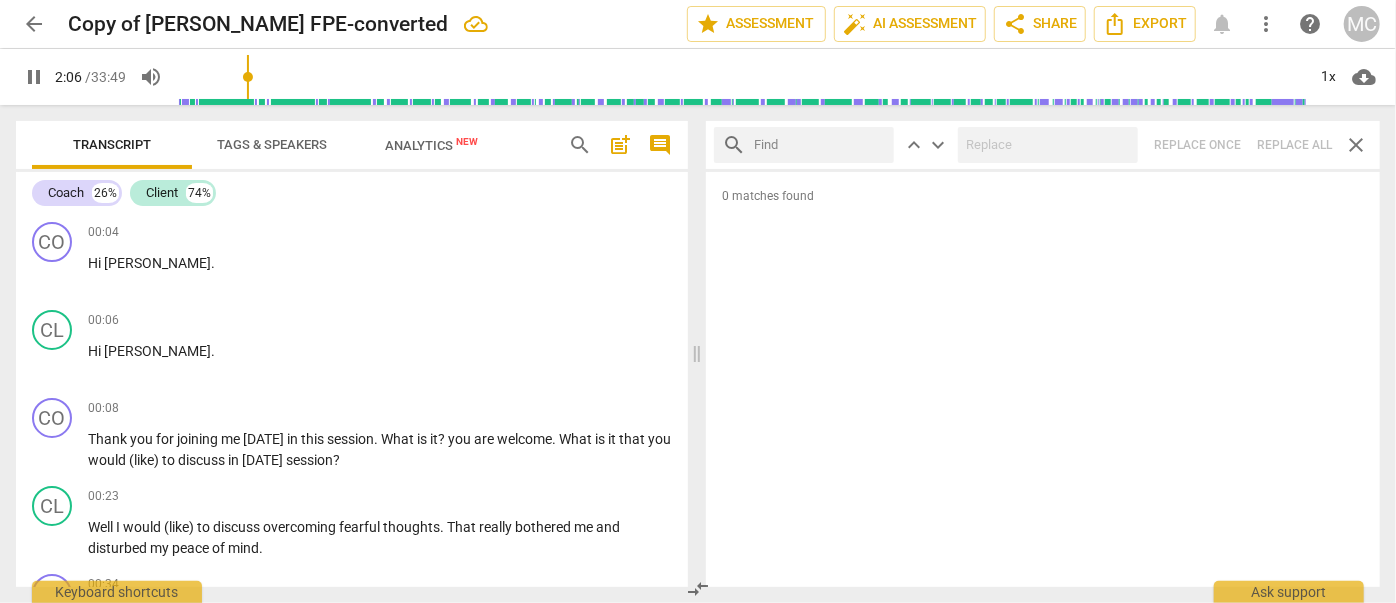 click at bounding box center (820, 145) 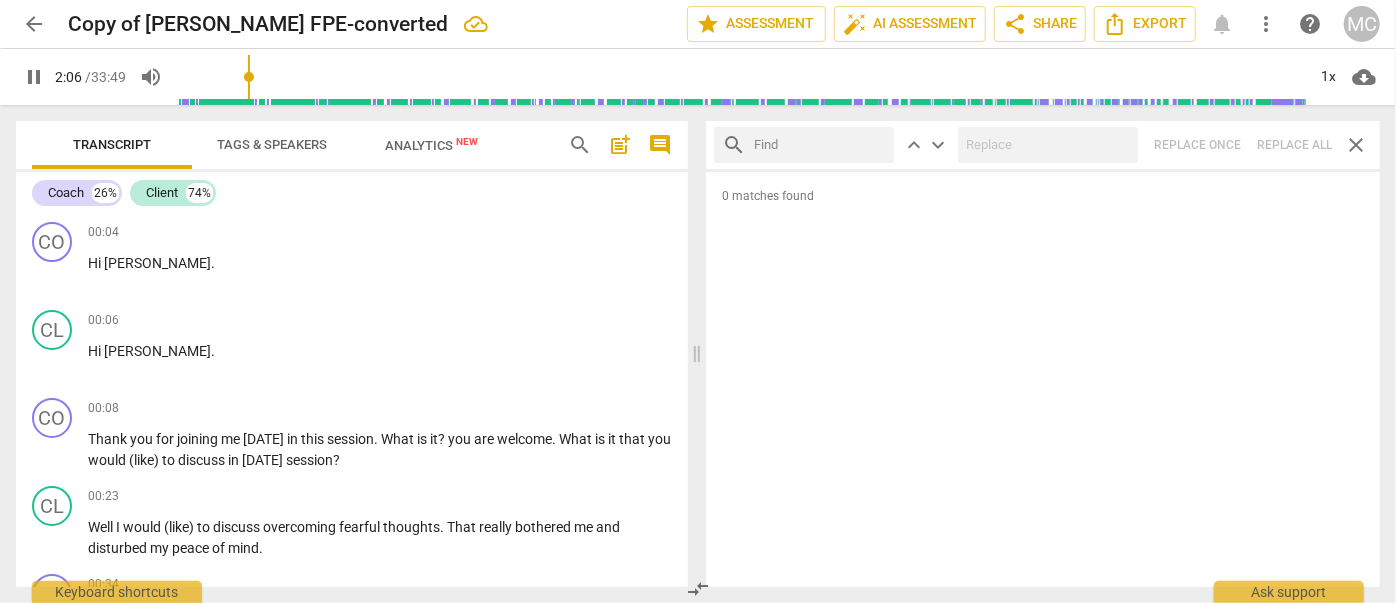 type on "127" 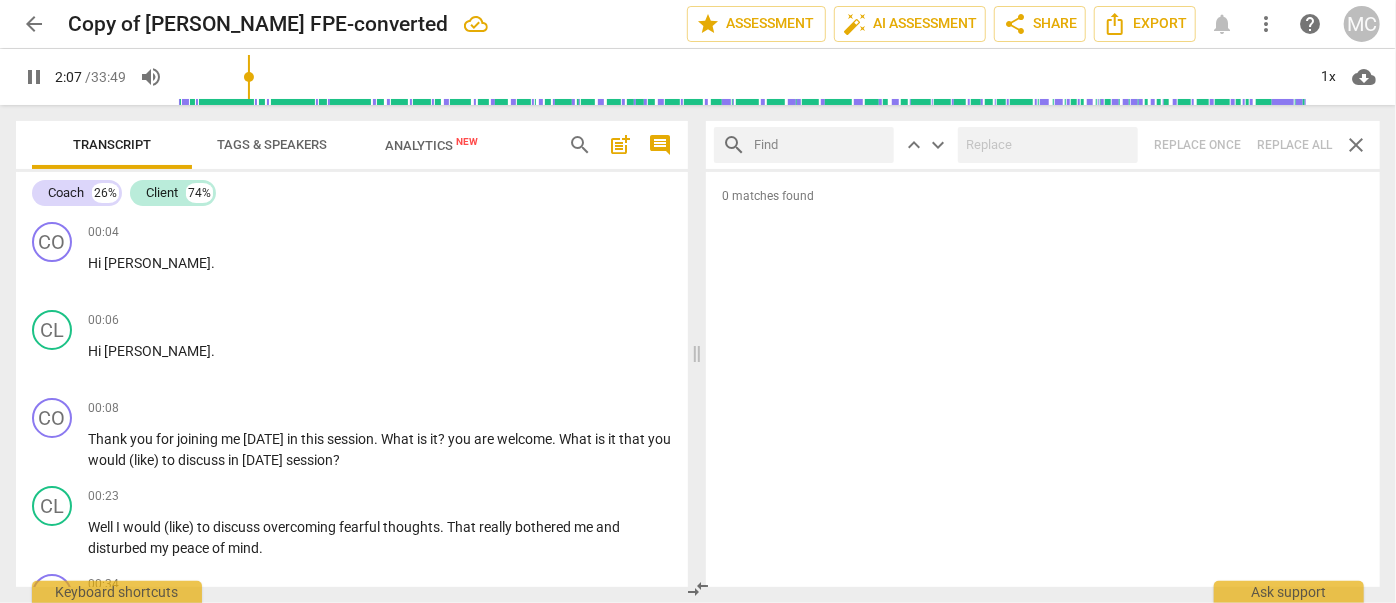 type on "?" 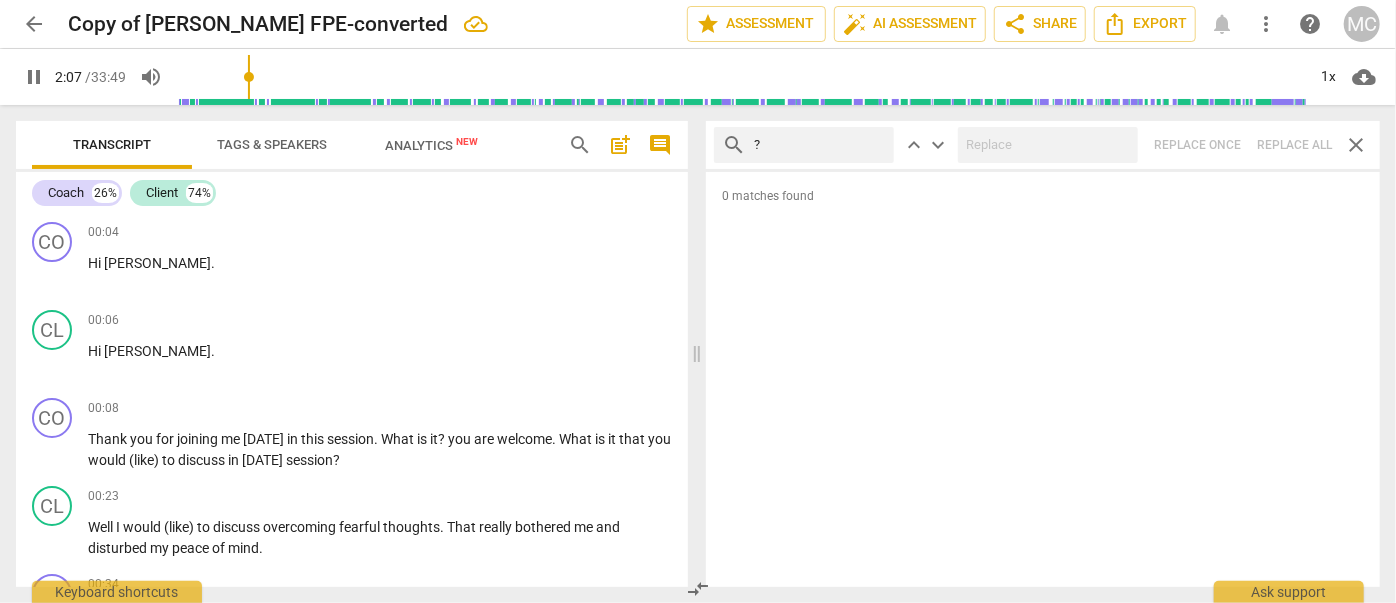 type on "127" 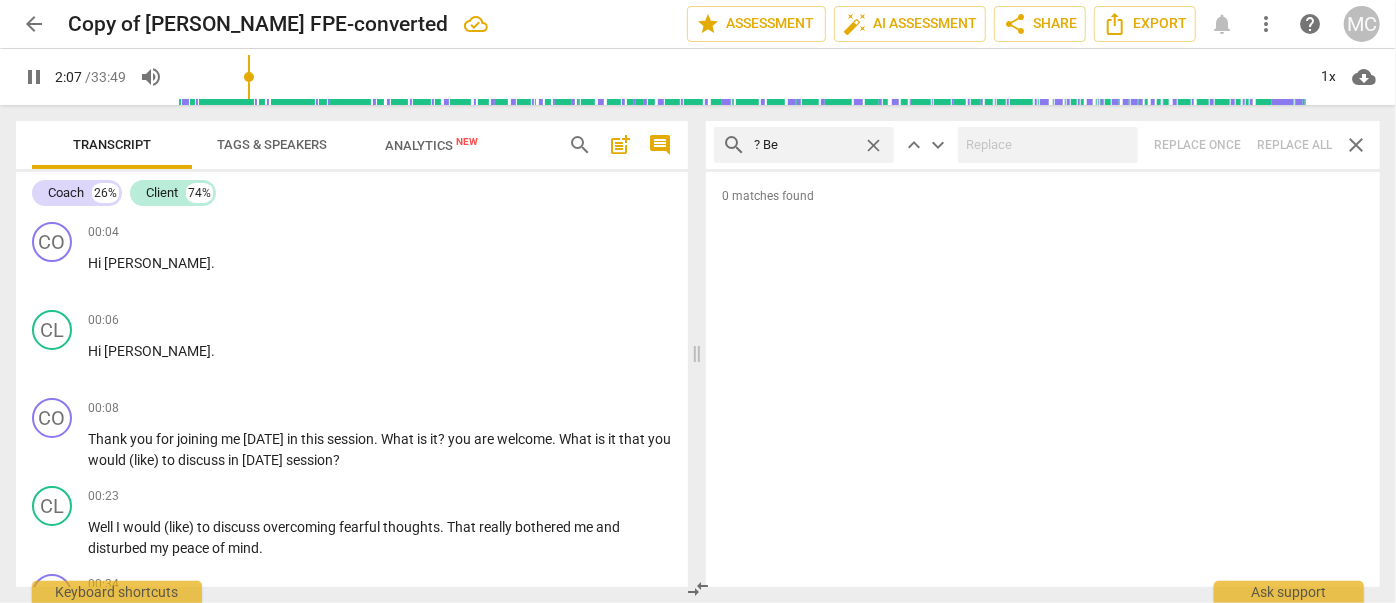 type 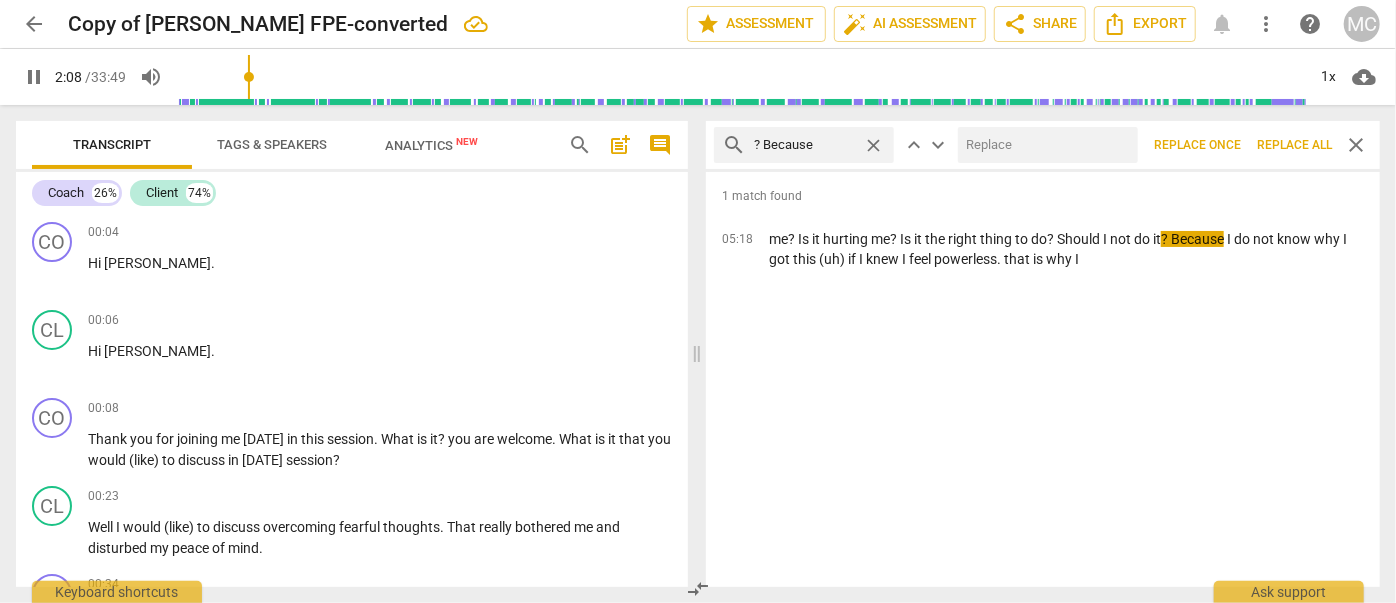 click at bounding box center [1044, 145] 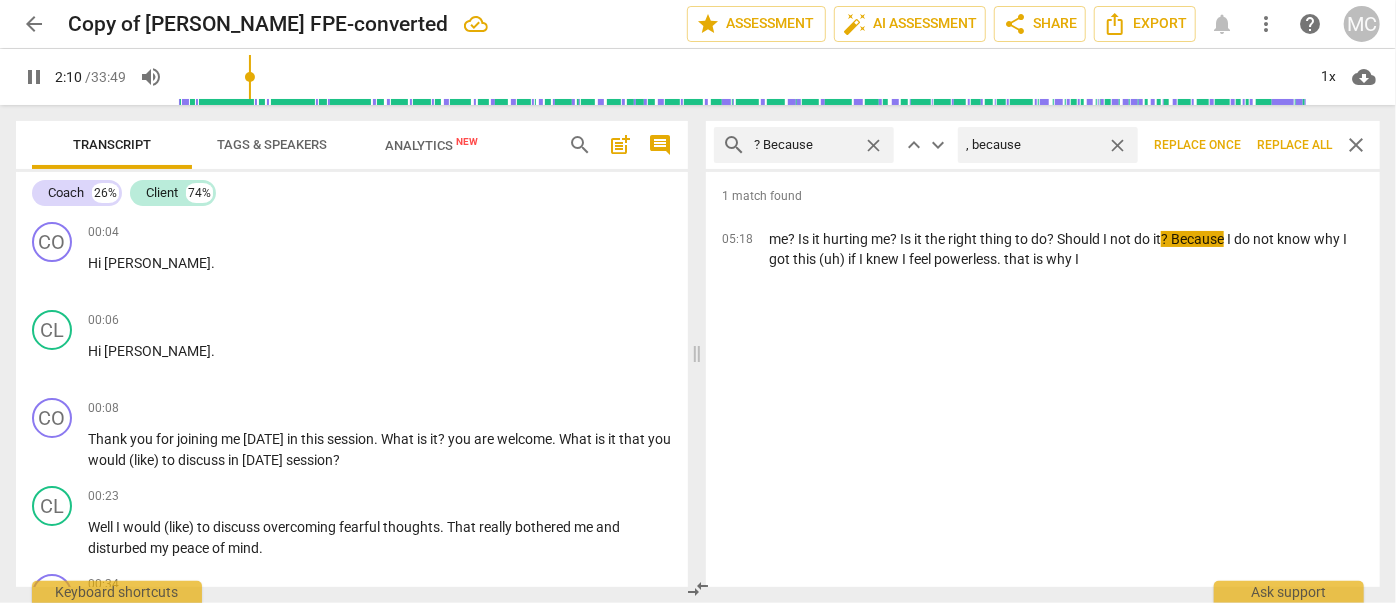 click on "Replace all" at bounding box center [1294, 145] 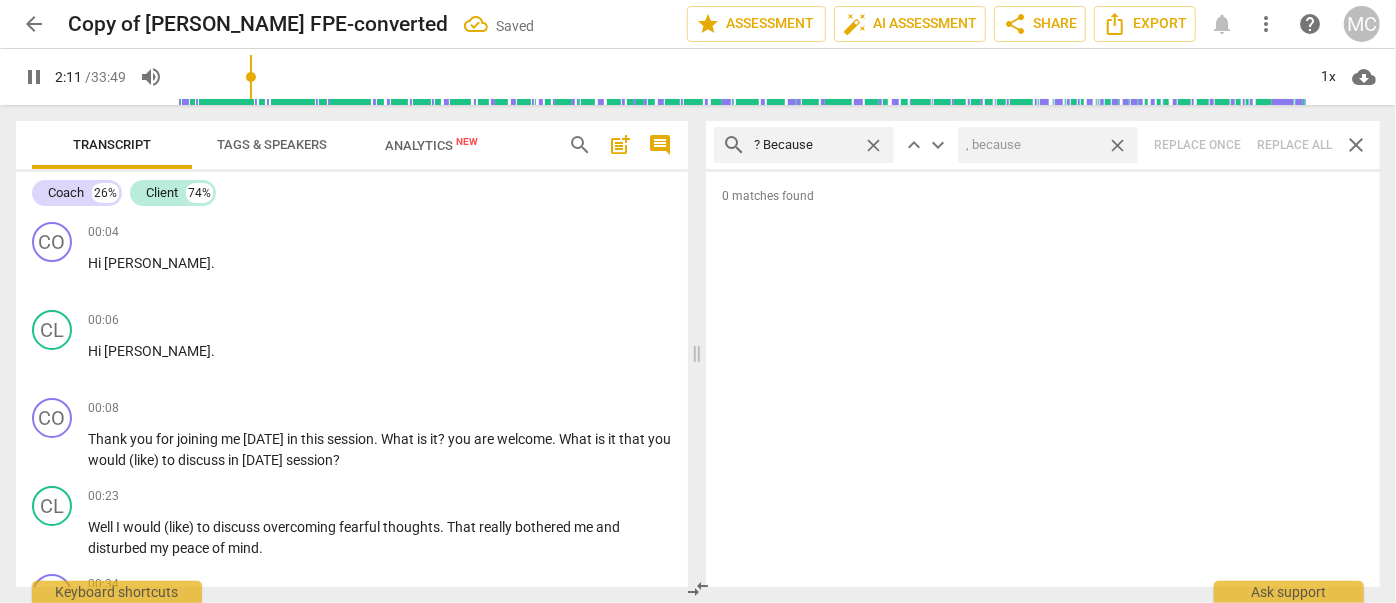 click on "close" at bounding box center (1117, 145) 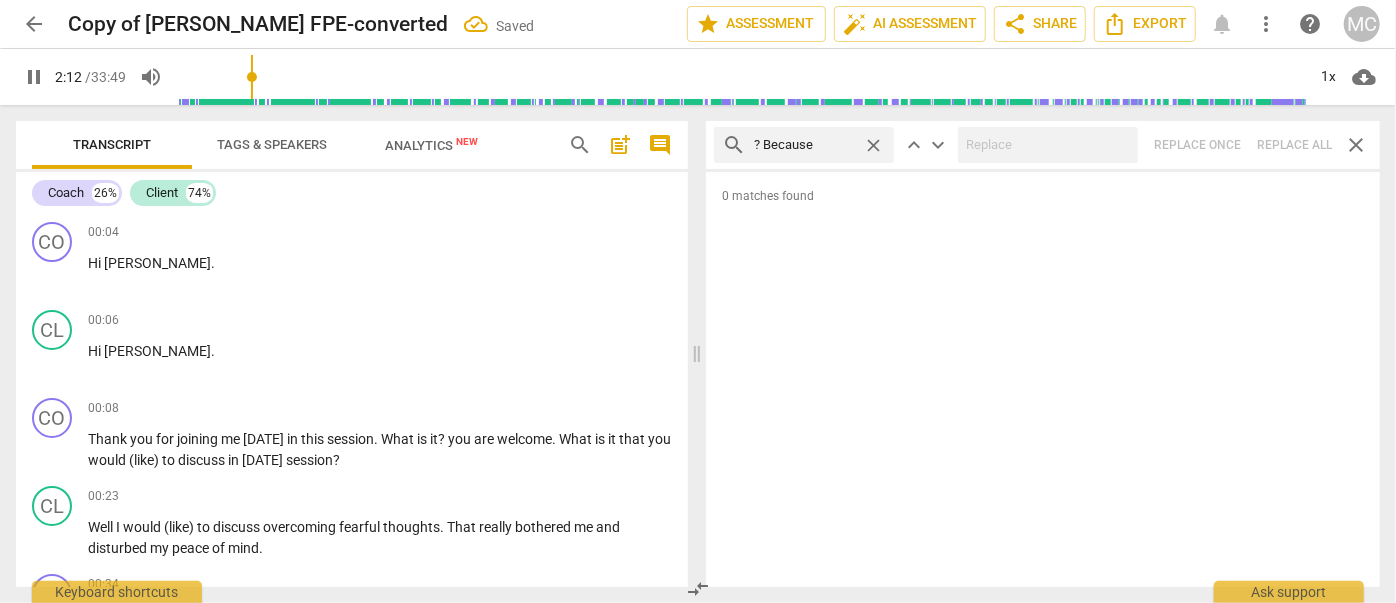 click on "close" at bounding box center [873, 145] 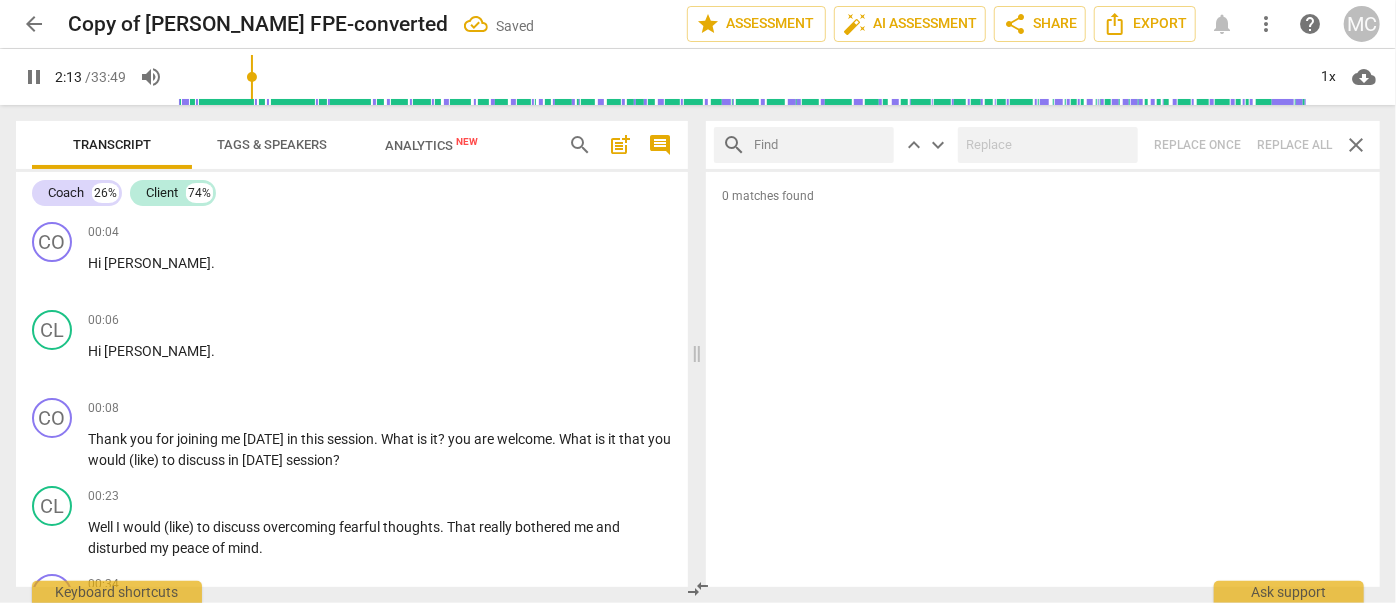 click at bounding box center (820, 145) 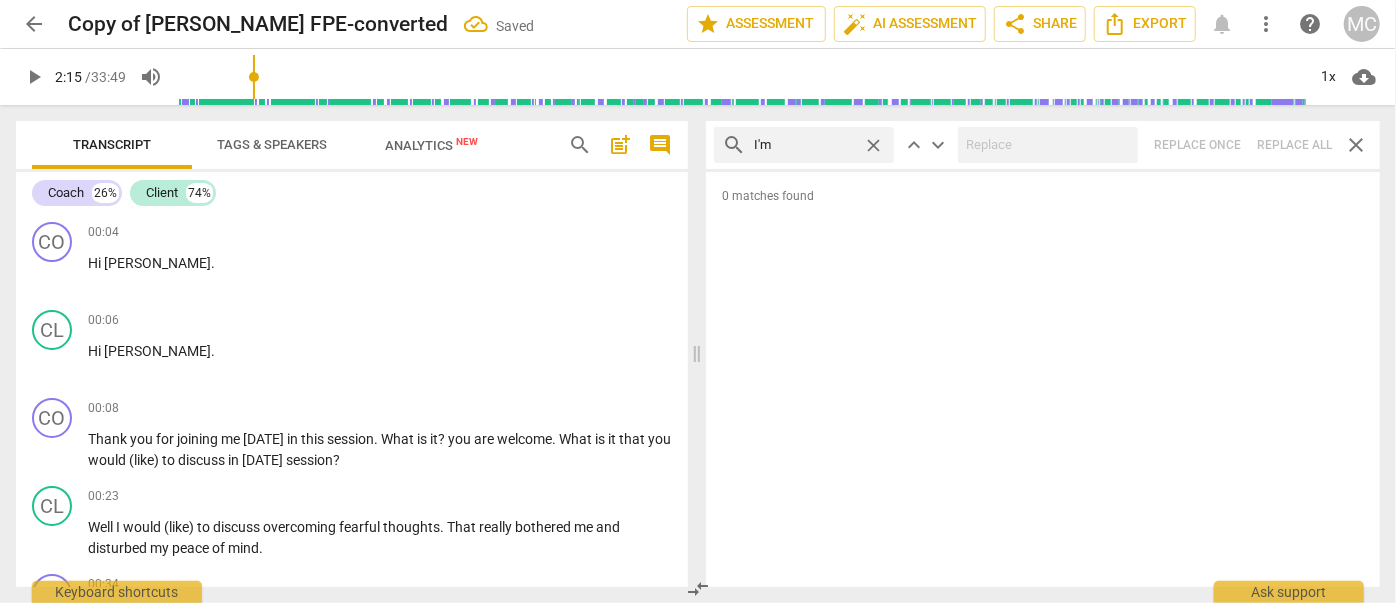click on "search I'm close keyboard_arrow_up keyboard_arrow_down Replace once Replace all close" at bounding box center [1043, 145] 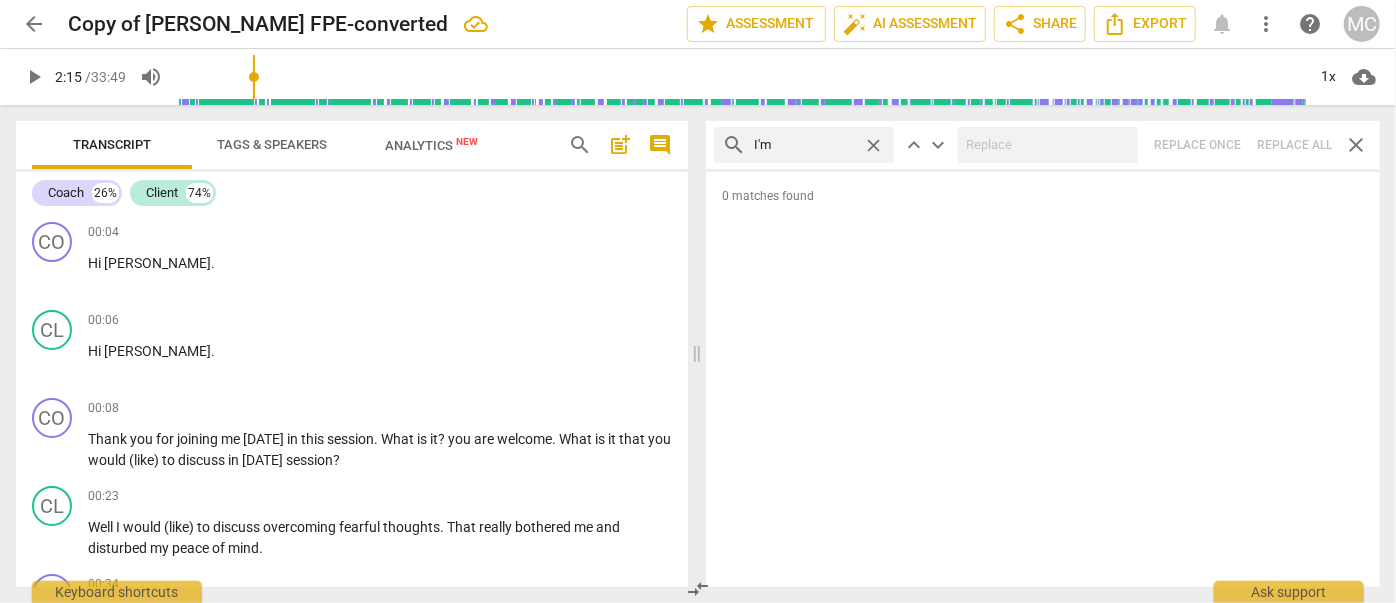 drag, startPoint x: 874, startPoint y: 140, endPoint x: 778, endPoint y: 145, distance: 96.13012 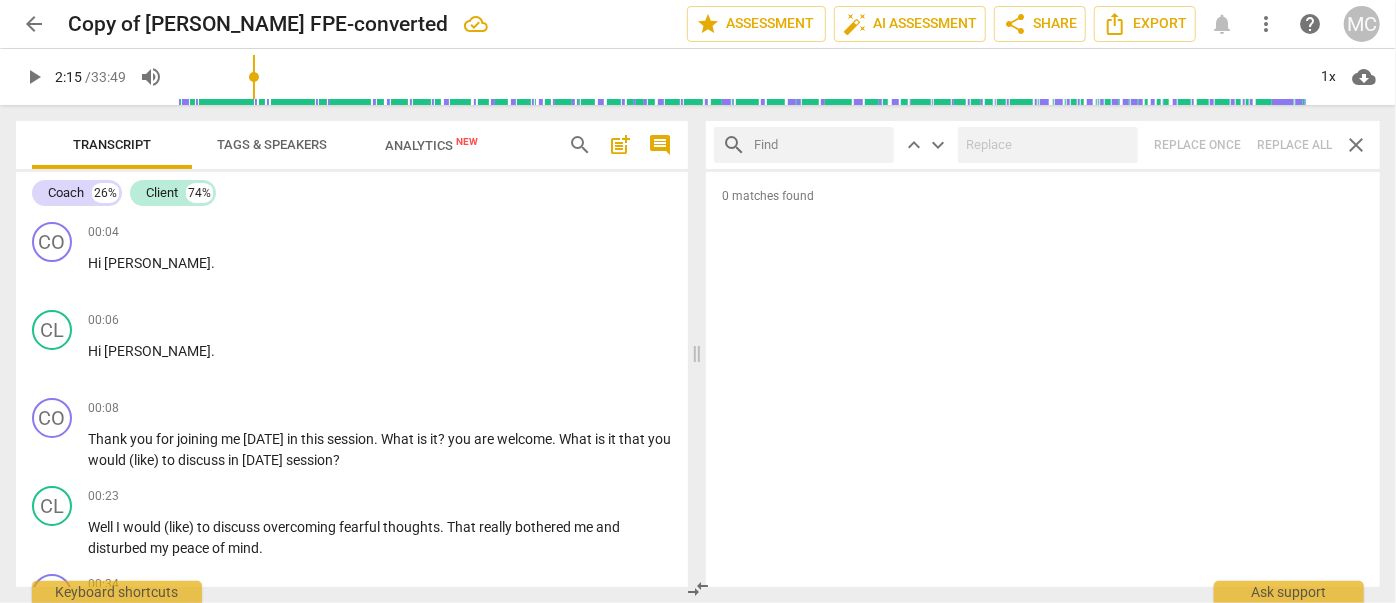 click at bounding box center (820, 145) 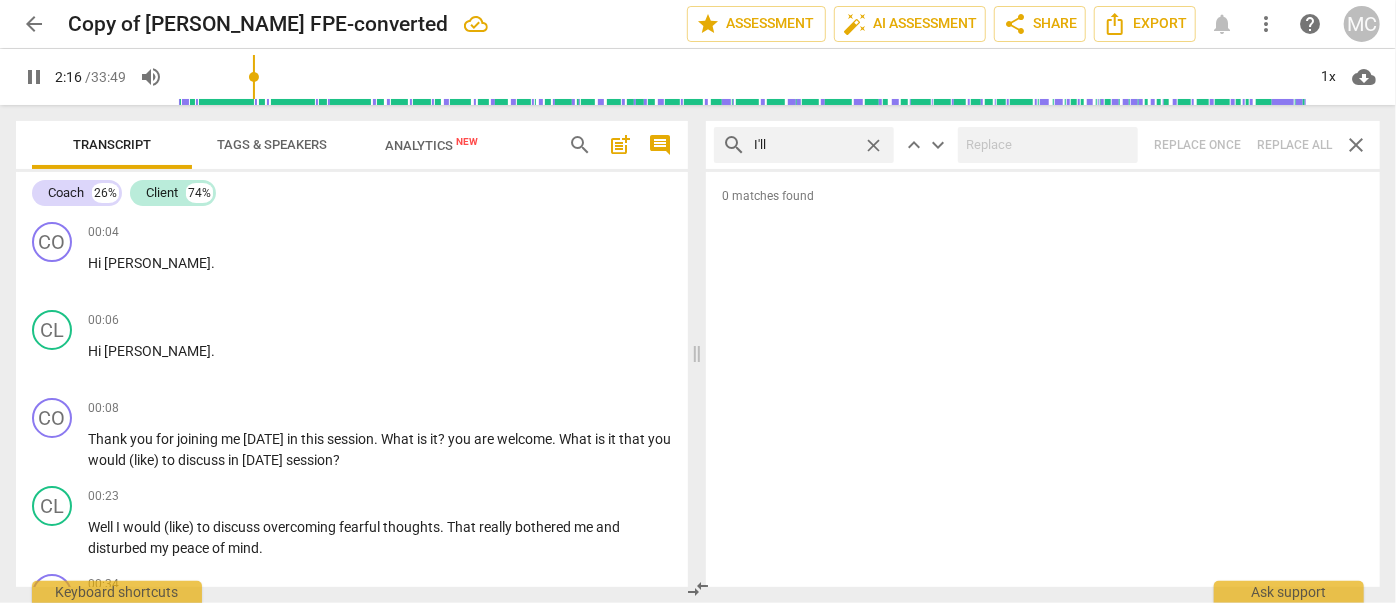 click on "search I'll close keyboard_arrow_up keyboard_arrow_down Replace once Replace all close" at bounding box center (1043, 145) 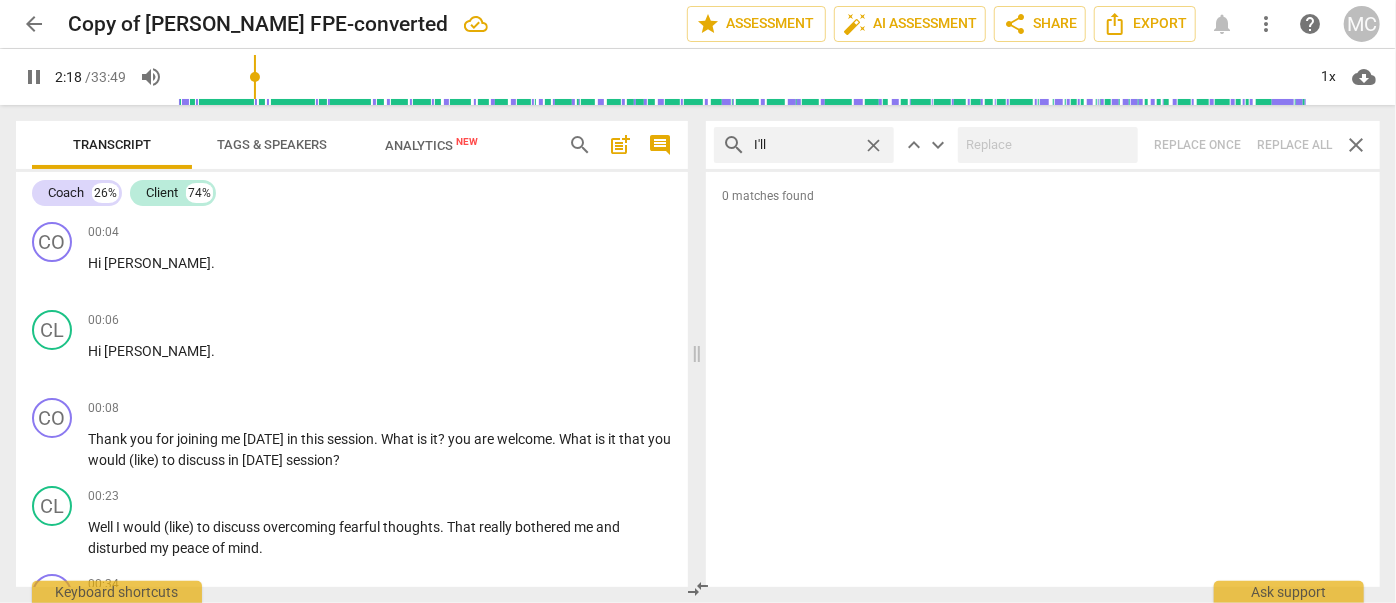 click on "close" at bounding box center (873, 145) 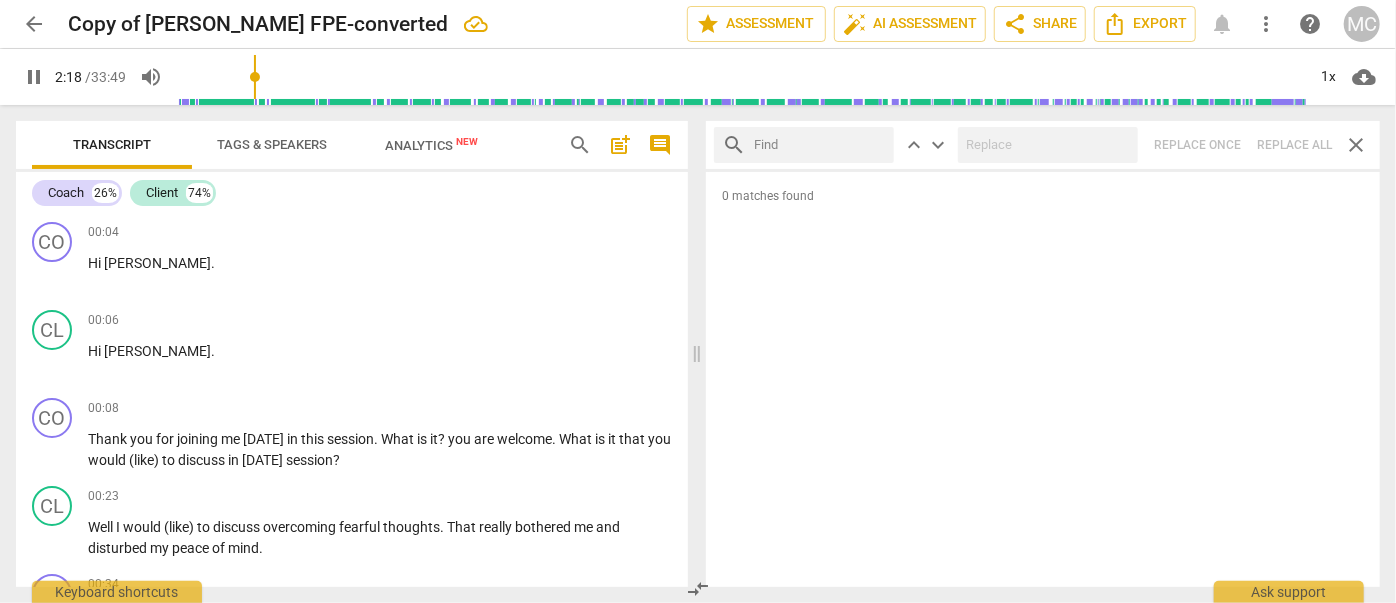 click at bounding box center [820, 145] 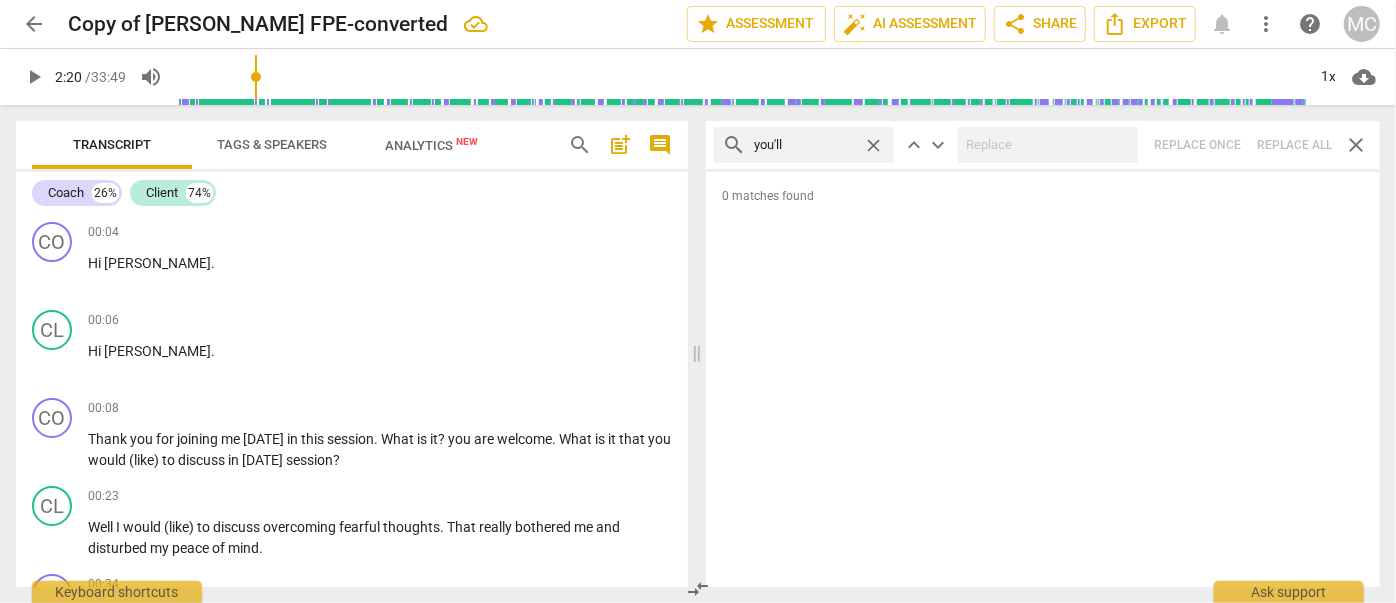 click on "search you'll close keyboard_arrow_up keyboard_arrow_down Replace once Replace all close" at bounding box center (1043, 145) 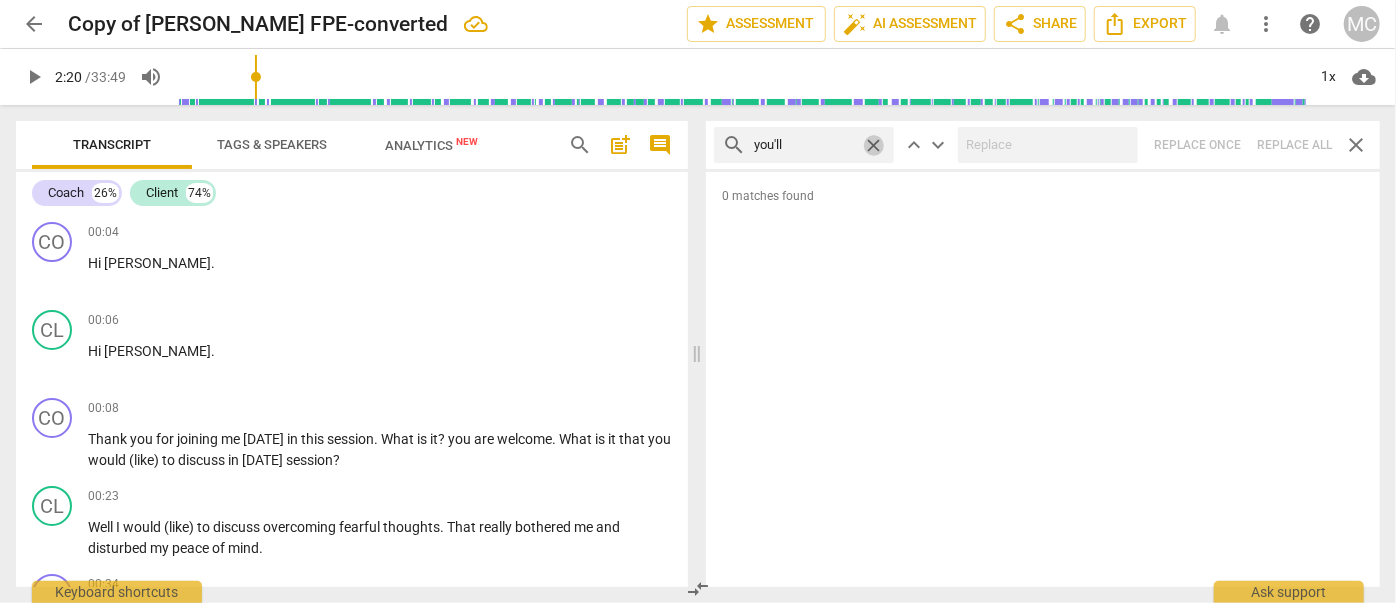 click on "close" at bounding box center (873, 145) 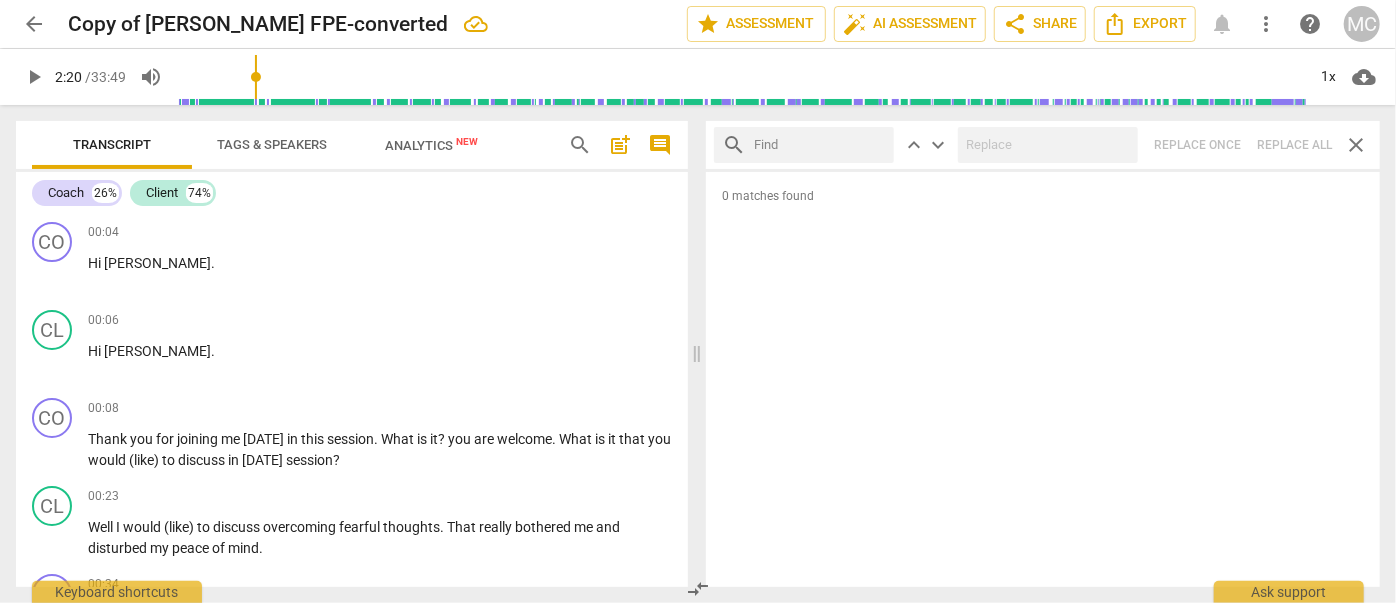 click at bounding box center [820, 145] 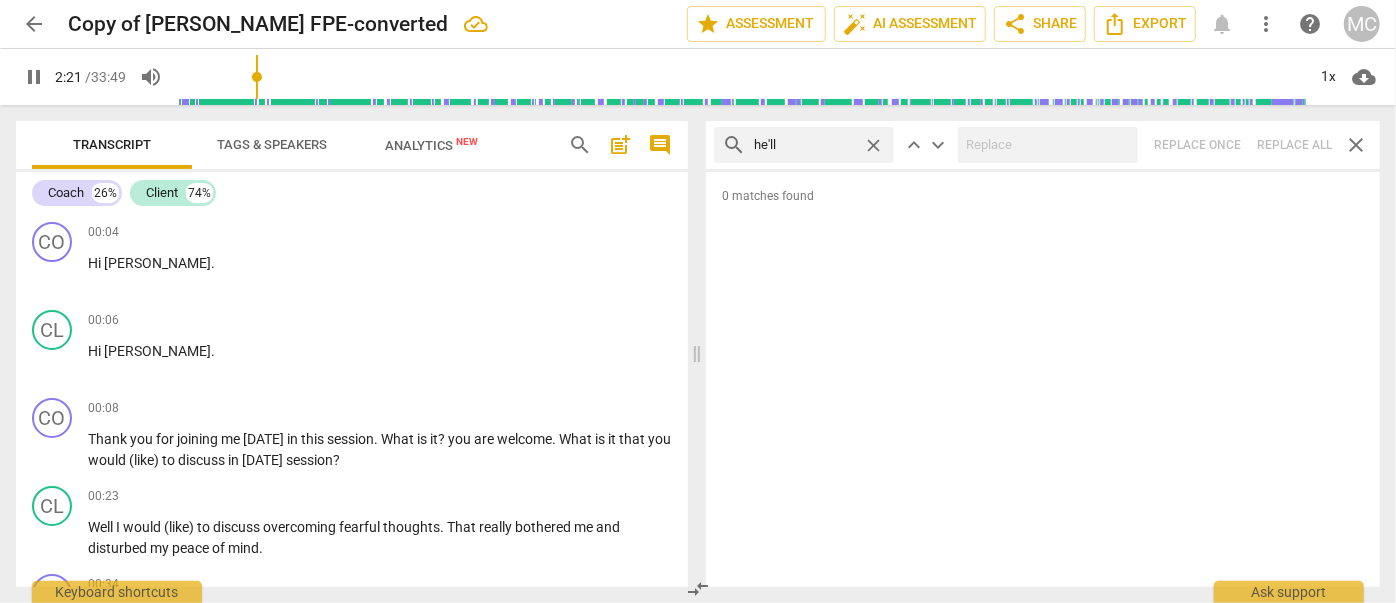 click on "search he'll close keyboard_arrow_up keyboard_arrow_down Replace once Replace all close" at bounding box center [1043, 145] 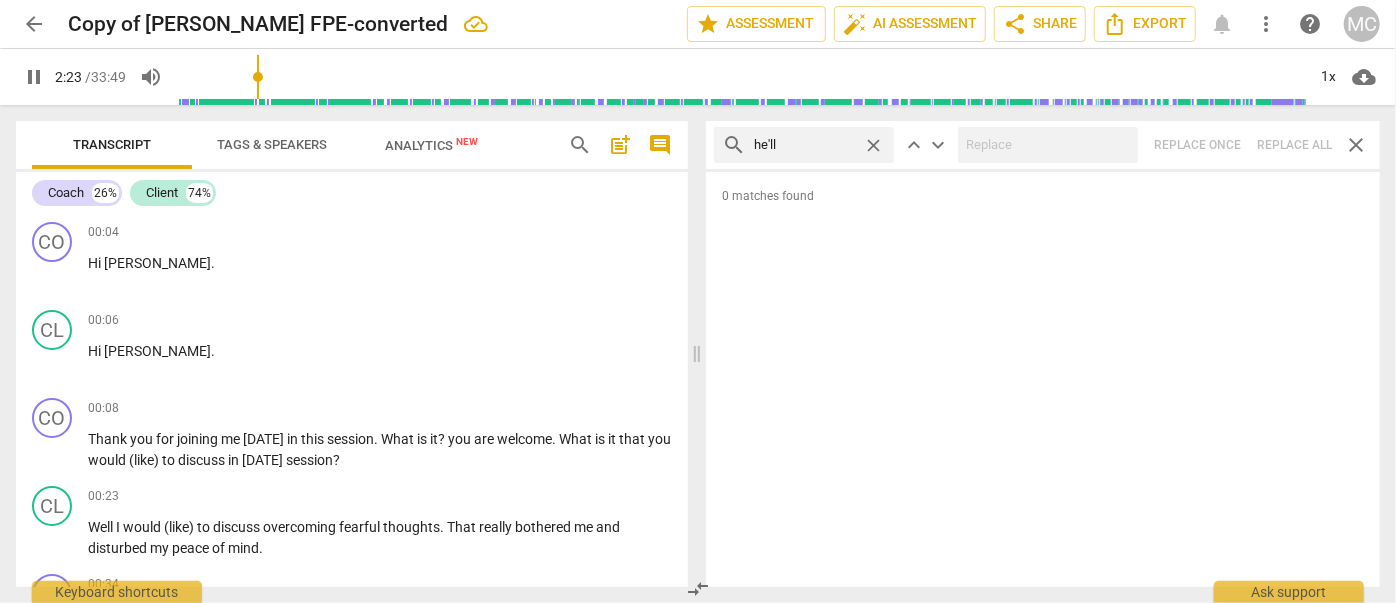 drag, startPoint x: 874, startPoint y: 143, endPoint x: 858, endPoint y: 143, distance: 16 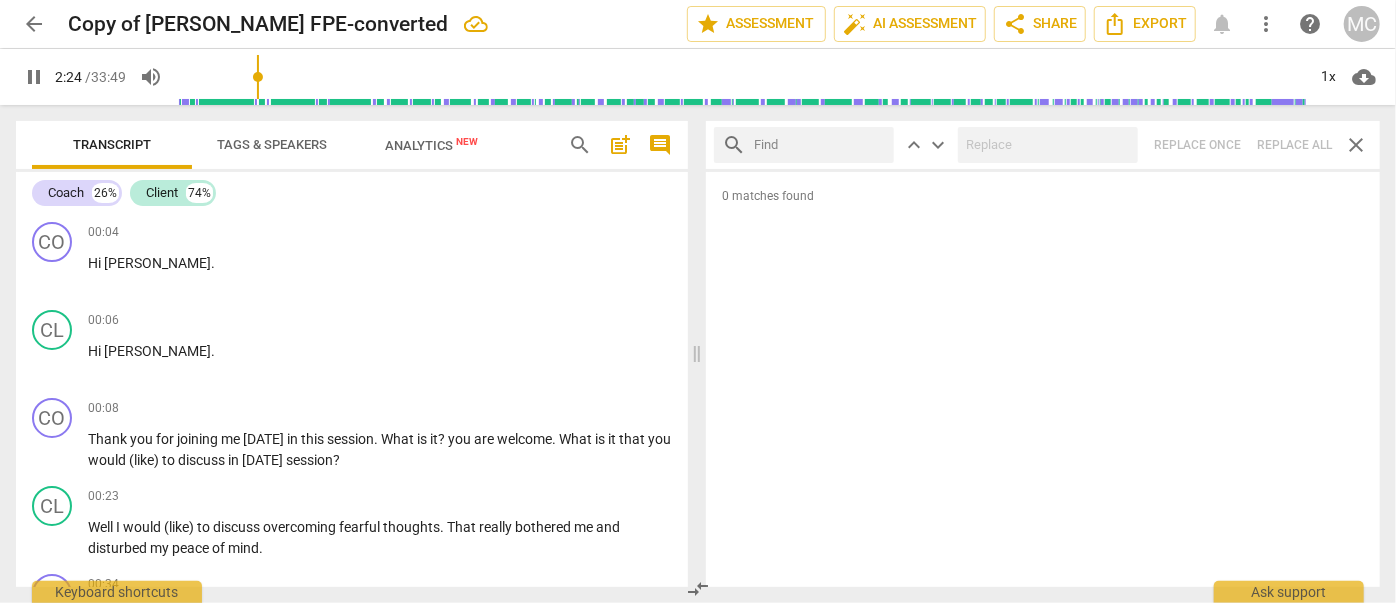 click at bounding box center (820, 145) 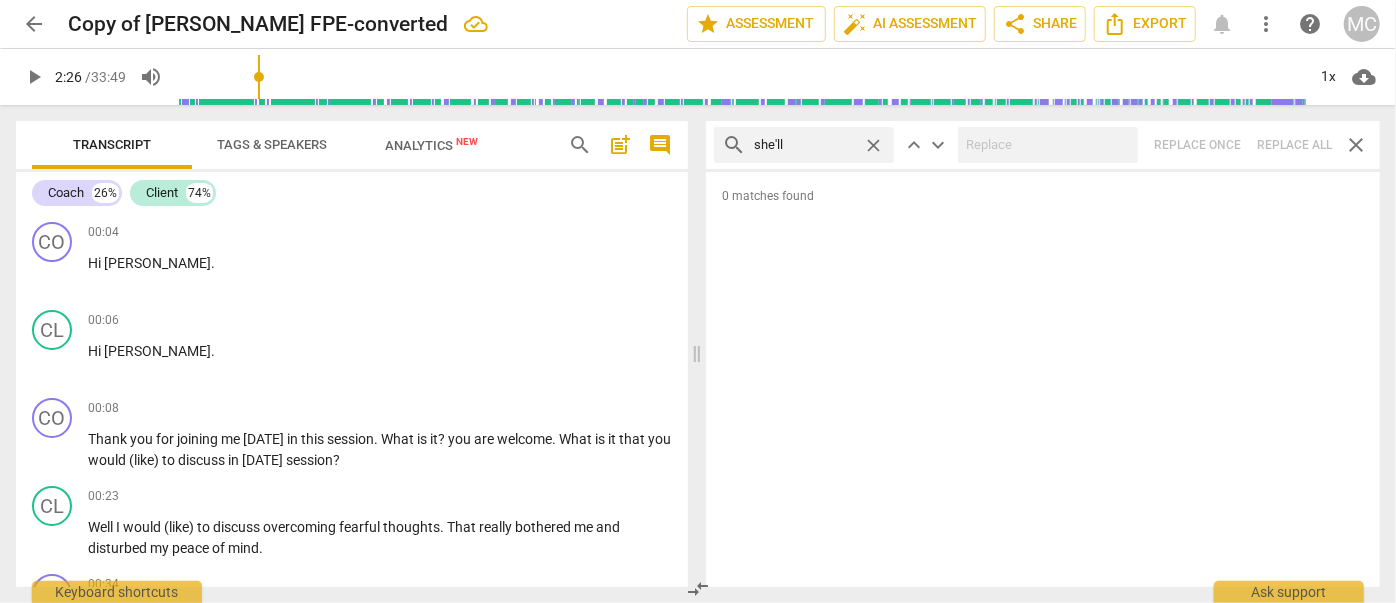 click on "search she'll close keyboard_arrow_up keyboard_arrow_down Replace once Replace all close" at bounding box center [1043, 145] 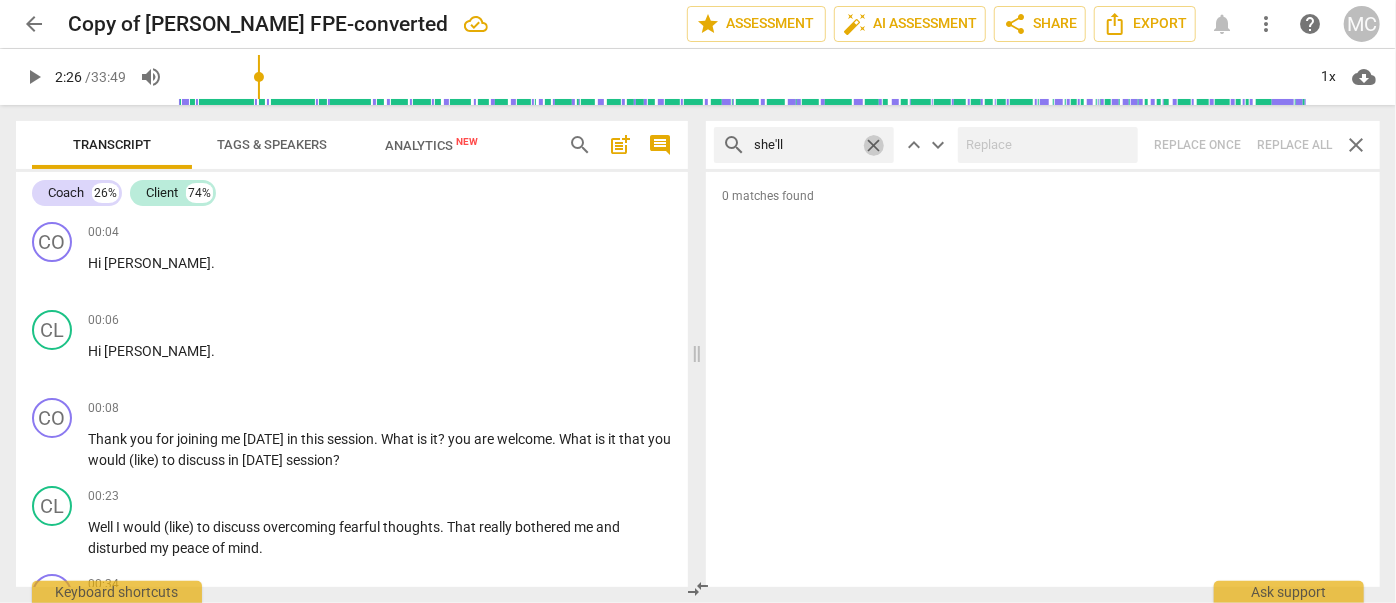 click on "close" at bounding box center [873, 145] 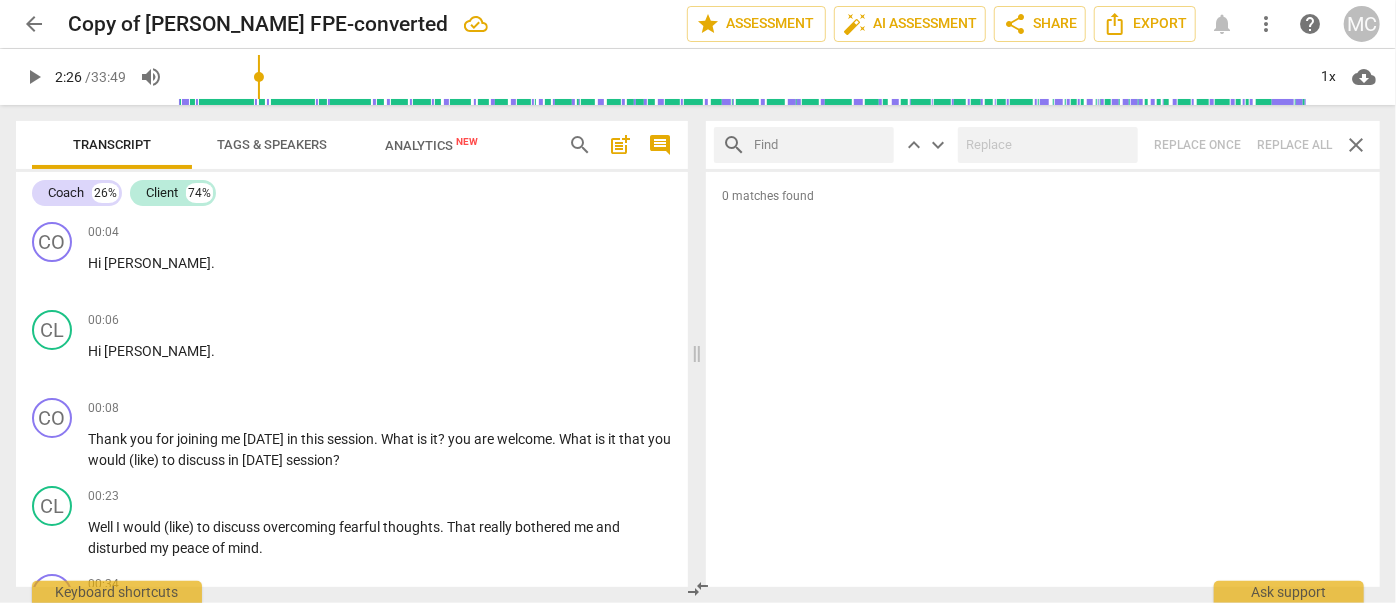 click at bounding box center [820, 145] 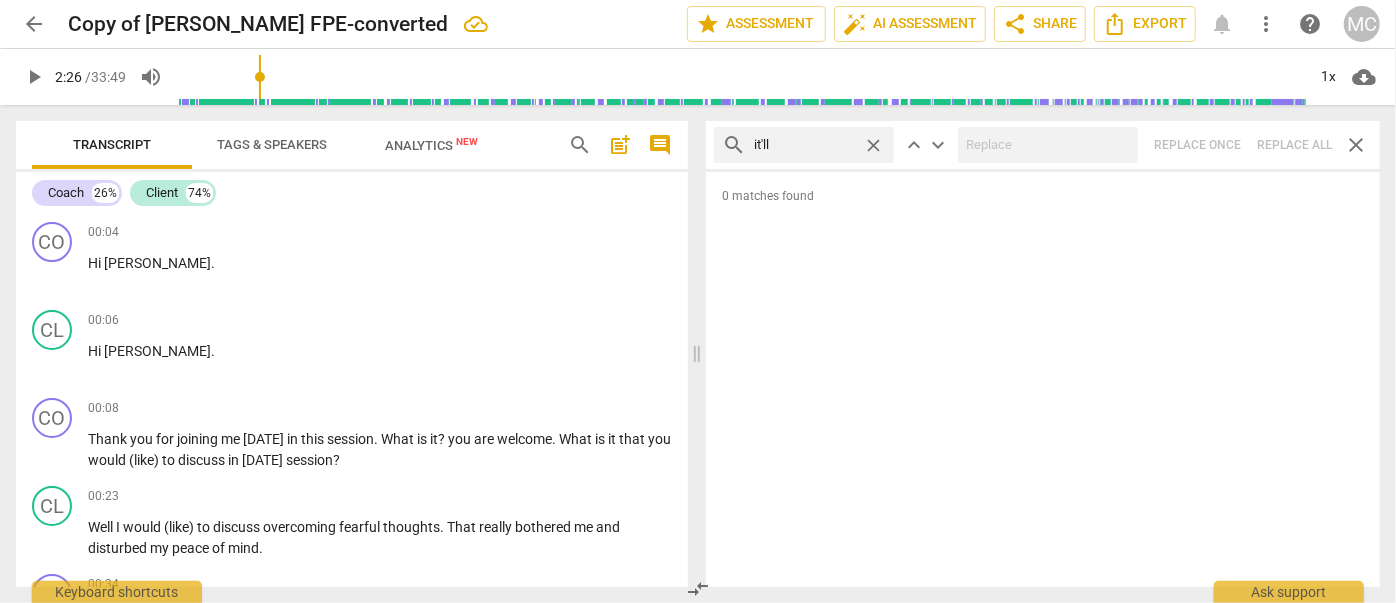 click on "search it'll close keyboard_arrow_up keyboard_arrow_down Replace once Replace all close" at bounding box center [1043, 145] 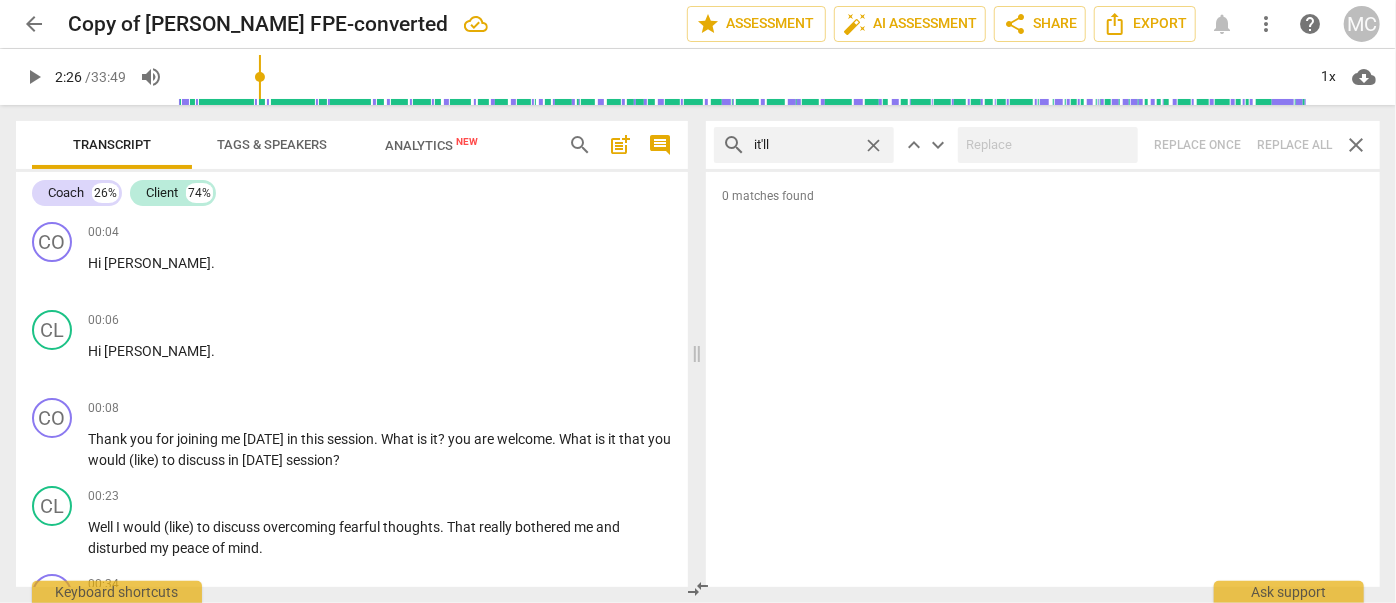 click on "close" at bounding box center [873, 145] 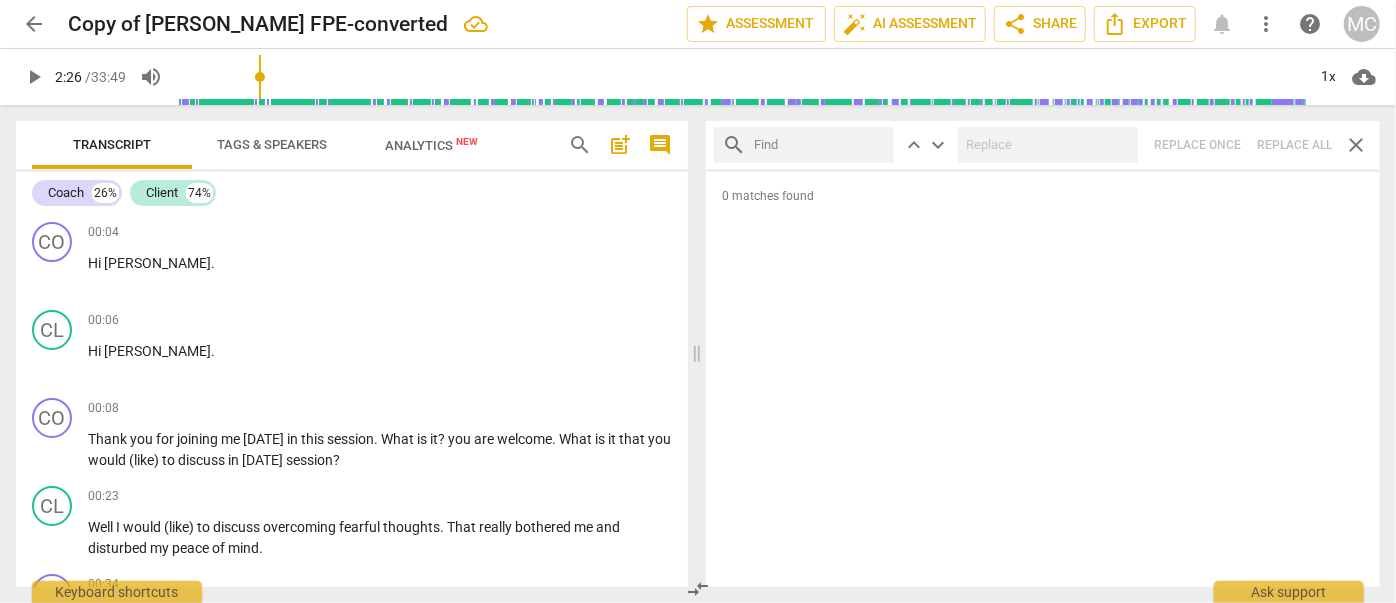 click at bounding box center (820, 145) 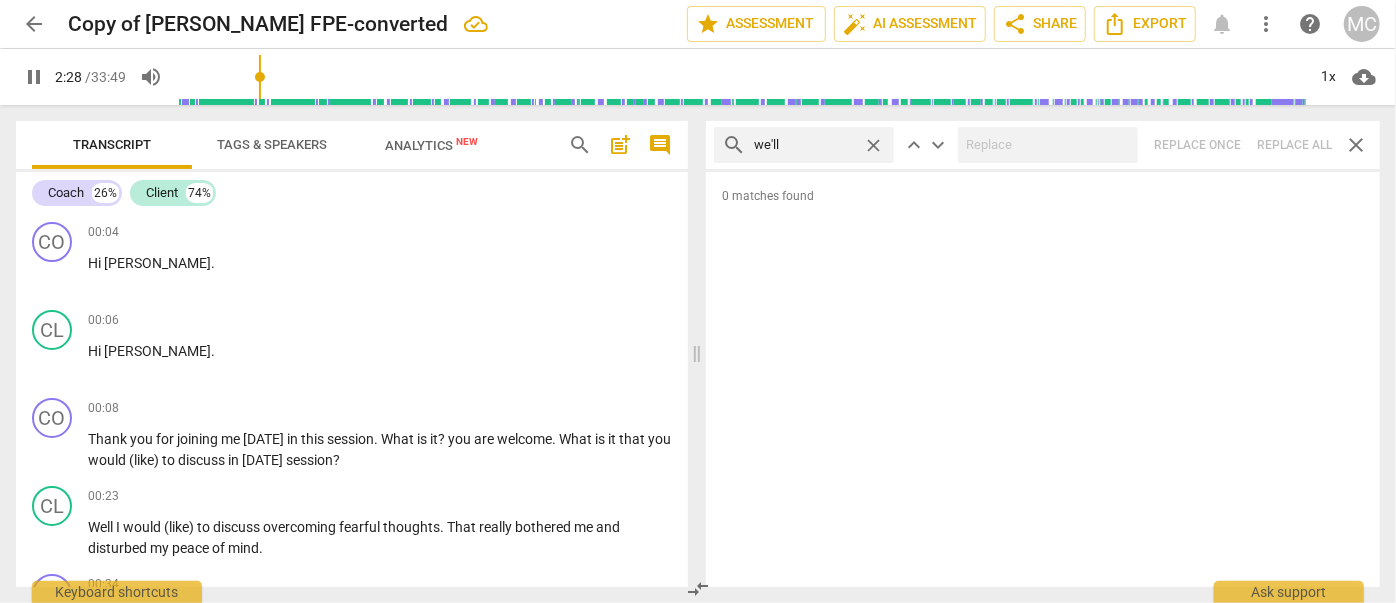 click on "search we'll close keyboard_arrow_up keyboard_arrow_down Replace once Replace all close" at bounding box center (1043, 145) 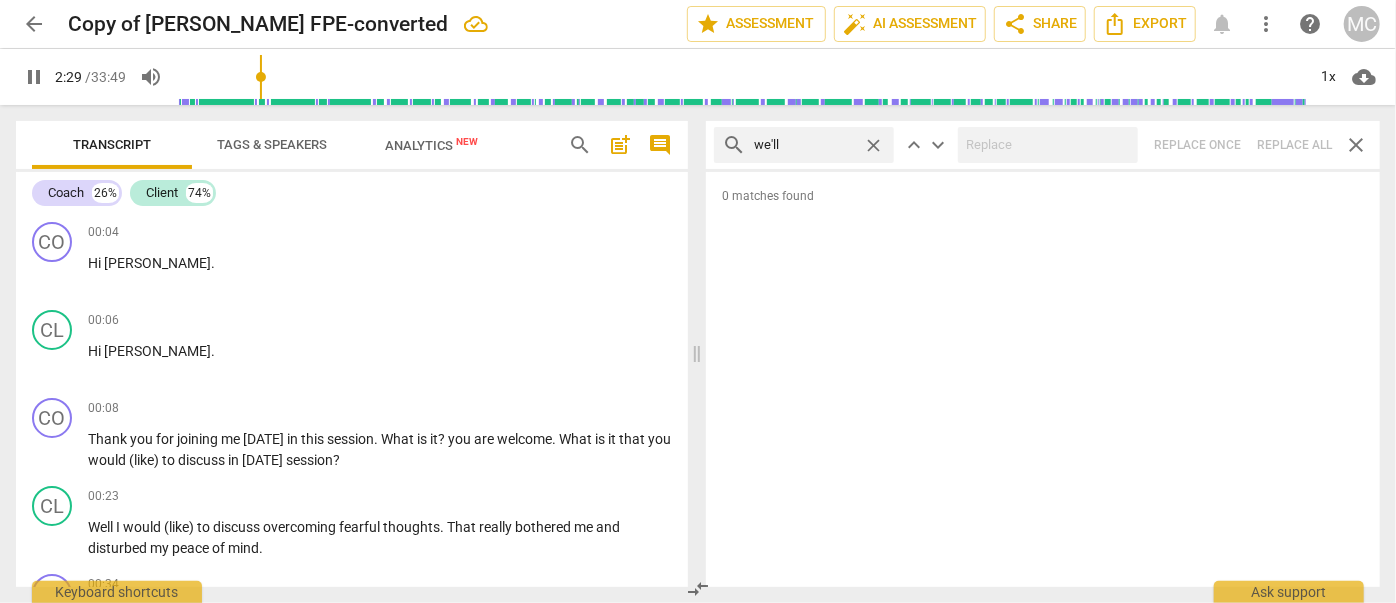 click on "close" at bounding box center (873, 145) 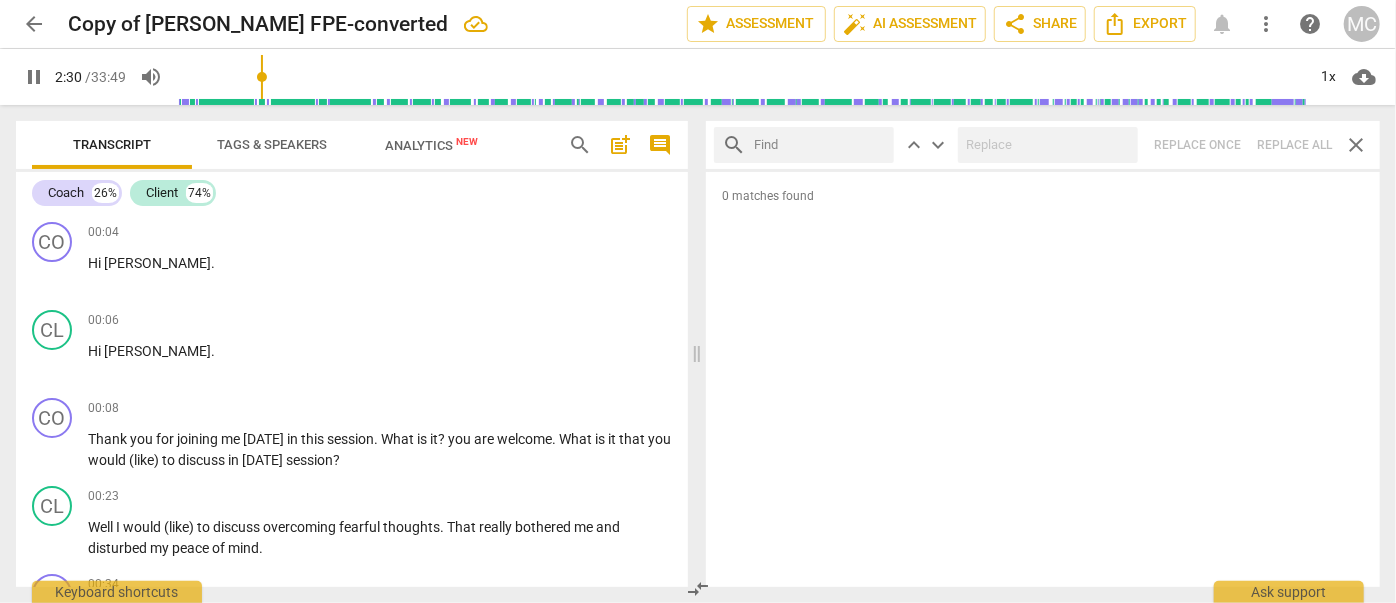 click at bounding box center [820, 145] 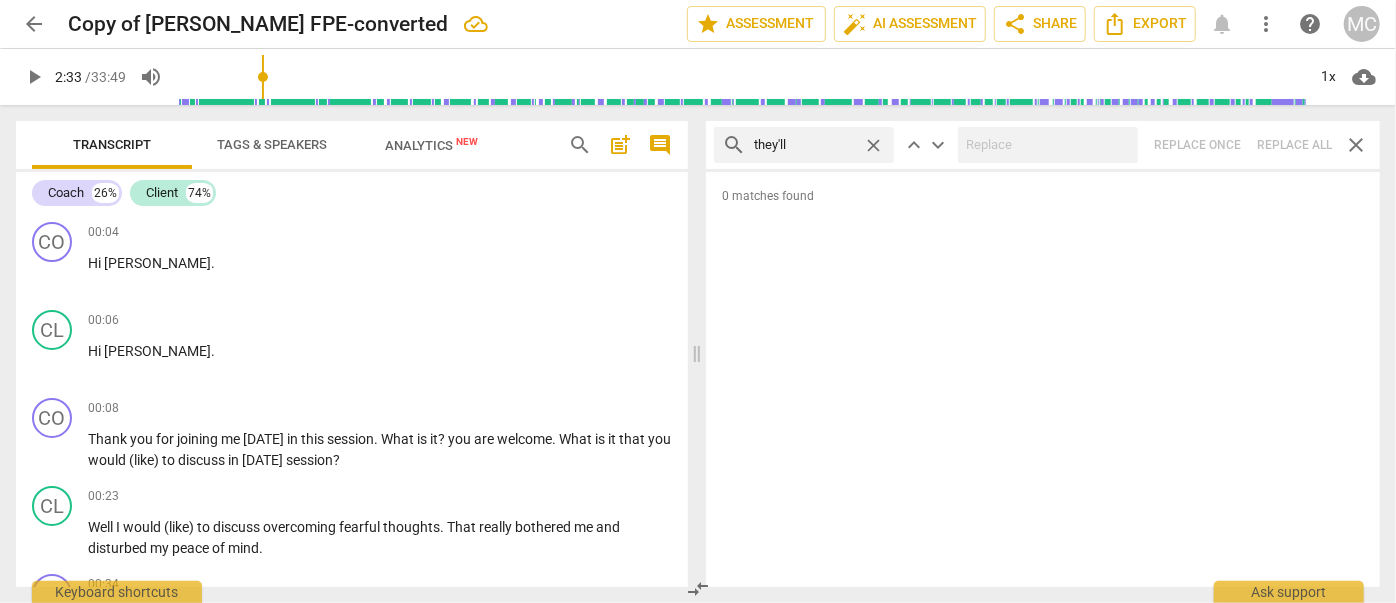 click on "search they'll close keyboard_arrow_up keyboard_arrow_down Replace once Replace all close" at bounding box center [1043, 145] 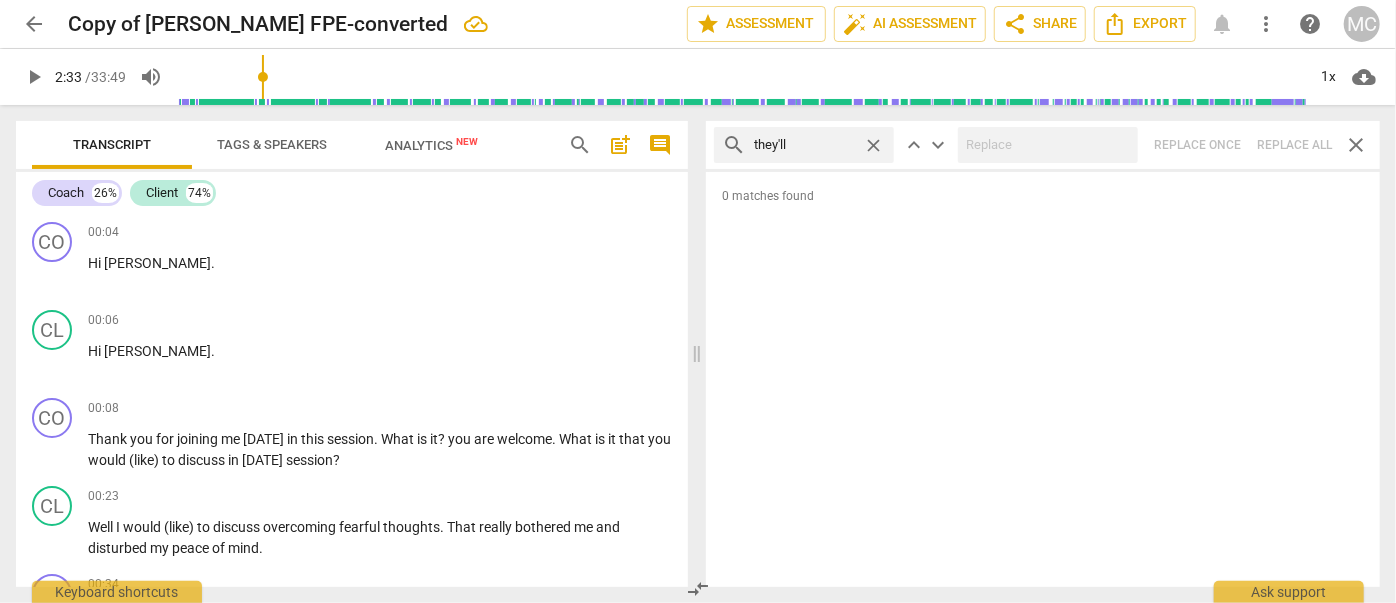 click on "close" at bounding box center [873, 145] 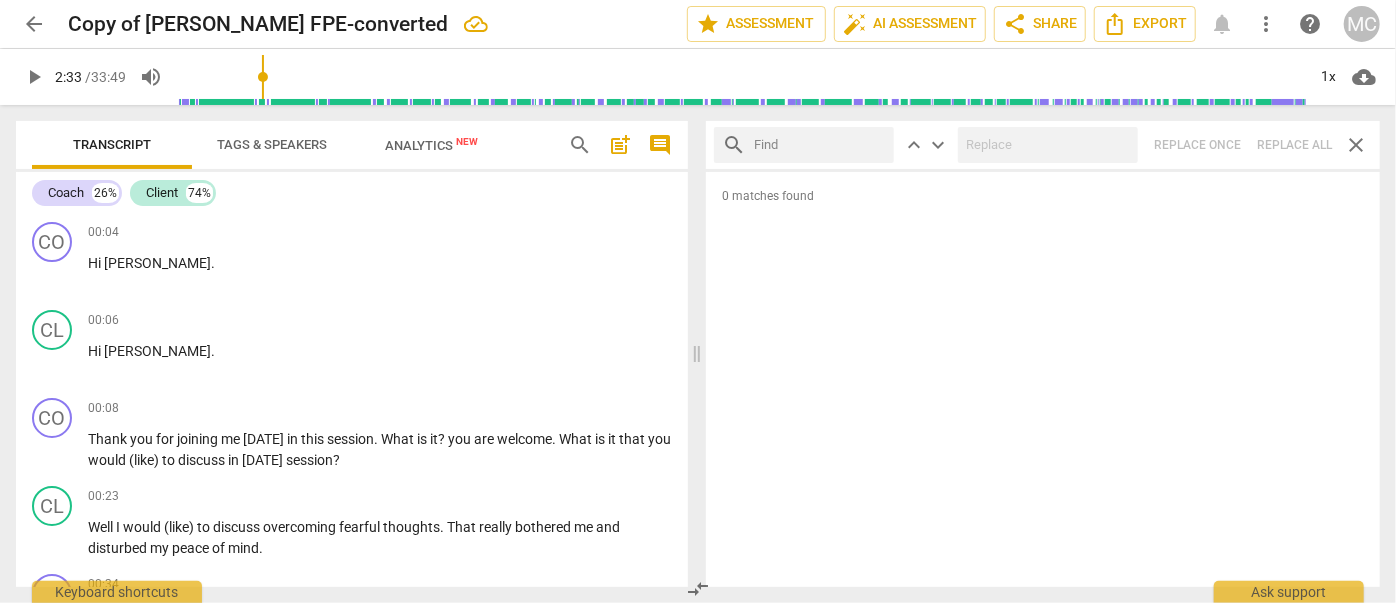 click at bounding box center [820, 145] 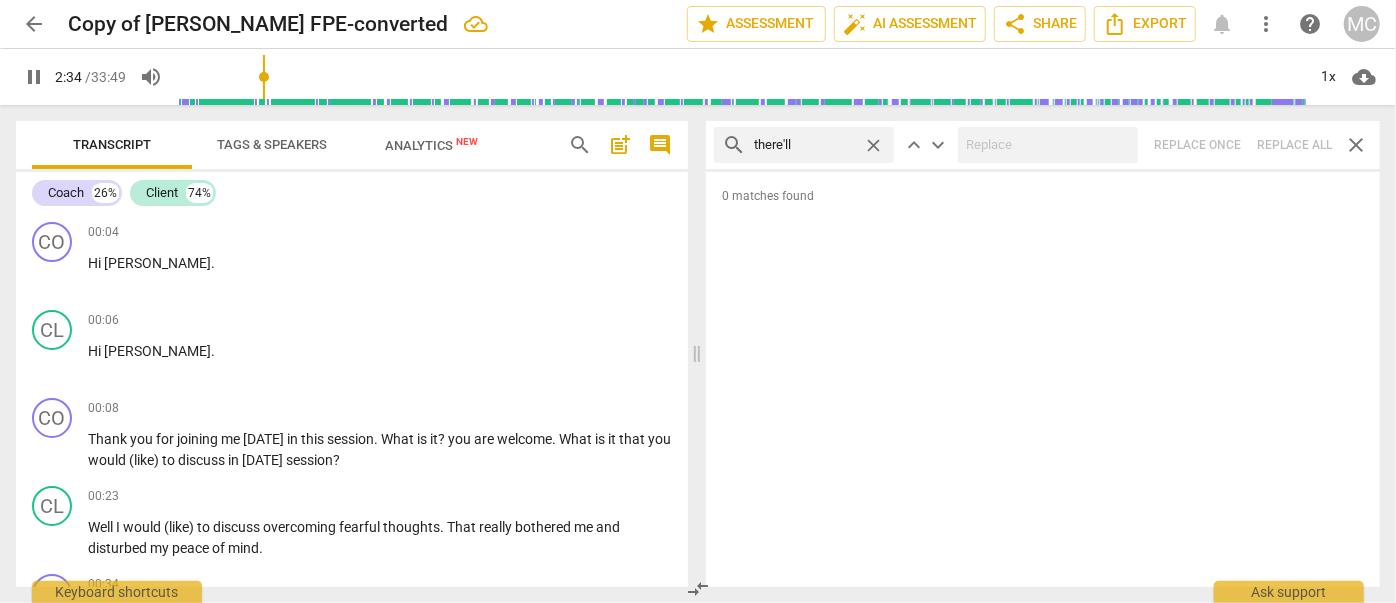 click on "search there'll close keyboard_arrow_up keyboard_arrow_down Replace once Replace all close" at bounding box center [1043, 145] 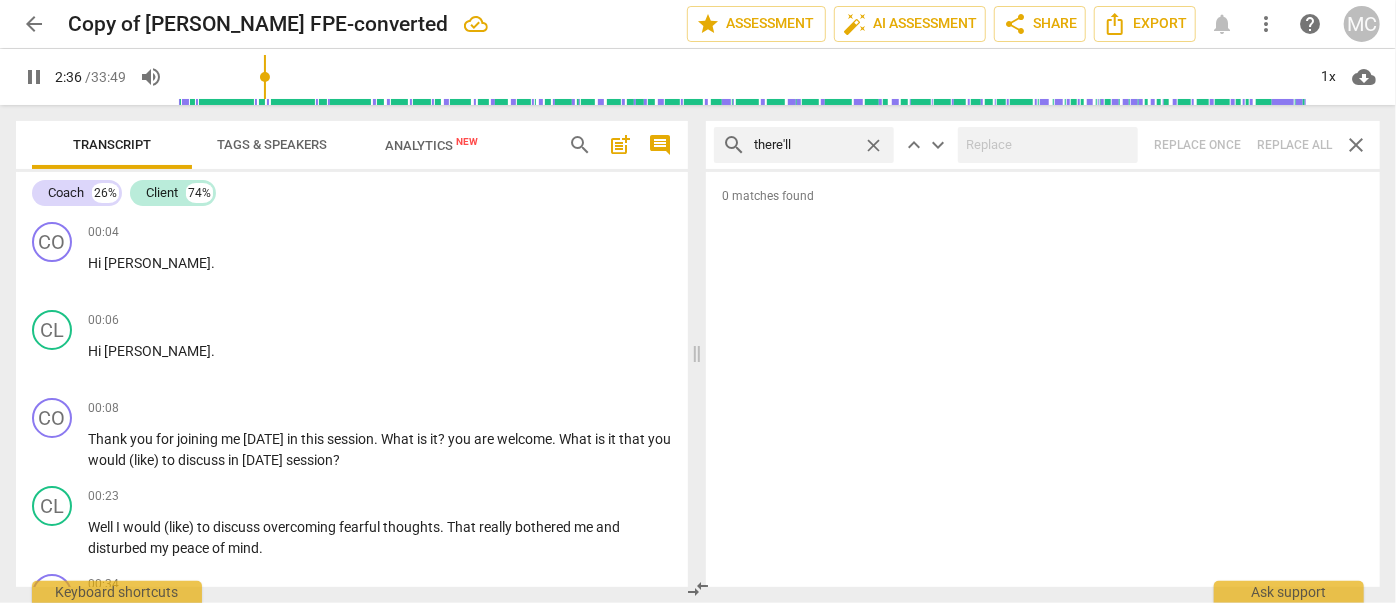 click on "close" at bounding box center [873, 145] 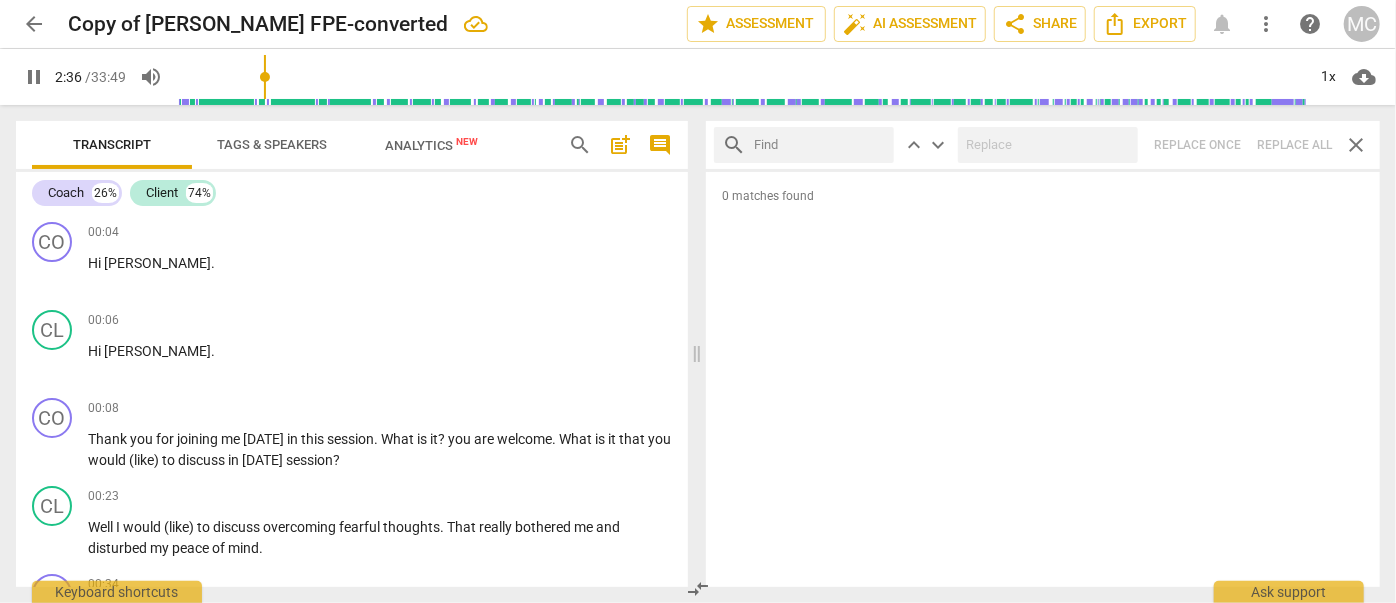 click at bounding box center (820, 145) 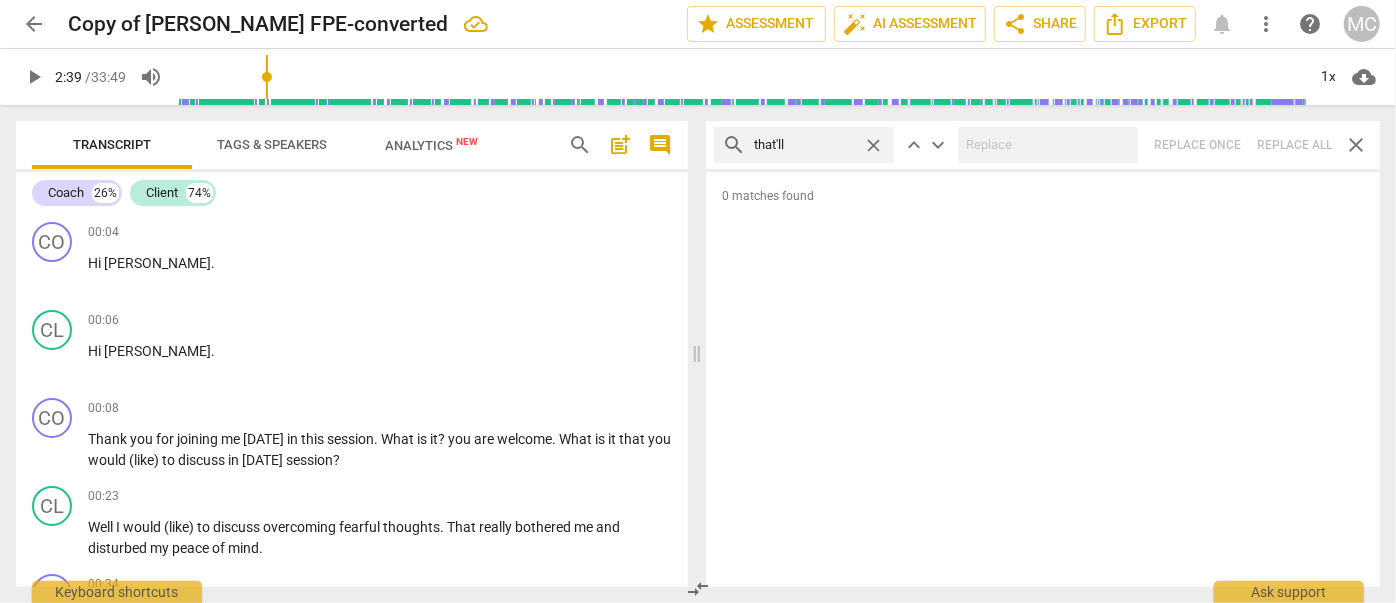 click on "search that'll close keyboard_arrow_up keyboard_arrow_down Replace once Replace all close" at bounding box center (1043, 145) 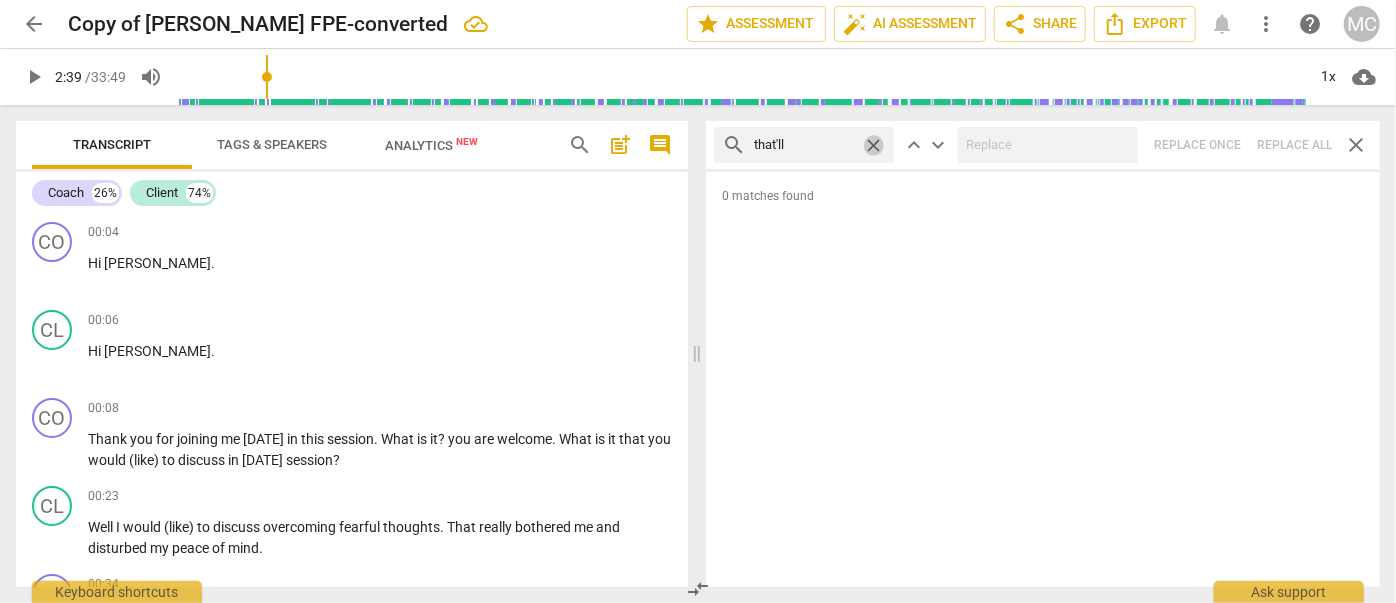 click on "close" at bounding box center (873, 145) 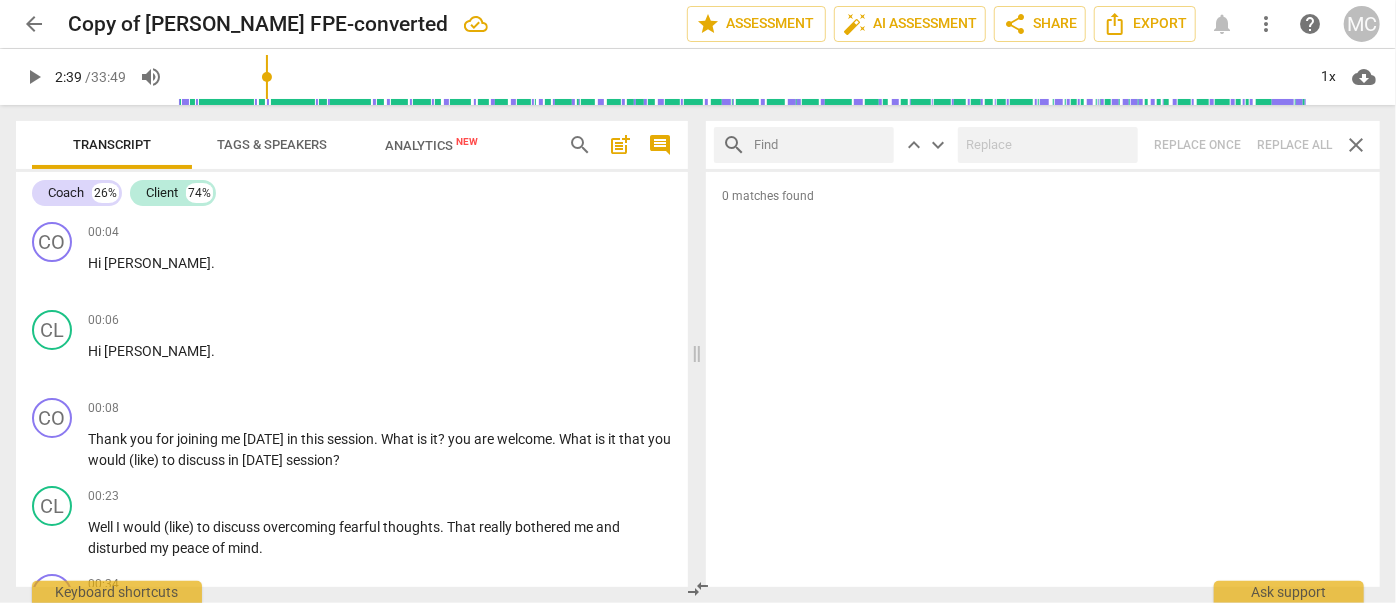 click at bounding box center (820, 145) 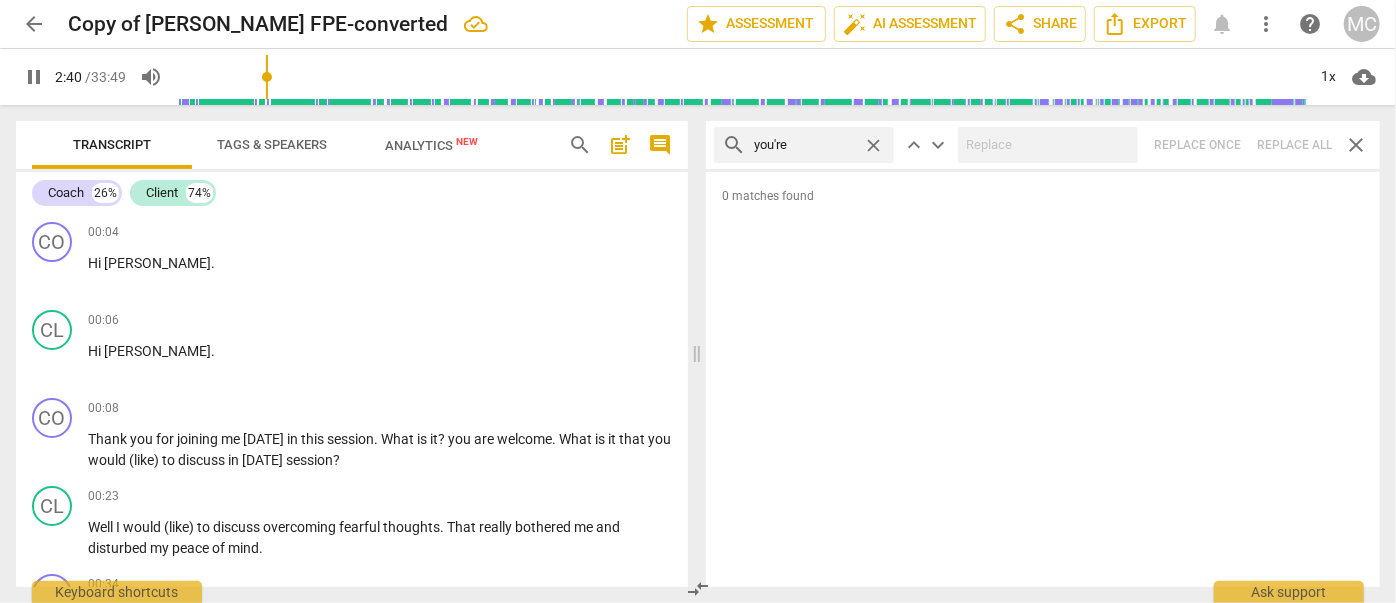 click on "search you're close keyboard_arrow_up keyboard_arrow_down Replace once Replace all close" at bounding box center [1043, 145] 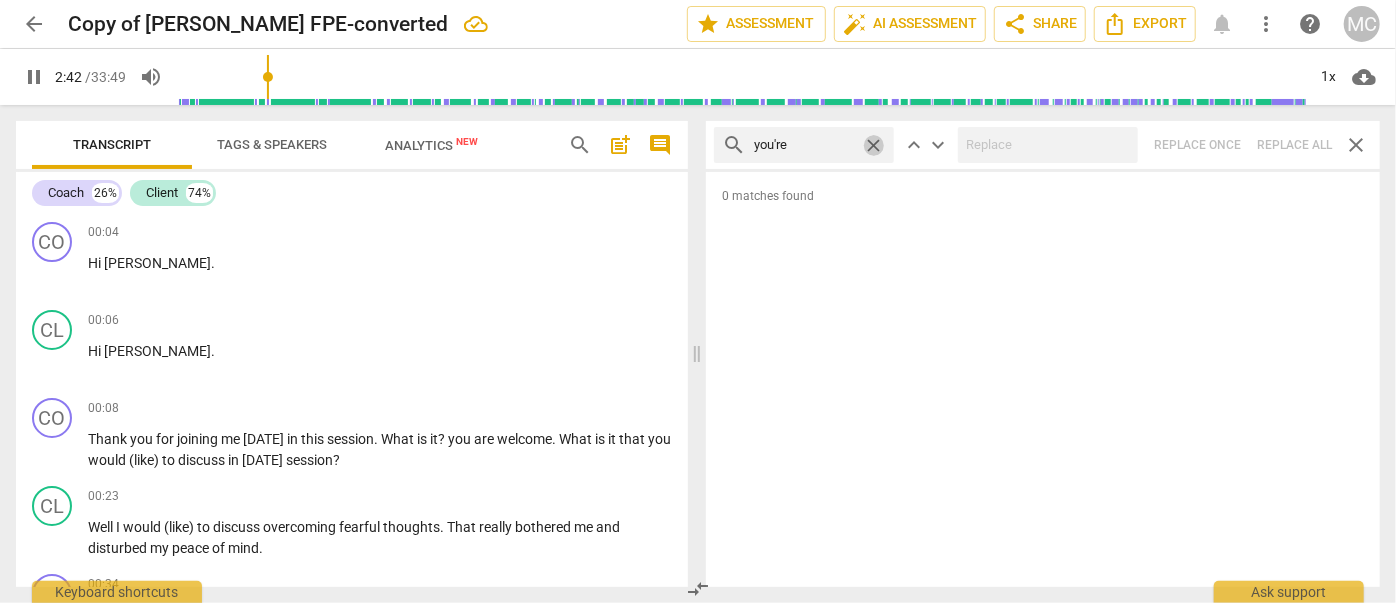 click on "close" at bounding box center [873, 145] 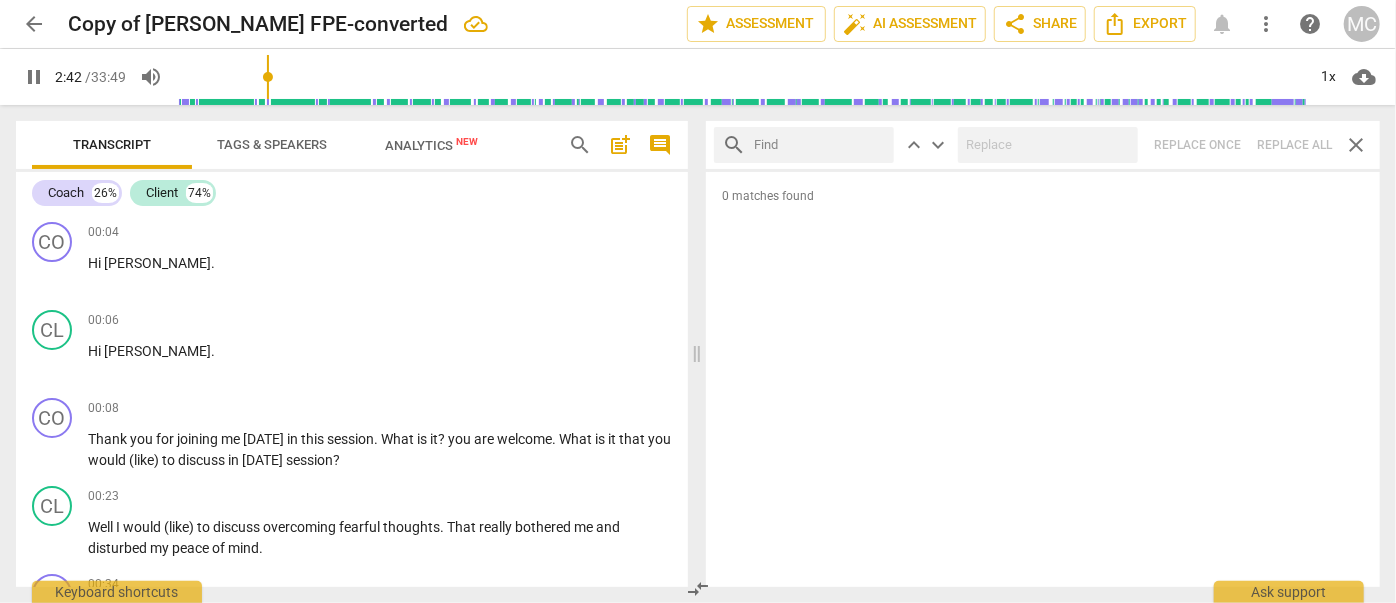 click at bounding box center (820, 145) 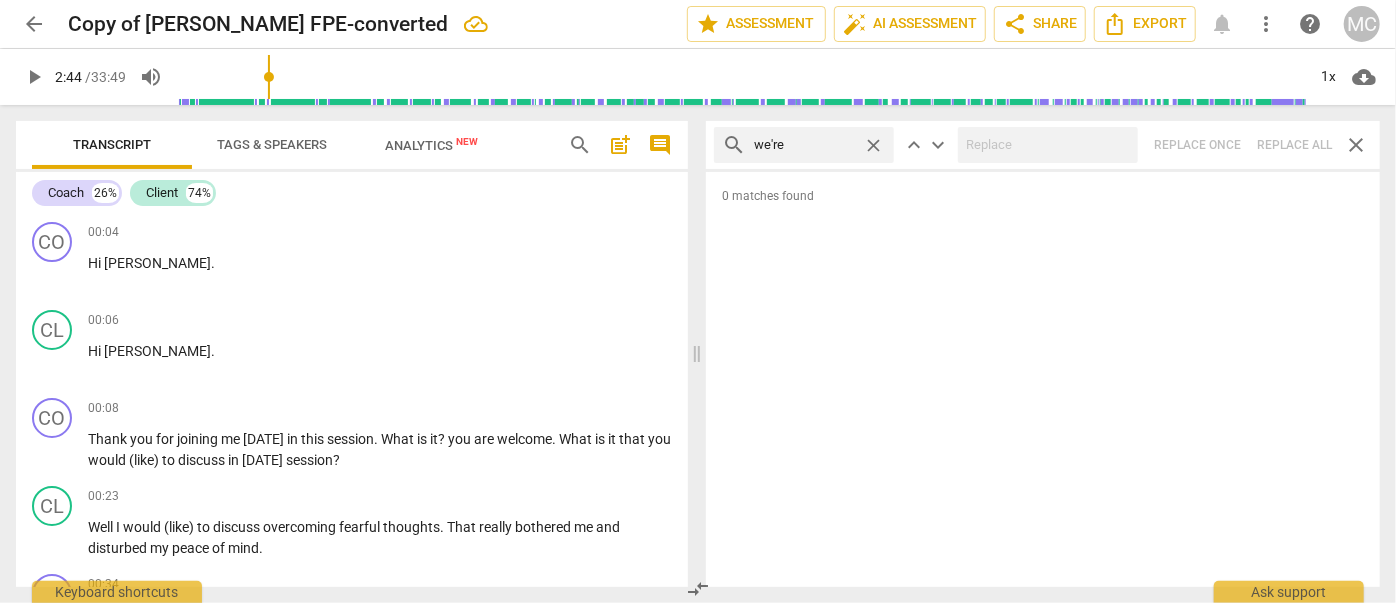 click on "search we're close keyboard_arrow_up keyboard_arrow_down Replace once Replace all close" at bounding box center [1043, 145] 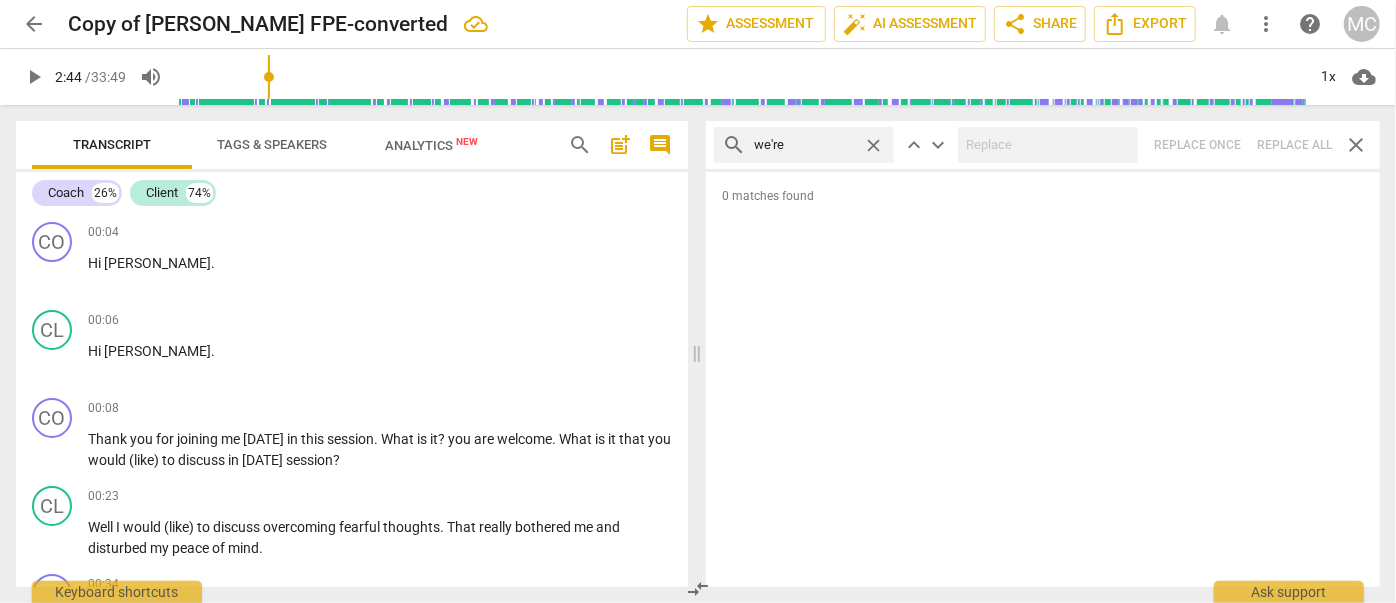 click on "close" at bounding box center [873, 145] 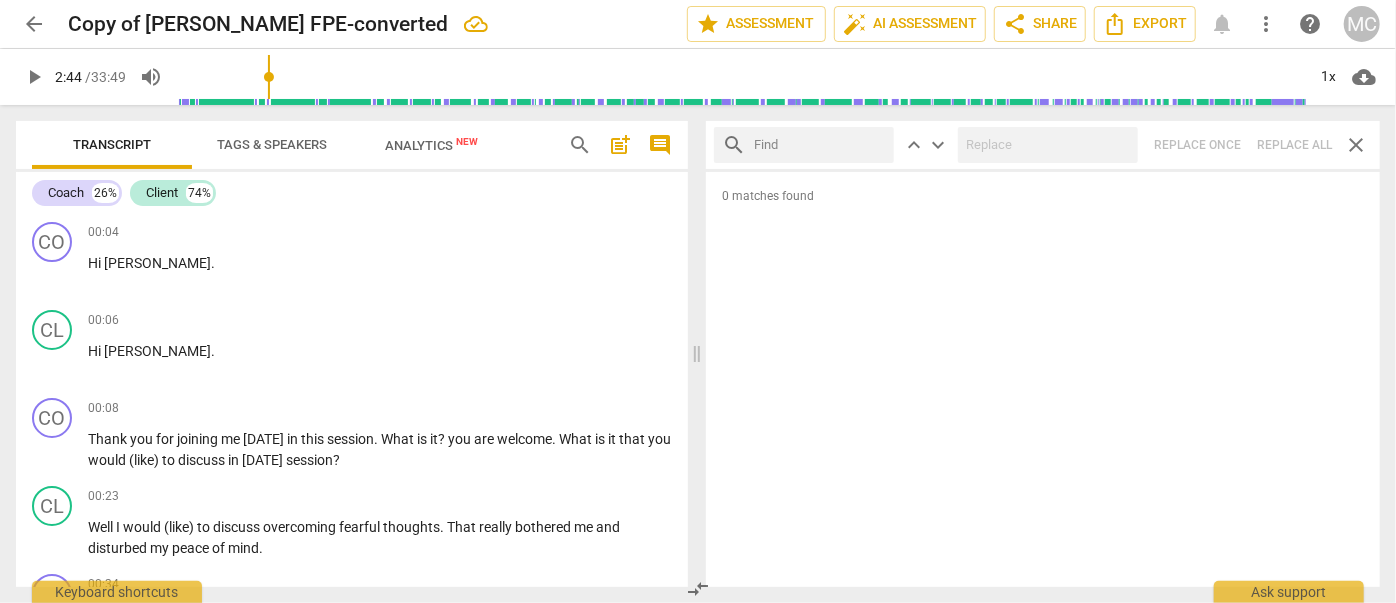 drag, startPoint x: 823, startPoint y: 151, endPoint x: 837, endPoint y: 164, distance: 19.104973 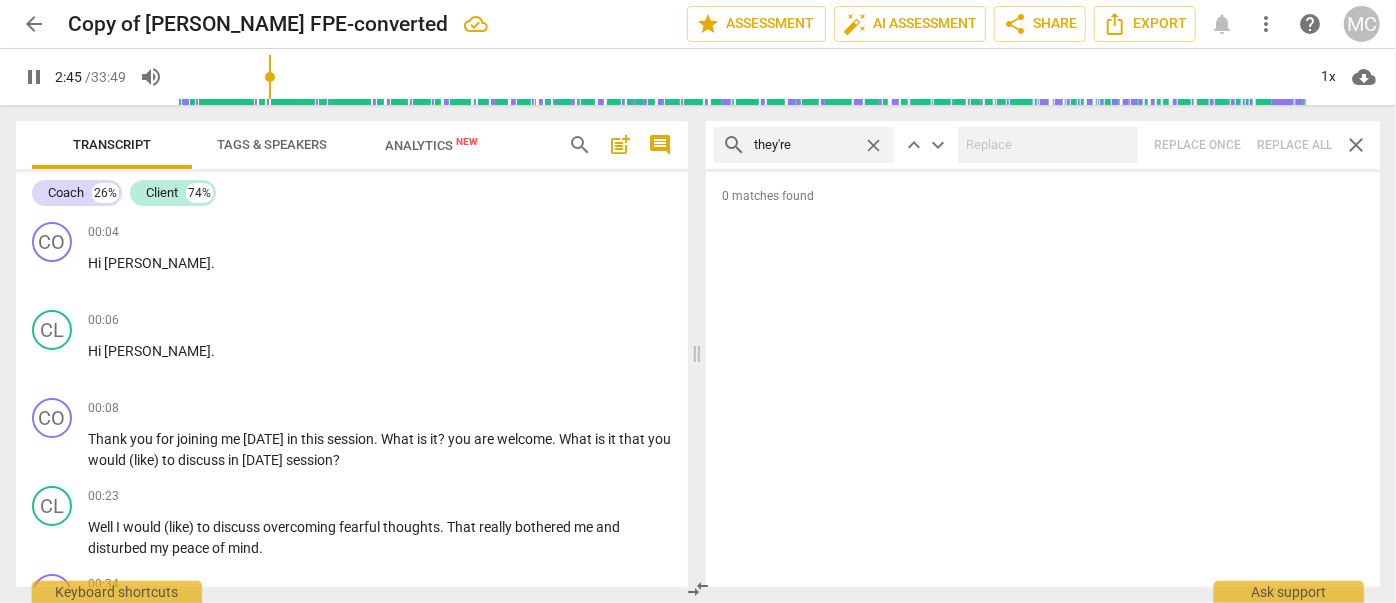 click on "search they're close keyboard_arrow_up keyboard_arrow_down Replace once Replace all close" at bounding box center [1043, 145] 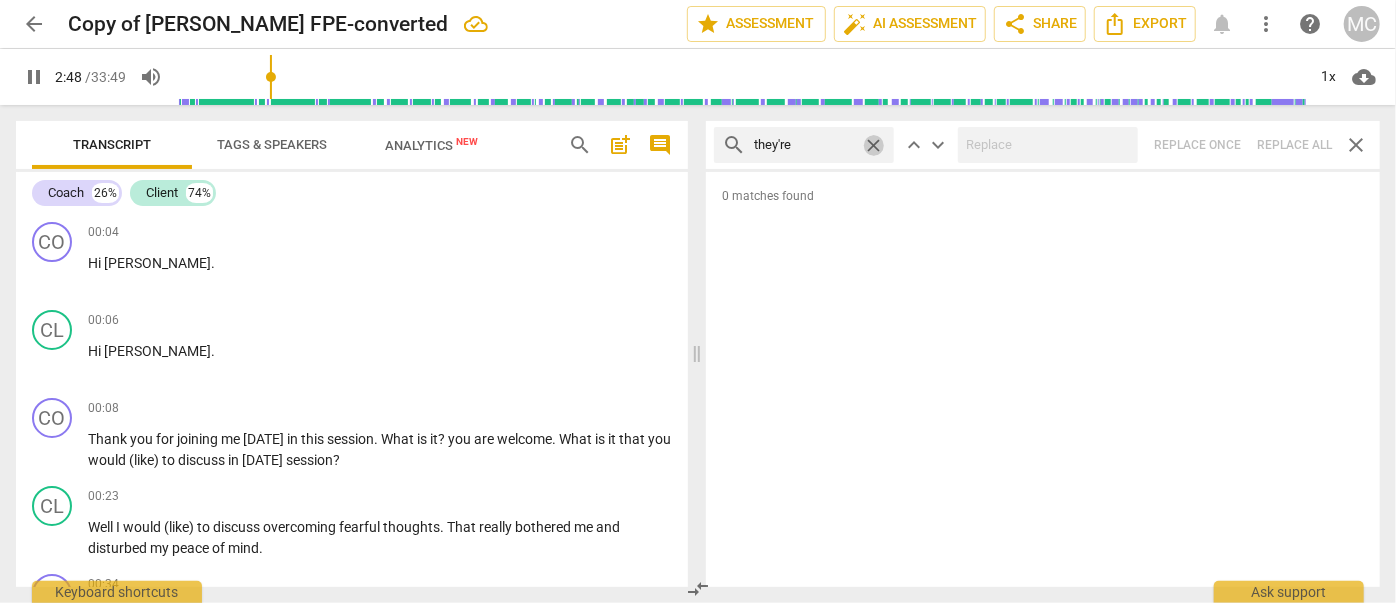click on "close" at bounding box center (873, 145) 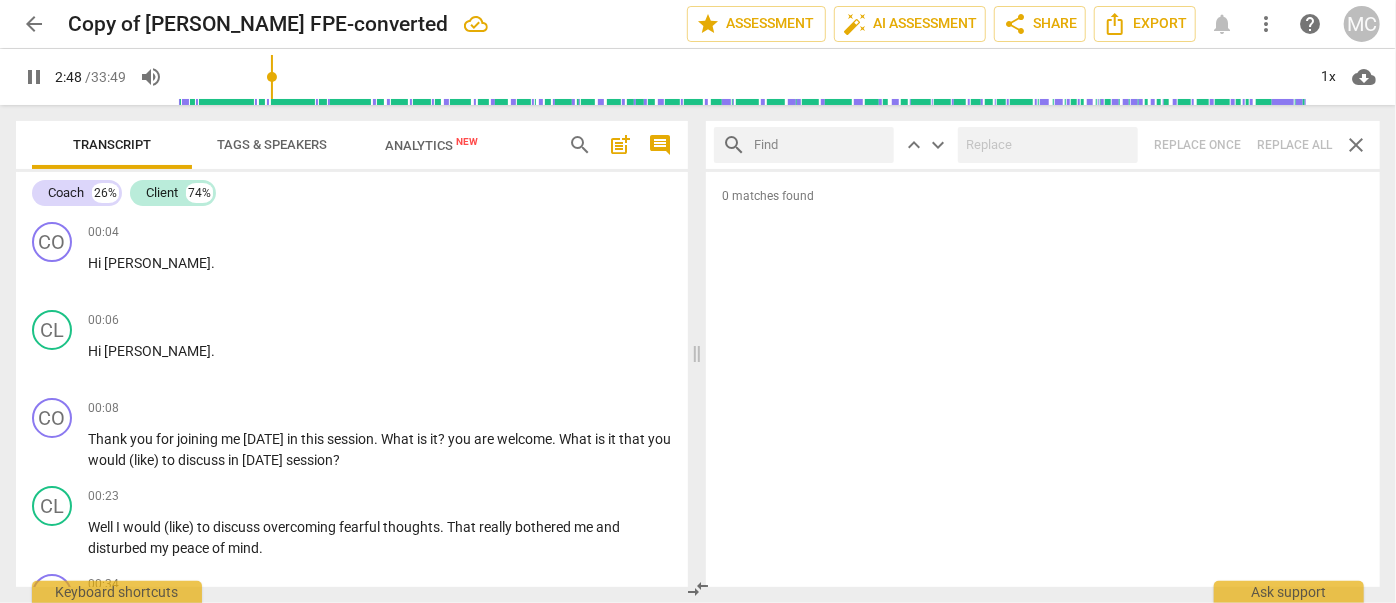 click at bounding box center (820, 145) 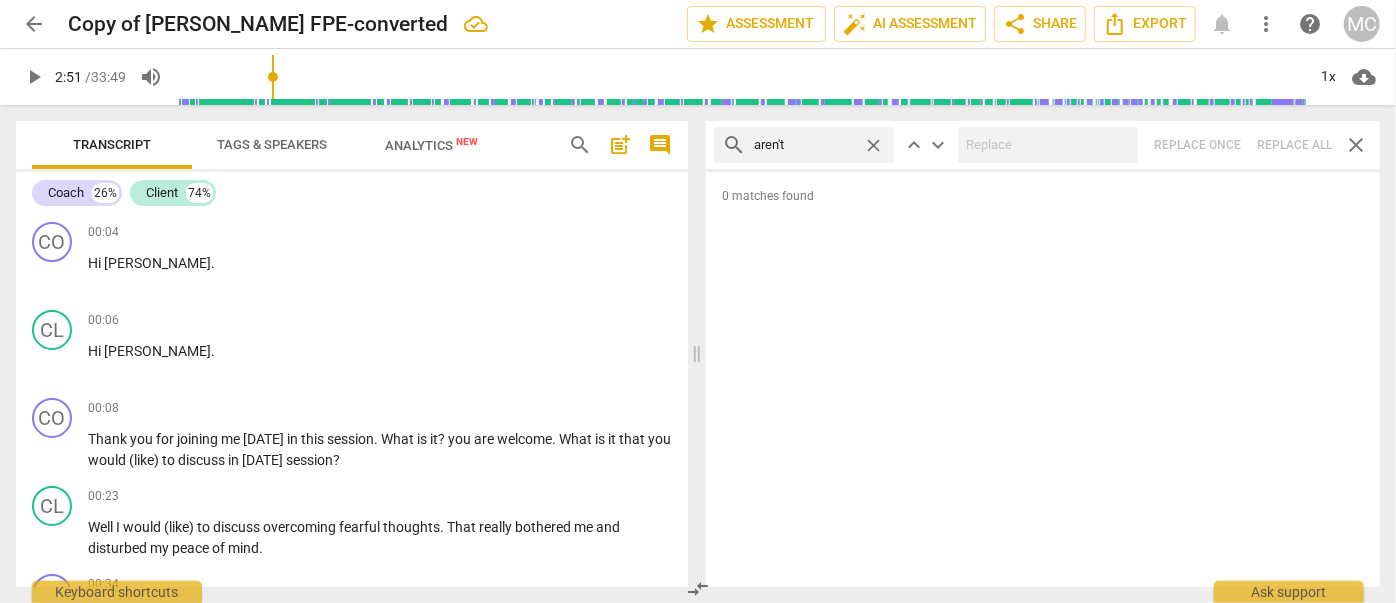 click on "search aren't close keyboard_arrow_up keyboard_arrow_down Replace once Replace all close" at bounding box center [1043, 145] 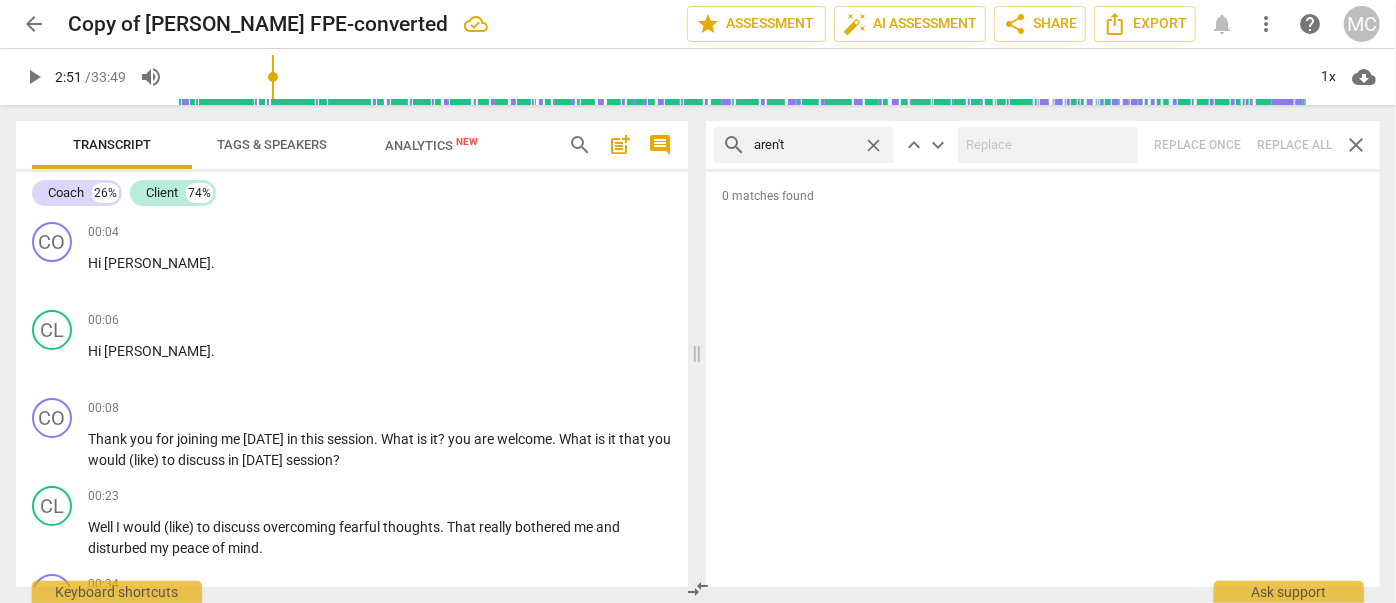 click on "close" at bounding box center (873, 145) 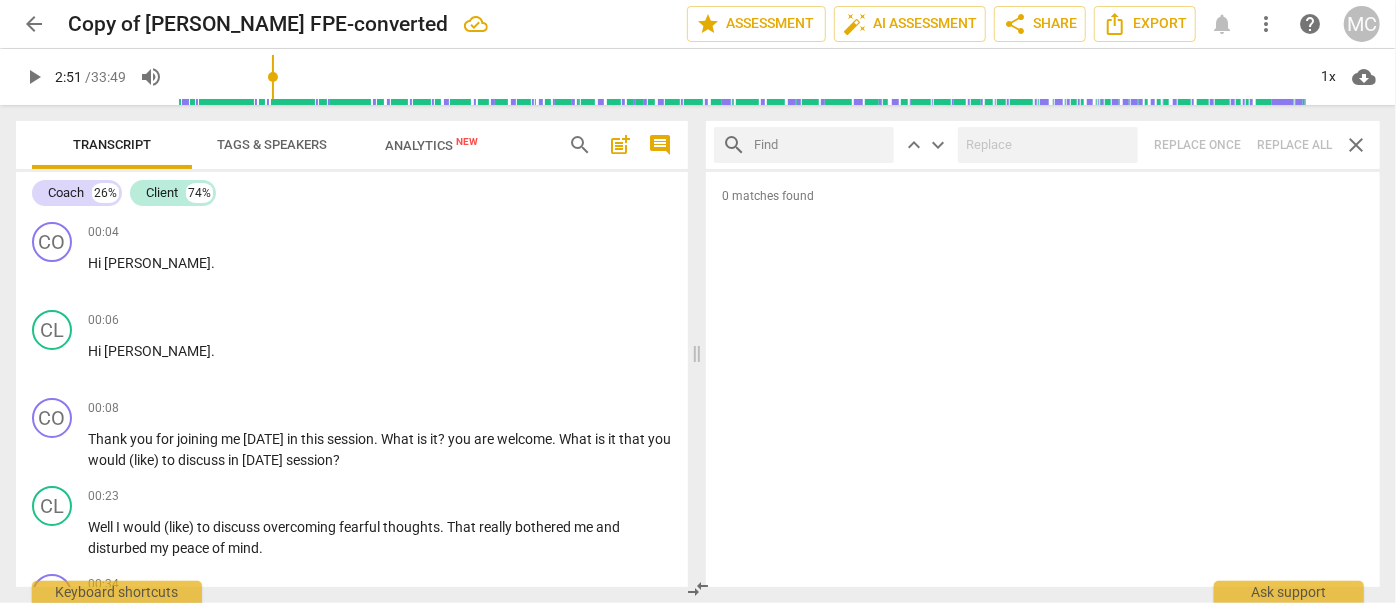 click at bounding box center [820, 145] 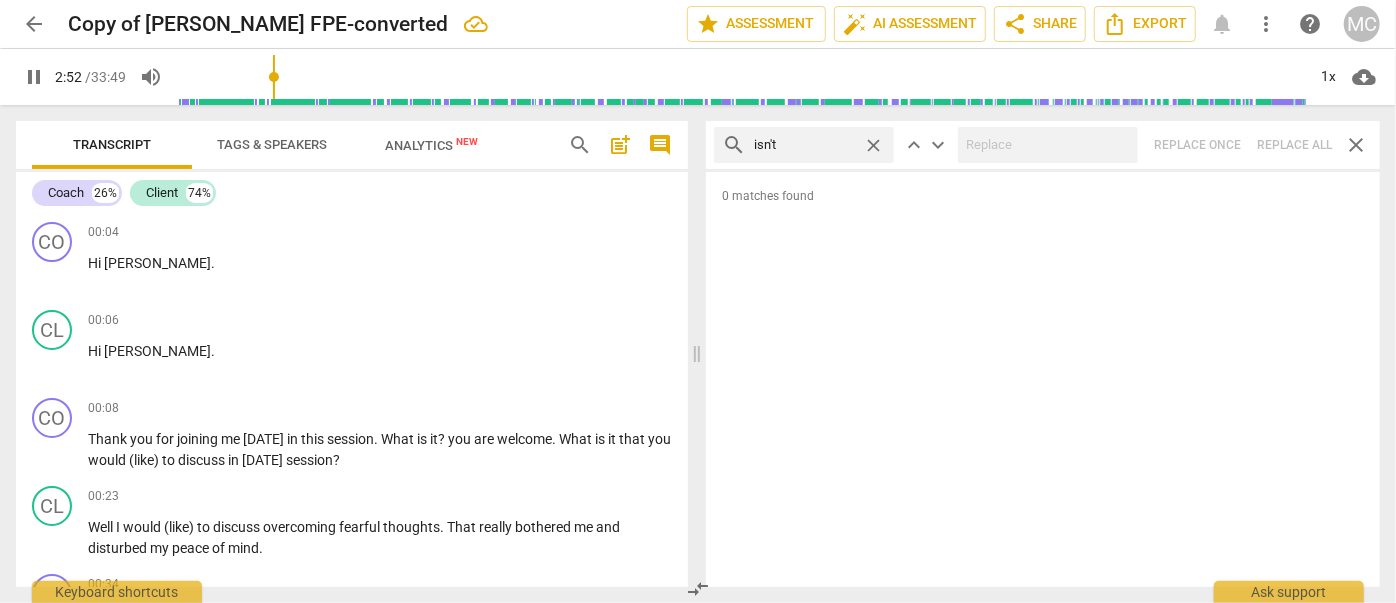 click on "search isn't close keyboard_arrow_up keyboard_arrow_down Replace once Replace all close" at bounding box center [1043, 145] 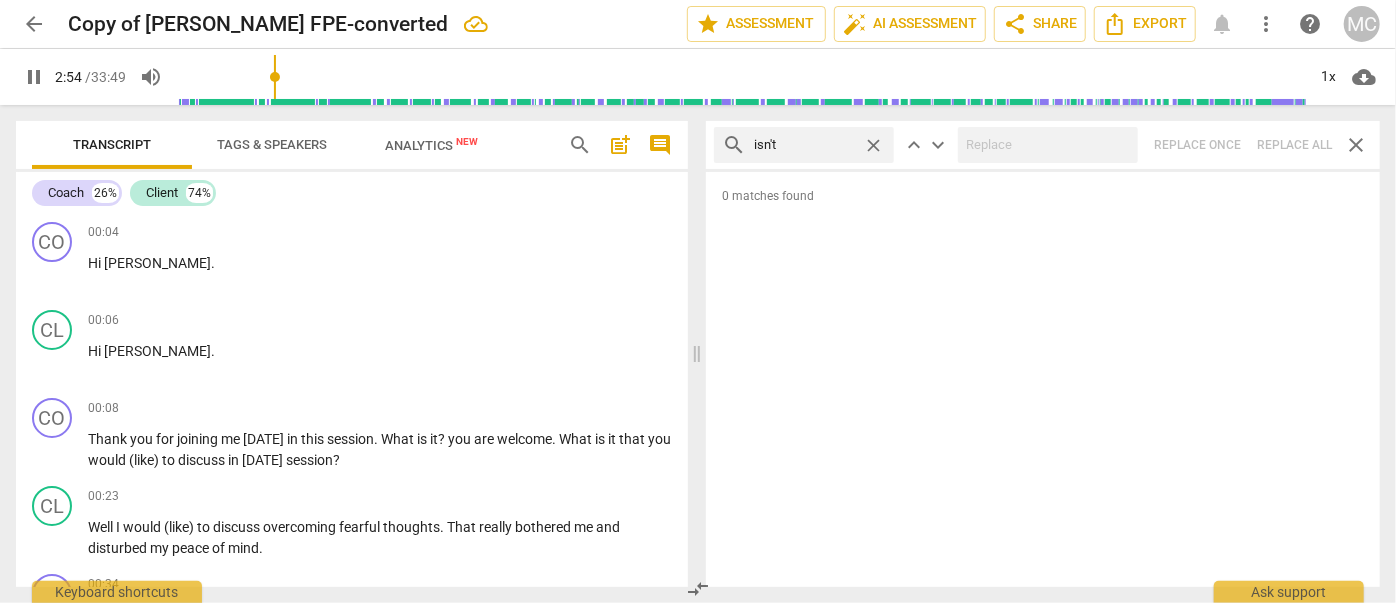 click on "close" at bounding box center [873, 145] 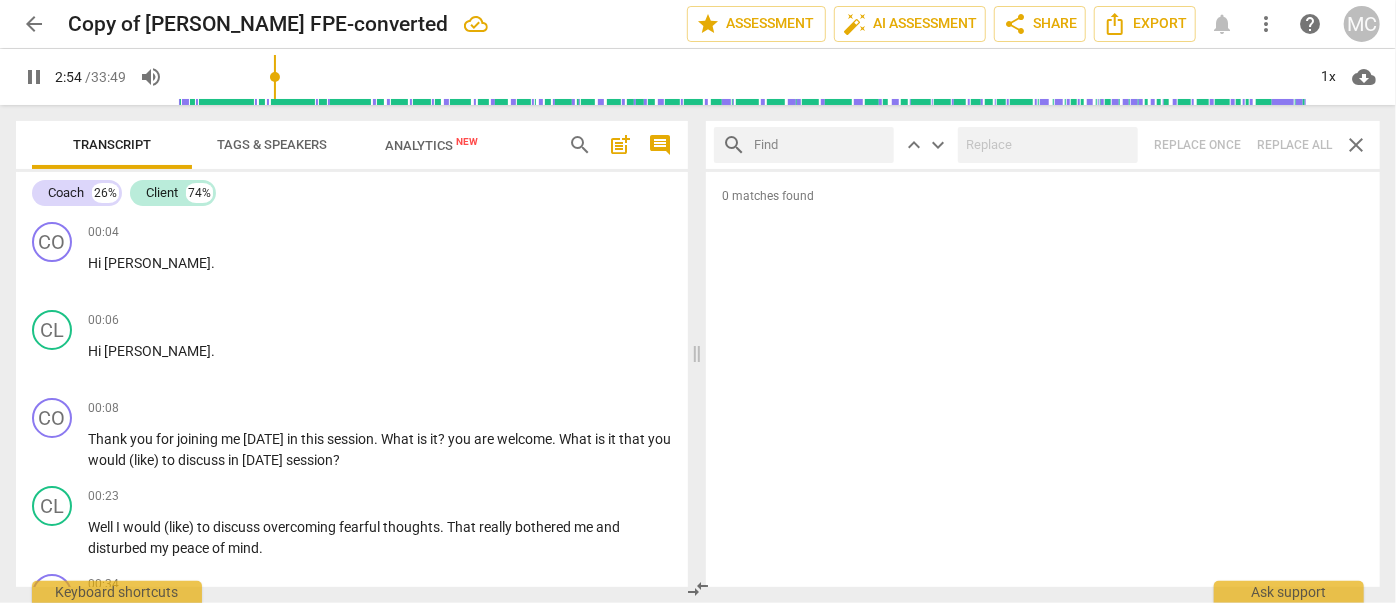 click at bounding box center (820, 145) 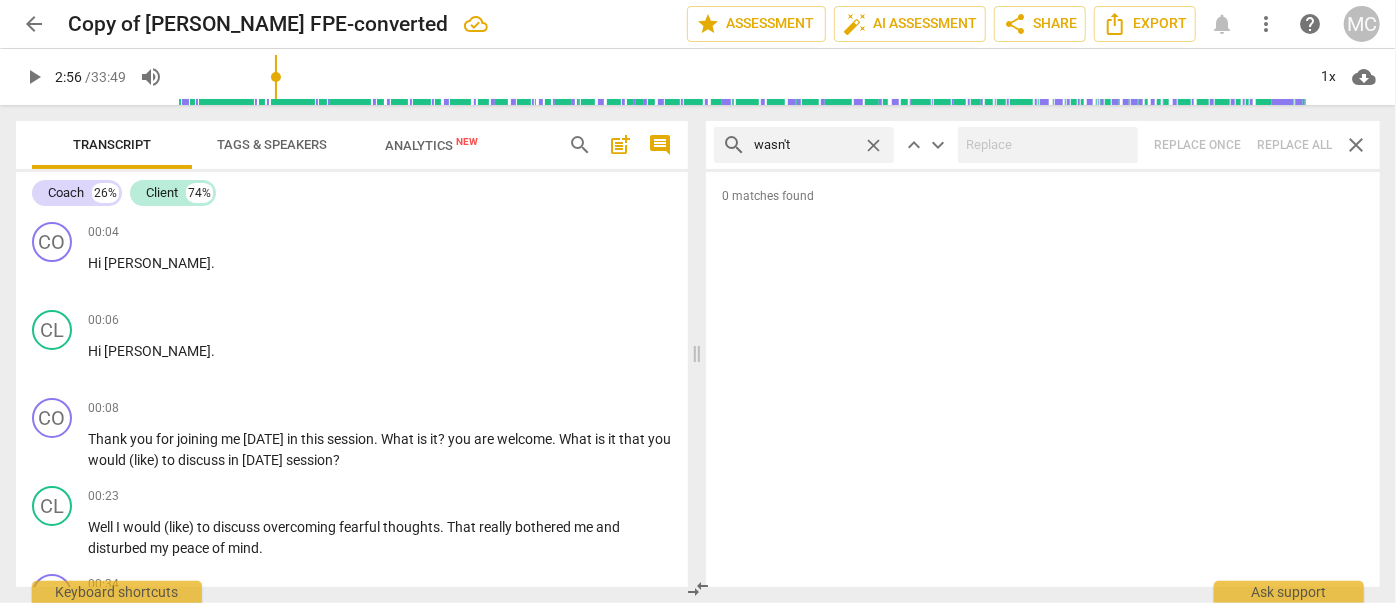 click on "search wasn't close keyboard_arrow_up keyboard_arrow_down Replace once Replace all close" at bounding box center (1043, 145) 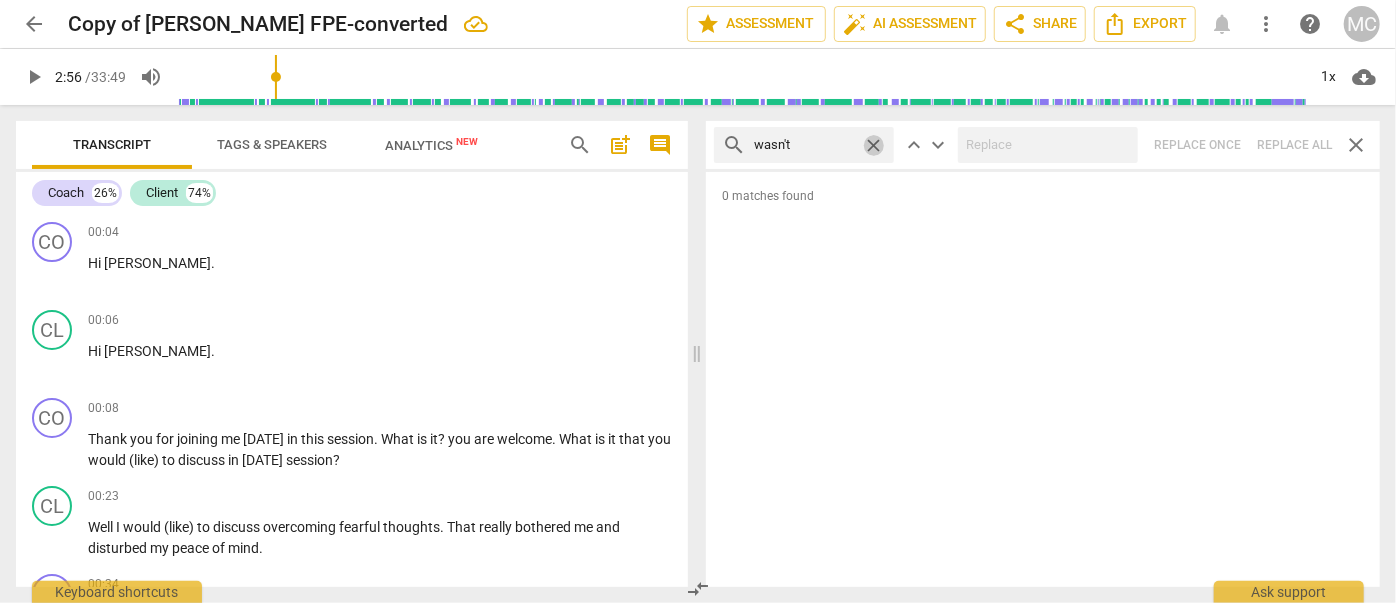 click on "close" at bounding box center (873, 145) 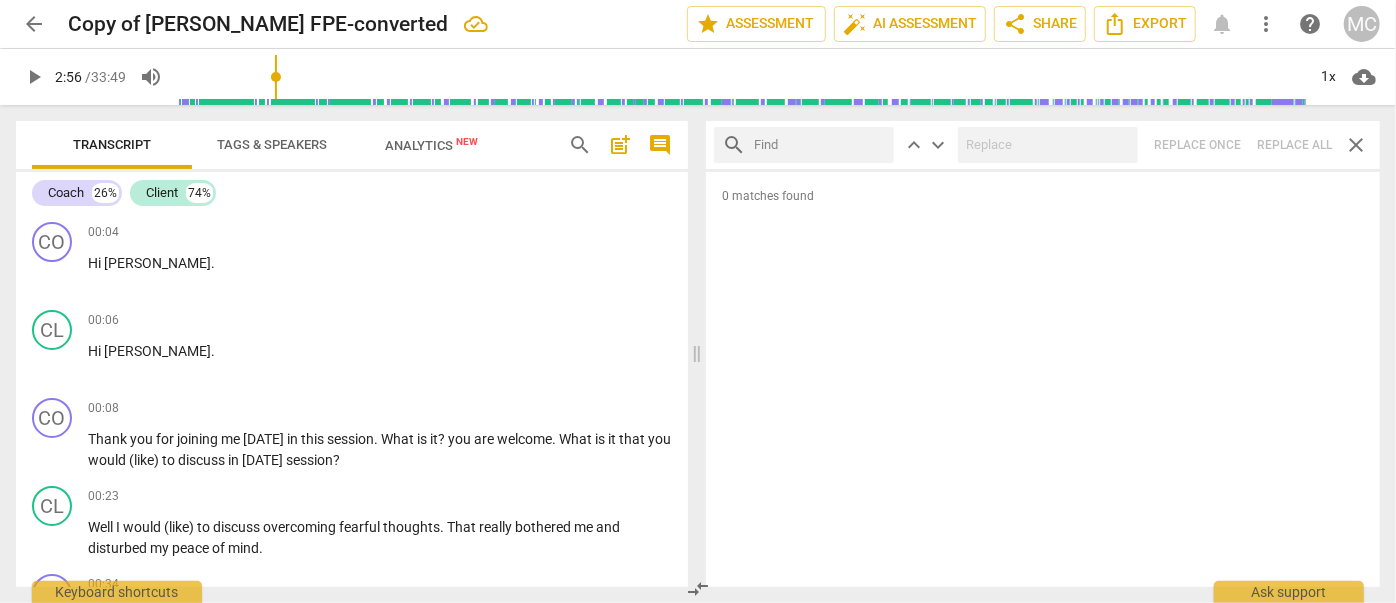 click at bounding box center (820, 145) 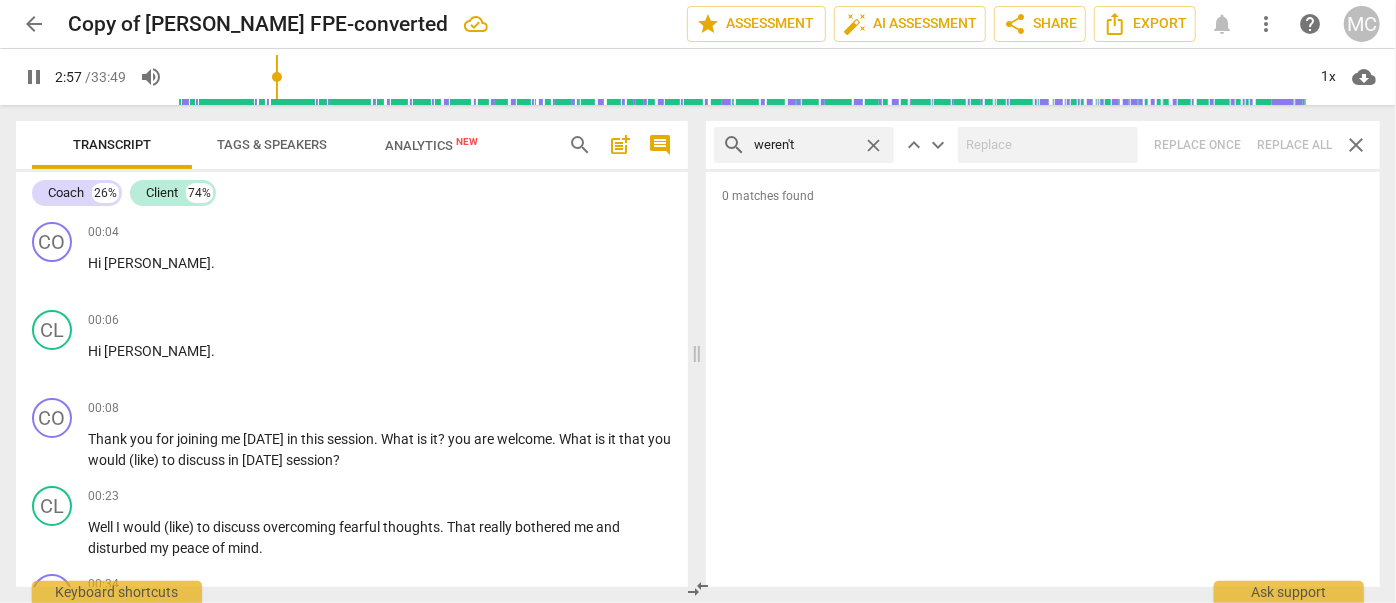 click on "search weren't close keyboard_arrow_up keyboard_arrow_down Replace once Replace all close" at bounding box center [1043, 145] 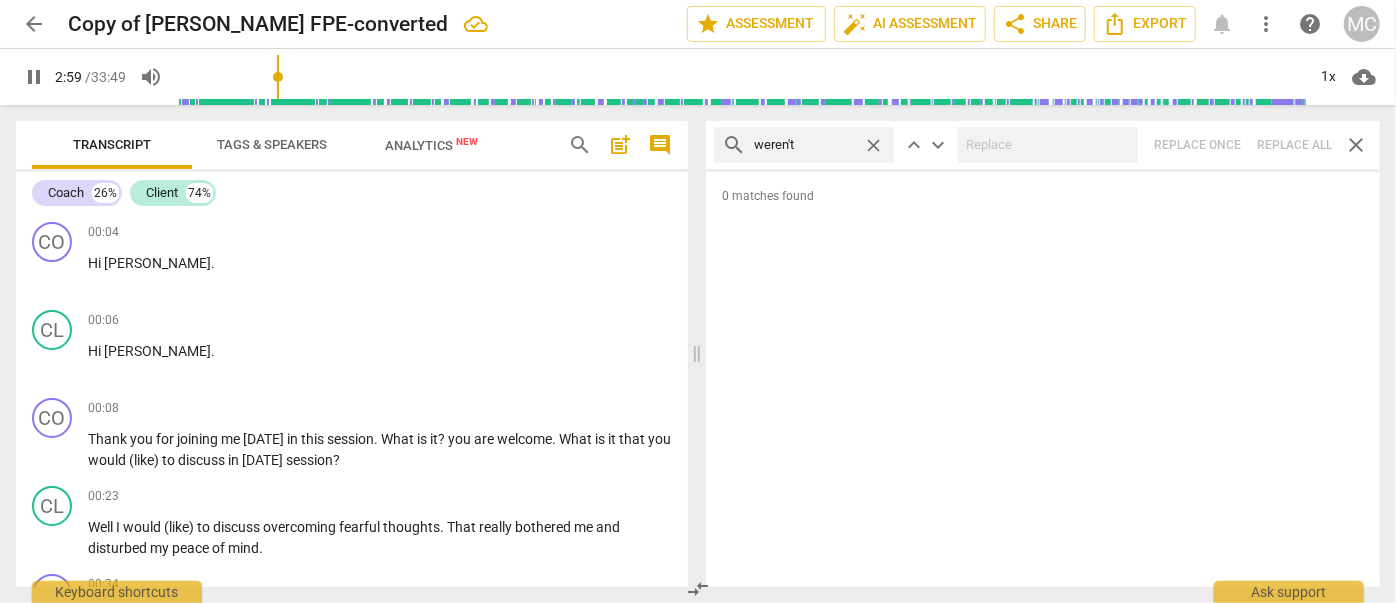 click on "close" at bounding box center (873, 145) 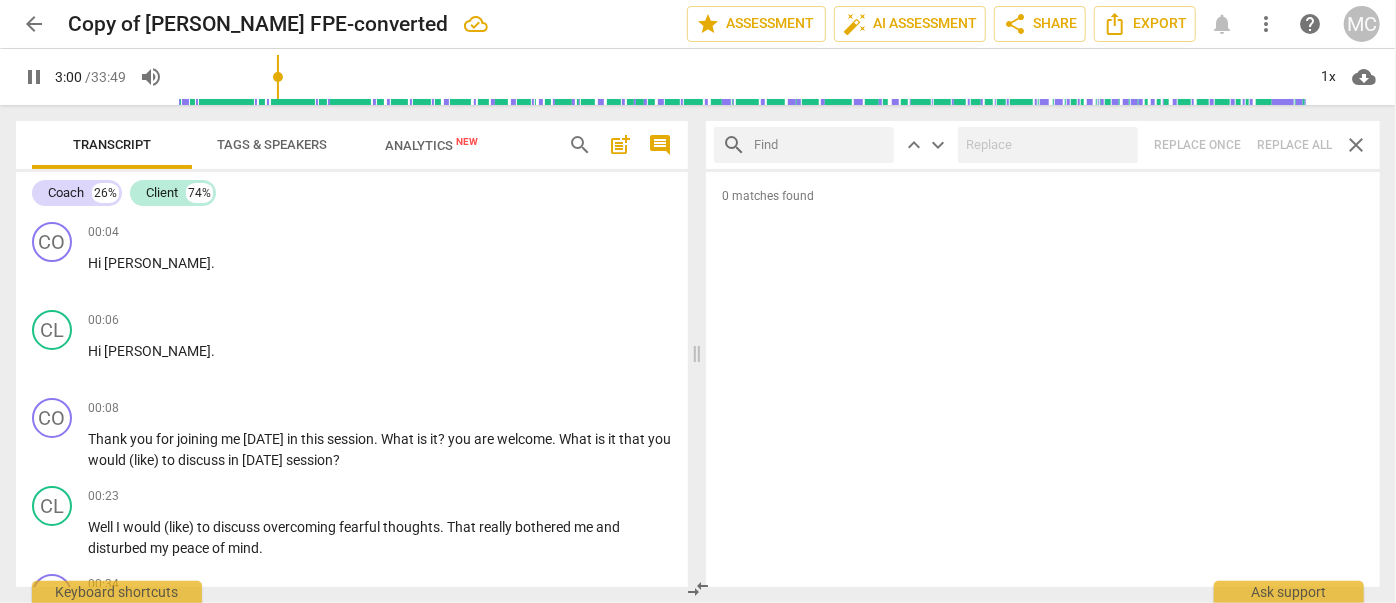 click at bounding box center [820, 145] 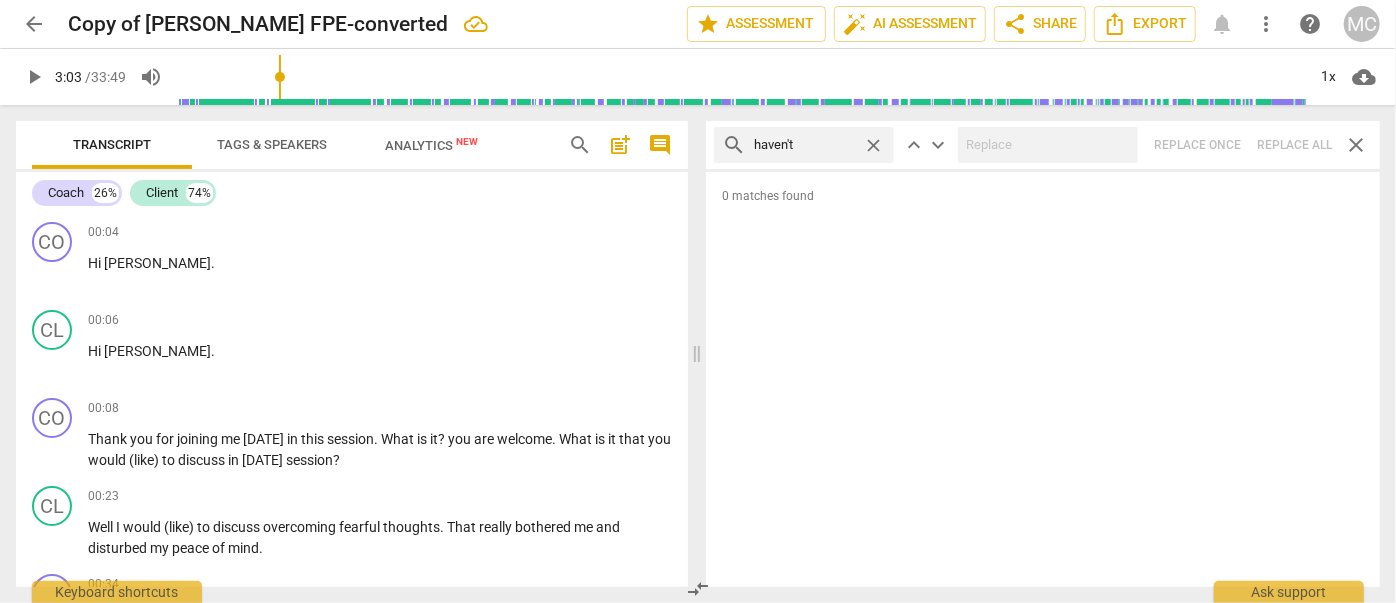 click on "search haven't close keyboard_arrow_up keyboard_arrow_down Replace once Replace all close" at bounding box center (1043, 145) 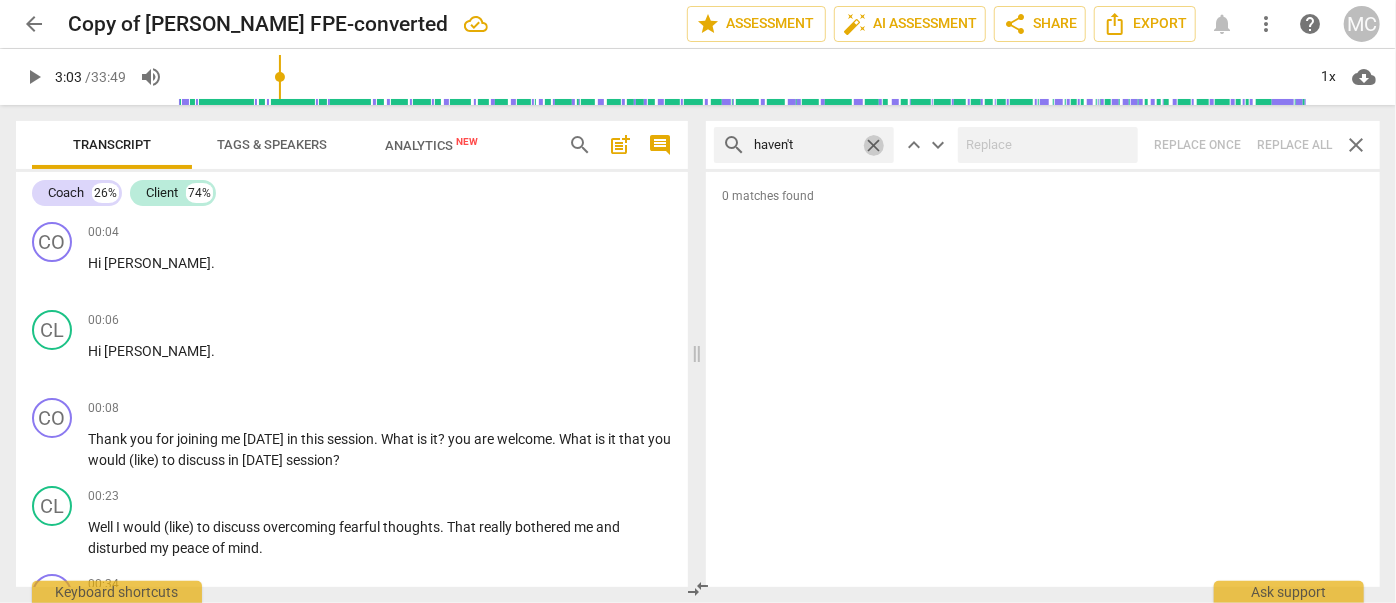 click on "close" at bounding box center (873, 145) 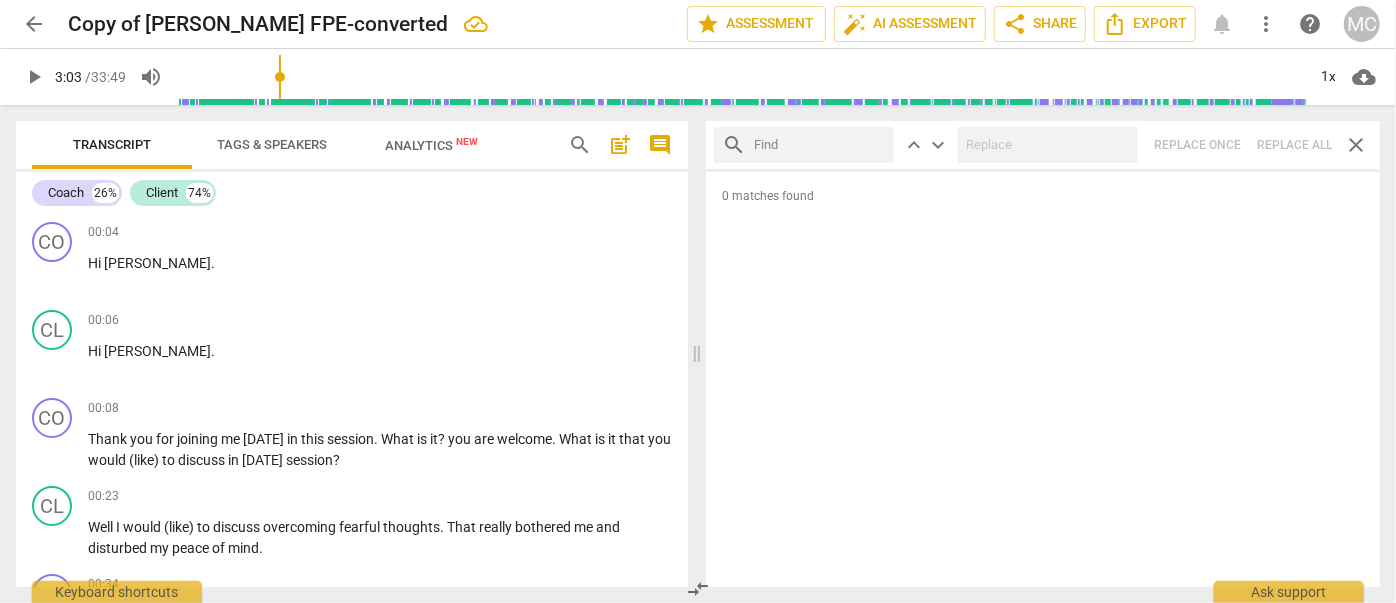 click at bounding box center [820, 145] 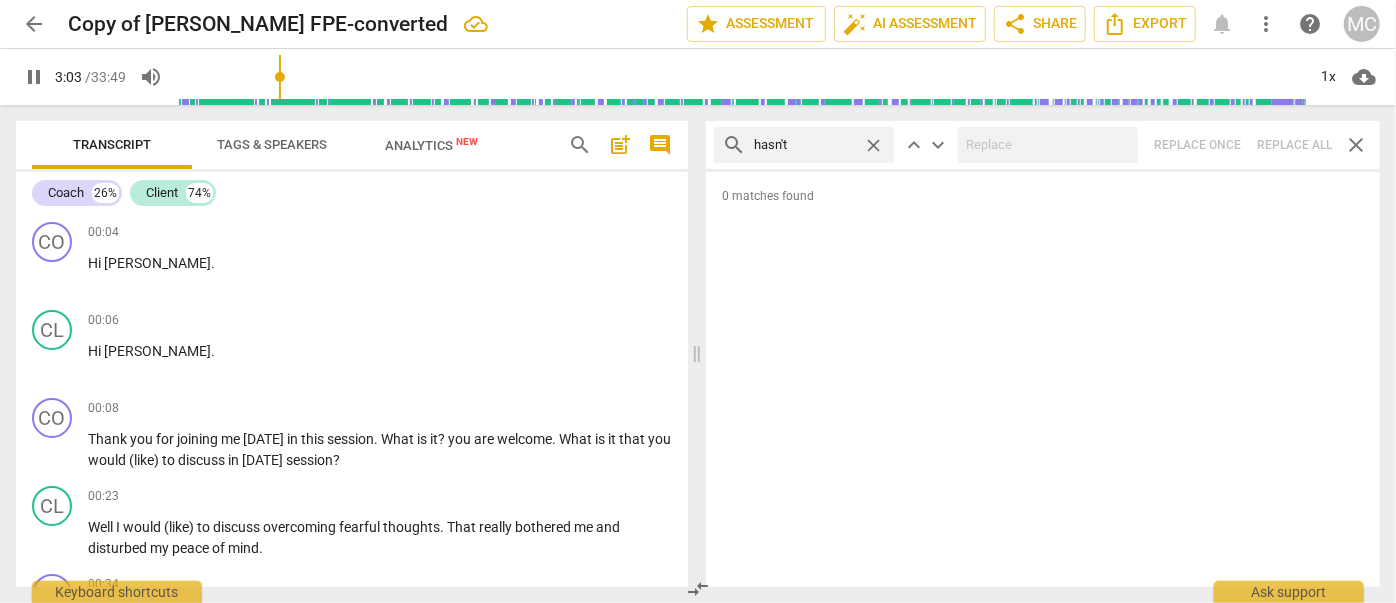 click on "search hasn't close keyboard_arrow_up keyboard_arrow_down Replace once Replace all close" at bounding box center [1043, 145] 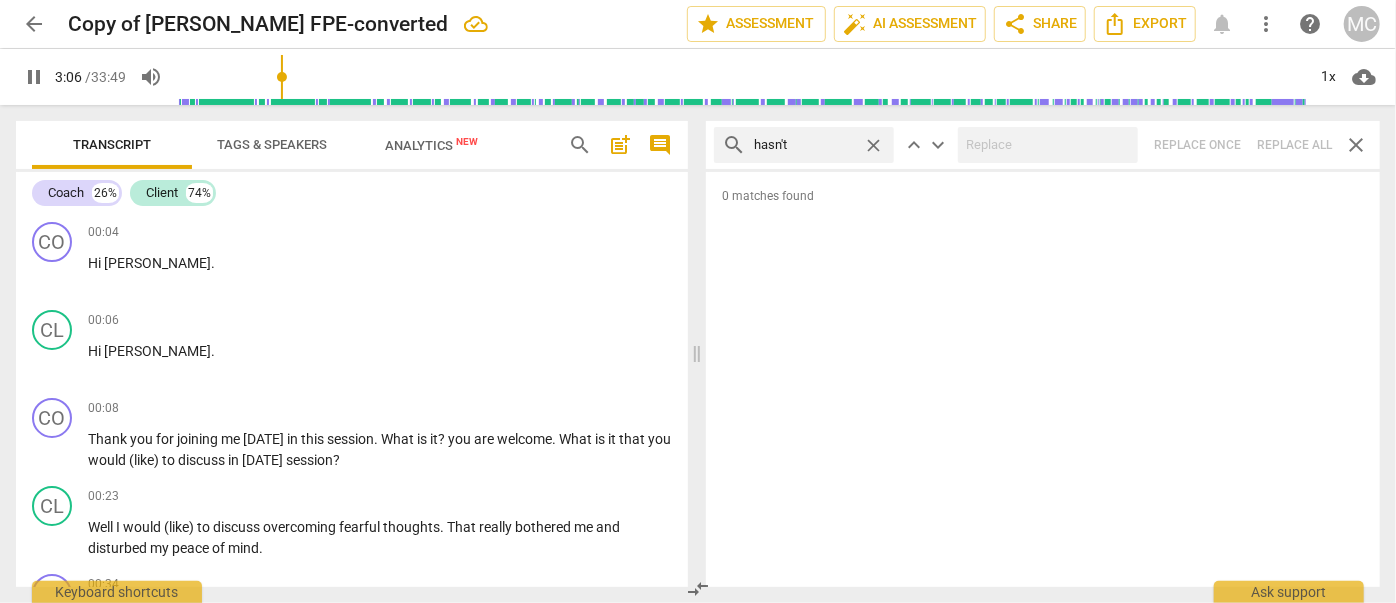 click on "close" at bounding box center (873, 145) 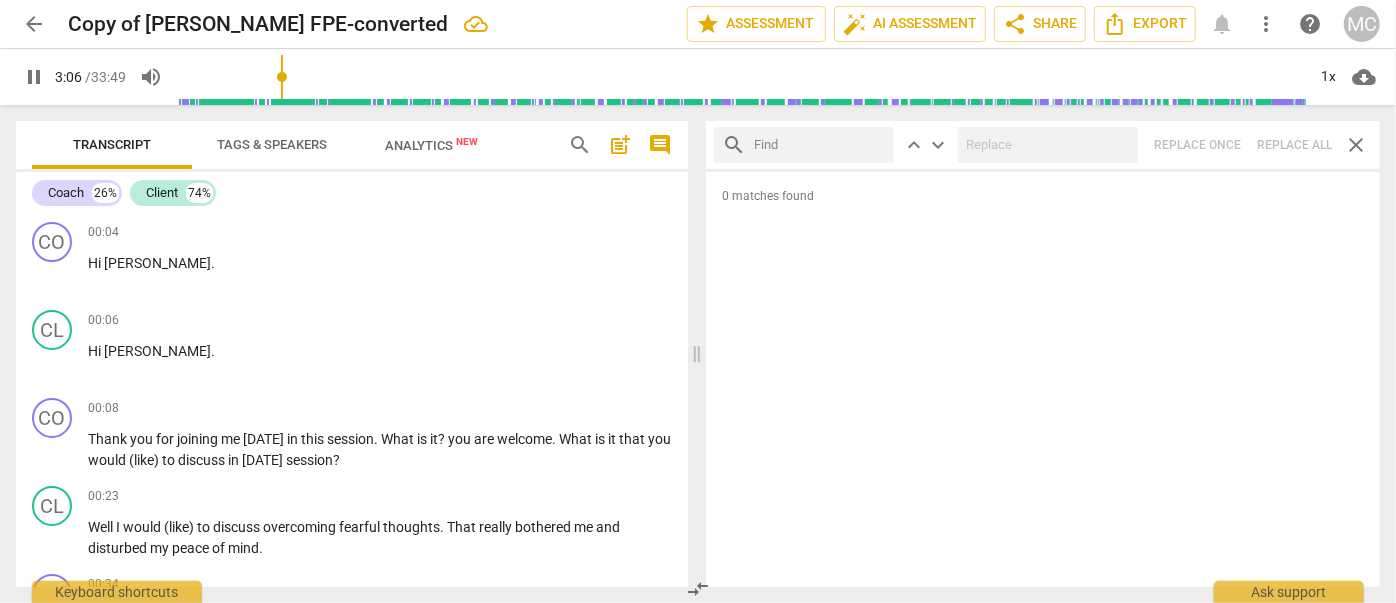 click at bounding box center [820, 145] 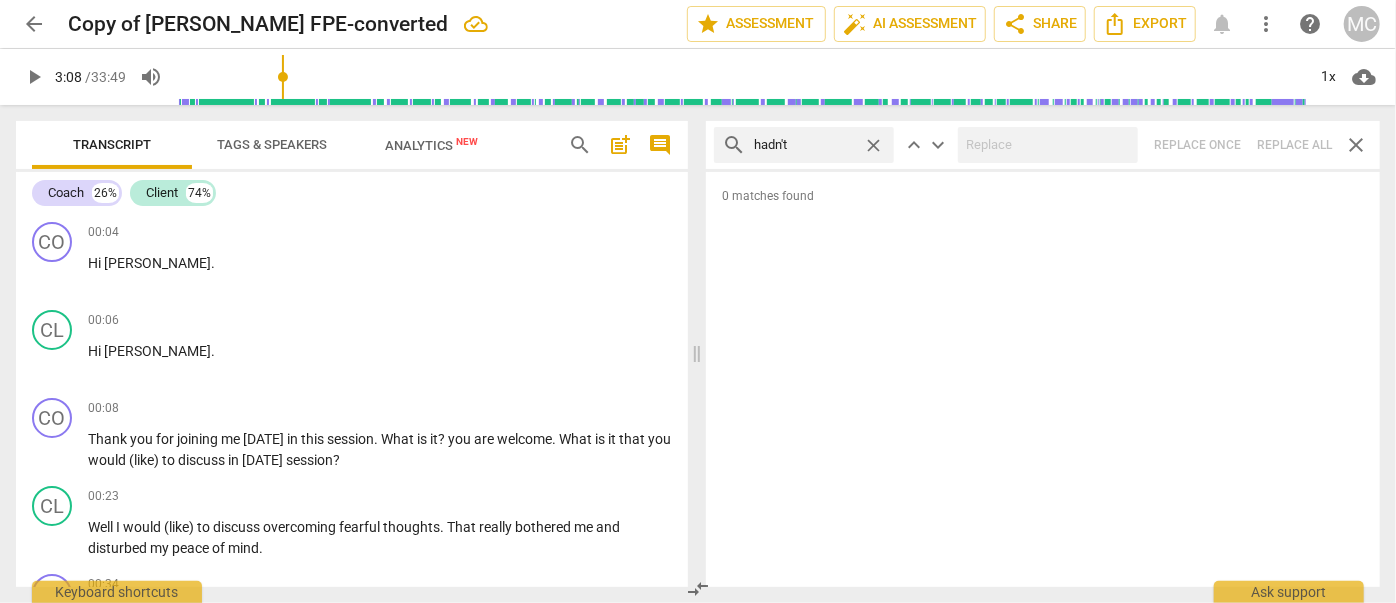 click on "search hadn't close keyboard_arrow_up keyboard_arrow_down Replace once Replace all close" at bounding box center (1043, 145) 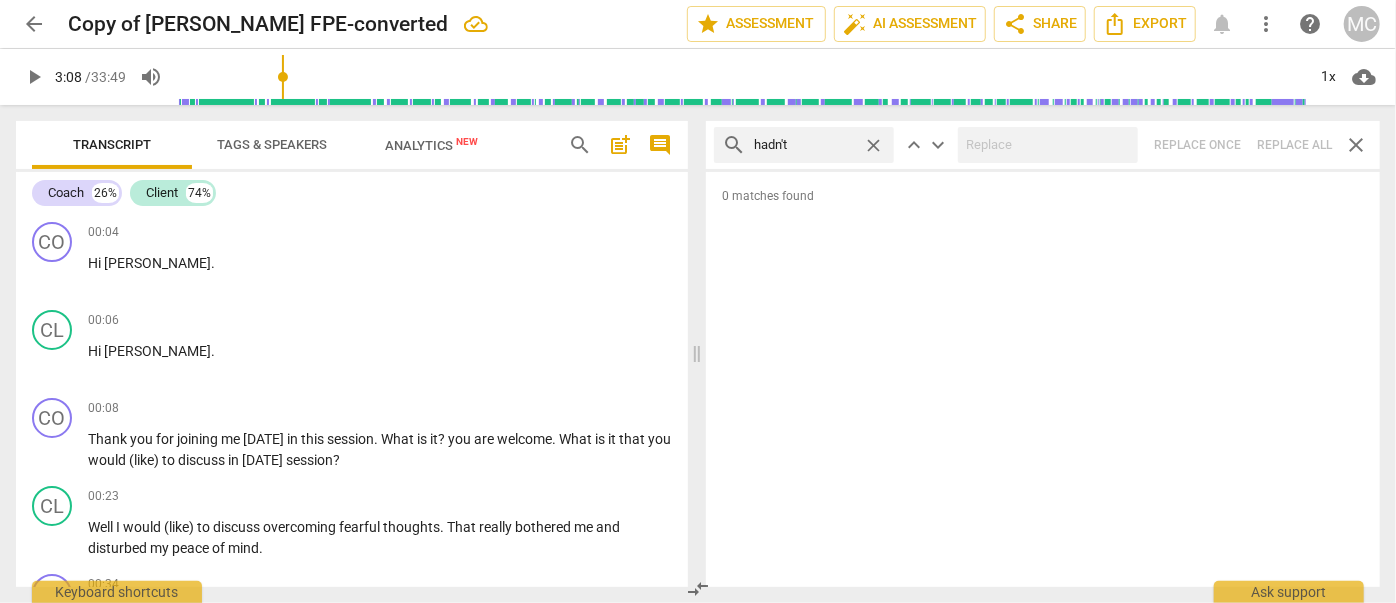 click on "close" at bounding box center [873, 145] 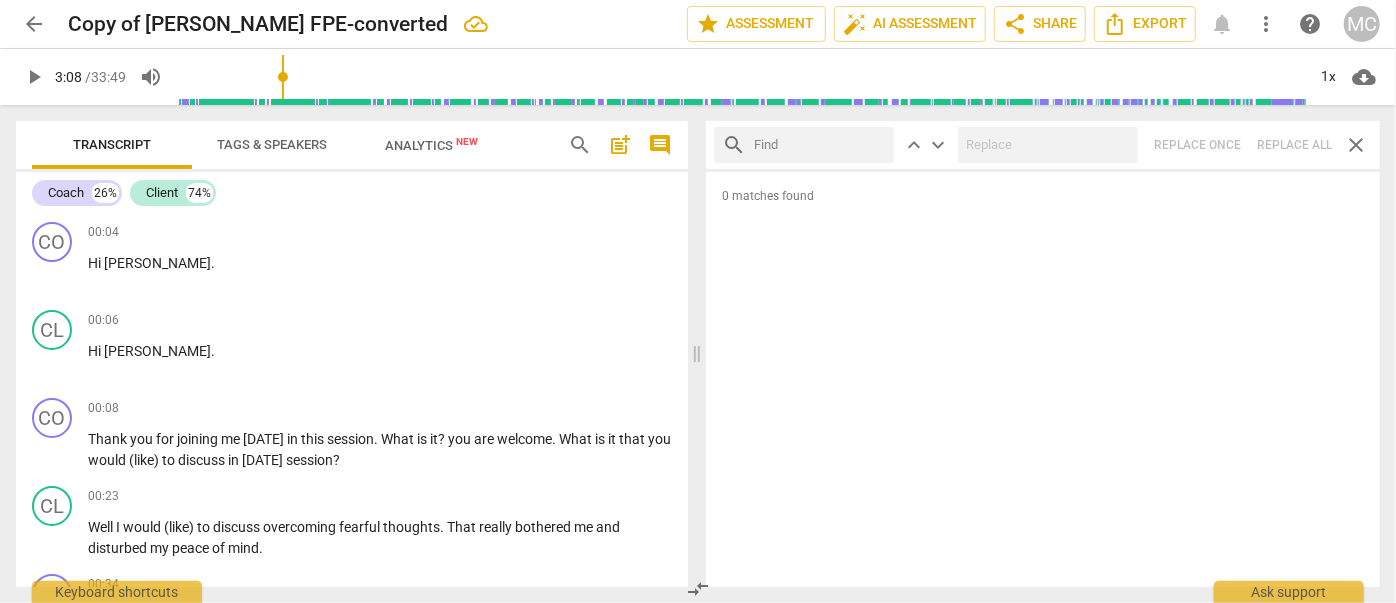 click at bounding box center (820, 145) 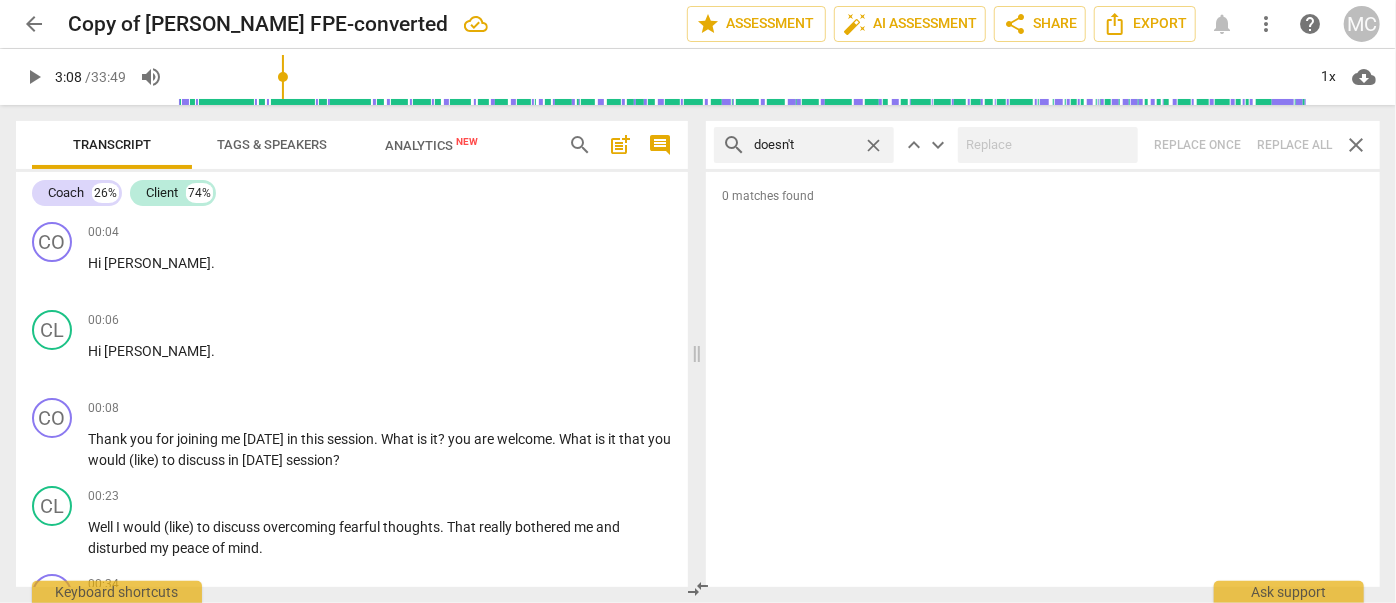 click on "search doesn't close keyboard_arrow_up keyboard_arrow_down Replace once Replace all close" at bounding box center [1043, 145] 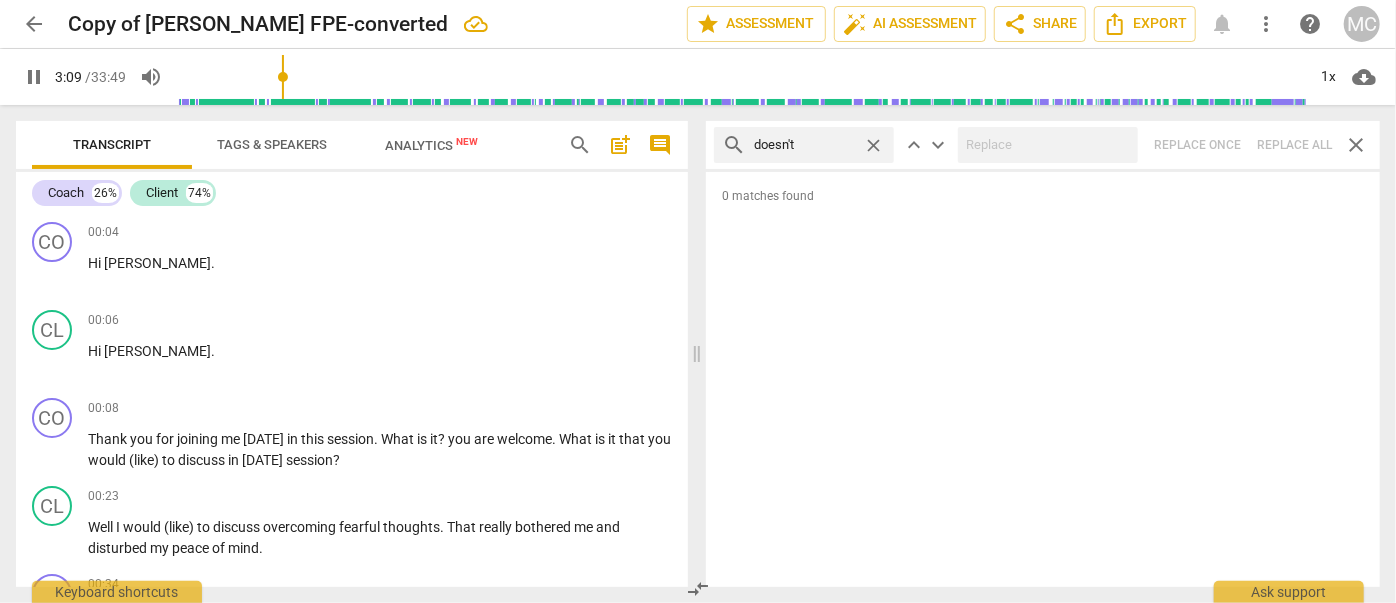 click on "search doesn't close keyboard_arrow_up keyboard_arrow_down Replace once Replace all close" at bounding box center (1043, 145) 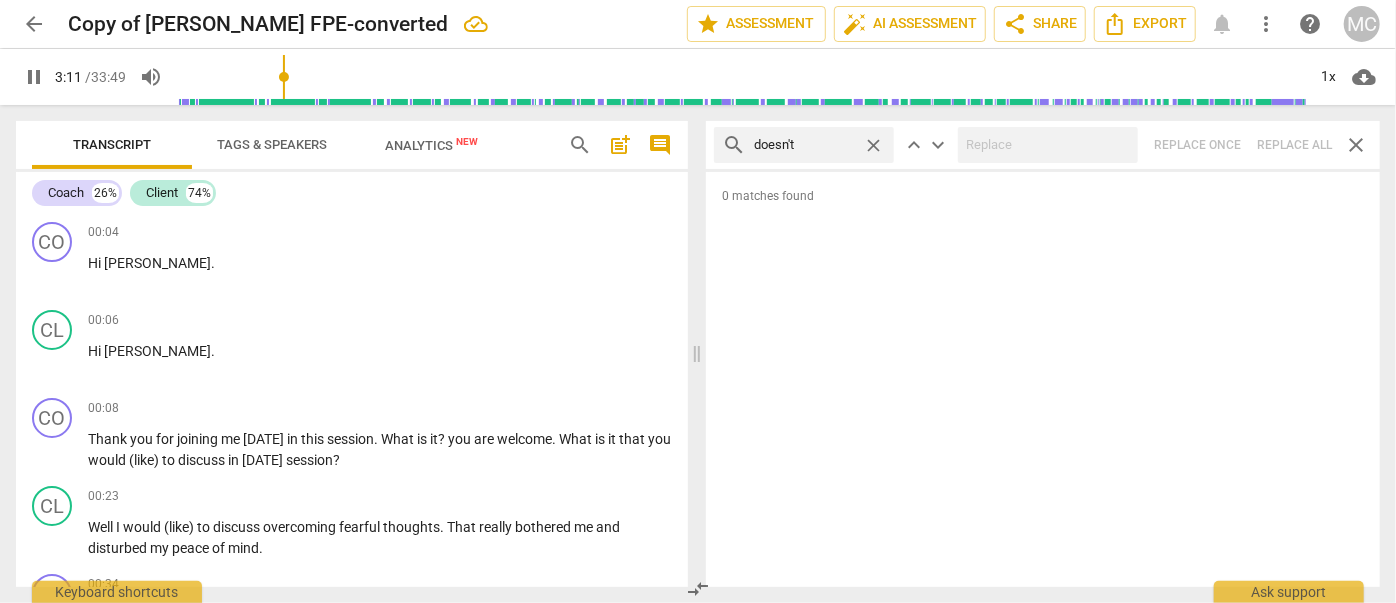 click on "close" at bounding box center [873, 145] 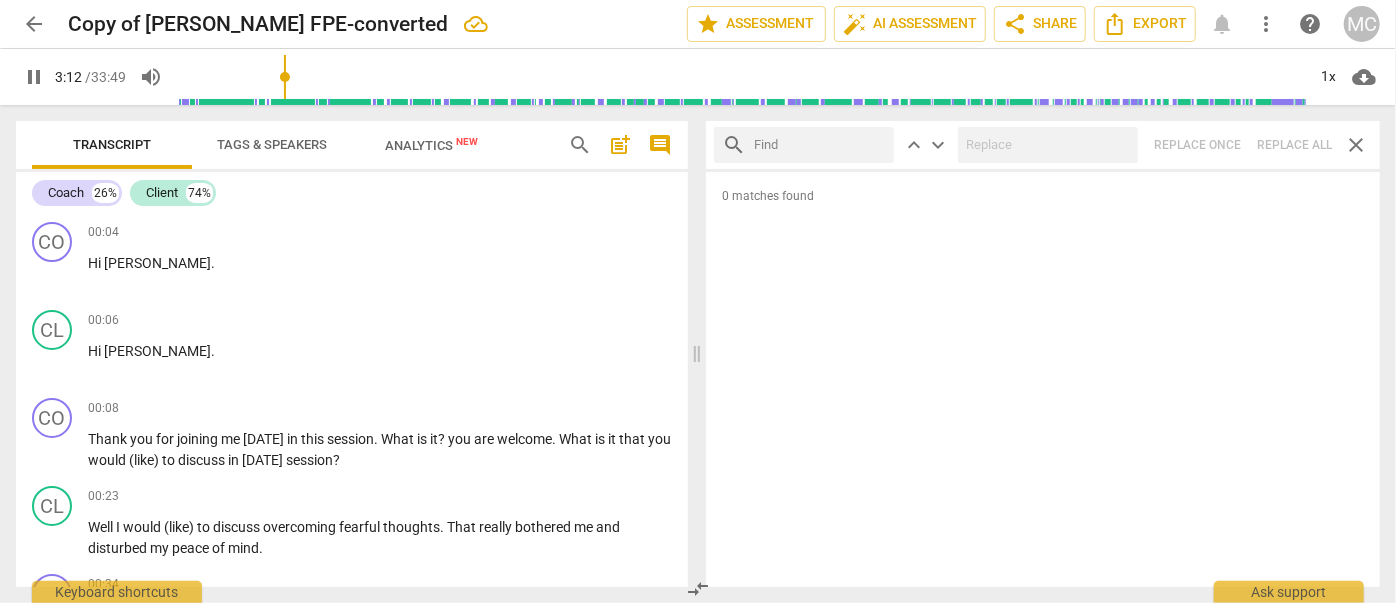 click at bounding box center [820, 145] 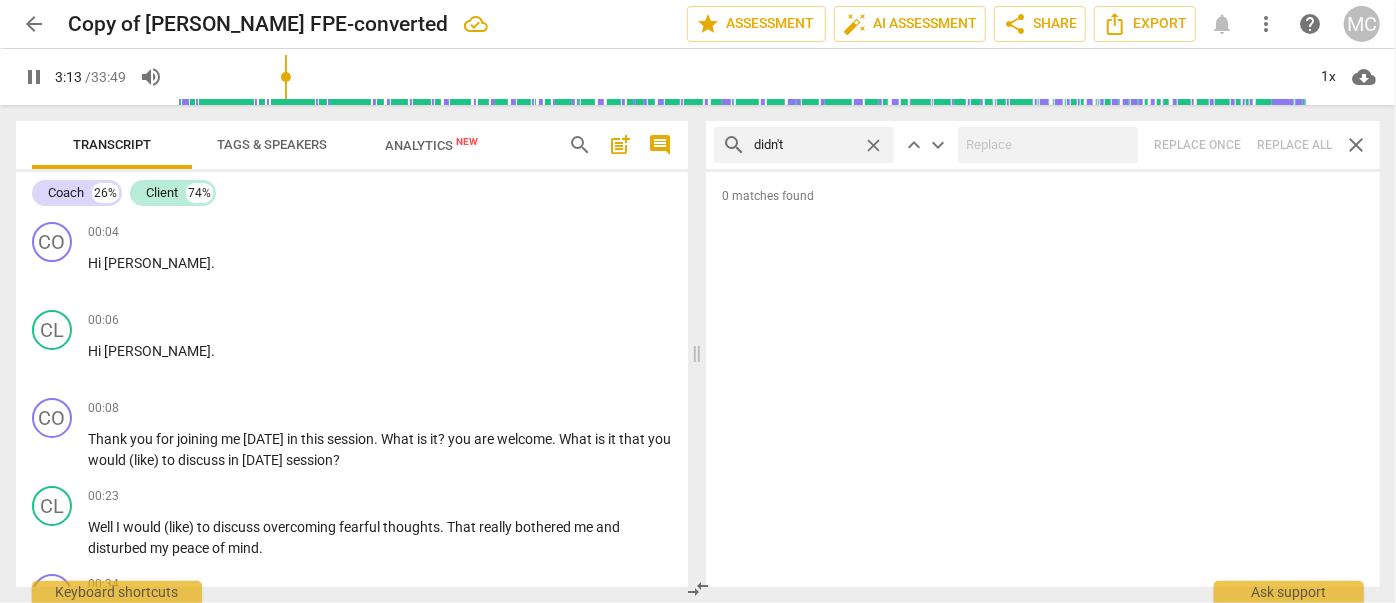 click at bounding box center (1048, 145) 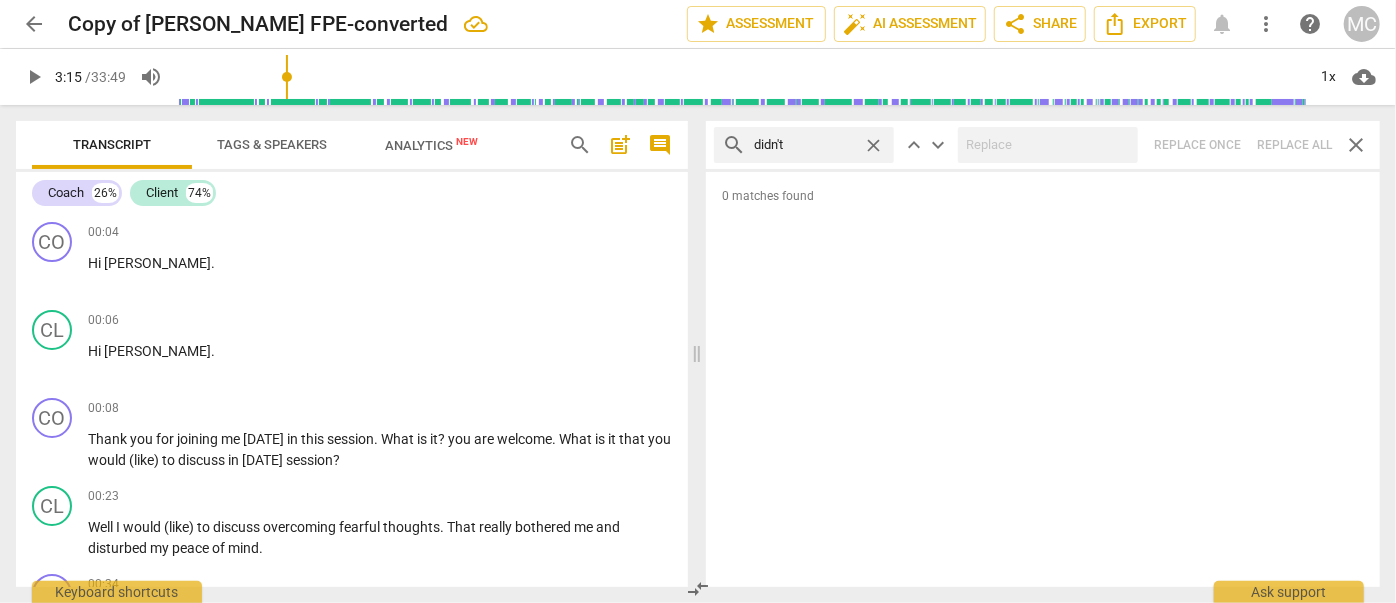 click on "search didn't close keyboard_arrow_up keyboard_arrow_down Replace once Replace all close" at bounding box center (1043, 145) 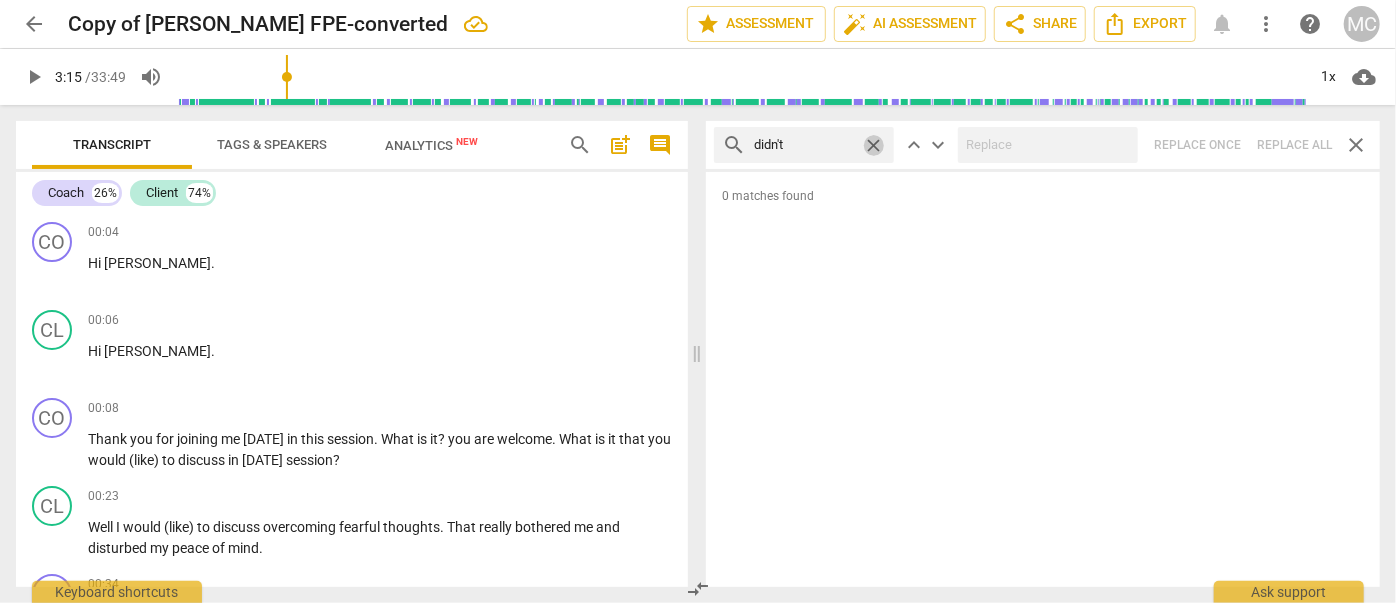 click on "close" at bounding box center [873, 145] 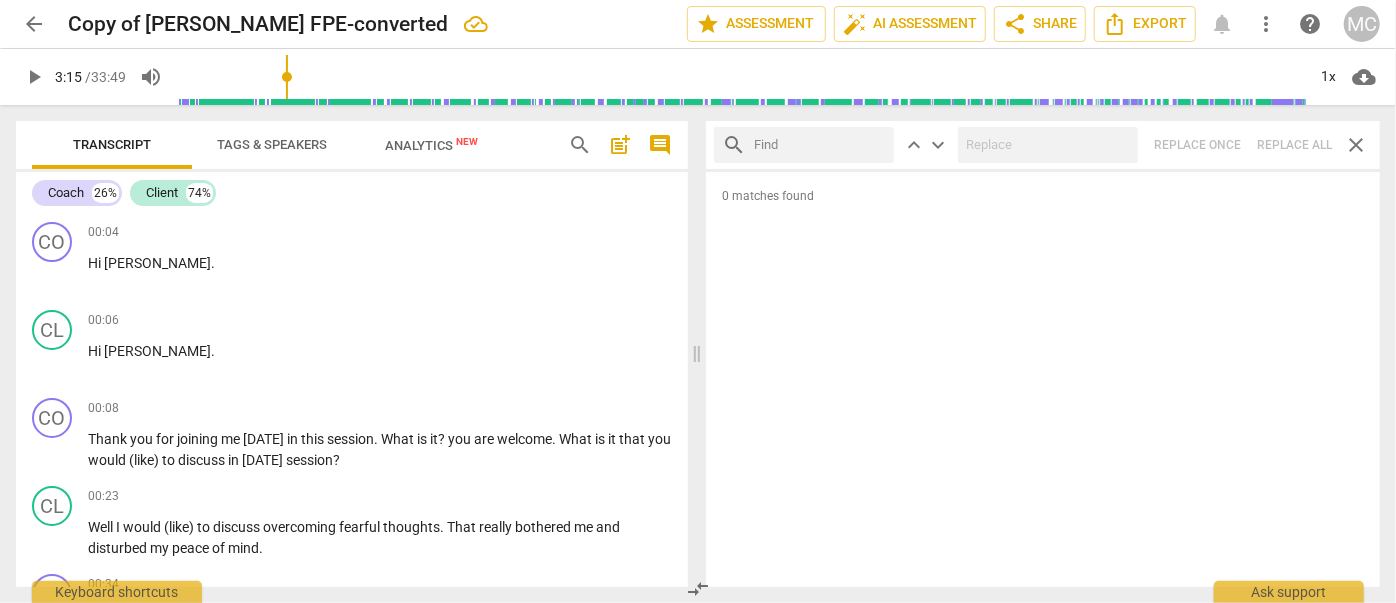 click at bounding box center [820, 145] 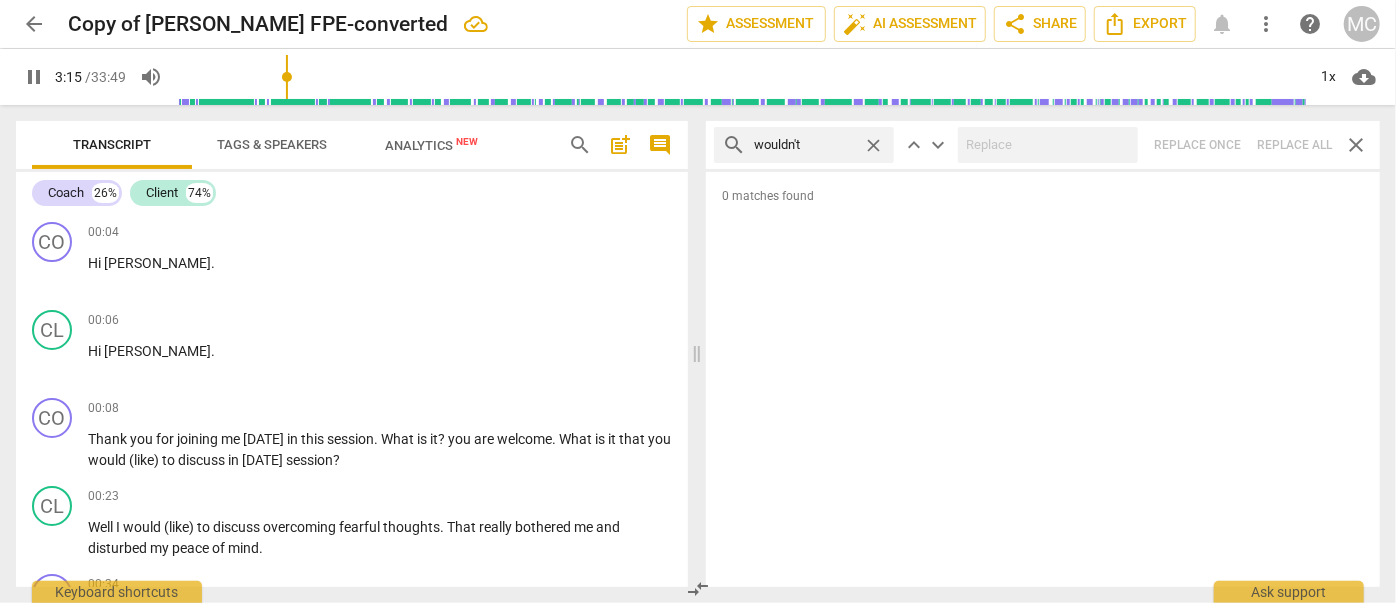 click on "search wouldn't close keyboard_arrow_up keyboard_arrow_down Replace once Replace all close" at bounding box center (1043, 145) 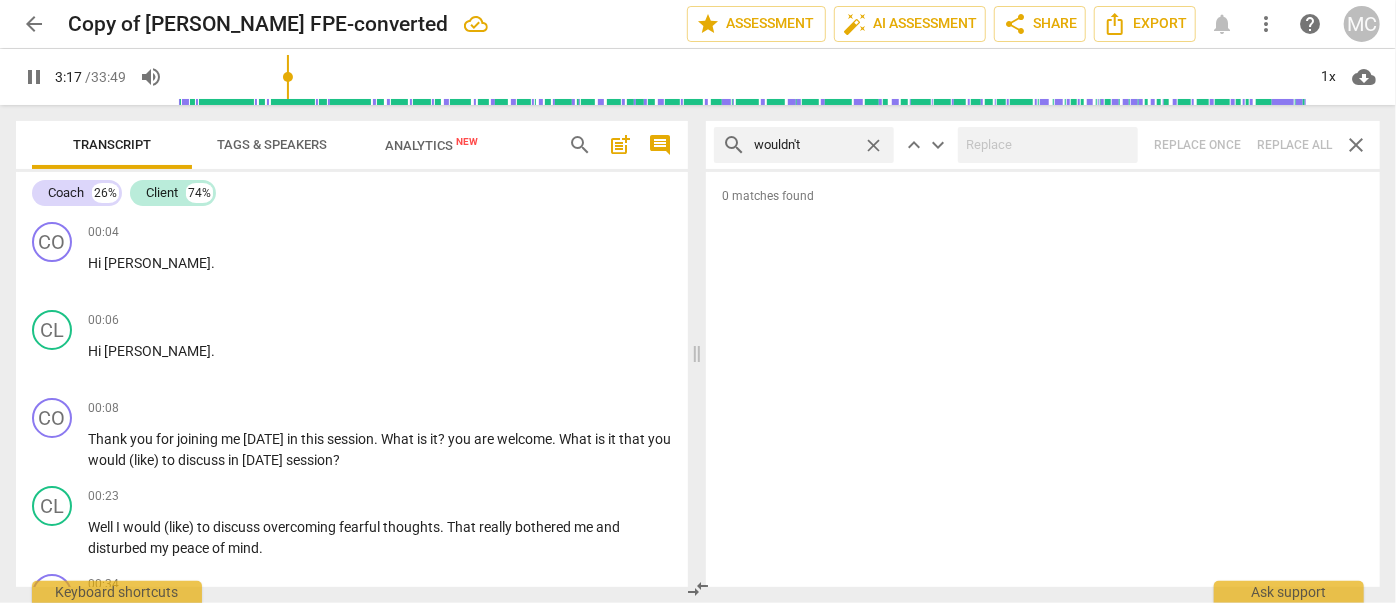 click on "close" at bounding box center [873, 145] 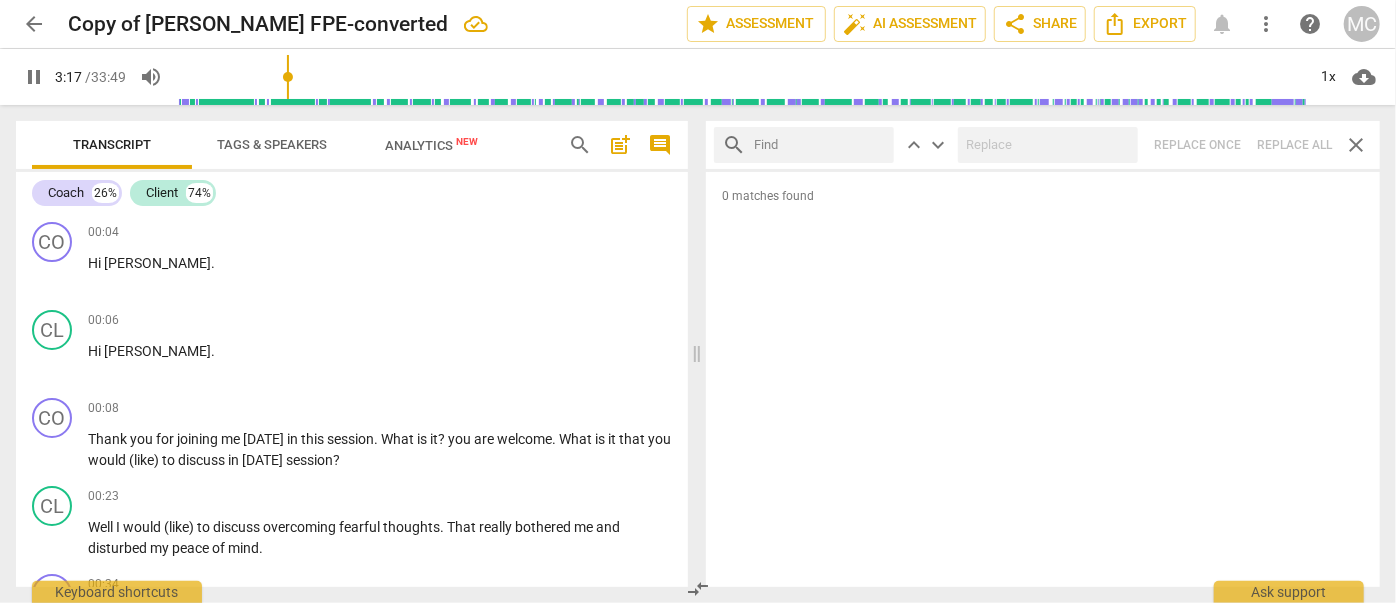 click at bounding box center [820, 145] 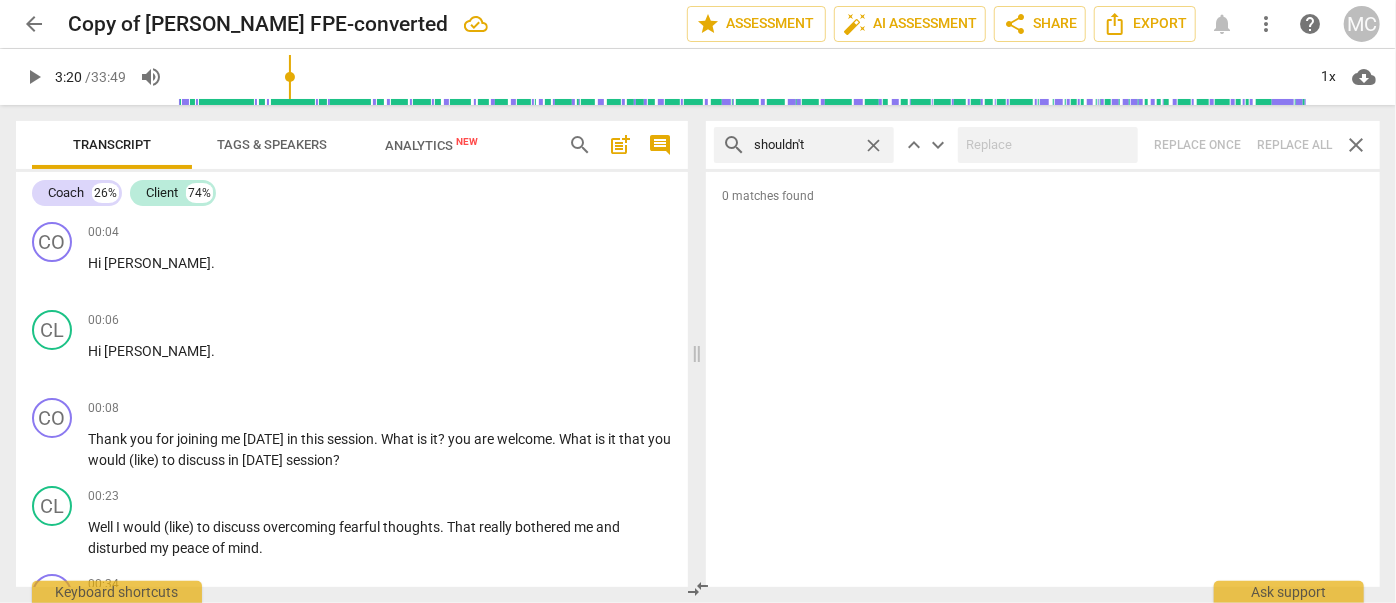 click on "search shouldn't close keyboard_arrow_up keyboard_arrow_down Replace once Replace all close" at bounding box center (1043, 145) 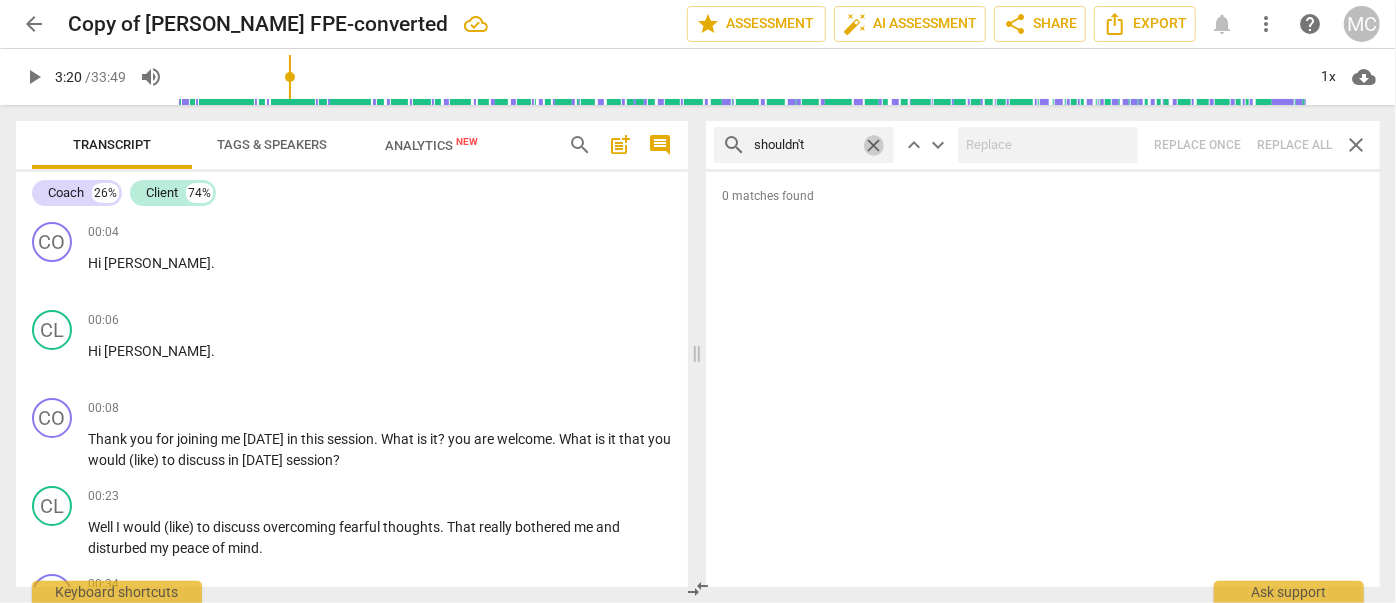 click on "close" at bounding box center [873, 145] 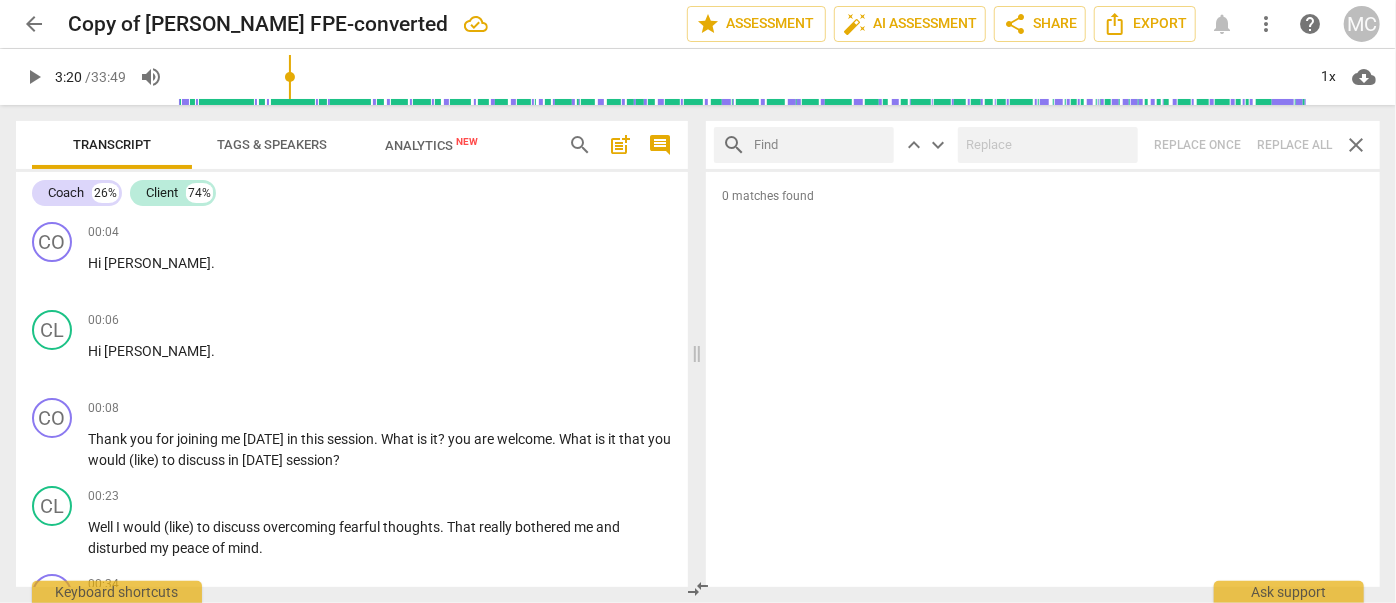 click at bounding box center [820, 145] 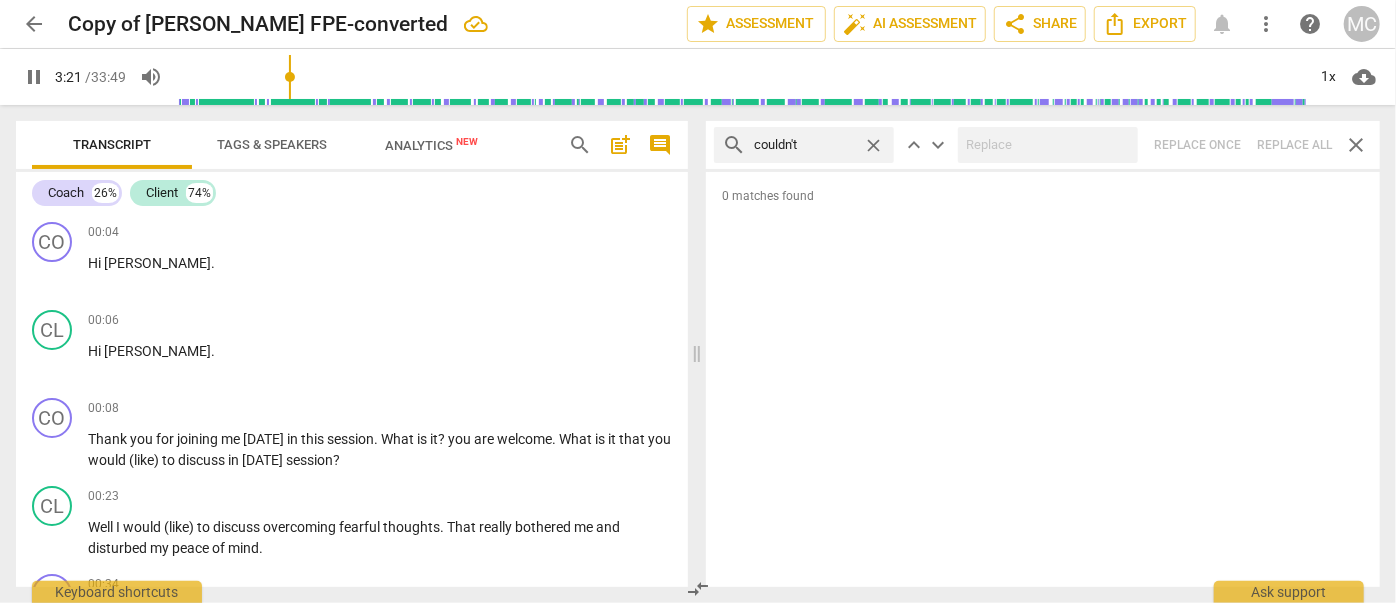 click on "search couldn't close keyboard_arrow_up keyboard_arrow_down Replace once Replace all close" at bounding box center [1043, 145] 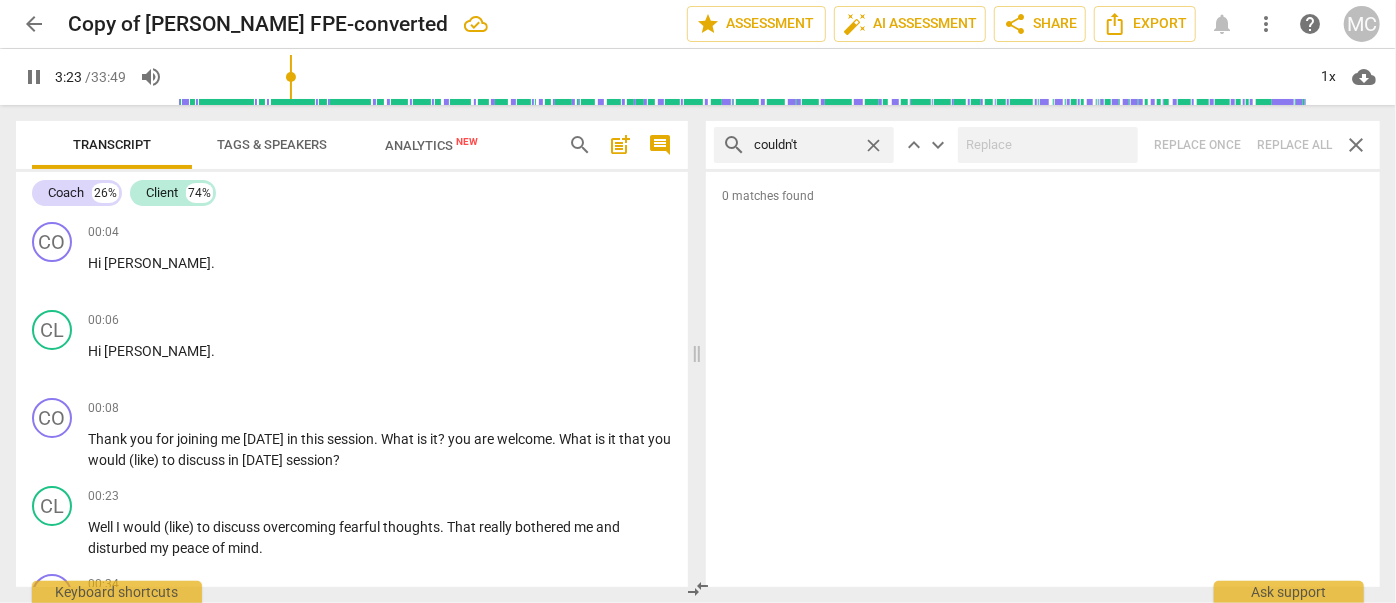 drag, startPoint x: 874, startPoint y: 143, endPoint x: 832, endPoint y: 145, distance: 42.047592 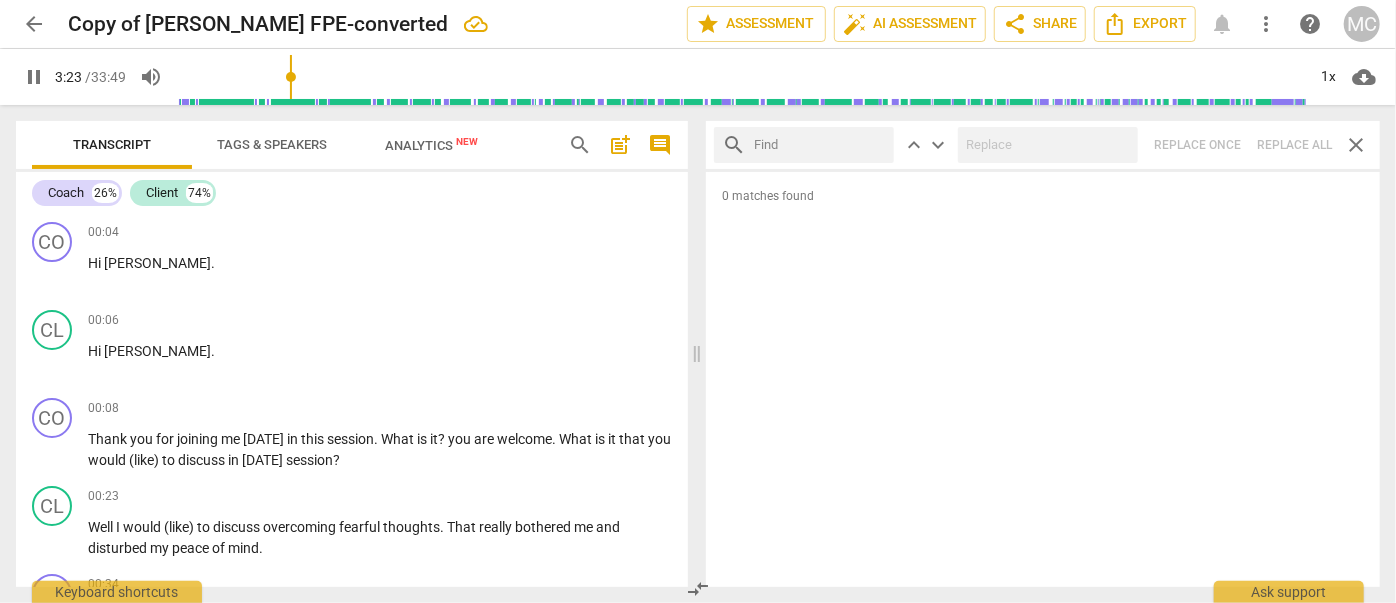 click at bounding box center (820, 145) 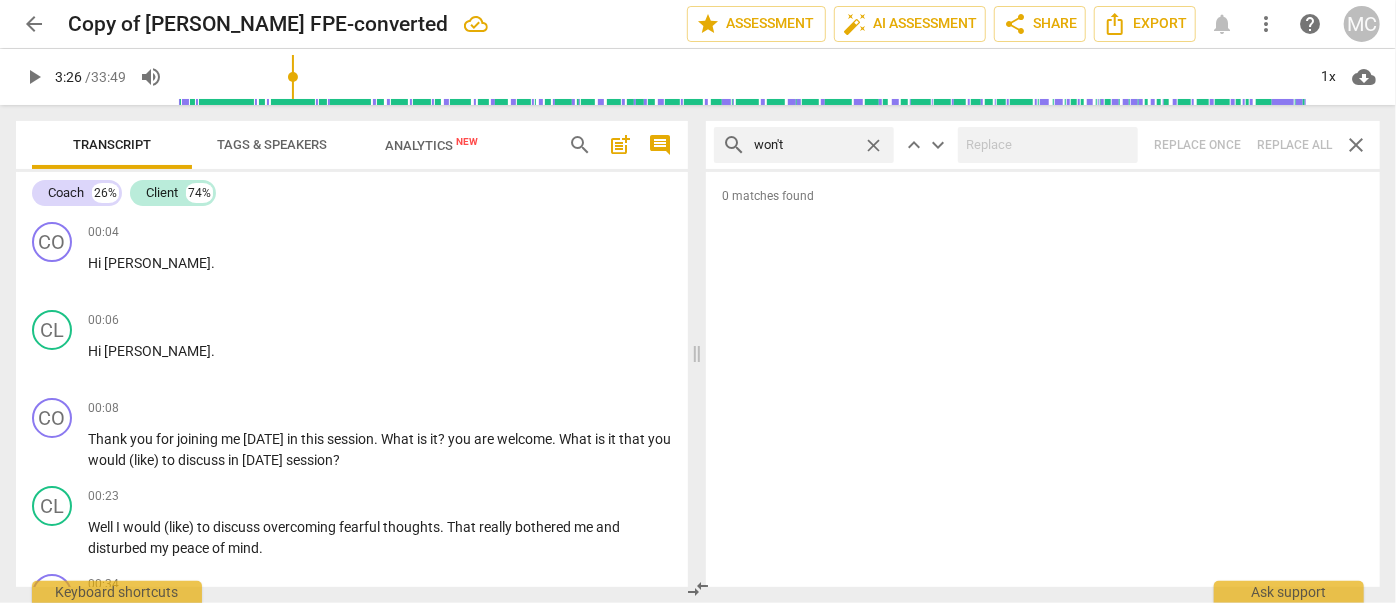 click on "search won't close keyboard_arrow_up keyboard_arrow_down Replace once Replace all close" at bounding box center [1043, 145] 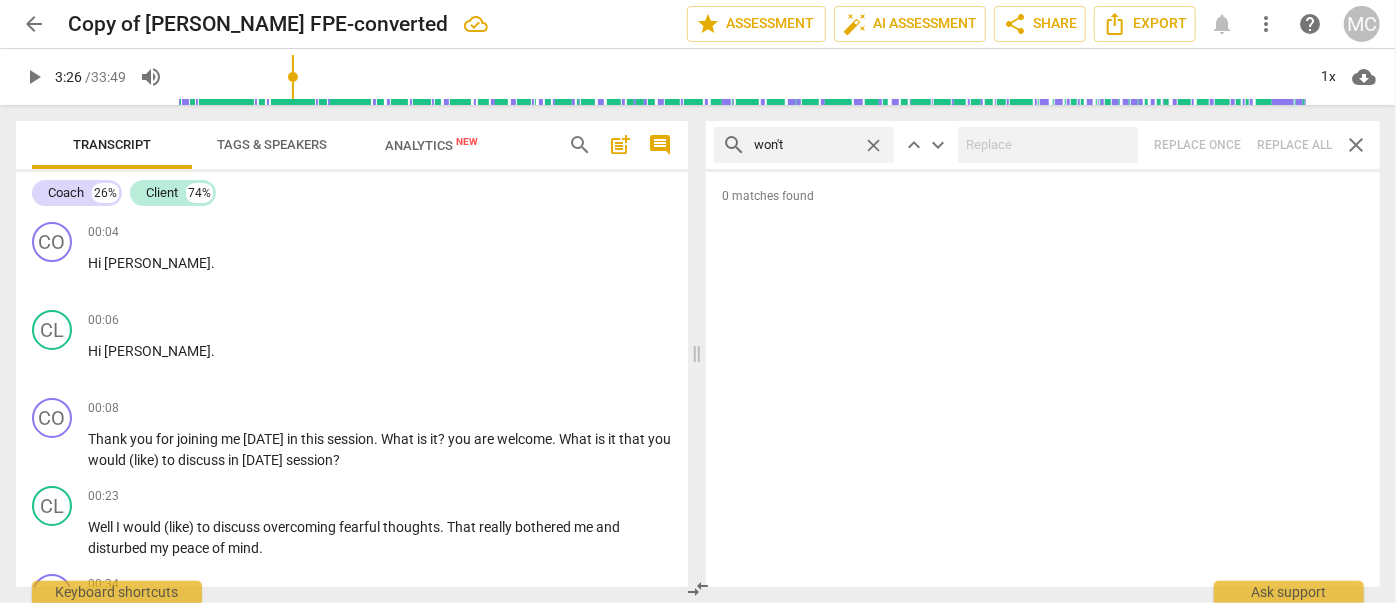 click on "close" at bounding box center (873, 145) 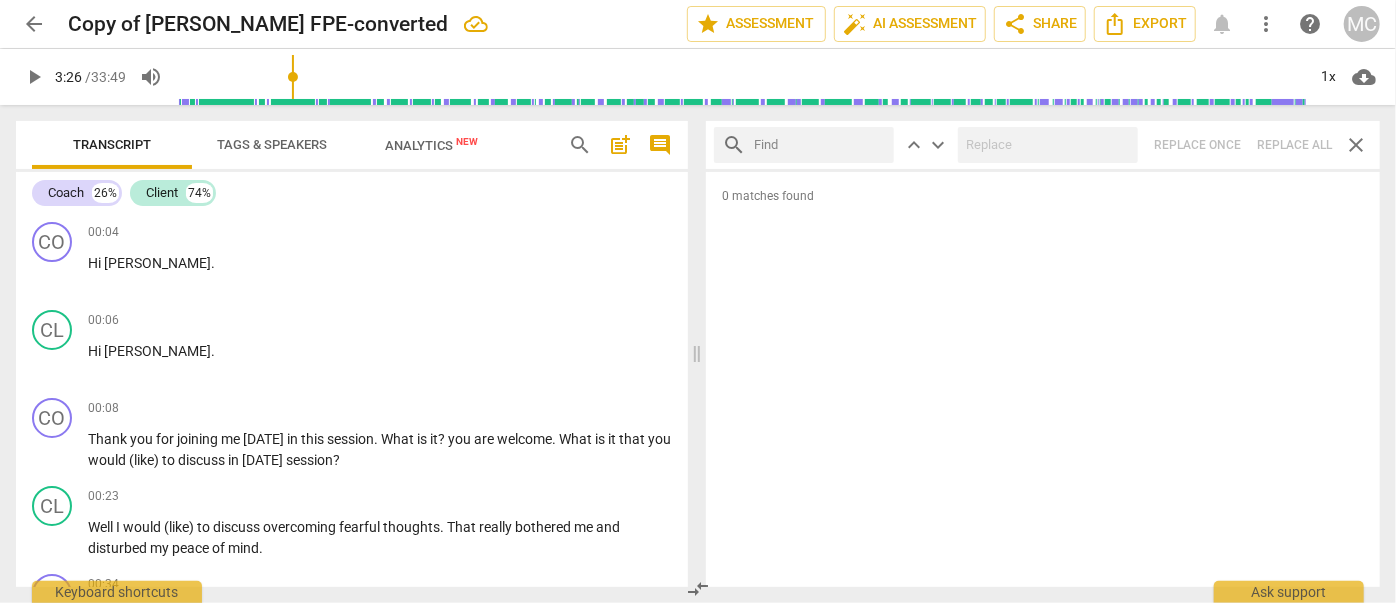 click at bounding box center [820, 145] 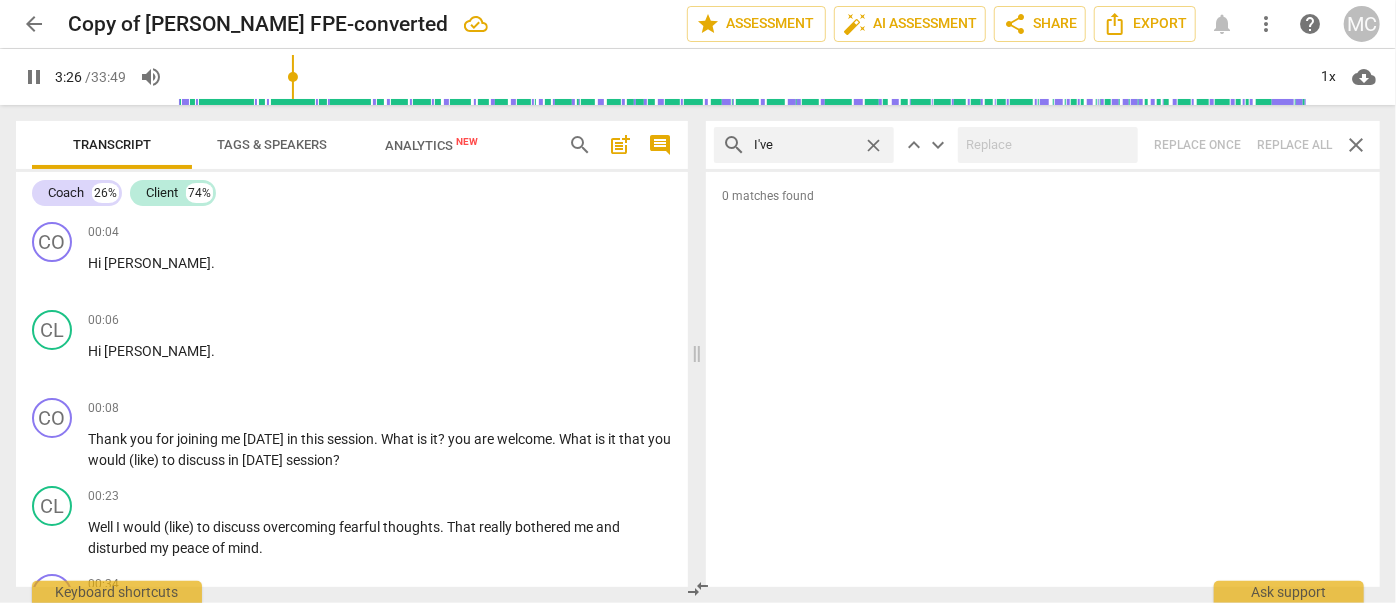 click on "search I've close keyboard_arrow_up keyboard_arrow_down Replace once Replace all close" at bounding box center [1043, 145] 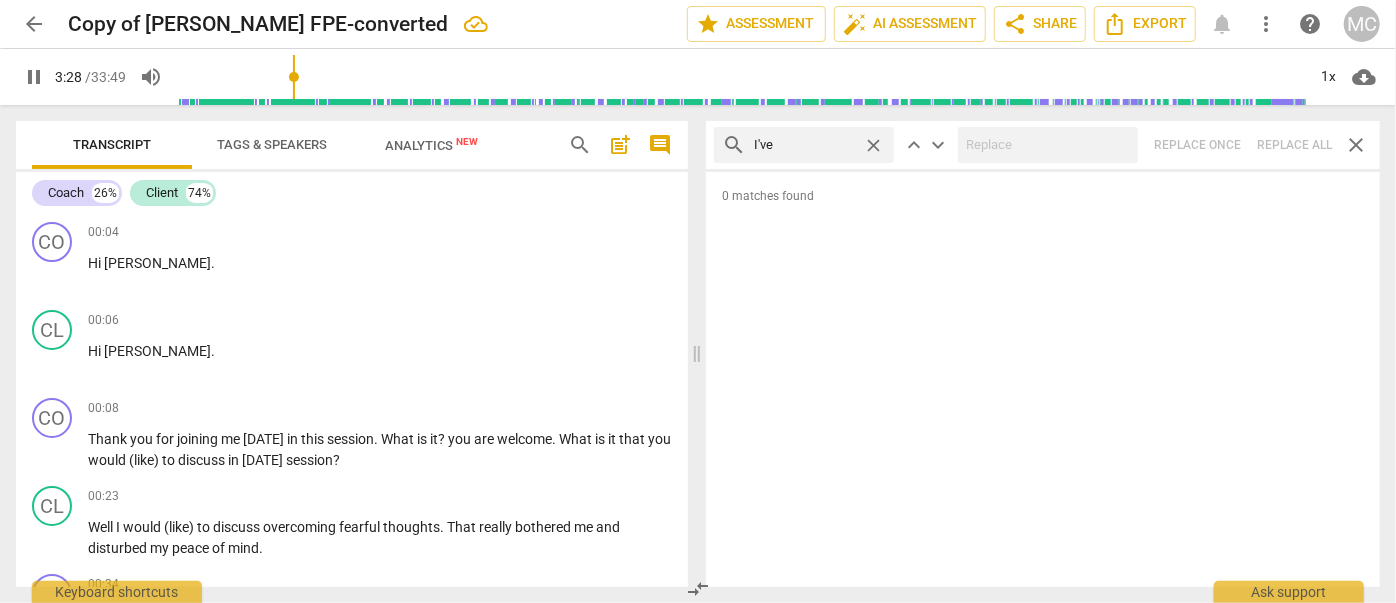 click on "close" at bounding box center [873, 145] 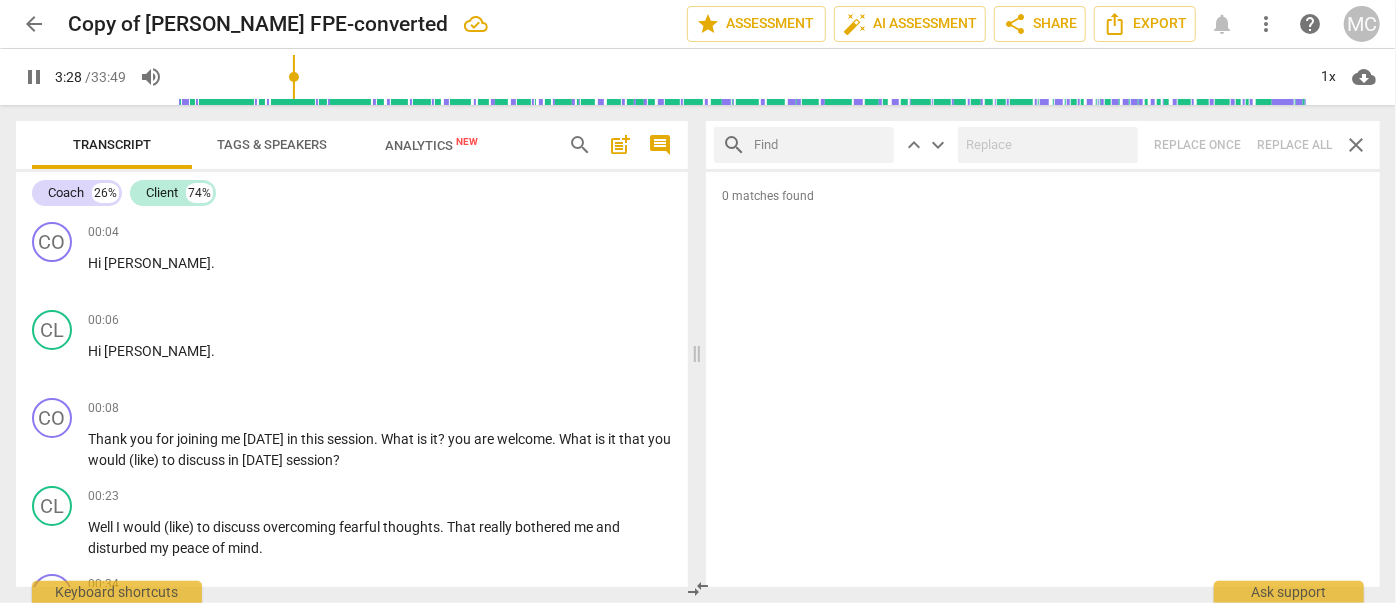 click at bounding box center [820, 145] 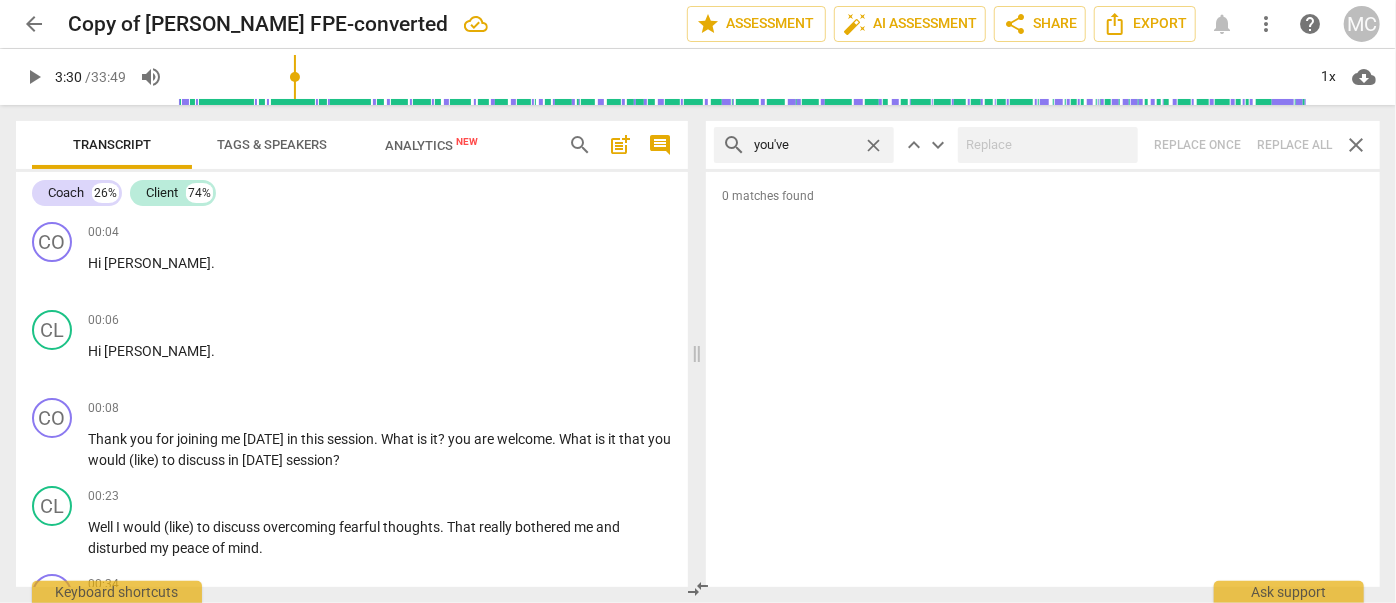 click on "search you've close keyboard_arrow_up keyboard_arrow_down Replace once Replace all close" at bounding box center (1043, 145) 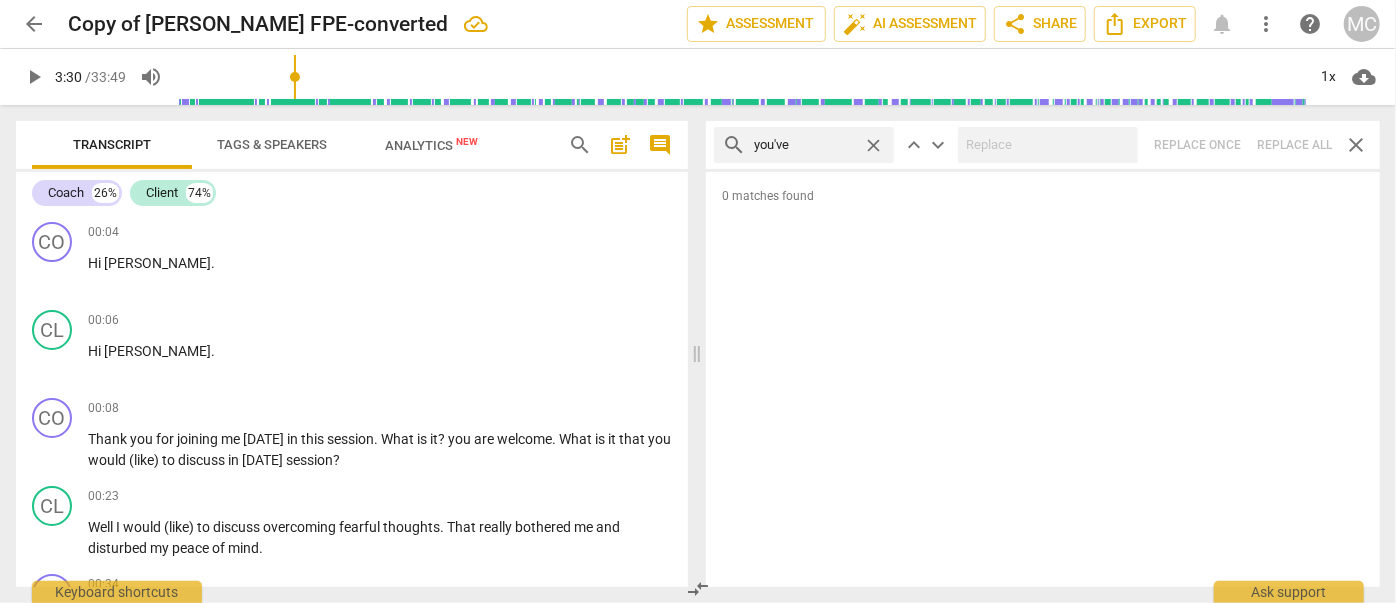 click on "close" at bounding box center (873, 145) 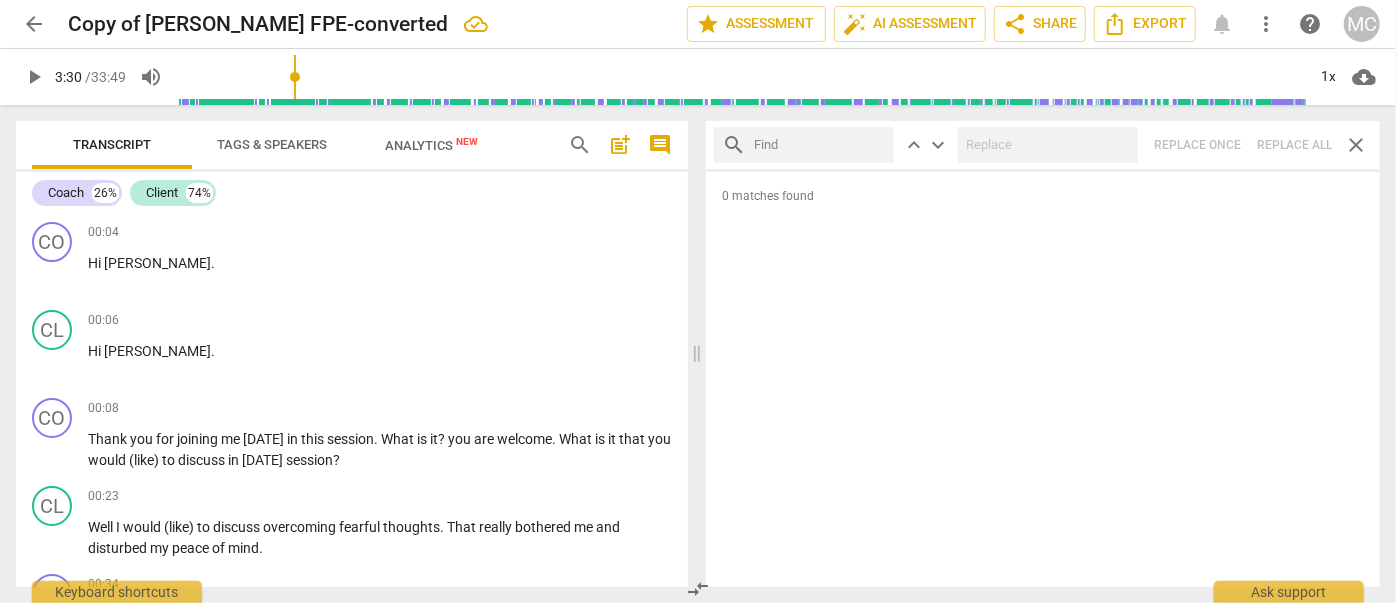 click at bounding box center (820, 145) 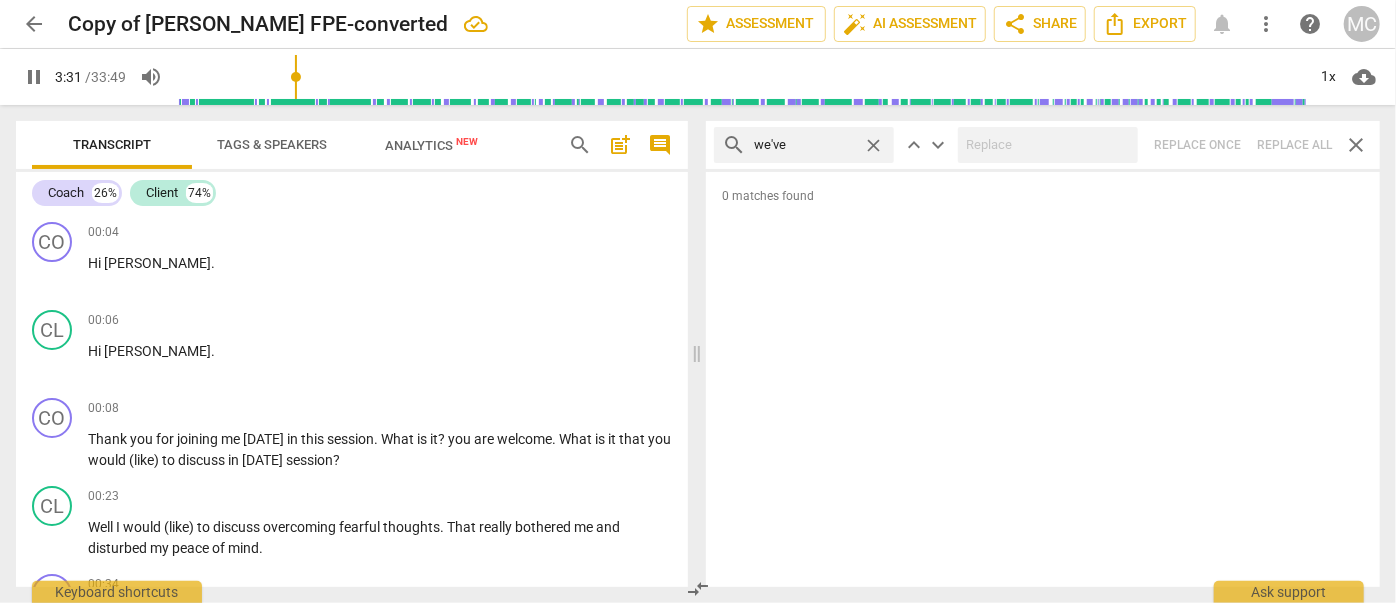 click on "search we've close keyboard_arrow_up keyboard_arrow_down Replace once Replace all close" at bounding box center [1043, 145] 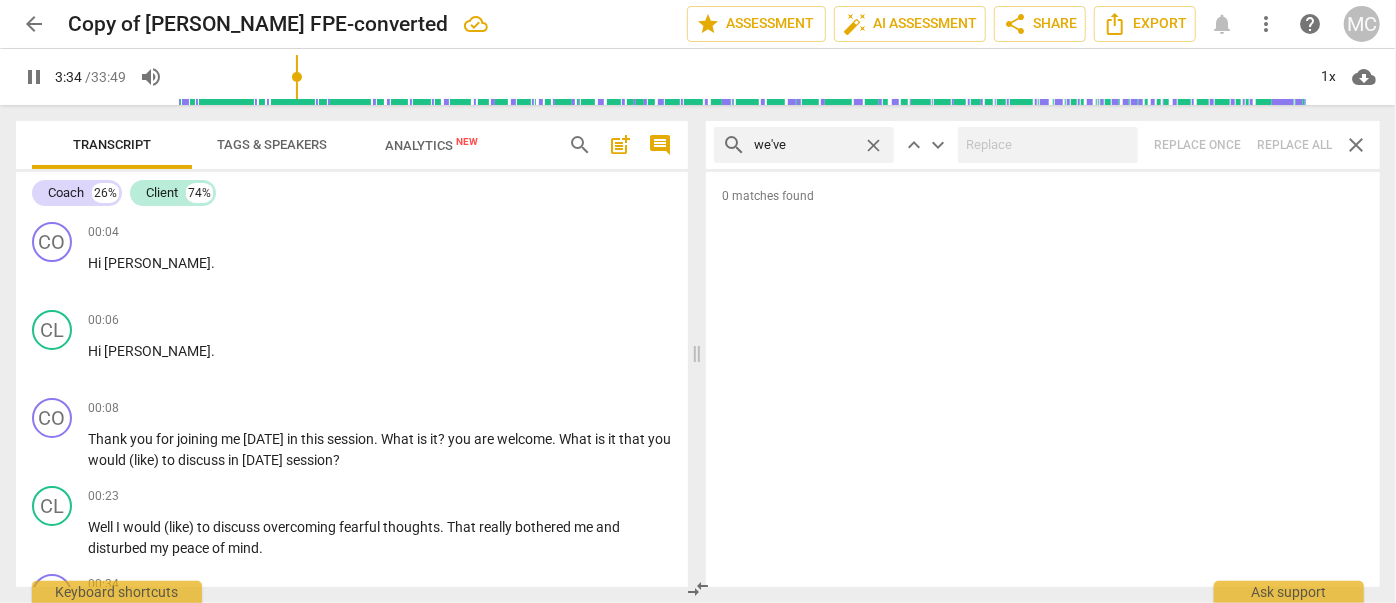 click on "close" at bounding box center (873, 145) 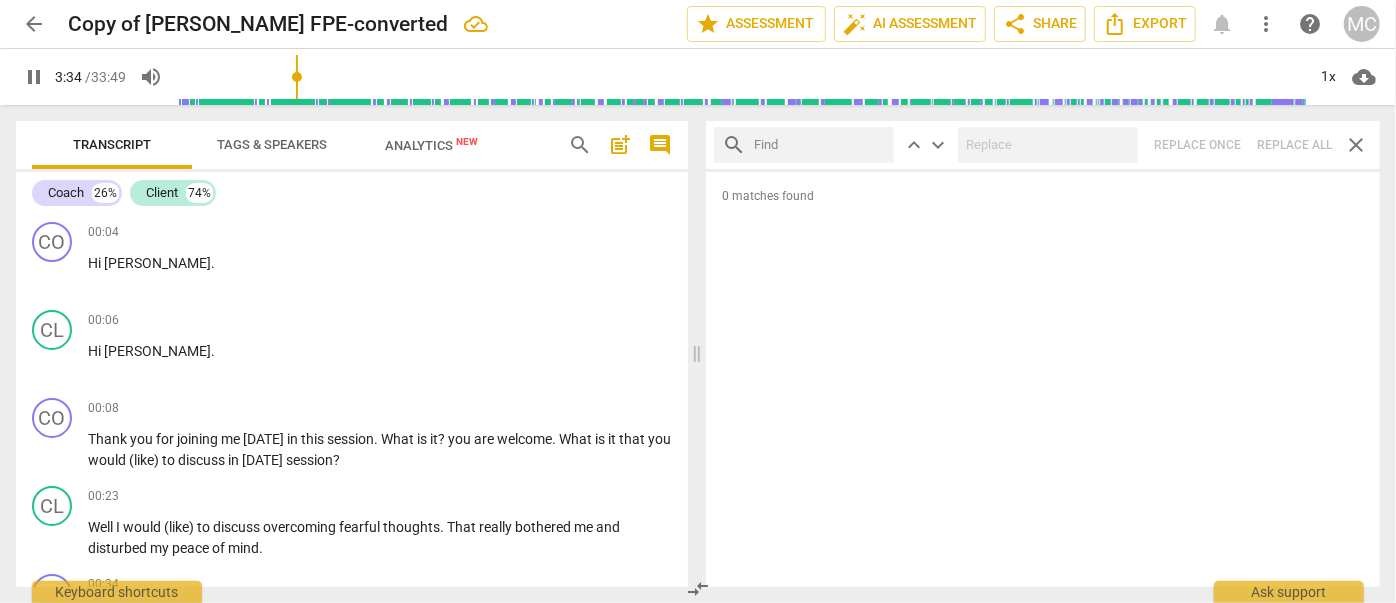 click at bounding box center (820, 145) 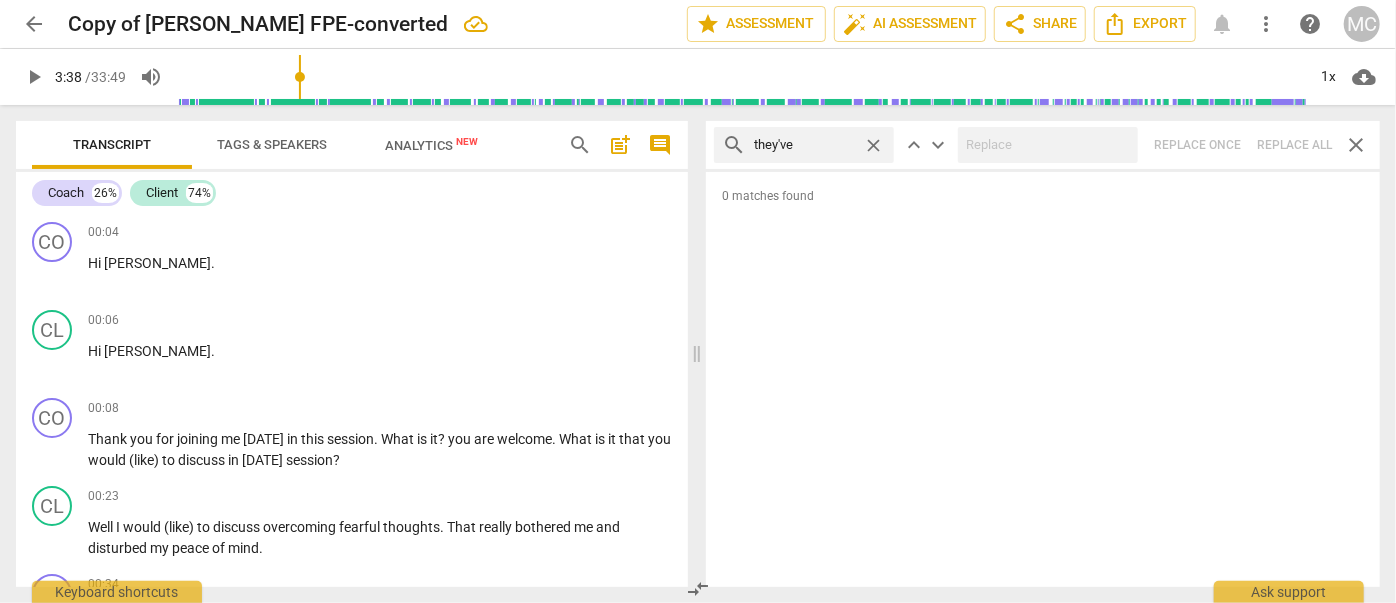 click on "search they've close keyboard_arrow_up keyboard_arrow_down Replace once Replace all close" at bounding box center (1043, 145) 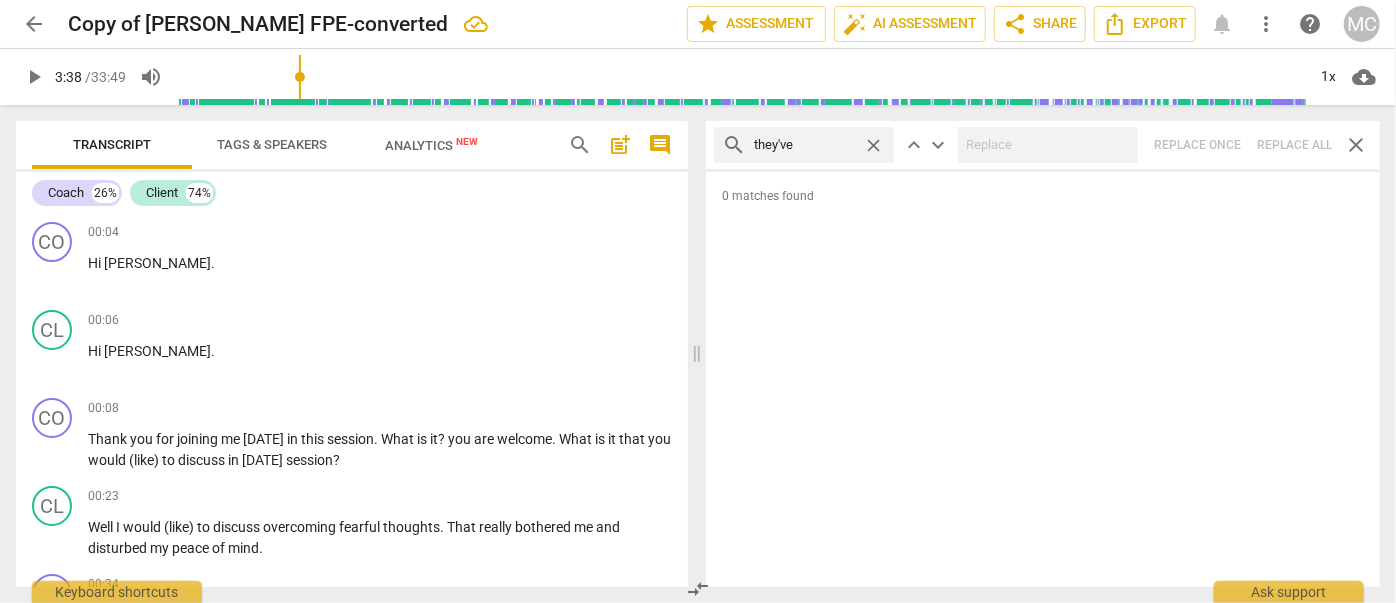 drag, startPoint x: 869, startPoint y: 143, endPoint x: 832, endPoint y: 147, distance: 37.215588 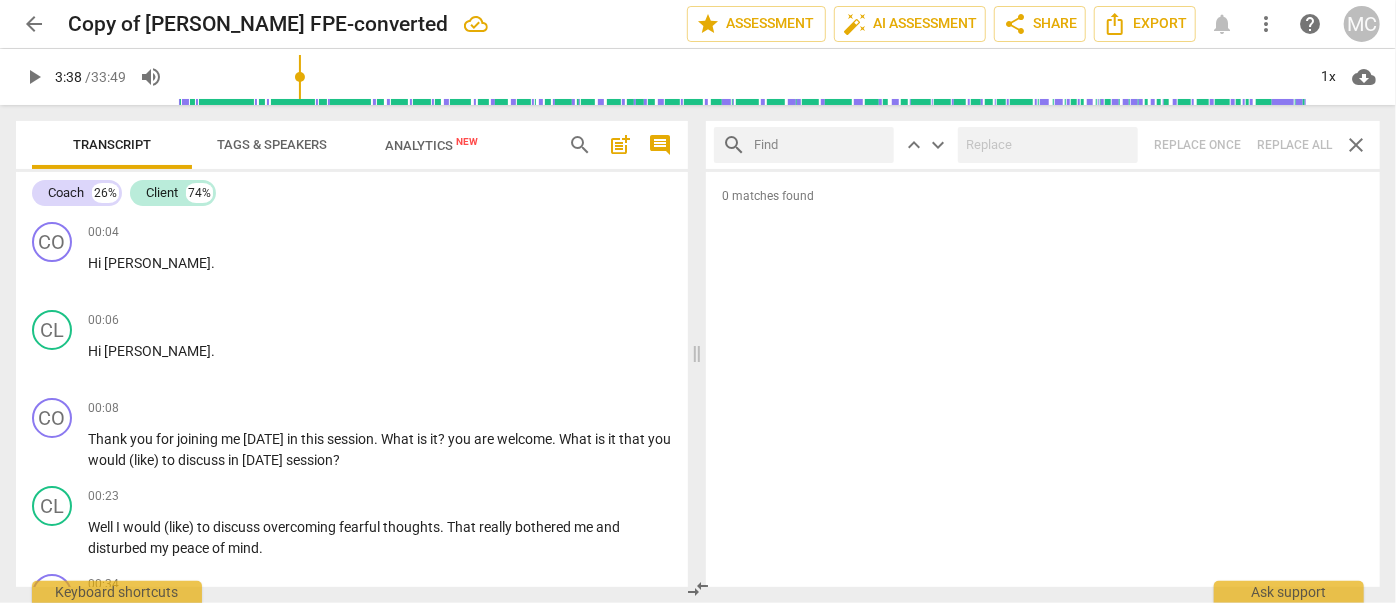 click at bounding box center [820, 145] 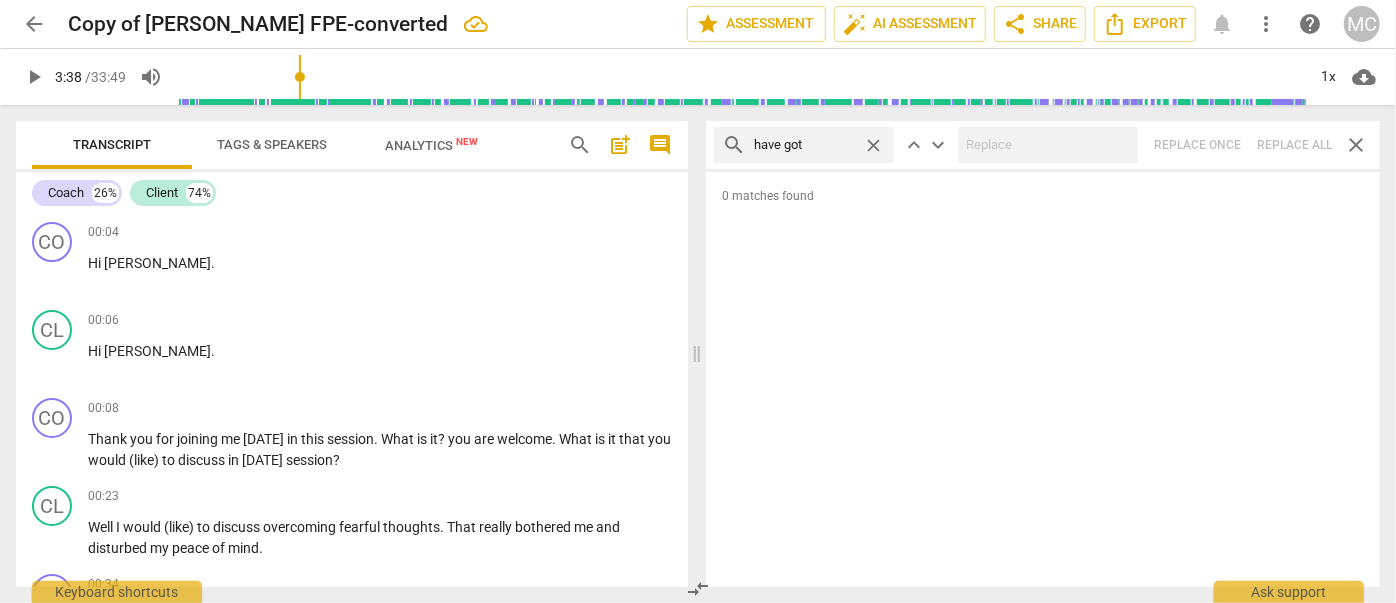 click on "search have got close keyboard_arrow_up keyboard_arrow_down Replace once Replace all close" at bounding box center [1043, 145] 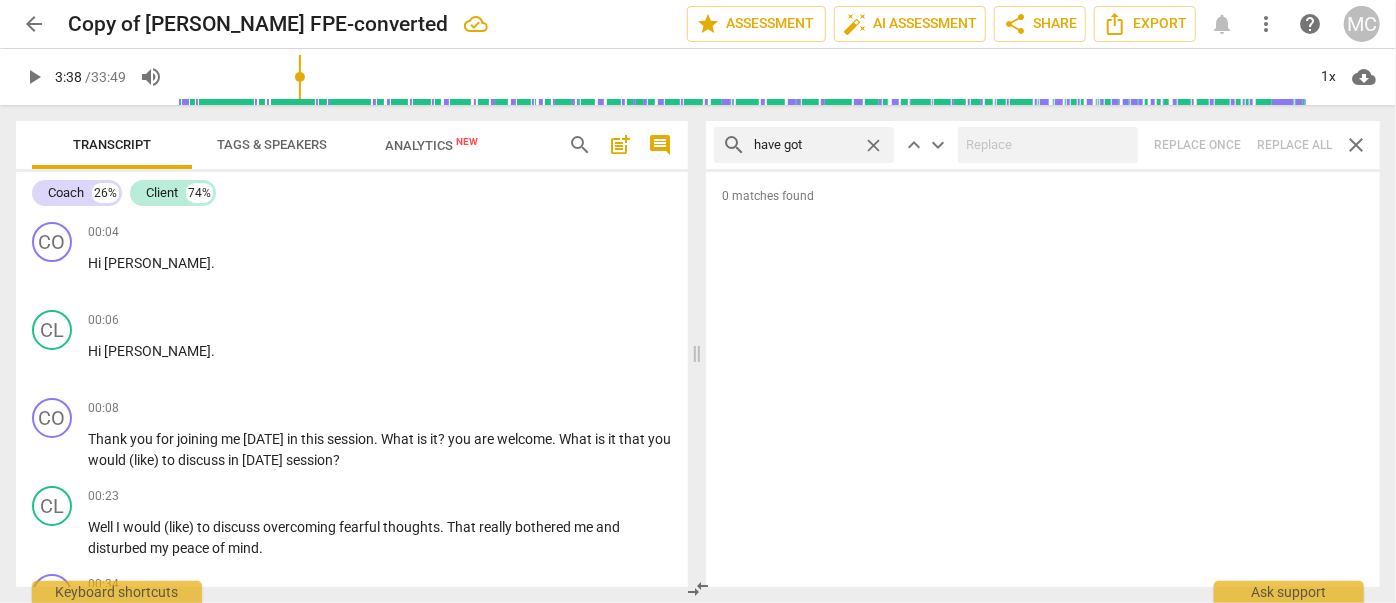 click on "close" at bounding box center (873, 145) 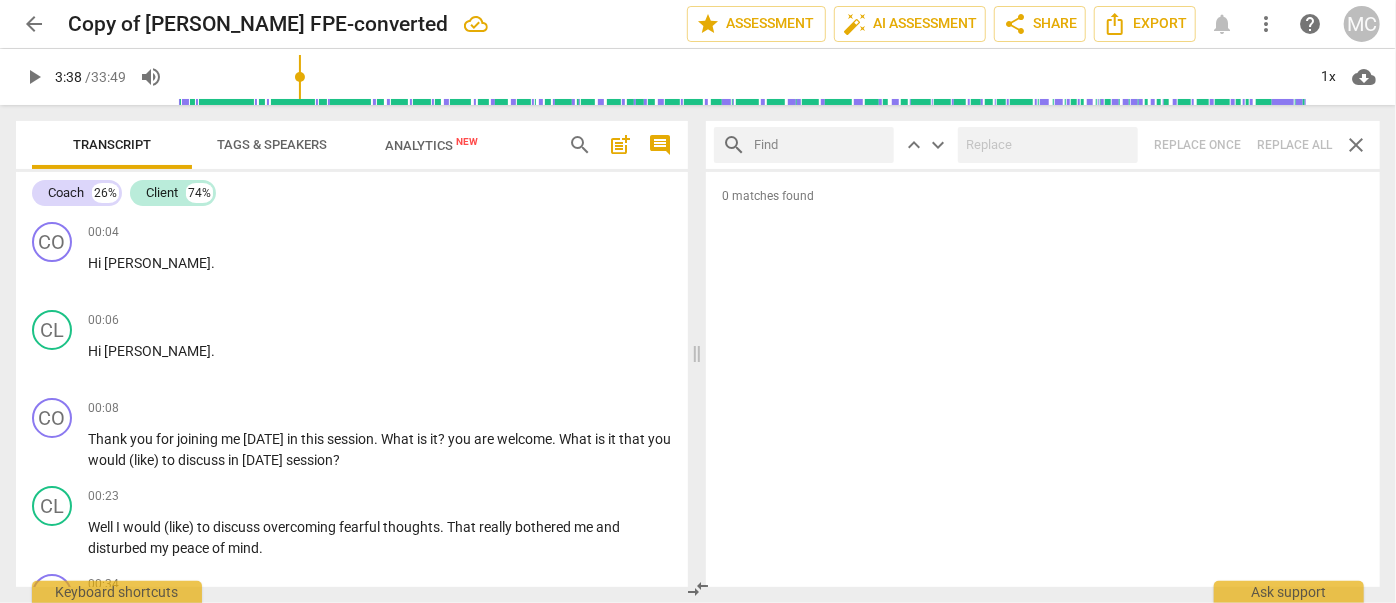 click at bounding box center [820, 145] 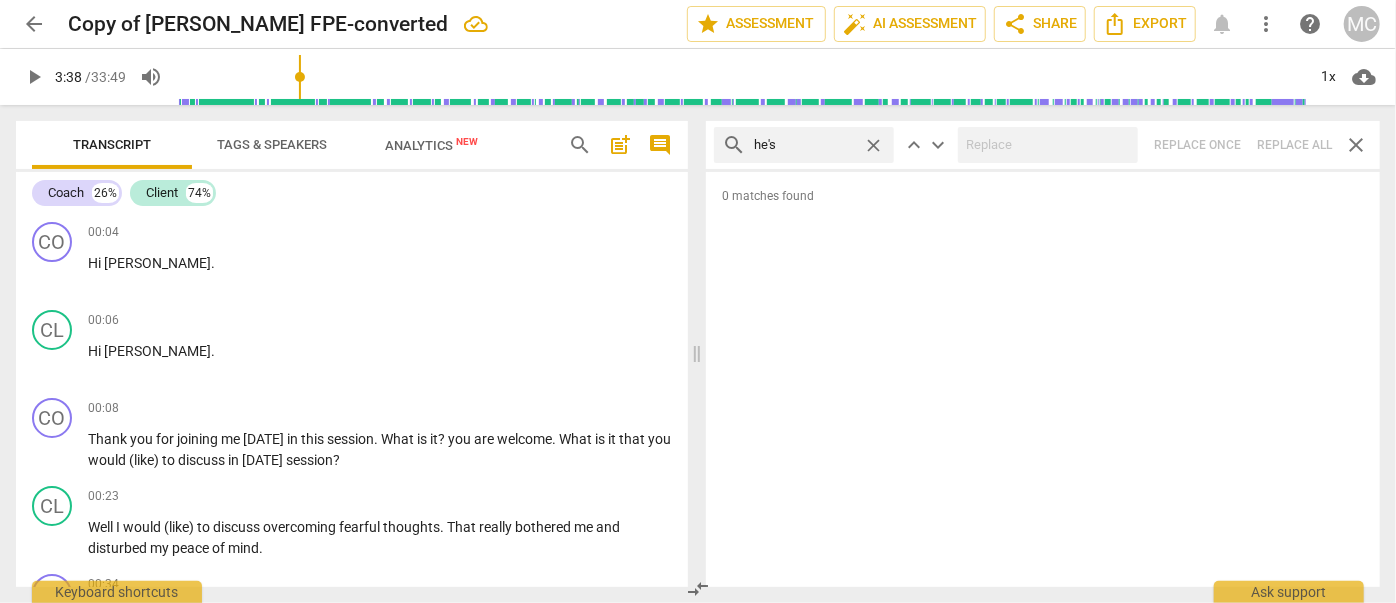 click on "search he's close keyboard_arrow_up keyboard_arrow_down Replace once Replace all close" at bounding box center (1043, 145) 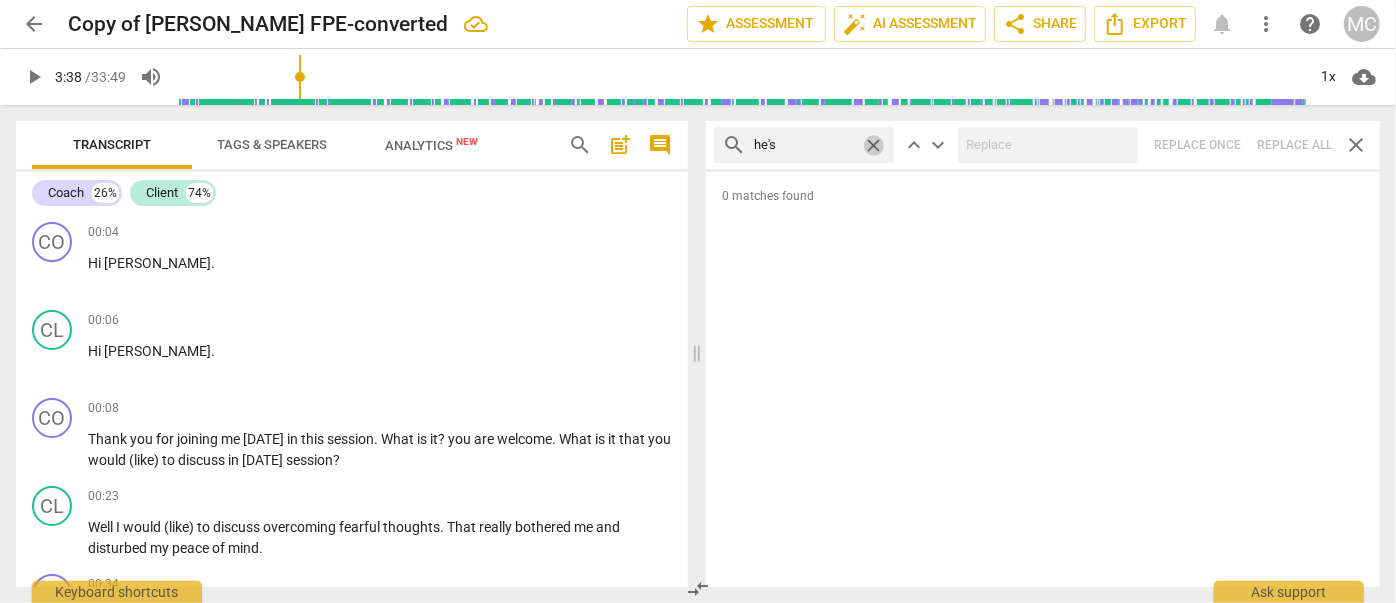 click on "close" at bounding box center (873, 145) 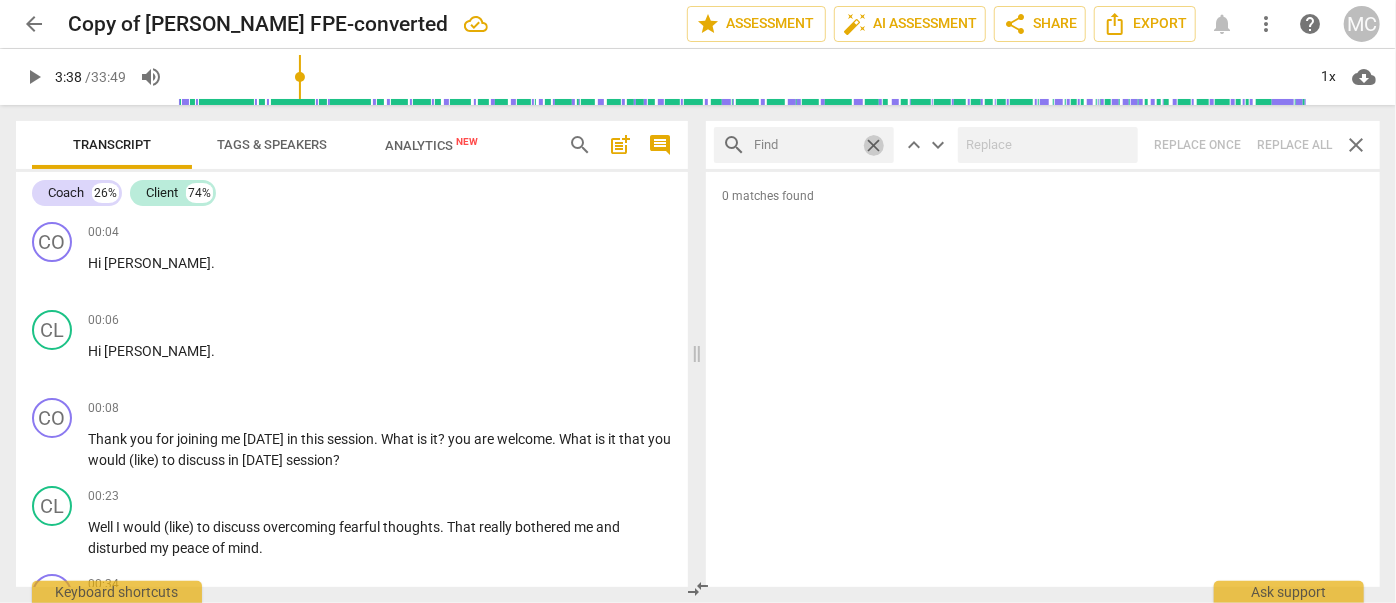 click at bounding box center (804, 145) 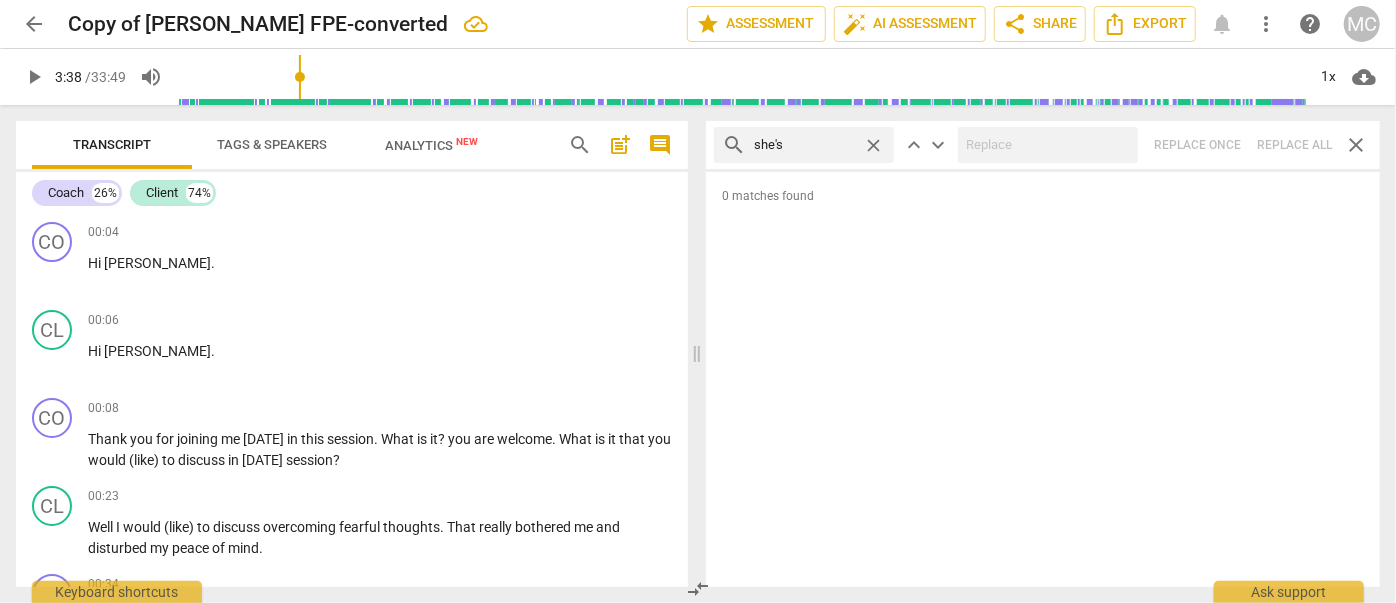 click on "search she's close keyboard_arrow_up keyboard_arrow_down Replace once Replace all close" at bounding box center (1043, 145) 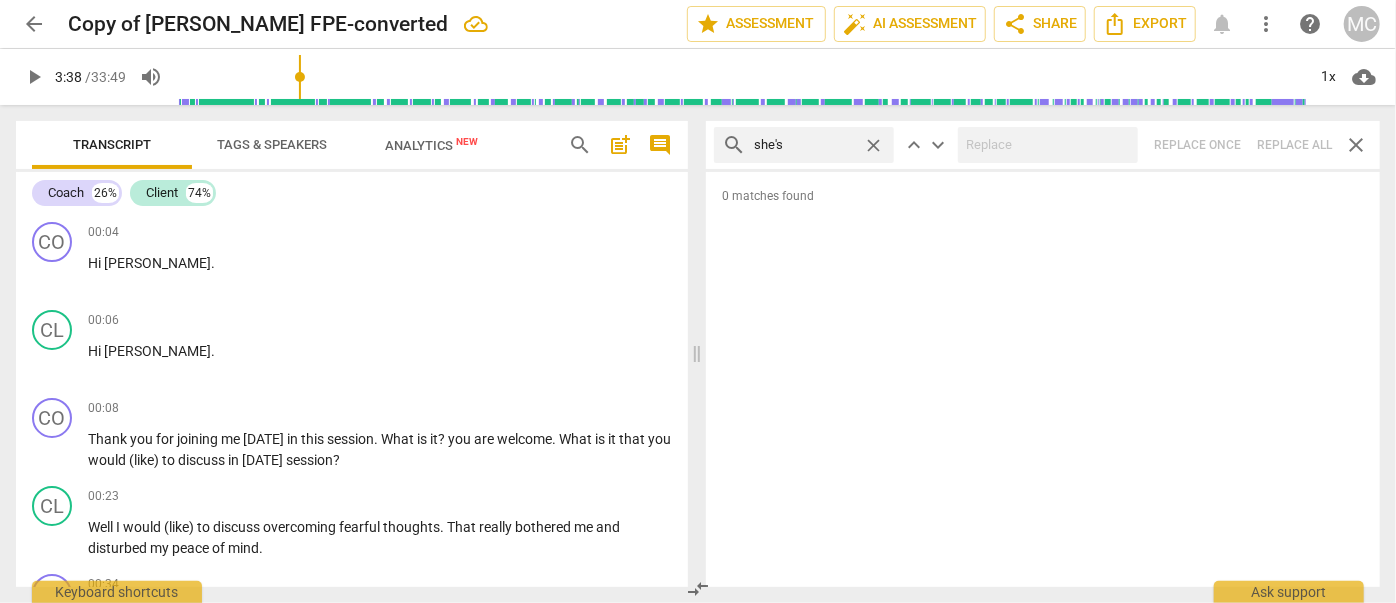 click on "close" at bounding box center [873, 145] 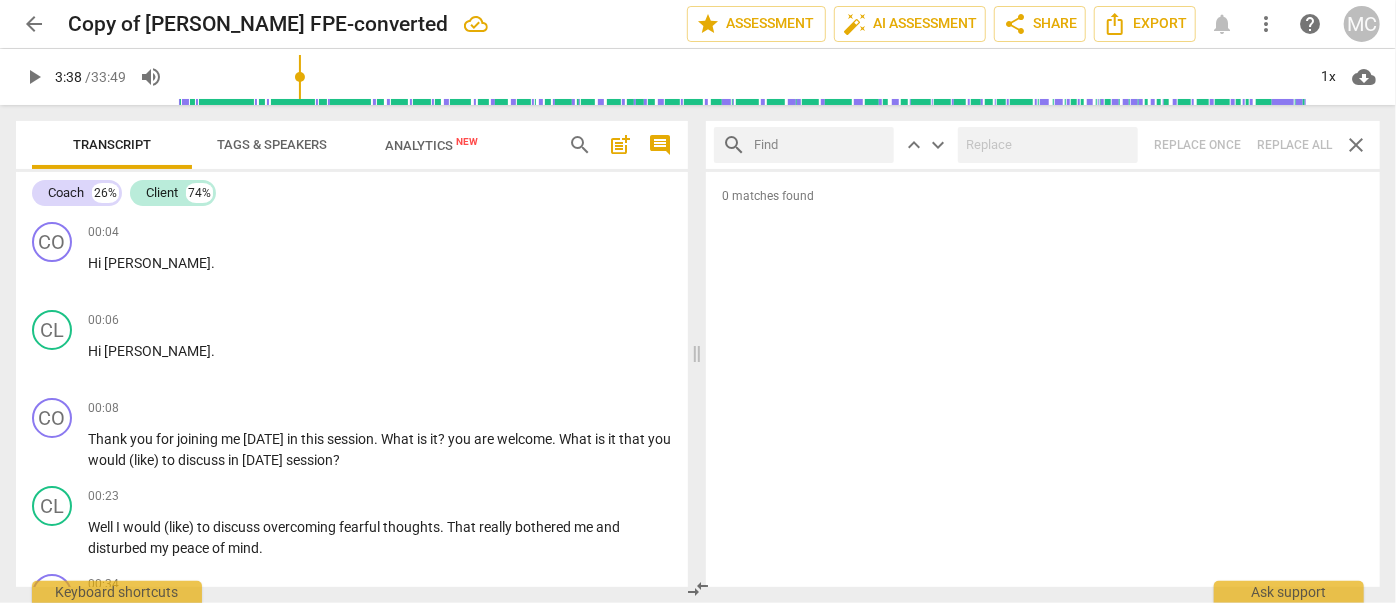 click at bounding box center [820, 145] 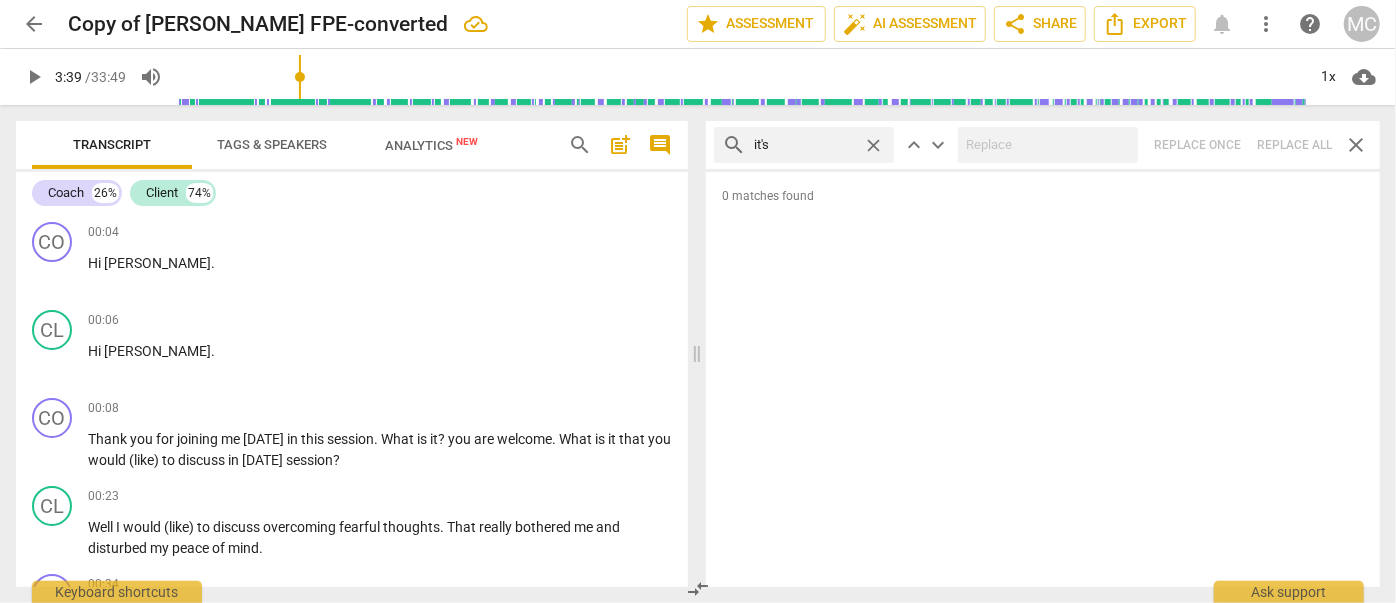 click on "search it's close keyboard_arrow_up keyboard_arrow_down Replace once Replace all close" at bounding box center (1043, 145) 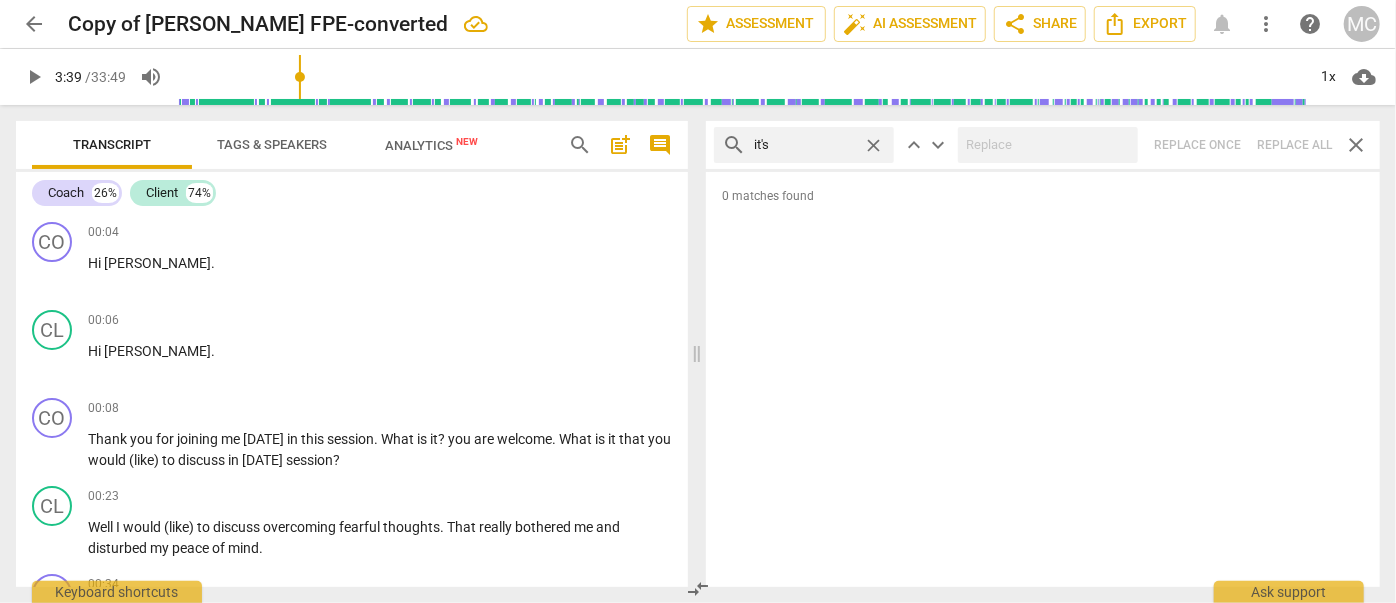 drag, startPoint x: 873, startPoint y: 138, endPoint x: 856, endPoint y: 142, distance: 17.464249 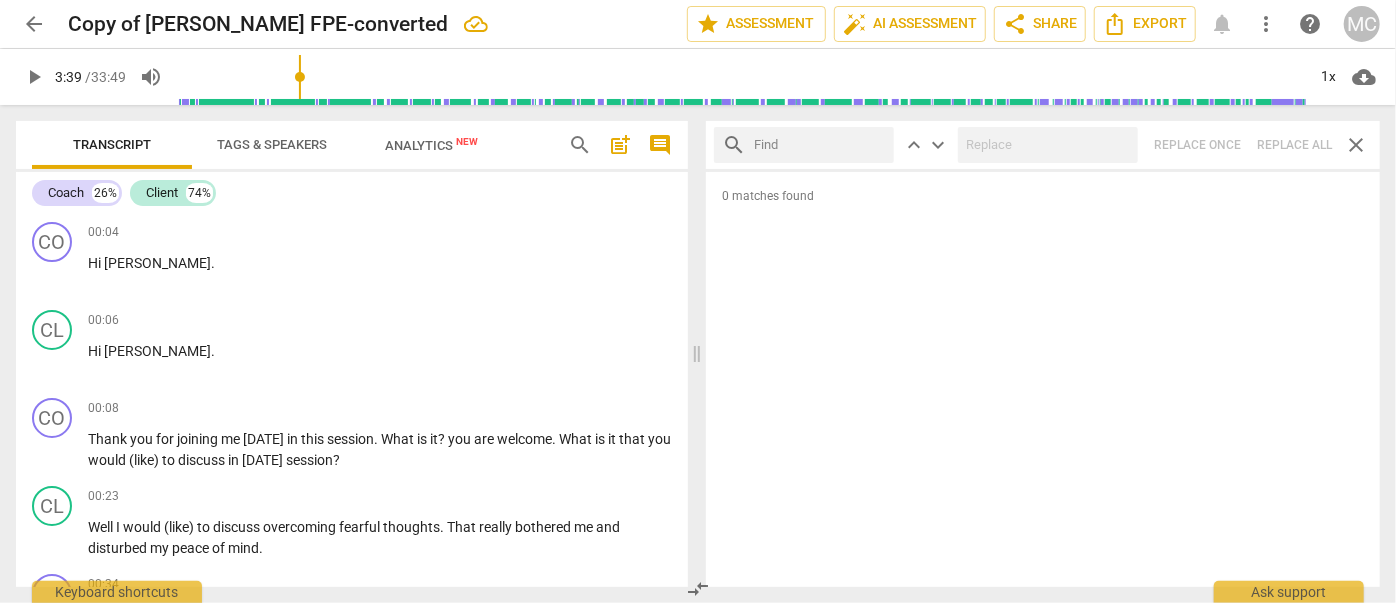 click at bounding box center (820, 145) 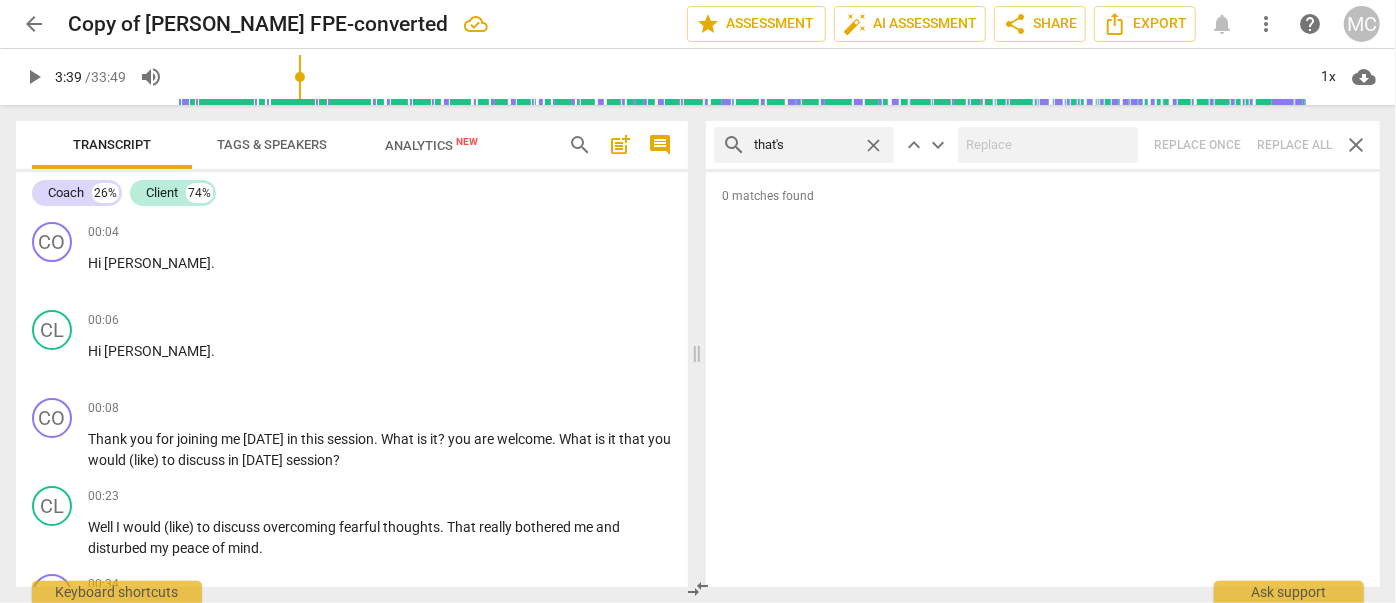 click on "search that's close keyboard_arrow_up keyboard_arrow_down Replace once Replace all close" at bounding box center (1043, 145) 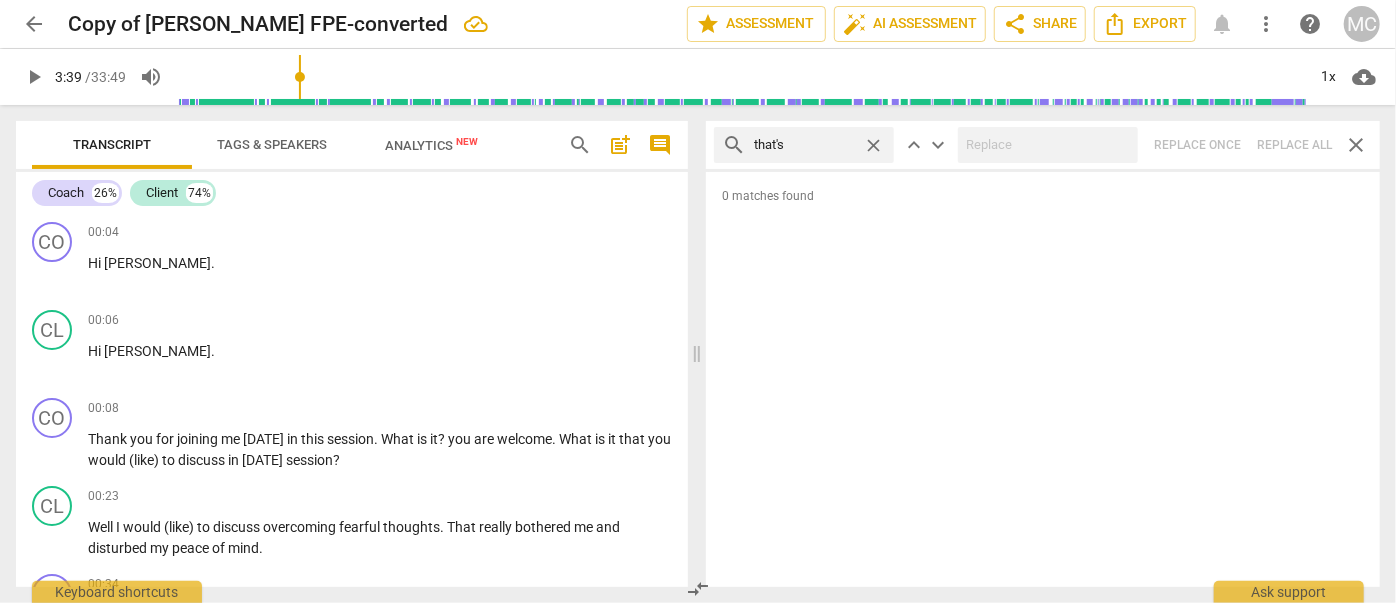 click on "close" at bounding box center (873, 145) 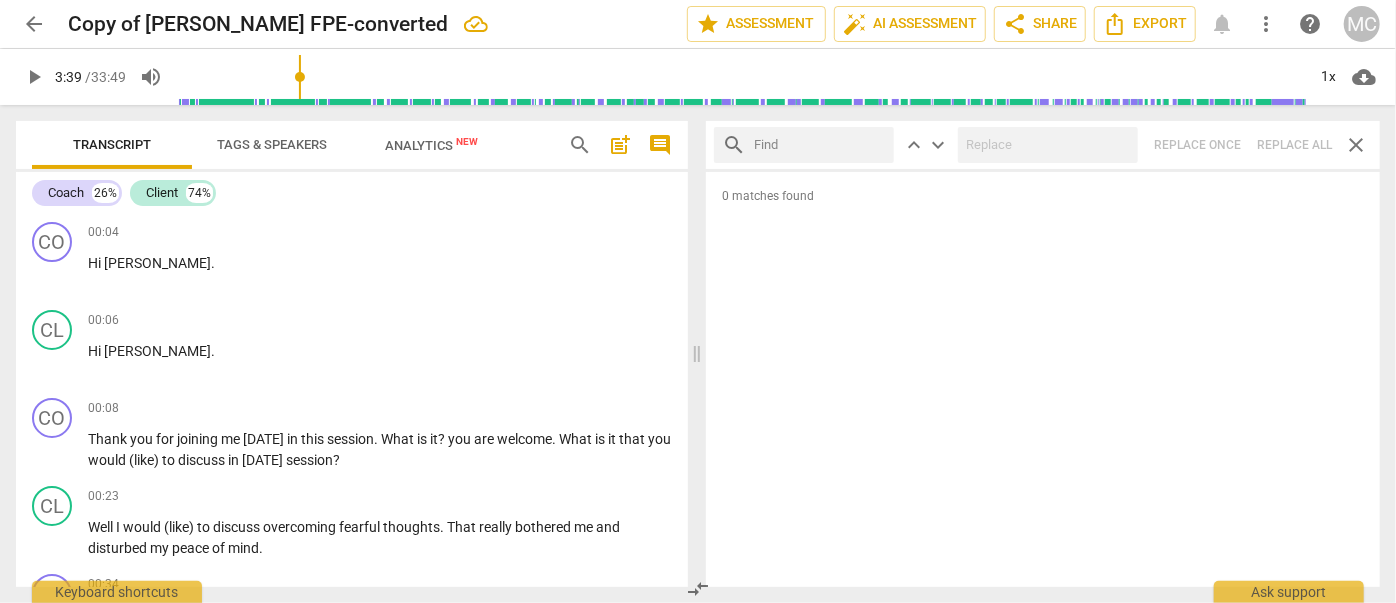 click at bounding box center [820, 145] 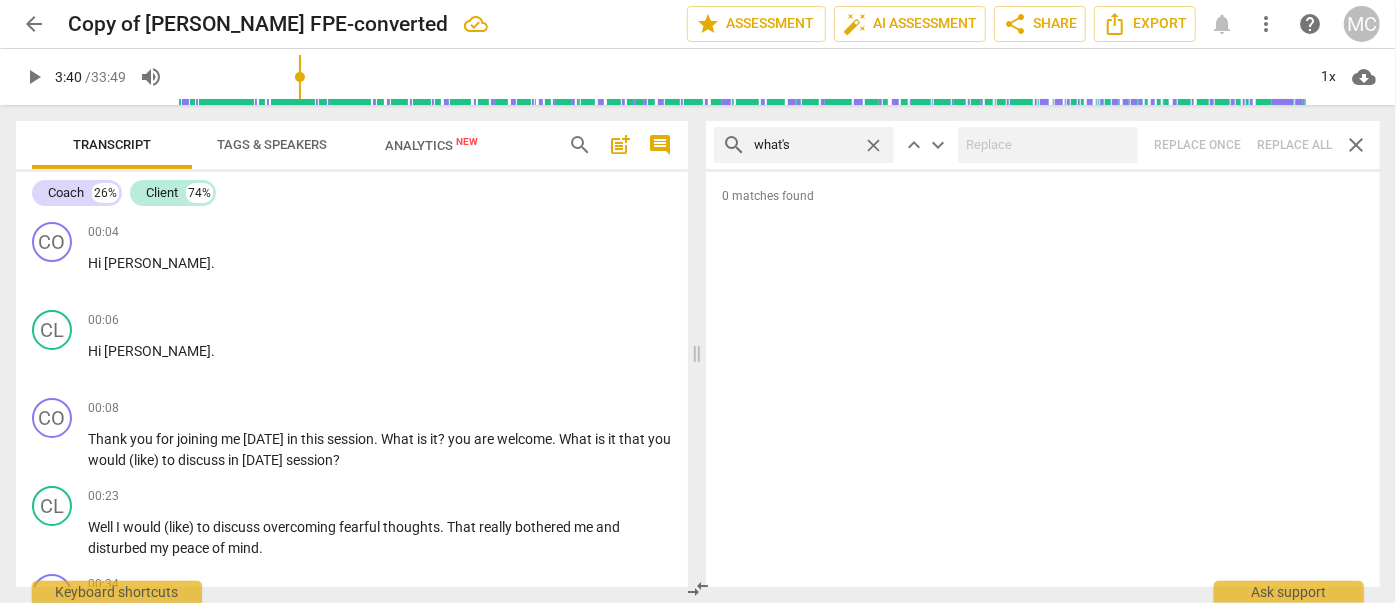click on "search what's close keyboard_arrow_up keyboard_arrow_down Replace once Replace all close" at bounding box center (1043, 145) 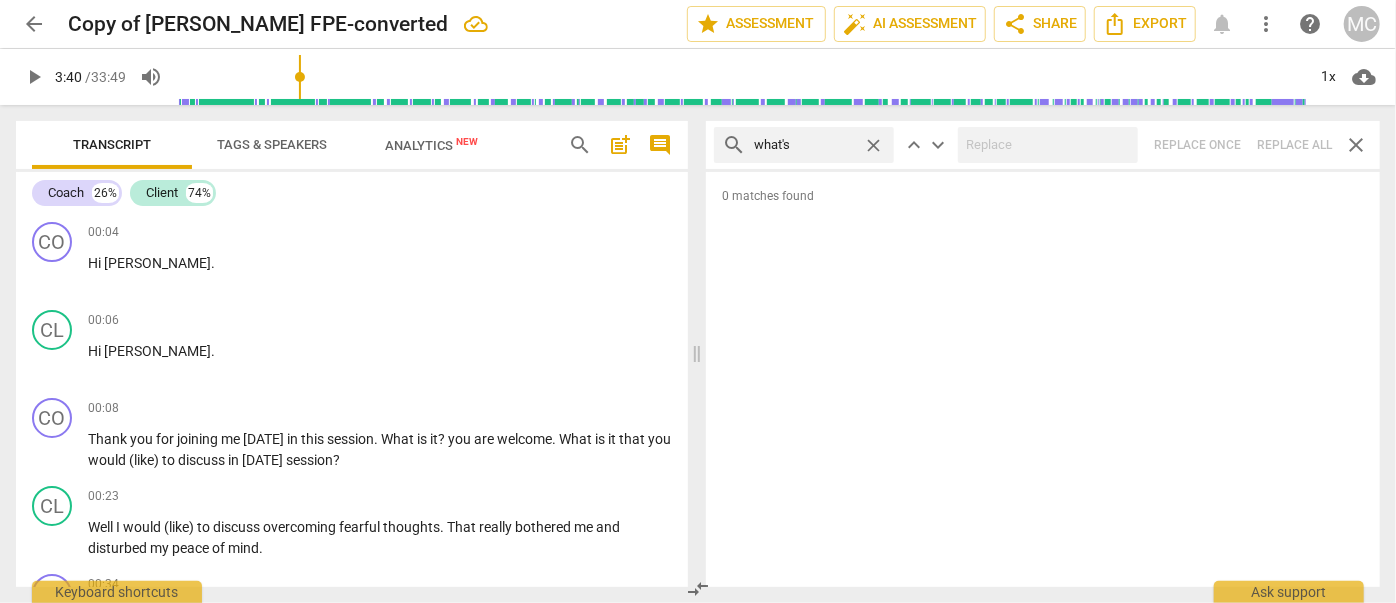click on "close" at bounding box center (873, 145) 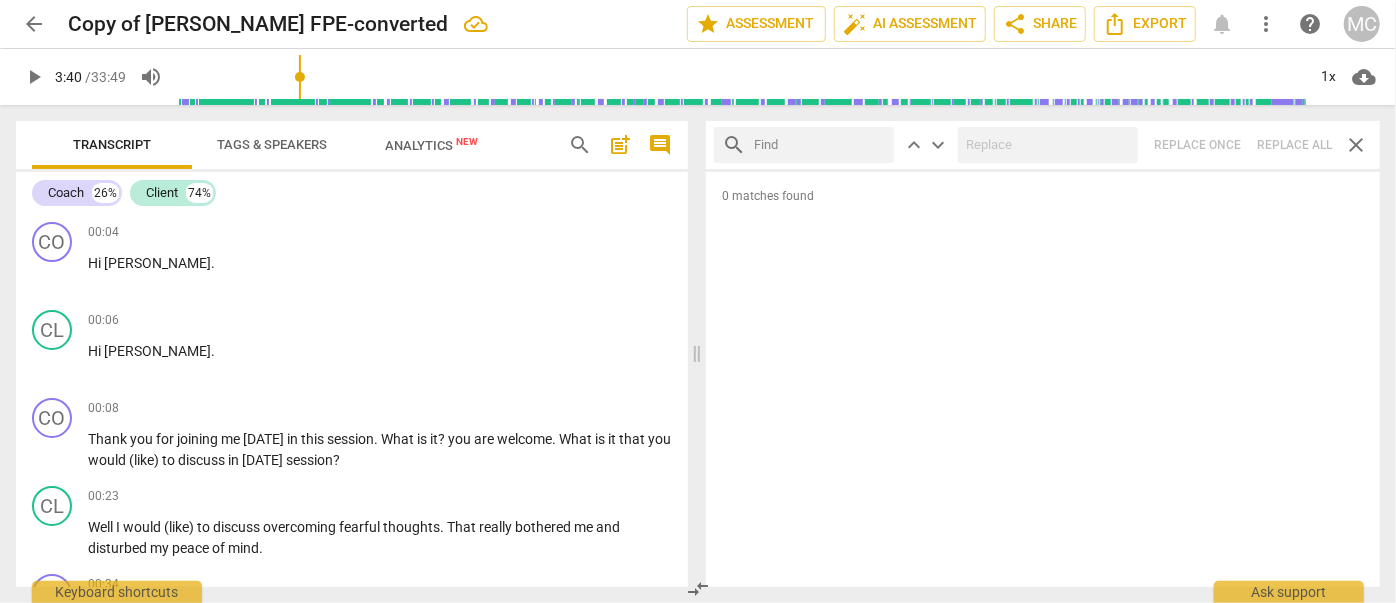 click at bounding box center (820, 145) 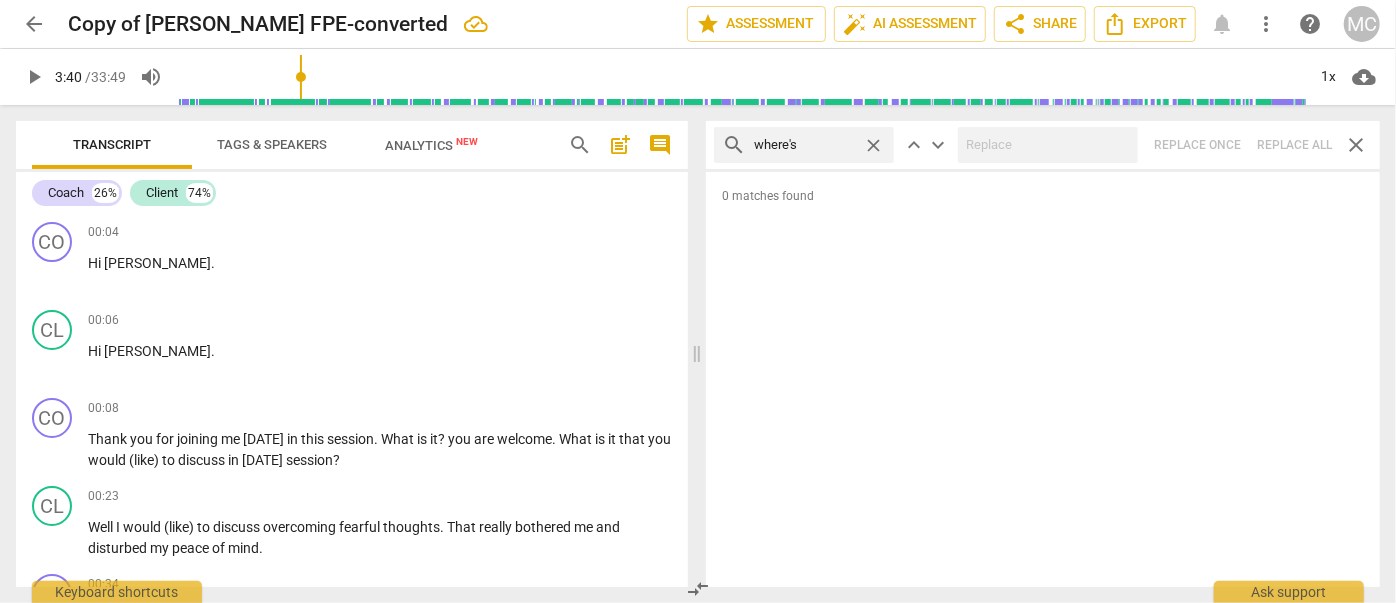click on "search where's close keyboard_arrow_up keyboard_arrow_down Replace once Replace all close" at bounding box center [1043, 145] 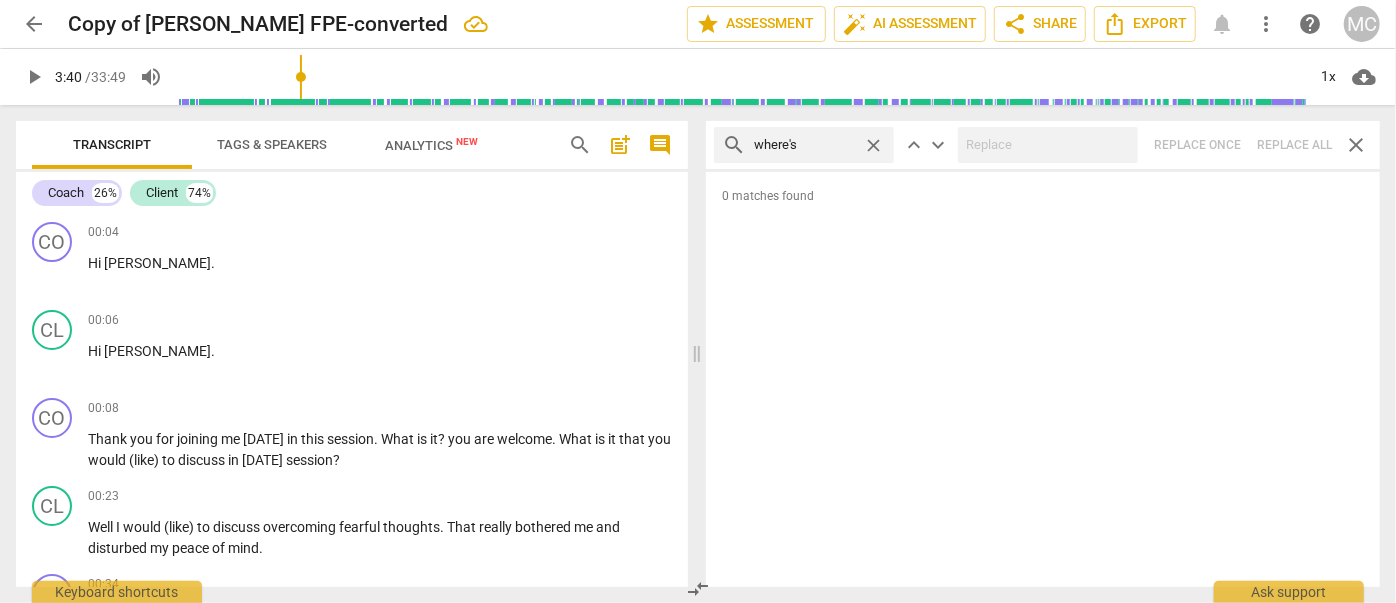 click on "close" at bounding box center (873, 145) 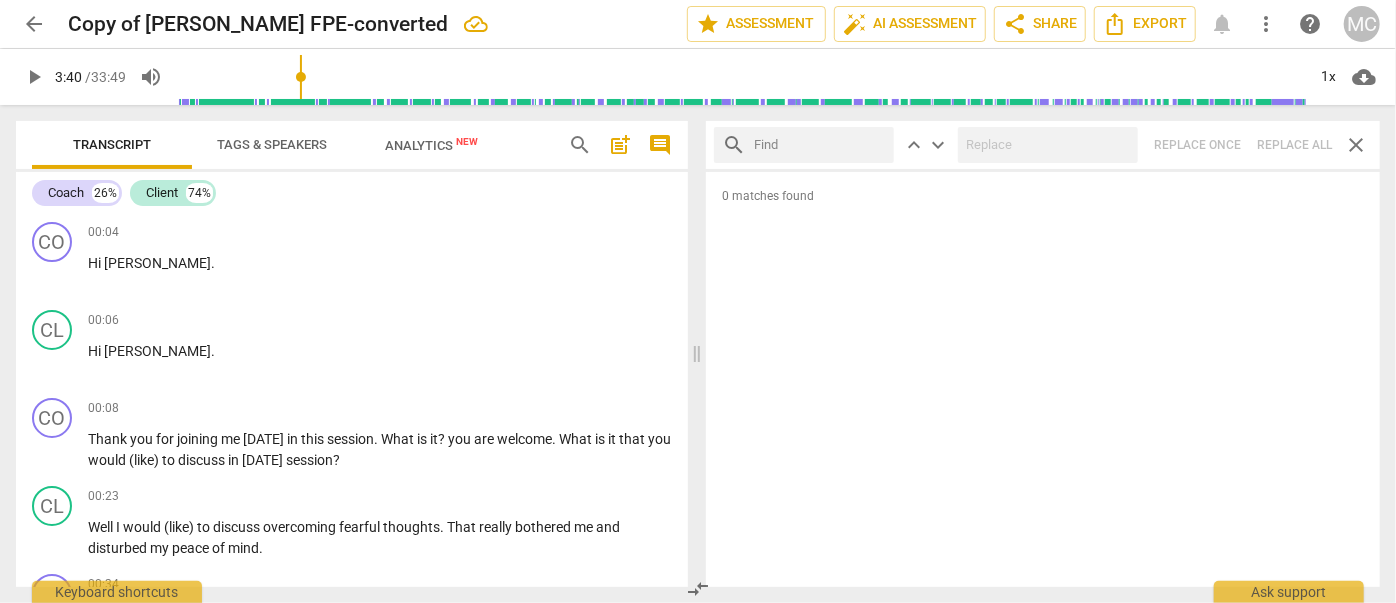 drag, startPoint x: 825, startPoint y: 146, endPoint x: 837, endPoint y: 178, distance: 34.176014 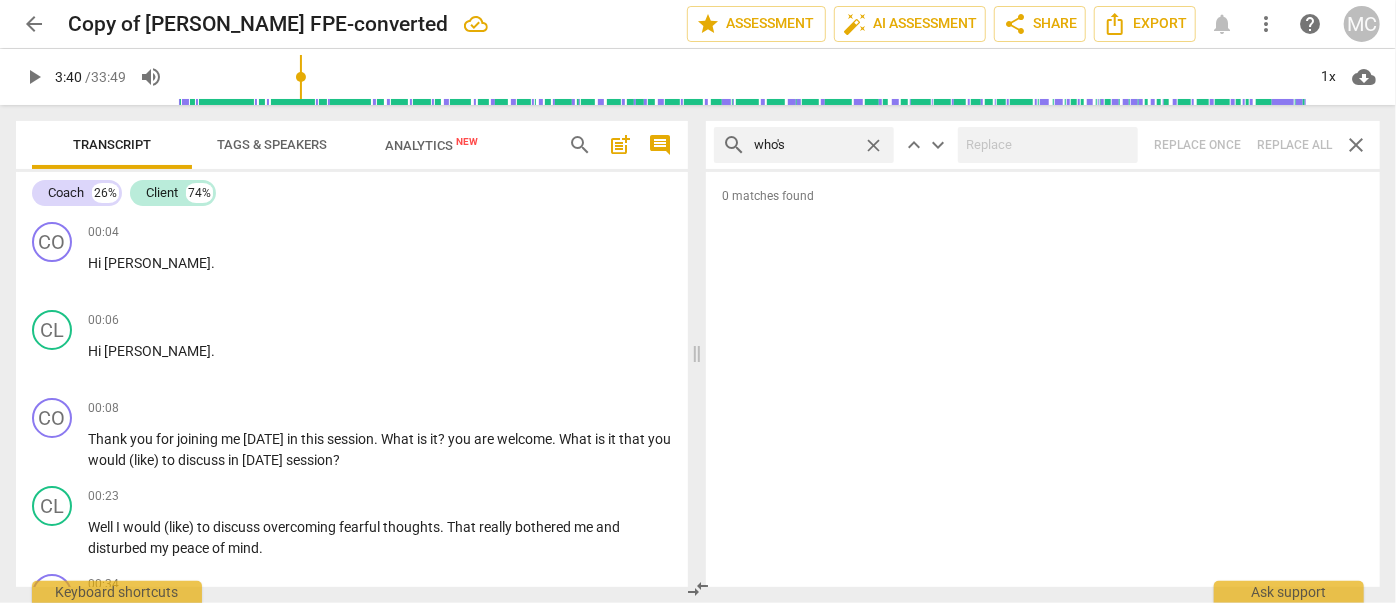 click on "search who's close keyboard_arrow_up keyboard_arrow_down Replace once Replace all close" at bounding box center [1043, 145] 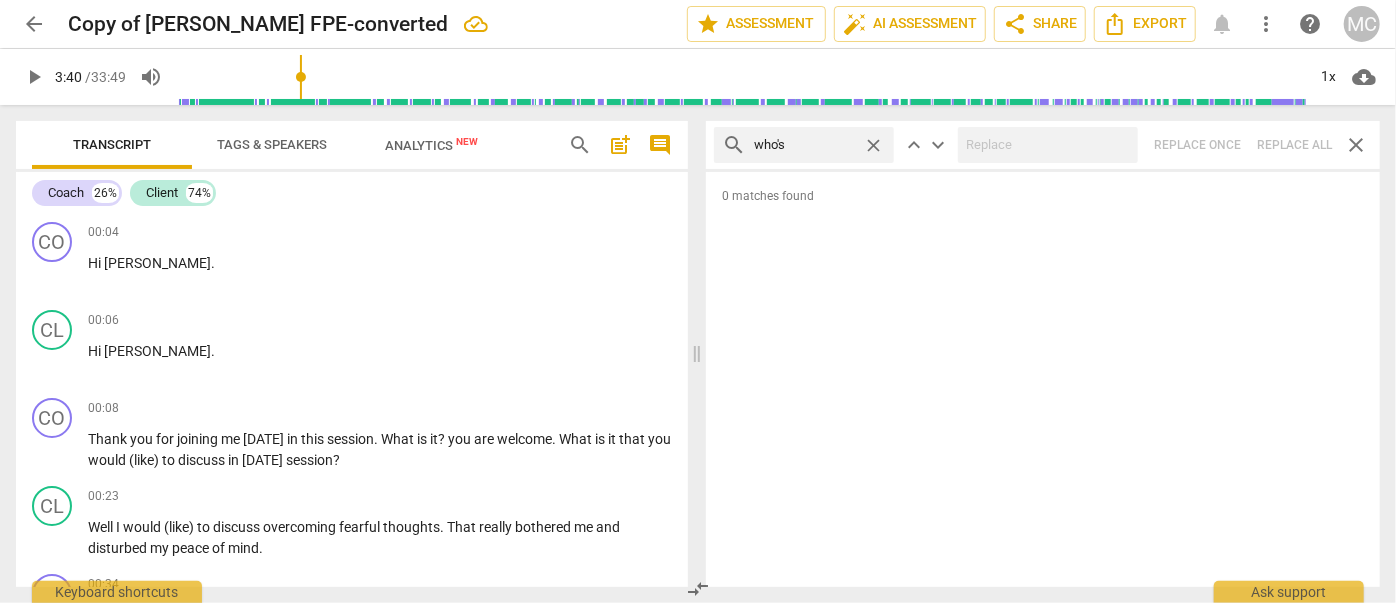 click on "close" at bounding box center (873, 145) 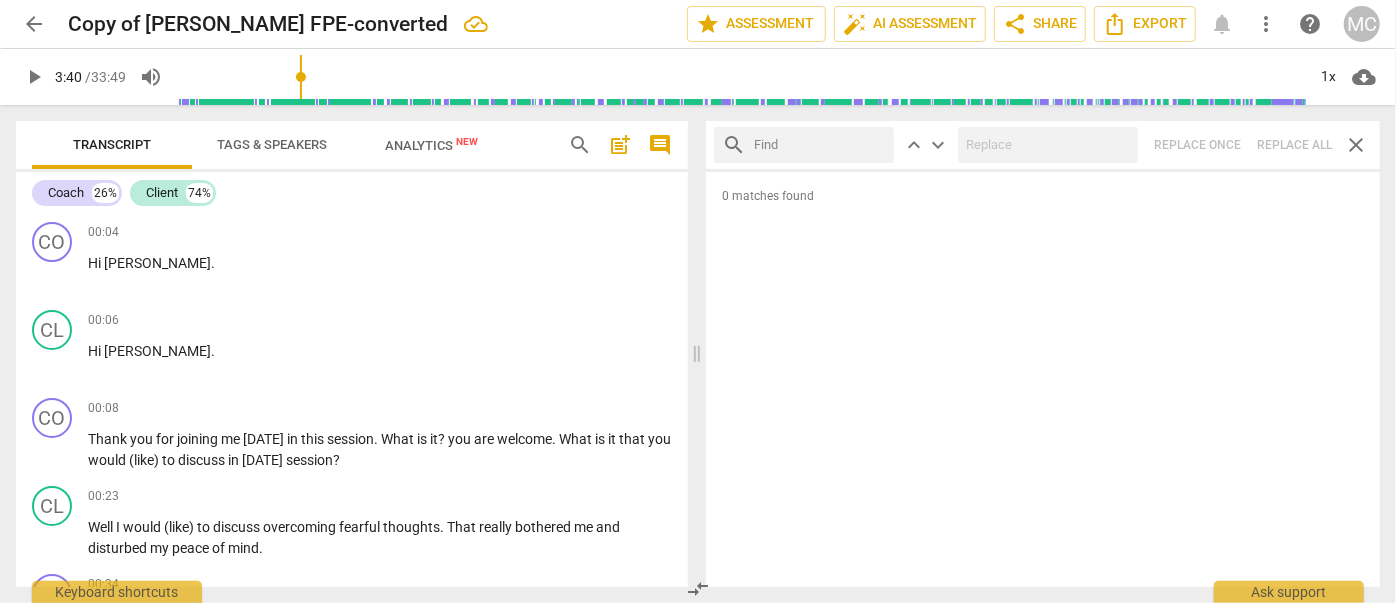 click at bounding box center [820, 145] 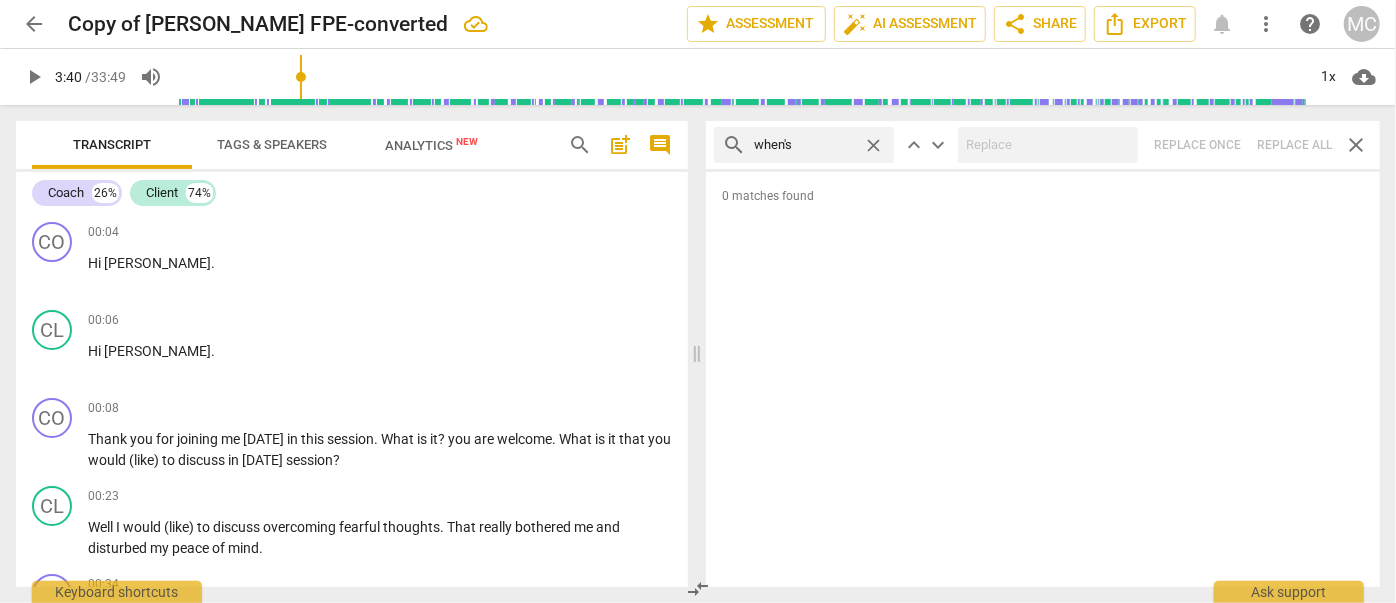 click on "search when's close keyboard_arrow_up keyboard_arrow_down Replace once Replace all close" at bounding box center (1043, 145) 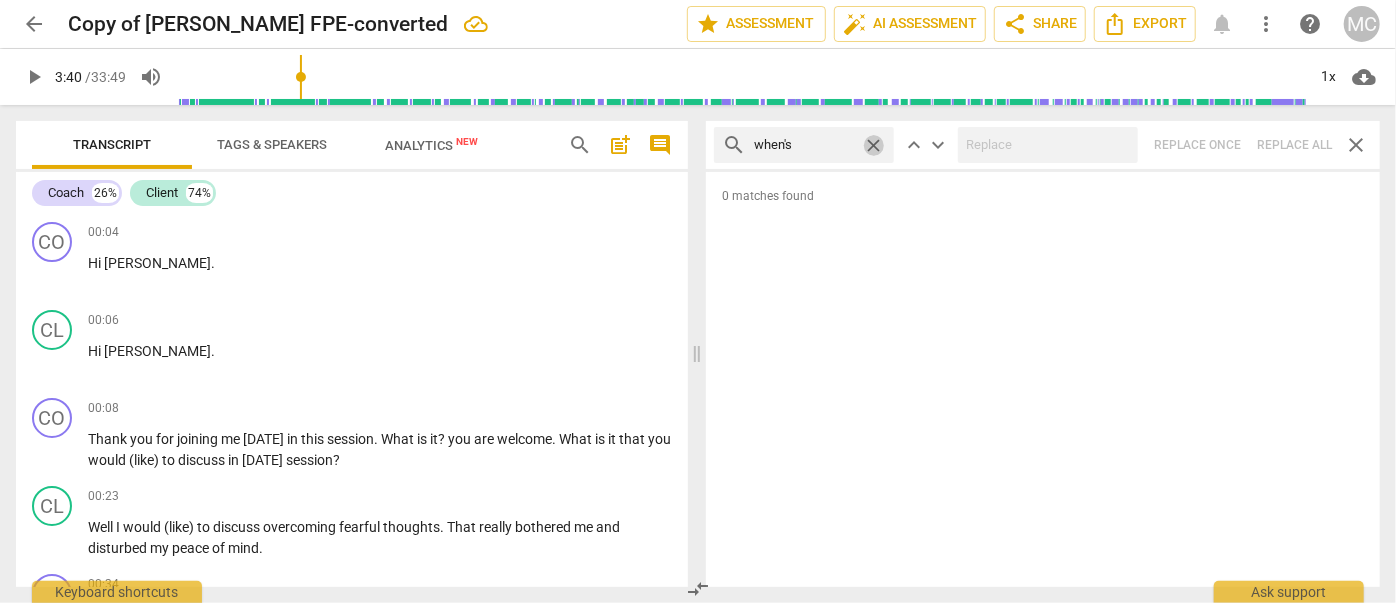 click on "close" at bounding box center [873, 145] 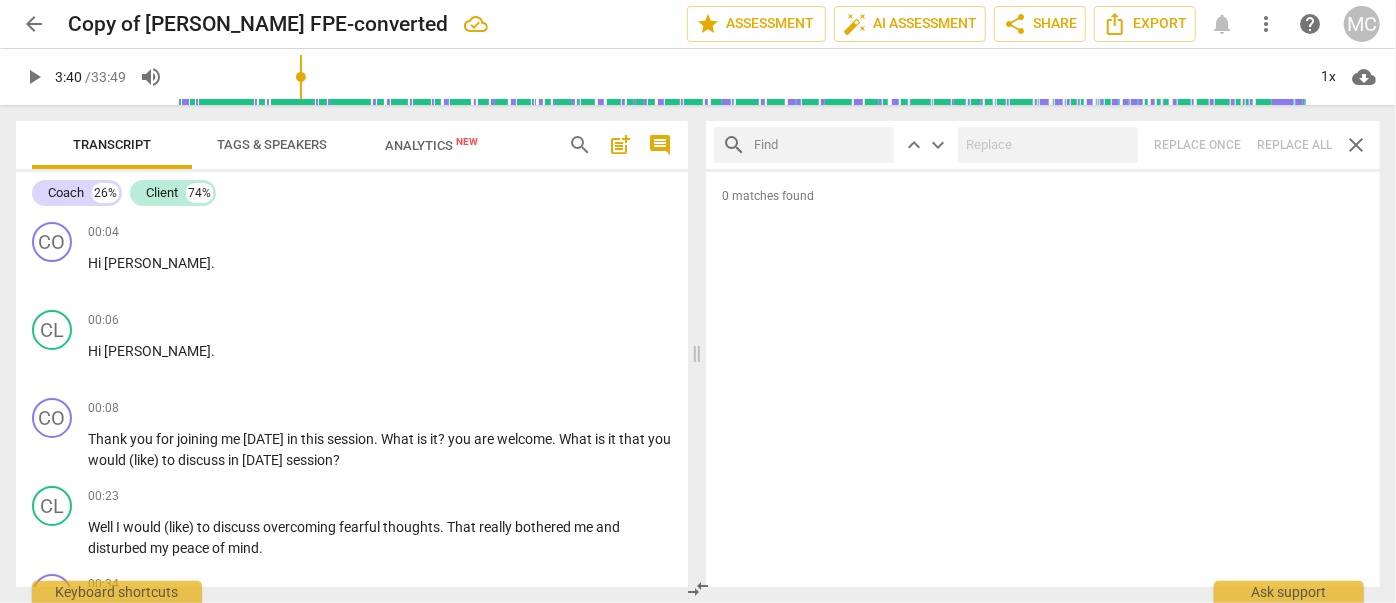 click at bounding box center [820, 145] 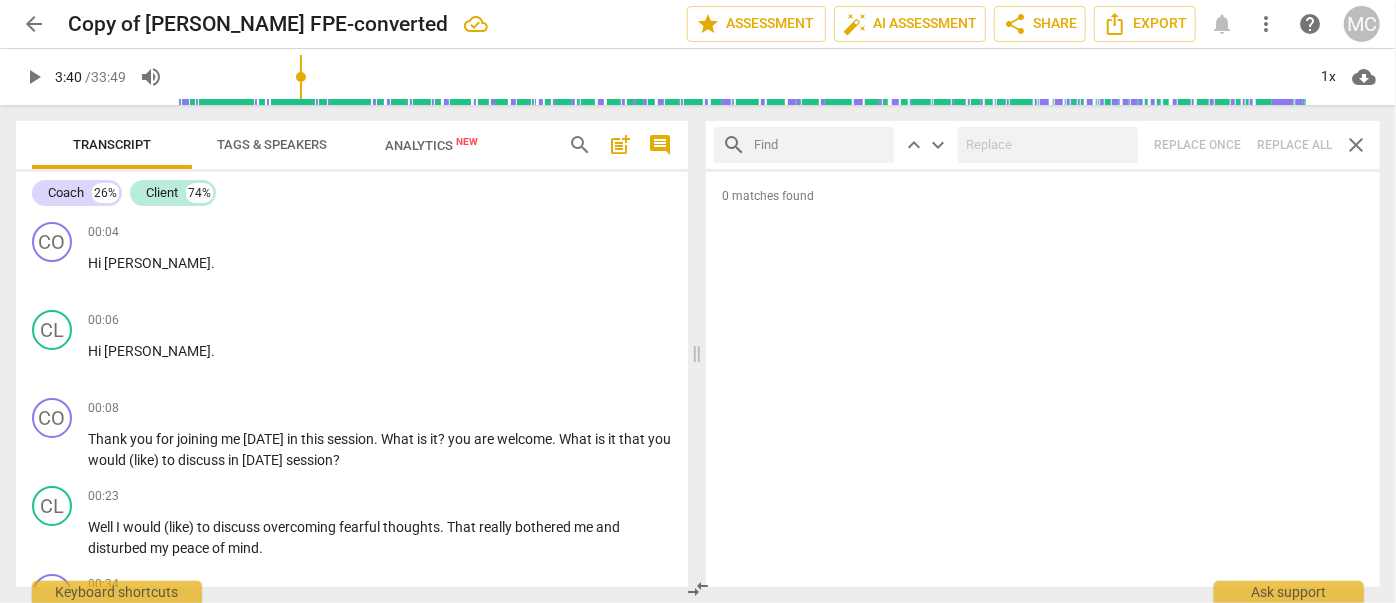click at bounding box center [820, 145] 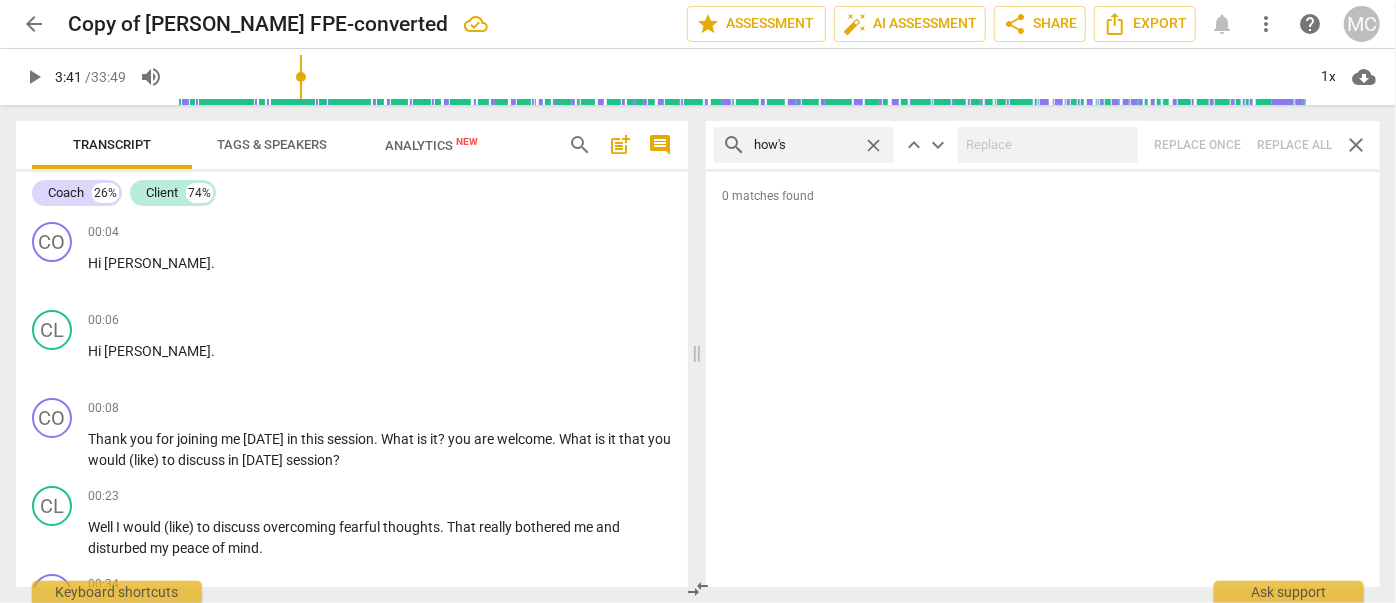click on "search how's close keyboard_arrow_up keyboard_arrow_down Replace once Replace all close" at bounding box center (1043, 145) 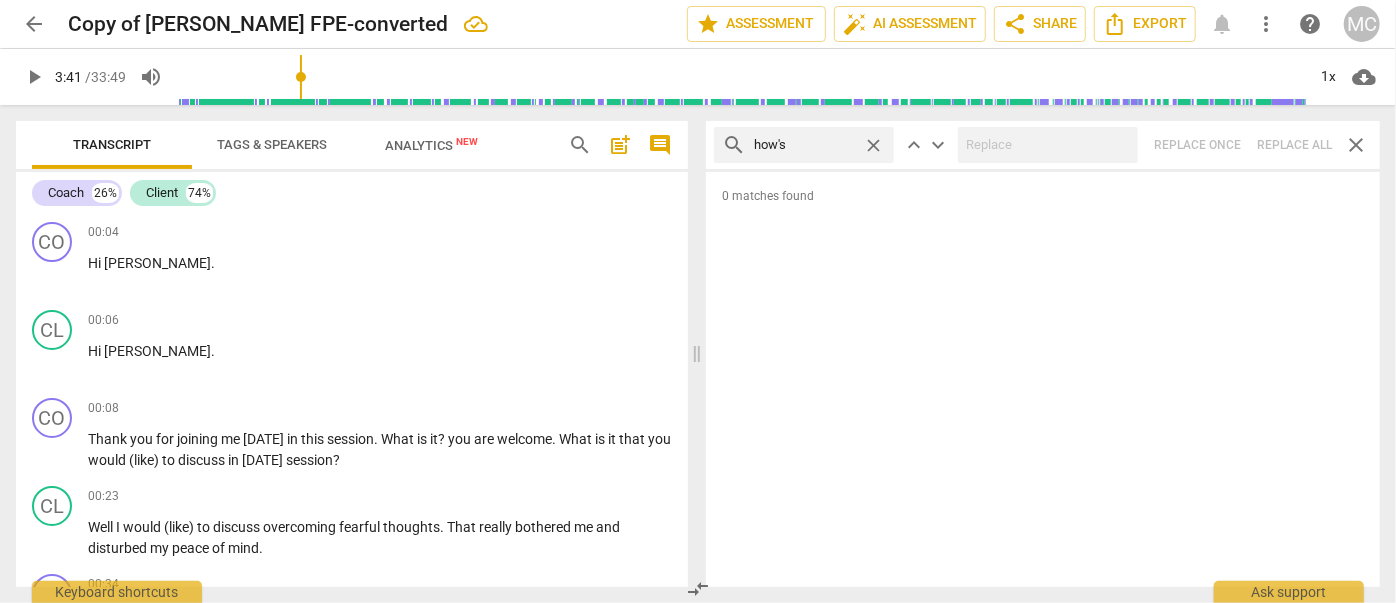 click on "close" at bounding box center [873, 145] 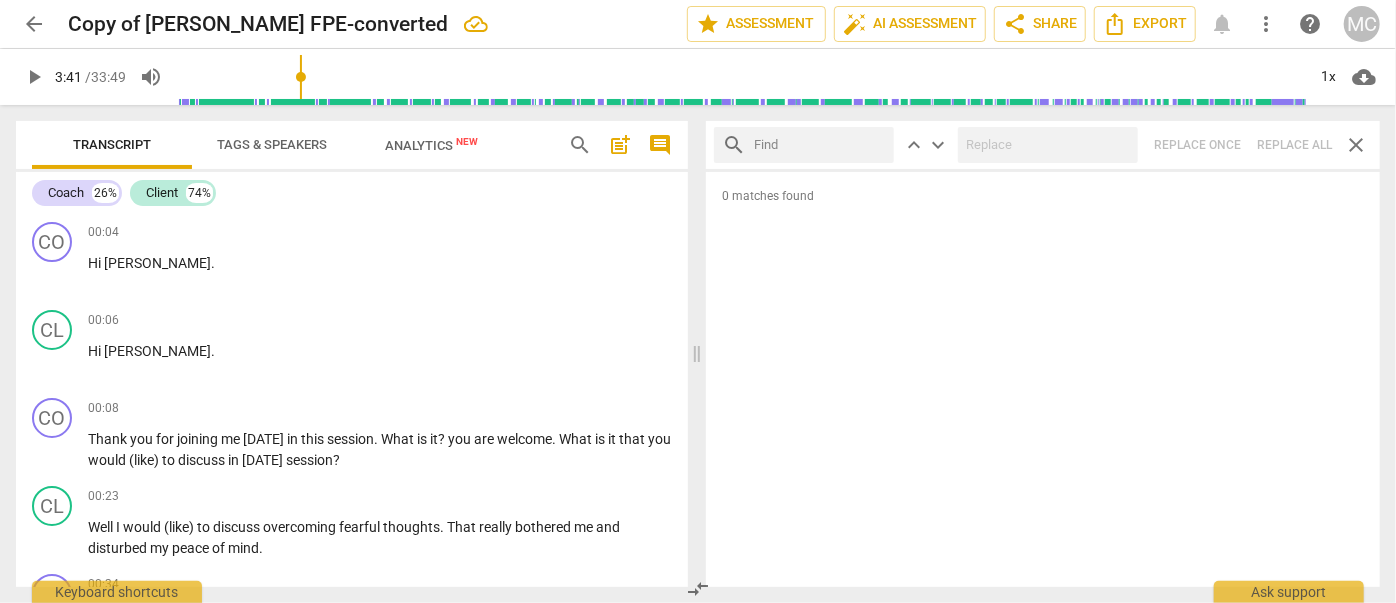 click at bounding box center [820, 145] 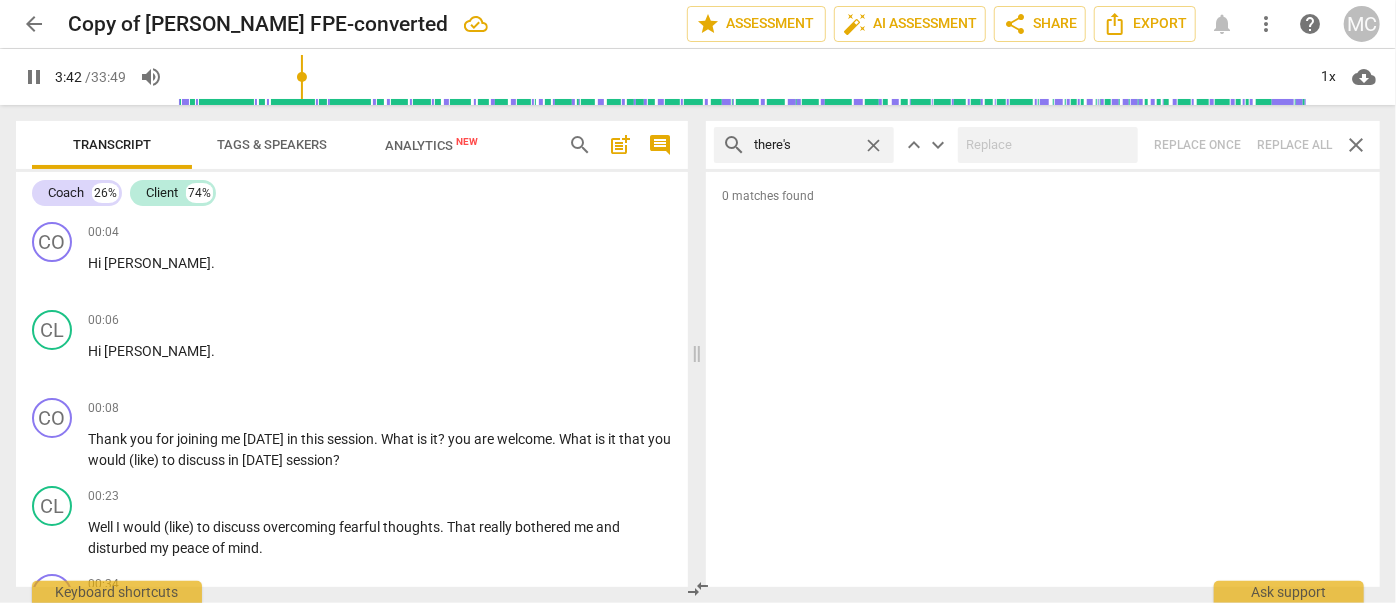 click on "search there's close keyboard_arrow_up keyboard_arrow_down Replace once Replace all close" at bounding box center (1043, 145) 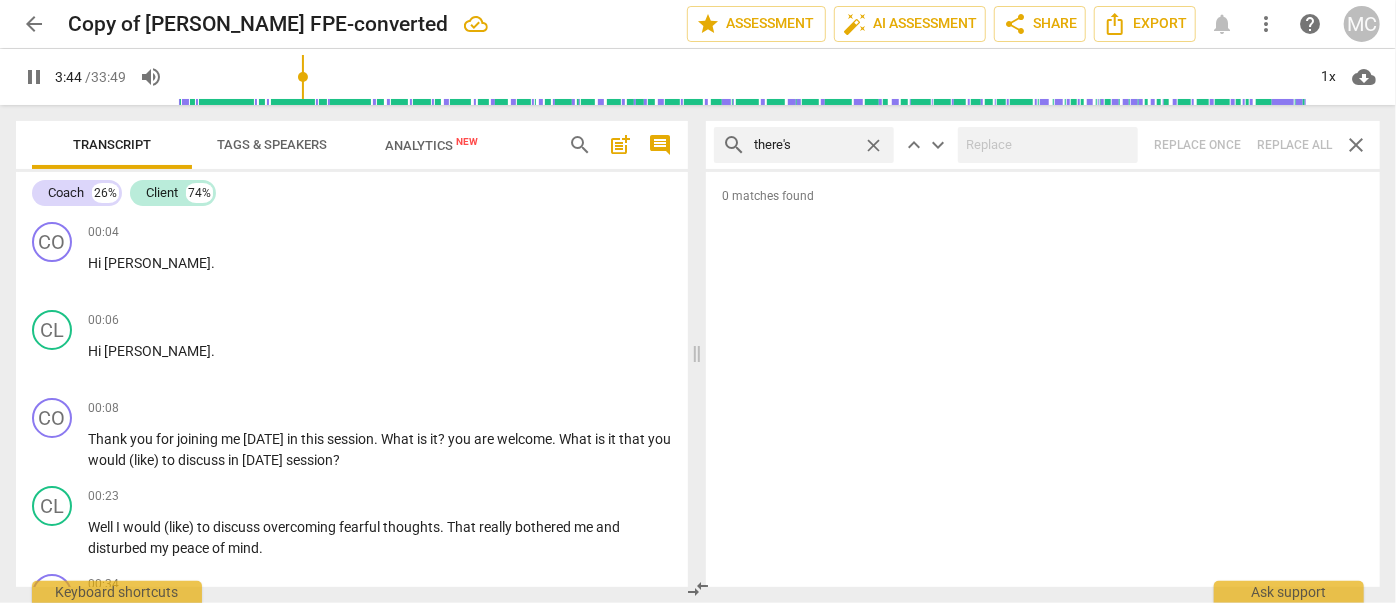 click on "close" at bounding box center (873, 145) 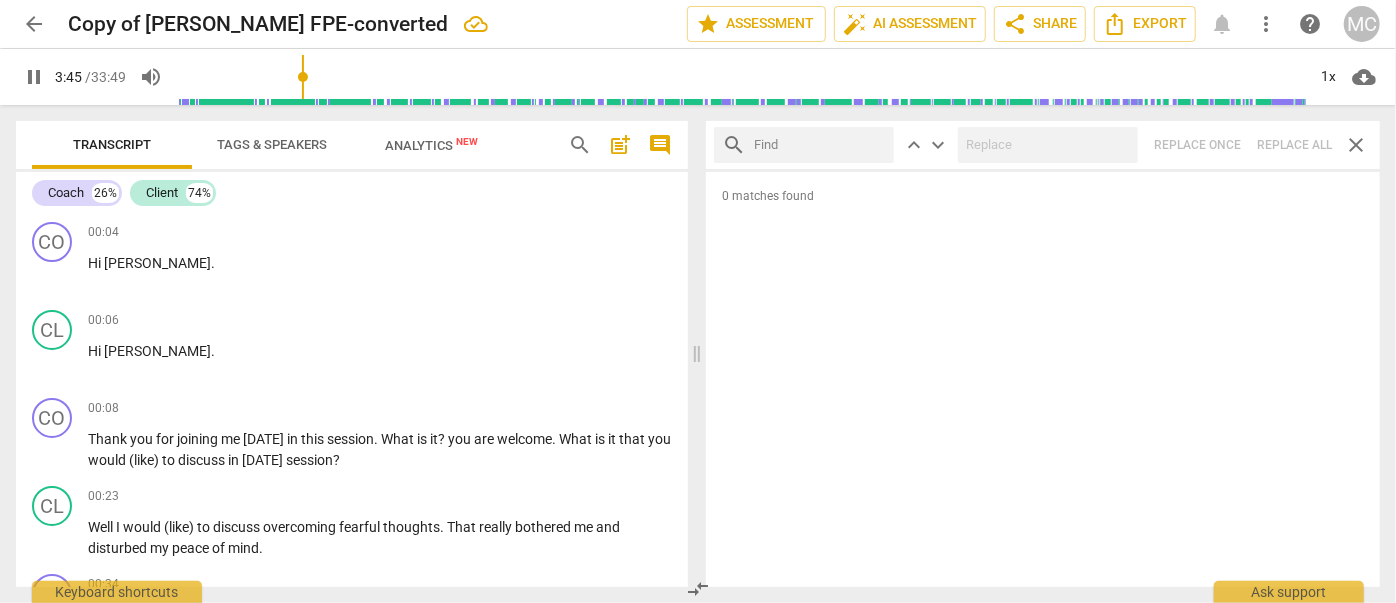 click at bounding box center [820, 145] 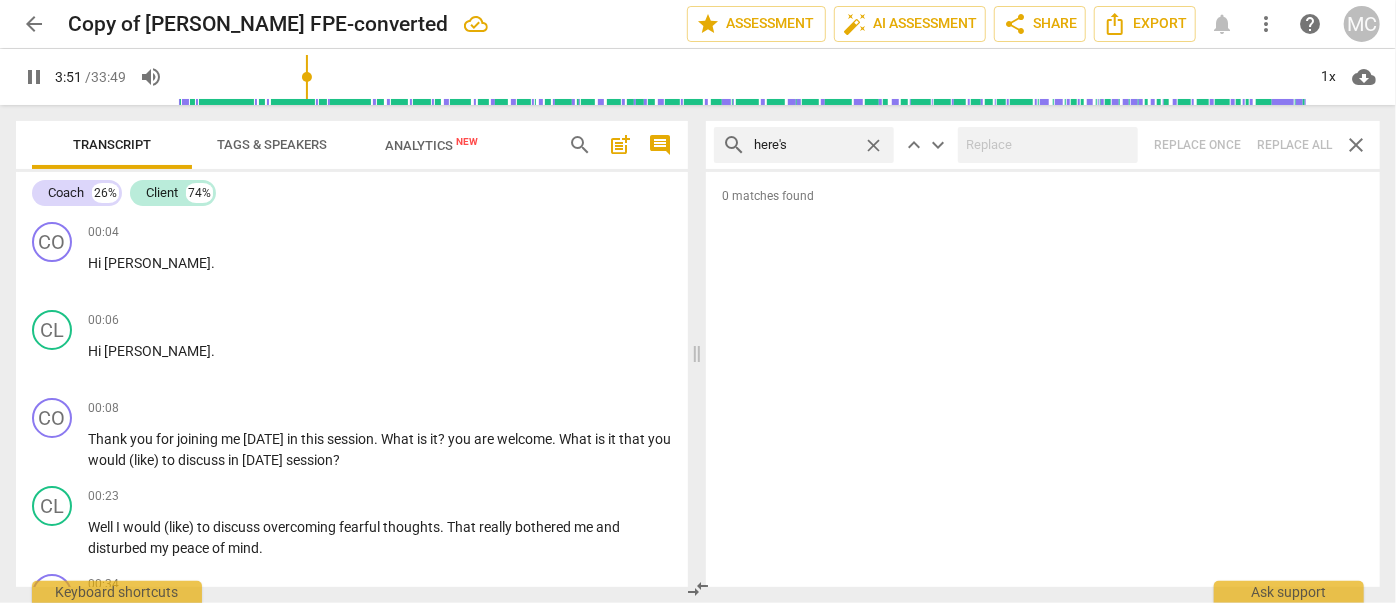 click on "search here's close keyboard_arrow_up keyboard_arrow_down Replace once Replace all close" at bounding box center [1043, 145] 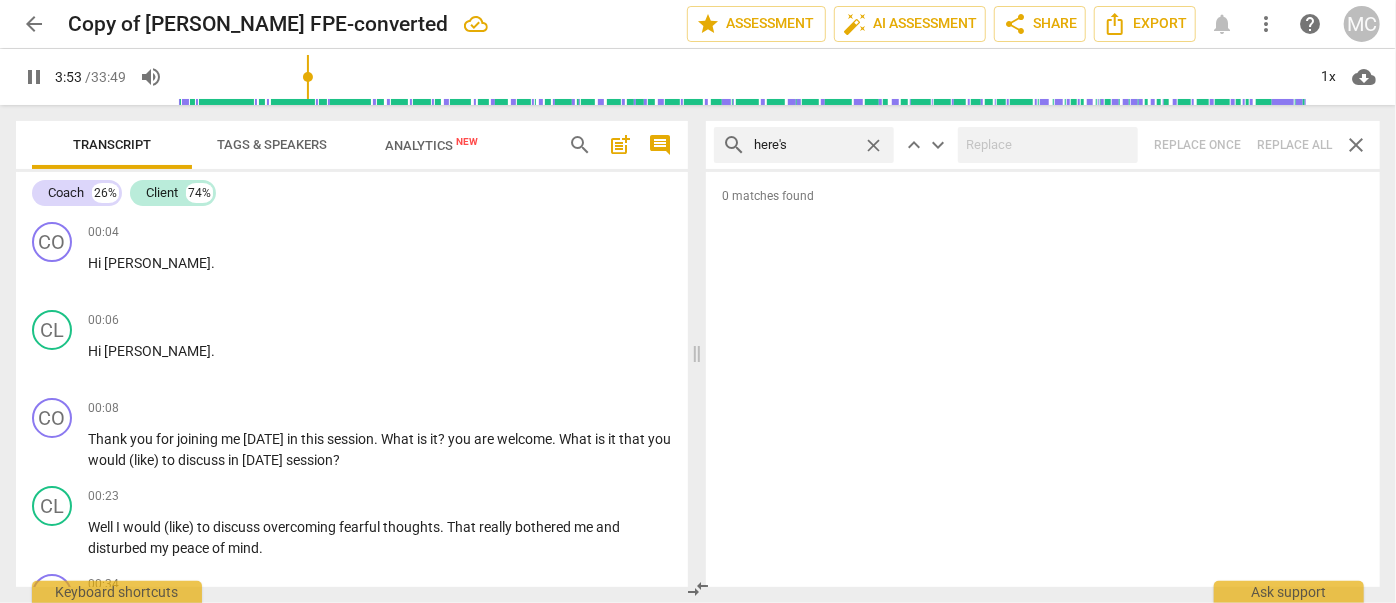 click on "close" at bounding box center [873, 145] 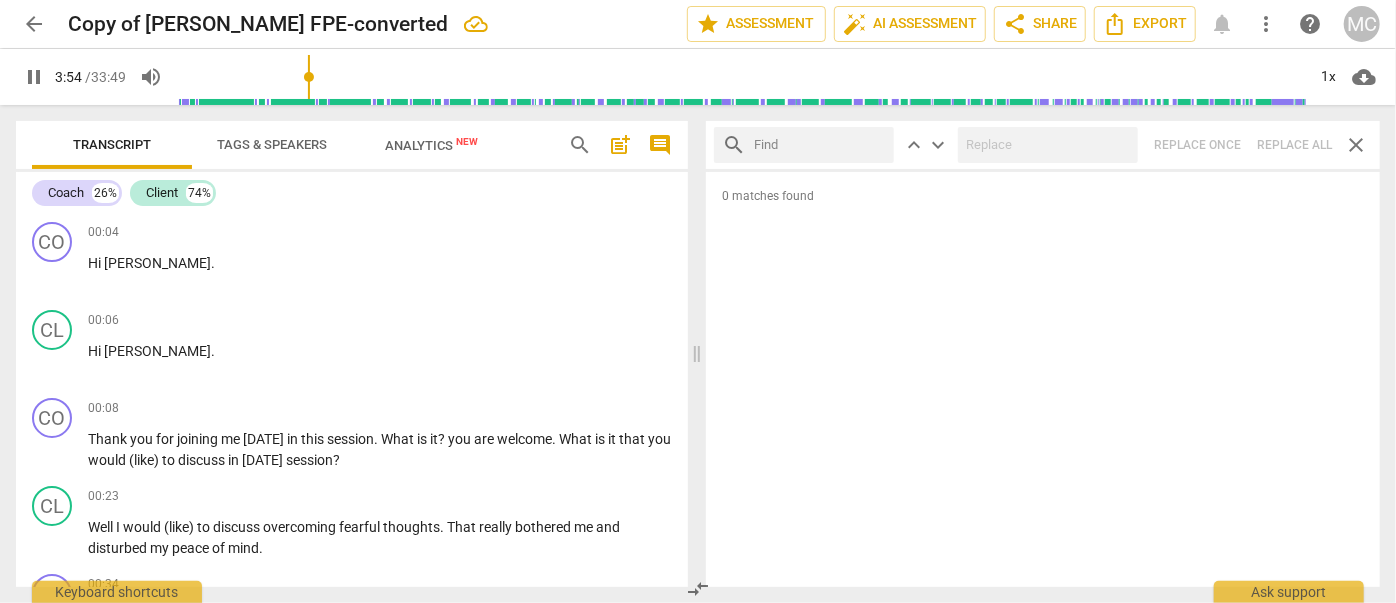 click at bounding box center (820, 145) 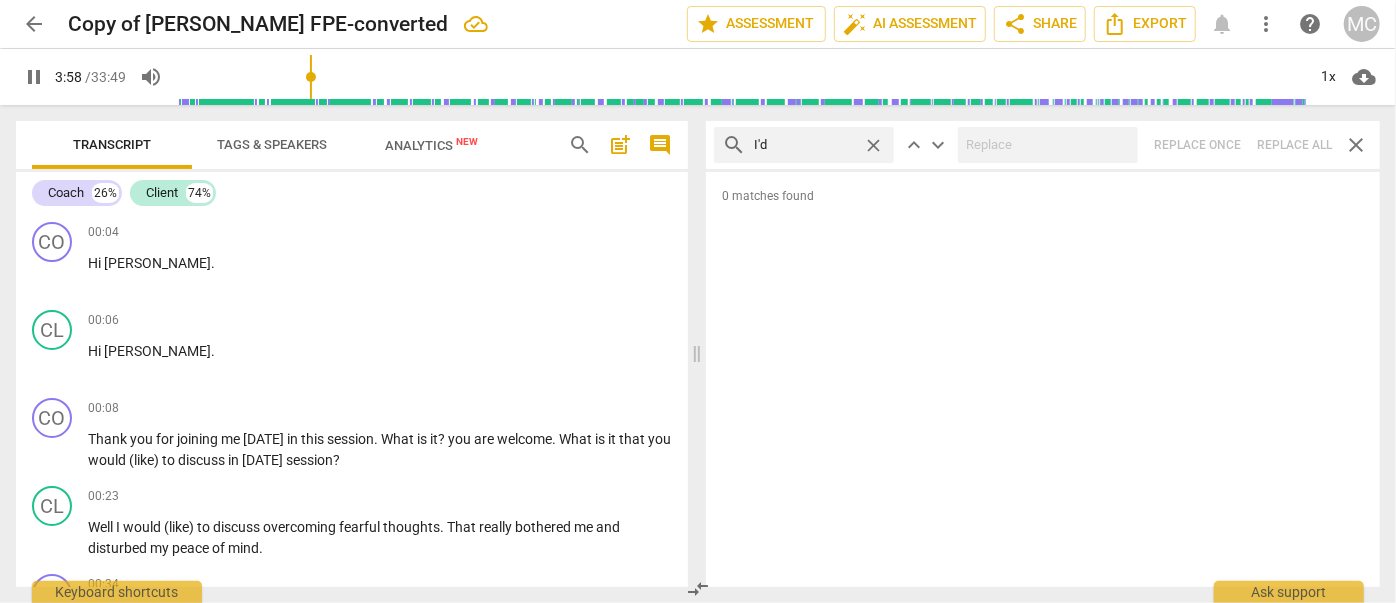 click on "search I'd close keyboard_arrow_up keyboard_arrow_down Replace once Replace all close" at bounding box center (1043, 145) 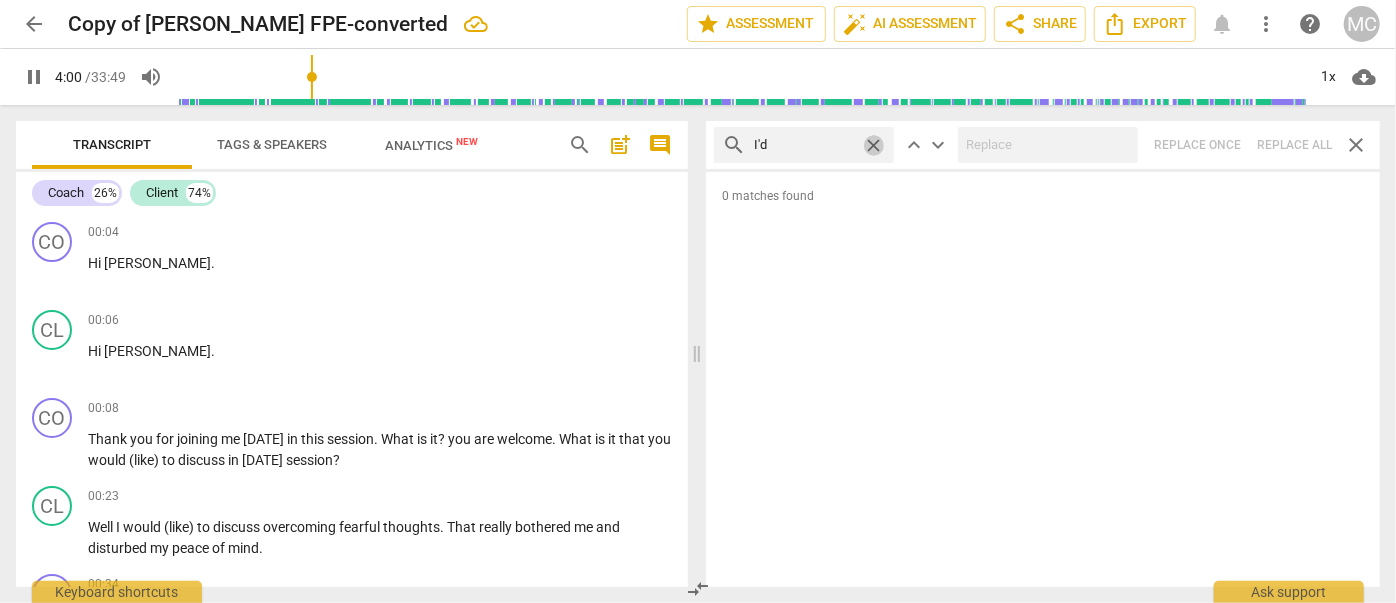 click on "close" at bounding box center (873, 145) 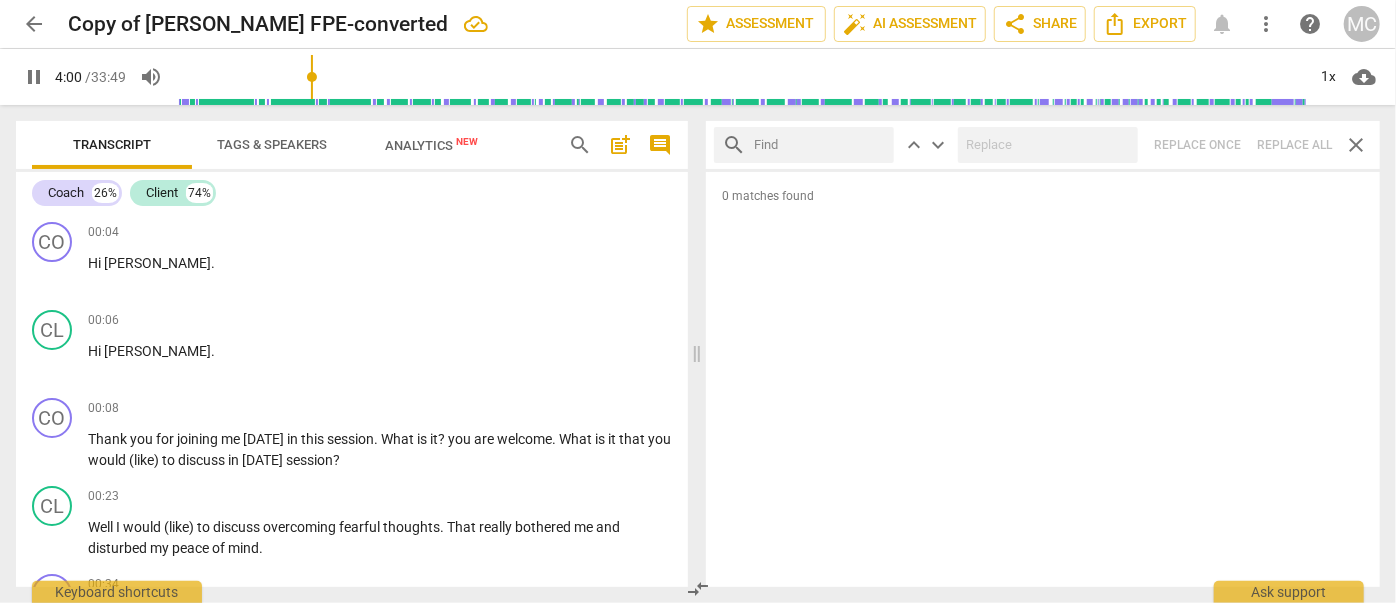 drag, startPoint x: 825, startPoint y: 146, endPoint x: 871, endPoint y: 147, distance: 46.010868 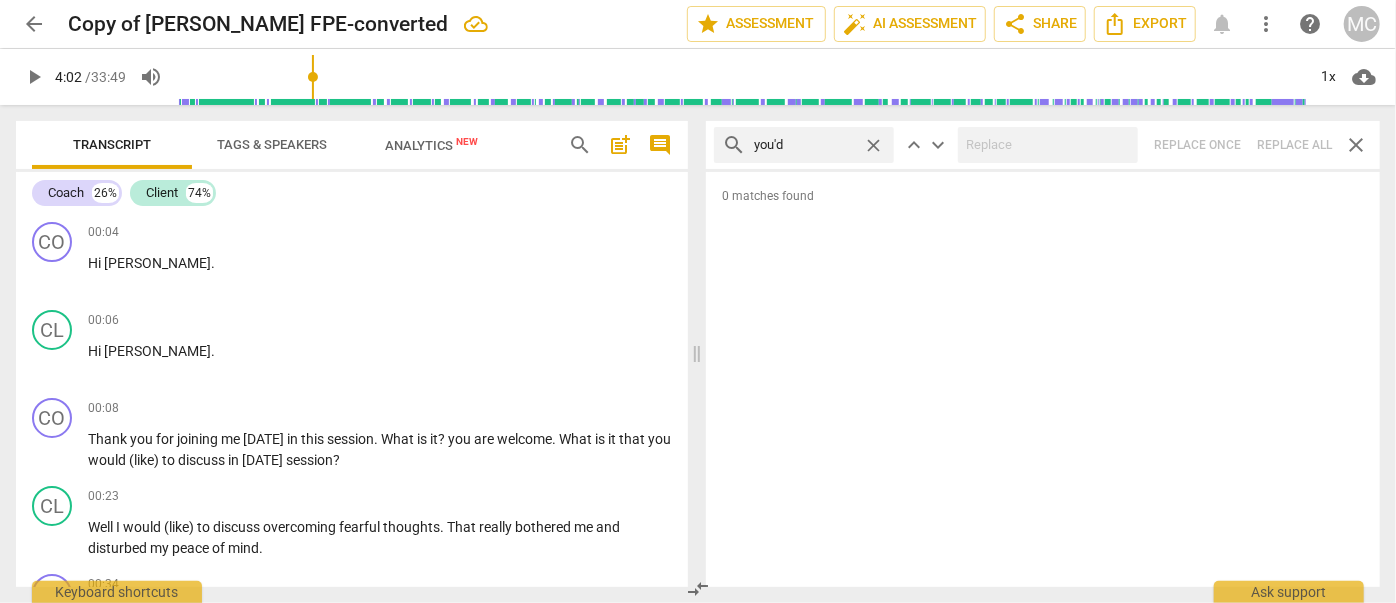 click on "search you'd close keyboard_arrow_up keyboard_arrow_down Replace once Replace all close" at bounding box center (1043, 145) 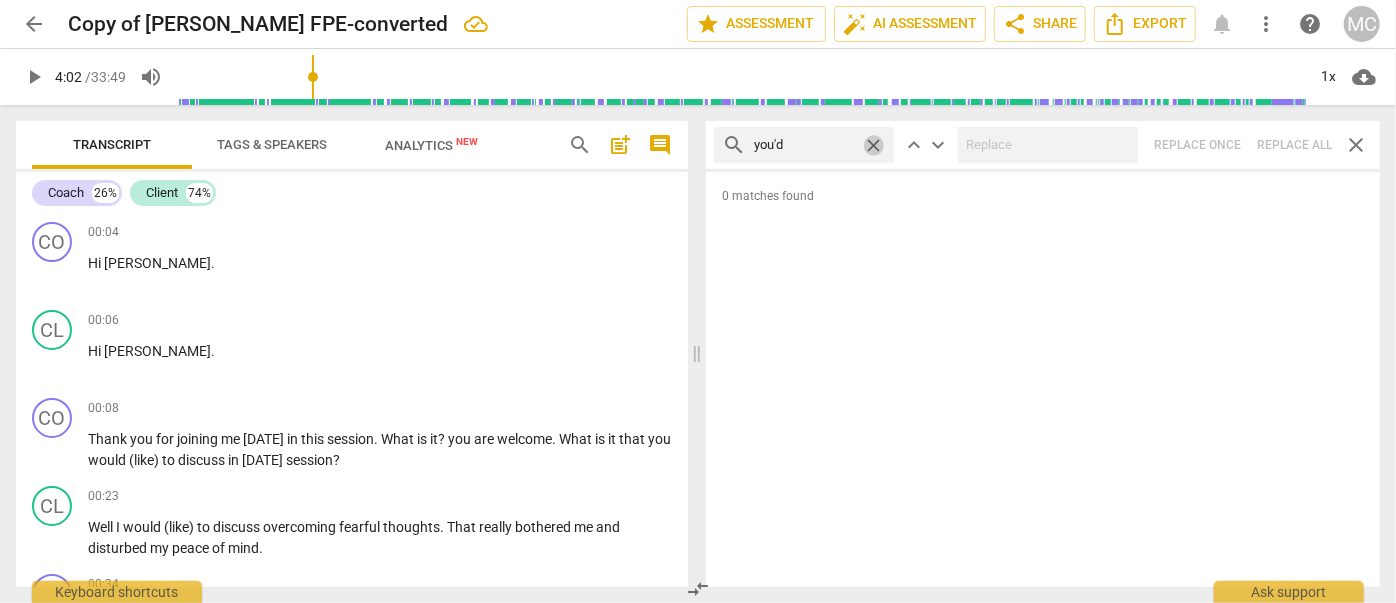click on "close" at bounding box center (873, 145) 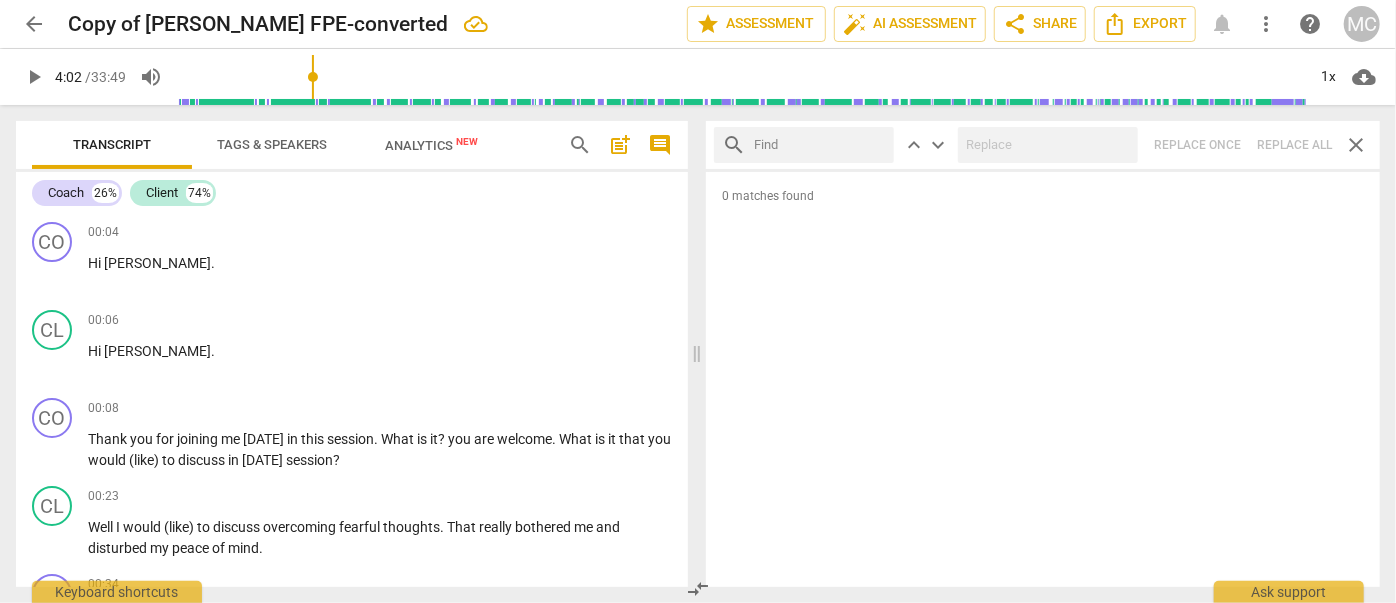 click at bounding box center (820, 145) 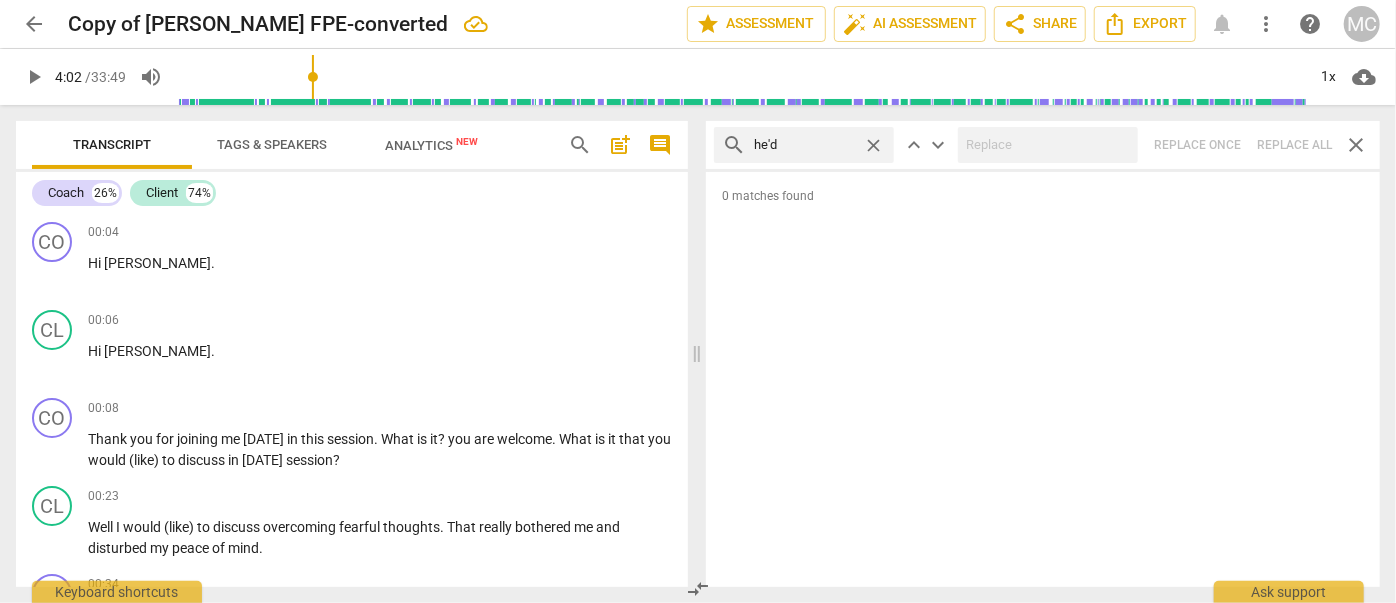 click on "search he'd close keyboard_arrow_up keyboard_arrow_down Replace once Replace all close" at bounding box center [1043, 145] 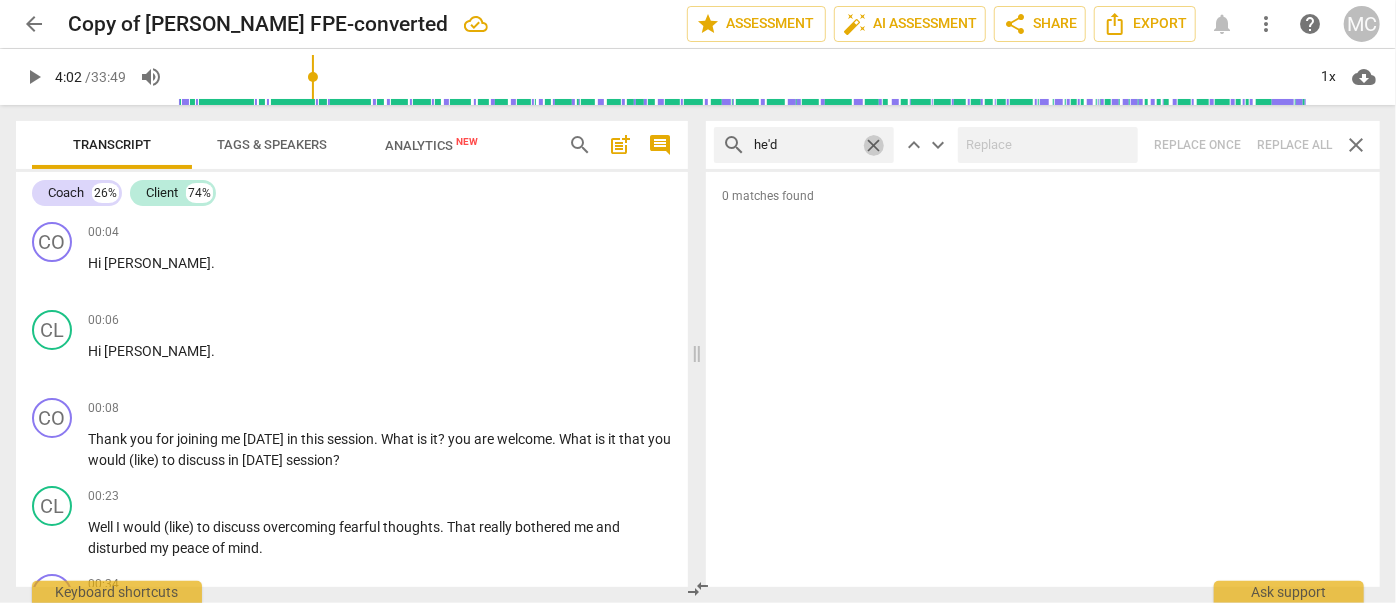 click on "close" at bounding box center (873, 145) 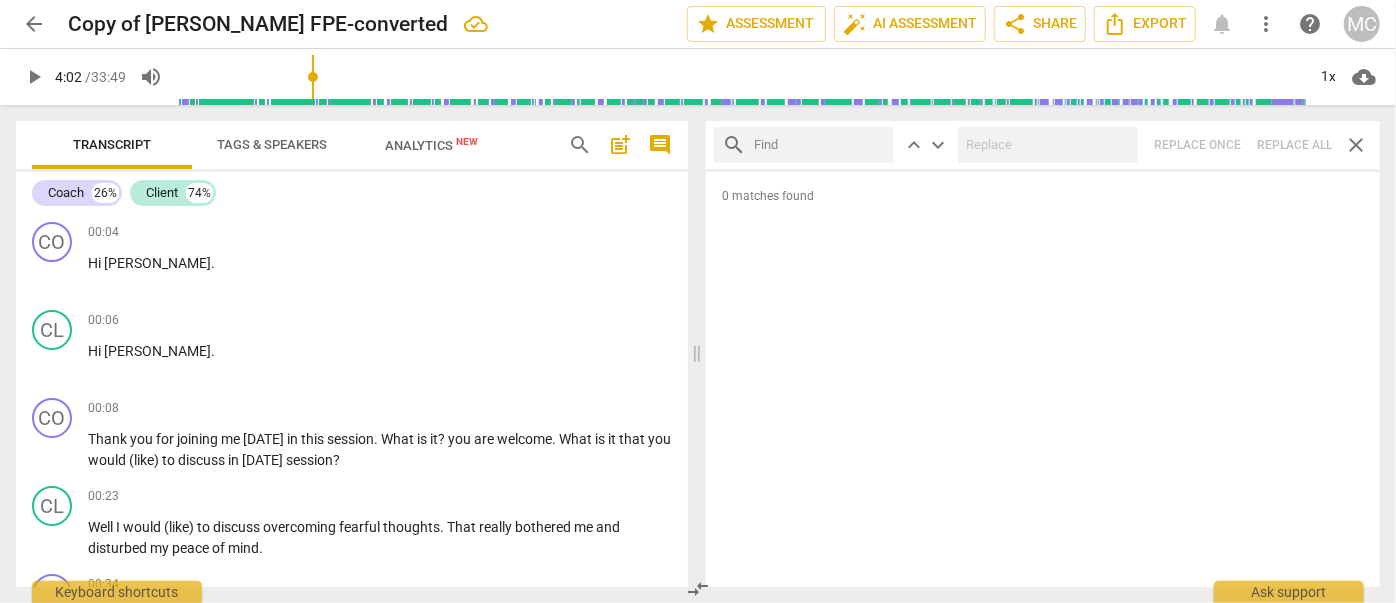 click at bounding box center (820, 145) 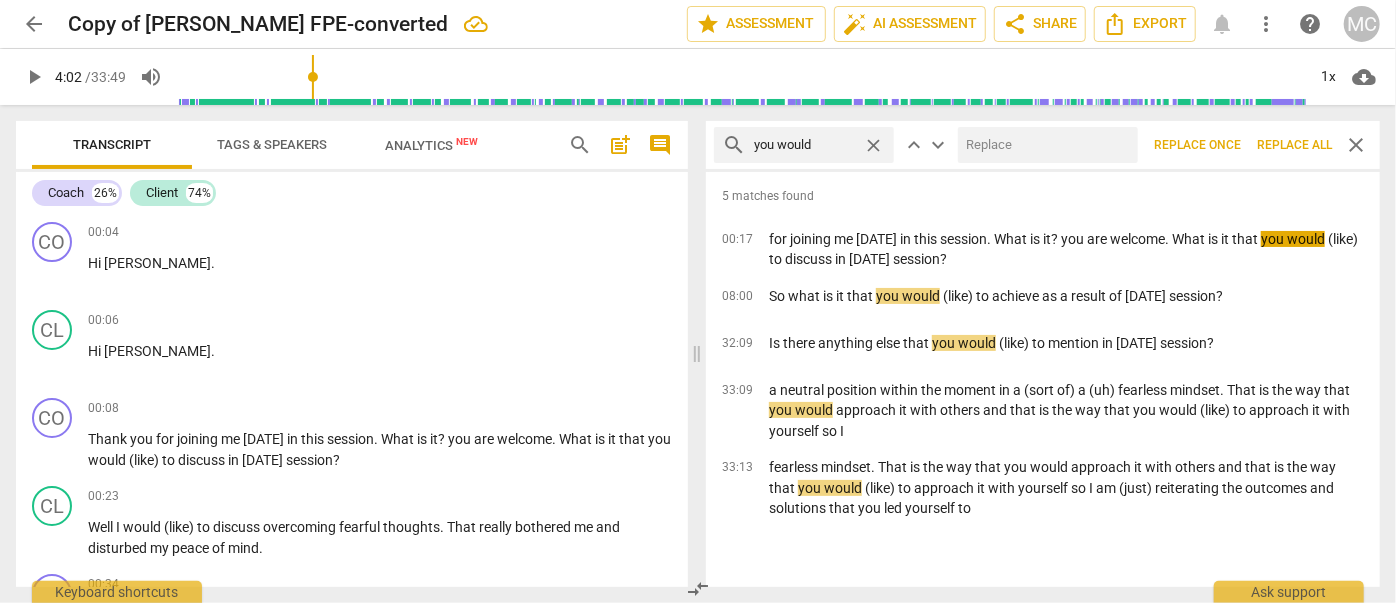 click at bounding box center [1044, 145] 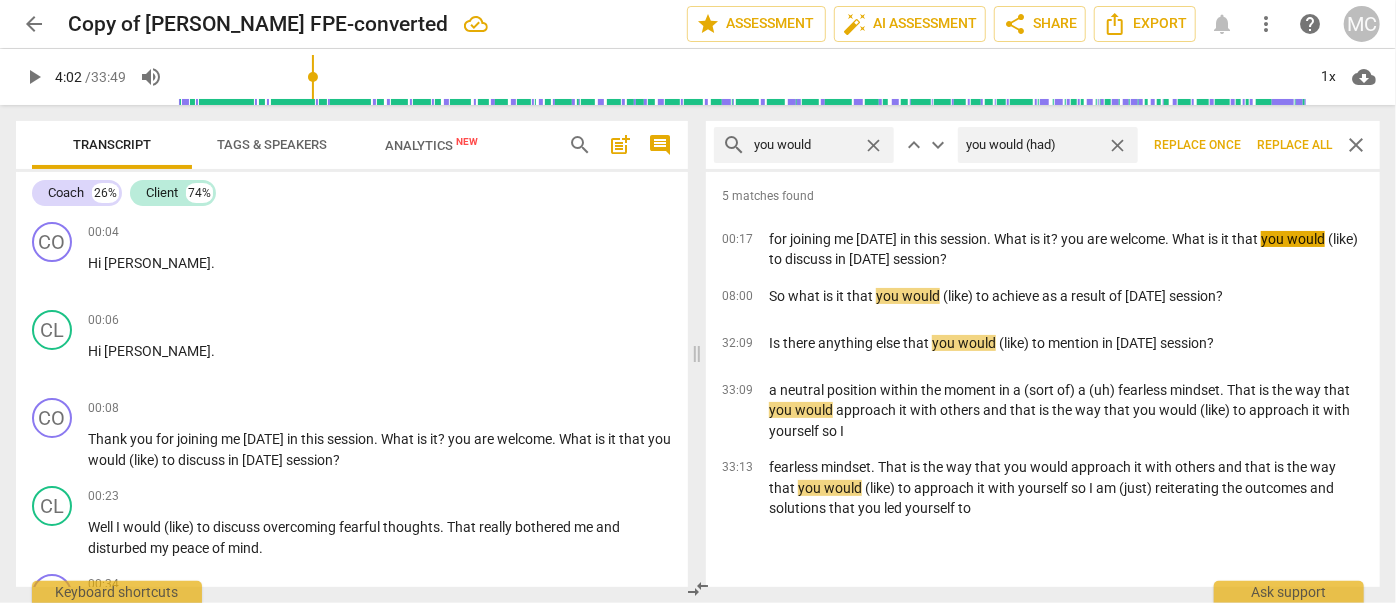 click on "Replace all" at bounding box center [1294, 145] 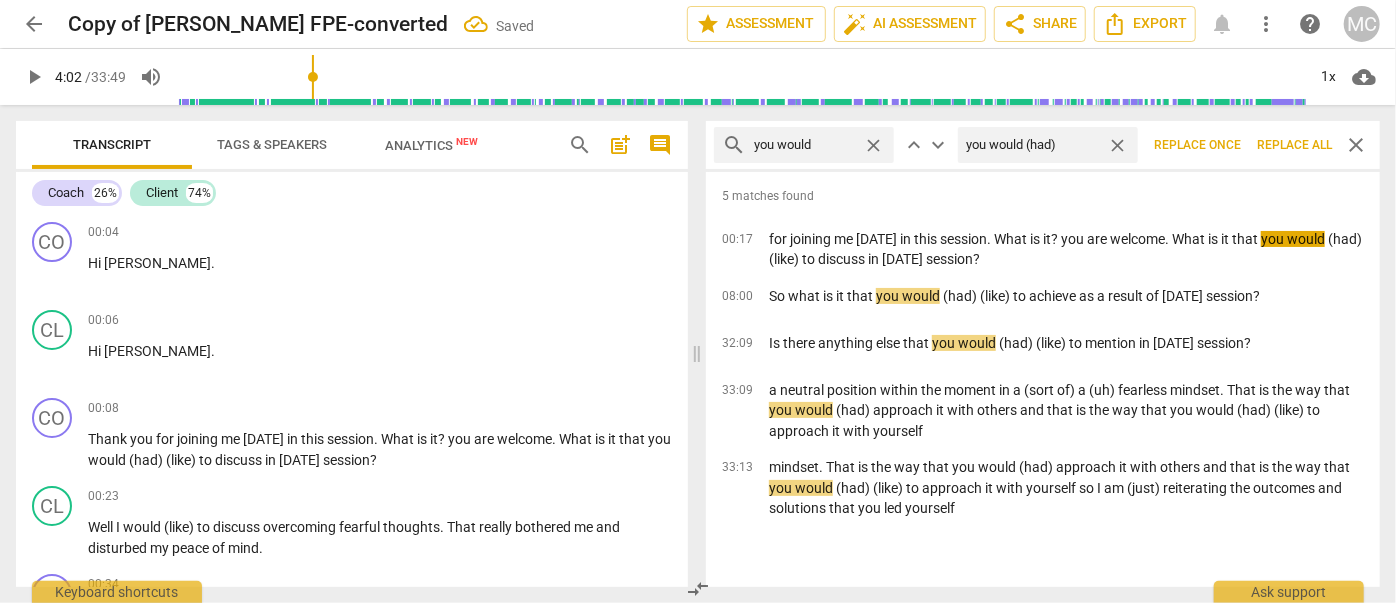 click on "close" at bounding box center (1117, 145) 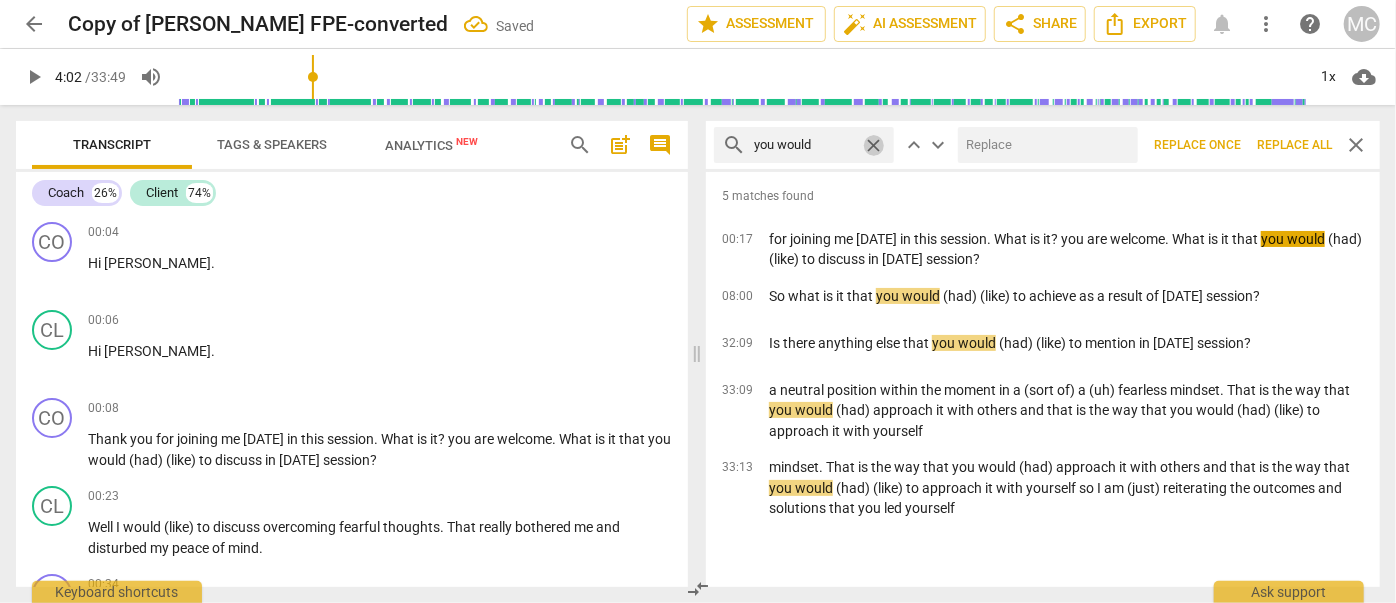 click on "close" at bounding box center (873, 145) 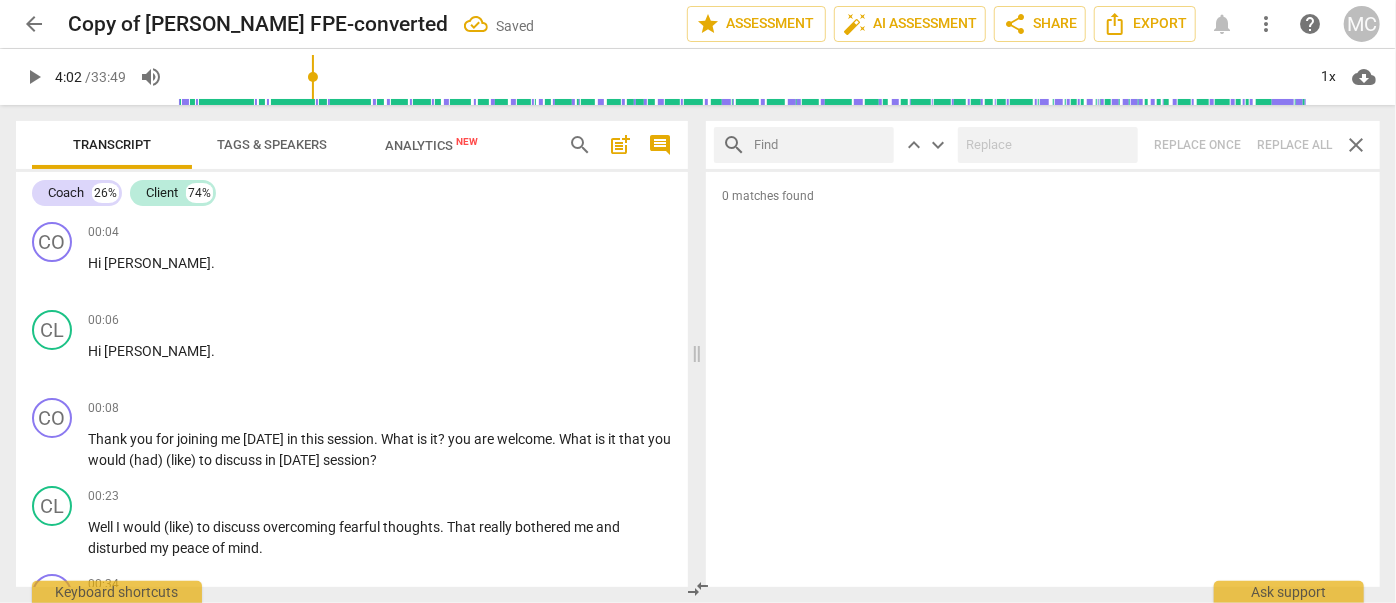 click at bounding box center [820, 145] 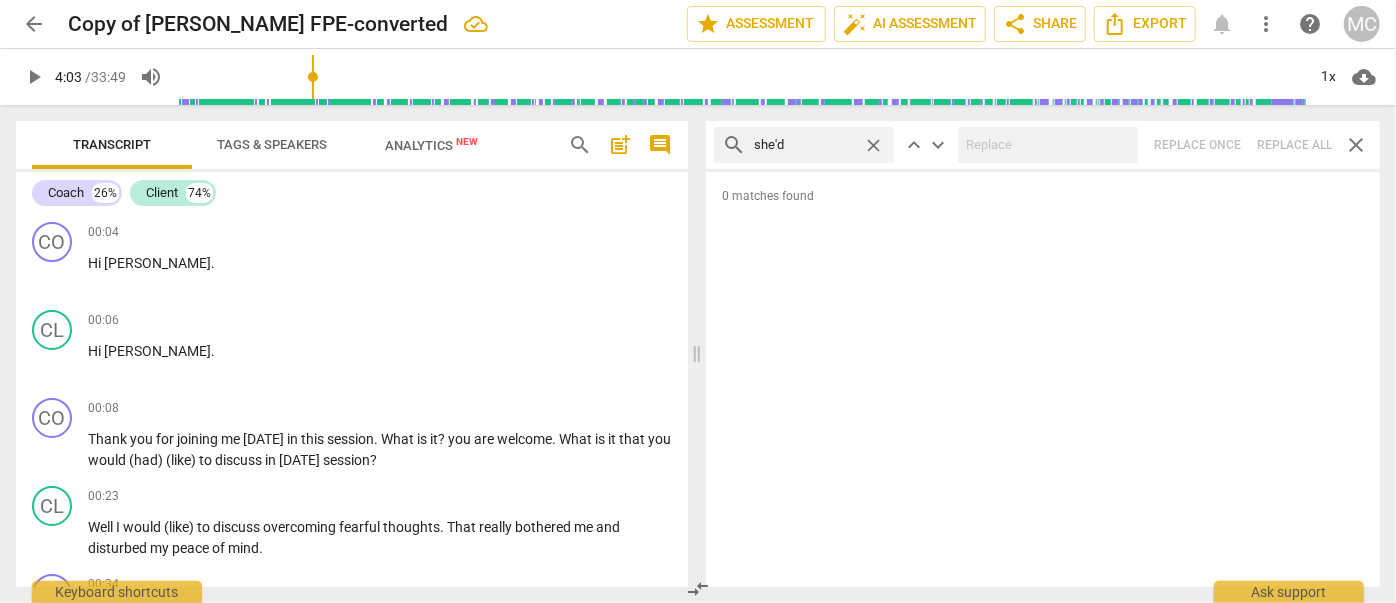 click on "search she'd close keyboard_arrow_up keyboard_arrow_down Replace once Replace all close" at bounding box center [1043, 145] 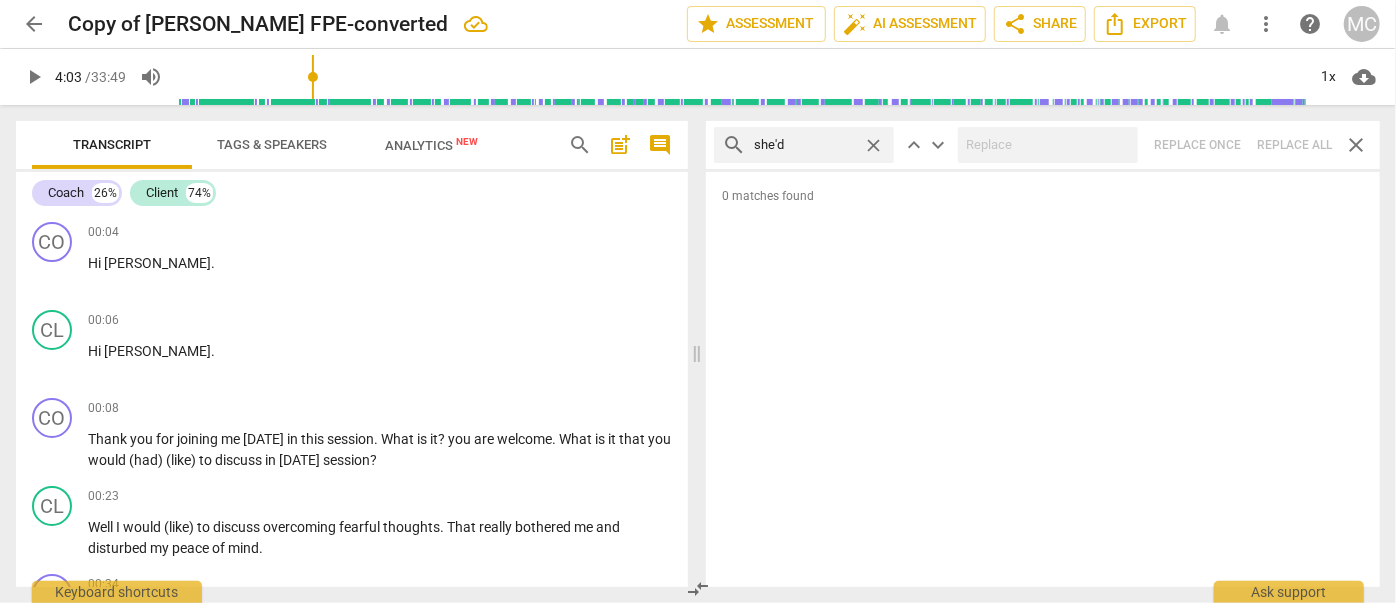 click on "close" at bounding box center [873, 145] 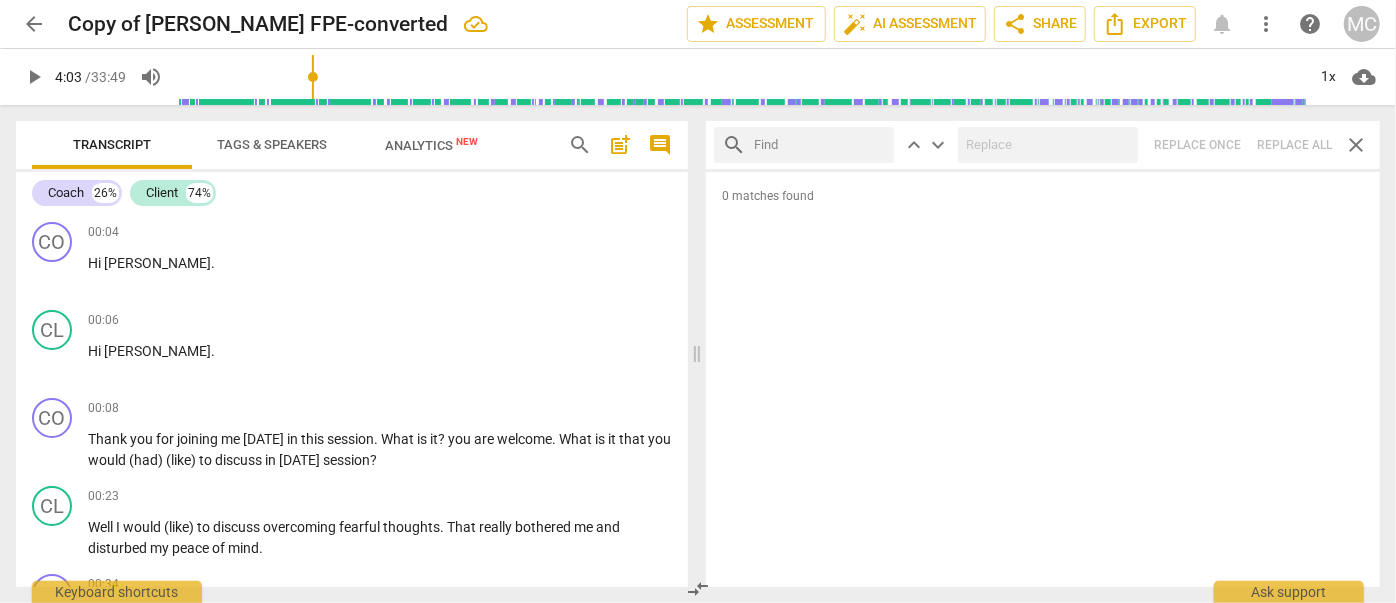 click at bounding box center (820, 145) 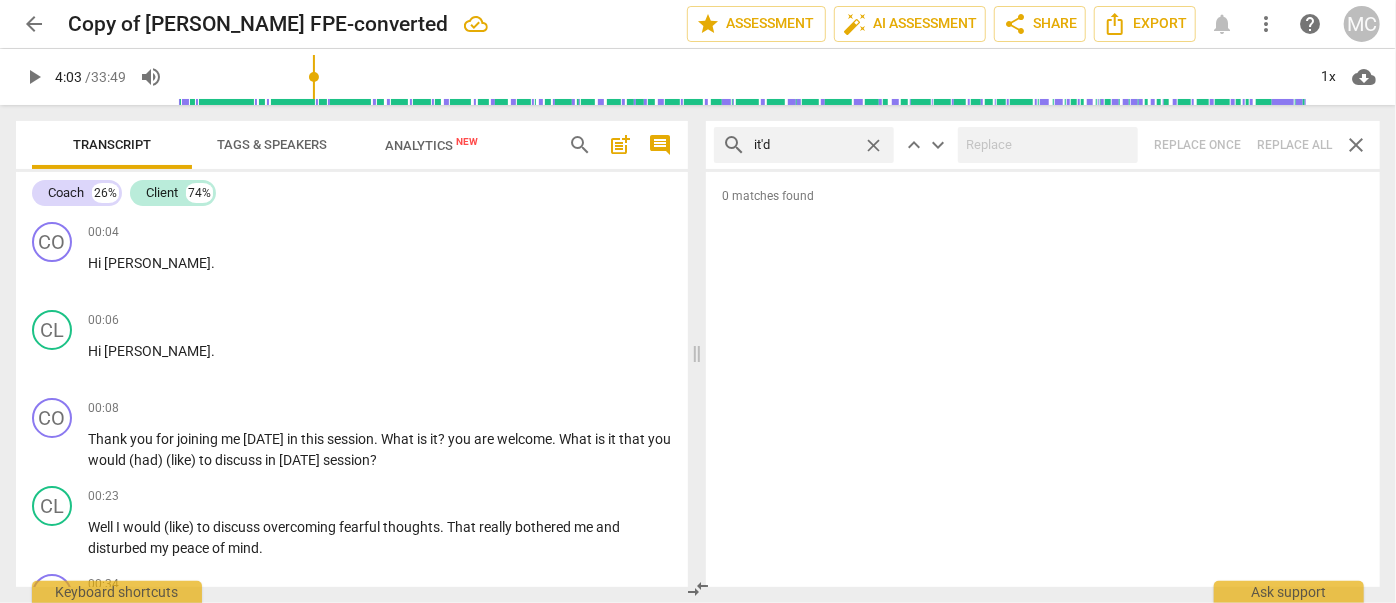 click on "search it'd close keyboard_arrow_up keyboard_arrow_down Replace once Replace all close" at bounding box center (1043, 145) 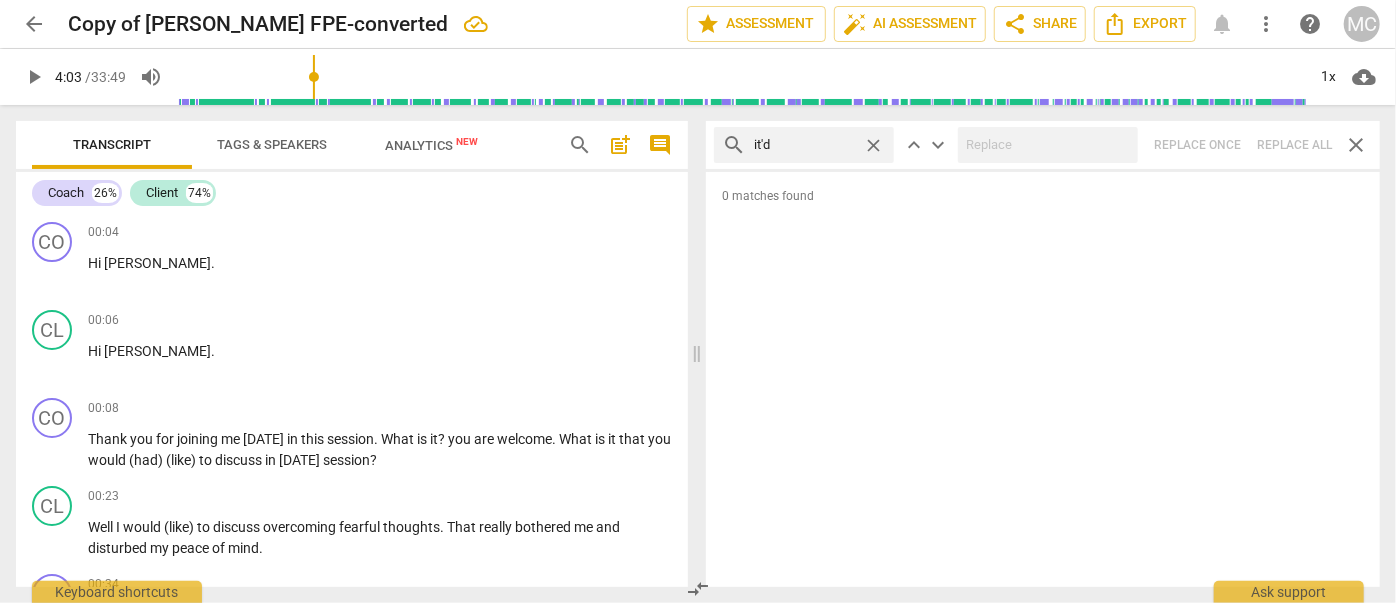 click on "close" at bounding box center (873, 145) 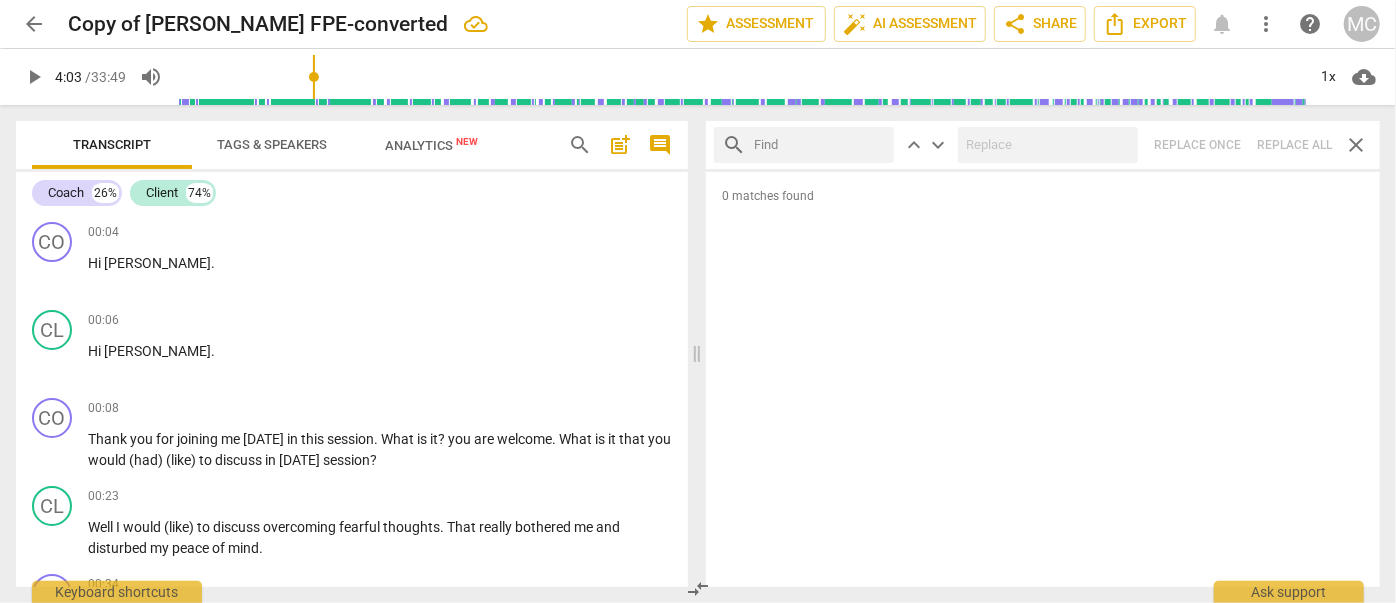 click at bounding box center [820, 145] 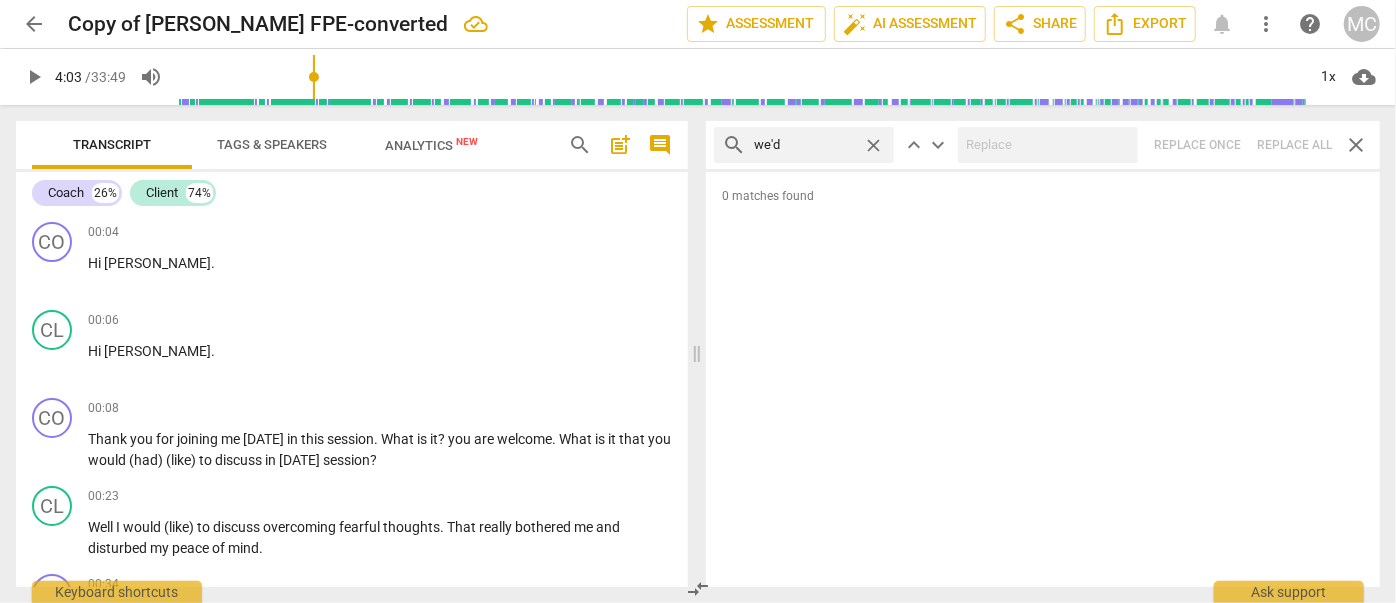 click on "search we'd close keyboard_arrow_up keyboard_arrow_down Replace once Replace all close" at bounding box center (1043, 145) 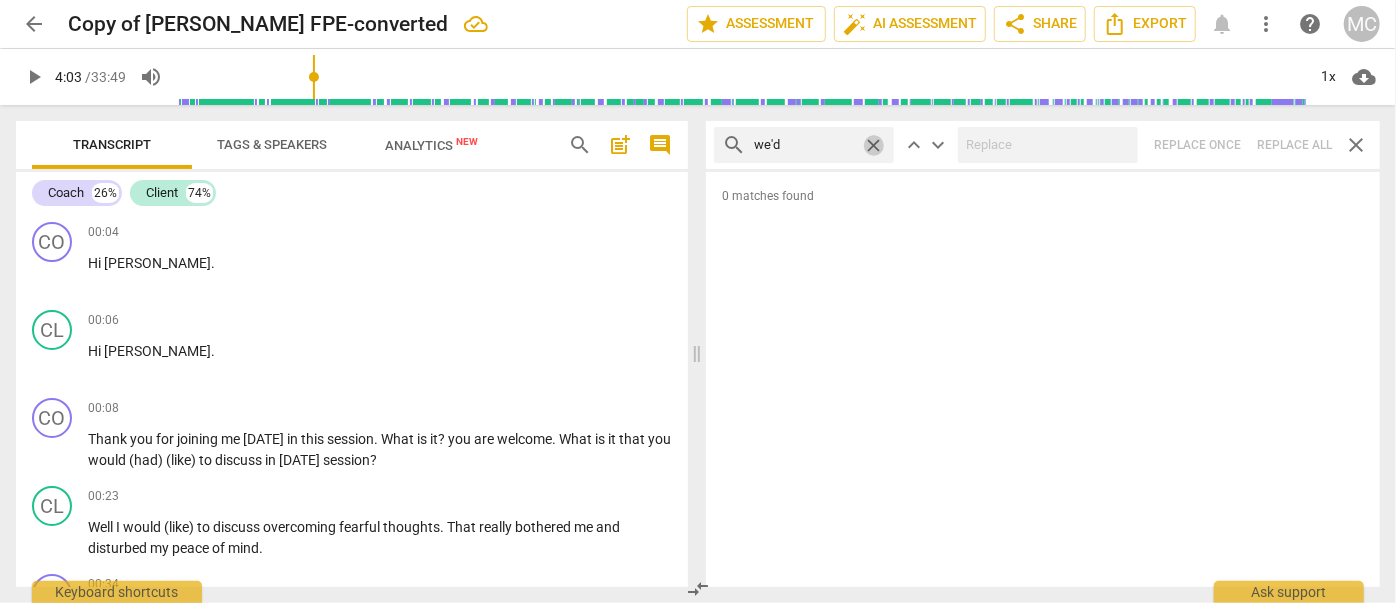 click on "close" at bounding box center [873, 145] 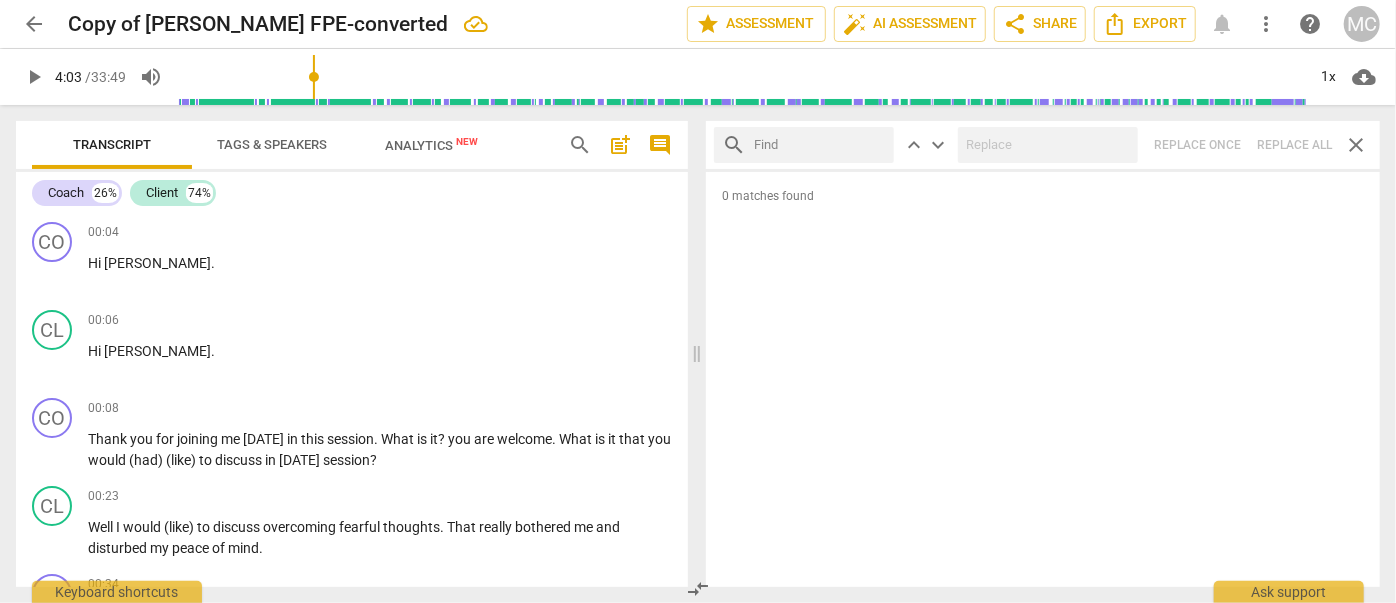 click at bounding box center (820, 145) 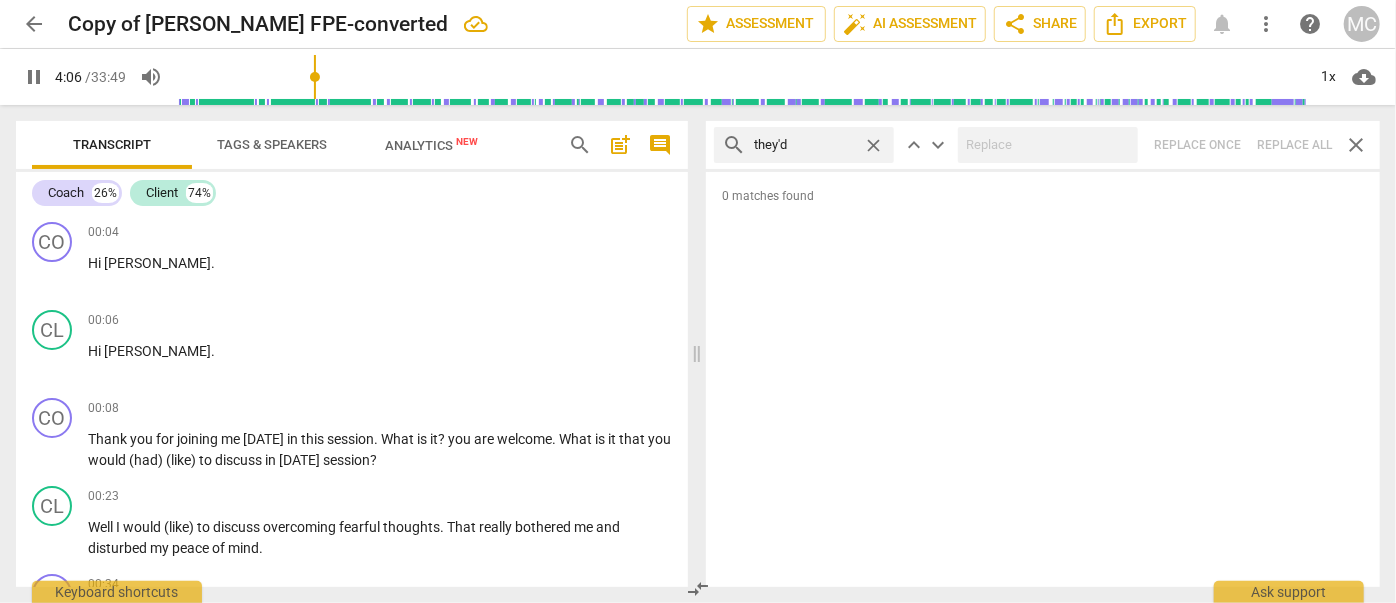 click on "search they'd close keyboard_arrow_up keyboard_arrow_down Replace once Replace all close" at bounding box center [1043, 145] 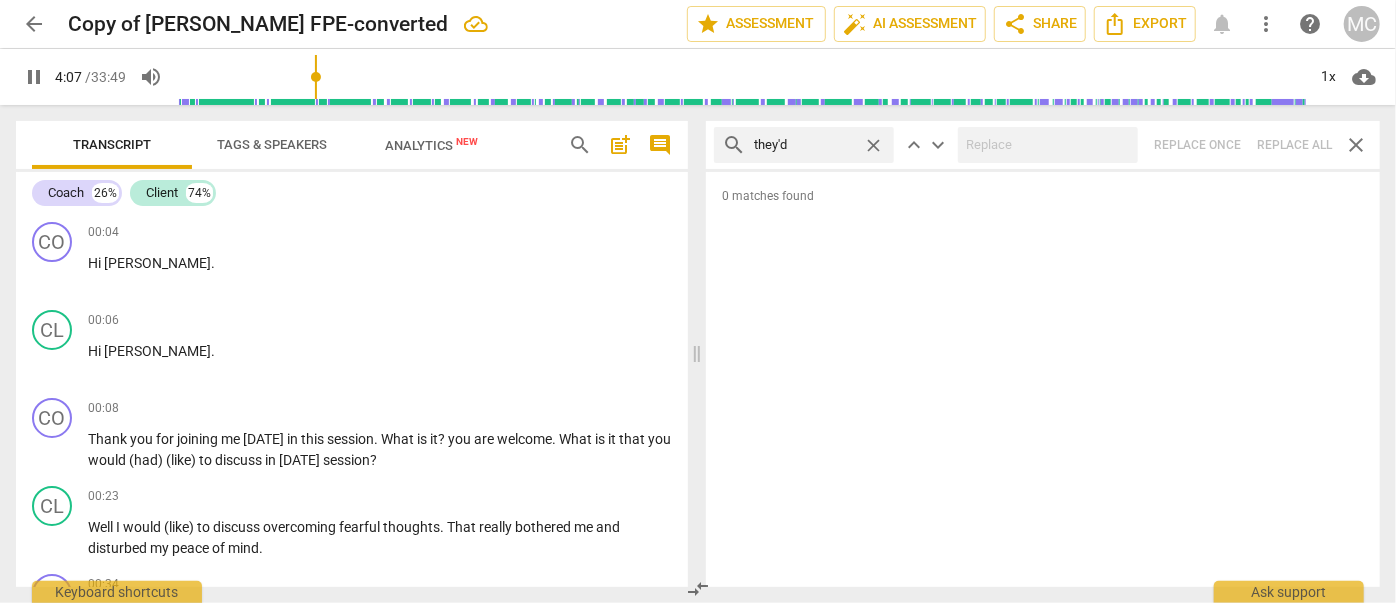 click on "close" at bounding box center (873, 145) 